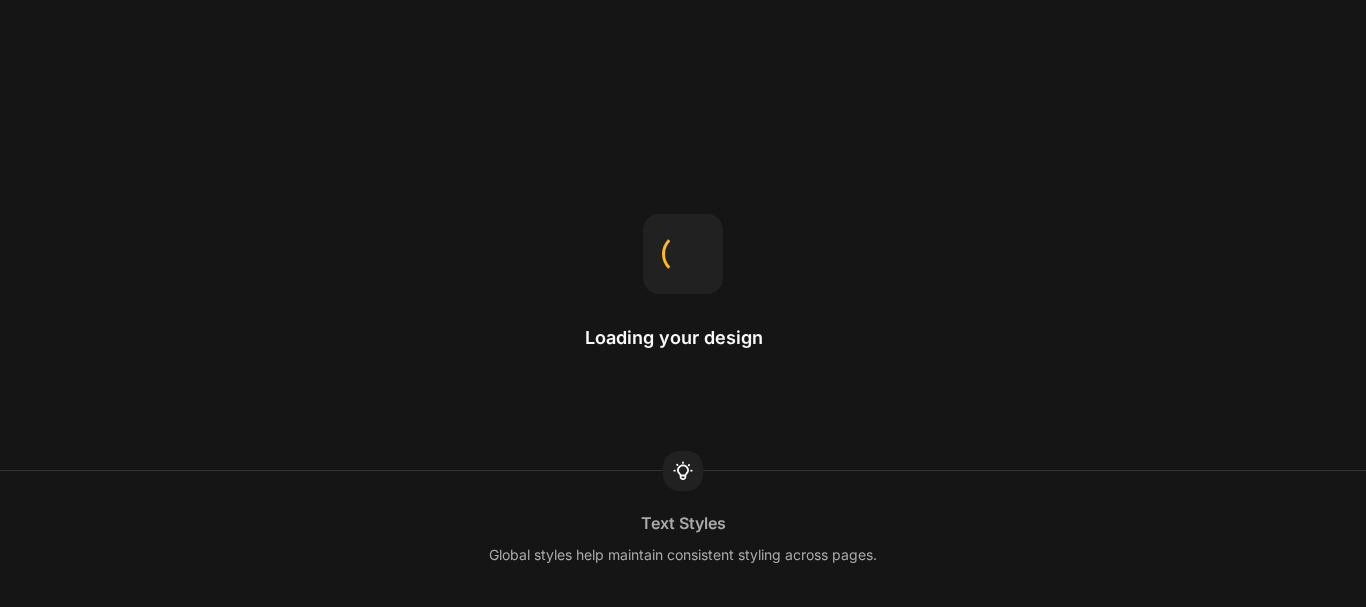 scroll, scrollTop: 0, scrollLeft: 0, axis: both 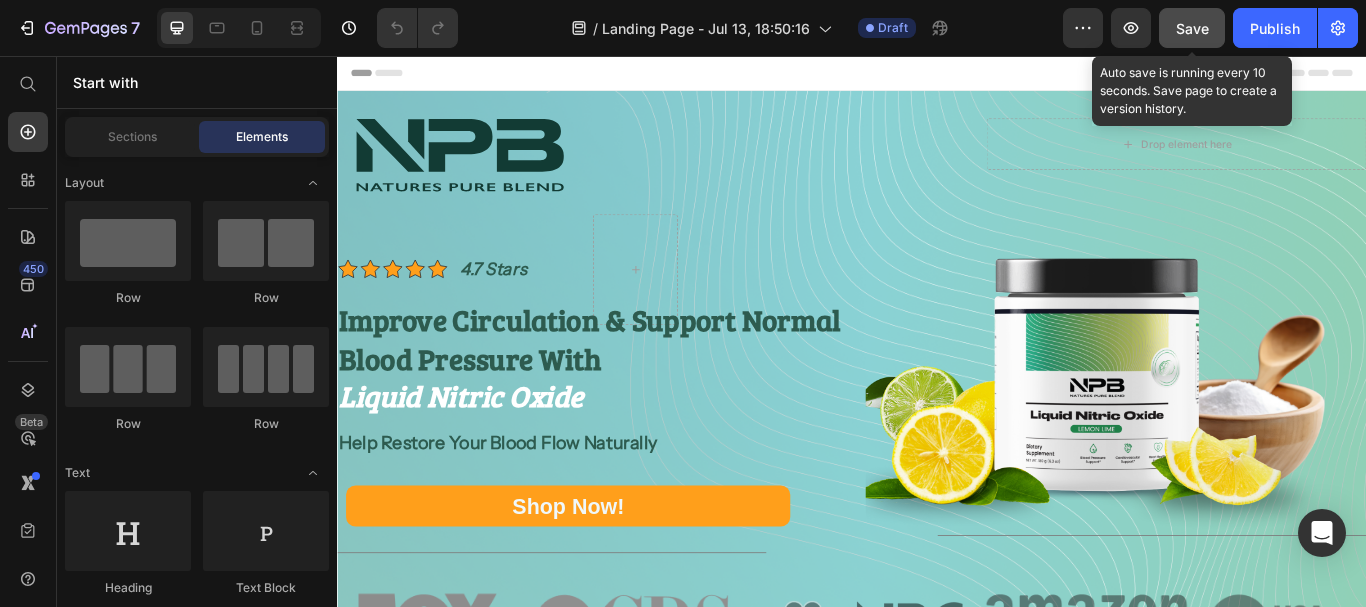 click on "Save" at bounding box center [1192, 28] 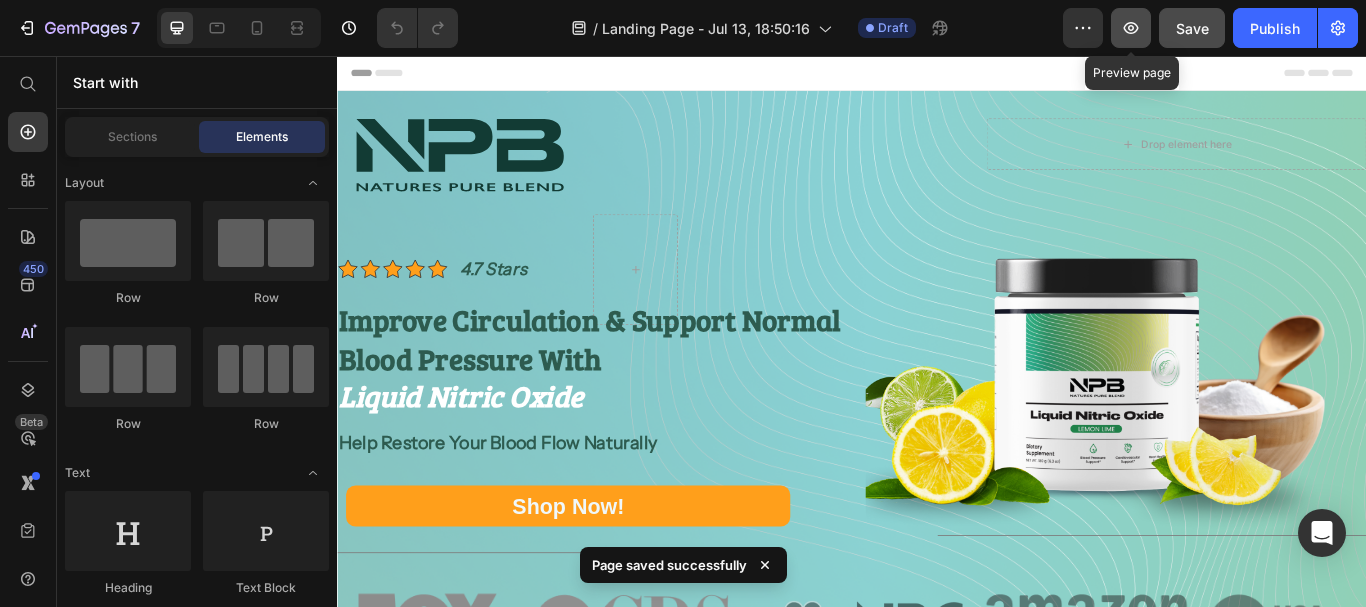 click 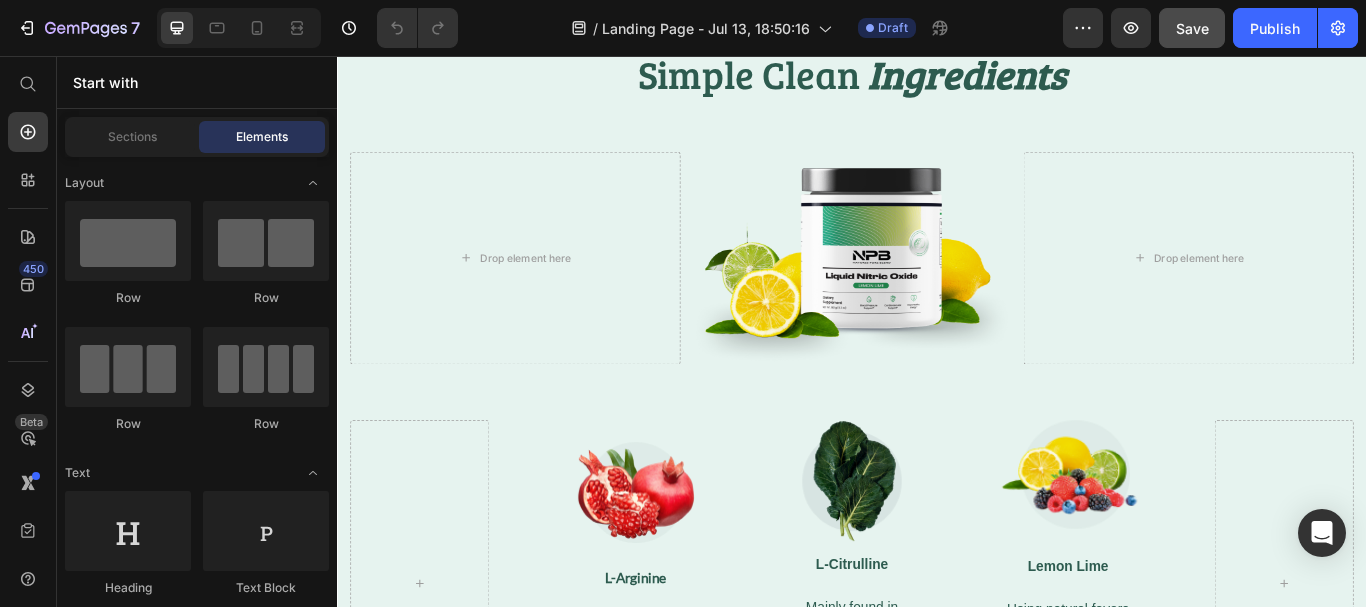 scroll, scrollTop: 4300, scrollLeft: 0, axis: vertical 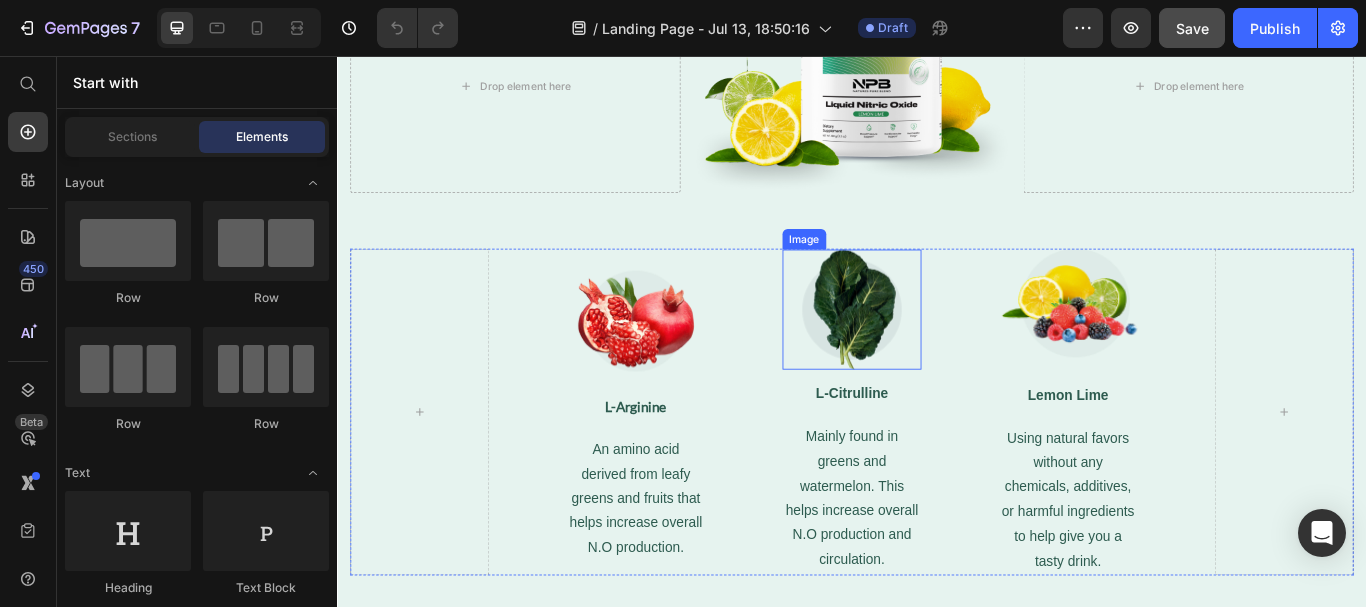 click at bounding box center (937, 352) 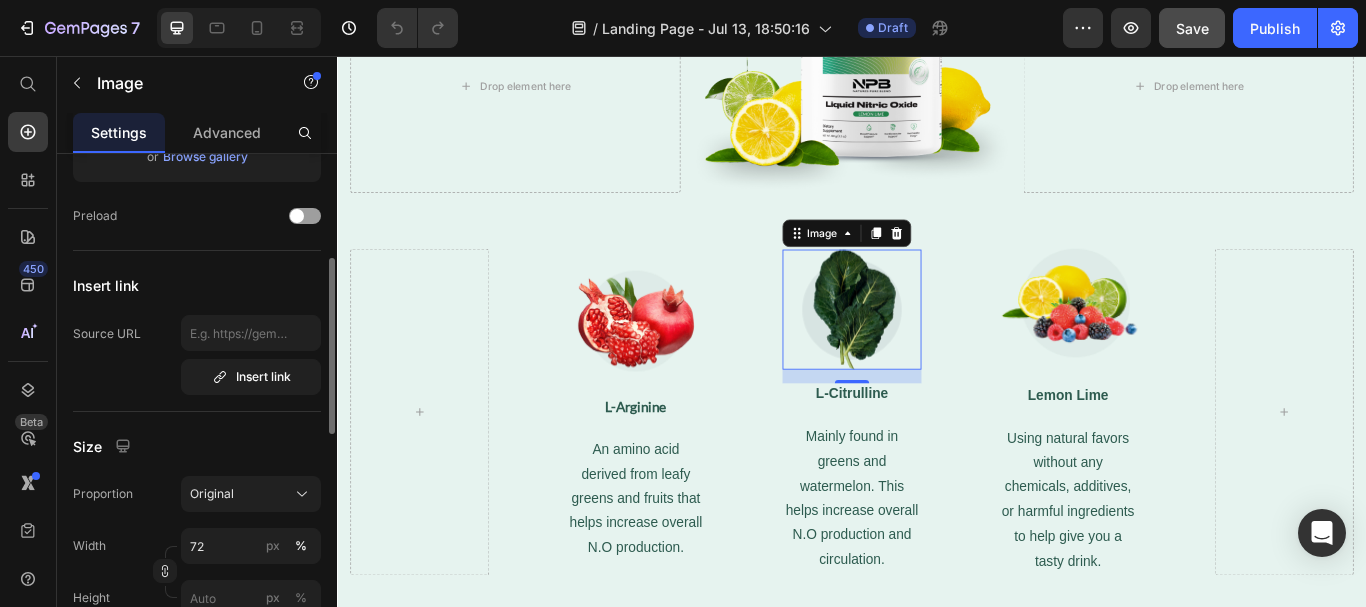 scroll, scrollTop: 400, scrollLeft: 0, axis: vertical 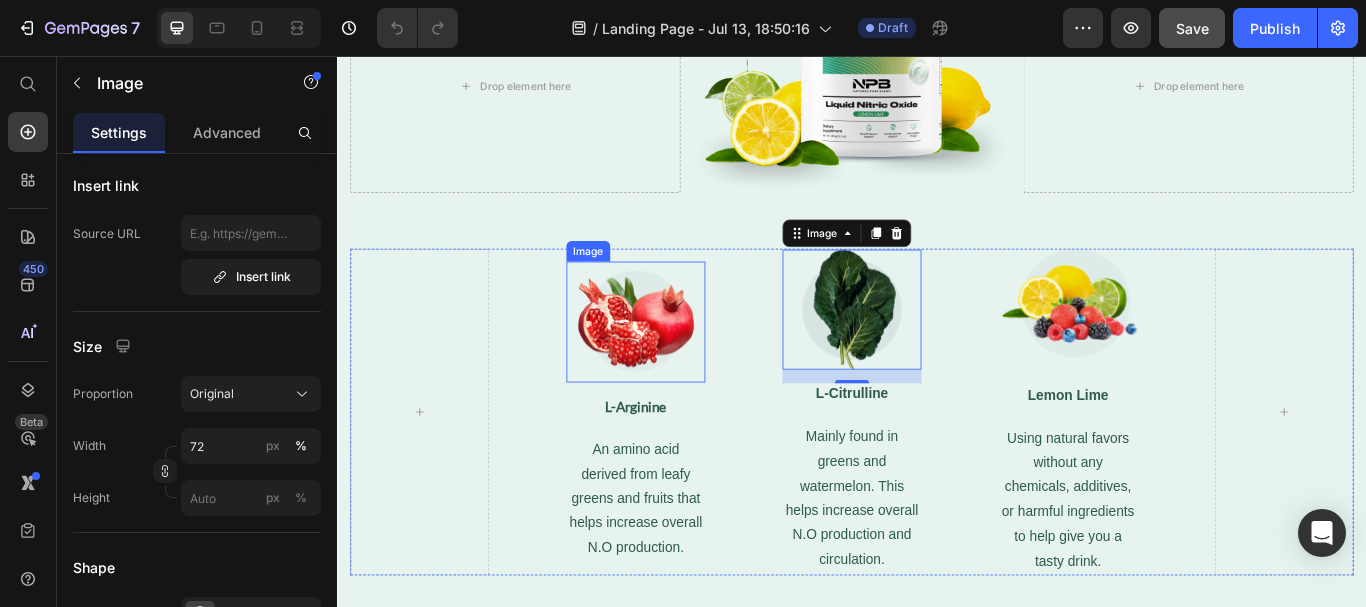 click at bounding box center [685, 366] 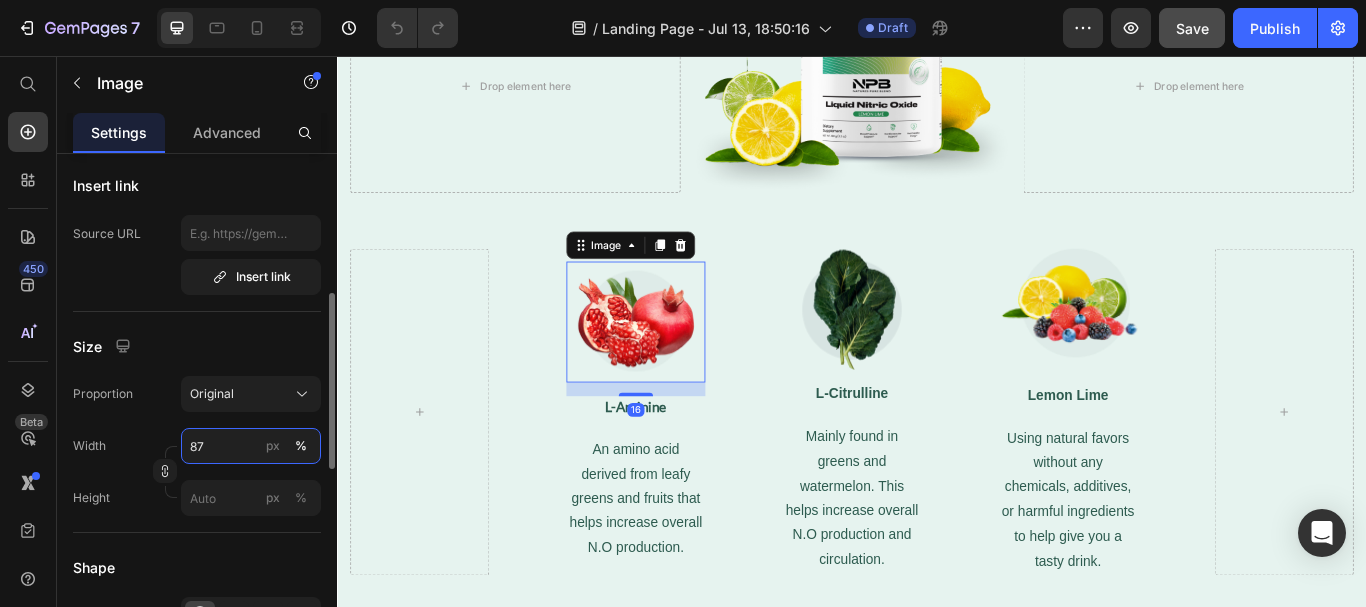 click on "87" at bounding box center (251, 446) 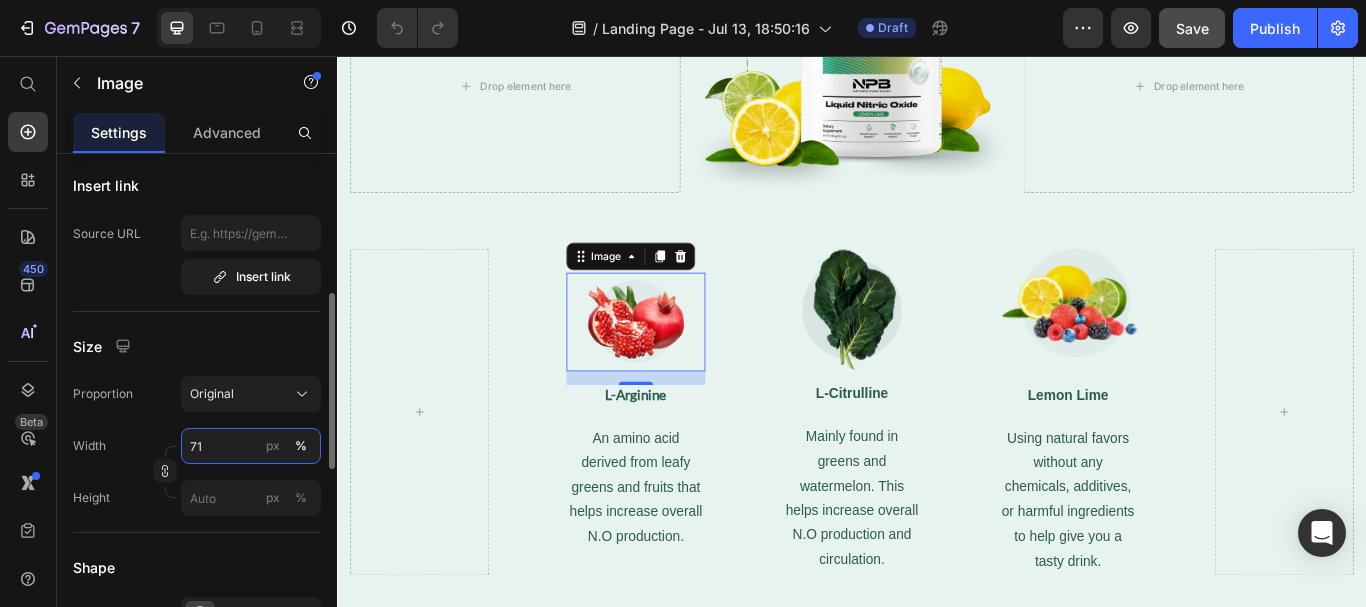 type on "72" 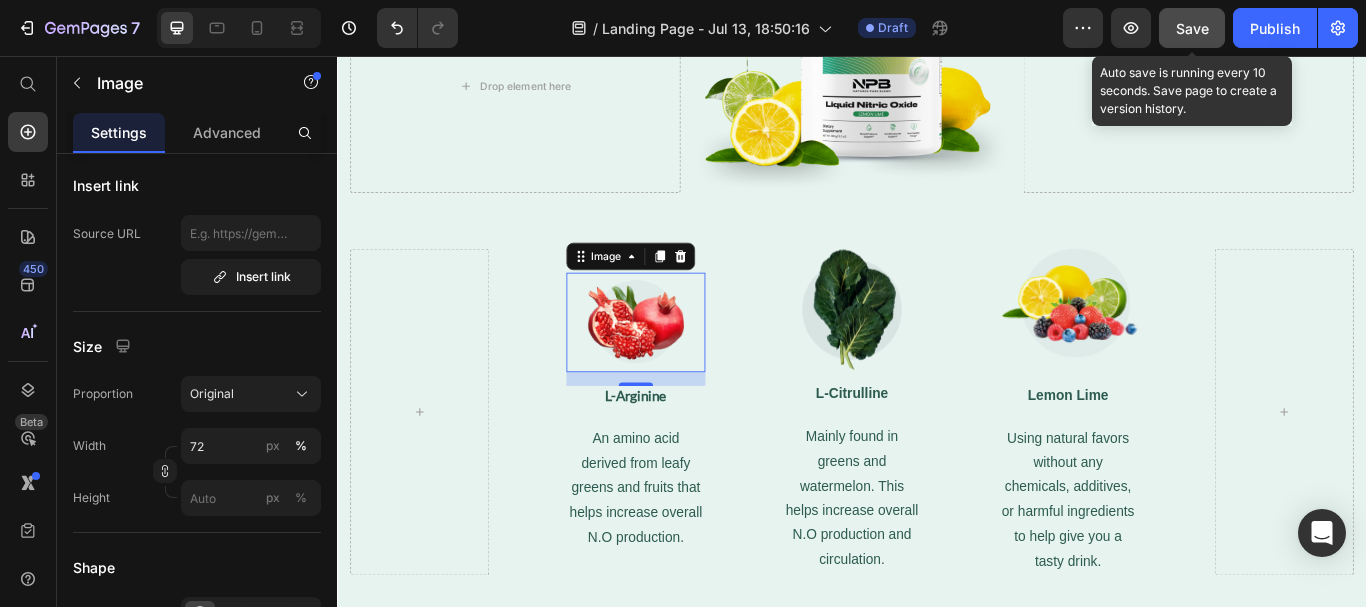 click on "Save" 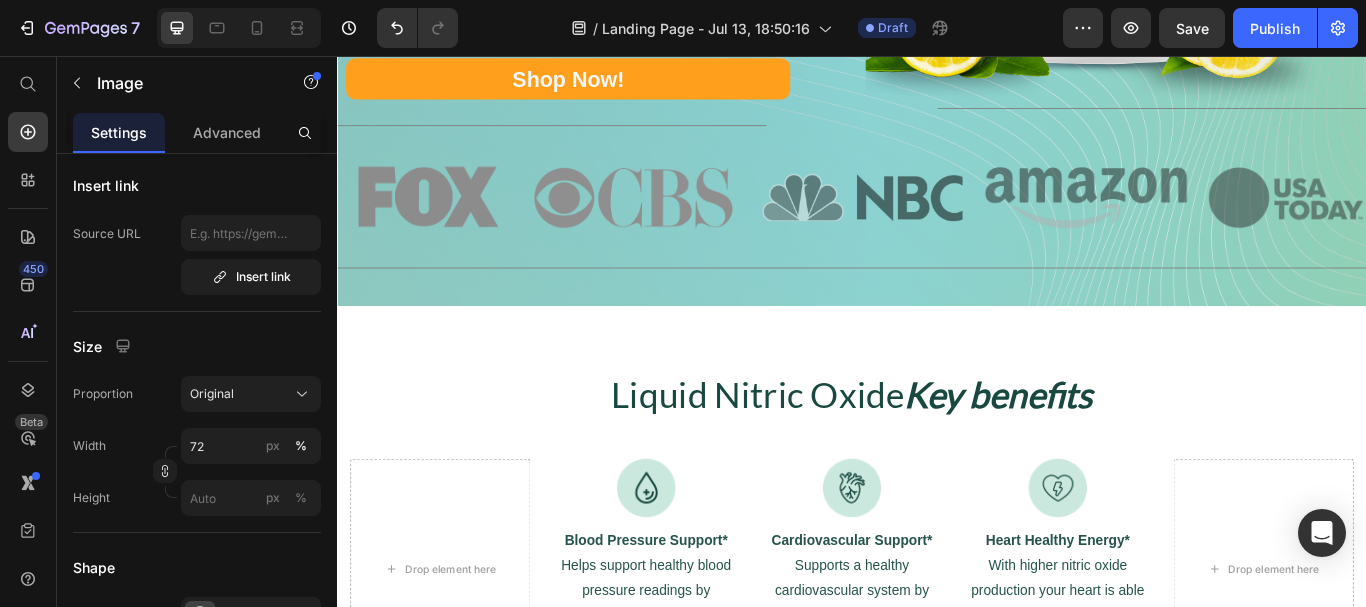 scroll, scrollTop: 0, scrollLeft: 0, axis: both 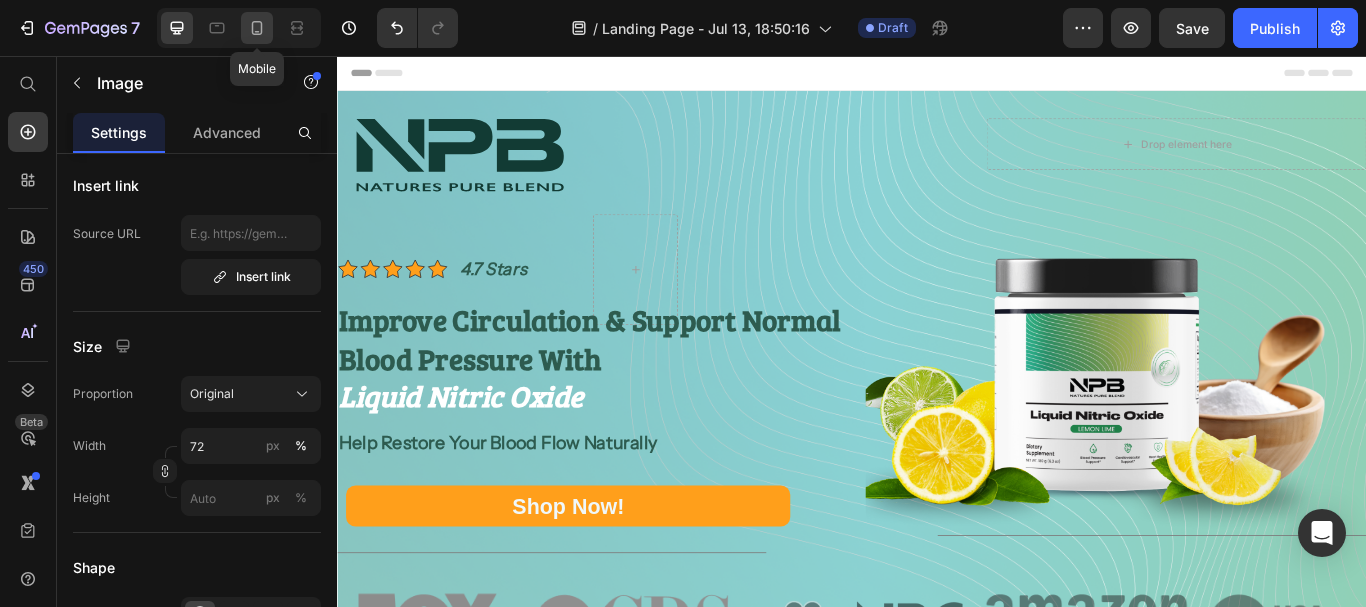 click 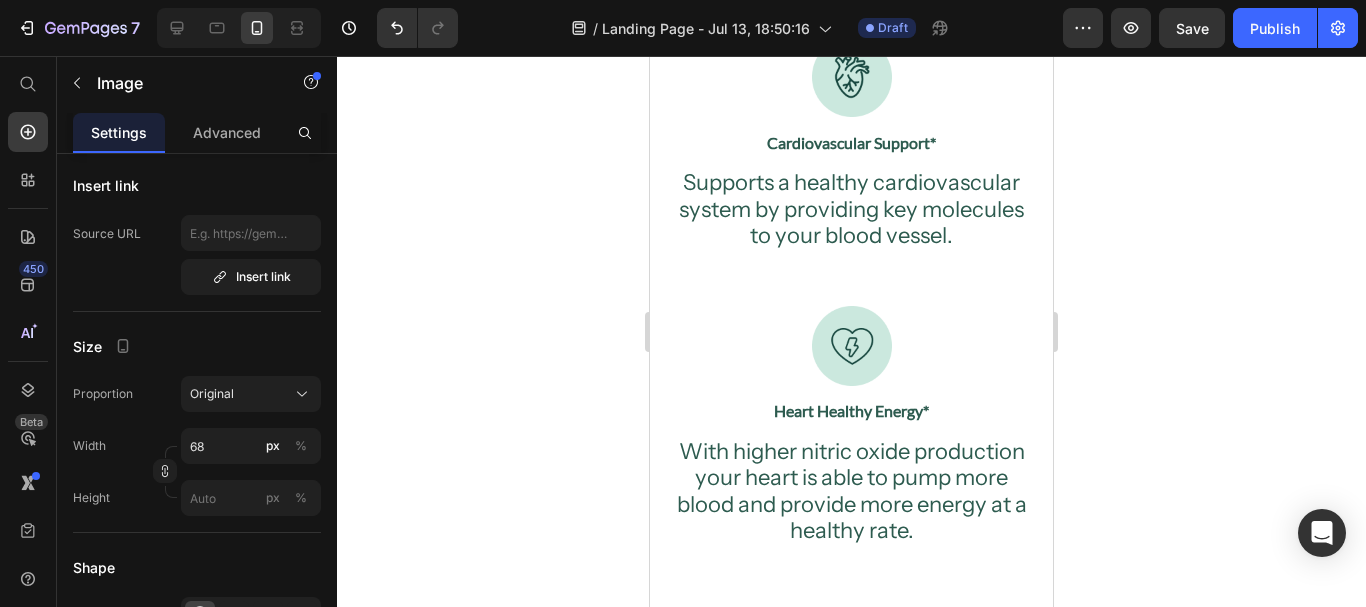 scroll, scrollTop: 1900, scrollLeft: 0, axis: vertical 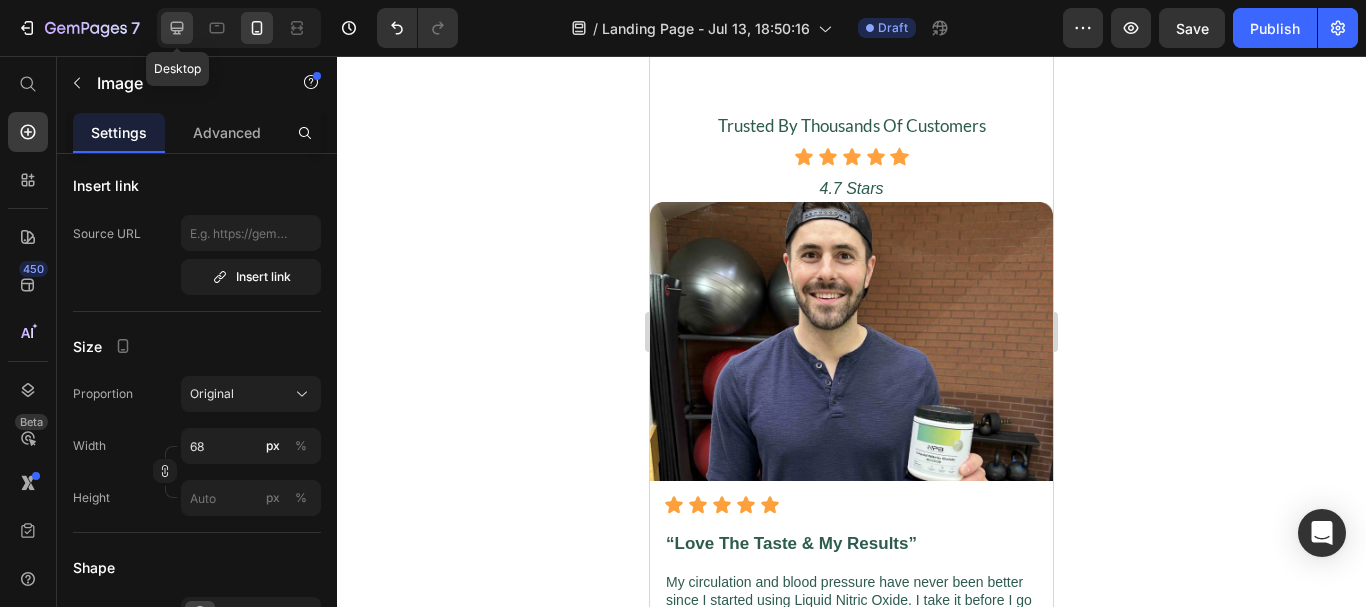click 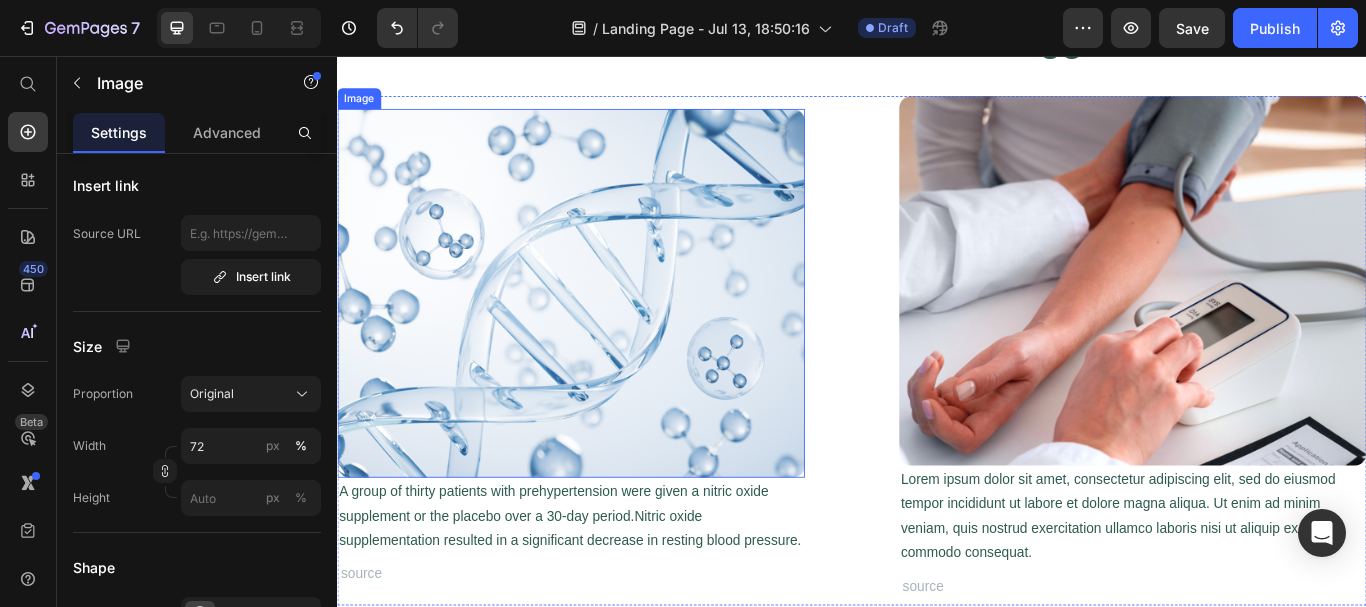 scroll, scrollTop: 2398, scrollLeft: 0, axis: vertical 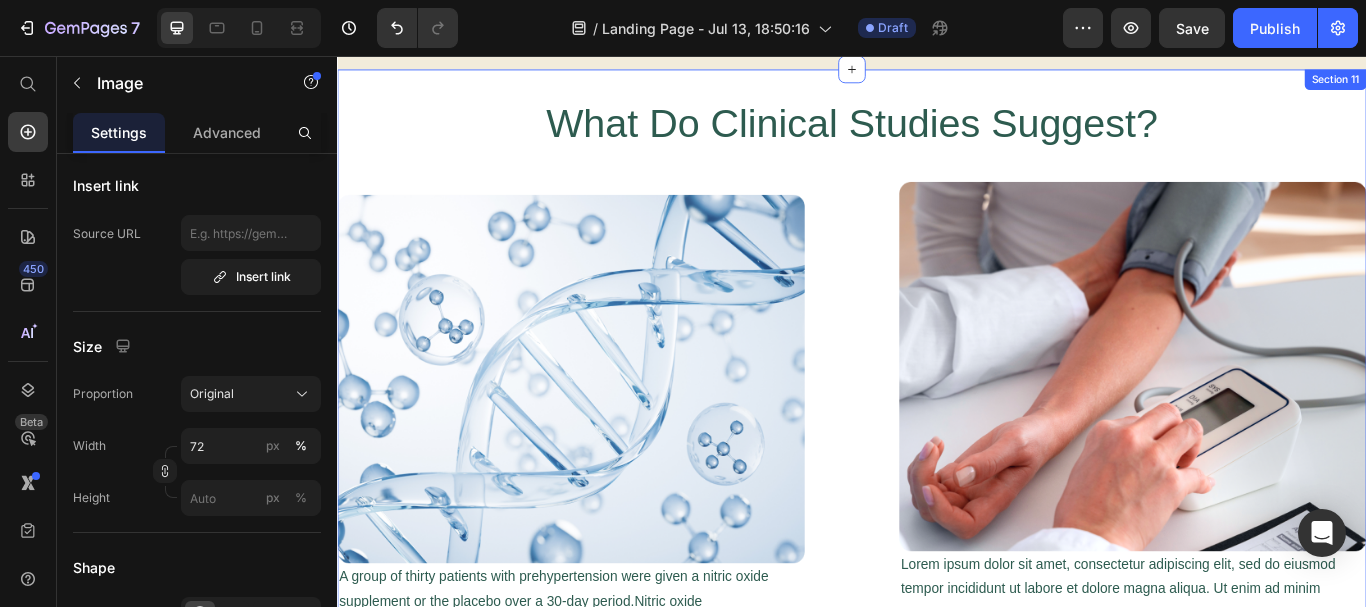 click on "What Do Clinical Studies Suggest? Heading Image A group of thirty patients with prehypertension were given a nitric oxide supplement or the placebo over a 30-day period.Nitric oxide supplementation resulted in a significant decrease in resting blood pressure. Text Block source Button Image Lorem ipsum dolor sit amet, consectetur adipiscing elit, sed do eiusmod tempor incididunt ut labore et dolore magna aliqua. Ut enim ad minim veniam, quis nostrud exercitation ullamco laboris nisi ut aliquip ex ea commodo consequat. Text Block source Button Row Row How Dose Liquid Nitric Oxide Work Heading Row Section 11" at bounding box center [937, 482] 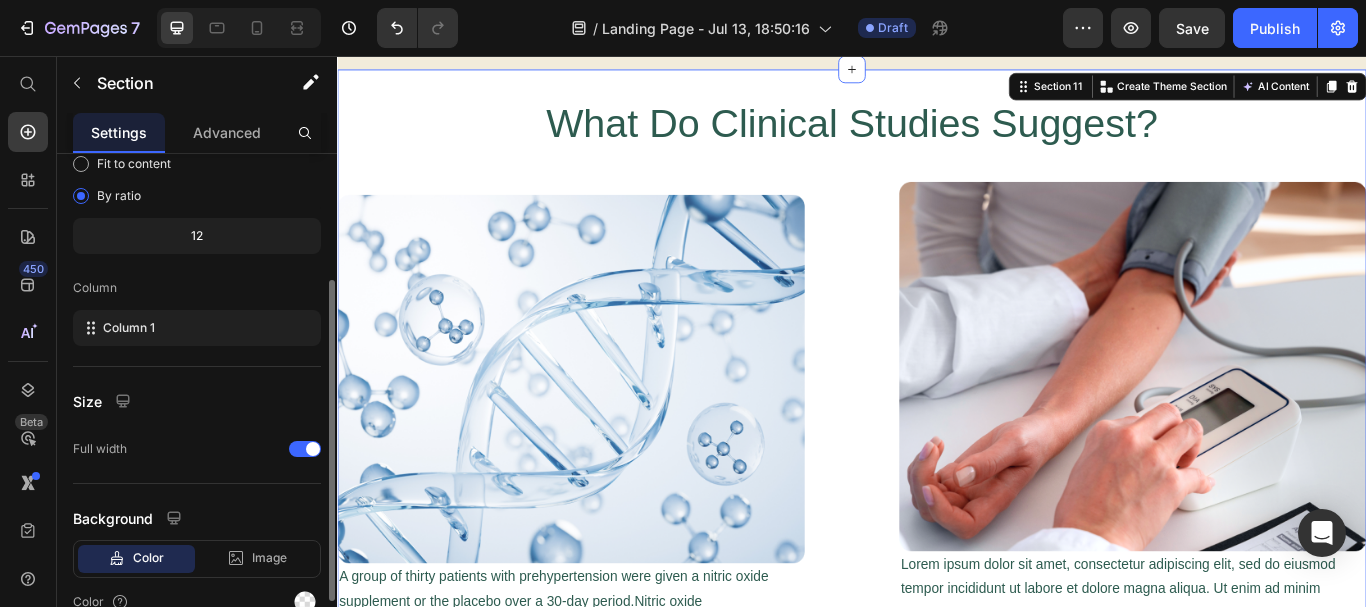 scroll, scrollTop: 298, scrollLeft: 0, axis: vertical 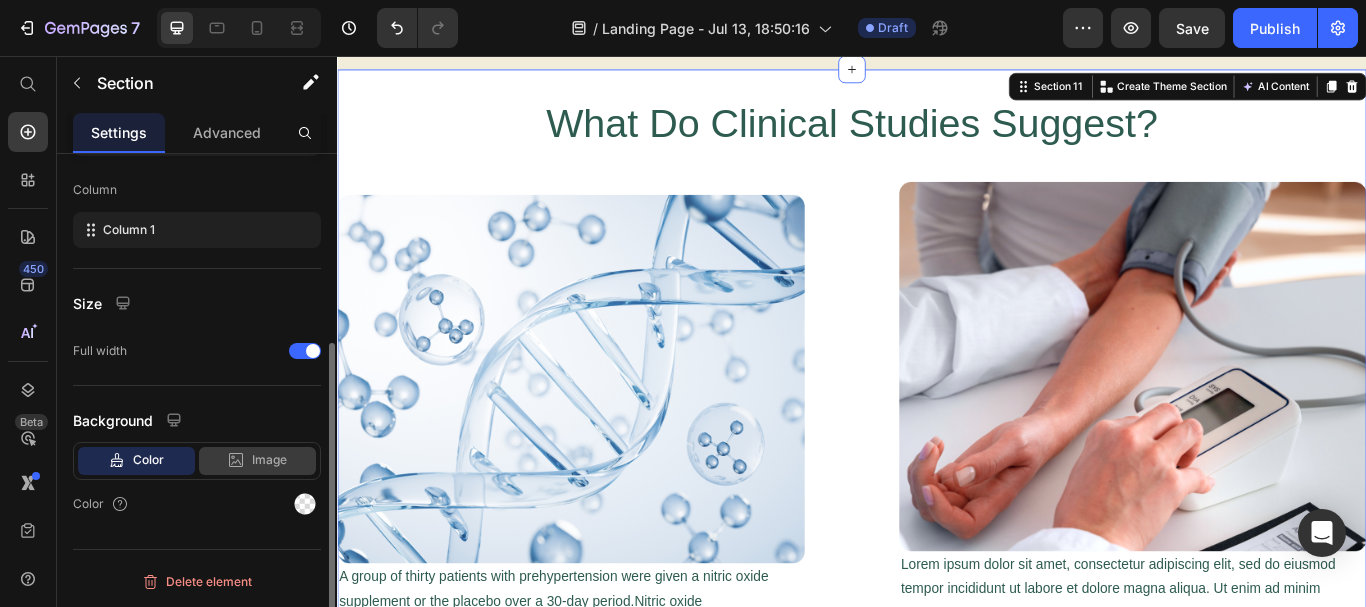 click on "Image" at bounding box center (269, 460) 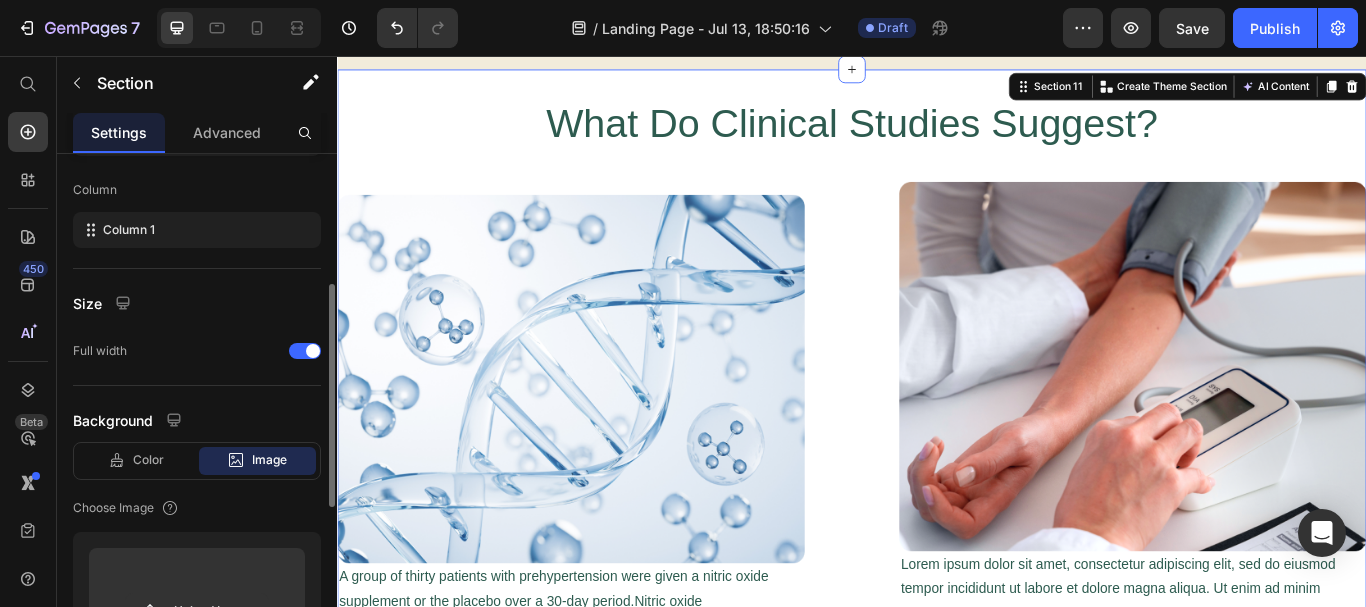 click on "Column width Fit to content By ratio 12 Column Column 1" 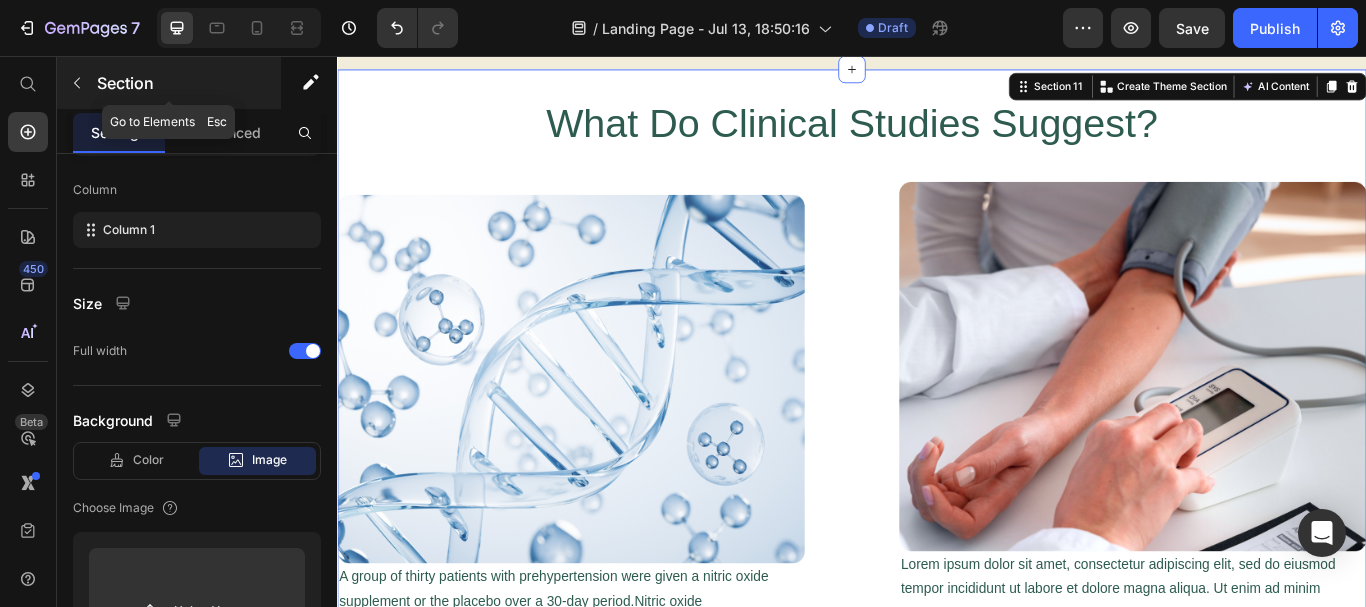 click at bounding box center [77, 83] 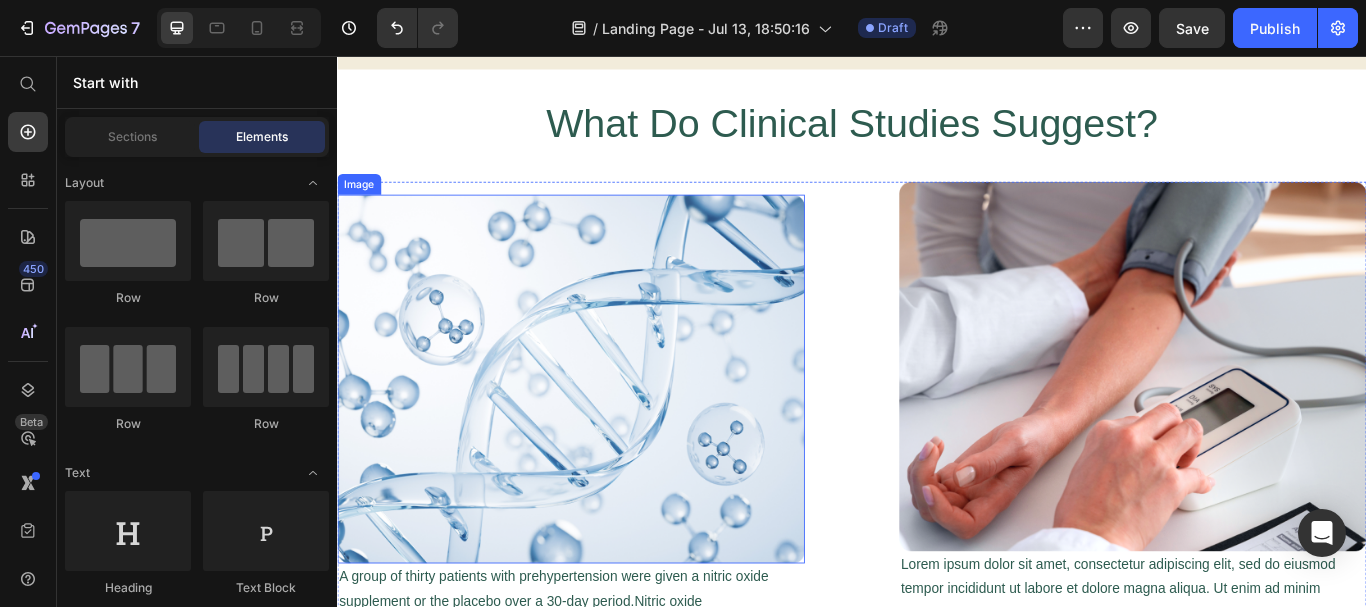 scroll, scrollTop: 2298, scrollLeft: 0, axis: vertical 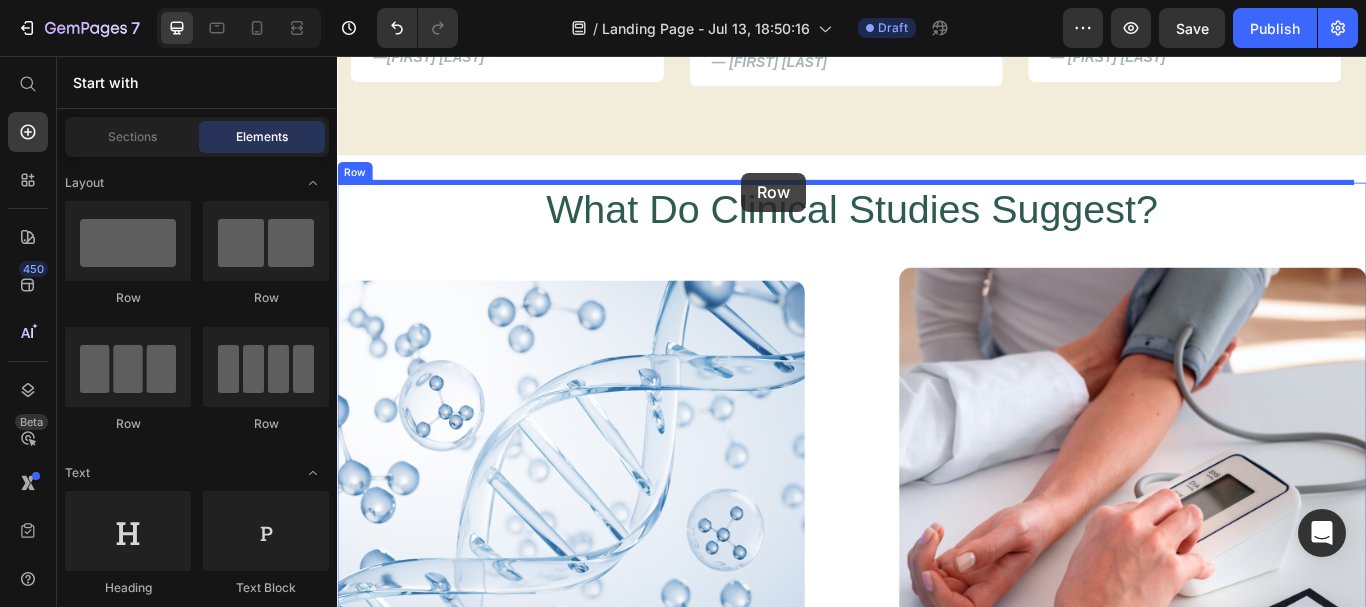 drag, startPoint x: 460, startPoint y: 306, endPoint x: 808, endPoint y: 192, distance: 366.19666 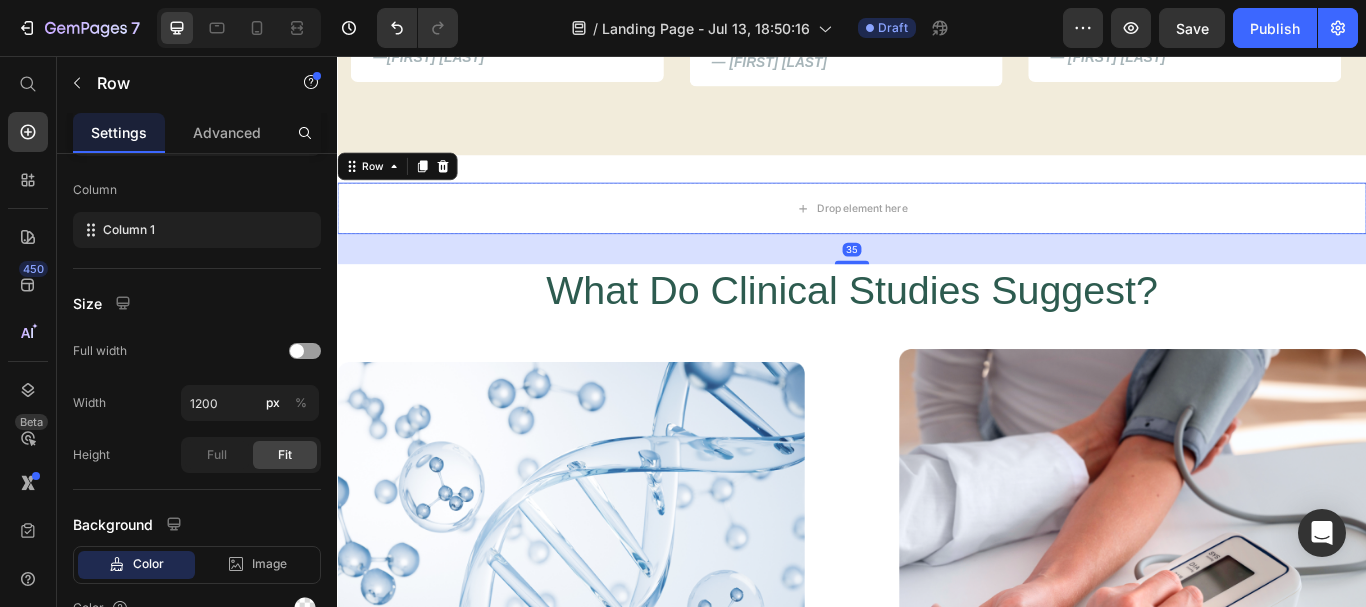 scroll, scrollTop: 0, scrollLeft: 0, axis: both 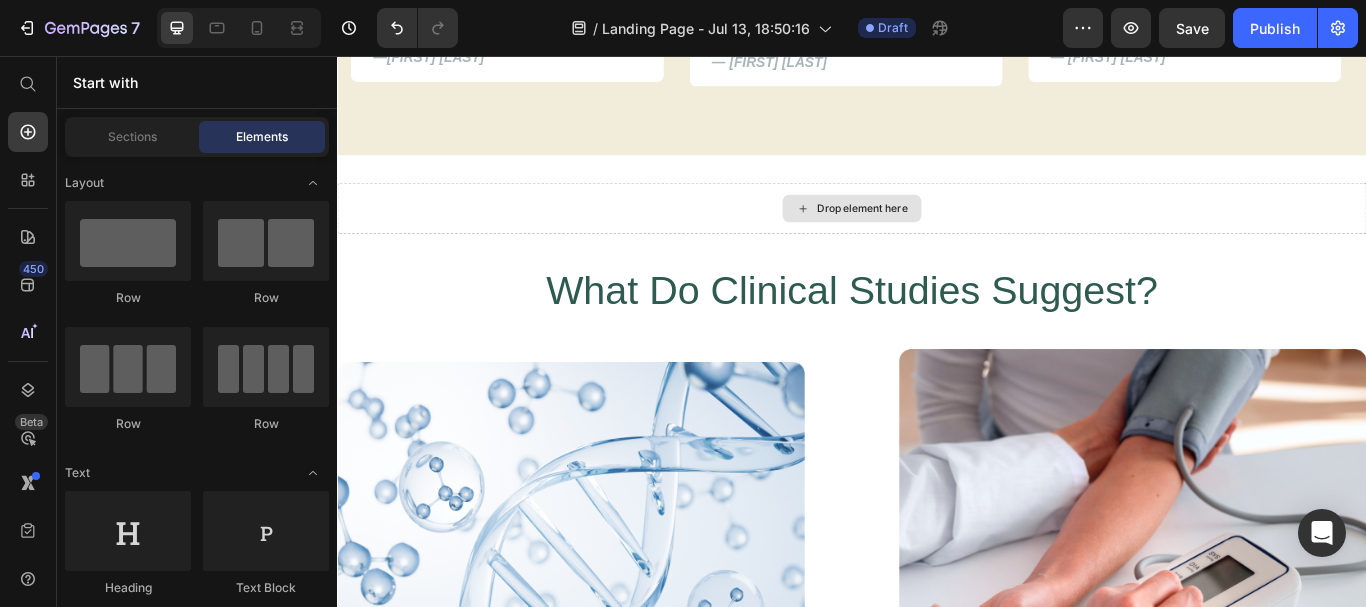 click on "Drop element here" at bounding box center [937, 234] 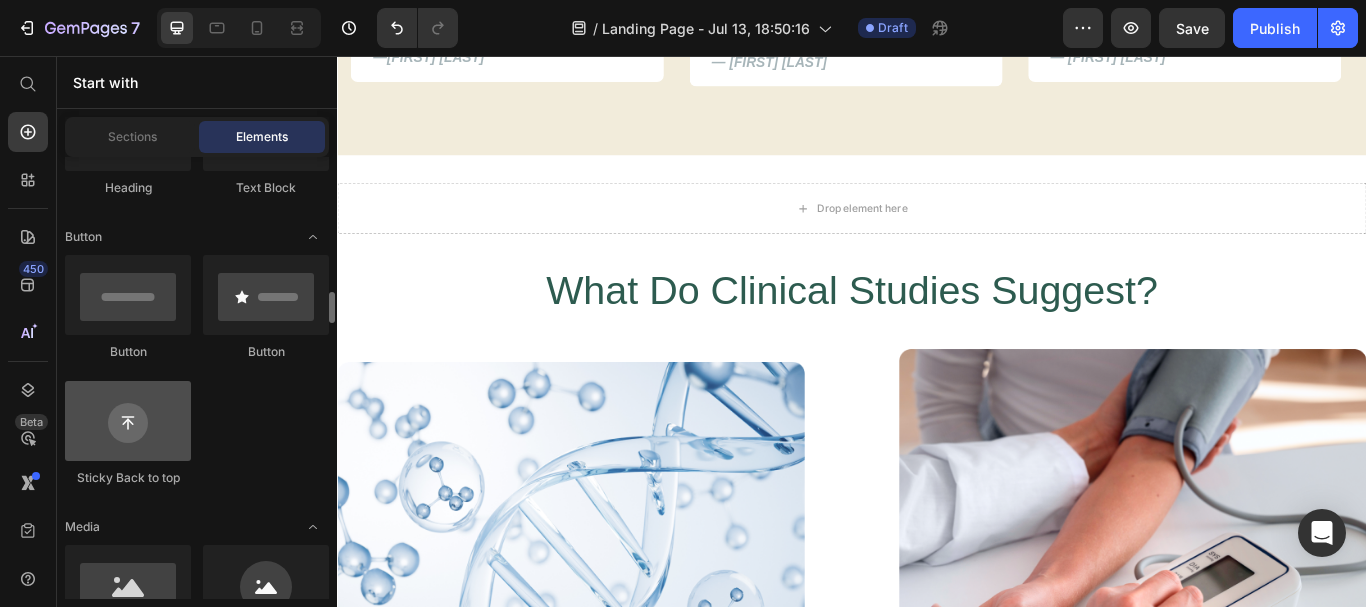 scroll, scrollTop: 600, scrollLeft: 0, axis: vertical 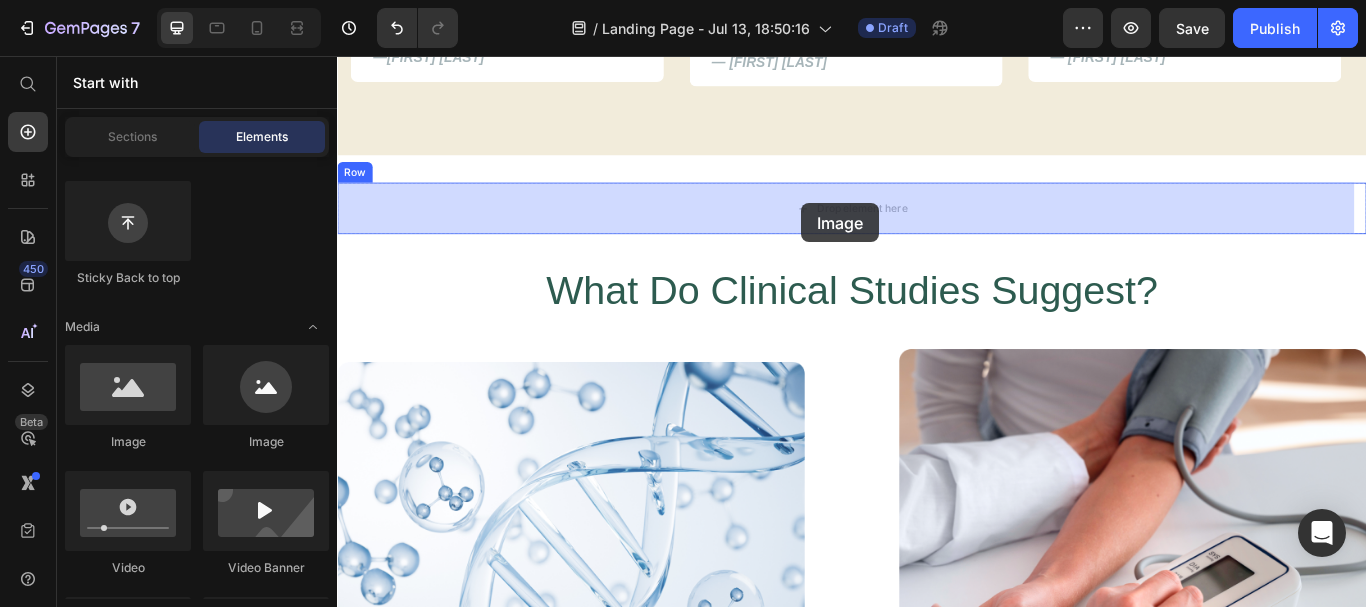 drag, startPoint x: 470, startPoint y: 445, endPoint x: 874, endPoint y: 232, distance: 456.71106 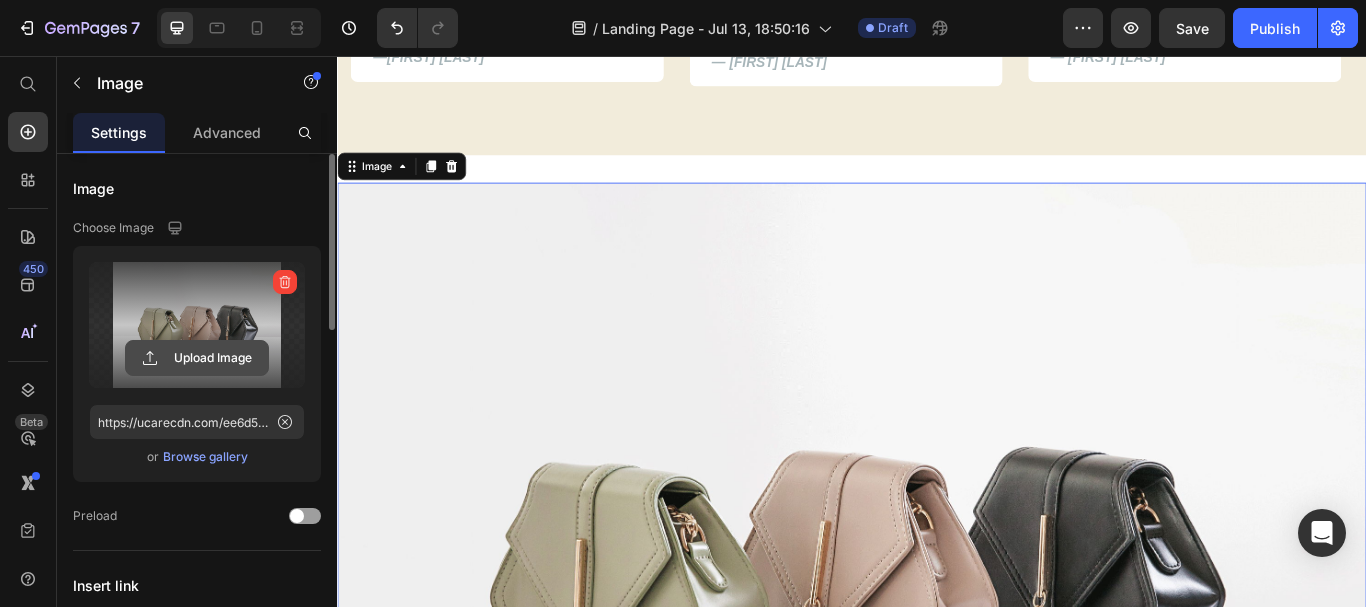 click 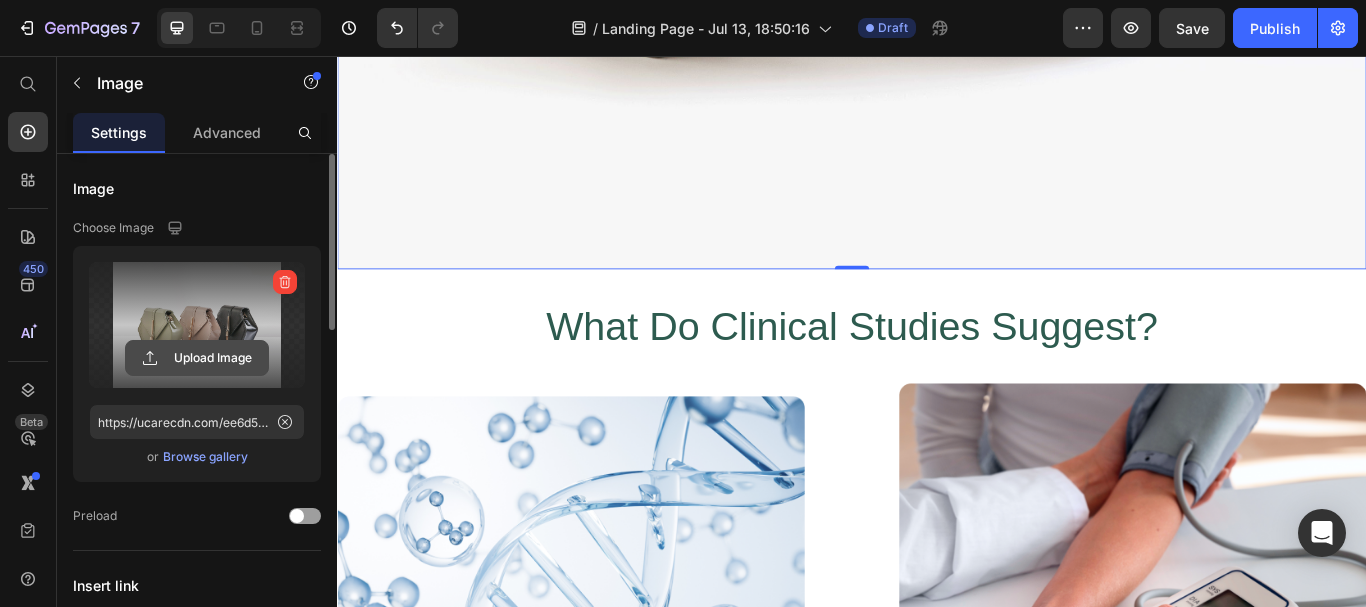 scroll, scrollTop: 2898, scrollLeft: 0, axis: vertical 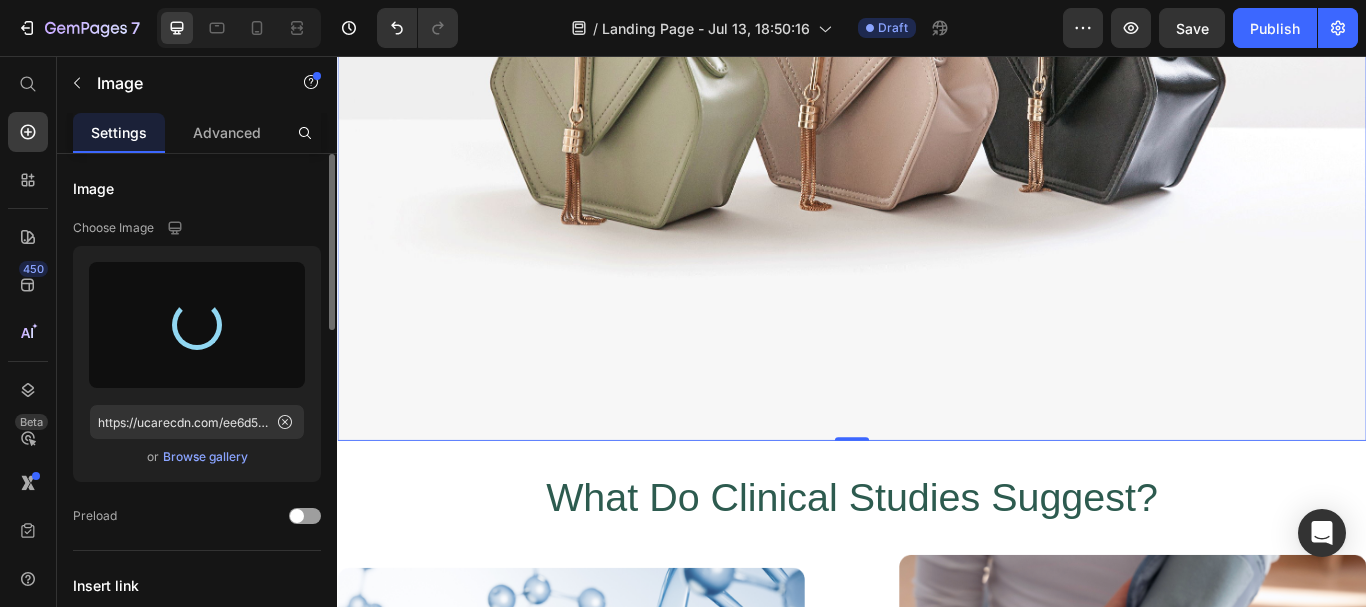 type on "https://cdn.shopify.com/s/files/1/0633/9133/4502/files/gempages_565070732975932211-b4cf4976-fa33-4a42-9f74-b9dbfb0f33a3.png" 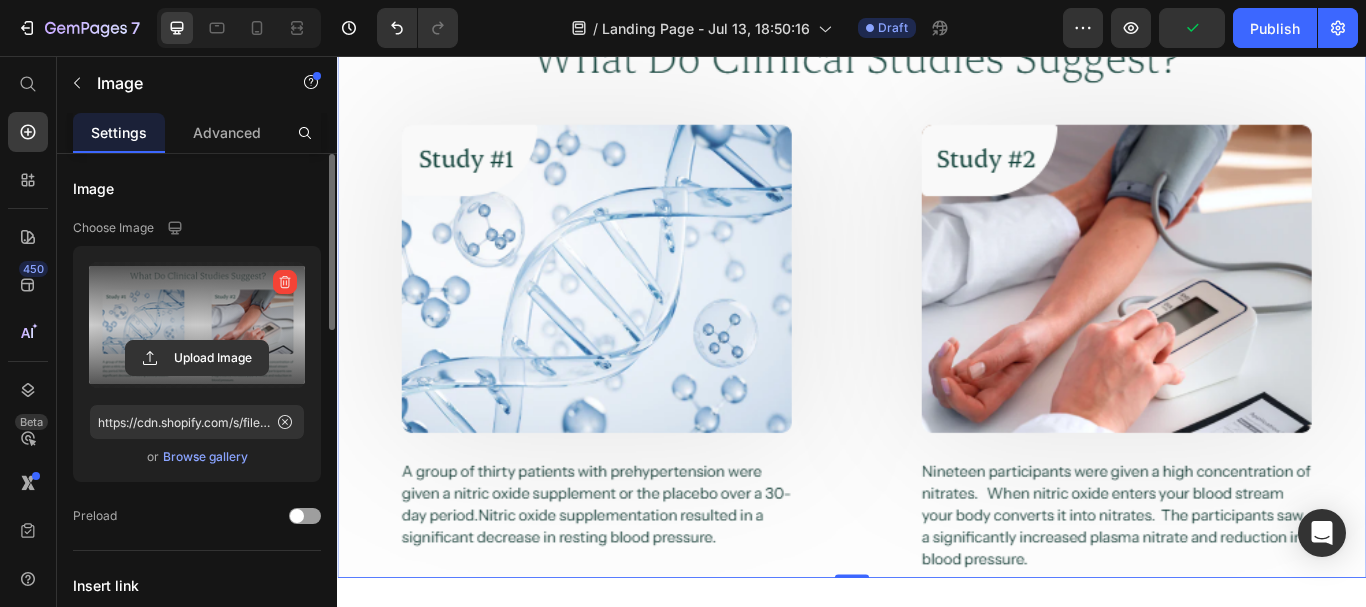 scroll, scrollTop: 2298, scrollLeft: 0, axis: vertical 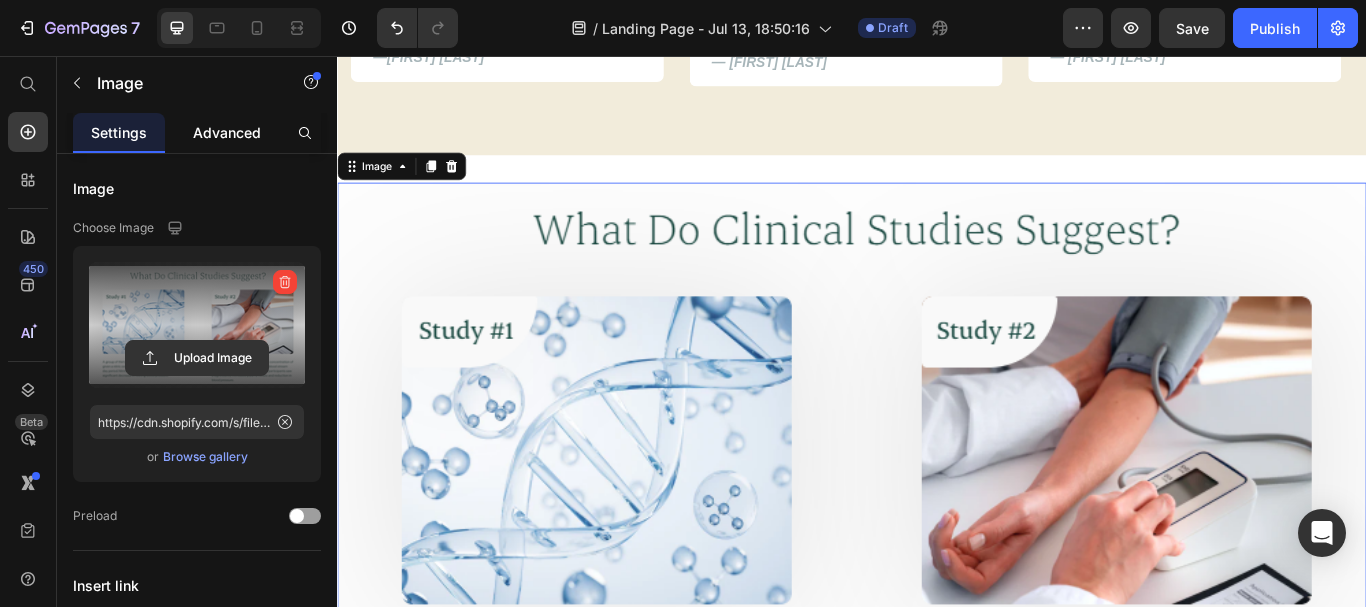 click on "Advanced" at bounding box center (227, 132) 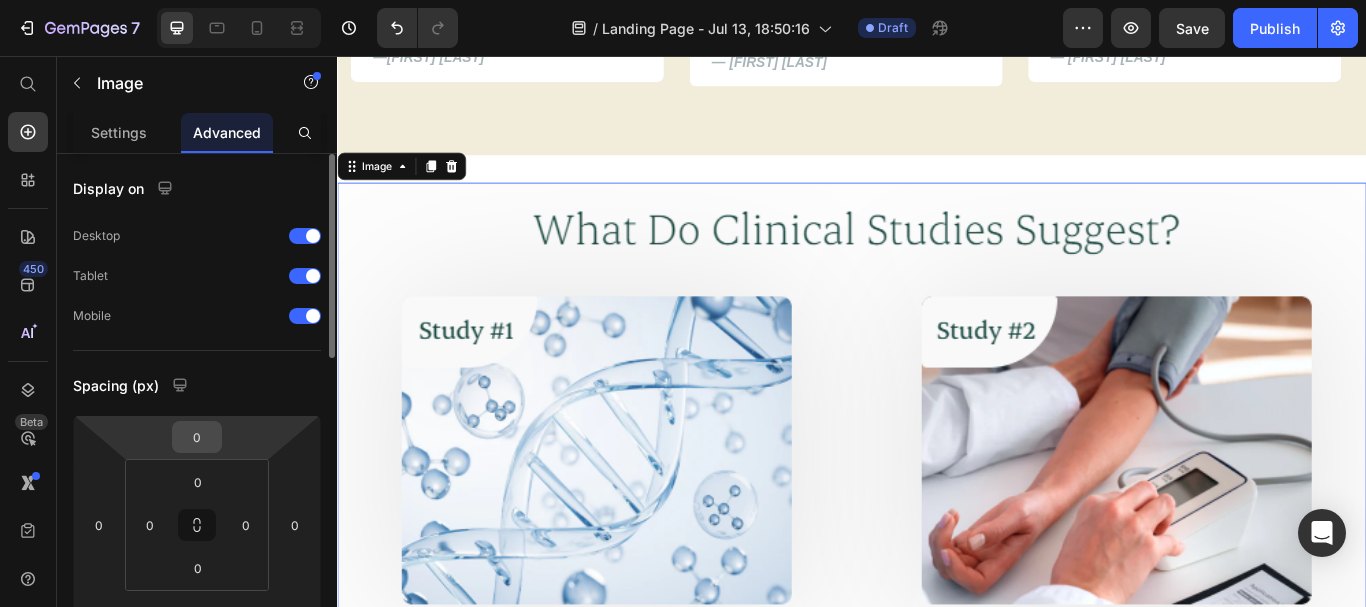 click on "0" at bounding box center [197, 437] 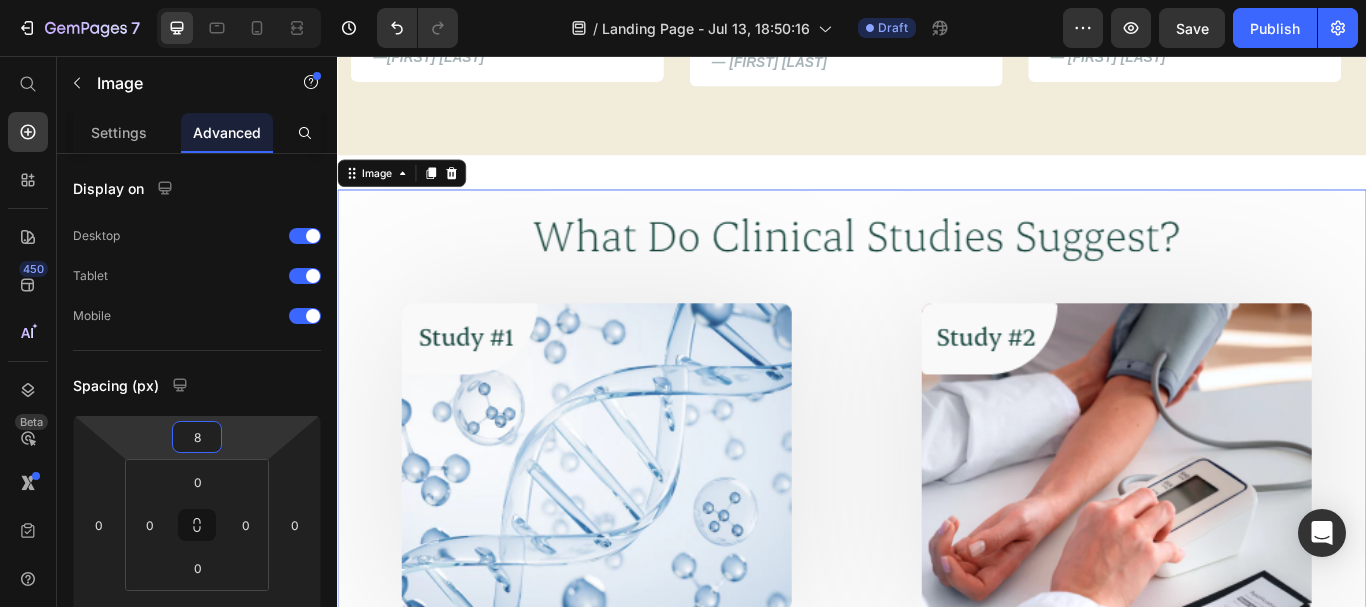 scroll, scrollTop: 2798, scrollLeft: 0, axis: vertical 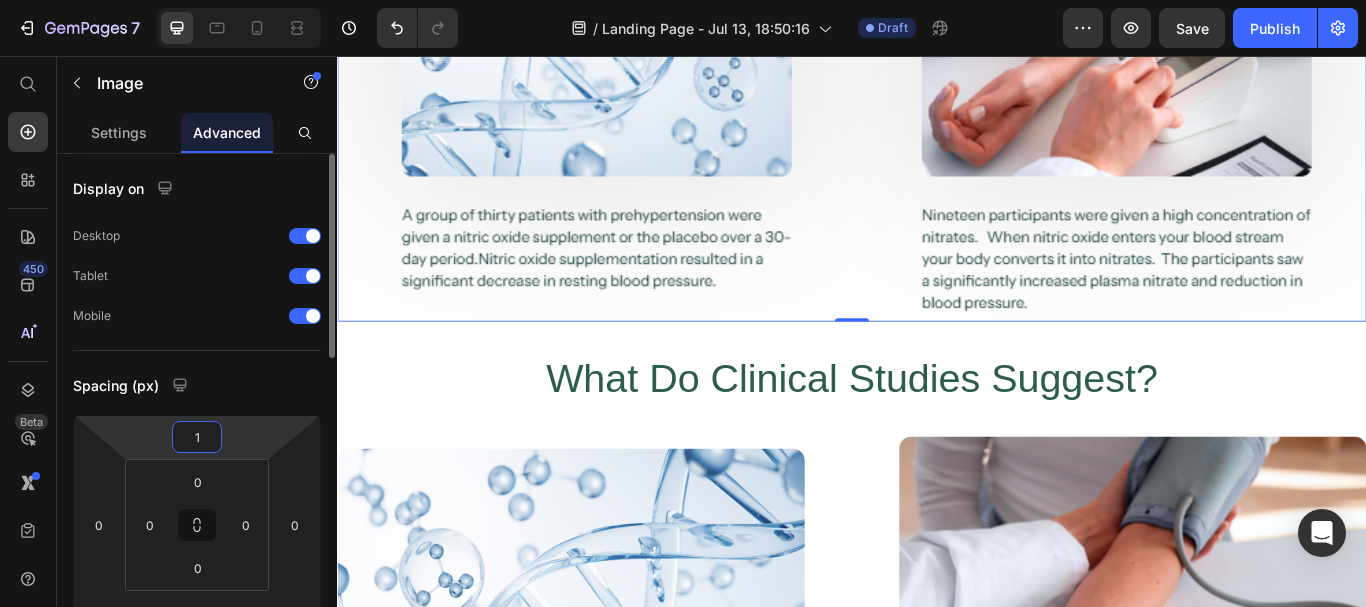 type on "0" 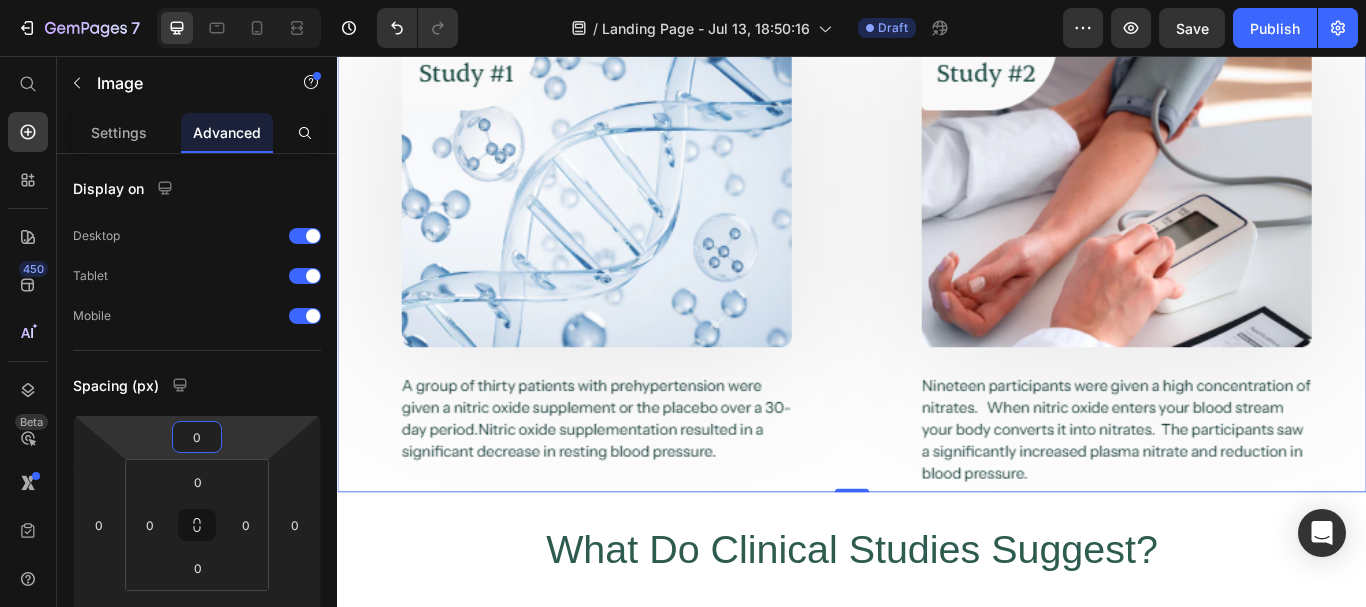 scroll, scrollTop: 2298, scrollLeft: 0, axis: vertical 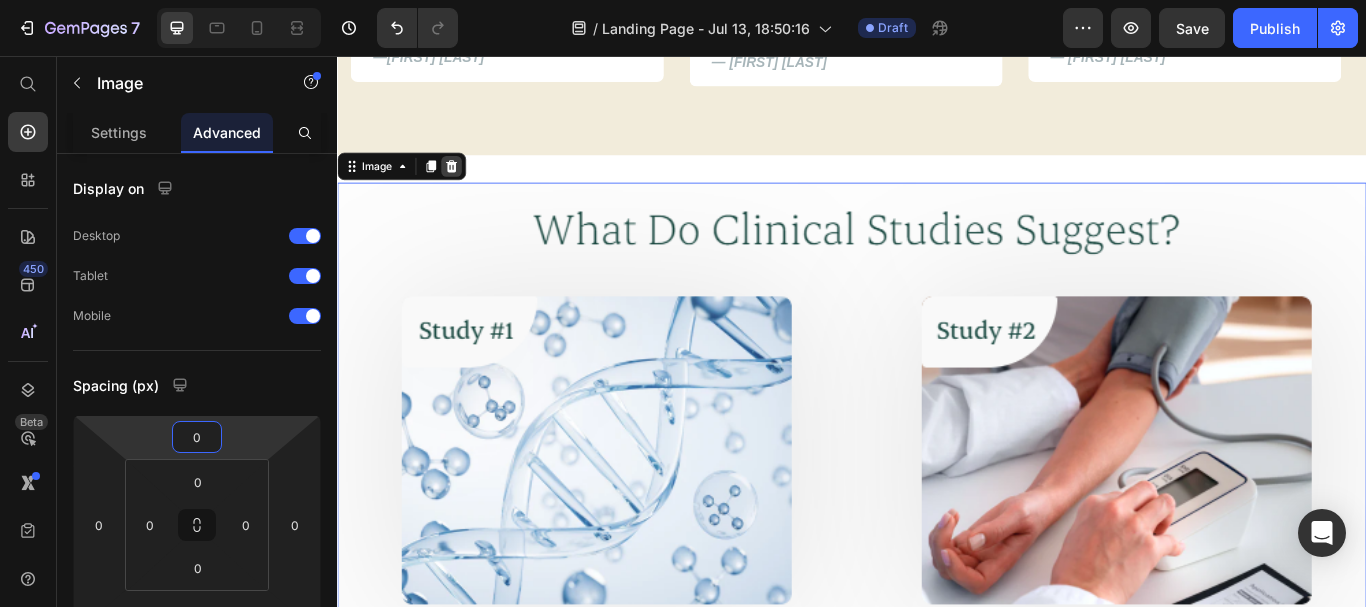 click 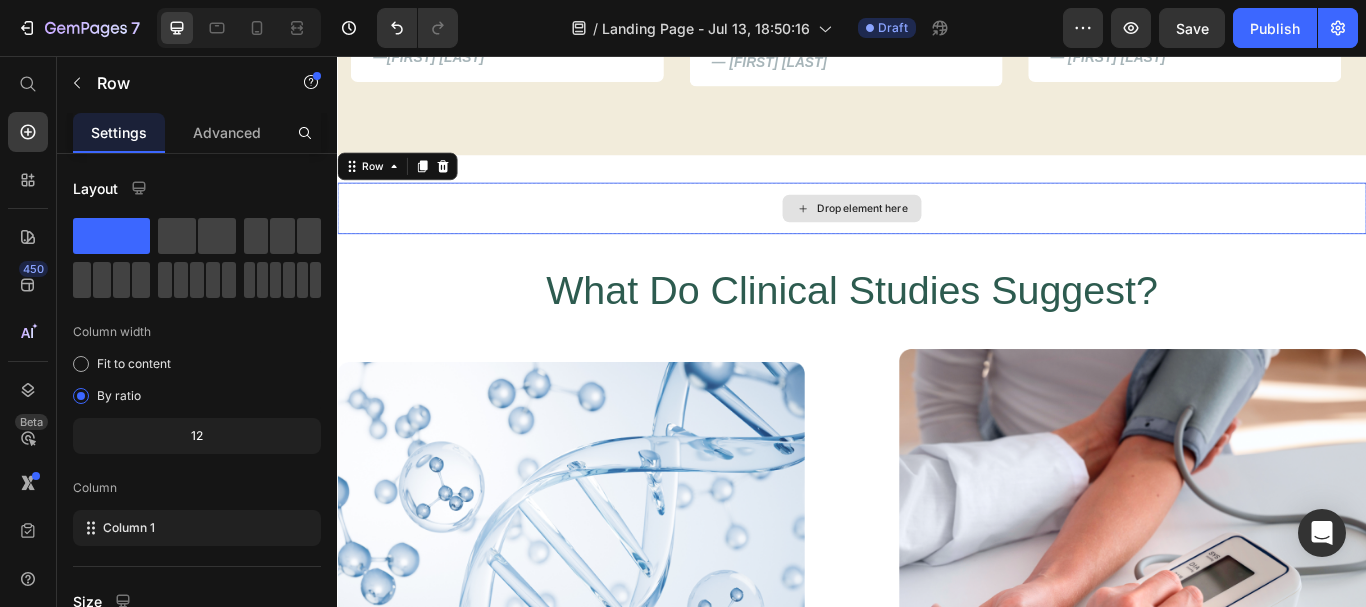 click on "Drop element here" at bounding box center [937, 234] 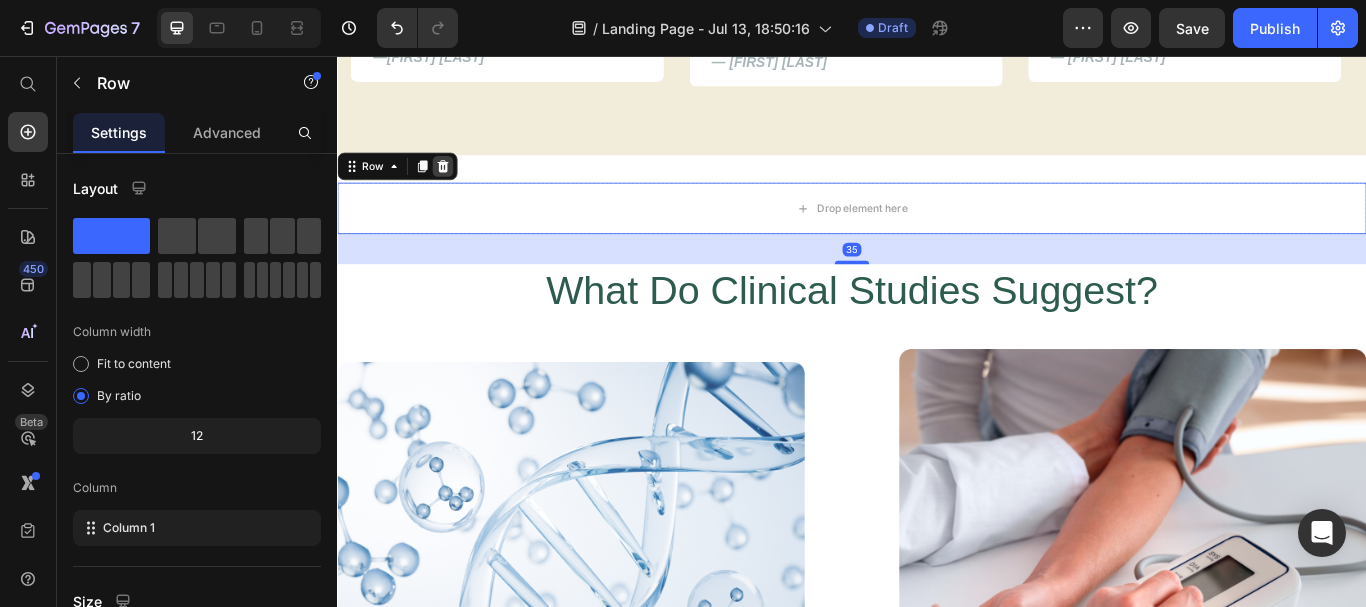click 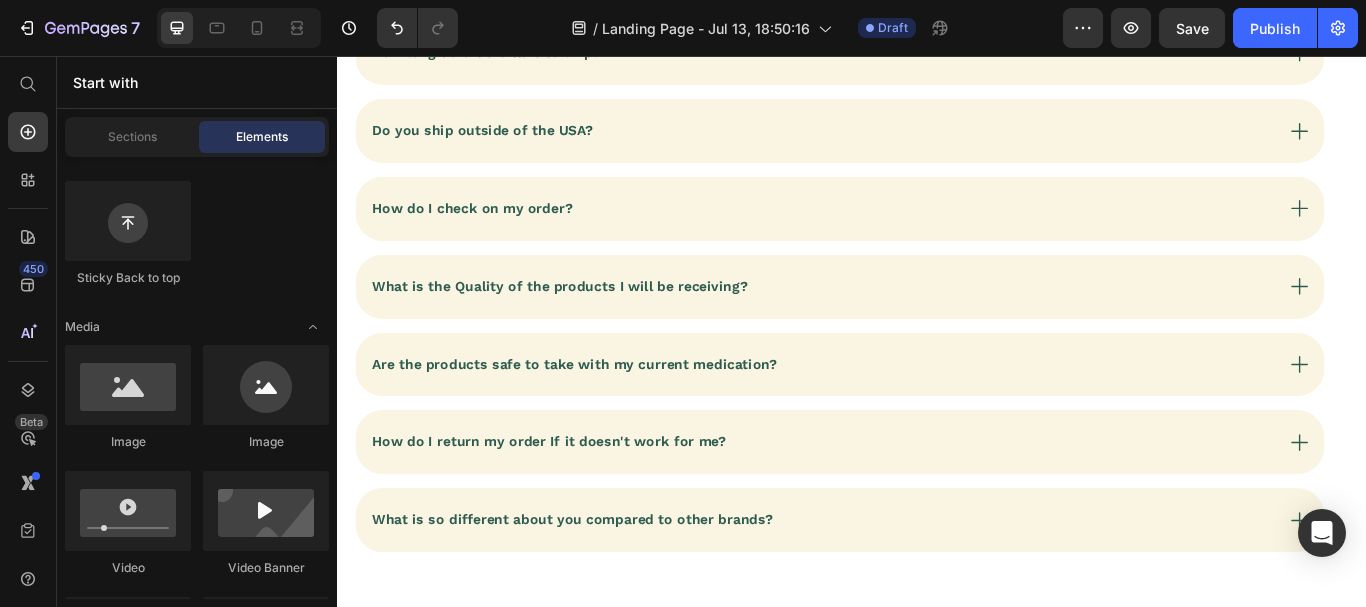 scroll, scrollTop: 7198, scrollLeft: 0, axis: vertical 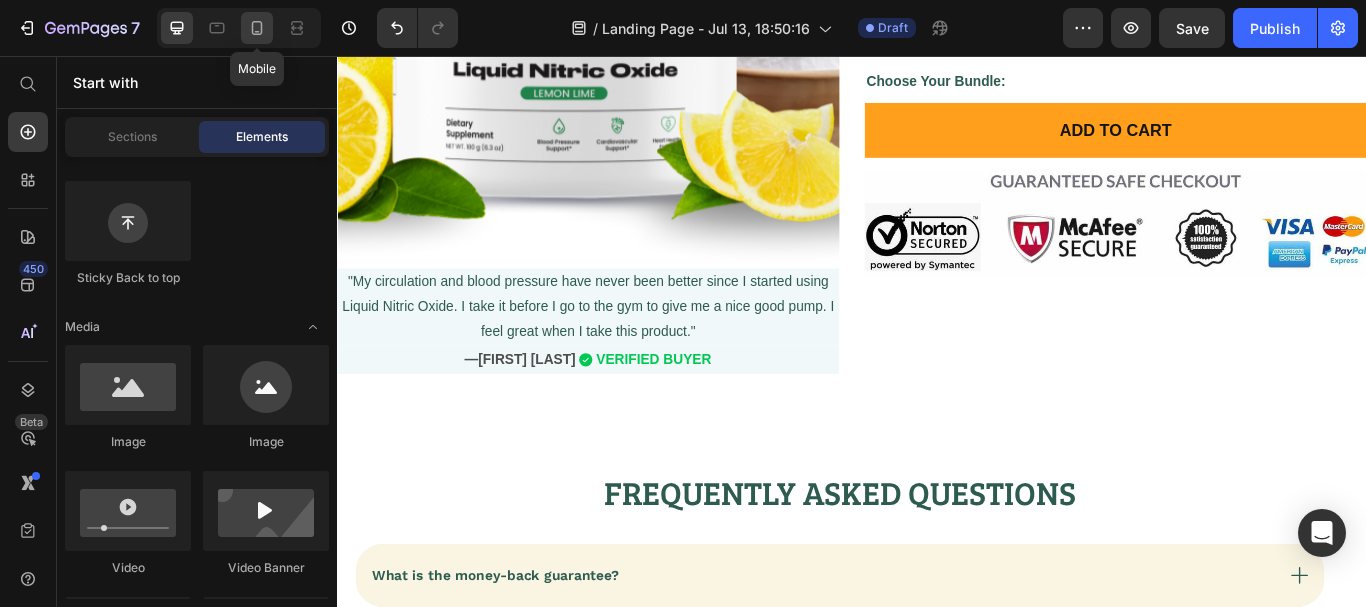 click 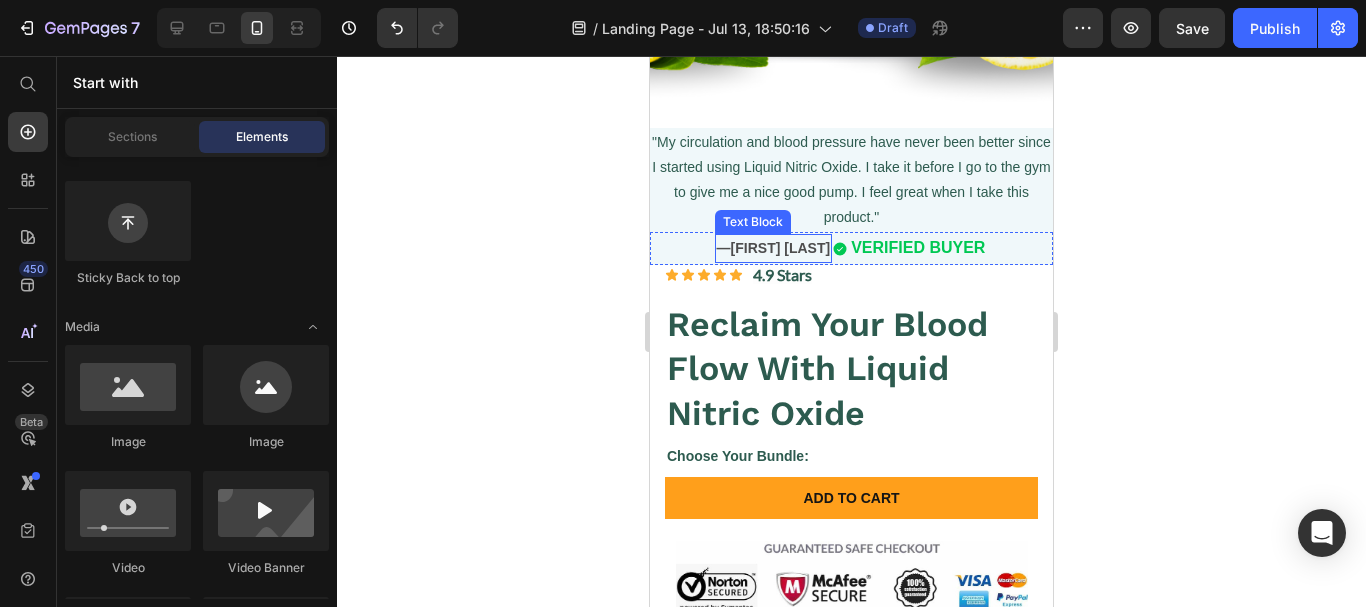 scroll, scrollTop: 6000, scrollLeft: 0, axis: vertical 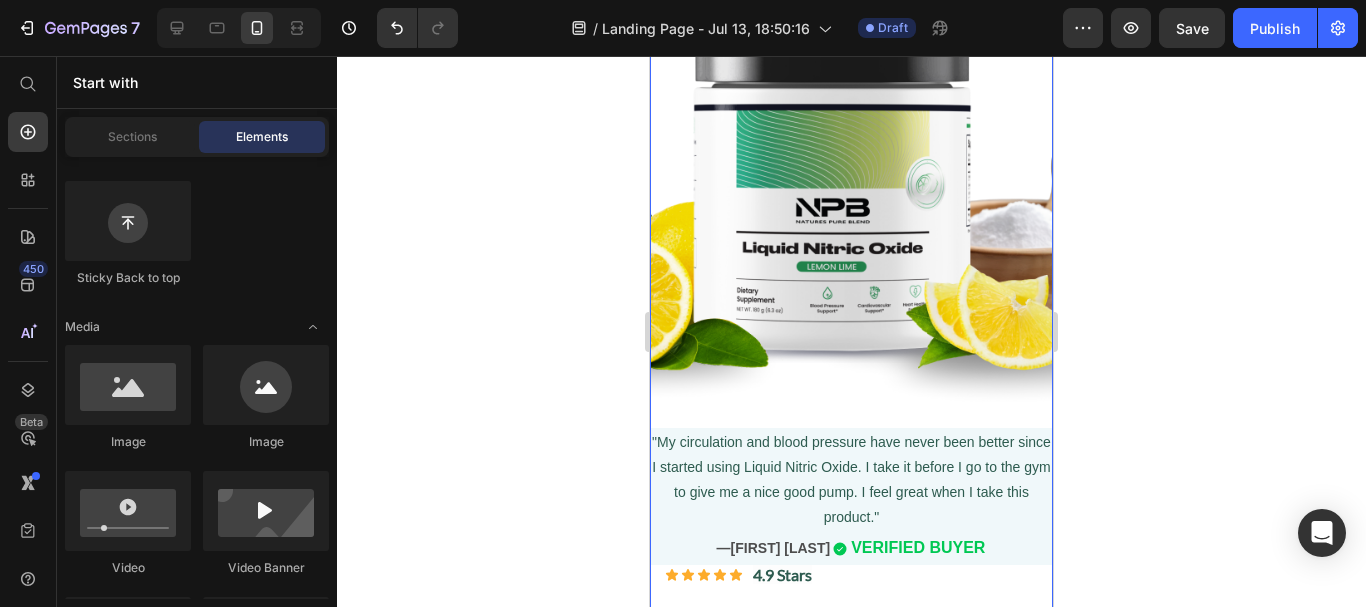 click on "Product Images "My circulation and blood pressure have never been better since I started using Liquid Nitric Oxide. I take it before I go to the gym to give me a nice good pump. I feel great when I take this product." Text Block —Jake S. Text Block VERIFIED BUYER Item List Row Row" at bounding box center [851, 284] 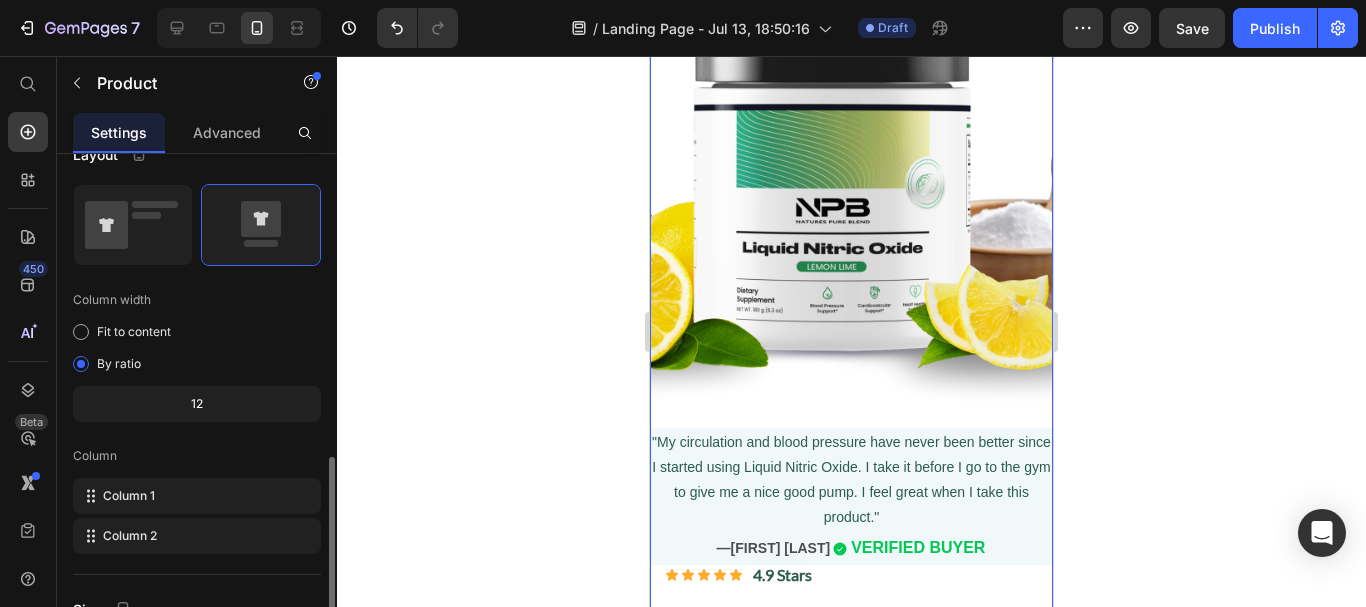 scroll, scrollTop: 500, scrollLeft: 0, axis: vertical 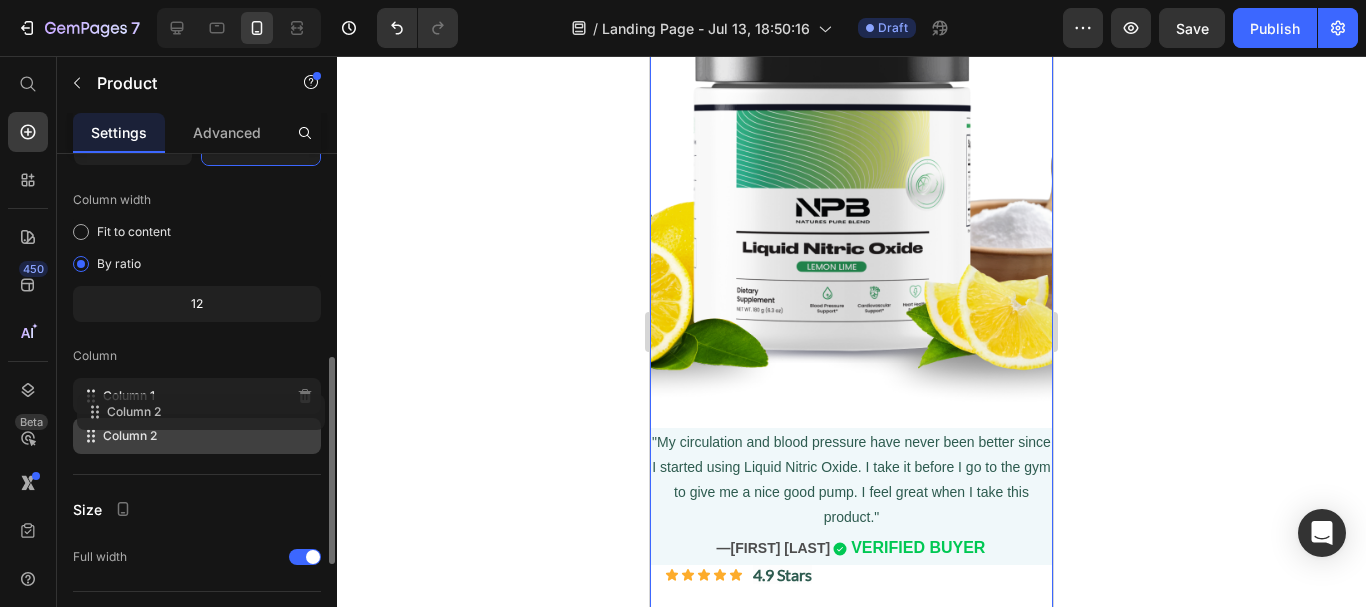 type 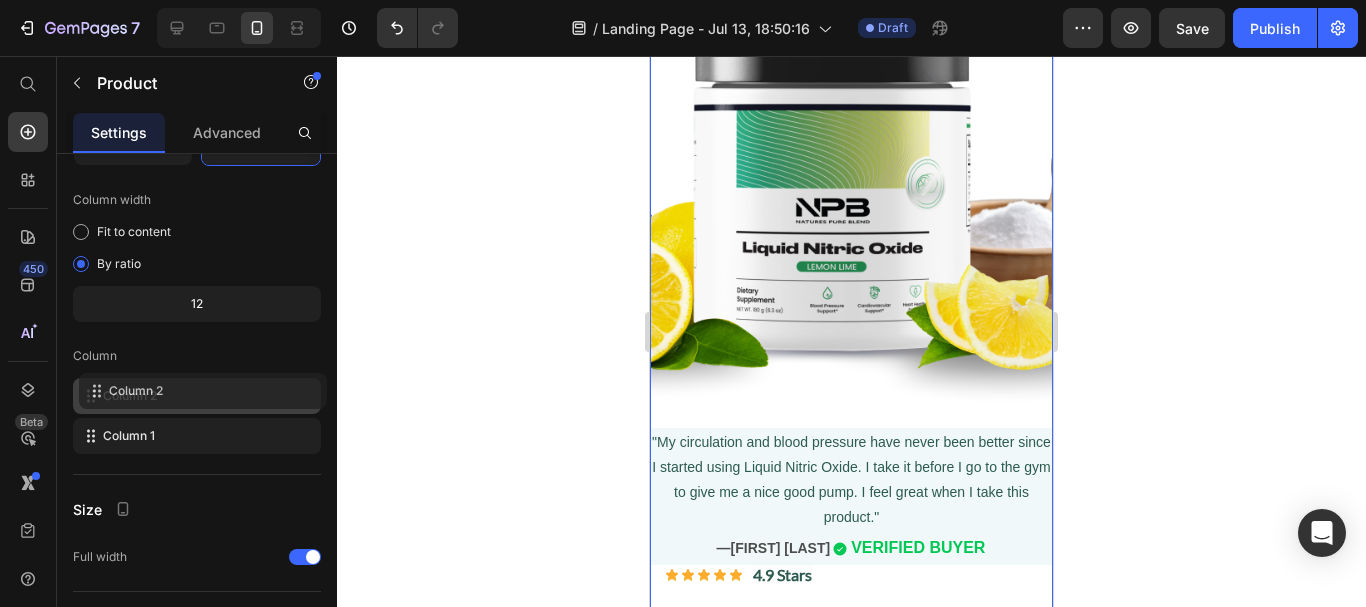 drag, startPoint x: 178, startPoint y: 439, endPoint x: 184, endPoint y: 390, distance: 49.365982 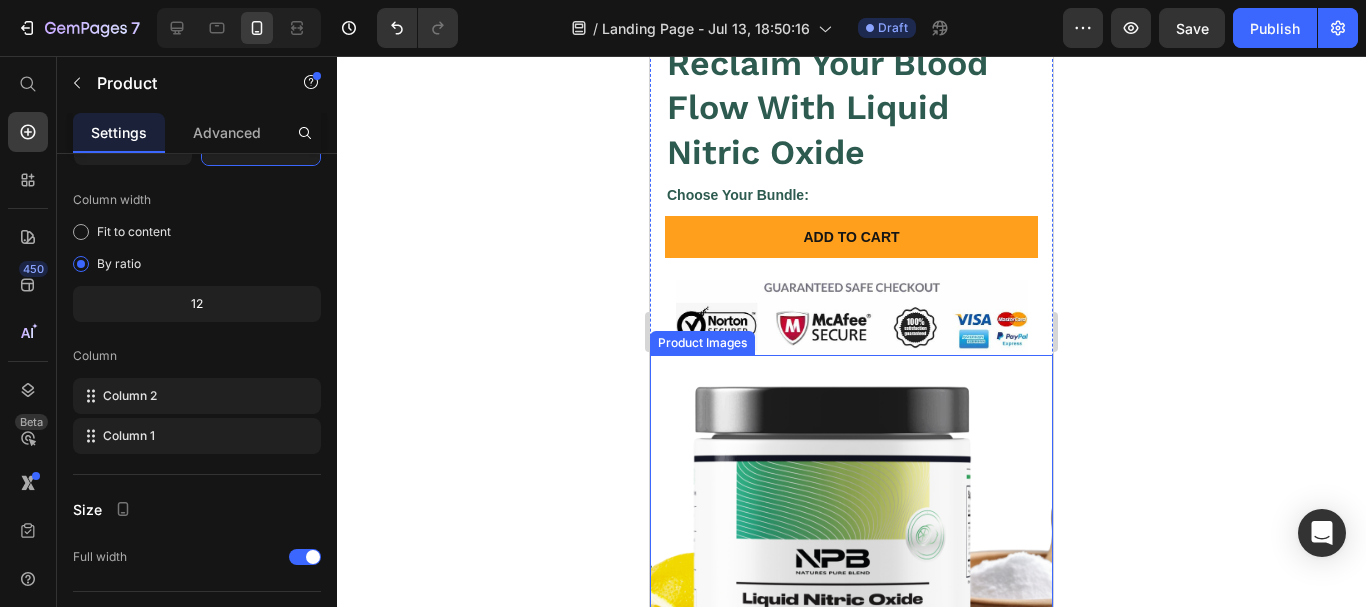 scroll, scrollTop: 5800, scrollLeft: 0, axis: vertical 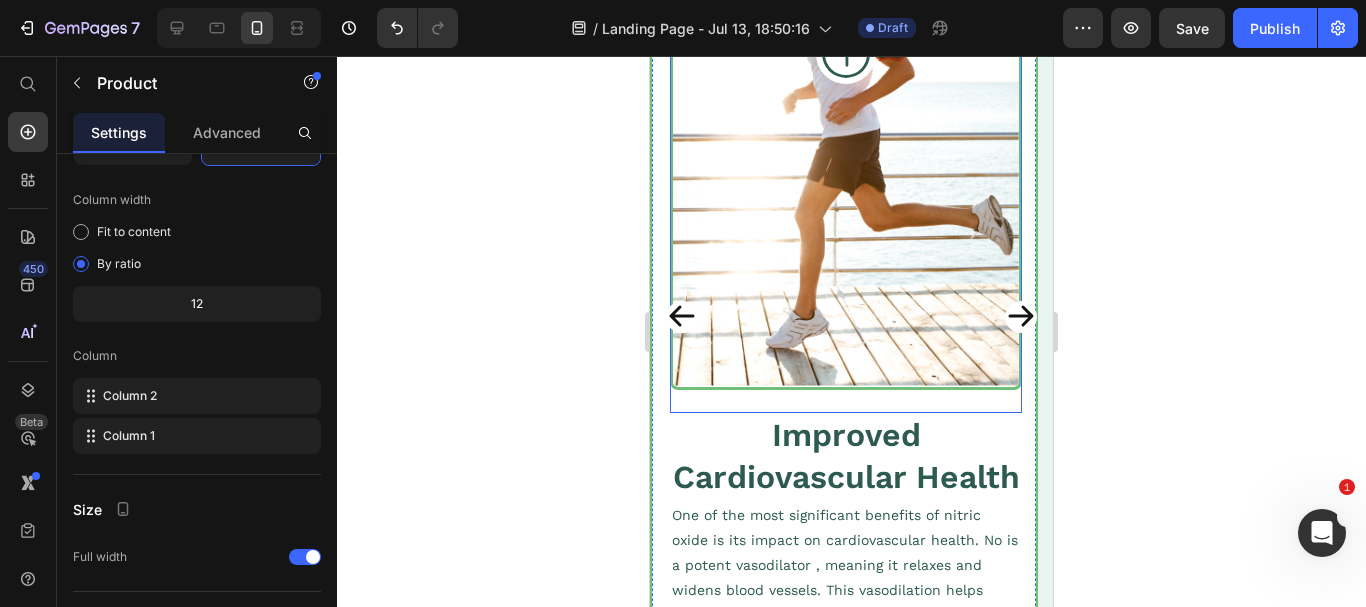 click on "Icon" at bounding box center (846, 218) 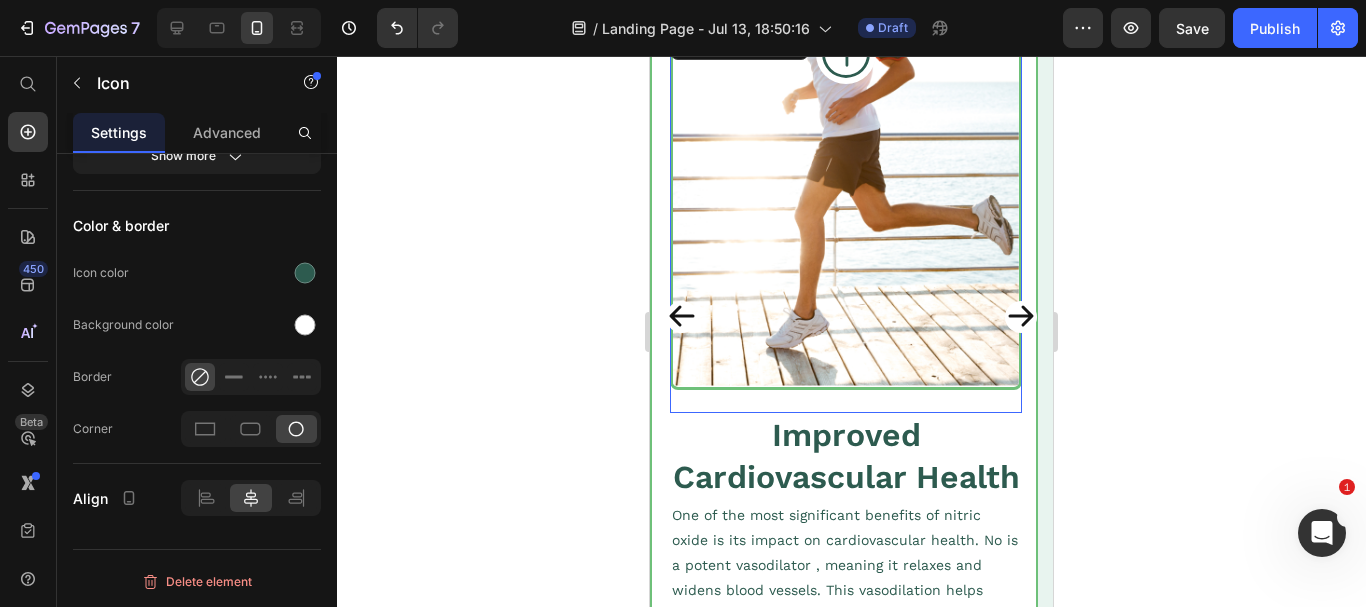 scroll, scrollTop: 0, scrollLeft: 0, axis: both 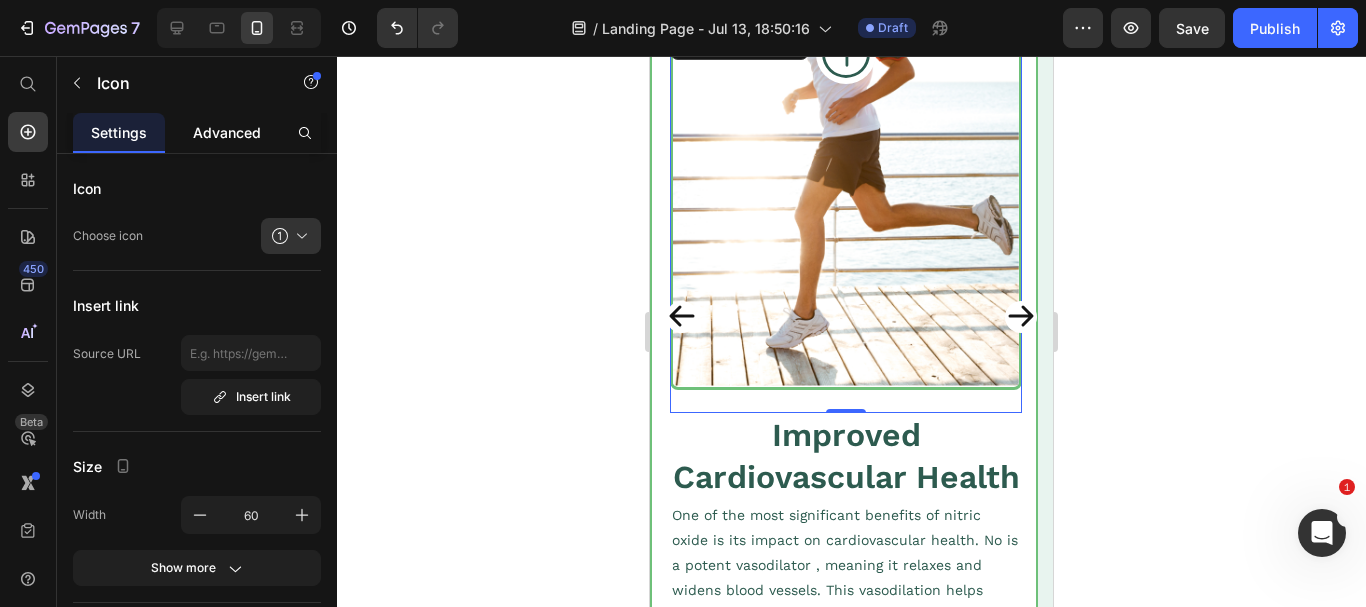 click on "Advanced" at bounding box center [227, 132] 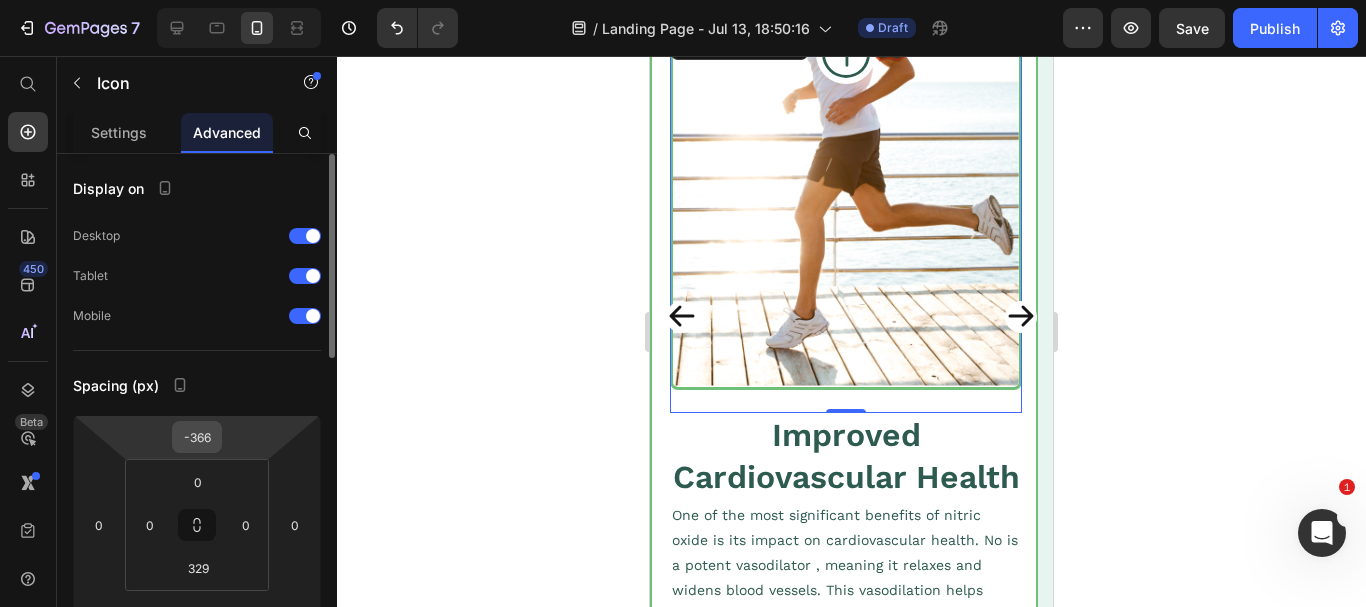 click on "-366" at bounding box center [197, 437] 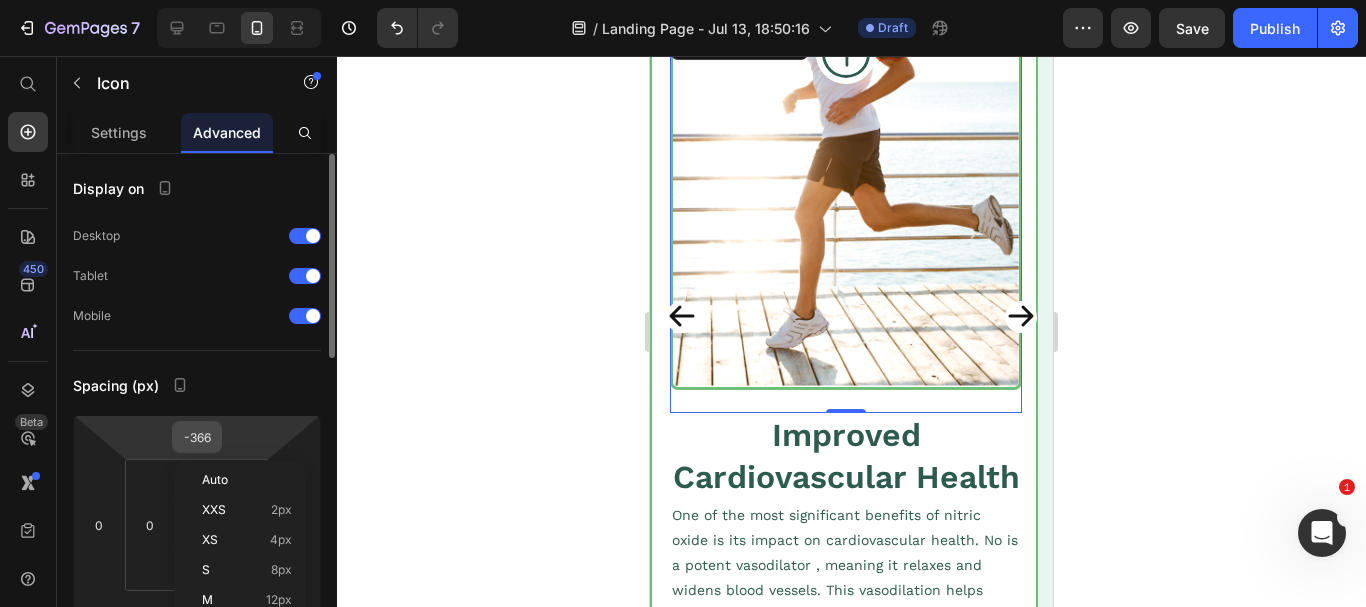 click on "-366" at bounding box center [197, 437] 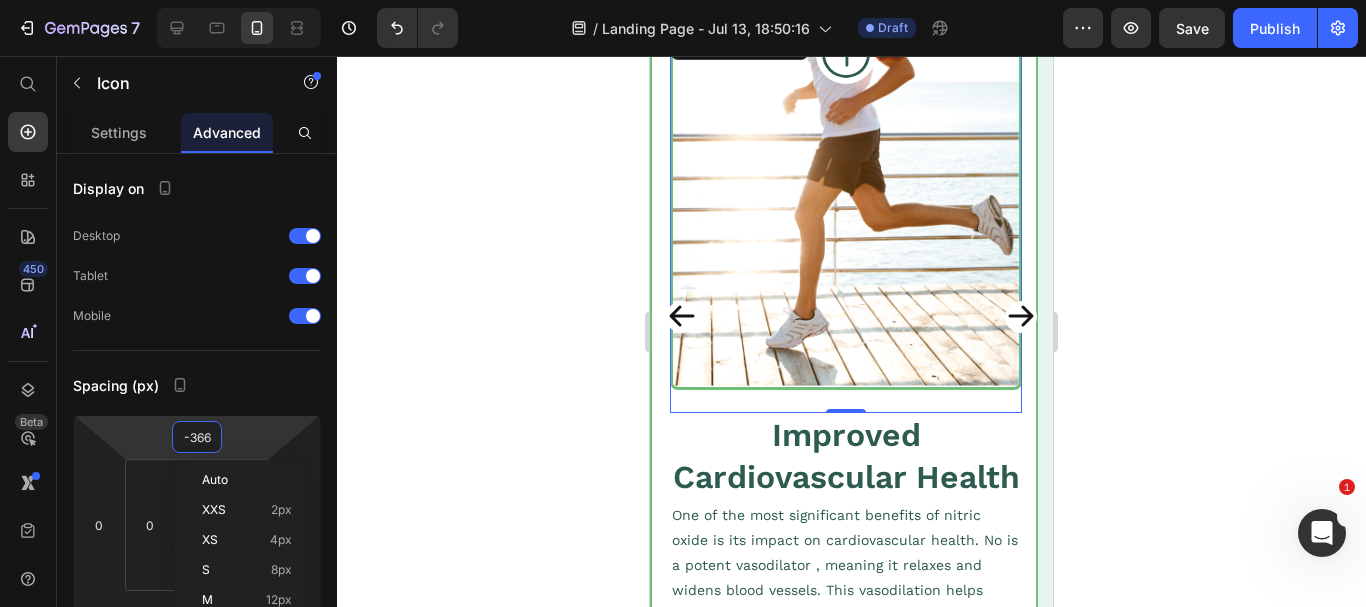 scroll, scrollTop: 4749, scrollLeft: 0, axis: vertical 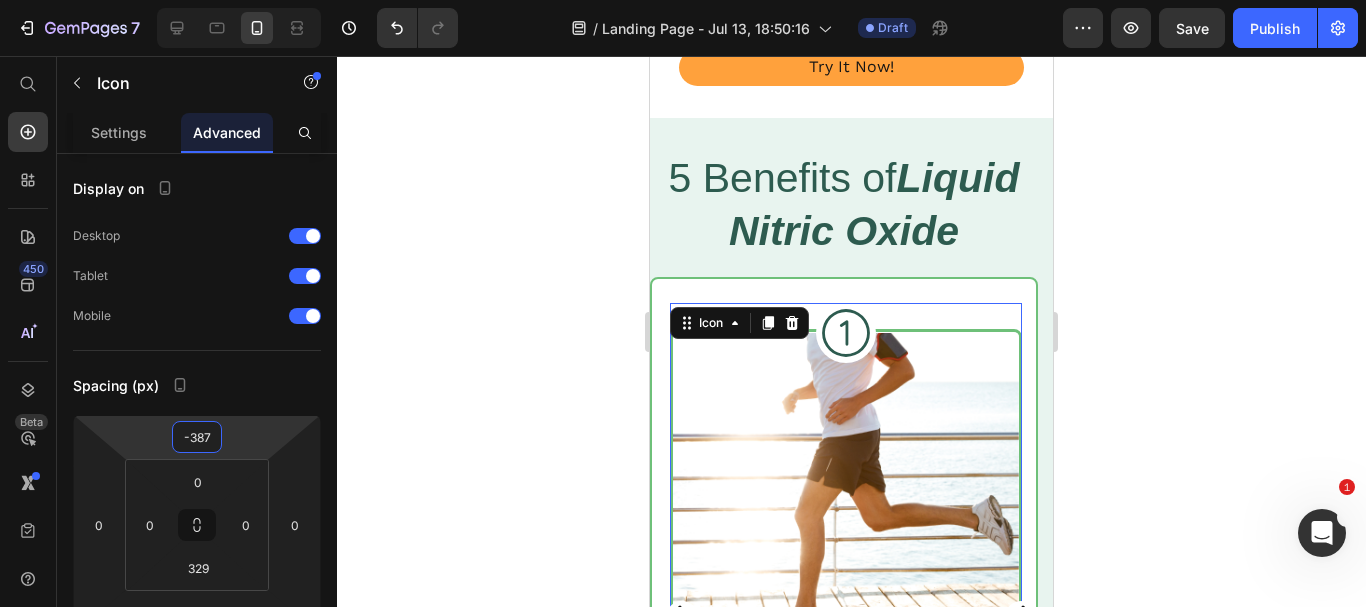 type on "-388" 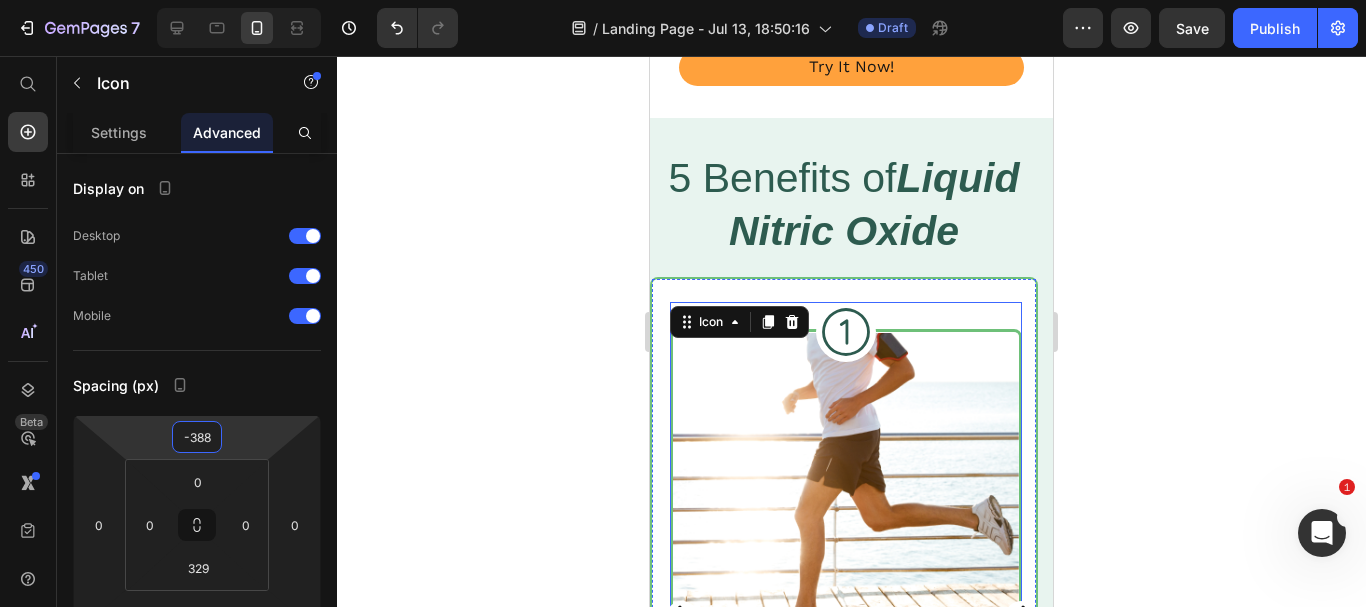 scroll, scrollTop: 5049, scrollLeft: 0, axis: vertical 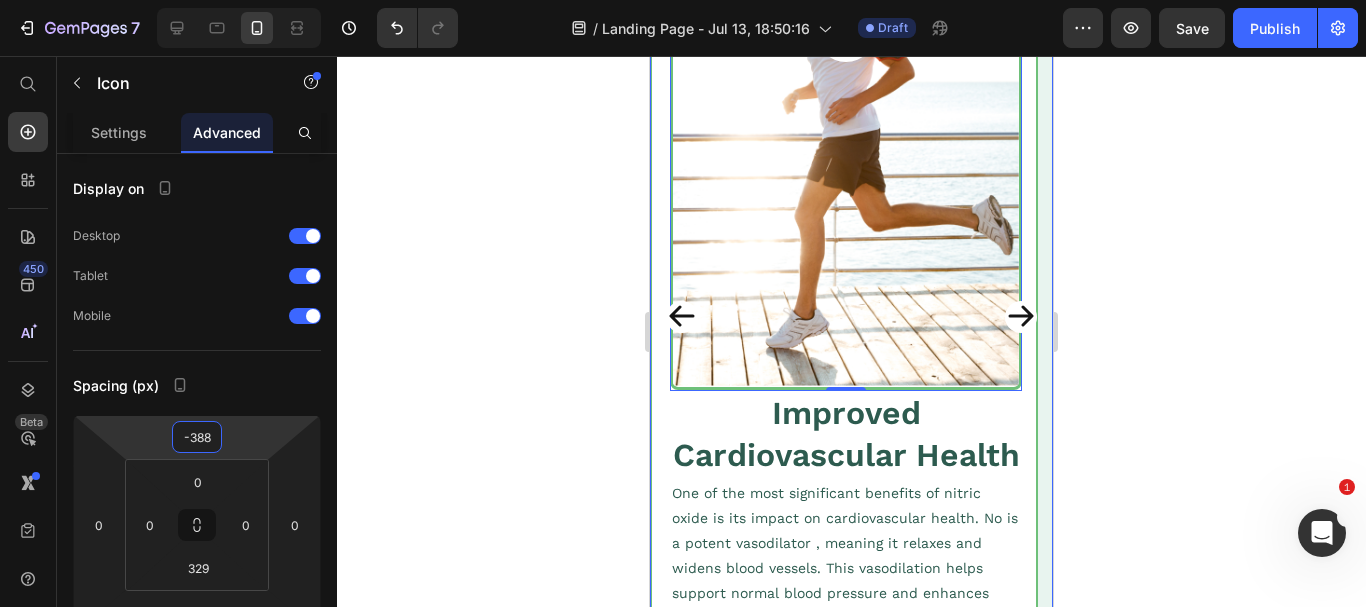 click 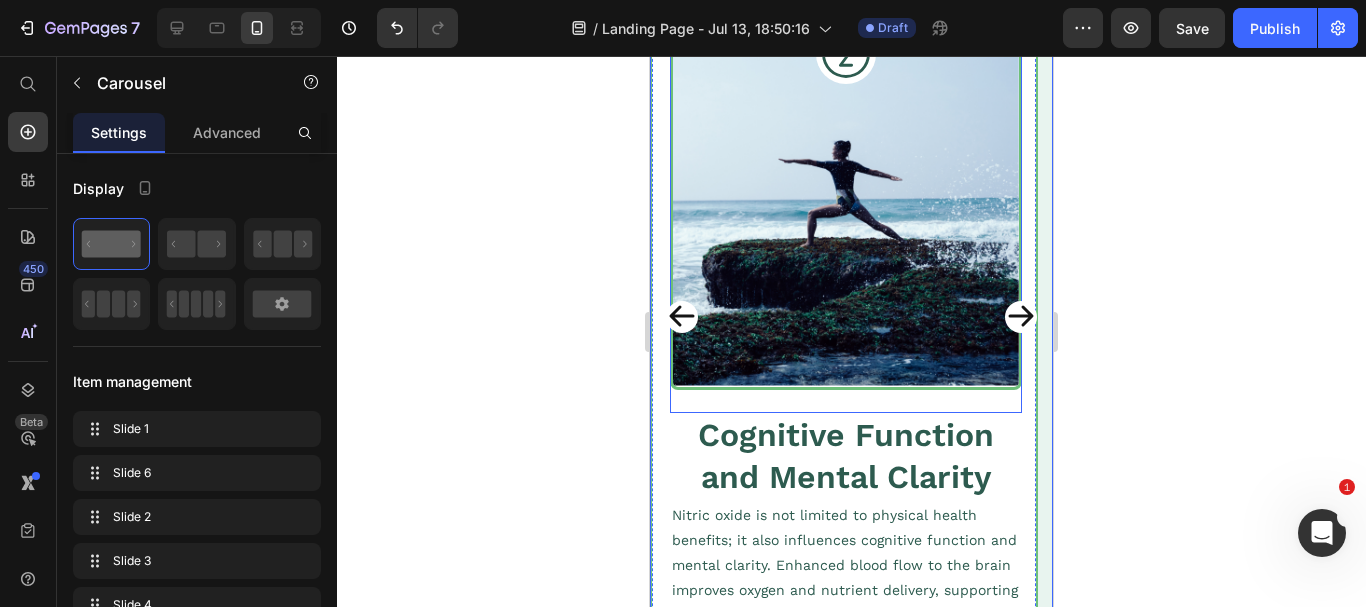 scroll, scrollTop: 4749, scrollLeft: 0, axis: vertical 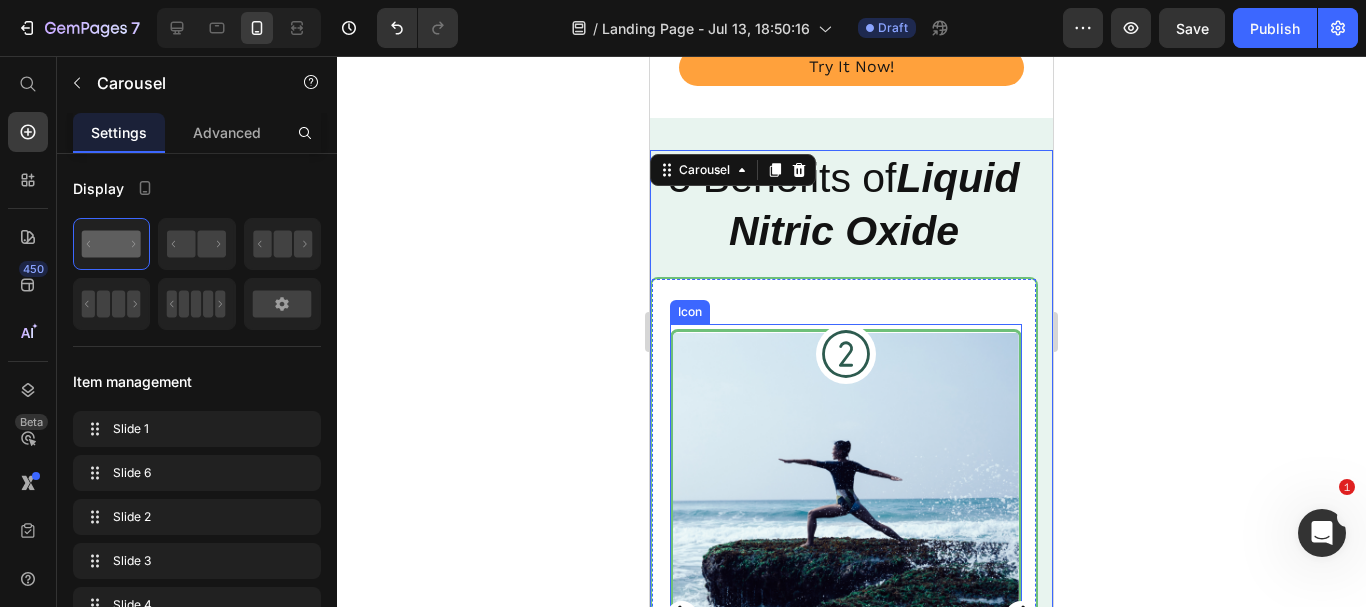 click 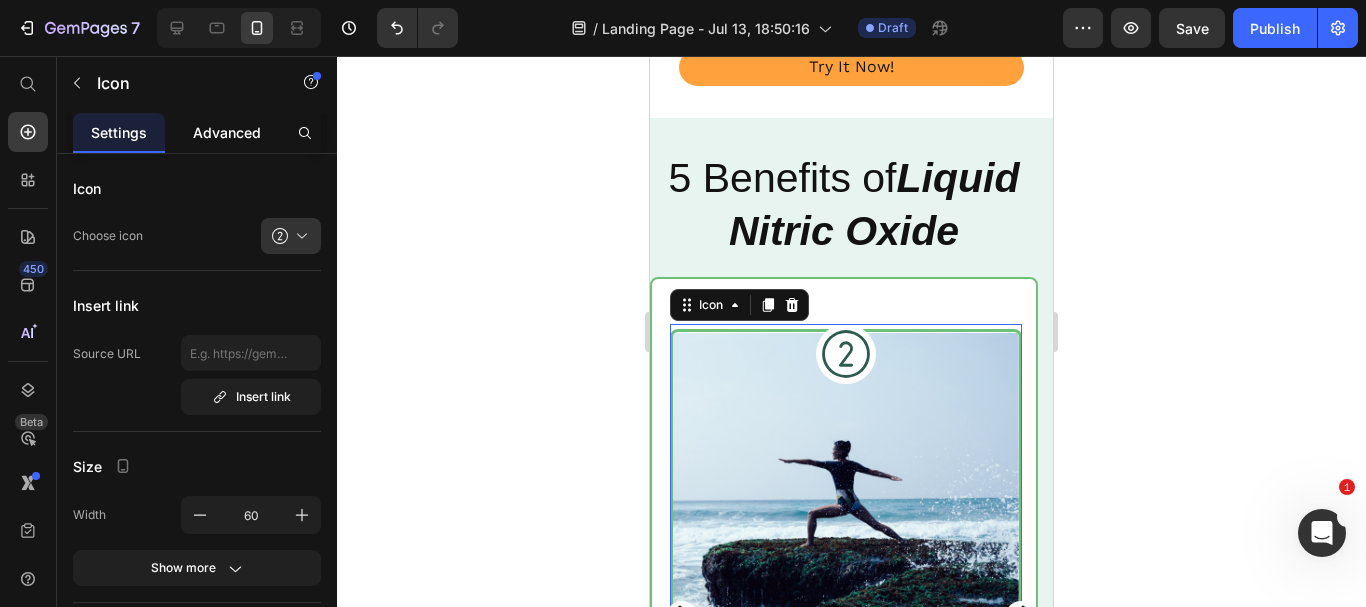 click on "Advanced" at bounding box center [227, 132] 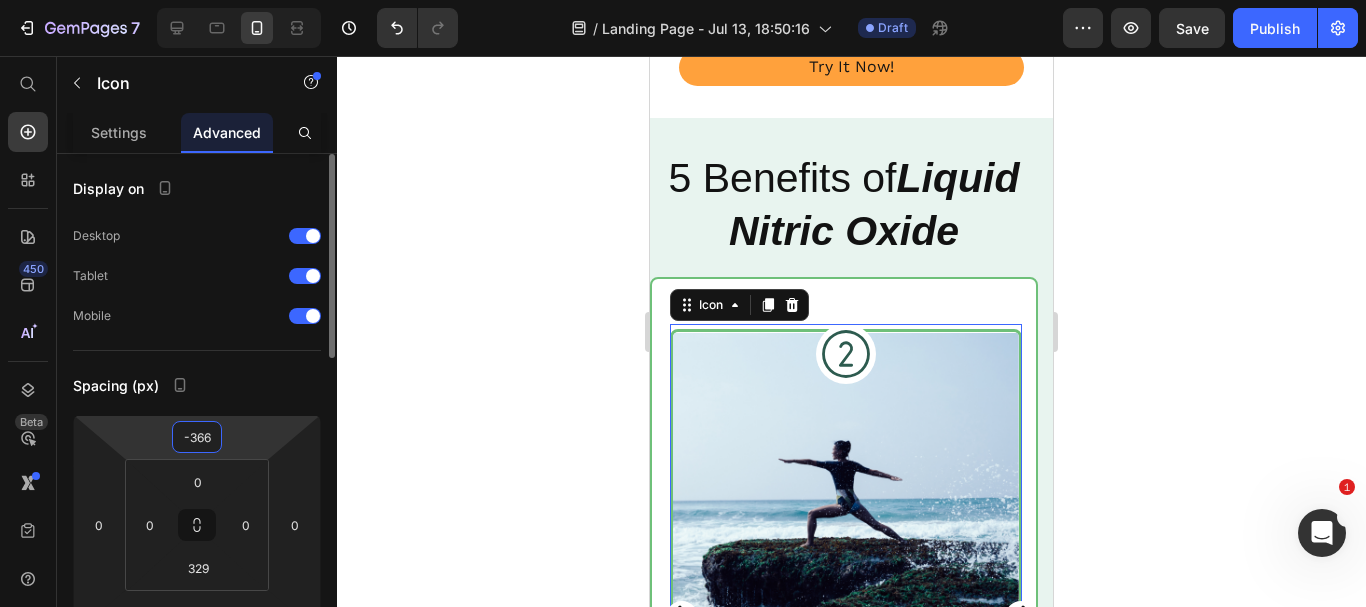 click on "-366" at bounding box center (197, 437) 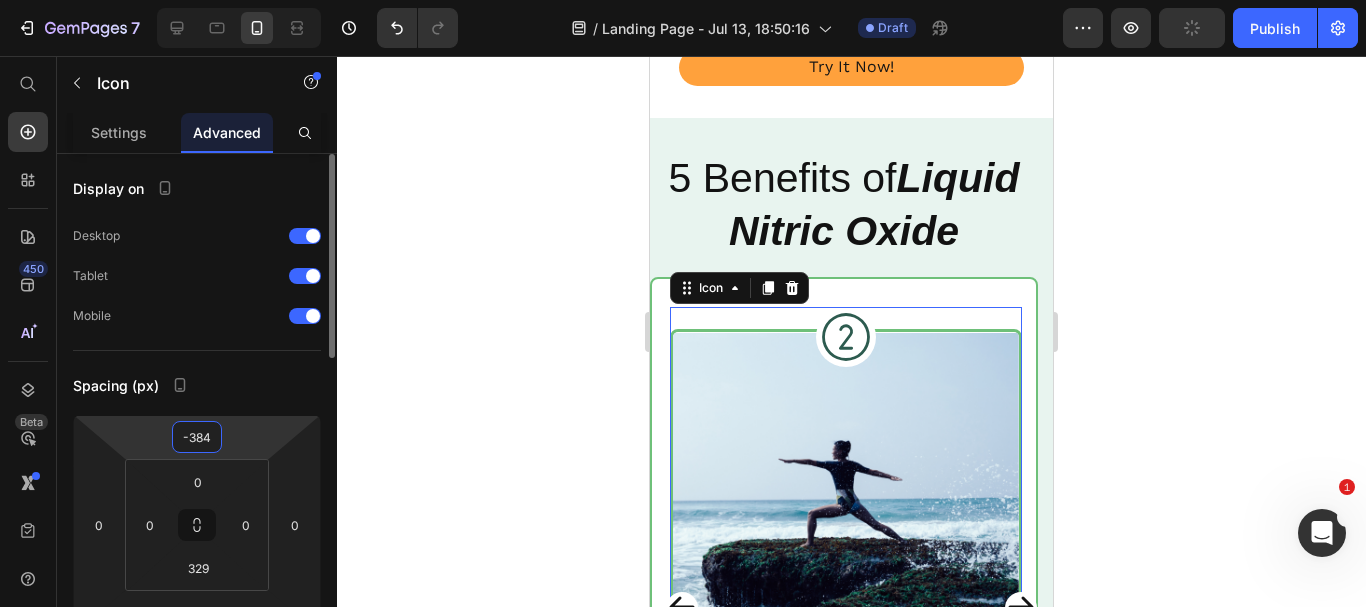 type on "-385" 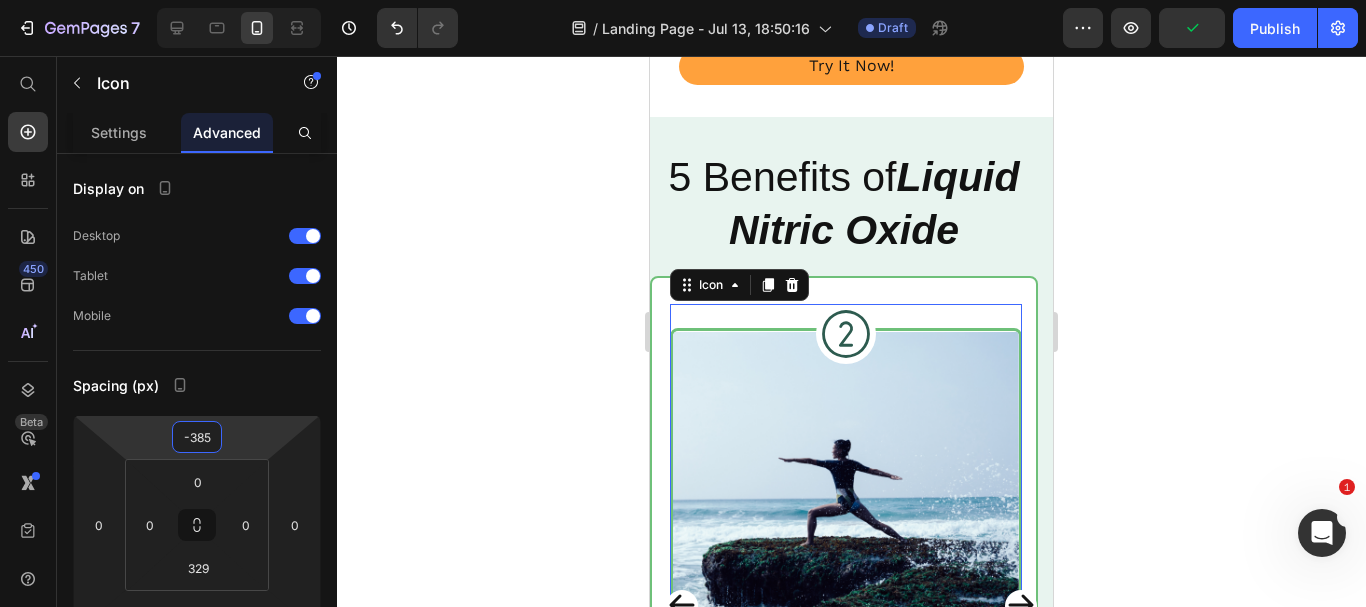scroll, scrollTop: 4949, scrollLeft: 0, axis: vertical 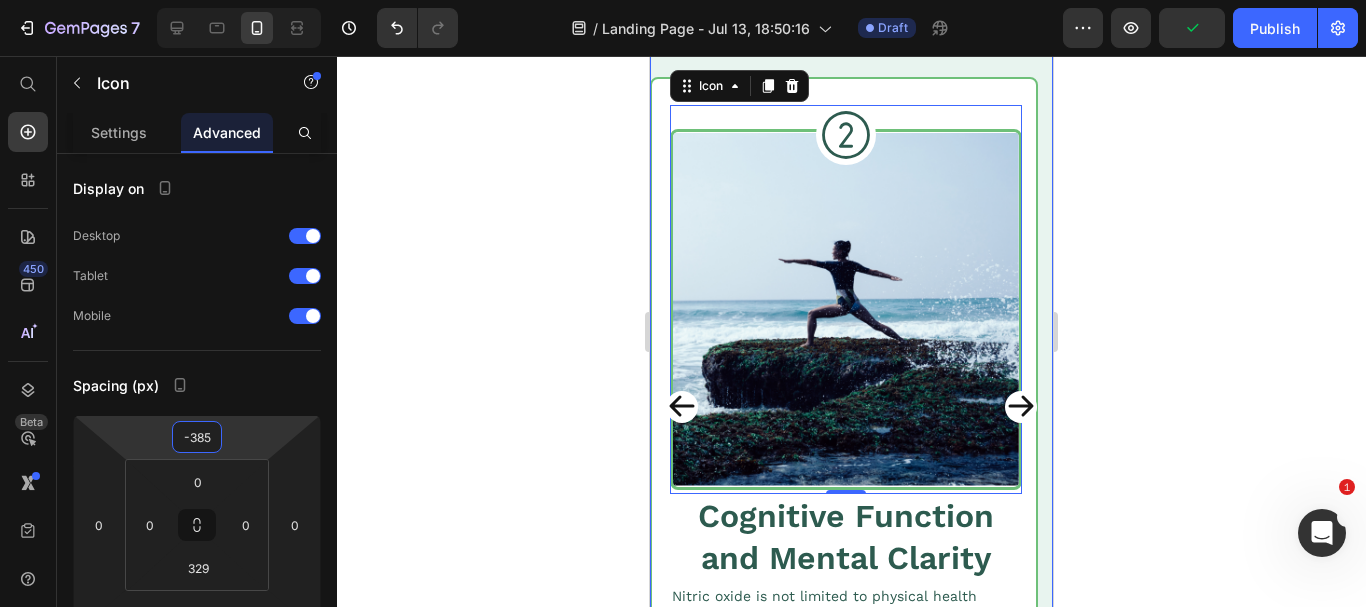 click 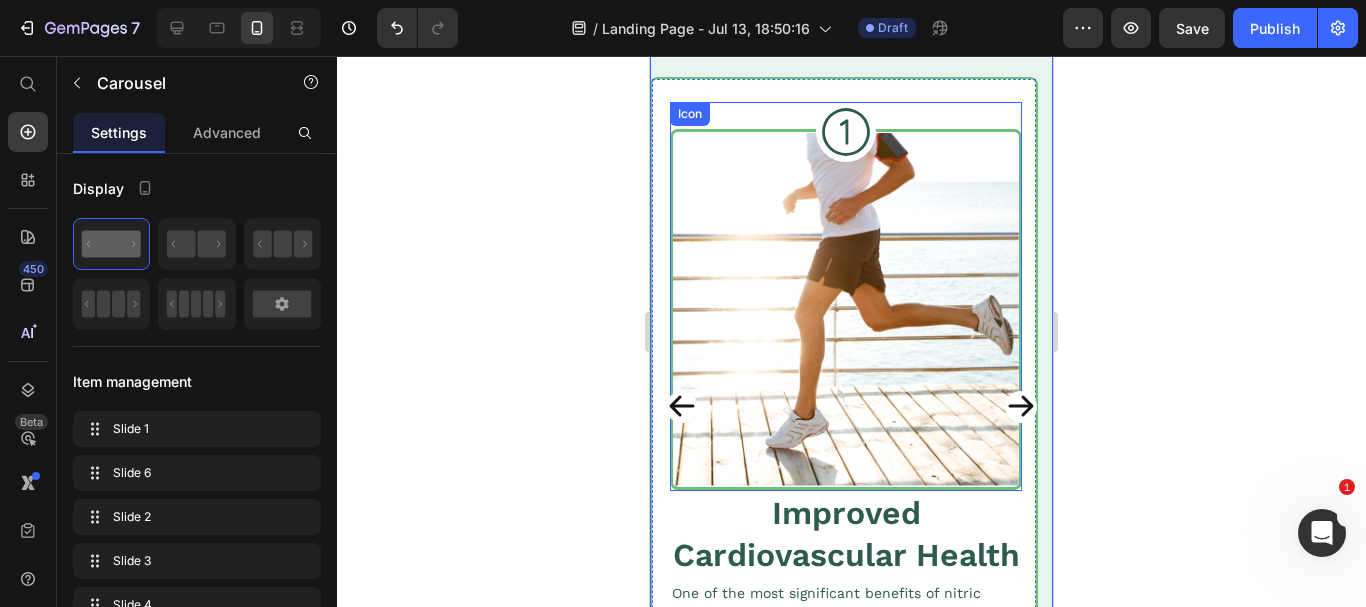 click on "Icon" at bounding box center (846, 296) 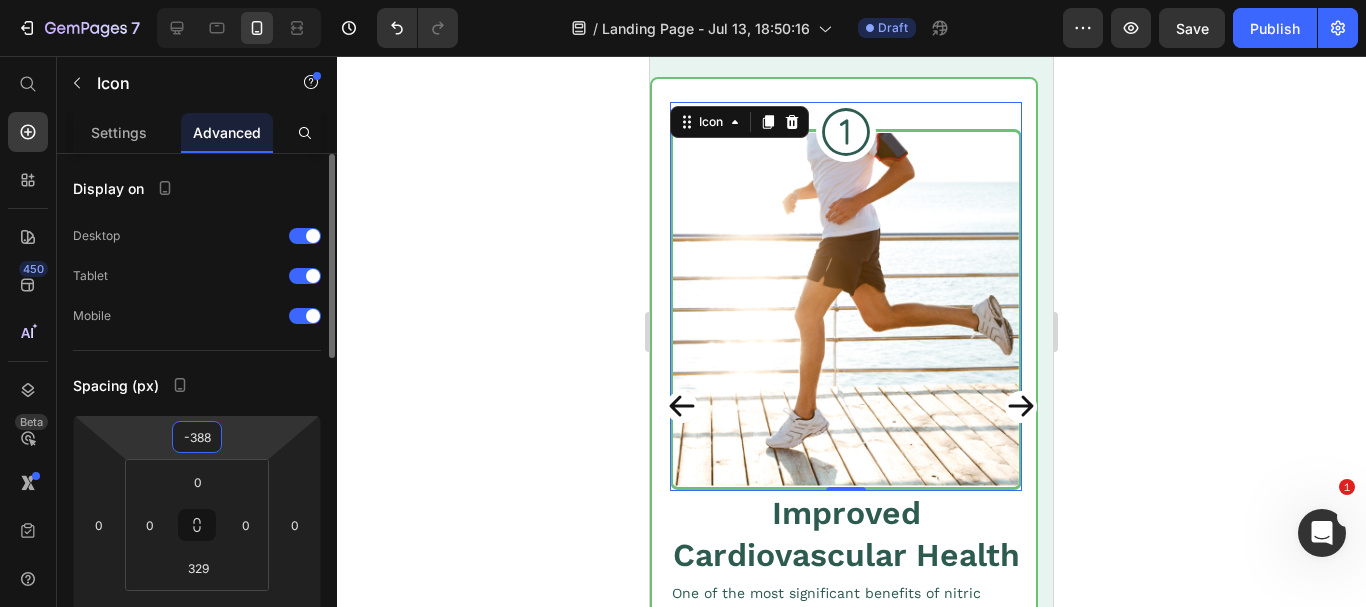 click on "-388" at bounding box center [197, 437] 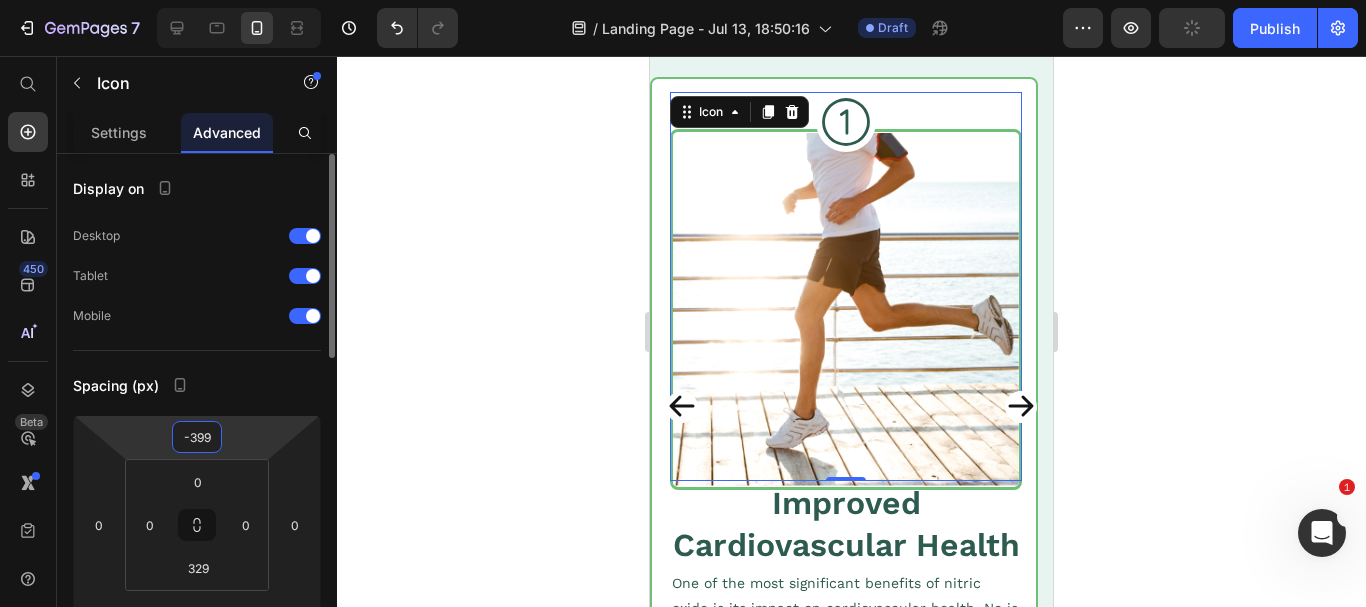 type on "-400" 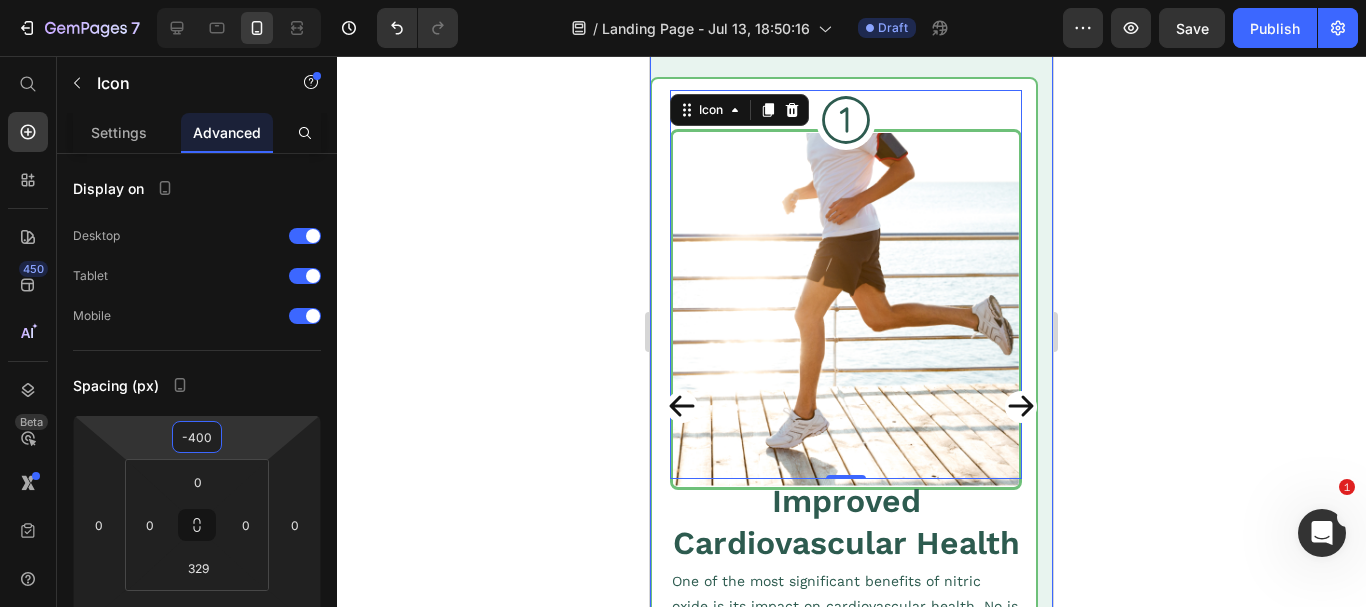 click 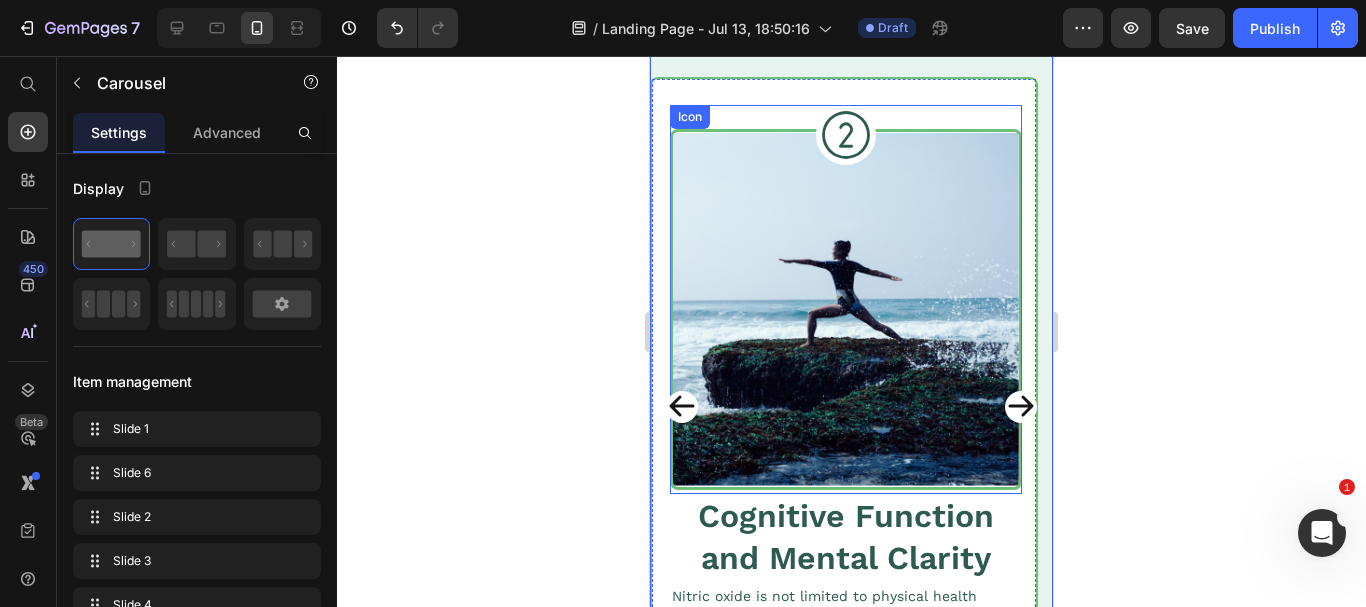 click on "Icon" at bounding box center [846, 299] 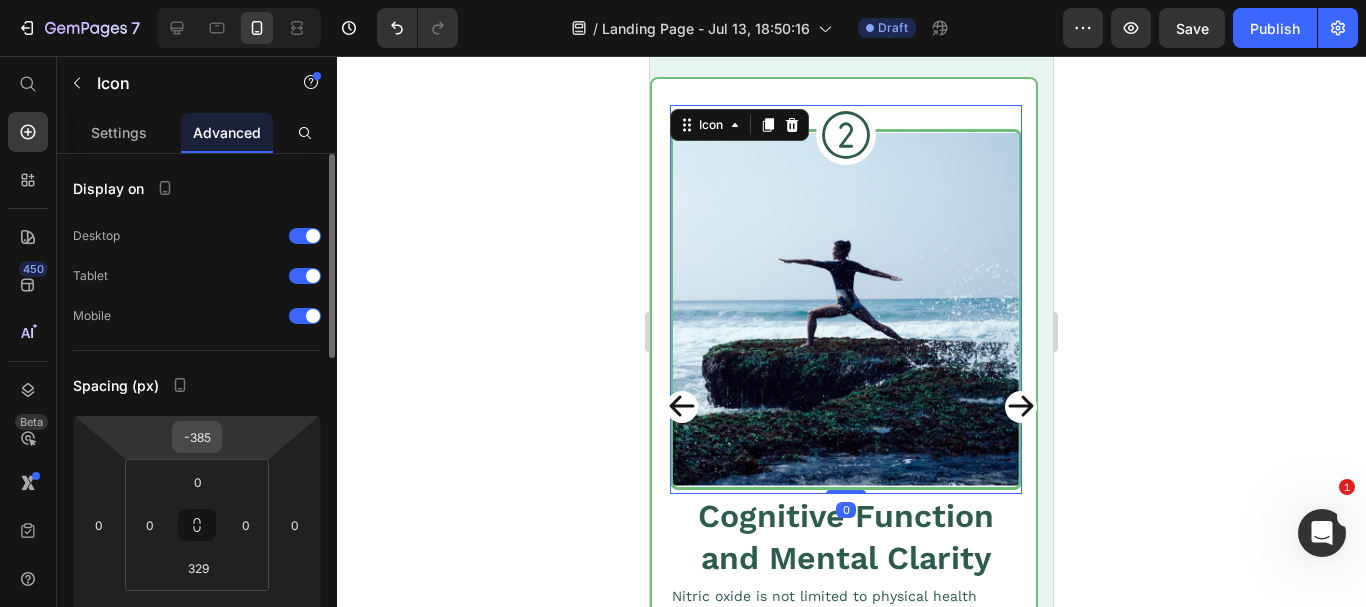 click on "-385" at bounding box center (197, 437) 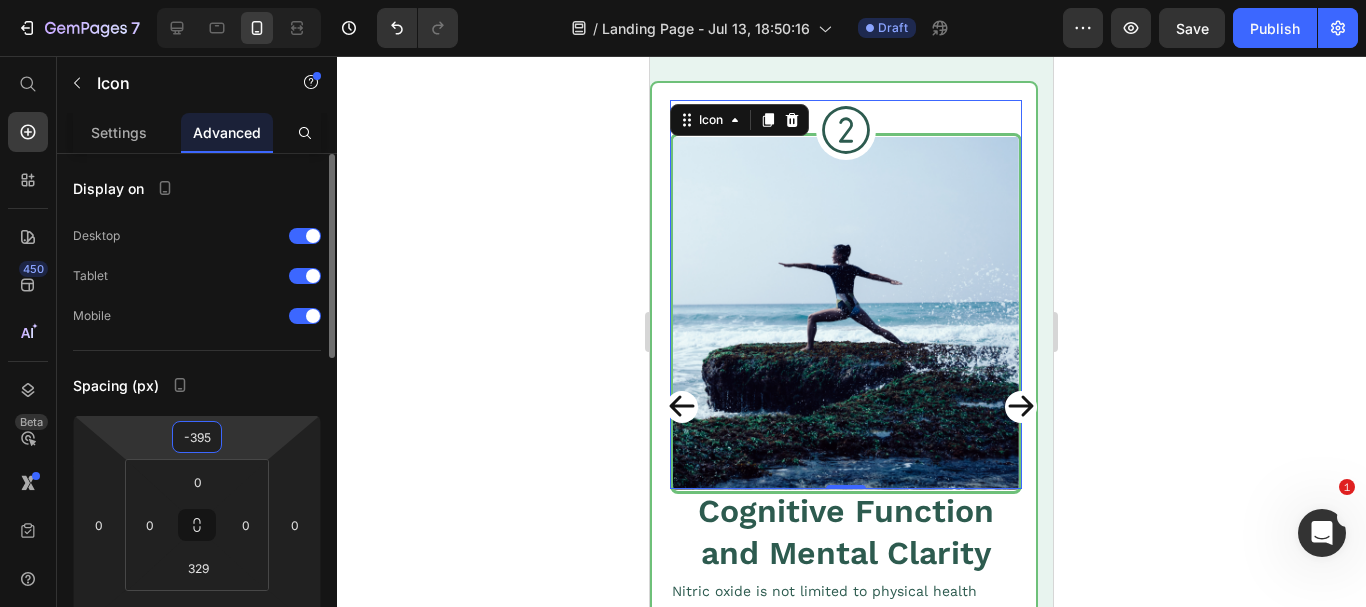 scroll, scrollTop: 4944, scrollLeft: 0, axis: vertical 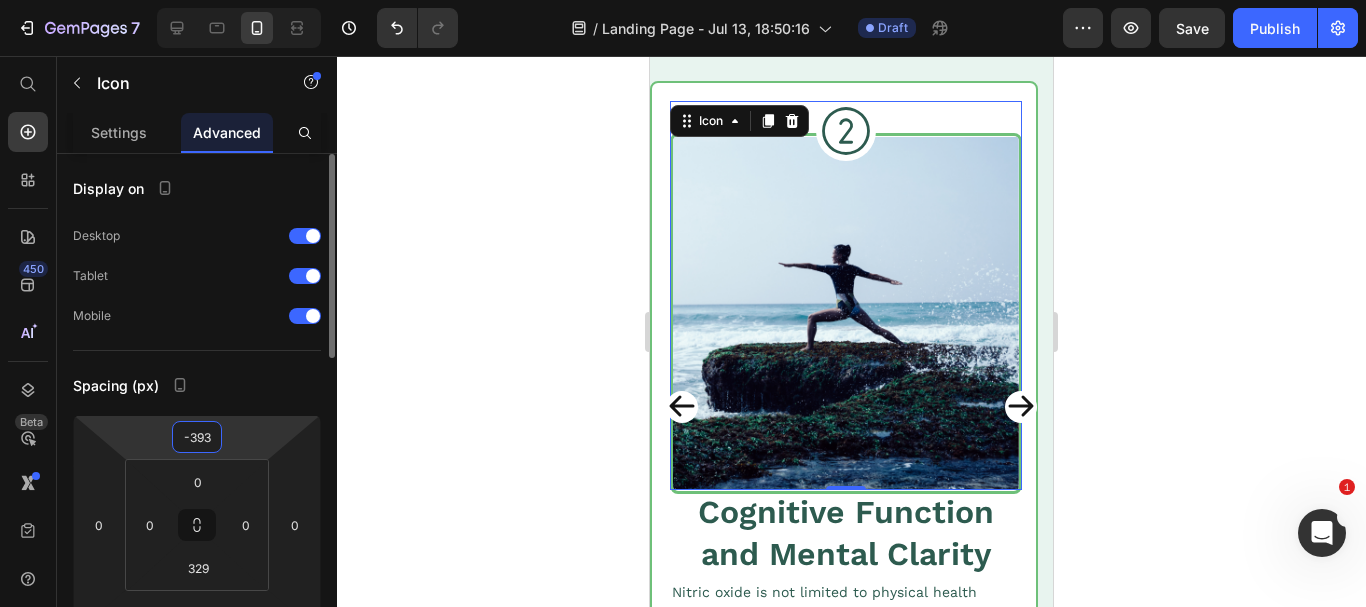 type on "-392" 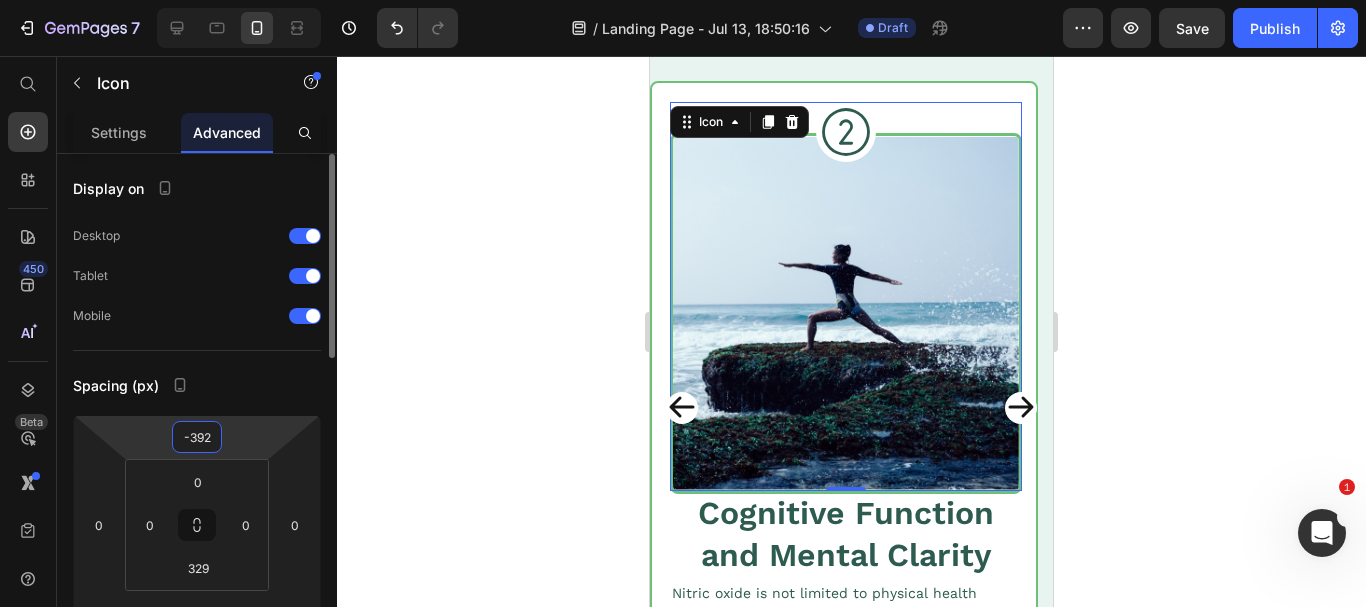 scroll, scrollTop: 4946, scrollLeft: 0, axis: vertical 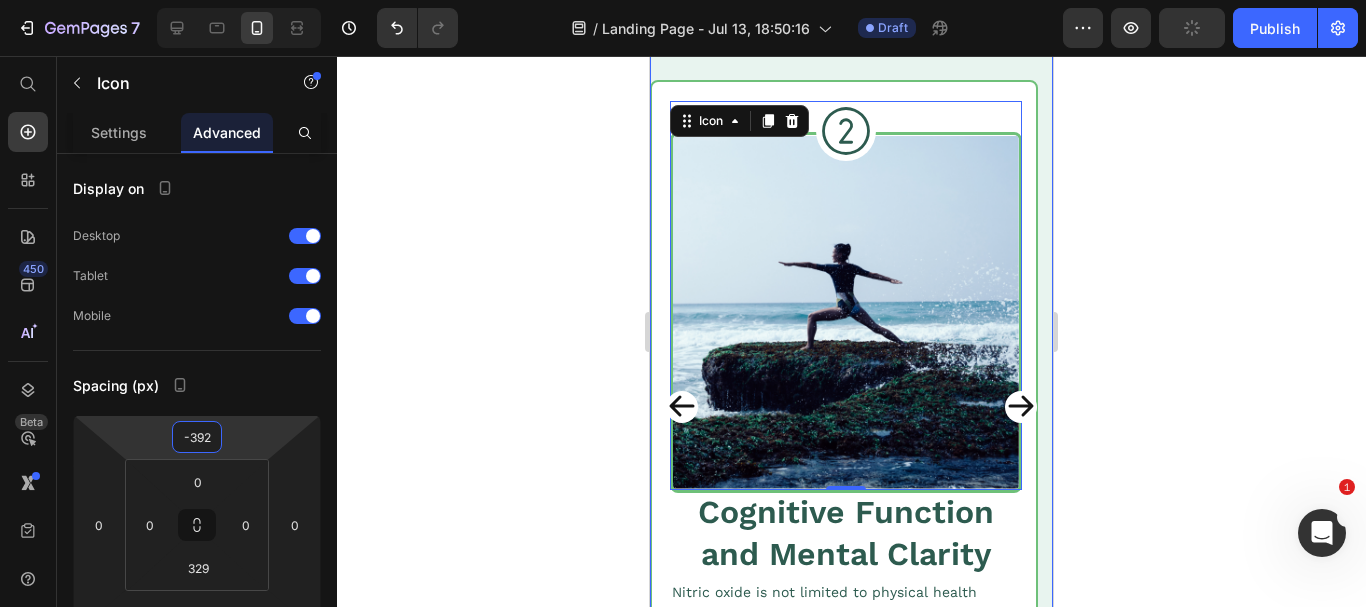 click 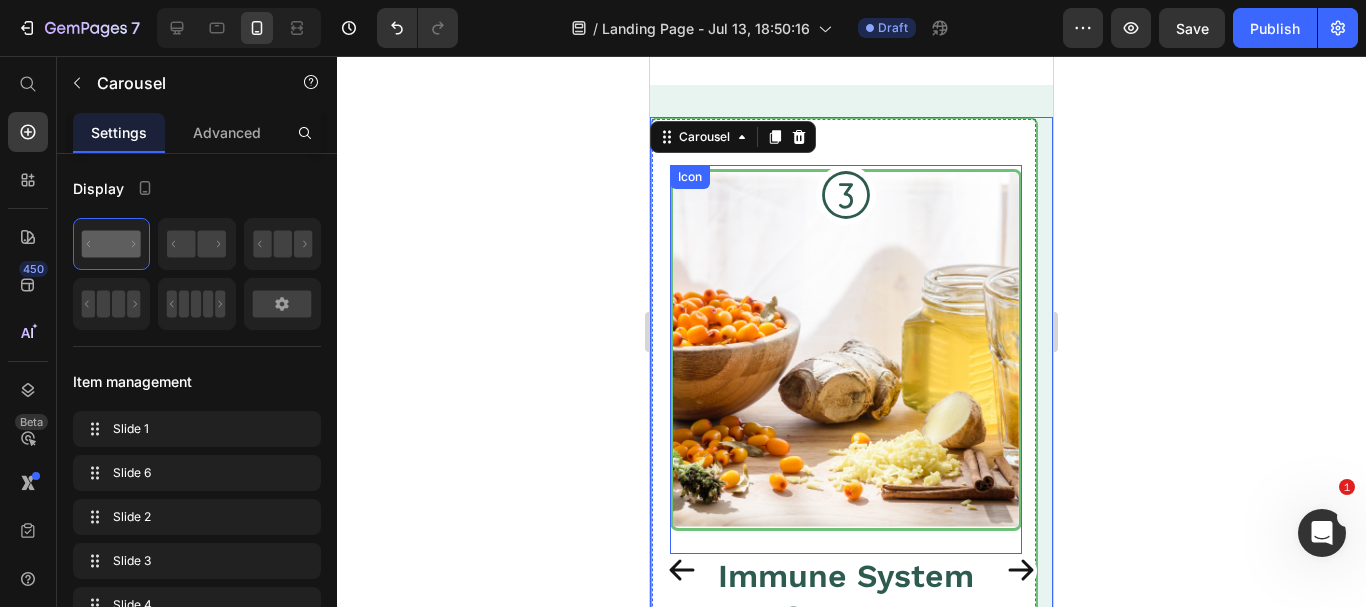 scroll, scrollTop: 4946, scrollLeft: 0, axis: vertical 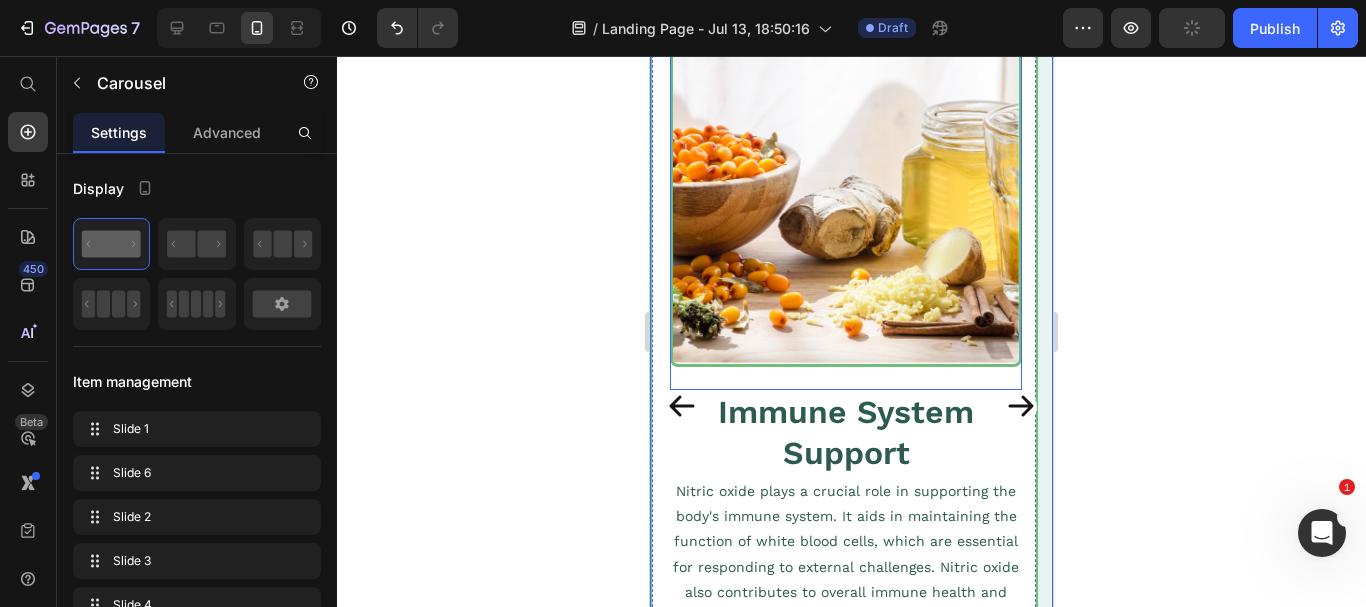 click on "Icon" at bounding box center (846, 195) 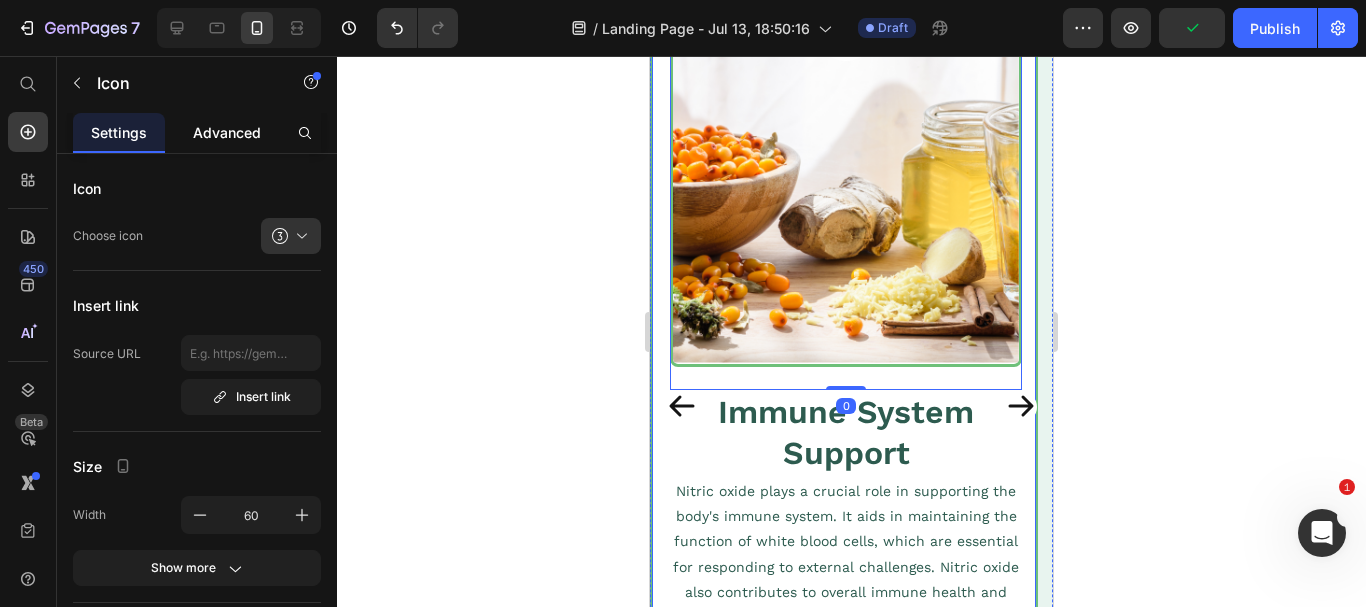 click on "Advanced" at bounding box center (227, 132) 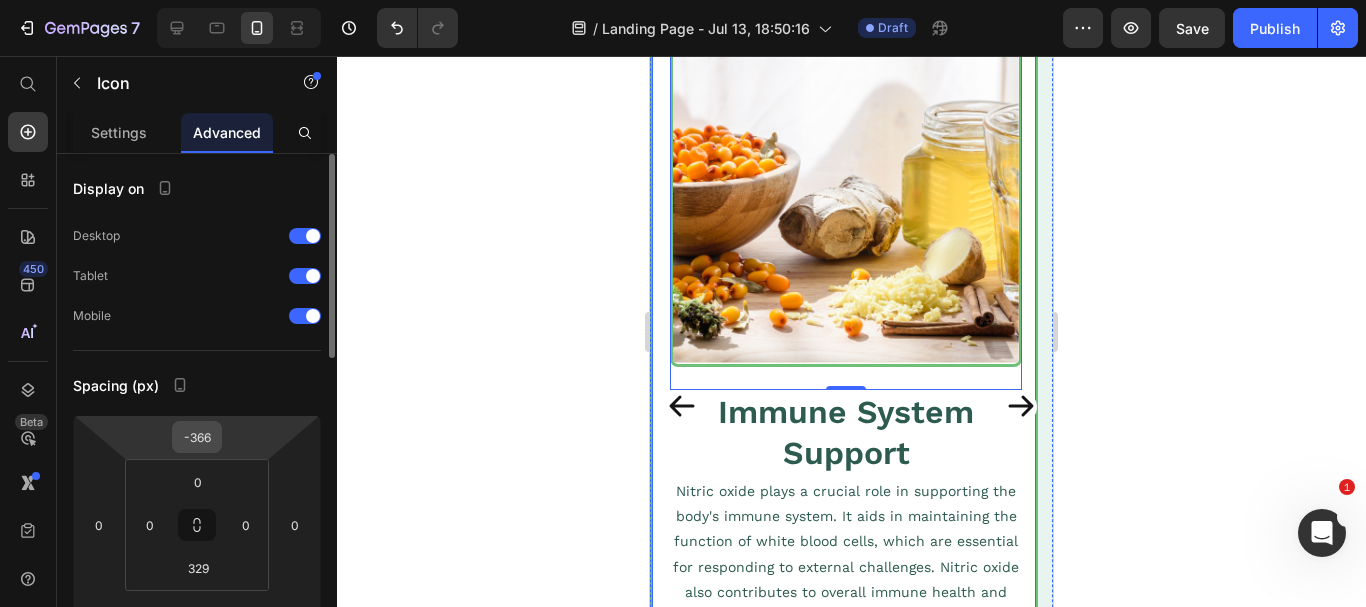 click on "-366" at bounding box center (197, 437) 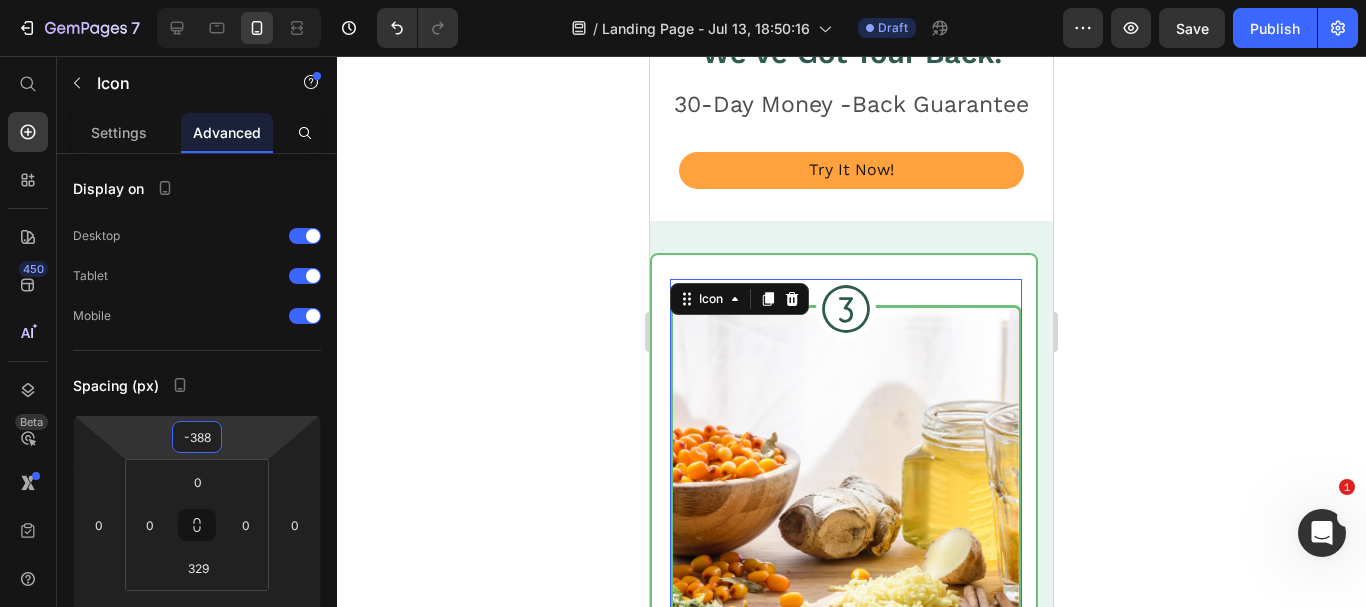 scroll, scrollTop: 4846, scrollLeft: 0, axis: vertical 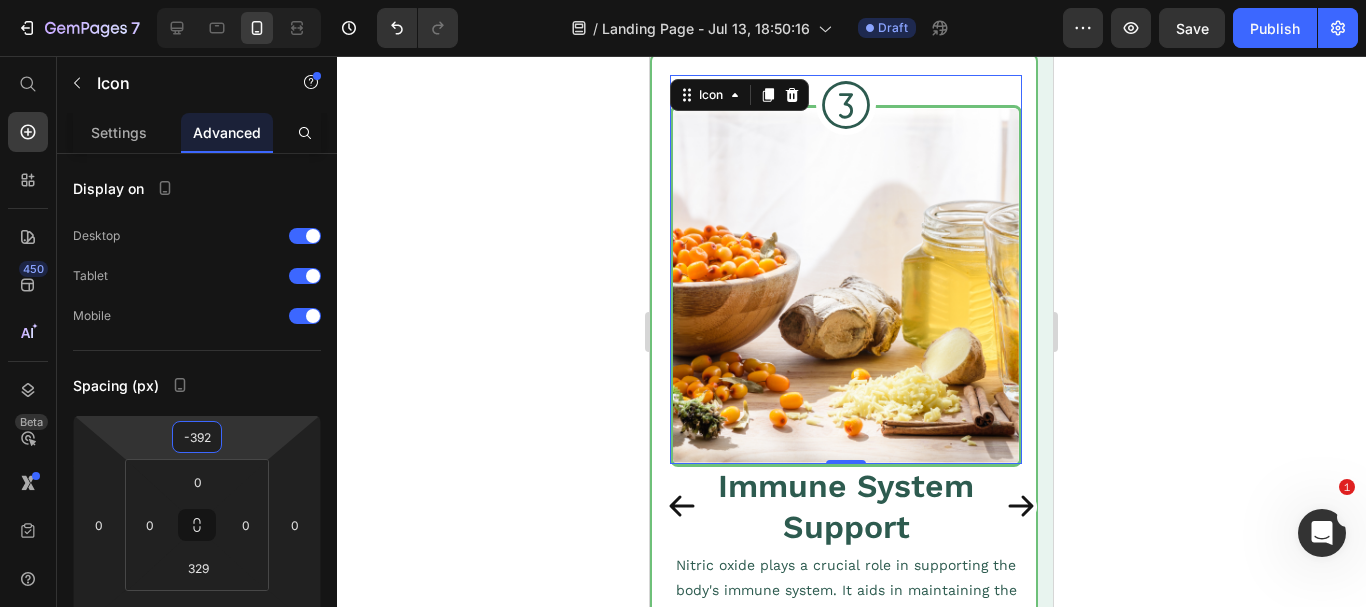 type on "-393" 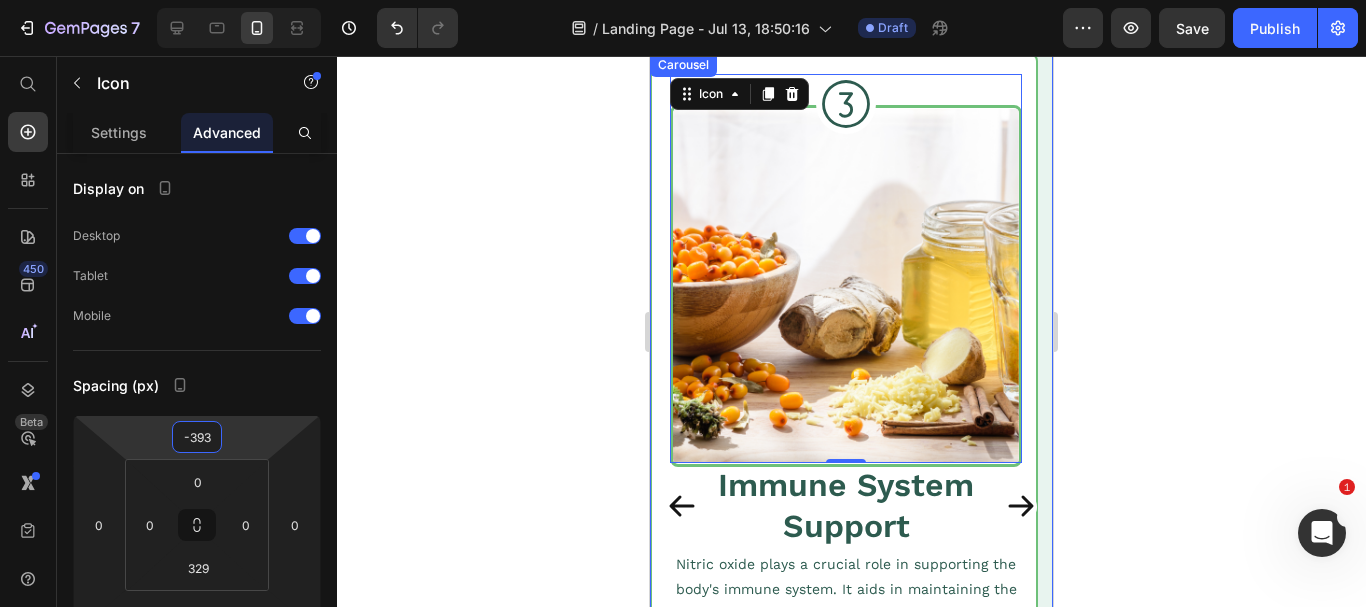 click 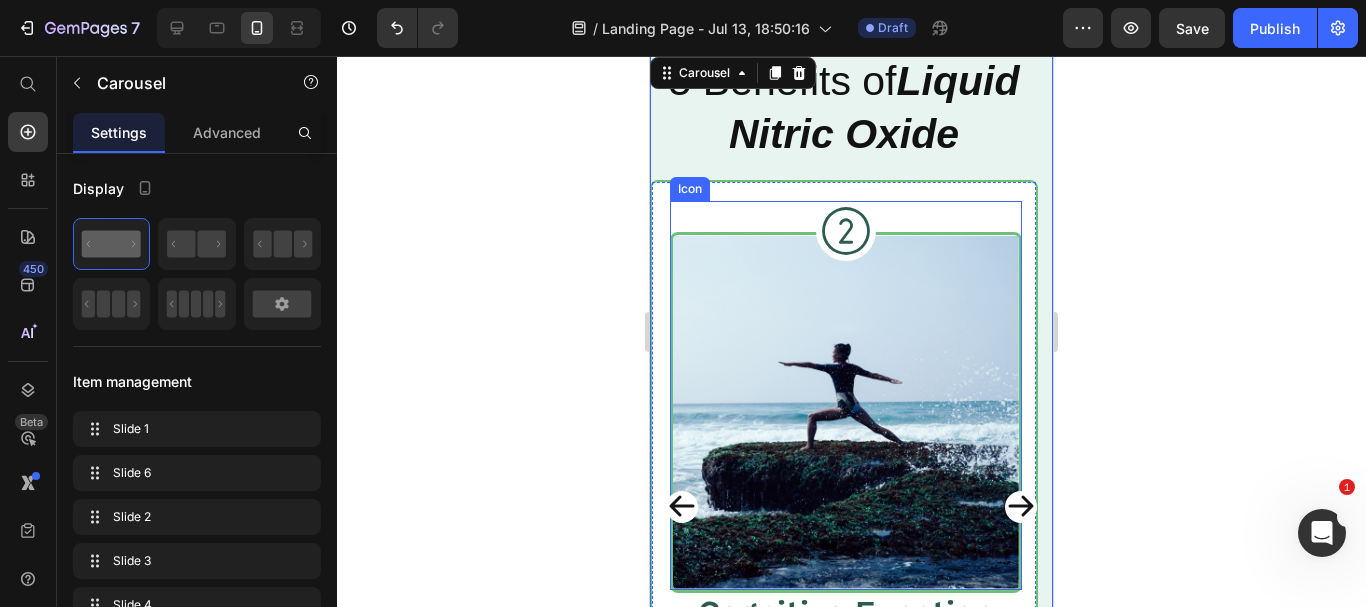scroll, scrollTop: 4946, scrollLeft: 0, axis: vertical 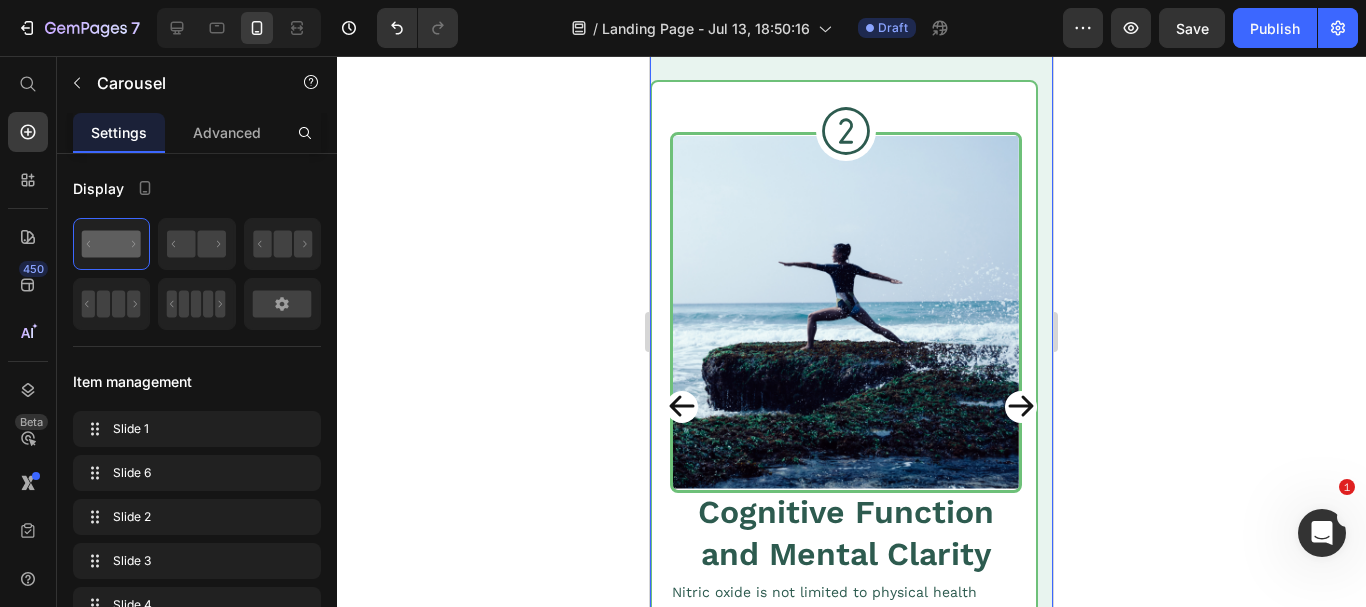 click 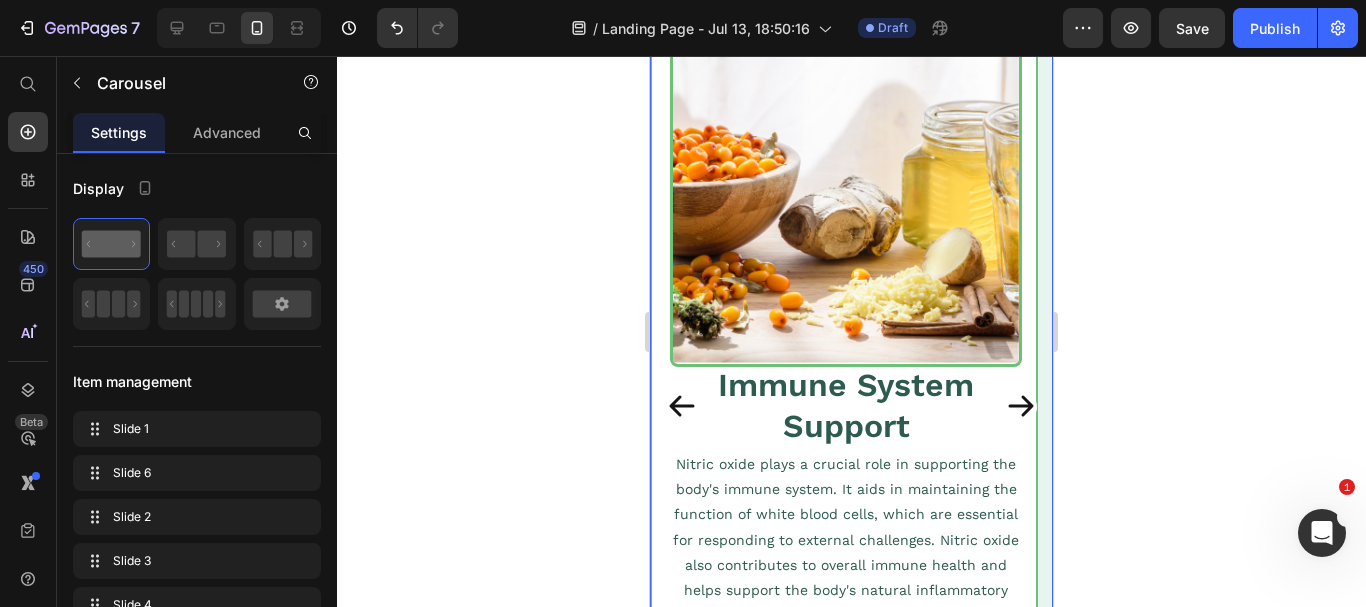type 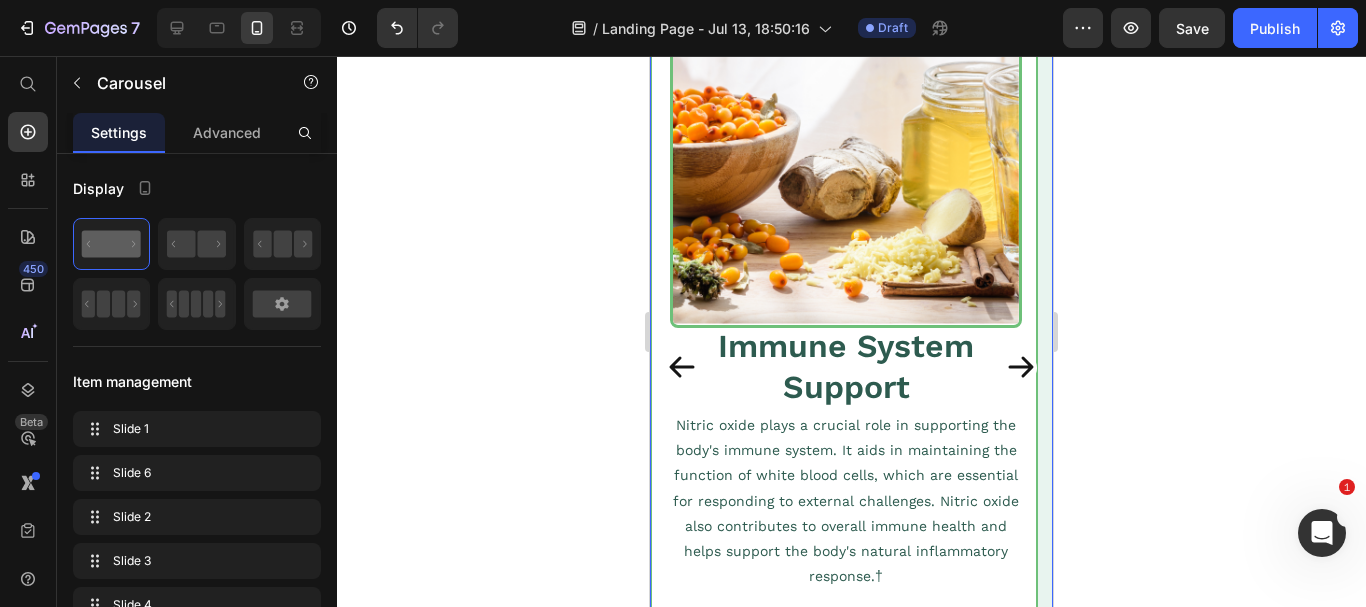scroll, scrollTop: 4986, scrollLeft: 0, axis: vertical 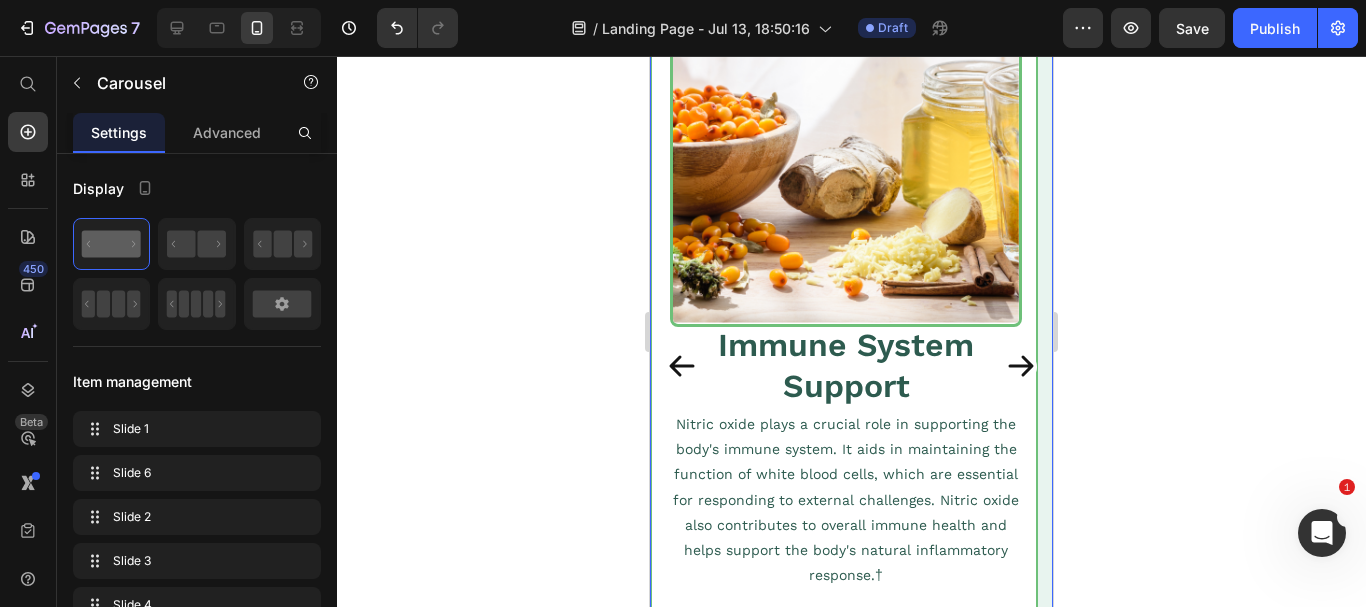 click 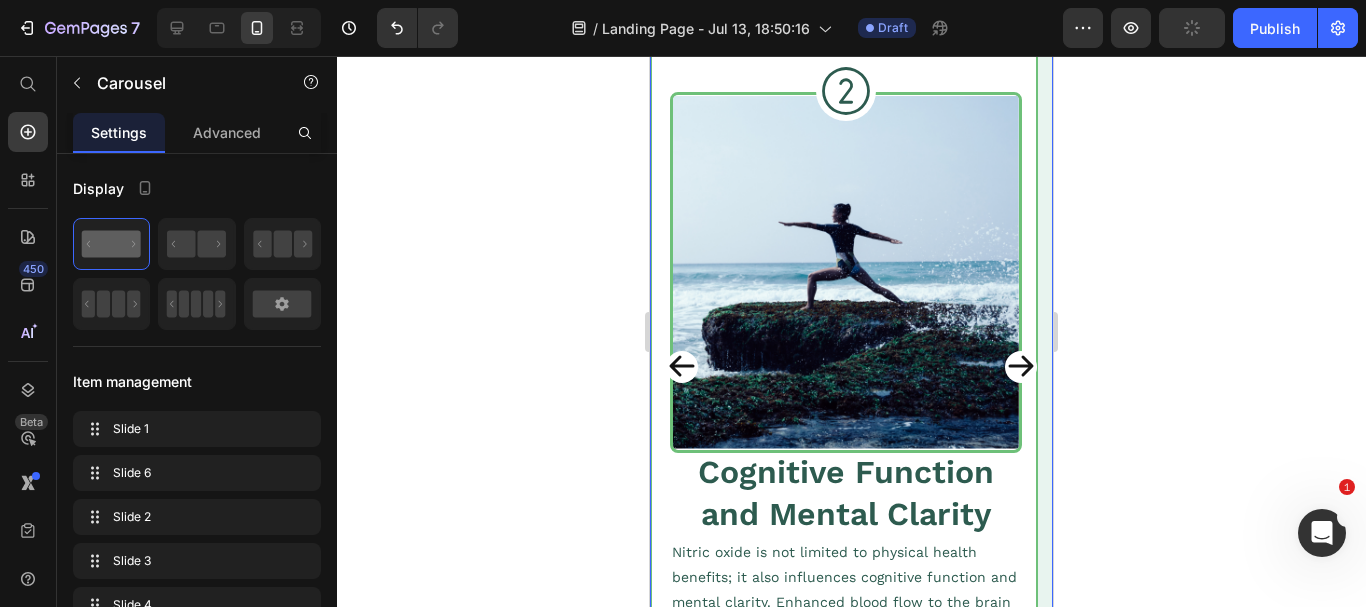 click 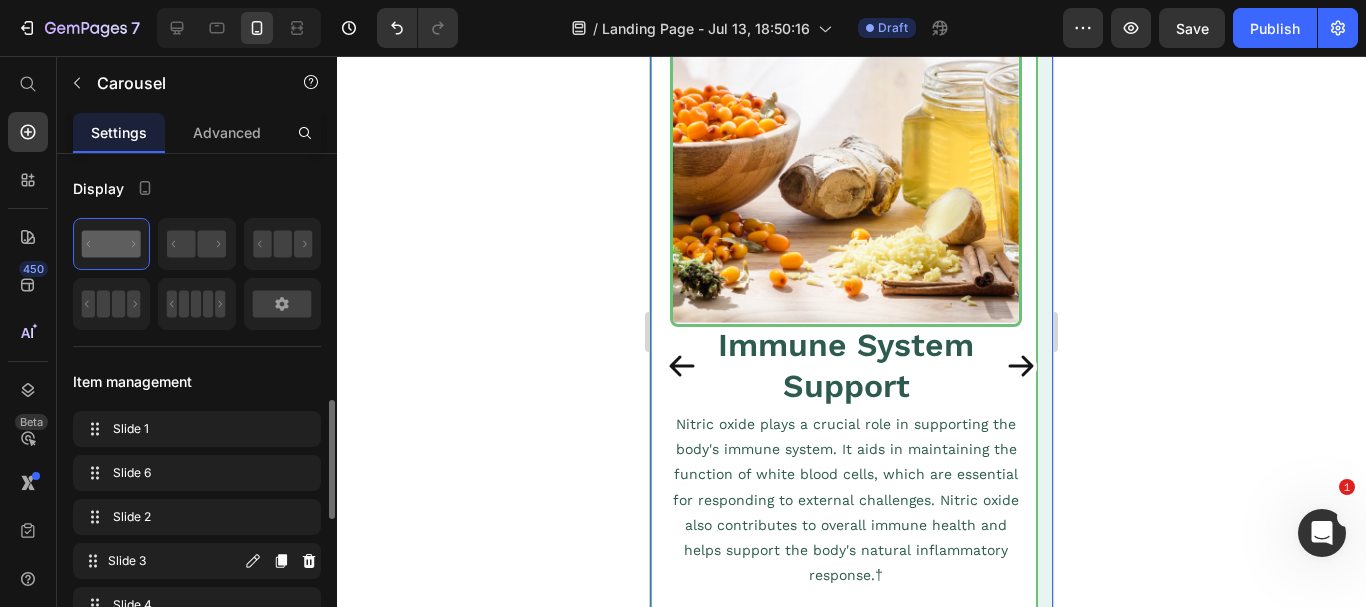 scroll, scrollTop: 300, scrollLeft: 0, axis: vertical 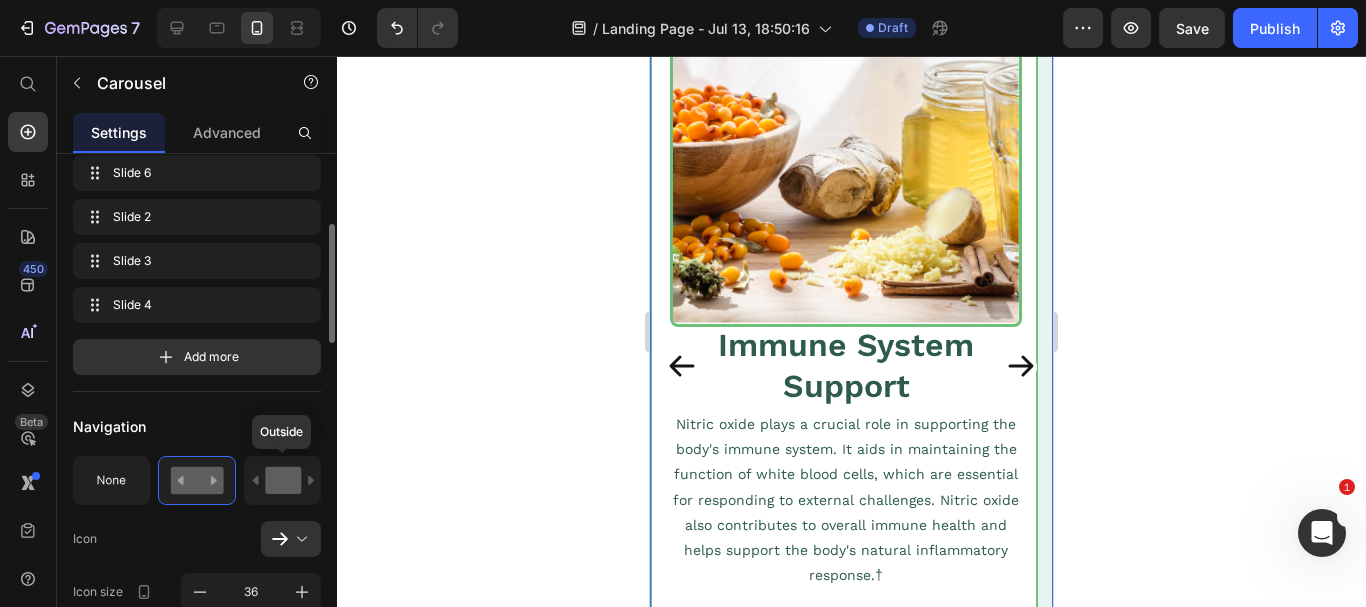 click 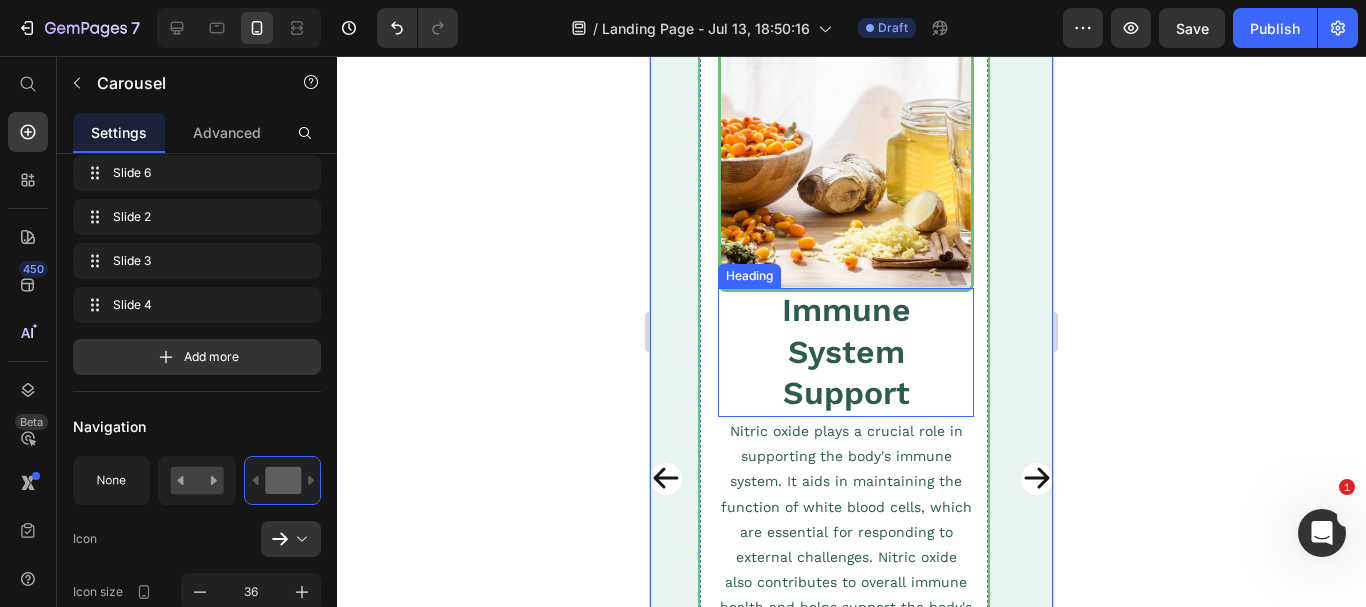 scroll, scrollTop: 5022, scrollLeft: 0, axis: vertical 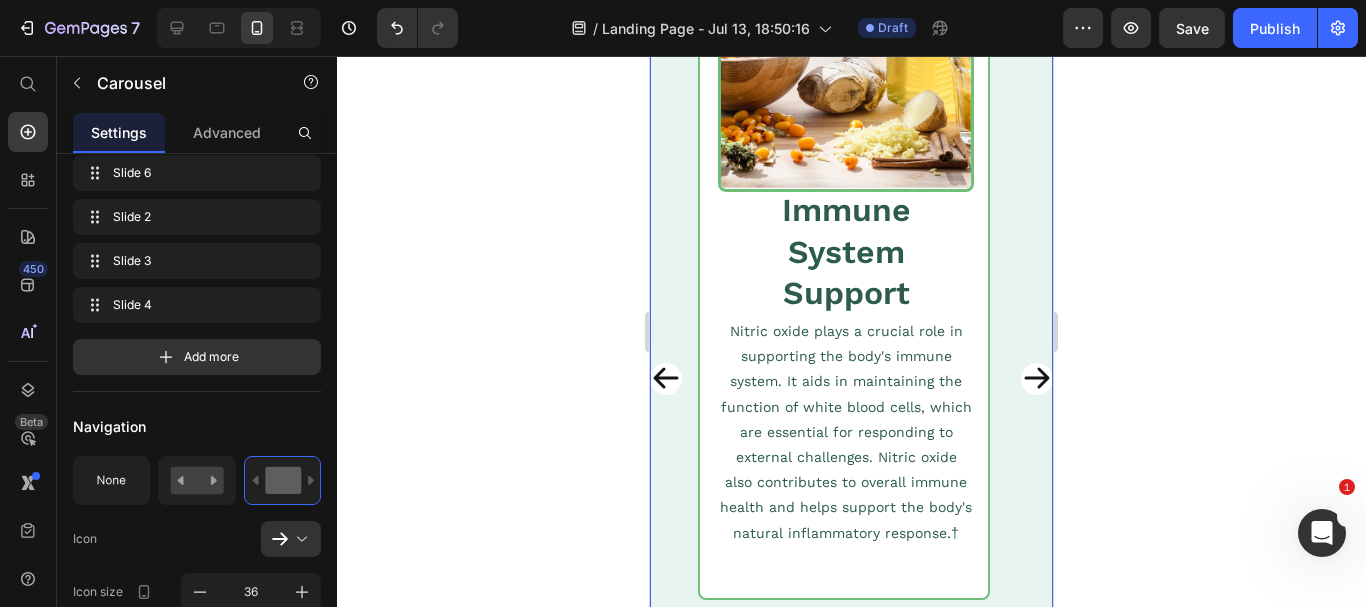 click 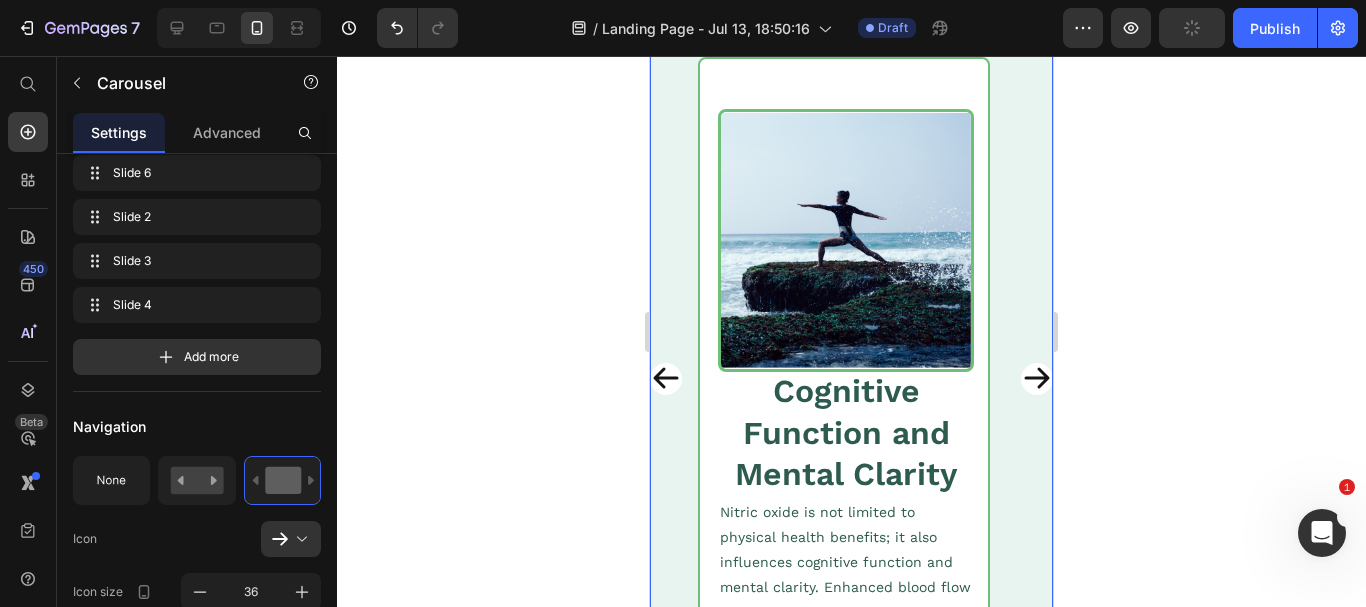 click 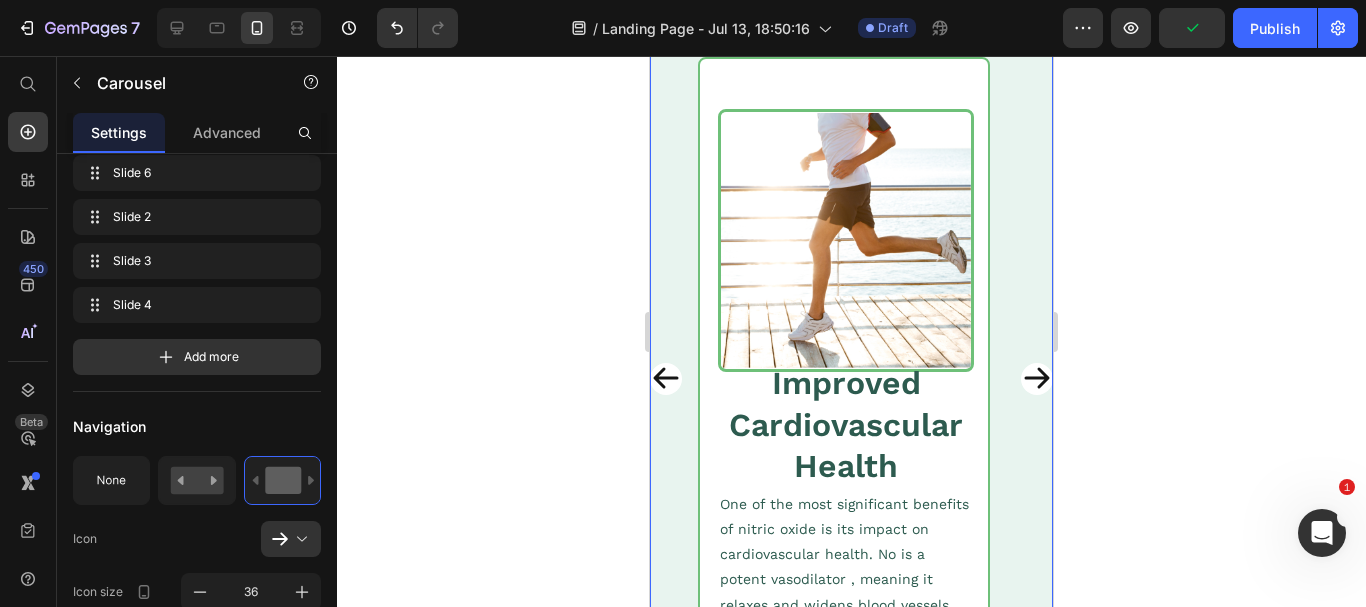 click 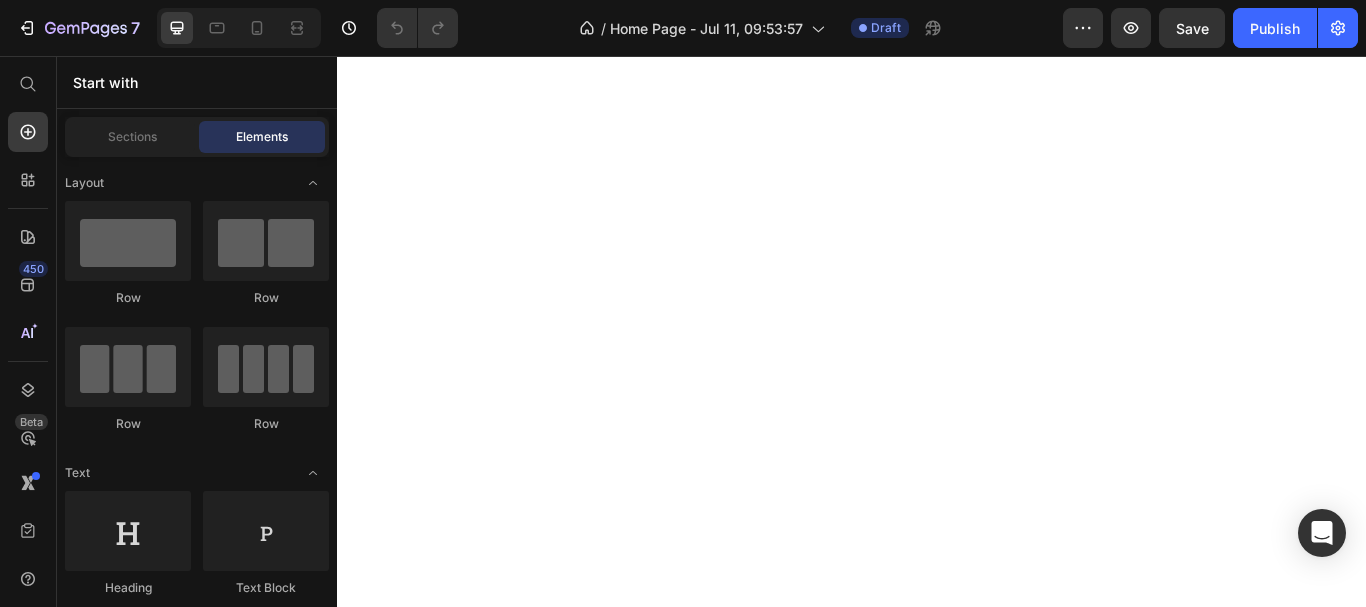 scroll, scrollTop: 0, scrollLeft: 0, axis: both 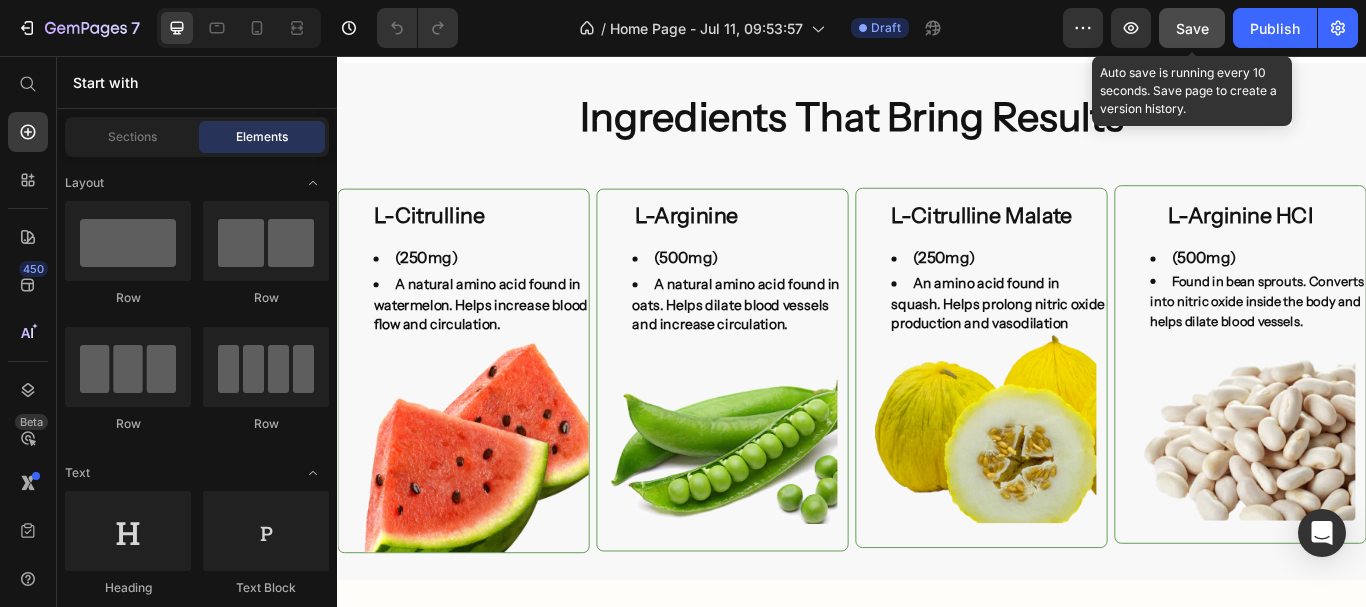 click on "Save" at bounding box center [1192, 28] 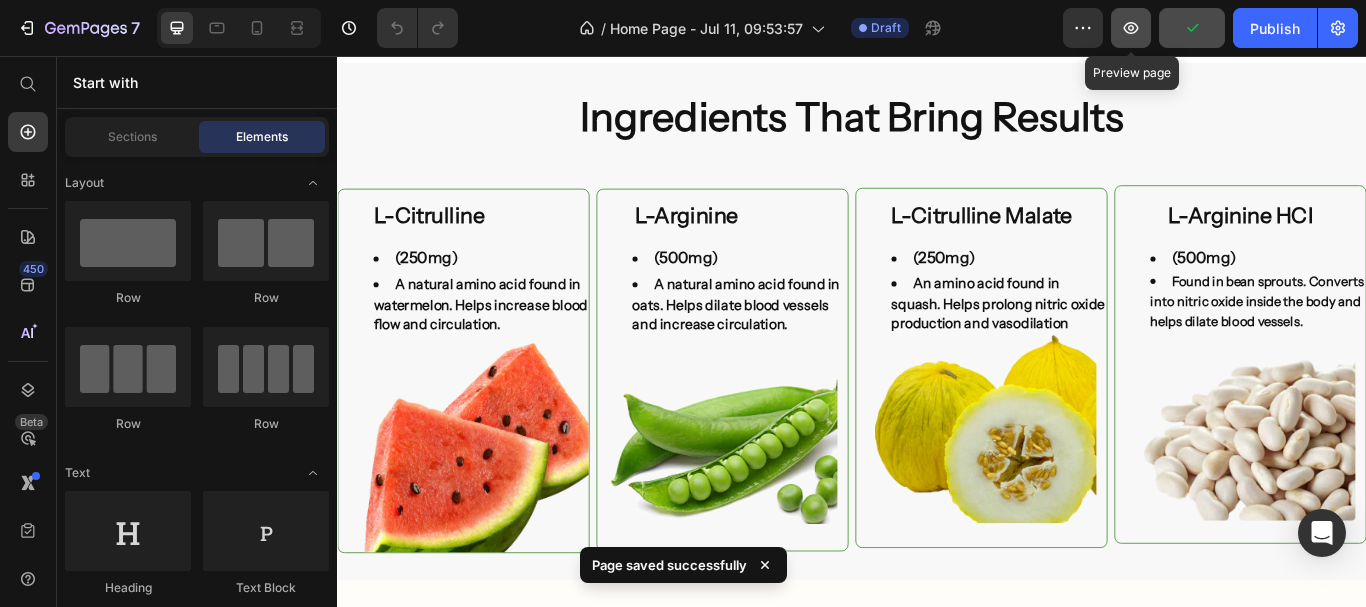 click 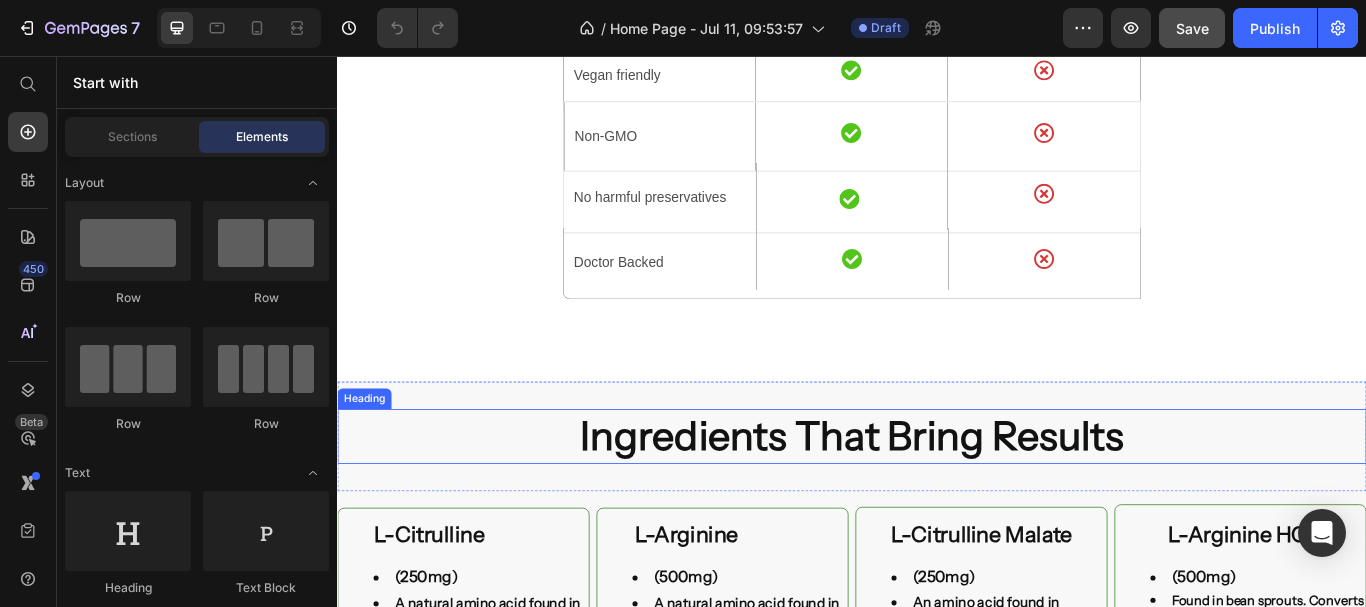 scroll, scrollTop: 4700, scrollLeft: 0, axis: vertical 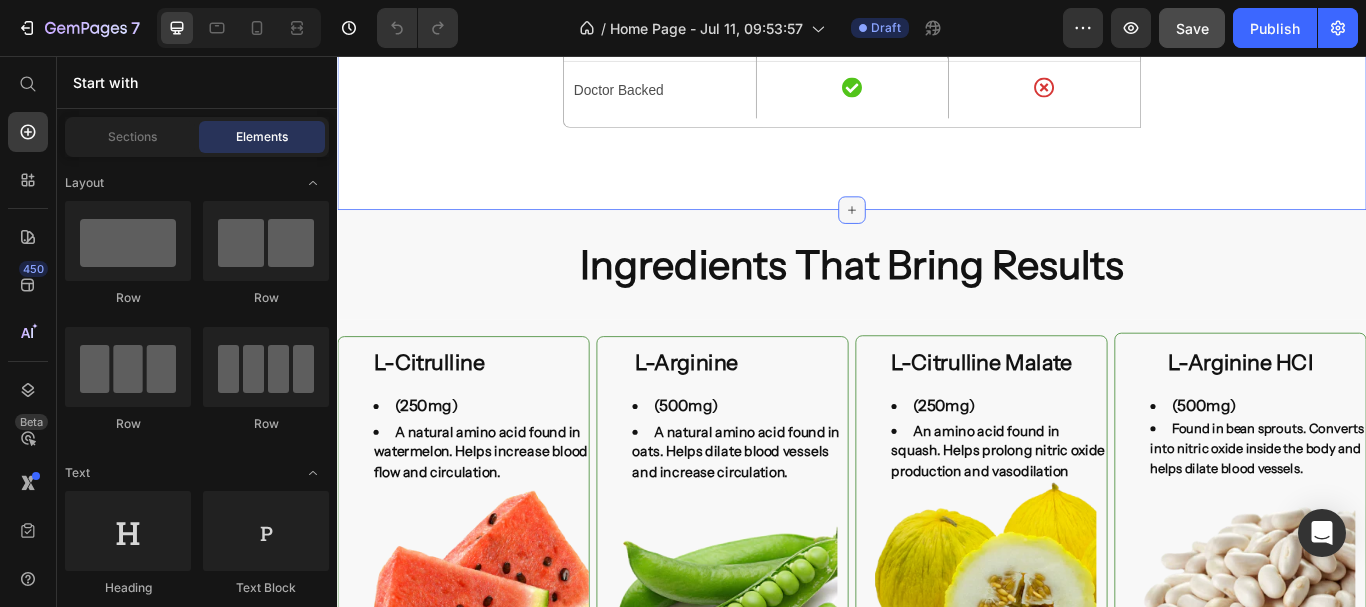 click 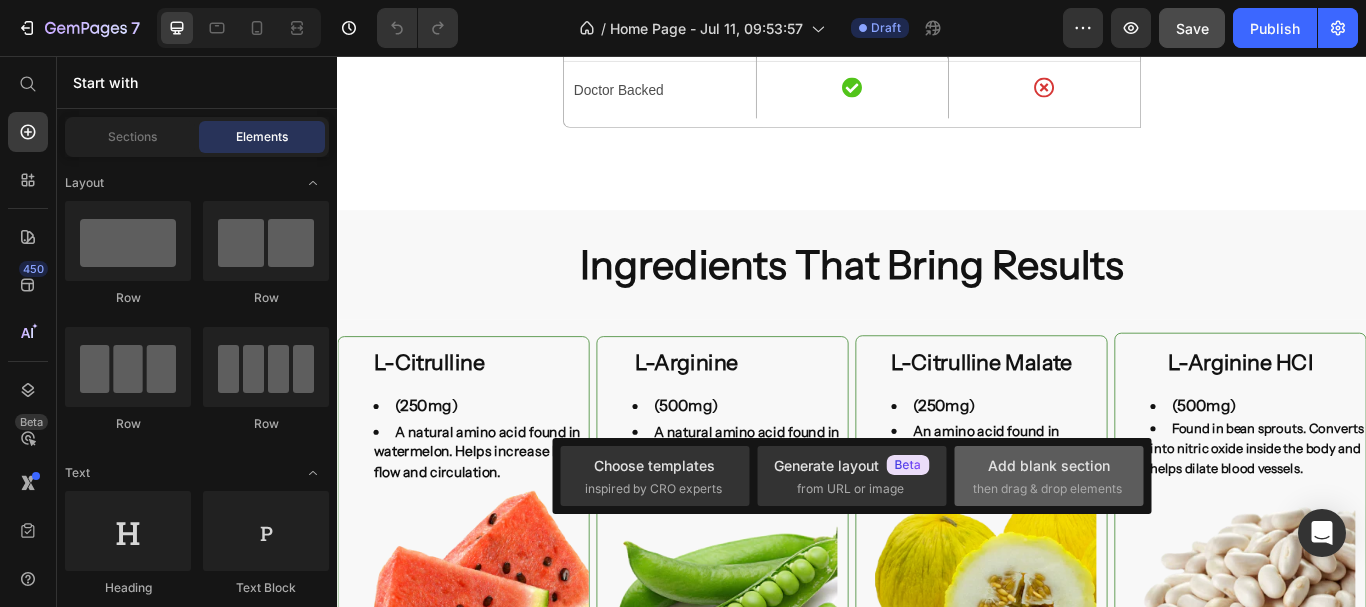 click on "then drag & drop elements" at bounding box center [1047, 489] 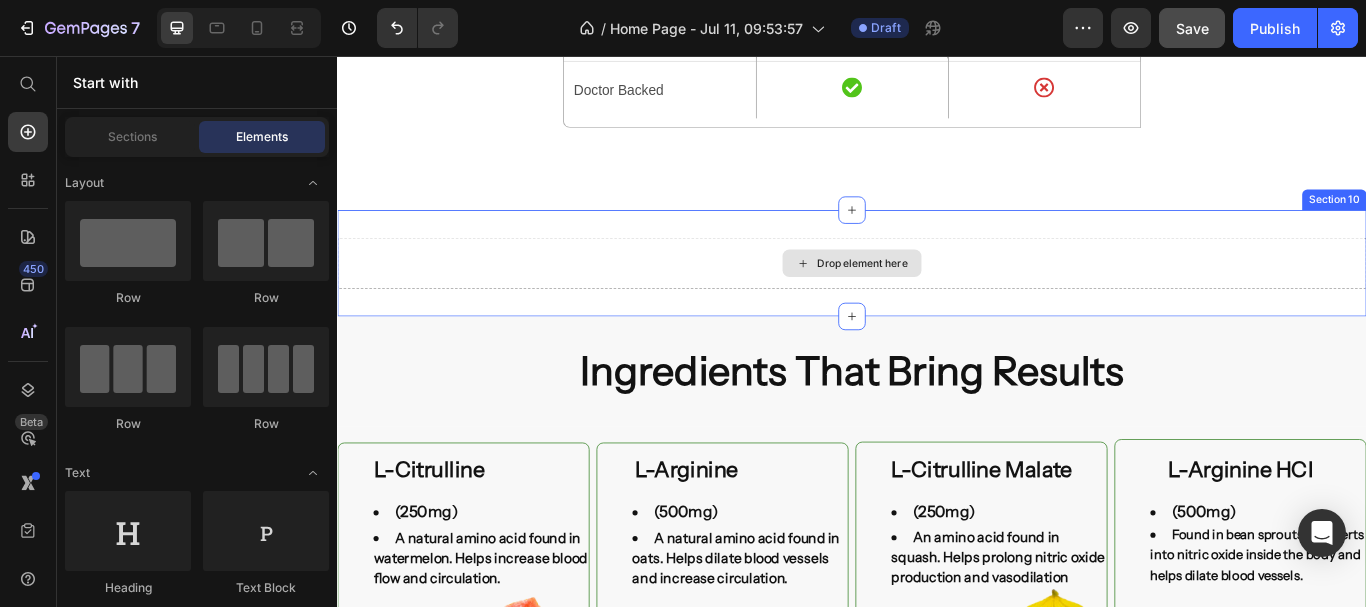 click on "Drop element here" at bounding box center [949, 298] 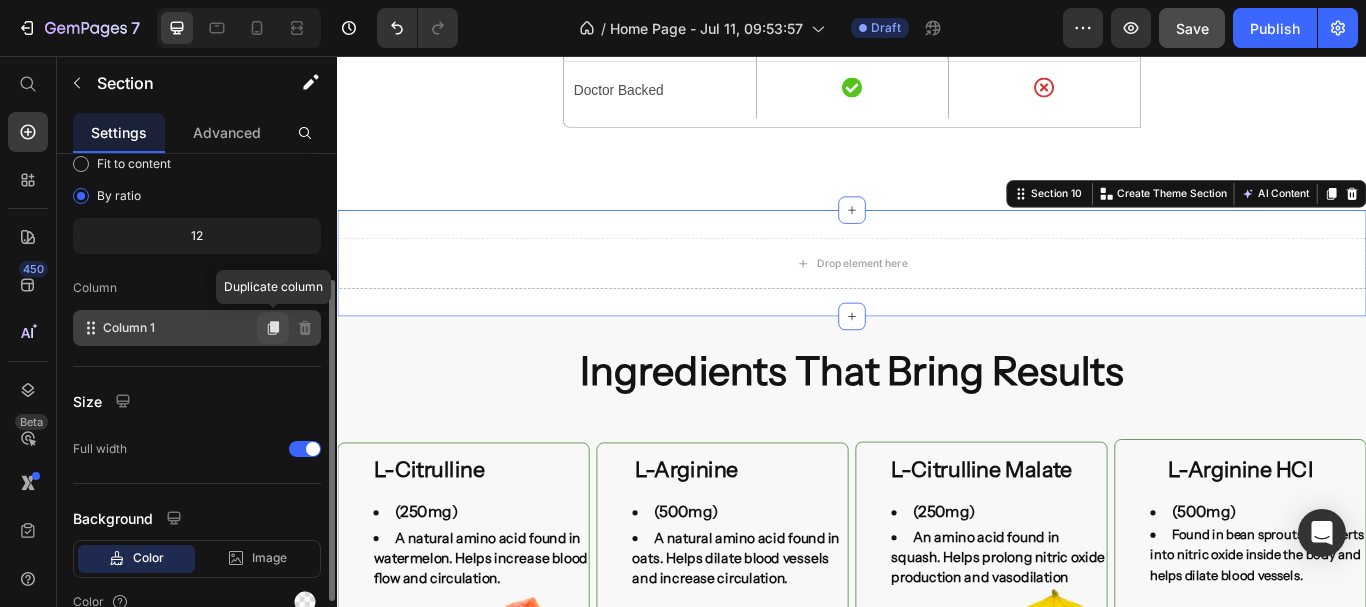 scroll, scrollTop: 298, scrollLeft: 0, axis: vertical 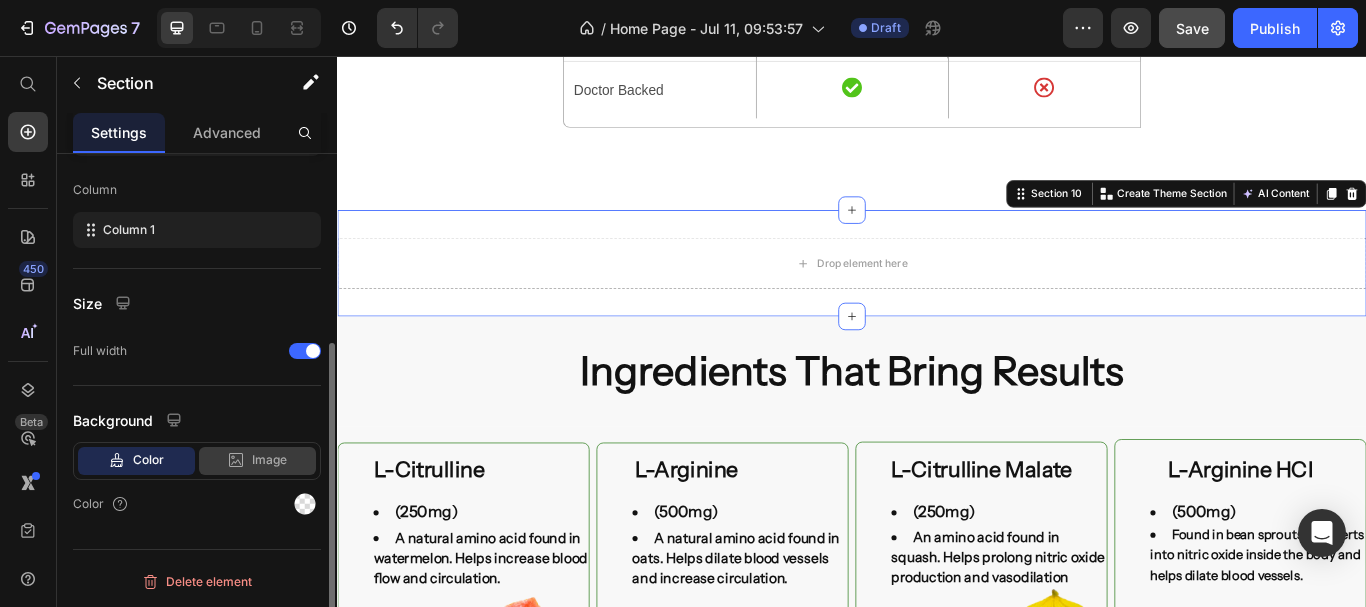 click on "Image" at bounding box center (269, 460) 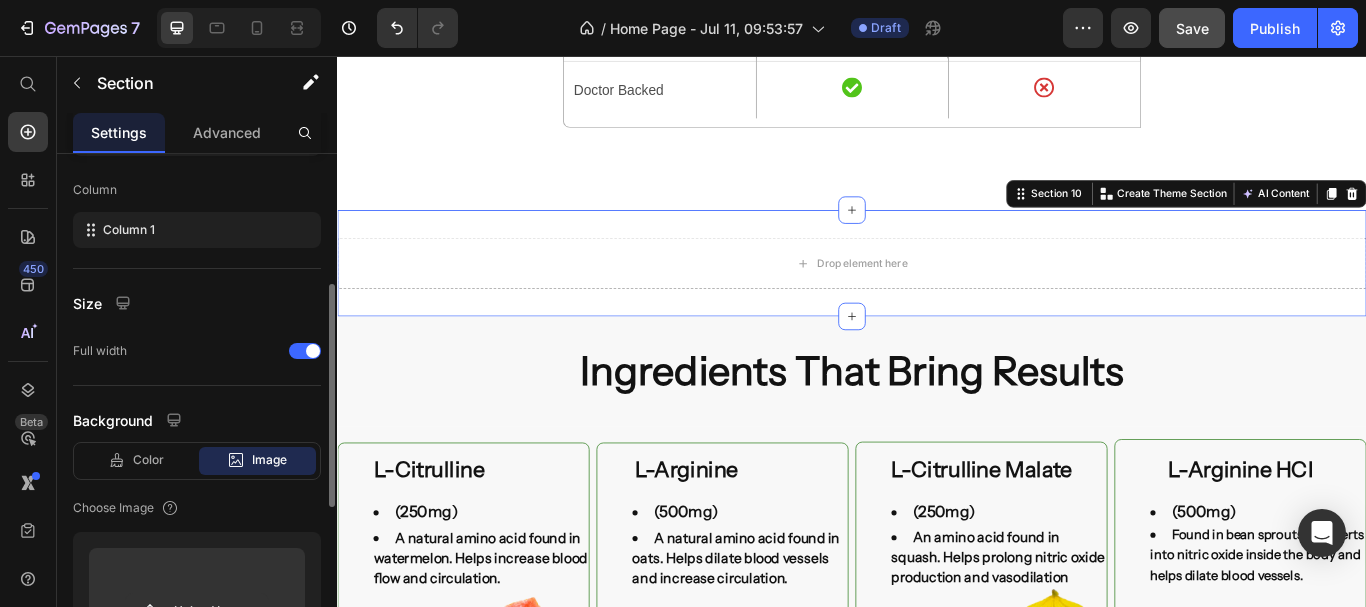 scroll, scrollTop: 398, scrollLeft: 0, axis: vertical 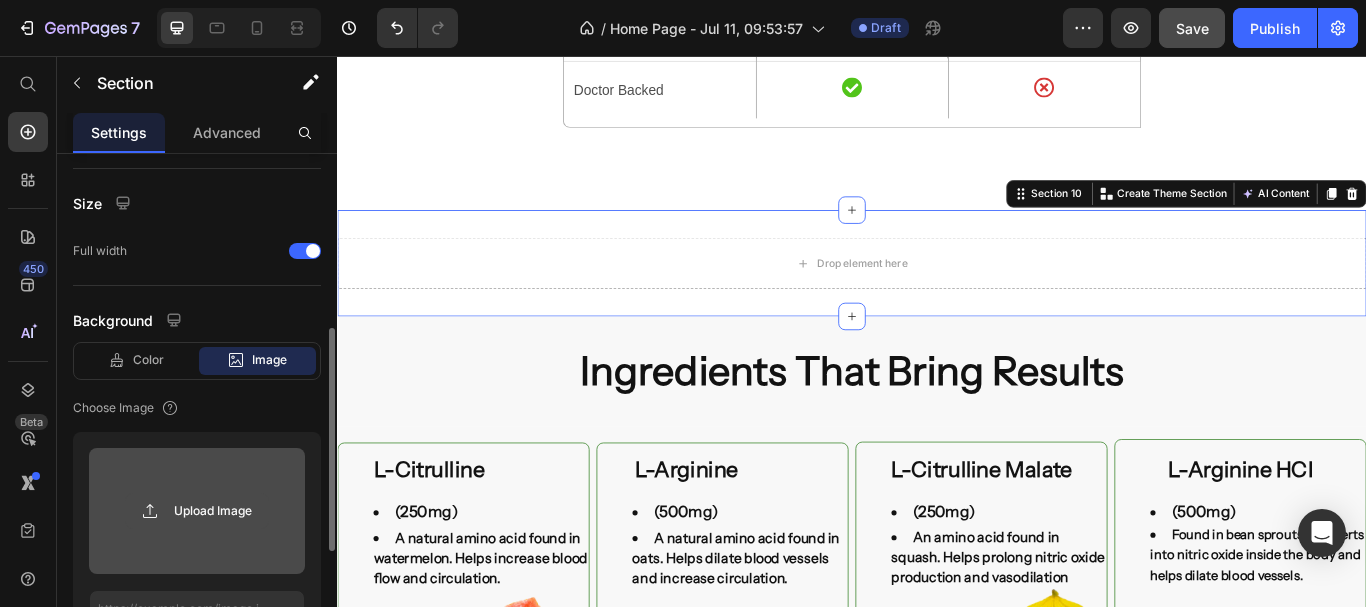 click 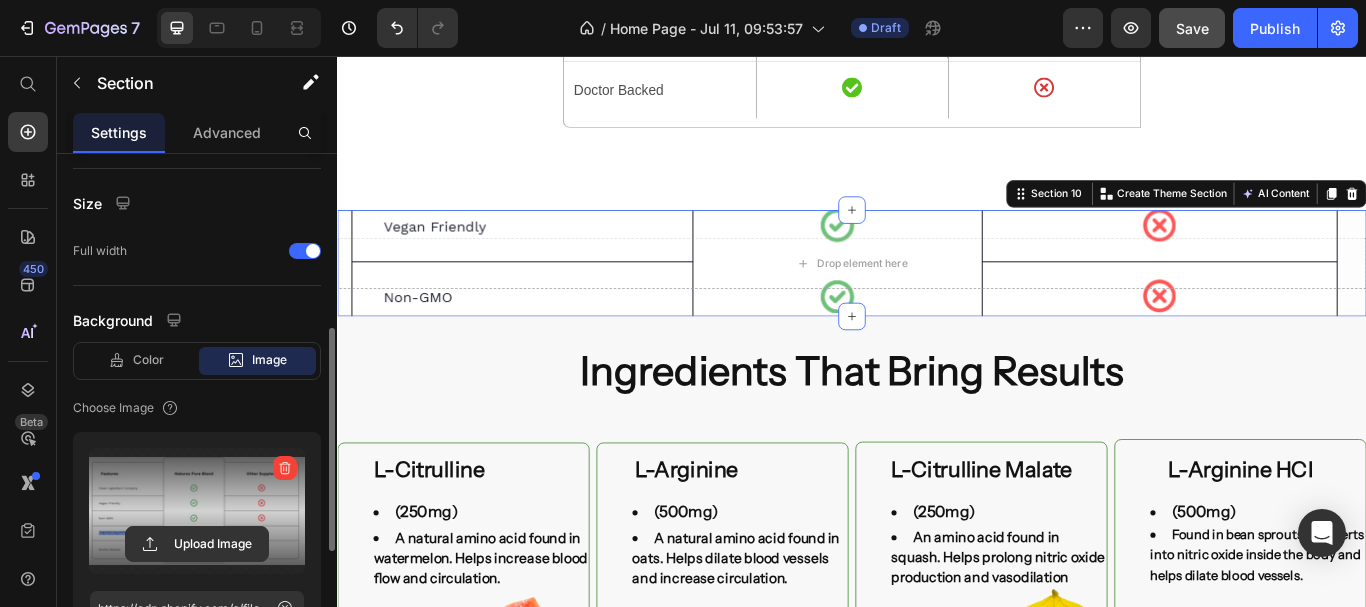scroll, scrollTop: 198, scrollLeft: 0, axis: vertical 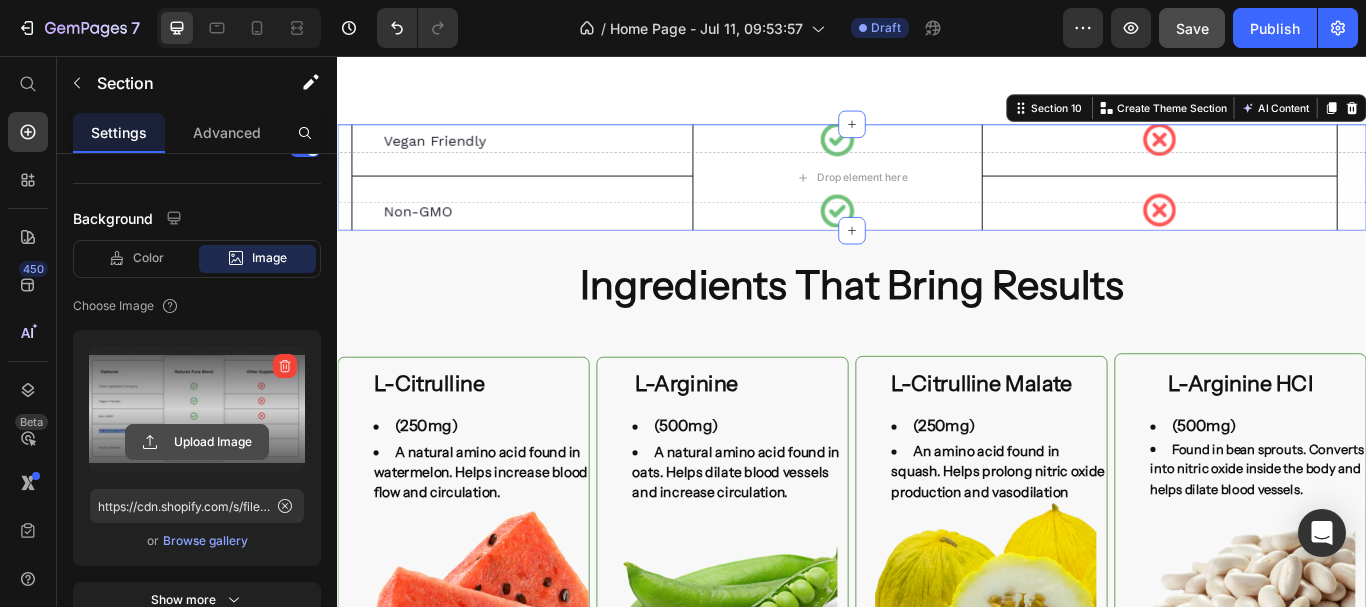 click 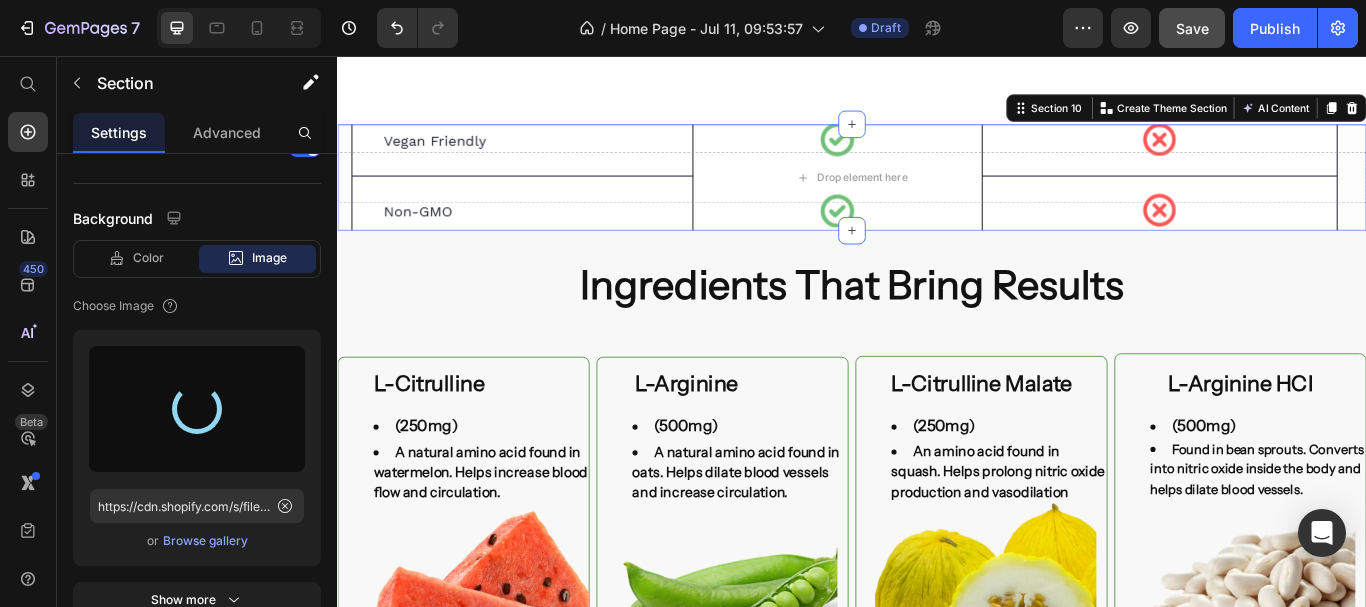 type on "https://cdn.shopify.com/s/files/1/0633/9133/4502/files/gempages_565070732975932211-ecb3cf84-fb29-41ec-a36f-e90fcae4ec50.png" 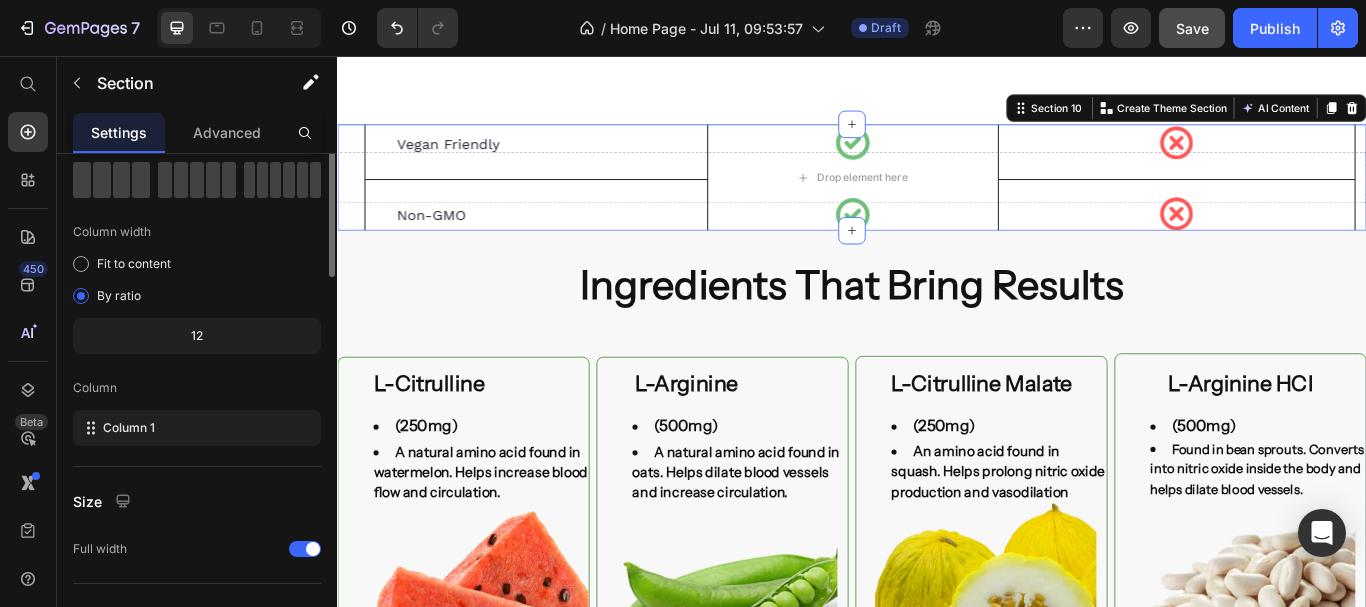 scroll, scrollTop: 0, scrollLeft: 0, axis: both 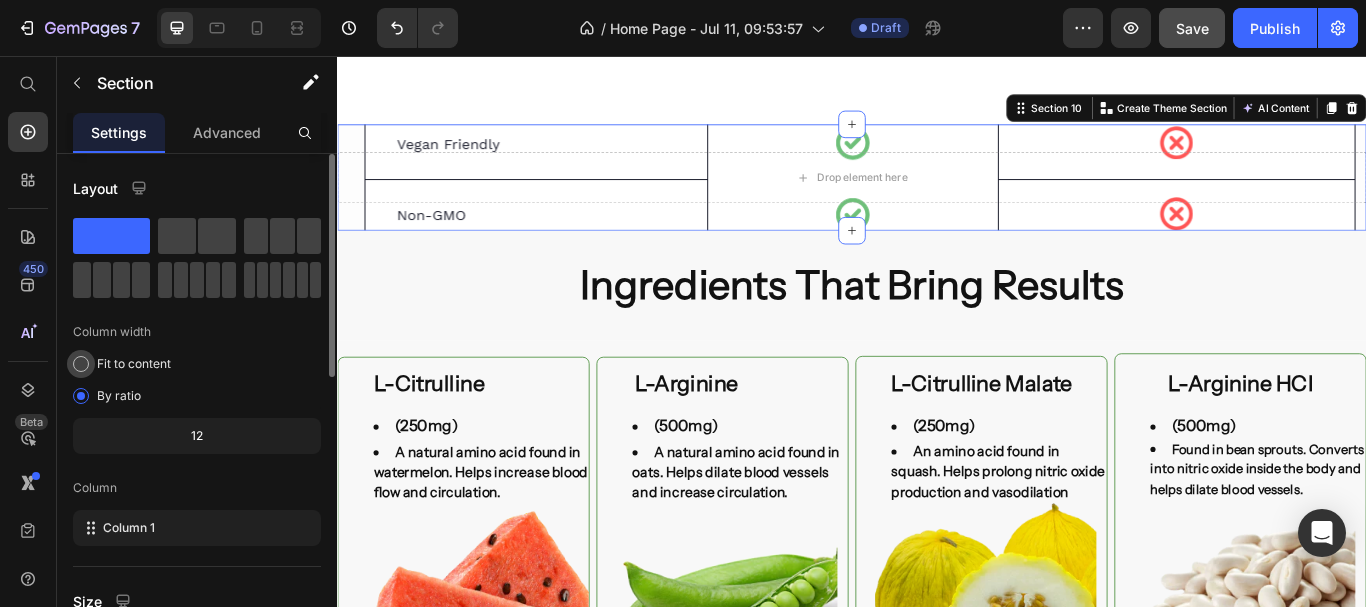 click at bounding box center (81, 364) 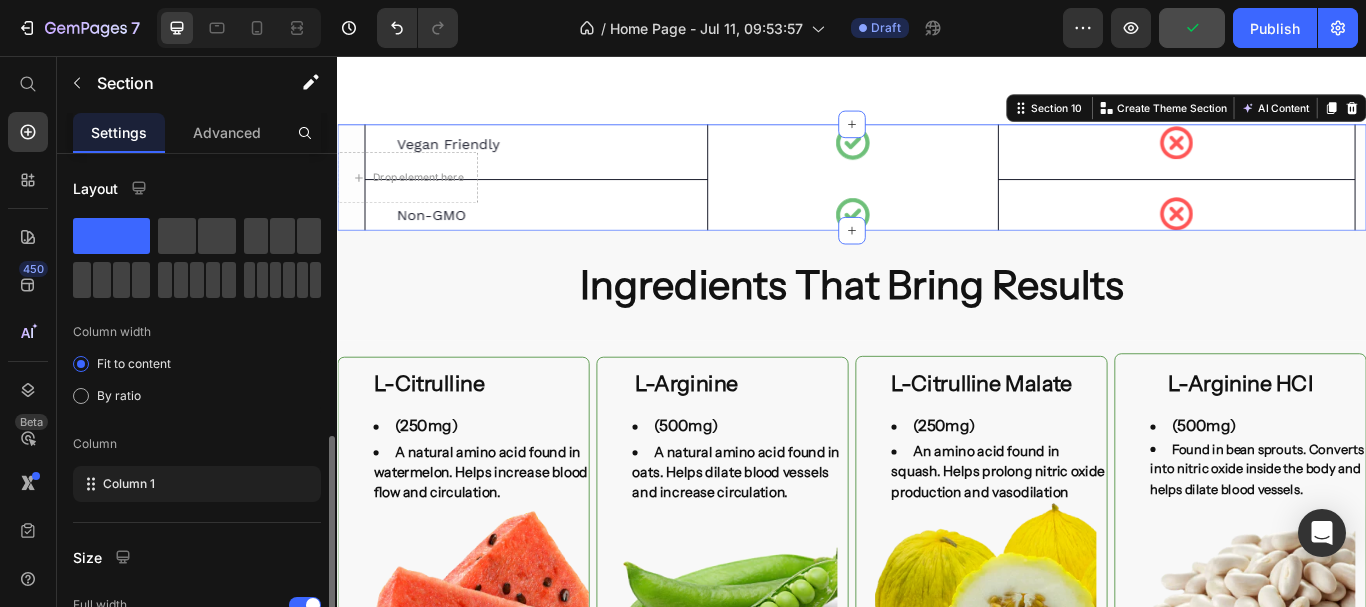 scroll, scrollTop: 300, scrollLeft: 0, axis: vertical 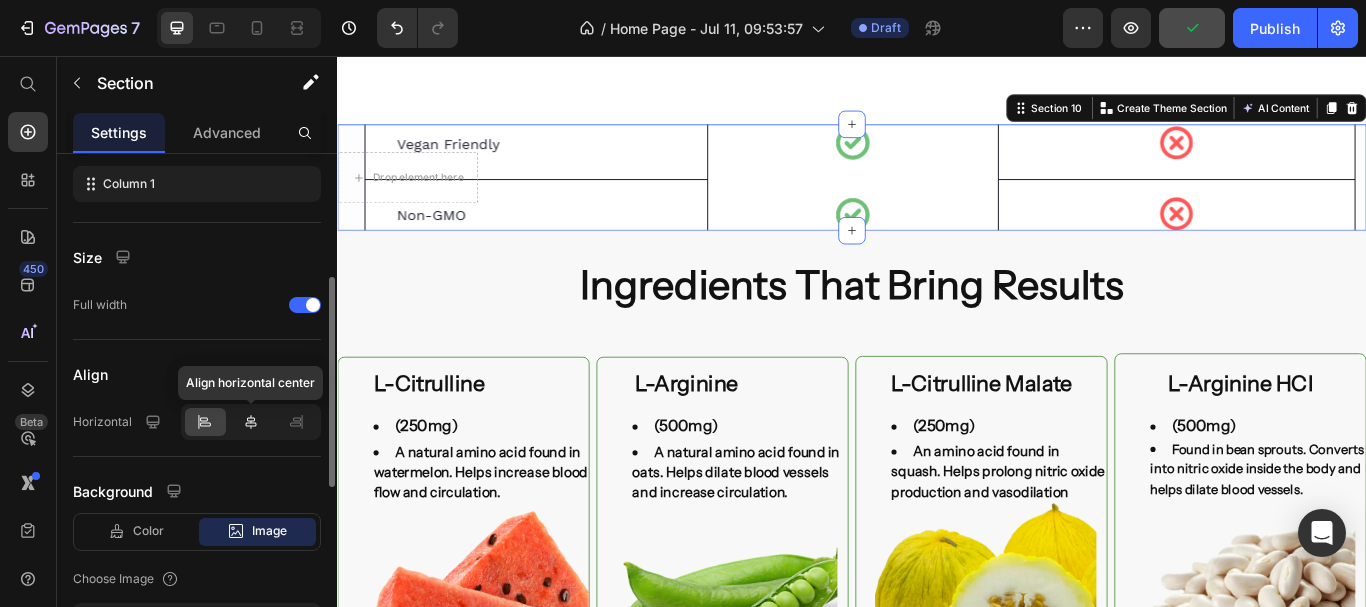 click 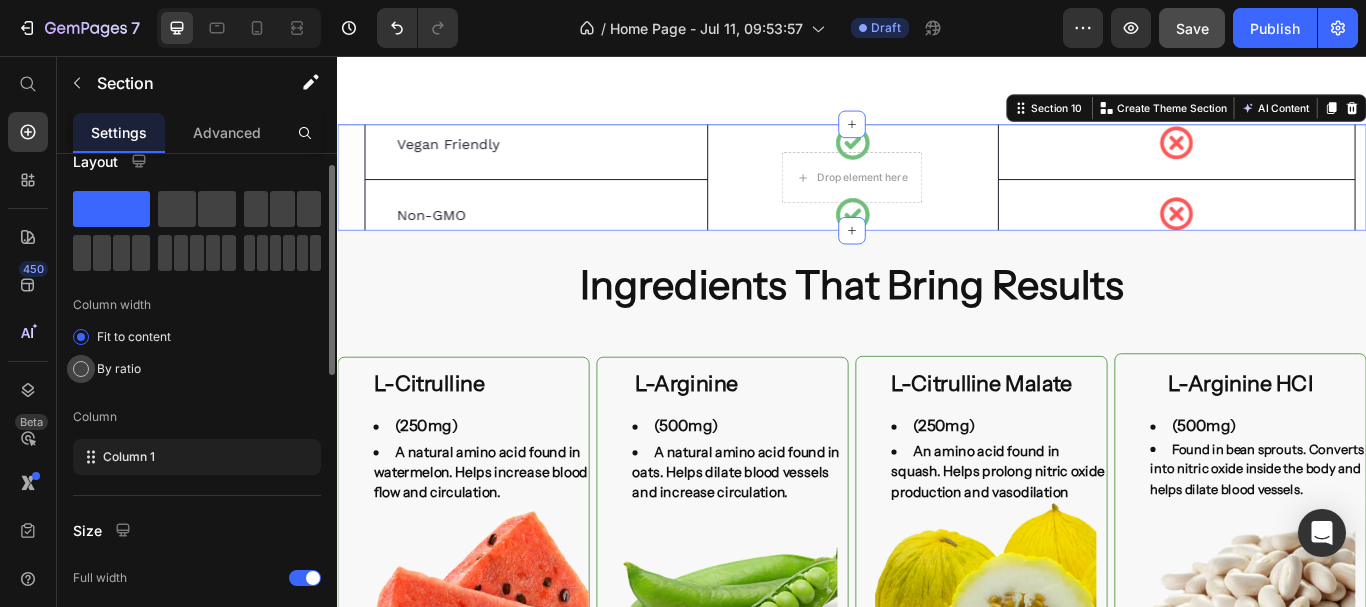 scroll, scrollTop: 0, scrollLeft: 0, axis: both 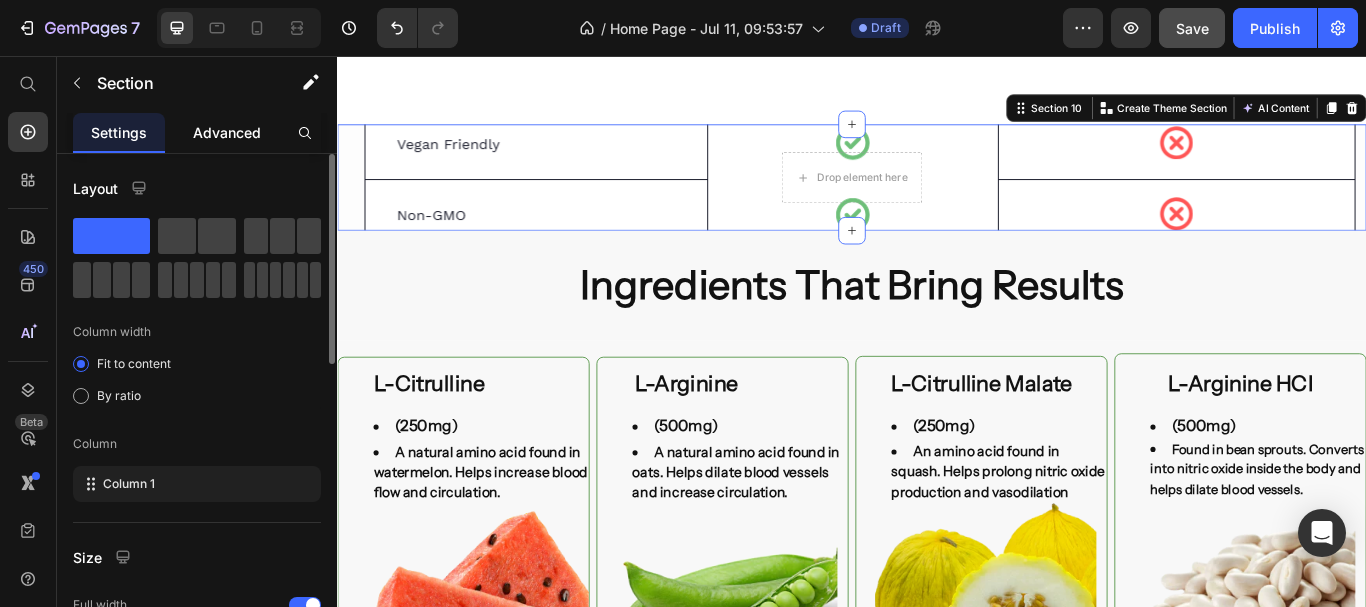 click on "Advanced" at bounding box center (227, 132) 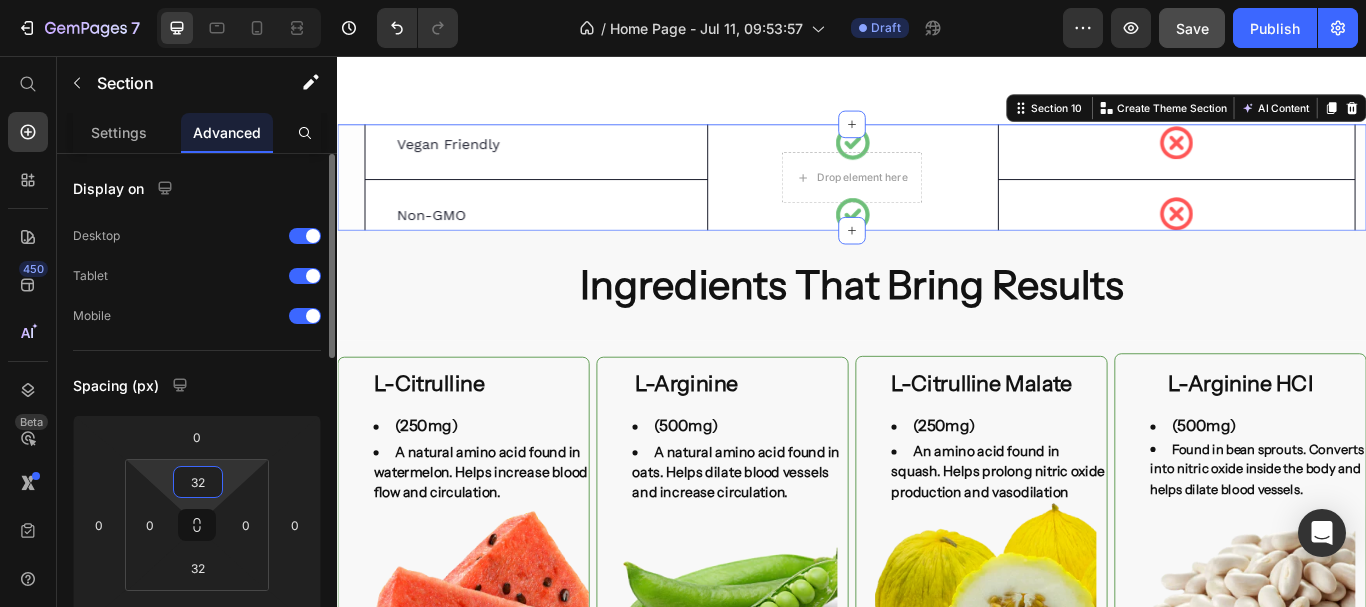 click on "32" at bounding box center (198, 482) 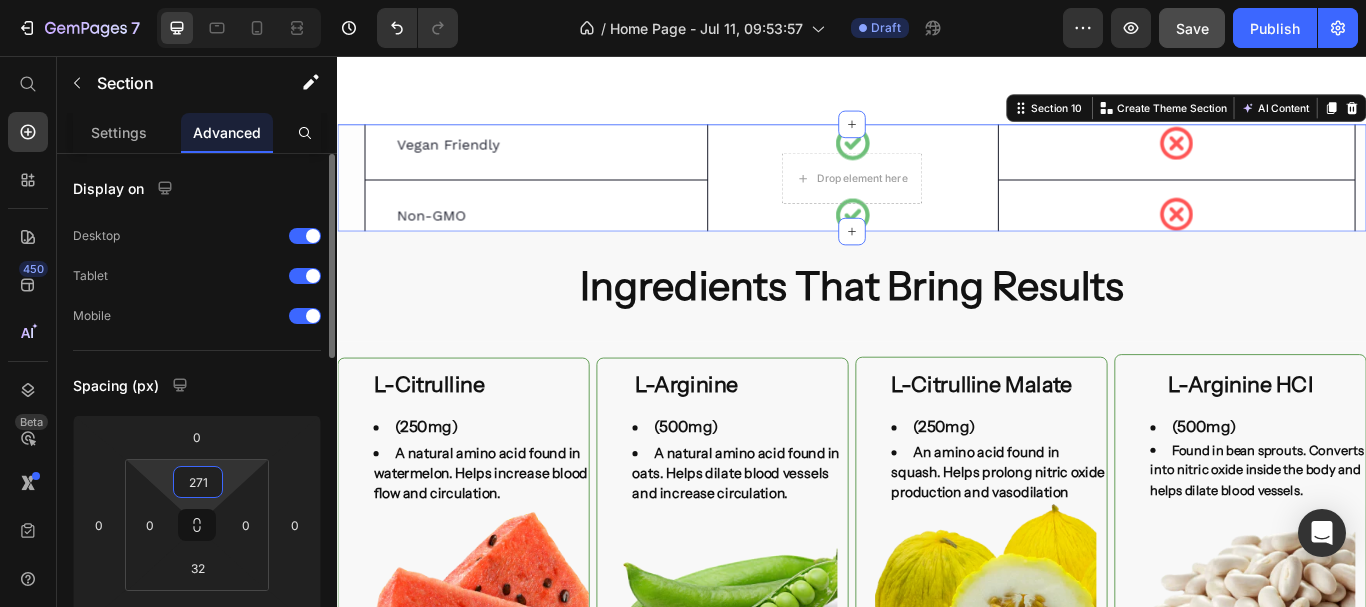 type on "272" 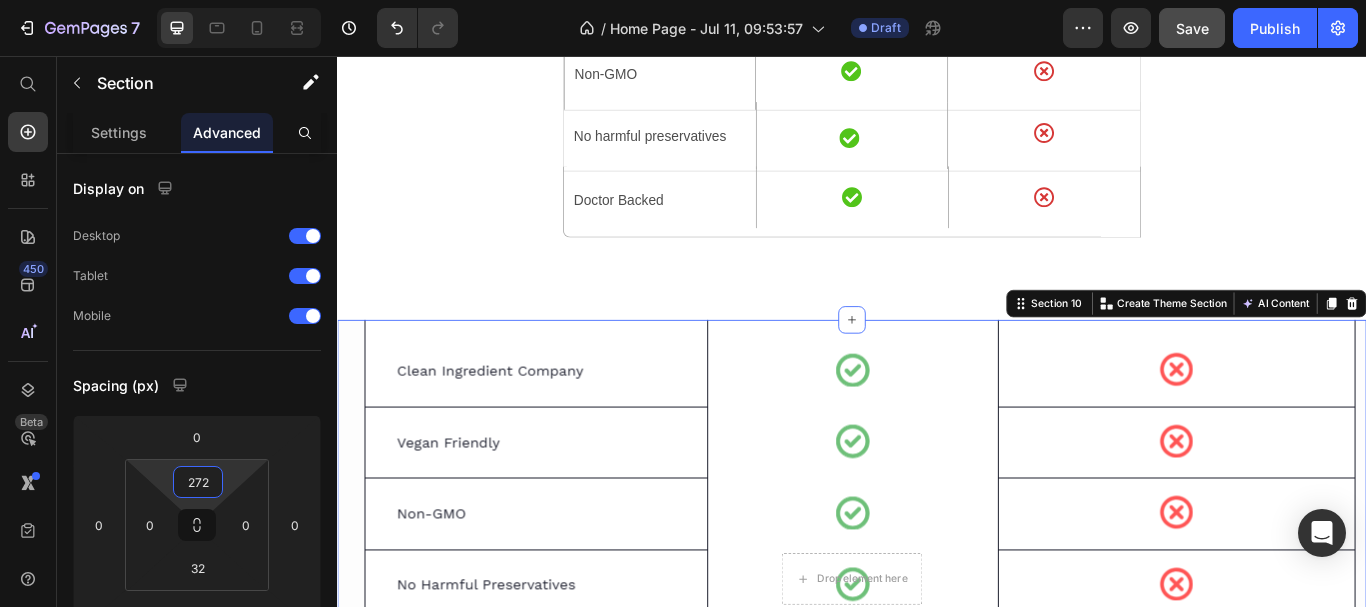 scroll, scrollTop: 5100, scrollLeft: 0, axis: vertical 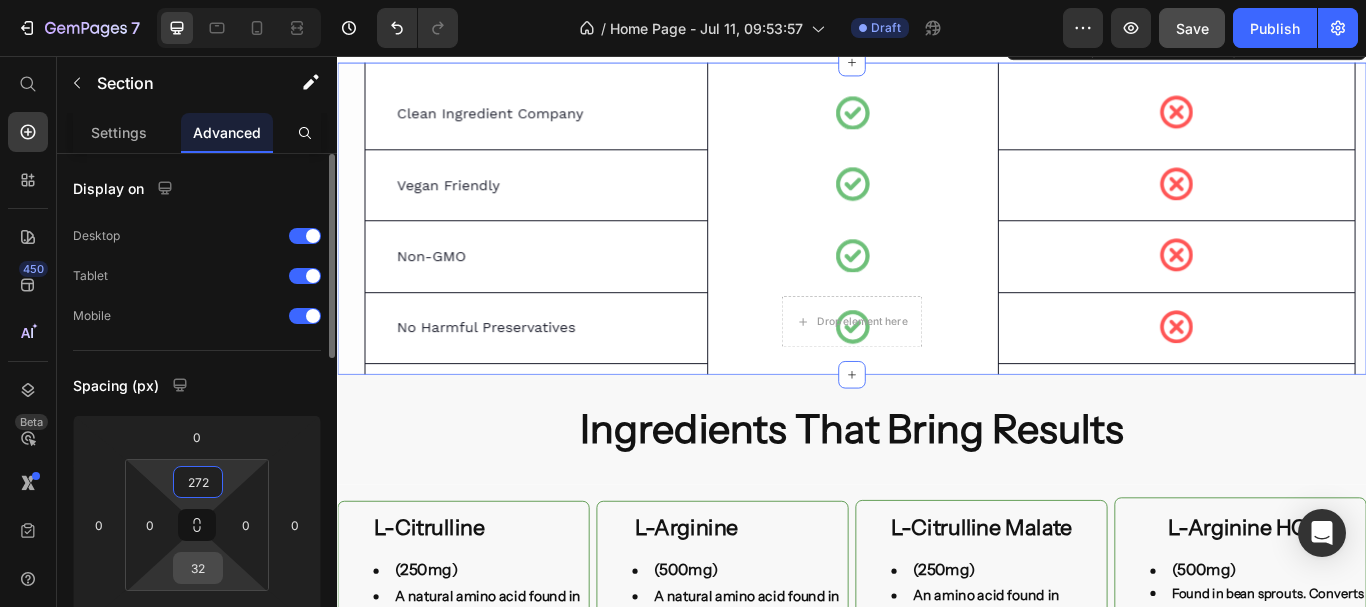 click on "32" at bounding box center (198, 568) 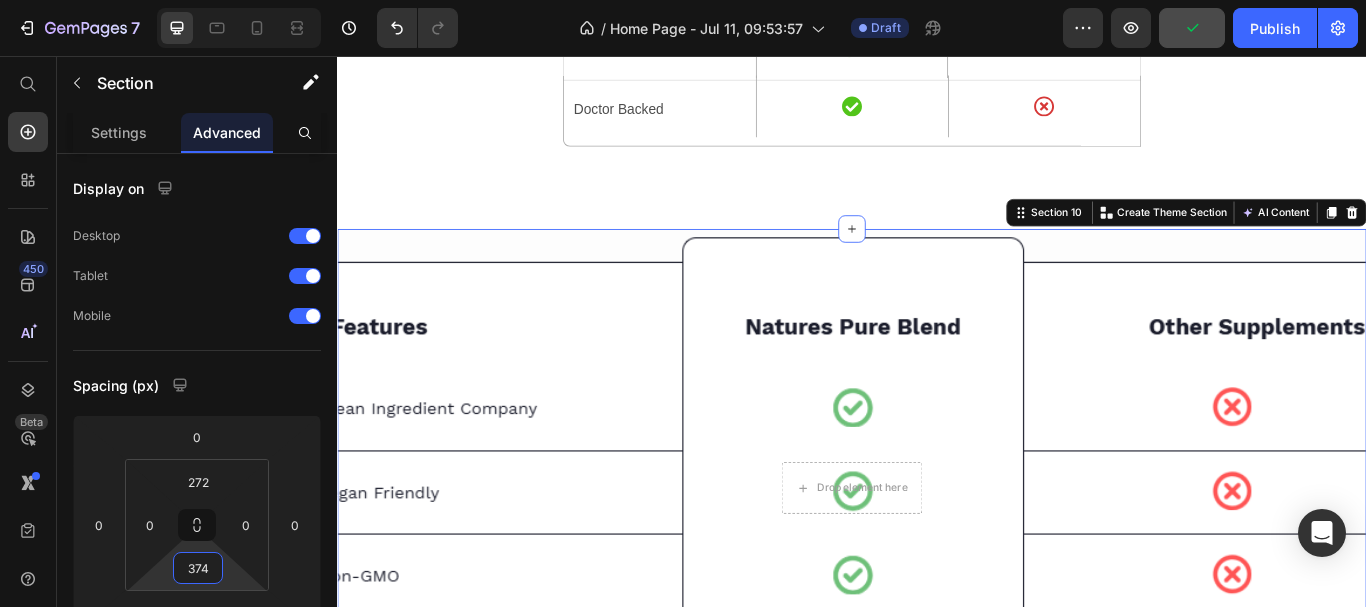 scroll, scrollTop: 4900, scrollLeft: 0, axis: vertical 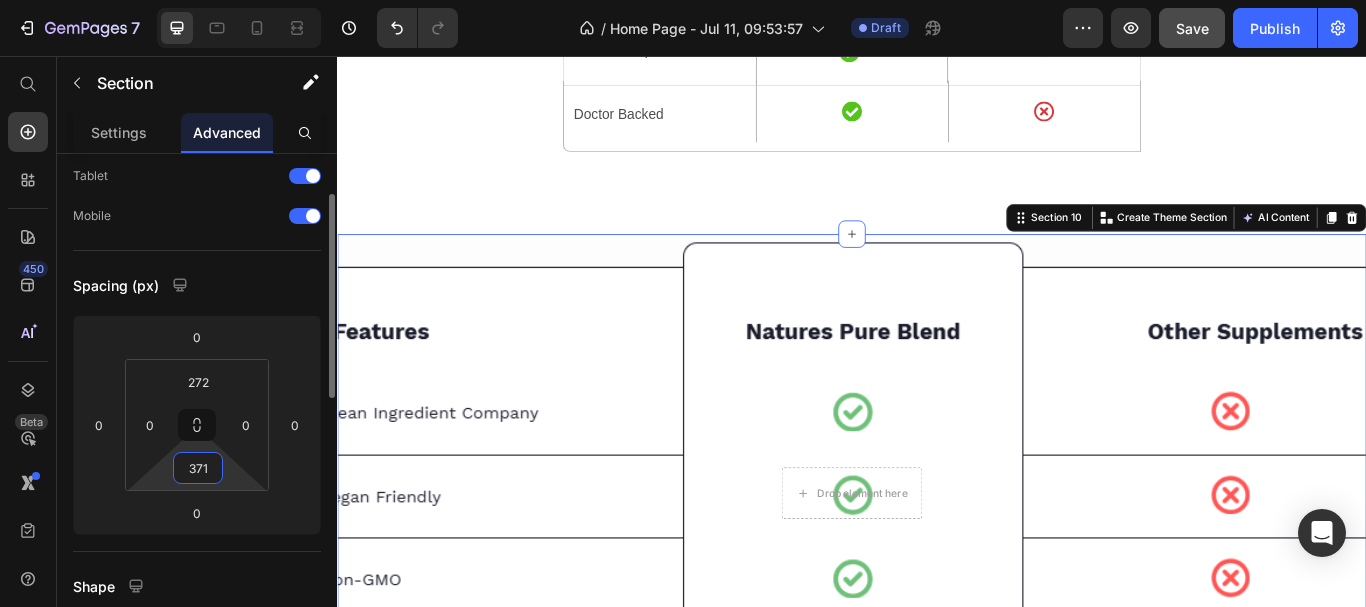 type on "370" 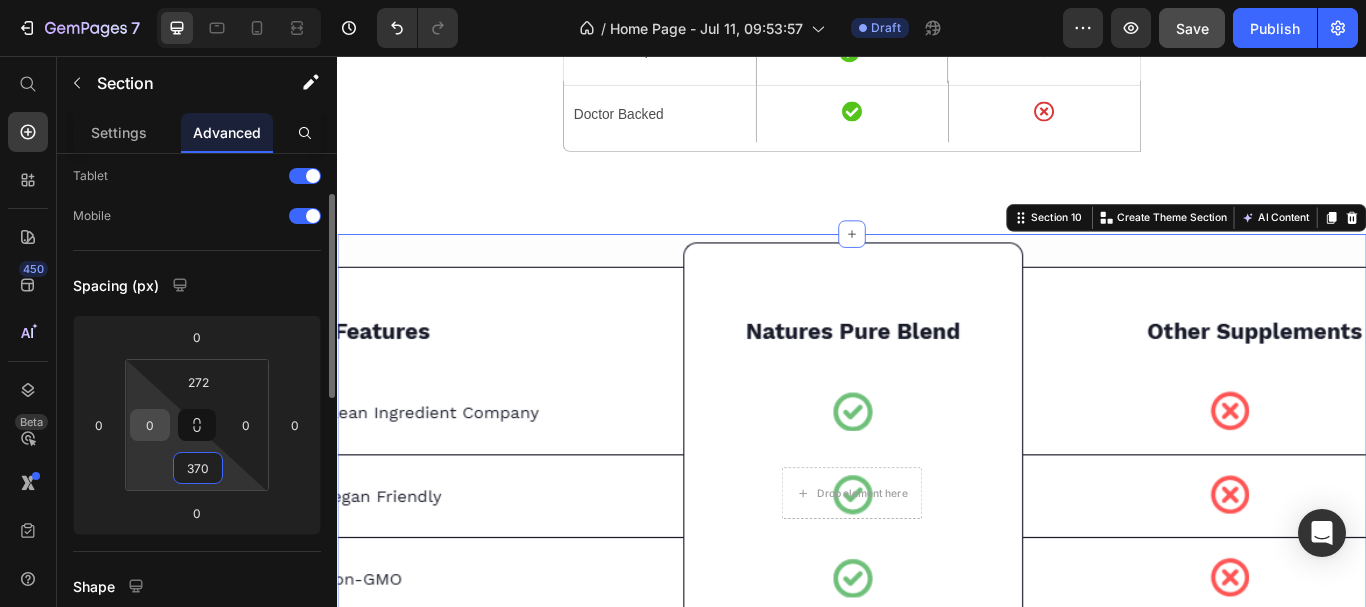 click on "0" at bounding box center [150, 425] 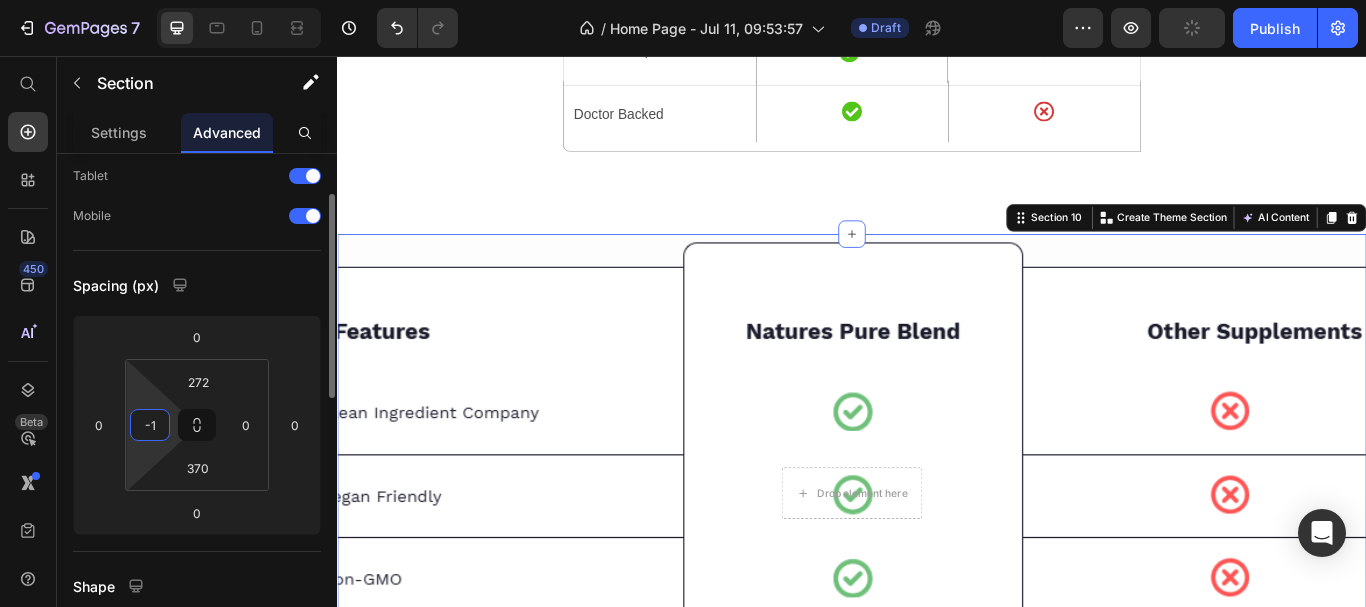 type on "0" 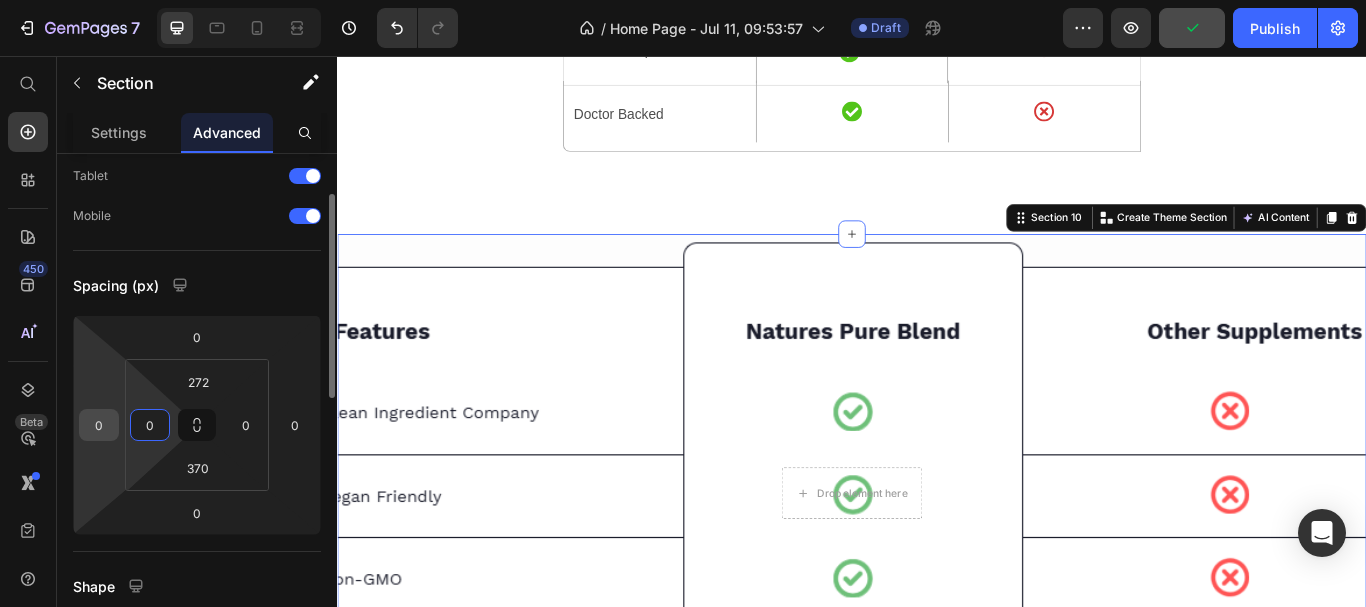 click on "0" at bounding box center [99, 425] 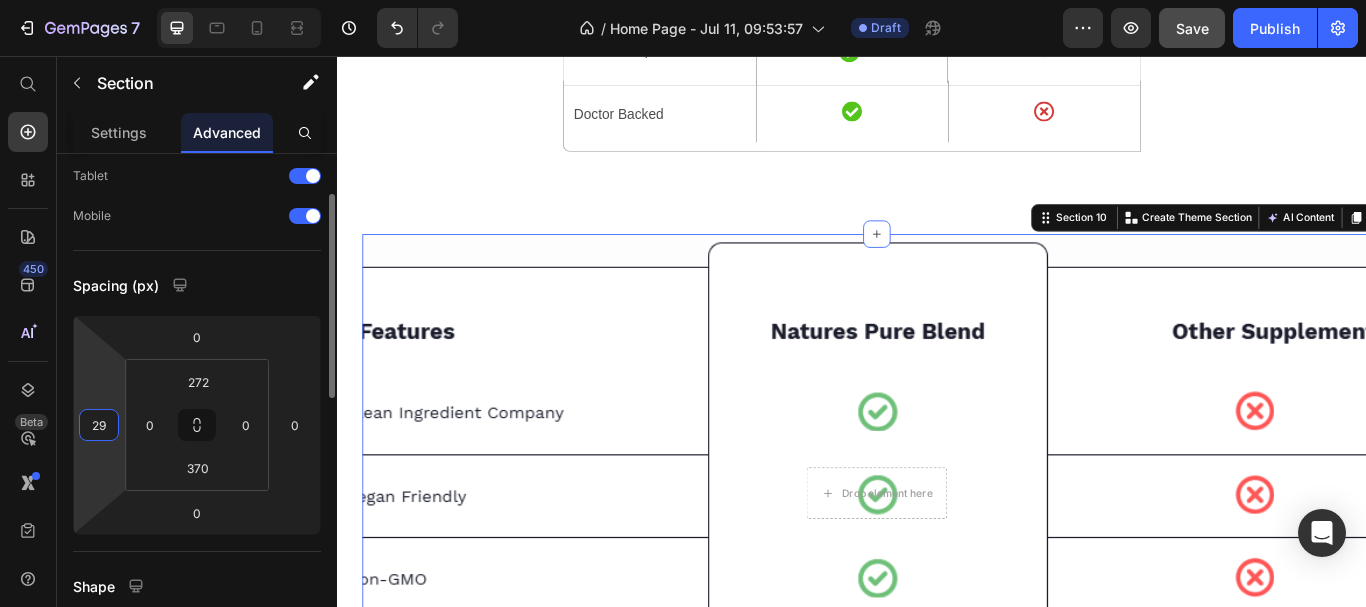 type on "28" 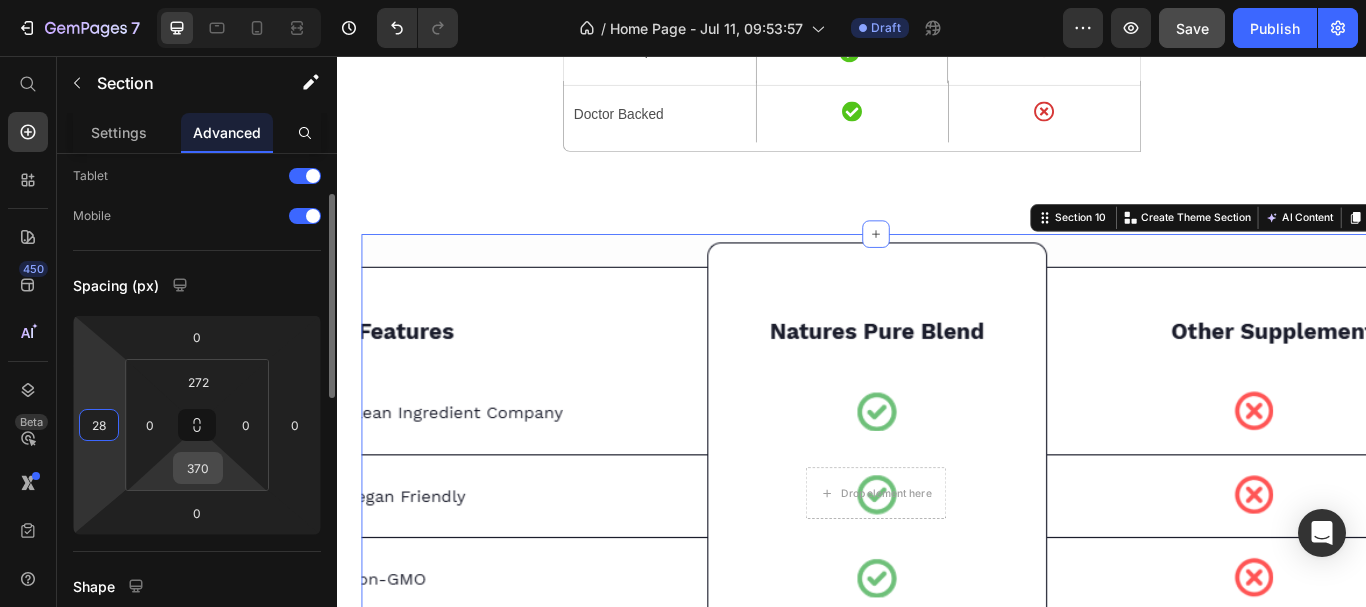 click on "370" at bounding box center (198, 468) 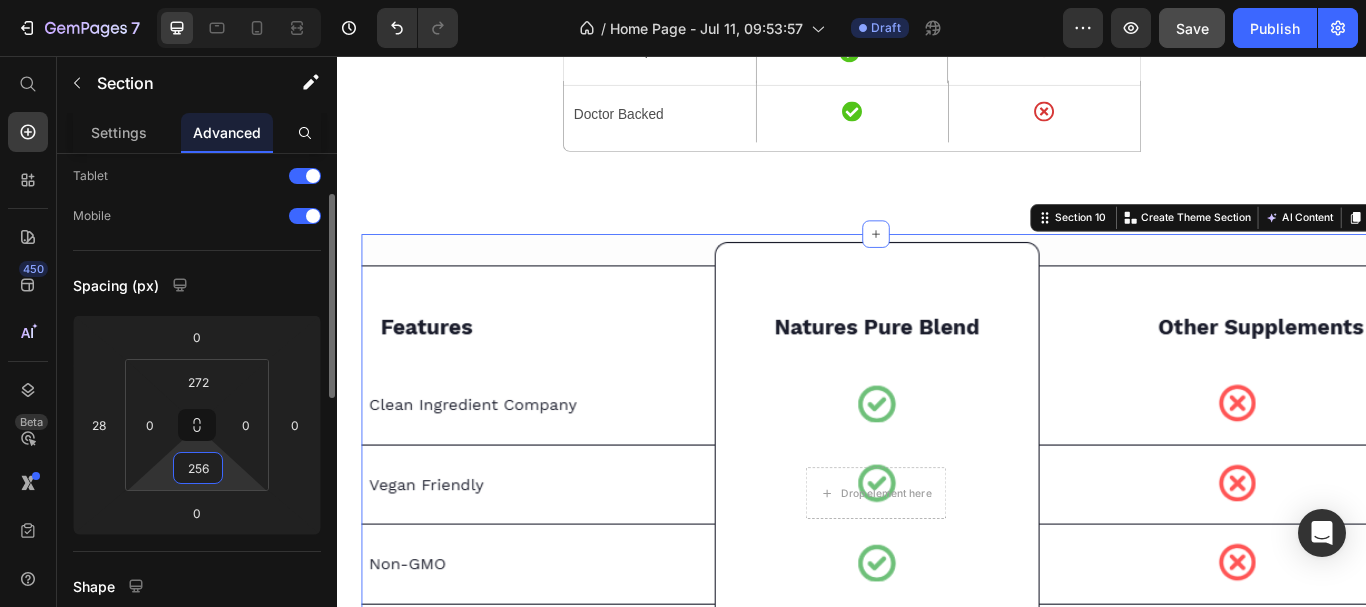 type on "255" 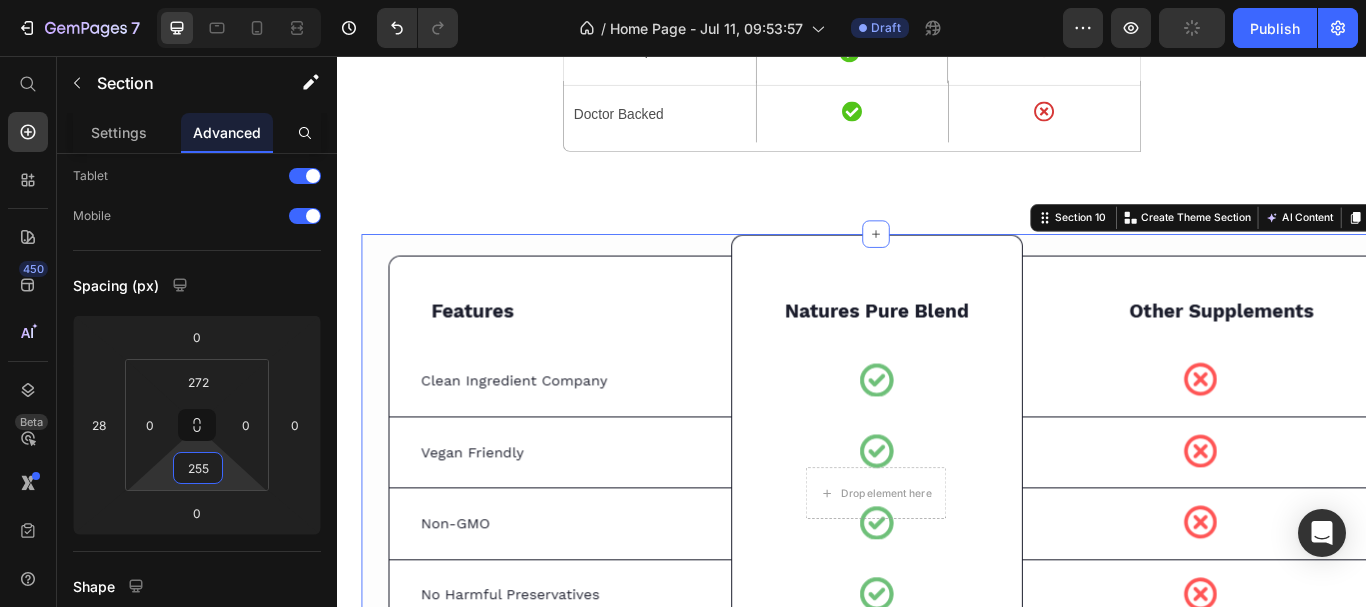 scroll, scrollTop: 5200, scrollLeft: 0, axis: vertical 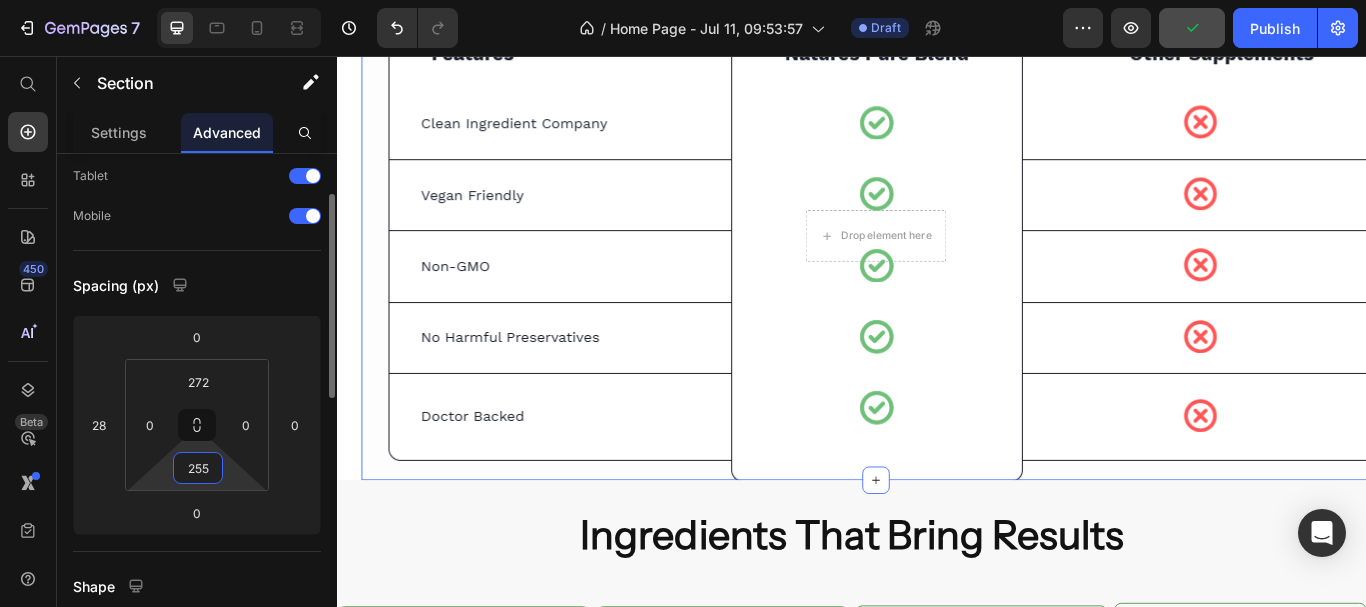 click on "255" at bounding box center [198, 468] 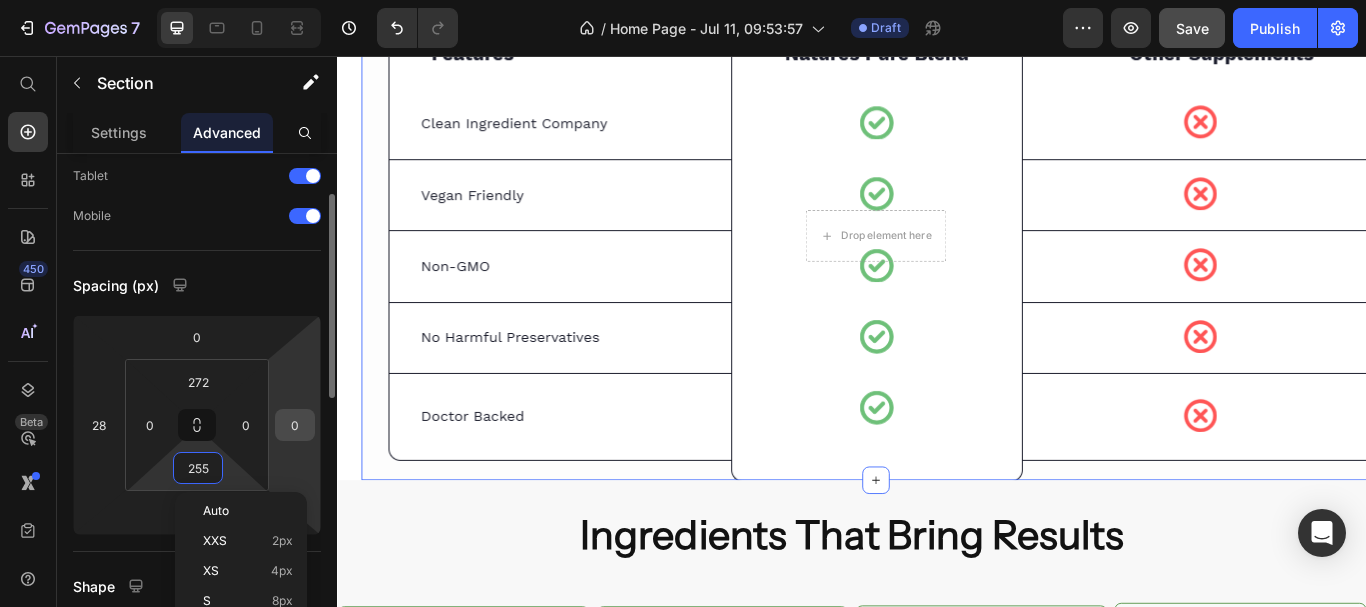 click on "0" at bounding box center (295, 425) 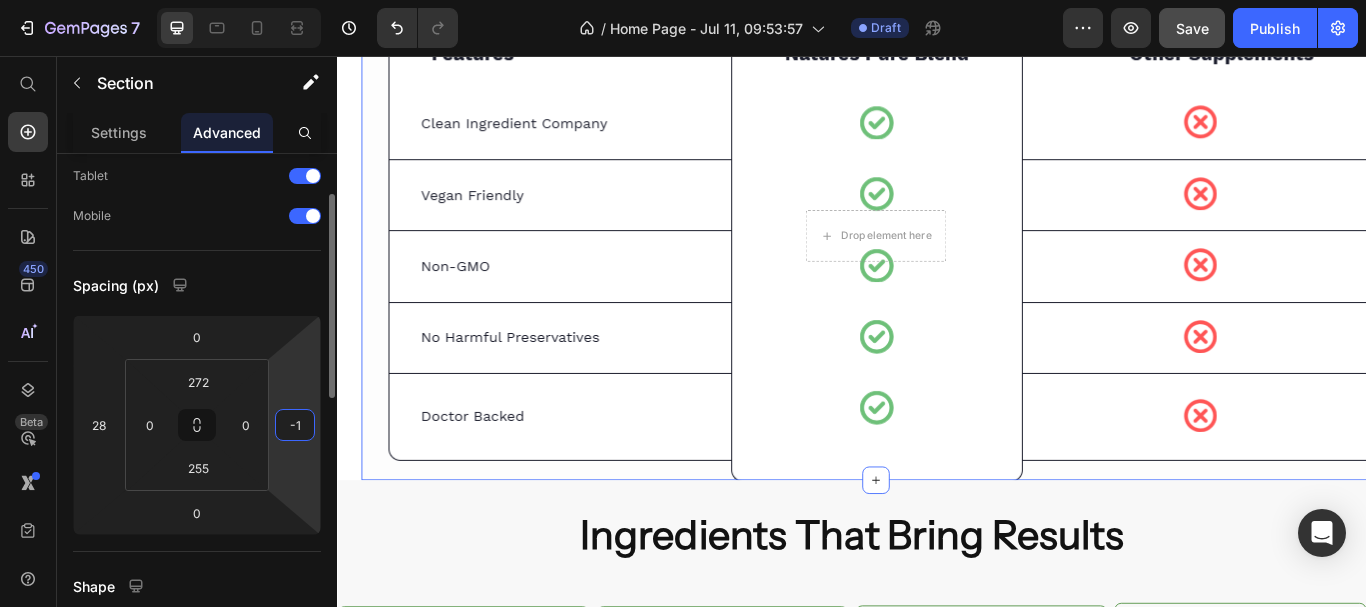 type on "0" 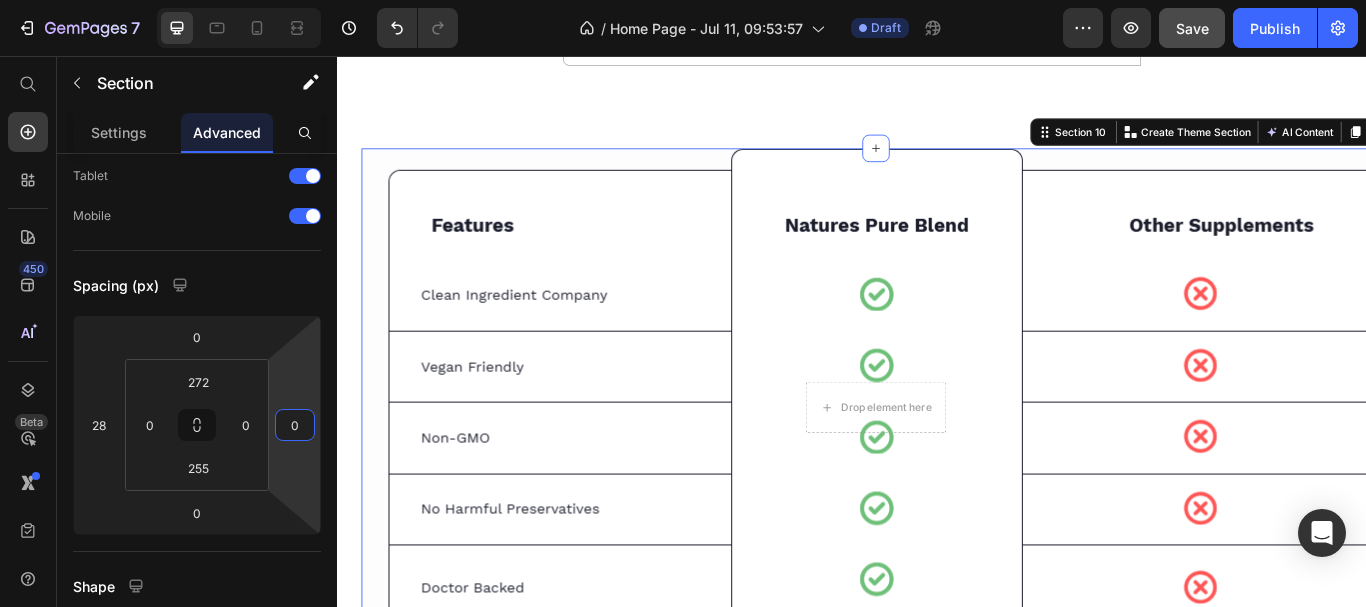 scroll, scrollTop: 5100, scrollLeft: 0, axis: vertical 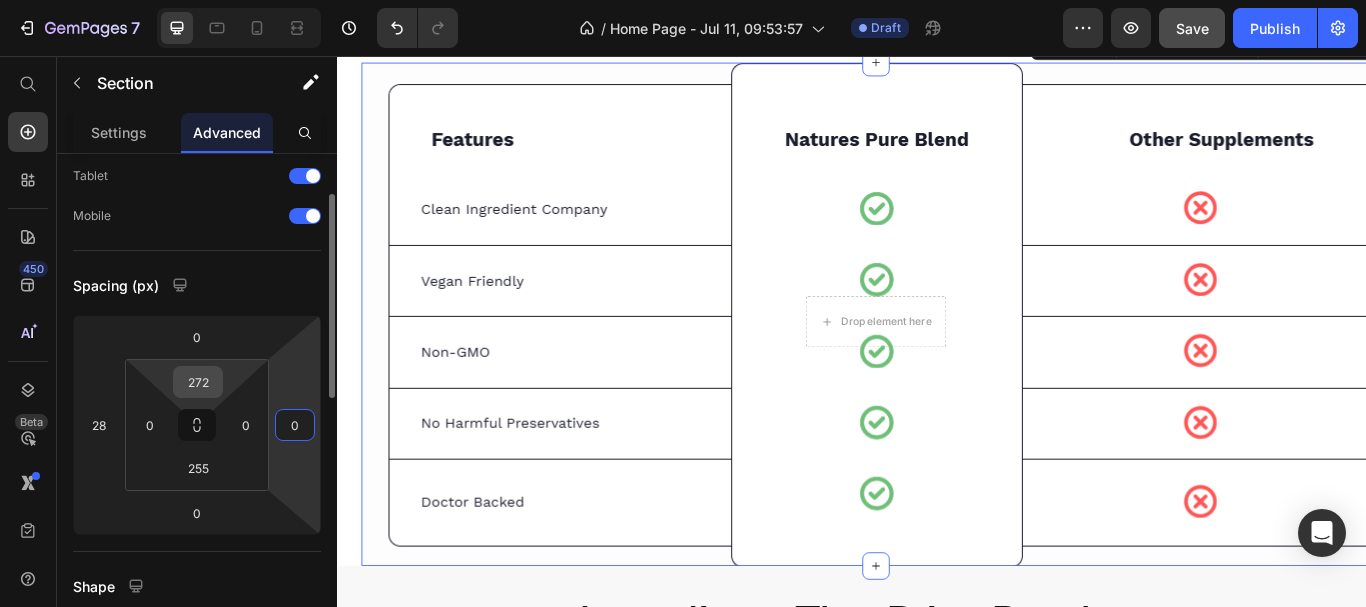 click on "272" at bounding box center (198, 382) 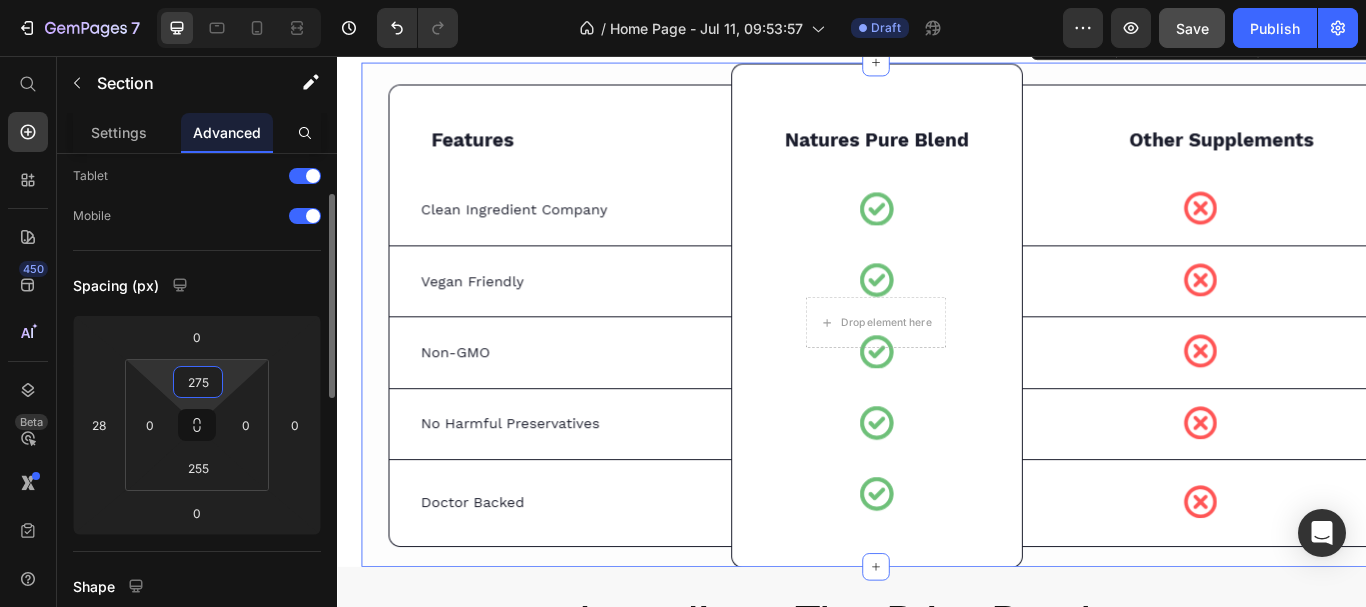 type on "276" 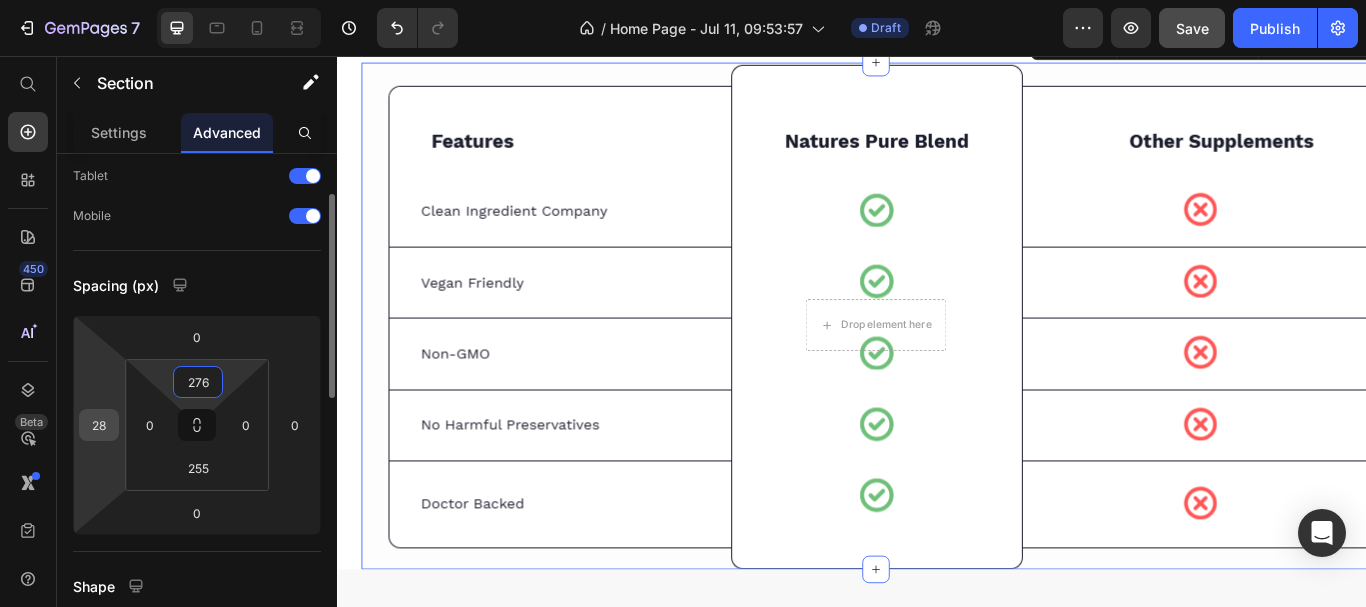 click on "28" at bounding box center [99, 425] 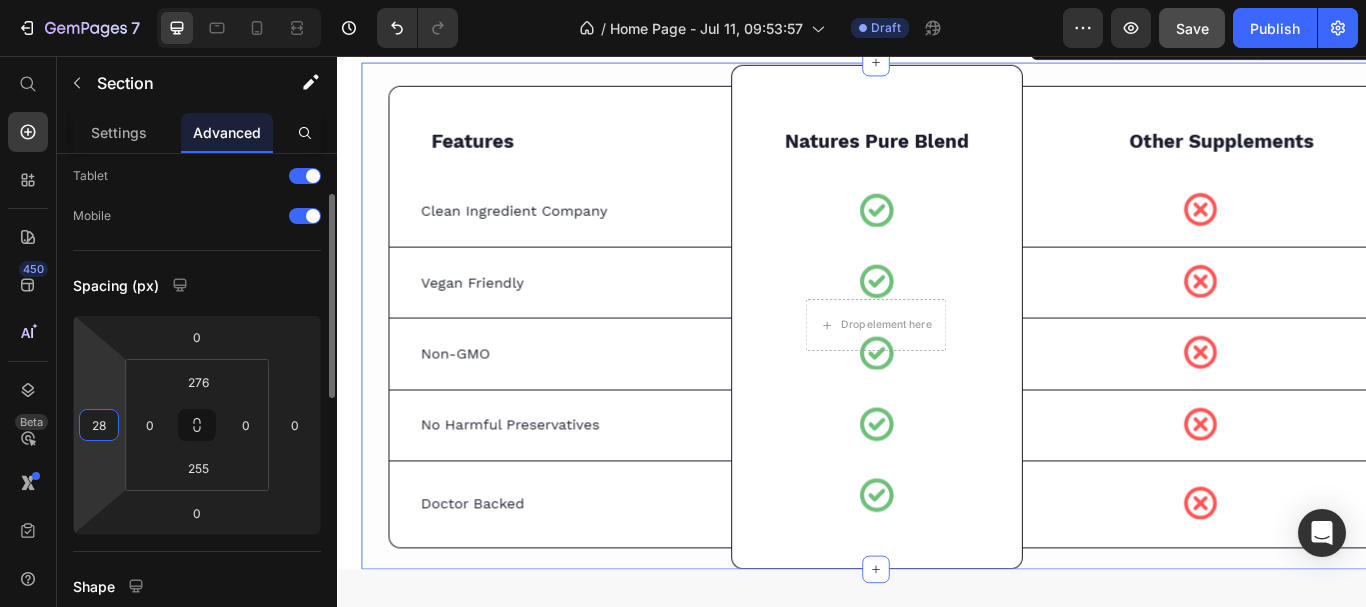 click on "28" at bounding box center [99, 425] 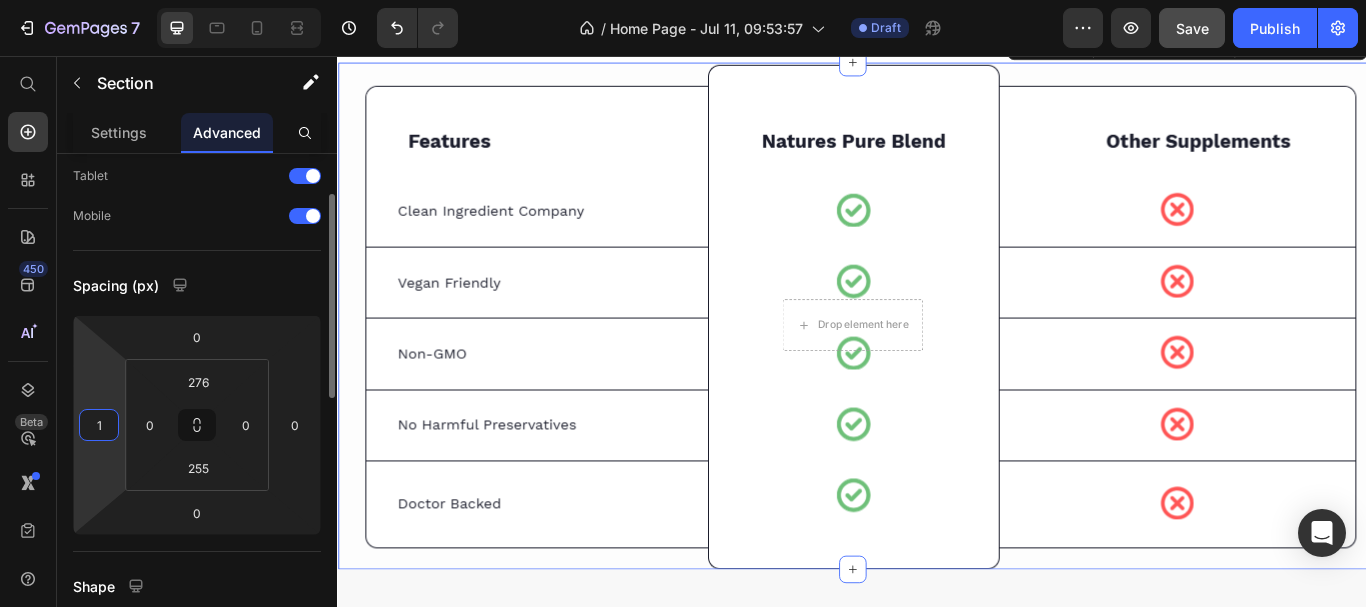 type on "0" 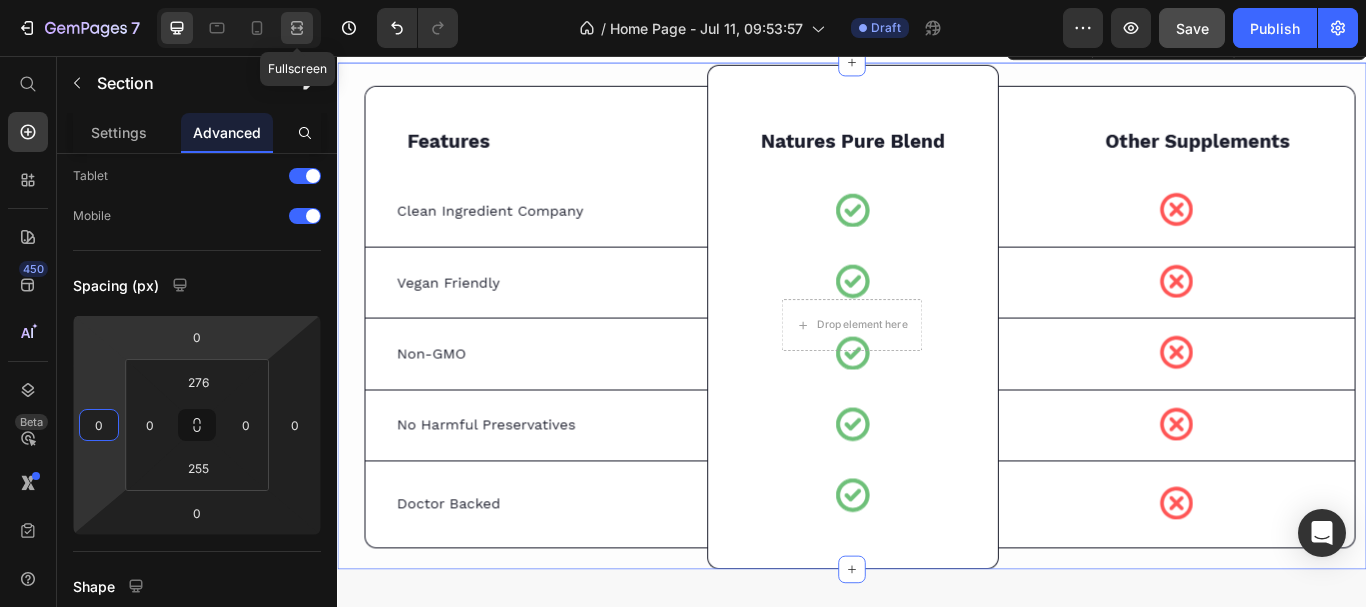 click 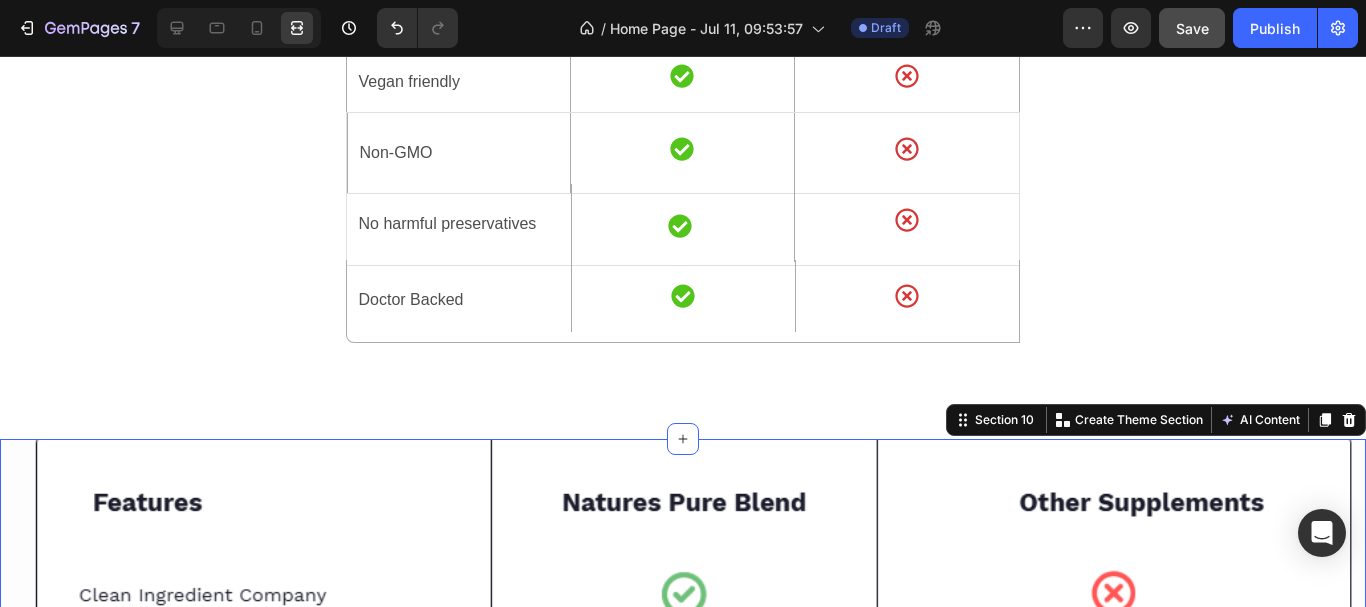 scroll, scrollTop: 4899, scrollLeft: 0, axis: vertical 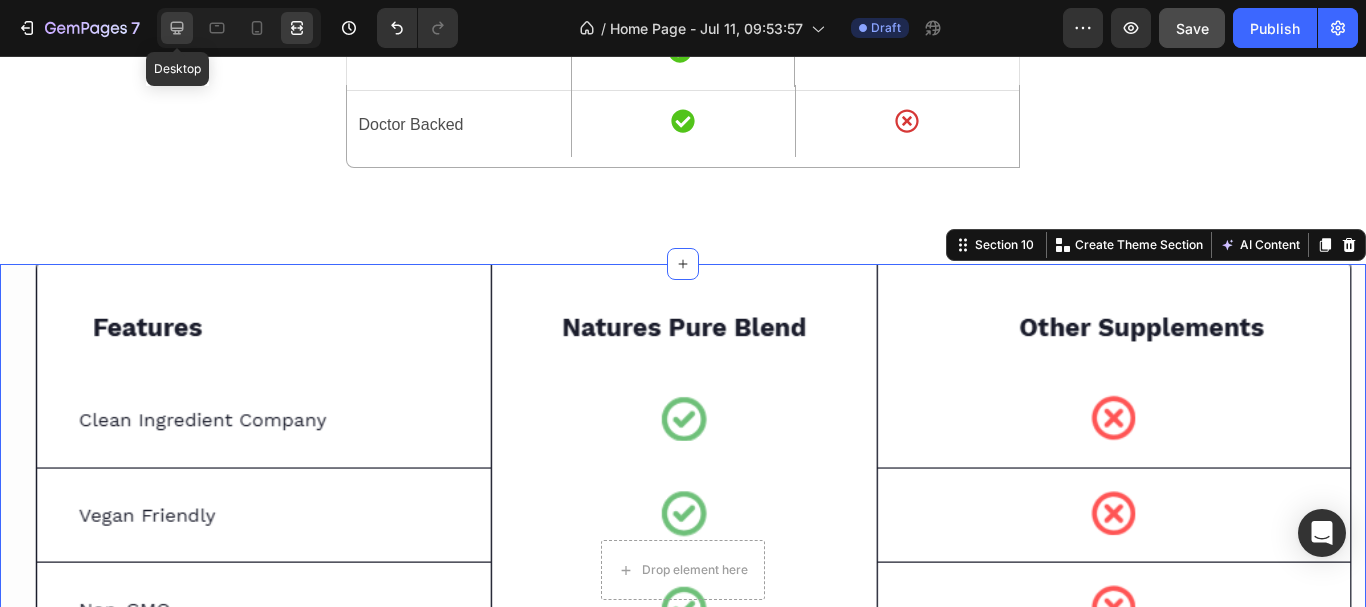 click 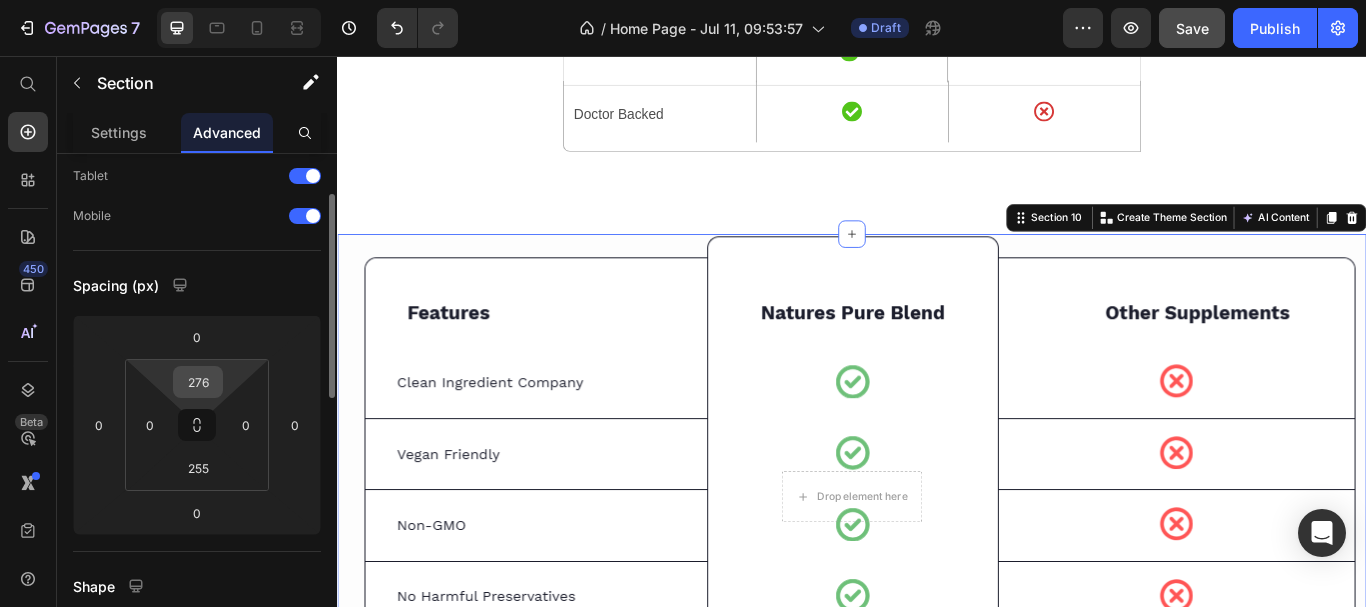 click on "276" at bounding box center [198, 382] 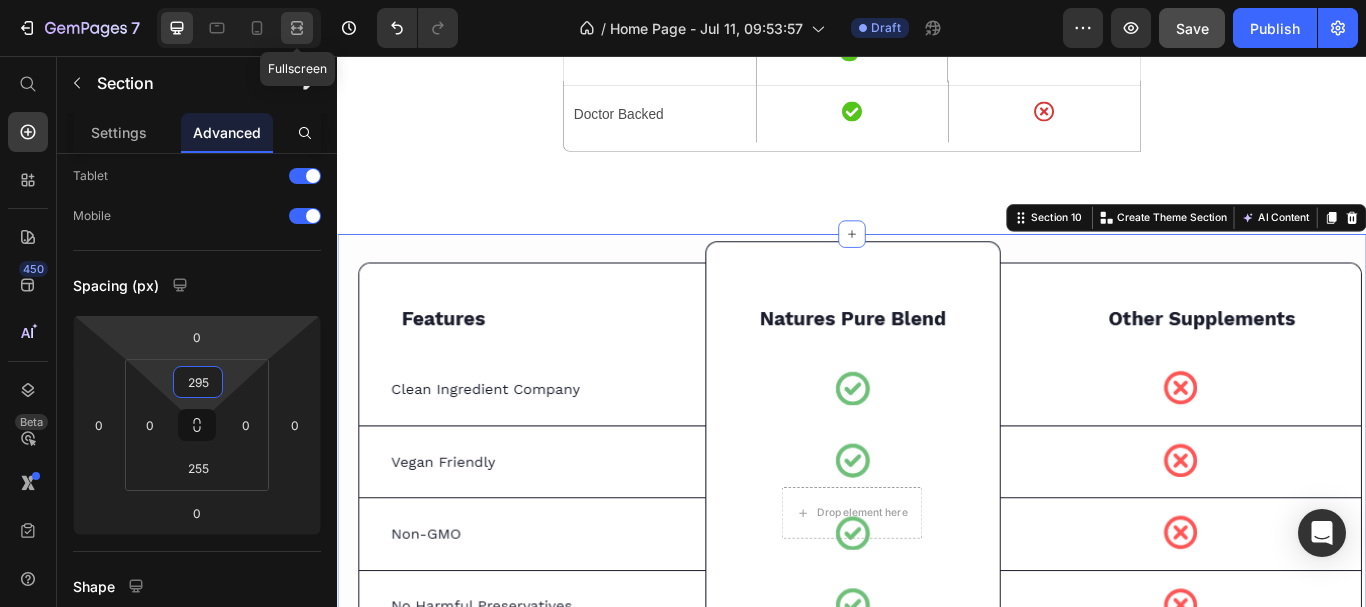 click 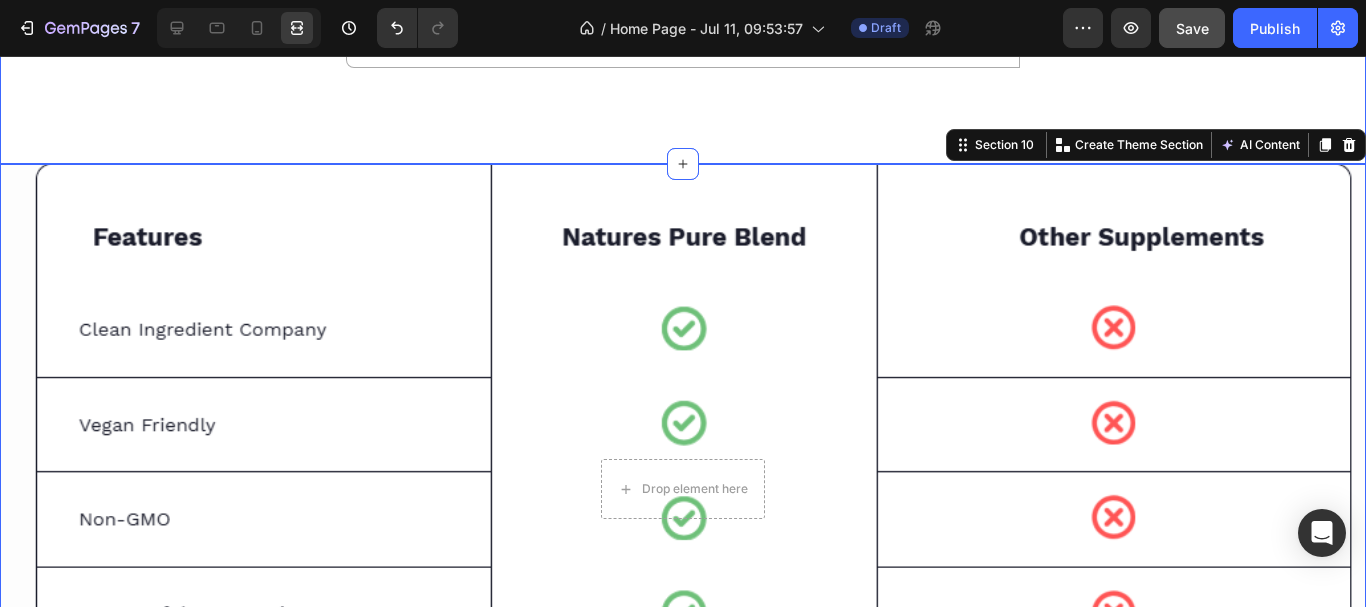 scroll, scrollTop: 4899, scrollLeft: 0, axis: vertical 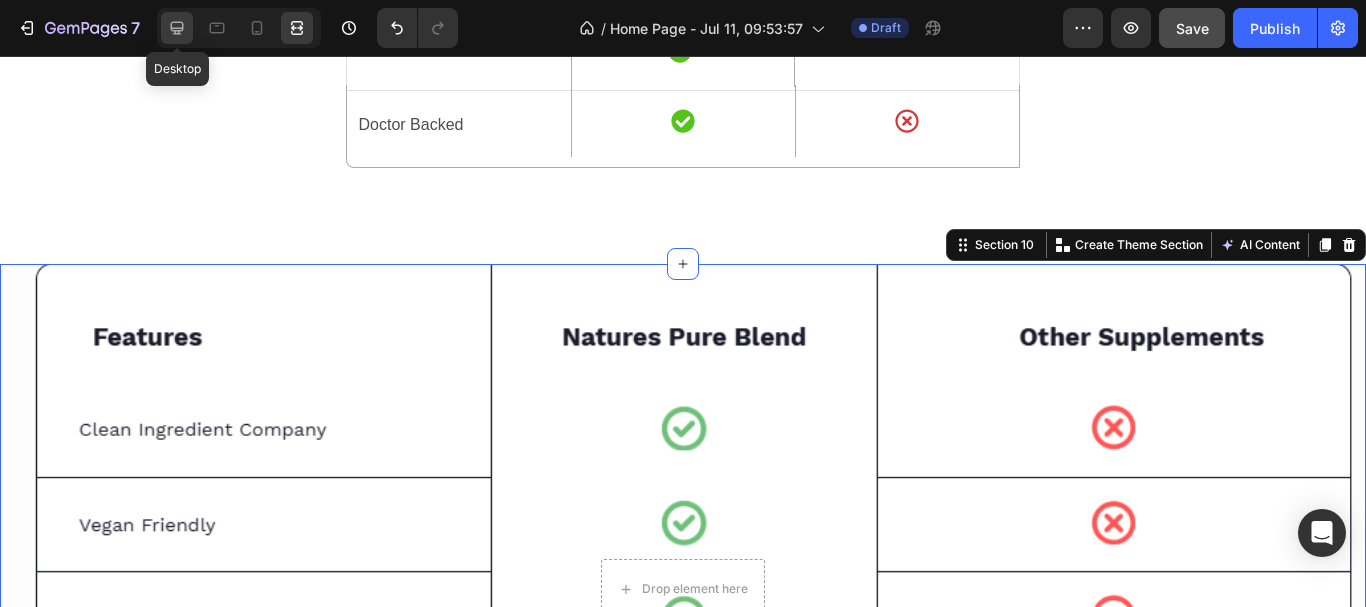 click 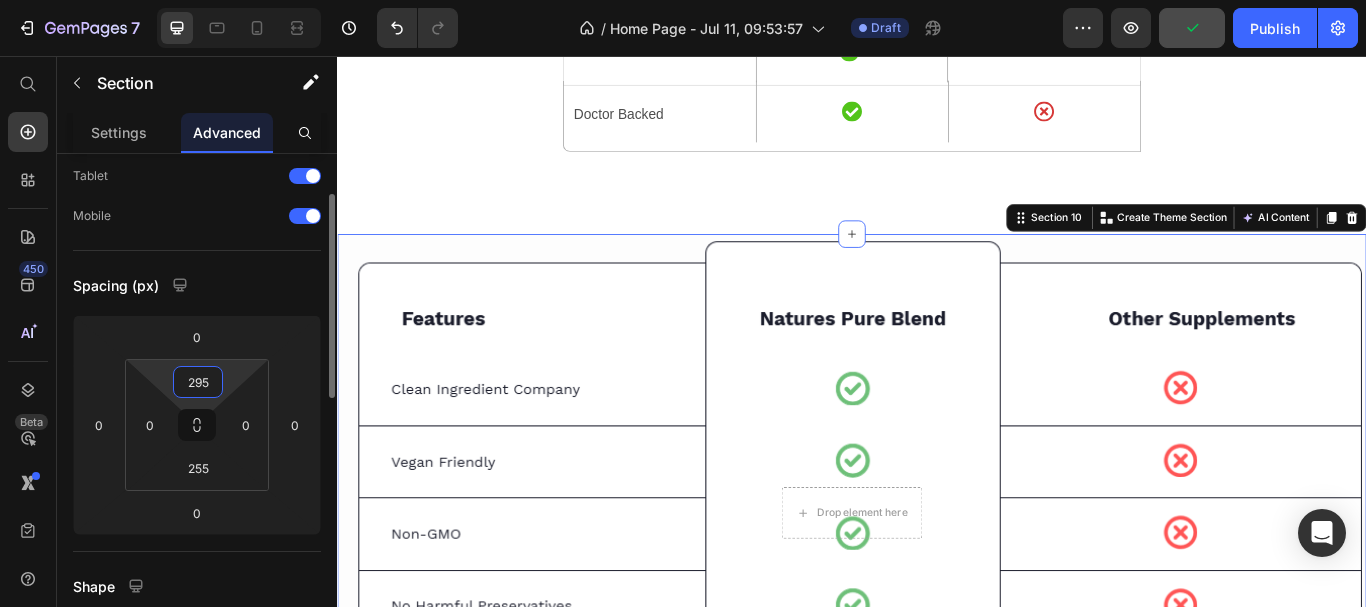 click on "295" at bounding box center (198, 382) 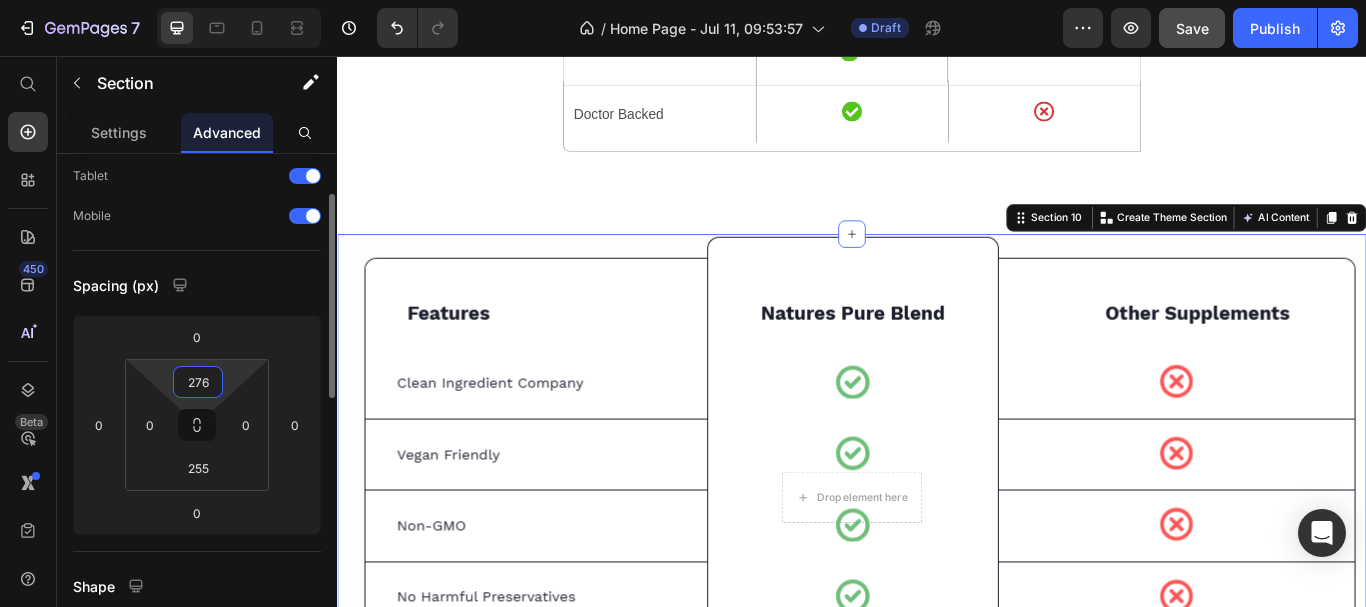 type on "275" 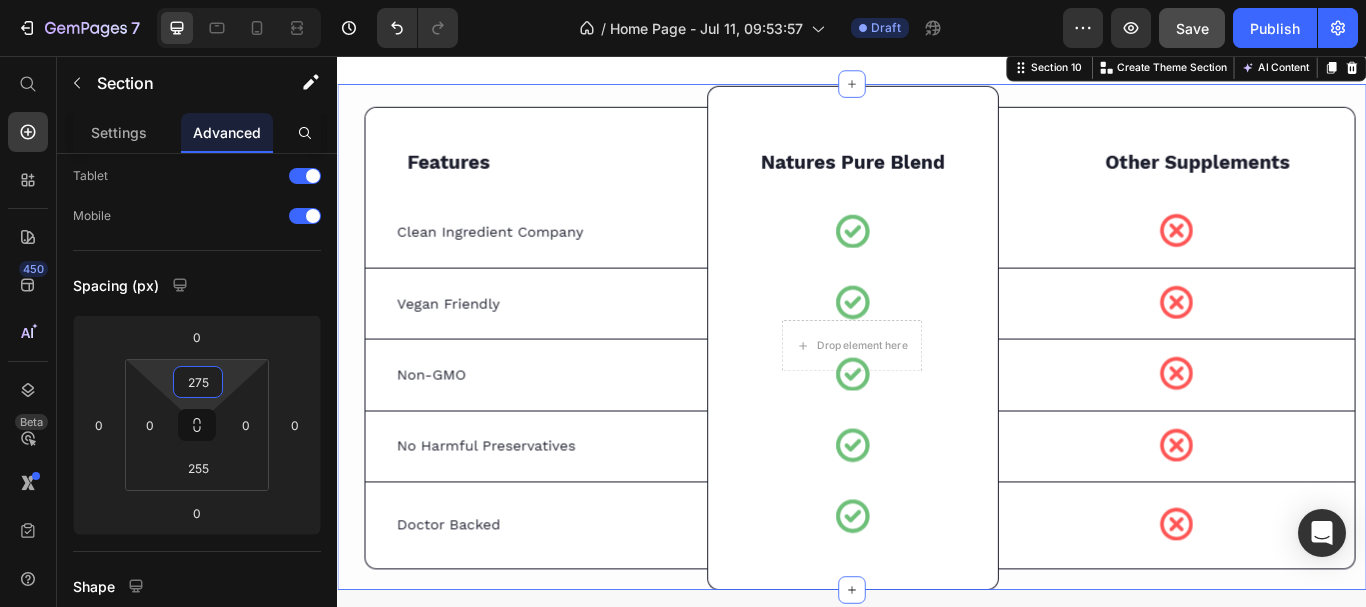 scroll, scrollTop: 5199, scrollLeft: 0, axis: vertical 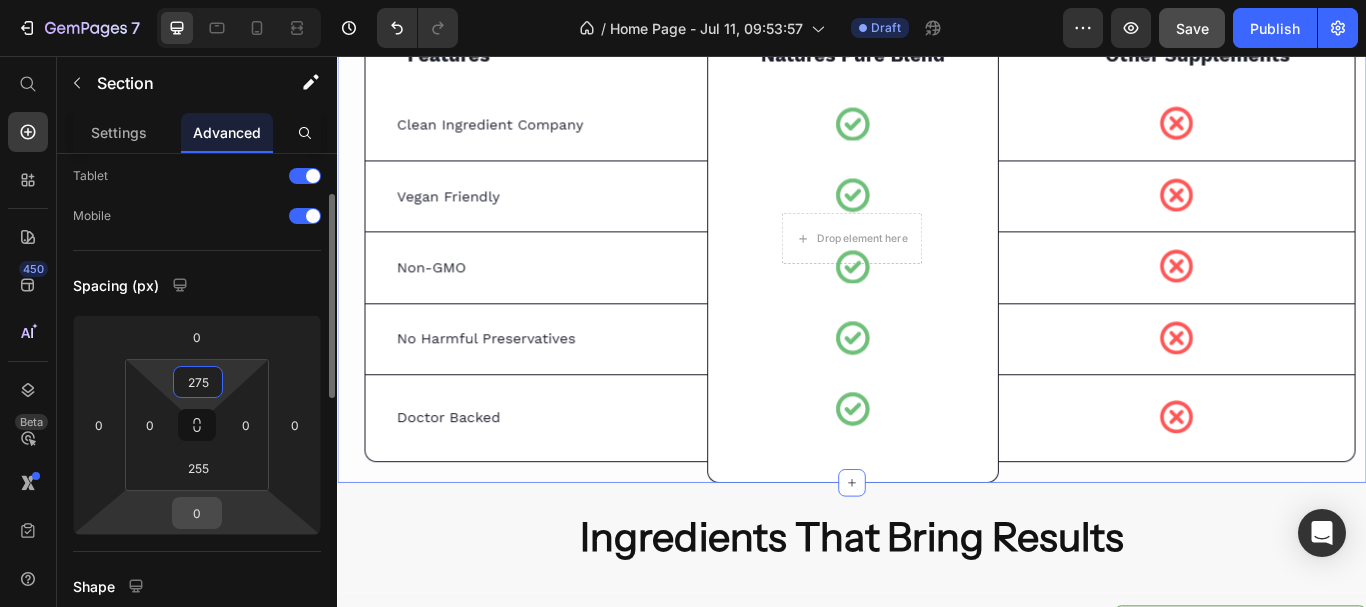 click on "0" at bounding box center [197, 513] 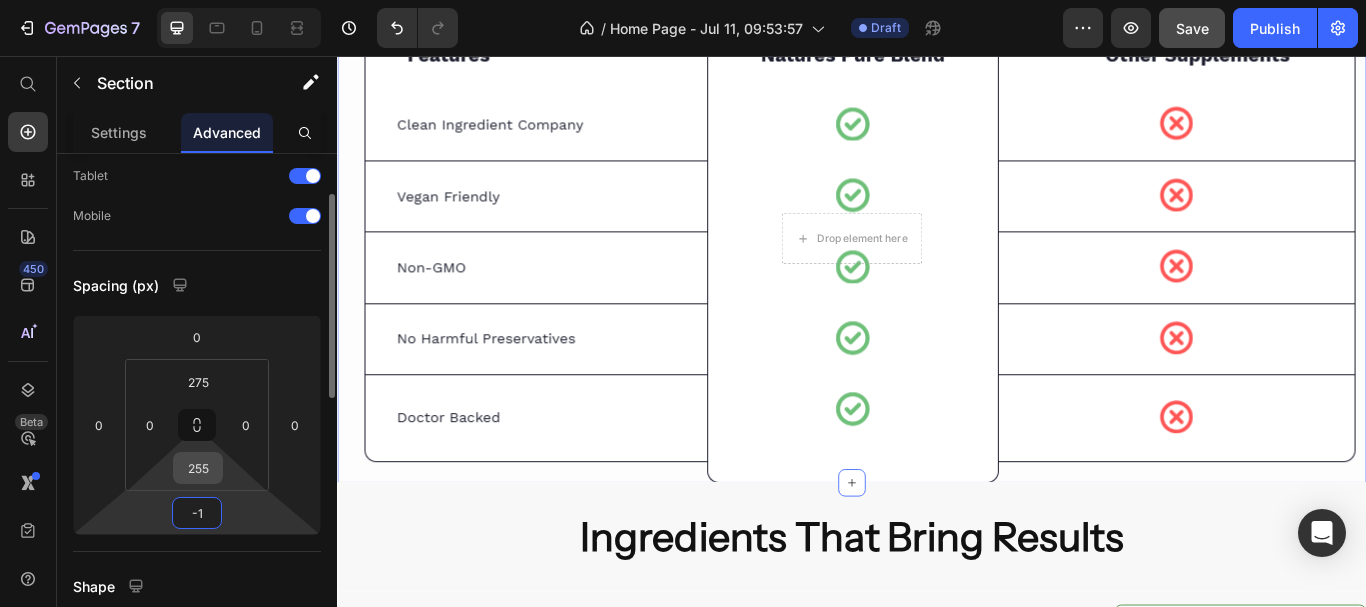type on "0" 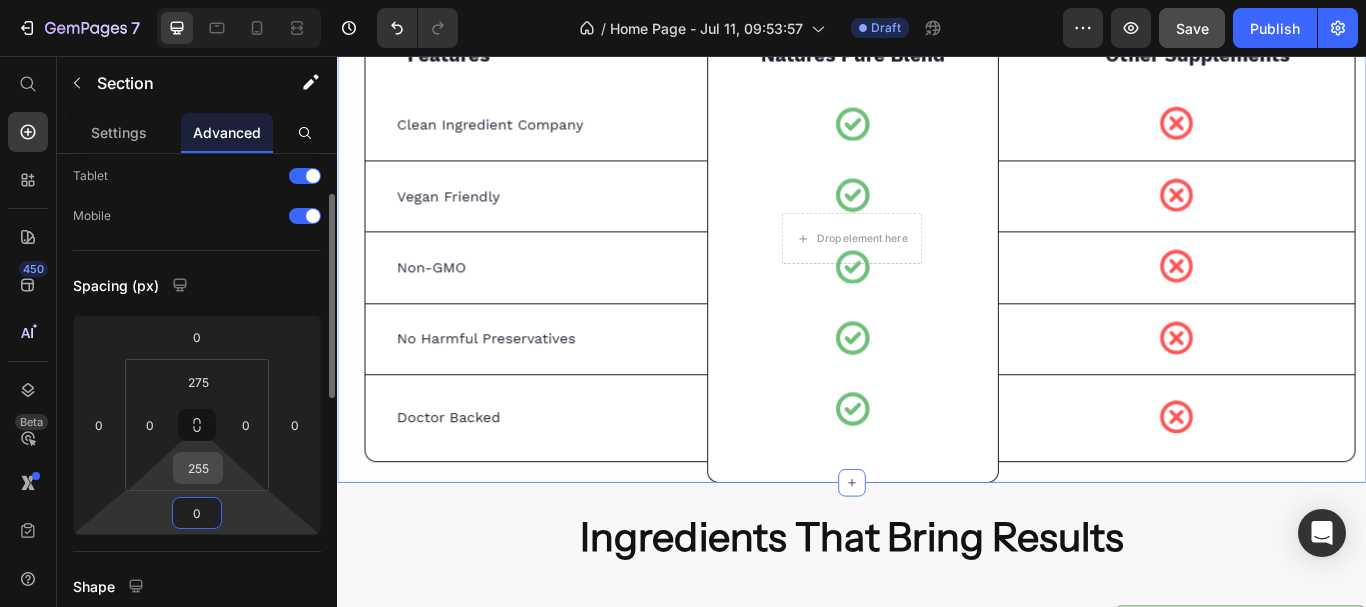 click on "255" at bounding box center [198, 468] 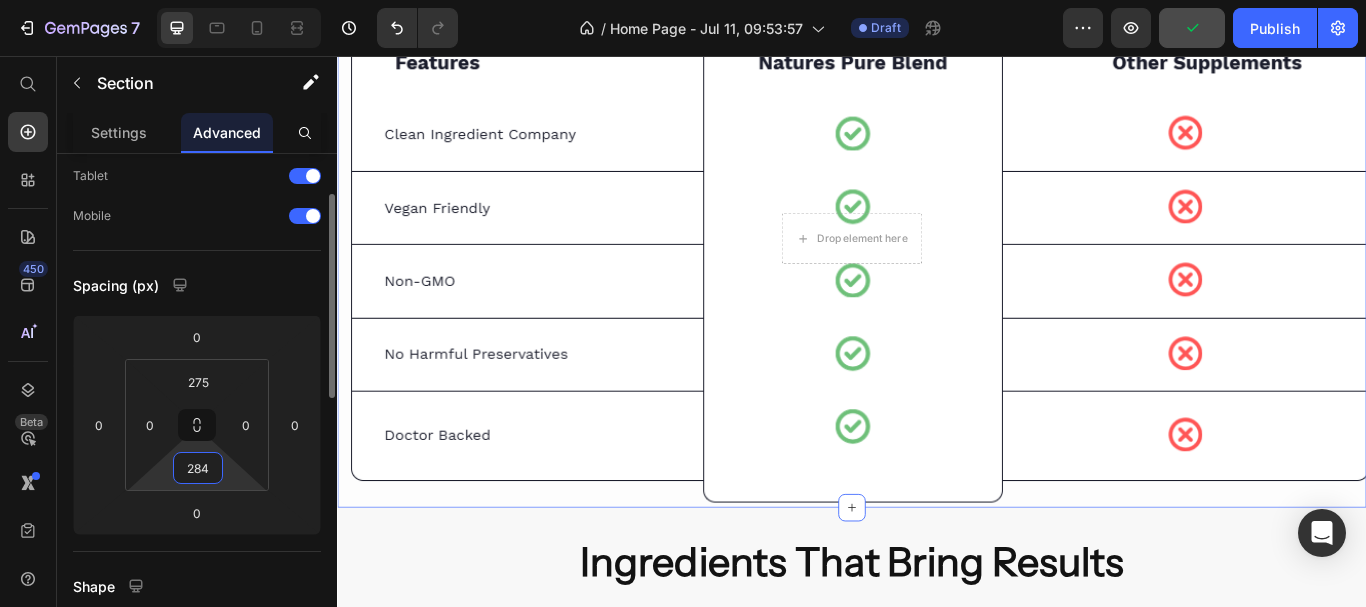 type on "285" 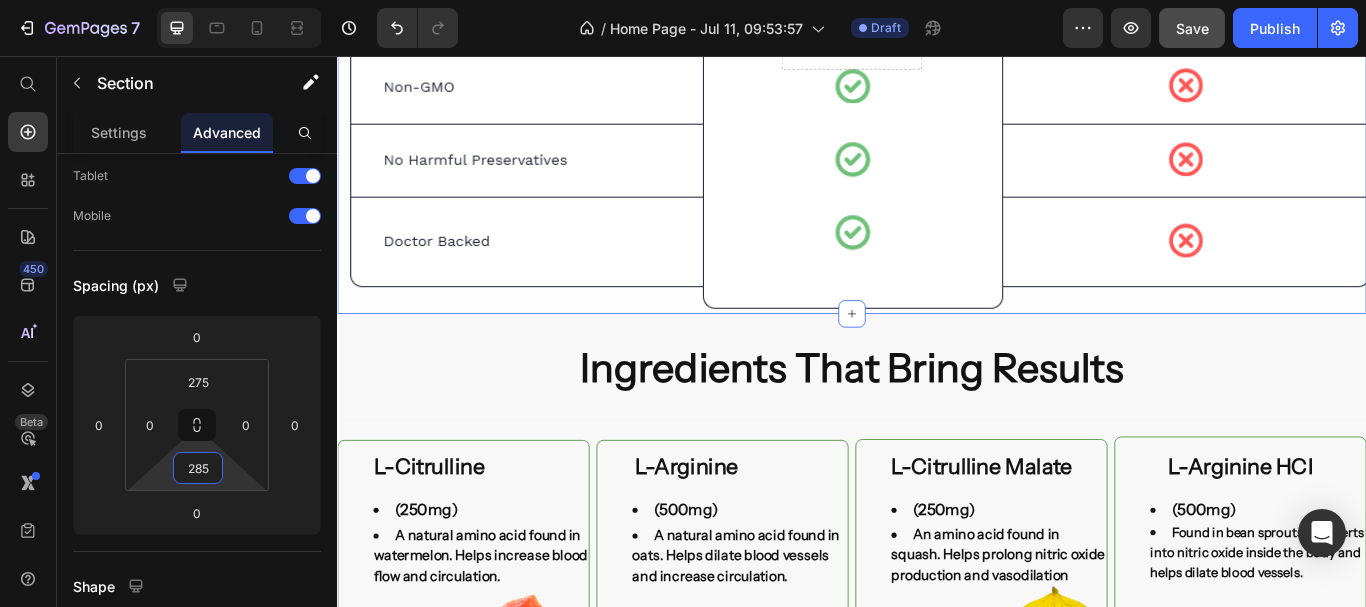 scroll, scrollTop: 4800, scrollLeft: 0, axis: vertical 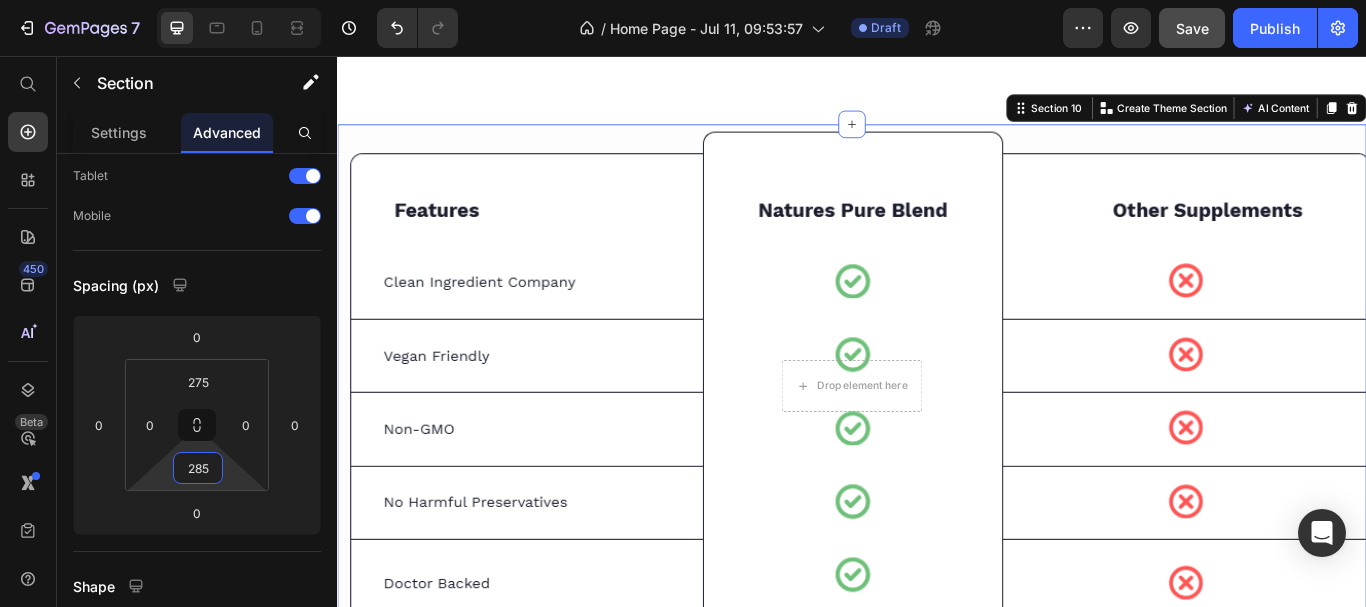 click on "Drop element here Section 10   You can create reusable sections Create Theme Section AI Content Write with GemAI What would you like to describe here? Tone and Voice Persuasive Product Reclaim Your Blood Flow With Liquid Nitric Oxide Show more Generate" at bounding box center [937, 446] 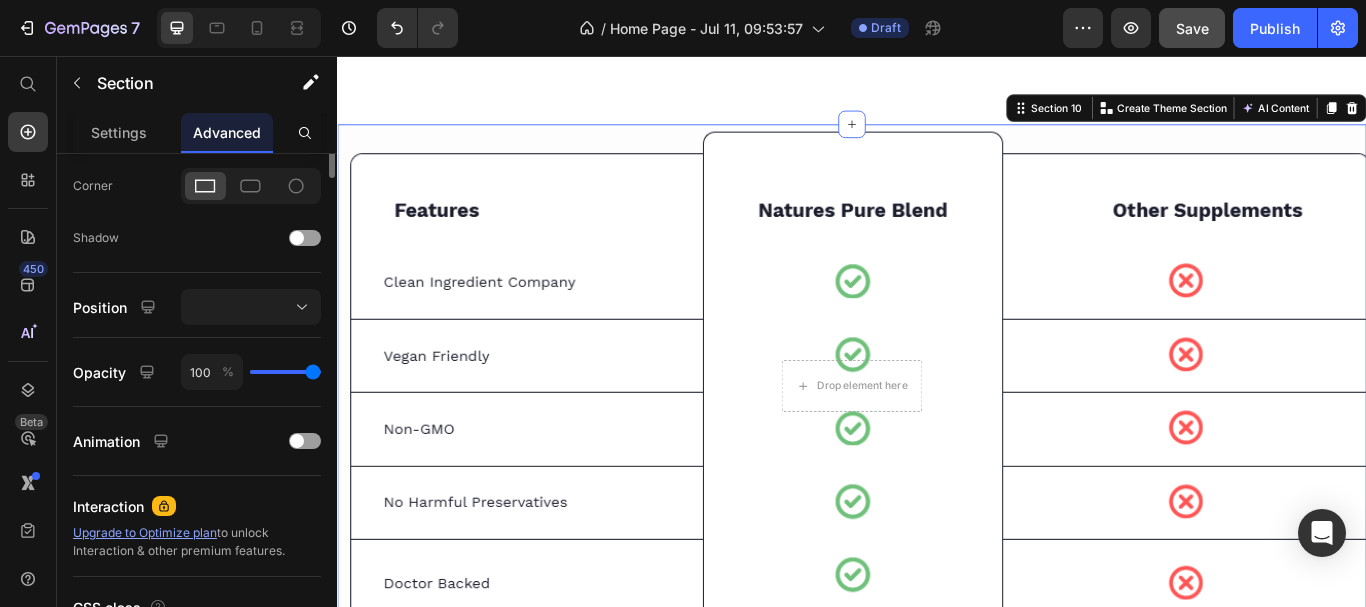 scroll, scrollTop: 300, scrollLeft: 0, axis: vertical 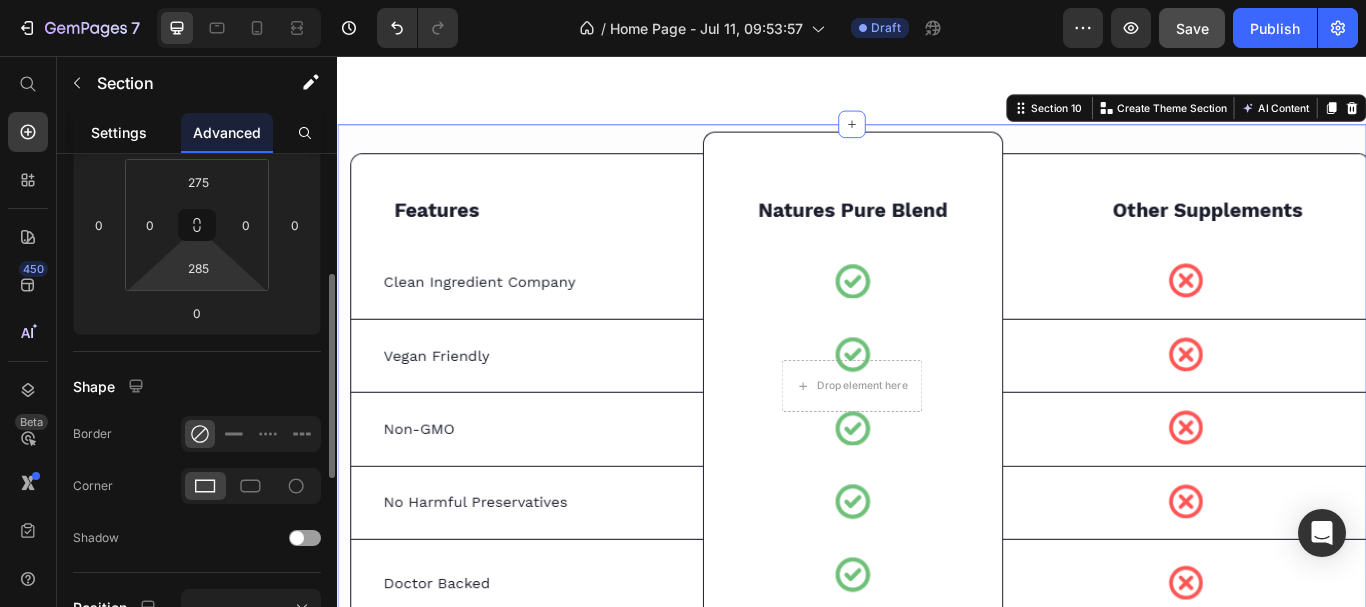 click on "Settings" at bounding box center [119, 132] 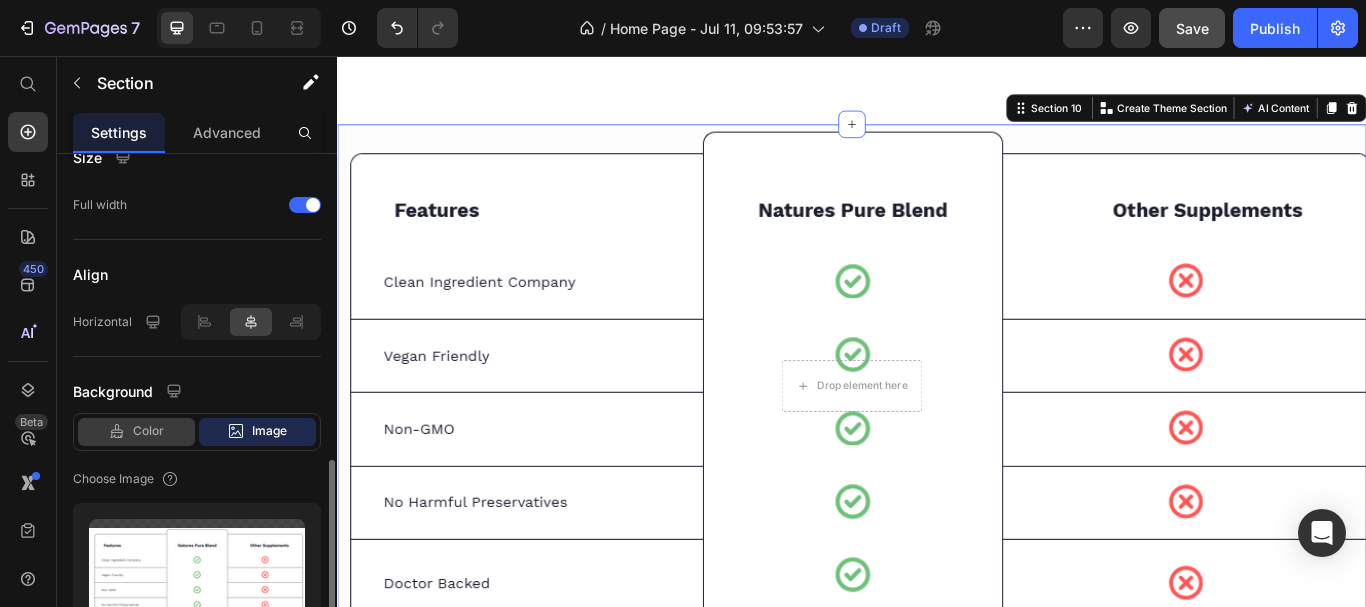 scroll, scrollTop: 500, scrollLeft: 0, axis: vertical 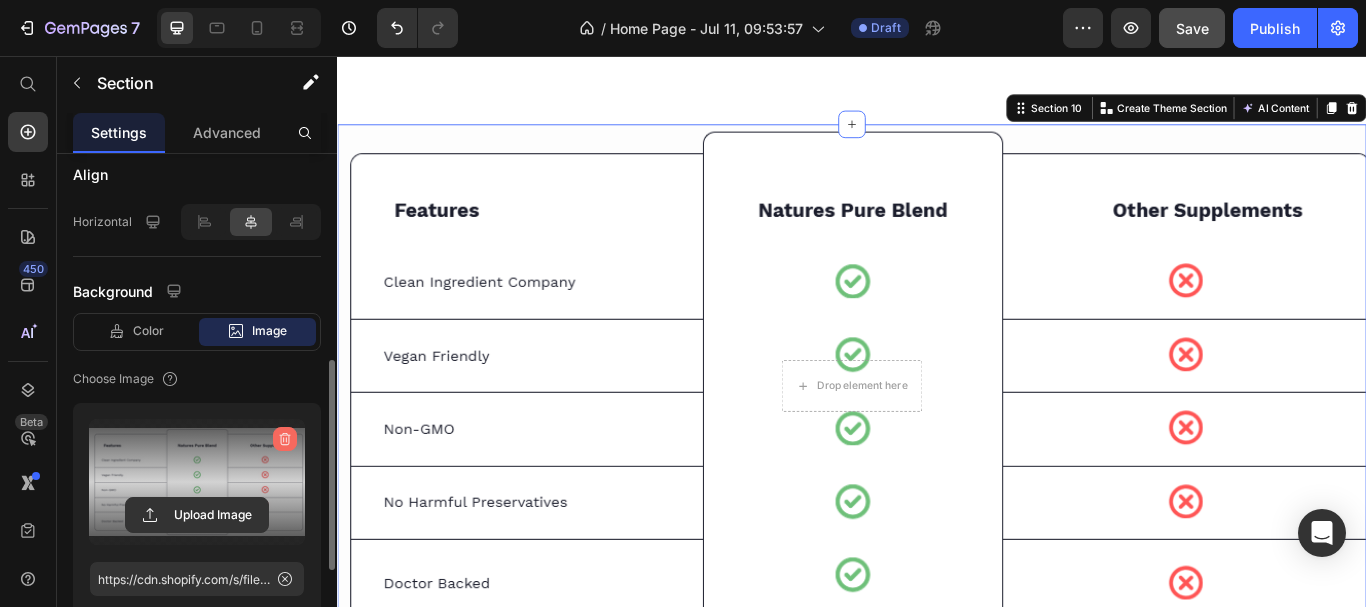 click 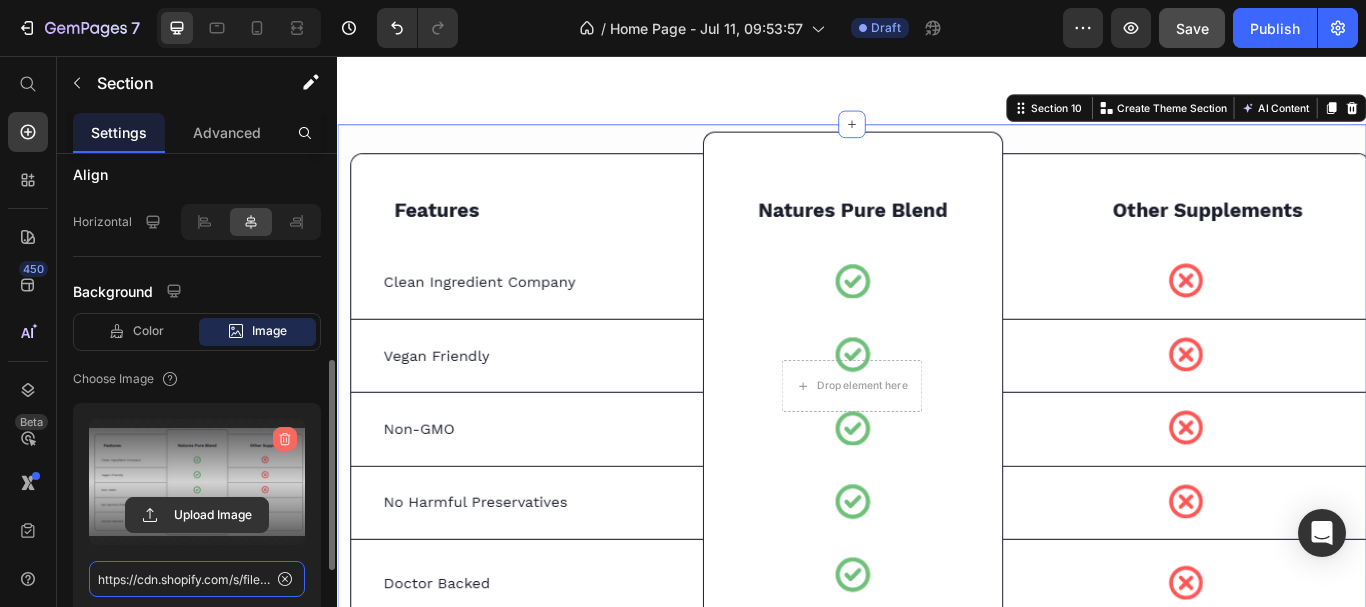 type 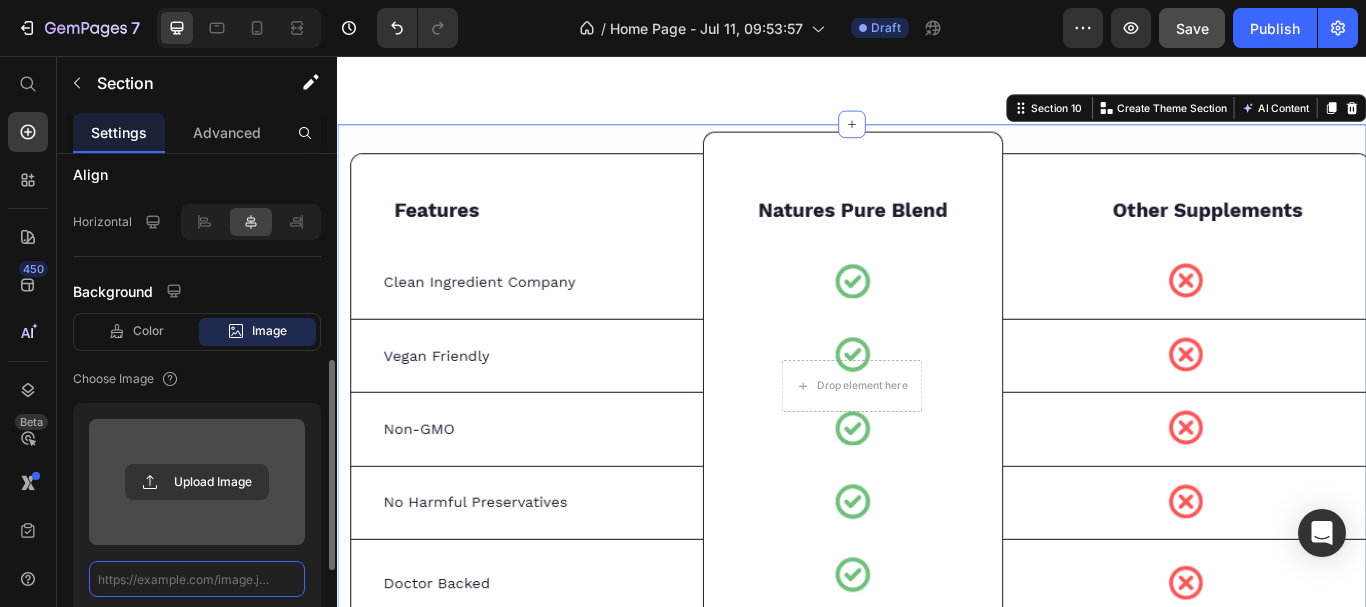 scroll, scrollTop: 0, scrollLeft: 0, axis: both 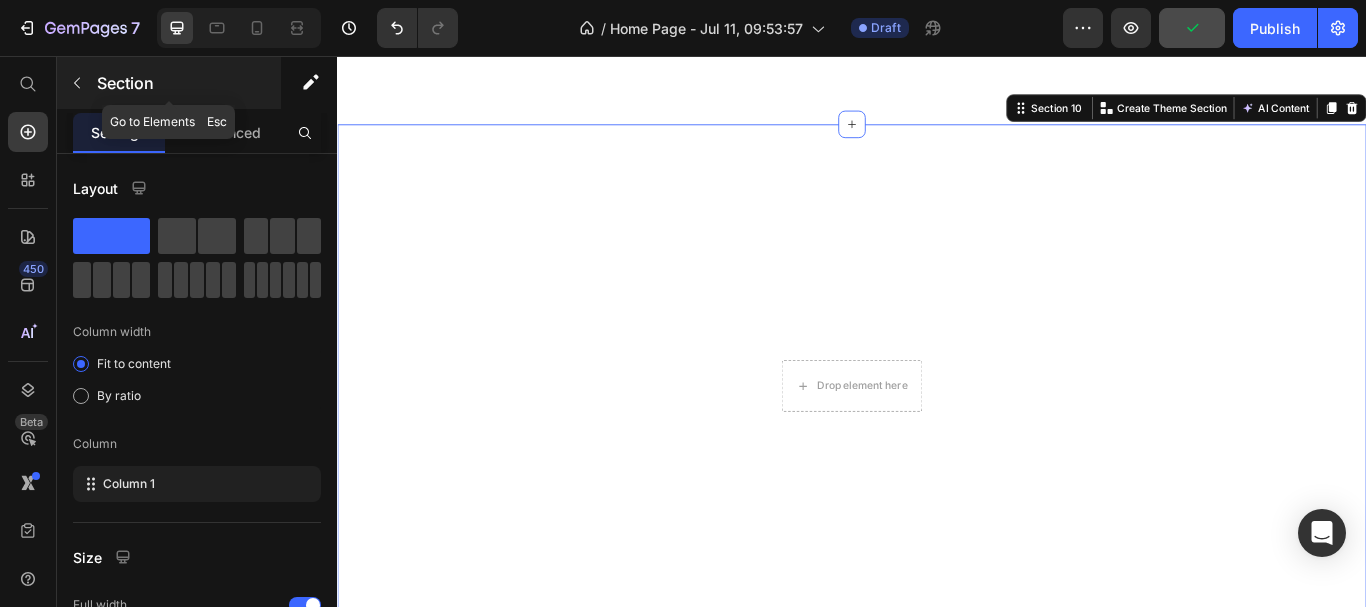 click 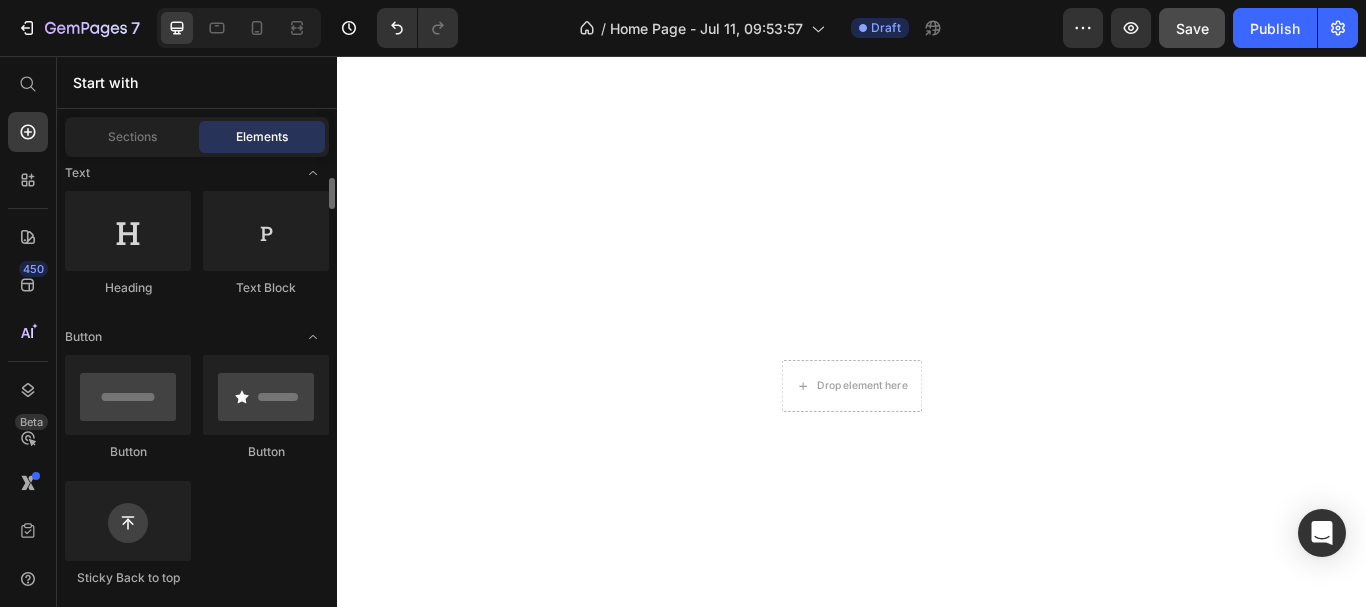 scroll, scrollTop: 600, scrollLeft: 0, axis: vertical 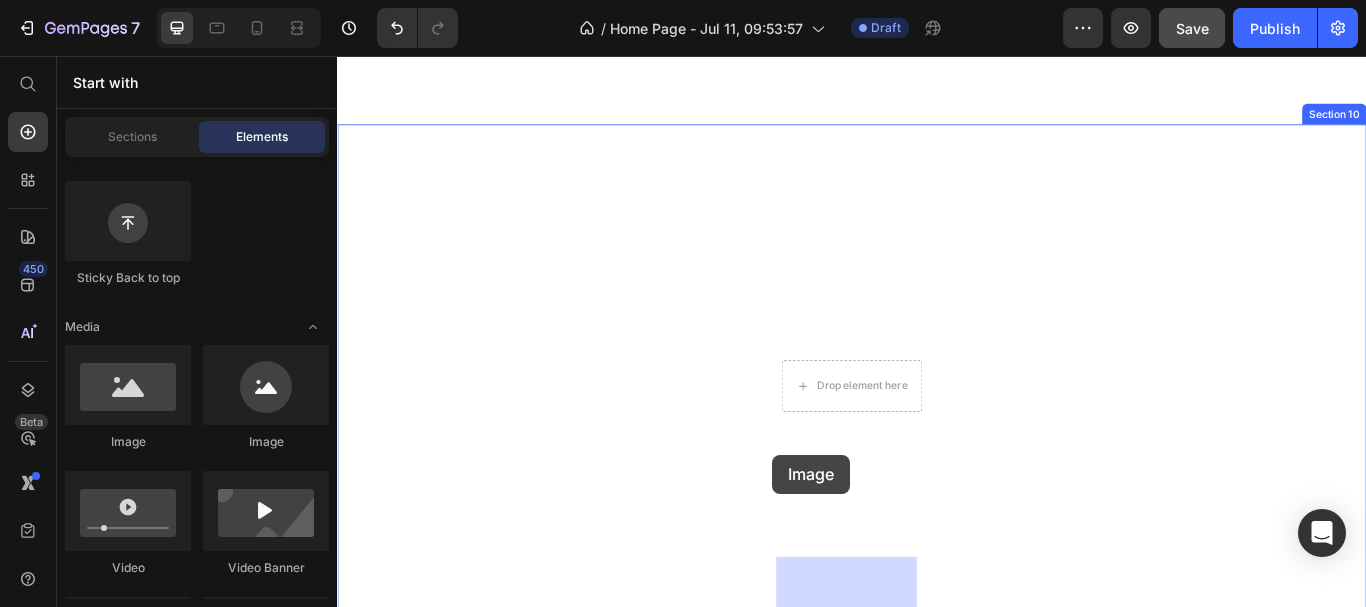 drag, startPoint x: 448, startPoint y: 450, endPoint x: 844, endPoint y: 521, distance: 402.31454 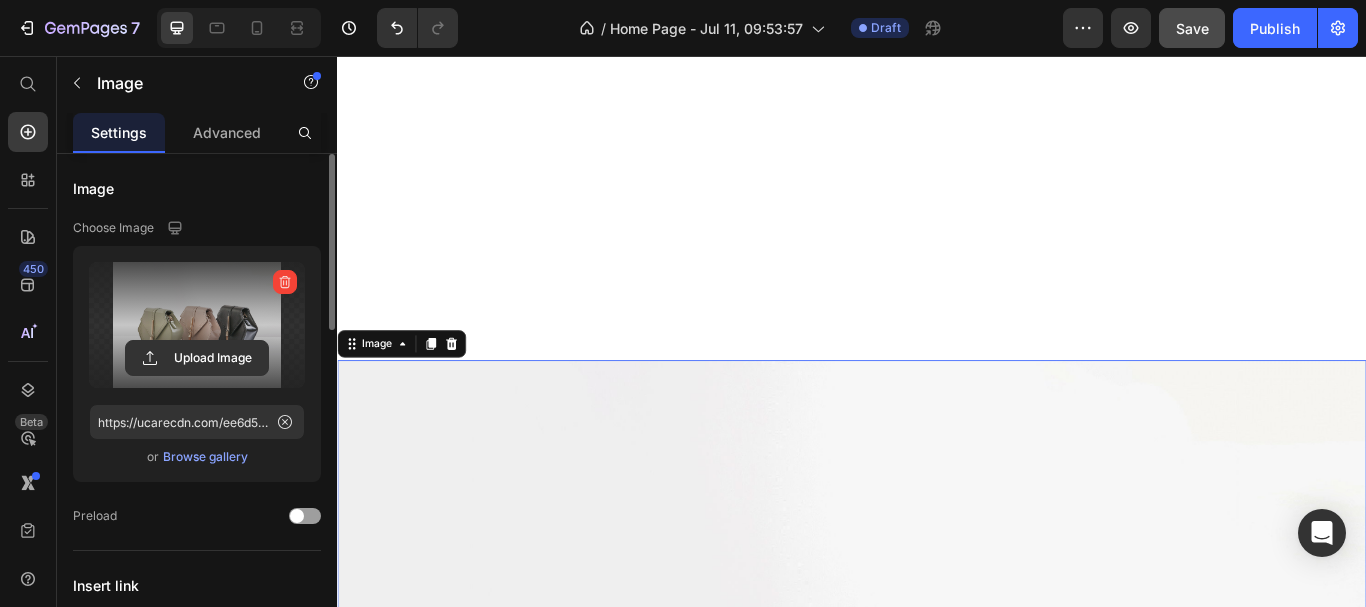 click at bounding box center [197, 325] 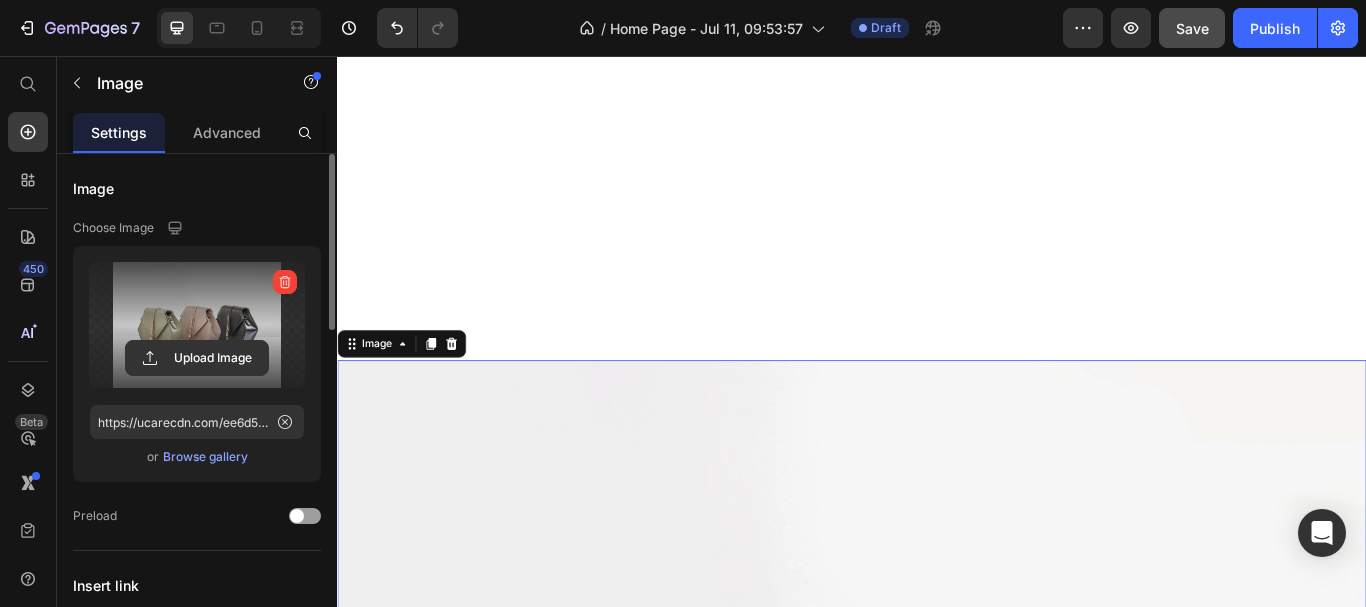 click 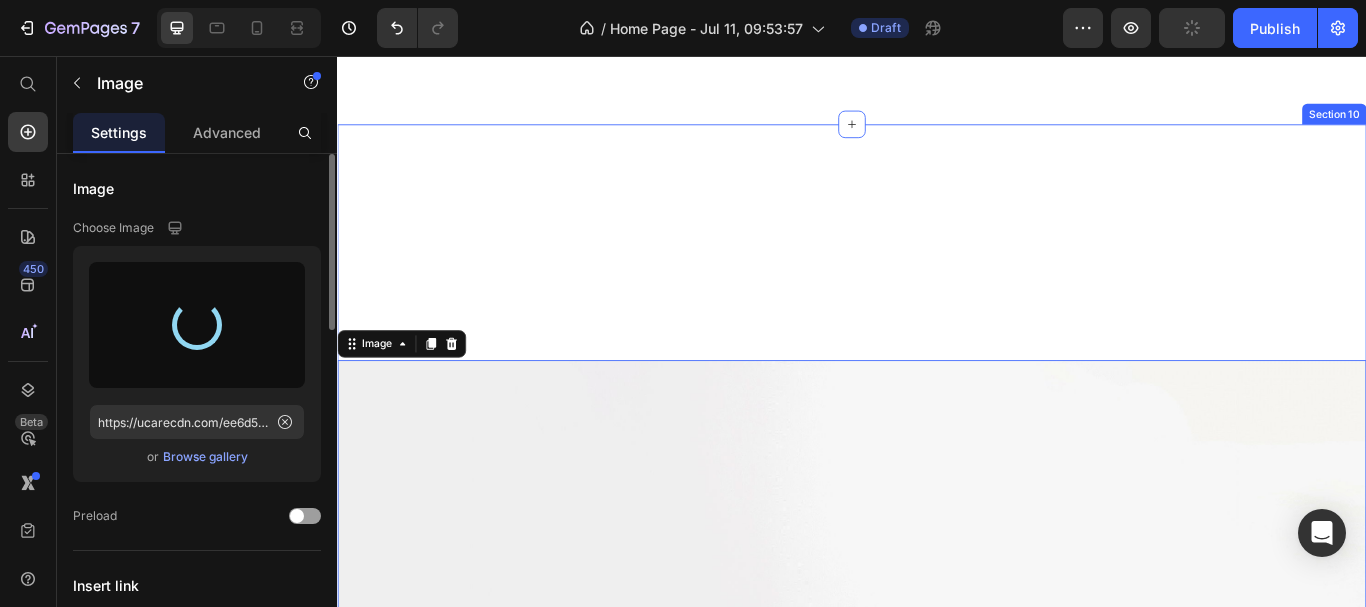 type on "https://cdn.shopify.com/s/files/1/0633/9133/4502/files/gempages_565070732975932211-ecb3cf84-fb29-41ec-a36f-e90fcae4ec50.png" 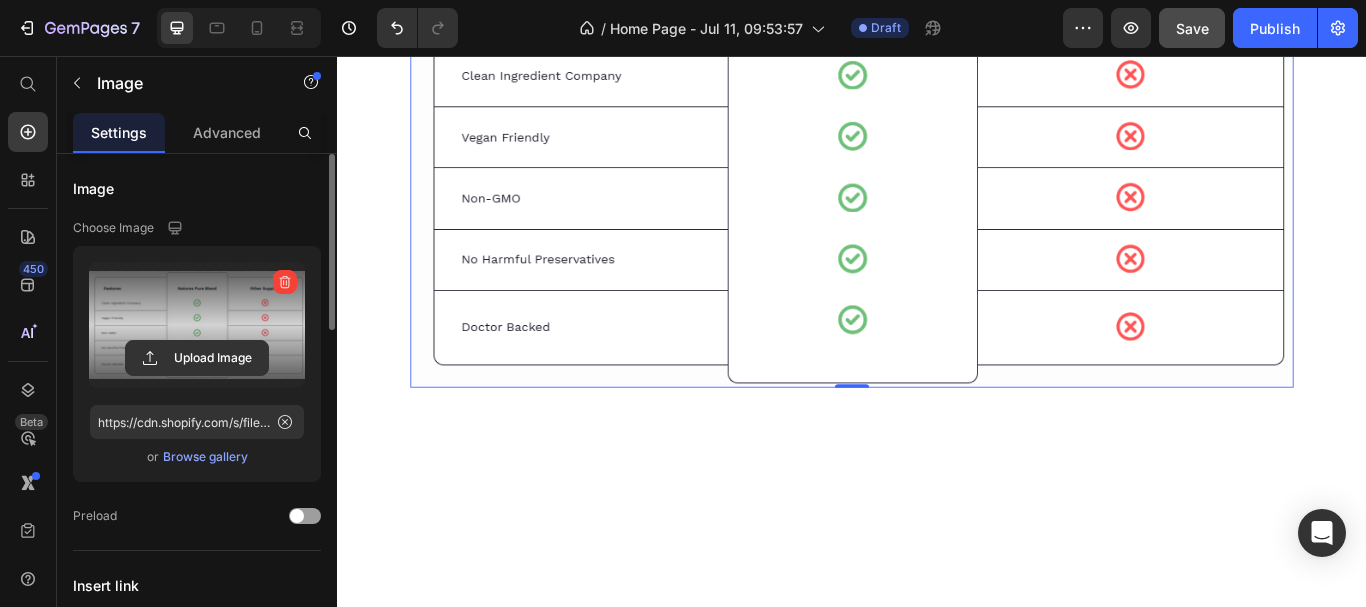 scroll, scrollTop: 5600, scrollLeft: 0, axis: vertical 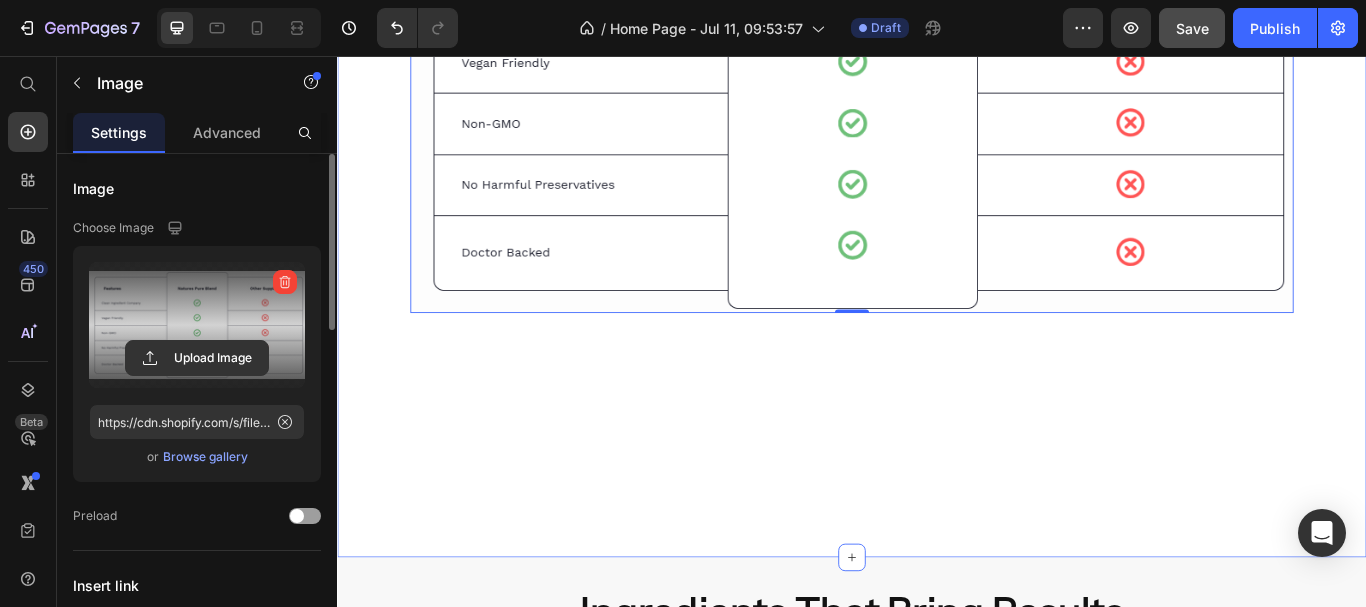 click on "Image   0 Section 10" at bounding box center (937, 102) 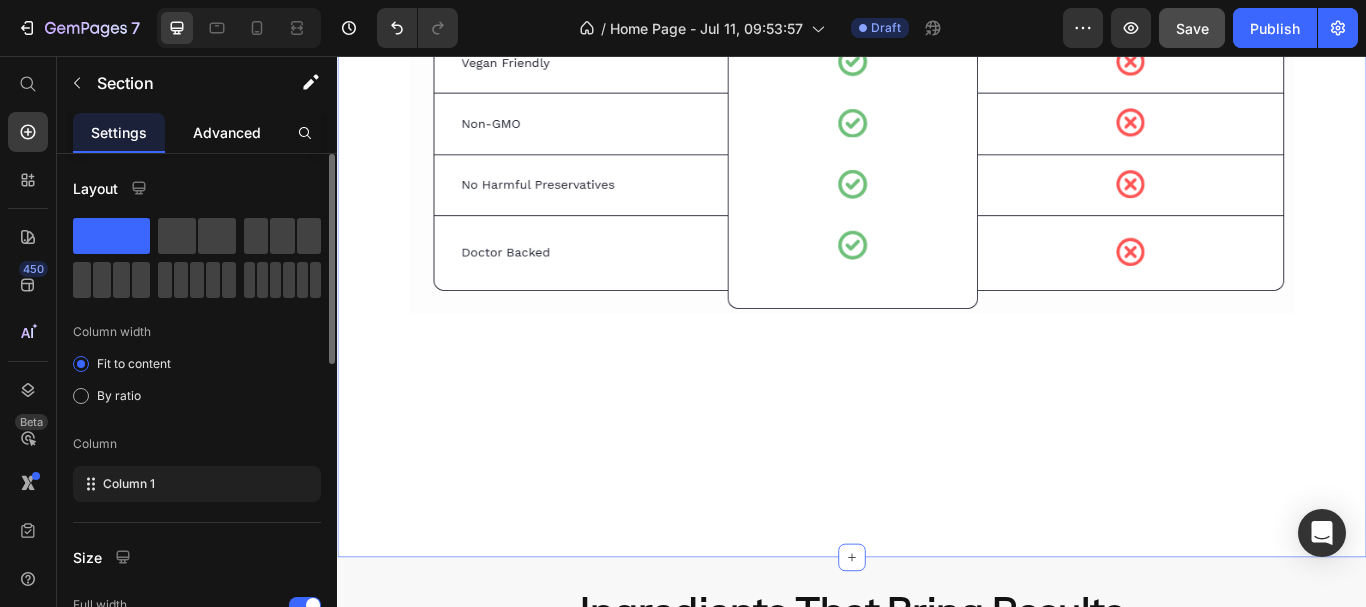 click on "Advanced" 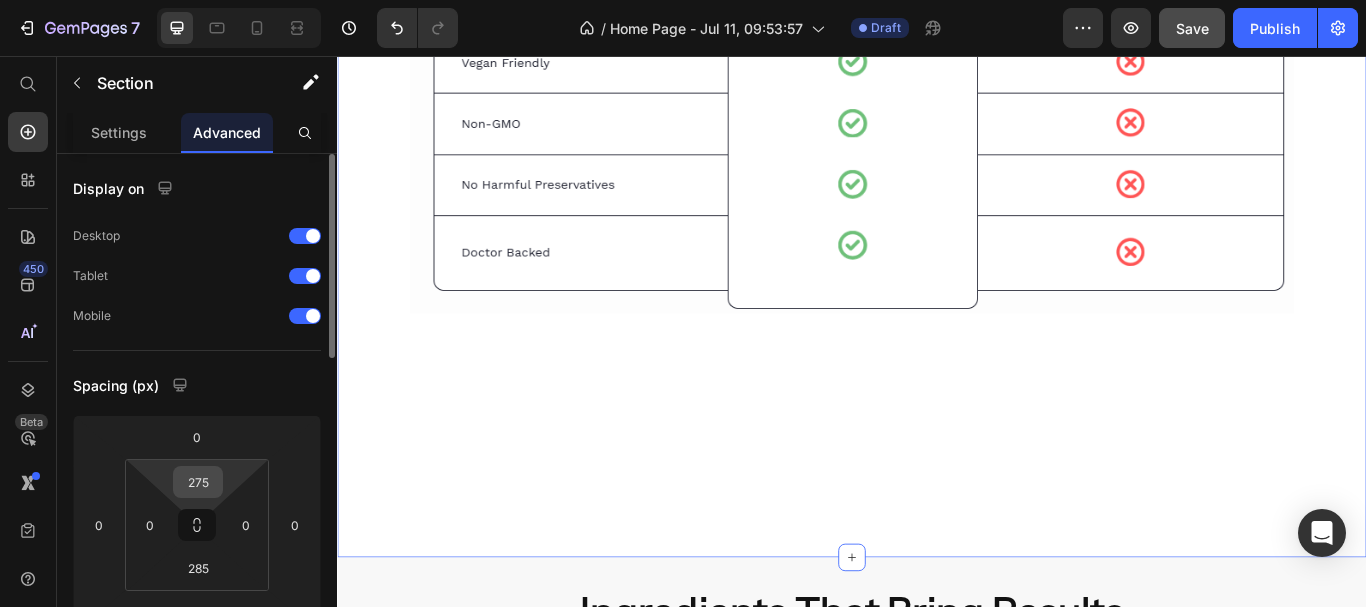 click on "275" at bounding box center [198, 482] 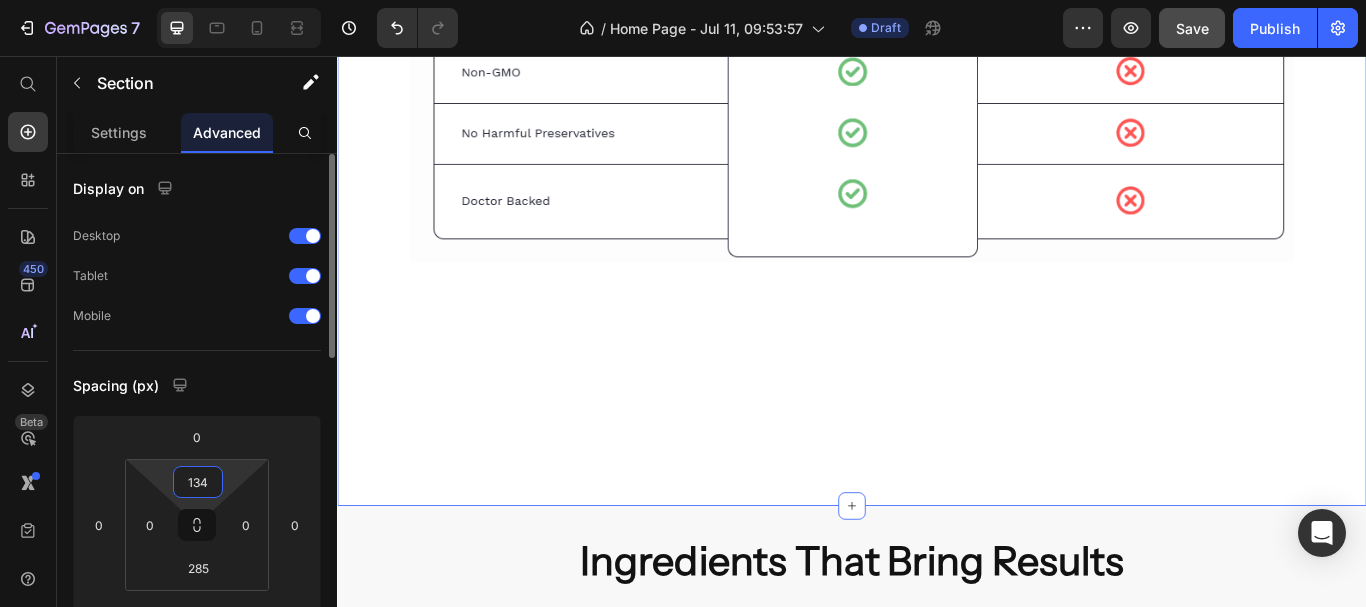 type on "133" 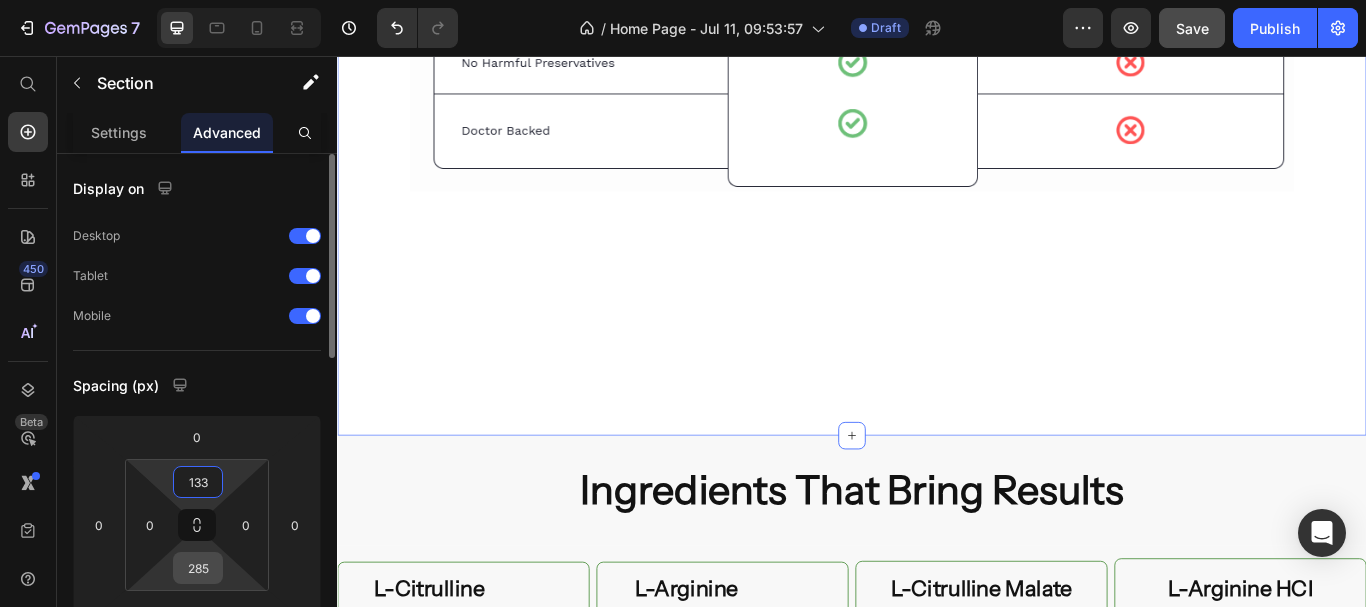 click on "285" at bounding box center [198, 568] 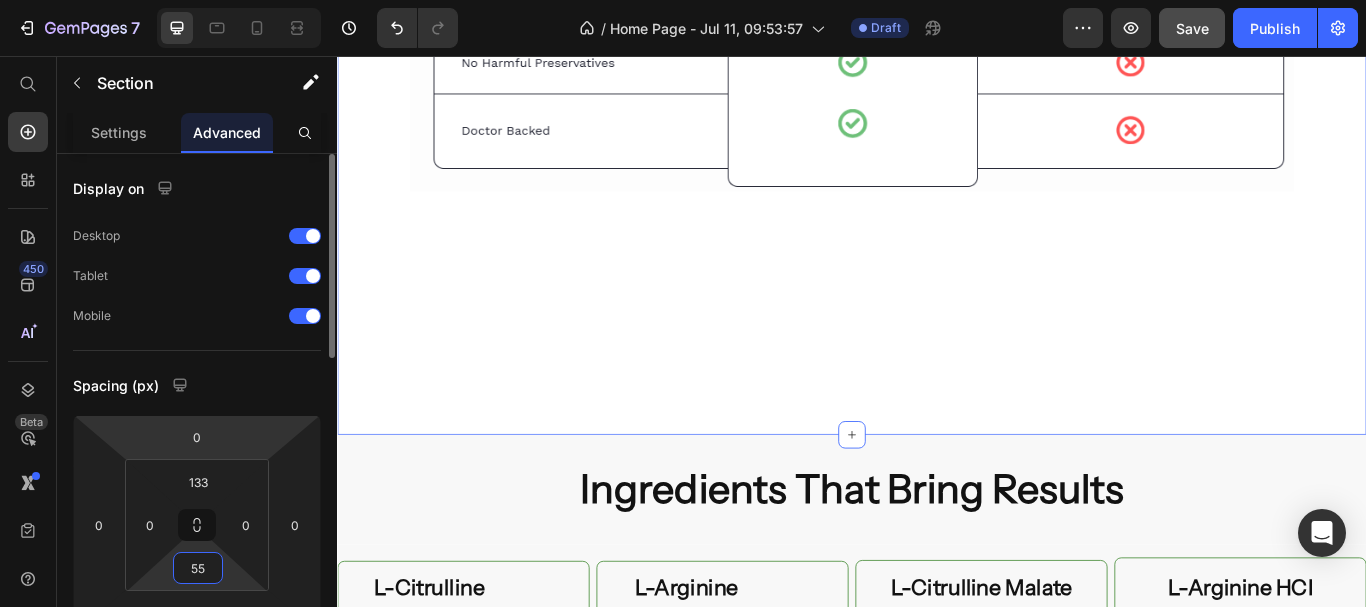type on "54" 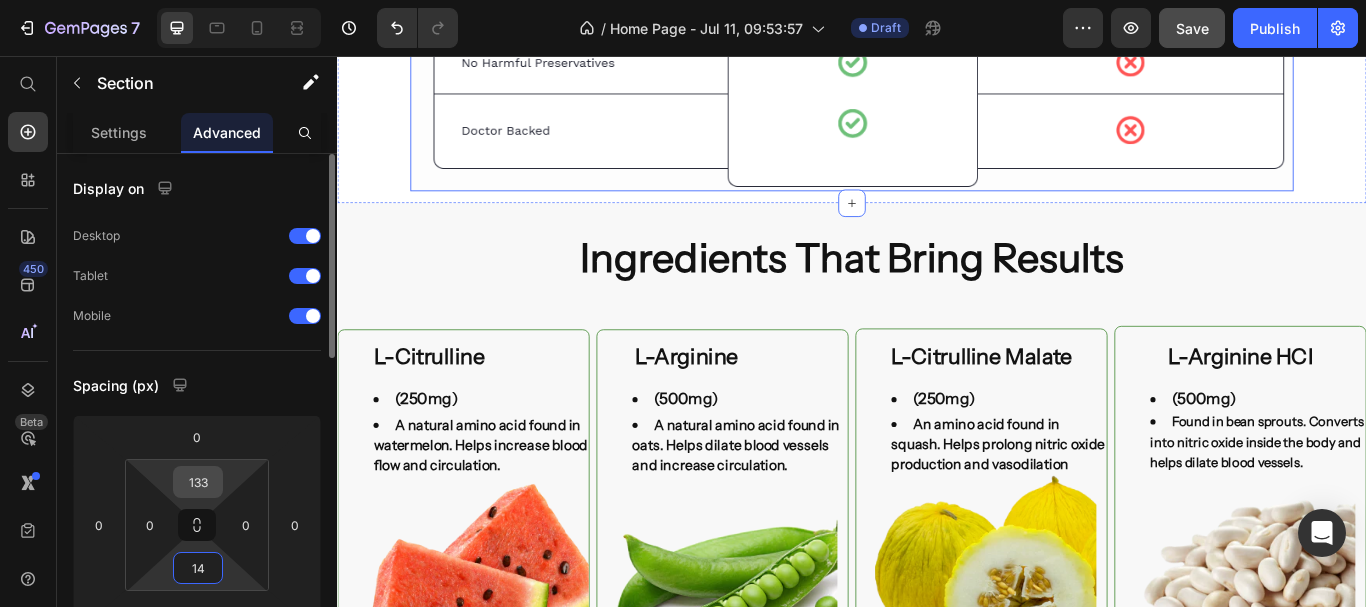 click on "133" at bounding box center [198, 482] 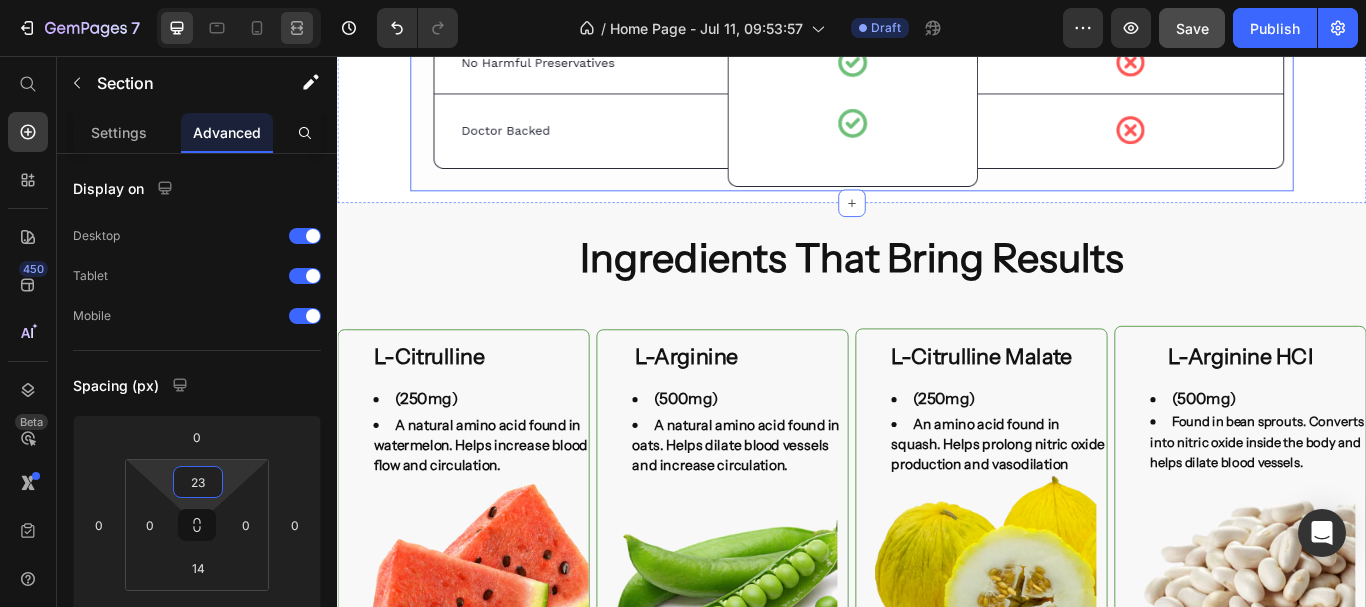 click 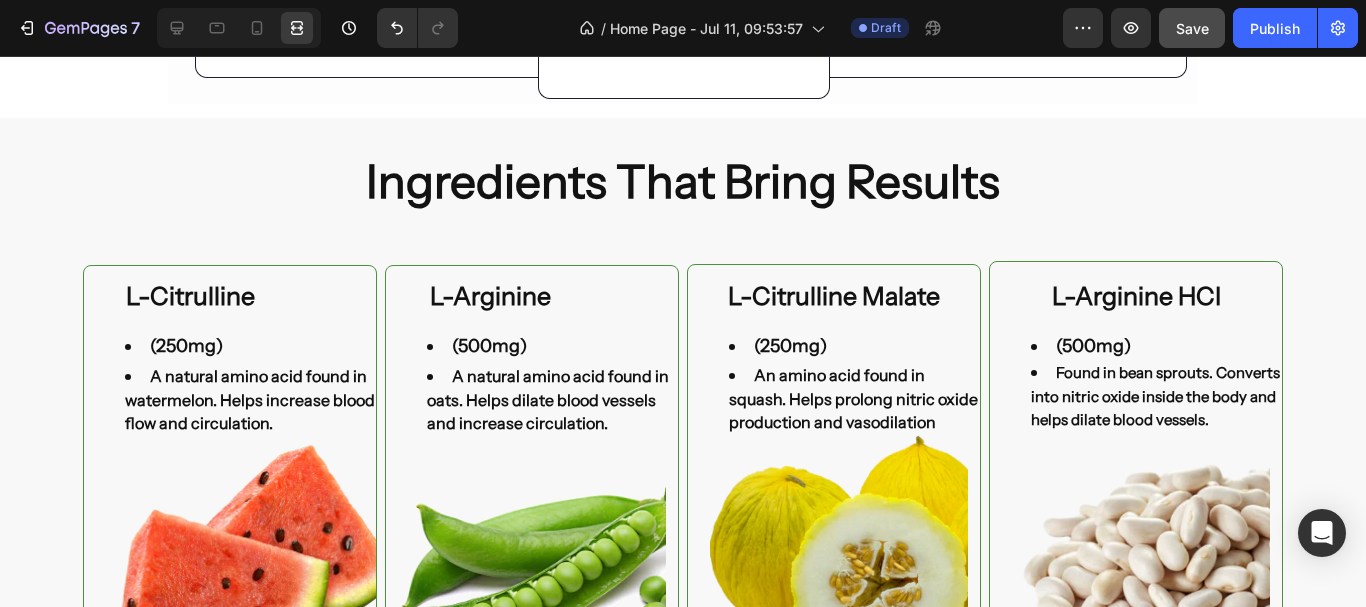 click on "How We Compare Heading Support Healthy Blood Pressure Naturally Text block Features Heading Natures Pure Blend Text block Other Supplements Text block Row Row Clean Ingredient Company Text block
Icon
Icon Row Row Vegan friendly Text block
Icon
Icon Row Row Non-GMO Text block
Icon
Icon Row Row No harmful preservatives Text block
Icon
Icon Row Row Doctor Backed Text block
Icon
Icon Row Row Row" at bounding box center [683, -808] 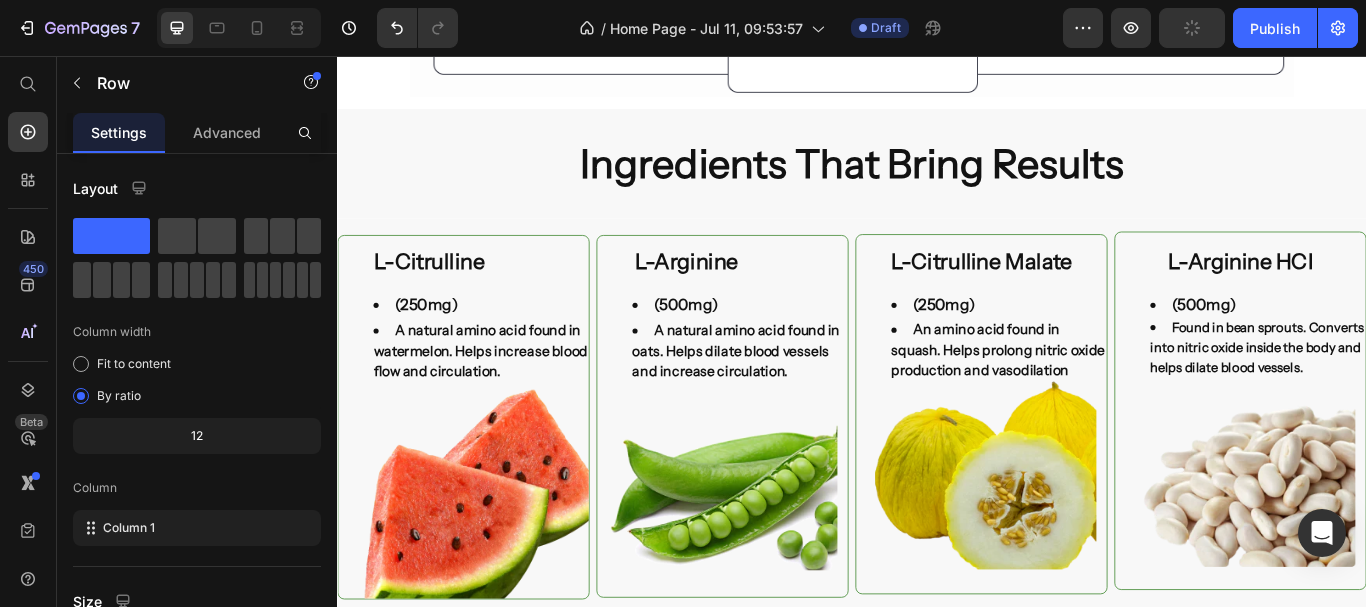 click on "How We Compare Heading Support Healthy Blood Pressure Naturally Text block Features Heading Natures Pure Blend Text block Other Supplements Text block Row Row Clean Ingredient Company Text block
Icon
Icon Row Row Vegan friendly Text block
Icon
Icon Row Row Non-GMO Text block
Icon
Icon Row Row No harmful preservatives Text block
Icon
Icon Row Row Doctor Backed Text block
Icon
Icon Row Row Row" at bounding box center (937, -808) 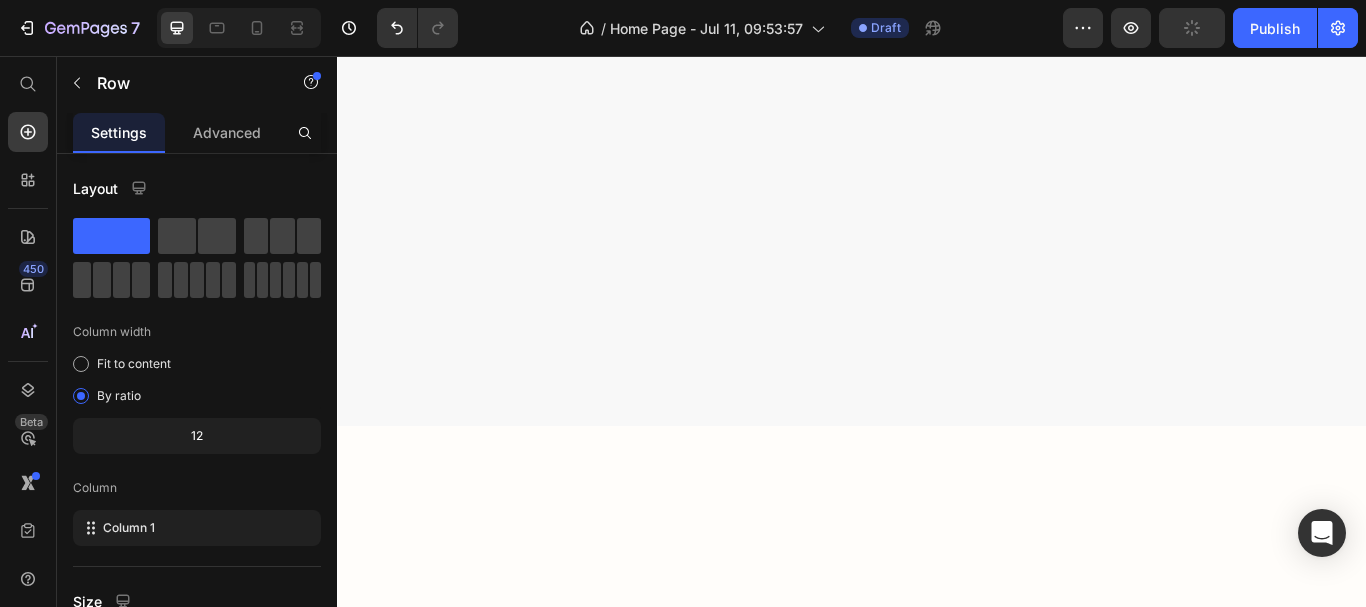 click 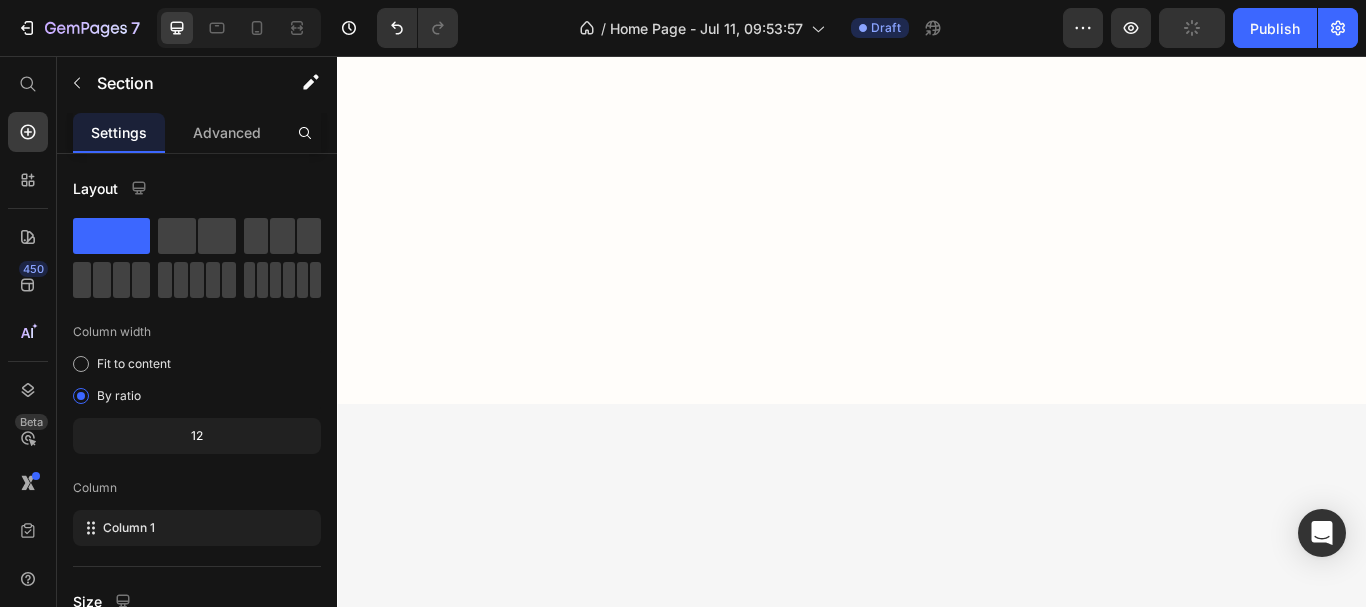 click on "Drop element here" at bounding box center [936, -1346] 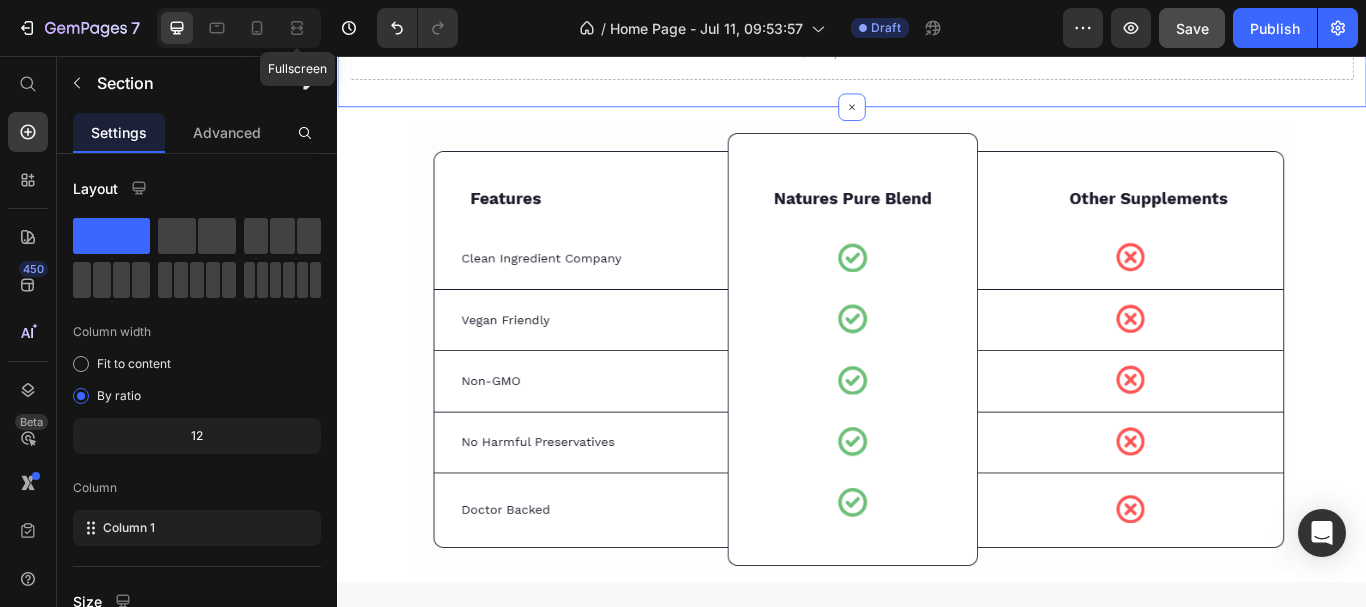 click 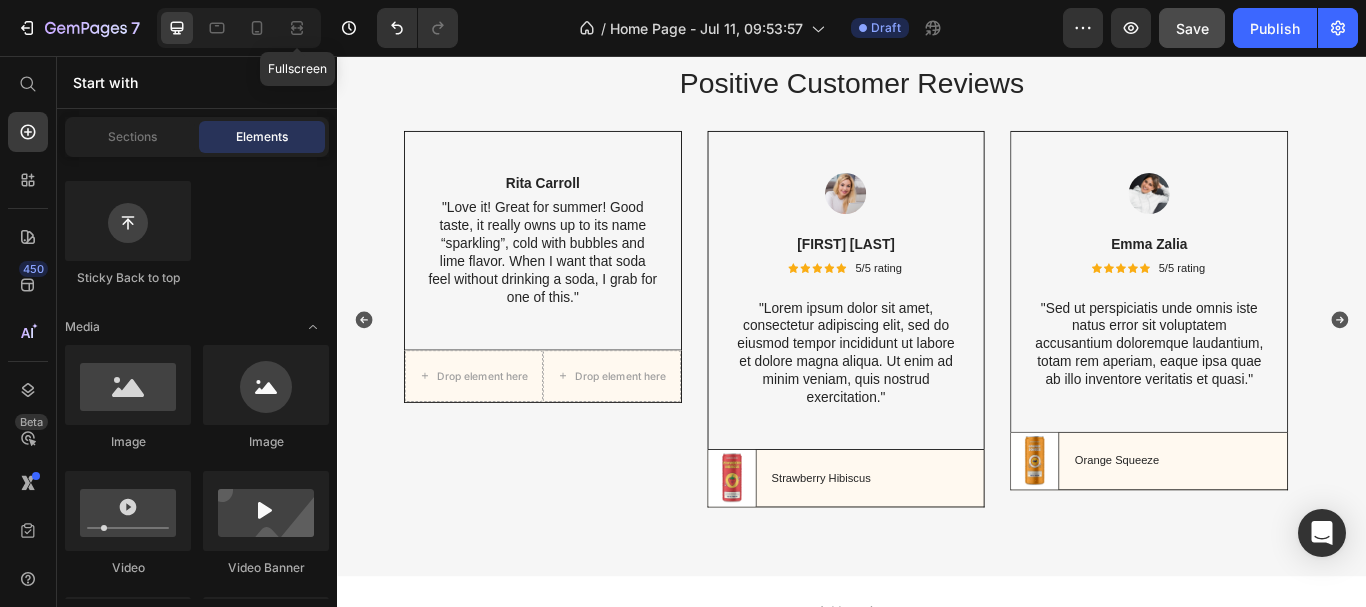 scroll, scrollTop: 5800, scrollLeft: 0, axis: vertical 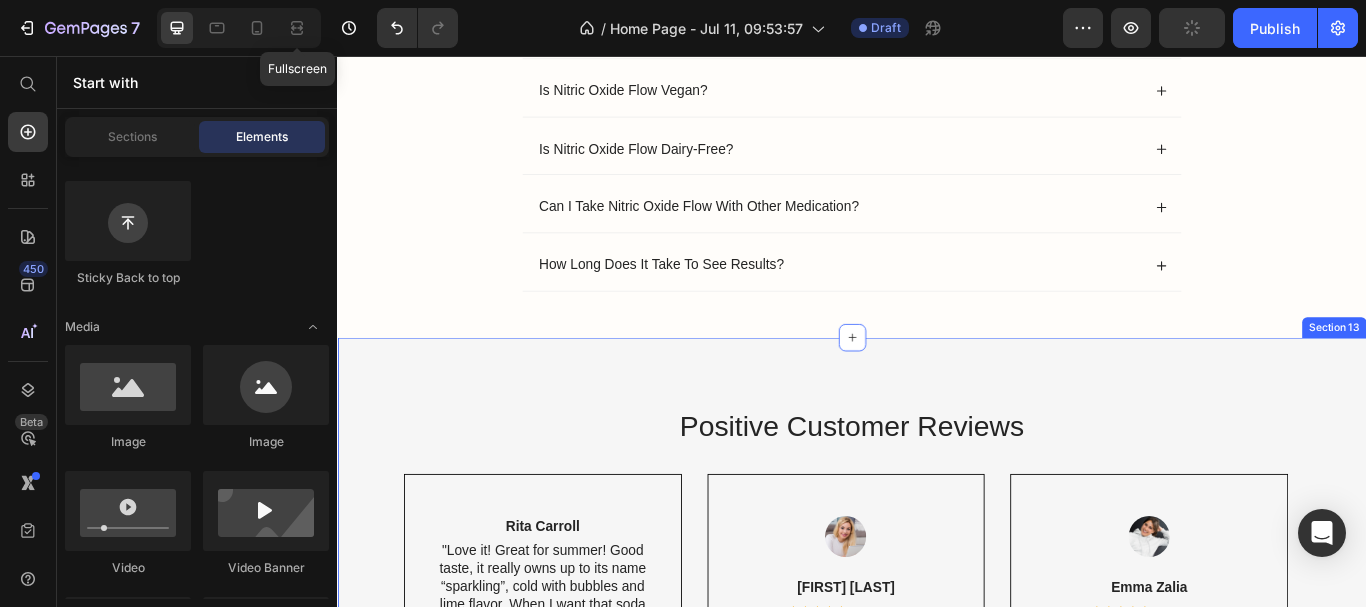 click on "Positive Customer Reviews Heading Row
Rita Carroll Text Block "Love it! Great for summer! Good taste, it really owns up to its name “sparkling”, cold with bubbles and lime flavor. When I want that soda feel without drinking a soda, I grab for one of this." Text Block Row
Drop element here
Drop element here Row Image Dick Rey Text Block Icon Icon Icon Icon Icon Icon List 5/5 rating Text Block Row "Lorem ipsum dolor sit amet, consectetur adipiscing elit, sed do eiusmod tempor incididunt ut labore et dolore magna aliqua. Ut enim ad minim veniam, quis nostrud exercitation." Text Block Row Image Strawberry Hibiscus Text Block Row Image Emma Zalia Text Block Icon Icon Icon Icon Icon Icon List 5/5 rating Text Block Row "Sed ut perspiciatis unde omnis iste natus error sit voluptatem accusantium doloremque laudantium, totam rem aperiam, eaque ipsa quae ab illo inventore veritatis et quasi." Text Block Row Image Orange Squeeze  Text Block Row Image Rita Carroll" at bounding box center [937, 724] 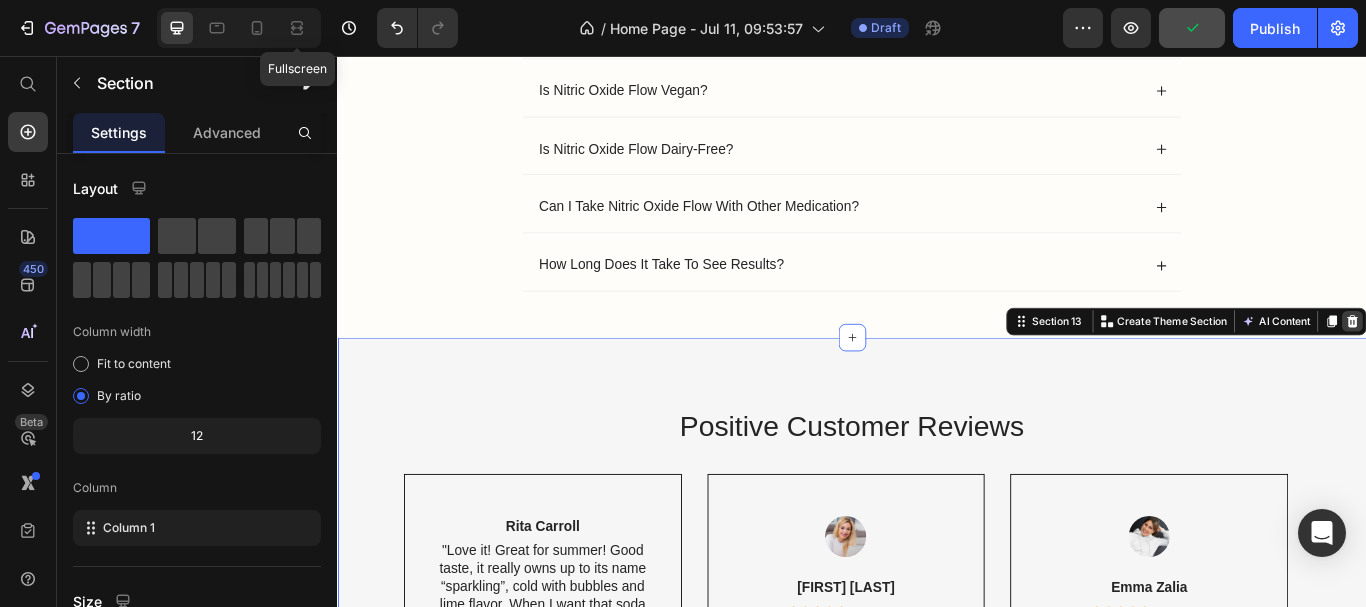 click 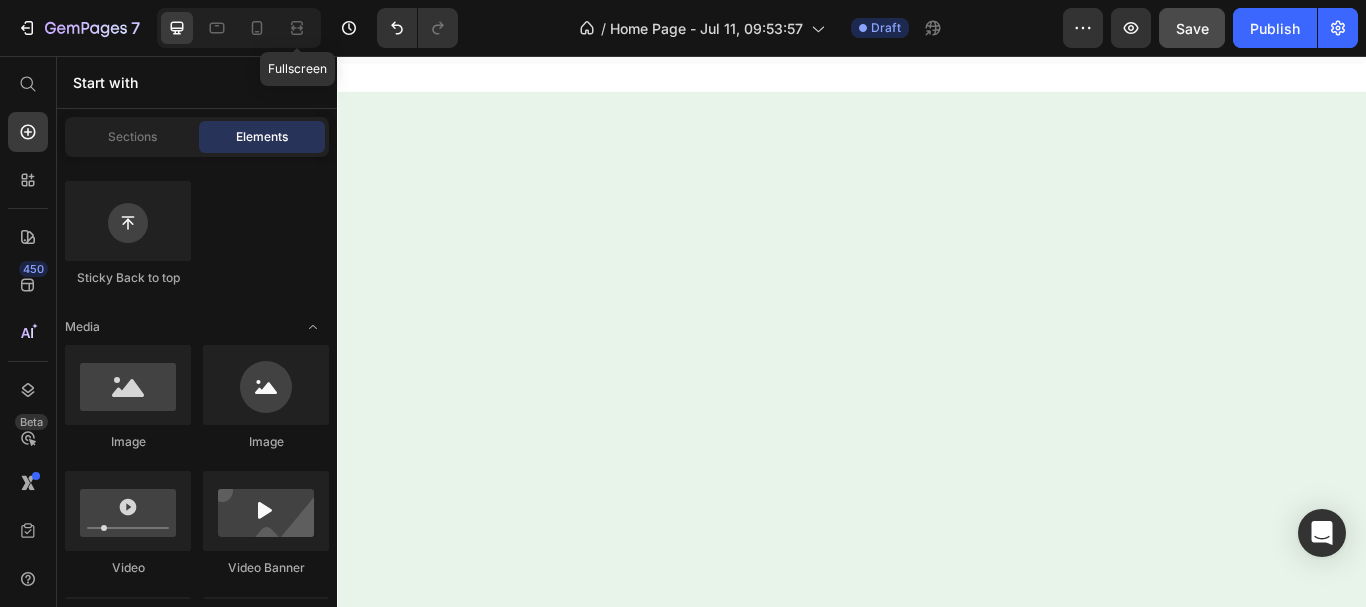 scroll, scrollTop: 2069, scrollLeft: 0, axis: vertical 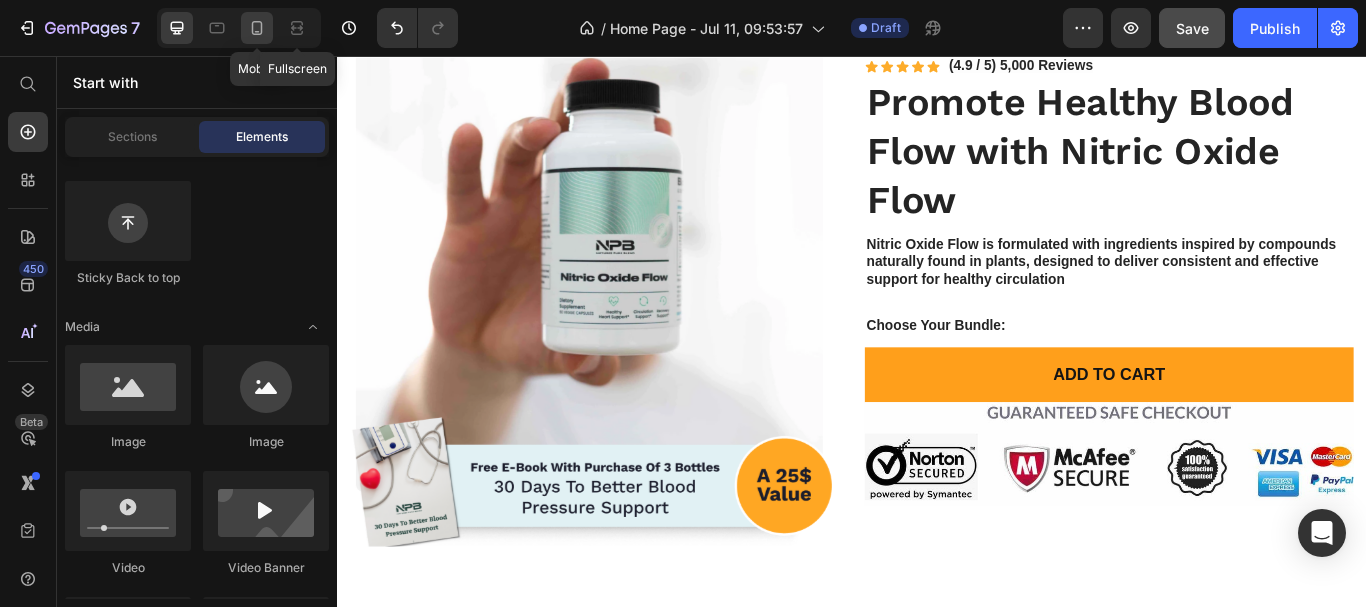 click 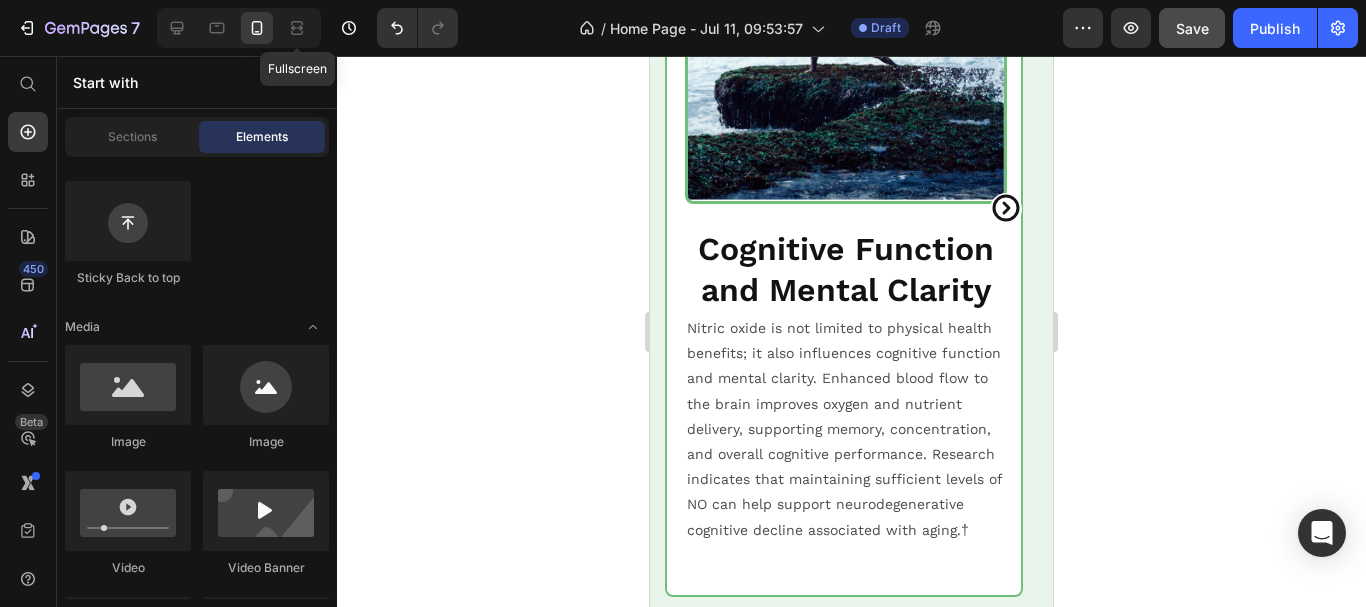 scroll, scrollTop: 2500, scrollLeft: 0, axis: vertical 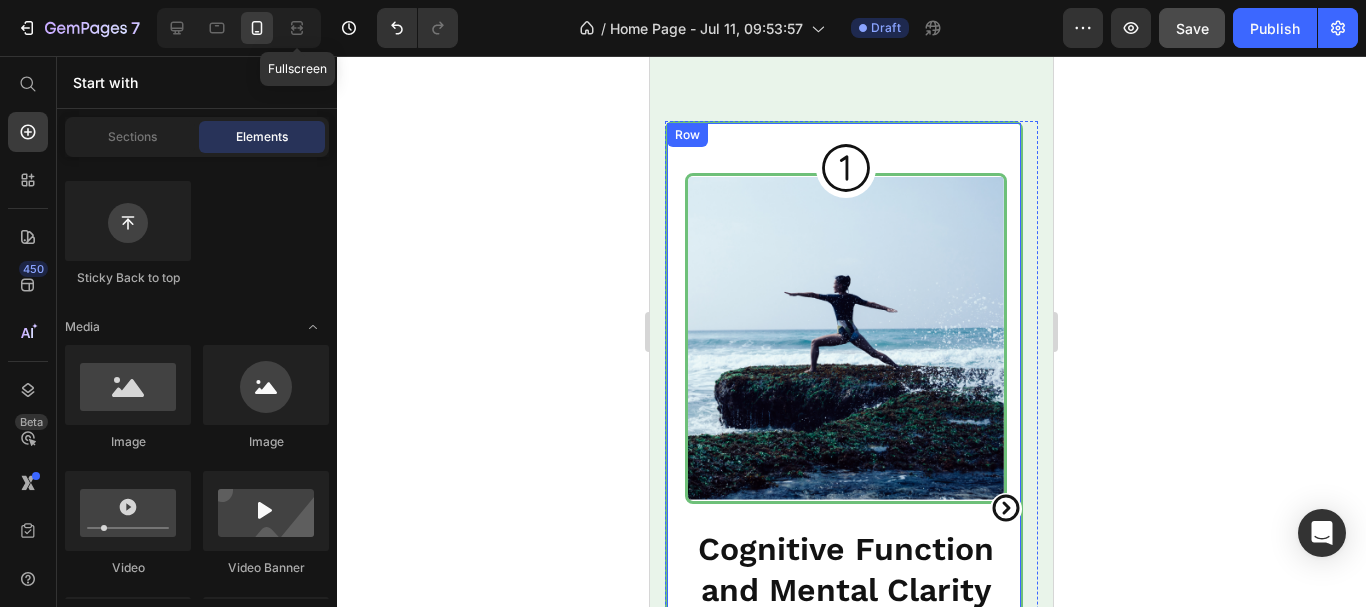 click on "Image
Icon Cognitive Function and Mental Clarity Heading Nitric oxide is not limited to physical health benefits; it also influences cognitive function and mental clarity. Enhanced blood flow to the brain improves oxygen and nutrient delivery, supporting memory, concentration, and overall cognitive performance. Research indicates that maintaining sufficient levels of NO can help support neurodegenerative cognitive decline associated with aging.† Text Block Row" at bounding box center [844, 509] 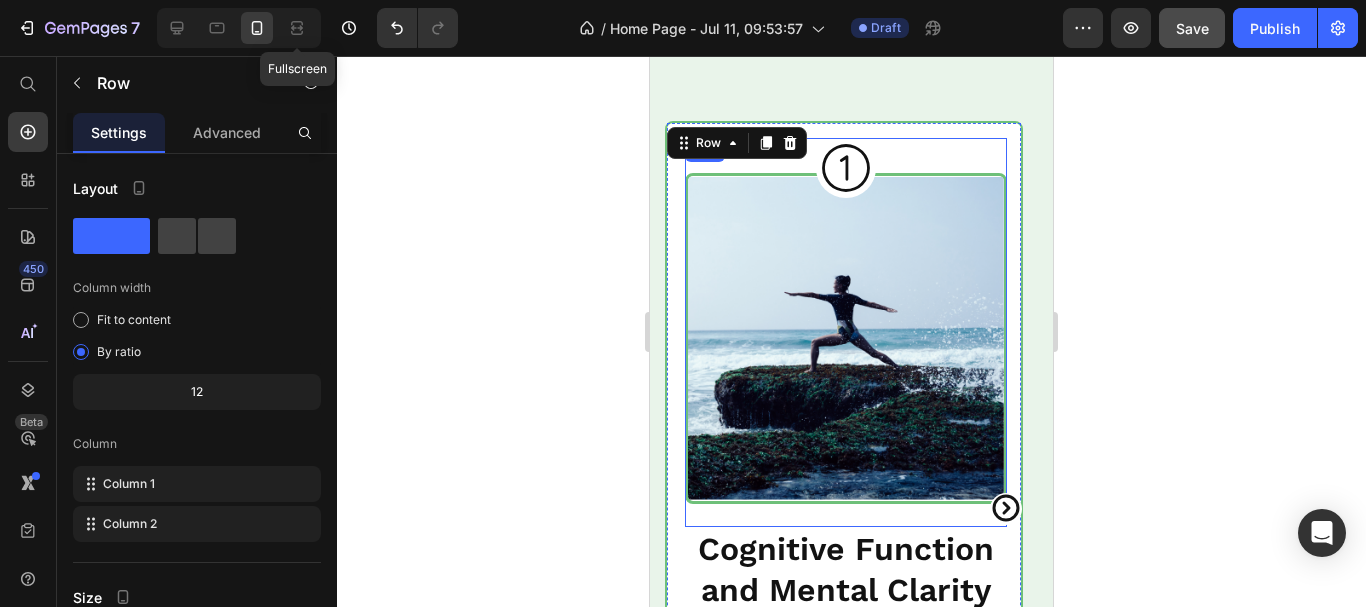 click on "Icon" at bounding box center (705, 150) 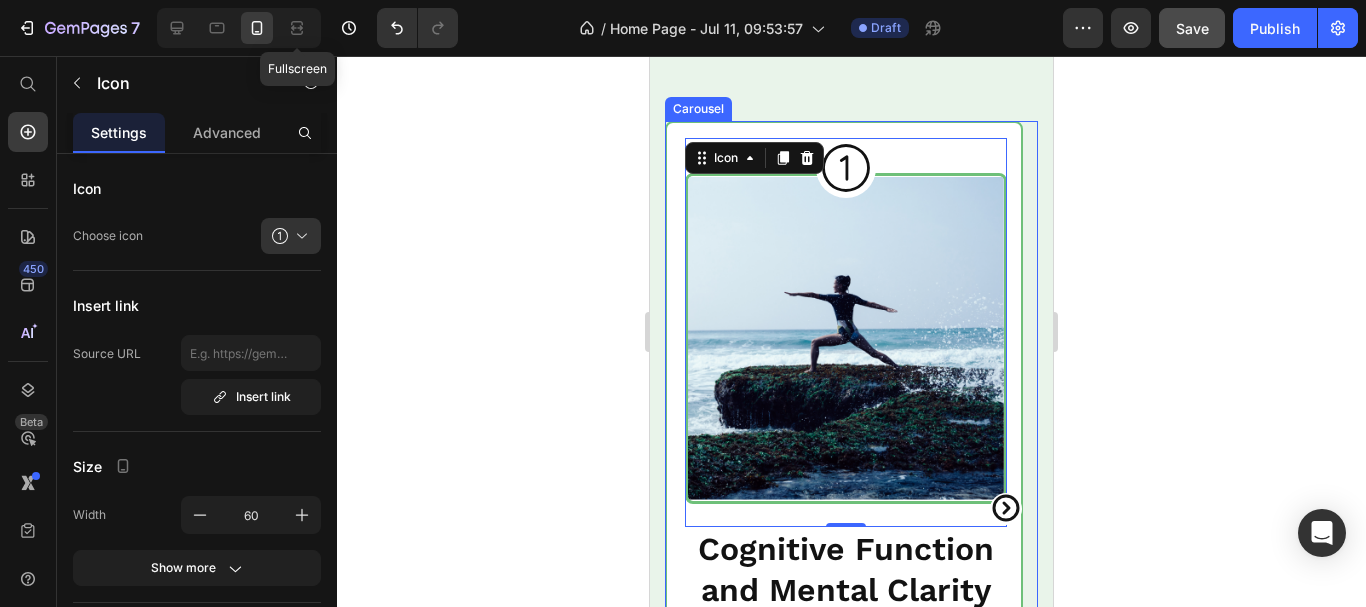 click on "Carousel" at bounding box center (698, 109) 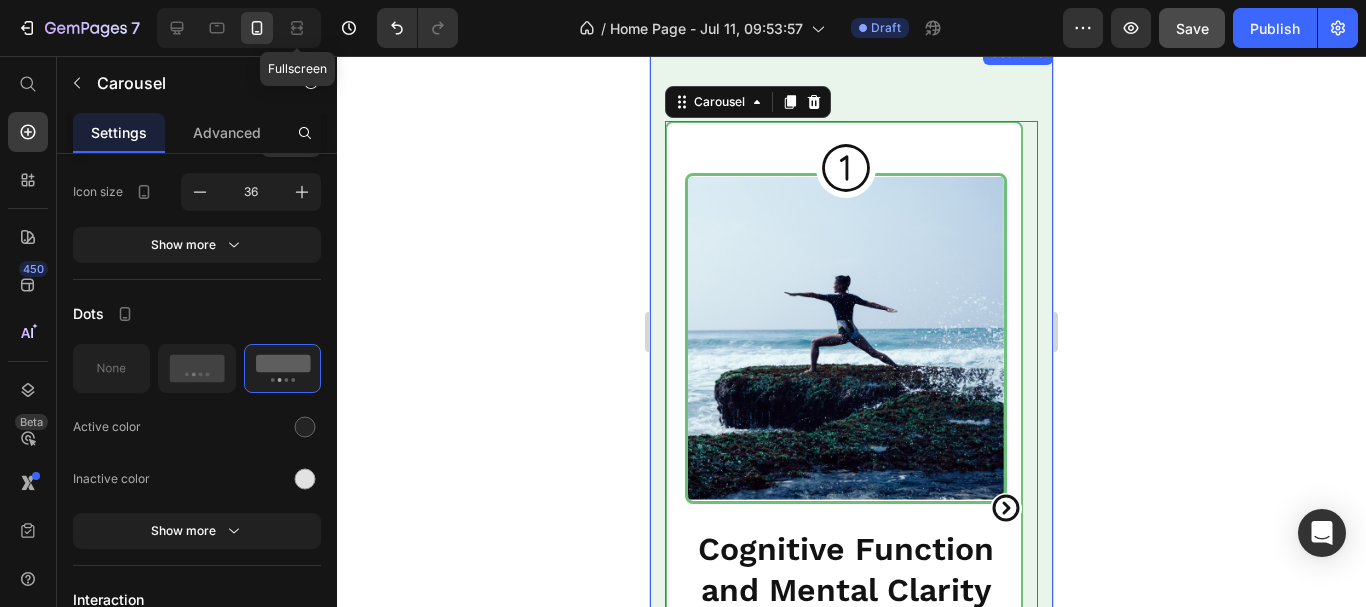 scroll, scrollTop: 1000, scrollLeft: 0, axis: vertical 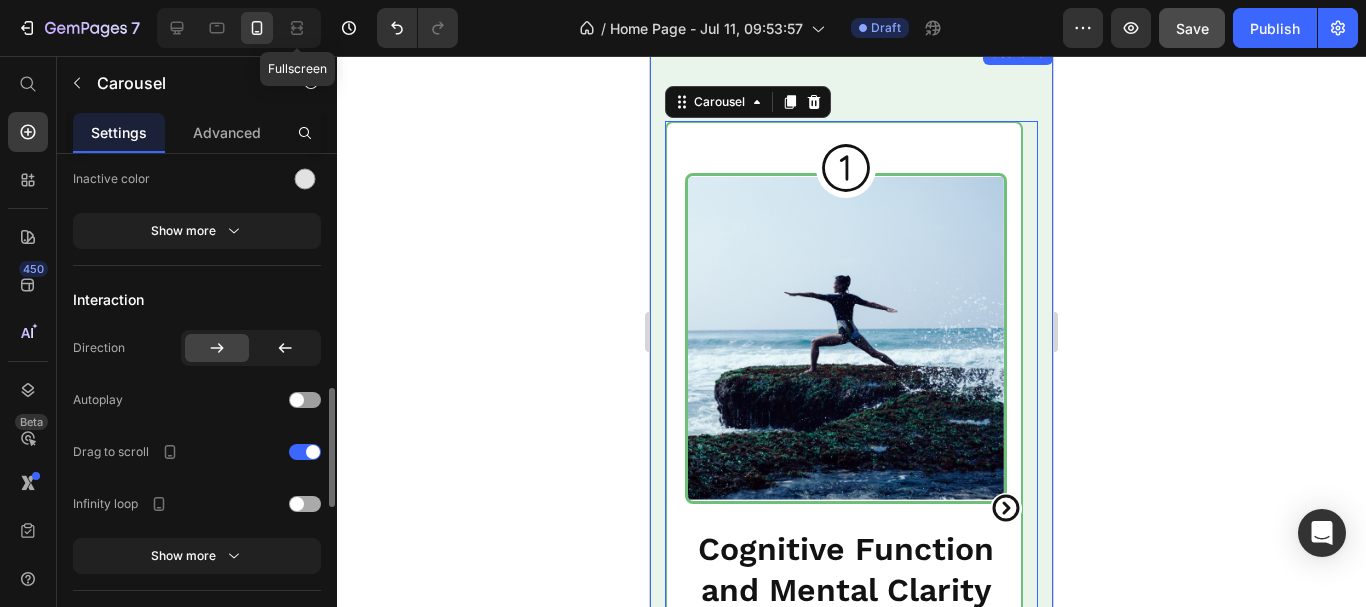 click at bounding box center (305, 504) 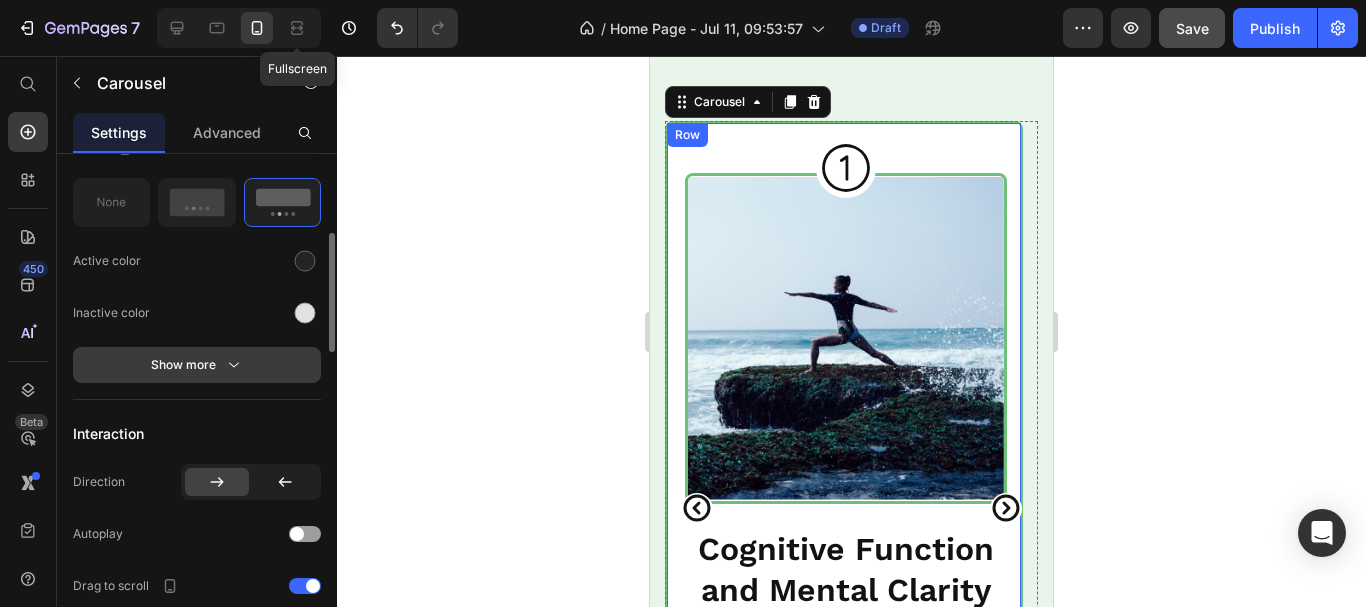 scroll, scrollTop: 666, scrollLeft: 0, axis: vertical 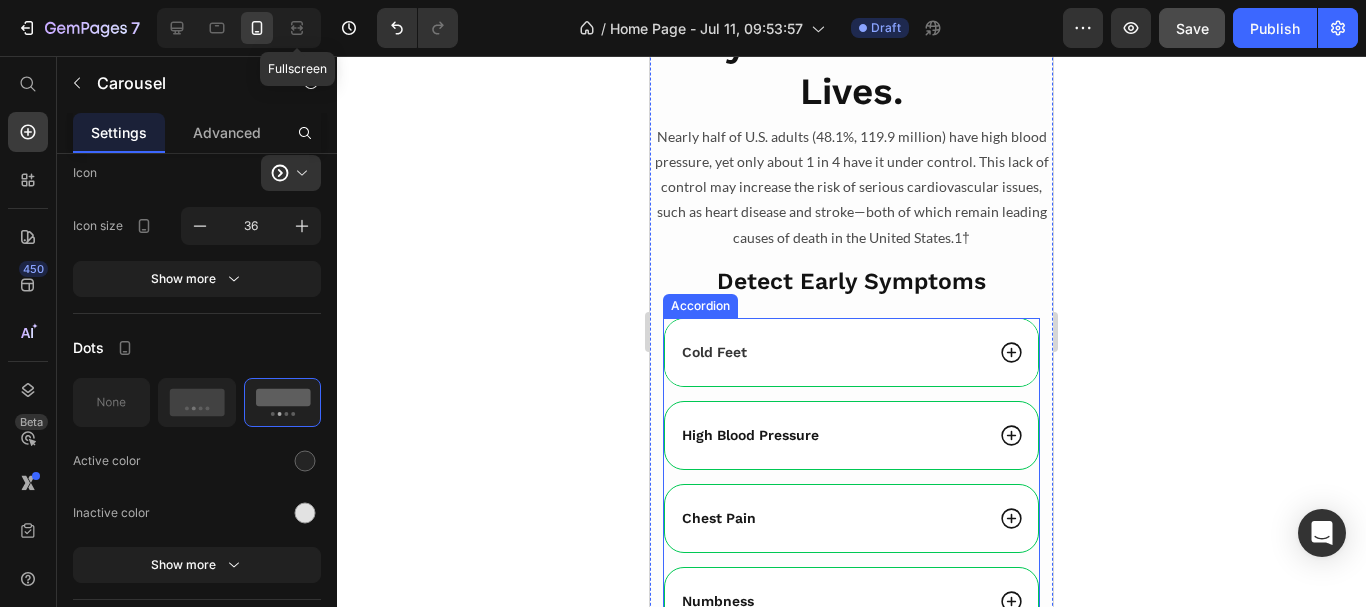 click 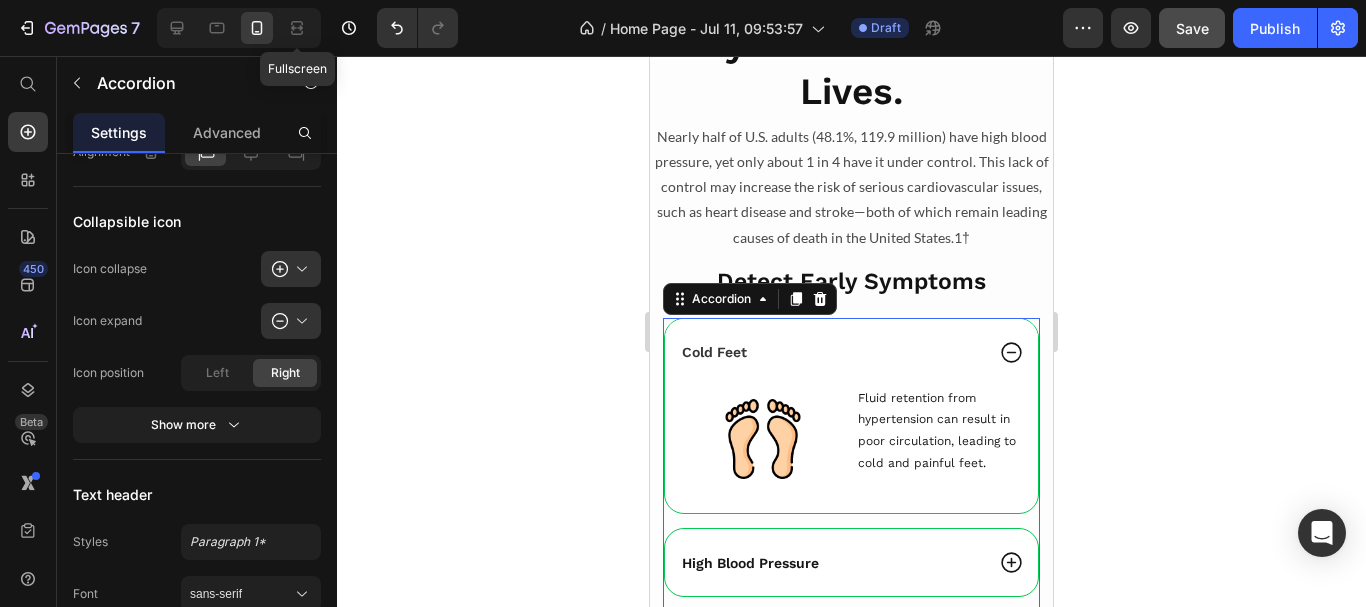 scroll, scrollTop: 0, scrollLeft: 0, axis: both 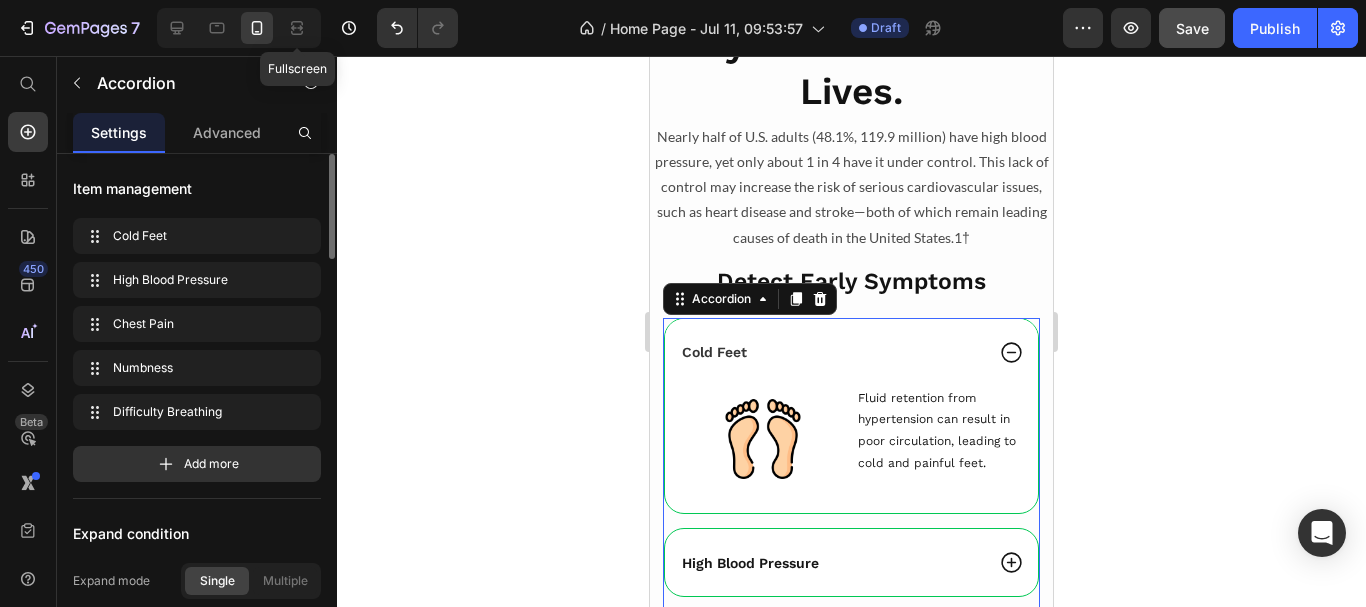 click 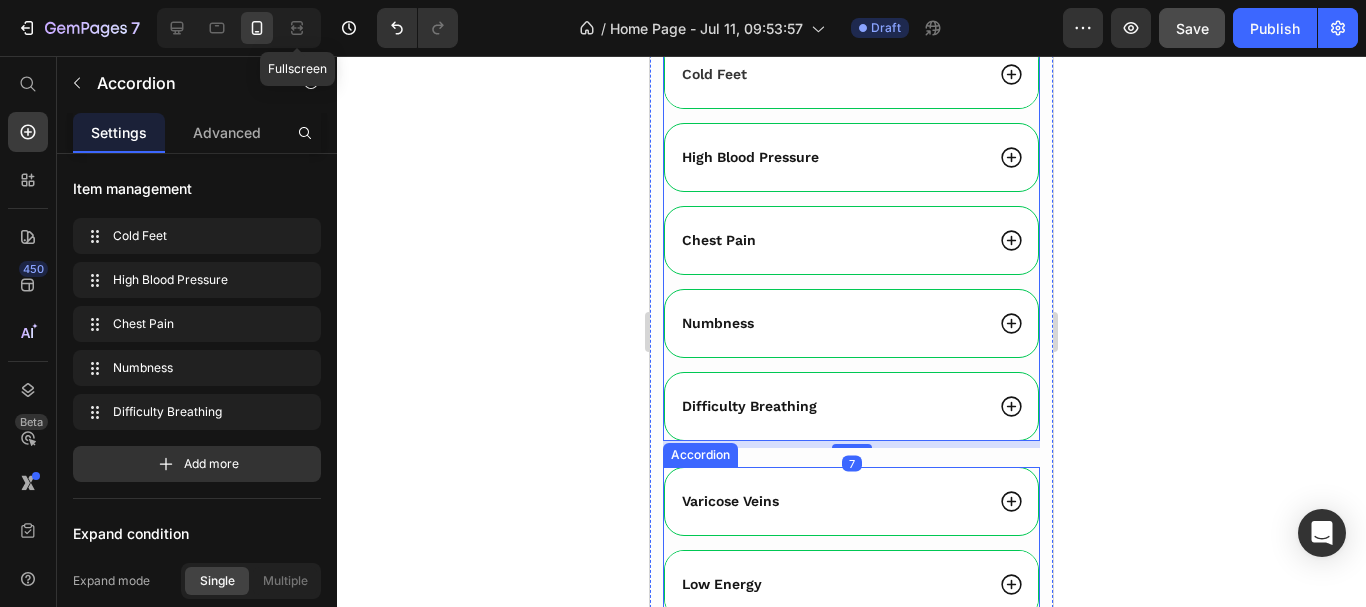 scroll, scrollTop: 5100, scrollLeft: 0, axis: vertical 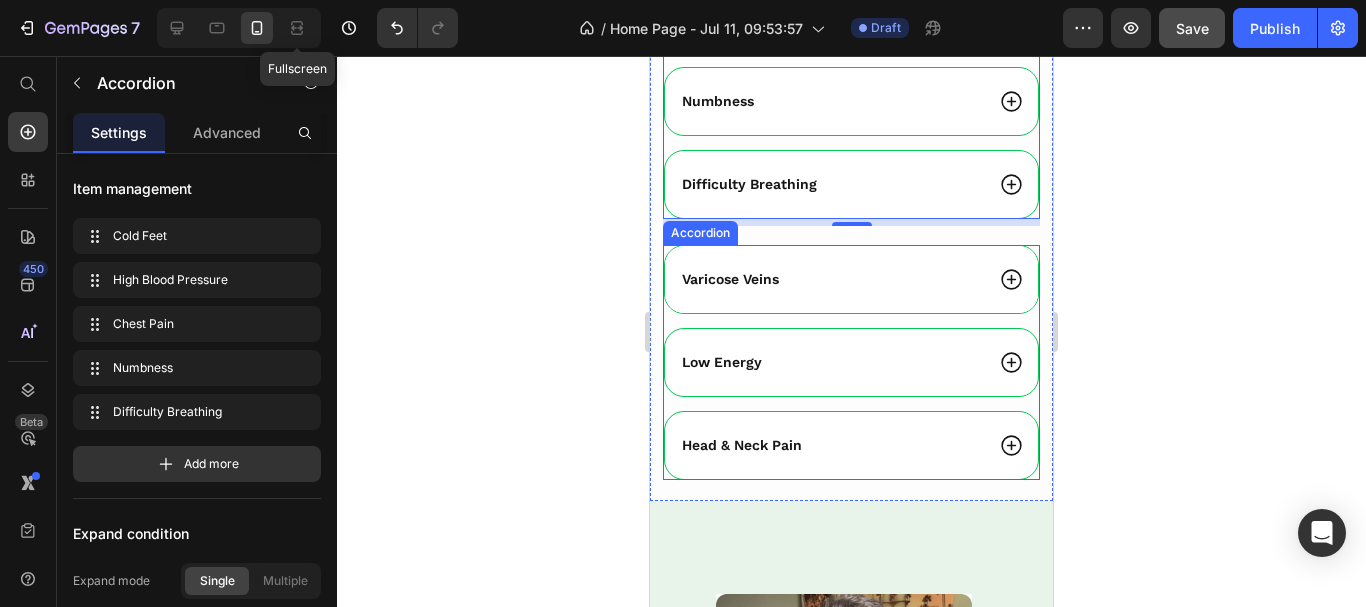click 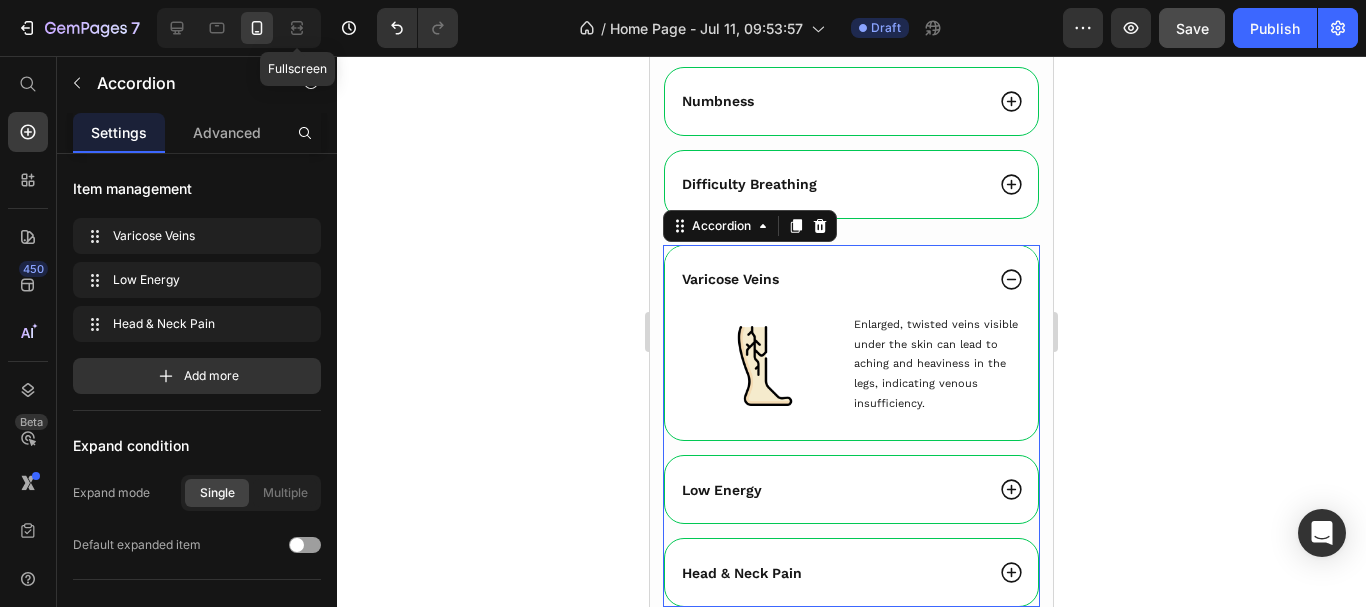 click 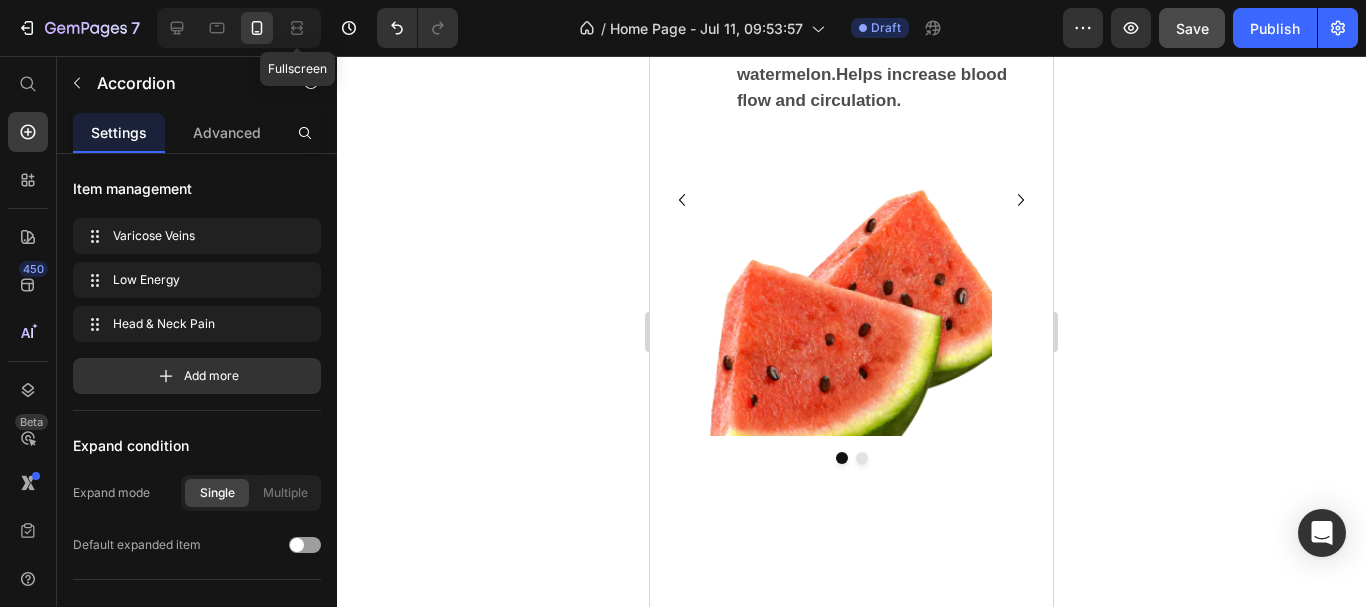 scroll, scrollTop: 5600, scrollLeft: 0, axis: vertical 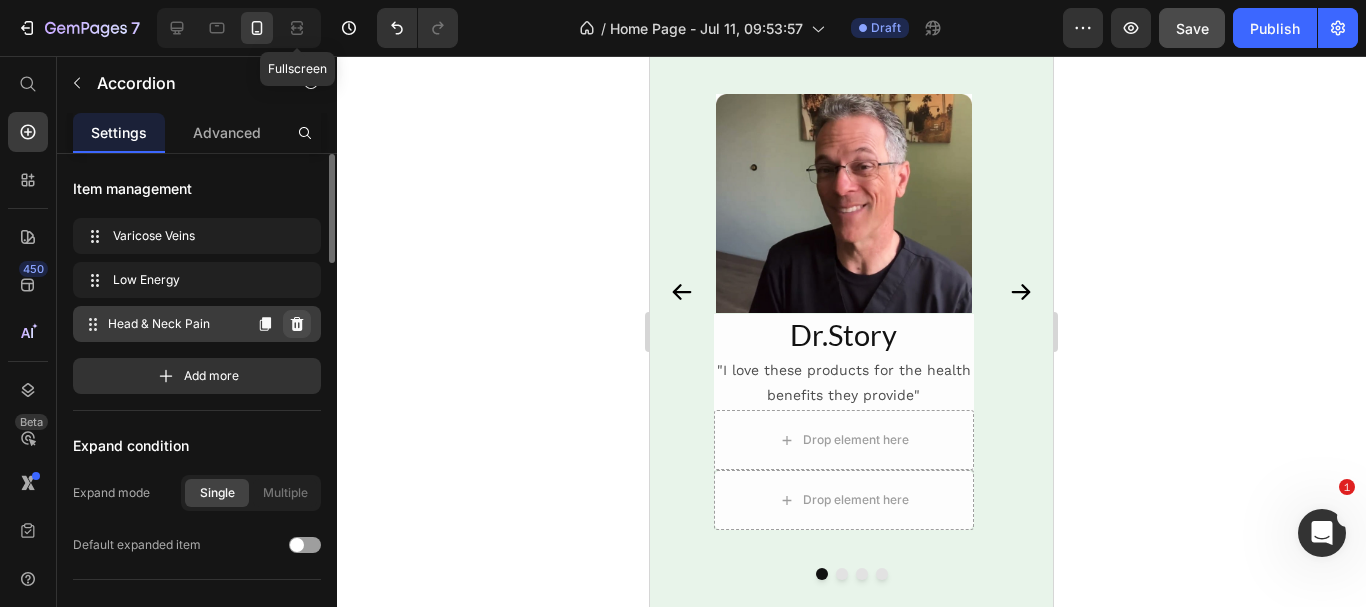 click 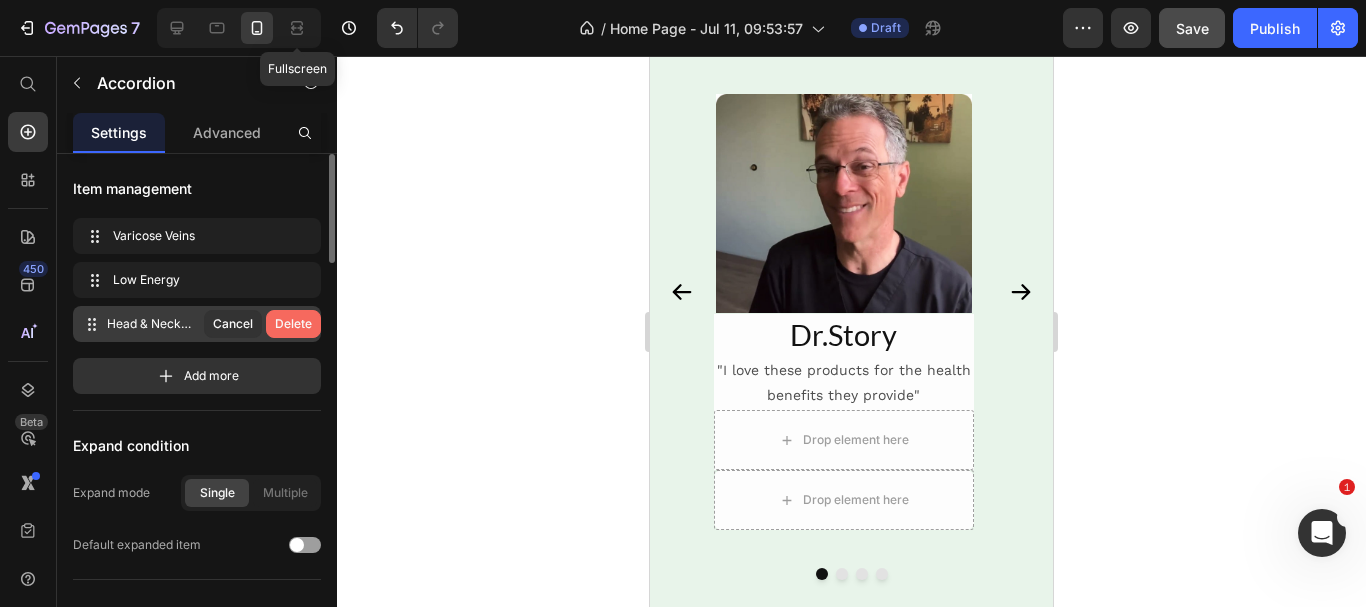 click on "Delete" at bounding box center [293, 324] 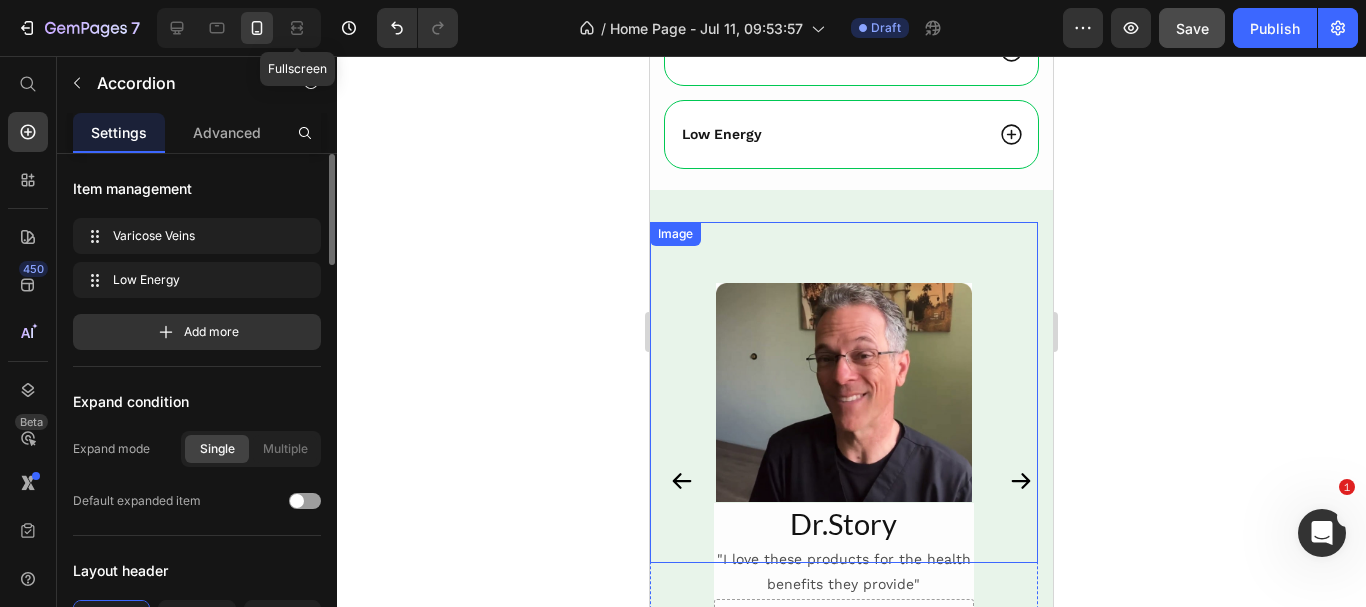 scroll, scrollTop: 5317, scrollLeft: 0, axis: vertical 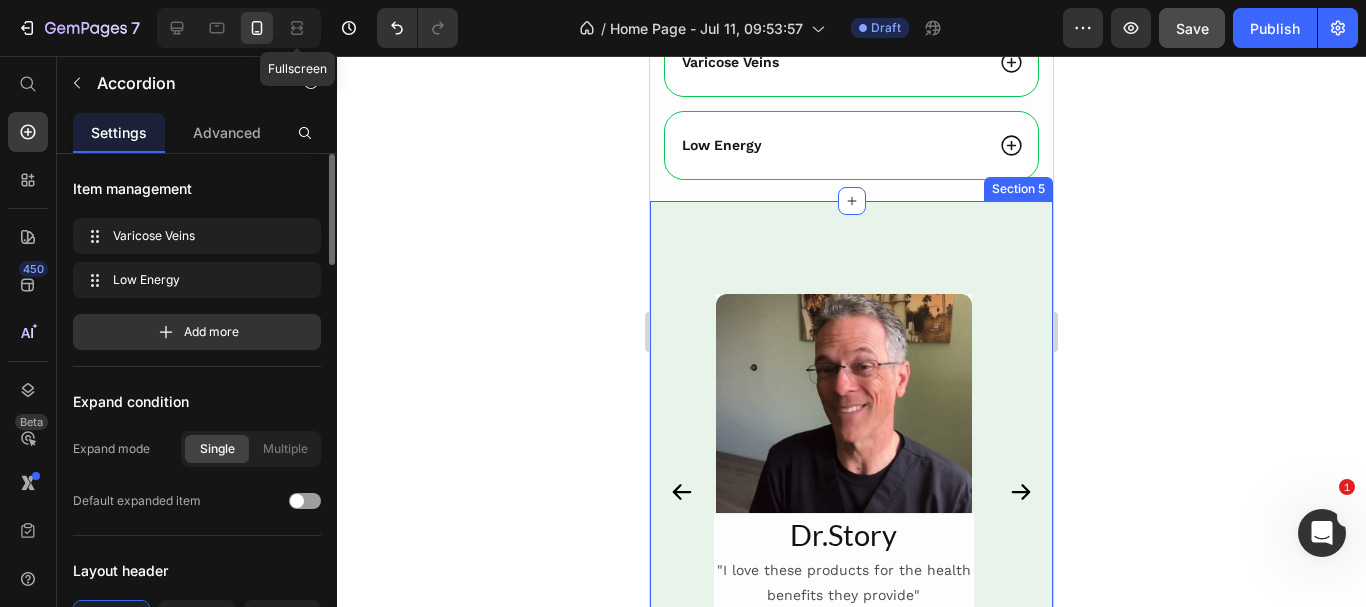 click on "Image Dr.Story Heading "I love these products for the health benefits they provide" Text Block
Drop element here Row
Drop element here Row Row Image Dr.Alex Trevisan Heading "High blood pressure isn't a life sentence. By increasing nitric oxide, you can naturally lower BP, improve circulation, and take control of your health-without relying on medications." Text Block Row Image Dr.Derek Middleton Heading "Most people don't realize that nitric oxide is the key to cardiovascular health. It naturally relaxes blood vessels, improve circulation, and reduces strain on the heart-without side effects." Text Block Row Image Dr.Elaine Gavalas Heading "Nitric oxide is a game-changer for heart health.It naturally helps relax blood vessels, lower blood pressure, and improve circulation-key factors in preventing heart disease." Text Block
Drop element here Row Row
Carousel Section 5" at bounding box center [851, 516] 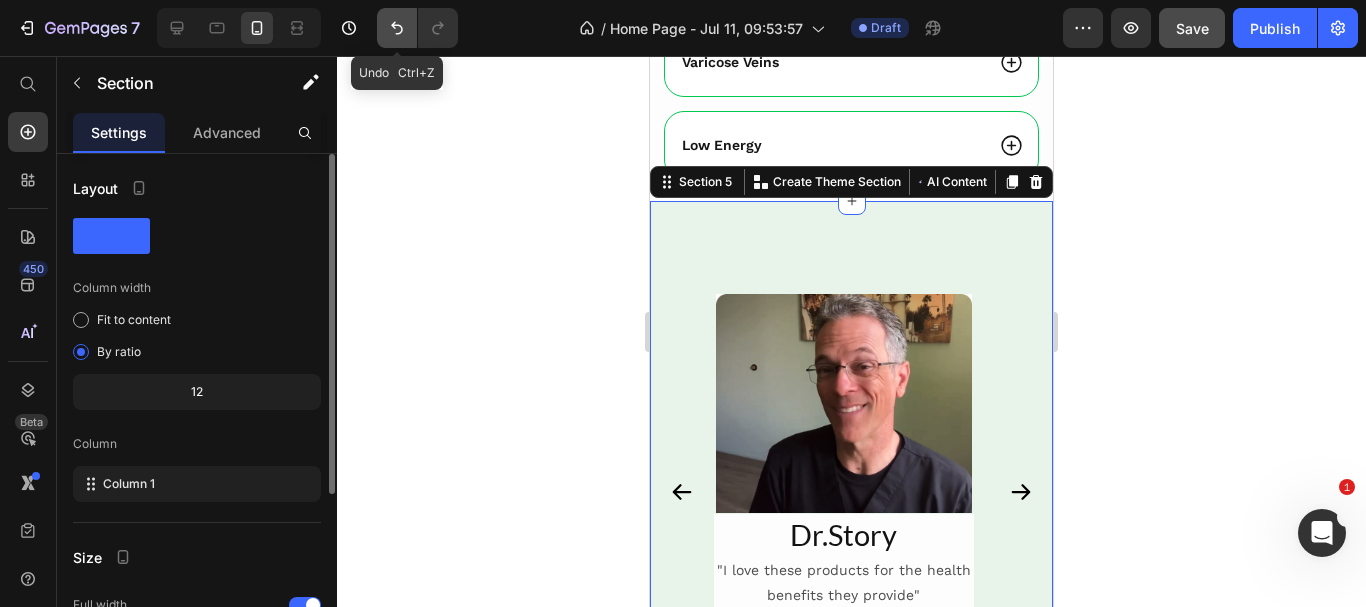 click 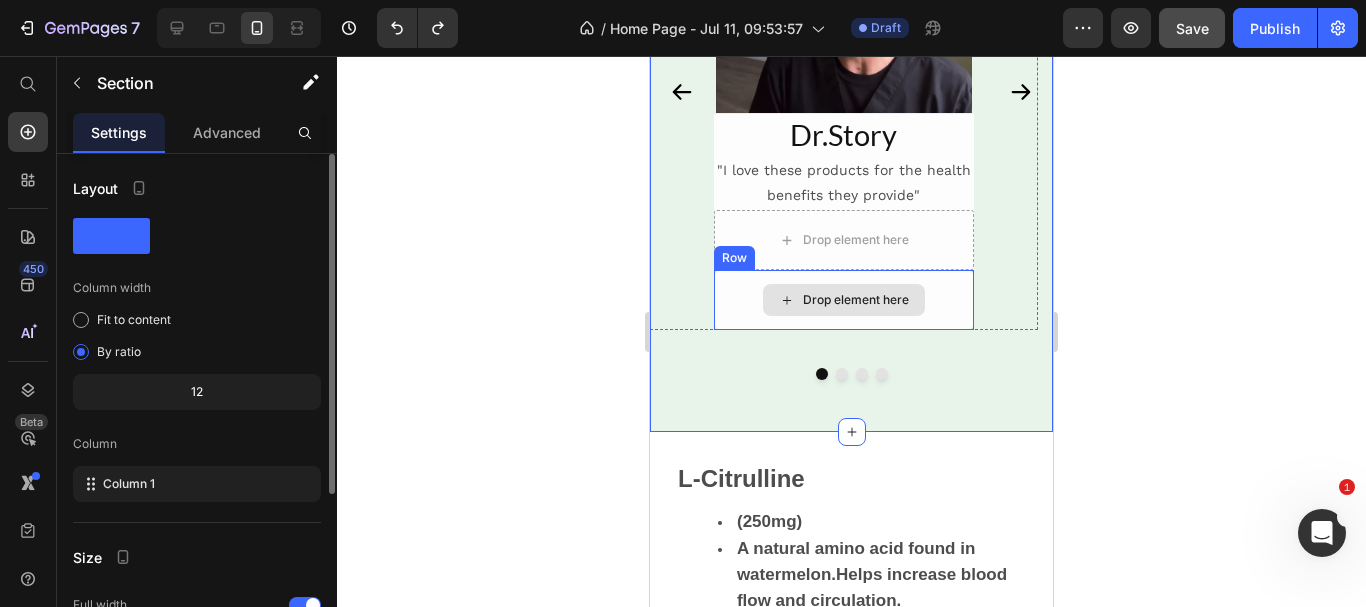 scroll, scrollTop: 5617, scrollLeft: 0, axis: vertical 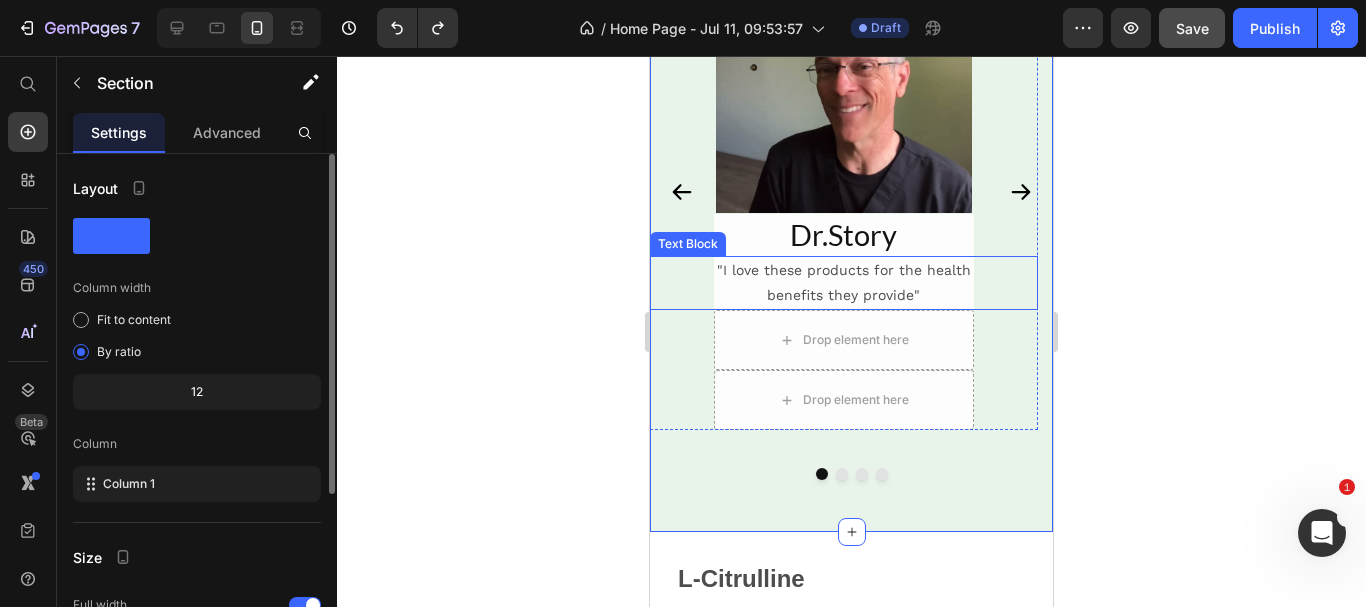 click on ""I love these products for the health benefits they provide"" at bounding box center (844, 283) 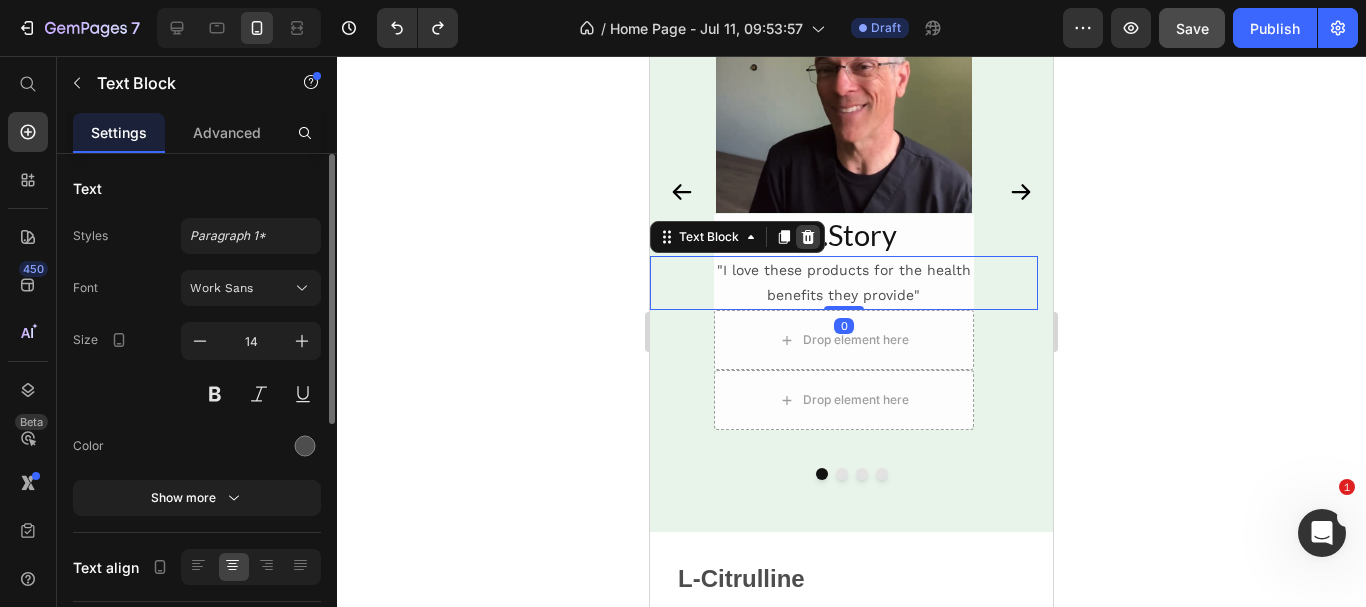 click 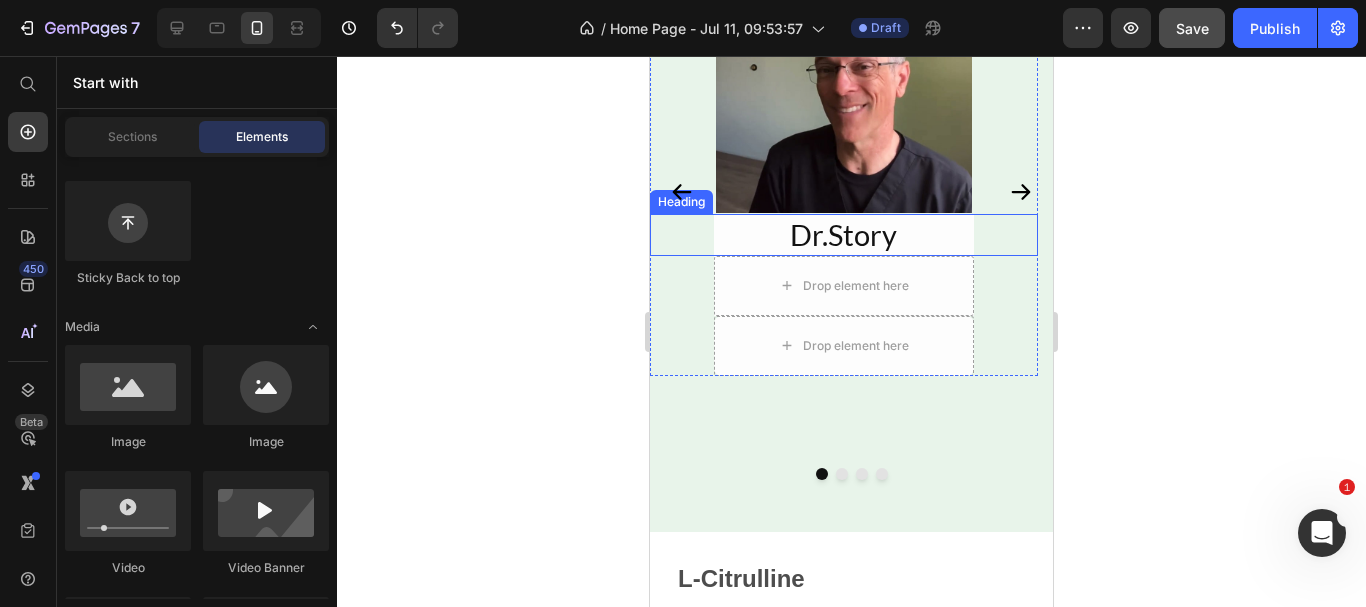 click on "Dr.Story" at bounding box center (844, 235) 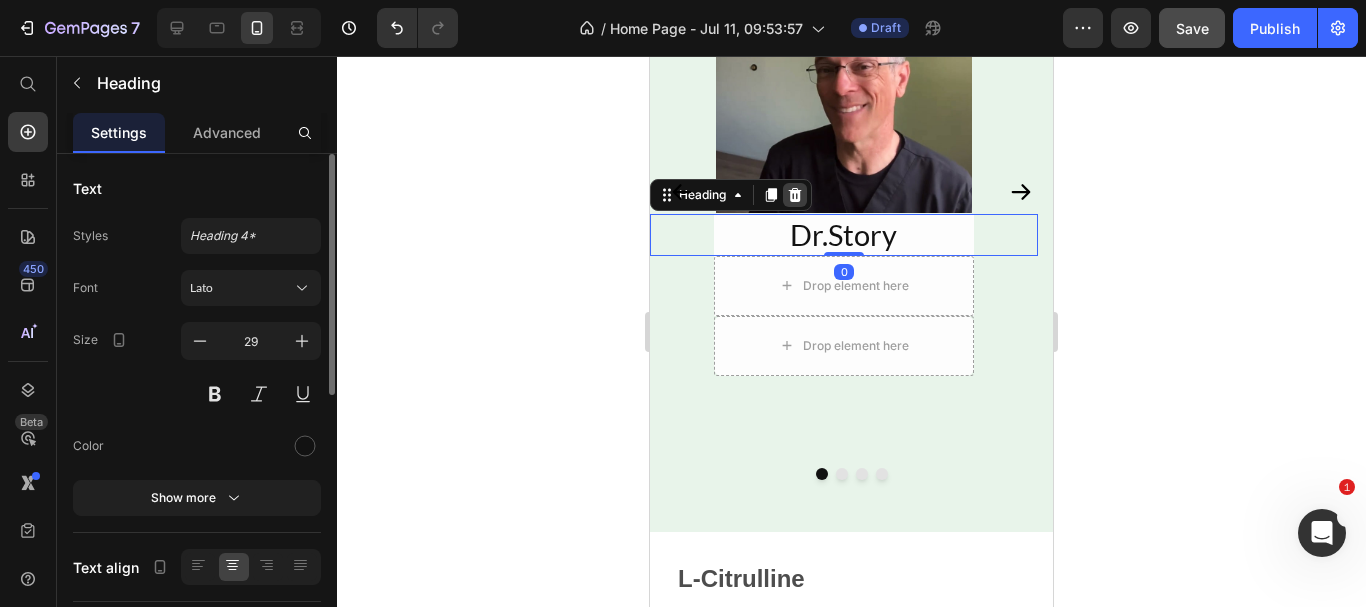 click 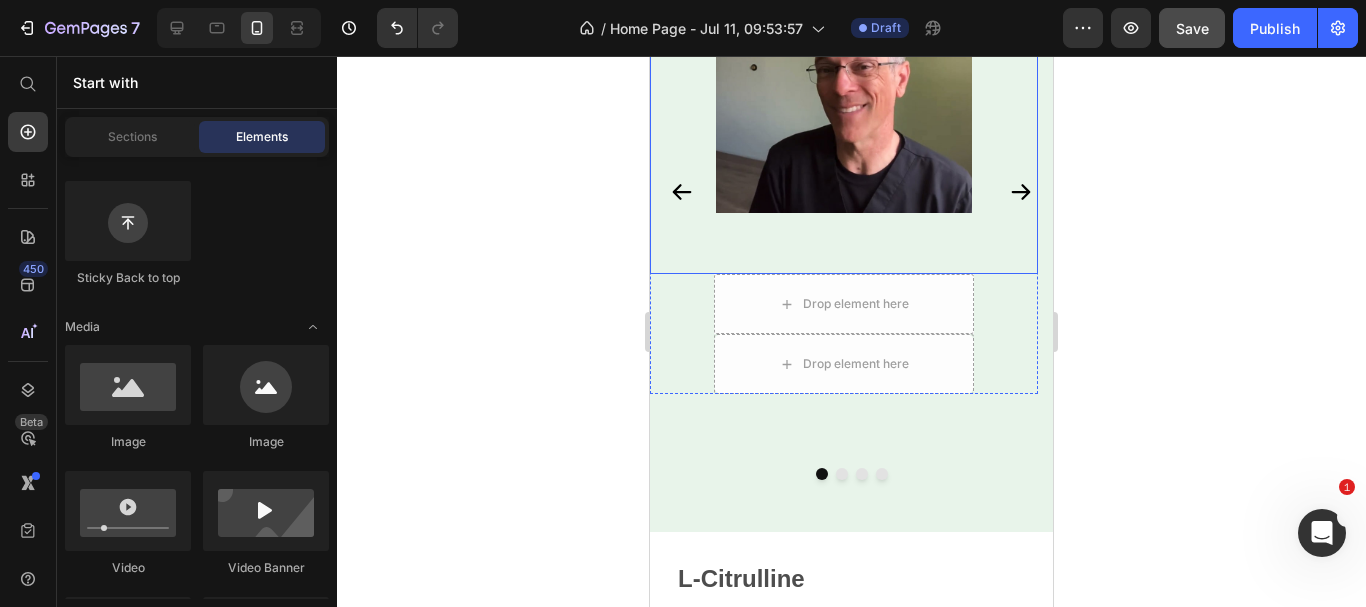 click at bounding box center [844, 103] 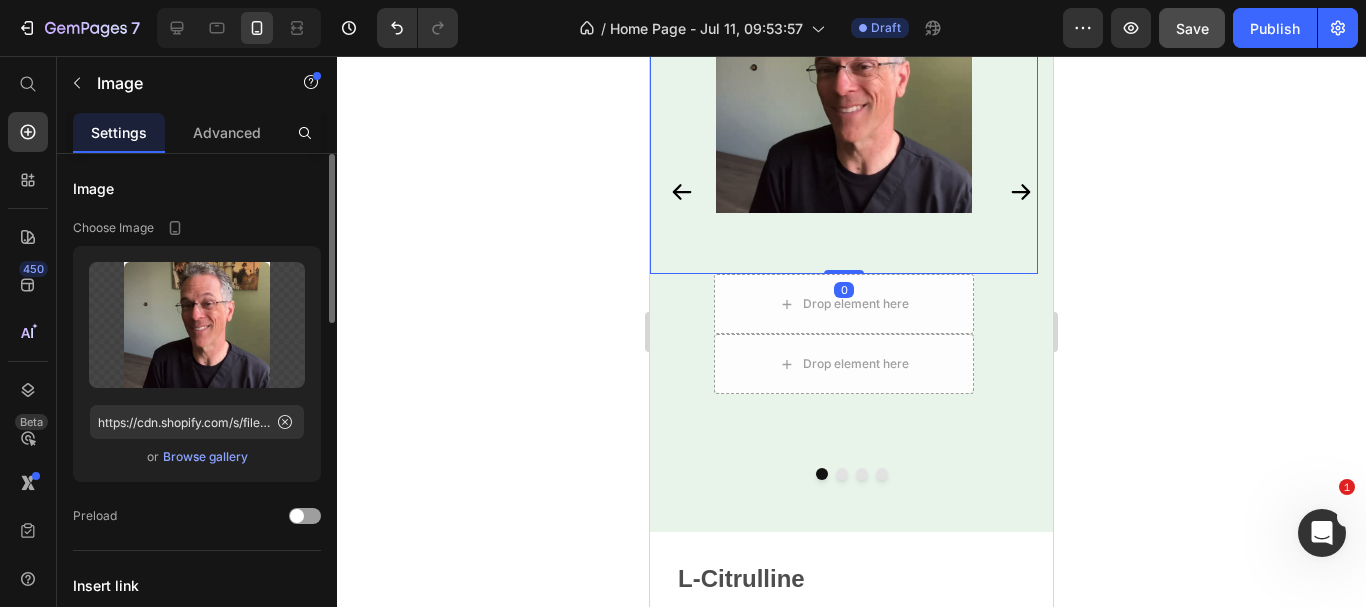 scroll, scrollTop: 5317, scrollLeft: 0, axis: vertical 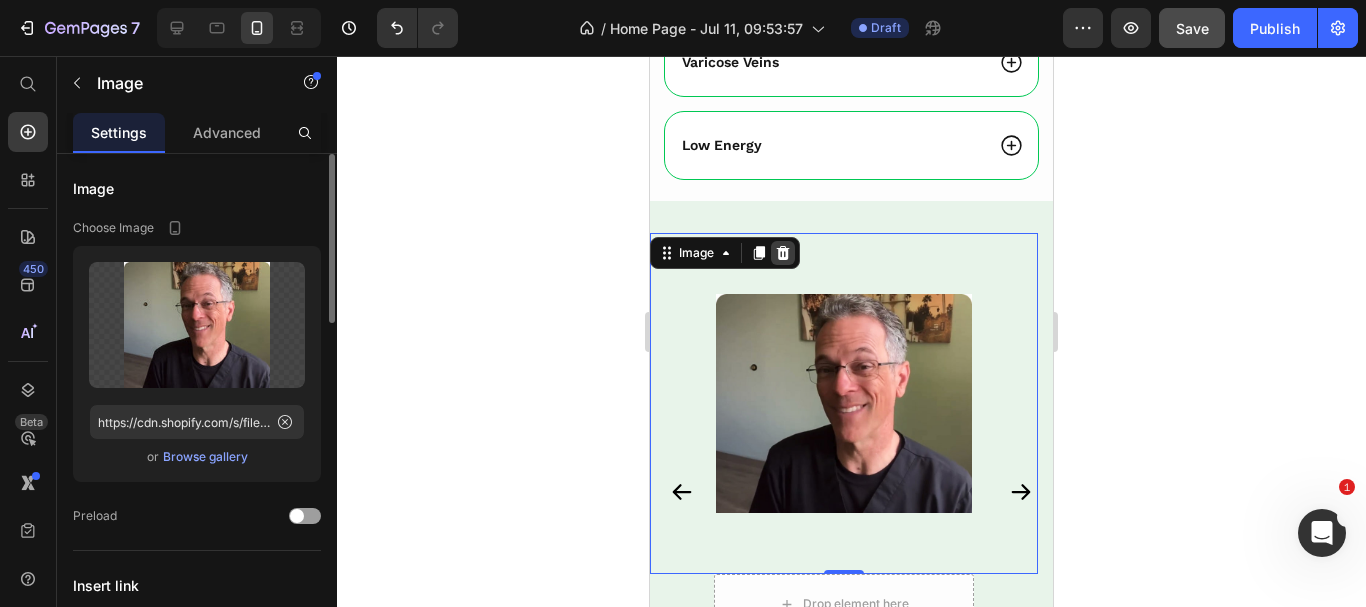 click 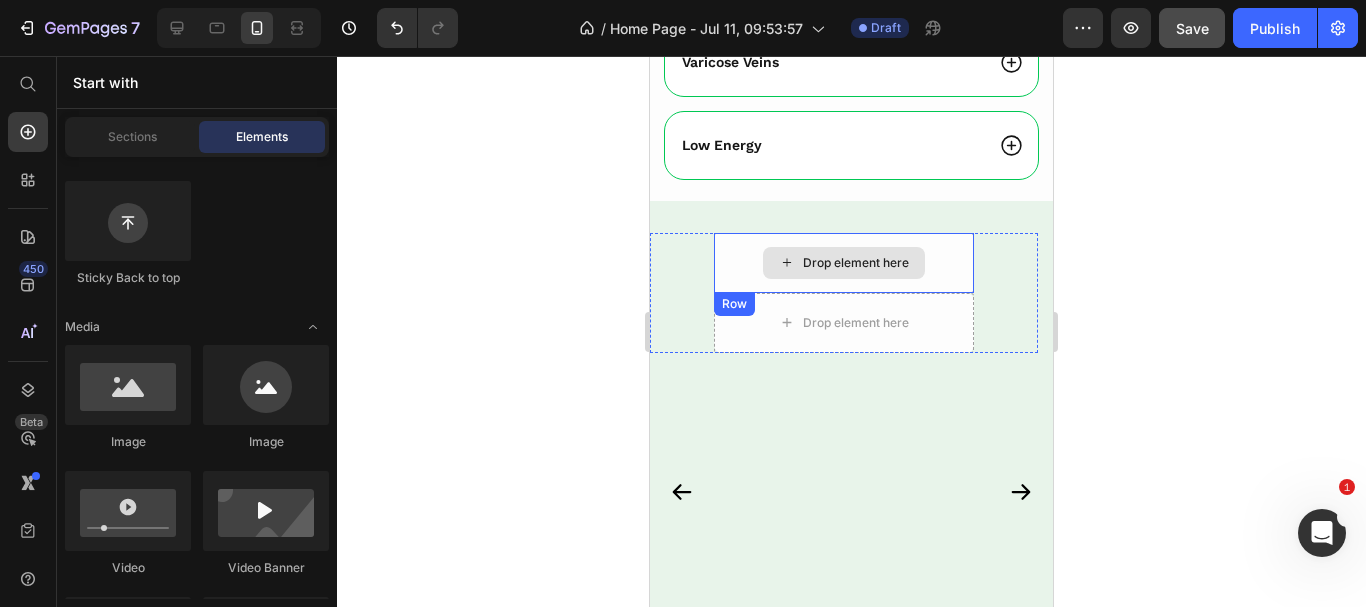 click on "Drop element here" at bounding box center [856, 263] 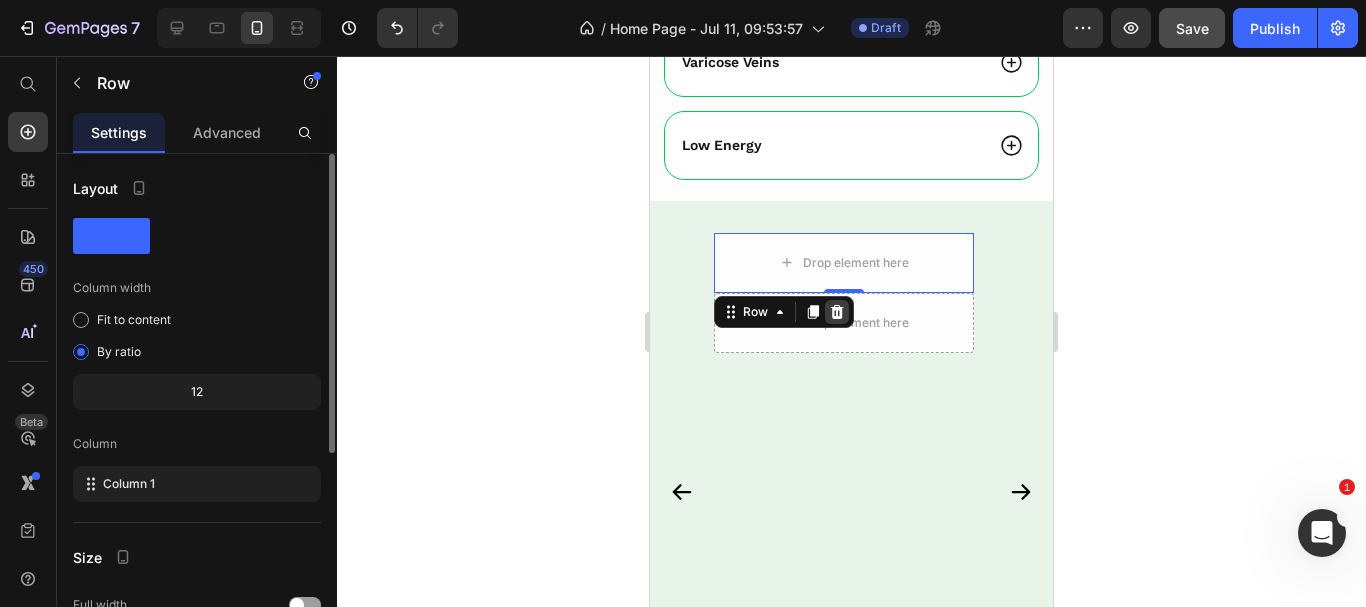 click 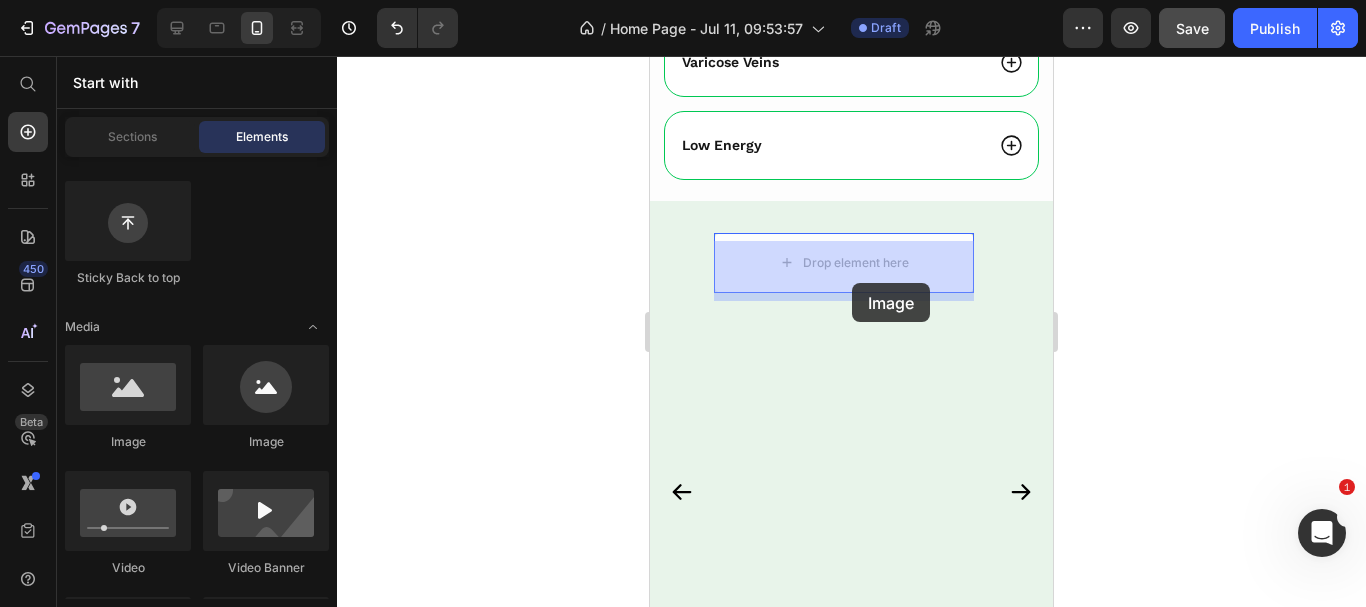 drag, startPoint x: 762, startPoint y: 457, endPoint x: 850, endPoint y: 285, distance: 193.20456 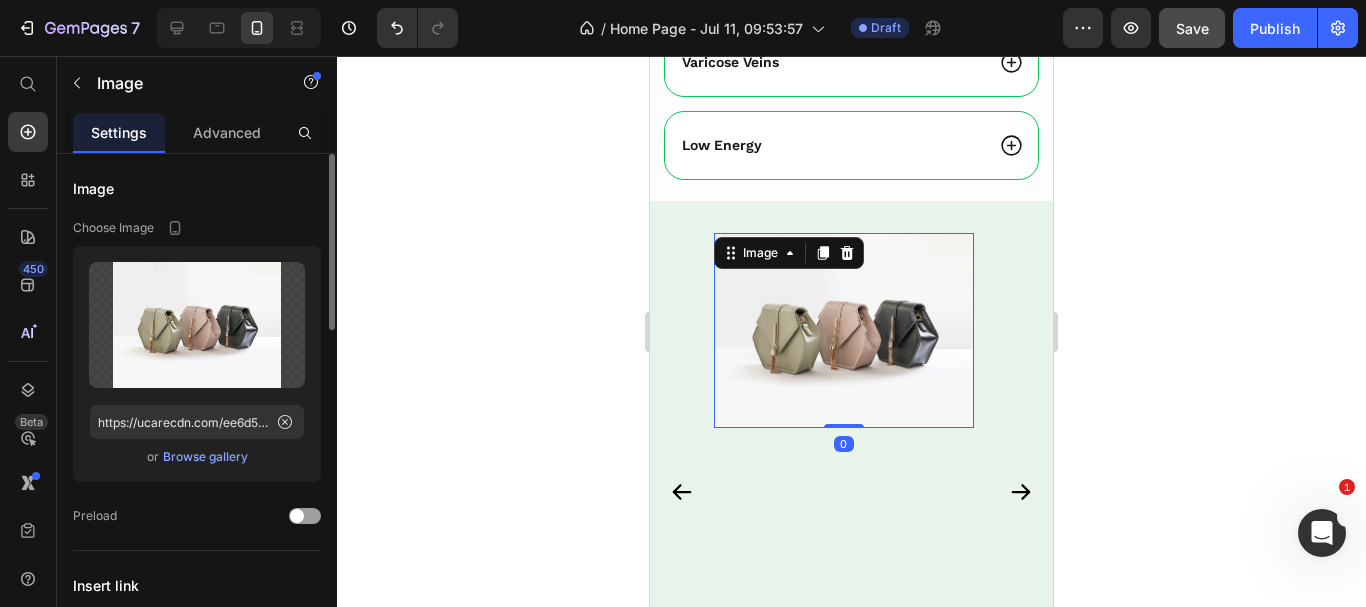 click at bounding box center (844, 330) 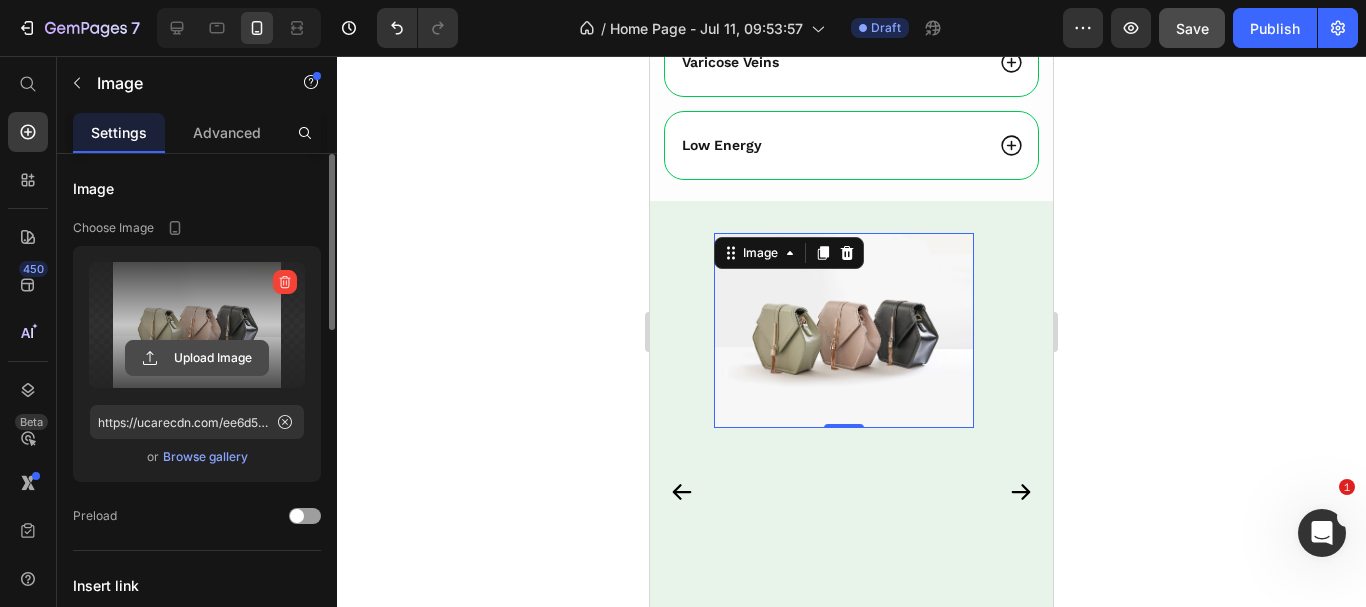 click 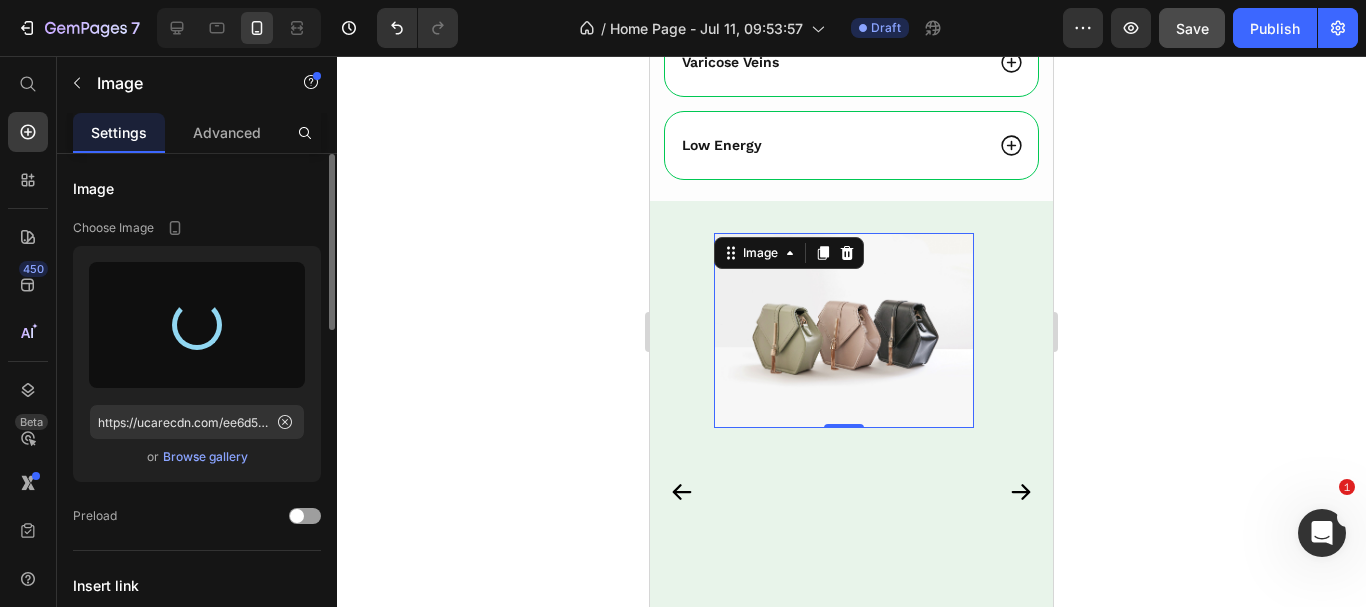type on "https://cdn.shopify.com/s/files/1/0633/9133/4502/files/gempages_565070732975932211-a62e4e6a-f906-475e-a017-c3ba7e92df13.jpg" 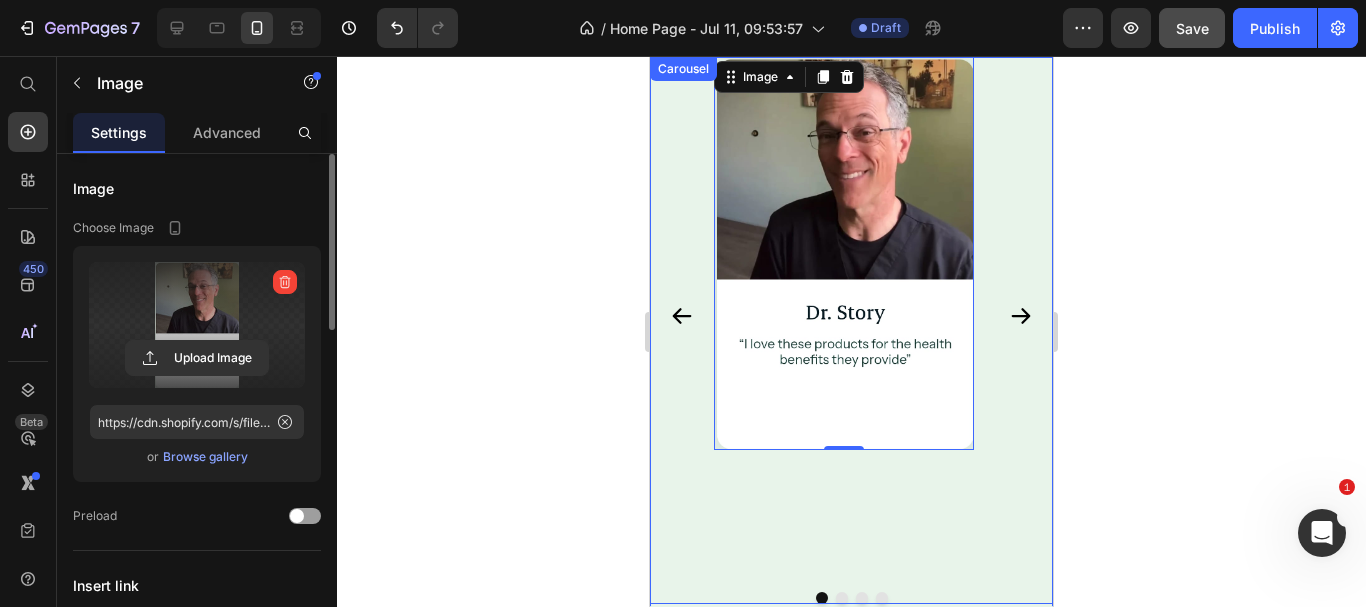 scroll, scrollTop: 5417, scrollLeft: 0, axis: vertical 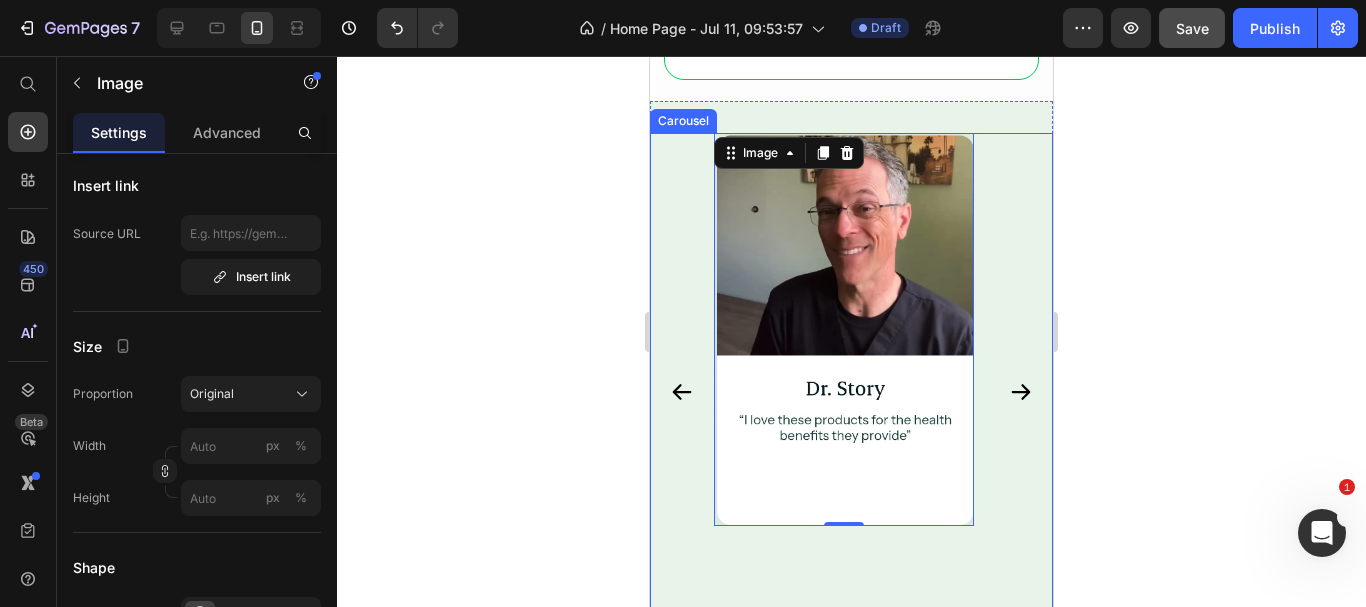 click 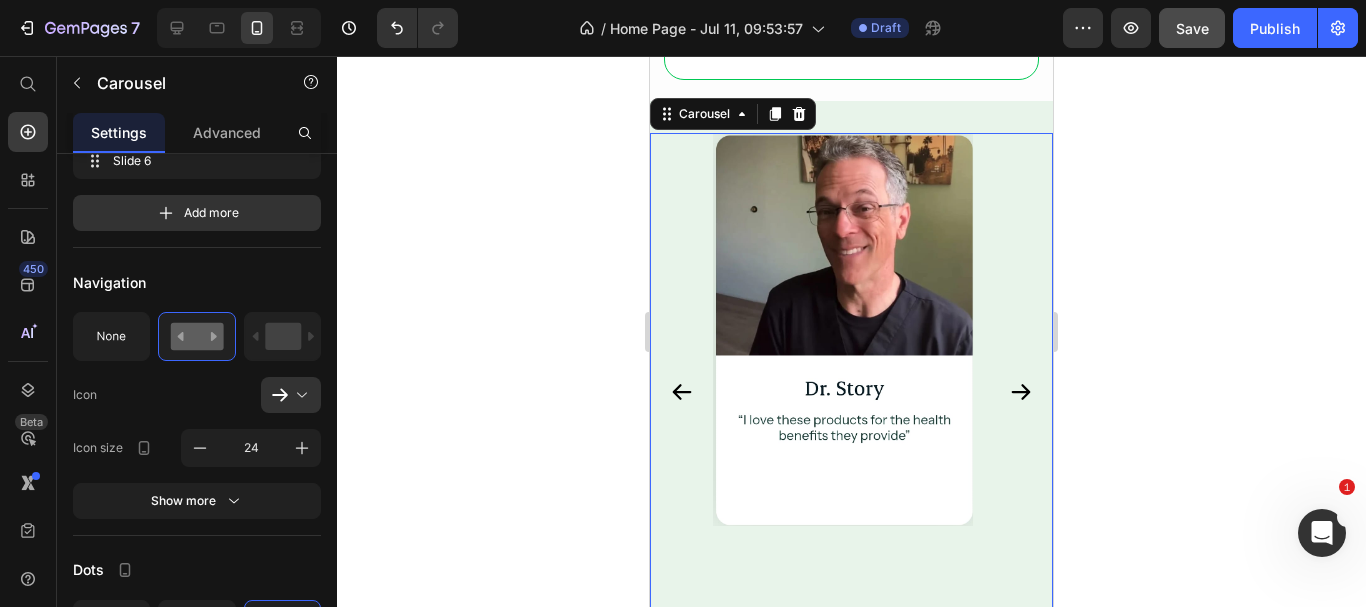 scroll, scrollTop: 0, scrollLeft: 0, axis: both 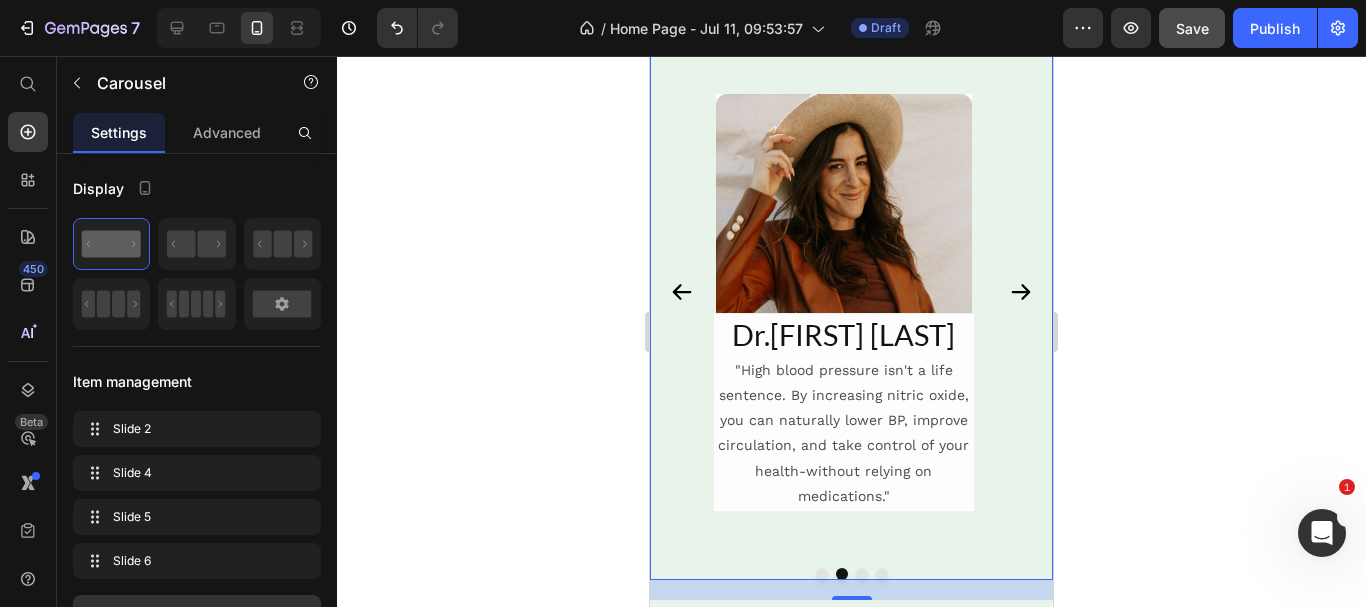 click 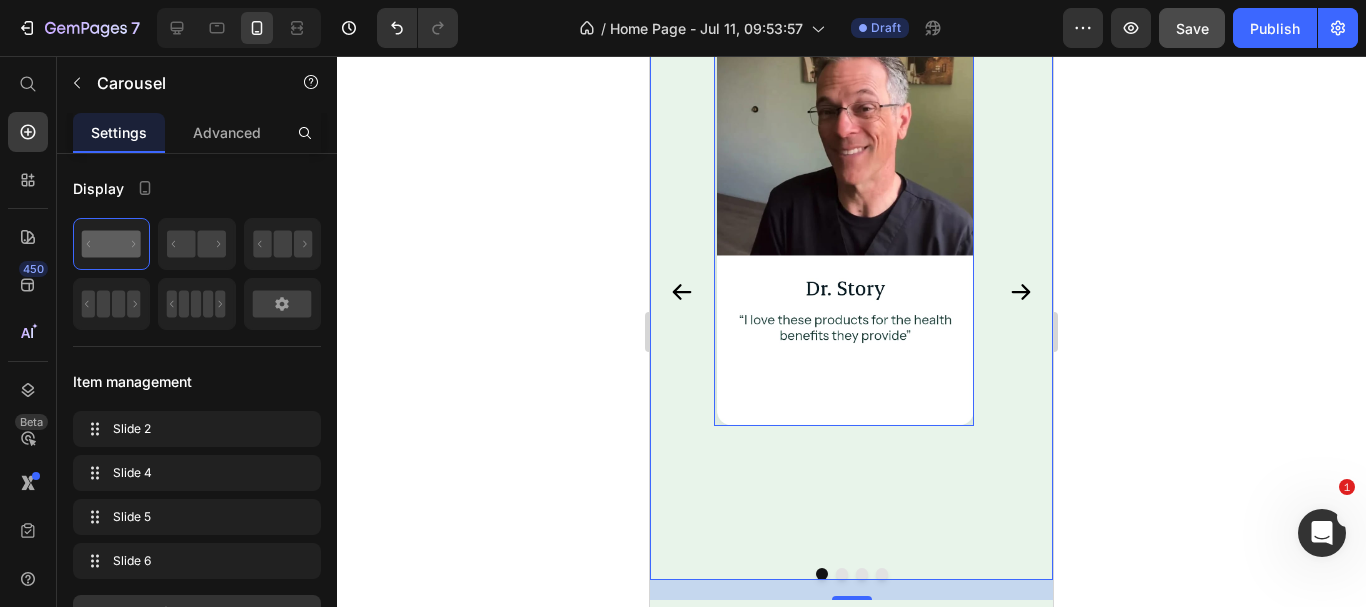 scroll, scrollTop: 5417, scrollLeft: 0, axis: vertical 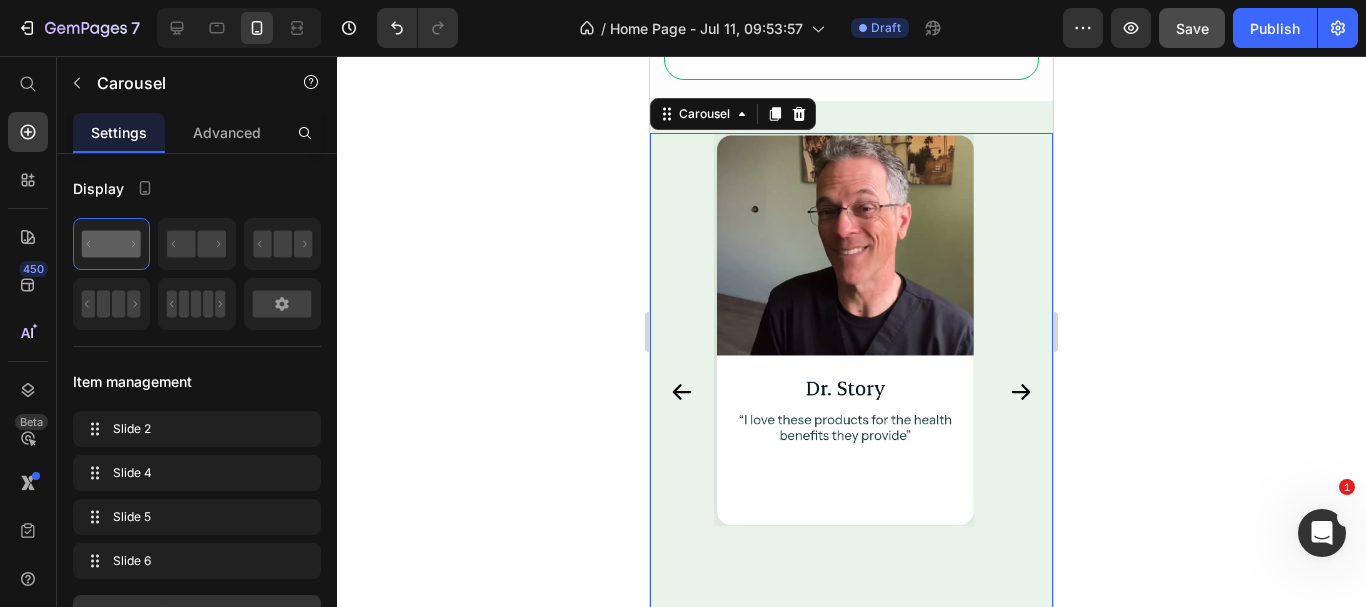 click 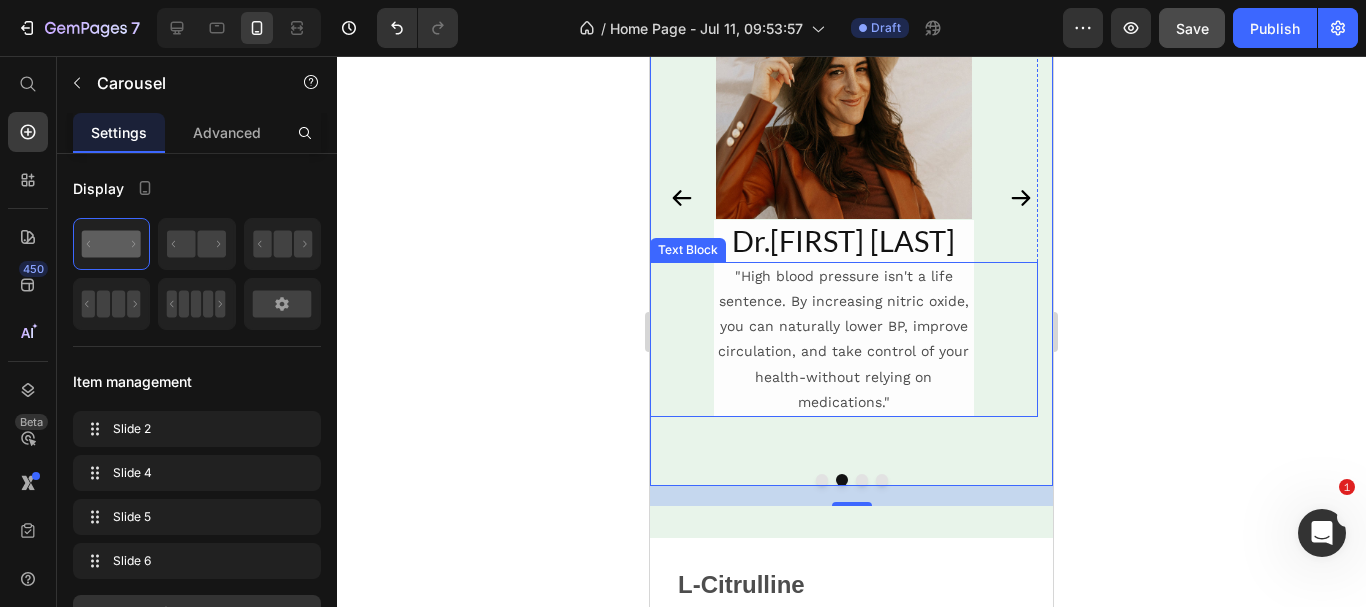 scroll, scrollTop: 5617, scrollLeft: 0, axis: vertical 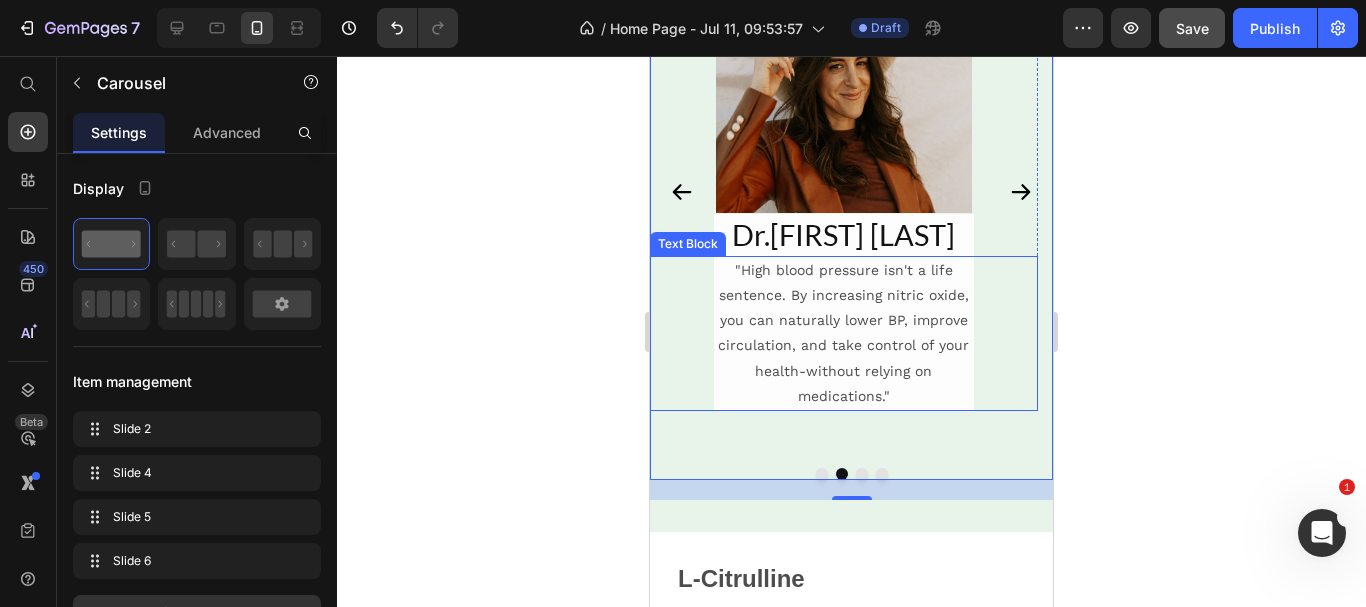 click on ""High blood pressure isn't a life sentence. By increasing nitric oxide, you can naturally lower BP, improve circulation, and take control of your health-without relying on medications."" at bounding box center [844, 333] 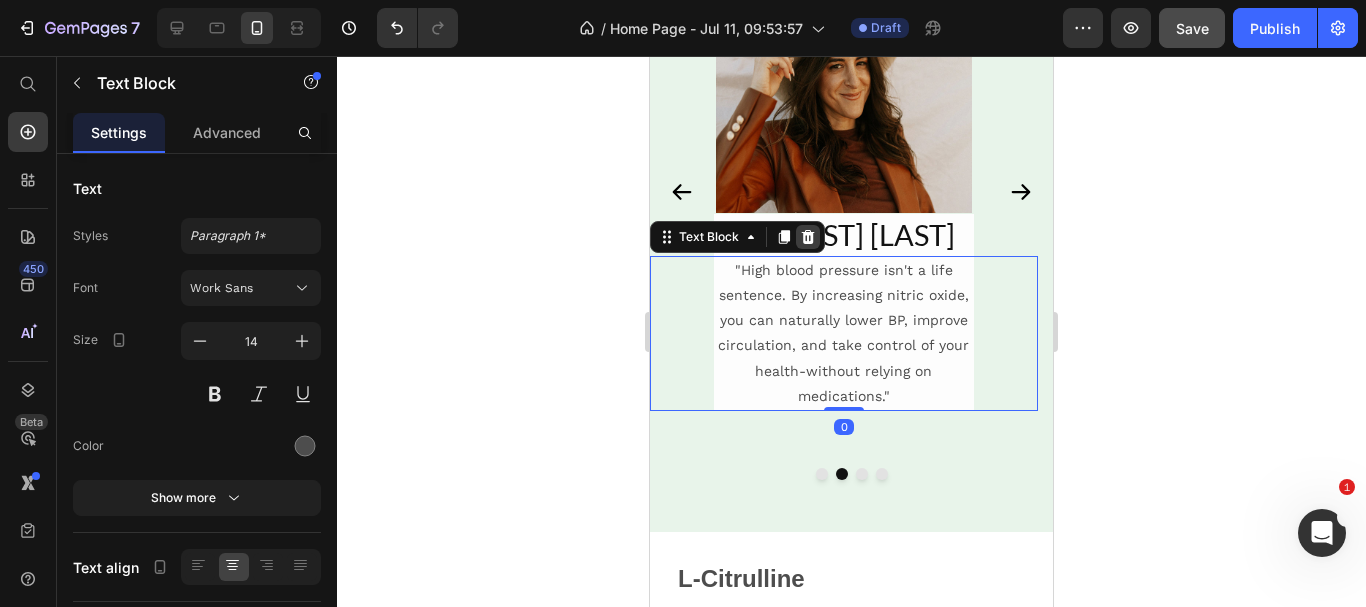 click 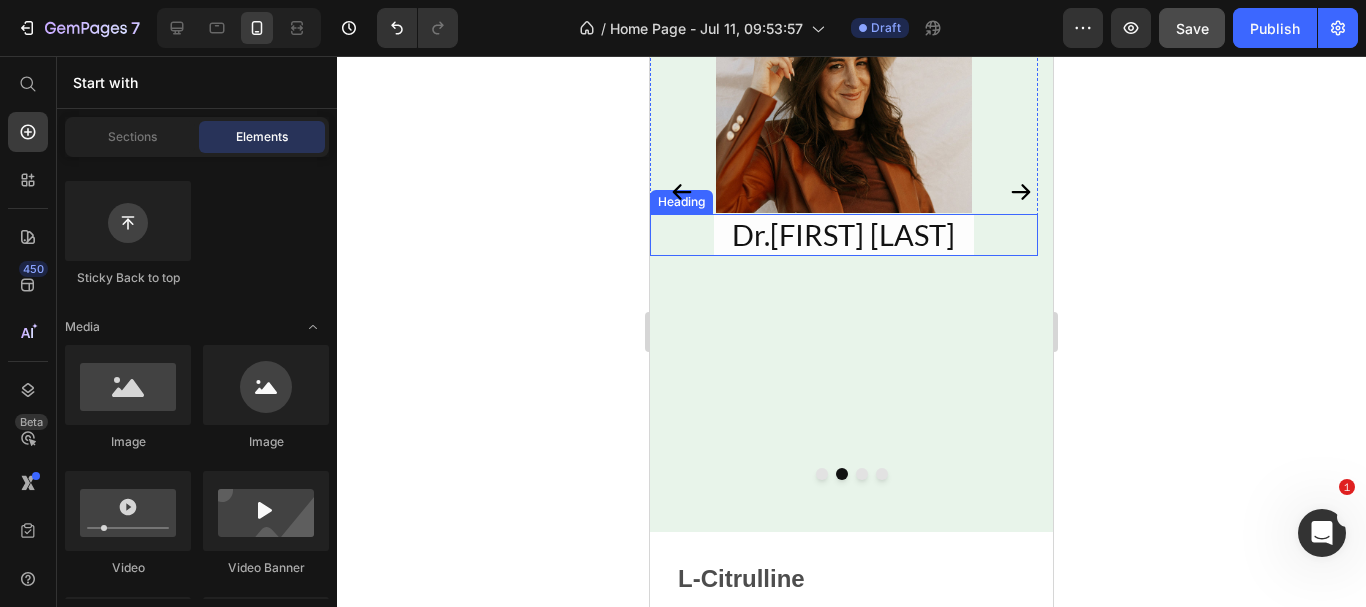 click on "Dr.Alex Trevisan" at bounding box center (844, 235) 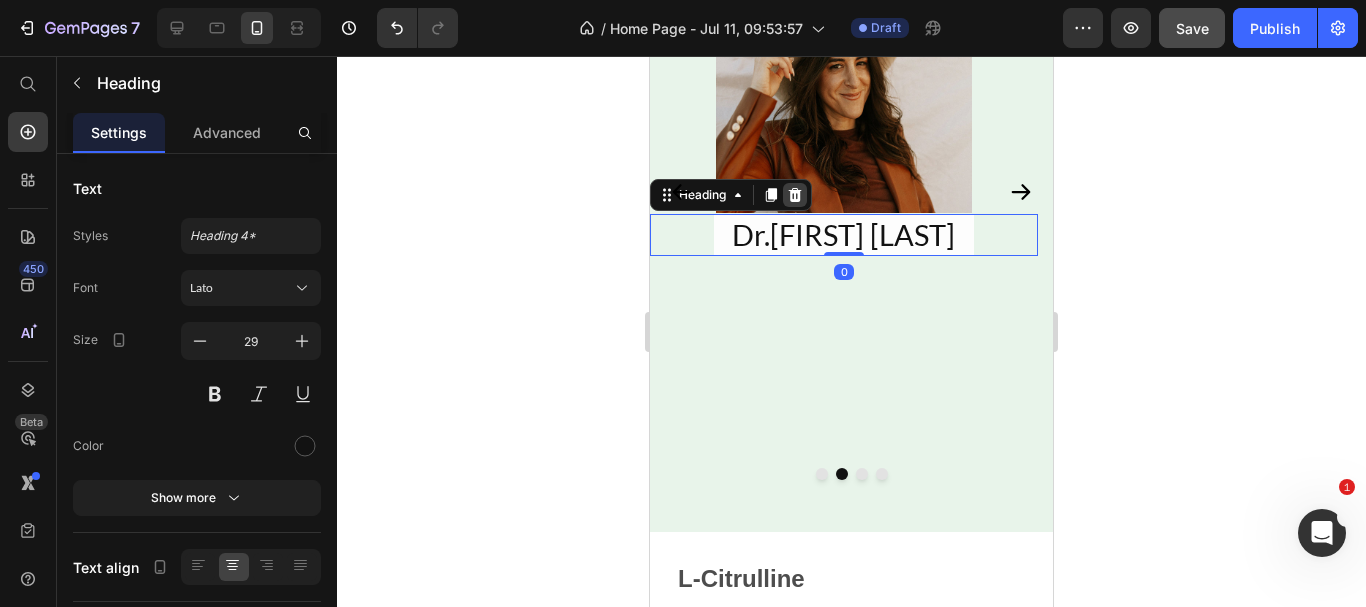 click 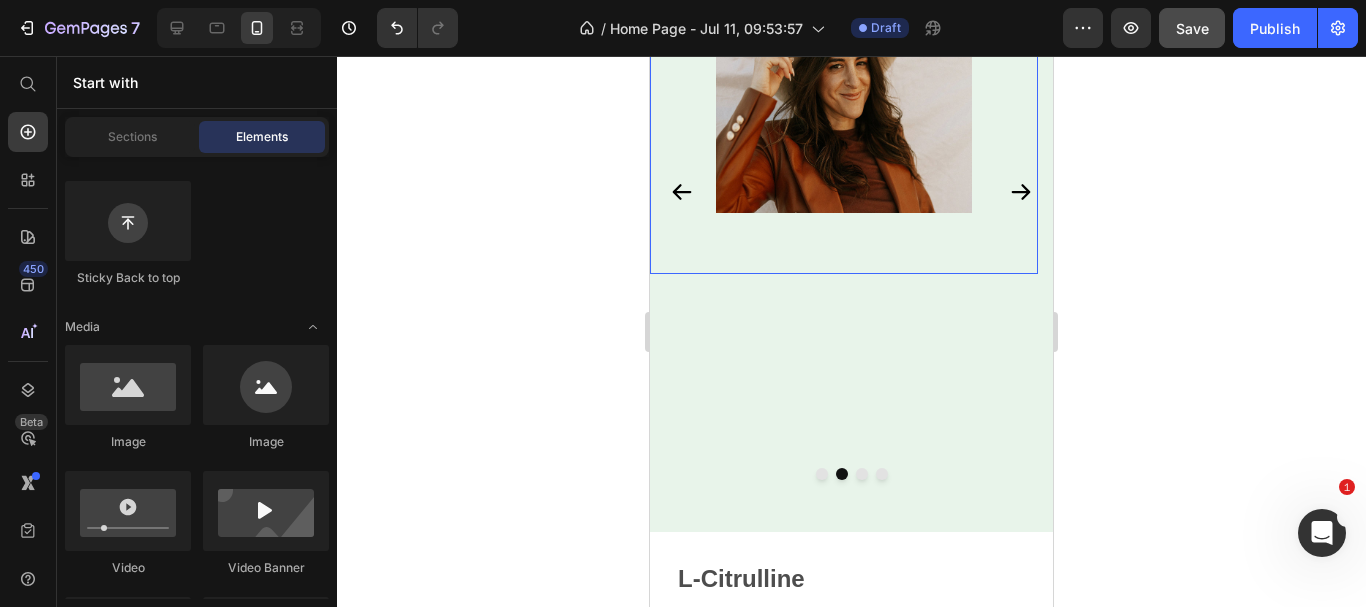 scroll, scrollTop: 5417, scrollLeft: 0, axis: vertical 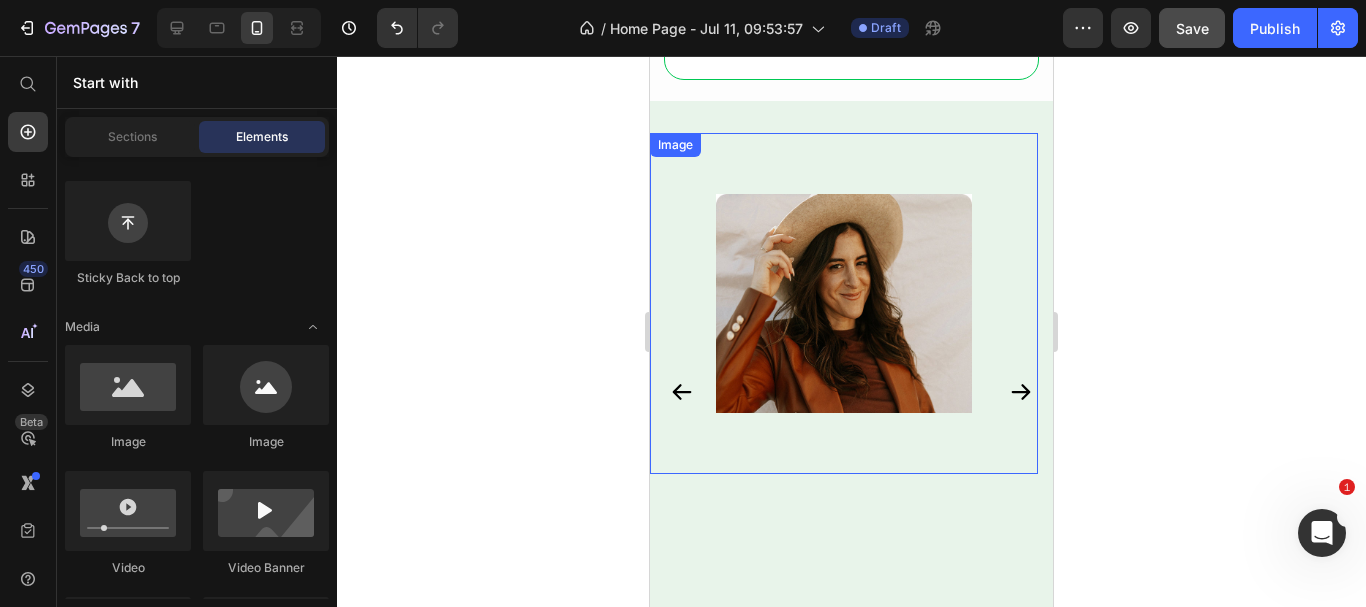 click at bounding box center (844, 303) 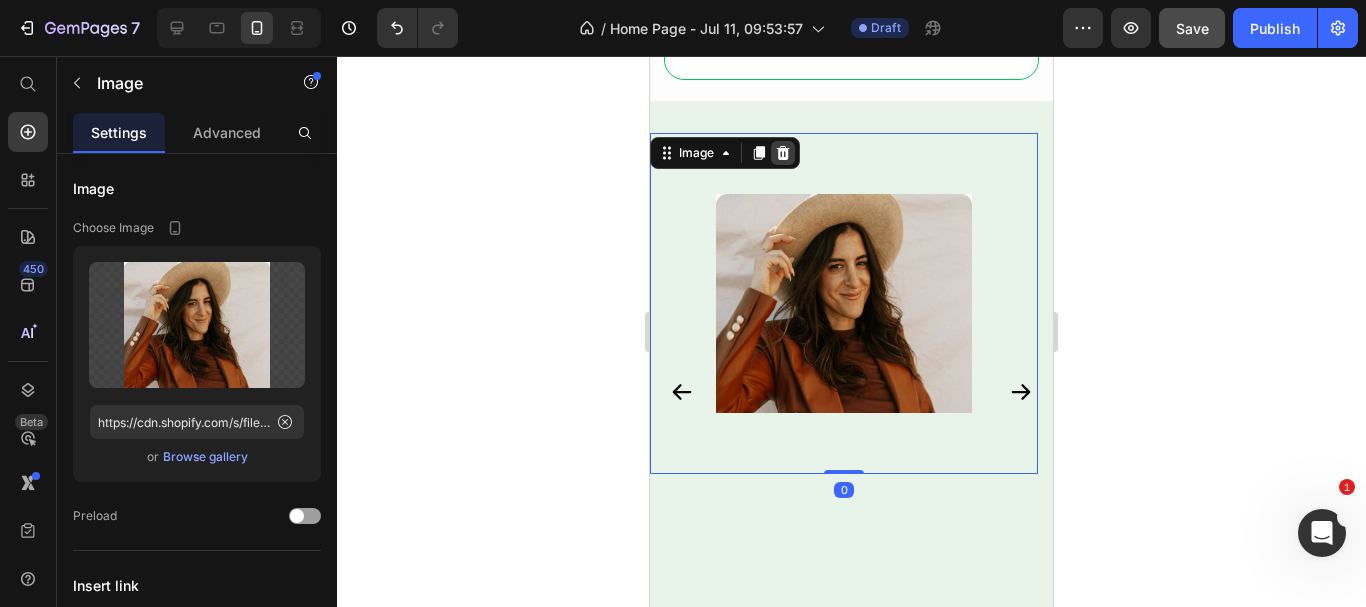 click 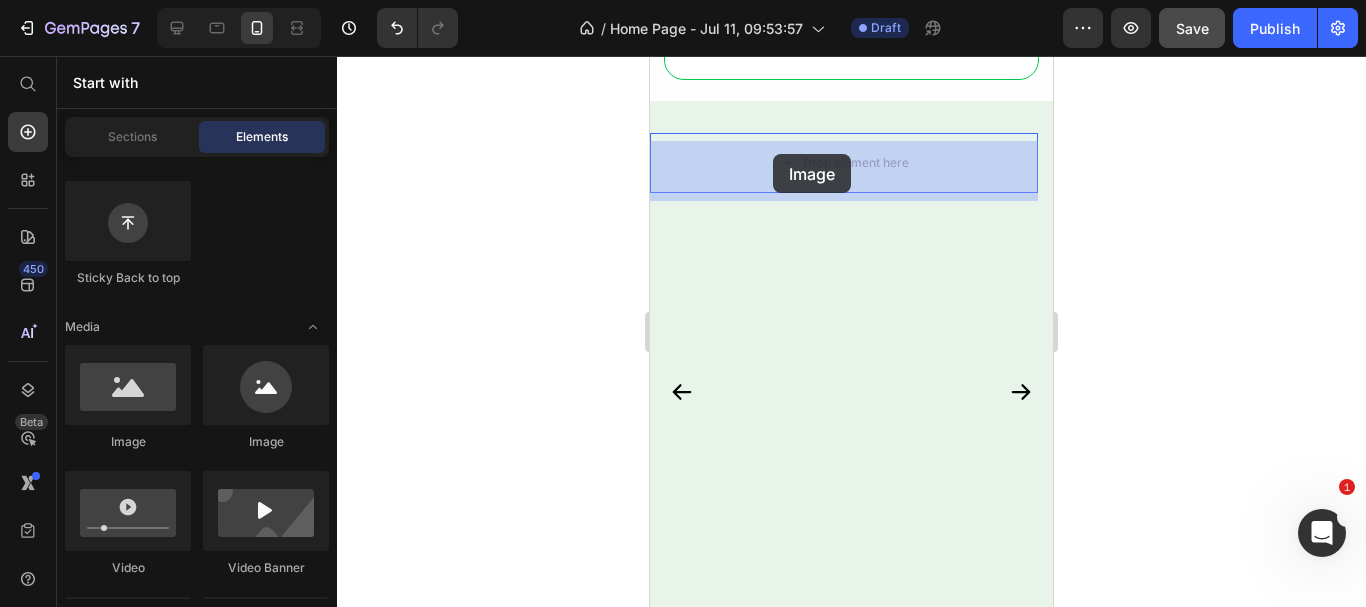 drag, startPoint x: 785, startPoint y: 453, endPoint x: 773, endPoint y: 154, distance: 299.2407 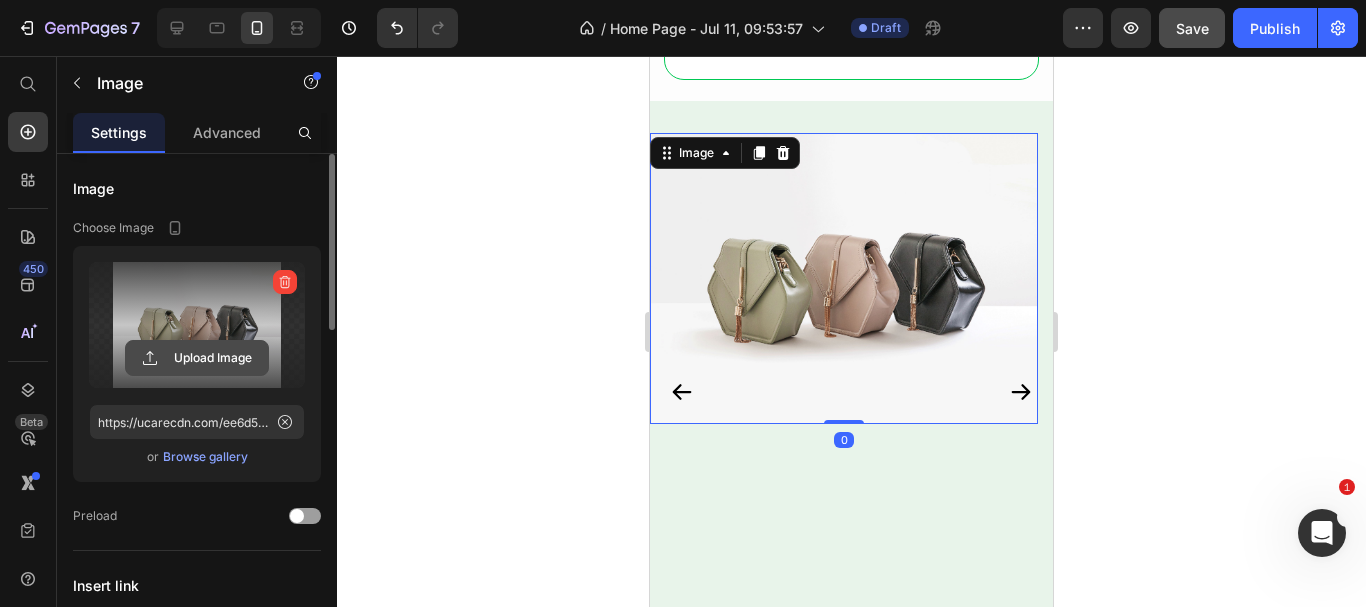 click 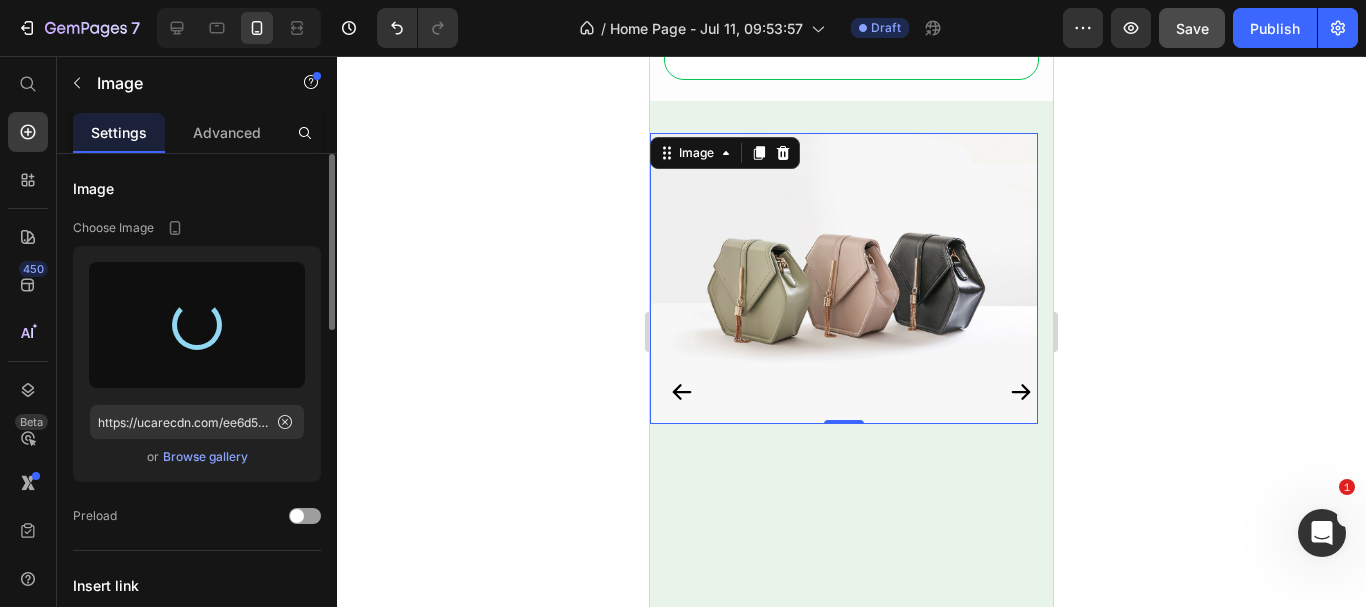 type on "https://cdn.shopify.com/s/files/1/0633/9133/4502/files/gempages_565070732975932211-339a1d4b-4a7b-46e2-b2cf-164ea5ec8595.jpg" 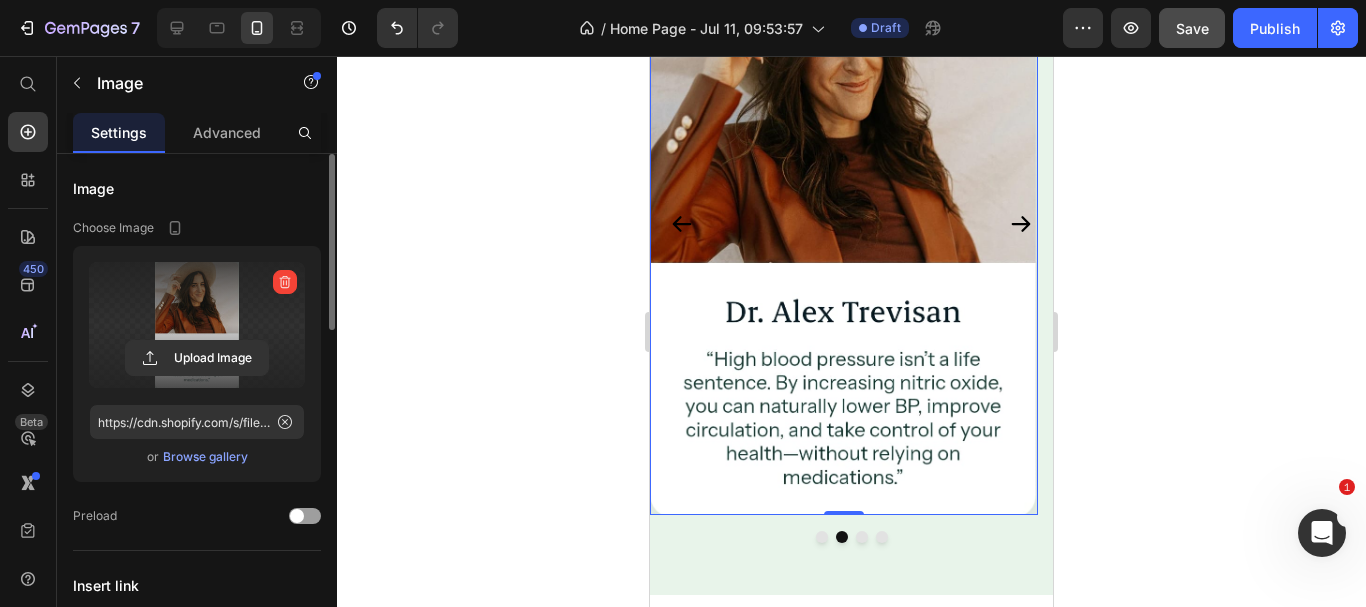 scroll, scrollTop: 5417, scrollLeft: 0, axis: vertical 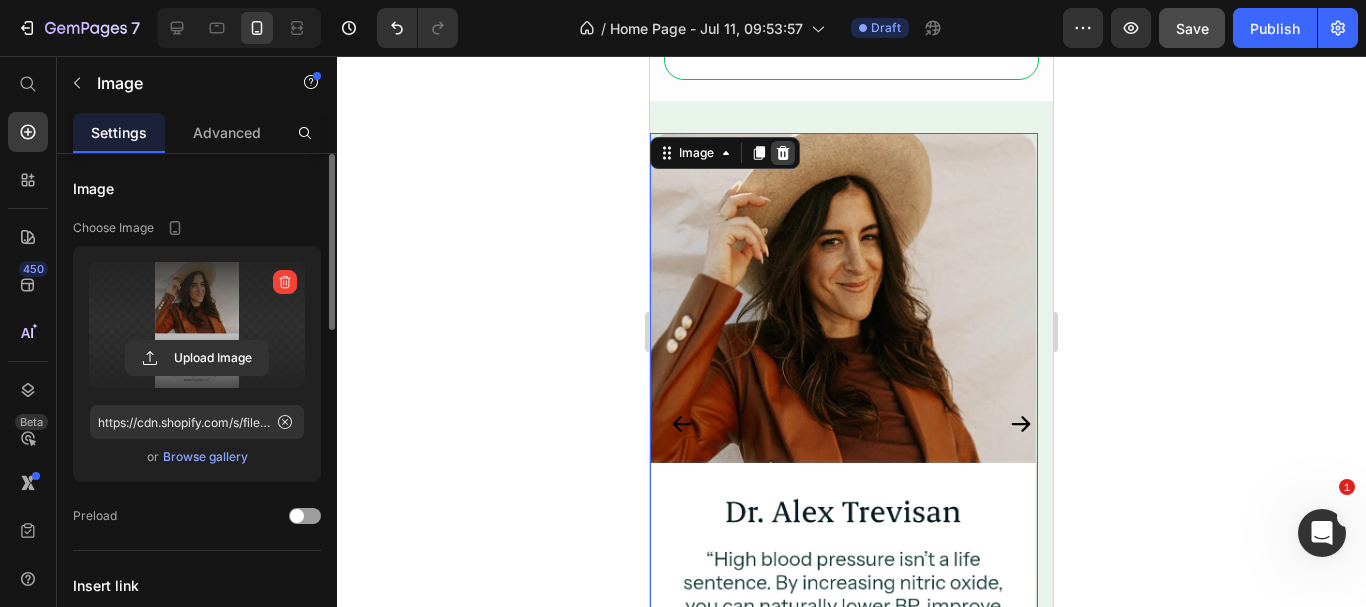 click 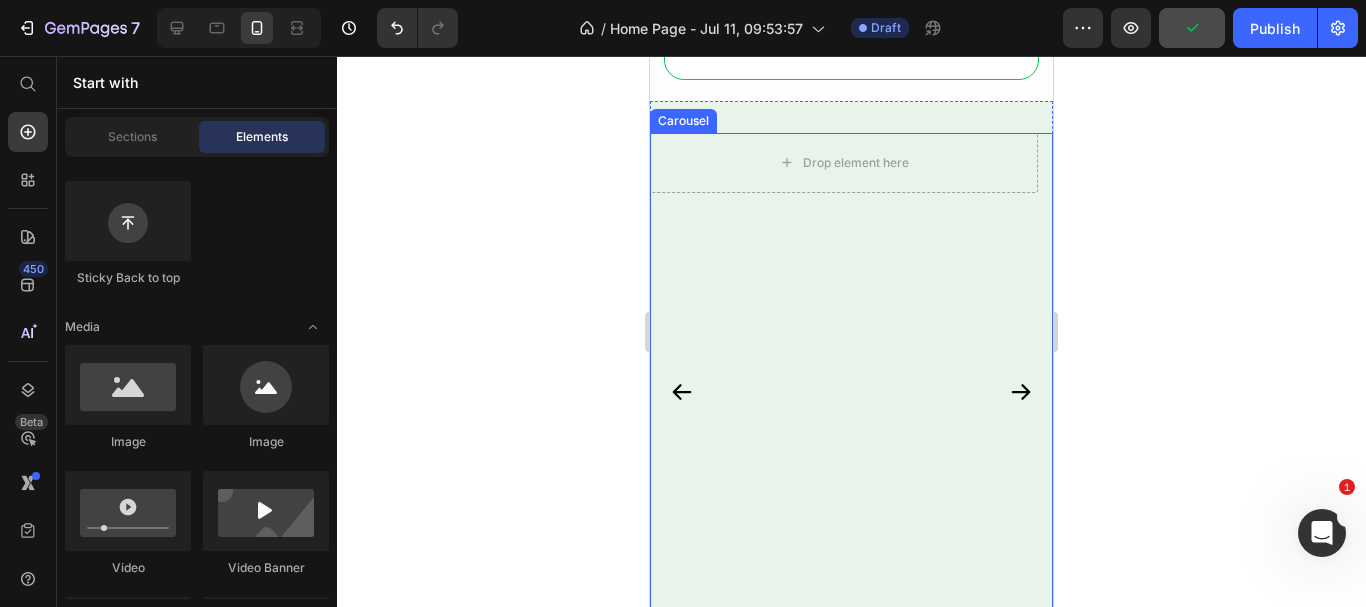 click 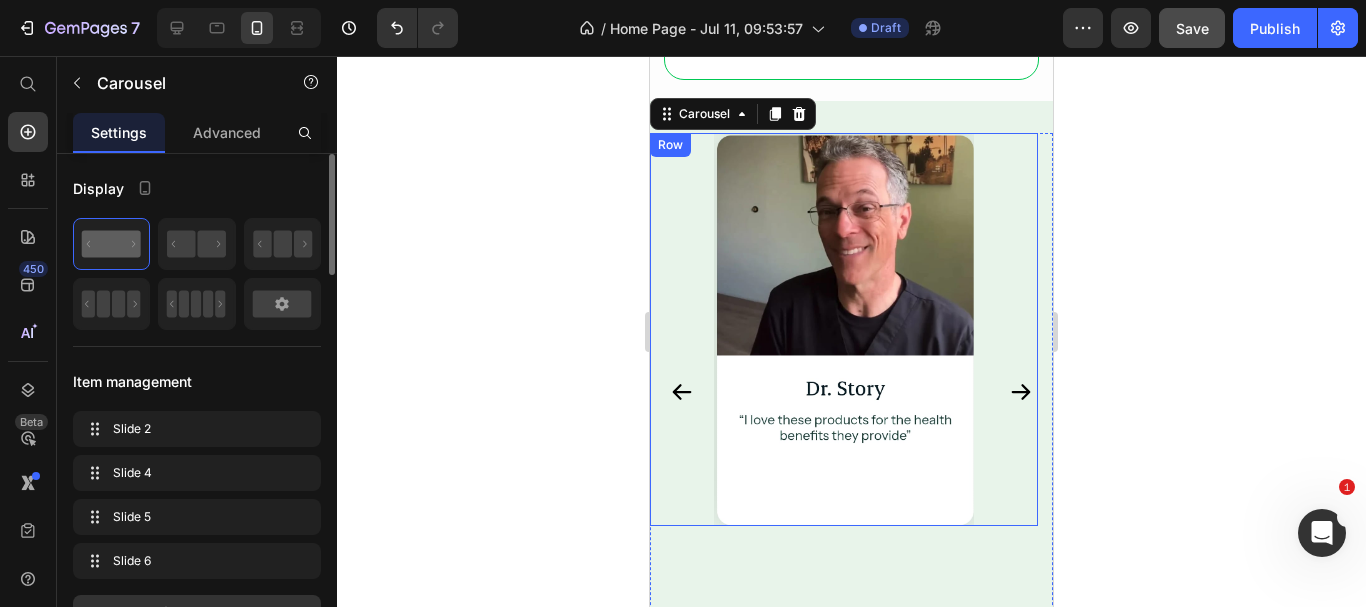 click on "Image Row" at bounding box center (844, 329) 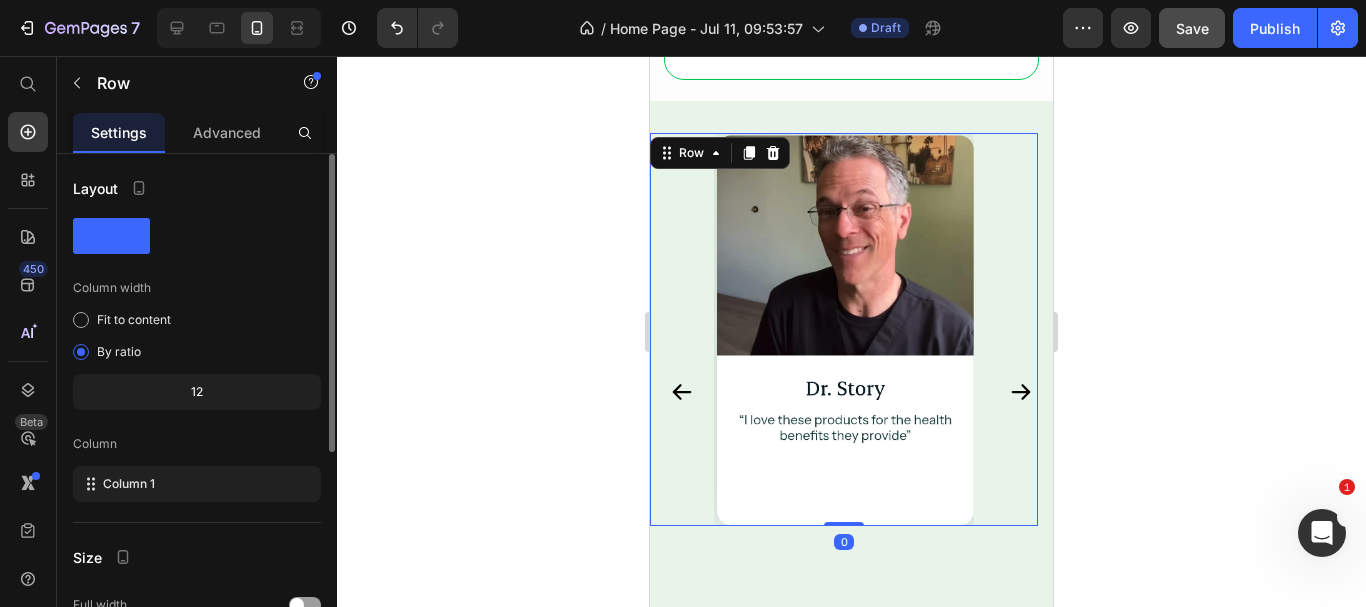 scroll, scrollTop: 5217, scrollLeft: 0, axis: vertical 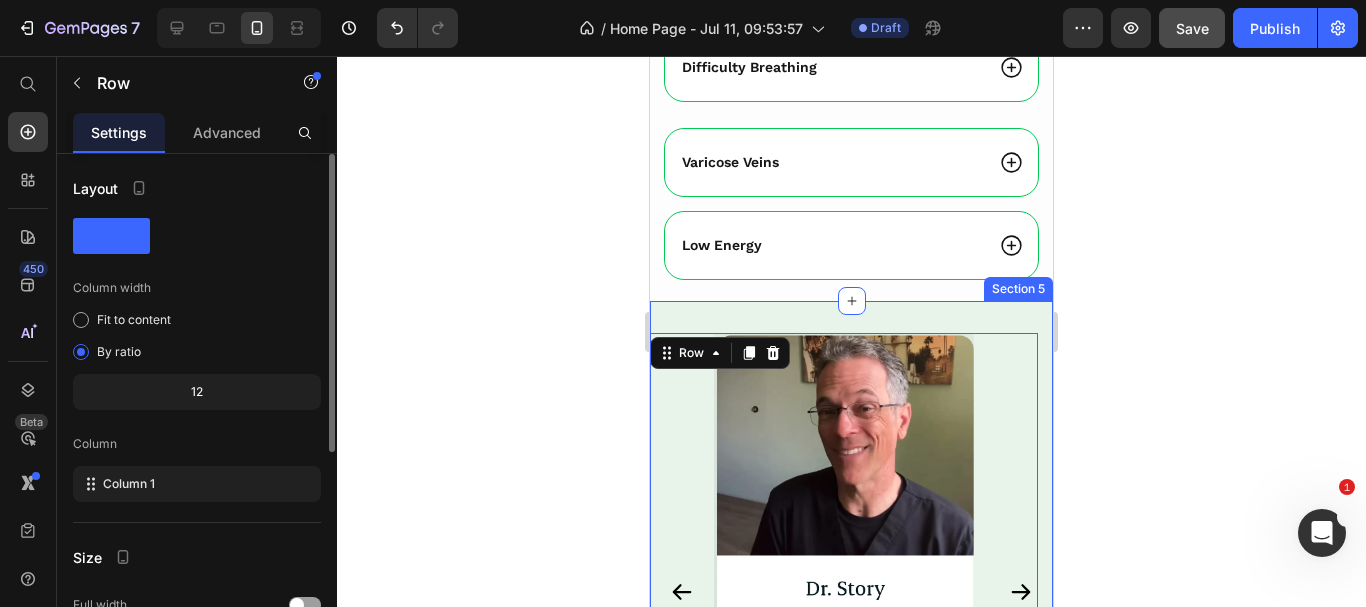 click on "Image Row Row   0
Drop element here Row Image Dr.Derek Middleton Heading "Most people don't realize that nitric oxide is the key to cardiovascular health. It naturally relaxes blood vessels, improve circulation, and reduces strain on the heart-without side effects." Text Block Row Image Dr.Elaine Gavalas Heading "Nitric oxide is a game-changer for heart health.It naturally helps relax blood vessels, lower blood pressure, and improve circulation-key factors in preventing heart disease." Text Block
Drop element here Row Row
Carousel Section 5" at bounding box center [851, 616] 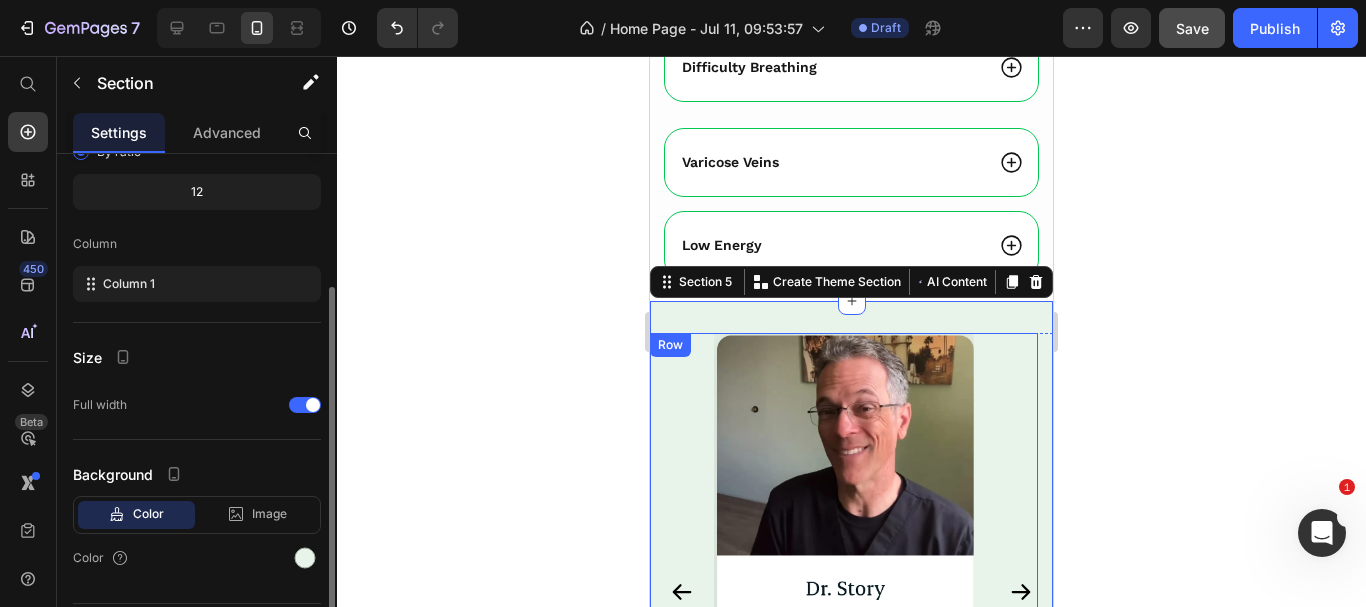 scroll, scrollTop: 254, scrollLeft: 0, axis: vertical 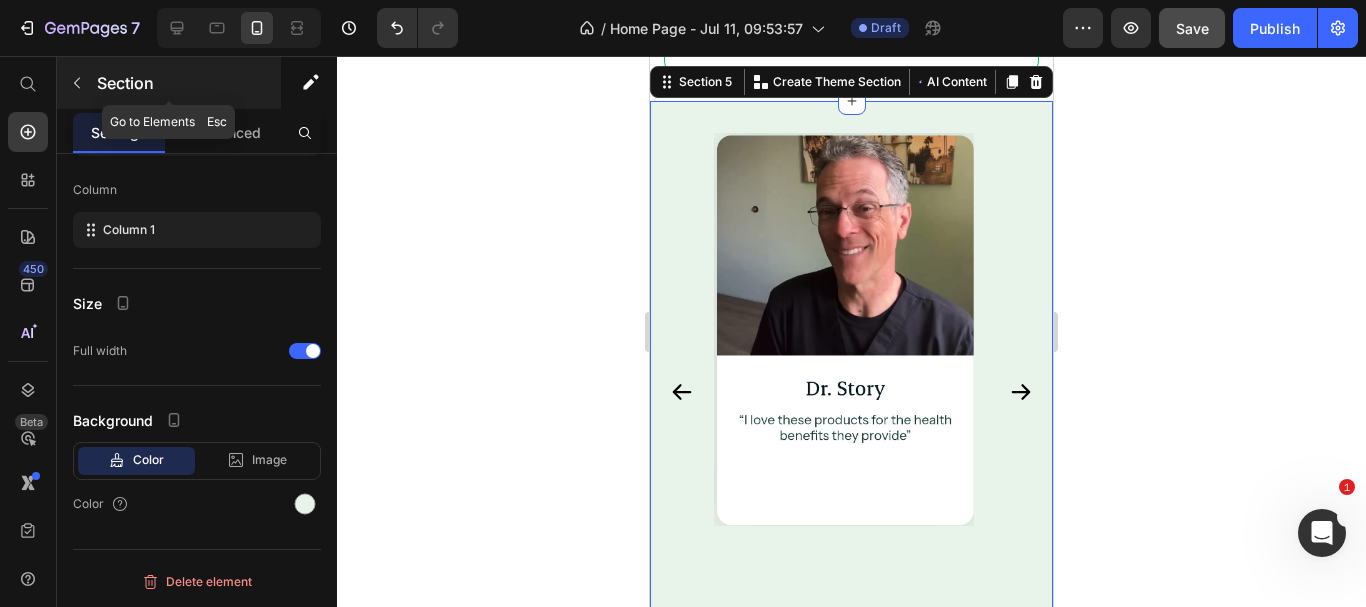 click 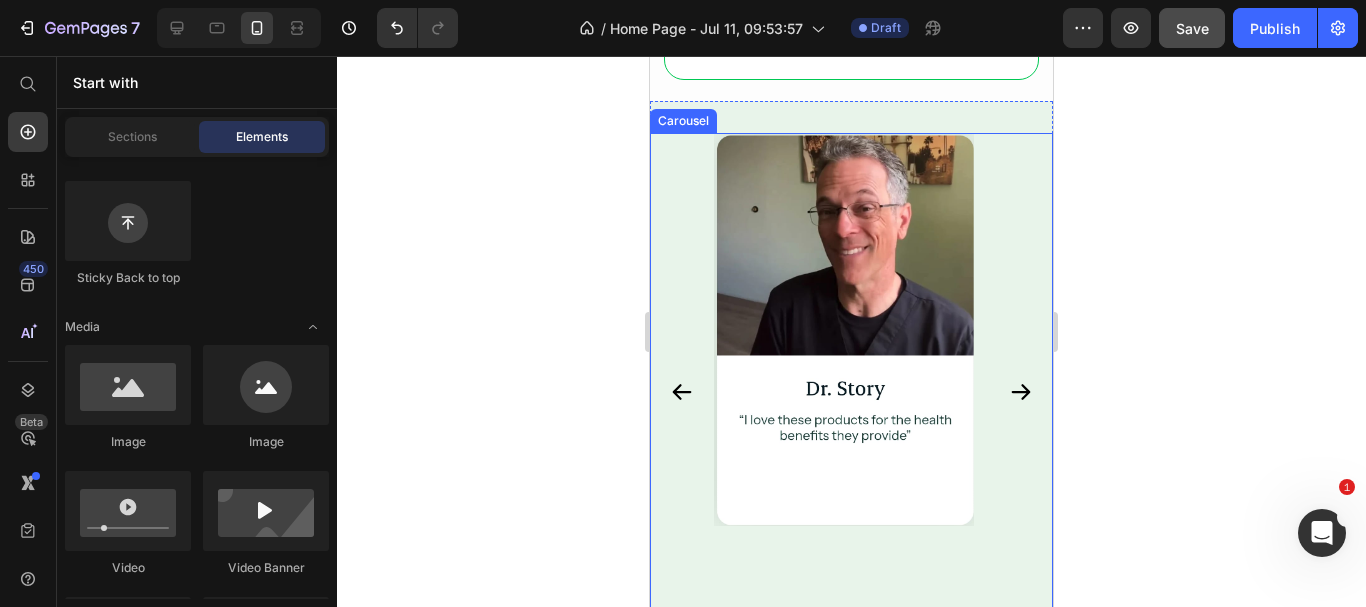 click on "Image Row Row" at bounding box center (844, 392) 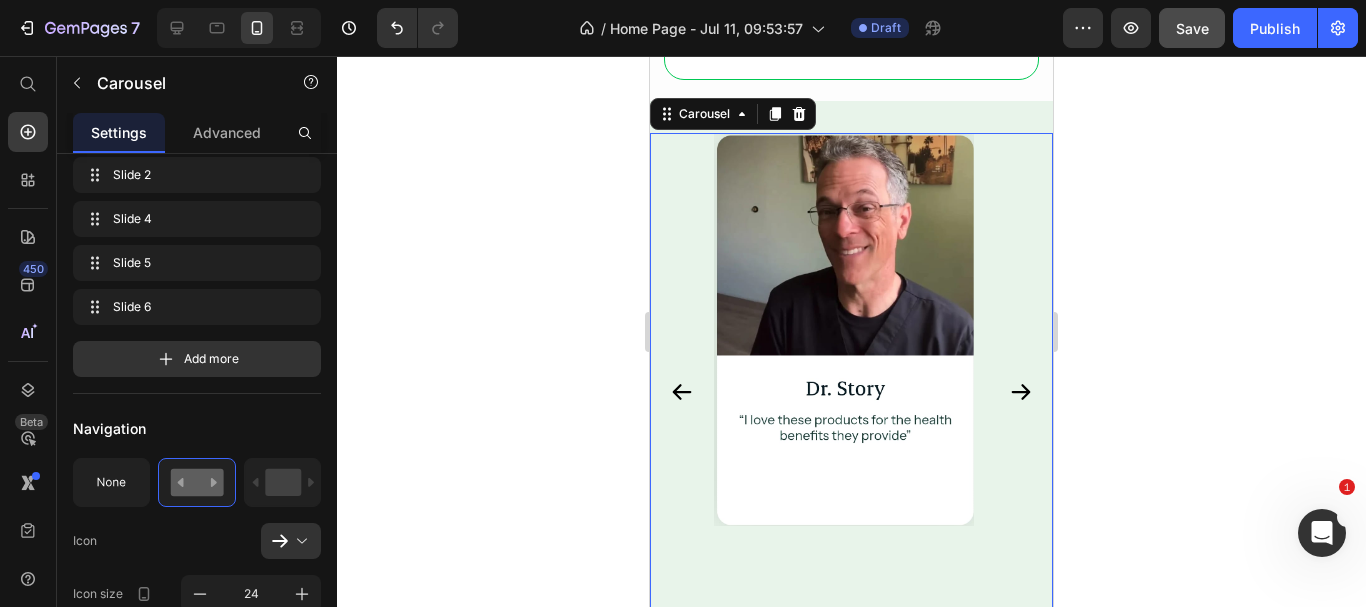 scroll, scrollTop: 0, scrollLeft: 0, axis: both 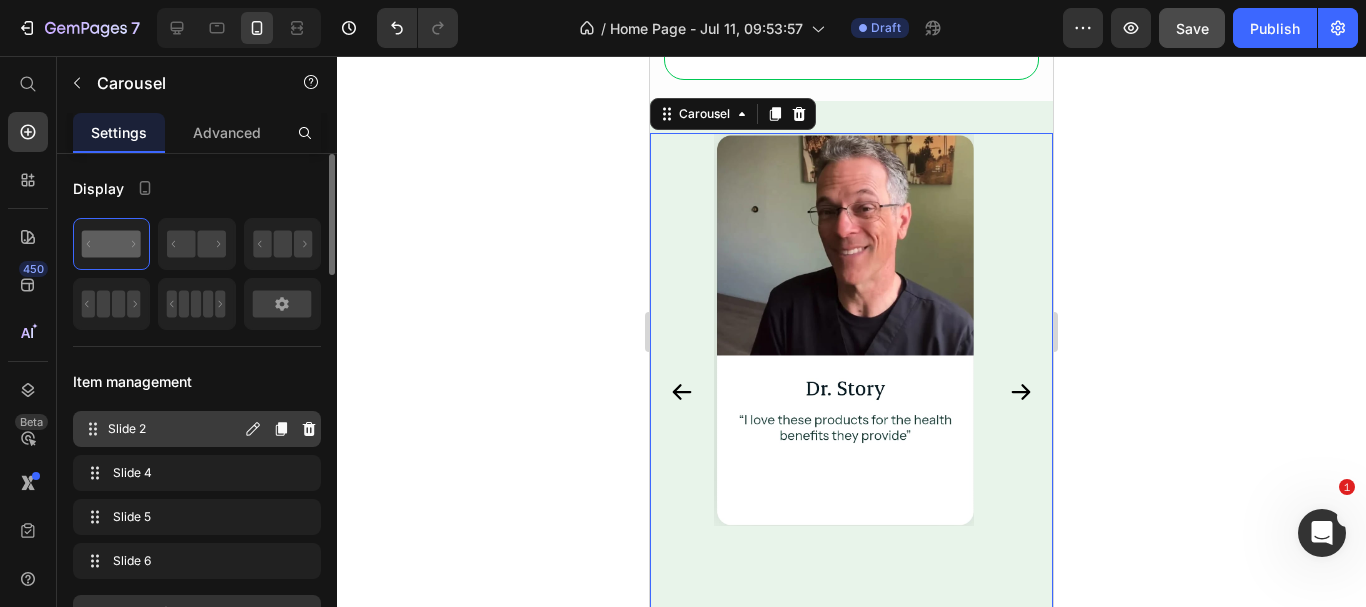 click on "Slide 2" at bounding box center (174, 429) 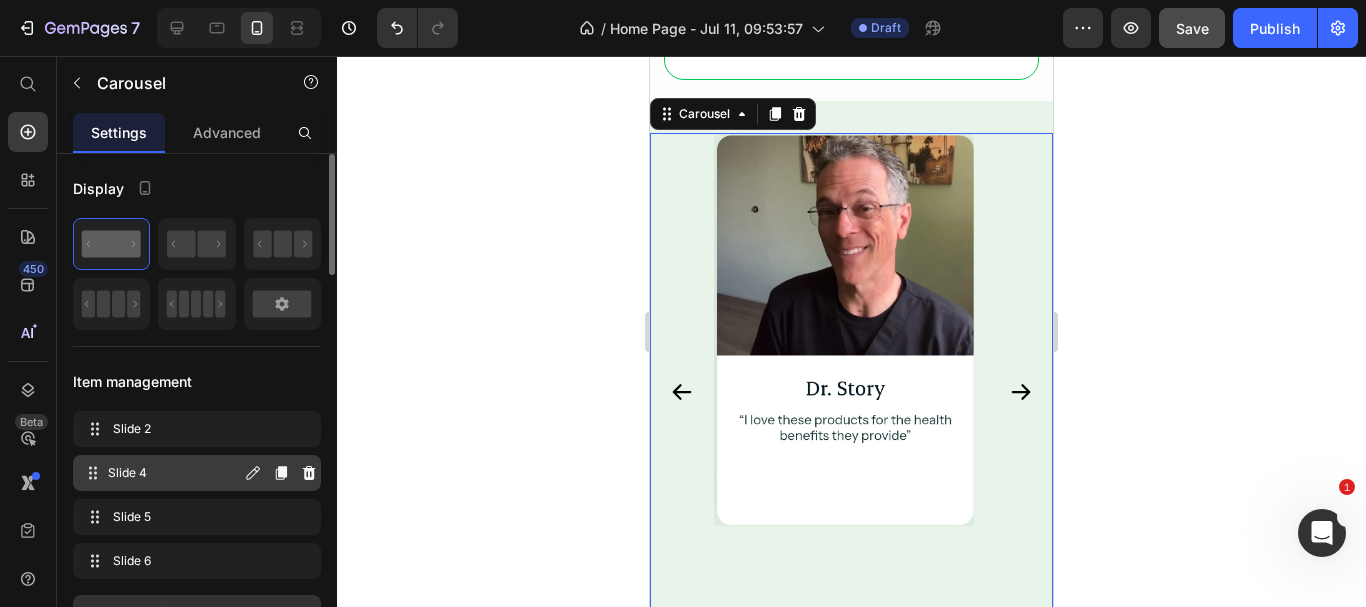 click on "Slide 4 Slide 4" at bounding box center (161, 473) 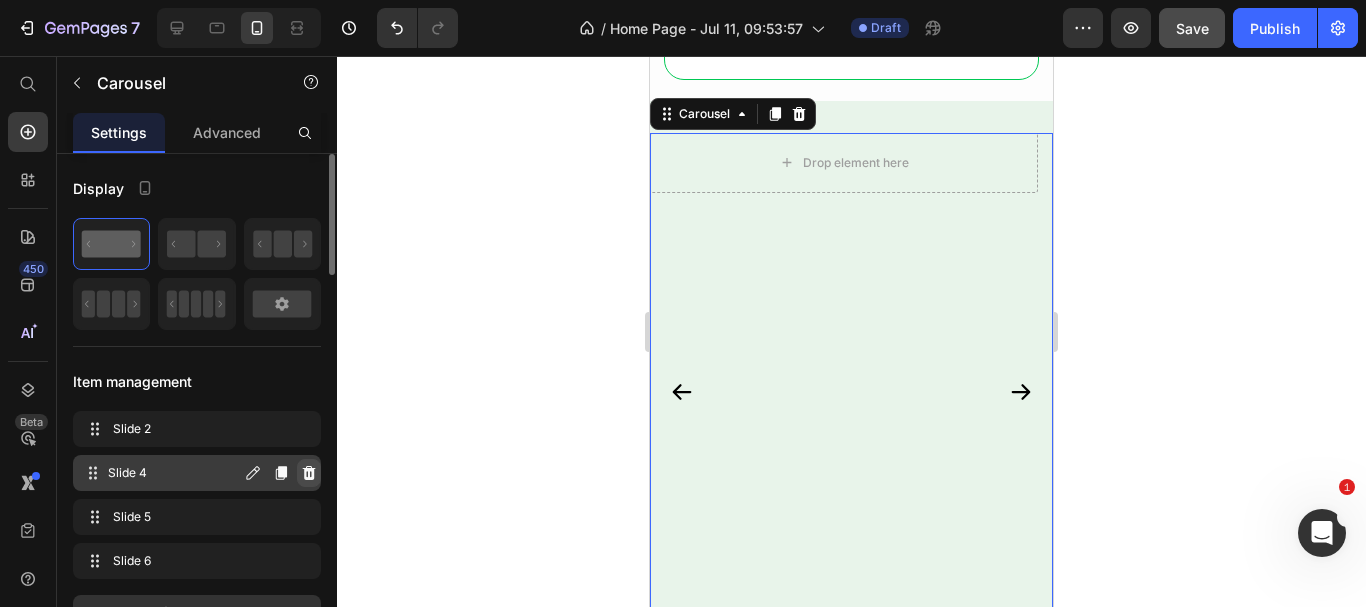 click 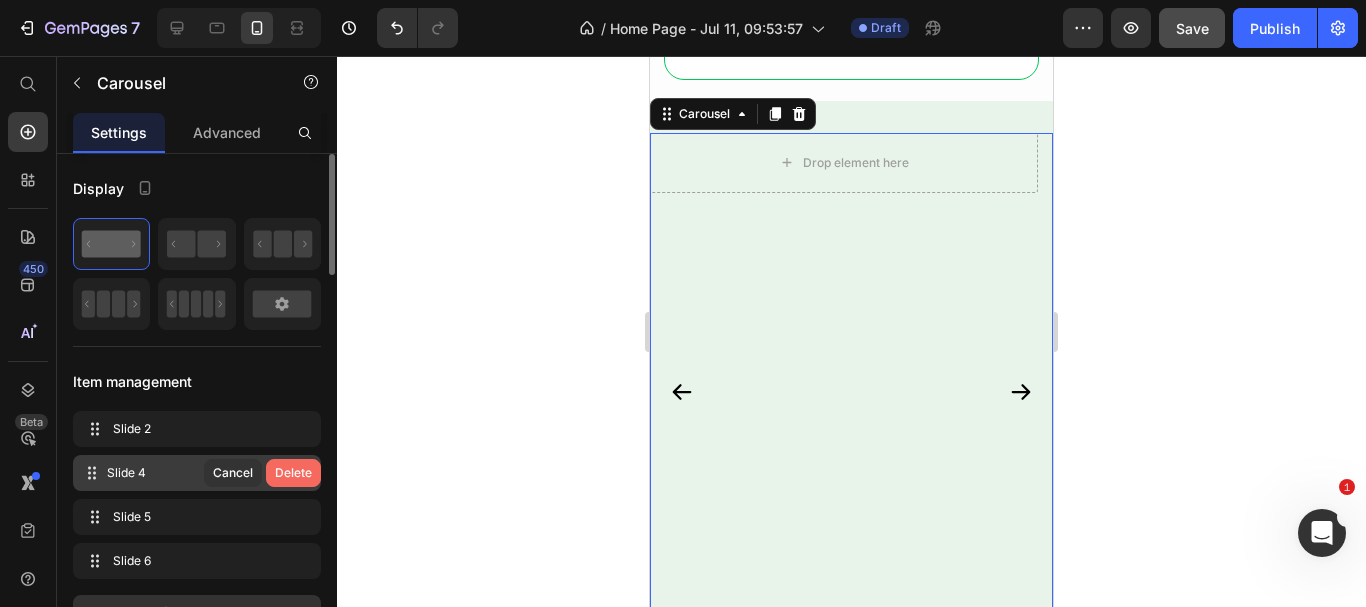 click on "Delete" at bounding box center [293, 473] 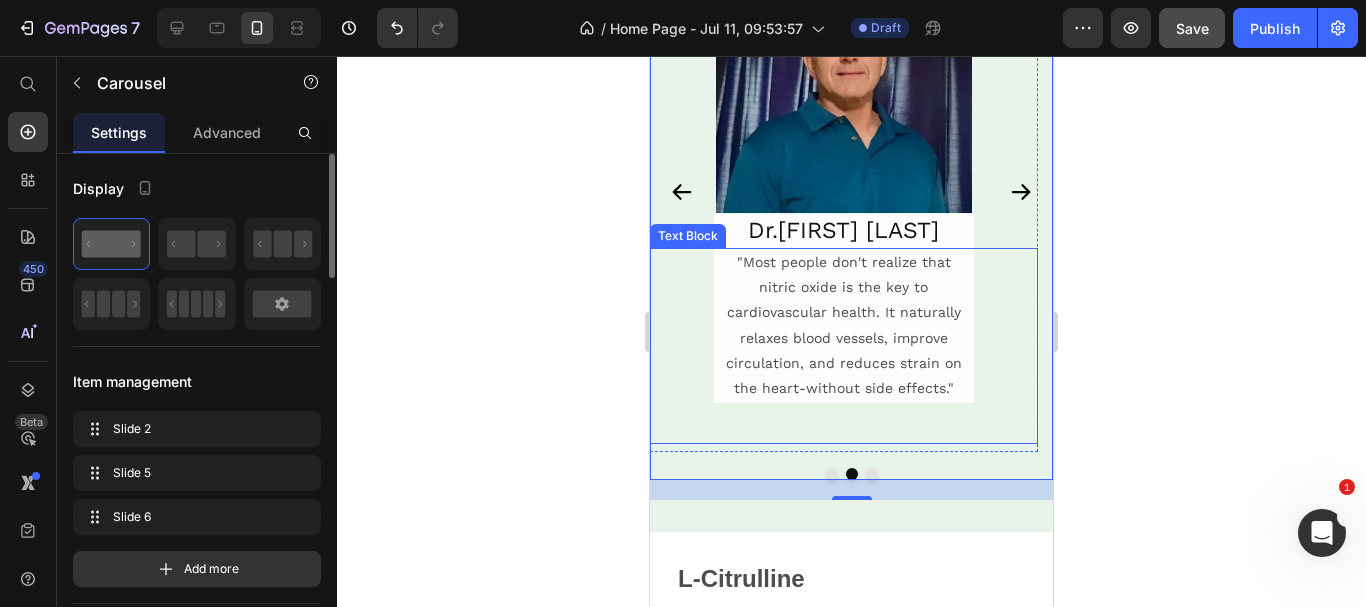 scroll, scrollTop: 5517, scrollLeft: 0, axis: vertical 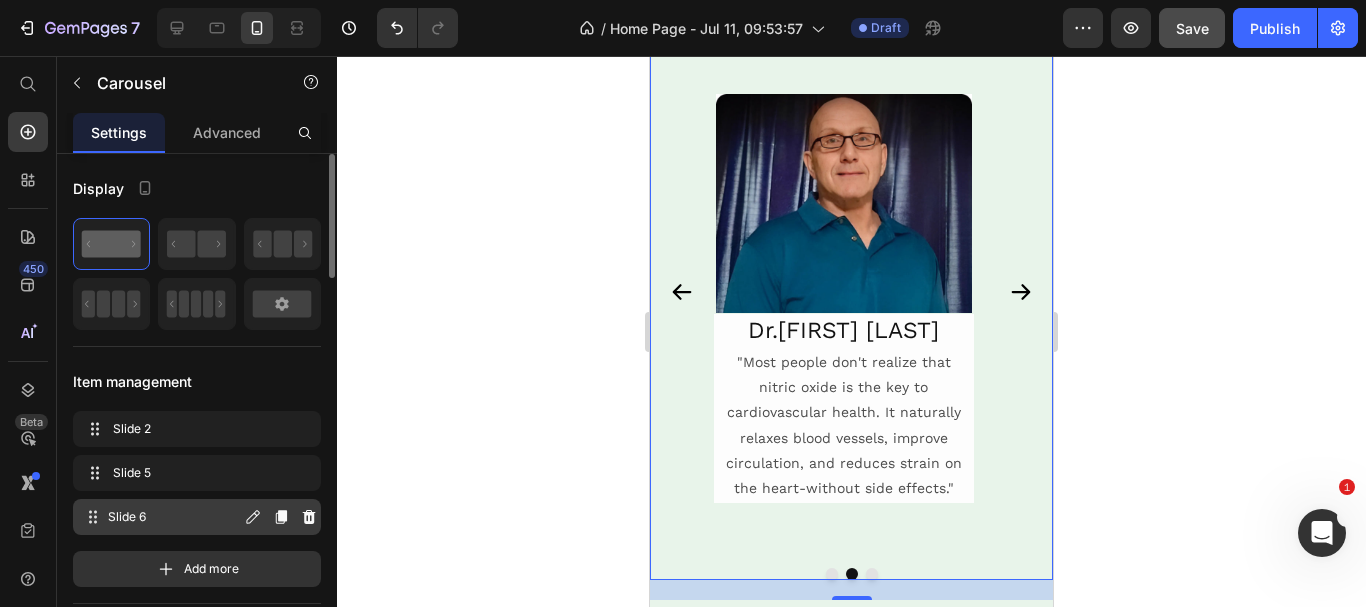click on "Slide 6" at bounding box center [174, 517] 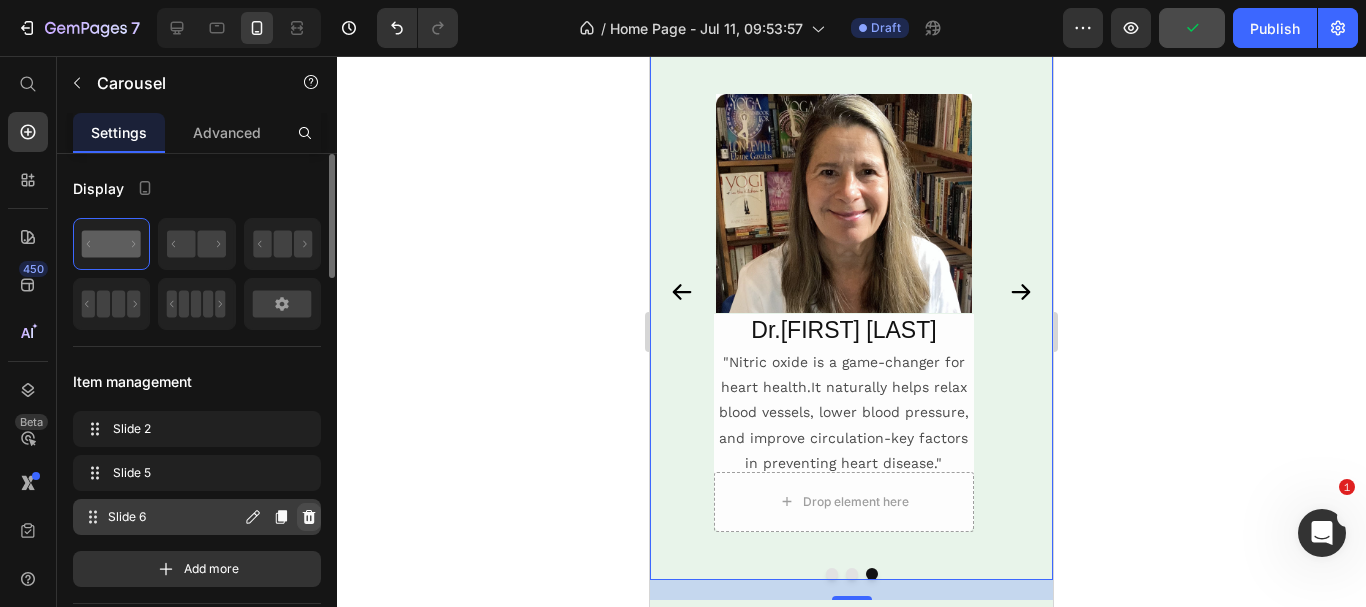 click 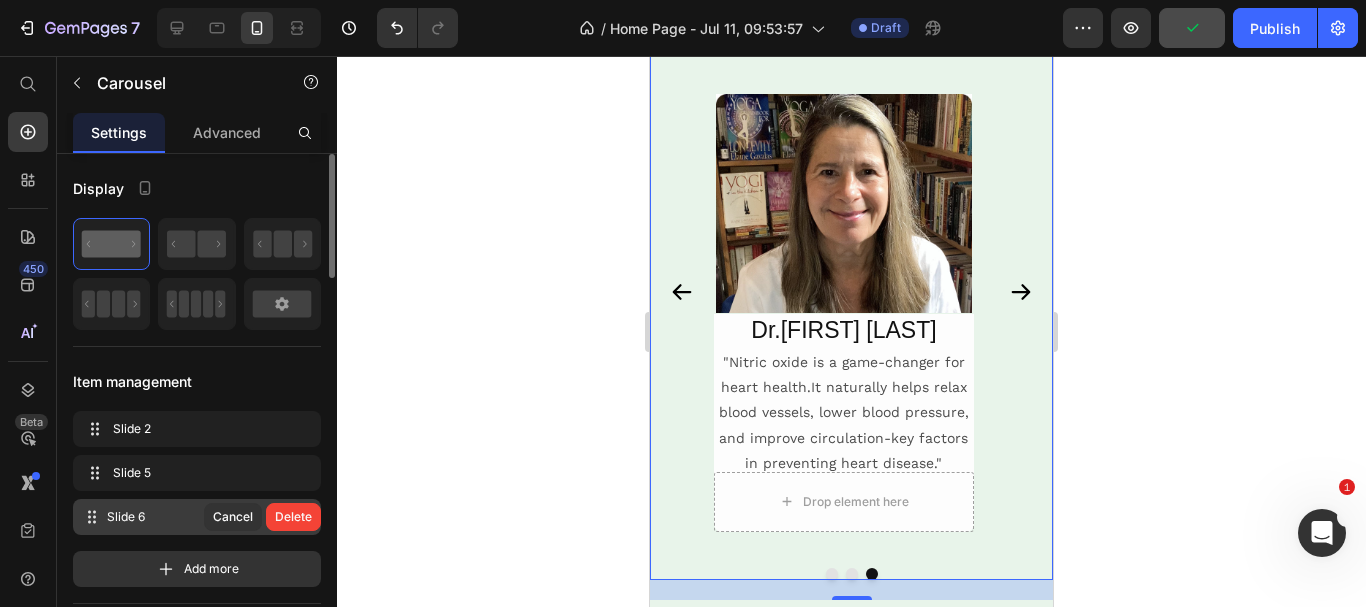 click on "Delete" at bounding box center [293, 517] 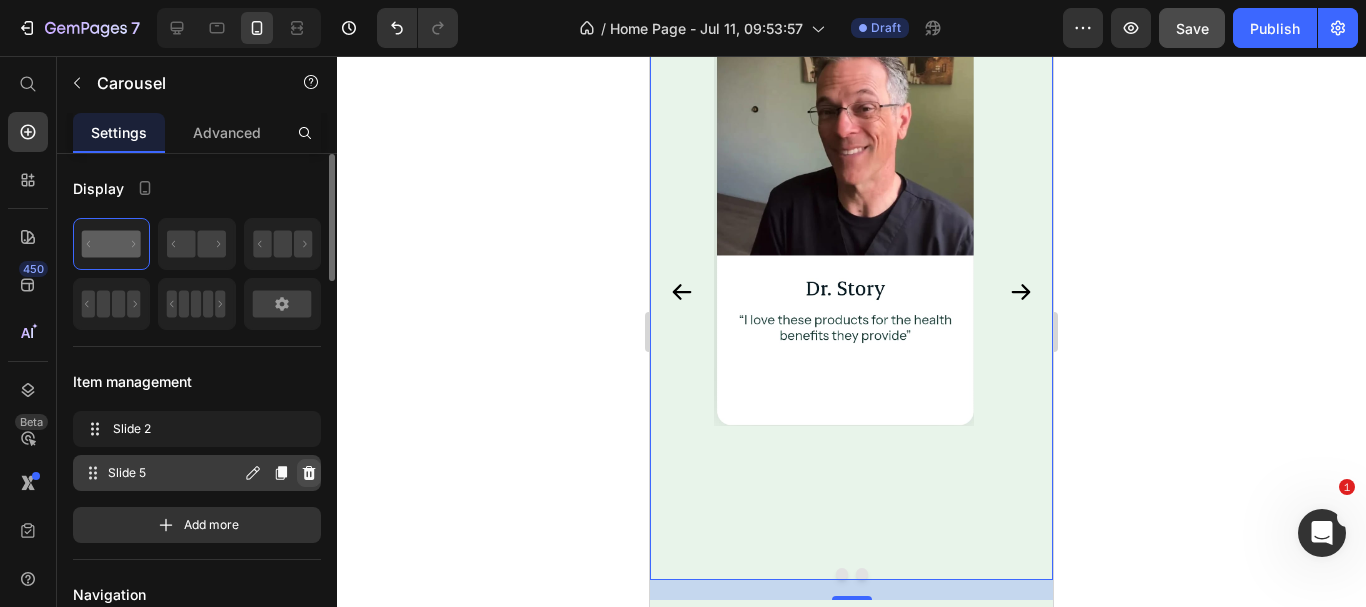 click 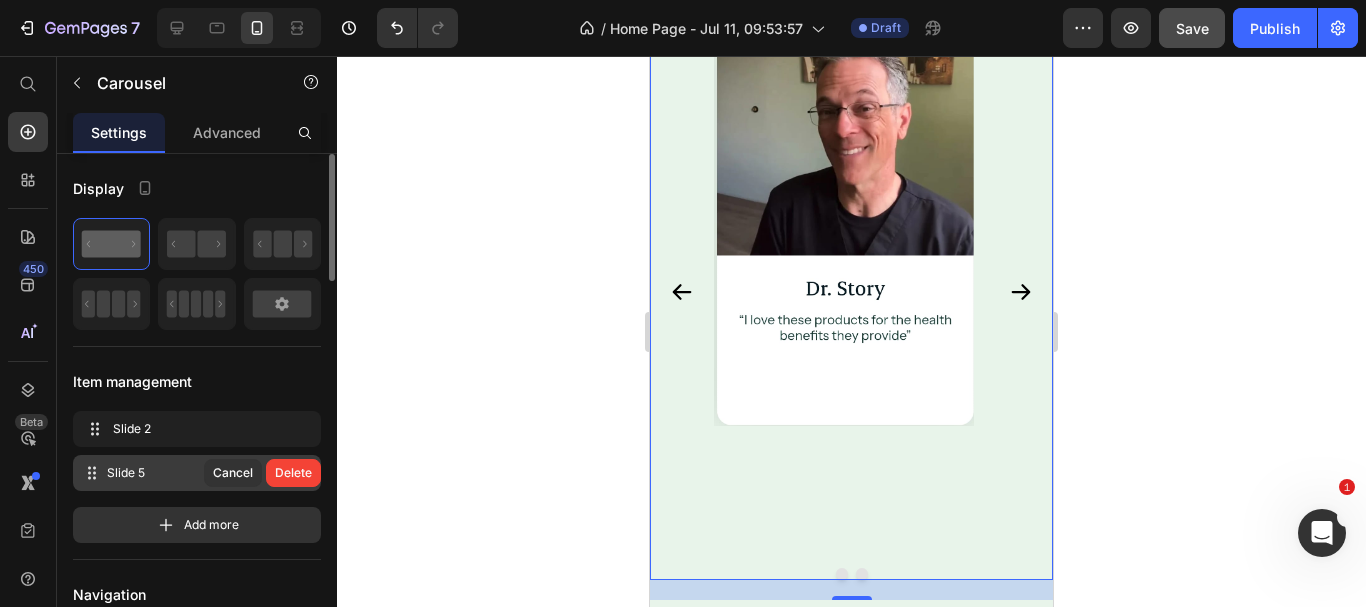 click on "Delete" at bounding box center (293, 473) 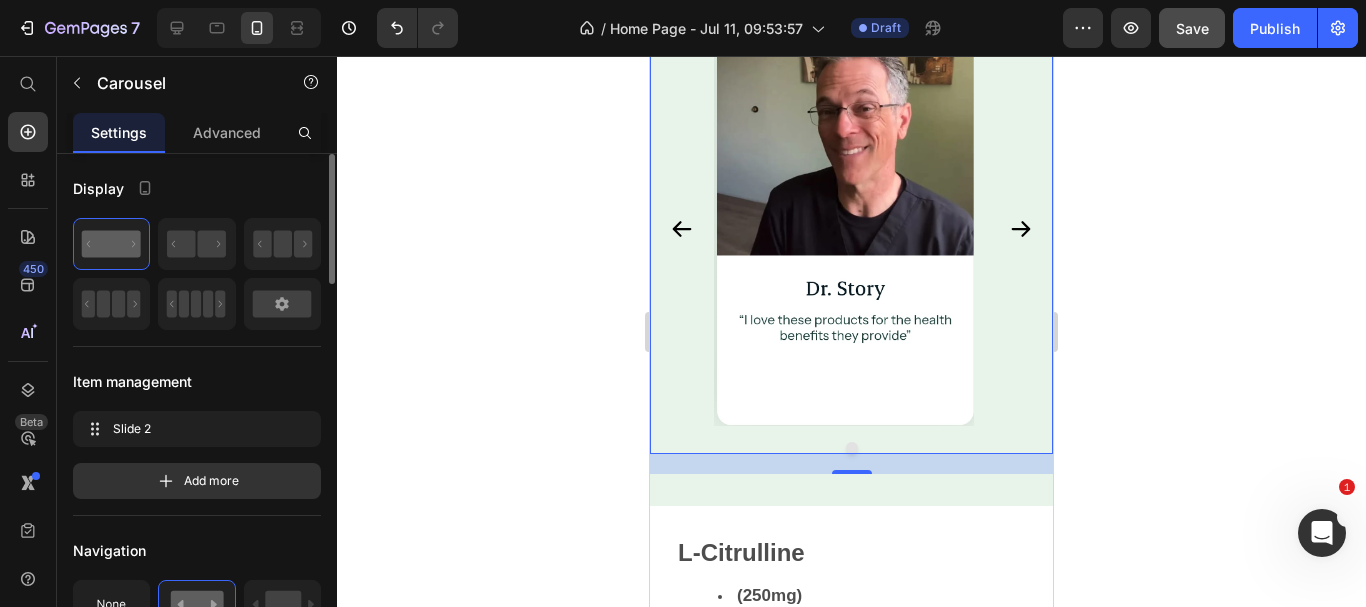 scroll, scrollTop: 5454, scrollLeft: 0, axis: vertical 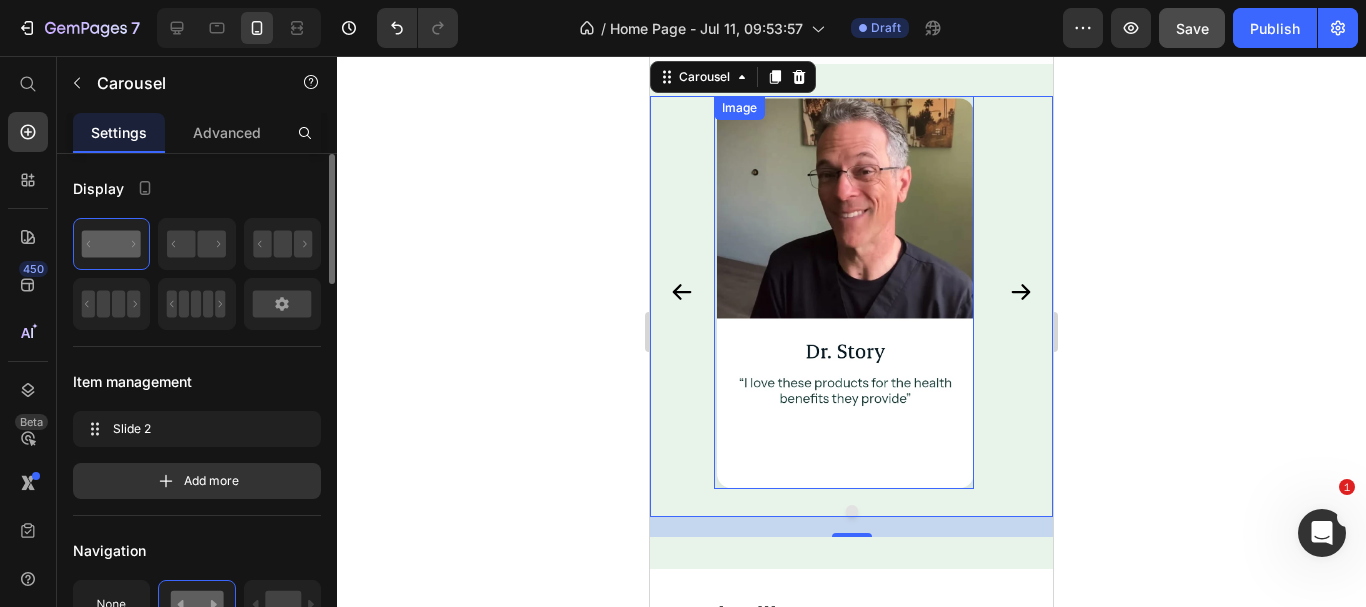 click at bounding box center [844, 292] 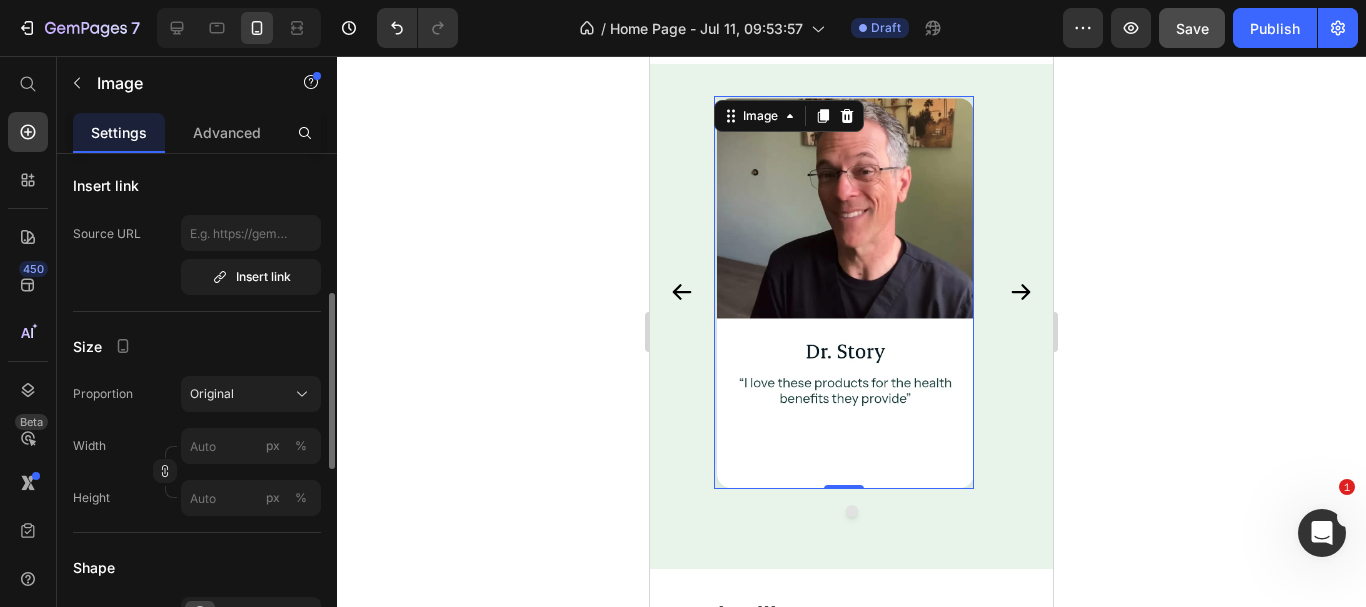 scroll, scrollTop: 0, scrollLeft: 0, axis: both 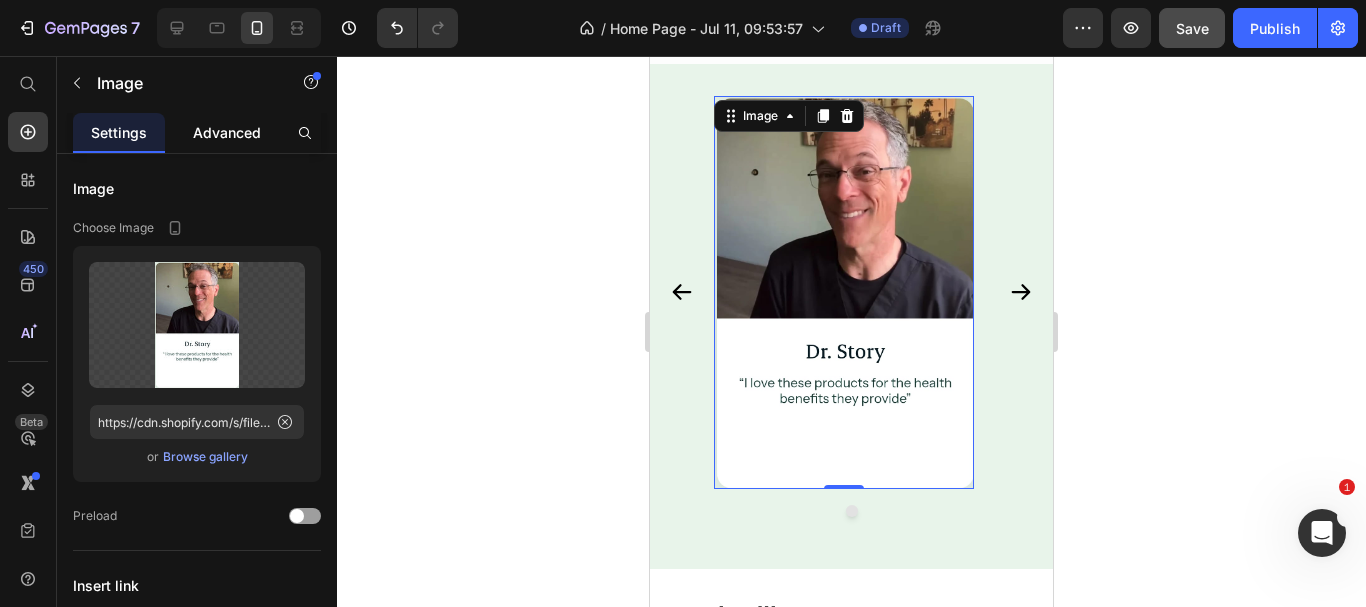click on "Advanced" at bounding box center [227, 132] 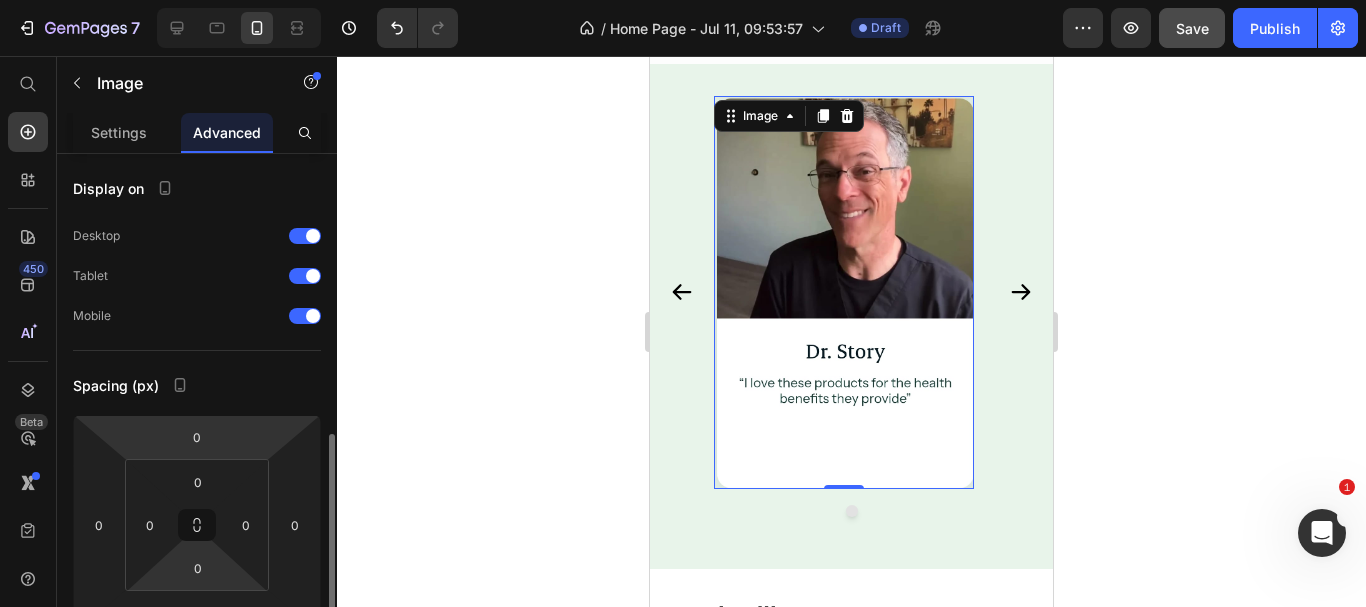 scroll, scrollTop: 200, scrollLeft: 0, axis: vertical 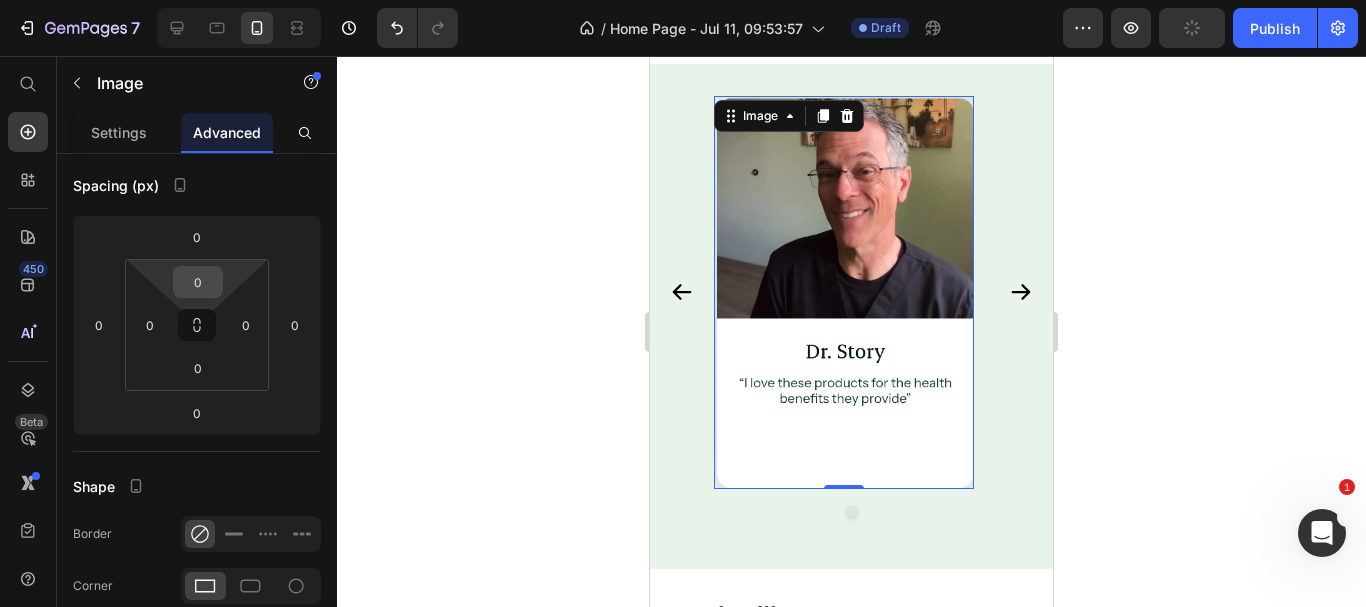 click on "0" at bounding box center [198, 282] 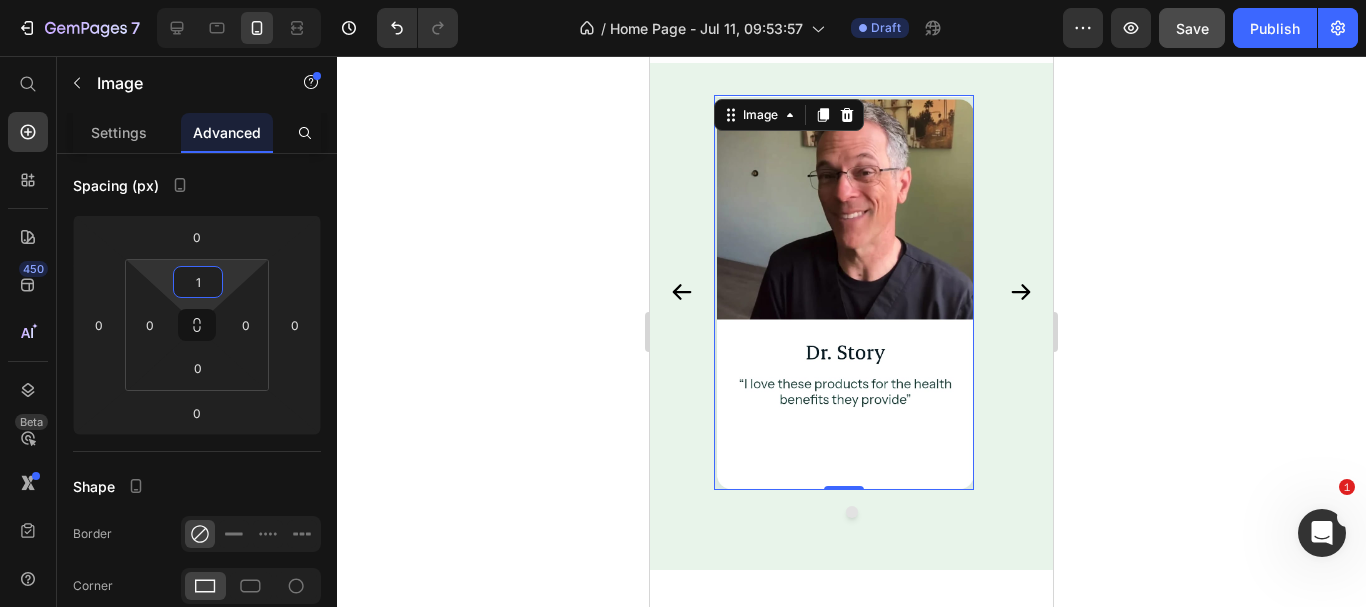 scroll, scrollTop: 5454, scrollLeft: 0, axis: vertical 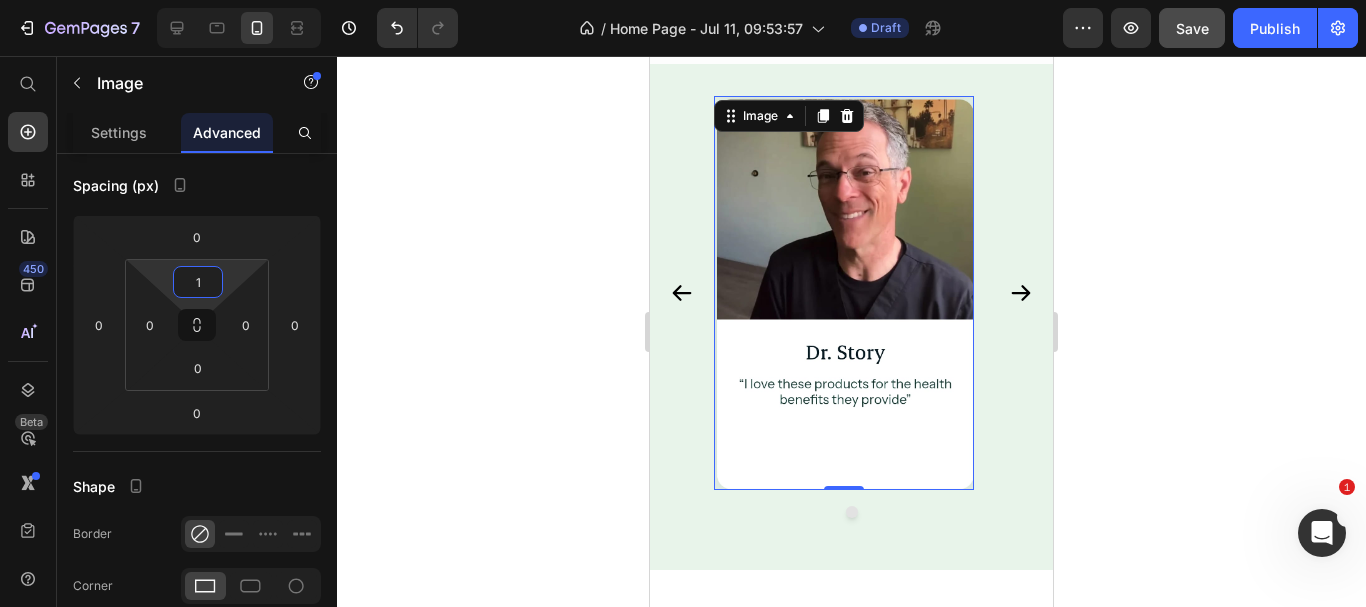 type on "0" 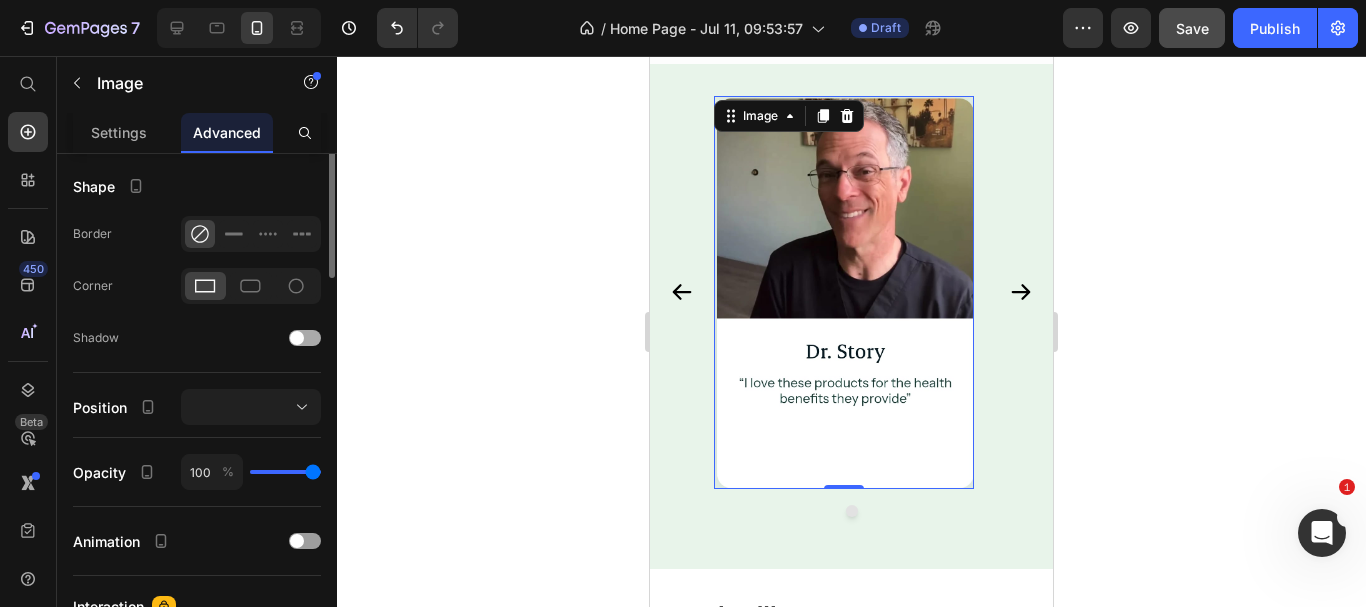 scroll, scrollTop: 300, scrollLeft: 0, axis: vertical 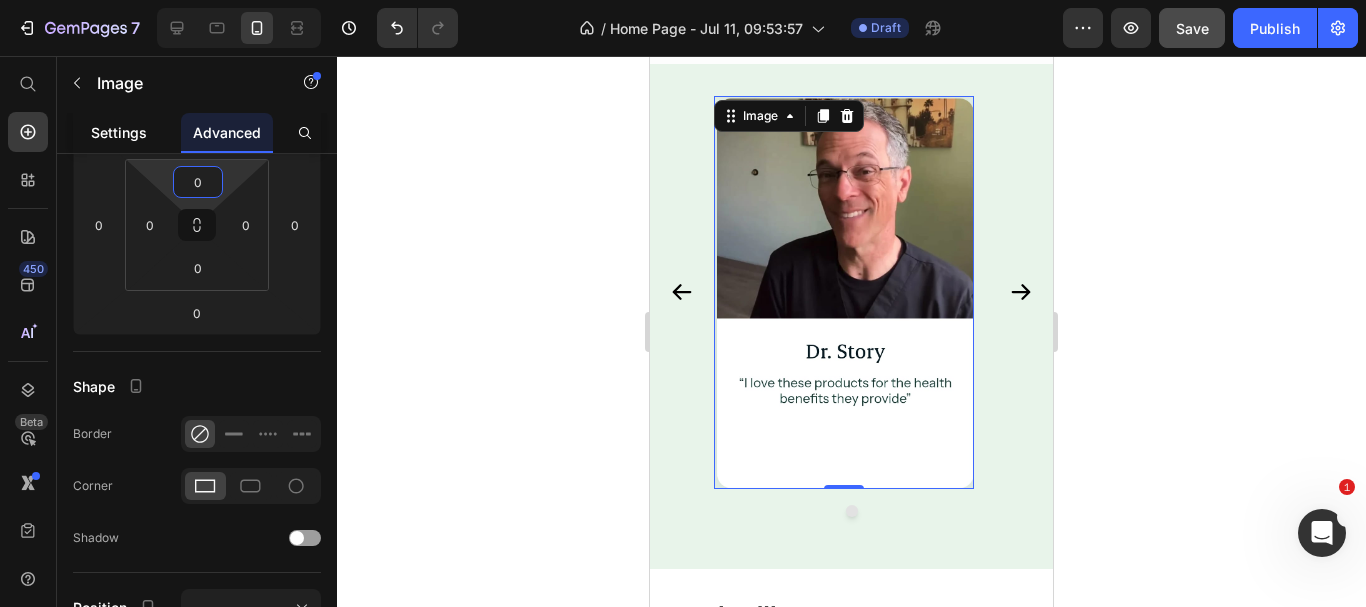 click on "Settings" at bounding box center (119, 132) 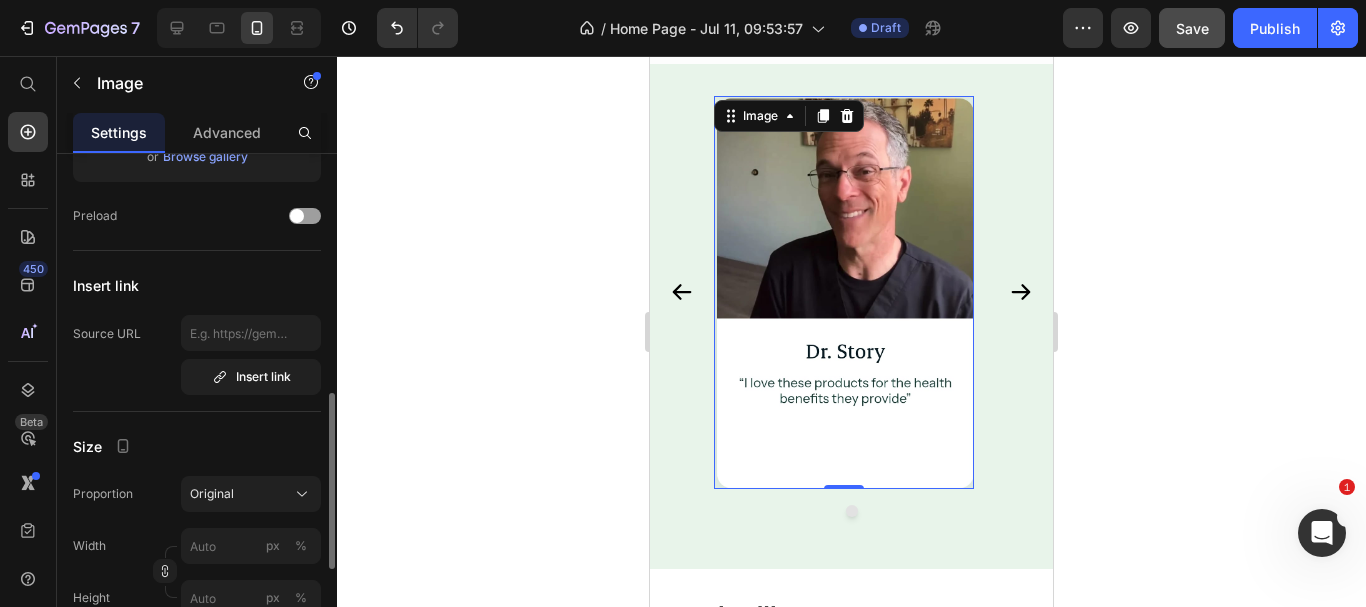 scroll, scrollTop: 400, scrollLeft: 0, axis: vertical 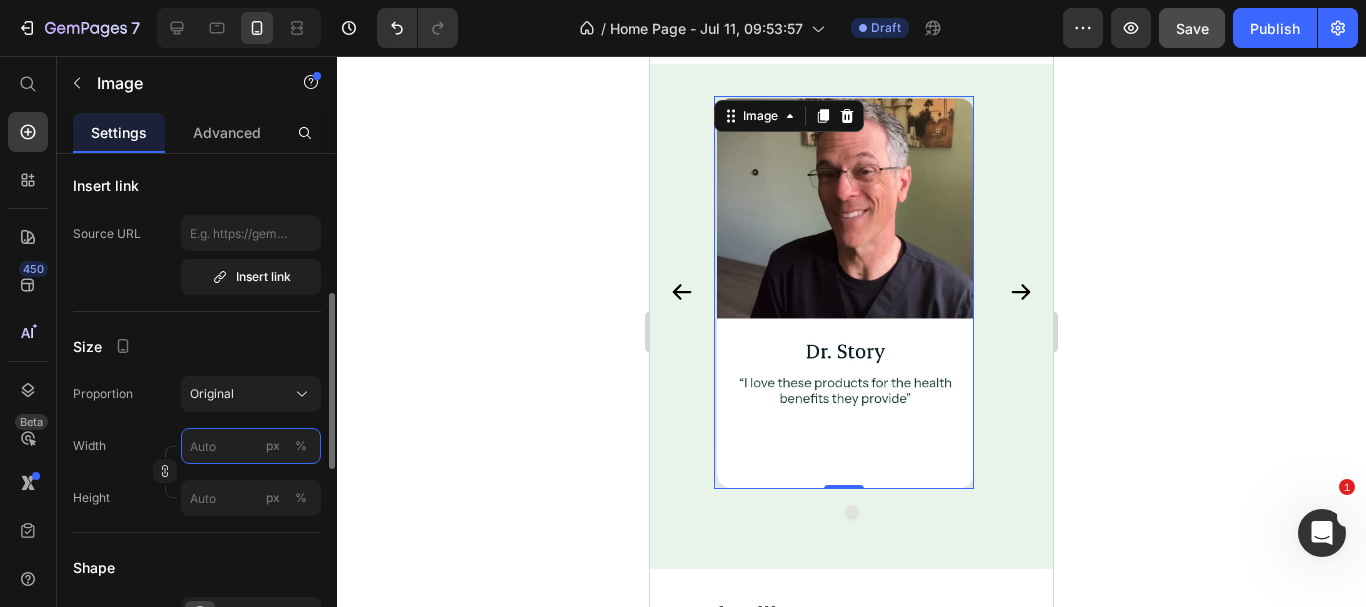 click on "px %" at bounding box center (251, 446) 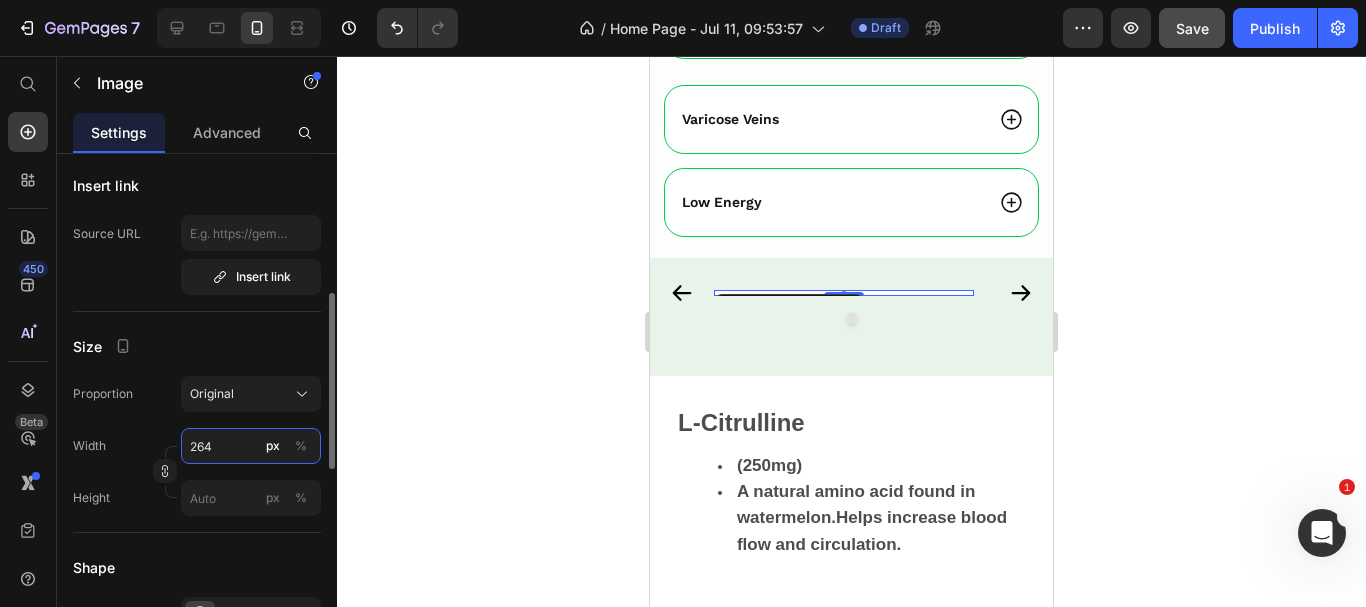 scroll, scrollTop: 5454, scrollLeft: 0, axis: vertical 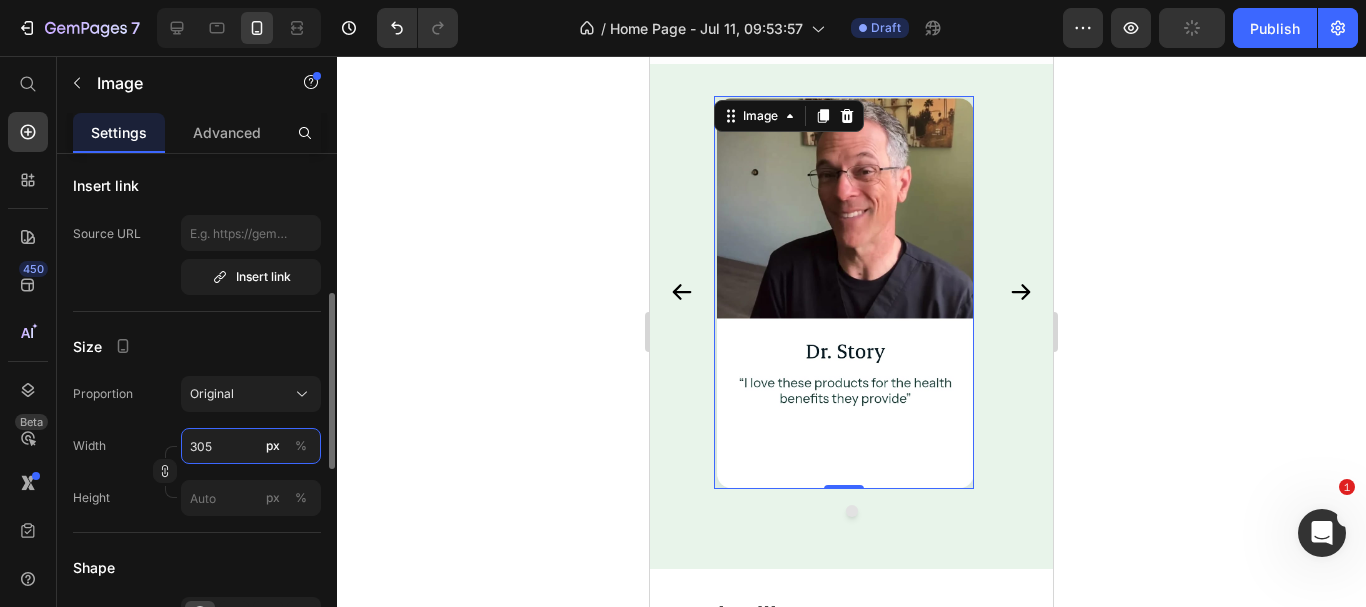 type on "306" 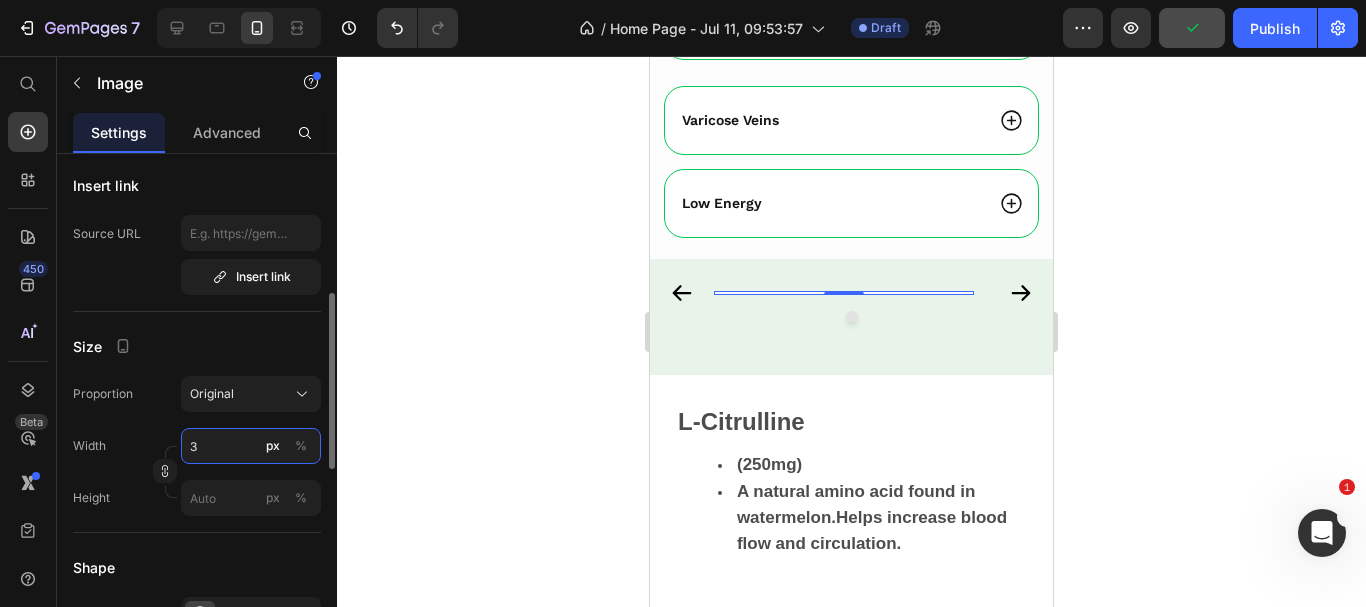 type on "4" 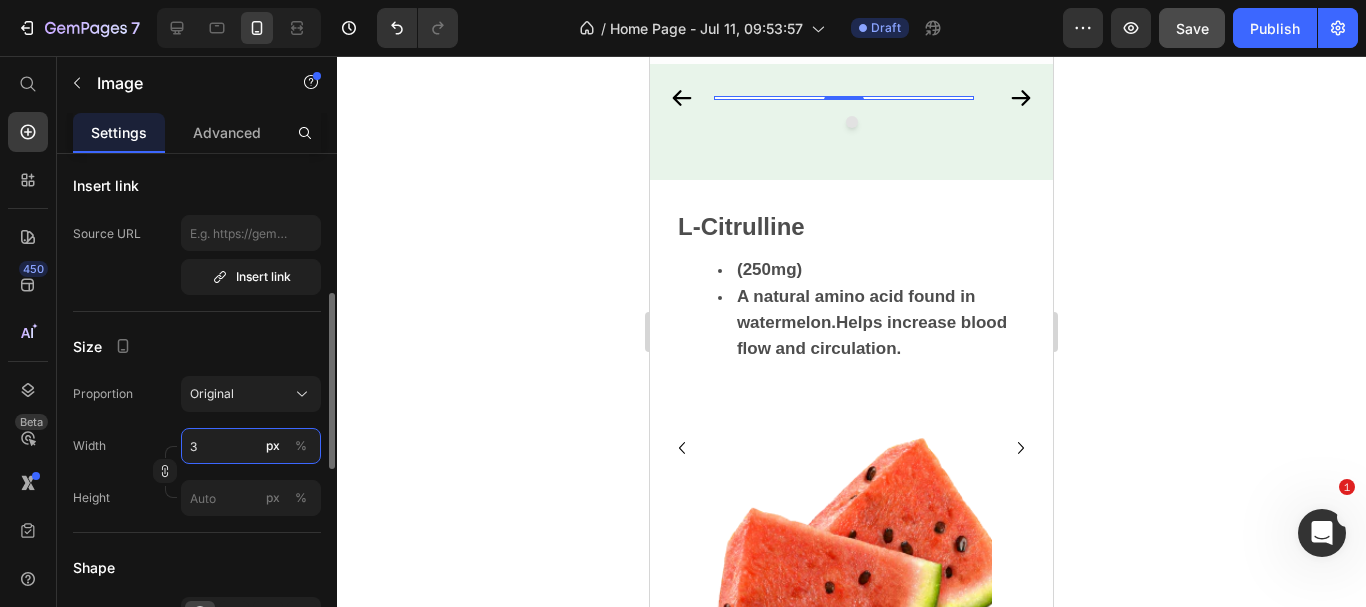 scroll, scrollTop: 5259, scrollLeft: 0, axis: vertical 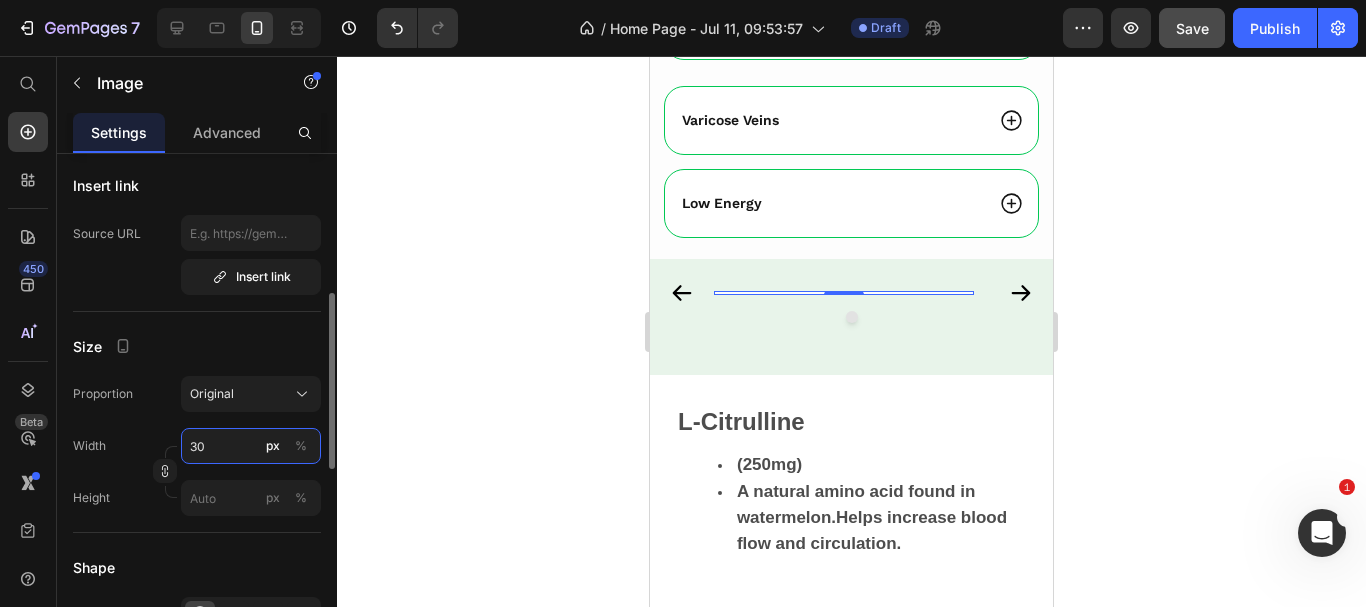 type on "300" 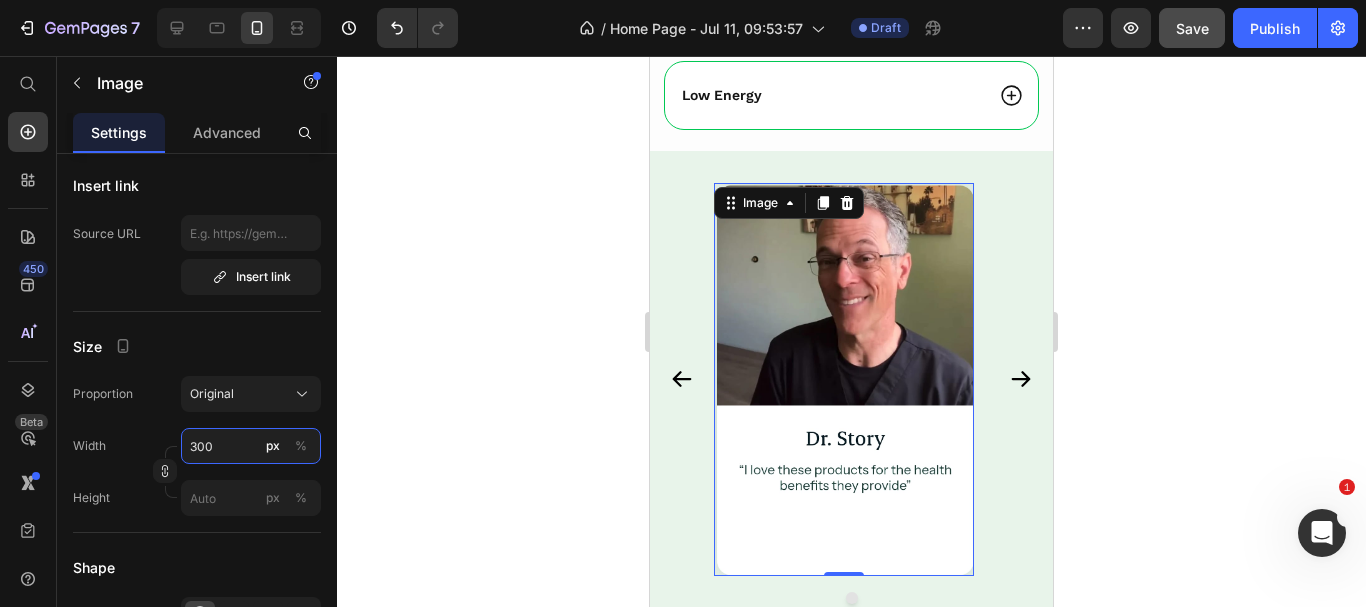 scroll, scrollTop: 5454, scrollLeft: 0, axis: vertical 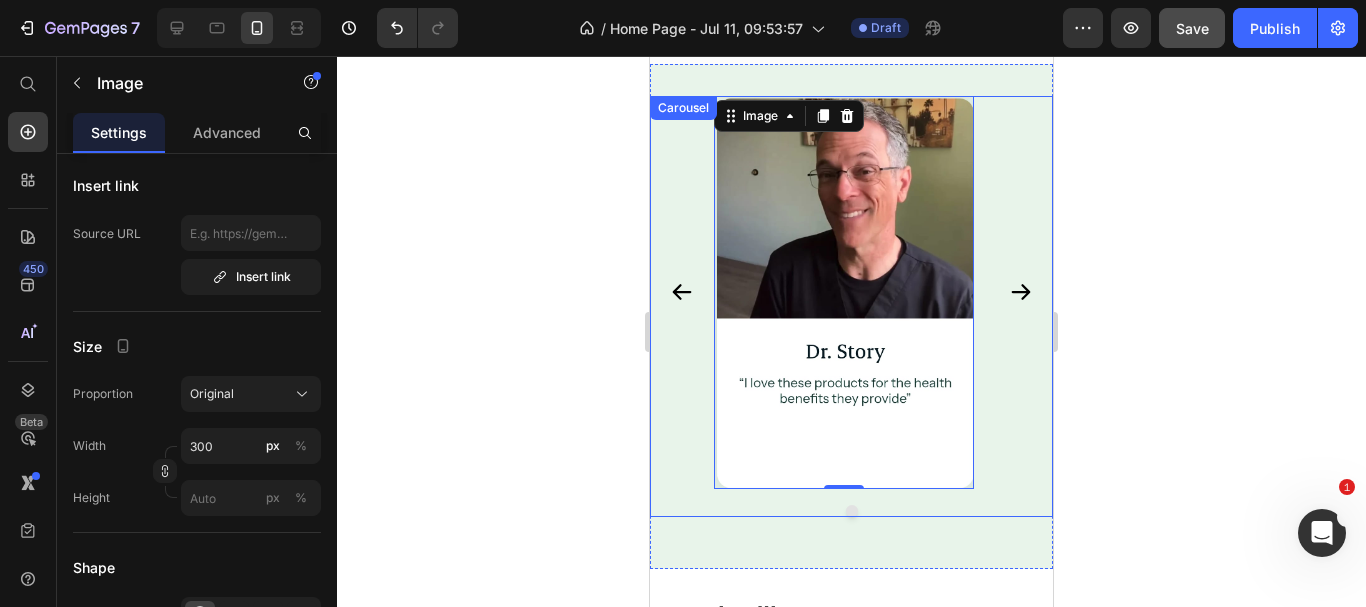 click 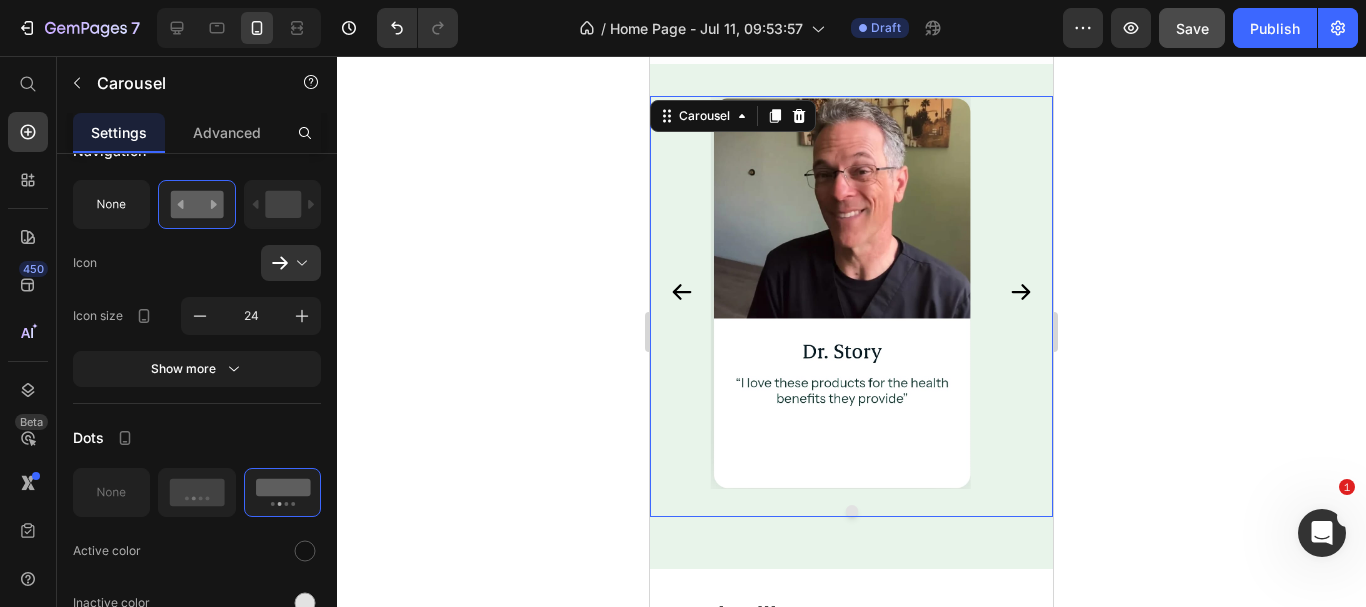 scroll, scrollTop: 0, scrollLeft: 0, axis: both 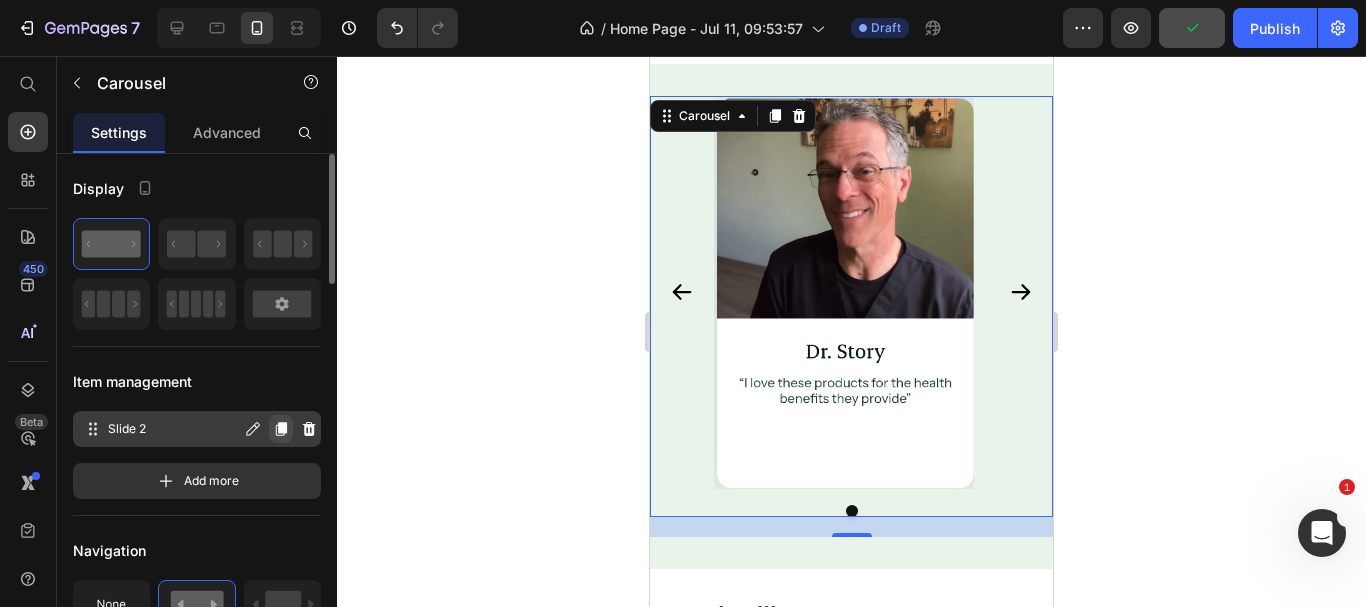 click 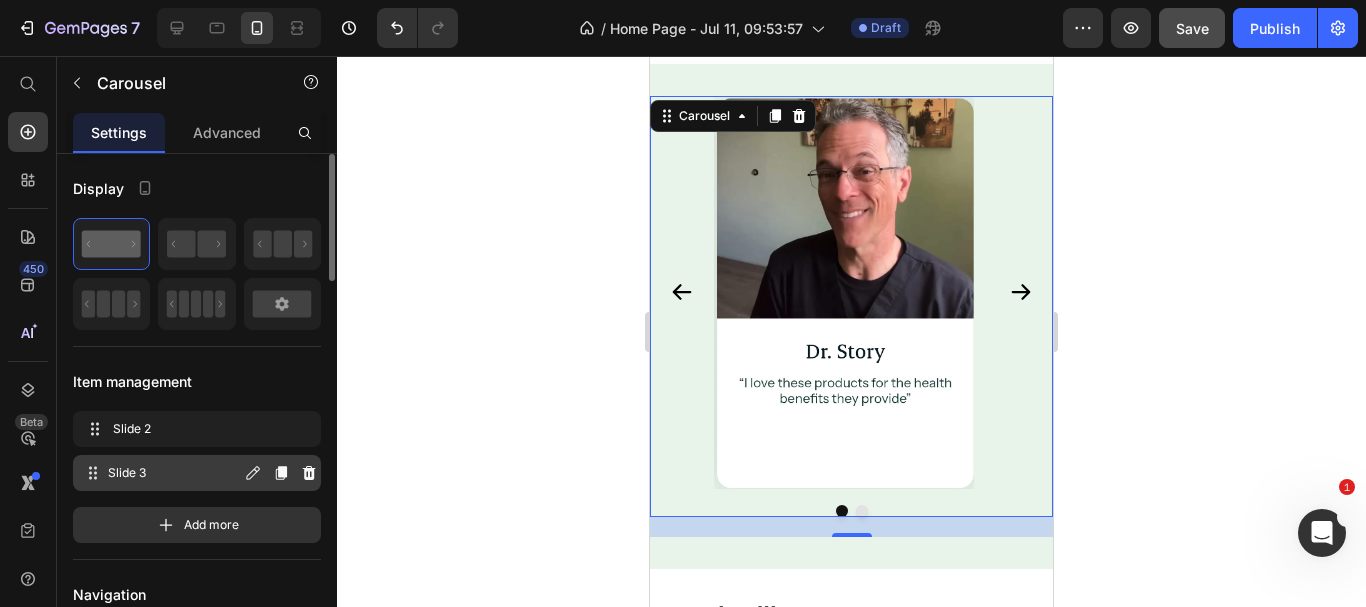 click on "Slide 3" at bounding box center [174, 473] 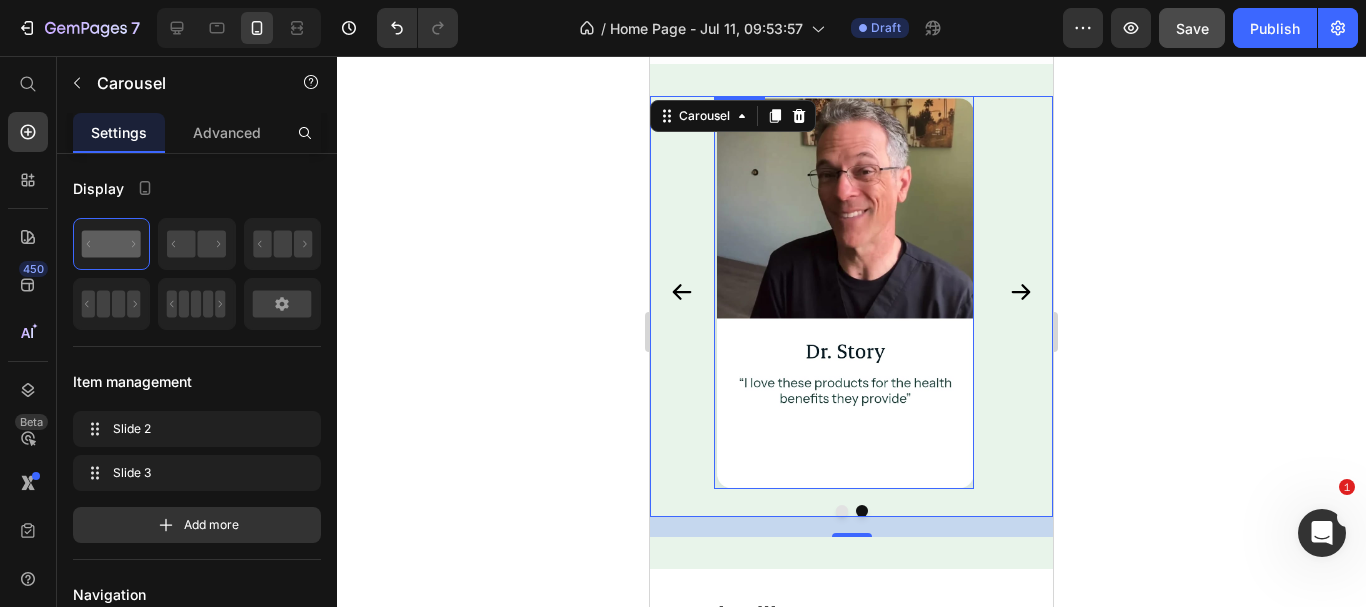 click at bounding box center (844, 292) 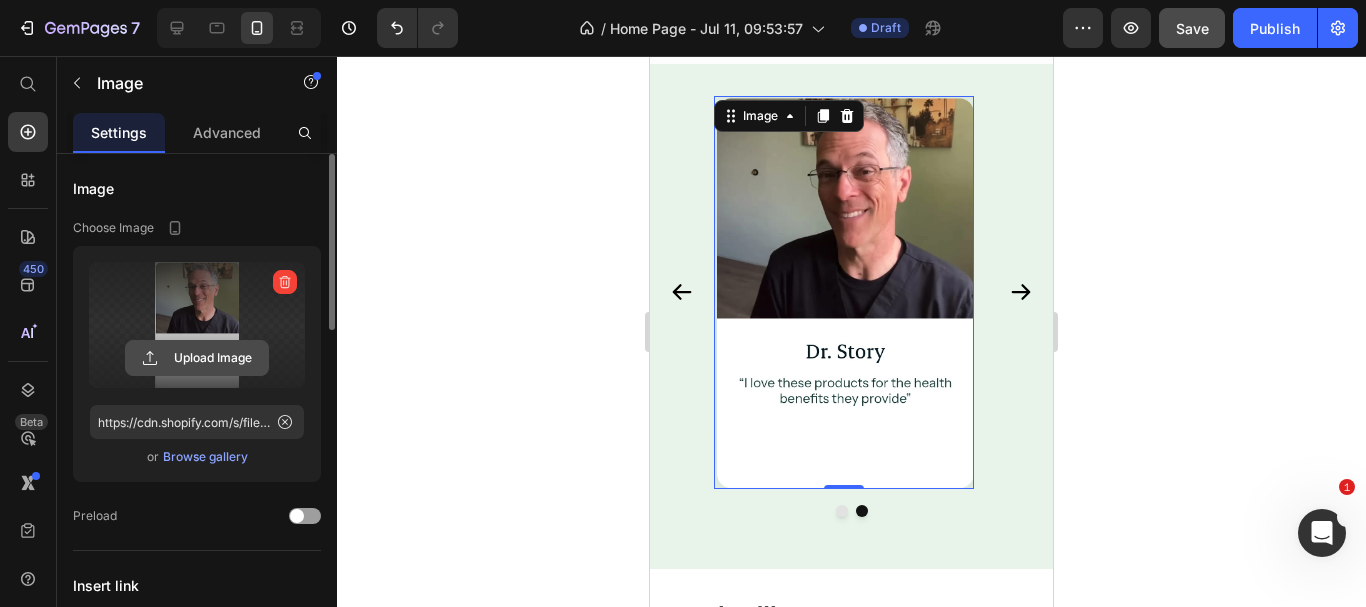 click 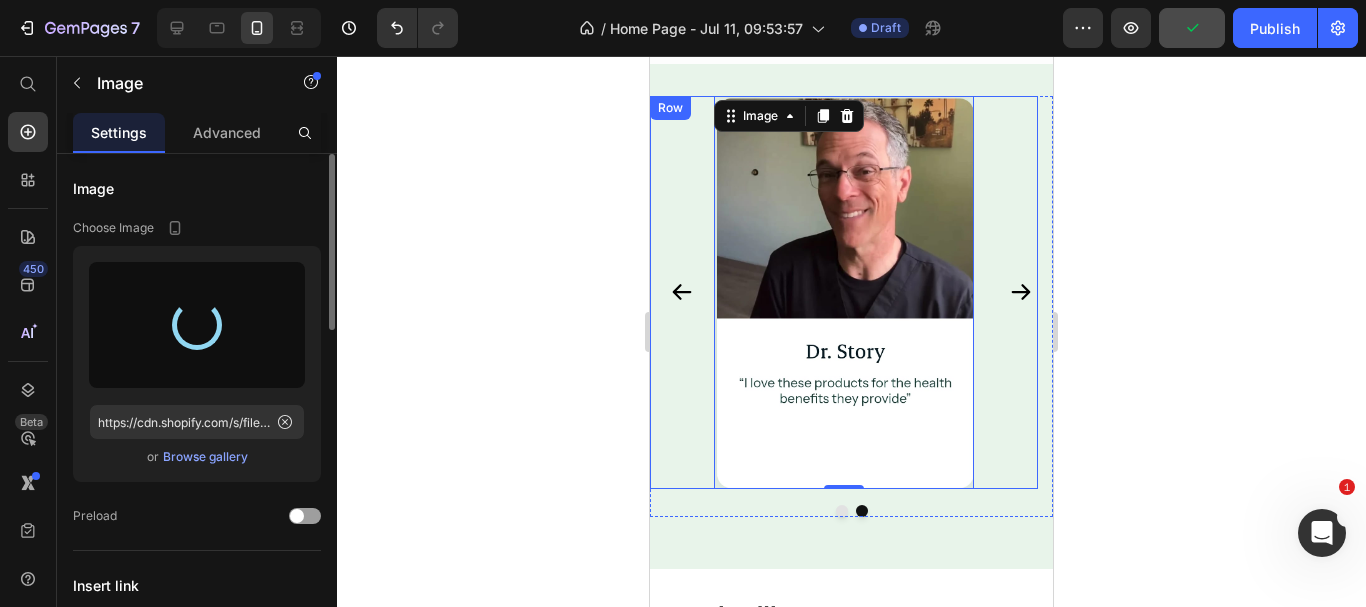 type on "https://cdn.shopify.com/s/files/1/0633/9133/4502/files/gempages_565070732975932211-339a1d4b-4a7b-46e2-b2cf-164ea5ec8595.jpg" 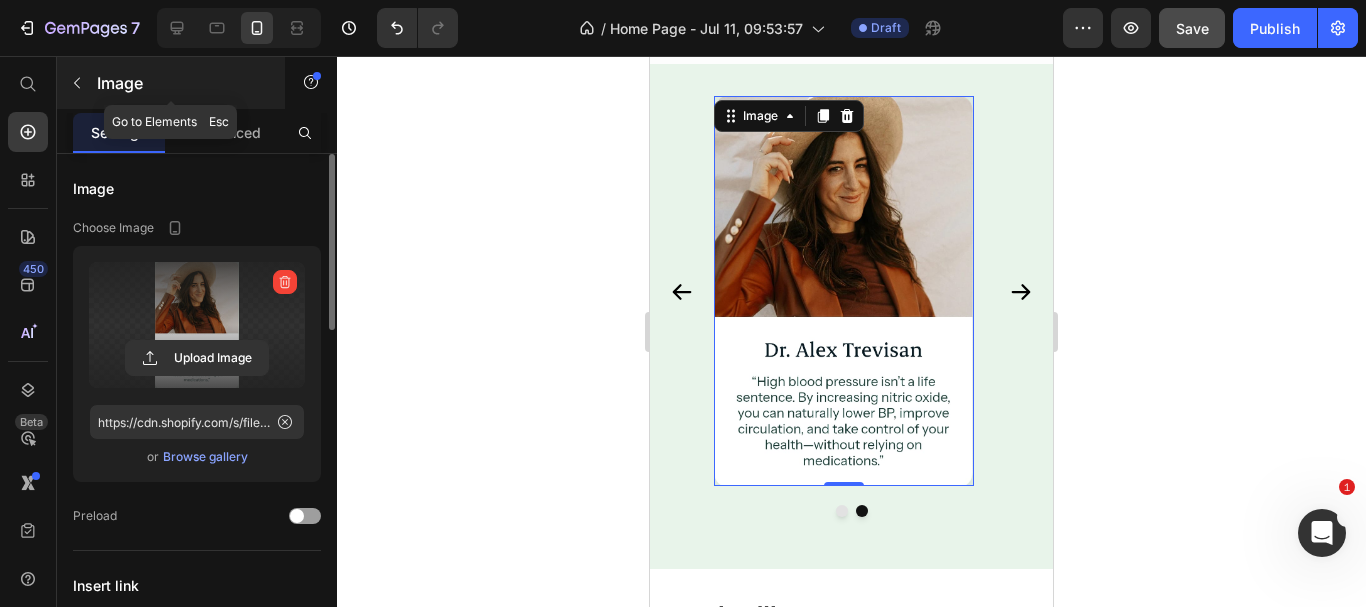 click 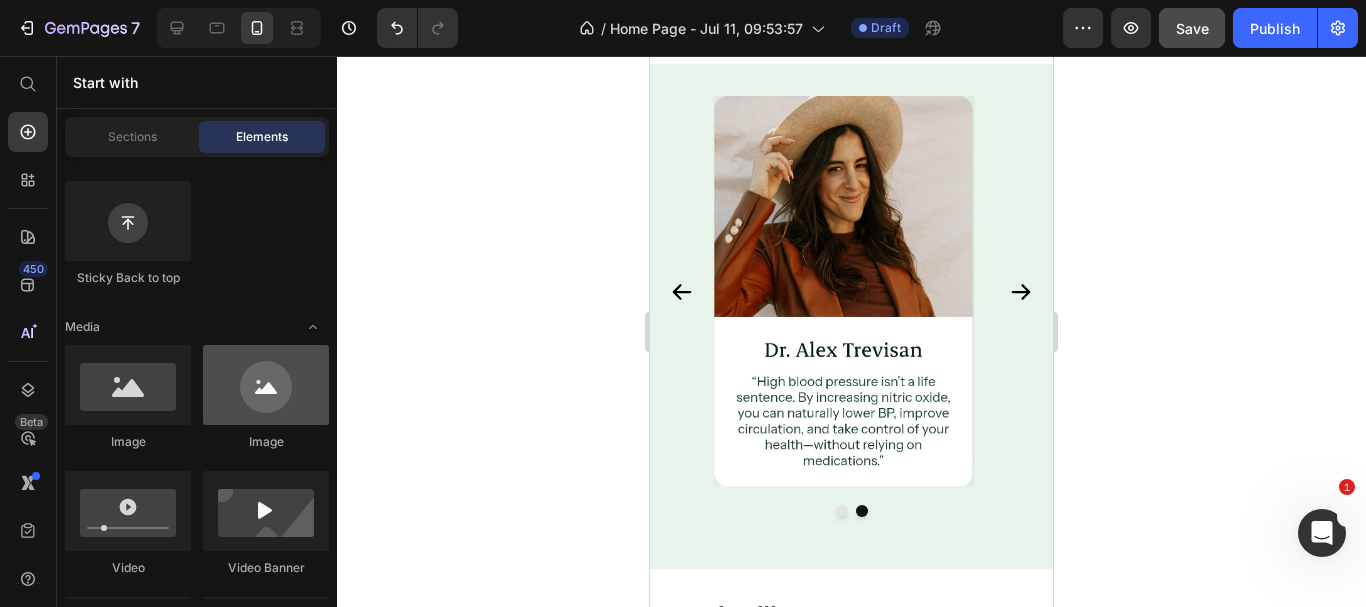 scroll, scrollTop: 200, scrollLeft: 0, axis: vertical 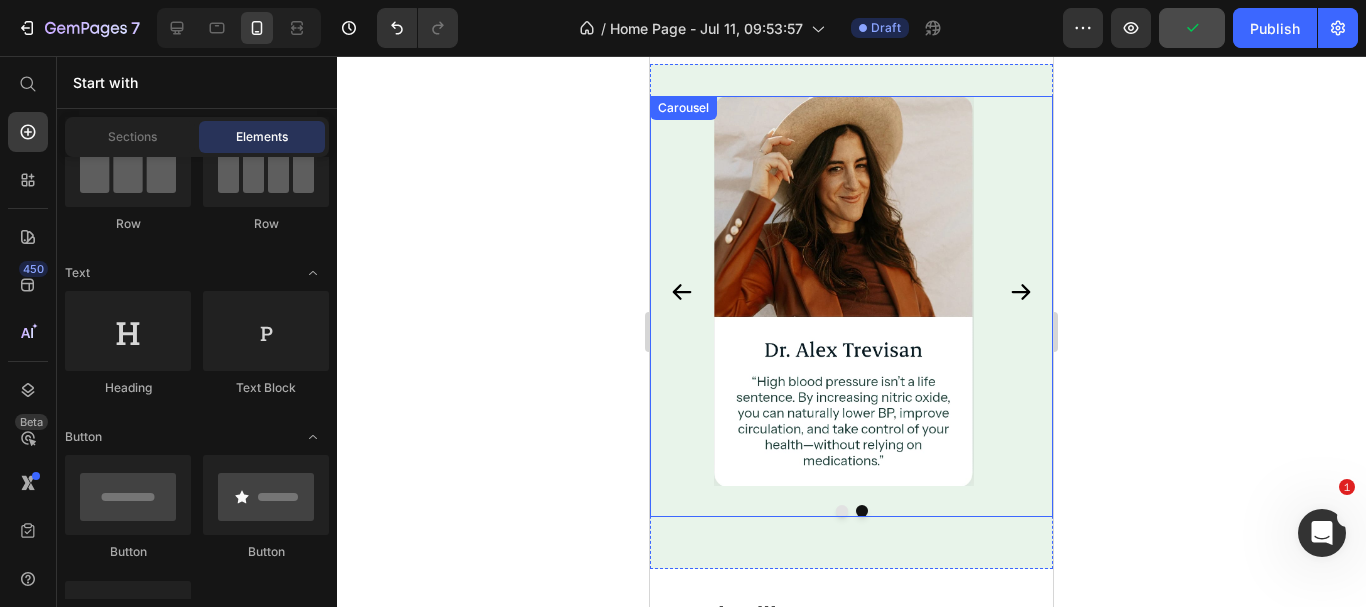 click at bounding box center [851, 511] 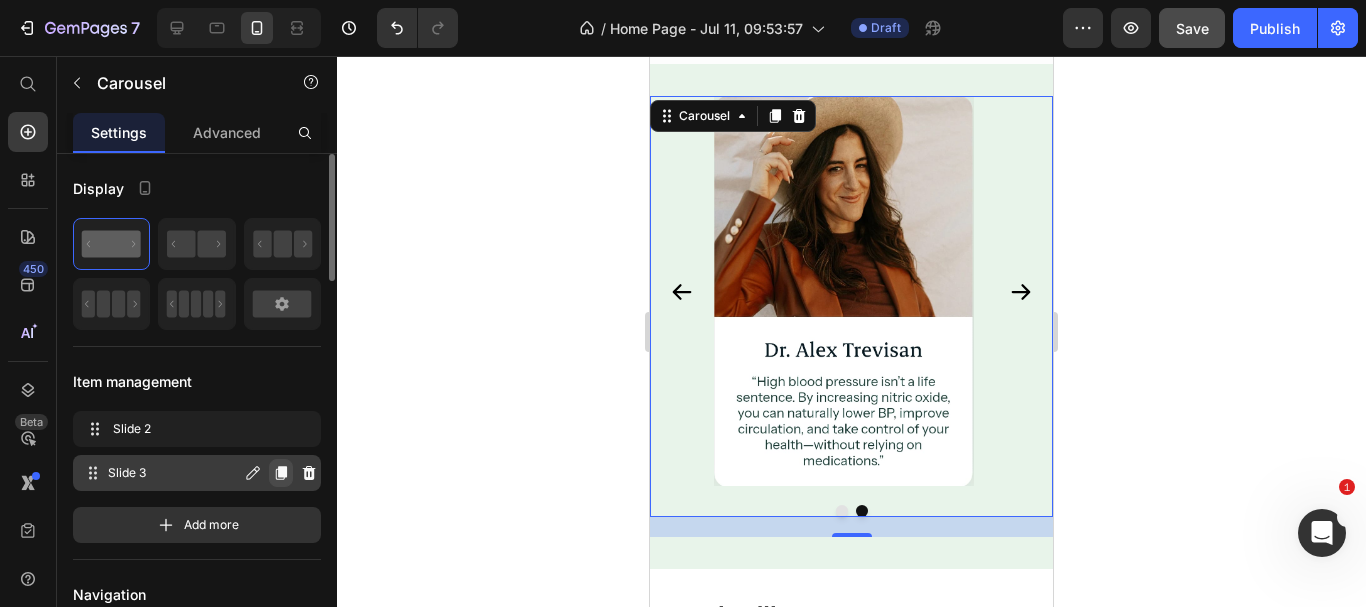 click 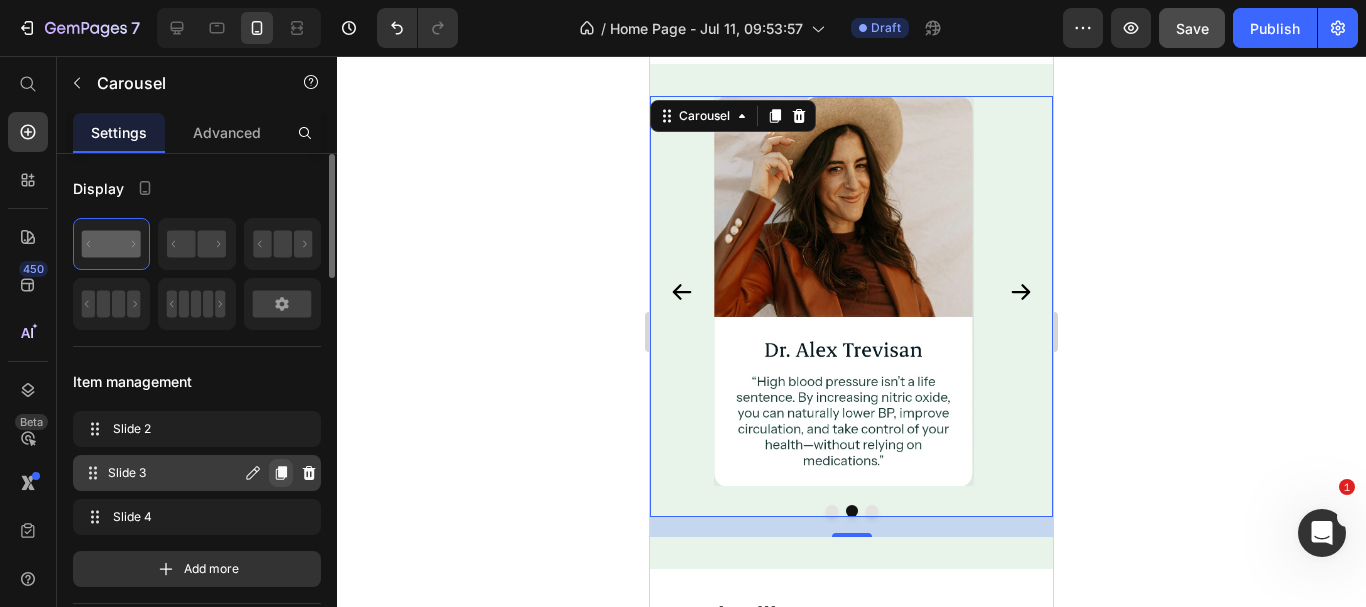 click 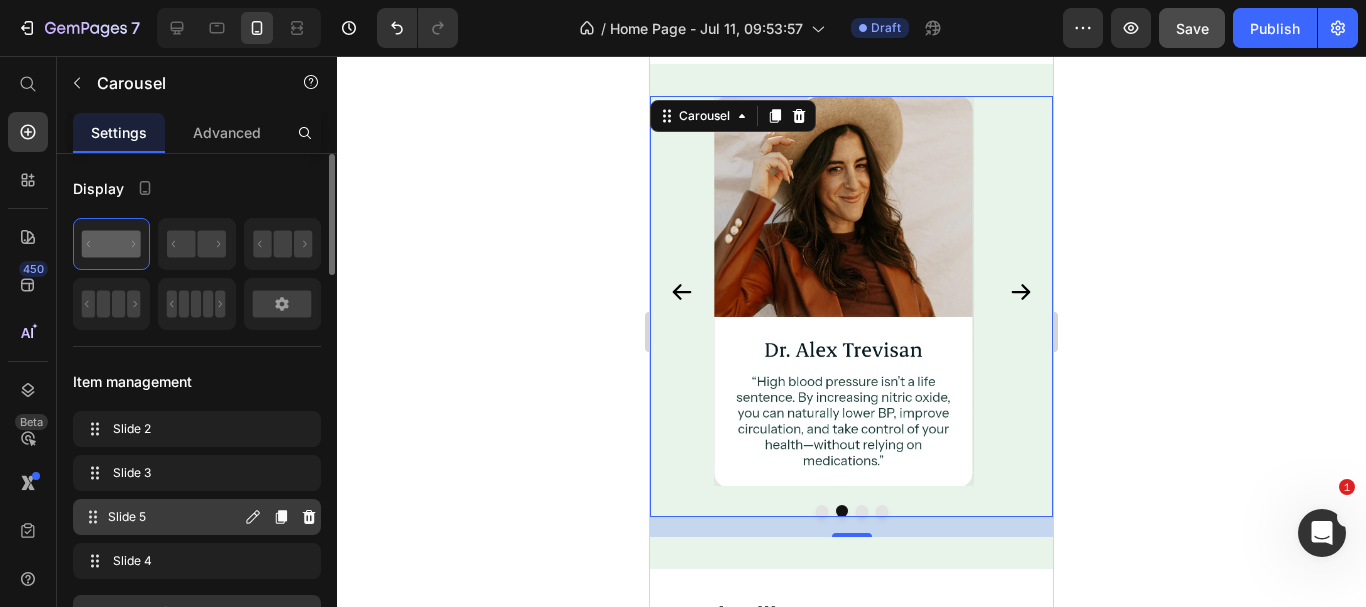 click on "Slide 5 Slide 5" at bounding box center (161, 517) 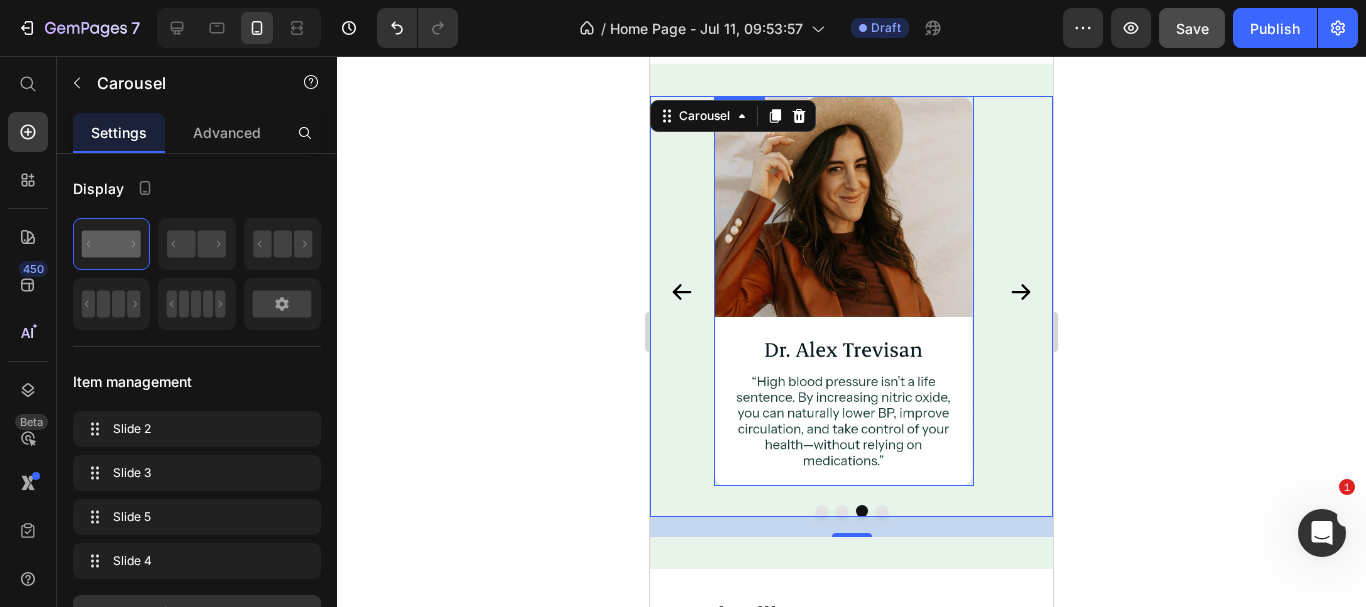 click at bounding box center [844, 291] 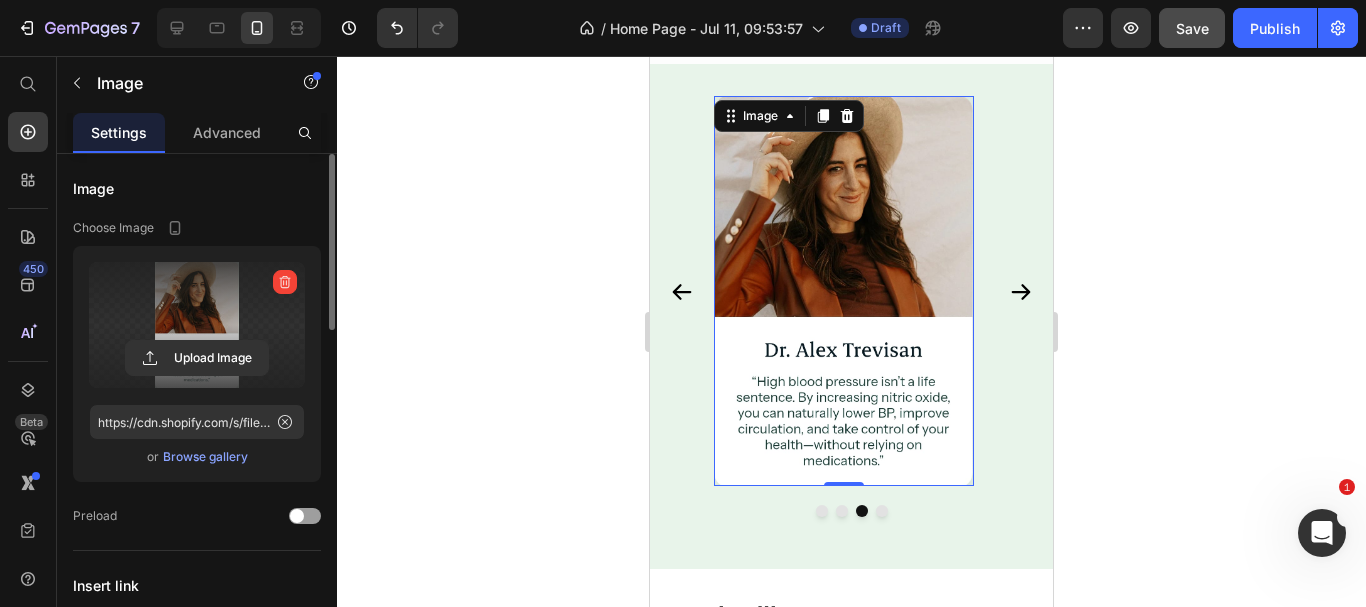 click at bounding box center (197, 325) 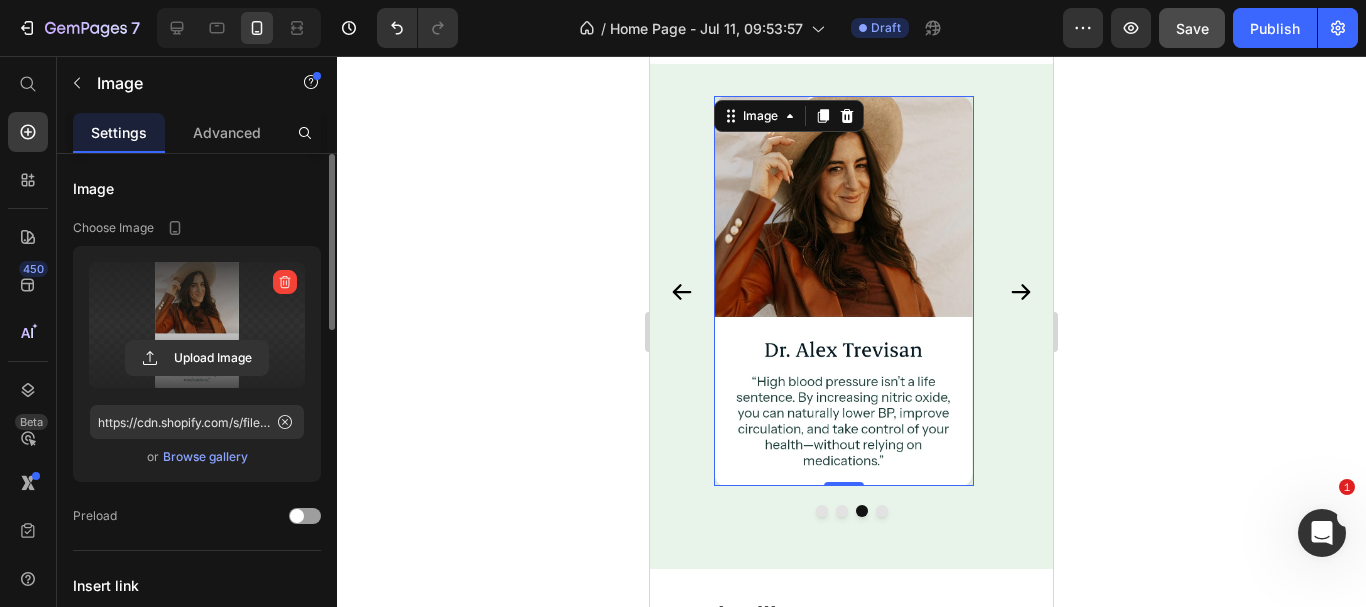 click 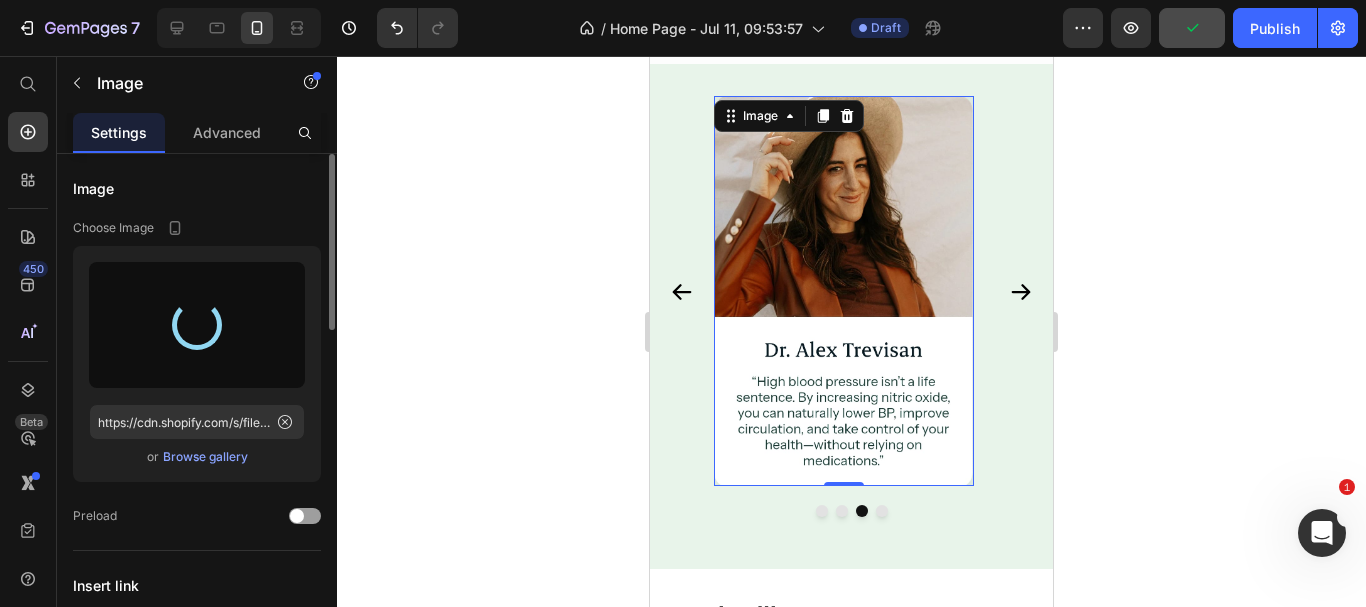 type on "https://cdn.shopify.com/s/files/1/0633/9133/4502/files/gempages_565070732975932211-f45116cd-63f1-4405-8e3f-6fec32fd93c7.jpg" 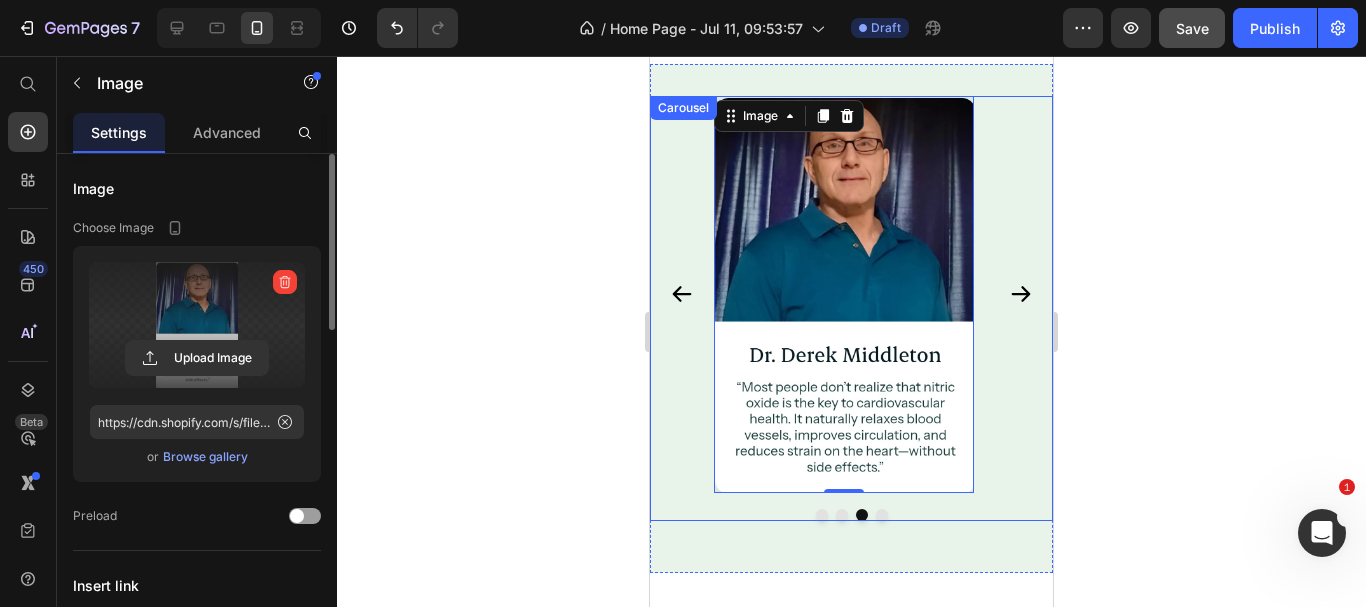 click 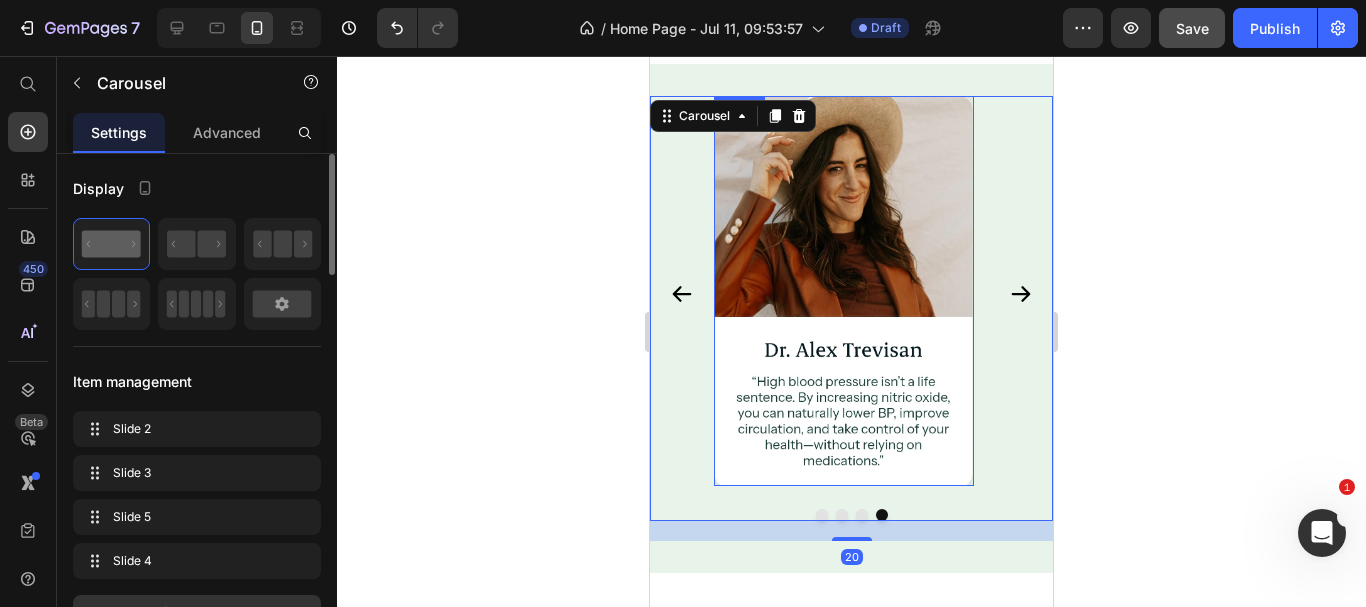 click at bounding box center [844, 291] 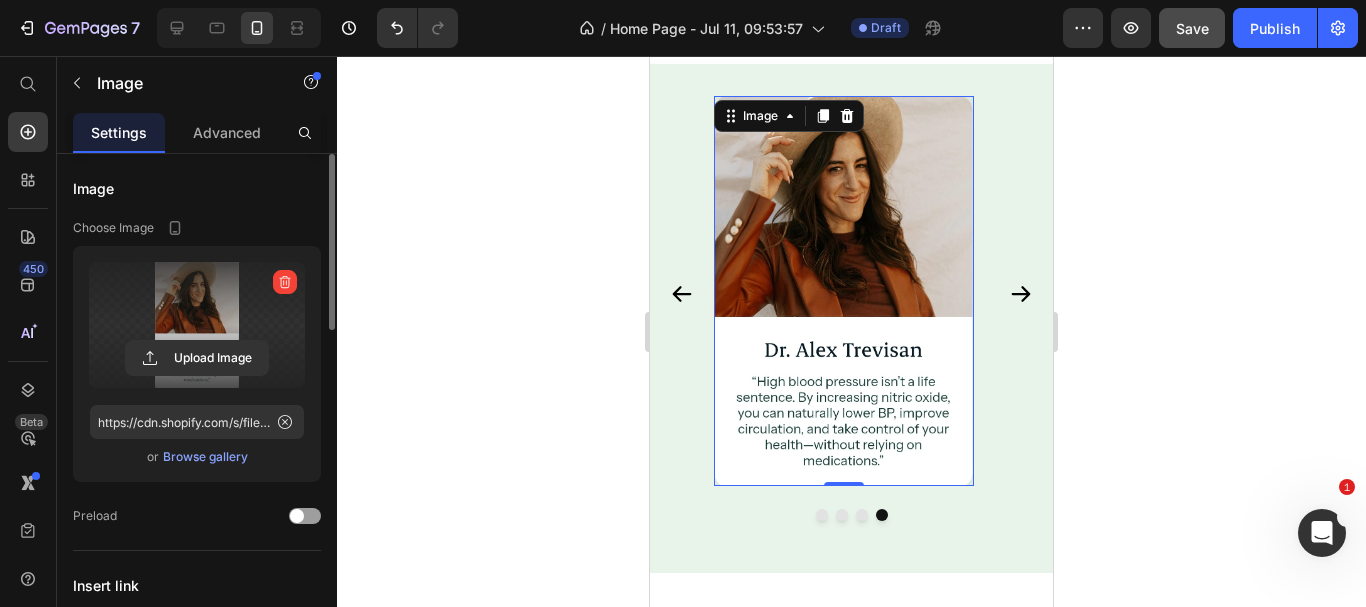 click at bounding box center [197, 325] 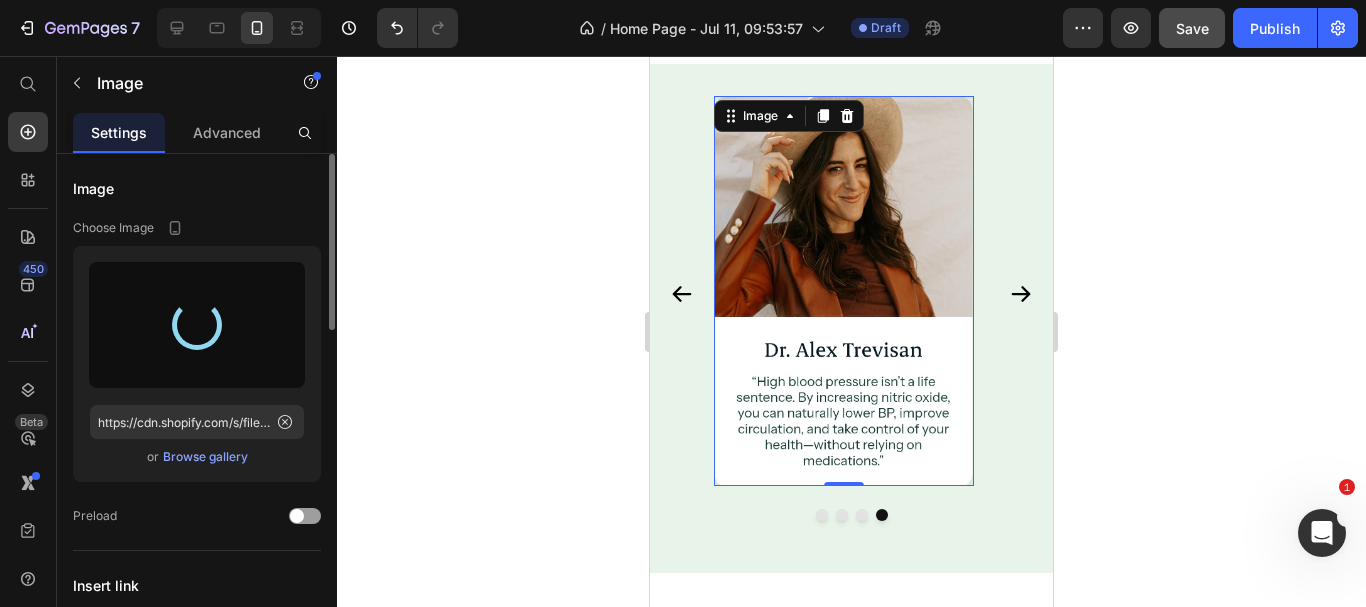type on "https://cdn.shopify.com/s/files/1/0633/9133/4502/files/gempages_565070732975932211-3a5eee67-f650-4574-87e7-4ecb77af7ade.jpg" 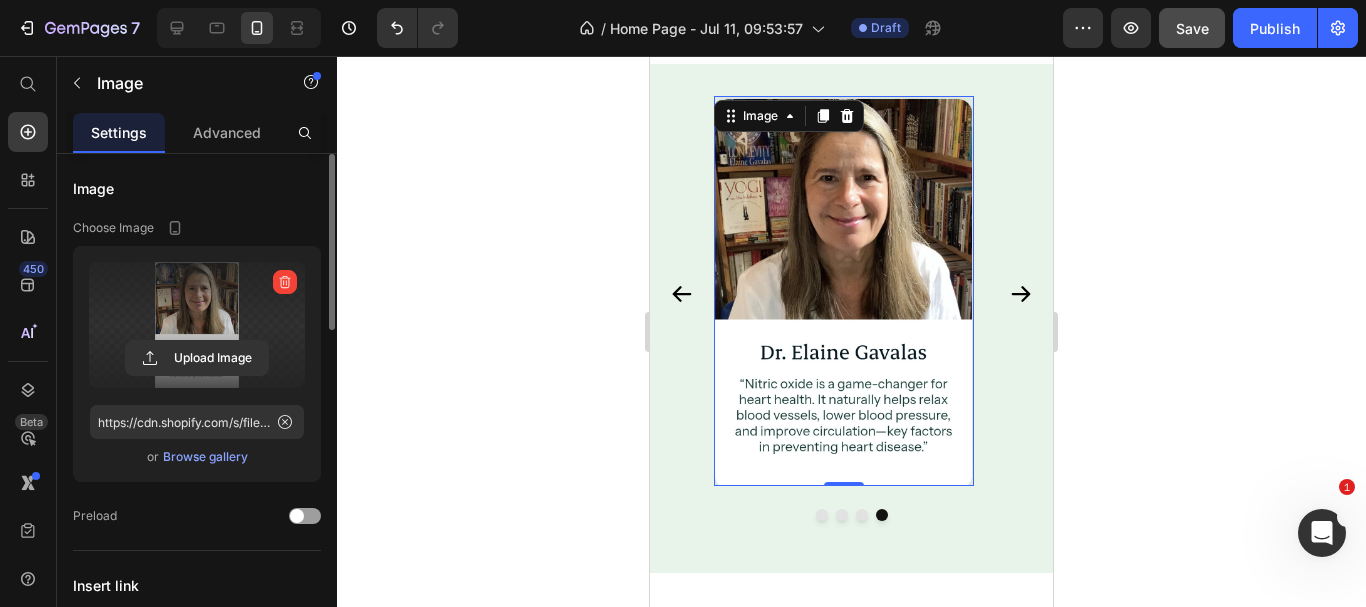 scroll, scrollTop: 5754, scrollLeft: 0, axis: vertical 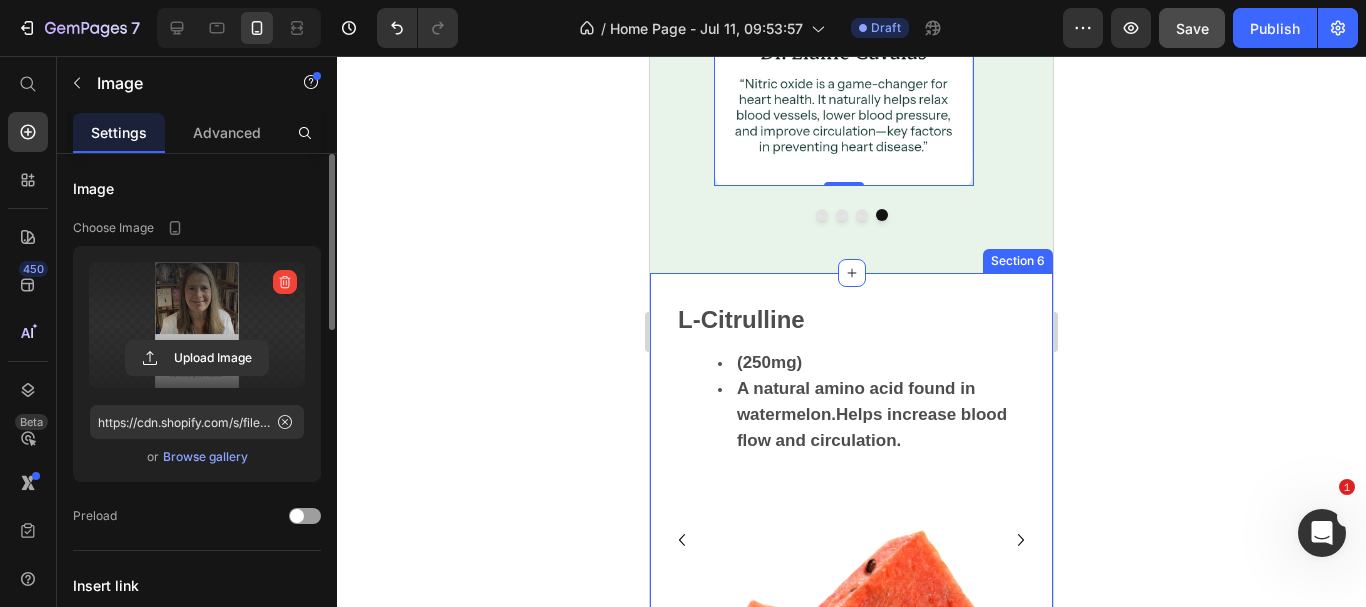 click on "L-Citrulline (250mg) A natural amino acid found in           watermelon.Helps increase blood     flow and circulation. Text Block Image
Drop element here
Carousel Section 6" at bounding box center [851, 554] 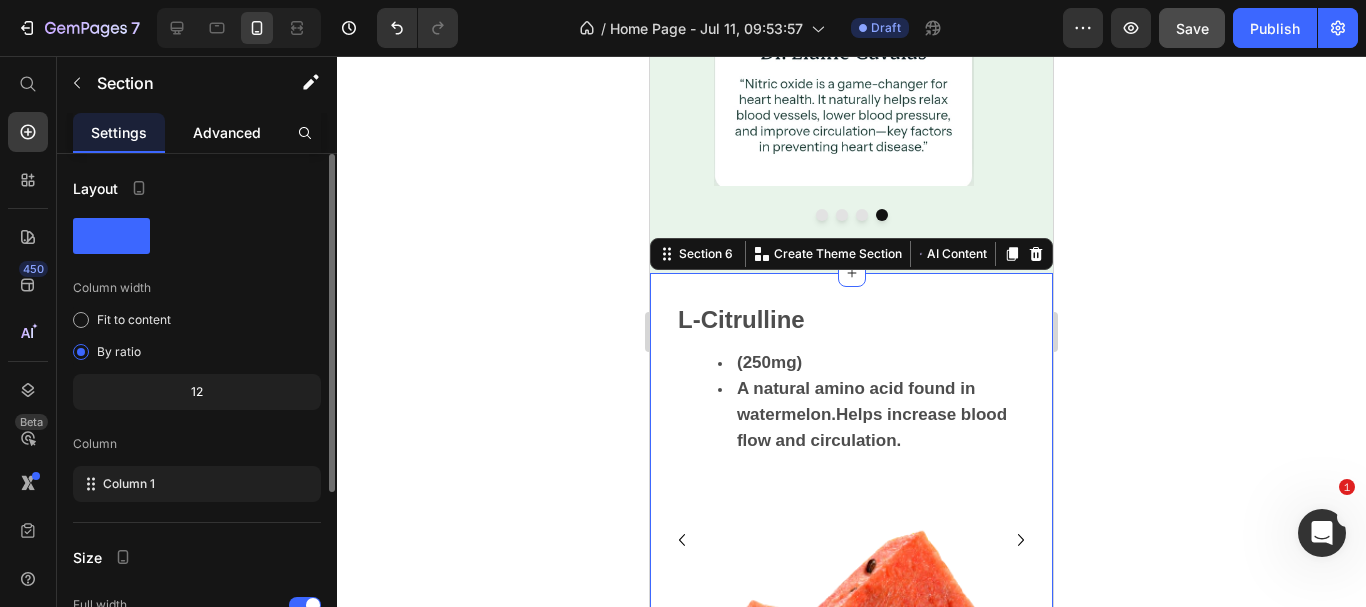 click on "Advanced" 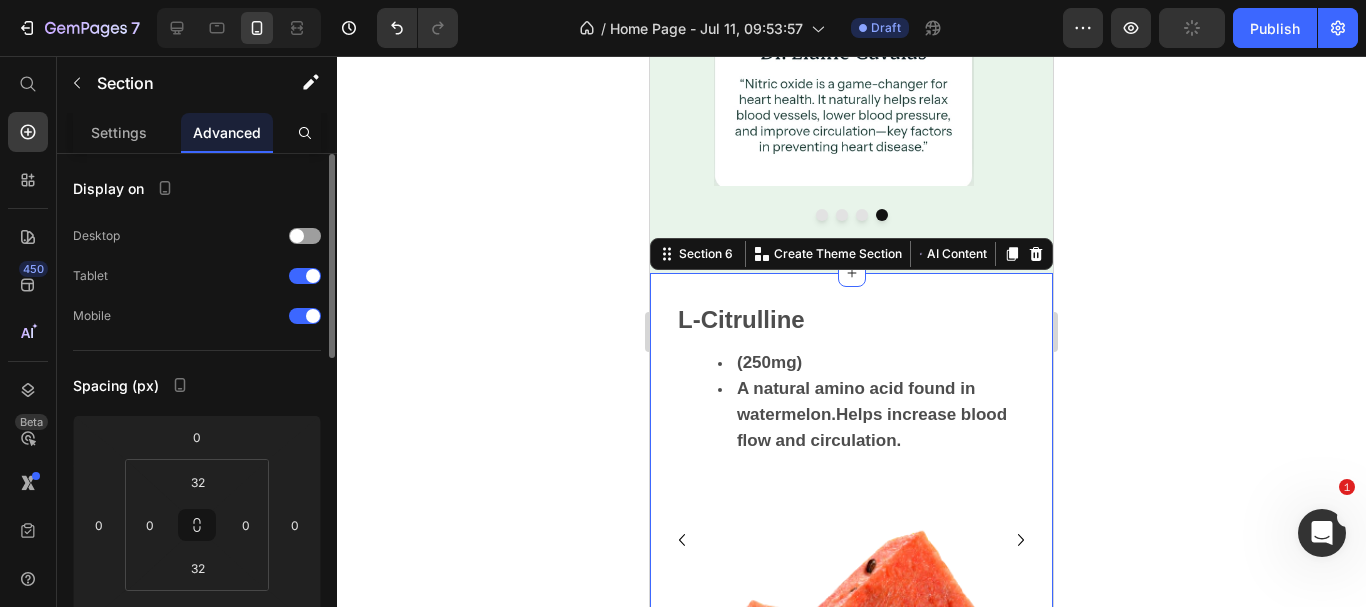 click on "Advanced" at bounding box center (227, 132) 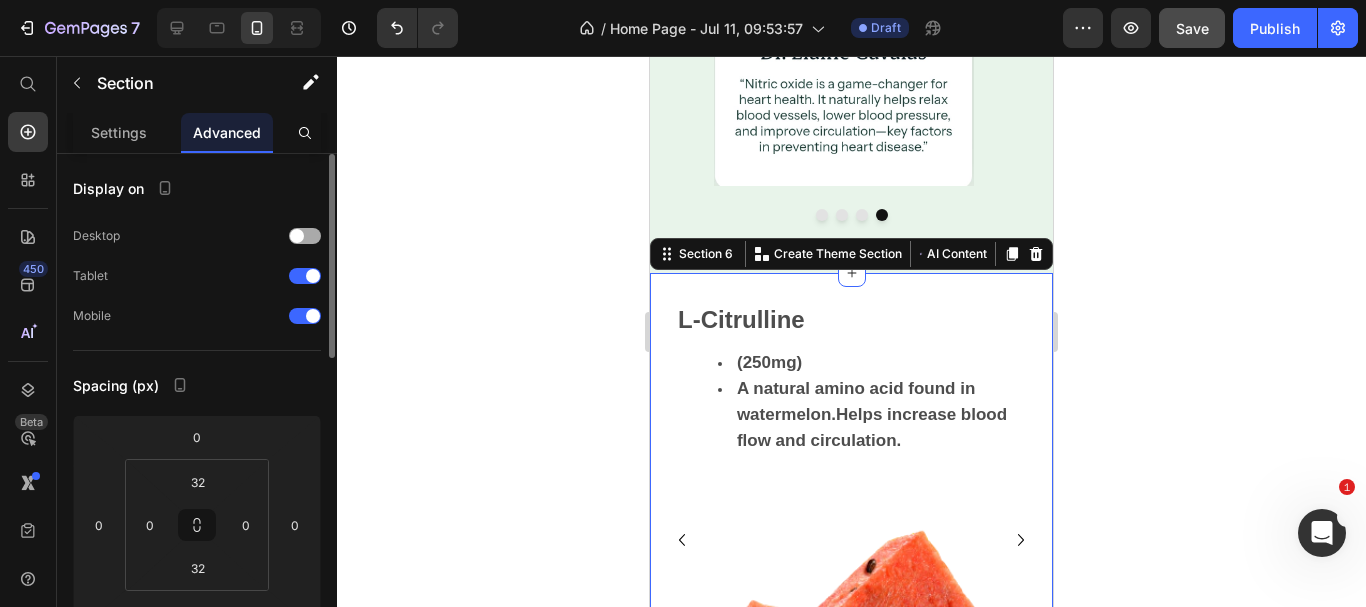 click at bounding box center (305, 236) 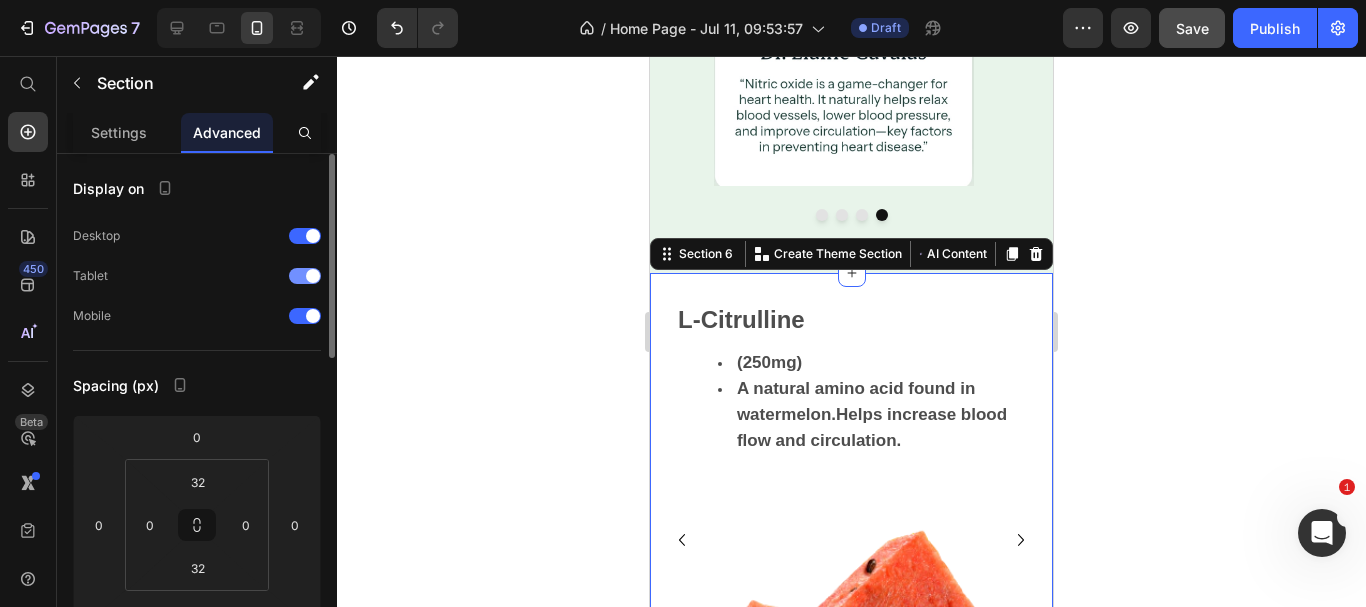 click at bounding box center [305, 276] 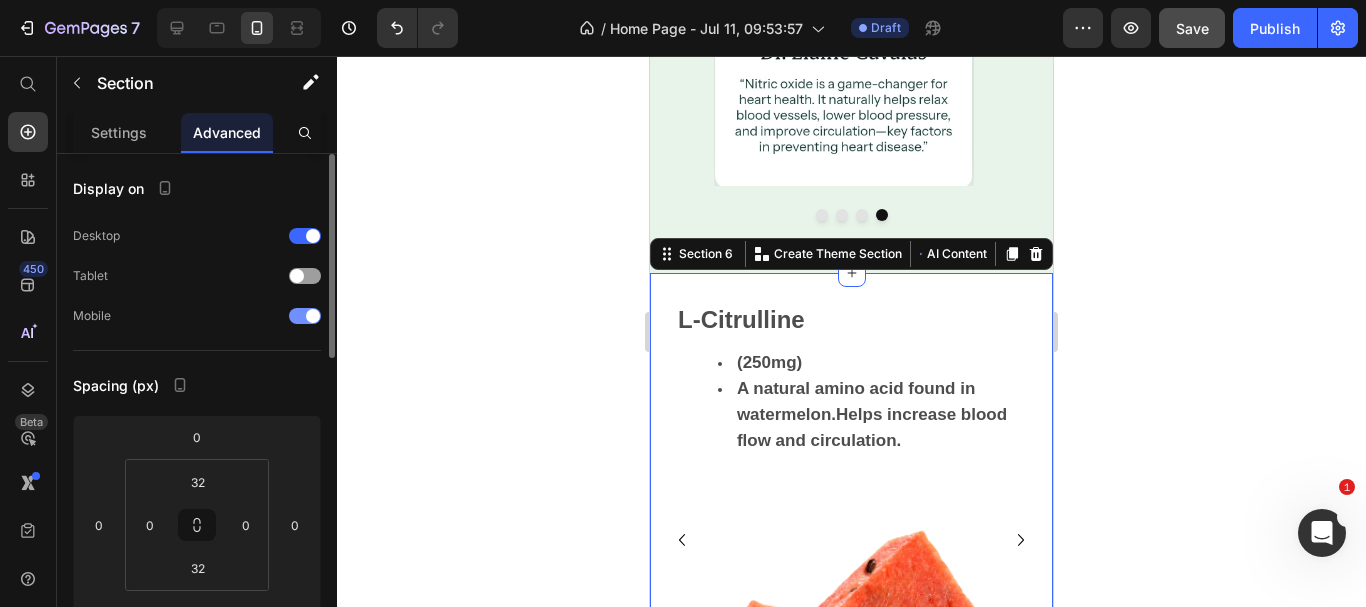 click at bounding box center [305, 316] 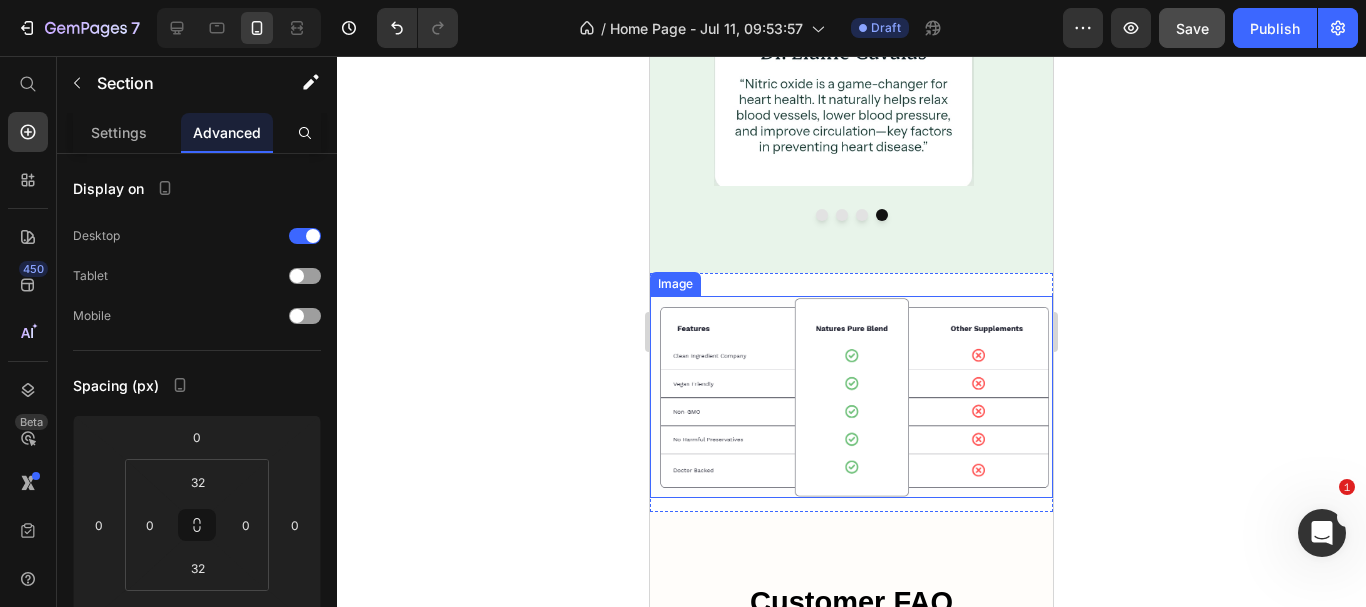 scroll, scrollTop: 5854, scrollLeft: 0, axis: vertical 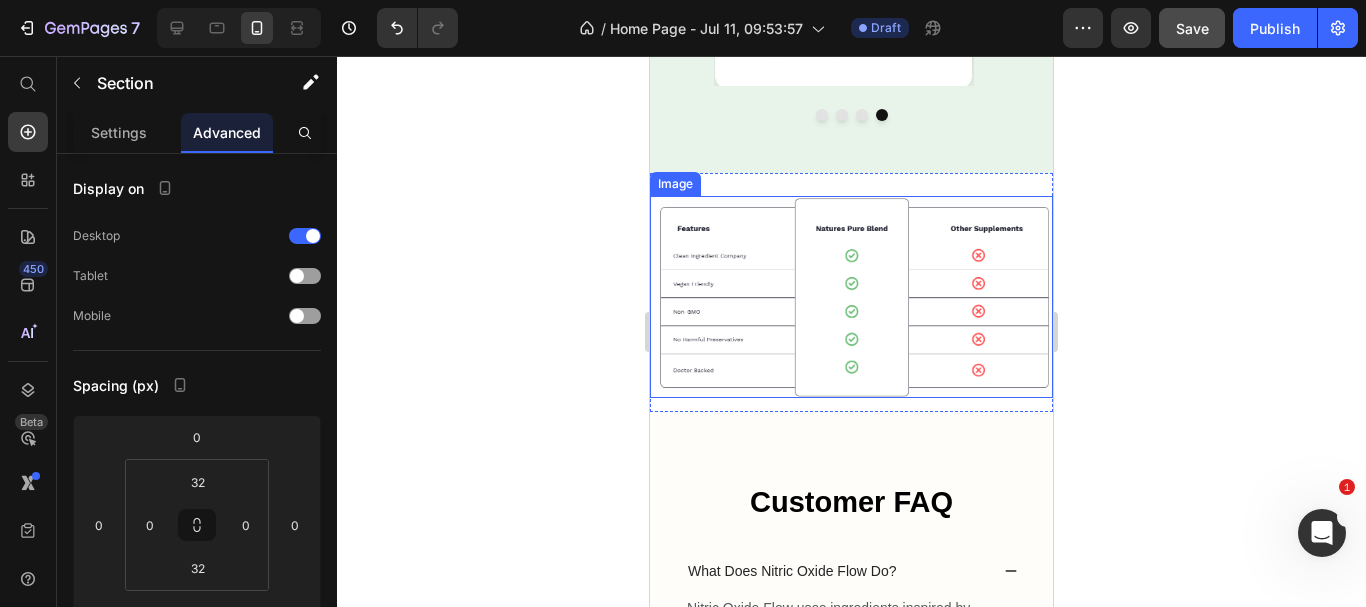 click at bounding box center (851, 297) 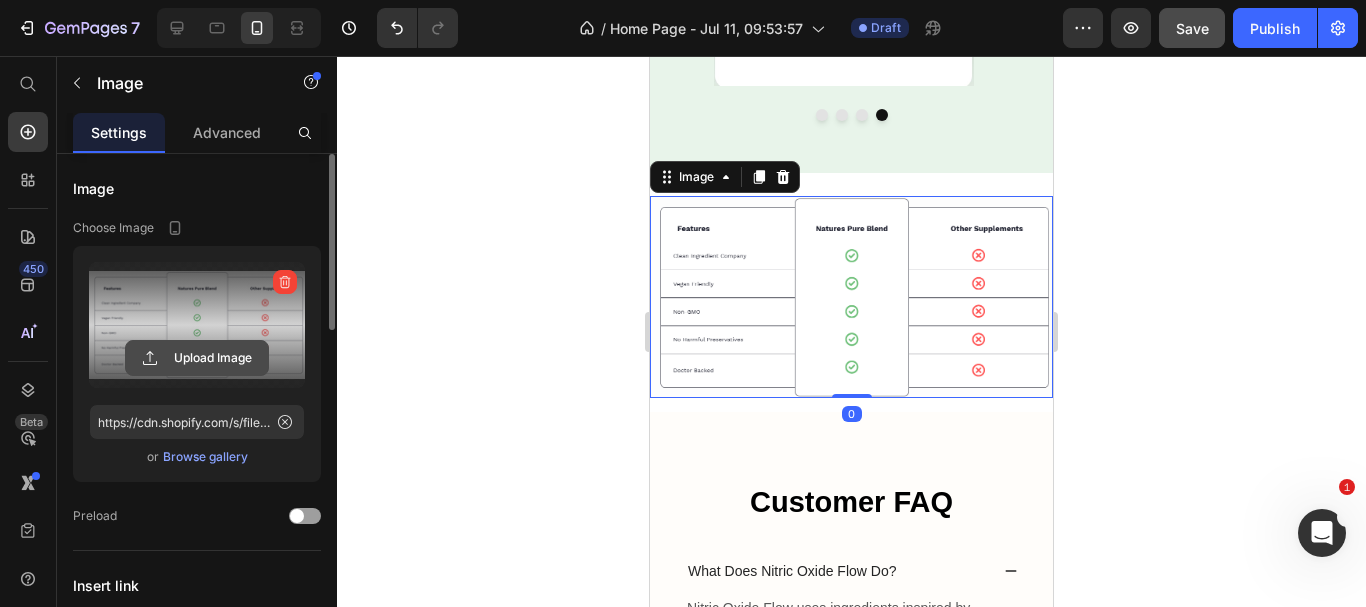 click 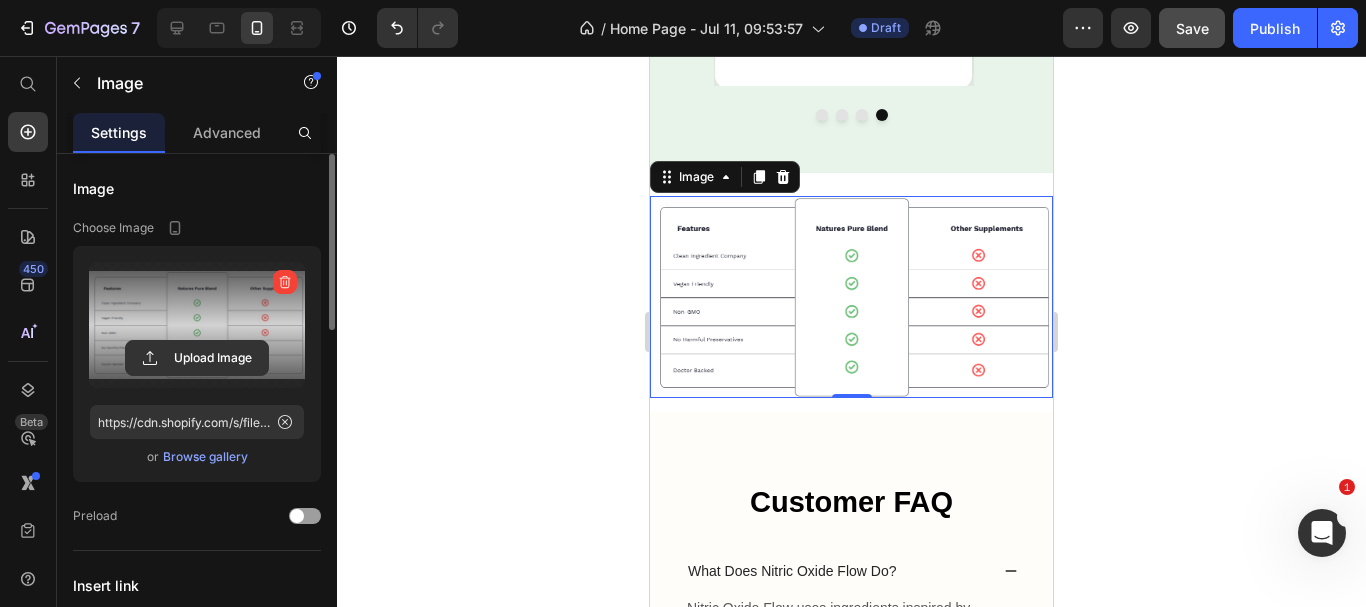 click at bounding box center [197, 325] 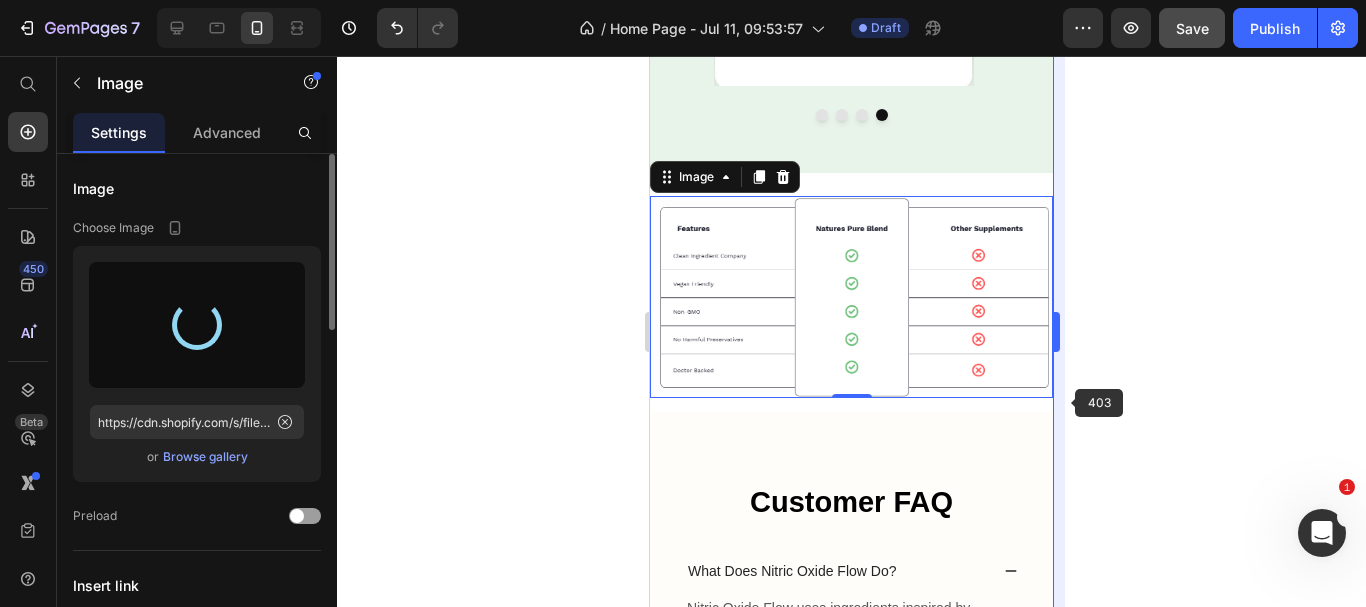 type on "https://cdn.shopify.com/s/files/1/0633/9133/4502/files/gempages_565070732975932211-04650f28-f320-404a-a7ea-0237ba7f0d3c.png" 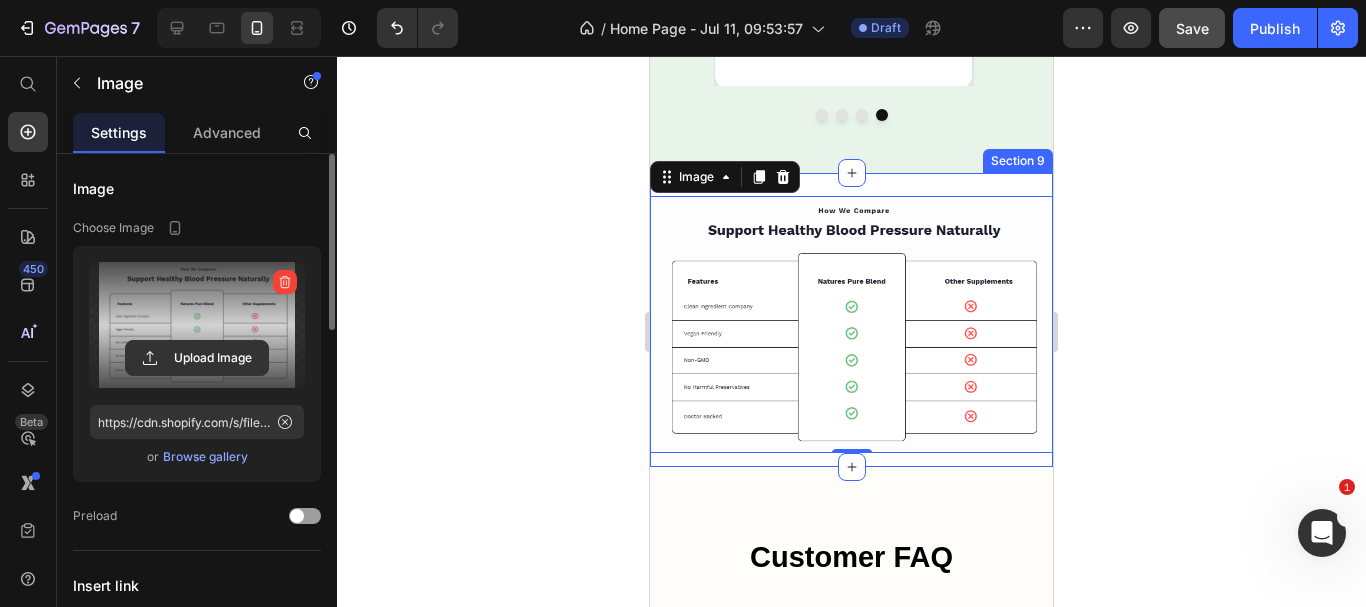 click on "Image   0 Section 9" at bounding box center (851, 320) 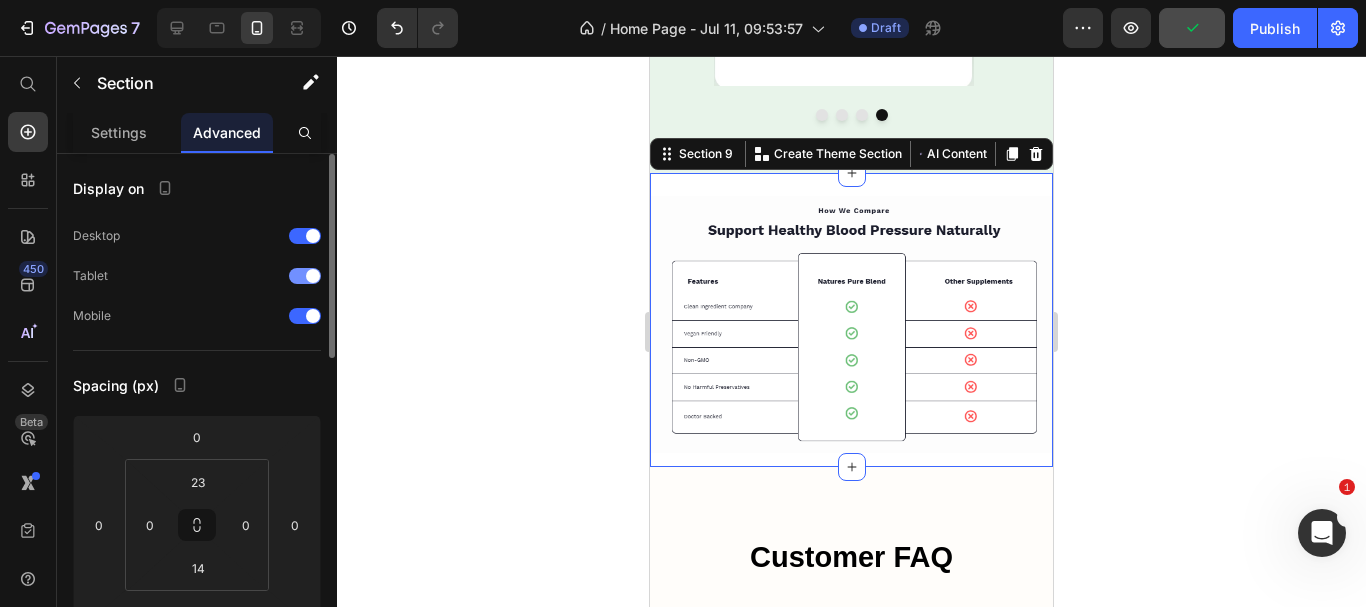 click at bounding box center (305, 276) 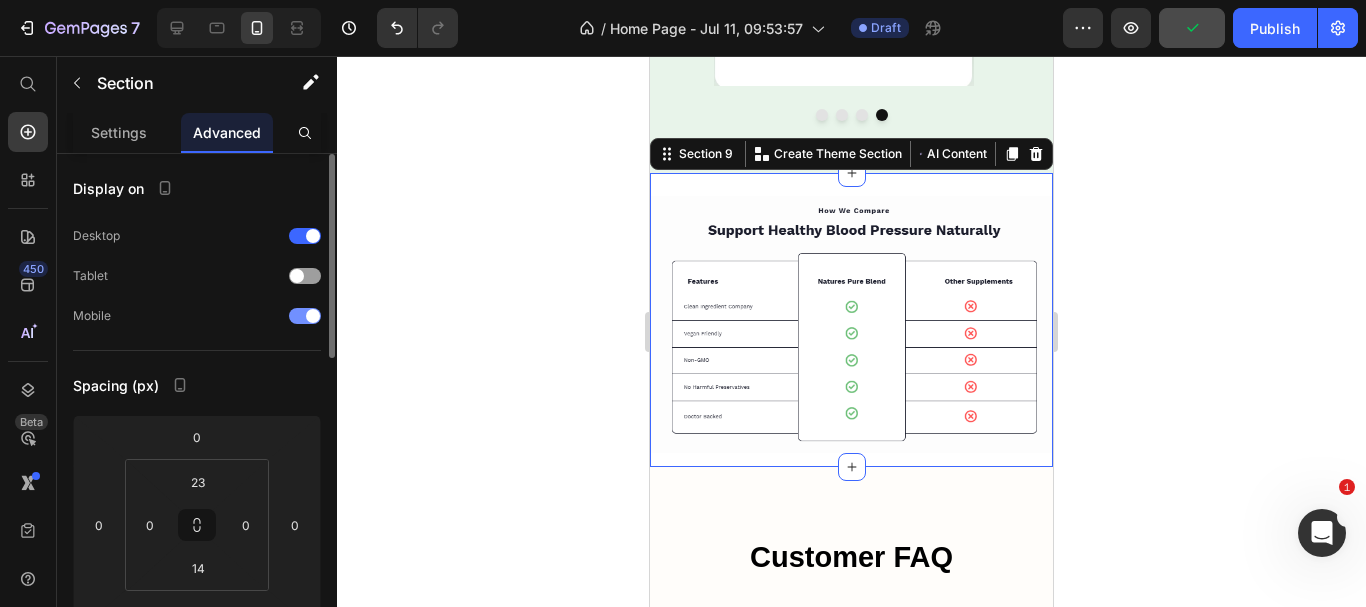 click at bounding box center [313, 316] 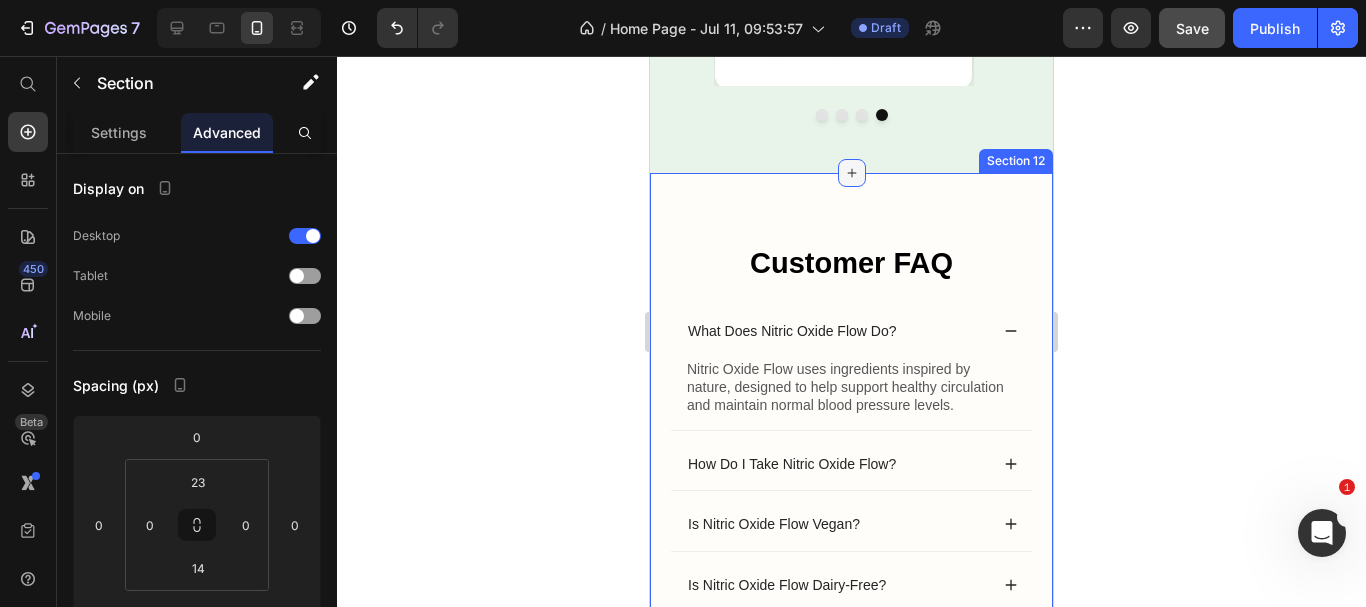 click 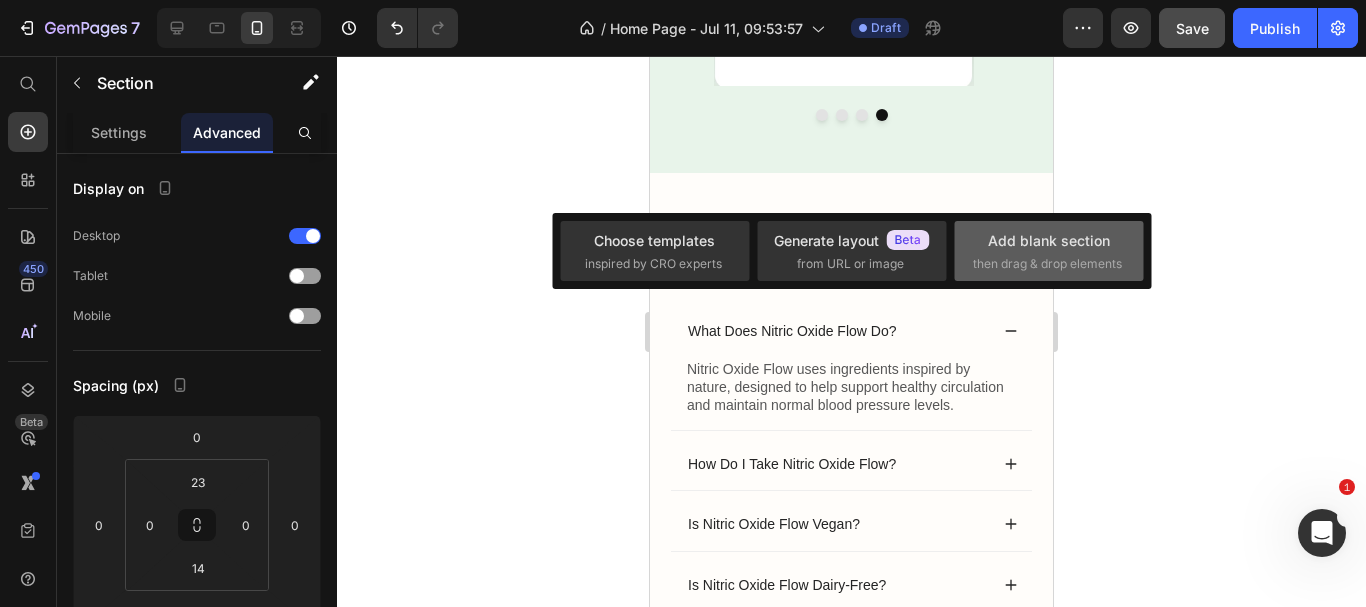 click on "then drag & drop elements" at bounding box center (1047, 264) 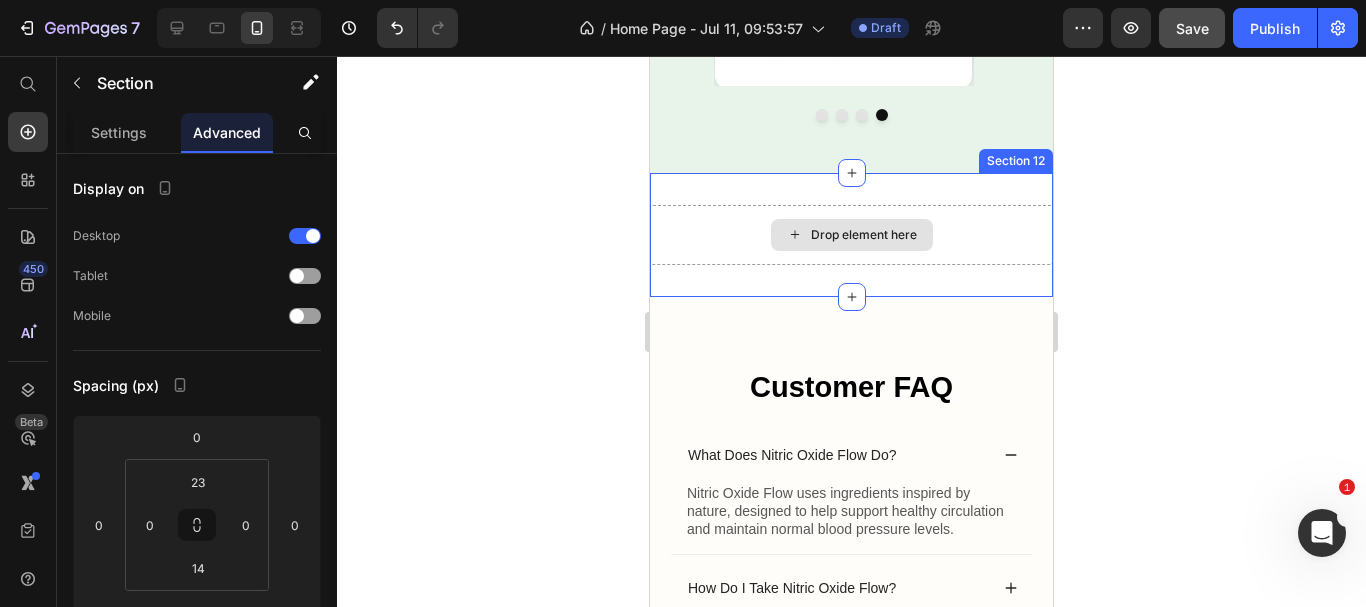 click on "Drop element here" at bounding box center (864, 235) 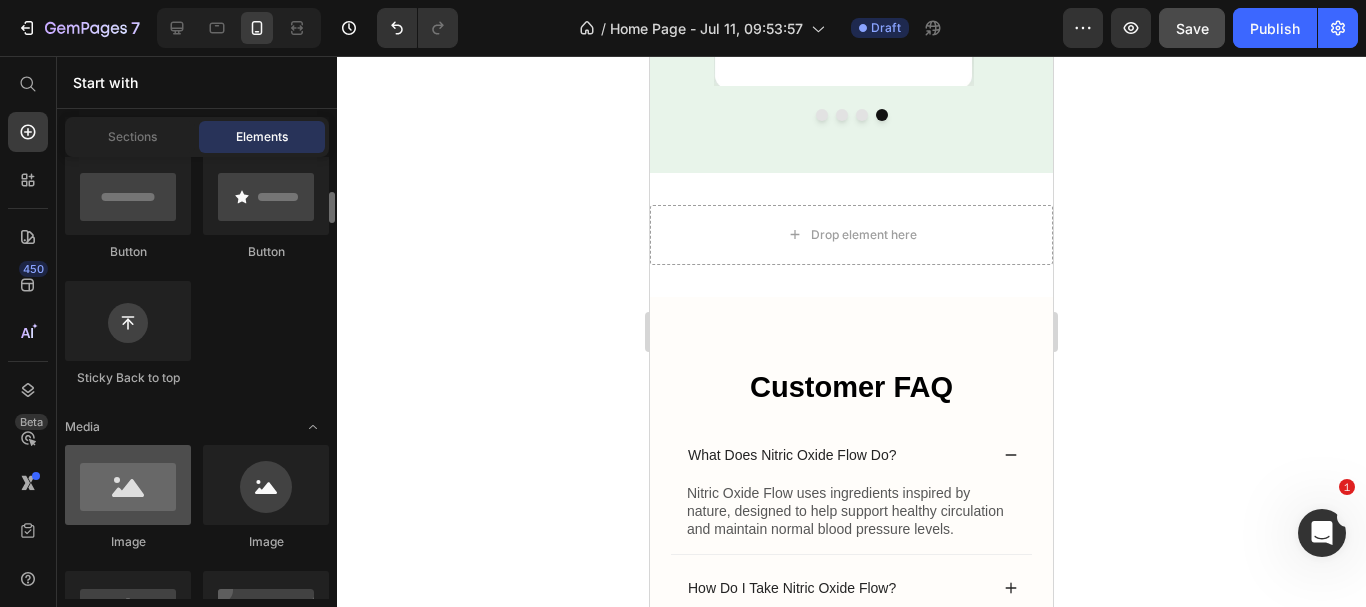 scroll, scrollTop: 600, scrollLeft: 0, axis: vertical 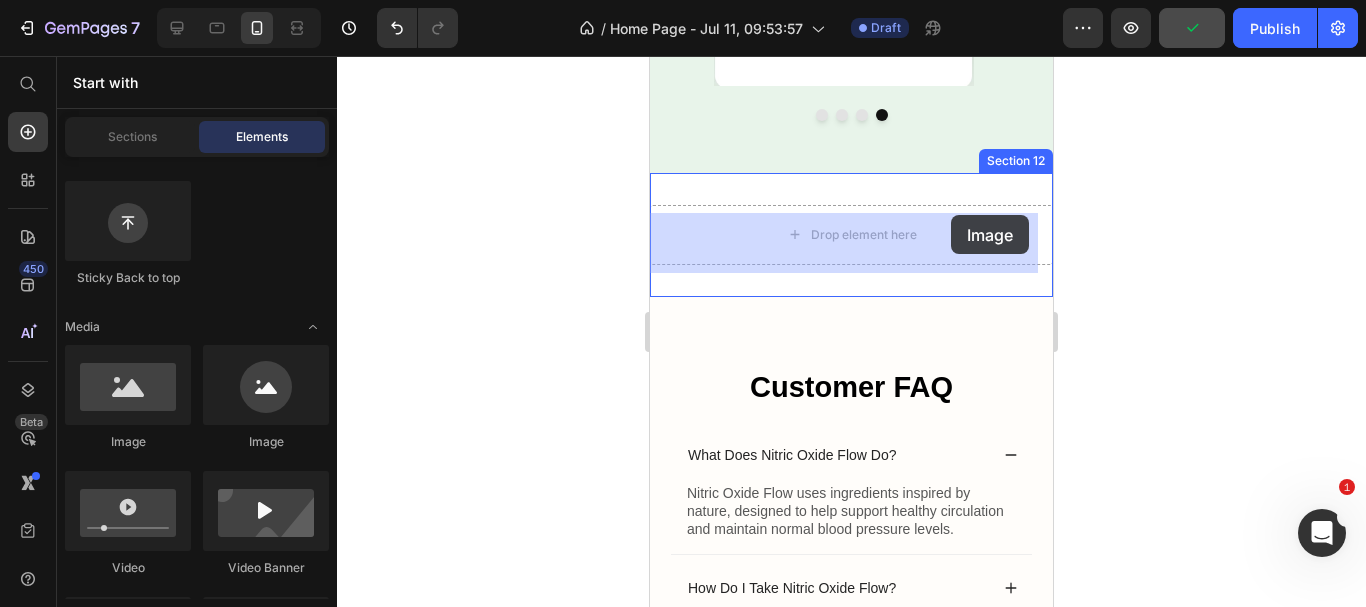 drag, startPoint x: 782, startPoint y: 445, endPoint x: 951, endPoint y: 215, distance: 285.41373 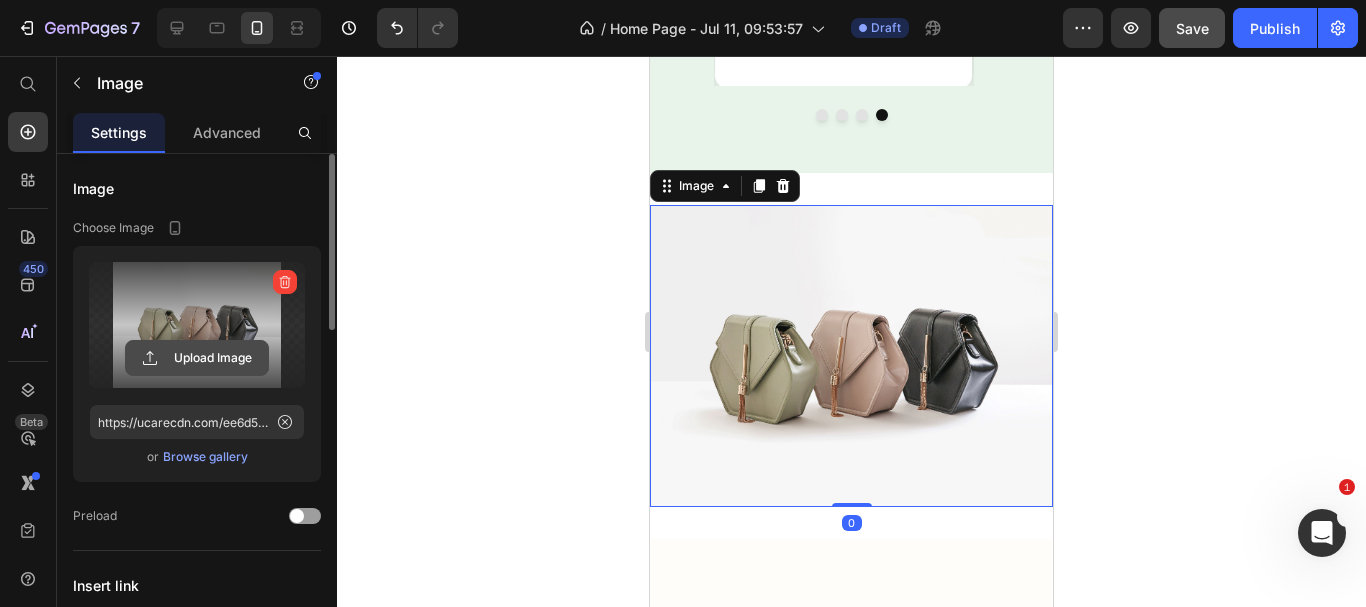 click 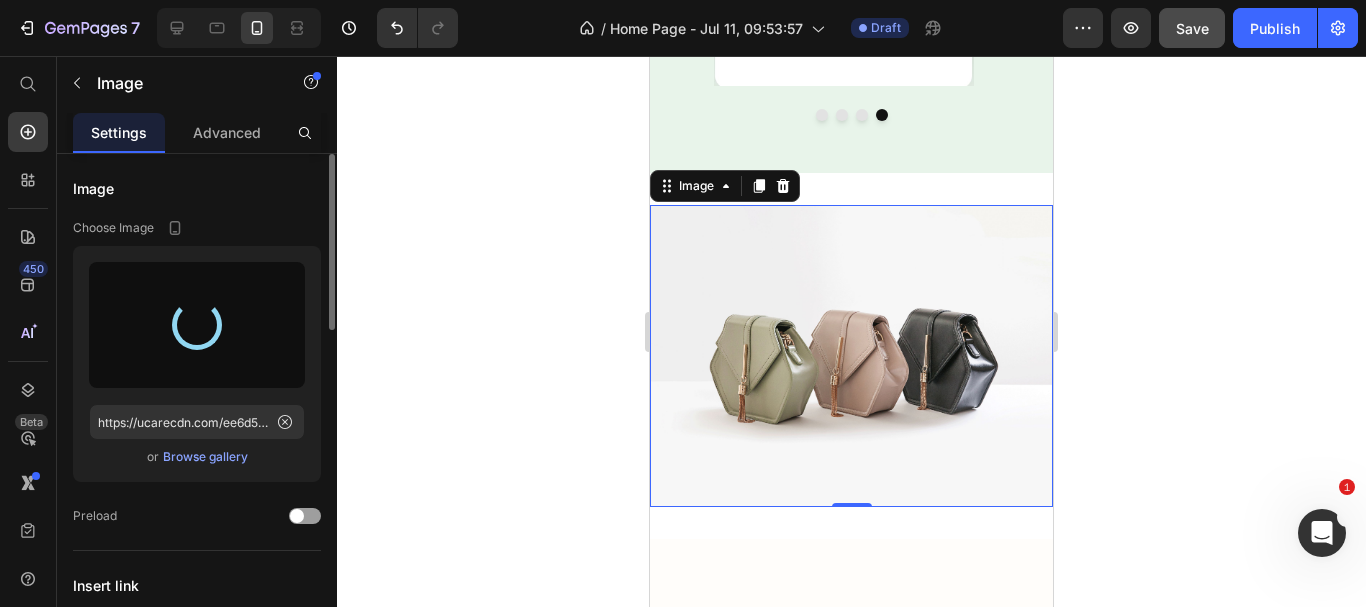 type on "https://cdn.shopify.com/s/files/1/0633/9133/4502/files/gempages_565070732975932211-34ddd124-1bb7-4fb4-b197-ac2da1228280.jpg" 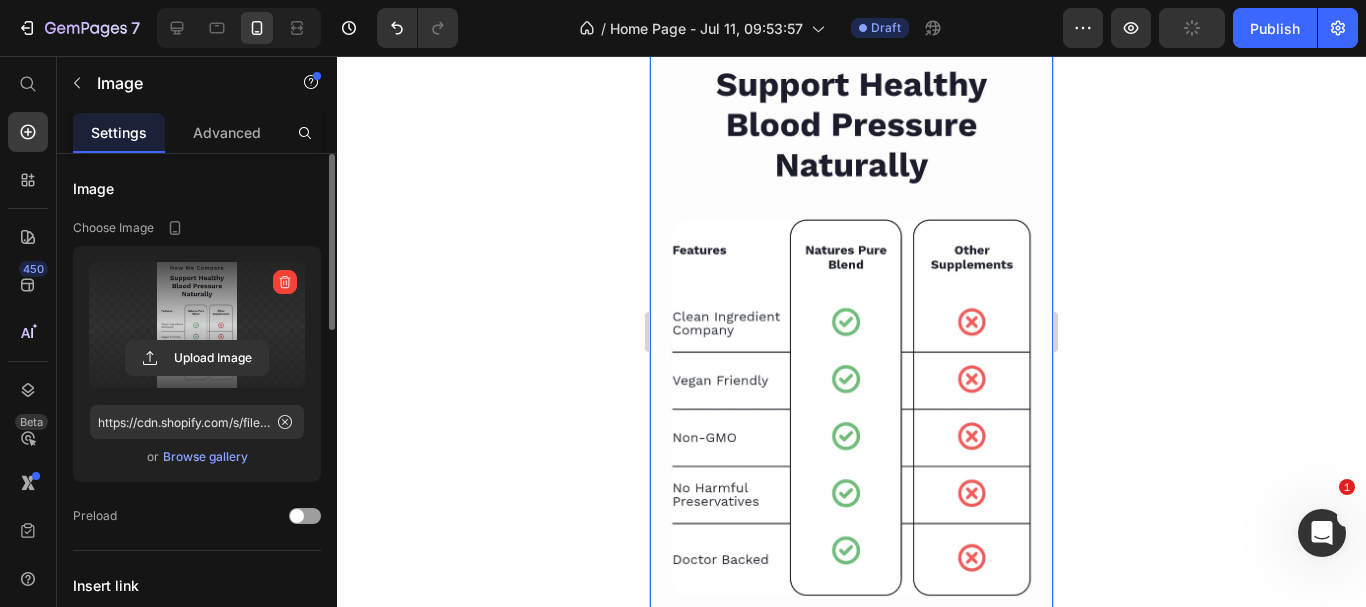 scroll, scrollTop: 5854, scrollLeft: 0, axis: vertical 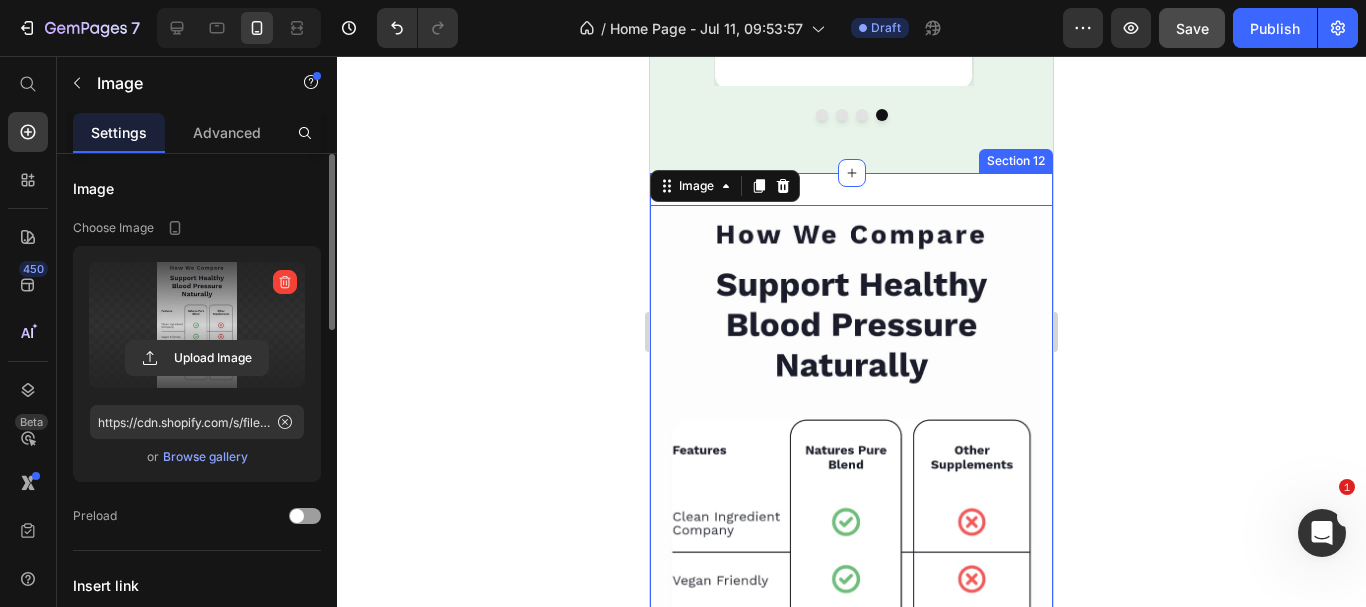 click 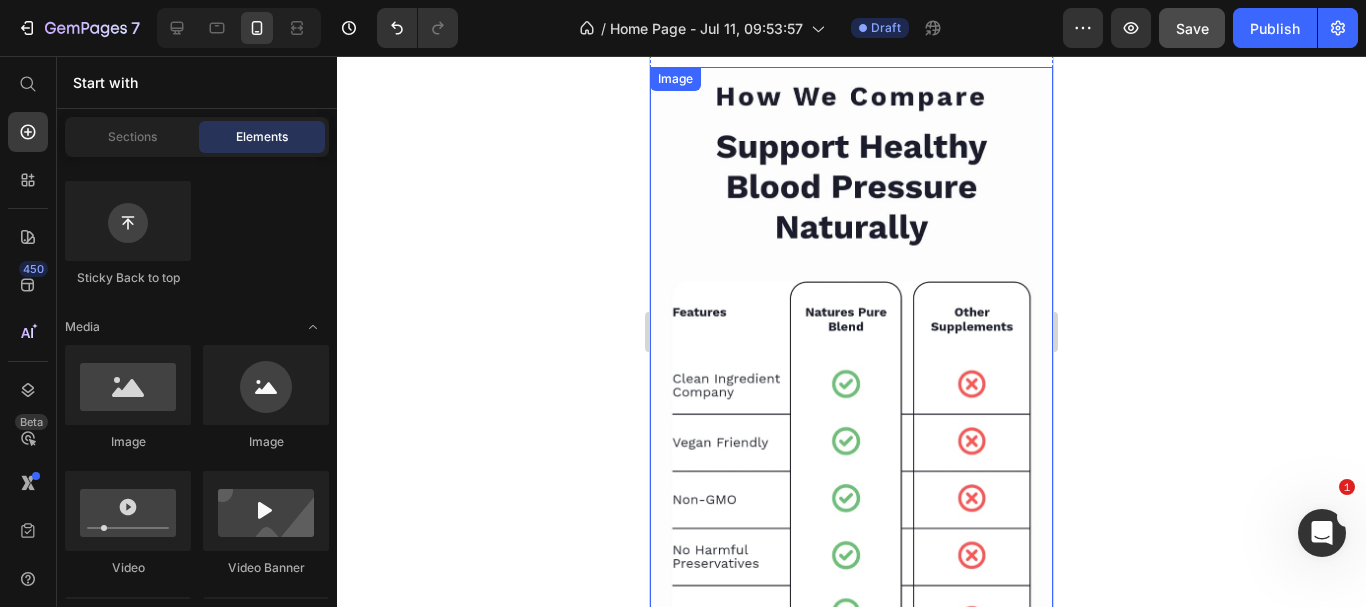 scroll, scrollTop: 6400, scrollLeft: 0, axis: vertical 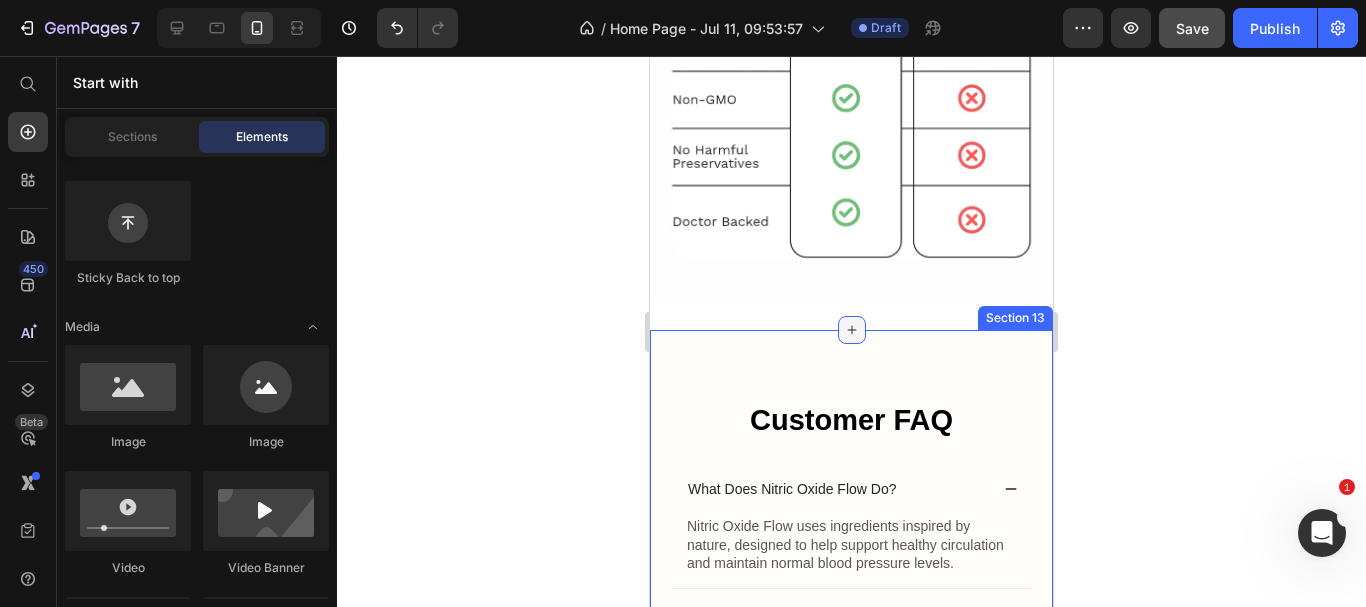 click 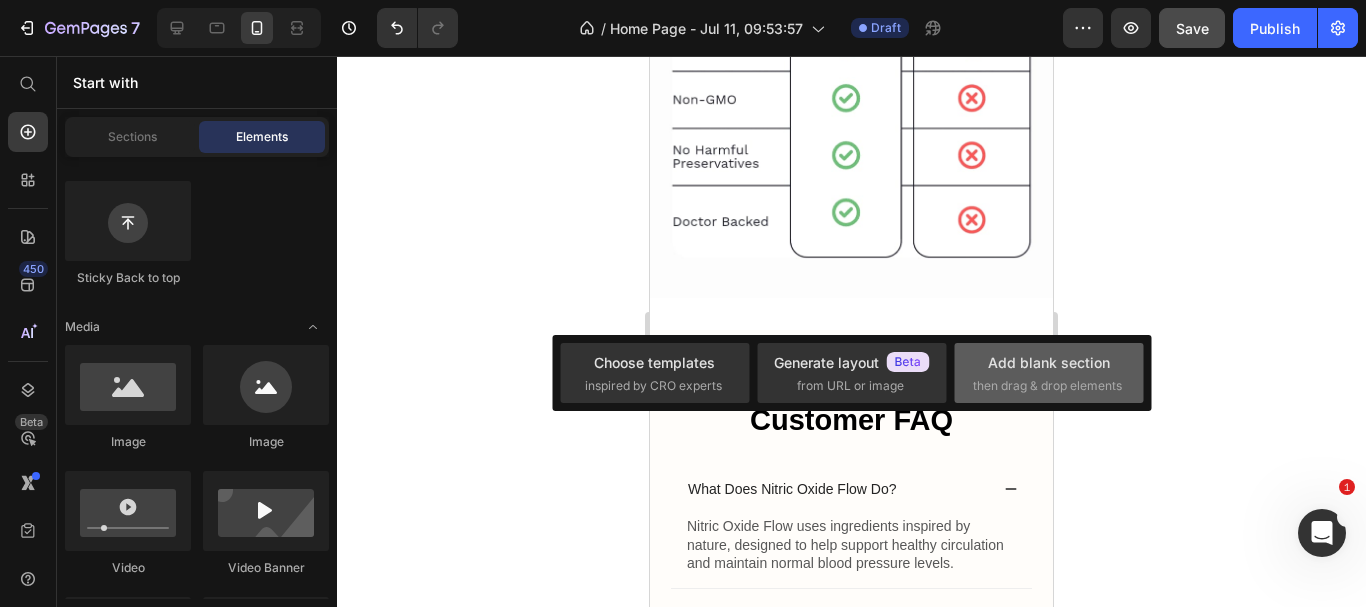 click on "Add blank section" at bounding box center (1049, 362) 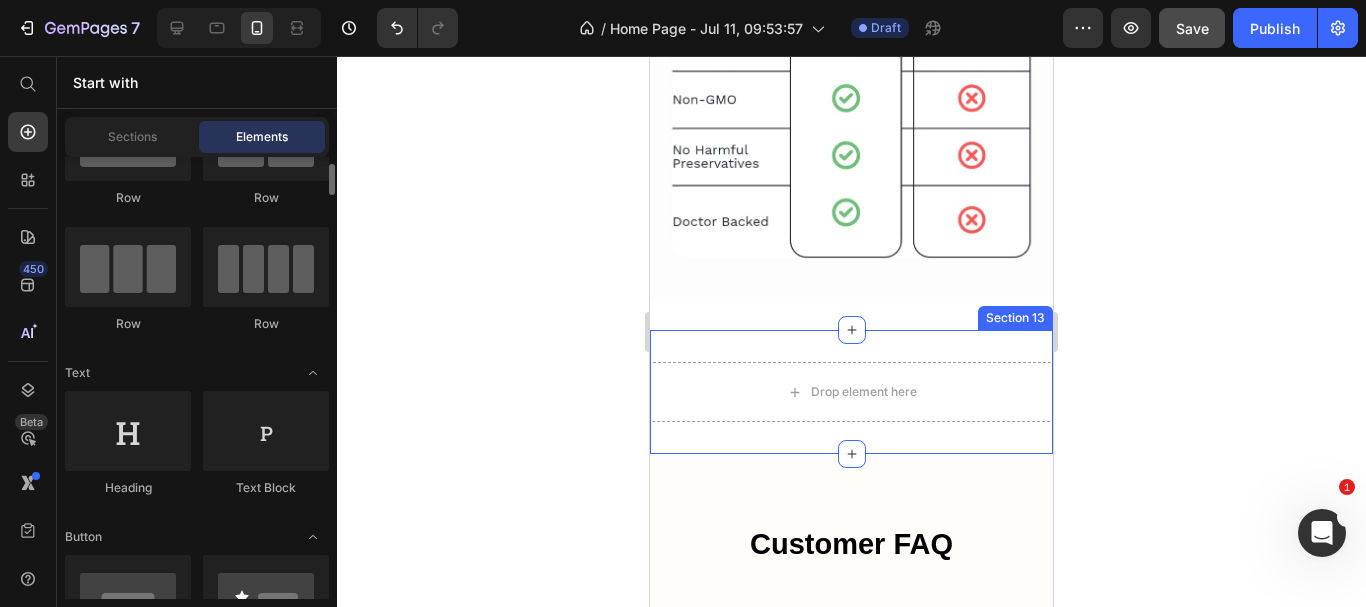 scroll, scrollTop: 0, scrollLeft: 0, axis: both 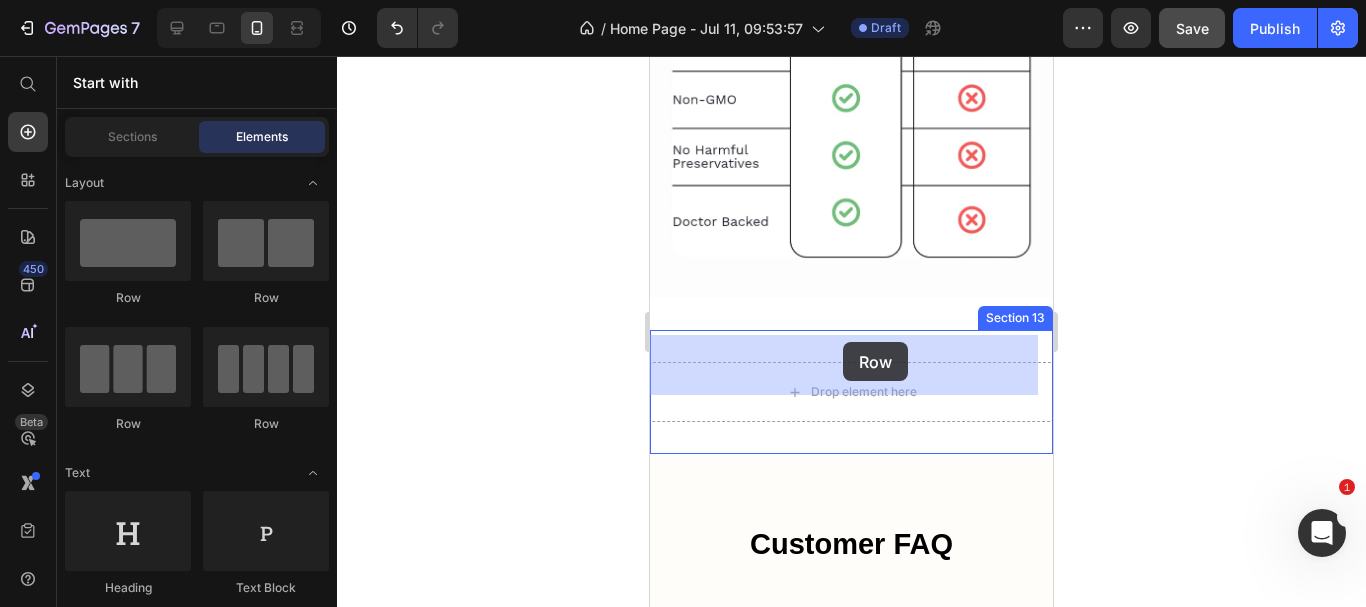 drag, startPoint x: 785, startPoint y: 306, endPoint x: 843, endPoint y: 342, distance: 68.26419 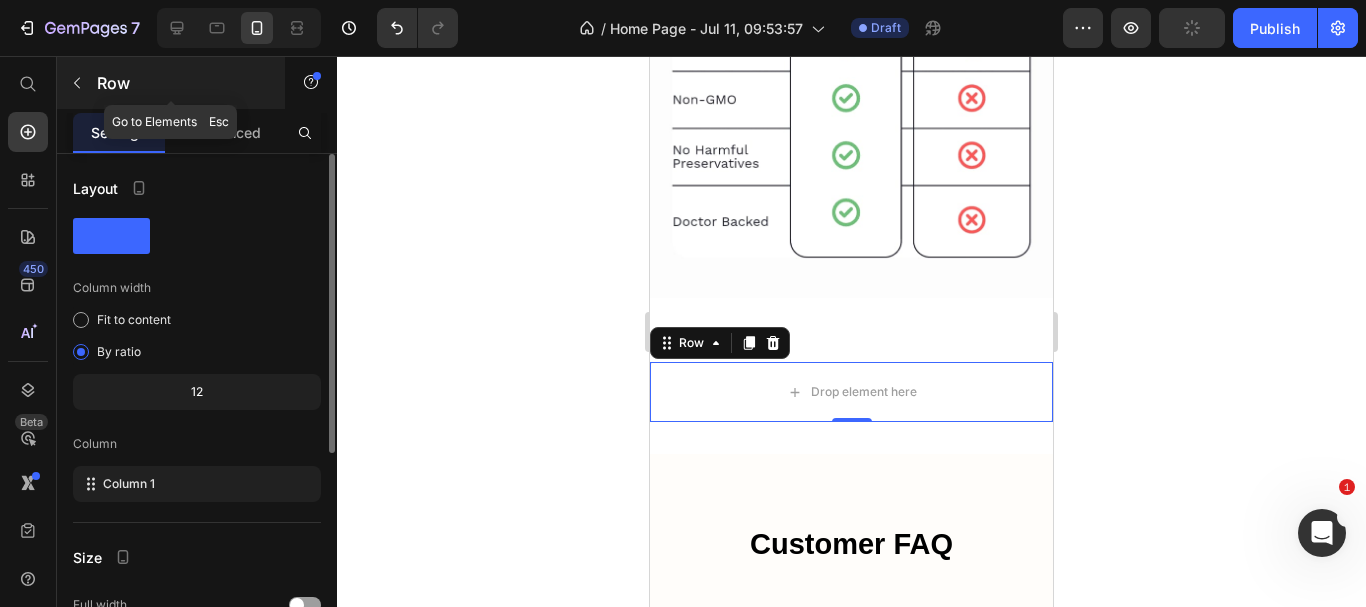 click 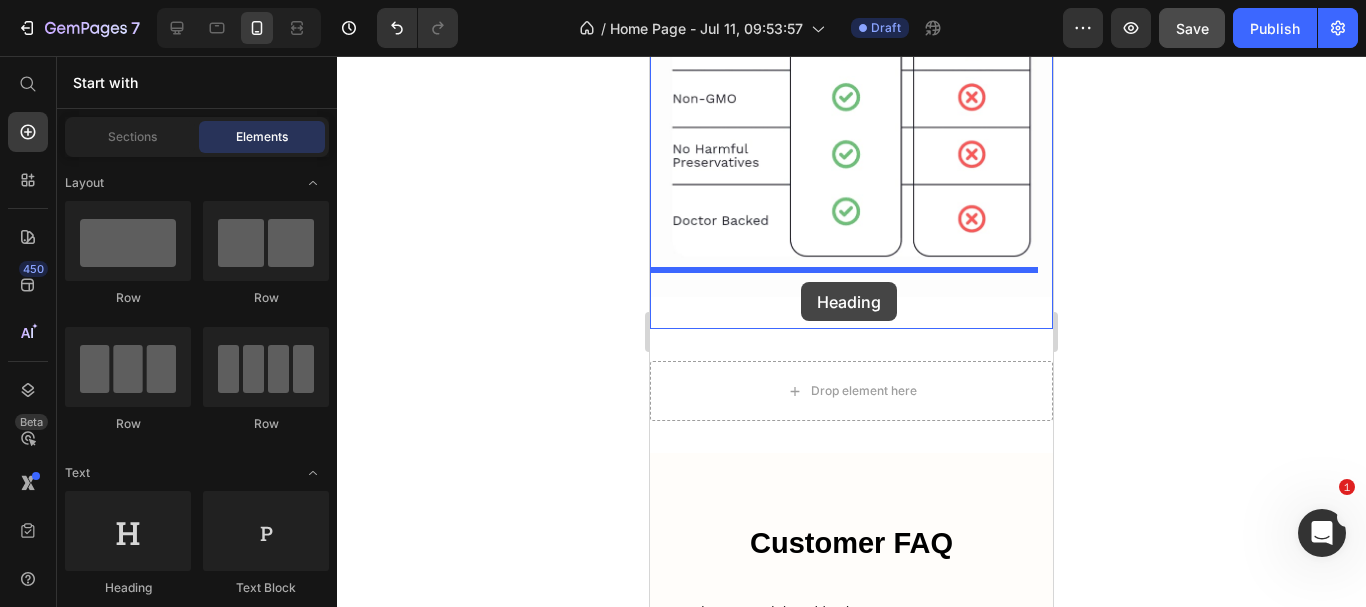 scroll, scrollTop: 6384, scrollLeft: 0, axis: vertical 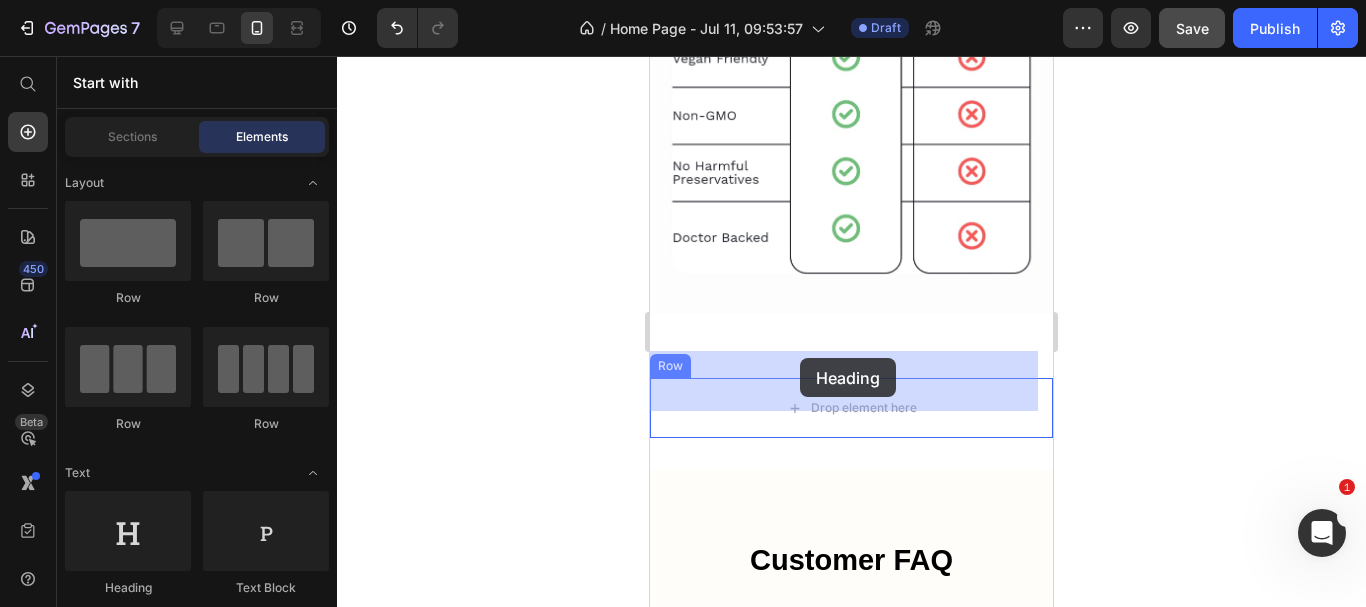 drag, startPoint x: 766, startPoint y: 595, endPoint x: 798, endPoint y: 357, distance: 240.14163 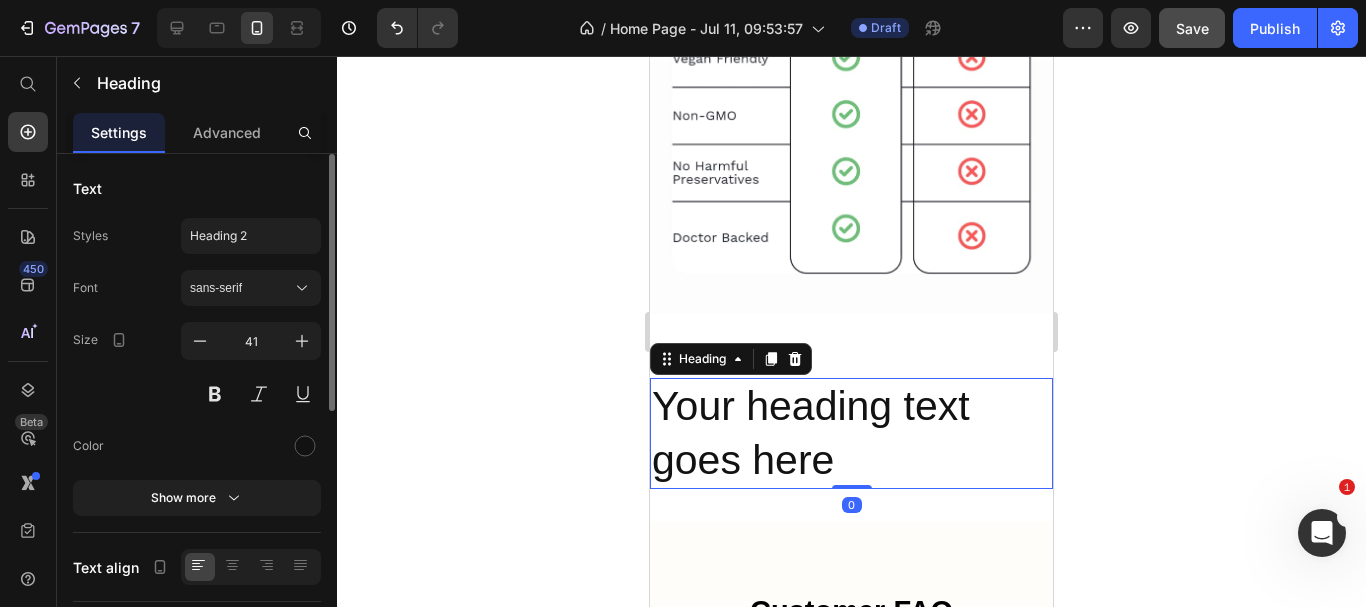 click on "Your heading text goes here" at bounding box center [851, 433] 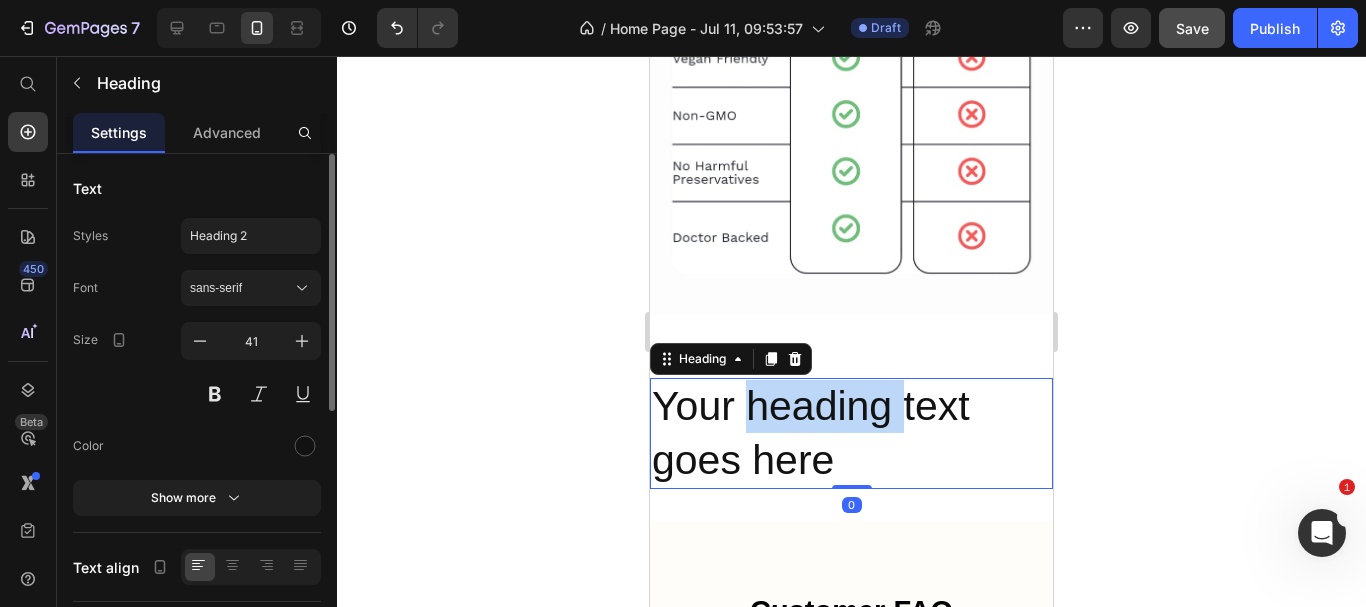 click on "Your heading text goes here" at bounding box center (851, 433) 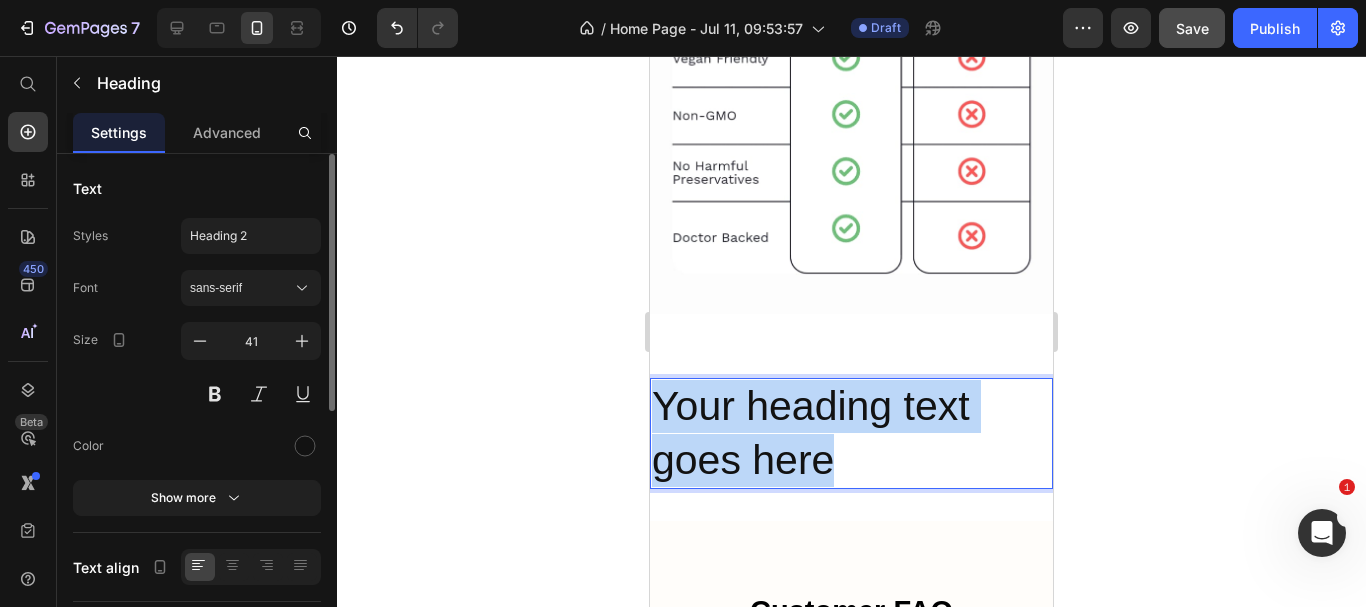 click on "Your heading text goes here" at bounding box center [851, 433] 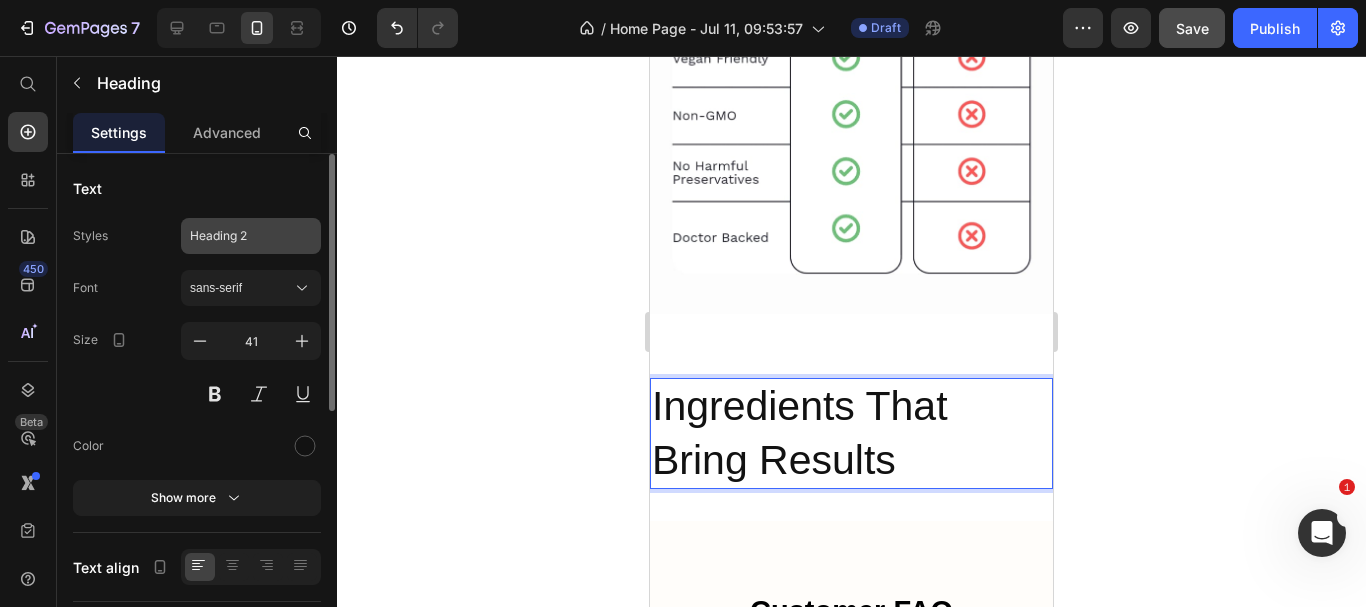 click on "Heading 2" at bounding box center (239, 236) 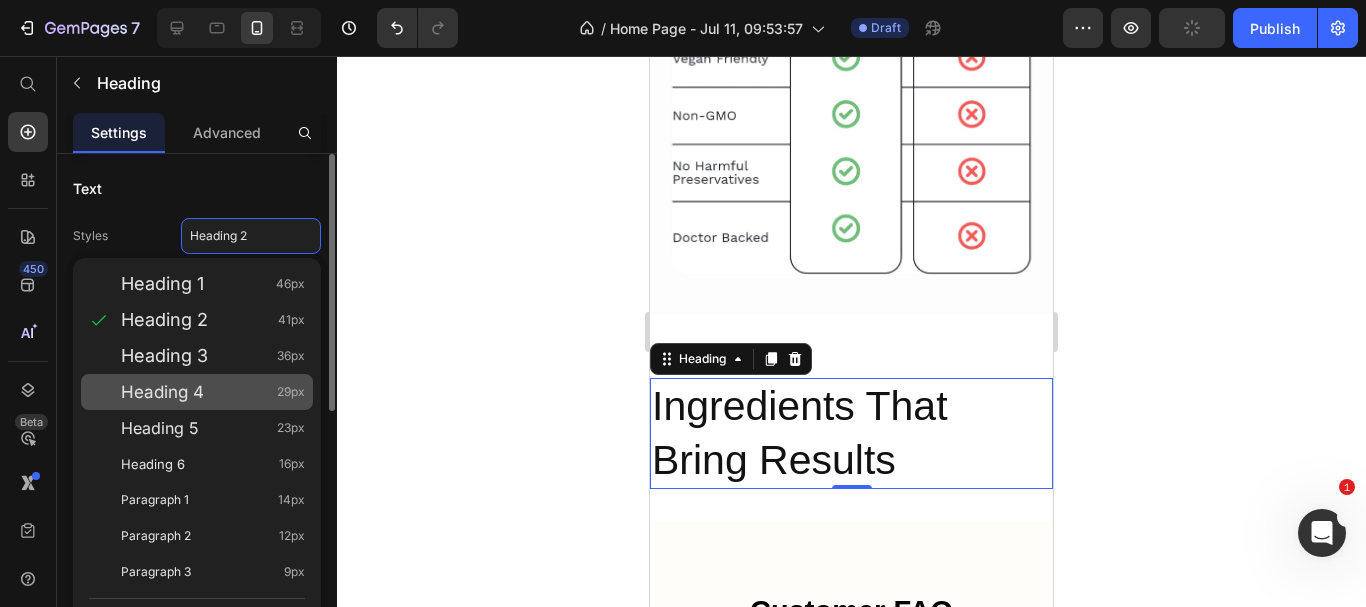 click on "Heading 4" at bounding box center [162, 392] 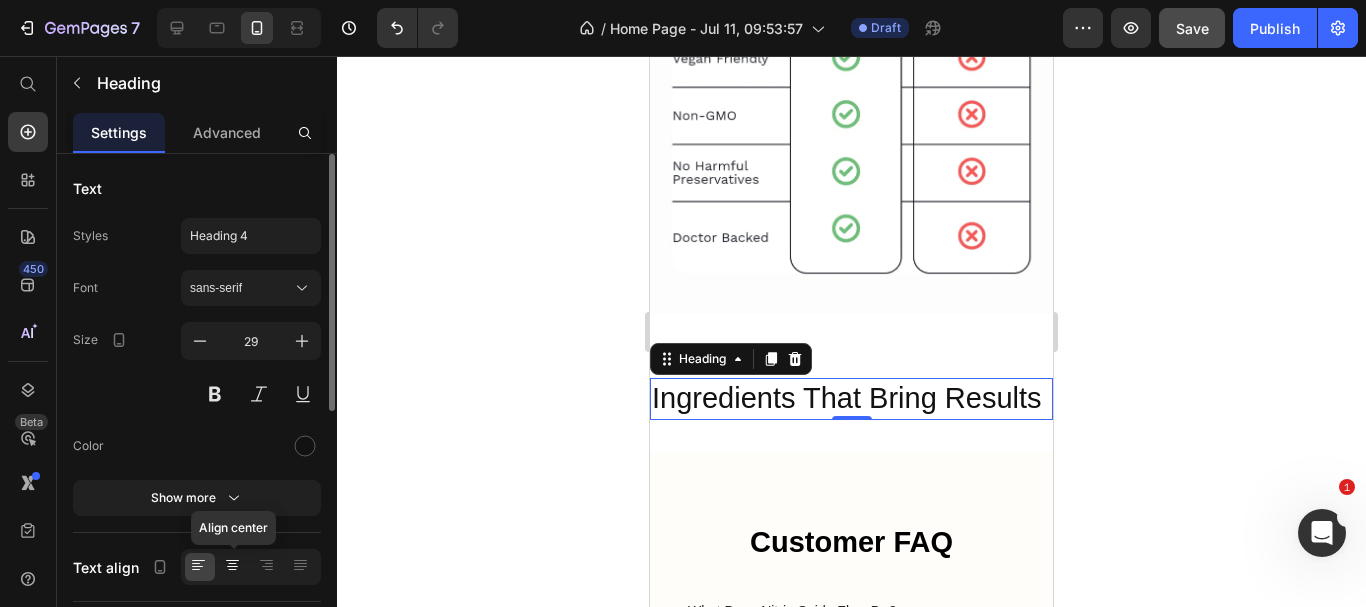 click 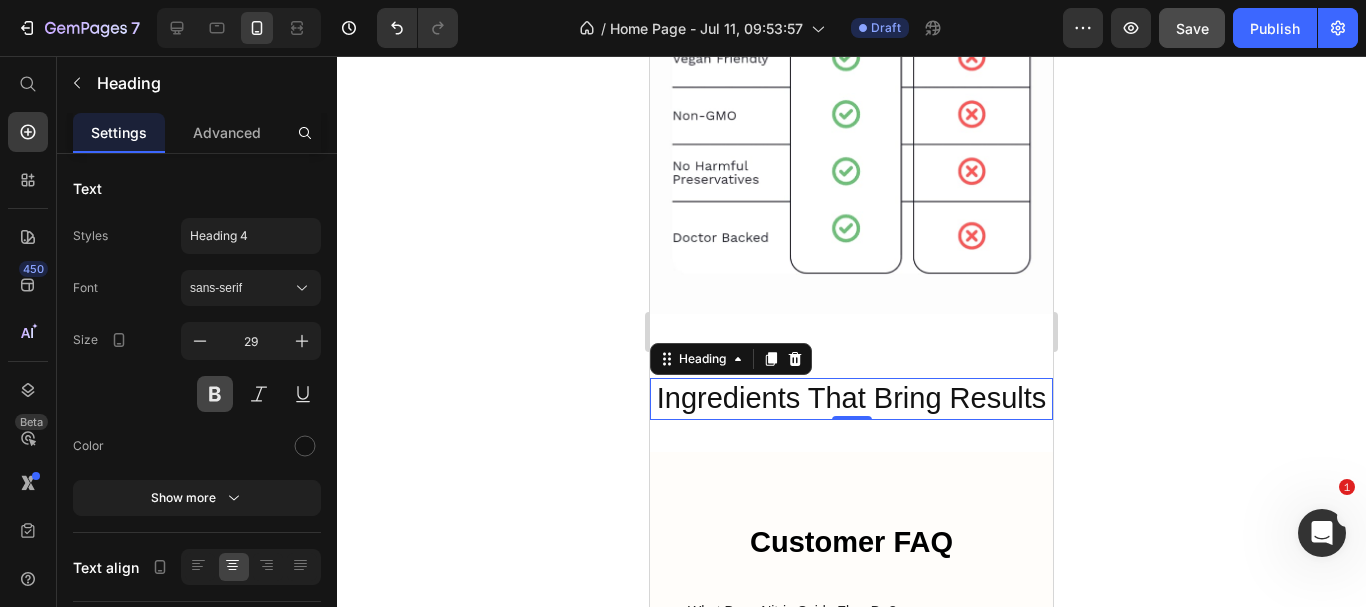 click at bounding box center [215, 394] 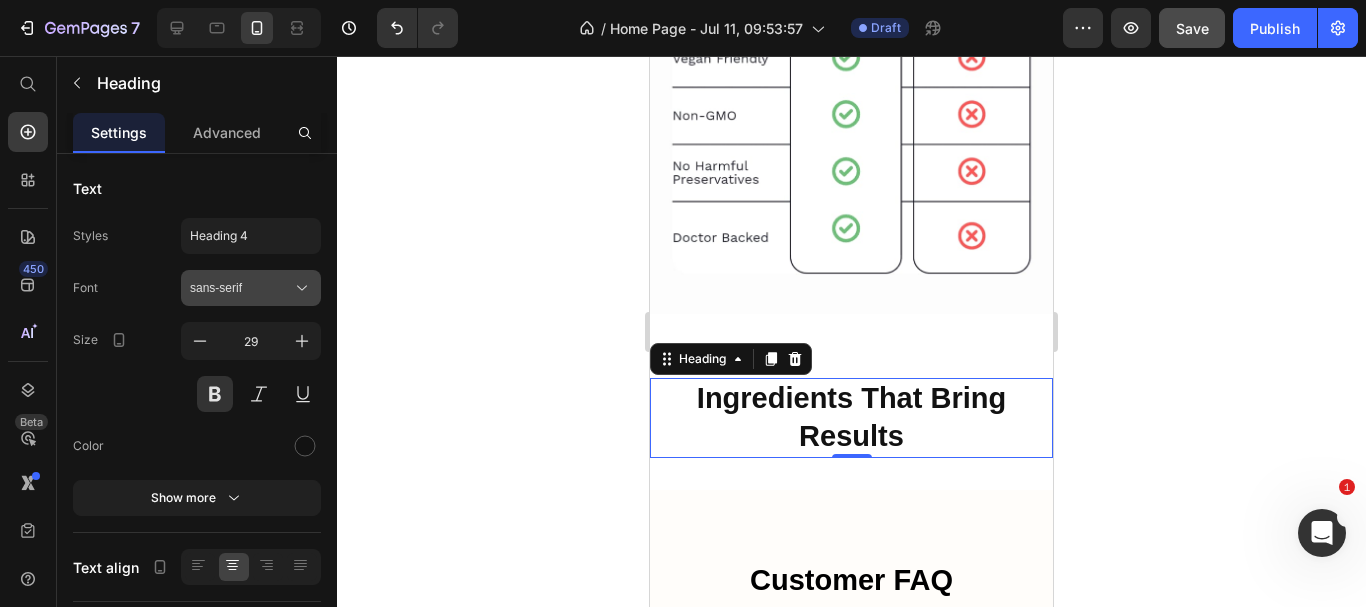 click on "Styles Heading 4 Font sans-serif Size 29 Color Show more" 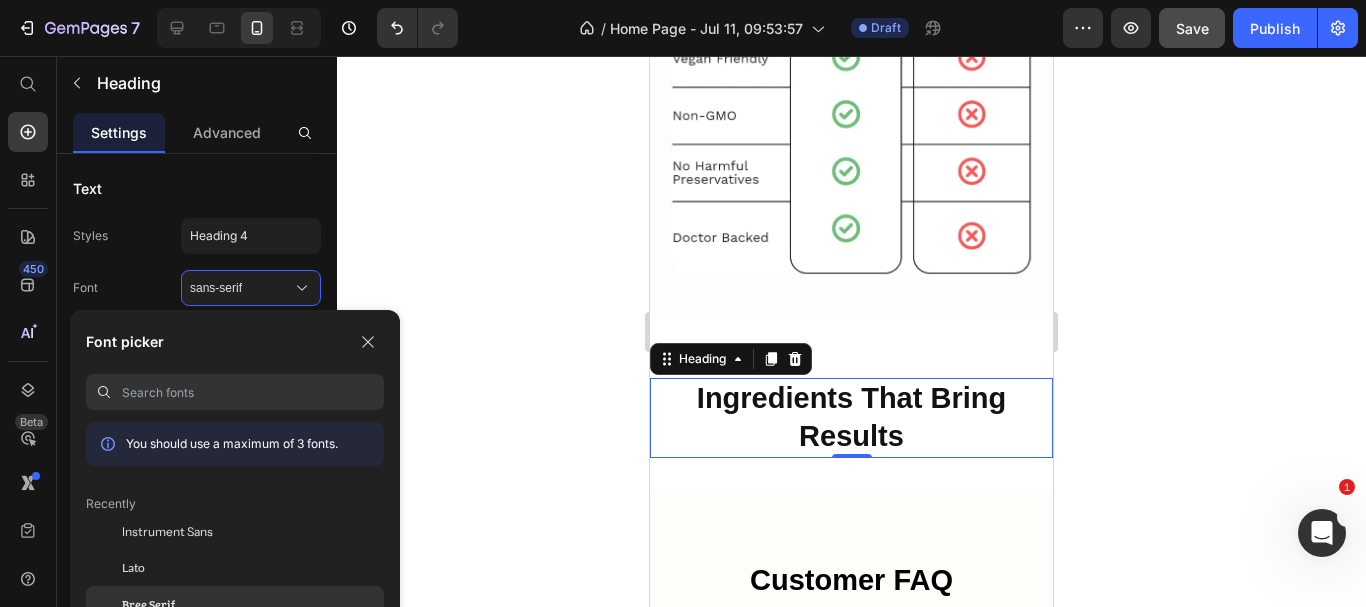 click on "Bree Serif" at bounding box center [148, 604] 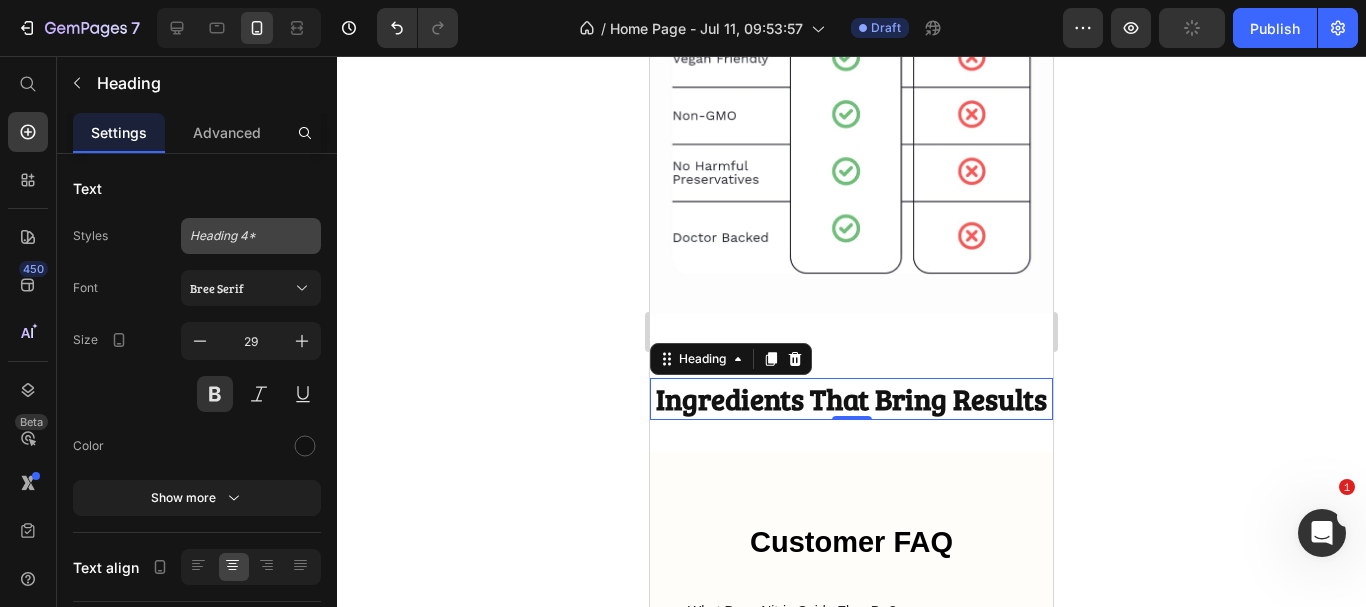 click on "Heading 4*" at bounding box center [239, 236] 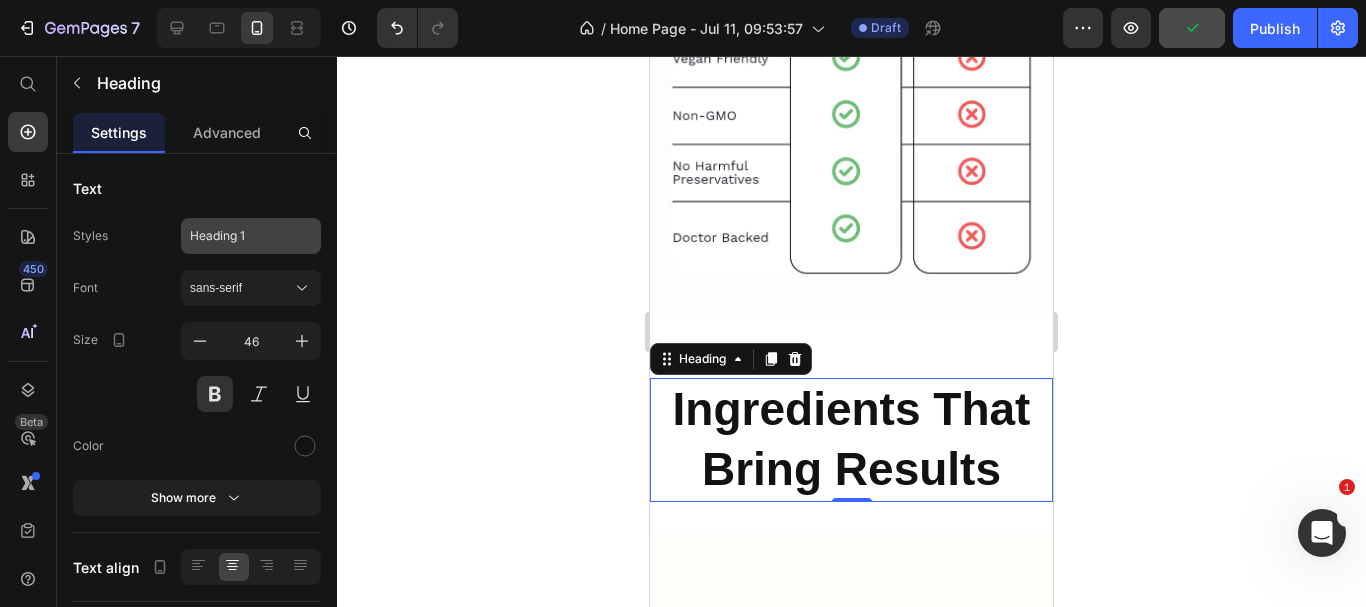 click on "Heading 1" at bounding box center [239, 236] 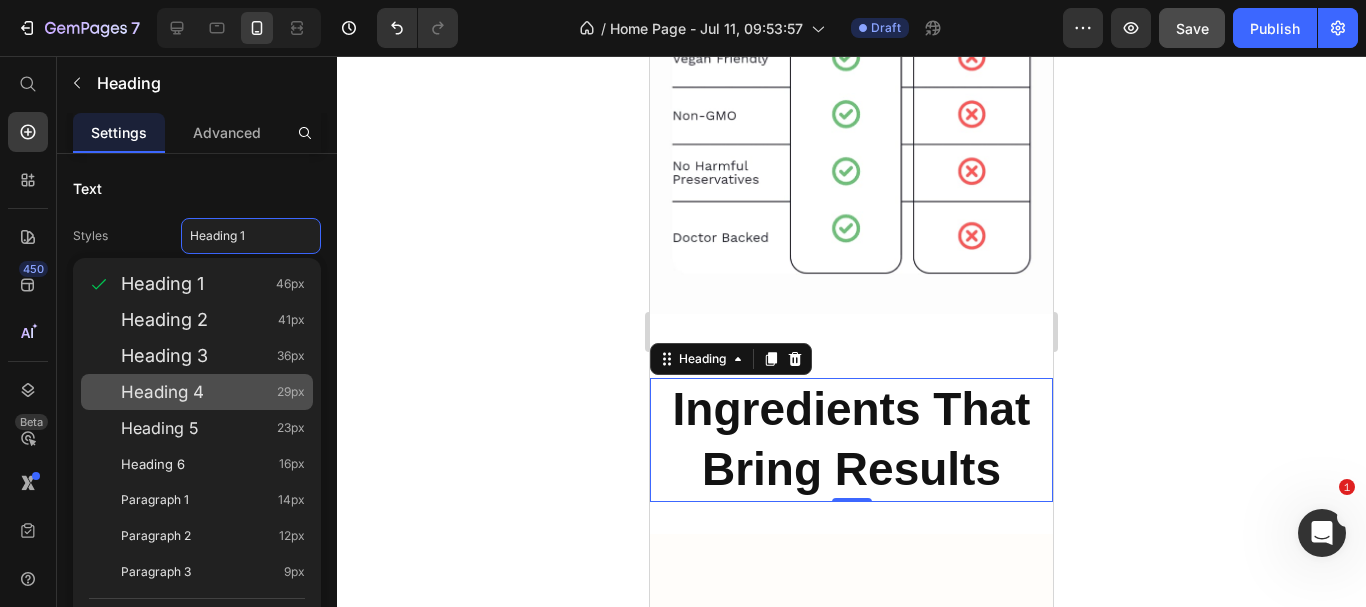 click on "Heading 4" at bounding box center [162, 392] 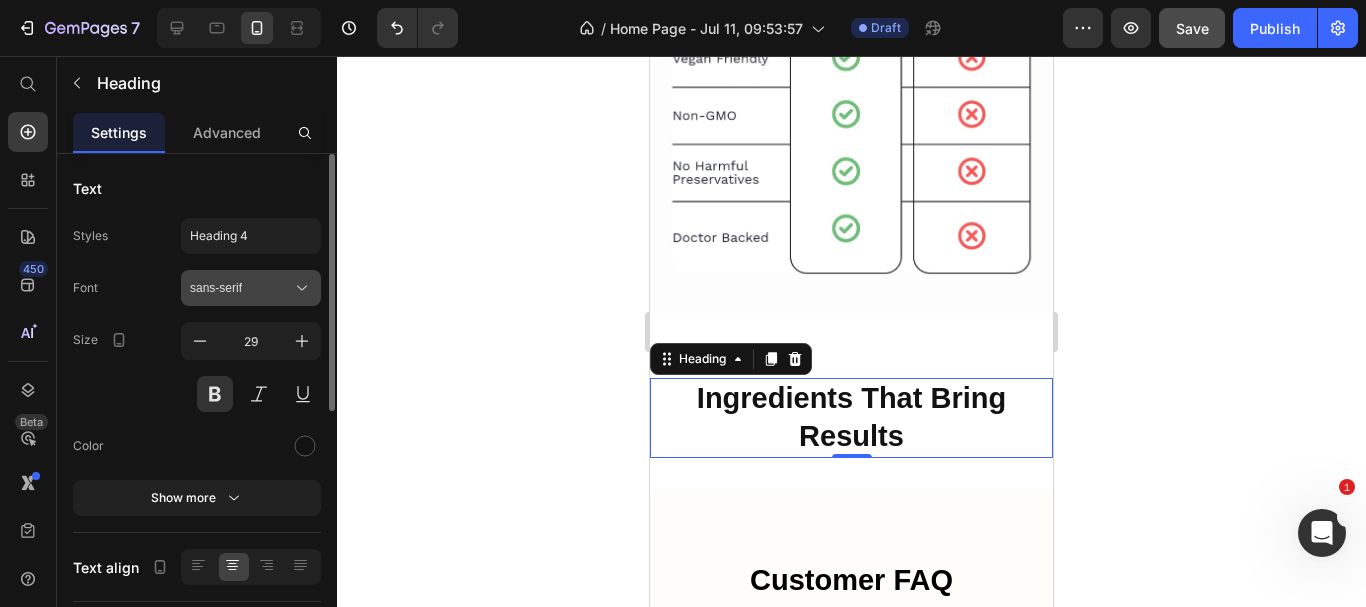 click on "sans-serif" at bounding box center [241, 288] 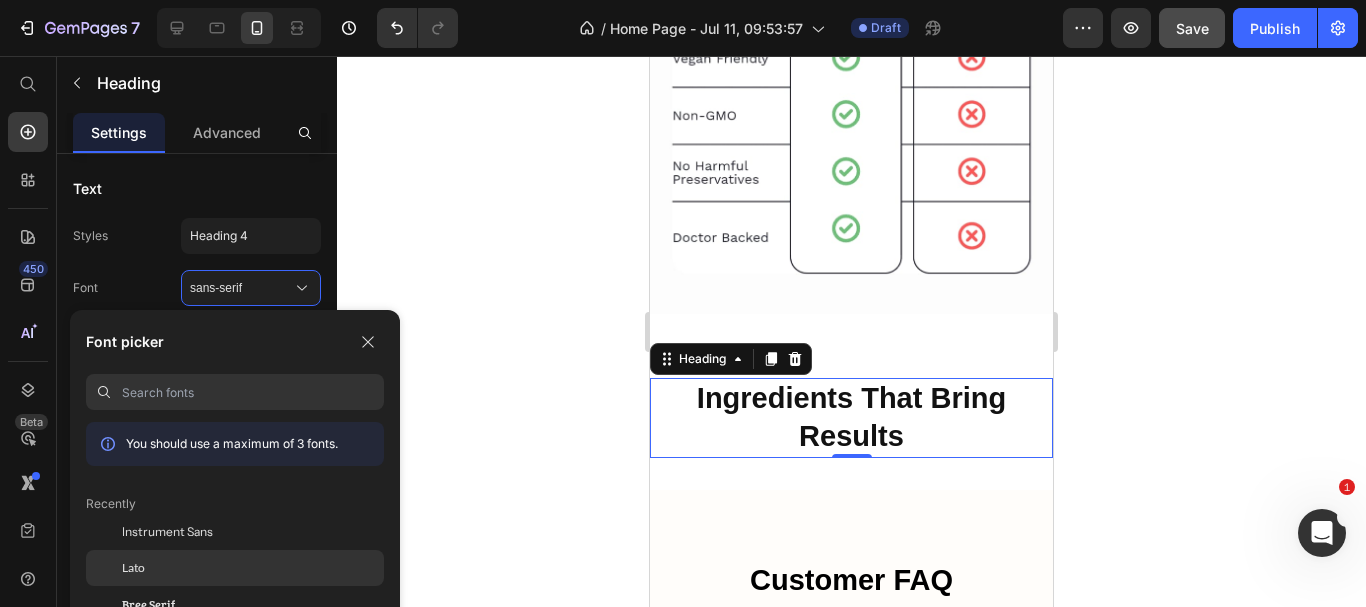 click on "Lato" at bounding box center [133, 568] 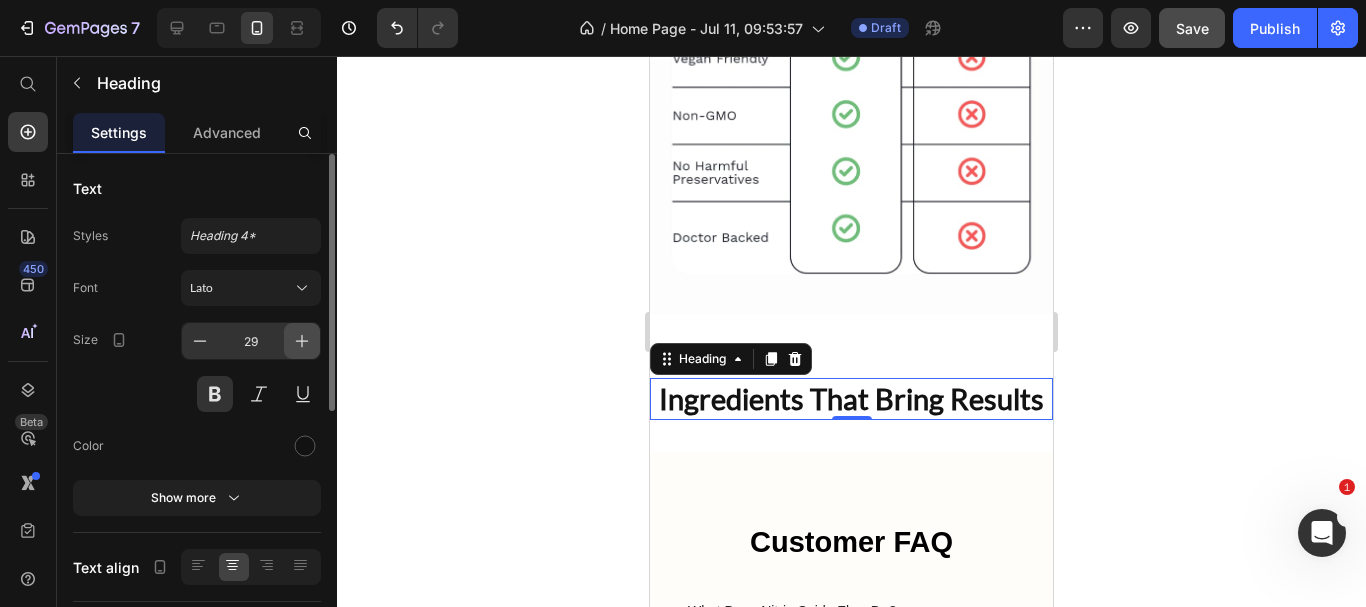 click 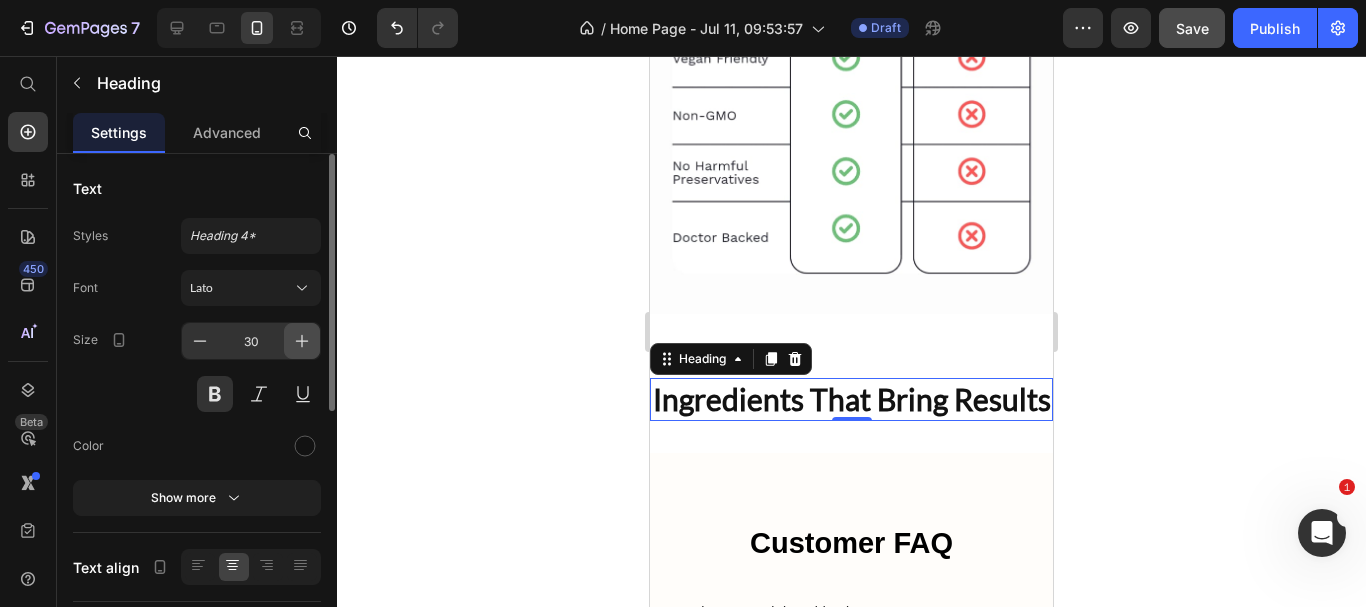 click 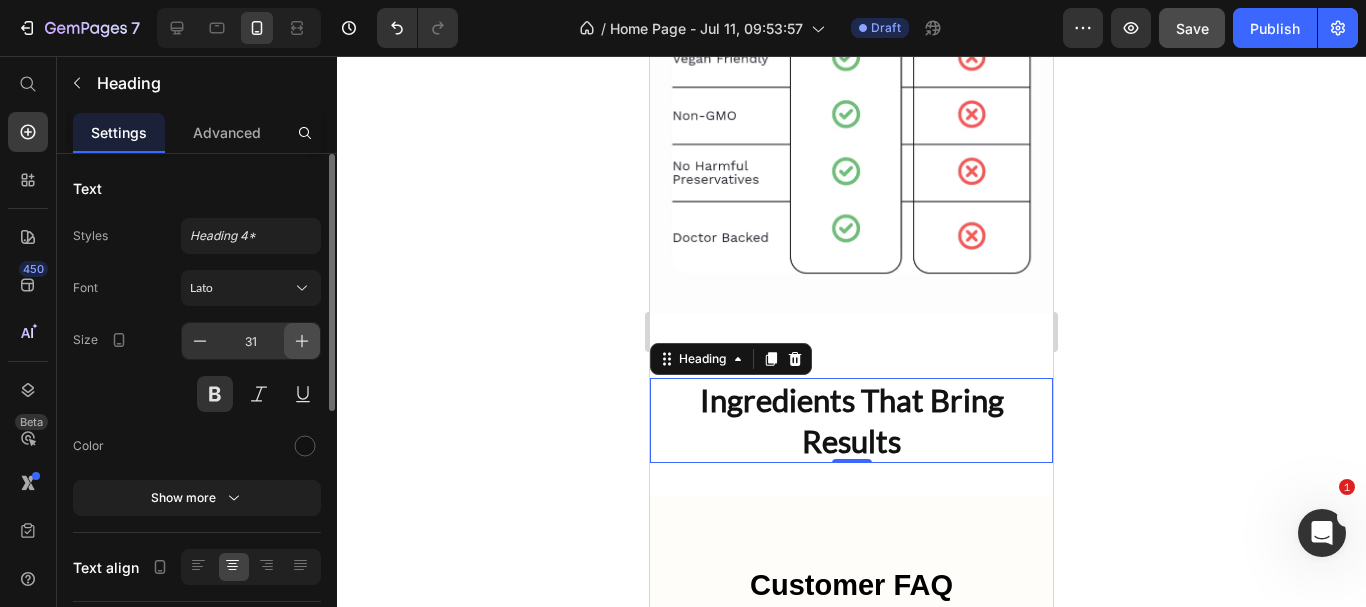 click 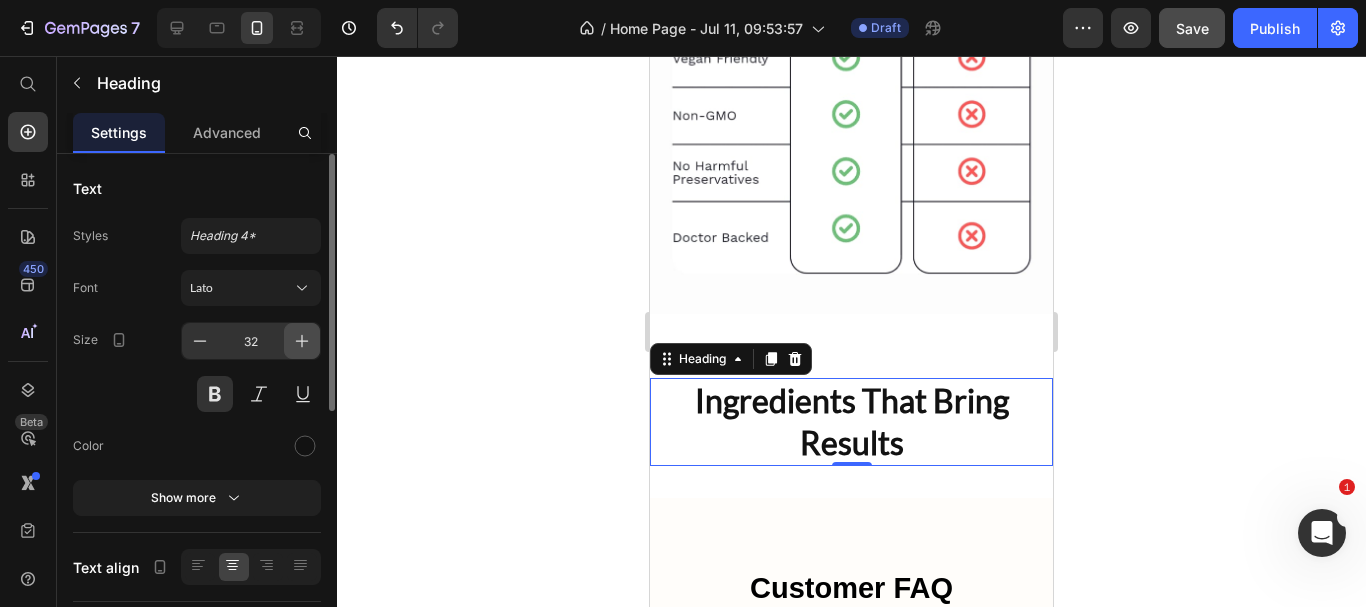 click 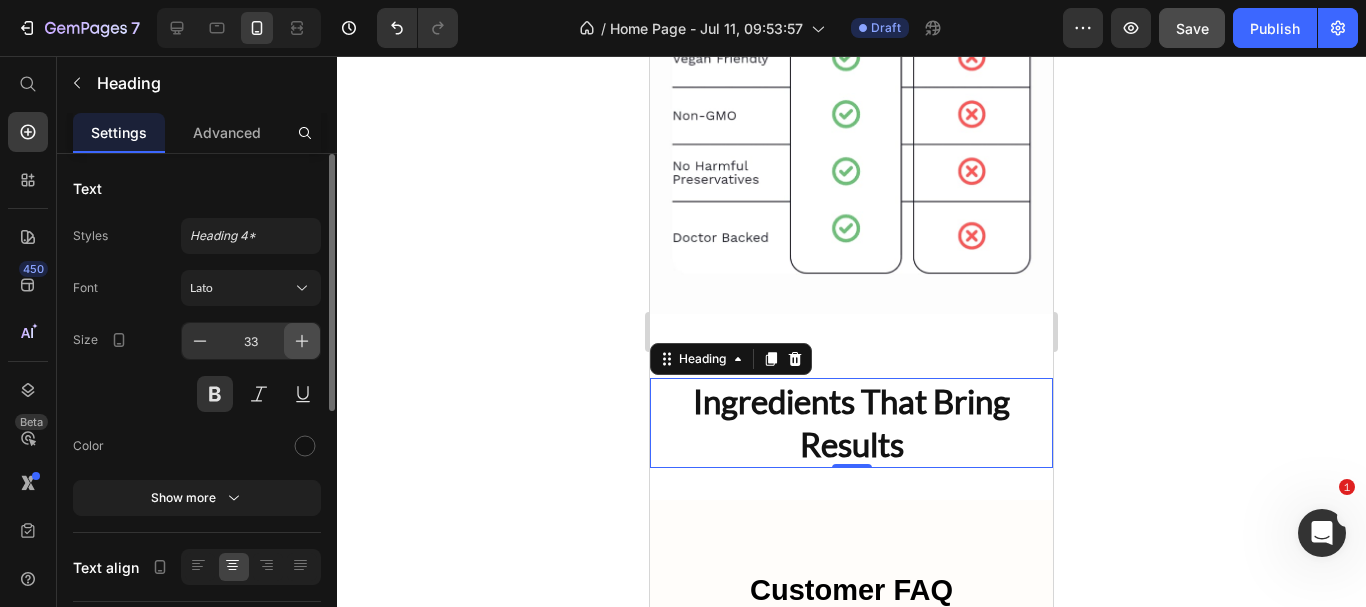 click 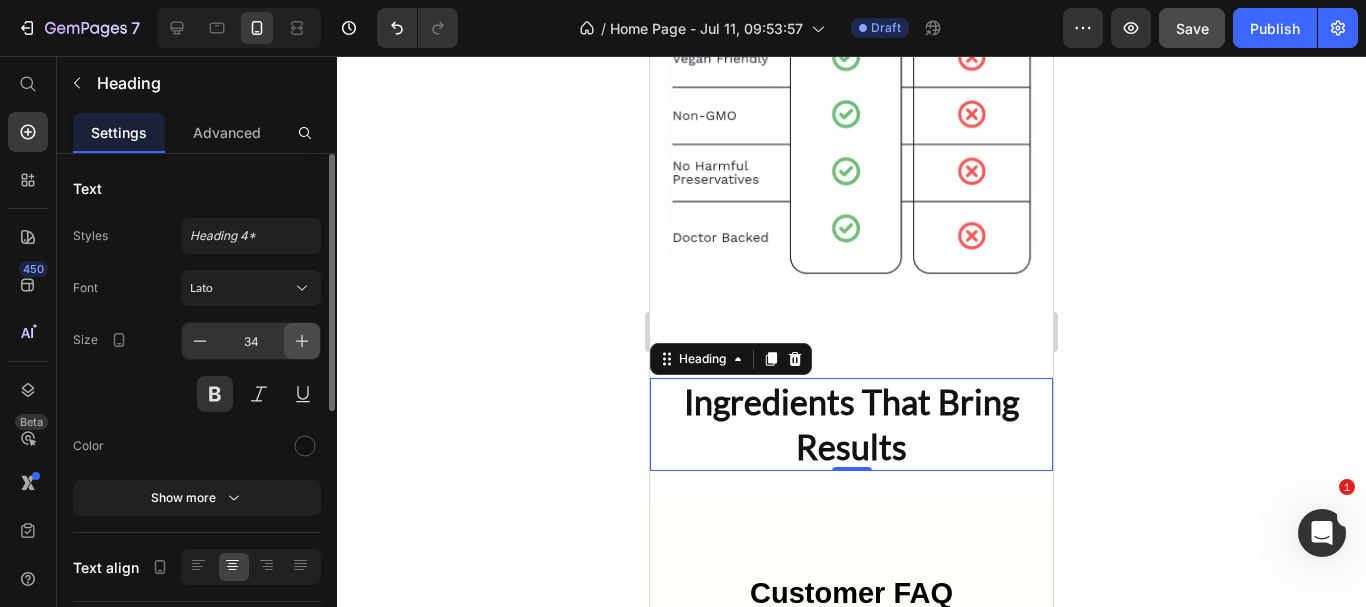 click 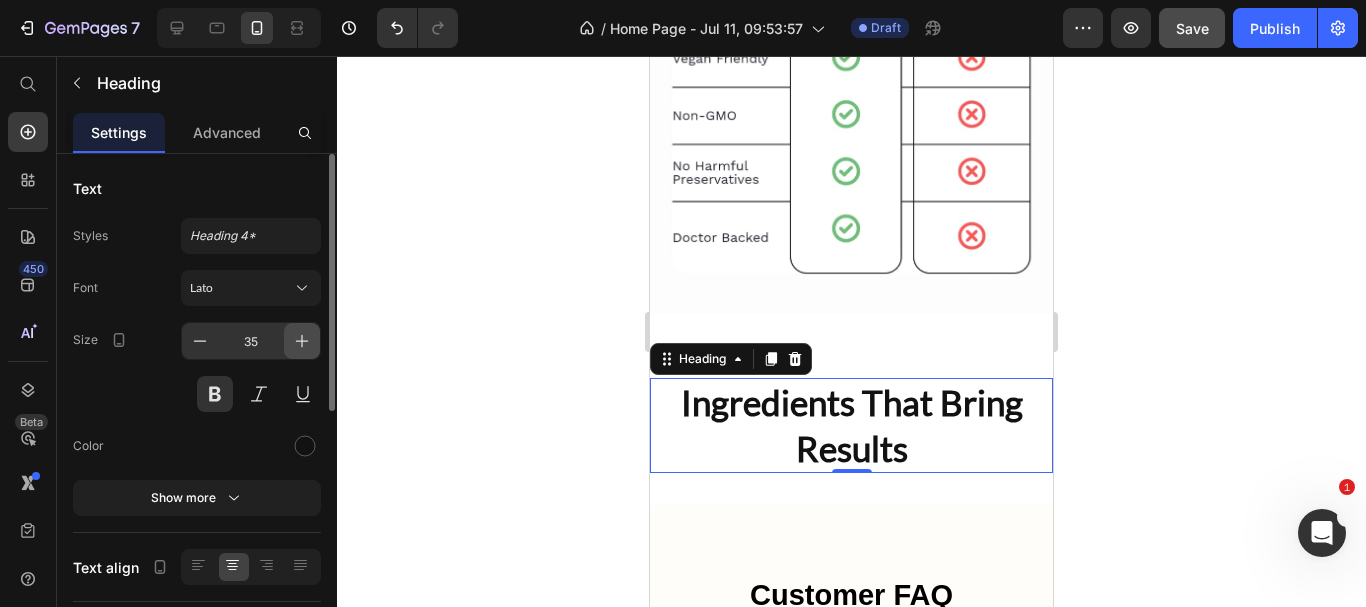 click 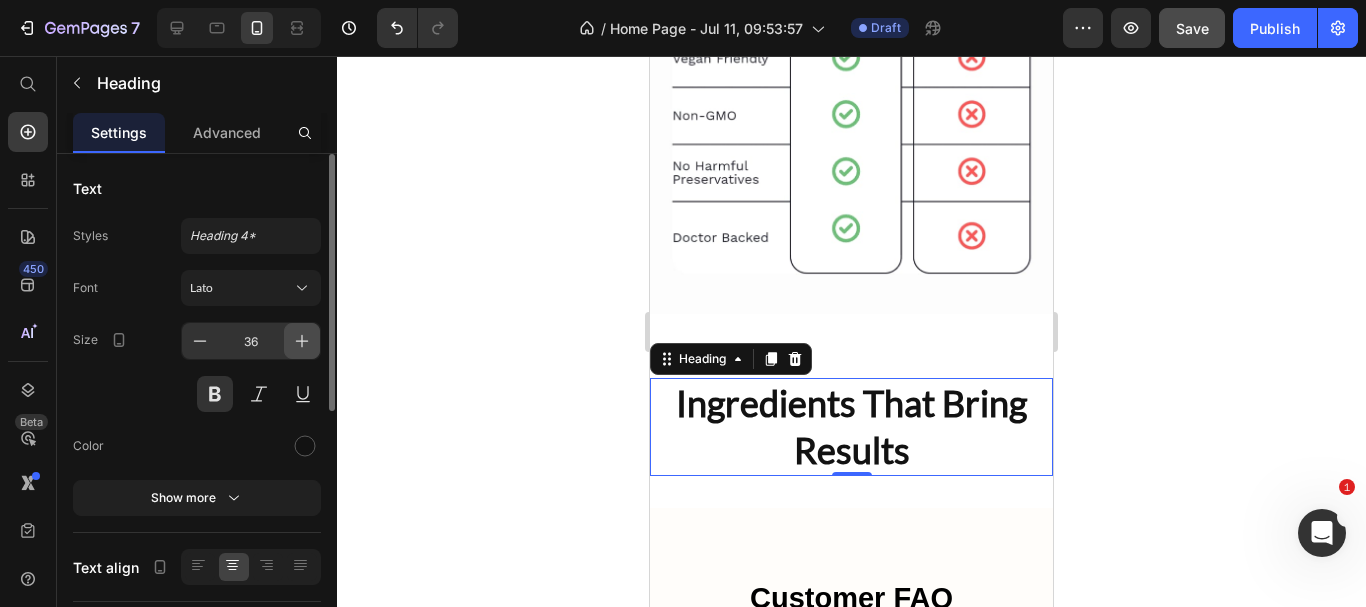 click 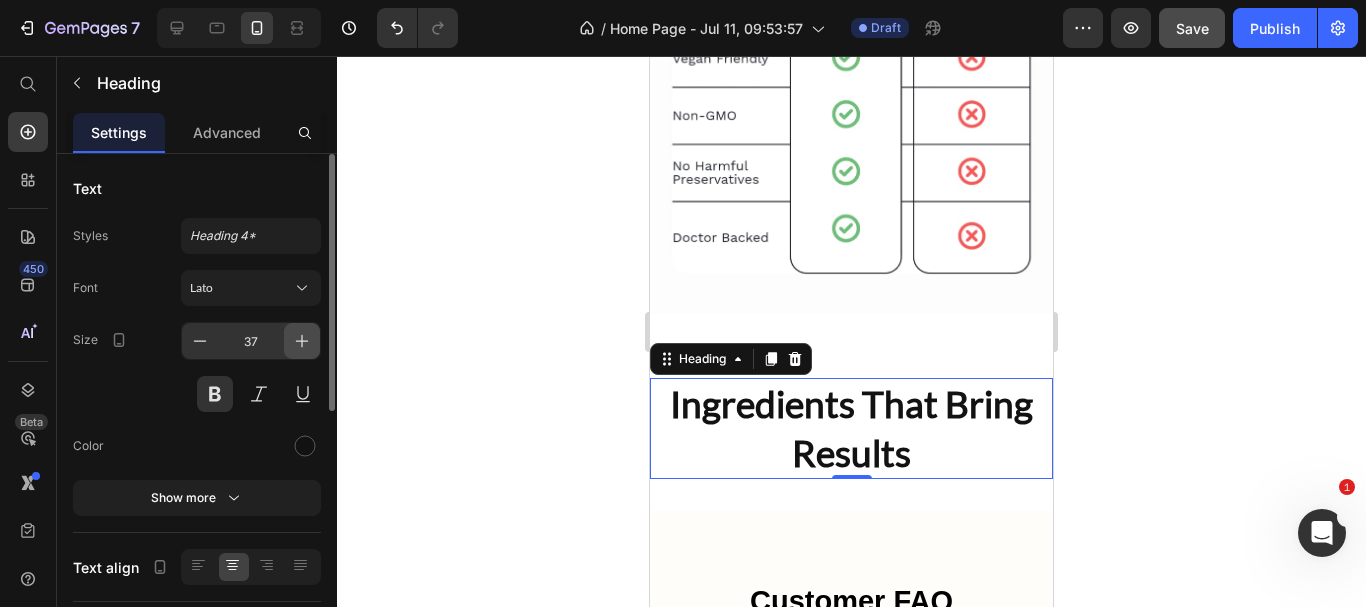 click 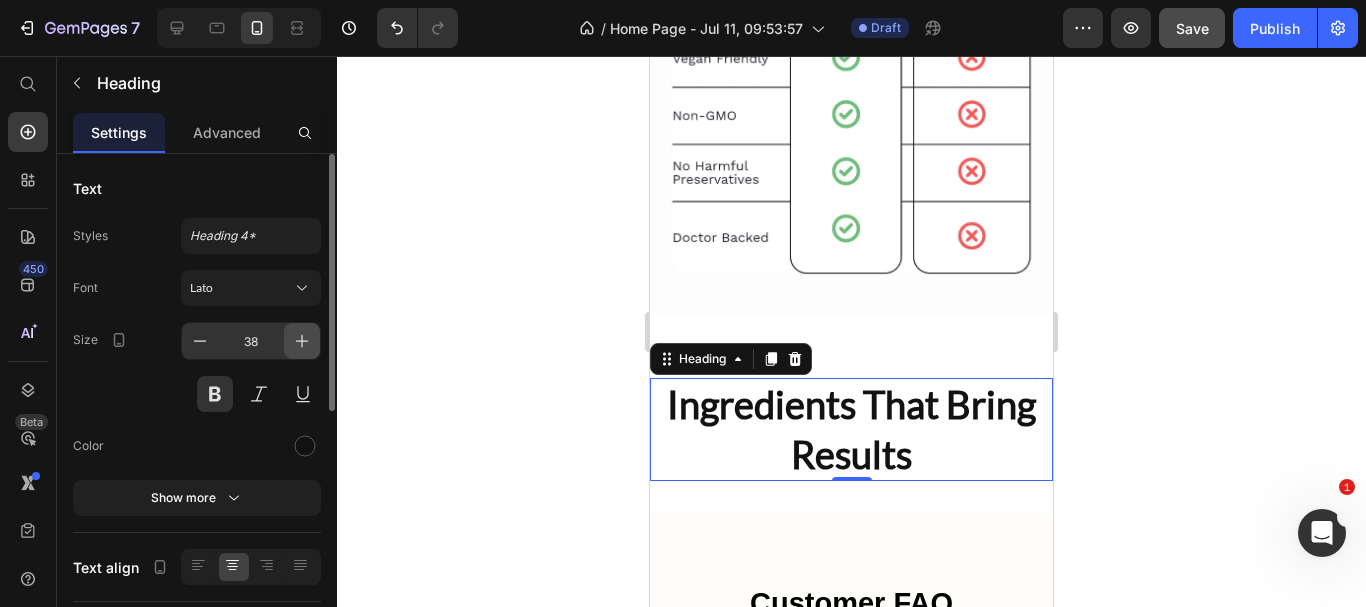 click 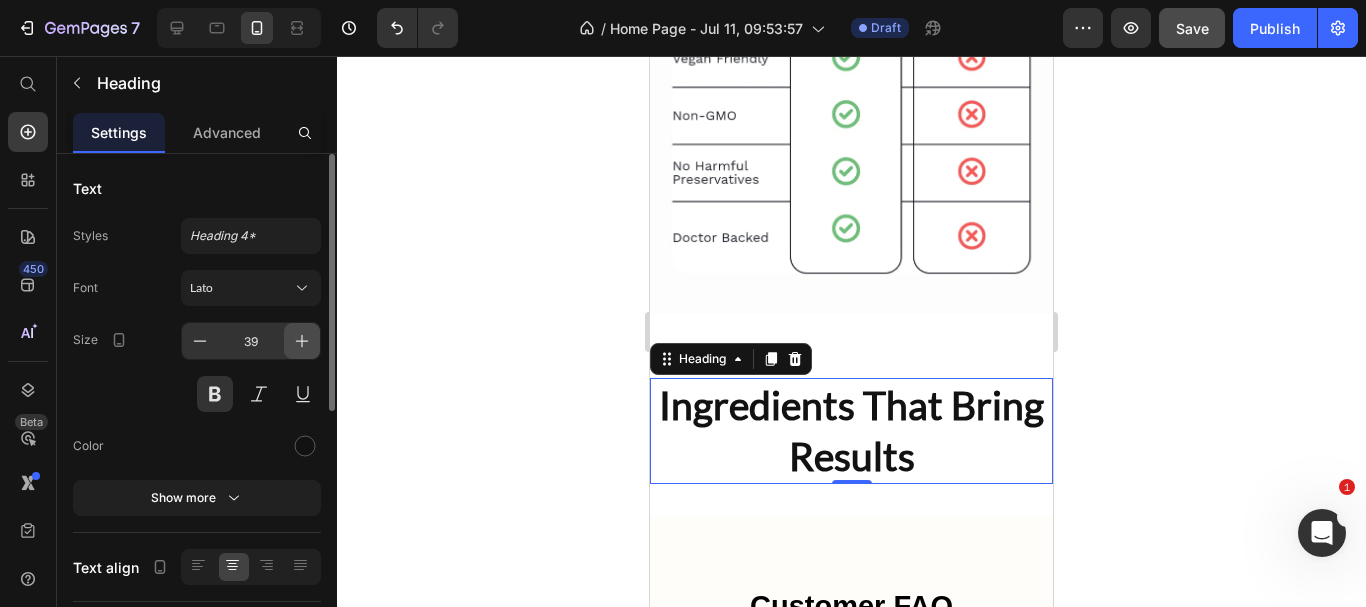 click 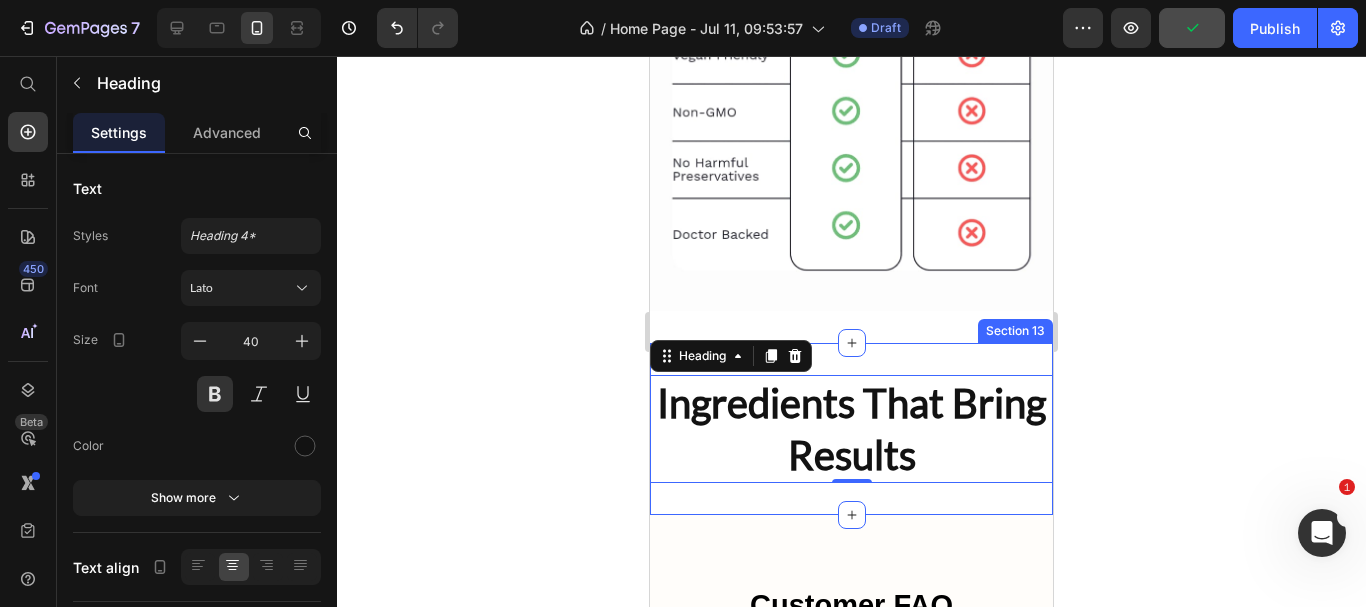 scroll, scrollTop: 6484, scrollLeft: 0, axis: vertical 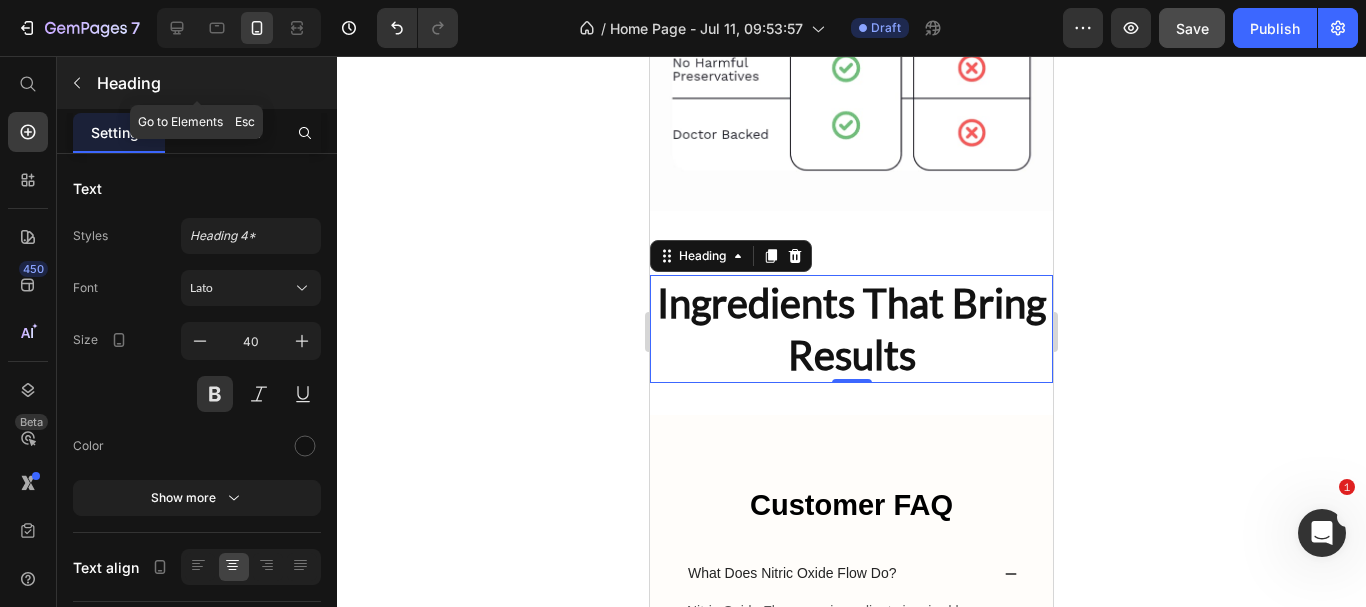 click at bounding box center [77, 83] 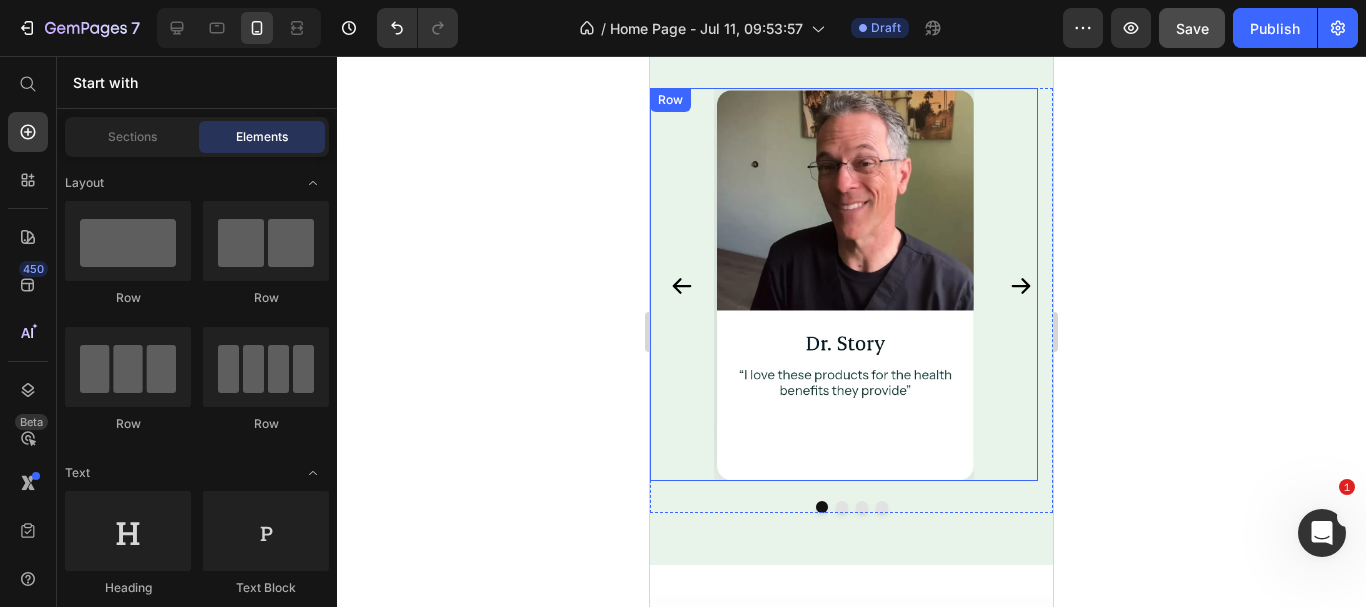 scroll, scrollTop: 5484, scrollLeft: 0, axis: vertical 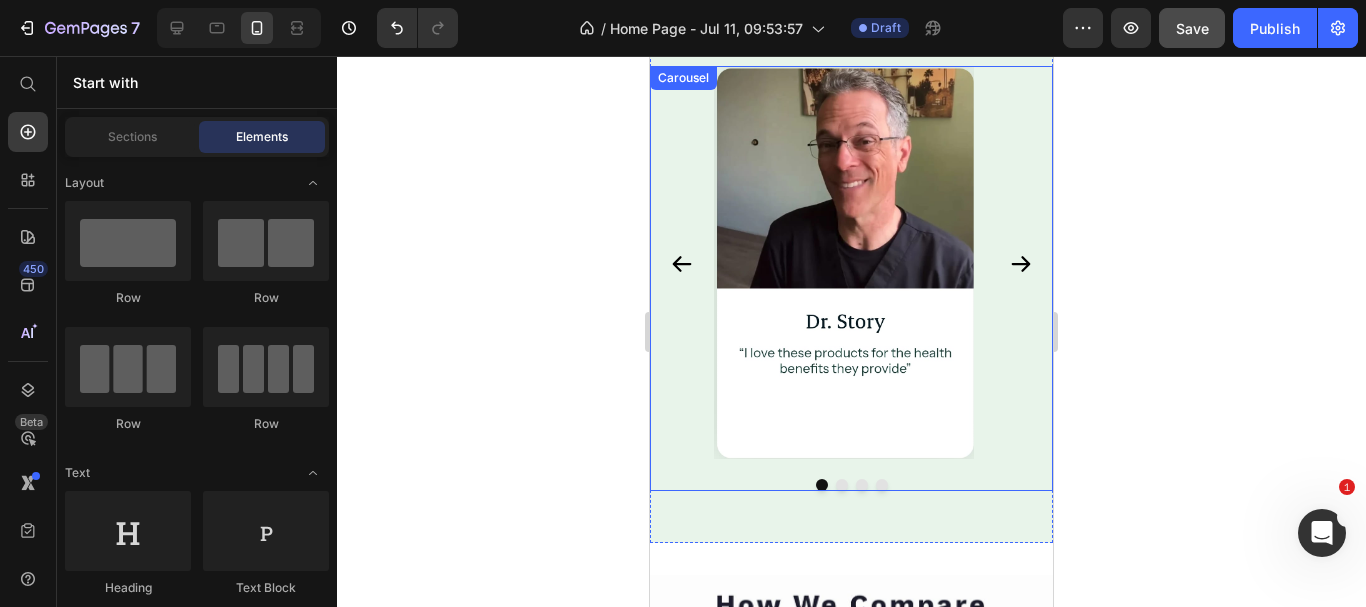 click on "Image Row Row Image Row Row Image Row Row Image Row Row" at bounding box center [851, 278] 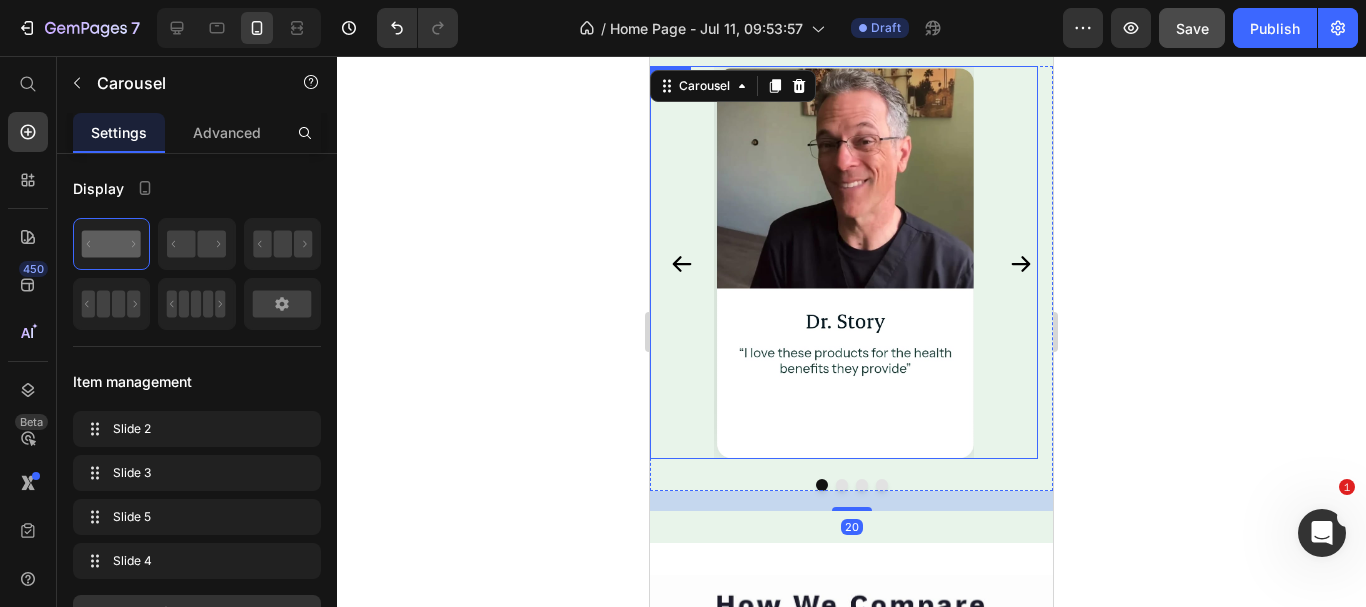 scroll, scrollTop: 5284, scrollLeft: 0, axis: vertical 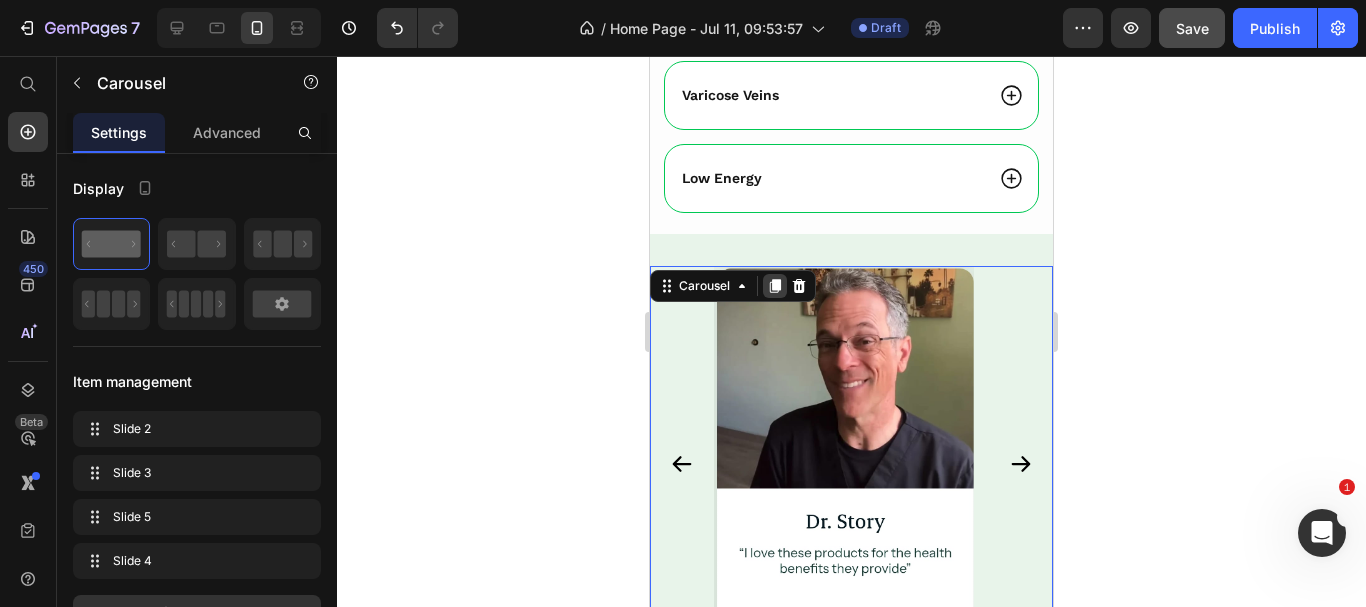 click 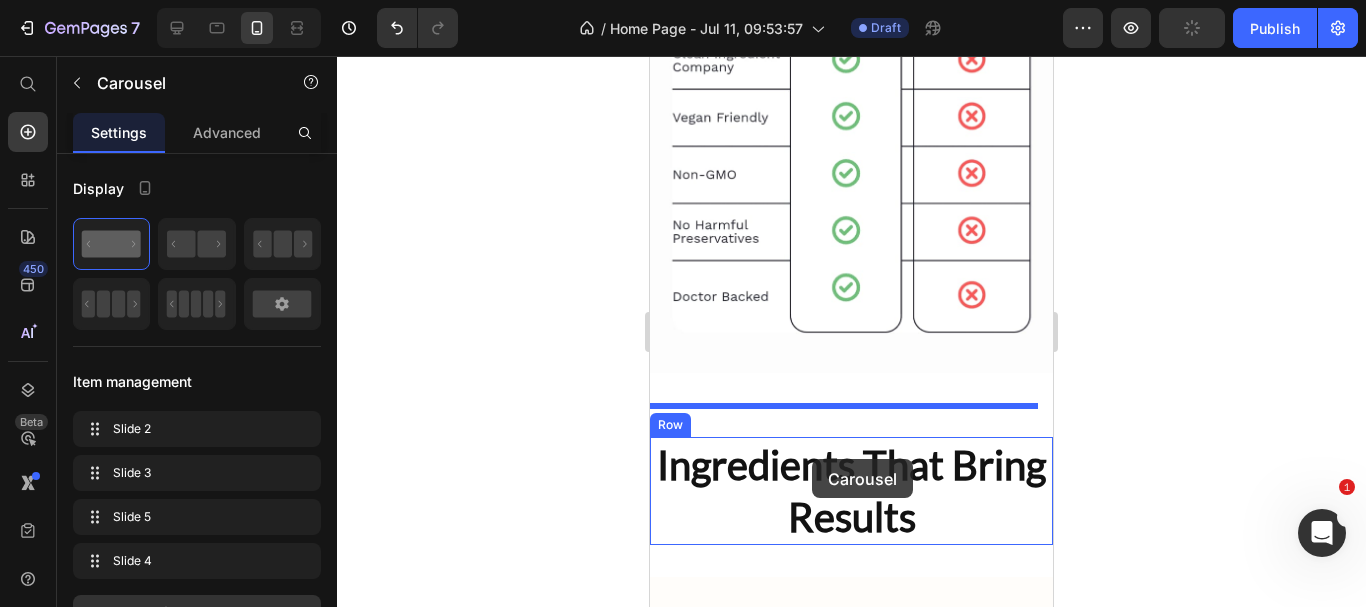 scroll, scrollTop: 6842, scrollLeft: 0, axis: vertical 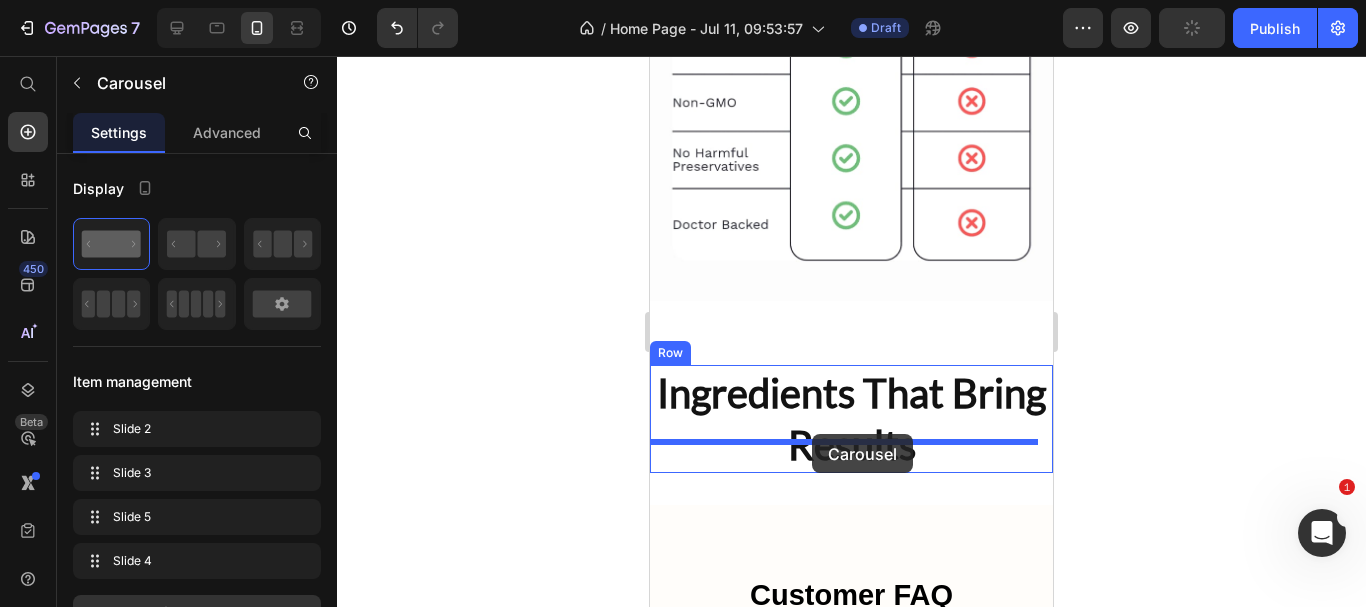 drag, startPoint x: 663, startPoint y: 106, endPoint x: 812, endPoint y: 434, distance: 360.25687 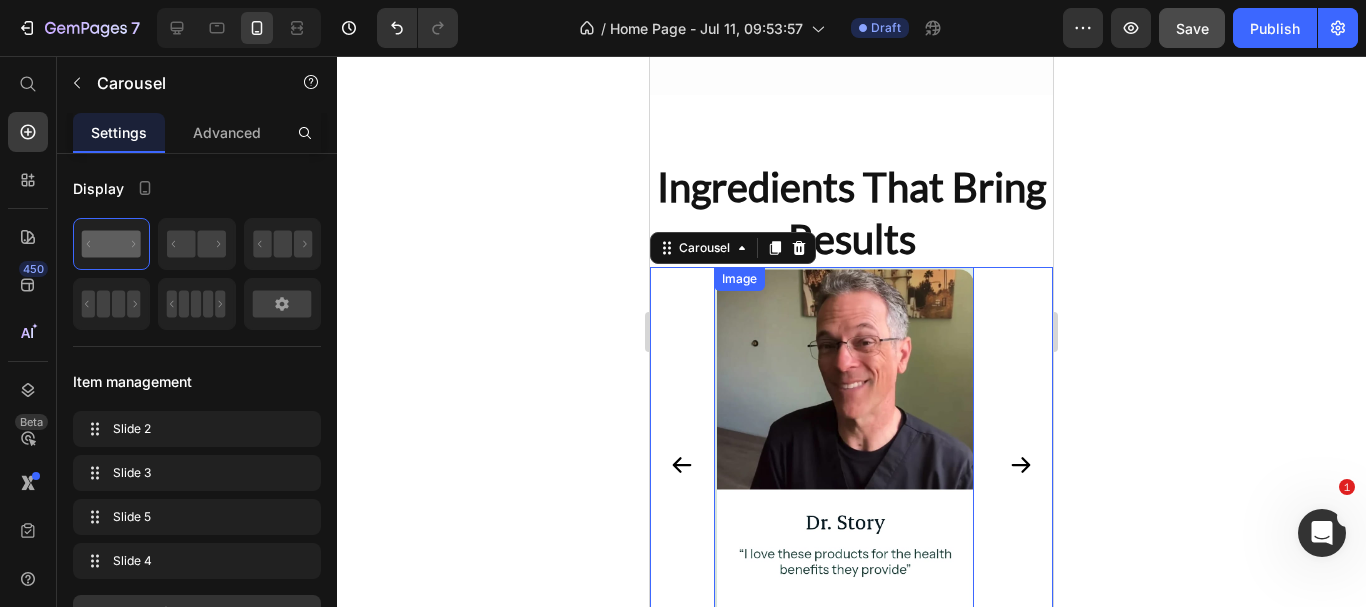 scroll, scrollTop: 6700, scrollLeft: 0, axis: vertical 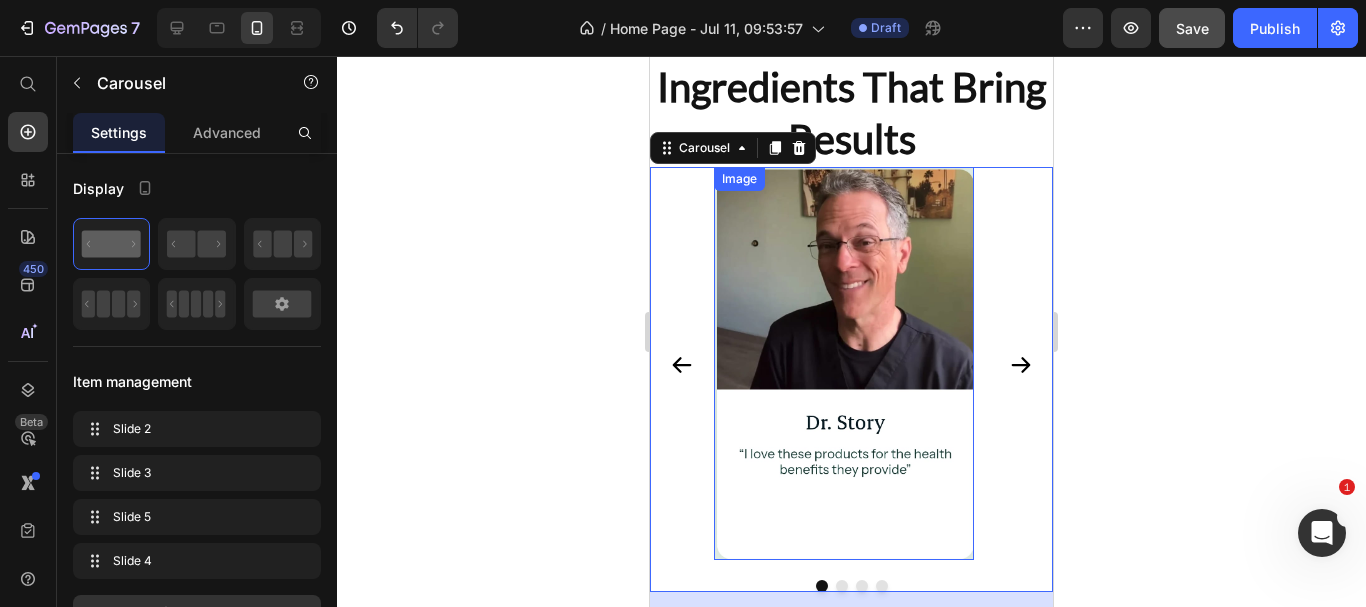 click at bounding box center (844, 363) 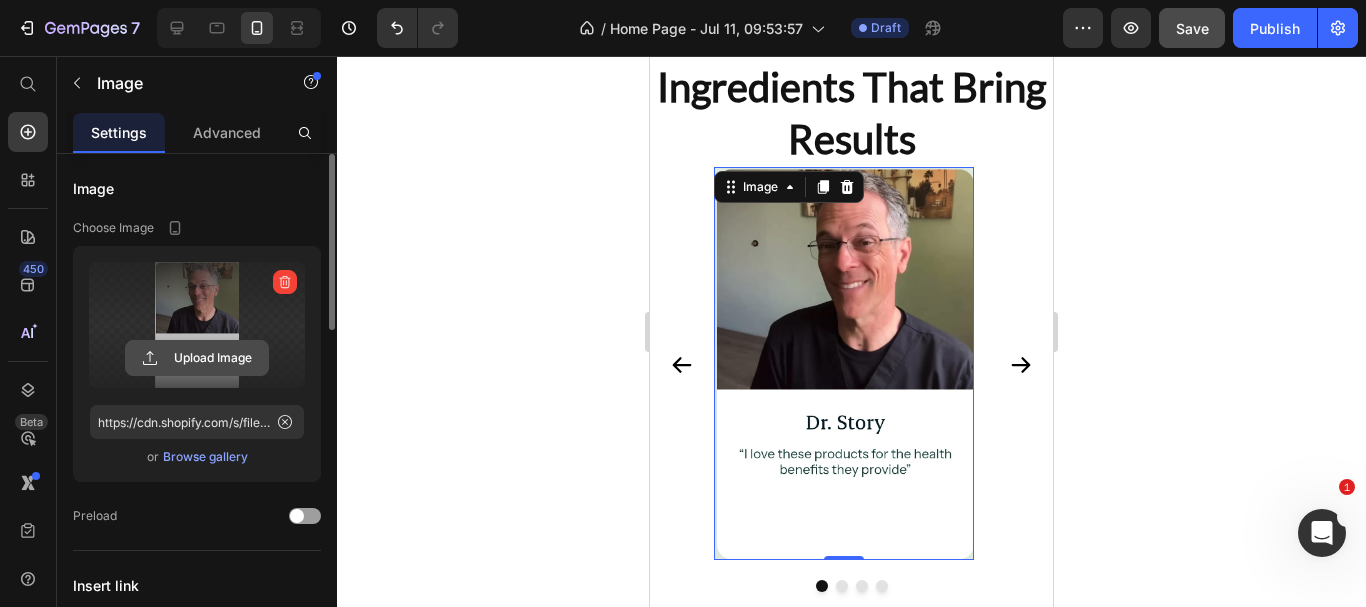 click 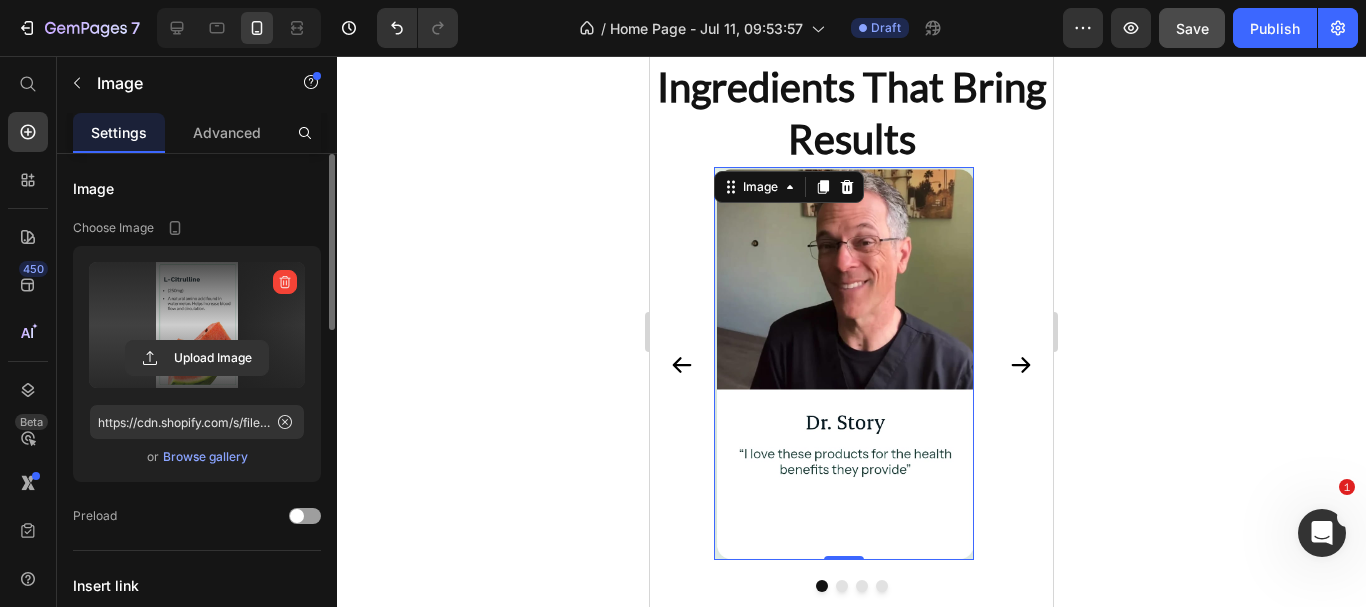 type on "https://cdn.shopify.com/s/files/1/0633/9133/4502/files/gempages_565070732975932211-b2ed7482-5688-4d6d-89cd-a57d288e6873.png" 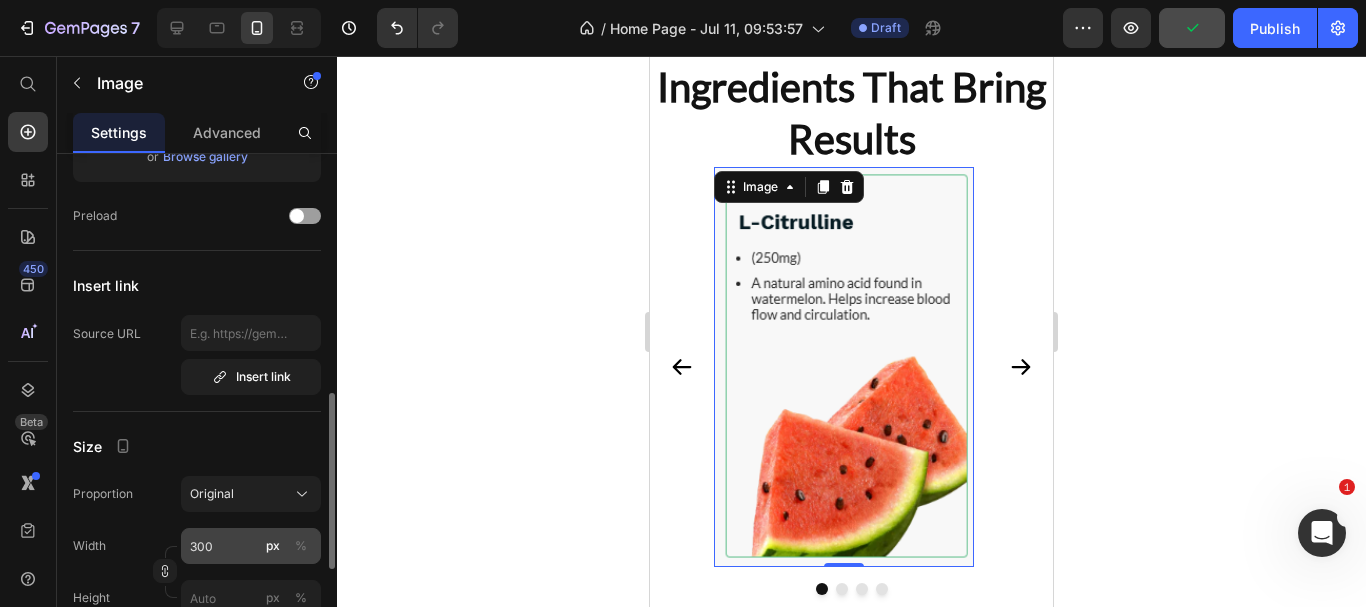 scroll, scrollTop: 400, scrollLeft: 0, axis: vertical 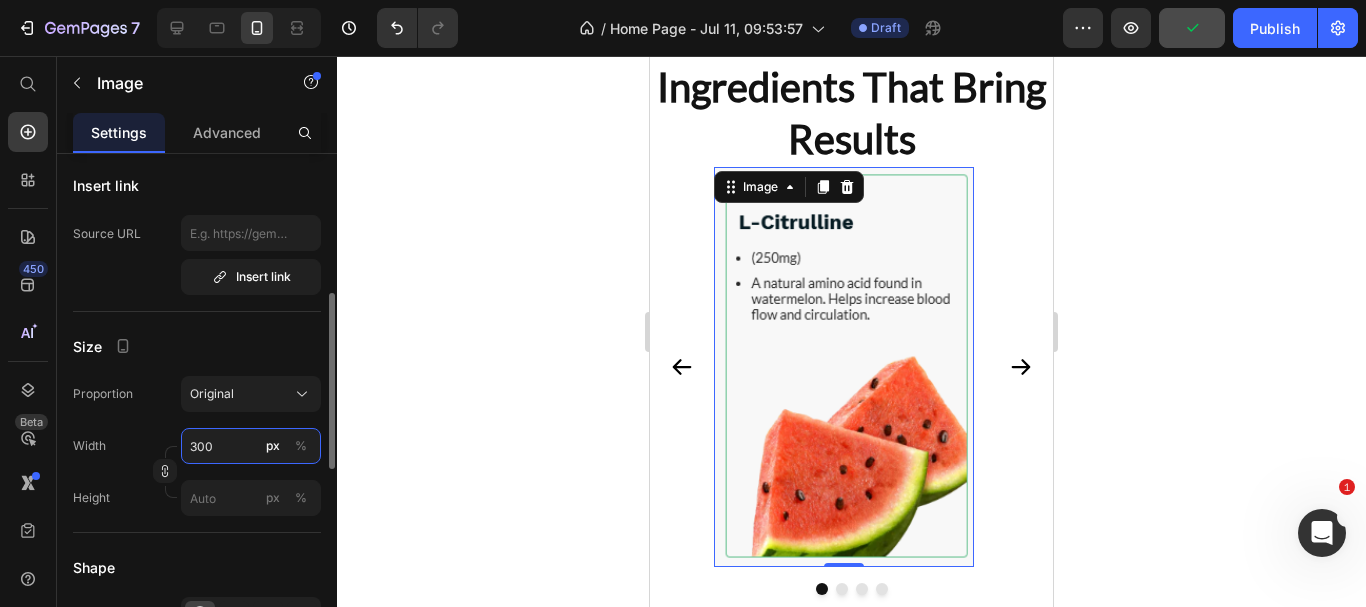 click on "300" at bounding box center (251, 446) 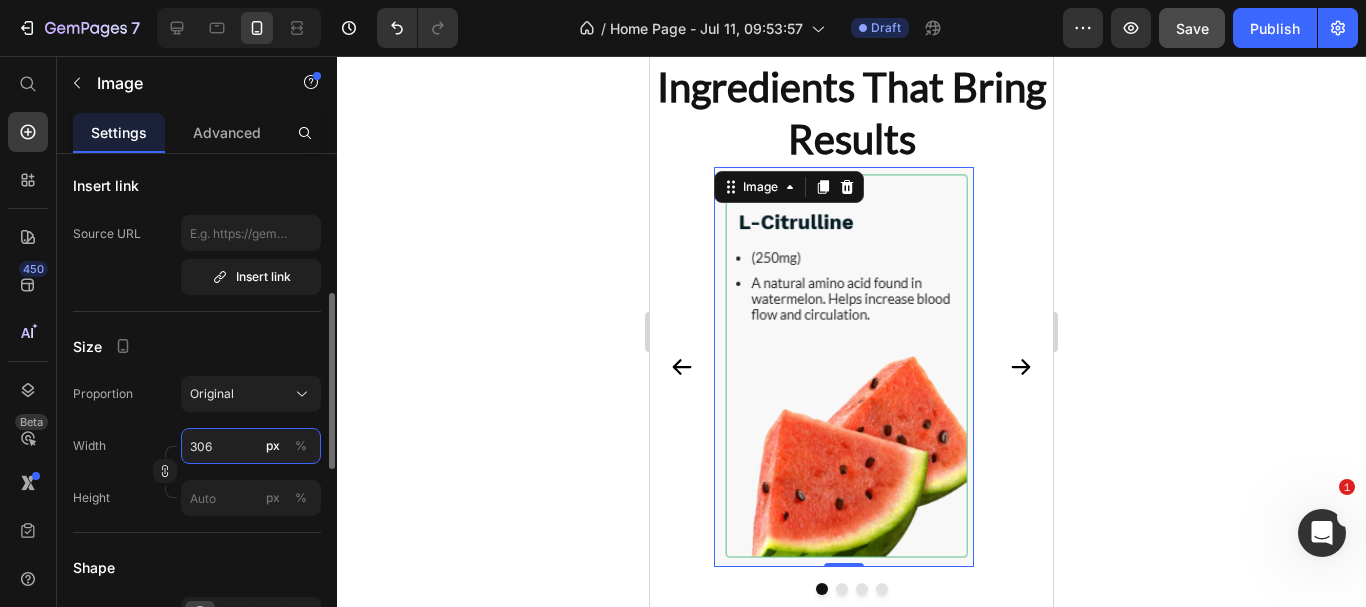 type on "307" 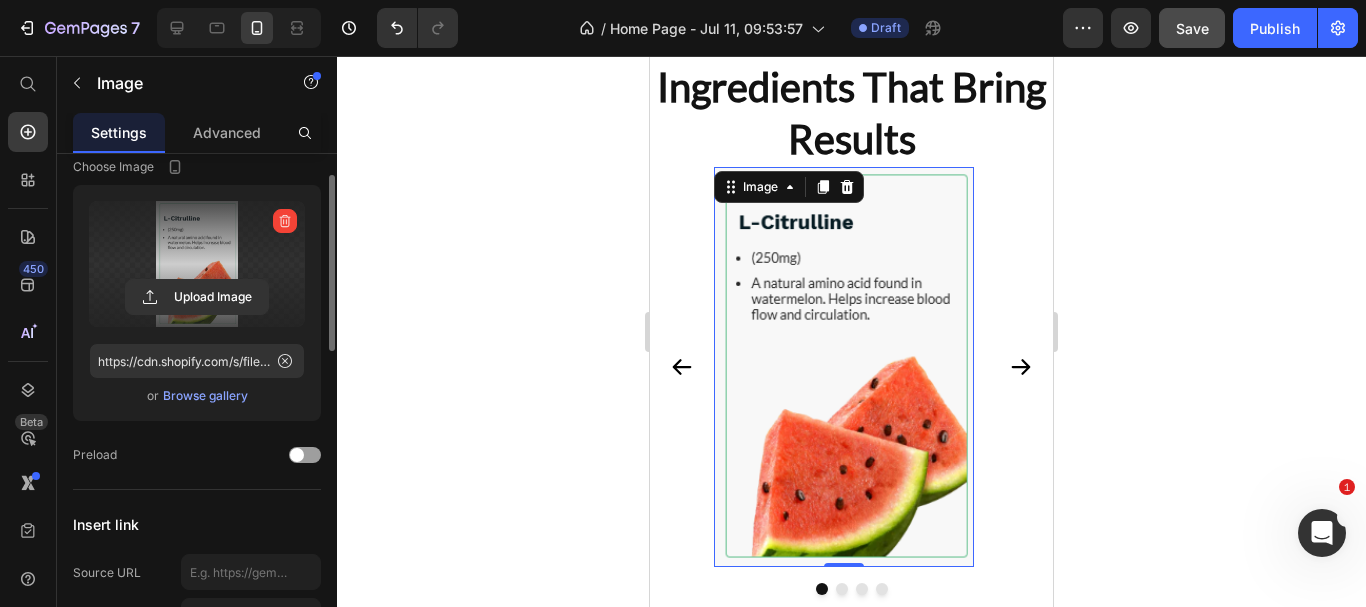 scroll, scrollTop: 0, scrollLeft: 0, axis: both 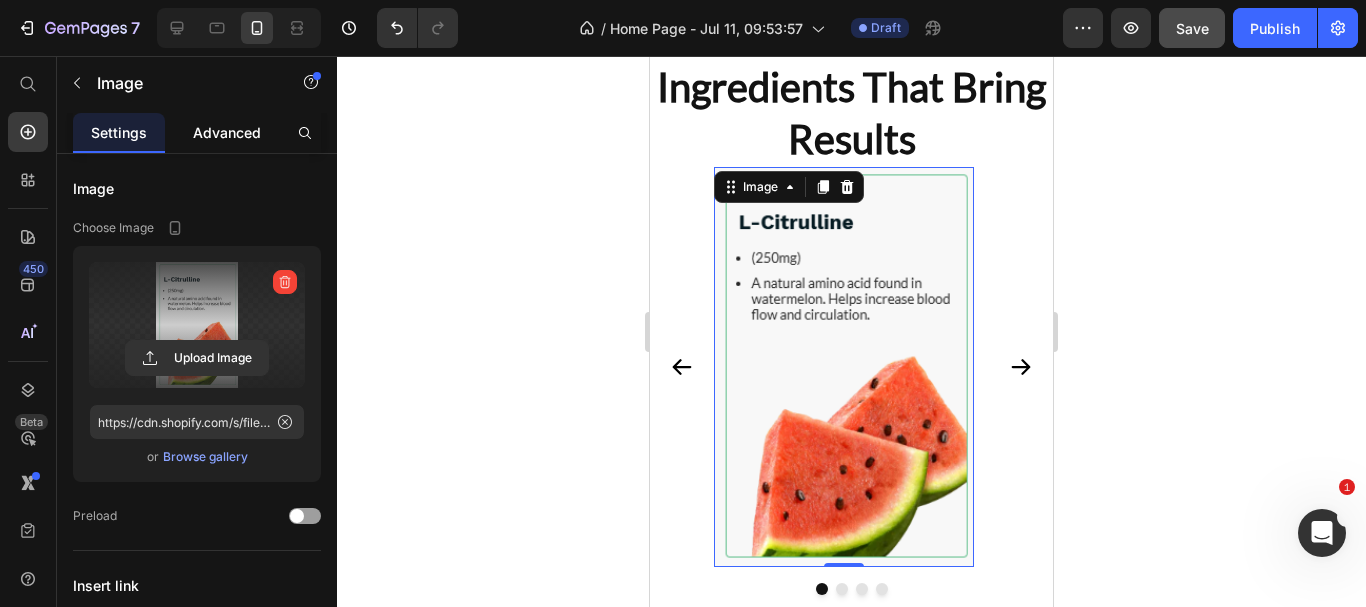 click on "Advanced" at bounding box center [227, 132] 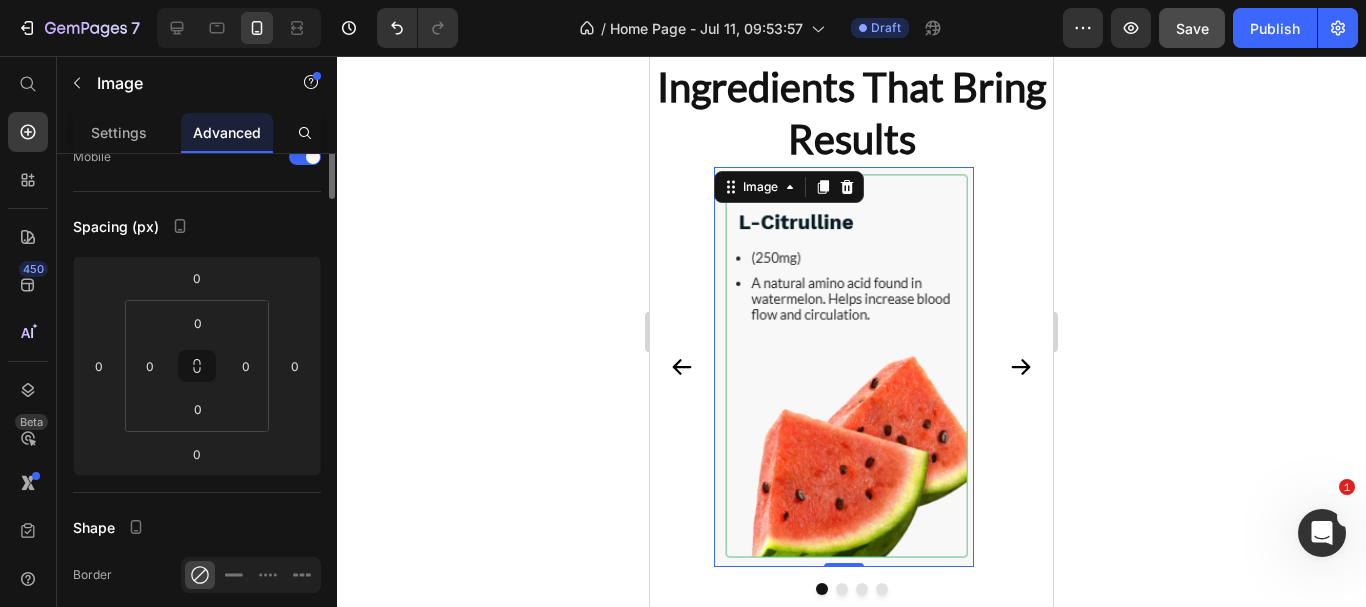 scroll, scrollTop: 0, scrollLeft: 0, axis: both 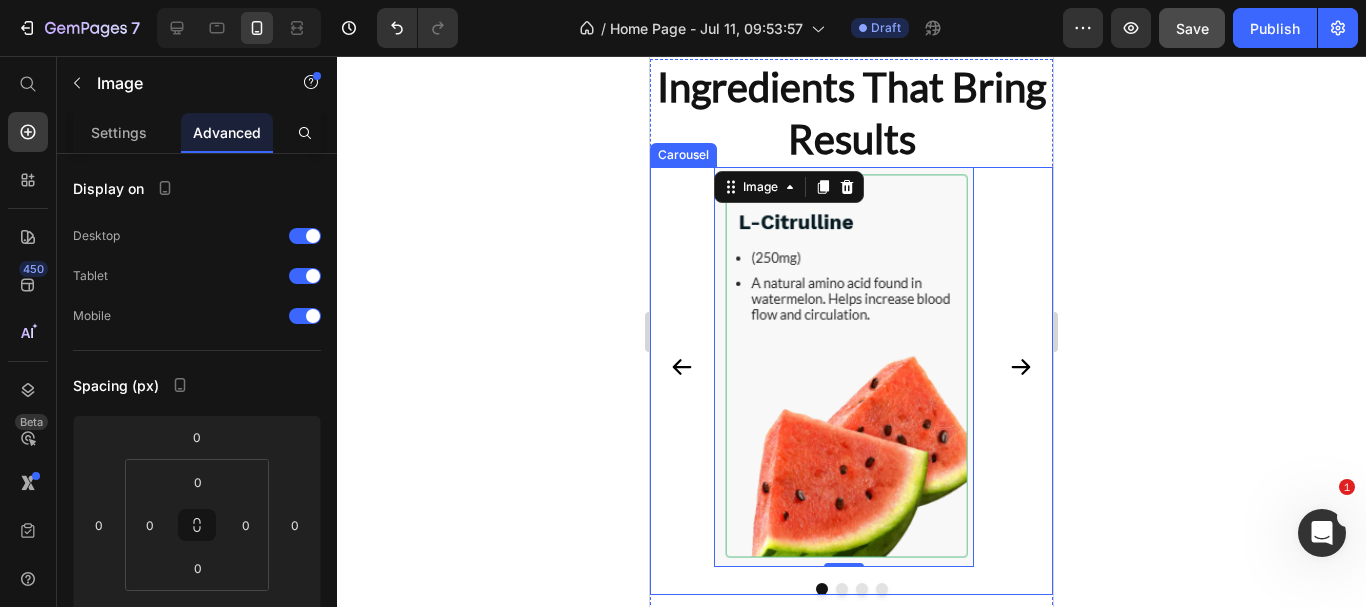 click 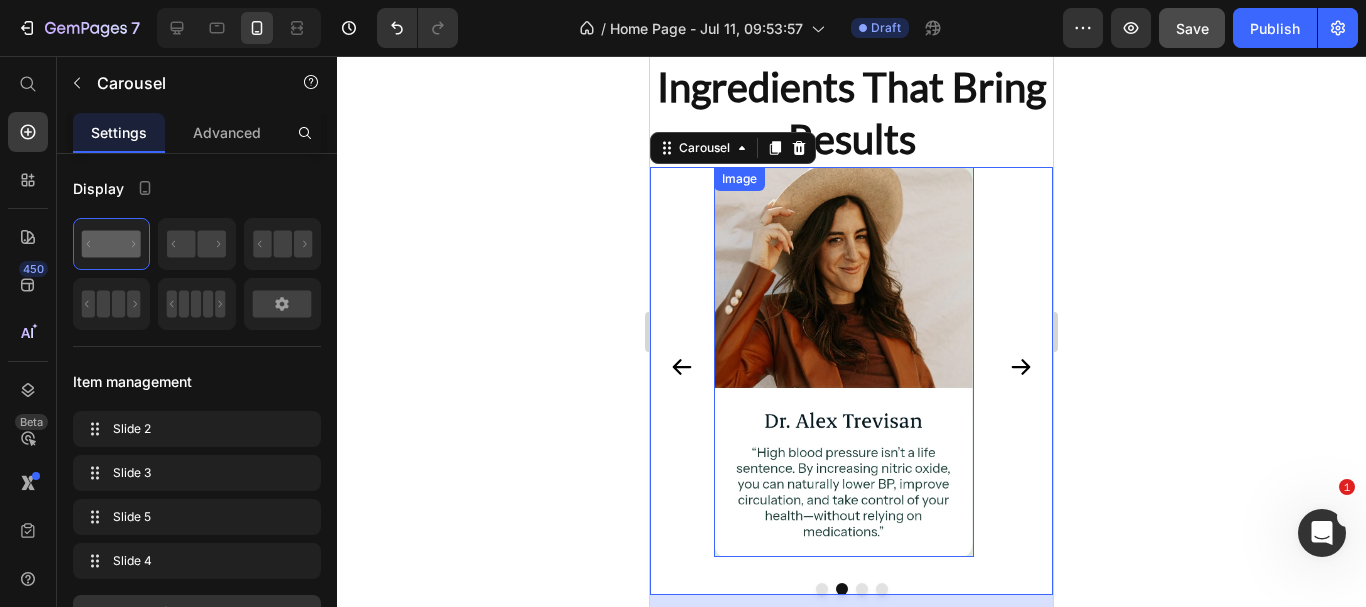 click at bounding box center (844, 362) 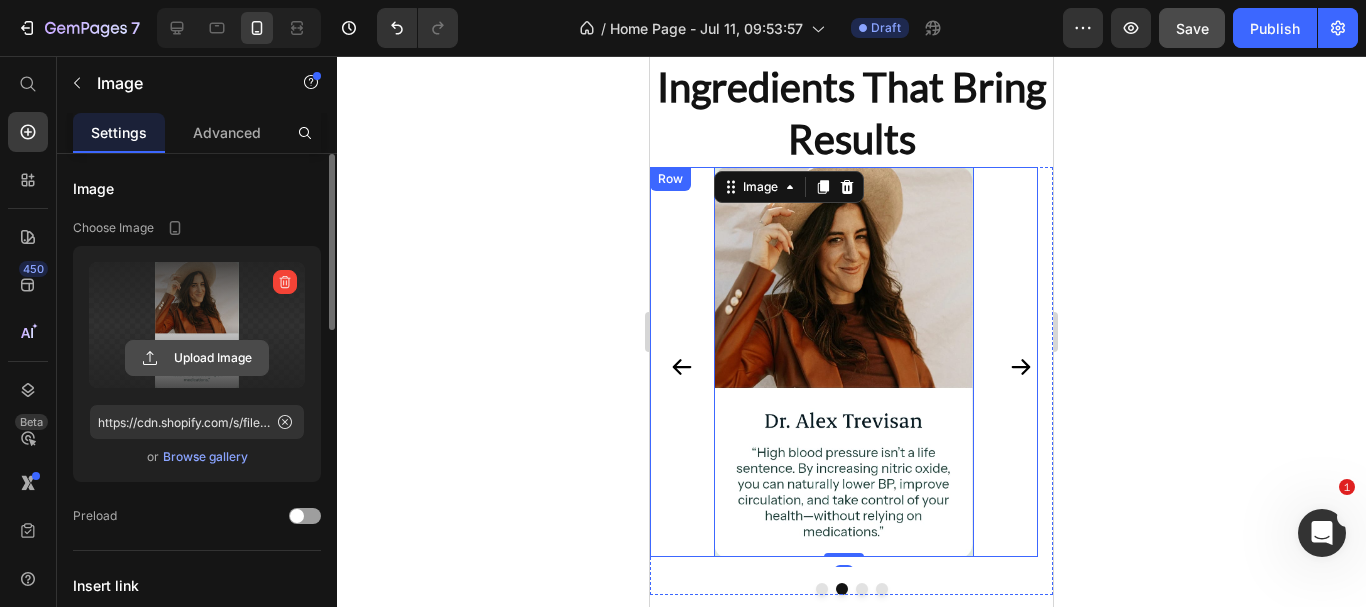 click 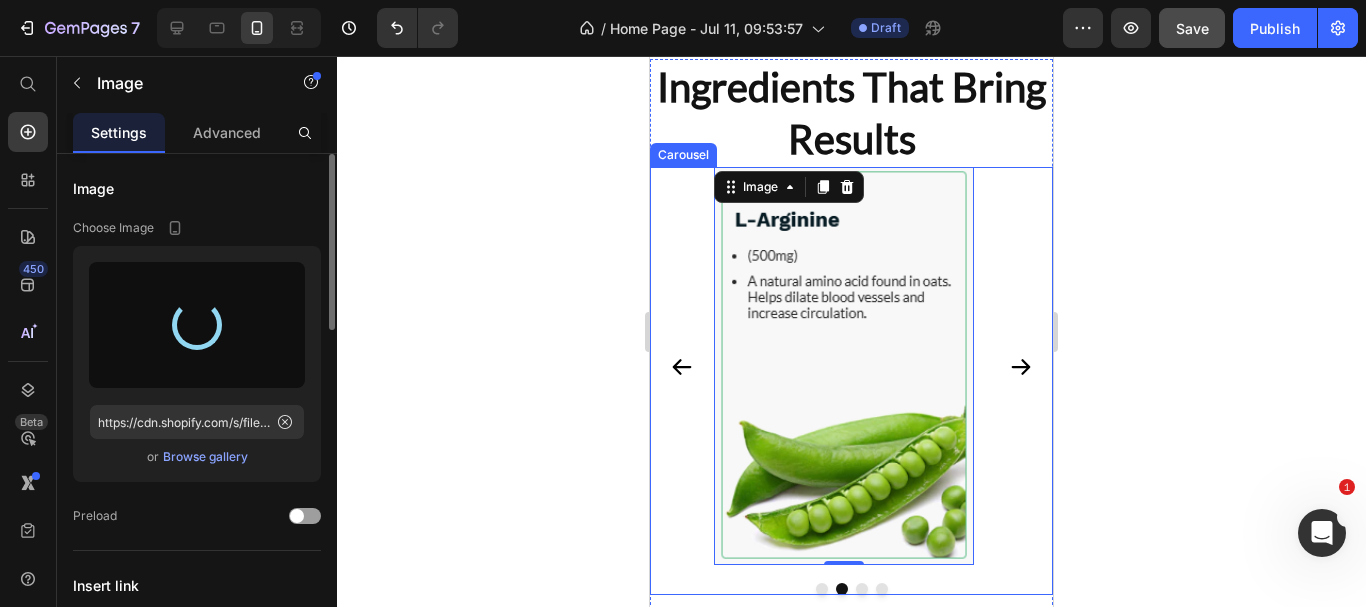 type on "https://cdn.shopify.com/s/files/1/0633/9133/4502/files/gempages_565070732975932211-716843b9-68f5-4b5c-a39f-dcf9c1b2df6f.png" 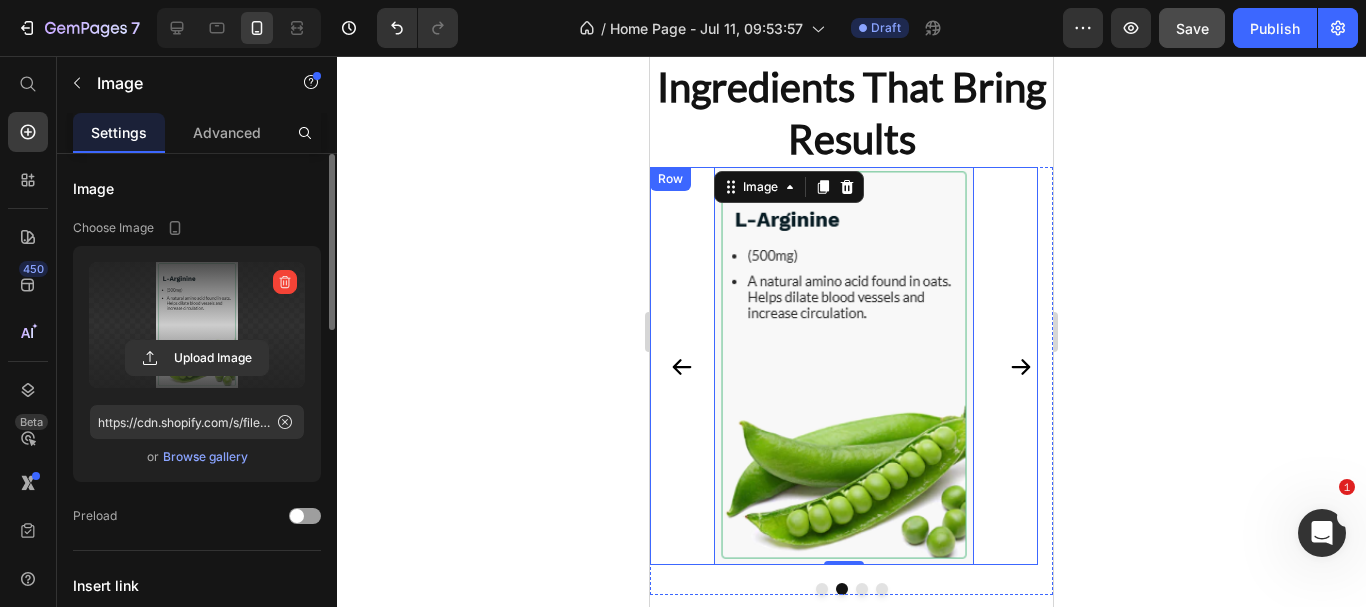 click on "Image   0 Row" at bounding box center (844, 366) 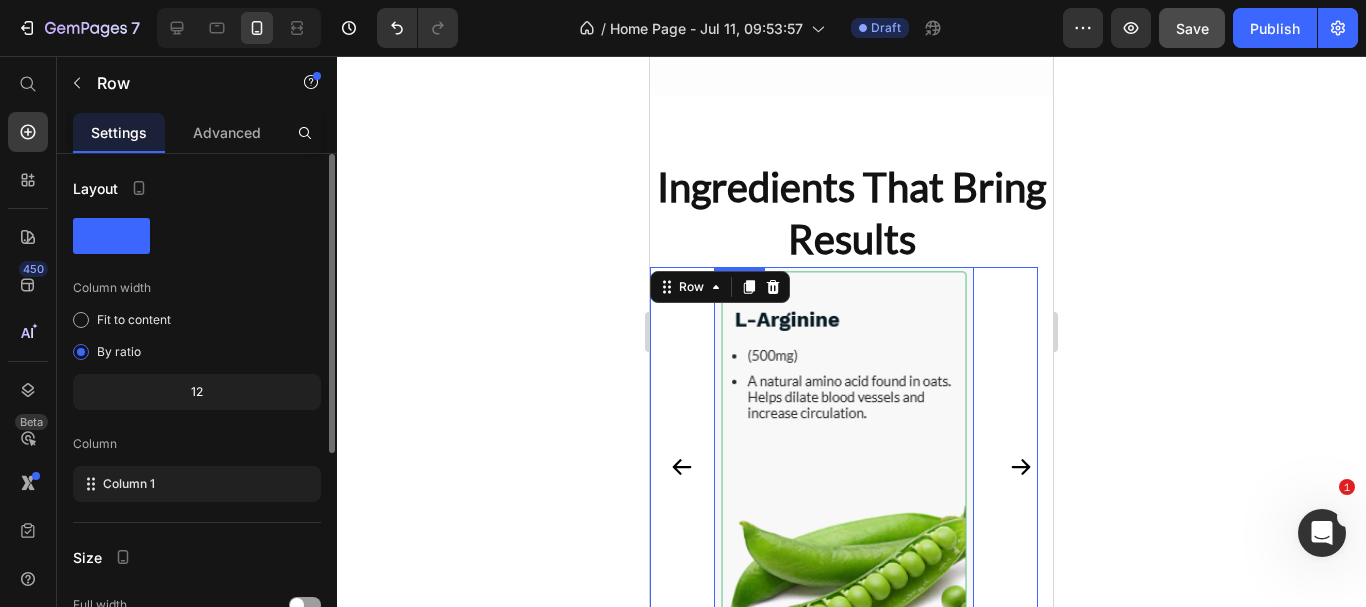 scroll, scrollTop: 6700, scrollLeft: 0, axis: vertical 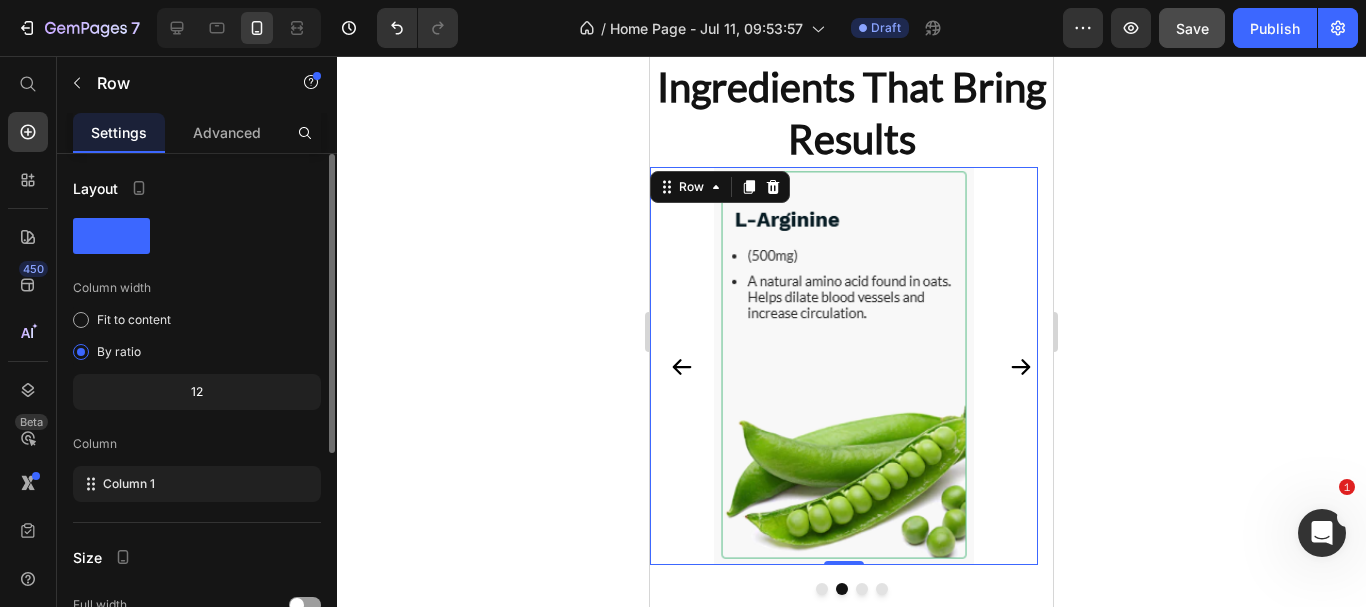 click on "Image Row" at bounding box center (844, 366) 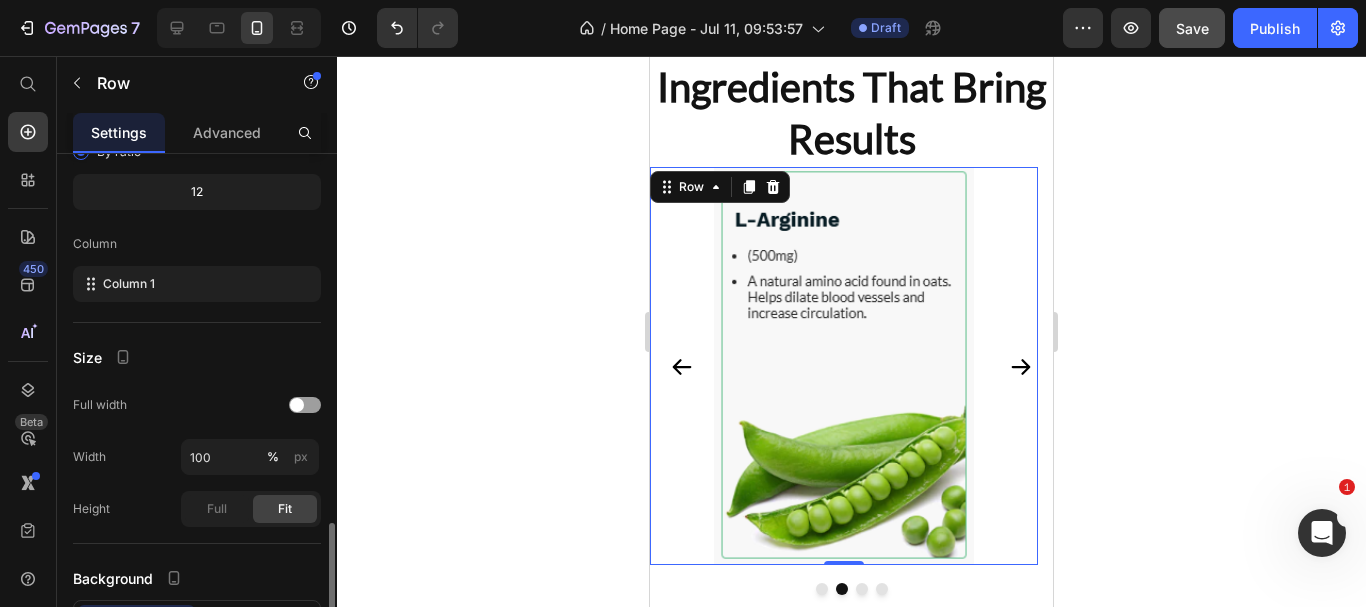 scroll, scrollTop: 358, scrollLeft: 0, axis: vertical 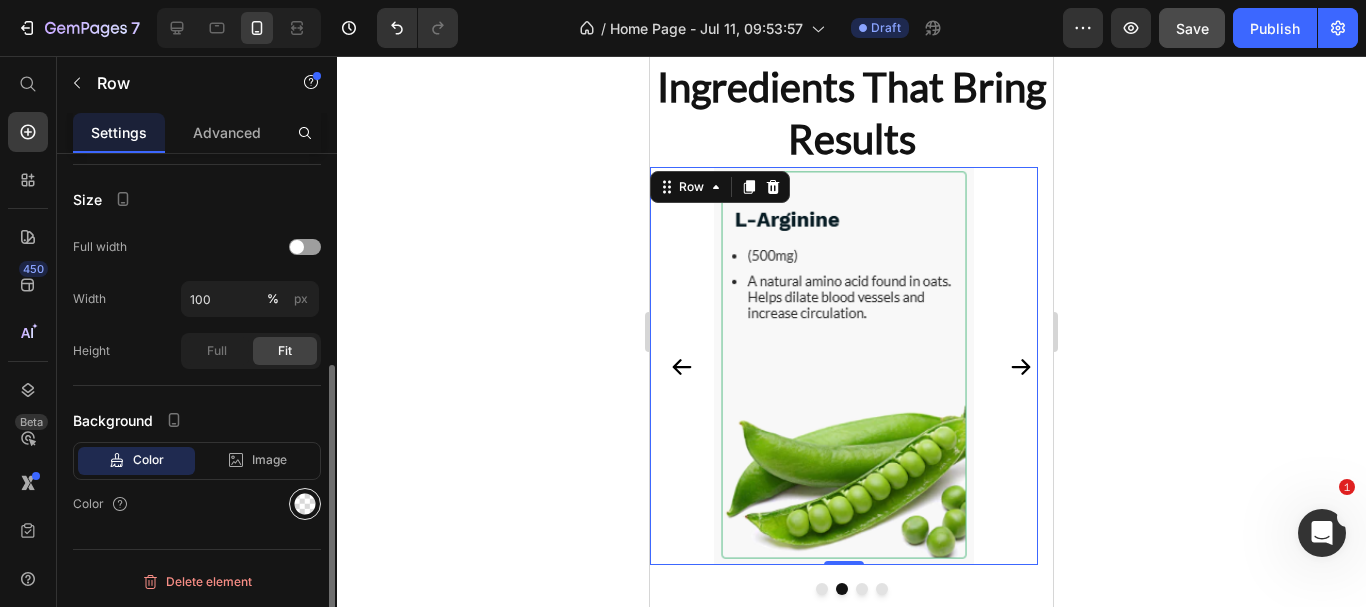 click at bounding box center (305, 504) 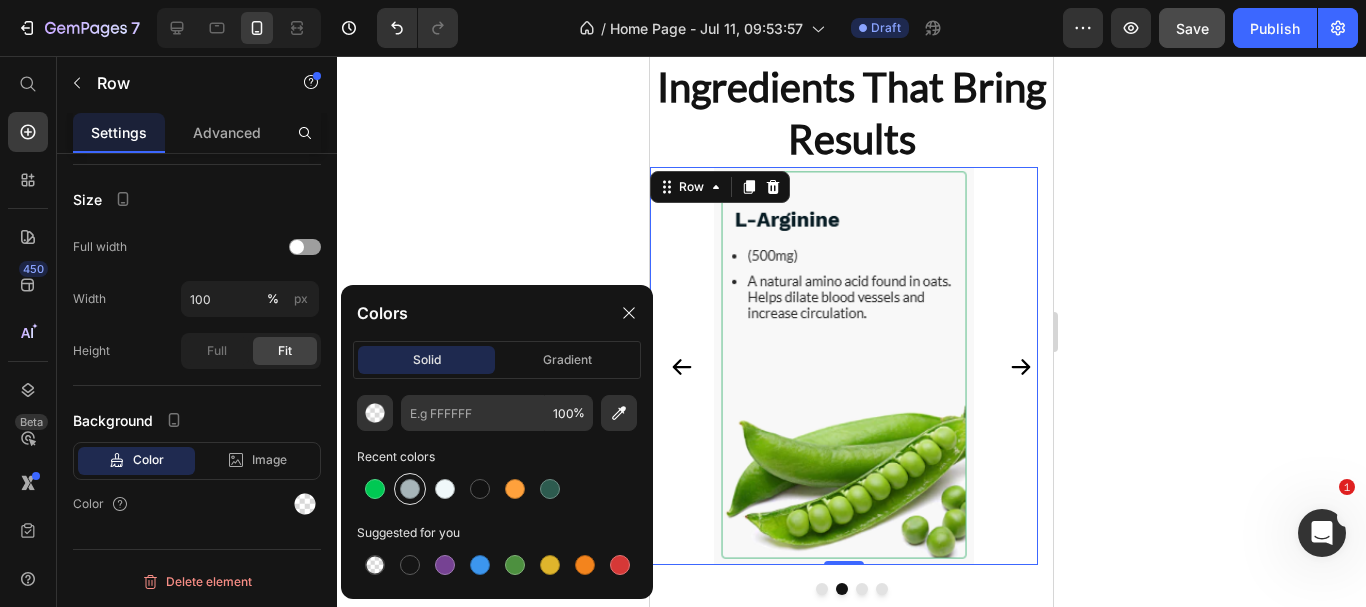 click at bounding box center [410, 489] 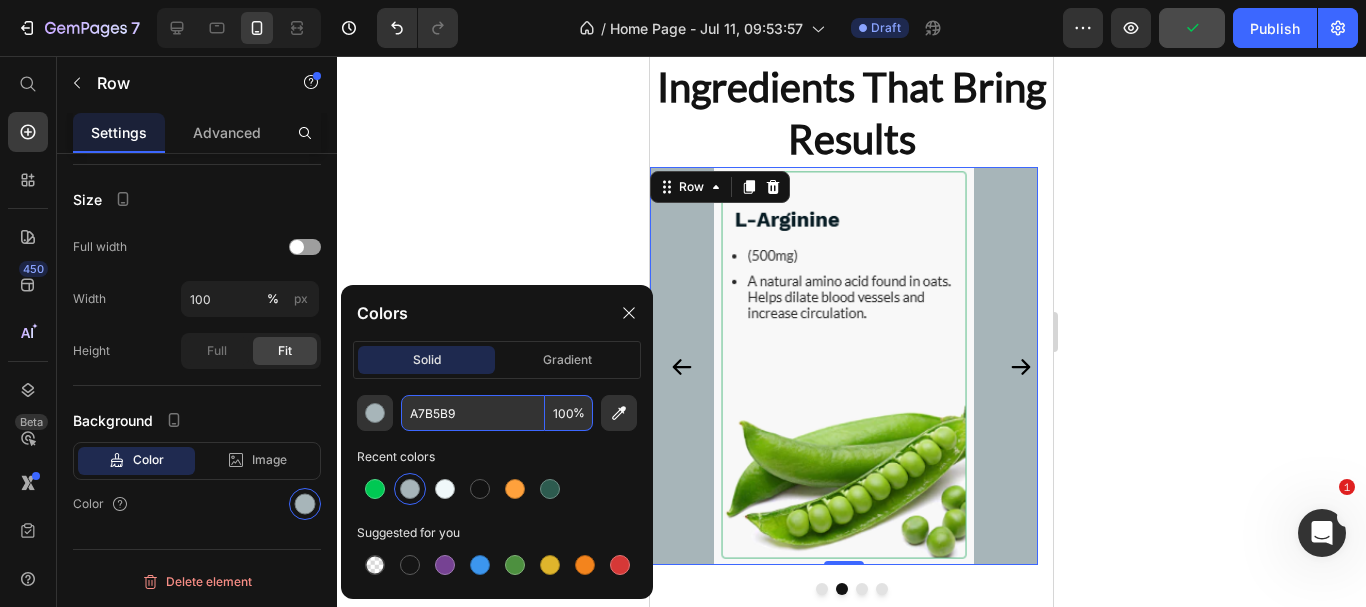 click on "A7B5B9" at bounding box center (473, 413) 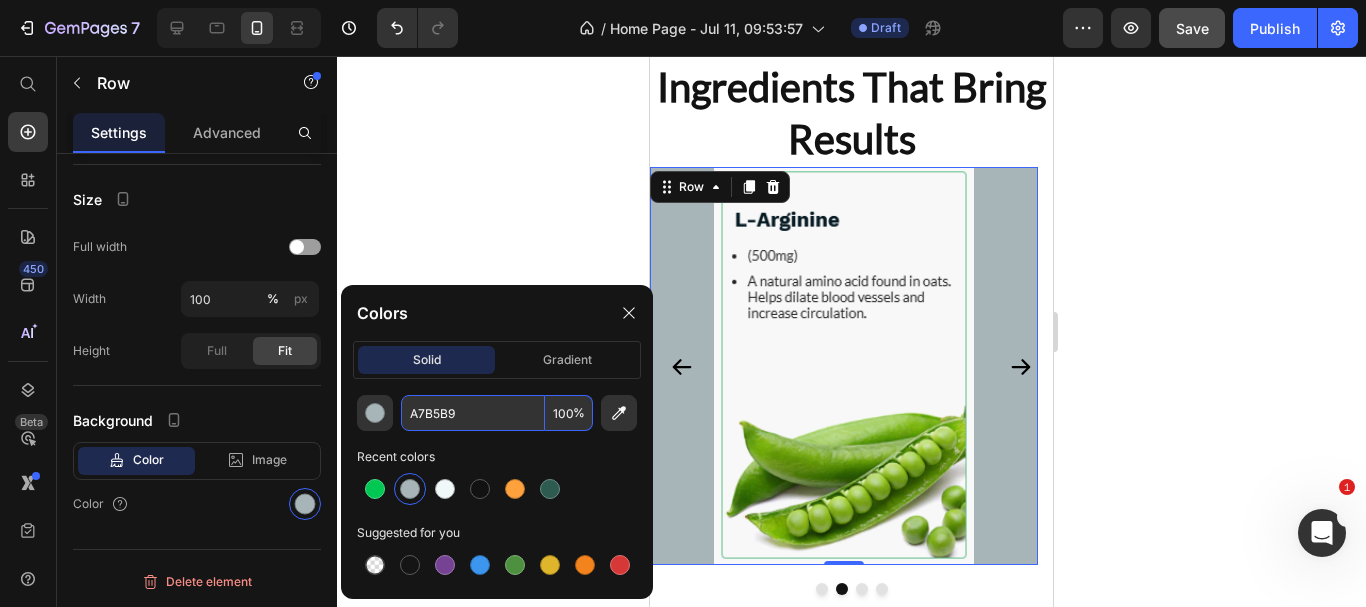 paste on "#F4F4F4" 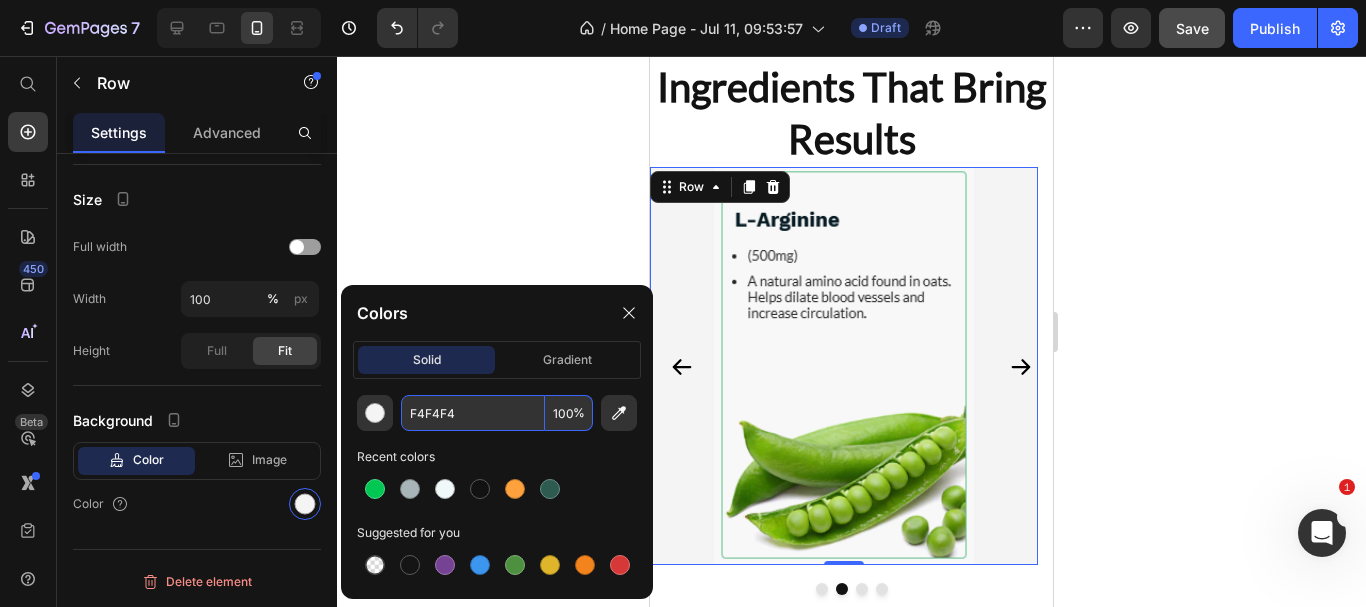 type on "F4F4F4" 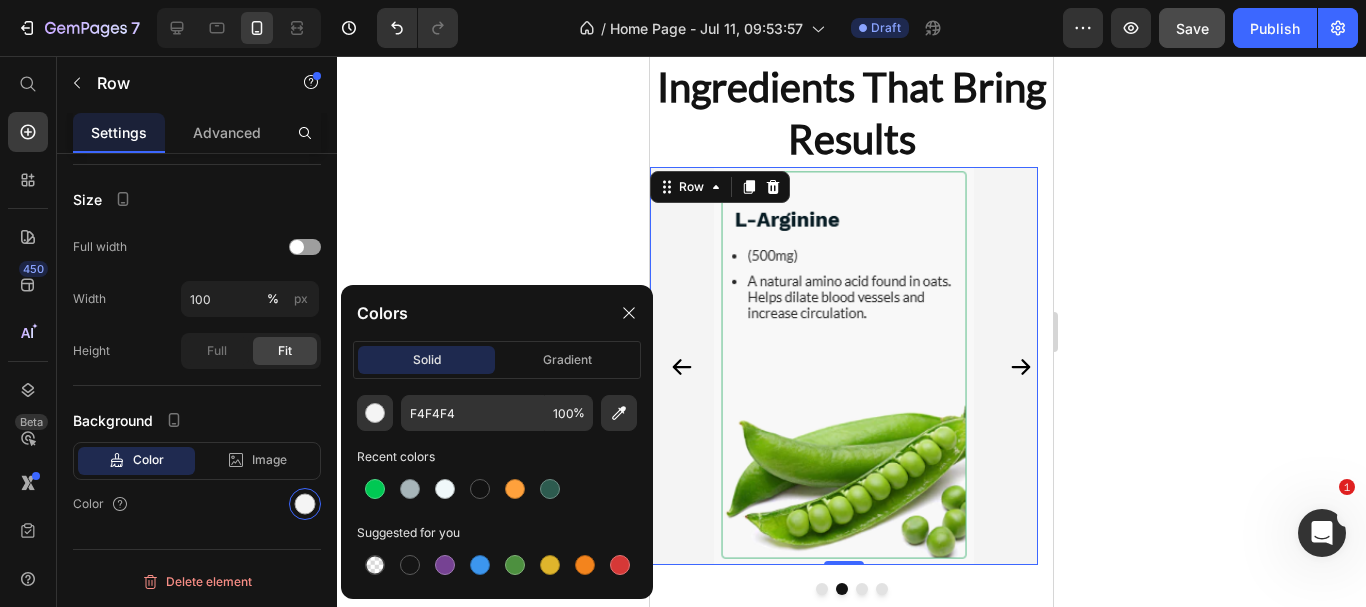 click 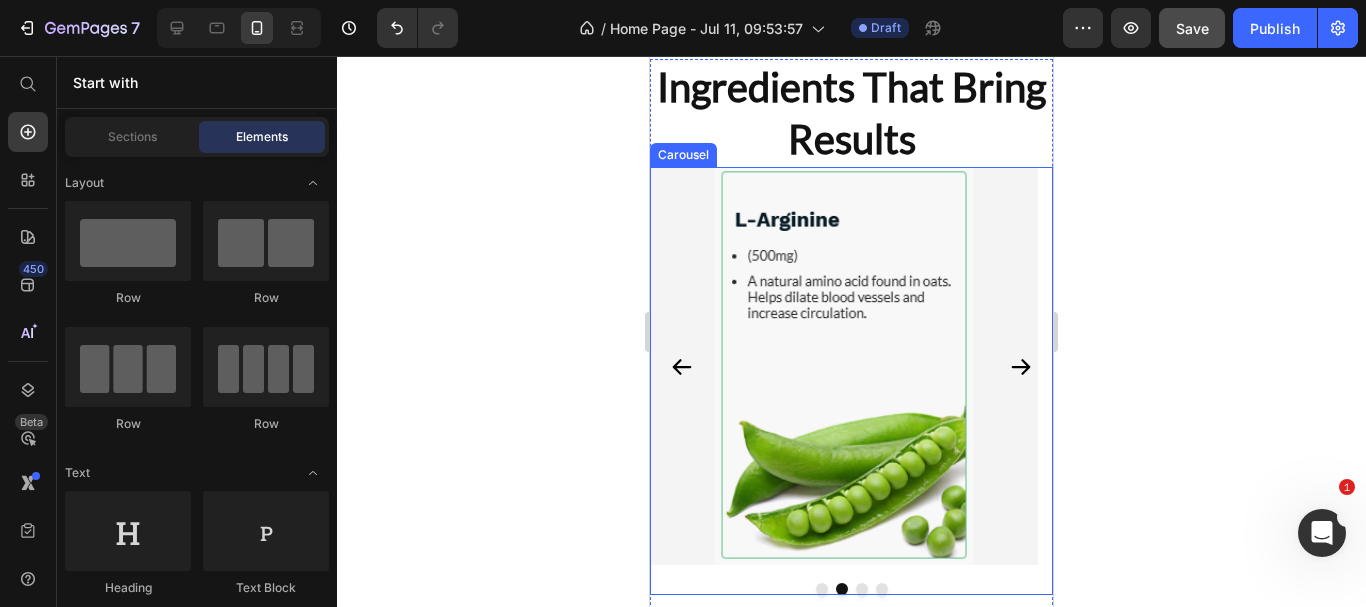 click 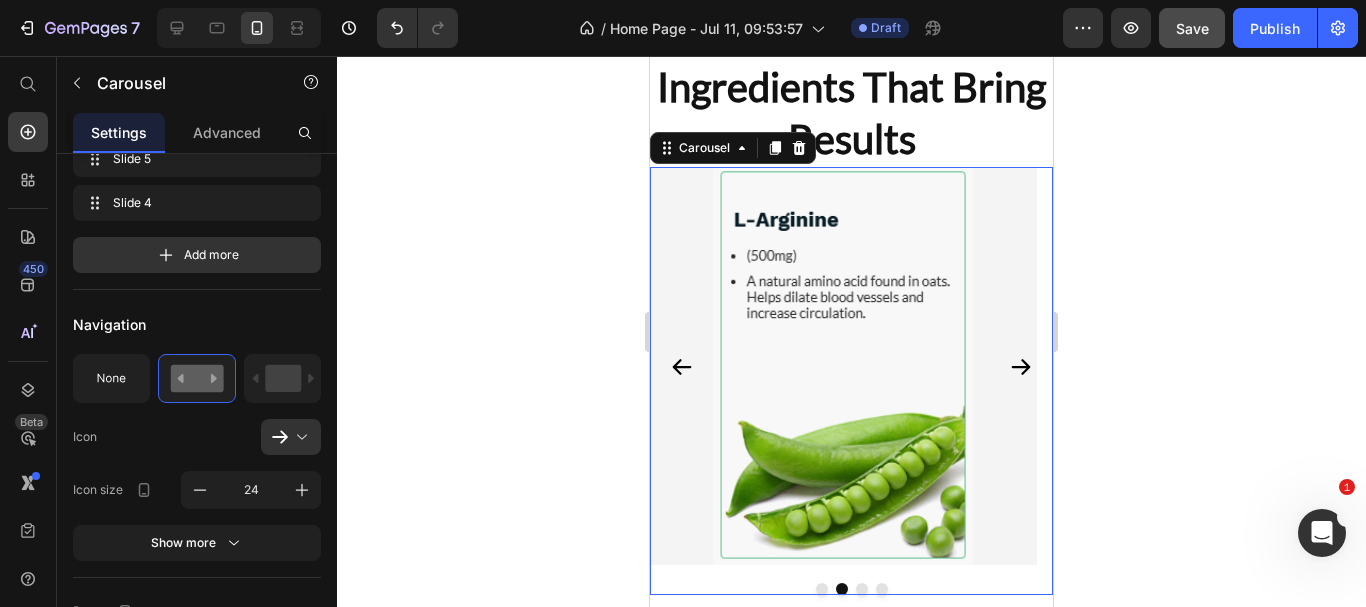 scroll, scrollTop: 0, scrollLeft: 0, axis: both 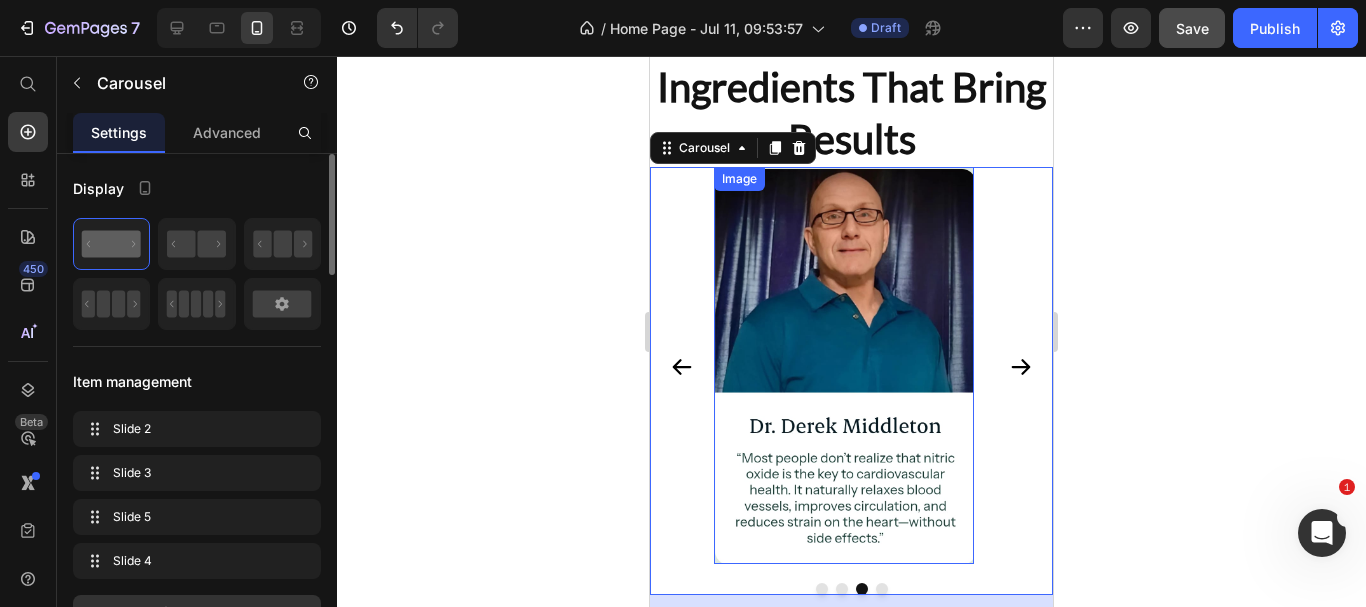 click at bounding box center [844, 365] 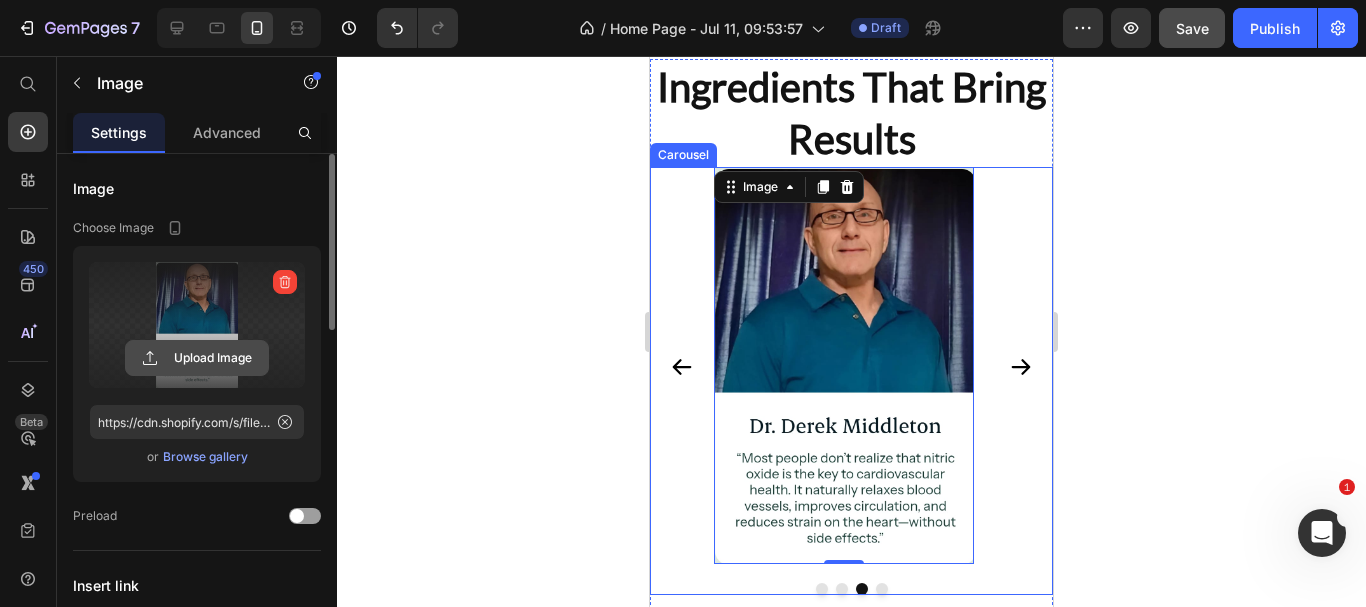 click 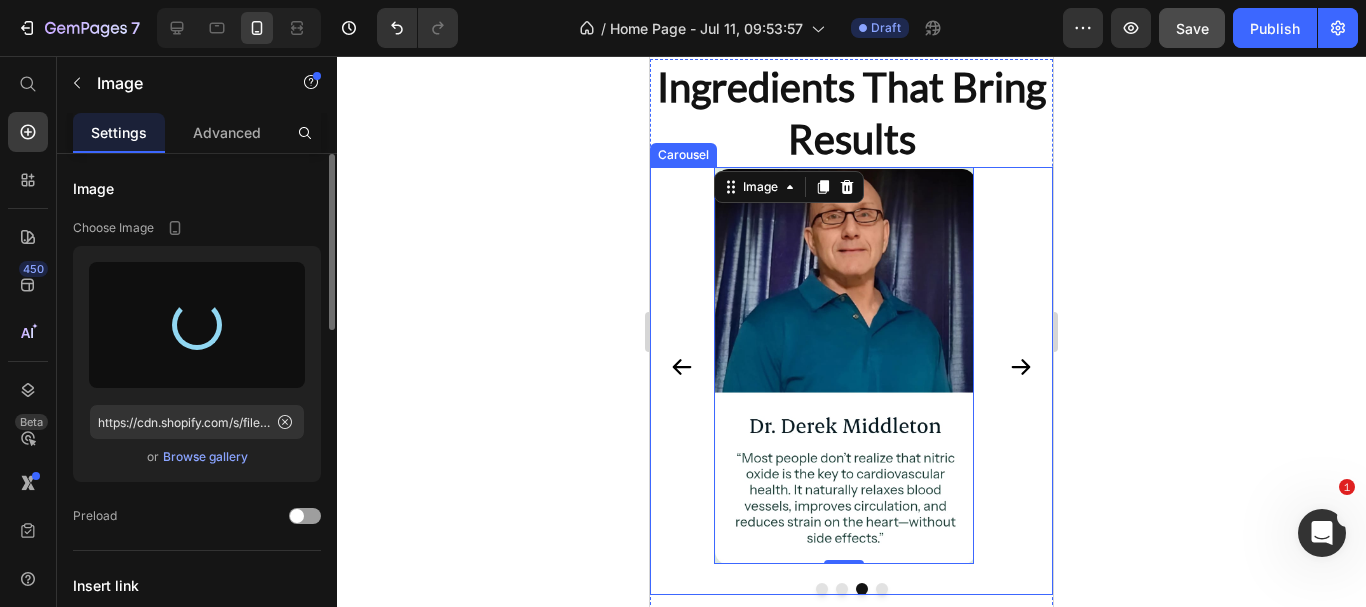 type on "https://cdn.shopify.com/s/files/1/0633/9133/4502/files/gempages_565070732975932211-5dbeafc6-b009-4c15-a3af-3cd1b88a0a91.png" 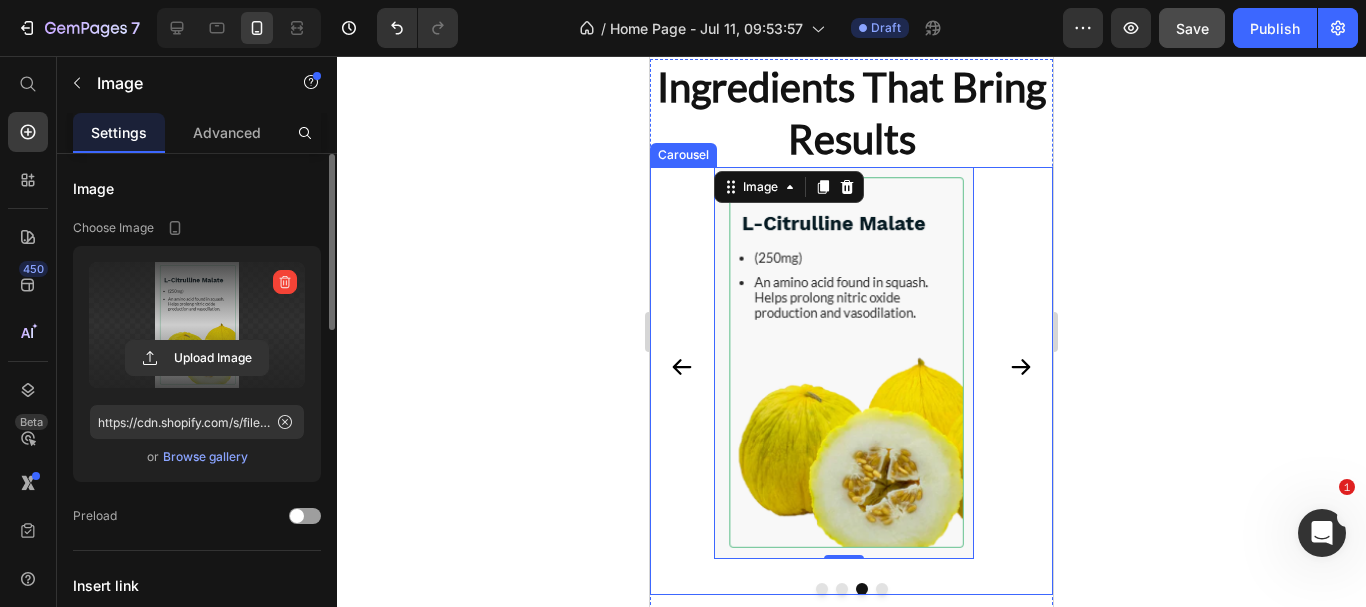 click 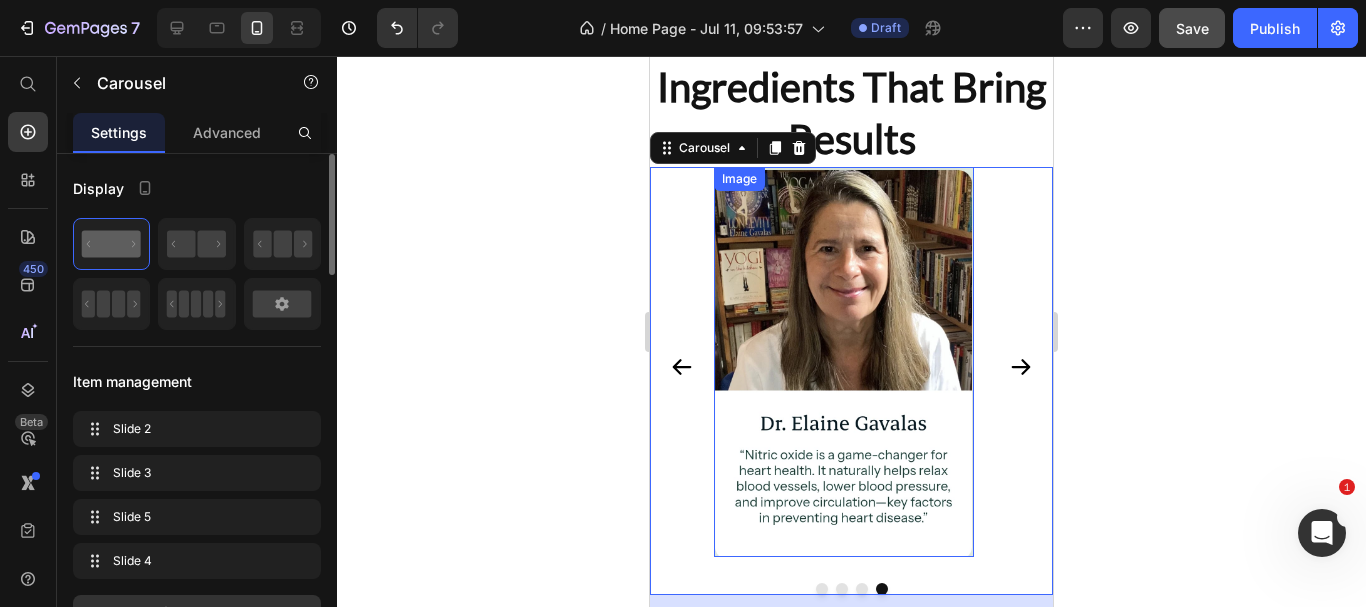 click at bounding box center (844, 362) 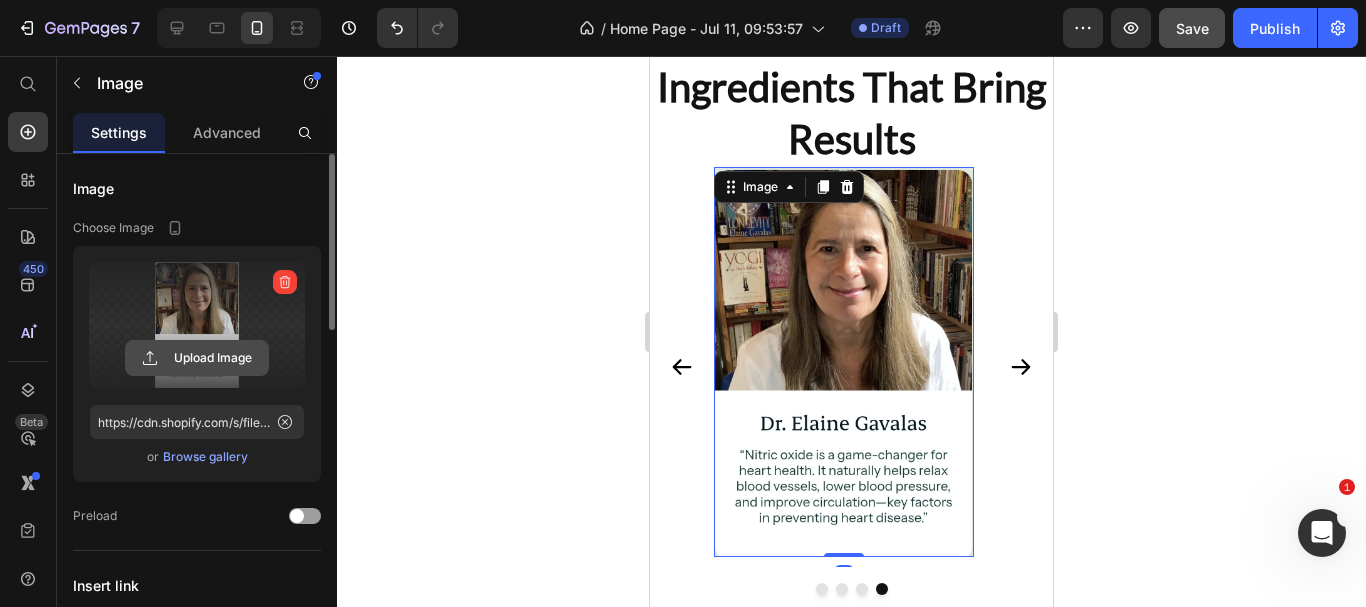 click on "Upload Image" at bounding box center [197, 358] 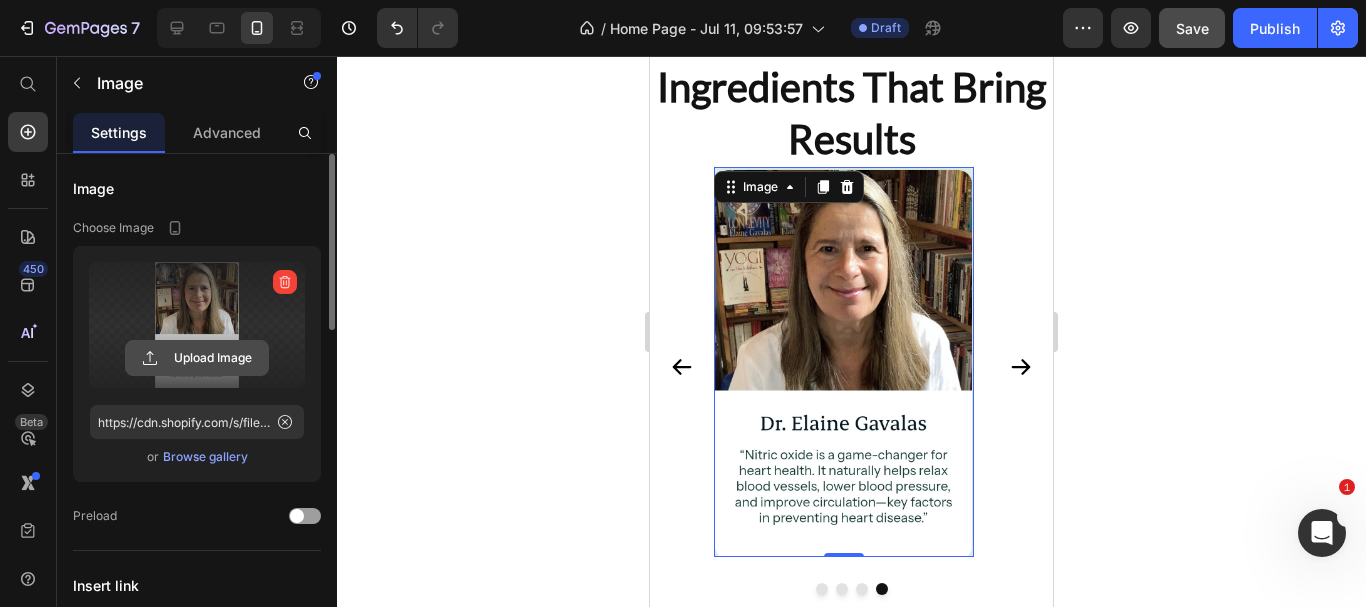 click 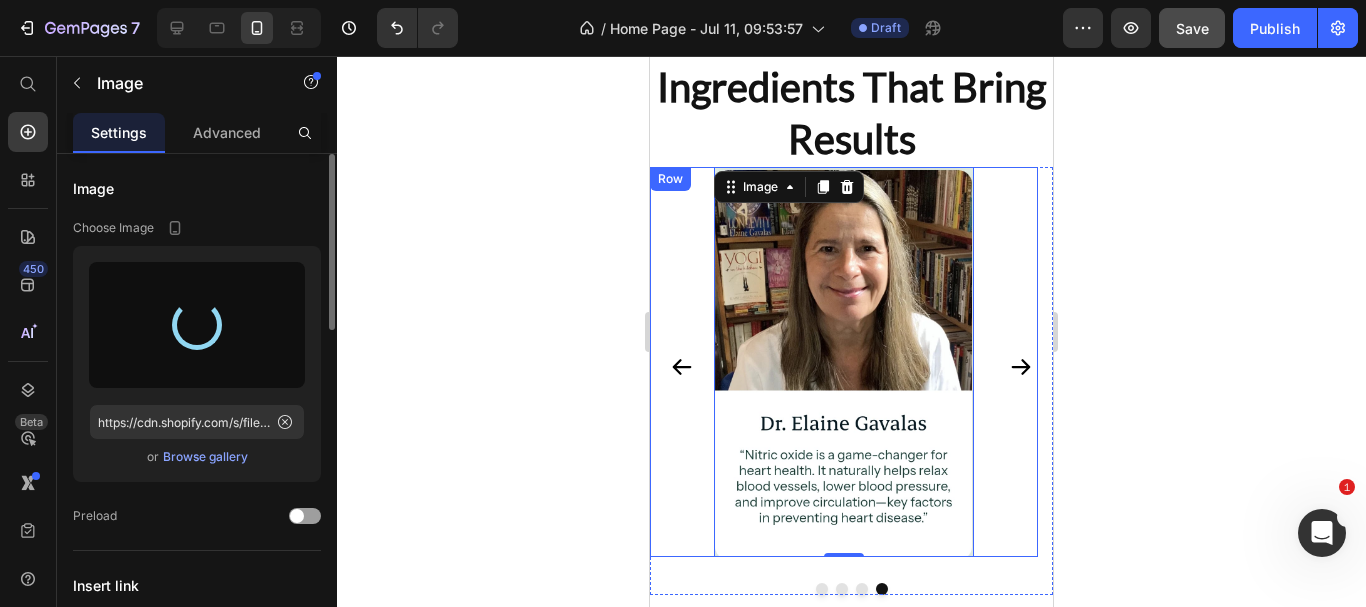 type on "https://cdn.shopify.com/s/files/1/0633/9133/4502/files/gempages_565070732975932211-d15f2b26-7b1e-4a92-a587-0d78786b2db8.png" 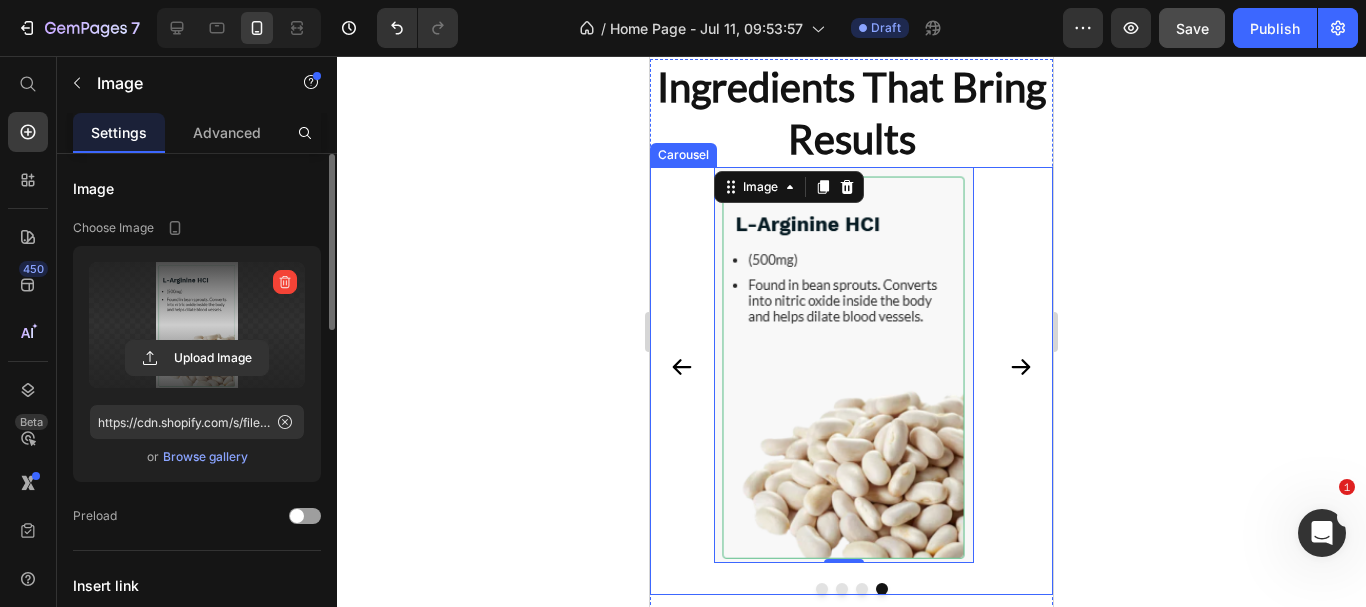 click 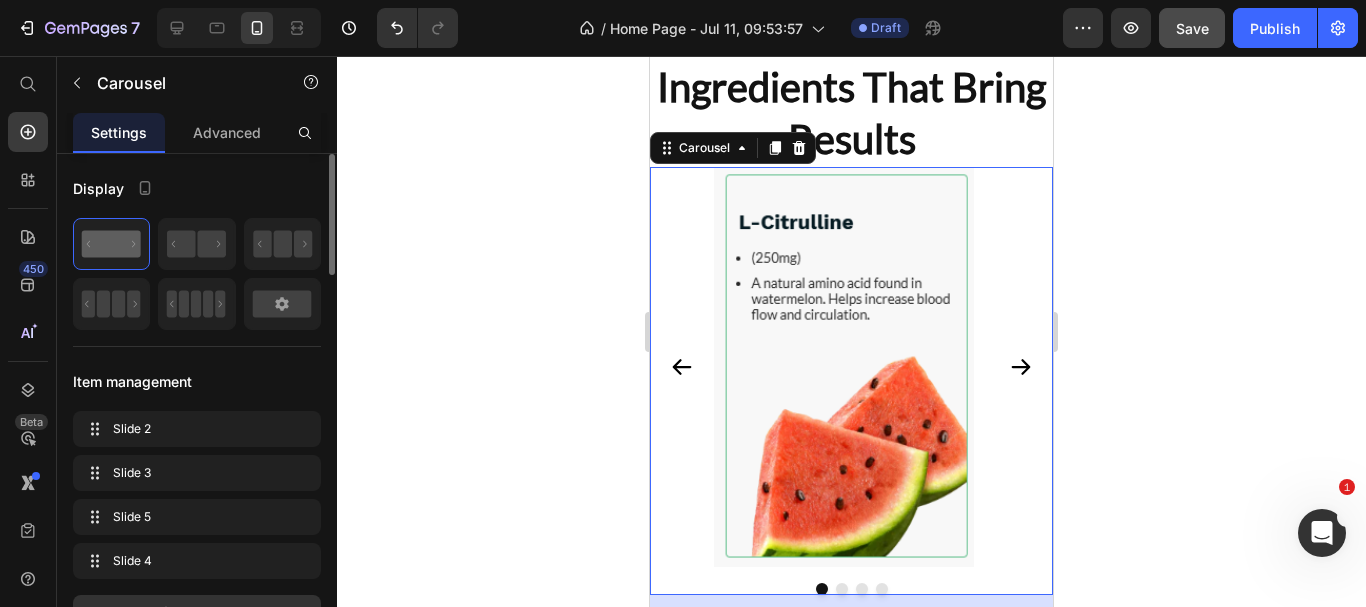 click 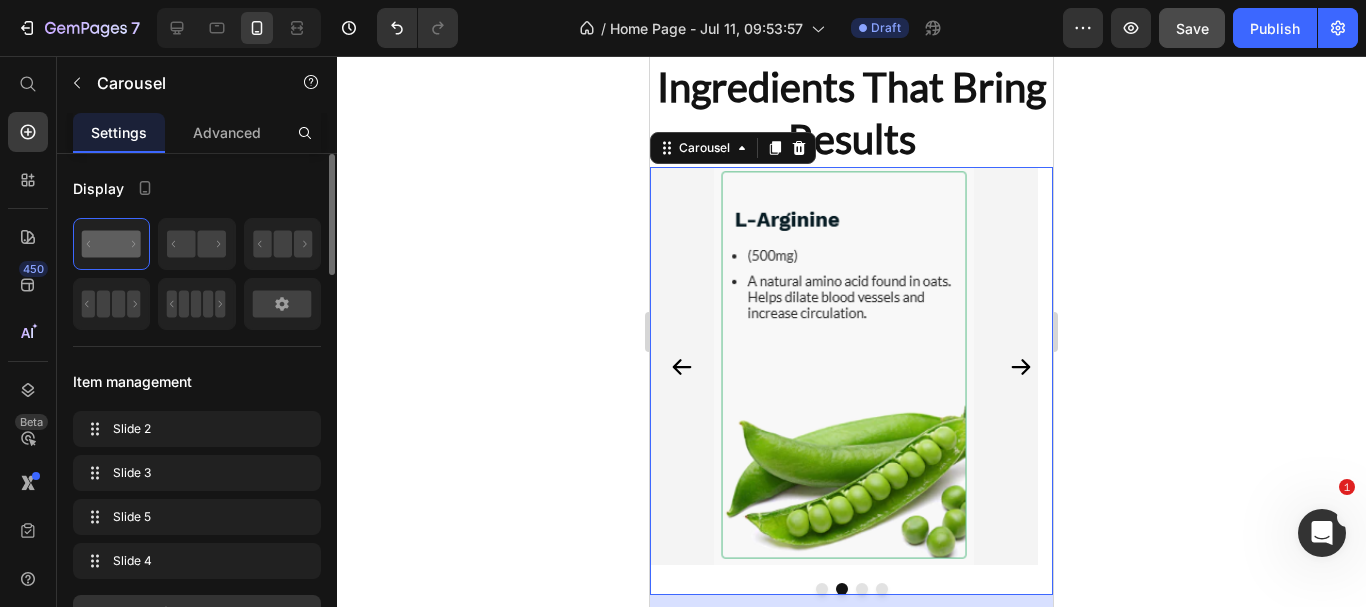 click 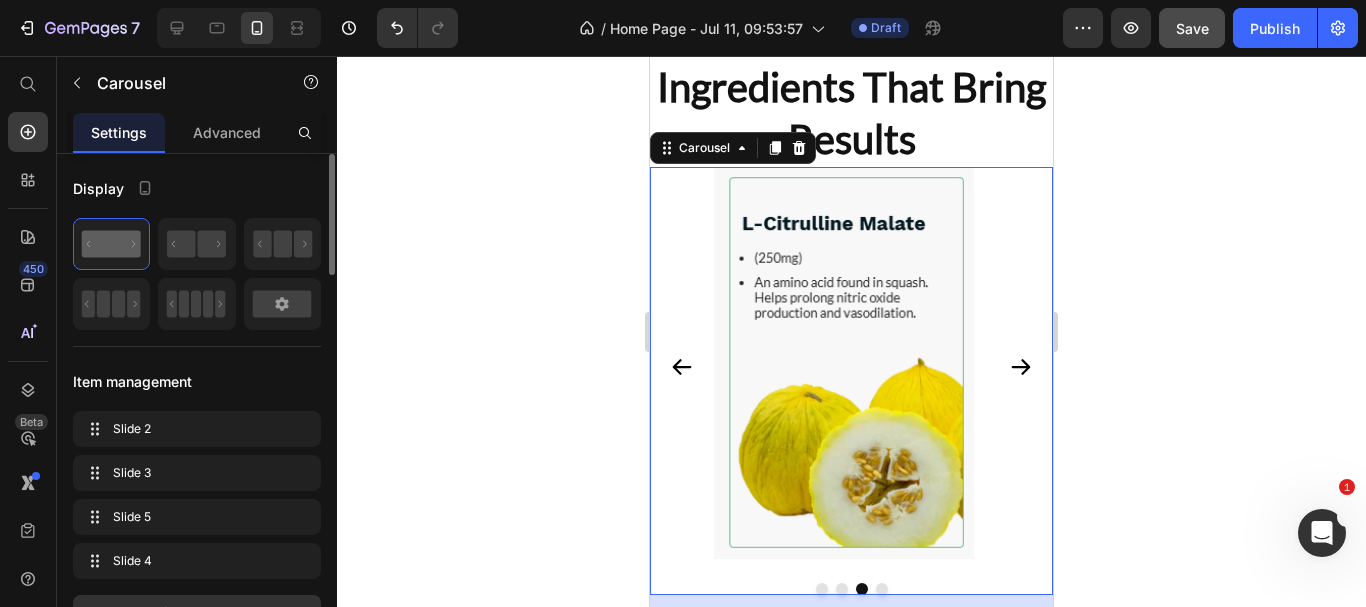 click 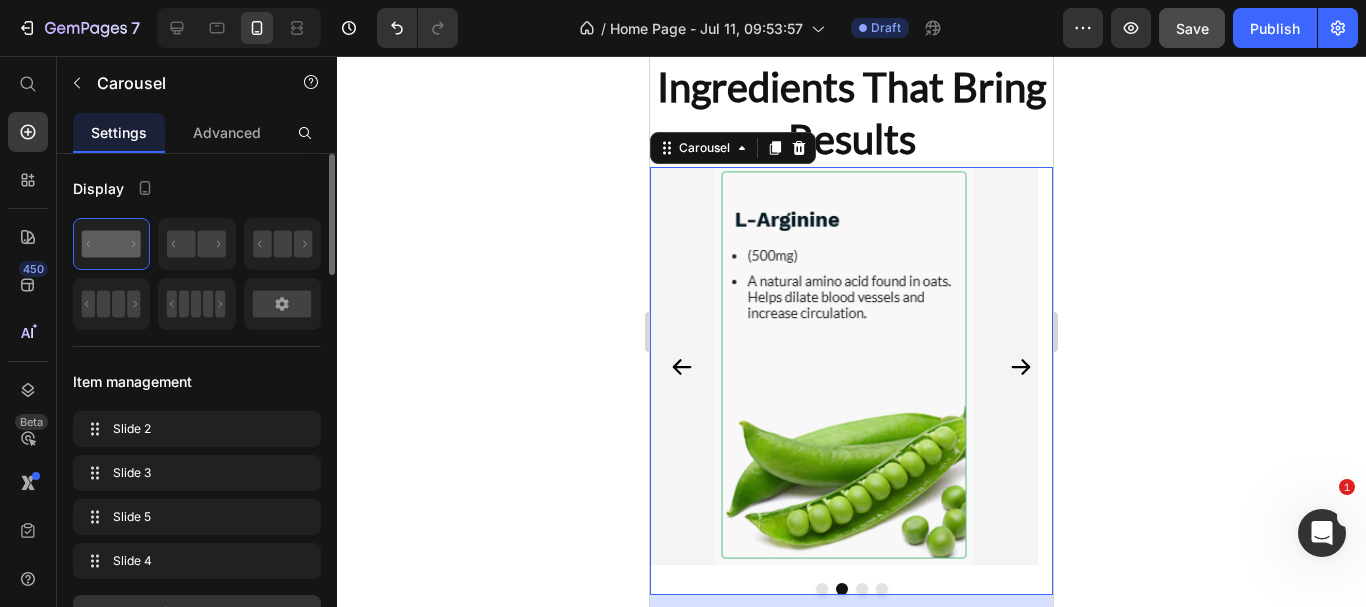 click 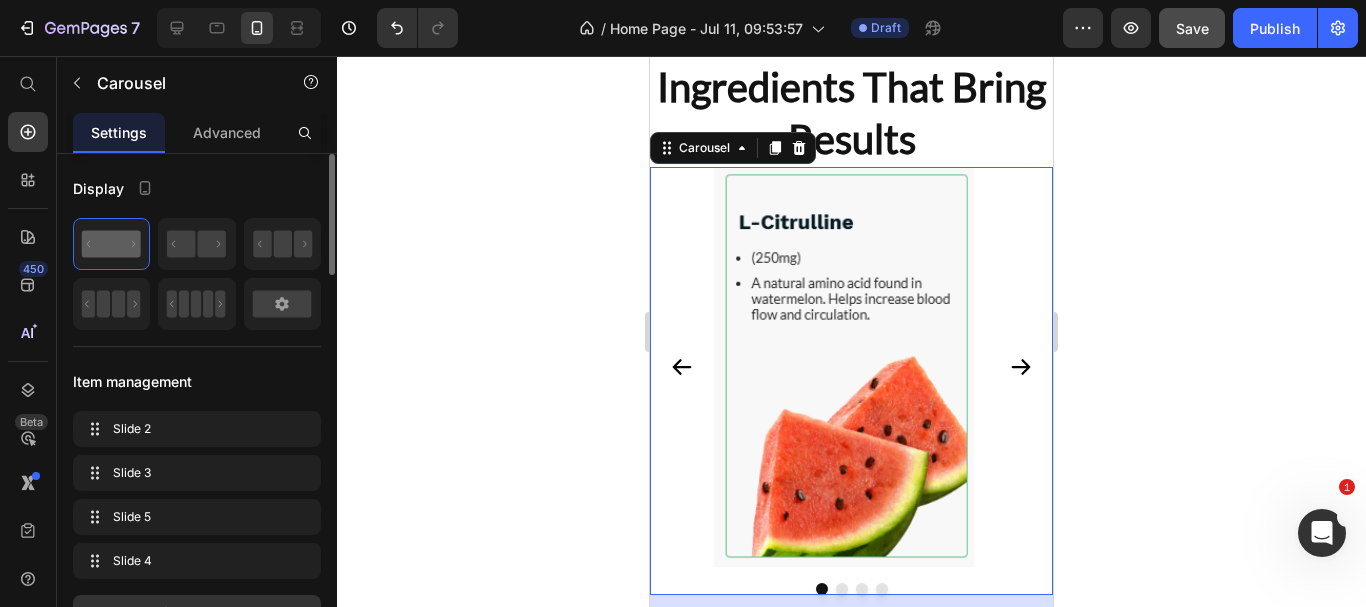 click 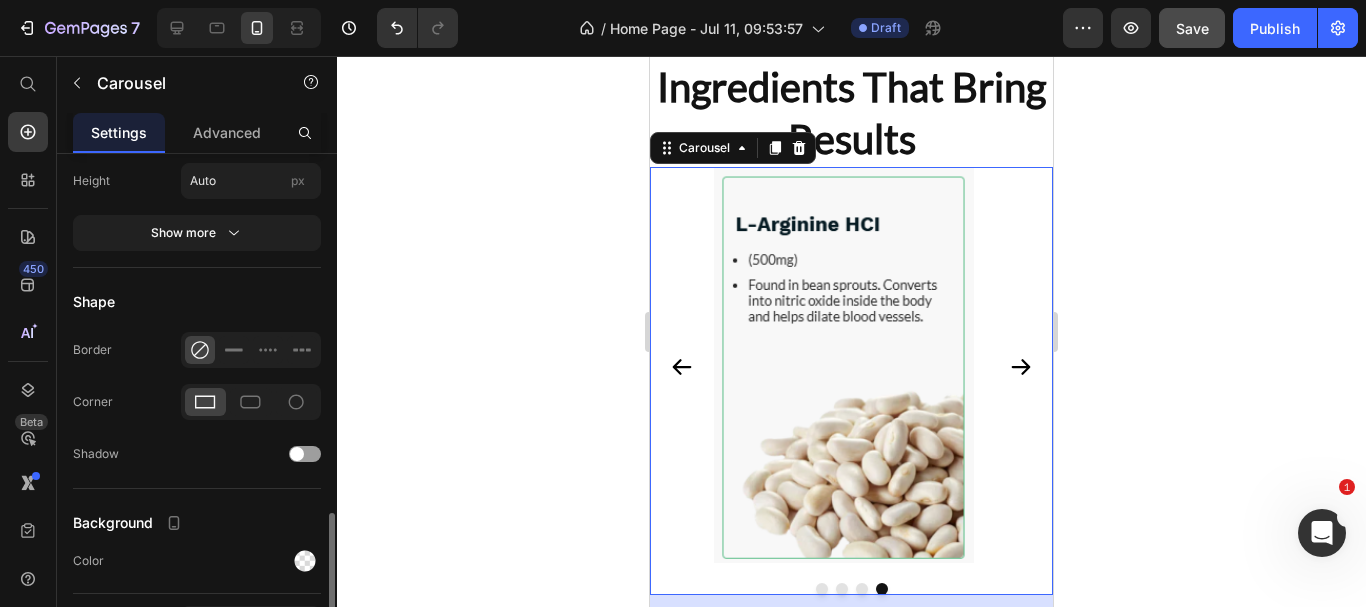 scroll, scrollTop: 1622, scrollLeft: 0, axis: vertical 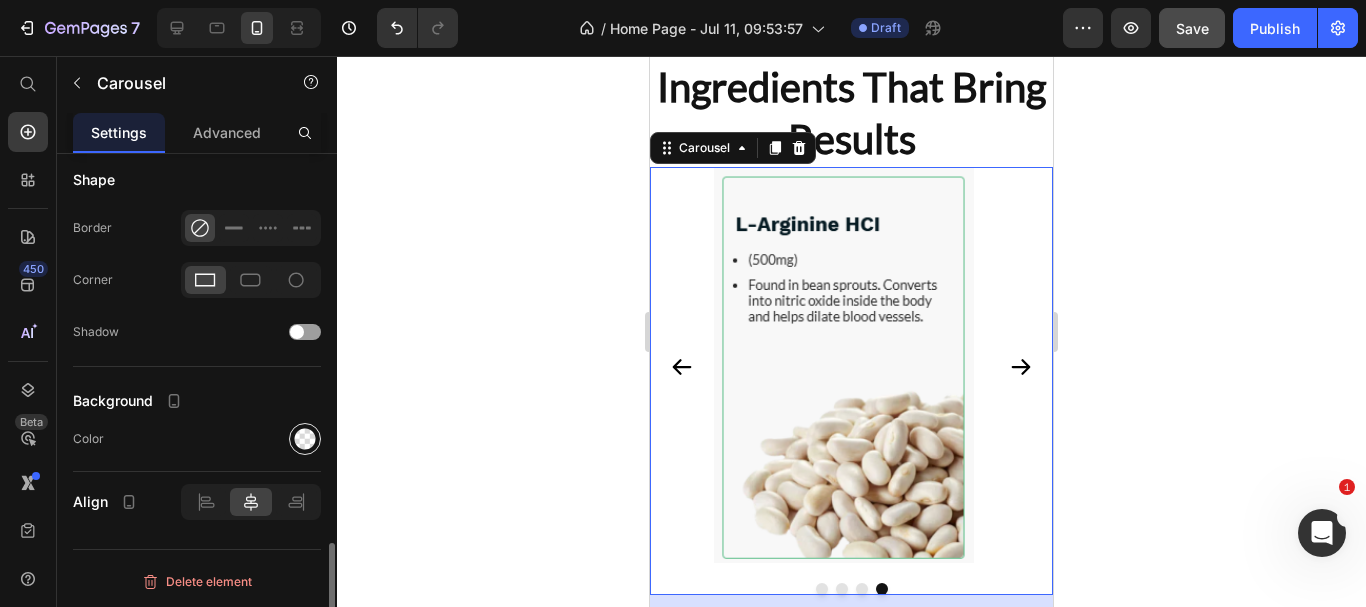 click at bounding box center (305, 439) 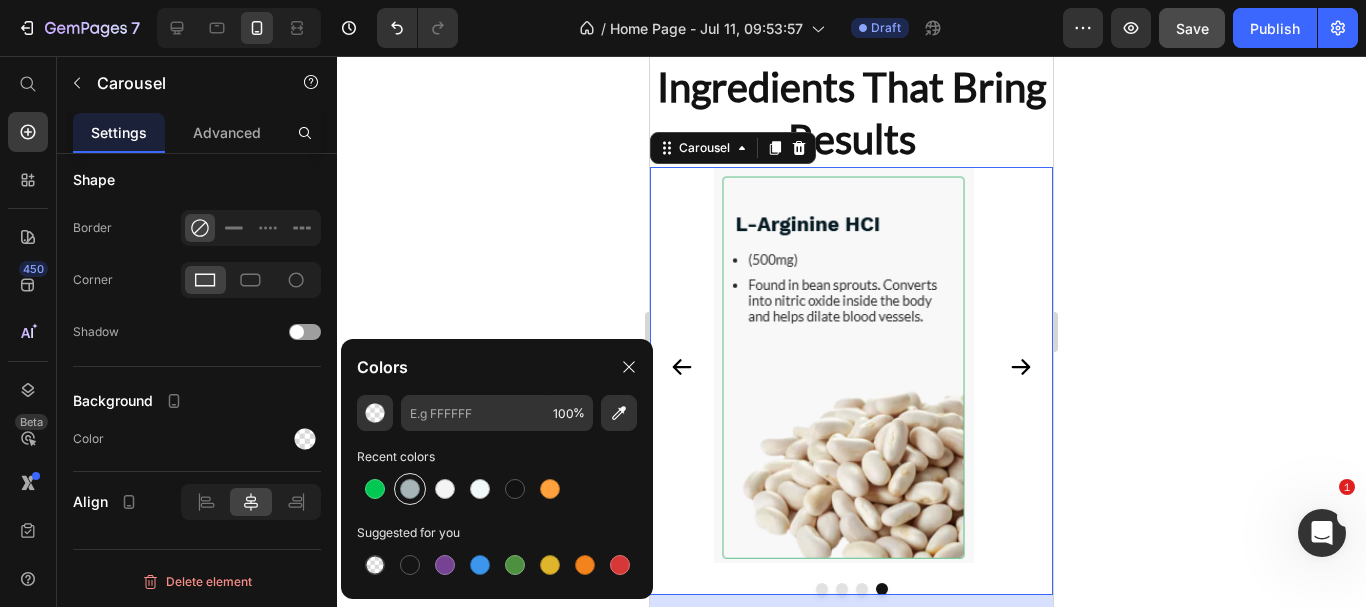 click at bounding box center [410, 489] 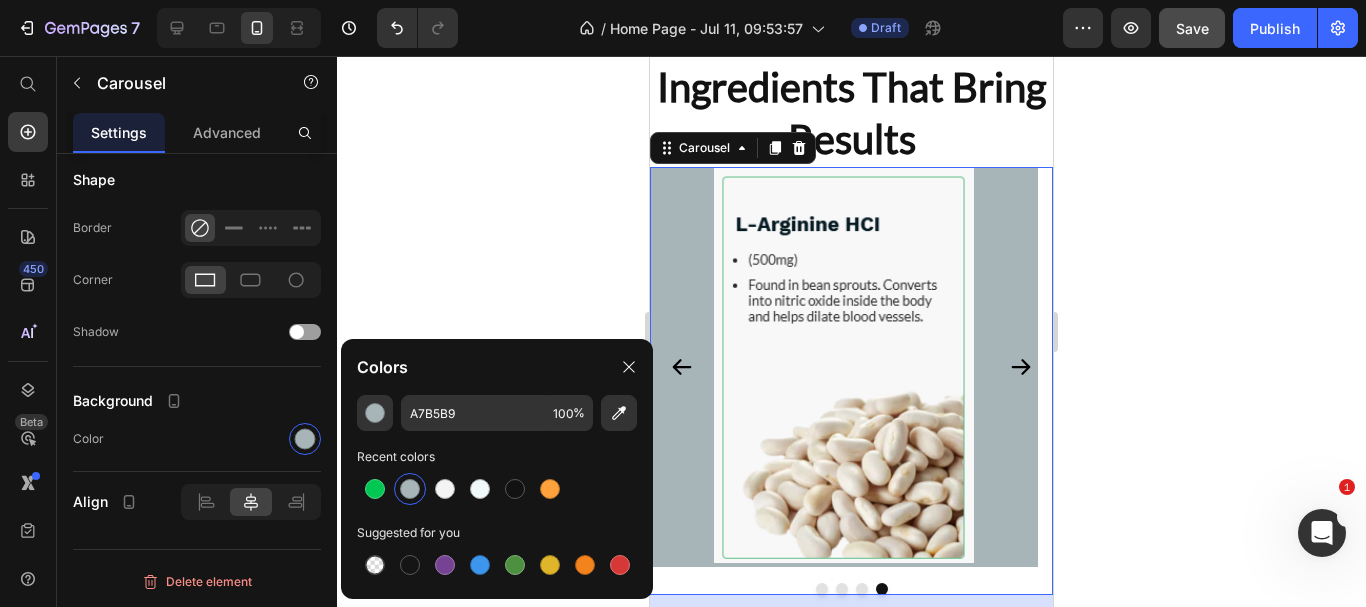 click at bounding box center (410, 489) 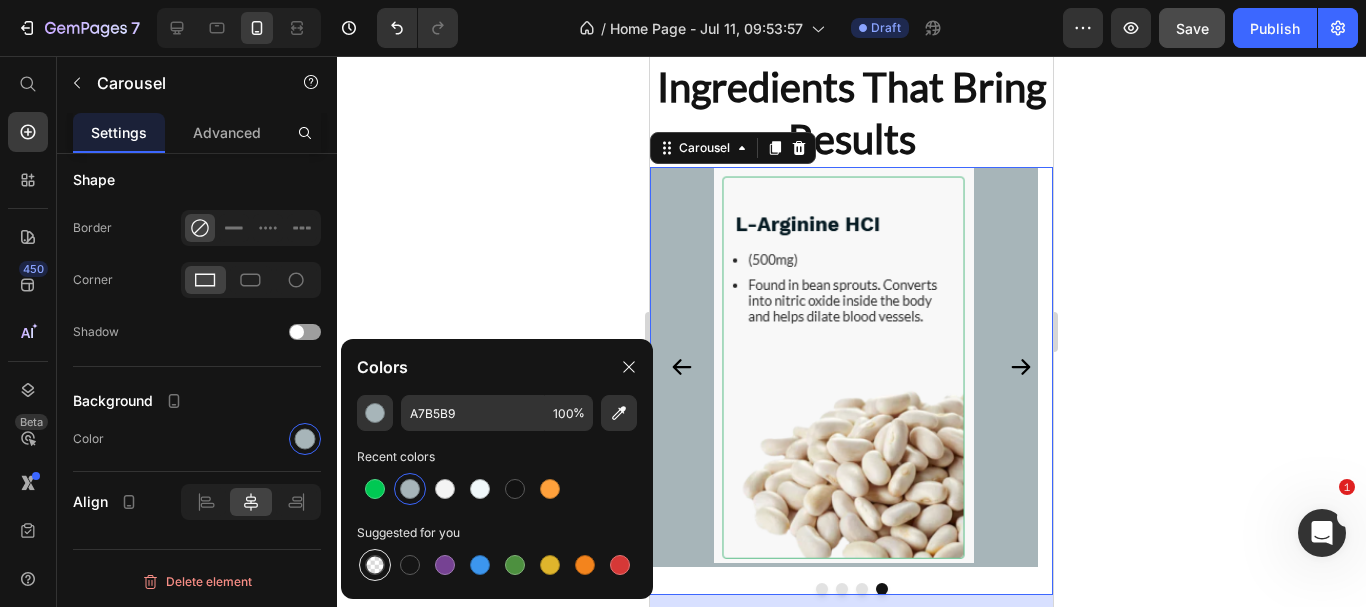 click at bounding box center (375, 565) 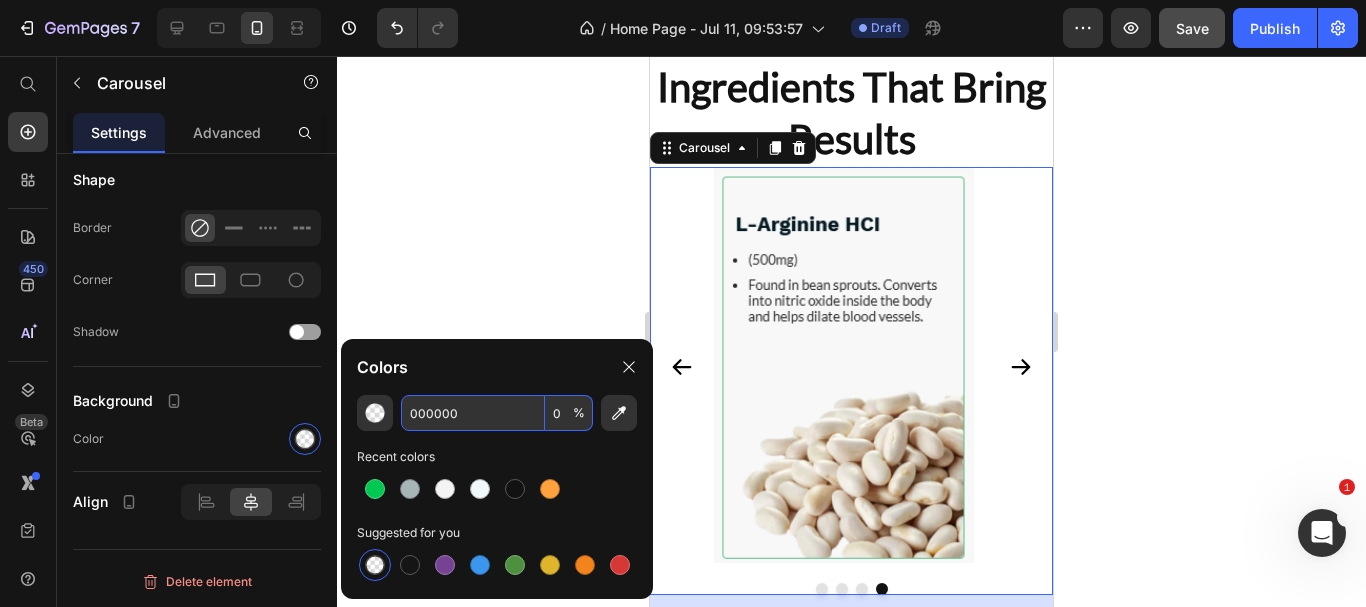 click on "000000" at bounding box center (473, 413) 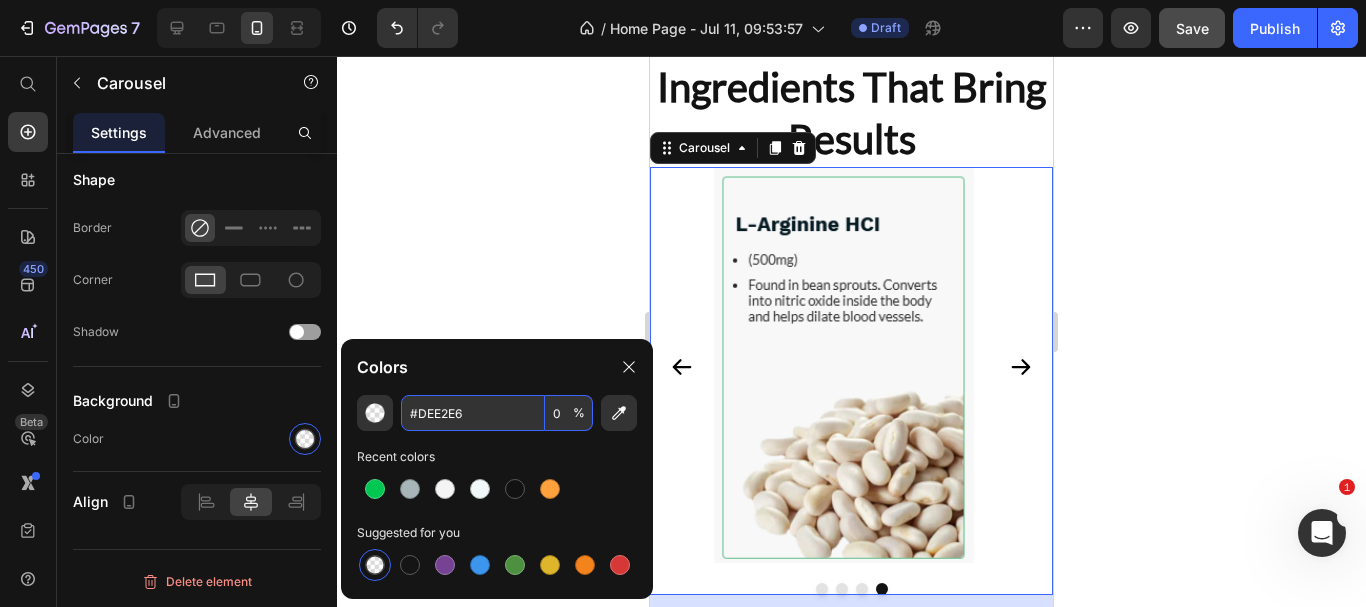 type on "DEE2E6" 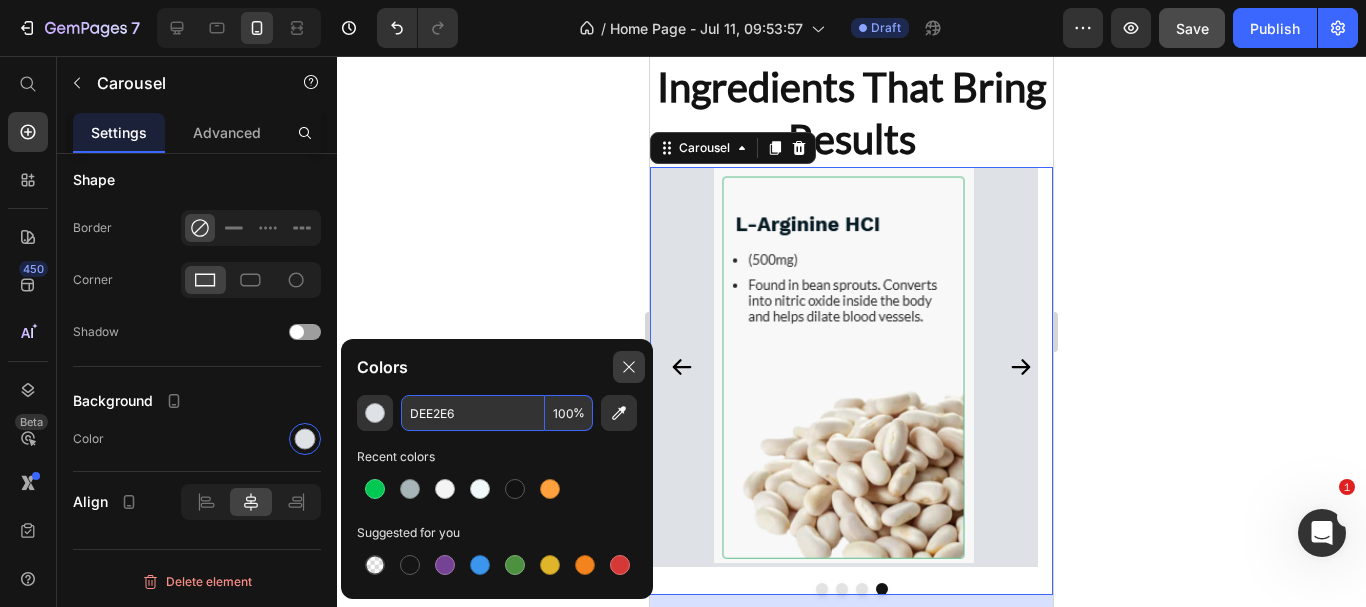 type on "DEE2E6" 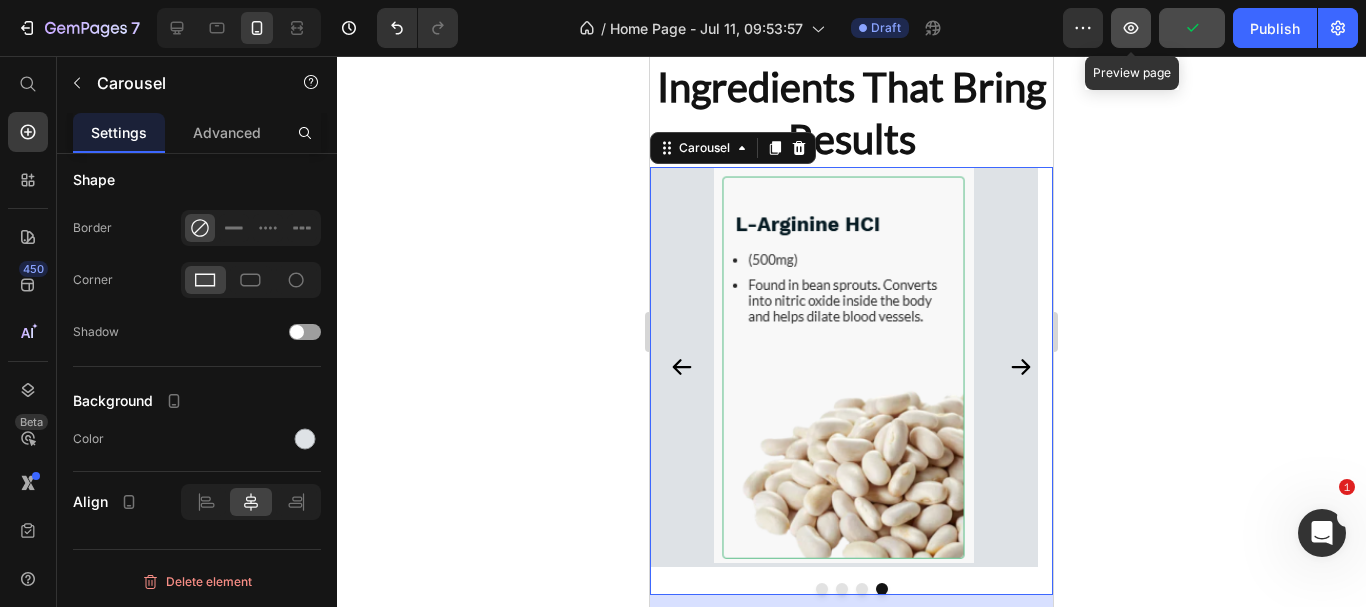 click 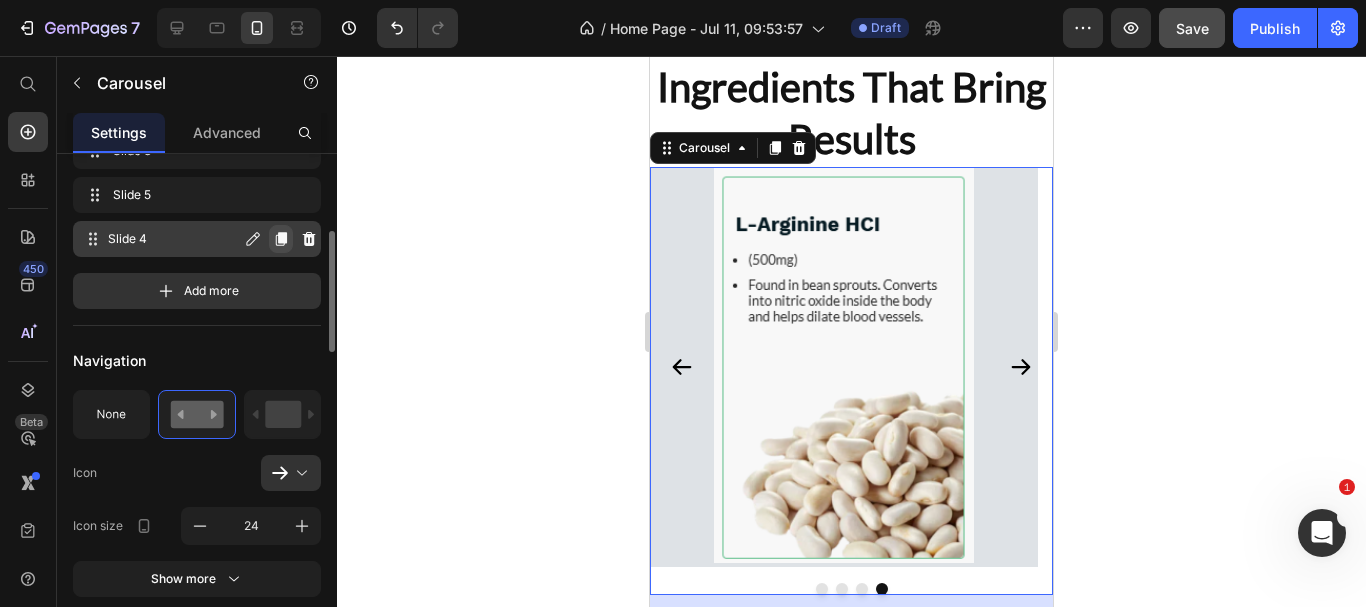 scroll, scrollTop: 0, scrollLeft: 0, axis: both 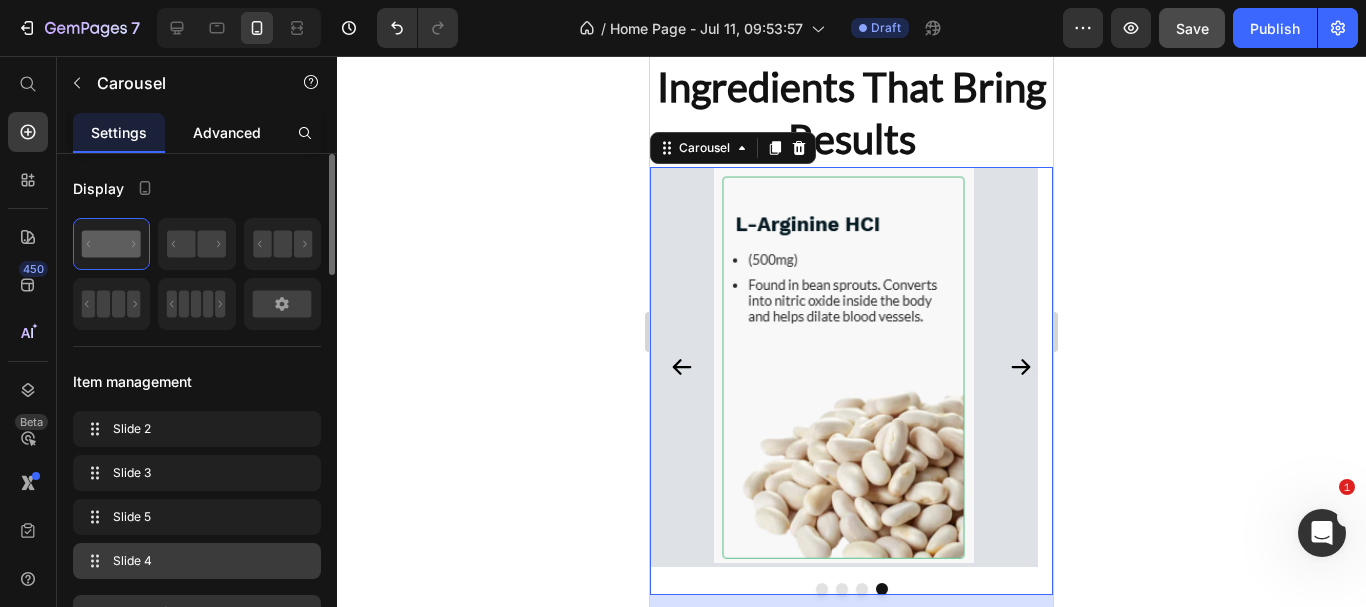 click on "Advanced" at bounding box center (227, 132) 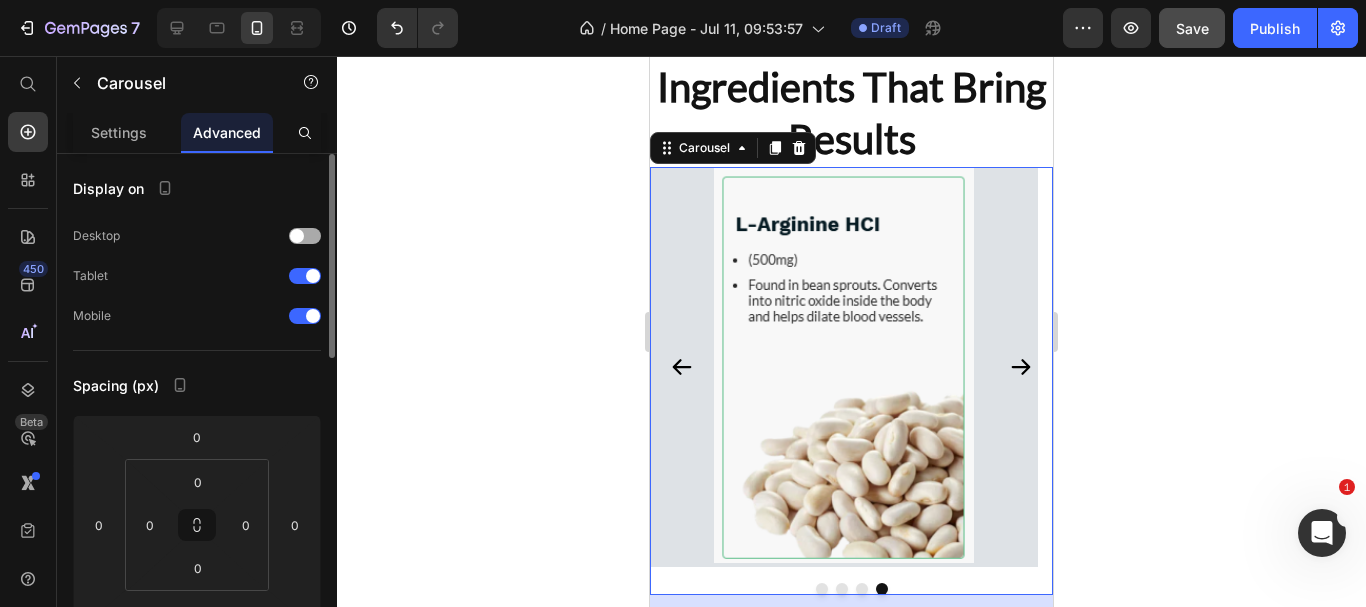click at bounding box center (297, 236) 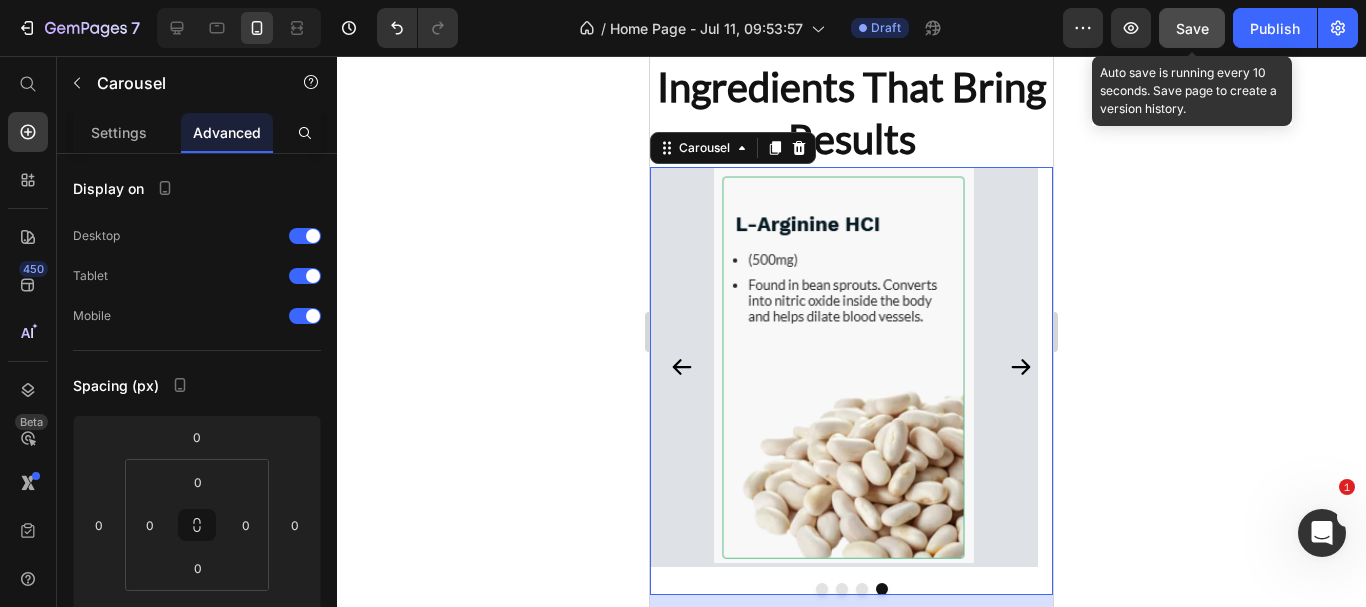 click on "Save" at bounding box center [1192, 28] 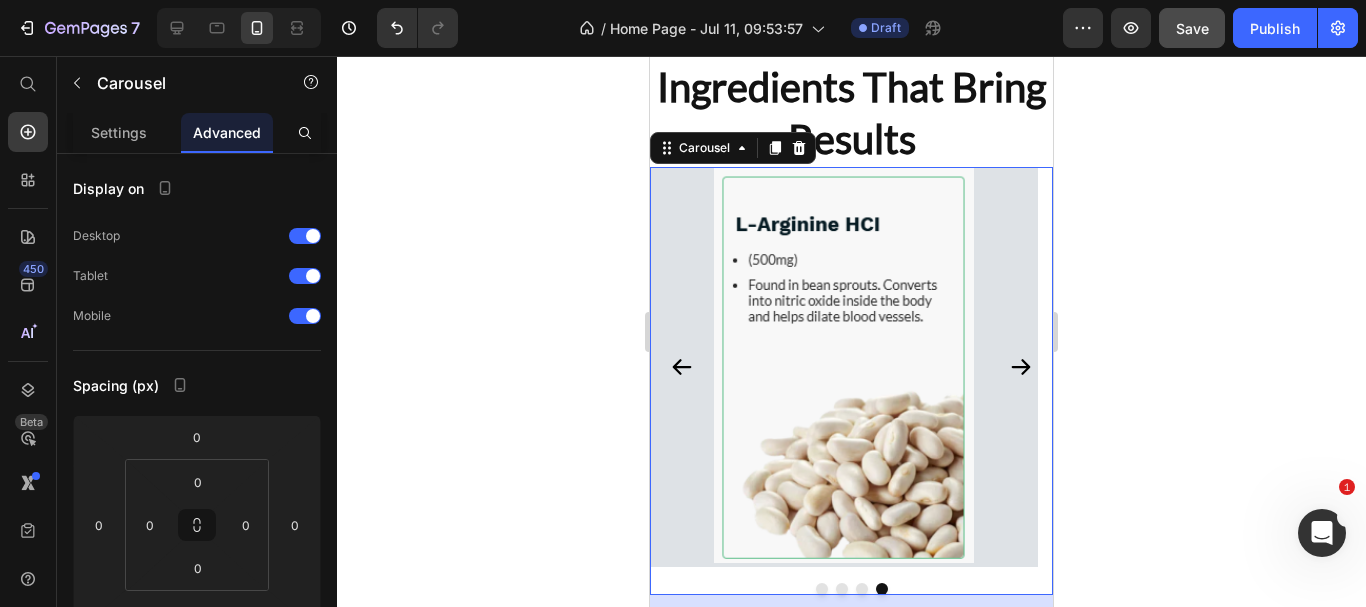 click on "Image Row Row Image Row Row Image Row Row Image Row Row" at bounding box center [851, 381] 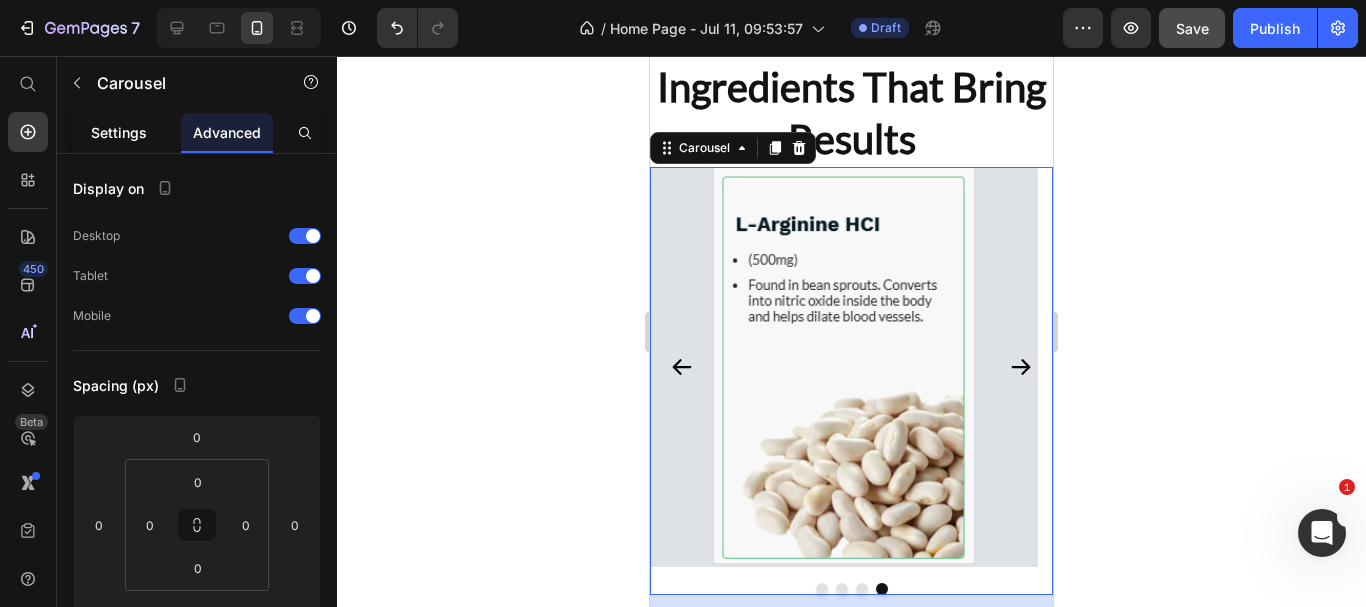 click on "Settings" at bounding box center (119, 132) 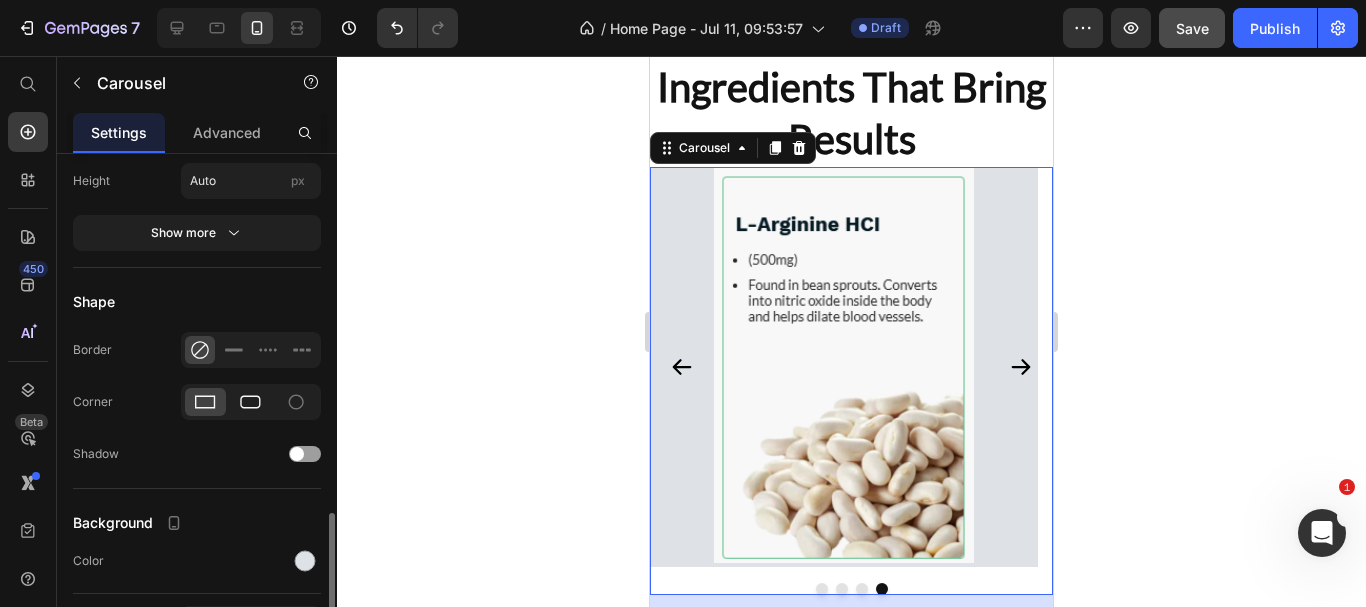 scroll, scrollTop: 1622, scrollLeft: 0, axis: vertical 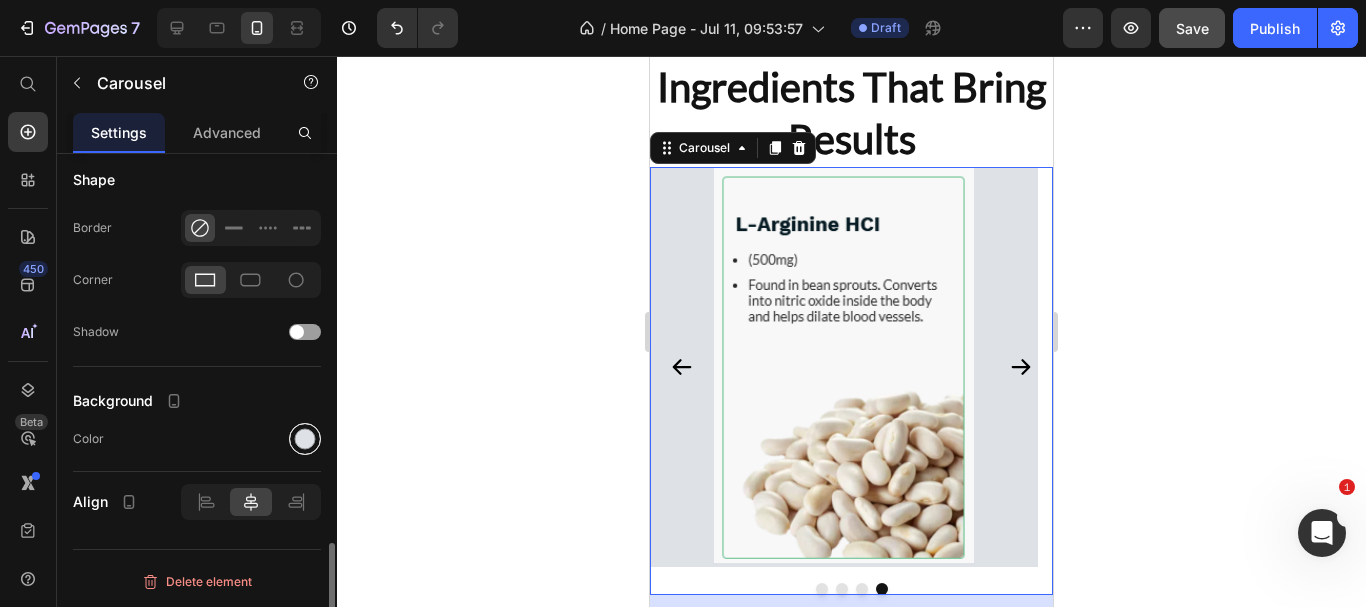 click at bounding box center [305, 438] 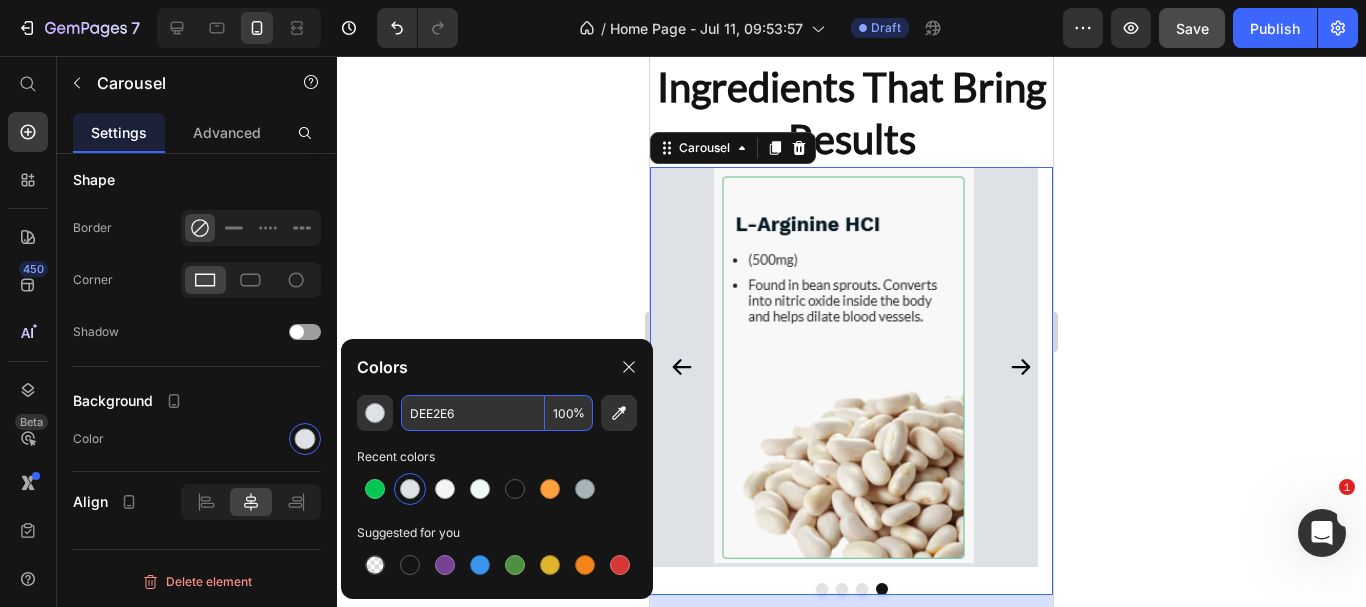 click on "DEE2E6" at bounding box center (473, 413) 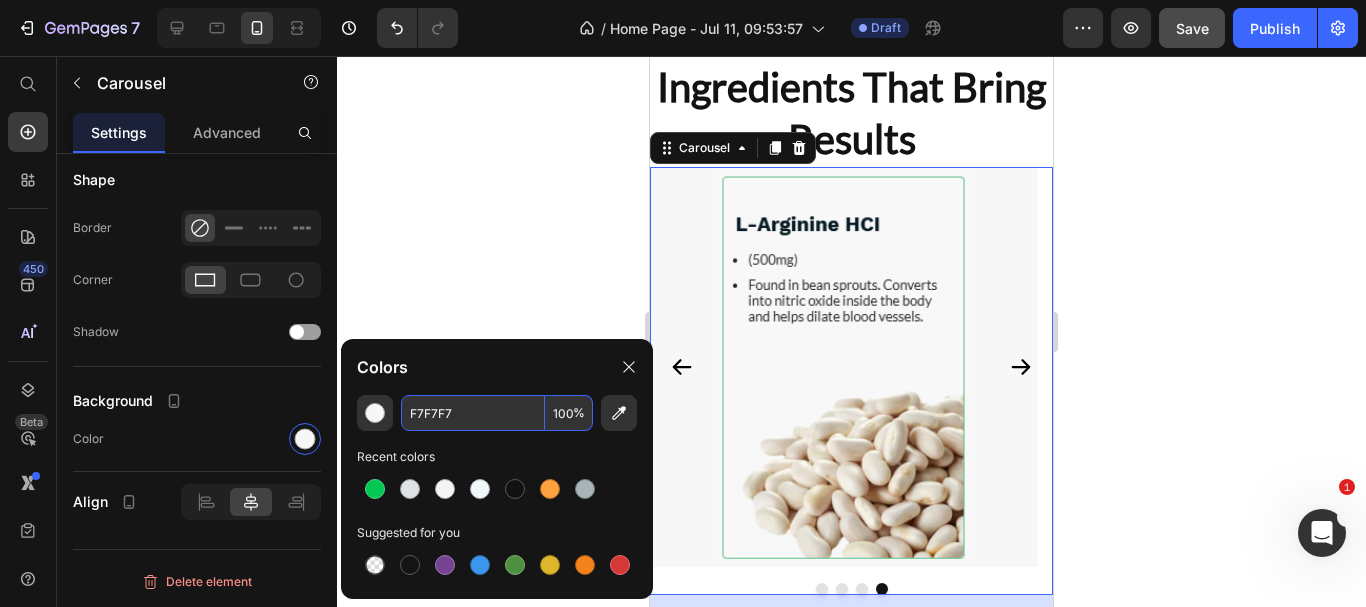 type on "F7F7F7" 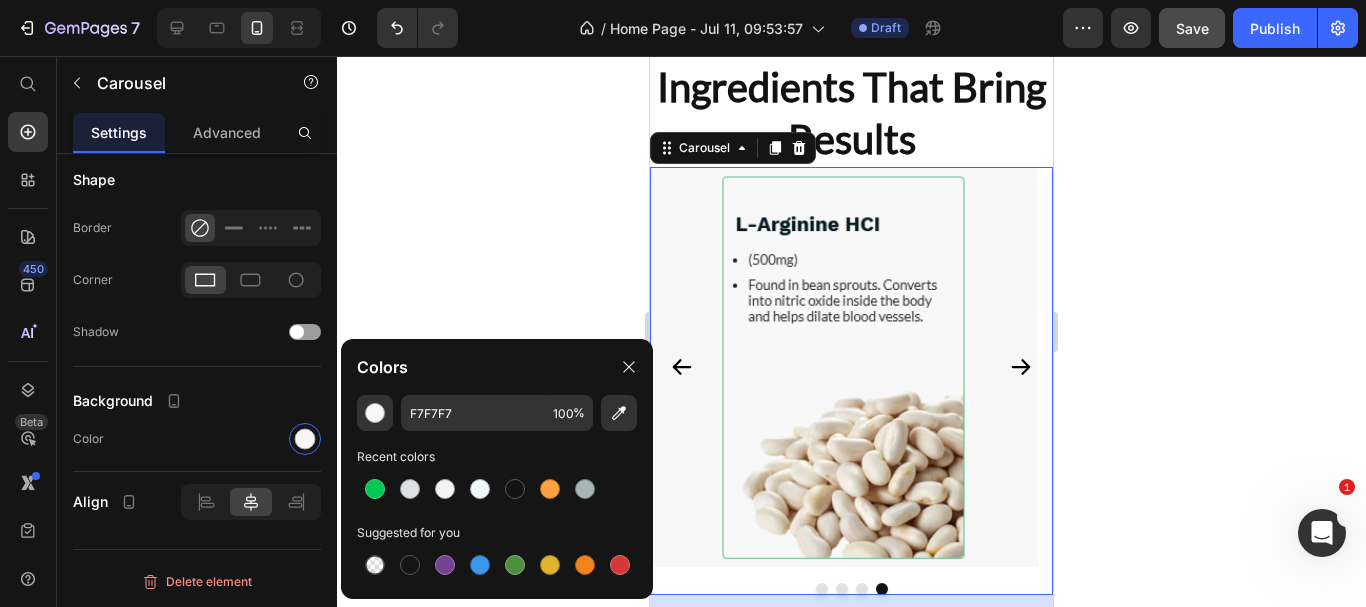 click 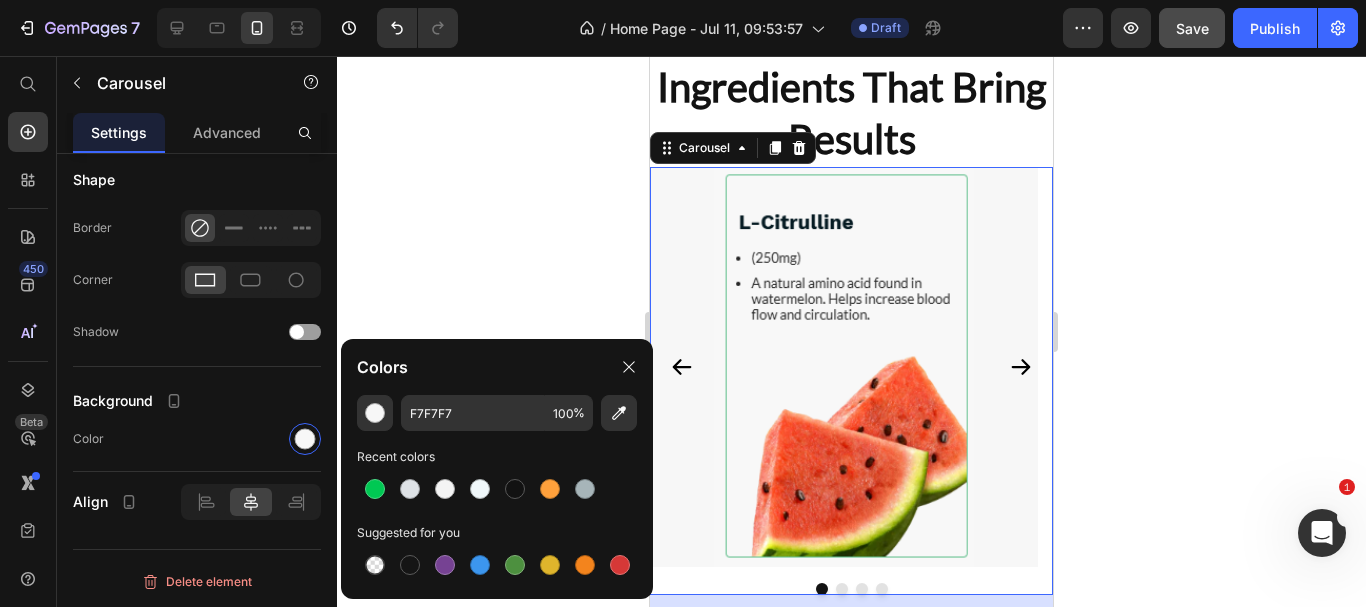 click 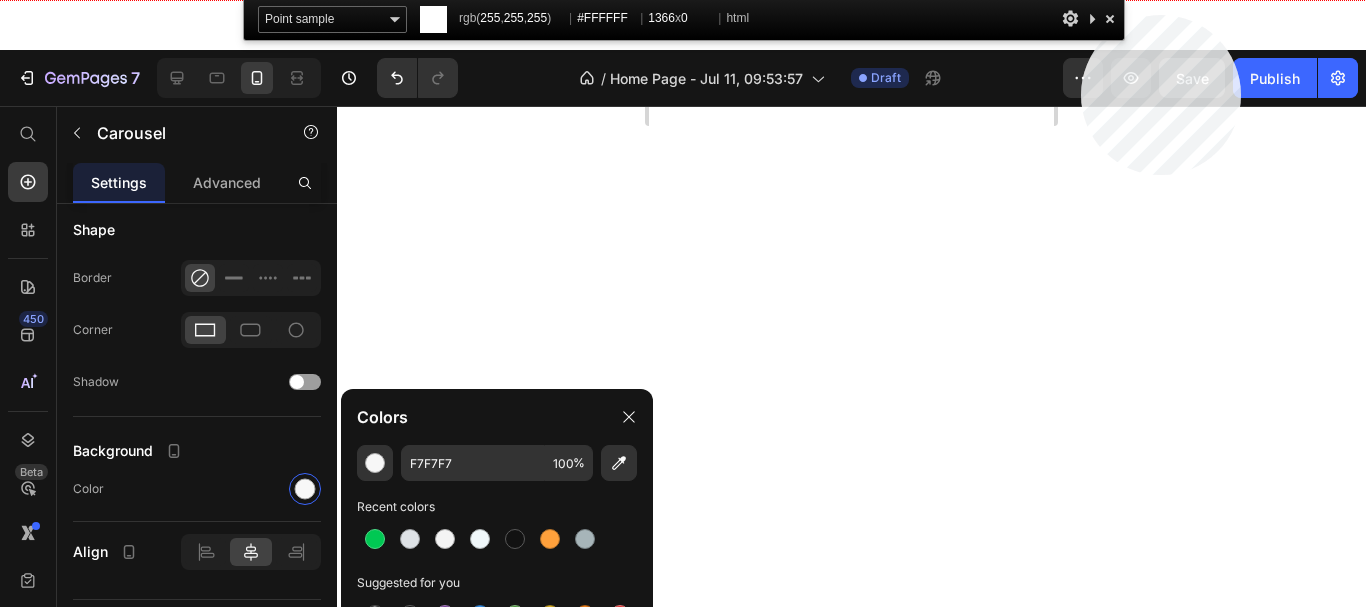 click on "7  Version history  /  Home Page - Jul 11, 09:53:57 Draft Preview  Save   Publish  450 Beta Start with Sections Elements Hero Section Product Detail Brands Trusted Badges Guarantee Product Breakdown How to use Testimonials Compare Bundle FAQs Social Proof Brand Story Product List Collection Blog List Contact Sticky Add to Cart Custom Footer Browse Library 450 Layout
Row
Row
Row
Row Text
Heading
Text Block Button
Button
Button
Sticky Back to top Media
Image Image" at bounding box center (683, 0) 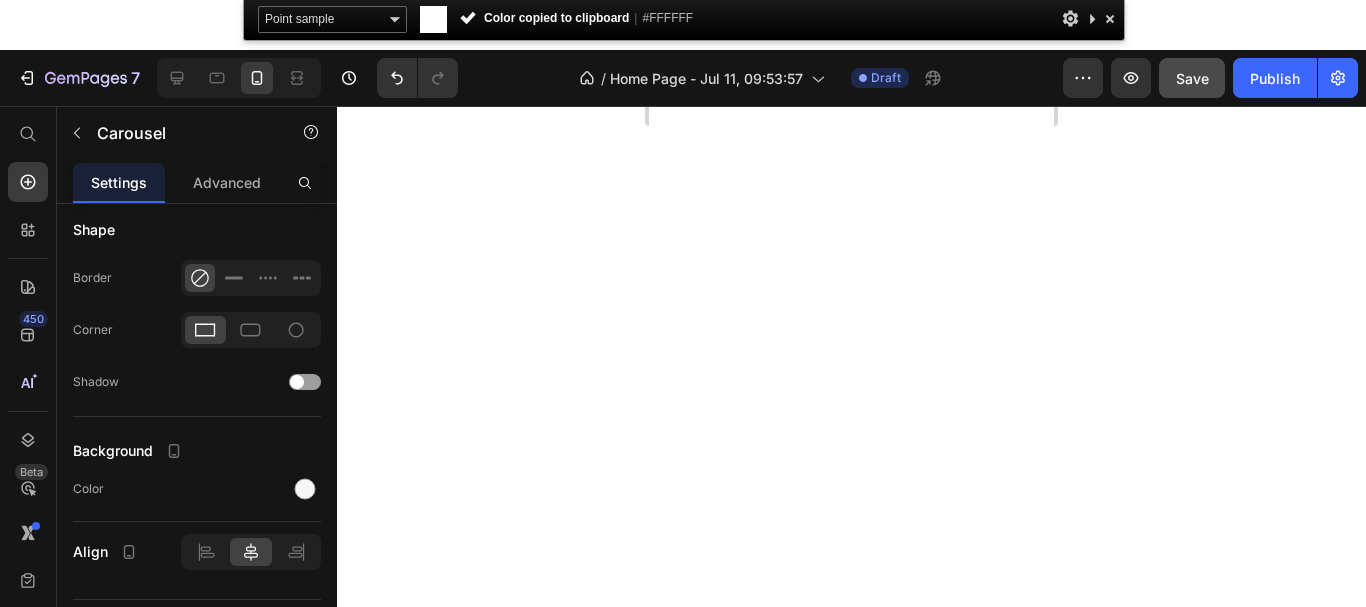click on "Preview  Save   Publish" at bounding box center [1210, 78] 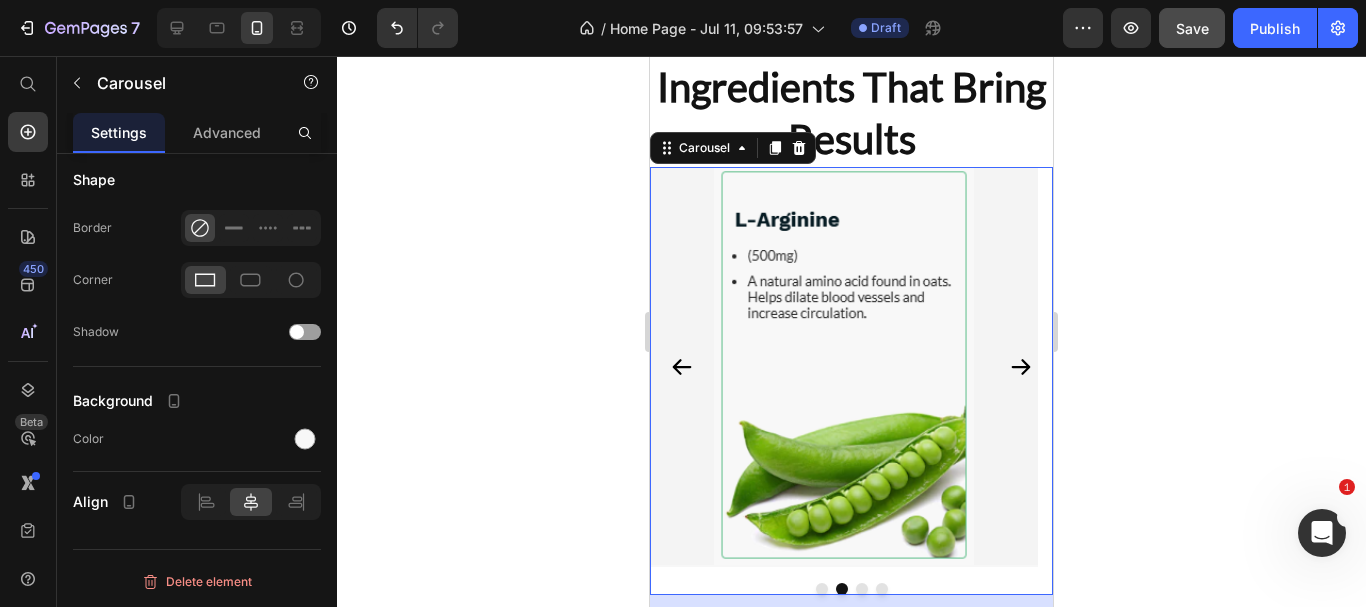click 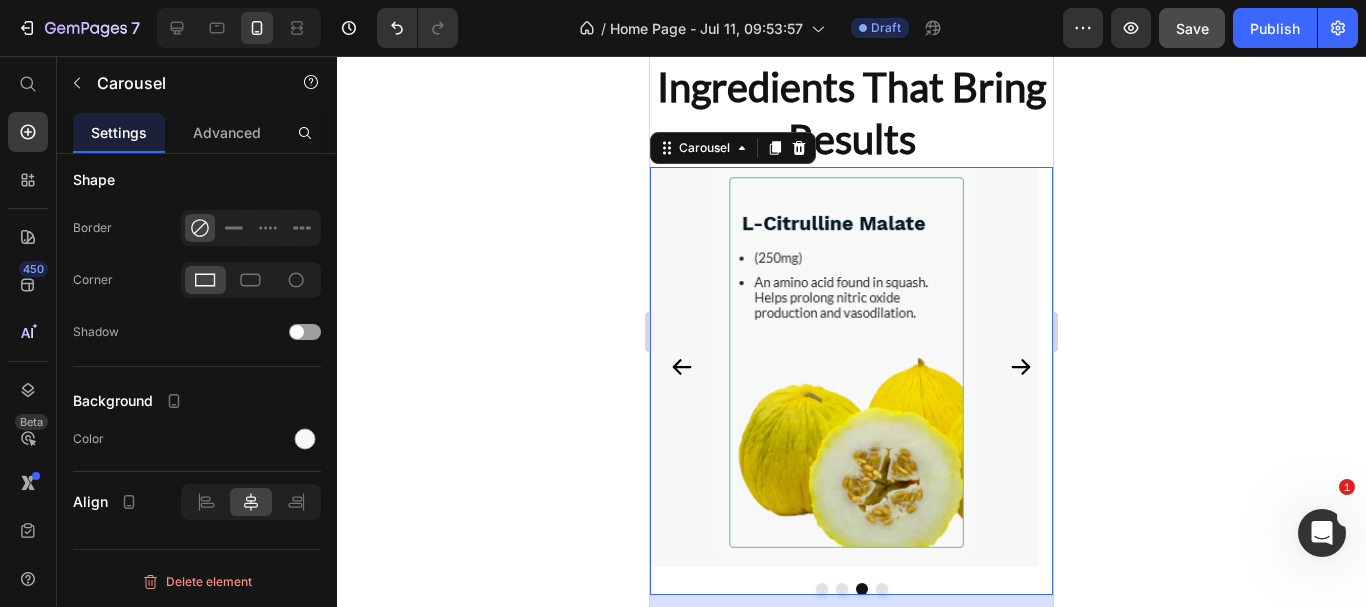 click 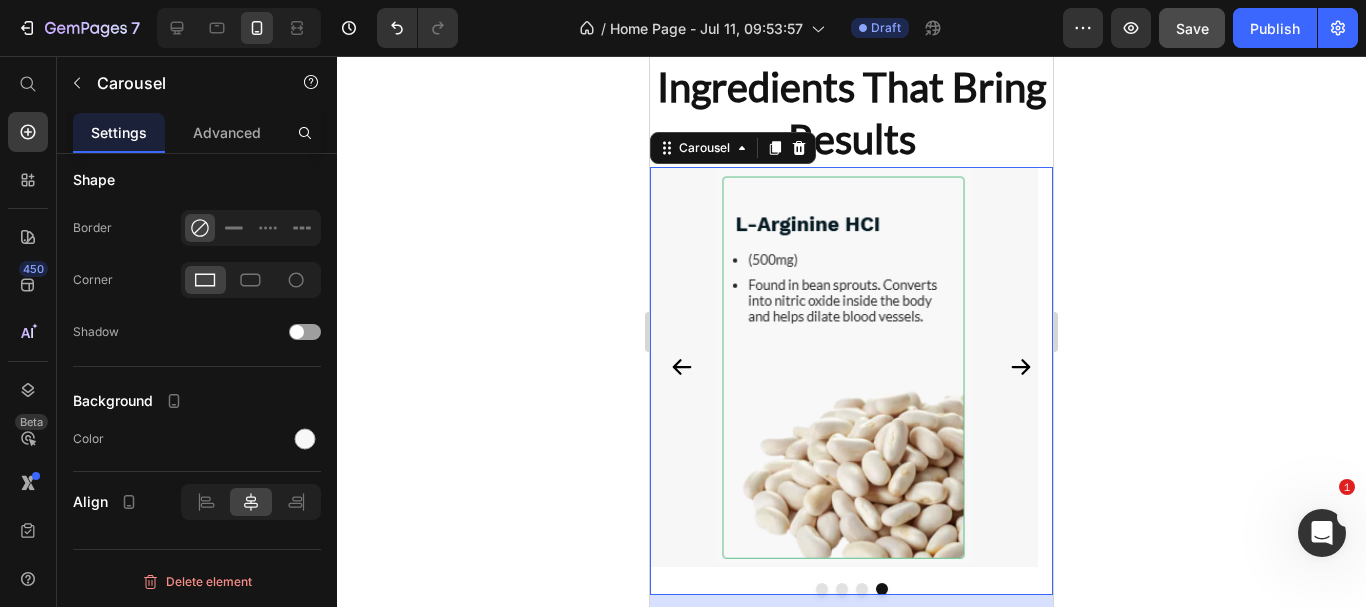 click 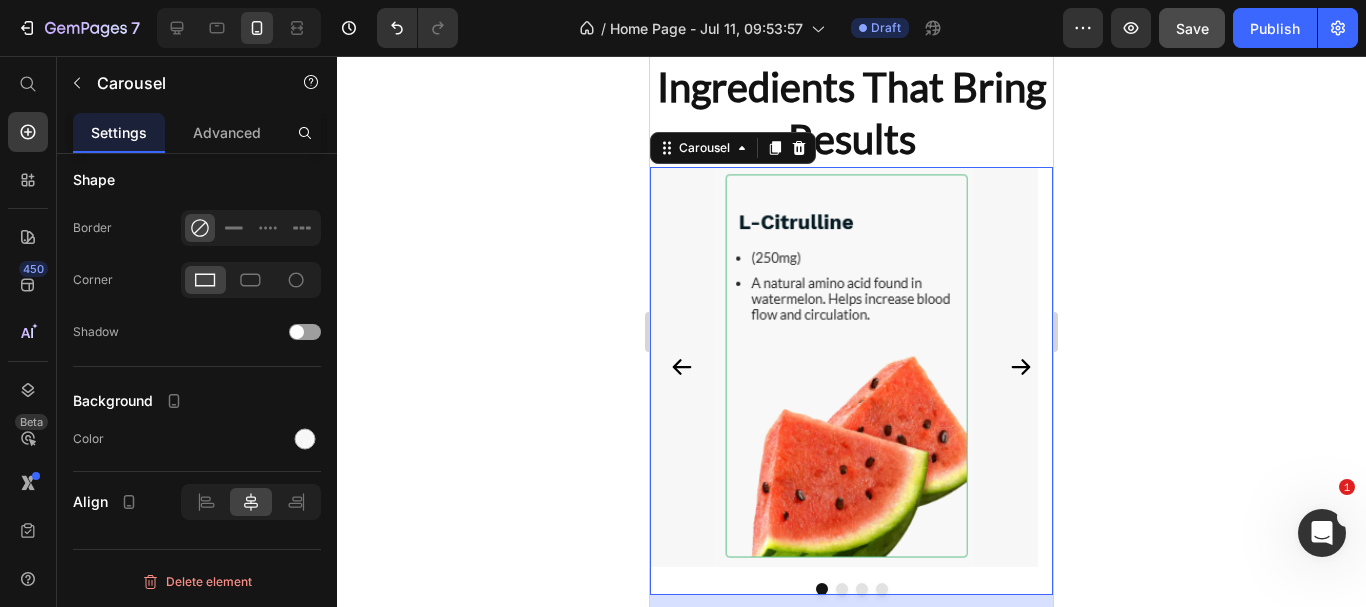 click 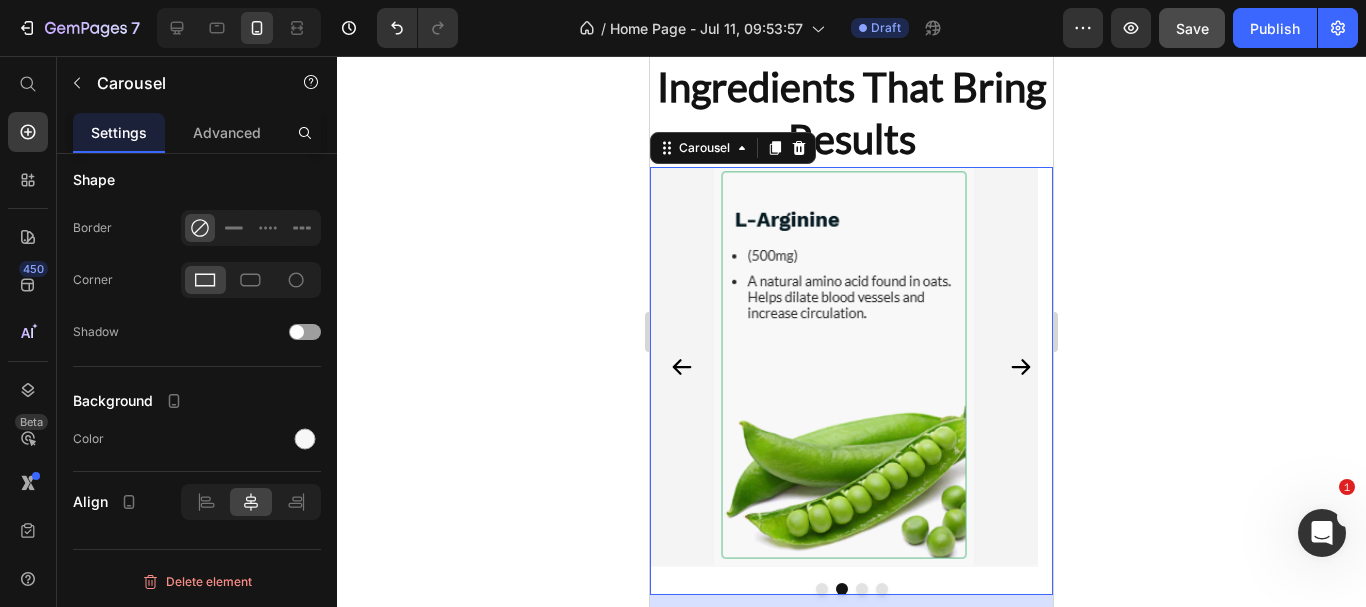 click 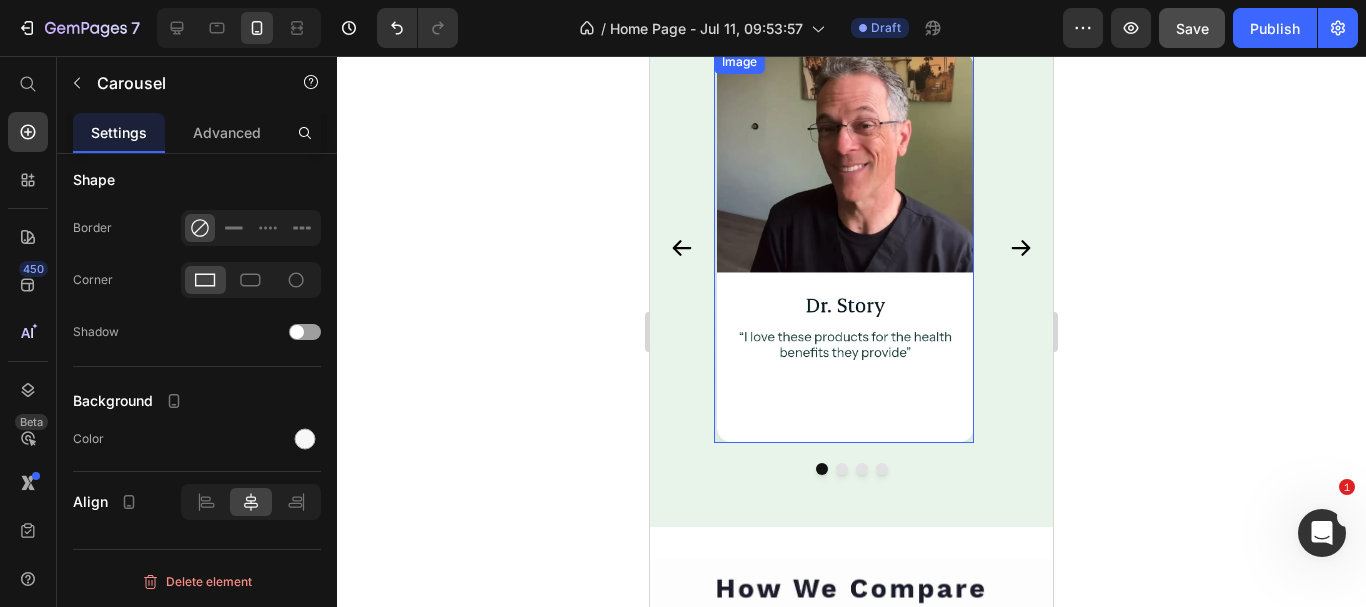 scroll, scrollTop: 5400, scrollLeft: 0, axis: vertical 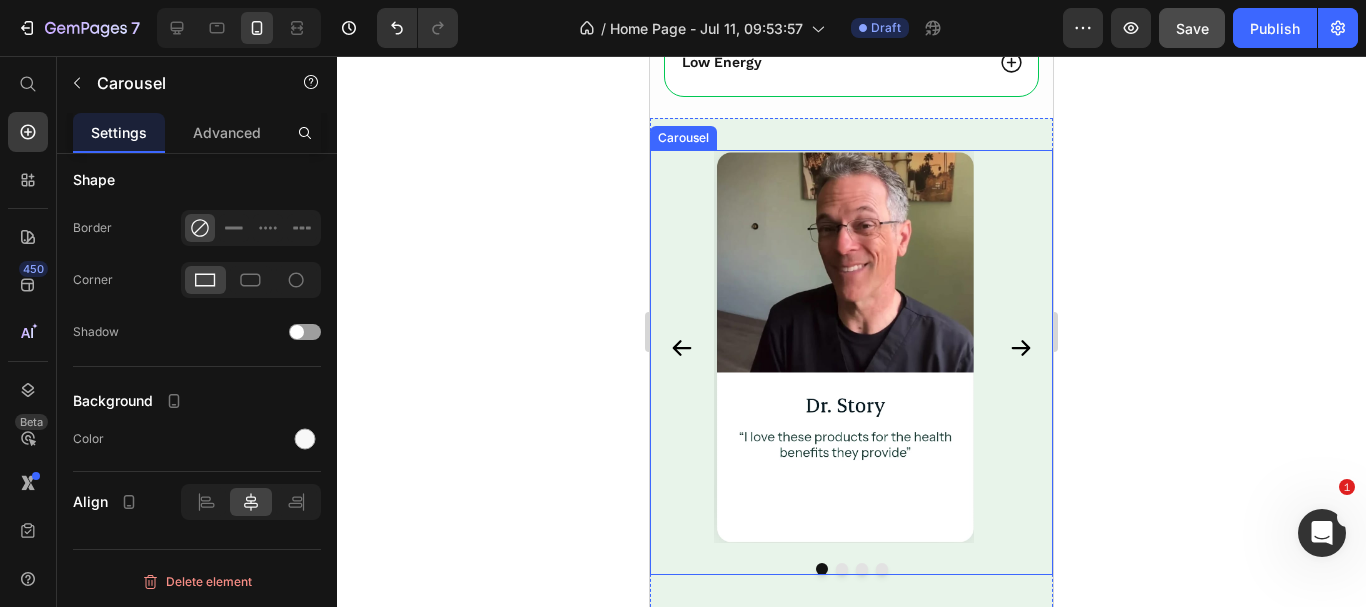 click 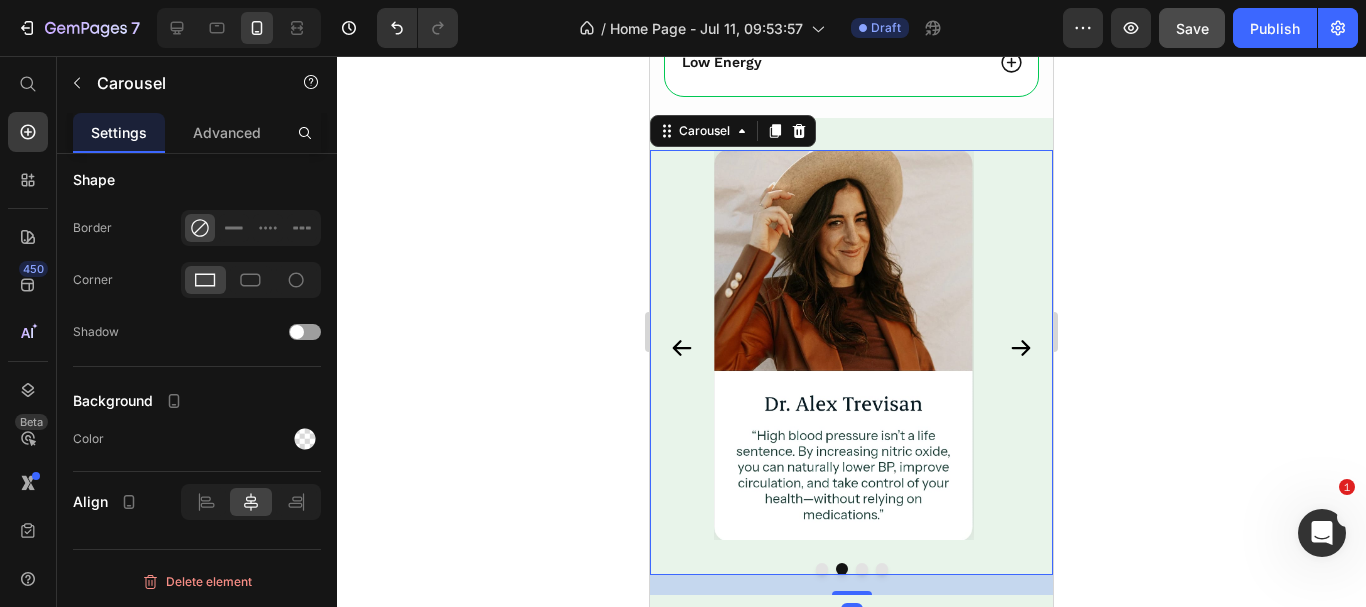 click 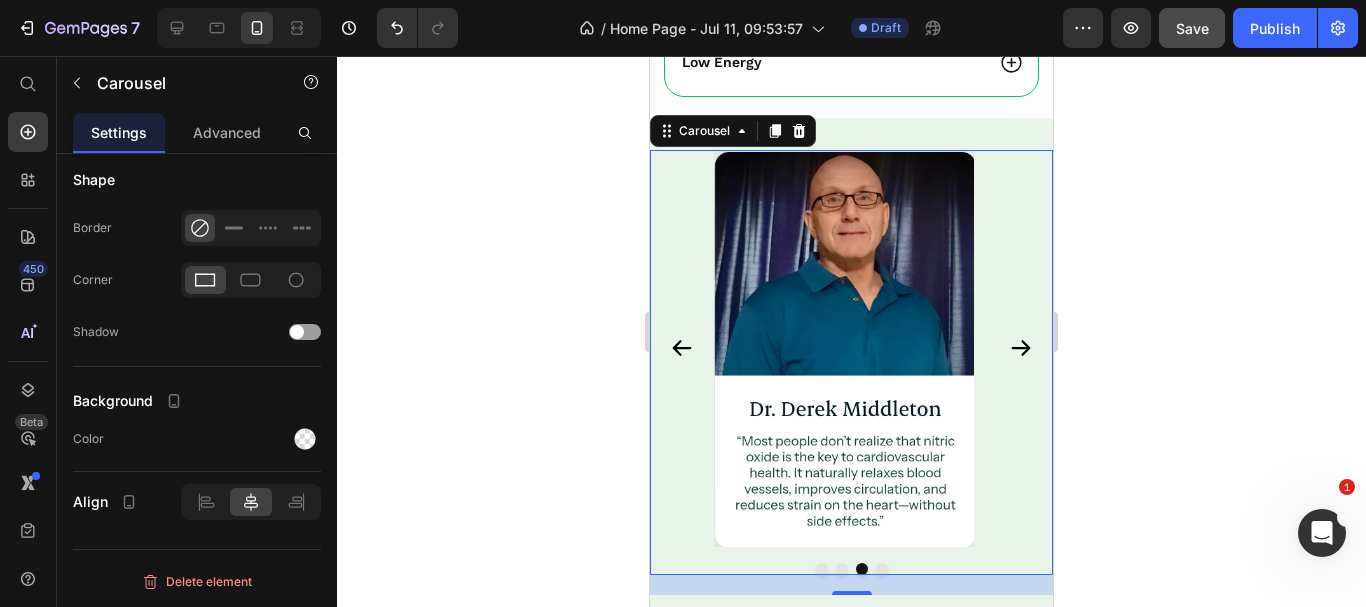 click 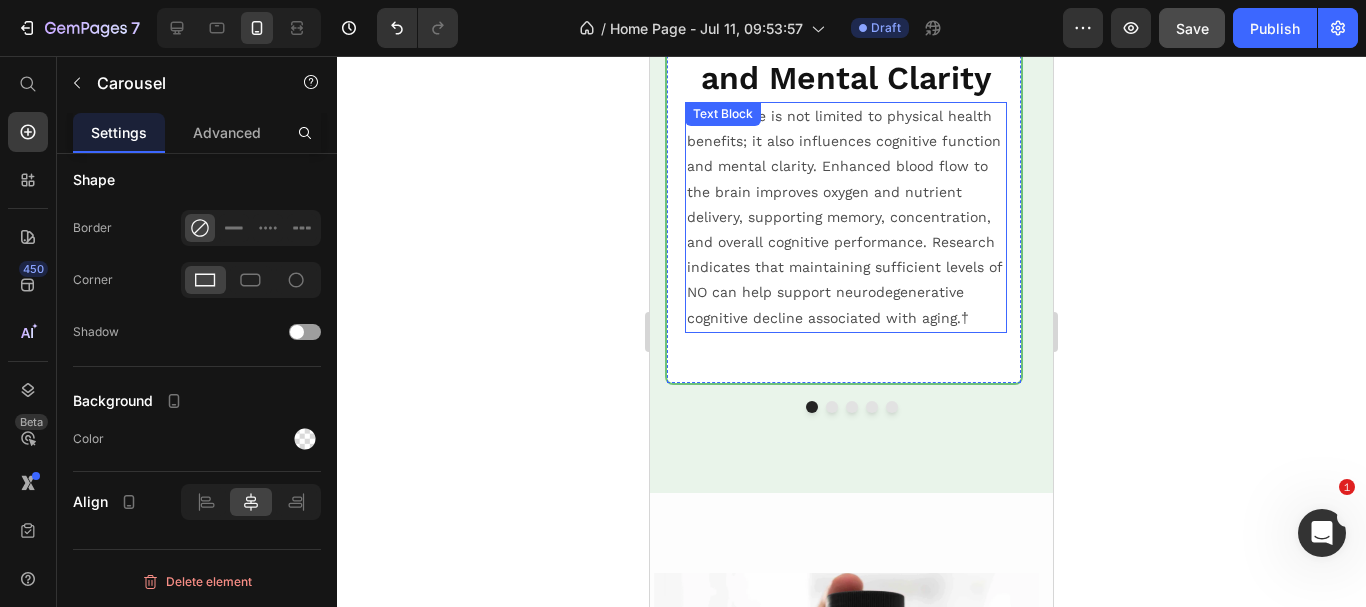 scroll, scrollTop: 3900, scrollLeft: 0, axis: vertical 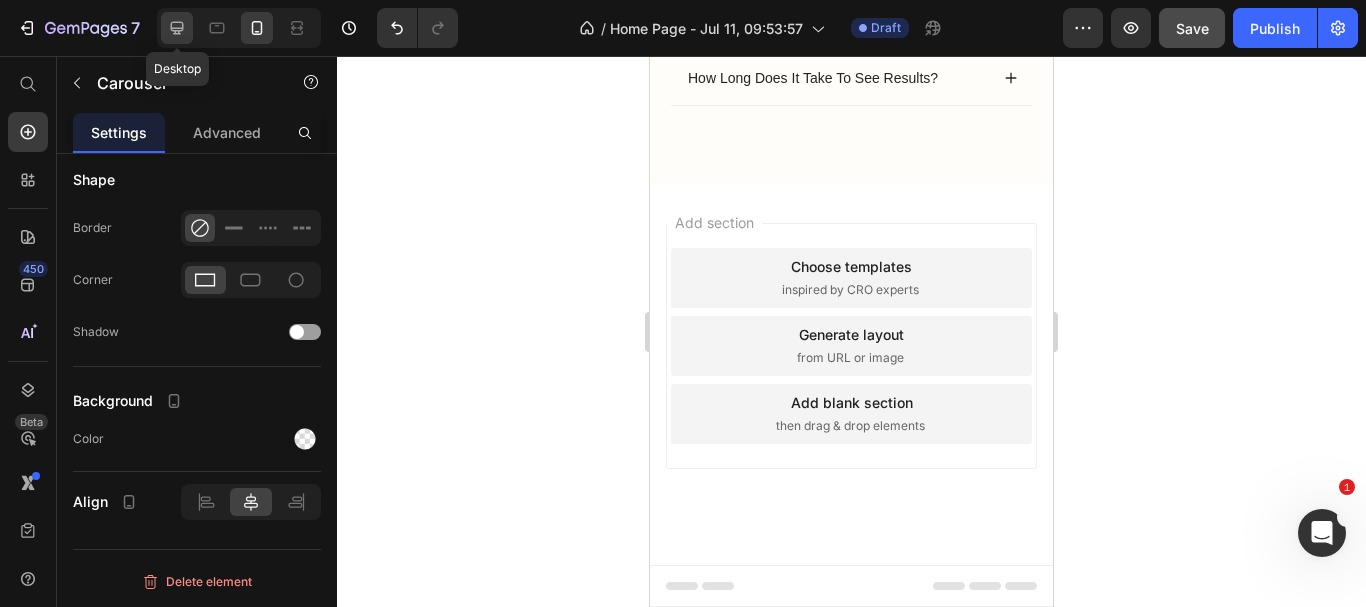 drag, startPoint x: 183, startPoint y: 24, endPoint x: 204, endPoint y: 135, distance: 112.969025 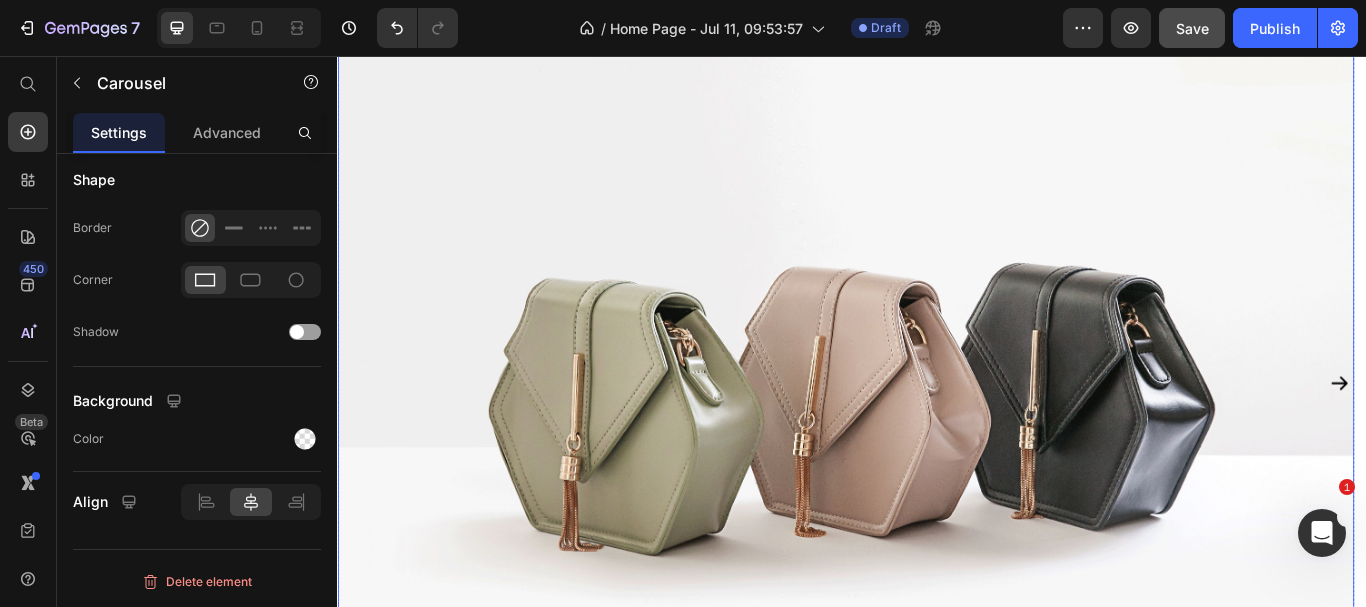 scroll, scrollTop: 9155, scrollLeft: 0, axis: vertical 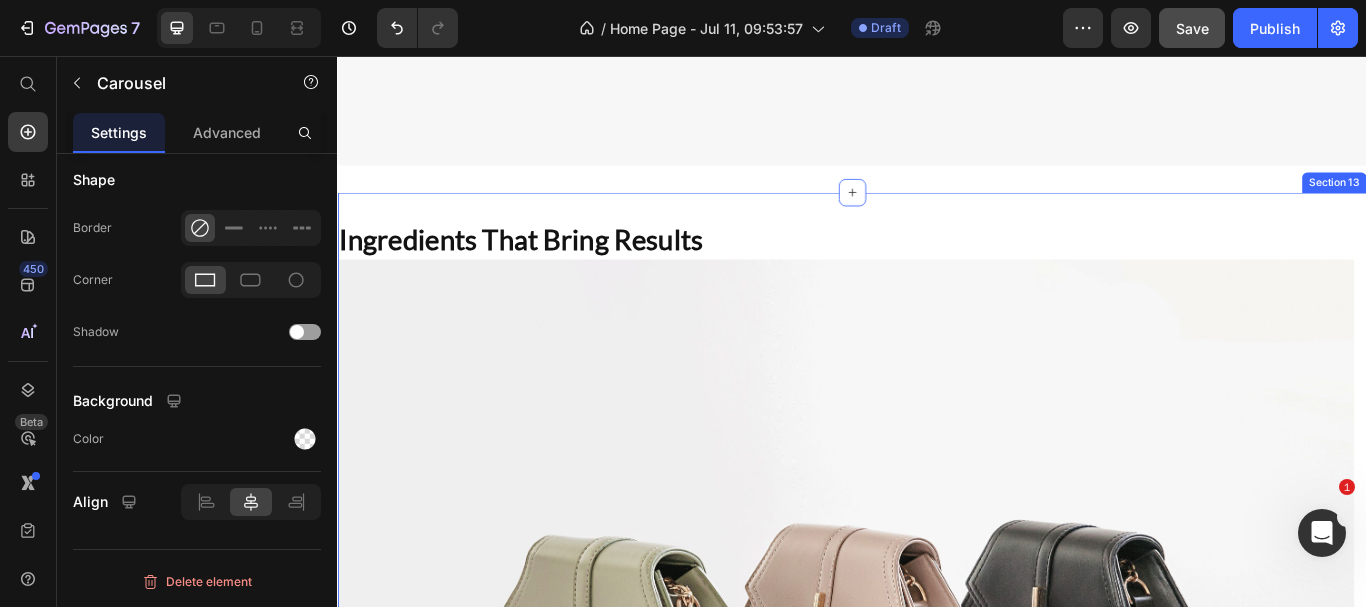 click on "Ingredients That Bring Results Heading
Image Row Row Image Row Row Image Row Row Image Row Row
Carousel Row Section 13" at bounding box center (937, 715) 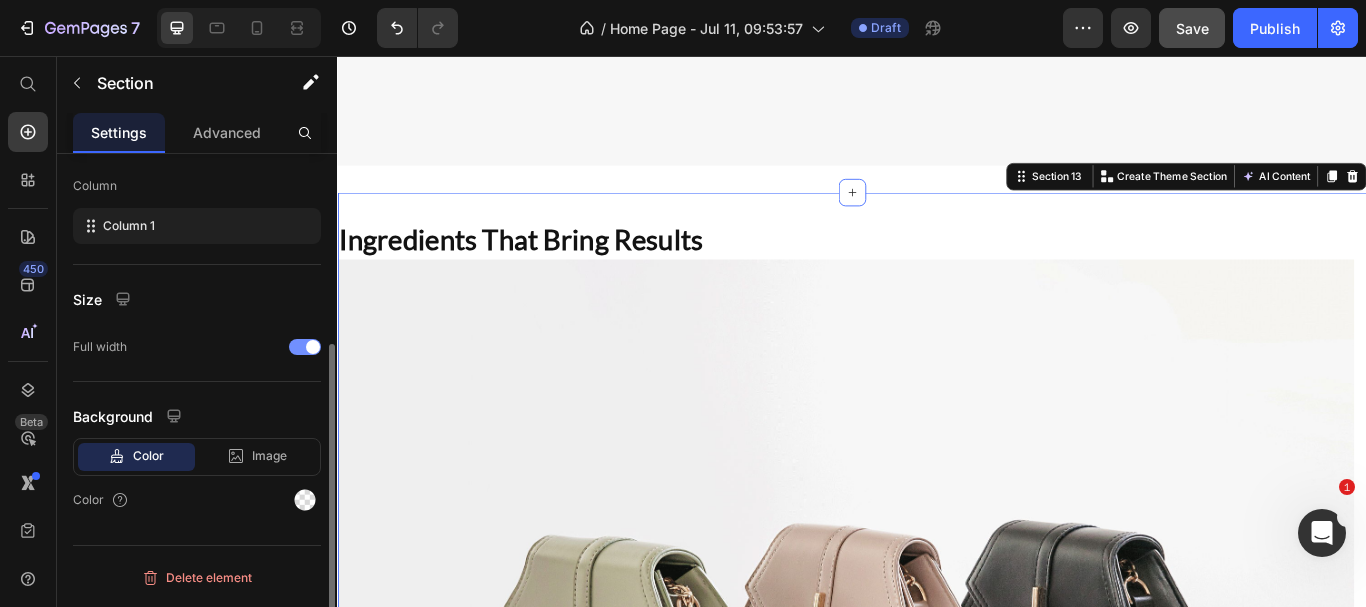 scroll, scrollTop: 0, scrollLeft: 0, axis: both 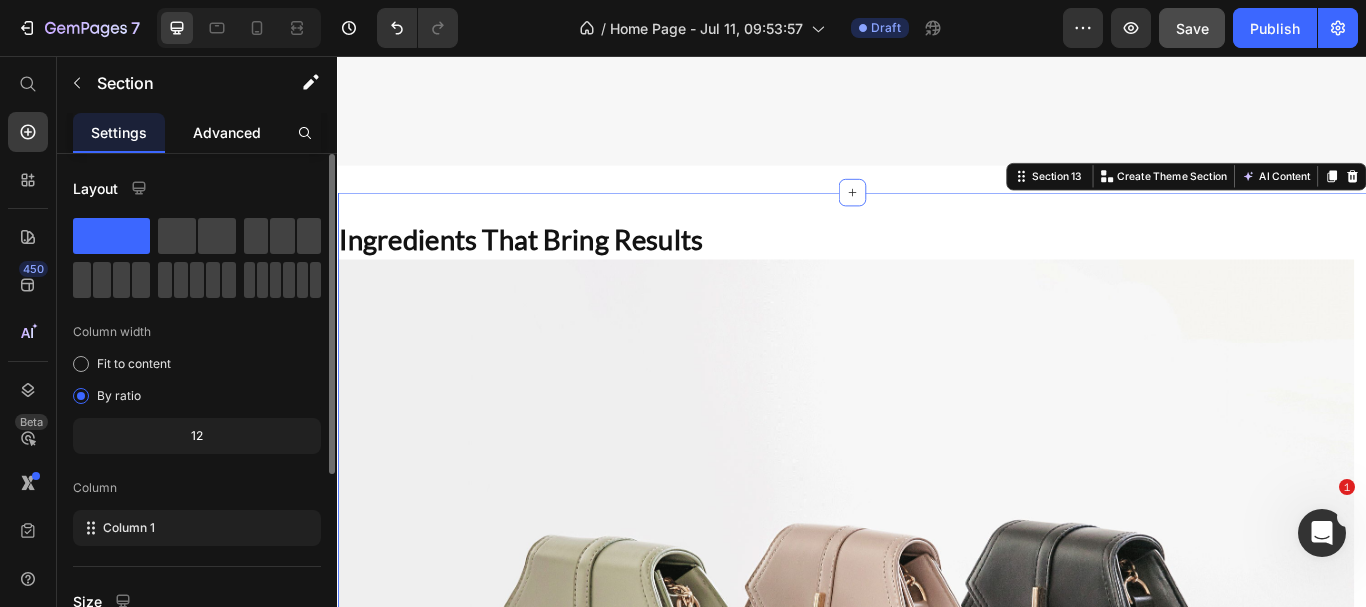 click on "Advanced" 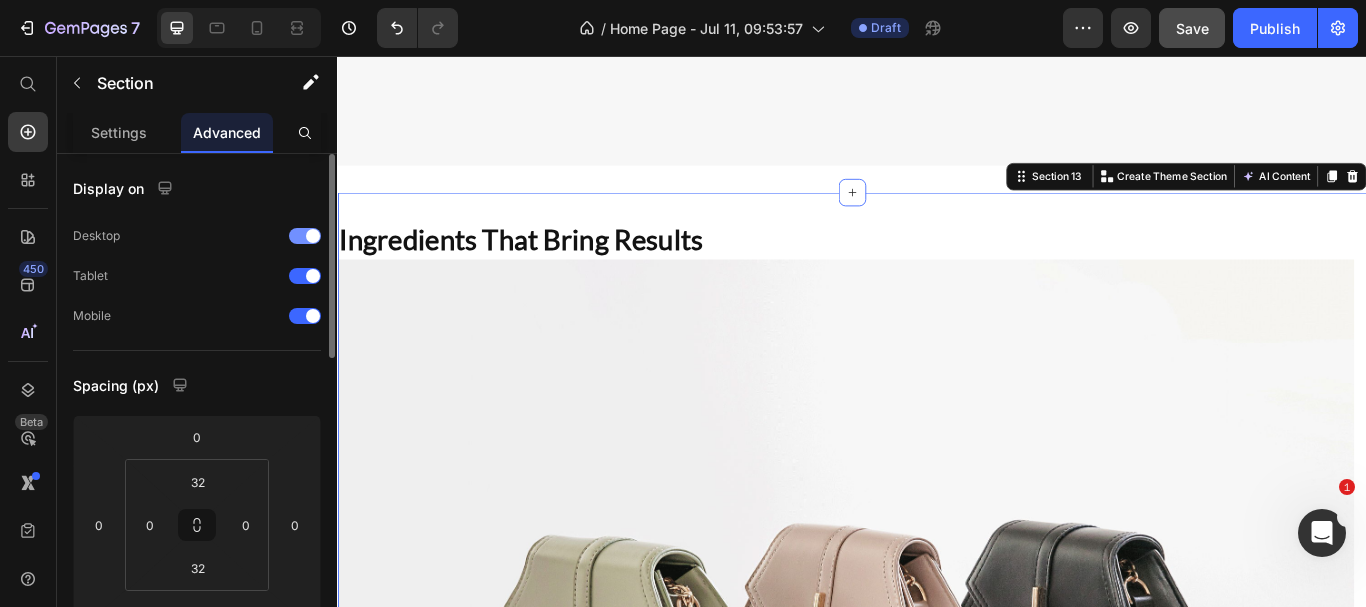 click at bounding box center (313, 236) 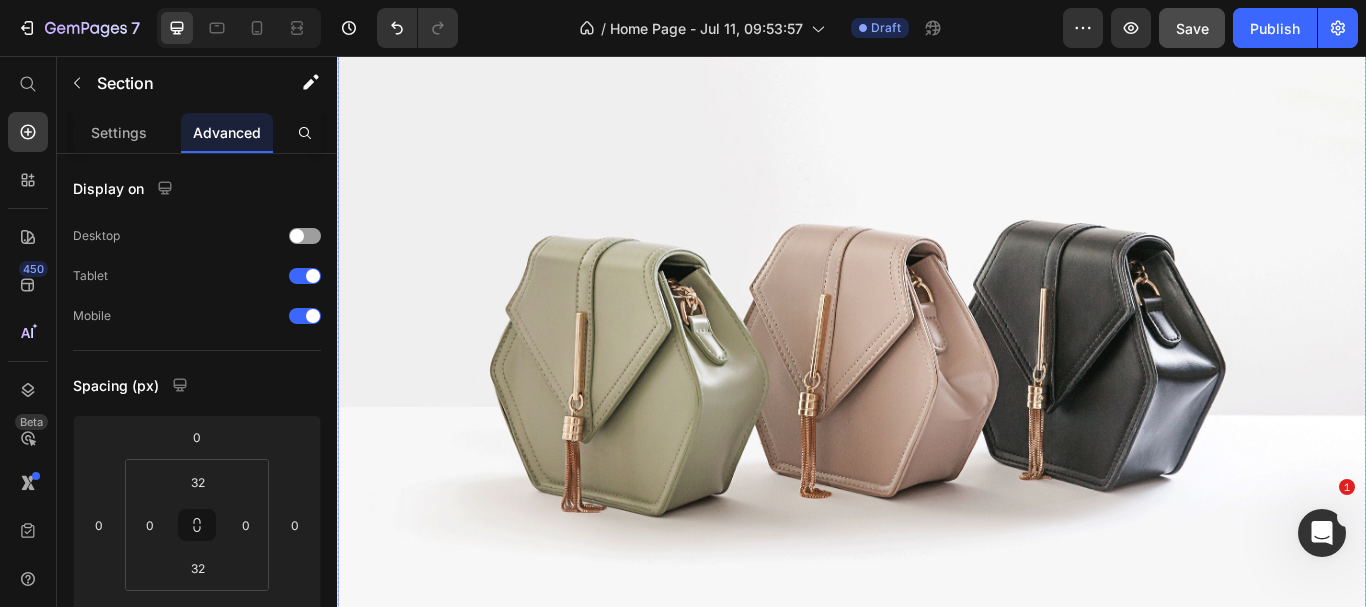 scroll, scrollTop: 8204, scrollLeft: 0, axis: vertical 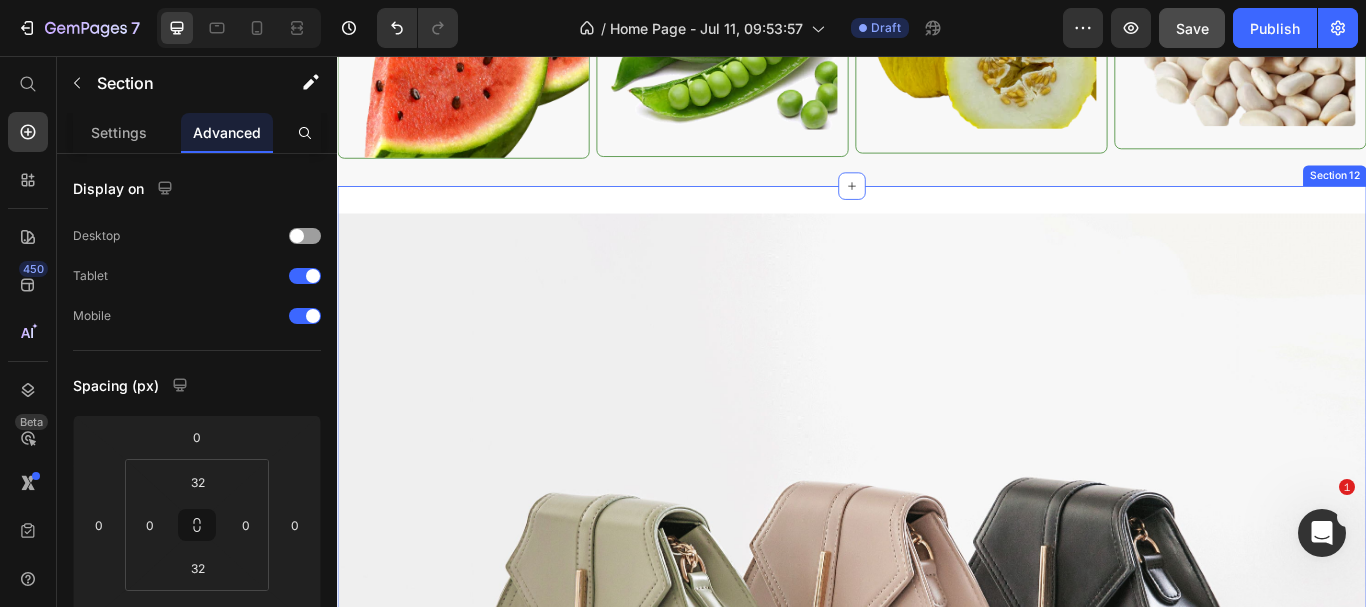 click on "Image Section 12" at bounding box center [937, 690] 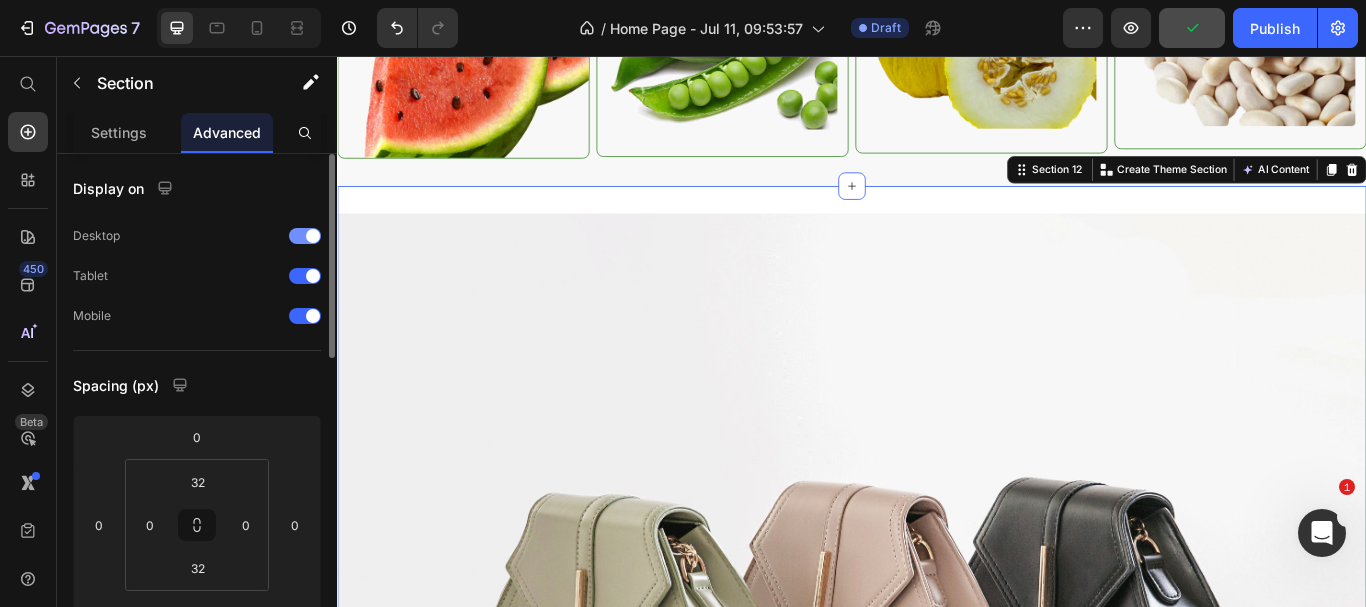 click at bounding box center (305, 236) 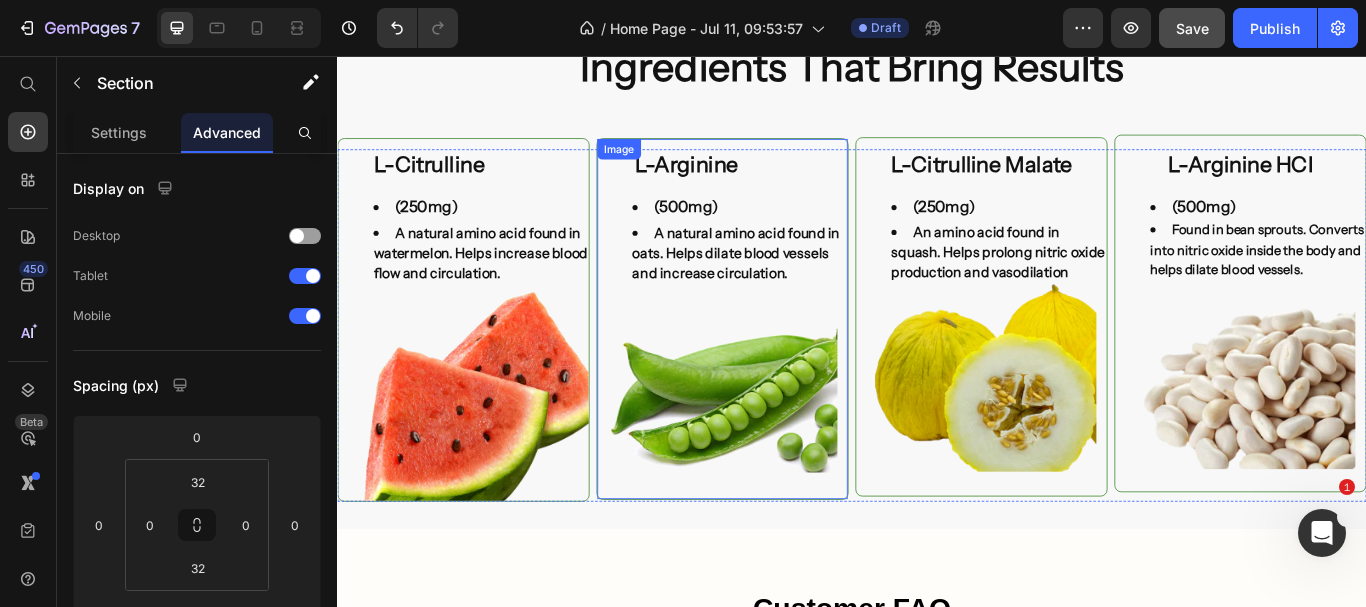 scroll, scrollTop: 7704, scrollLeft: 0, axis: vertical 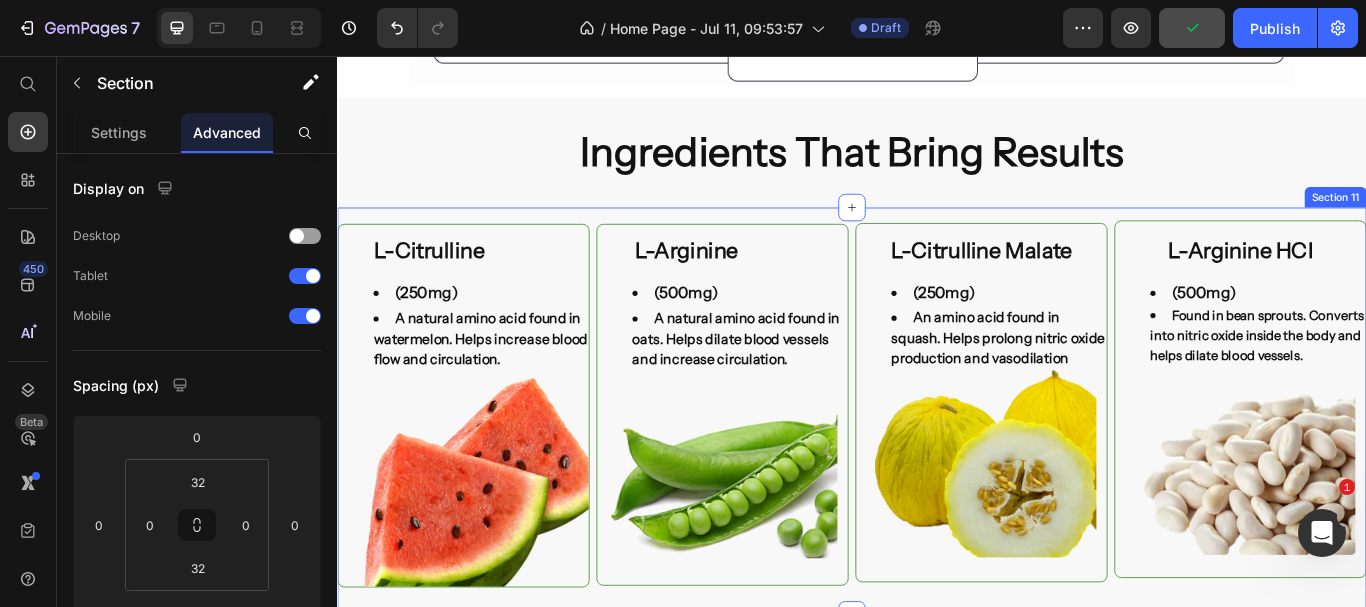 click on "L-Citrulline Heading (250mg) Heading A natural amino acid found in watermelon. Helps increase blood flow and circulation. Heading Image L-Arginine Heading (500mg) Heading A natural amino acid found in oats. Helps dilate blood vessels and increase circulation. Heading Image L-Citrulline Malate Heading (250mg) Heading An amino acid found in squash. Helps prolong nitric oxide production and vasodilation Heading Image L-Arginine HCI Heading (500mg) Heading Found in bean sprouts. Converts into nitric oxide inside the body and helps dilate blood vessels. Heading Image Row Section 11" at bounding box center [937, 471] 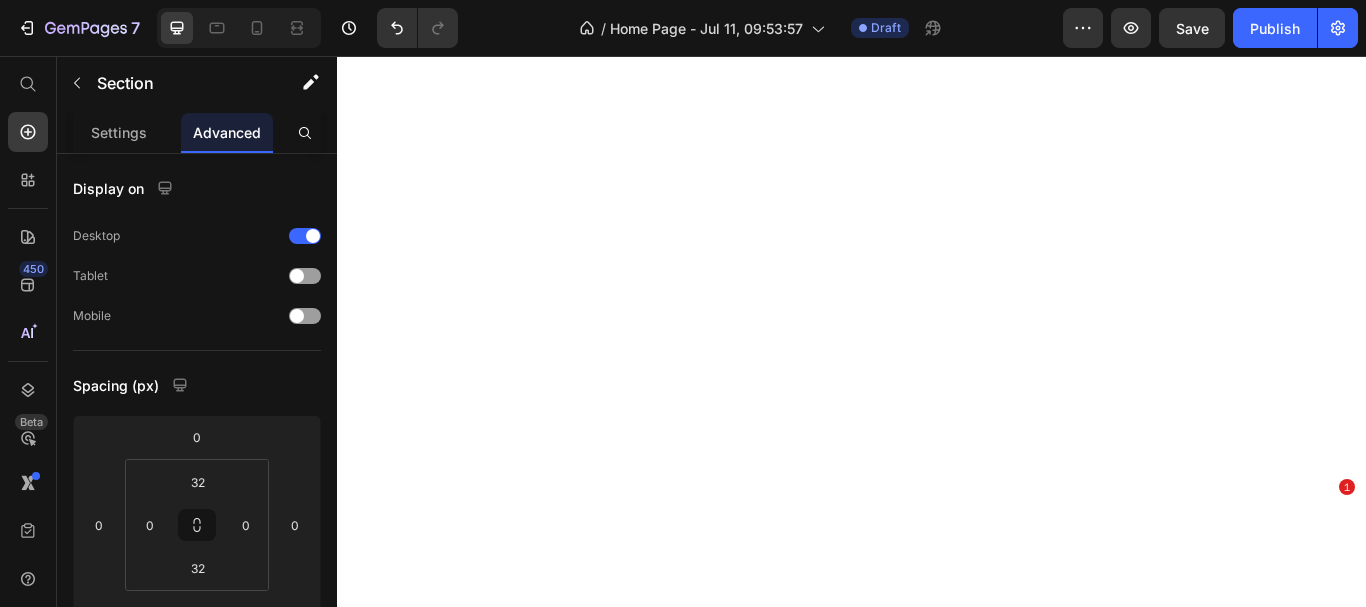 scroll, scrollTop: 0, scrollLeft: 0, axis: both 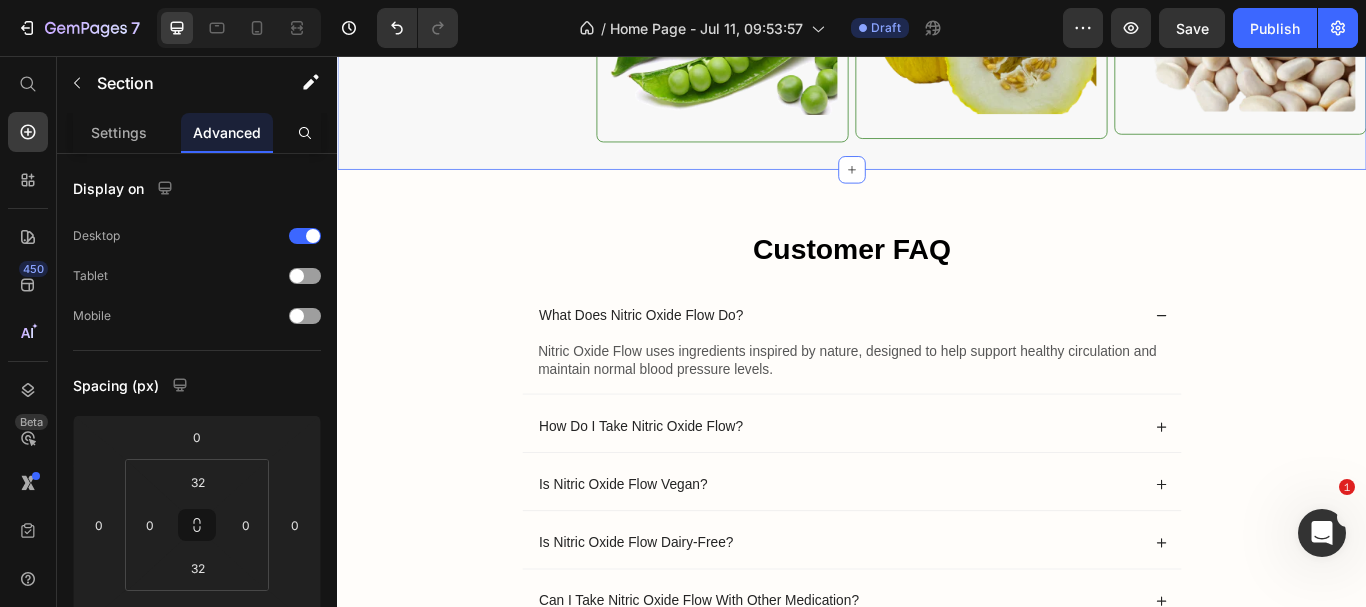 click 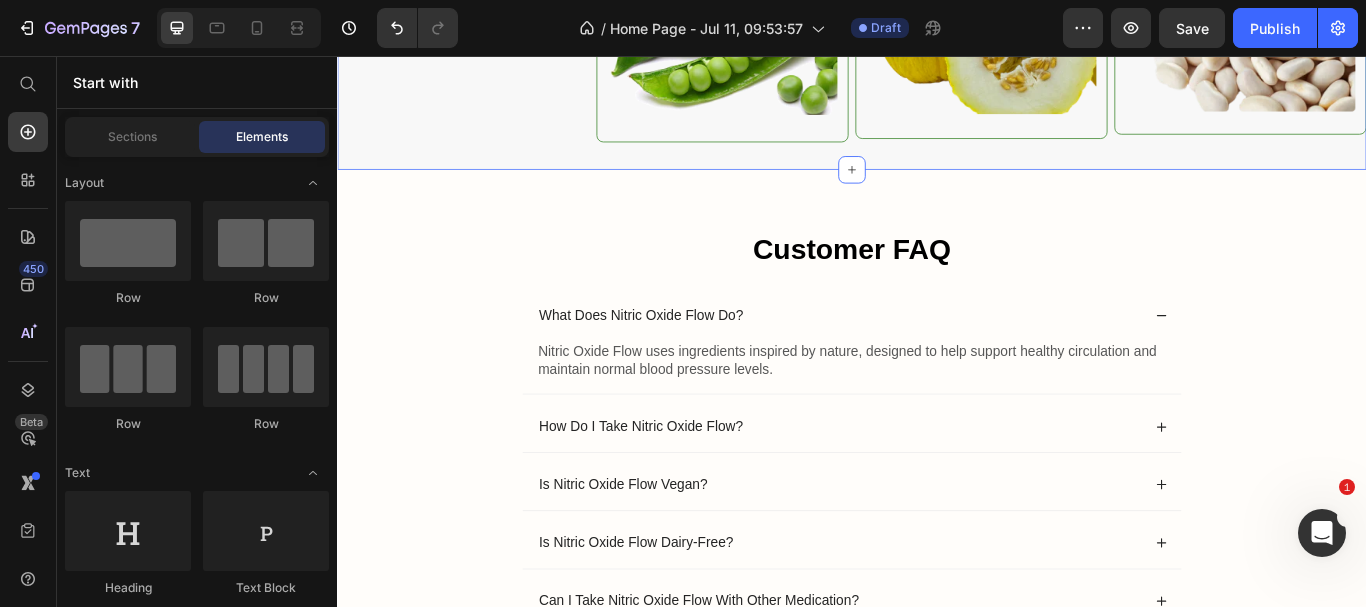 scroll, scrollTop: 7704, scrollLeft: 0, axis: vertical 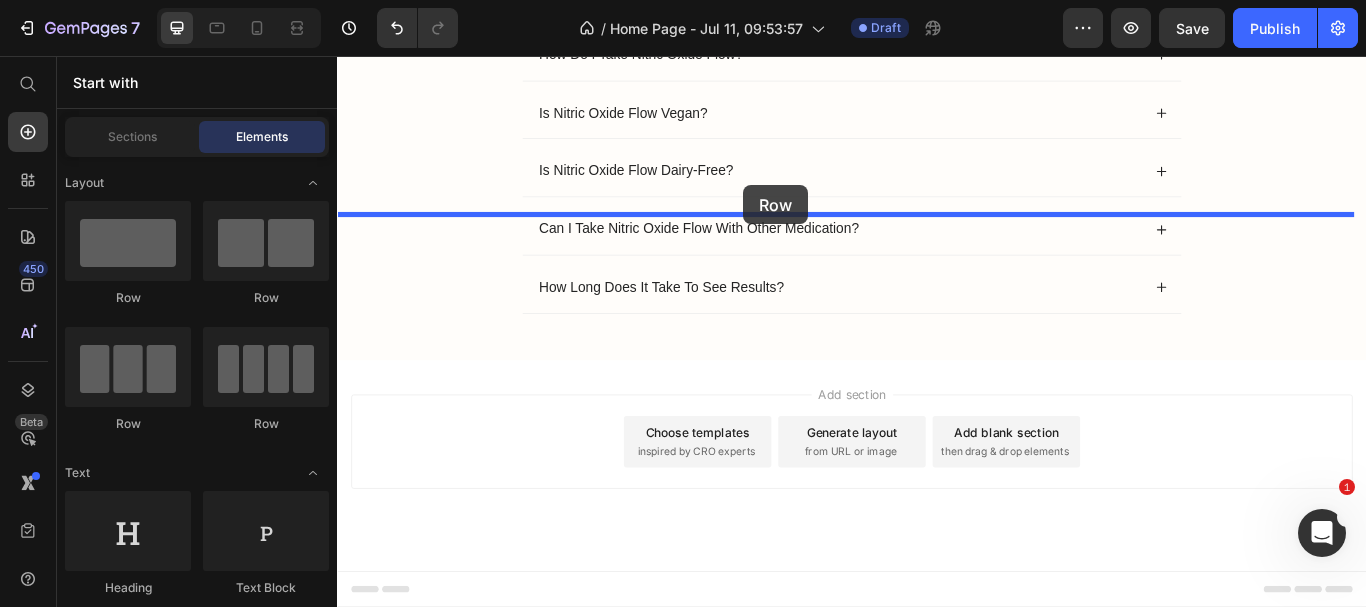 drag, startPoint x: 587, startPoint y: 434, endPoint x: 810, endPoint y: 207, distance: 318.21063 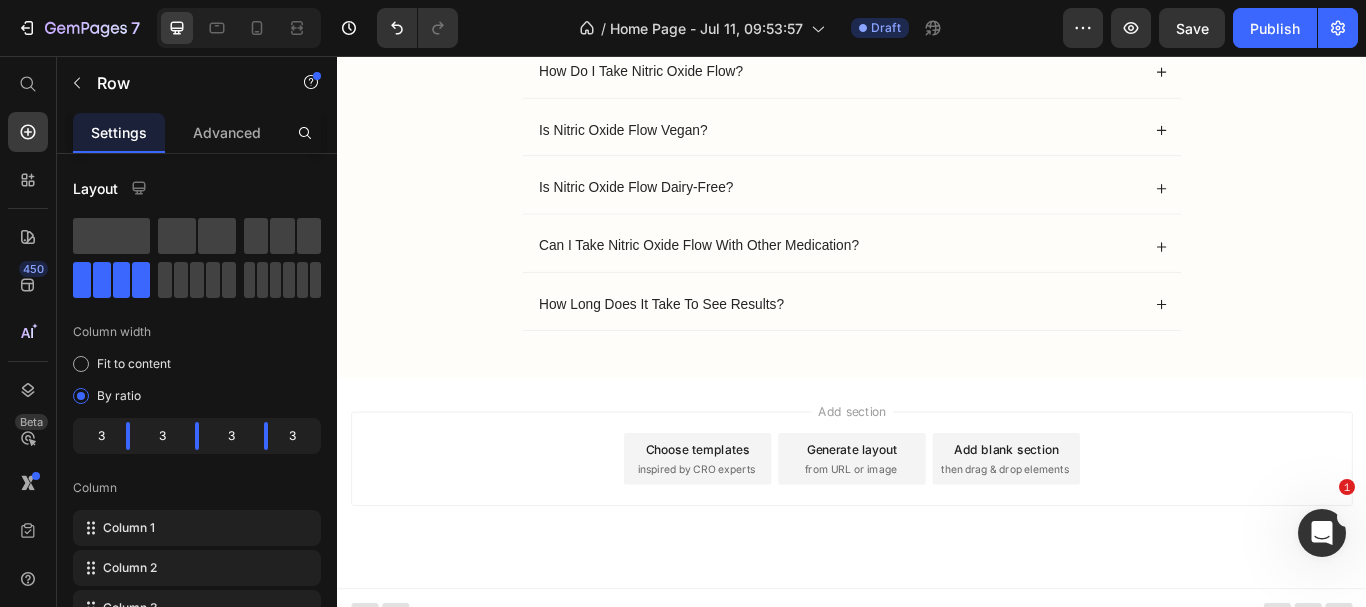 click on "Drop element here" at bounding box center [484, -286] 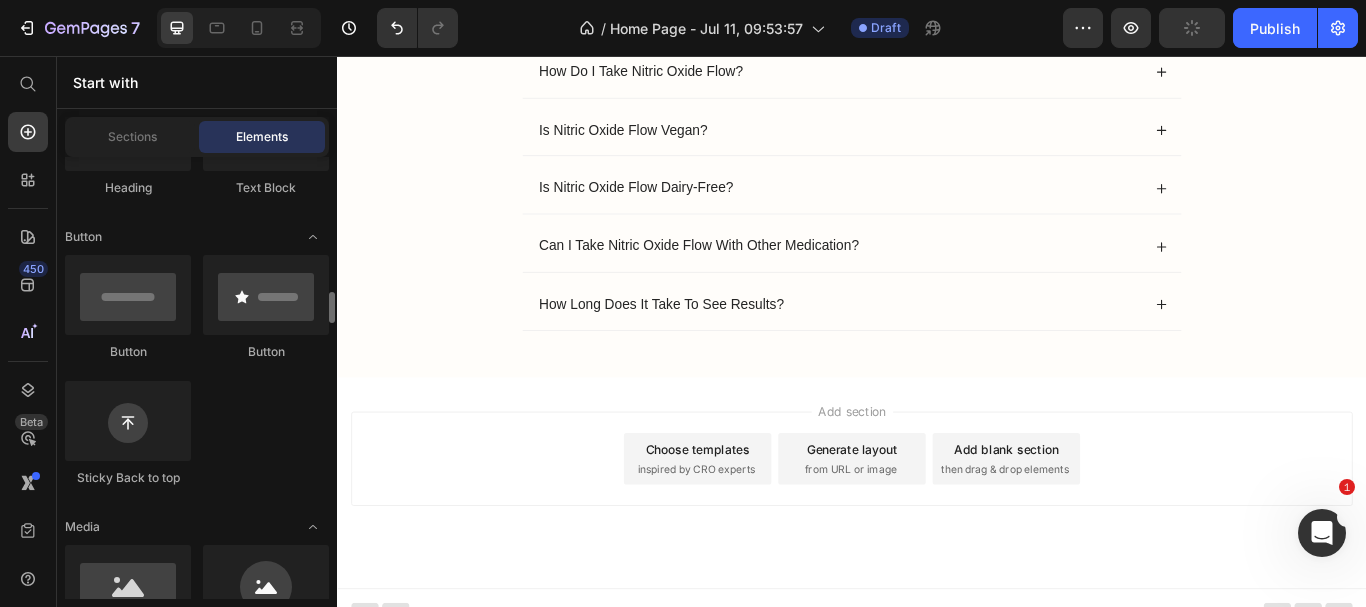 scroll, scrollTop: 500, scrollLeft: 0, axis: vertical 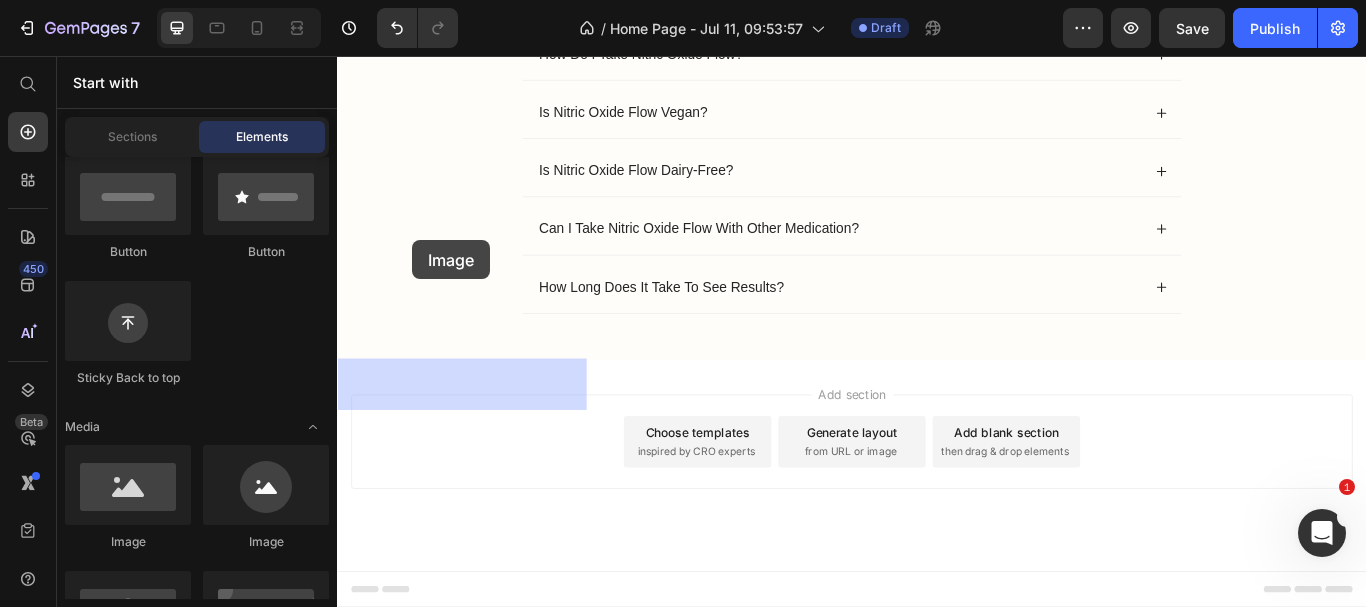 drag, startPoint x: 435, startPoint y: 553, endPoint x: 425, endPoint y: 271, distance: 282.17725 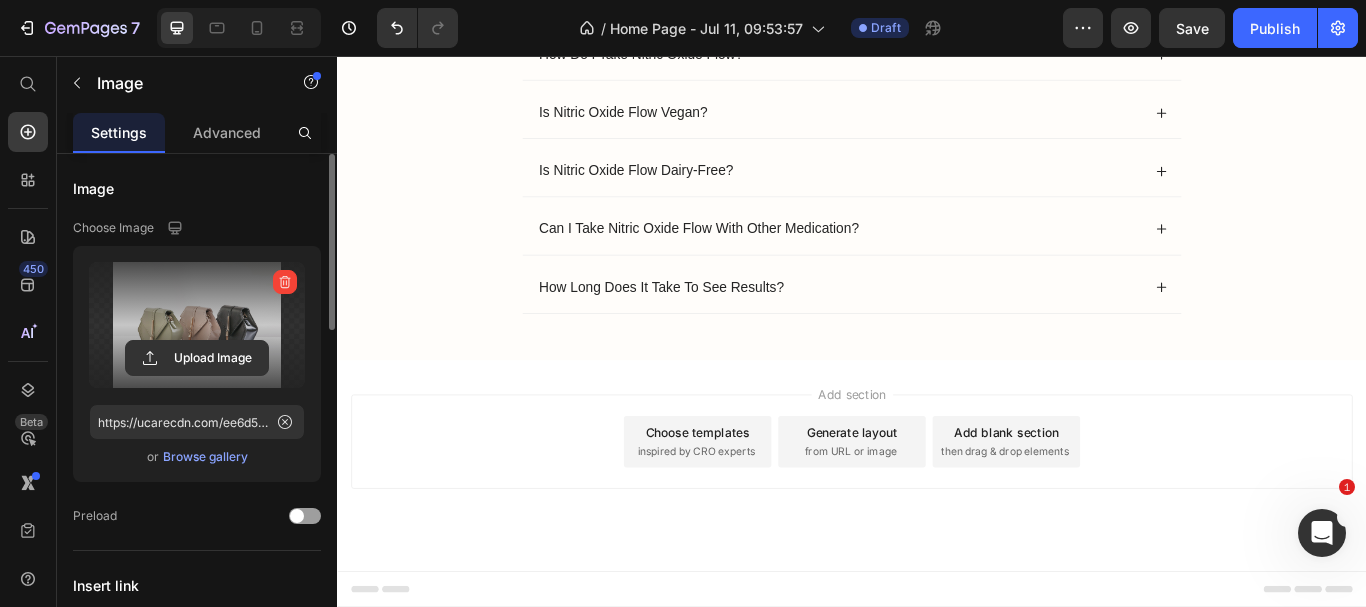 click at bounding box center [197, 325] 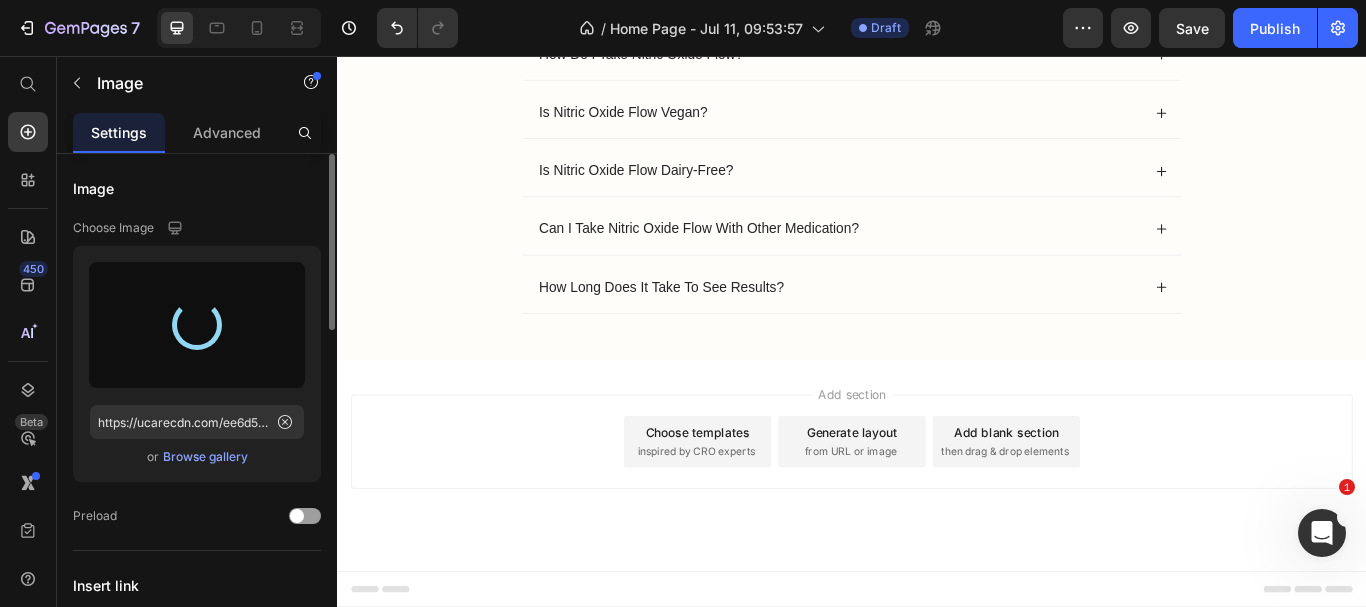 type on "https://cdn.shopify.com/s/files/1/0633/9133/4502/files/gempages_565070732975932211-b2ed7482-5688-4d6d-89cd-a57d288e6873.png" 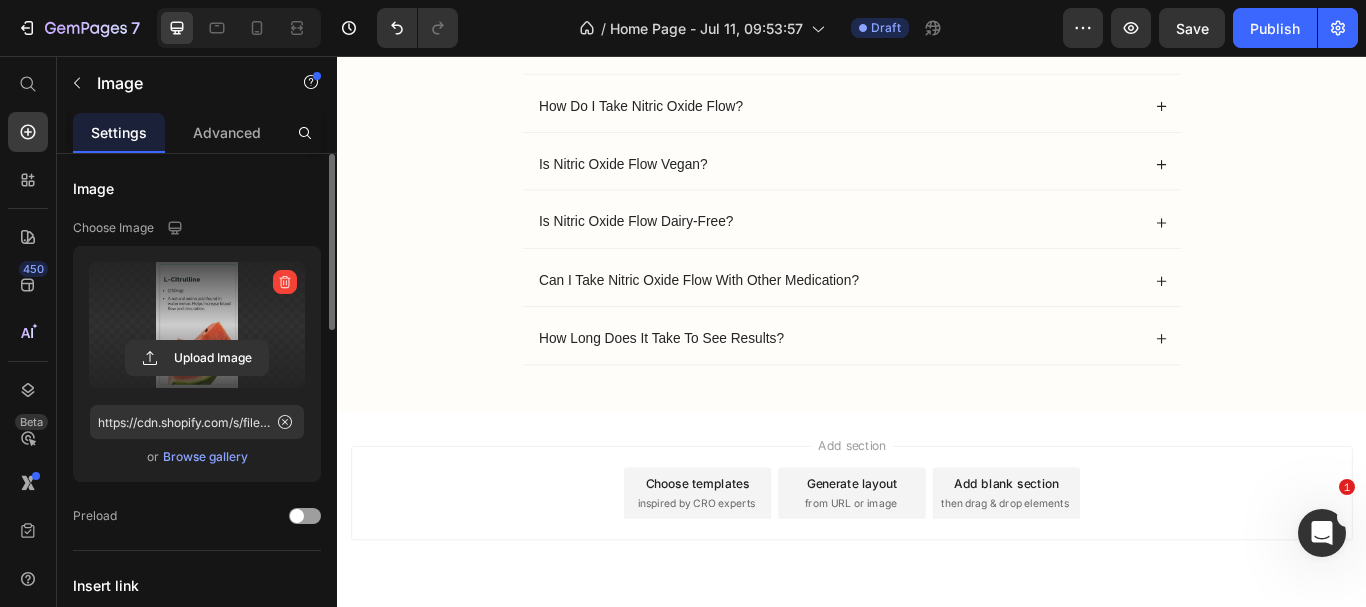 scroll, scrollTop: 7864, scrollLeft: 0, axis: vertical 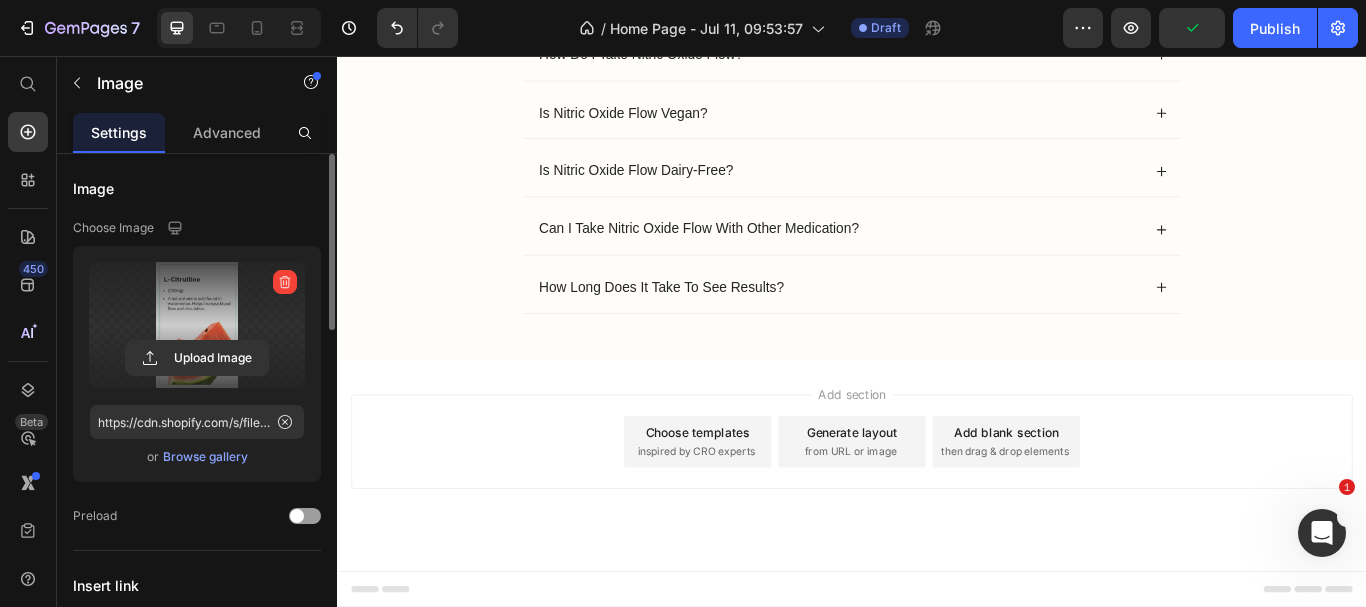 click on "Drop element here" at bounding box center (798, -306) 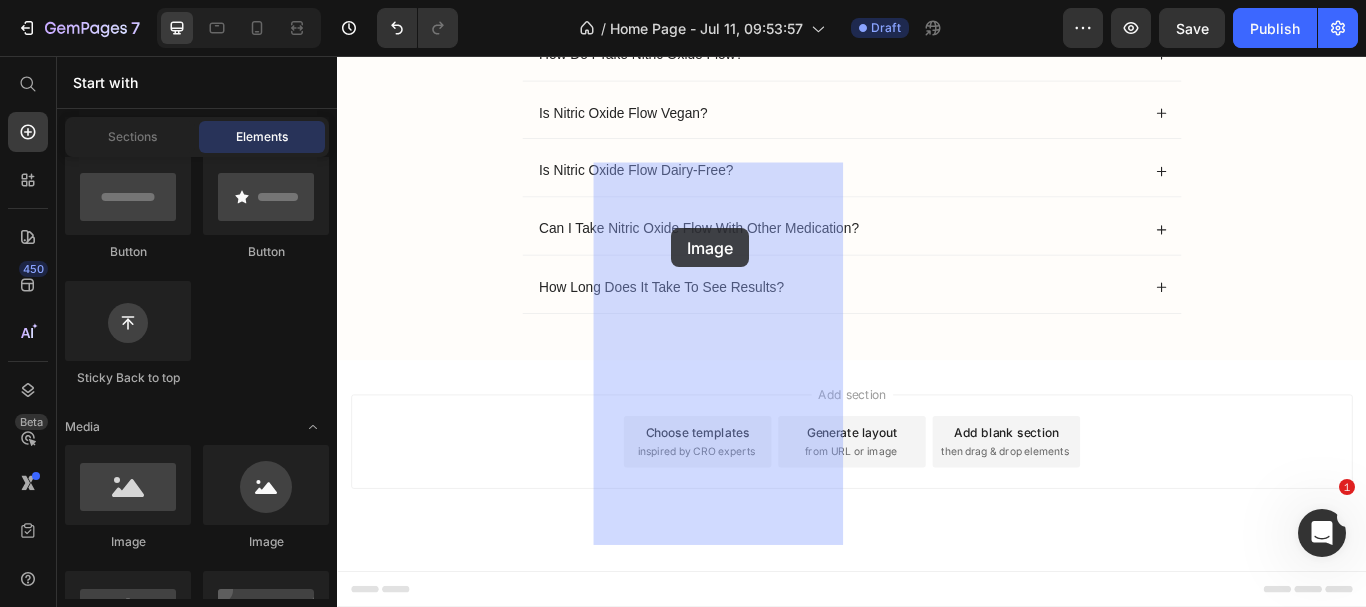 drag, startPoint x: 460, startPoint y: 550, endPoint x: 727, endPoint y: 257, distance: 396.40637 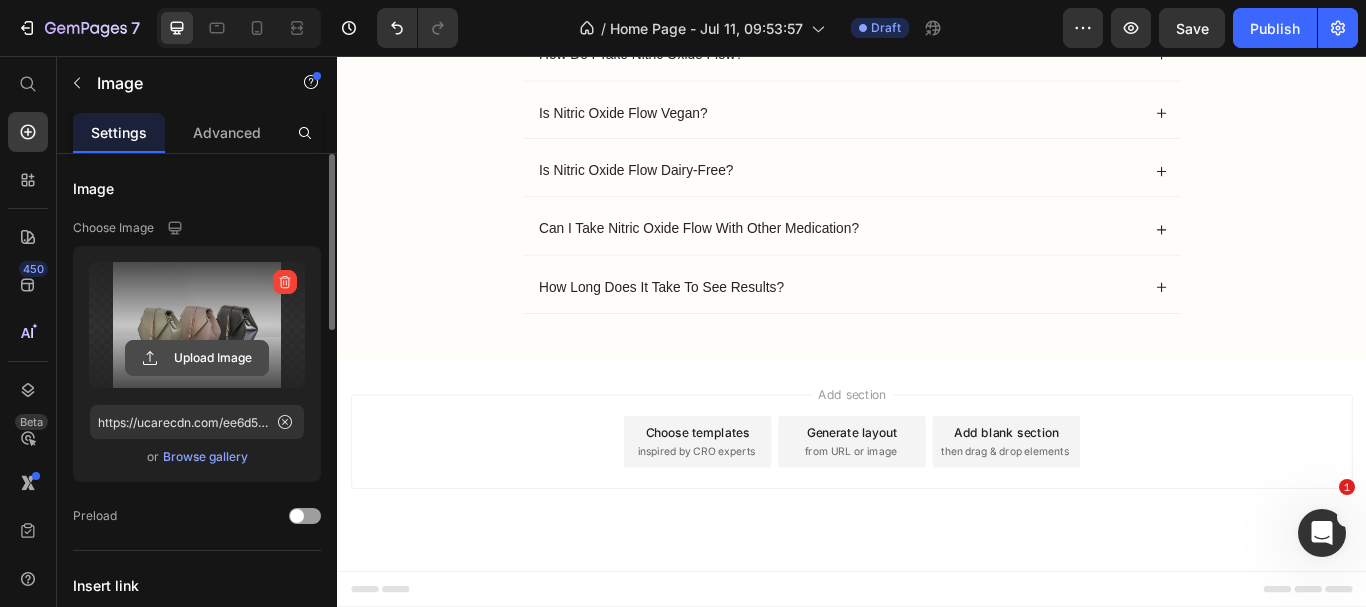 click 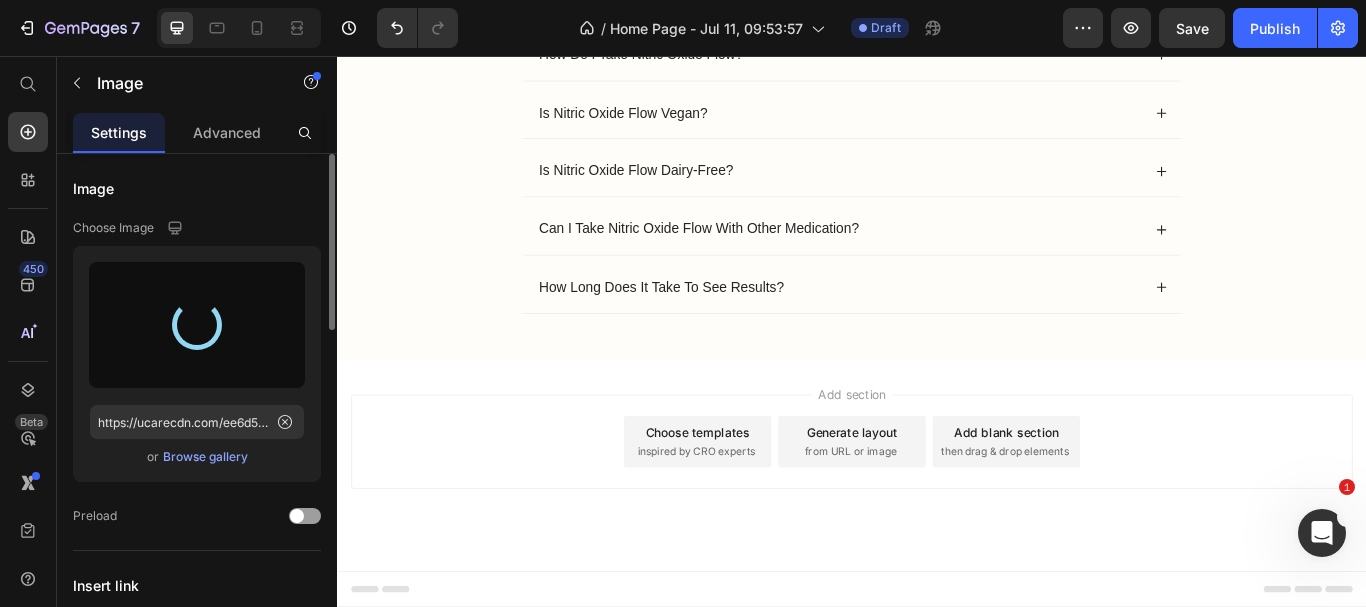 type on "https://cdn.shopify.com/s/files/1/0633/9133/4502/files/gempages_565070732975932211-716843b9-68f5-4b5c-a39f-dcf9c1b2df6f.png" 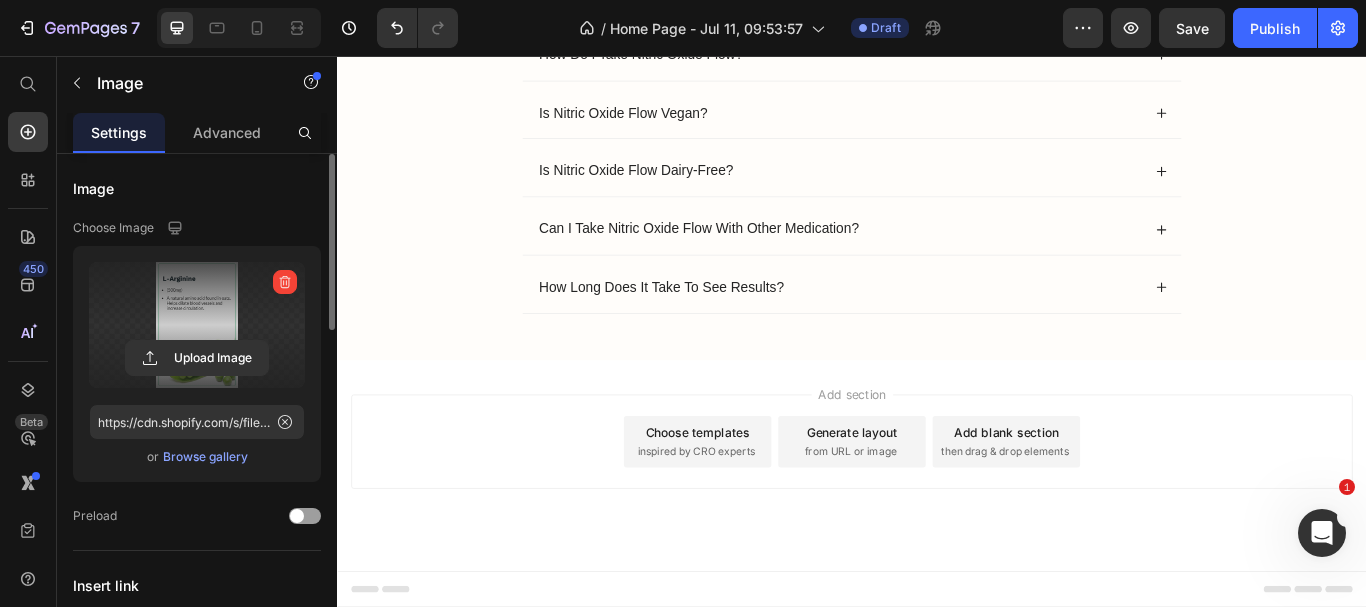 click on "Drop element here" at bounding box center [1100, -306] 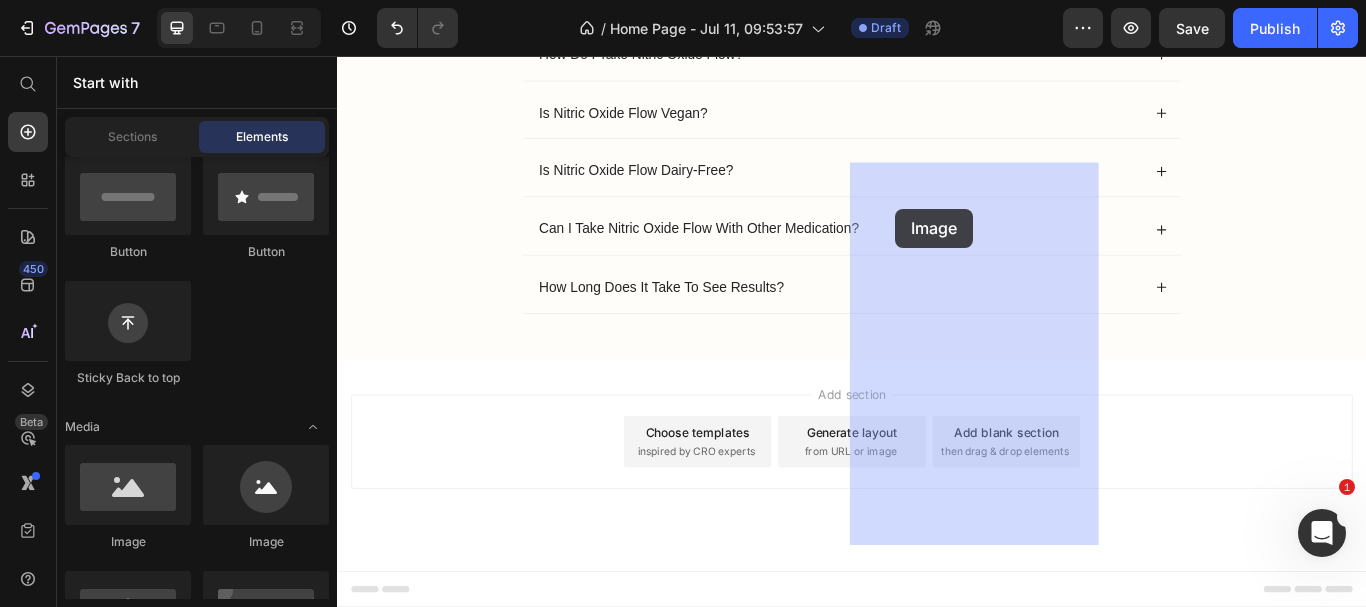 drag, startPoint x: 452, startPoint y: 548, endPoint x: 995, endPoint y: 248, distance: 620.362 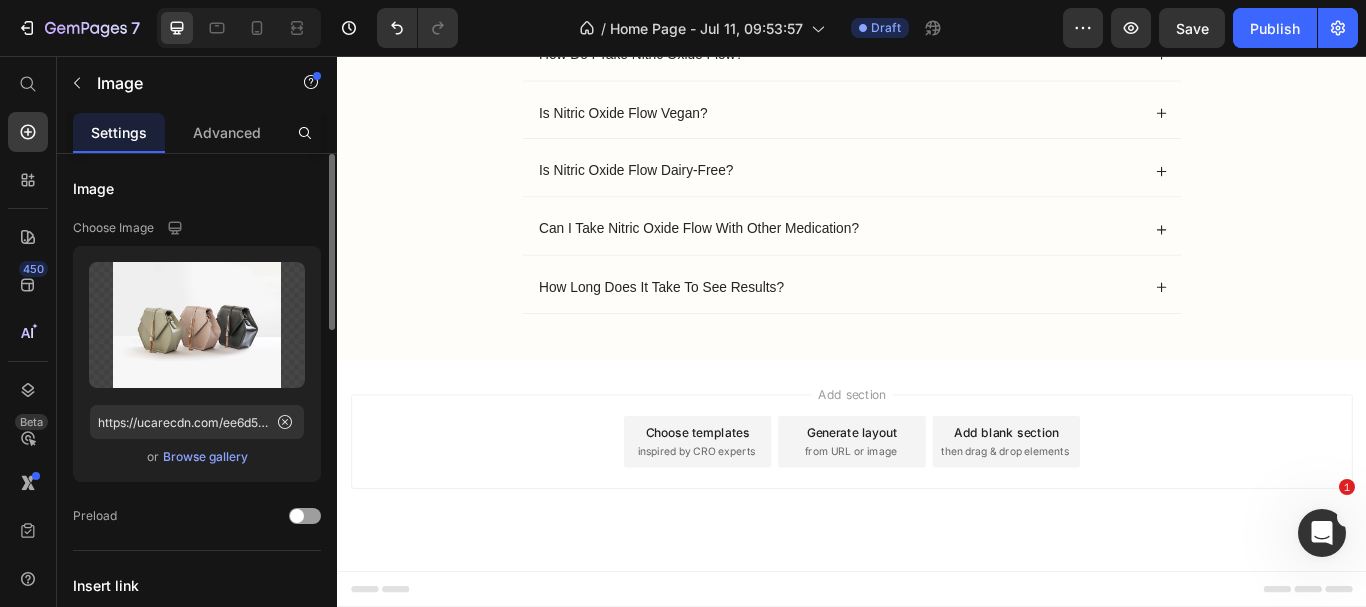 click at bounding box center (1088, -336) 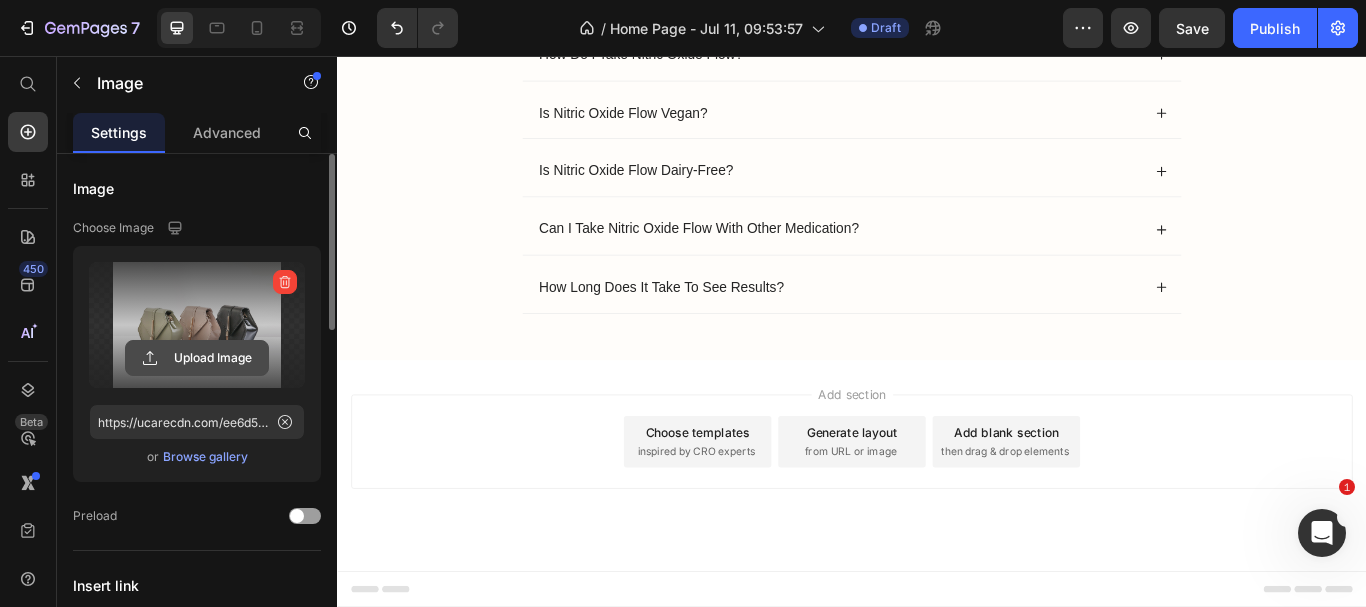 click 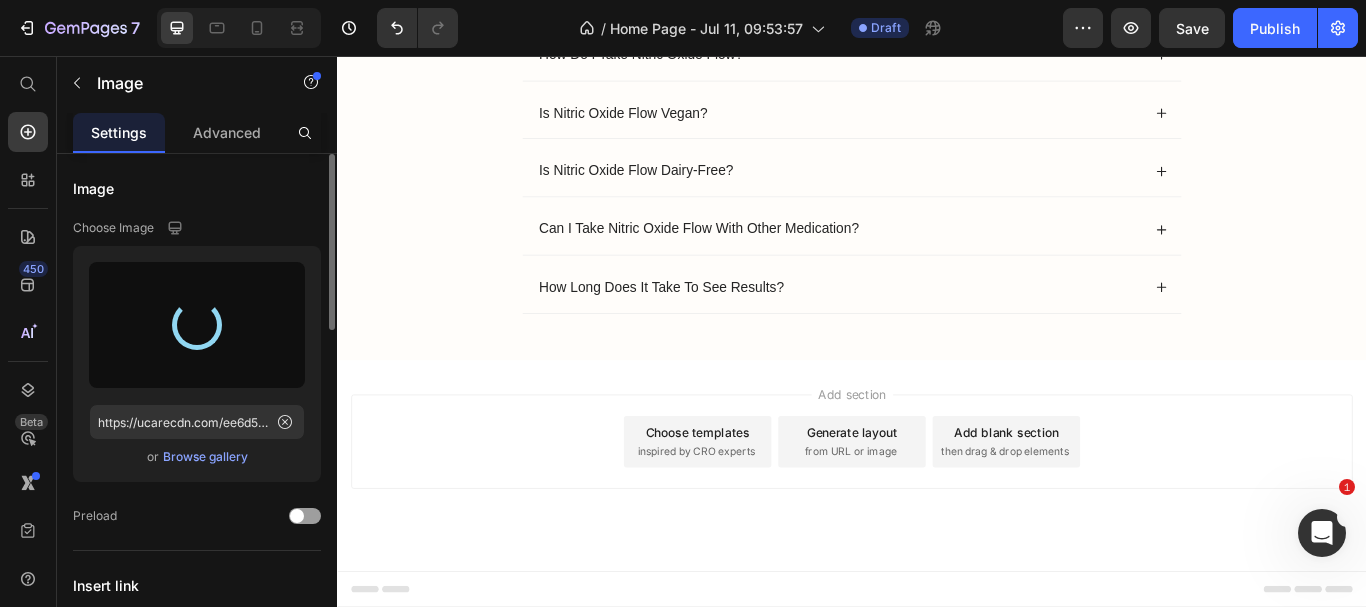 type on "https://cdn.shopify.com/s/files/1/0633/9133/4502/files/gempages_565070732975932211-5dbeafc6-b009-4c15-a3af-3cd1b88a0a91.png" 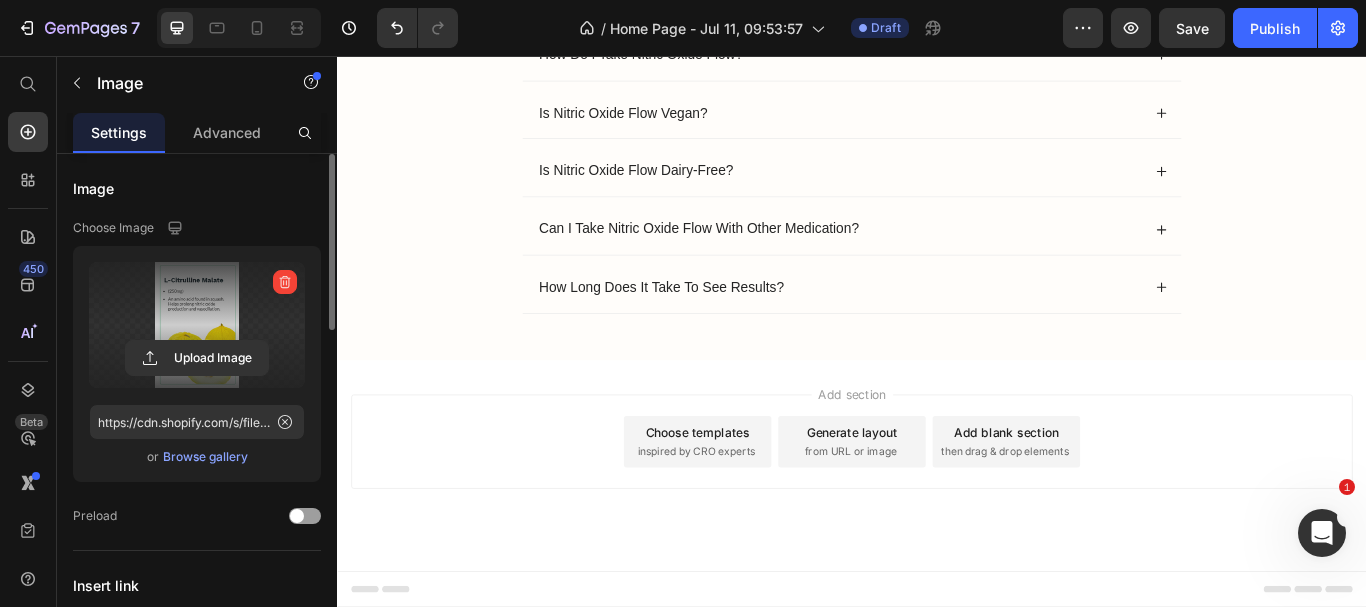 click on "Drop element here" at bounding box center (1402, -306) 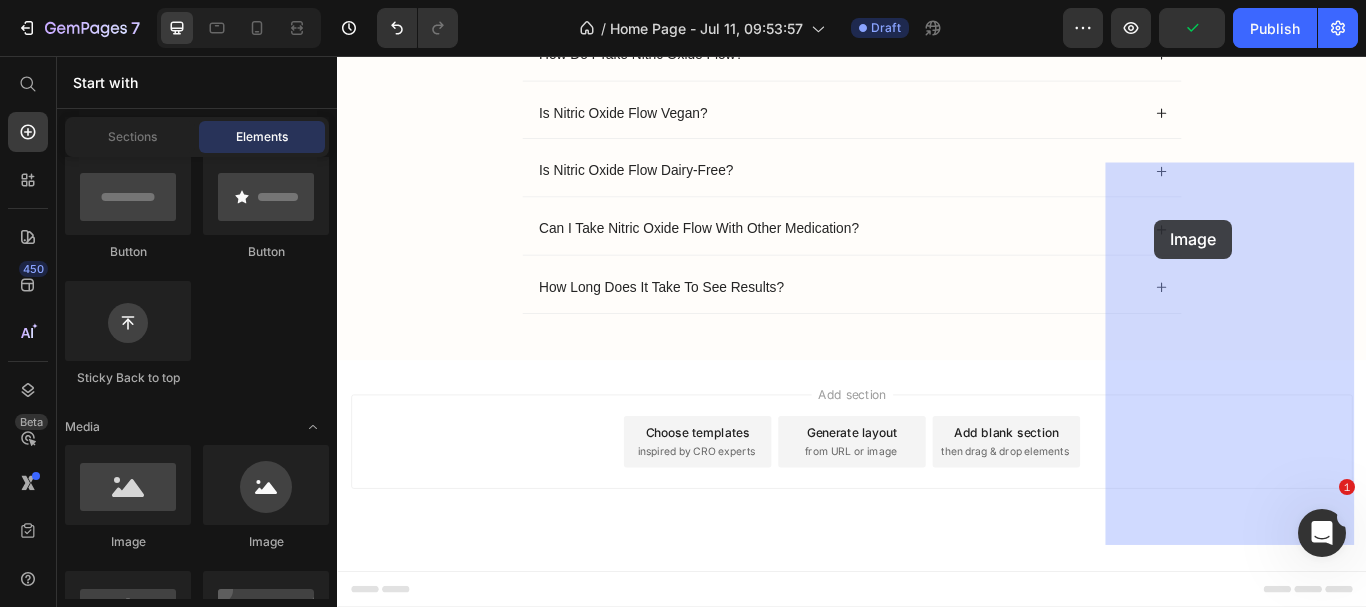 drag, startPoint x: 440, startPoint y: 551, endPoint x: 1290, endPoint y: 247, distance: 902.727 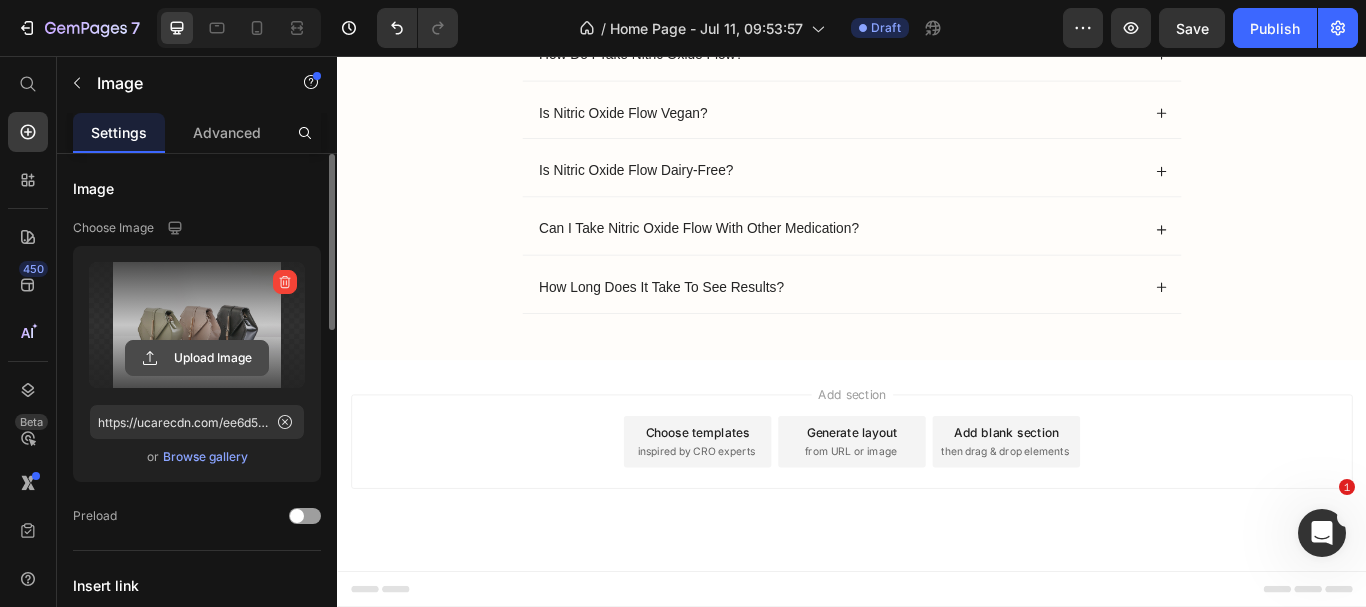 click 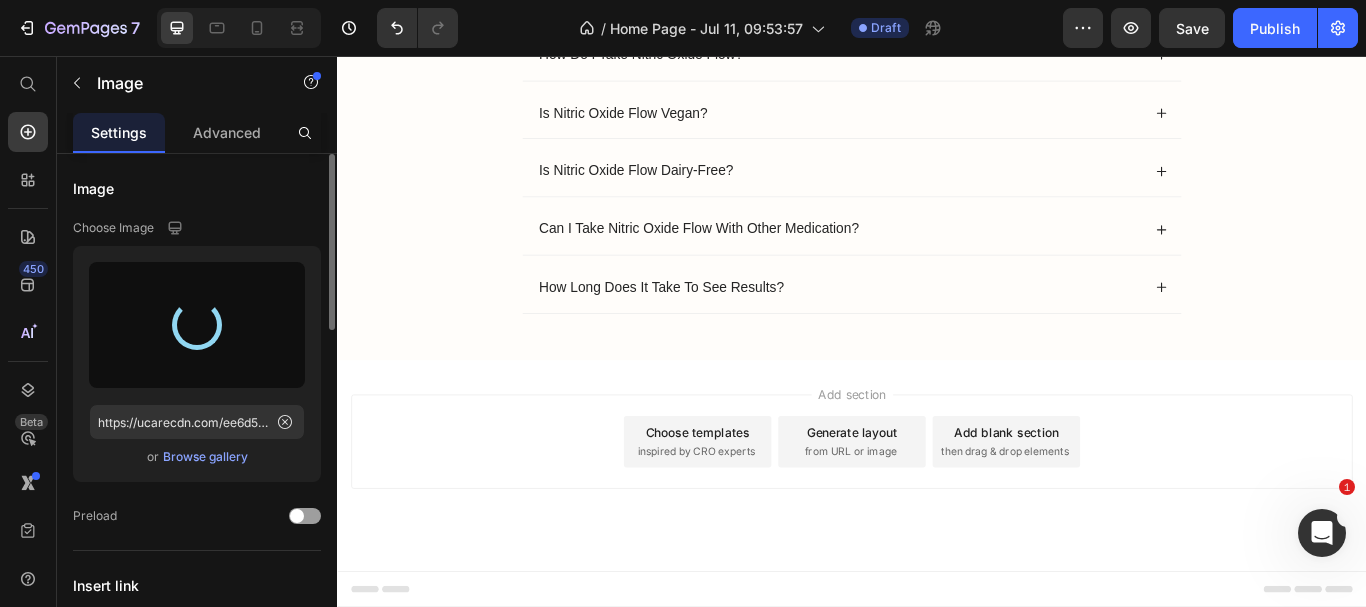 type on "https://cdn.shopify.com/s/files/1/0633/9133/4502/files/gempages_565070732975932211-d15f2b26-7b1e-4a92-a587-0d78786b2db8.png" 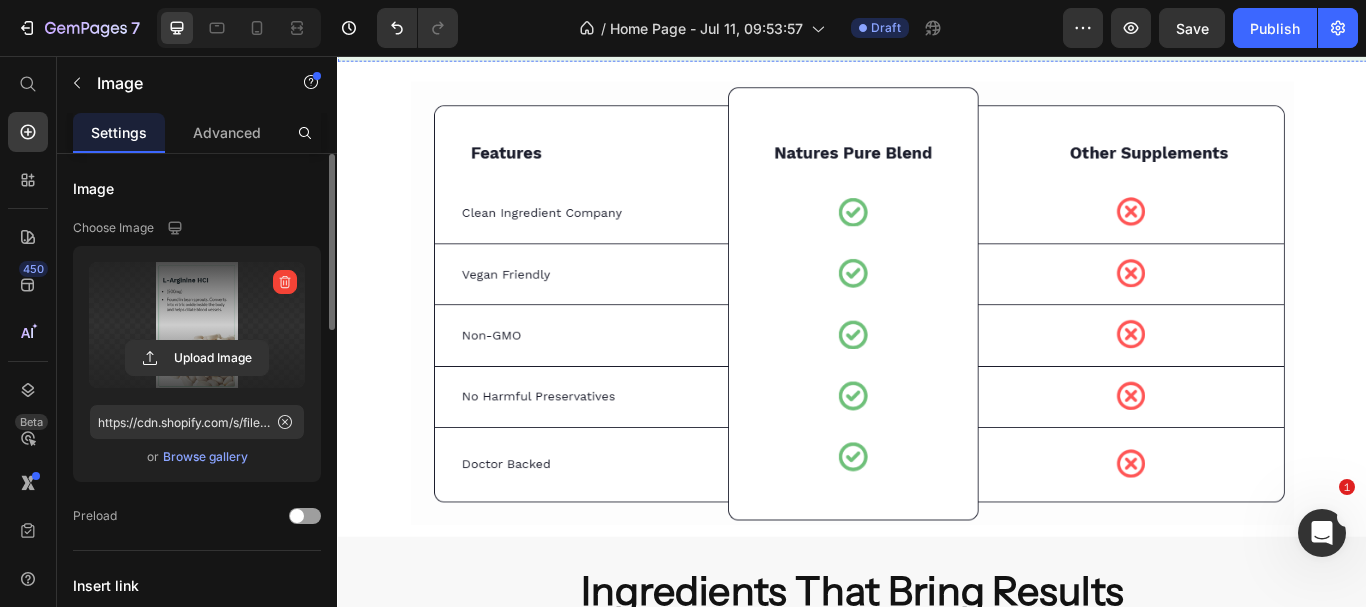 scroll, scrollTop: 7064, scrollLeft: 0, axis: vertical 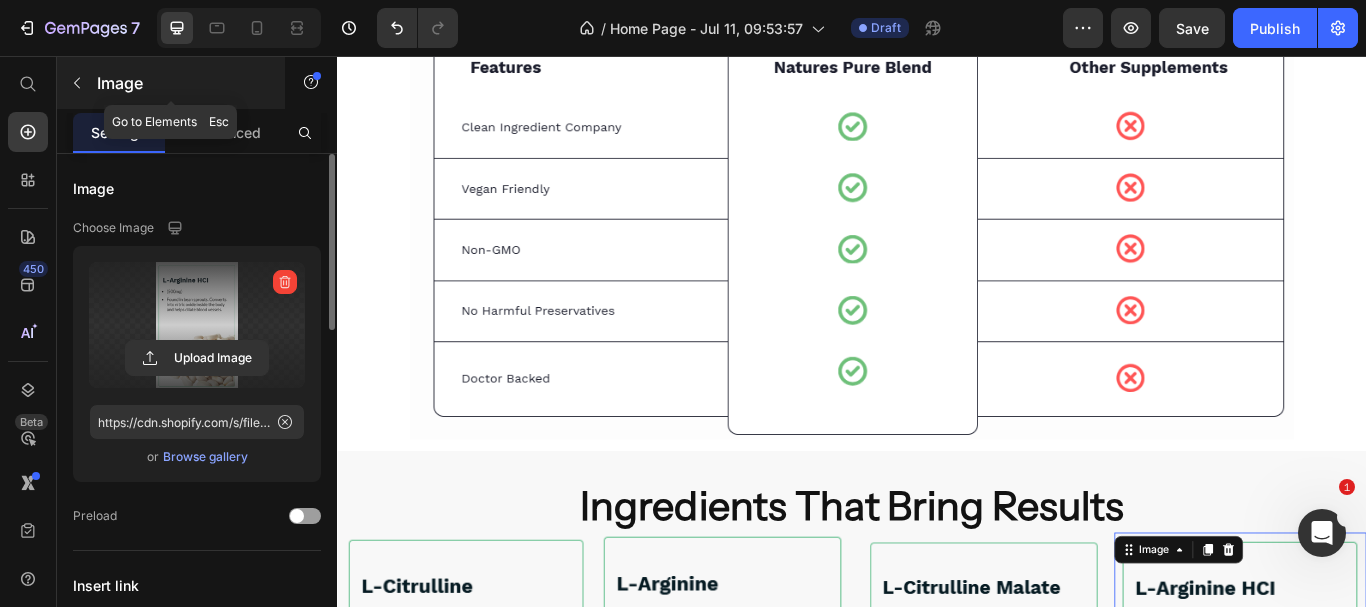 click at bounding box center (77, 83) 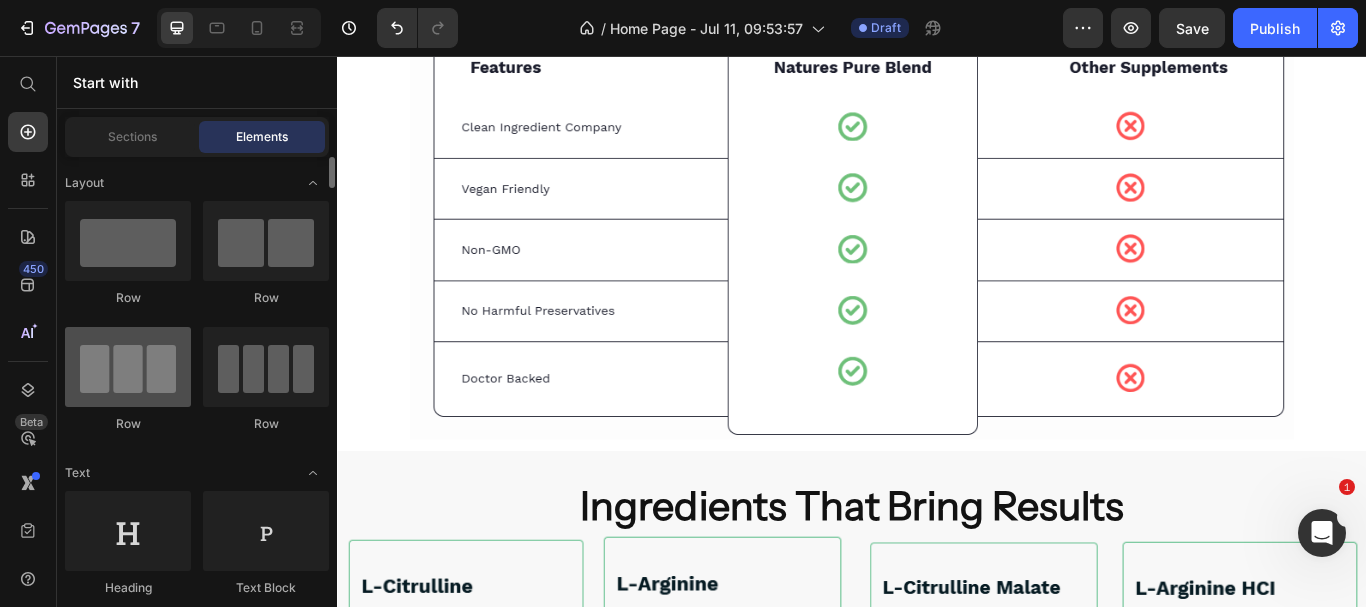 scroll, scrollTop: 100, scrollLeft: 0, axis: vertical 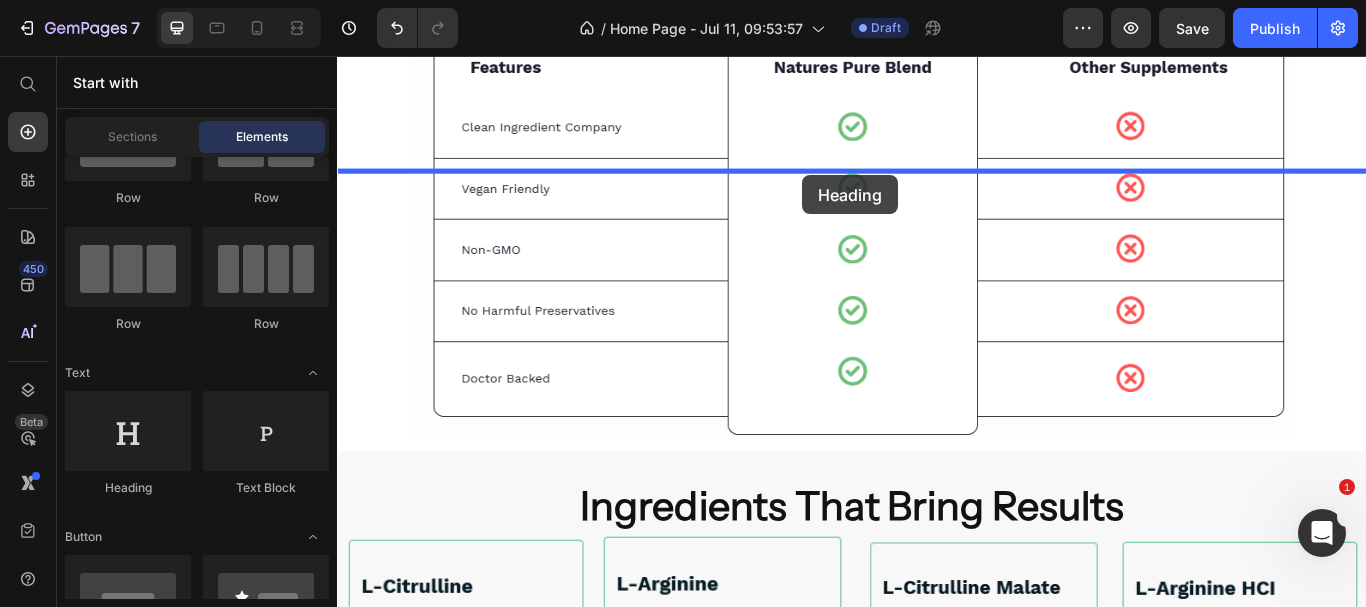 drag, startPoint x: 441, startPoint y: 491, endPoint x: 879, endPoint y: 195, distance: 528.6398 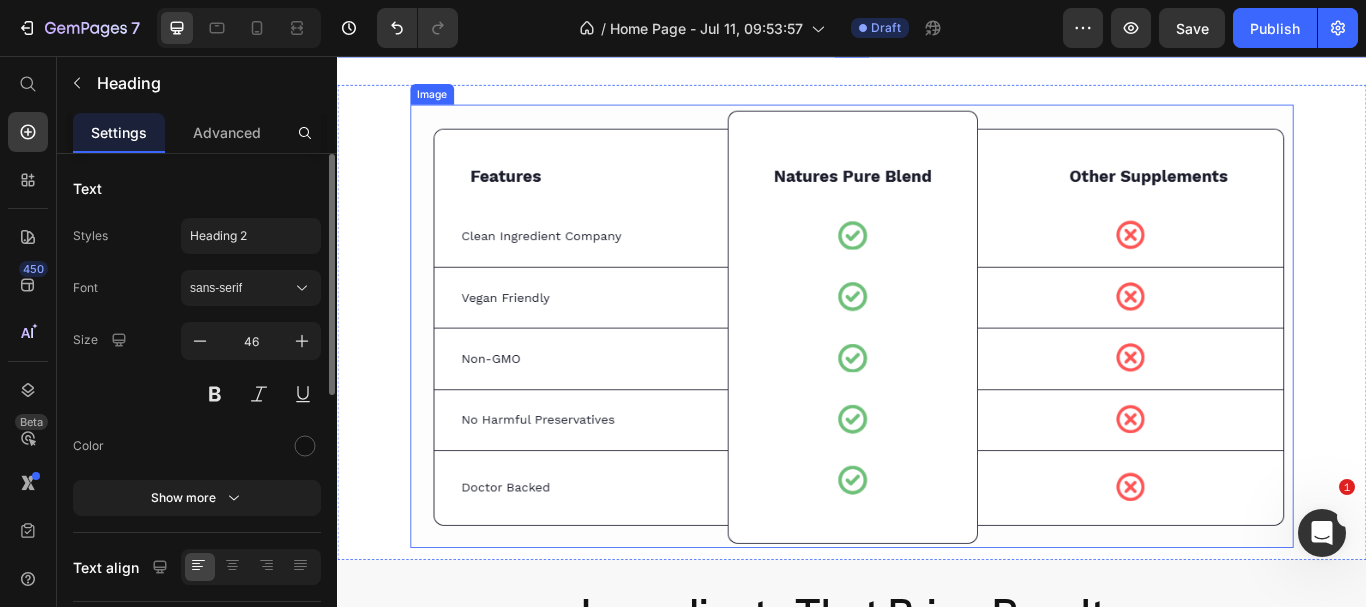 click at bounding box center (937, 371) 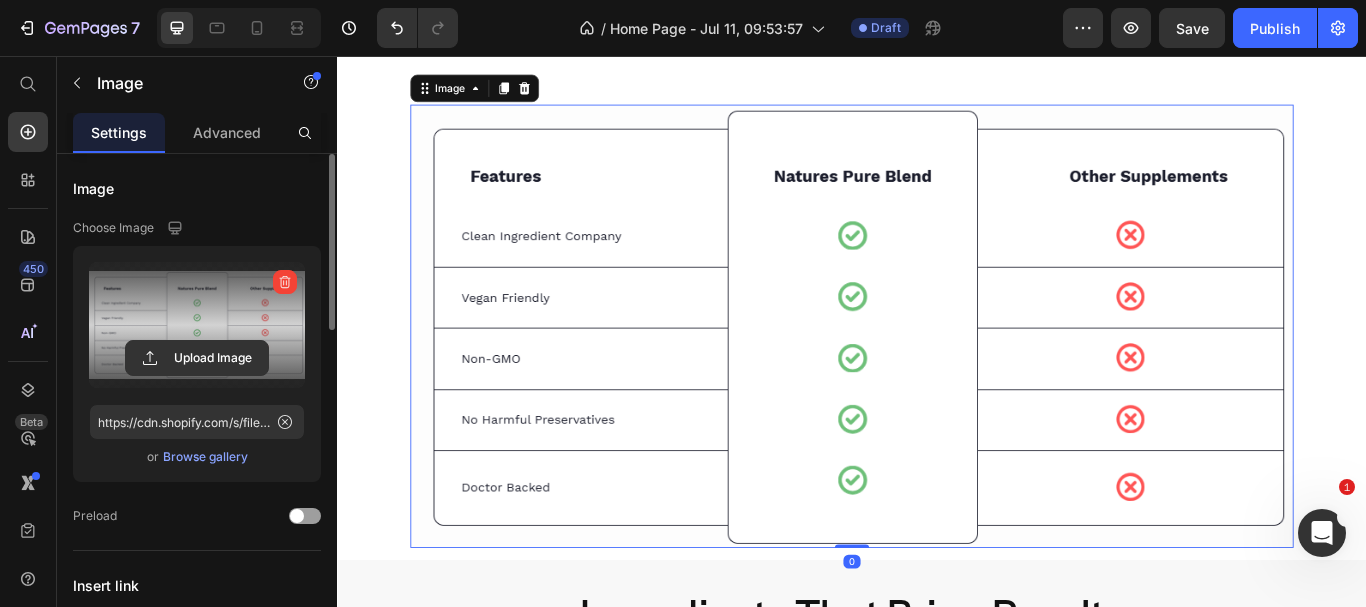 click at bounding box center (197, 325) 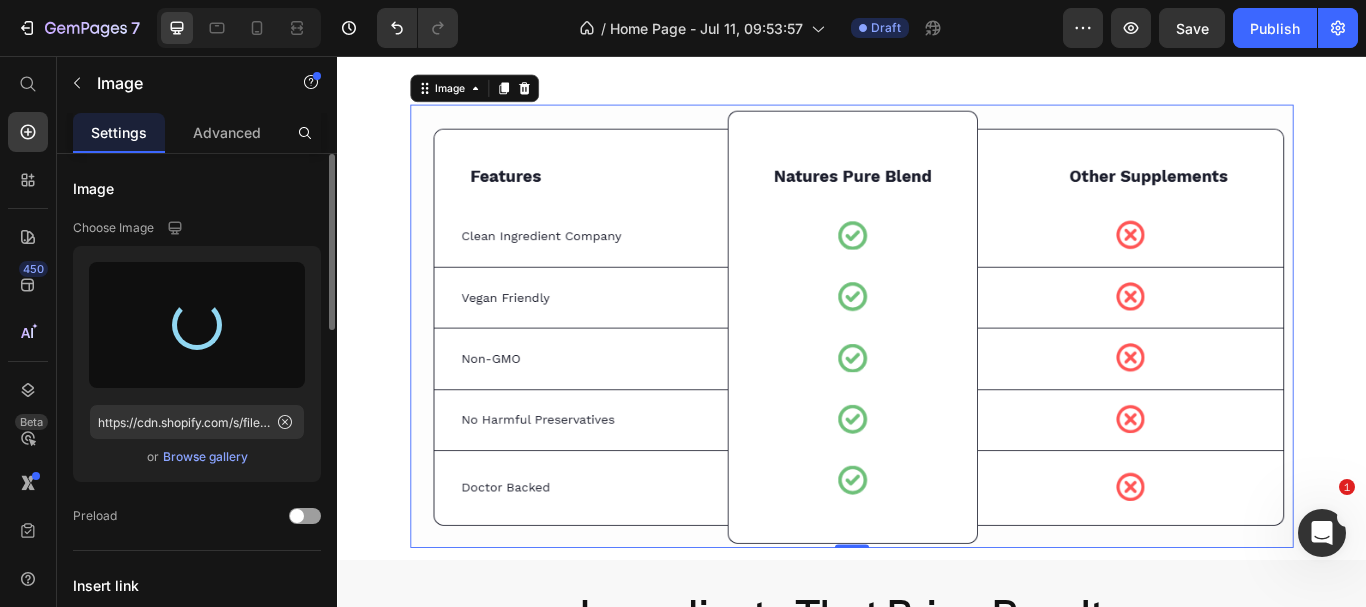 type on "https://cdn.shopify.com/s/files/1/0633/9133/4502/files/gempages_565070732975932211-04650f28-f320-404a-a7ea-0237ba7f0d3c.png" 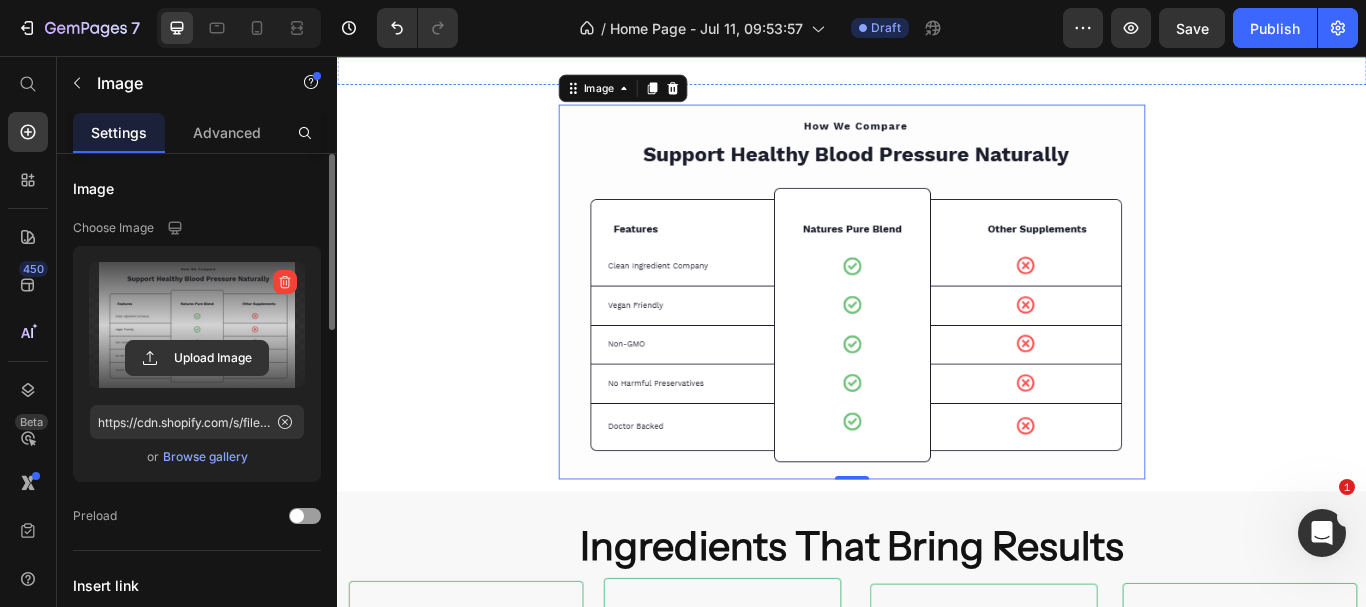 click on "Your heading text goes here" at bounding box center (937, 27) 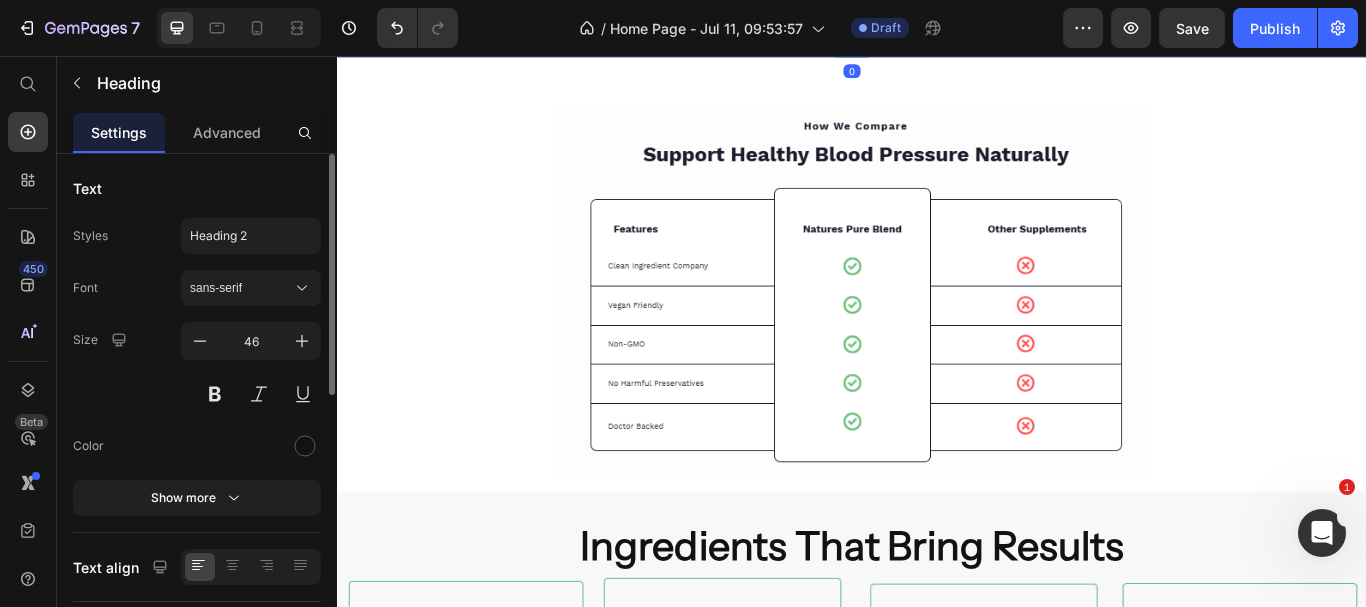 click 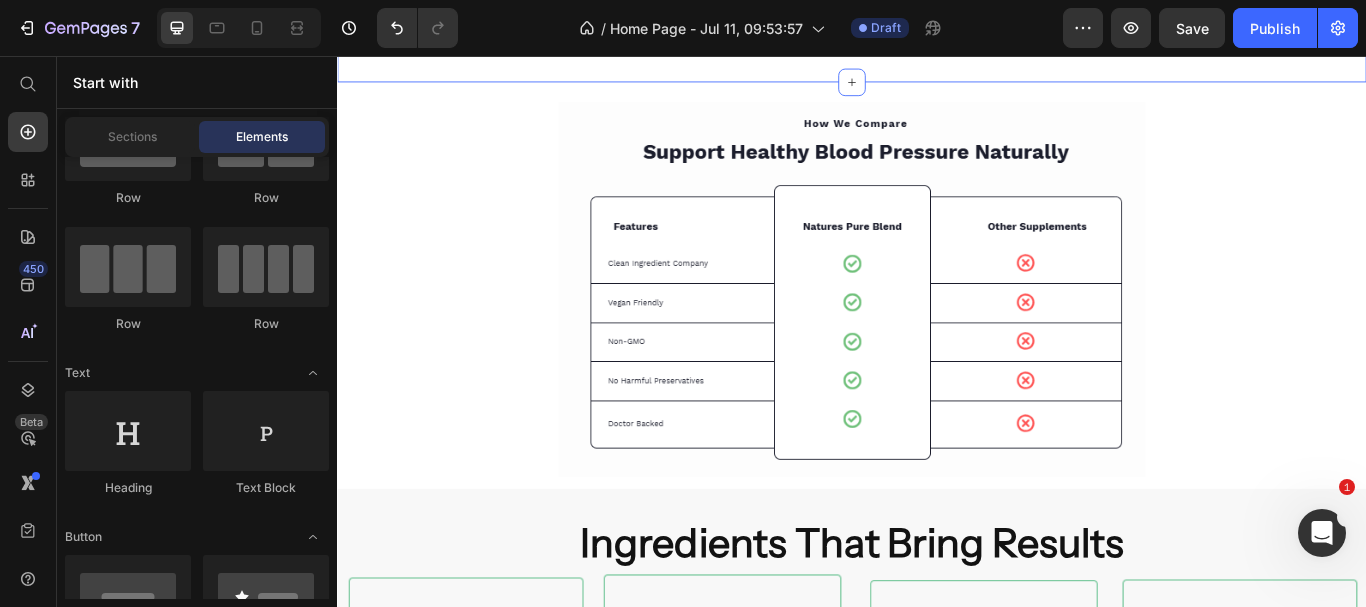 click on "Drop element here" at bounding box center (937, 25) 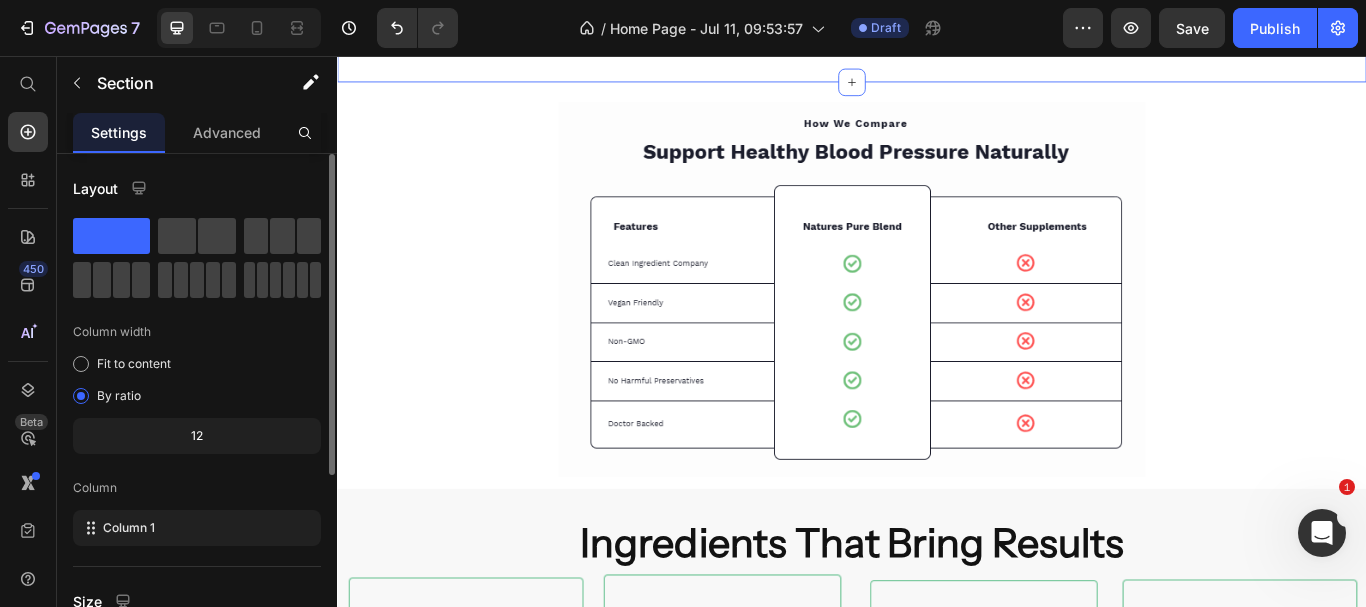 click 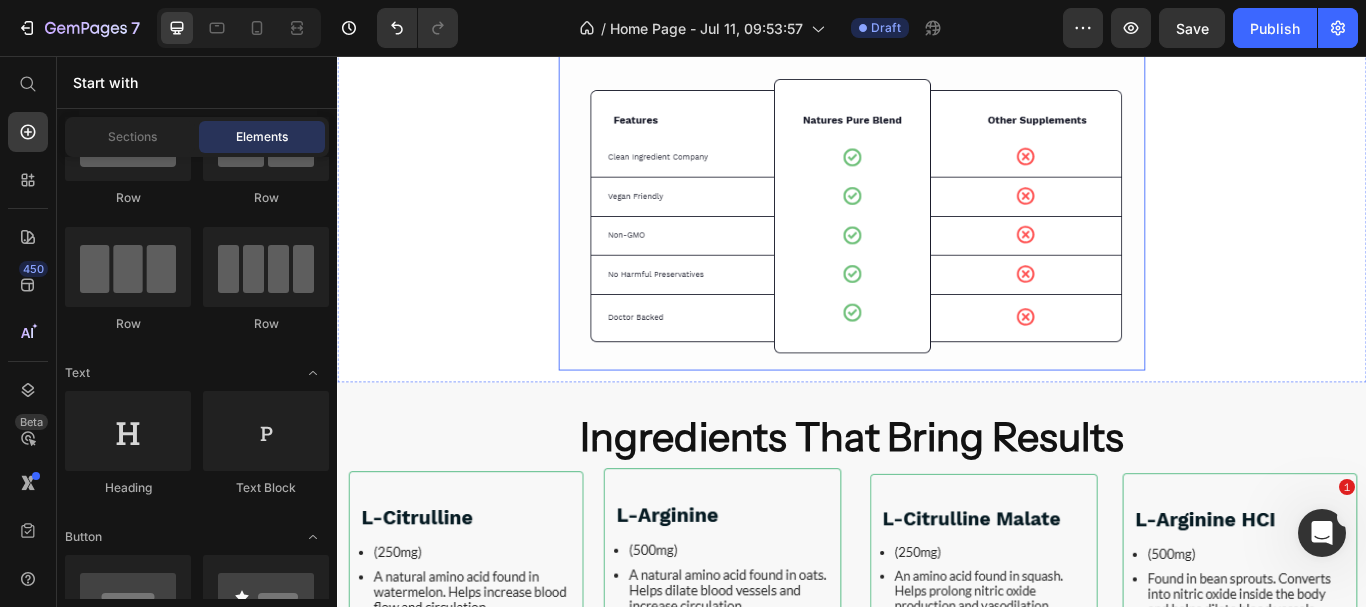 click at bounding box center [937, 204] 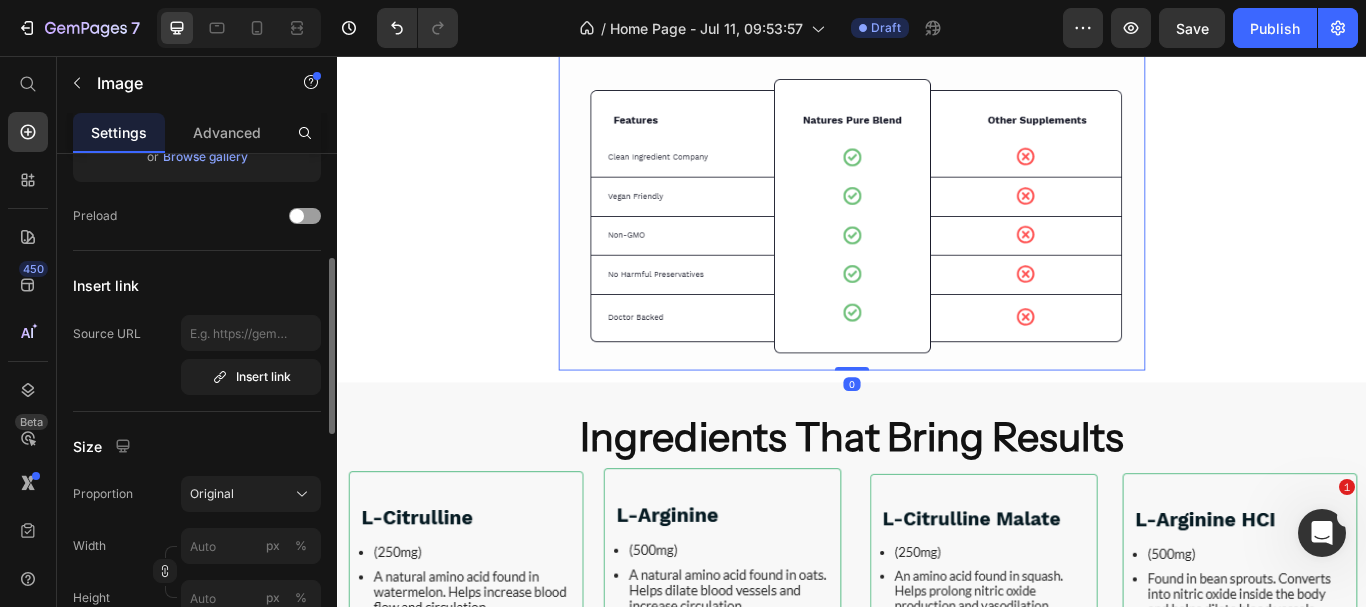 scroll, scrollTop: 500, scrollLeft: 0, axis: vertical 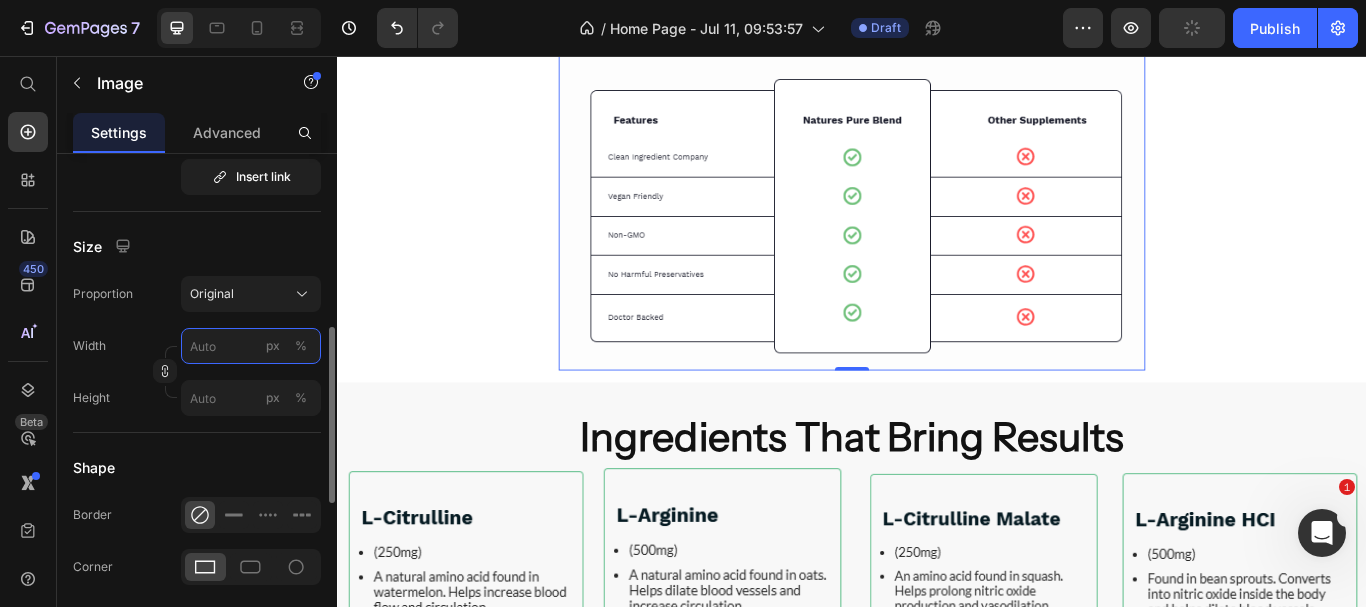 click on "px %" at bounding box center (251, 346) 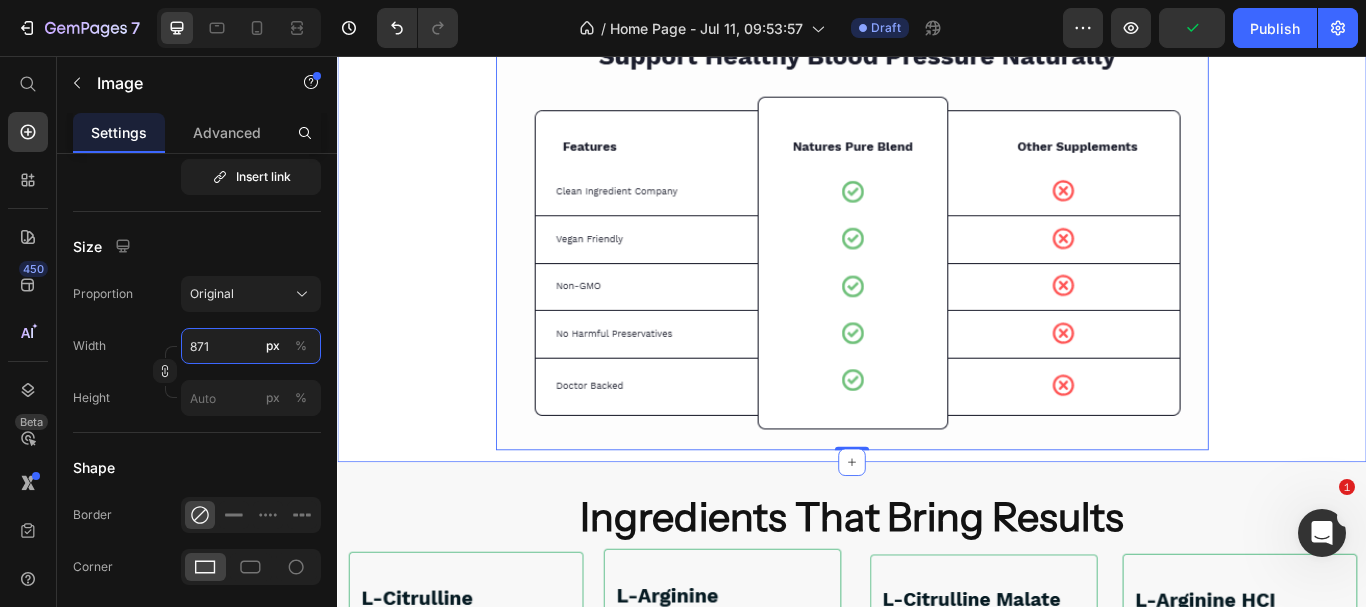 type on "872" 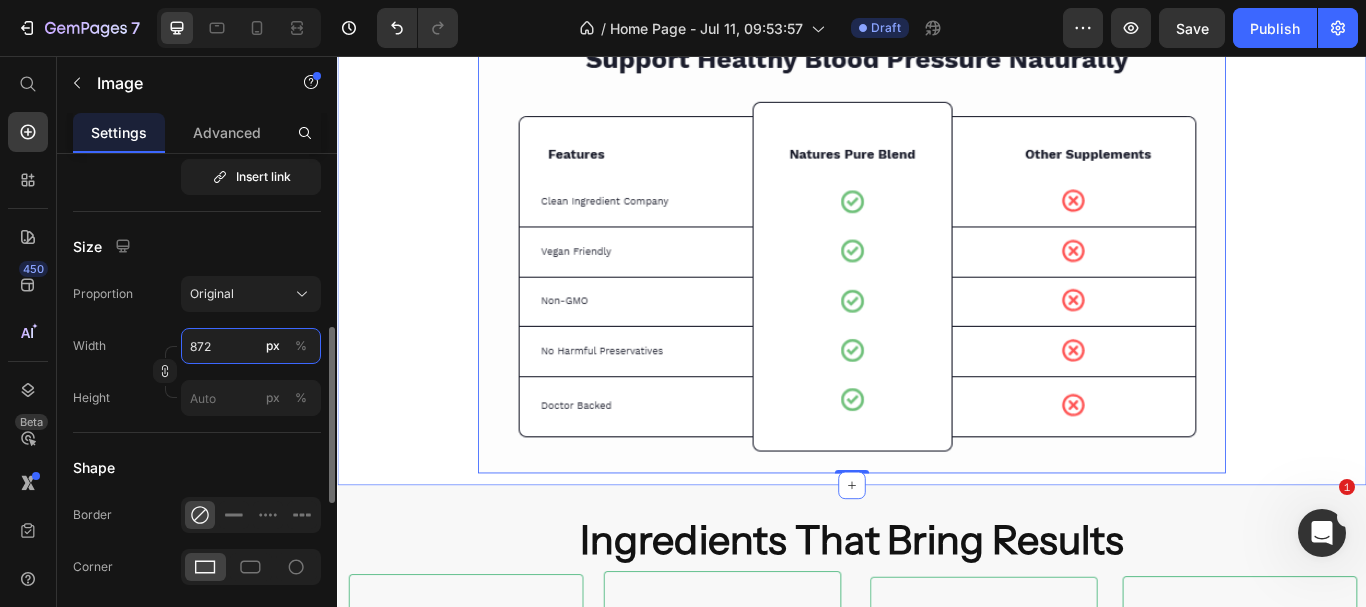 click on "872" at bounding box center [251, 346] 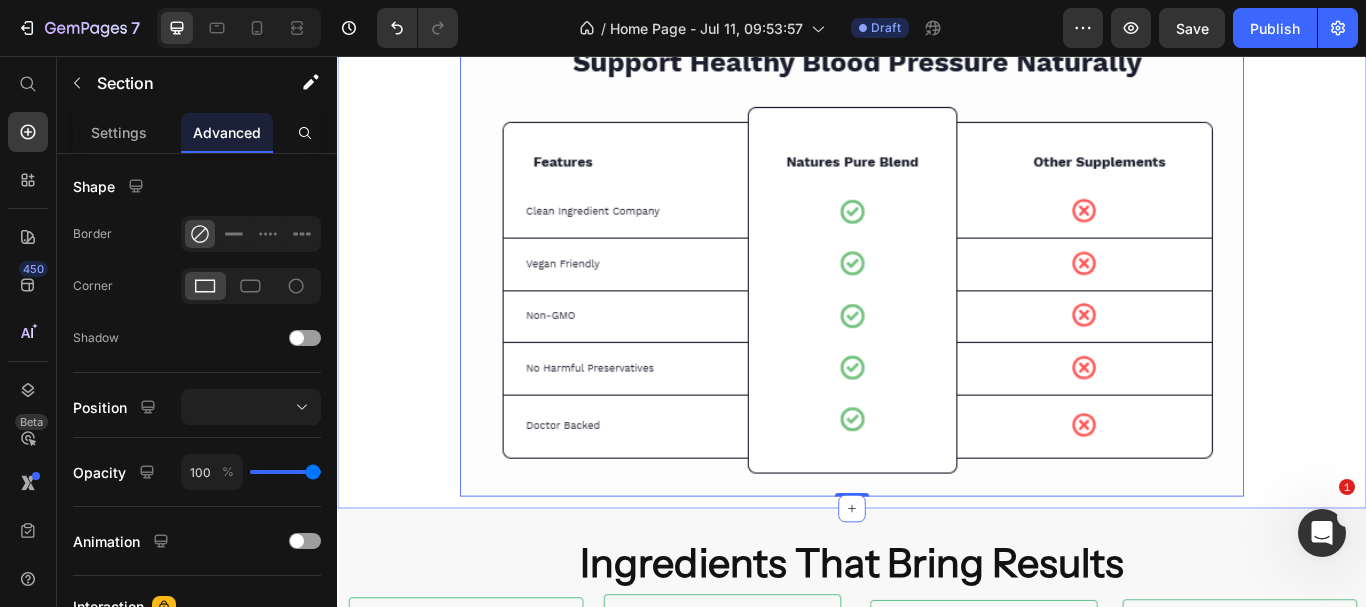 click on "Image   0 Section 9" at bounding box center [937, 273] 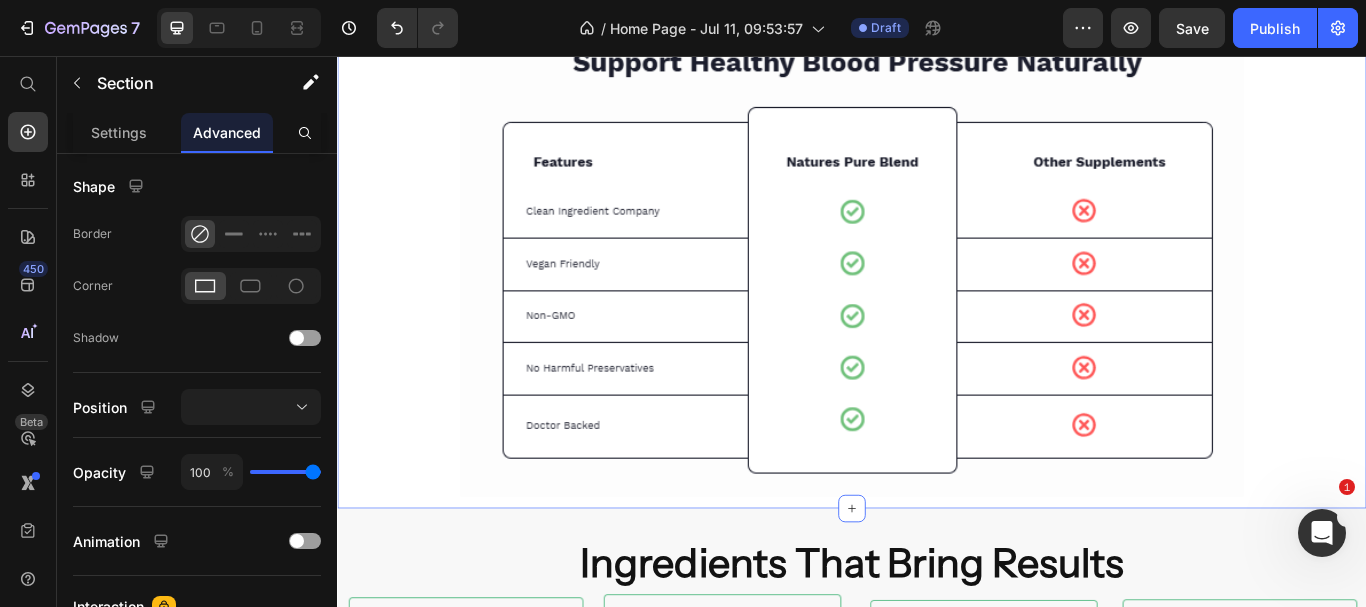 click on "Settings" at bounding box center [119, 132] 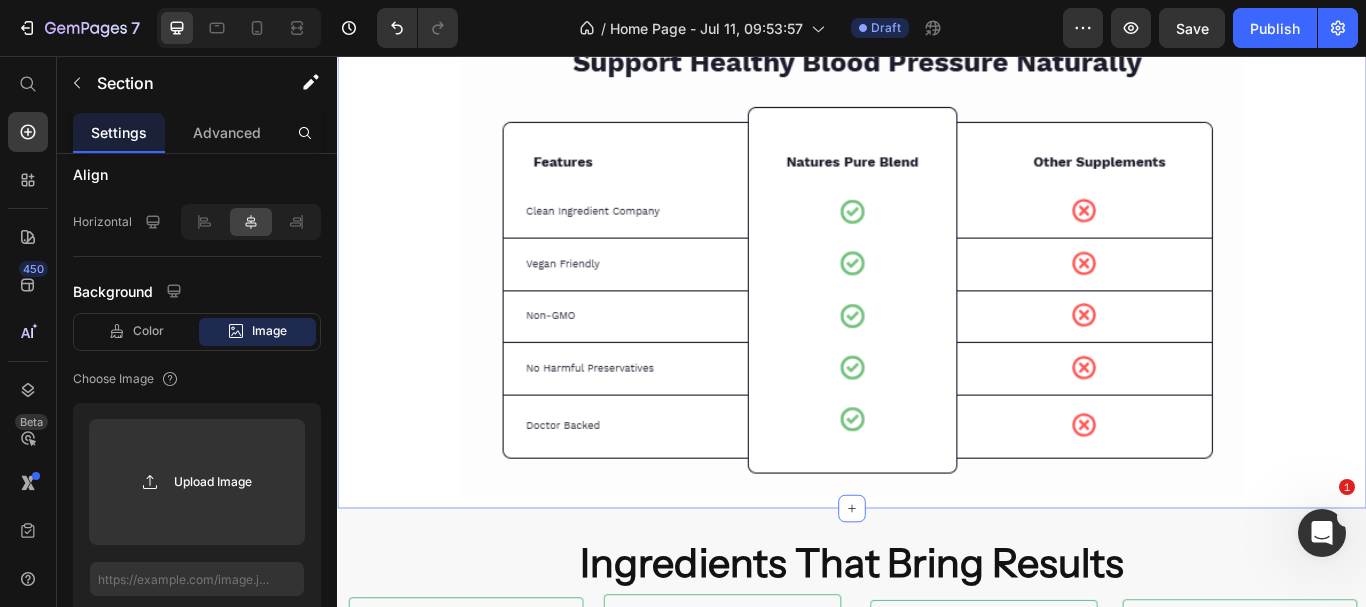 scroll, scrollTop: 7164, scrollLeft: 0, axis: vertical 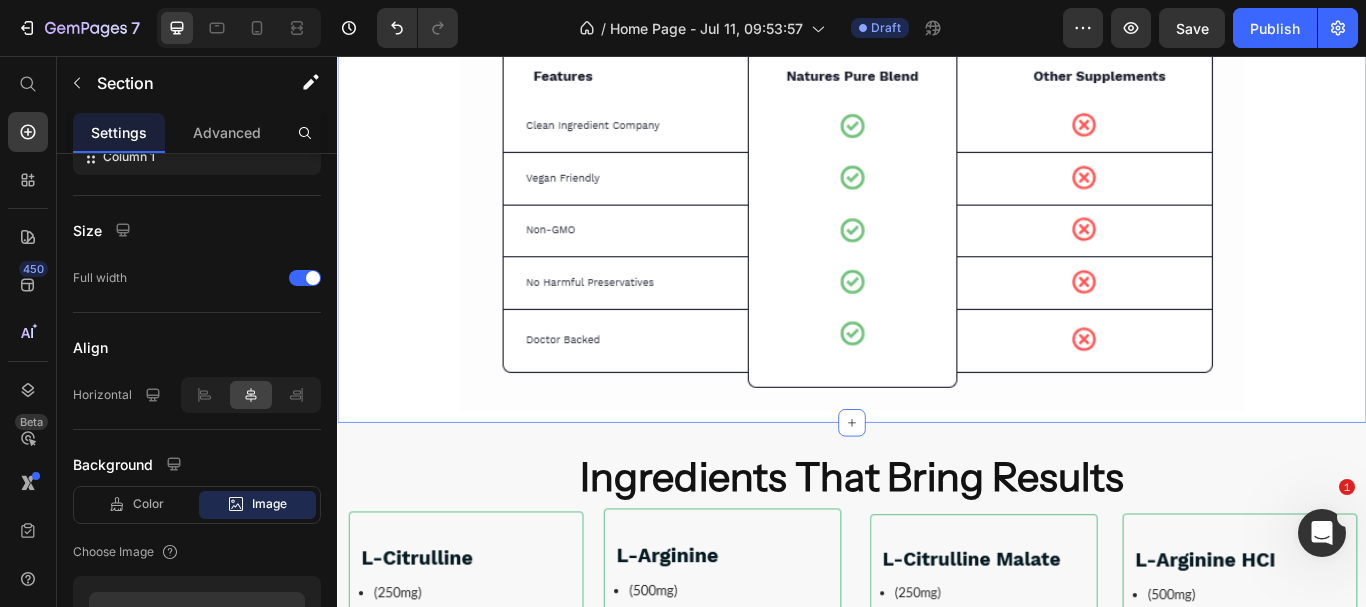click on "Image Section 9   You can create reusable sections Create Theme Section AI Content Write with GemAI What would you like to describe here? Tone and Voice Persuasive Product Reclaim Your Blood Flow With Liquid Nitric Oxide Show more Generate" at bounding box center (937, 173) 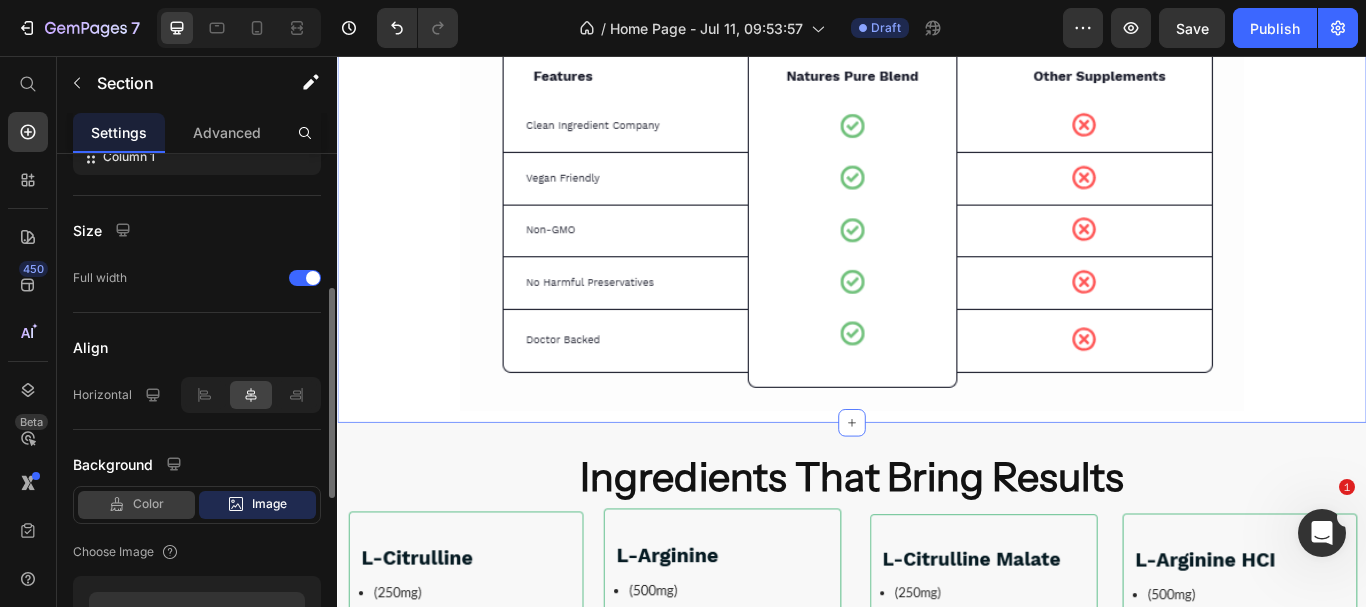 click on "Color" at bounding box center (148, 504) 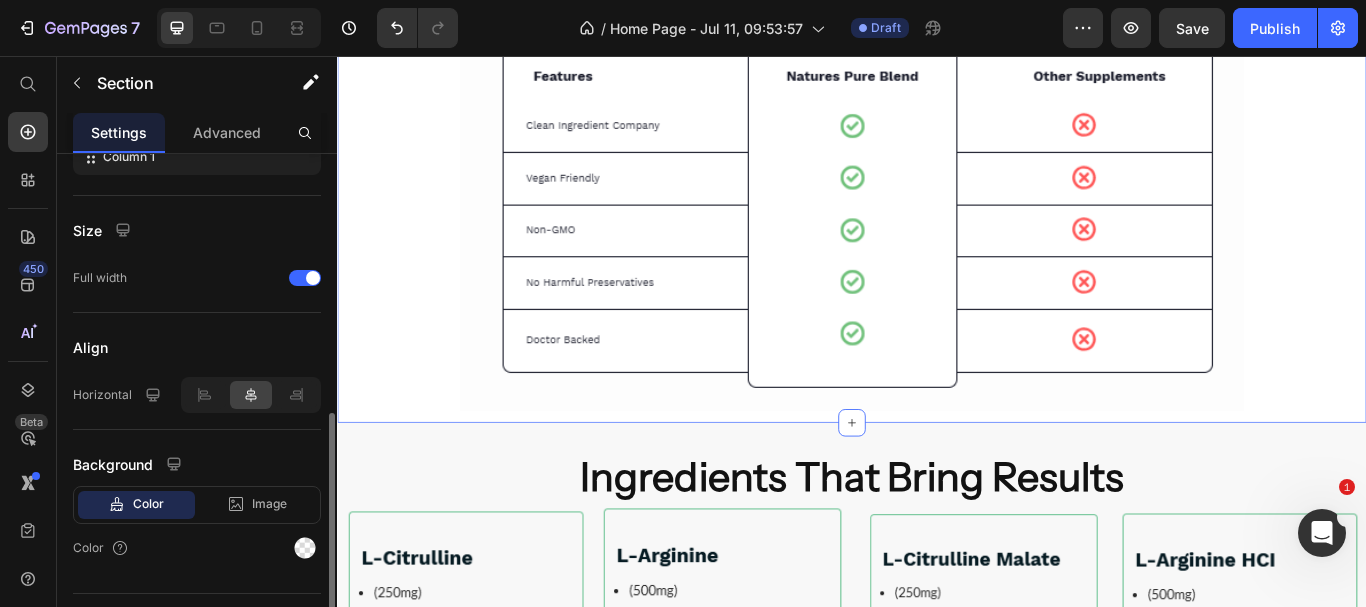scroll, scrollTop: 371, scrollLeft: 0, axis: vertical 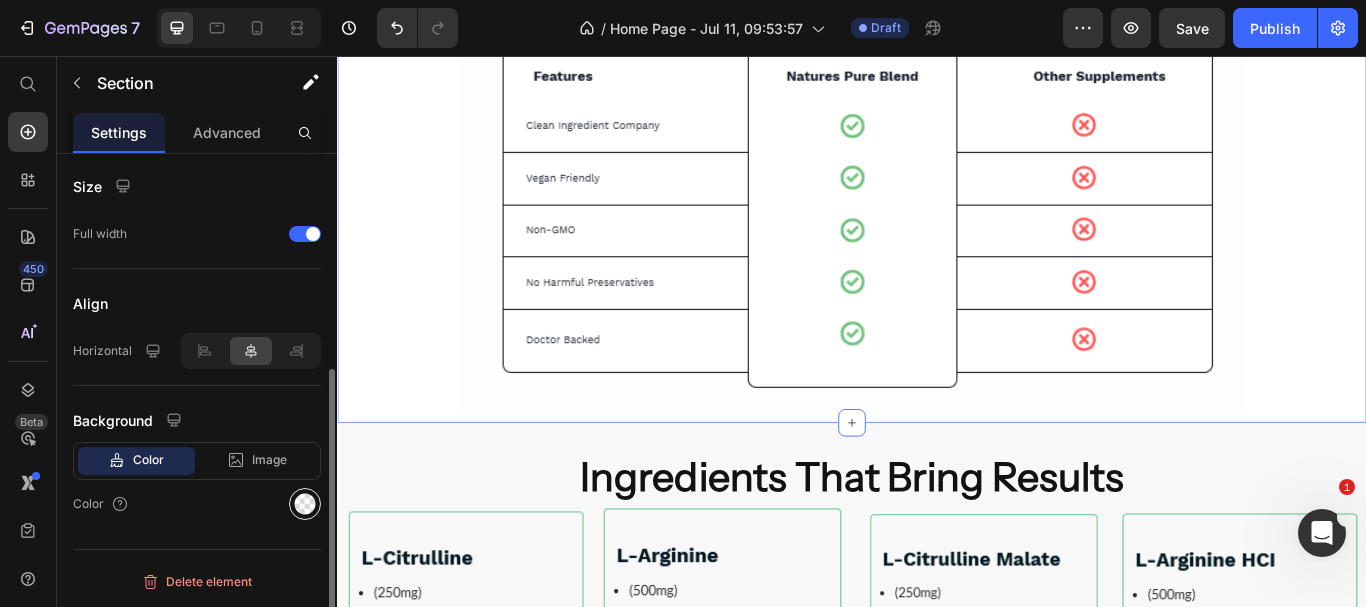 click at bounding box center [305, 504] 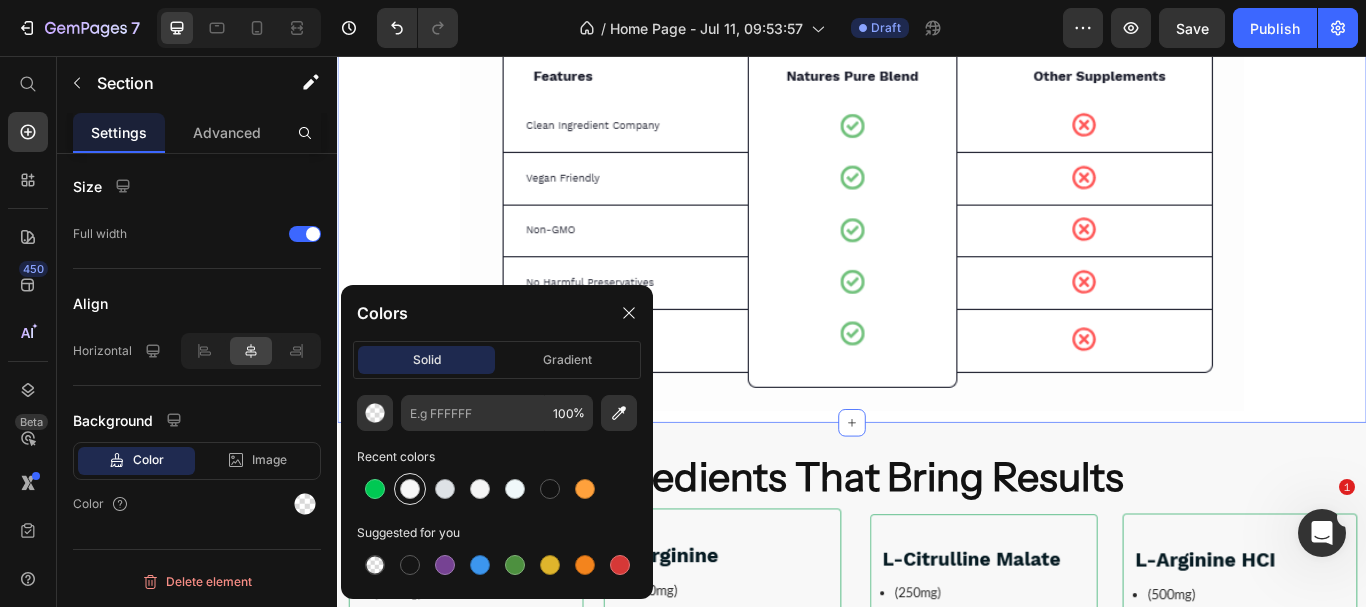 click at bounding box center [410, 489] 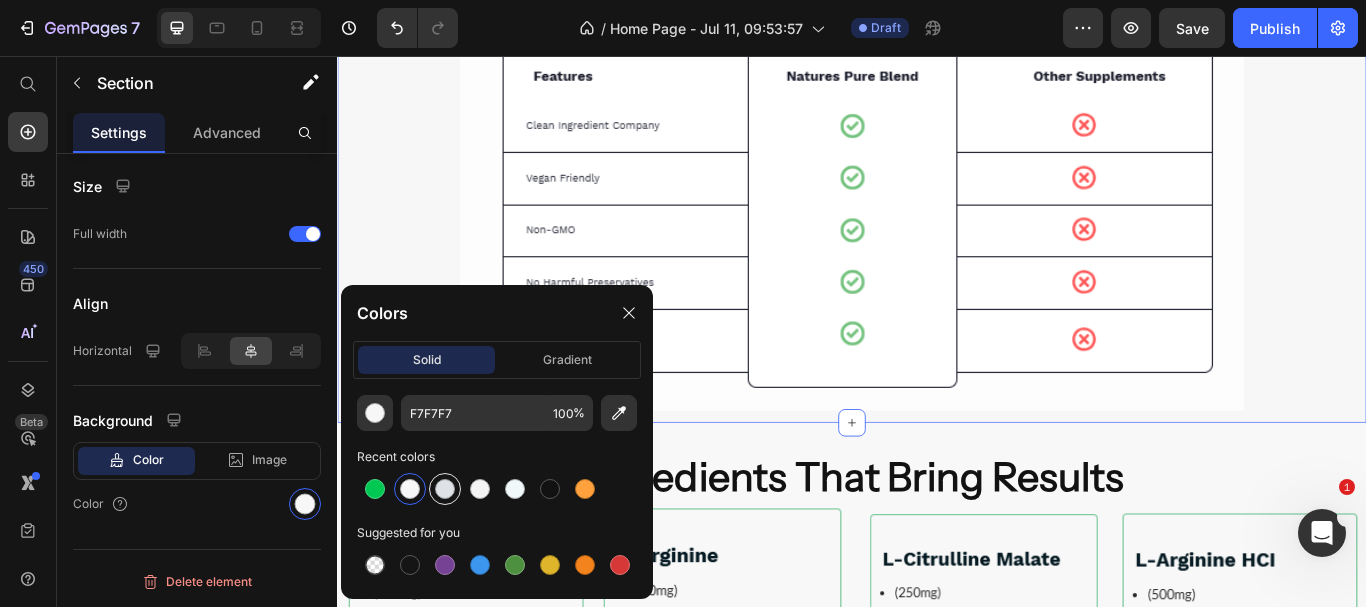 click at bounding box center [445, 489] 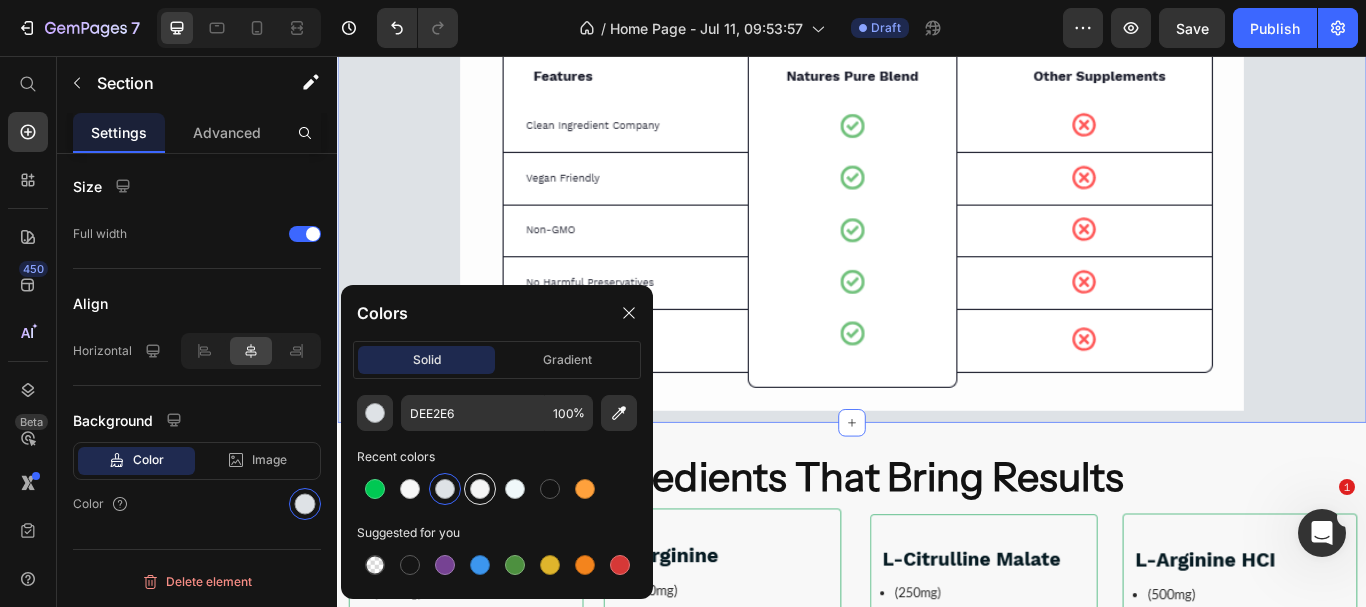 click at bounding box center (480, 489) 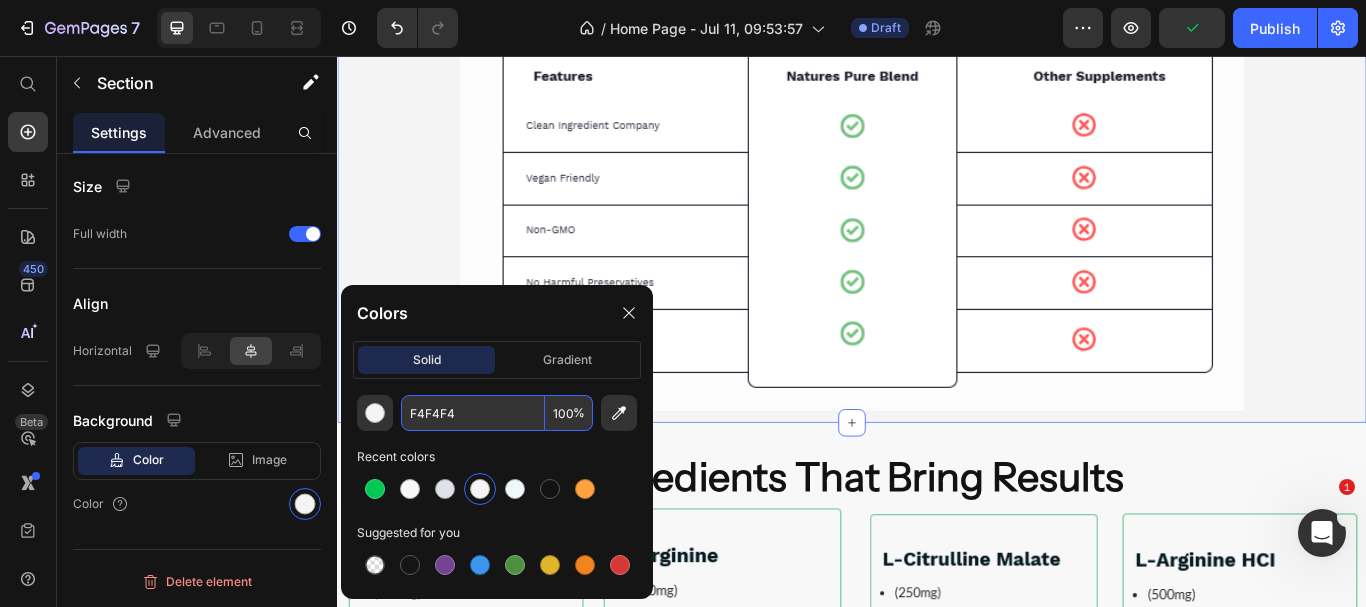 click on "F4F4F4" at bounding box center [473, 413] 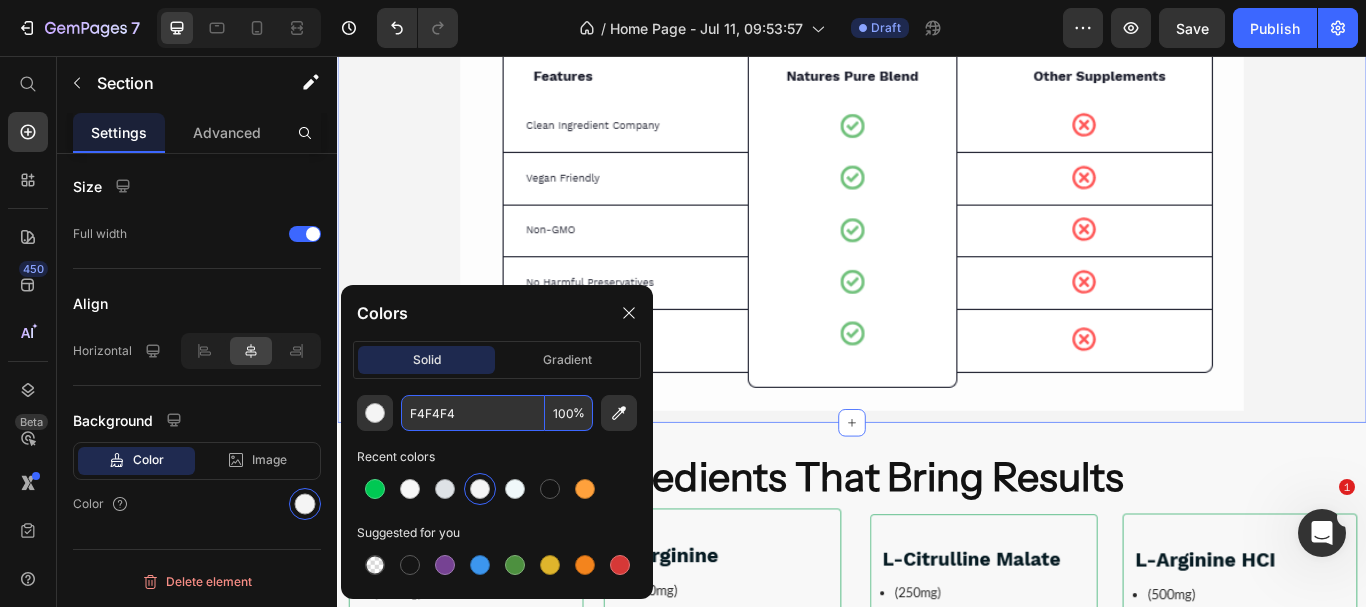 paste on "#FFFFFF" 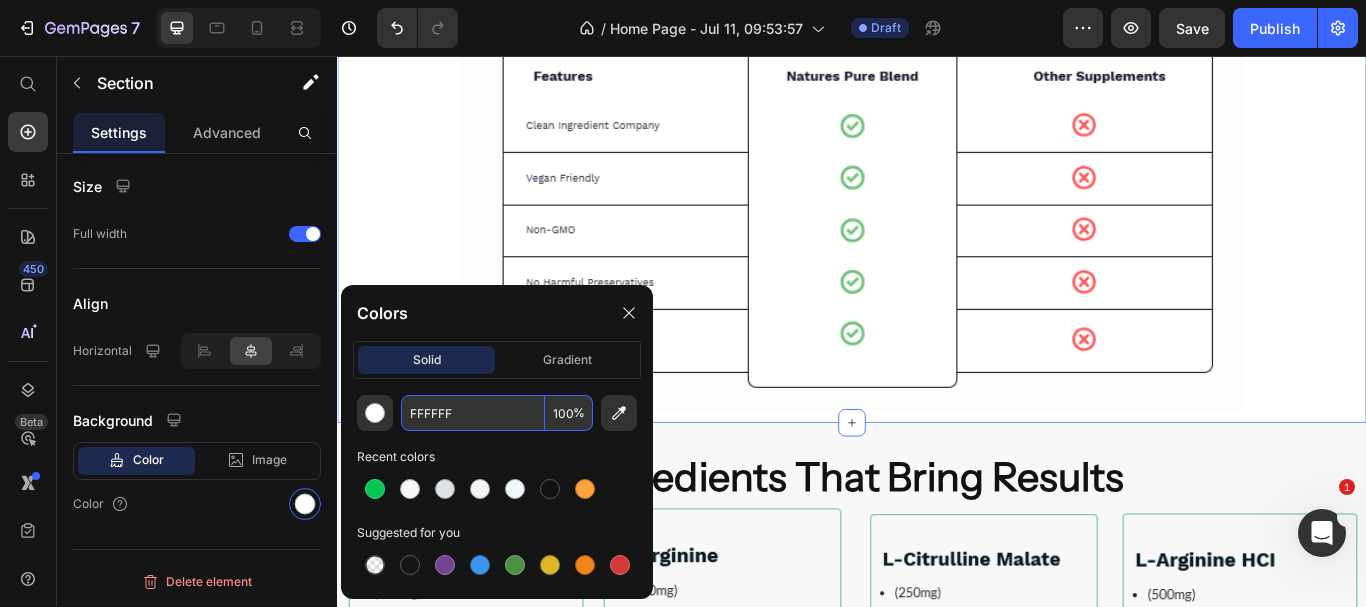 paste on "#F7F7F7" 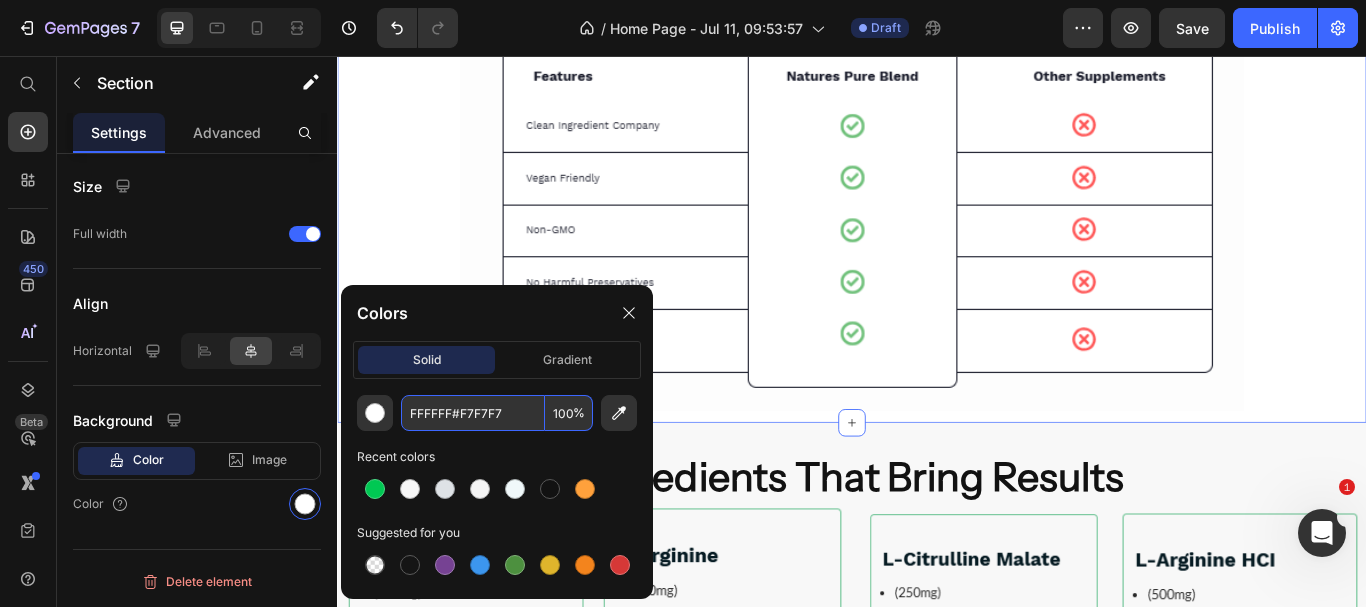 click on "FFFFFF#F7F7F7" at bounding box center [473, 413] 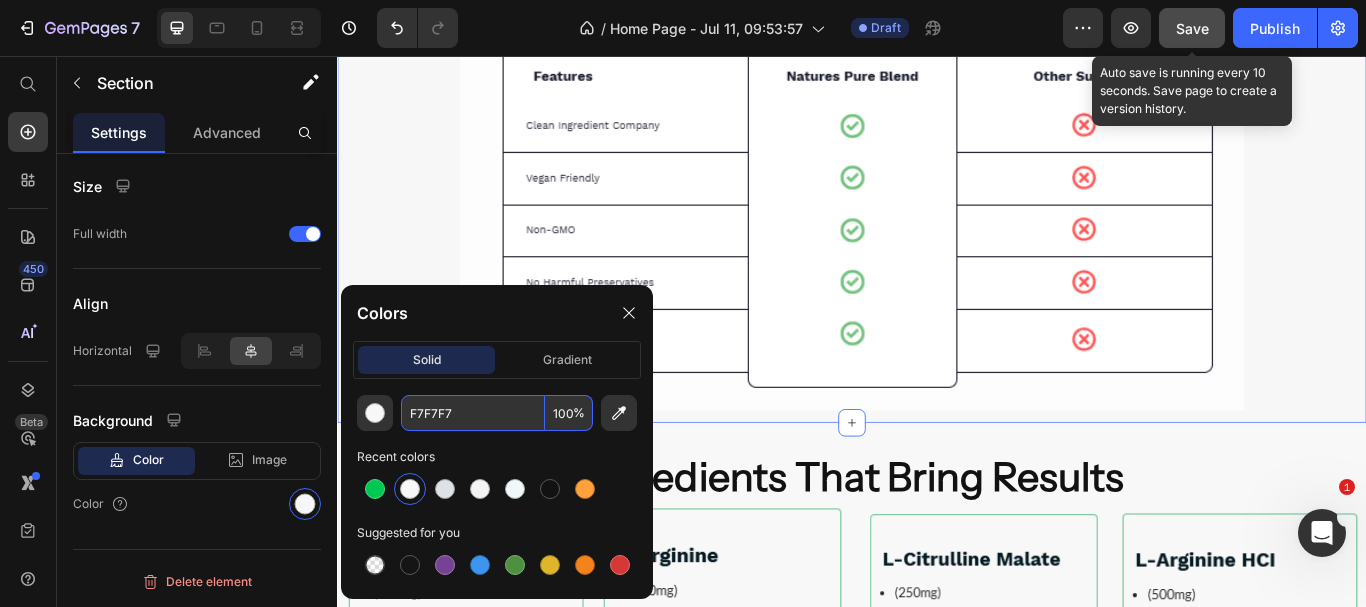 type on "F7F7F7" 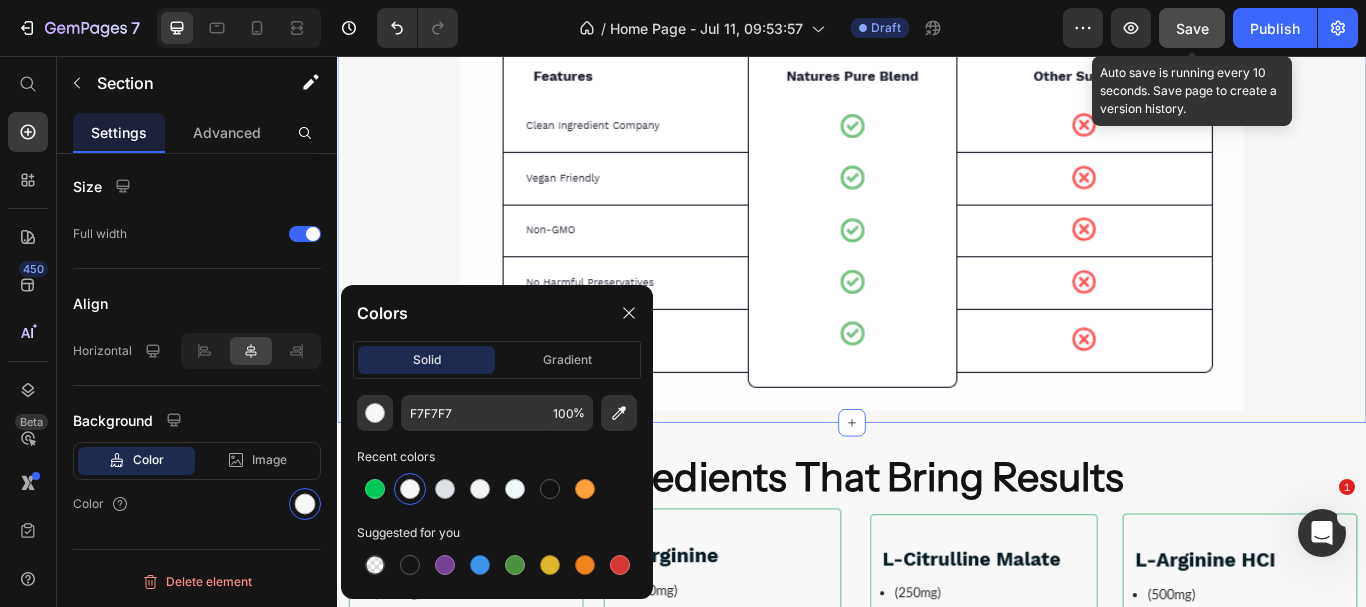 click on "Save" at bounding box center [1192, 28] 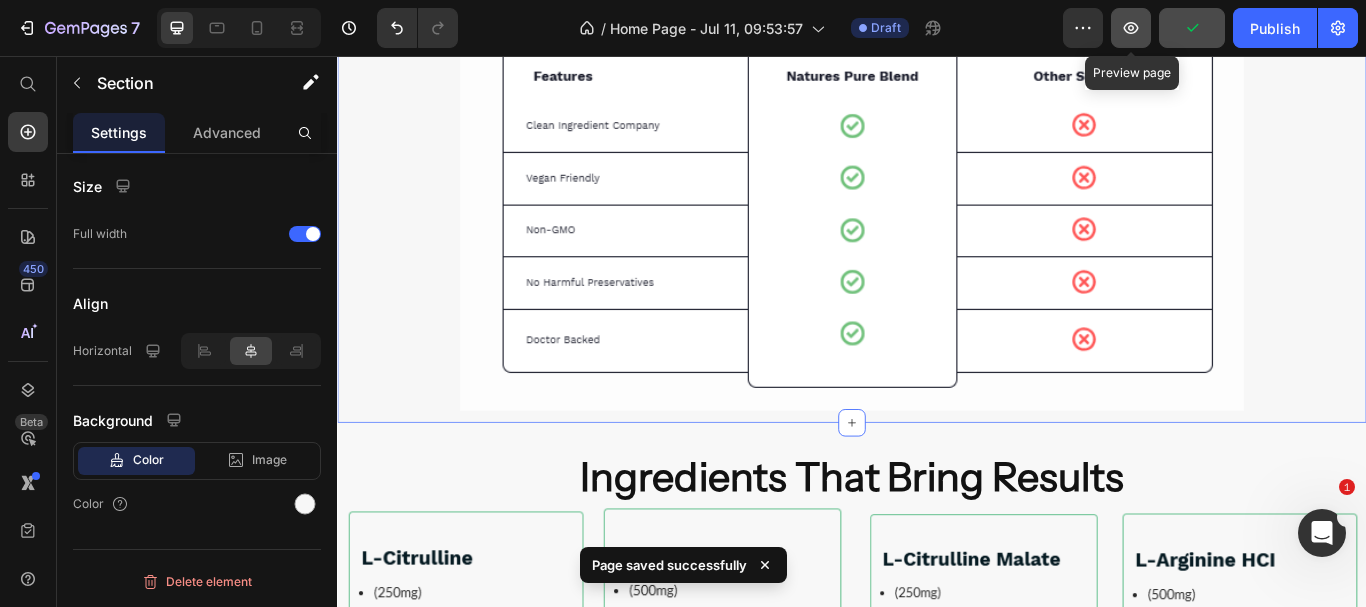 click 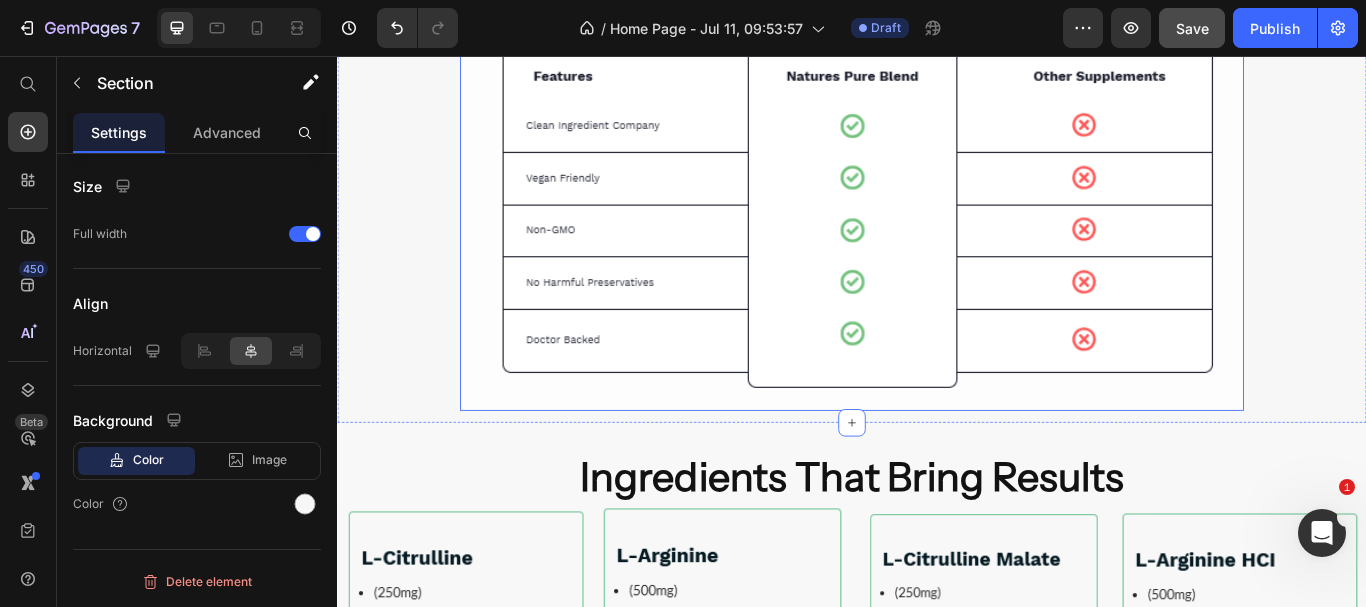 click at bounding box center [937, 178] 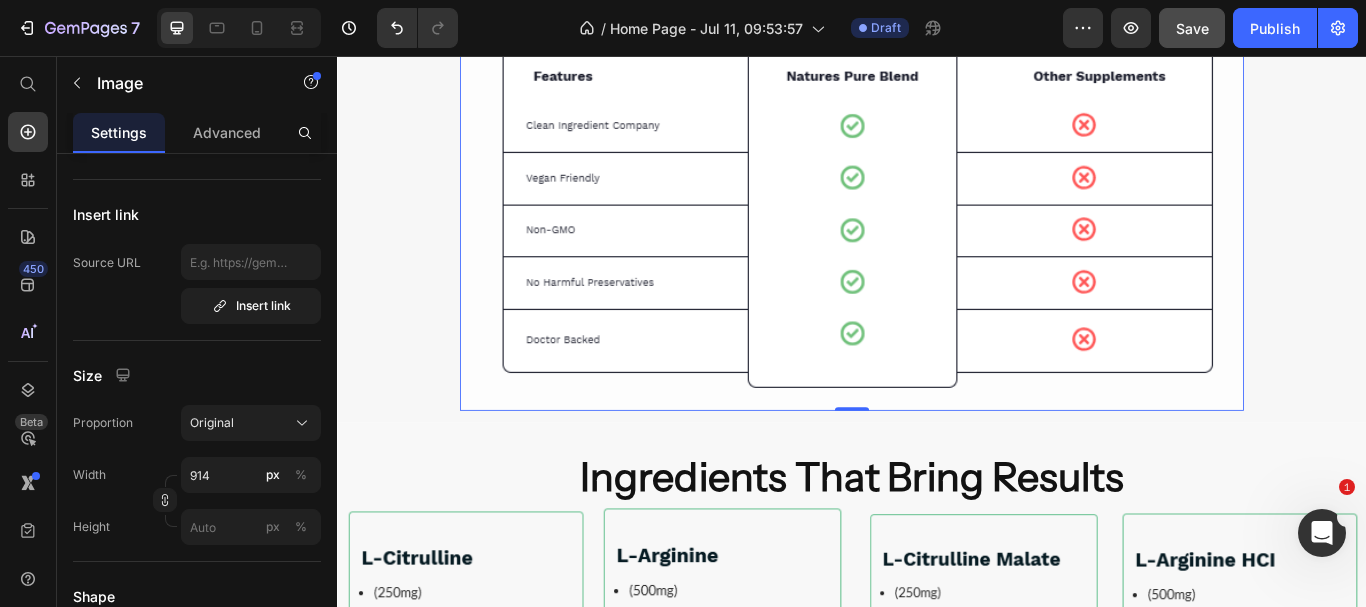 scroll, scrollTop: 0, scrollLeft: 0, axis: both 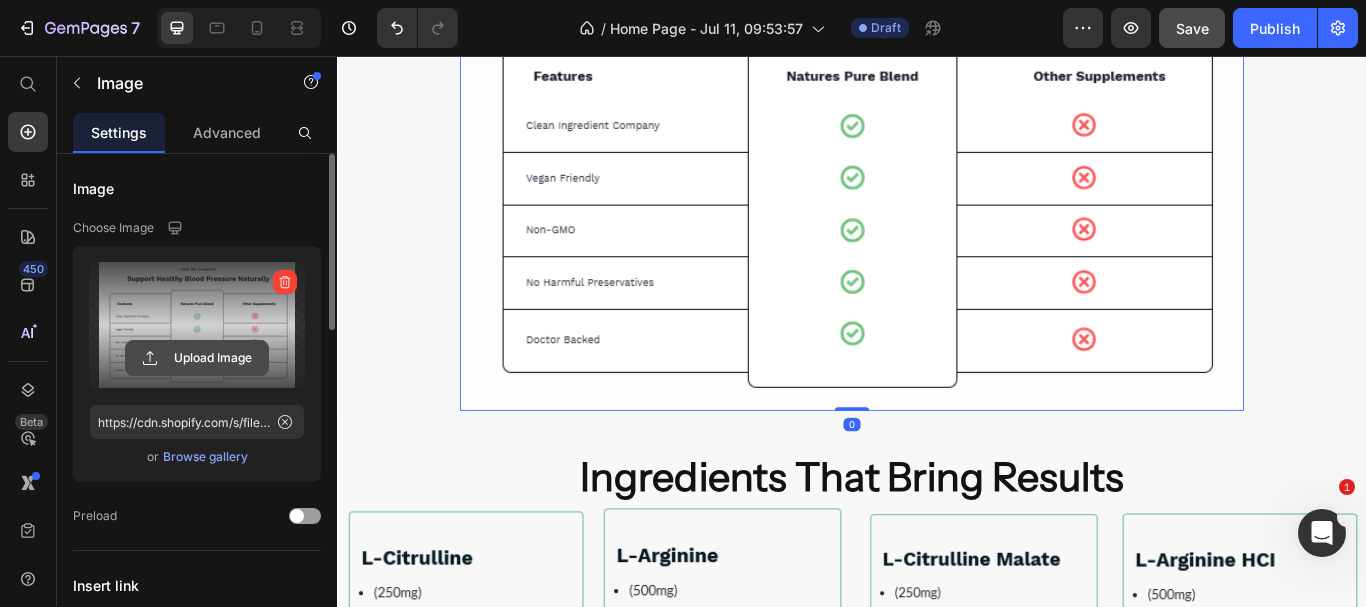 click 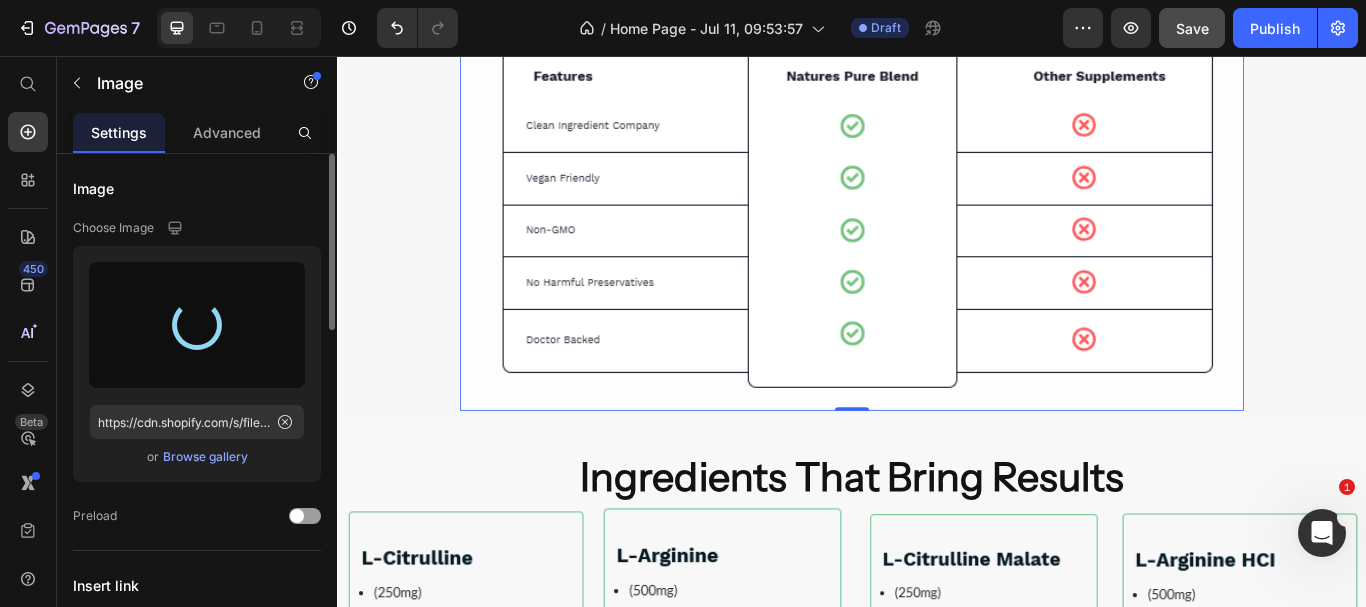 type on "https://cdn.shopify.com/s/files/1/0633/9133/4502/files/gempages_565070732975932211-ecb3cf84-fb29-41ec-a36f-e90fcae4ec50.png" 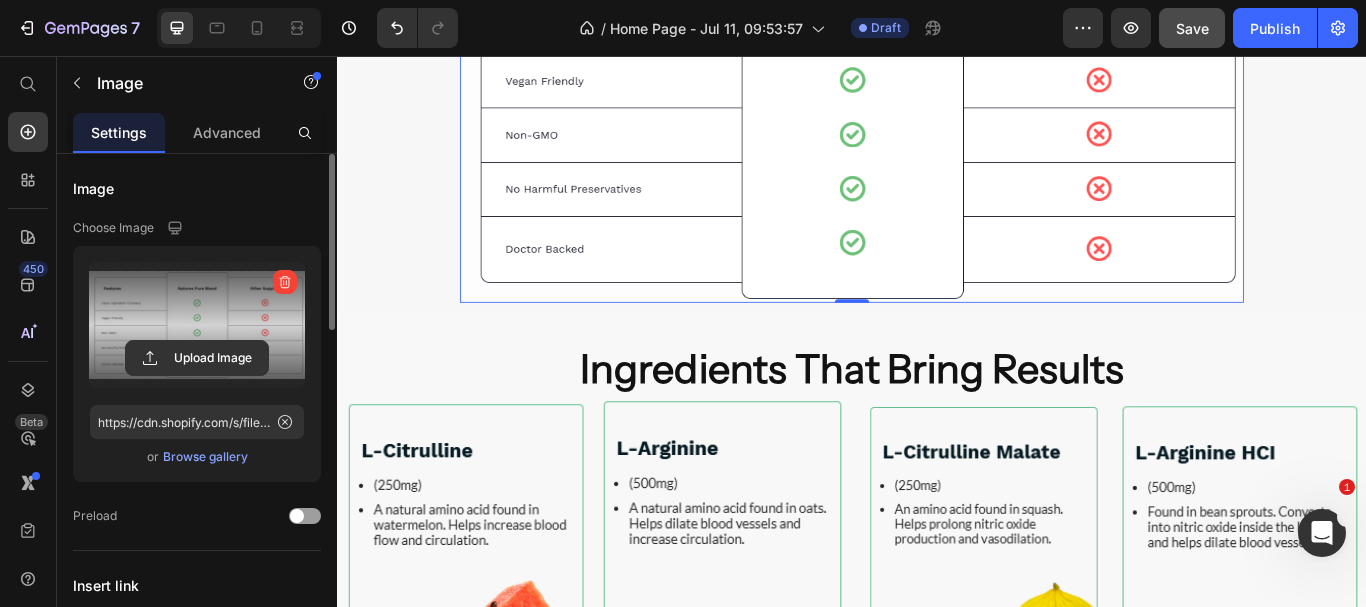 scroll, scrollTop: 6964, scrollLeft: 0, axis: vertical 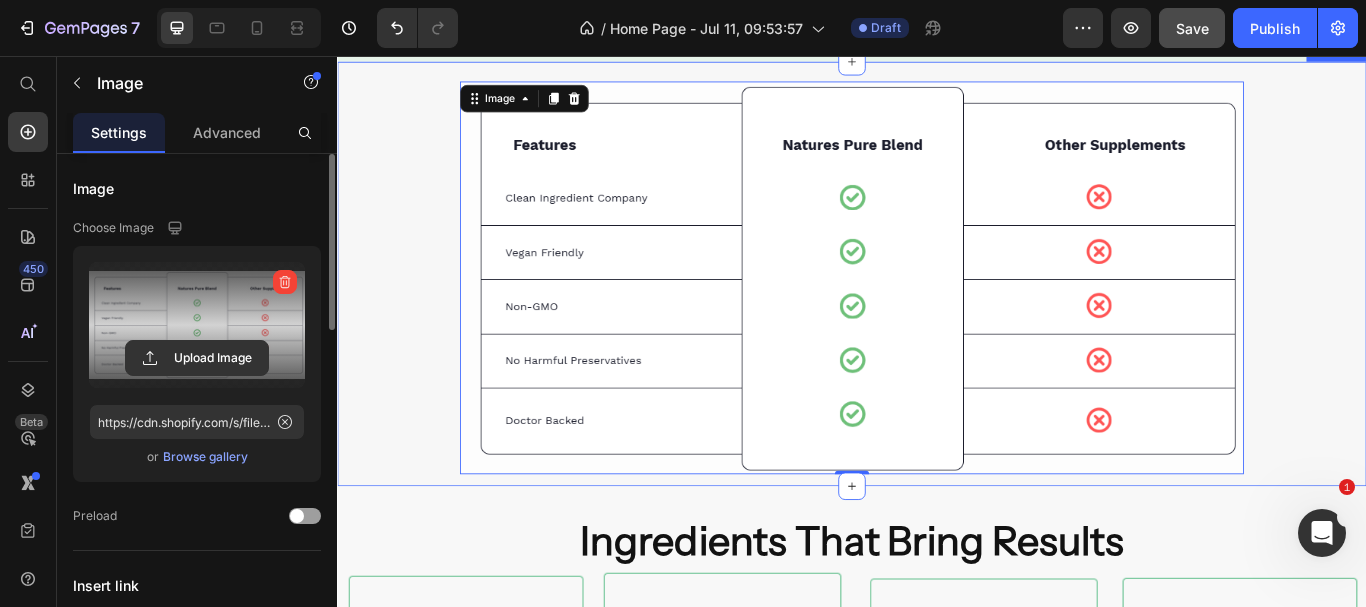 click on "Image   0 Section 9" at bounding box center [937, 311] 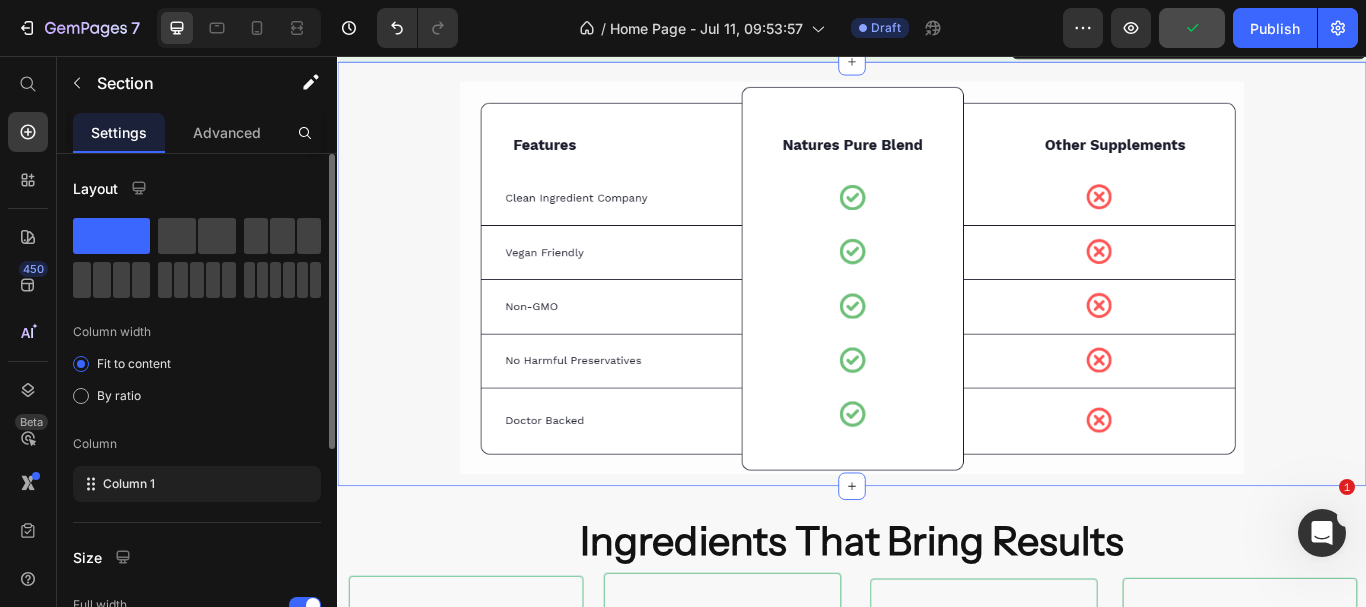 click on "Image Section 9   You can create reusable sections Create Theme Section AI Content Write with GemAI What would you like to describe here? Tone and Voice Persuasive Product Reclaim Your Blood Flow With Liquid Nitric Oxide Show more Generate" at bounding box center (937, 311) 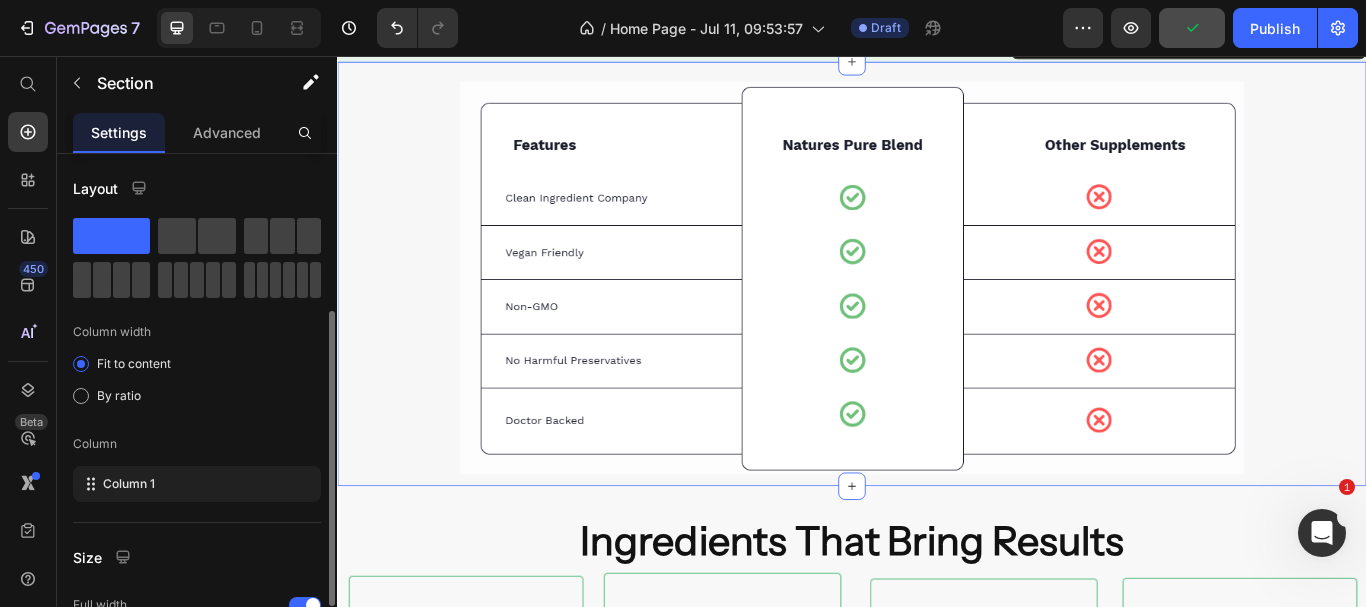 scroll, scrollTop: 371, scrollLeft: 0, axis: vertical 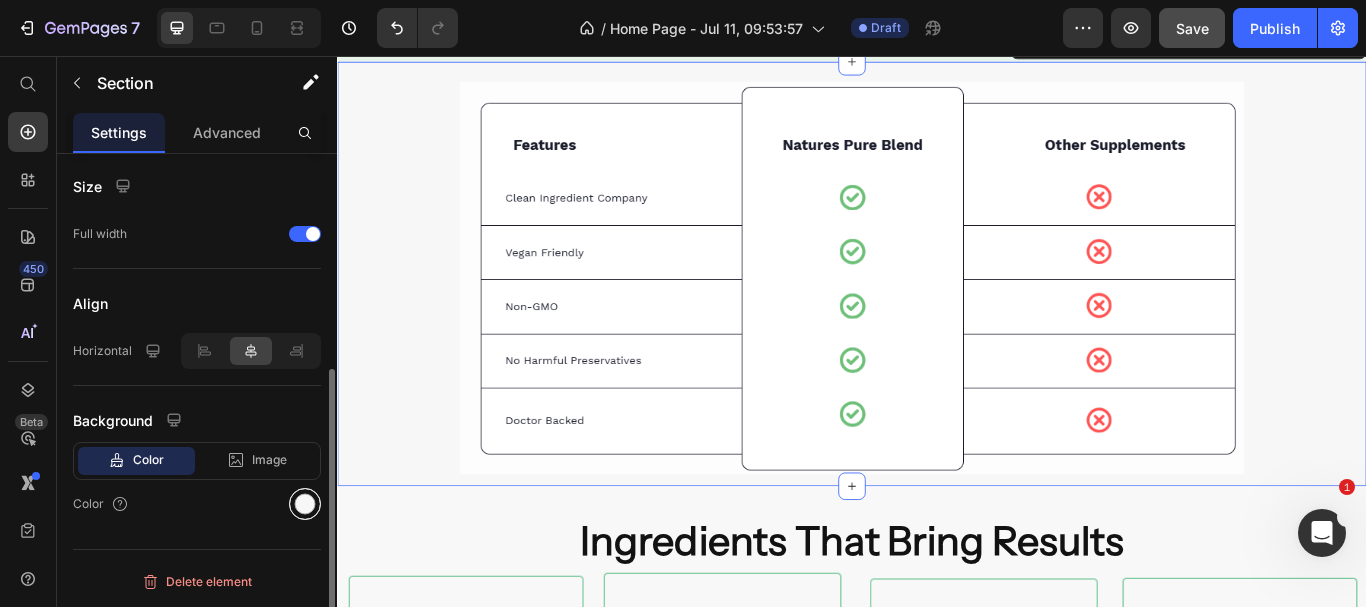 click at bounding box center [305, 504] 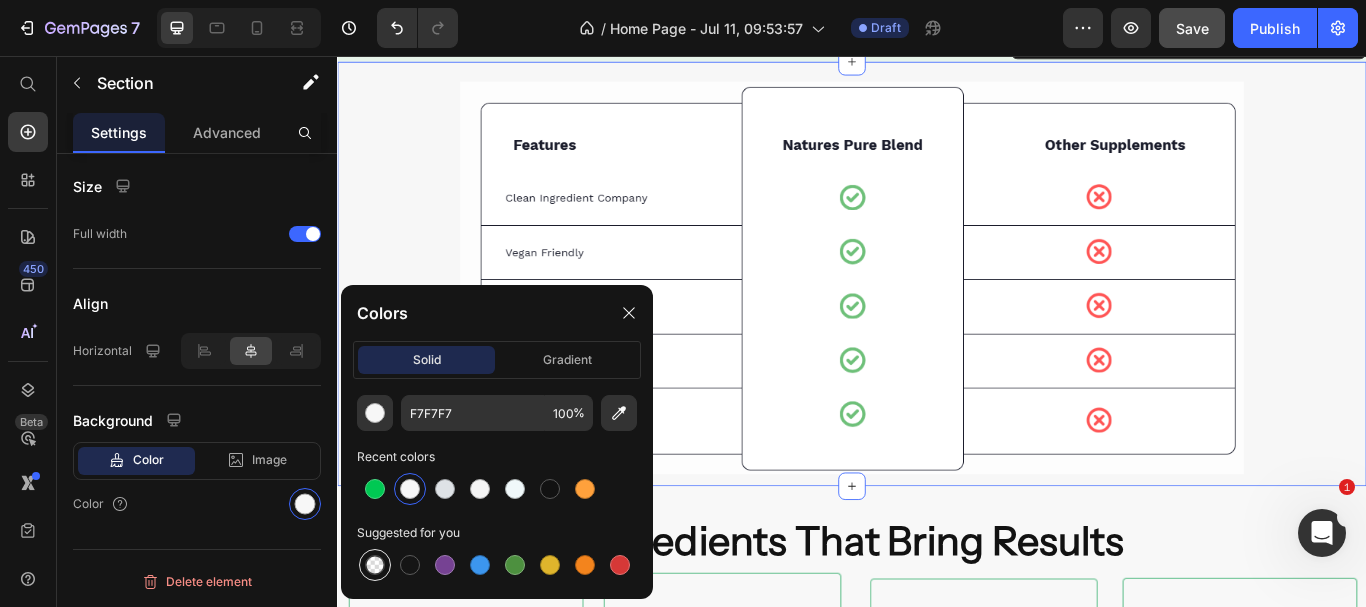 click at bounding box center (375, 565) 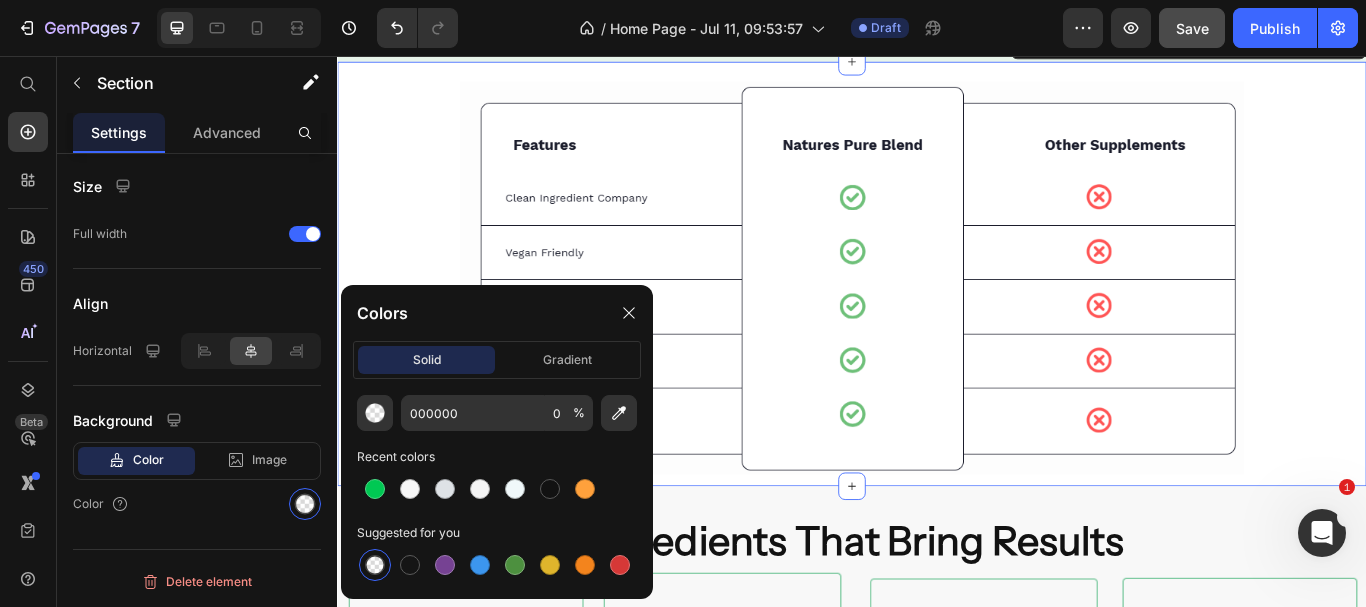 click on "Image Section 9   You can create reusable sections Create Theme Section AI Content Write with GemAI What would you like to describe here? Tone and Voice Persuasive Product Reclaim Your Blood Flow With Liquid Nitric Oxide Show more Generate" at bounding box center (937, 311) 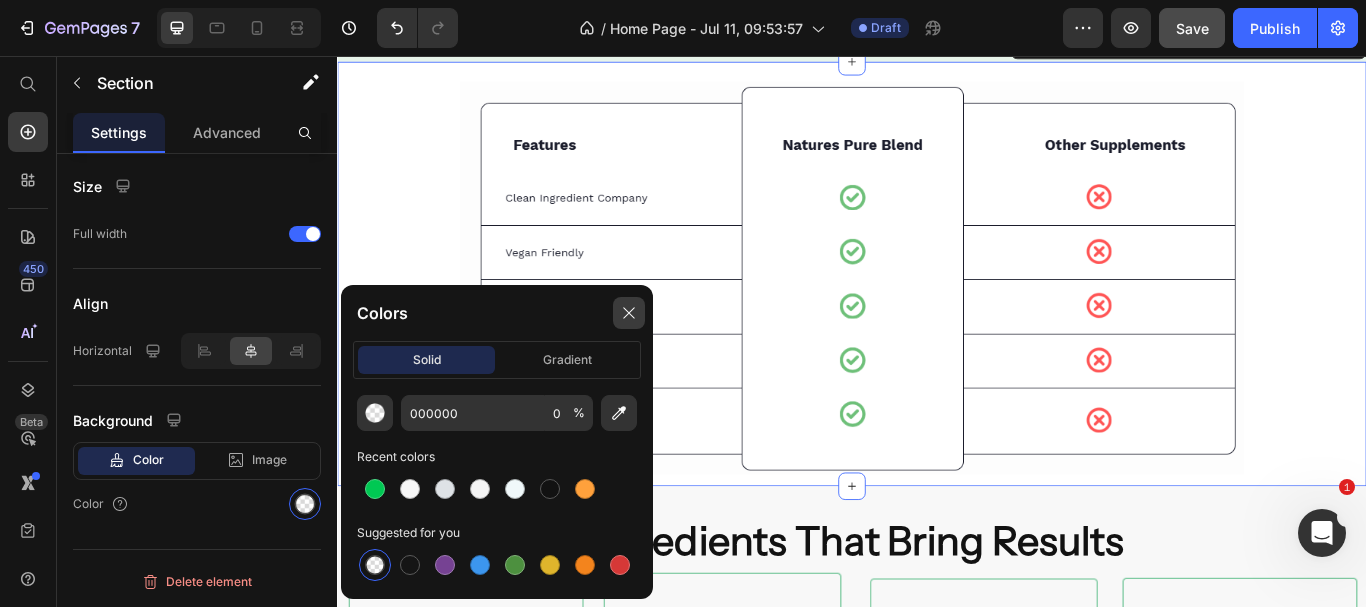 click 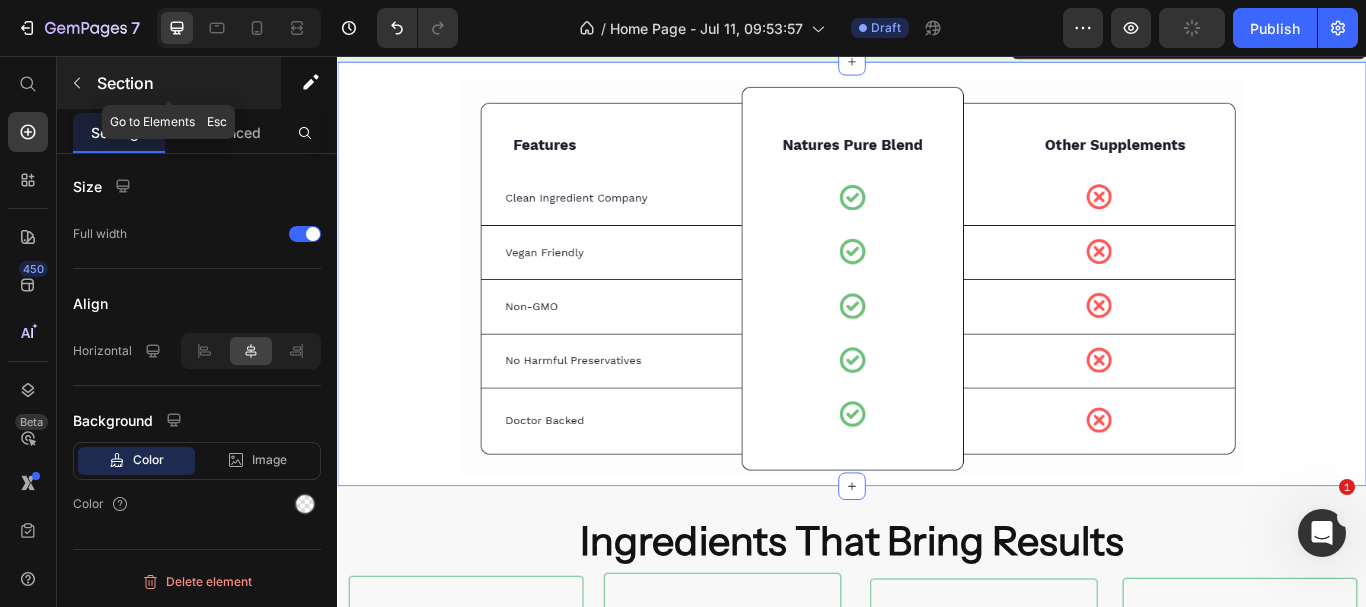 click 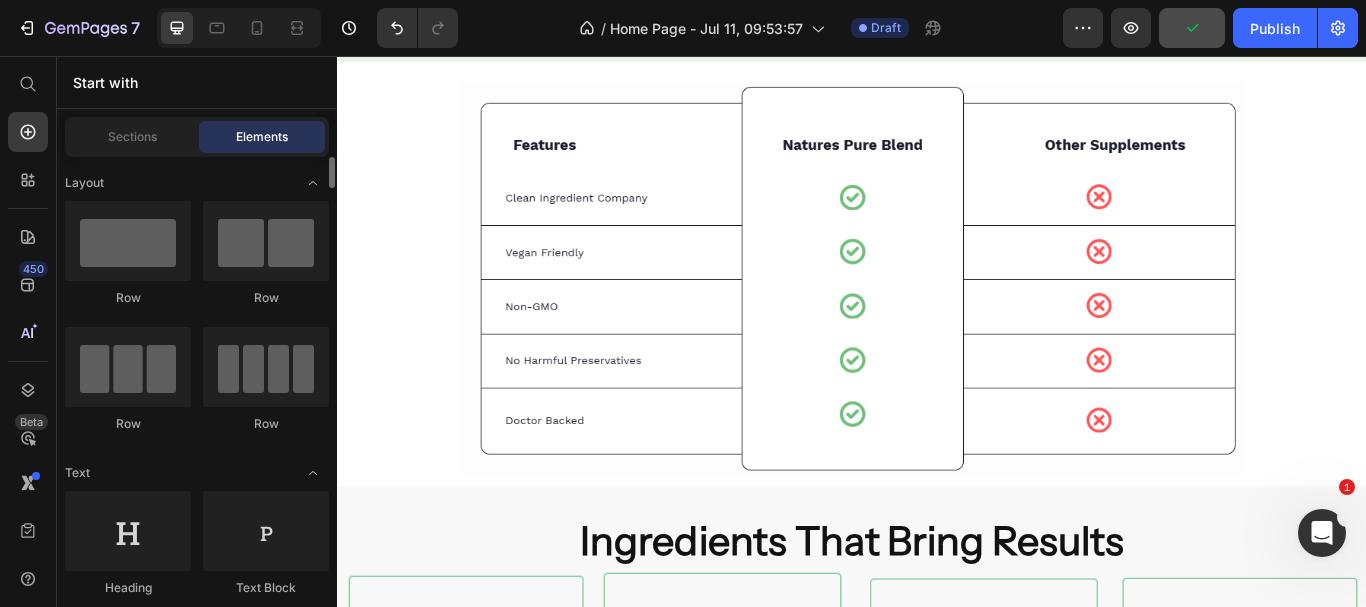 scroll, scrollTop: 200, scrollLeft: 0, axis: vertical 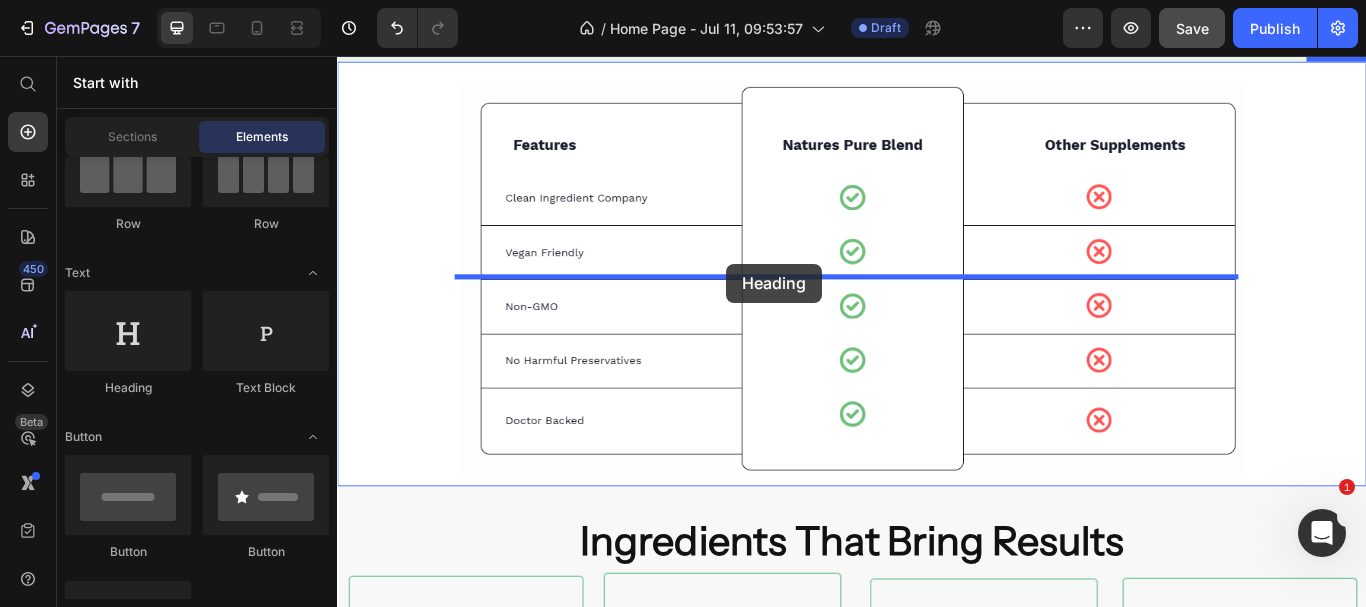 drag, startPoint x: 461, startPoint y: 395, endPoint x: 791, endPoint y: 298, distance: 343.96075 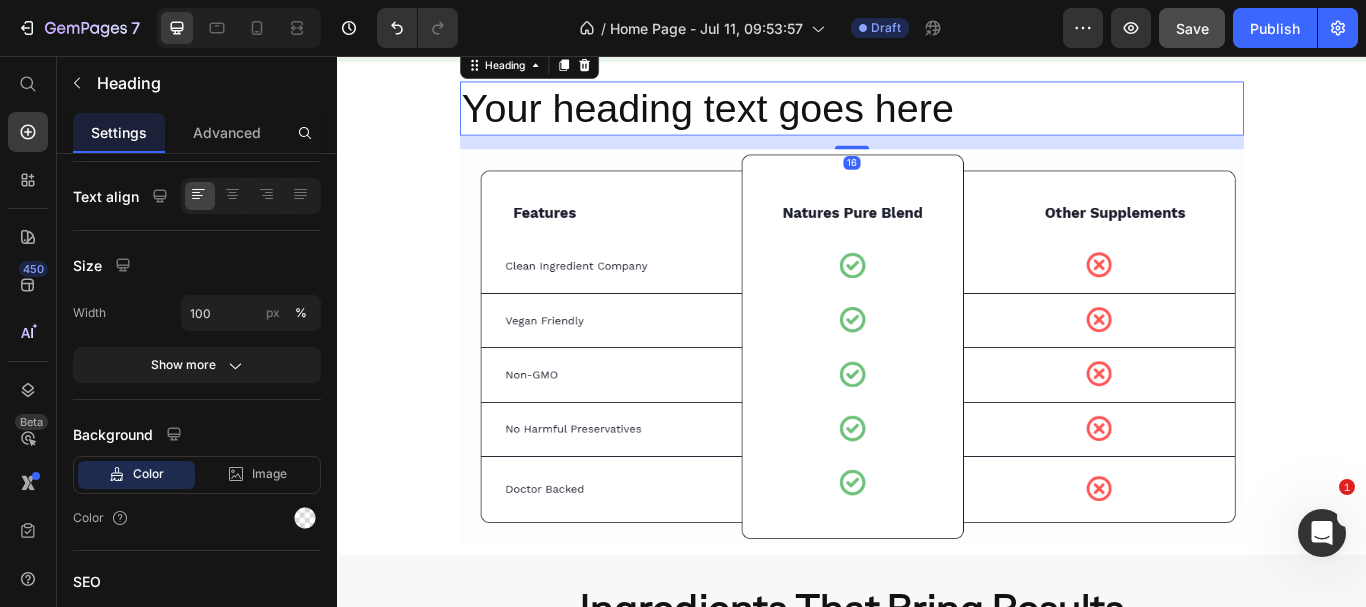 scroll, scrollTop: 0, scrollLeft: 0, axis: both 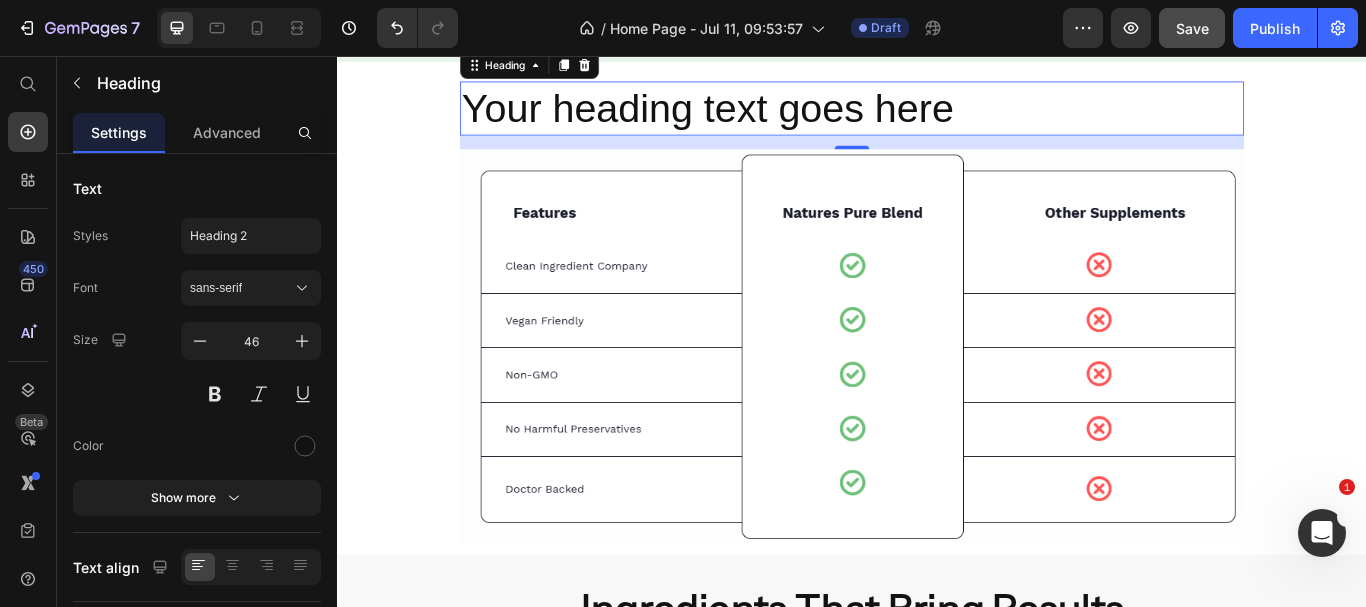 click on "Your heading text goes here" at bounding box center [937, 118] 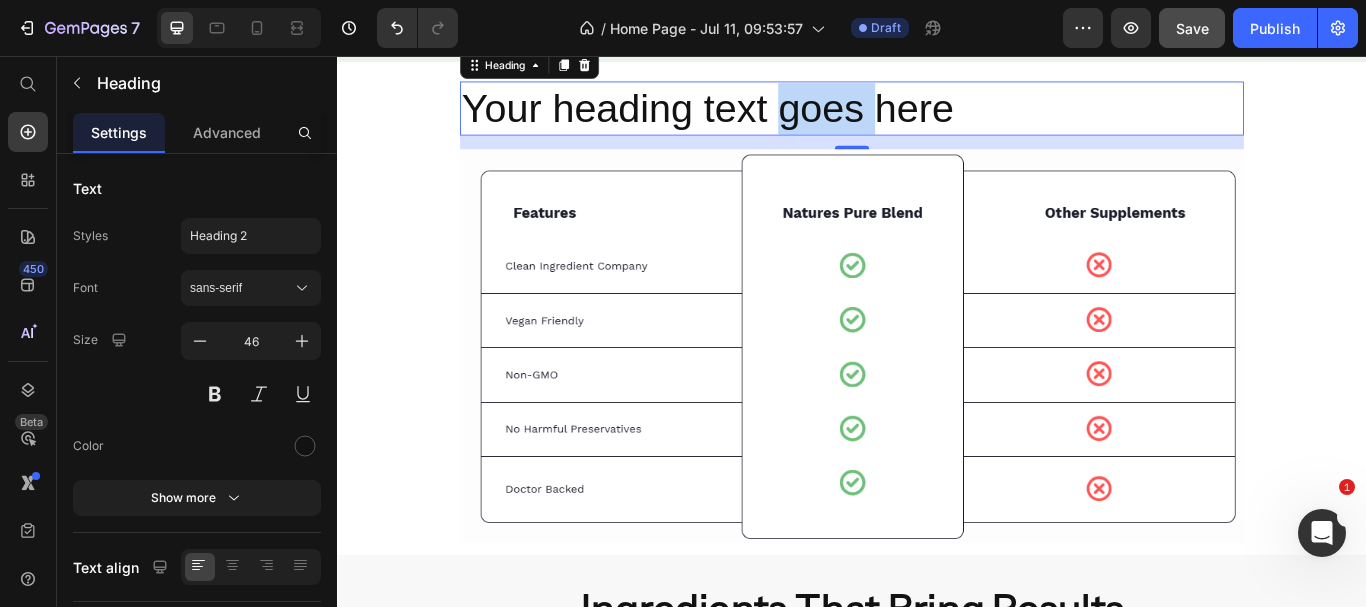 click on "Your heading text goes here" at bounding box center [937, 118] 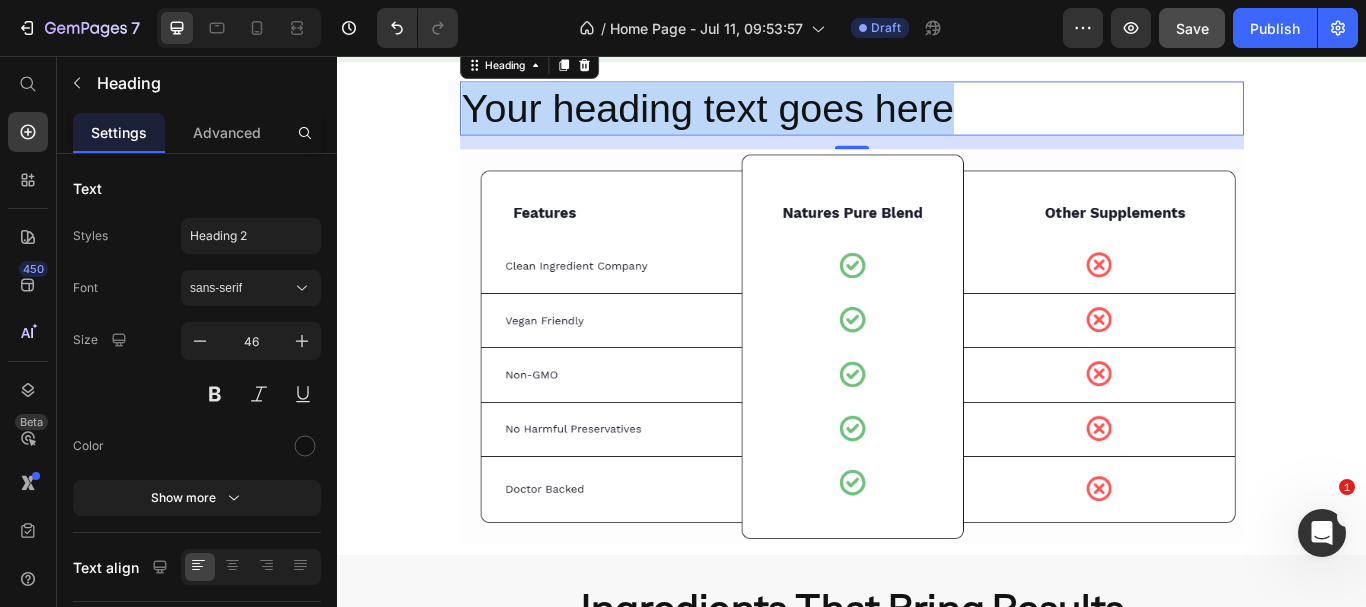 click on "Your heading text goes here" at bounding box center [937, 118] 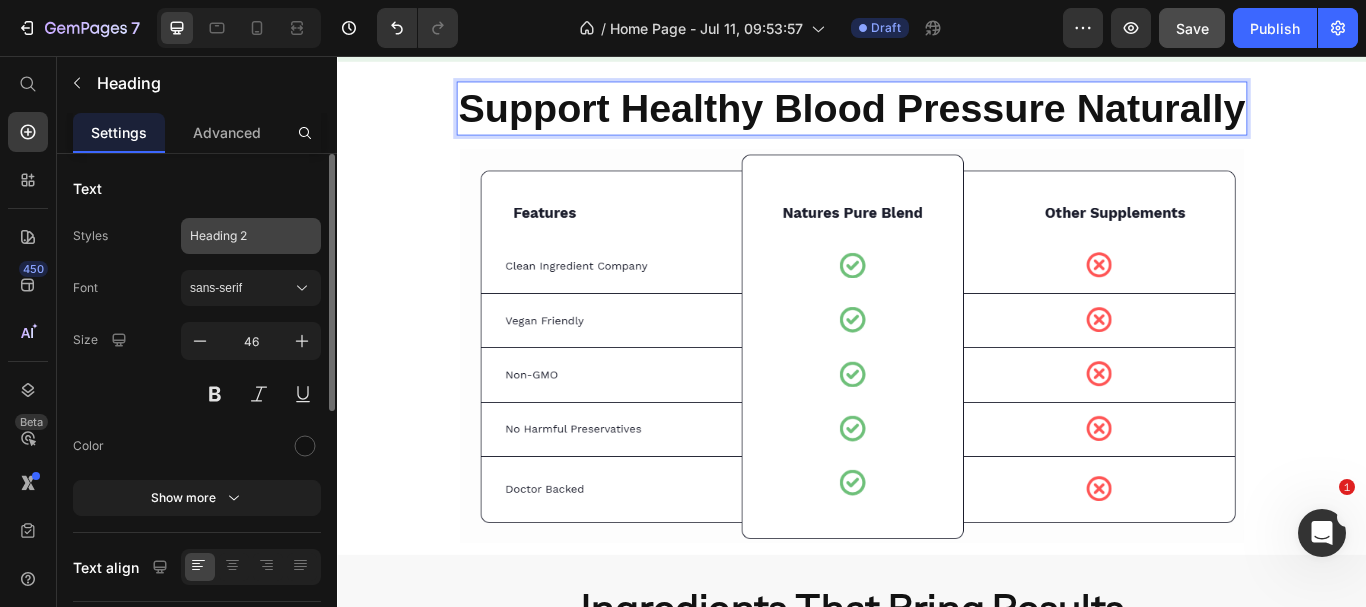 click on "Heading 2" at bounding box center (251, 236) 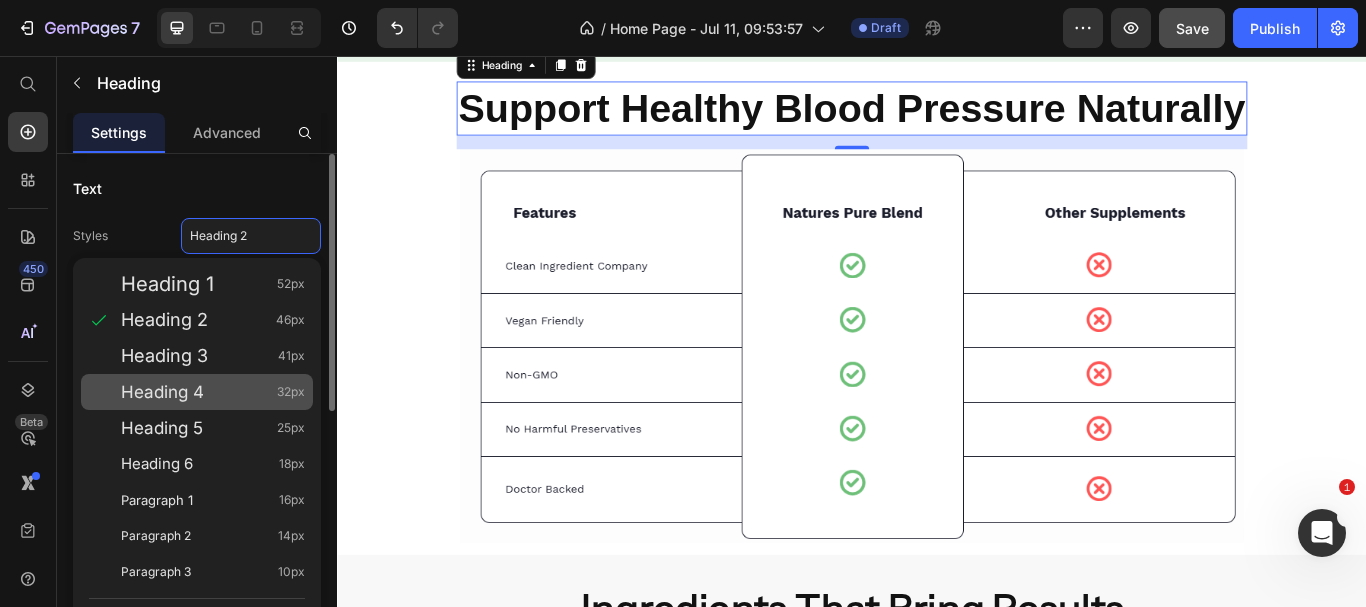 click on "Heading 4" at bounding box center [162, 392] 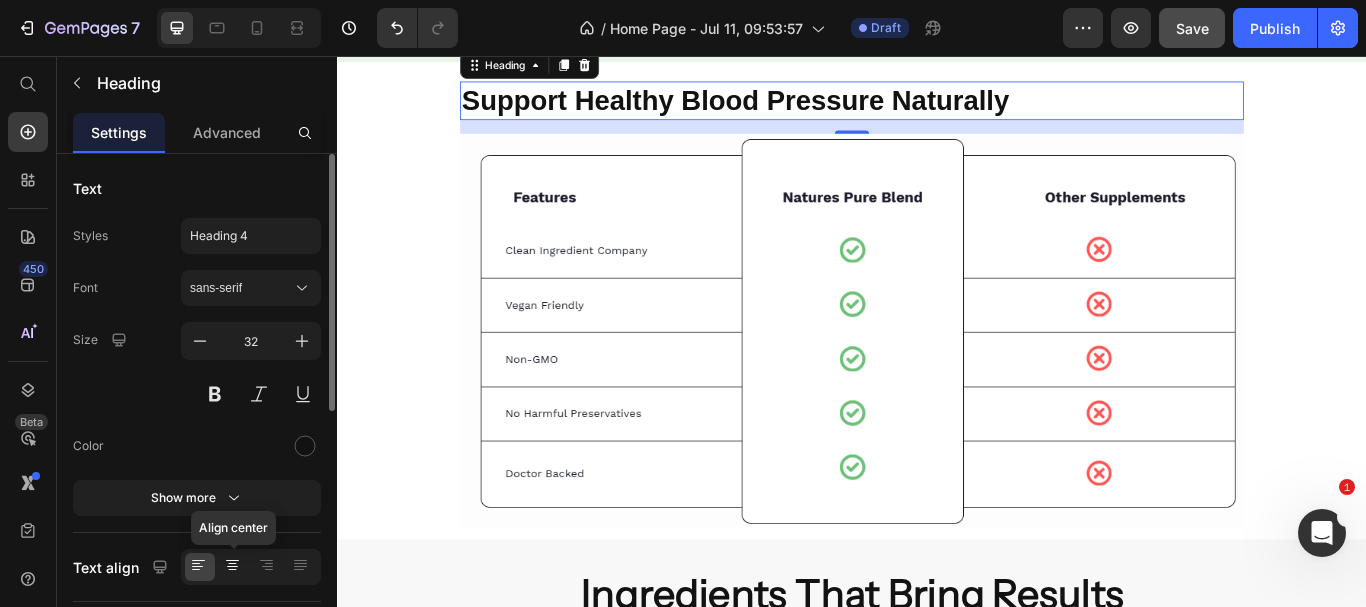 click 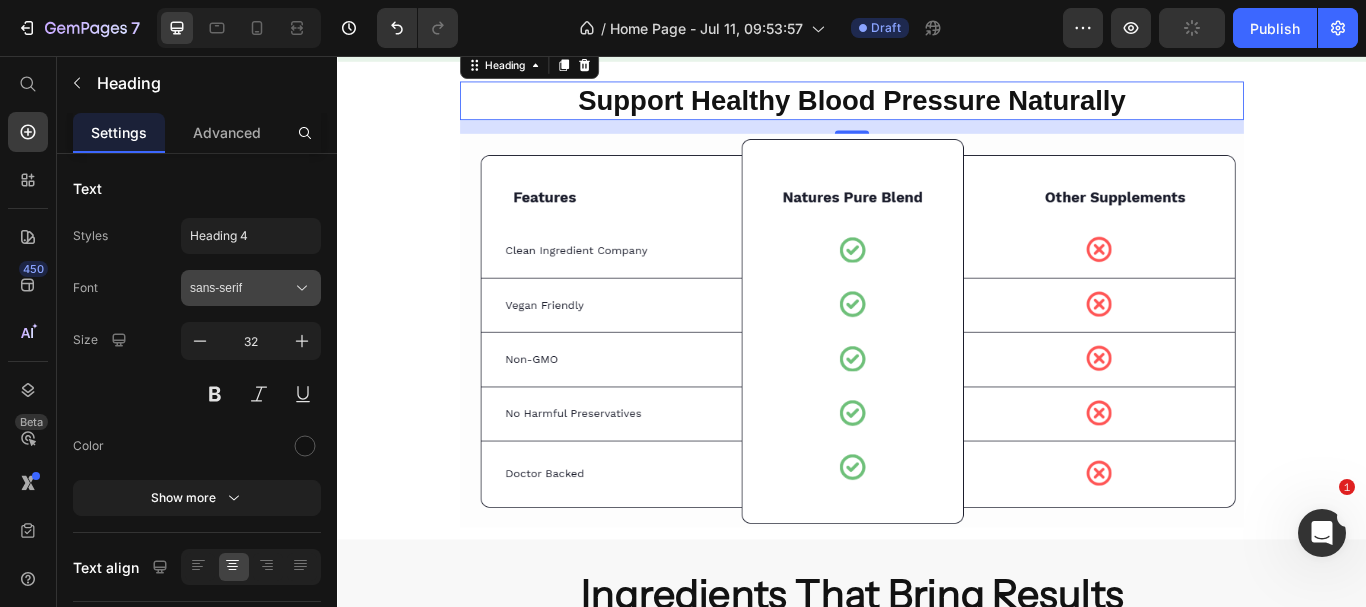 click on "sans-serif" at bounding box center (241, 288) 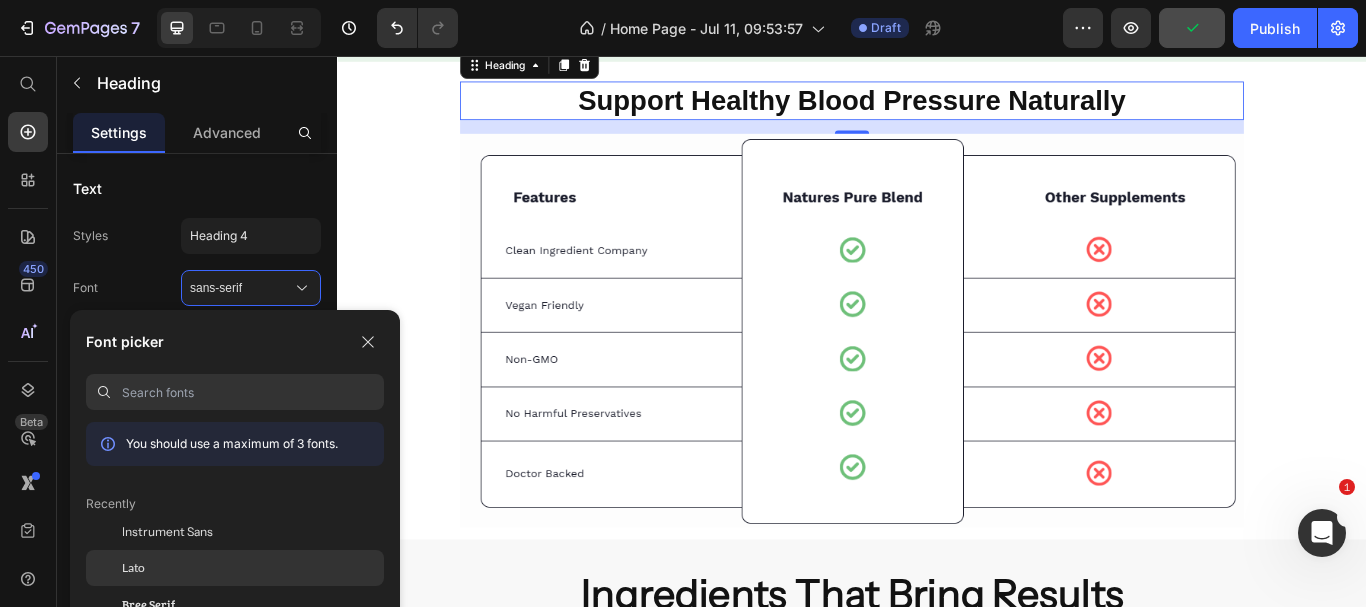 click on "Lato" 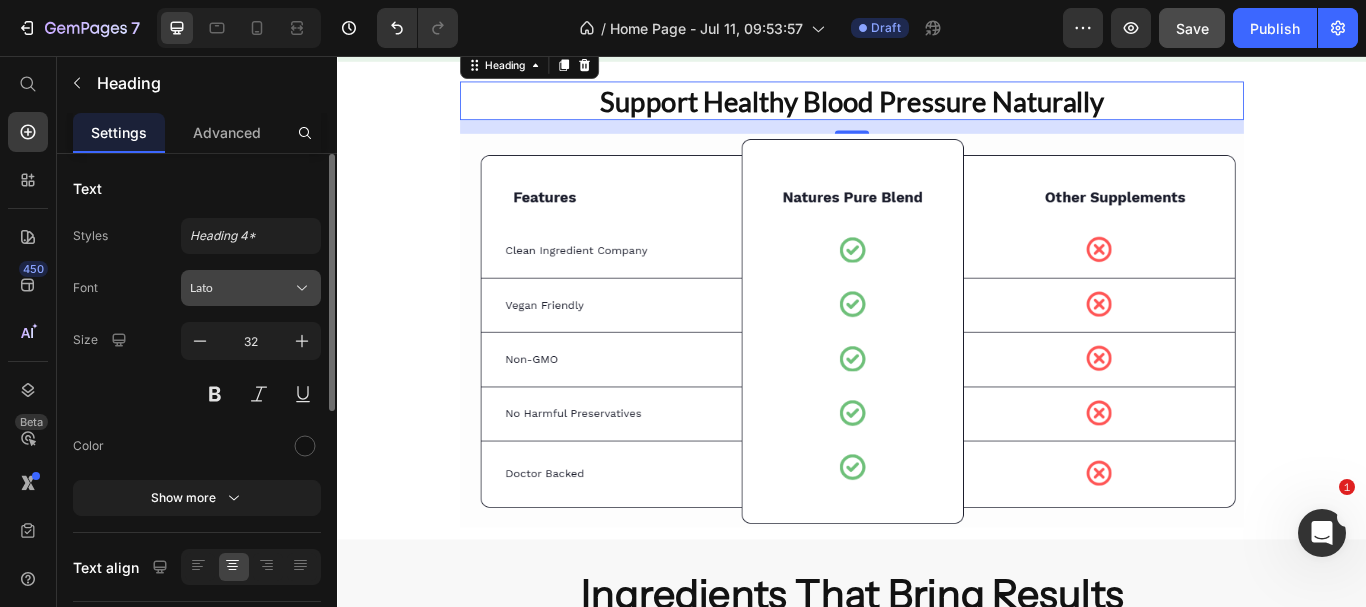 click on "Lato" at bounding box center (241, 288) 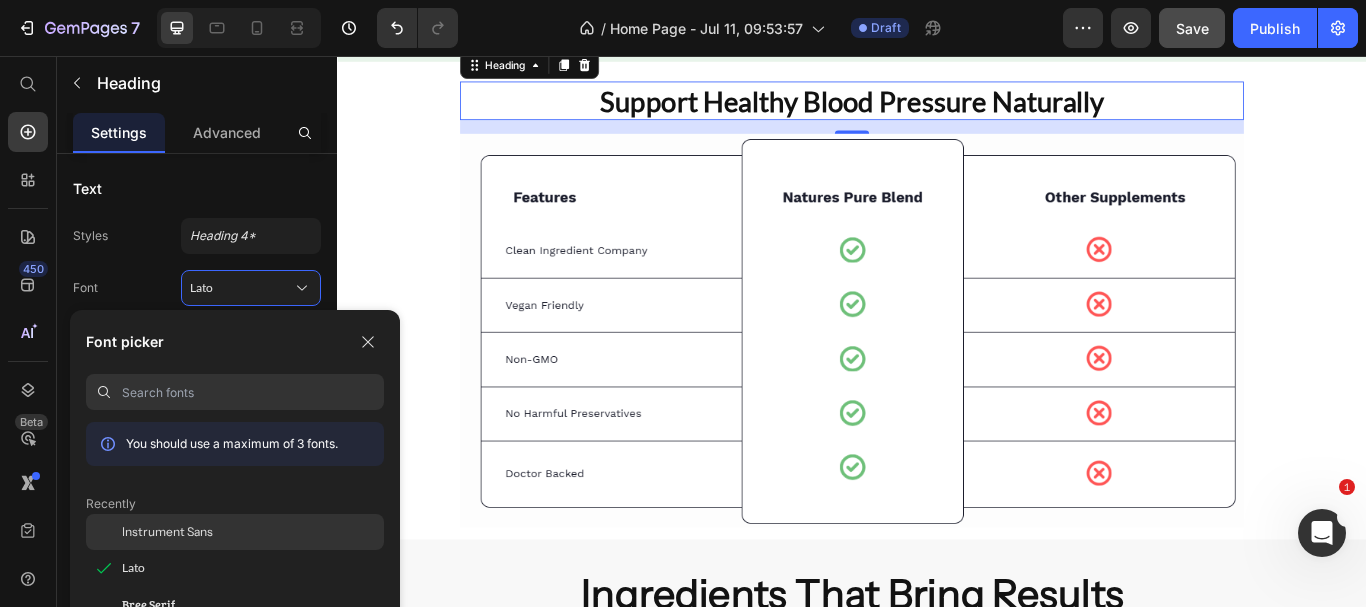 click on "Instrument Sans" at bounding box center [167, 532] 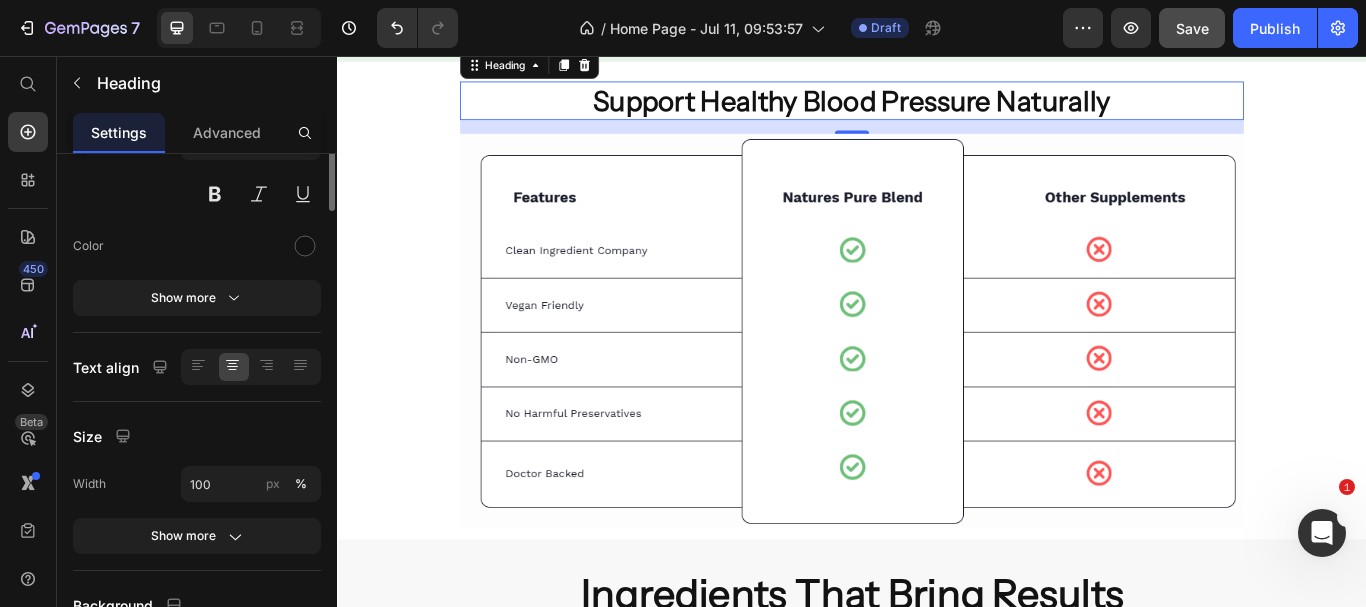 scroll, scrollTop: 0, scrollLeft: 0, axis: both 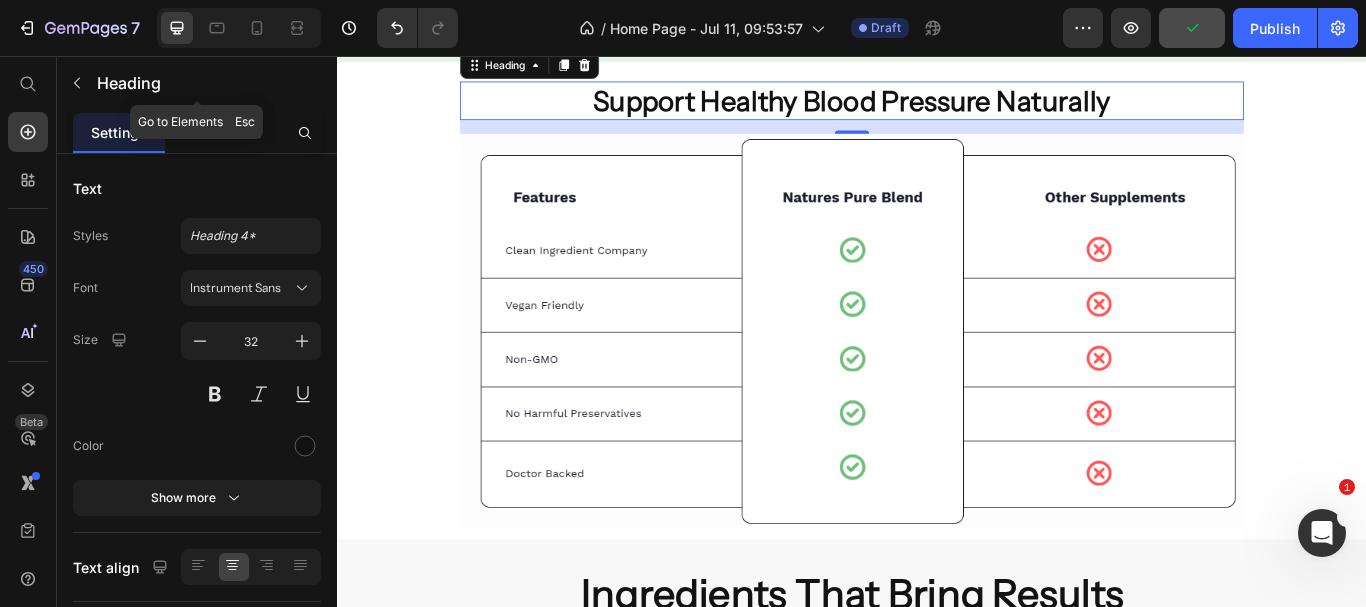 click at bounding box center (77, 83) 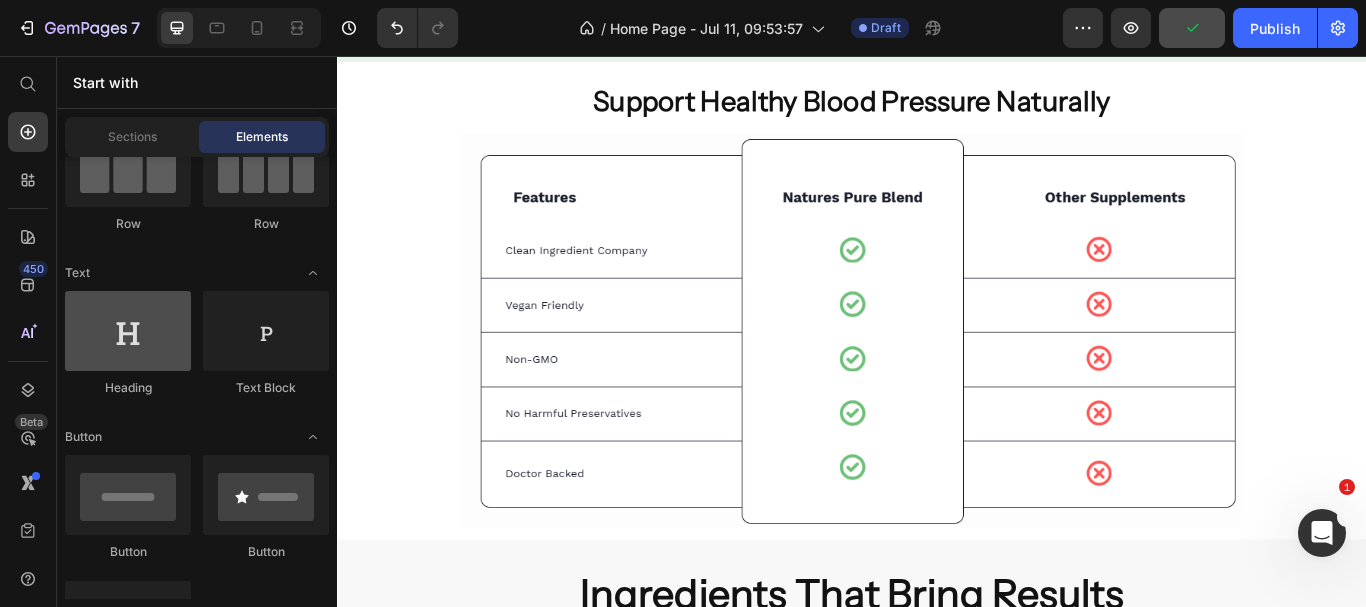 scroll, scrollTop: 100, scrollLeft: 0, axis: vertical 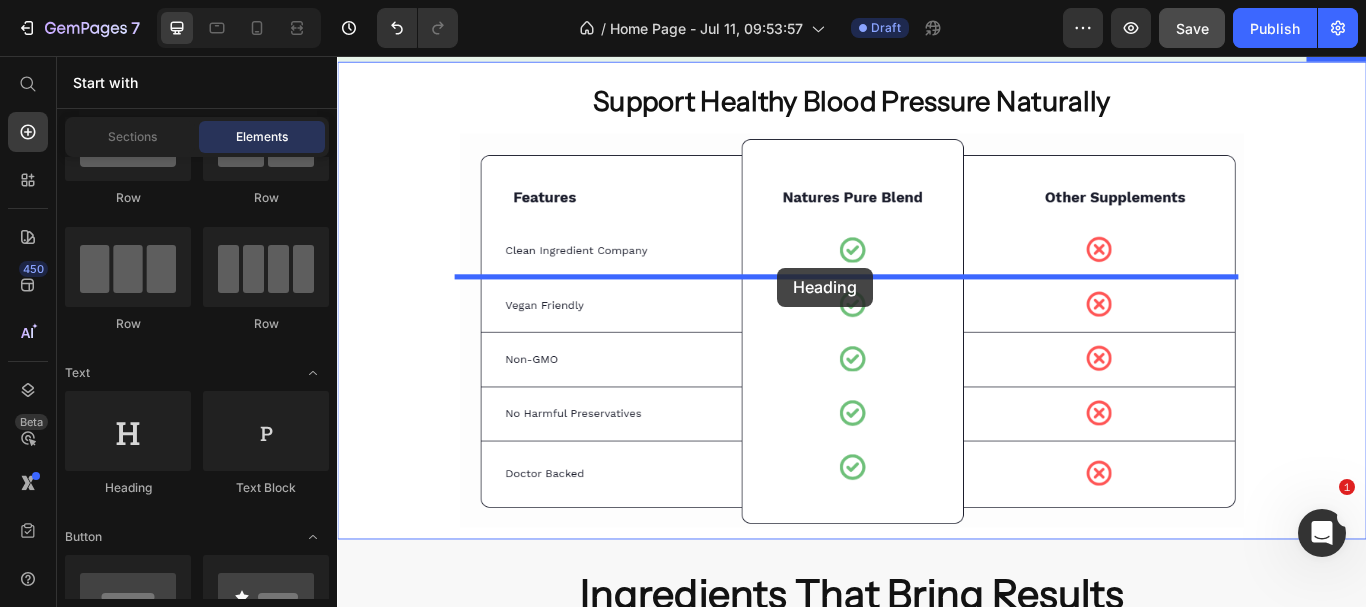 drag, startPoint x: 469, startPoint y: 512, endPoint x: 850, endPoint y: 303, distance: 434.55954 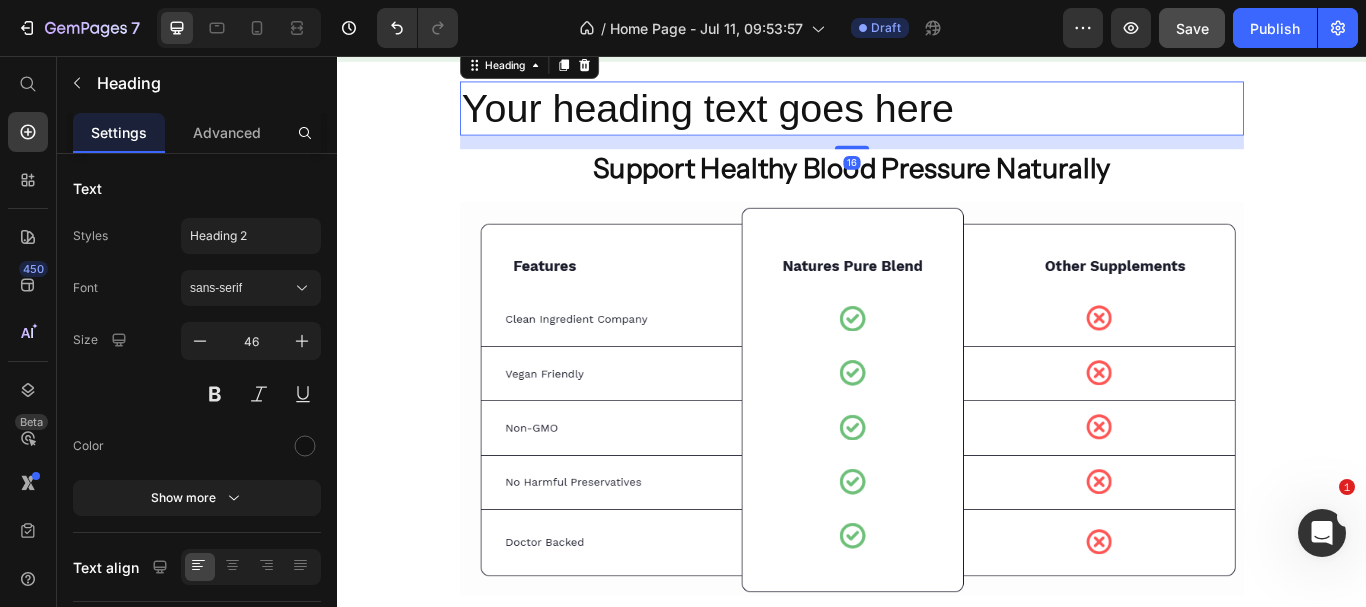 click on "Your heading text goes here" at bounding box center (937, 118) 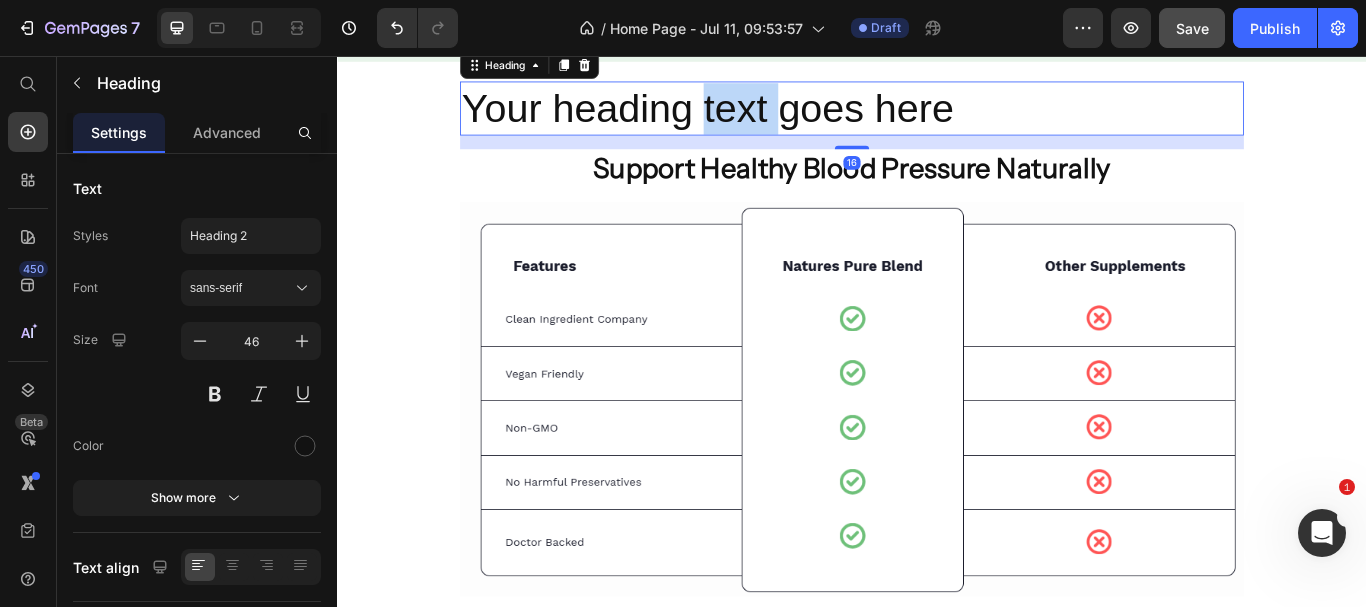click on "Your heading text goes here" at bounding box center [937, 118] 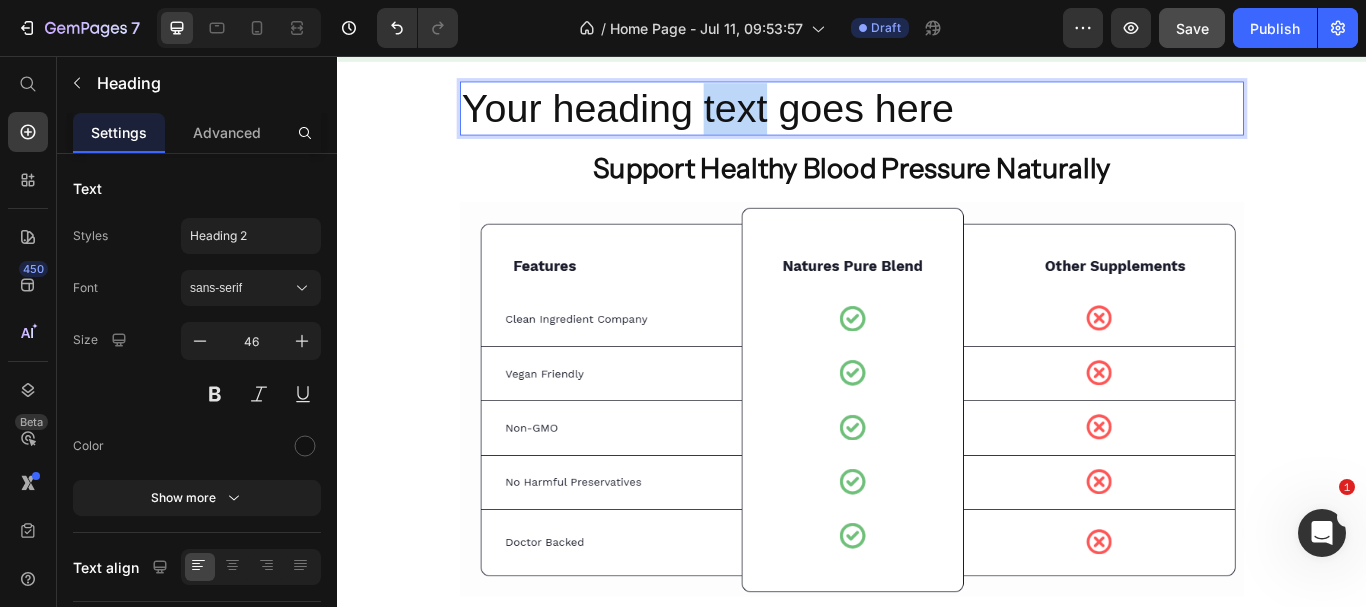 click on "Your heading text goes here" at bounding box center (937, 118) 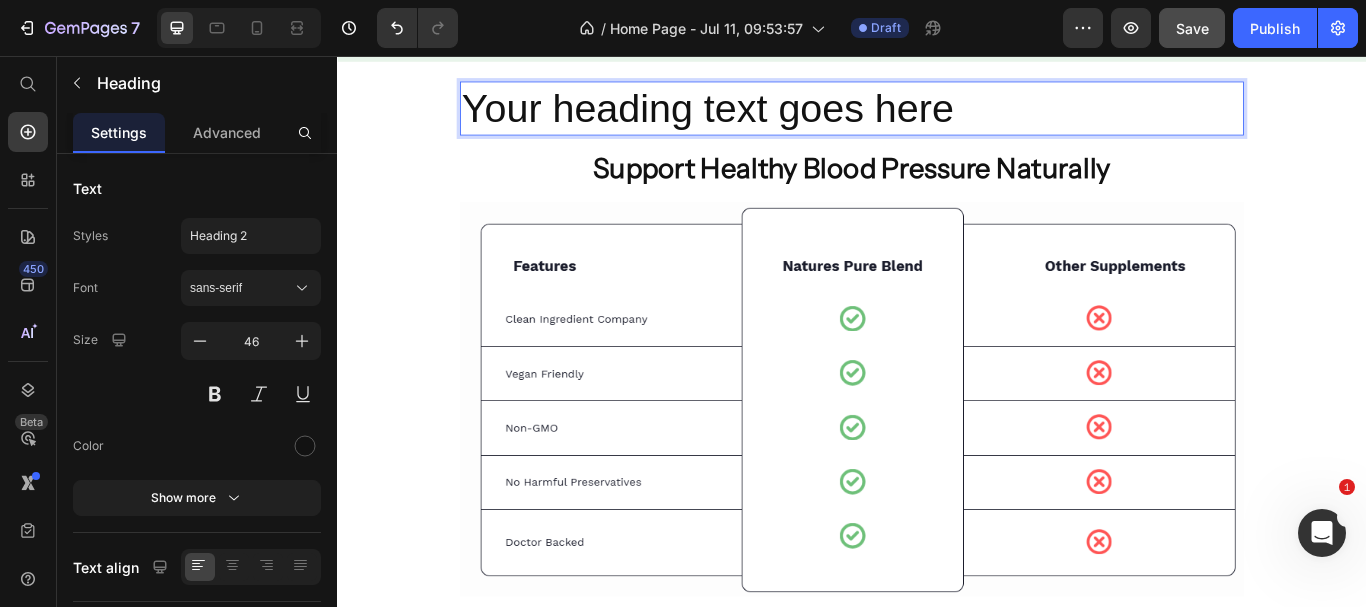 click on "Your heading text goes here" at bounding box center (937, 118) 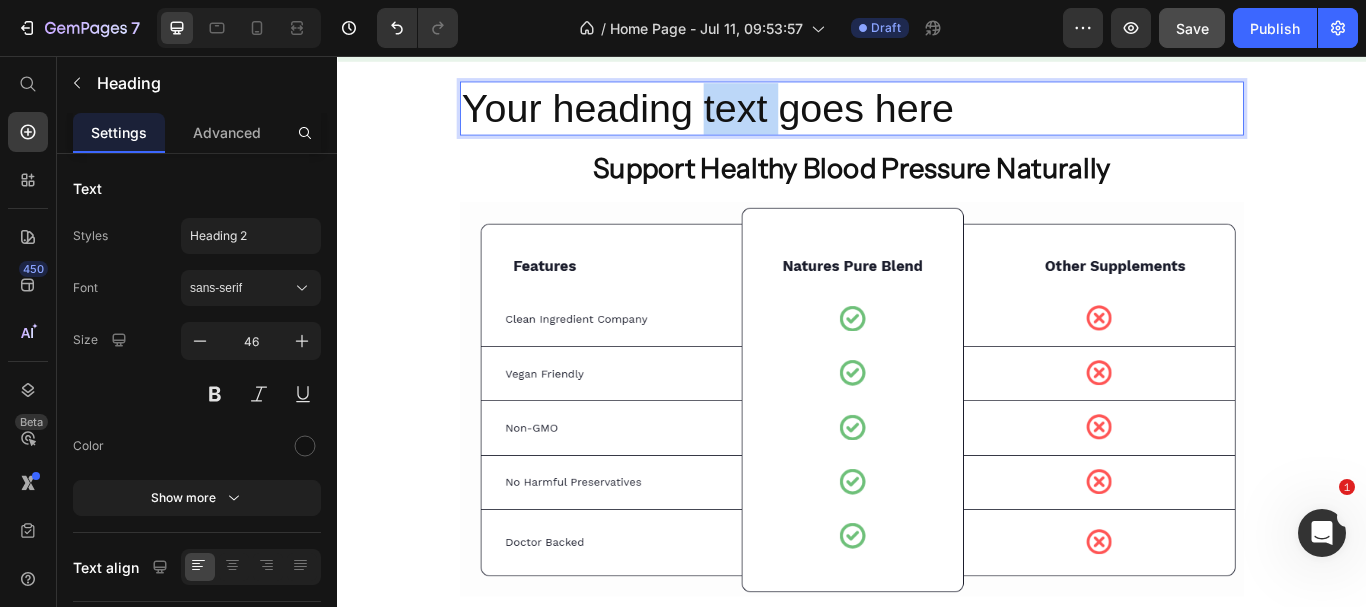 click on "Your heading text goes here" at bounding box center (937, 118) 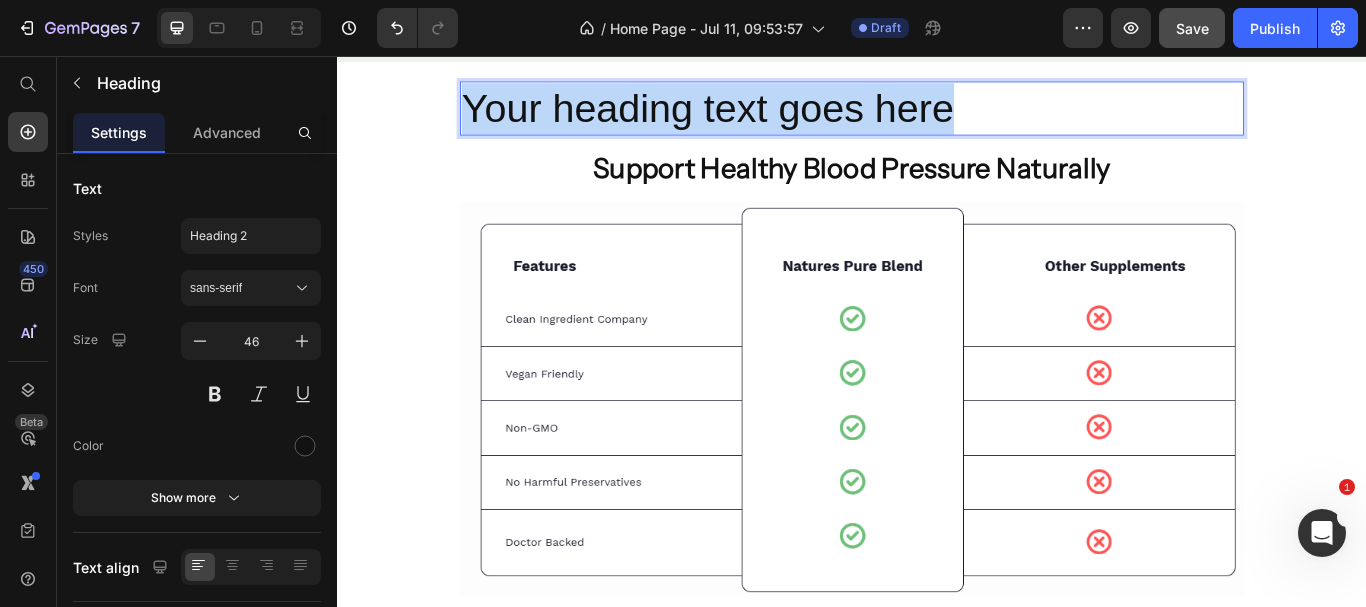 click on "Your heading text goes here" at bounding box center (937, 118) 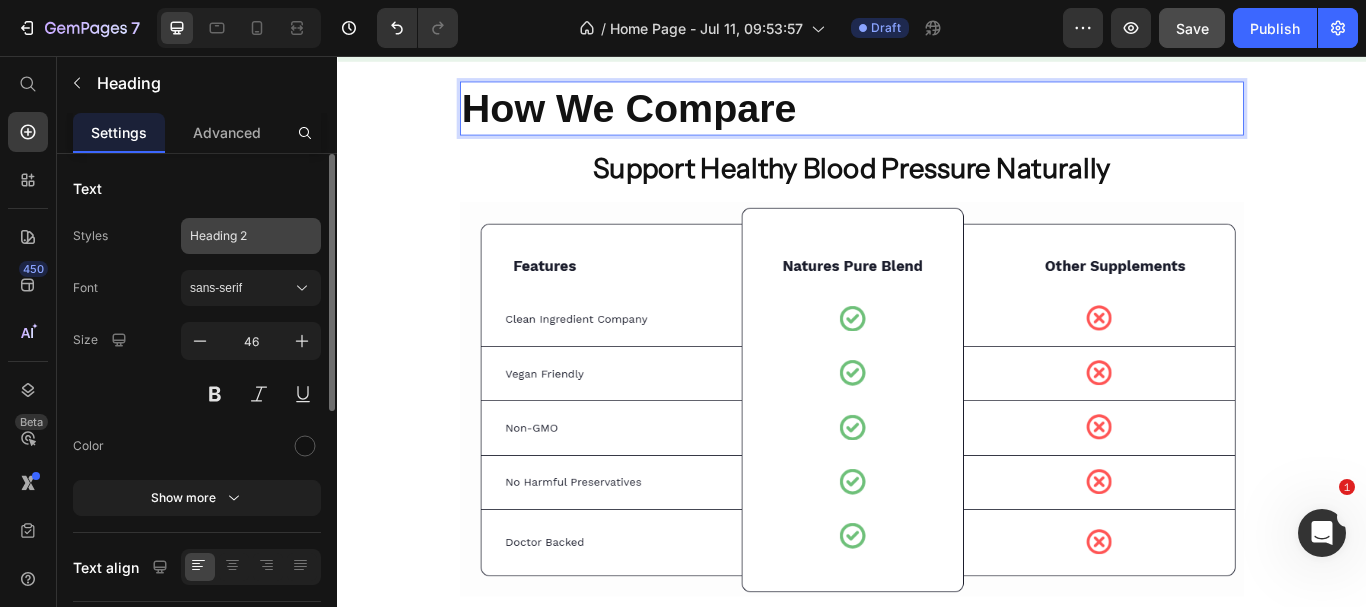 click on "Heading 2" 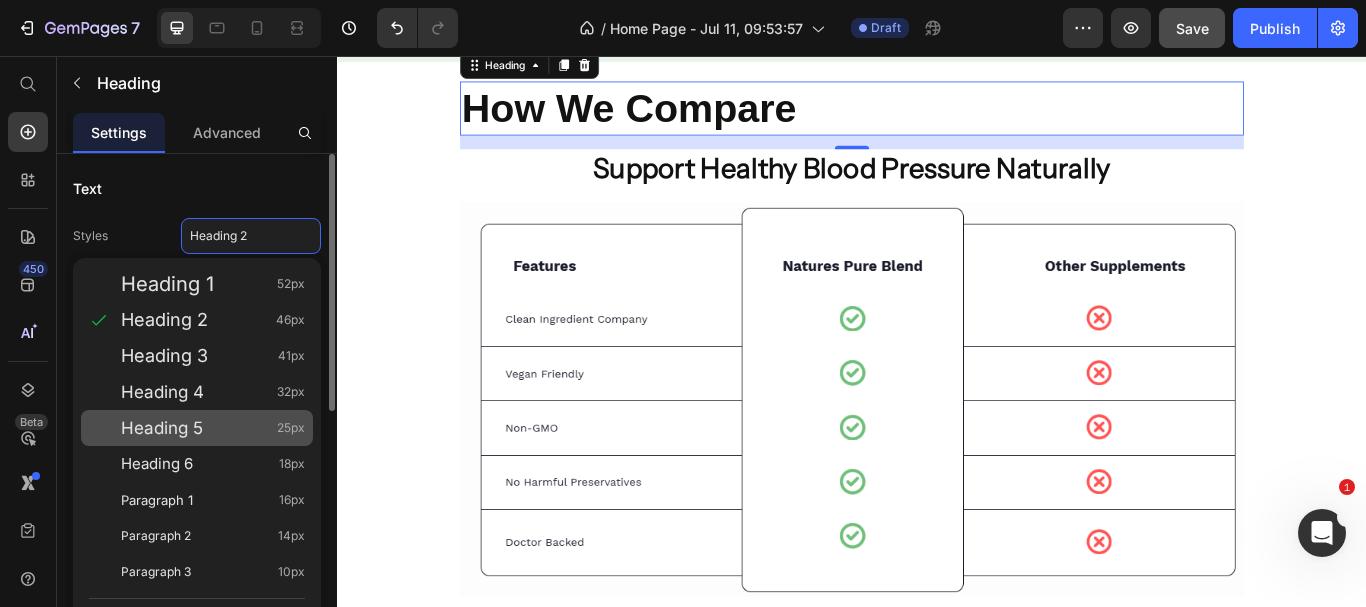 click on "Heading 5" at bounding box center [162, 428] 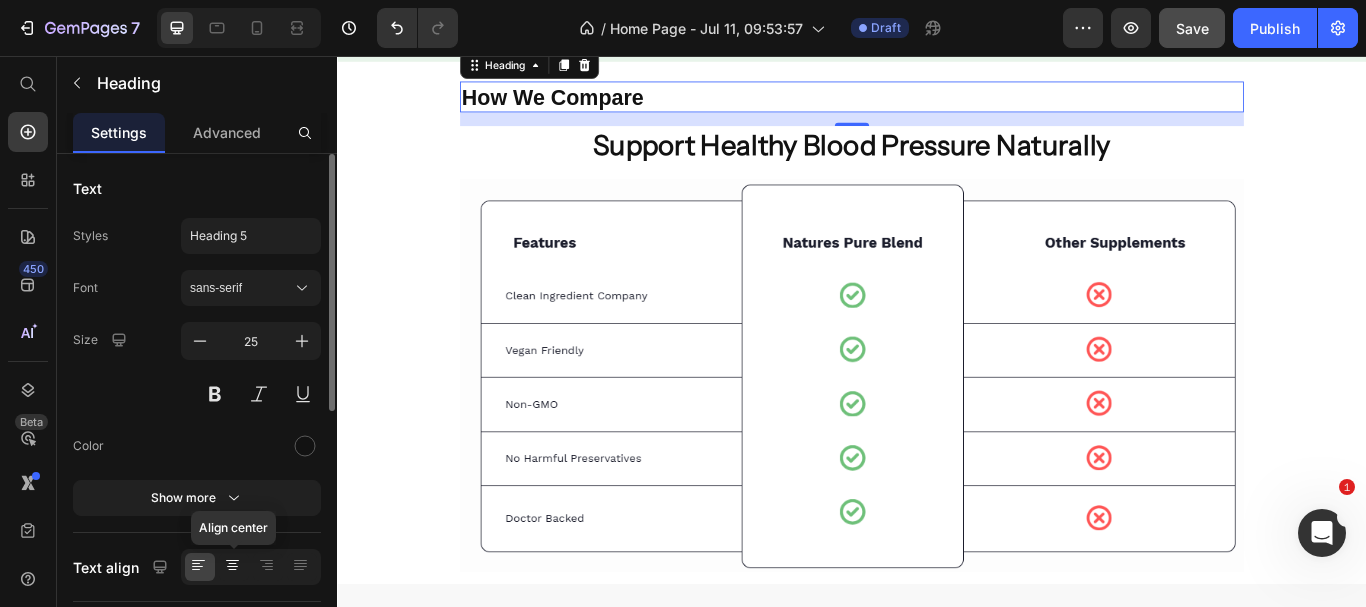 click 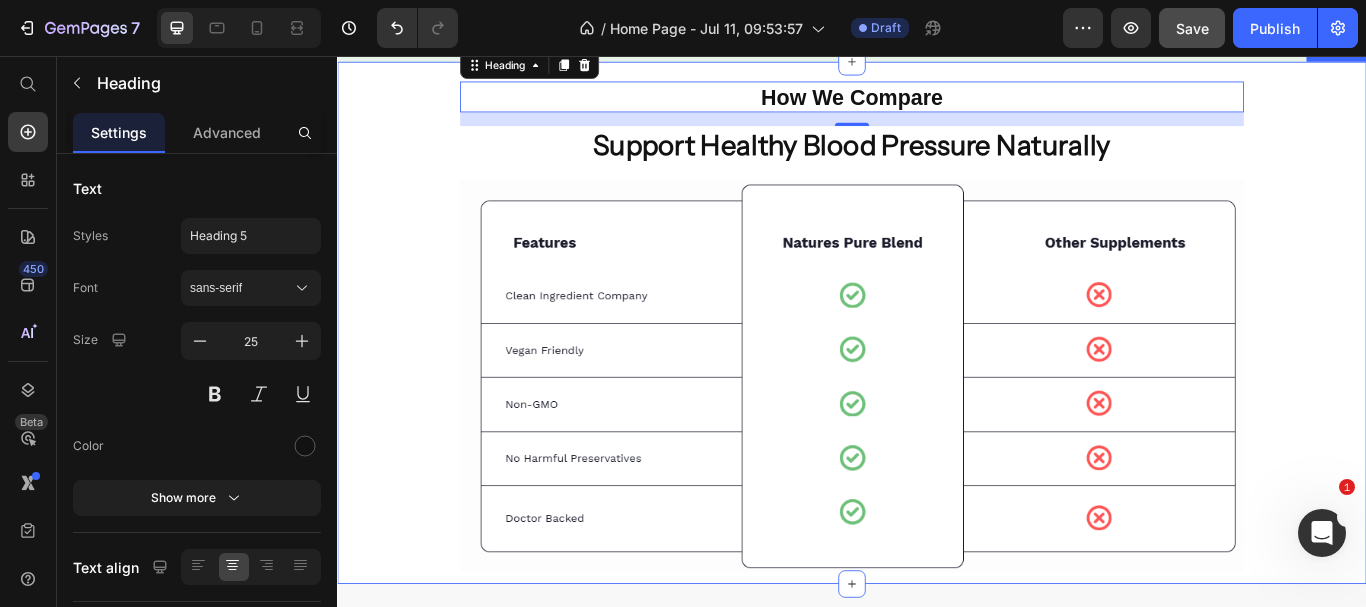 click on "⁠⁠⁠⁠⁠⁠⁠ How We Compare Heading   16 ⁠⁠⁠⁠⁠⁠⁠ Support Healthy Blood Pressure Naturally Heading Image Section 9" at bounding box center [937, 368] 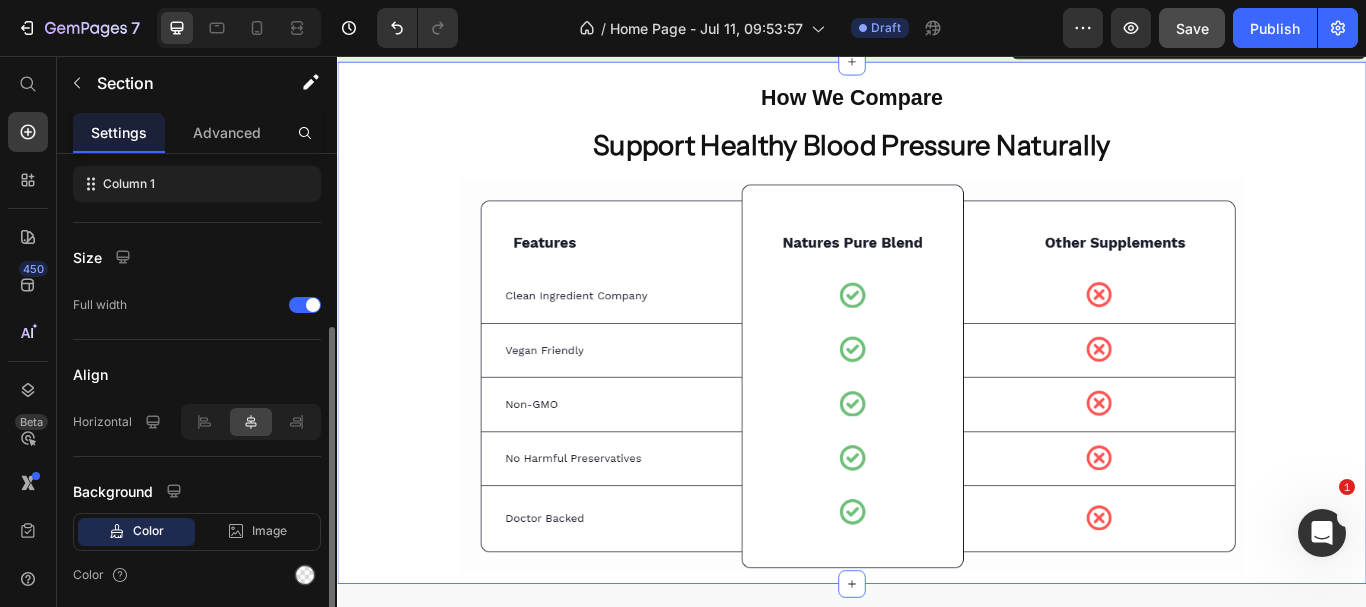 scroll, scrollTop: 371, scrollLeft: 0, axis: vertical 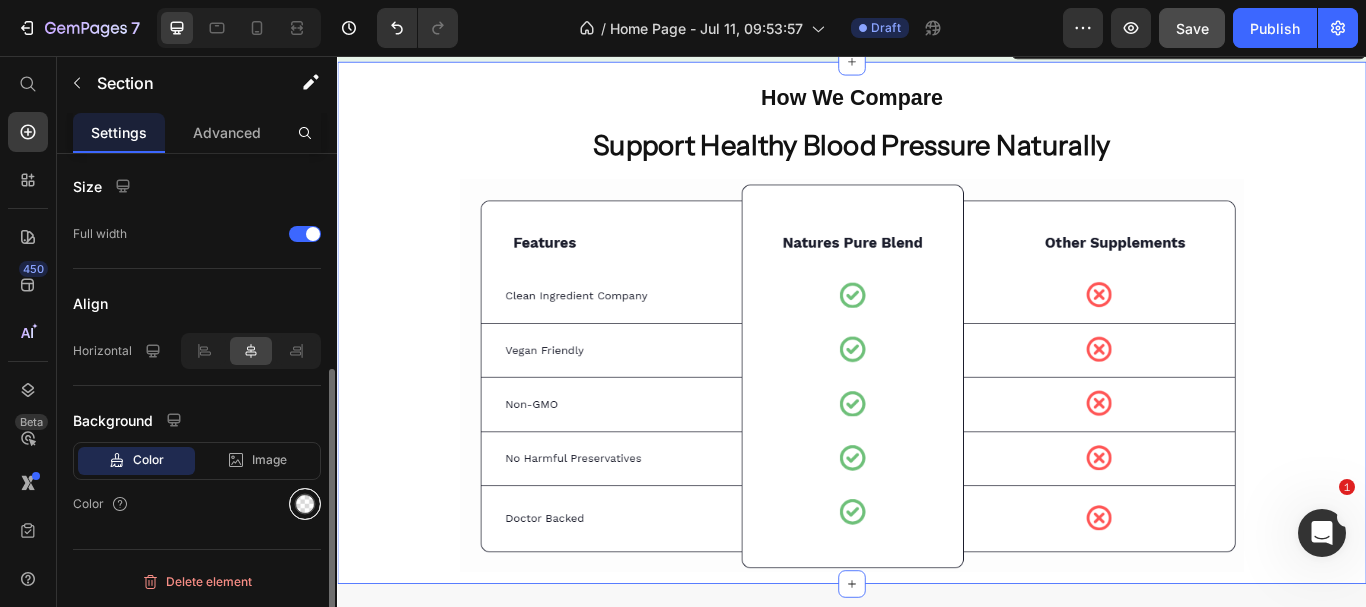 click at bounding box center [305, 504] 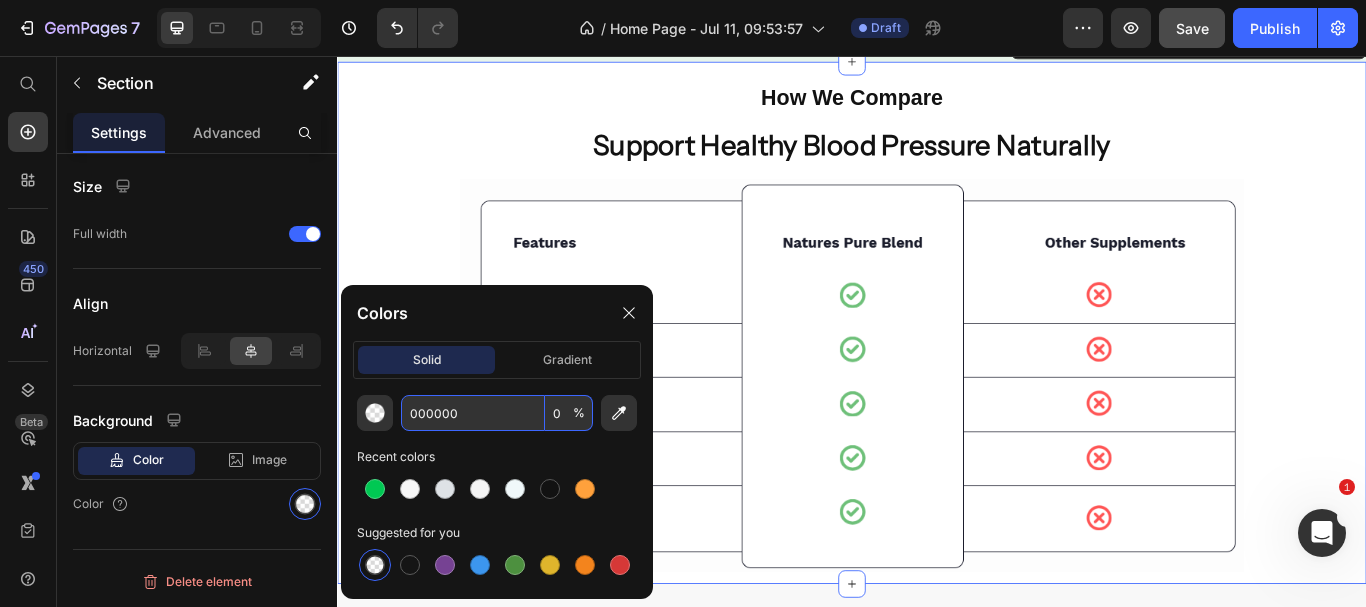 click on "000000" at bounding box center (473, 413) 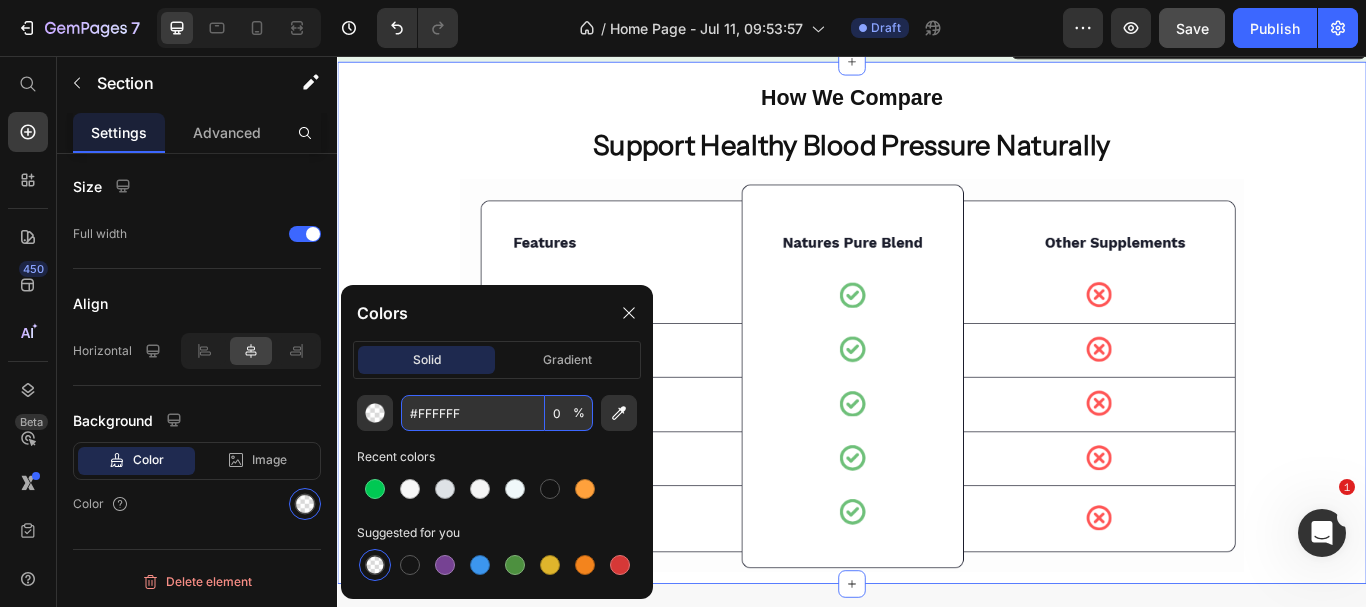 type on "FFFFFF" 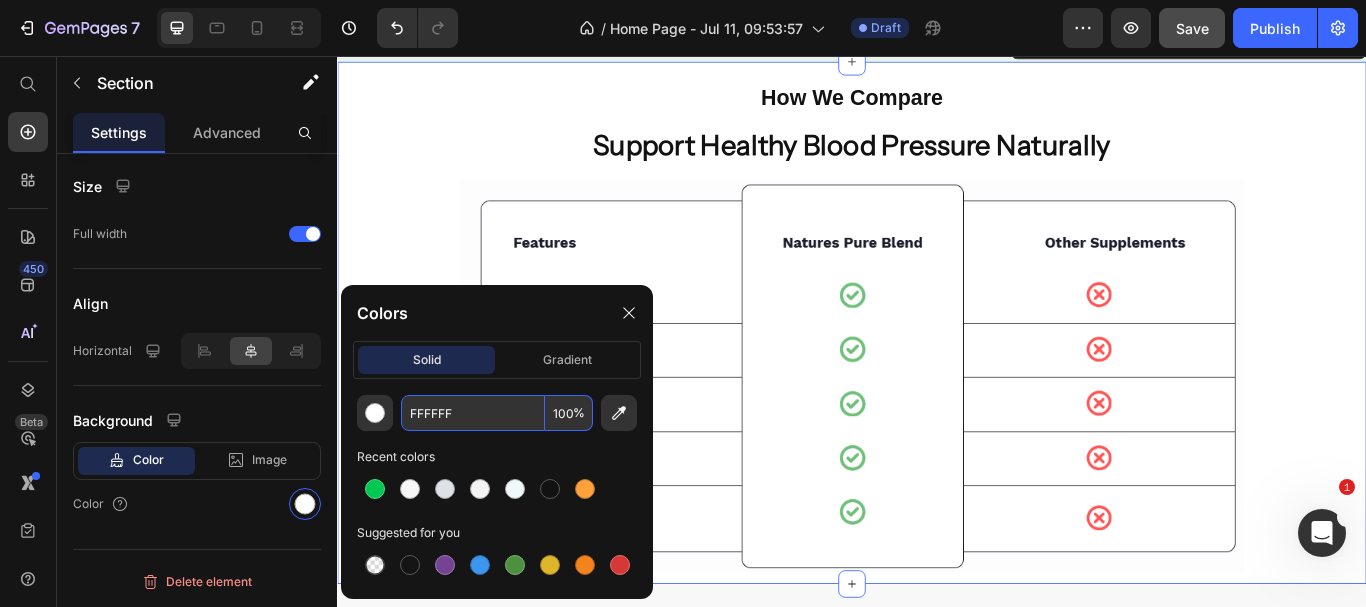 type on "FFFFFF" 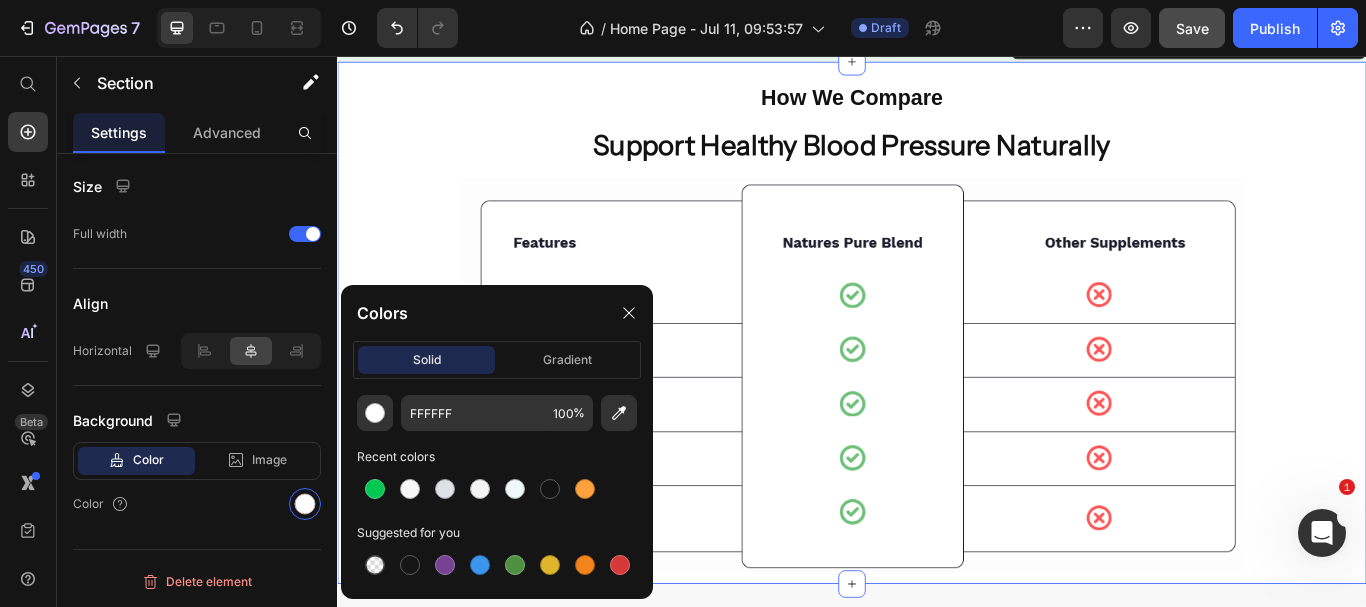 click on "⁠⁠⁠⁠⁠⁠⁠ How We Compare Heading ⁠⁠⁠⁠⁠⁠⁠ Support Healthy Blood Pressure Naturally Heading Image Section 9   You can create reusable sections Create Theme Section AI Content Write with GemAI What would you like to describe here? Tone and Voice Persuasive Product Reclaim Your Blood Flow With Liquid Nitric Oxide Show more Generate" at bounding box center [937, 368] 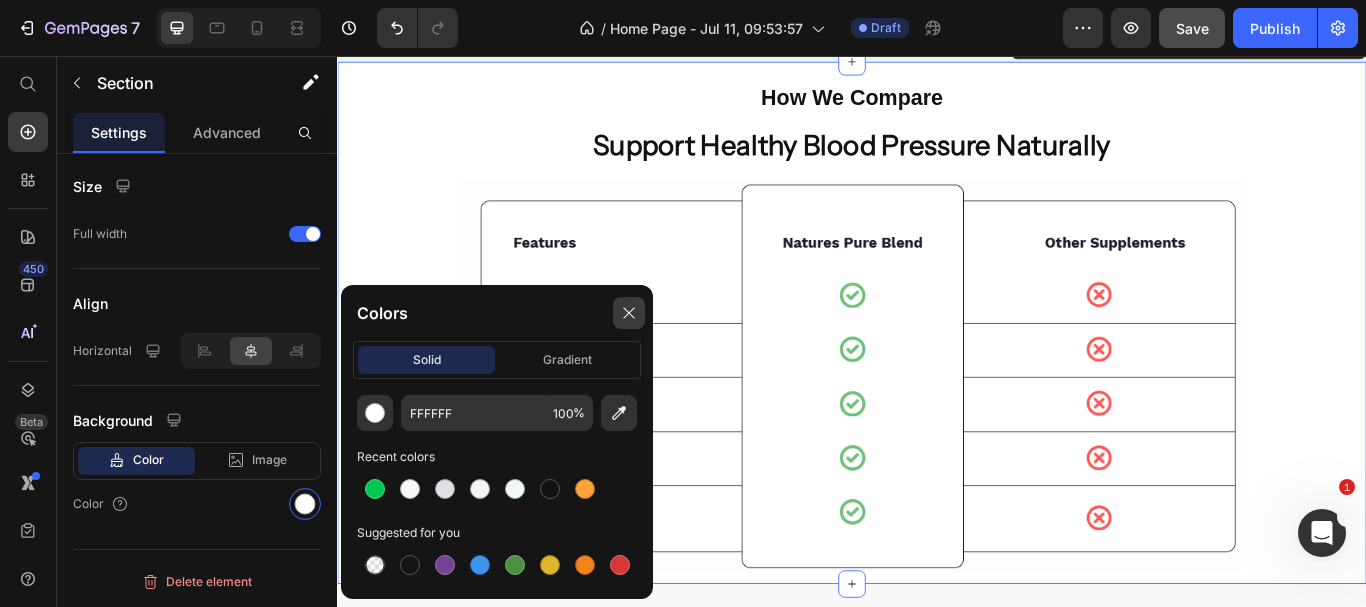 click at bounding box center [629, 313] 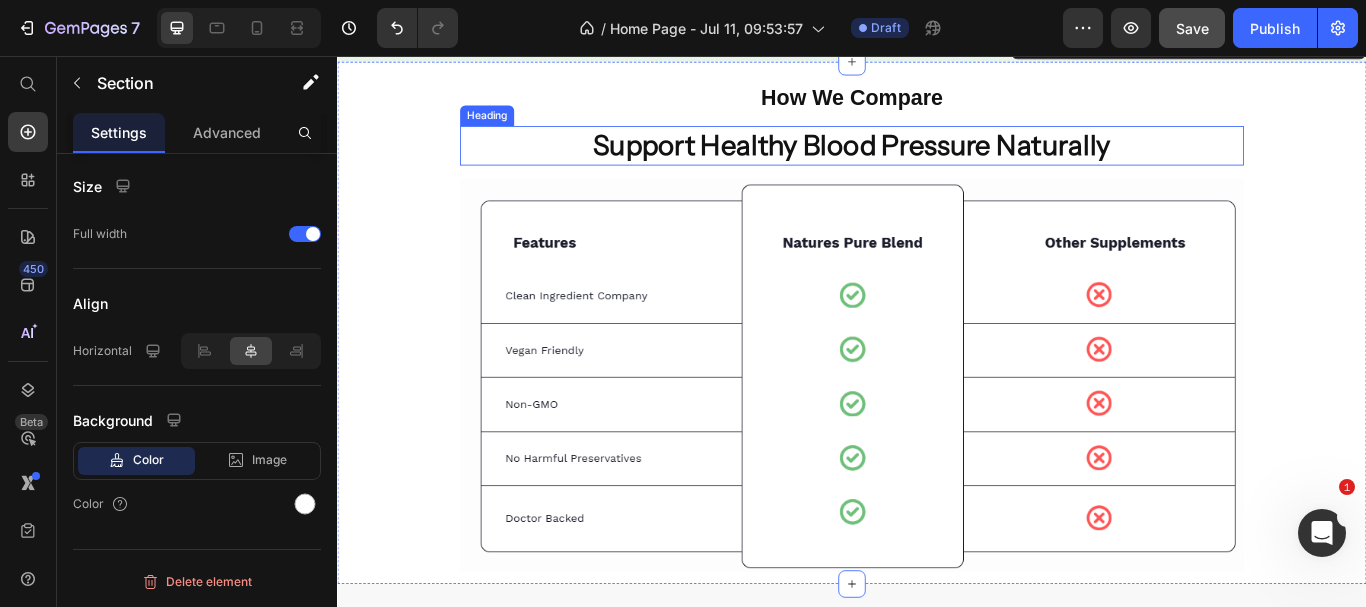 click on "Support Healthy Blood Pressure Naturally" at bounding box center [937, 160] 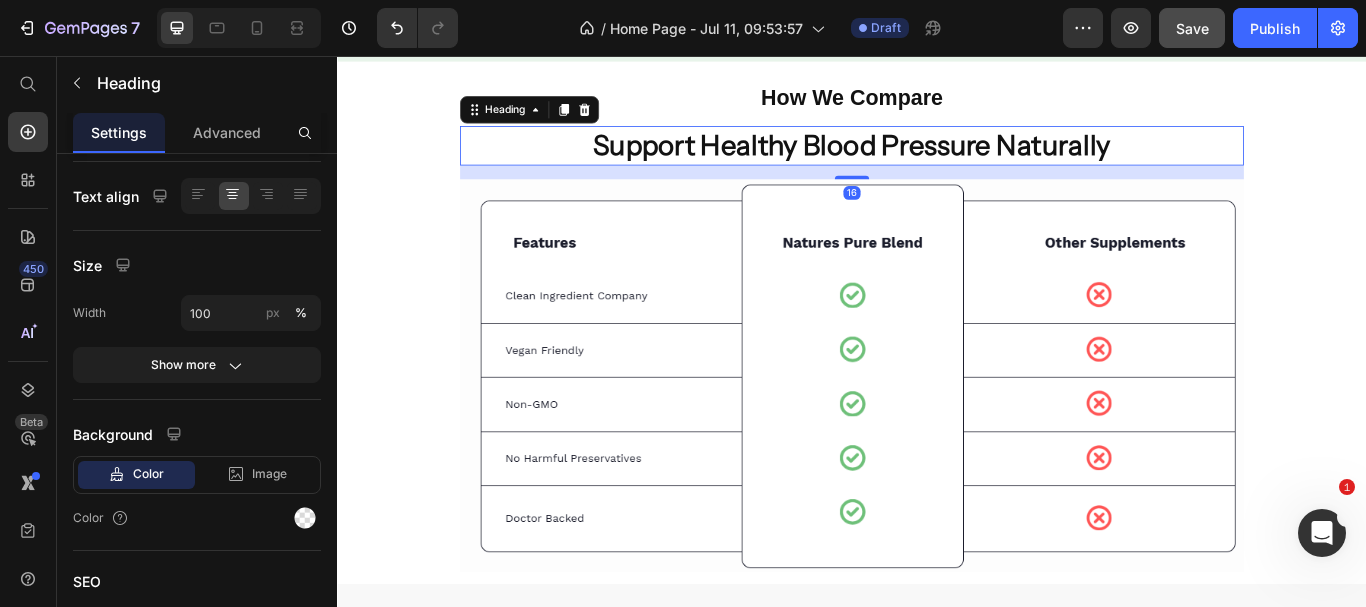scroll, scrollTop: 0, scrollLeft: 0, axis: both 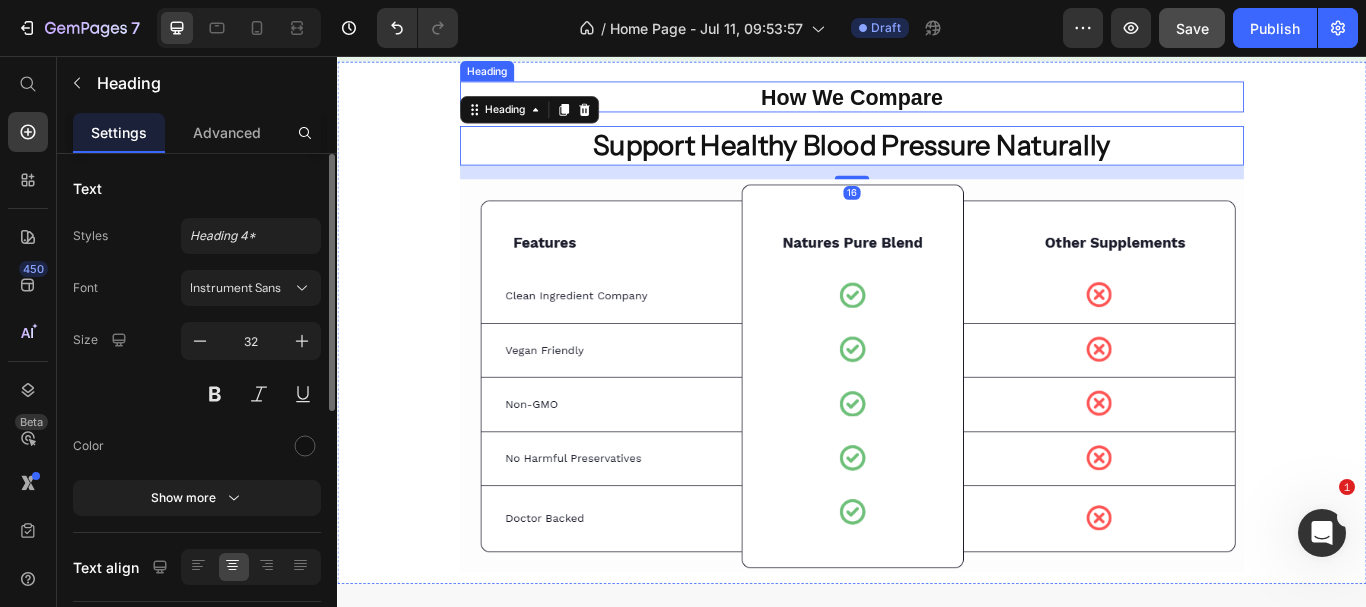 click on "How We Compare" at bounding box center (937, 104) 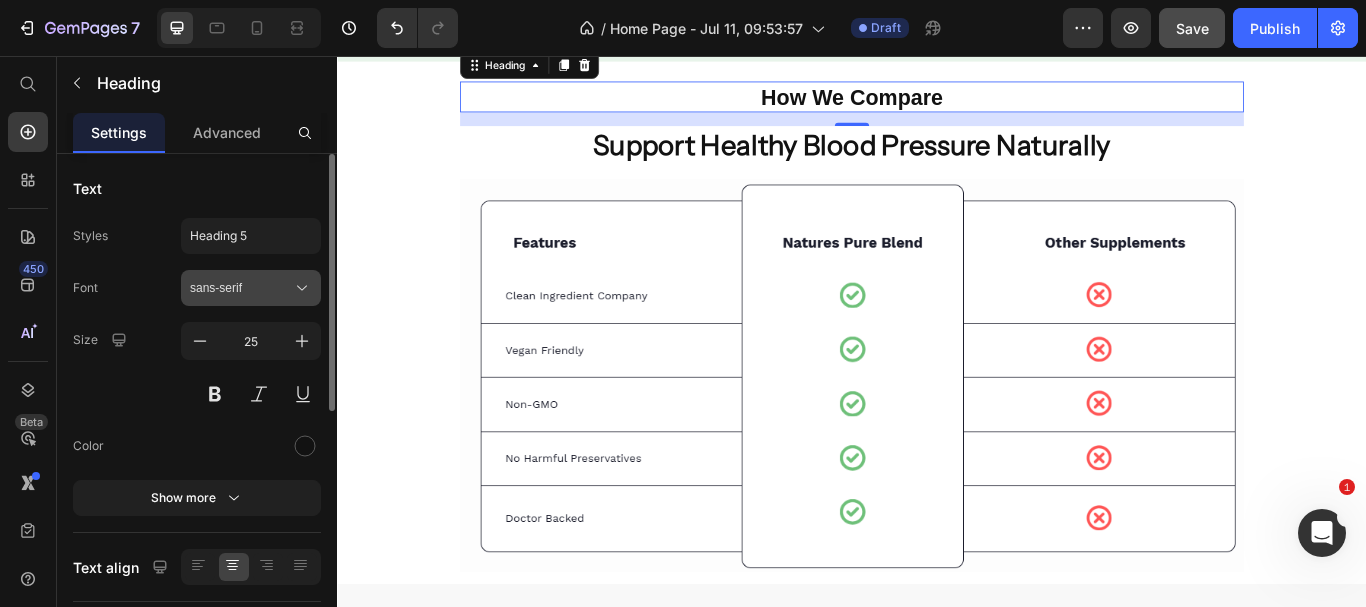 click on "sans-serif" at bounding box center [241, 288] 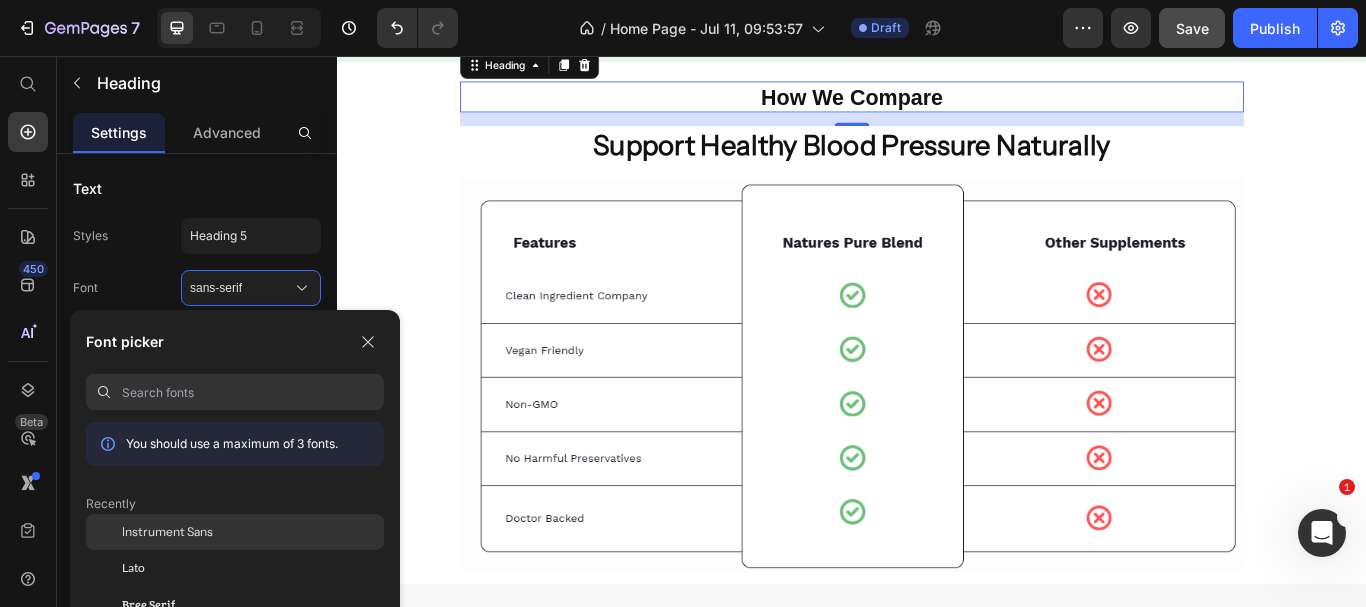 click on "Instrument Sans" at bounding box center [167, 532] 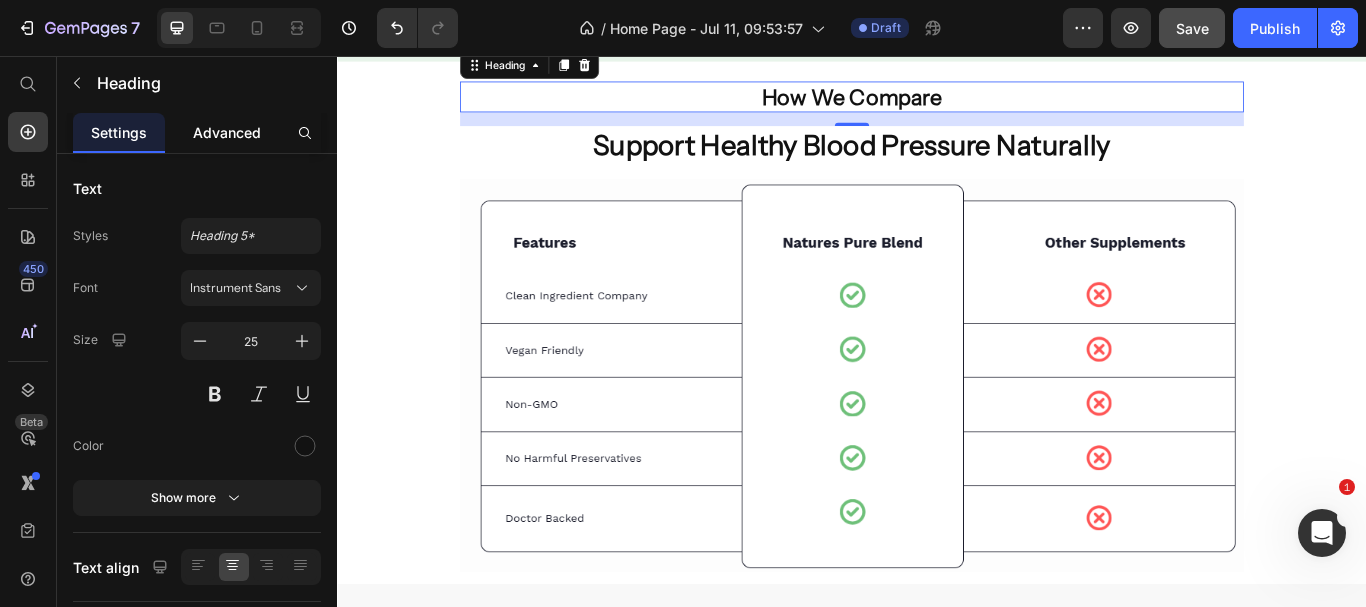 click on "Advanced" at bounding box center (227, 132) 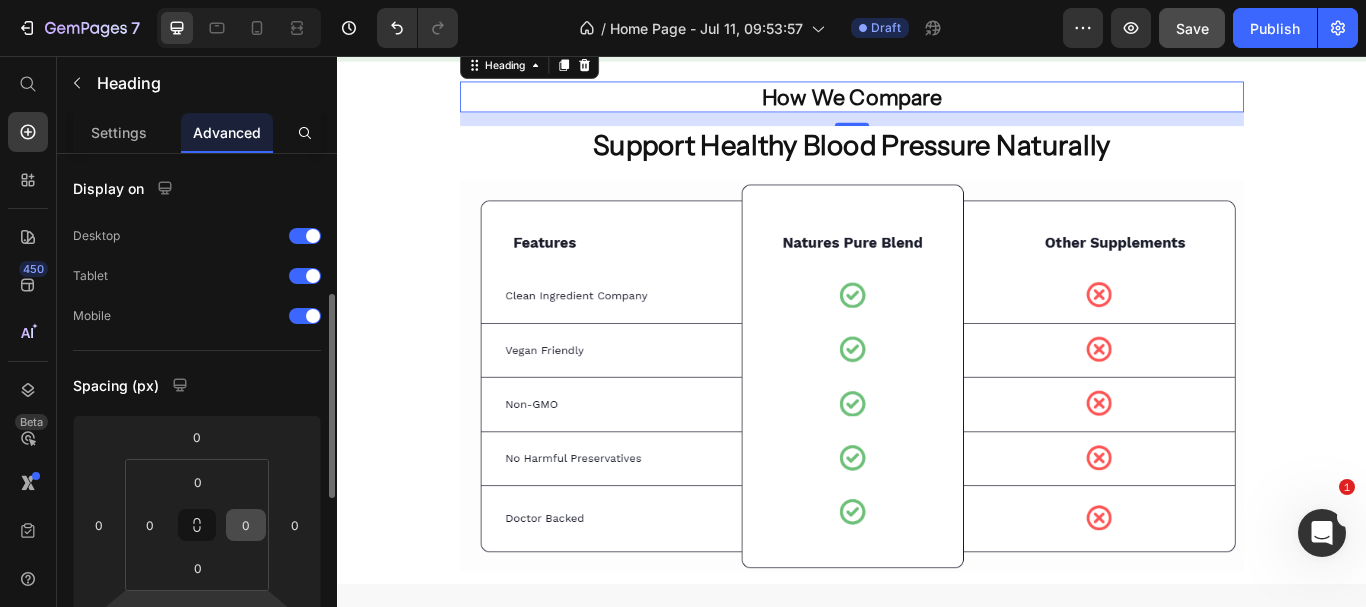 scroll, scrollTop: 100, scrollLeft: 0, axis: vertical 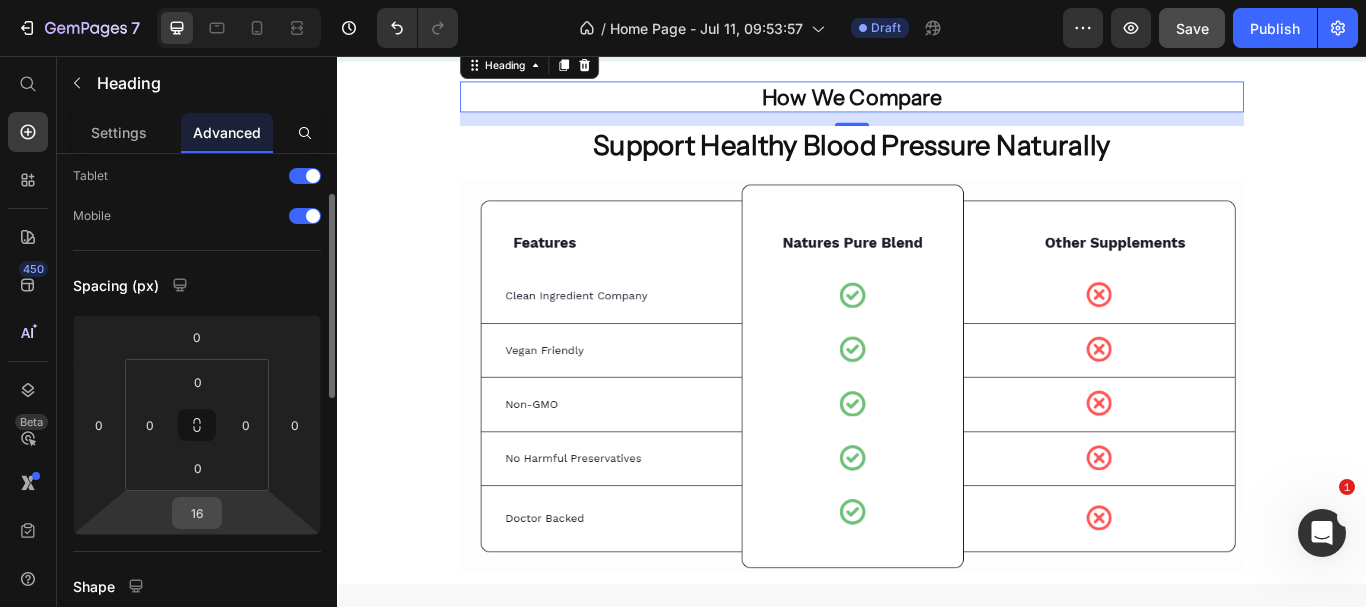 click on "16" at bounding box center [197, 513] 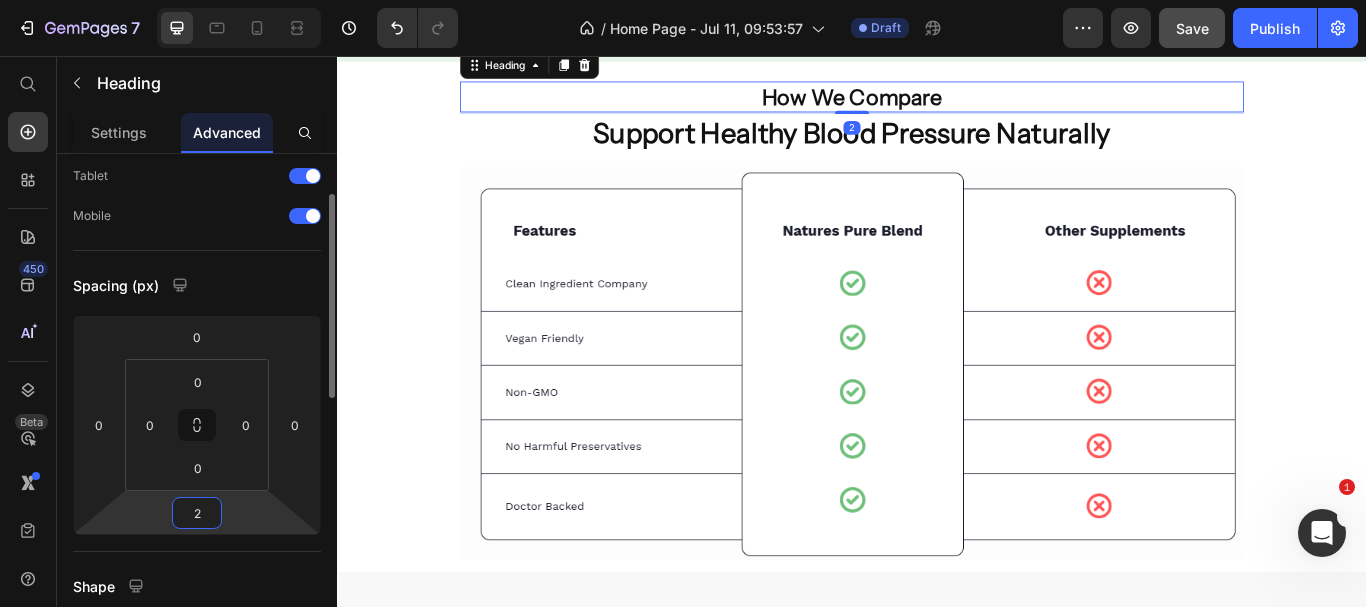 type on "1" 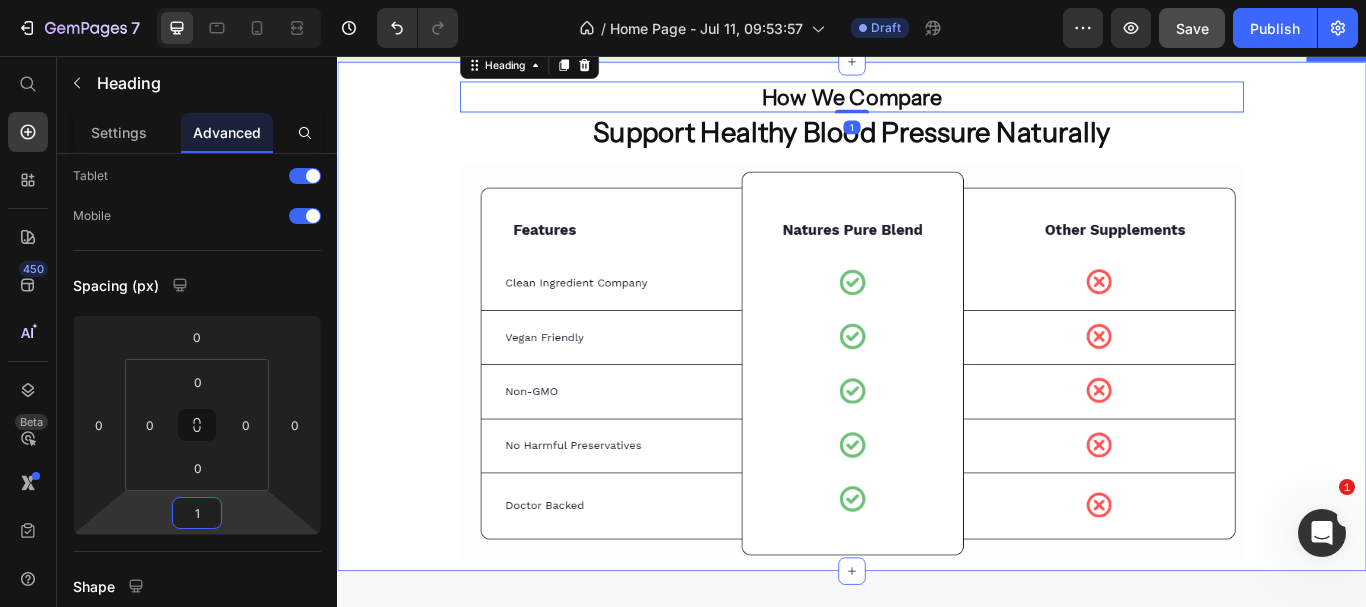 click on "⁠⁠⁠⁠⁠⁠⁠ How We Compare Heading   1 ⁠⁠⁠⁠⁠⁠⁠ Support Healthy Blood Pressure Naturally Heading Image Section 9" at bounding box center (937, 360) 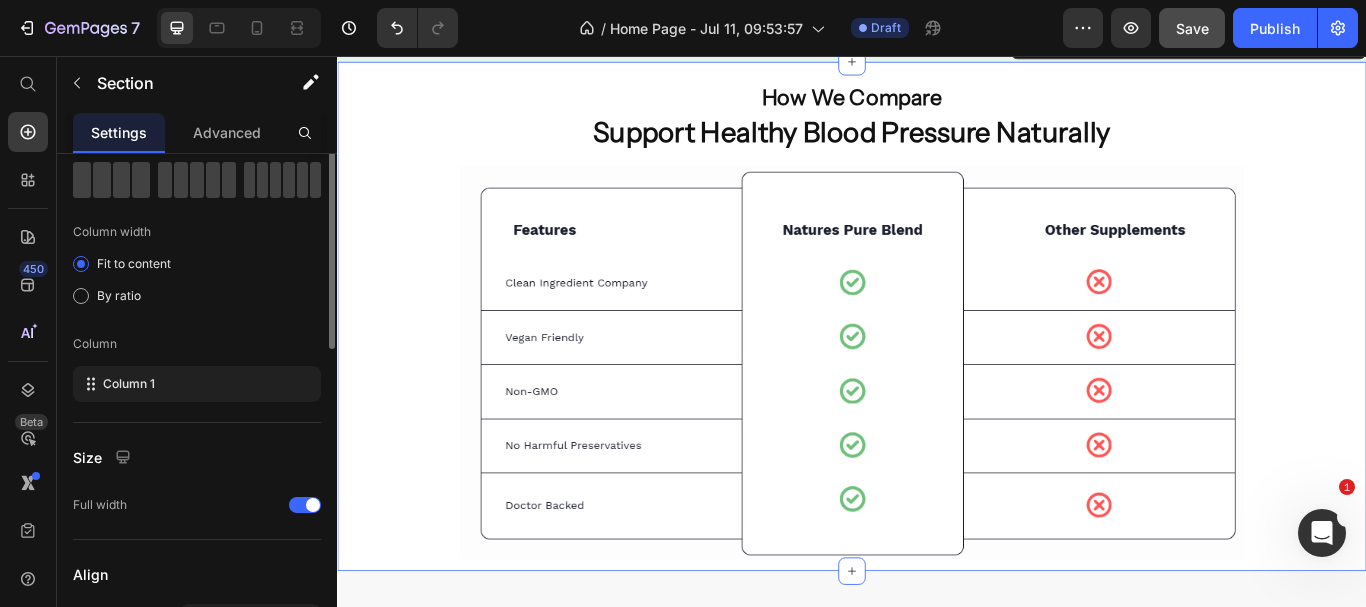 scroll, scrollTop: 0, scrollLeft: 0, axis: both 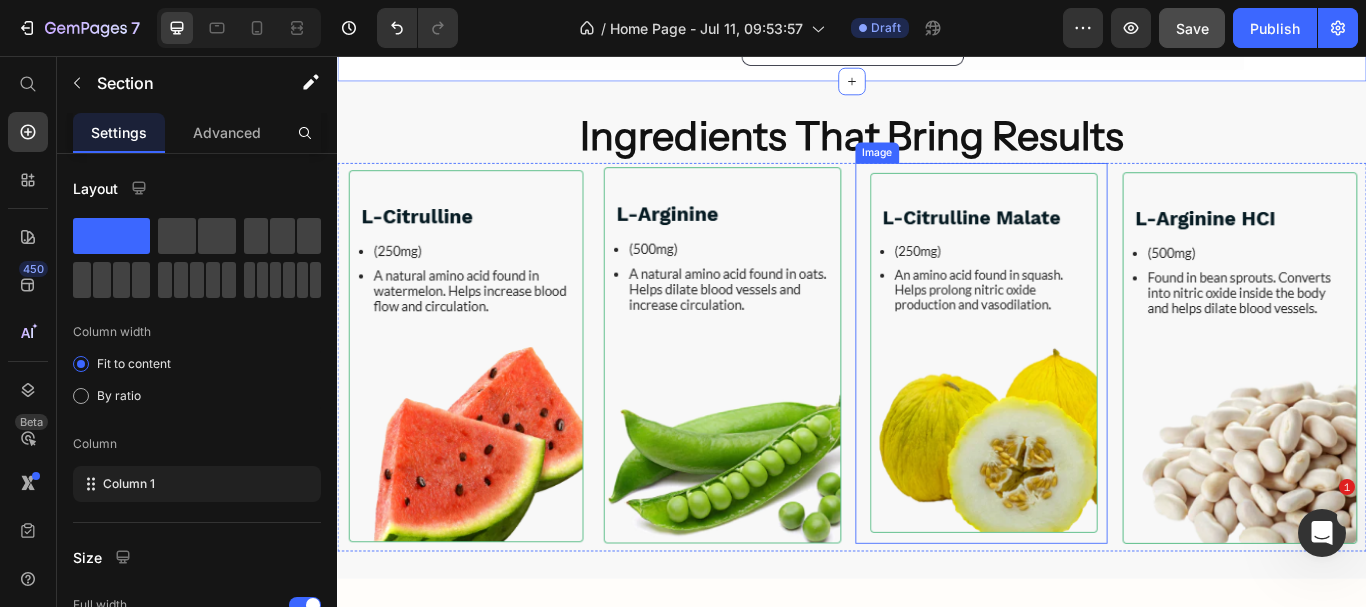 click at bounding box center (1088, 403) 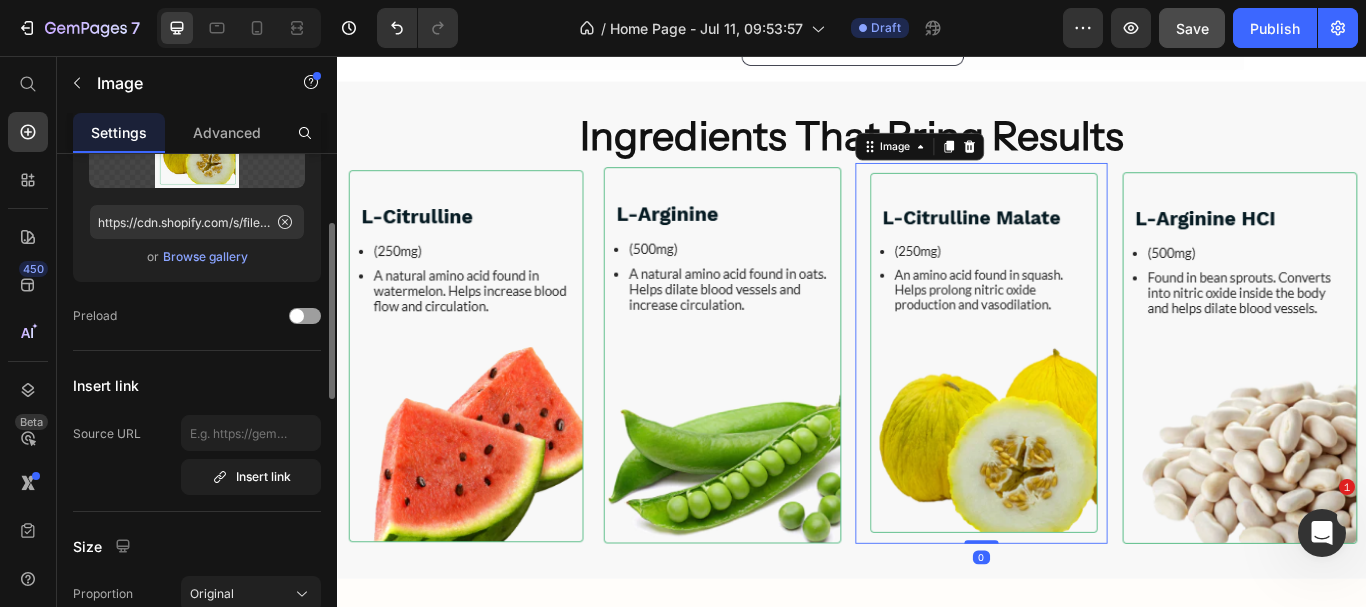 scroll, scrollTop: 400, scrollLeft: 0, axis: vertical 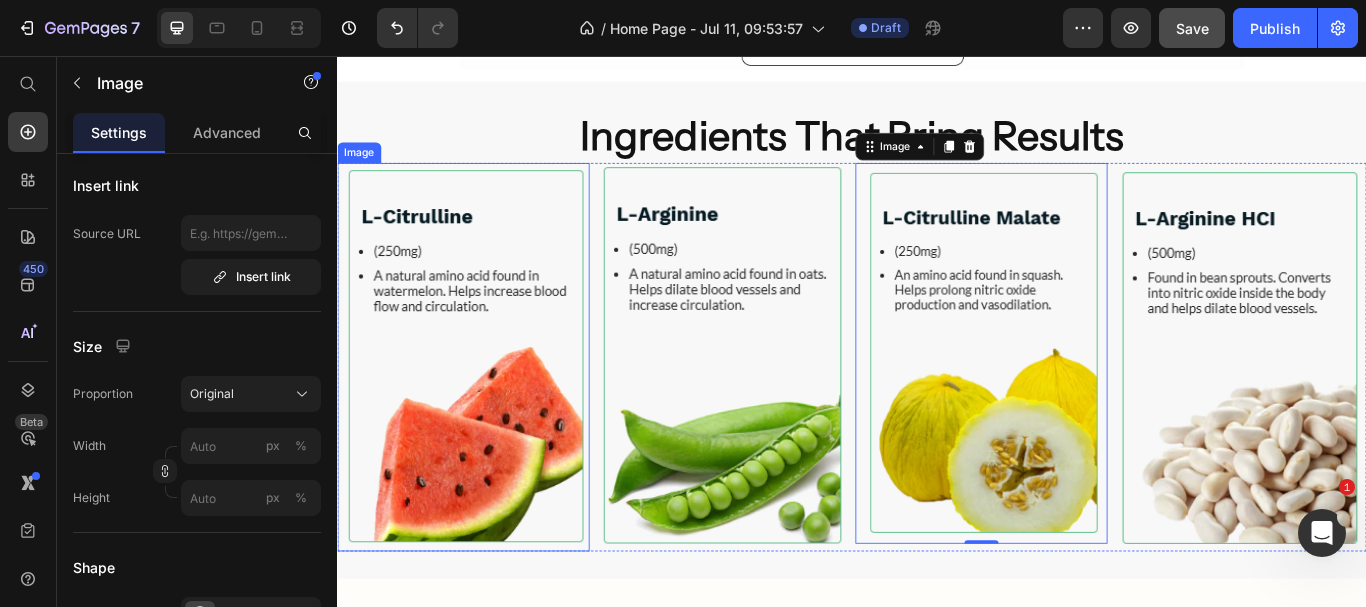 click at bounding box center [484, 407] 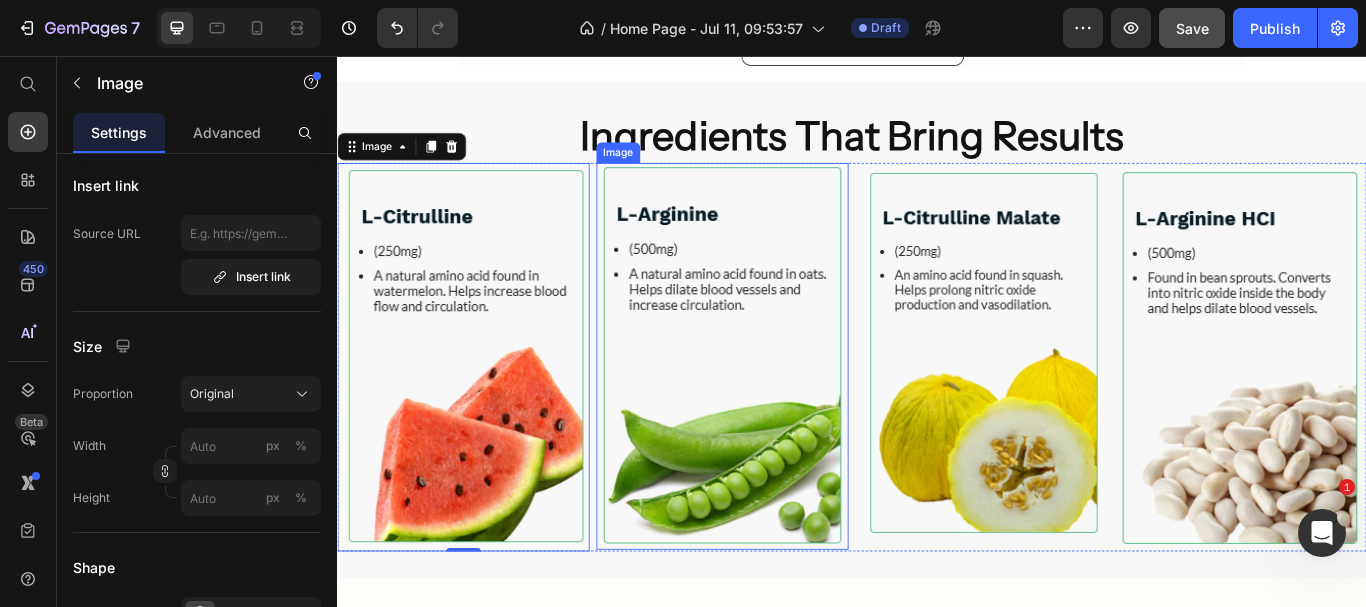 click at bounding box center (786, 406) 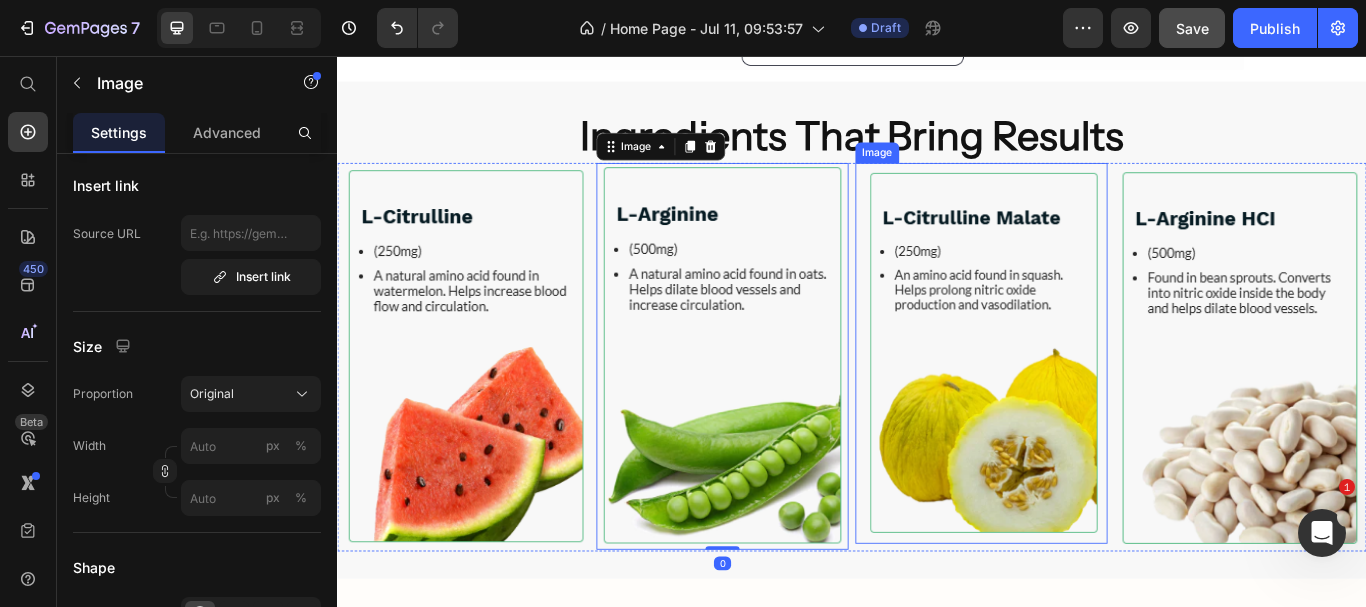 click at bounding box center [1088, 403] 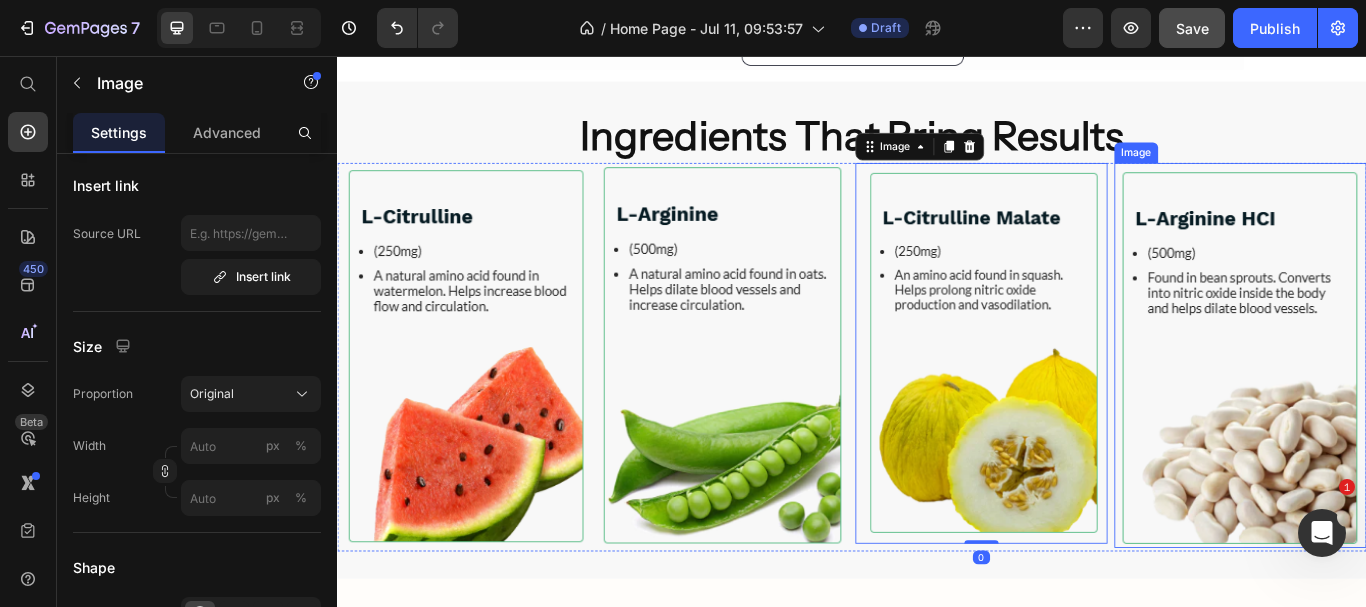 click at bounding box center [1390, 405] 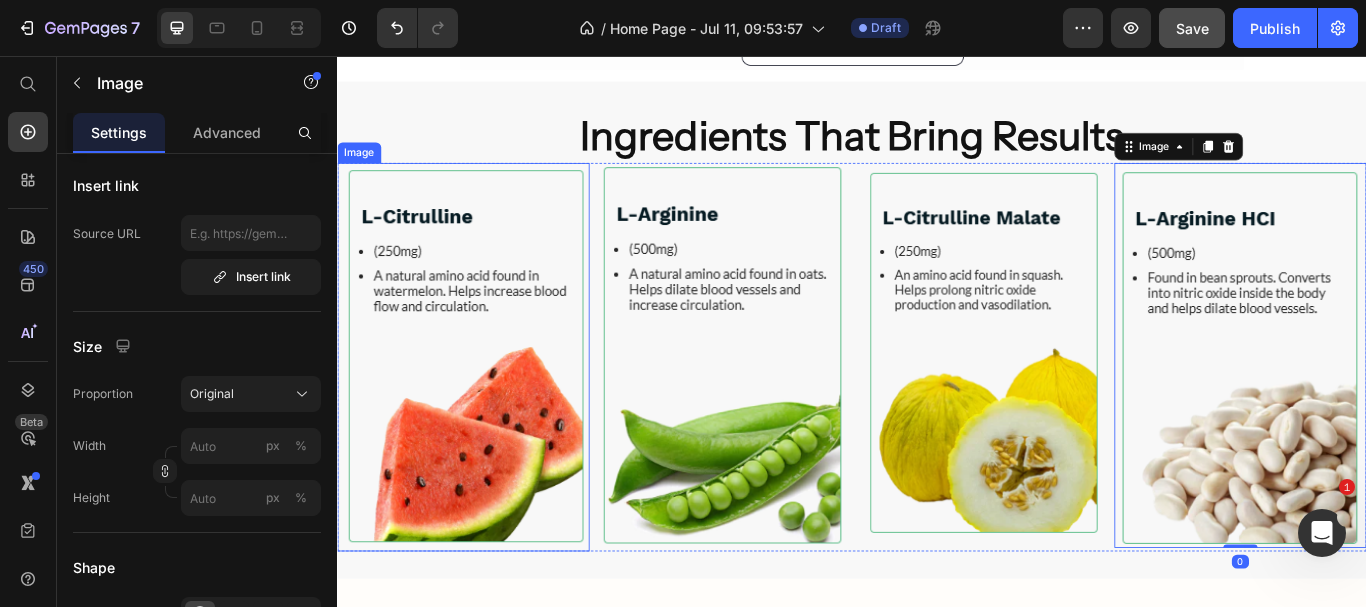 click at bounding box center (484, 407) 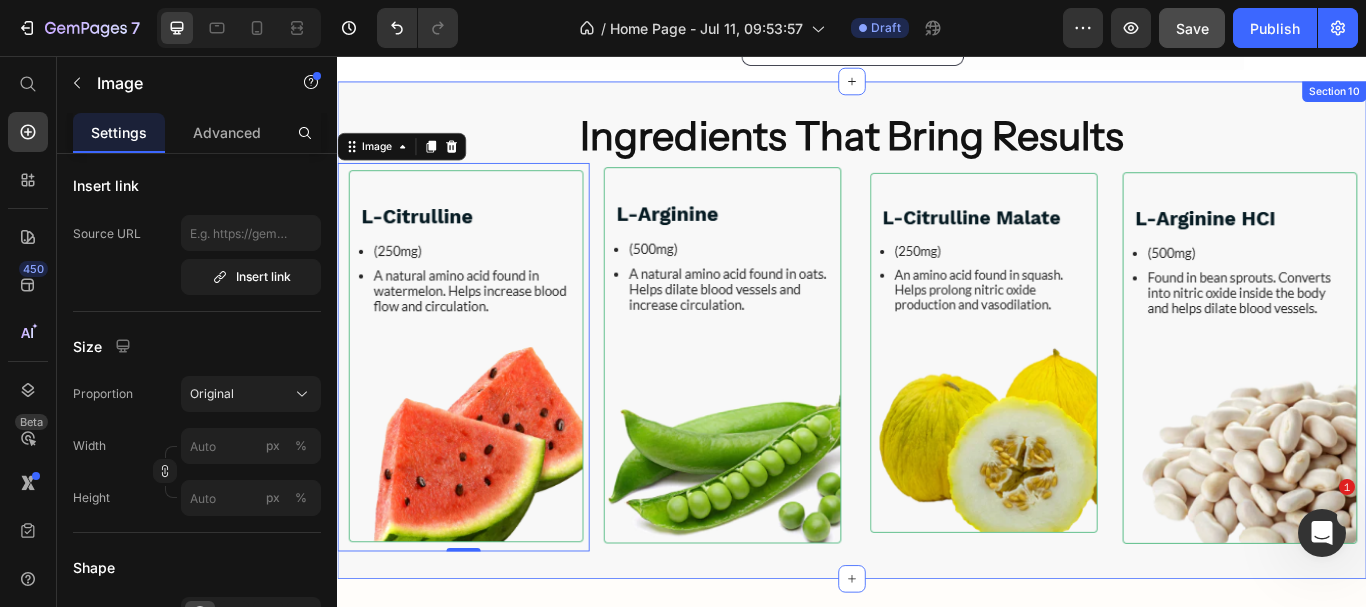 click on "Ingredients That Bring Results" at bounding box center [937, 150] 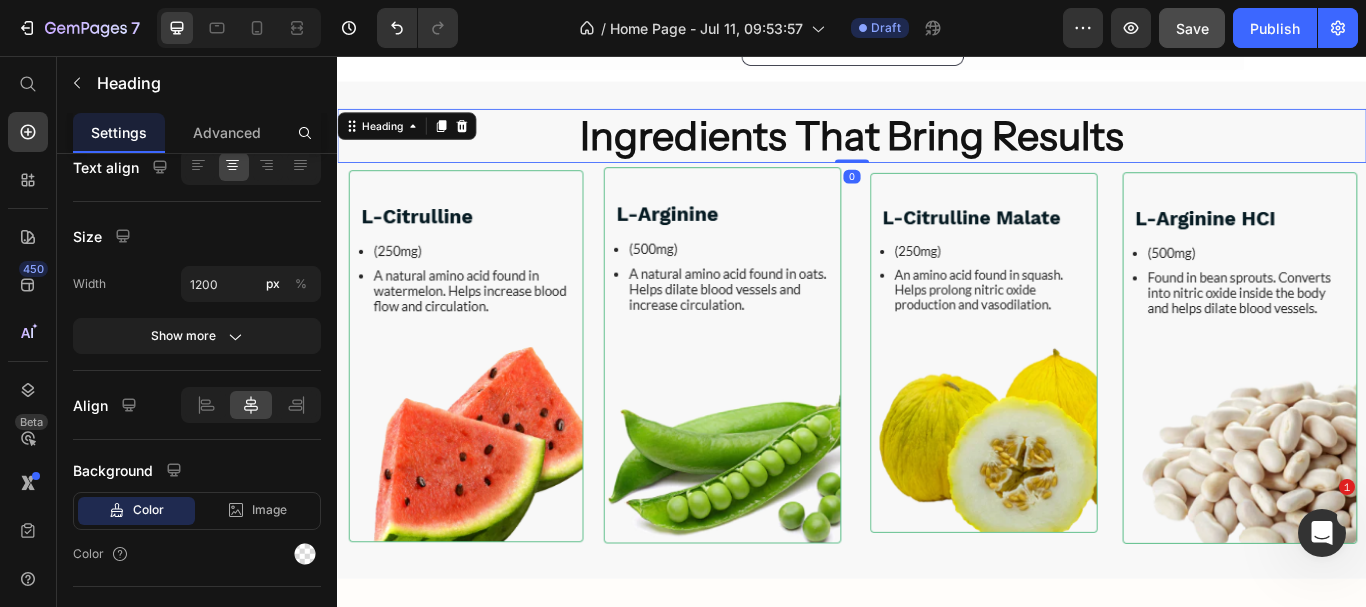 scroll, scrollTop: 0, scrollLeft: 0, axis: both 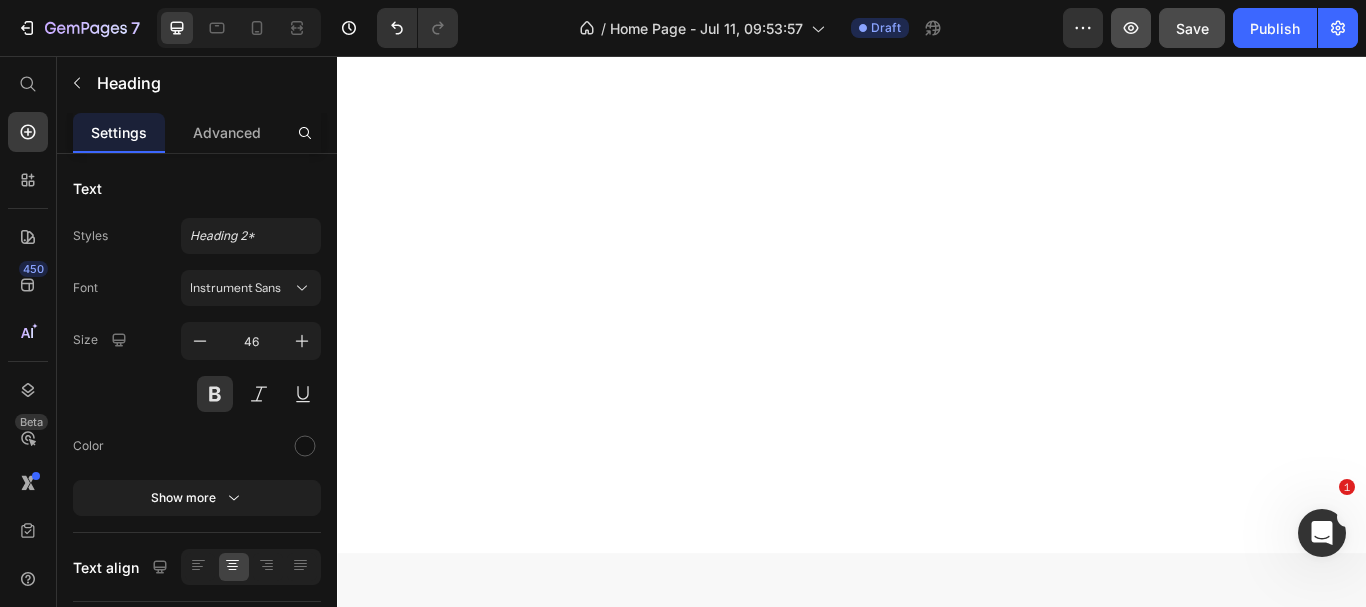 click on "Save" at bounding box center (1192, 28) 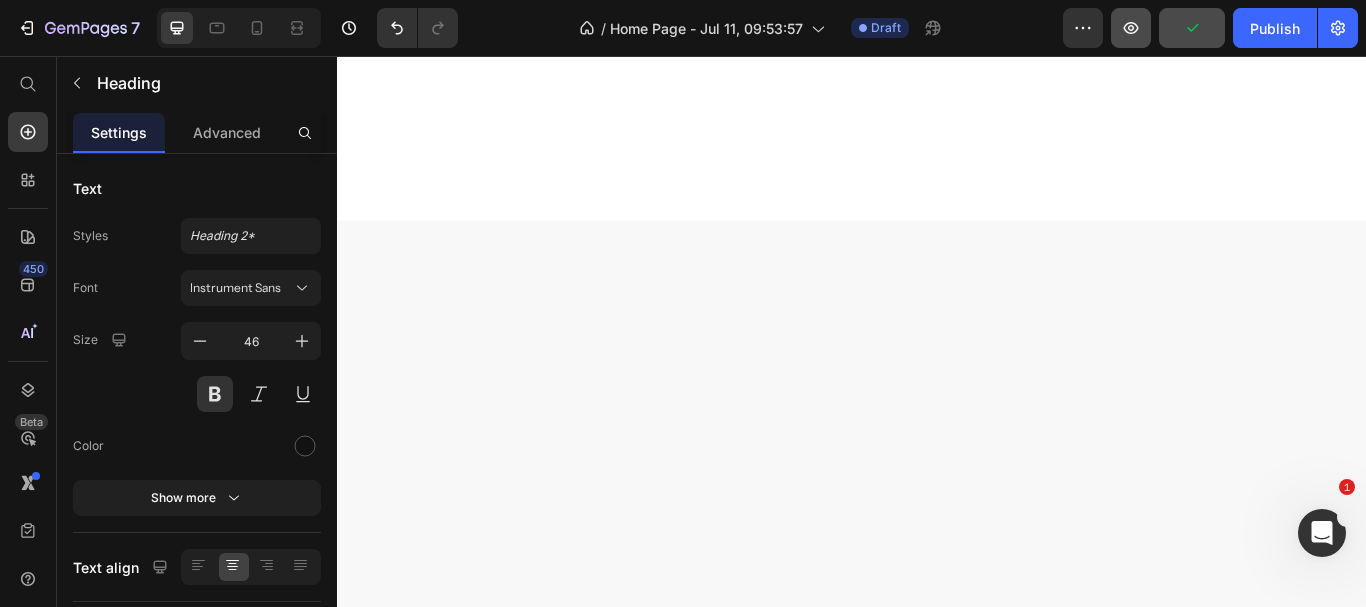 scroll, scrollTop: 512, scrollLeft: 0, axis: vertical 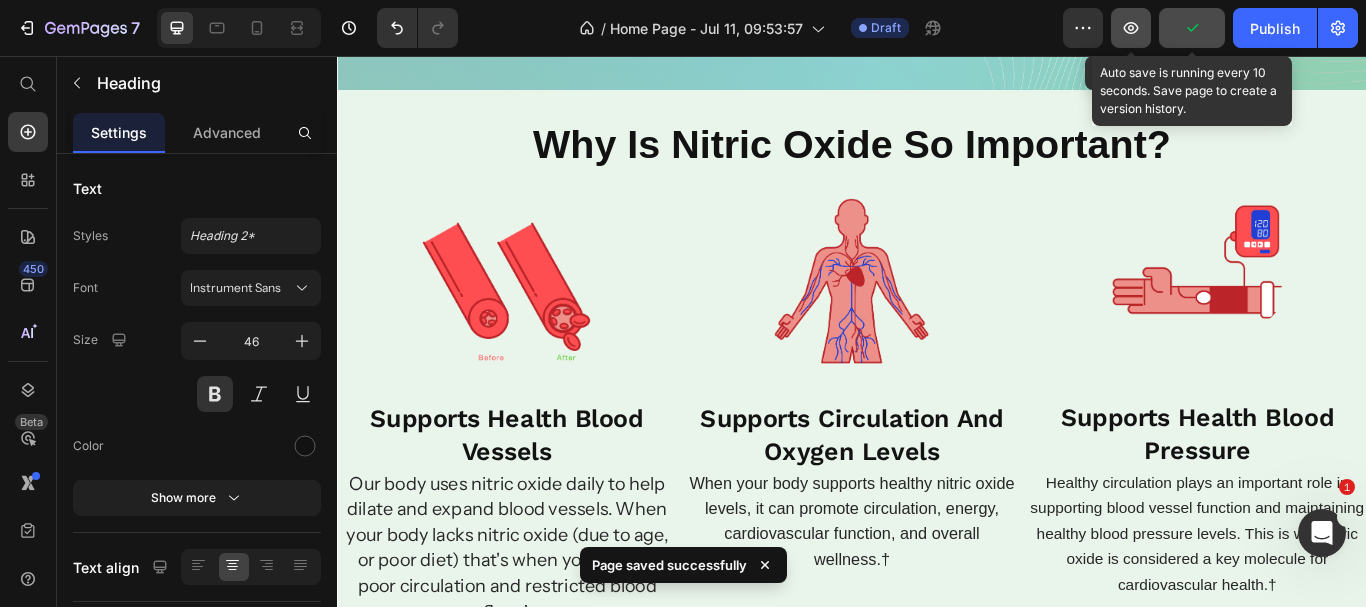 click 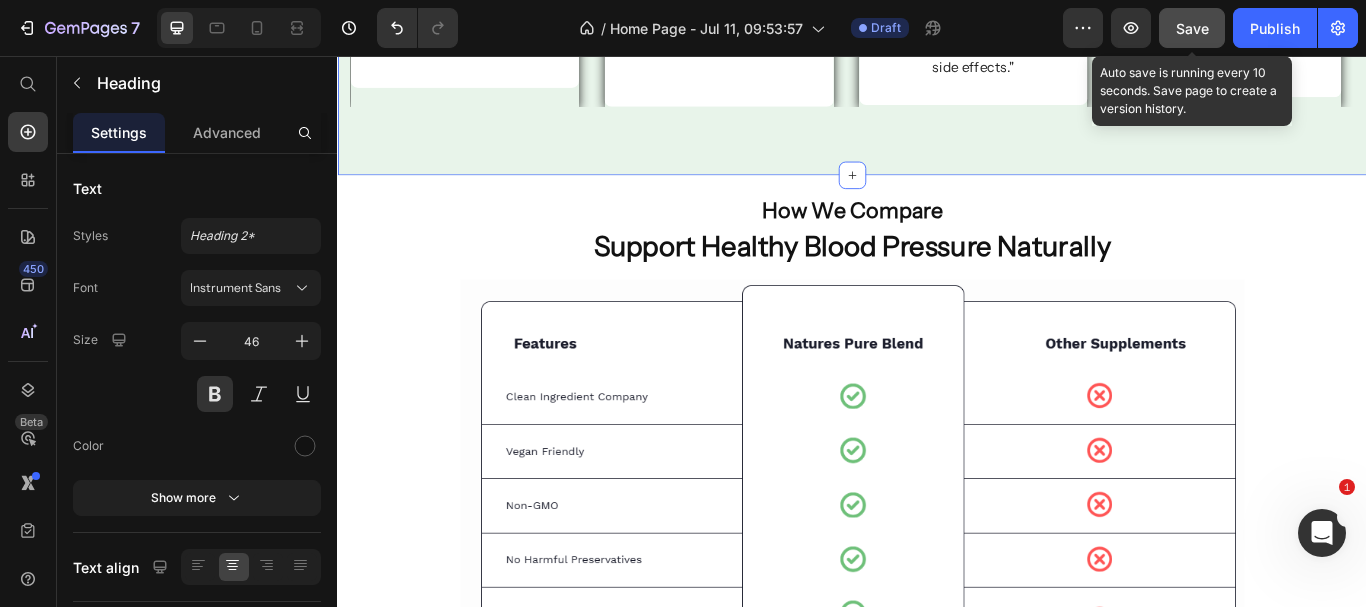 scroll, scrollTop: 4412, scrollLeft: 0, axis: vertical 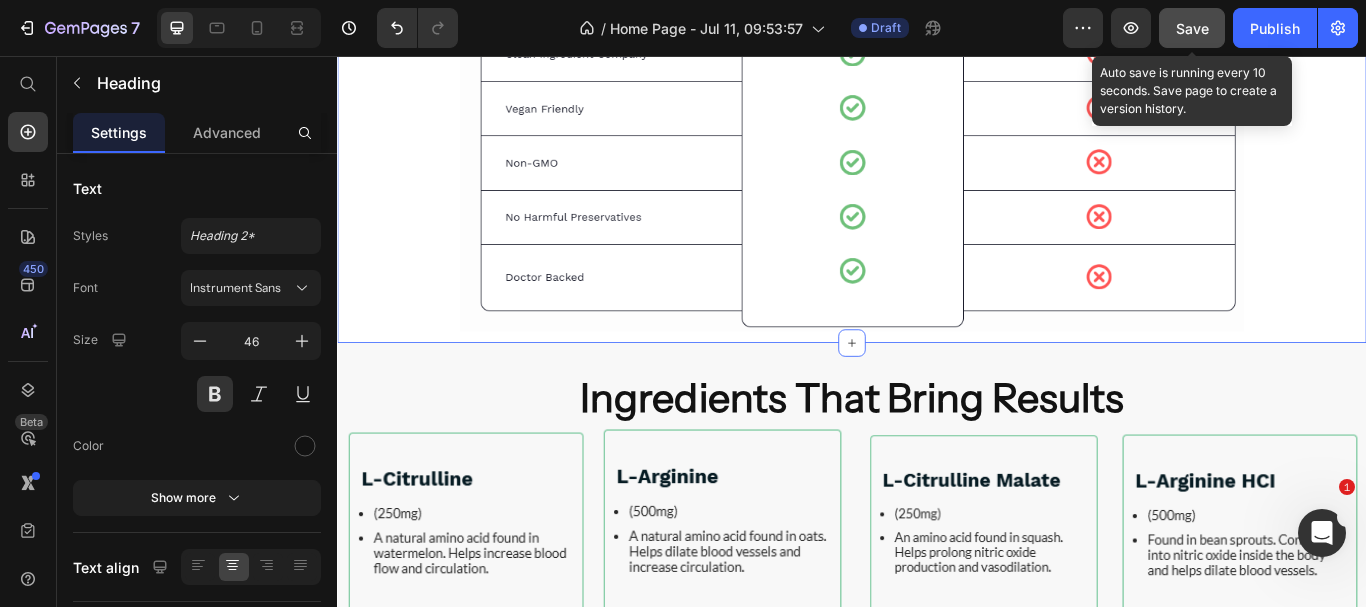 click on "How We Compare Heading Support Healthy Blood Pressure Naturally Heading Image Section 9" at bounding box center (937, 93) 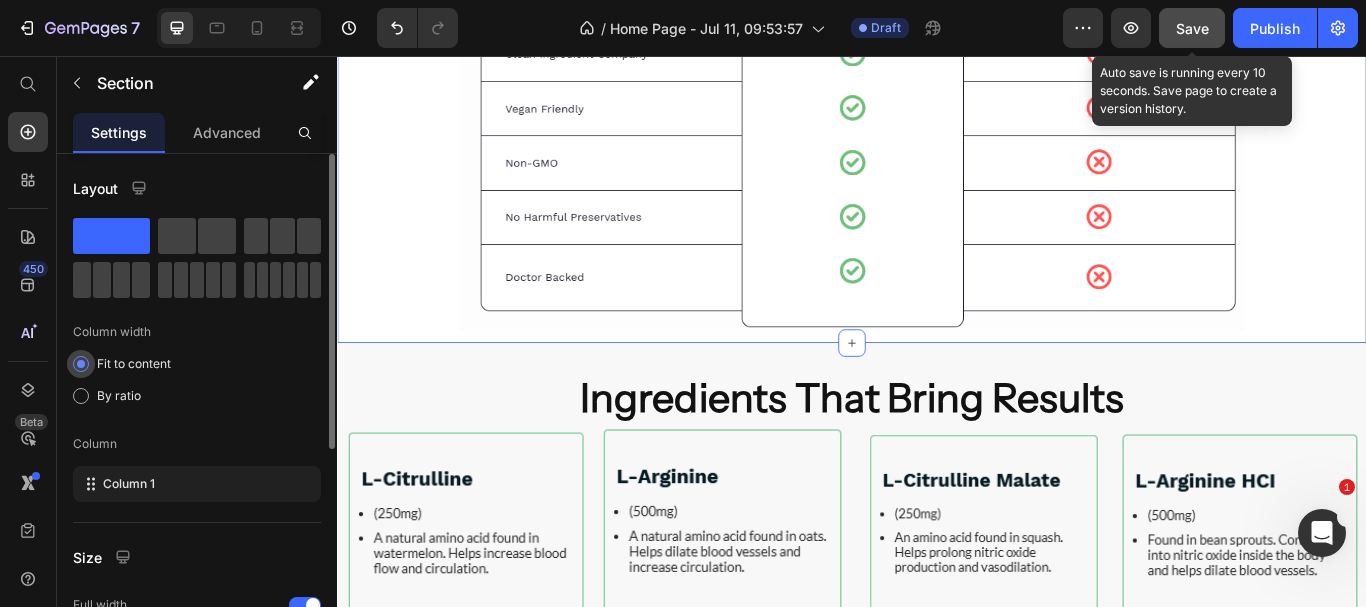 scroll, scrollTop: 371, scrollLeft: 0, axis: vertical 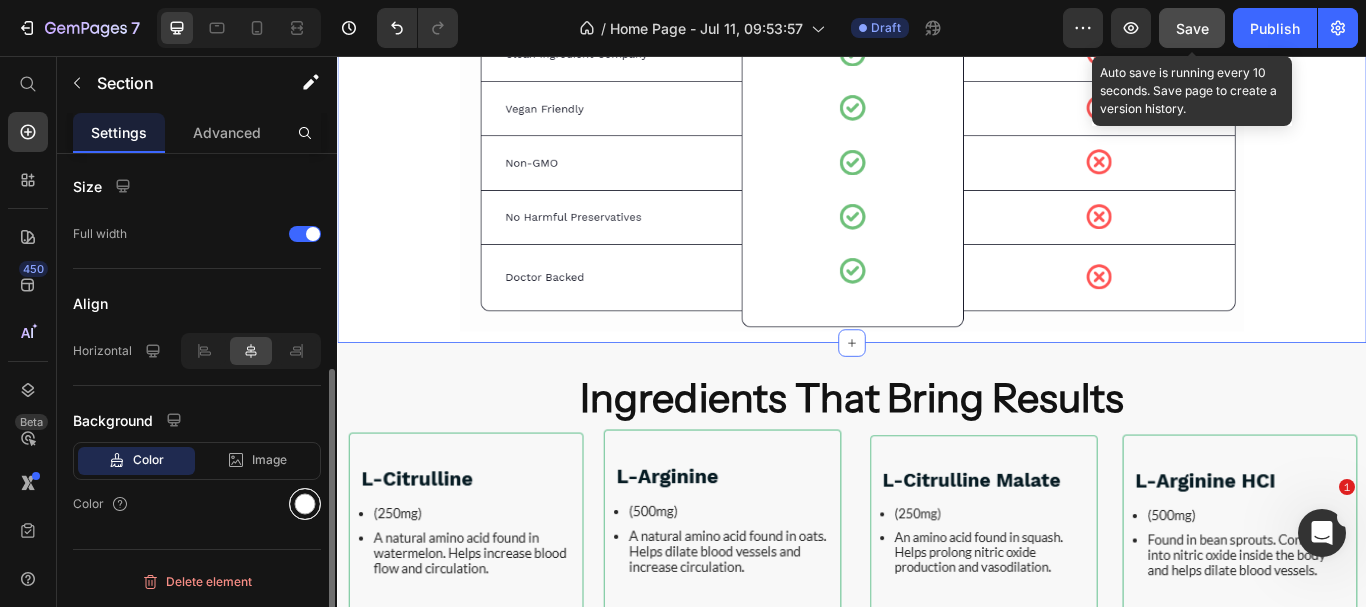 click at bounding box center (305, 504) 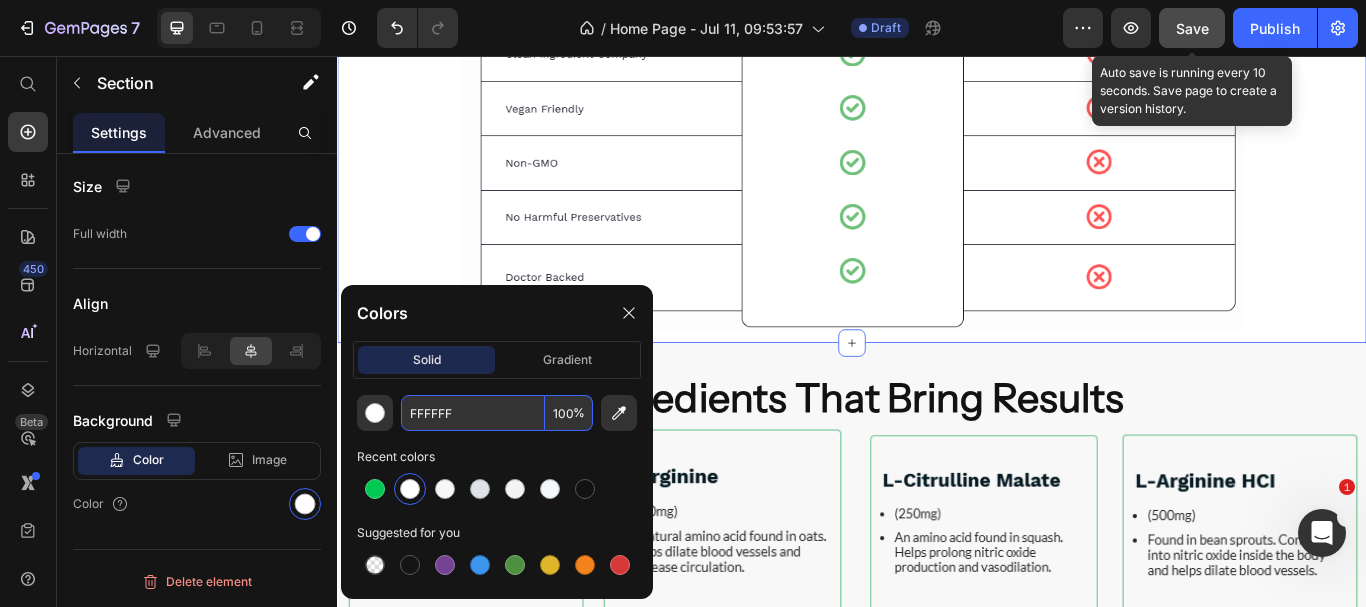 click on "FFFFFF" at bounding box center [473, 413] 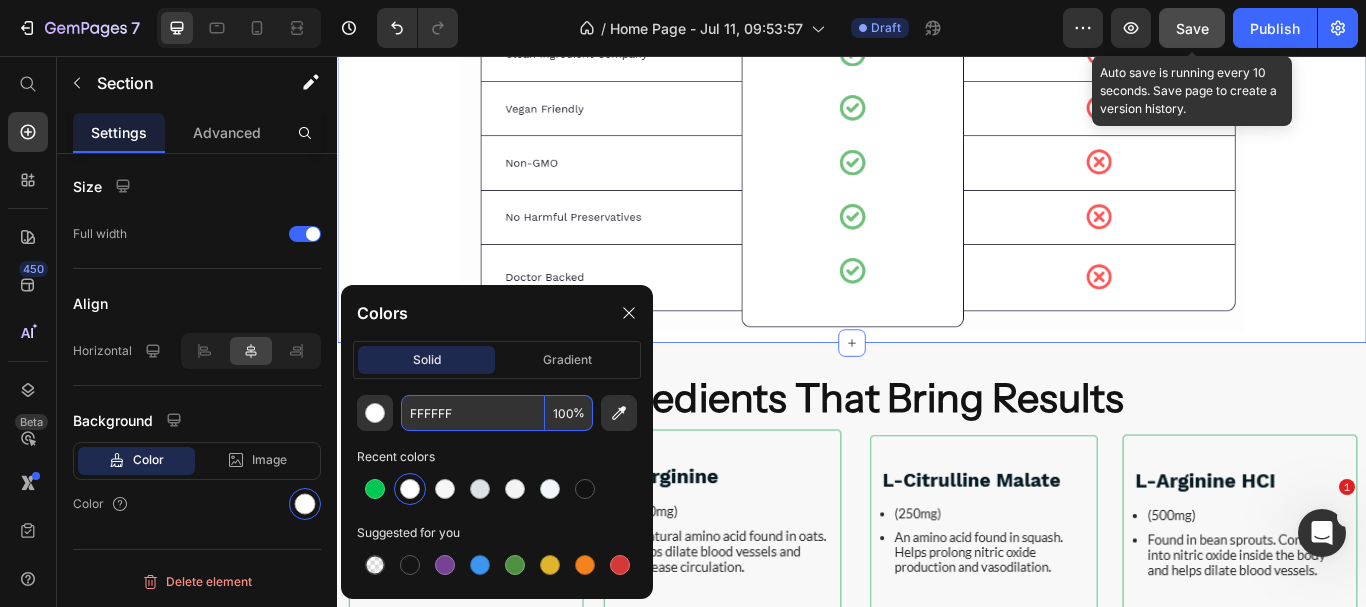 paste on "#FDFDFD" 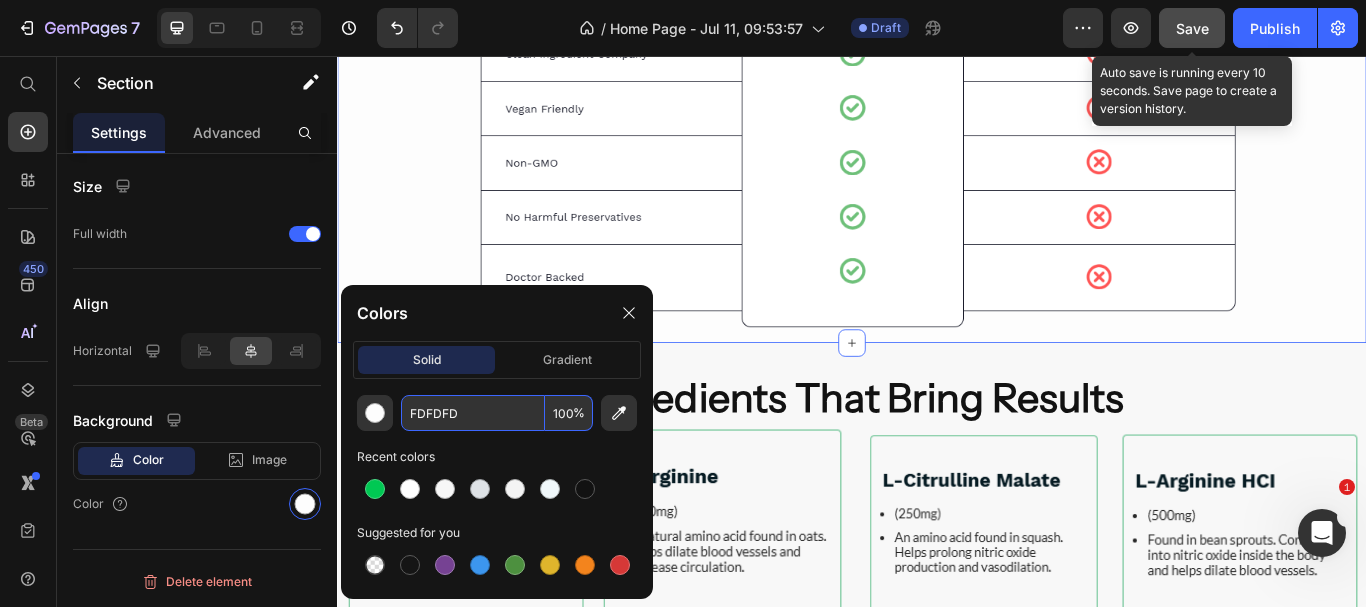 type on "FDFDFD" 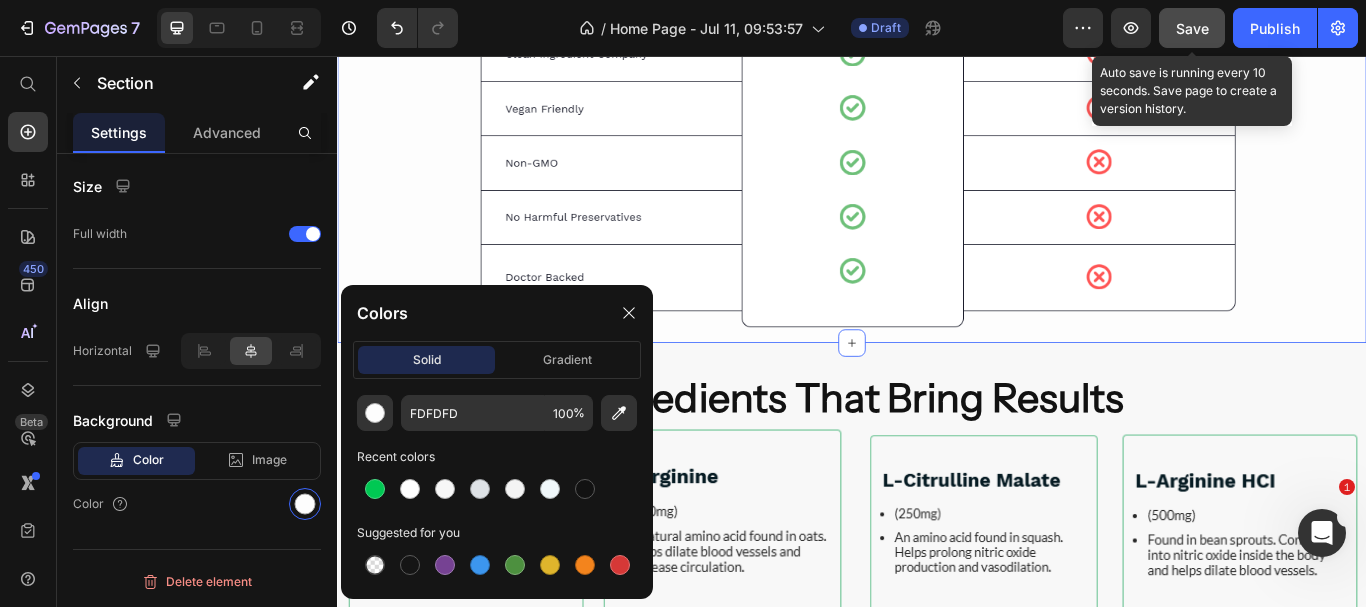 click on "How We Compare Heading Support Healthy Blood Pressure Naturally Heading Image Section 9   You can create reusable sections Create Theme Section AI Content Write with GemAI What would you like to describe here? Tone and Voice Persuasive Product Reclaim Your Blood Flow With Liquid Nitric Oxide Show more Generate" at bounding box center [937, 93] 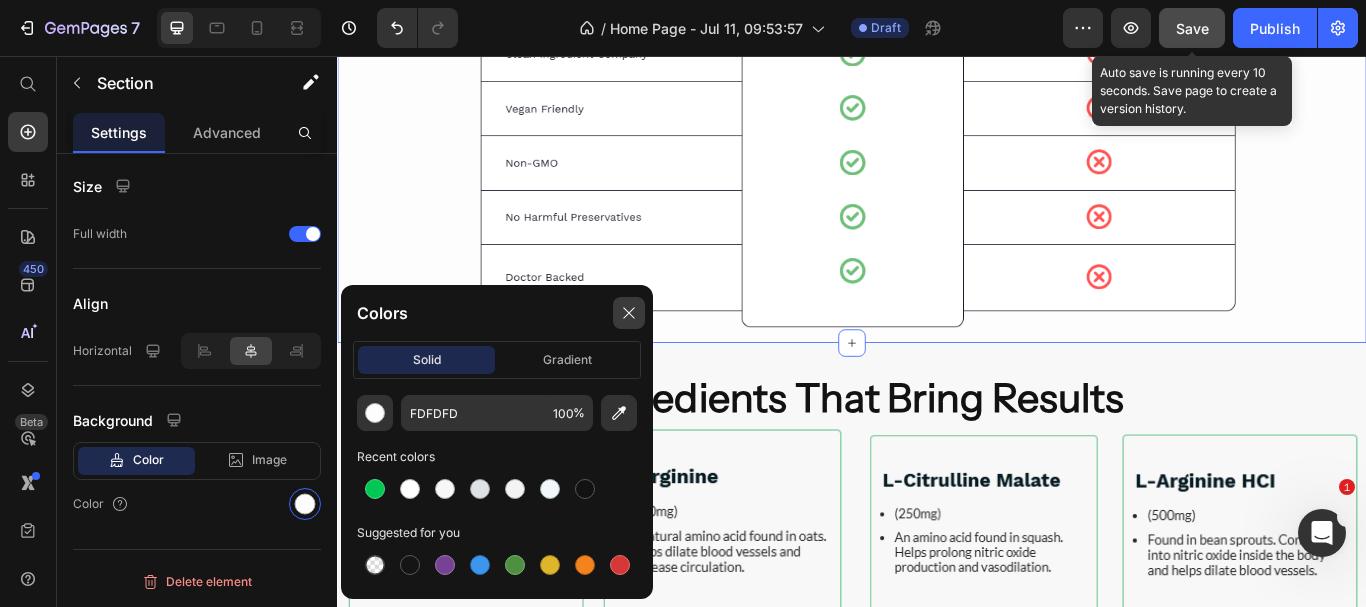 click 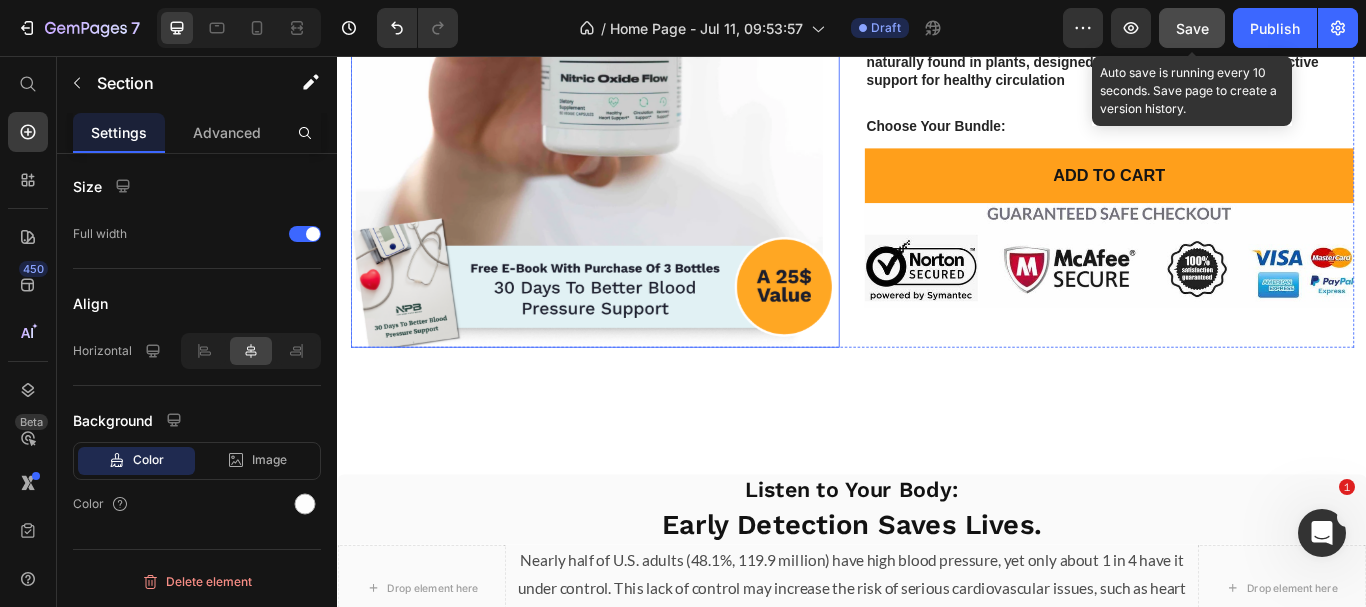 scroll, scrollTop: 2350, scrollLeft: 0, axis: vertical 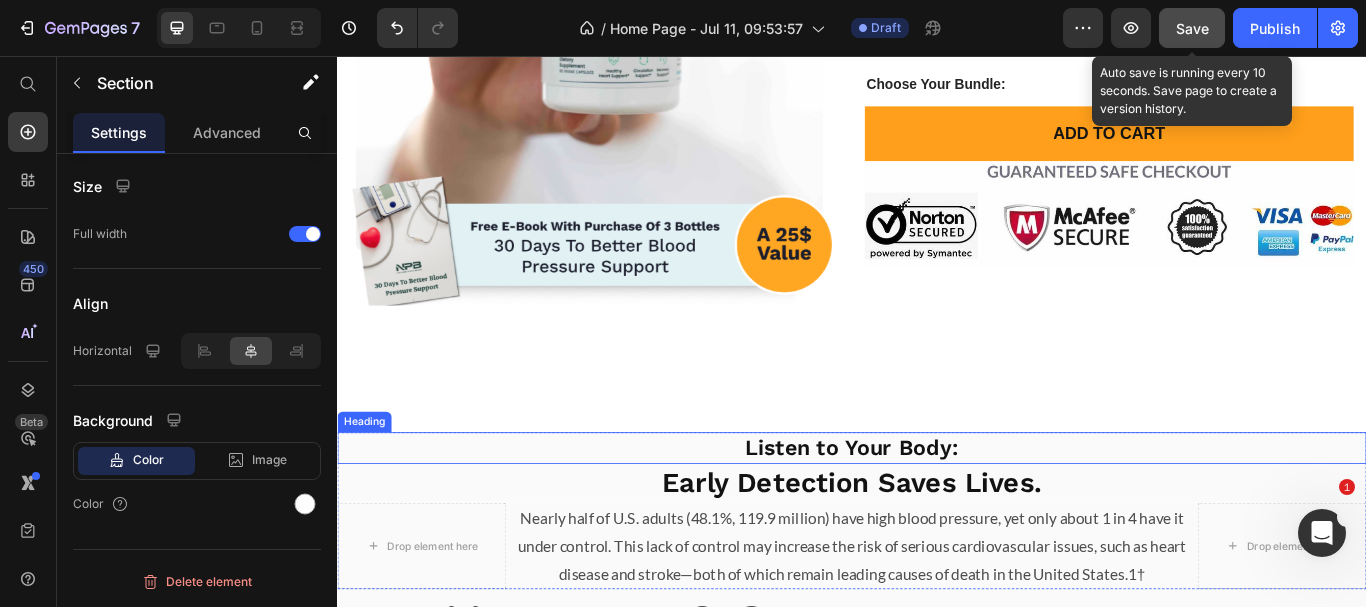 click on "Listen to Your Body:" at bounding box center [937, 513] 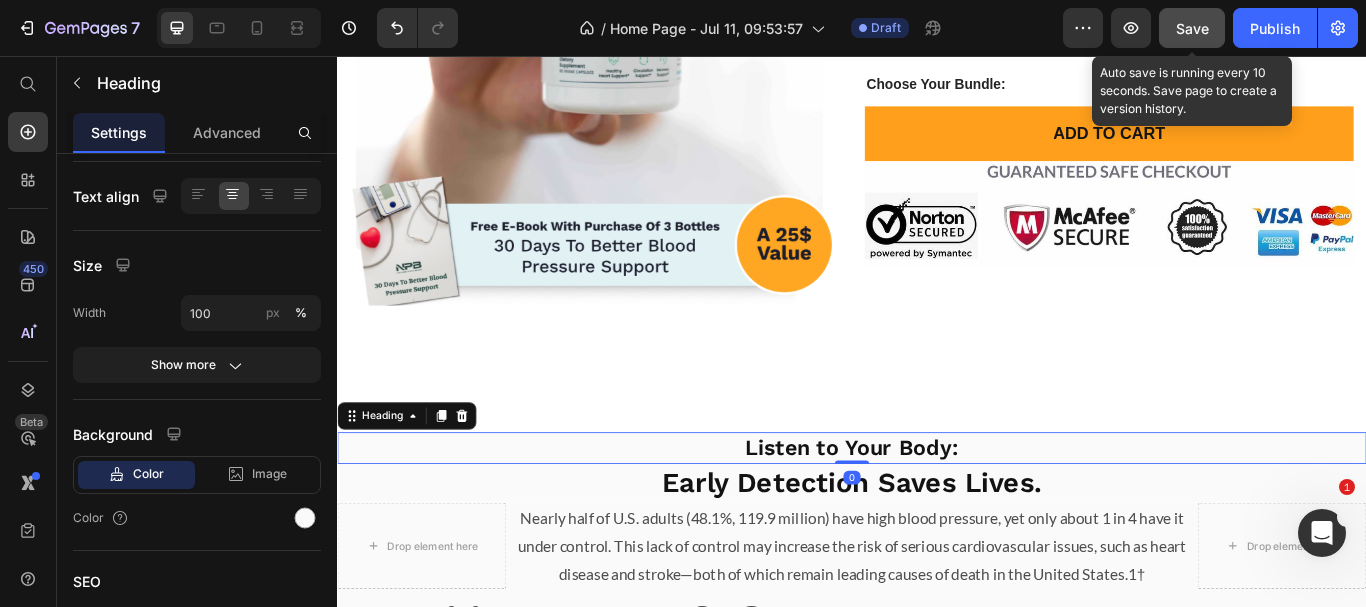 scroll, scrollTop: 0, scrollLeft: 0, axis: both 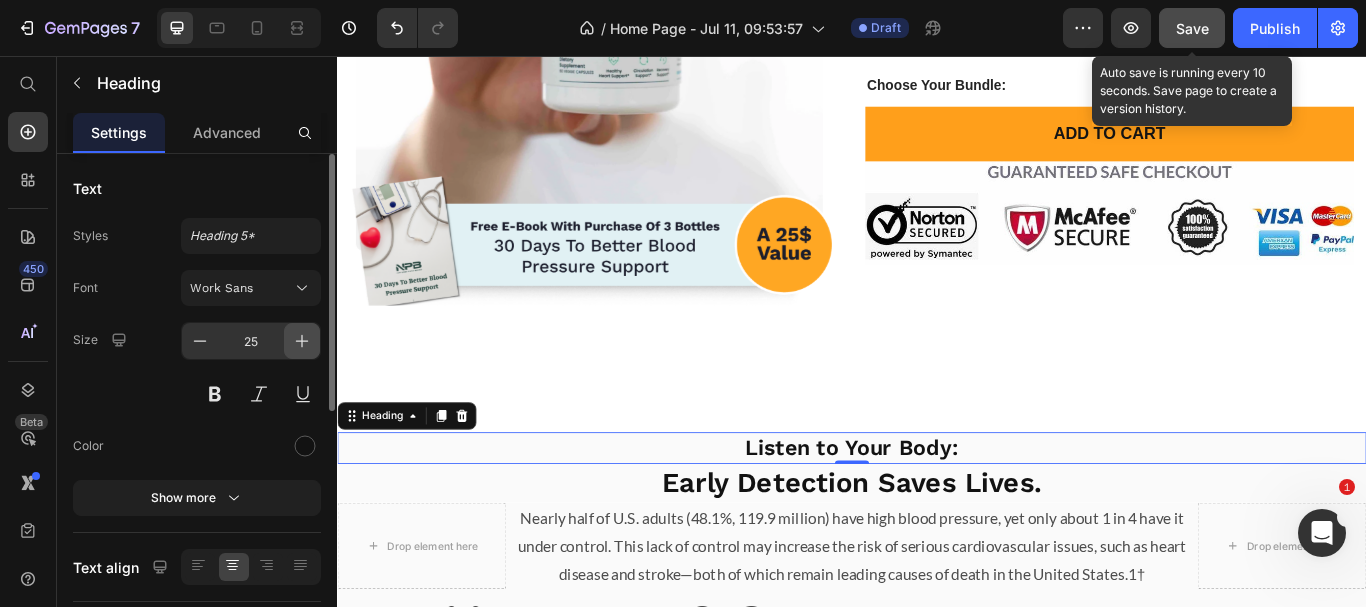 click 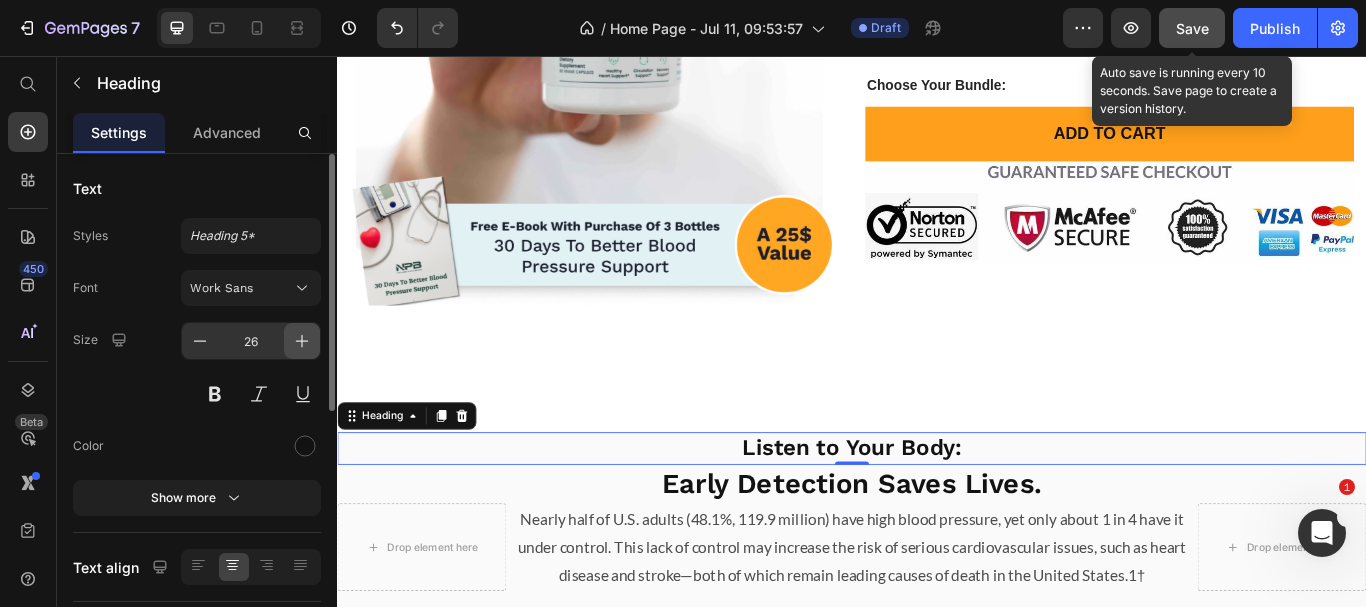click 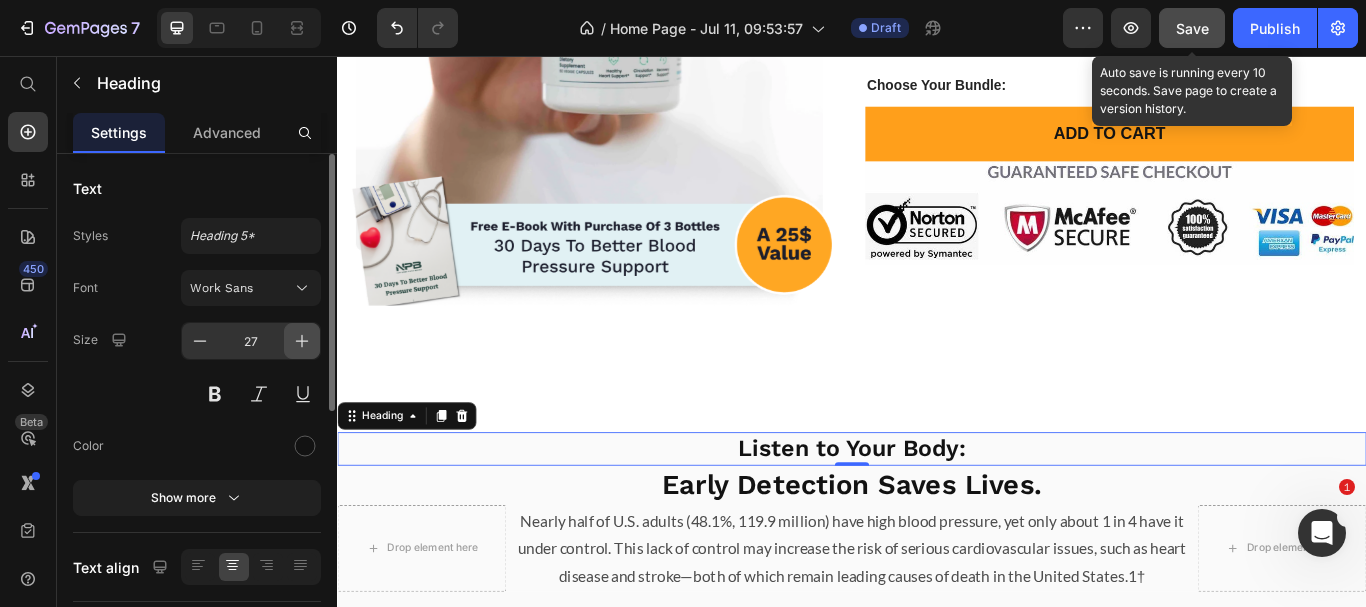 click 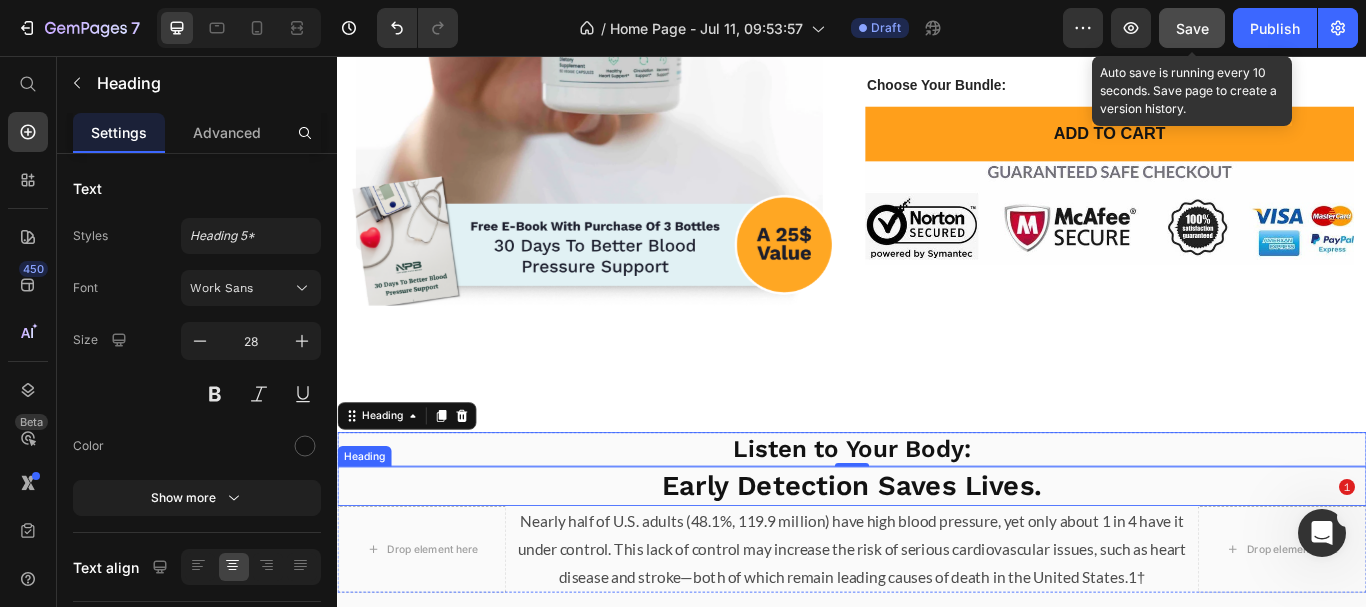click on "Early Detection Saves Lives." at bounding box center [937, 558] 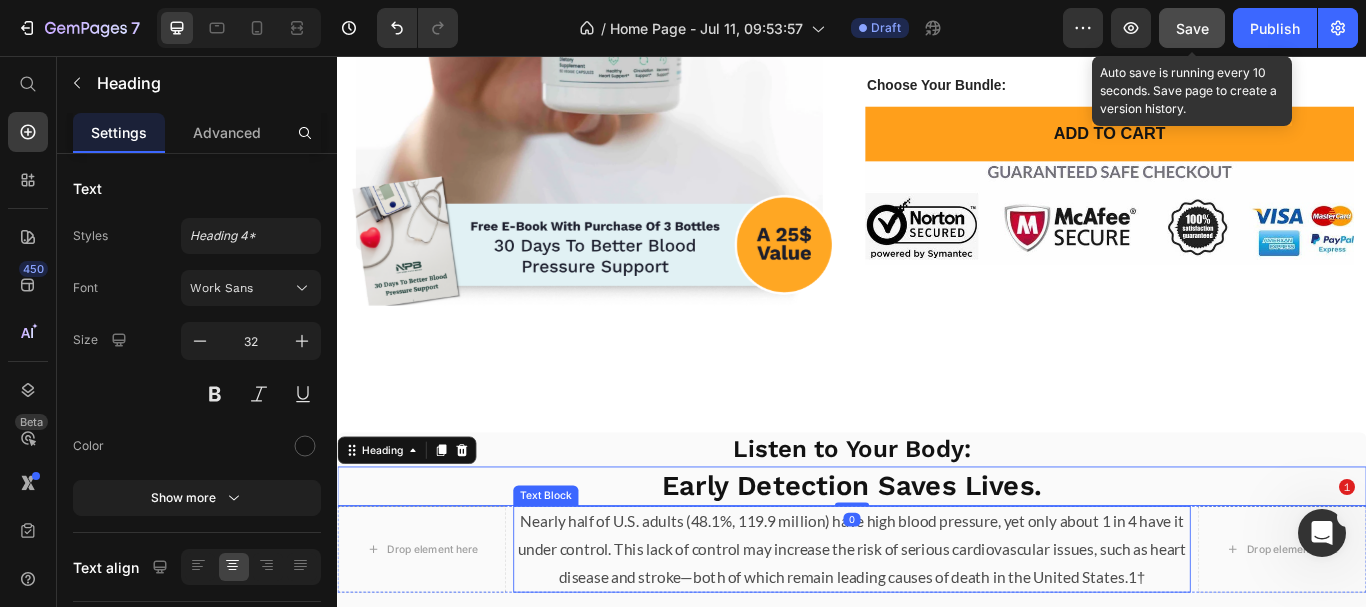 click on "Nearly half of U.S. adults (48.1%, 119.9 million) have high blood pressure, yet only about 1 in 4 have it under control. This lack of control may increase the risk of serious cardiovascular issues, such as heart disease and stroke—both of which remain leading causes of death in the United States. 1 †" at bounding box center (936, 631) 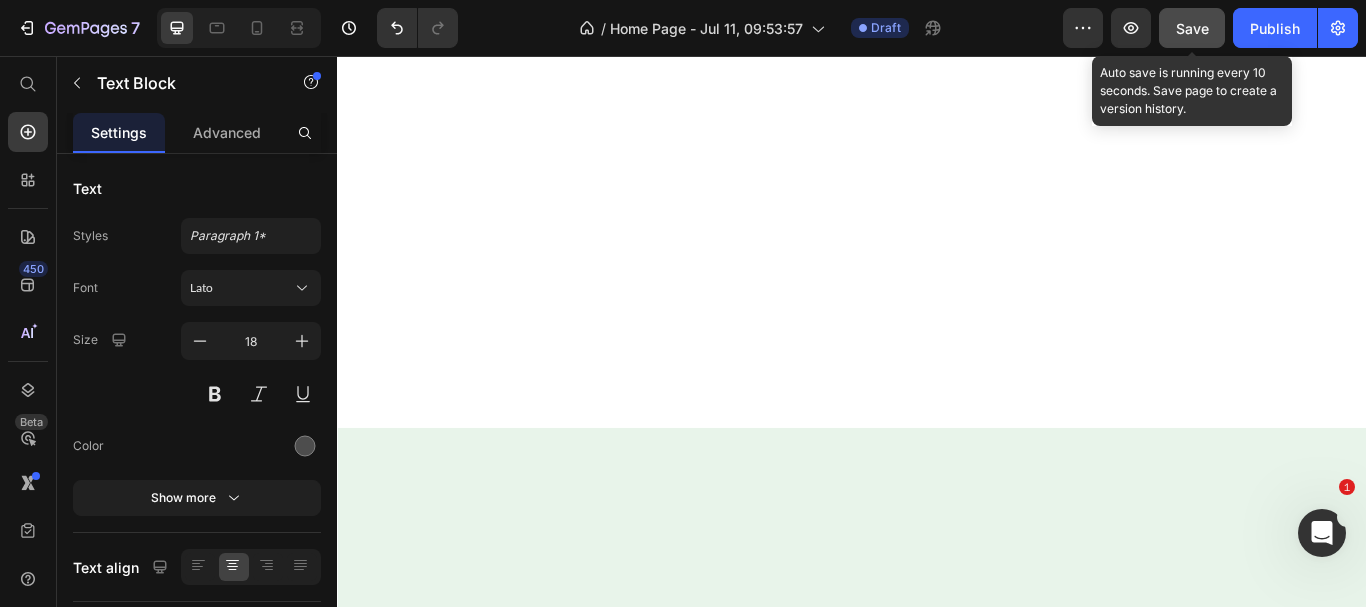 scroll, scrollTop: 0, scrollLeft: 0, axis: both 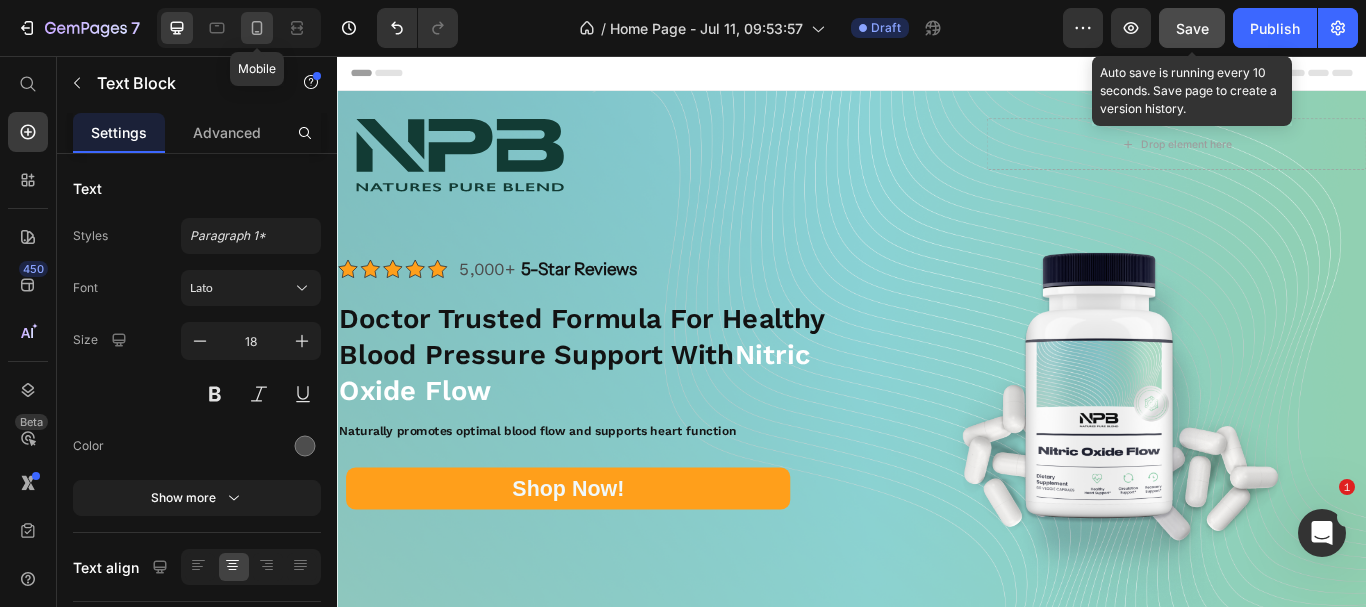 click 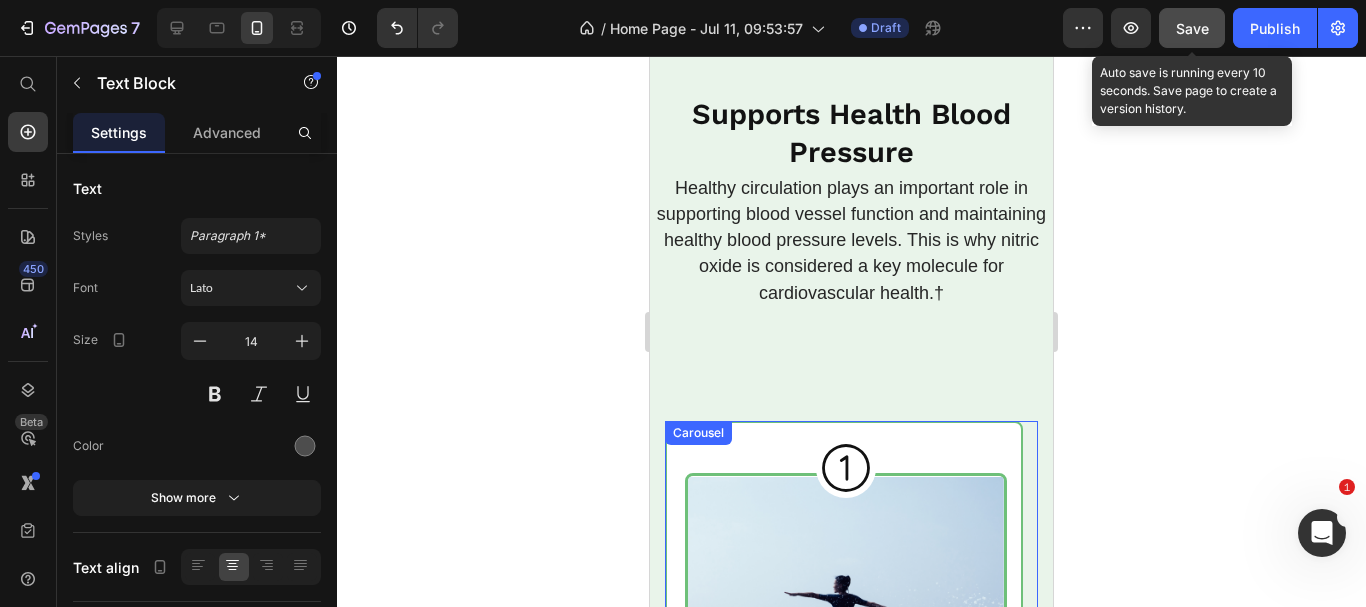 scroll, scrollTop: 2700, scrollLeft: 0, axis: vertical 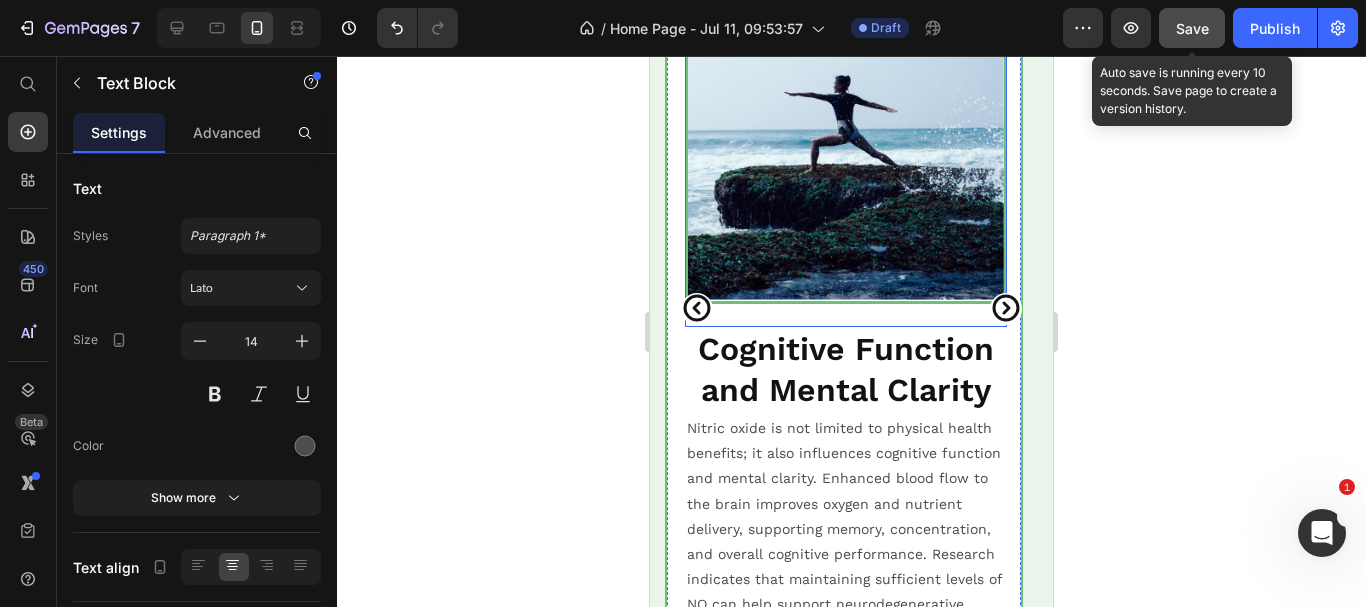 click on "Icon" at bounding box center (846, 132) 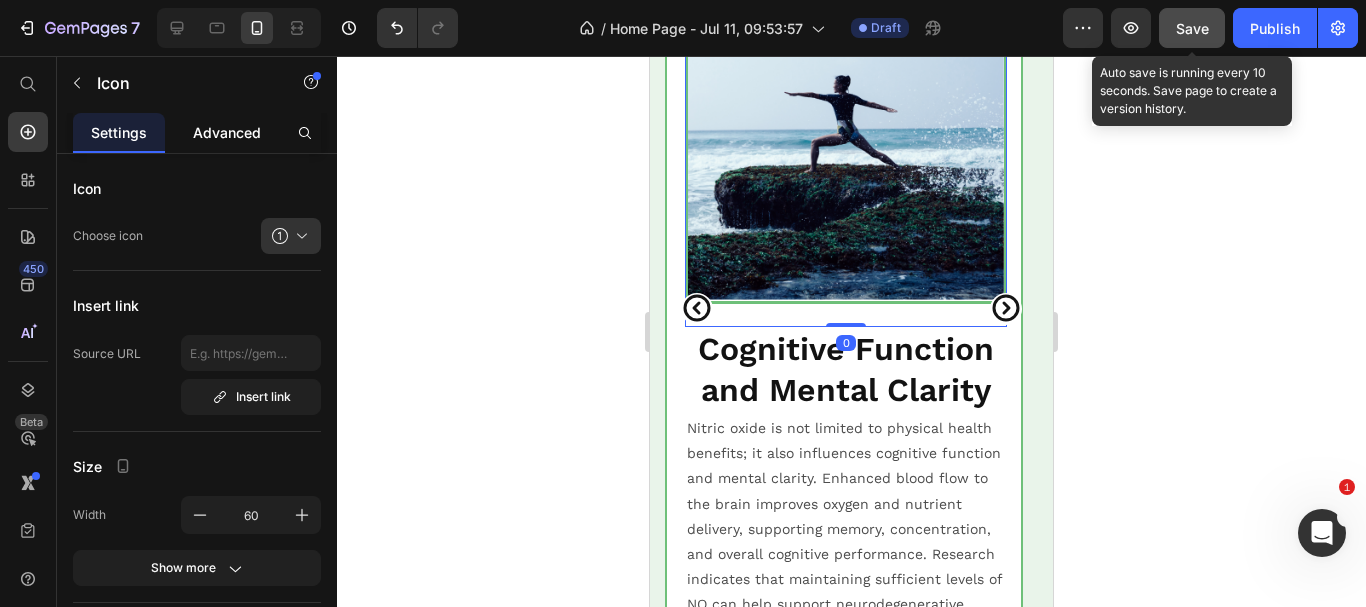 click on "Advanced" at bounding box center (227, 132) 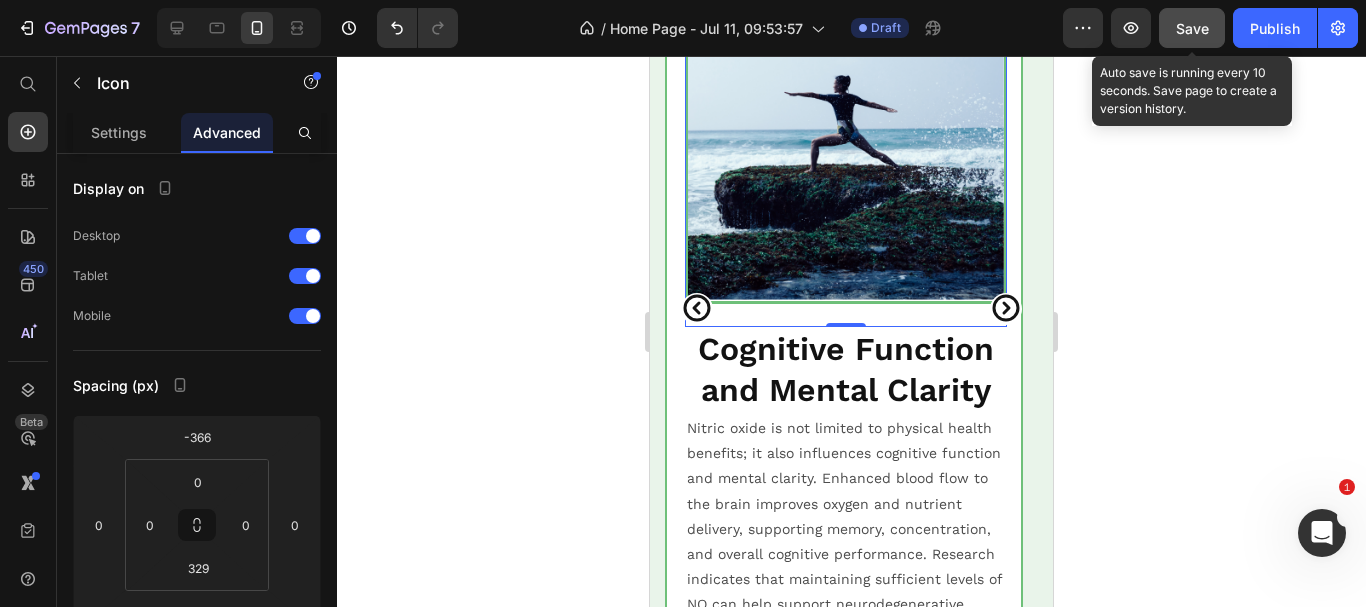 scroll, scrollTop: 2500, scrollLeft: 0, axis: vertical 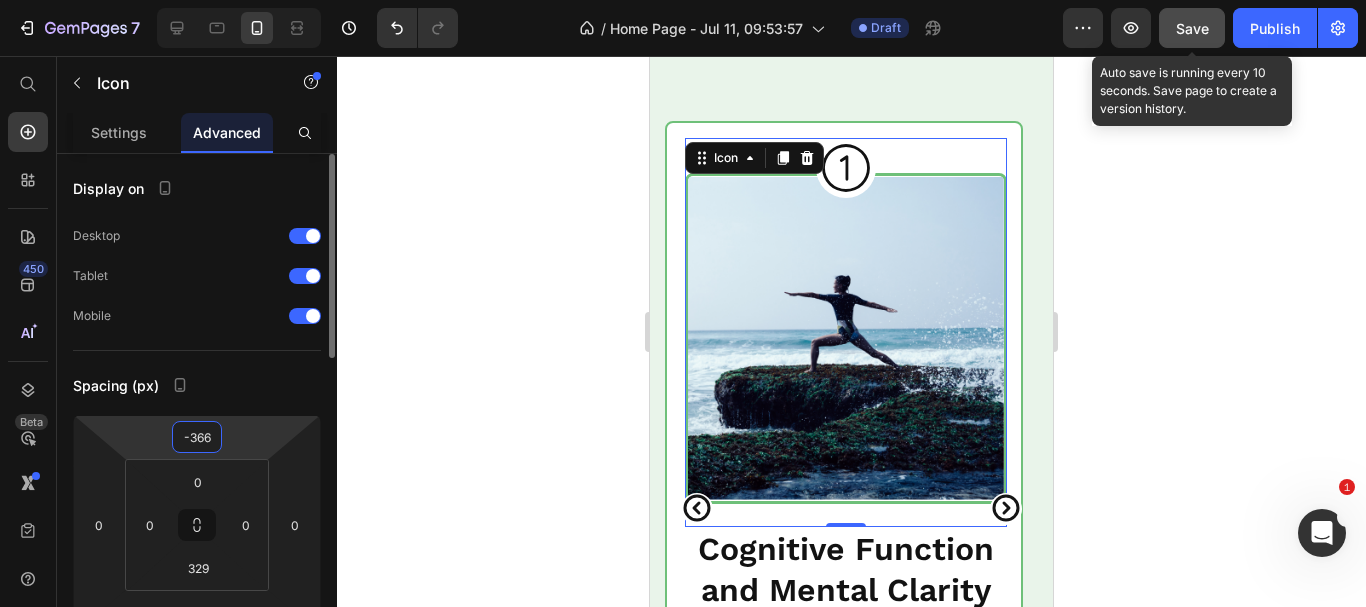 click on "-366" at bounding box center [197, 437] 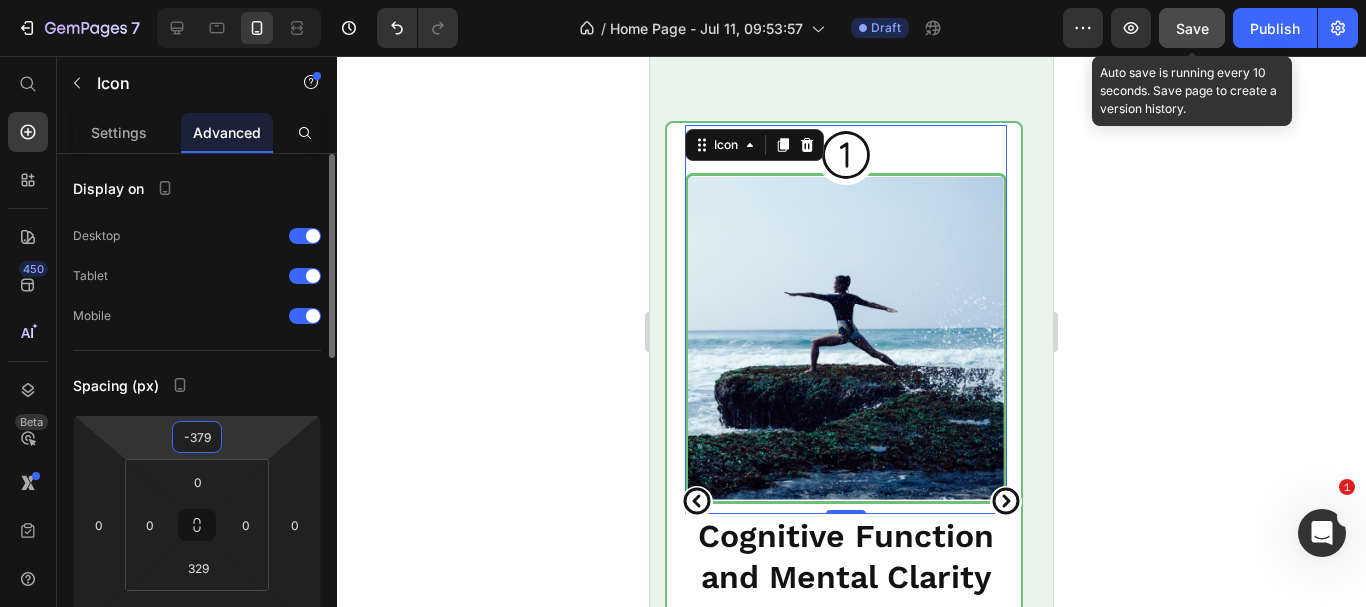type on "-380" 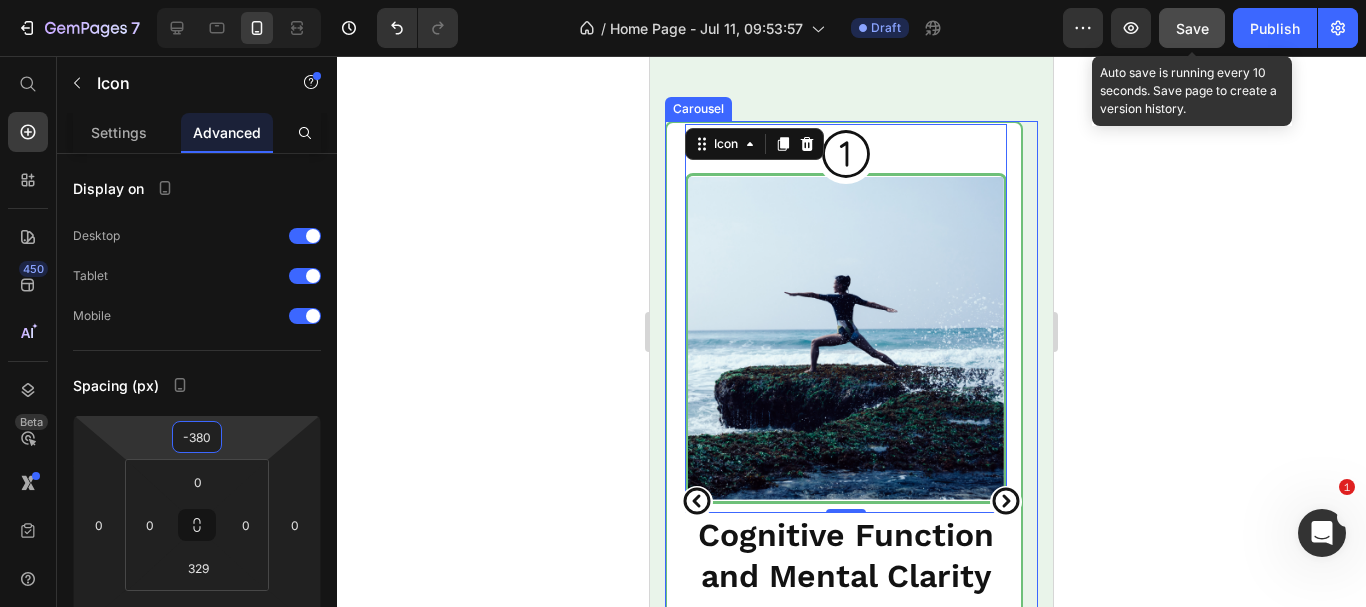 click 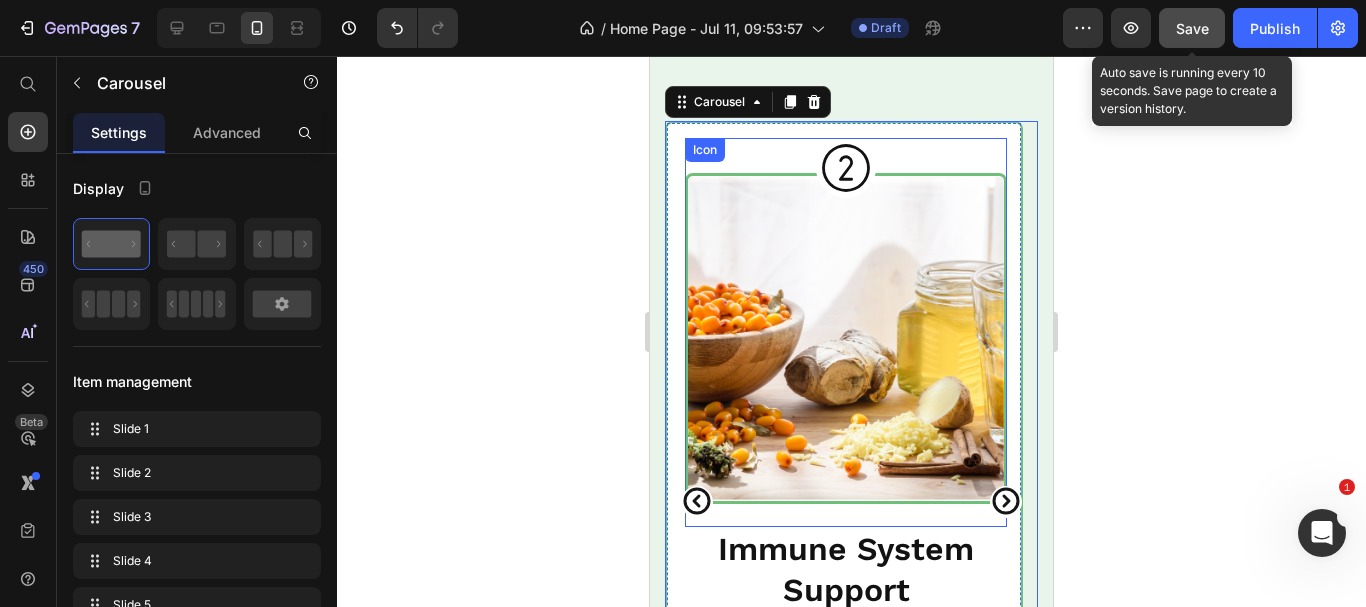 click on "Icon" at bounding box center (846, 332) 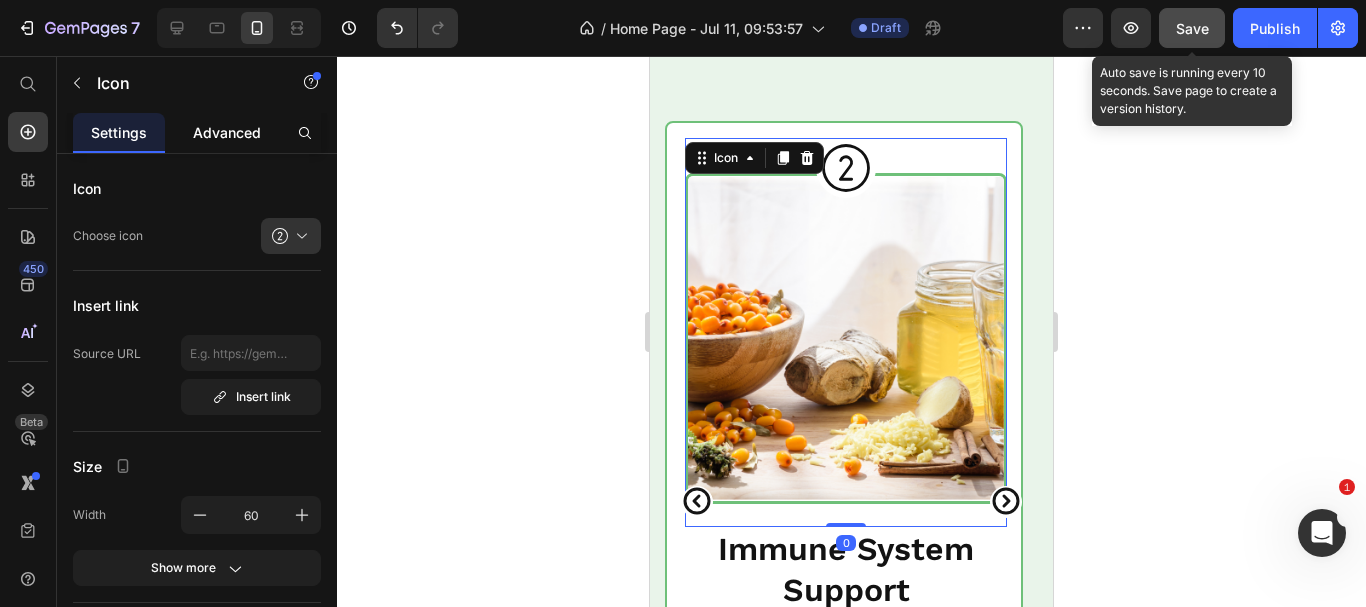 click on "Advanced" at bounding box center [227, 132] 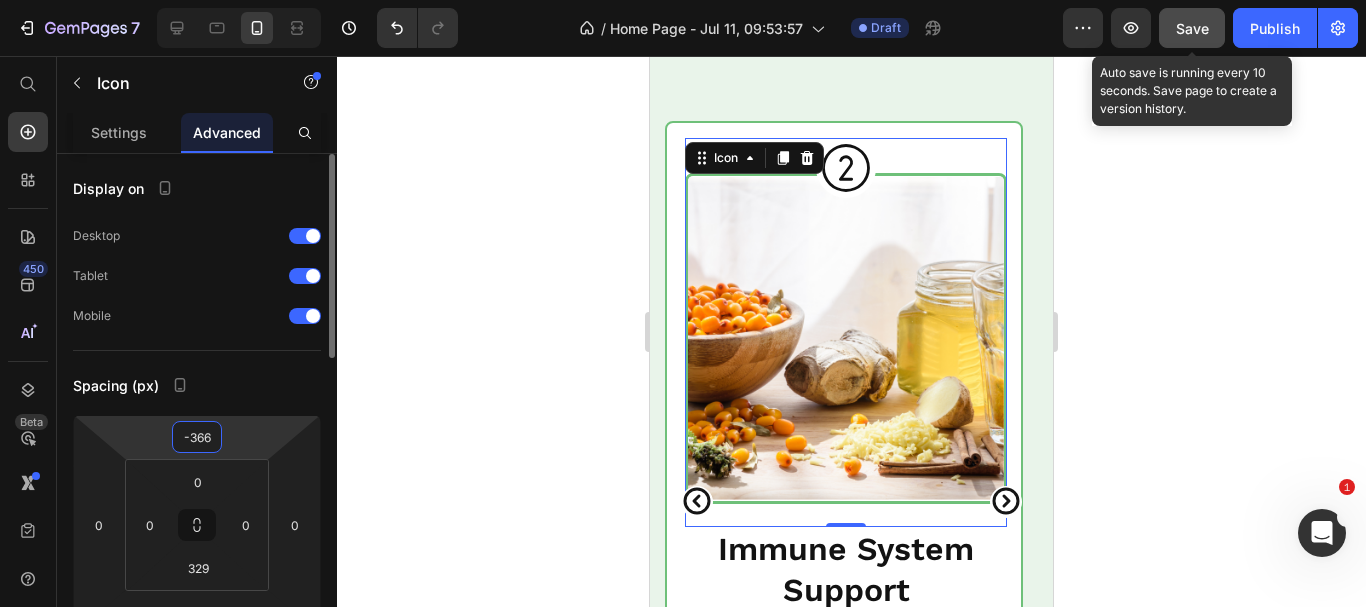 click on "-366" at bounding box center (197, 437) 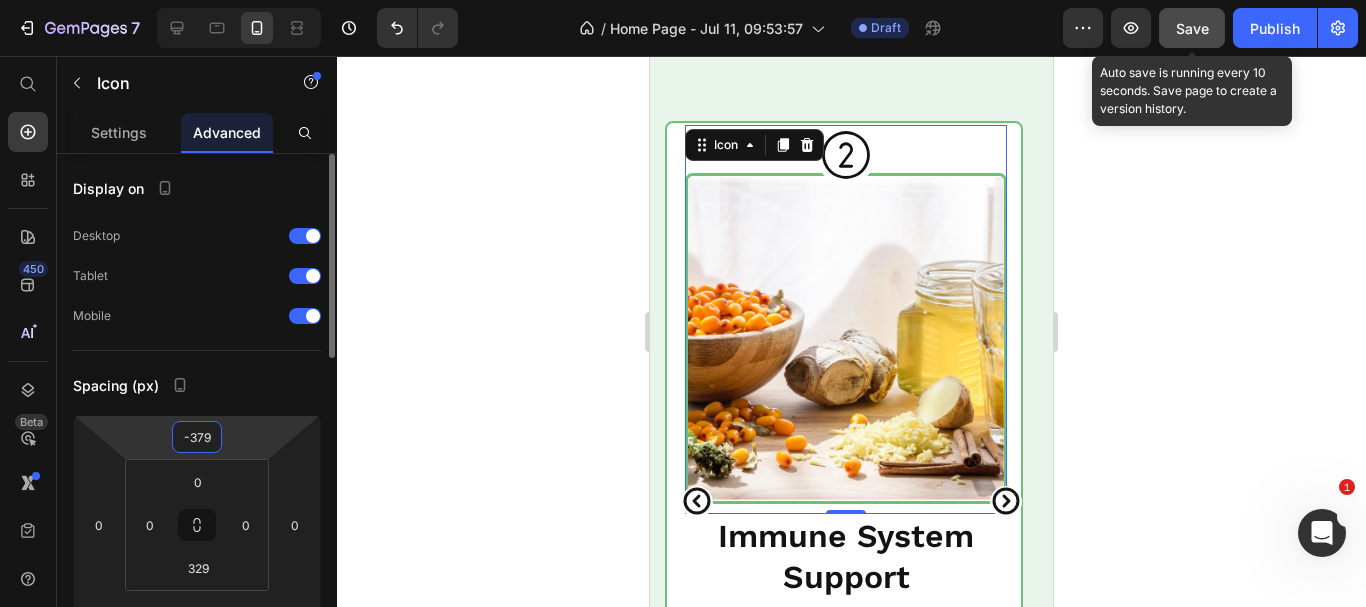 type on "-380" 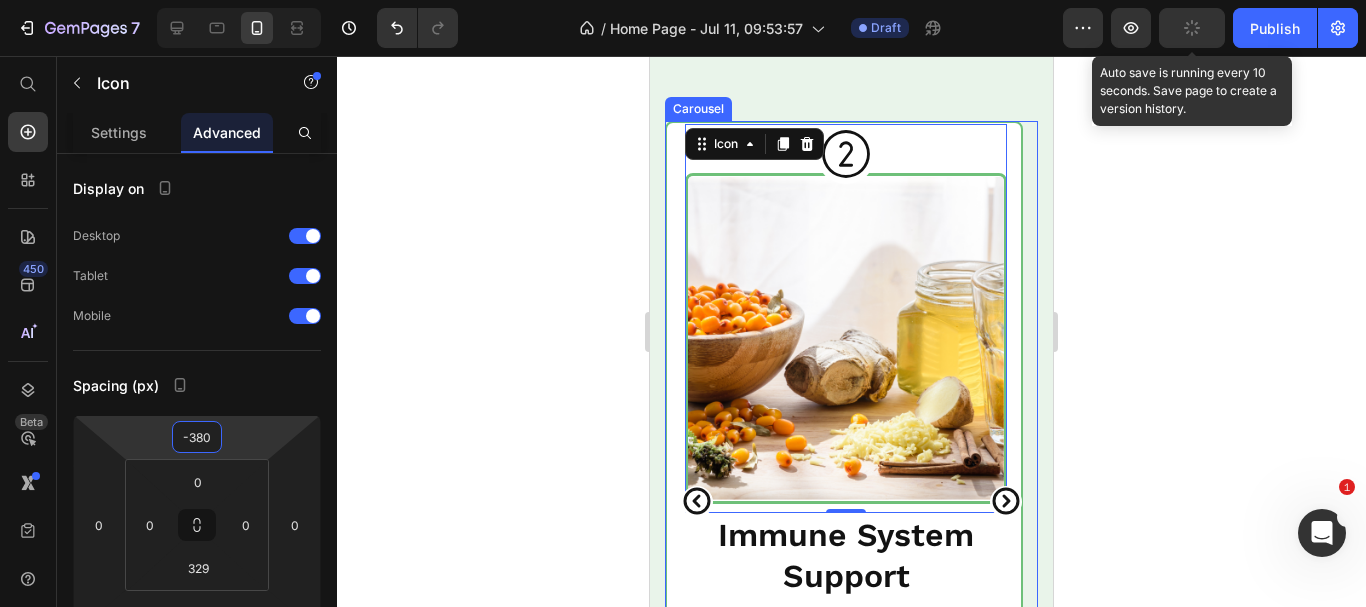 drag, startPoint x: 995, startPoint y: 558, endPoint x: 672, endPoint y: 505, distance: 327.31943 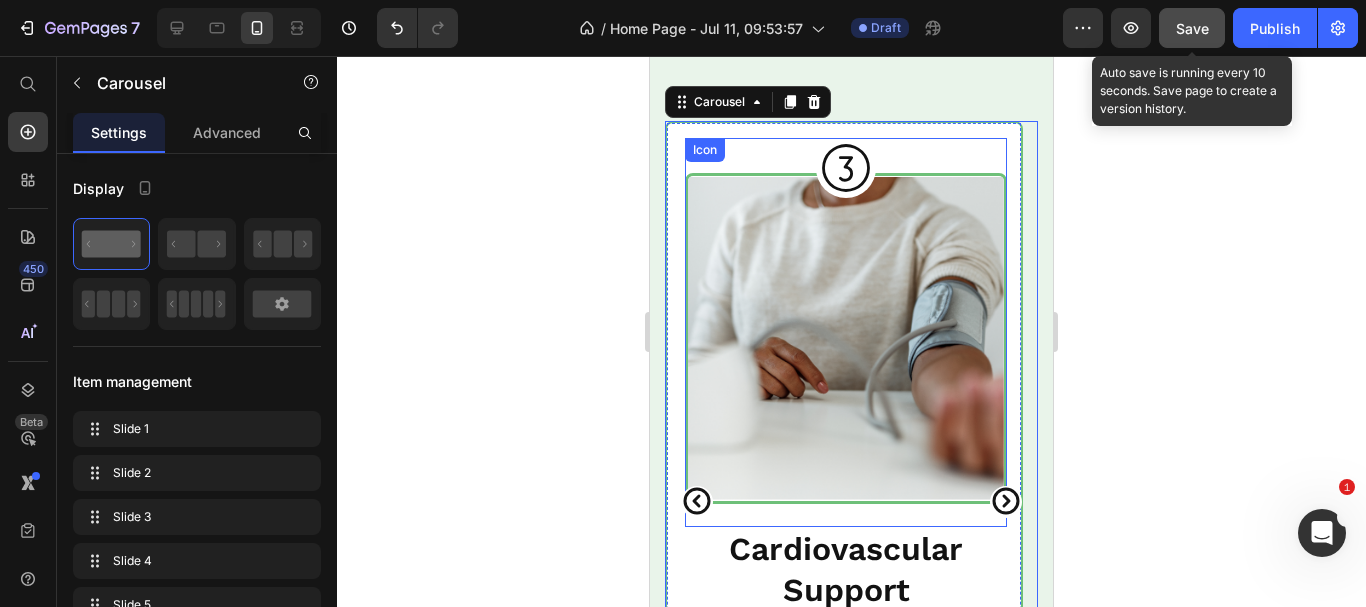 click on "Icon" at bounding box center (846, 332) 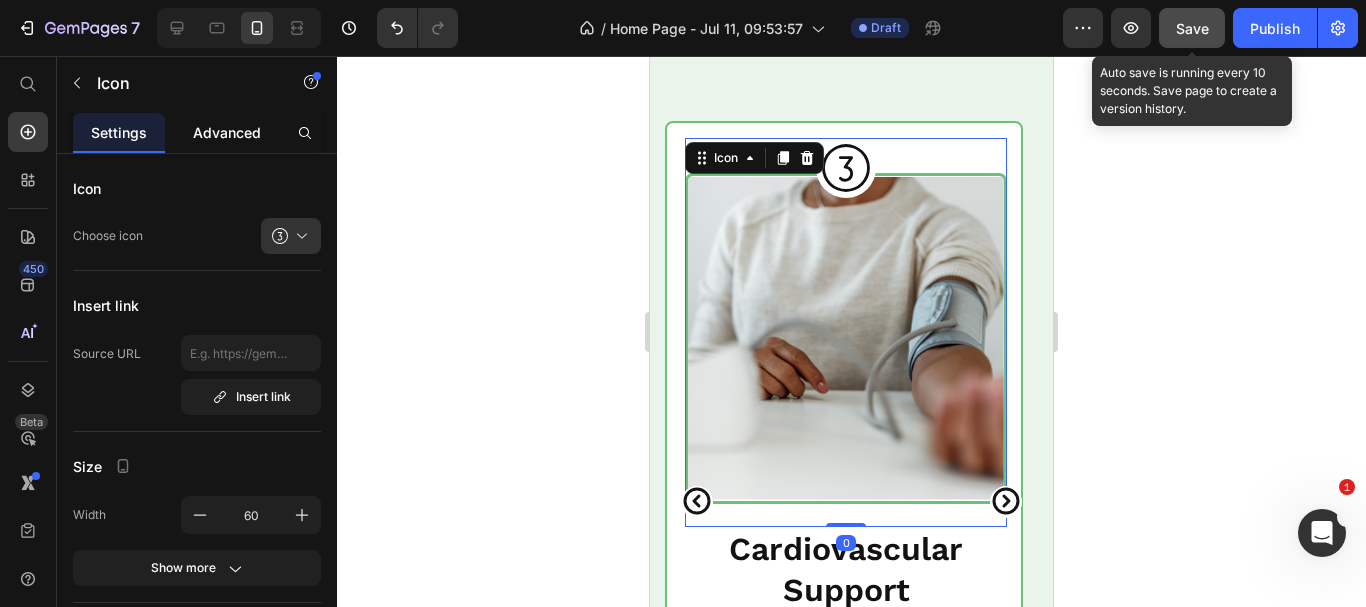 click on "Advanced" at bounding box center (227, 132) 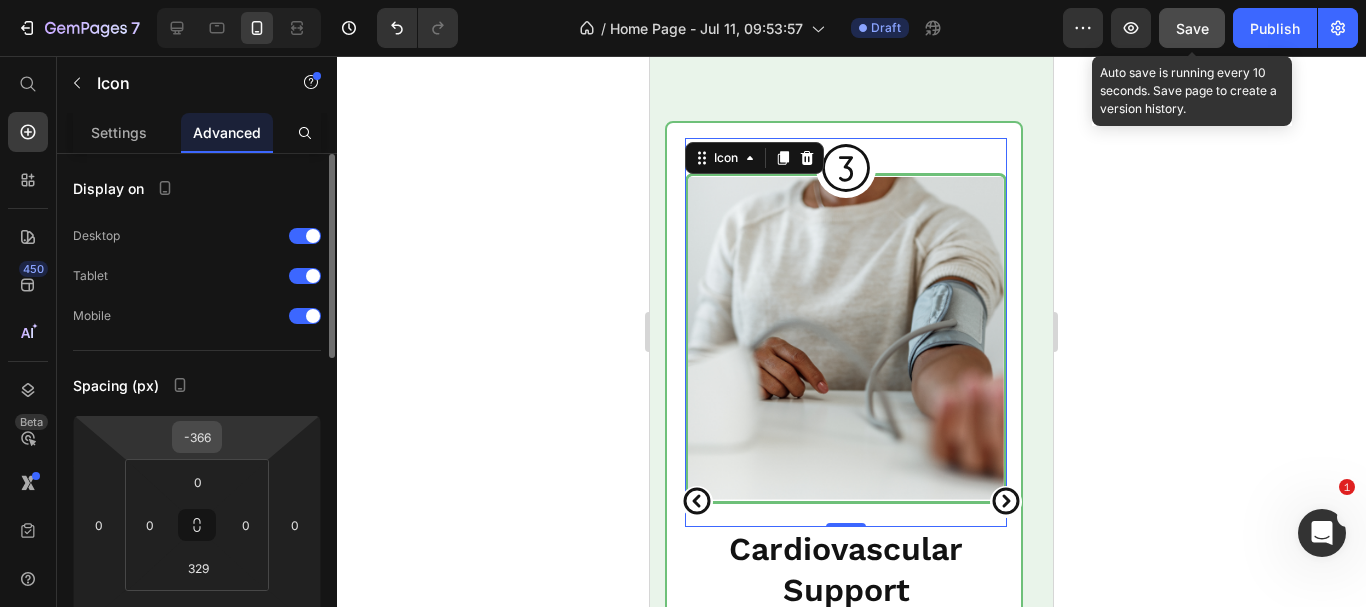 click on "-366" at bounding box center [197, 437] 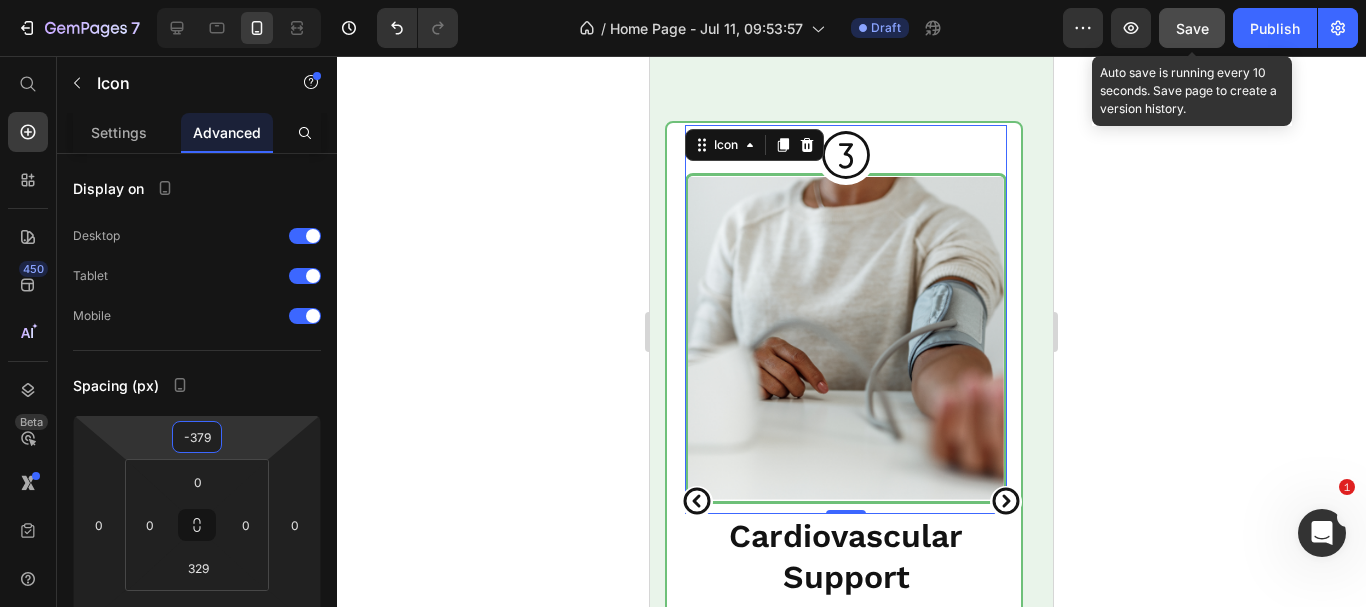 type on "-380" 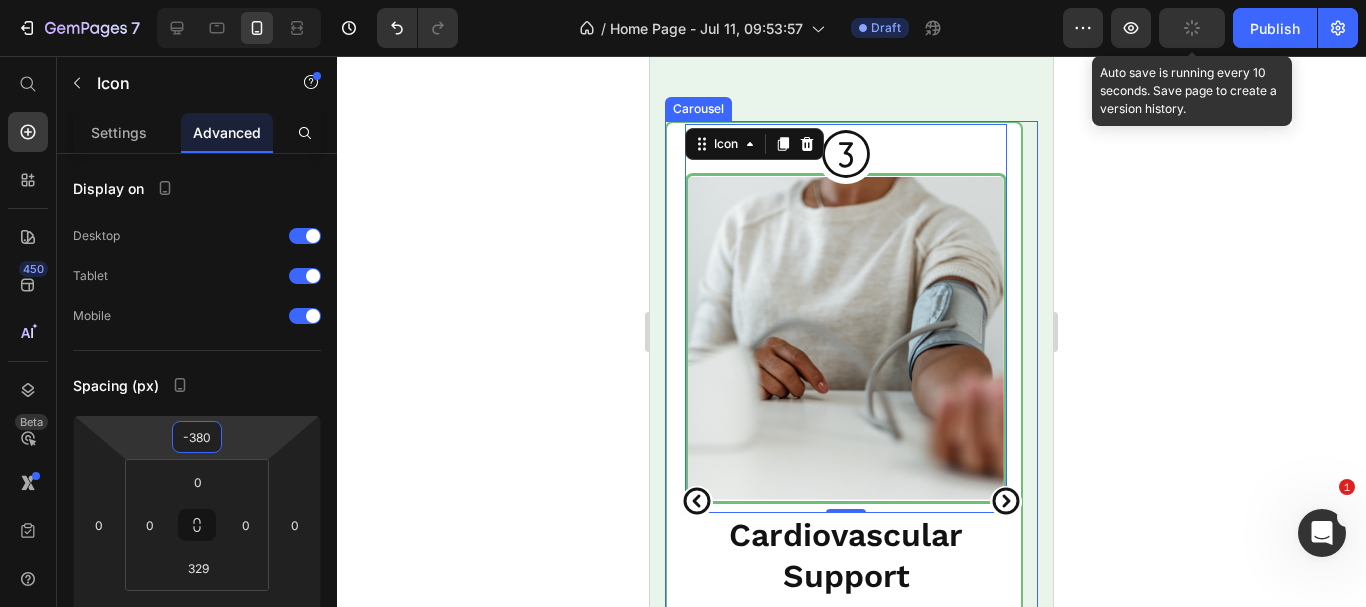 click 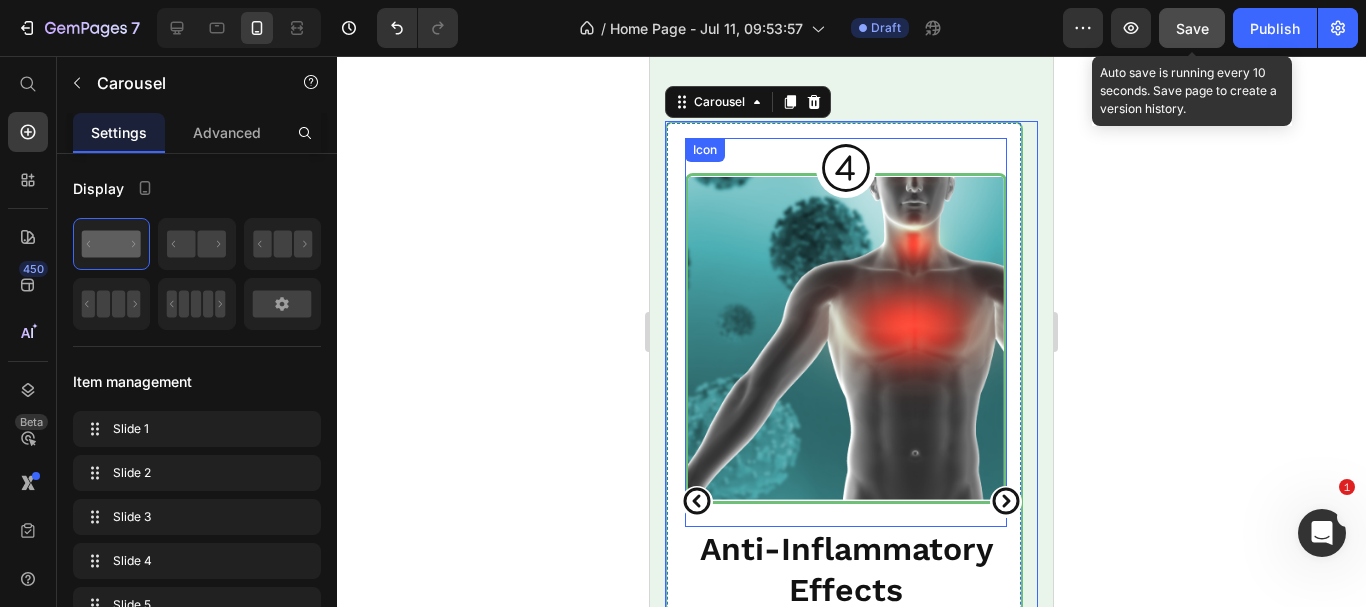drag, startPoint x: 898, startPoint y: 318, endPoint x: 700, endPoint y: 340, distance: 199.21848 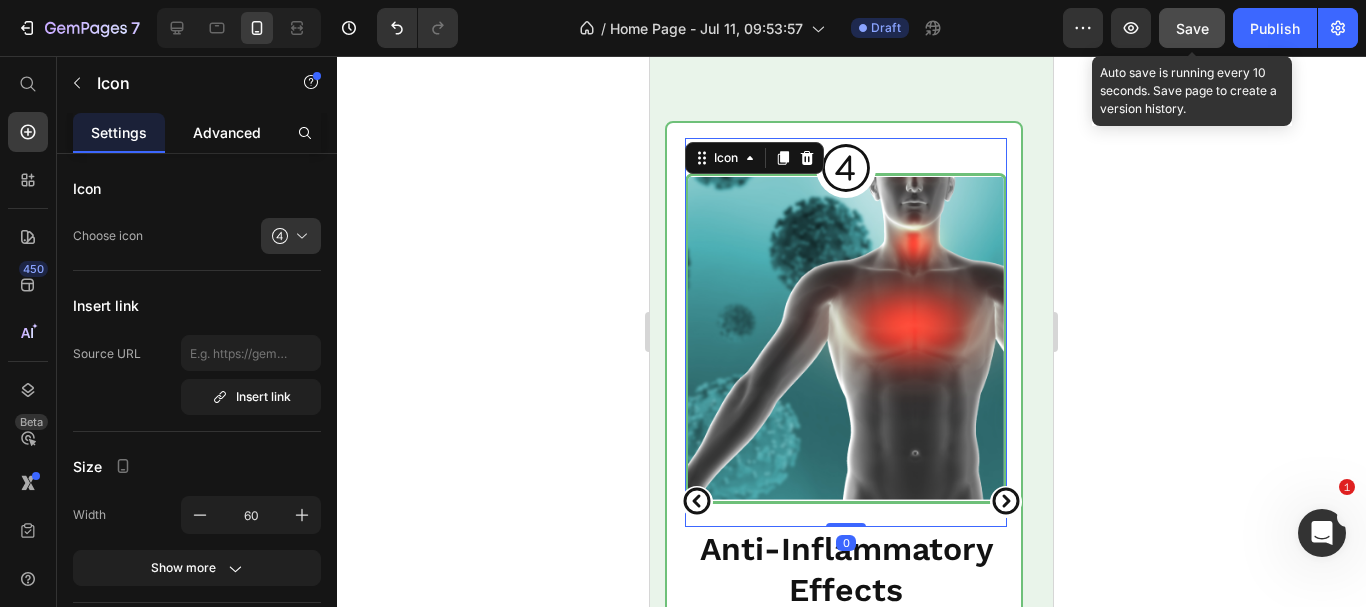 click on "Advanced" at bounding box center [227, 132] 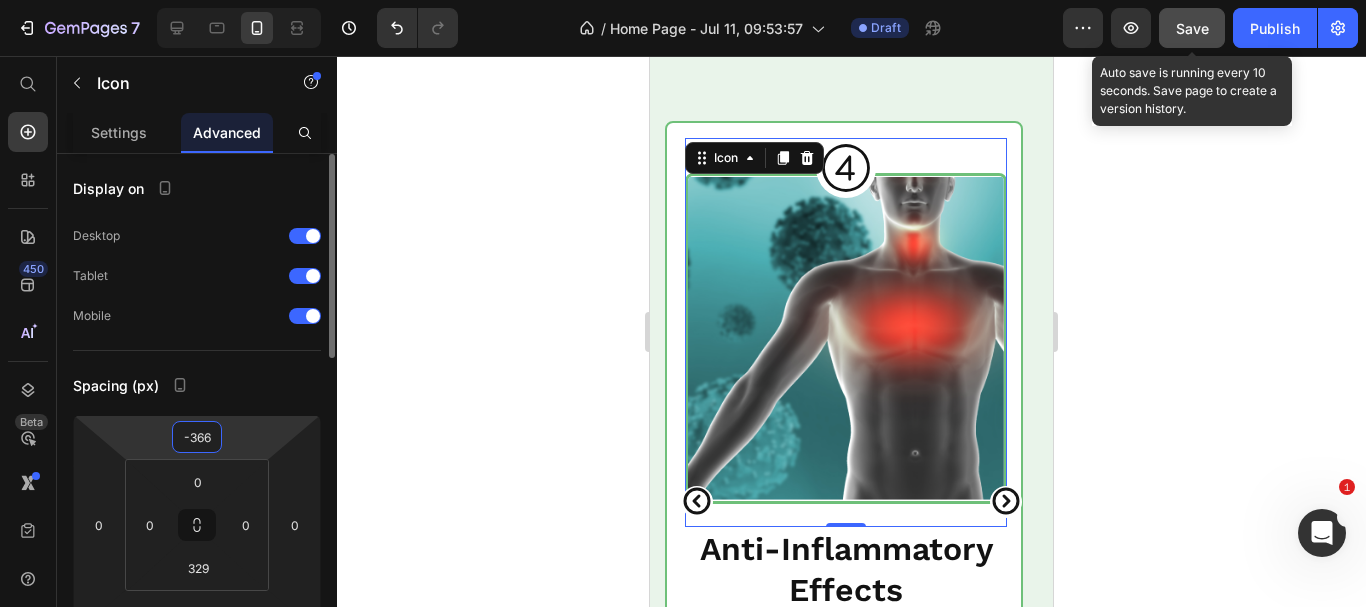 click on "-366" at bounding box center [197, 437] 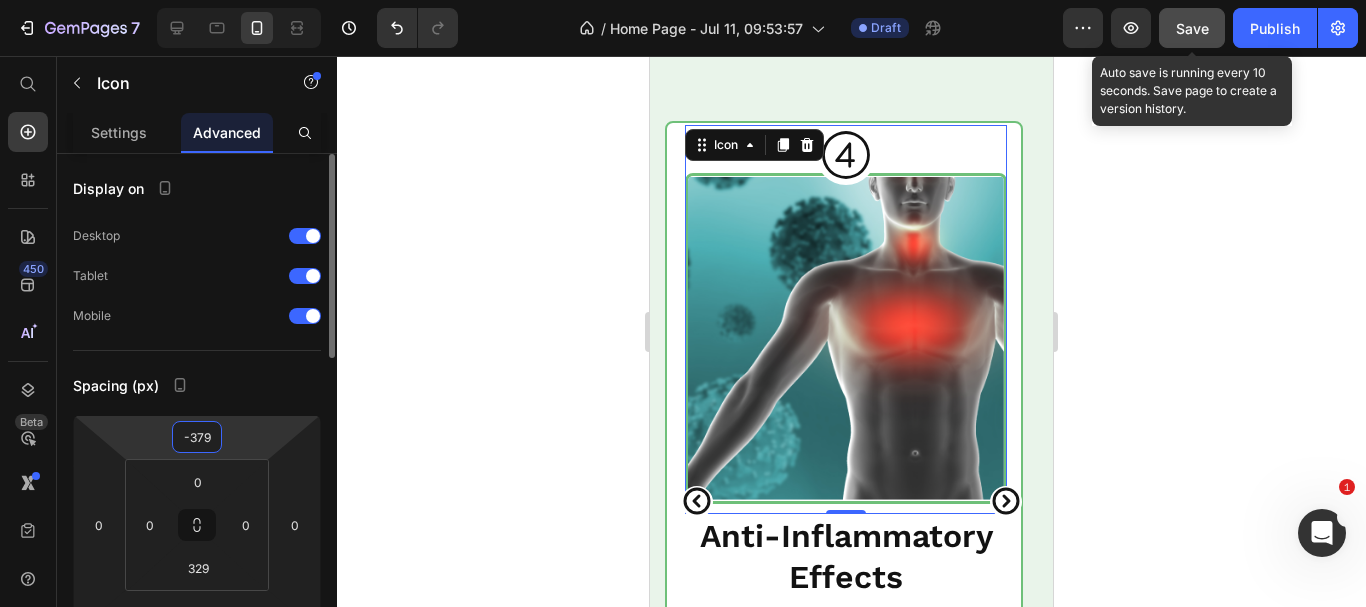 type on "-380" 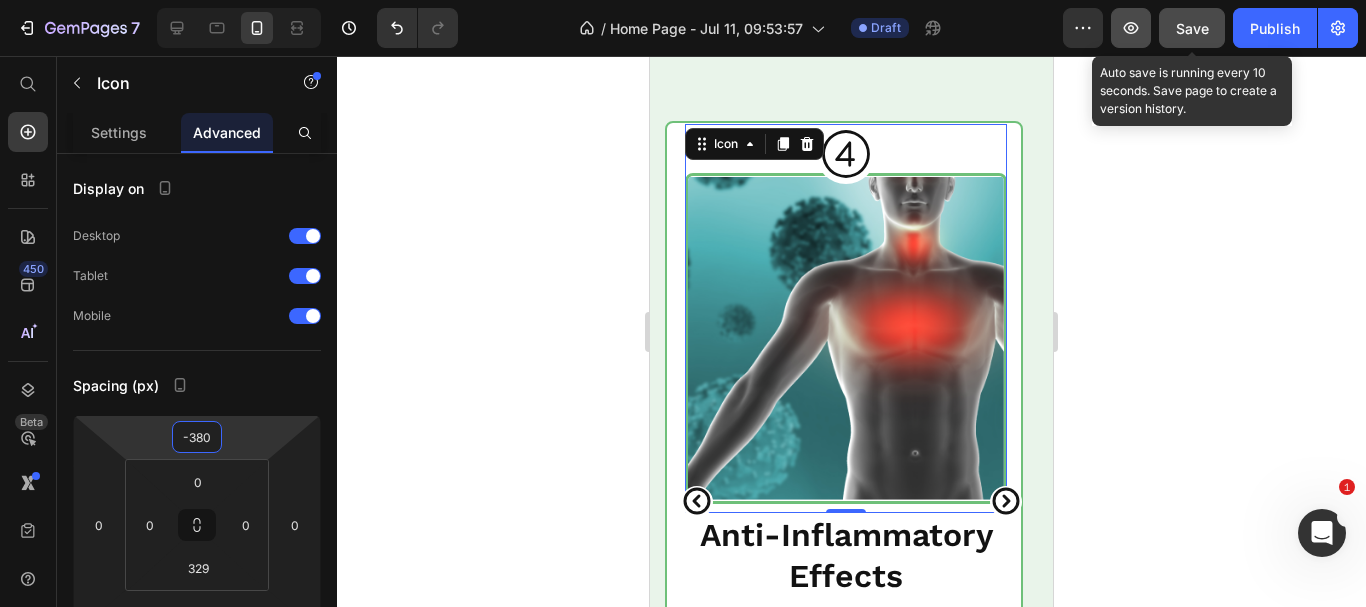 click on "Save" at bounding box center (1192, 28) 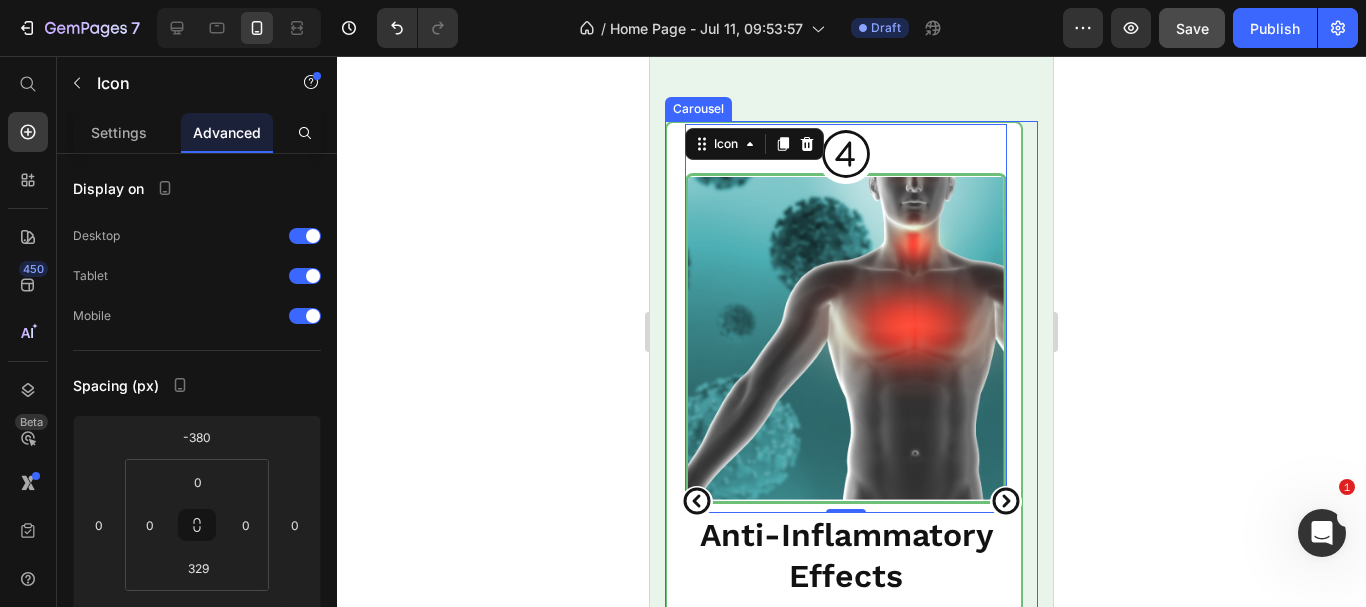 click 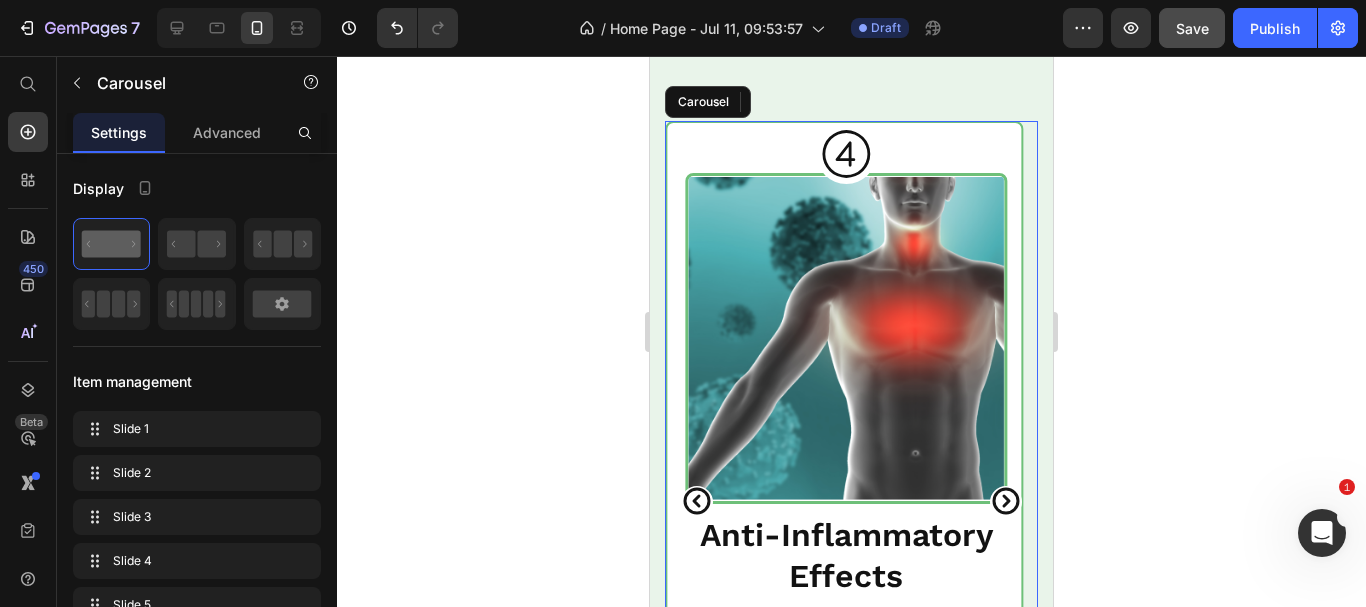 click 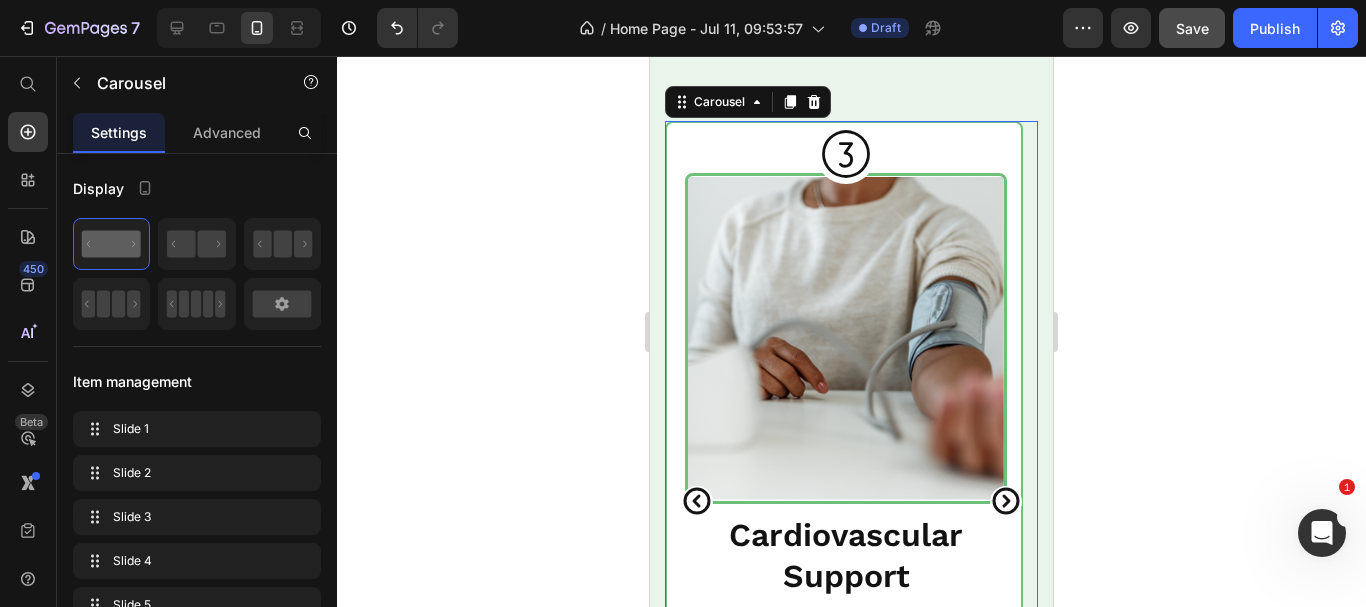 click 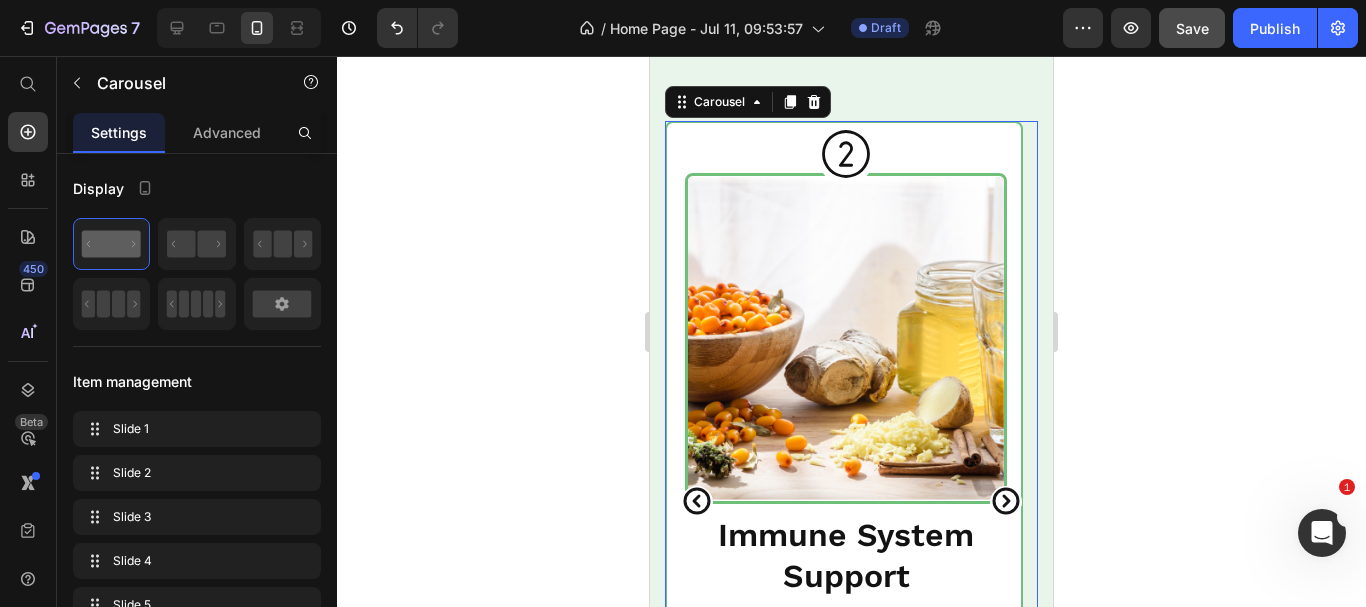 click 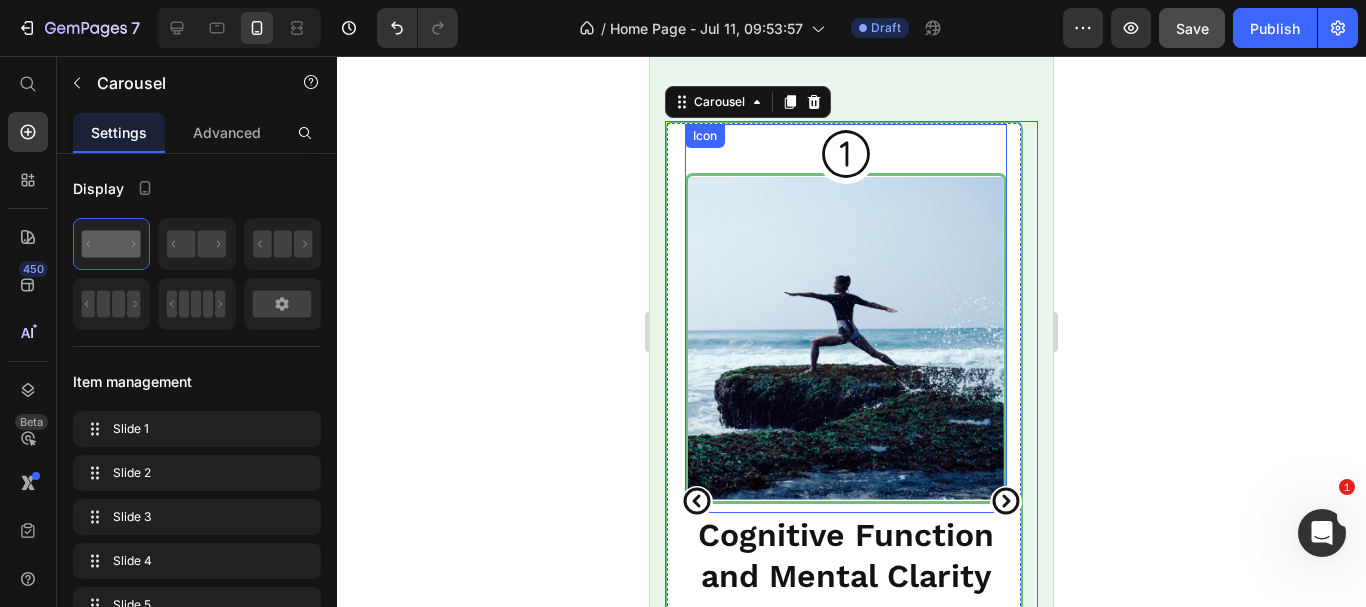 click on "Icon" at bounding box center (846, 318) 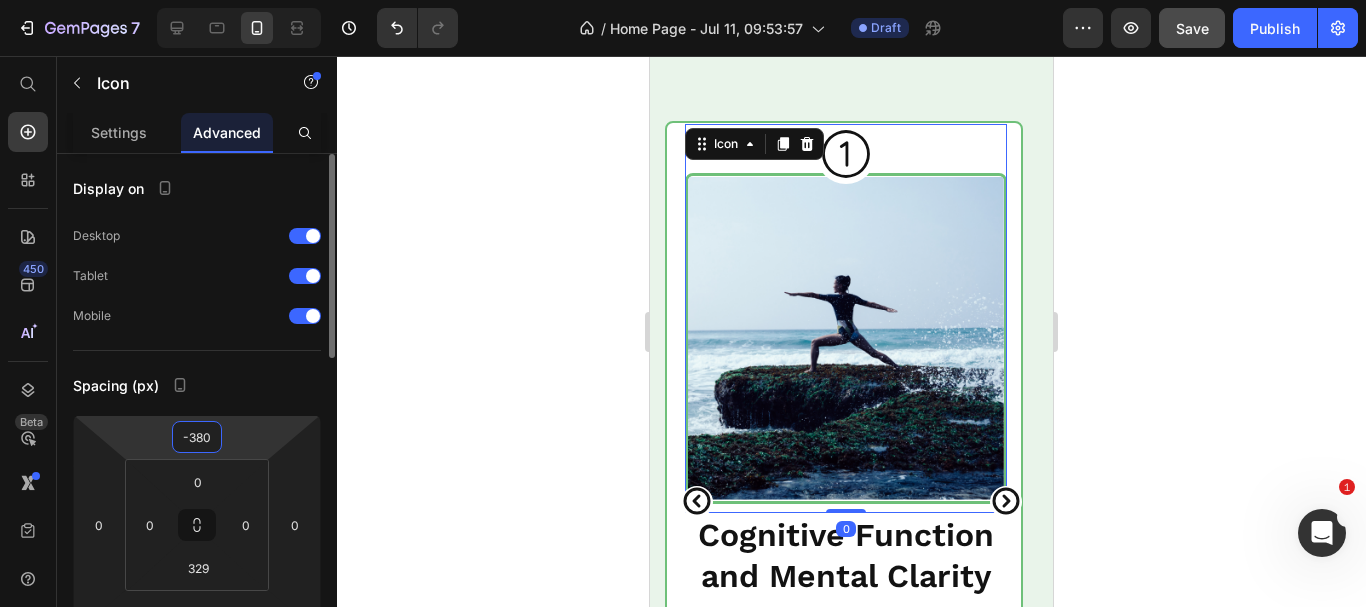 click on "-380" at bounding box center [197, 437] 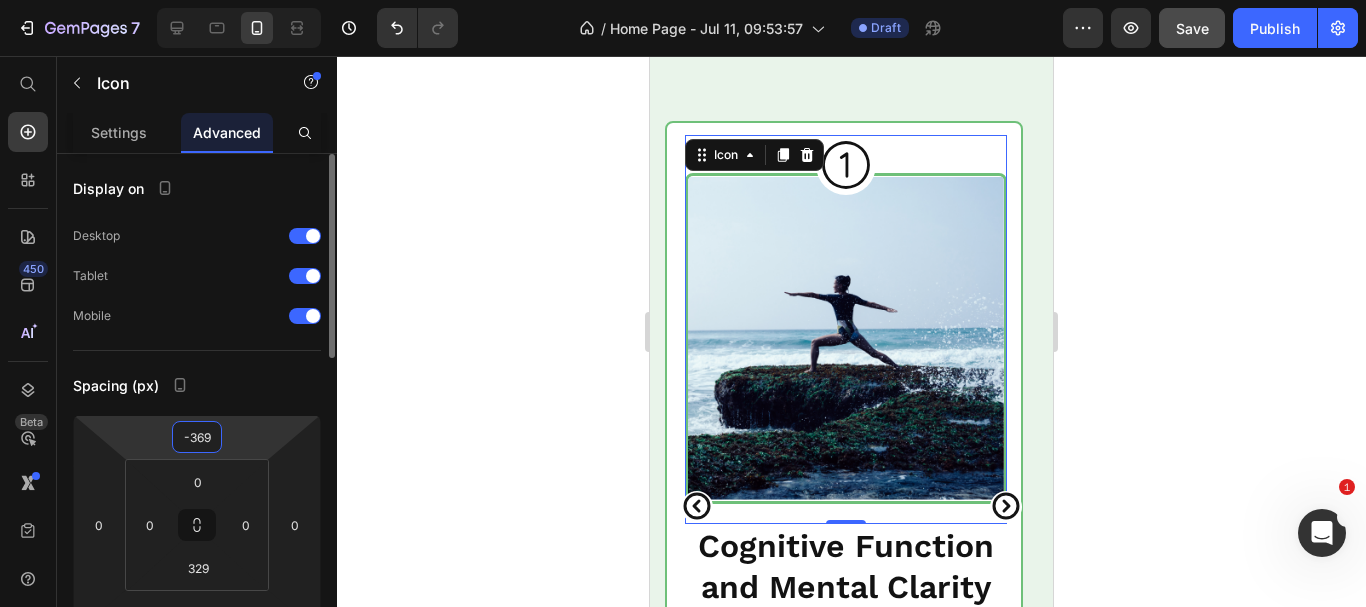 type on "-368" 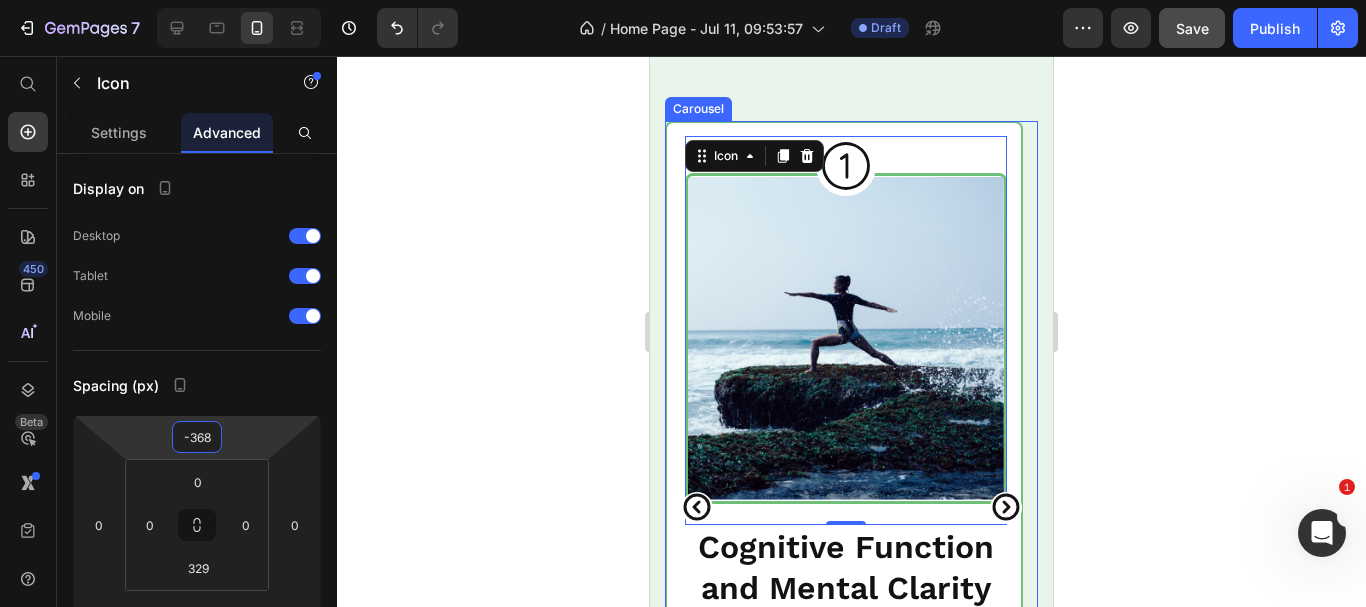 click 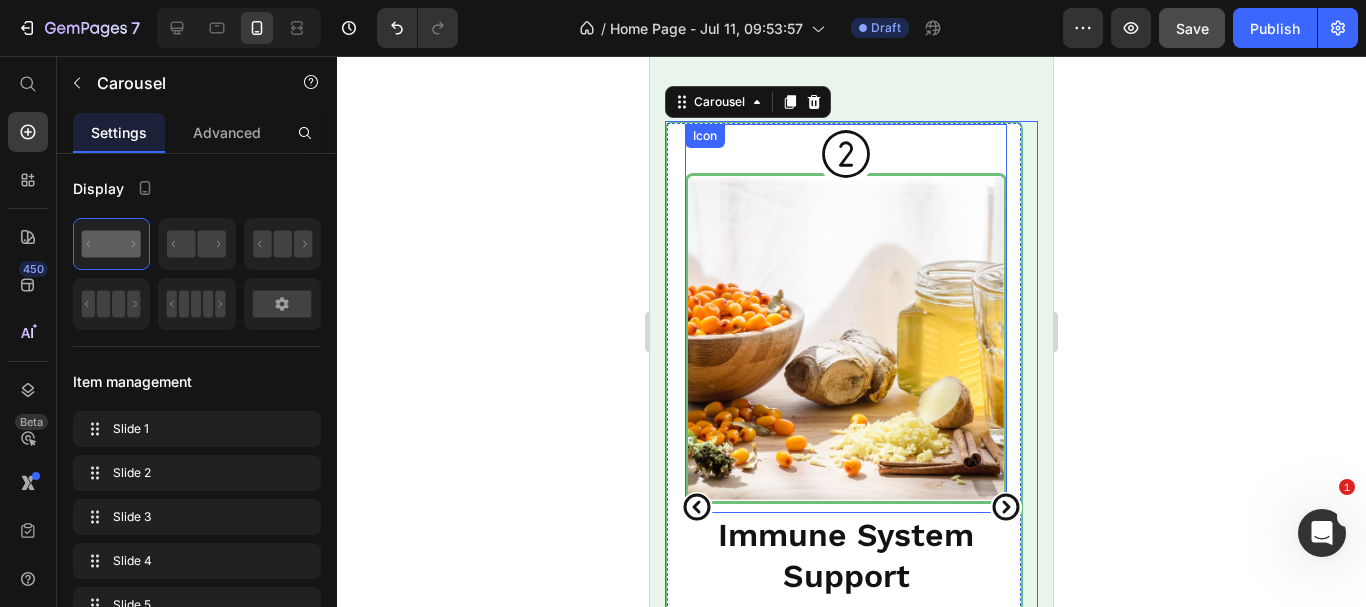 click on "Icon" at bounding box center (846, 318) 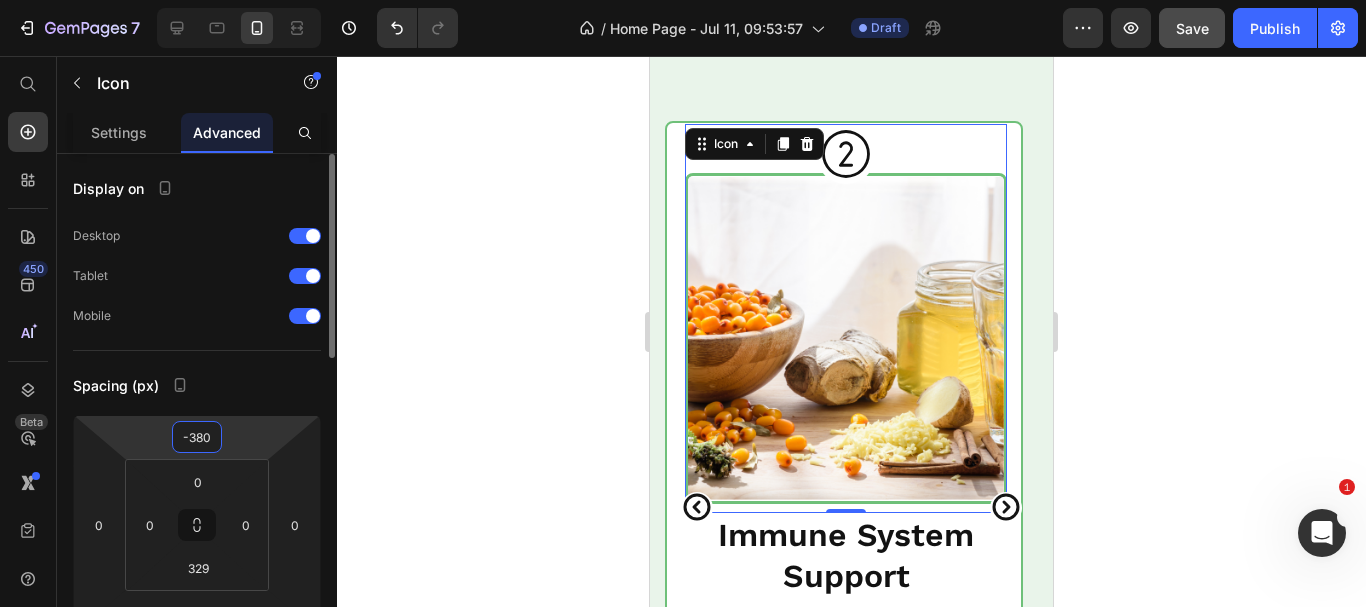 click on "-380" at bounding box center [197, 437] 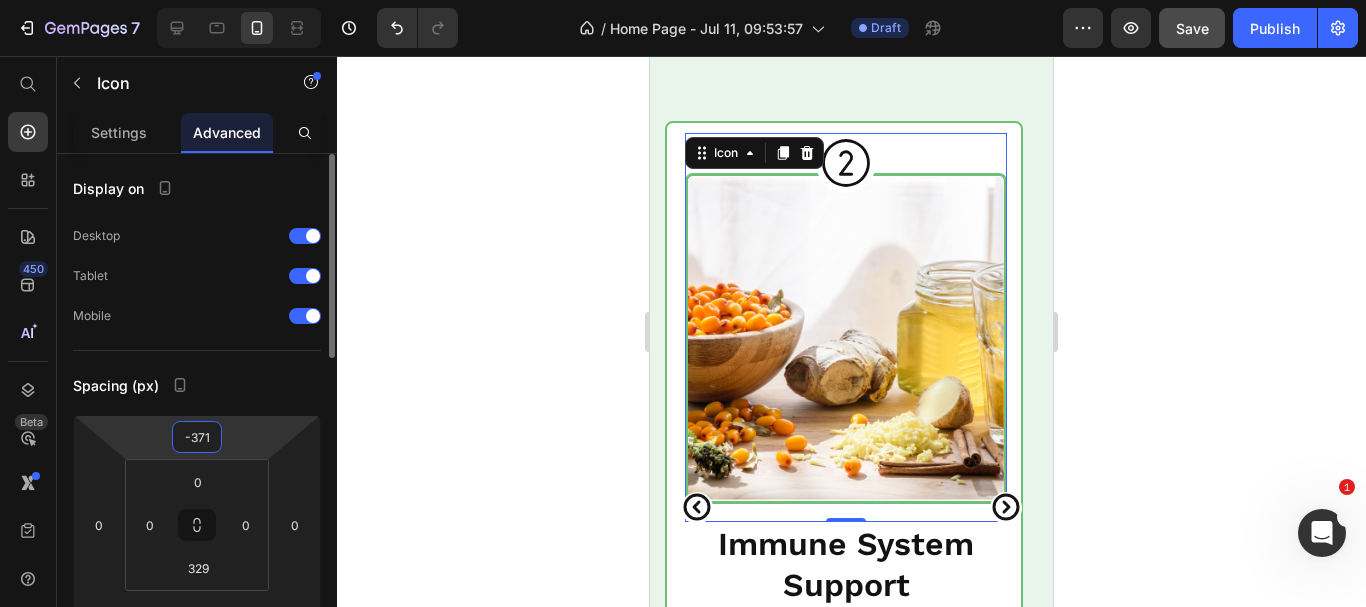 type on "-370" 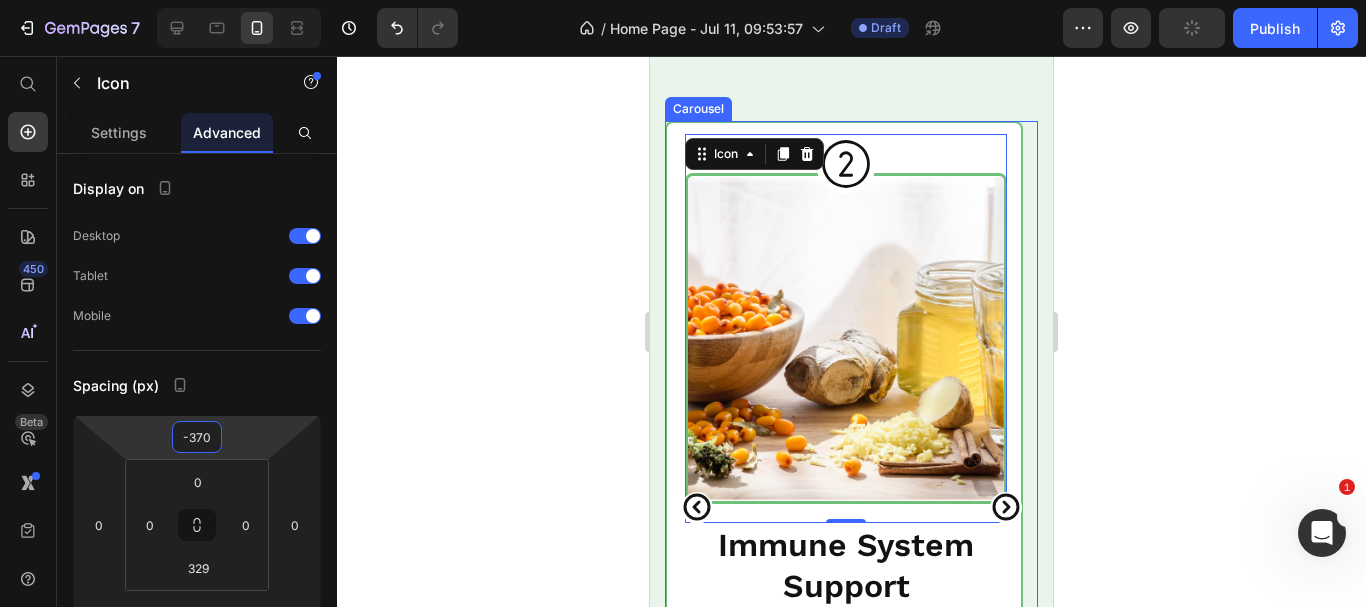 click 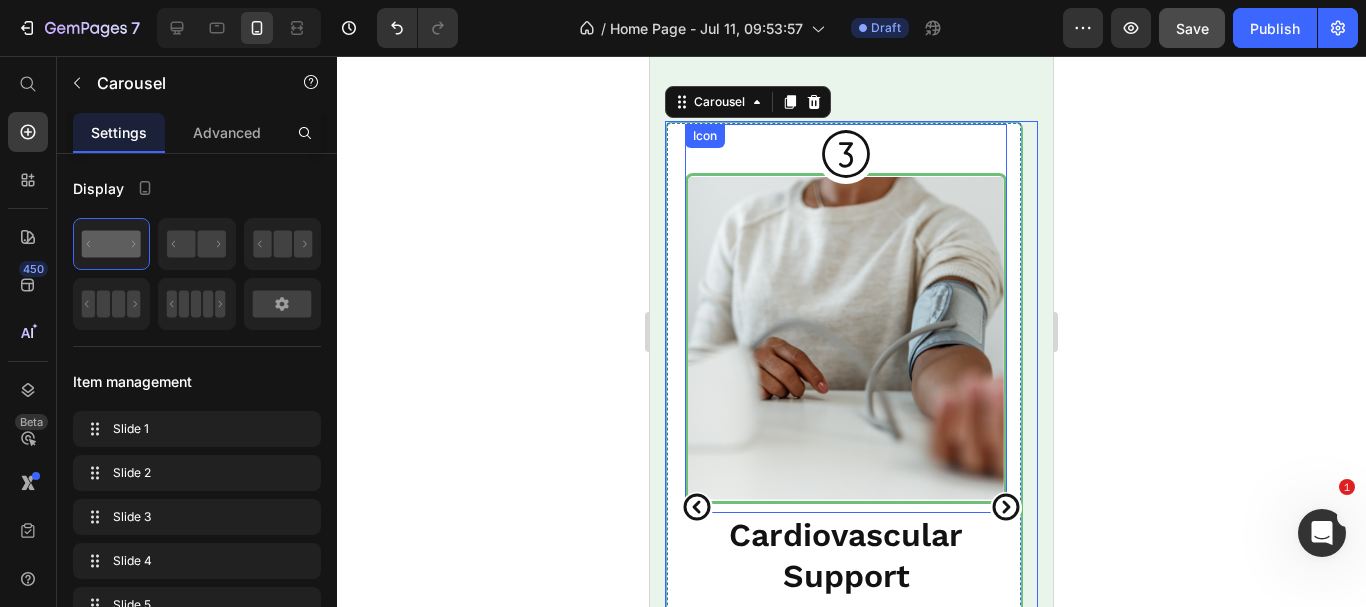 click on "Icon" at bounding box center (846, 318) 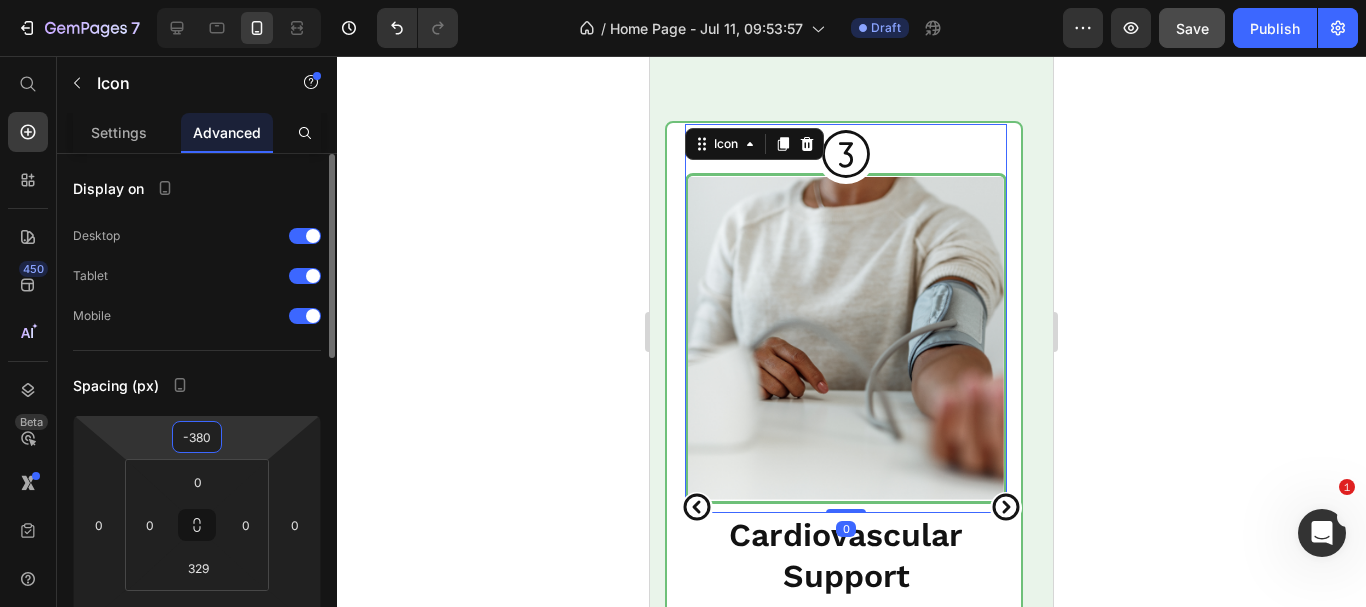 click on "-380" at bounding box center [197, 437] 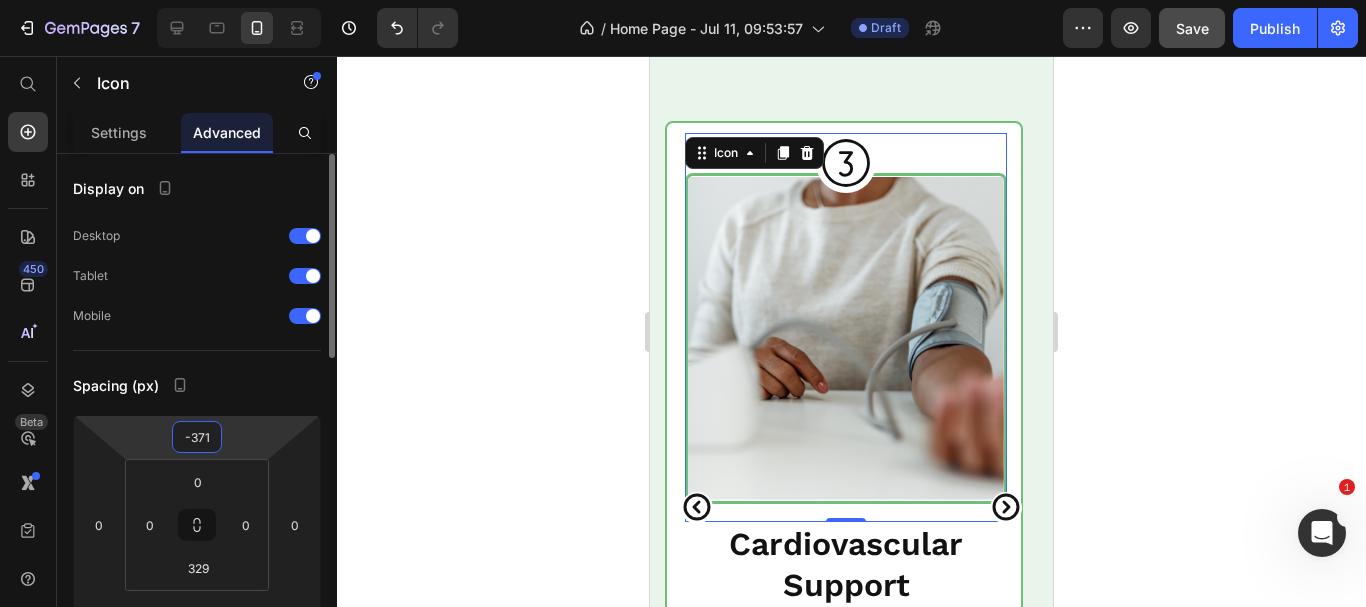 type on "-370" 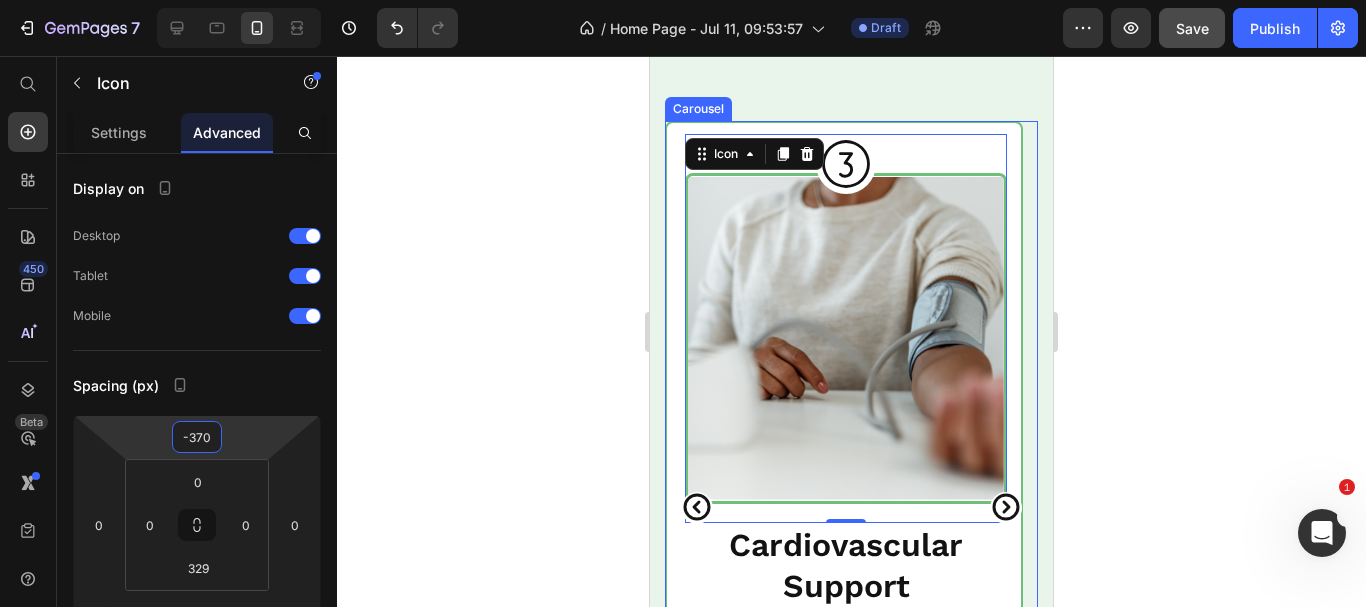 click 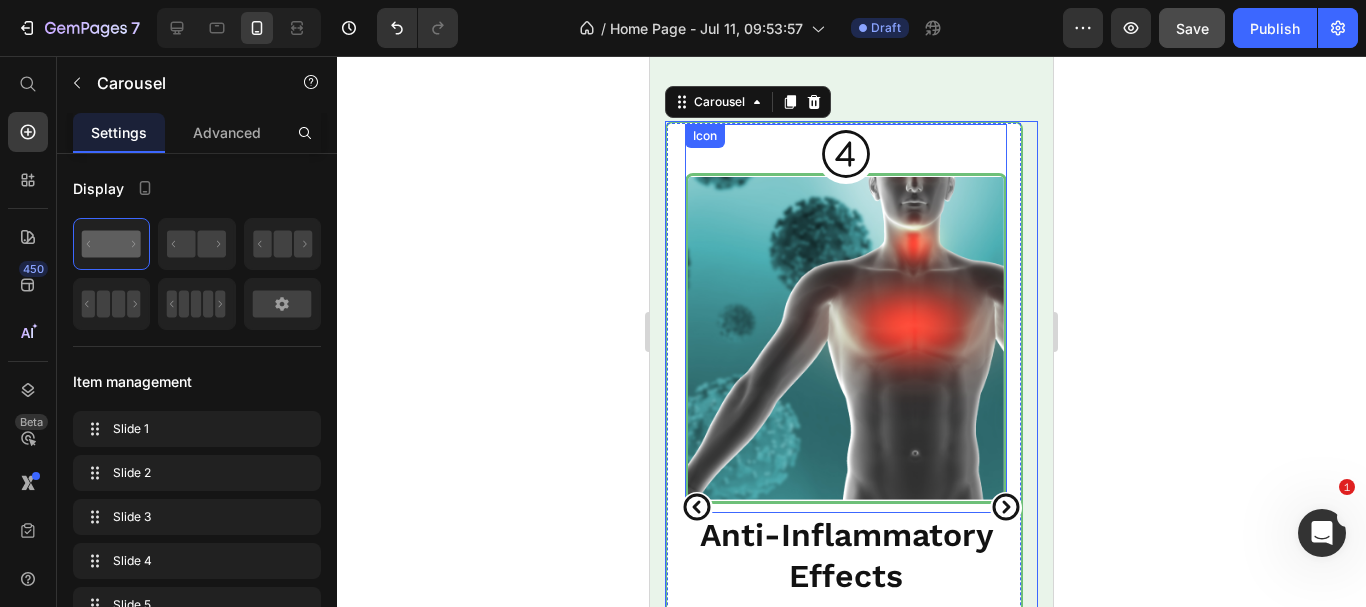 drag, startPoint x: 909, startPoint y: 448, endPoint x: 652, endPoint y: 432, distance: 257.49756 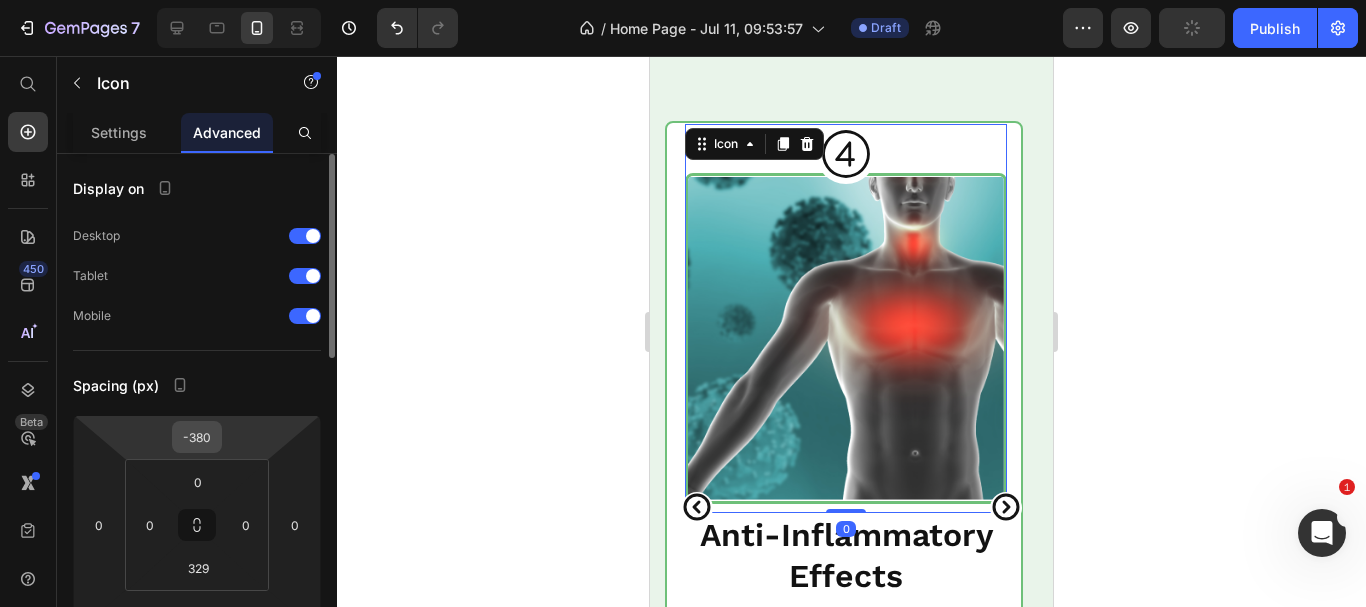 click on "-380" at bounding box center [197, 437] 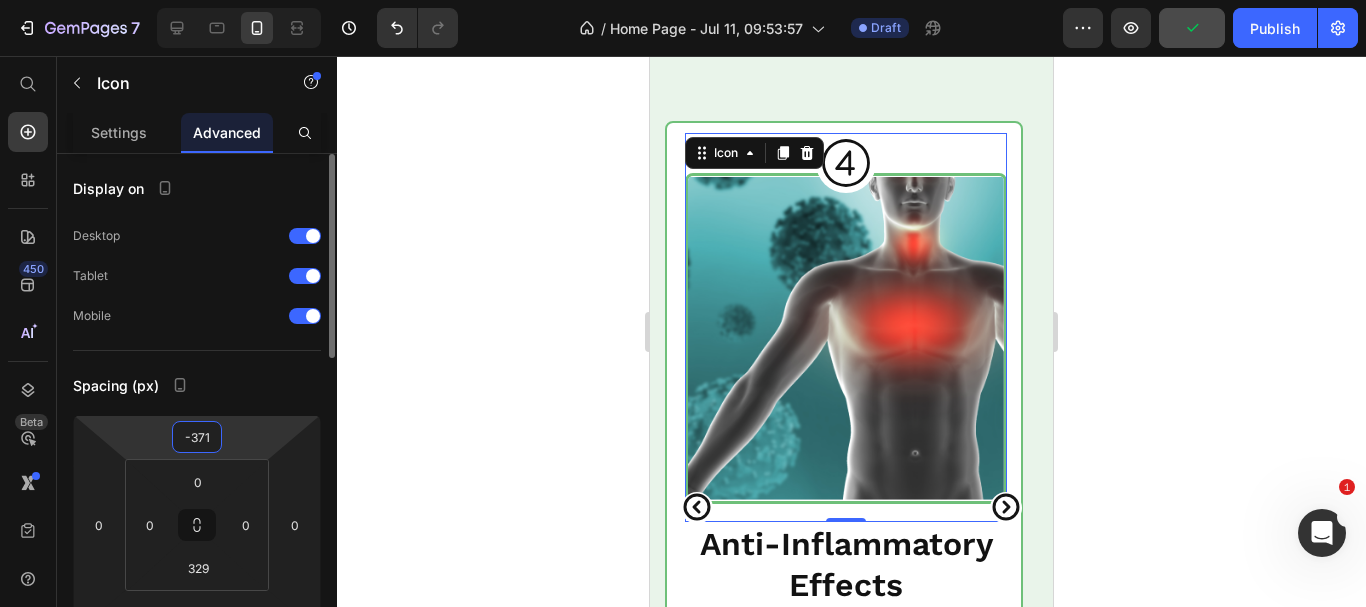 type on "-370" 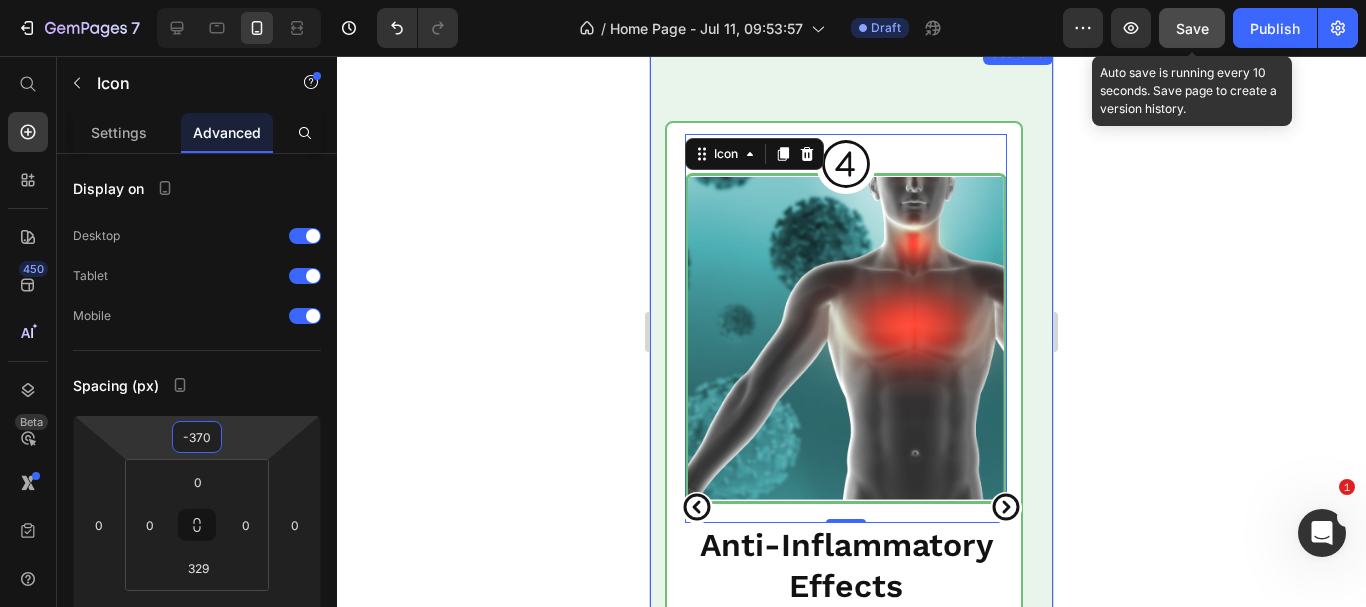 click on "Save" 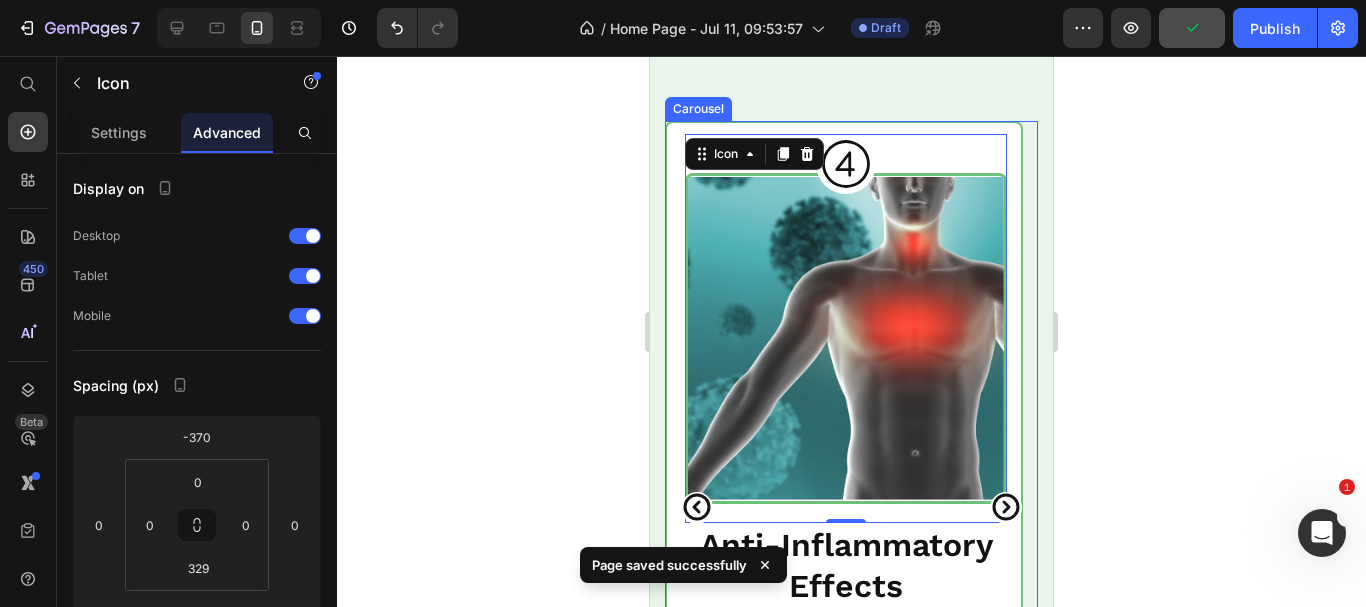 click 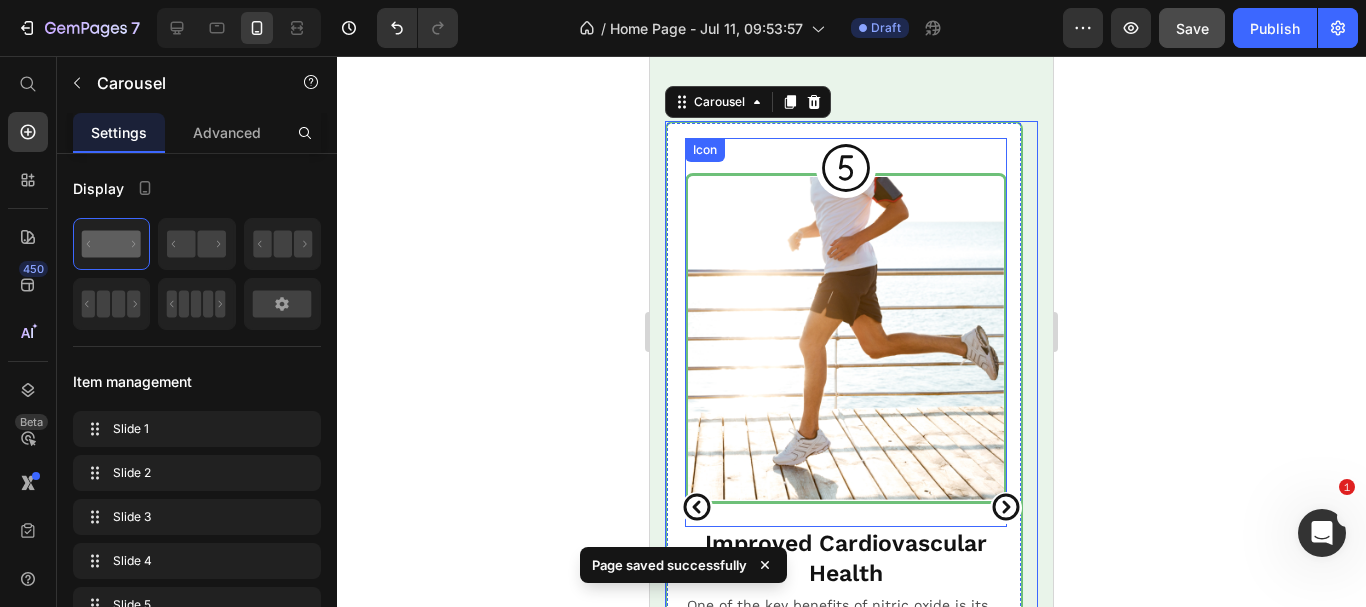 click on "Icon" at bounding box center [846, 332] 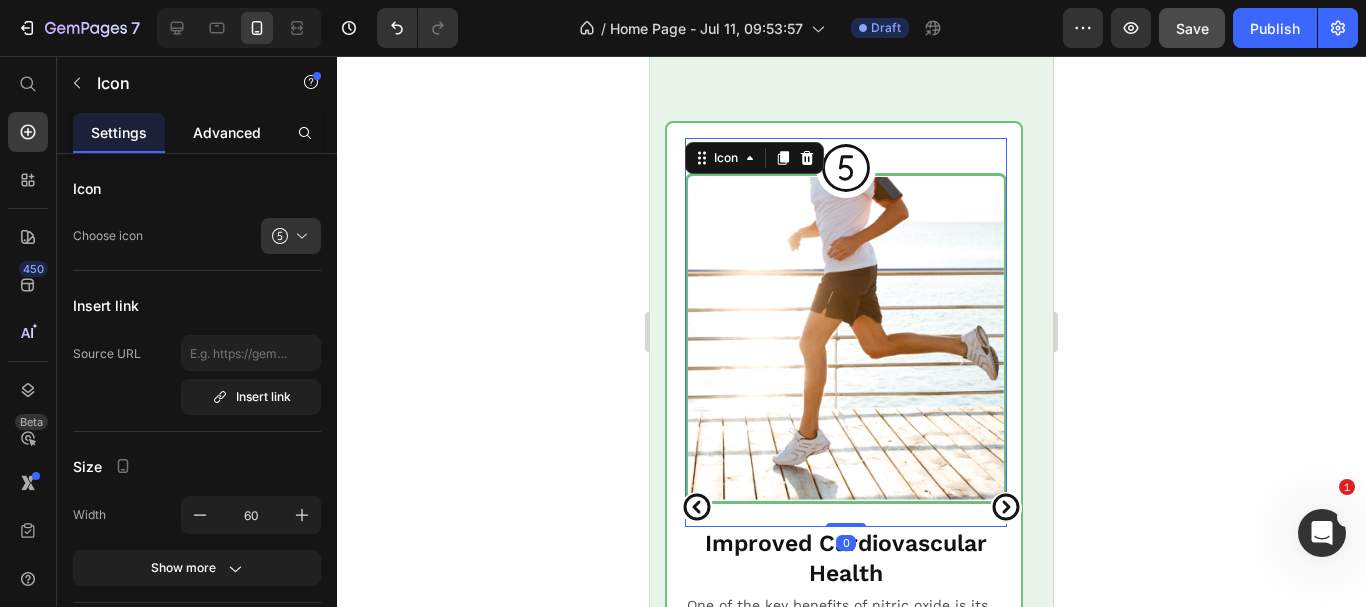 click on "Advanced" at bounding box center [227, 132] 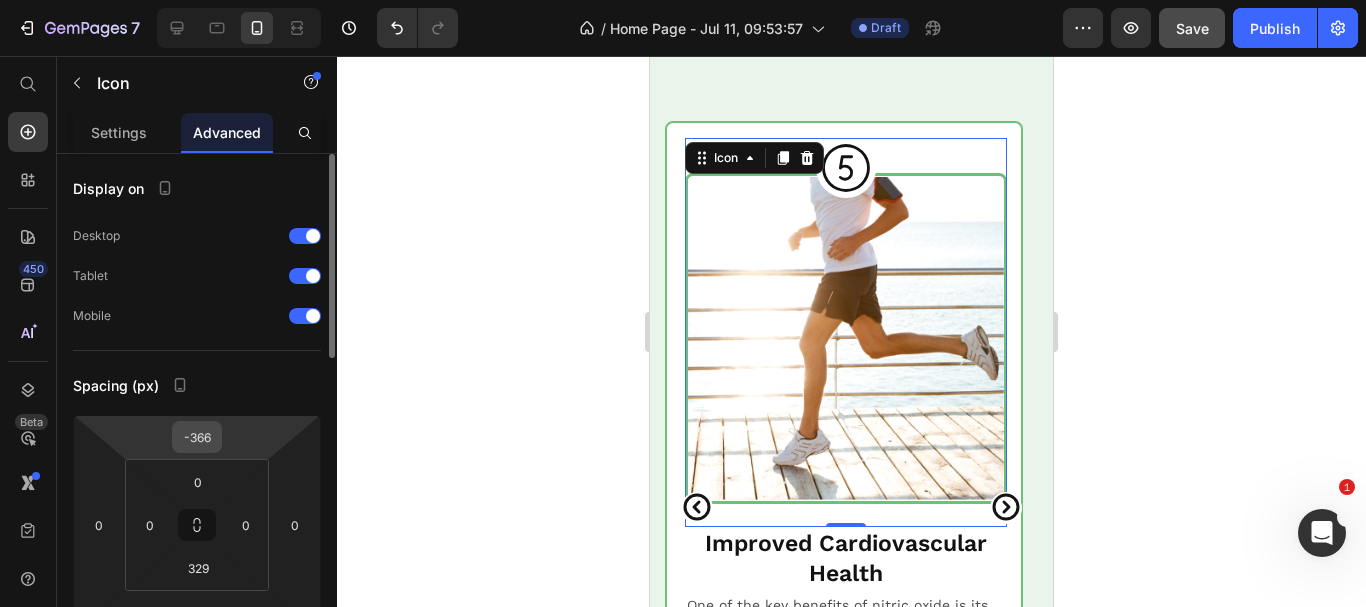 click on "-366" at bounding box center (197, 437) 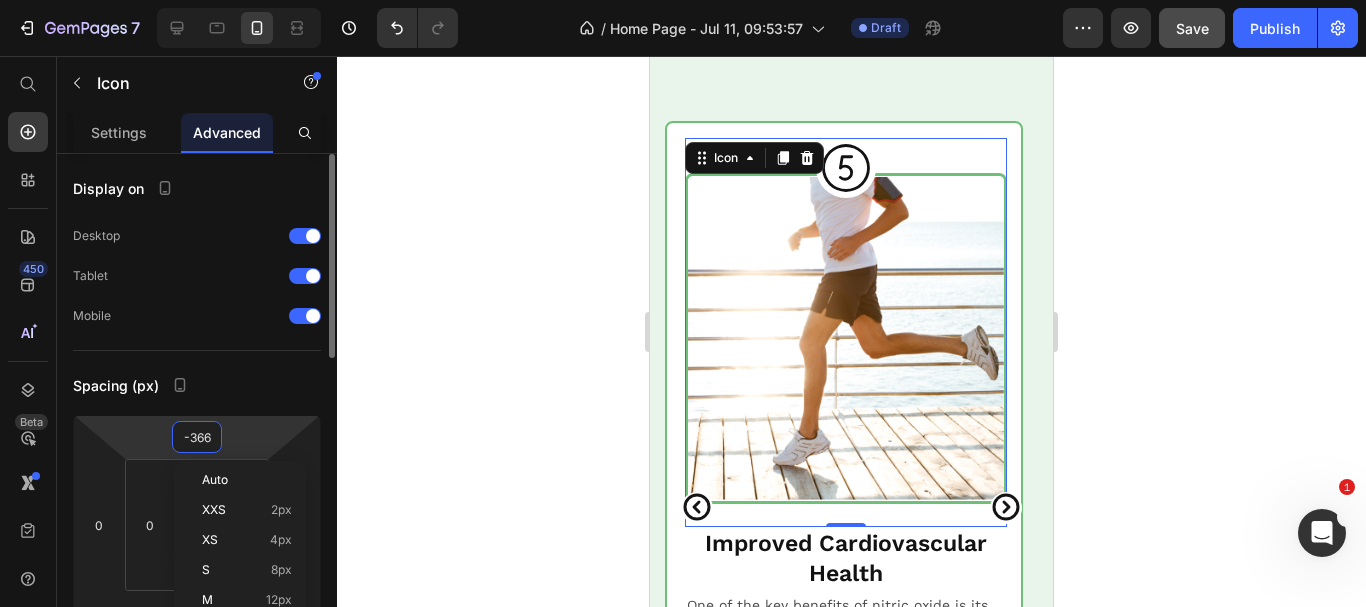 type on "-365" 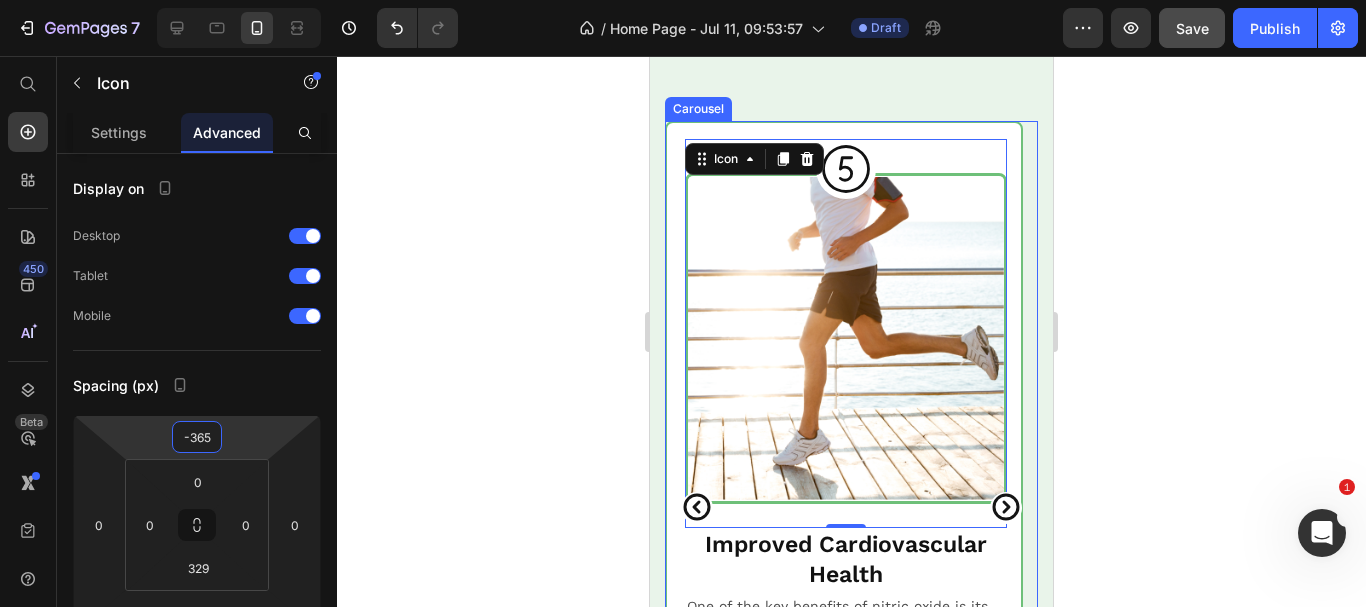 click 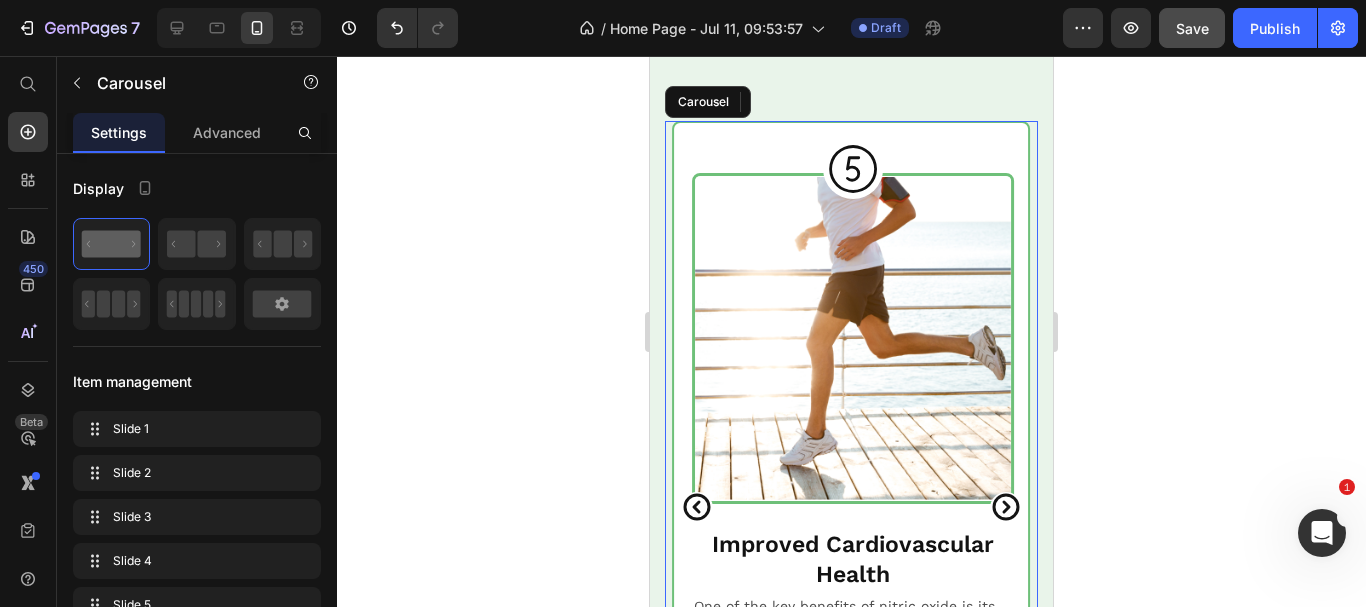 click 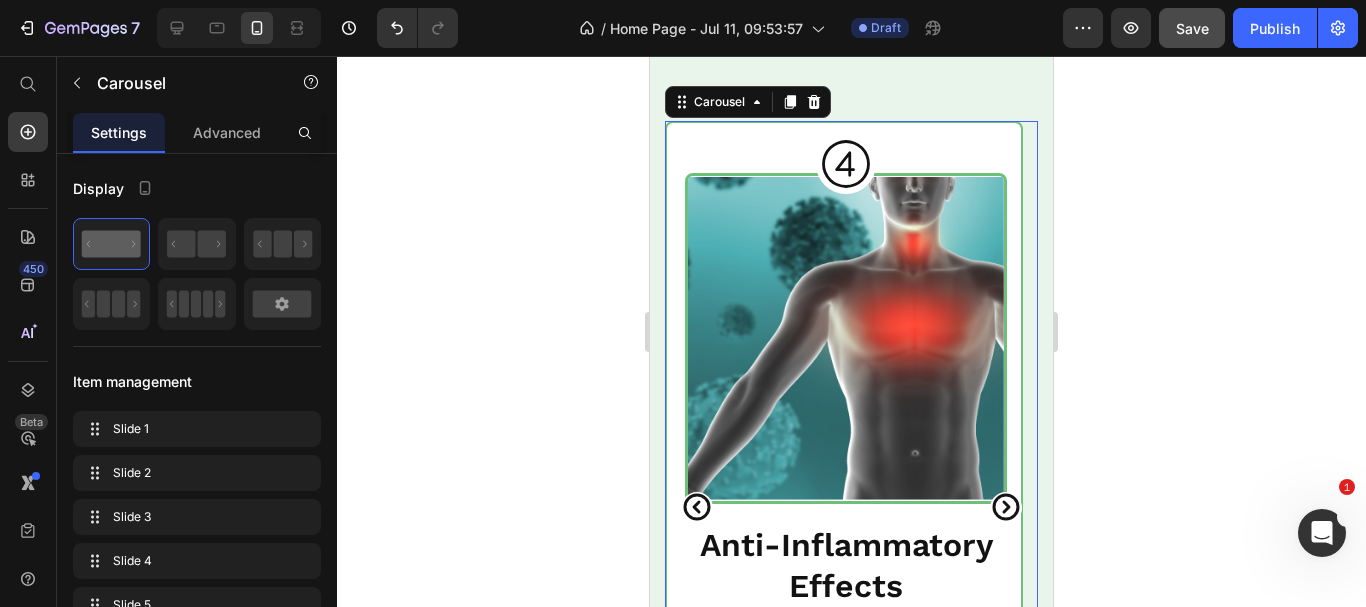 click 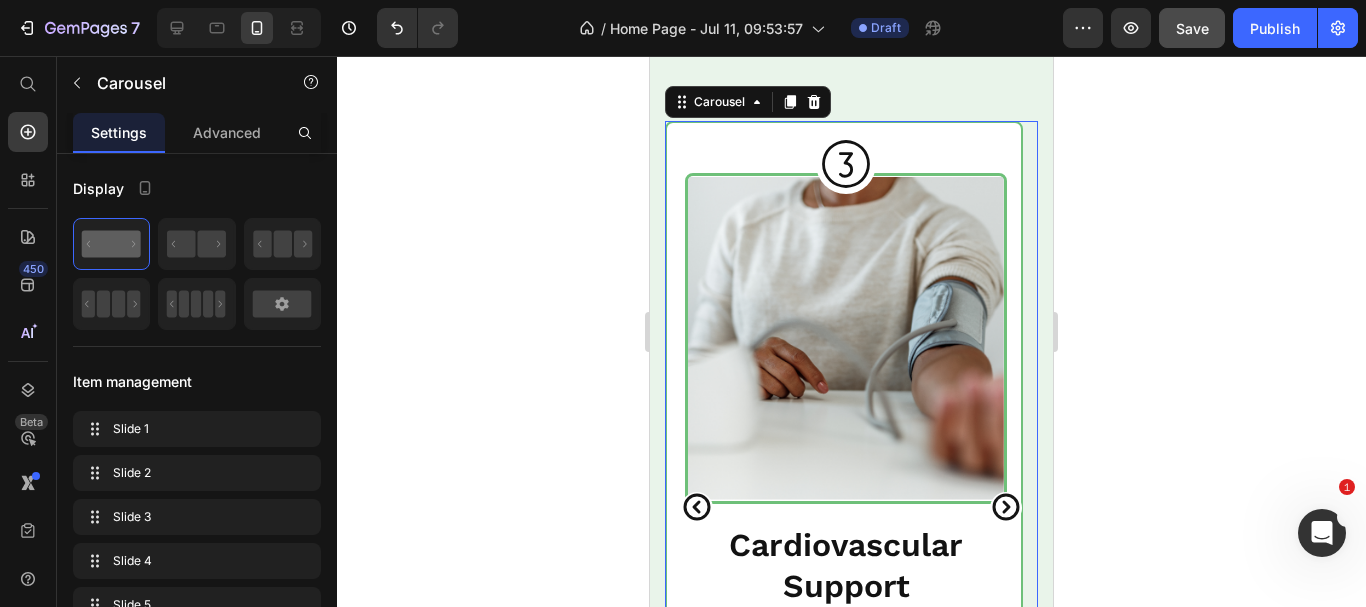 click 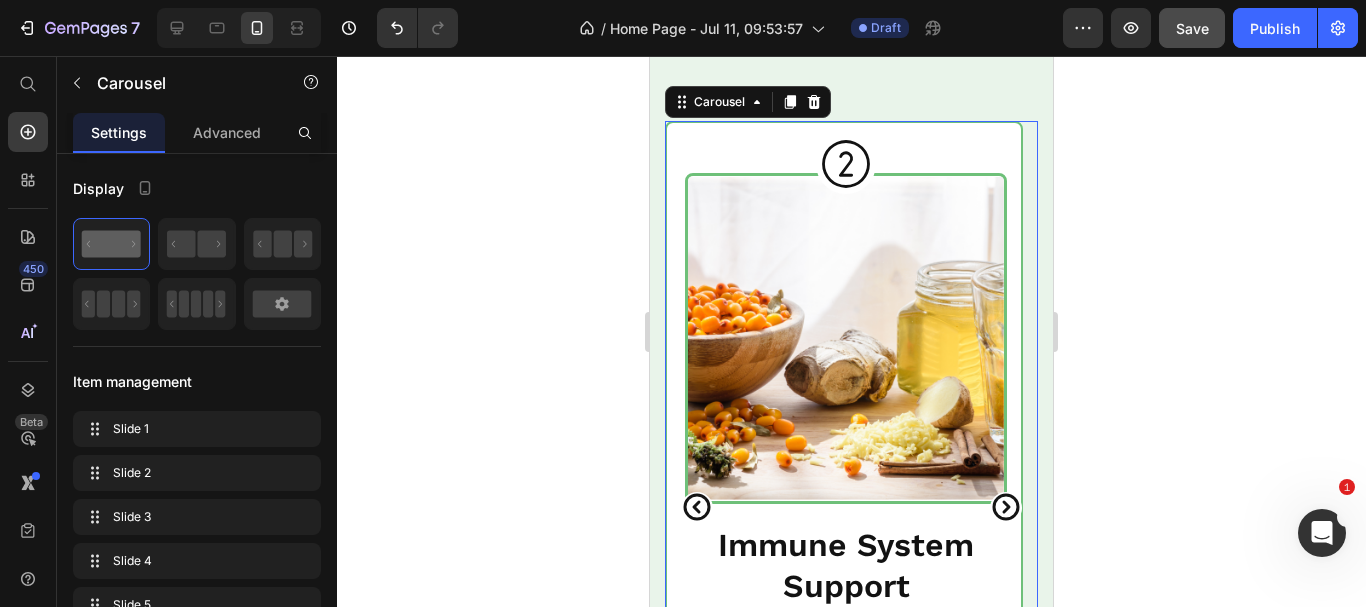 click 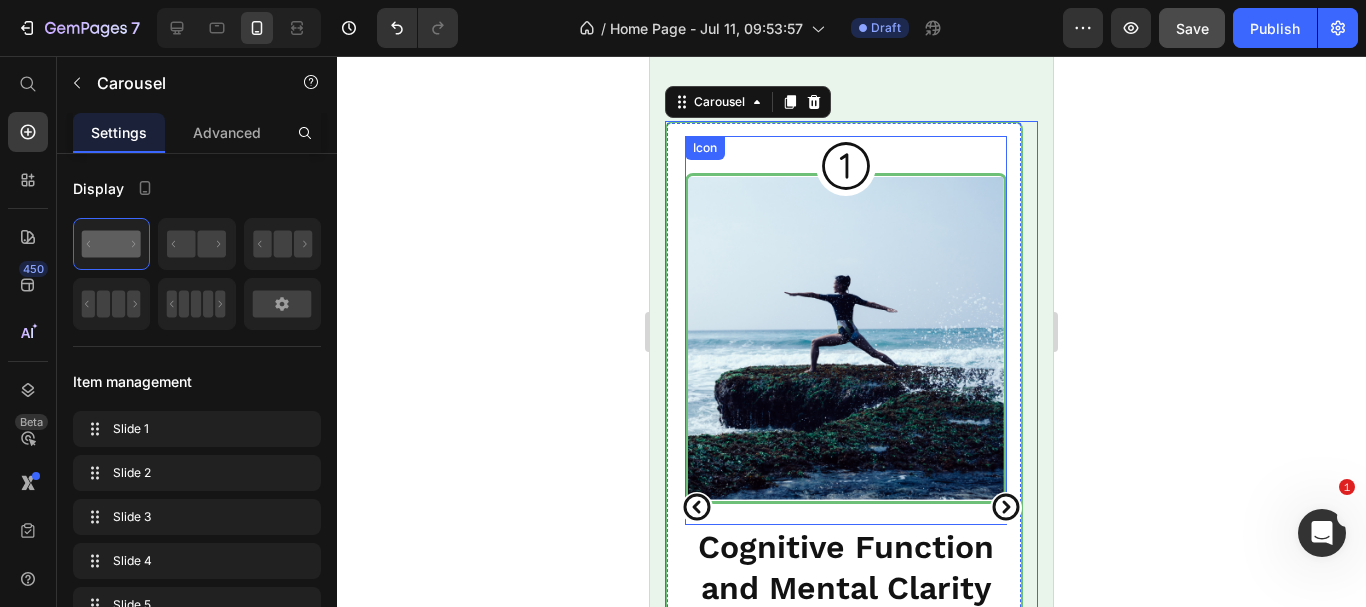 click on "Icon" at bounding box center (846, 330) 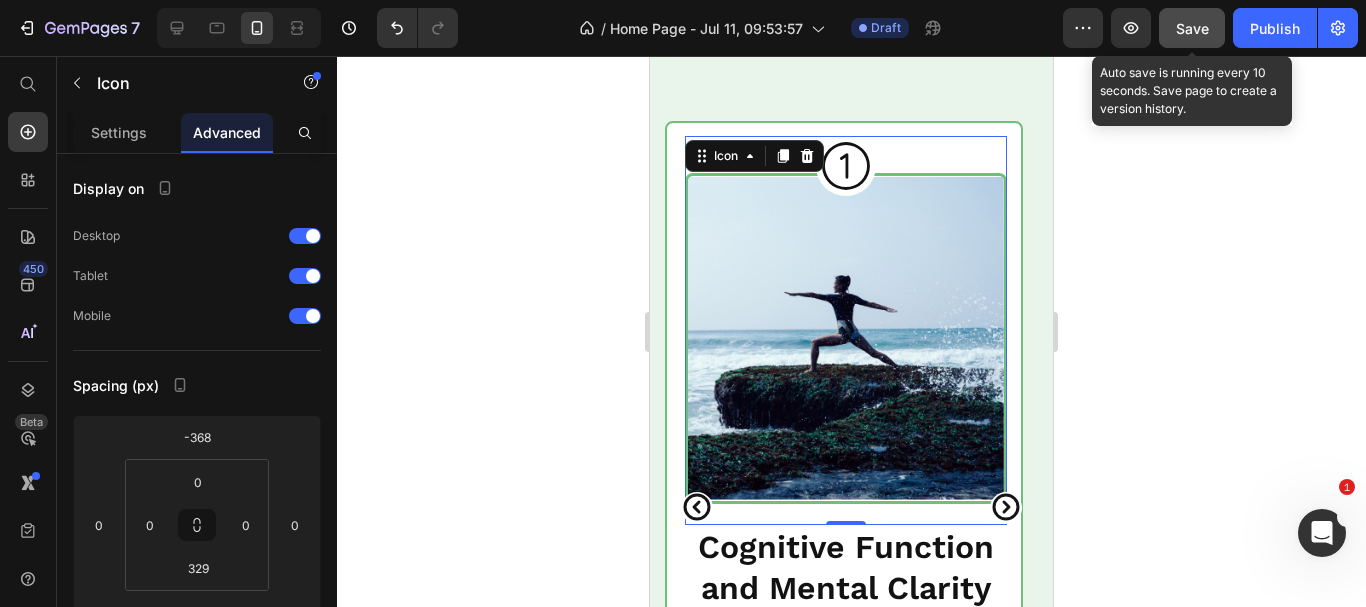 click on "Save" at bounding box center (1192, 28) 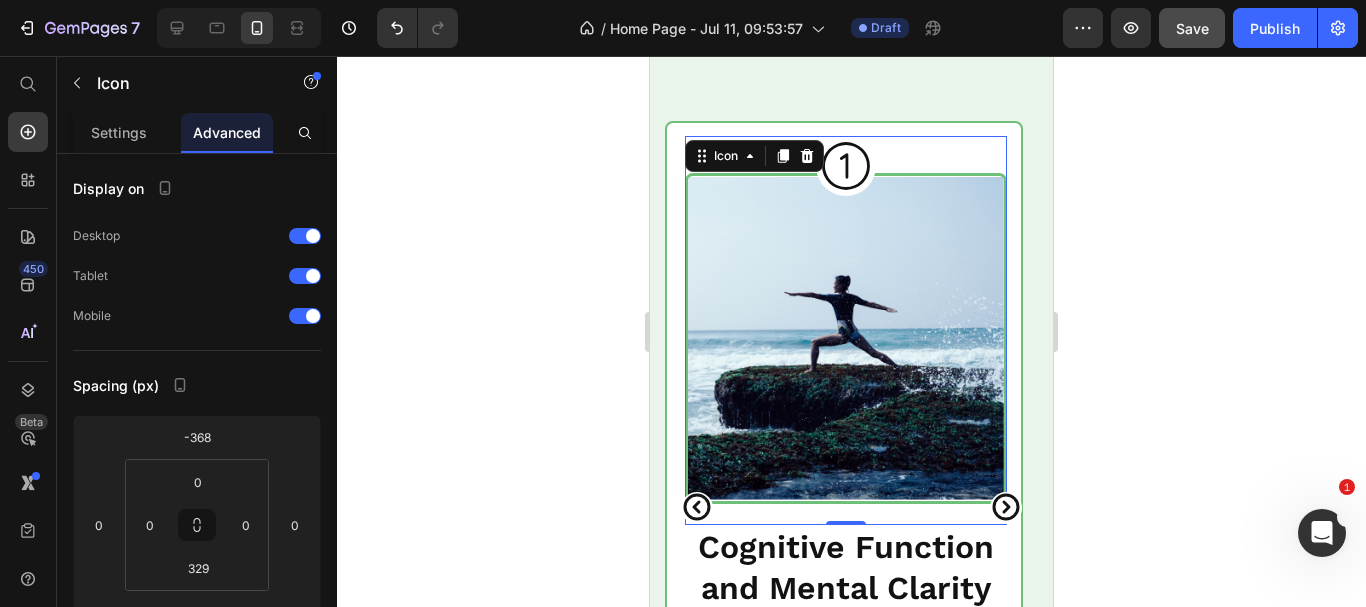 click on "Icon   0" at bounding box center (846, 330) 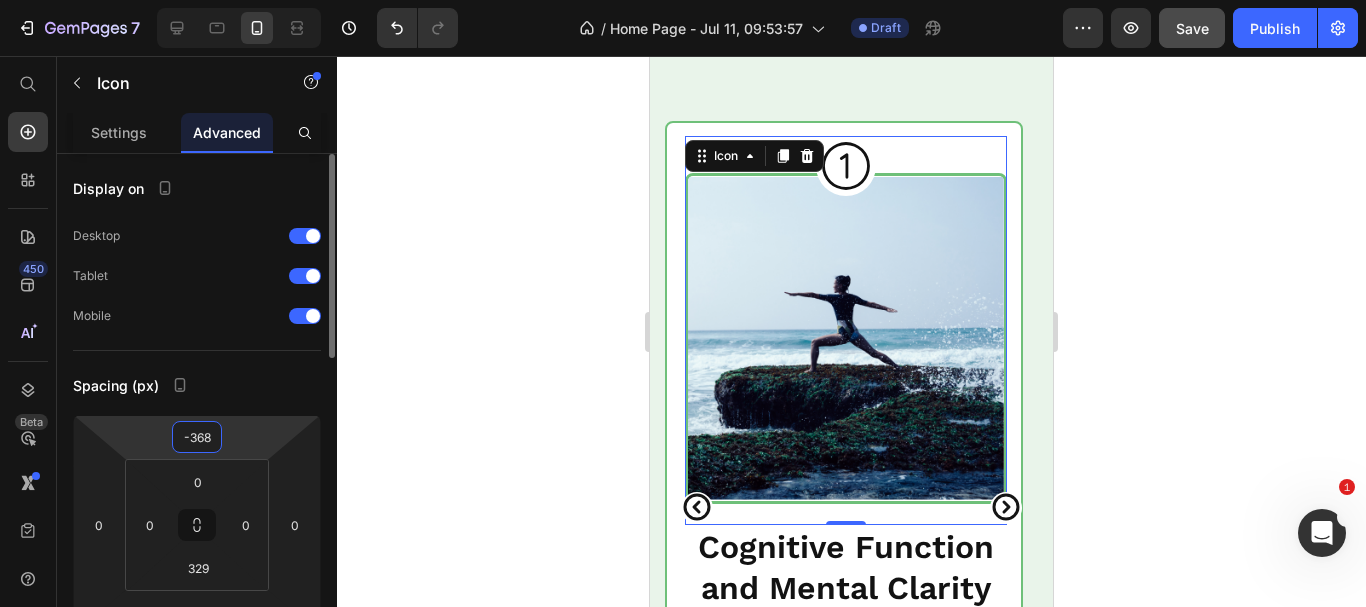 click on "-368" at bounding box center [197, 437] 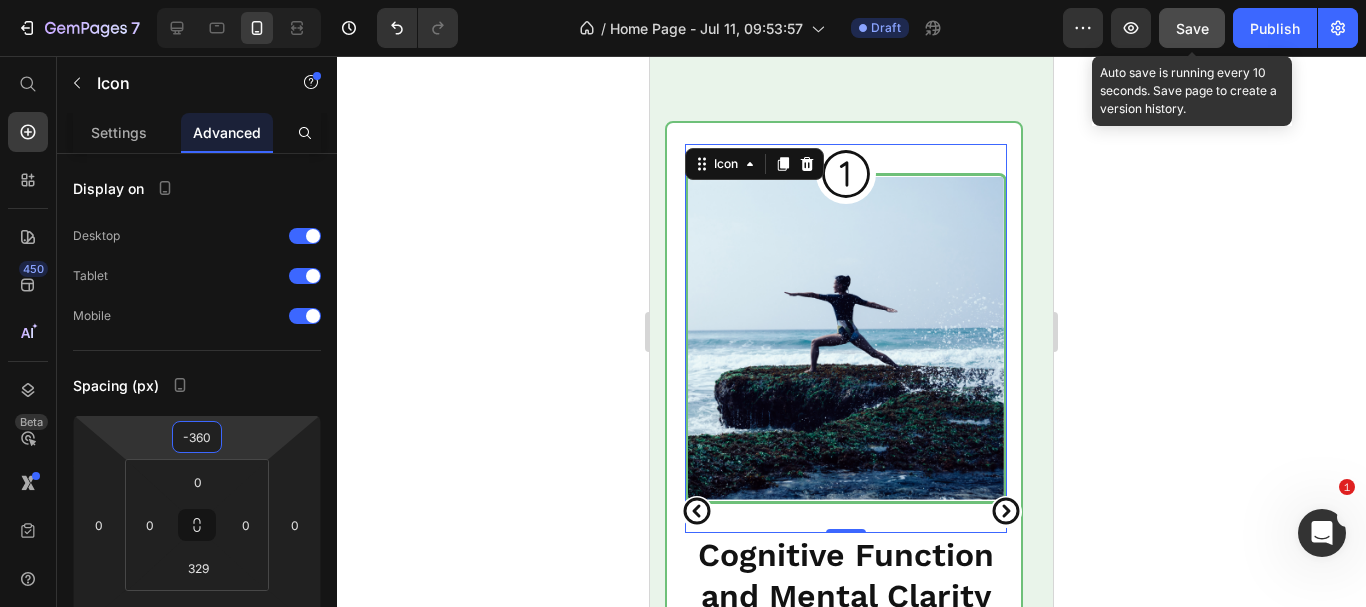 click on "Save" at bounding box center (1192, 28) 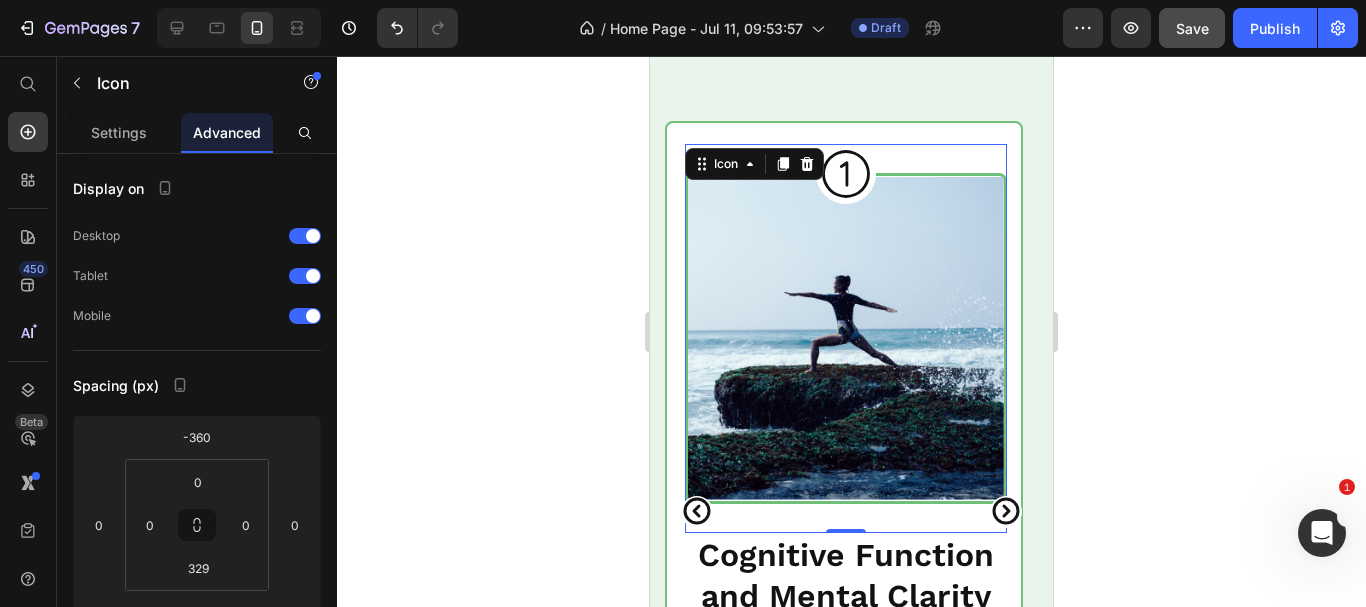 click on "Icon   0" at bounding box center (846, 338) 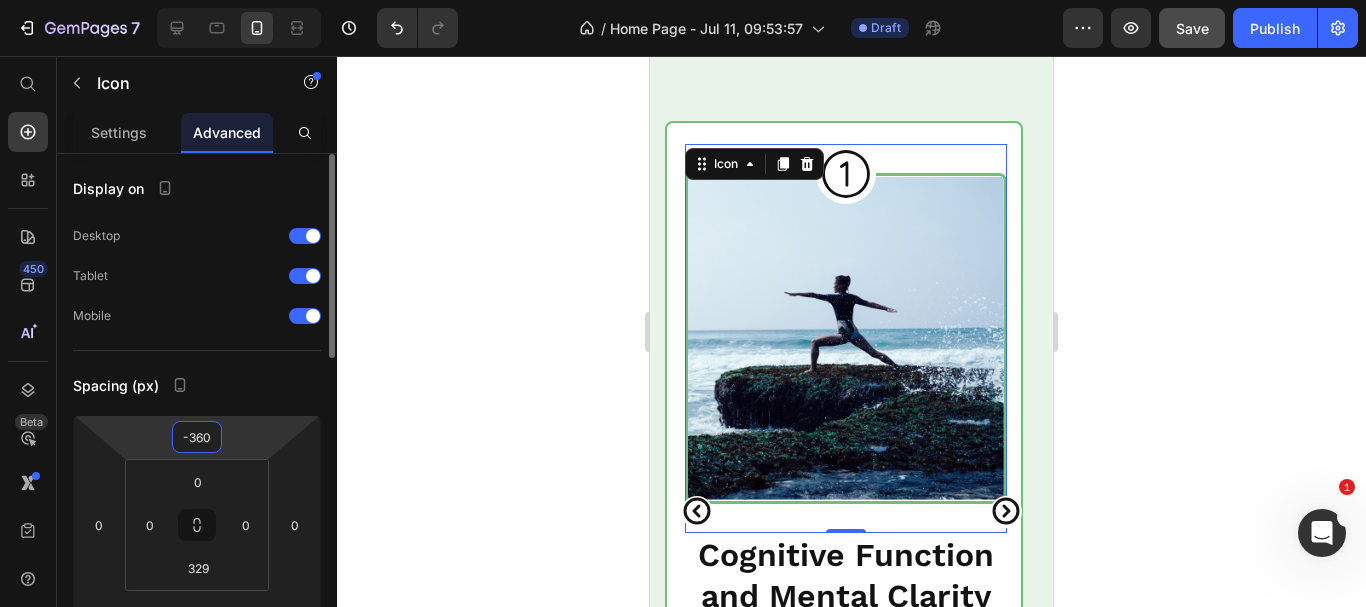 click on "-360" at bounding box center (197, 437) 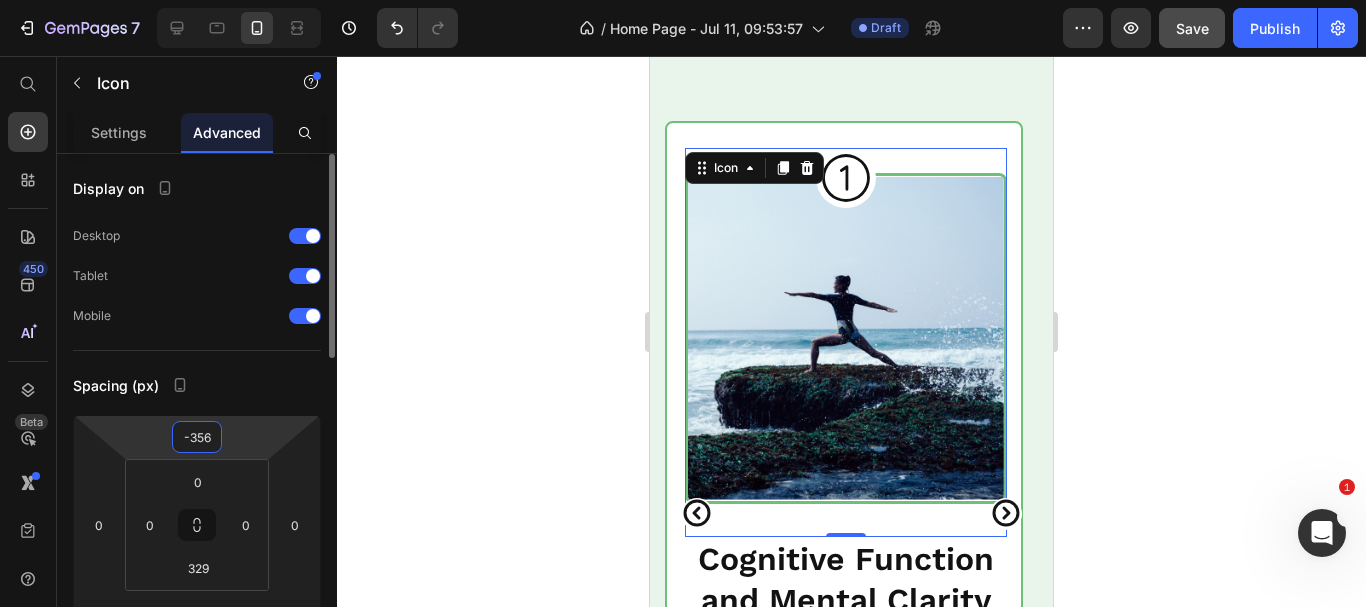 type on "-355" 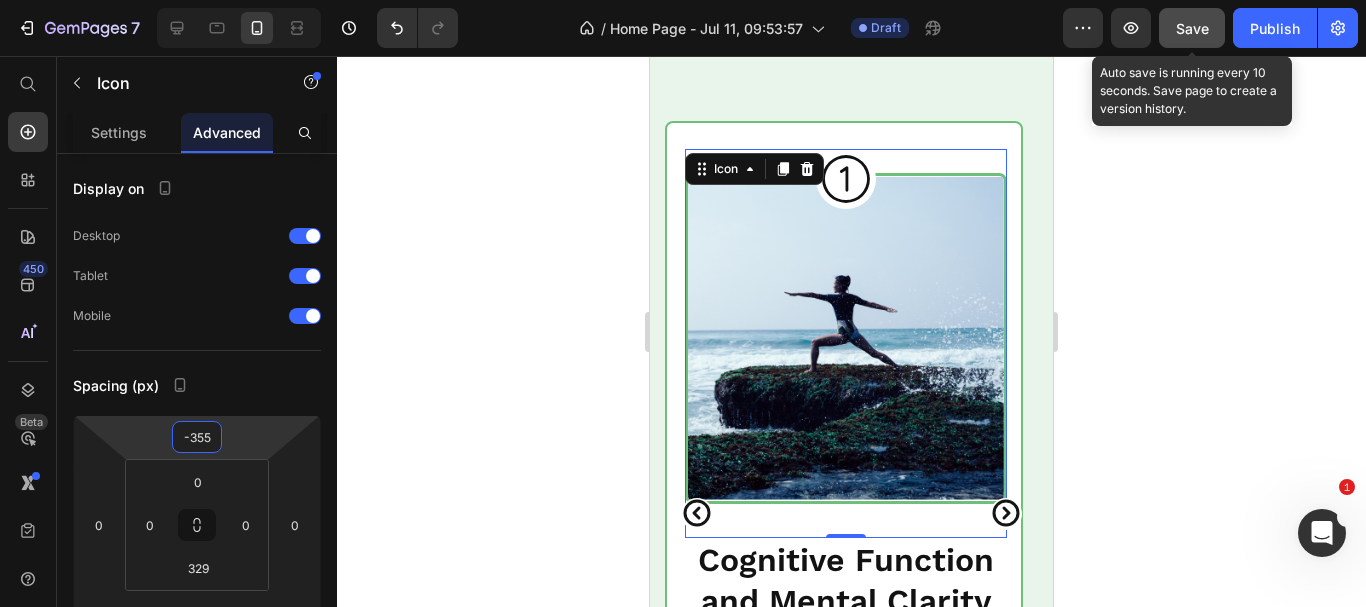 click on "Save" at bounding box center (1192, 28) 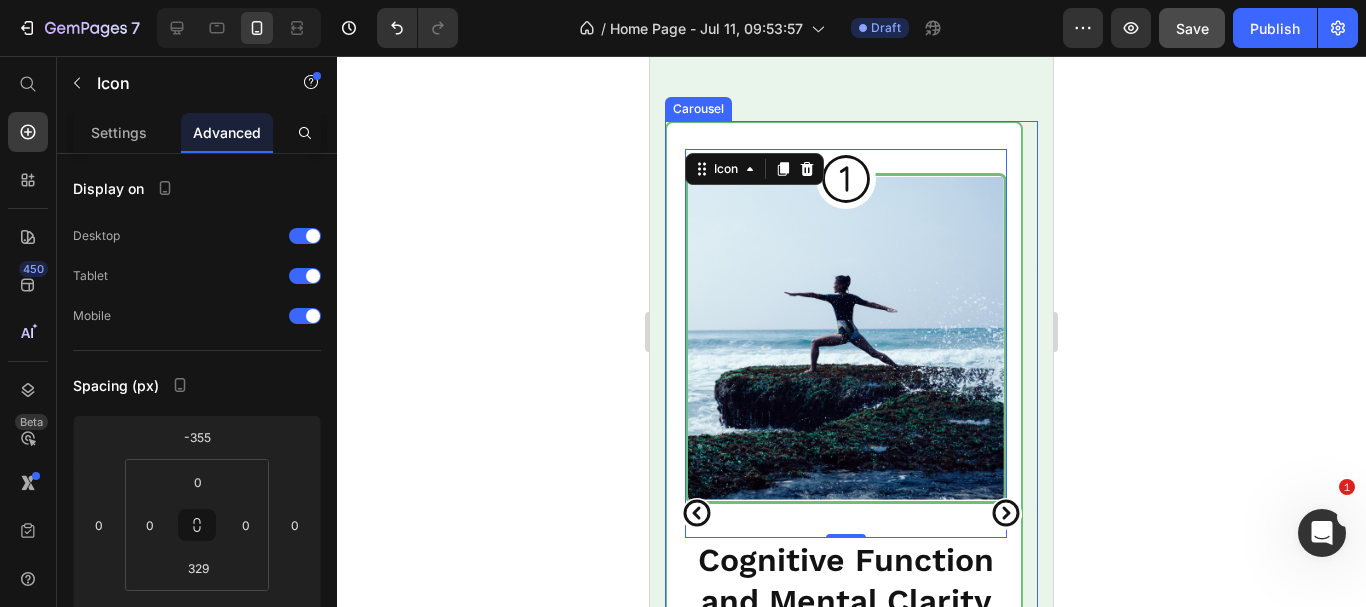 click 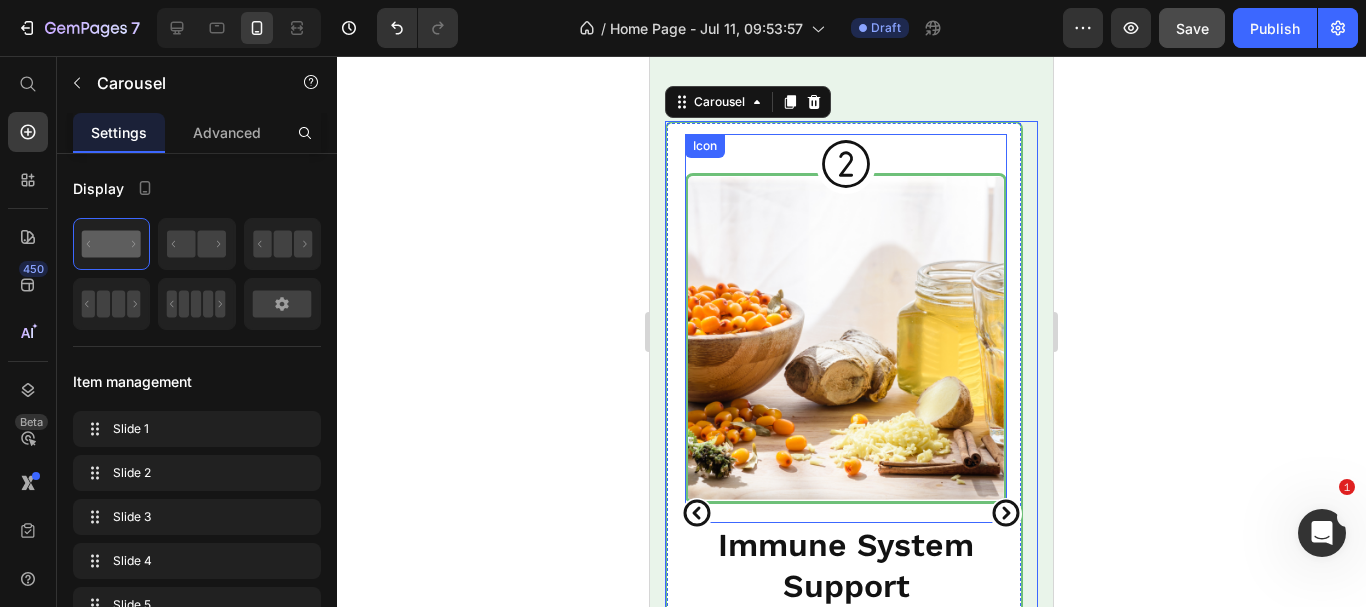 click on "Icon" at bounding box center (846, 328) 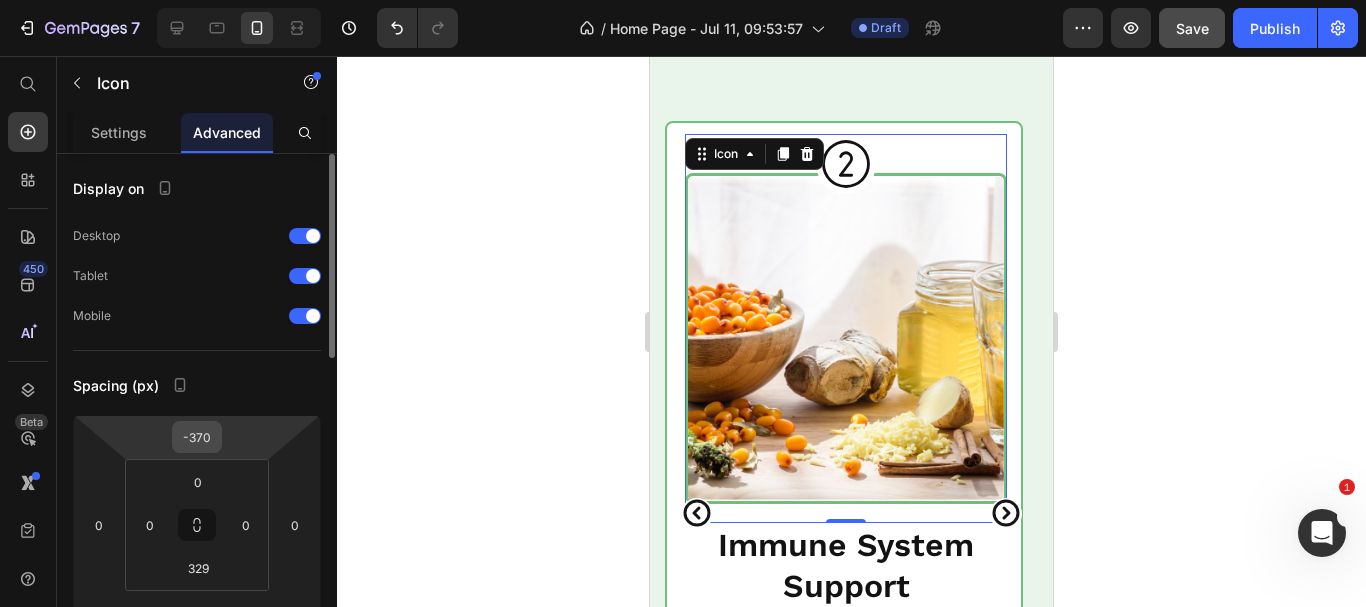 click on "-370" at bounding box center (197, 437) 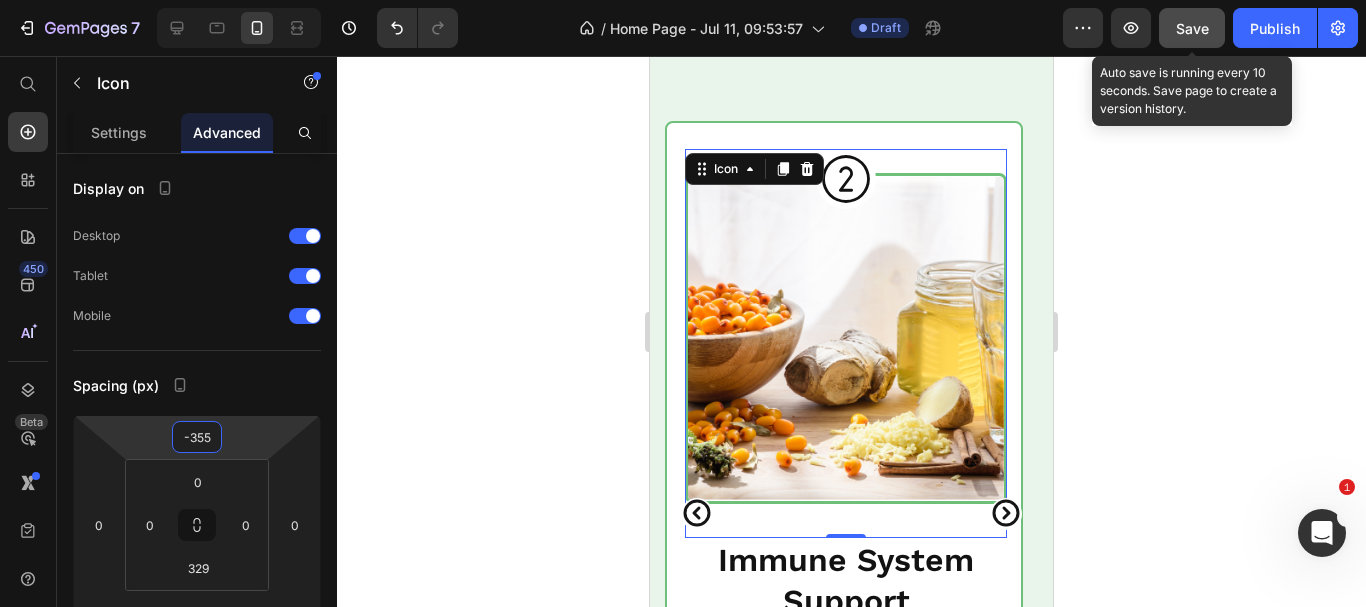 click on "Save" 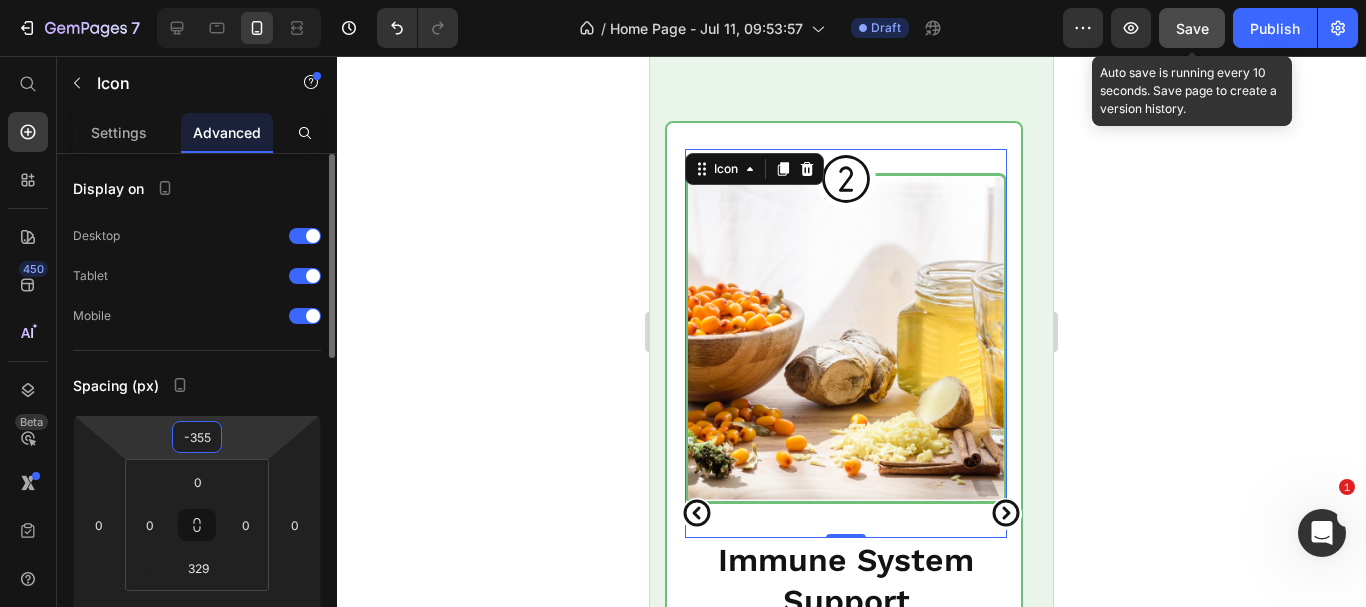 click on "-355" at bounding box center (197, 437) 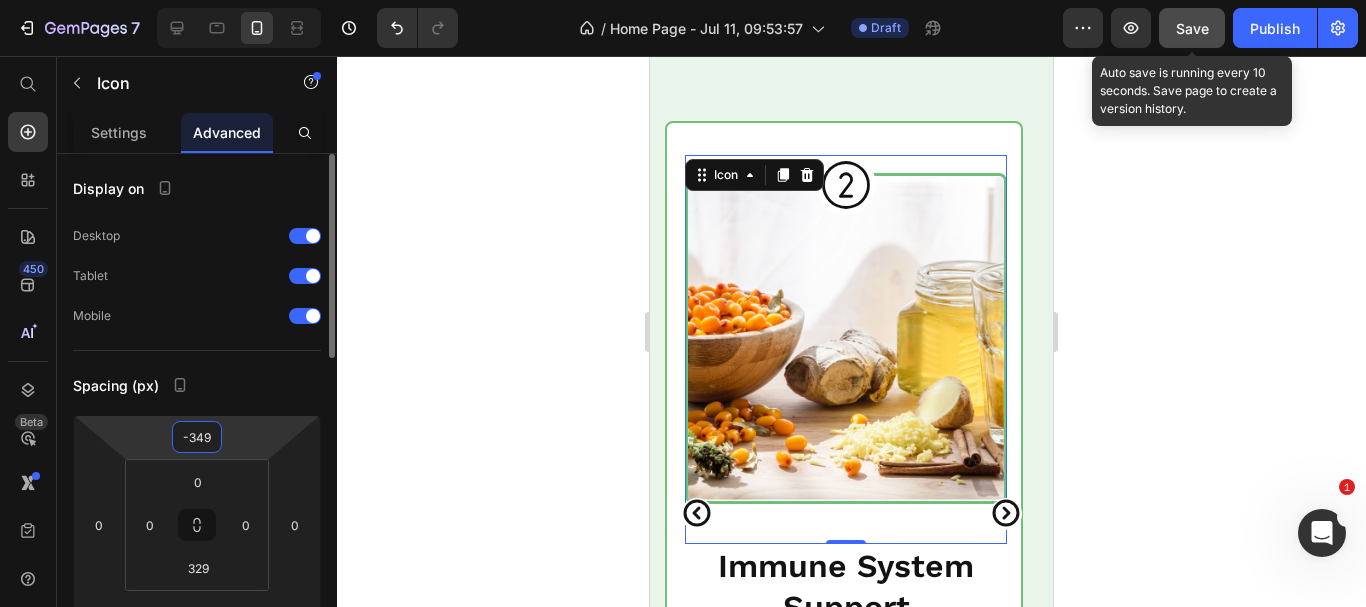 type on "-350" 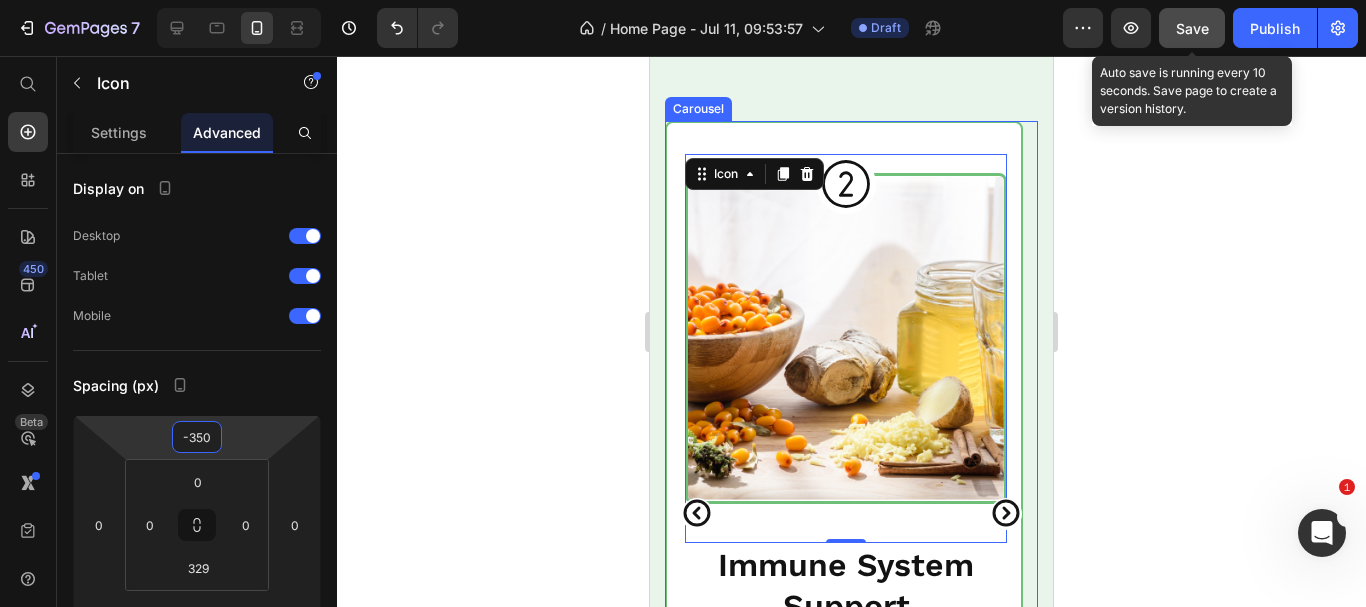 click 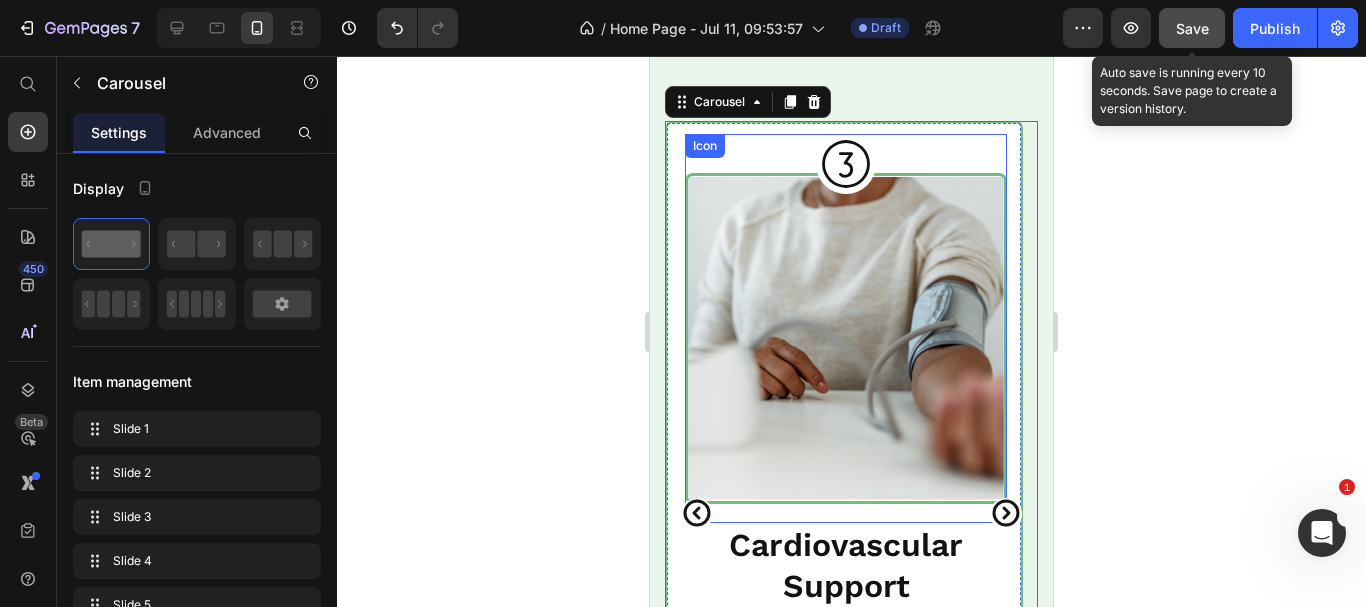 click on "Icon" at bounding box center [846, 328] 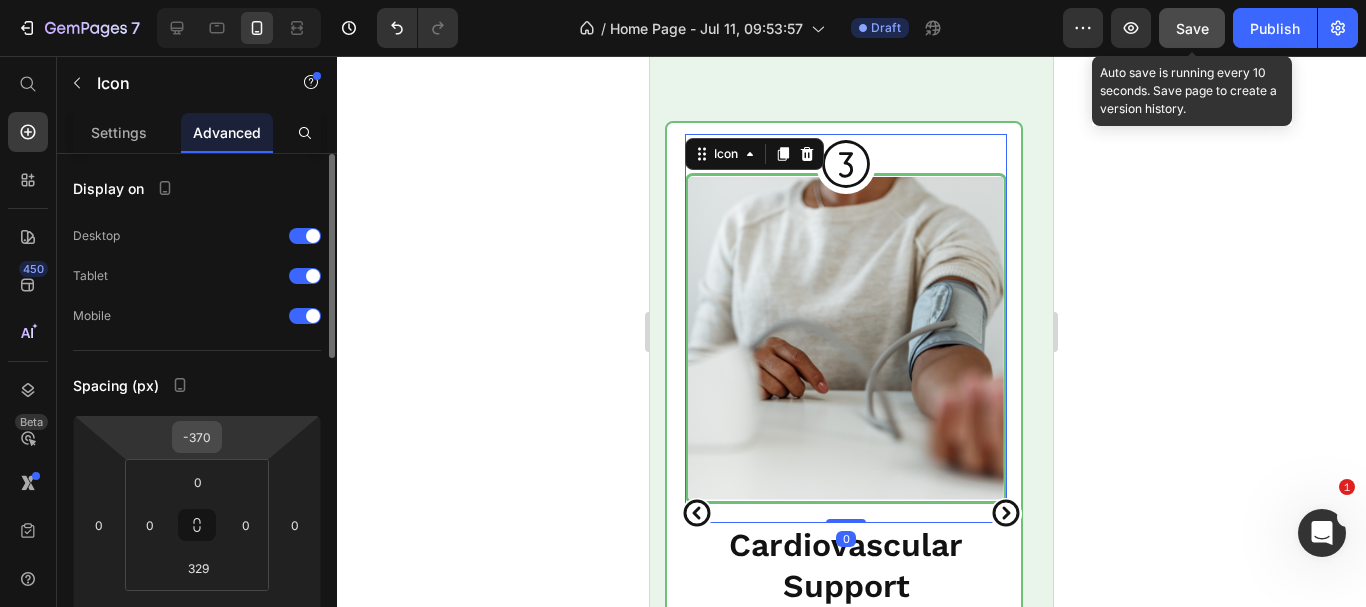 click on "-370" at bounding box center (197, 437) 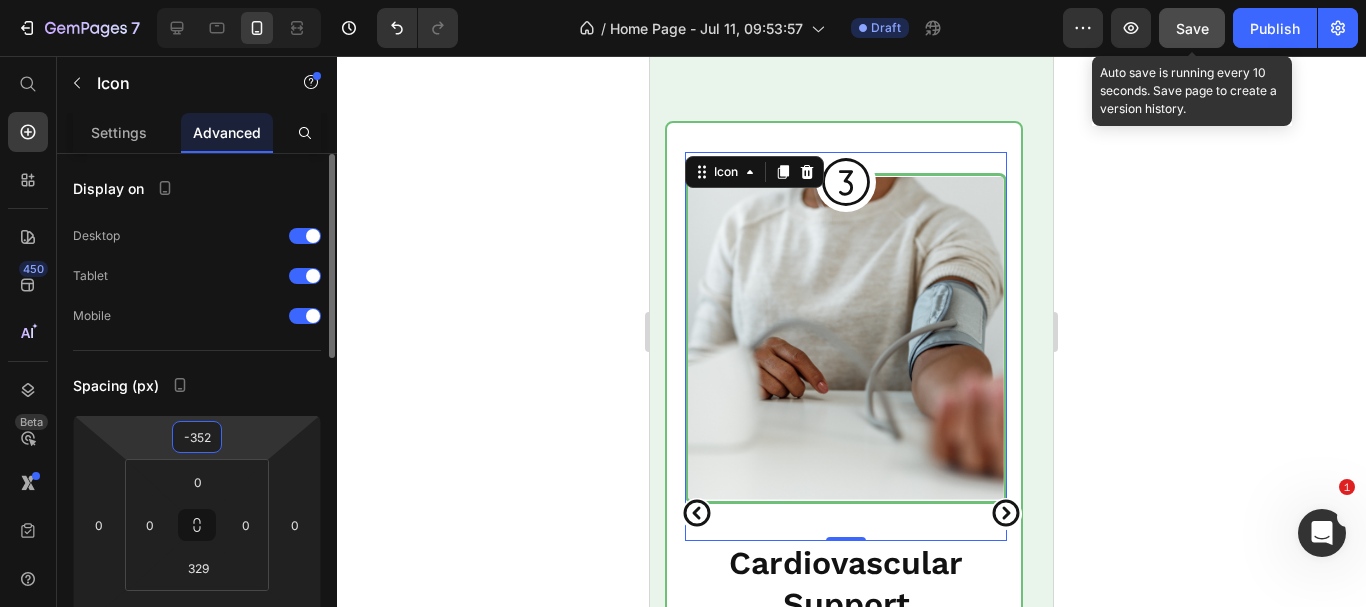 type on "-353" 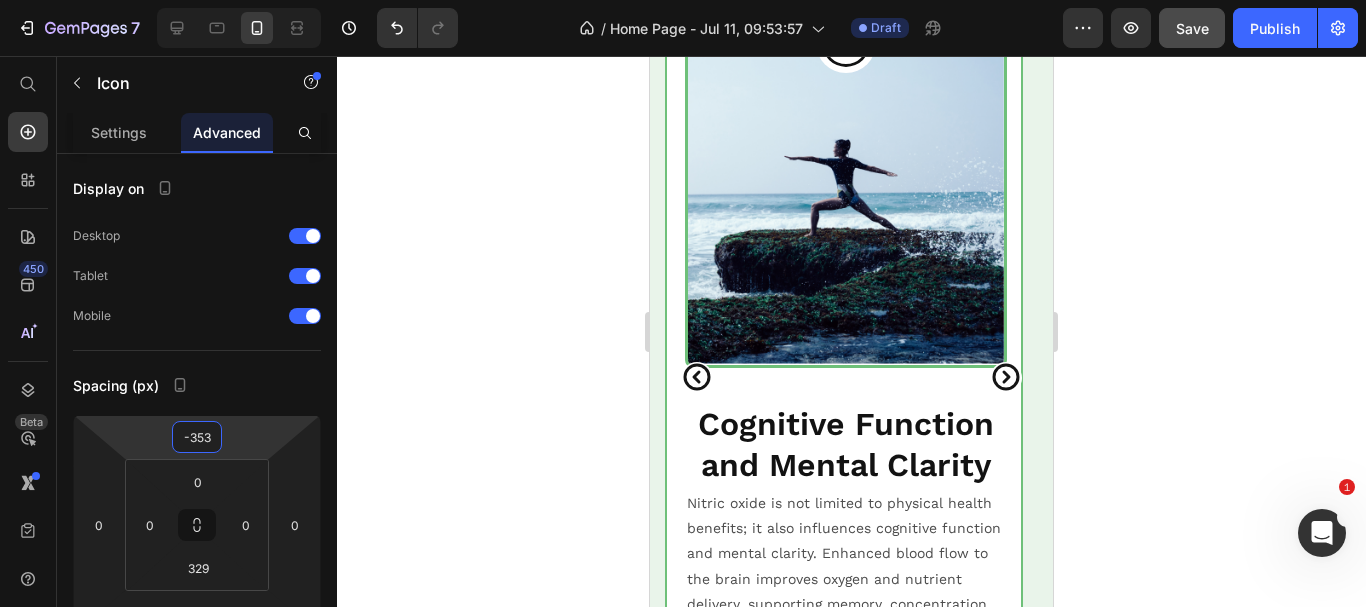 scroll, scrollTop: 2600, scrollLeft: 0, axis: vertical 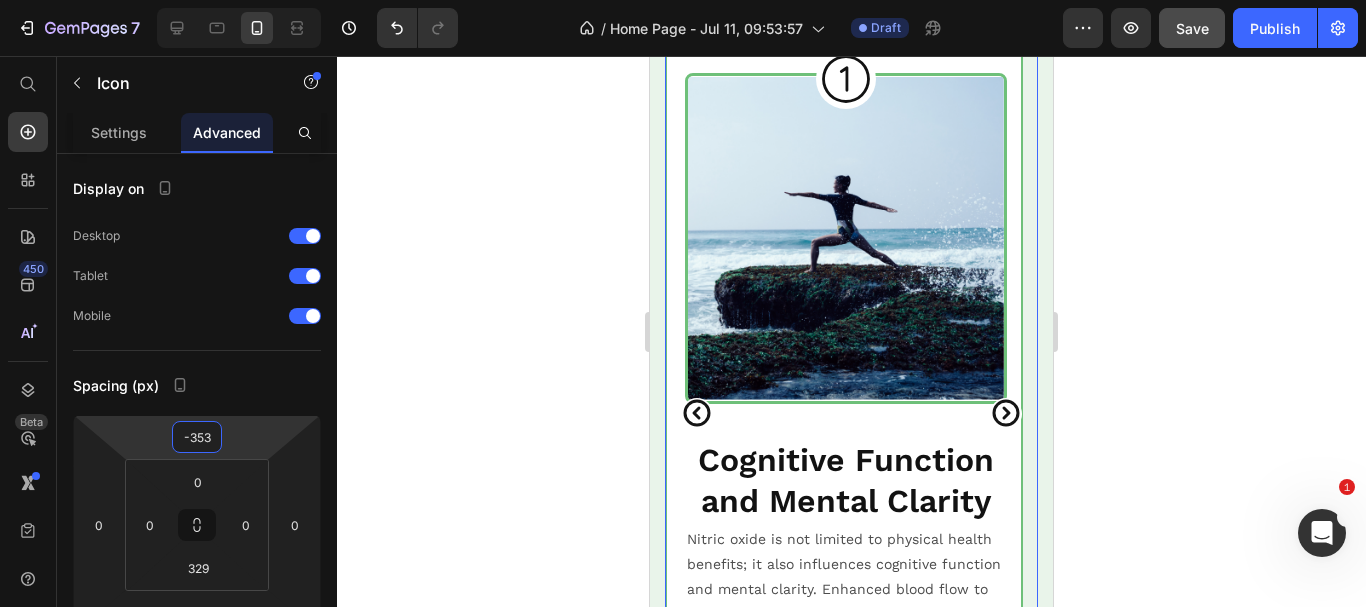click 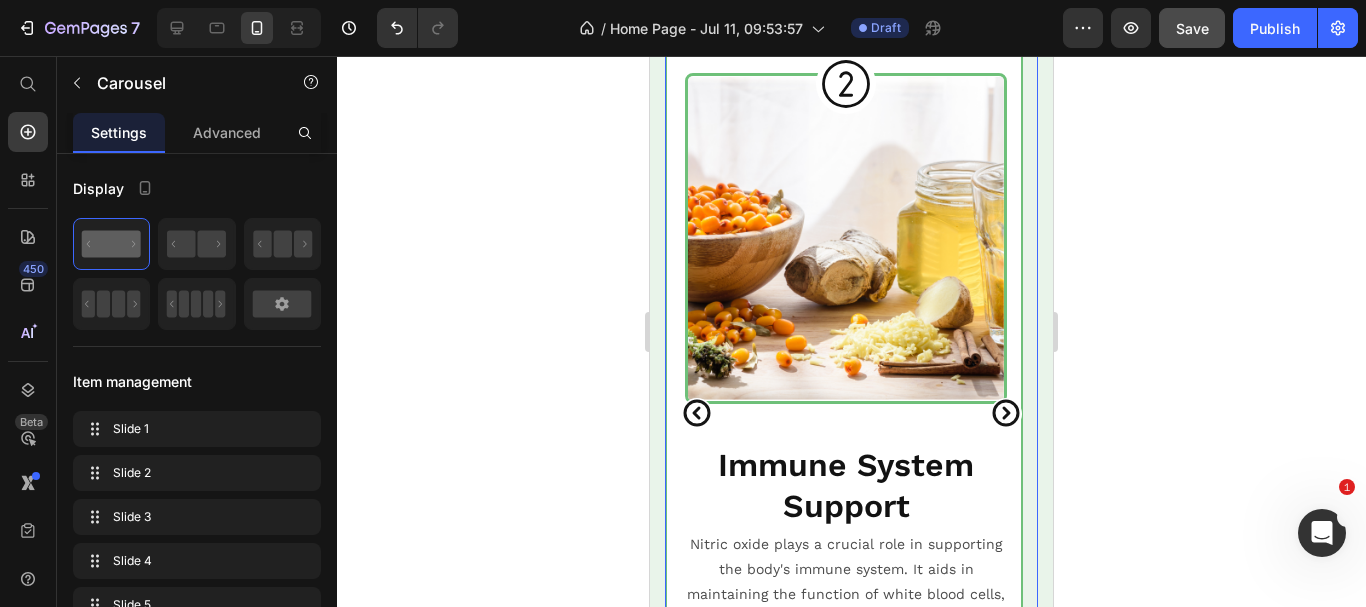 click 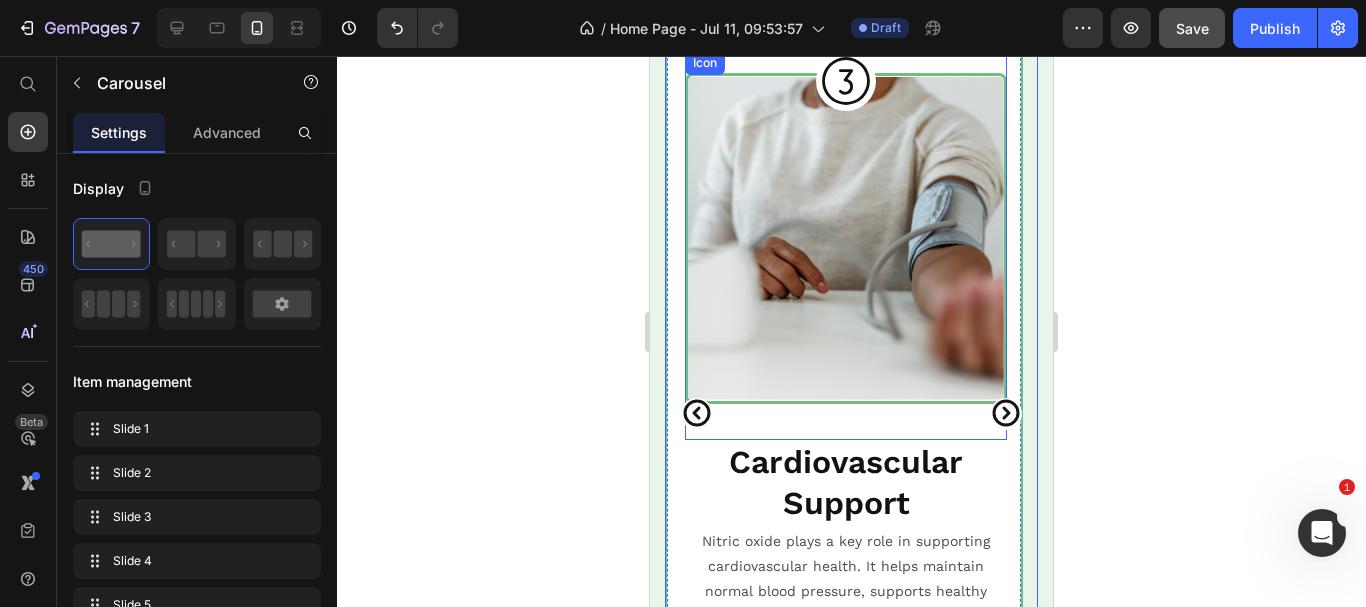 click on "Icon" at bounding box center (846, 245) 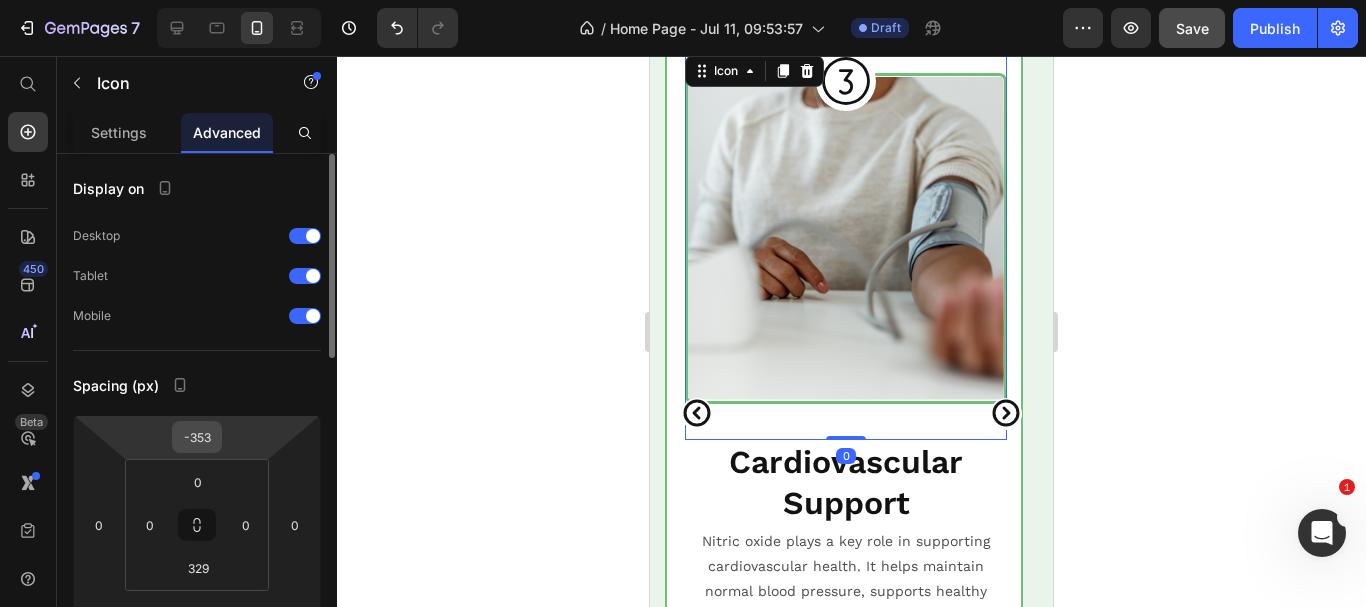 click on "-353" at bounding box center (197, 437) 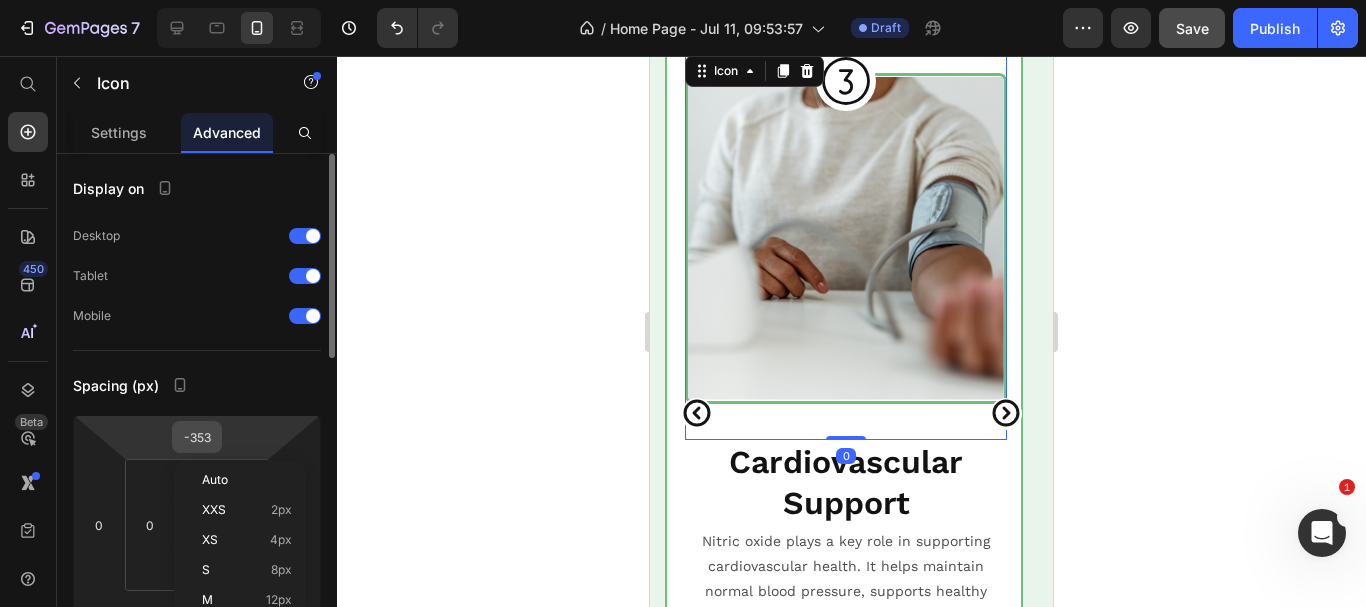 click on "-353" at bounding box center [197, 437] 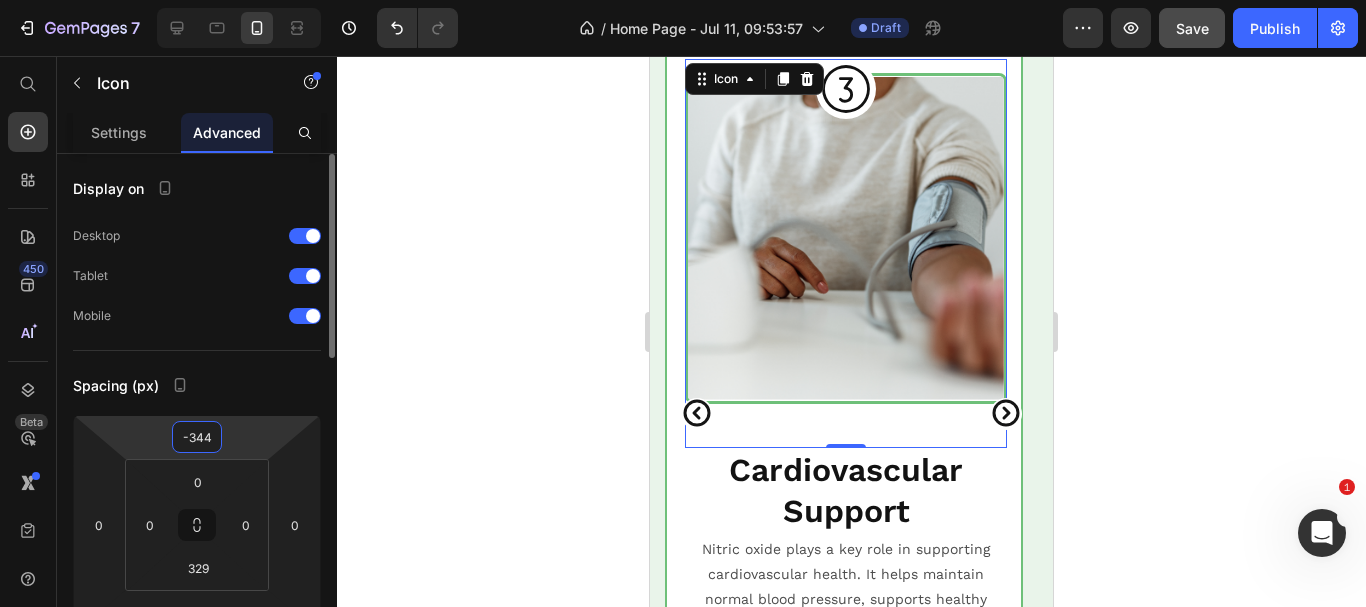 type on "-343" 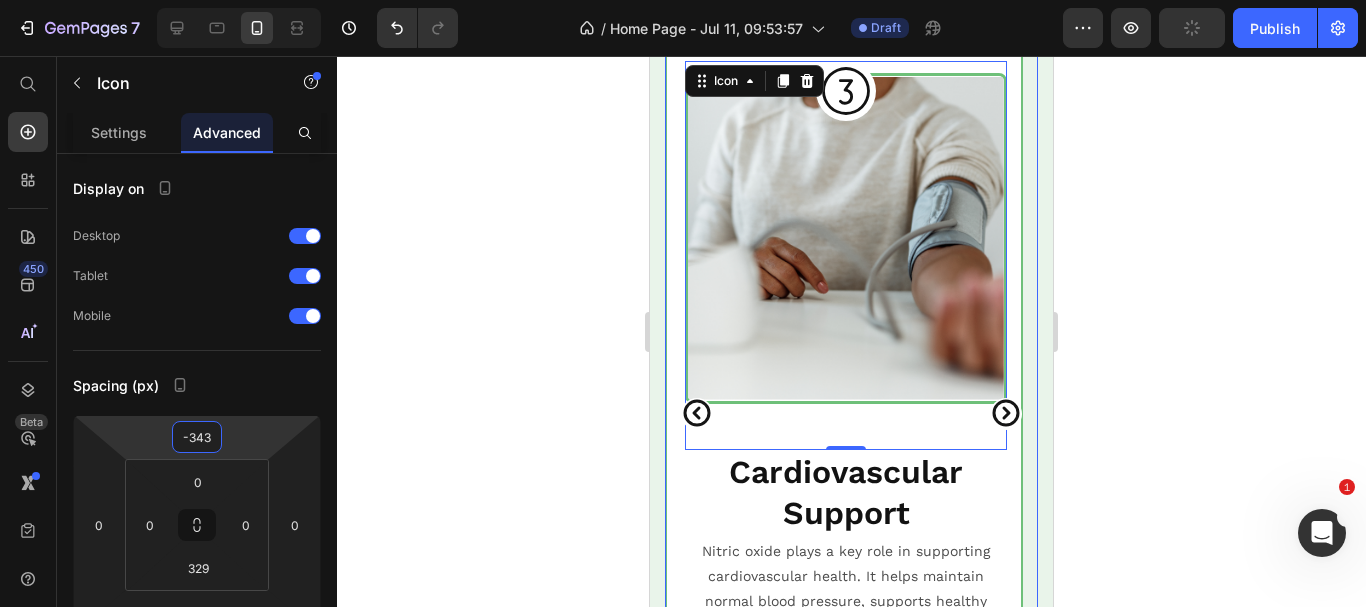 click 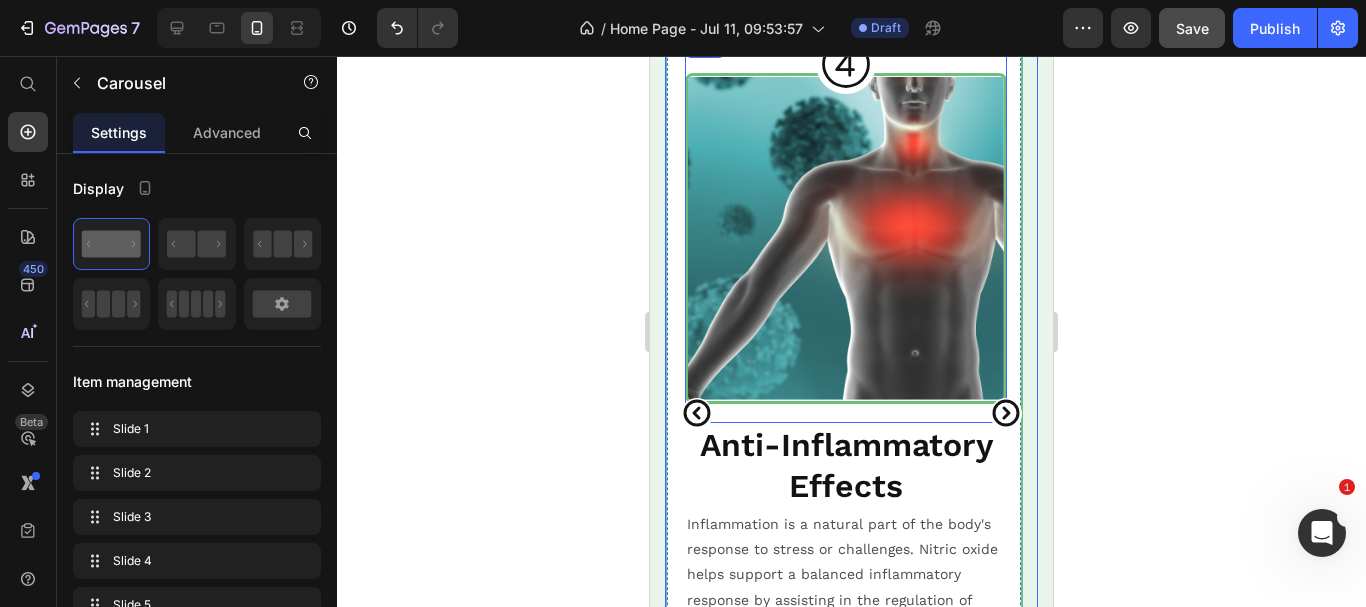 click on "Icon" at bounding box center (846, 228) 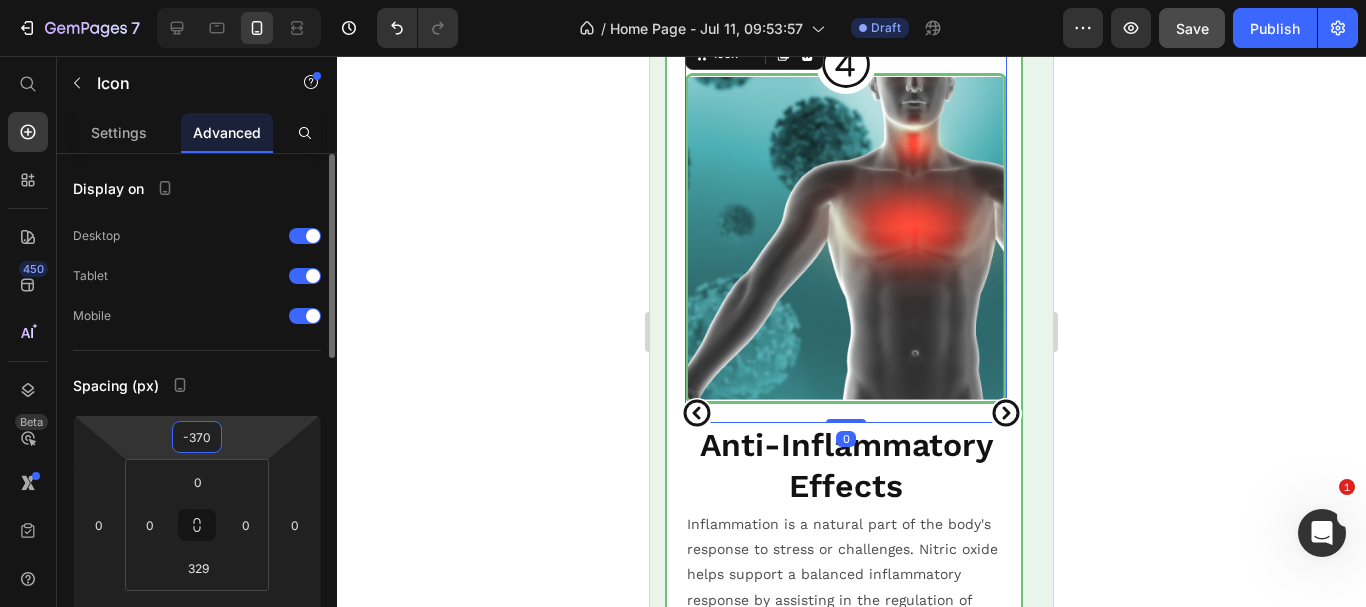 click on "-370" at bounding box center (197, 437) 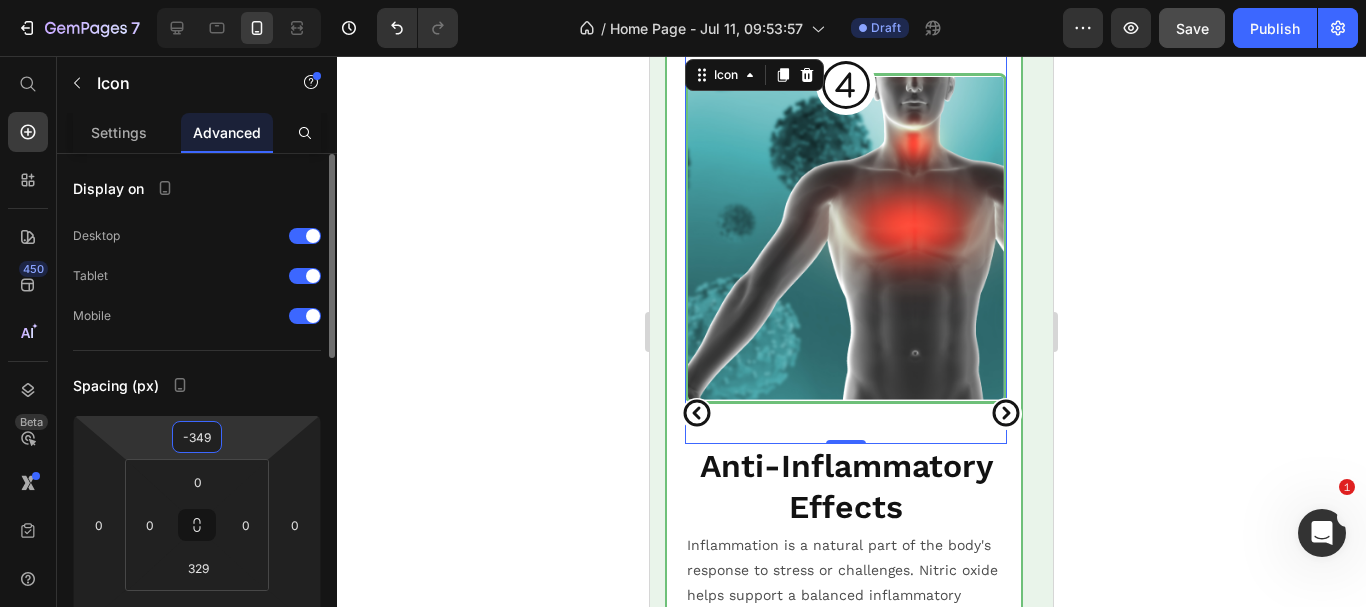 type on "-348" 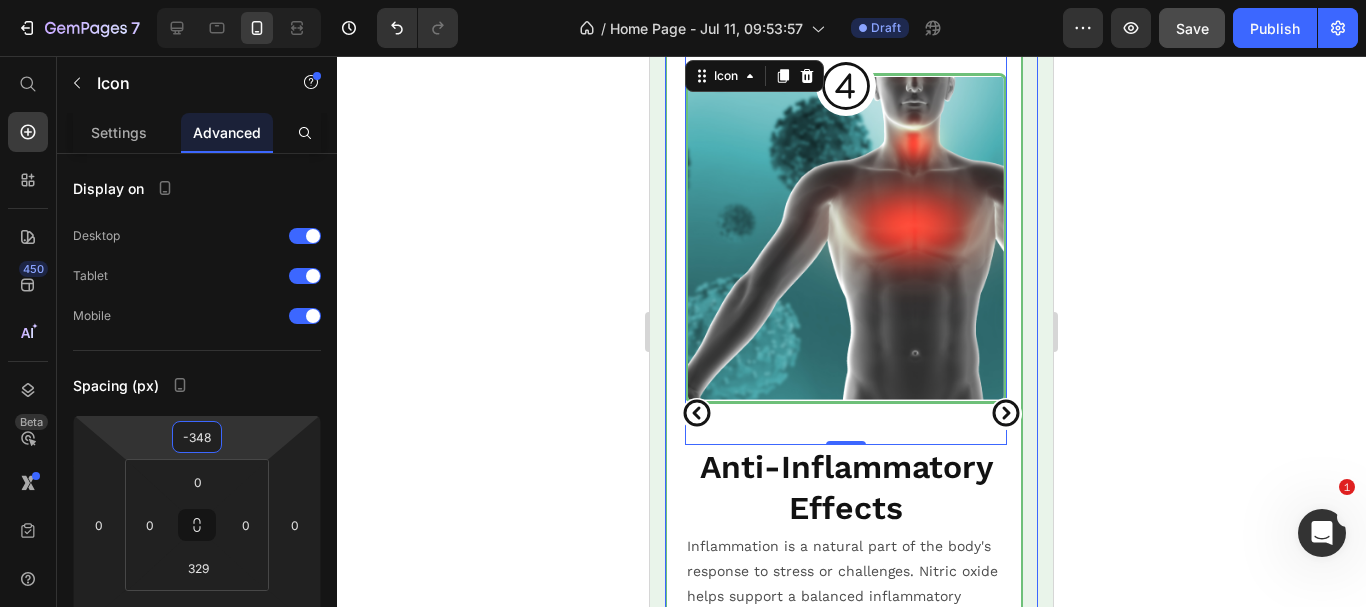 click 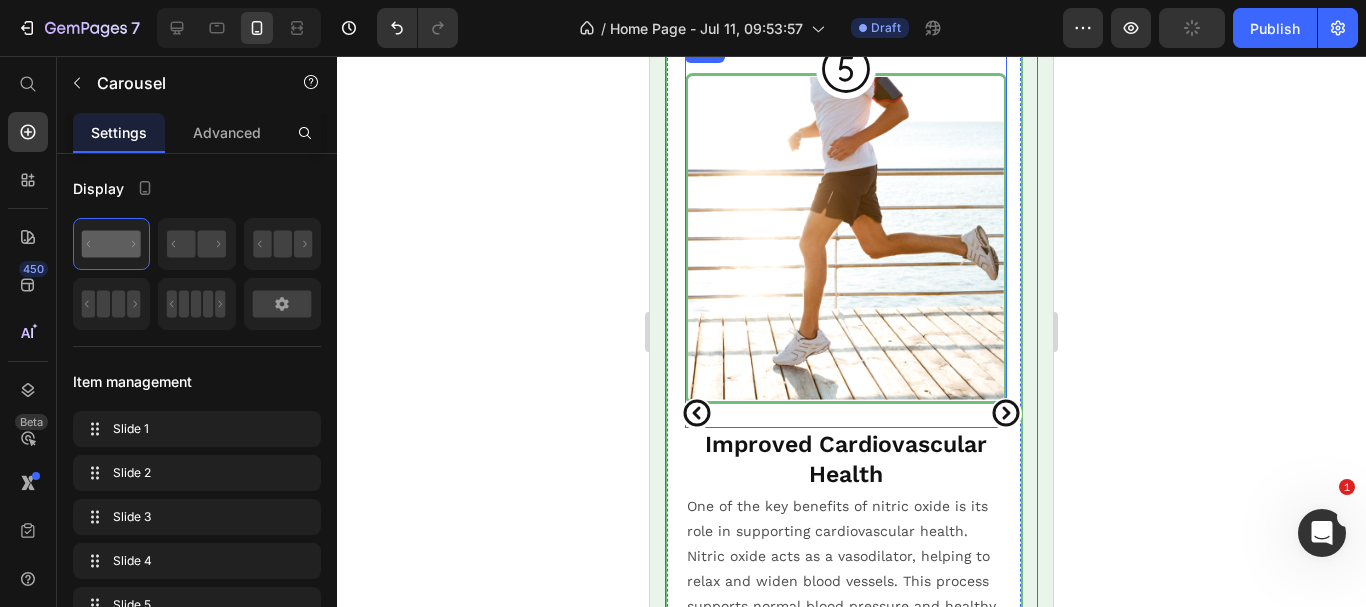 click on "Icon" at bounding box center (846, 233) 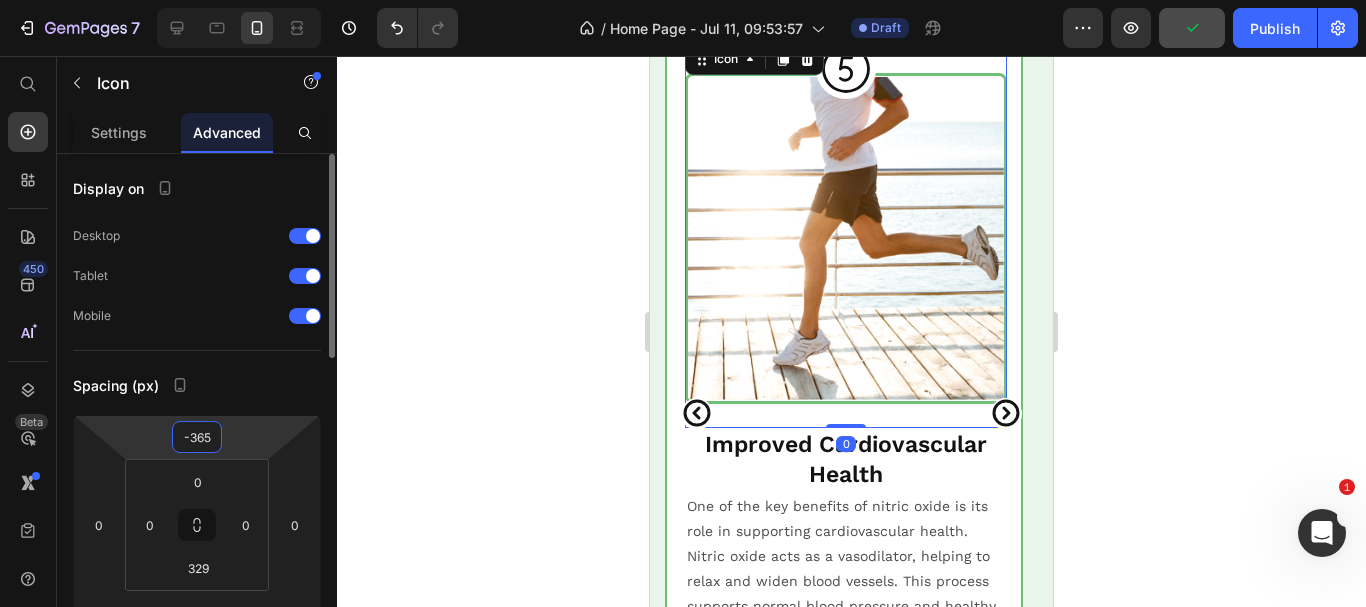 click on "-365" at bounding box center [197, 437] 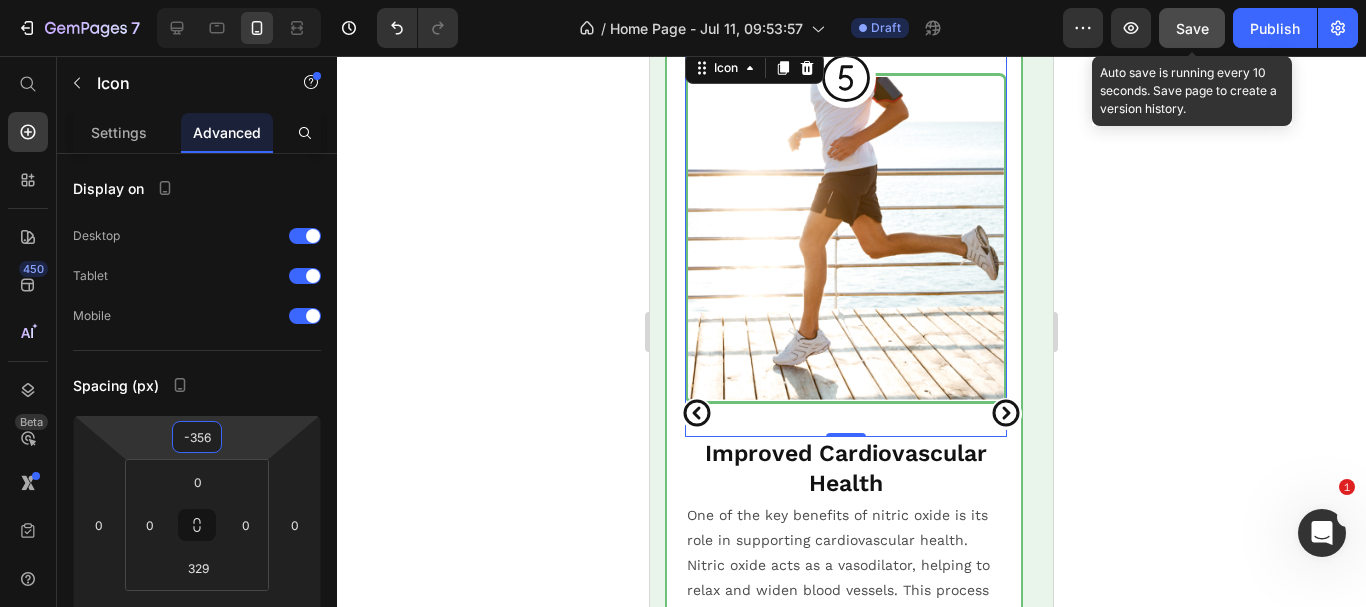 click on "Save" at bounding box center [1192, 28] 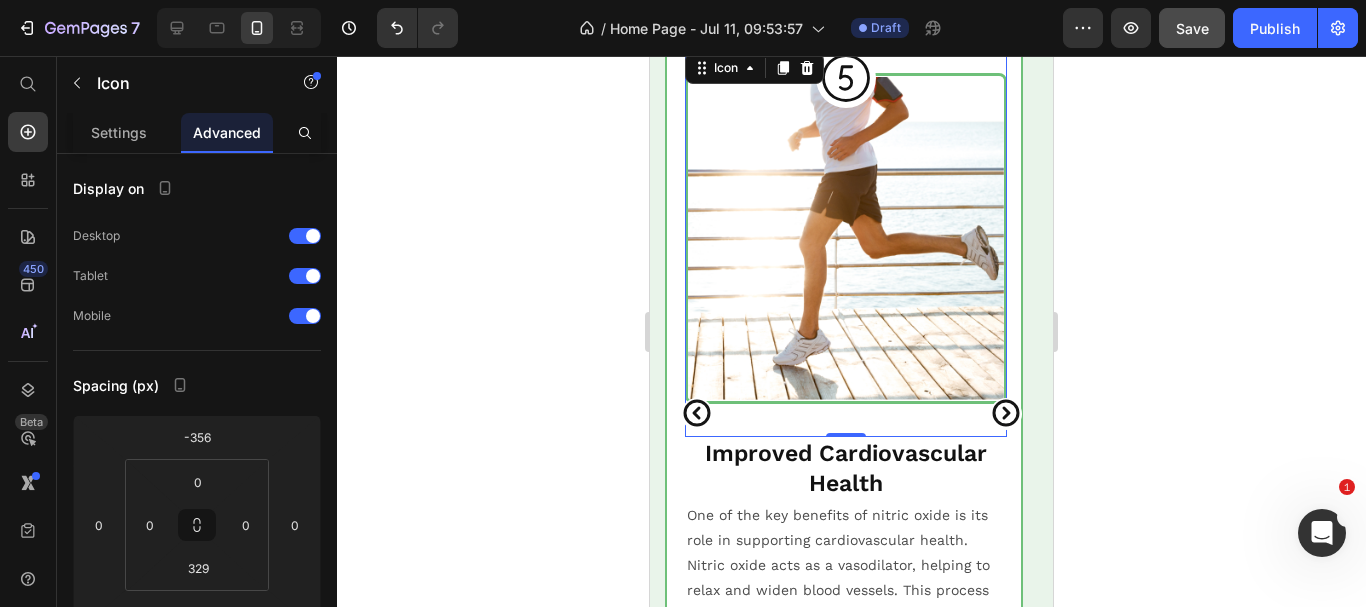 click on "Icon   0" at bounding box center (846, 242) 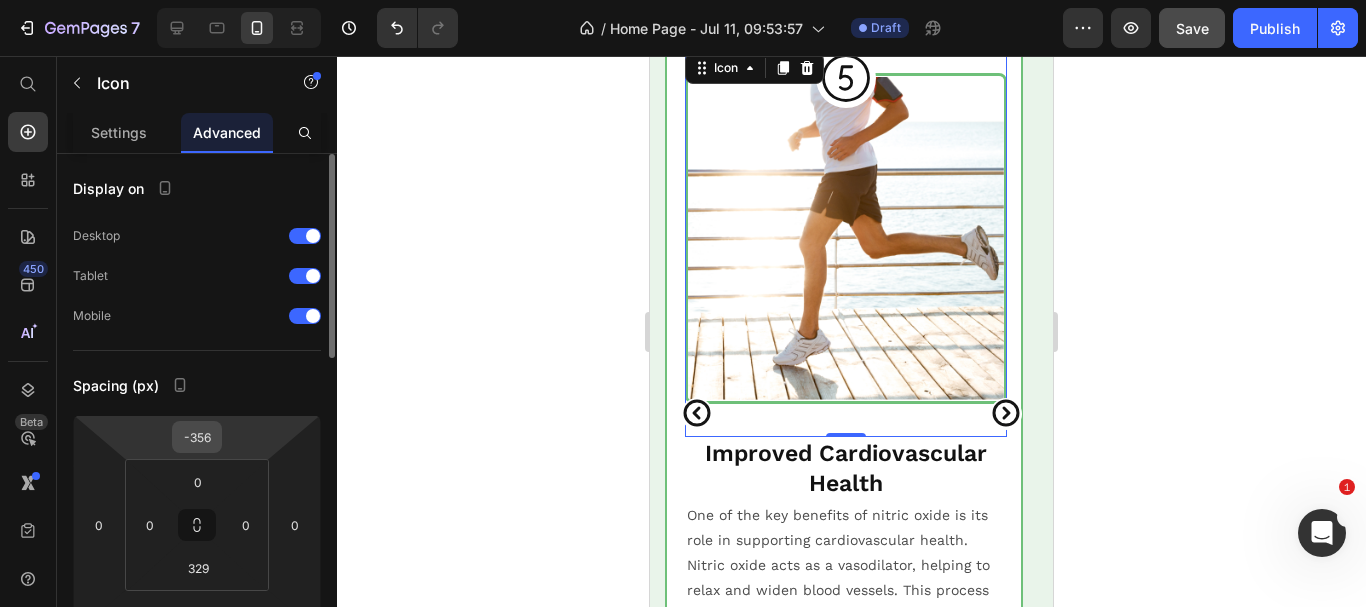 click on "-356" at bounding box center [197, 437] 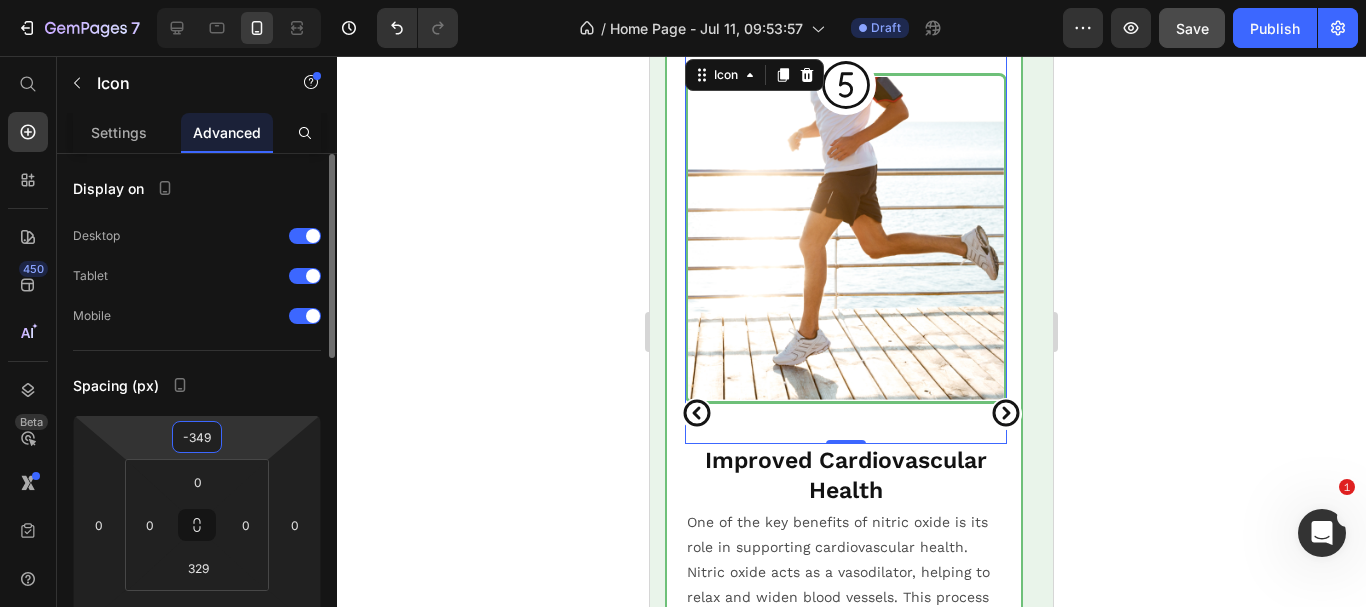 type on "-348" 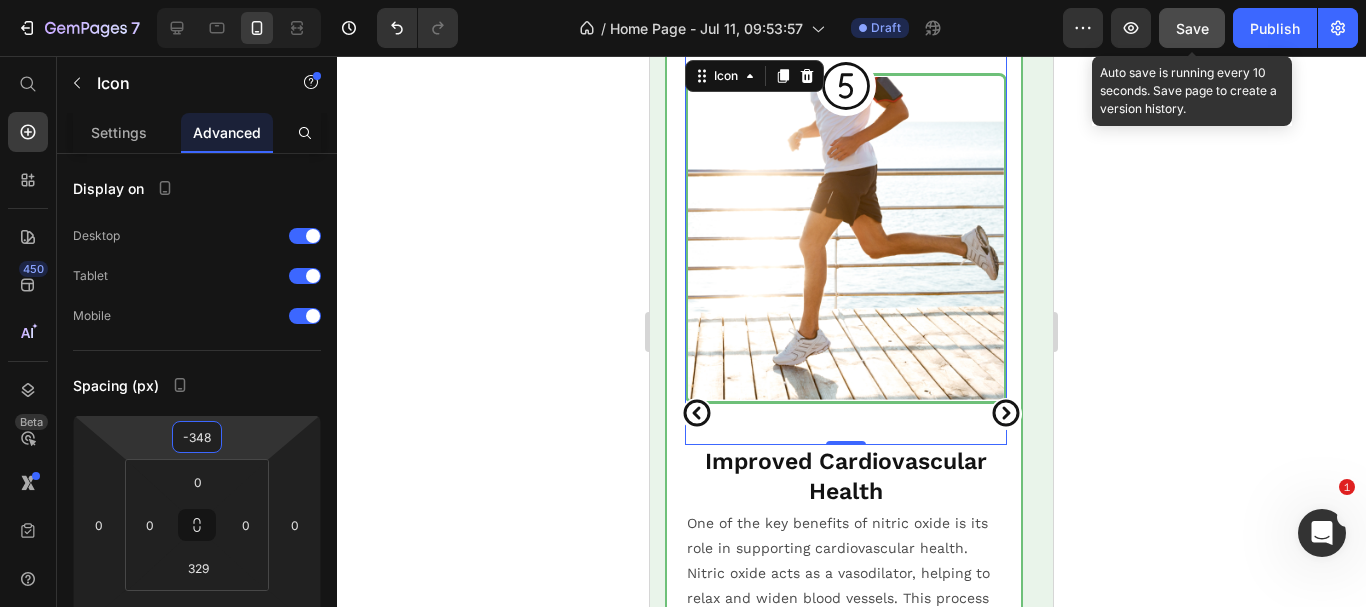 click on "Save" at bounding box center [1192, 28] 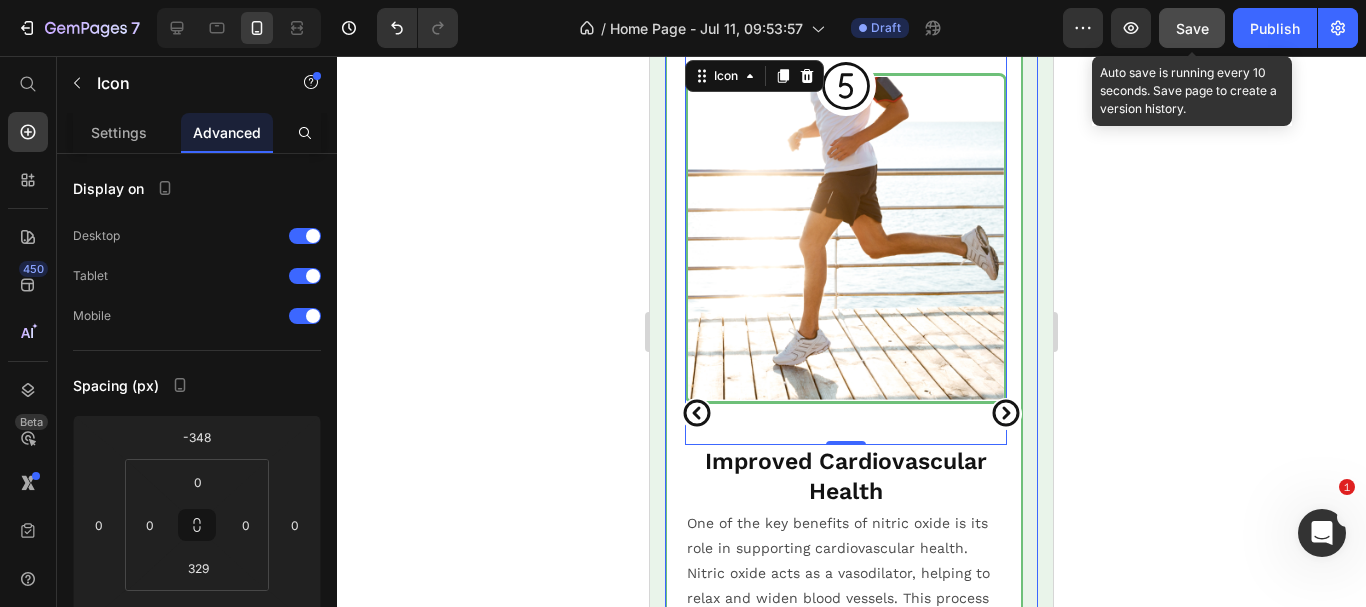 click 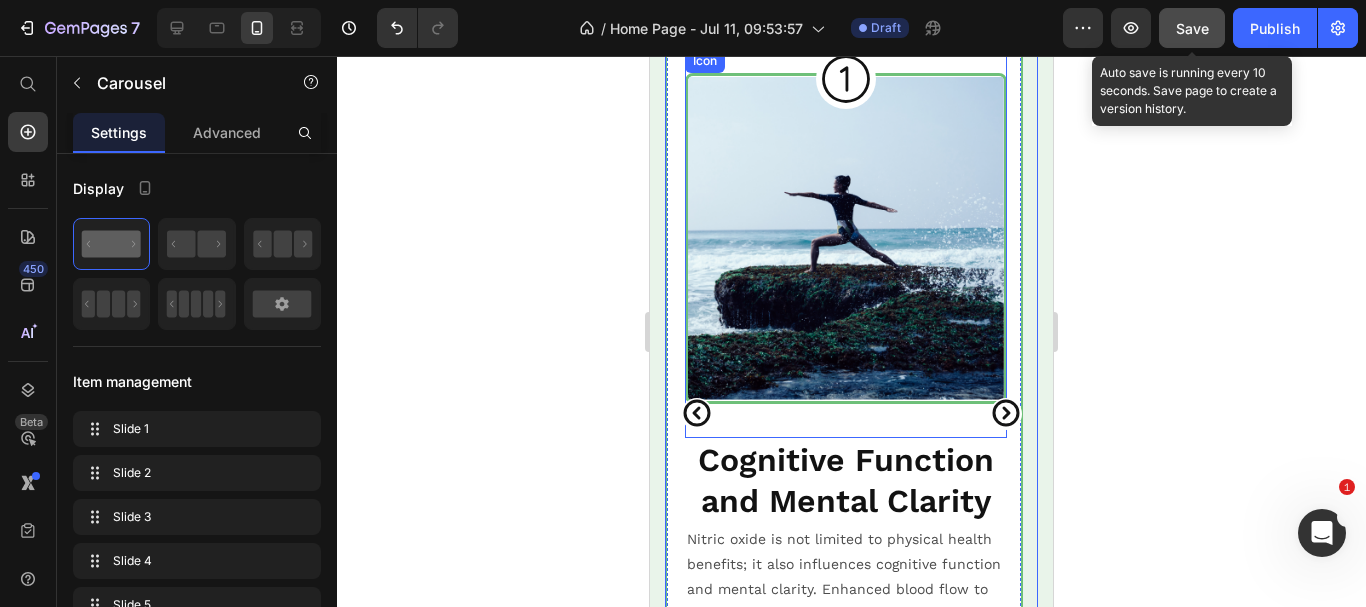 click on "Icon" at bounding box center (846, 243) 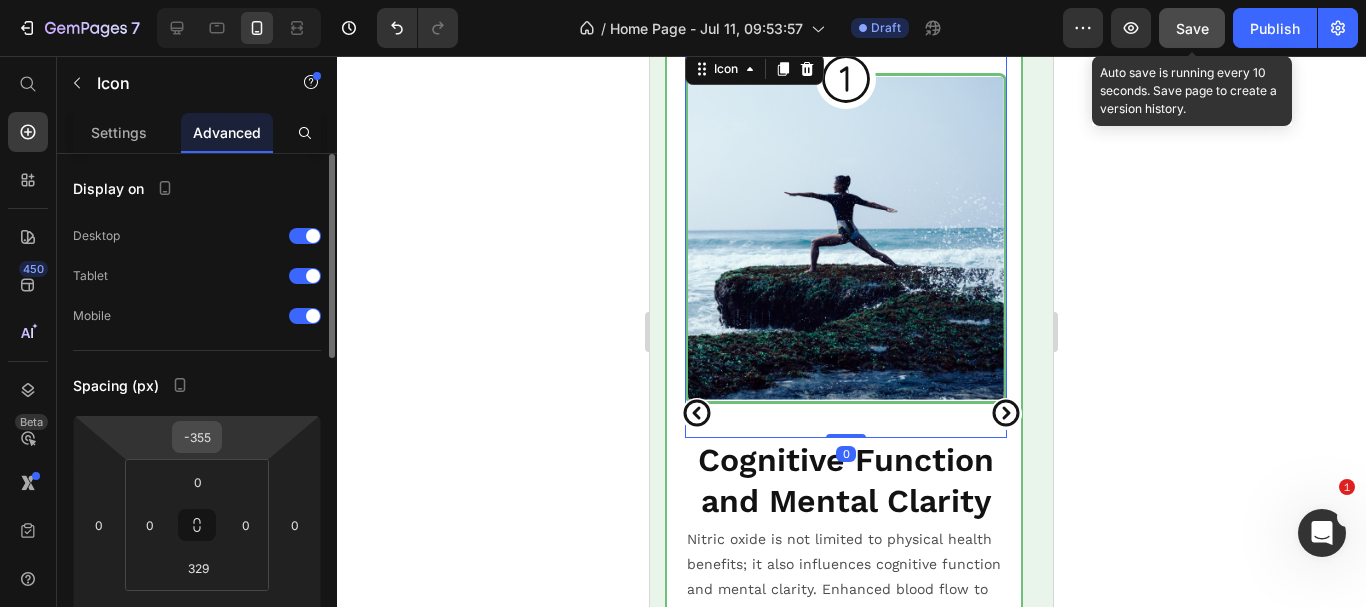 click on "-355" at bounding box center [197, 437] 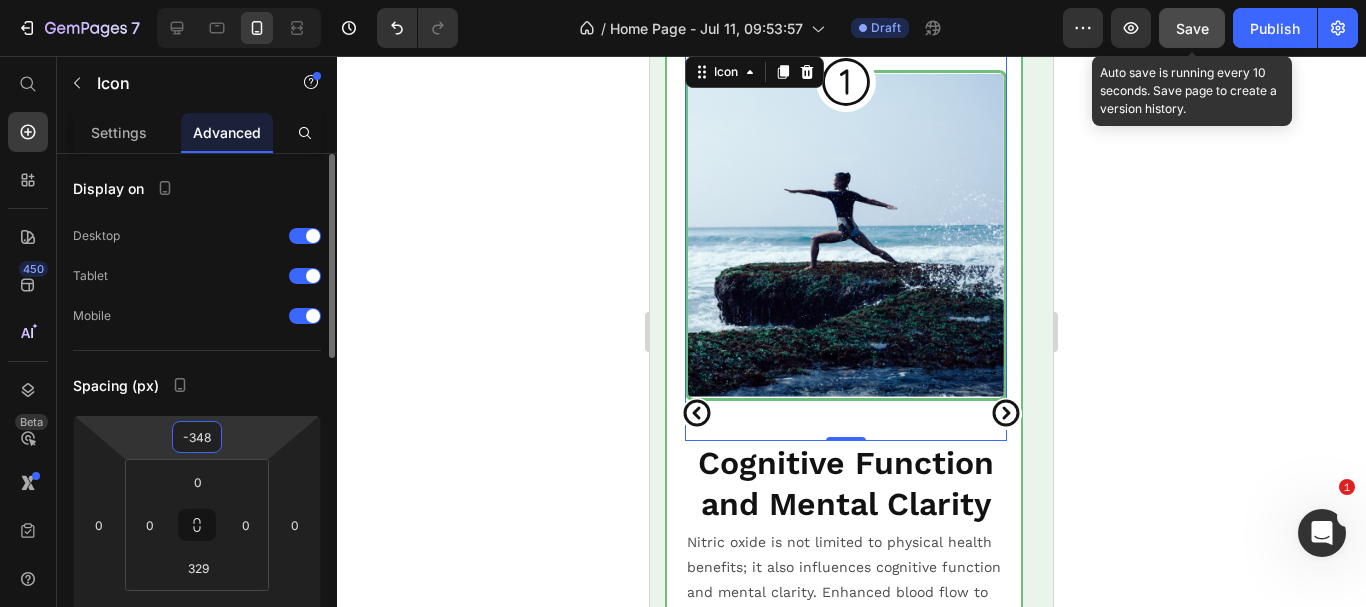scroll, scrollTop: 2604, scrollLeft: 0, axis: vertical 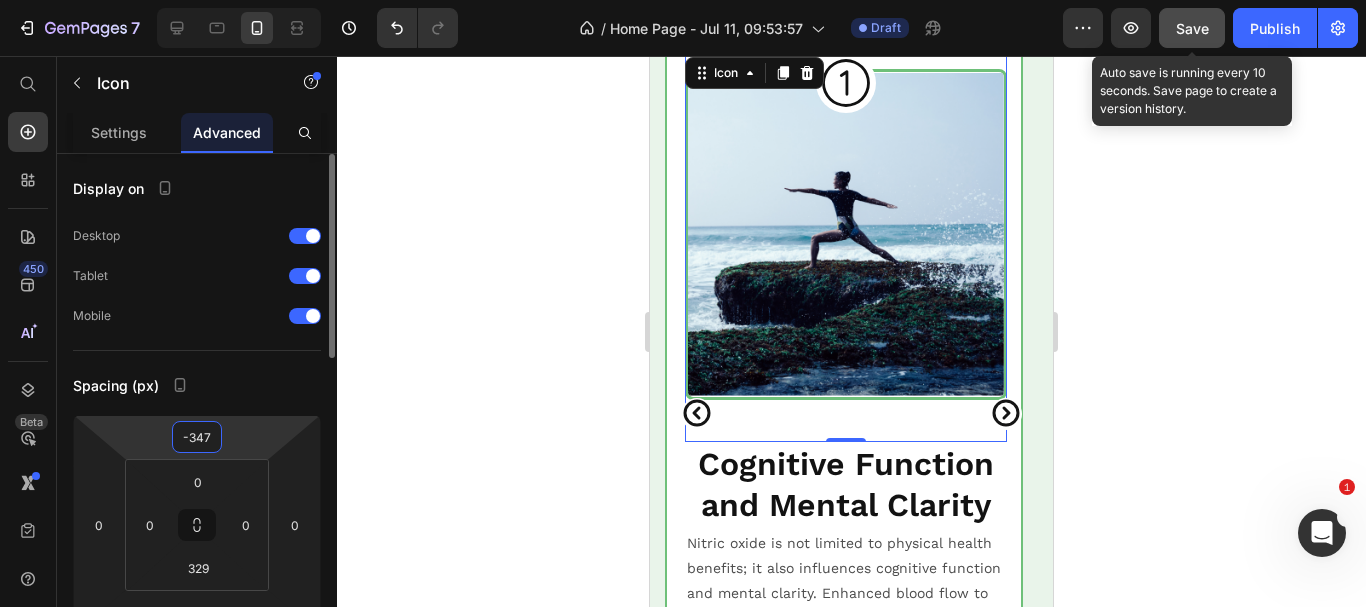 type on "-348" 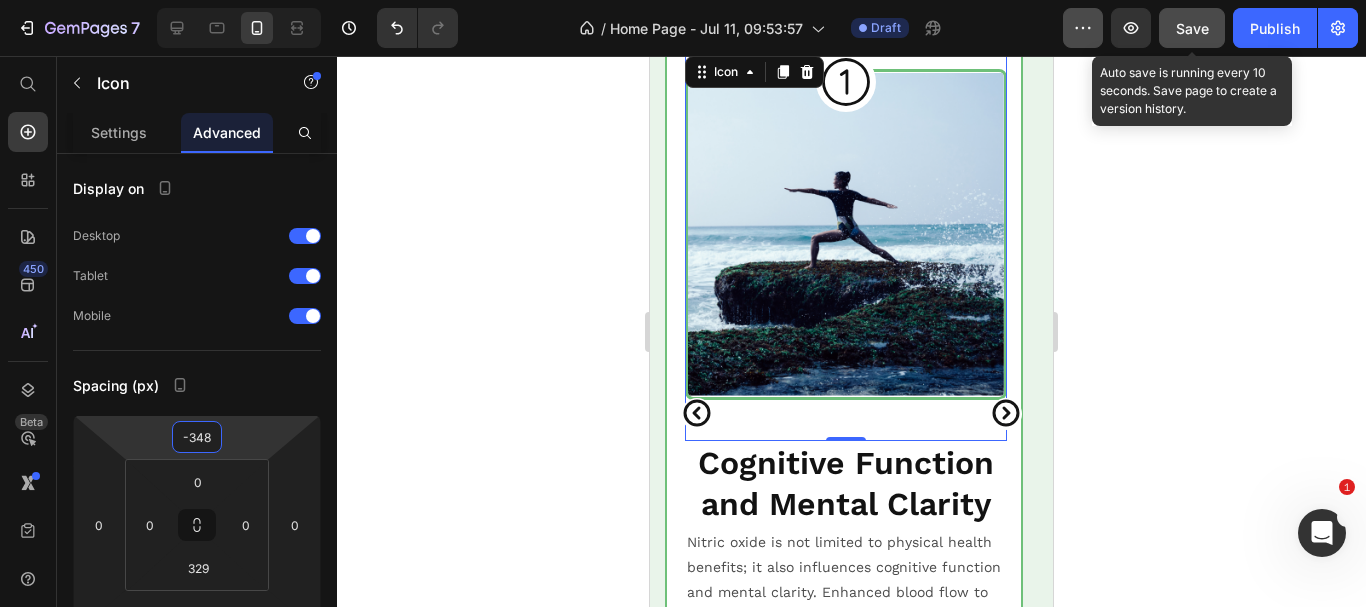 click on "Save" 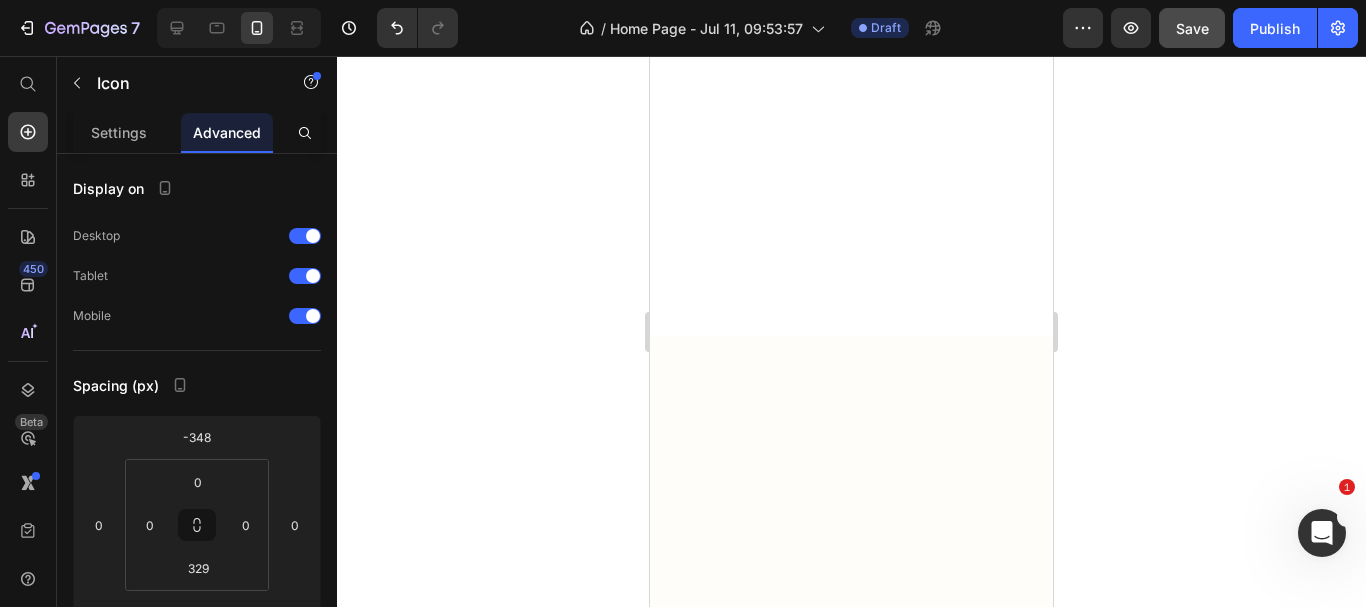 scroll, scrollTop: 4632, scrollLeft: 0, axis: vertical 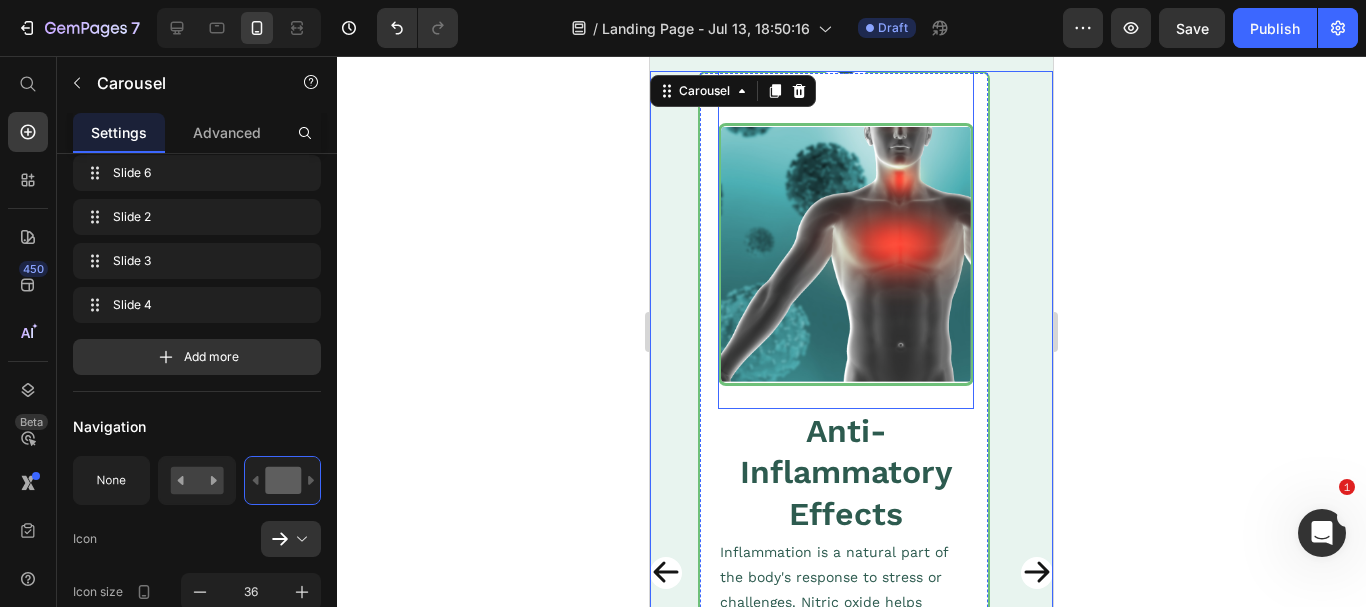 click 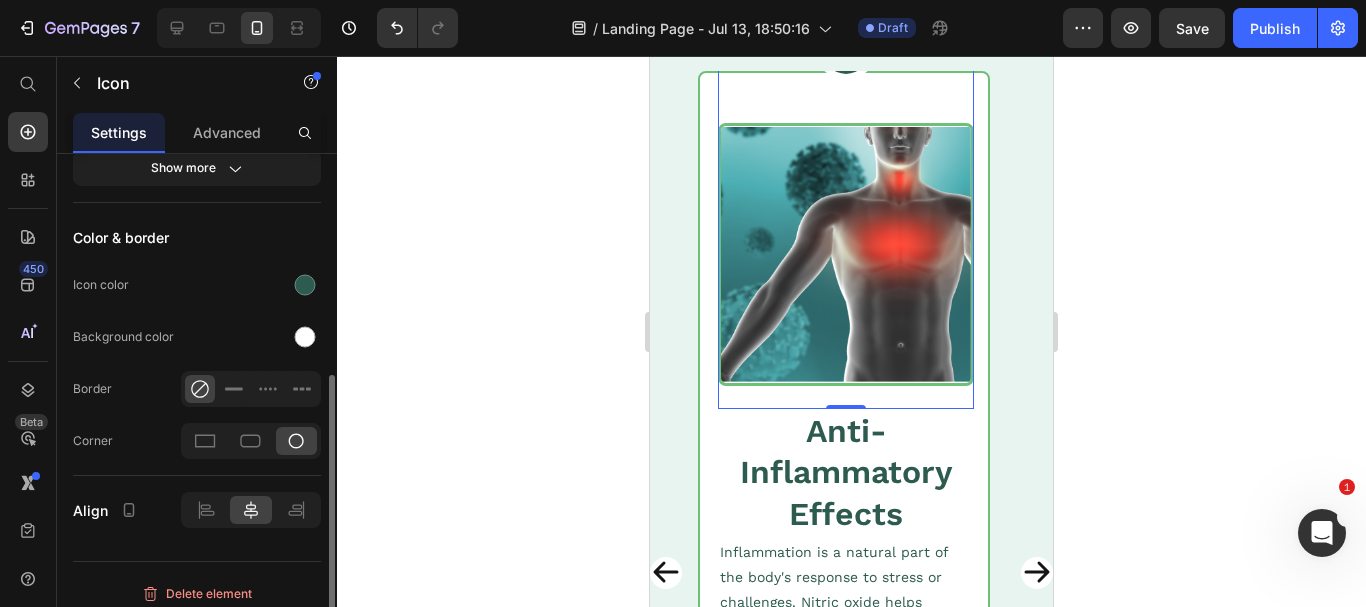 scroll, scrollTop: 0, scrollLeft: 0, axis: both 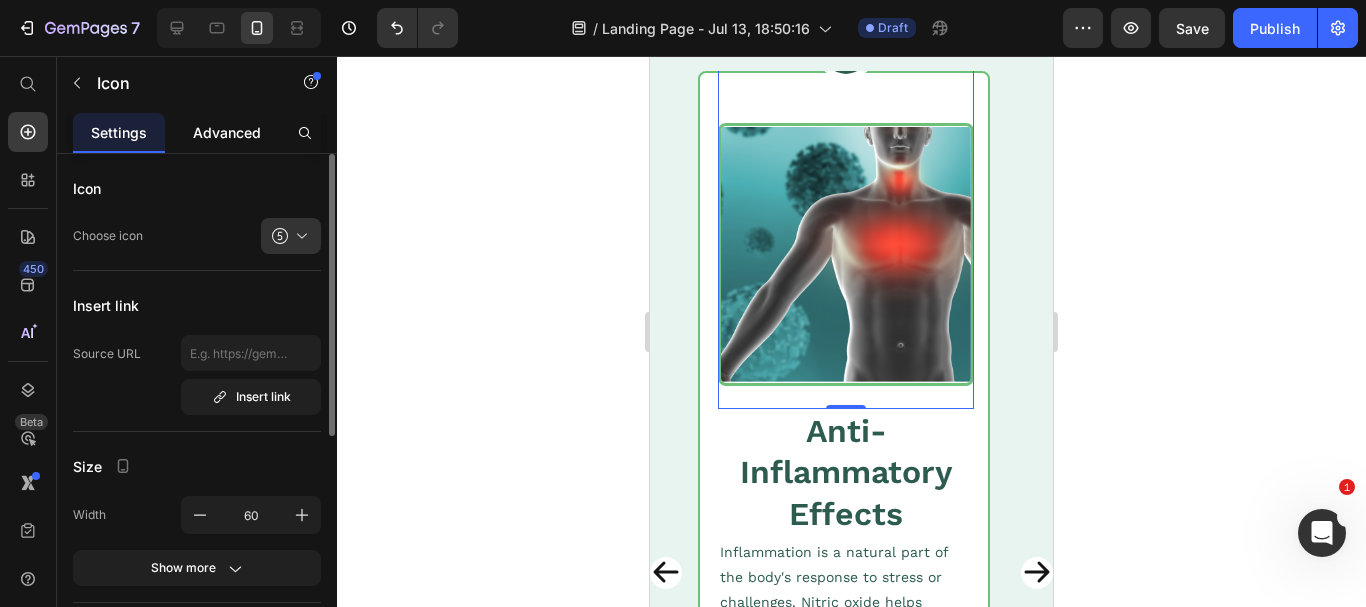 click on "Advanced" 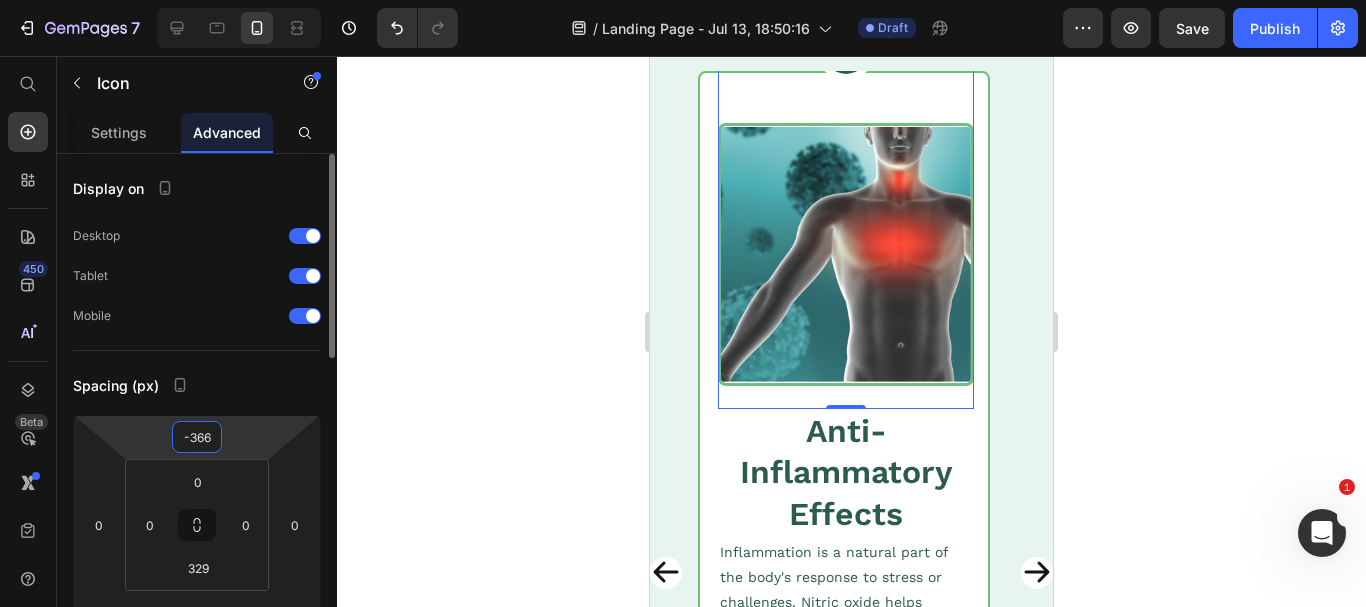 click on "-366" at bounding box center (197, 437) 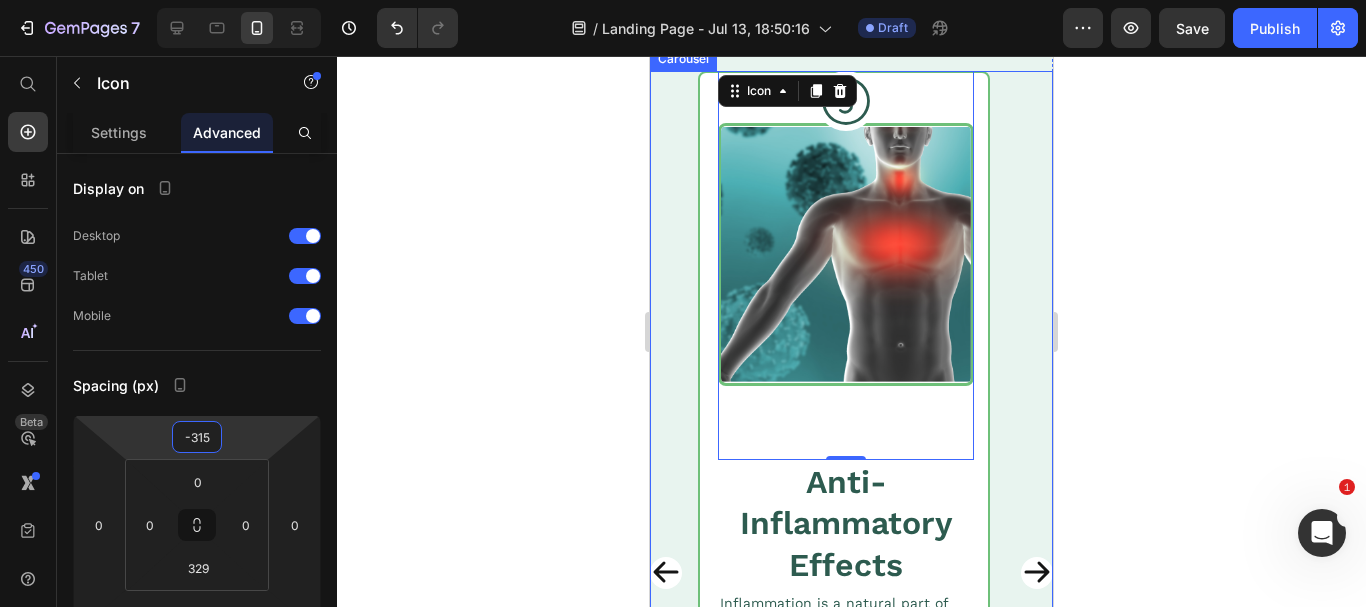 type on "-314" 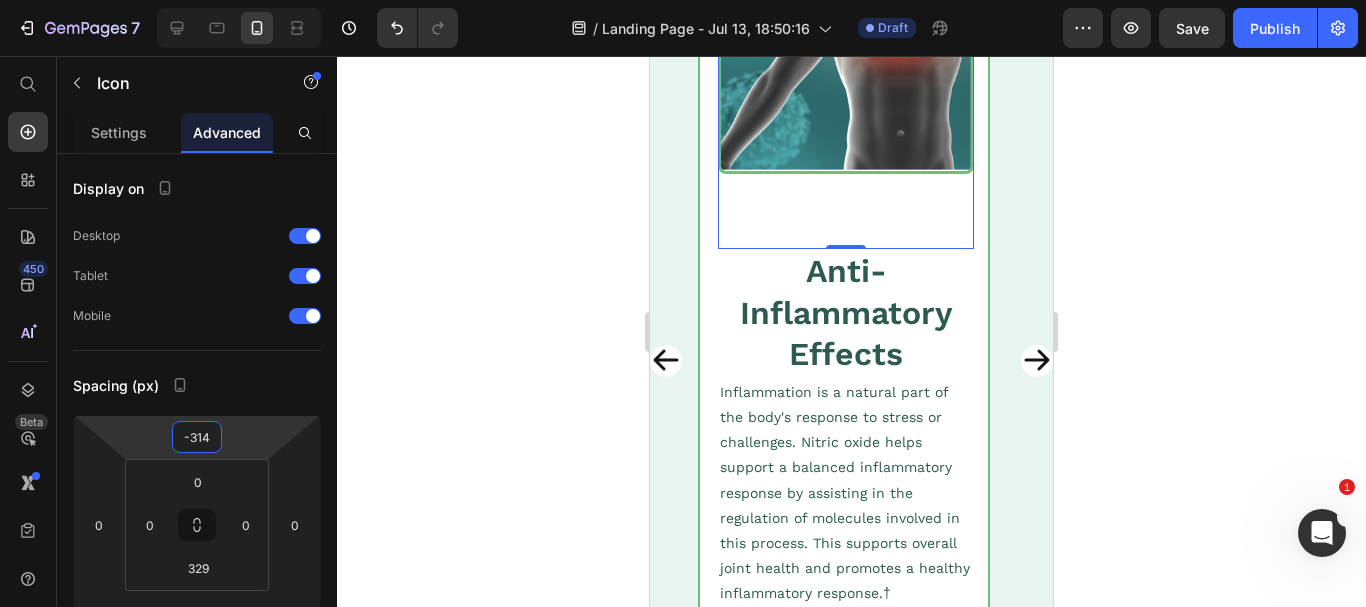 scroll, scrollTop: 4922, scrollLeft: 0, axis: vertical 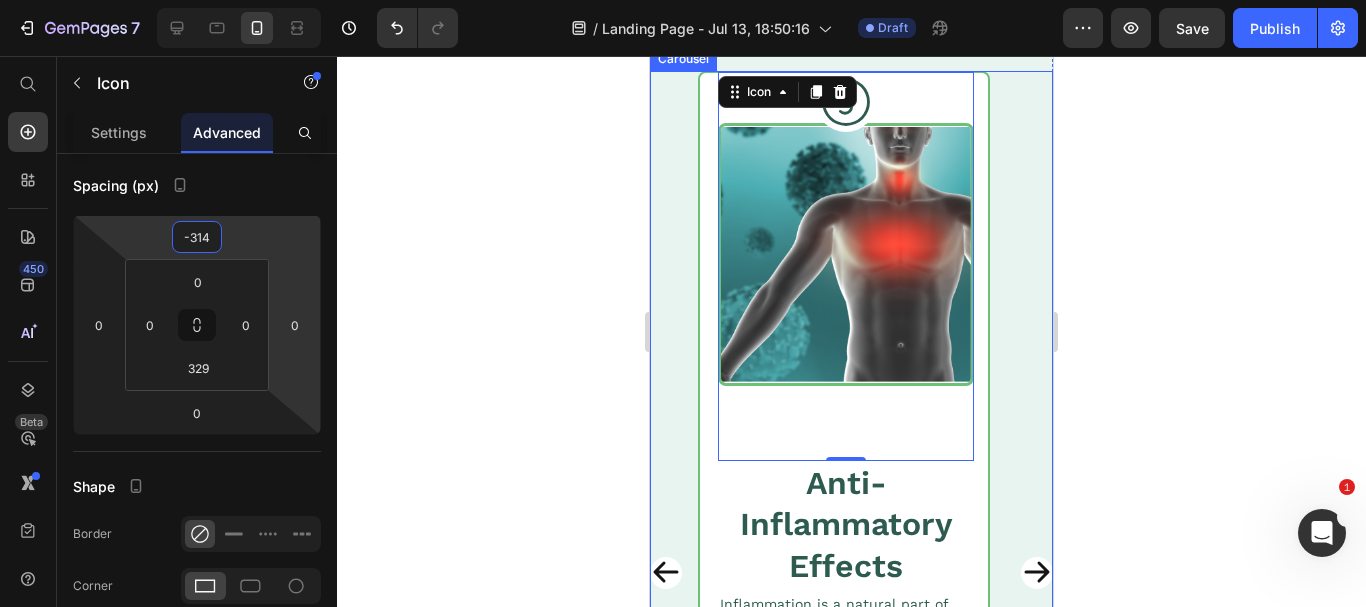 click on "5 Benefits of  Liquid Nitric Oxide Heading Image
Icon Improved Cardiovascular Health Heading One of the most significant benefits of nitric oxide is its impact on cardiovascular health. No is a potent vasodilator , meaning it relaxes and widens blood vessels. This vasodilation helps support normal blood pressure and enhances blood flow. Moreover , improved blood flow improves oxygen and nutrient delivery to the body's tissues and organs, promoting overall heart health.1 Text Block Row 5 Benefits of  Liquid Nitric Oxide Heading Image
Icon Cognitive Function and Mental Clarity Heading Text Block Row Image
Icon Immune System Support Heading Nitric oxide plays a crucial role in supporting the body's immune system. It aids in maintaining the function of white blood cells, which are essential for responding to external challenges. Nitric oxide also contributes to overall immune health and helps support the body's natural inflammatory response.† Row" at bounding box center [851, 573] 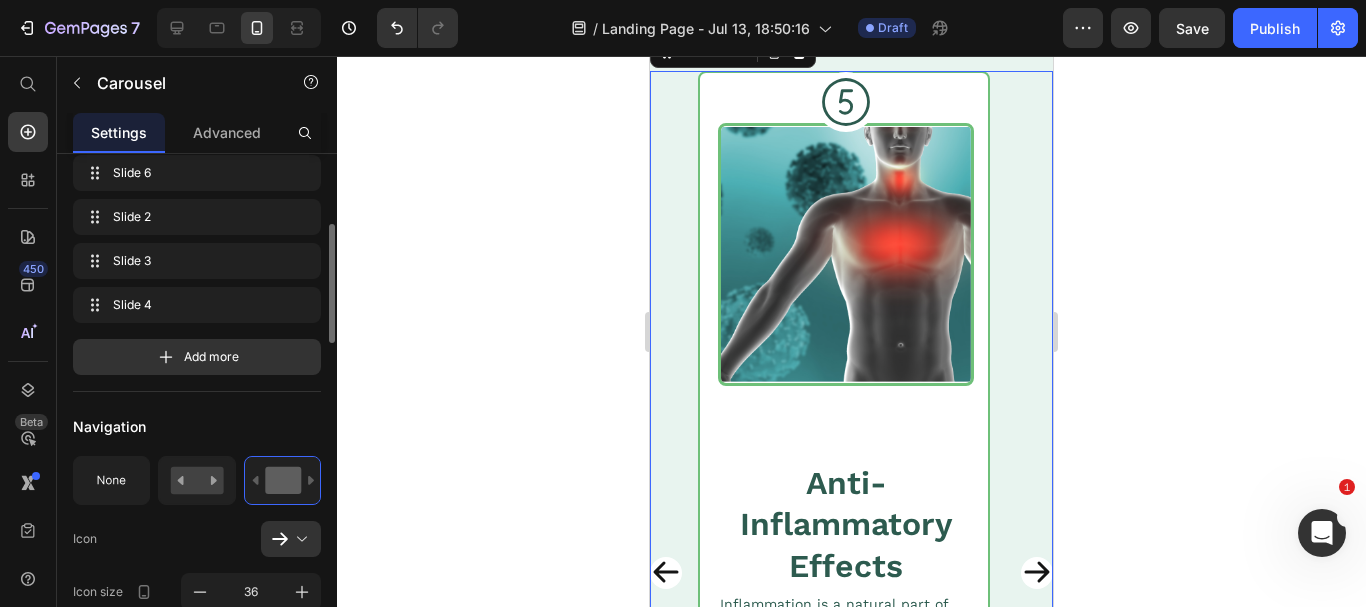 scroll, scrollTop: 400, scrollLeft: 0, axis: vertical 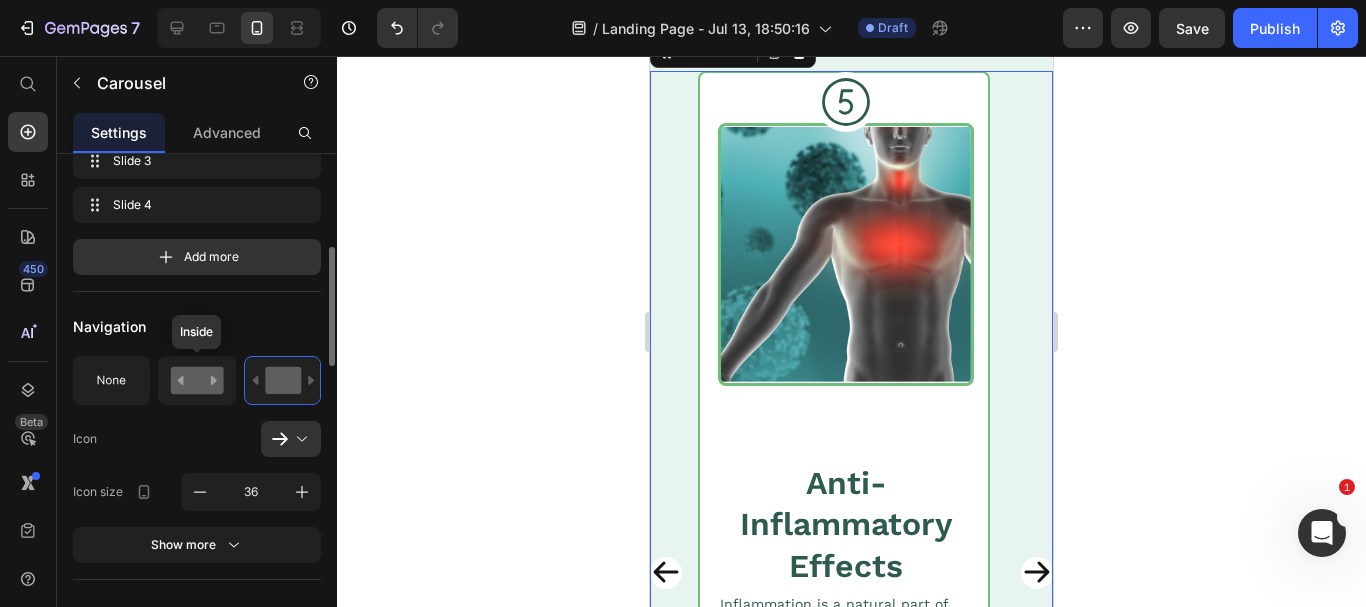 click 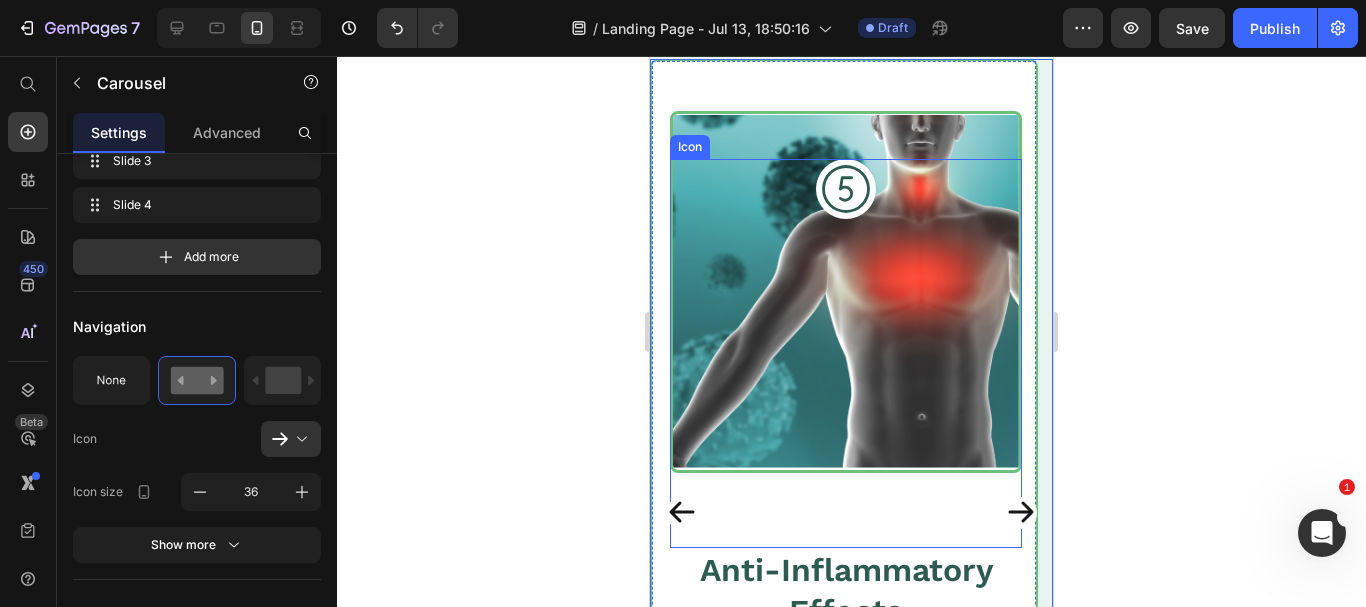 scroll, scrollTop: 4822, scrollLeft: 0, axis: vertical 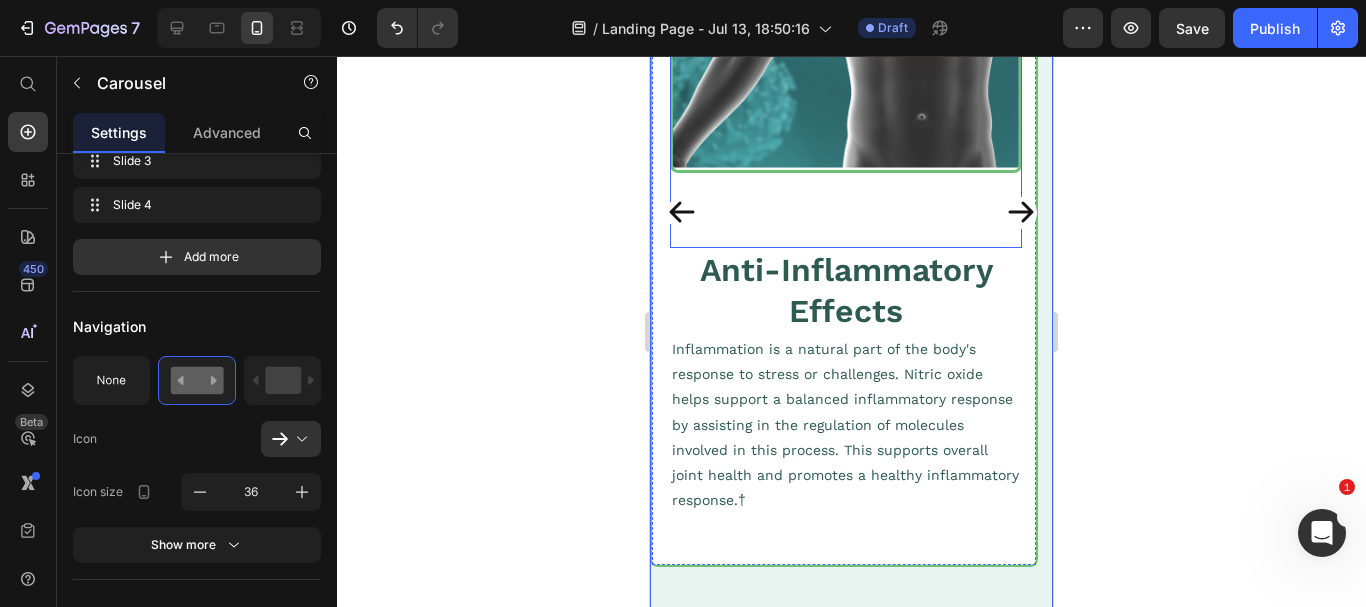 click 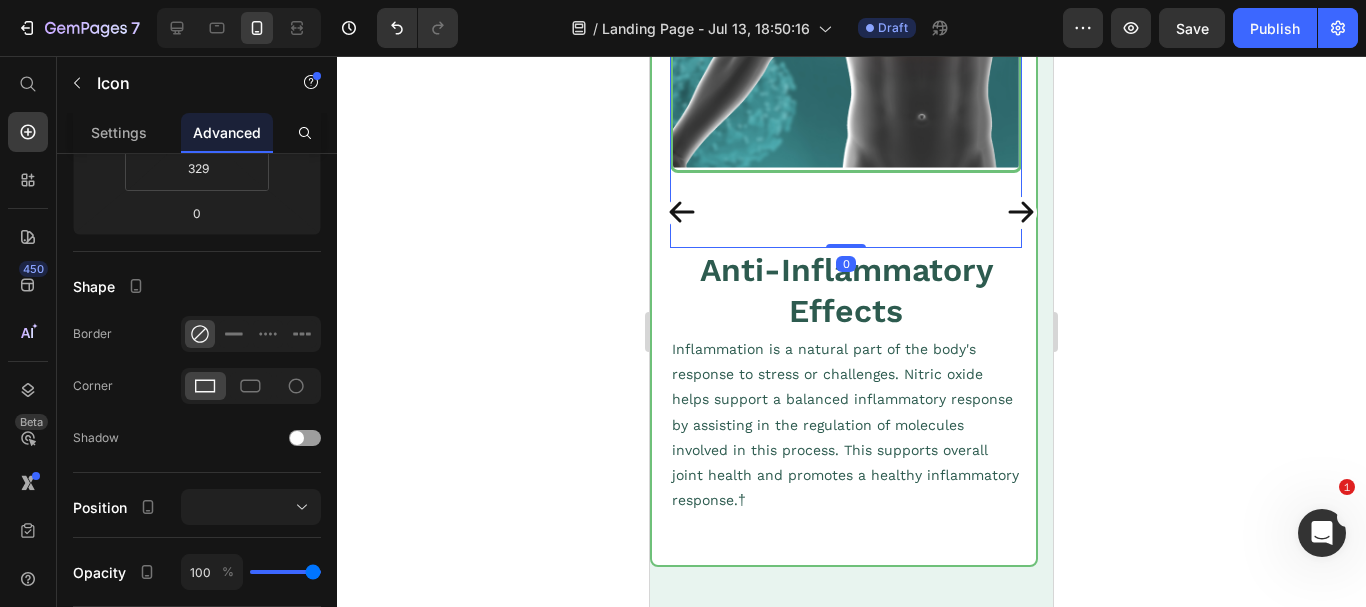 scroll, scrollTop: 0, scrollLeft: 0, axis: both 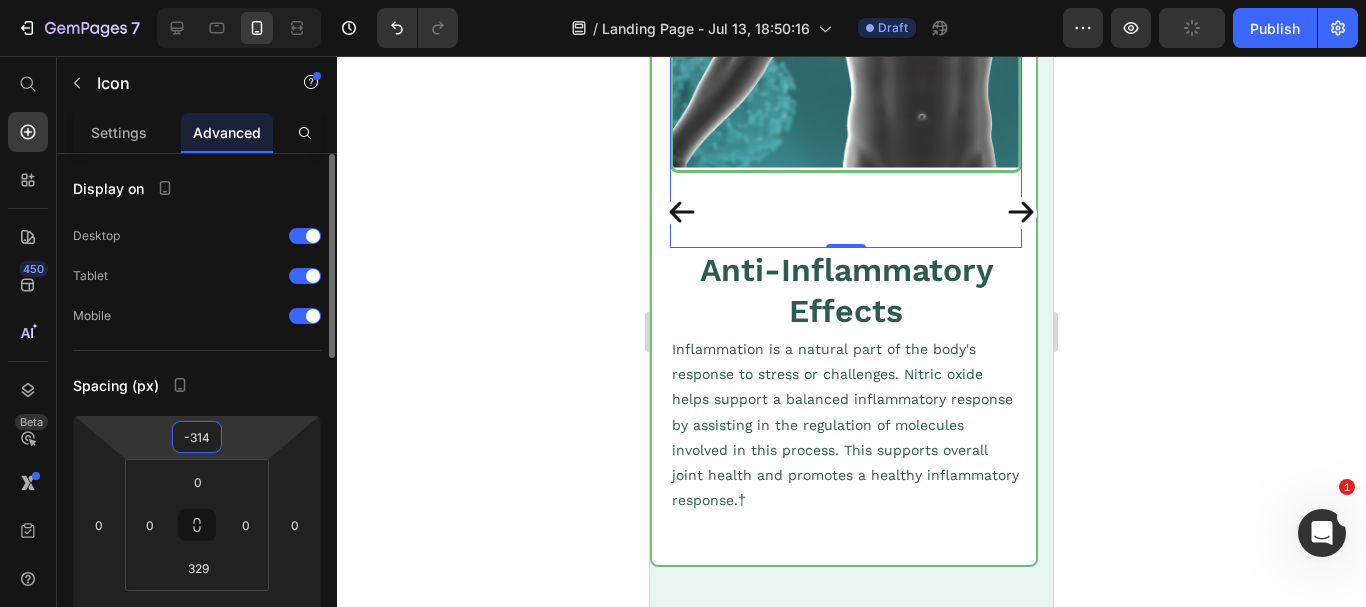click on "-314" at bounding box center [197, 437] 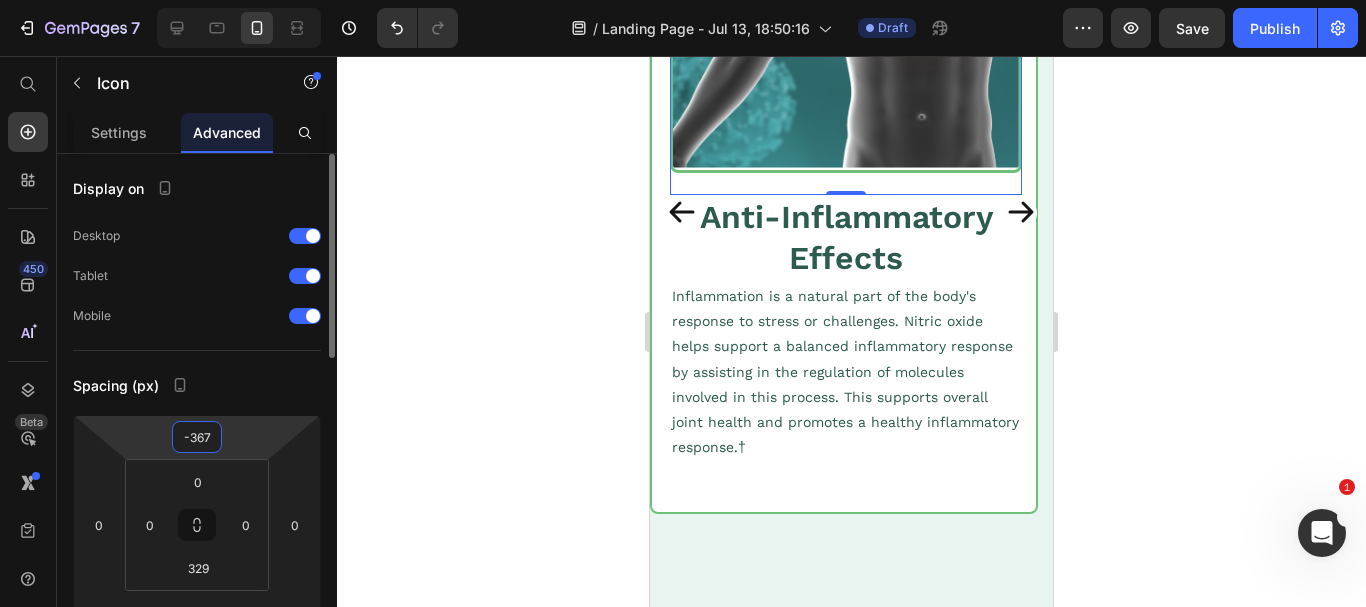 type on "-366" 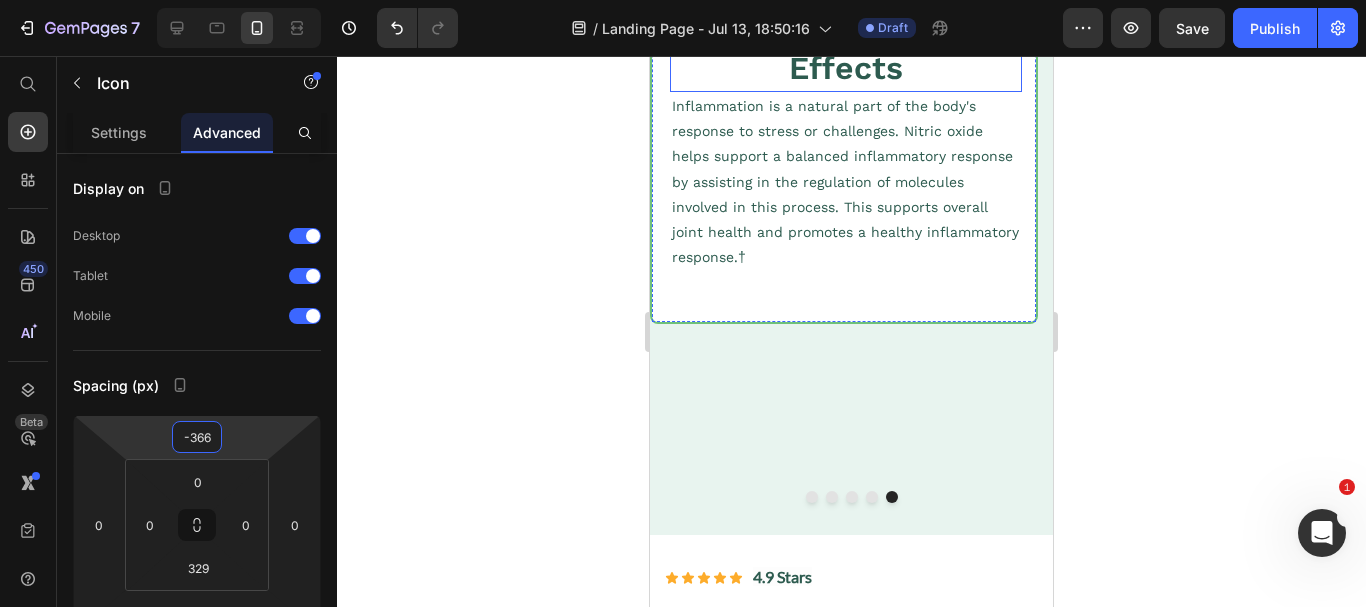 scroll, scrollTop: 5022, scrollLeft: 0, axis: vertical 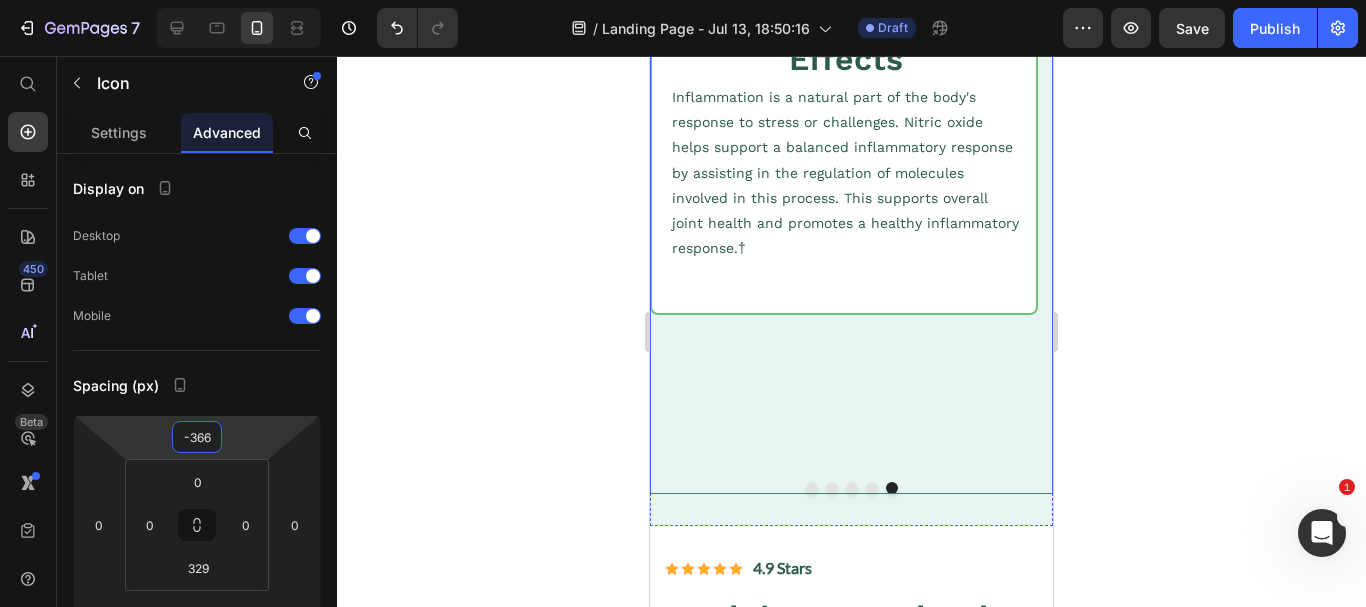 click 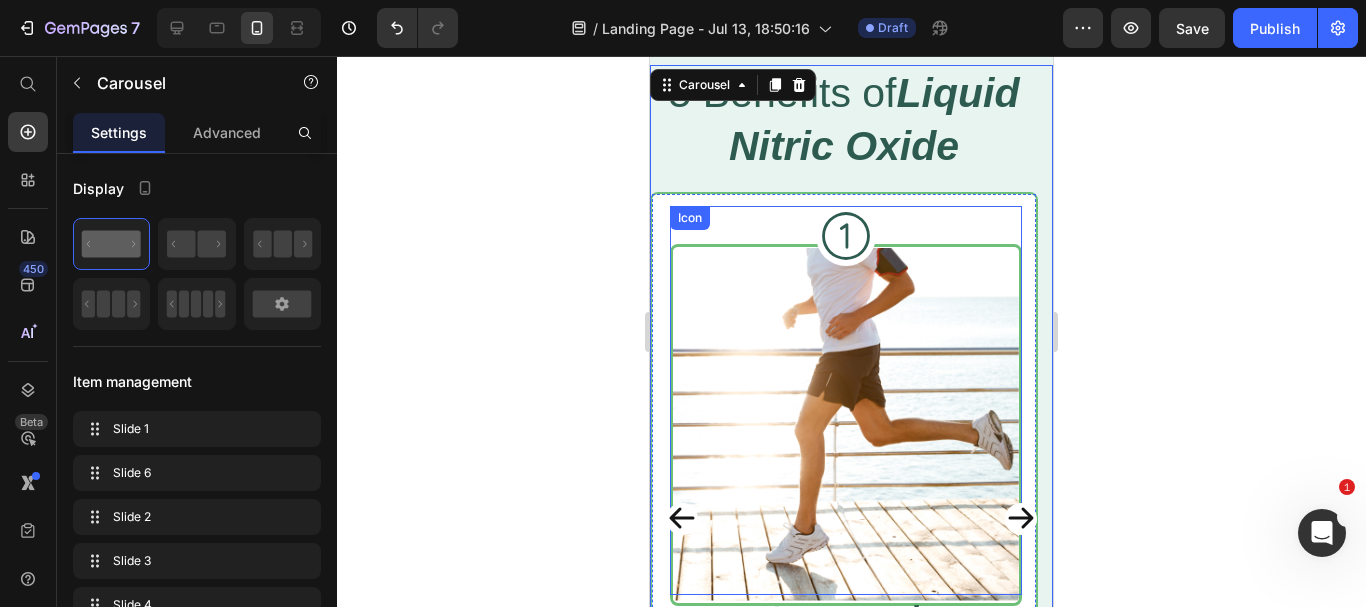 scroll, scrollTop: 5122, scrollLeft: 0, axis: vertical 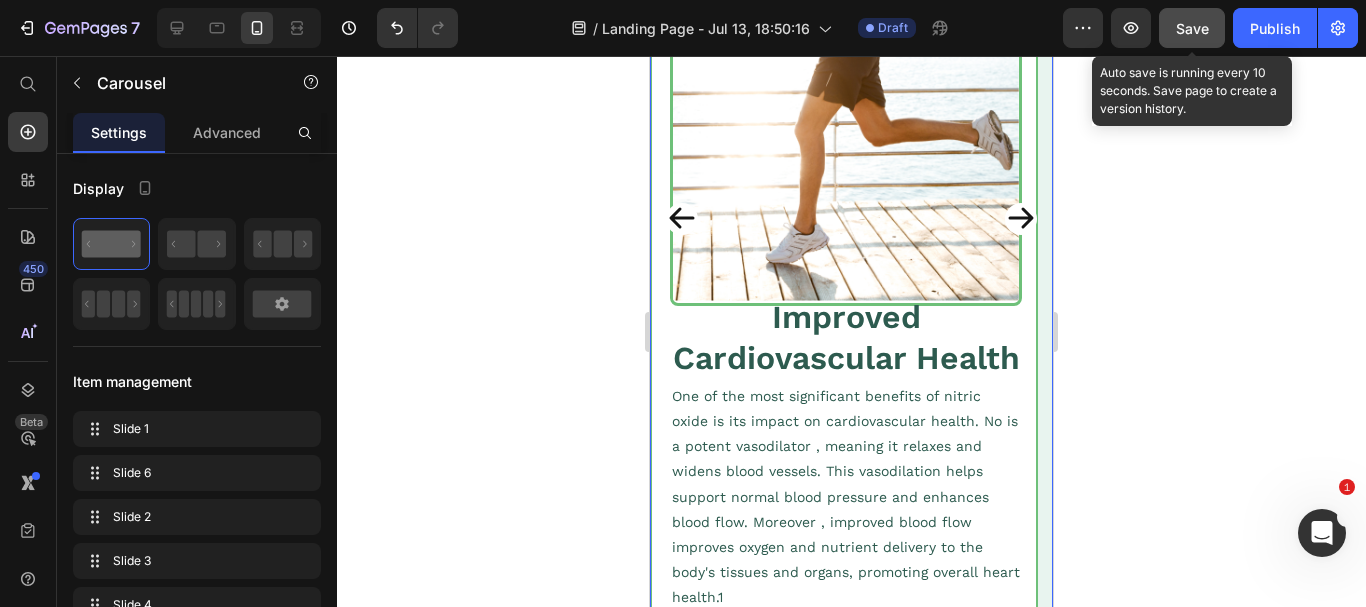 click on "Save" at bounding box center (1192, 28) 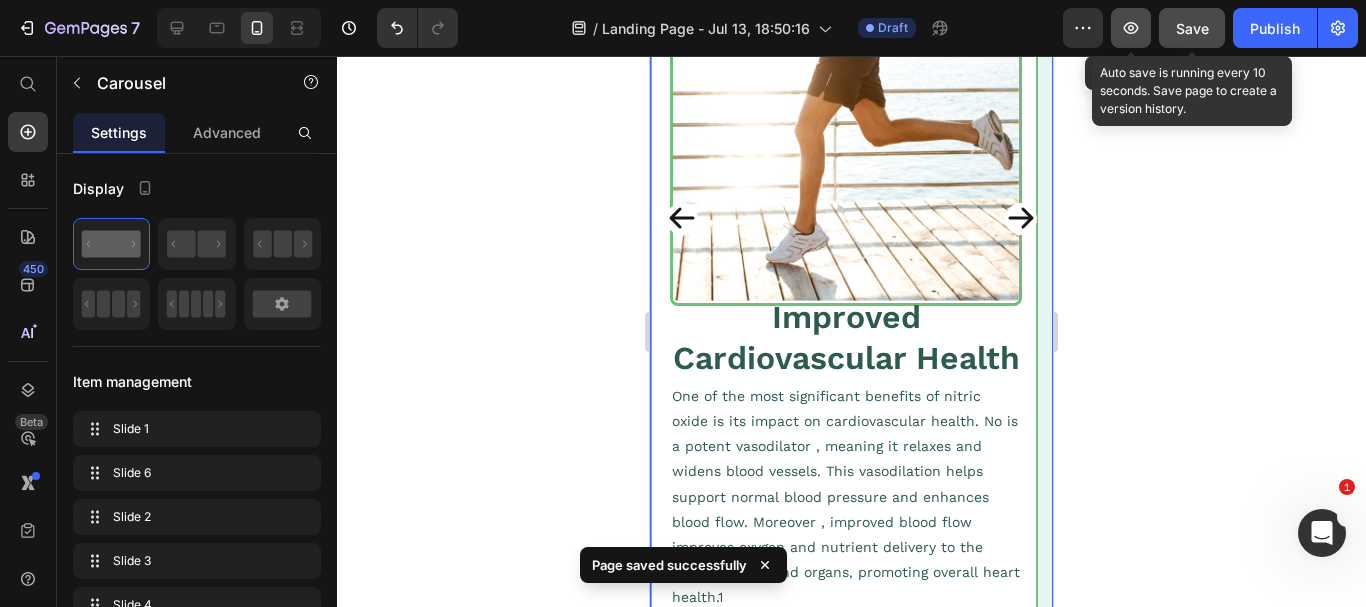 click 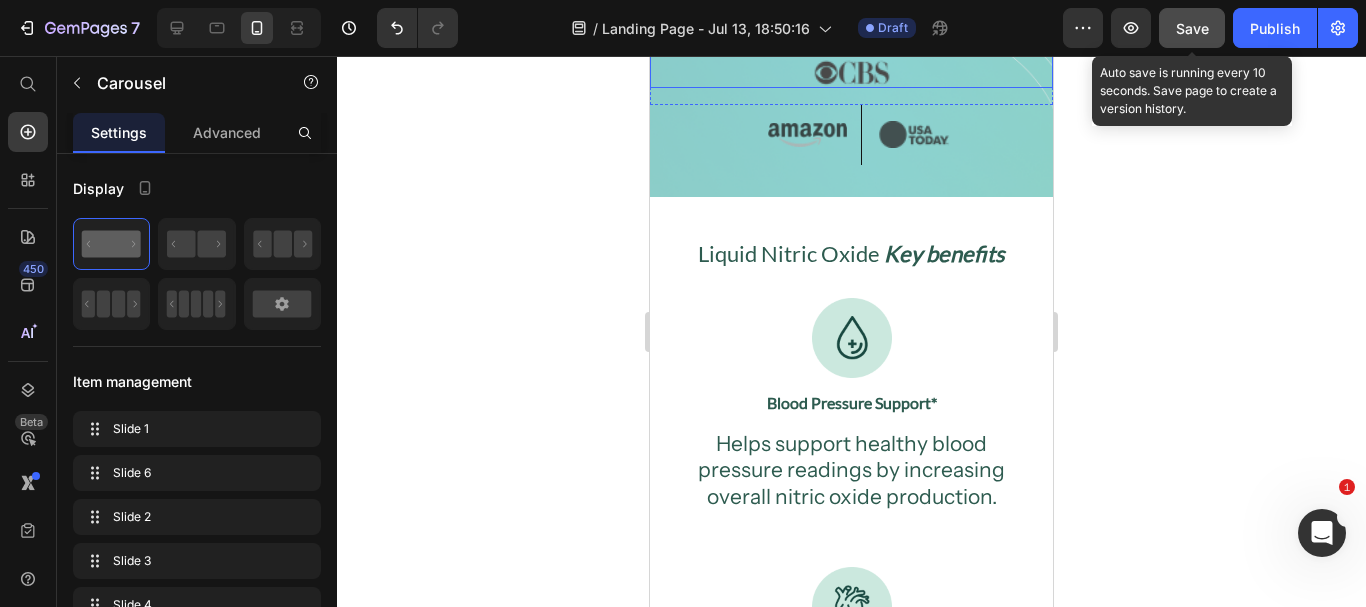 scroll, scrollTop: 700, scrollLeft: 0, axis: vertical 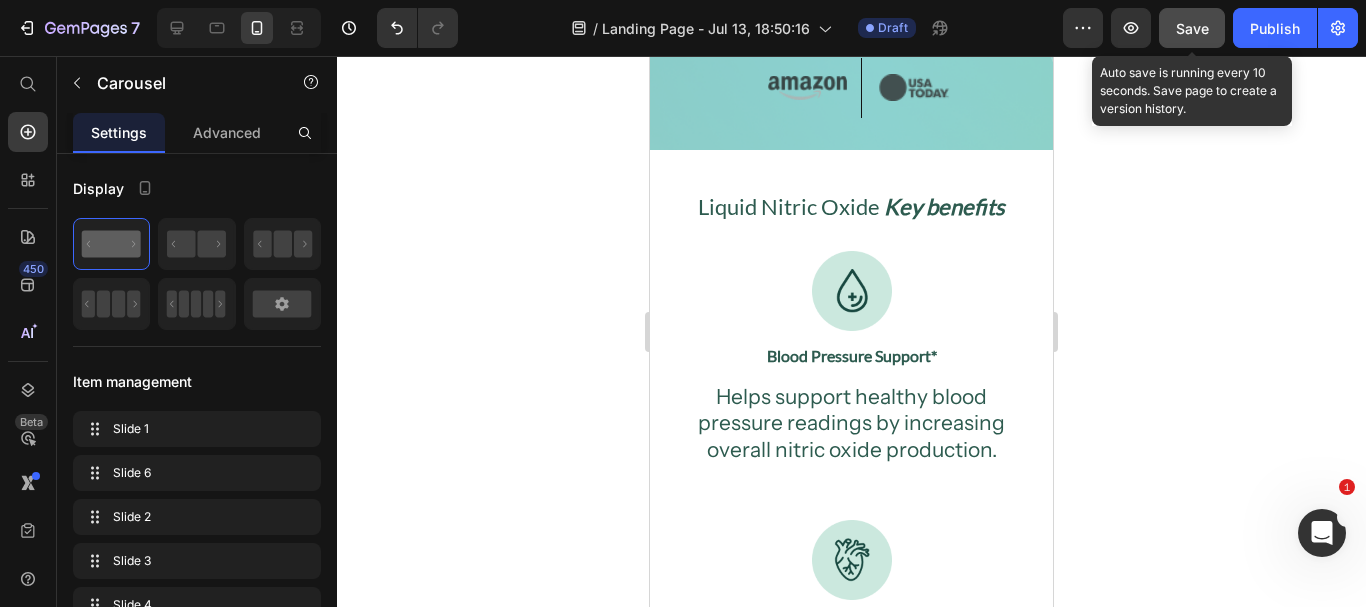 click at bounding box center (989, -3) 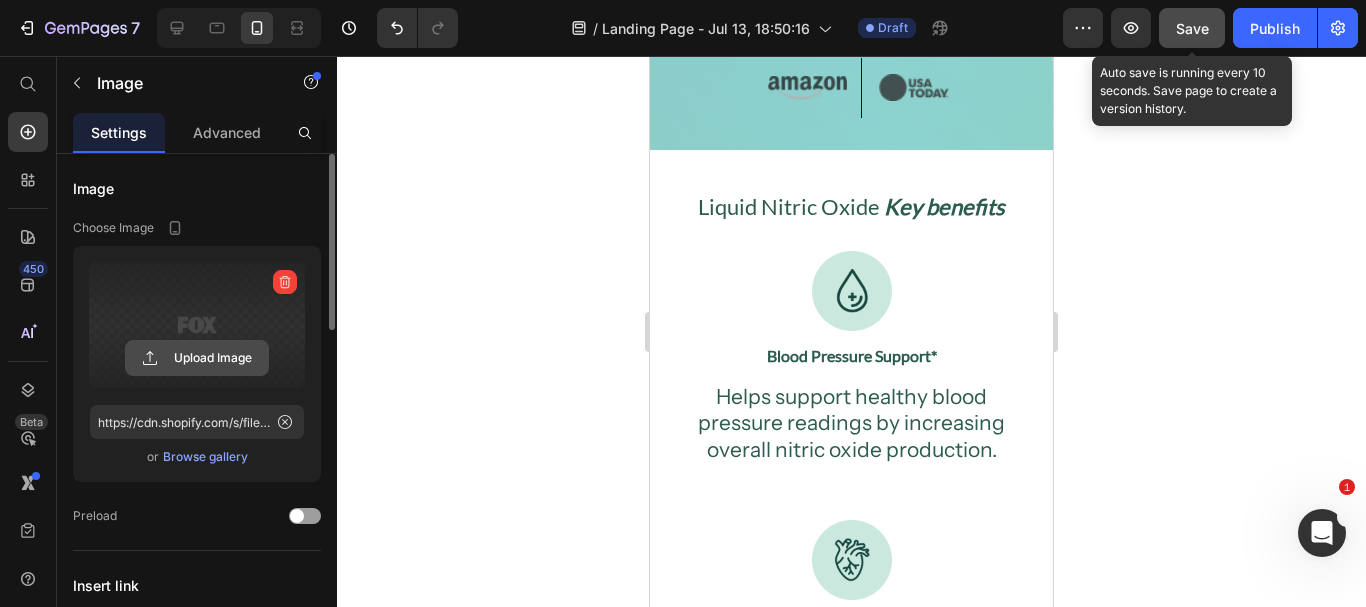 click 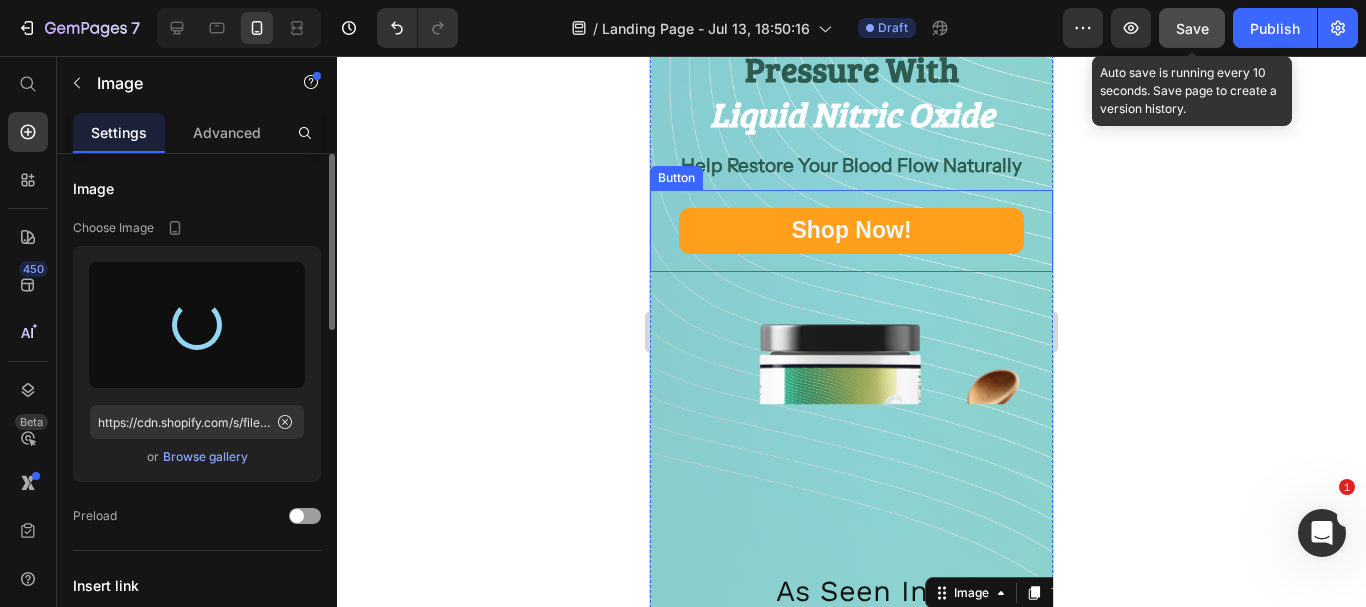 scroll, scrollTop: 100, scrollLeft: 0, axis: vertical 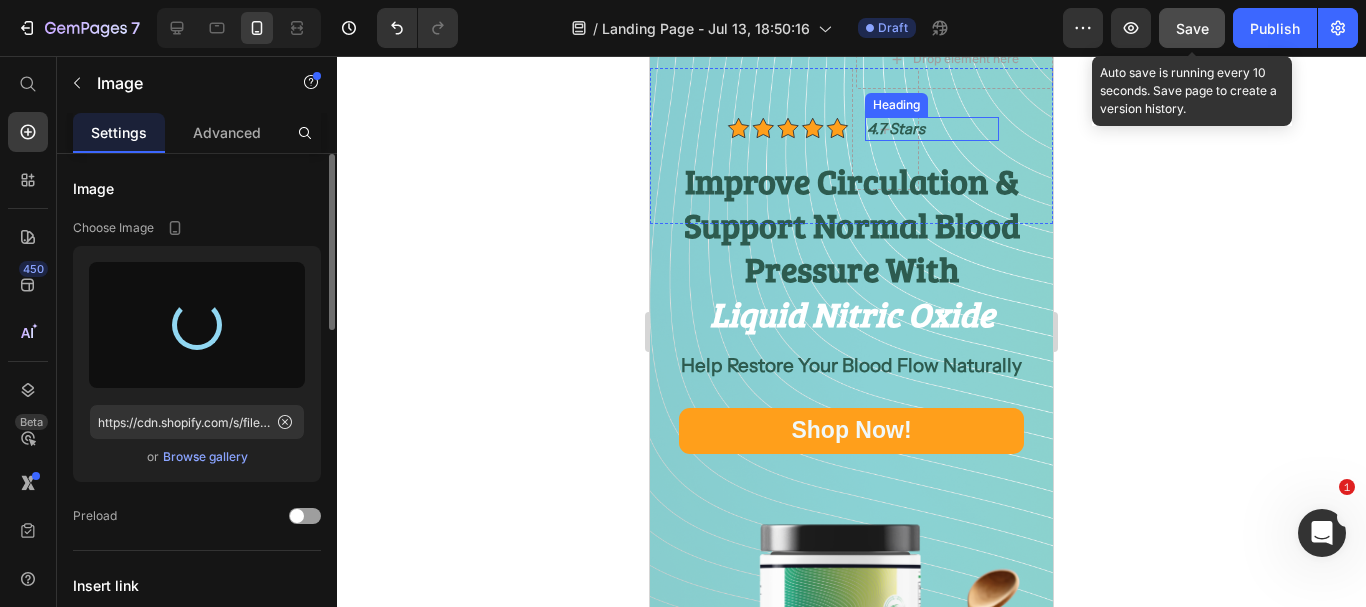 type on "https://cdn.shopify.com/s/files/1/0633/9133/4502/files/gempages_565070732975932211-edc98b75-9e5c-4ac0-95f5-8eb7d99fcf46.png" 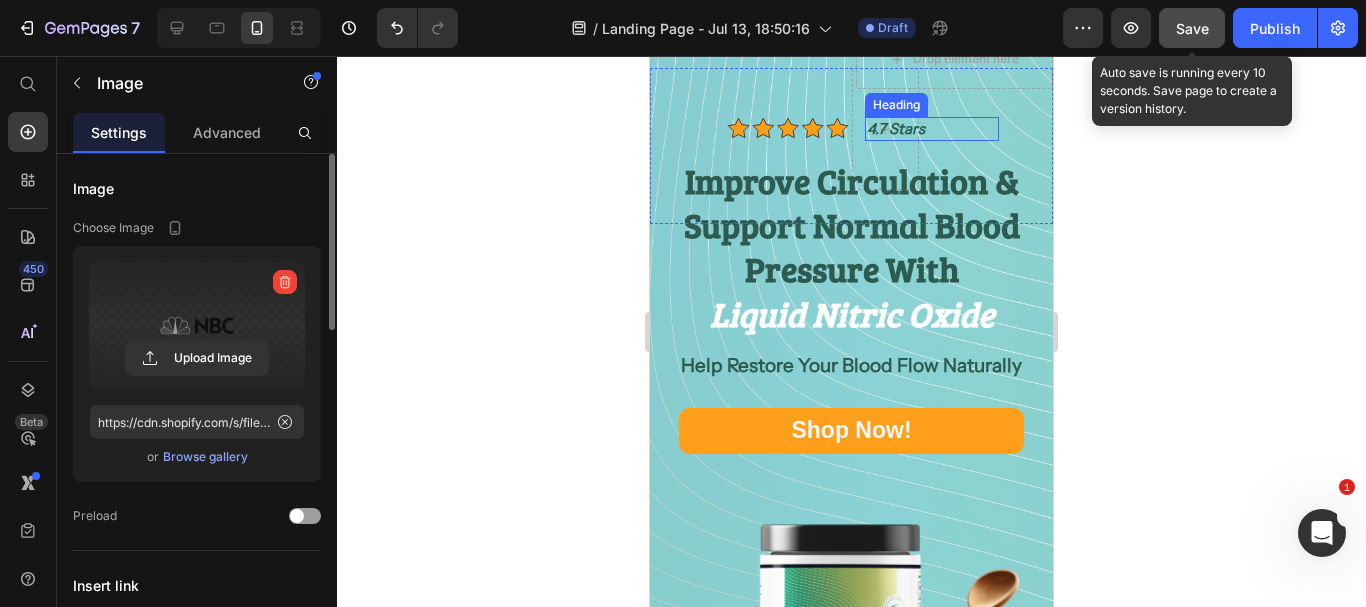 click on "4.7 Stars" at bounding box center (932, 129) 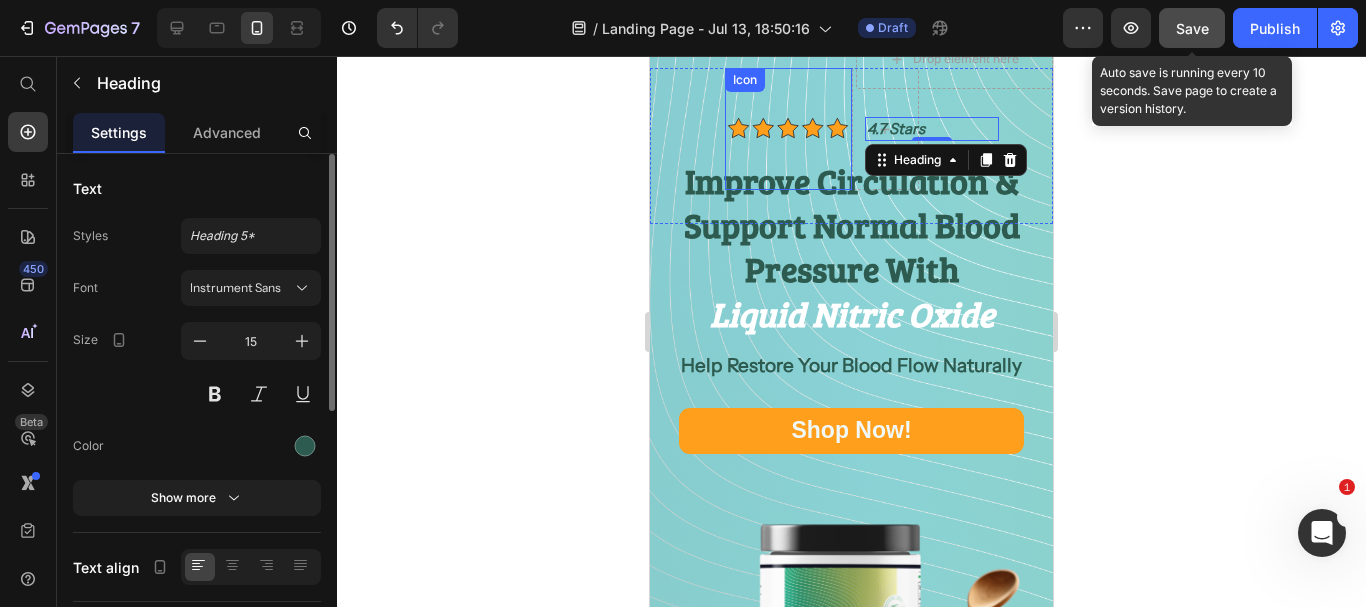 click 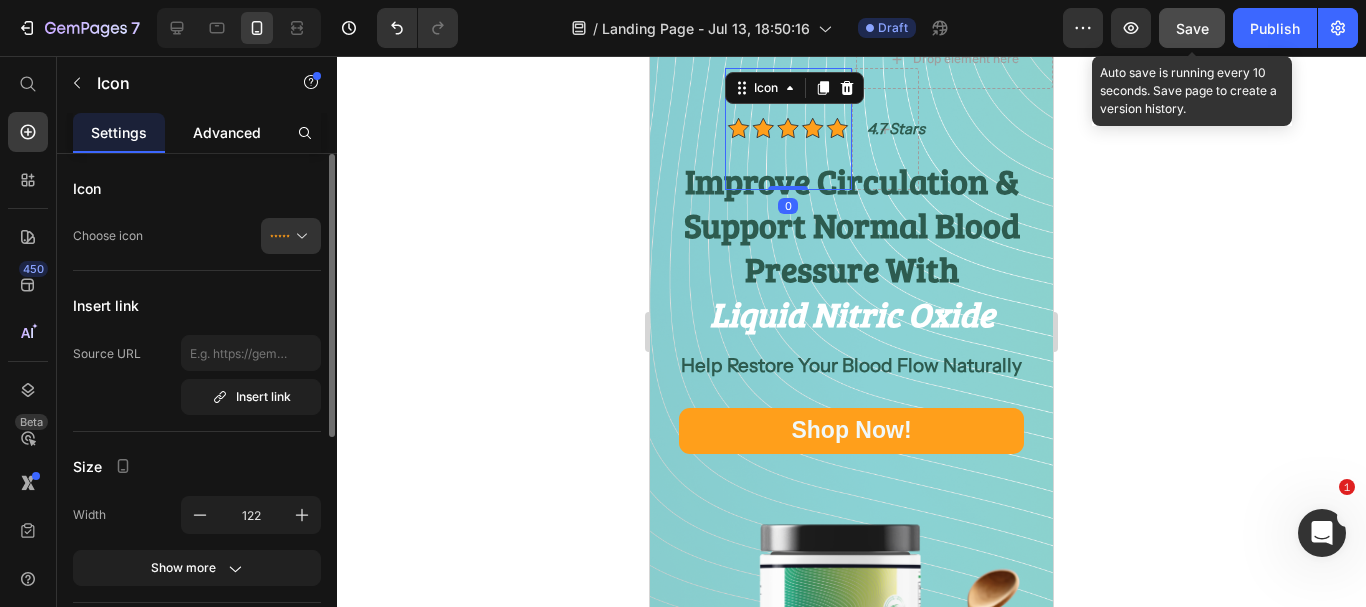 click on "Advanced" 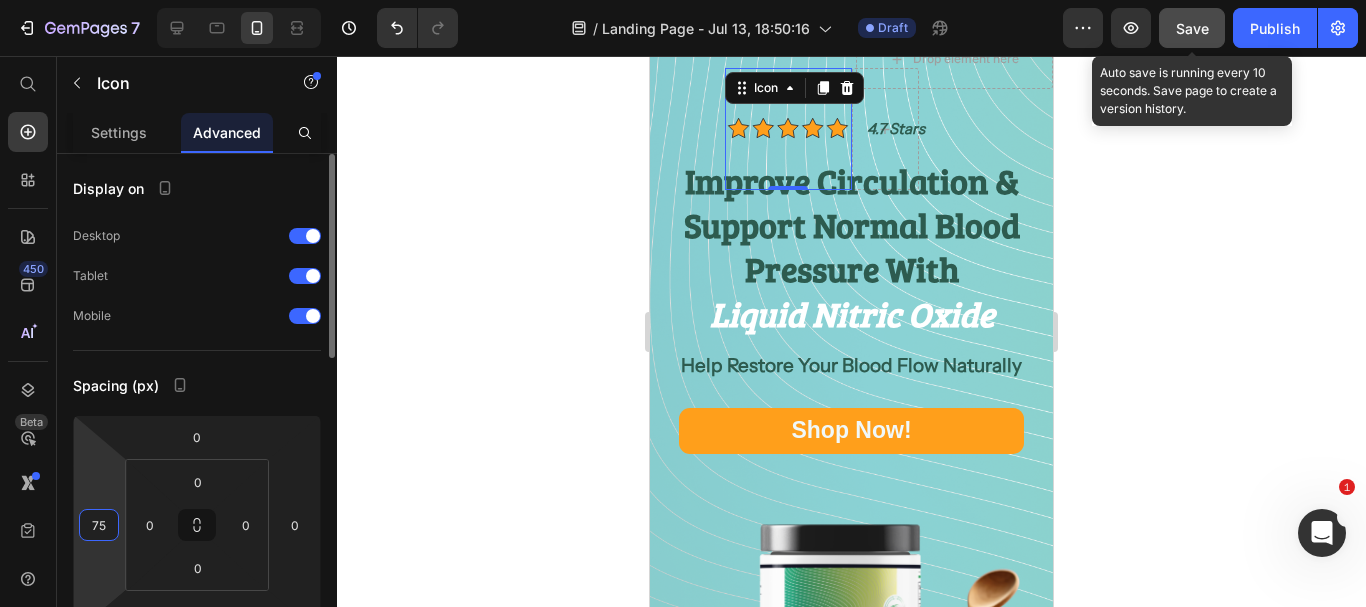 click on "75" at bounding box center (99, 525) 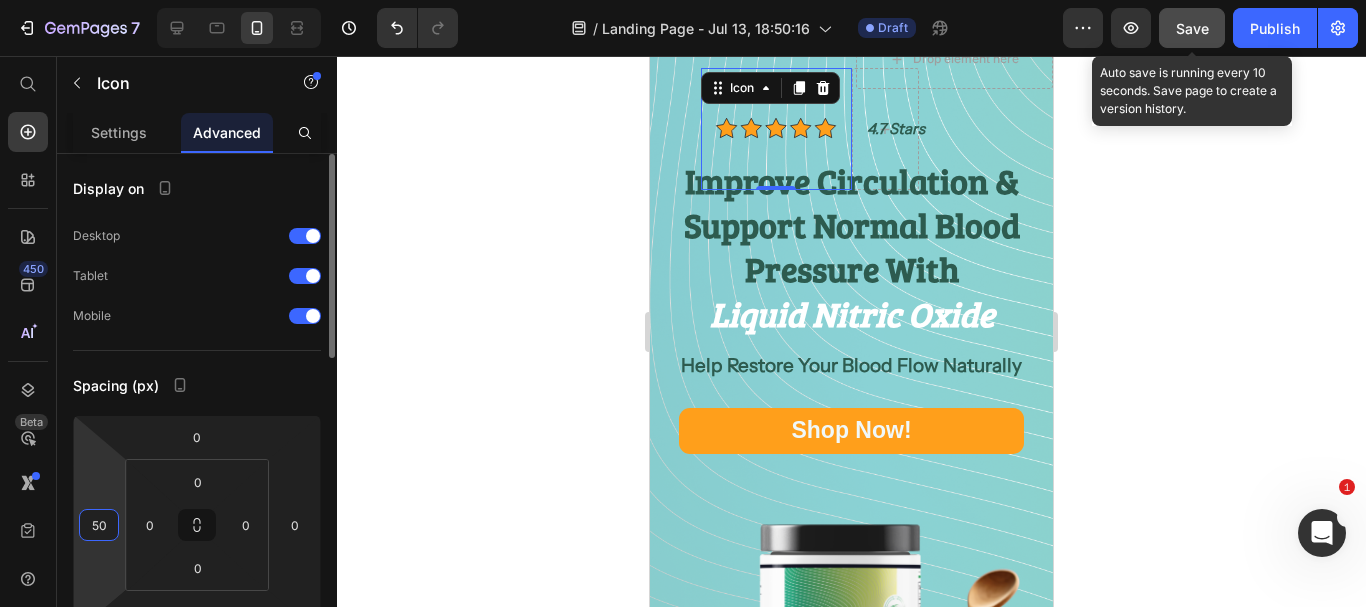 type on "49" 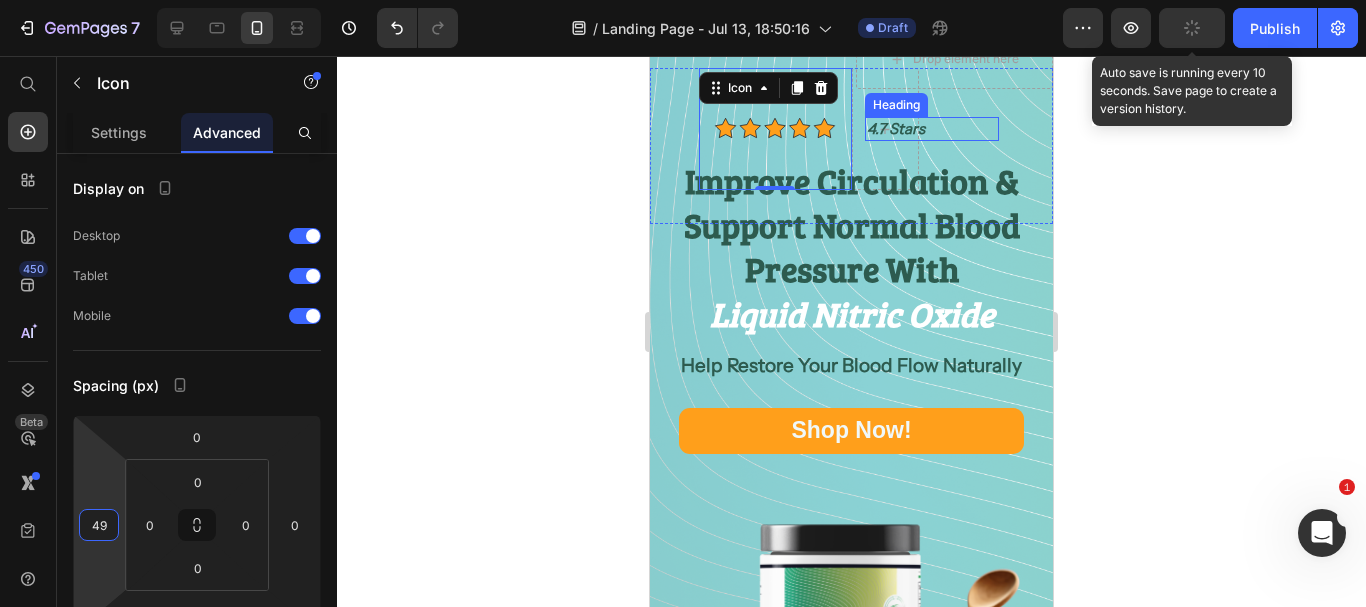 click on "4.7 Stars" at bounding box center [896, 128] 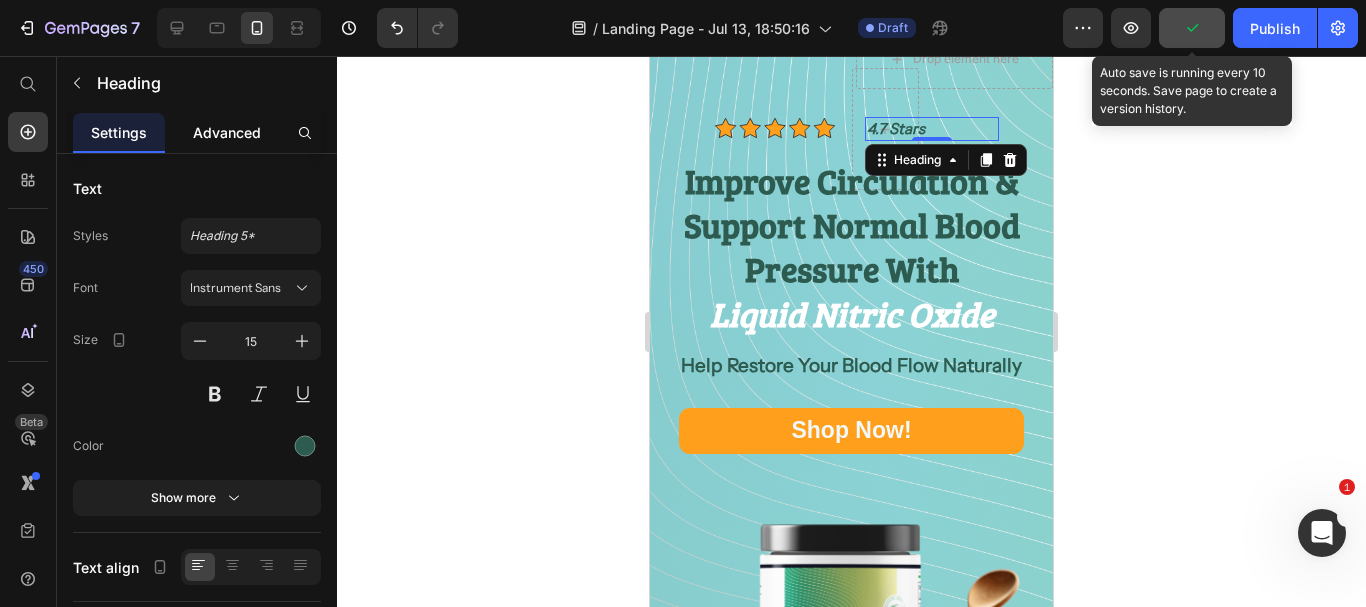 click on "Advanced" at bounding box center (227, 132) 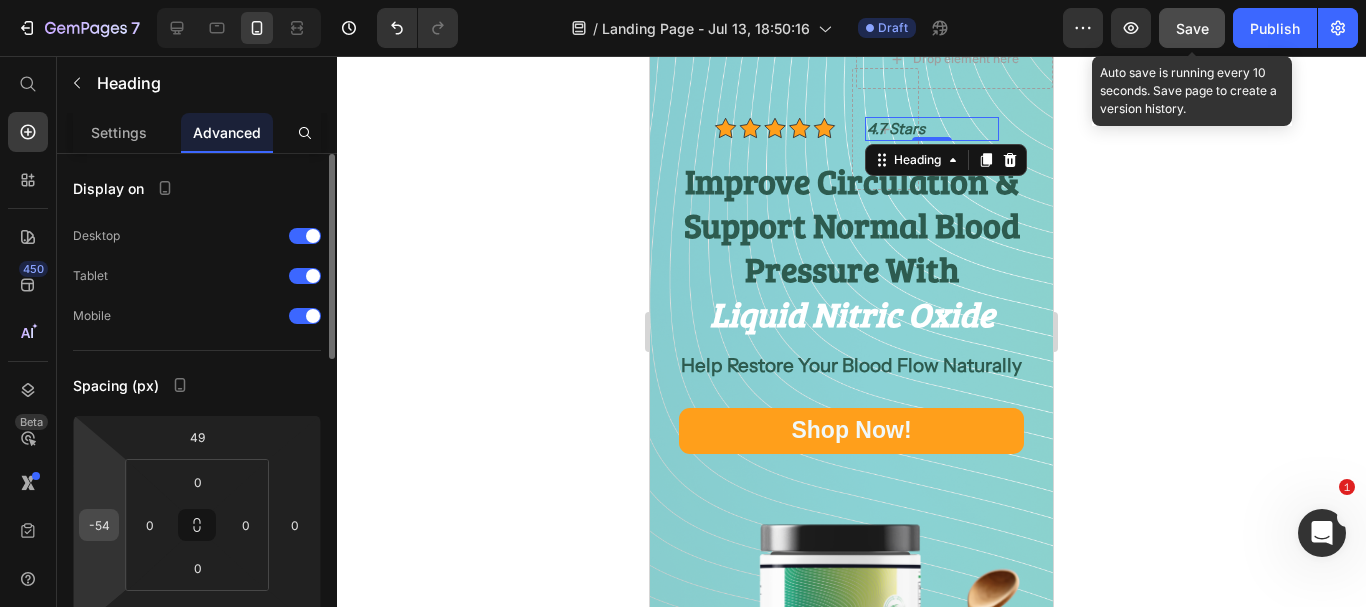 click on "-54" at bounding box center [99, 525] 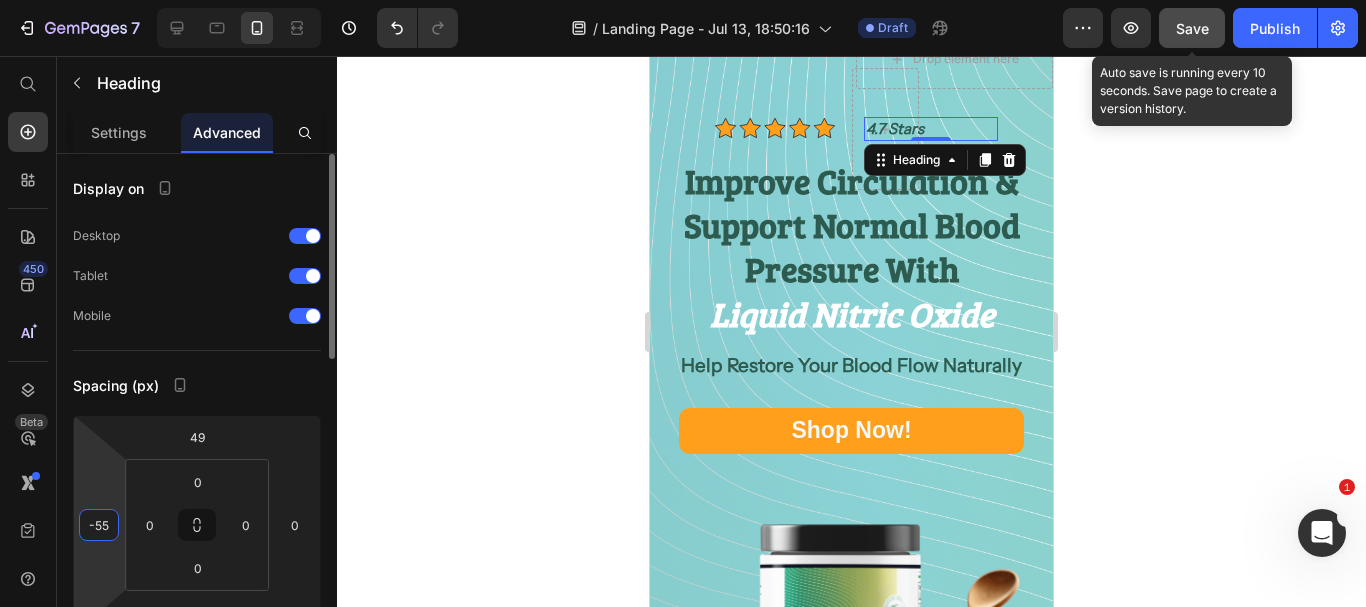 type on "-54" 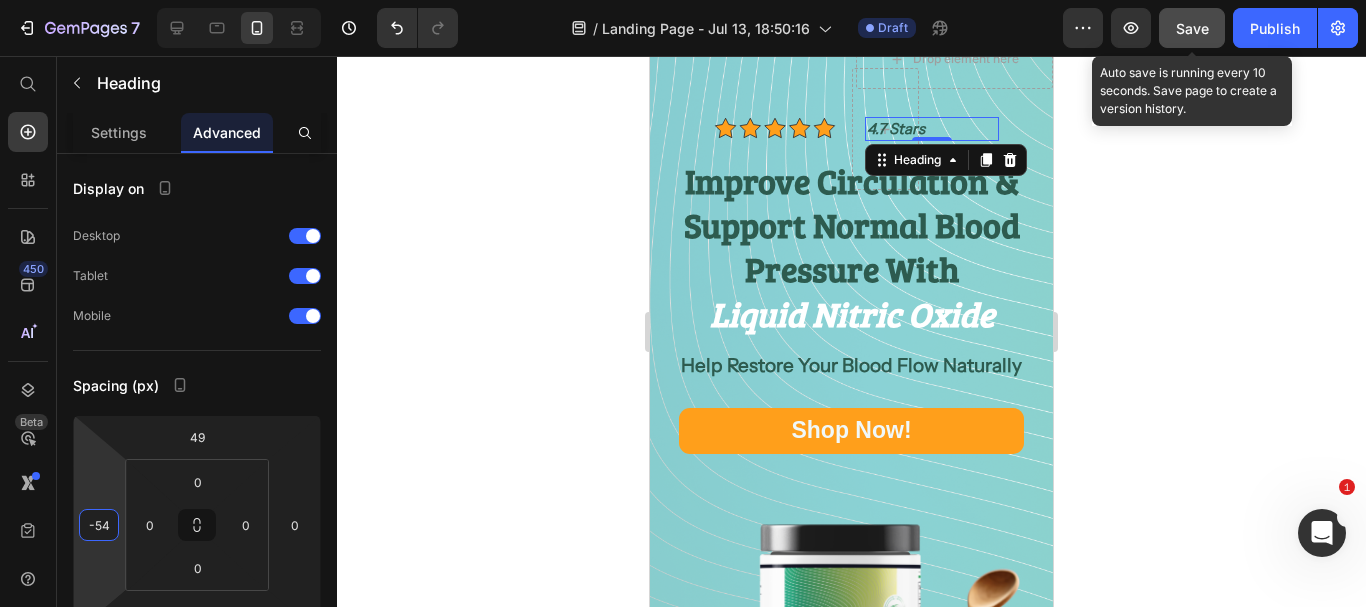 click on "Save" 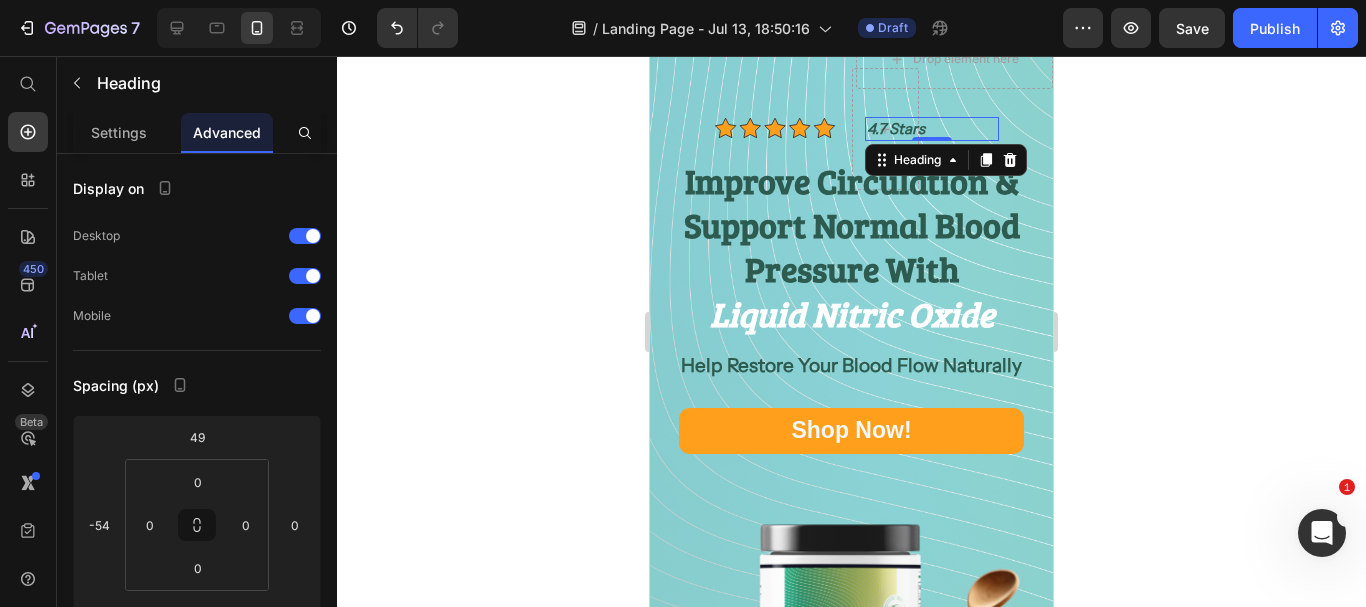 click on "4.7 Stars" at bounding box center [932, 129] 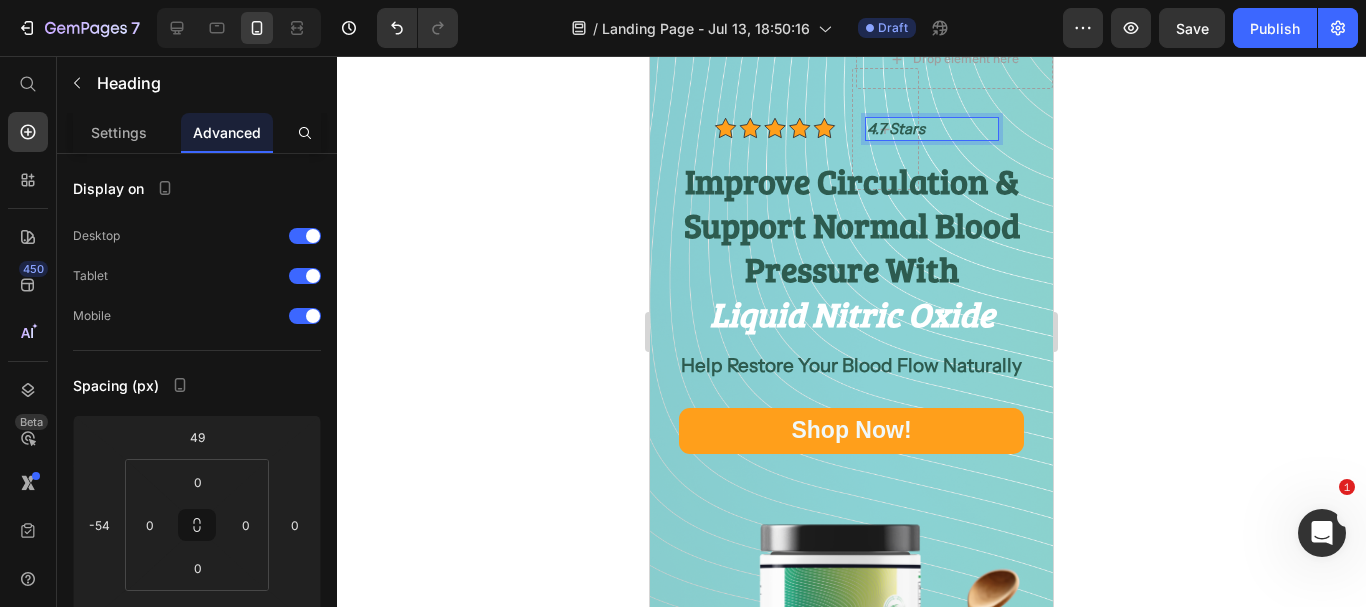 scroll, scrollTop: 0, scrollLeft: 0, axis: both 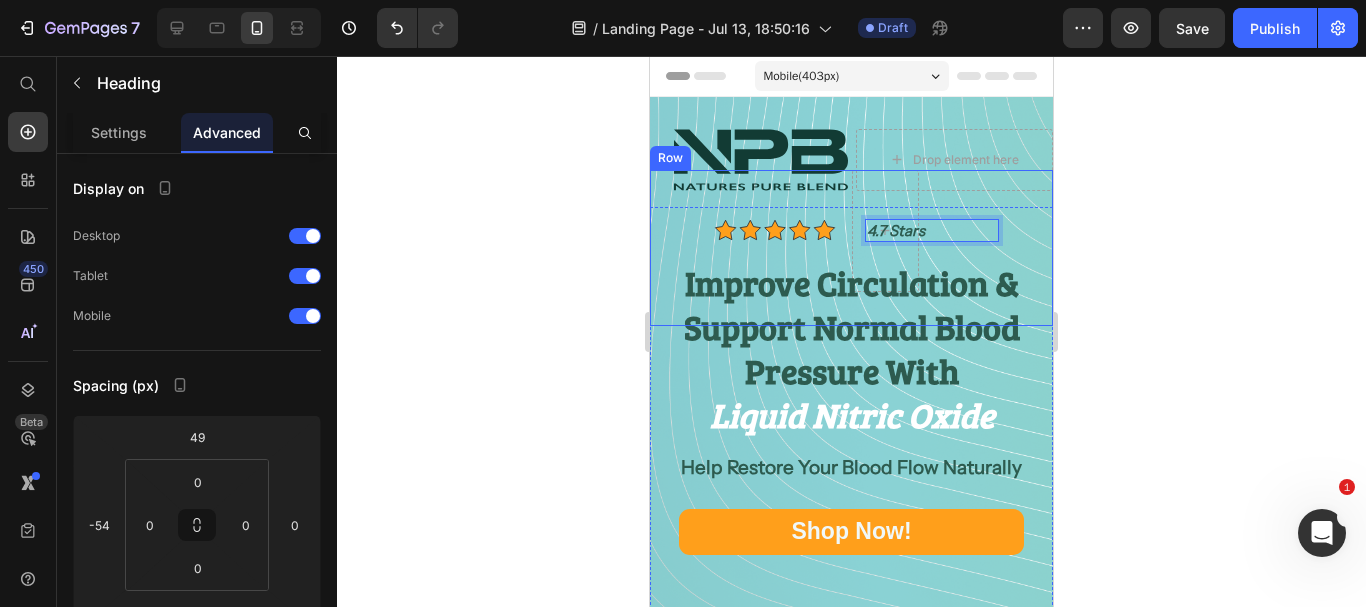 click on "4.7 Stars Heading   0" at bounding box center (986, 231) 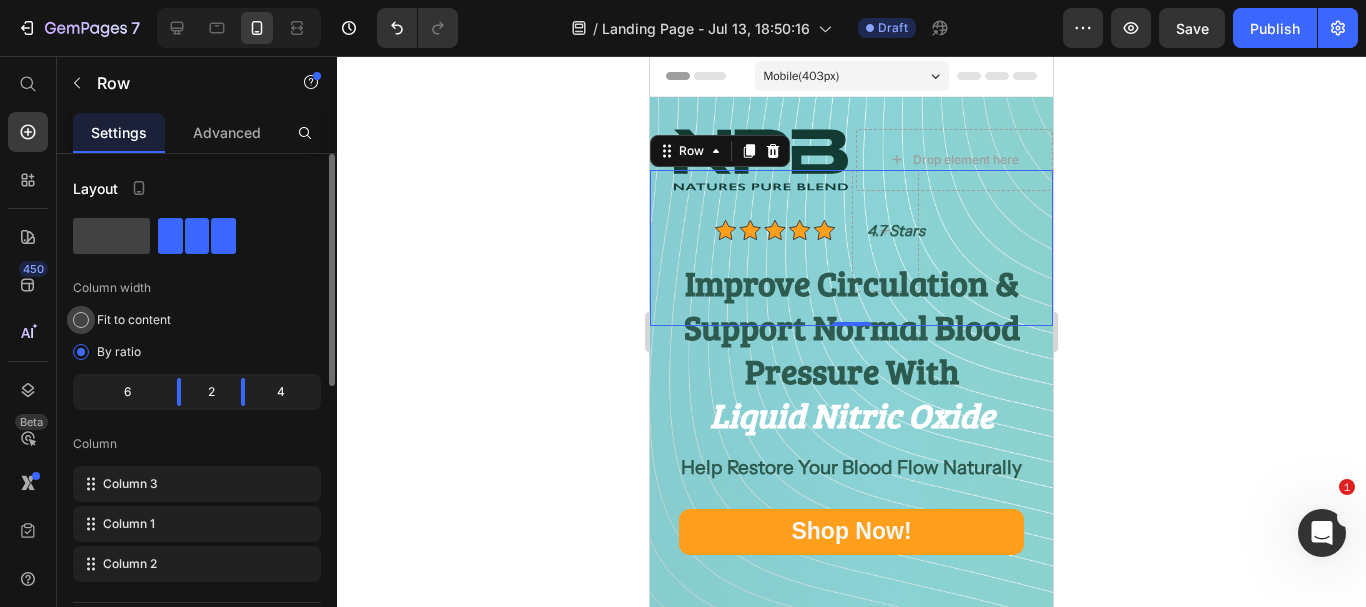 scroll, scrollTop: 100, scrollLeft: 0, axis: vertical 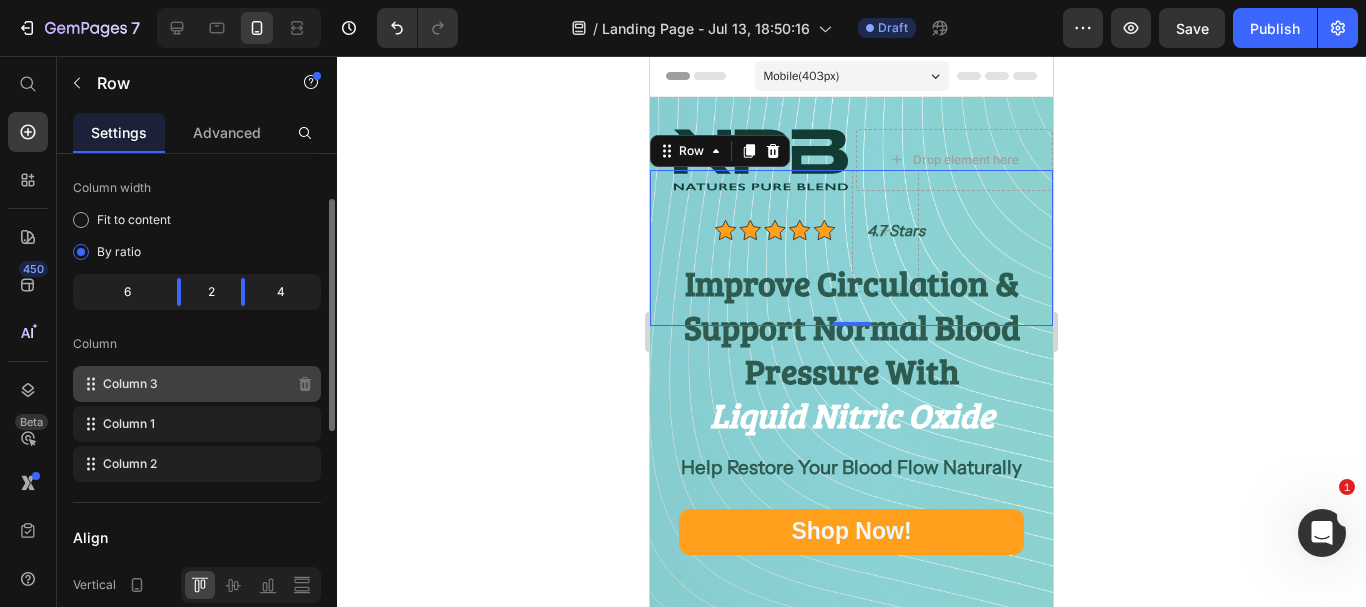 click on "Column 3" 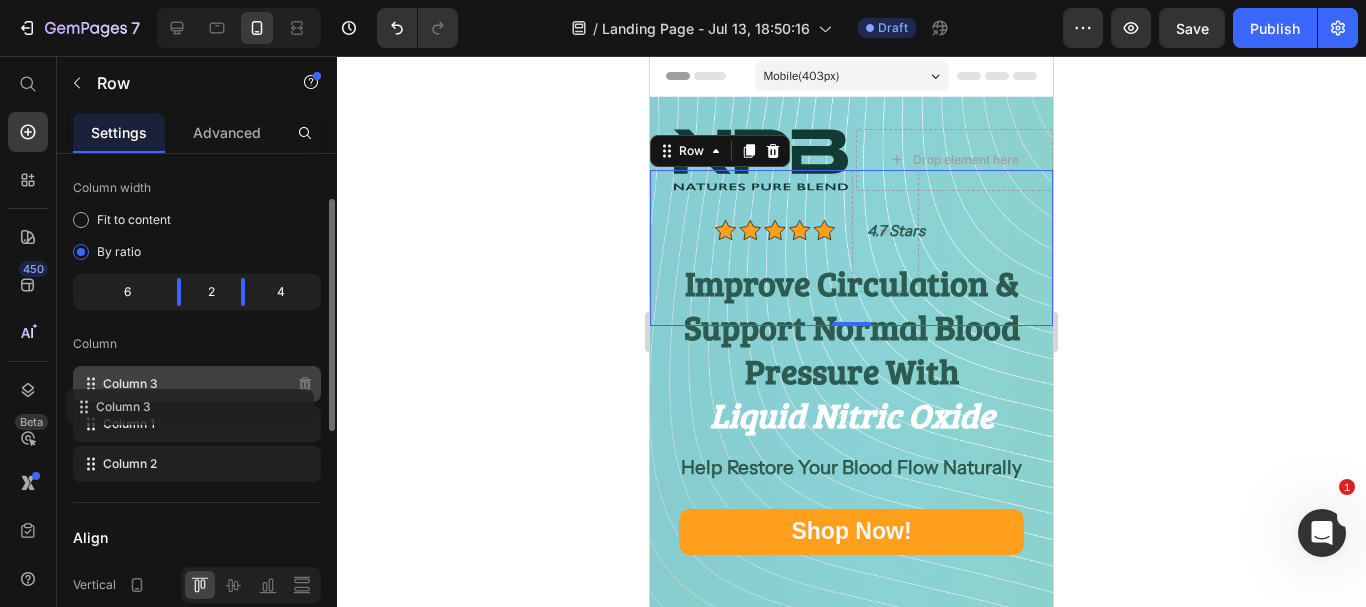 type 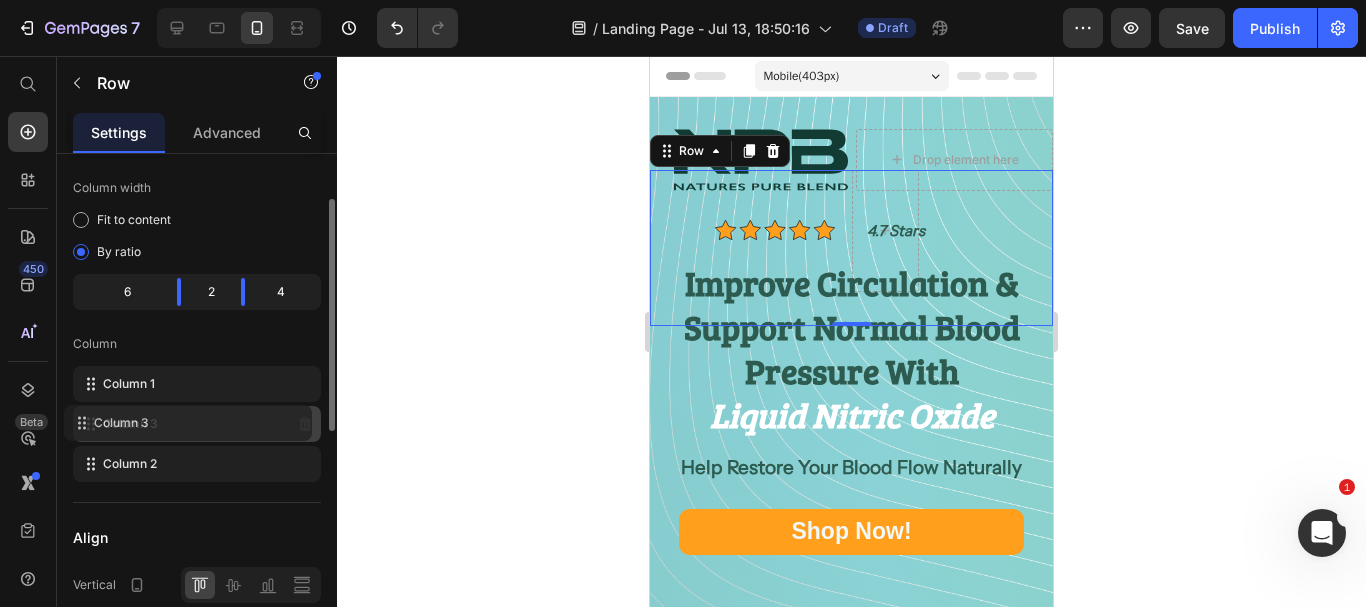 drag, startPoint x: 213, startPoint y: 384, endPoint x: 204, endPoint y: 419, distance: 36.138622 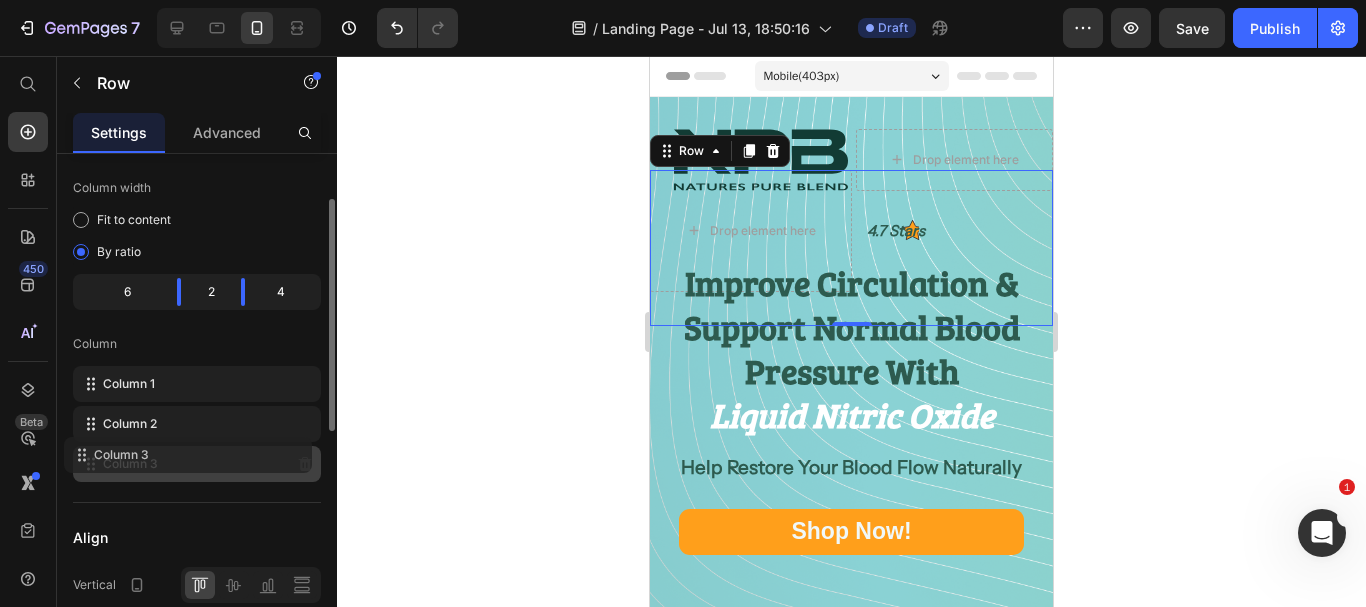 drag, startPoint x: 207, startPoint y: 424, endPoint x: 195, endPoint y: 456, distance: 34.176014 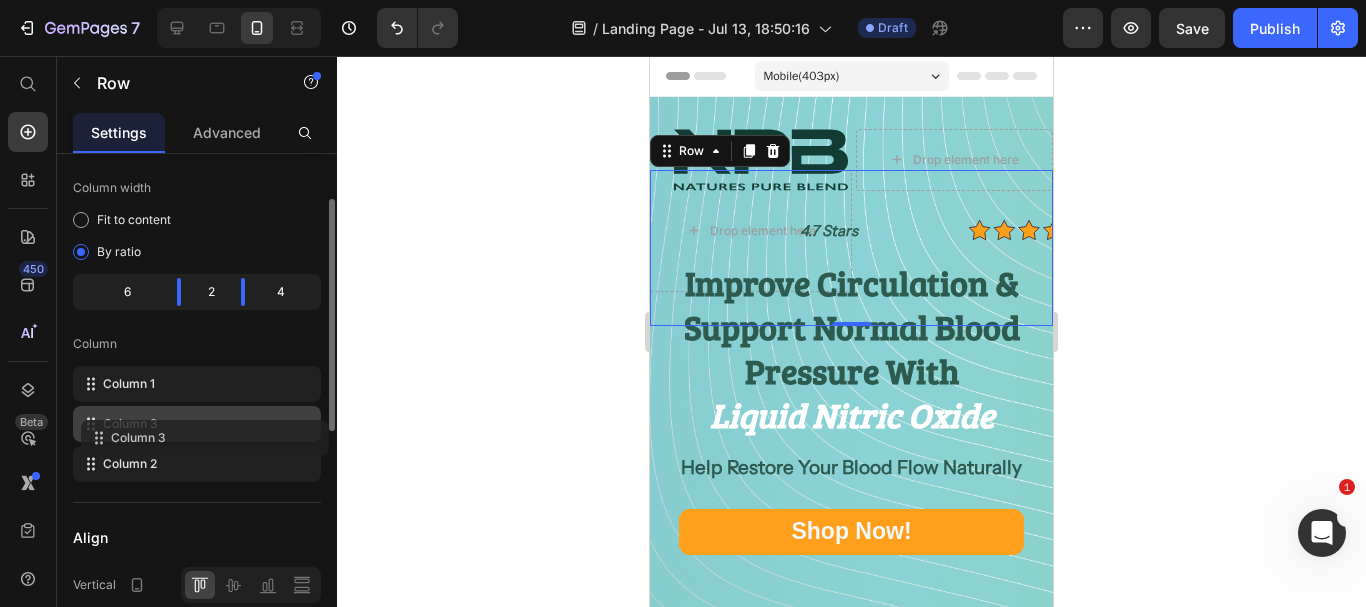drag, startPoint x: 180, startPoint y: 458, endPoint x: 188, endPoint y: 428, distance: 31.04835 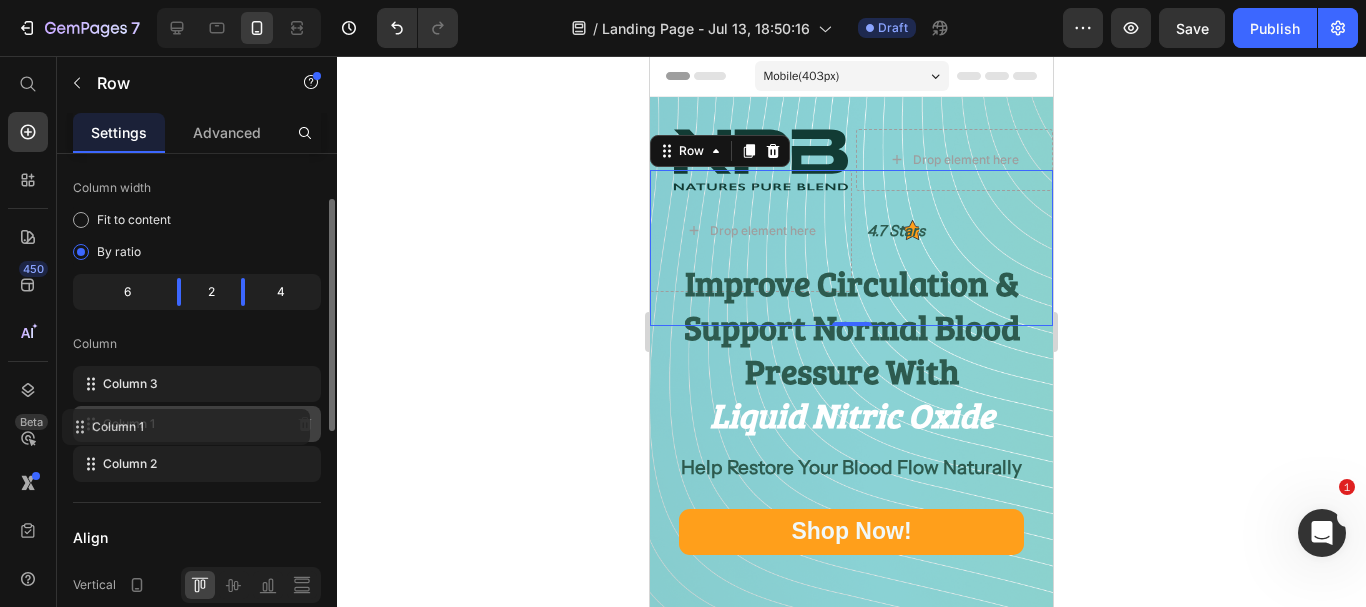 drag, startPoint x: 202, startPoint y: 388, endPoint x: 191, endPoint y: 427, distance: 40.5216 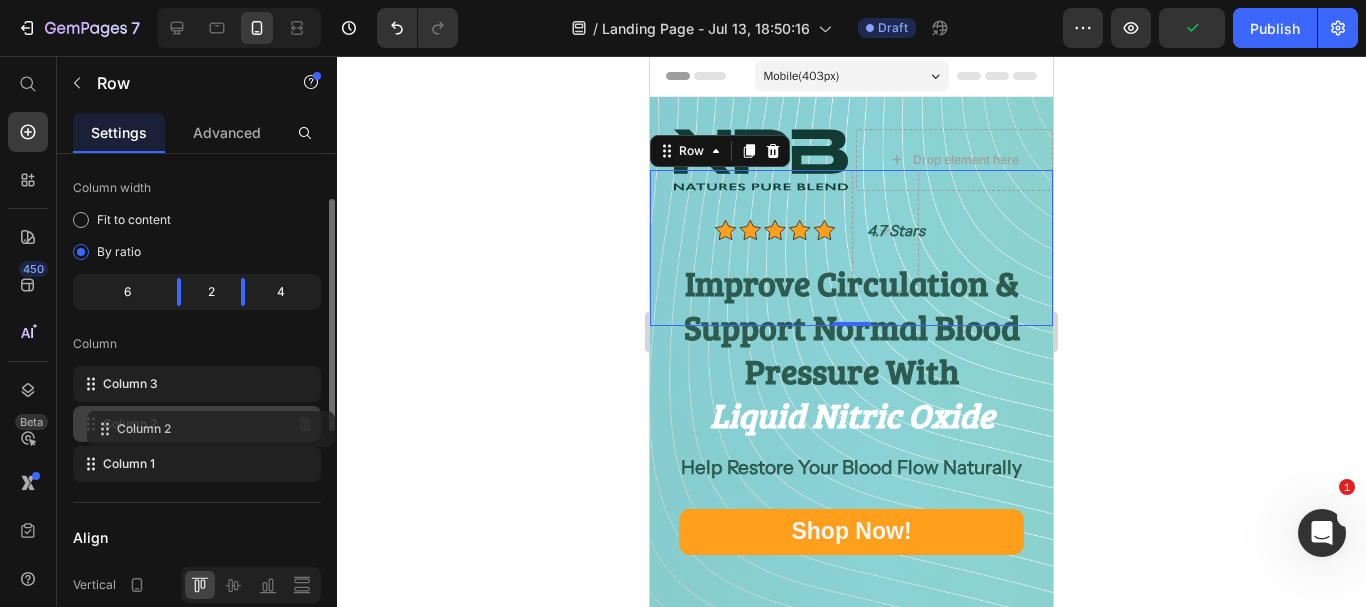 drag, startPoint x: 192, startPoint y: 459, endPoint x: 209, endPoint y: 415, distance: 47.169907 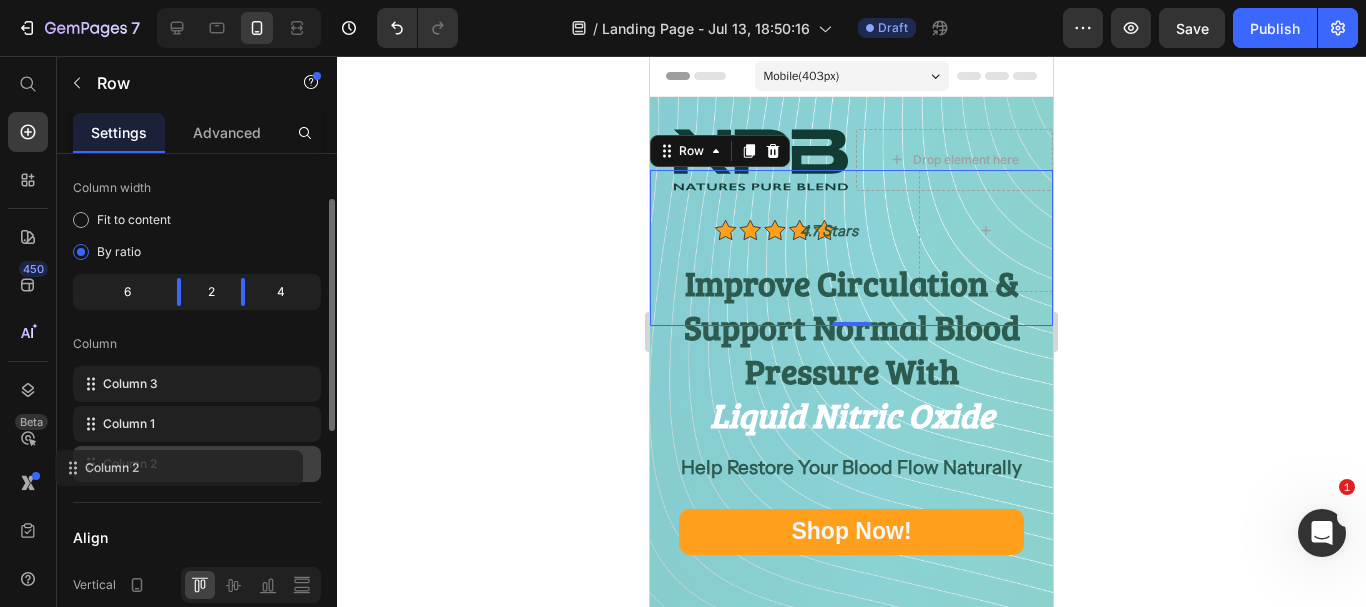 drag, startPoint x: 209, startPoint y: 415, endPoint x: 191, endPoint y: 455, distance: 43.863426 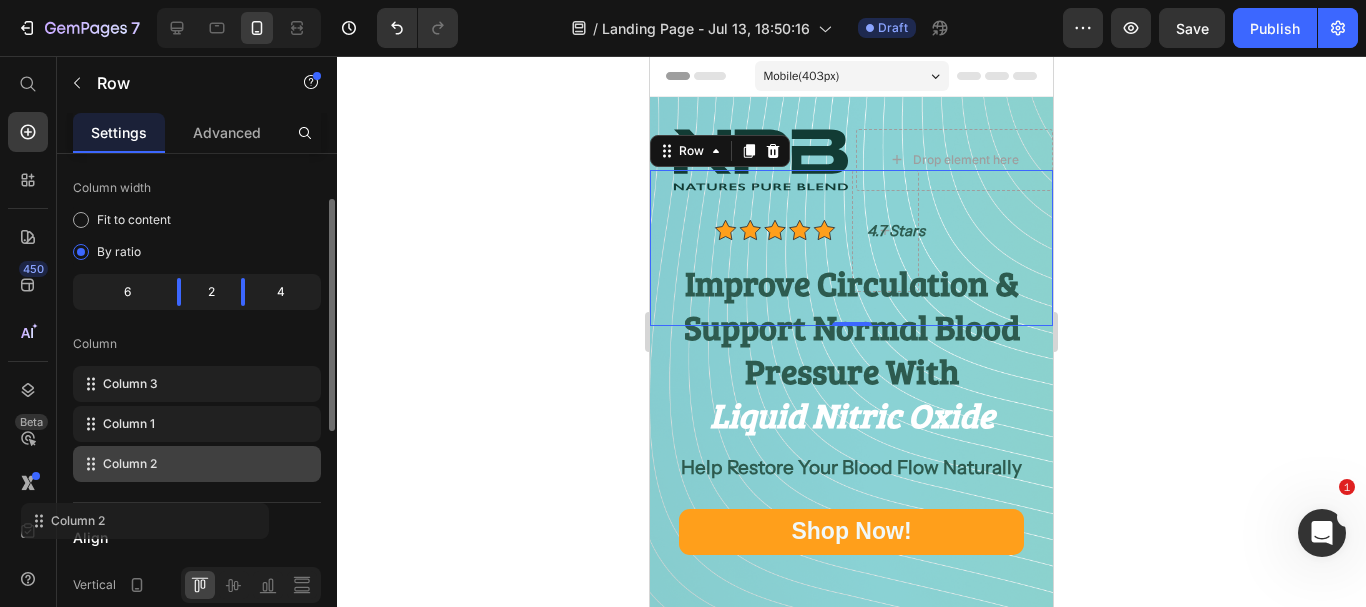 click on "Layout Column width Fit to content By ratio 6 2 4 Column Column 3 Column 1 Column 2 Align Vertical
Size Full width Width 100 % px Height Full Fit Column gap 0 px Background Color Image Video  Color" at bounding box center (197, 563) 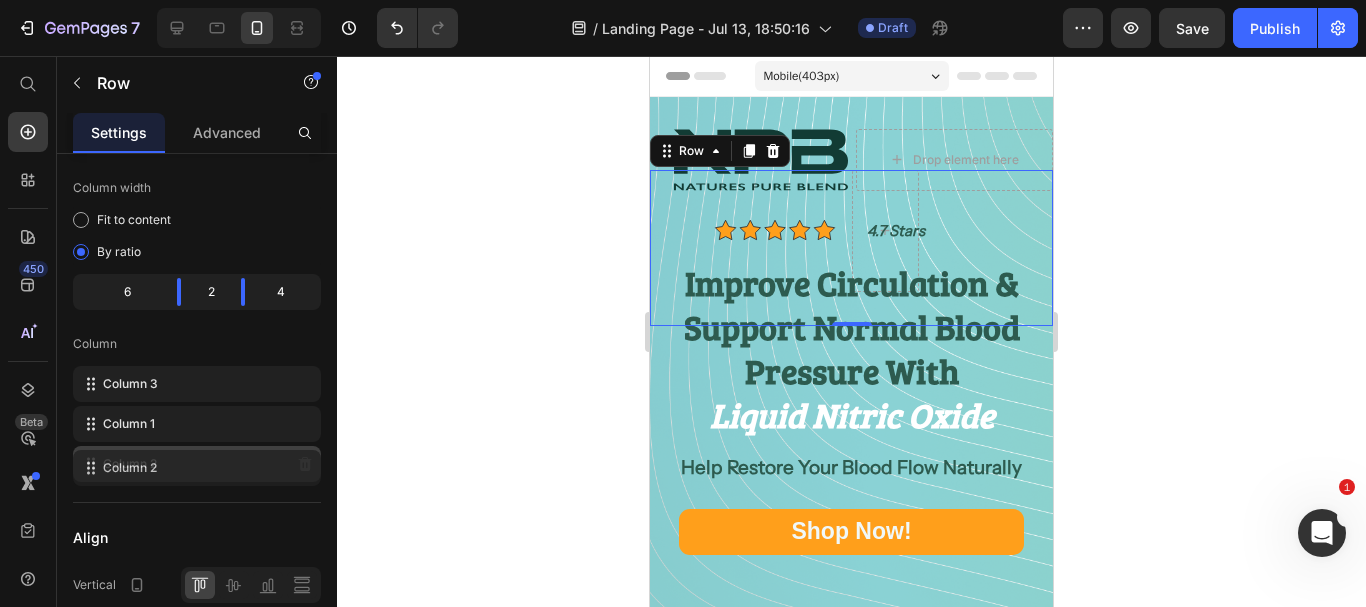 drag, startPoint x: 125, startPoint y: 470, endPoint x: 87, endPoint y: 468, distance: 38.052597 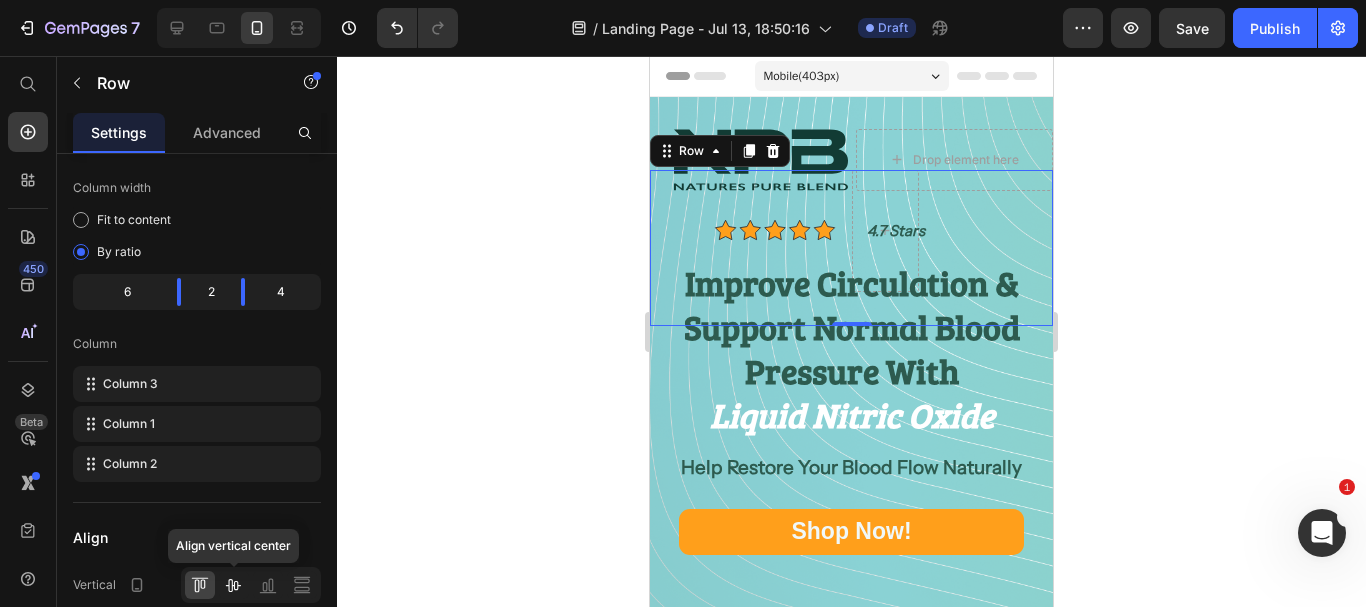 click 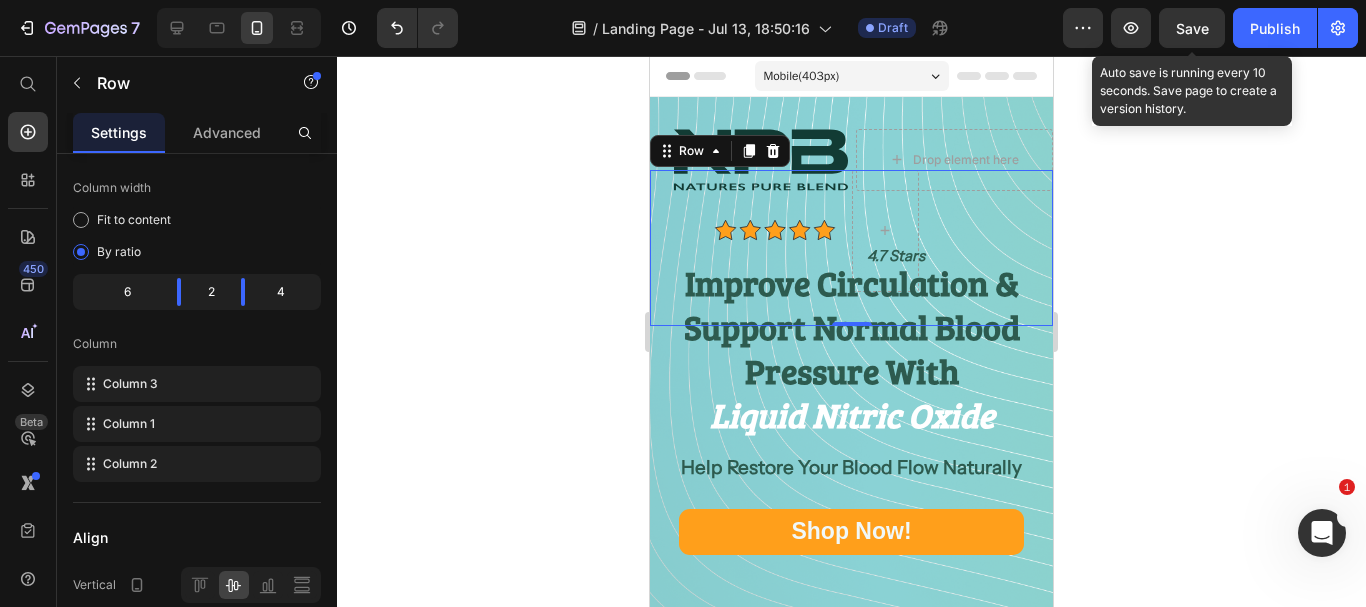 click on "Save" at bounding box center (1192, 28) 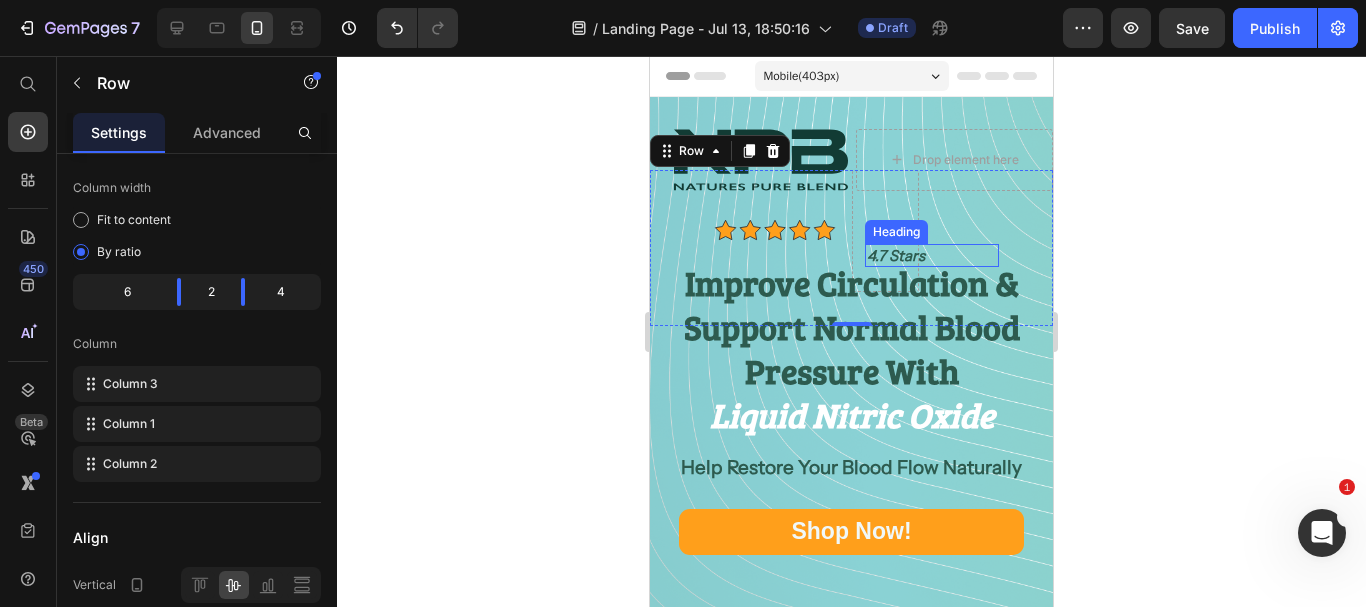 click on "⁠⁠⁠⁠⁠⁠⁠ 4.7 Stars" at bounding box center [932, 256] 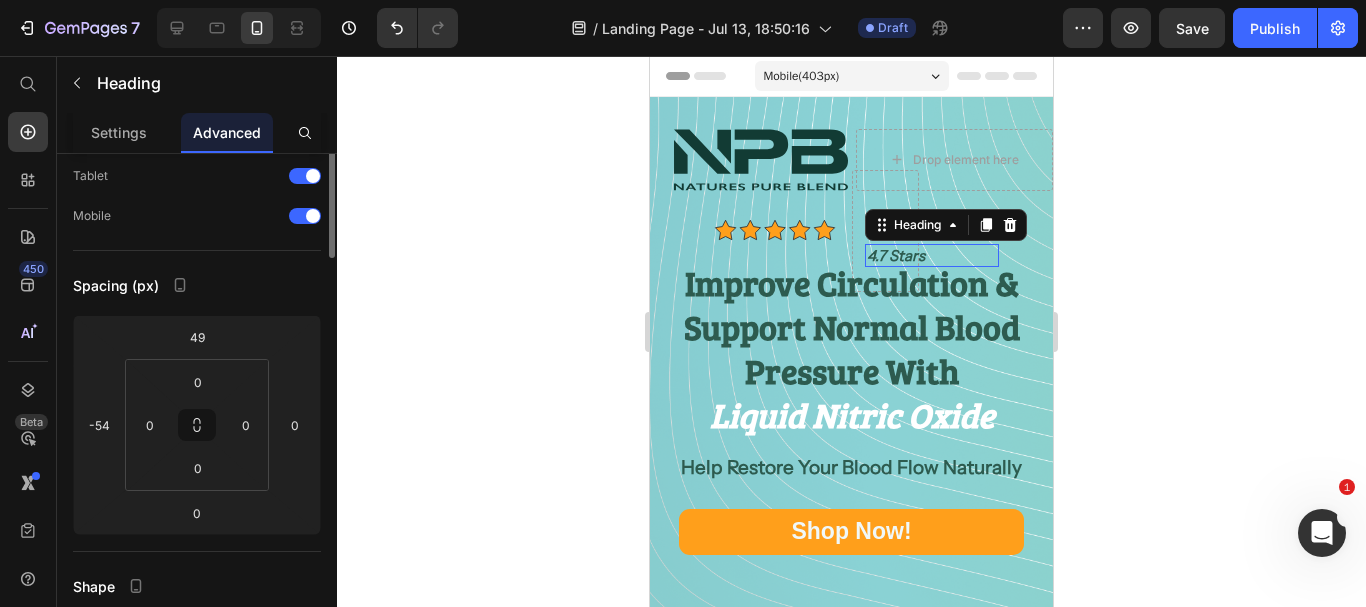 scroll, scrollTop: 0, scrollLeft: 0, axis: both 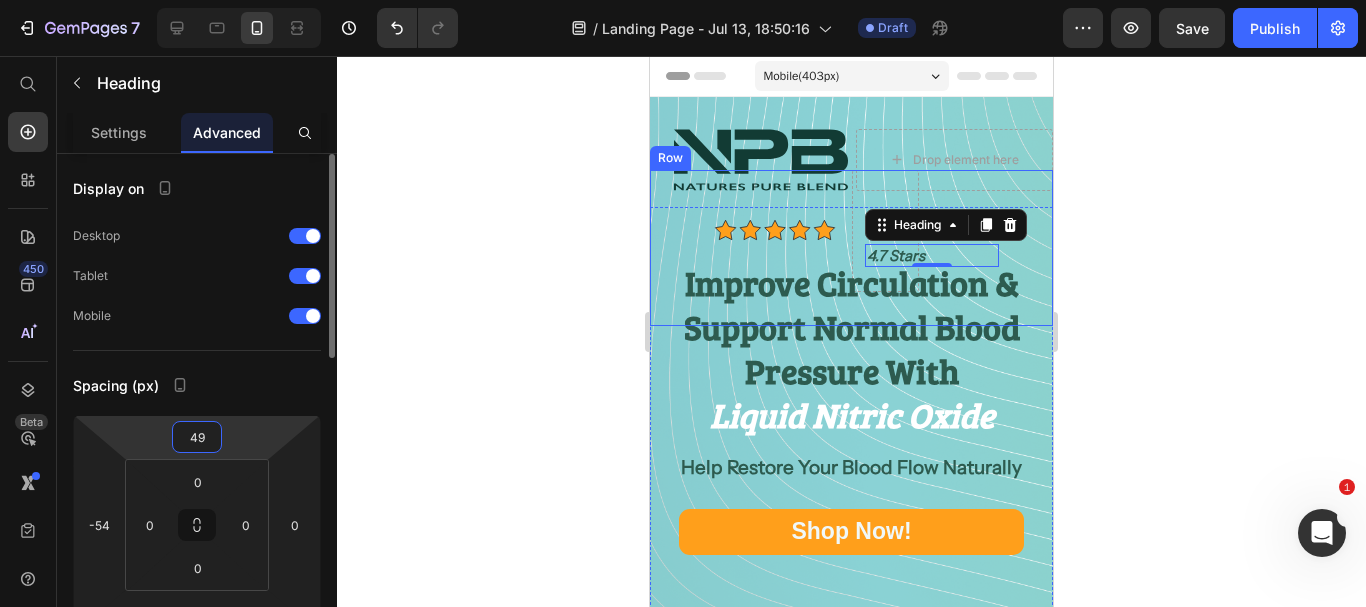 click on "49" at bounding box center (197, 437) 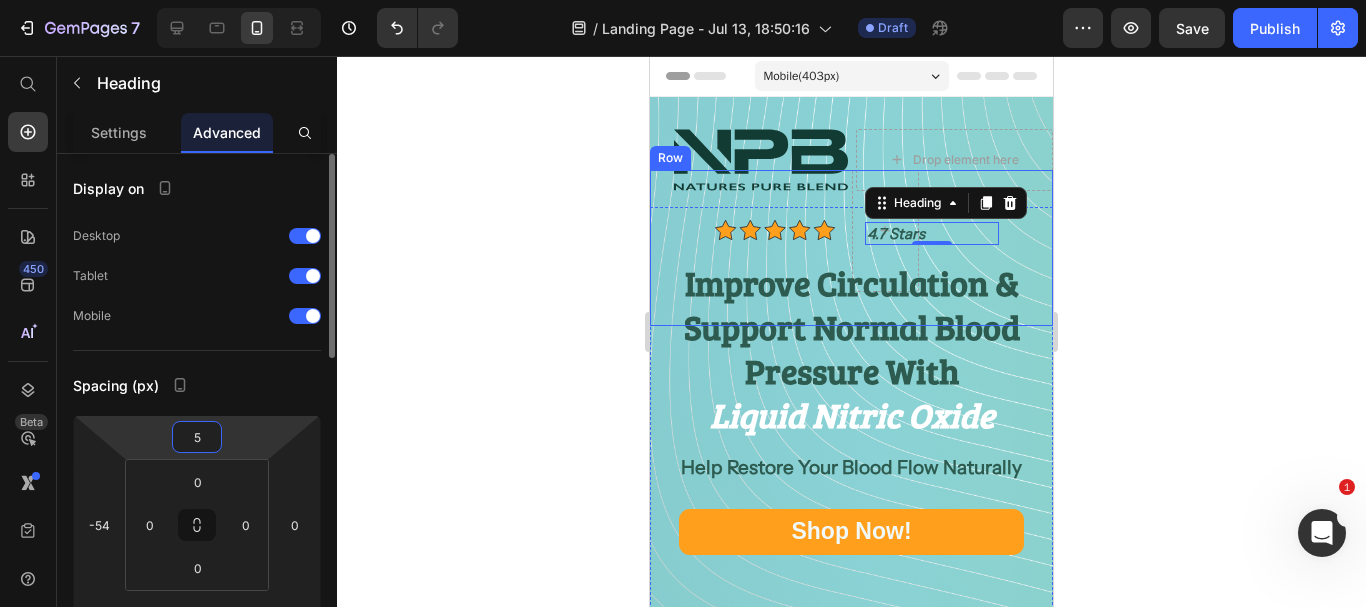 type on "4" 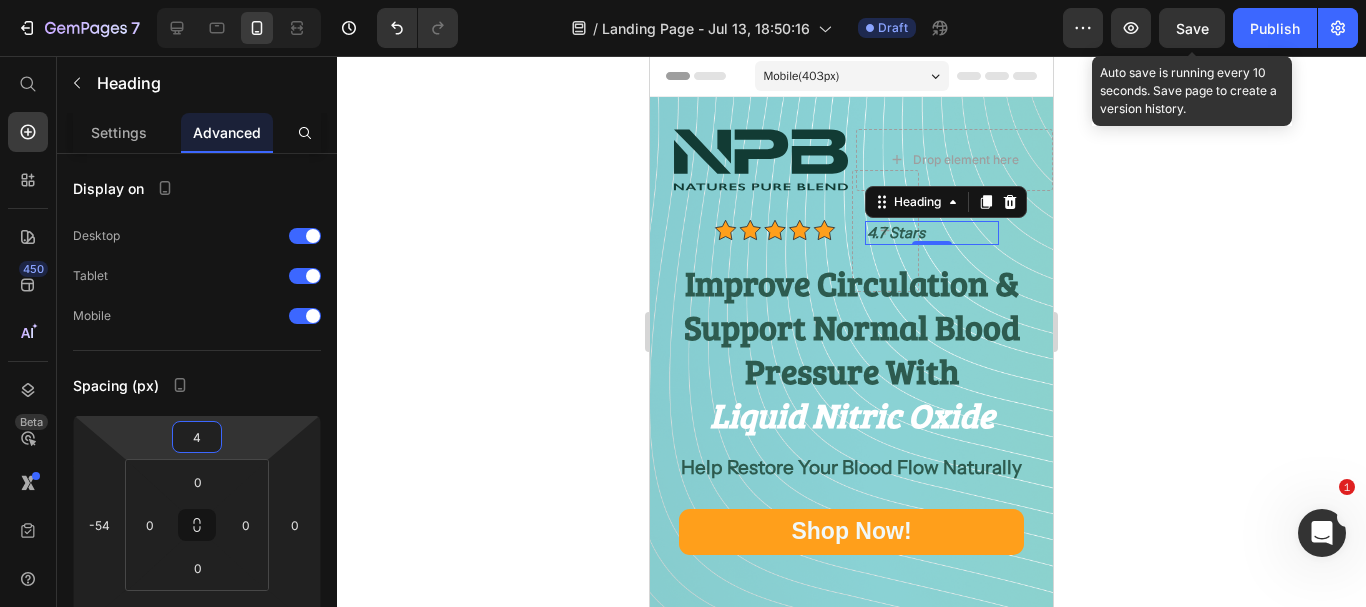 click on "Save" at bounding box center [1192, 28] 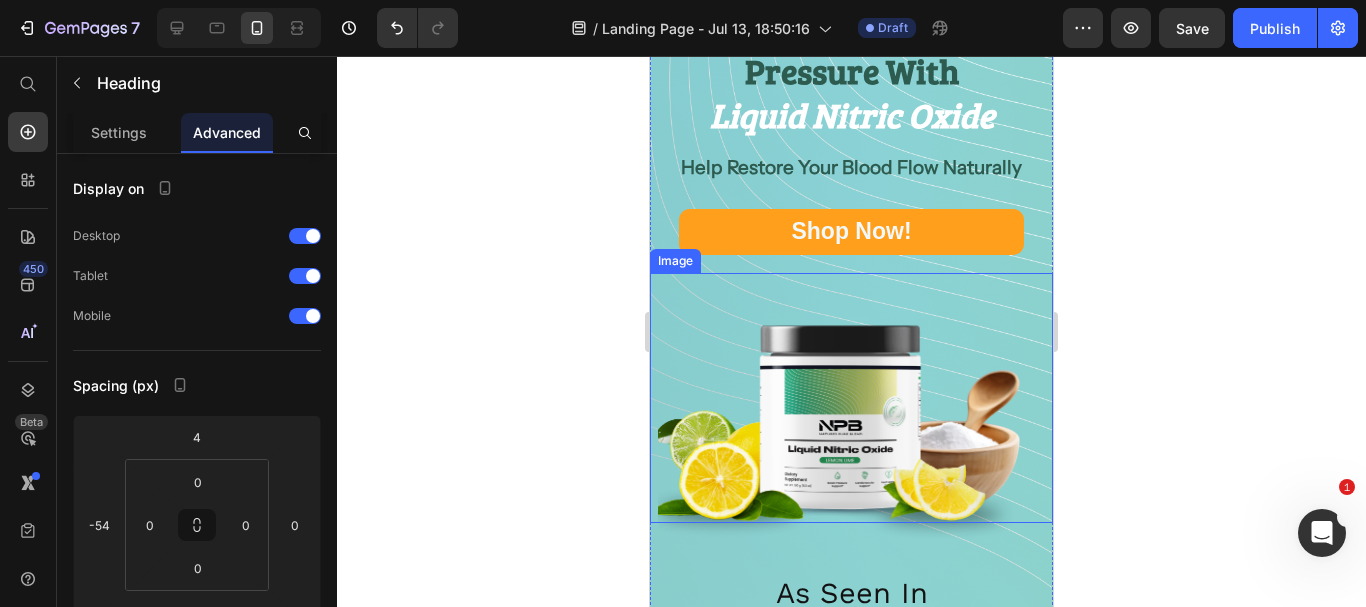 scroll, scrollTop: 500, scrollLeft: 0, axis: vertical 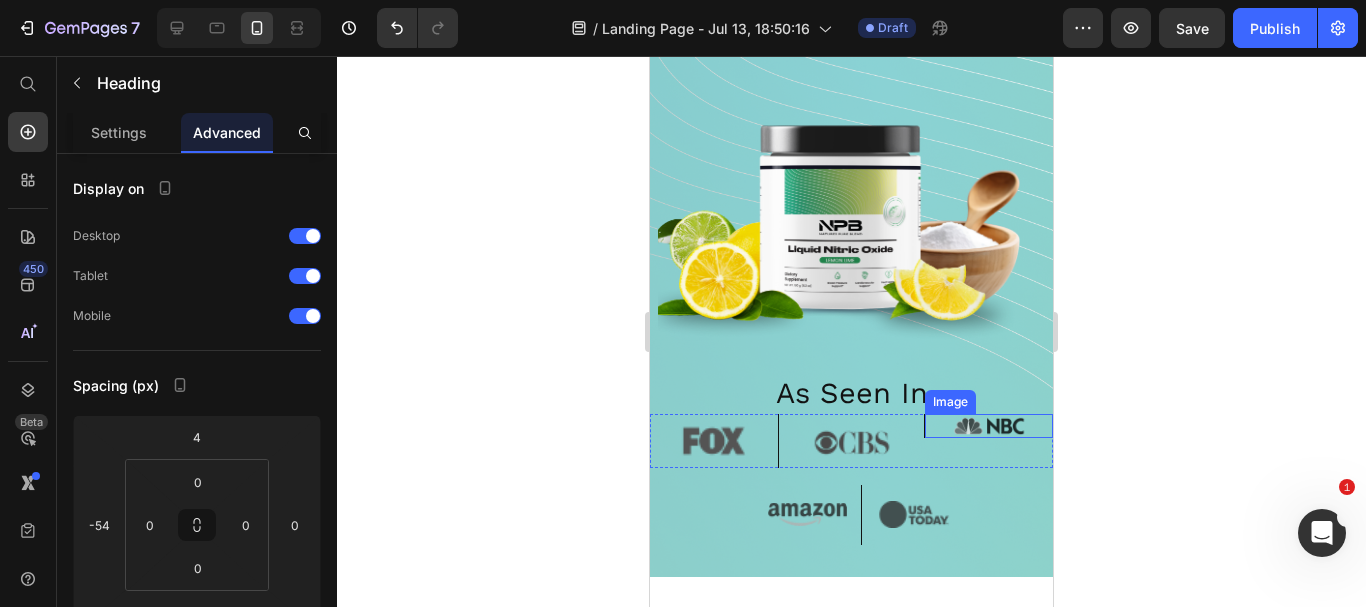 click at bounding box center [989, 426] 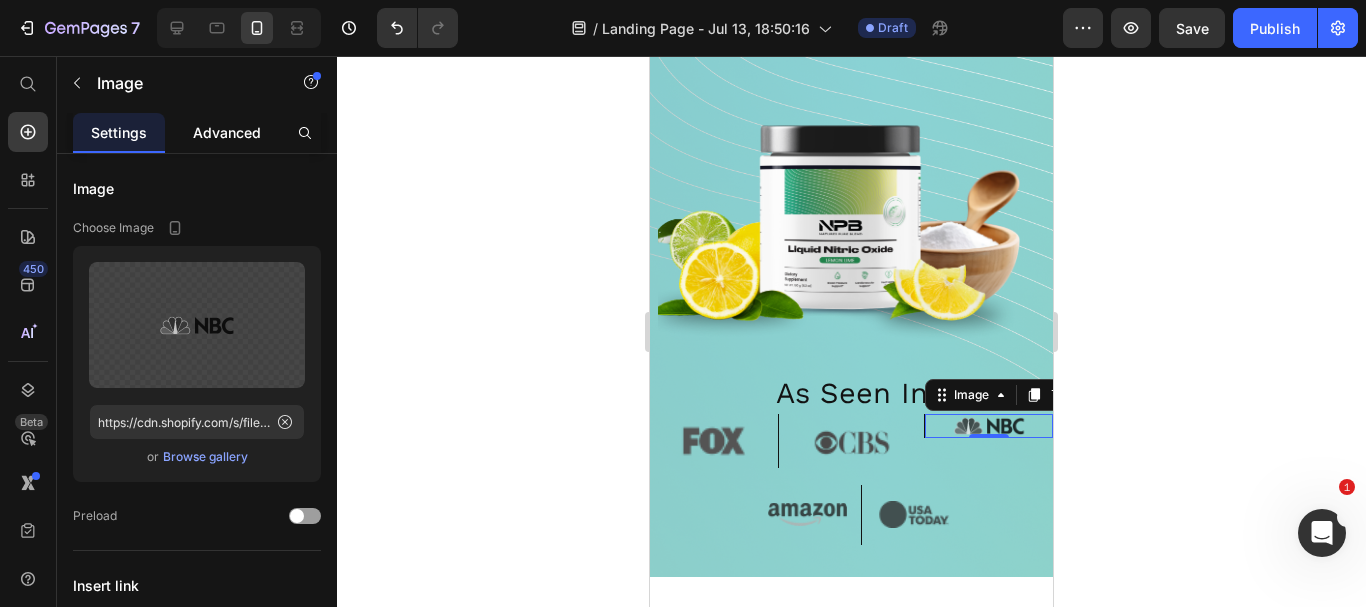 click on "Advanced" at bounding box center [227, 132] 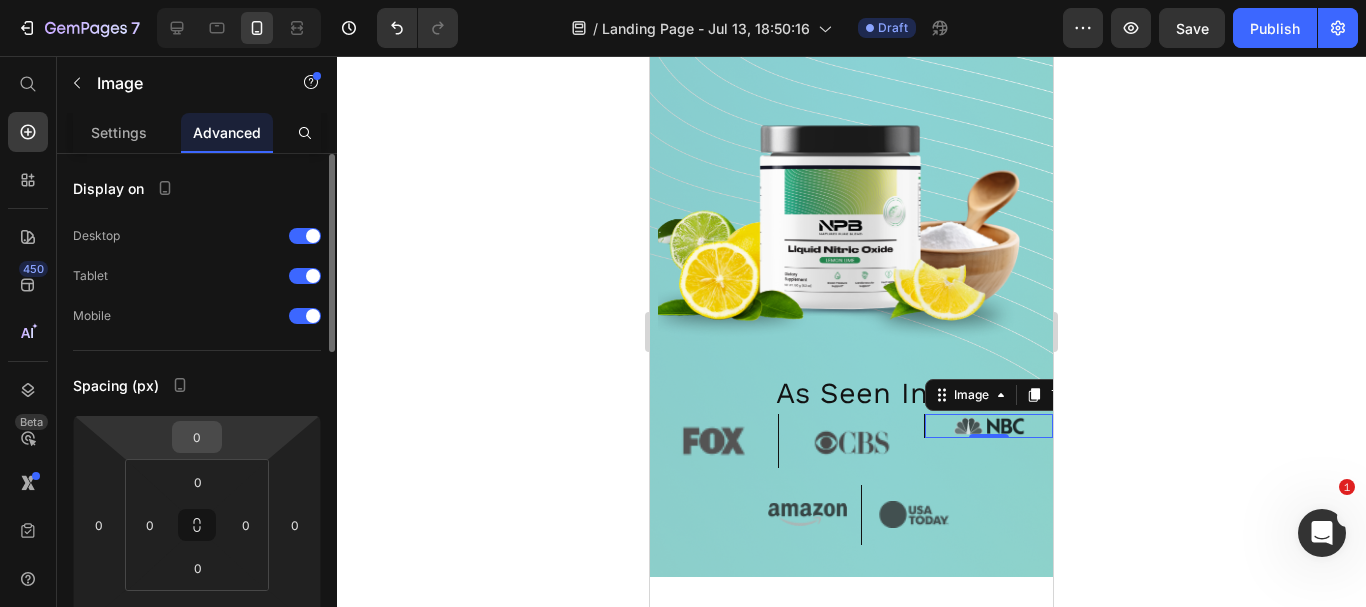 click on "0" at bounding box center [197, 437] 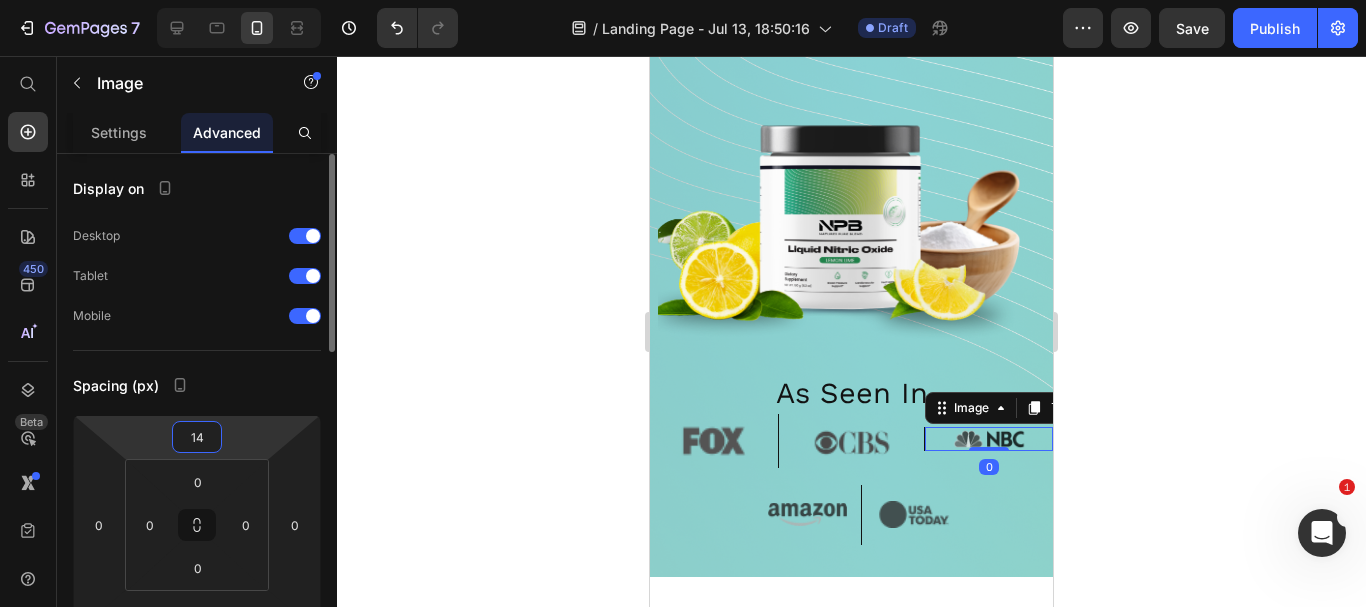 type on "15" 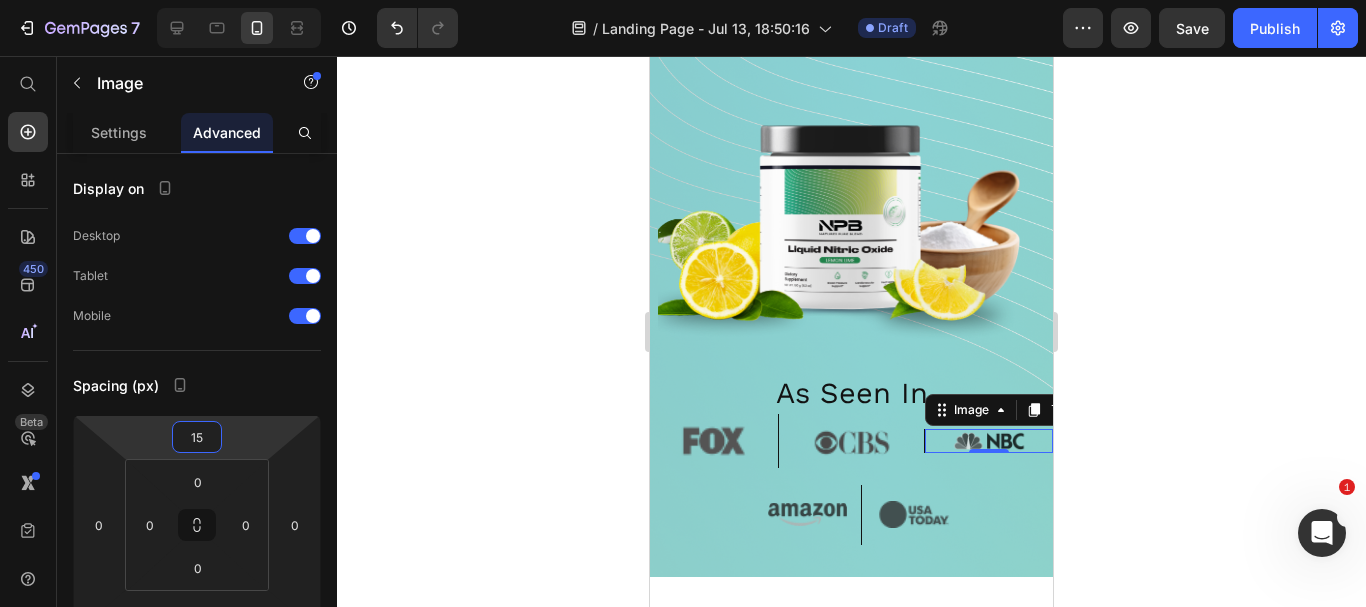 click 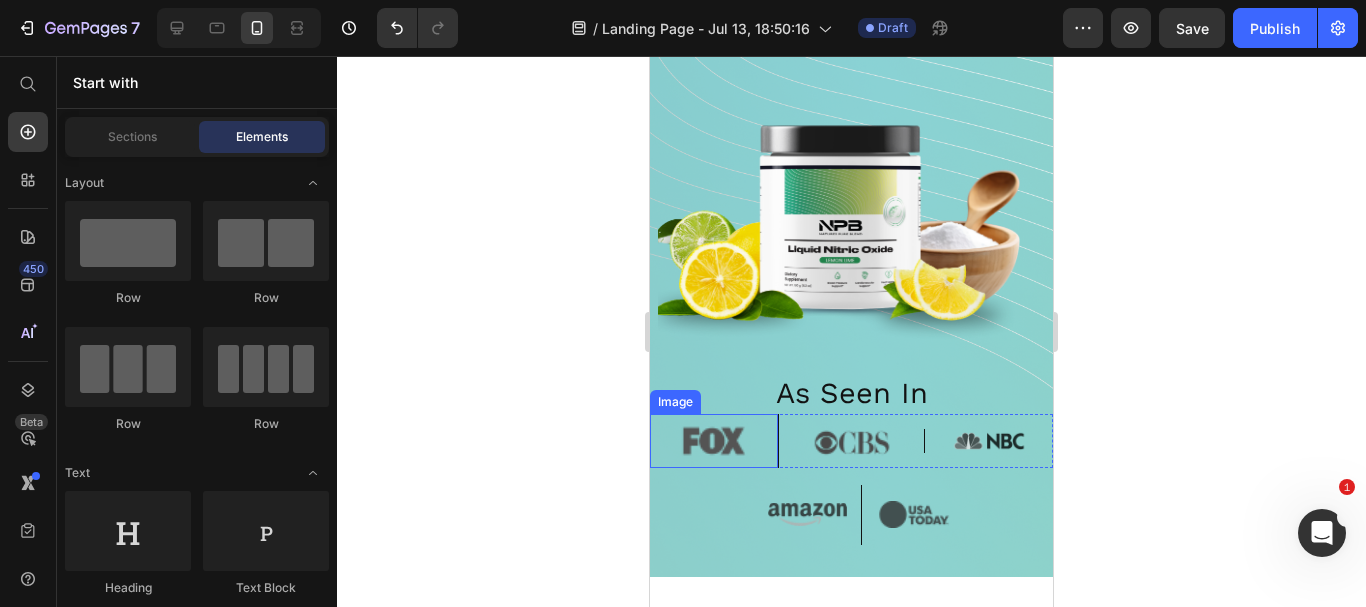 click at bounding box center [714, 440] 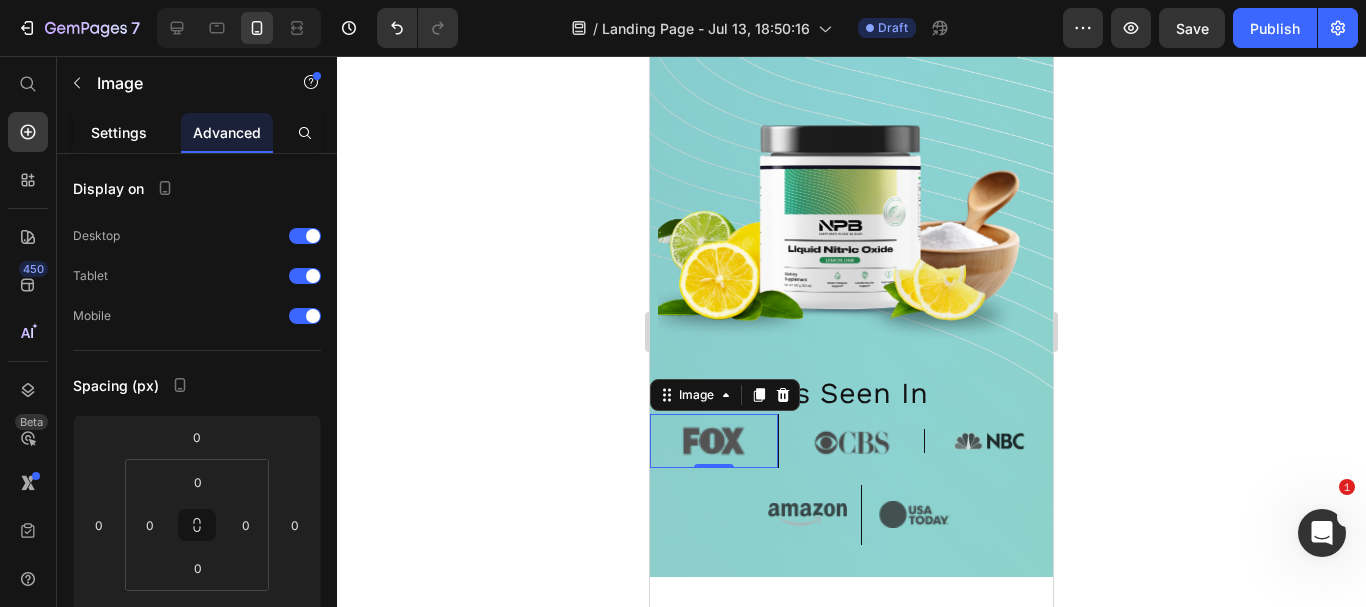 click on "Settings" at bounding box center (119, 132) 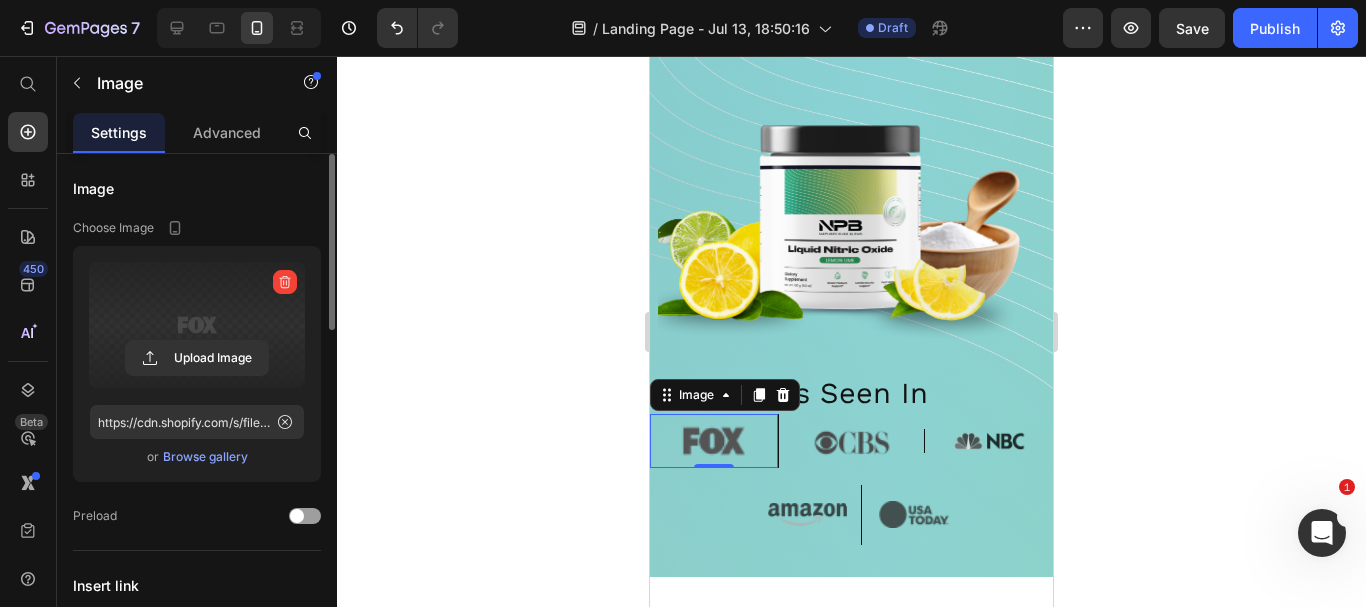 click at bounding box center (197, 325) 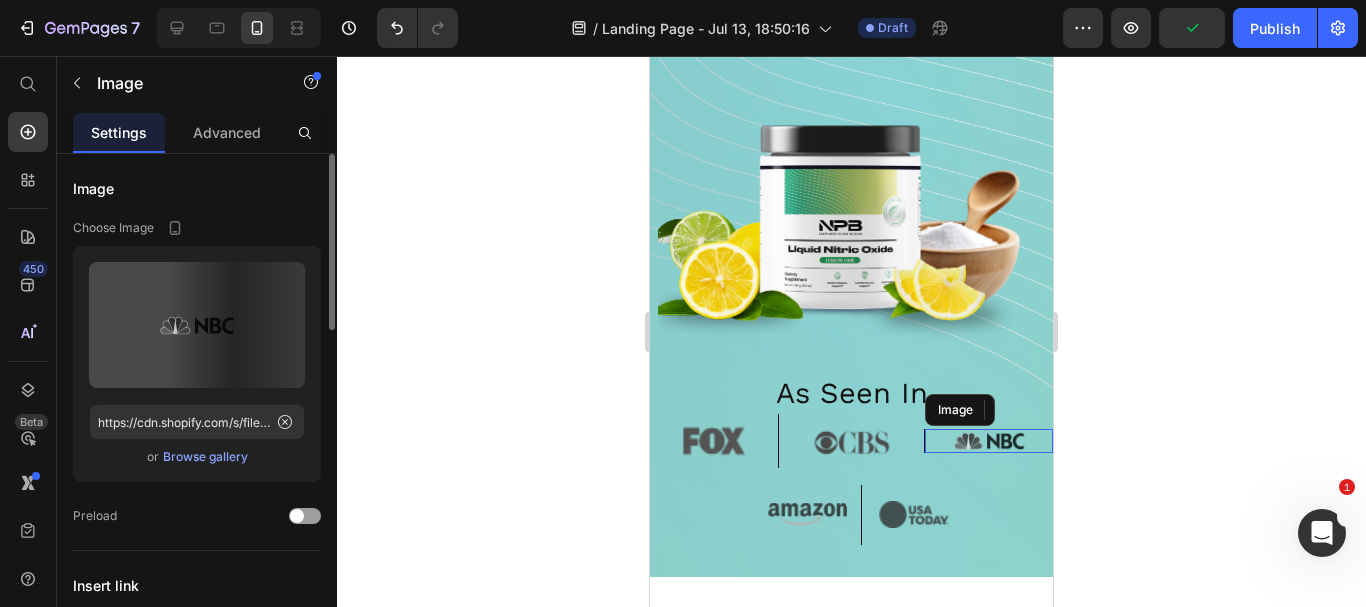 click at bounding box center (989, 441) 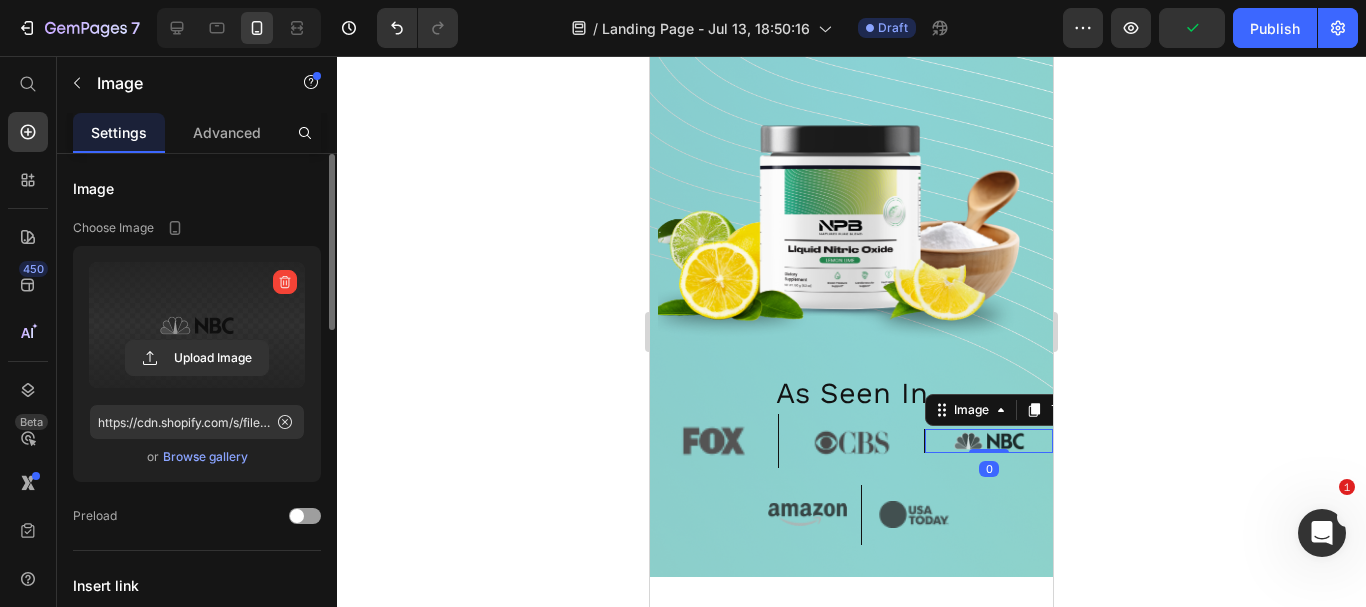 click at bounding box center [197, 325] 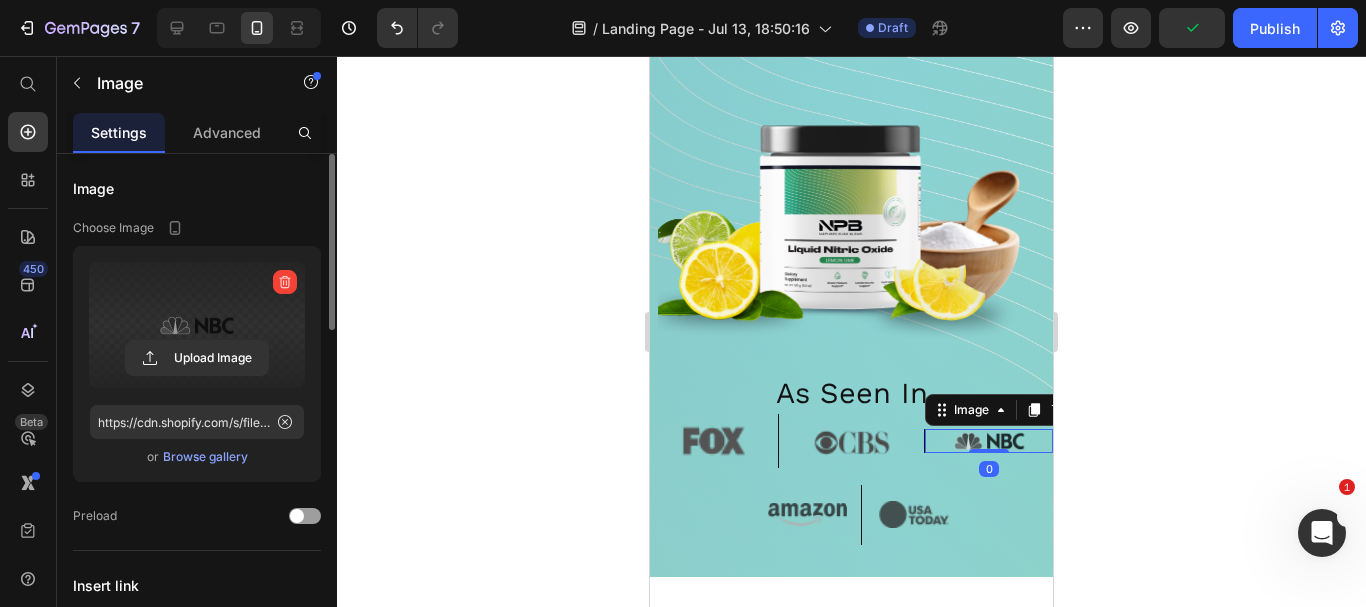 click 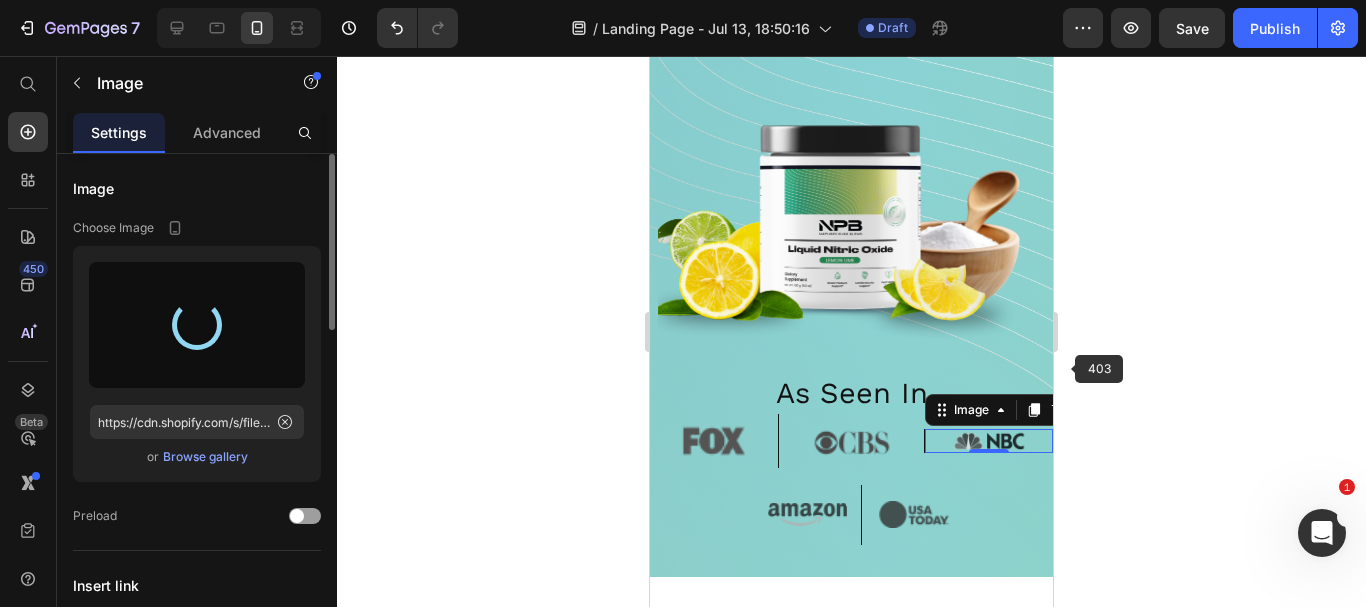 type on "https://cdn.shopify.com/s/files/1/0633/9133/4502/files/gempages_565070732975932211-b94d8a3d-1a64-4744-8041-16d7a3dbb3b4.png" 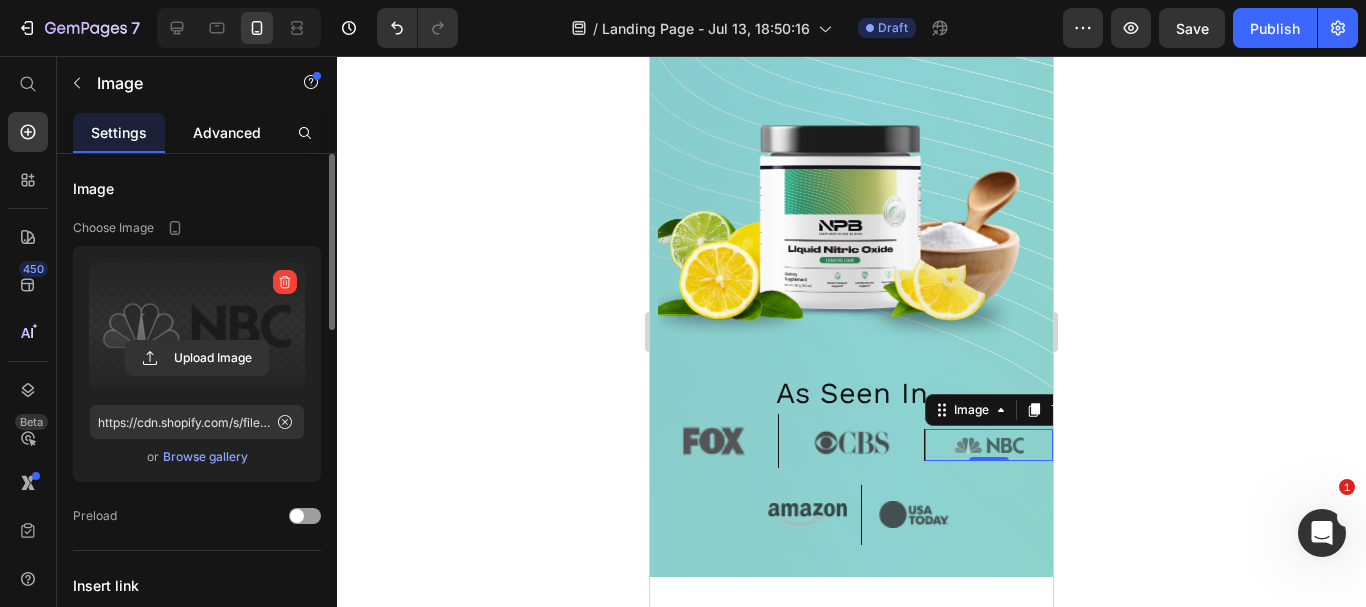 click on "Advanced" at bounding box center [227, 132] 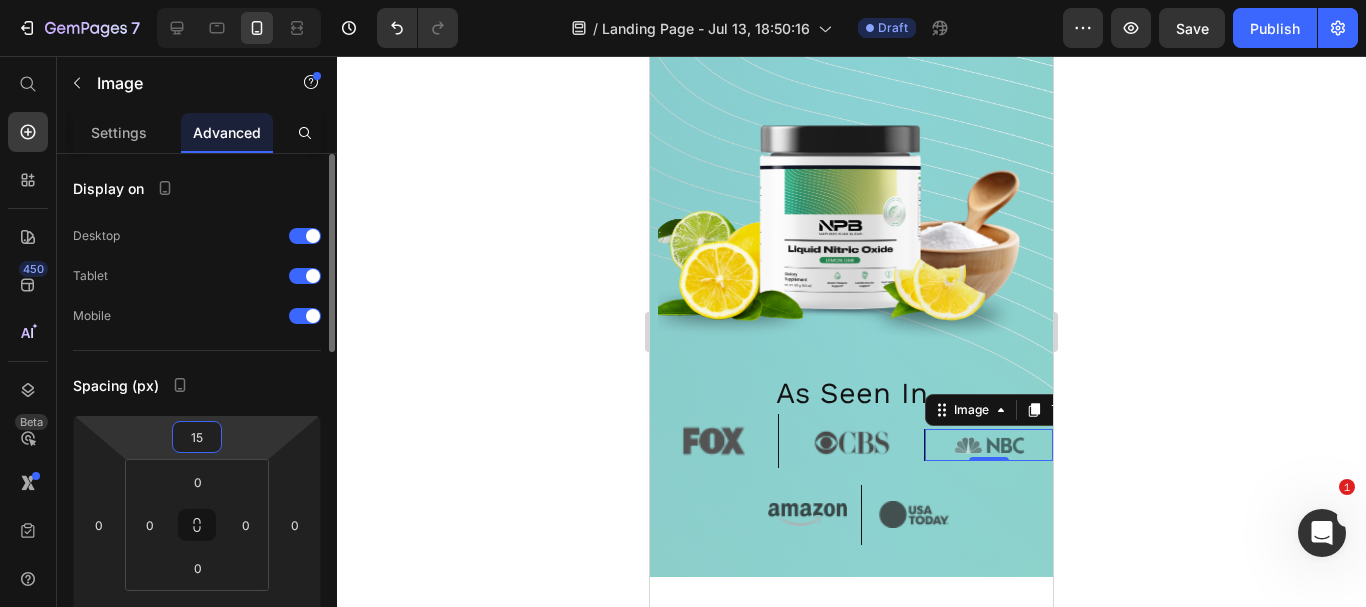click on "15" at bounding box center [197, 437] 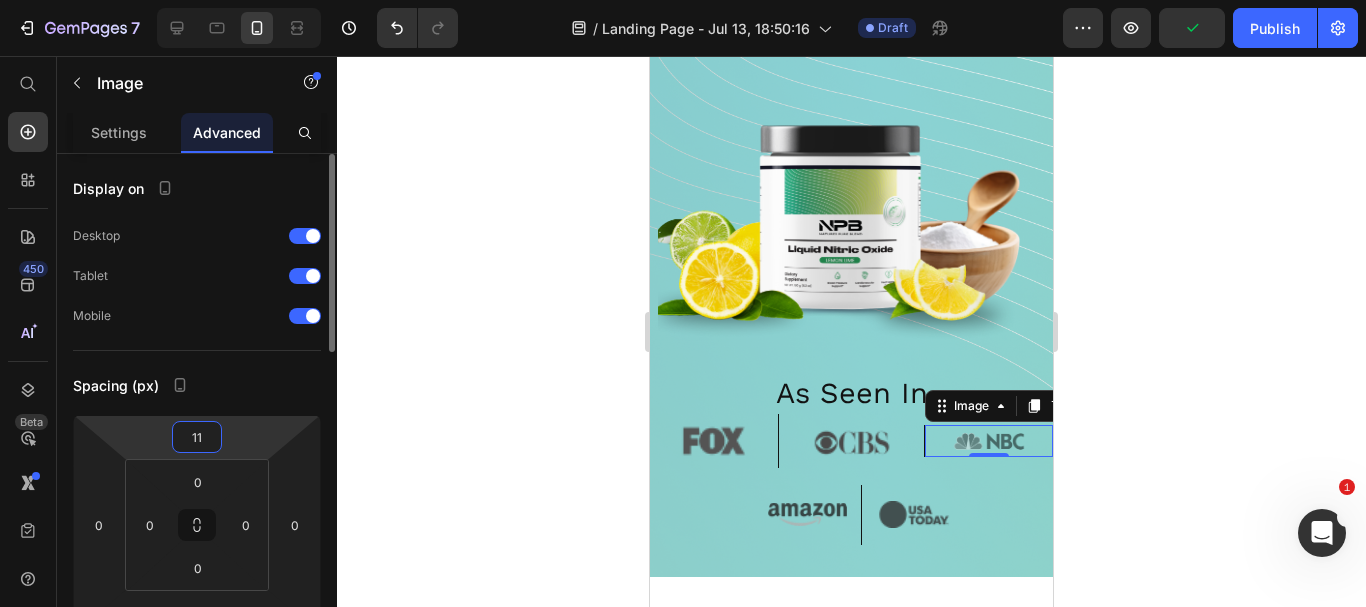 type on "12" 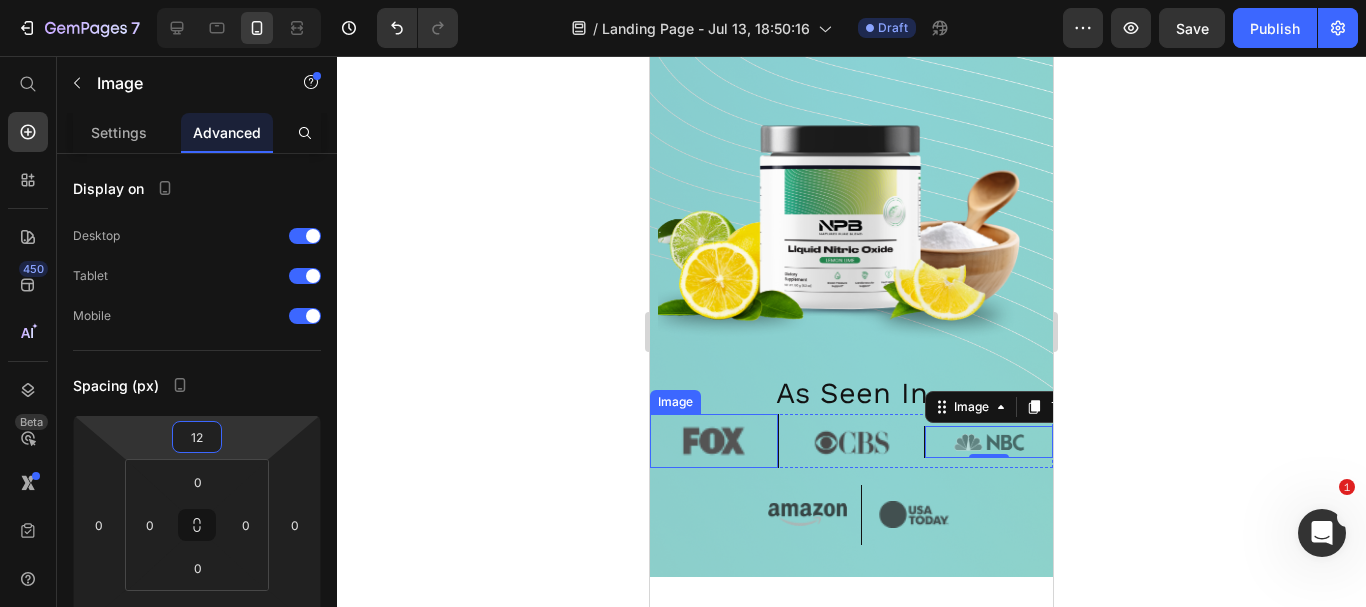 click at bounding box center [714, 440] 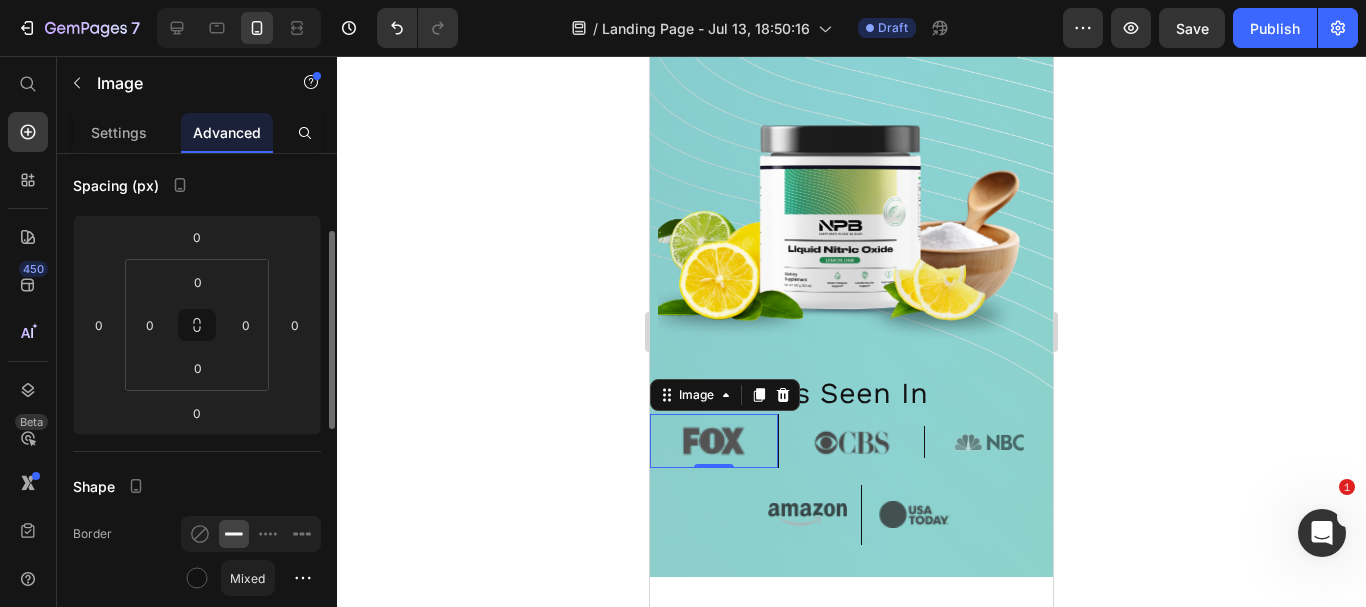 scroll, scrollTop: 300, scrollLeft: 0, axis: vertical 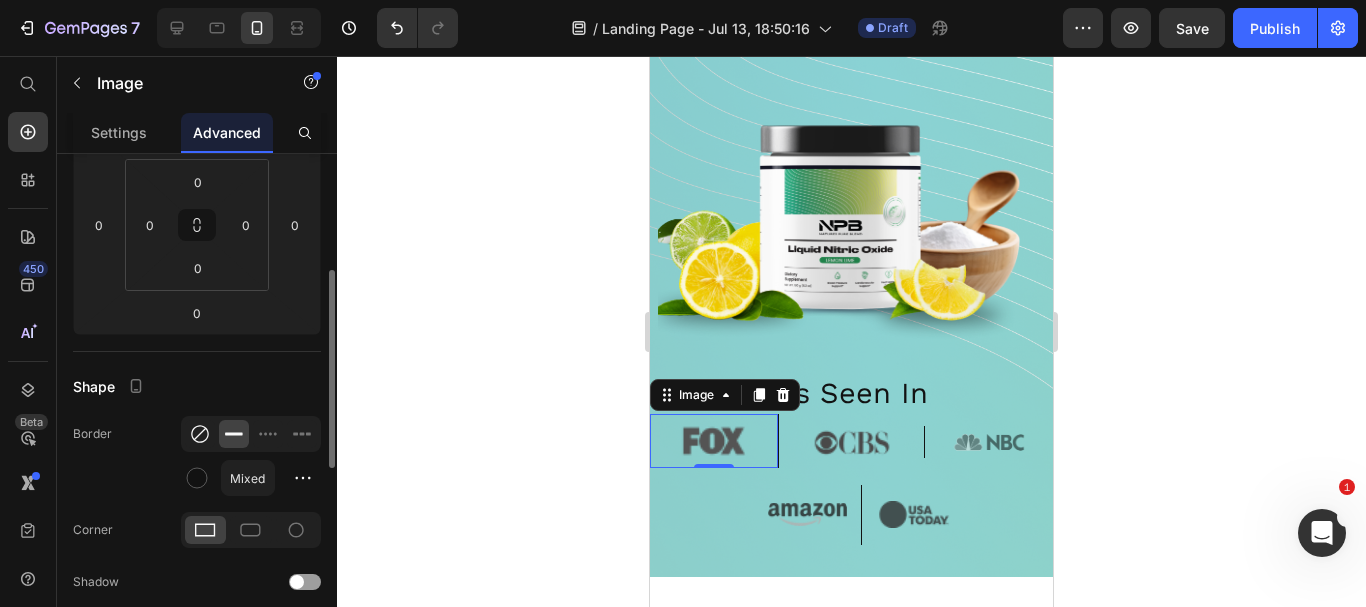 click 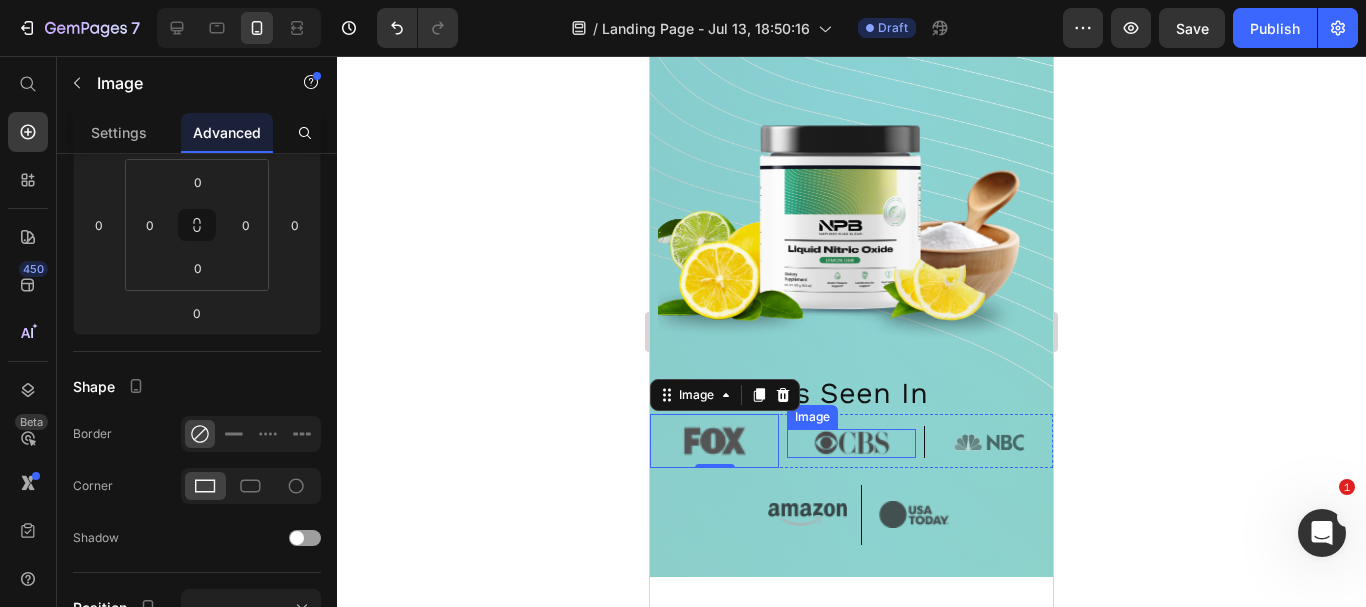 click at bounding box center (851, 443) 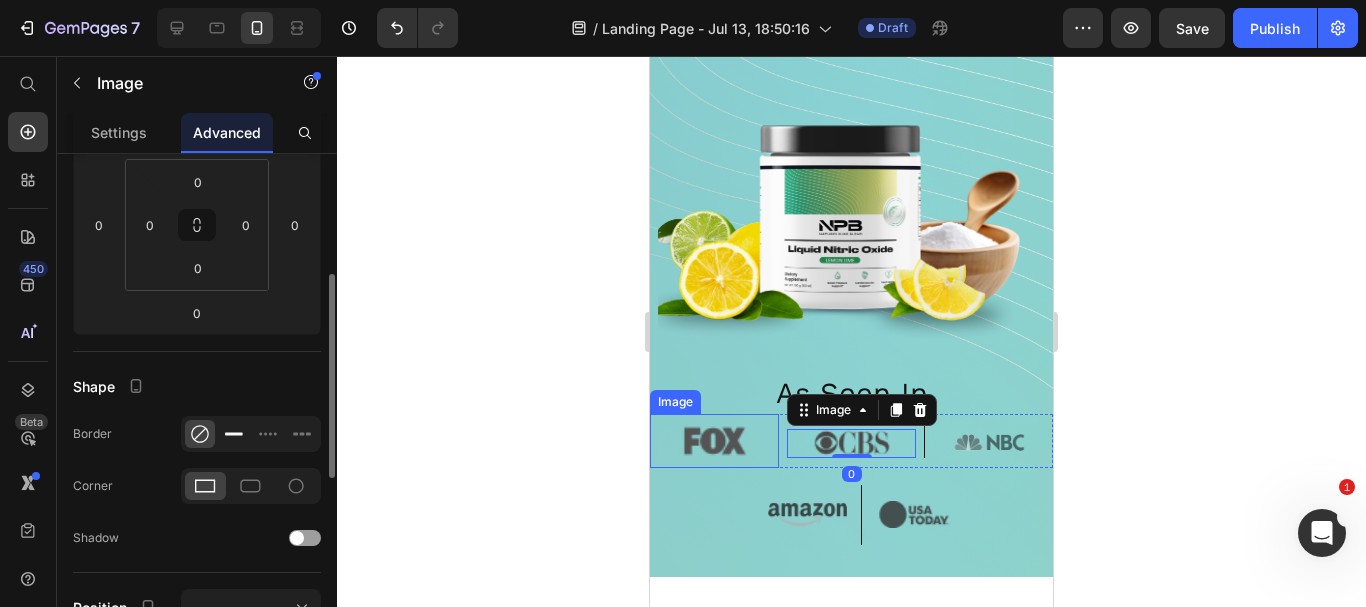 click 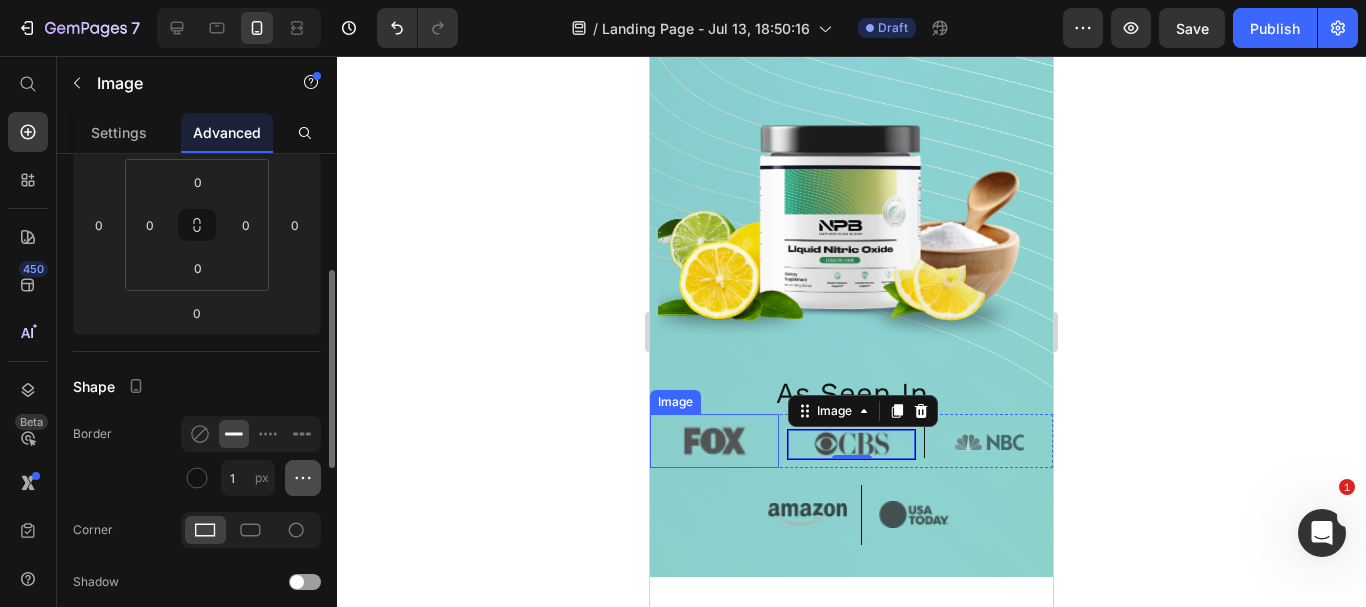 click 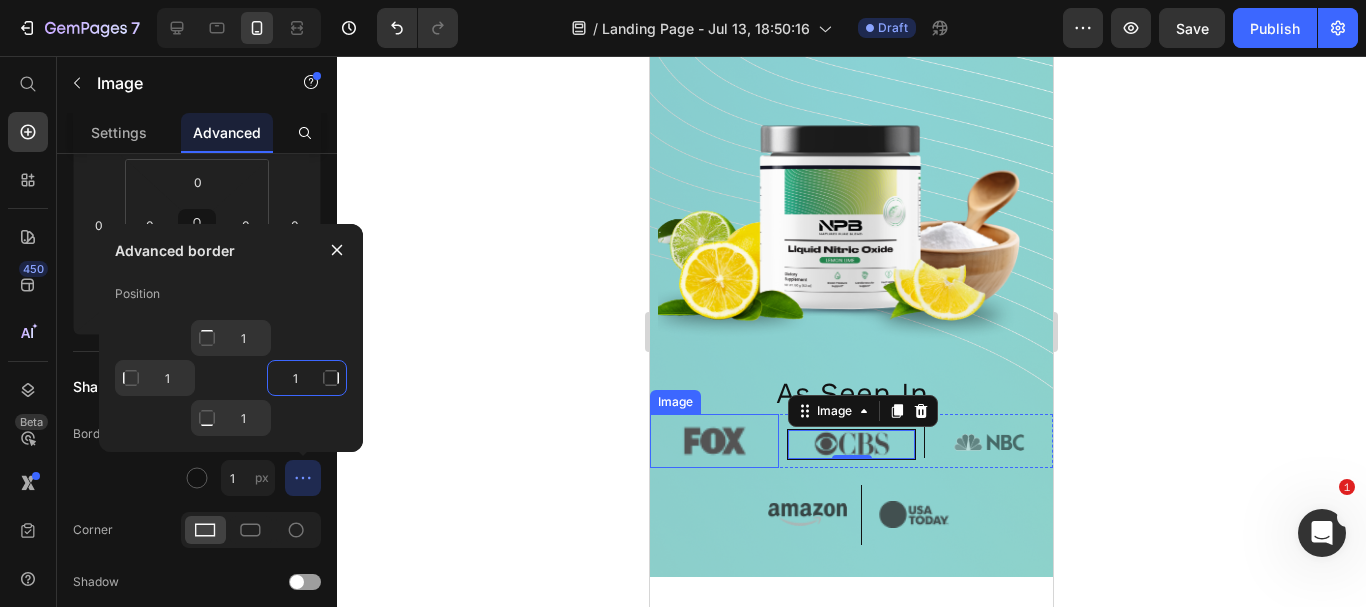 click on "1" 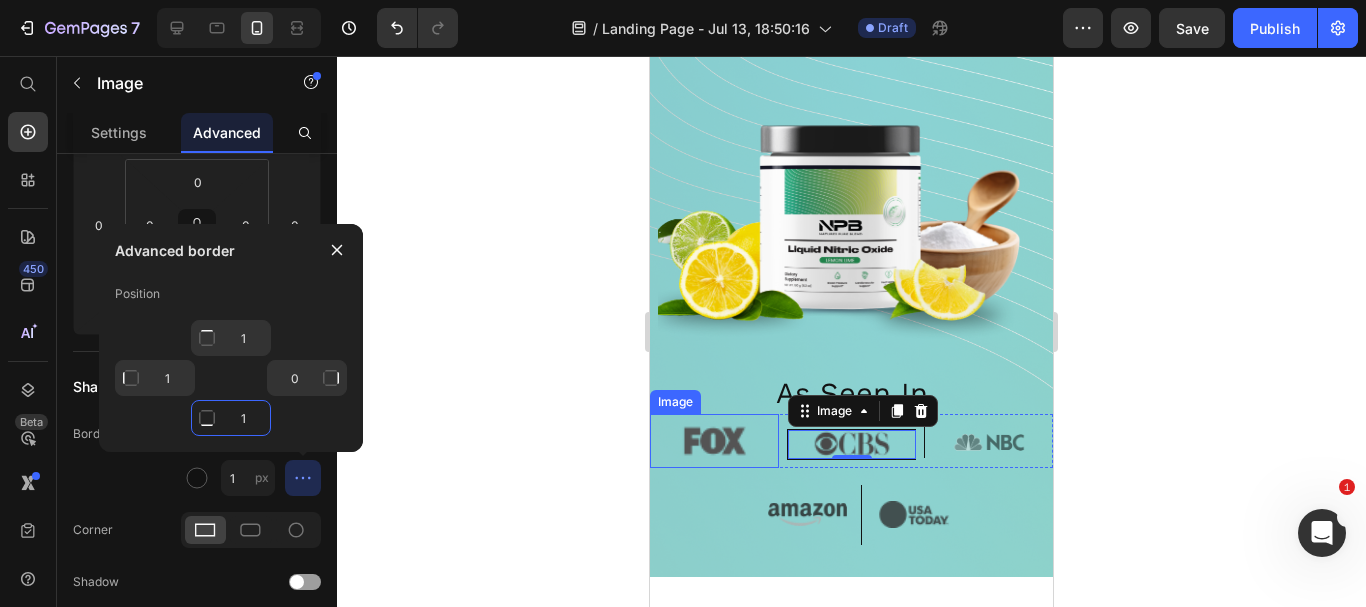click on "1" 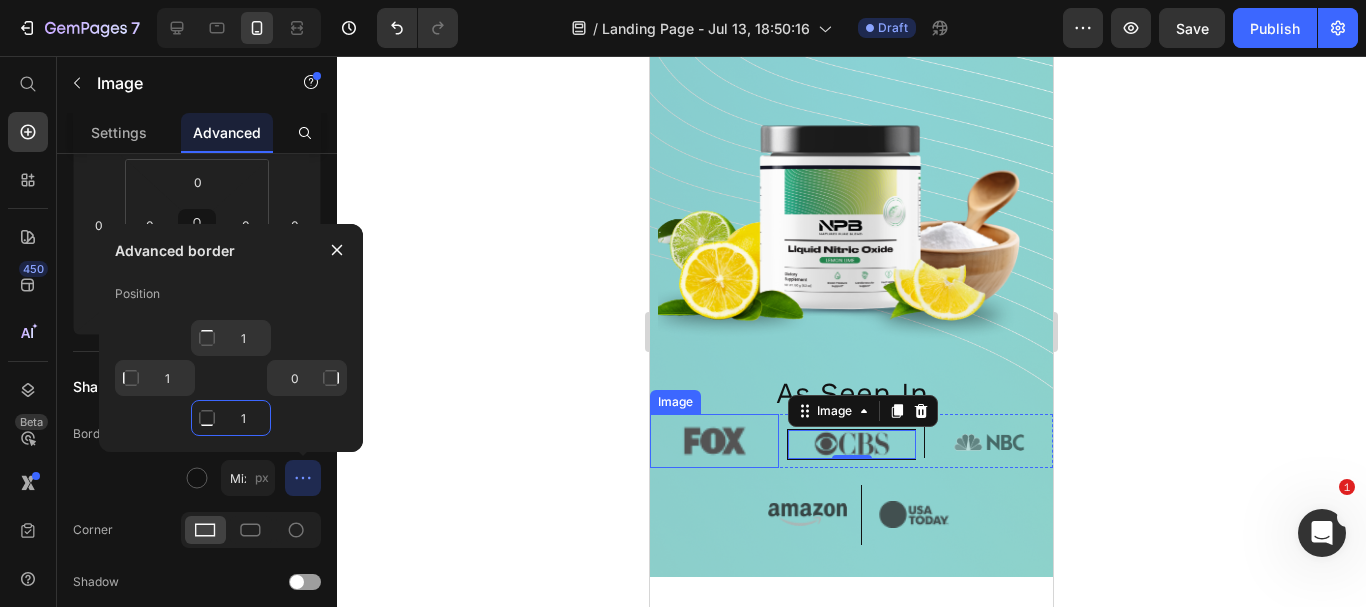 type on "0" 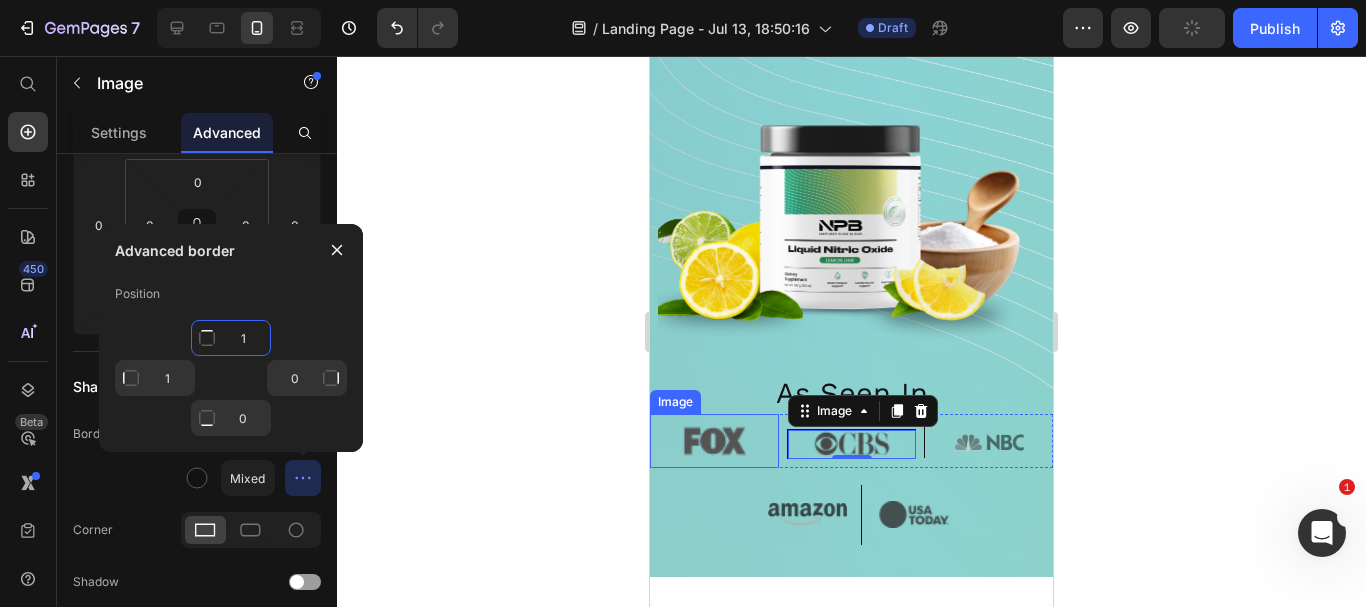 click on "1" 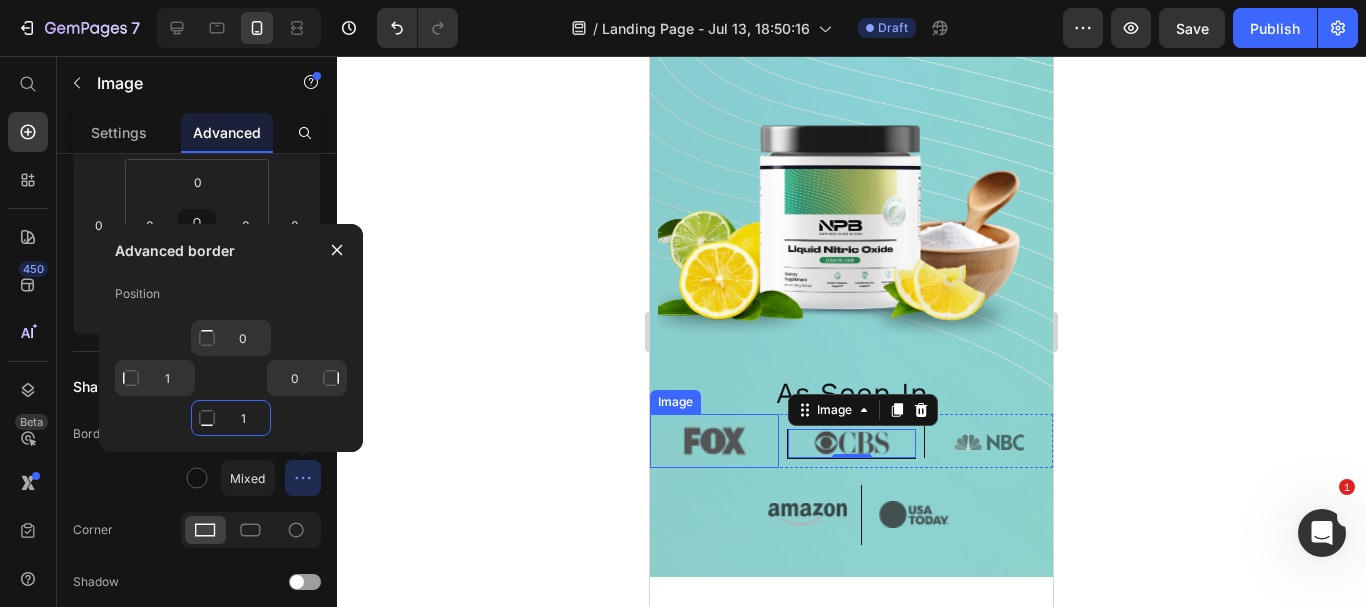 click on "1" 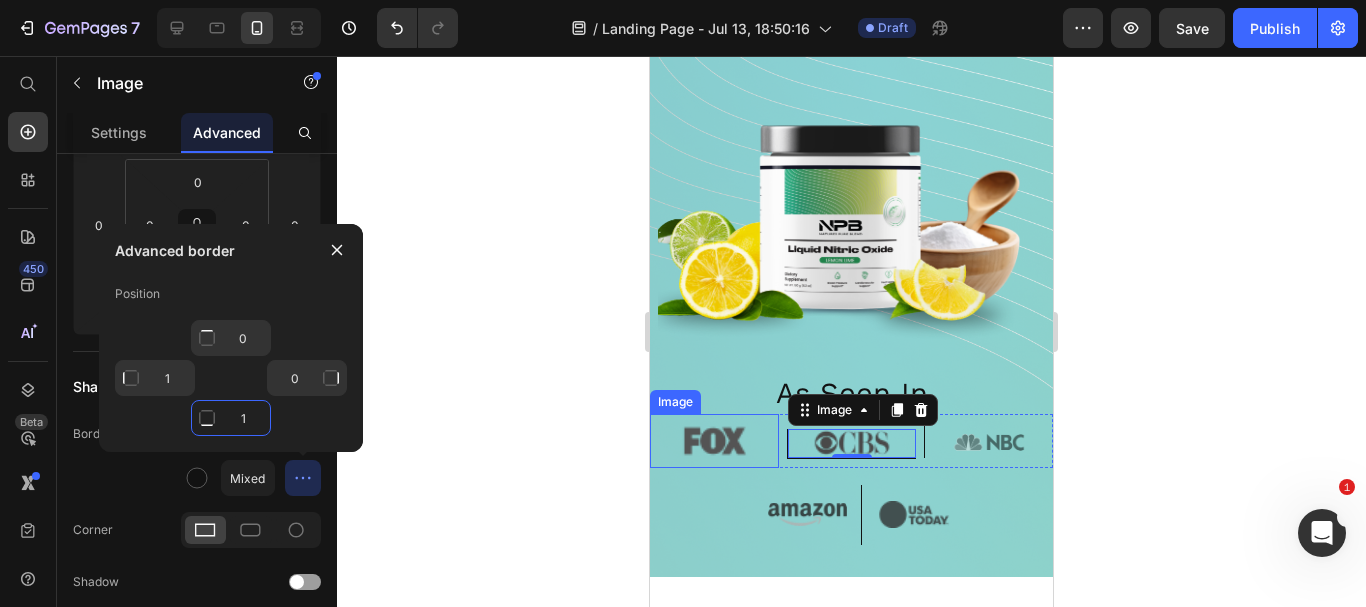 click on "1" 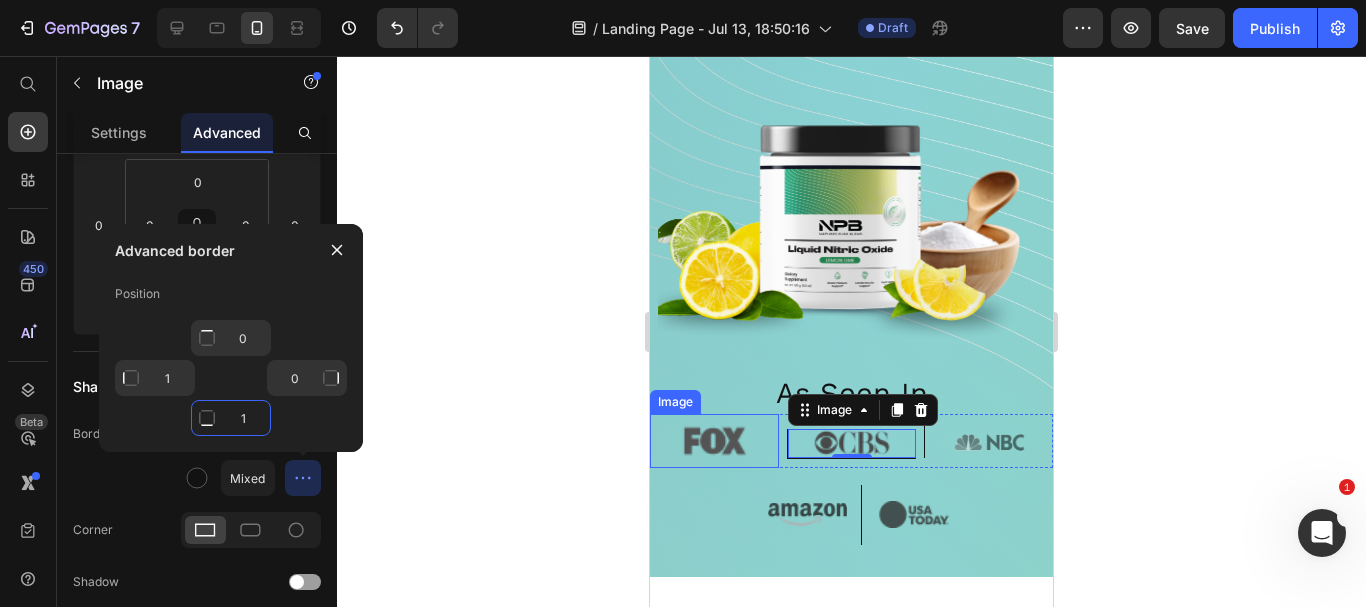 type on "0" 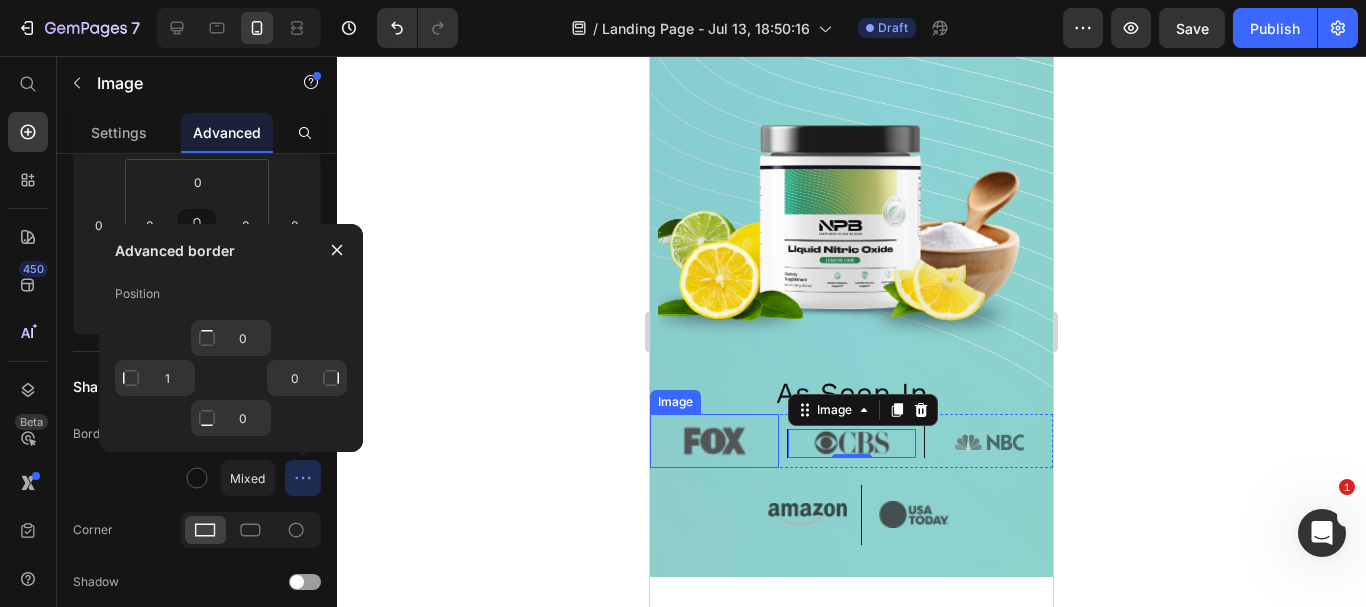 click 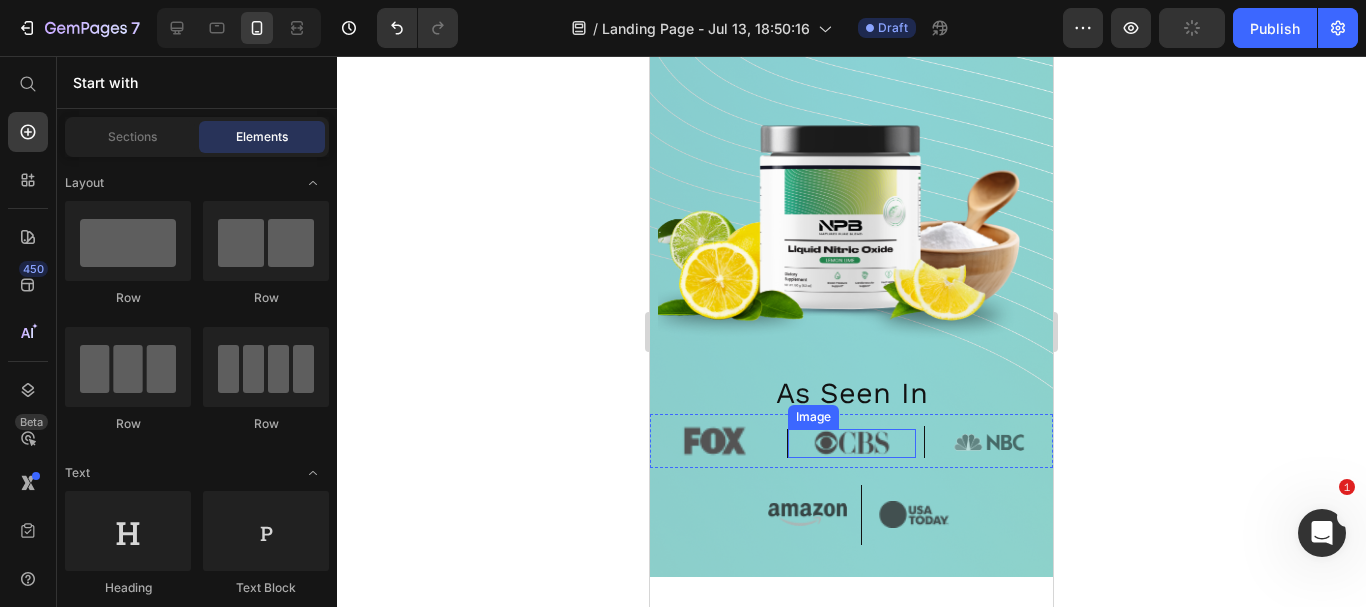 click at bounding box center [852, 443] 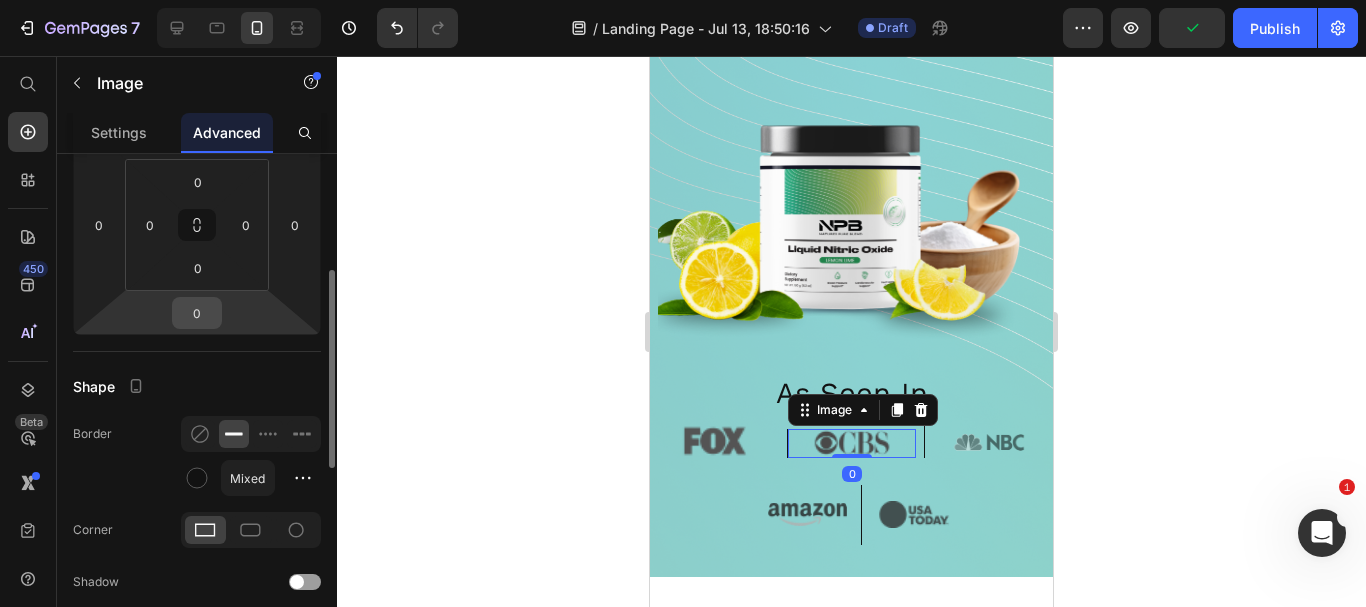 scroll, scrollTop: 100, scrollLeft: 0, axis: vertical 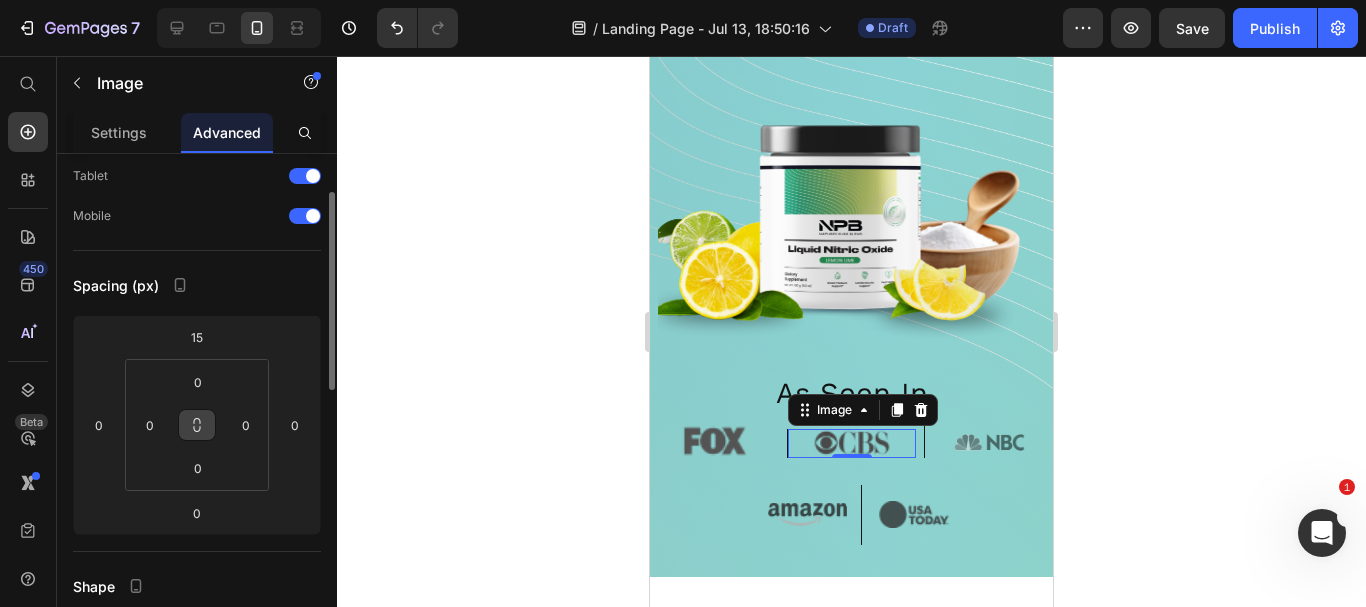 click 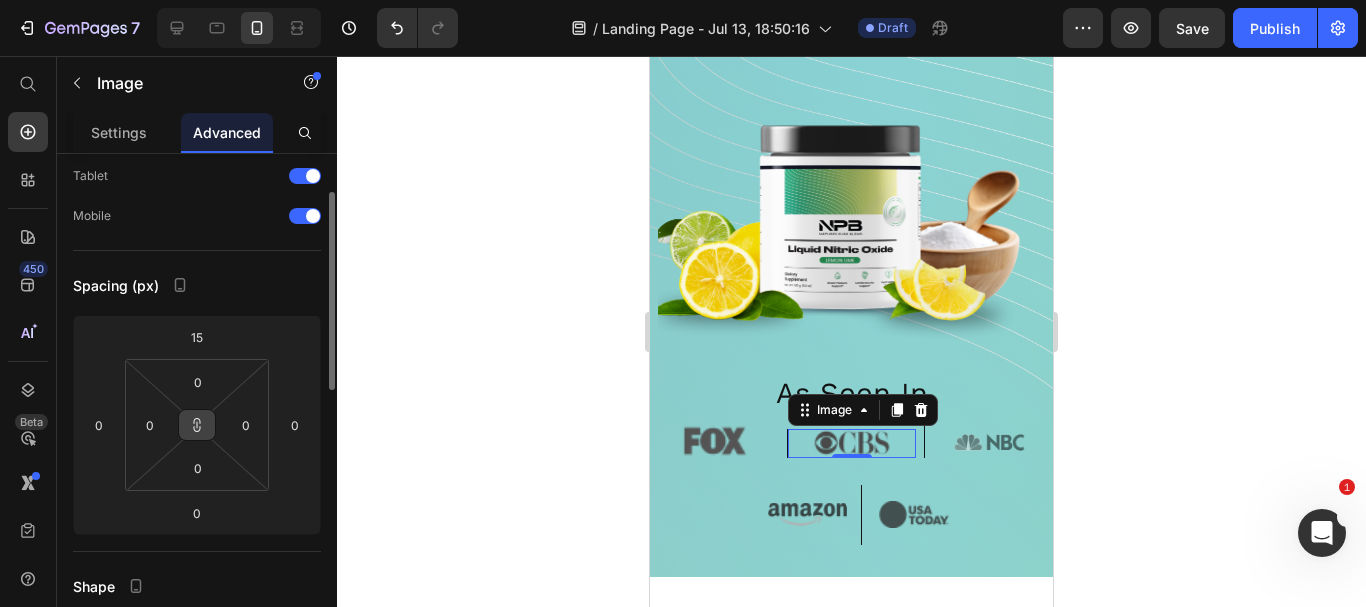 click 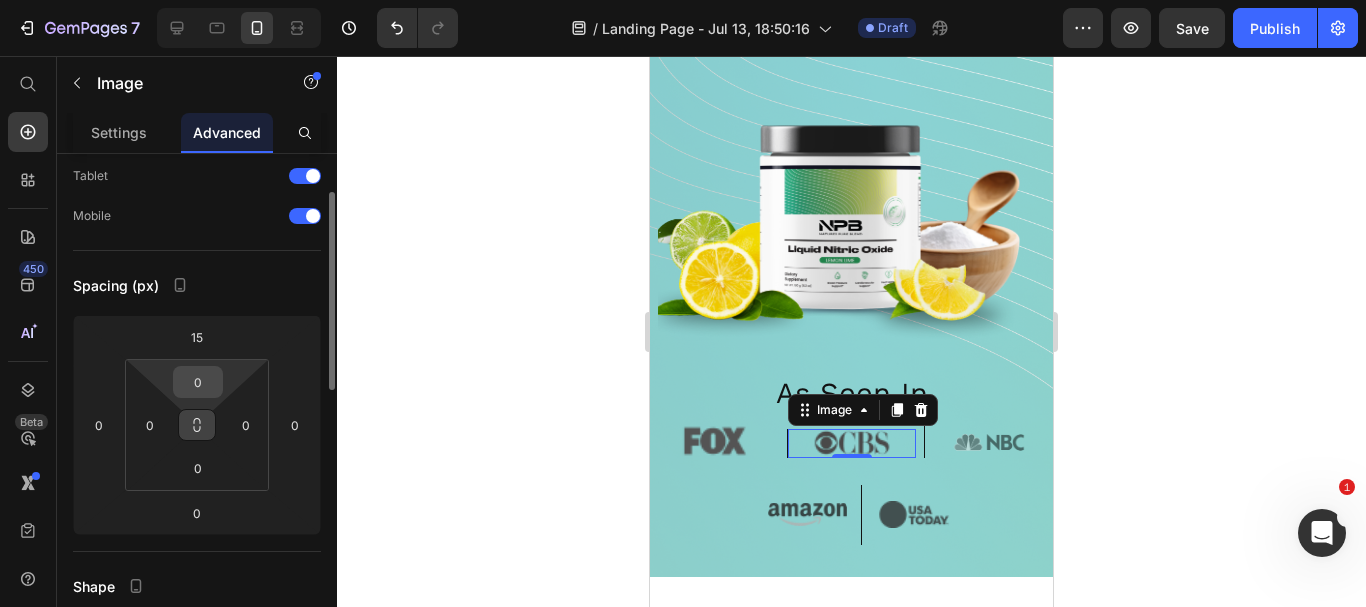 click on "0" at bounding box center (198, 382) 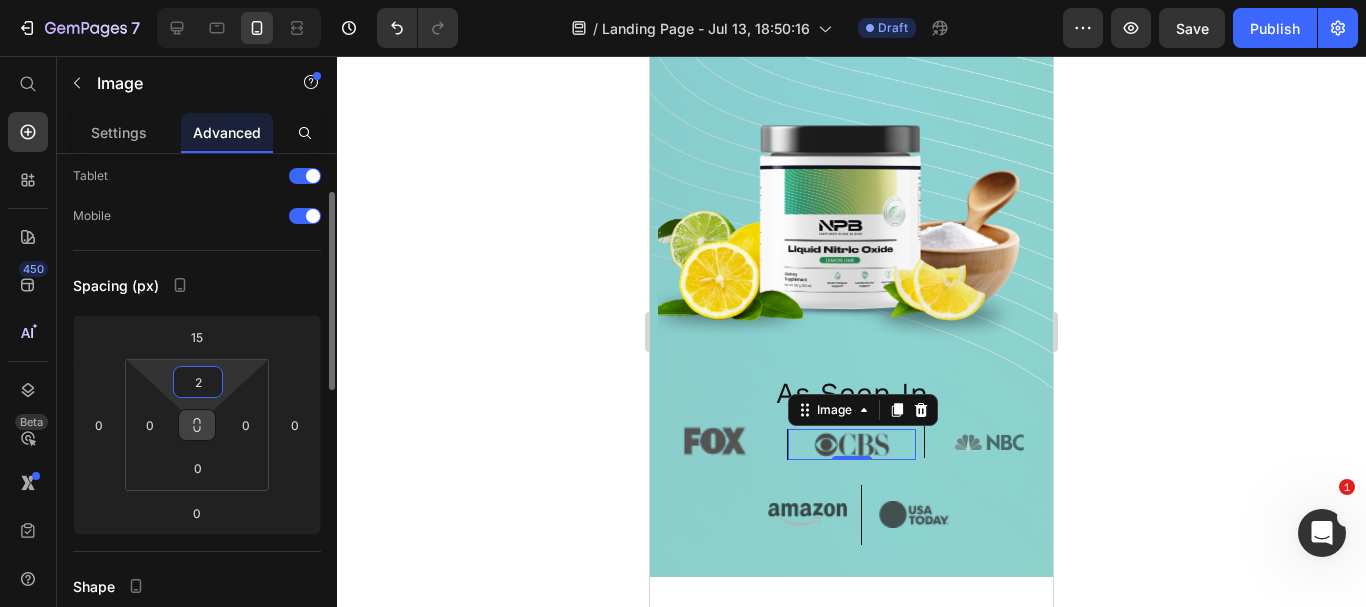 type on "3" 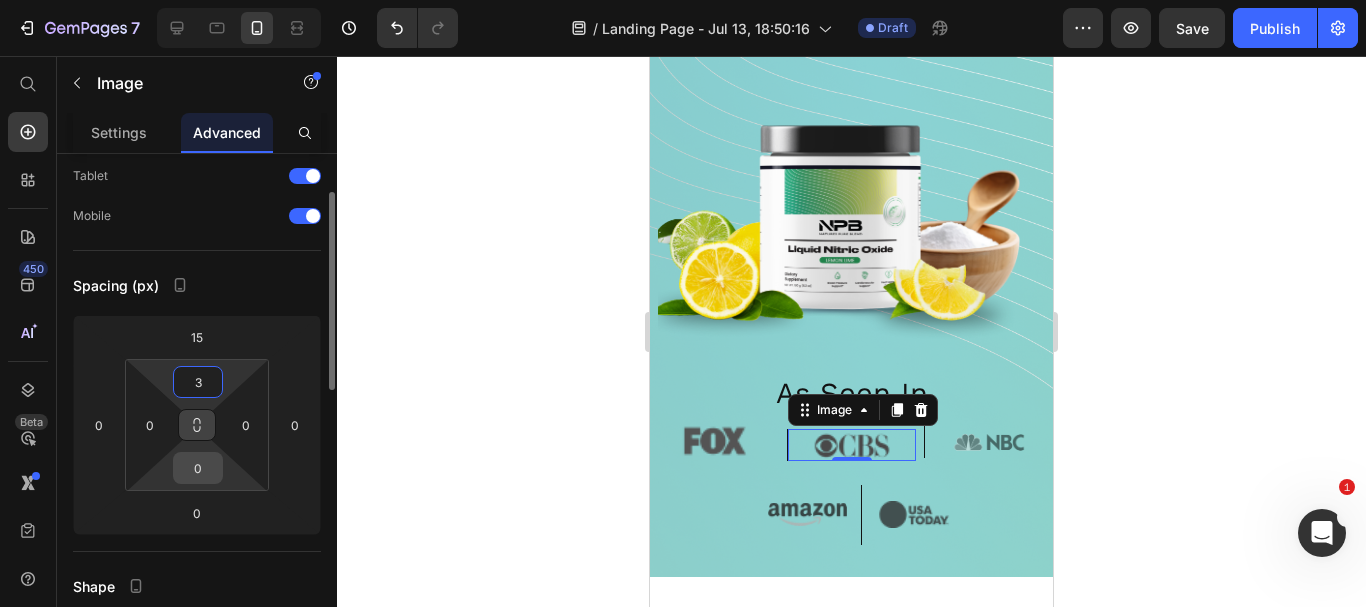 click on "0" at bounding box center [198, 468] 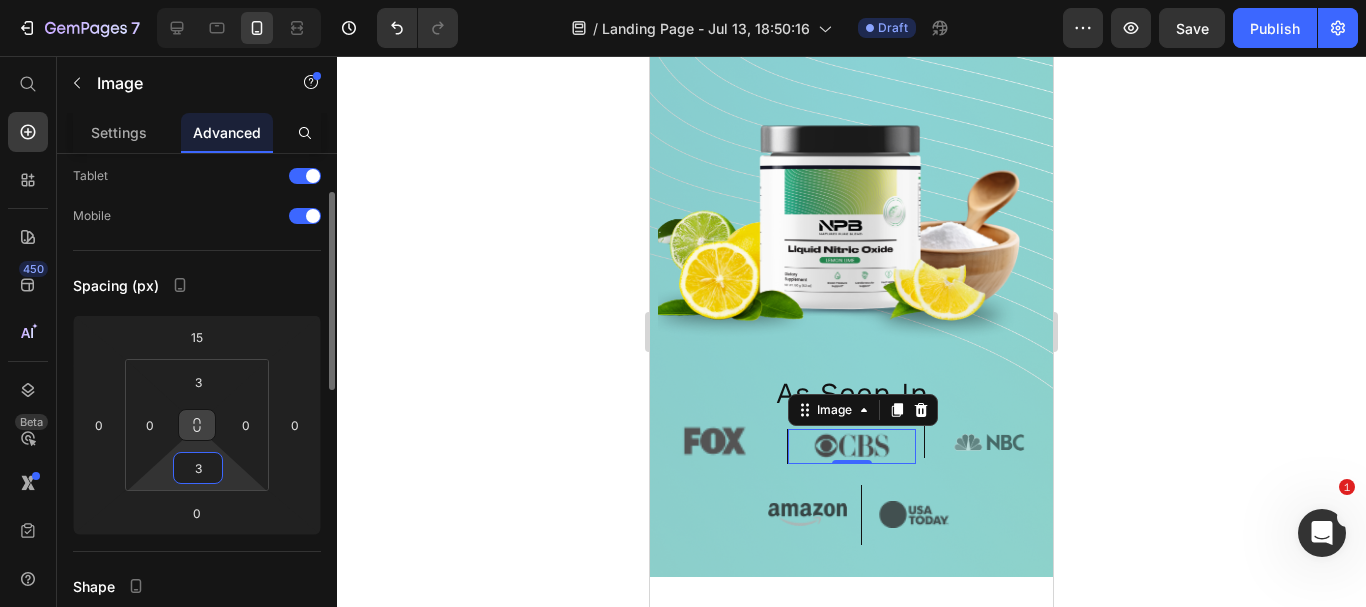 type on "4" 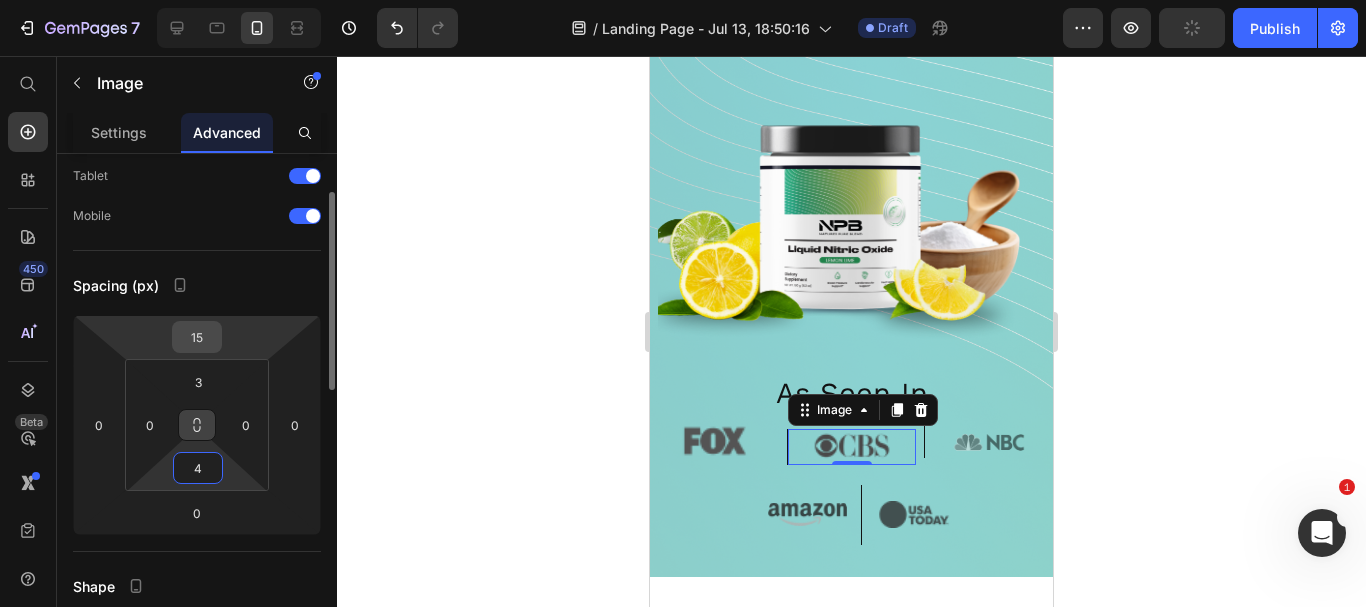 click on "15" at bounding box center (197, 337) 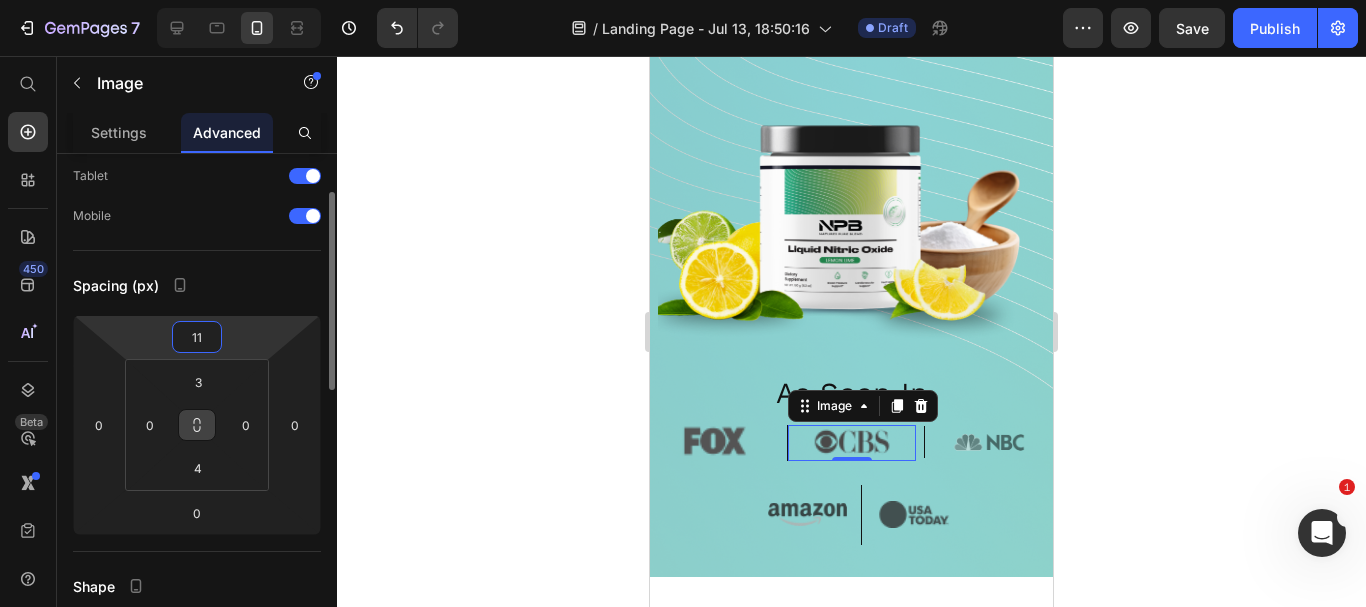 type on "12" 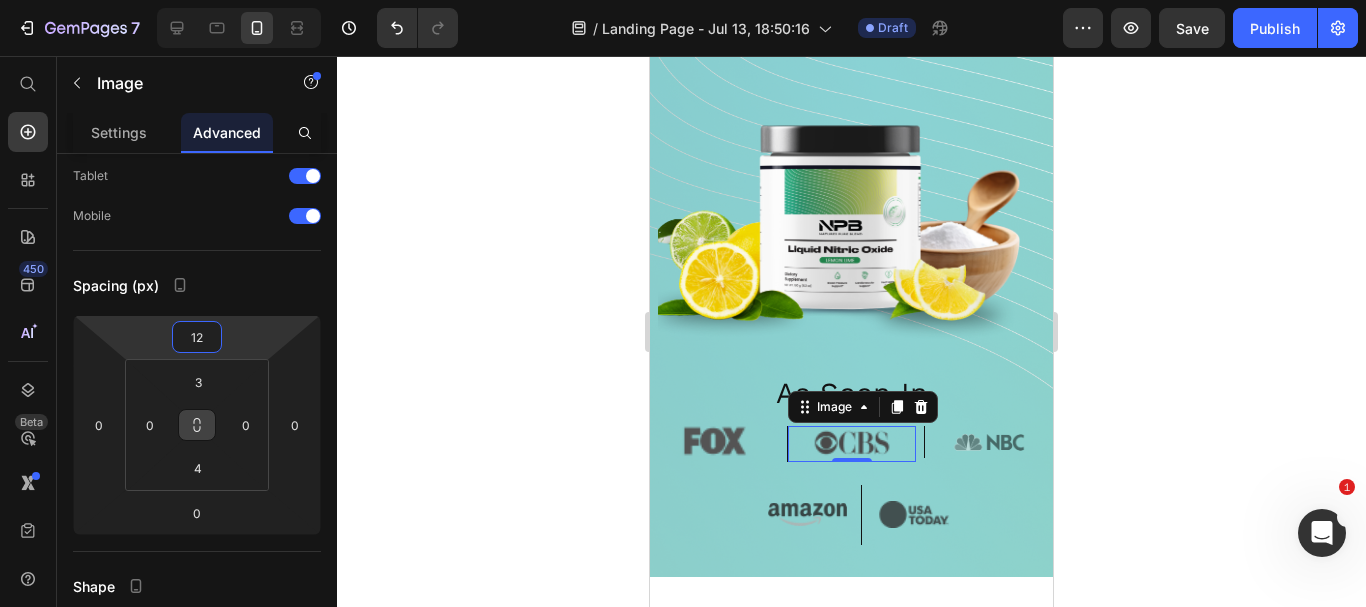 click 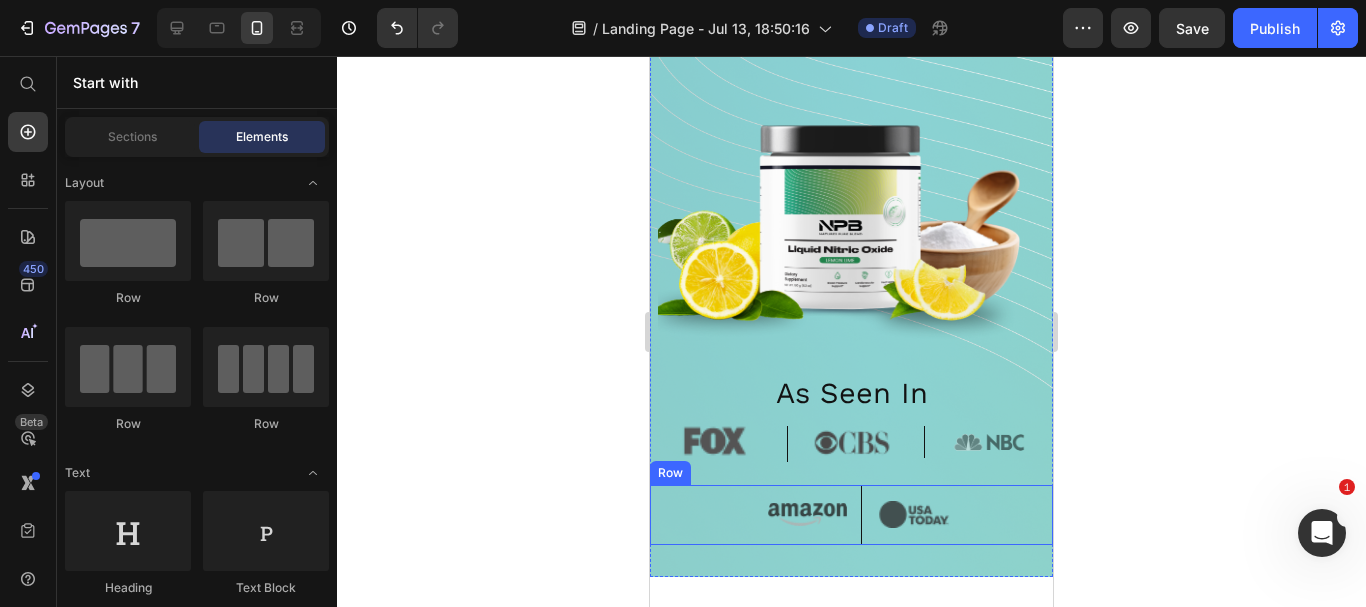 click on "Image" at bounding box center [955, 515] 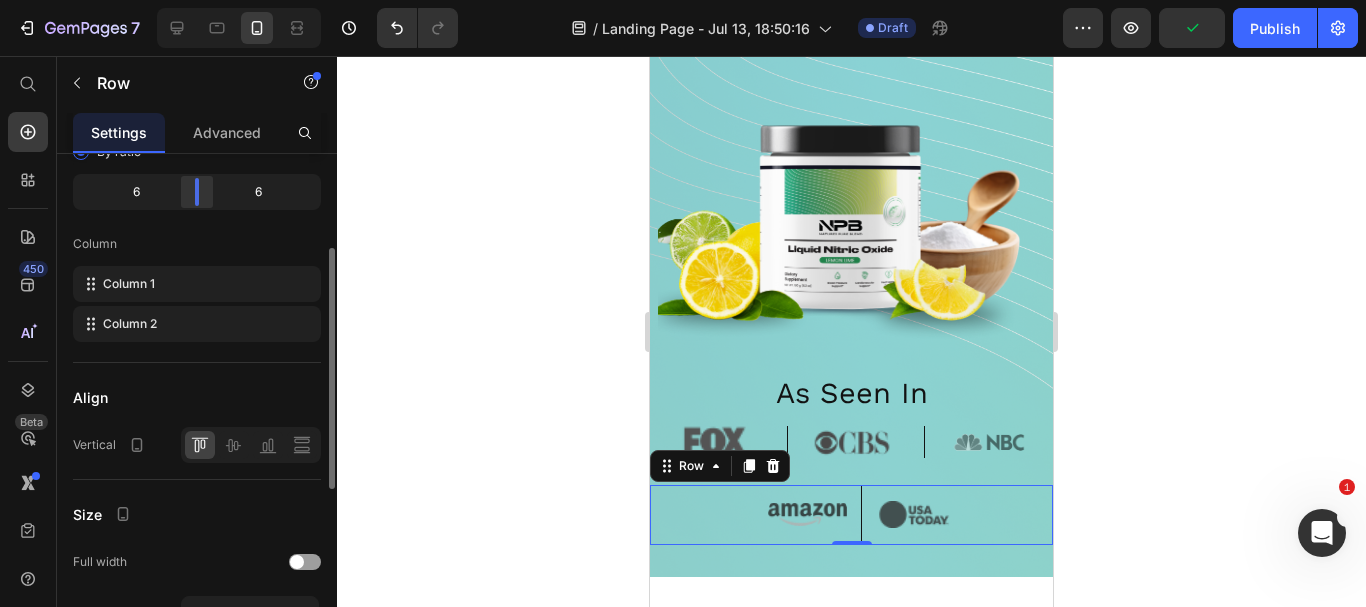 scroll, scrollTop: 0, scrollLeft: 0, axis: both 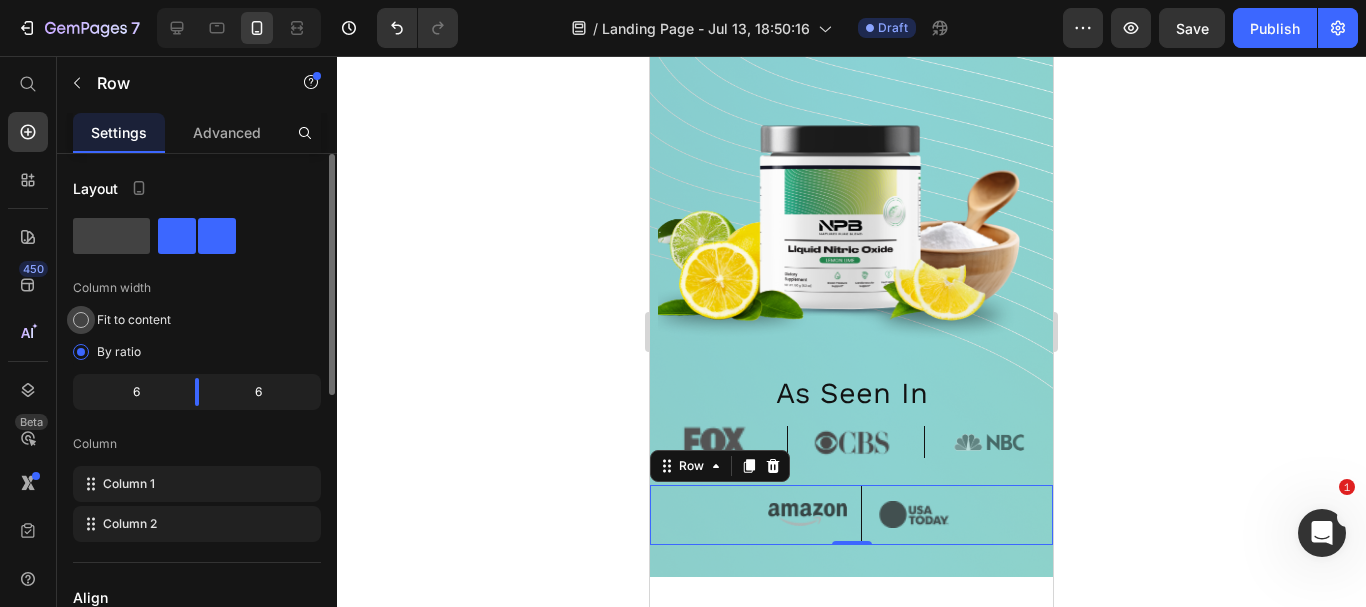 click on "Fit to content" at bounding box center (134, 320) 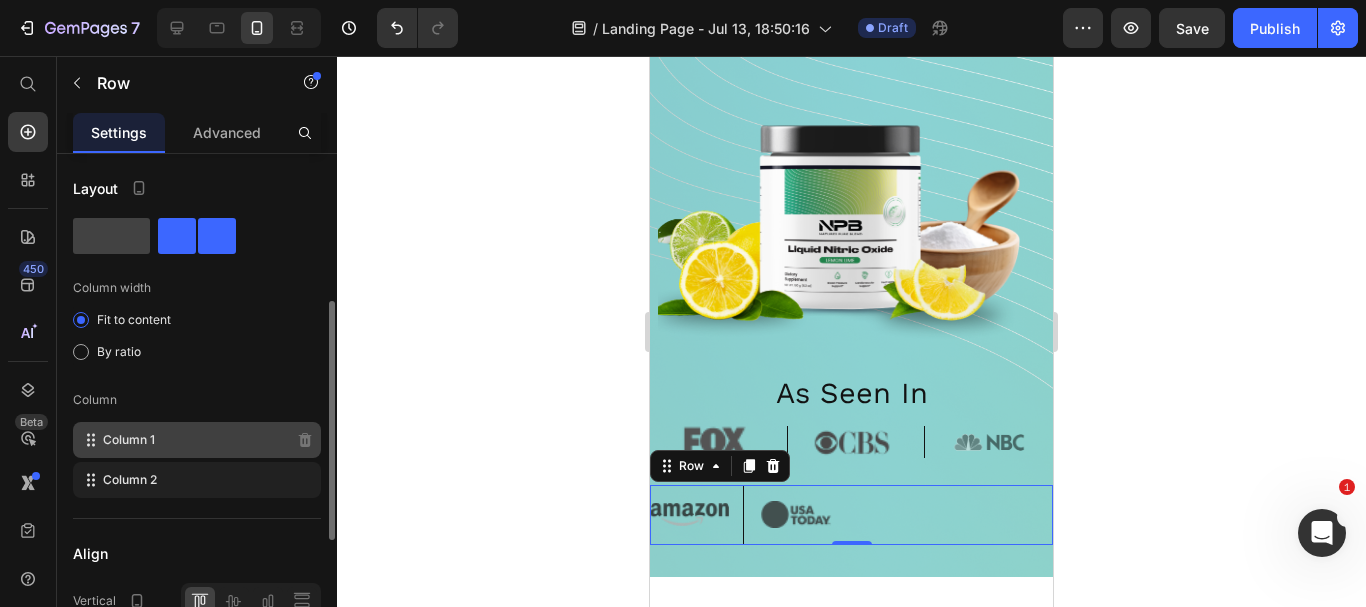 scroll, scrollTop: 100, scrollLeft: 0, axis: vertical 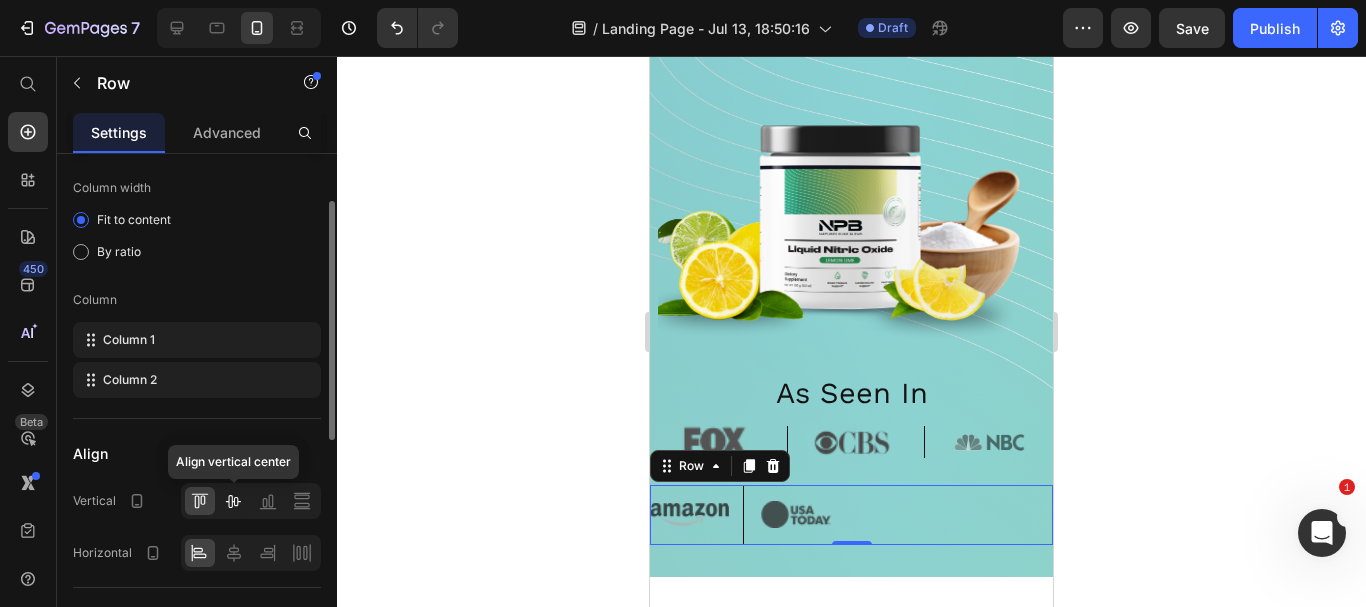 click 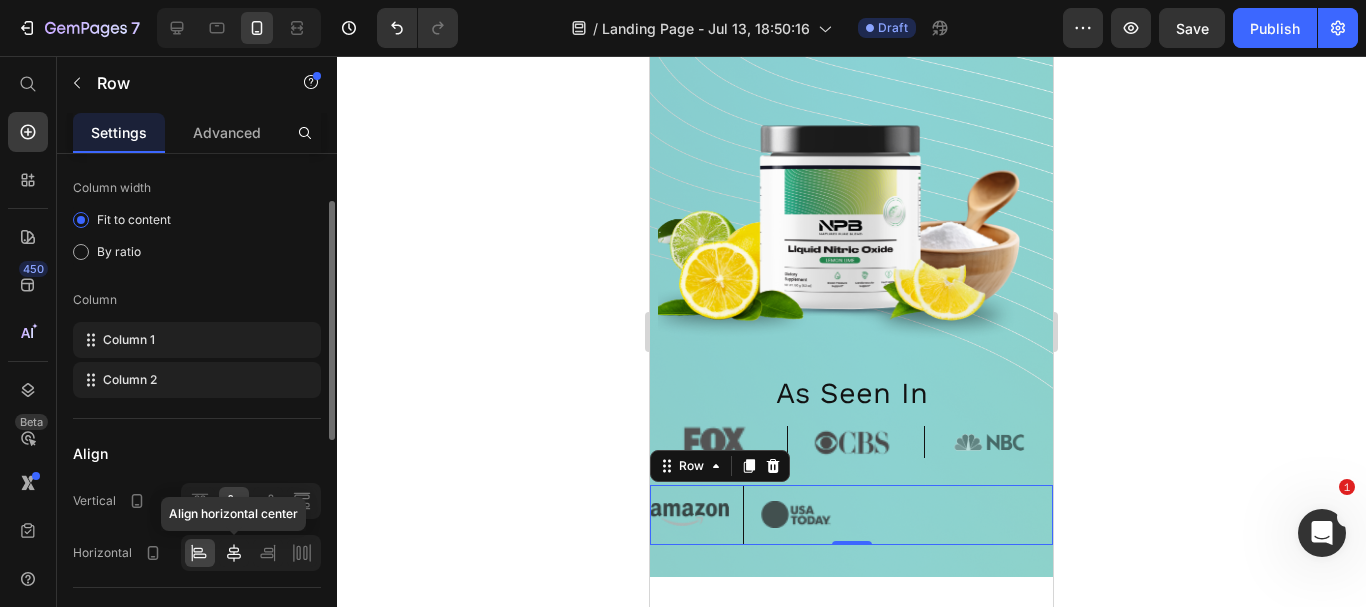 click 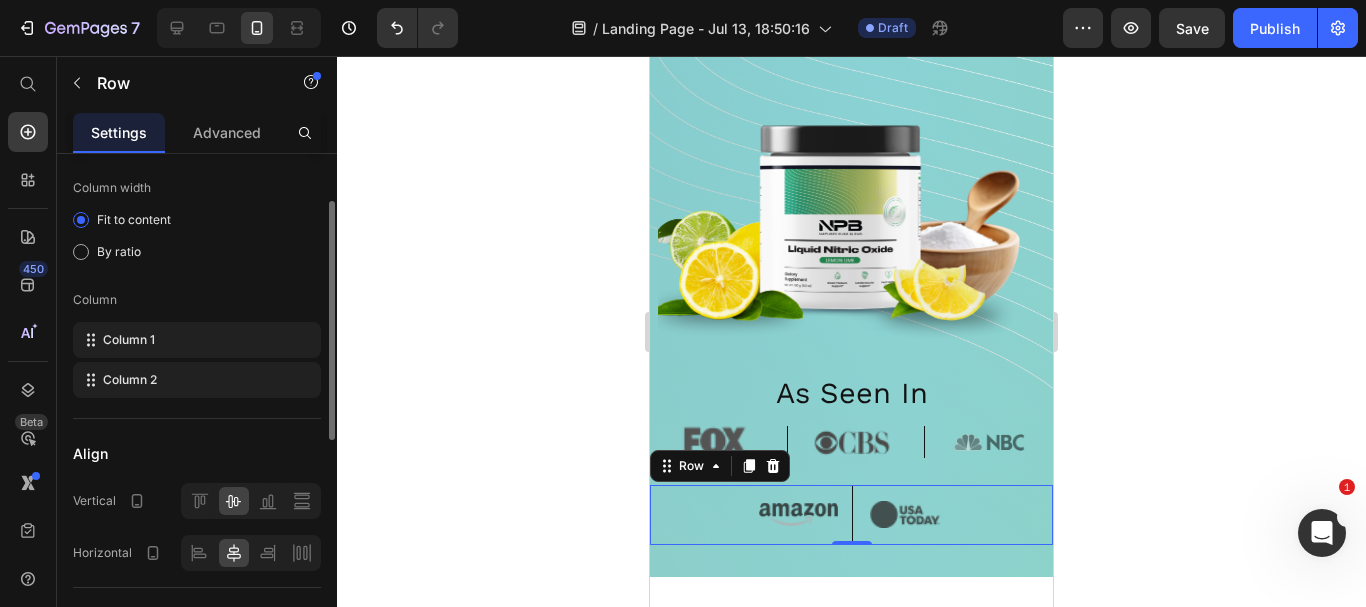 scroll, scrollTop: 0, scrollLeft: 0, axis: both 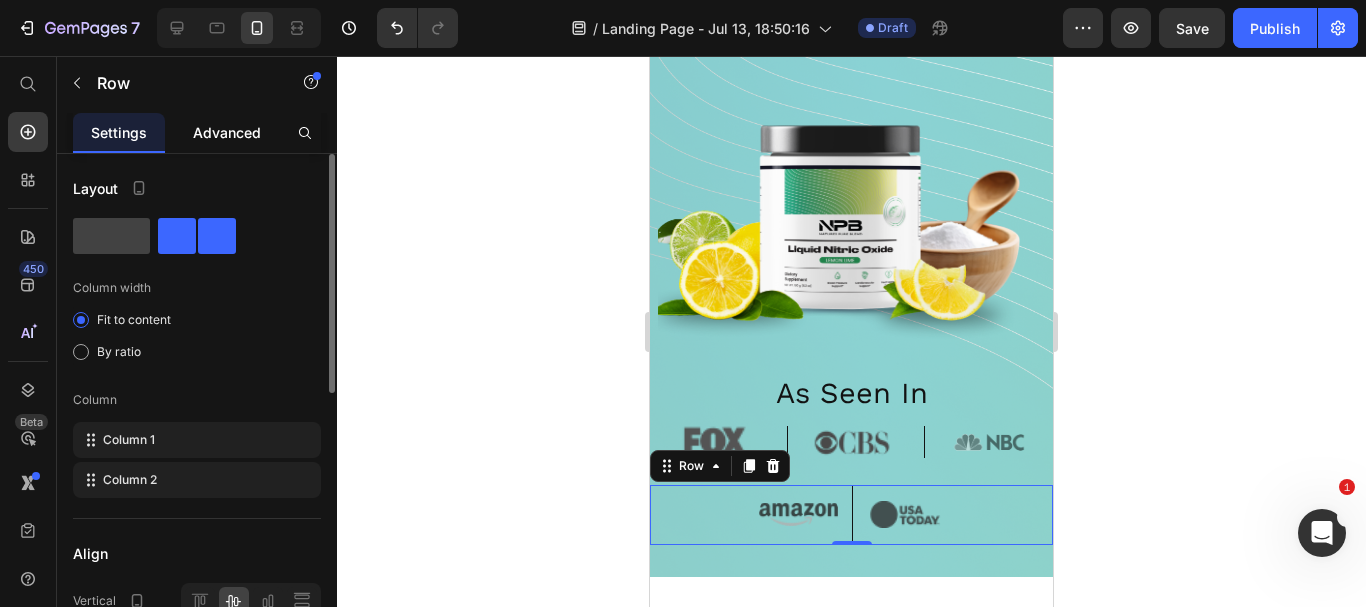 click on "Advanced" 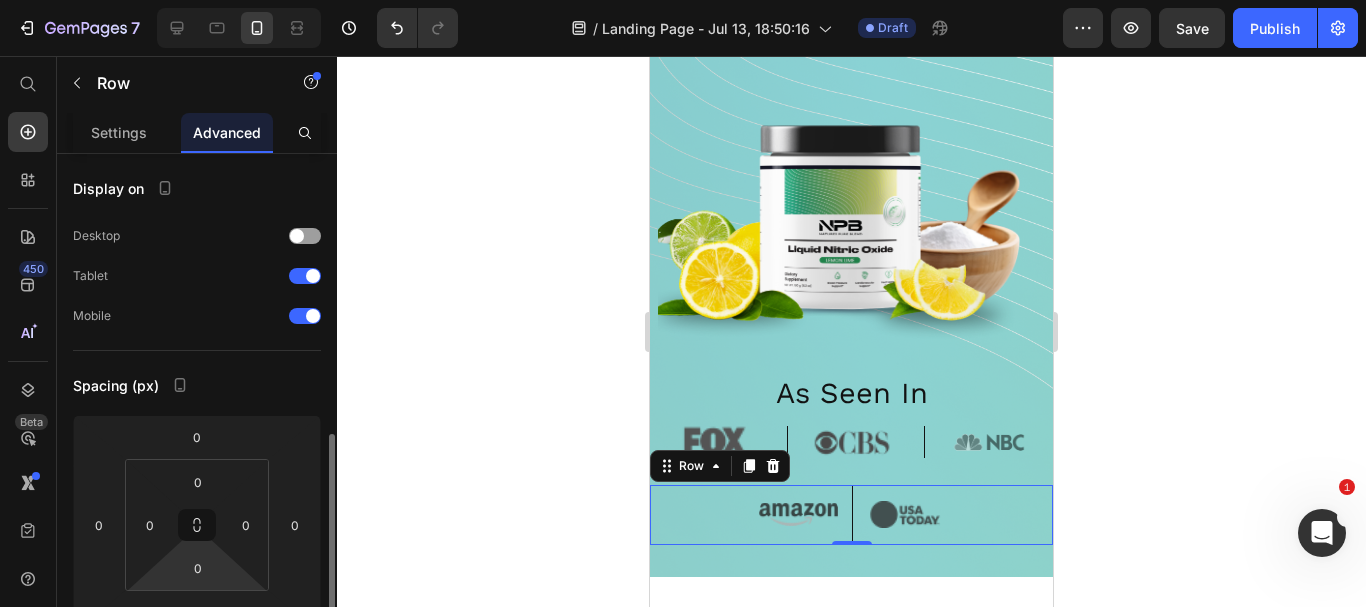 scroll, scrollTop: 300, scrollLeft: 0, axis: vertical 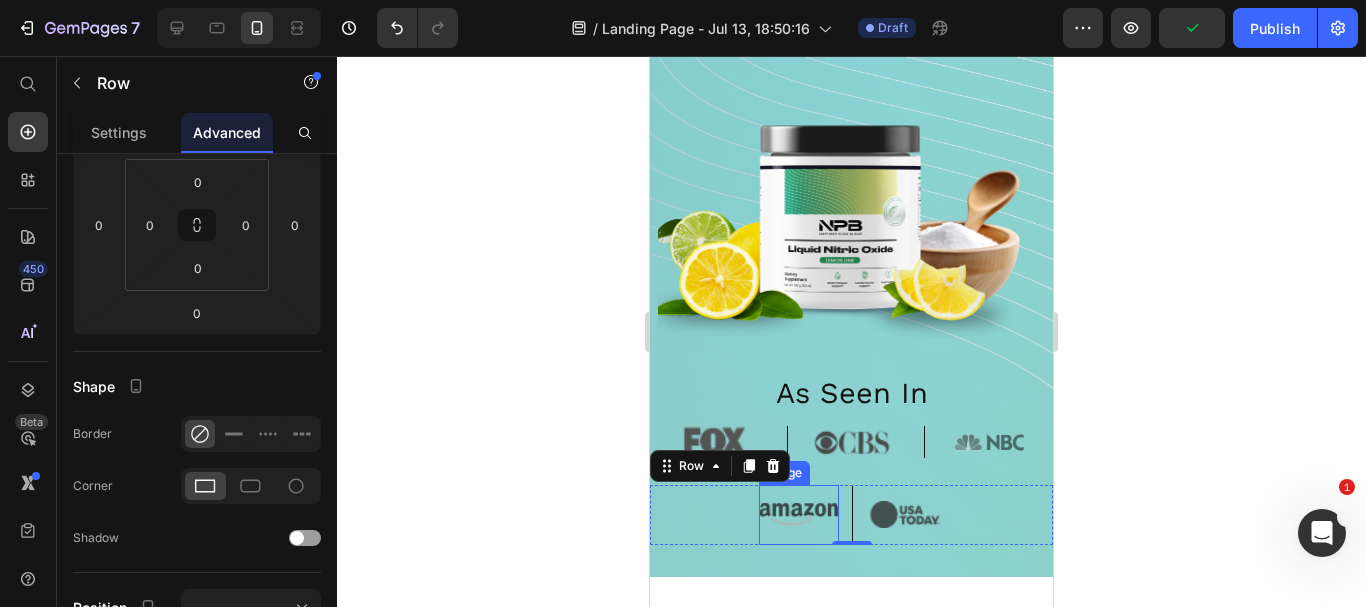 click at bounding box center (799, 515) 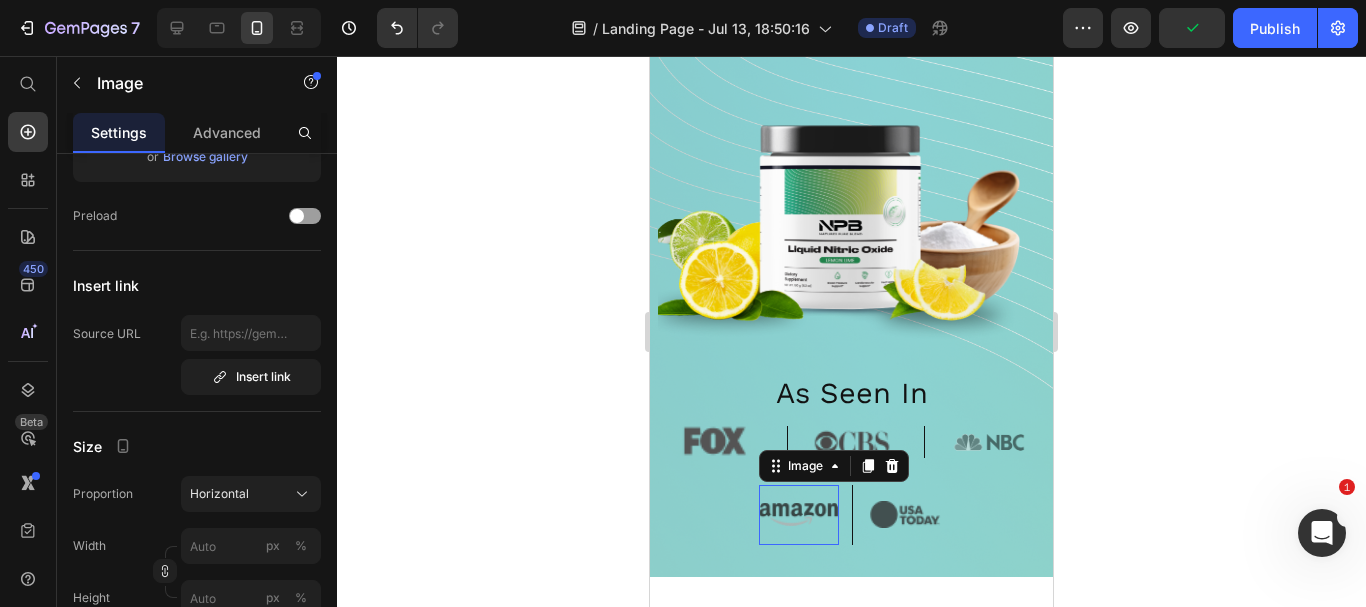 scroll, scrollTop: 0, scrollLeft: 0, axis: both 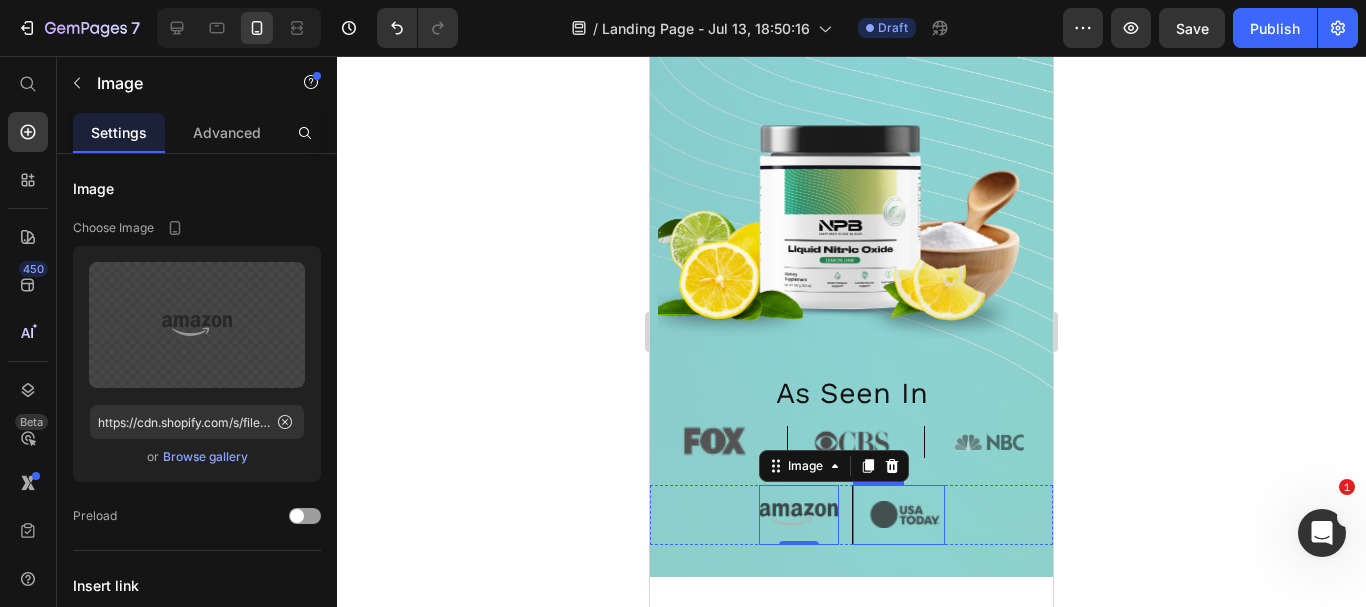 click at bounding box center (899, 515) 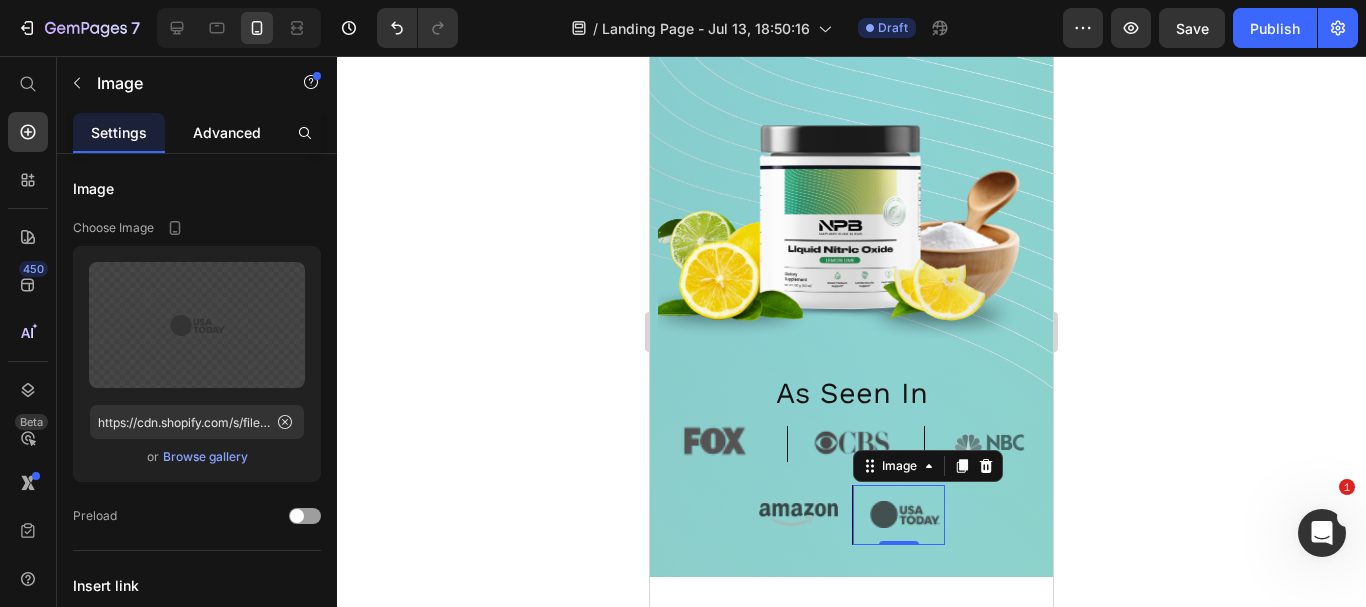 click on "Advanced" at bounding box center [227, 132] 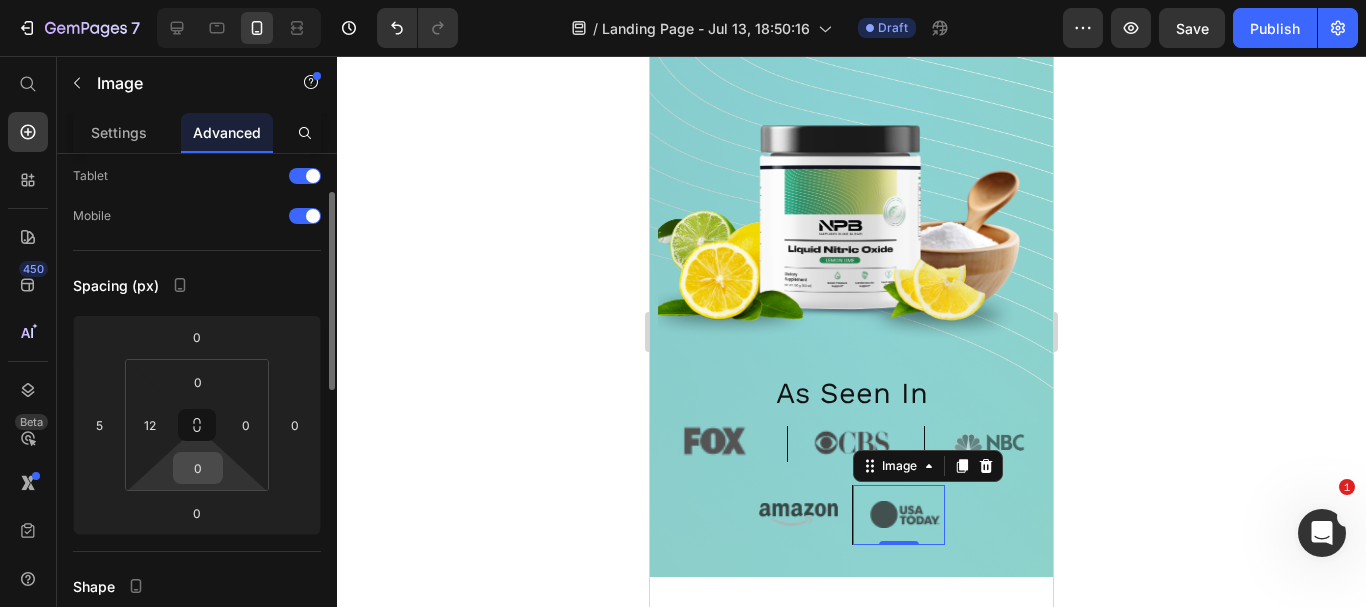 scroll, scrollTop: 300, scrollLeft: 0, axis: vertical 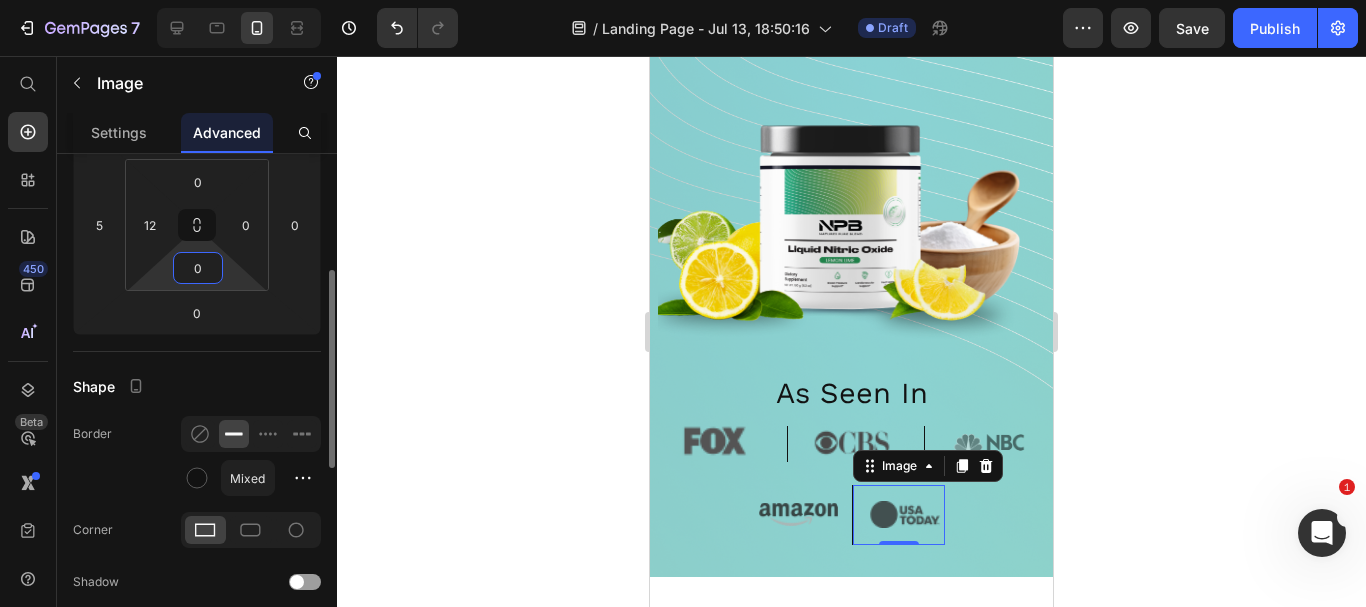 click on "0" at bounding box center [198, 268] 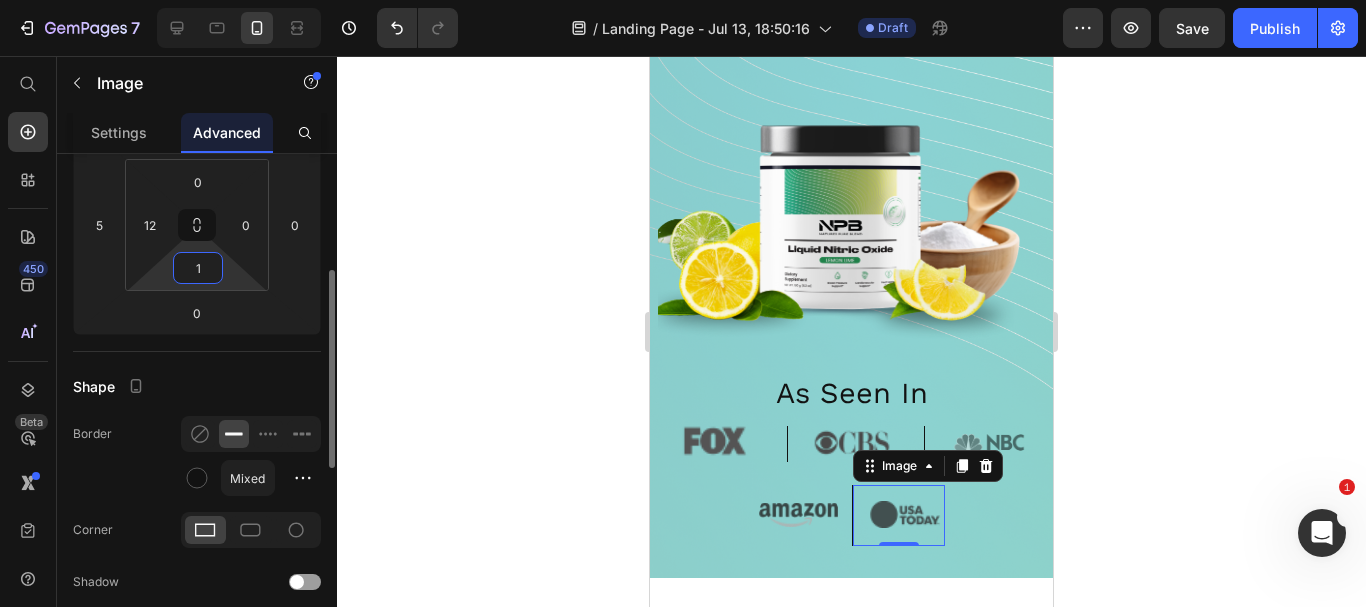 type on "0" 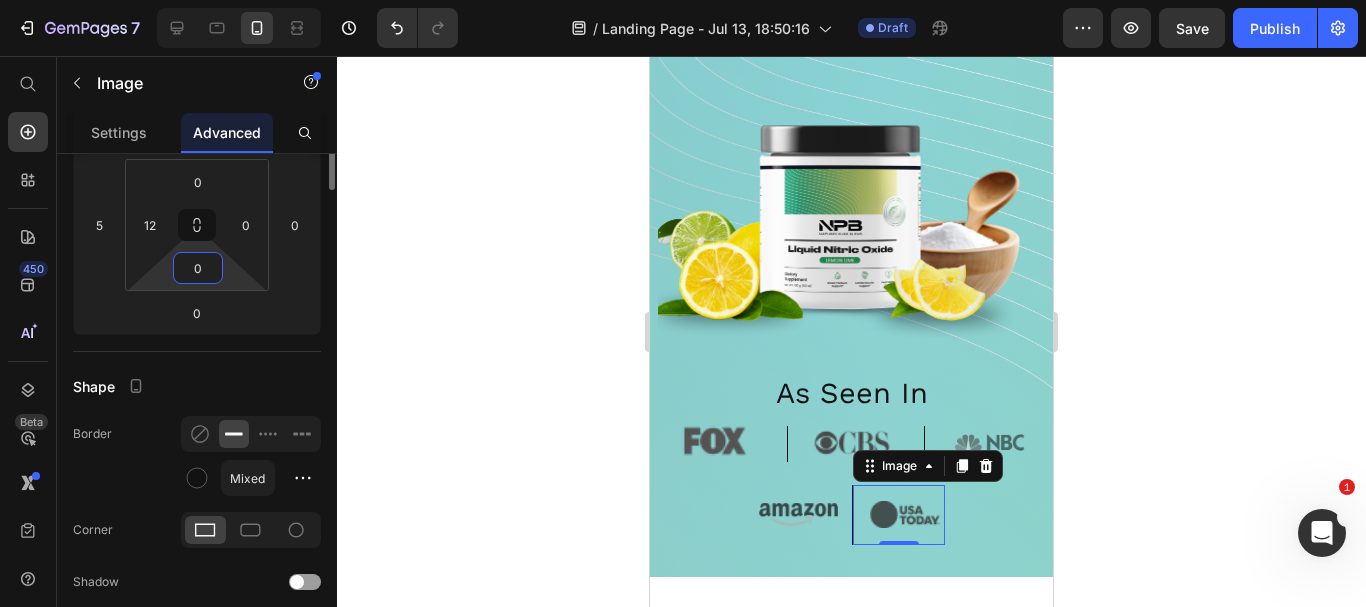 scroll, scrollTop: 100, scrollLeft: 0, axis: vertical 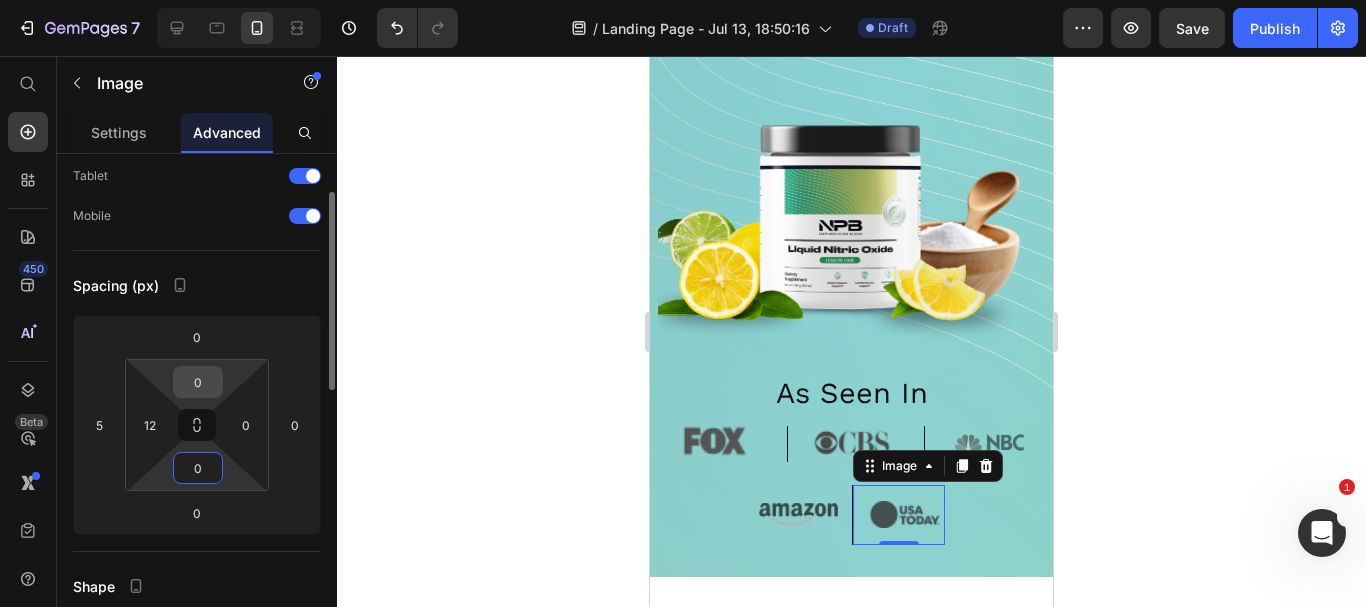 click on "0" at bounding box center (198, 382) 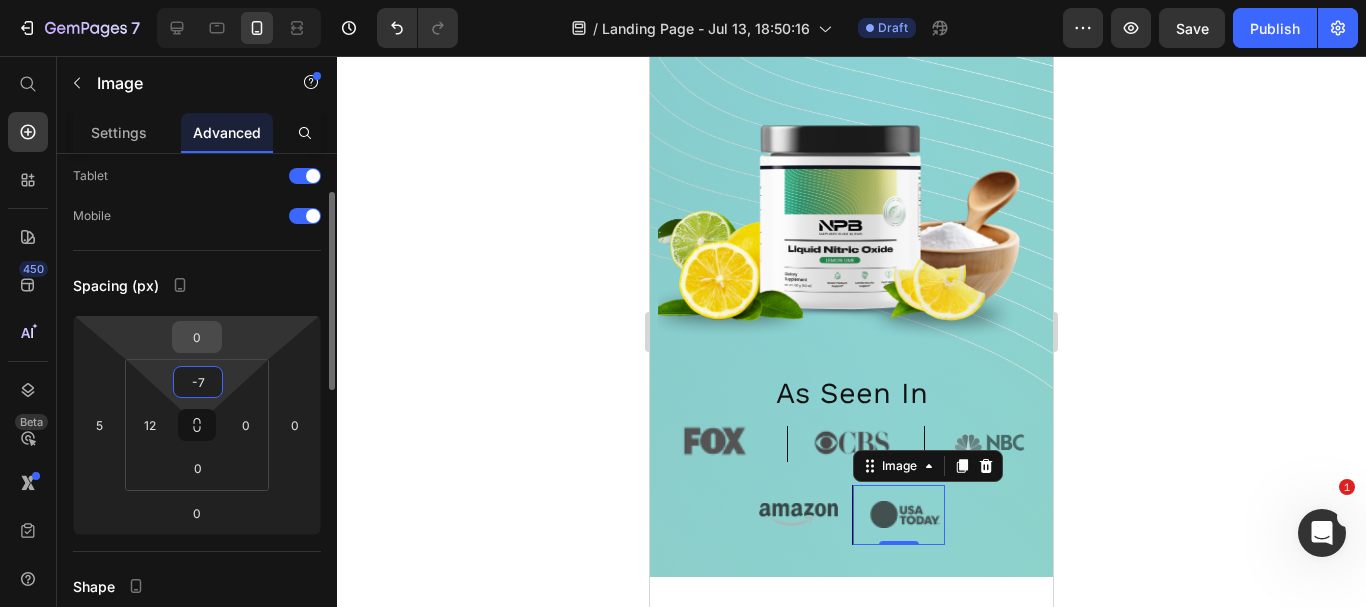 click on "0" at bounding box center [197, 337] 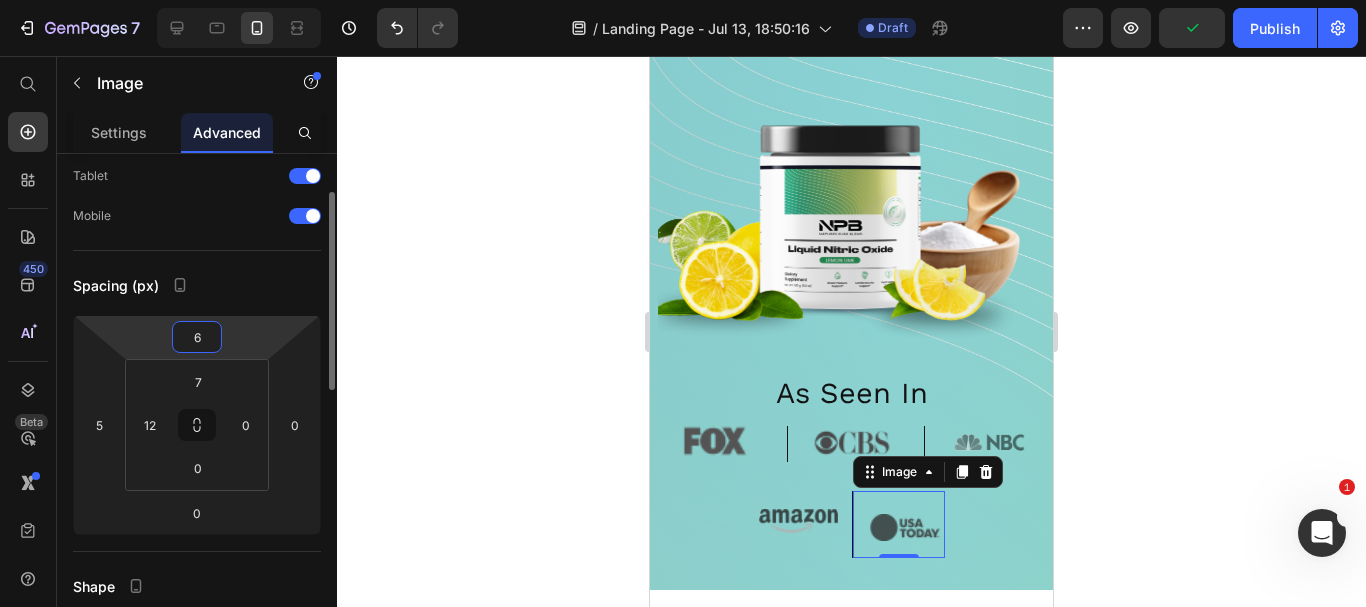 type on "7" 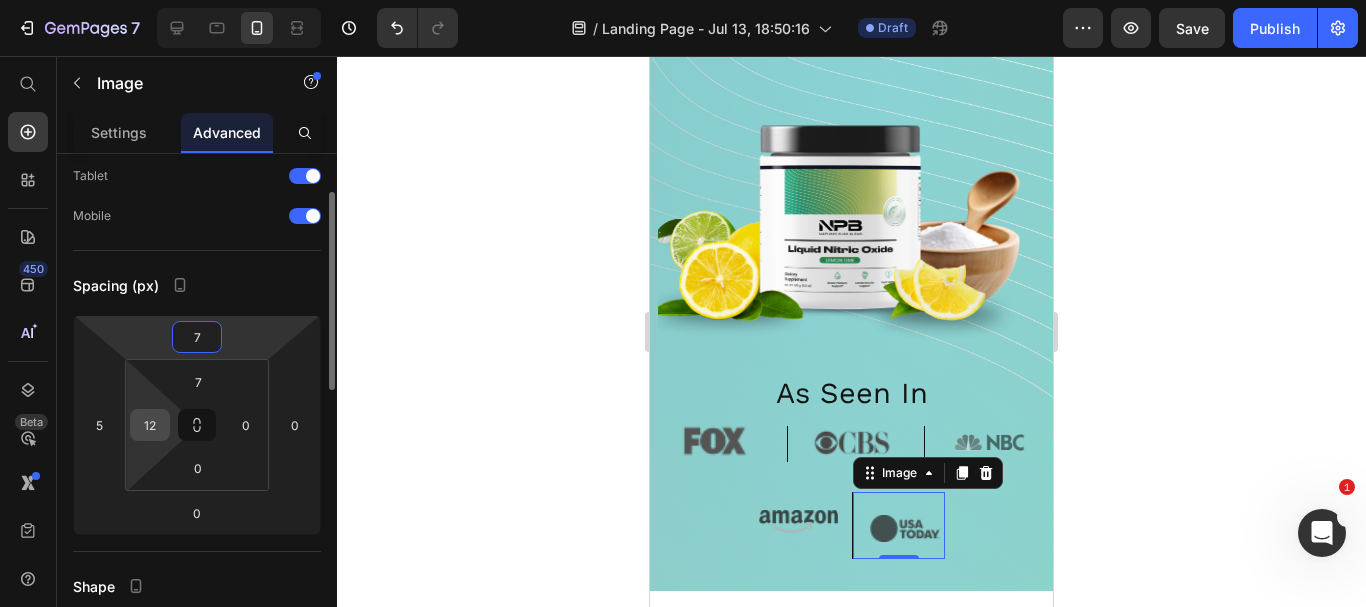 click on "12" at bounding box center (150, 425) 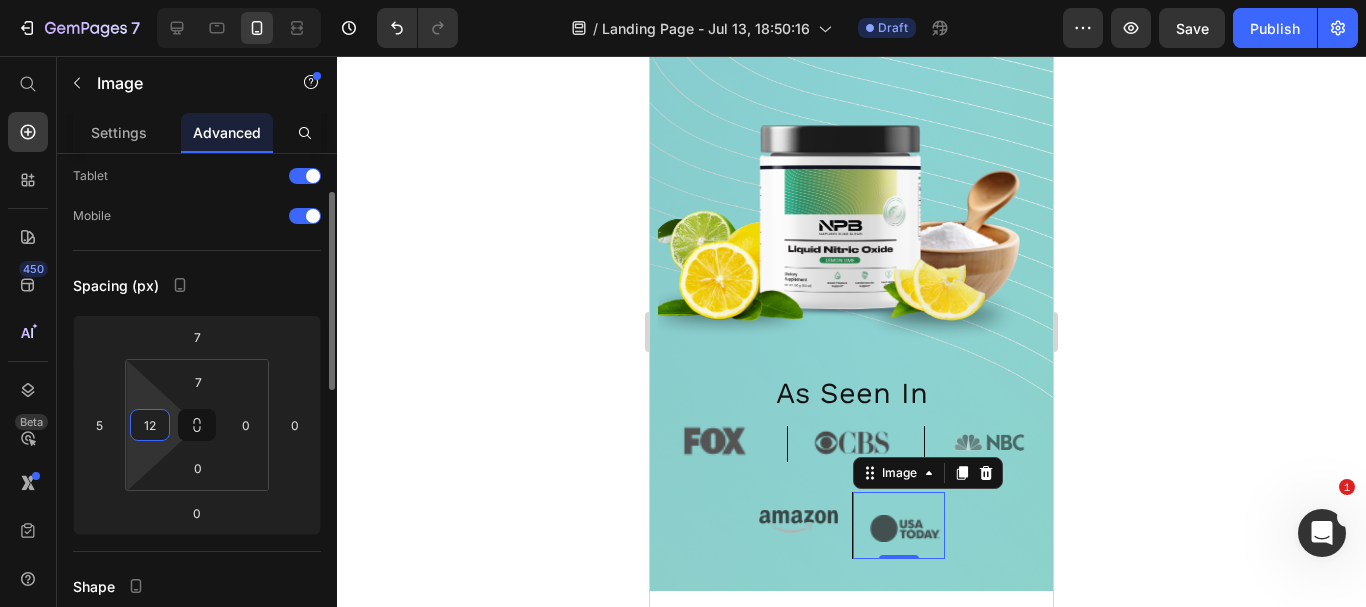 click on "12" at bounding box center (150, 425) 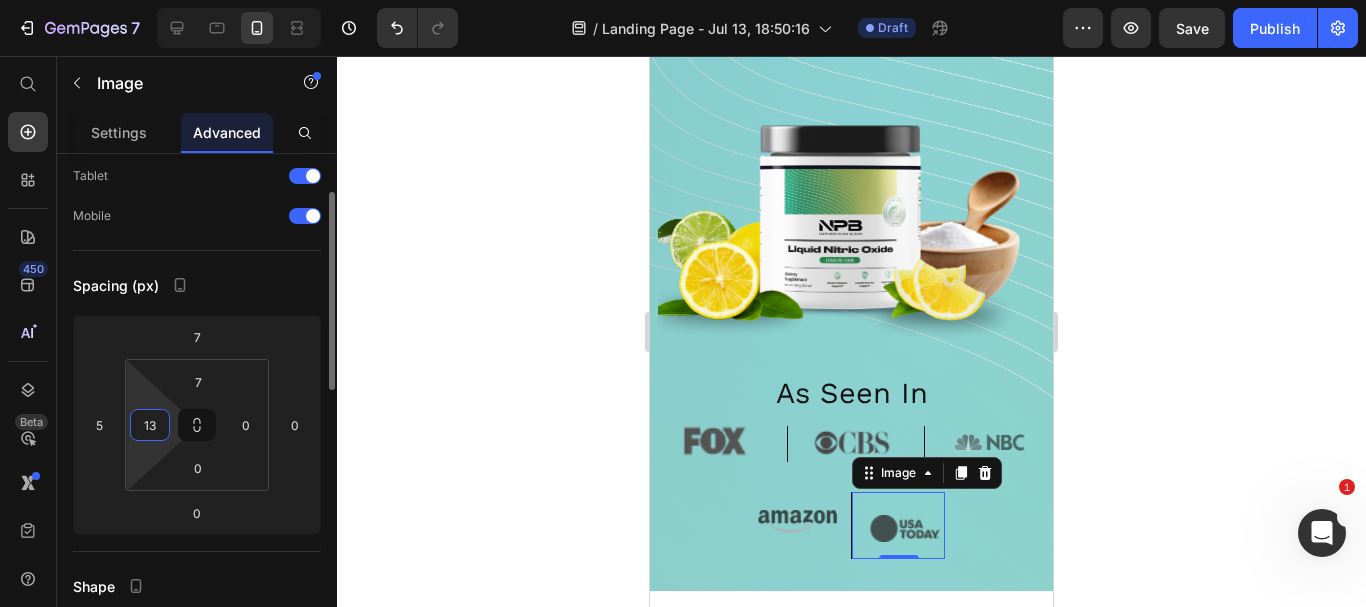 type on "14" 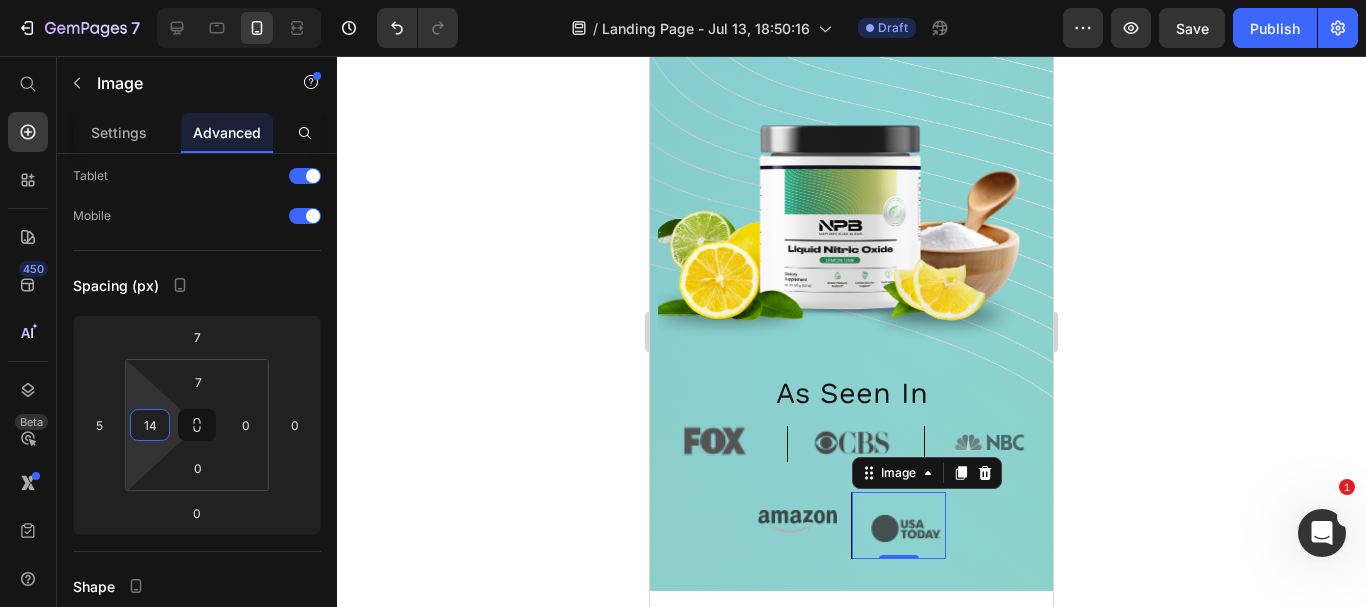 click 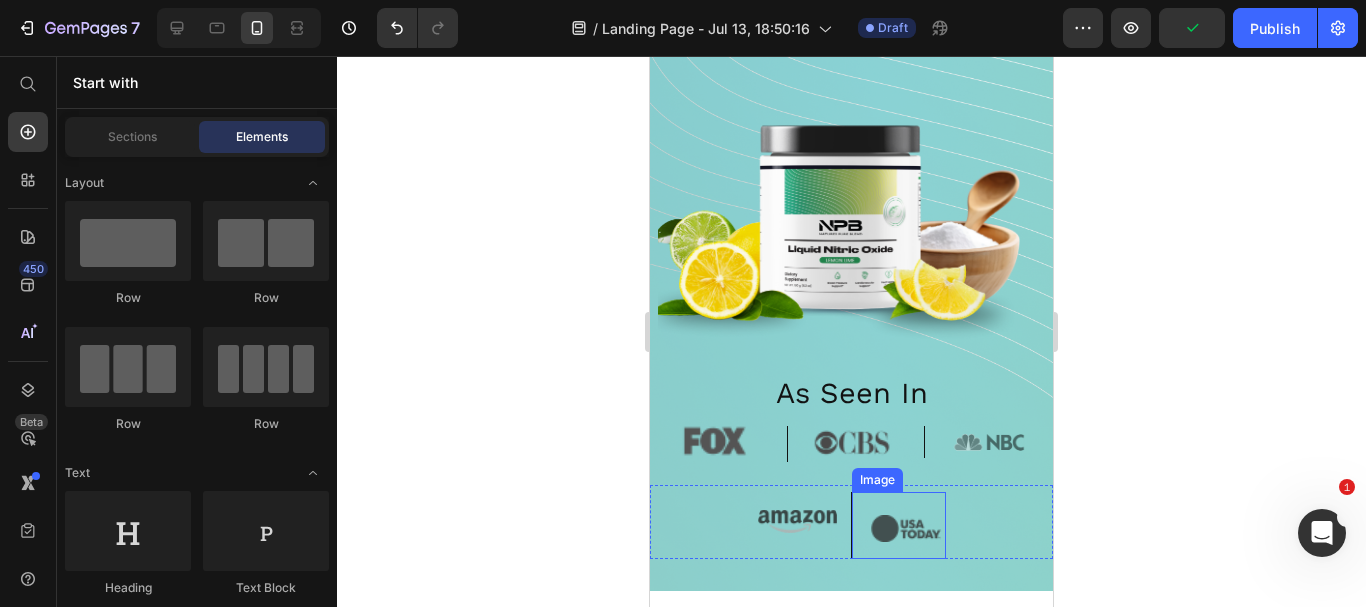 click at bounding box center (899, 525) 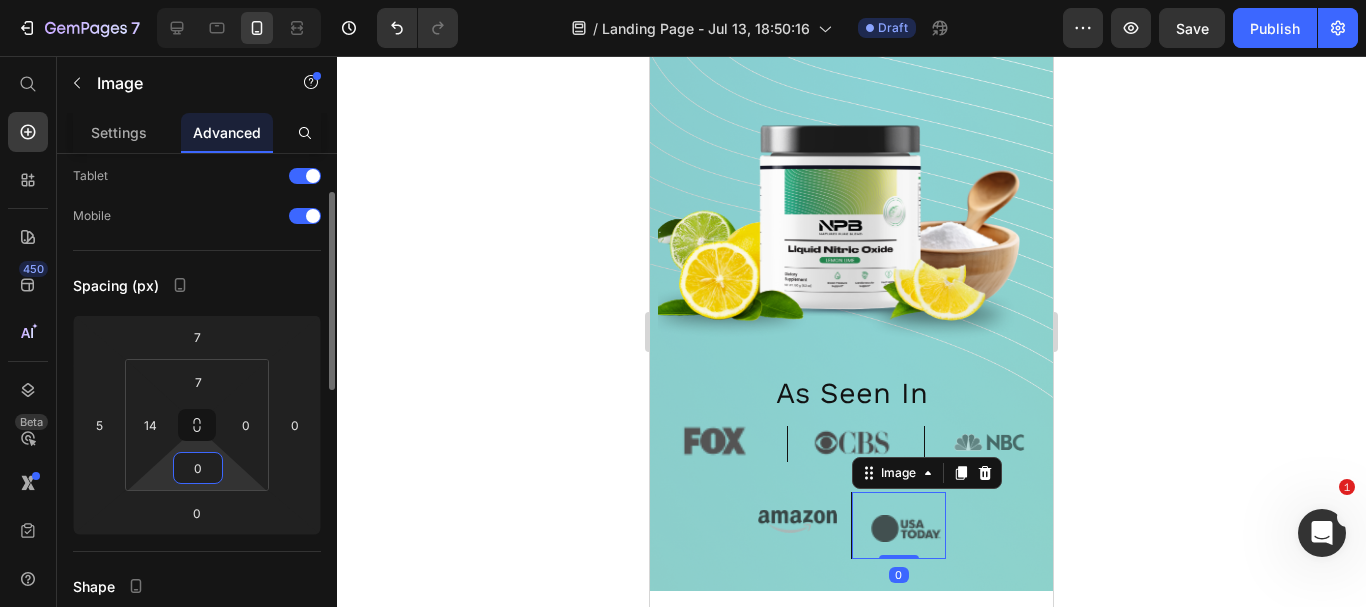 click on "0" at bounding box center [198, 468] 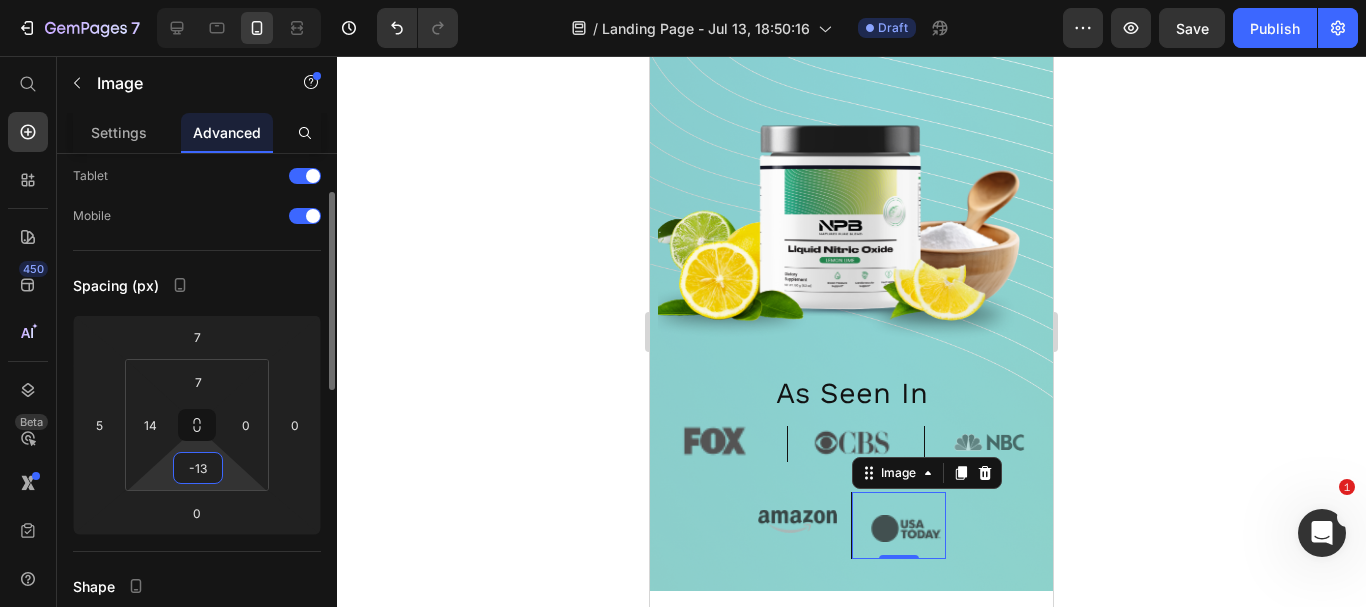 type on "-14" 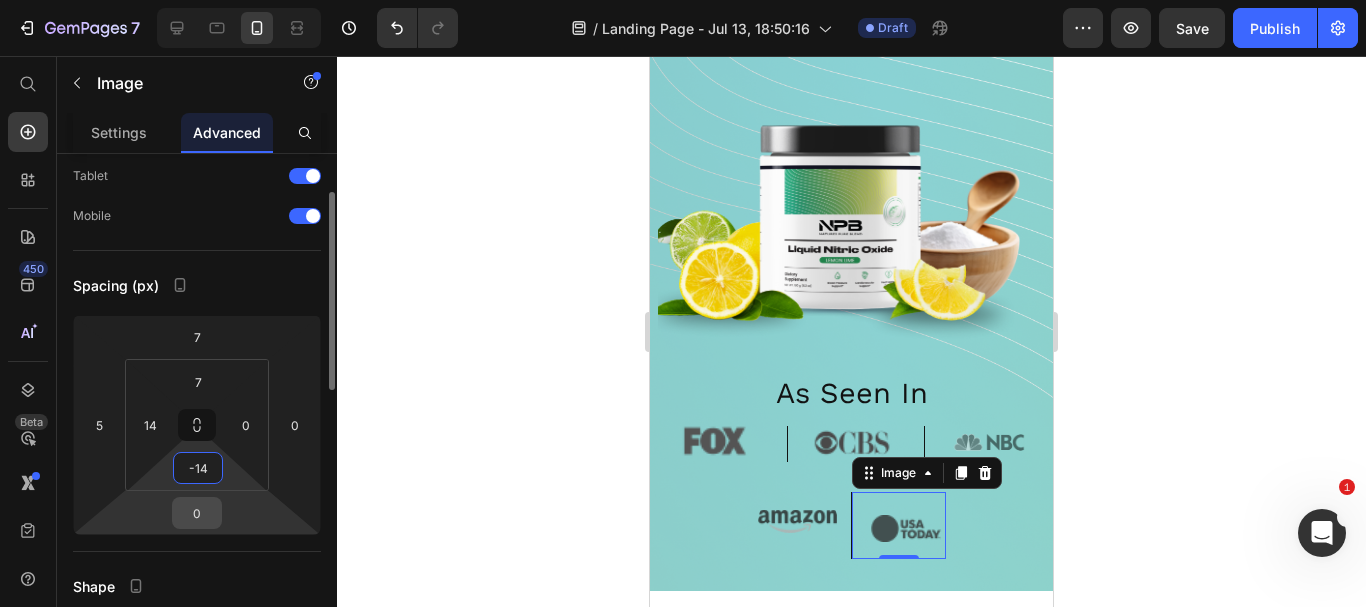 click on "0" at bounding box center [197, 513] 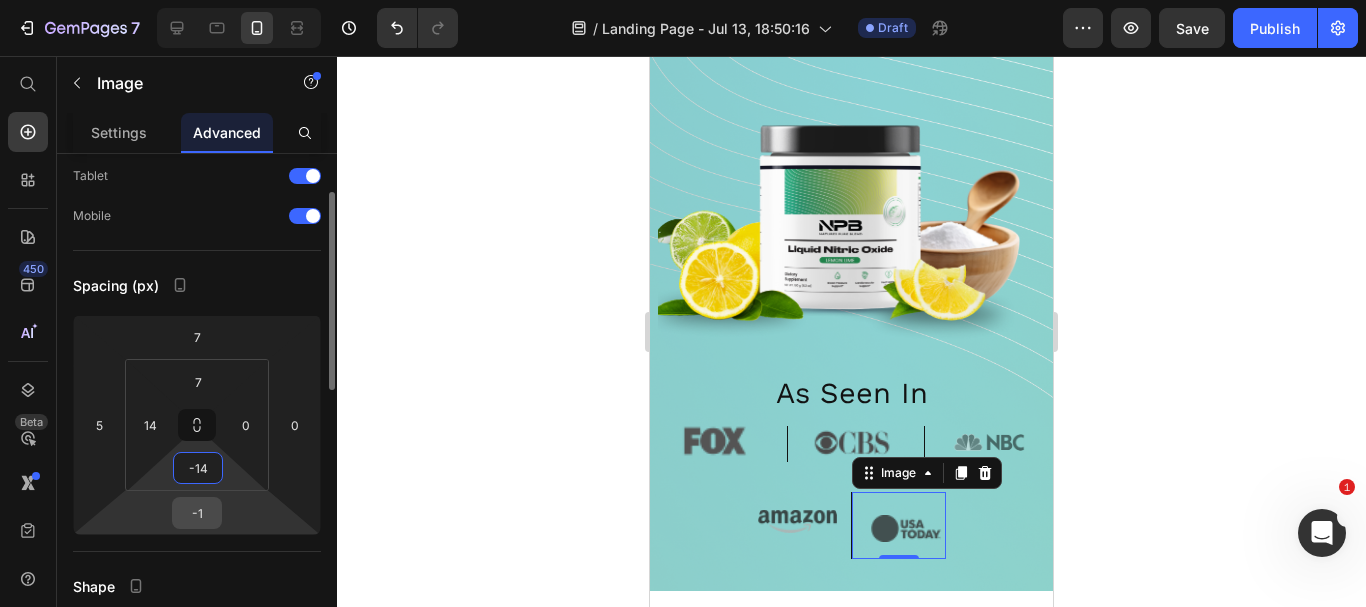 type on "-2" 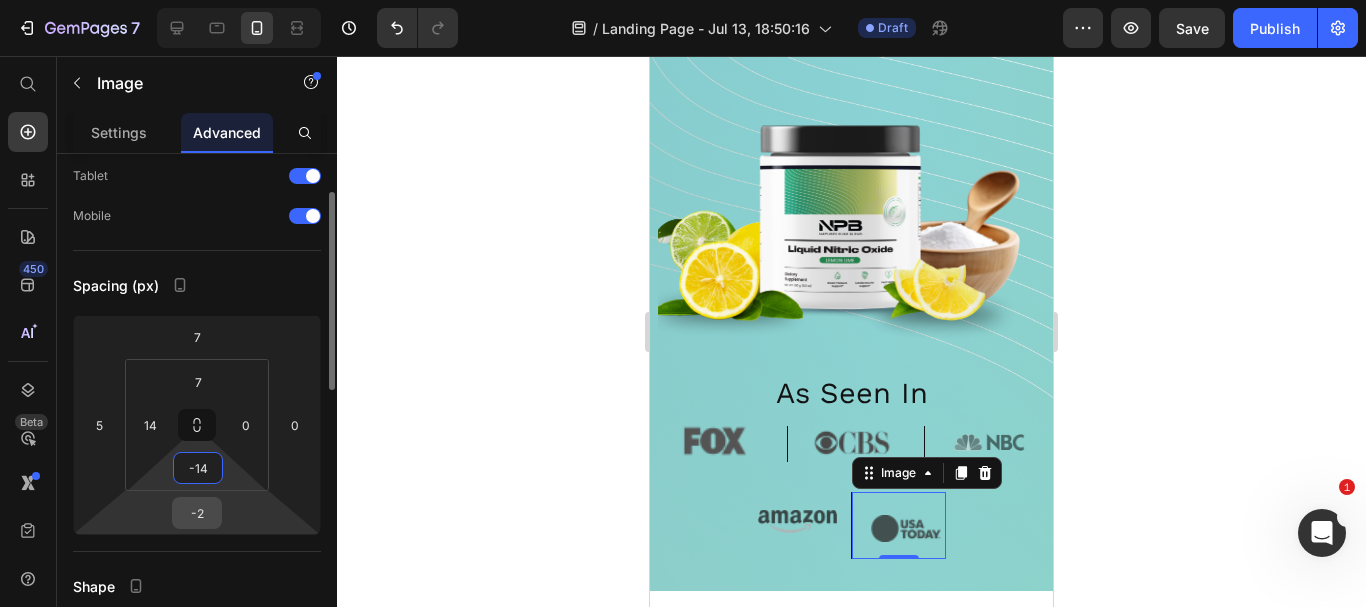 type on "14" 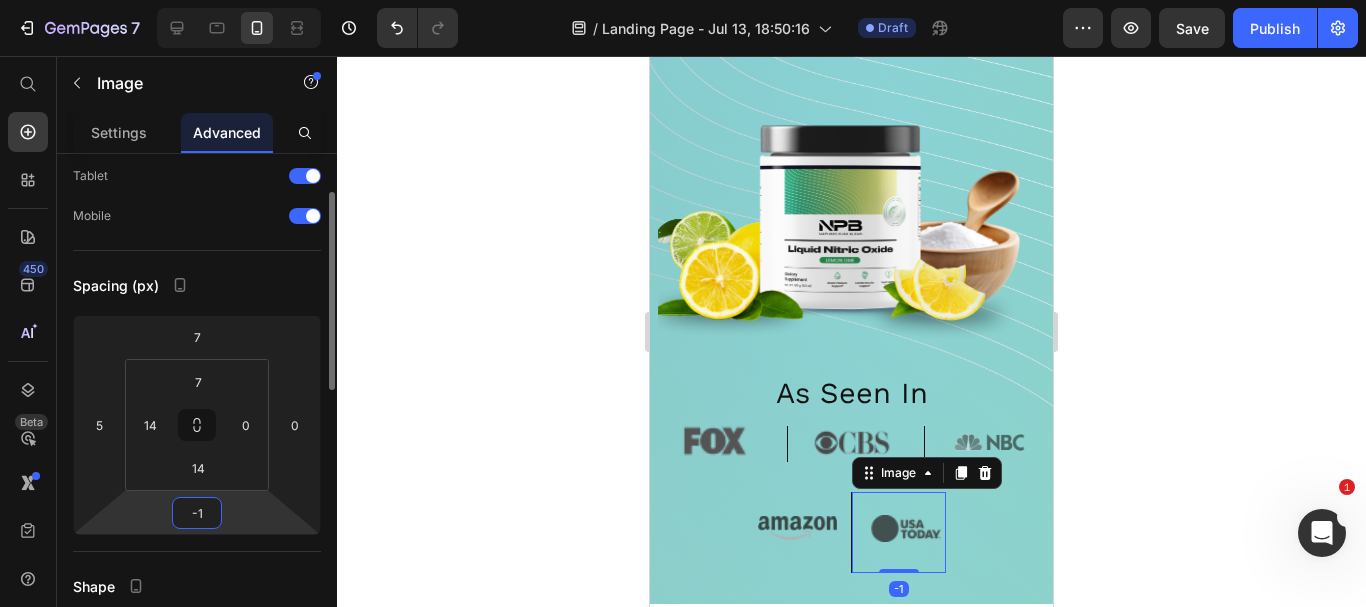 type on "0" 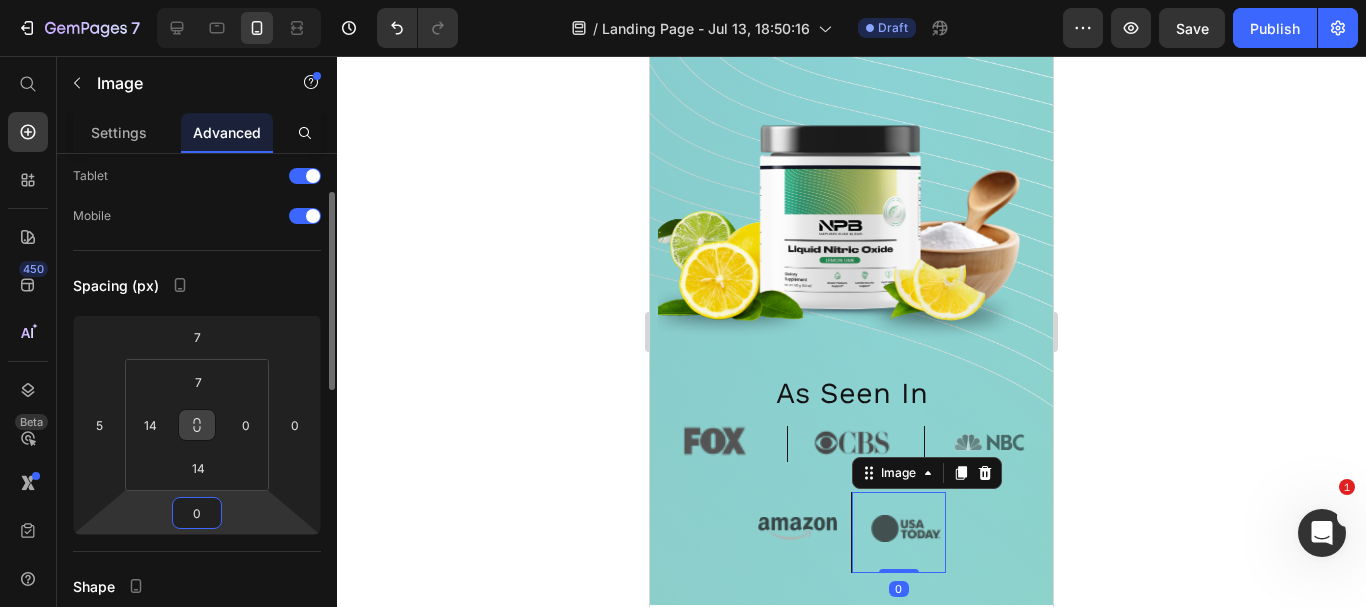 click at bounding box center (197, 425) 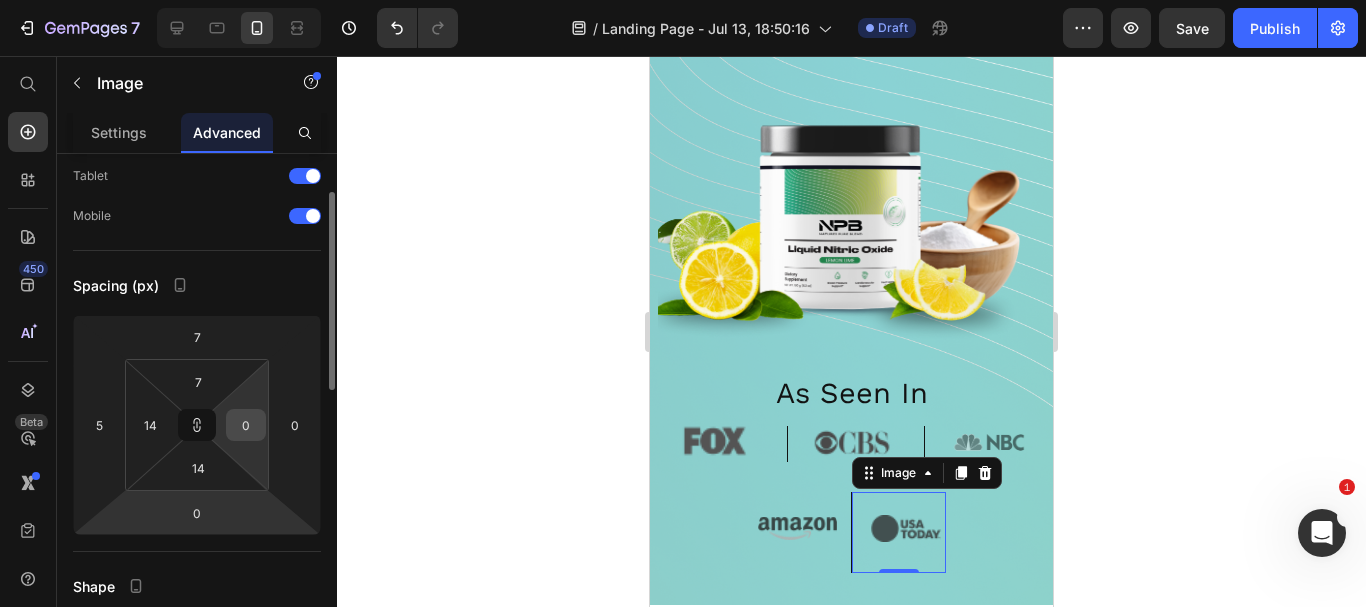 click on "0" at bounding box center (246, 425) 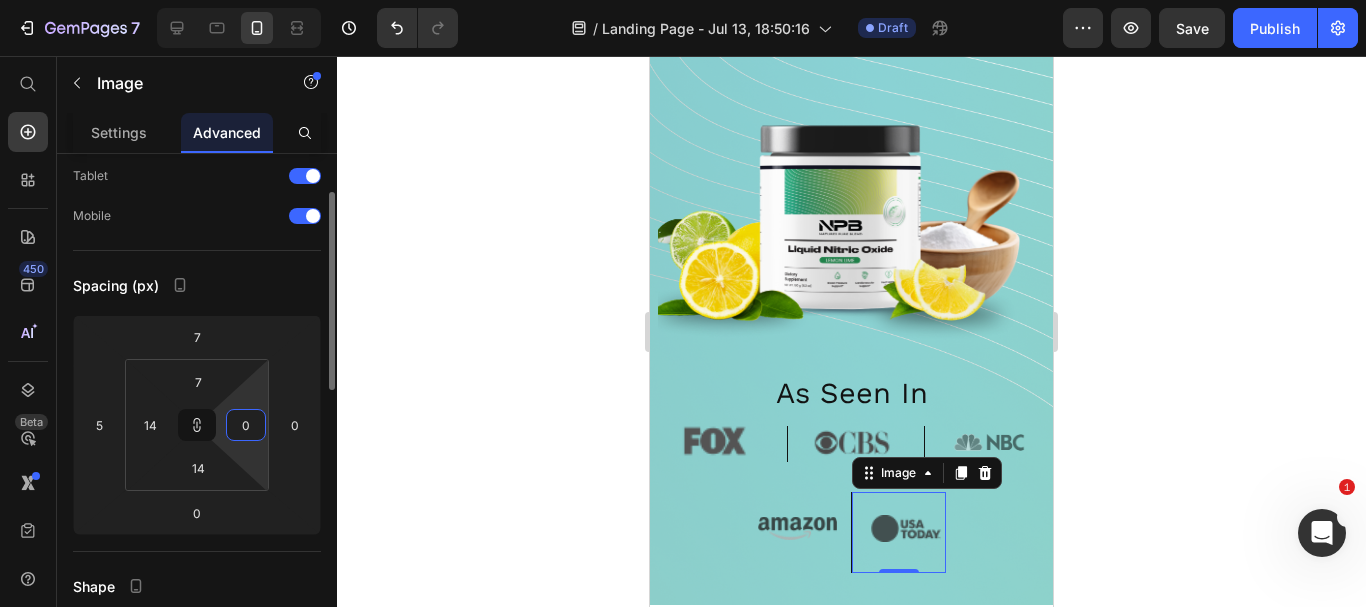 click on "0" at bounding box center [246, 425] 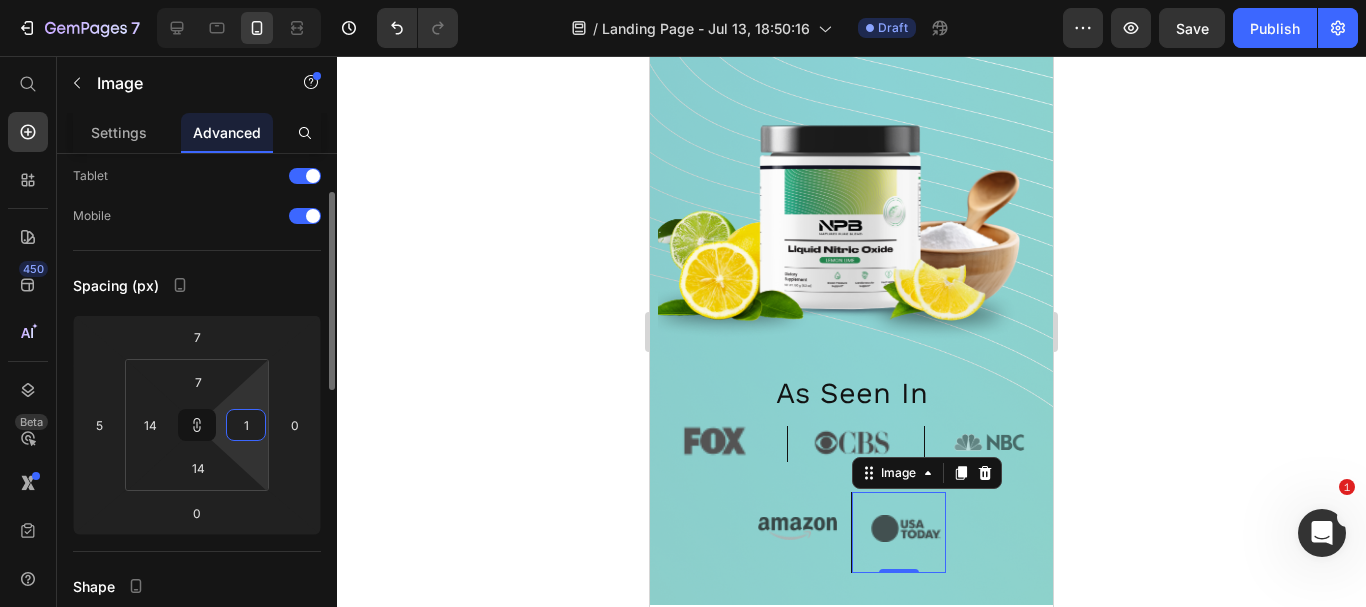 type on "1" 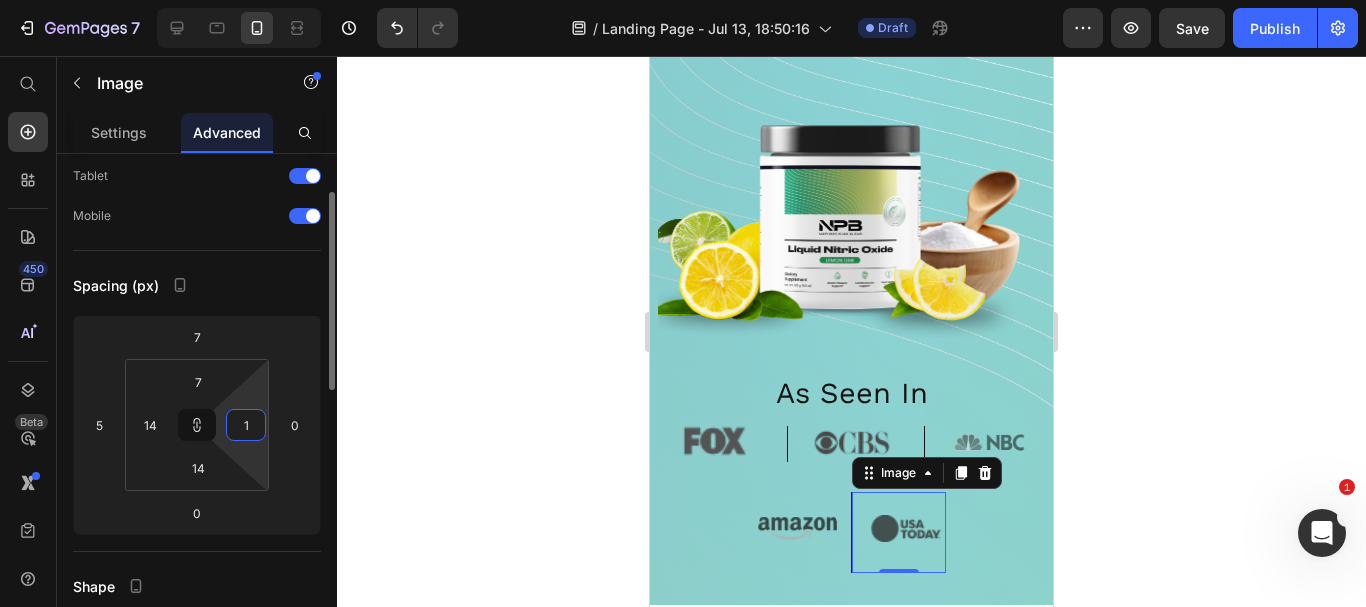 type on "1" 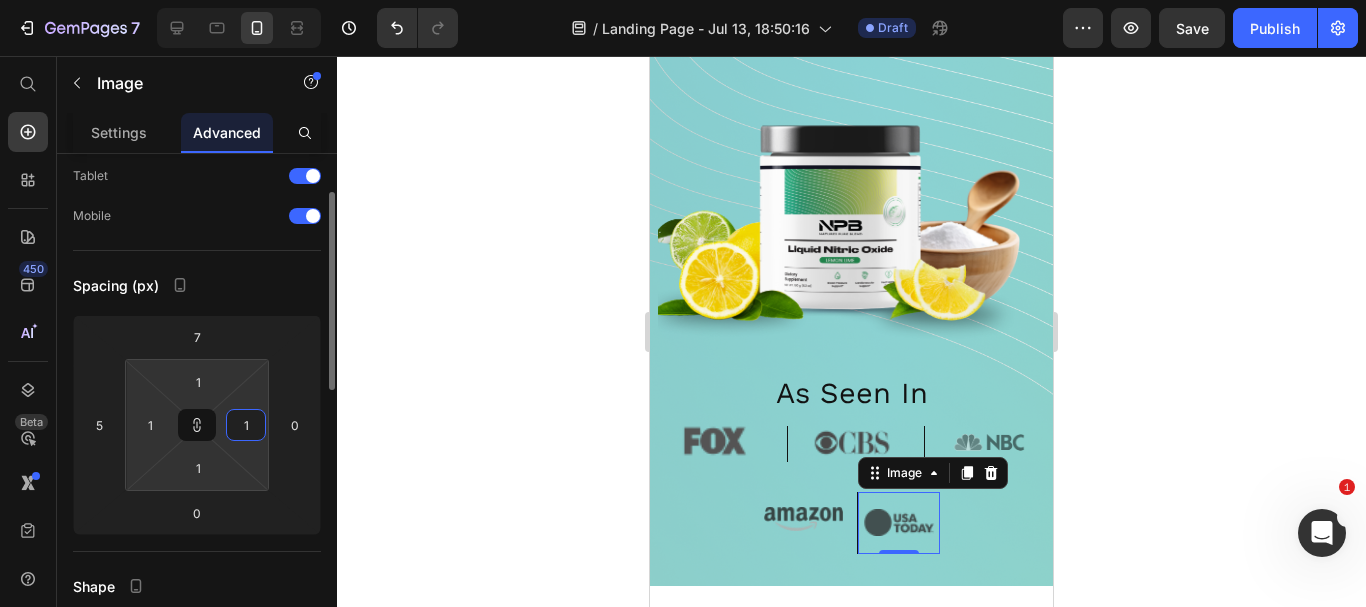 type on "2" 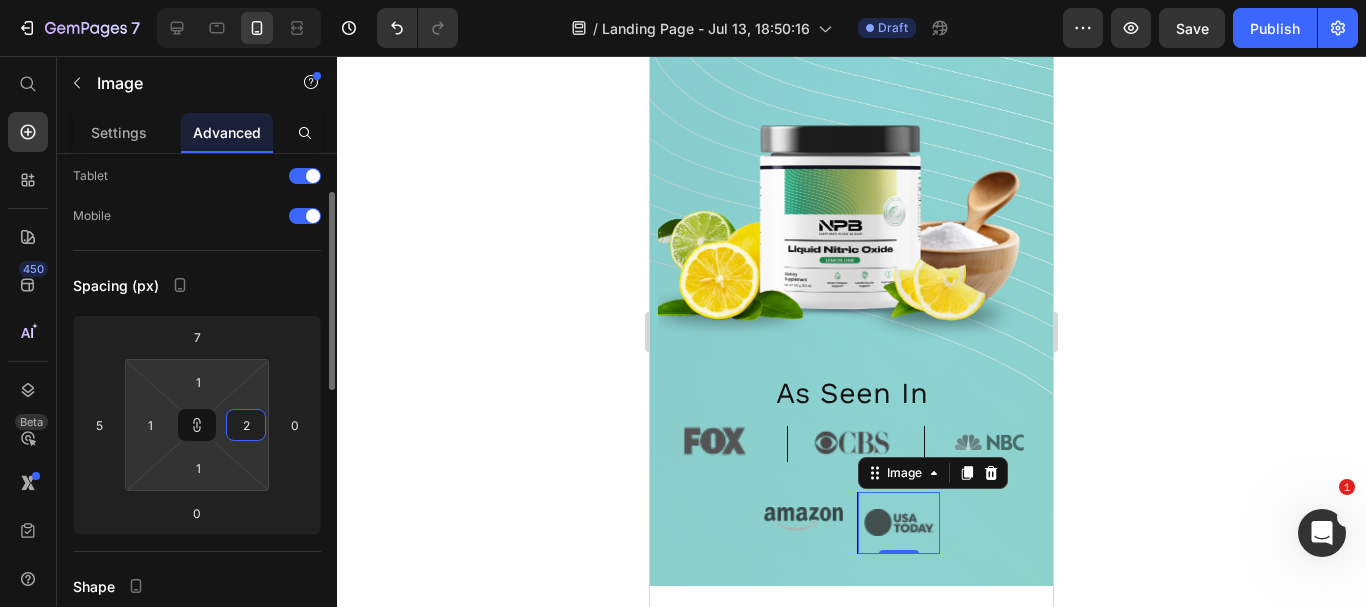 type on "2" 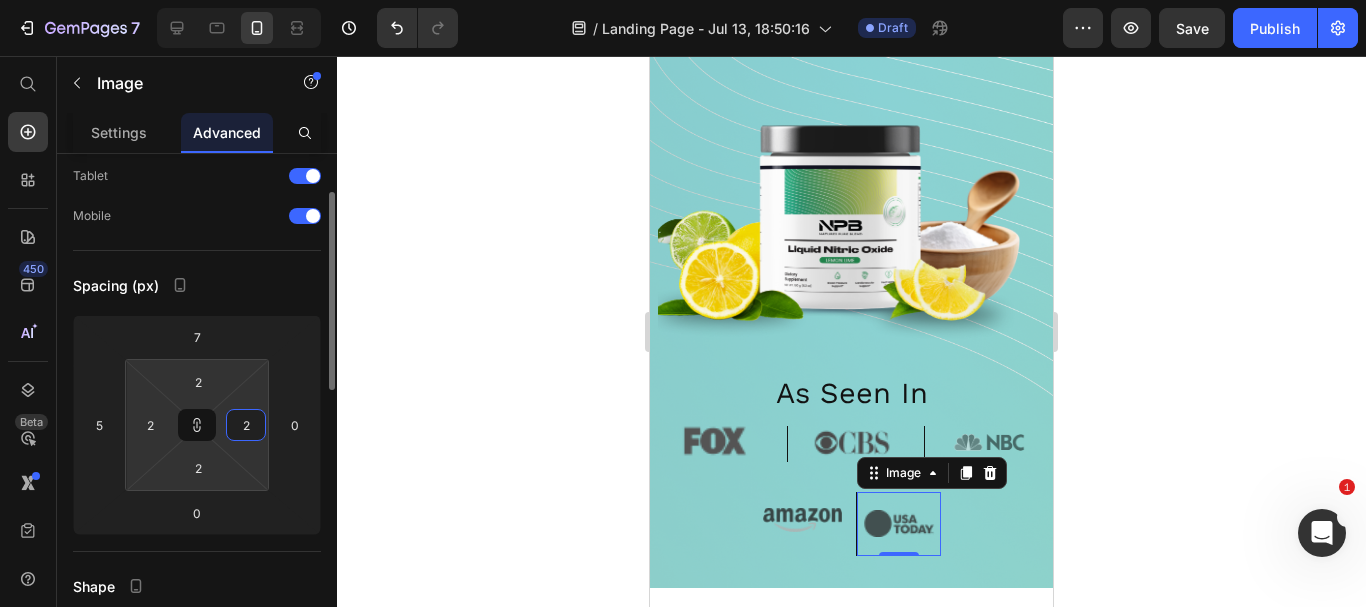 type on "3" 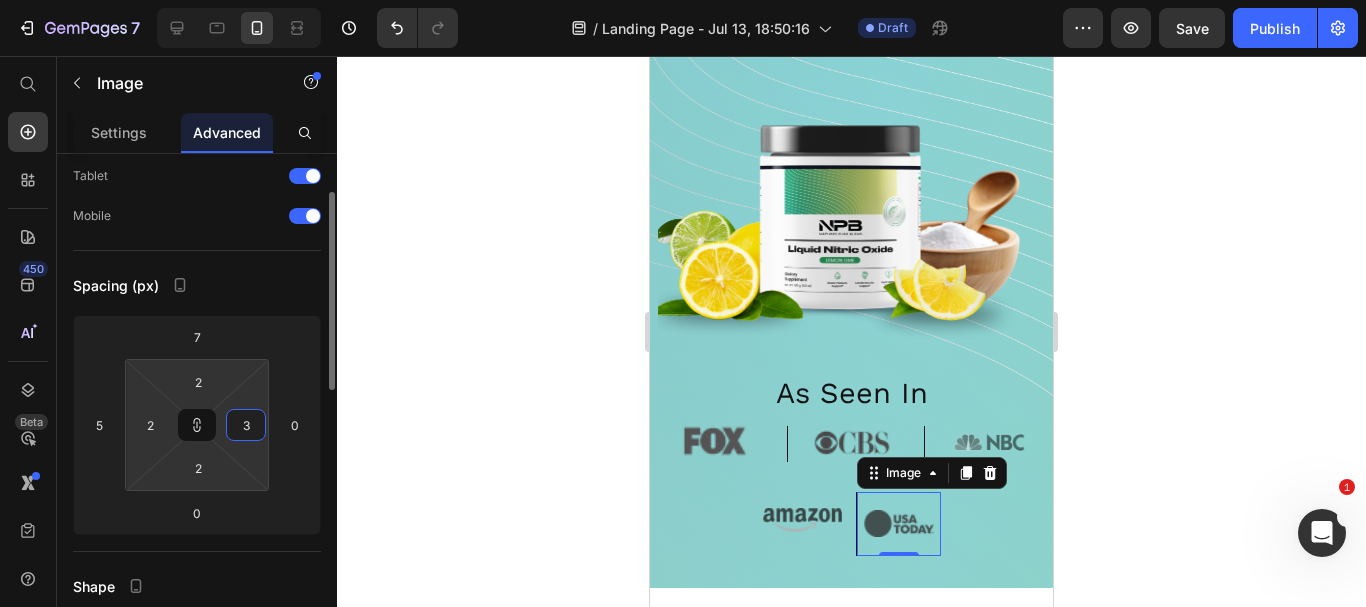 type on "3" 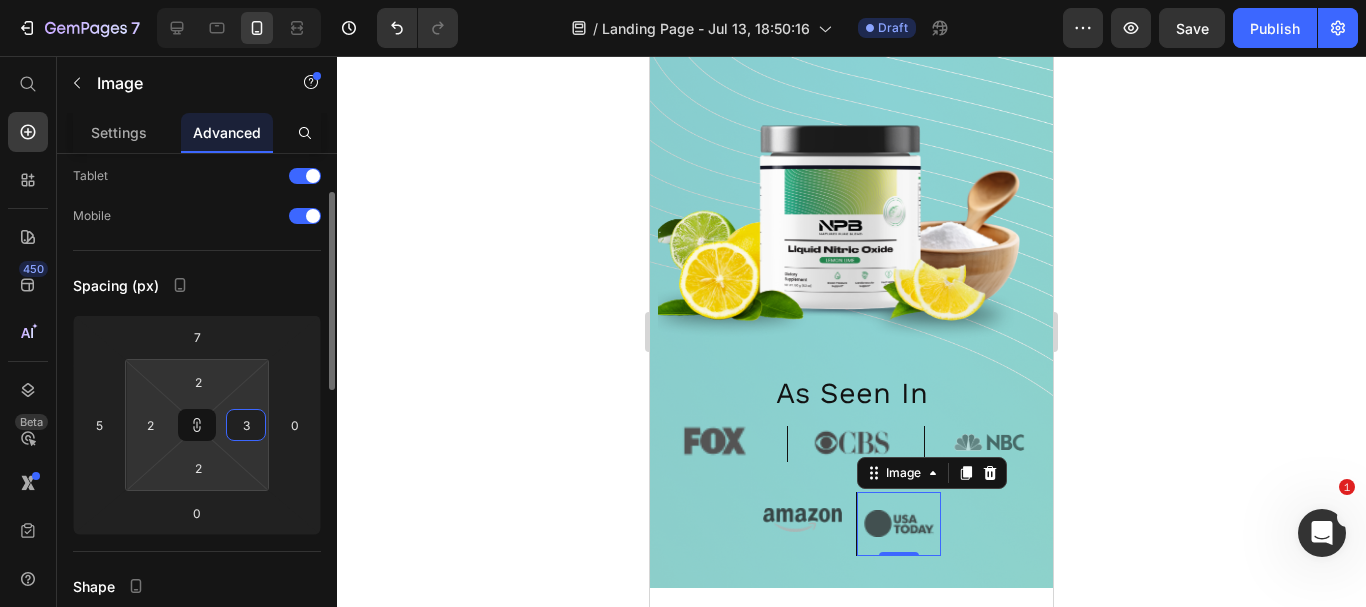 type on "3" 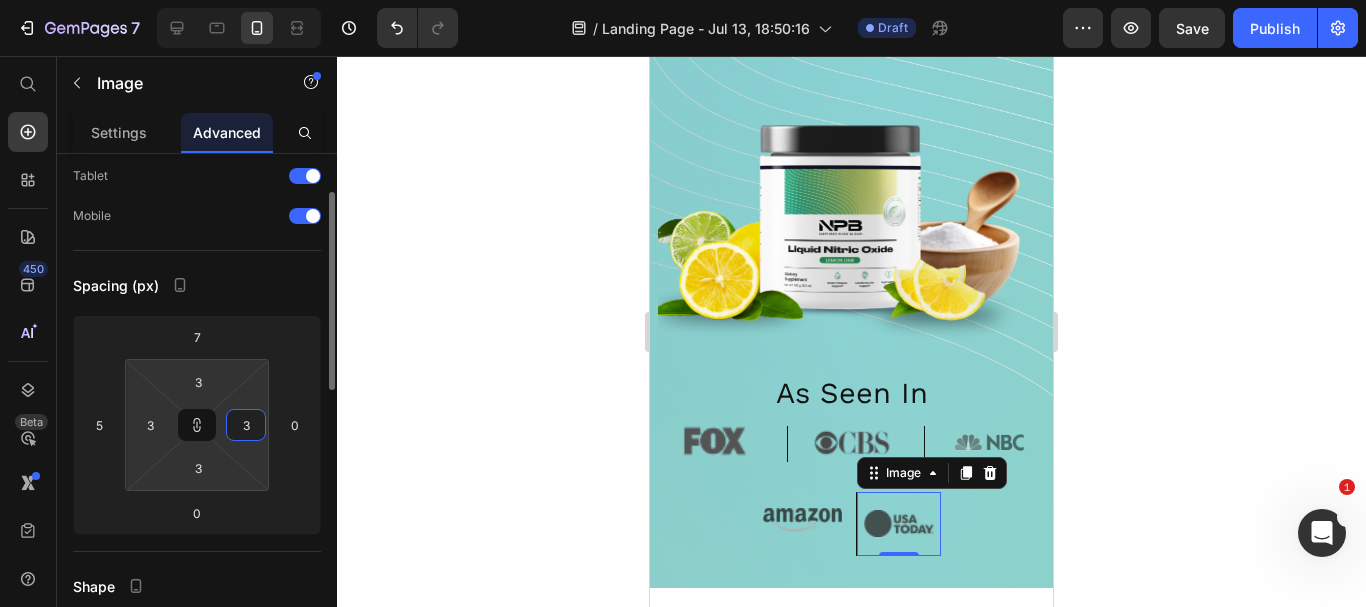 type on "4" 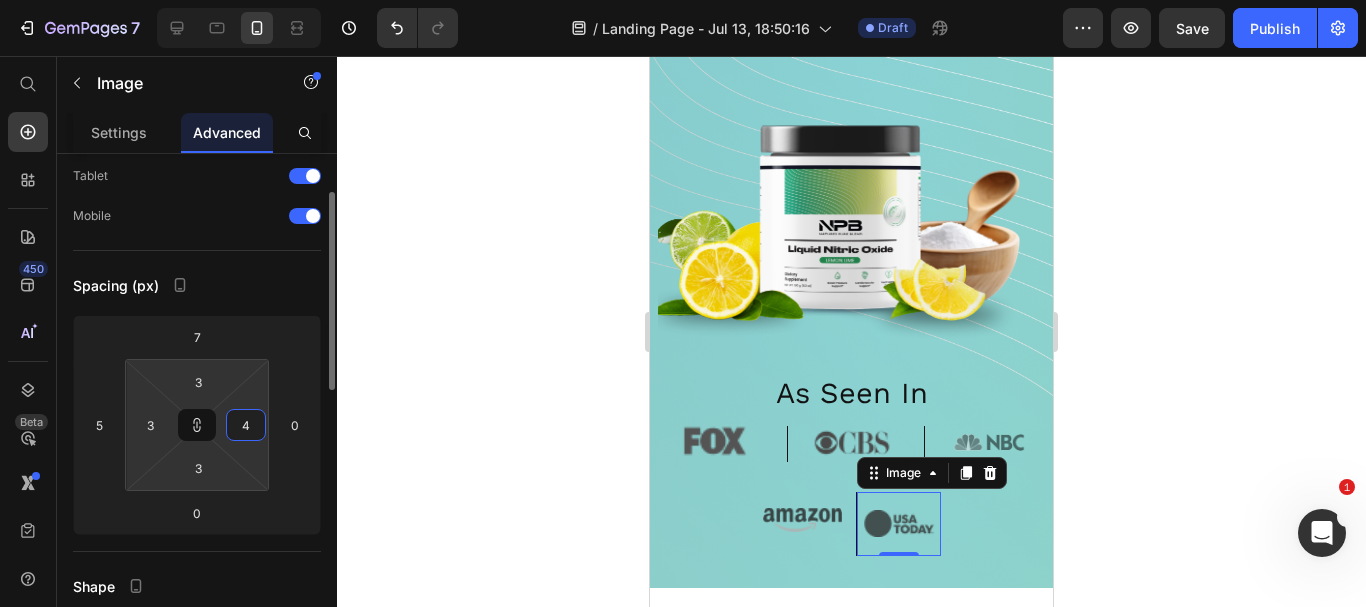 type on "4" 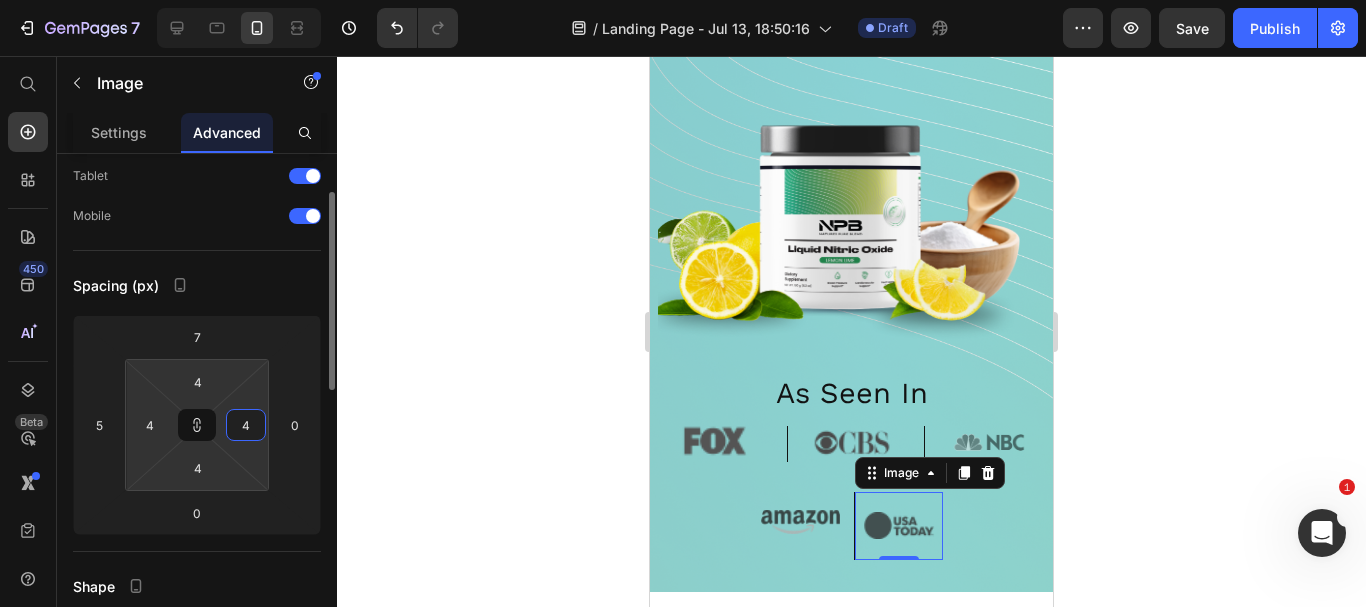 type on "3" 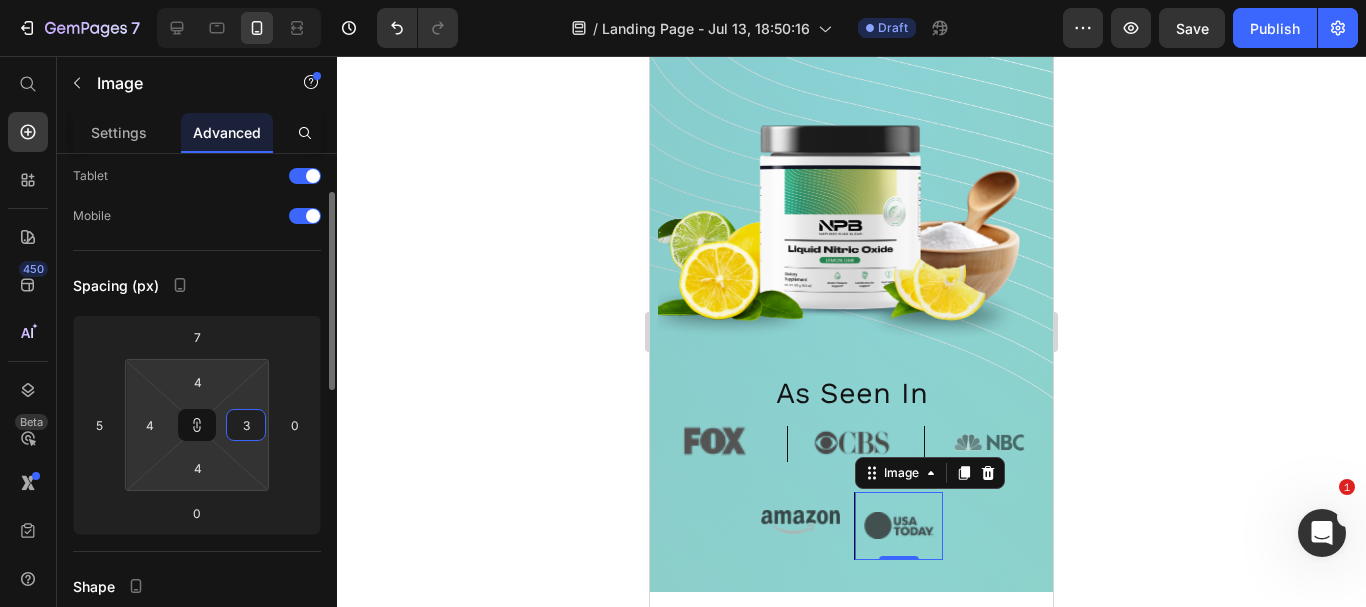 type on "3" 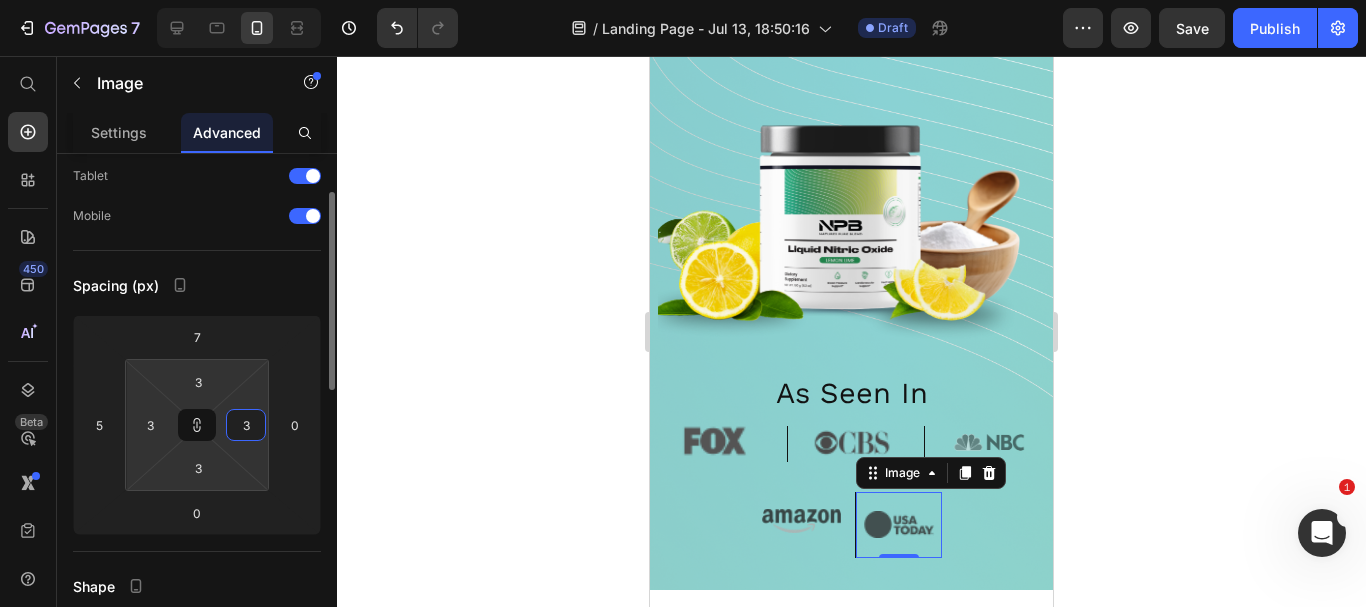 type on "2" 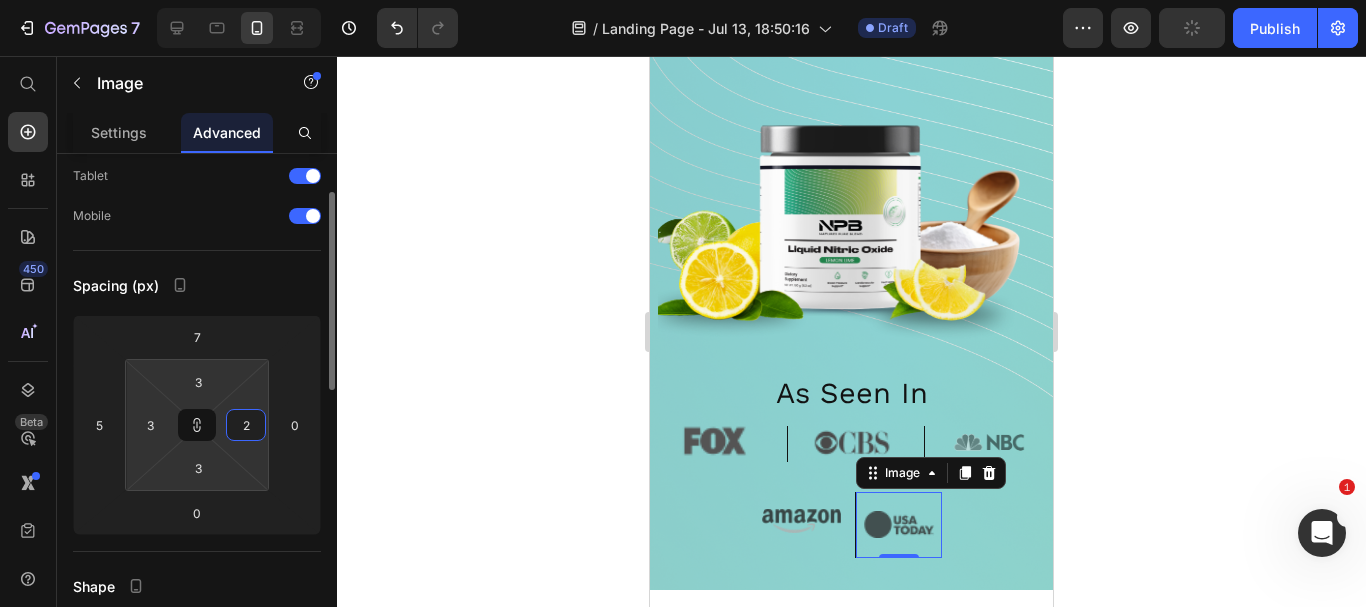 type on "2" 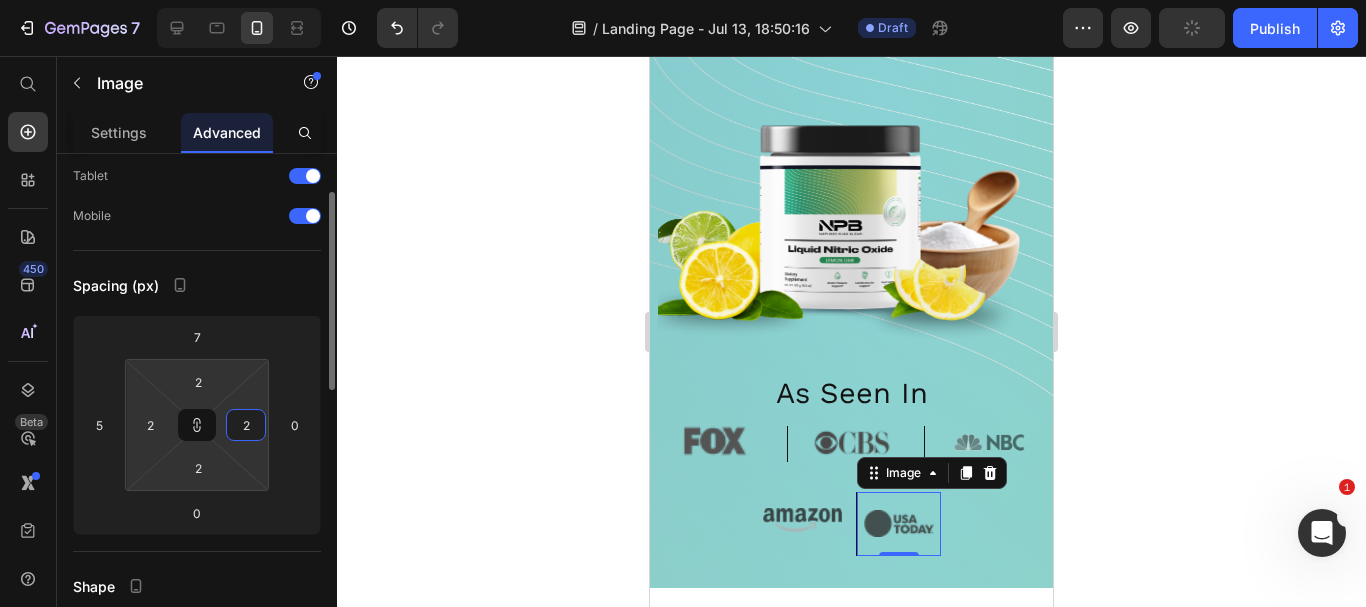type on "1" 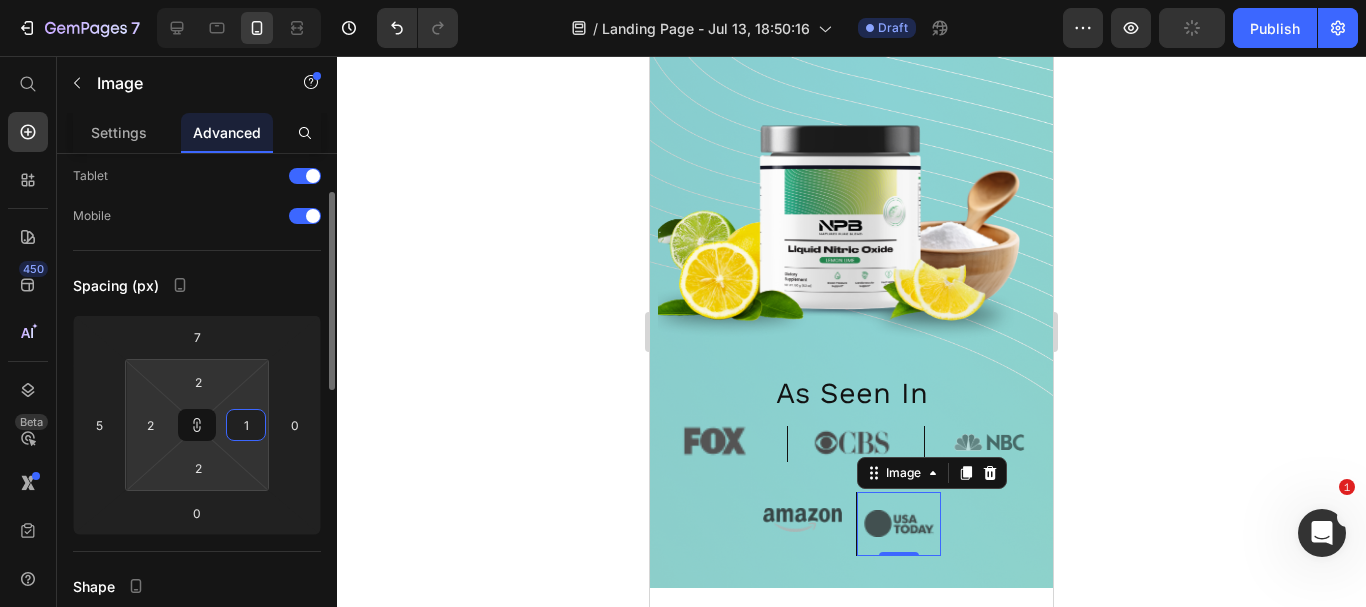 type on "1" 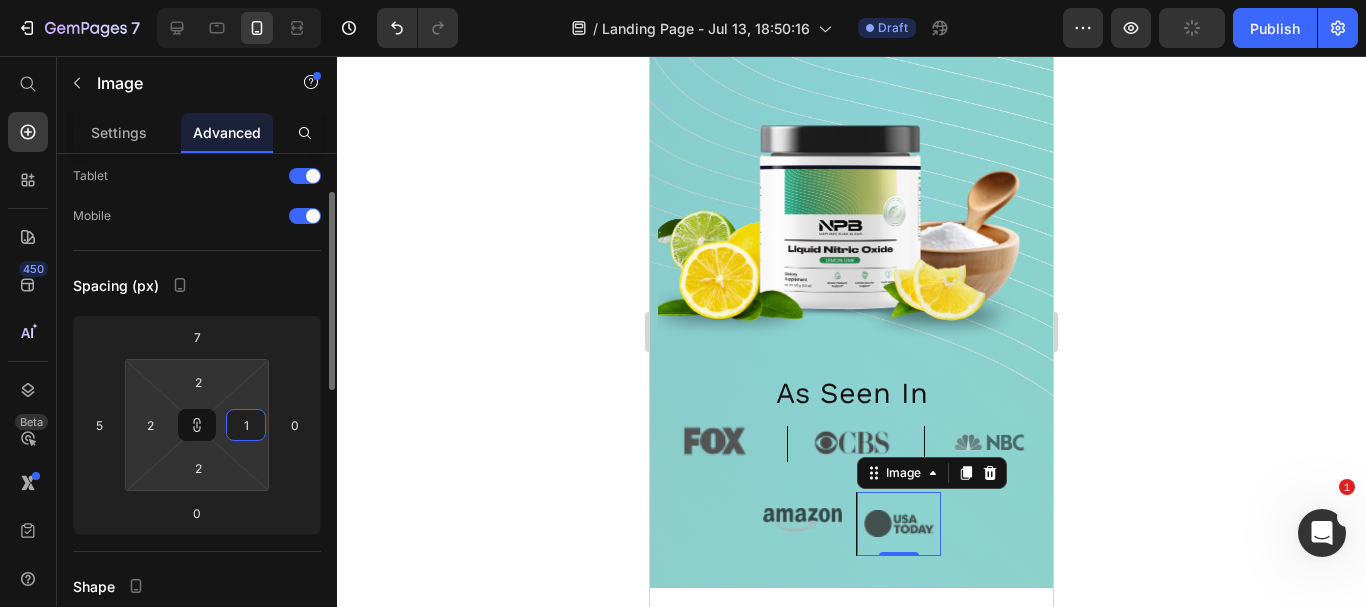 type on "1" 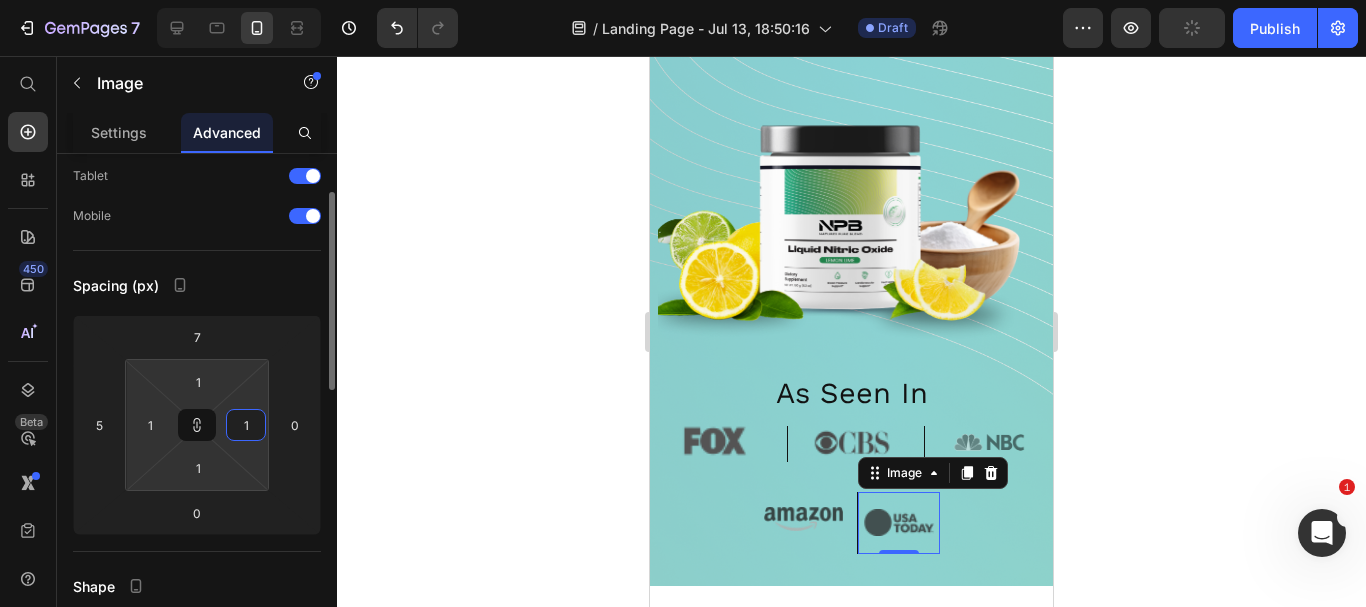 type on "0" 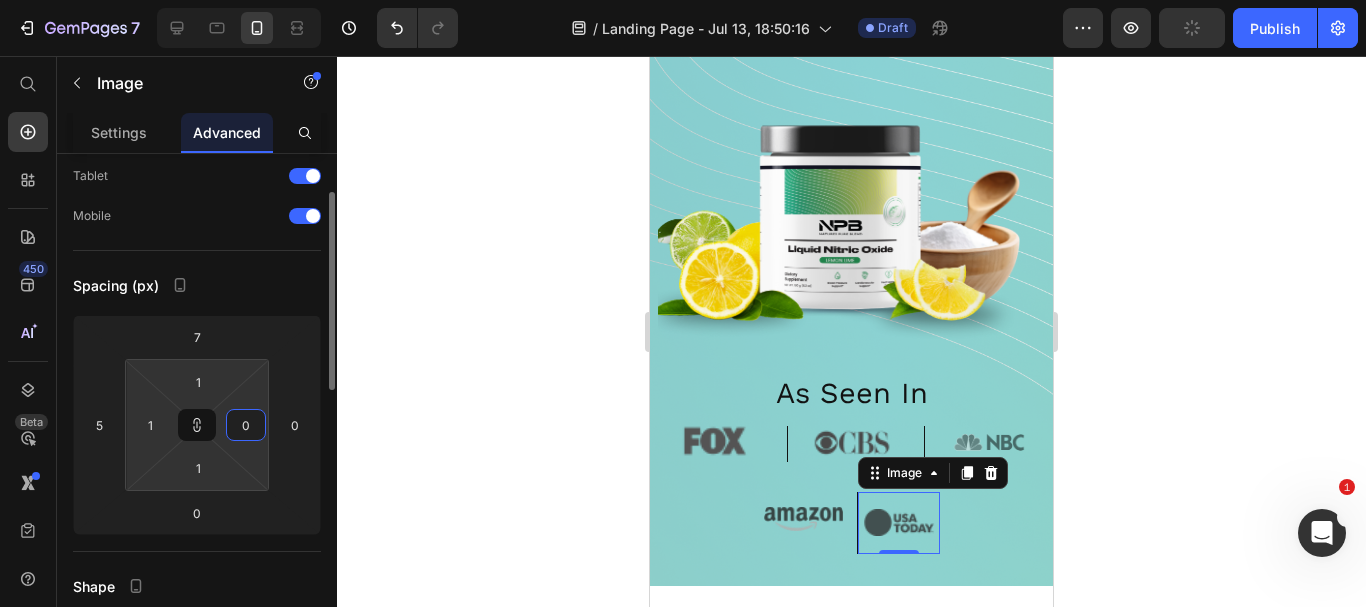 type on "0" 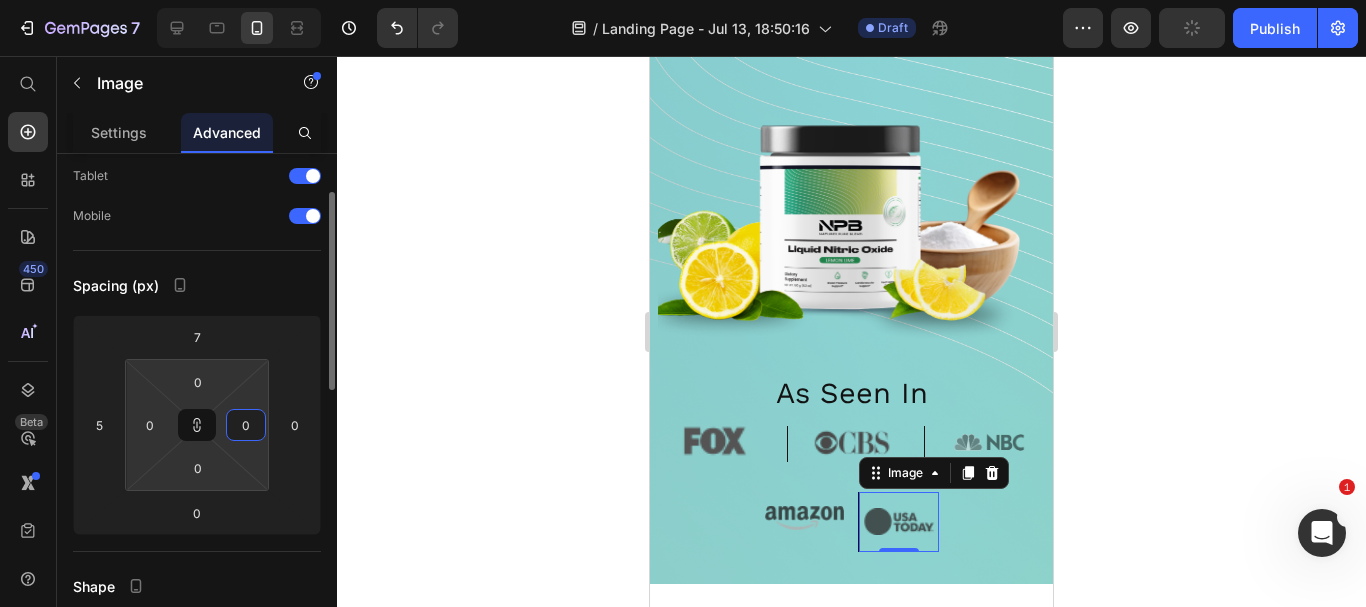 type on "1" 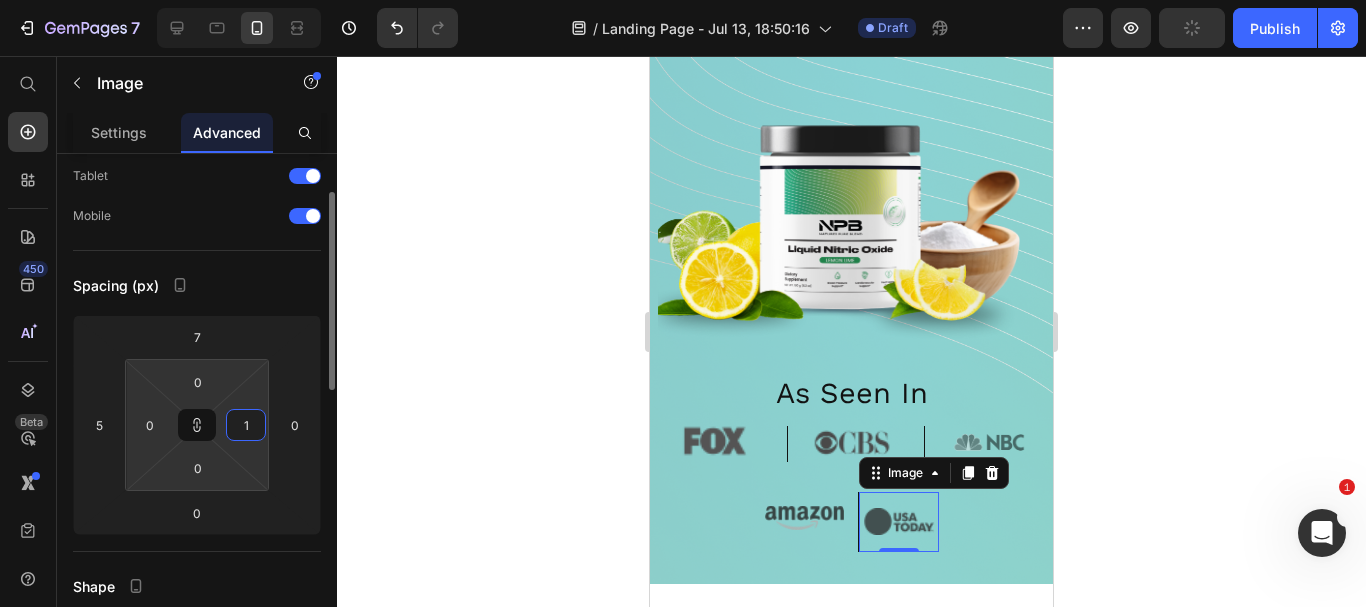 type on "1" 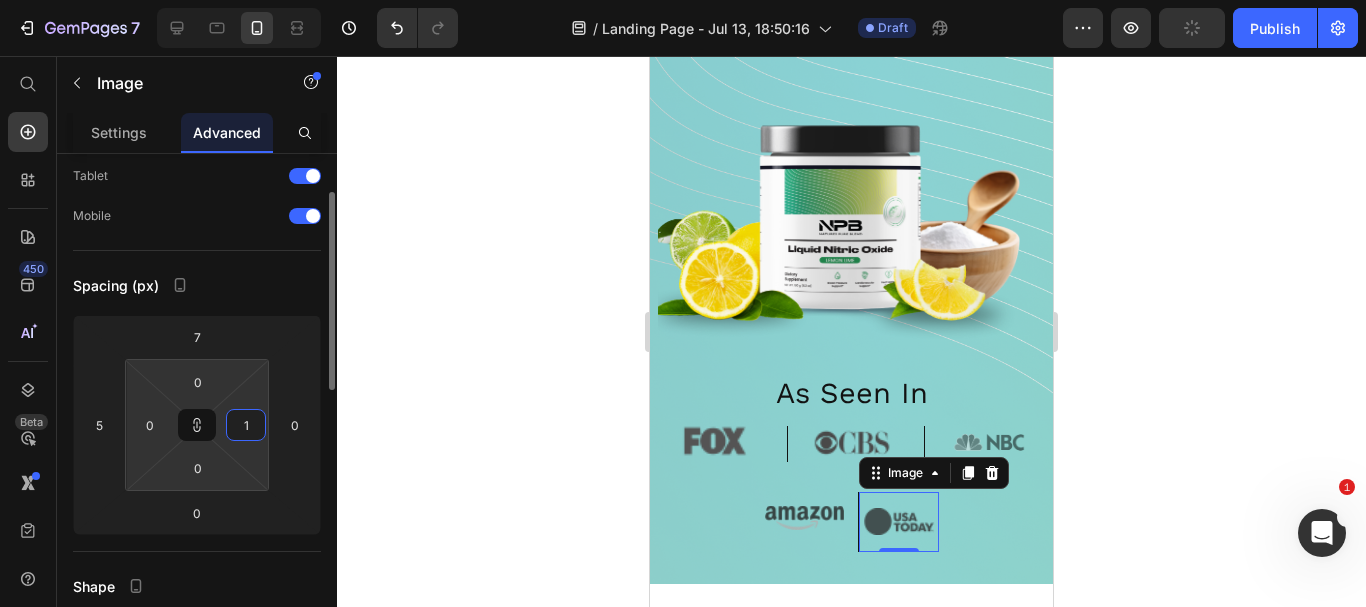 type on "1" 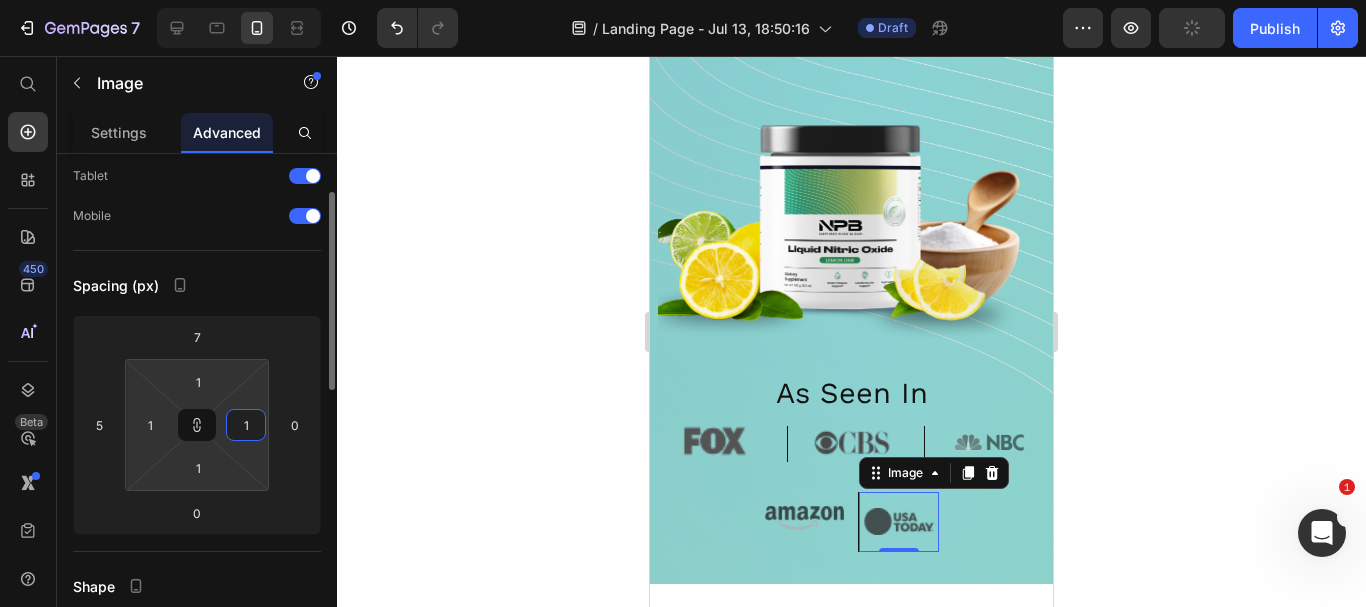 type on "0" 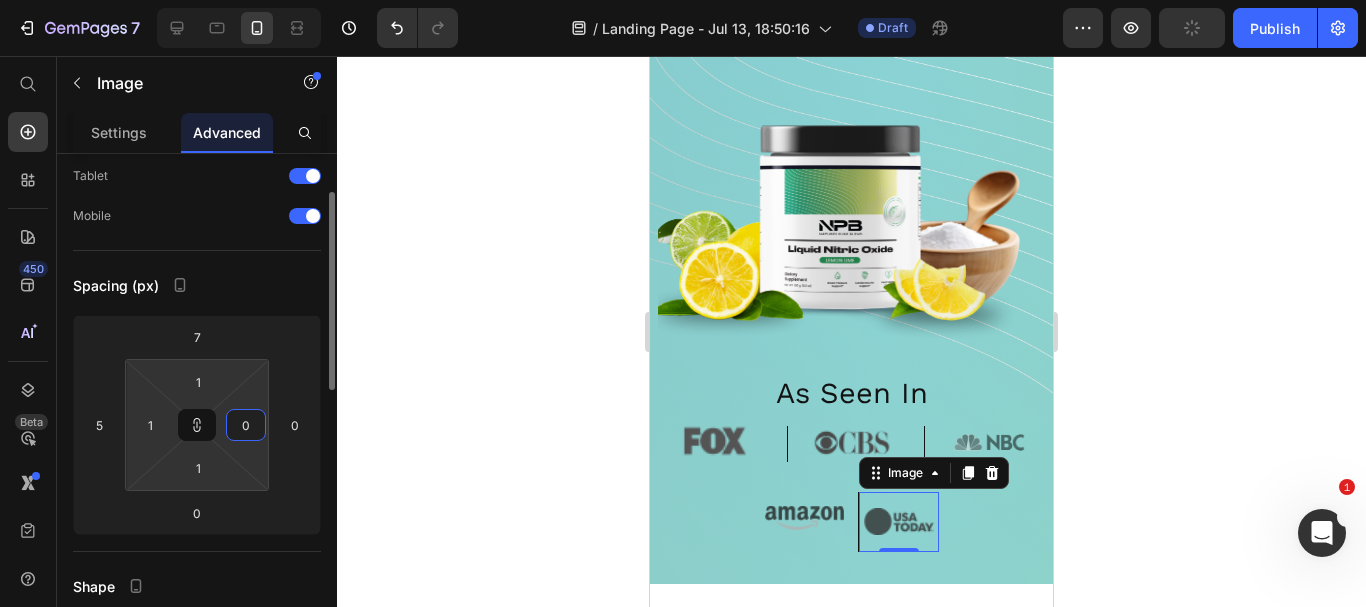 type on "0" 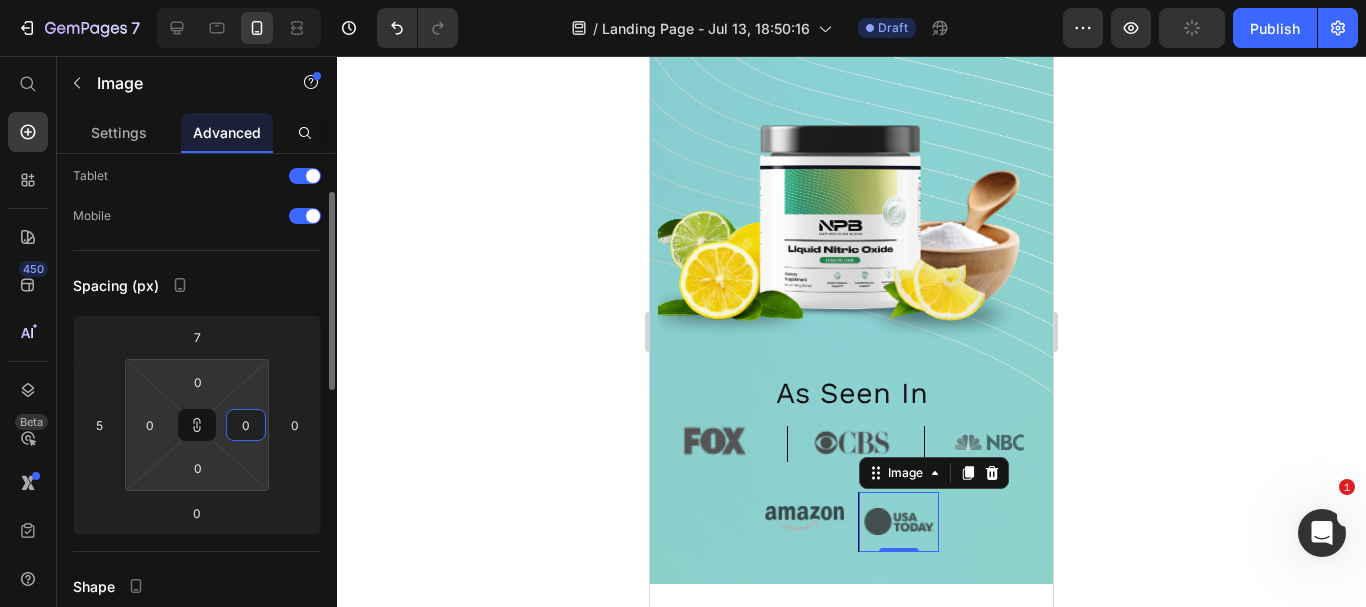 type on "1" 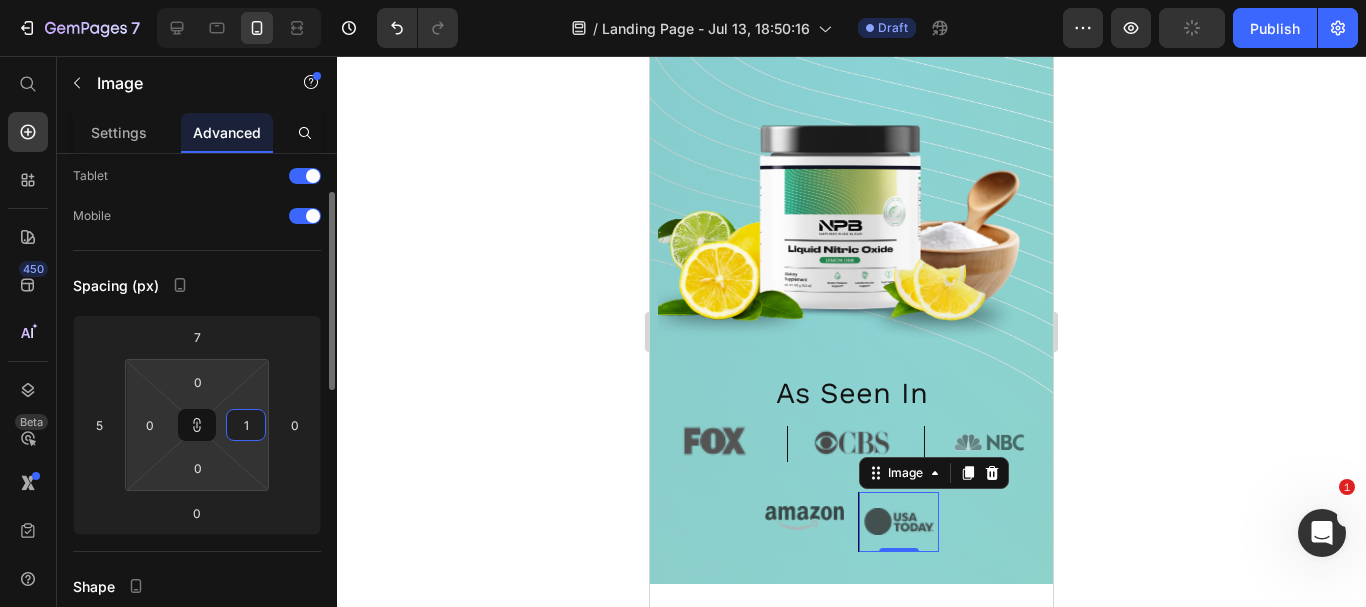 type on "1" 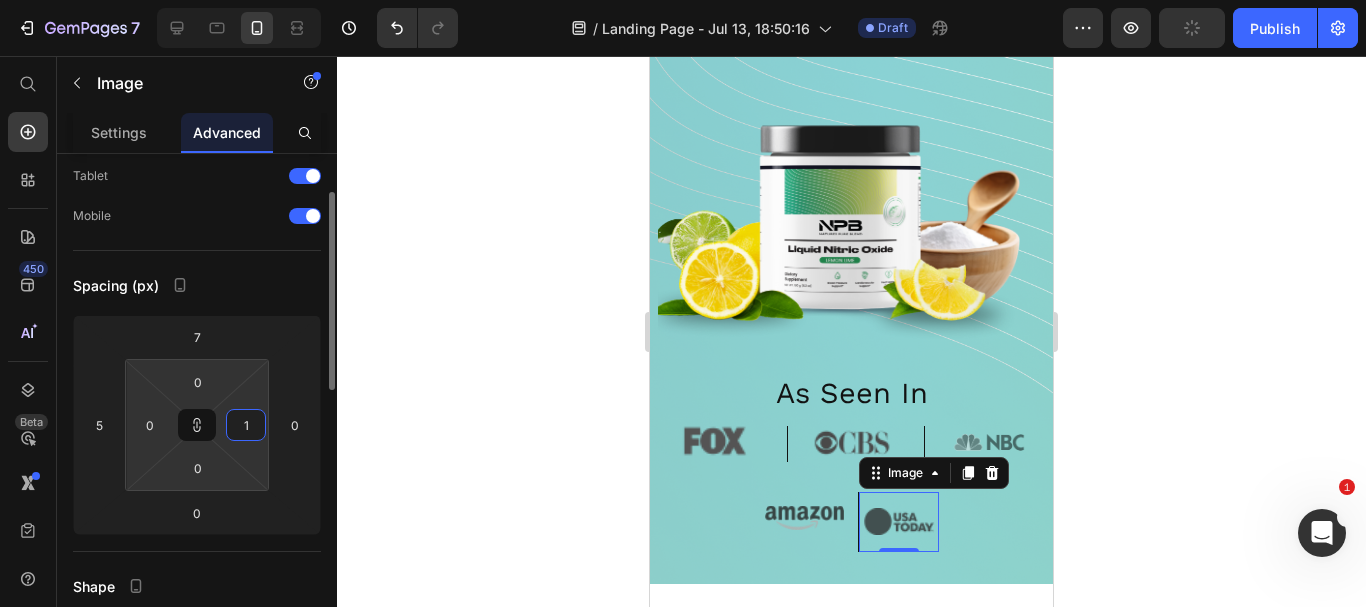 type on "1" 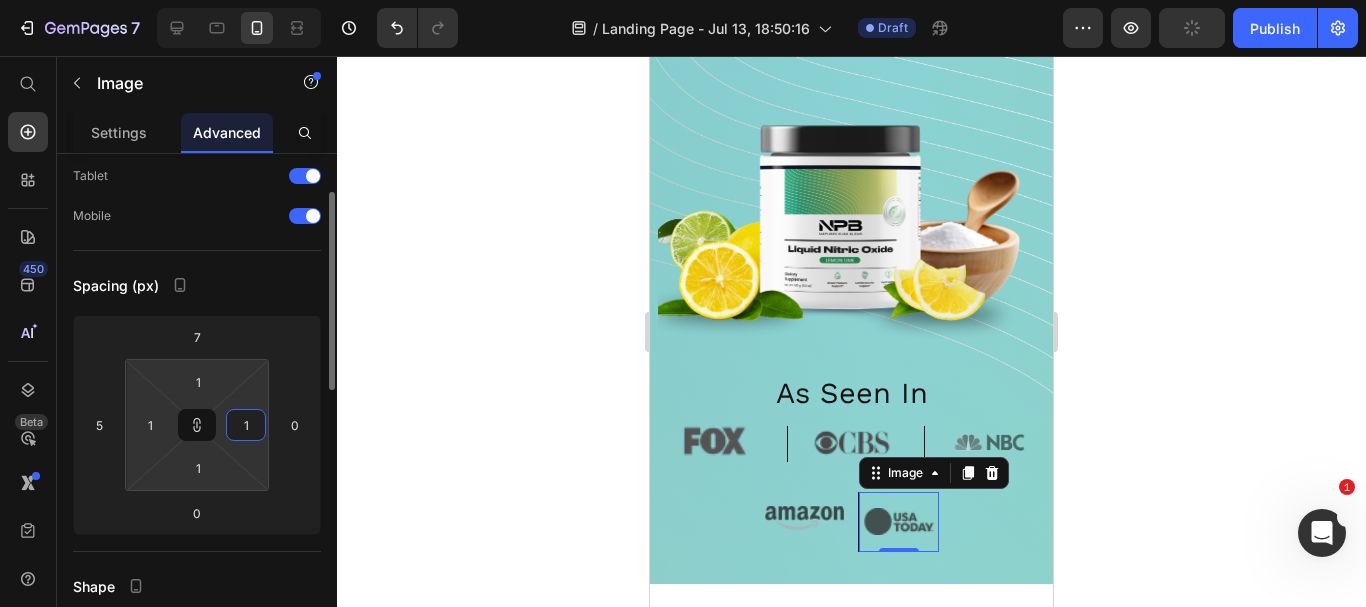 type on "0" 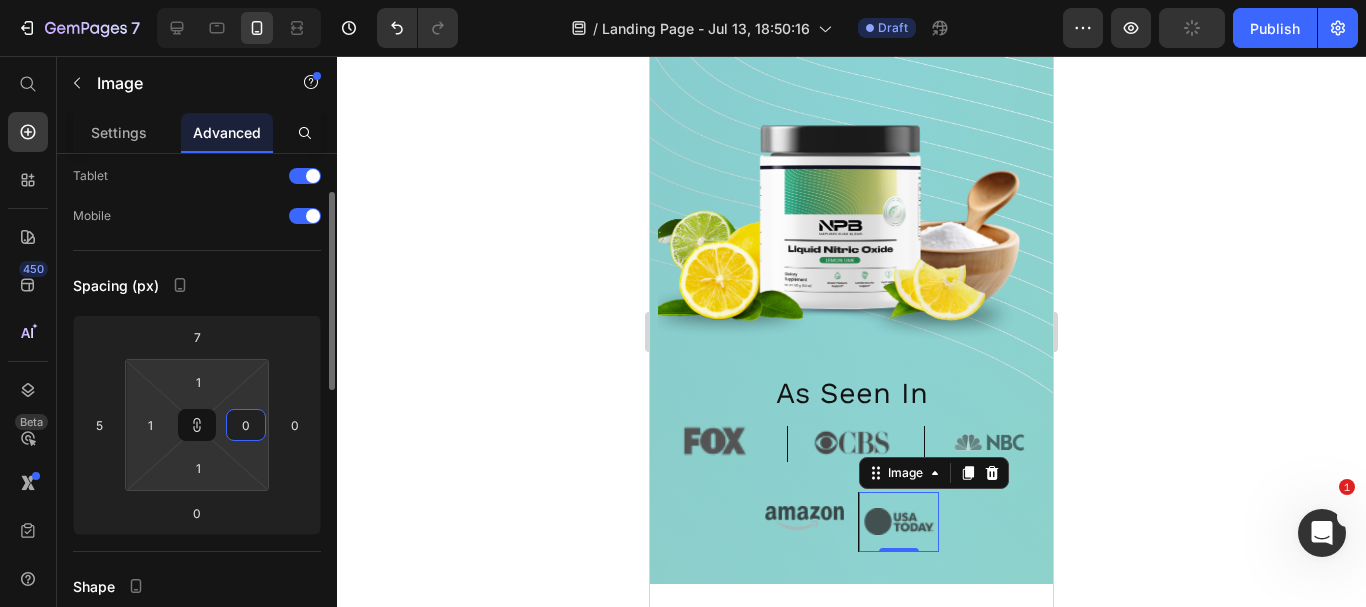 type on "0" 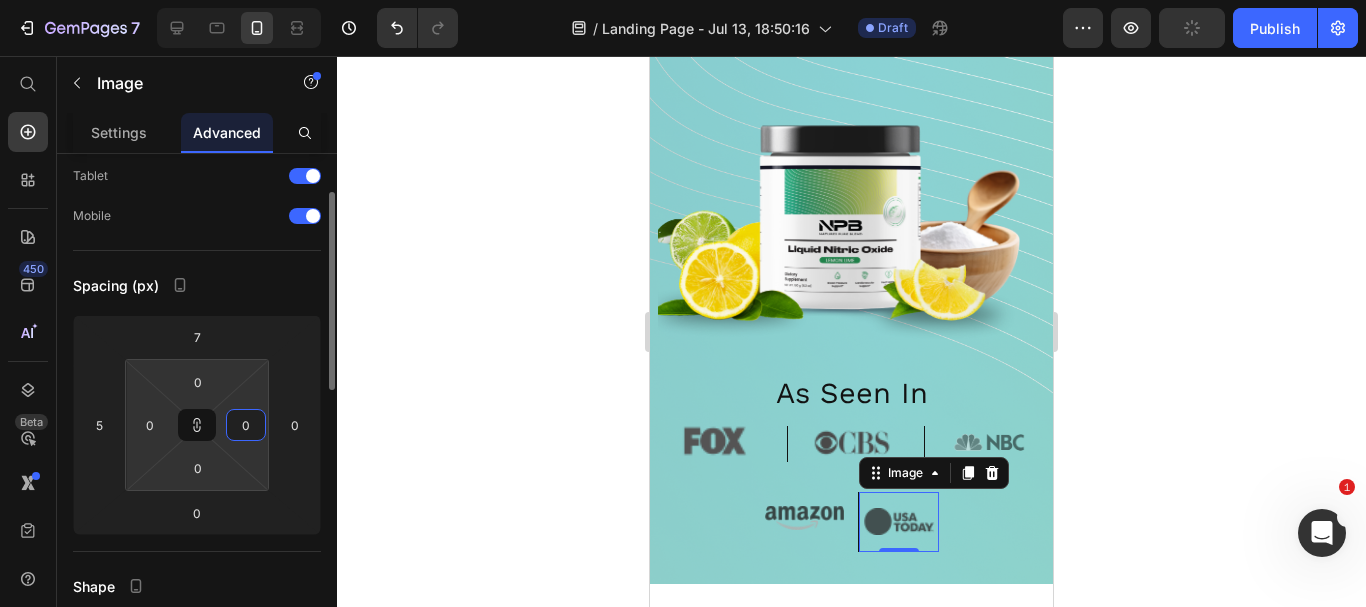 type on "1" 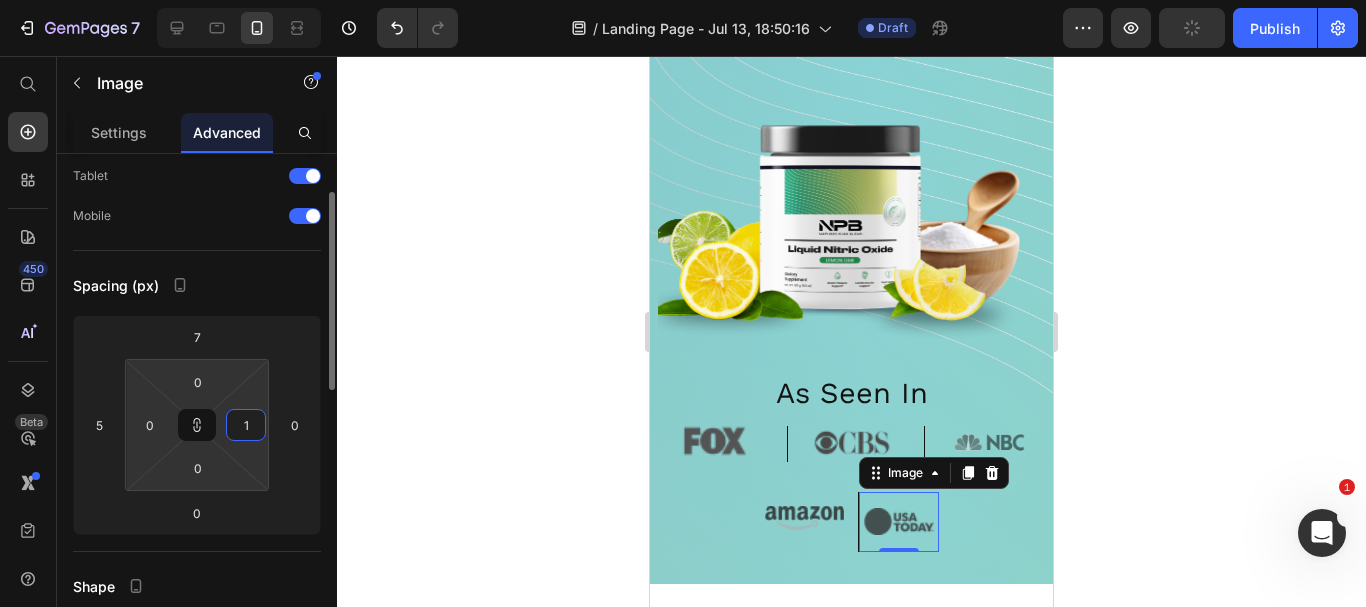 type on "1" 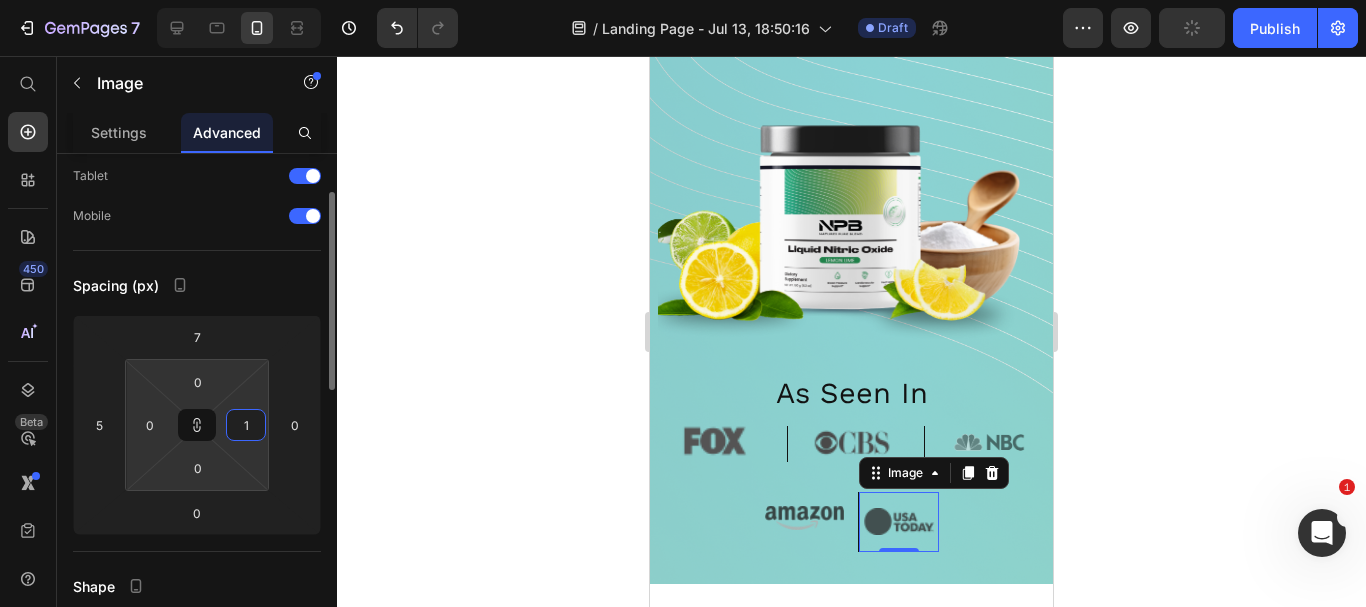 type on "1" 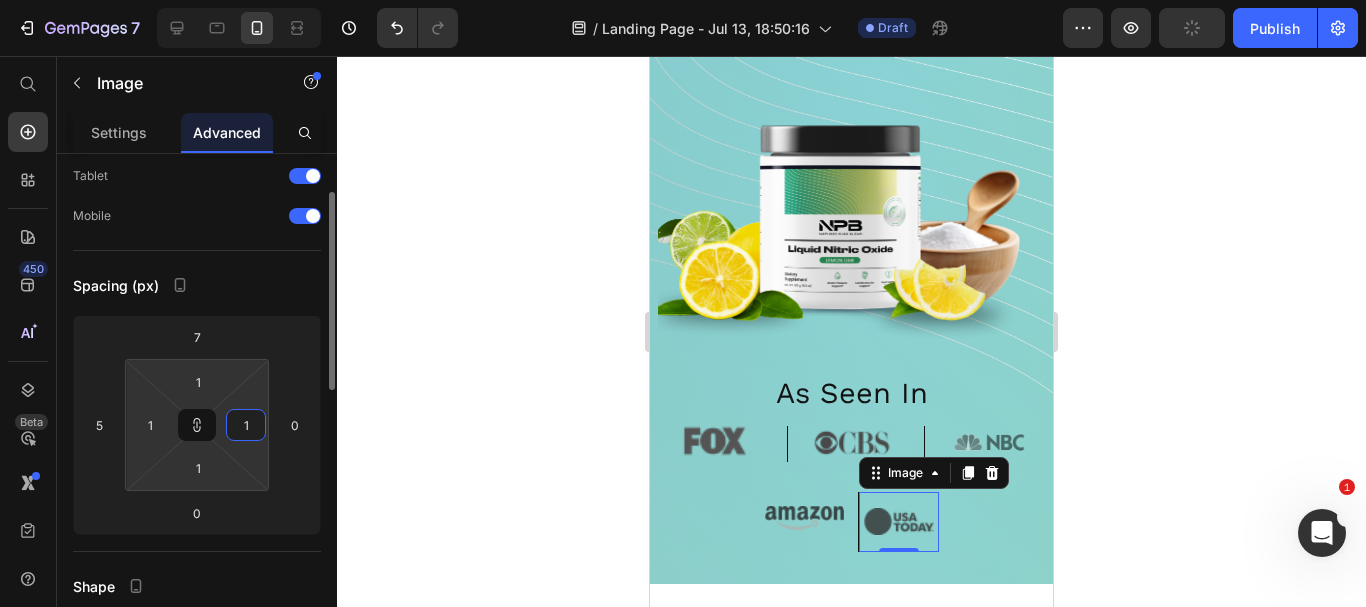 type on "0" 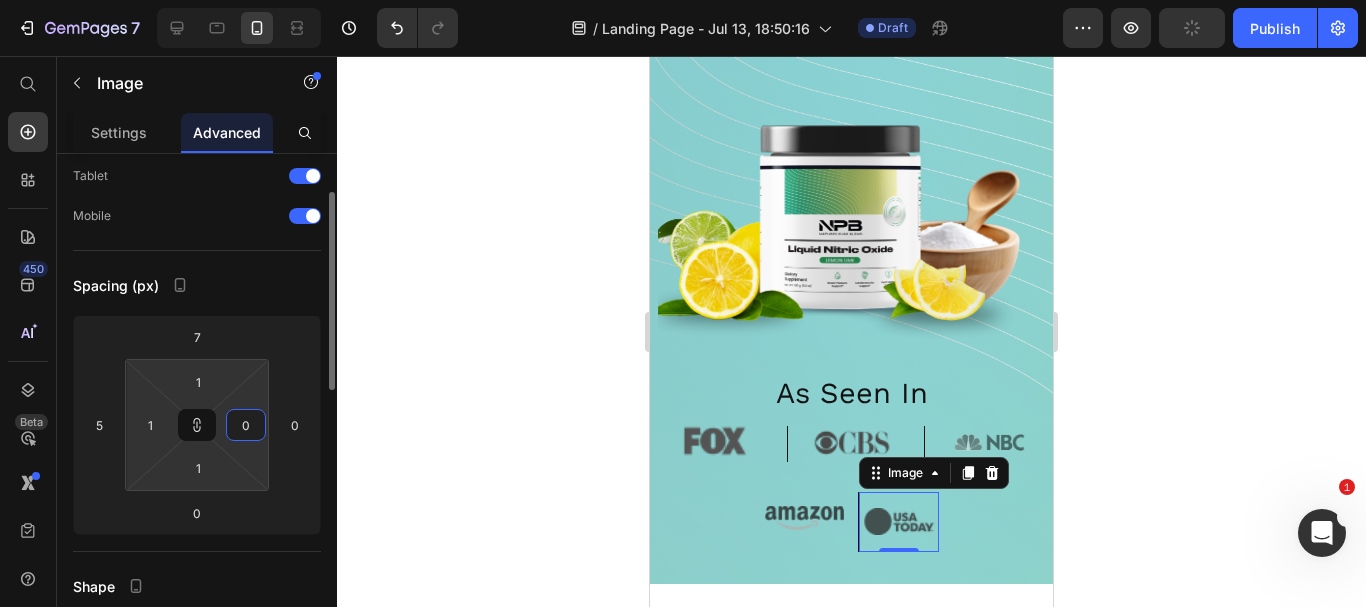 type on "0" 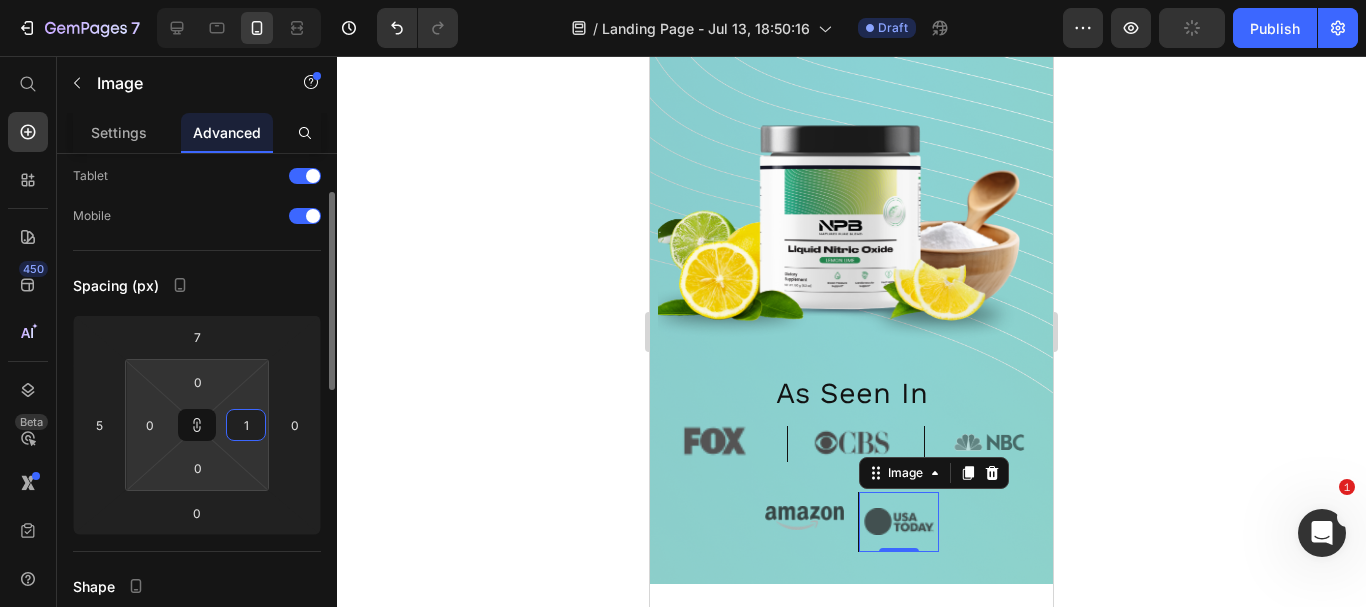 type on "0" 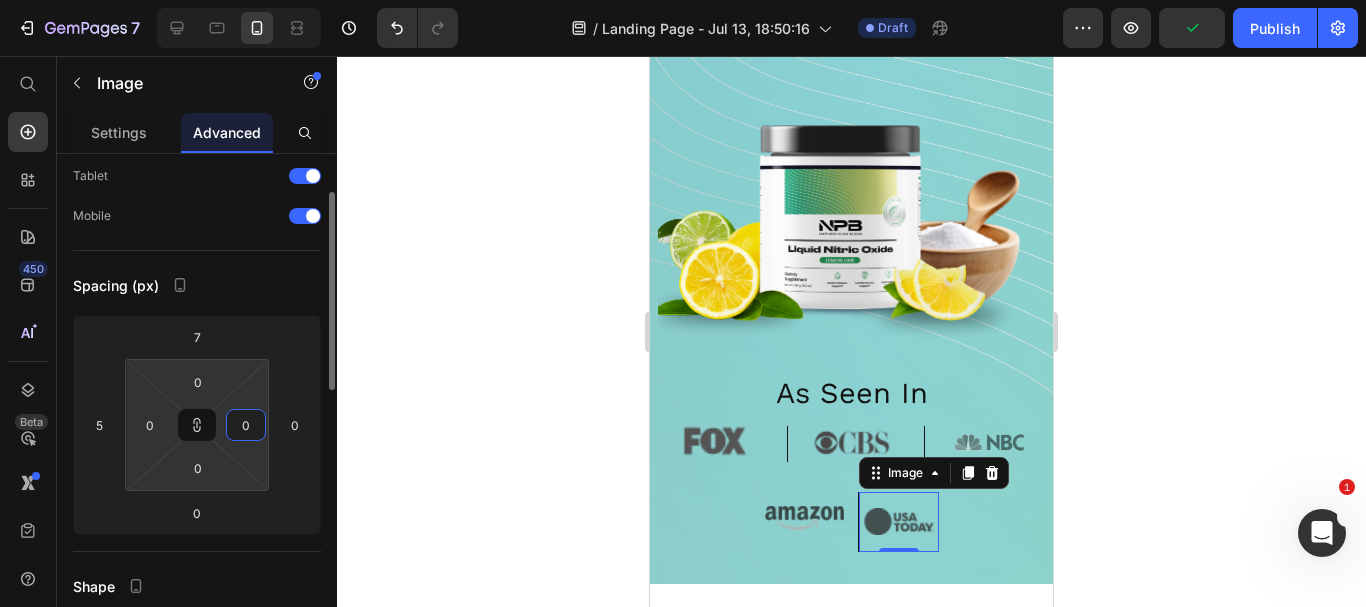 type on "0" 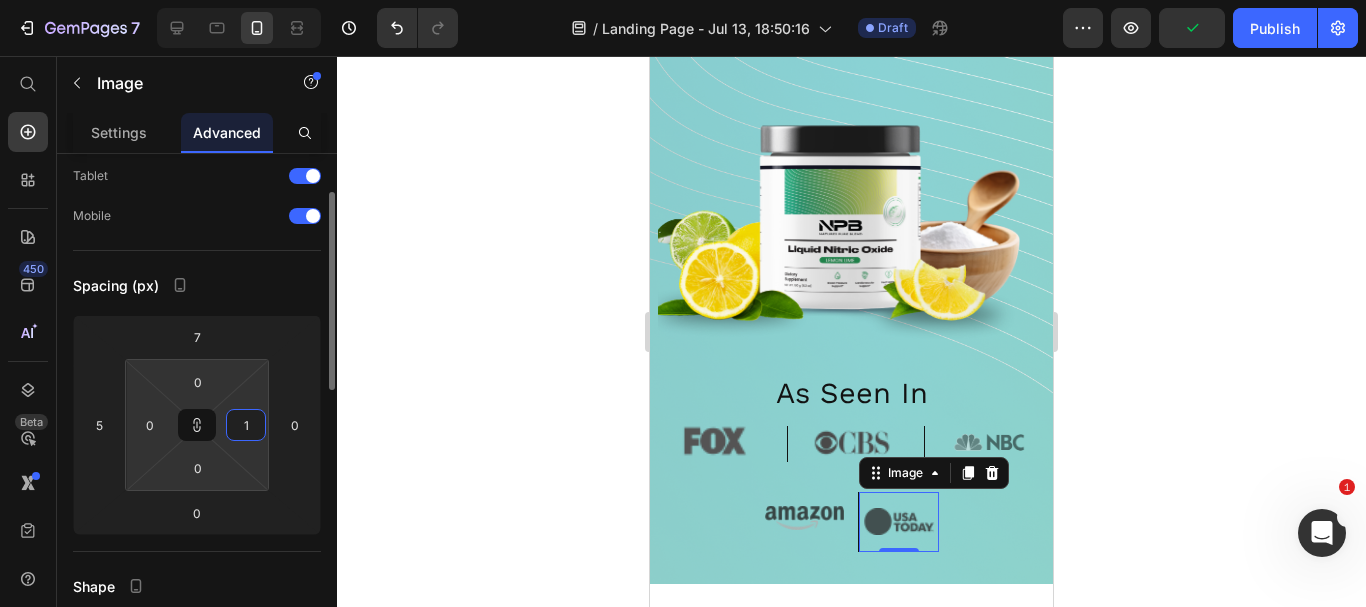 type on "1" 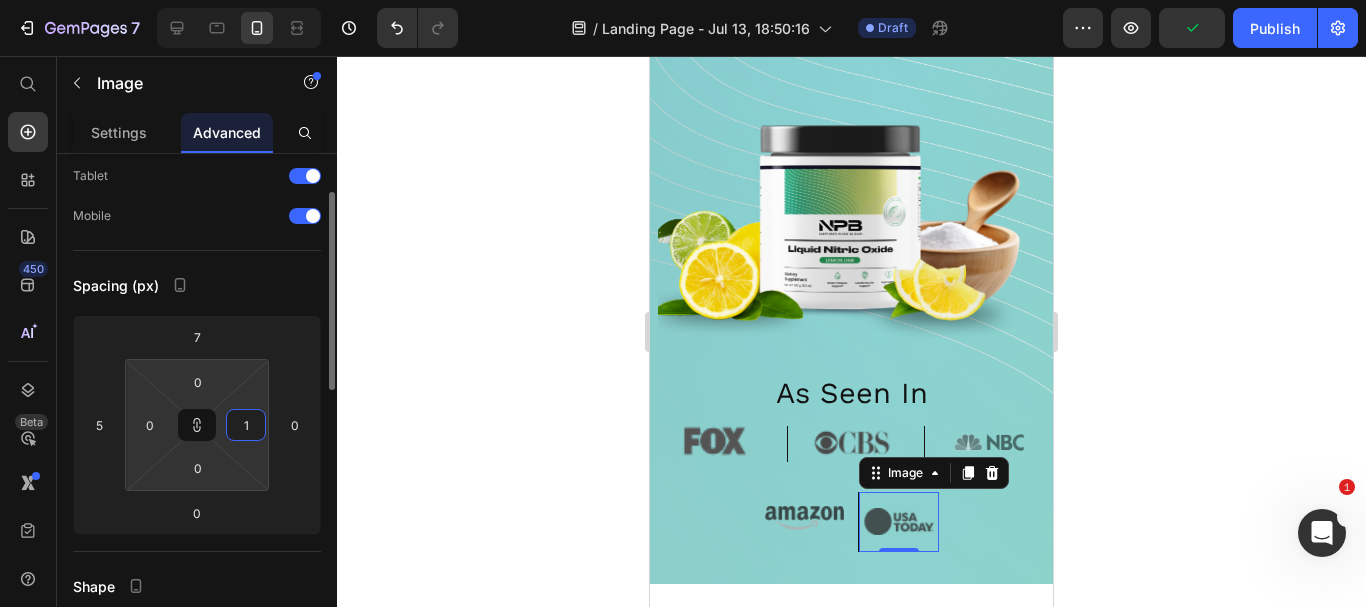 type on "1" 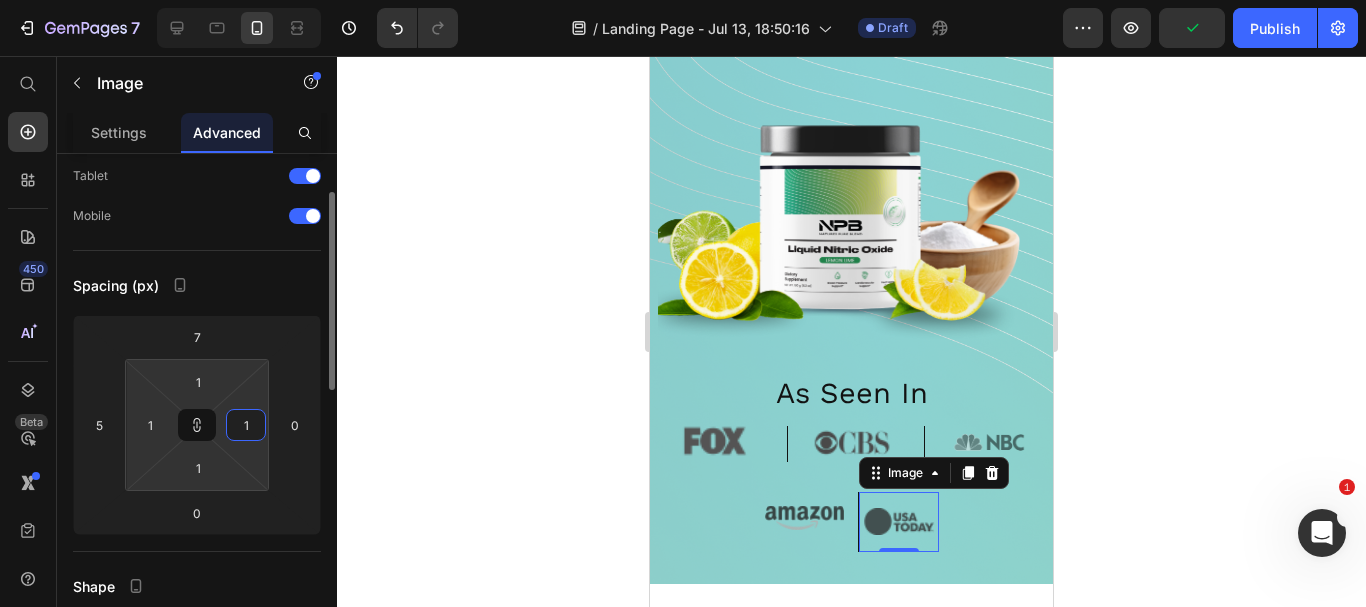 type on "0" 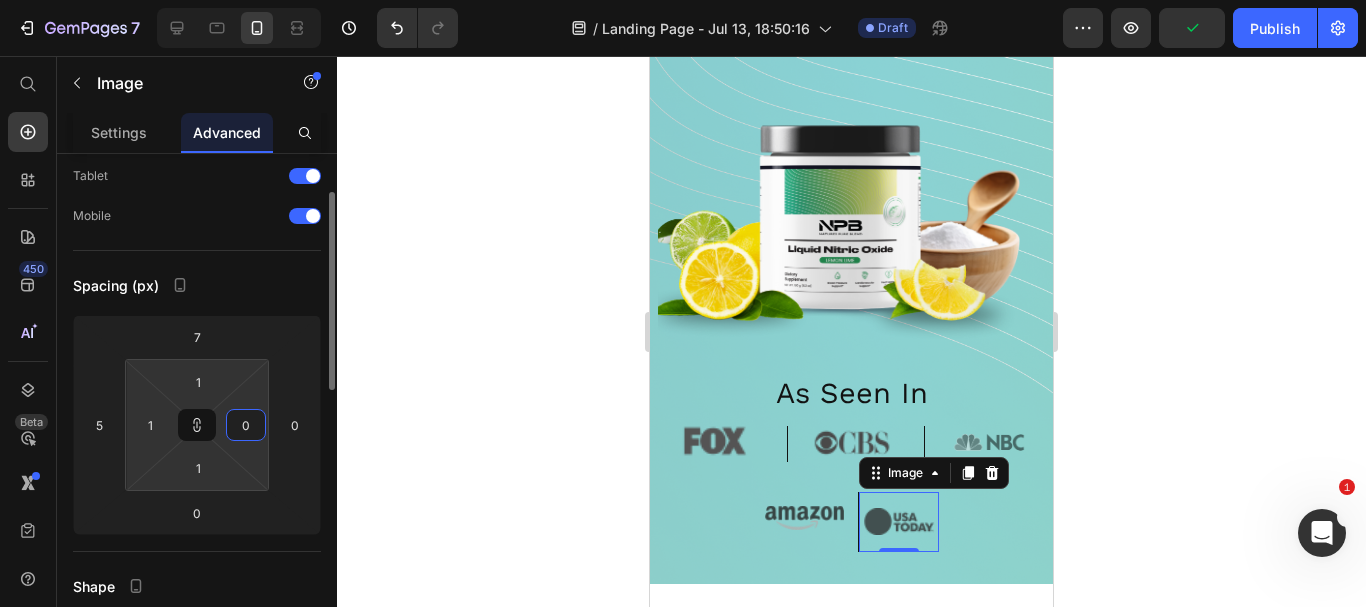 type on "0" 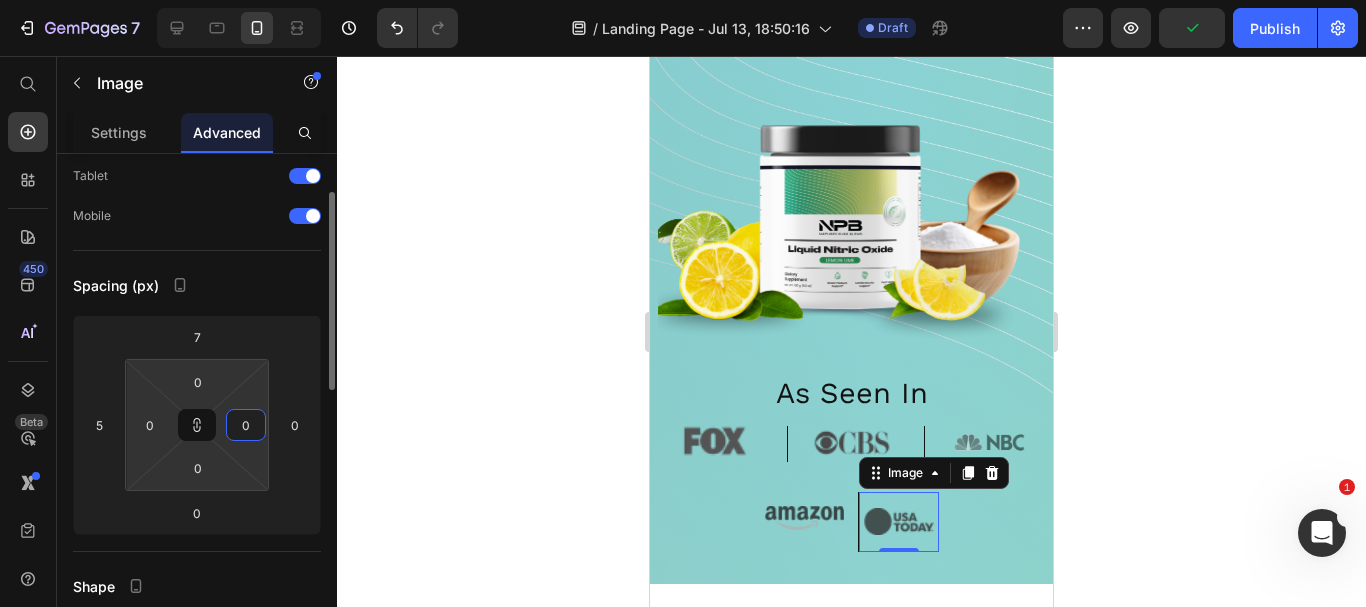 type on "1" 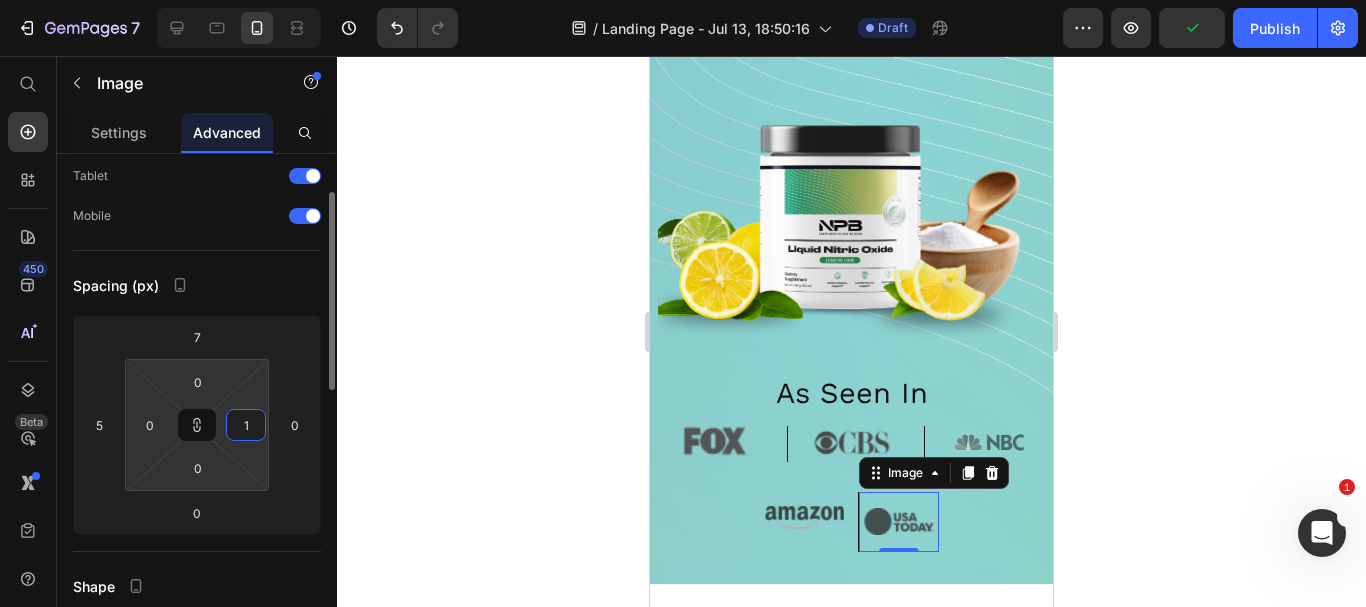 type on "1" 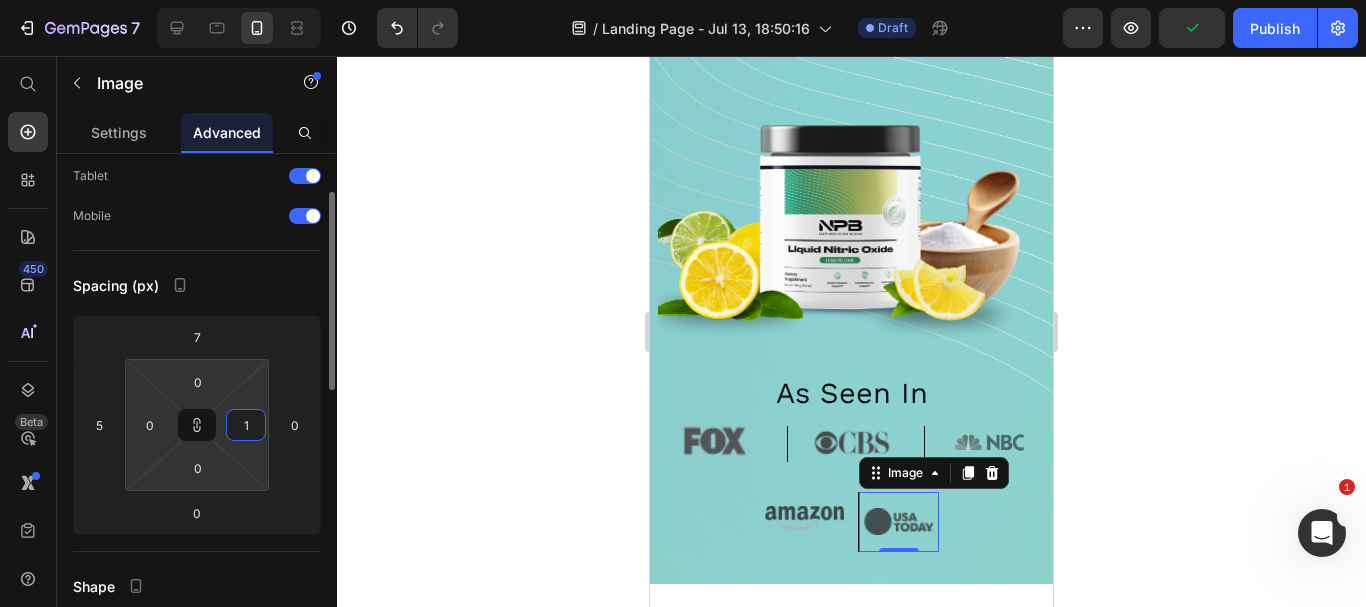 type on "1" 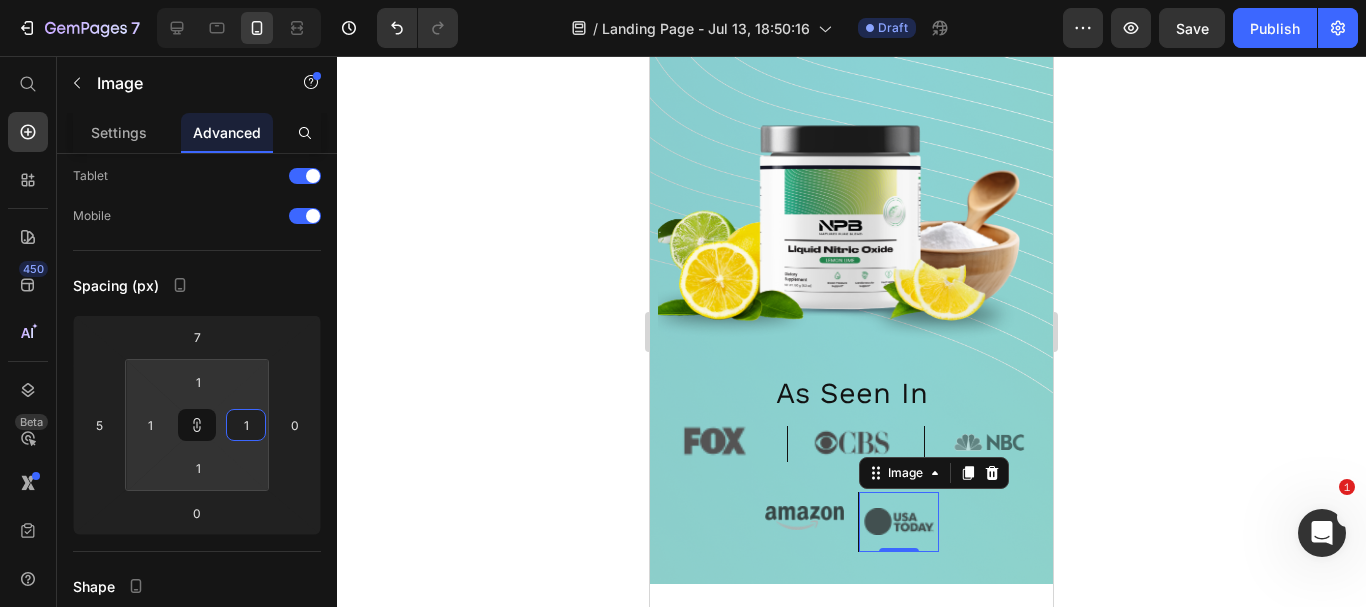 click 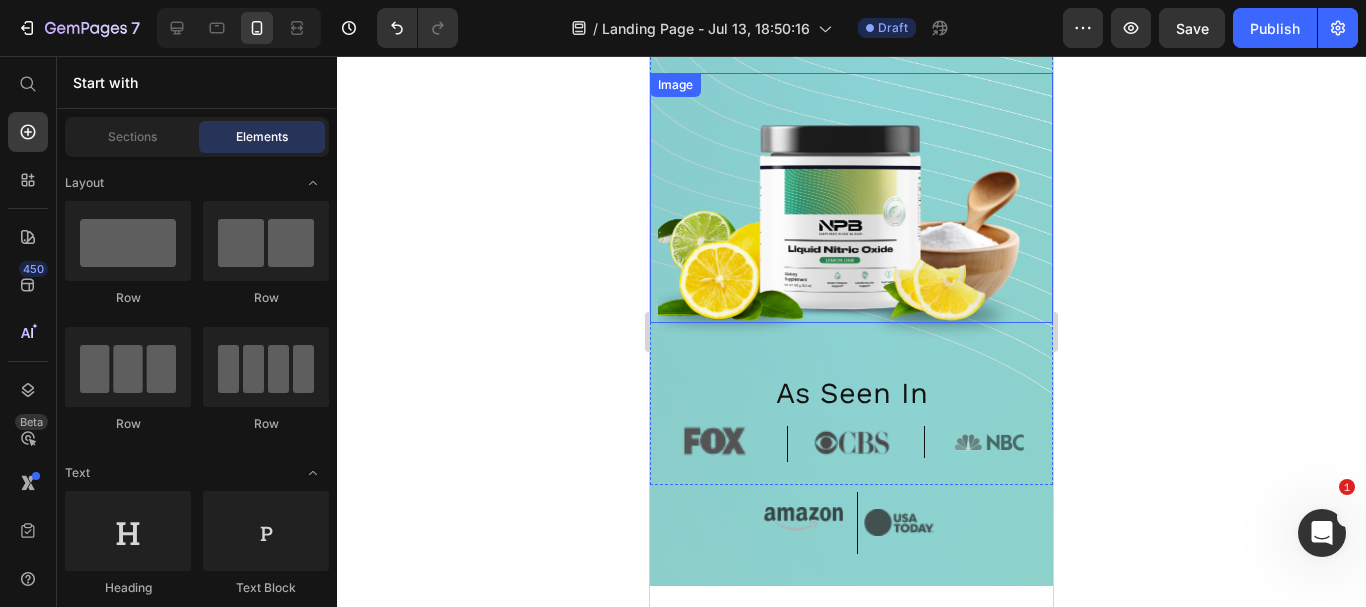 scroll, scrollTop: 0, scrollLeft: 0, axis: both 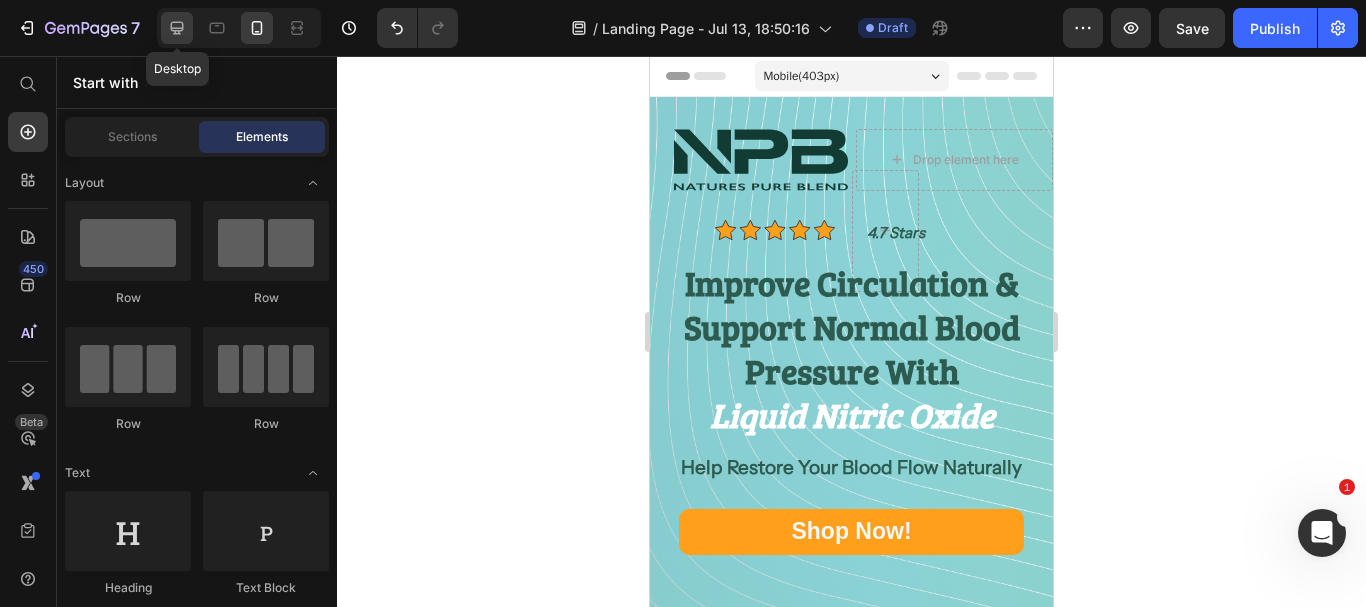 click 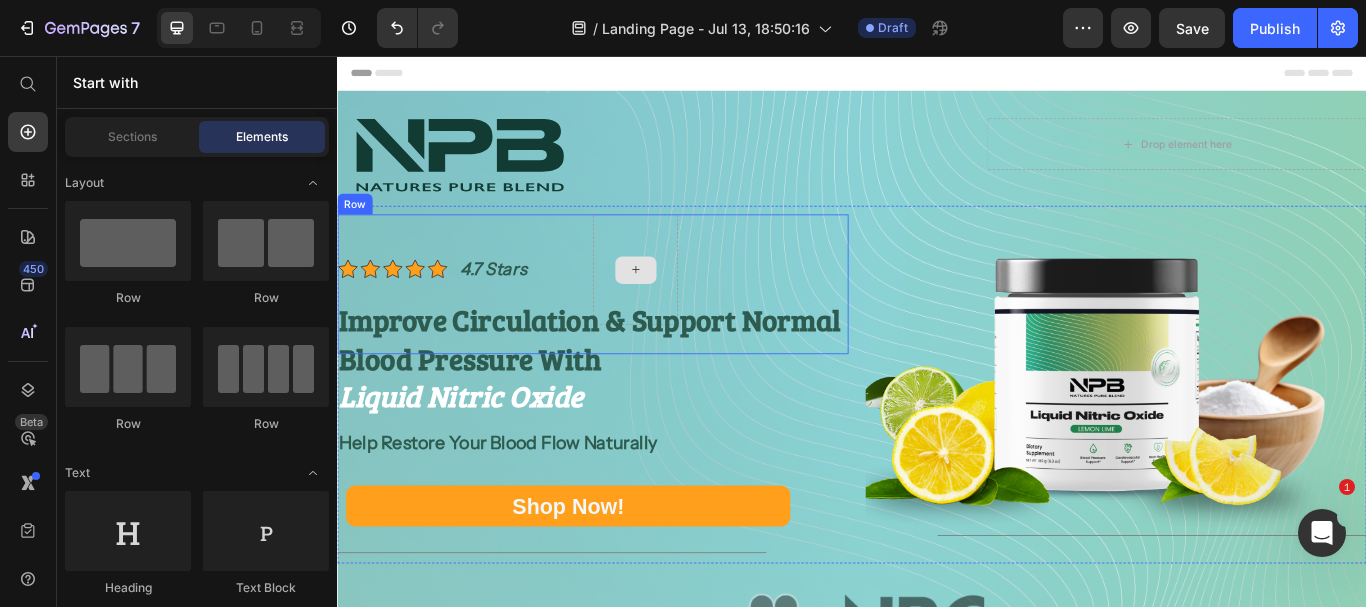 click at bounding box center (684, 305) 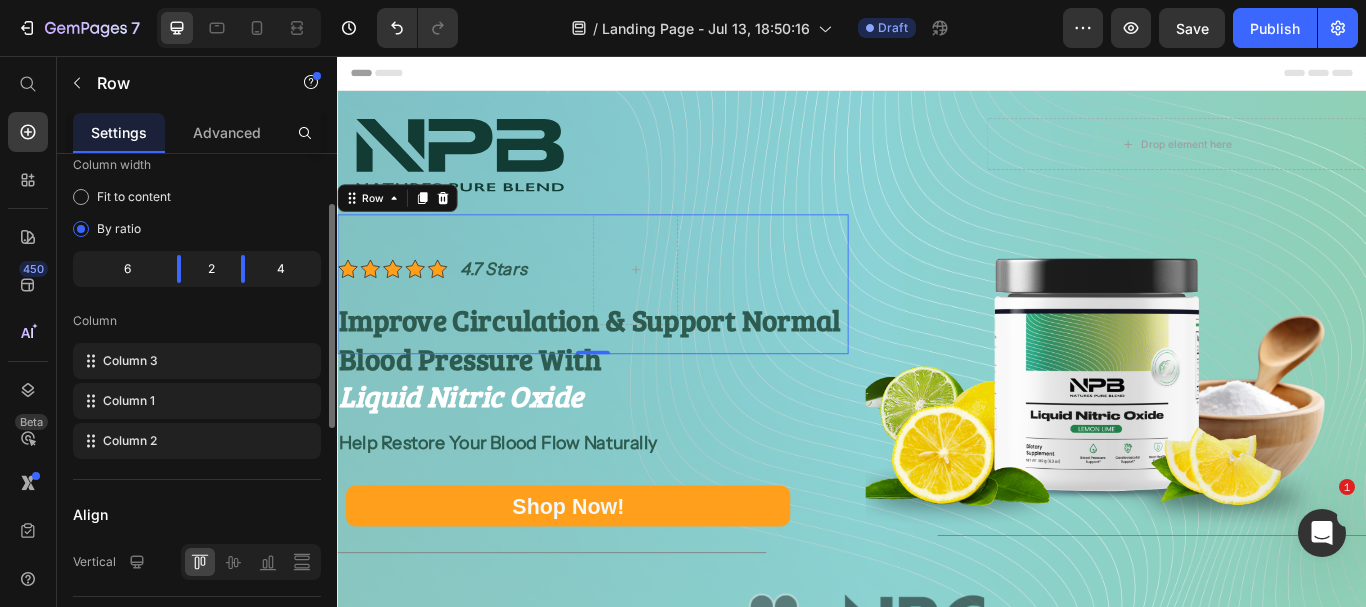 scroll, scrollTop: 0, scrollLeft: 0, axis: both 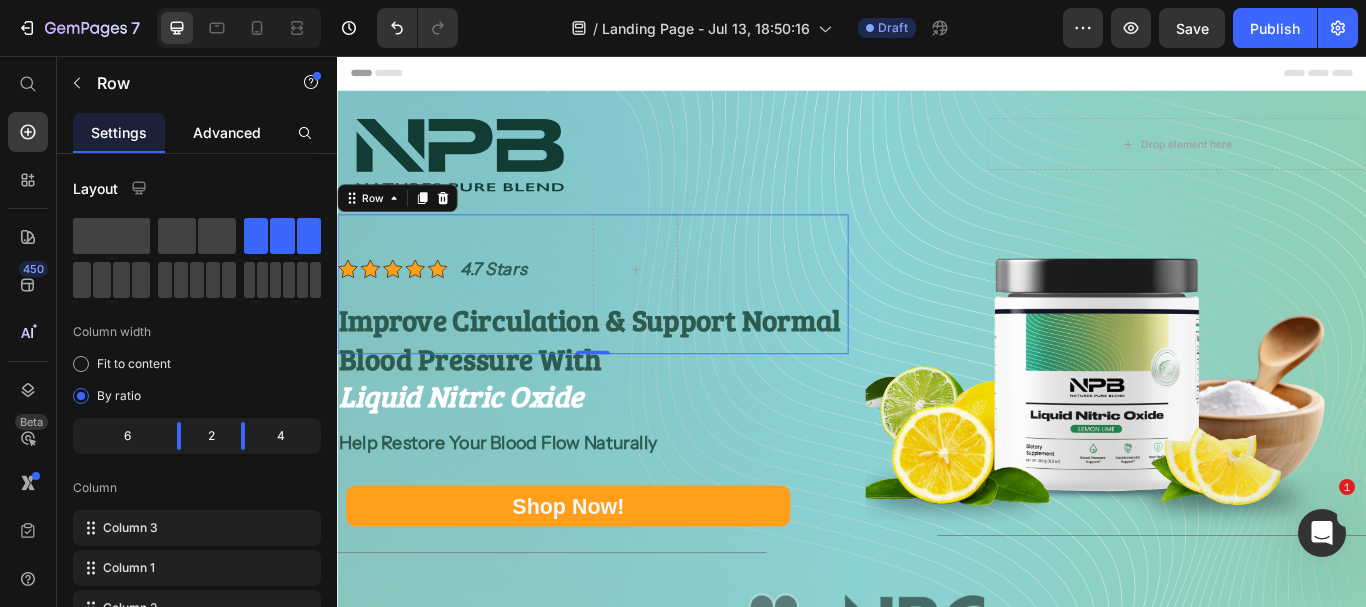 click on "Advanced" 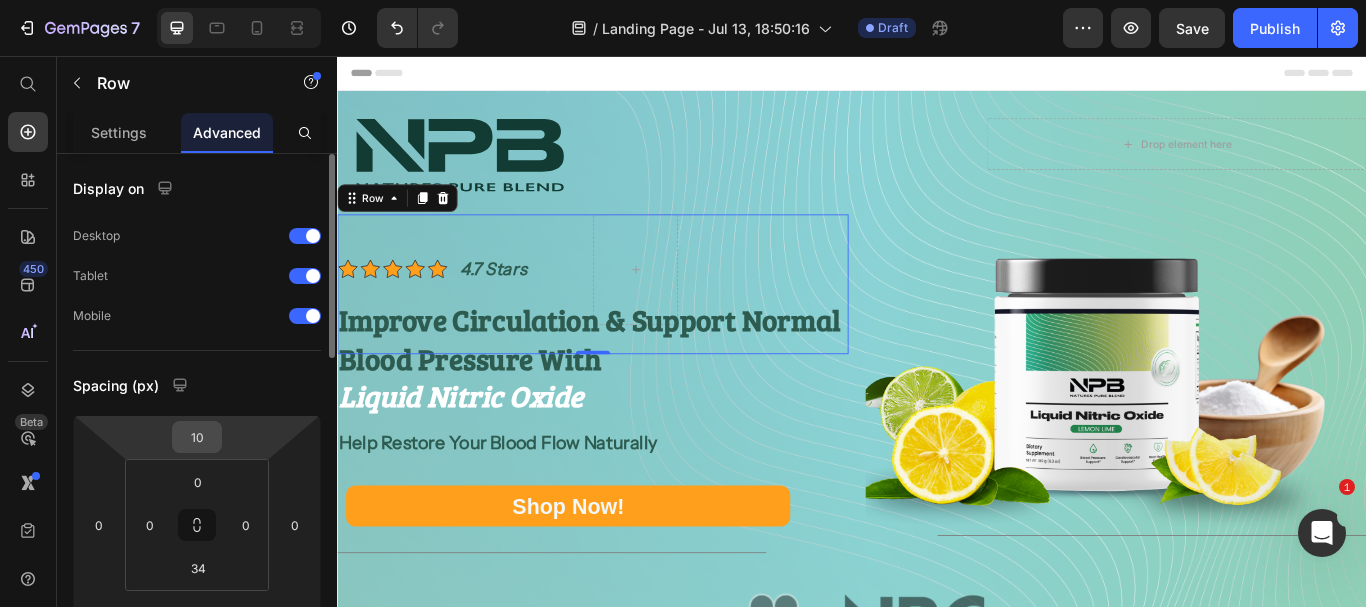 click on "10" at bounding box center (197, 437) 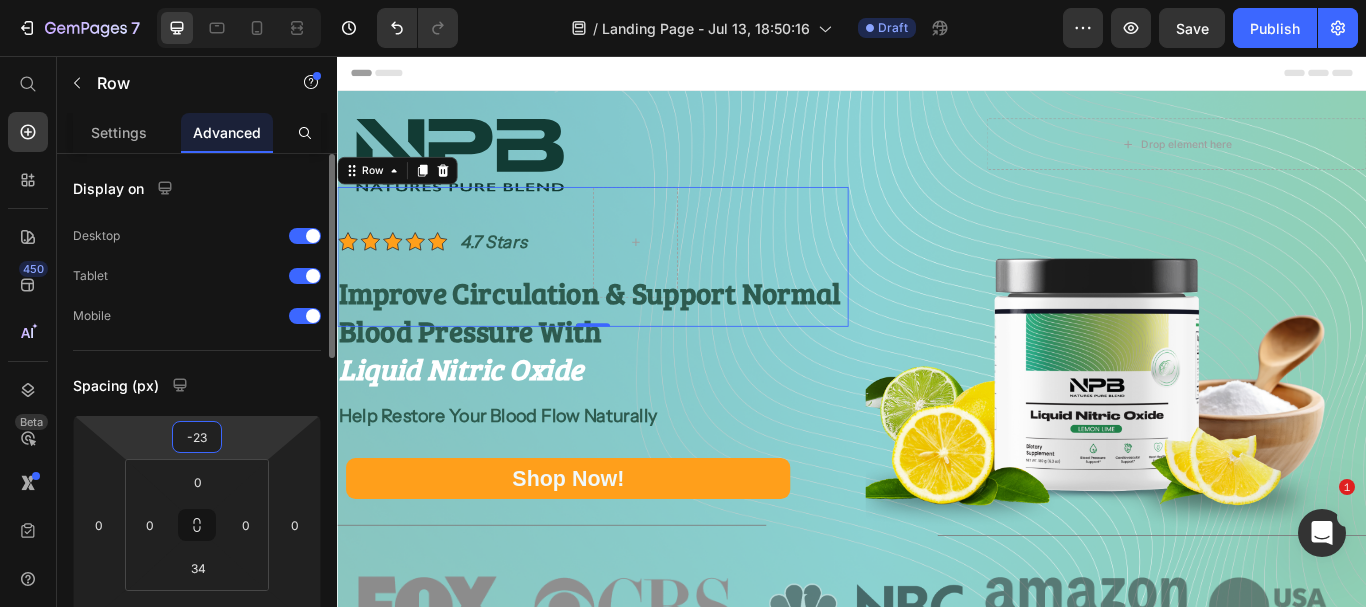 type on "-24" 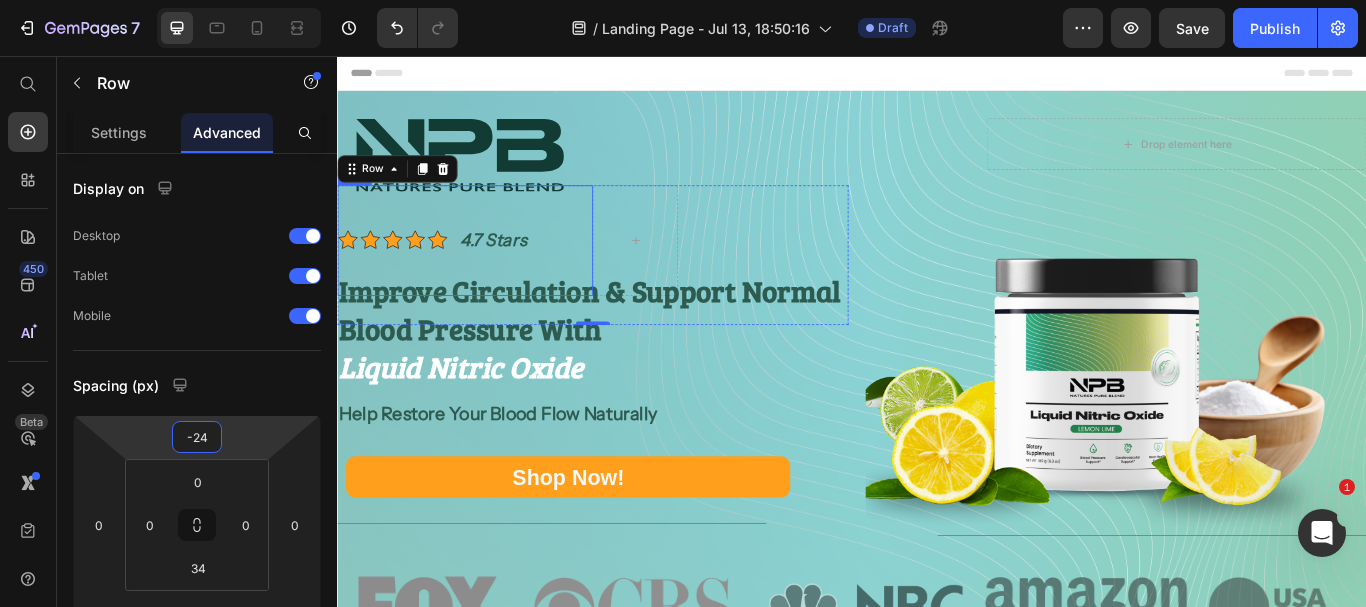 click 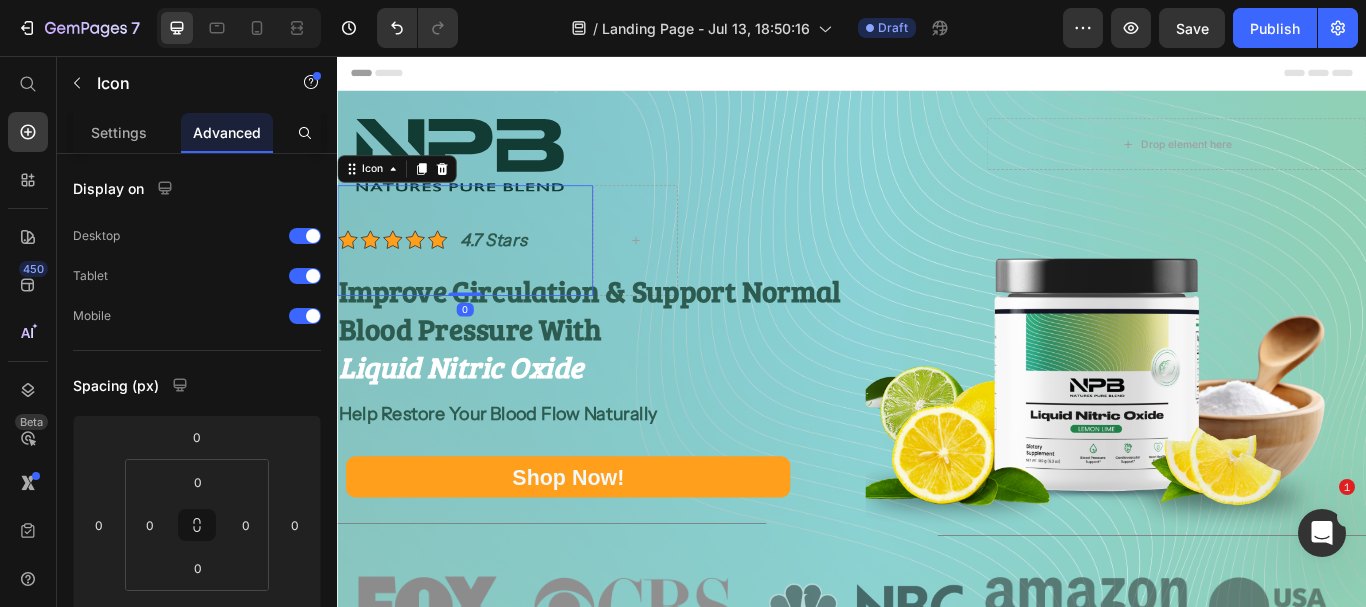 click 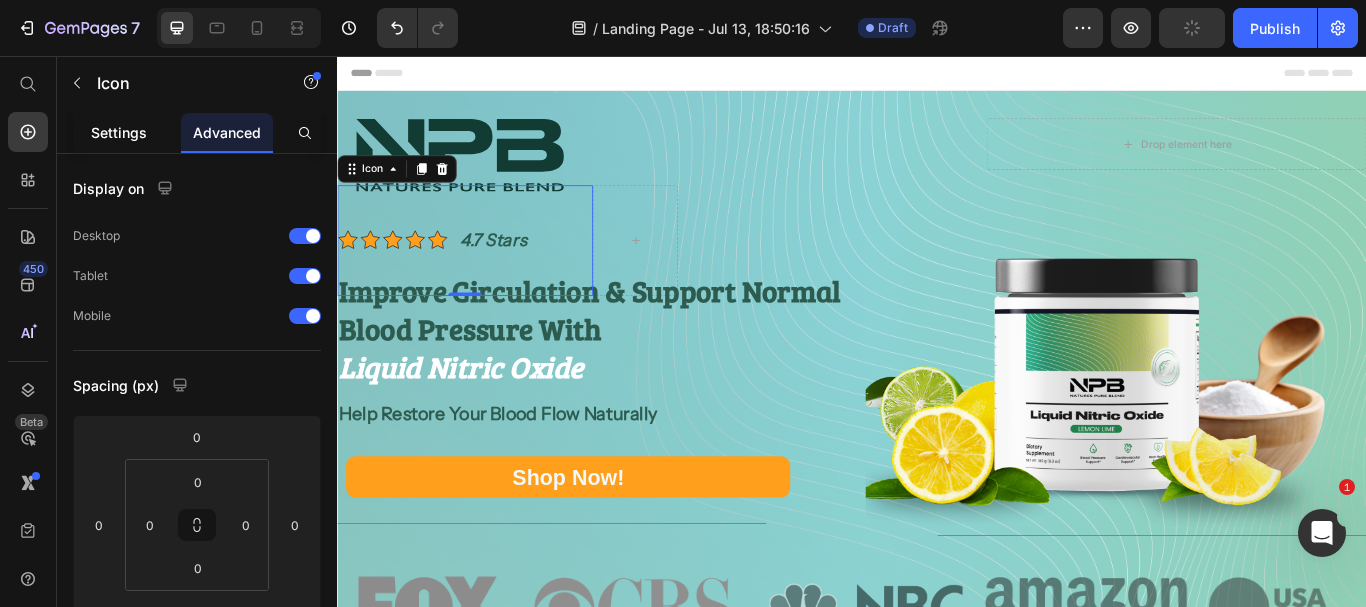click on "Settings" 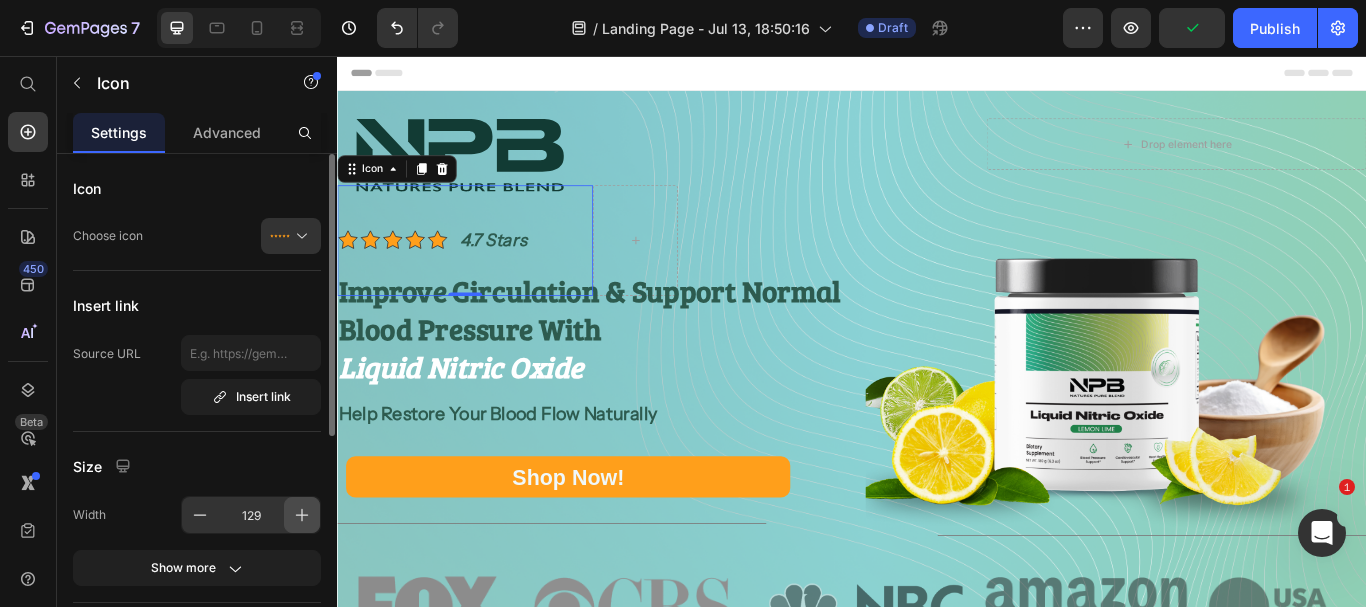 click 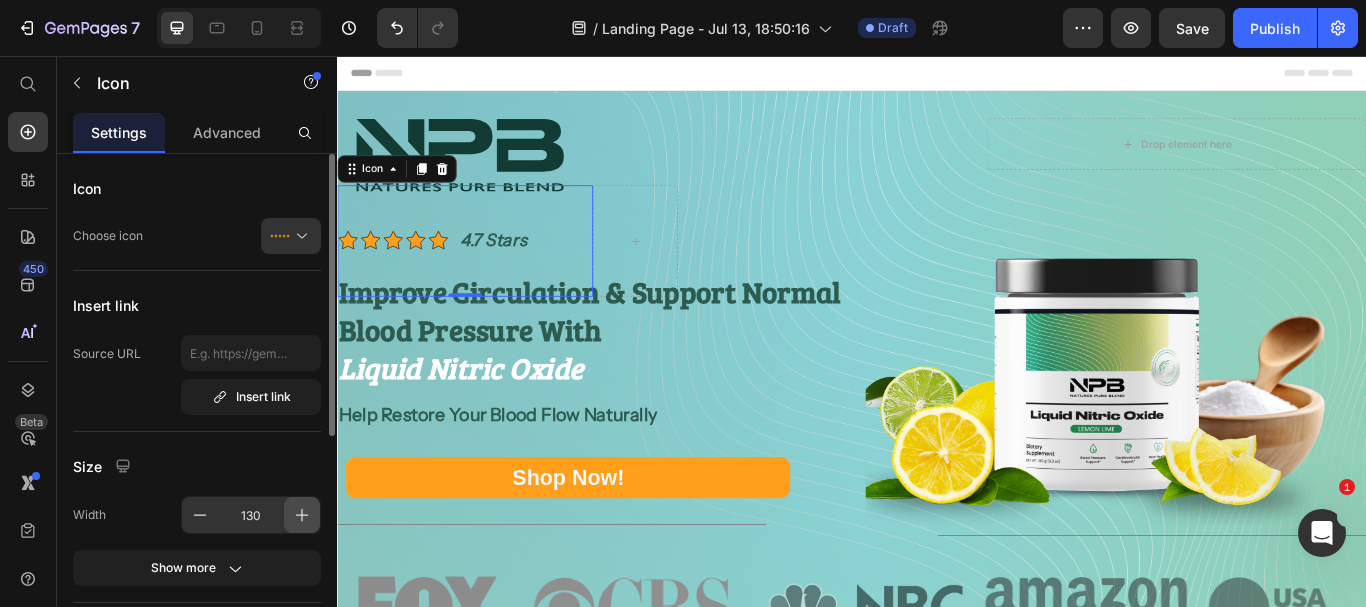 click 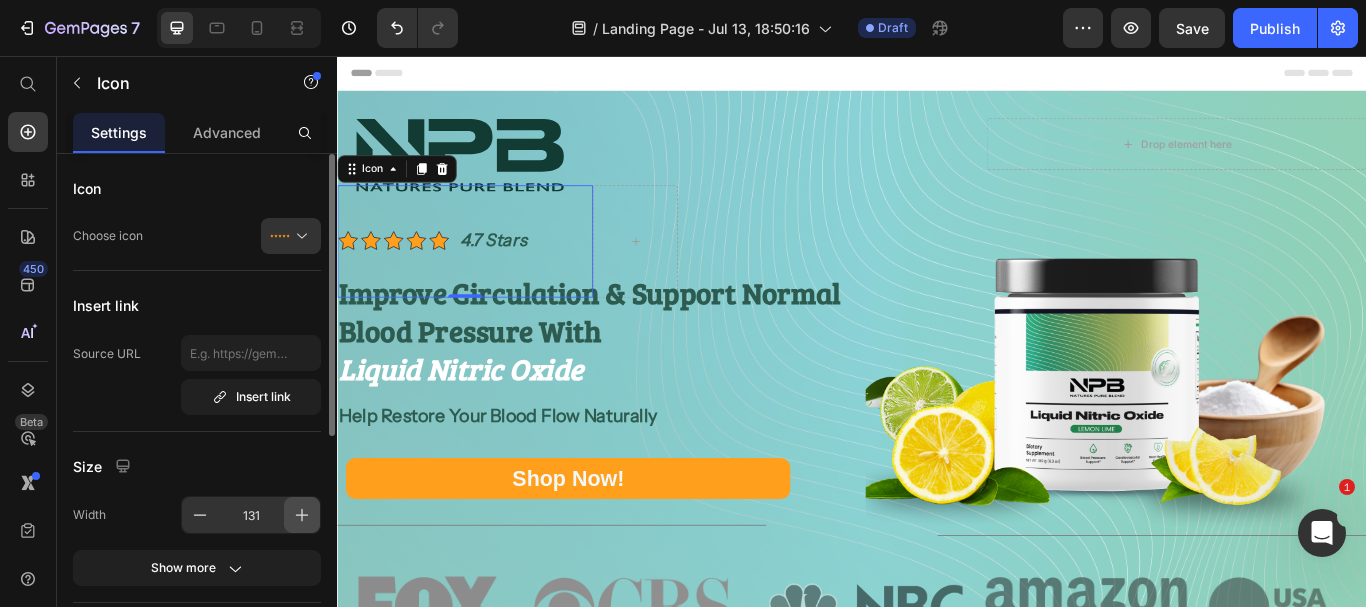 click 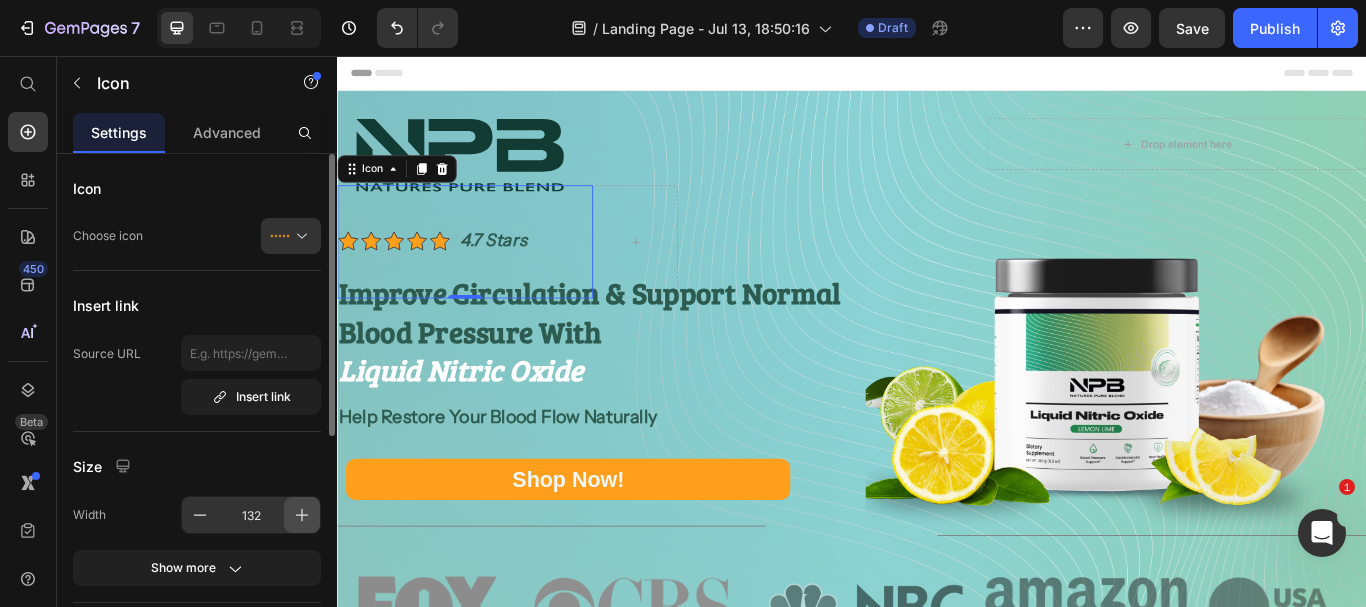 click 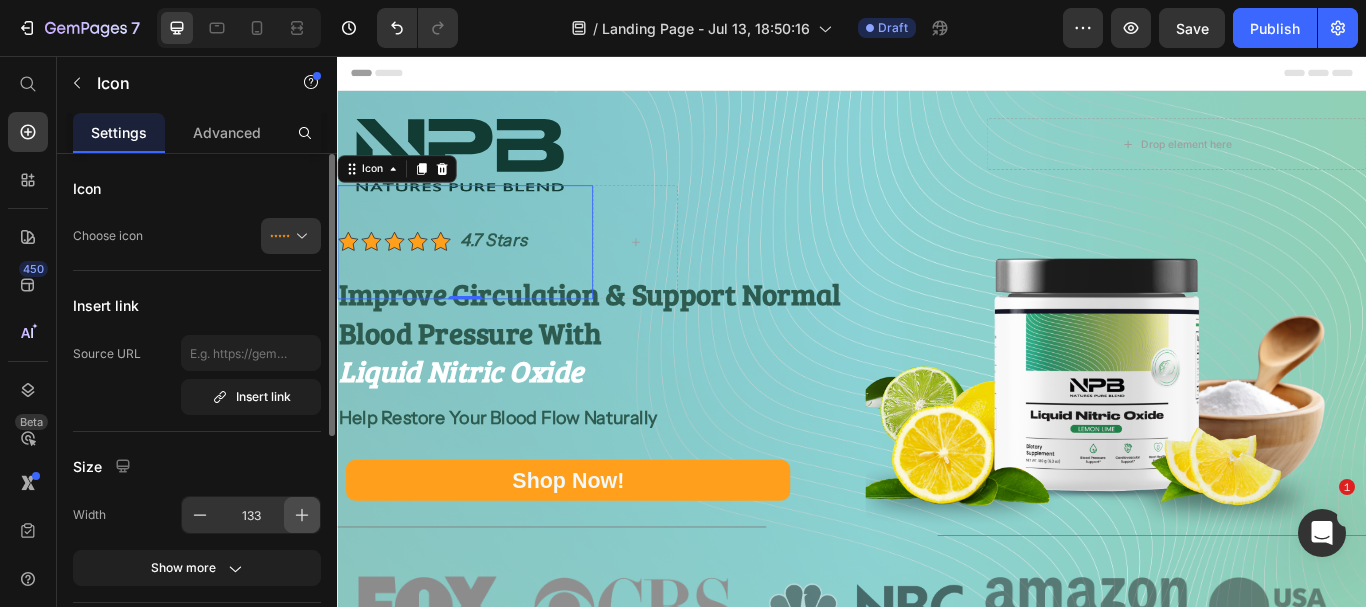click 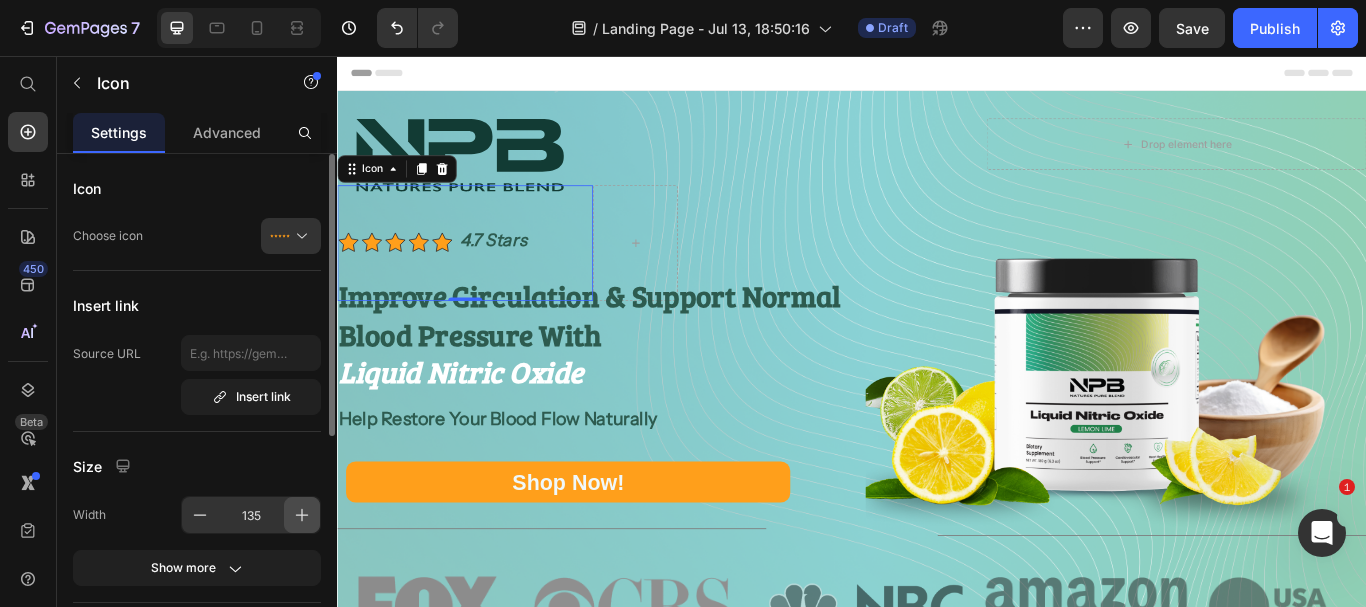 click 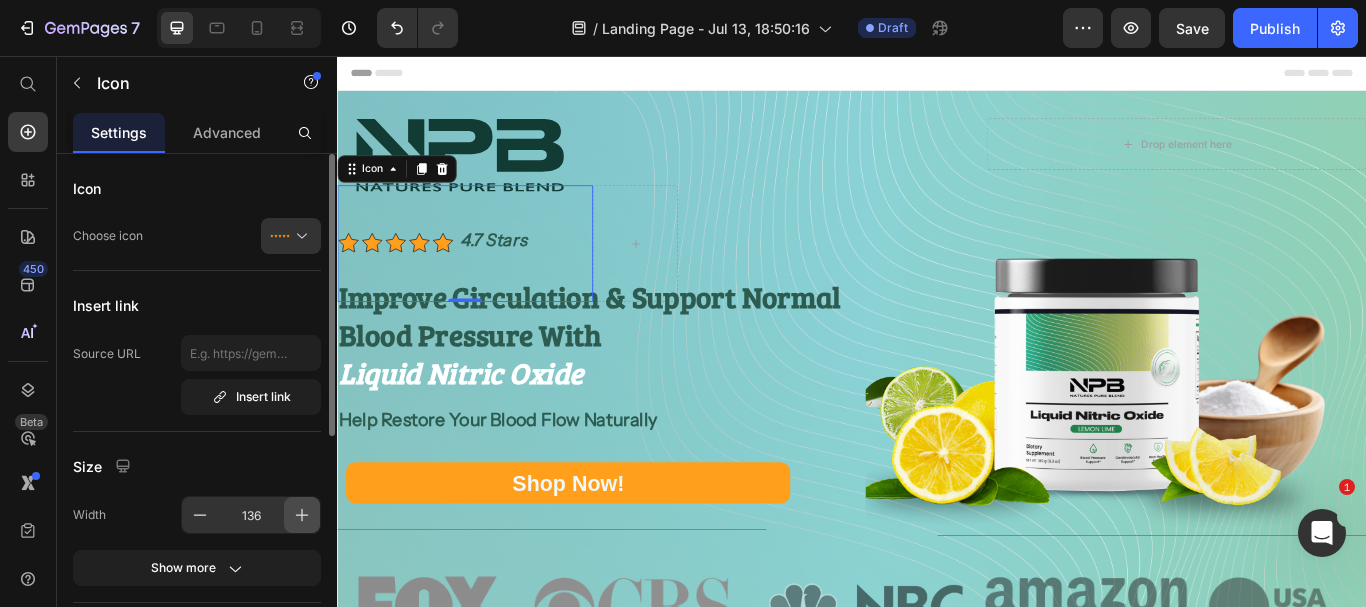 click 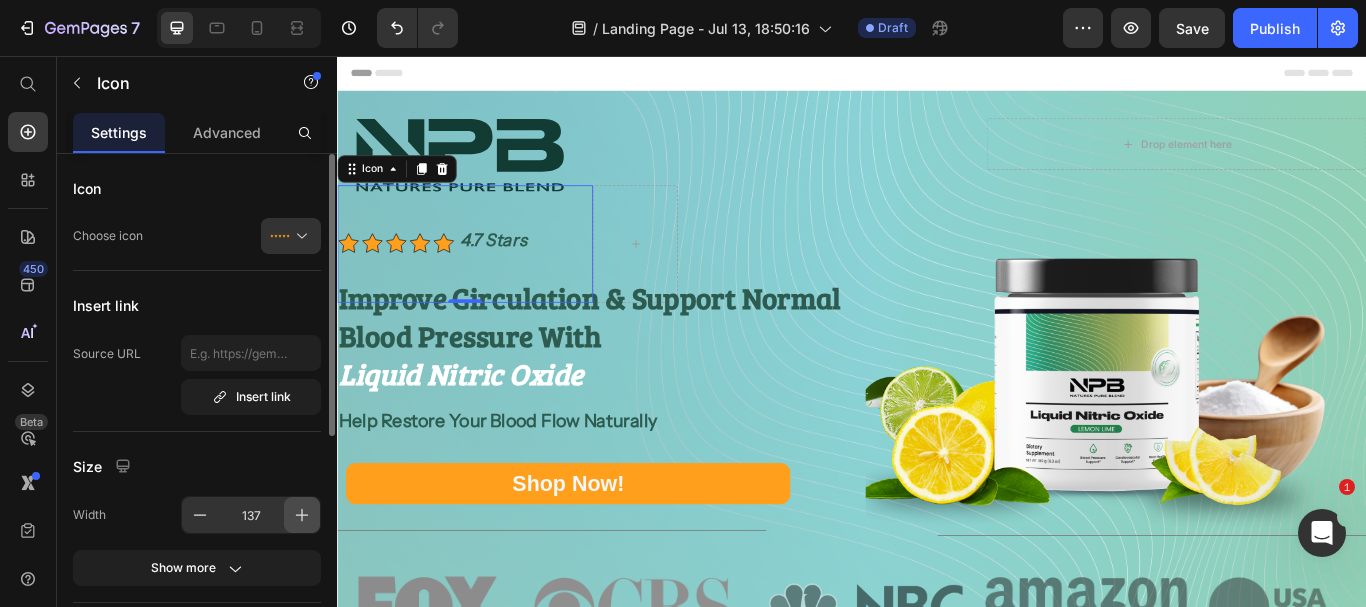 click 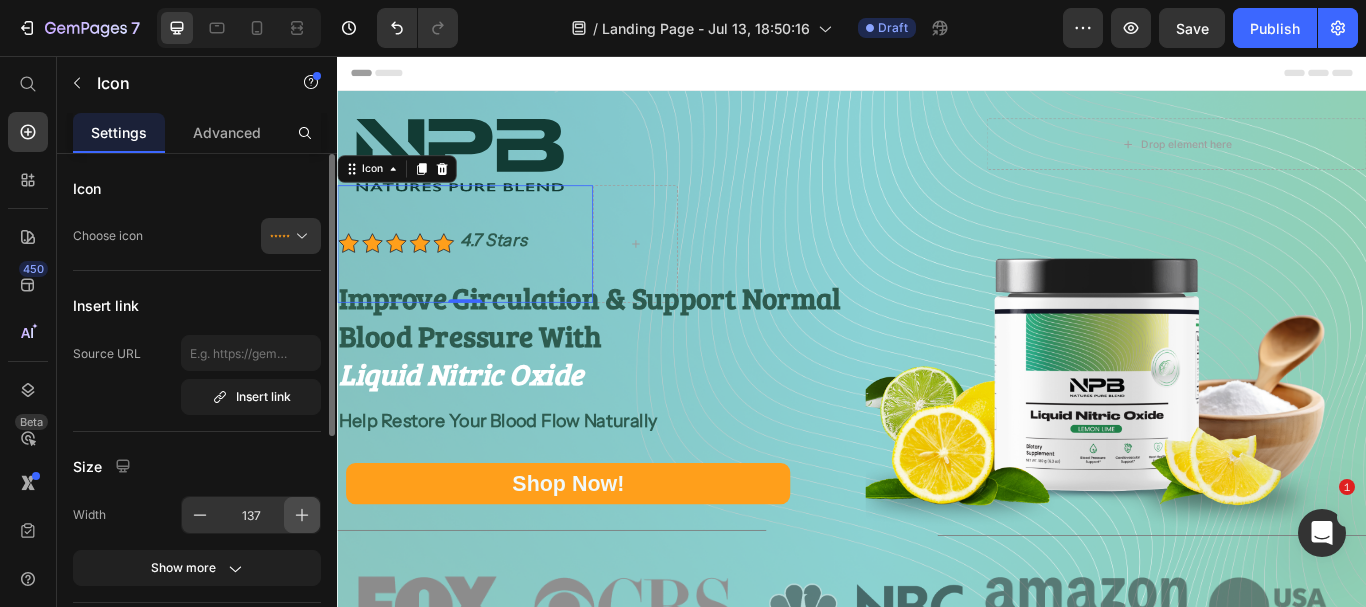 click 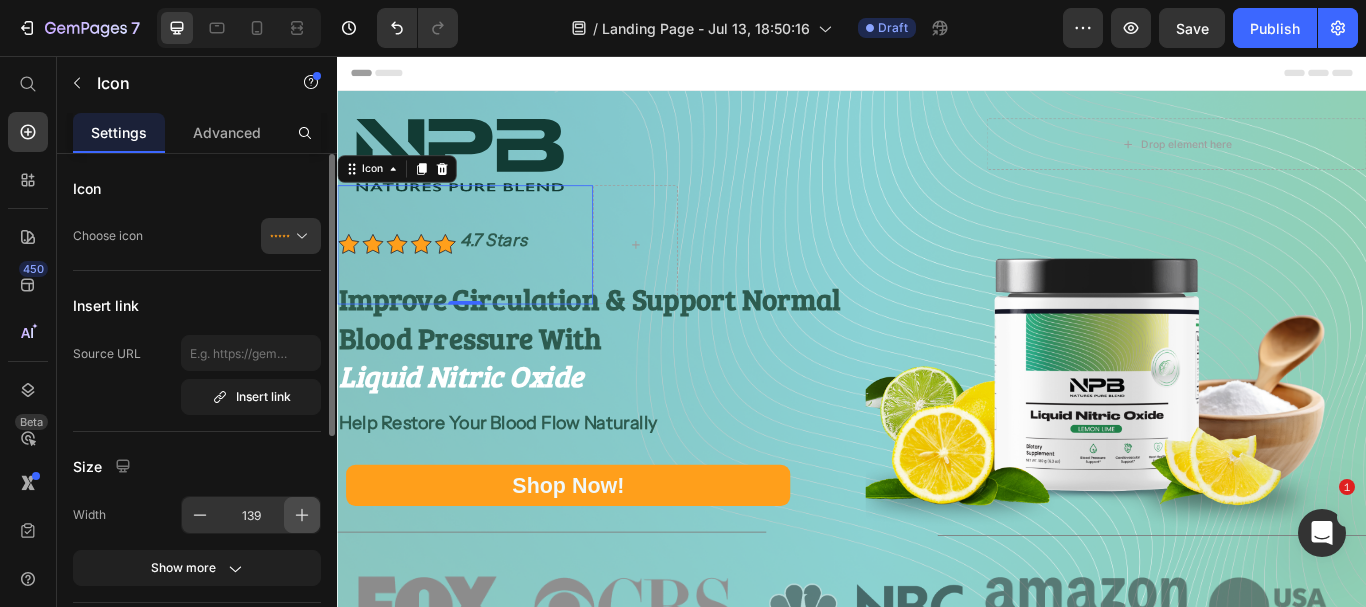 click 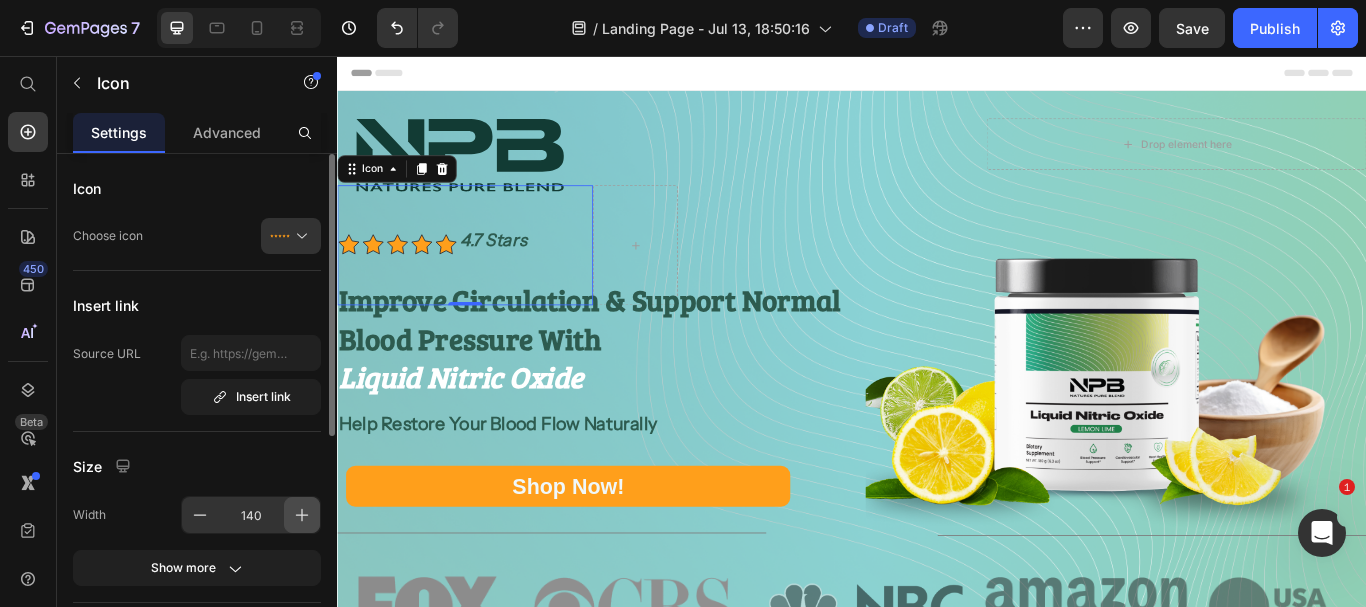 click 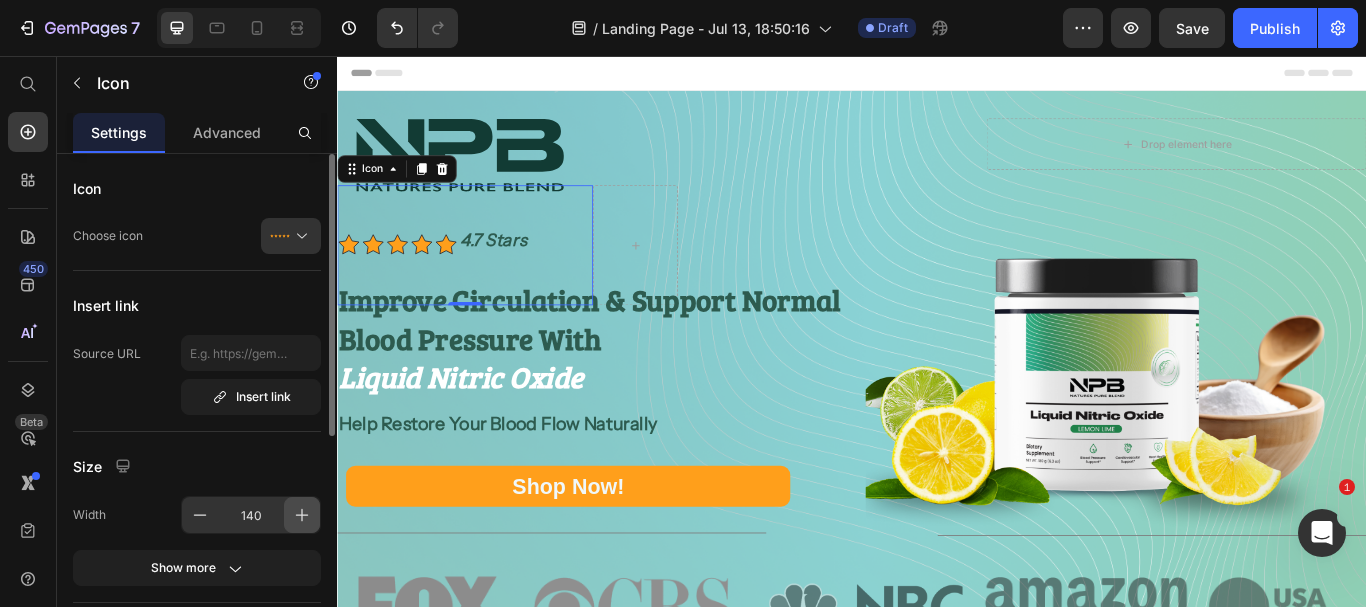 click 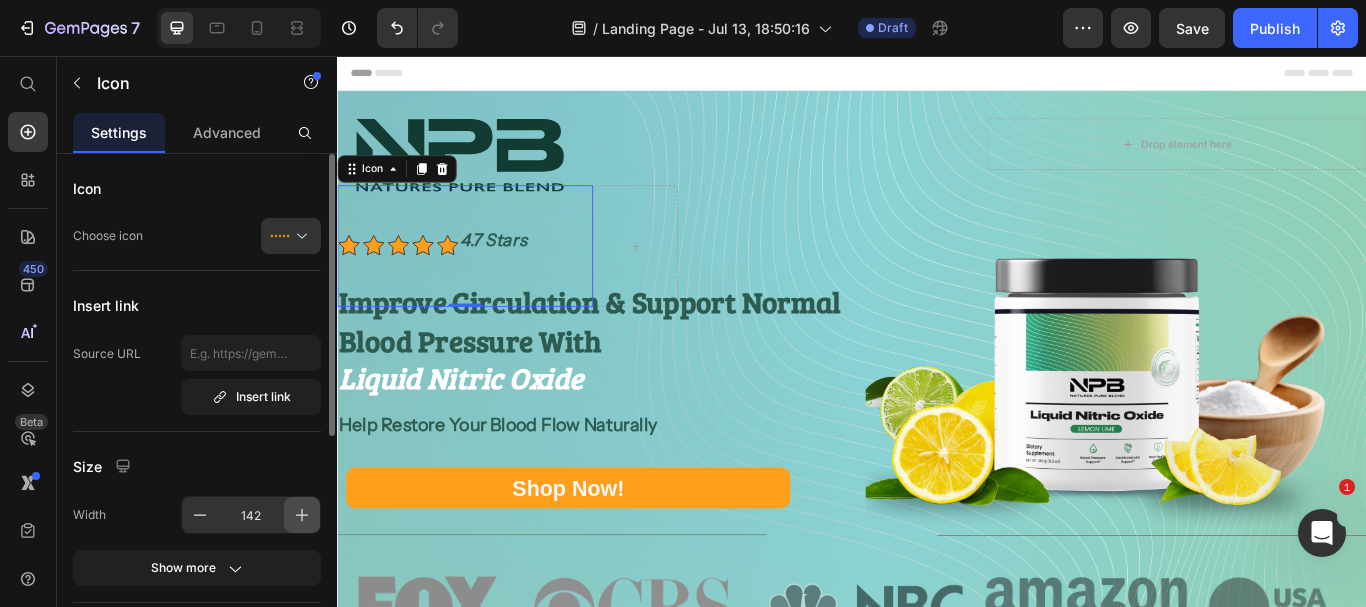 click 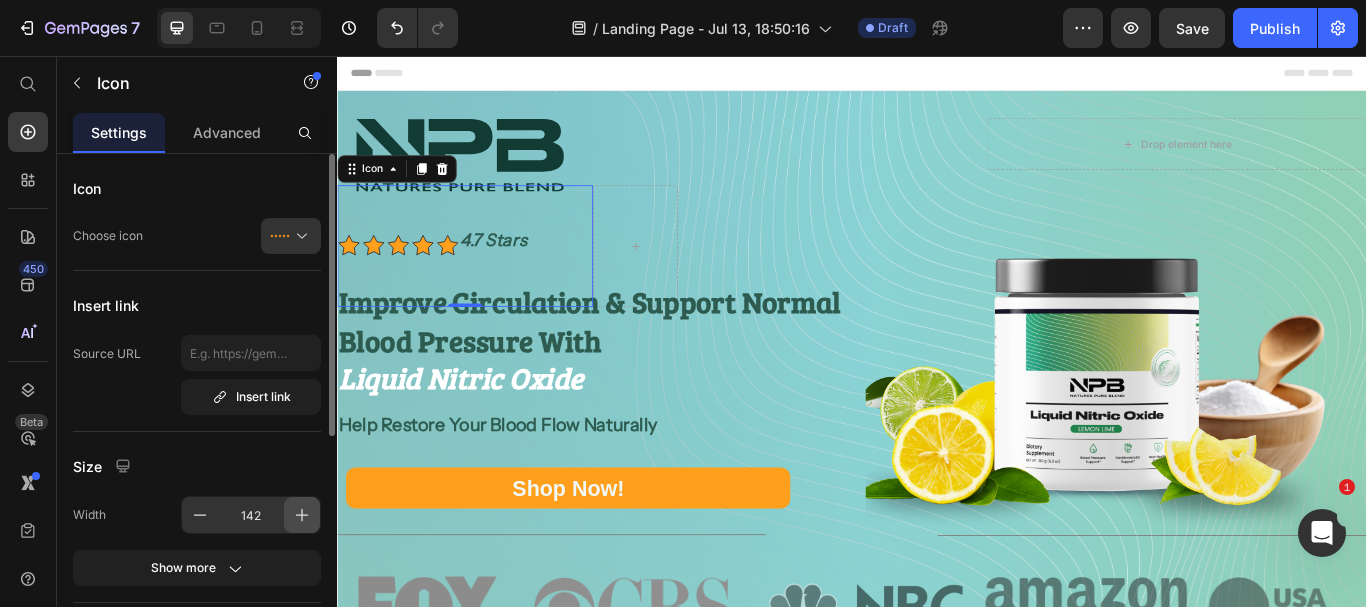 click 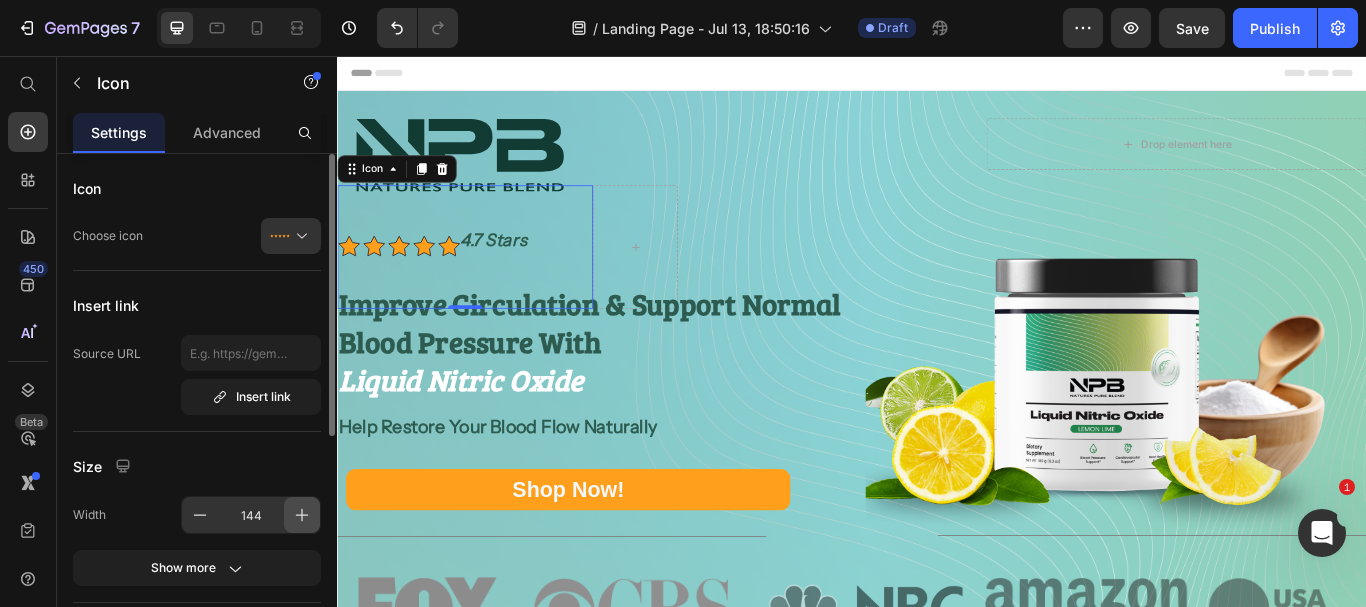 click 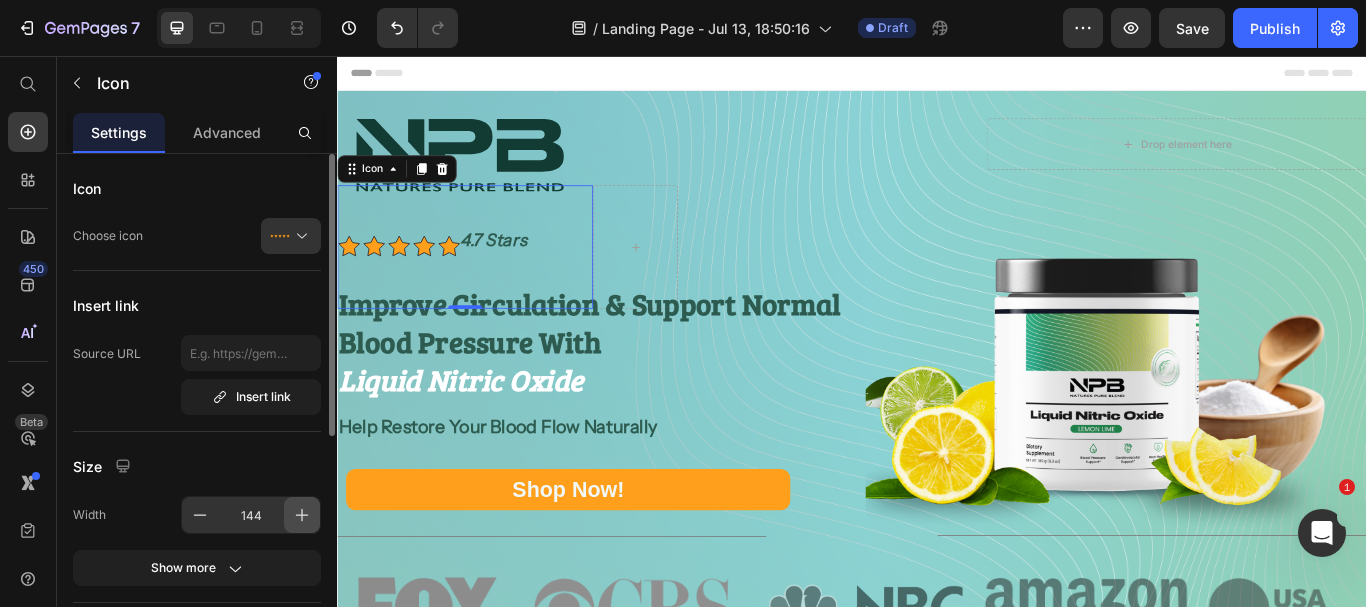 type on "145" 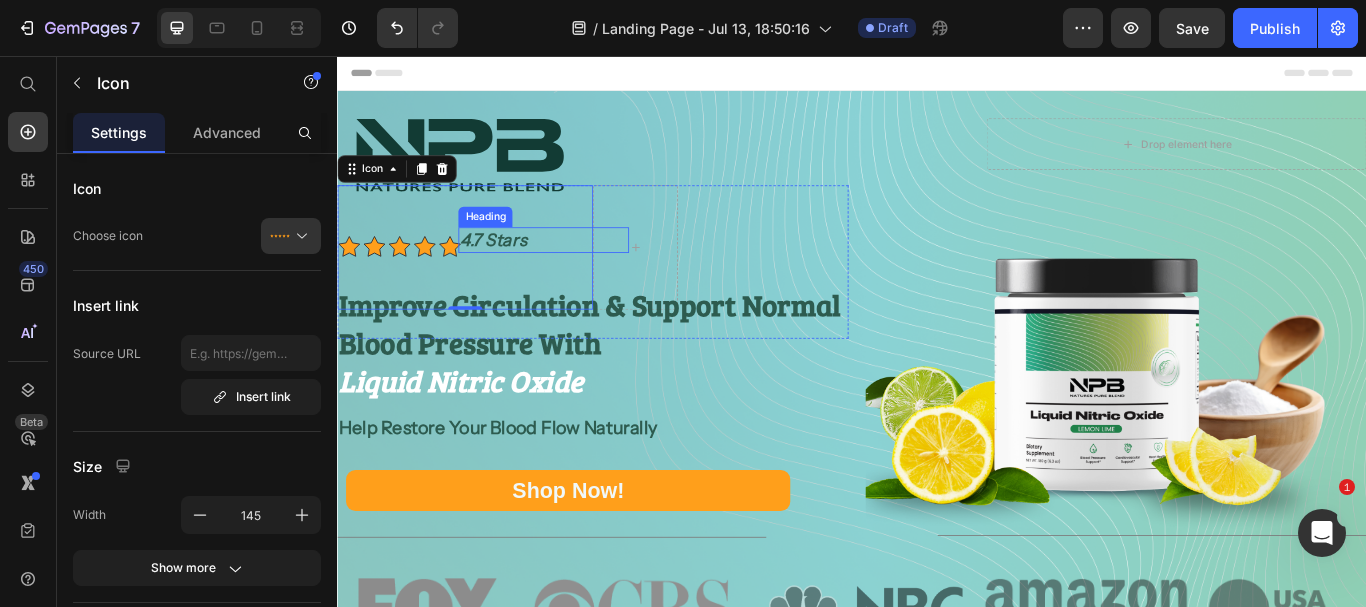 click on "4.7 Stars" at bounding box center [518, 271] 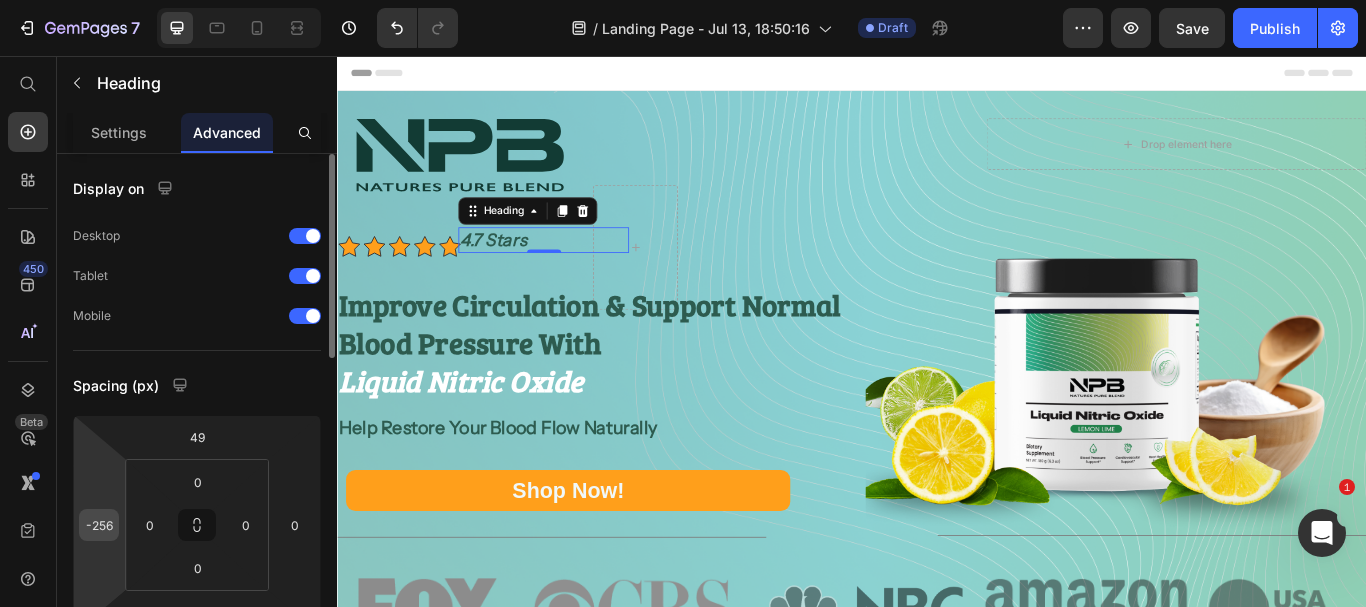 click on "-256" at bounding box center (99, 525) 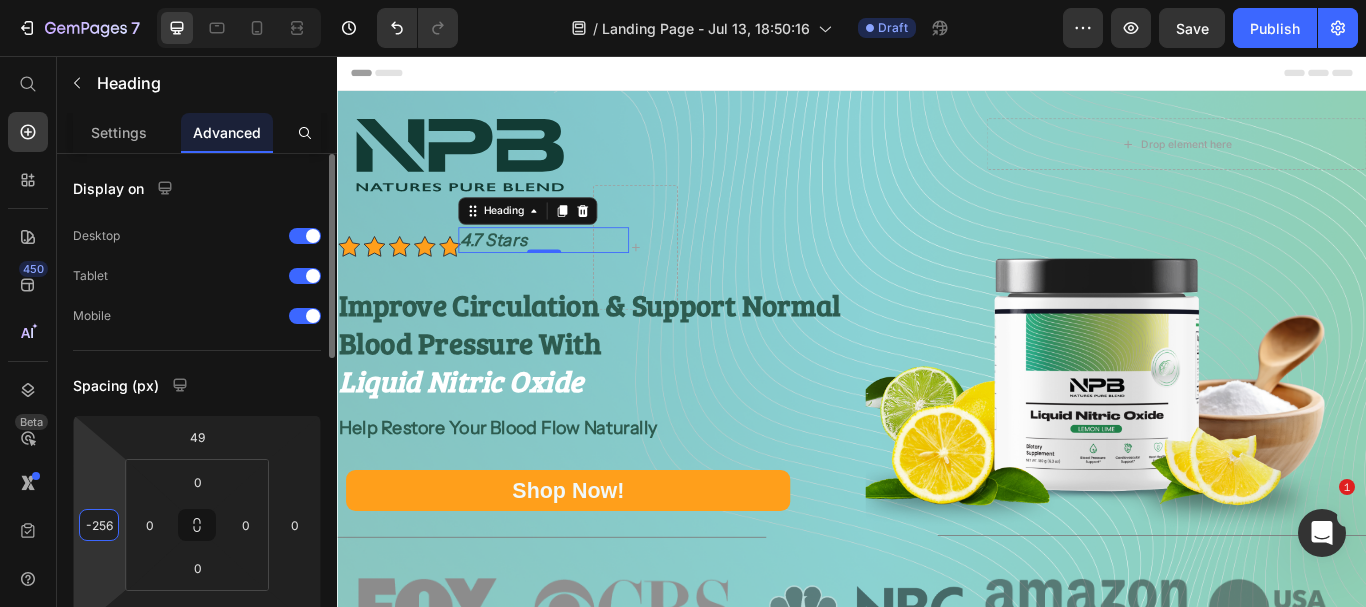 click on "-256" at bounding box center [99, 525] 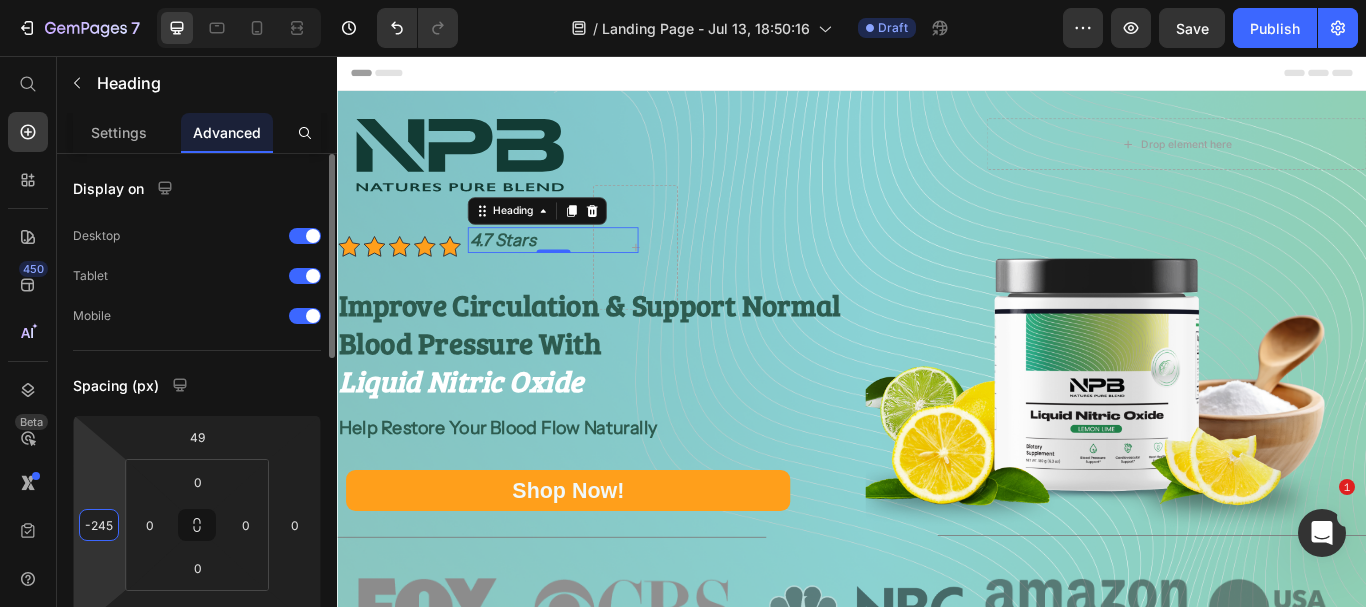 type on "-244" 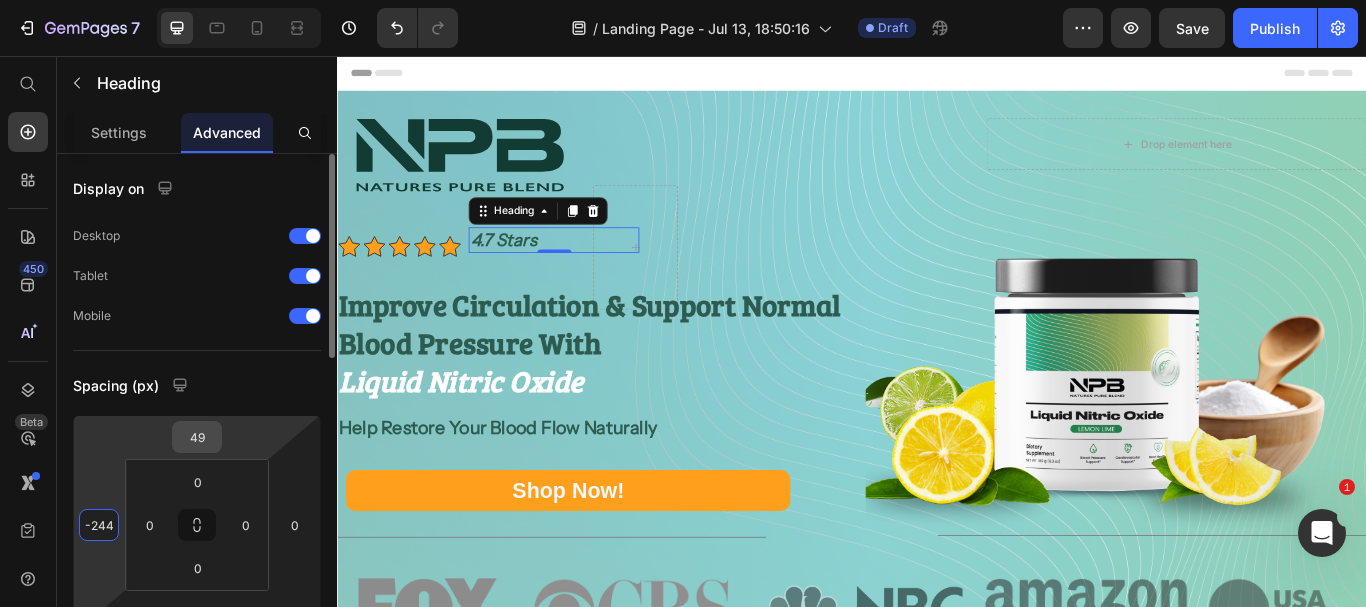 click on "49" at bounding box center [197, 437] 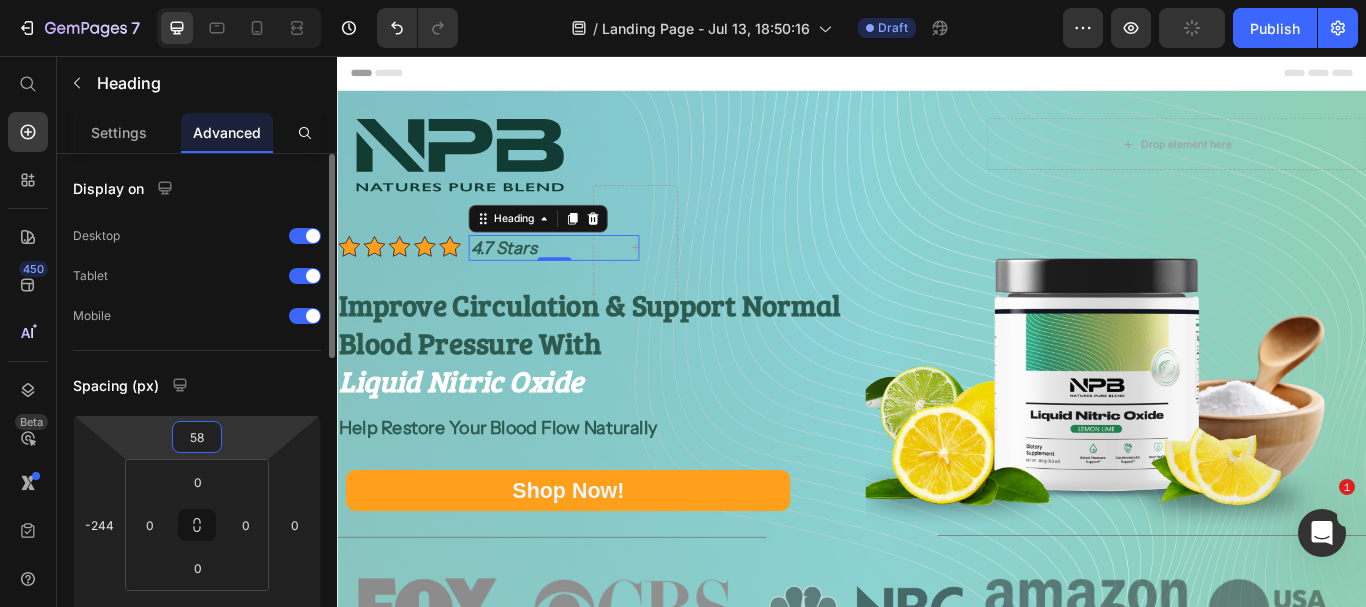 type on "59" 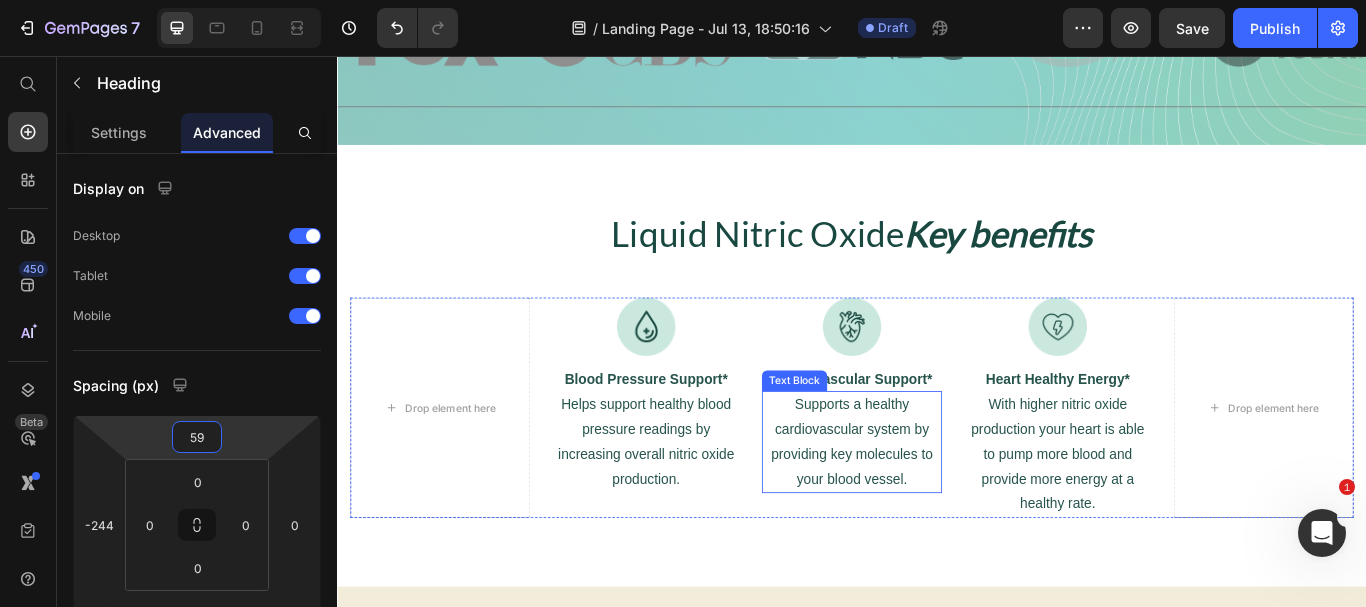 scroll, scrollTop: 661, scrollLeft: 0, axis: vertical 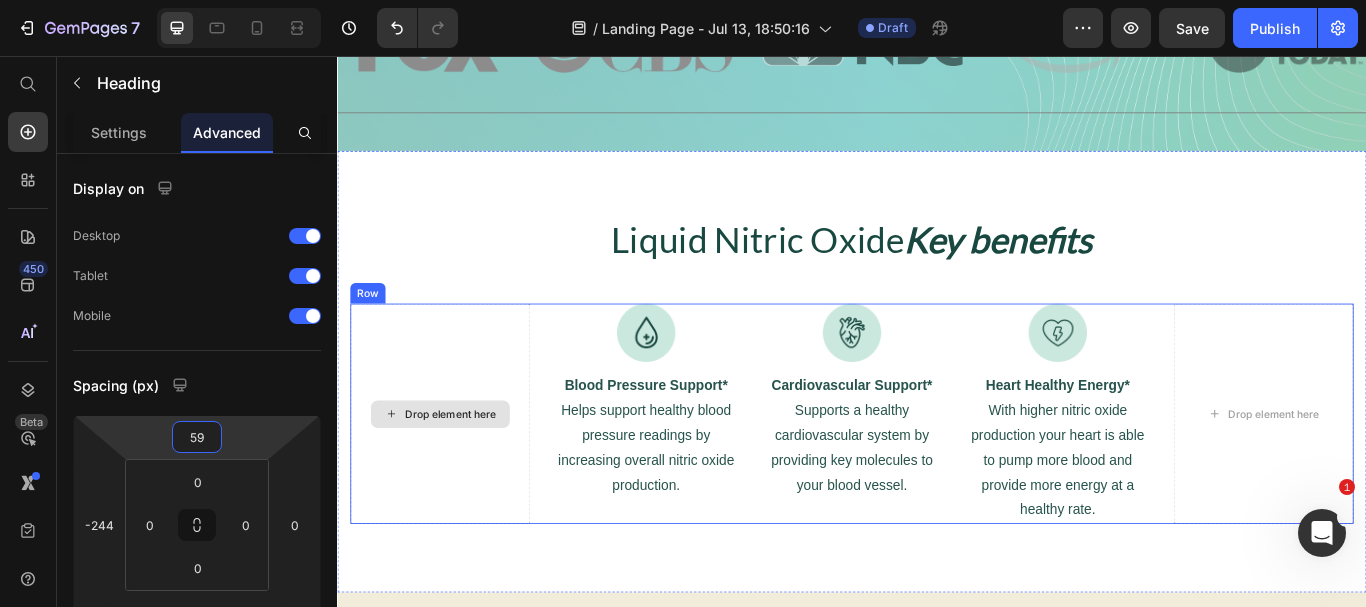 click on "Drop element here" at bounding box center [457, 473] 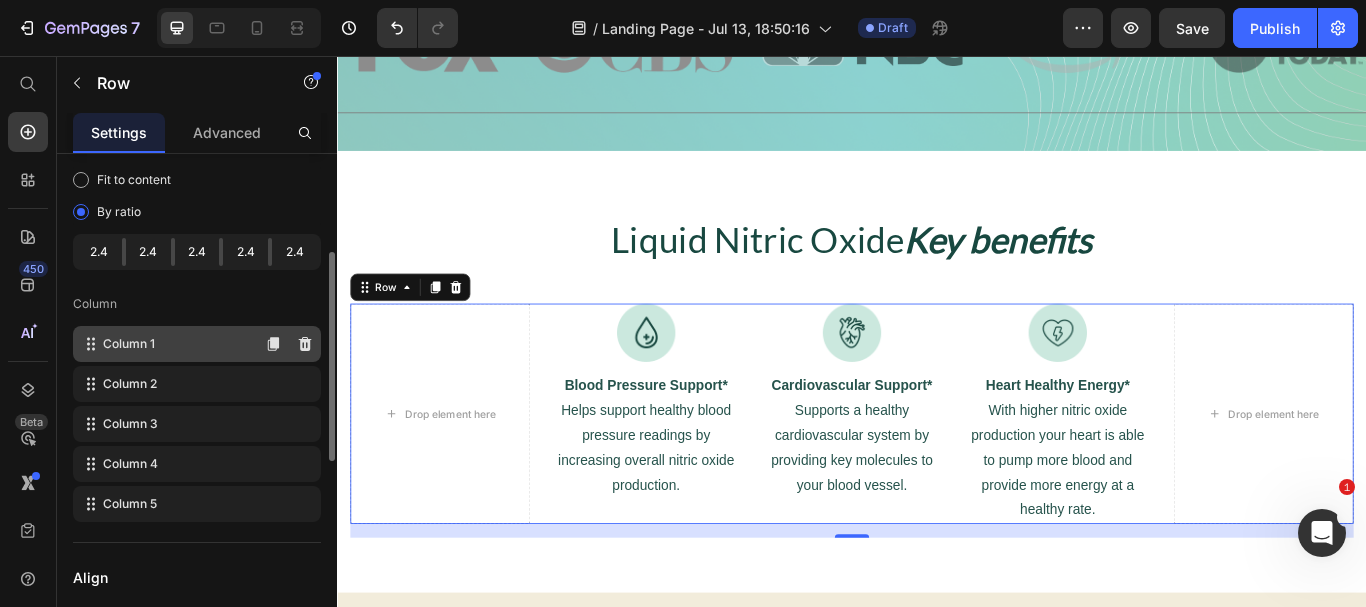 scroll, scrollTop: 200, scrollLeft: 0, axis: vertical 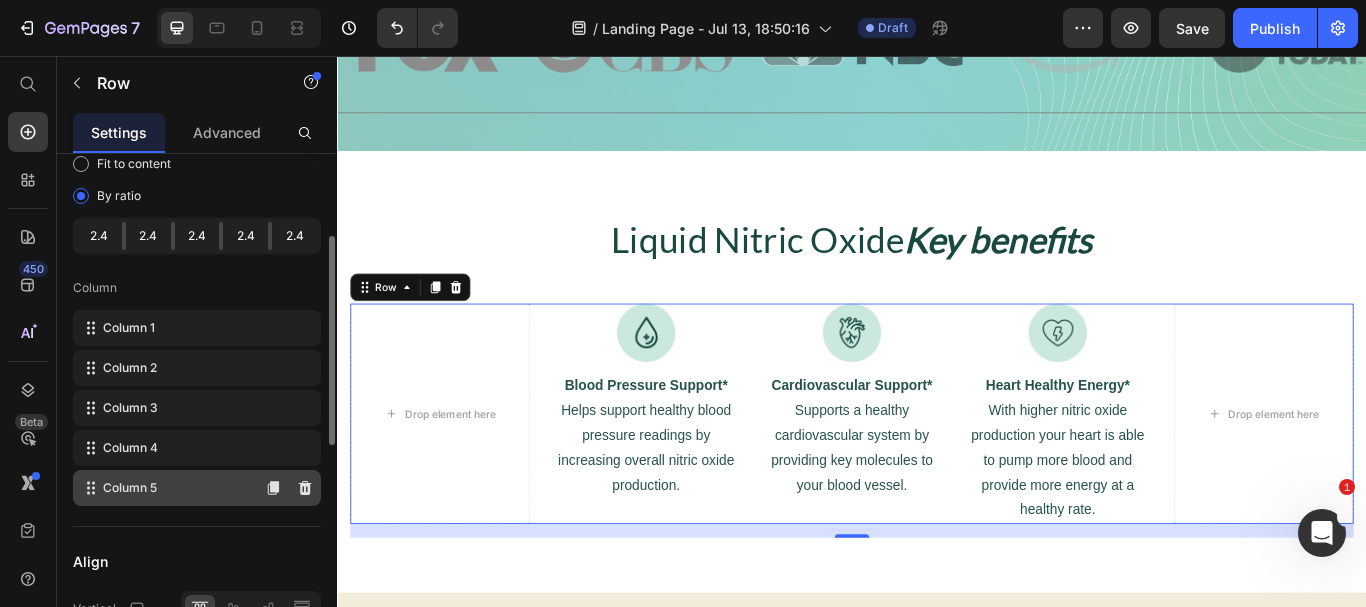 click on "Column 5" 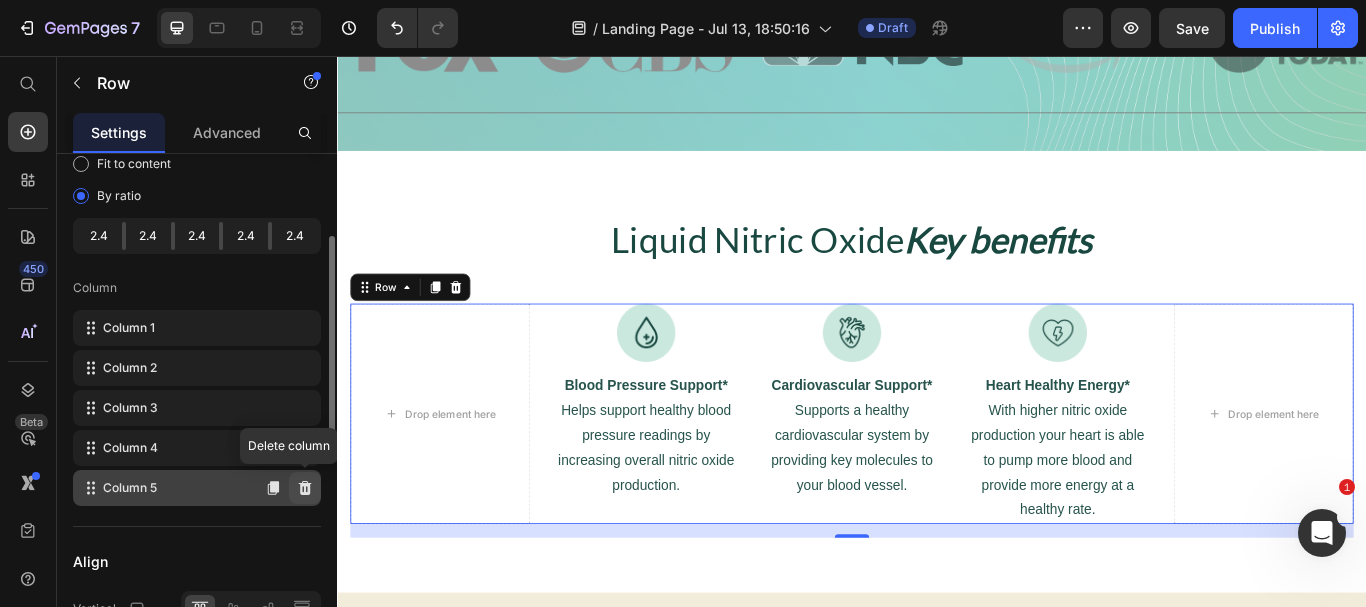 click 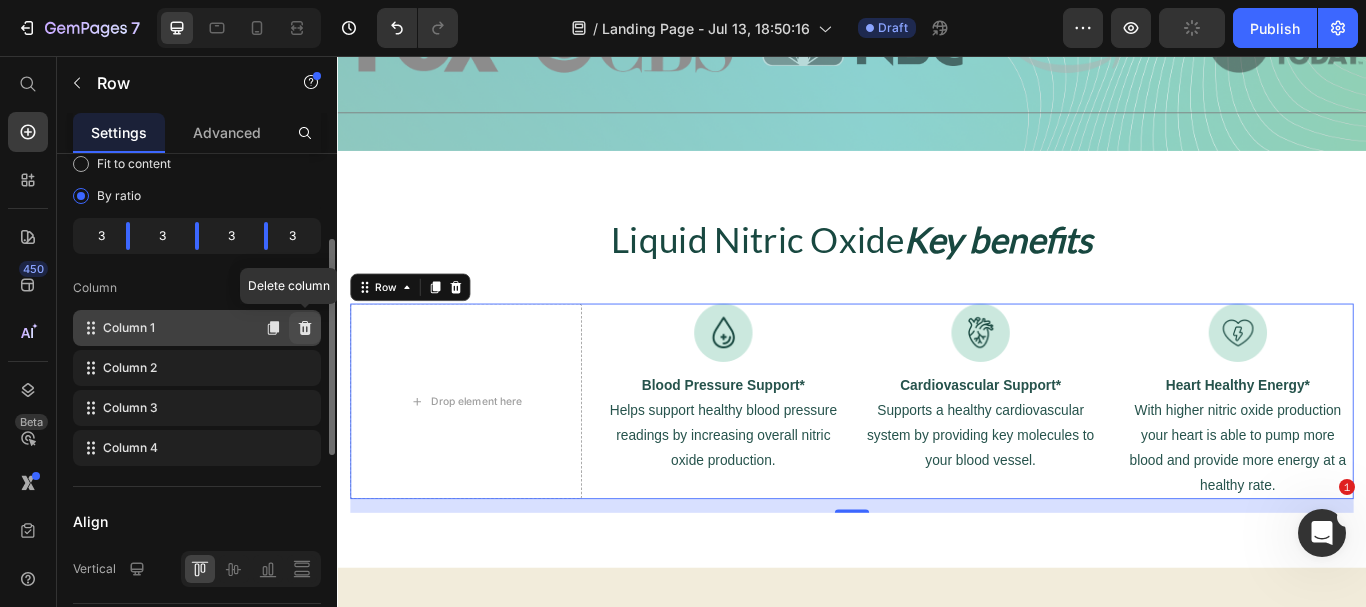 click 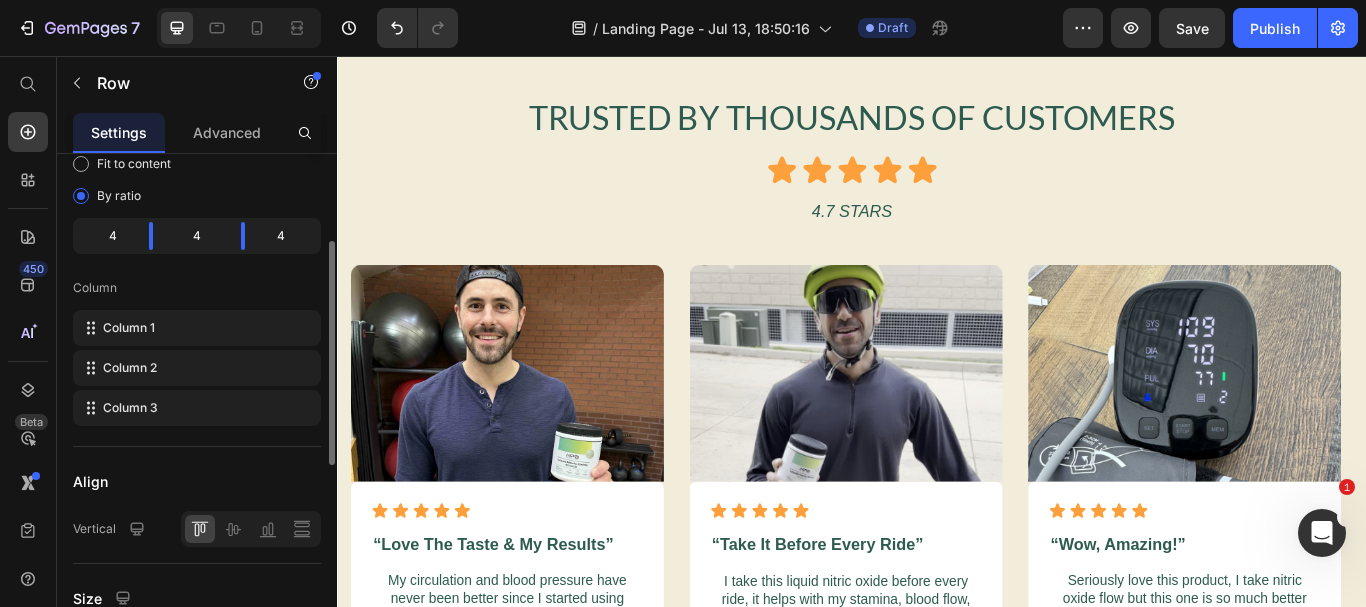 scroll, scrollTop: 1058, scrollLeft: 0, axis: vertical 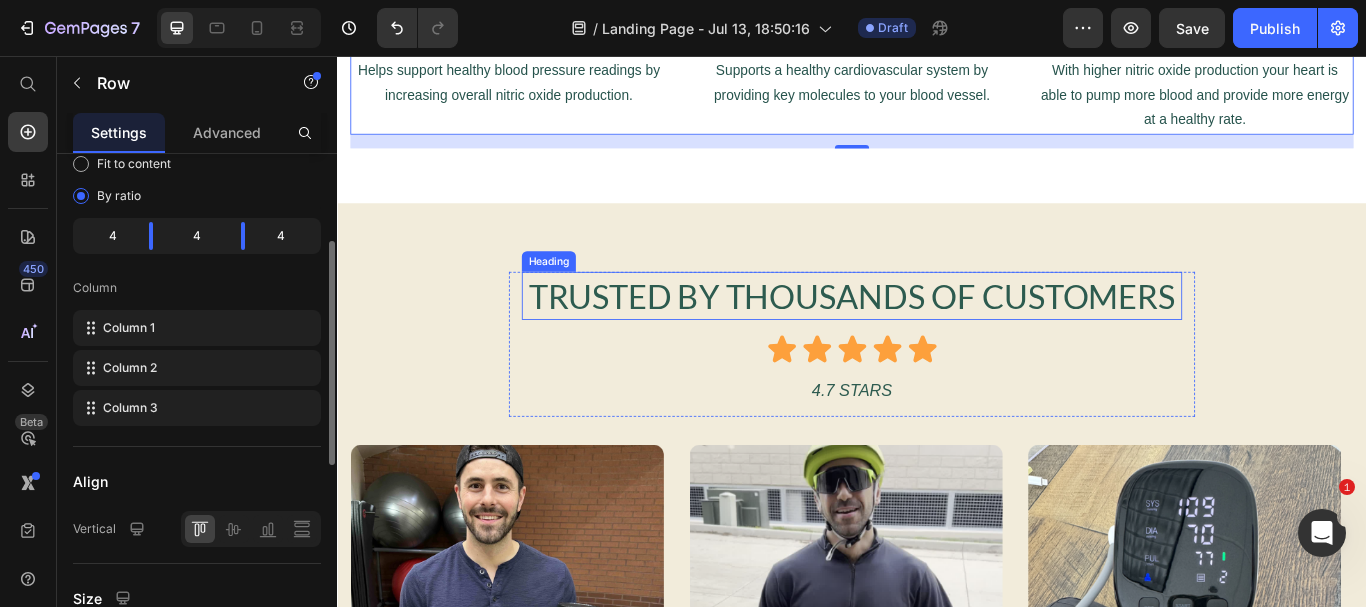 click on "Trusted By Thousands Of Customers" at bounding box center [937, 336] 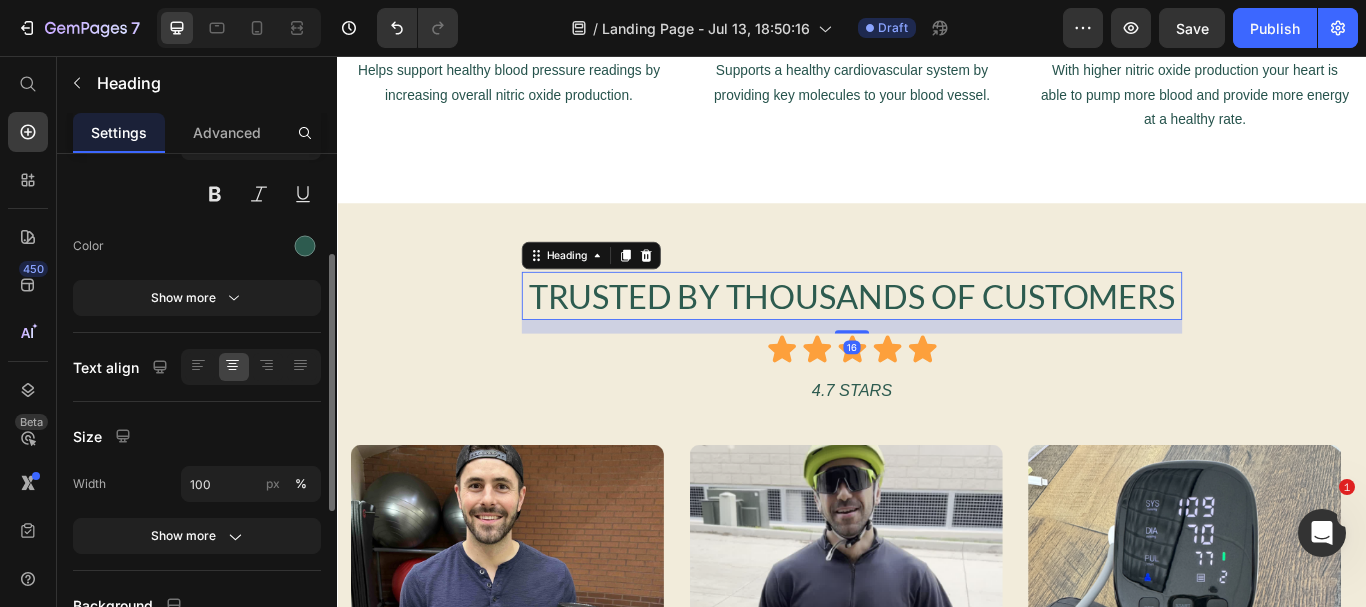 scroll, scrollTop: 0, scrollLeft: 0, axis: both 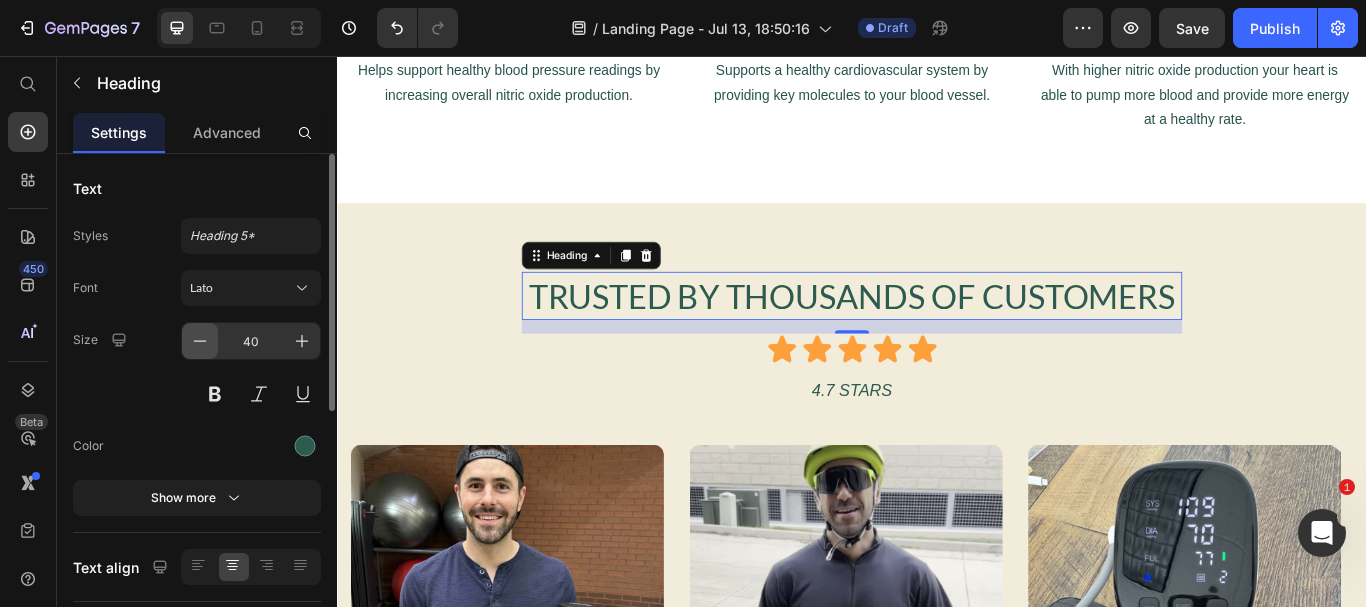 click 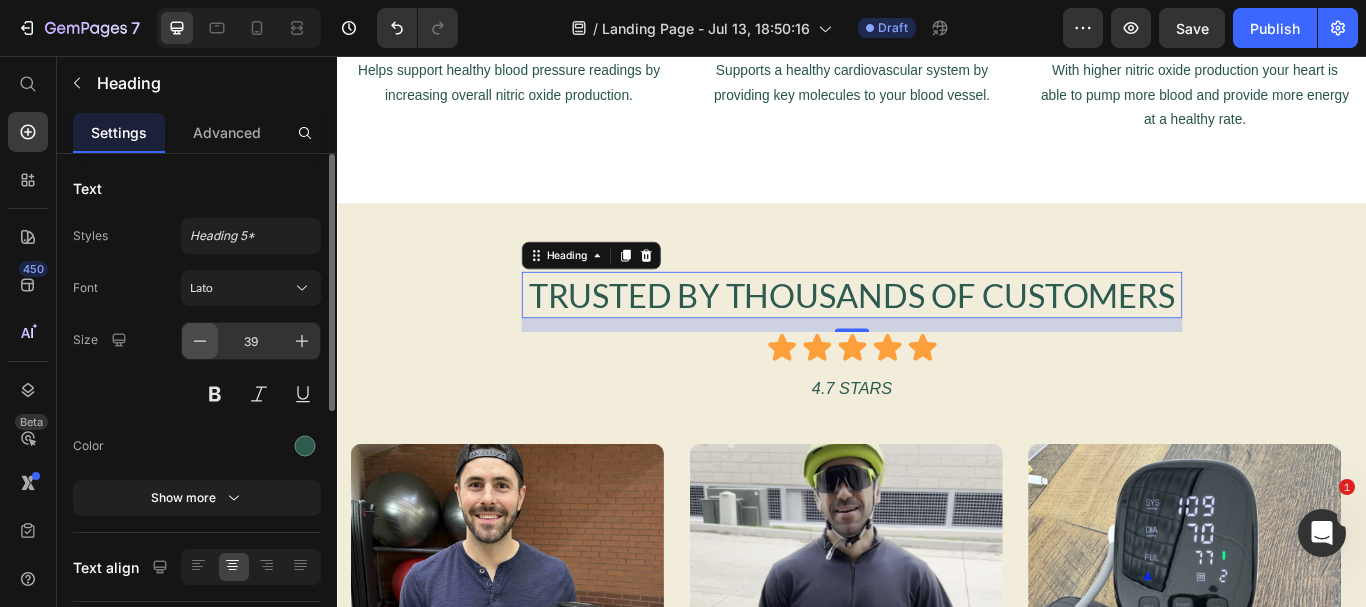 click 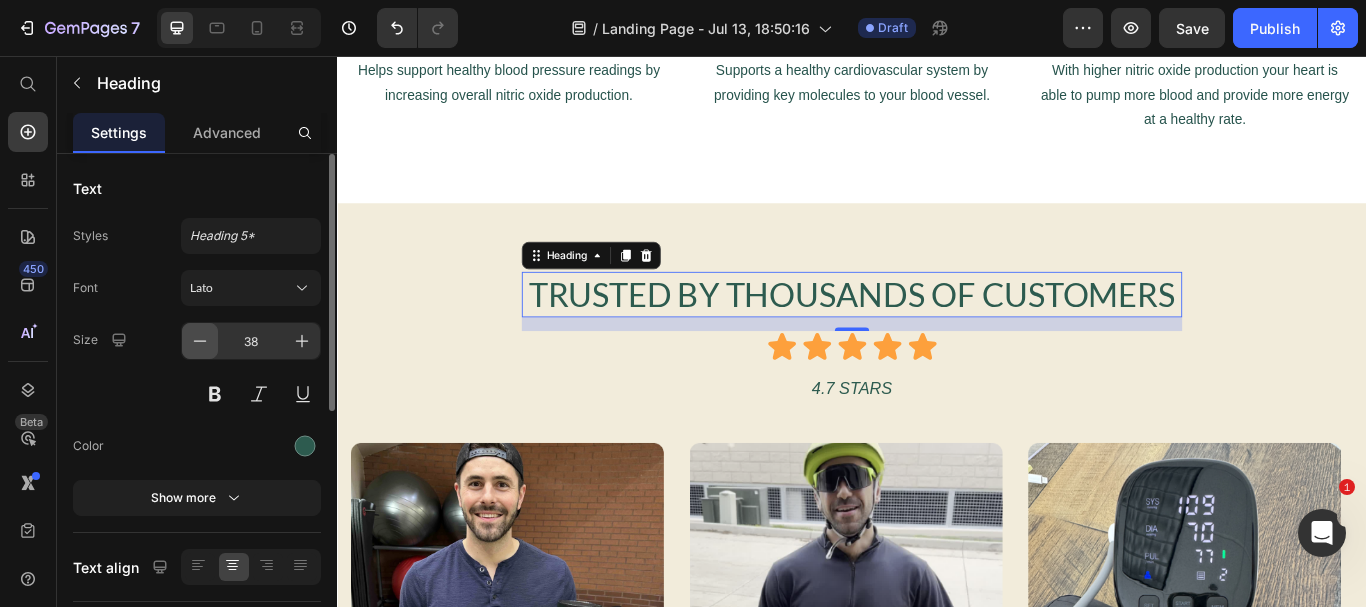 click 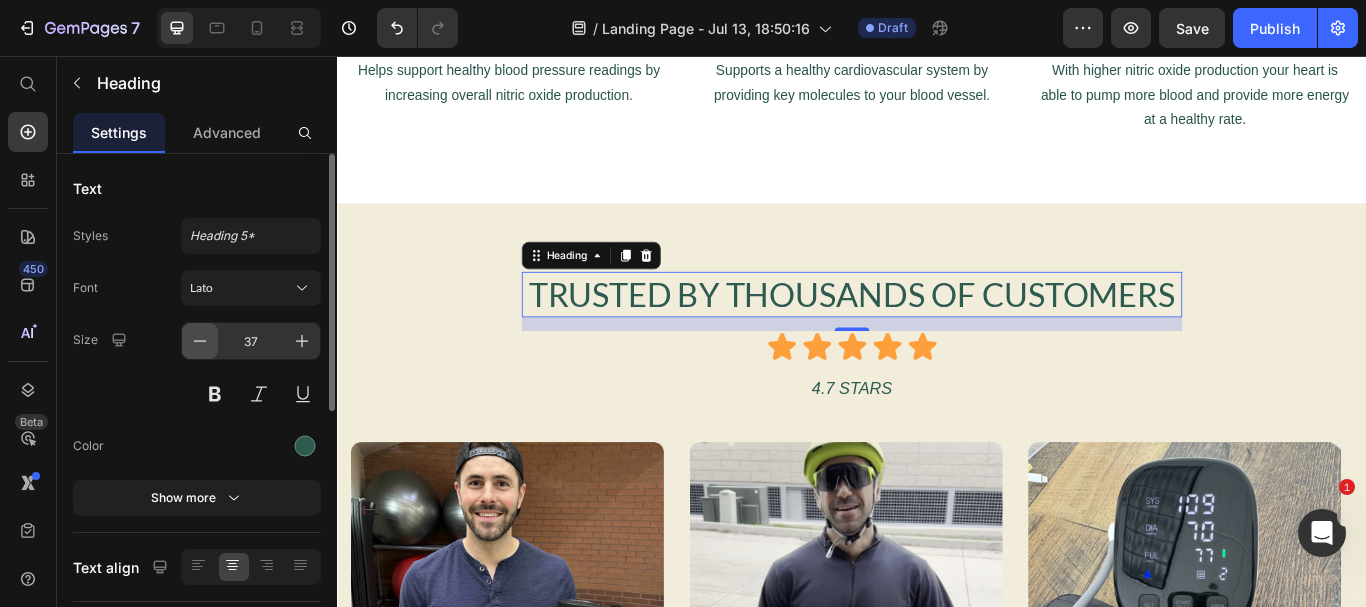 click 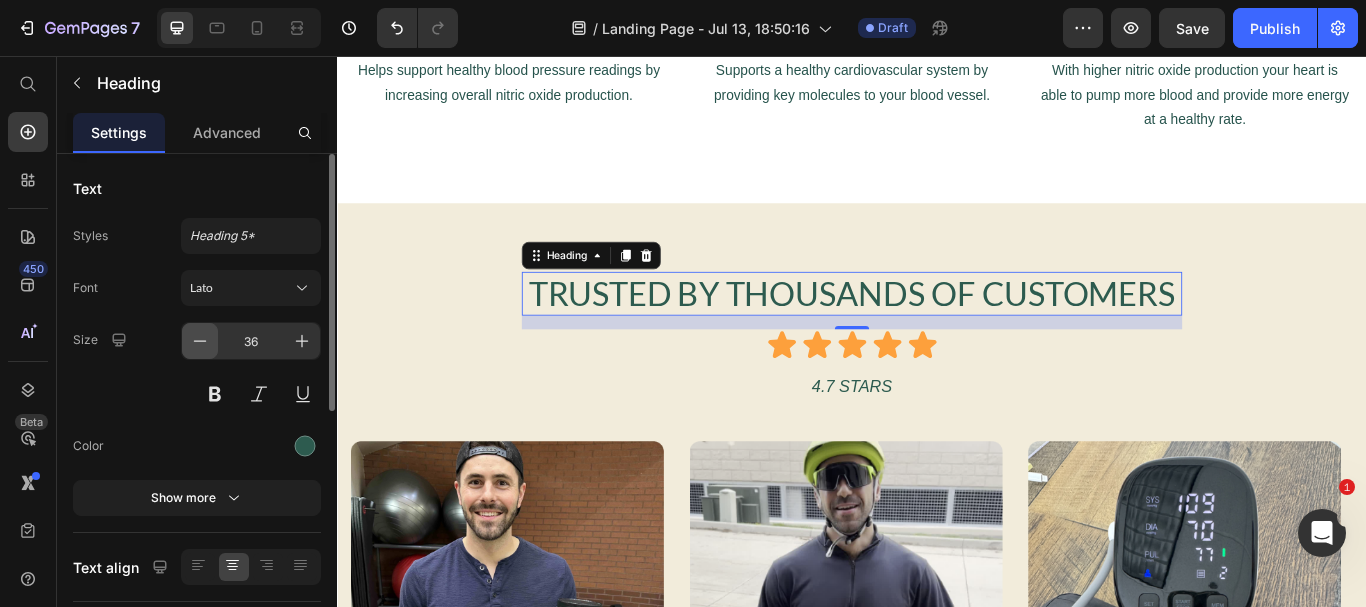 click 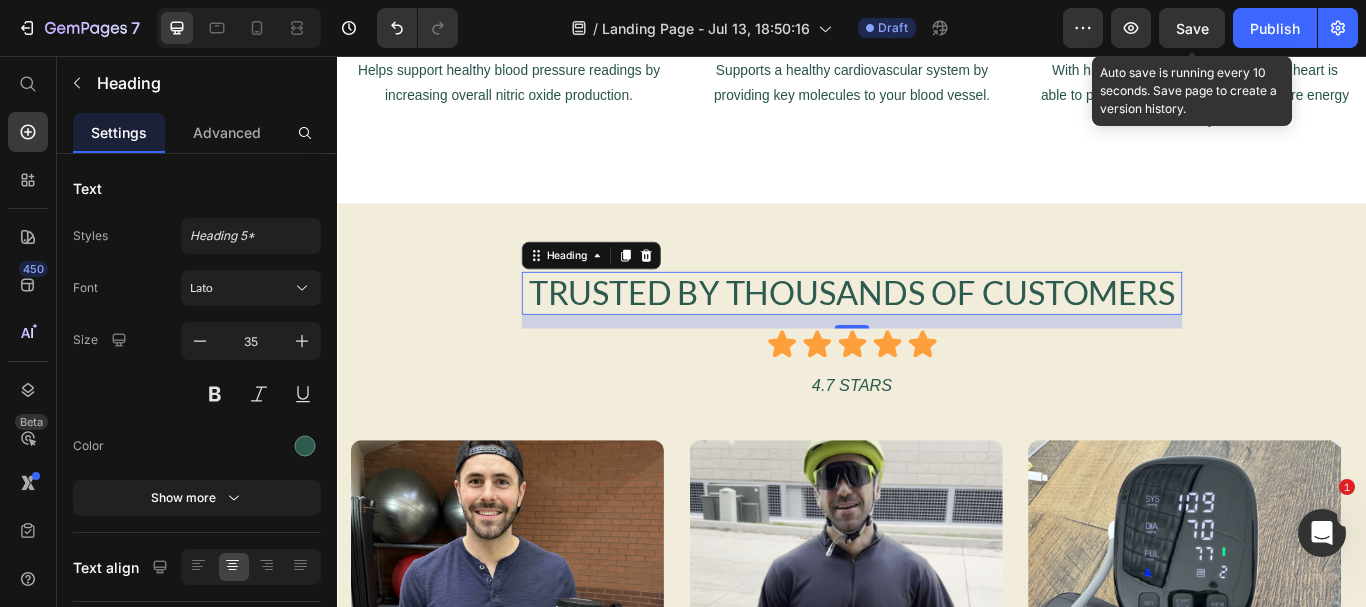 click on "Save" at bounding box center [1192, 28] 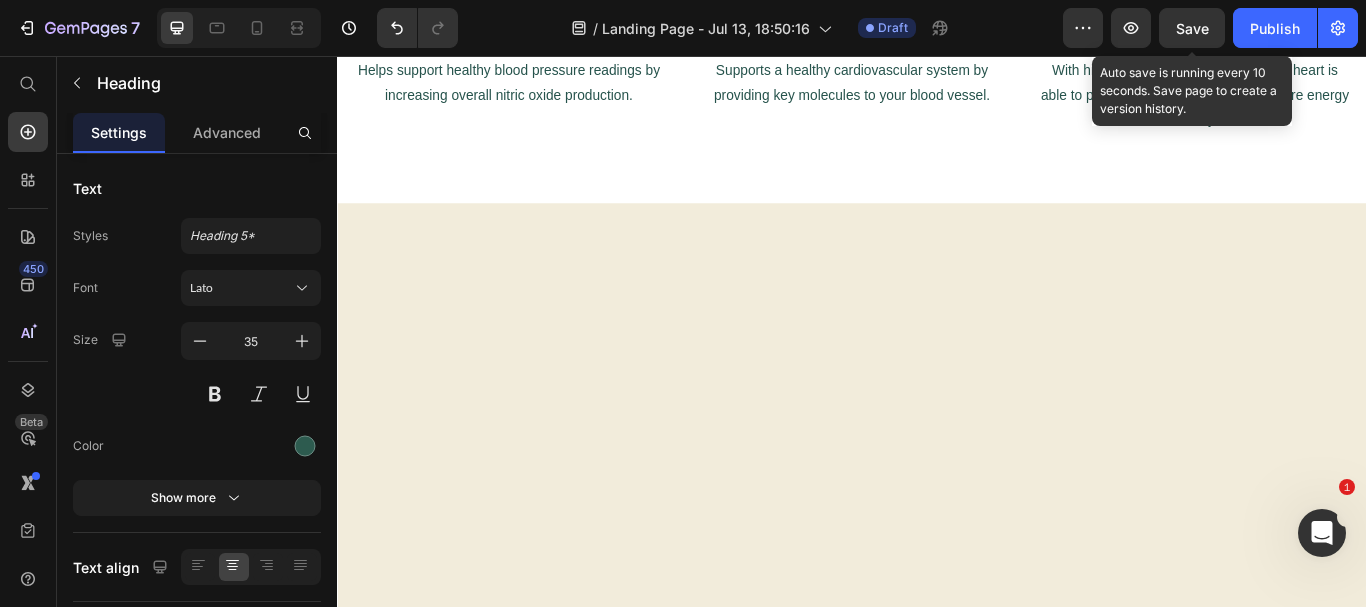 scroll, scrollTop: 0, scrollLeft: 0, axis: both 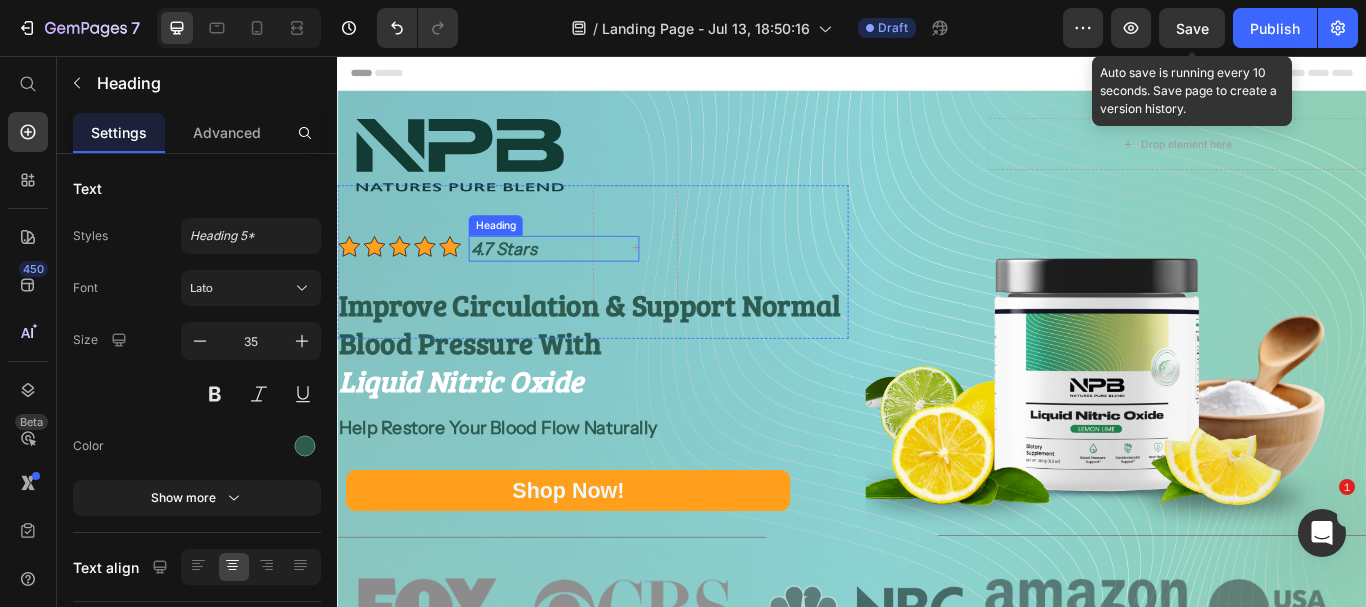 click on "4.7 Stars" at bounding box center [530, 281] 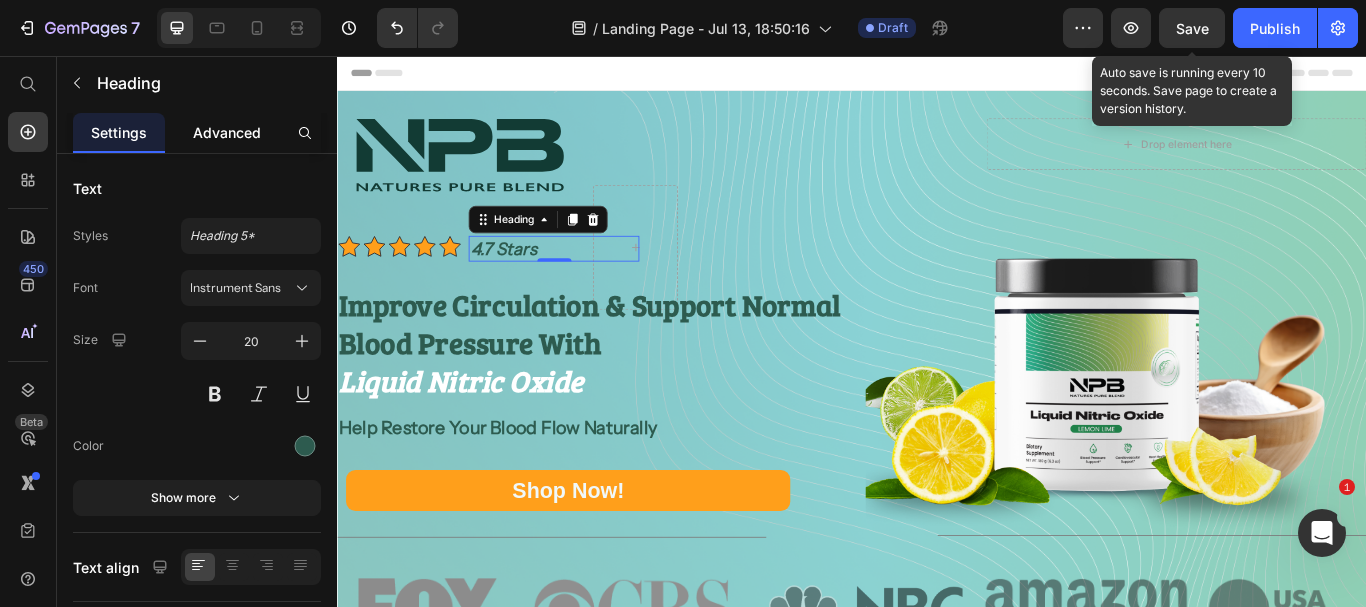 click on "Advanced" at bounding box center [227, 132] 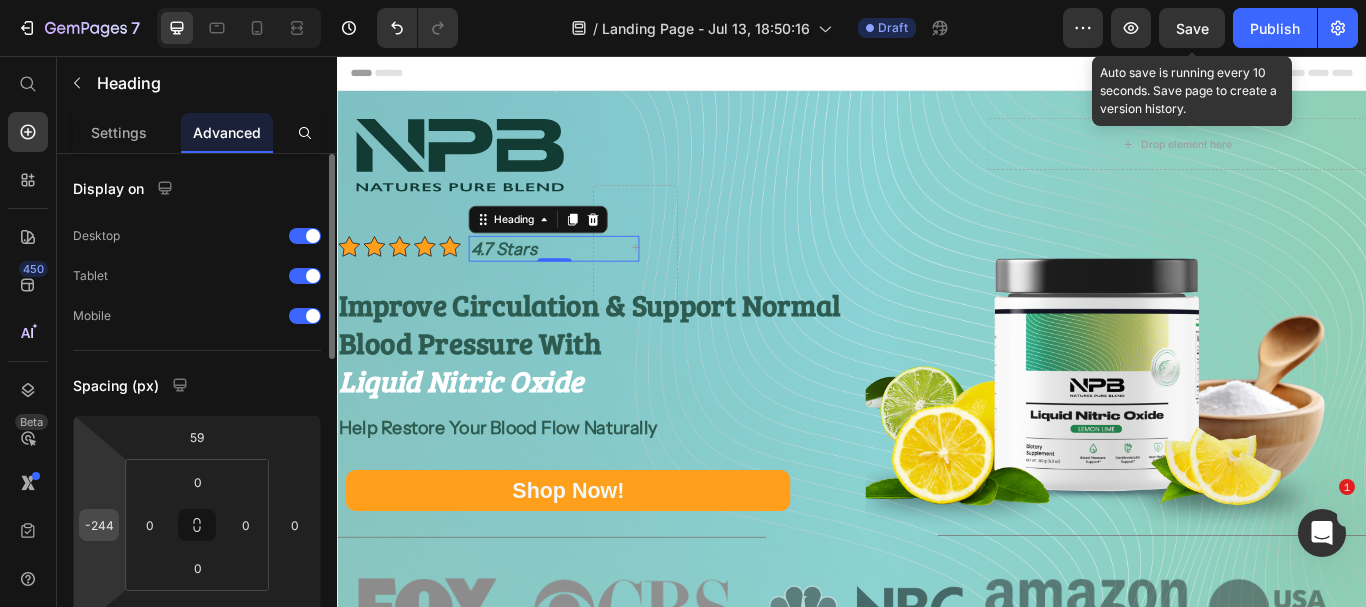 click on "-244" at bounding box center [99, 525] 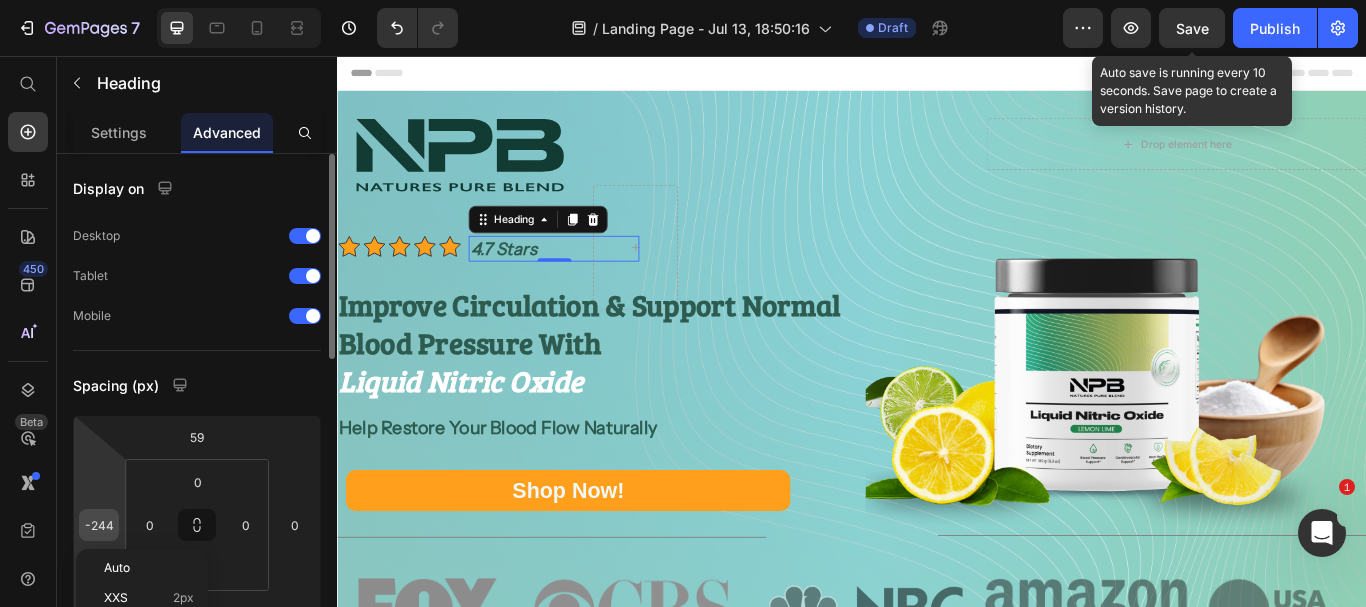 click on "-244" at bounding box center [99, 525] 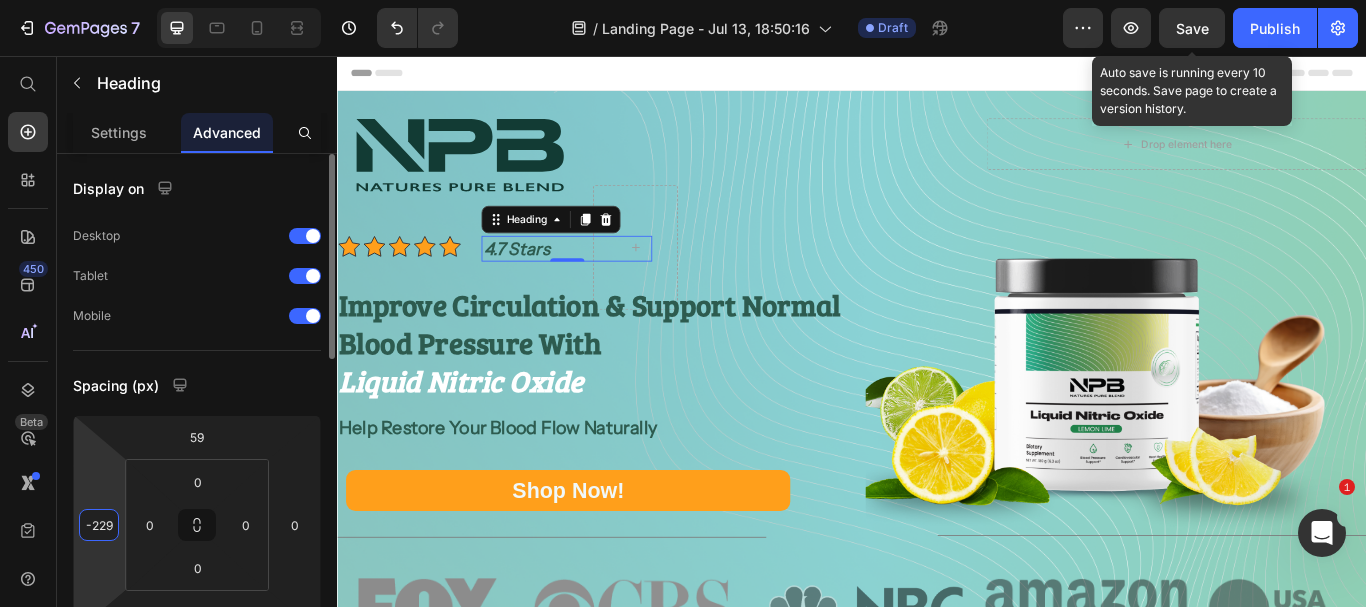 type on "-228" 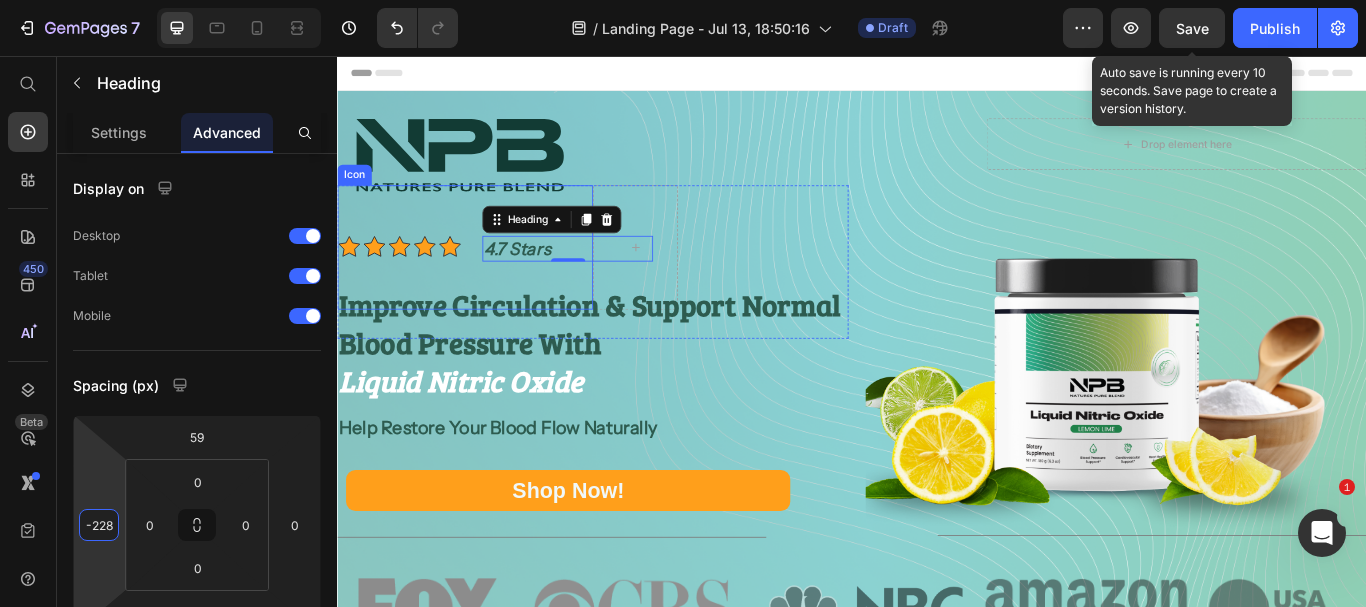 click 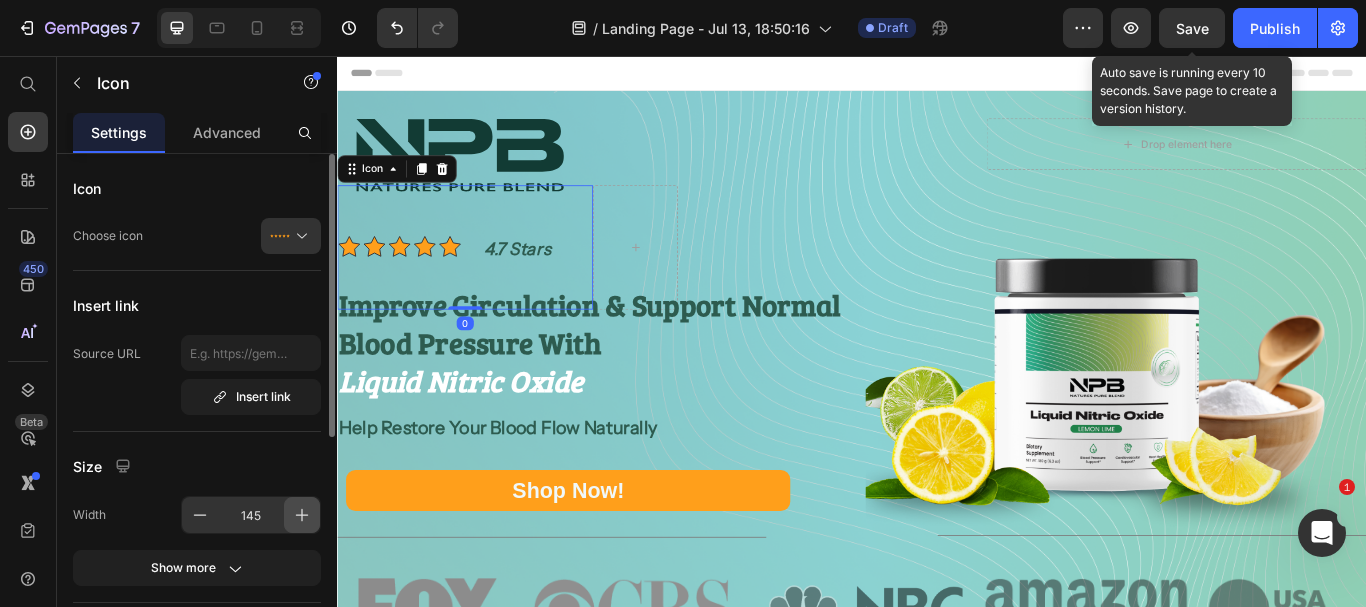 click 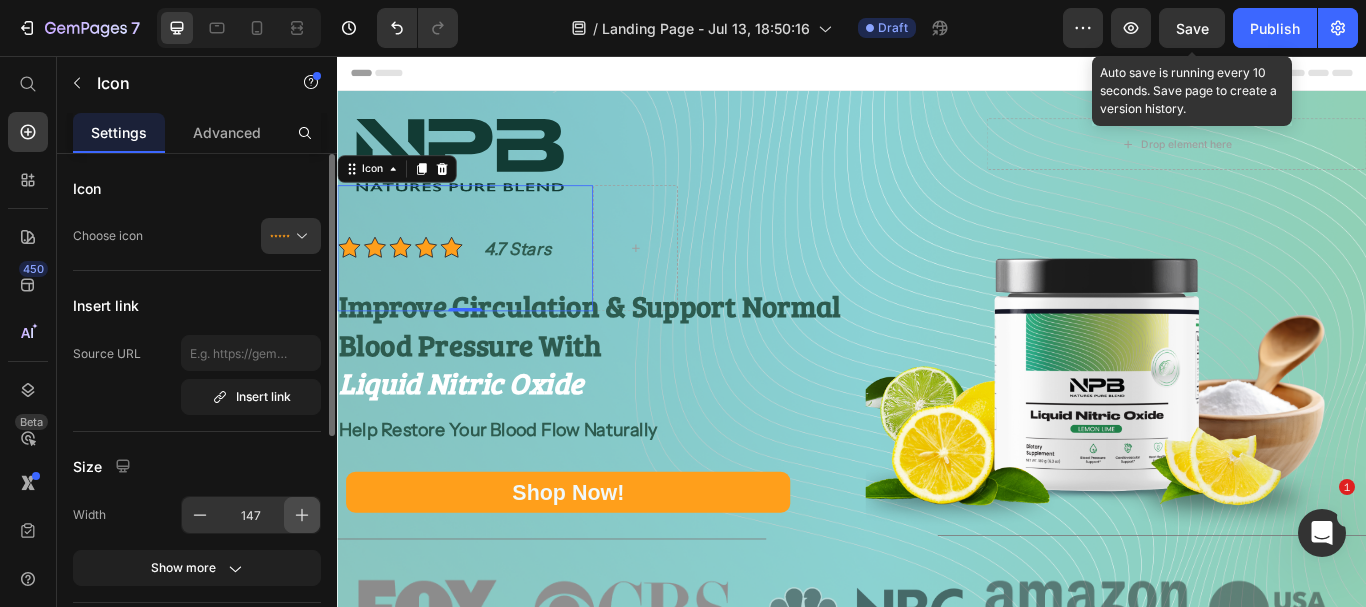 click 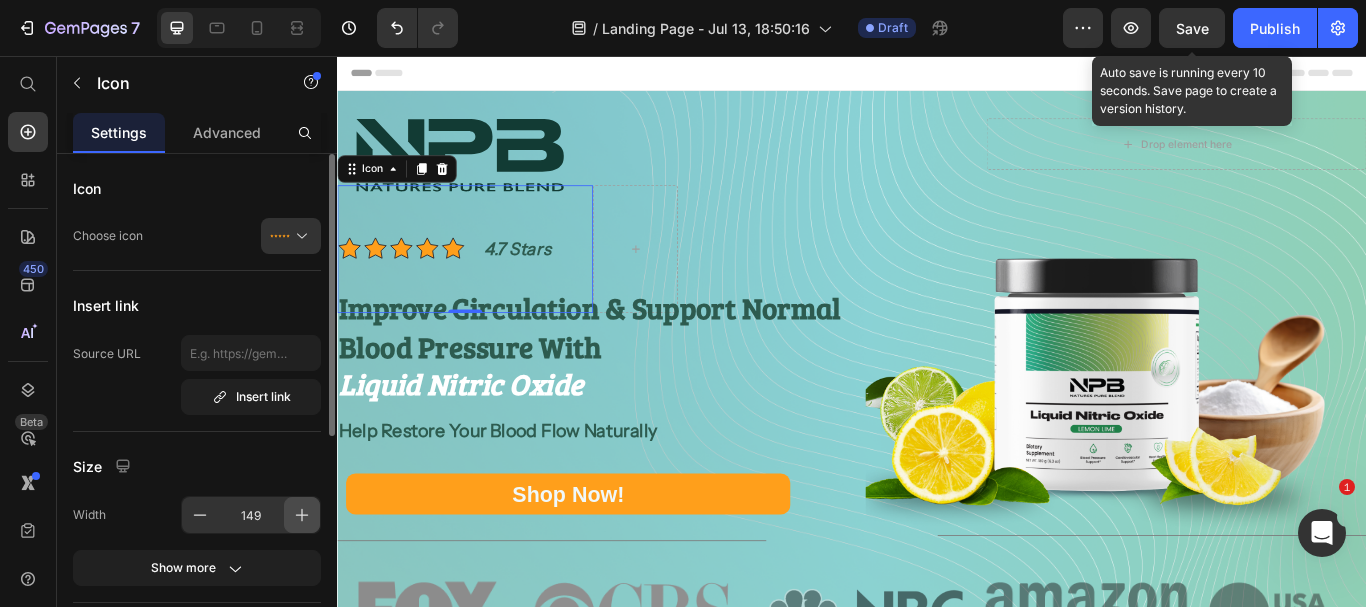 click 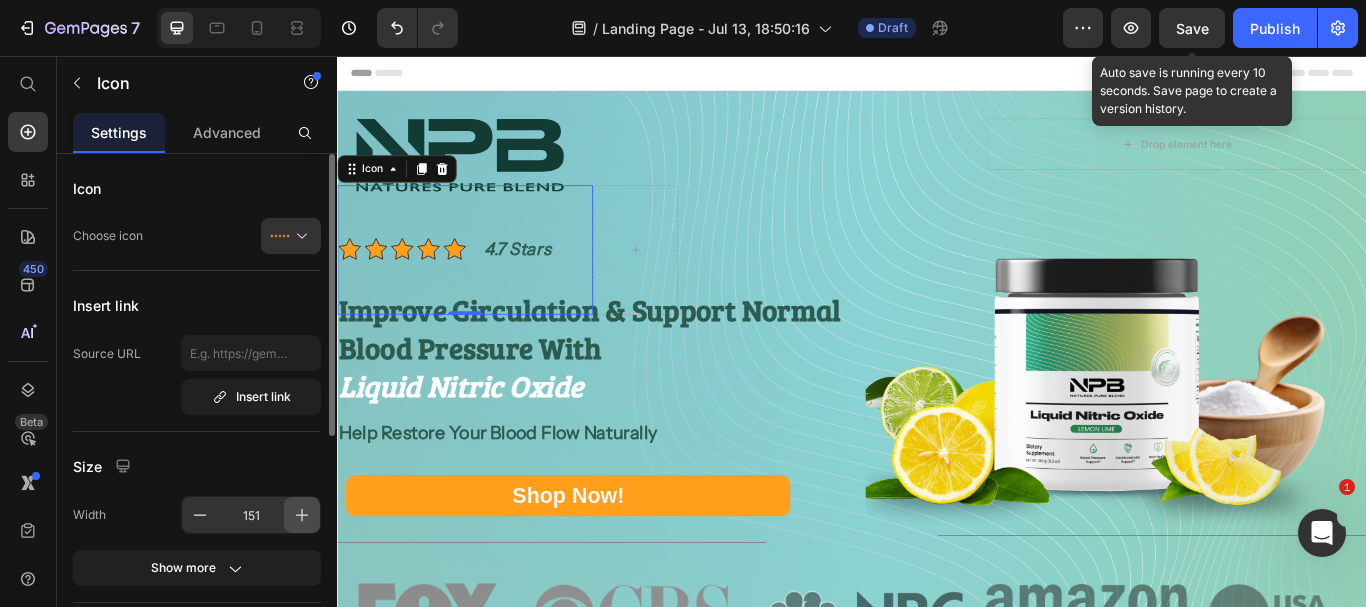 click 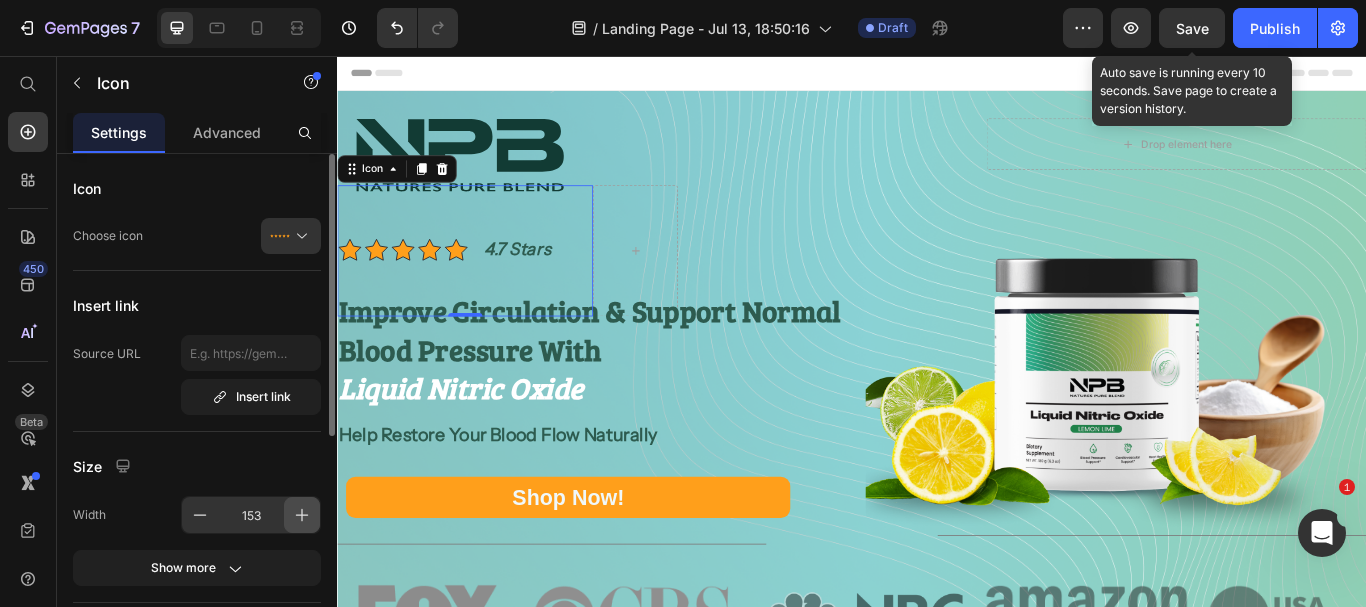click 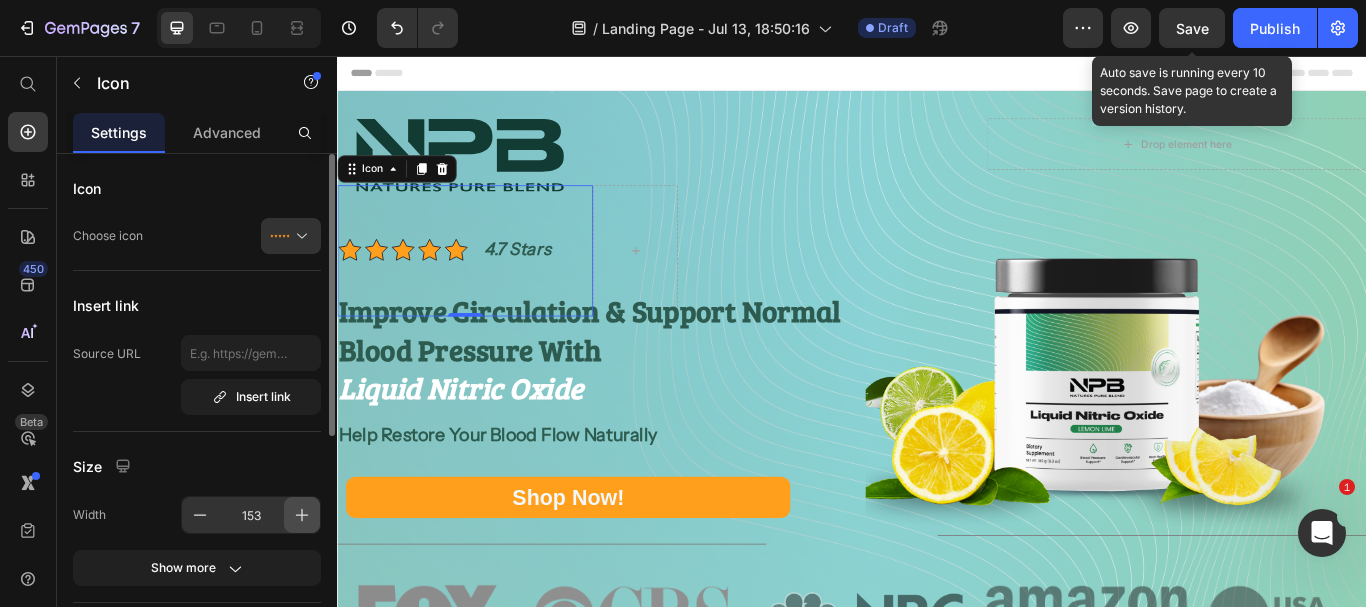 click 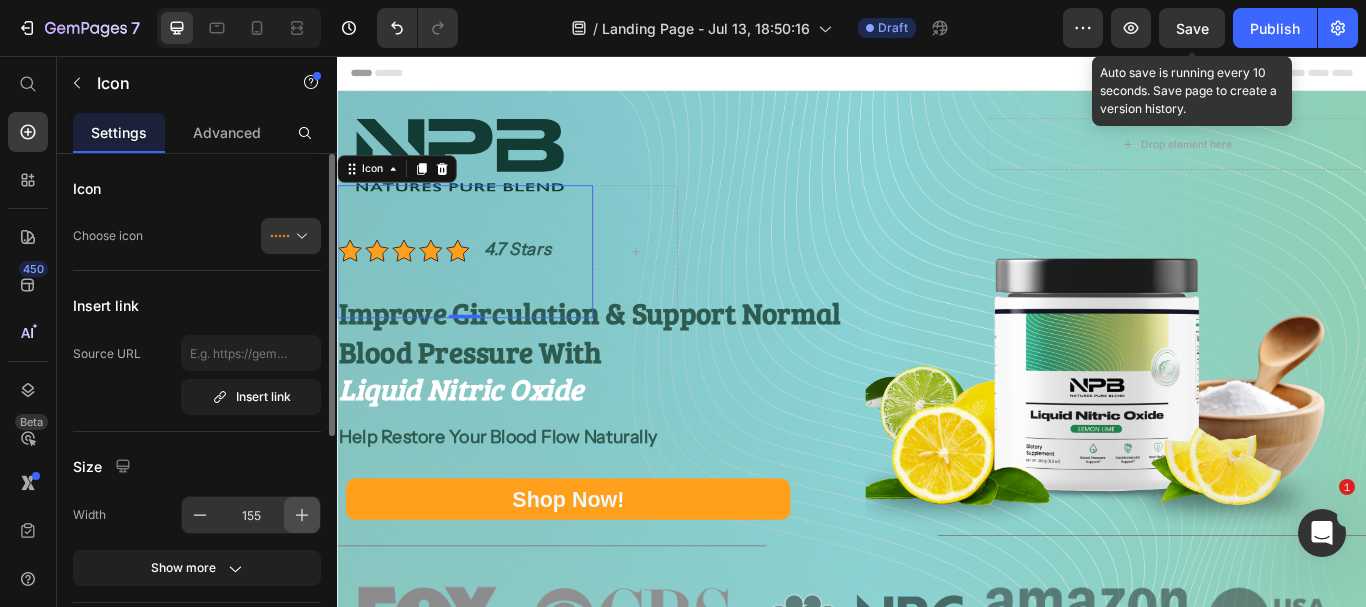click 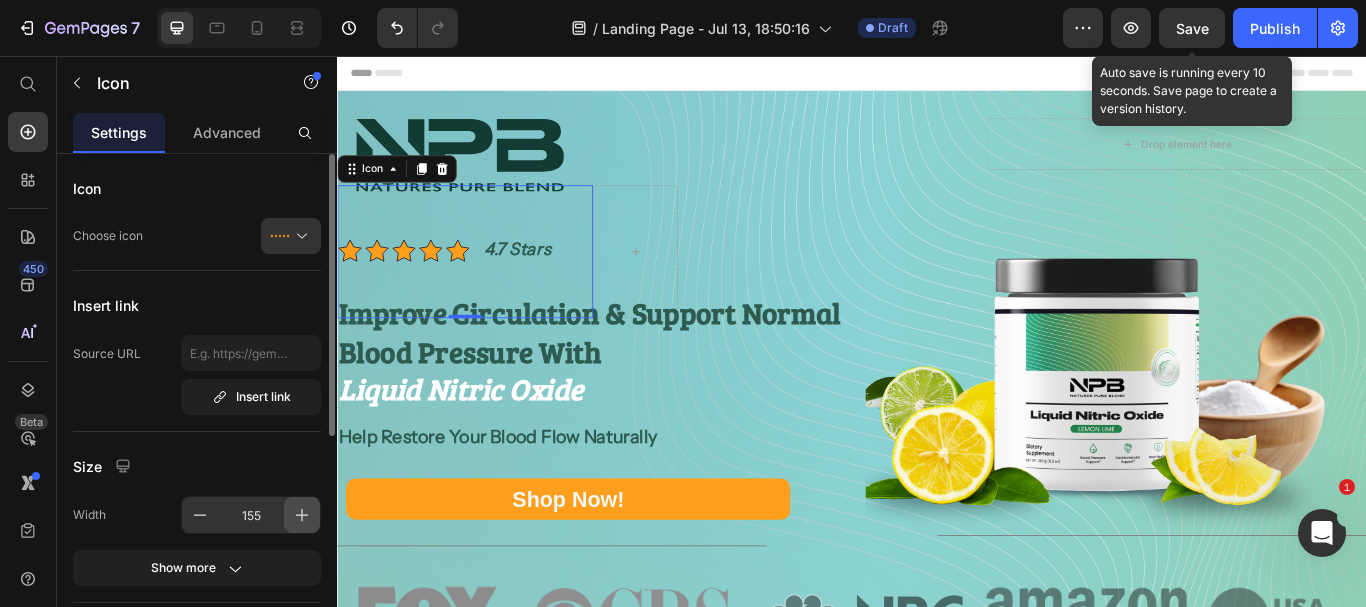 click 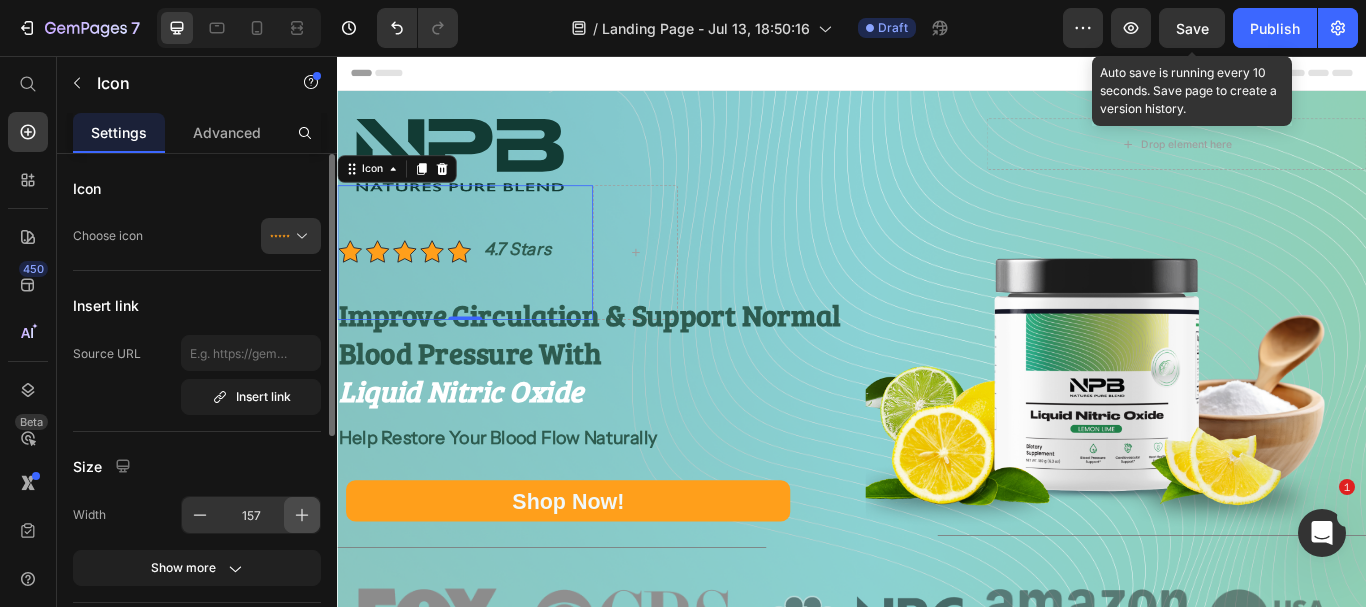 click 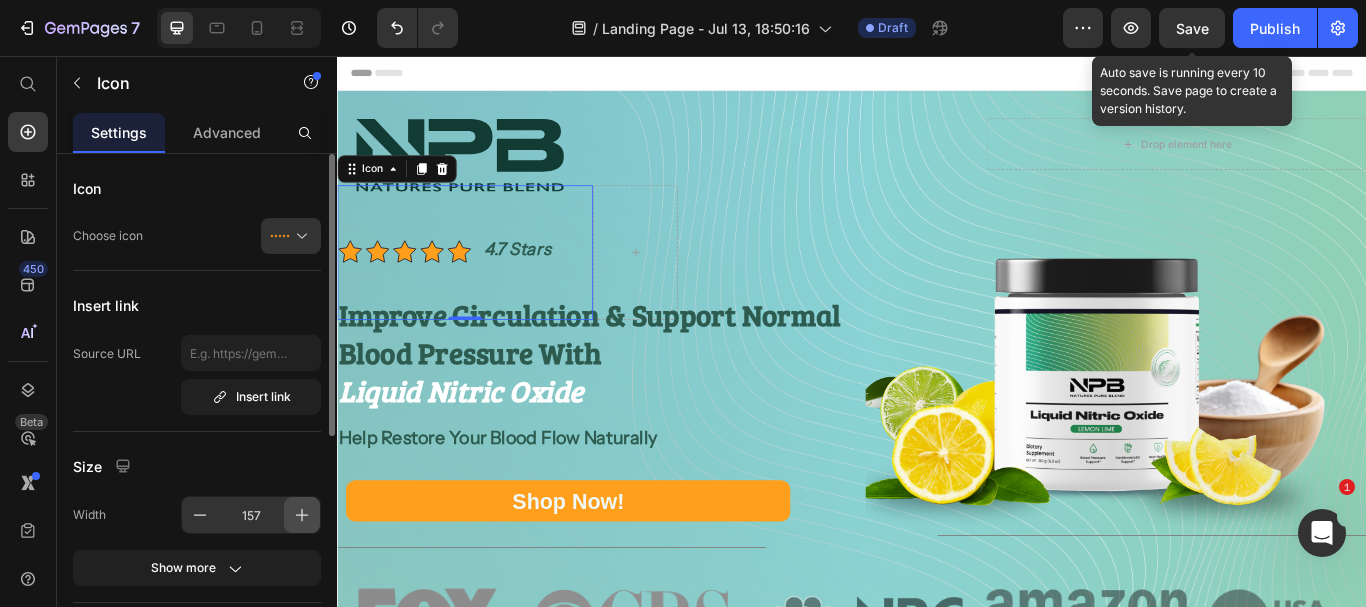 click 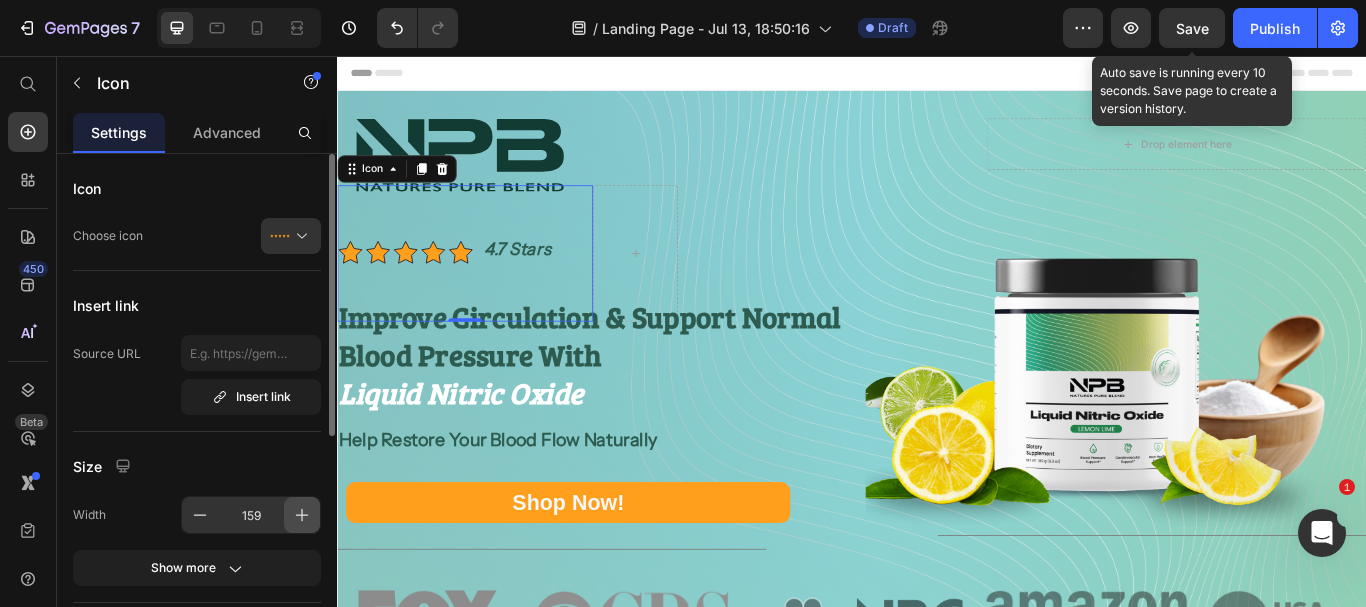 click 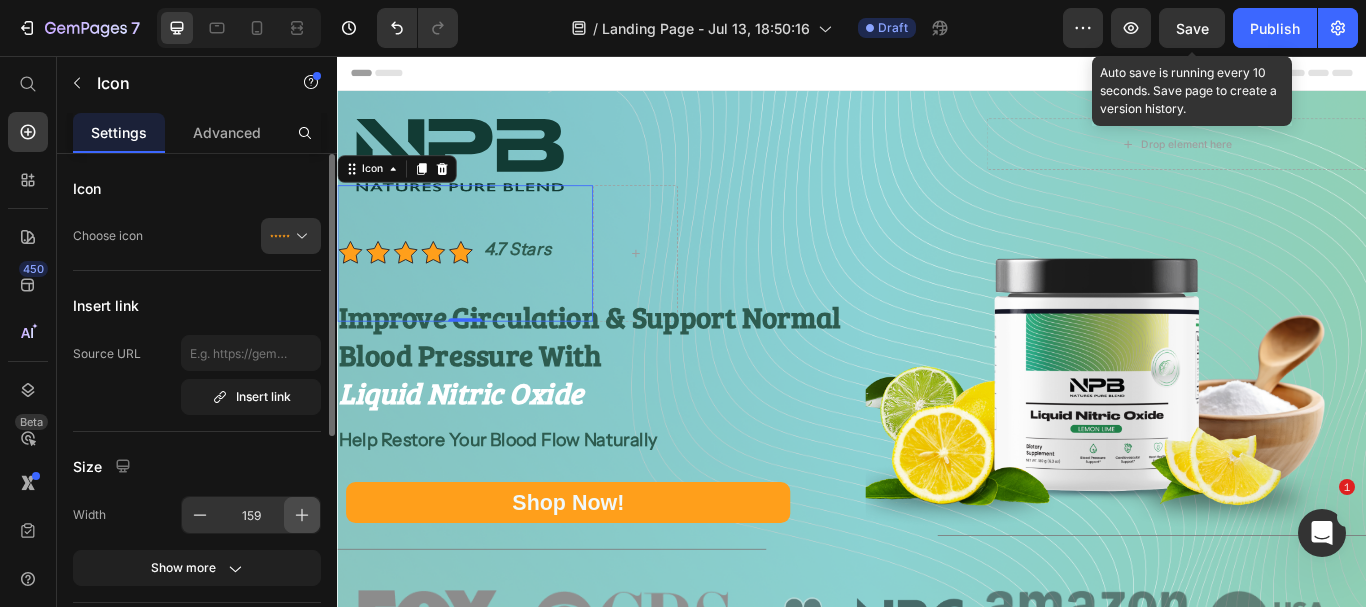 click 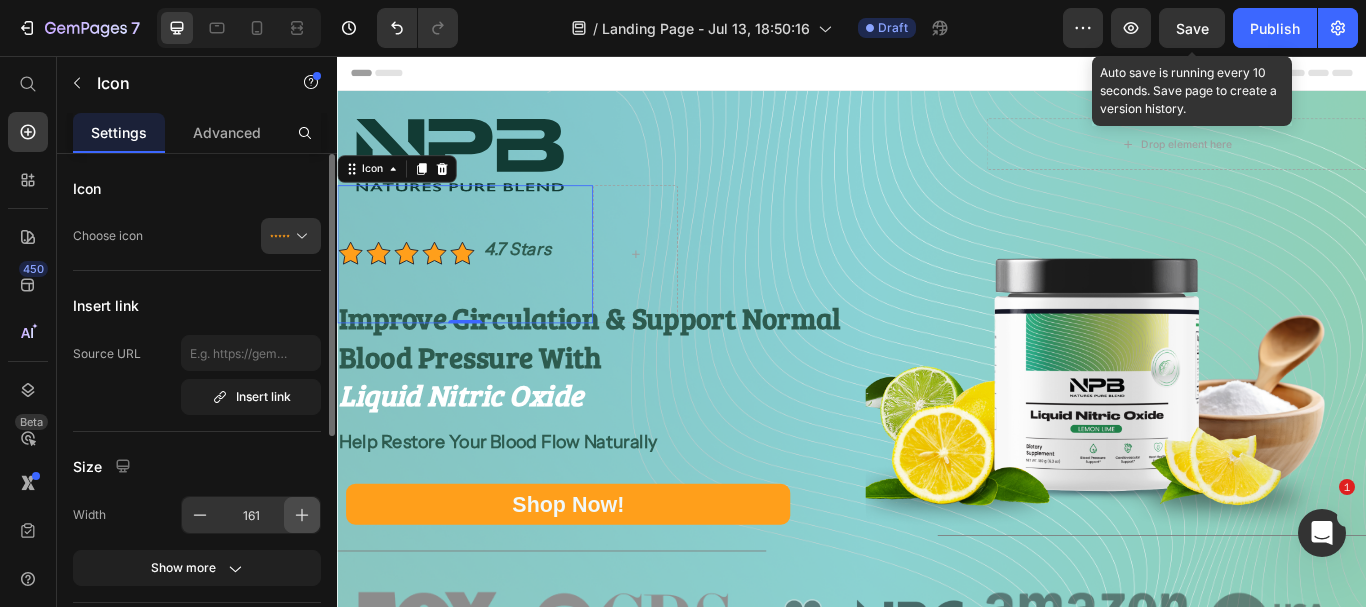 click 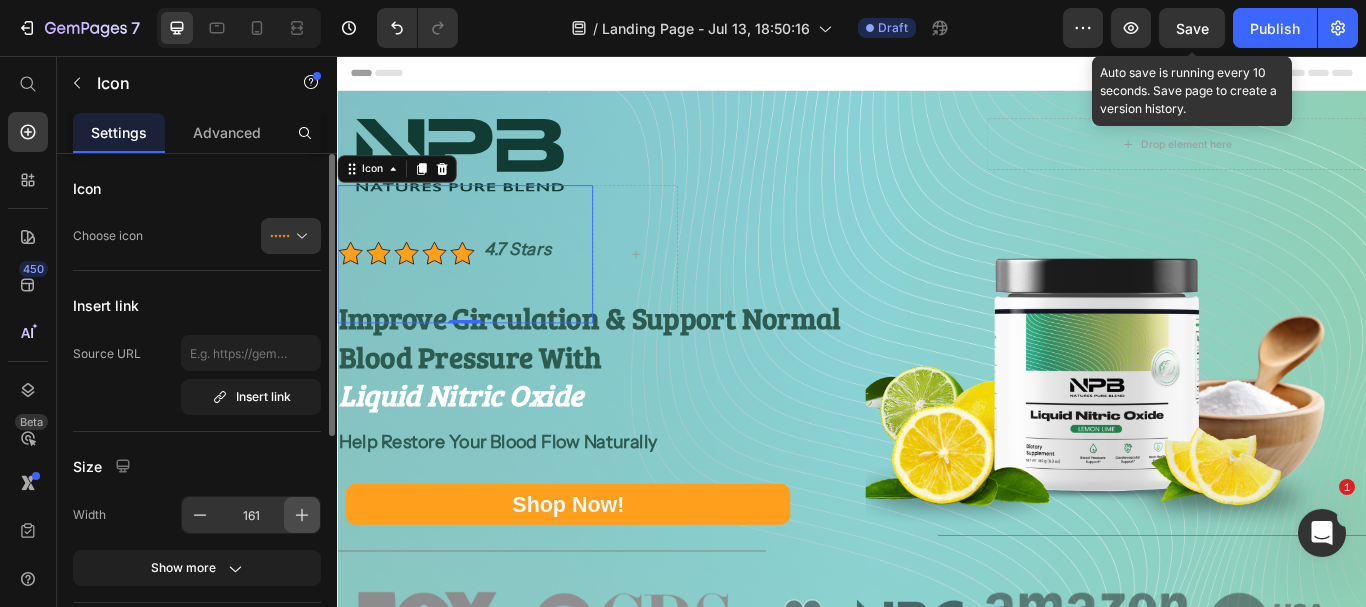 click 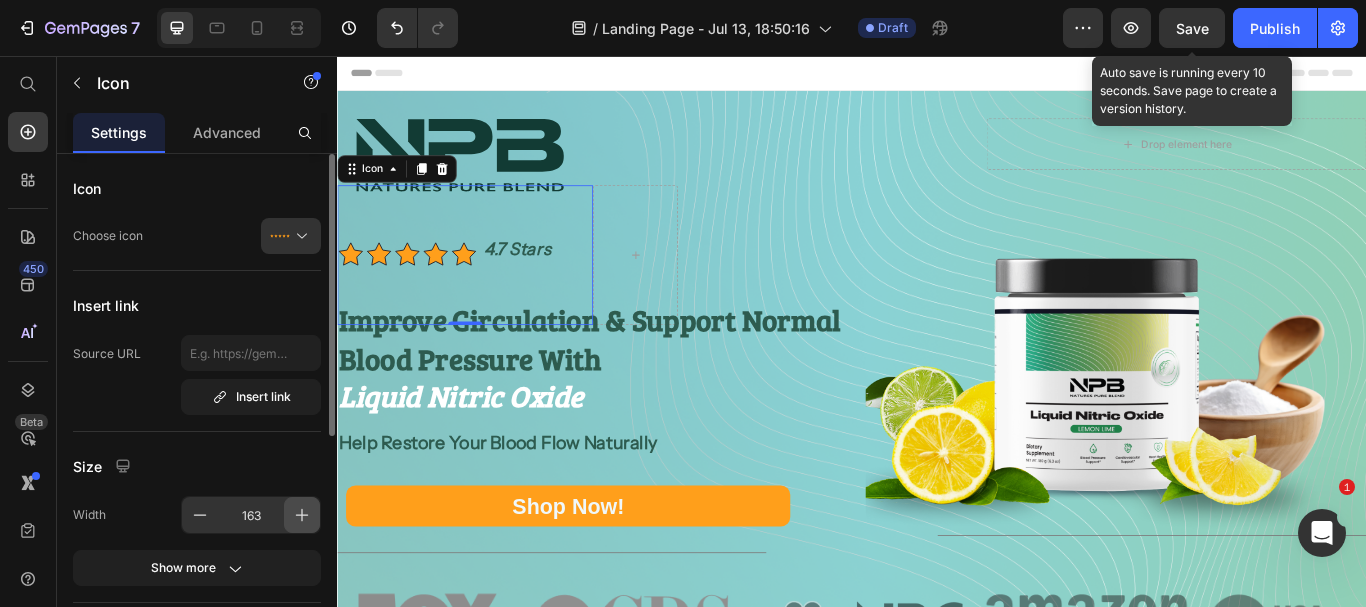 click 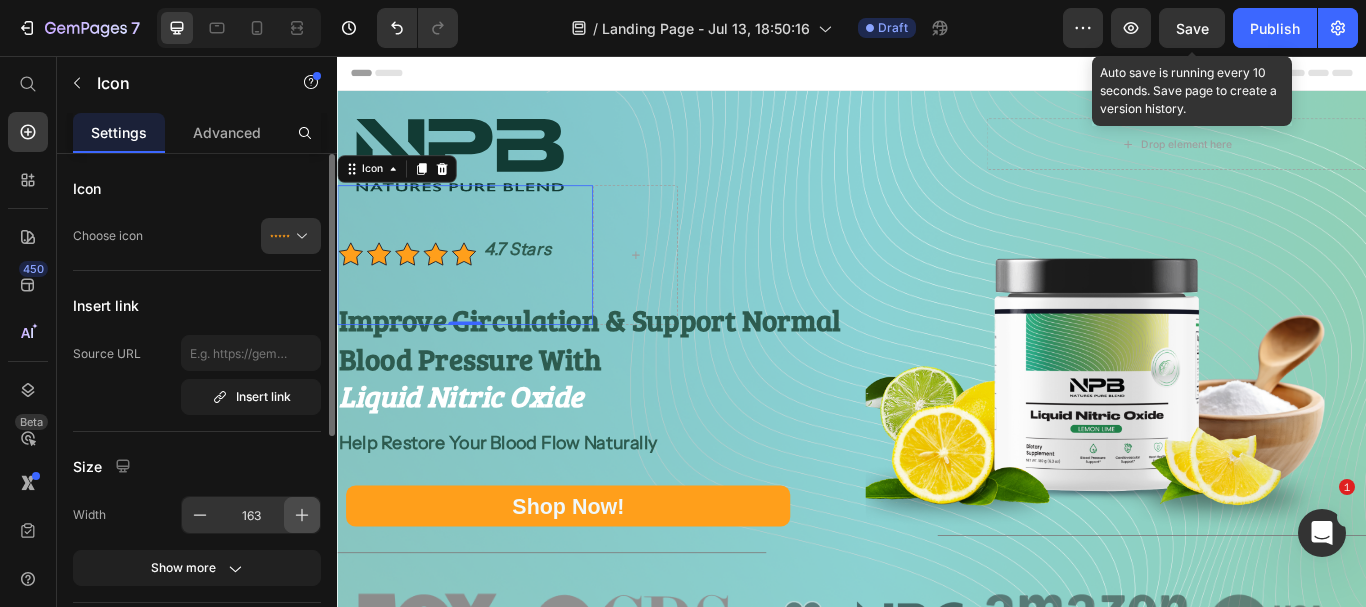 click 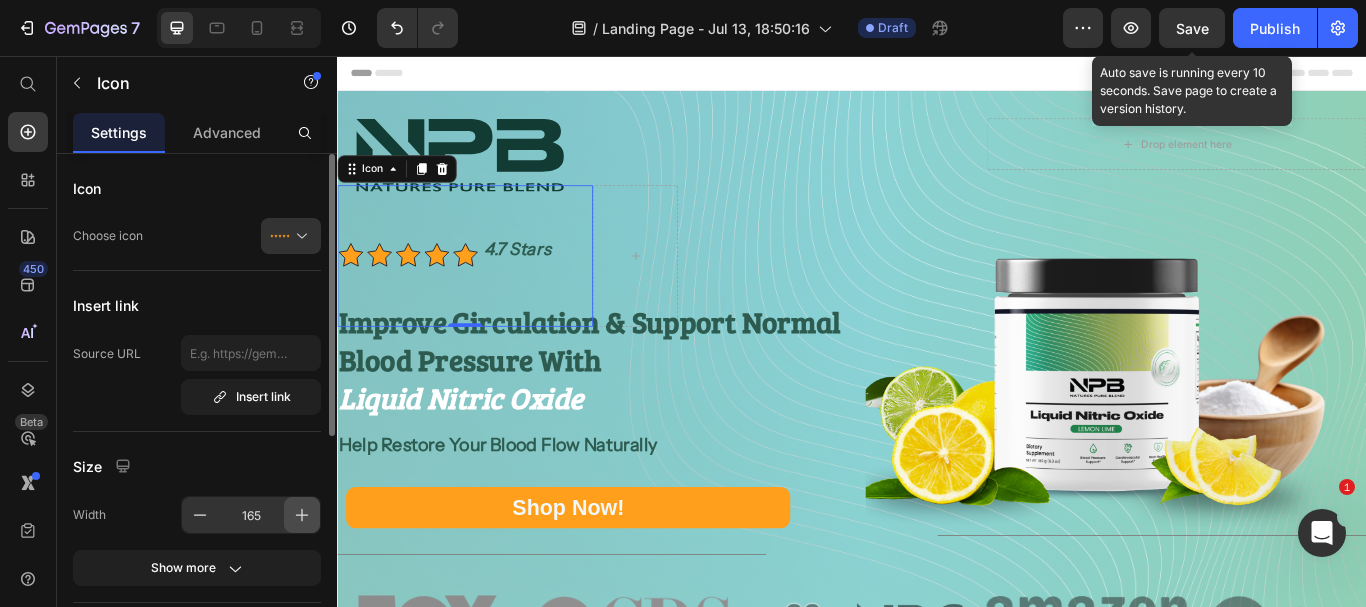 click 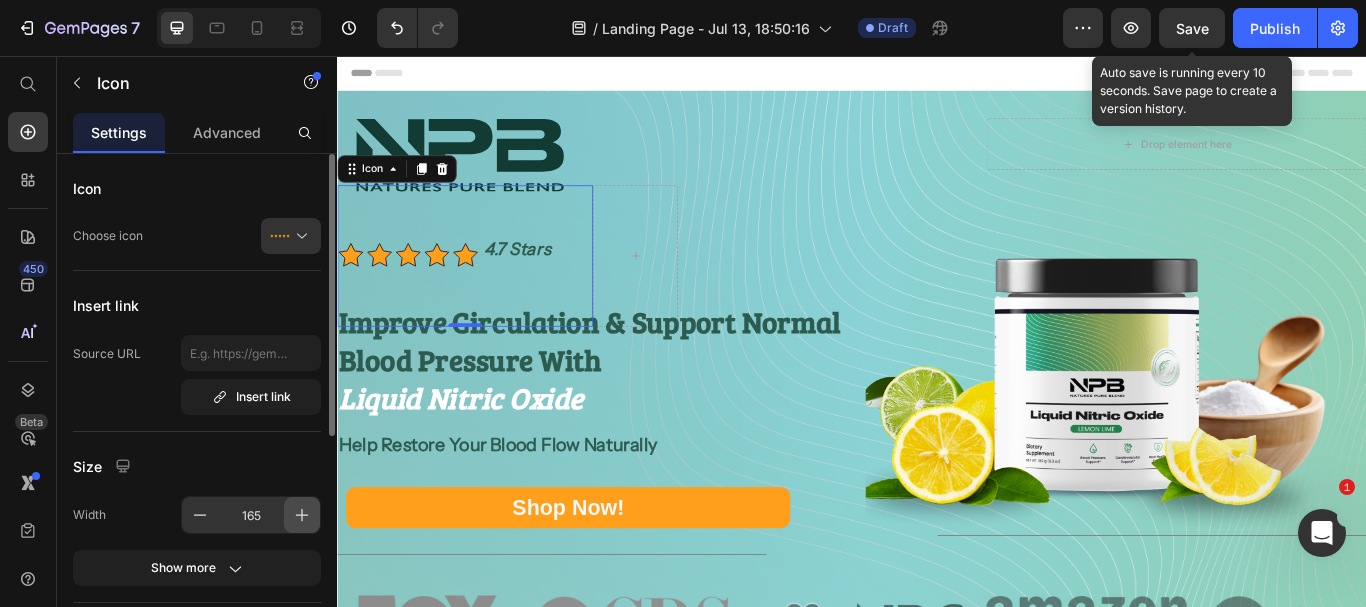click 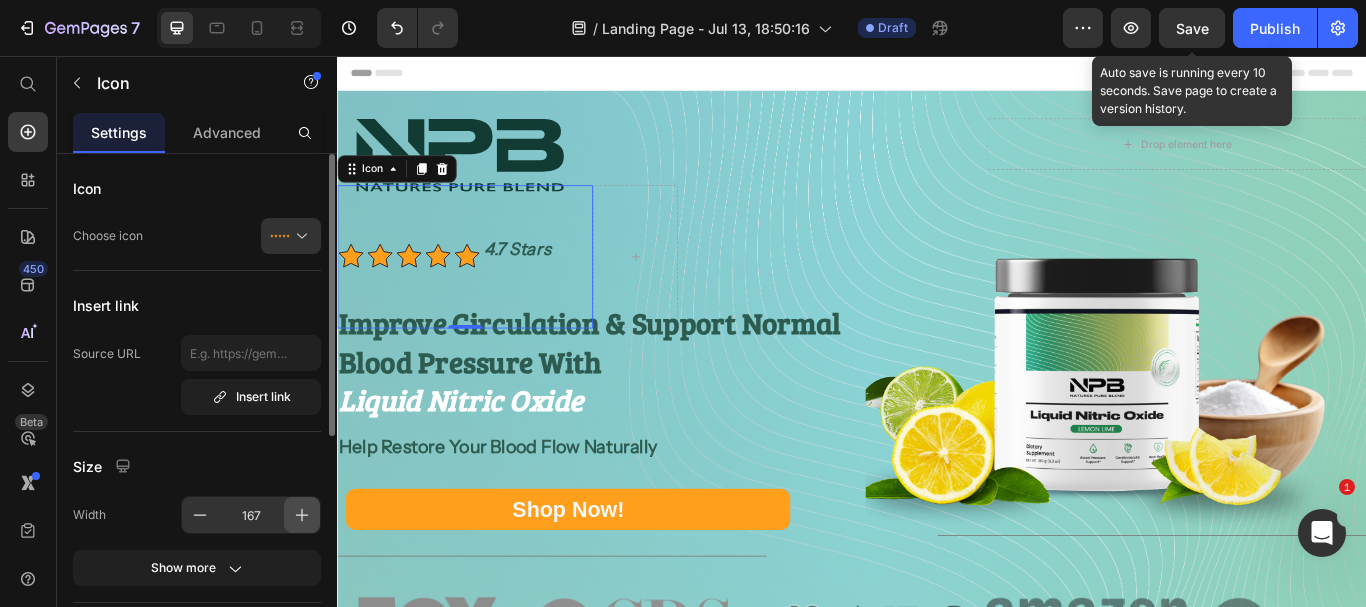 click 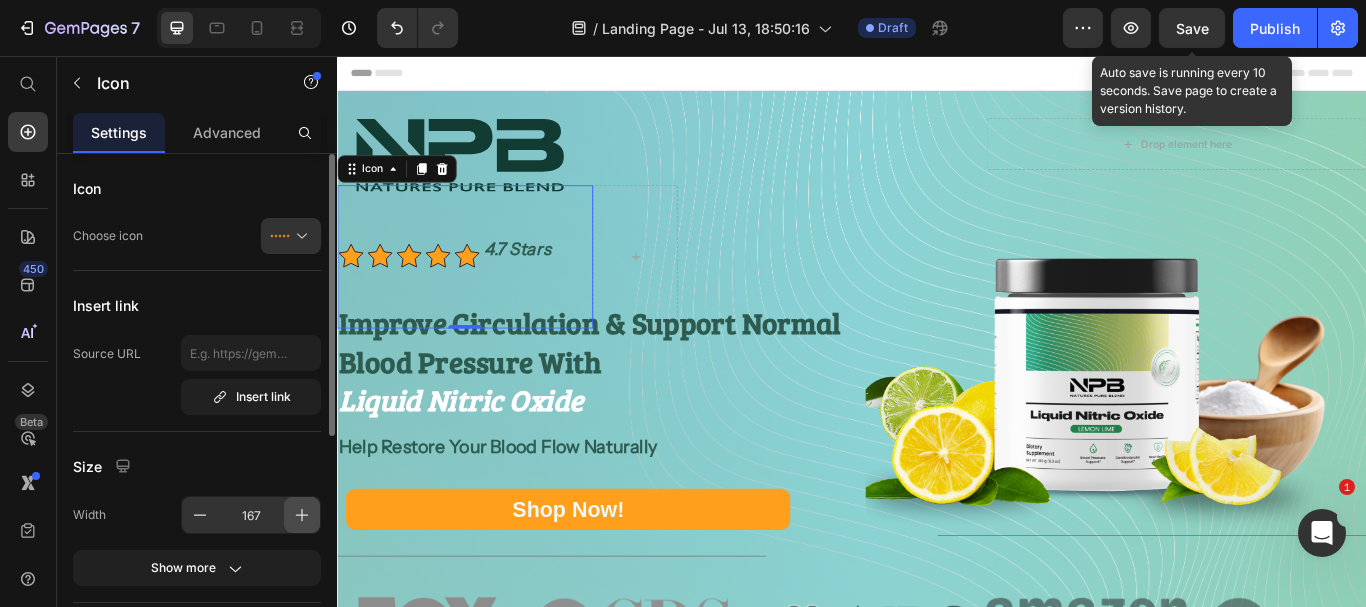 type on "168" 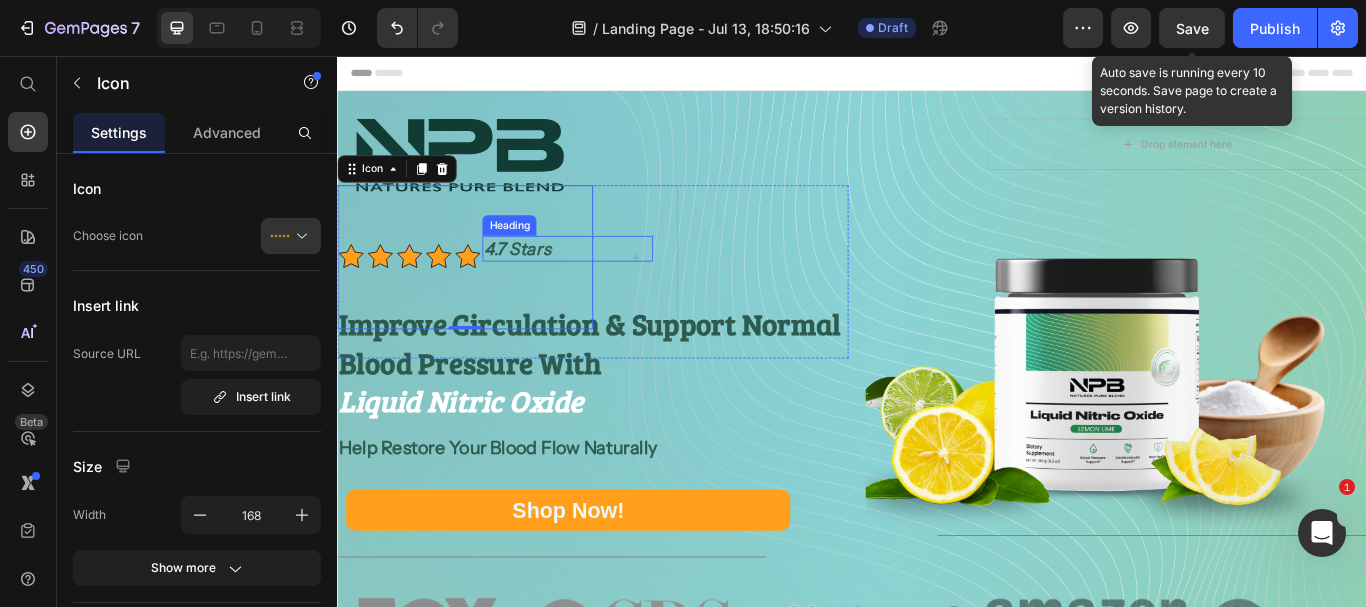 click on "4.7 Stars" at bounding box center [605, 281] 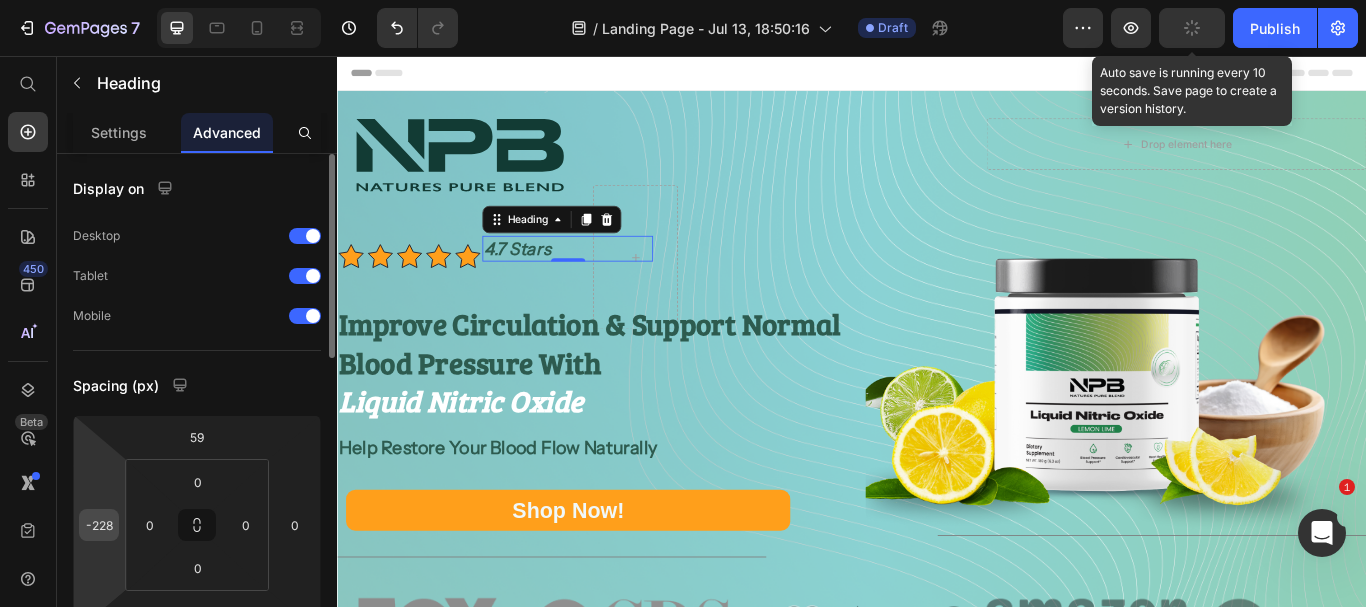 click on "-228" at bounding box center [99, 525] 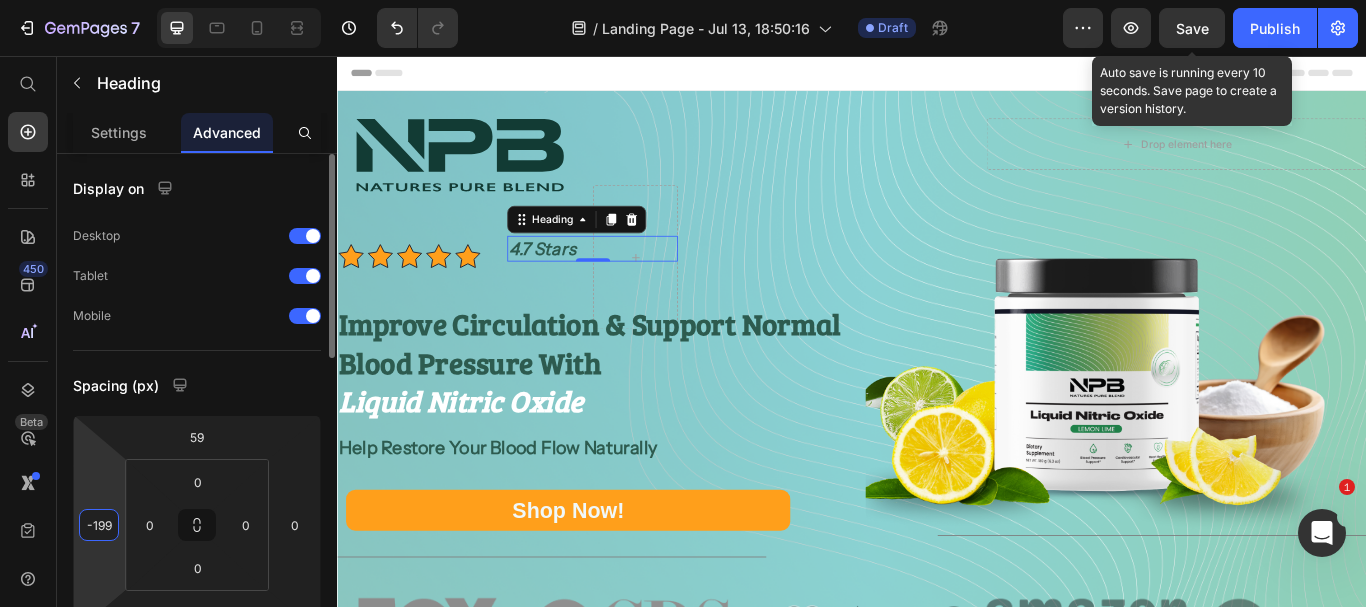 type on "-198" 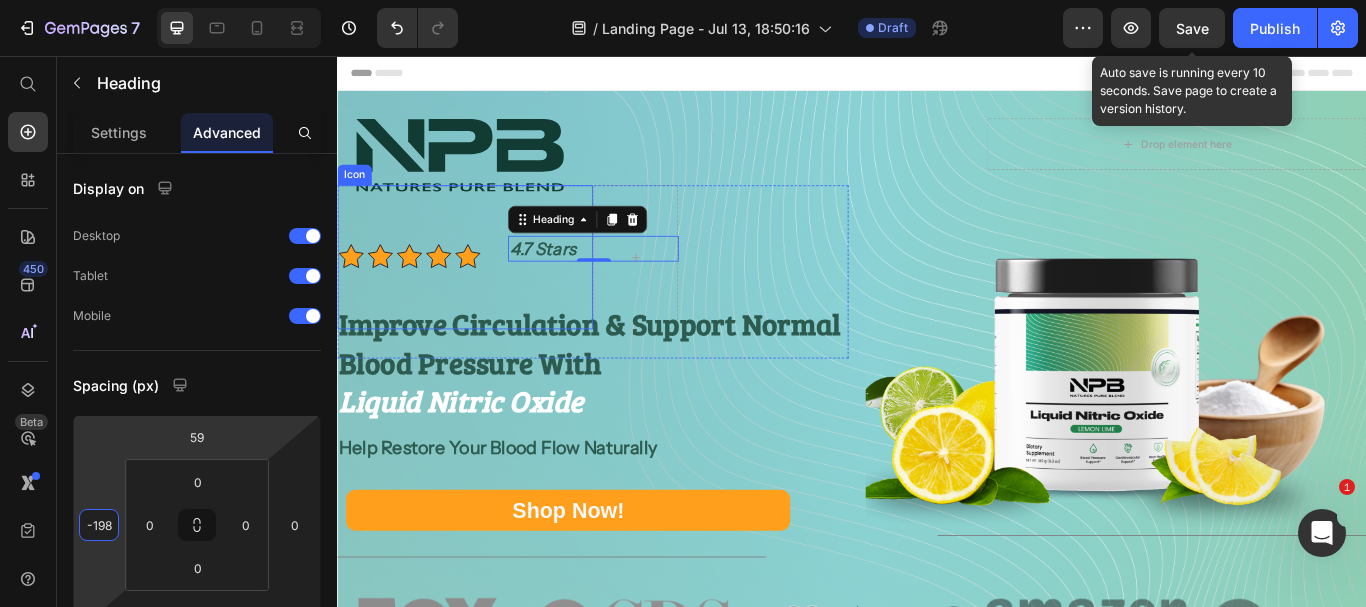 click 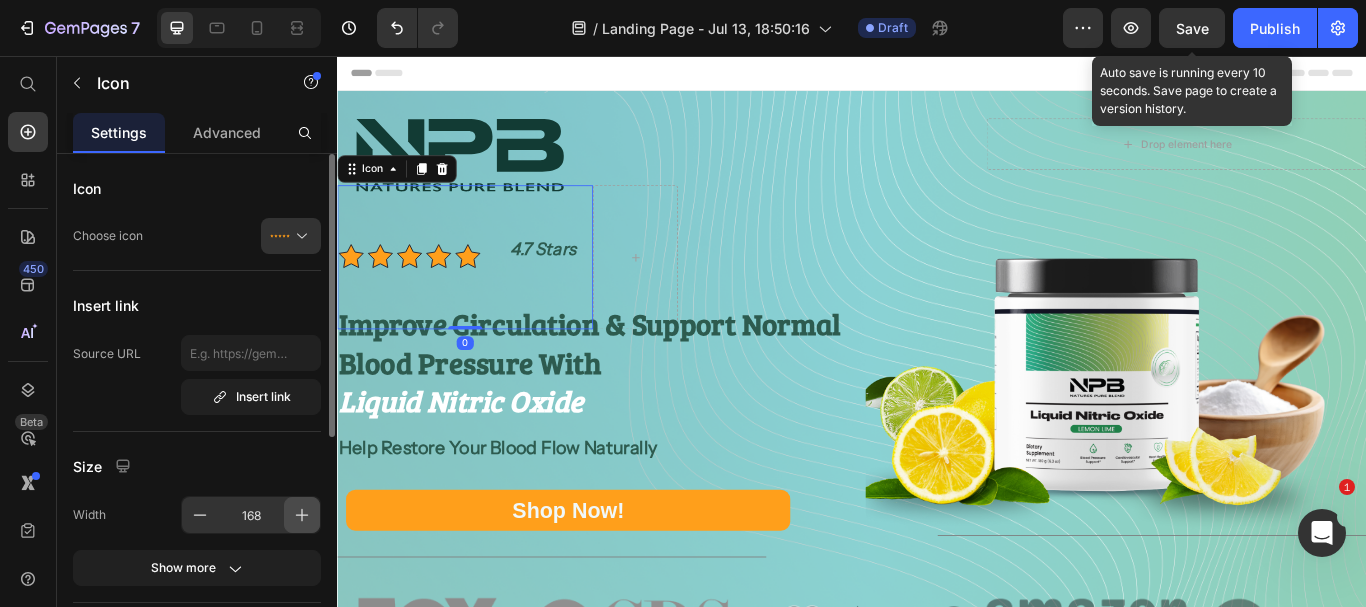 click 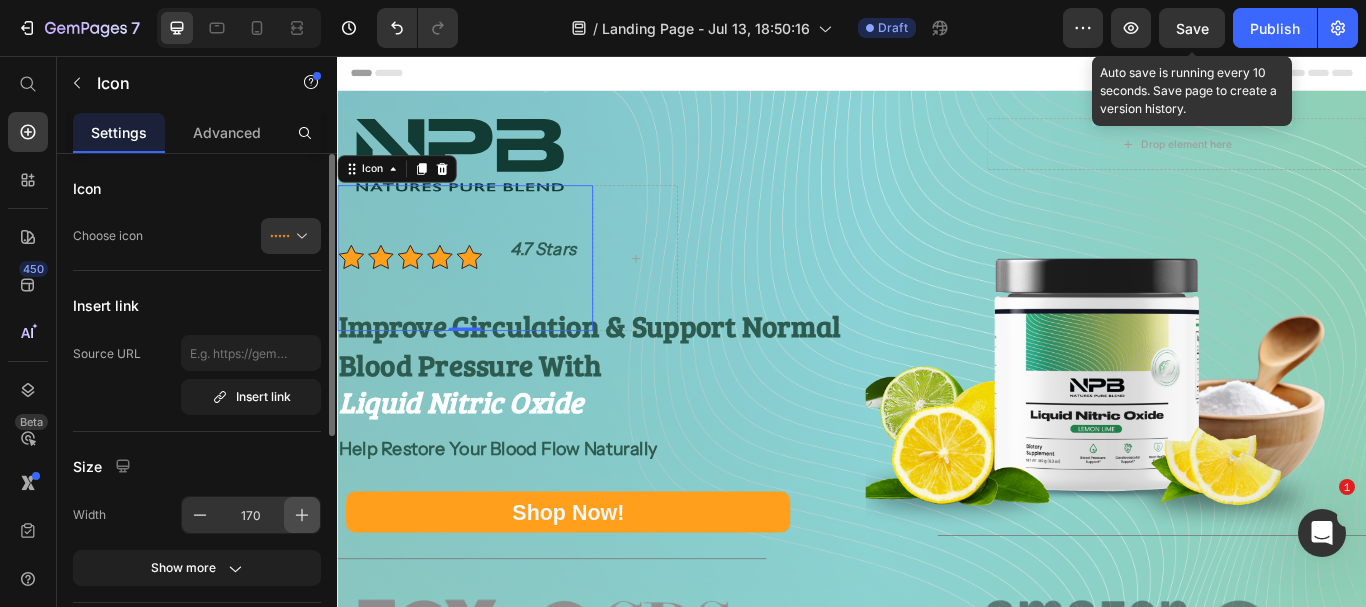 click 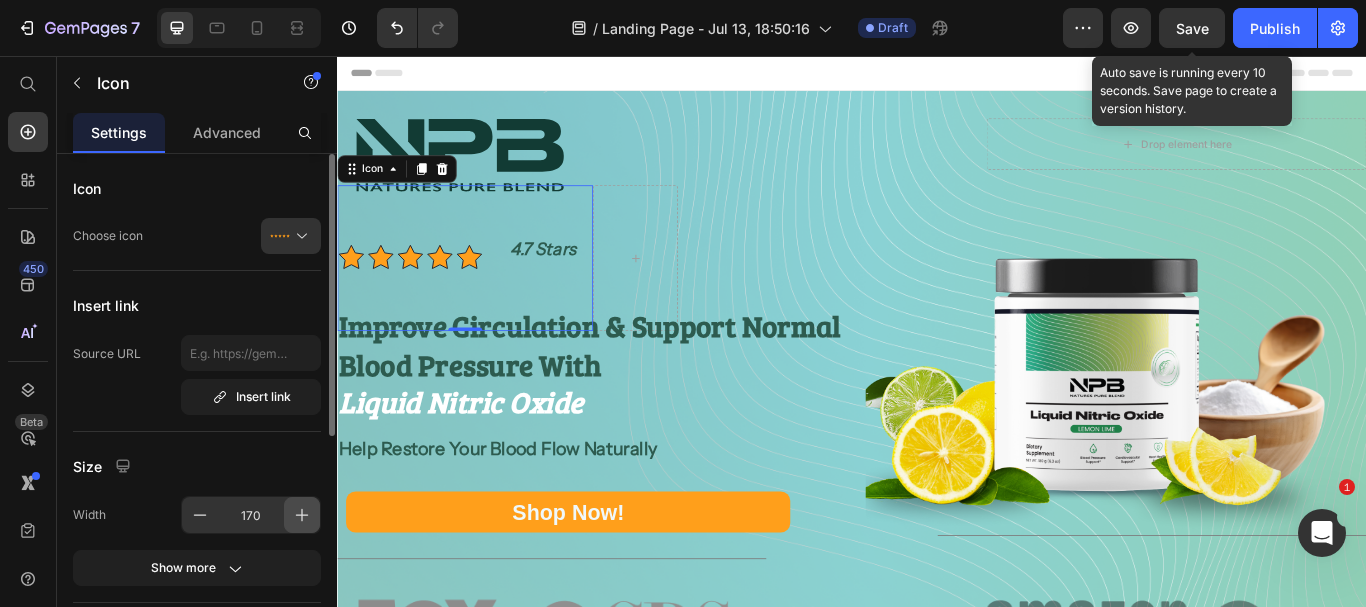 click 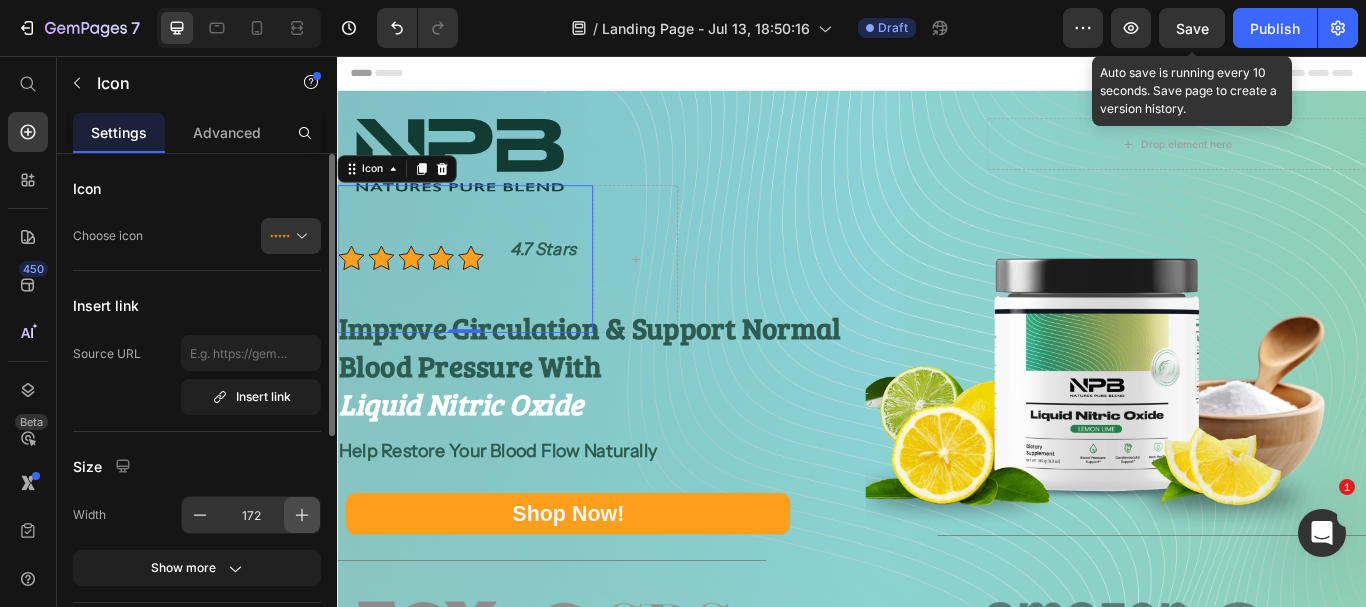 click 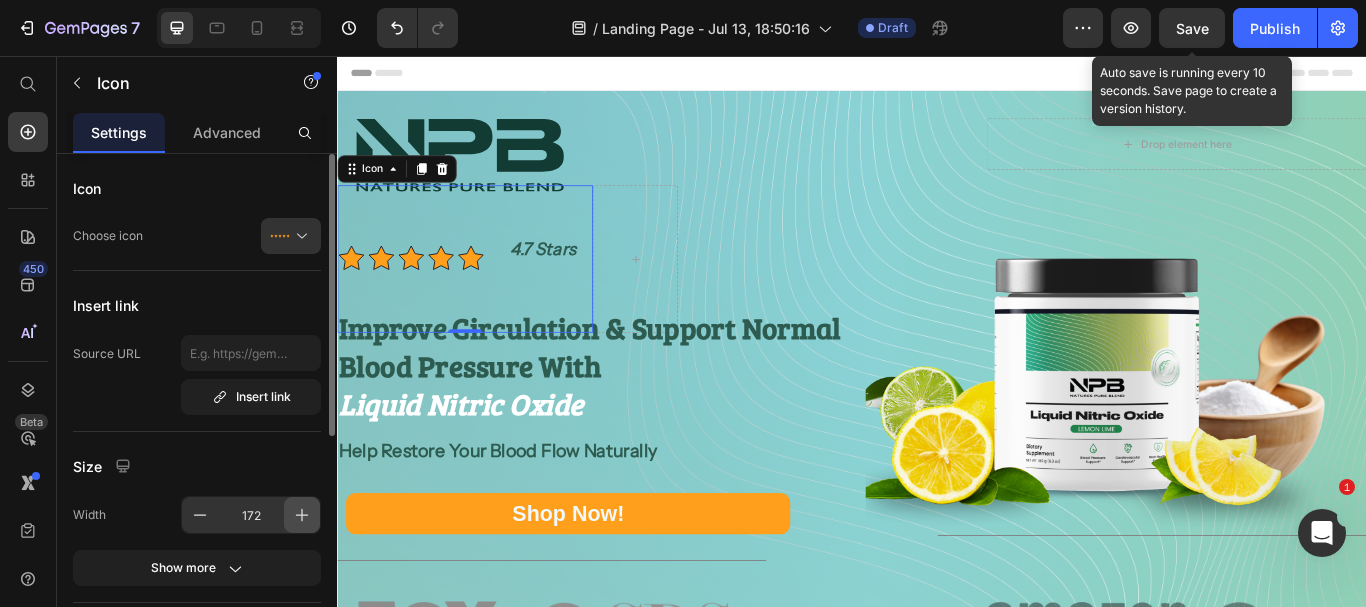 click 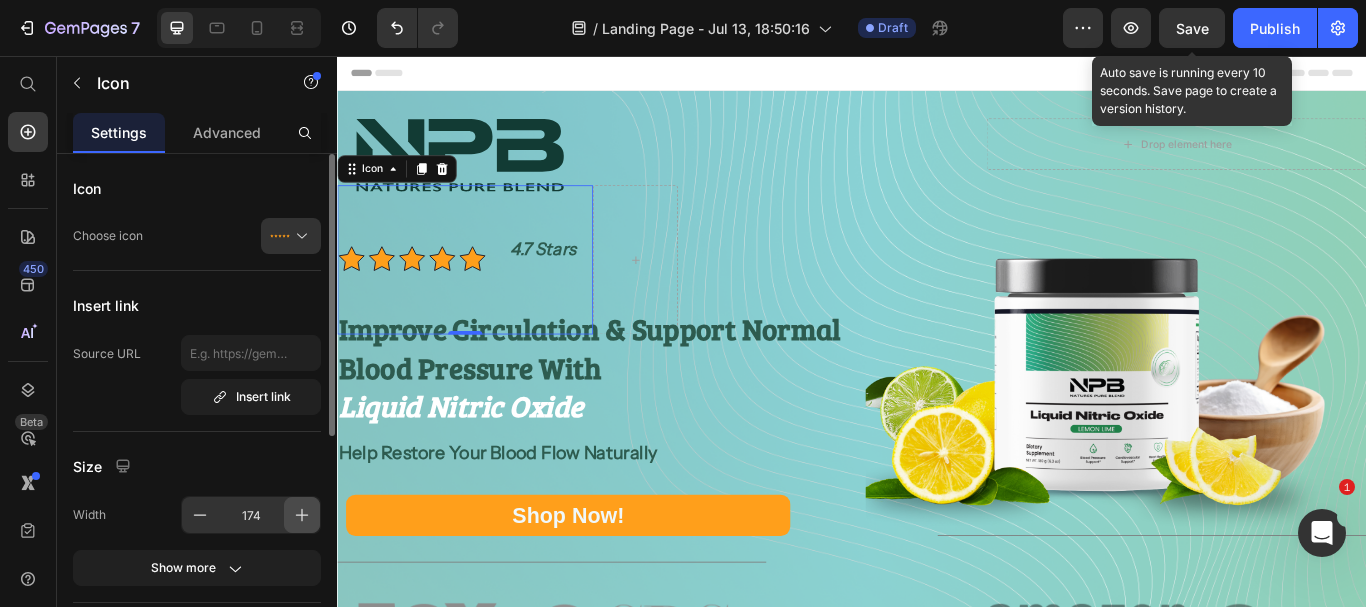 click 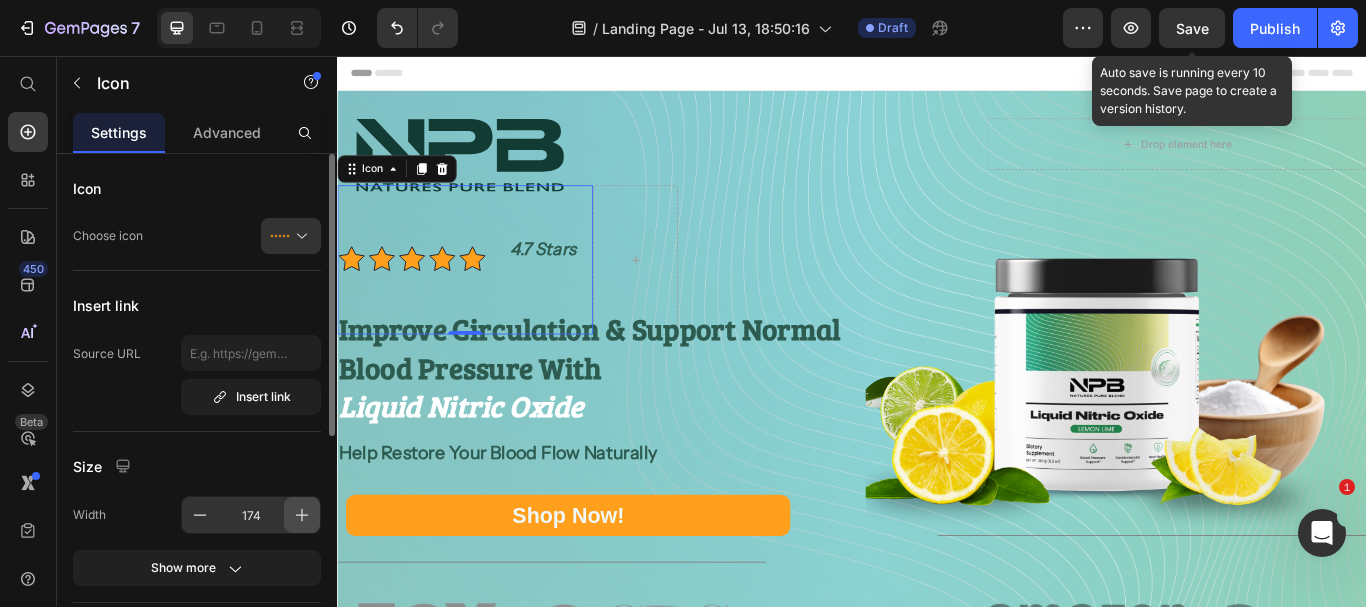 click 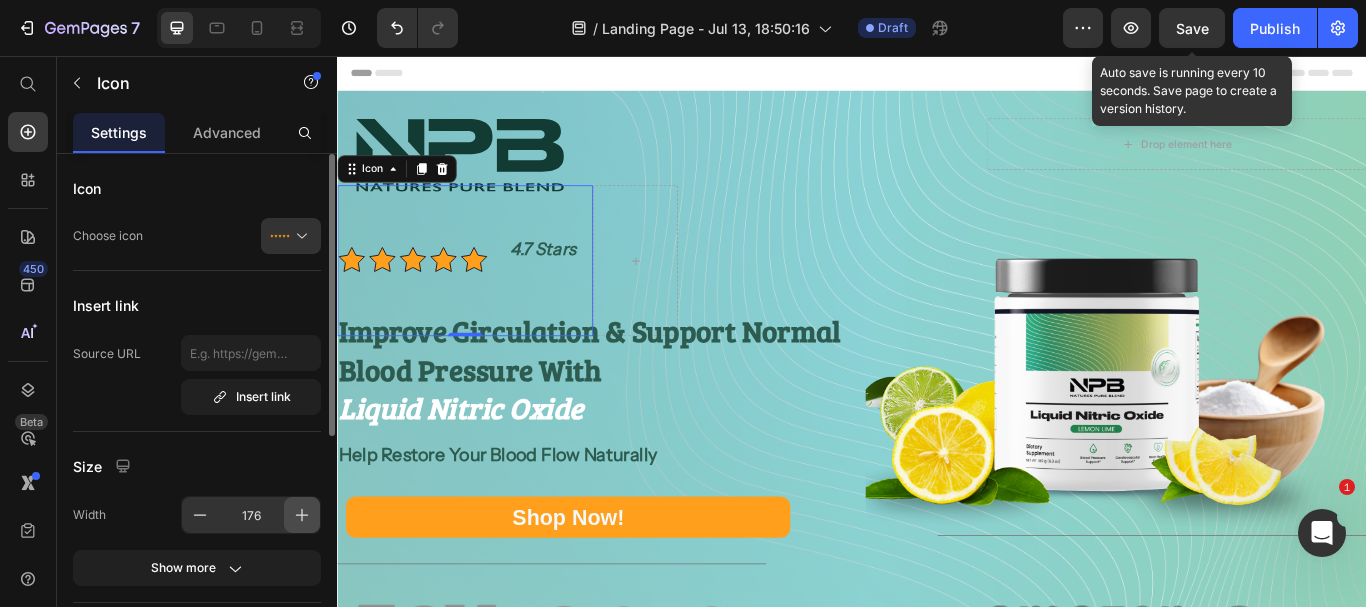 click 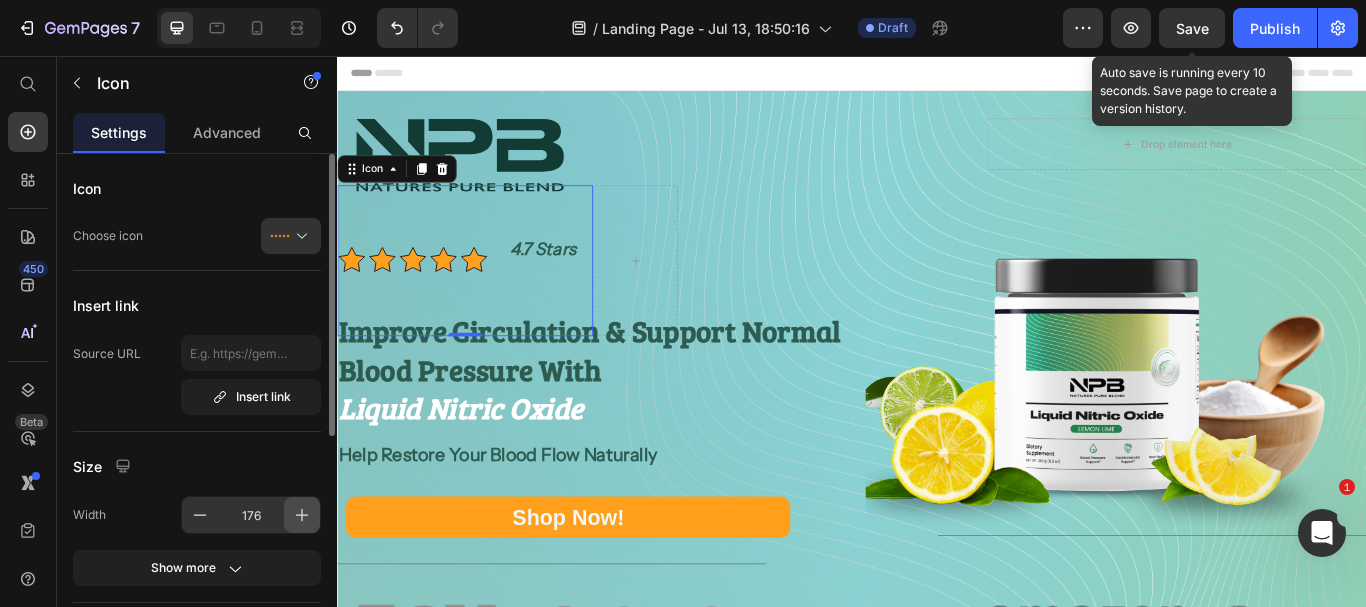 click 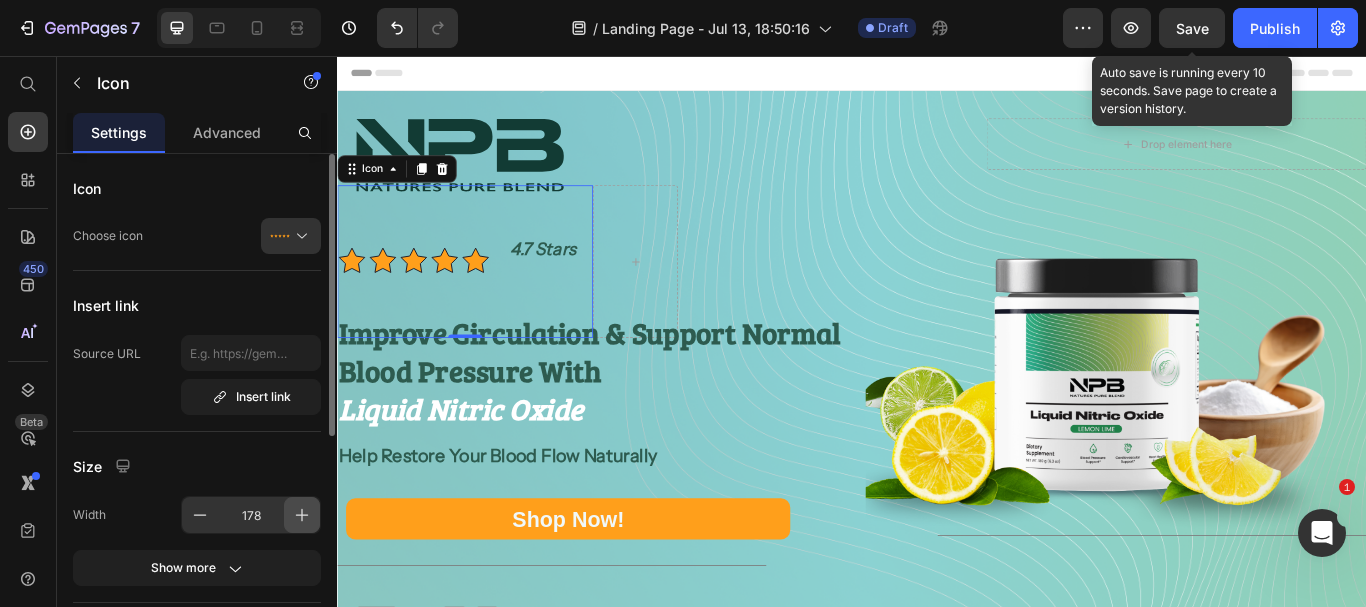 click 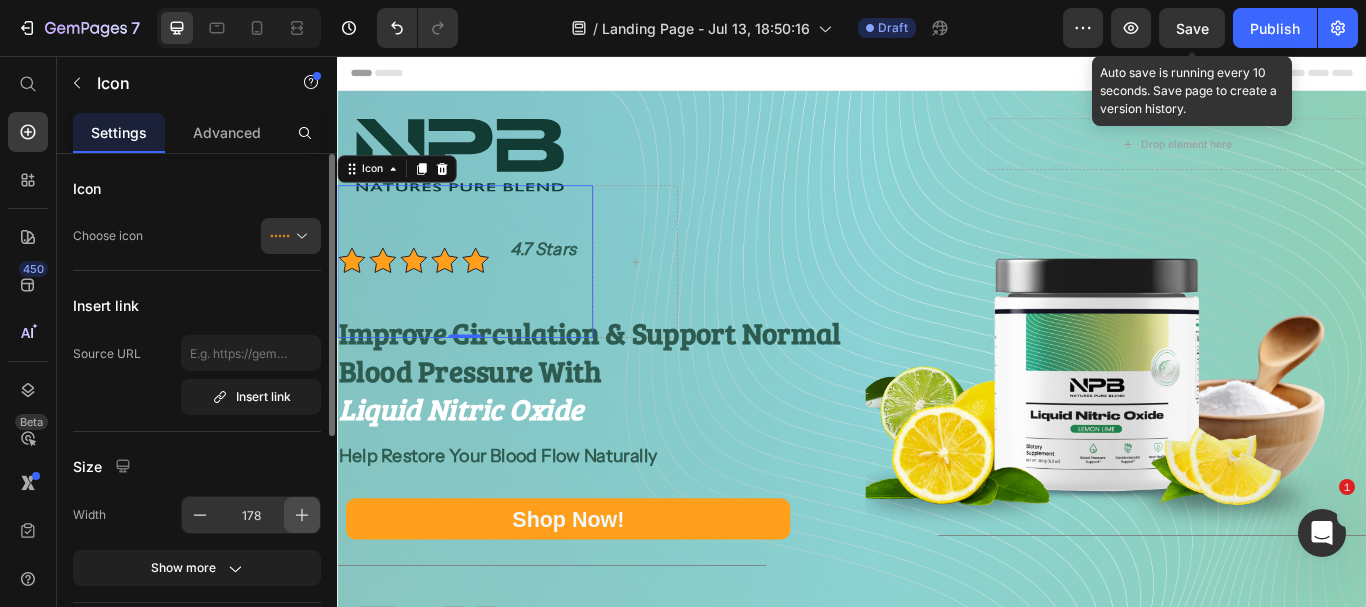 click 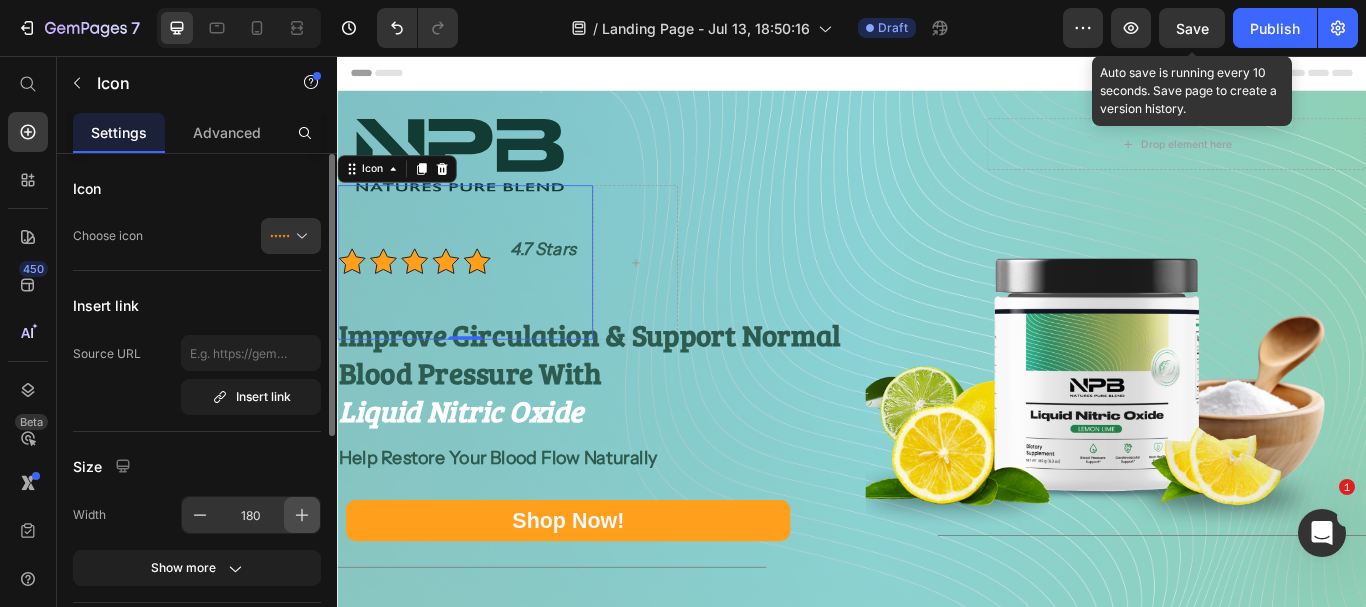 click 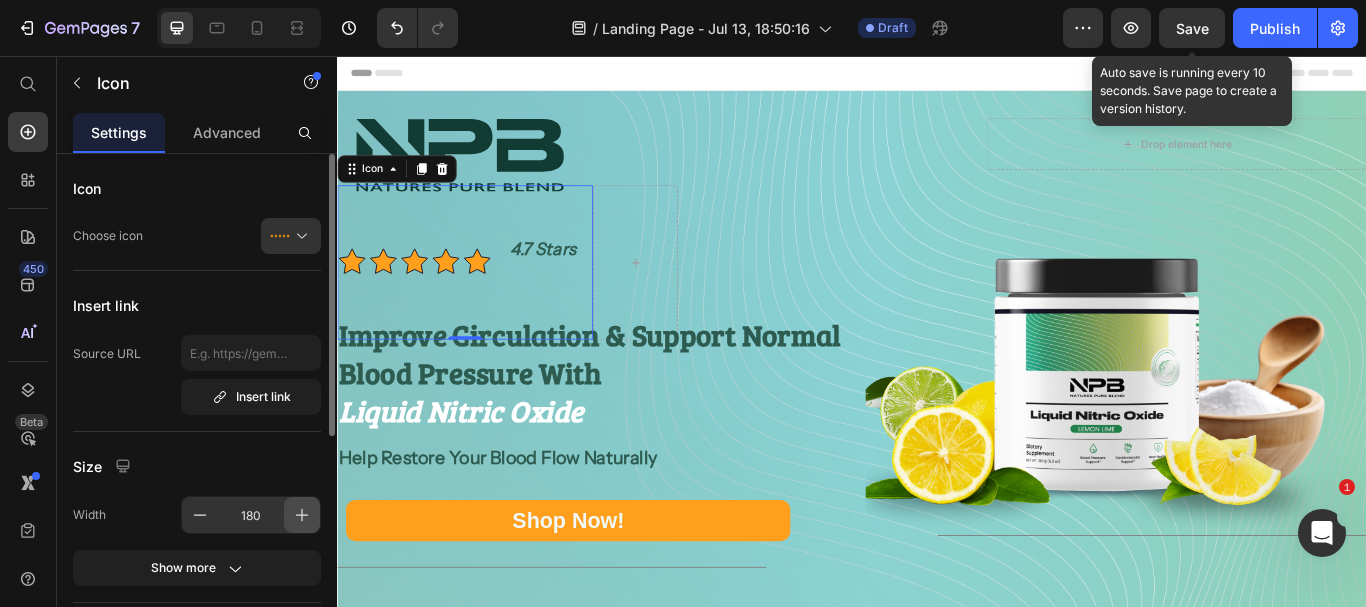 click 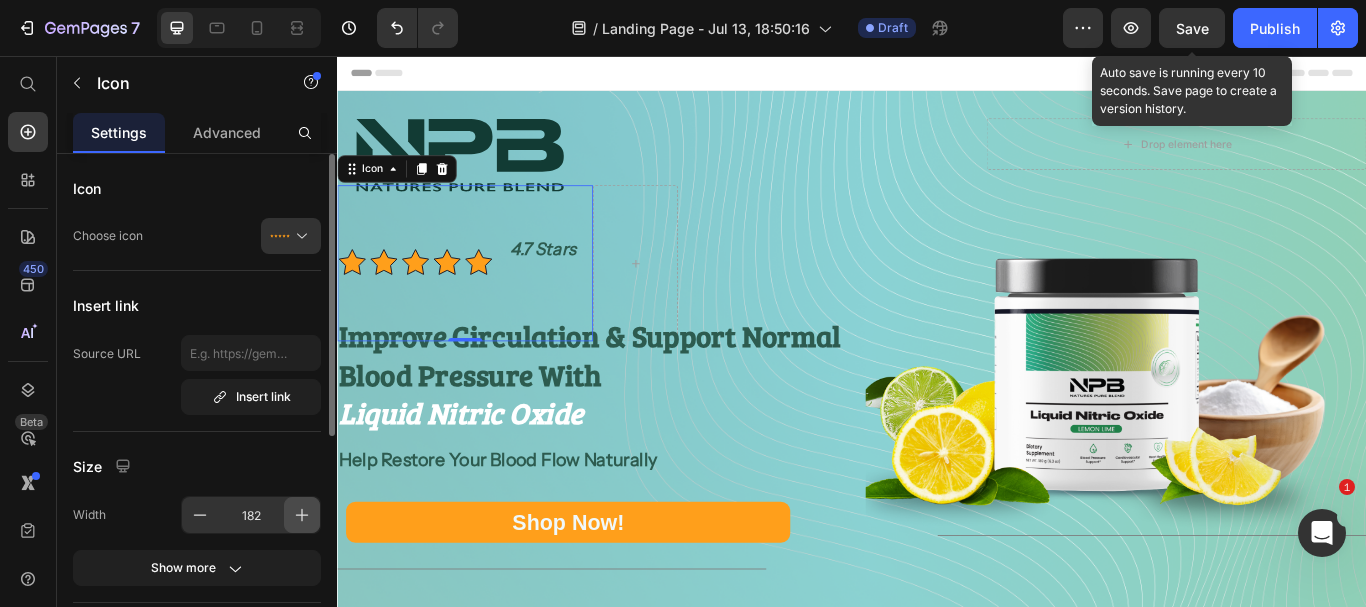 click 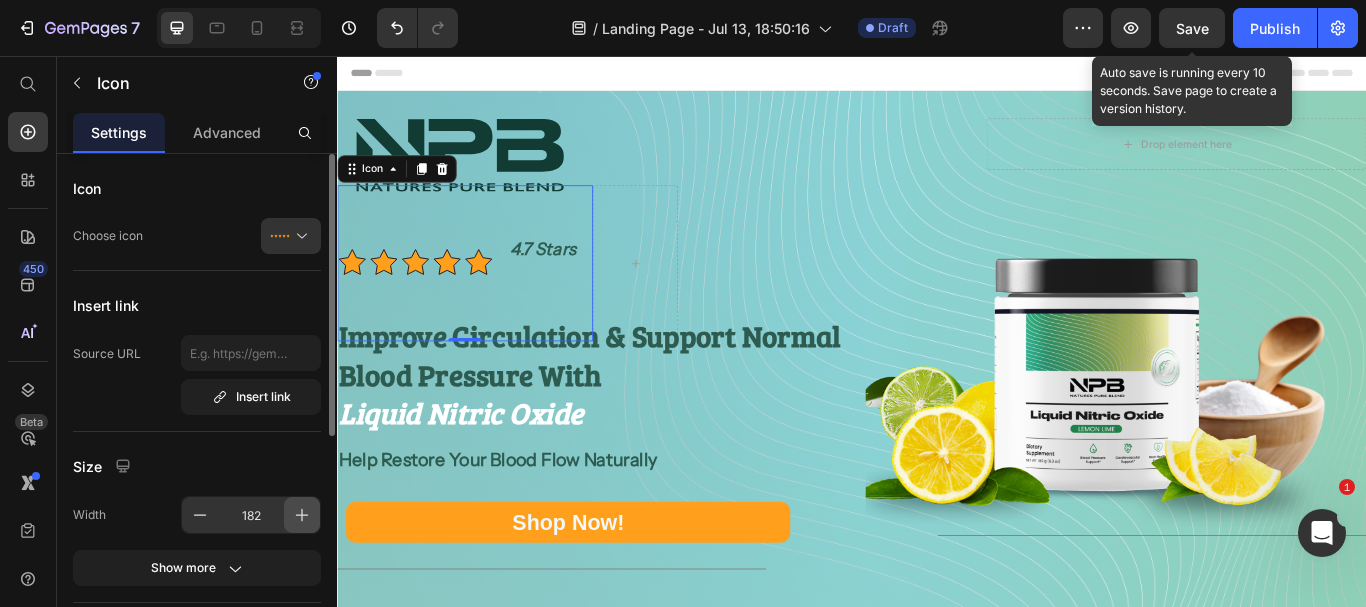 click 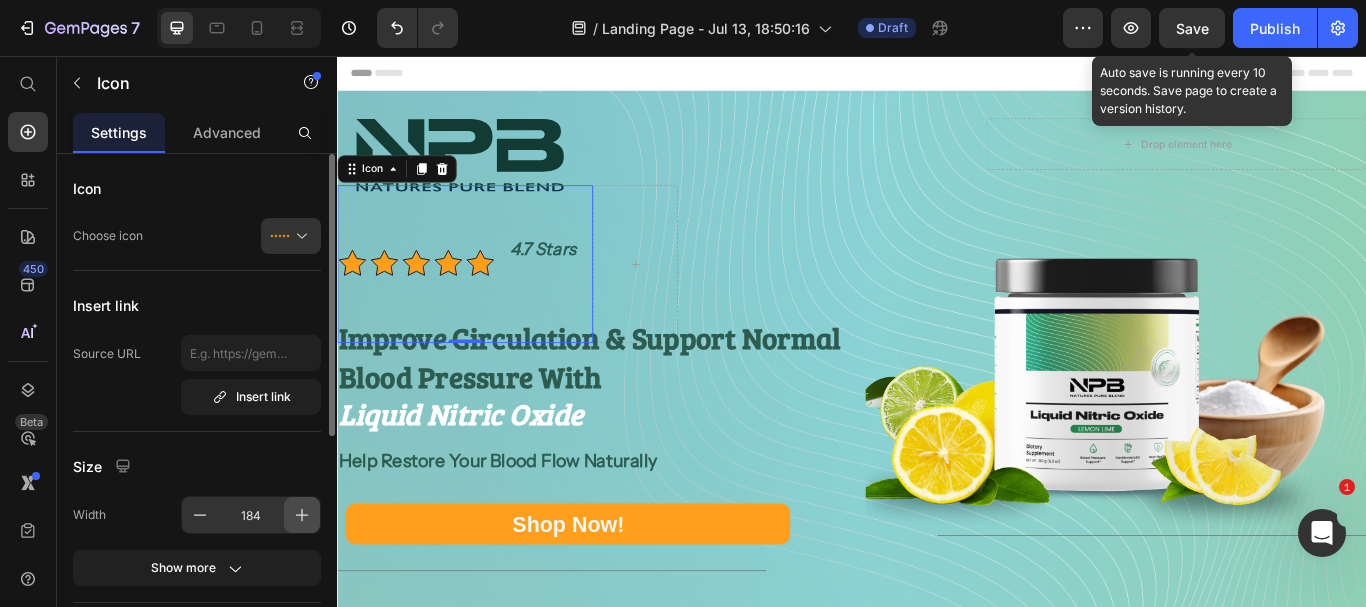 click 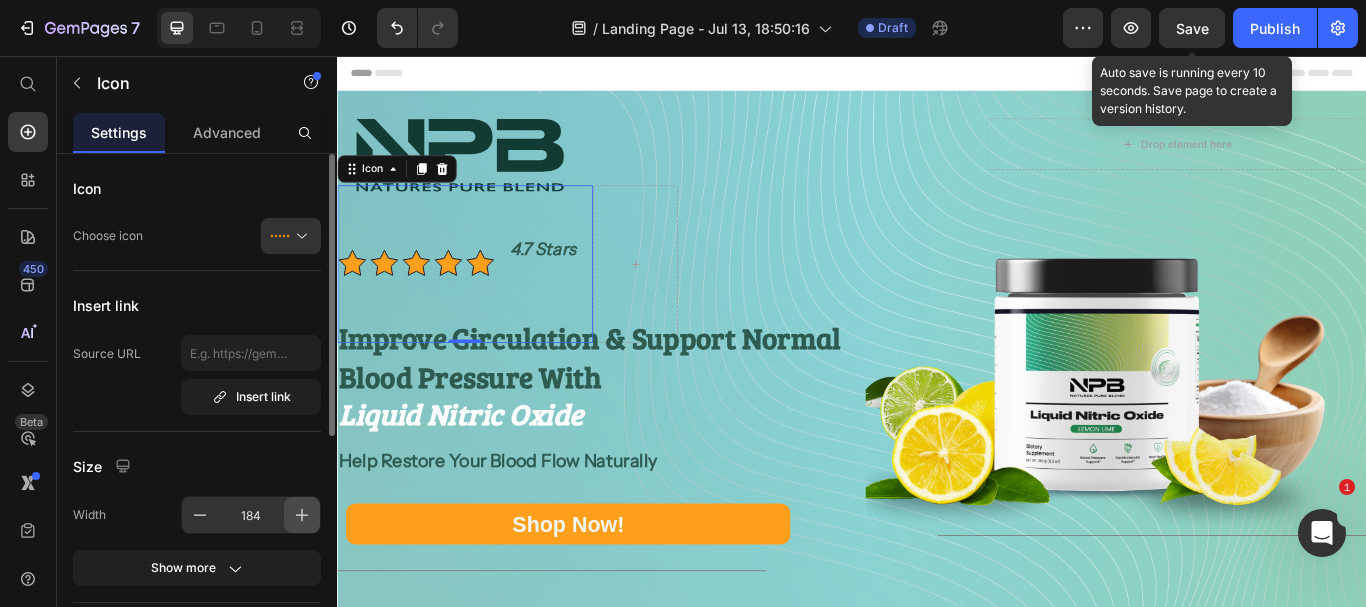 click 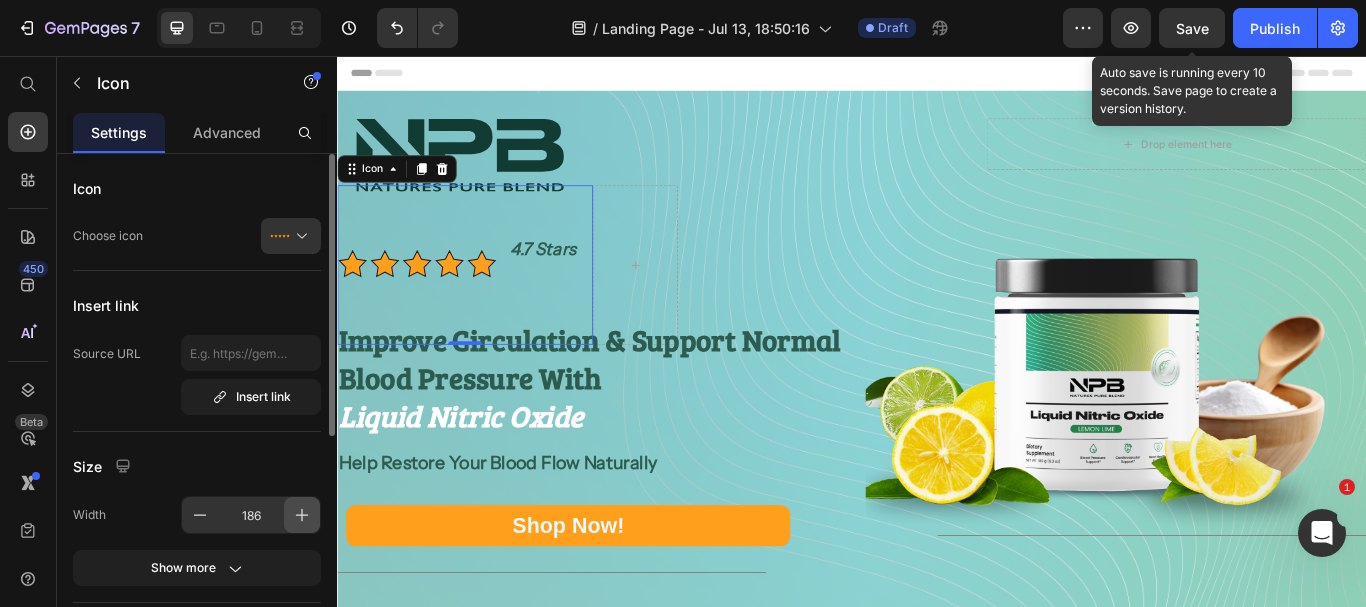 click 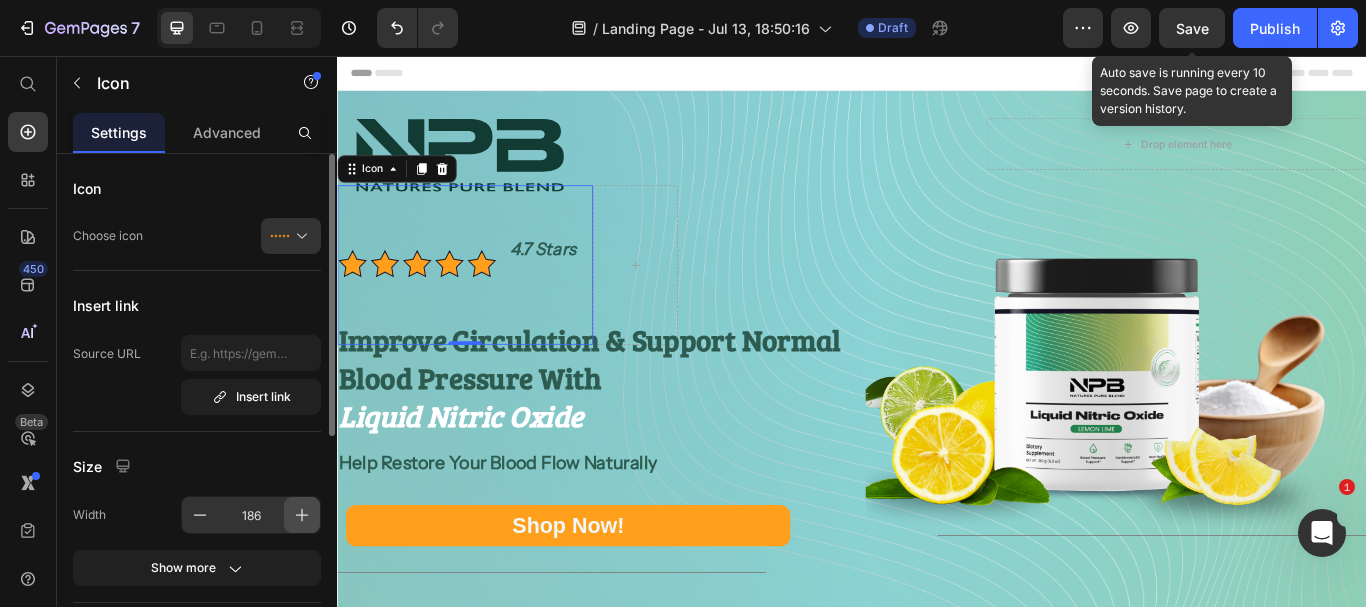 click 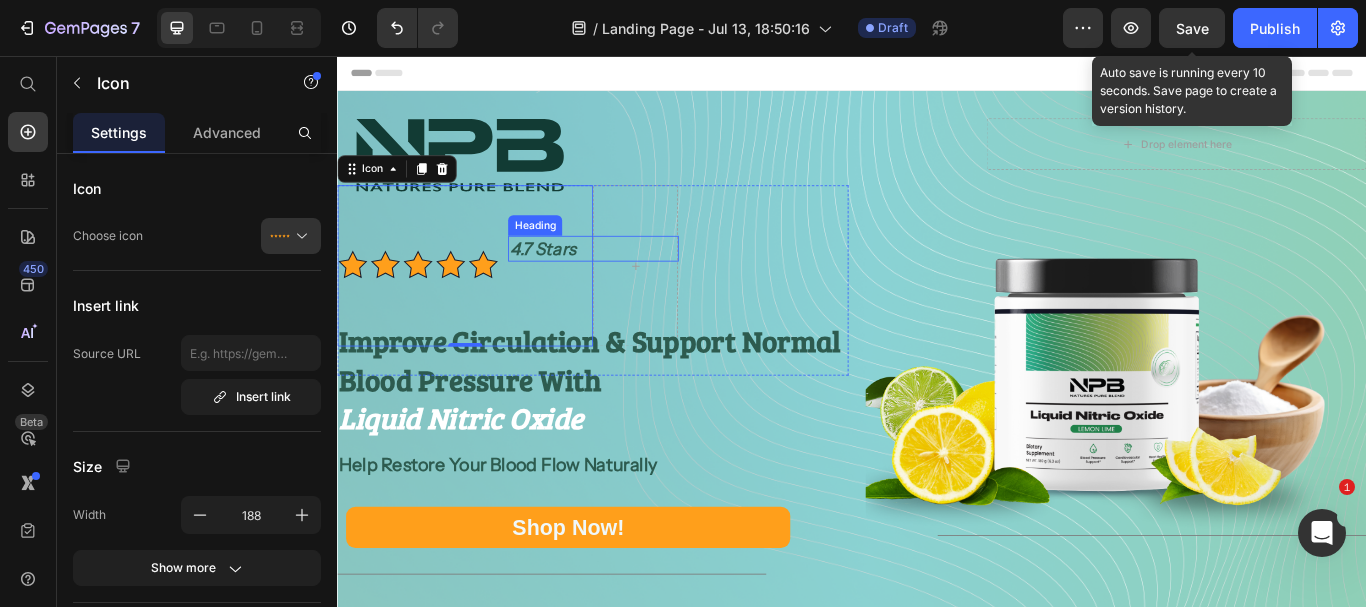 click on "4.7 Stars" at bounding box center (576, 281) 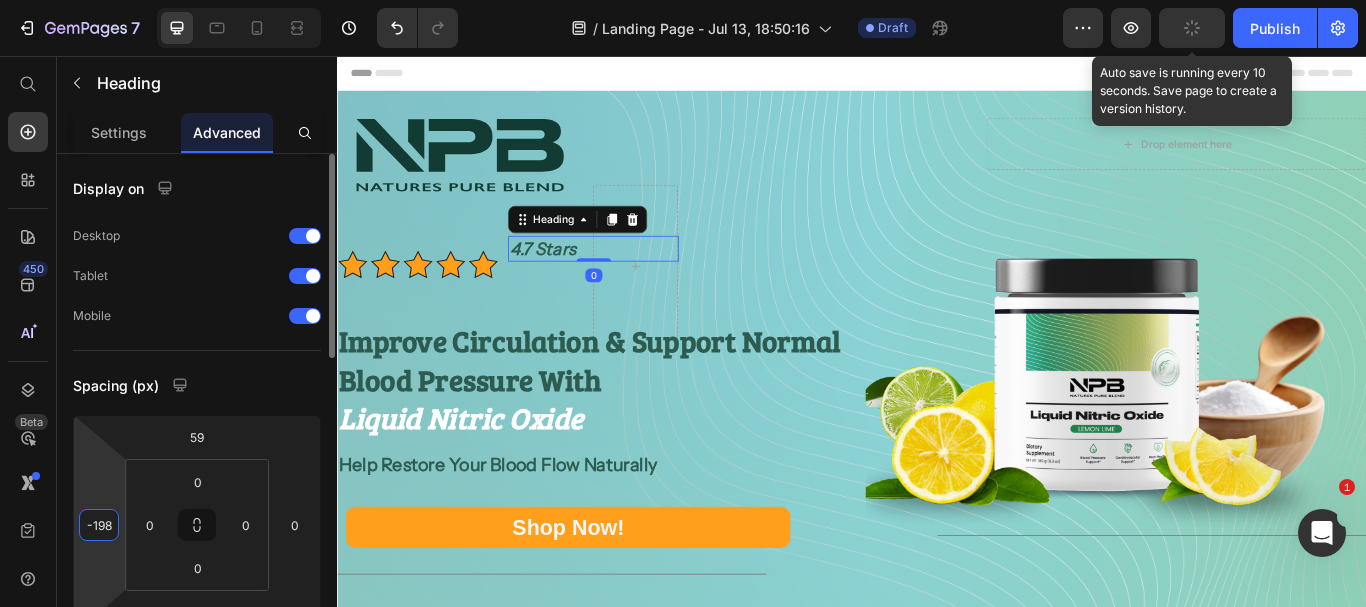 click on "-198" at bounding box center [99, 525] 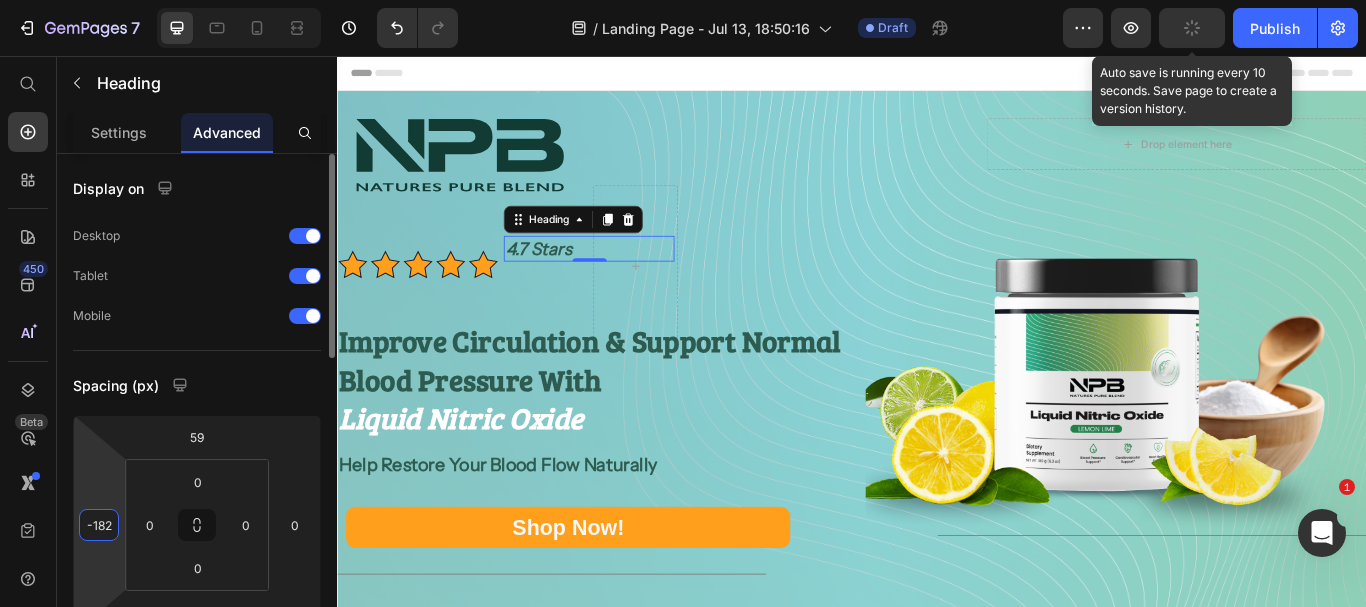 type on "-181" 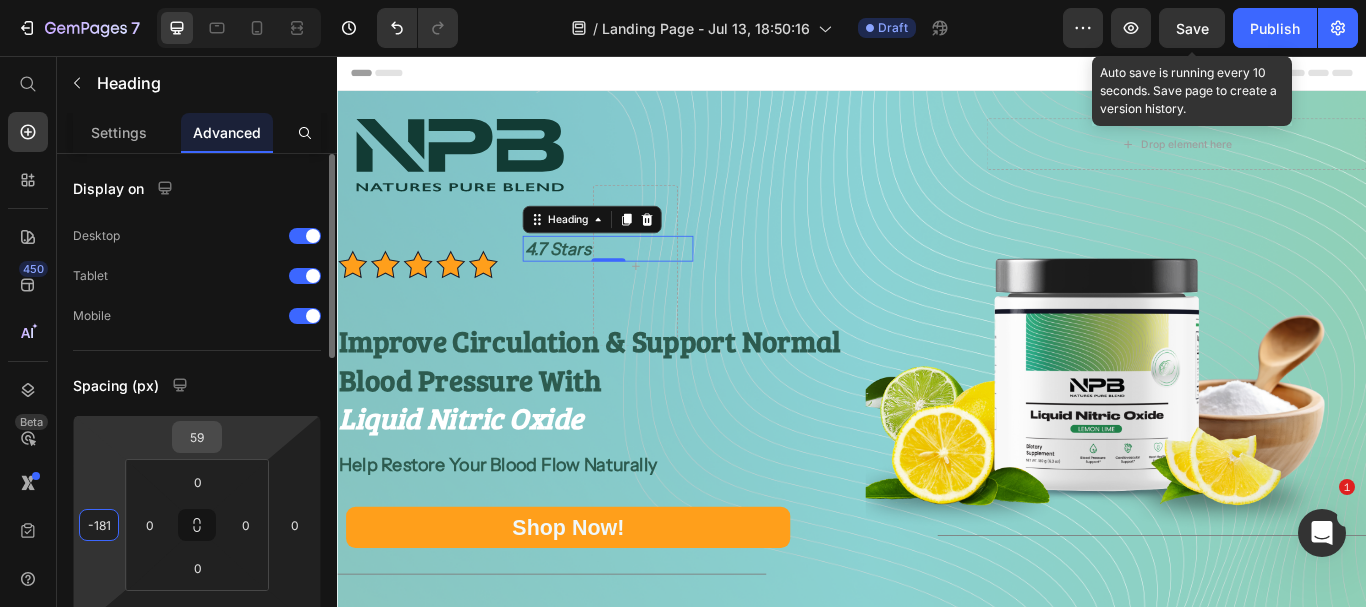 click on "59" at bounding box center [197, 437] 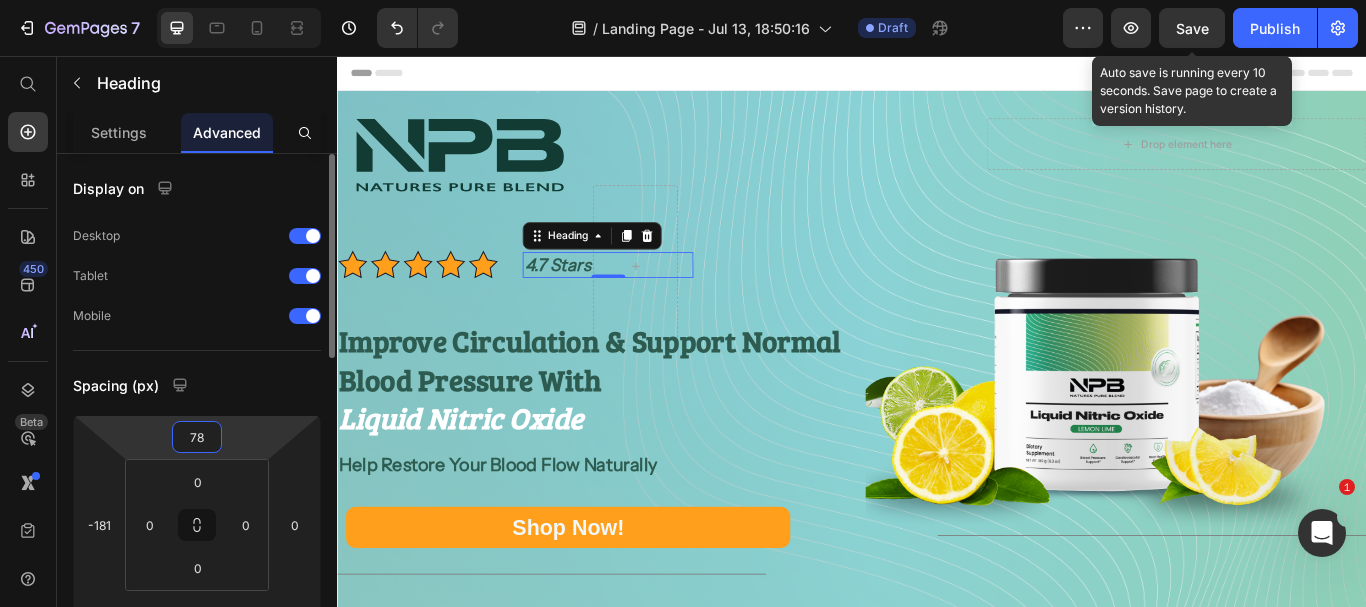 type on "79" 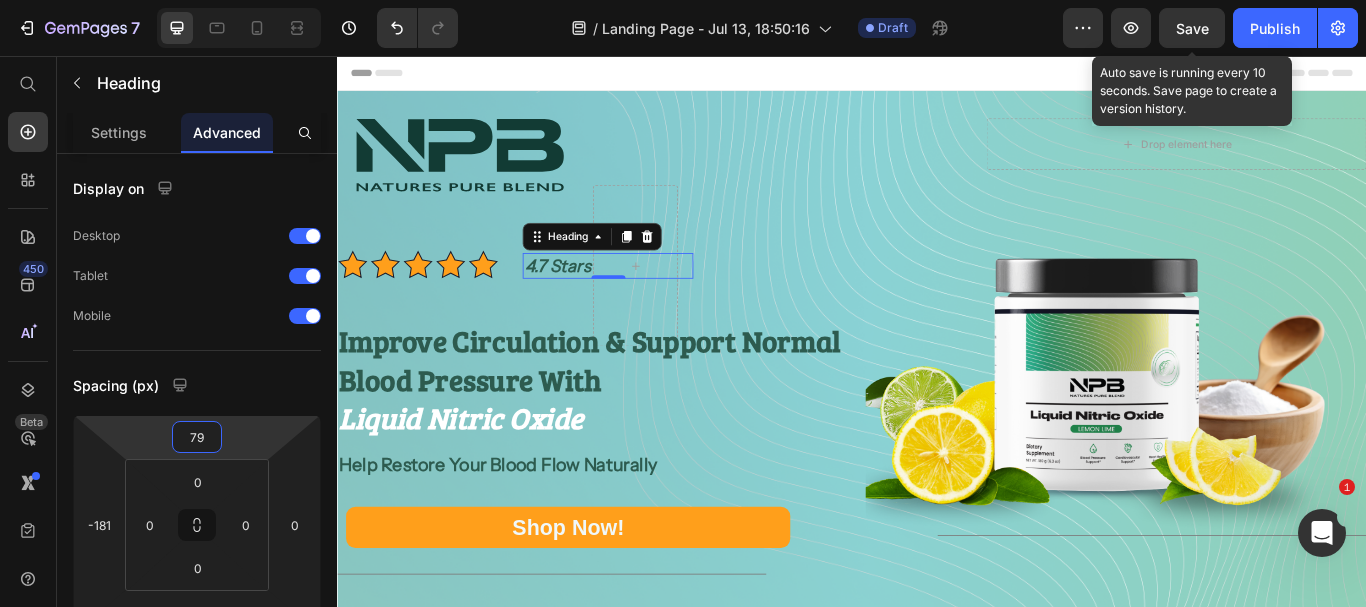 click on "Save" at bounding box center (1192, 28) 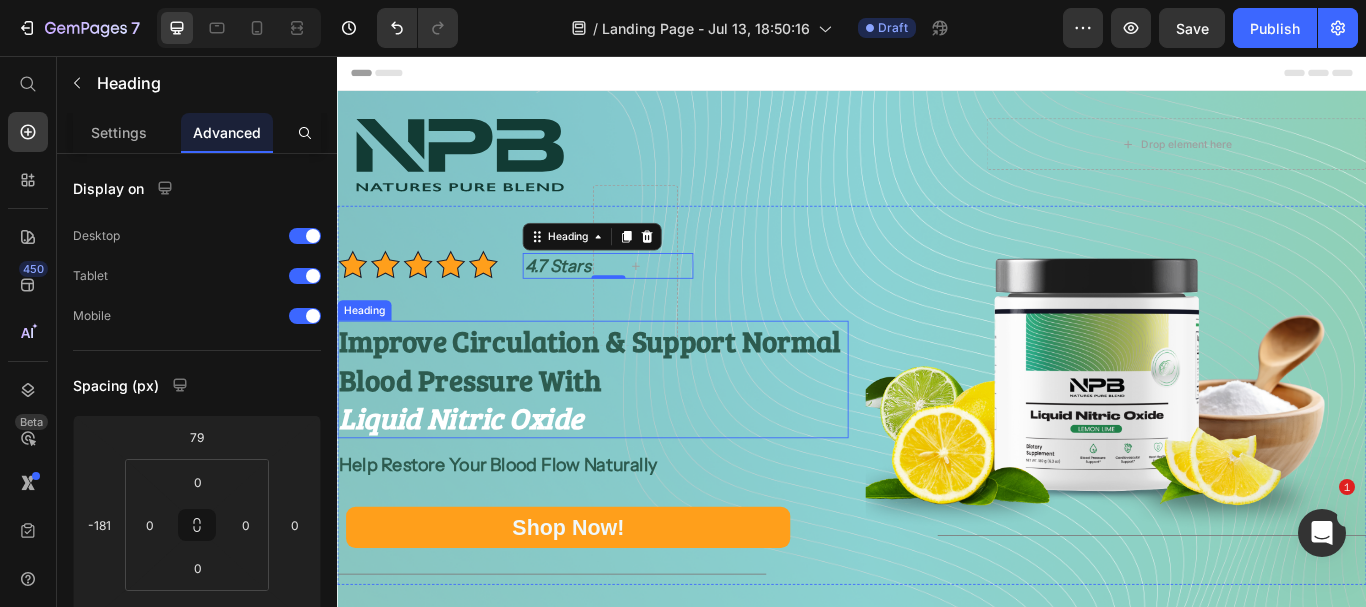 click on "Improve Circulation & Support Normal Blood Pressure With" at bounding box center [631, 410] 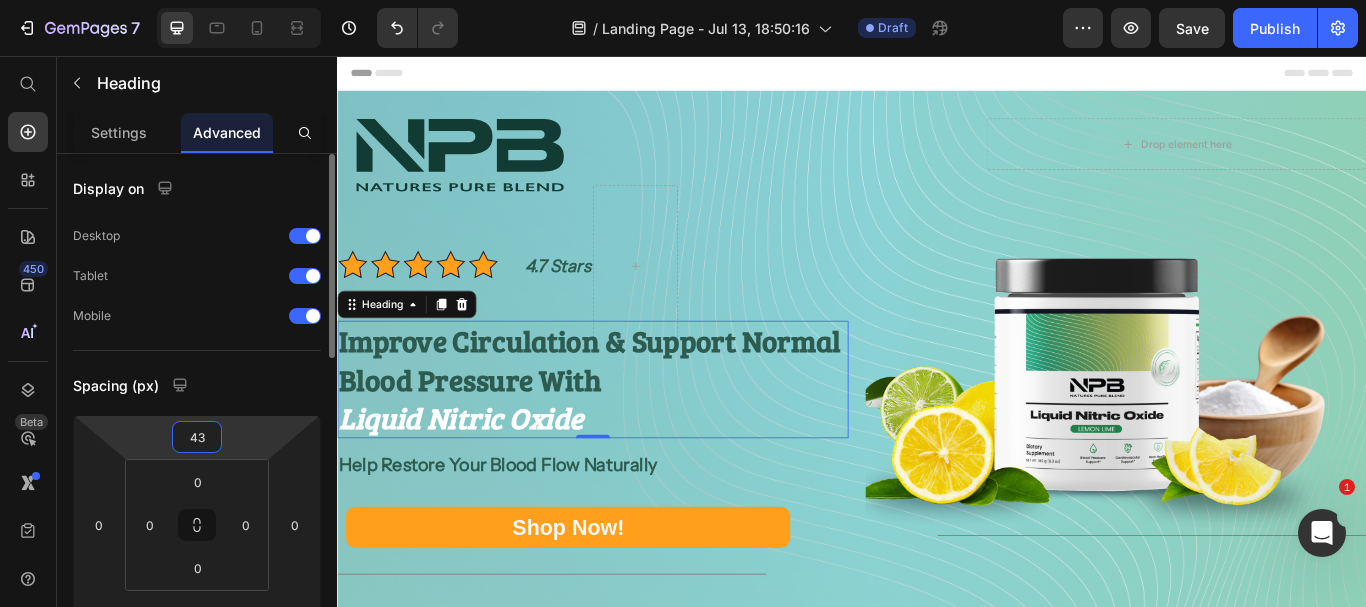 click on "43" at bounding box center [197, 437] 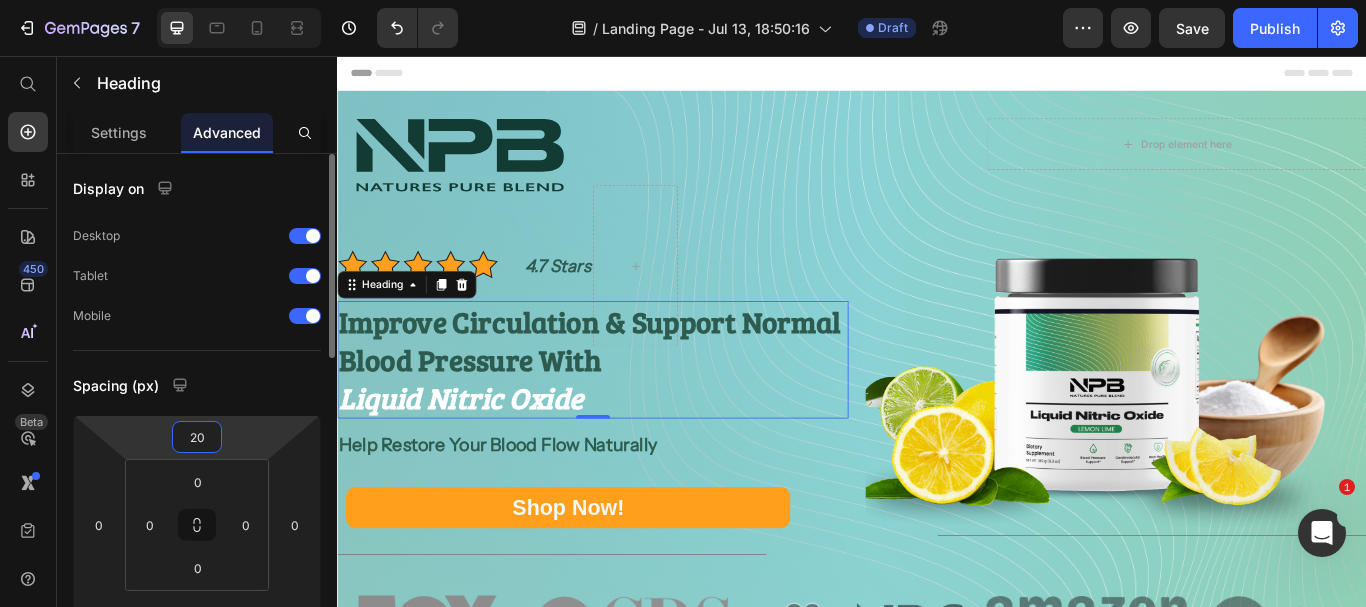 type on "19" 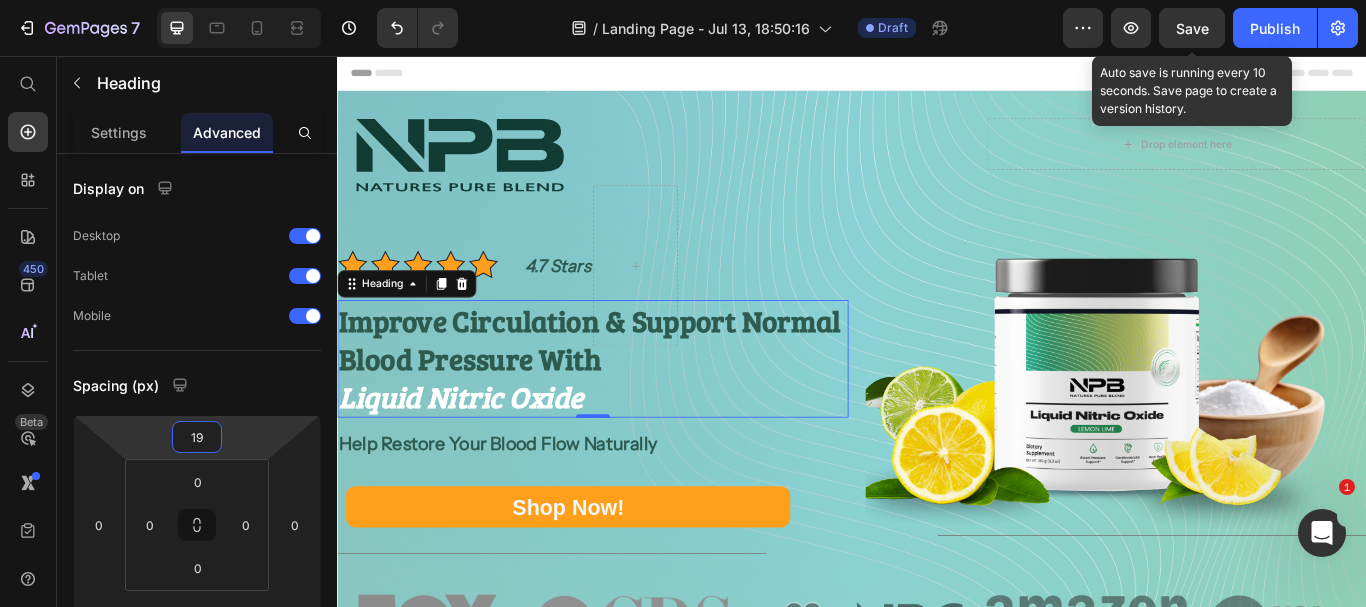 click on "Save" at bounding box center [1192, 28] 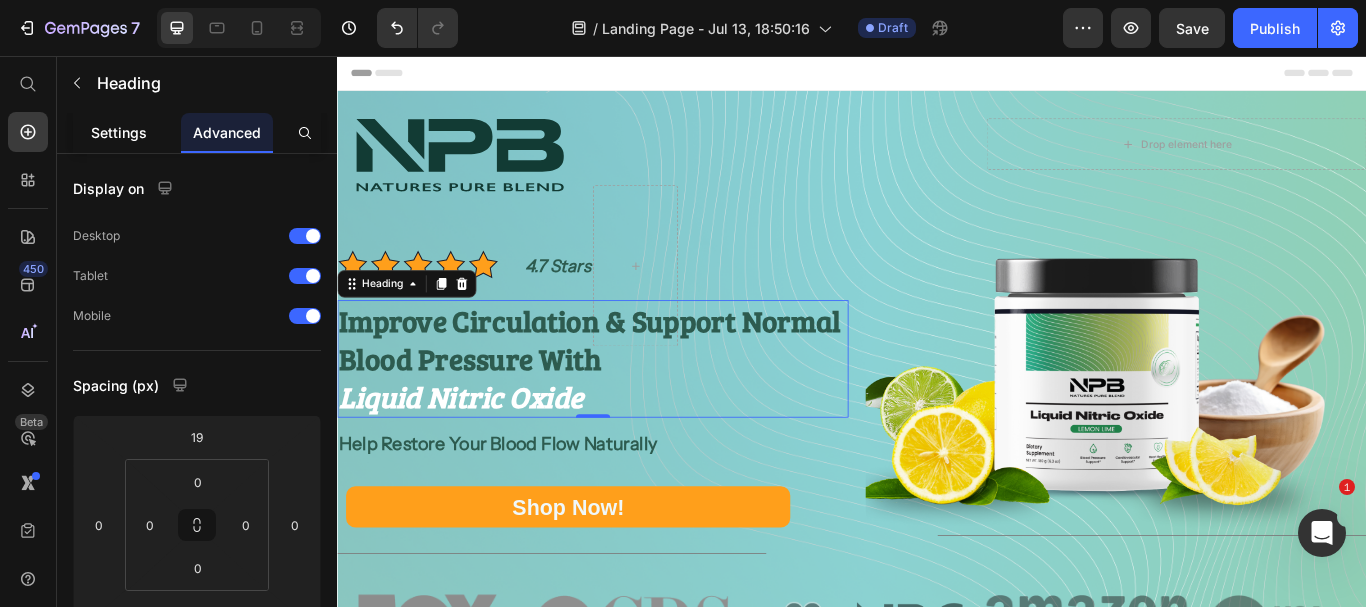 click on "Settings" at bounding box center [119, 132] 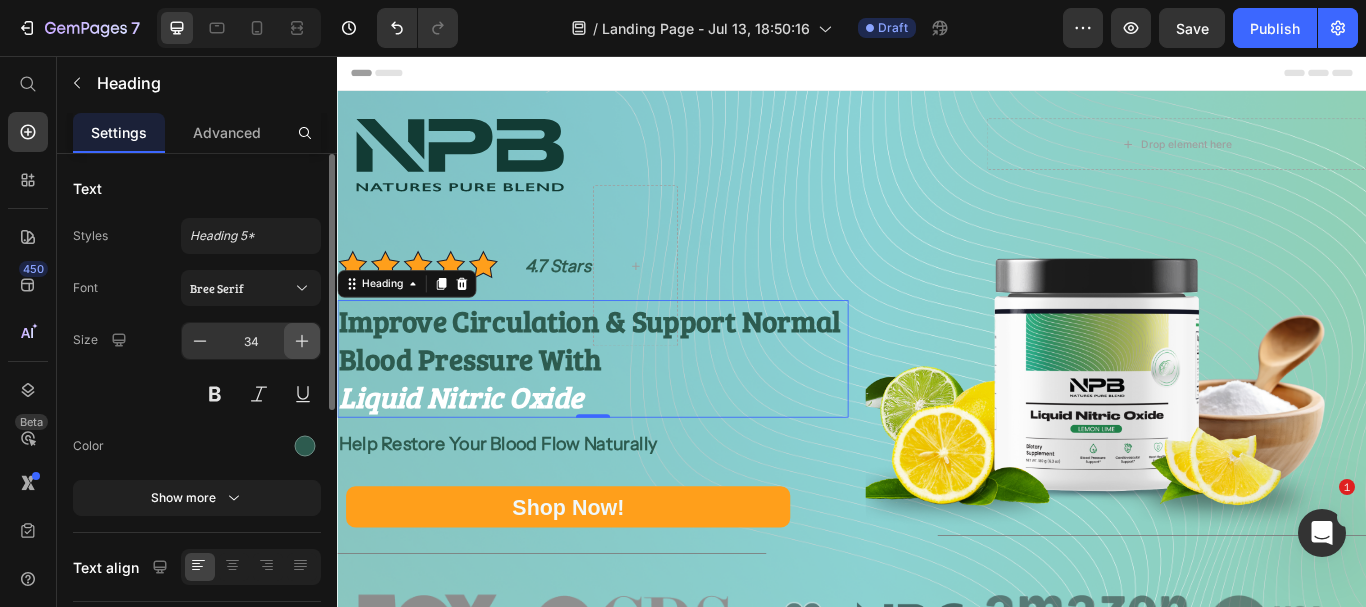 click 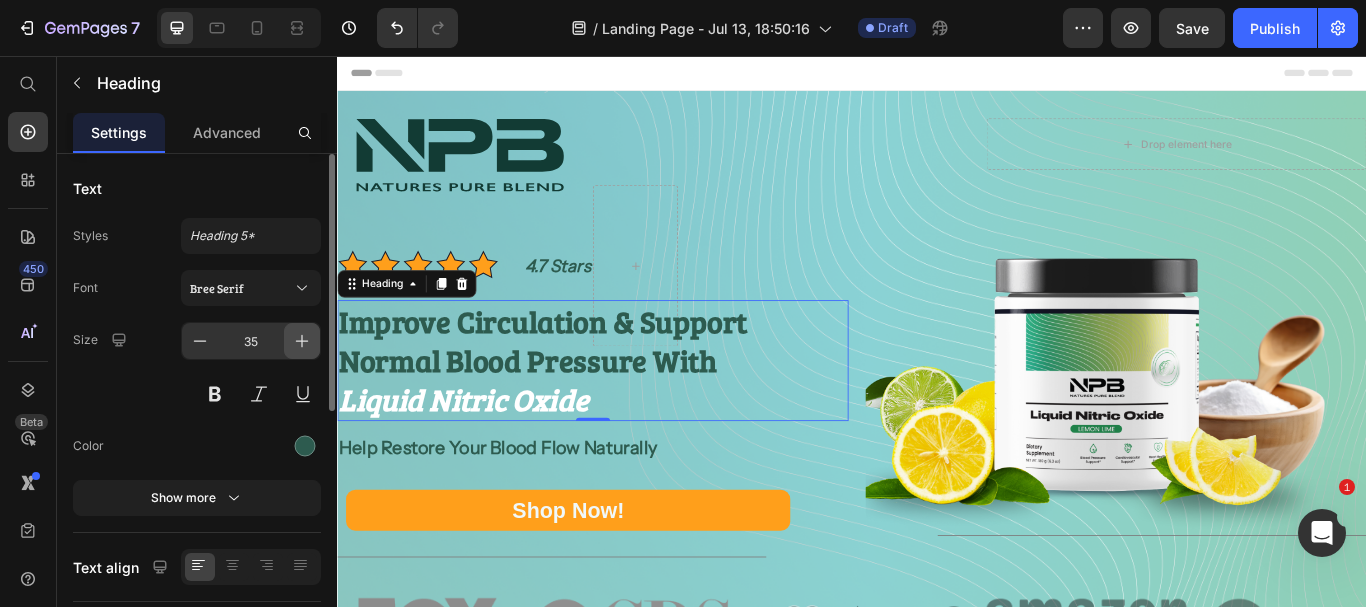 click 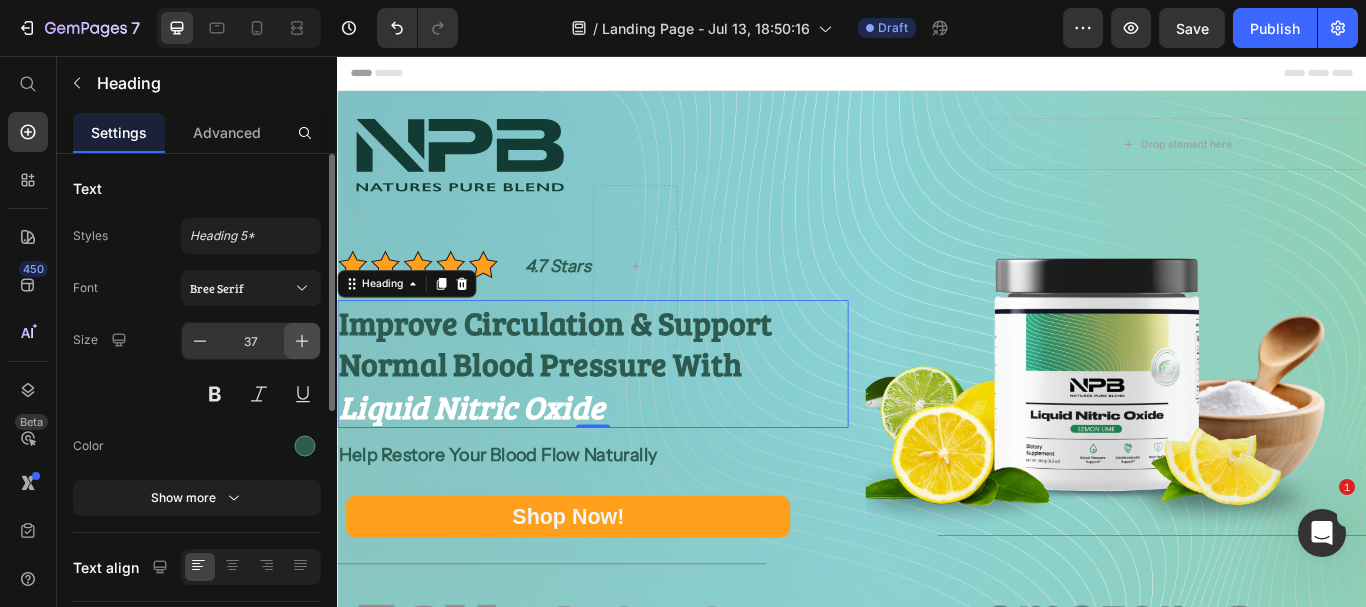click 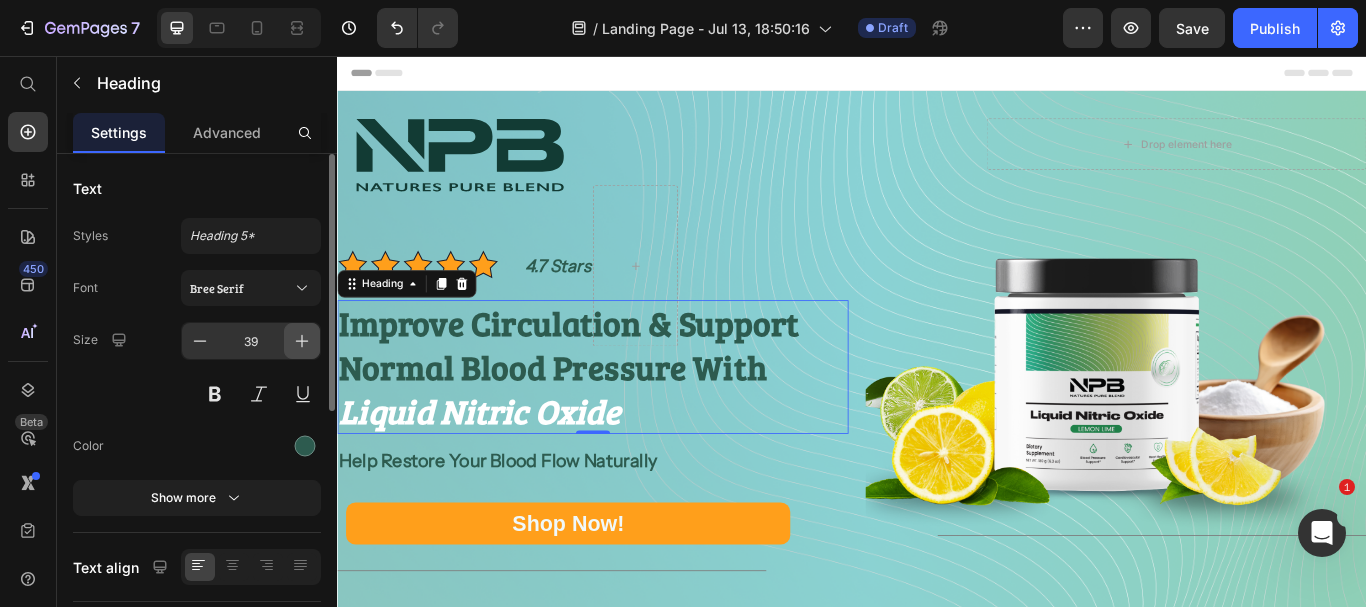 click 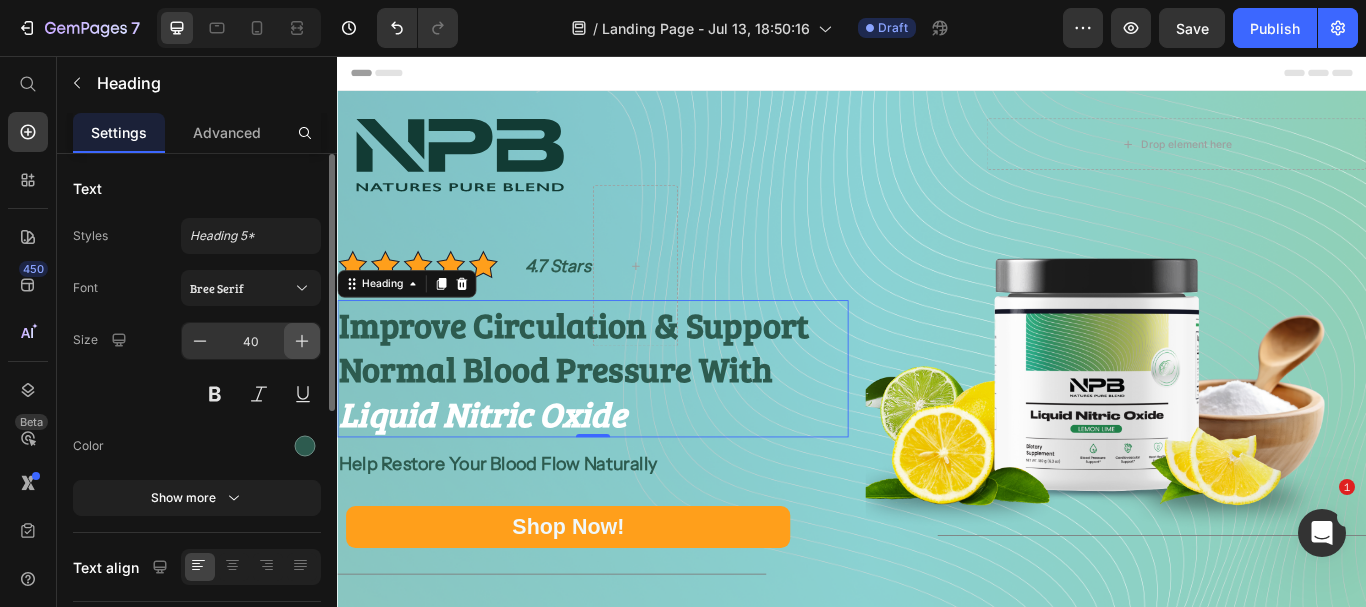 click 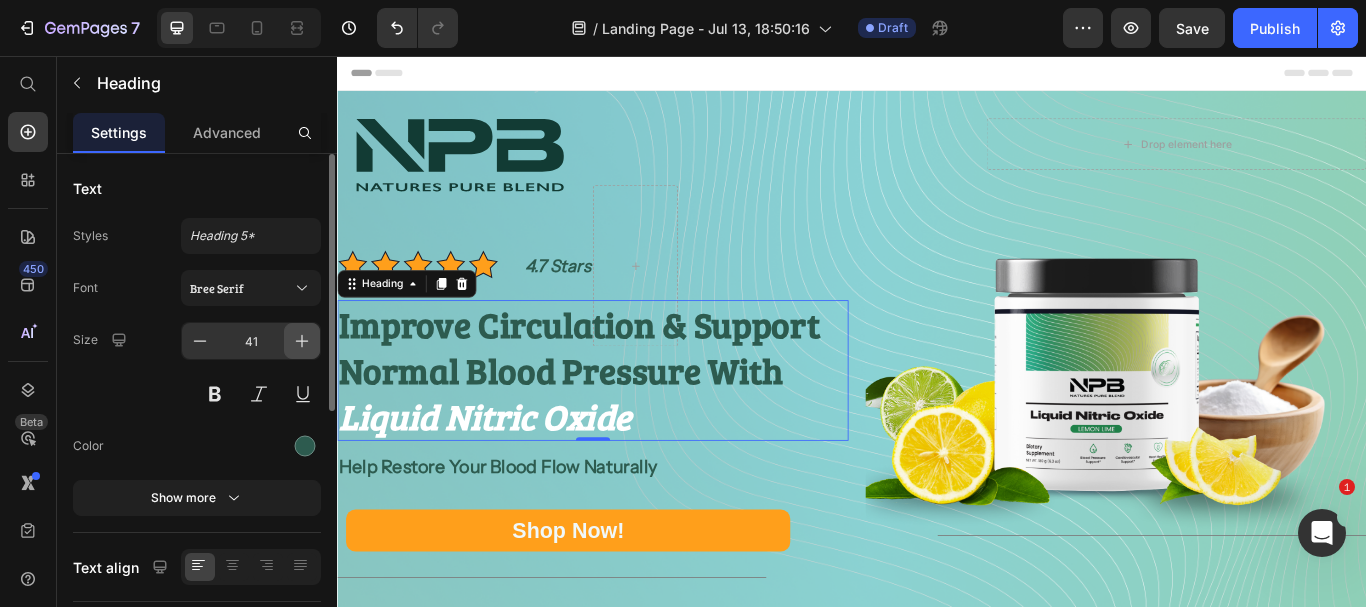 click 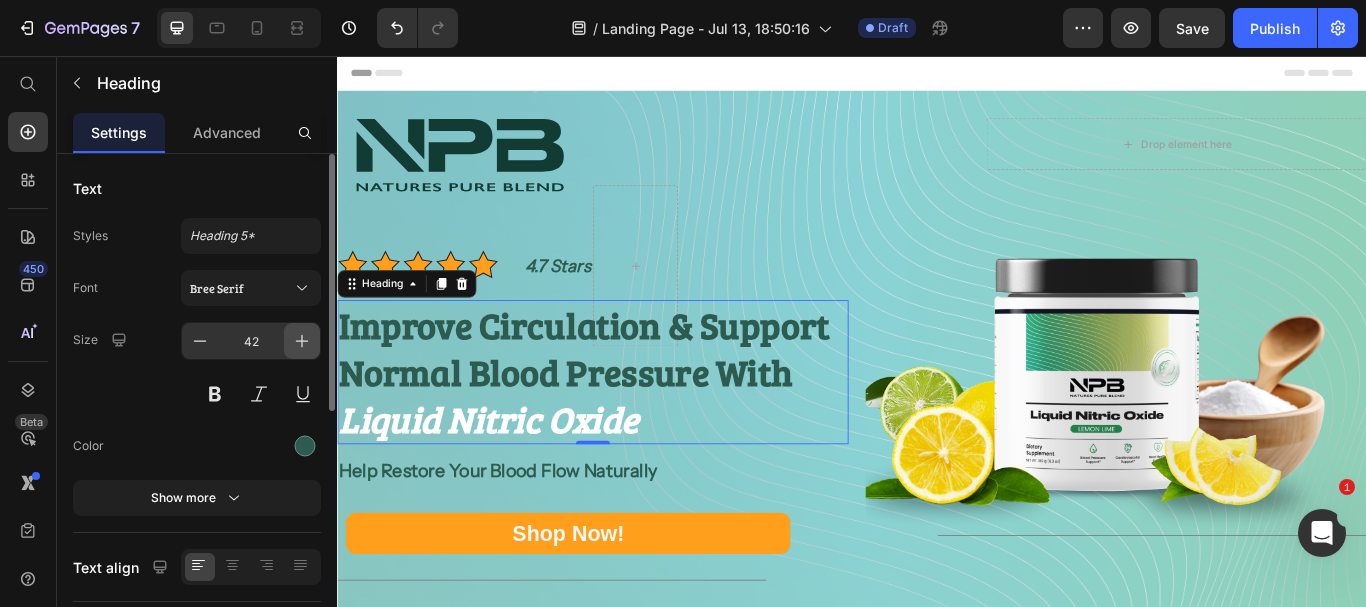 click 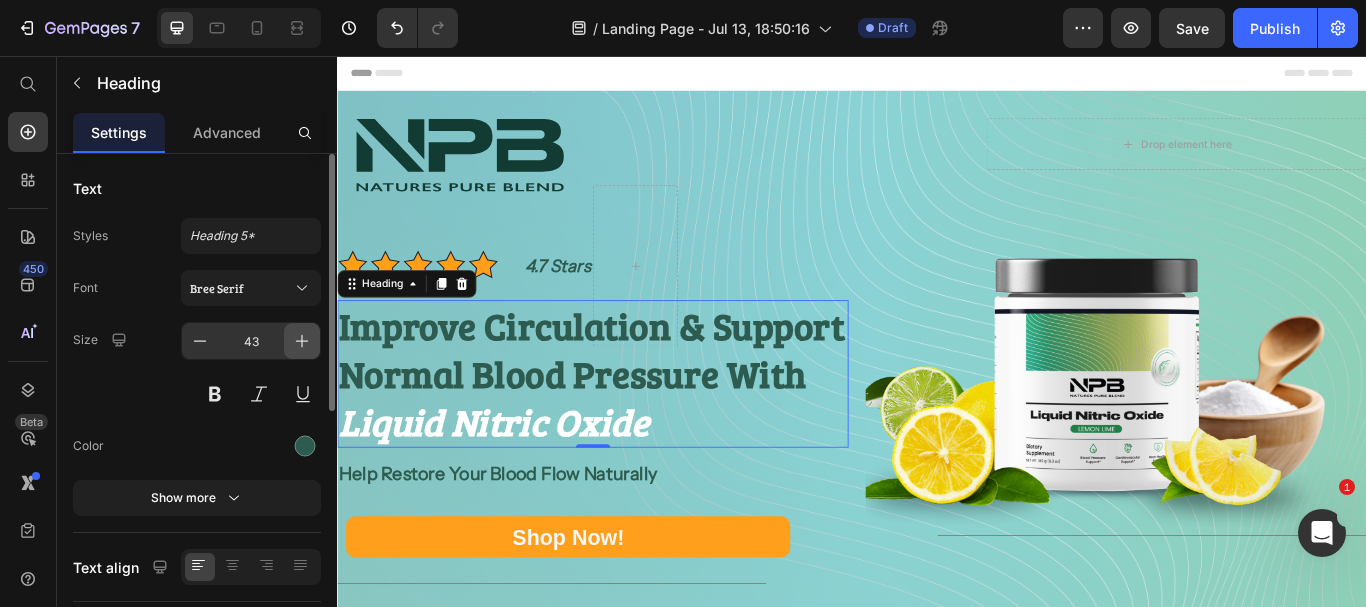 click 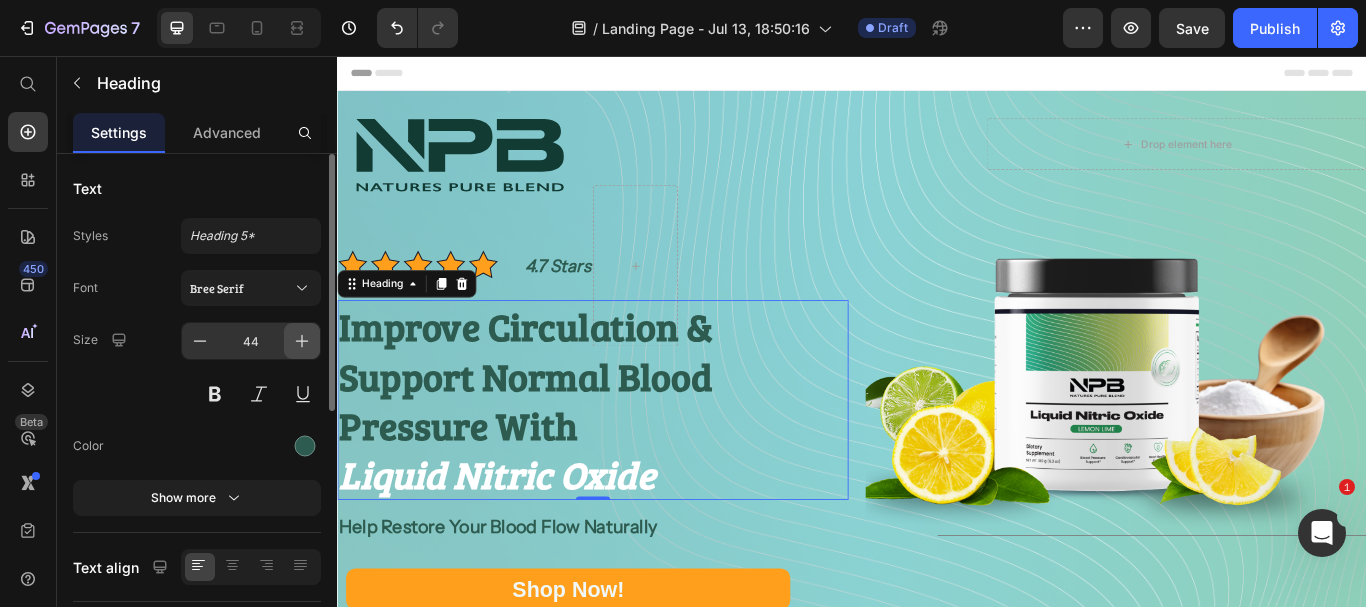click 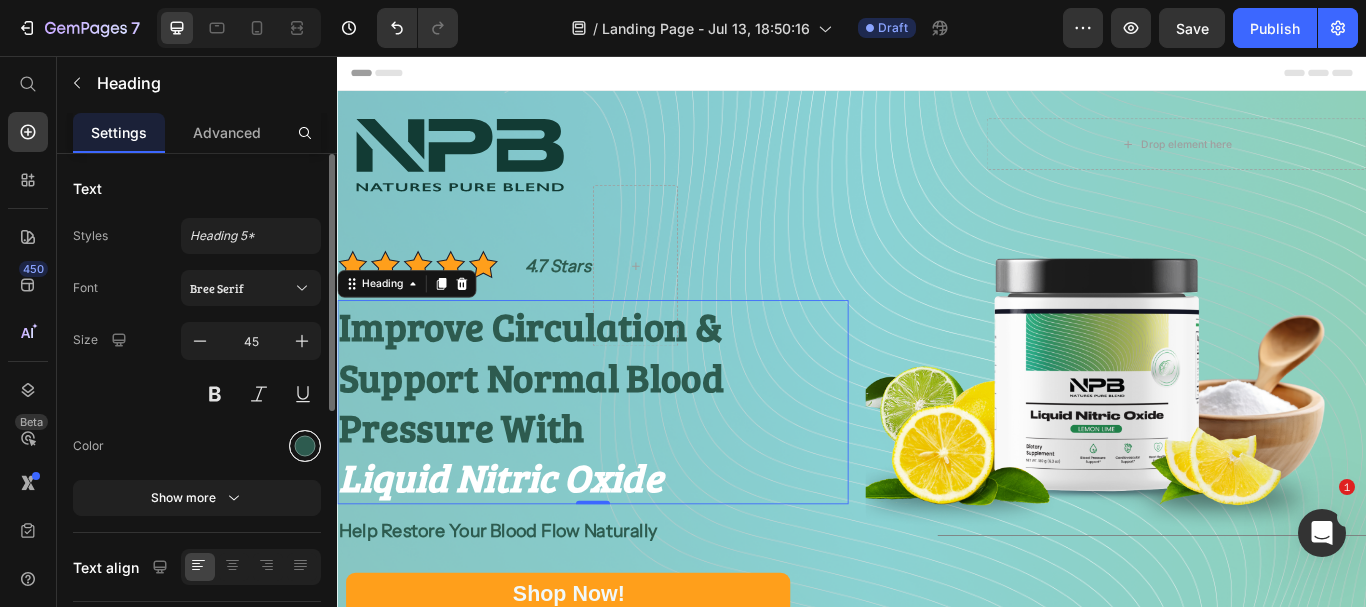 click at bounding box center [305, 446] 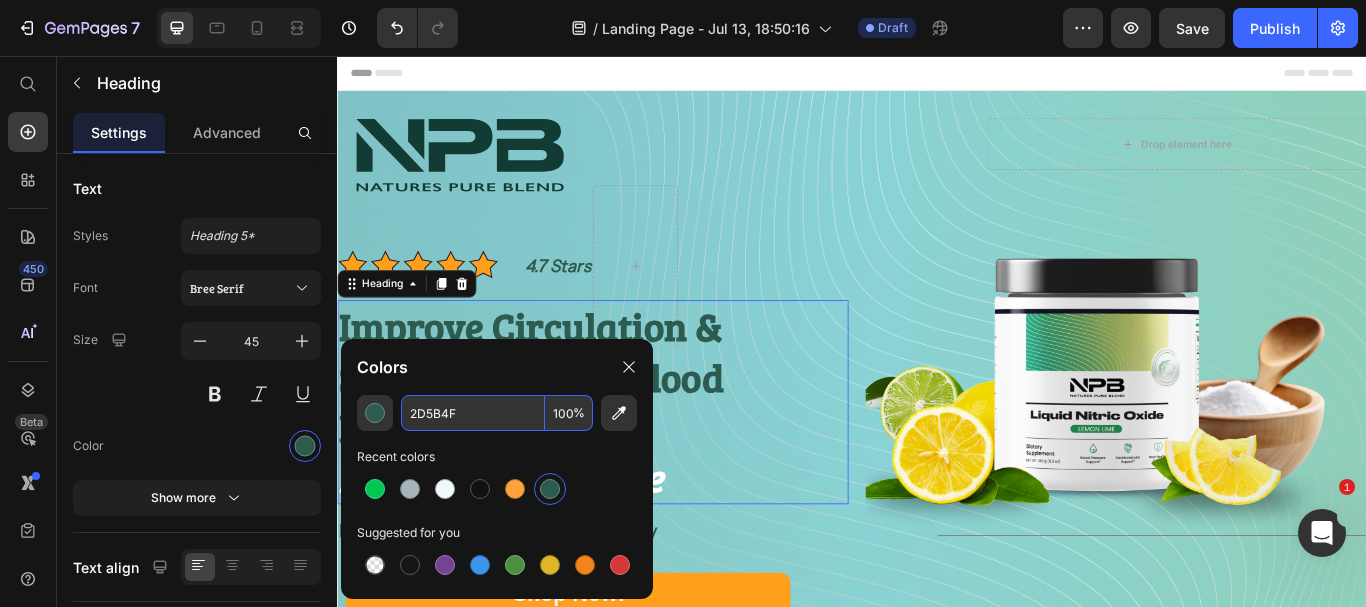 click on "2D5B4F" at bounding box center (473, 413) 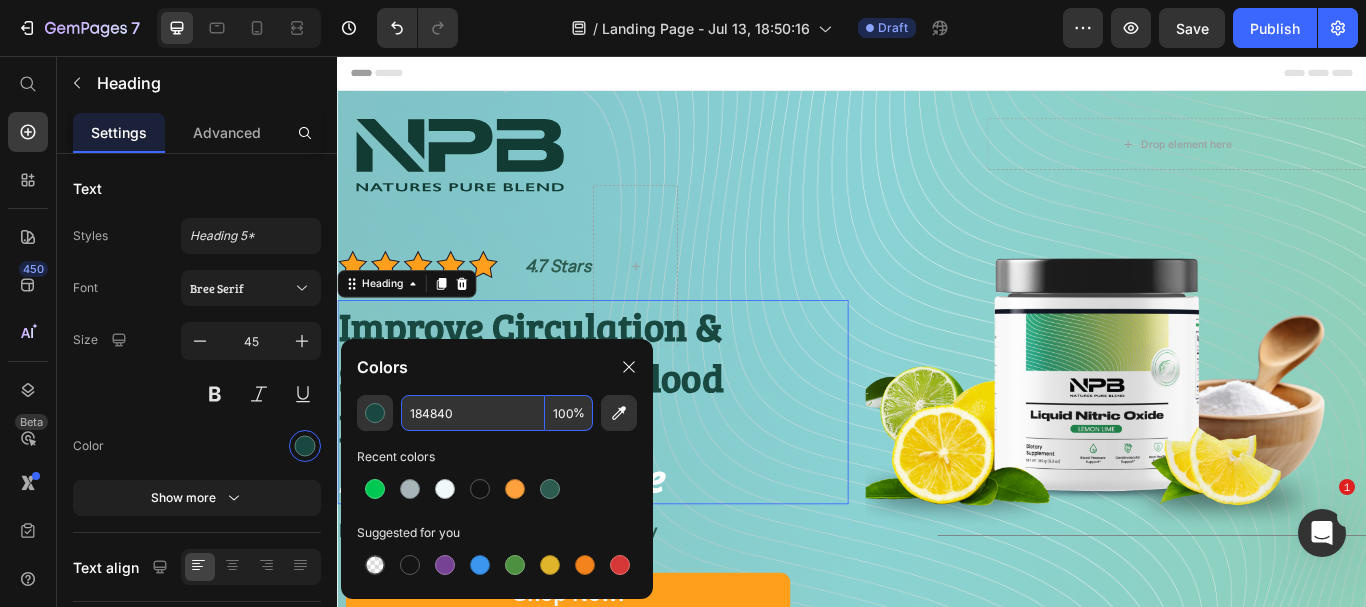 type on "184840" 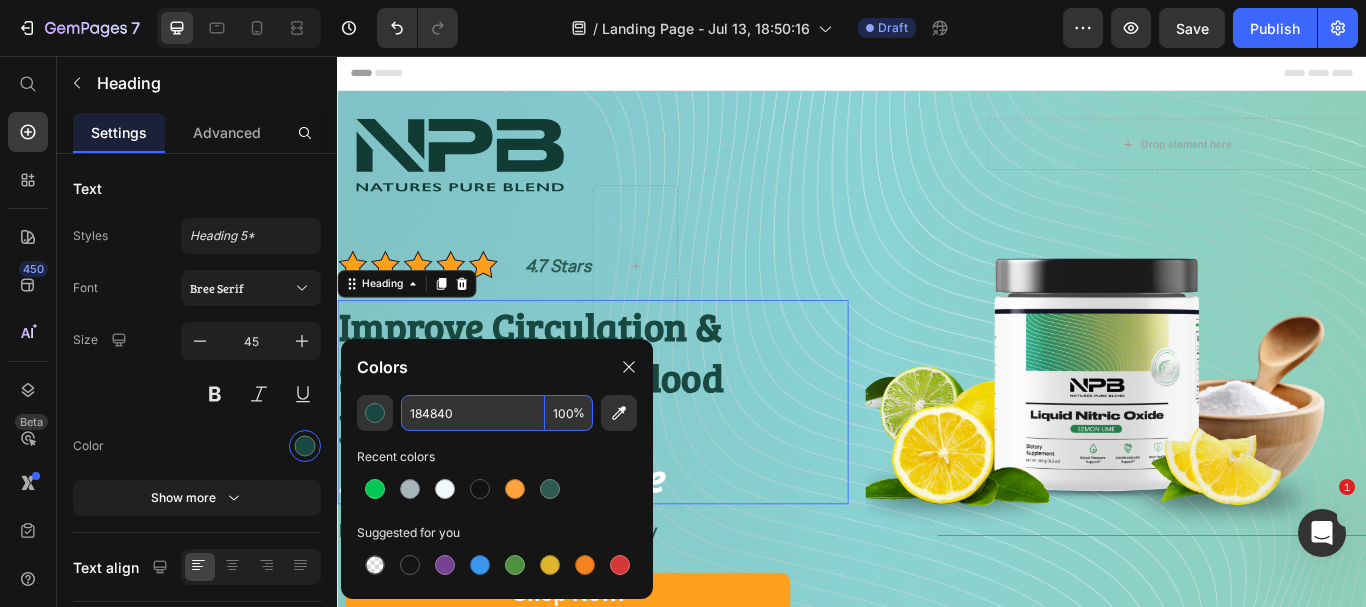 click on "Improve Circulation & Support Normal Blood Pressure With Liquid Nitric Oxide" at bounding box center (635, 460) 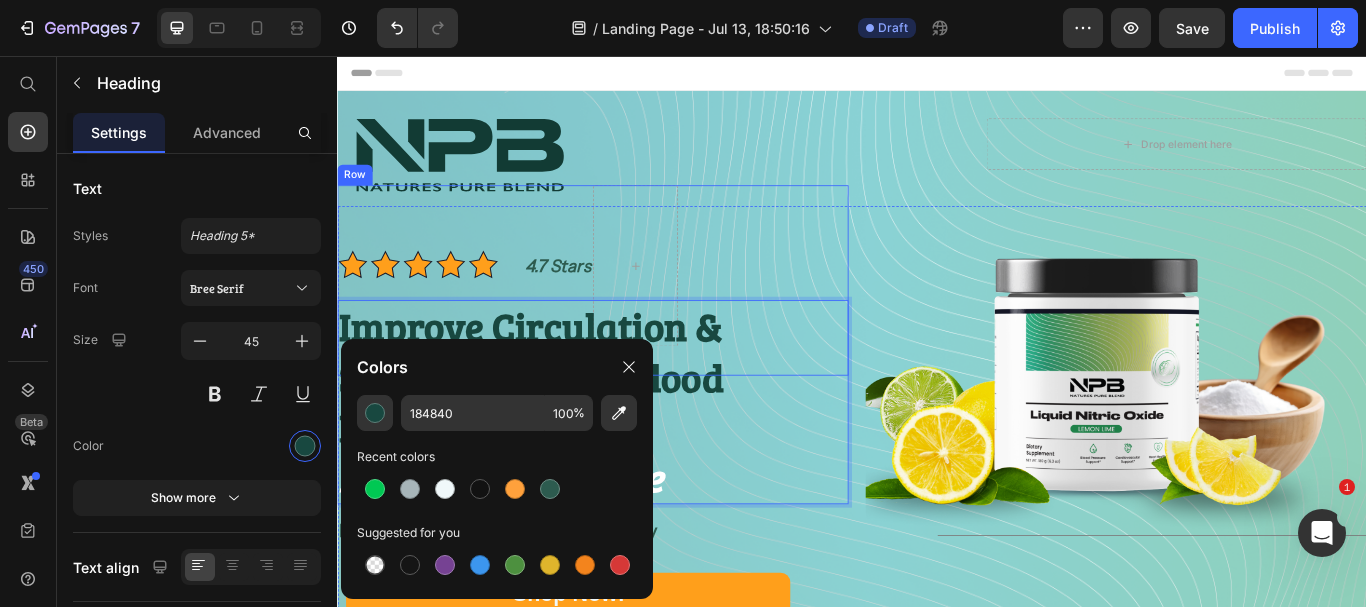 click on "4.7 Stars Heading" at bounding box center [833, 301] 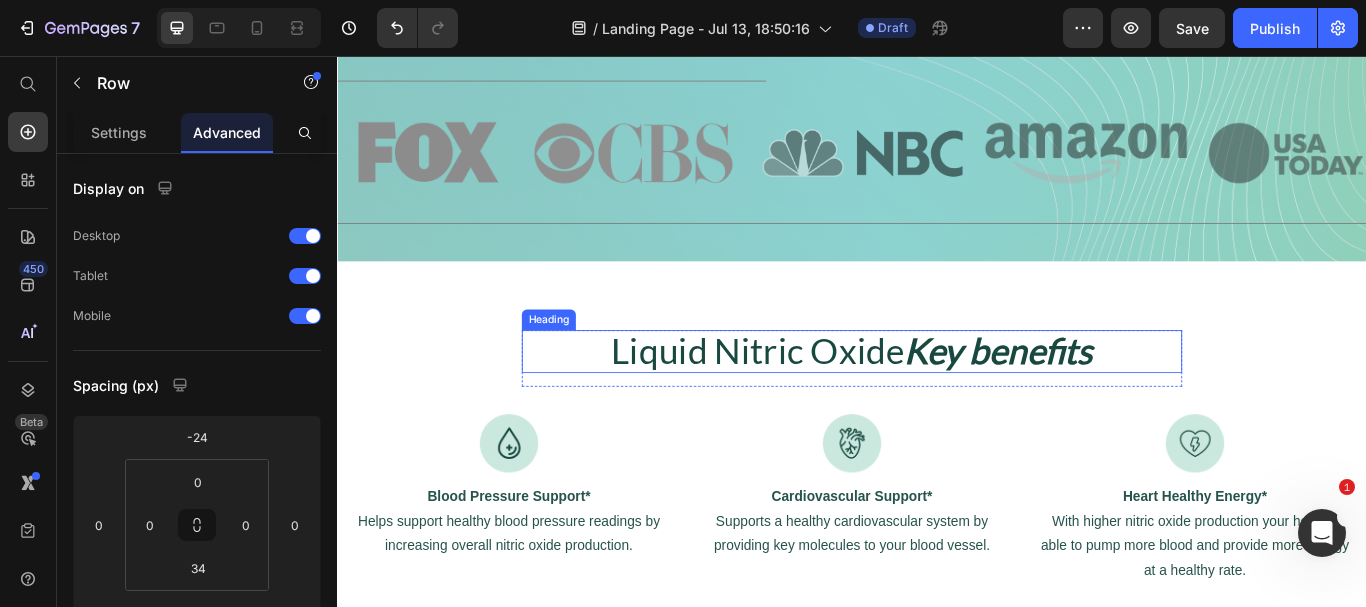 scroll, scrollTop: 661, scrollLeft: 0, axis: vertical 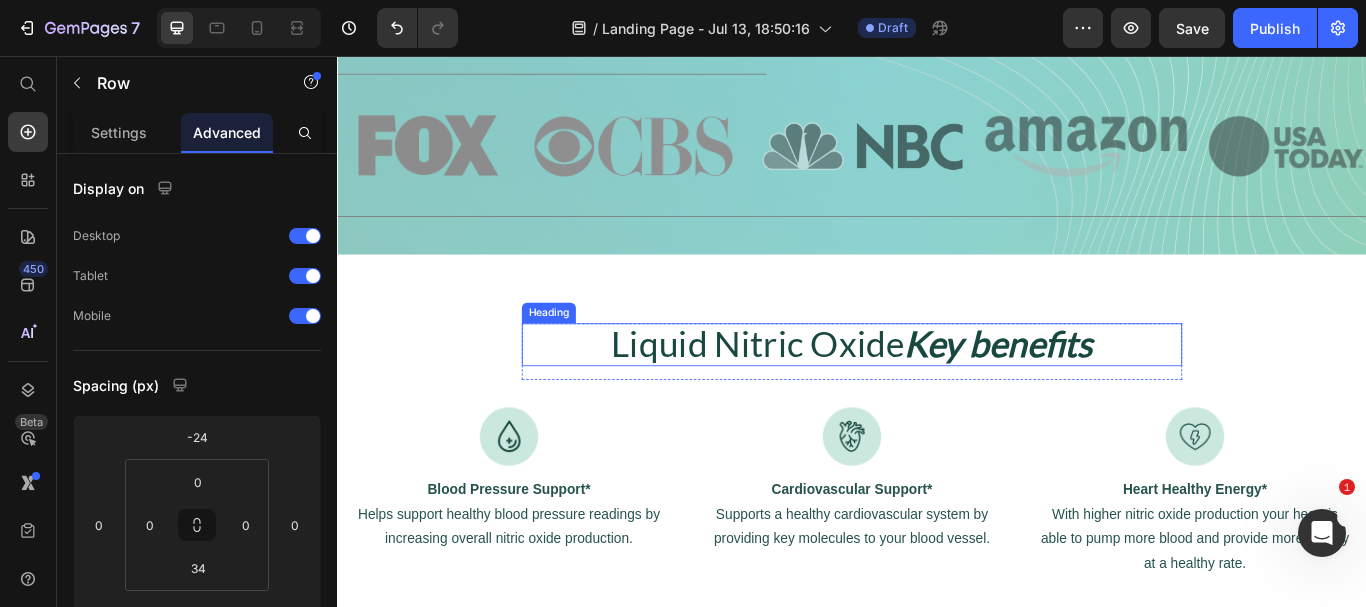 click on "Liquid Nitric Oxide  Key benefits" at bounding box center [937, 391] 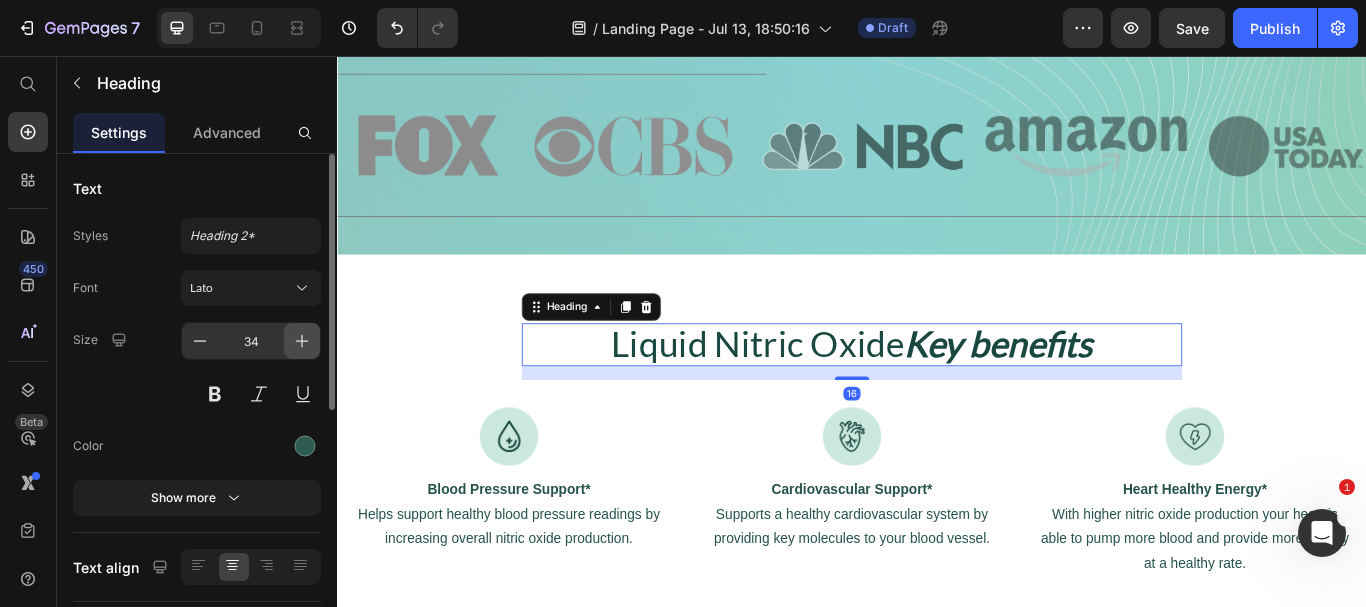 click 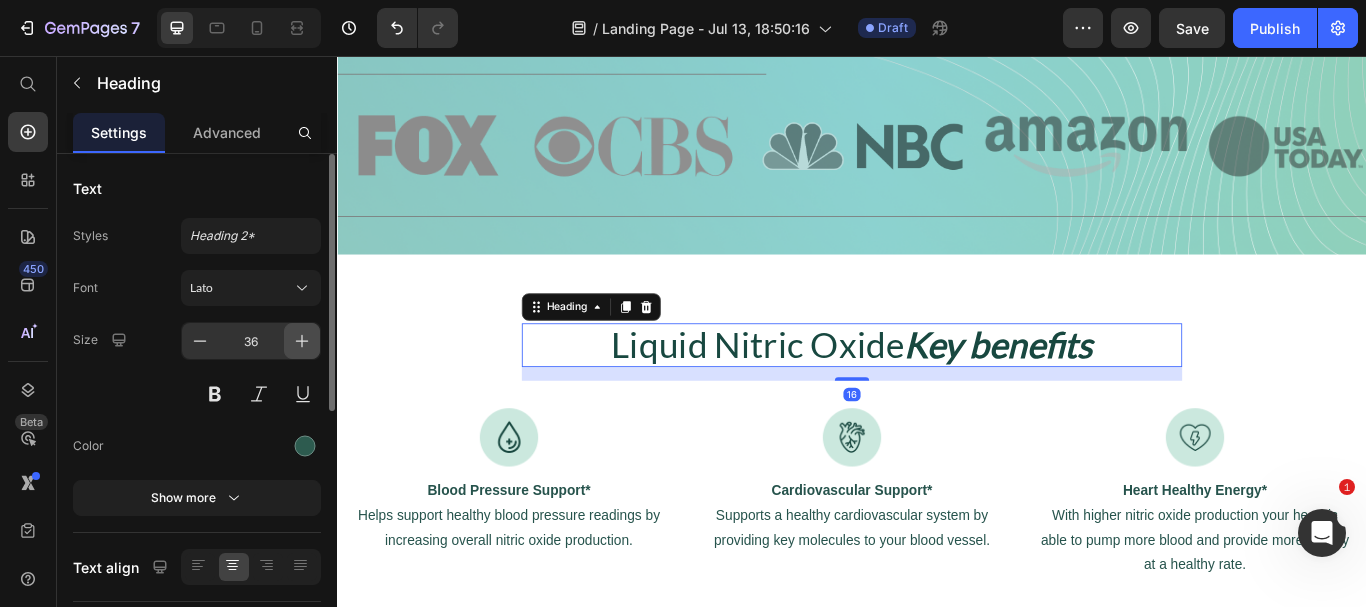 click 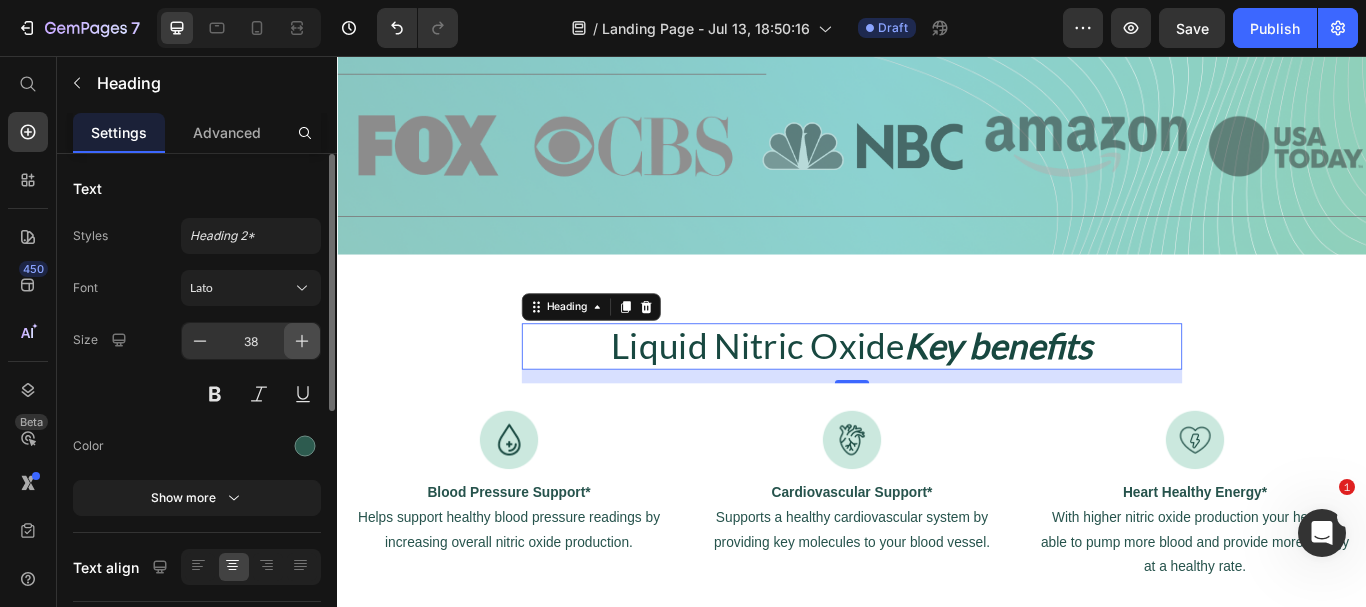 click 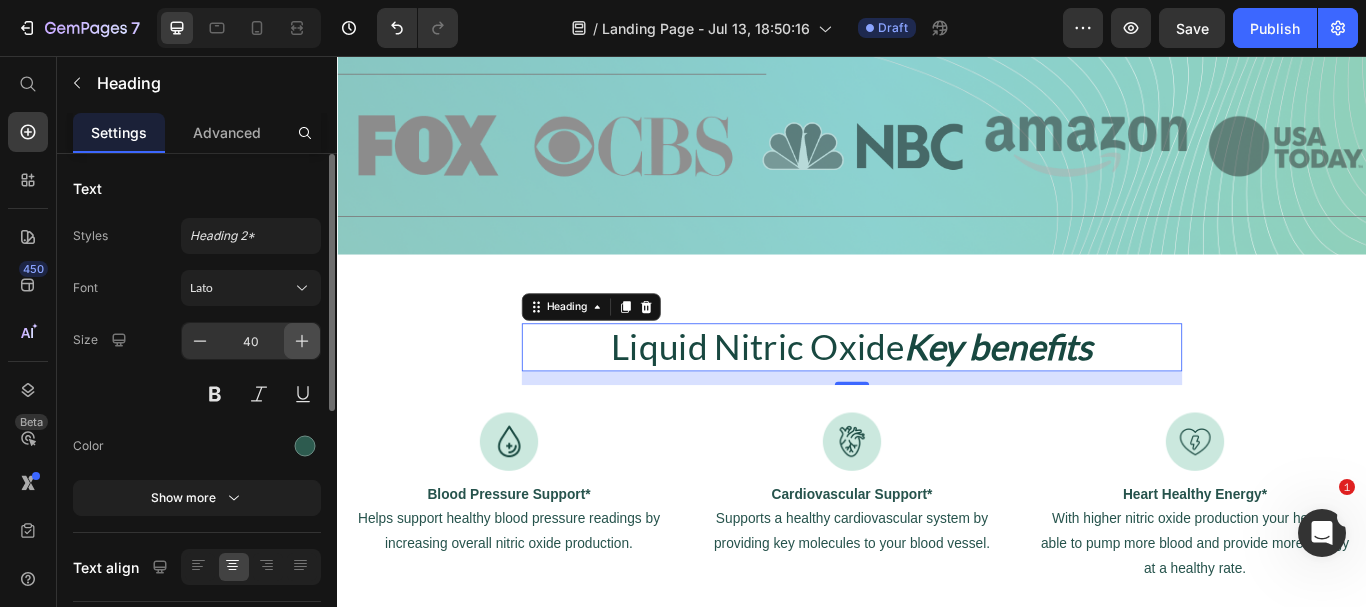 click 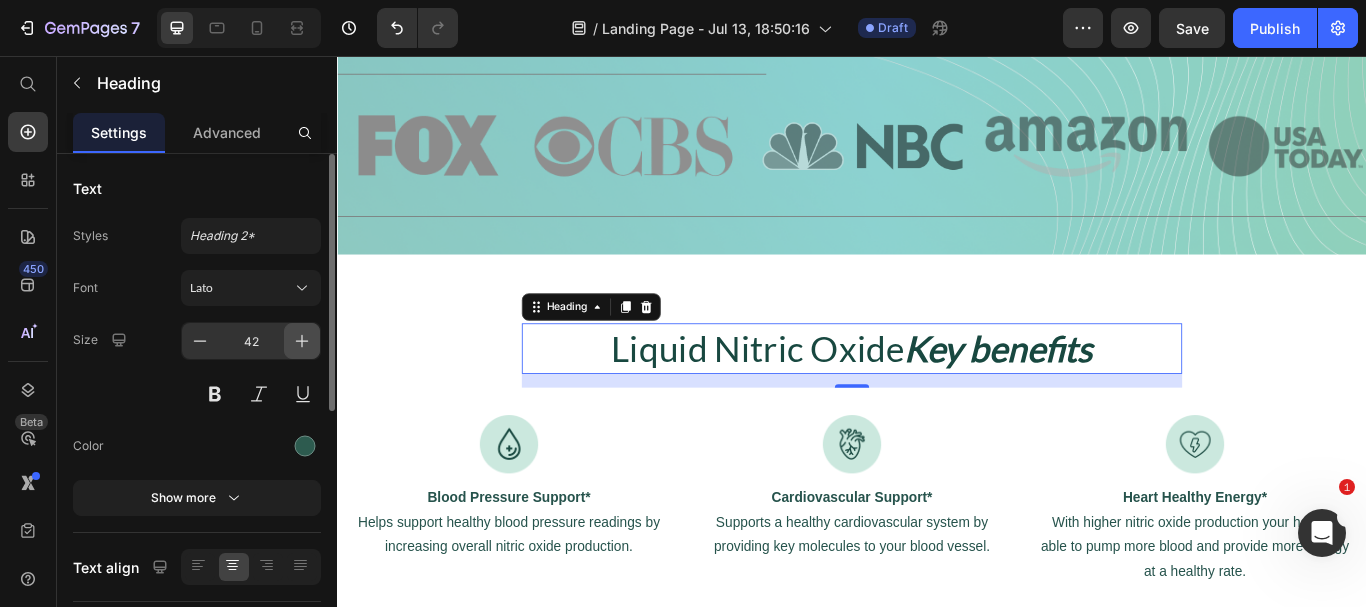 click 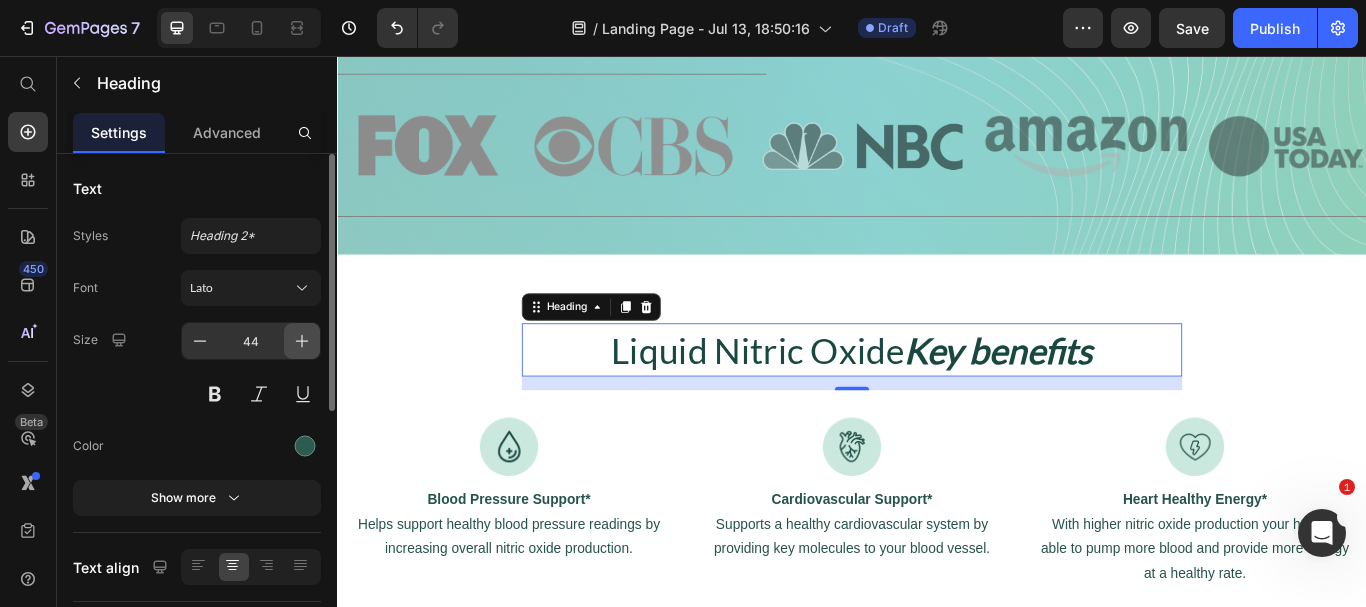 click 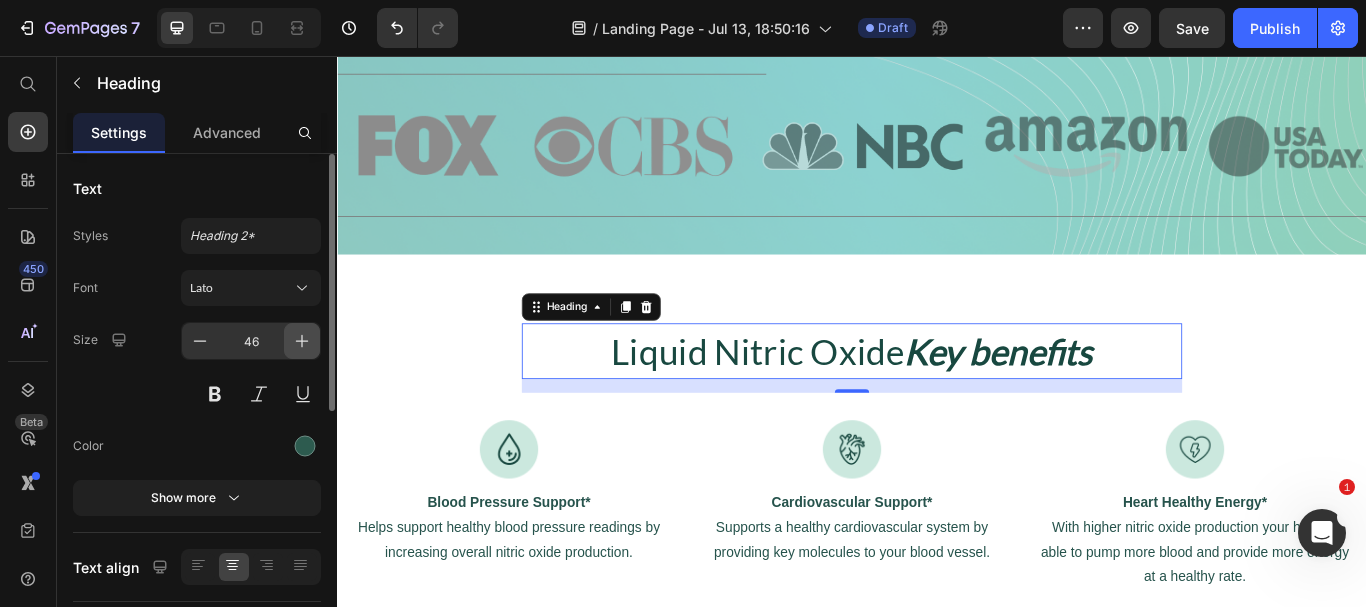 click 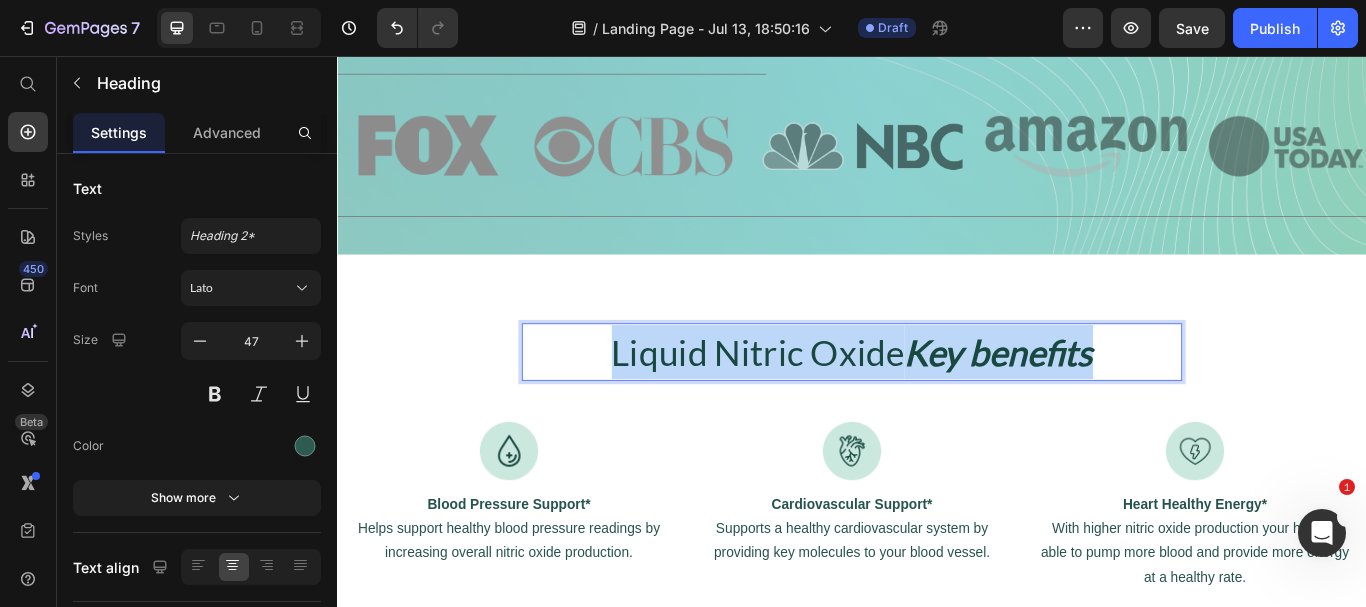 click on "Liquid Nitric Oxide  Key benefits" at bounding box center (937, 402) 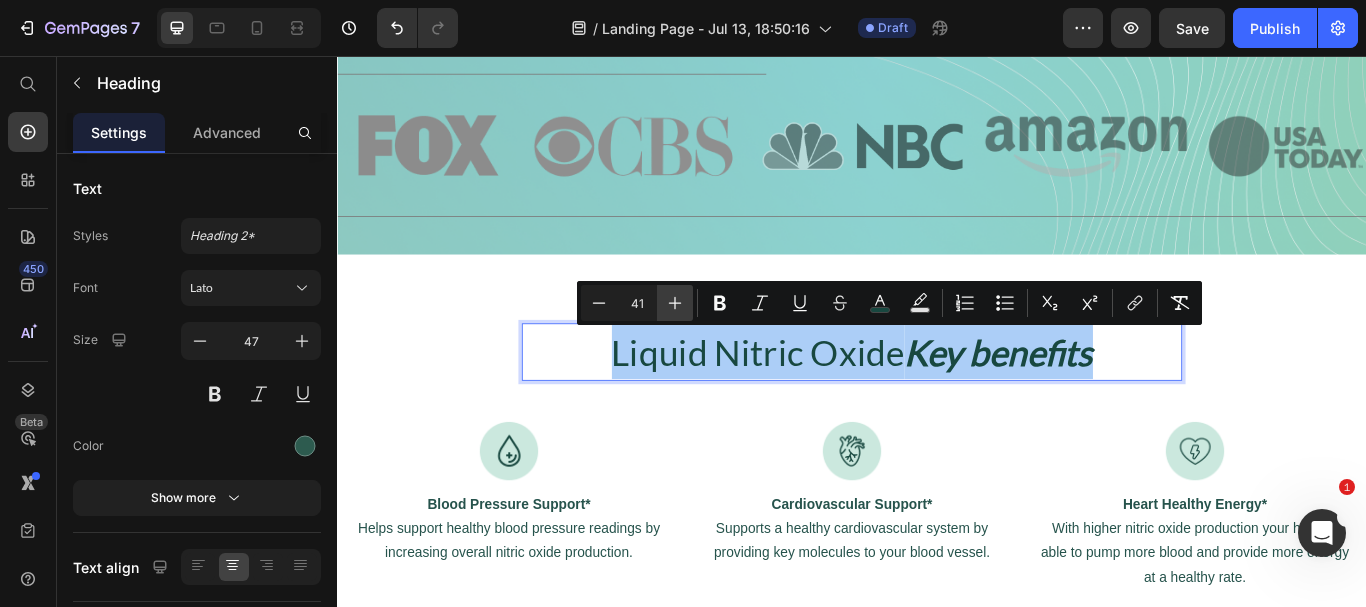 click on "Plus" at bounding box center [675, 303] 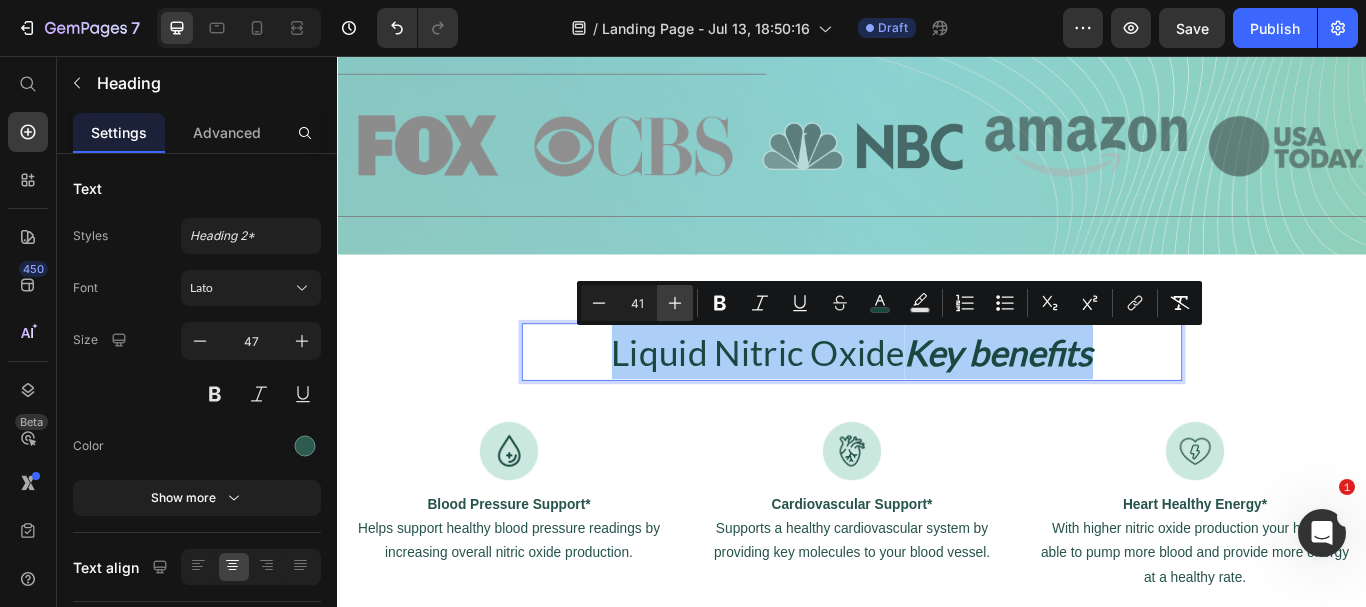 click on "Plus" at bounding box center [675, 303] 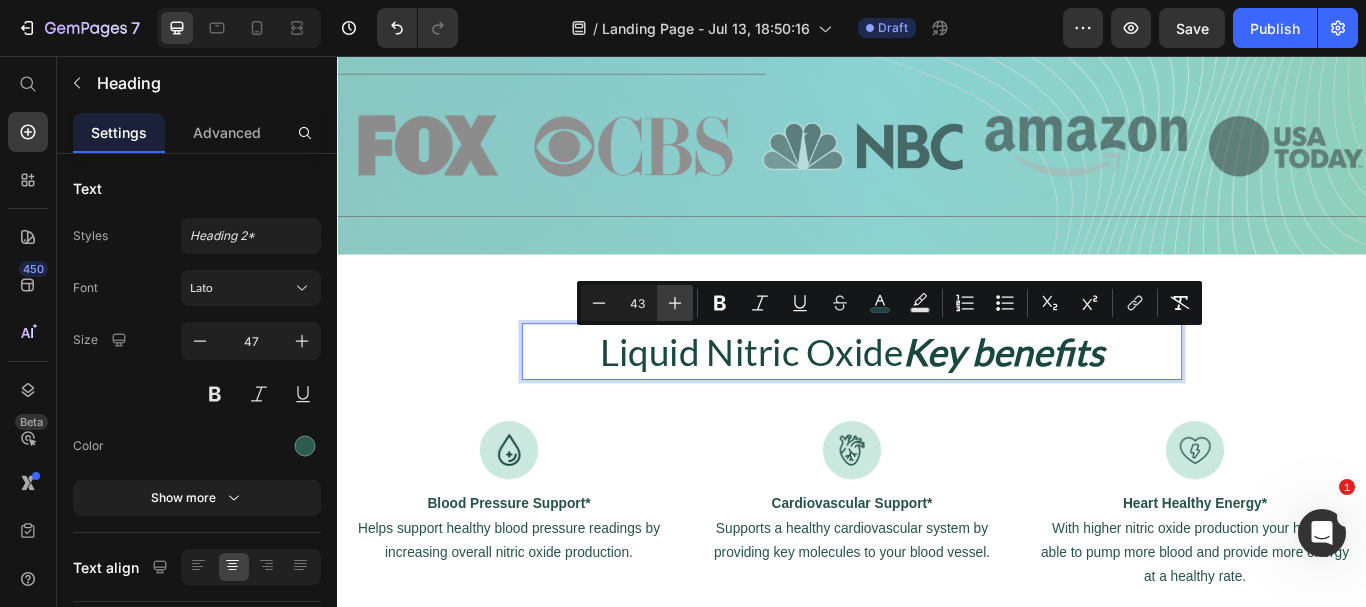 click on "Plus" at bounding box center [675, 303] 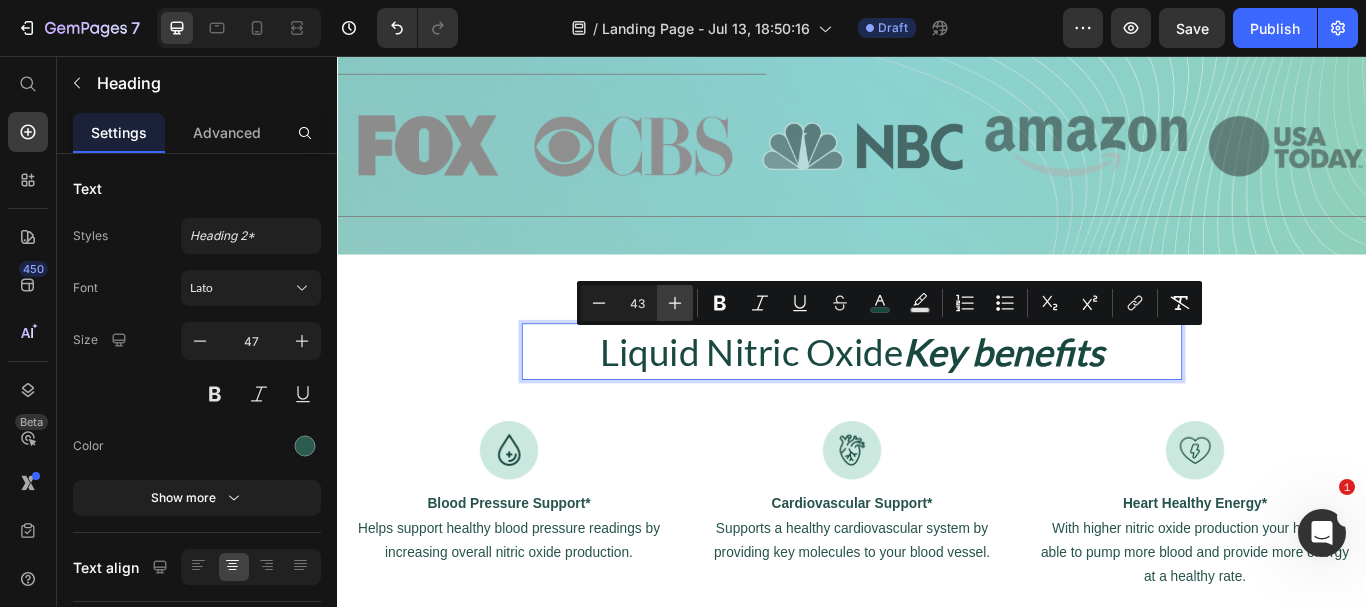 click on "Plus" at bounding box center (675, 303) 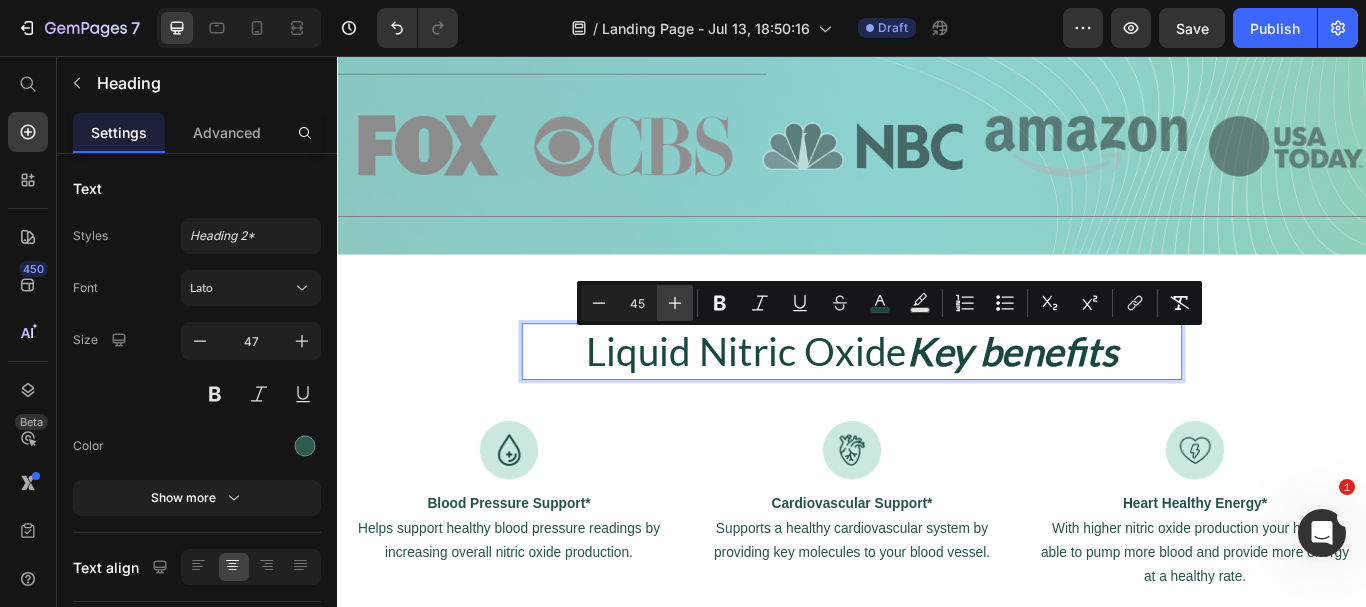 click on "Plus" at bounding box center [675, 303] 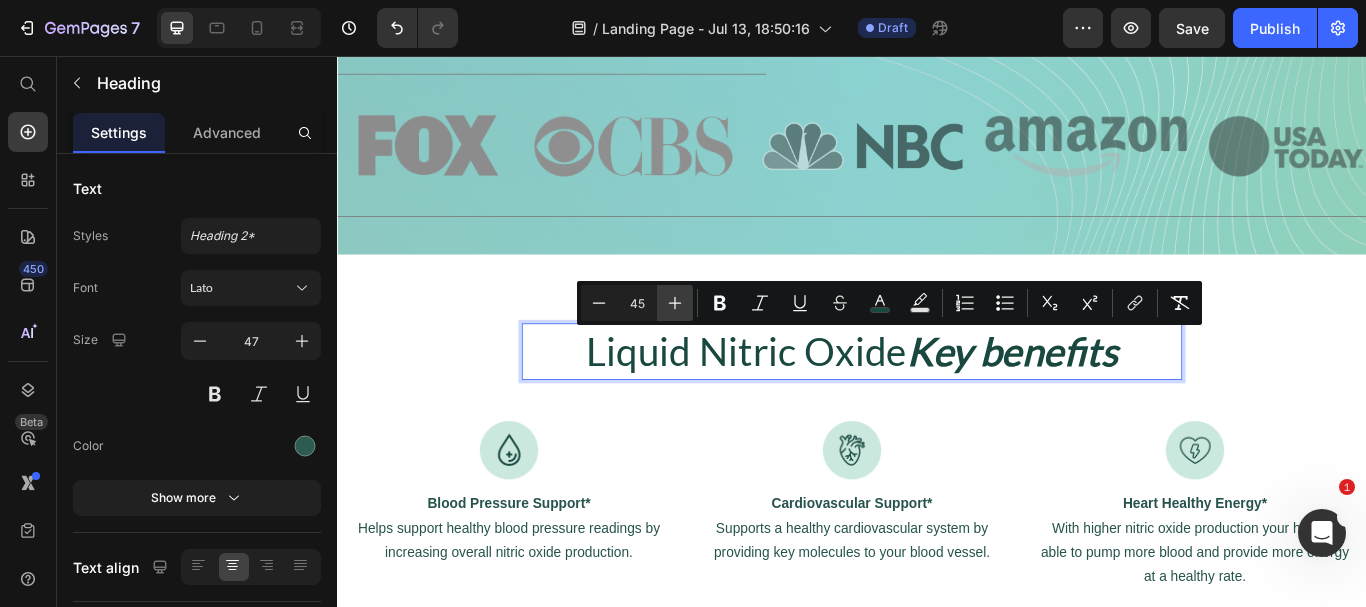 click on "Plus" at bounding box center (675, 303) 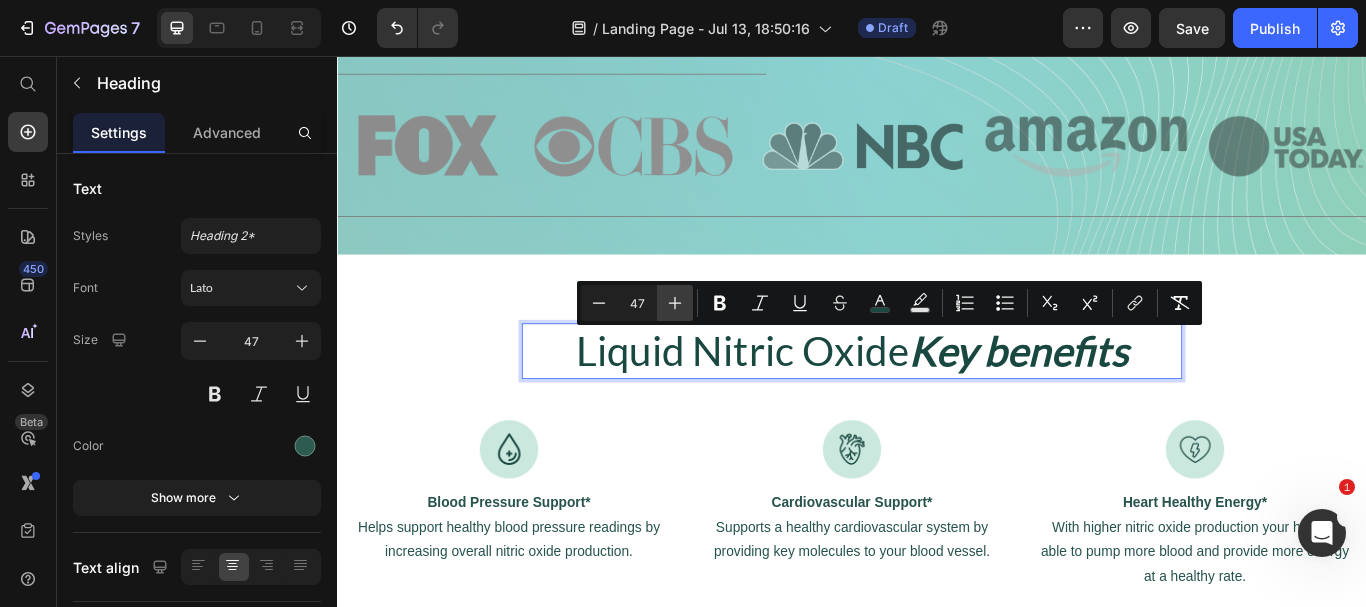 click on "Plus" at bounding box center (675, 303) 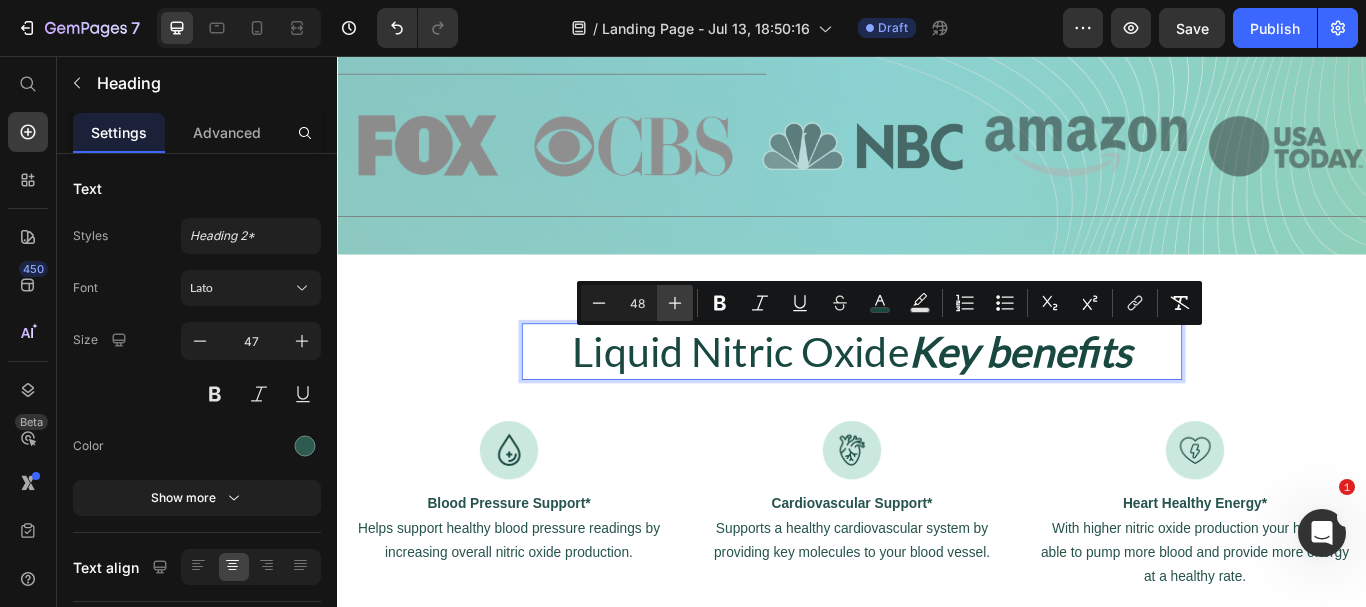 click on "Plus" at bounding box center (675, 303) 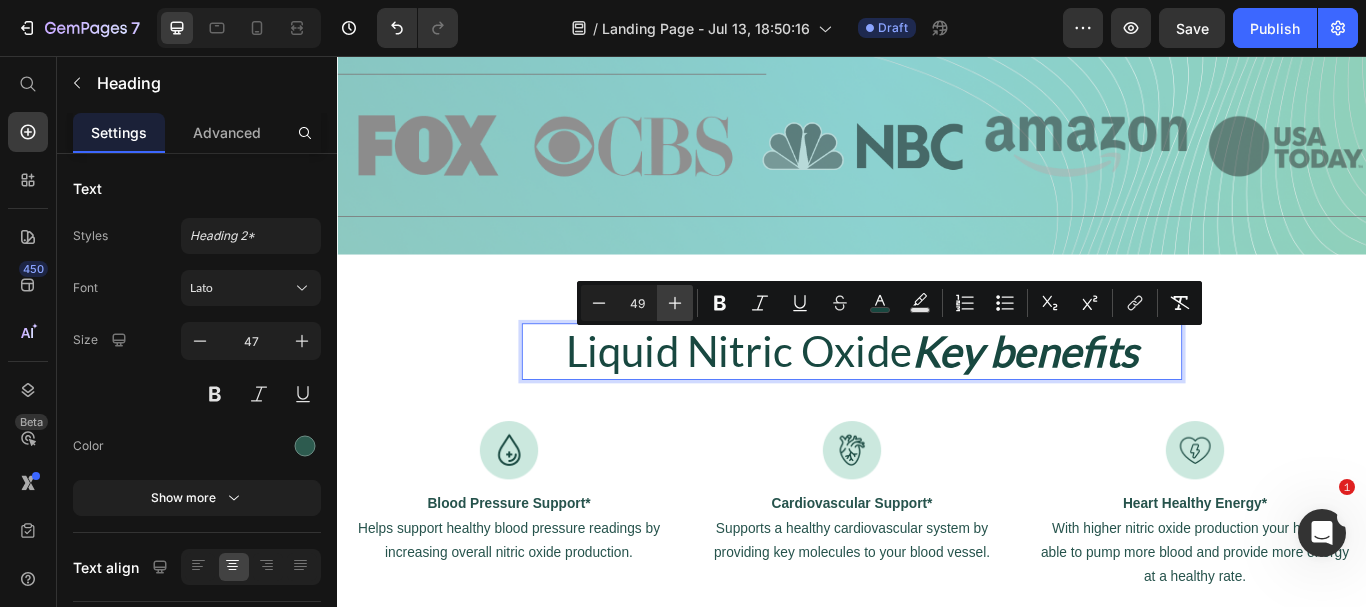 click on "Plus" at bounding box center [675, 303] 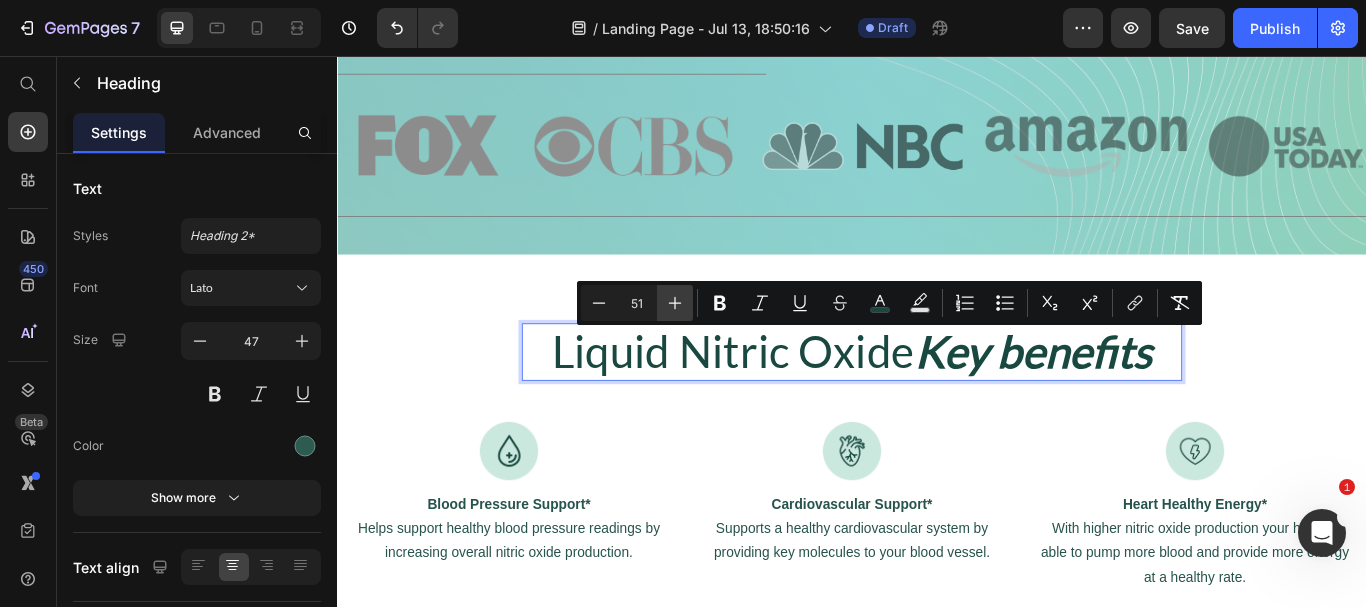 click on "Plus" at bounding box center [675, 303] 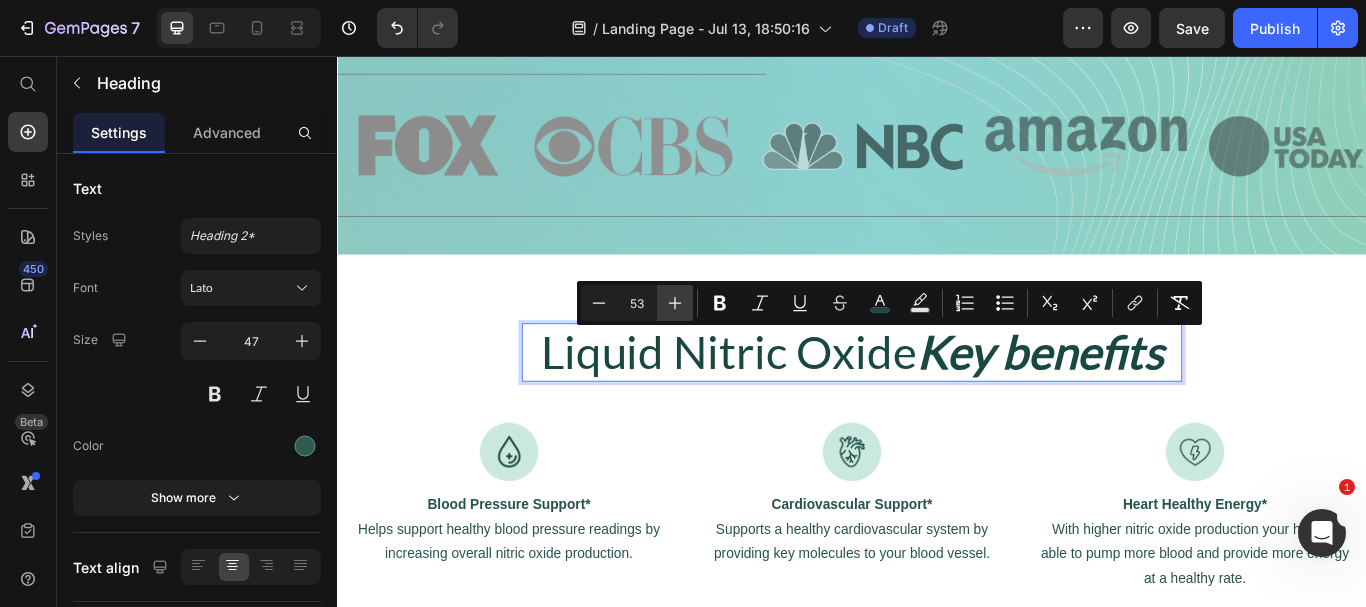 click on "Plus" at bounding box center [675, 303] 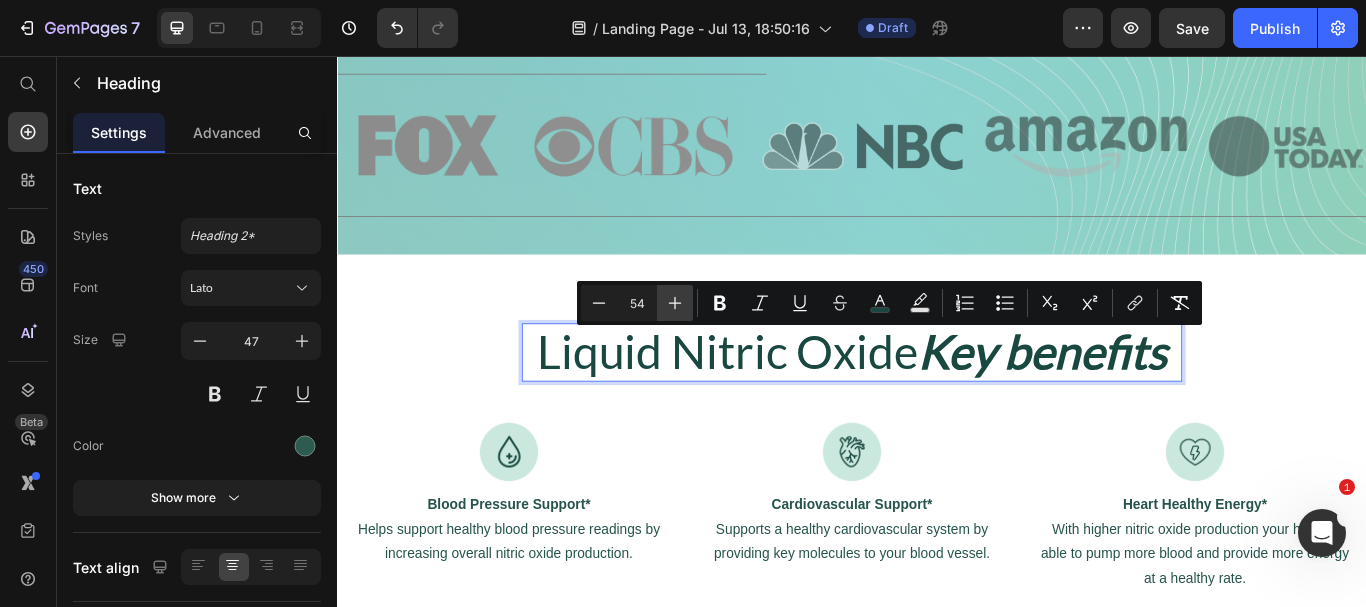 click on "Plus" at bounding box center (675, 303) 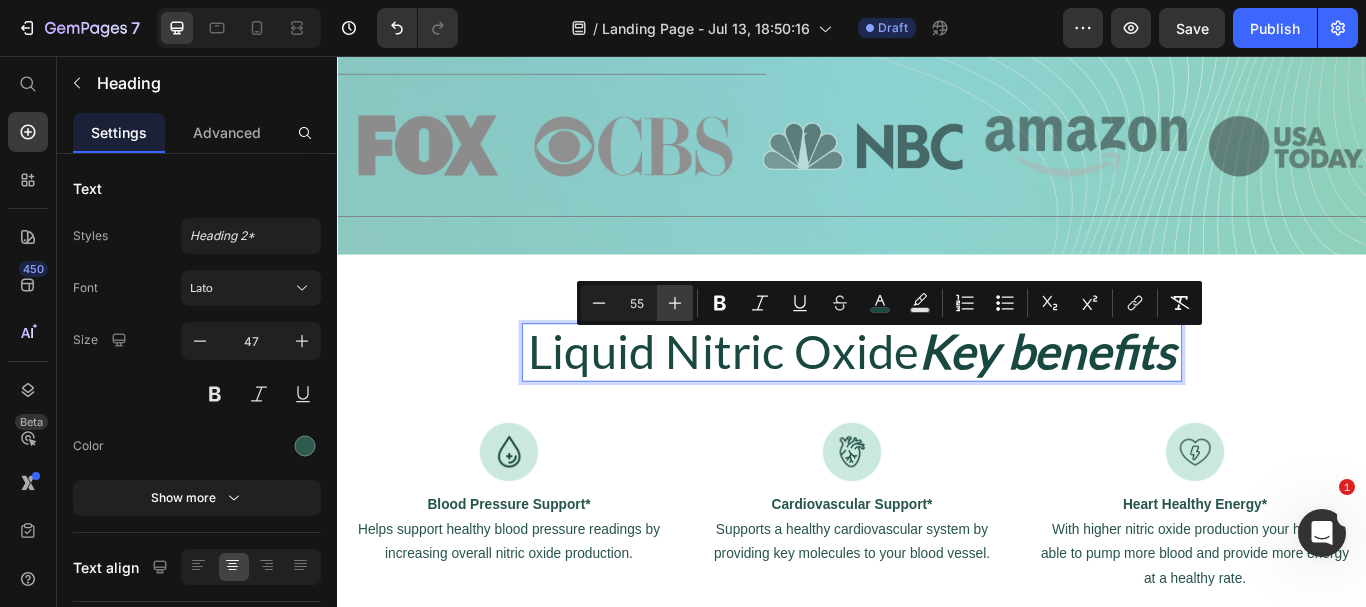 click on "Plus" at bounding box center (675, 303) 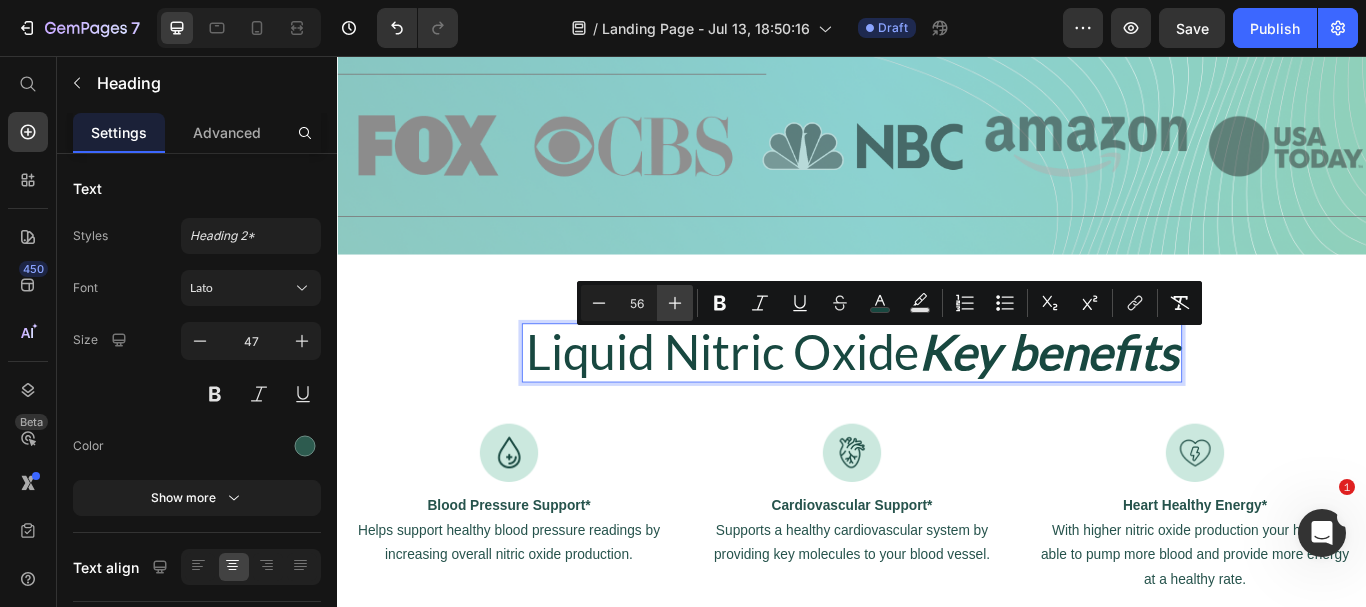 click on "Plus" at bounding box center (675, 303) 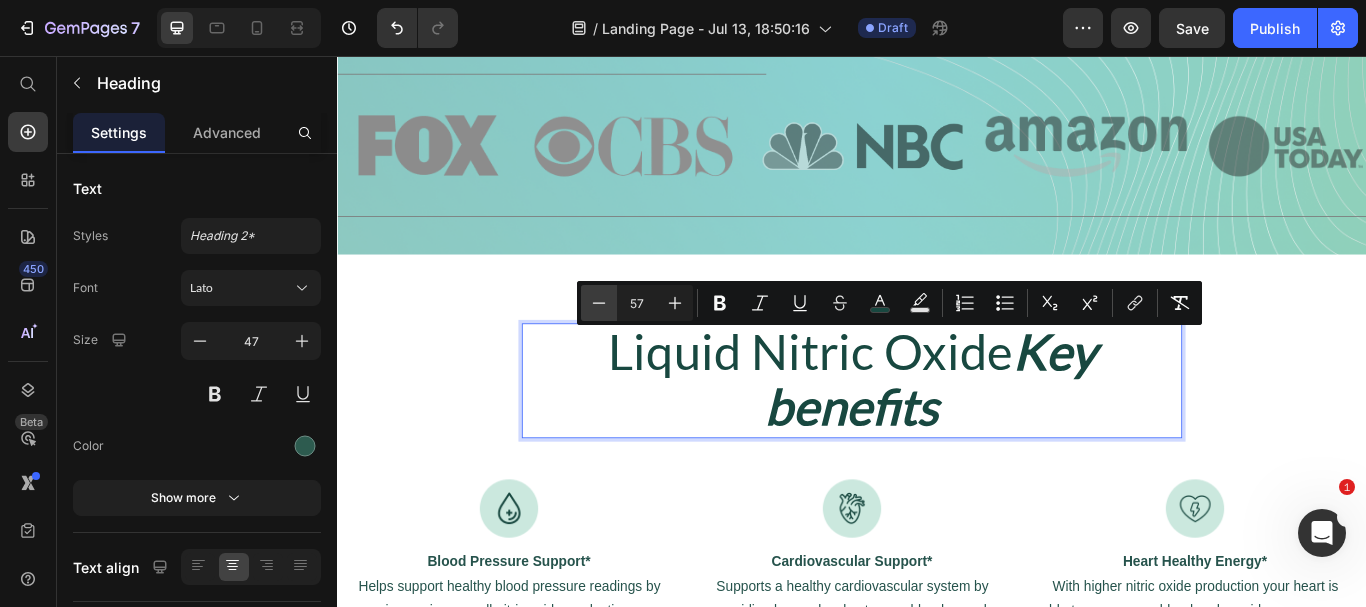 click on "Minus" at bounding box center (599, 303) 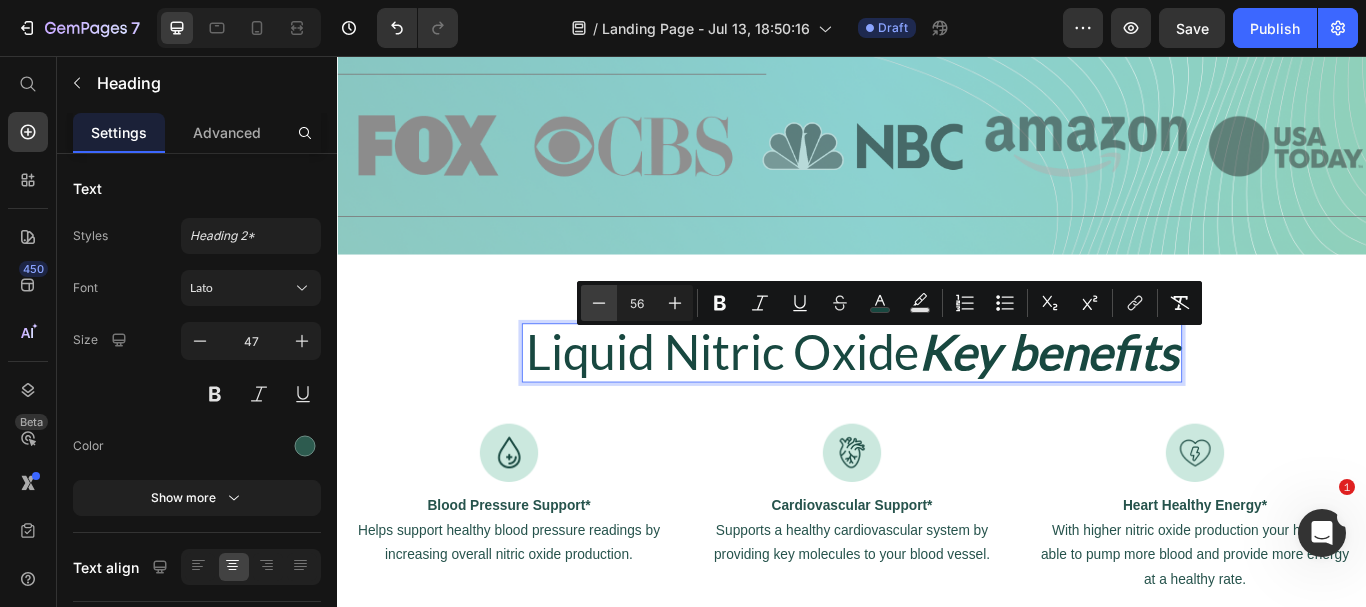 click on "Minus" at bounding box center (599, 303) 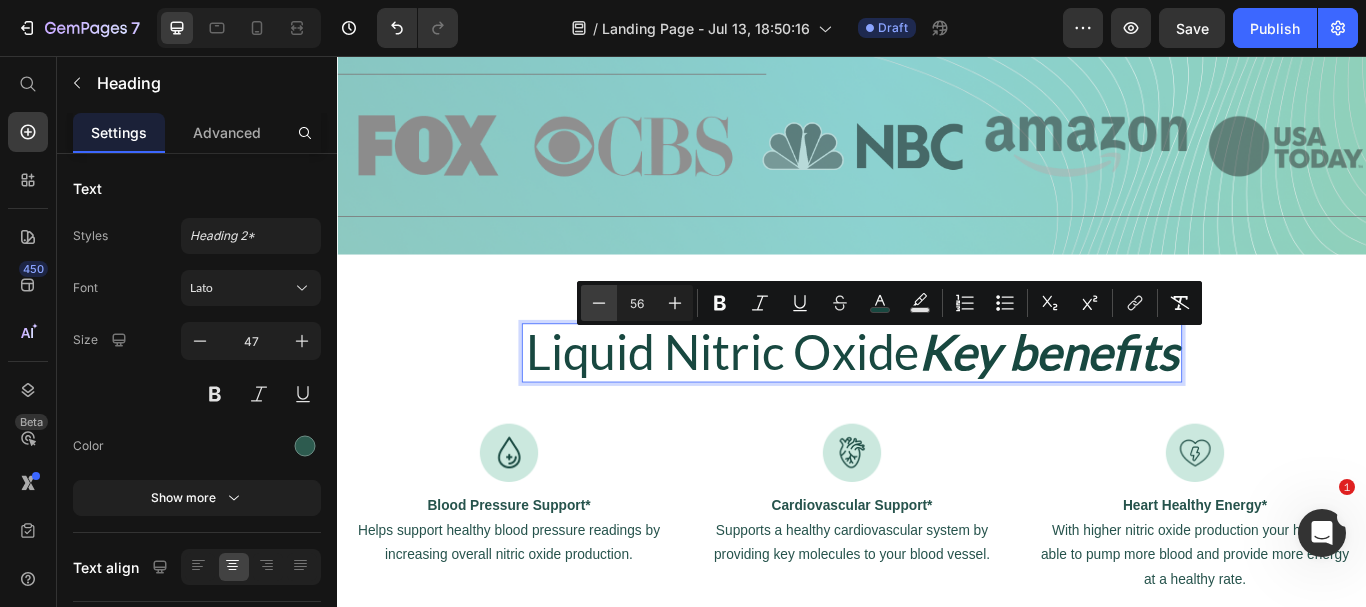 type on "55" 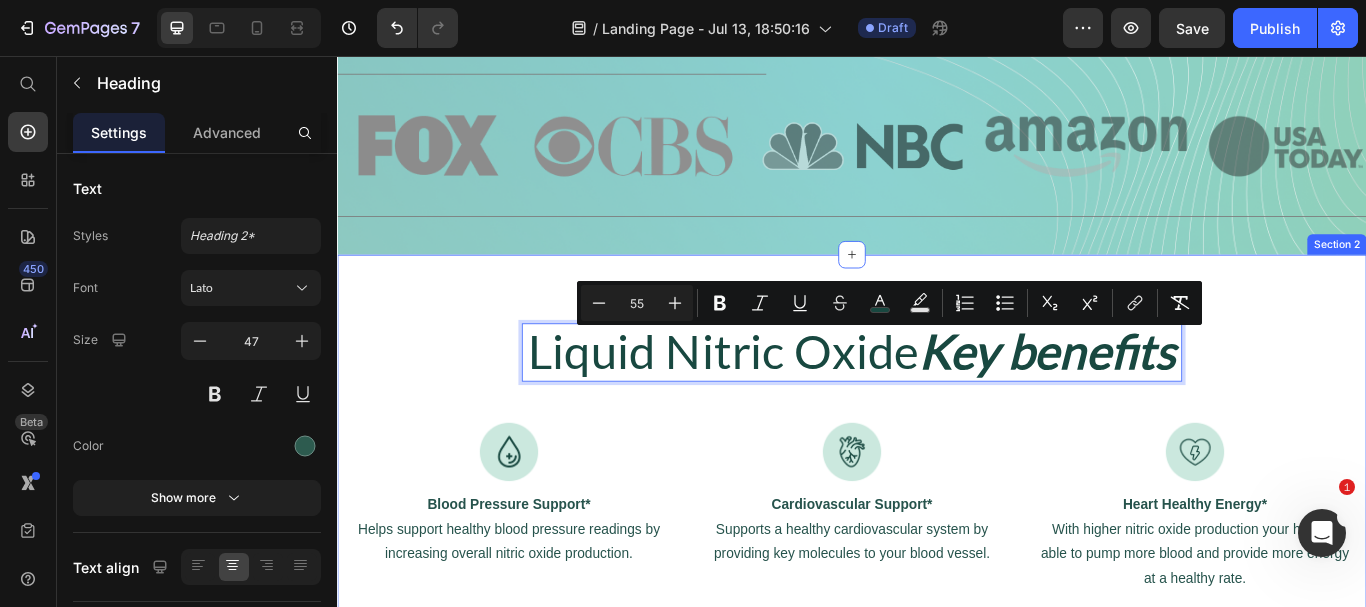 click on "Liquid Nitric Oxide  Key benefits Heading   16 Row Image Blood Pressure Support* Text Block Helps support healthy blood pressure readings by increasing overall nitric oxide production. Text Block Image Cardiovascular Support* Text Block Supports a healthy cardiovascular system by providing key molecules to your blood vessel. Text Block Image Heart Healthy Energy* Text Block With higher nitric oxide production your heart is able to pump more blood and provide more energy at a healthy rate. Text Block Row Image Formulated without gluten Text Block Image Safe for sensitive skin Text Block Row Image Cruelty-Free Text Block Image Non-Comedogenic Text Block Row Row Image 100% Vegan Text Block Row Section 2" at bounding box center (937, 525) 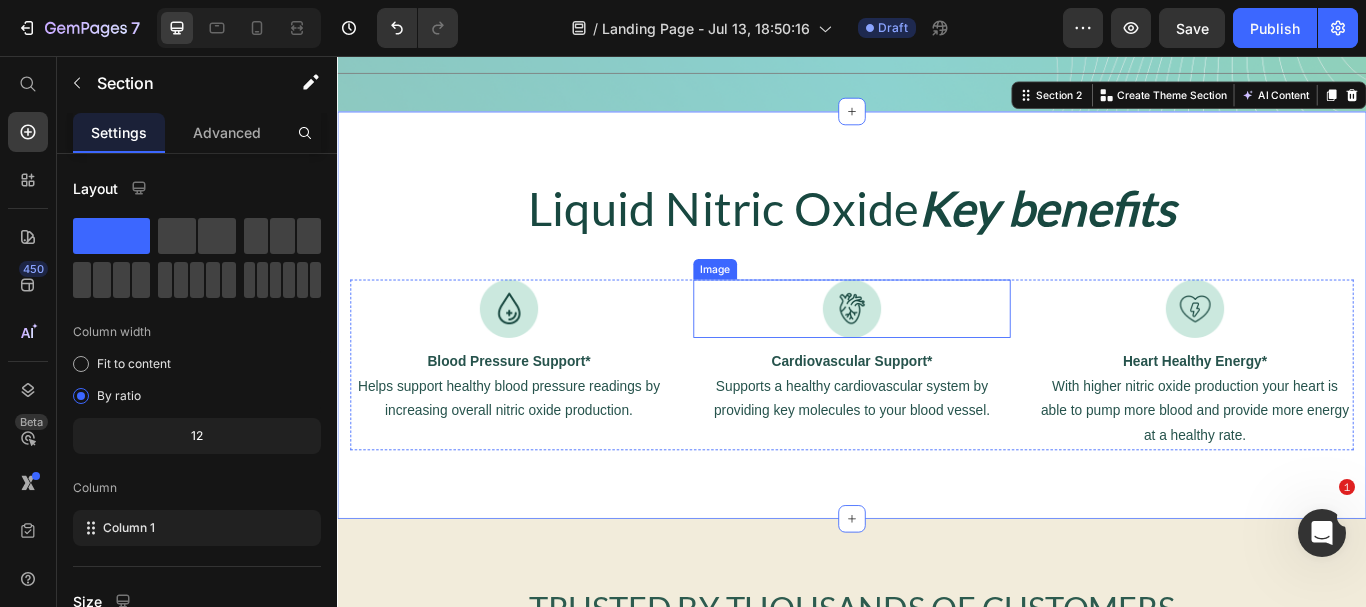 scroll, scrollTop: 863, scrollLeft: 0, axis: vertical 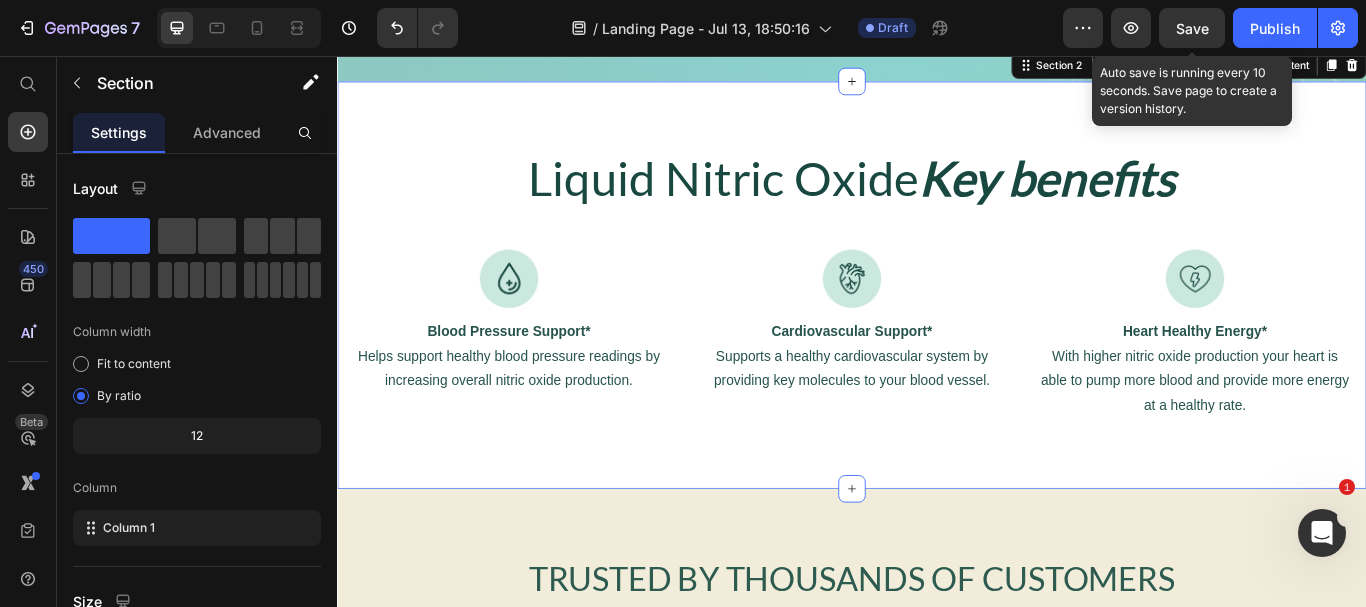 click on "Save" at bounding box center [1192, 28] 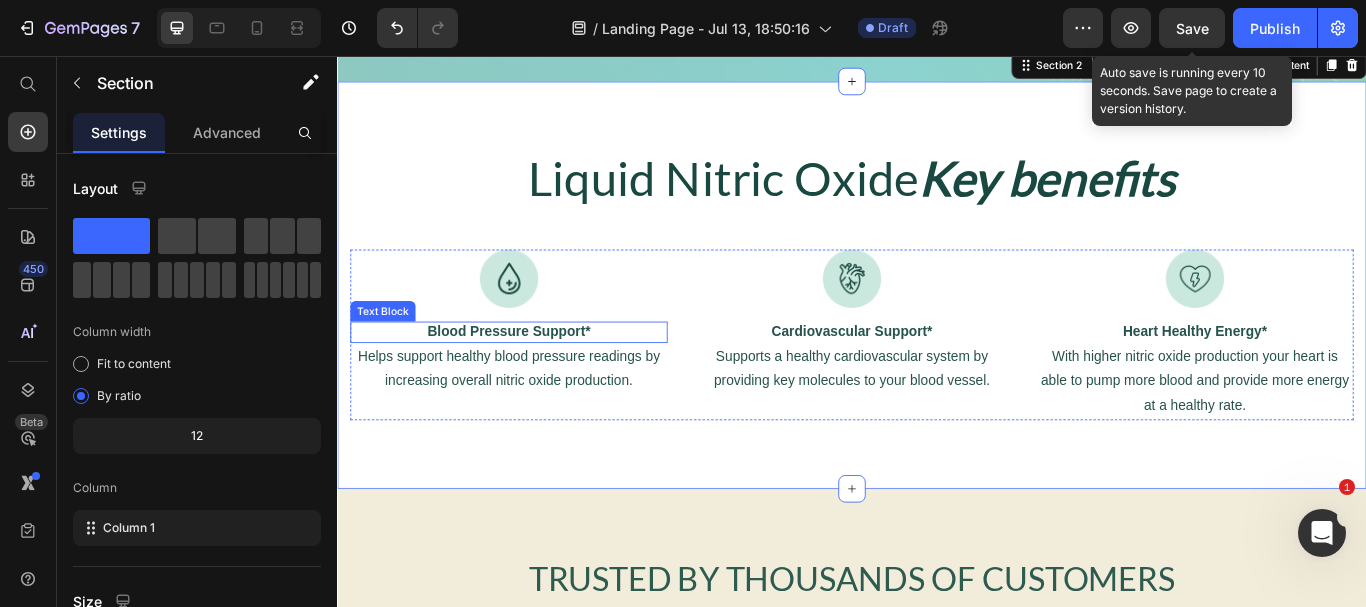 click on "Blood Pressure Support*" at bounding box center (537, 378) 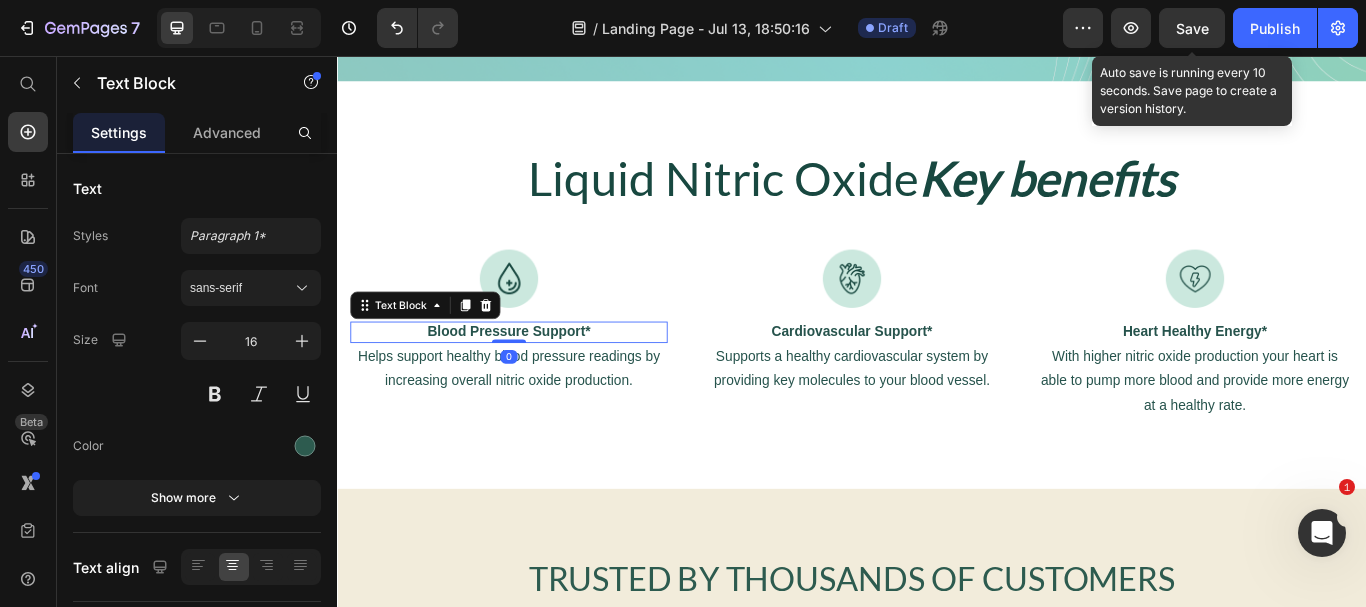 click on "Blood Pressure Support*" at bounding box center [537, 377] 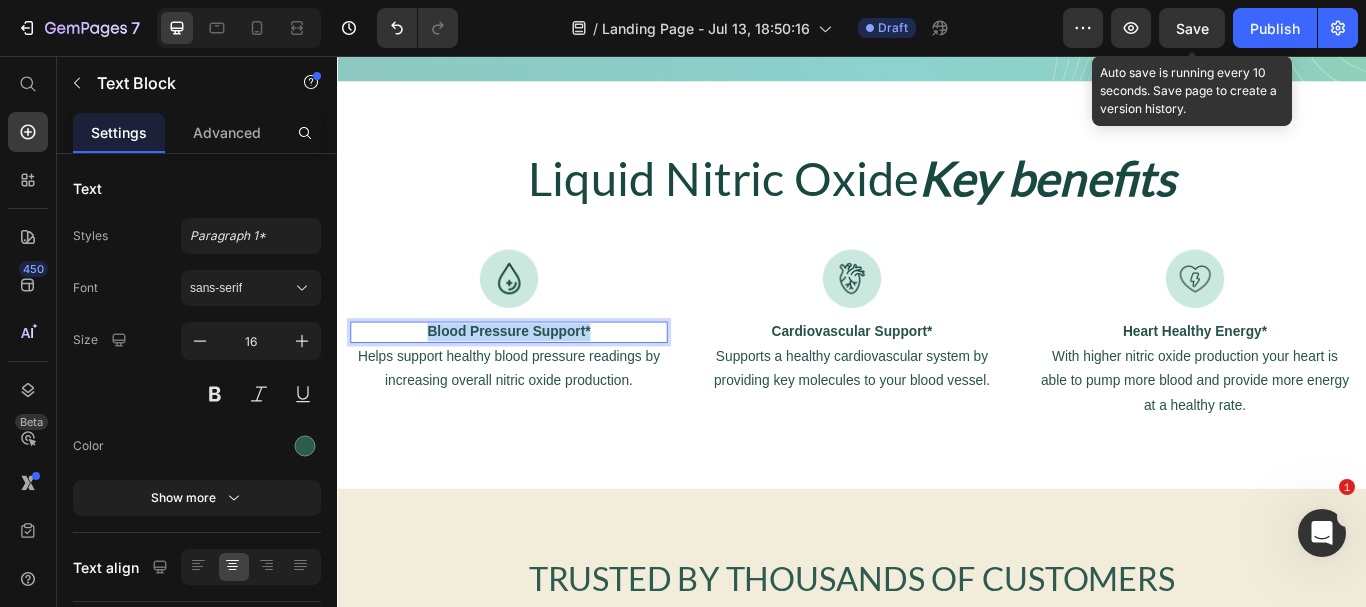 click on "Blood Pressure Support*" at bounding box center [537, 377] 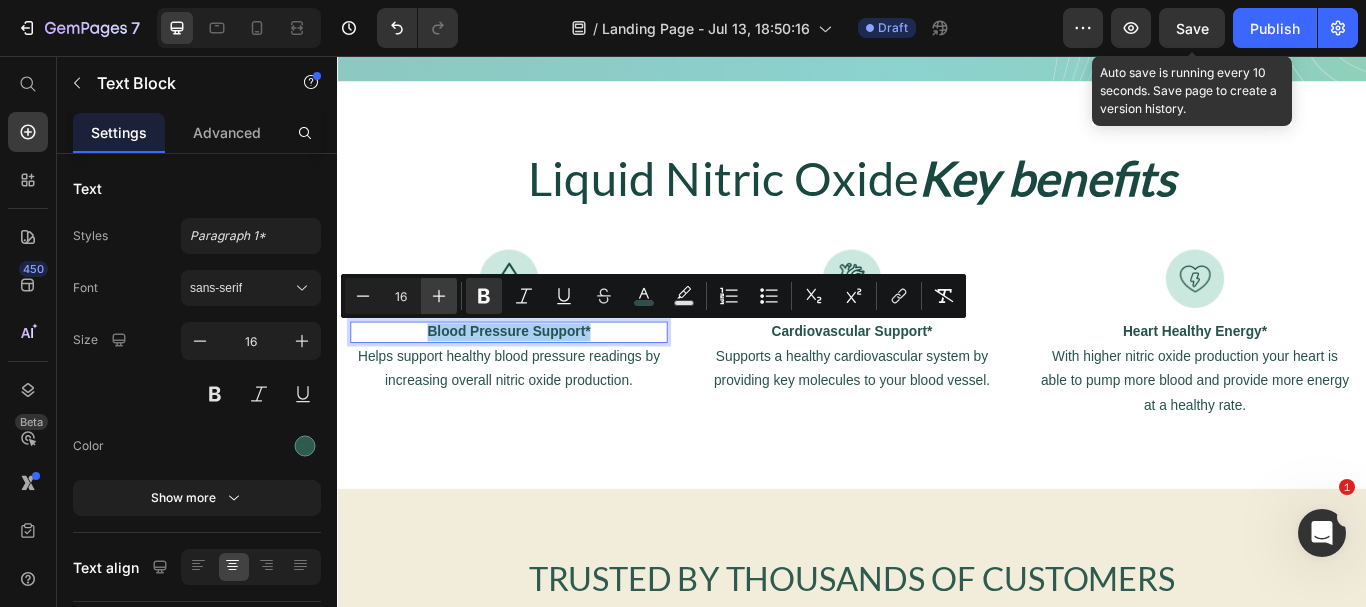 click 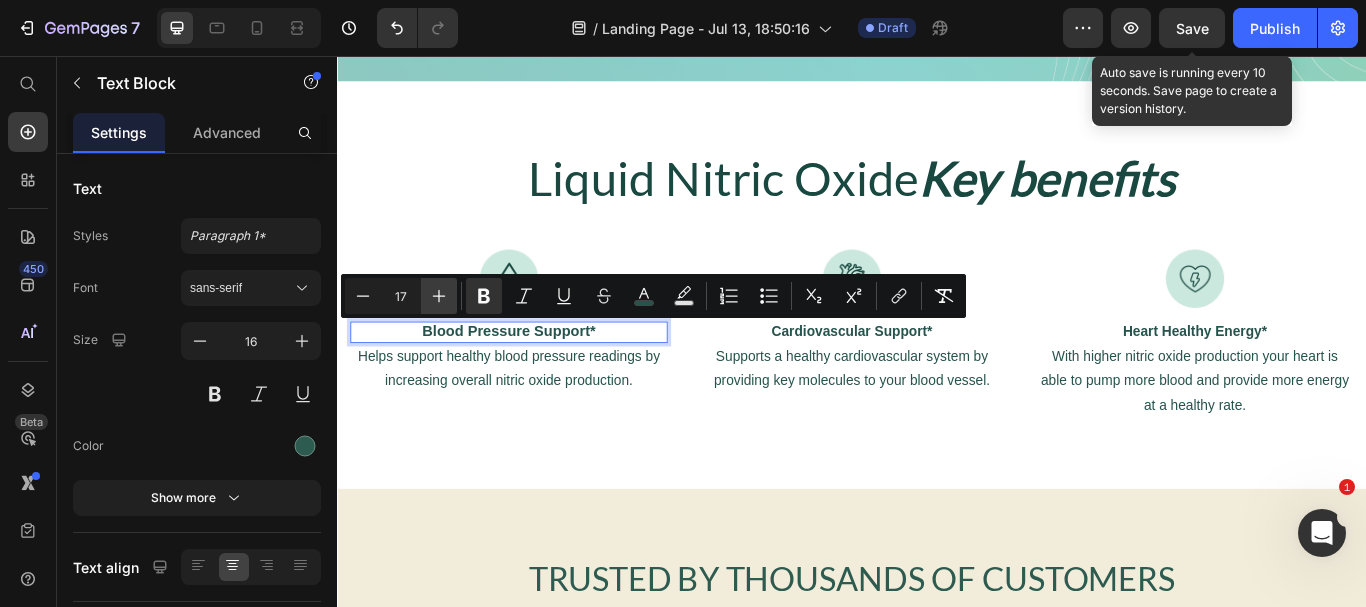 click 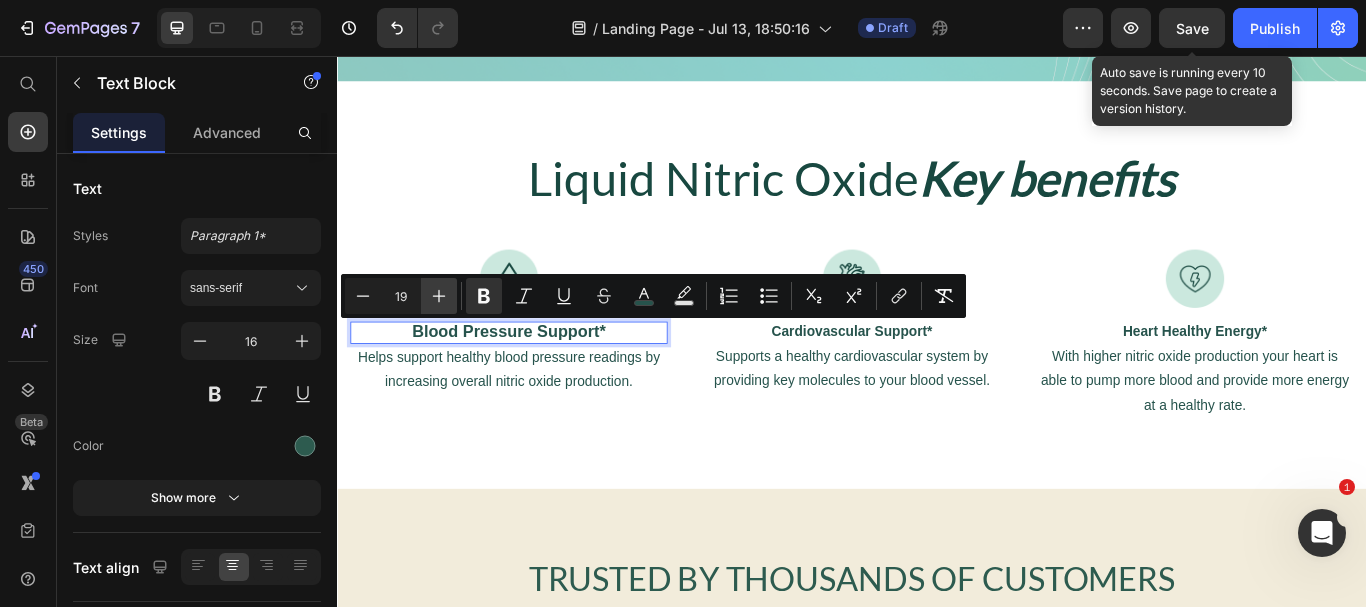 click 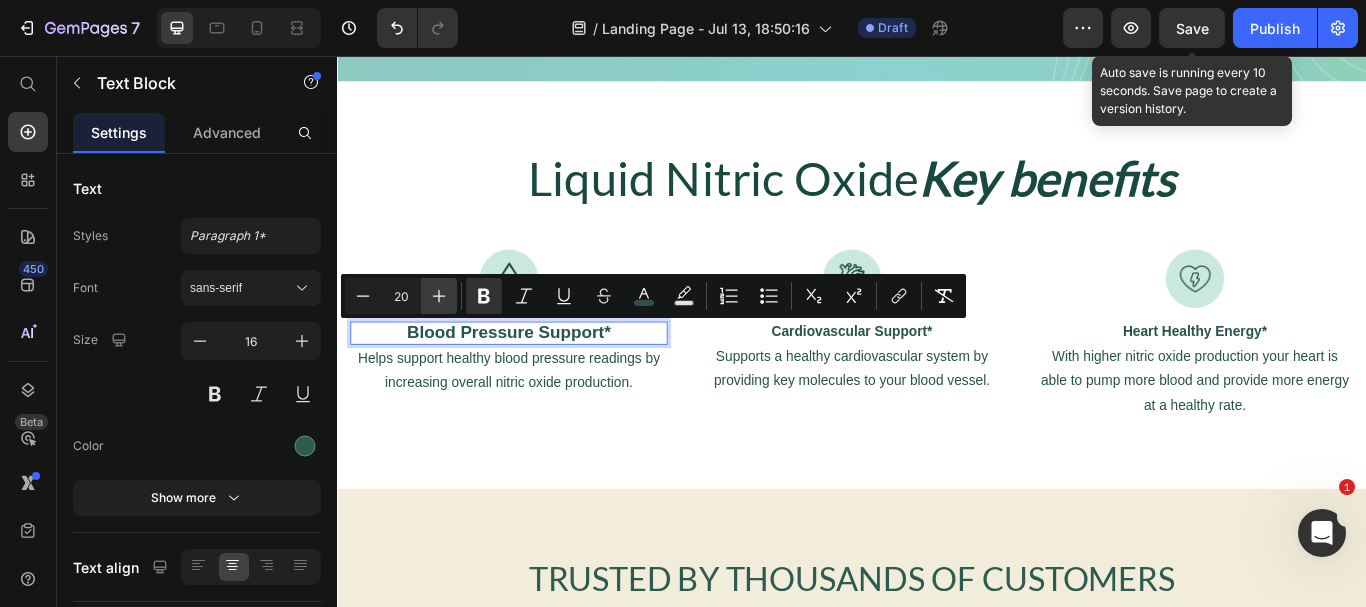 click 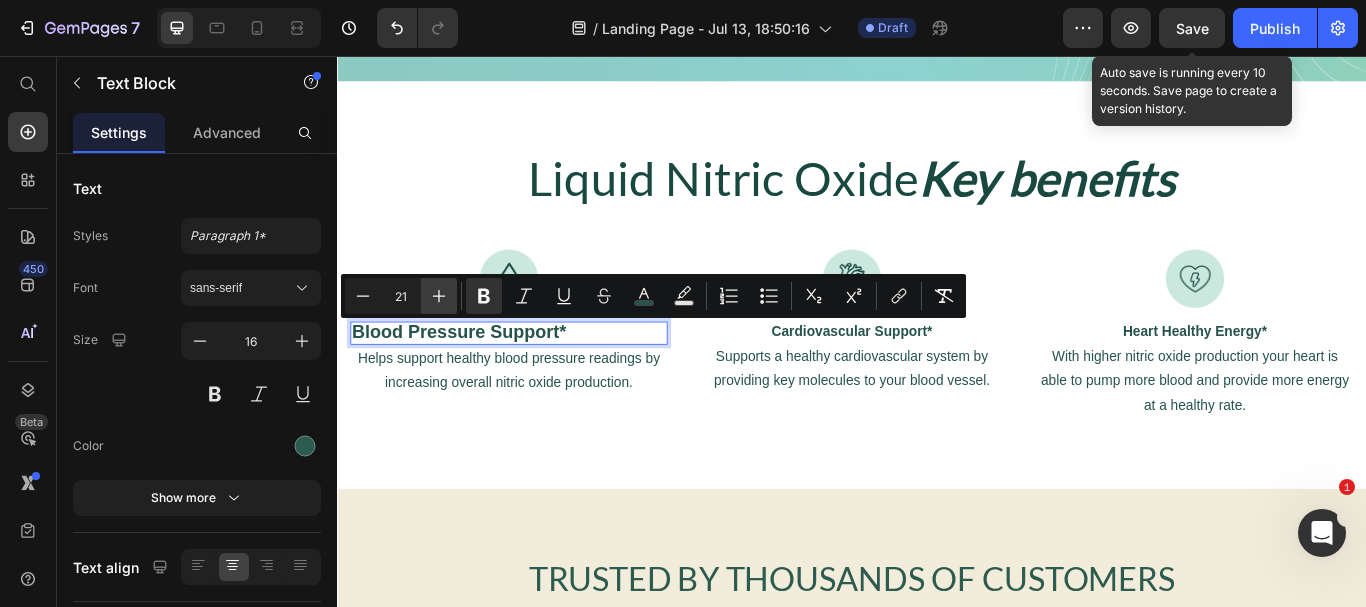click 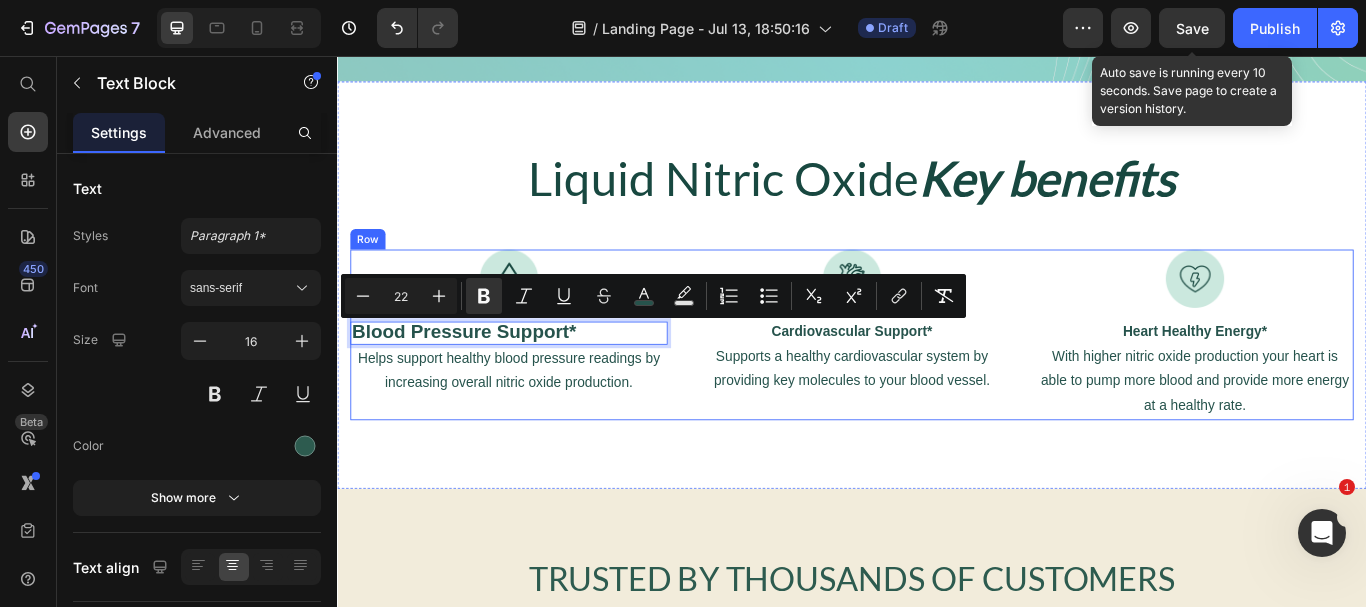 click on "Image Blood Pressure Support* Text Block   0 Helps support healthy blood pressure readings by increasing overall nitric oxide production. Text Block" at bounding box center [537, 381] 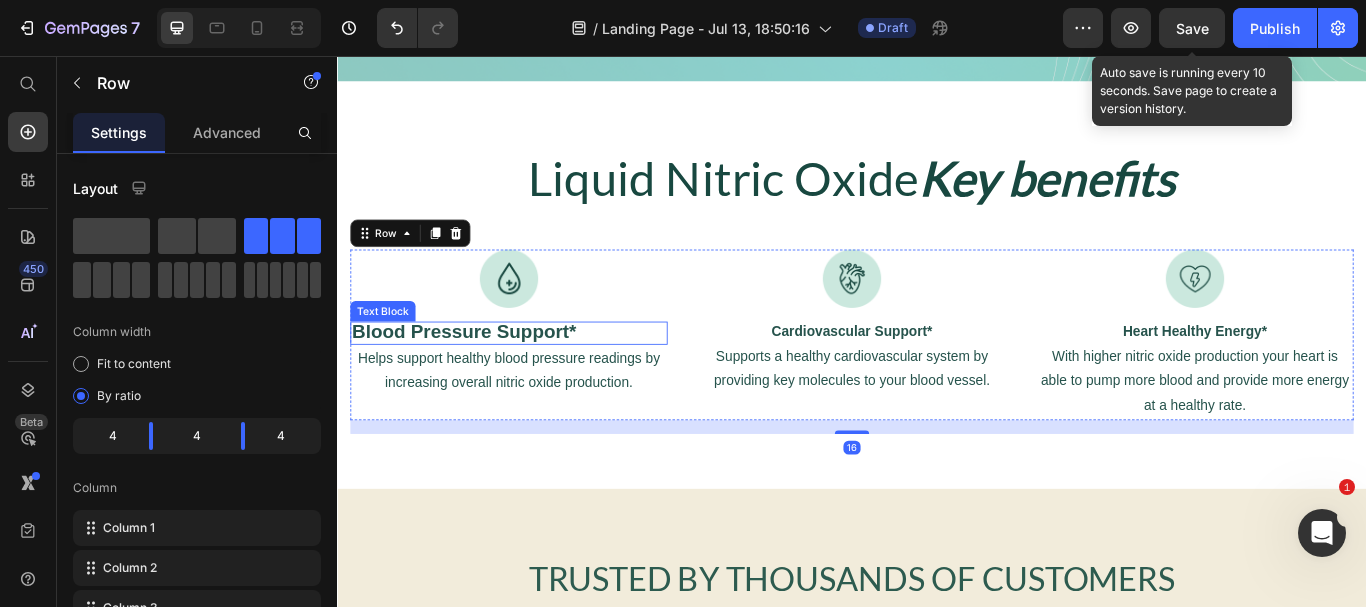 click on "Blood Pressure Support*" at bounding box center (485, 377) 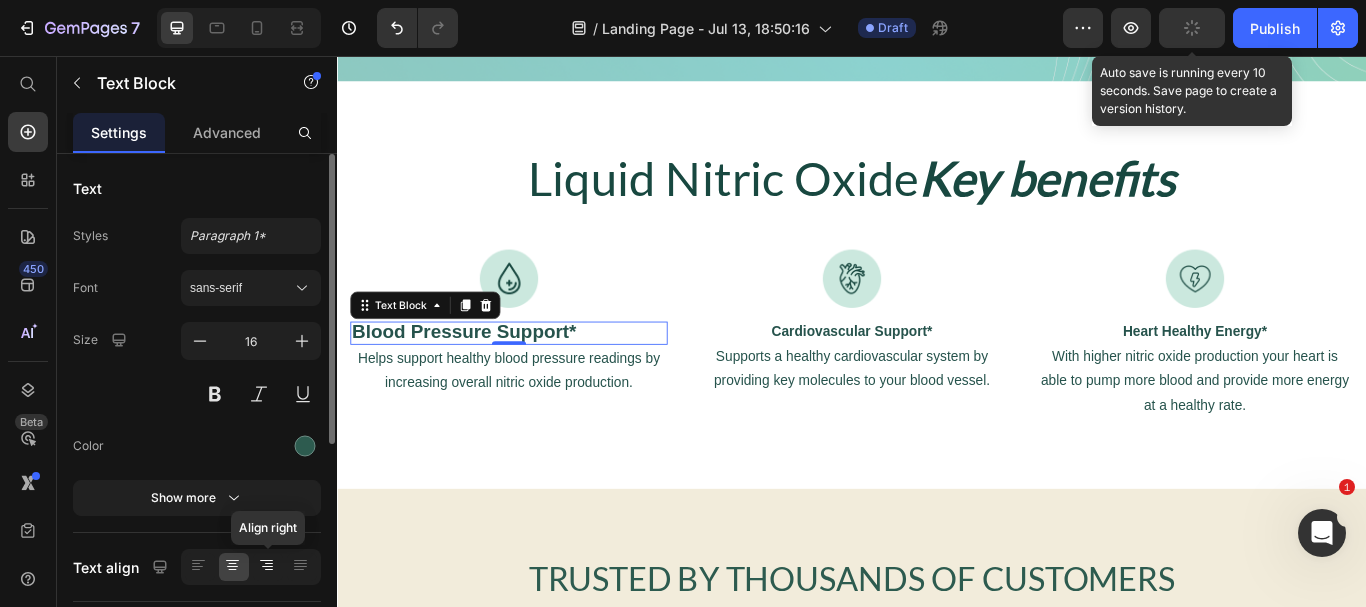 click 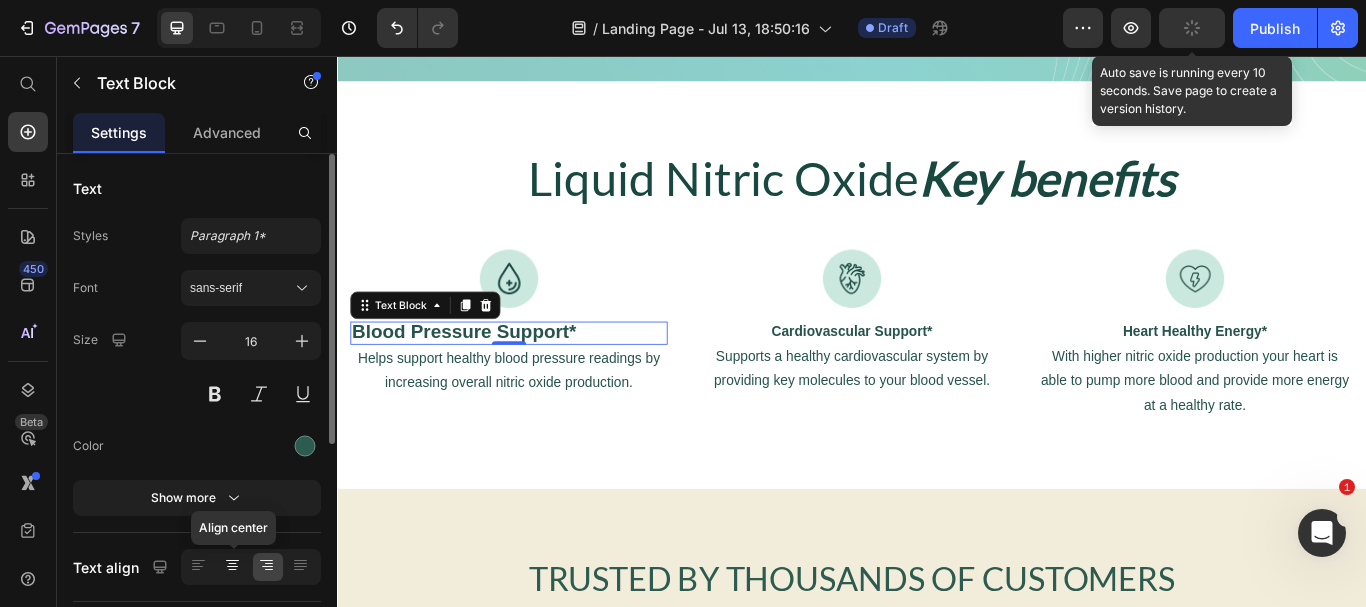 click 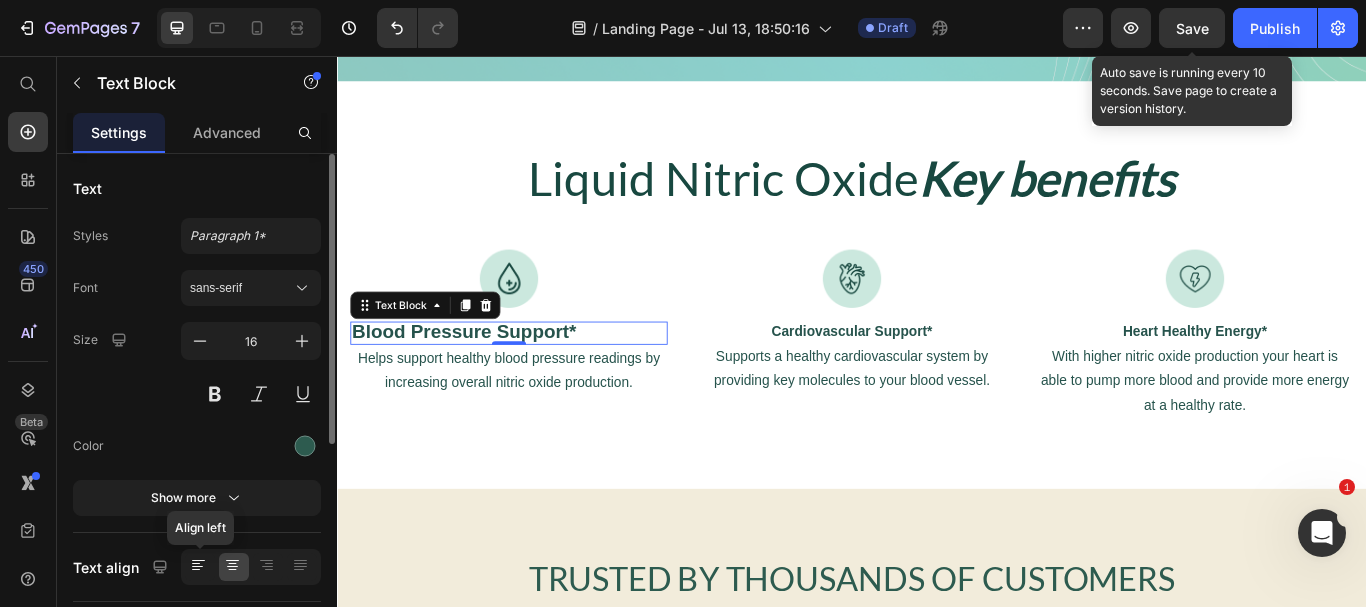 click 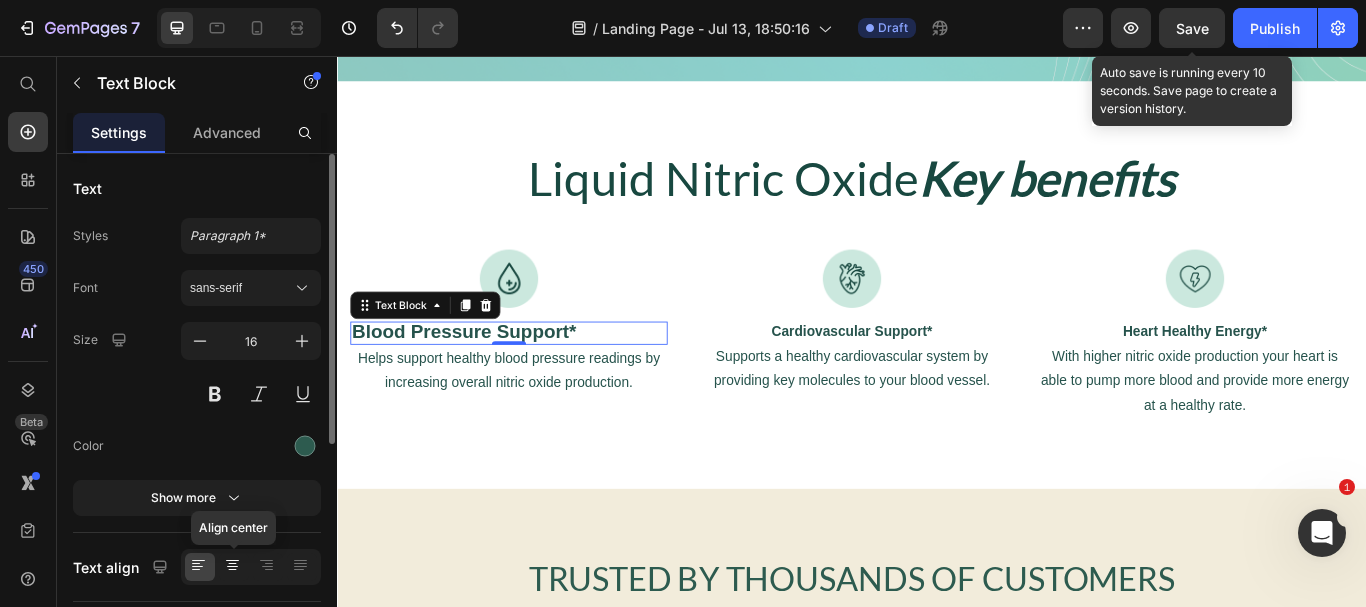 click 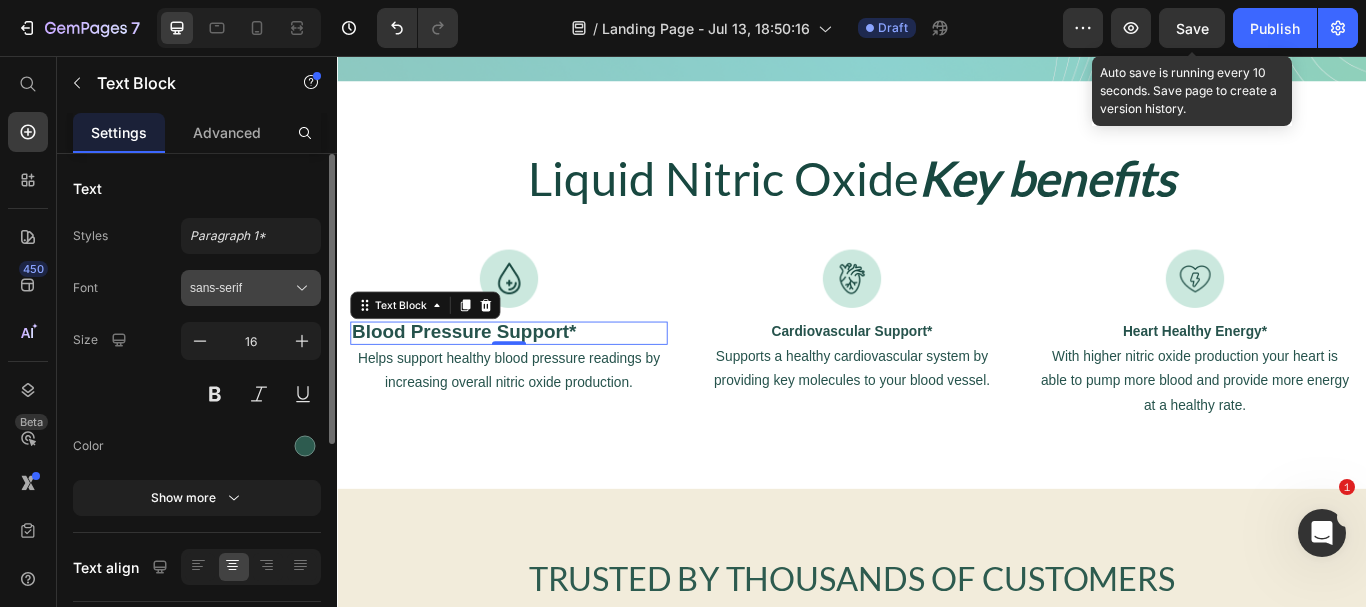 click on "sans-serif" at bounding box center (241, 288) 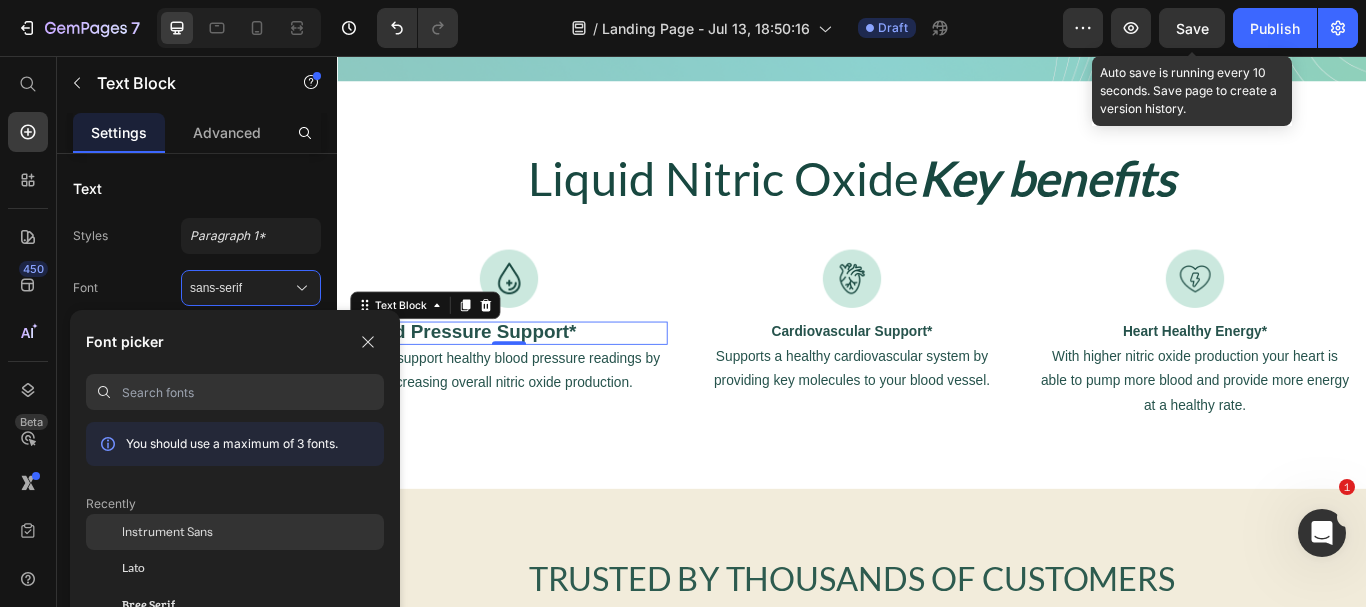click on "Instrument Sans" at bounding box center (167, 532) 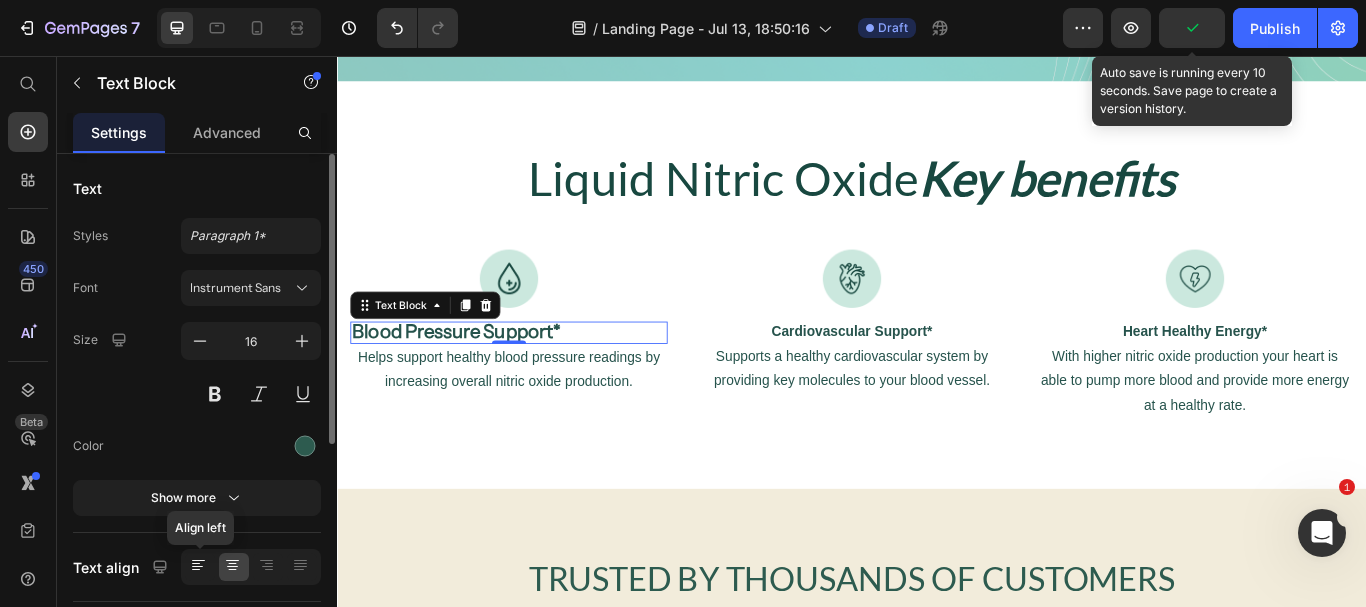 click 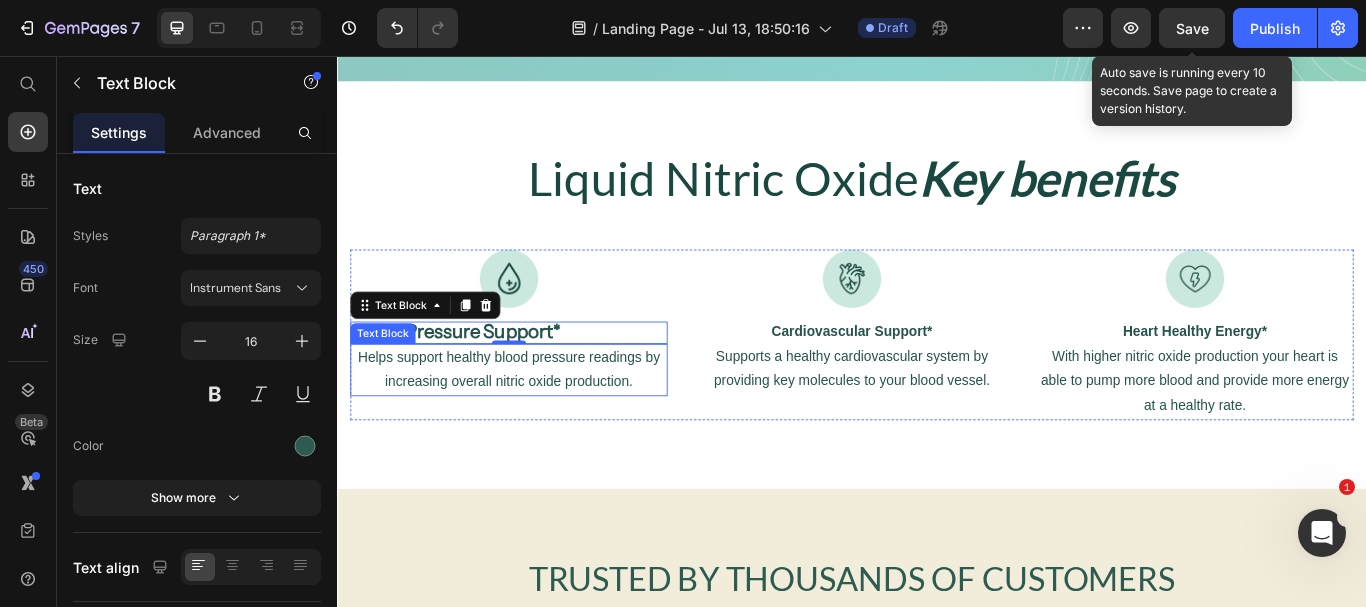 click on "Helps support healthy blood pressure readings by increasing overall nitric oxide production." at bounding box center [537, 422] 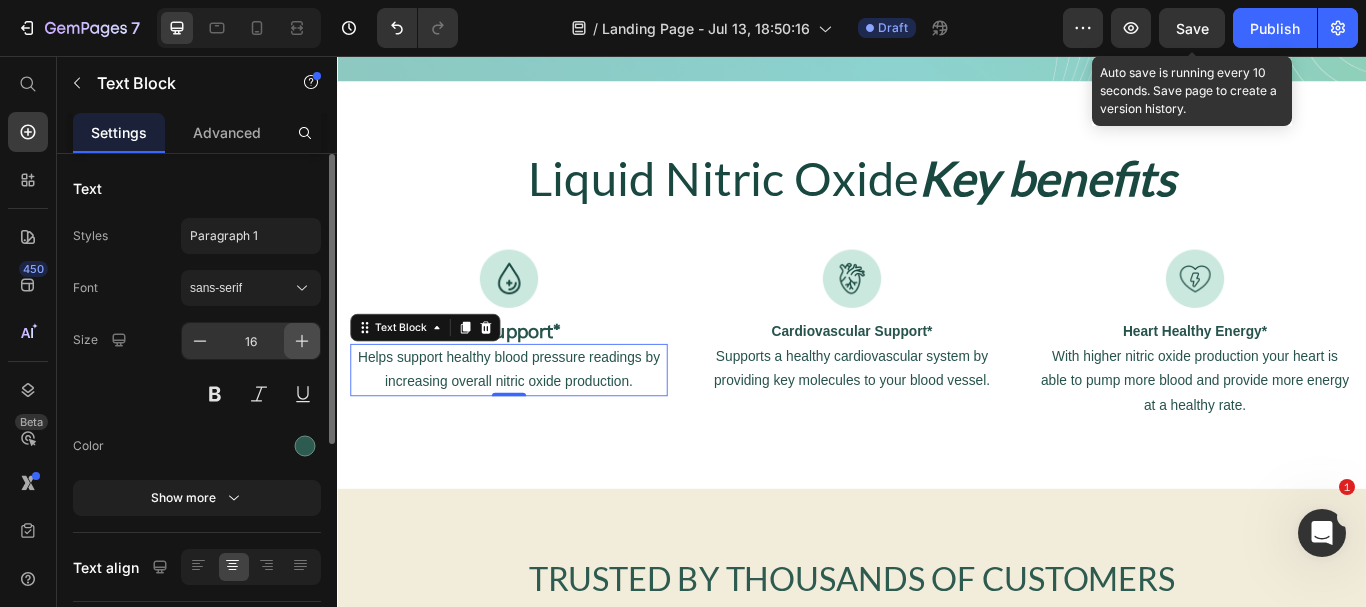 click 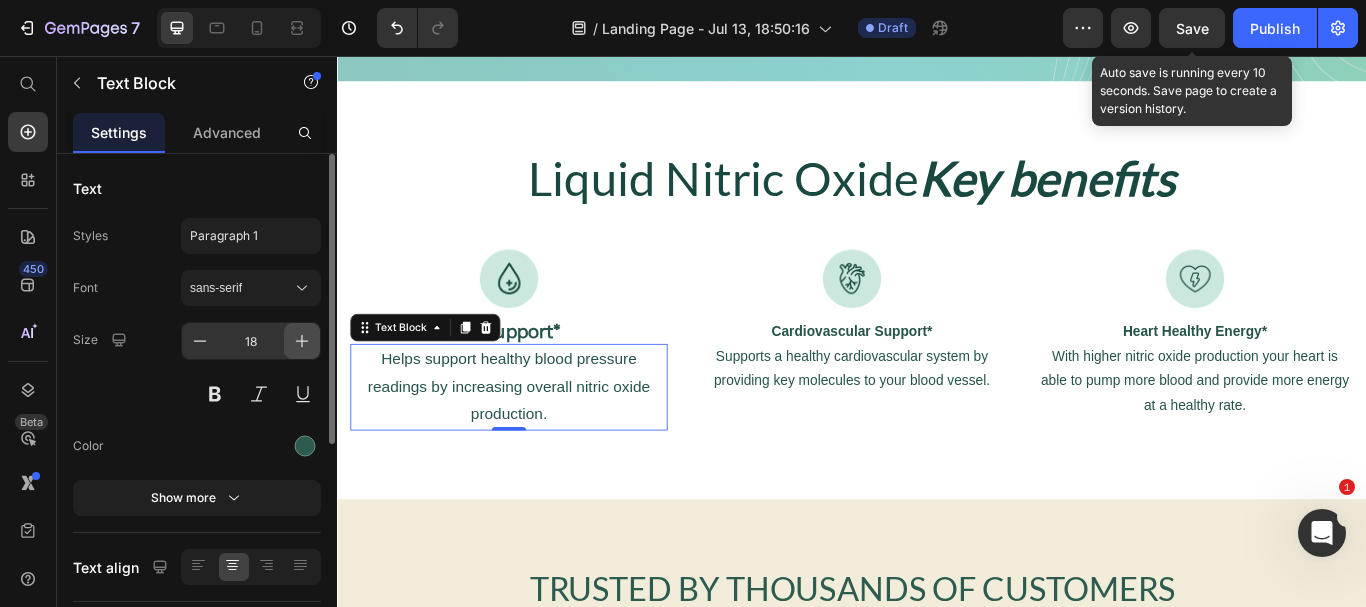 click 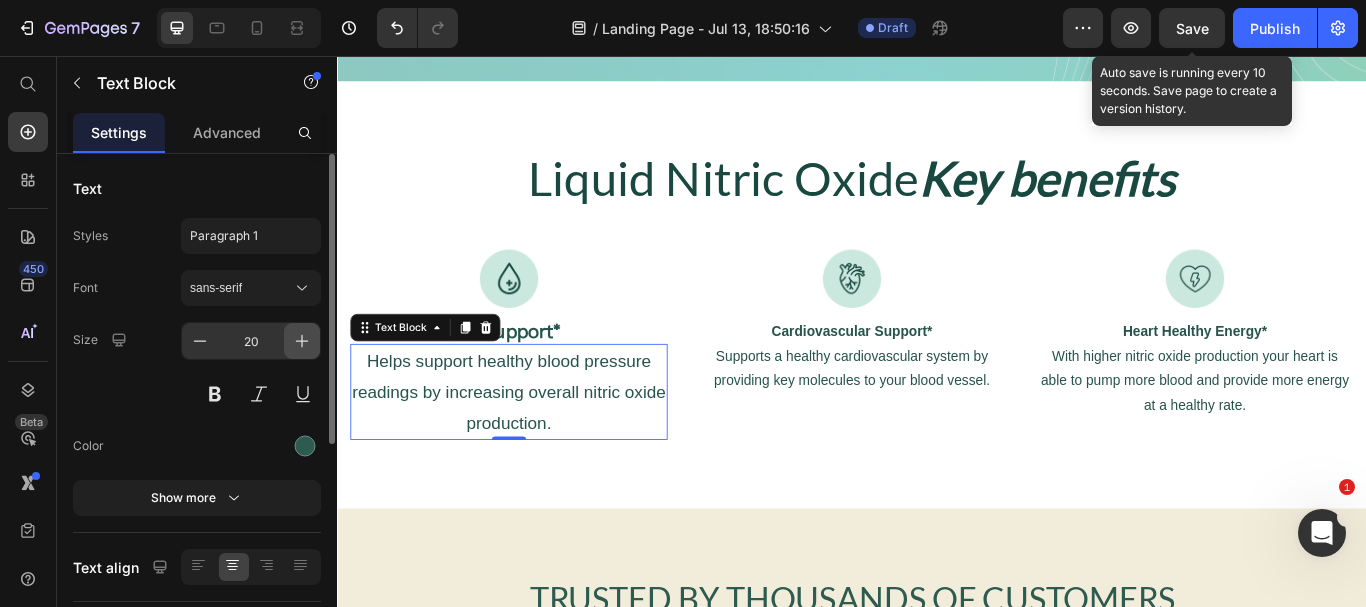 click 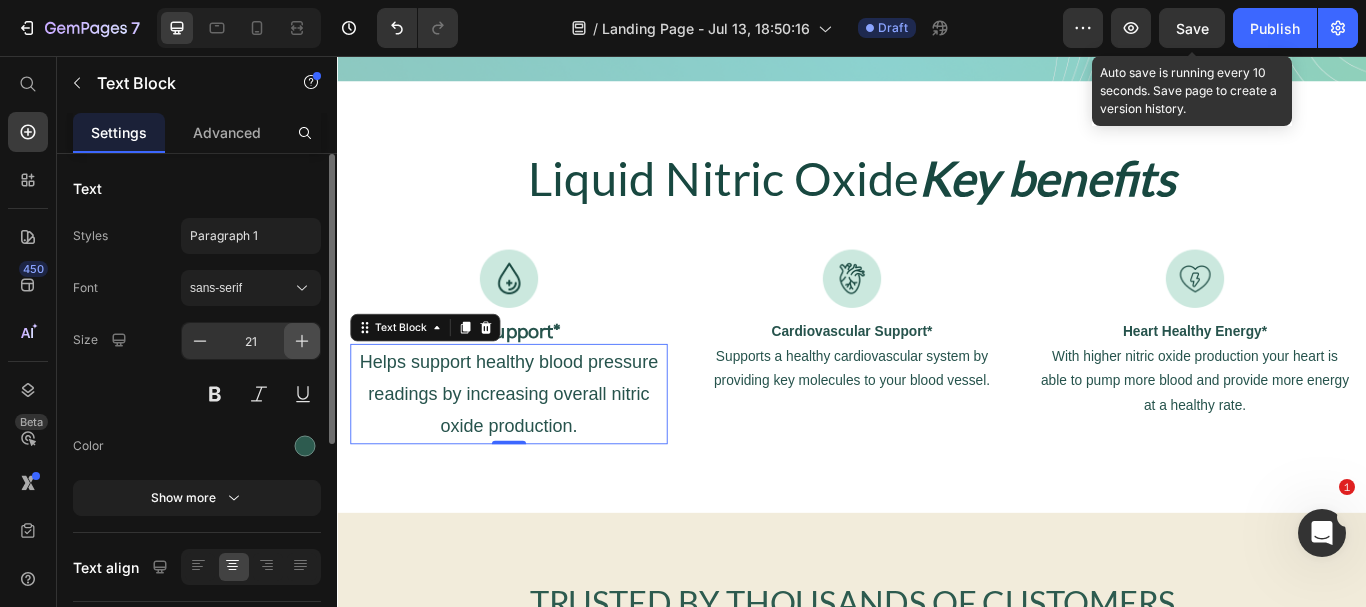 click 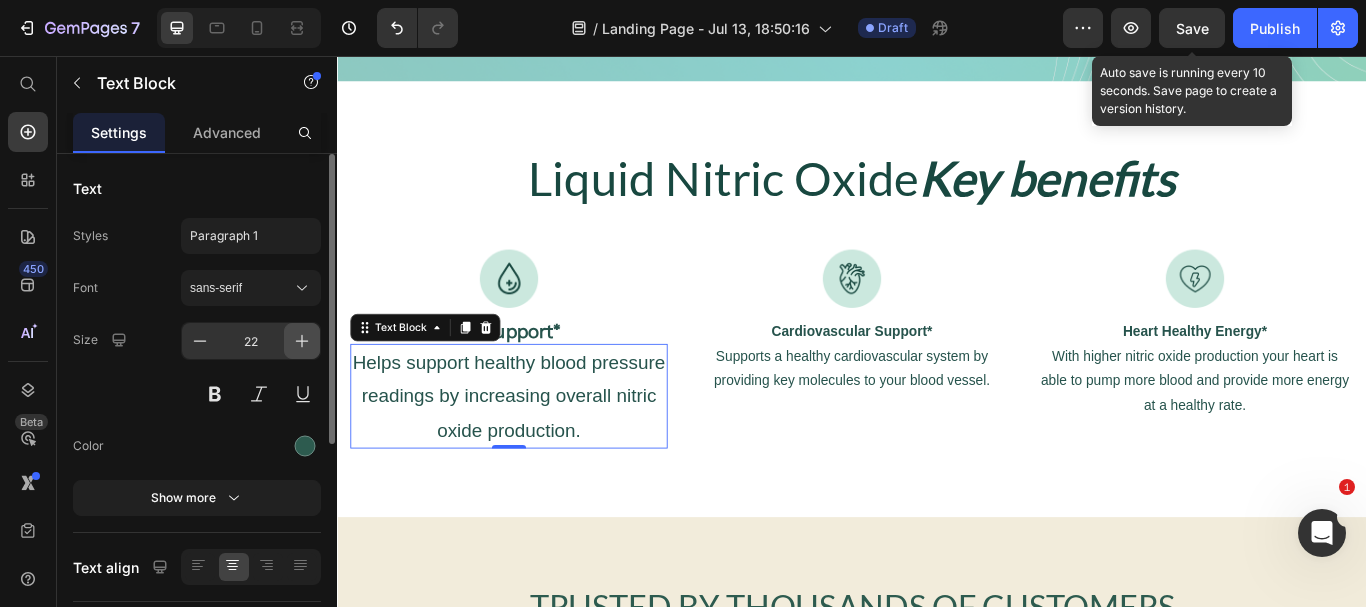 click at bounding box center [302, 341] 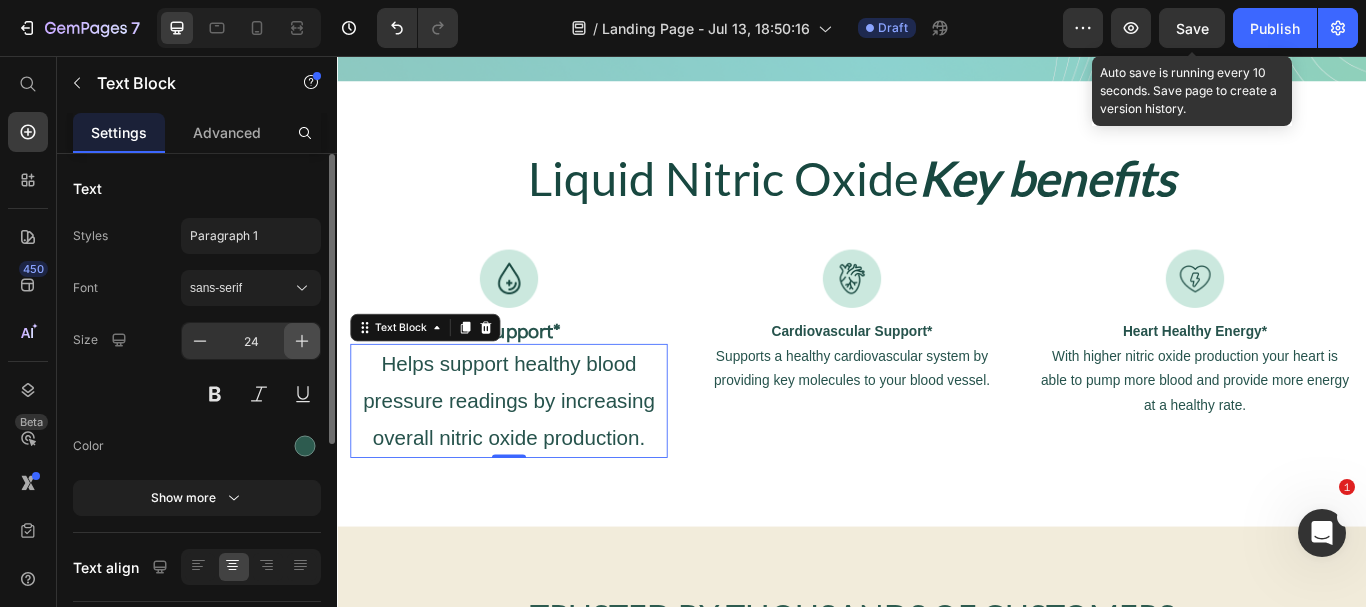 click at bounding box center [302, 341] 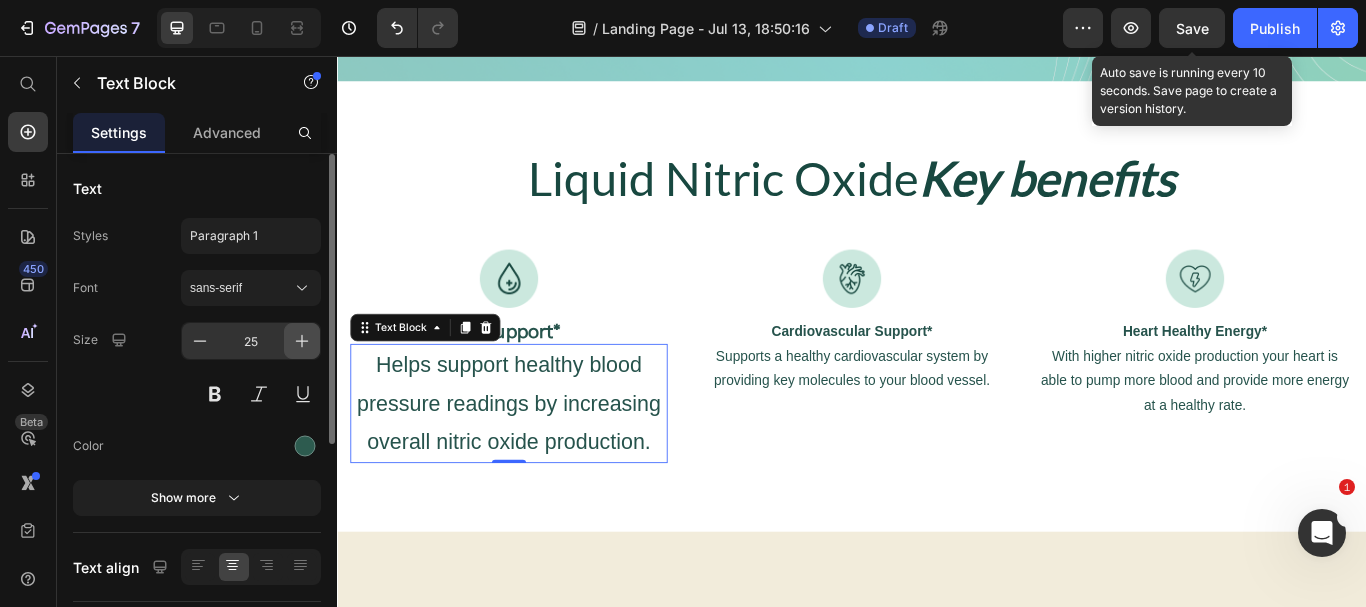 click at bounding box center (302, 341) 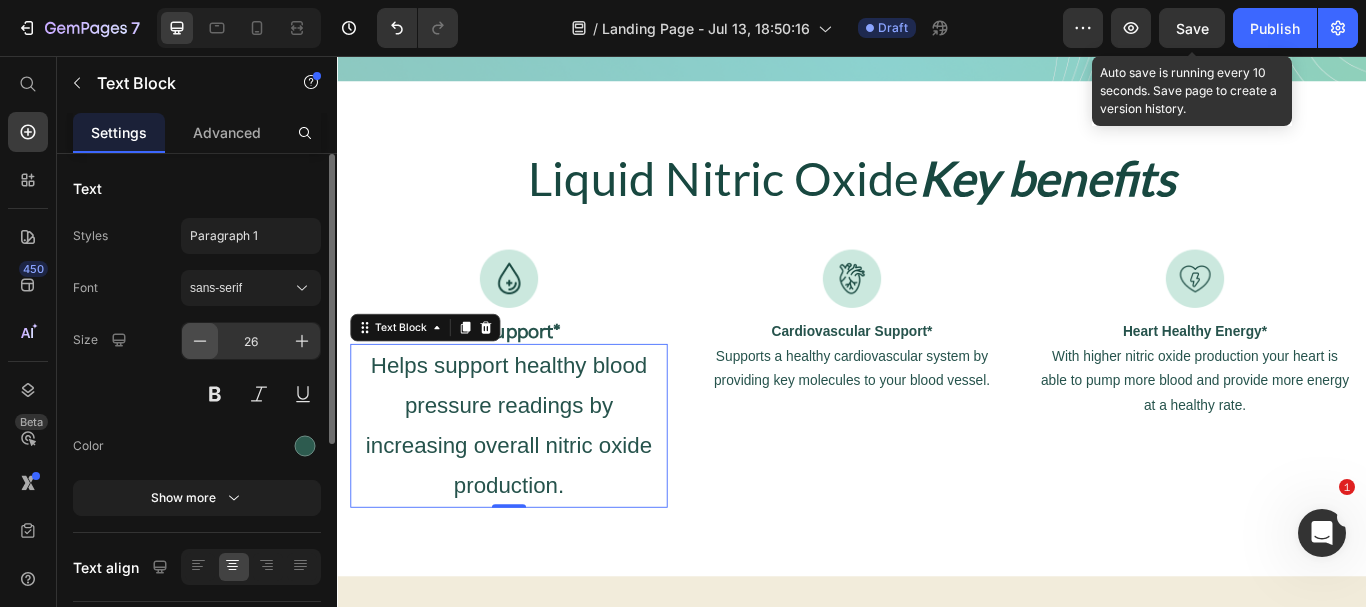 click 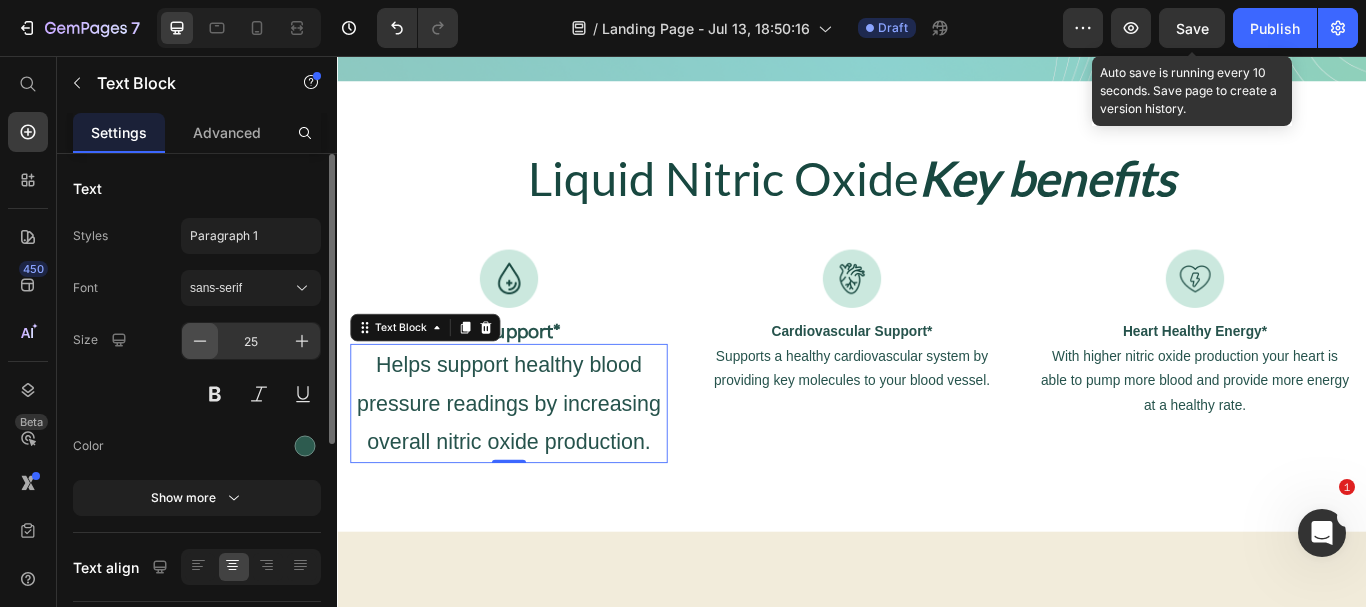 click 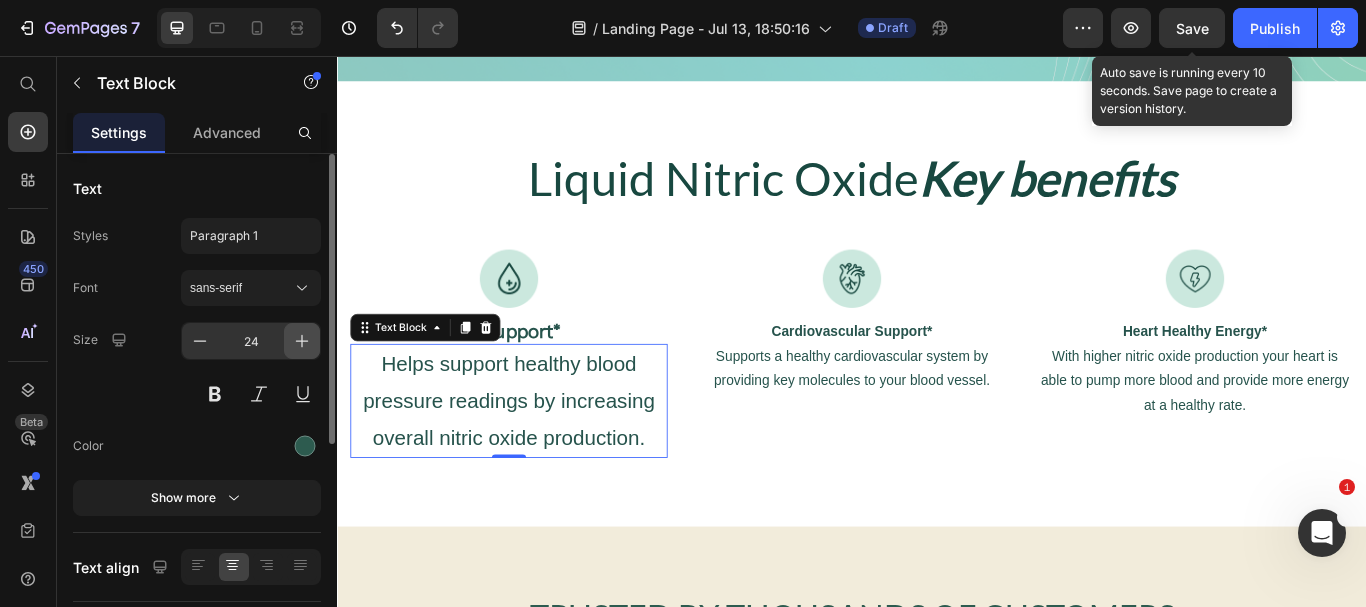 click 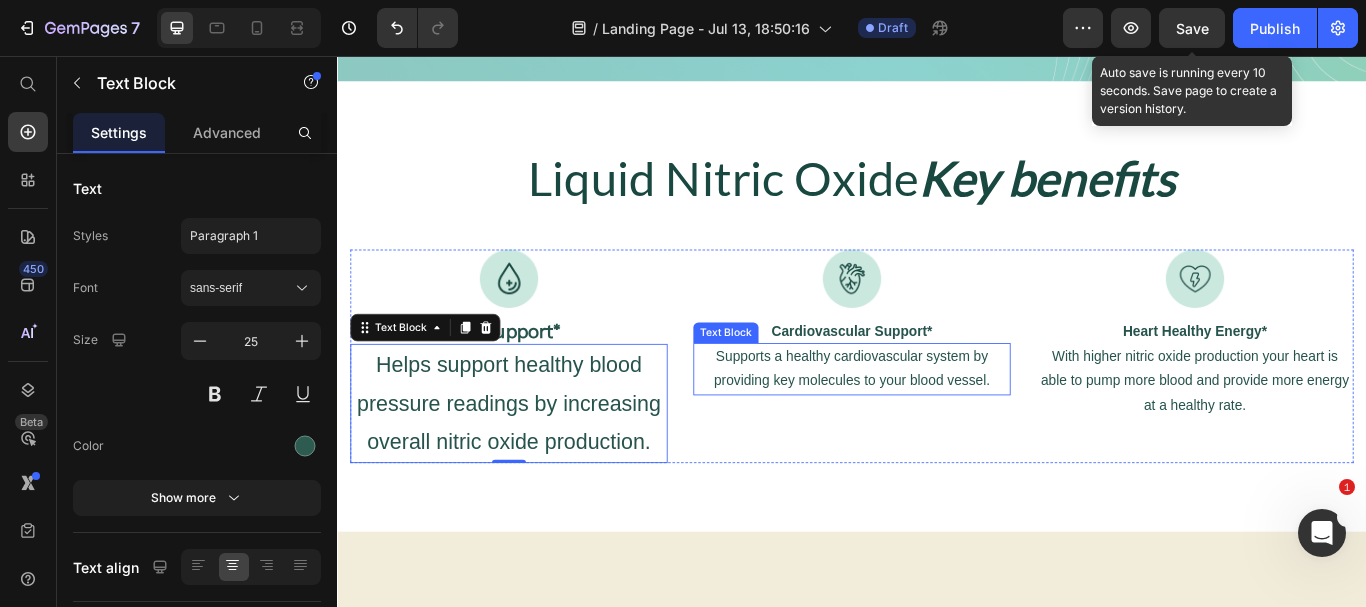 click on "Supports a healthy cardiovascular system by providing key molecules to your blood vessel." at bounding box center (937, 421) 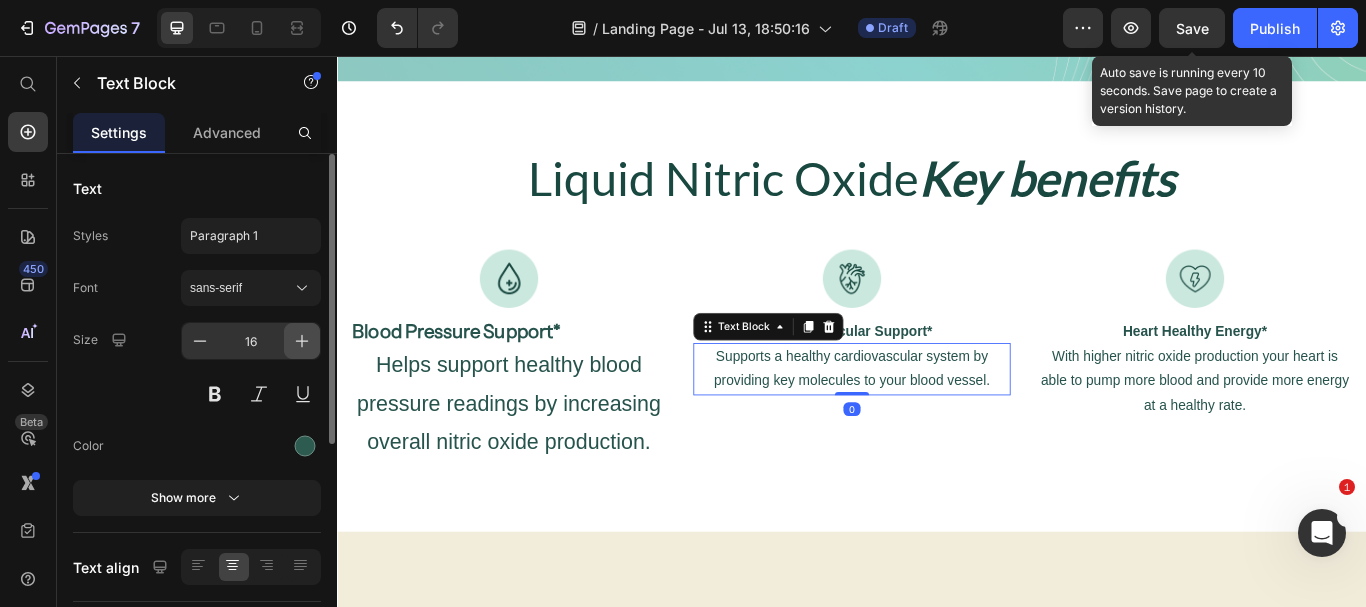 click 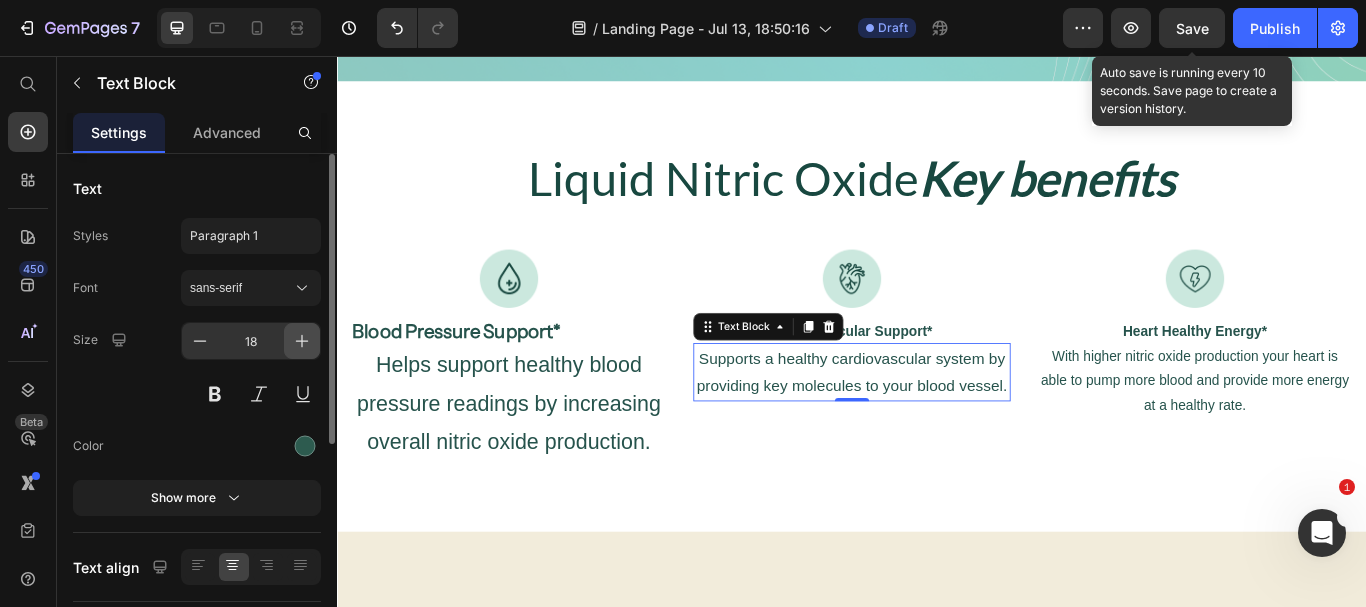 click 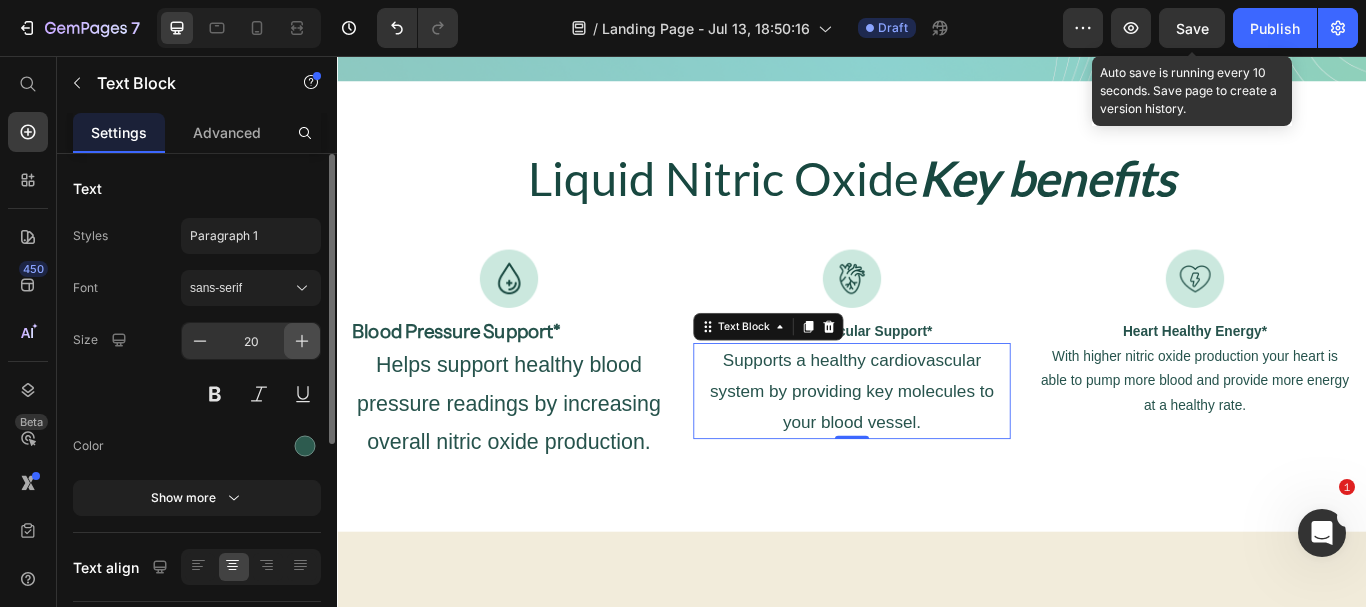 click 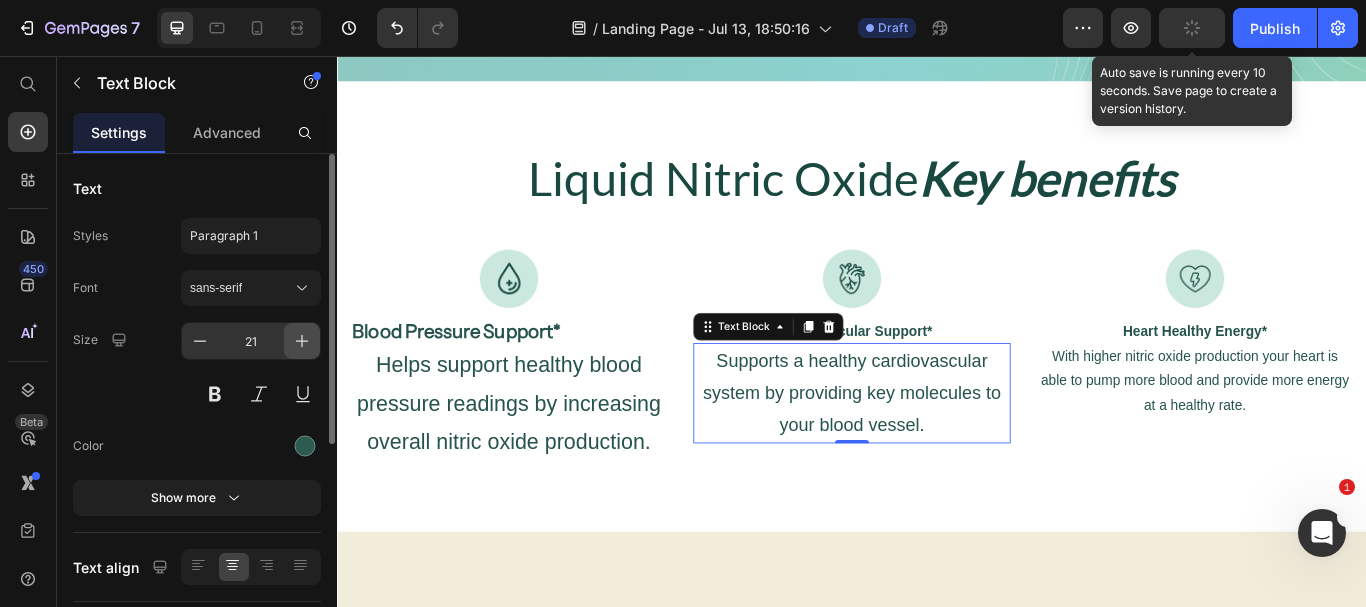 click 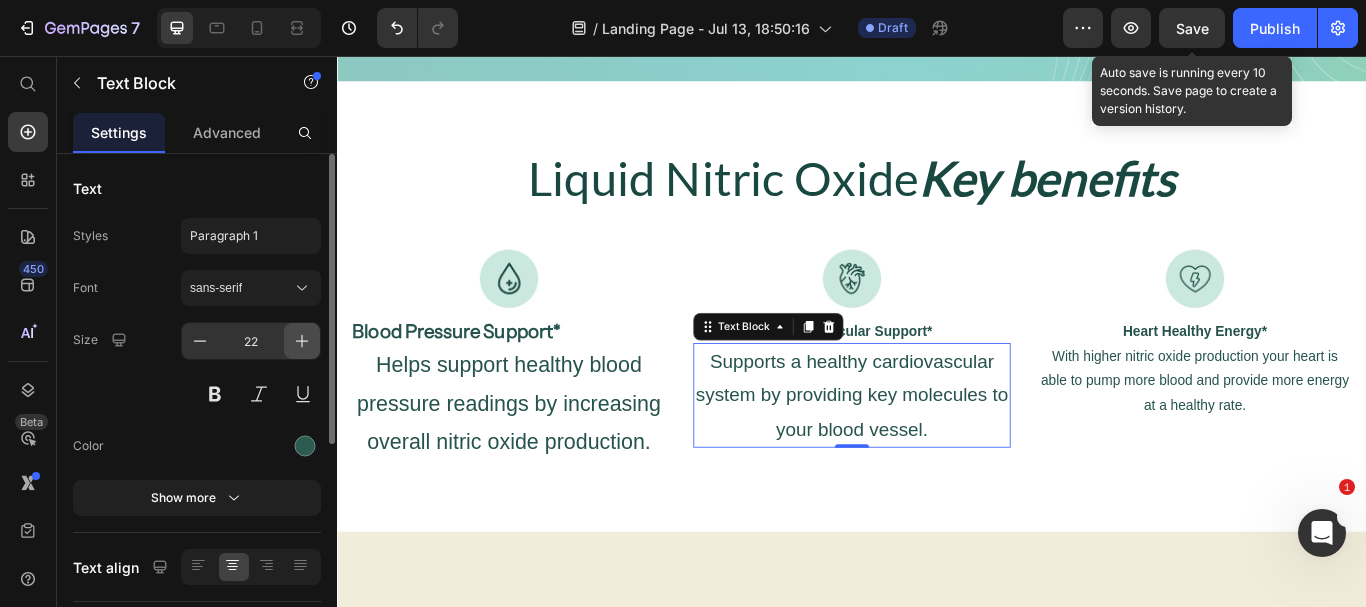 click 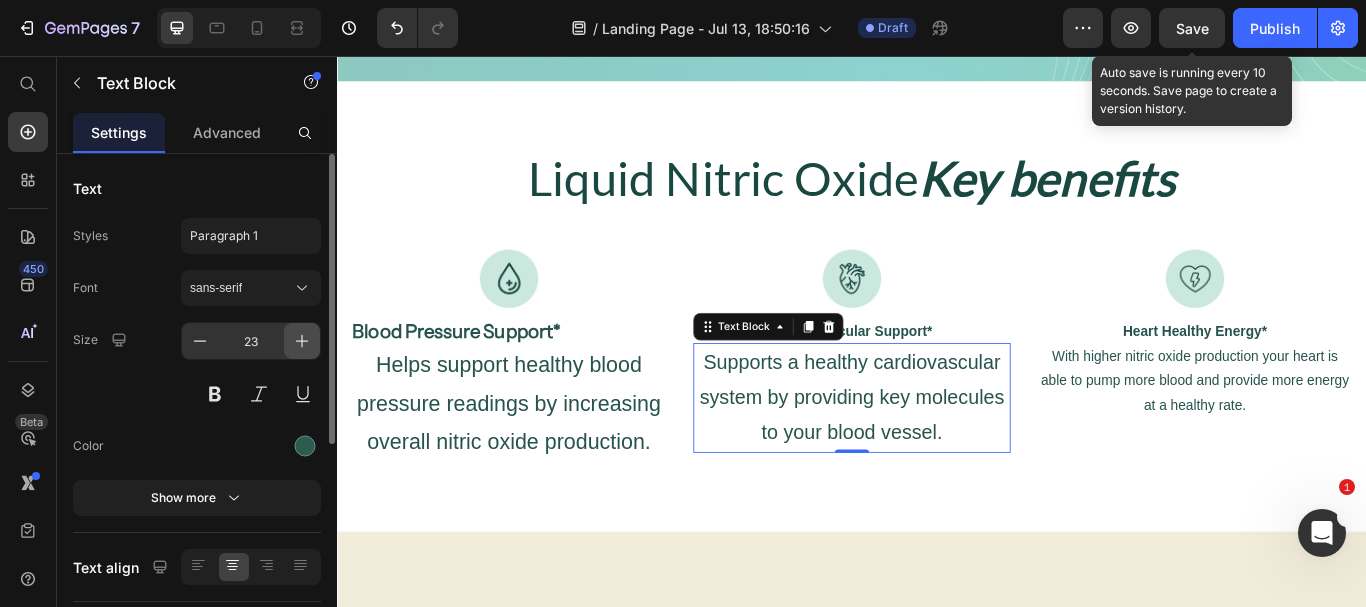 click 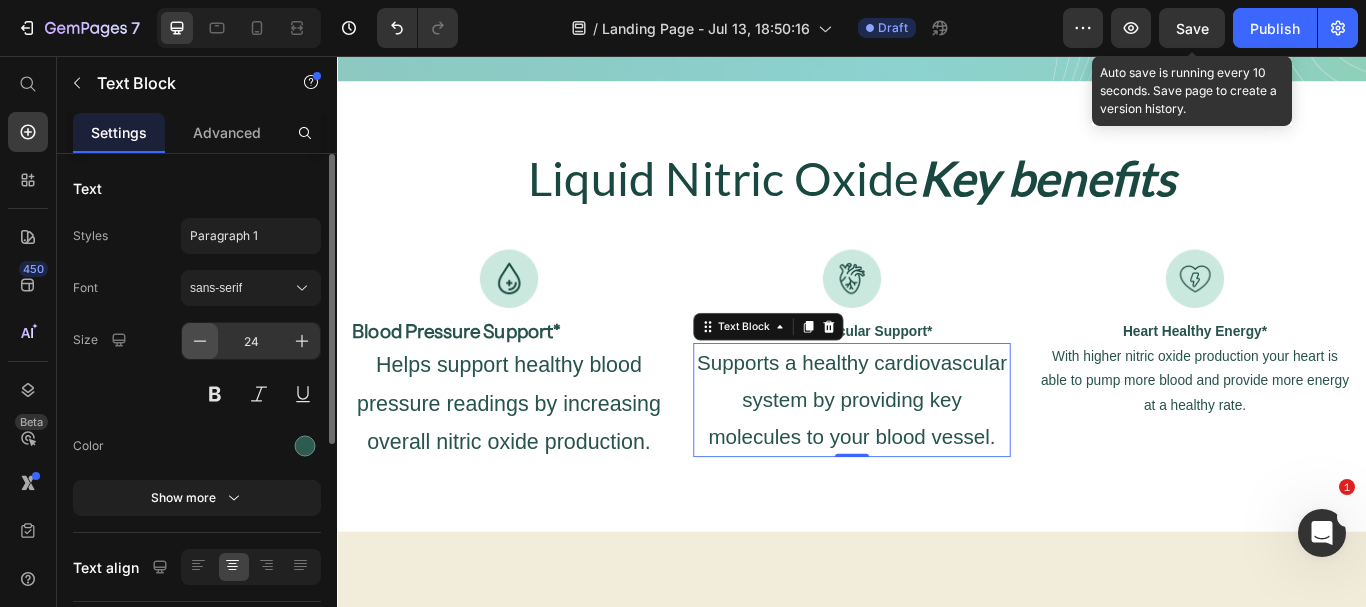 click 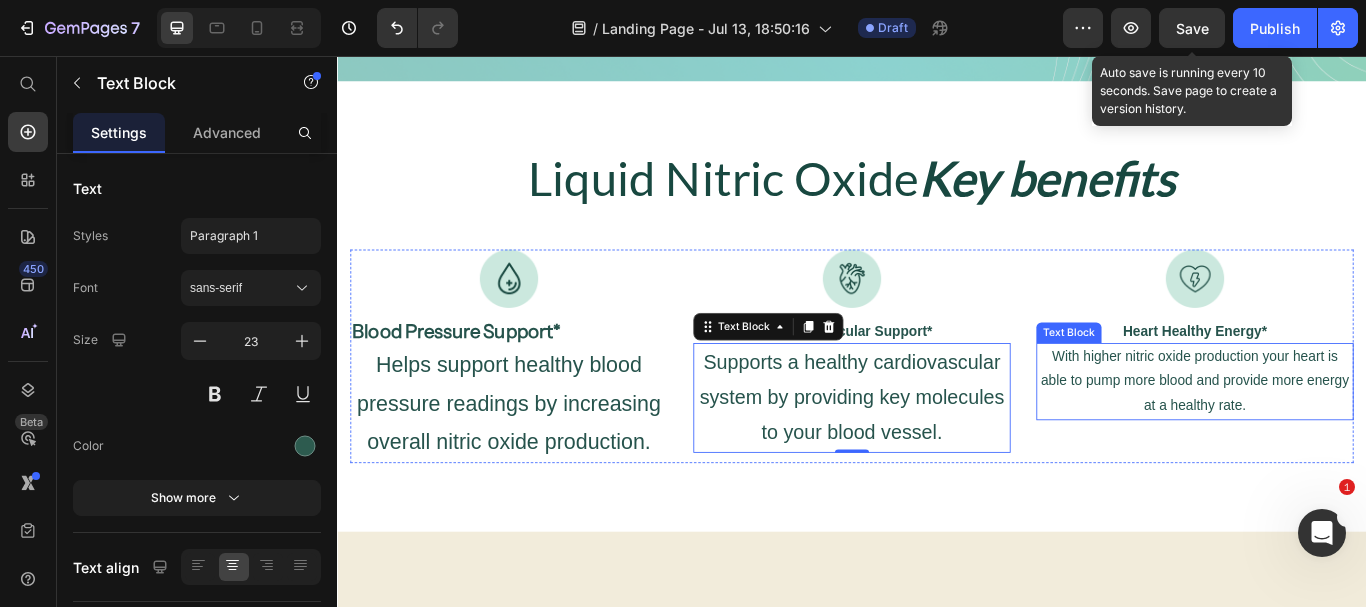 click on "With higher nitric oxide production your heart is able to pump more blood and provide more energy at a healthy rate." at bounding box center (1336, 435) 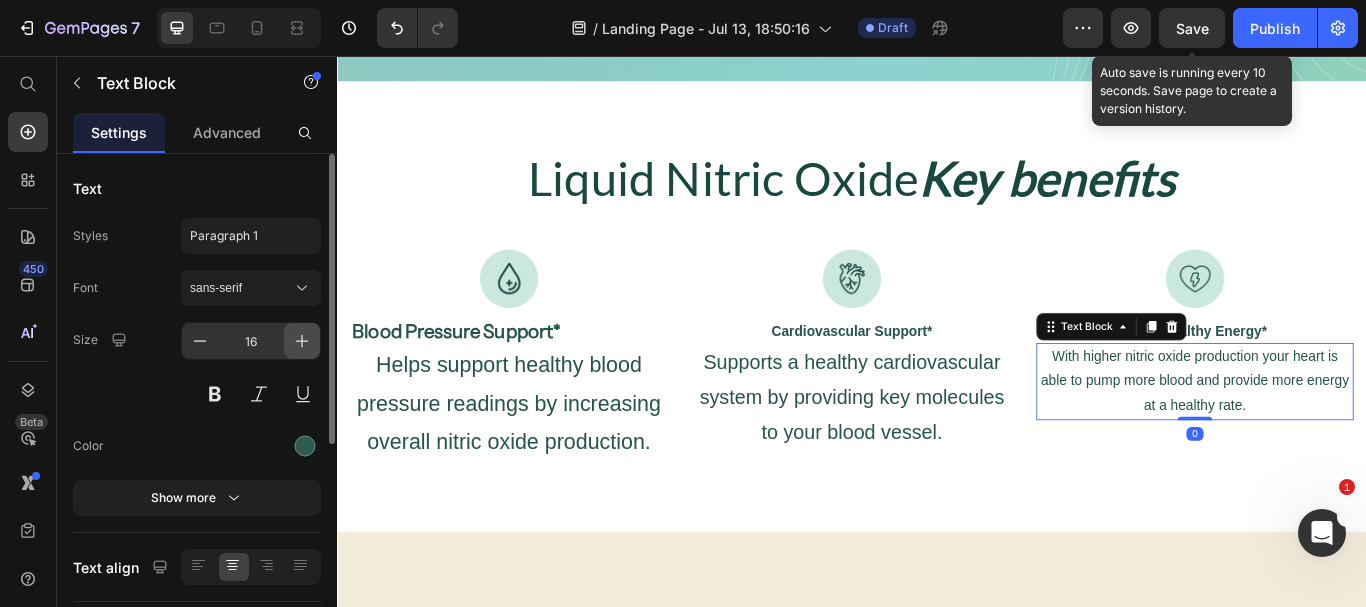 click 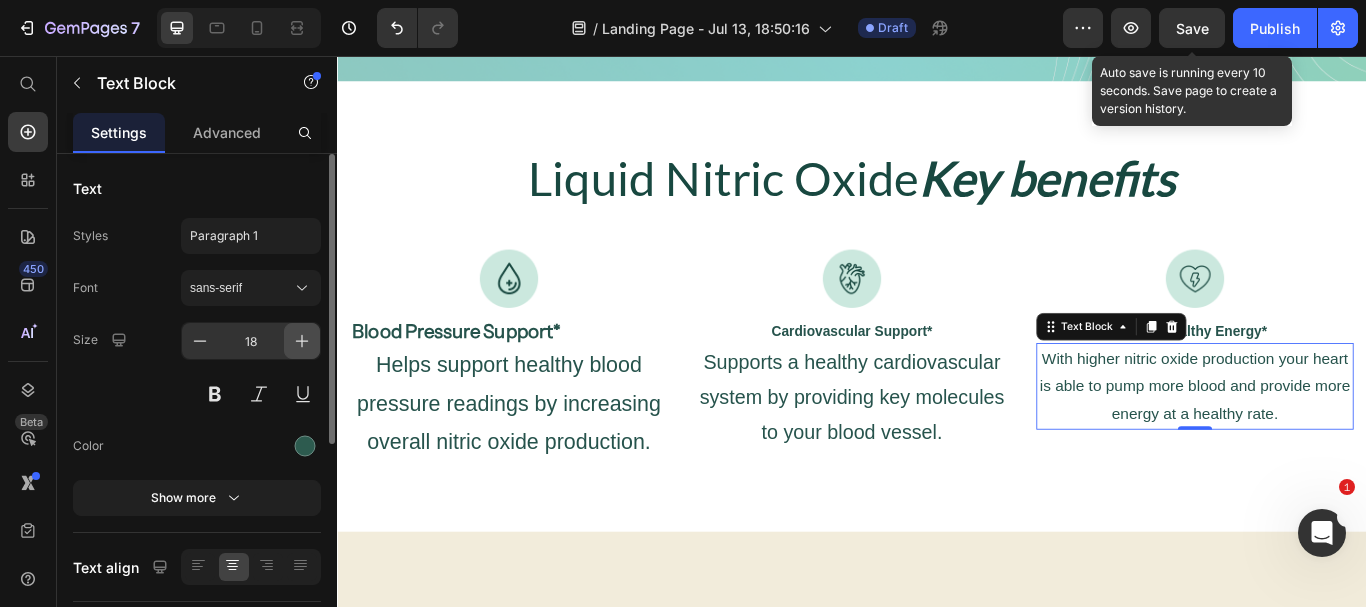 click 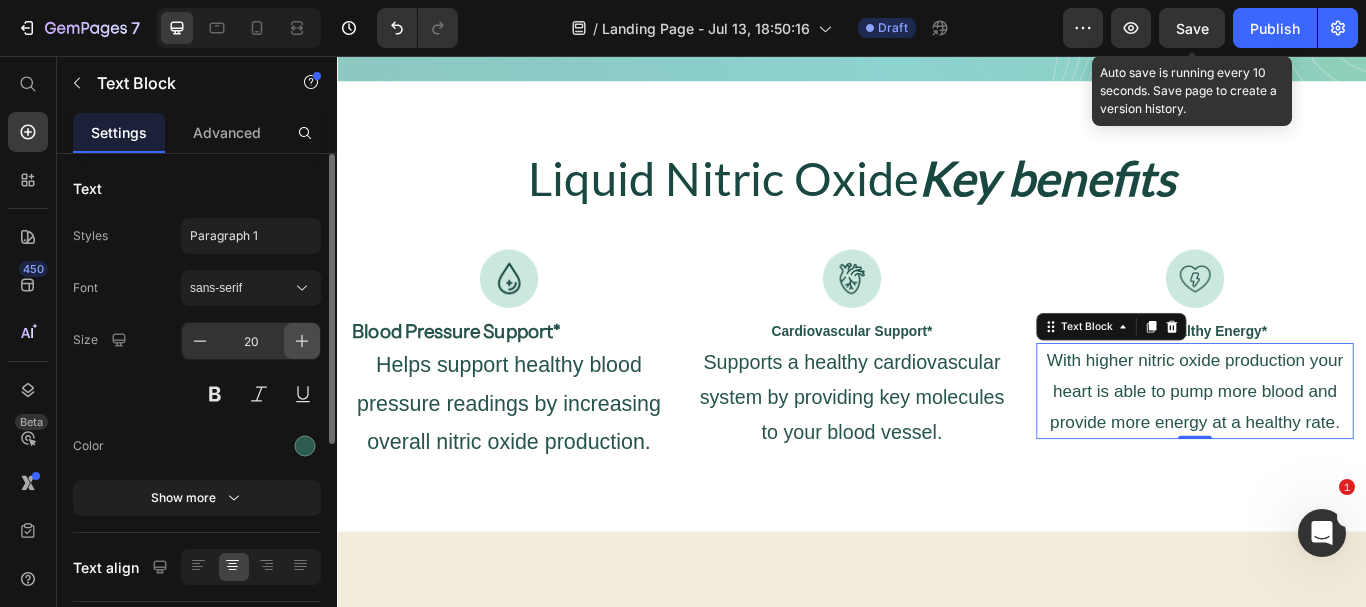click 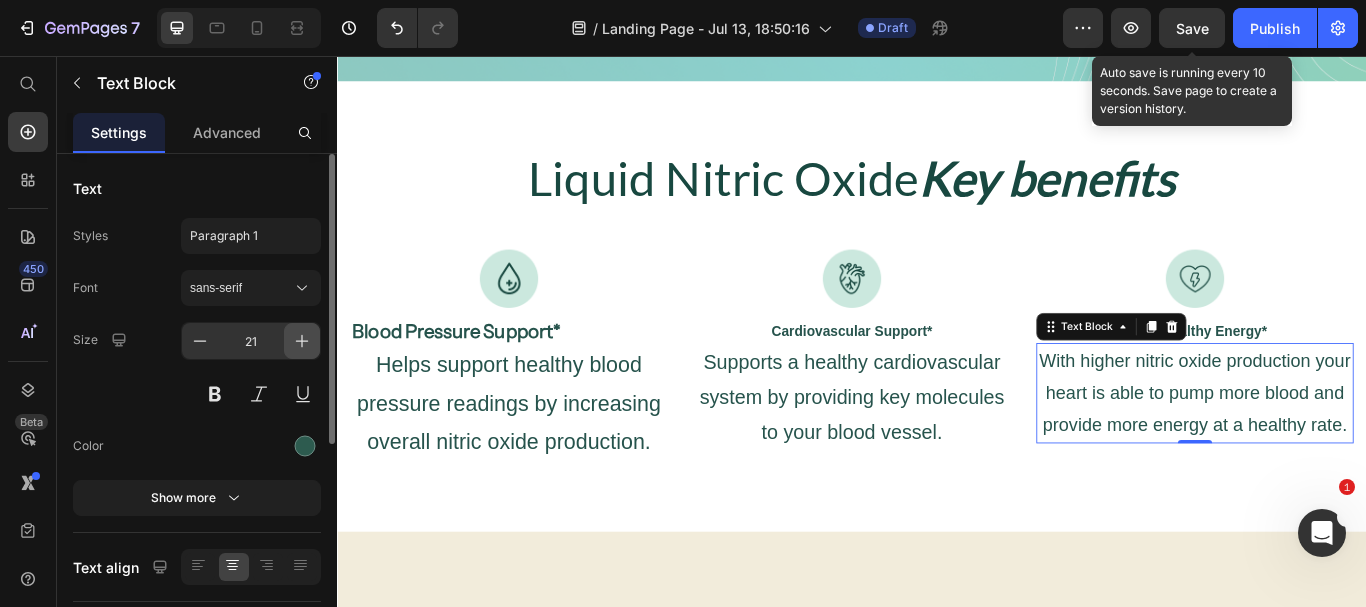 click 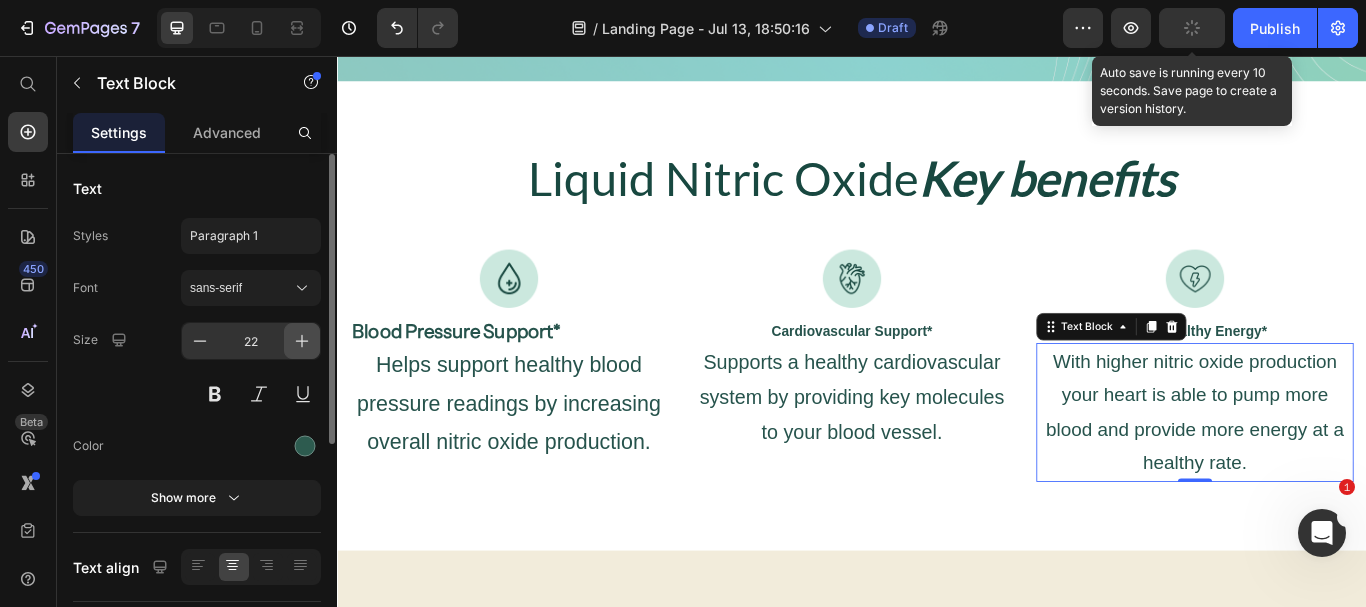 click 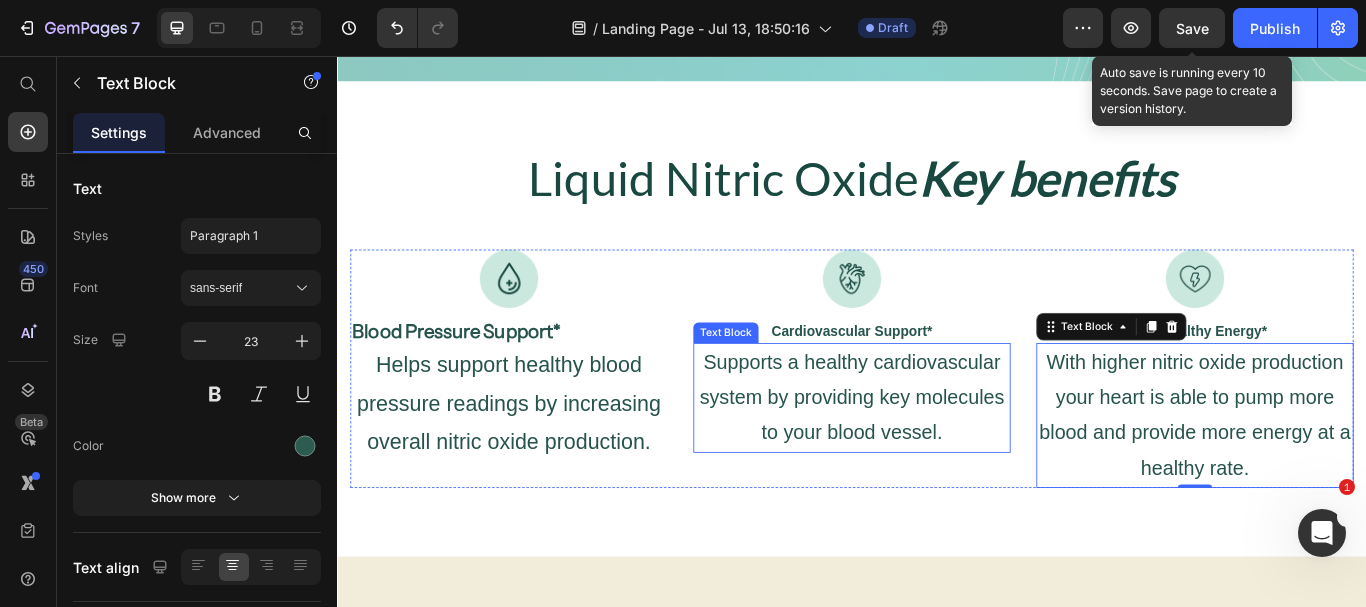 click on "Supports a healthy cardiovascular system by providing key molecules to your blood vessel." at bounding box center [936, 454] 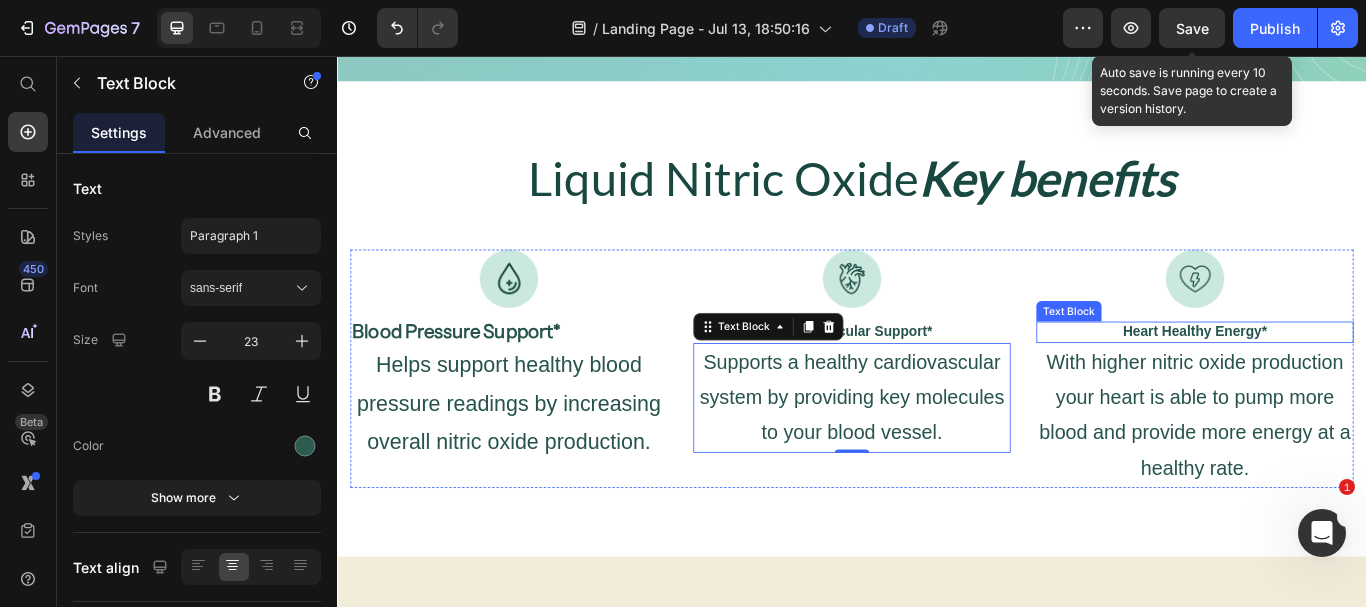 click on "Heart Healthy Energy*" at bounding box center [1337, 377] 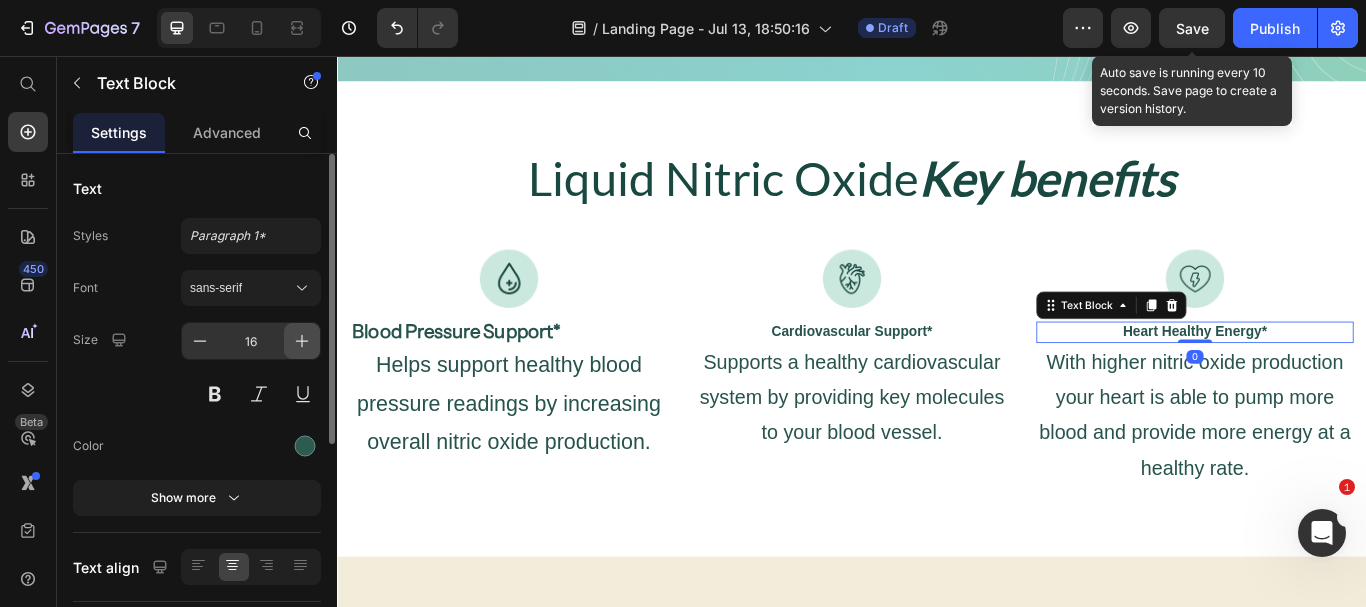 click 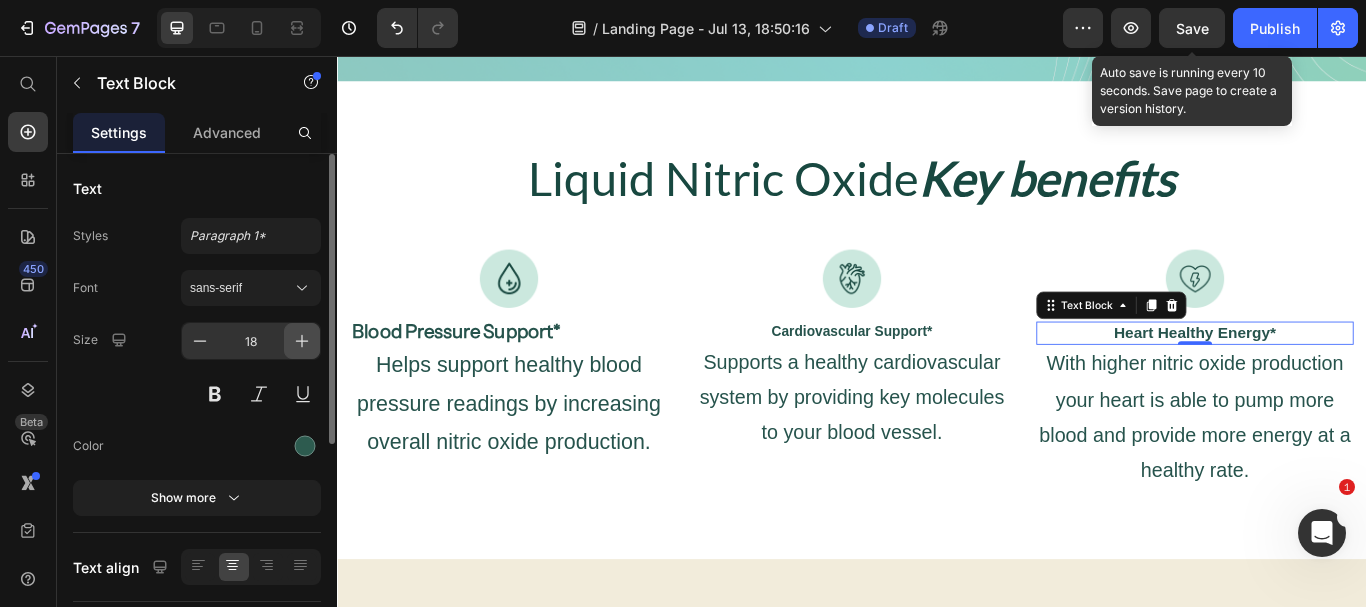 click 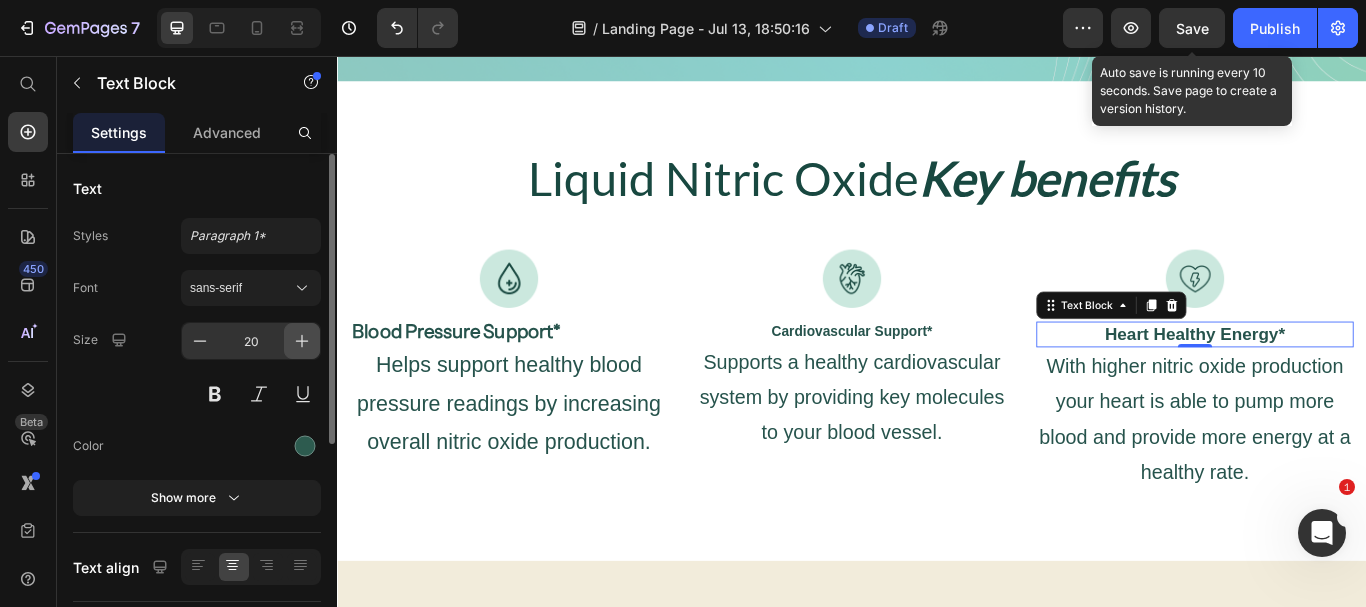 click 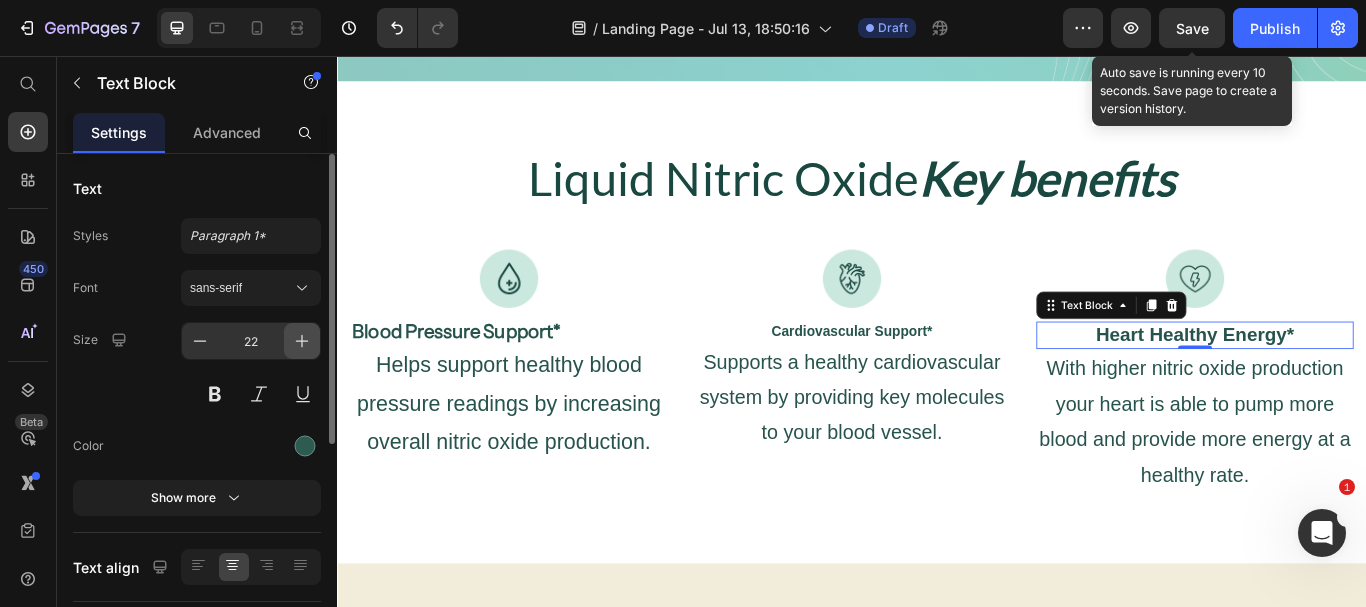 click 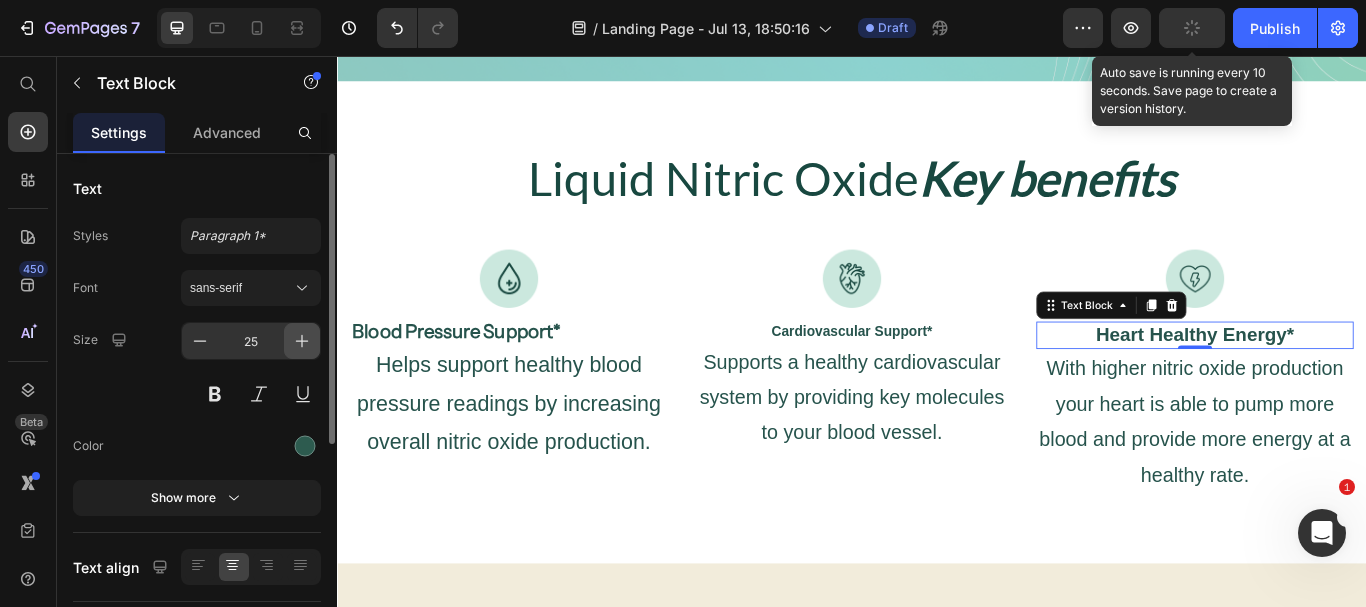 click 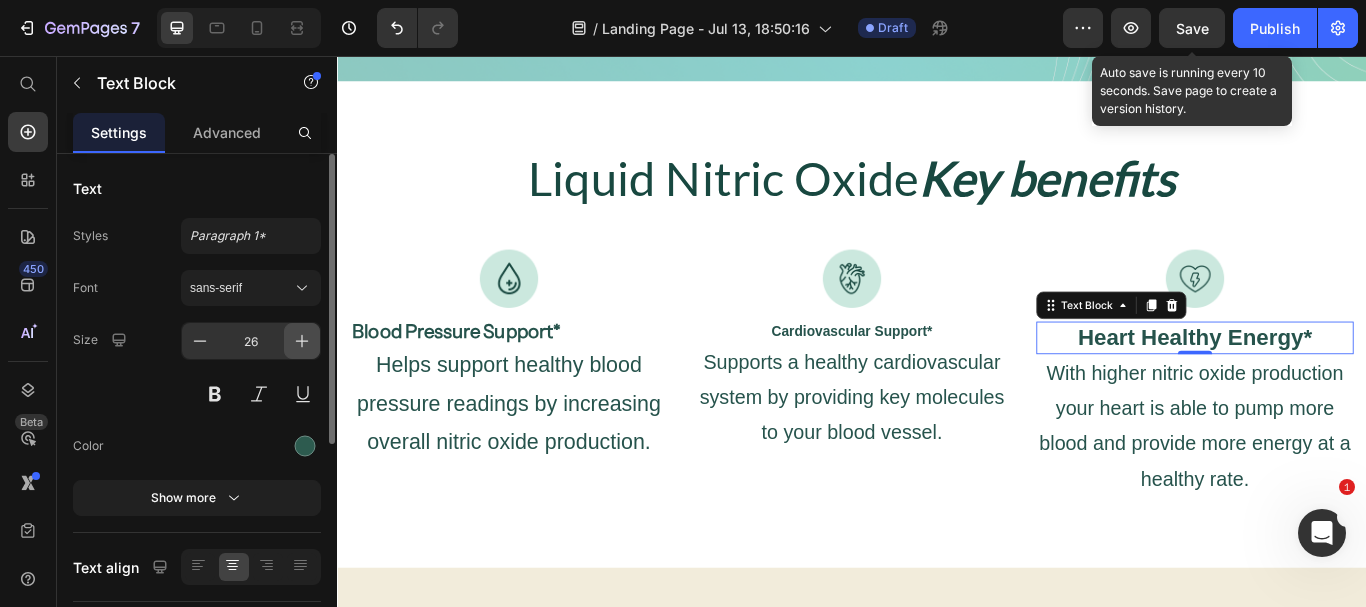 click 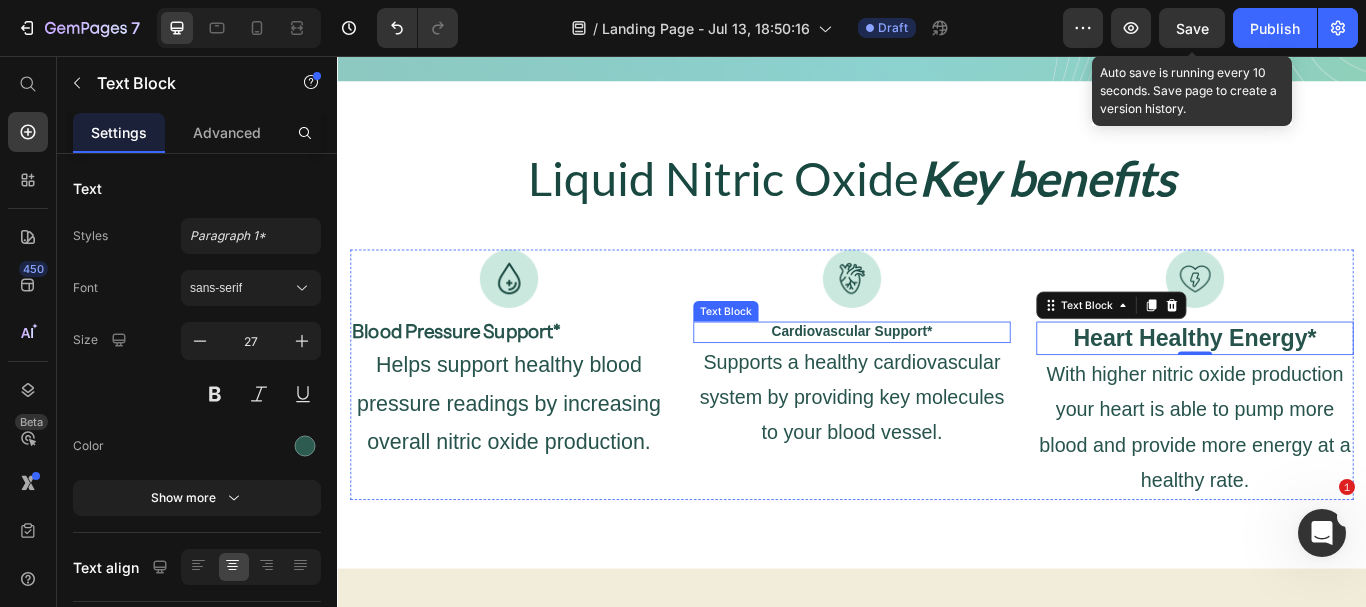 click on "Cardiovascular Support*" at bounding box center [937, 377] 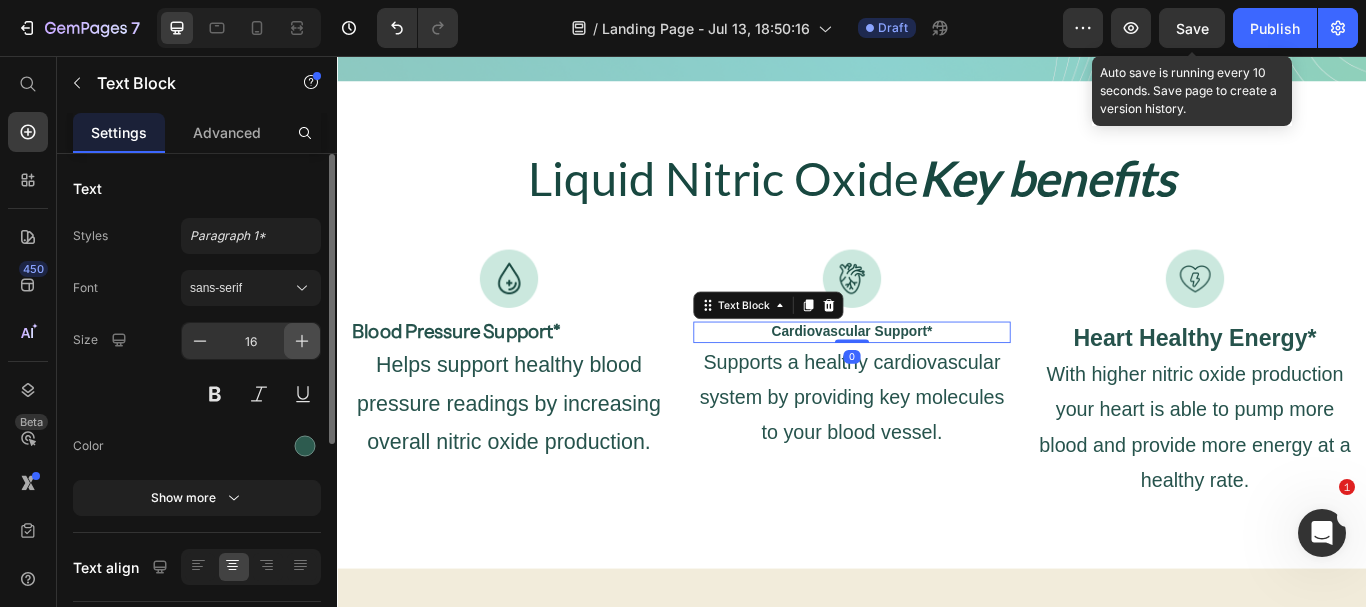 click 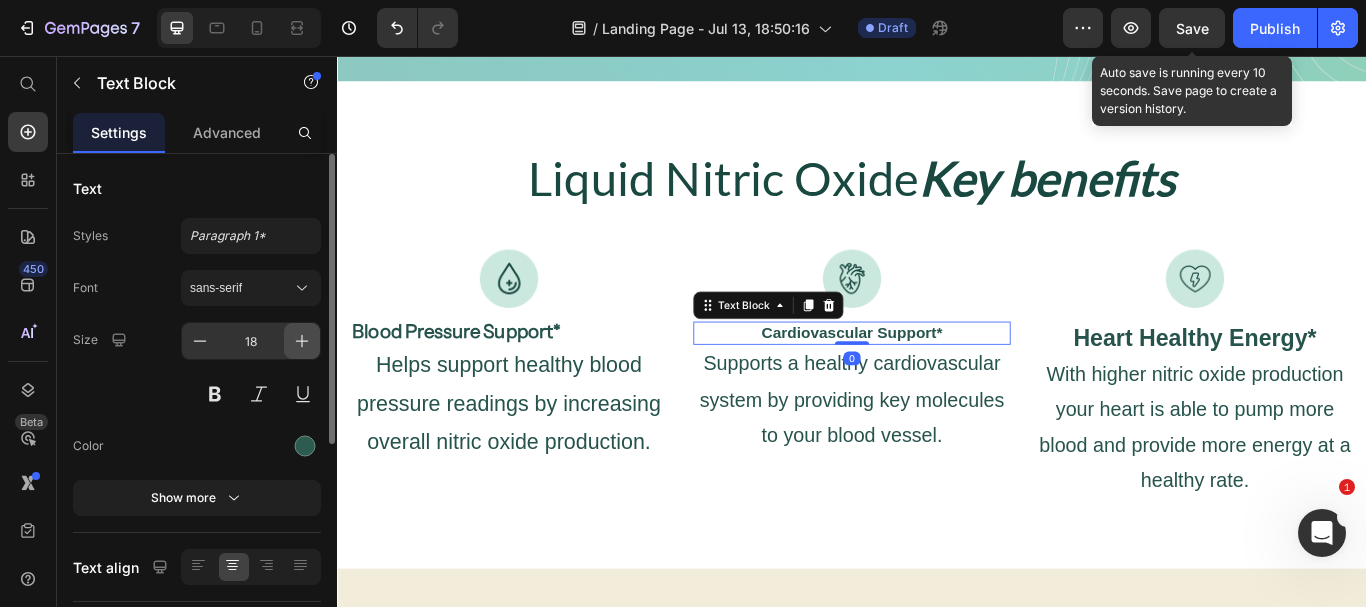 click 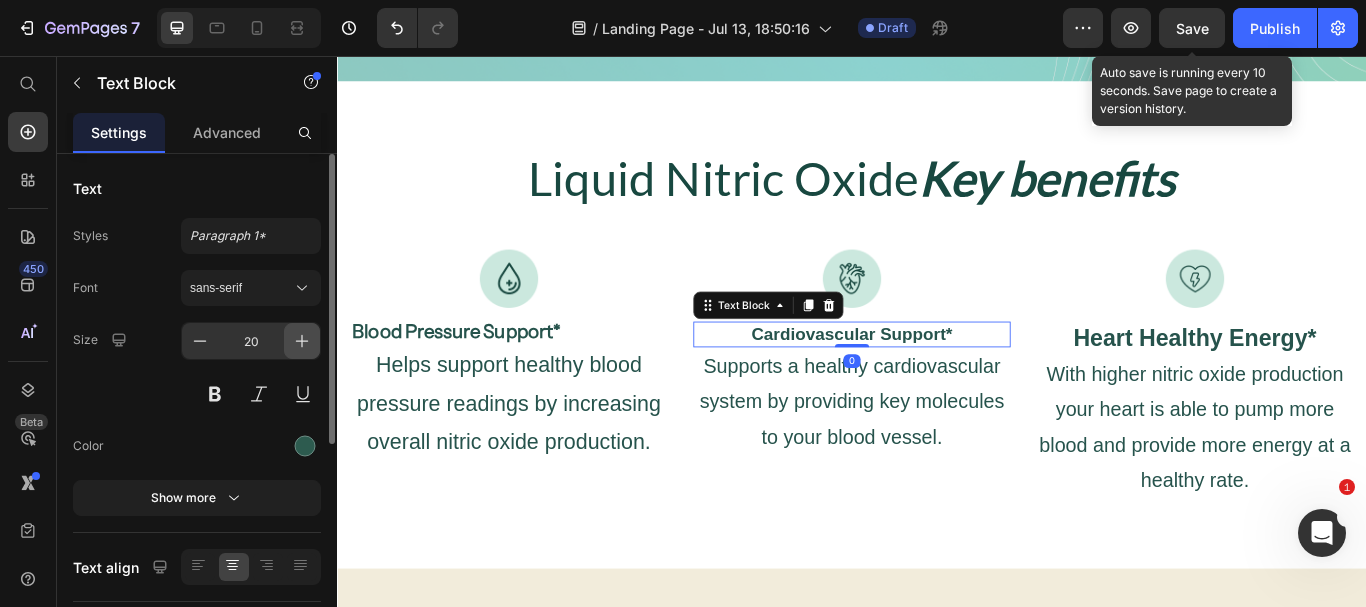 click 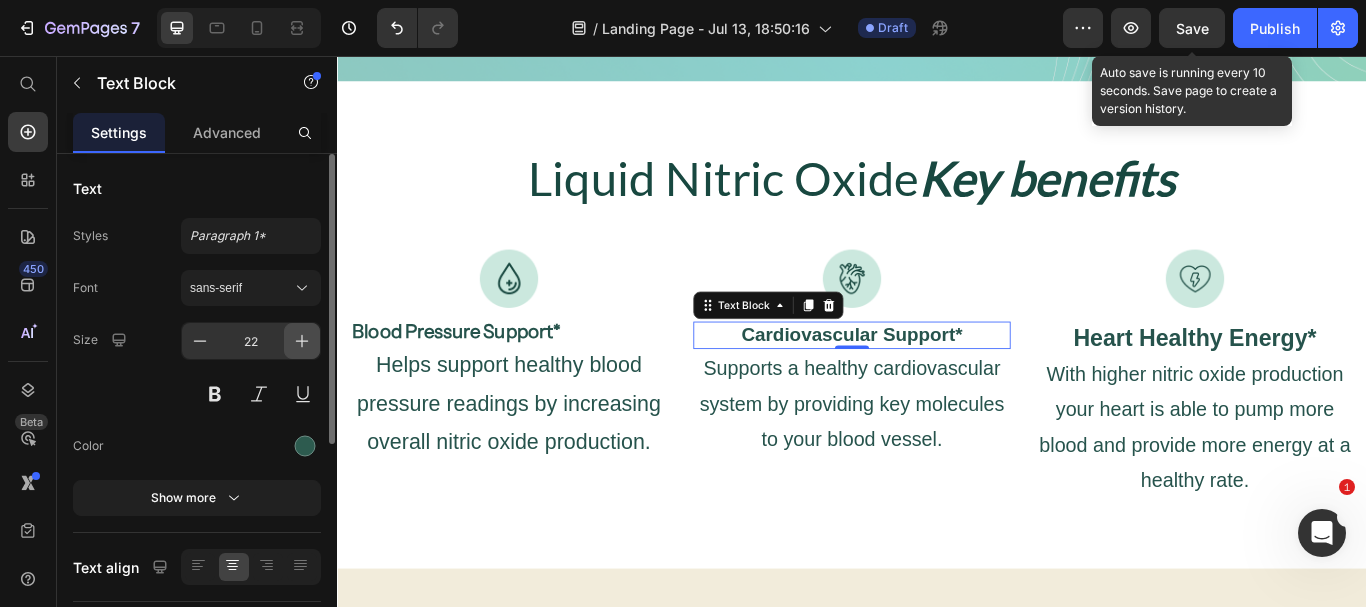 click 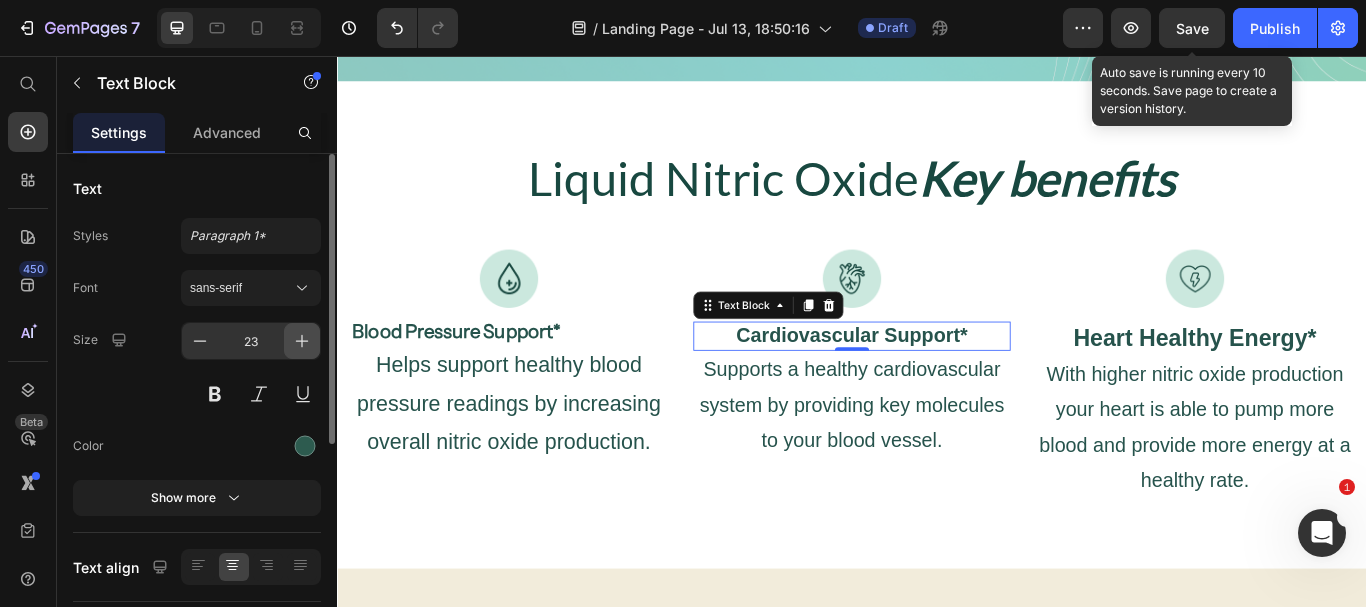 click 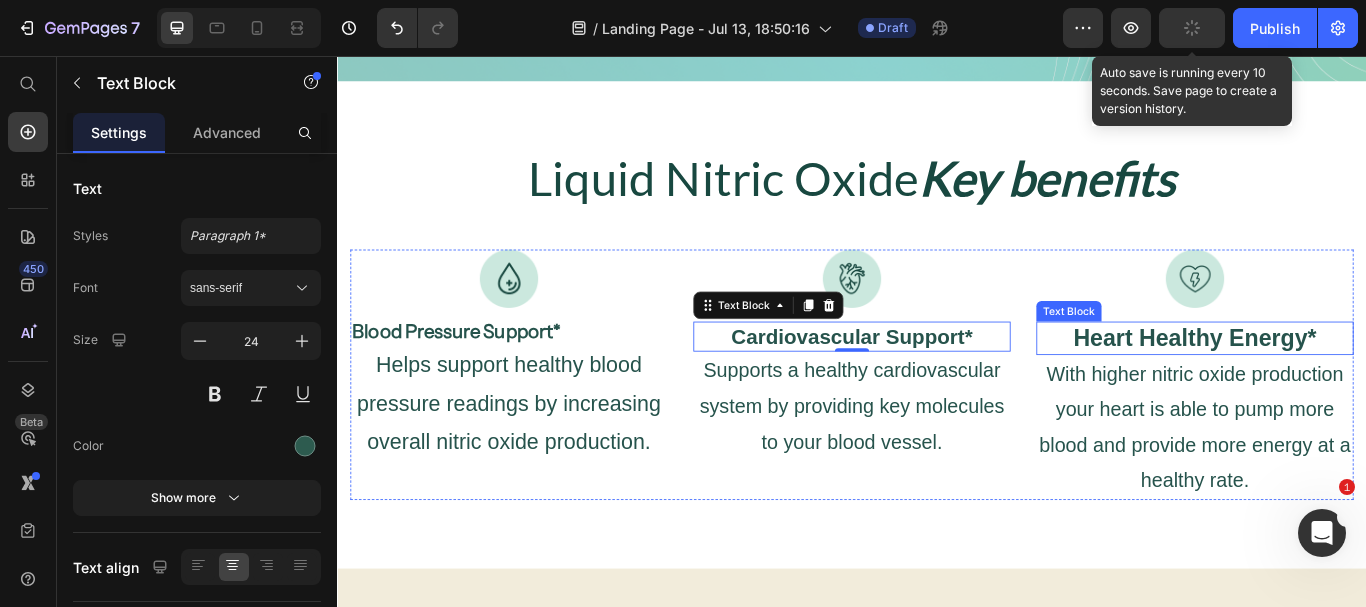 click on "Heart Healthy Energy*" at bounding box center (1337, 385) 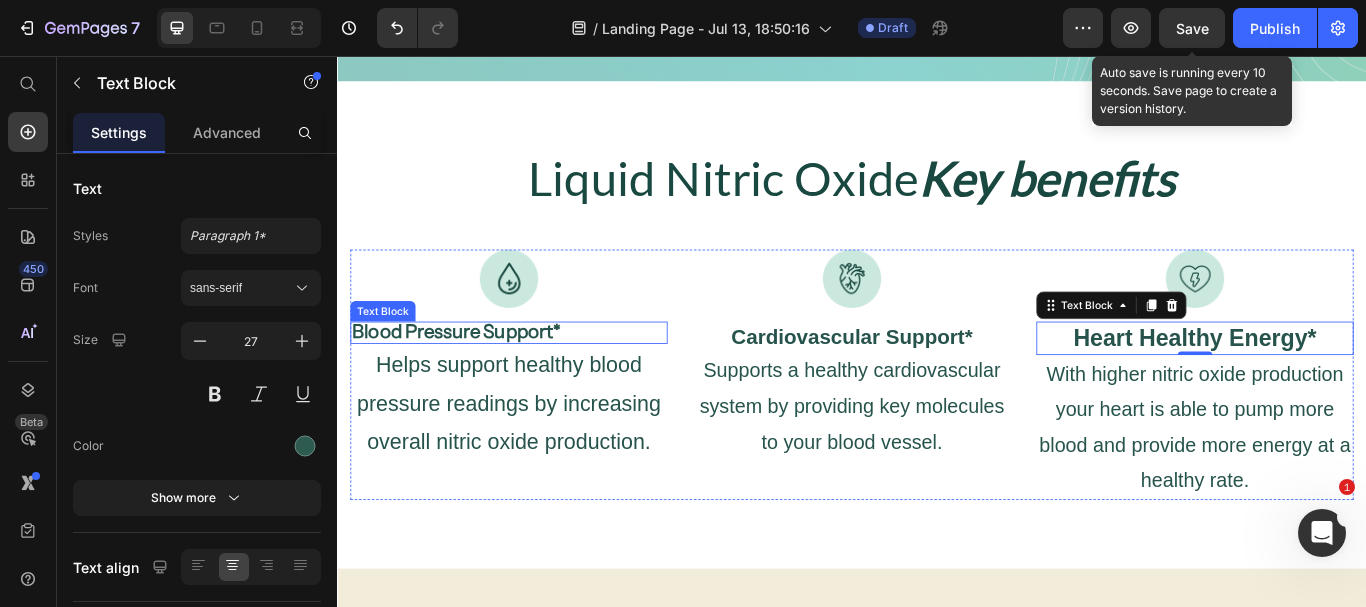 click on "Blood Pressure Support*" at bounding box center [475, 377] 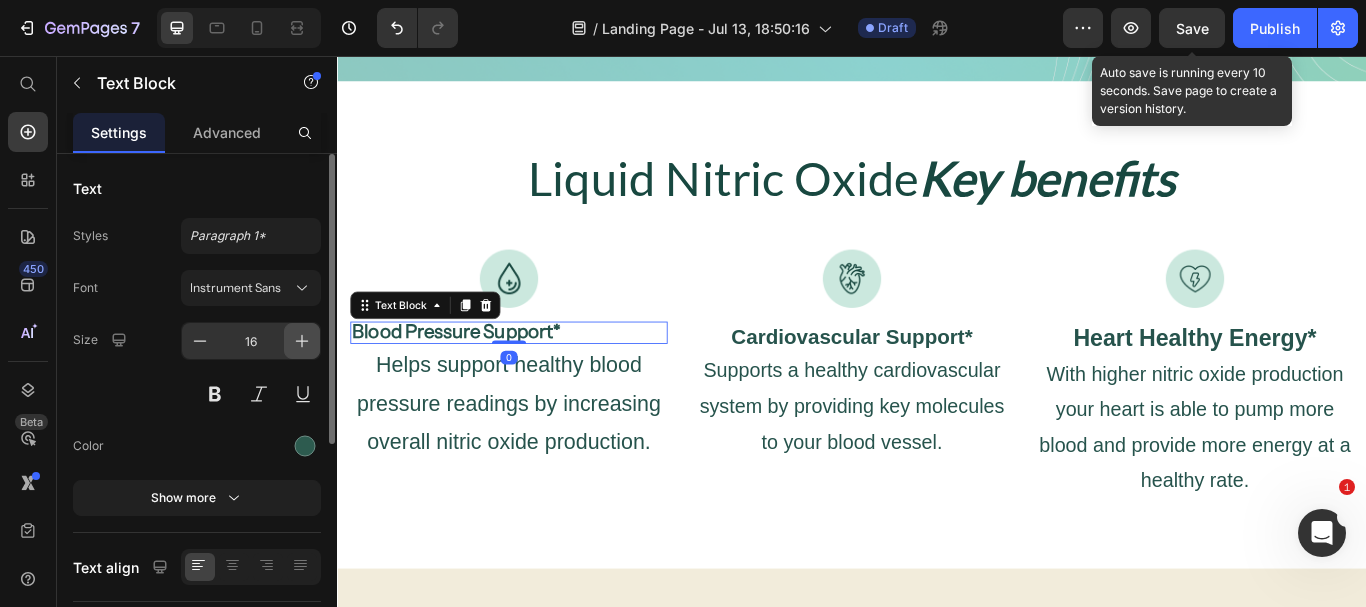 click at bounding box center (302, 341) 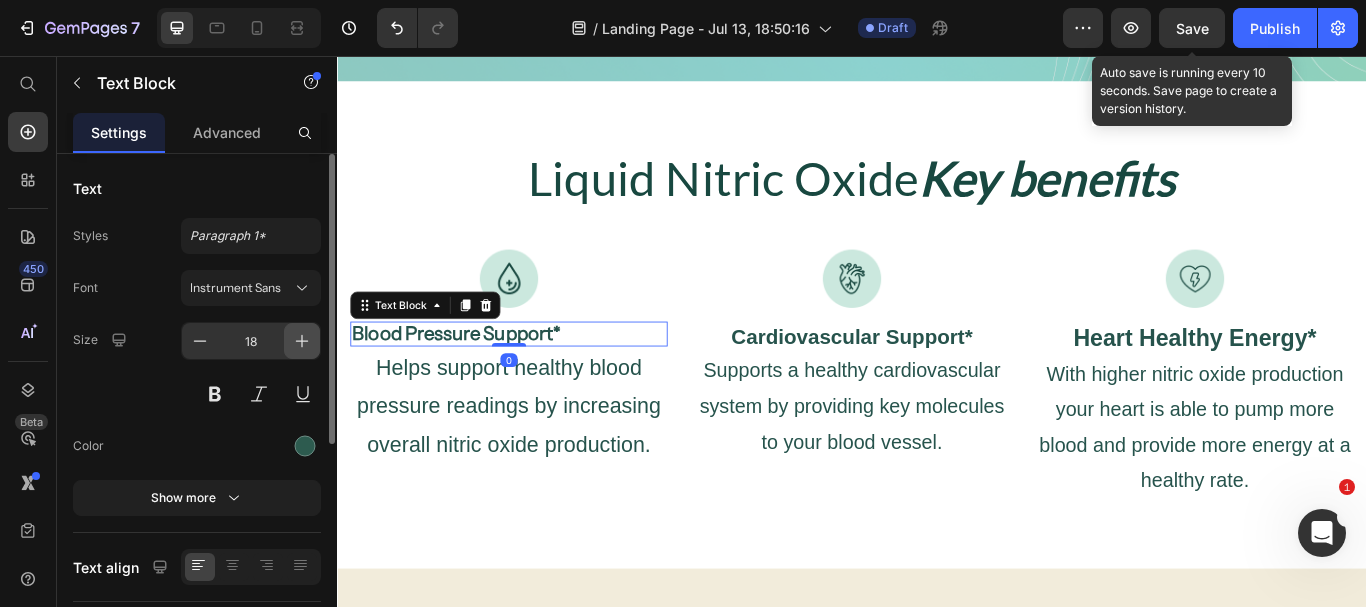 click at bounding box center [302, 341] 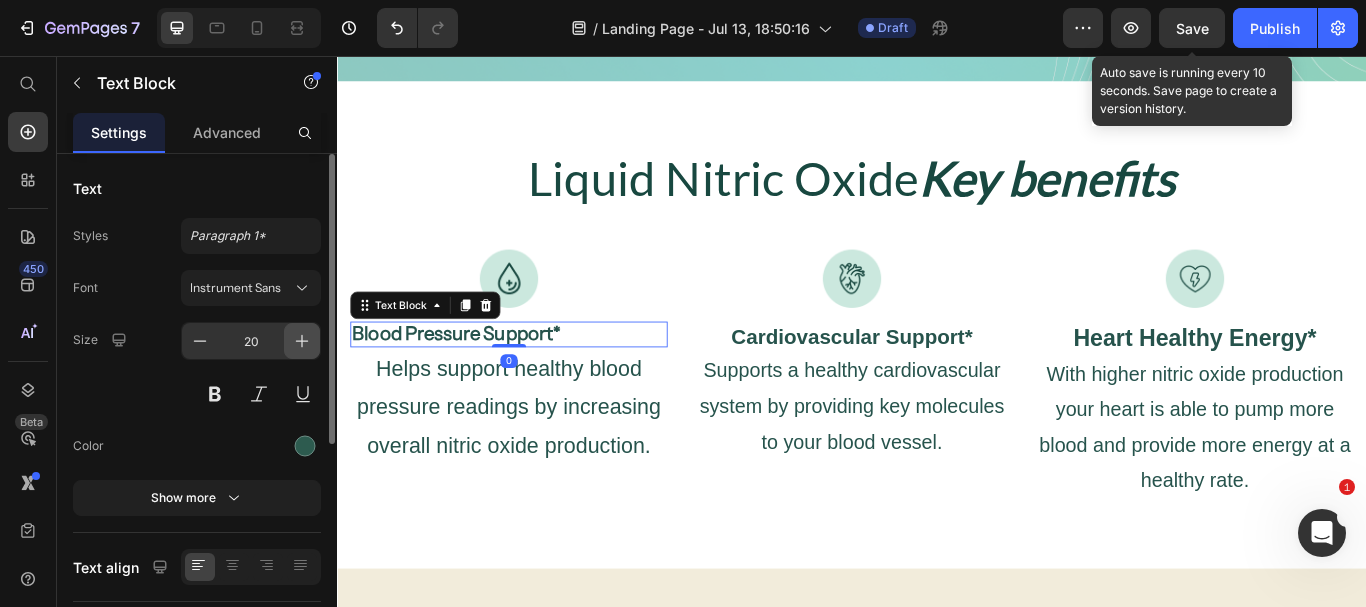click at bounding box center (302, 341) 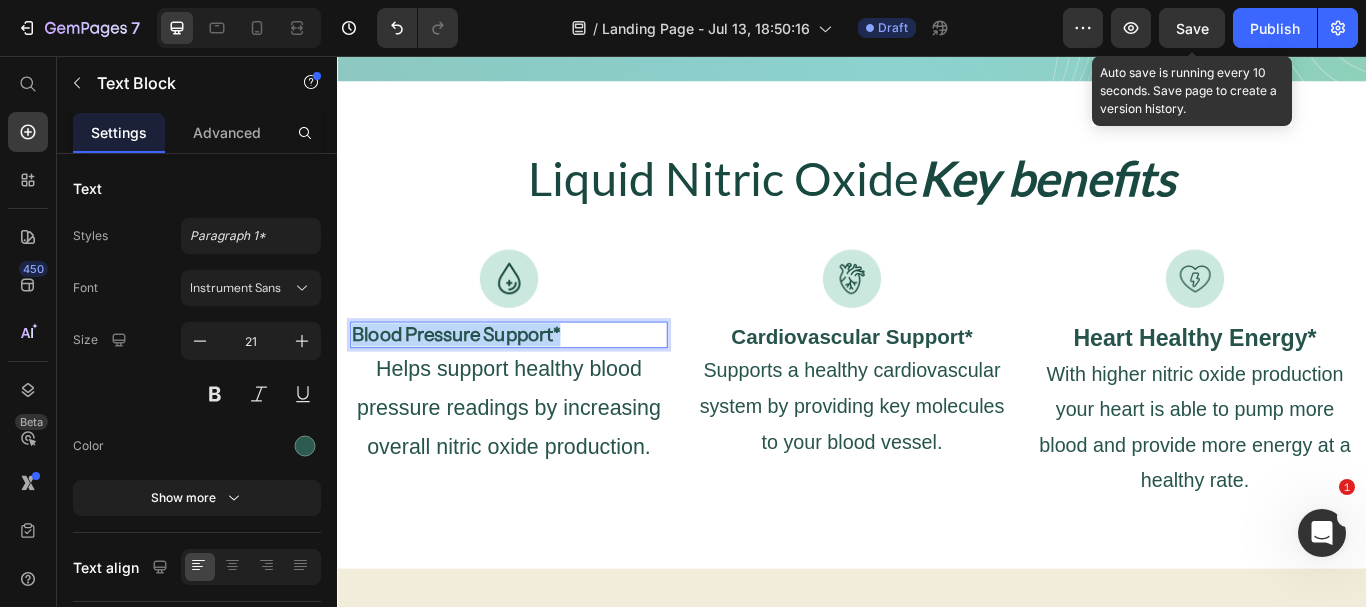 click on "Blood Pressure Support*" at bounding box center [475, 381] 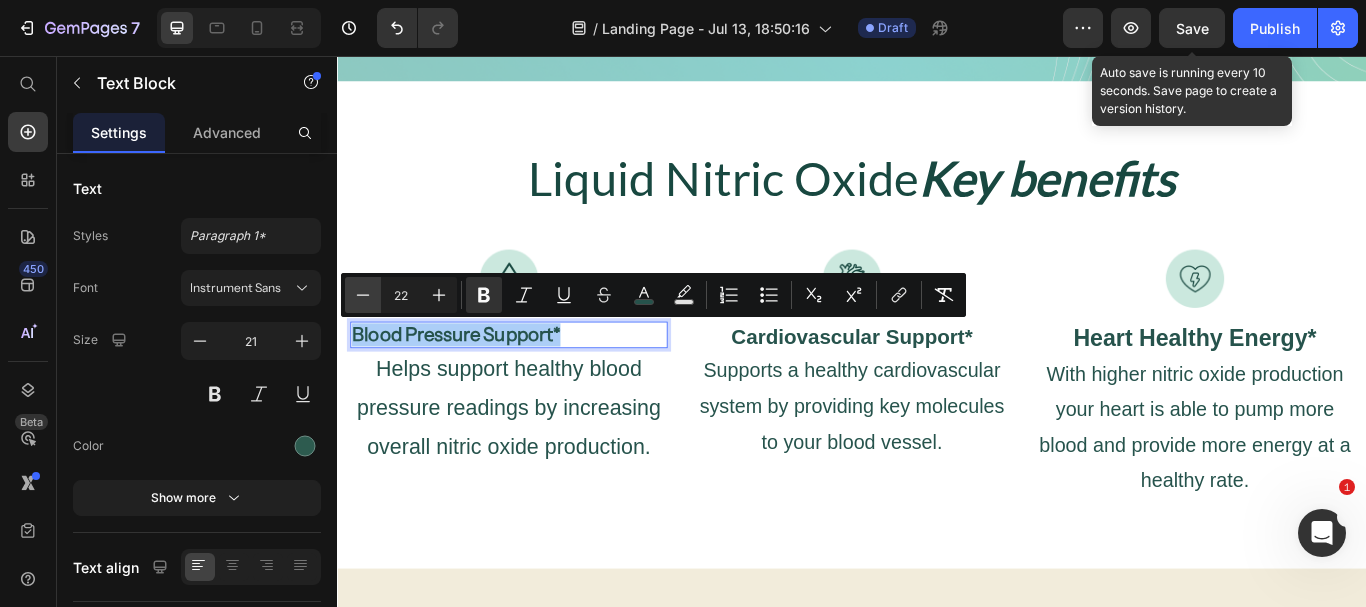 click 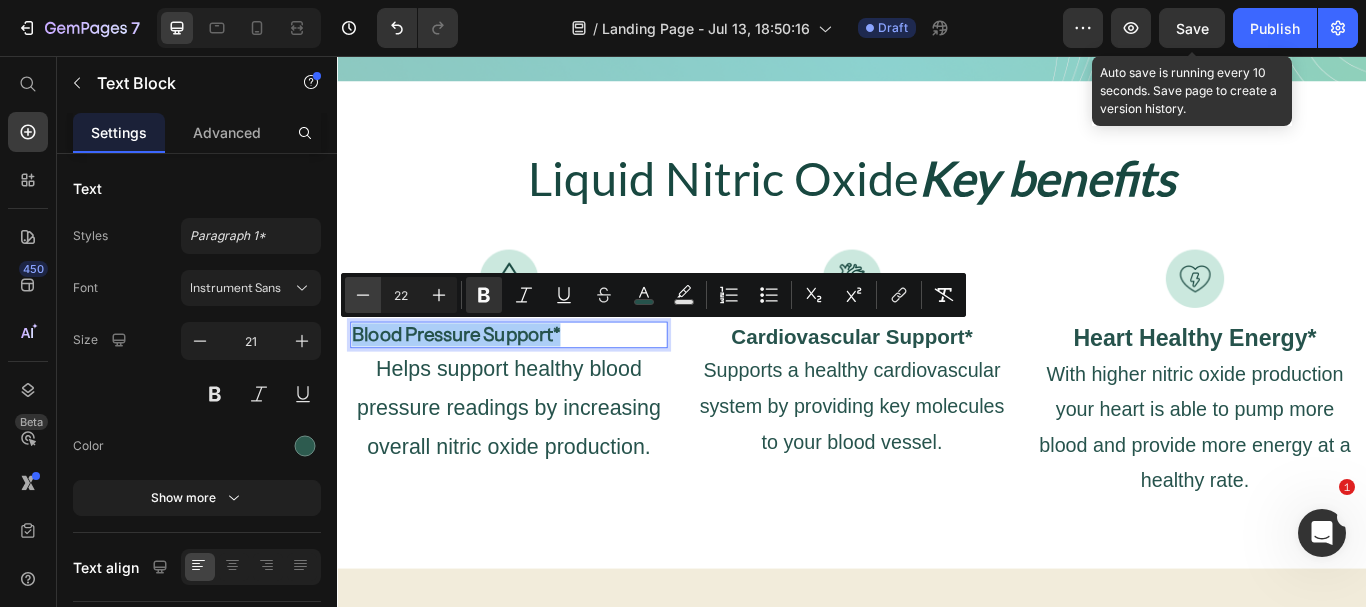 click 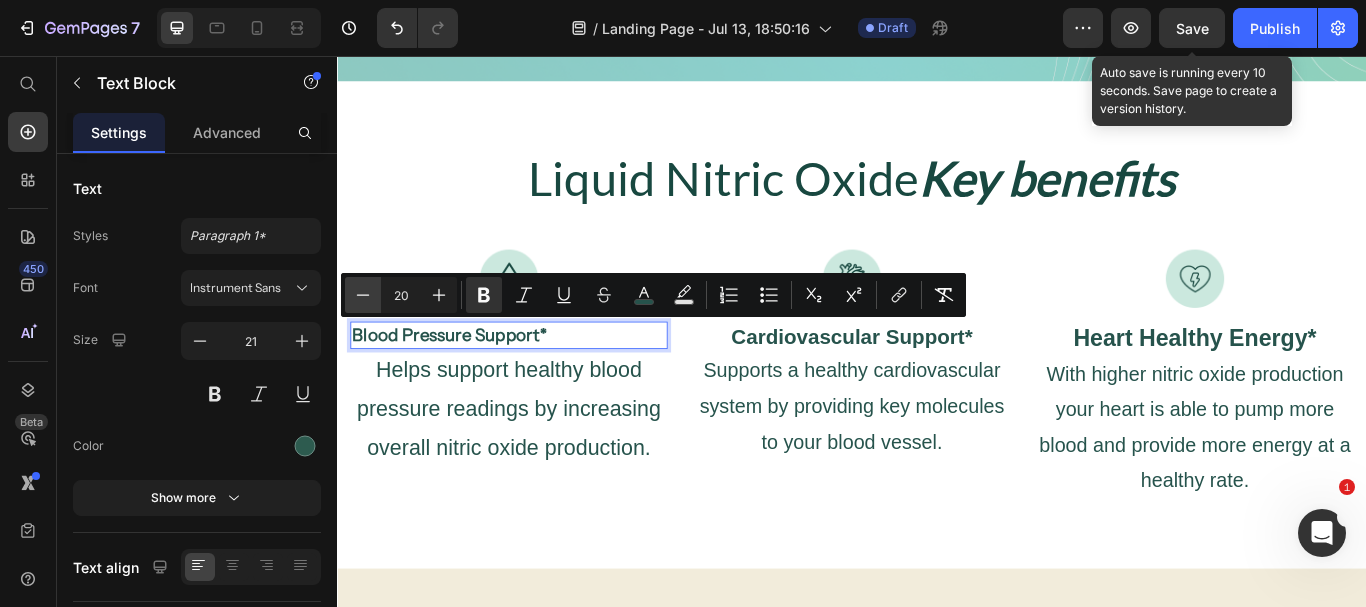click 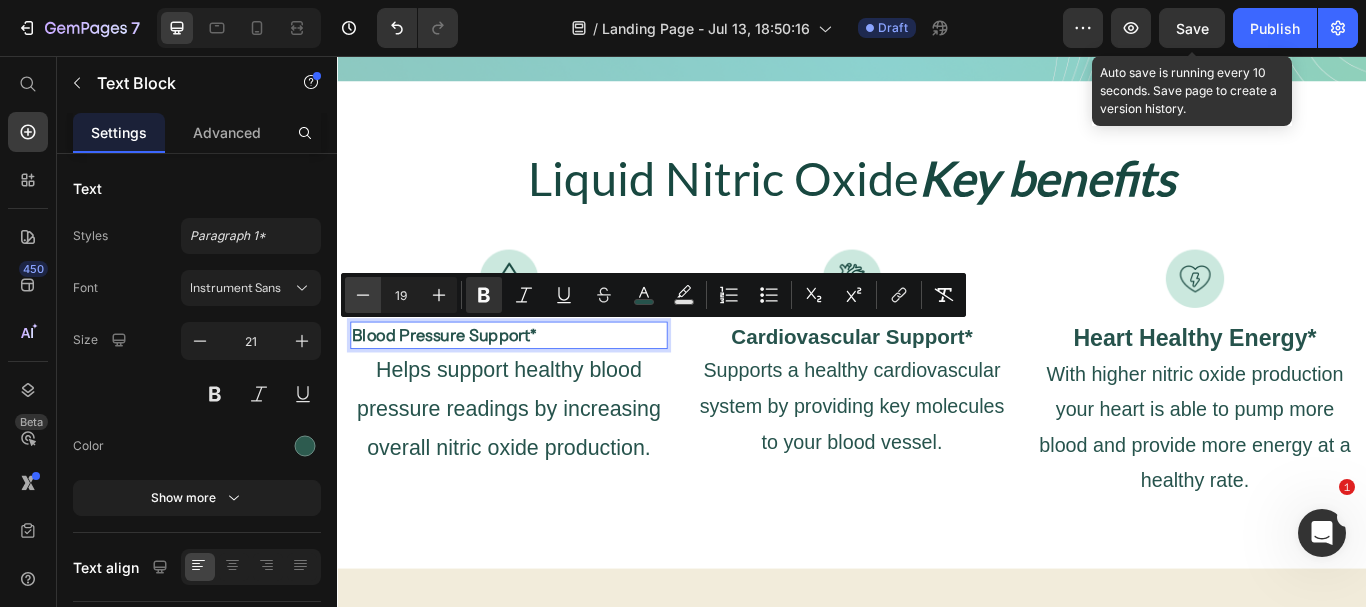 click 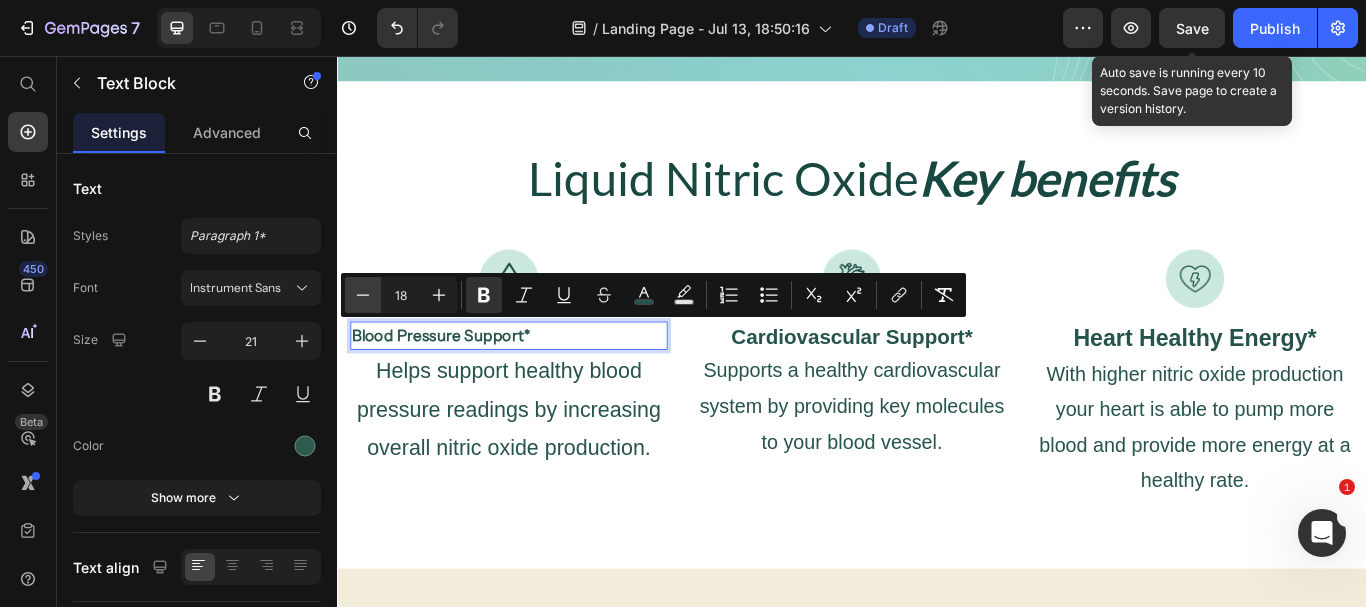 click 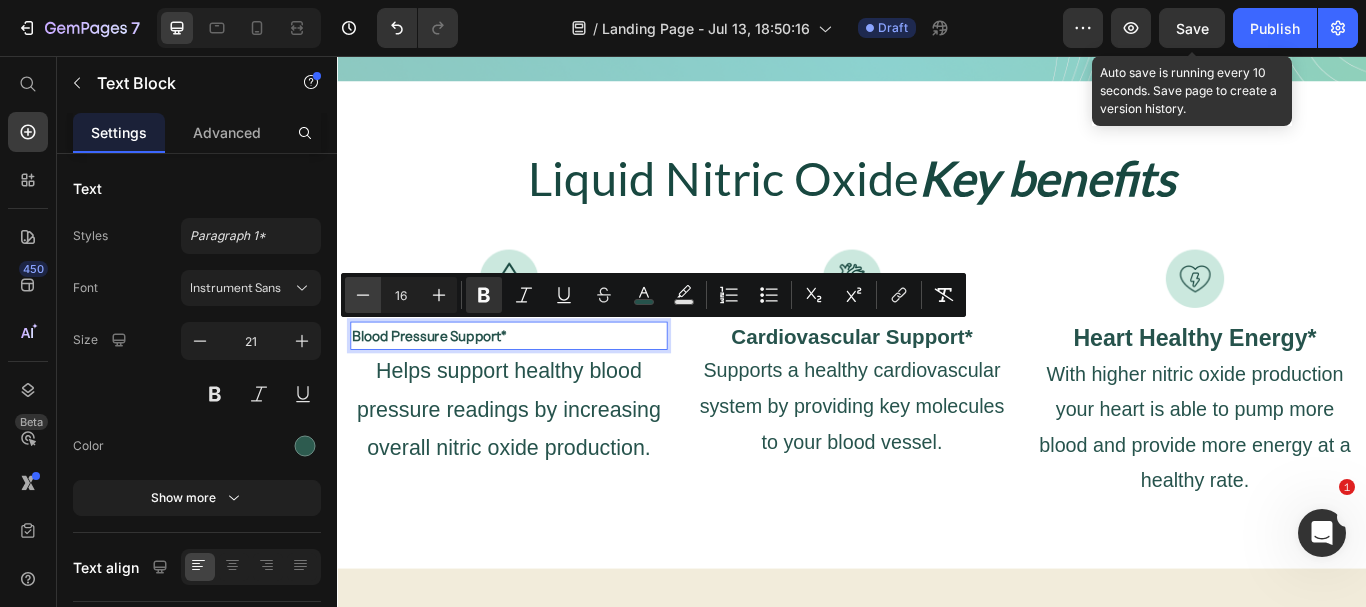 click 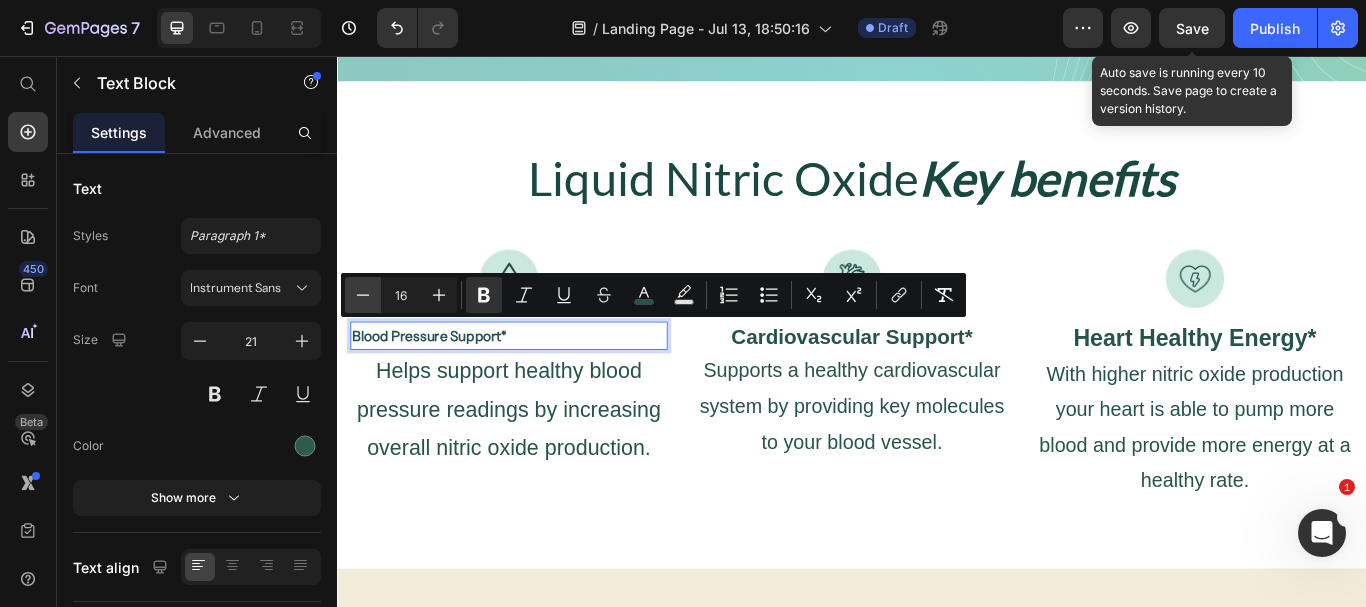 type on "15" 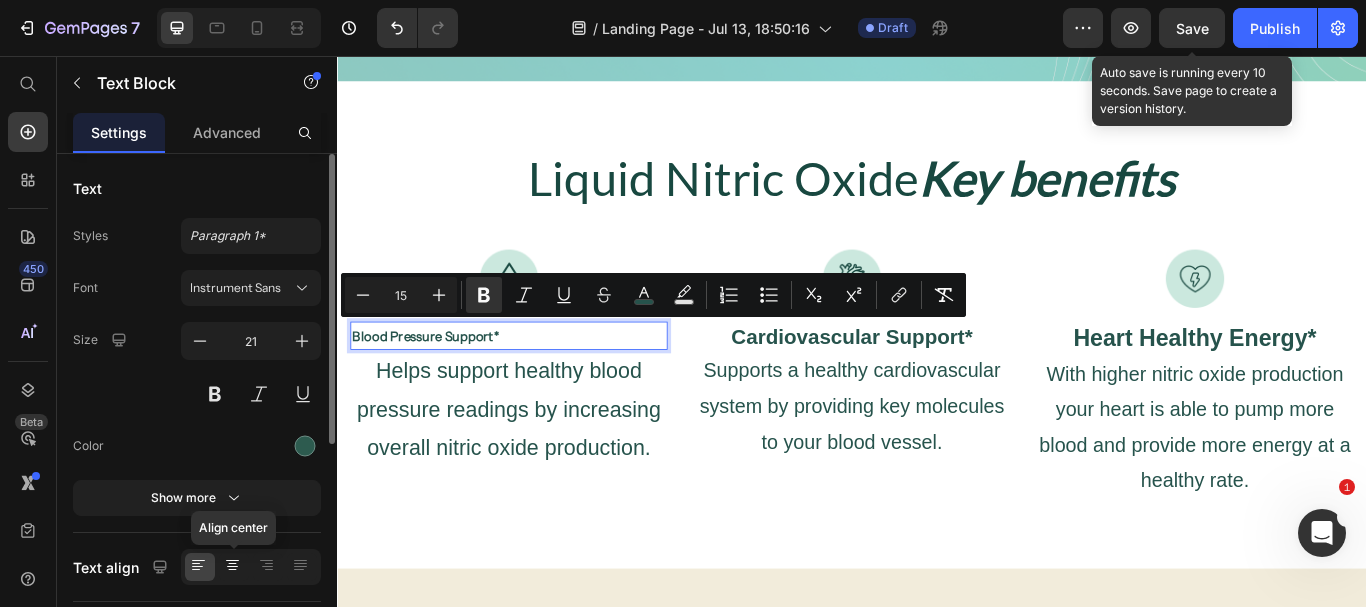 click 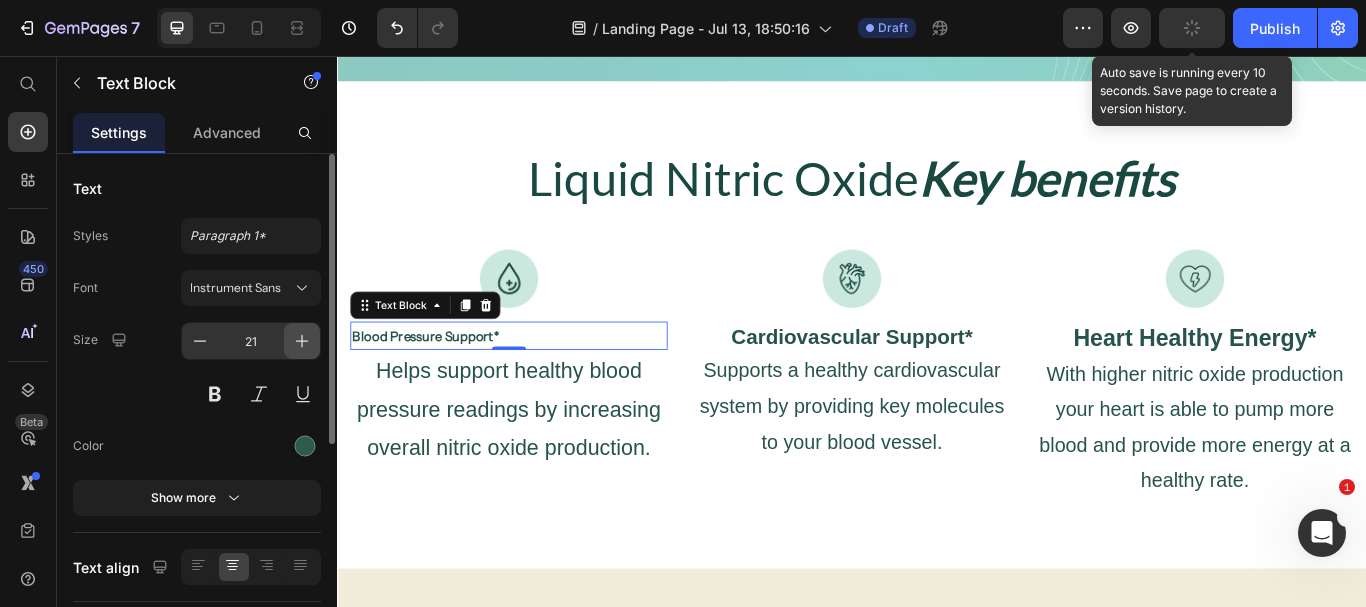 click 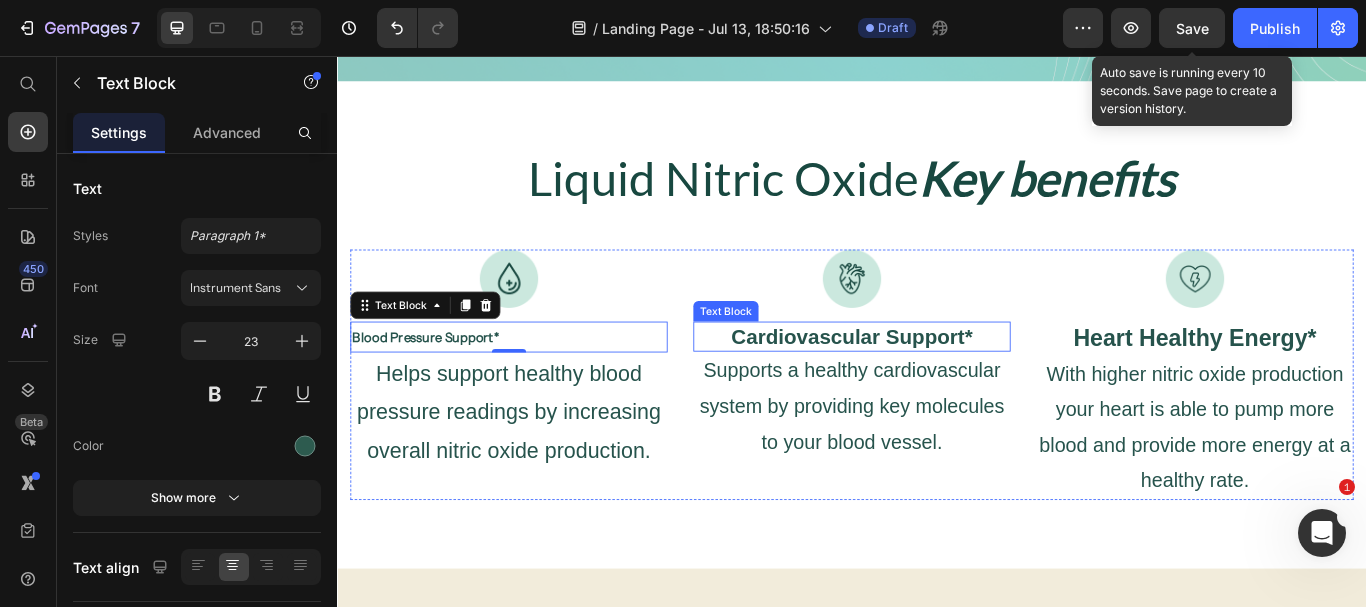 click on "Cardiovascular Support*" at bounding box center [936, 383] 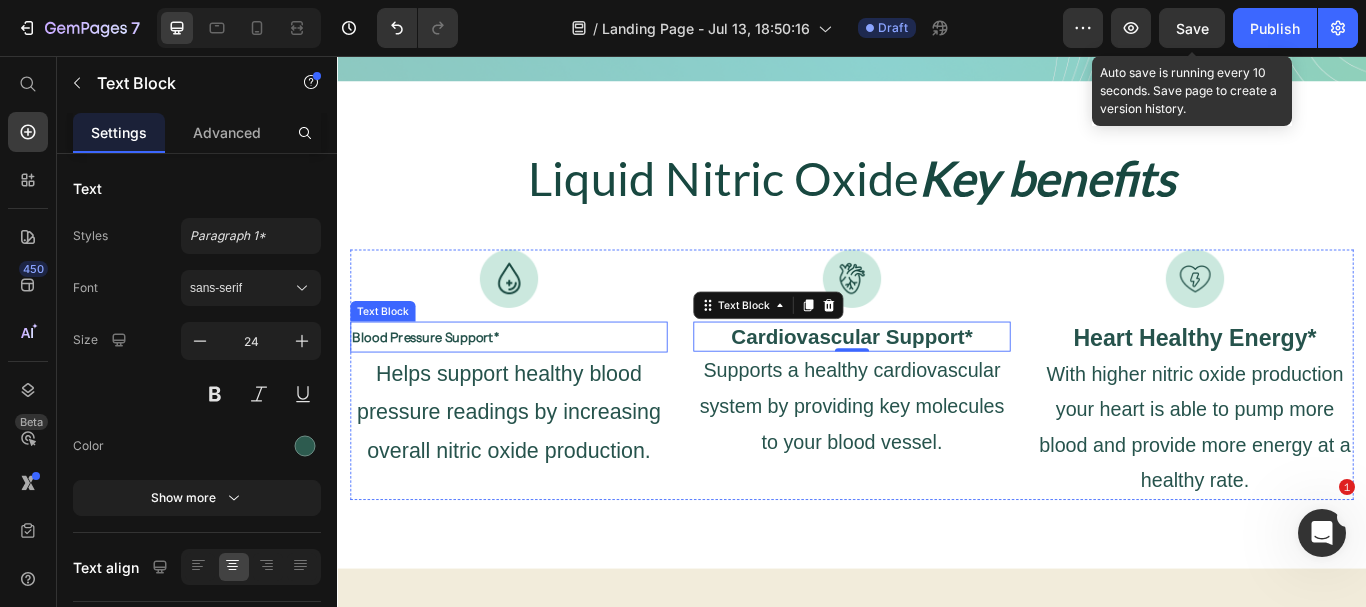 click on "Blood Pressure Support*" at bounding box center (439, 384) 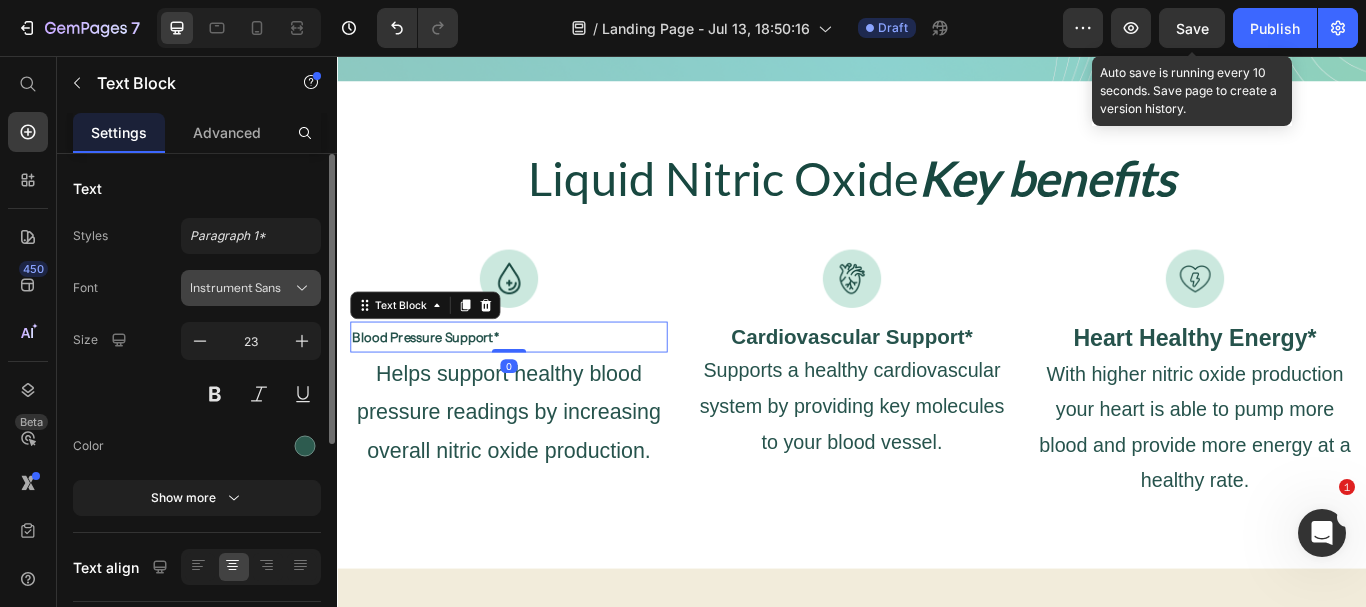 click on "Instrument Sans" at bounding box center (251, 288) 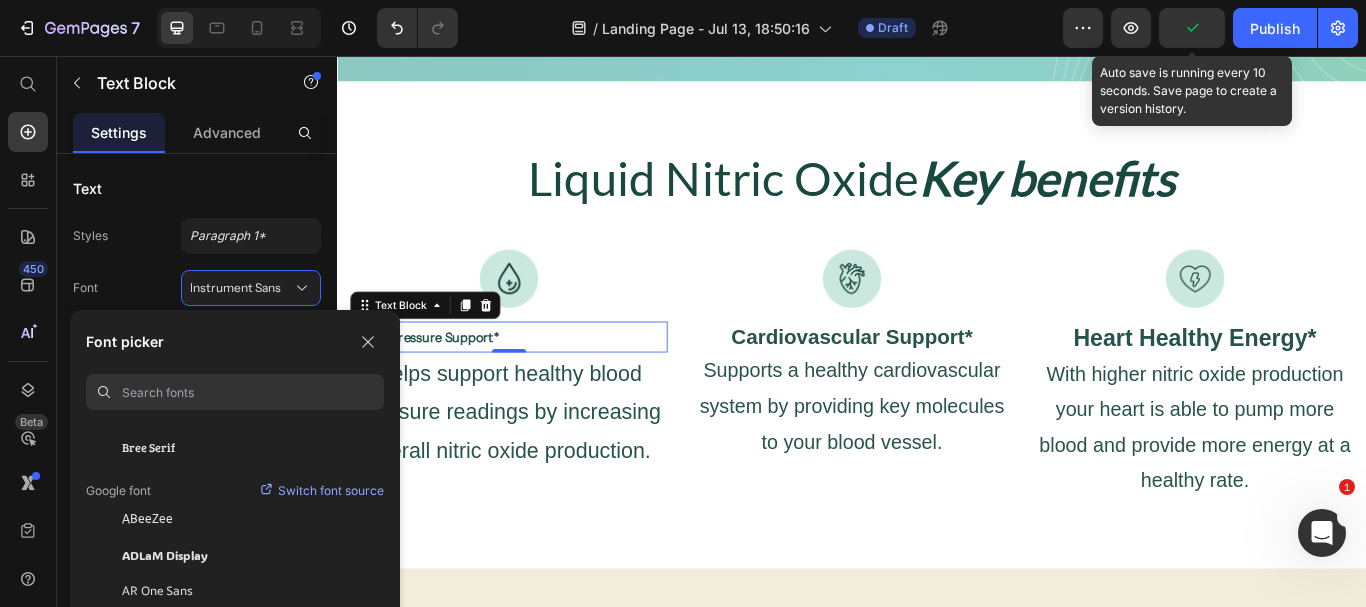 scroll, scrollTop: 148, scrollLeft: 0, axis: vertical 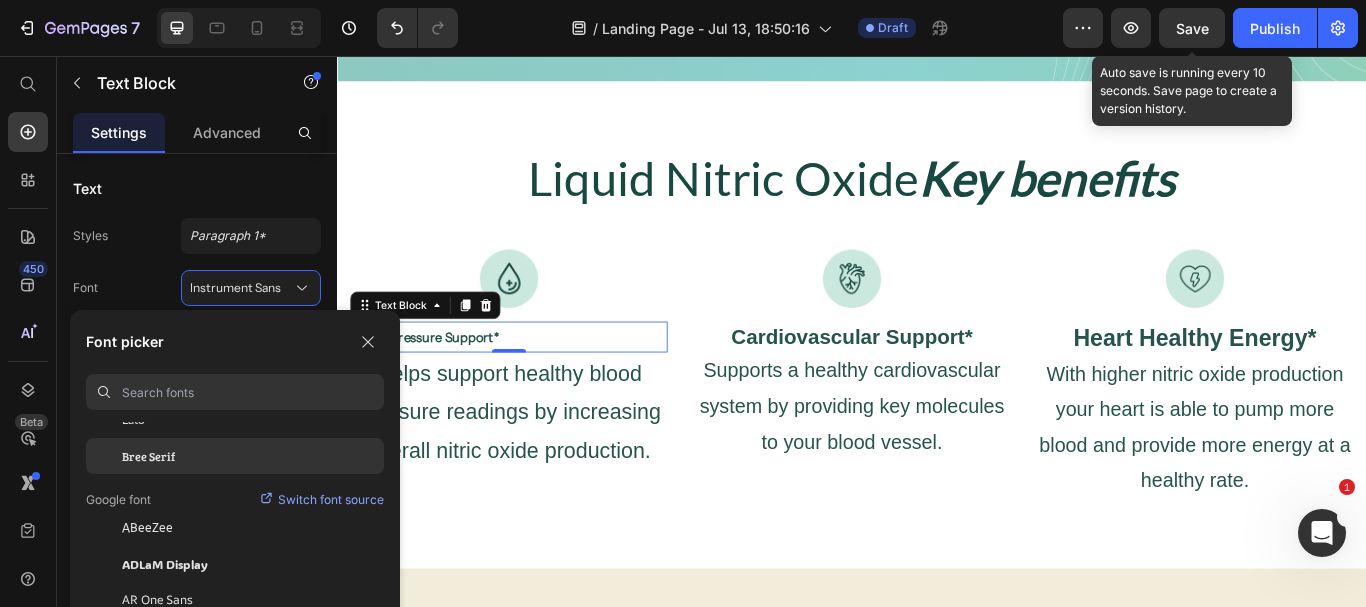 click on "Bree Serif" 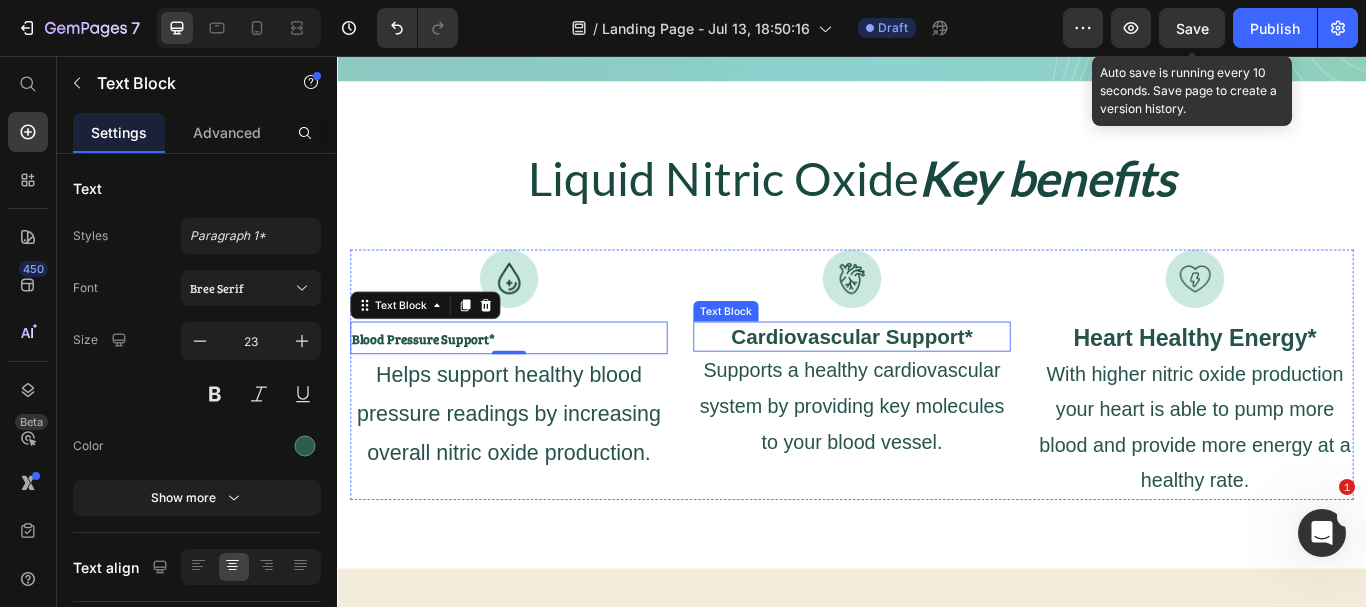 click on "Cardiovascular Support*" at bounding box center [936, 383] 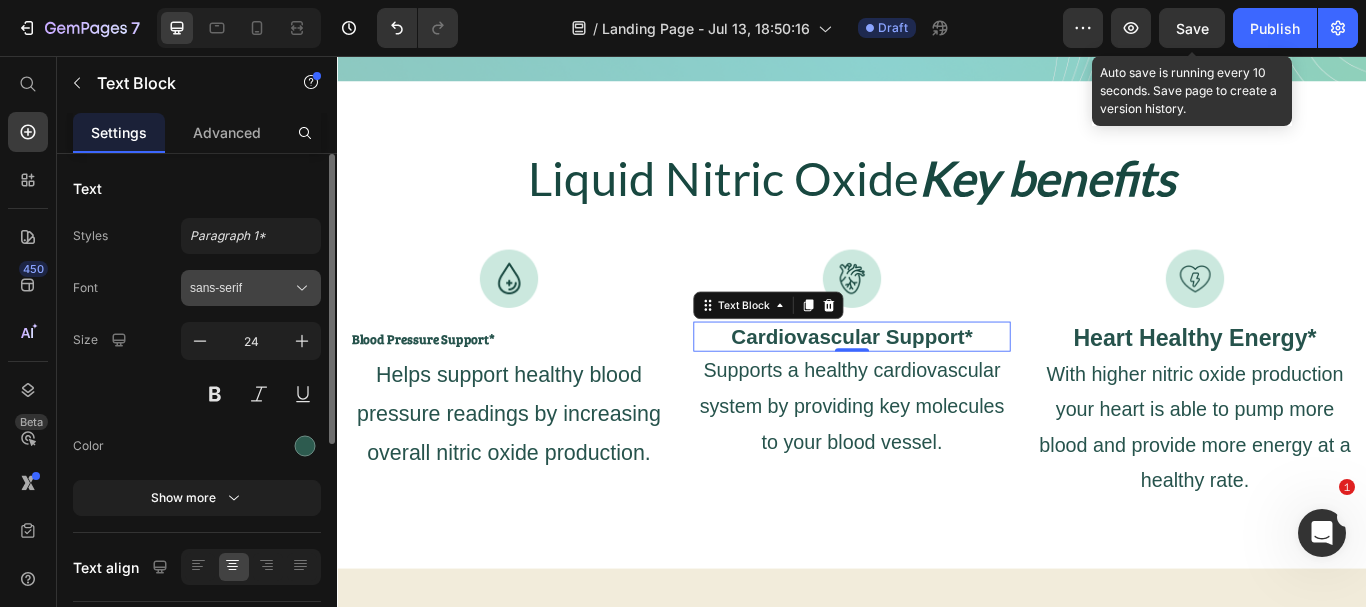 click on "sans-serif" at bounding box center [241, 288] 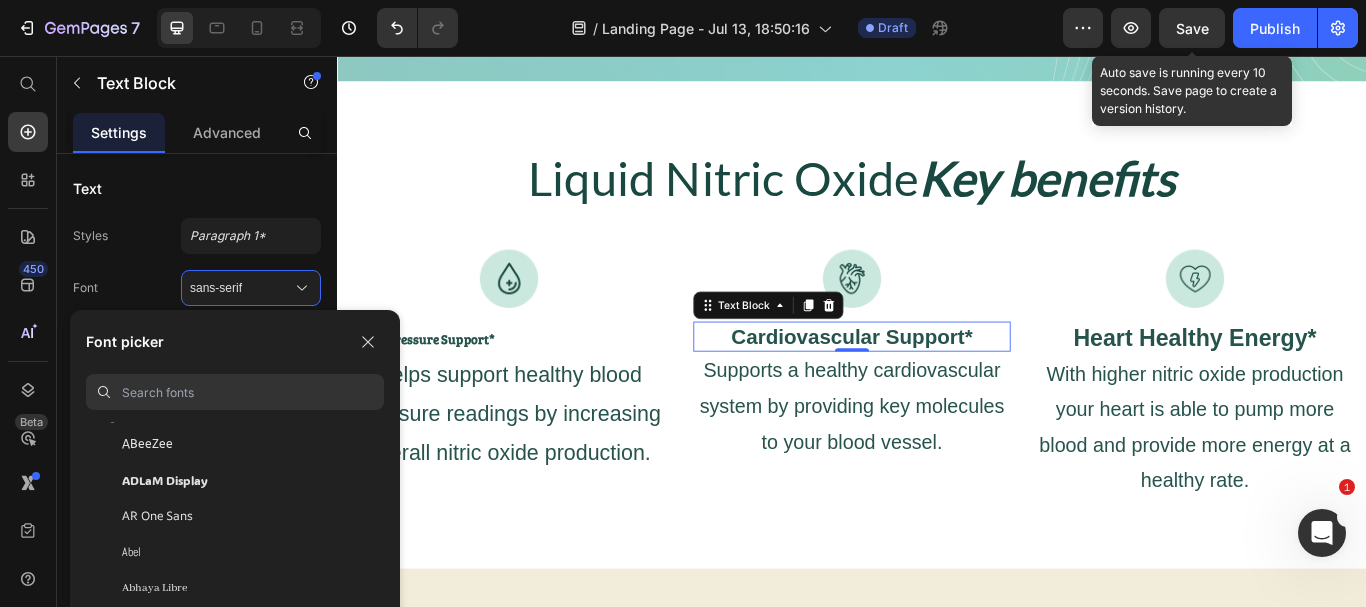 scroll, scrollTop: 233, scrollLeft: 0, axis: vertical 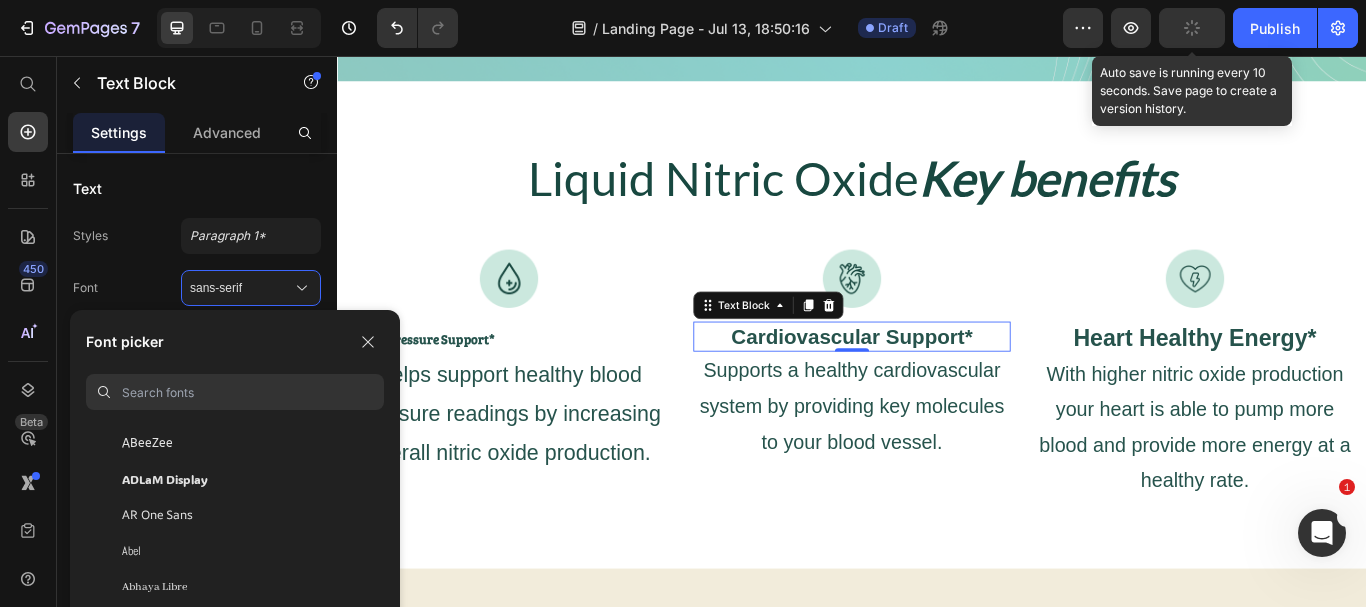 click at bounding box center (253, 392) 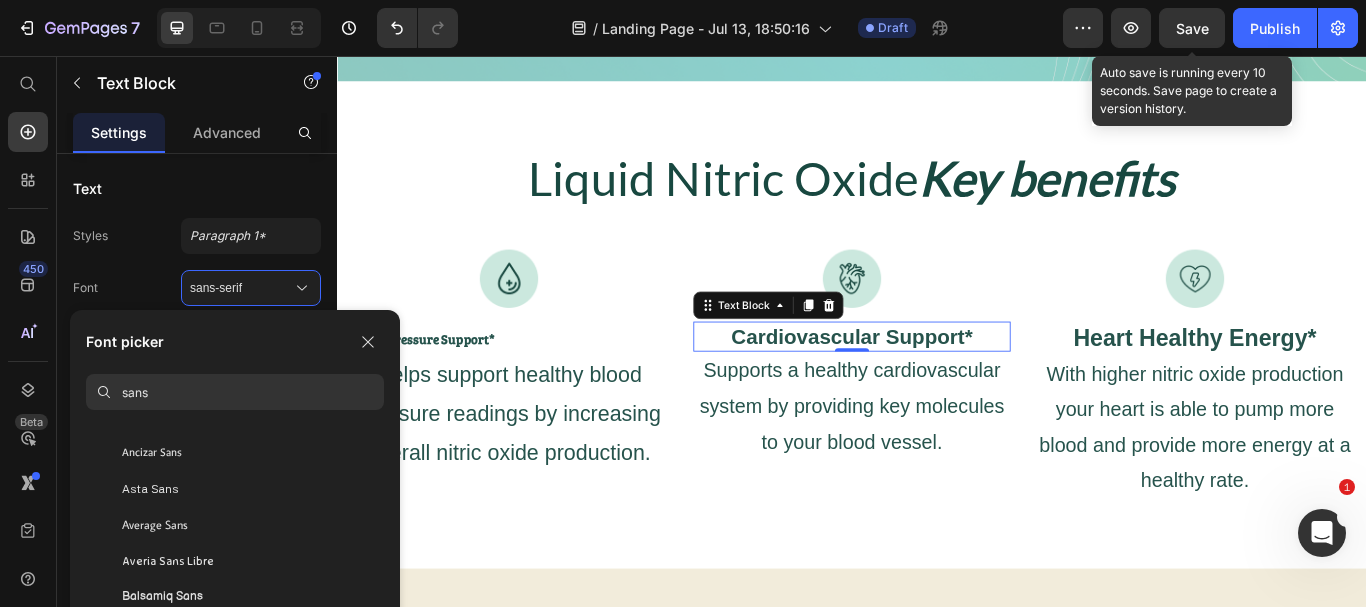 scroll, scrollTop: 404, scrollLeft: 0, axis: vertical 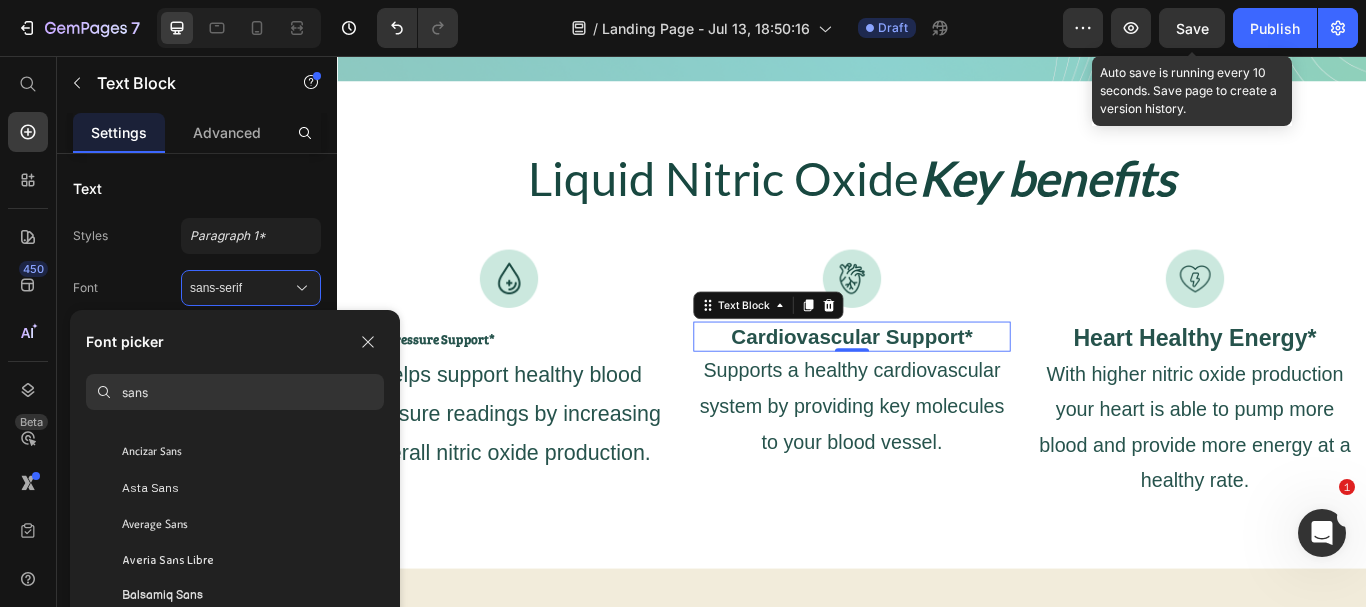 type on "sans" 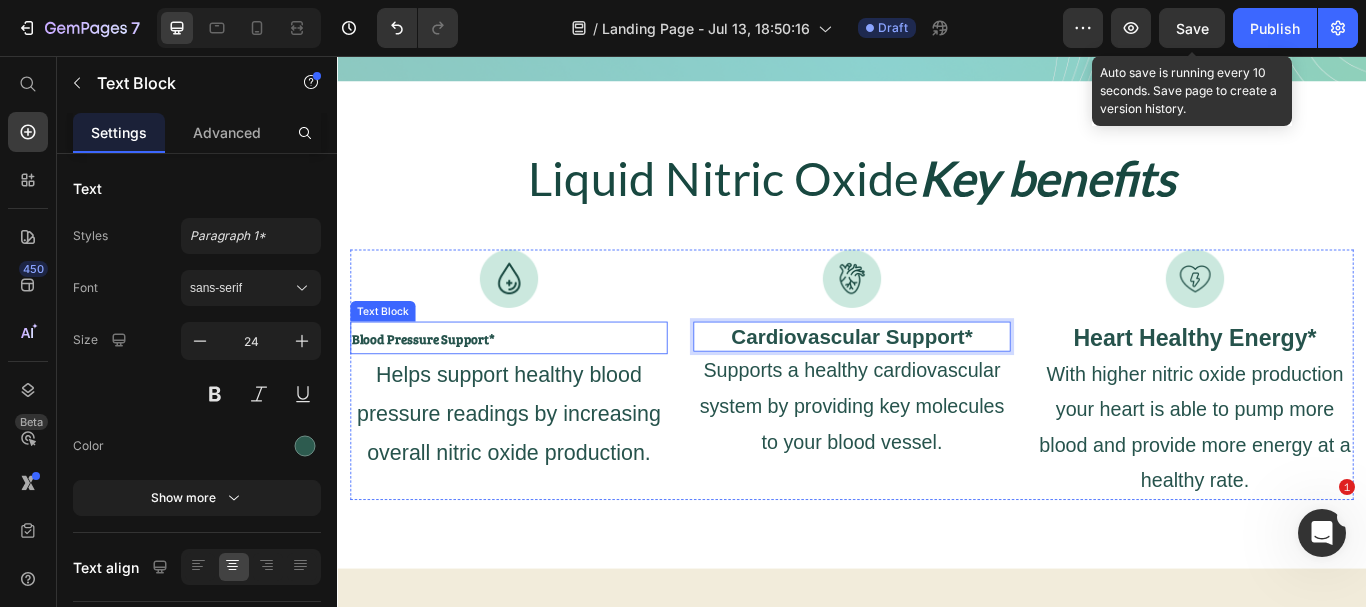click on "Blood Pressure Support*" at bounding box center [437, 386] 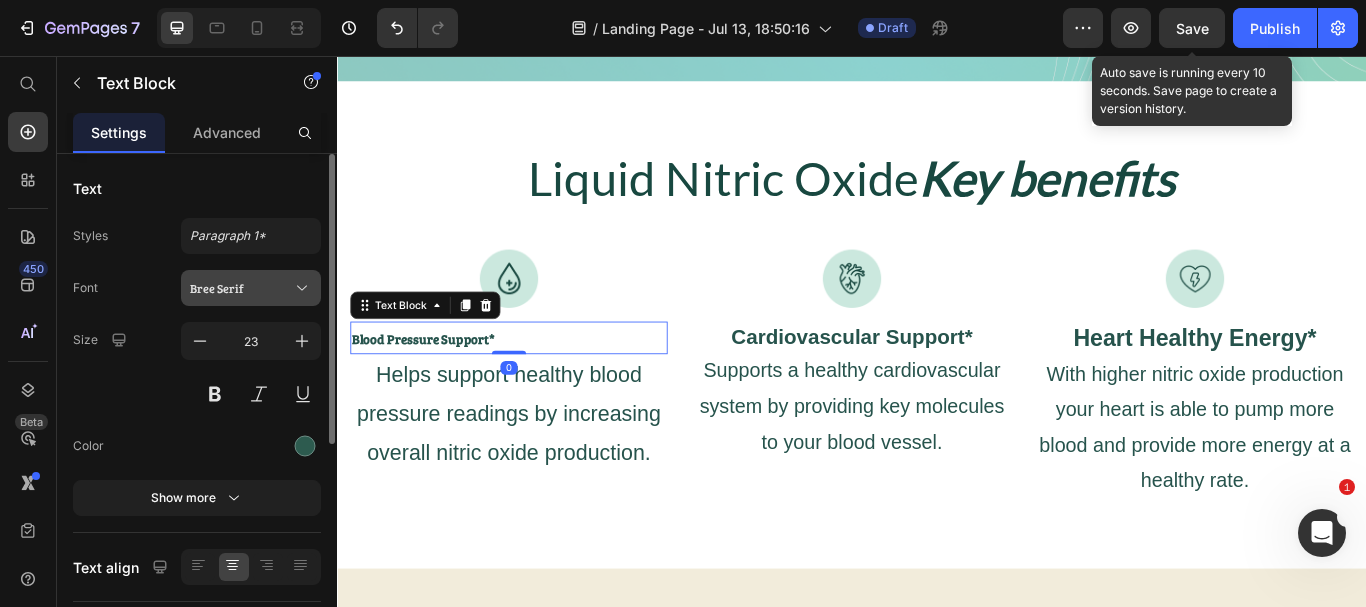 click on "Bree Serif" at bounding box center (241, 288) 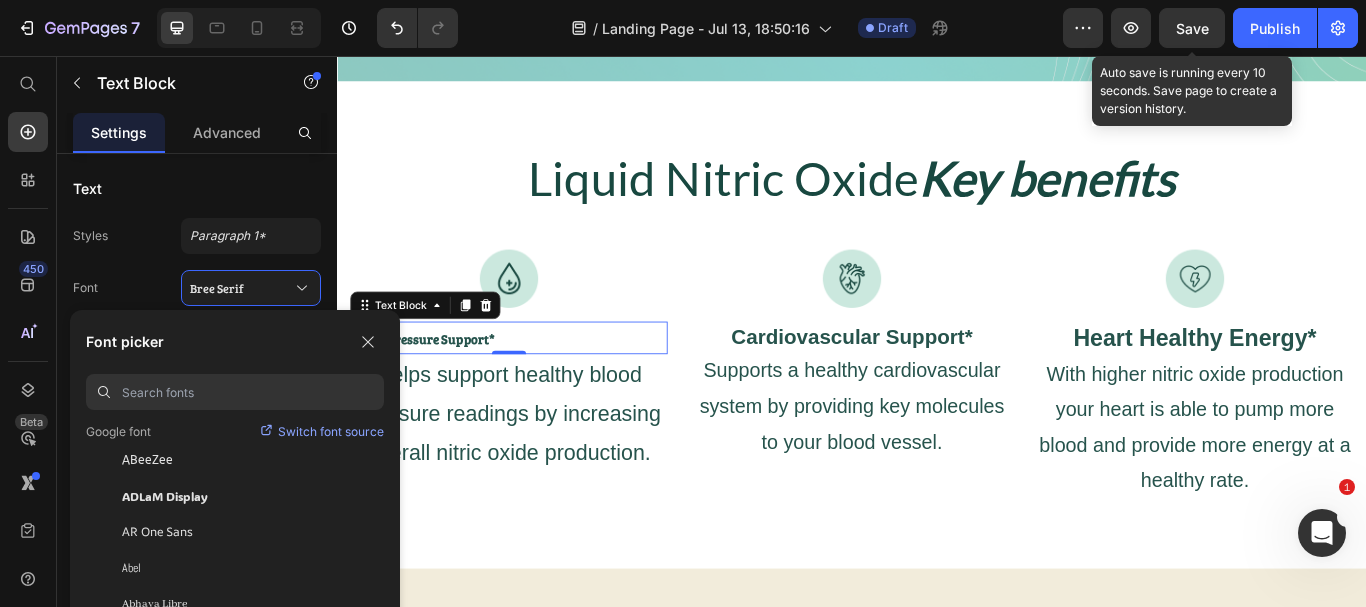 scroll, scrollTop: 218, scrollLeft: 0, axis: vertical 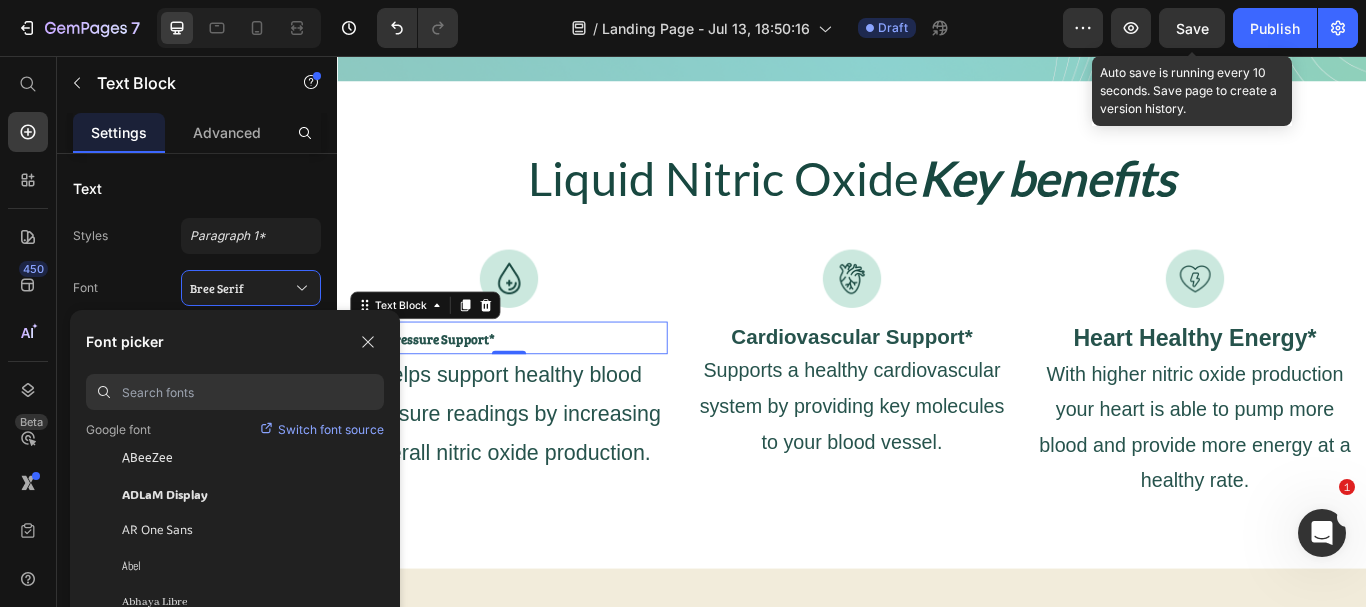 click at bounding box center (253, 392) 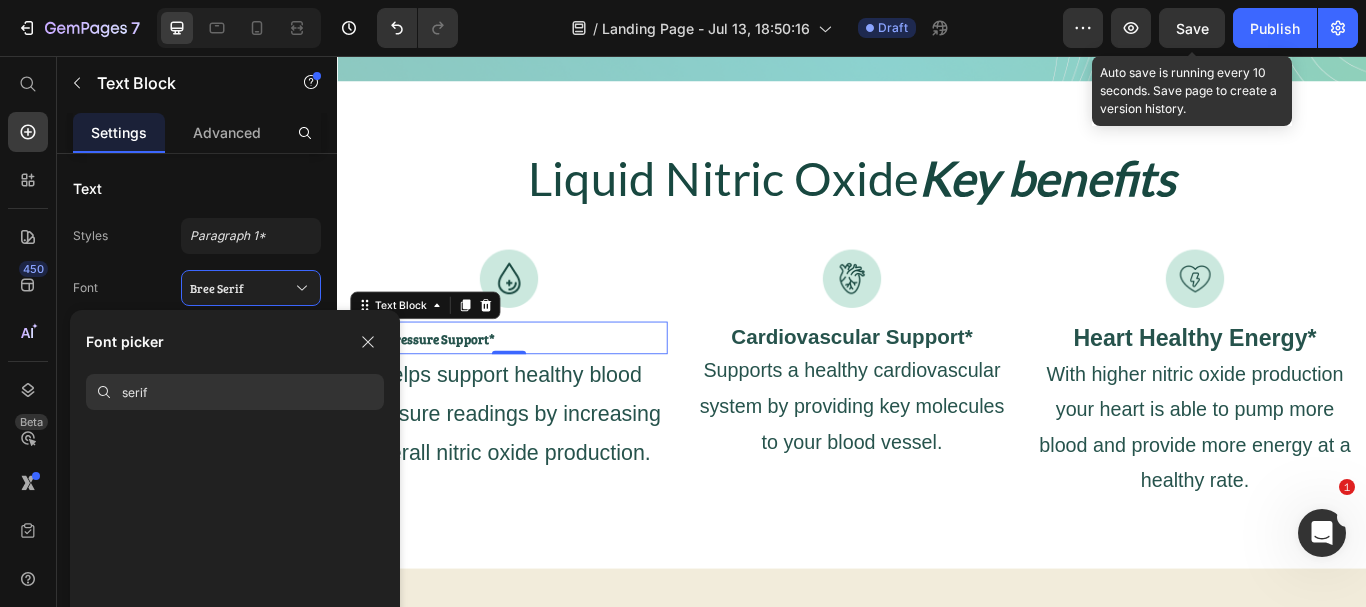 scroll, scrollTop: 0, scrollLeft: 0, axis: both 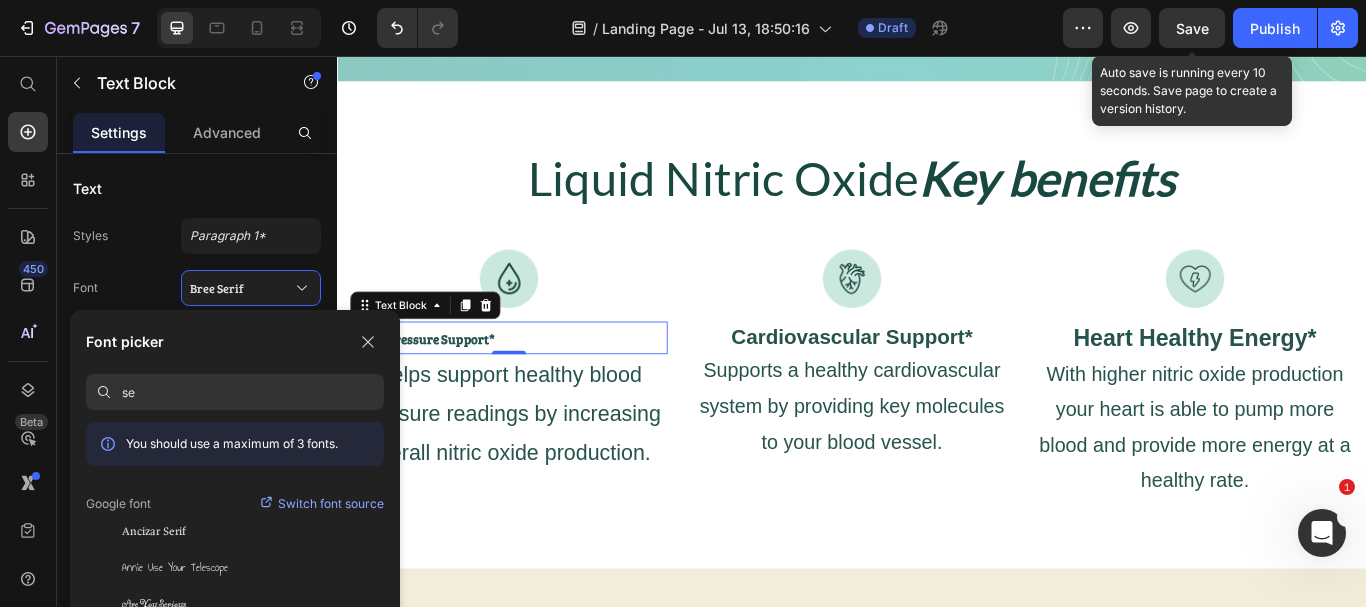 type on "s" 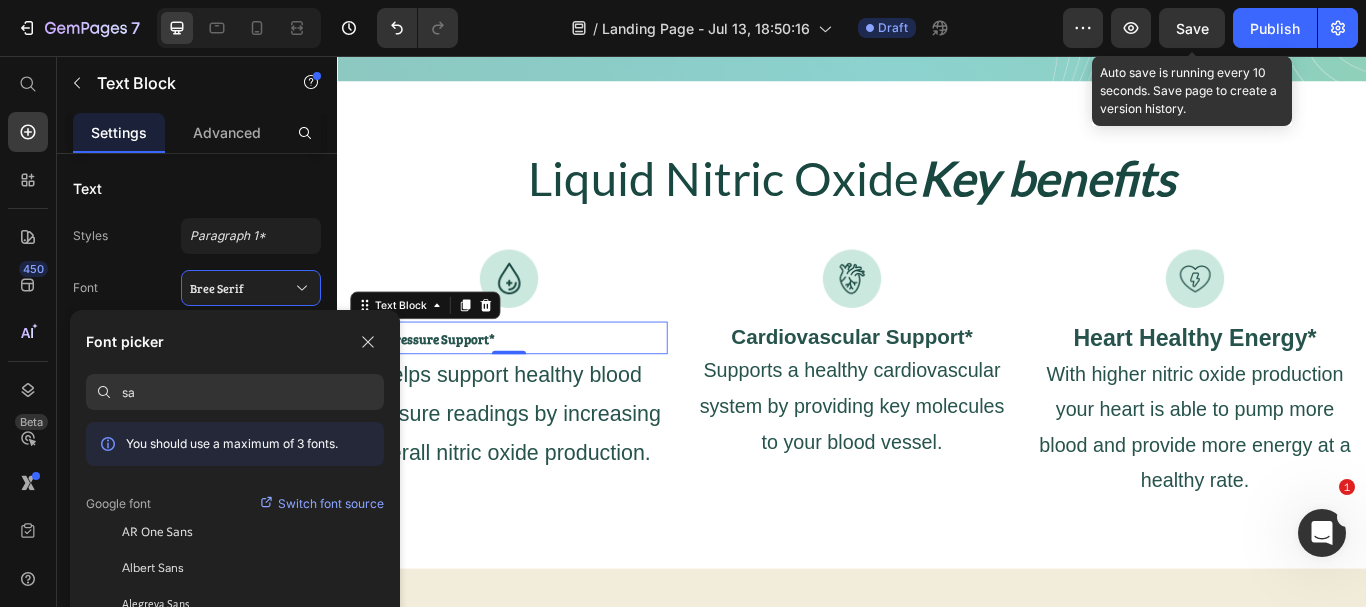 type on "s" 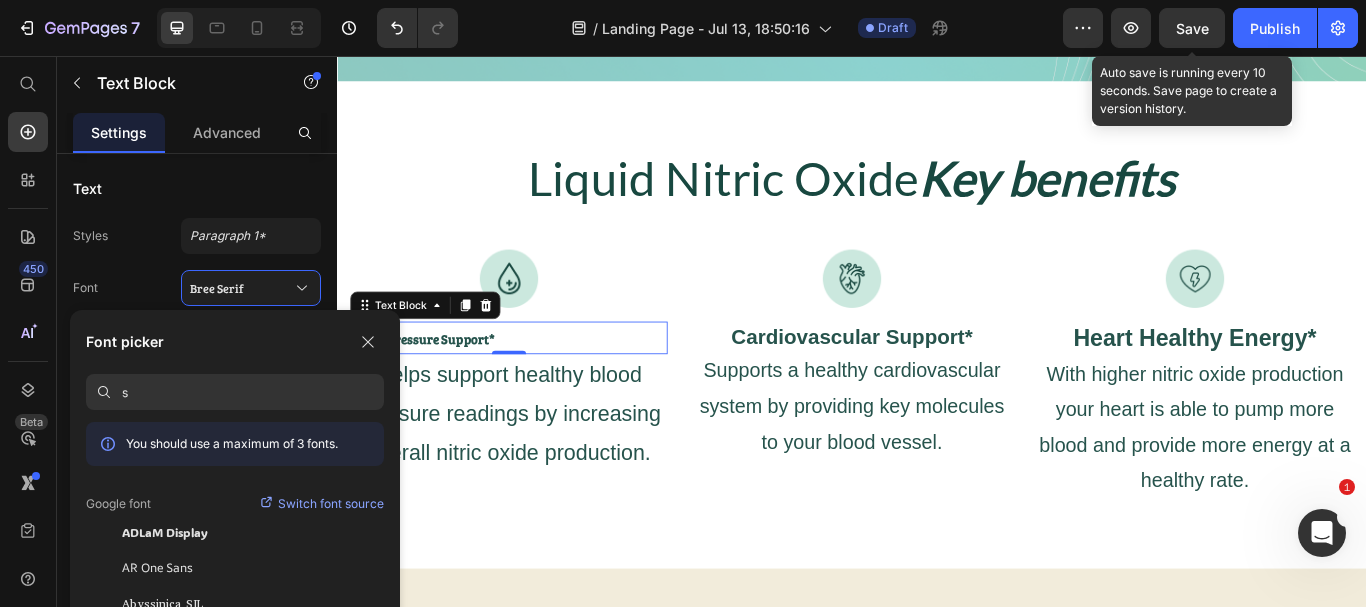 type 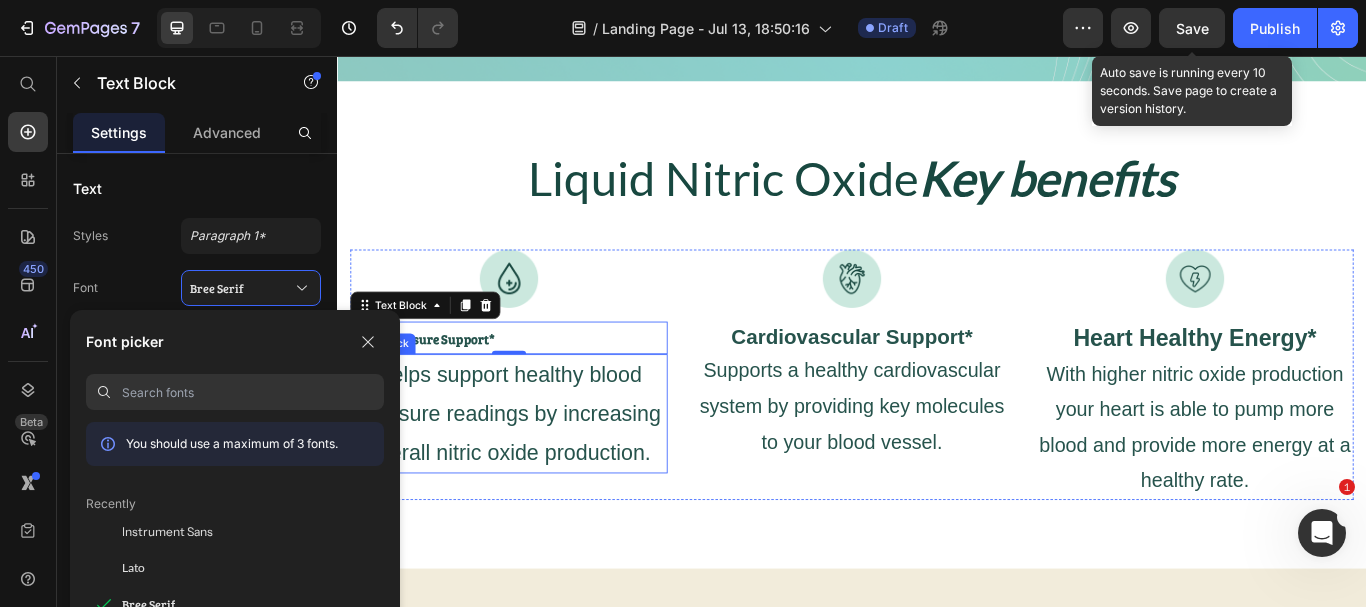 click on "Helps support healthy blood pressure readings by increasing overall nitric oxide production." at bounding box center (537, 473) 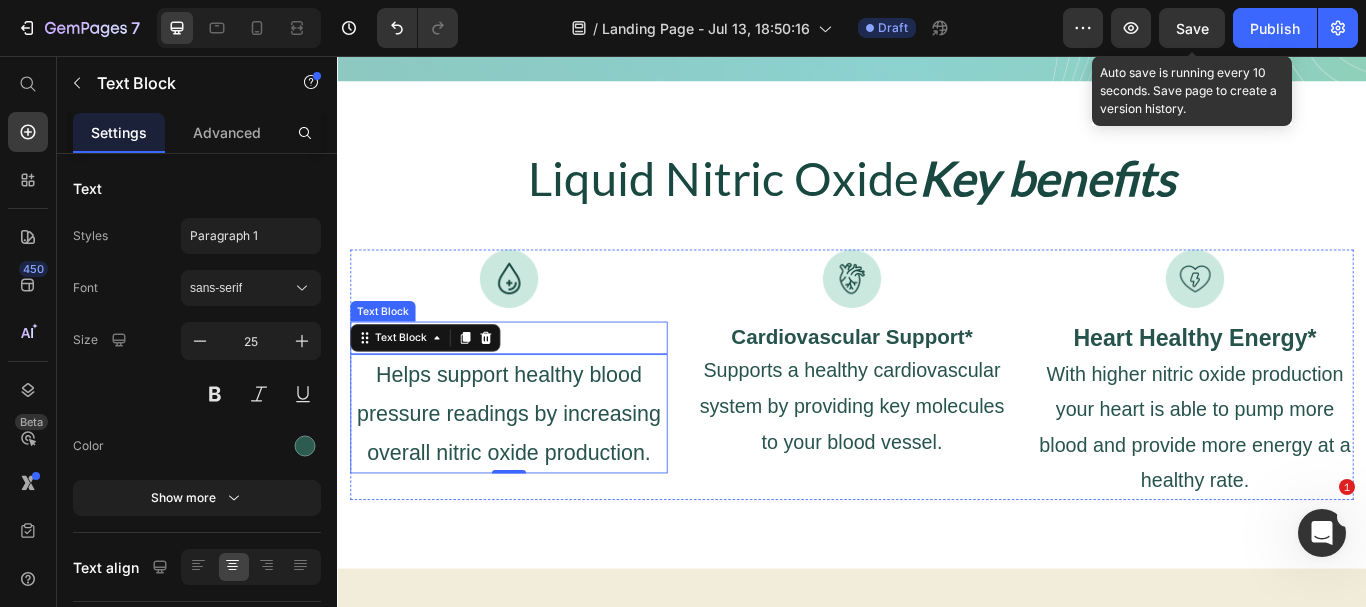 click on "Blood Pressure Support*" at bounding box center (537, 385) 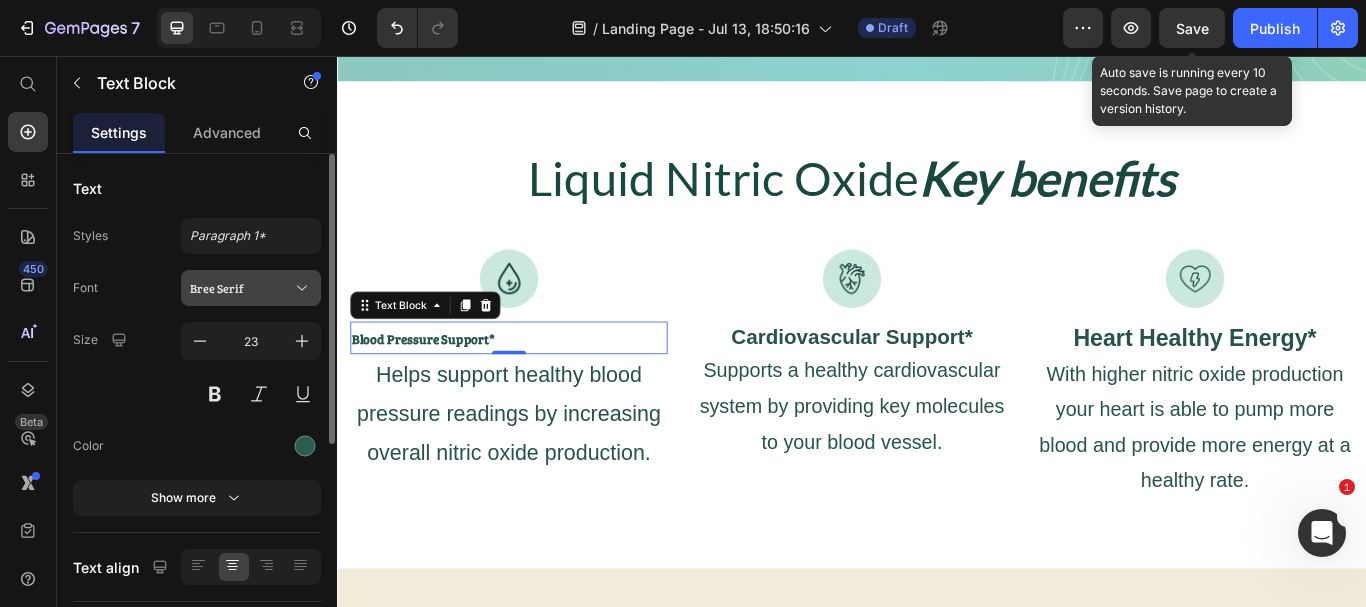 click on "Bree Serif" at bounding box center [241, 288] 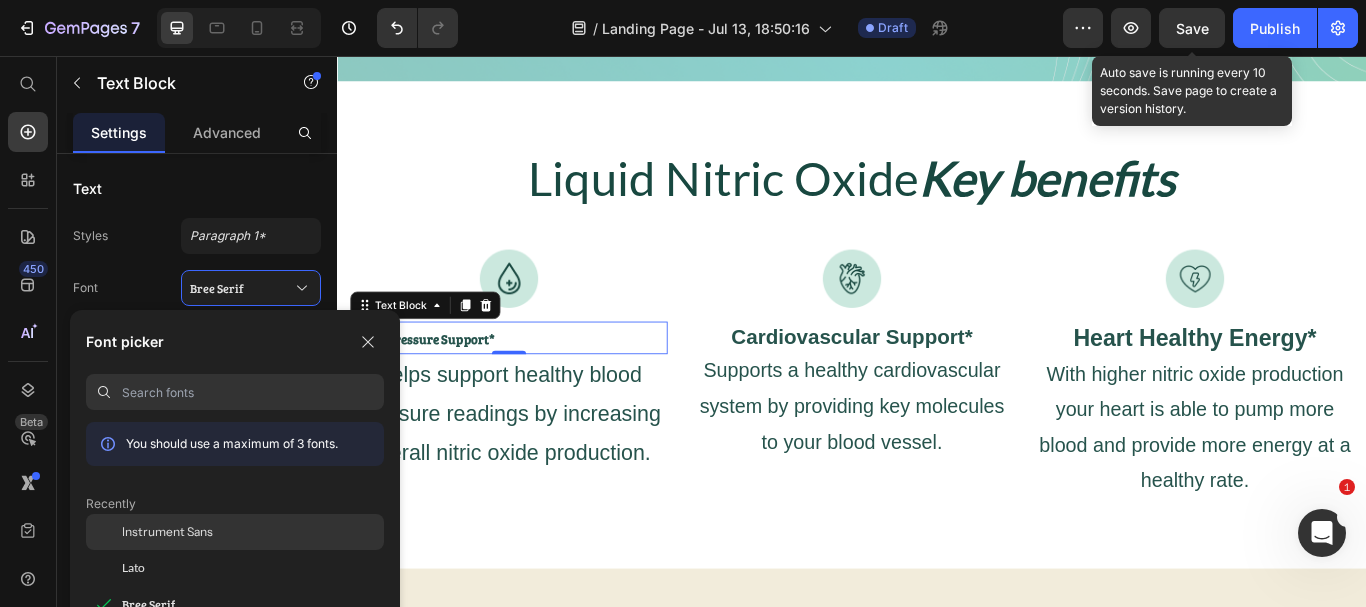 click on "Instrument Sans" at bounding box center (167, 532) 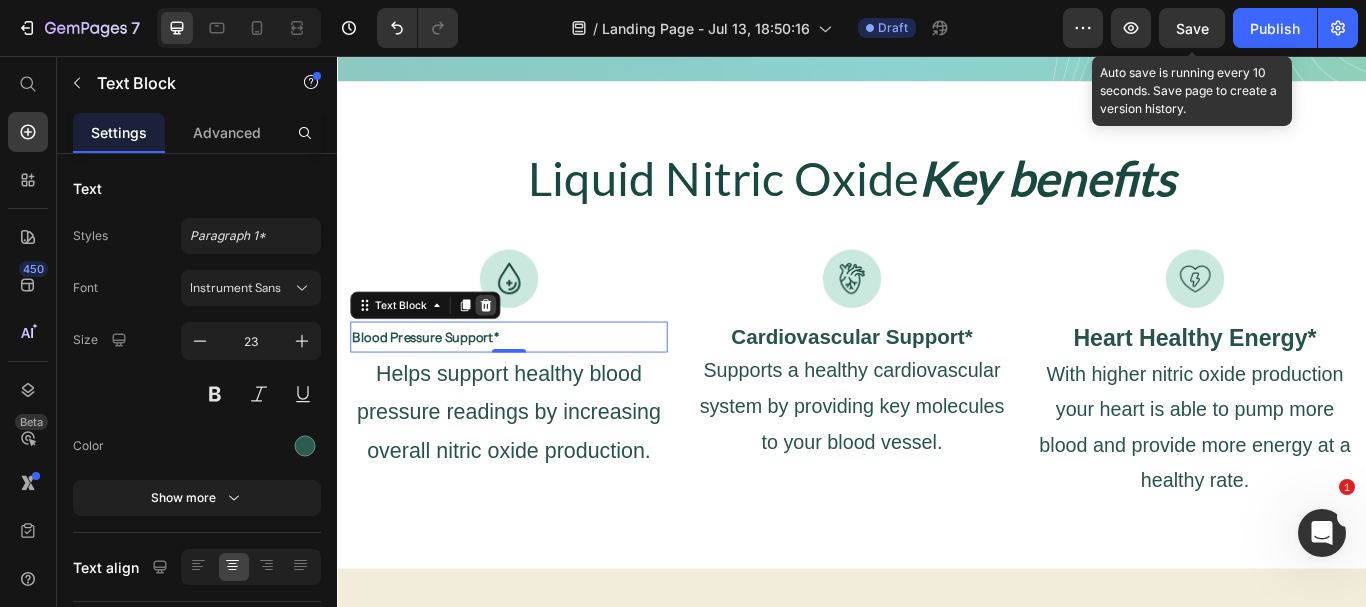 click 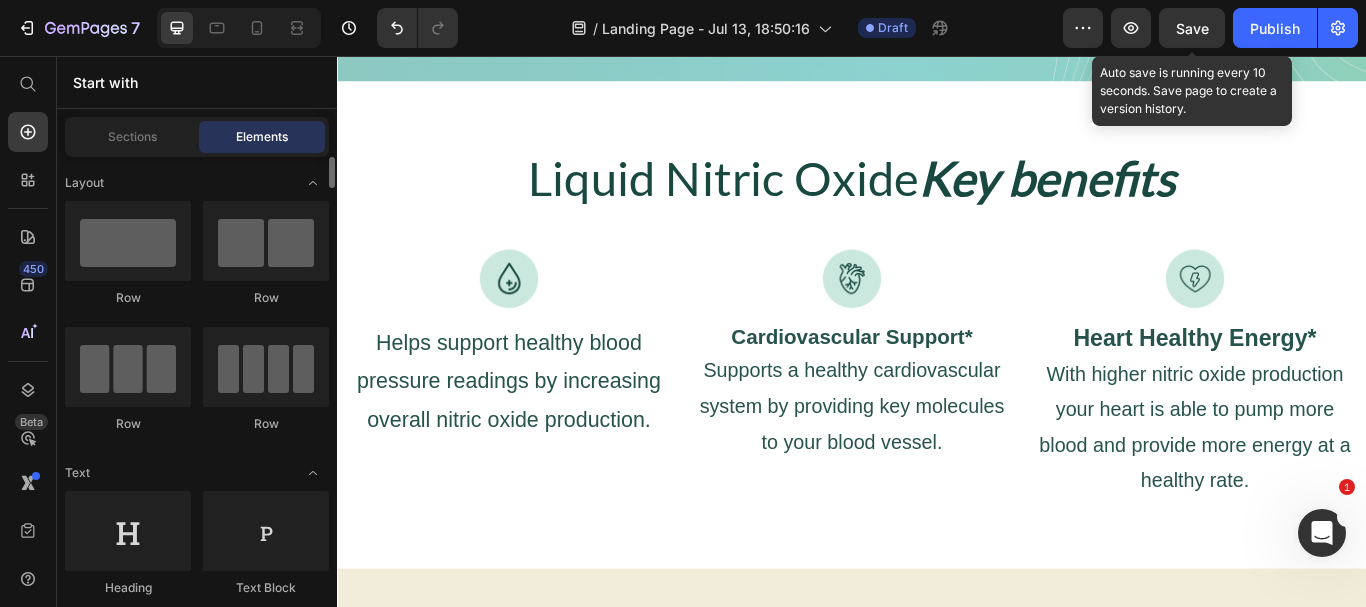 scroll, scrollTop: 24, scrollLeft: 0, axis: vertical 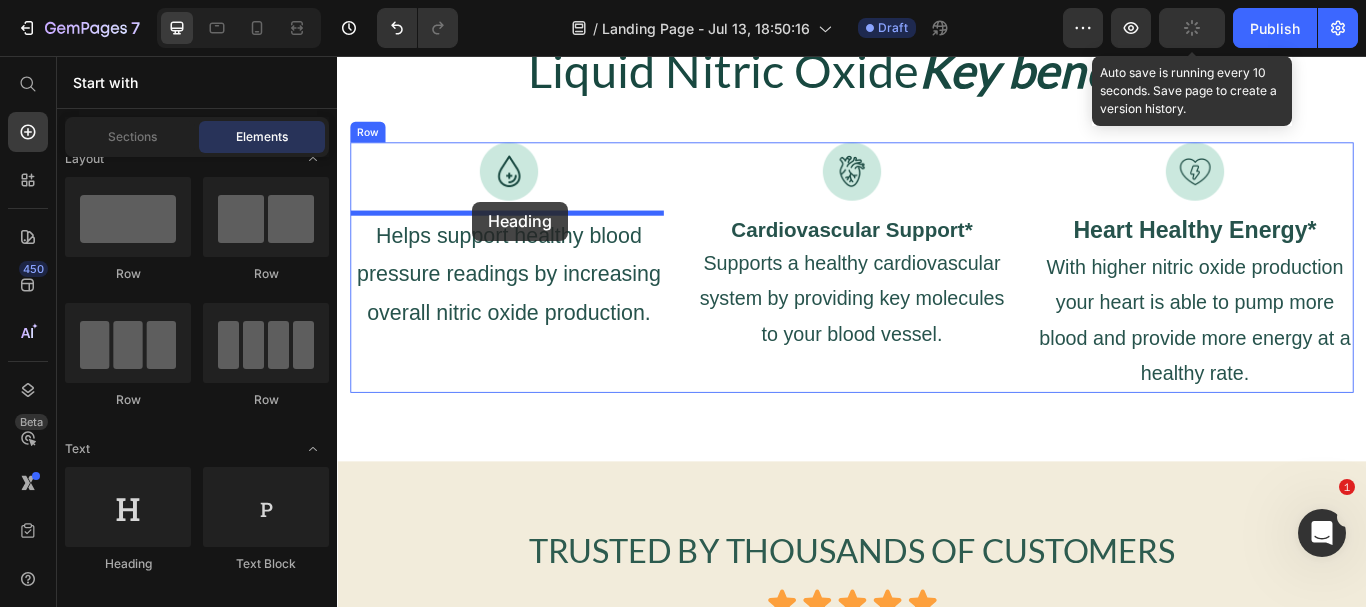 drag, startPoint x: 469, startPoint y: 582, endPoint x: 494, endPoint y: 226, distance: 356.87674 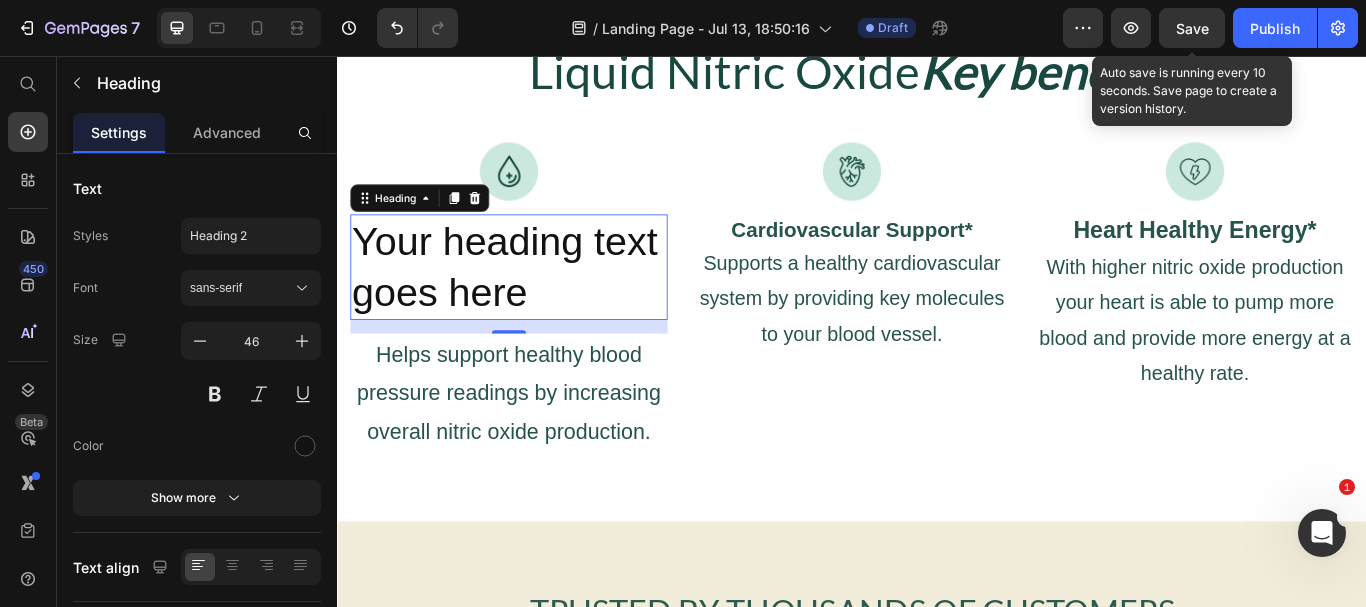 click on "Your heading text goes here" at bounding box center [537, 303] 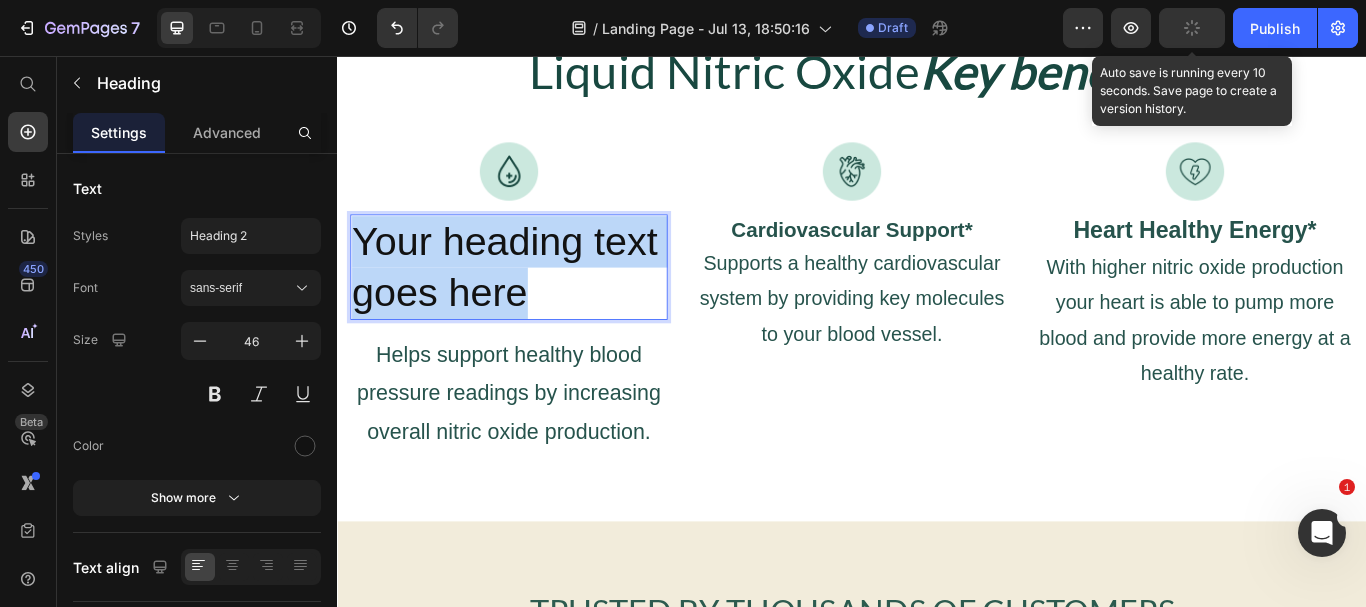 click on "Your heading text goes here" at bounding box center (537, 303) 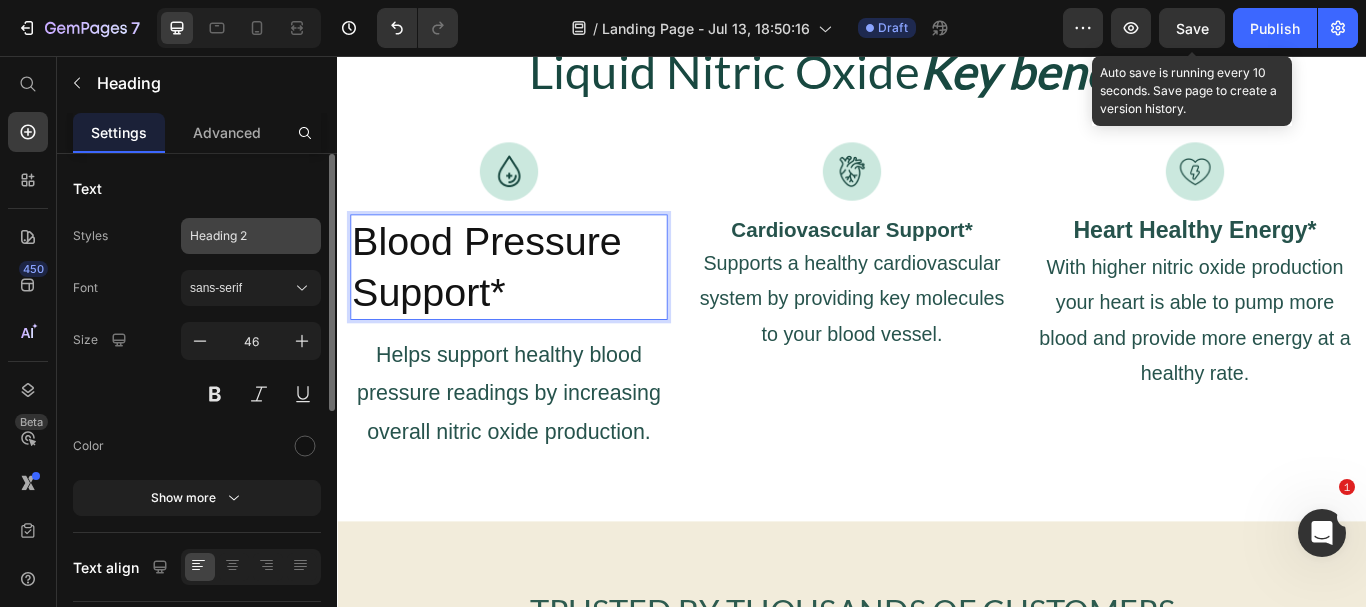 click on "Heading 2" at bounding box center [239, 236] 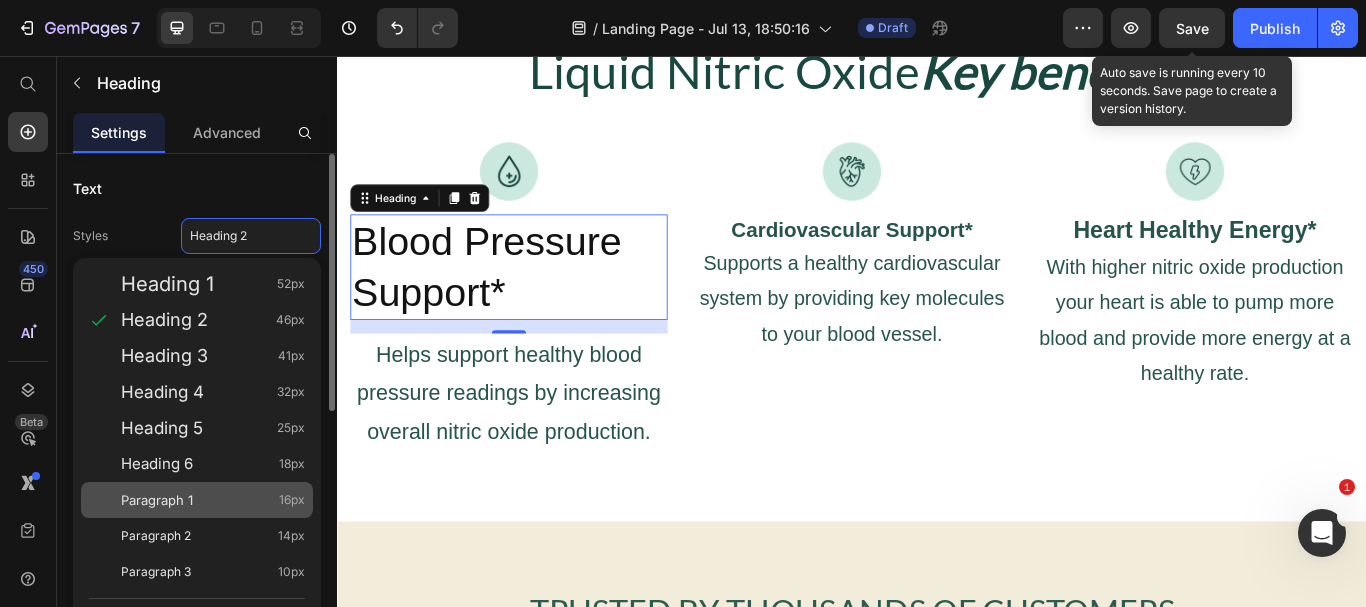 click on "Paragraph 1" at bounding box center (157, 500) 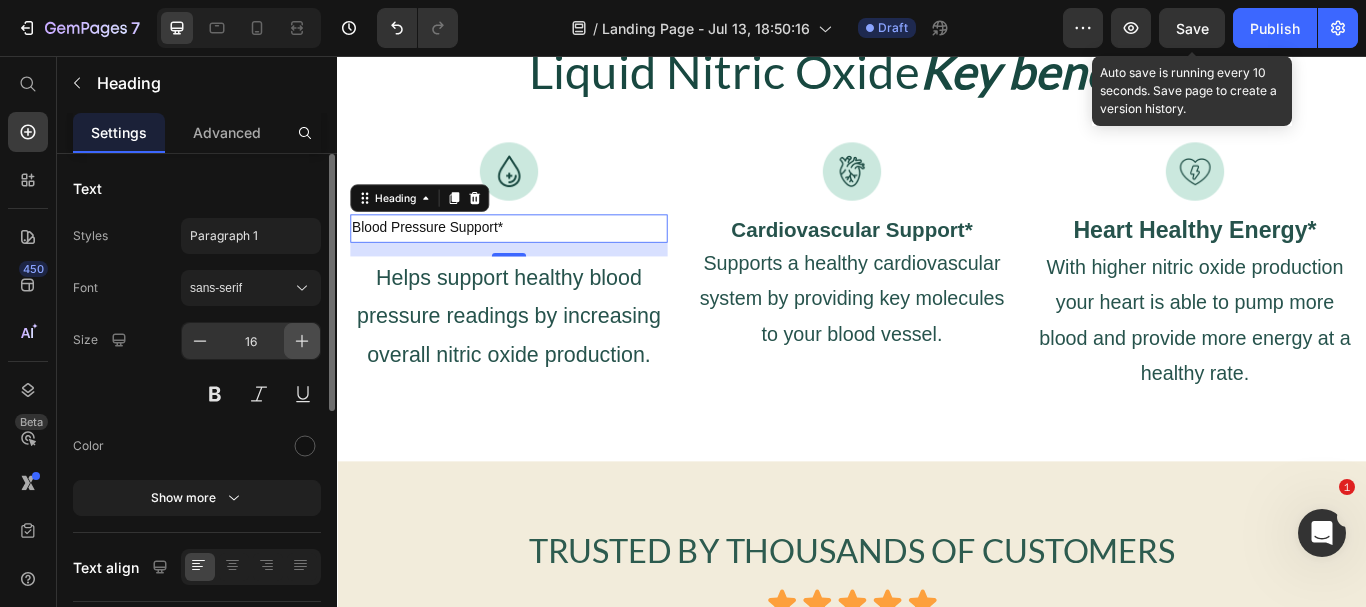 click 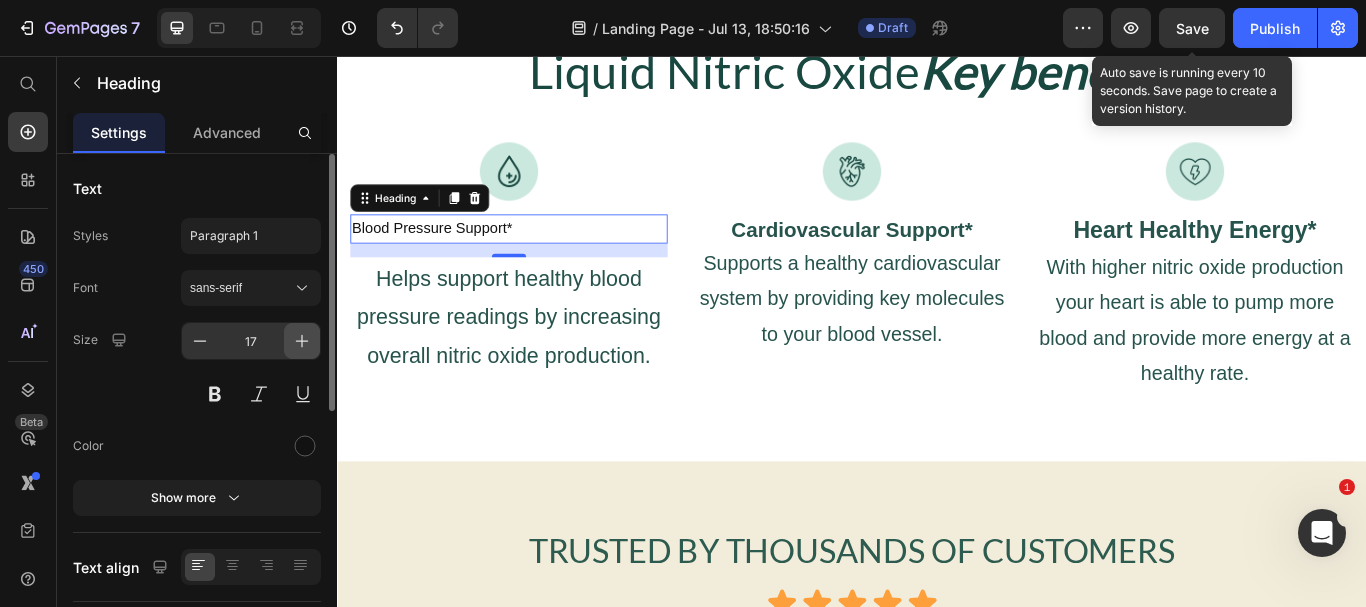 click 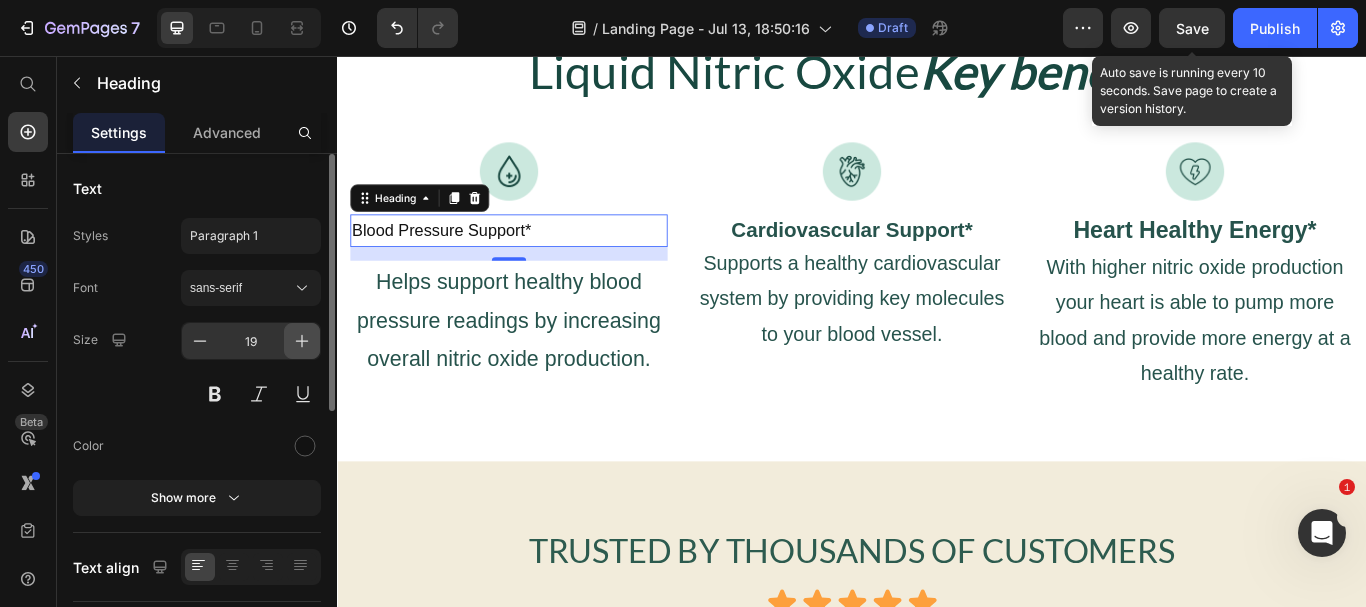 click 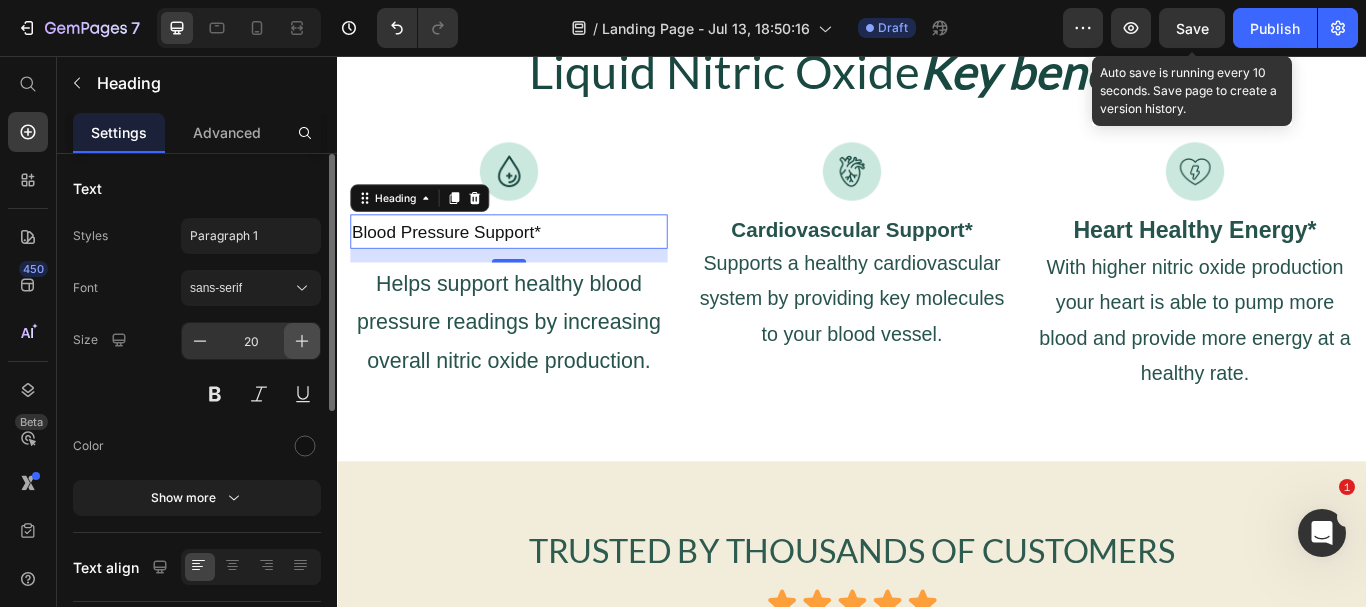 click 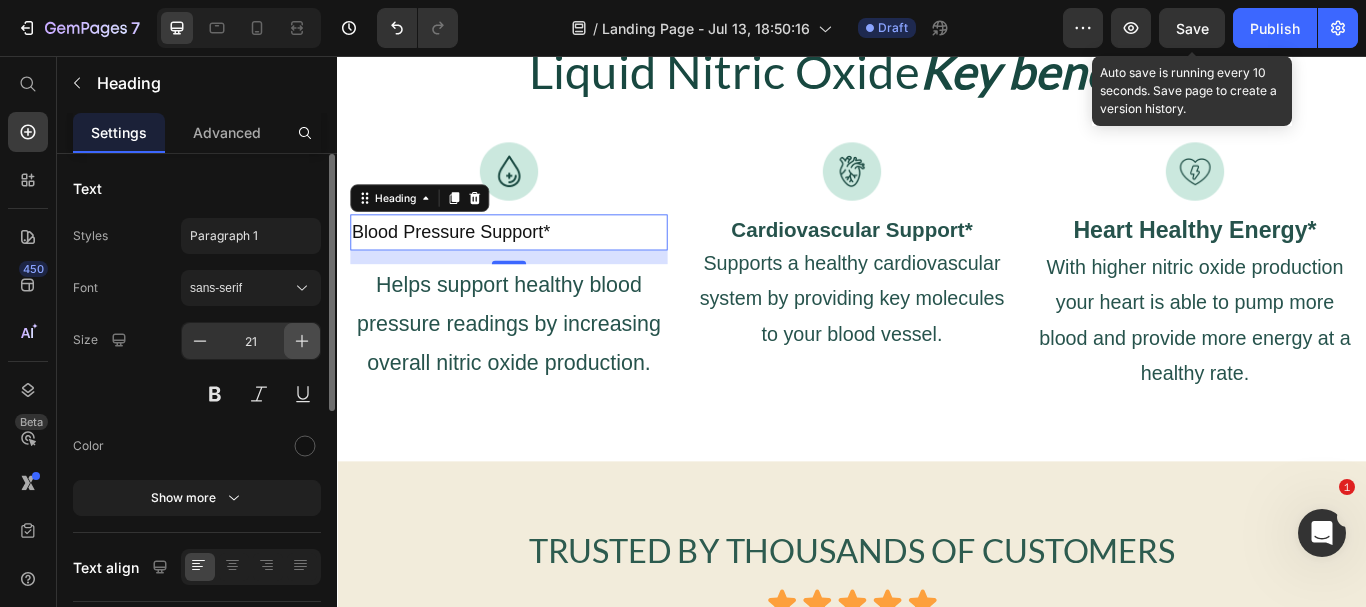 click 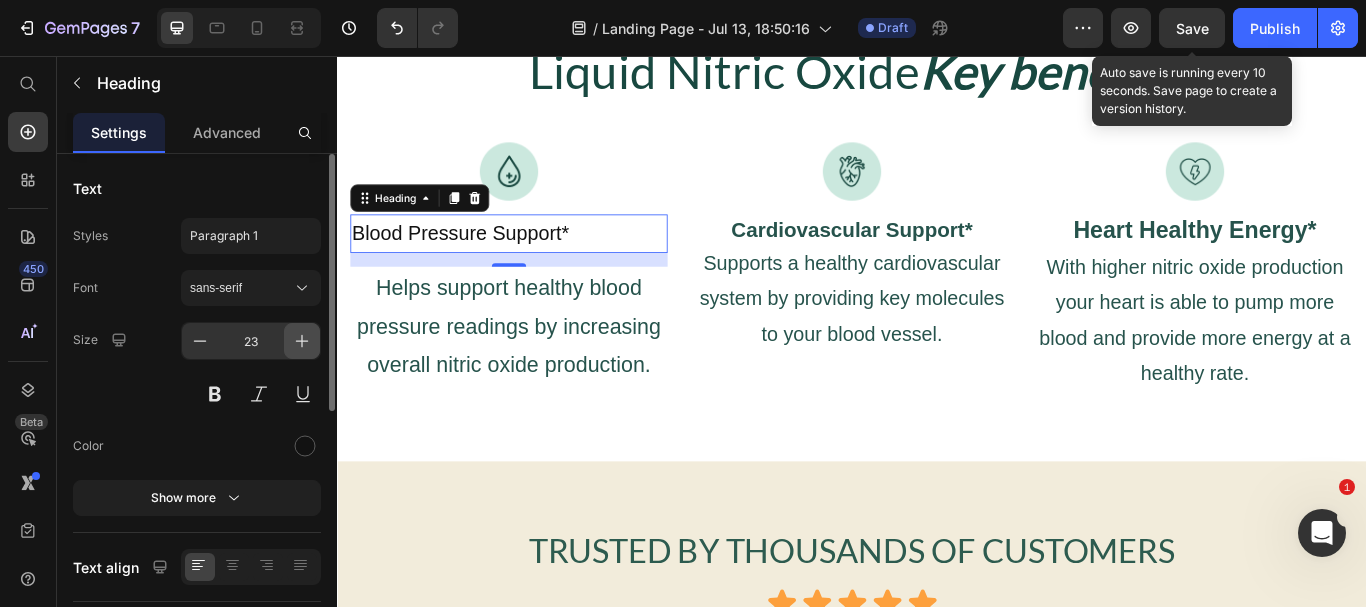 click 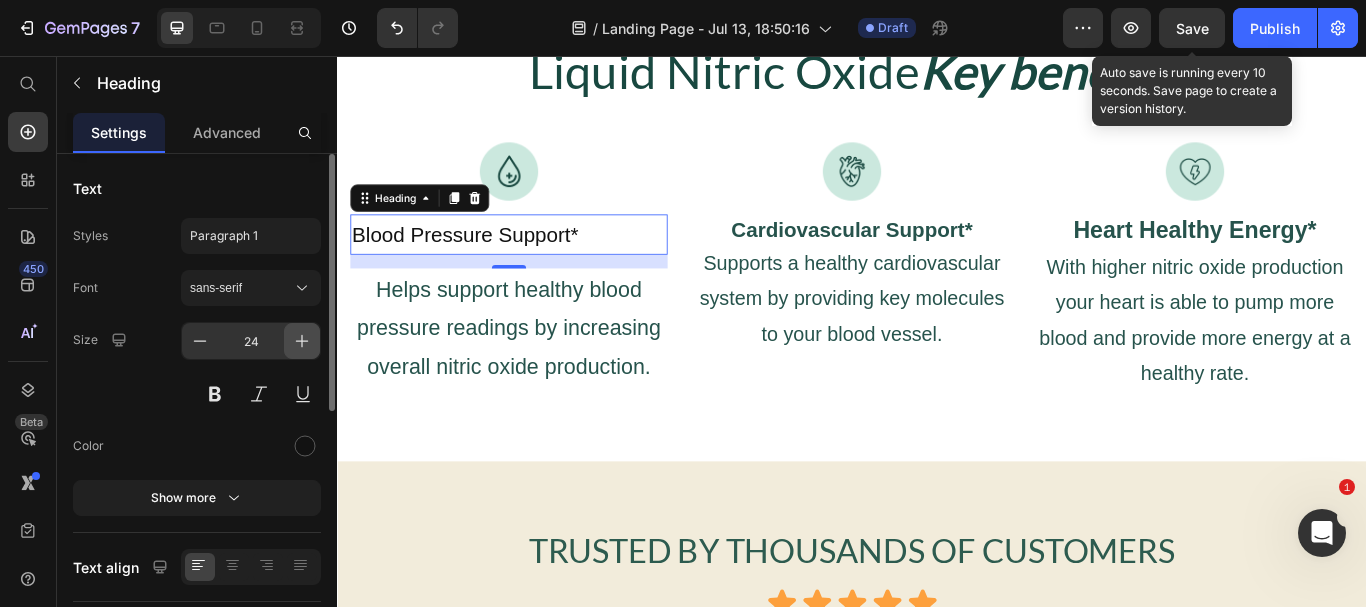 click 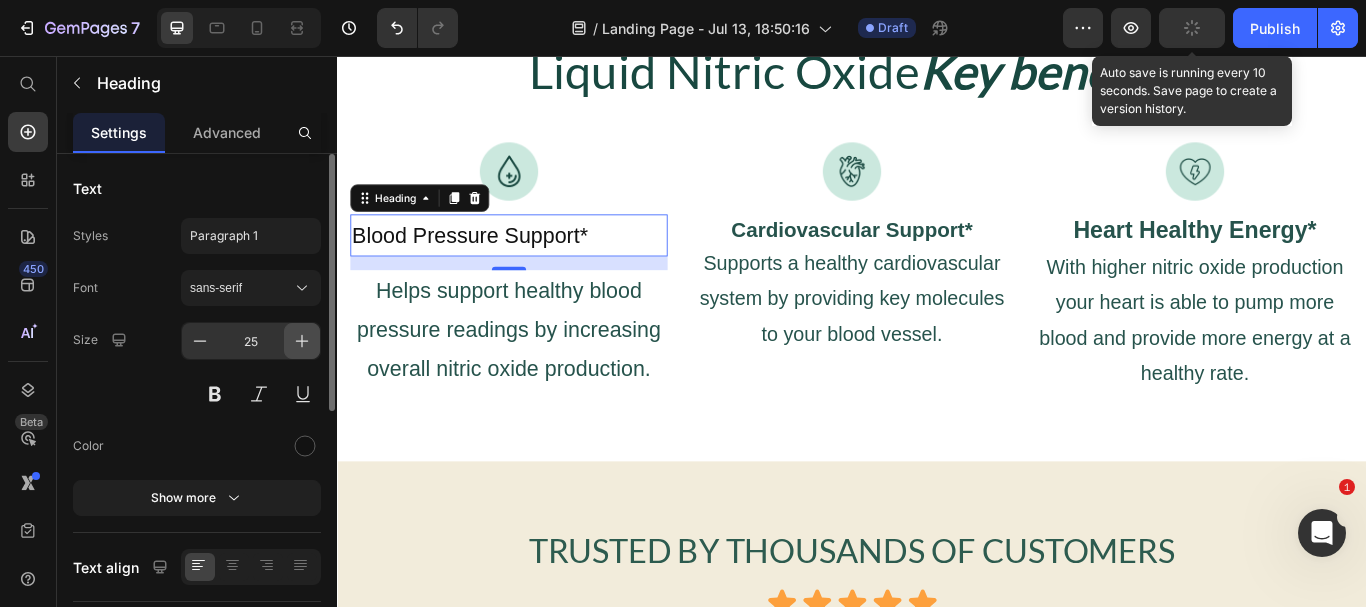 click 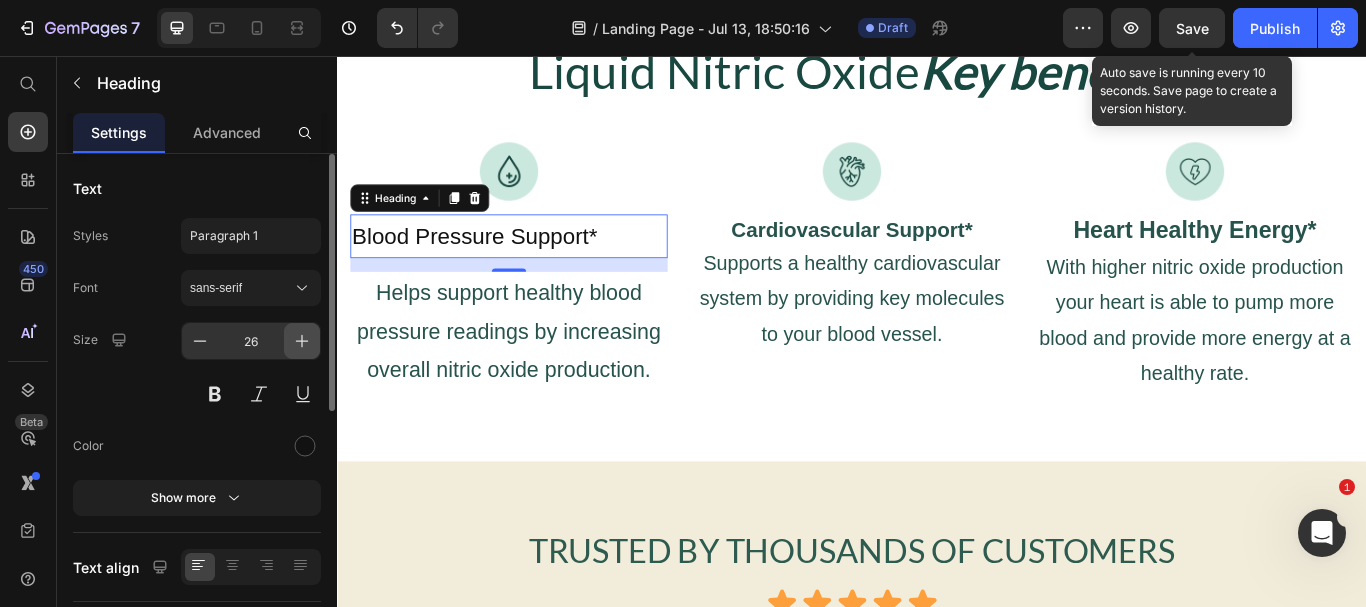click 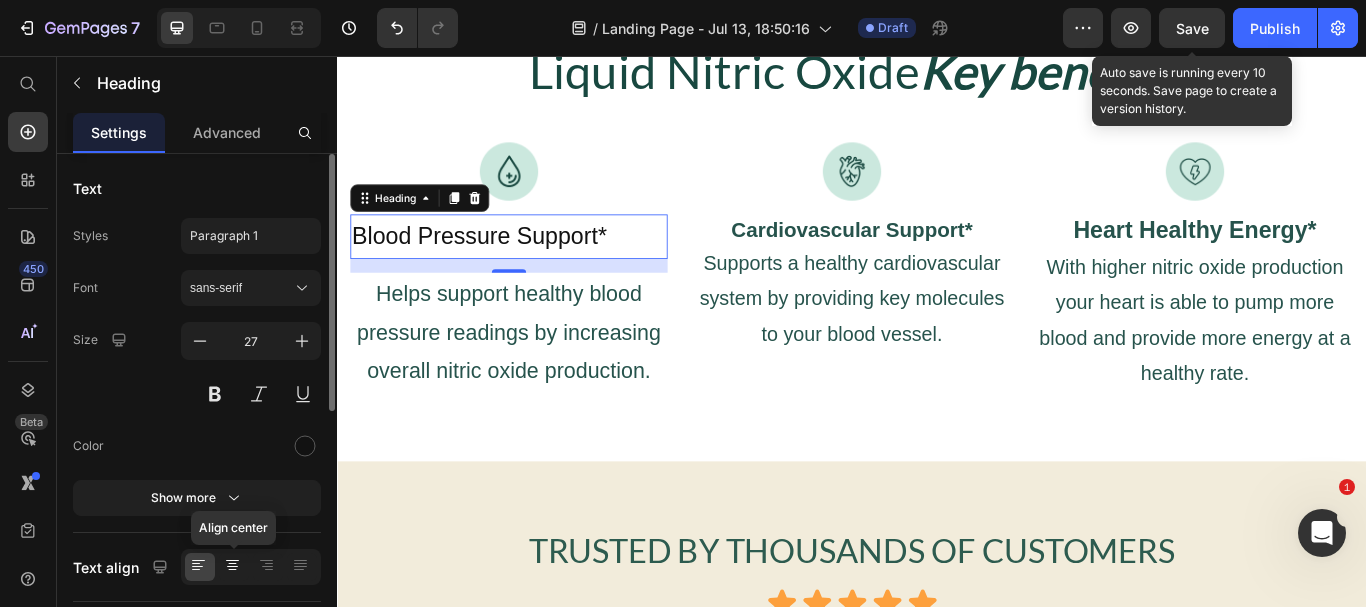click 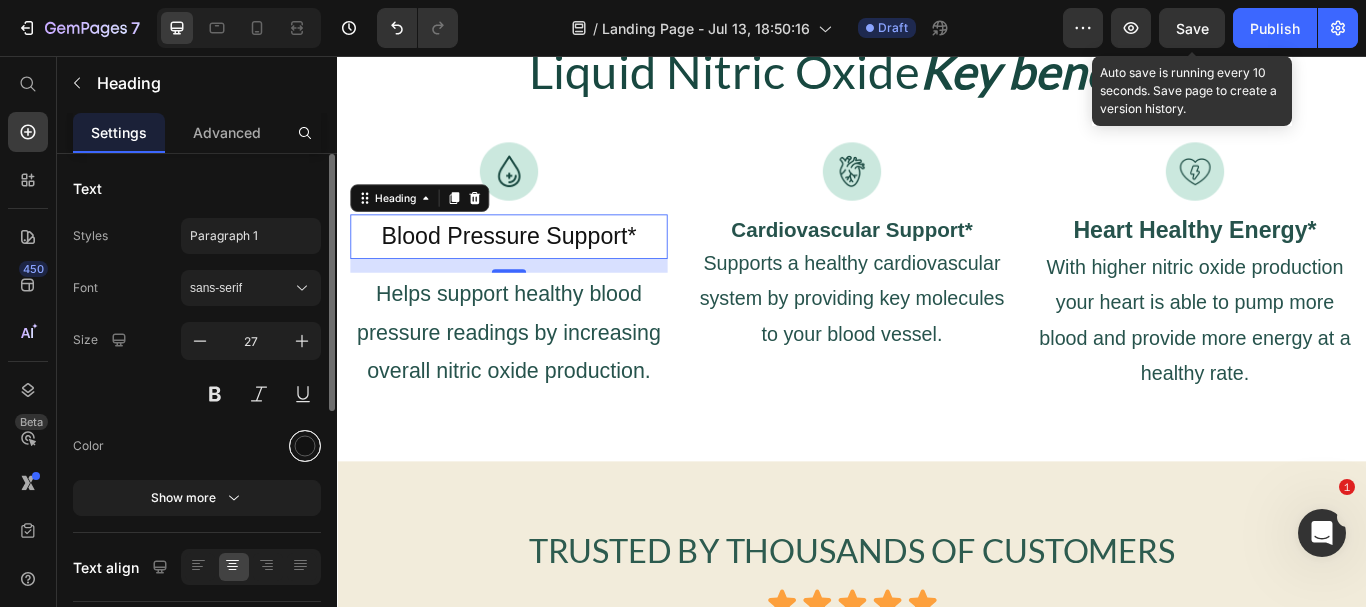 click at bounding box center (305, 446) 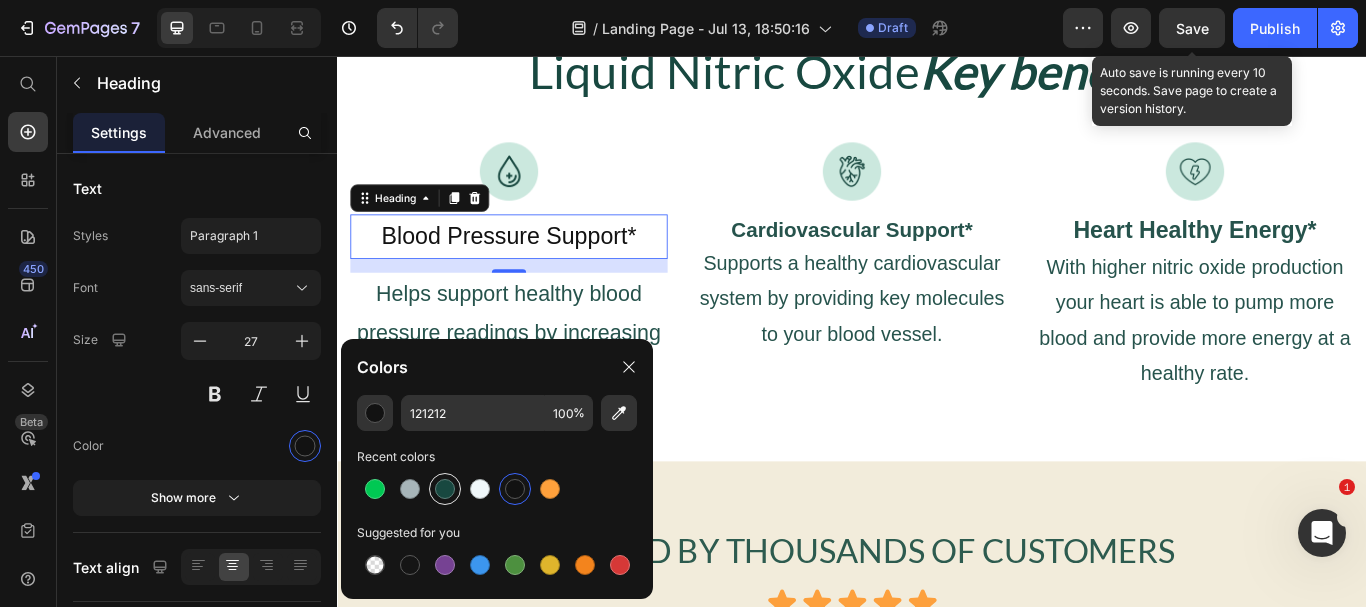 click at bounding box center [445, 489] 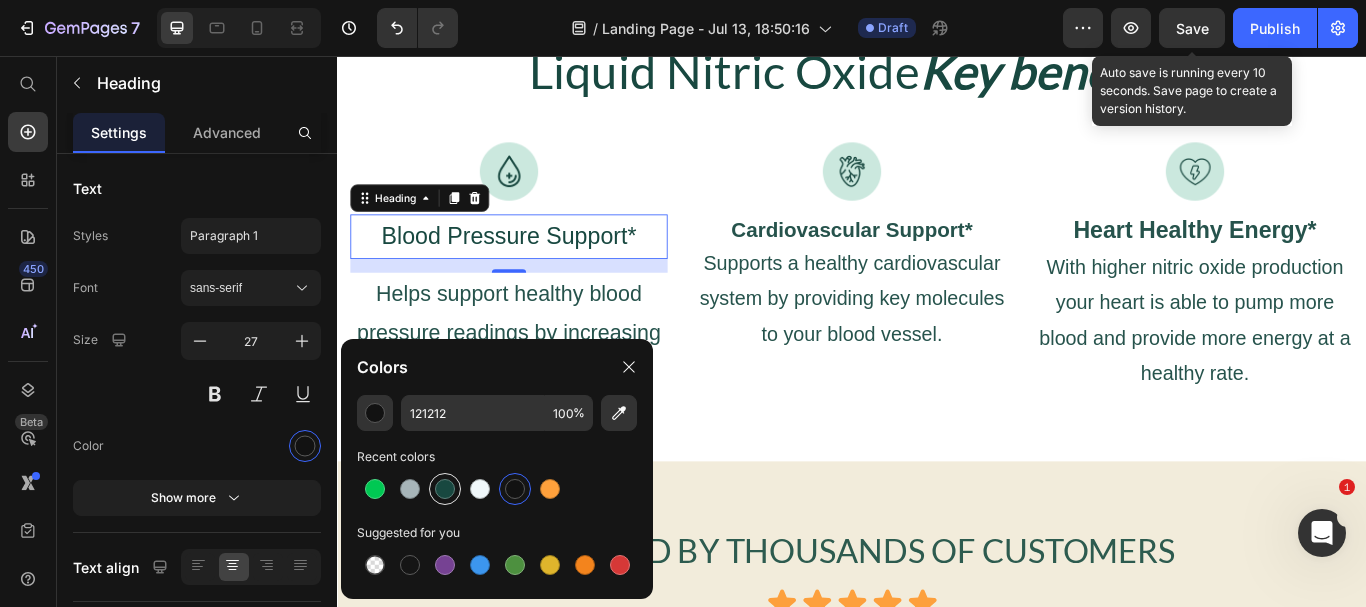 type on "184840" 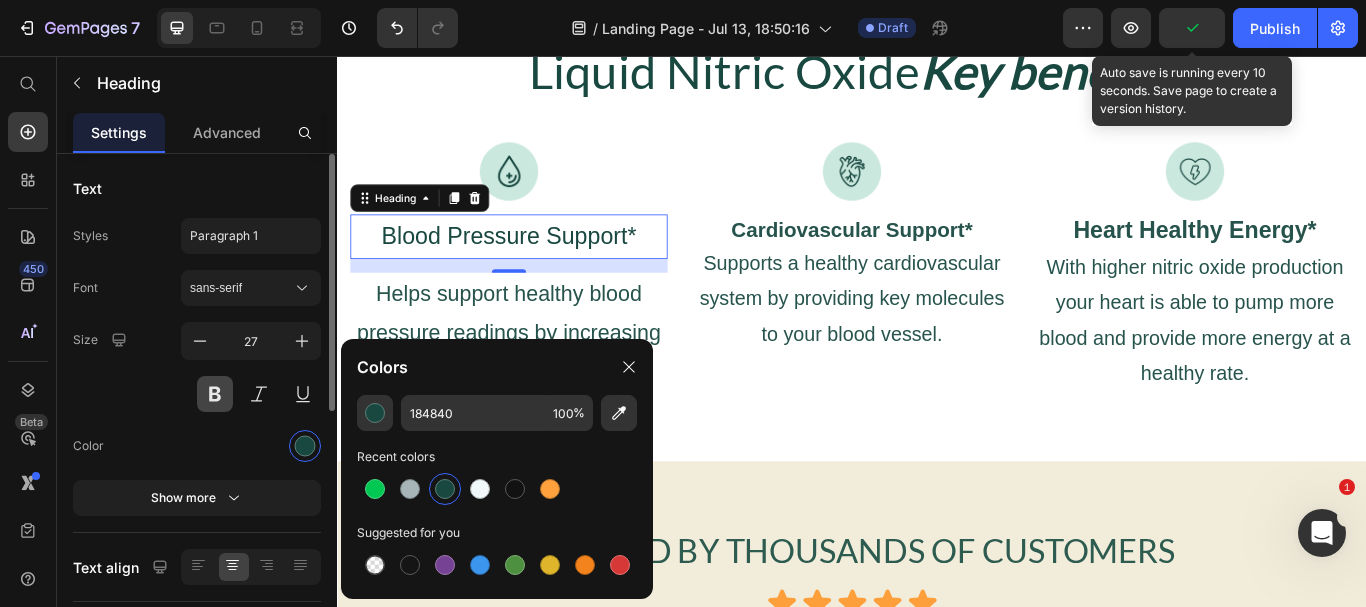 click at bounding box center [215, 394] 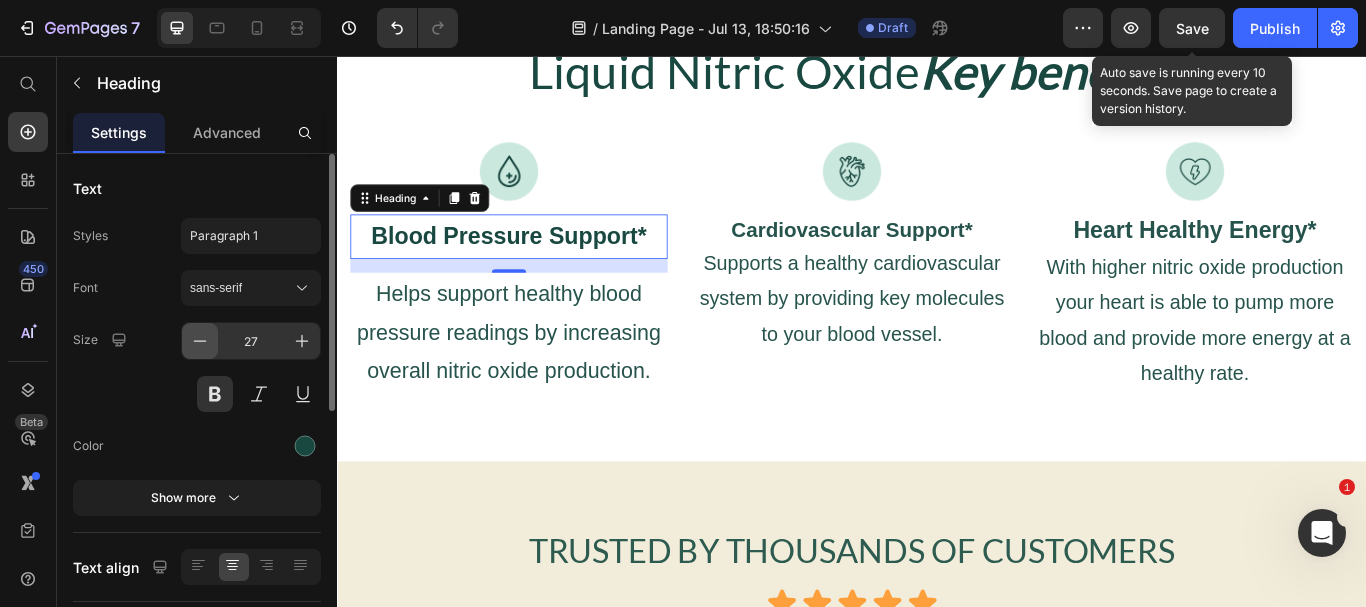 click 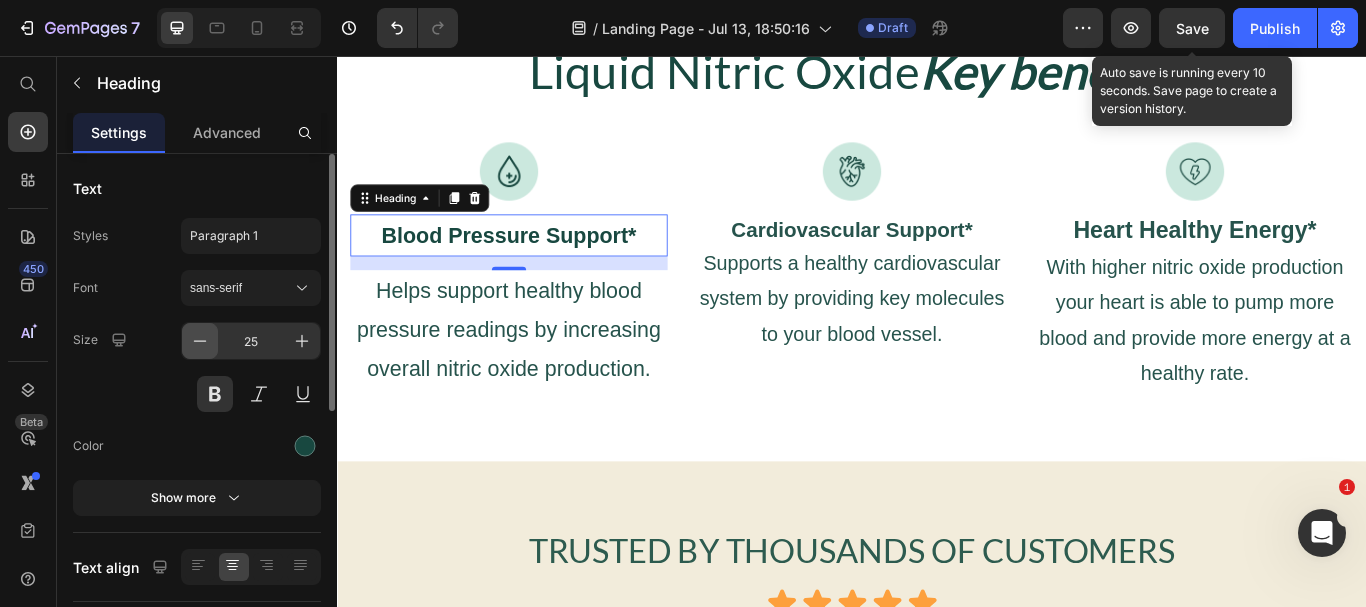 click 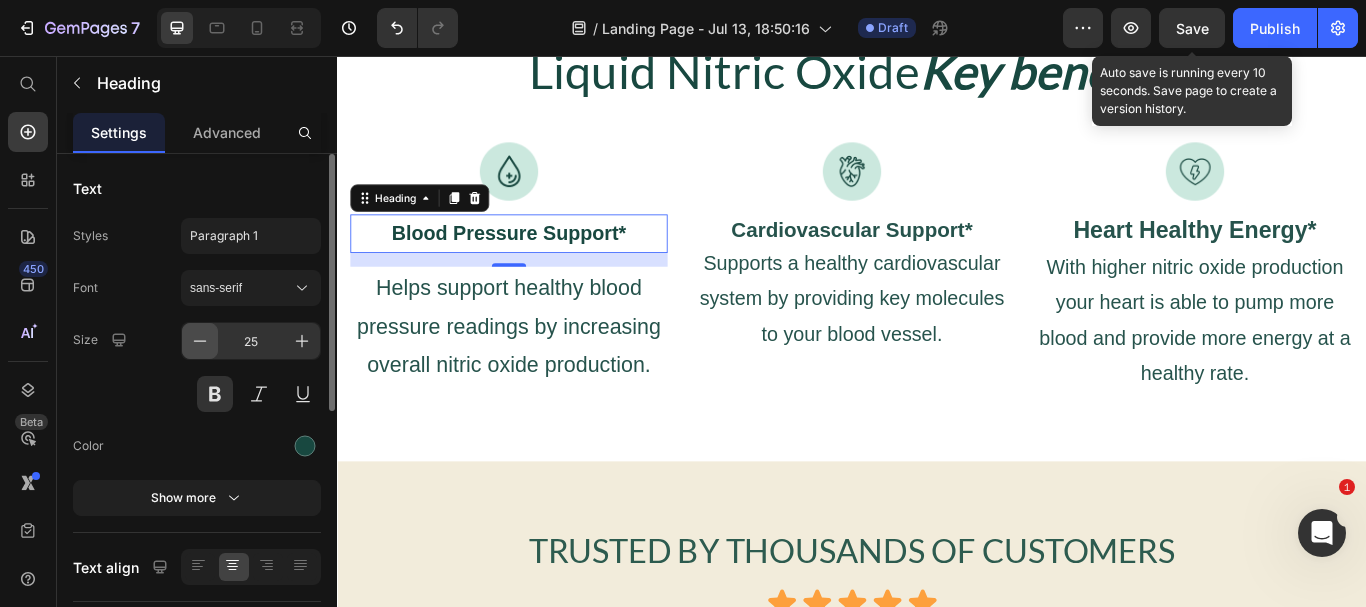 type on "23" 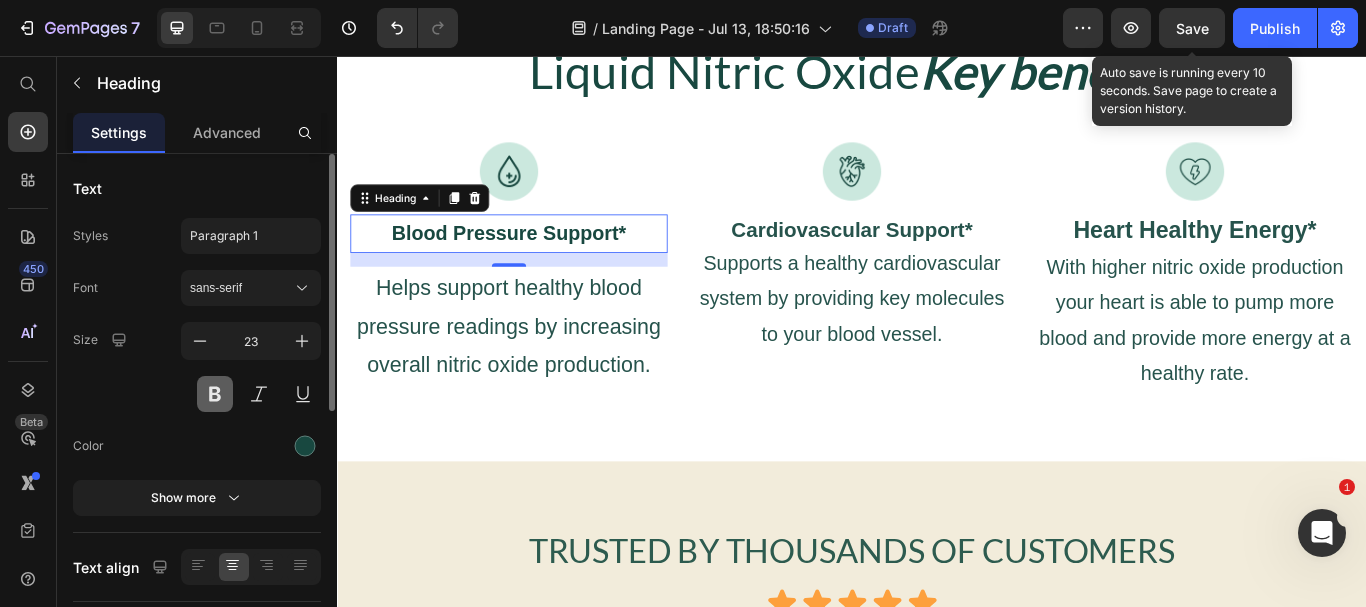 click at bounding box center [215, 394] 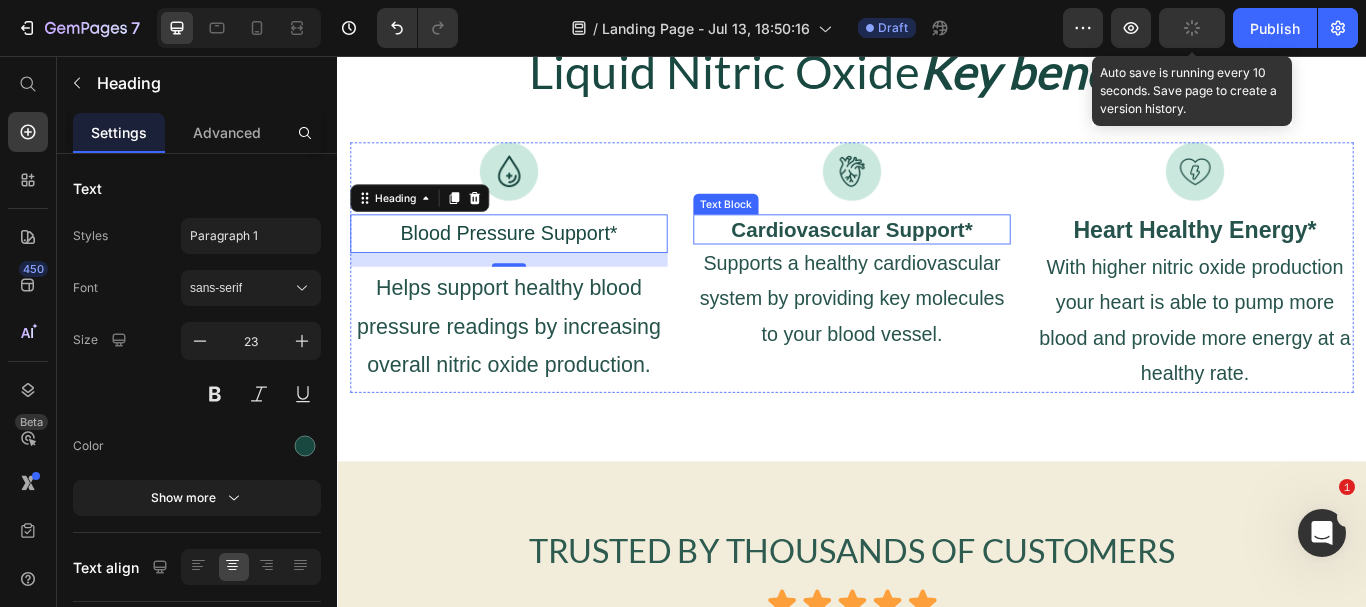 click on "Cardiovascular Support*" at bounding box center [936, 258] 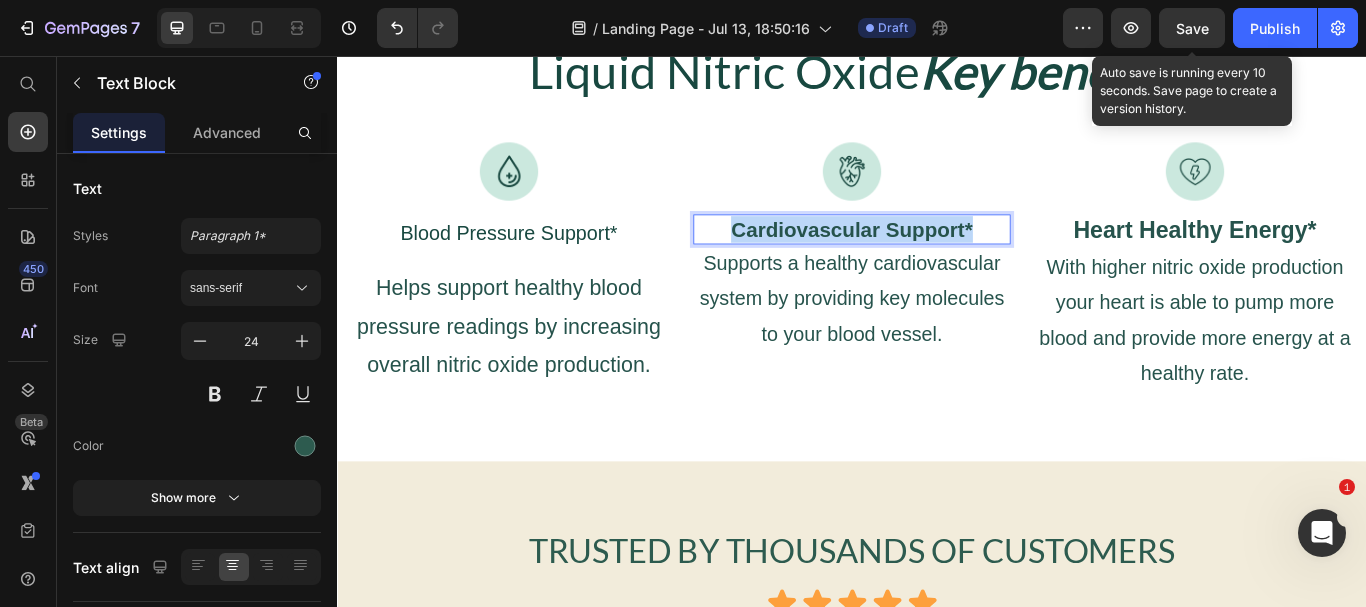 click on "Cardiovascular Support*" at bounding box center [936, 258] 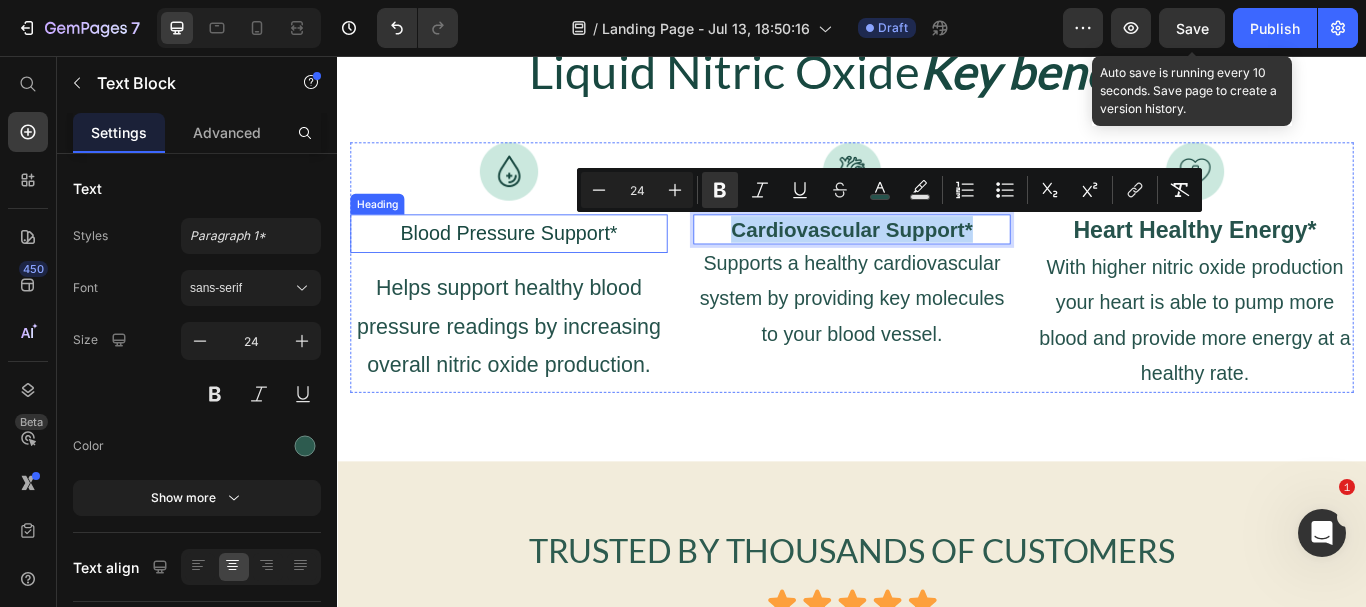 click on "Blood Pressure Support*" at bounding box center (537, 263) 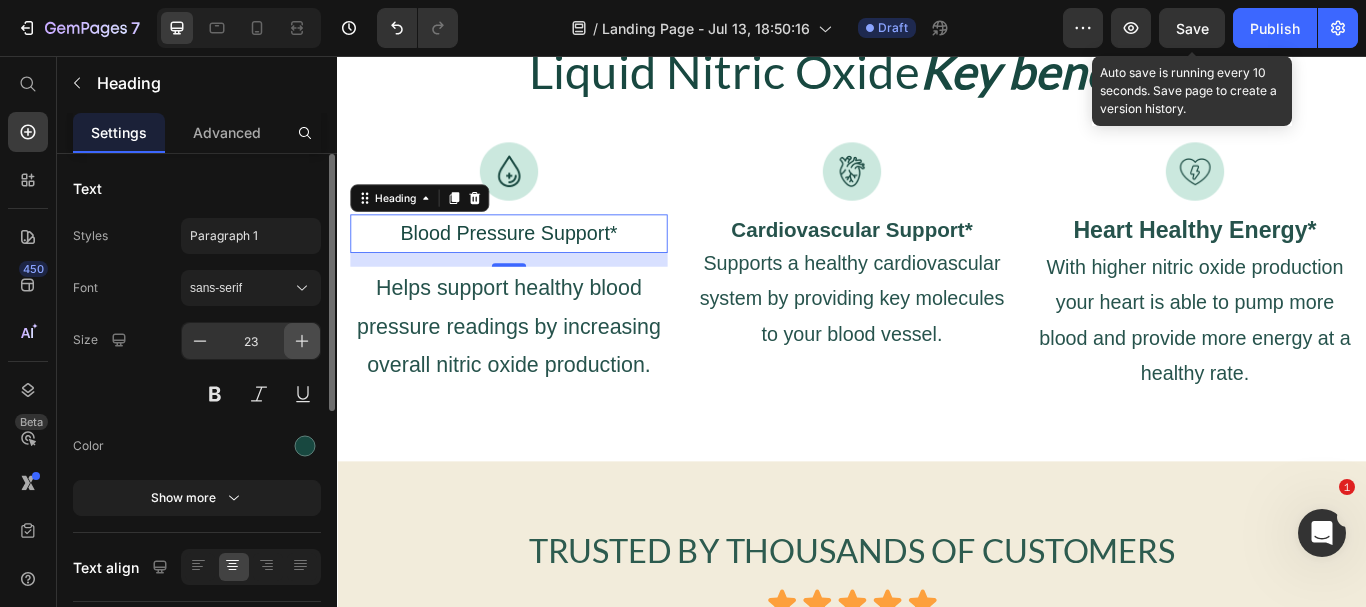 click 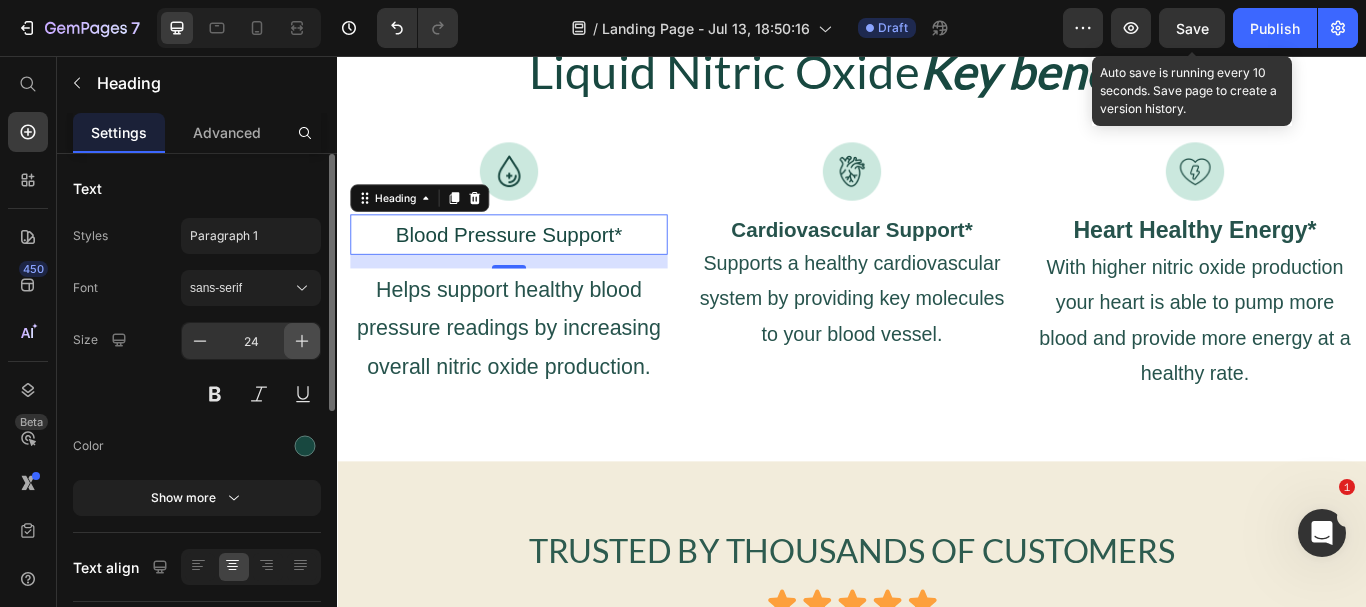 click 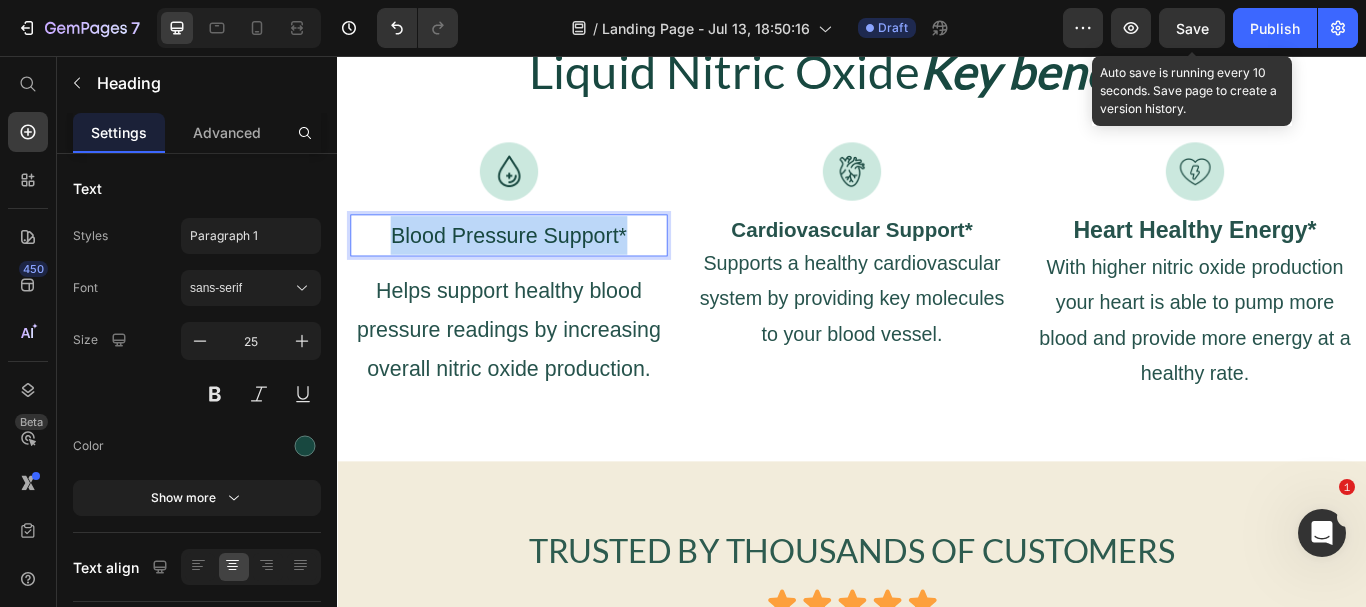 click on "Blood Pressure Support*" at bounding box center [537, 265] 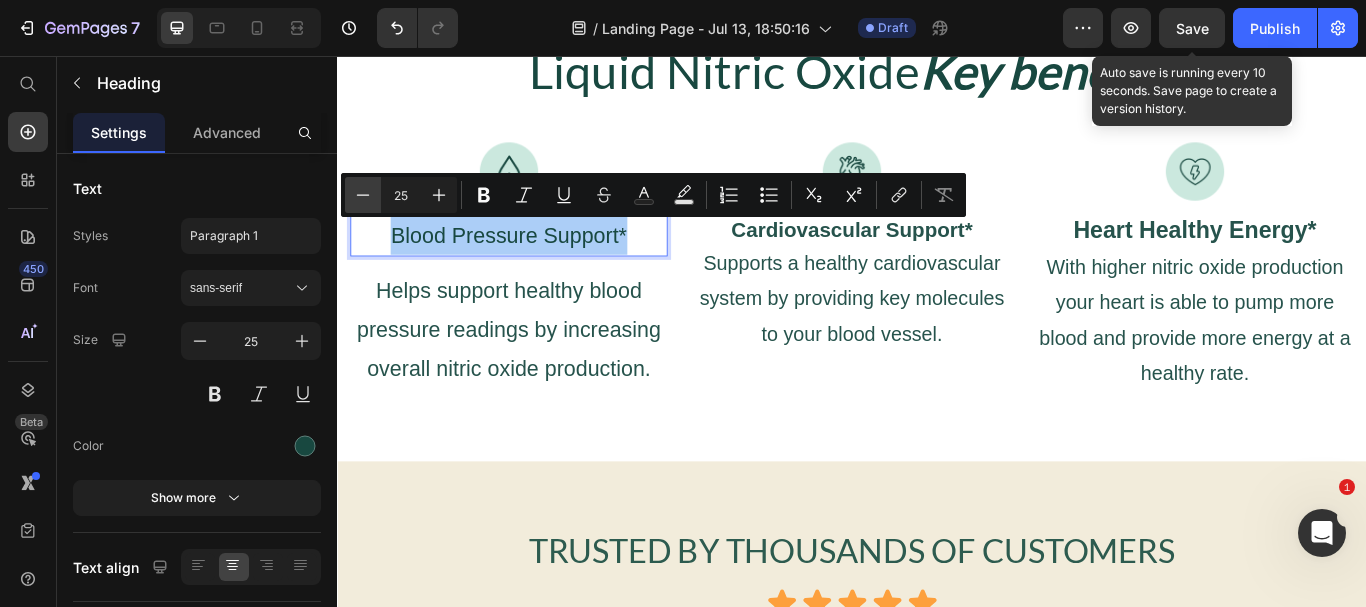 click 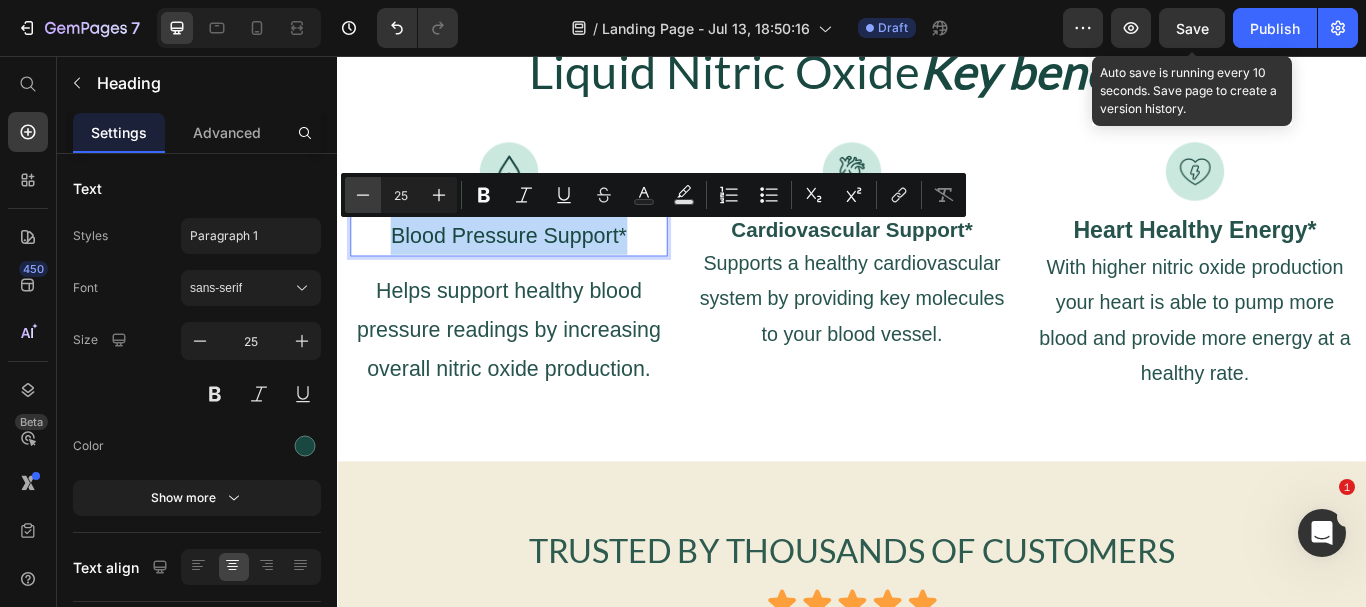 type on "24" 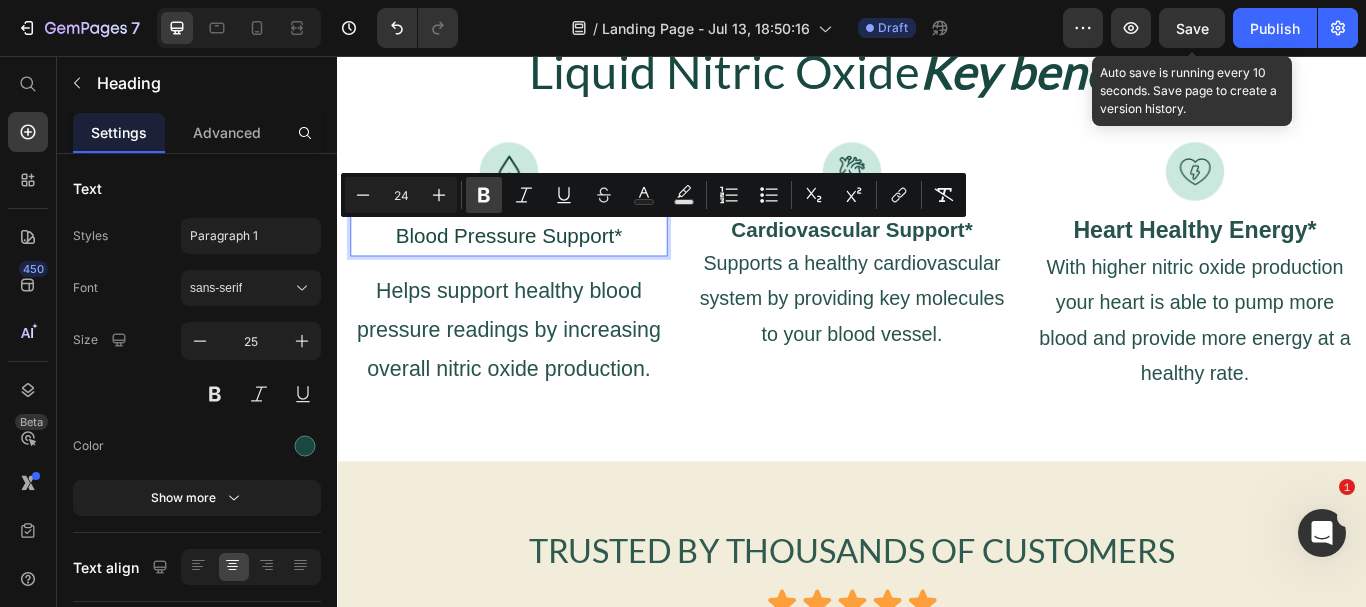 click 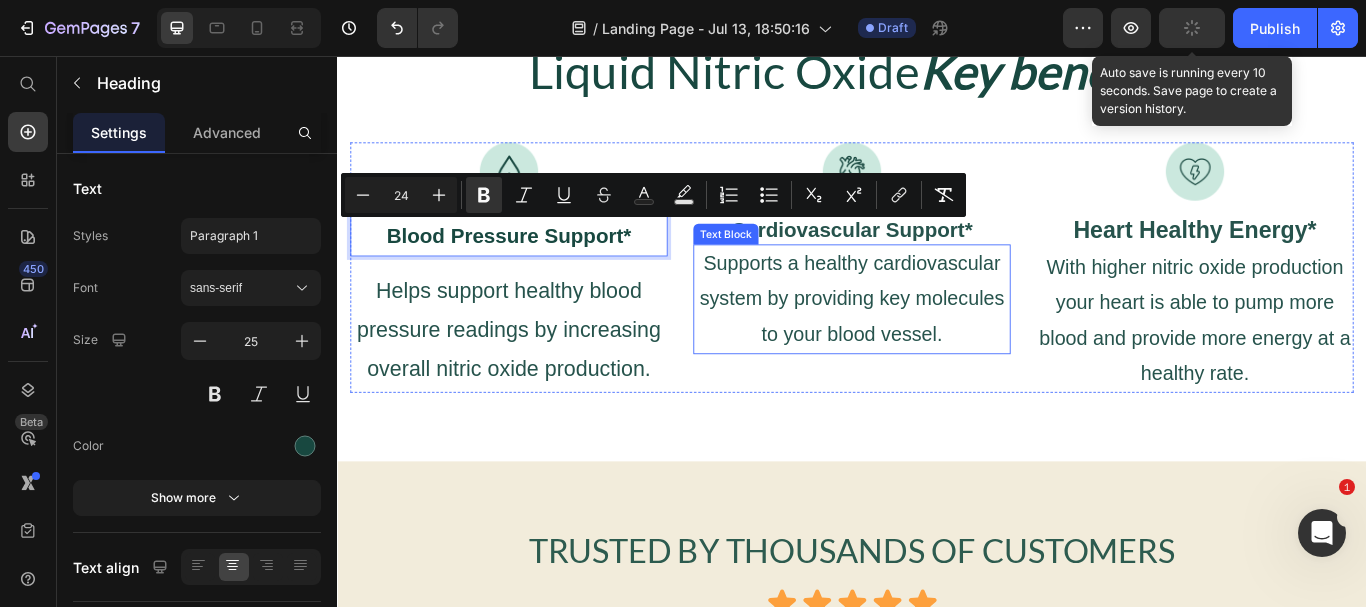 click on "Supports a healthy cardiovascular system by providing key molecules to your blood vessel." at bounding box center [936, 339] 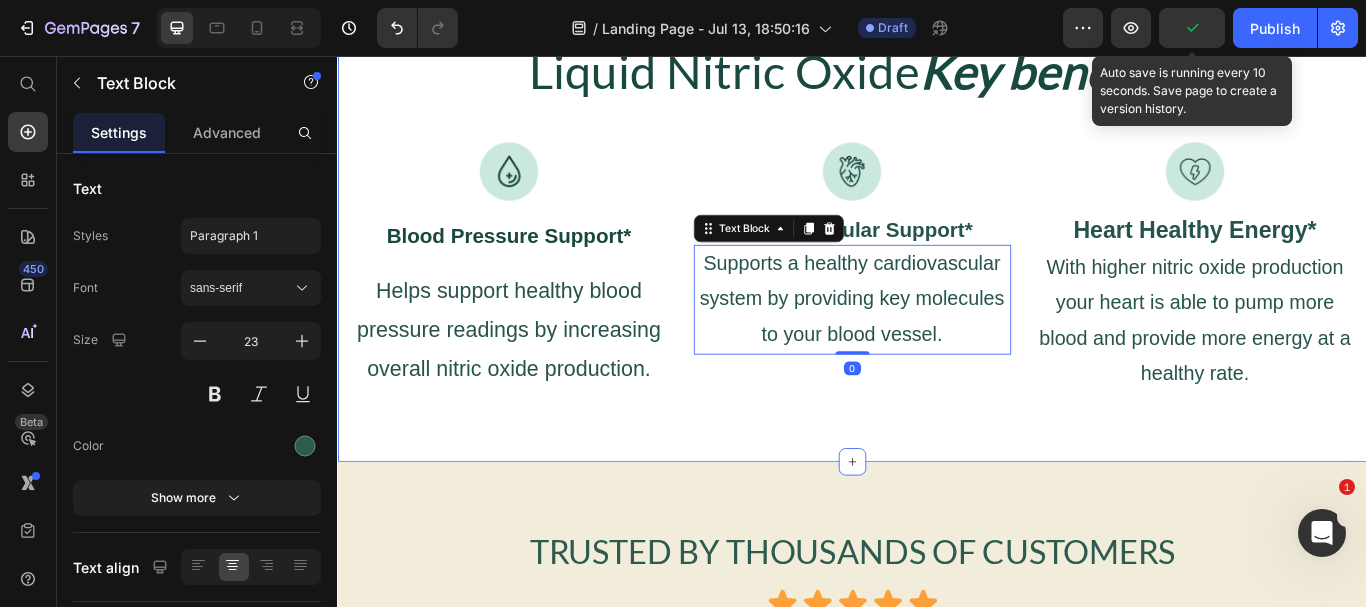 click on "⁠⁠⁠⁠⁠⁠⁠ Liquid Nitric Oxide  Key benefits Heading Row Image ⁠⁠⁠⁠⁠⁠⁠ Blood Pressure Support* Heading Helps support healthy blood pressure readings by increasing overall nitric oxide production. Text Block Image Cardiovascular Support* Text Block Supports a healthy cardiovascular system by providing key molecules to your blood vessel. Text Block   0 Image Heart Healthy Energy* Text Block With higher nitric oxide production your heart is able to pump more blood and provide more energy at a healthy rate. Text Block Row Image Formulated without gluten Text Block Image Safe for sensitive skin Text Block Row Image Cruelty-Free Text Block Image Non-Comedogenic Text Block Row Row Image 100% Vegan Text Block Row Section 2" at bounding box center (937, 245) 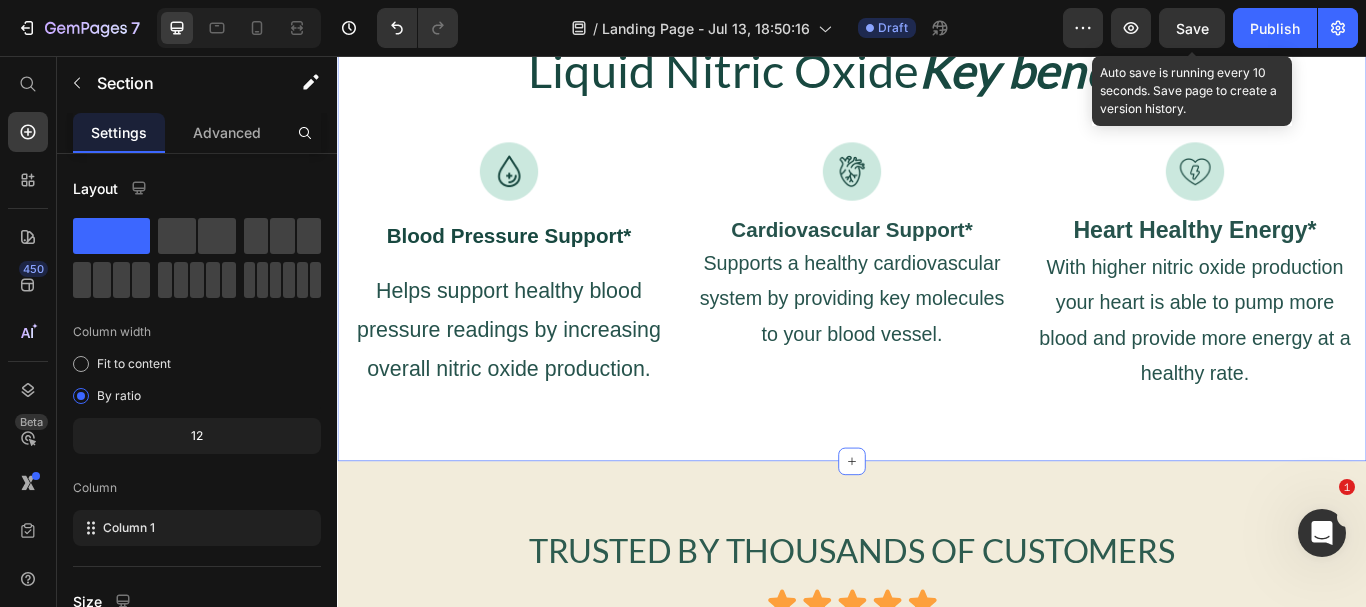click at bounding box center [239, 28] 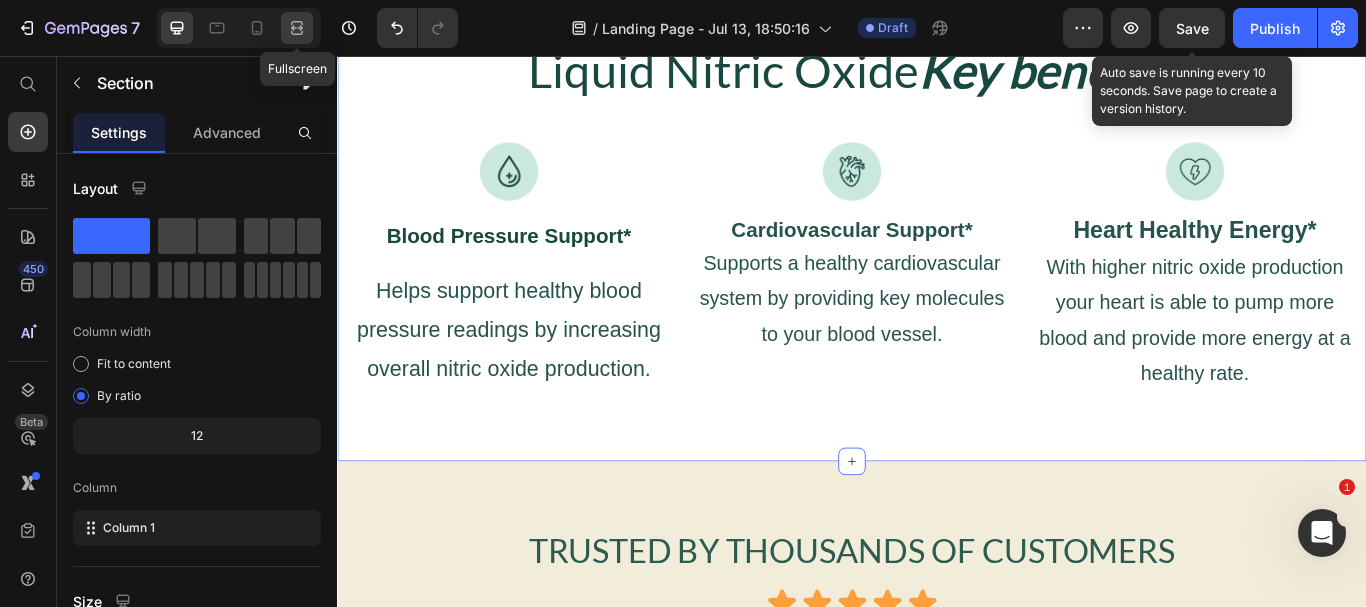 click 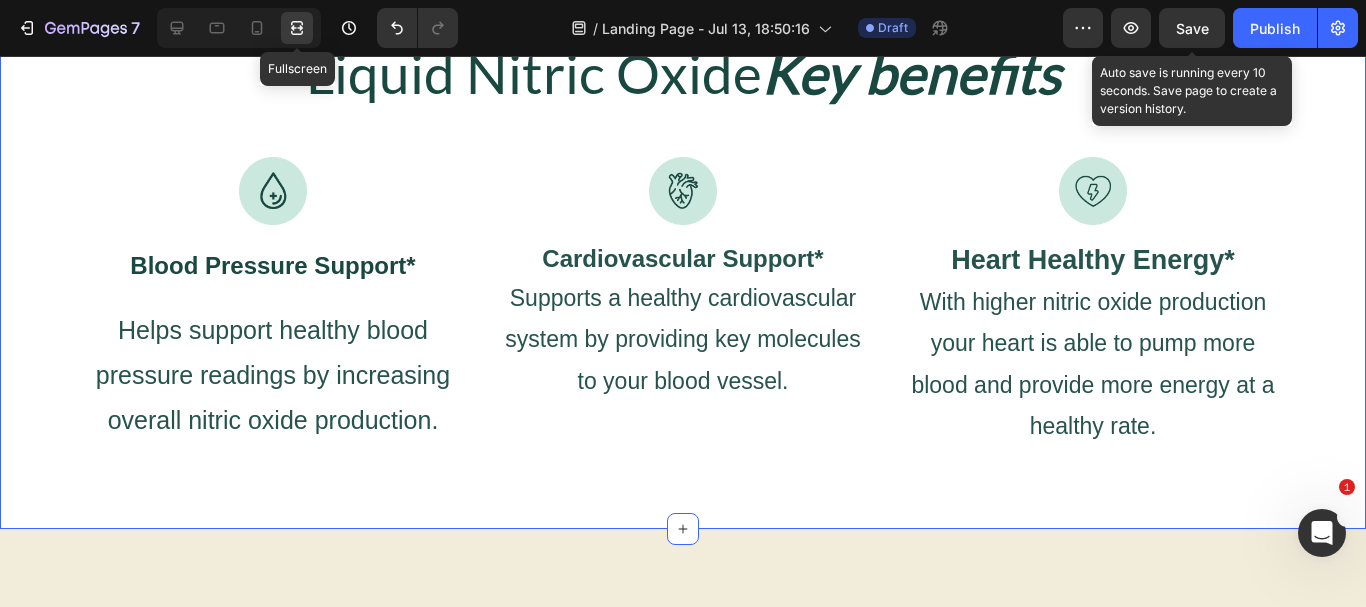 scroll, scrollTop: 990, scrollLeft: 0, axis: vertical 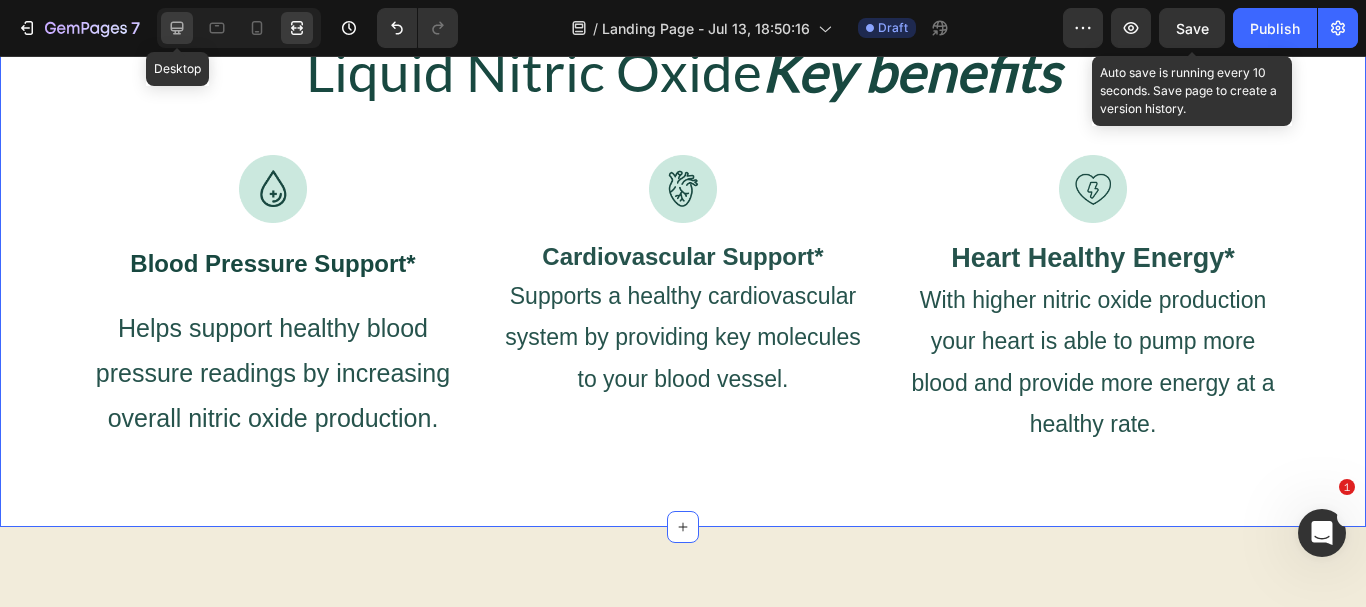 click 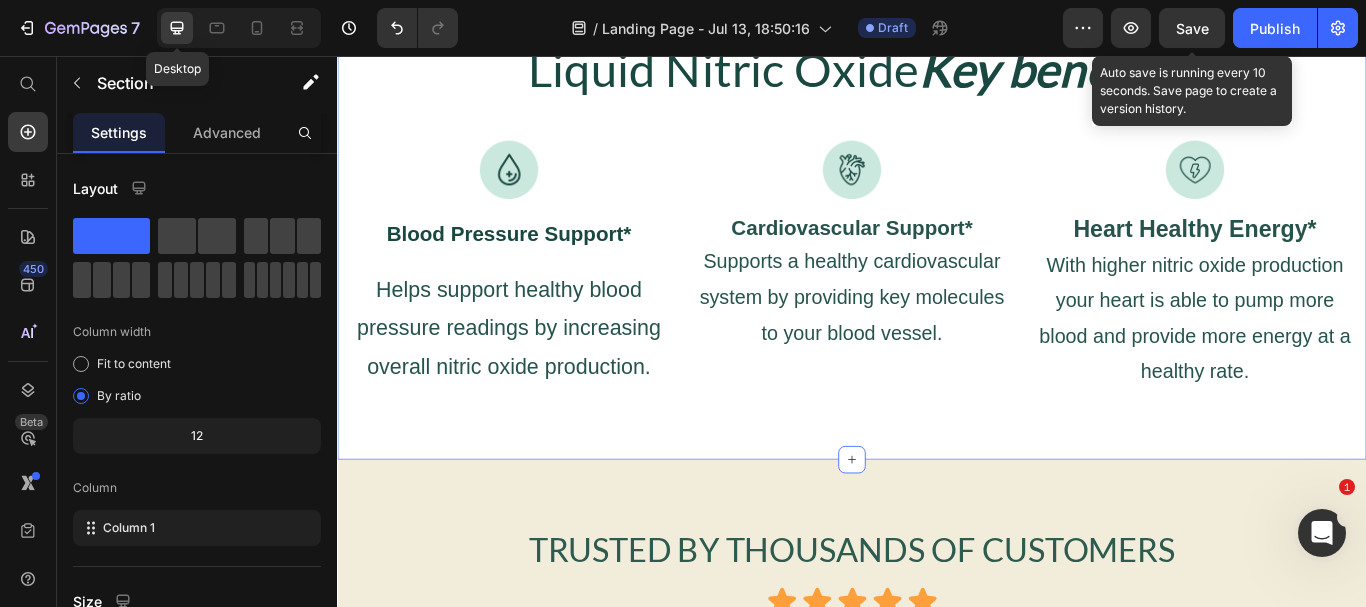 scroll, scrollTop: 988, scrollLeft: 0, axis: vertical 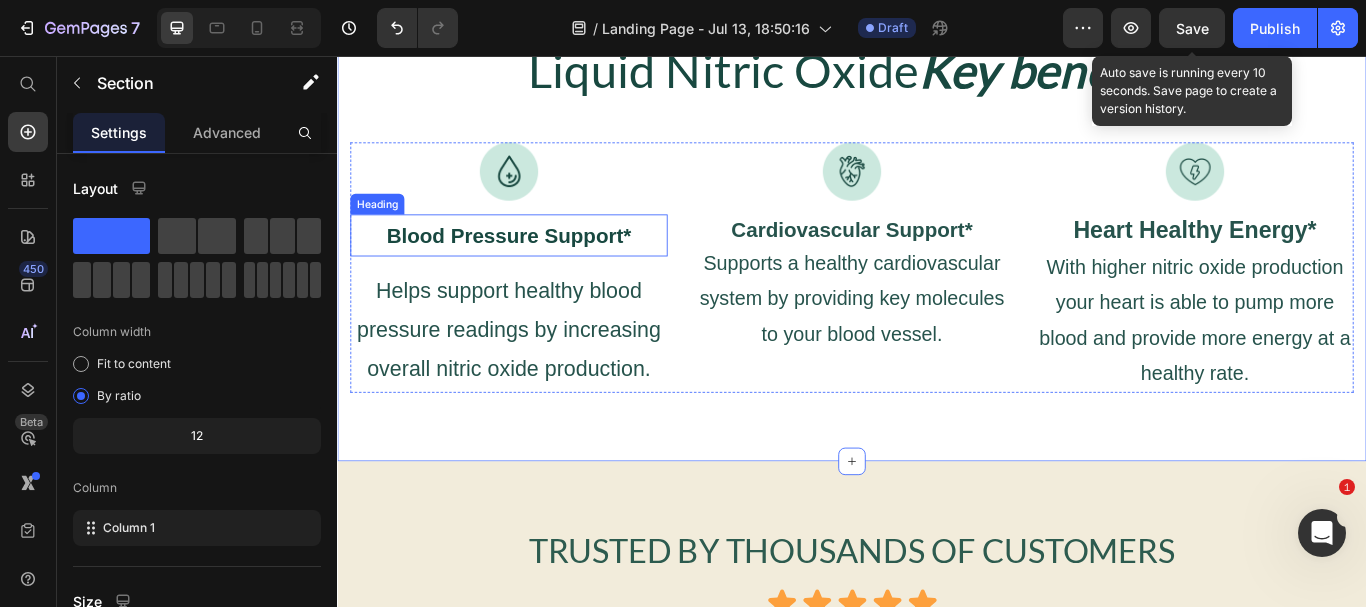 click on "⁠⁠⁠⁠⁠⁠⁠ Blood Pressure Support*" at bounding box center (537, 265) 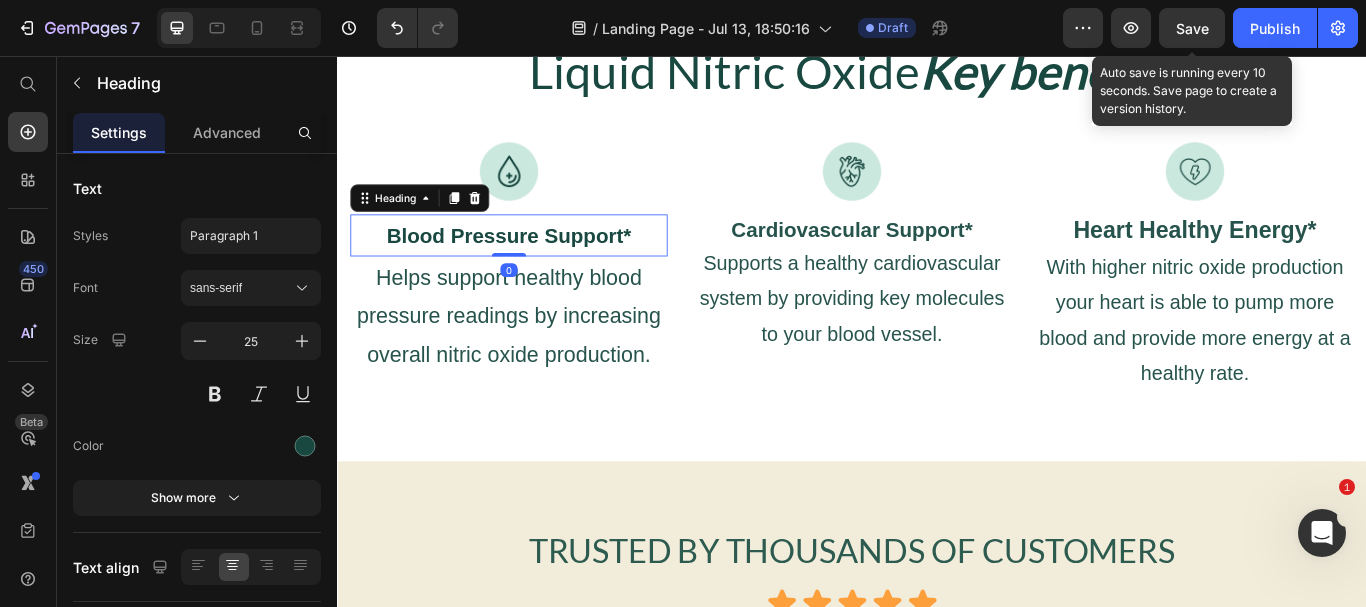 drag, startPoint x: 534, startPoint y: 300, endPoint x: 532, endPoint y: 277, distance: 23.086792 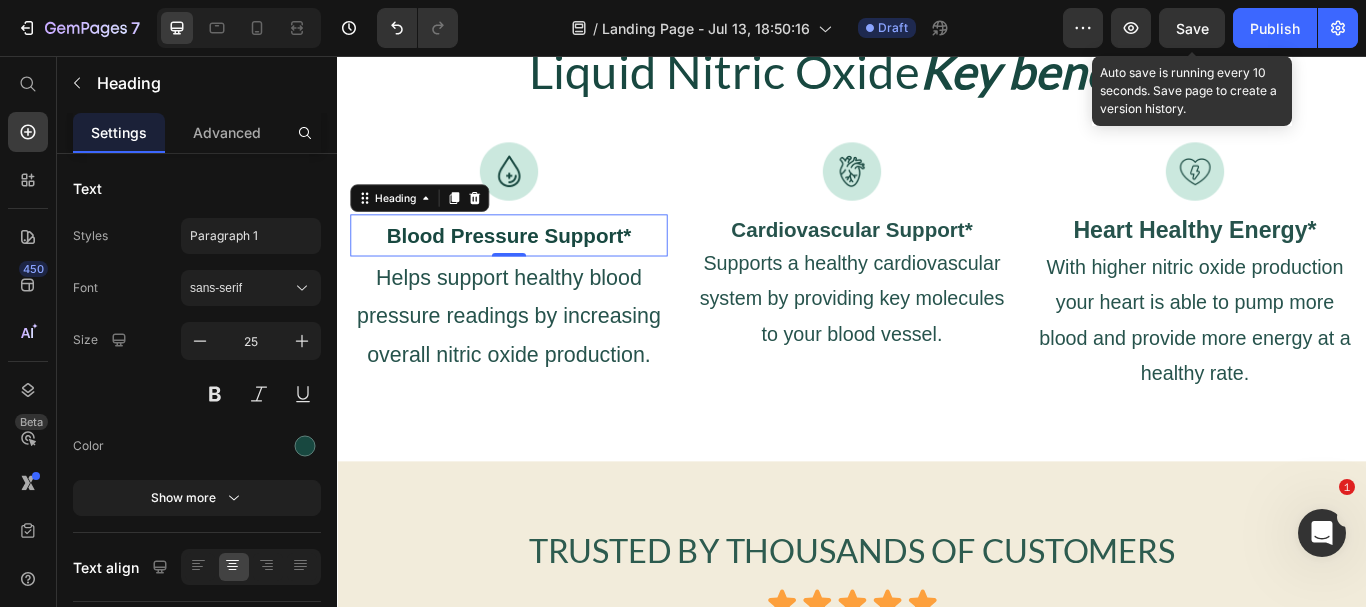 click on "Save" at bounding box center (1192, 28) 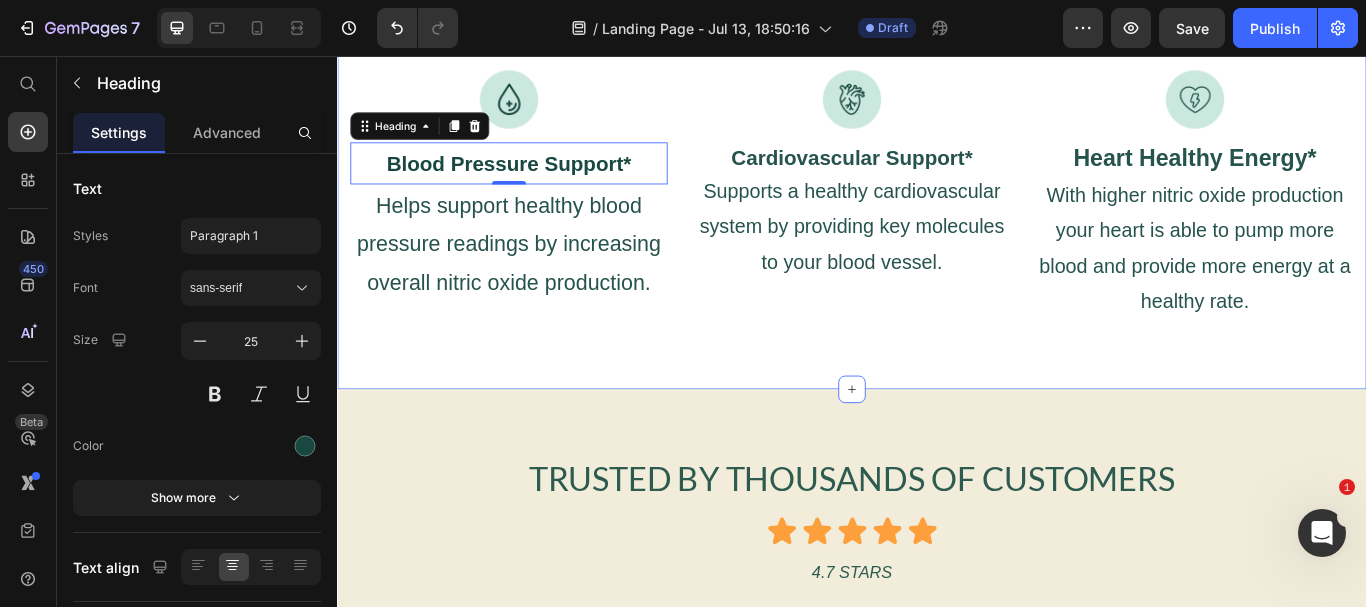 scroll, scrollTop: 1393, scrollLeft: 0, axis: vertical 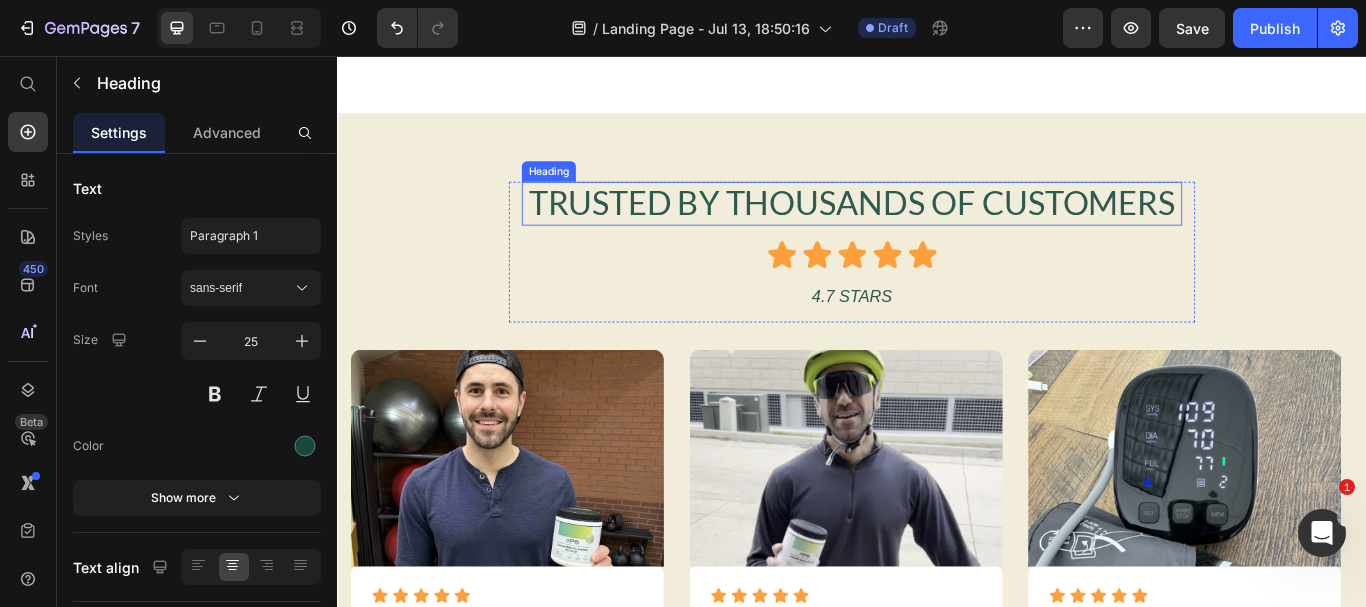 click on "Trusted By Thousands Of Customers" at bounding box center (937, 227) 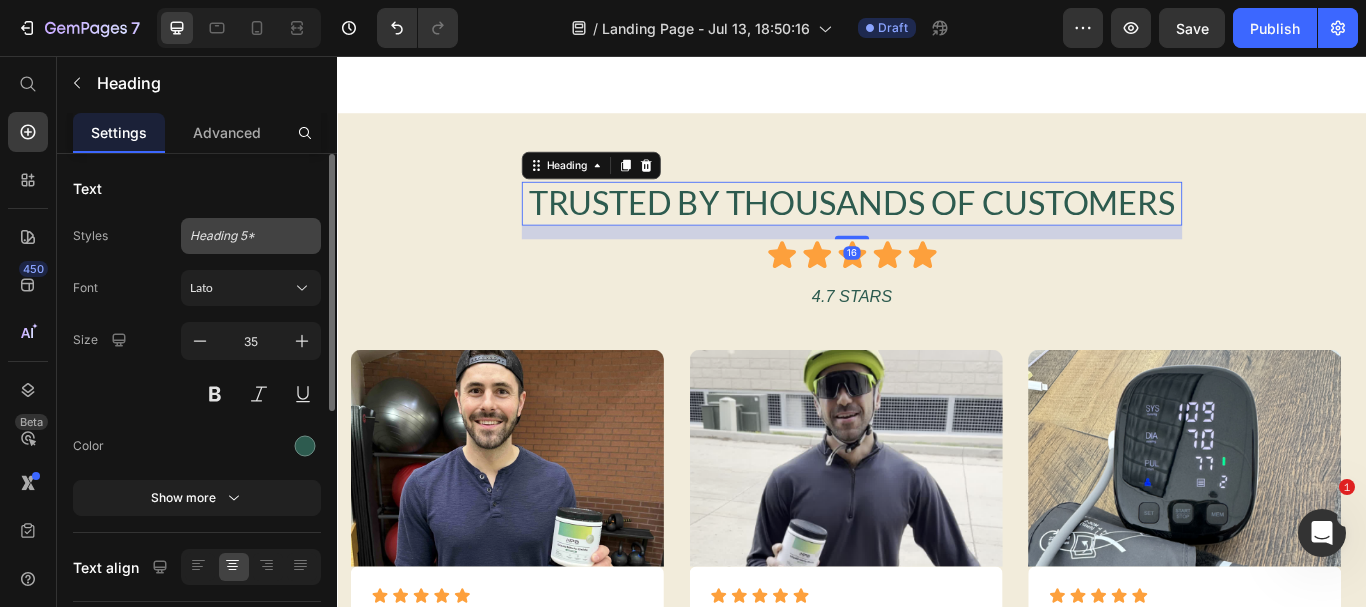 click on "Heading 5*" at bounding box center [239, 236] 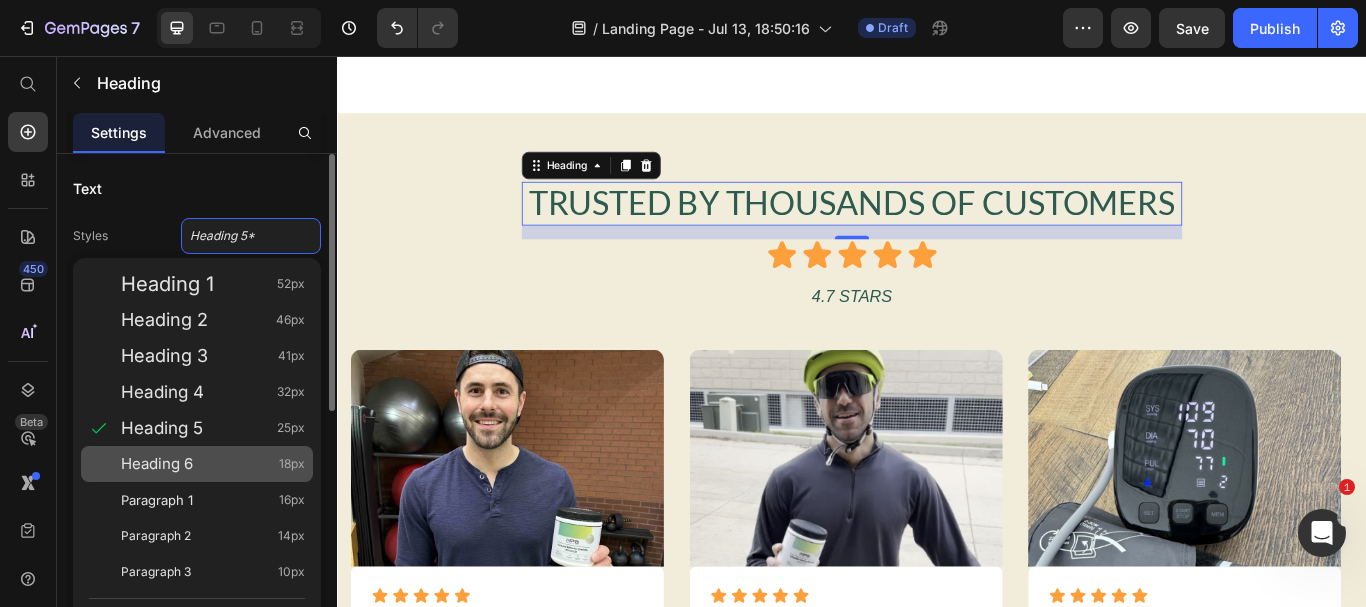 click on "Heading 6 18px" 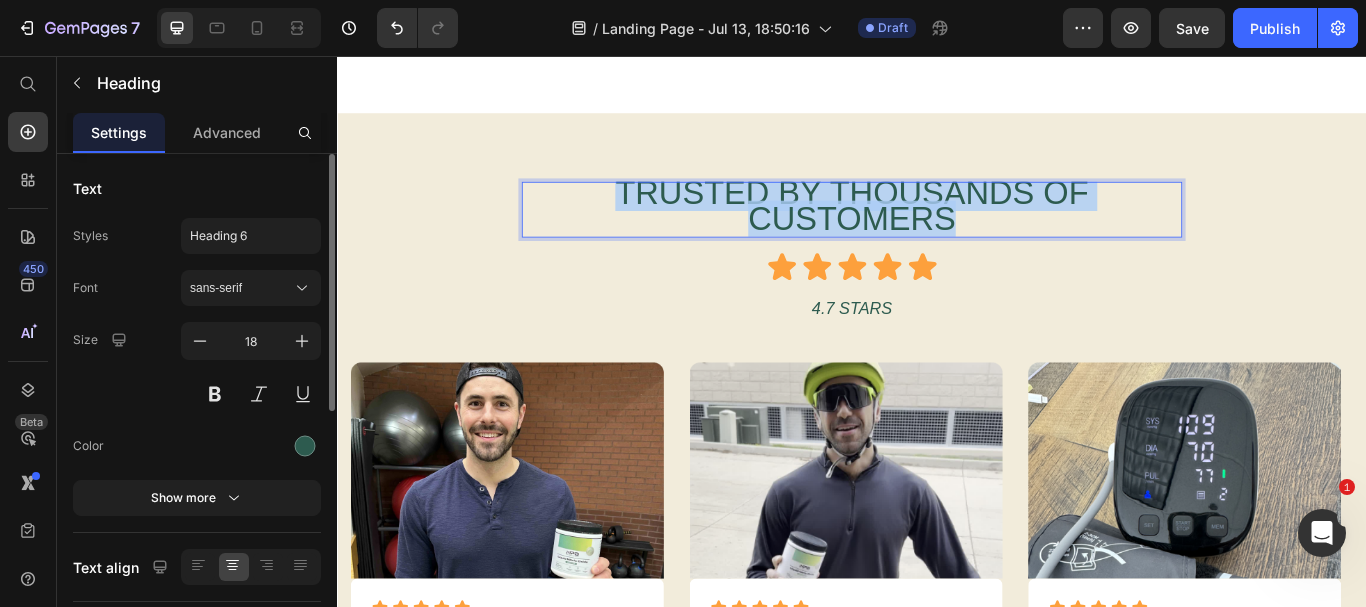 click on "Trusted By Thousands Of Customers" at bounding box center [937, 231] 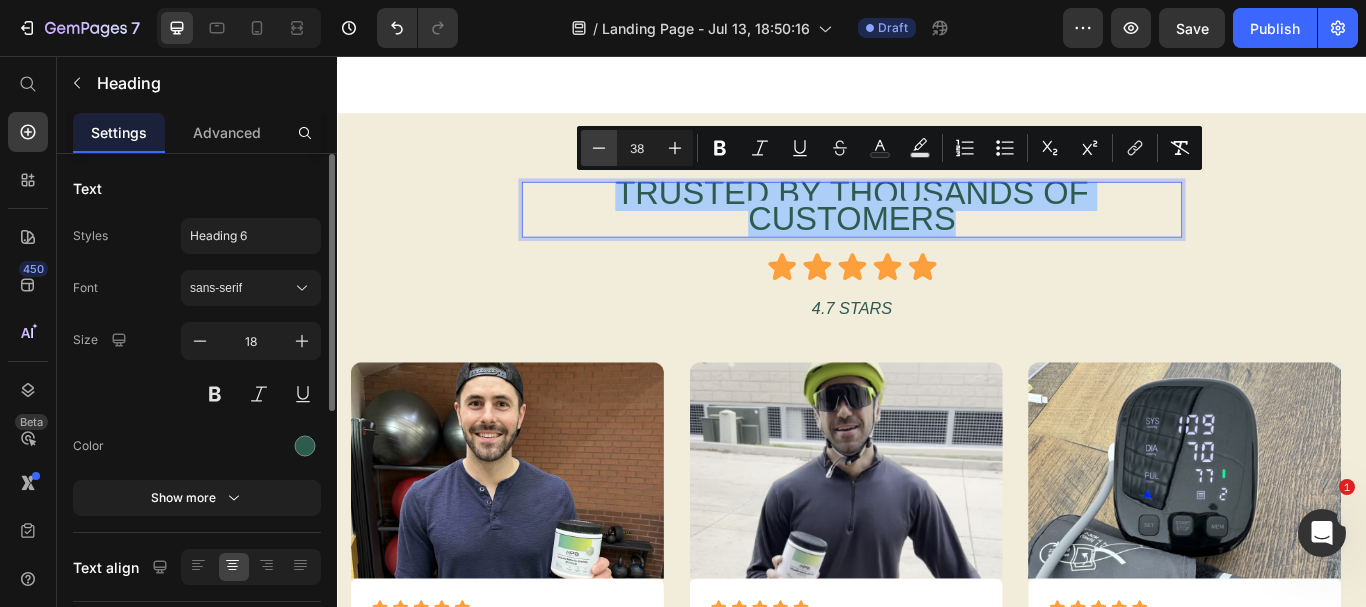 click 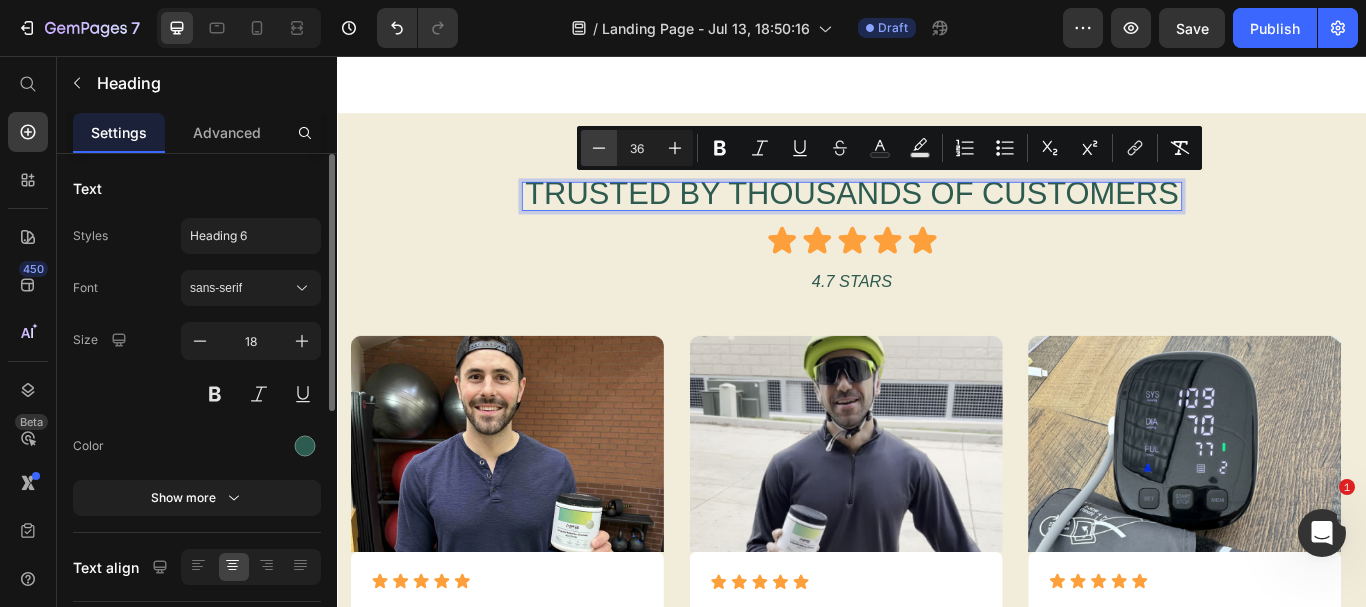 click 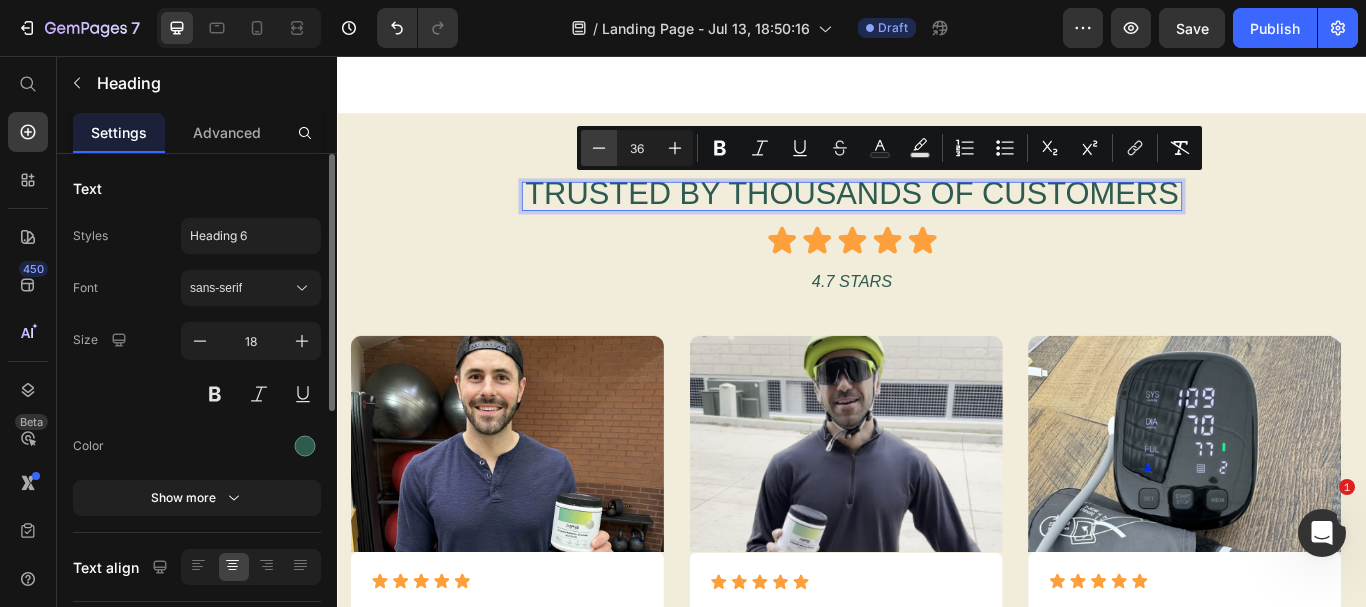 click 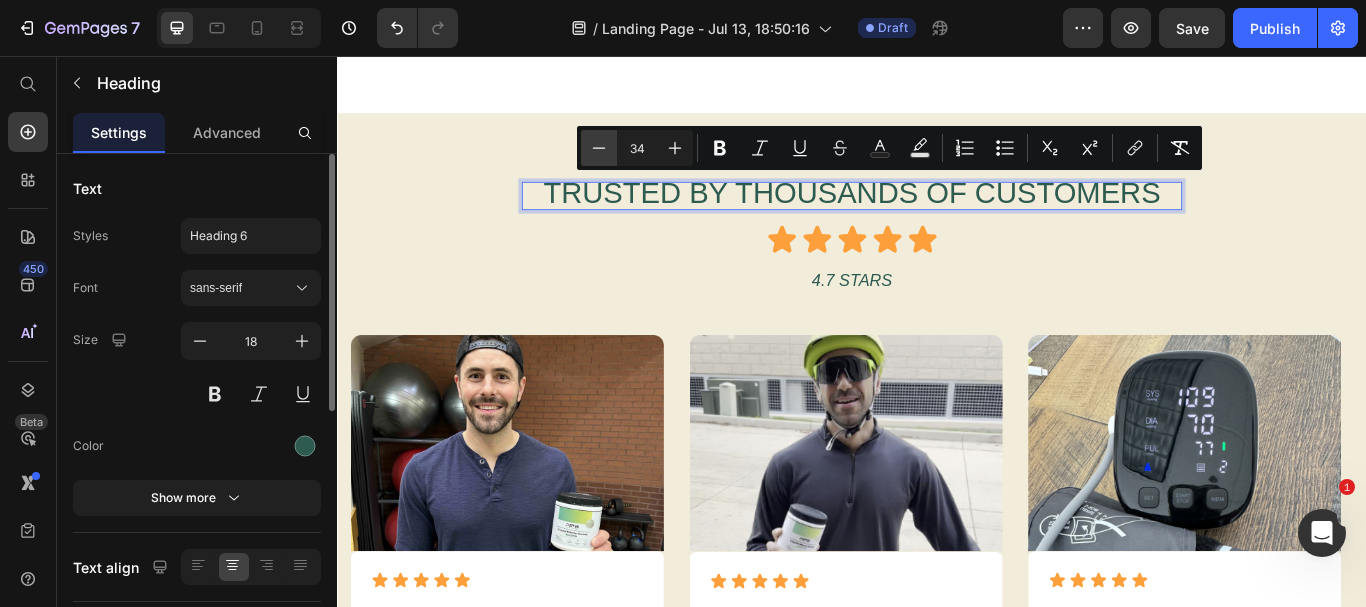 click 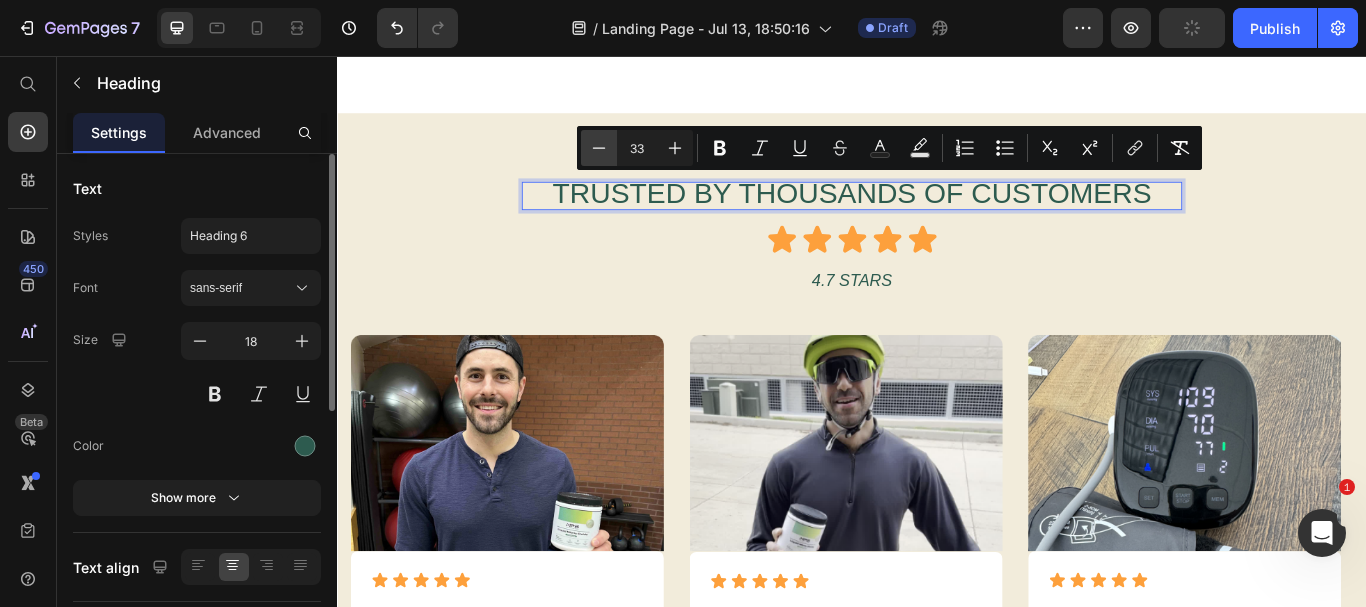 click 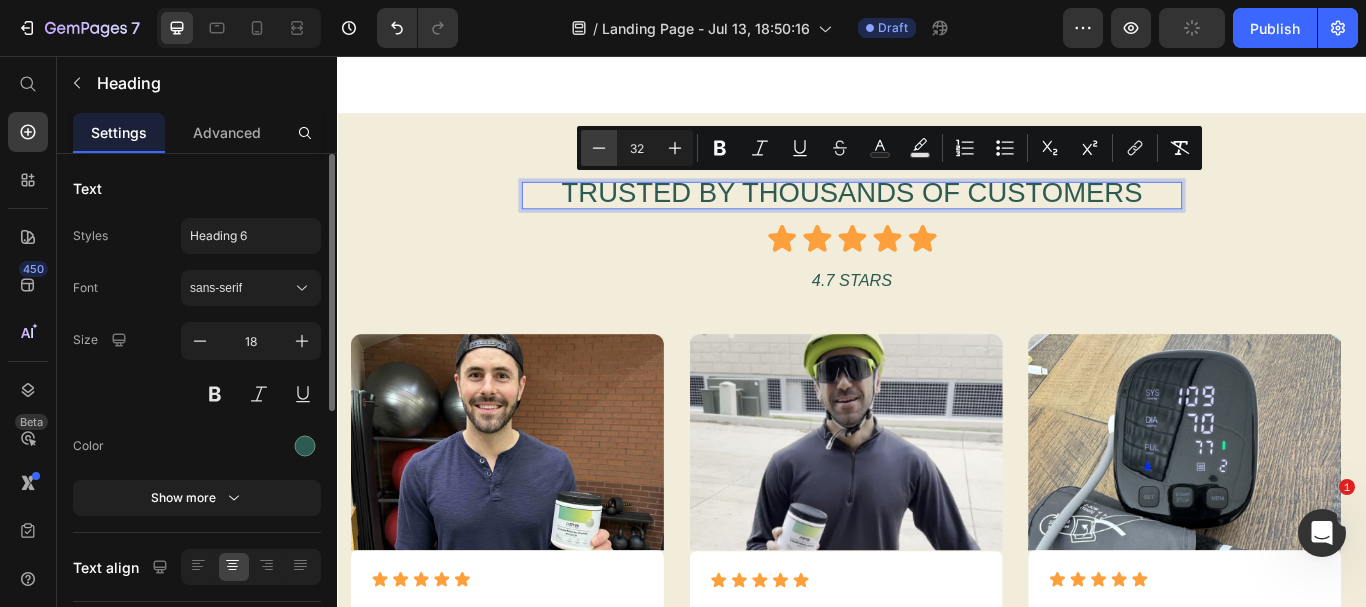 click 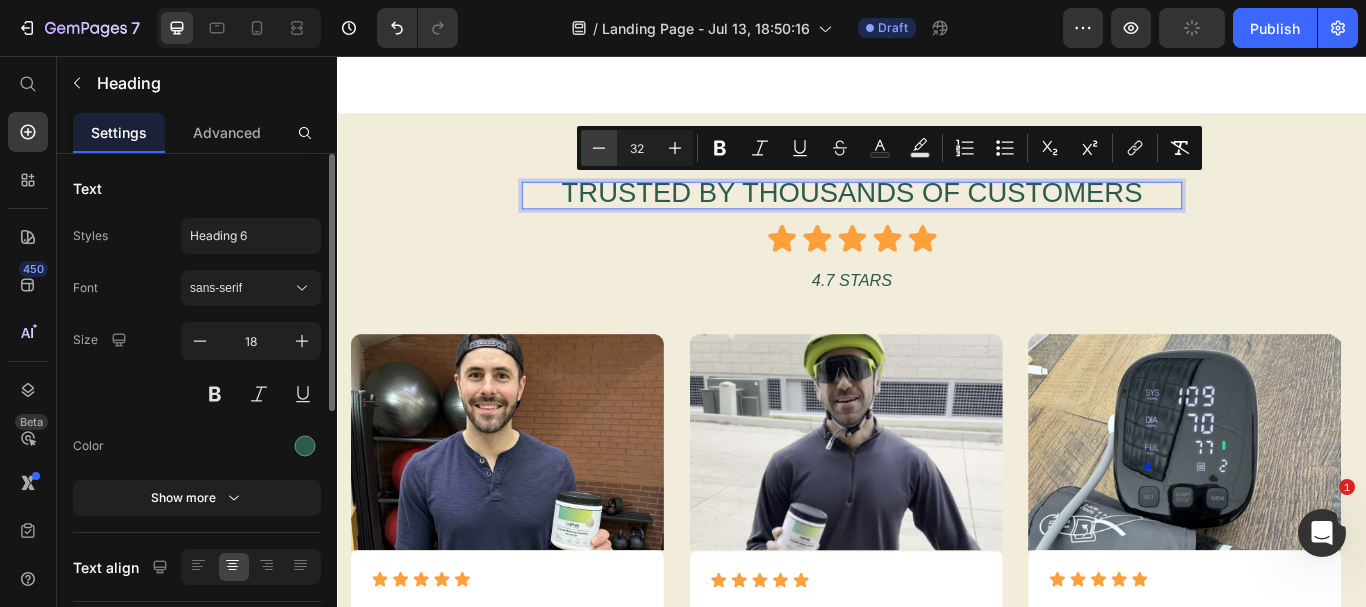 click 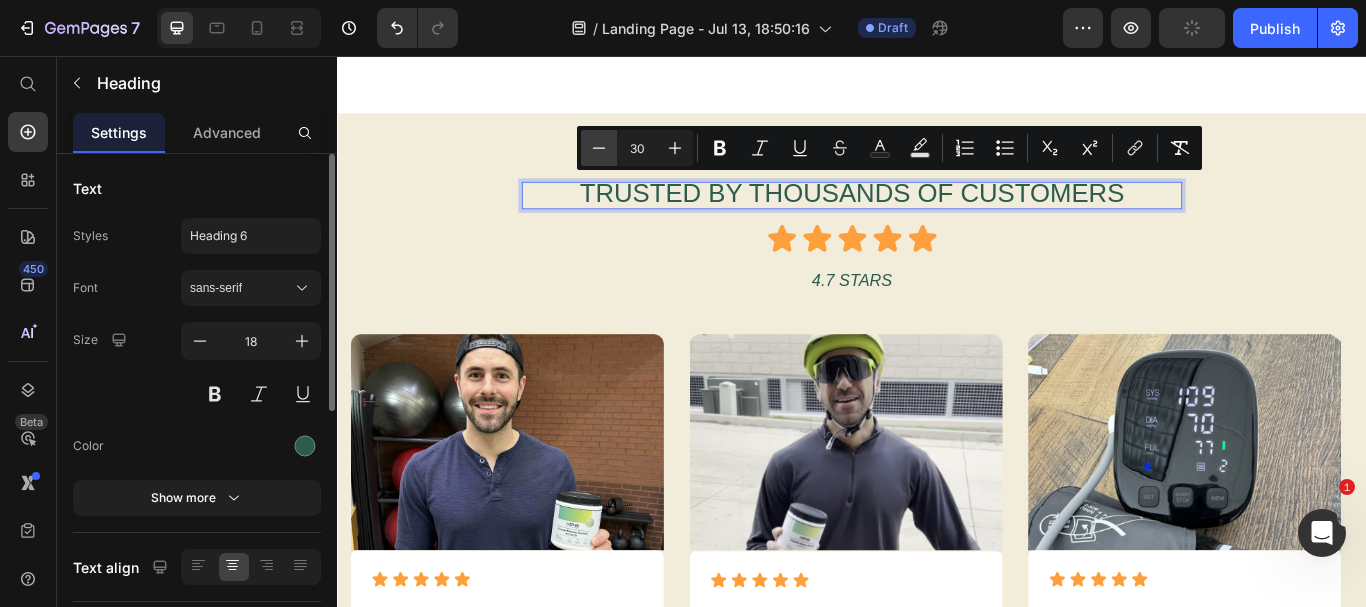 click 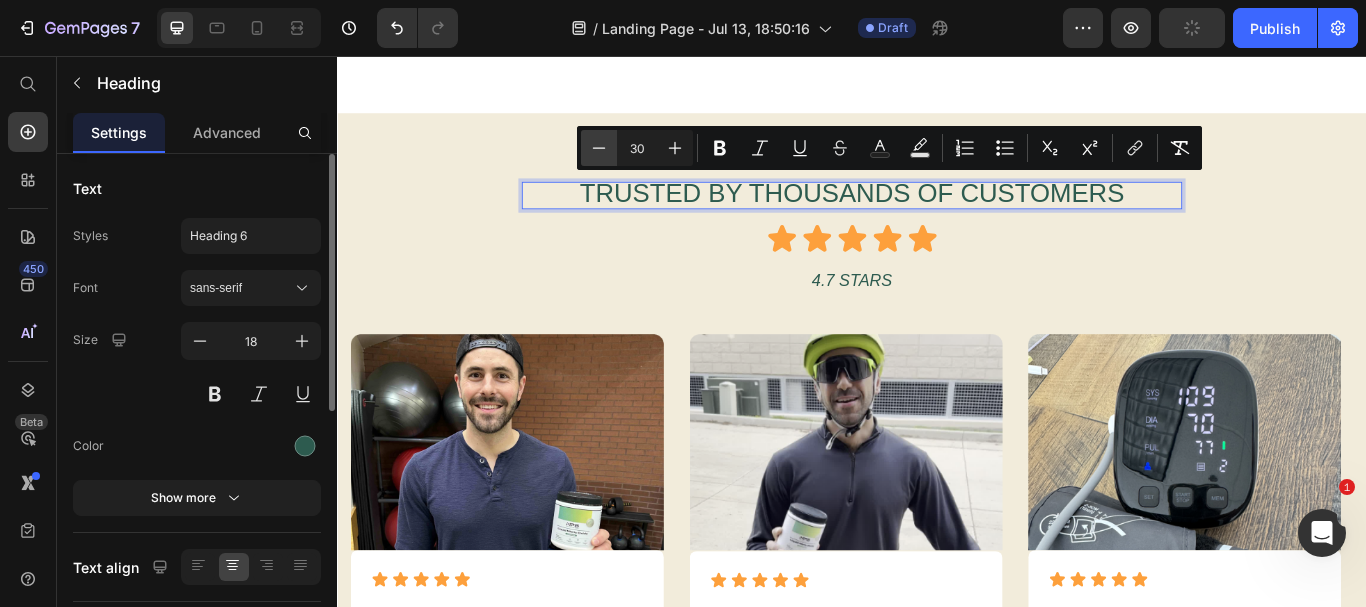 click 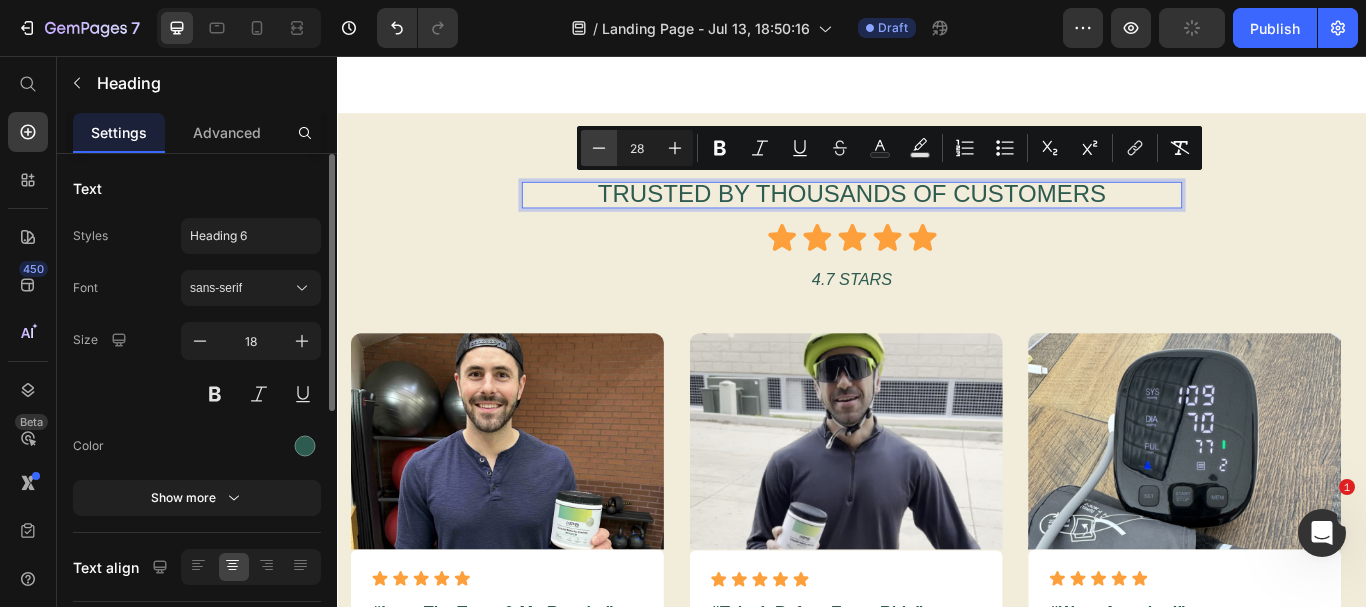 click 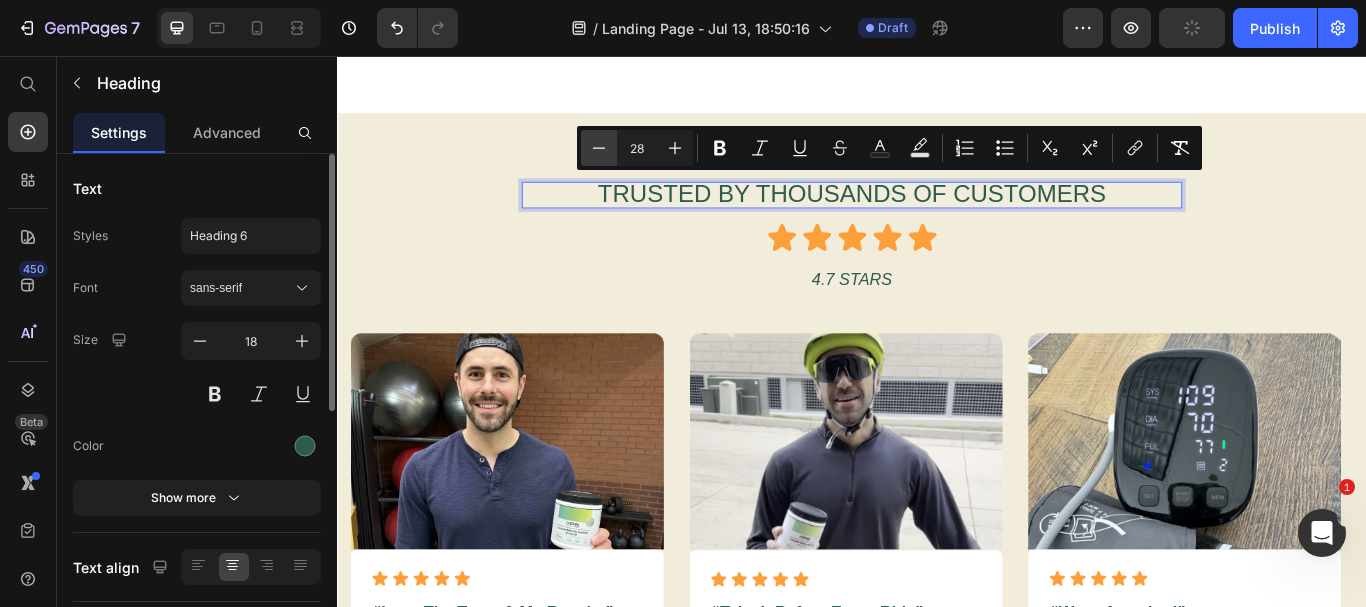 type on "27" 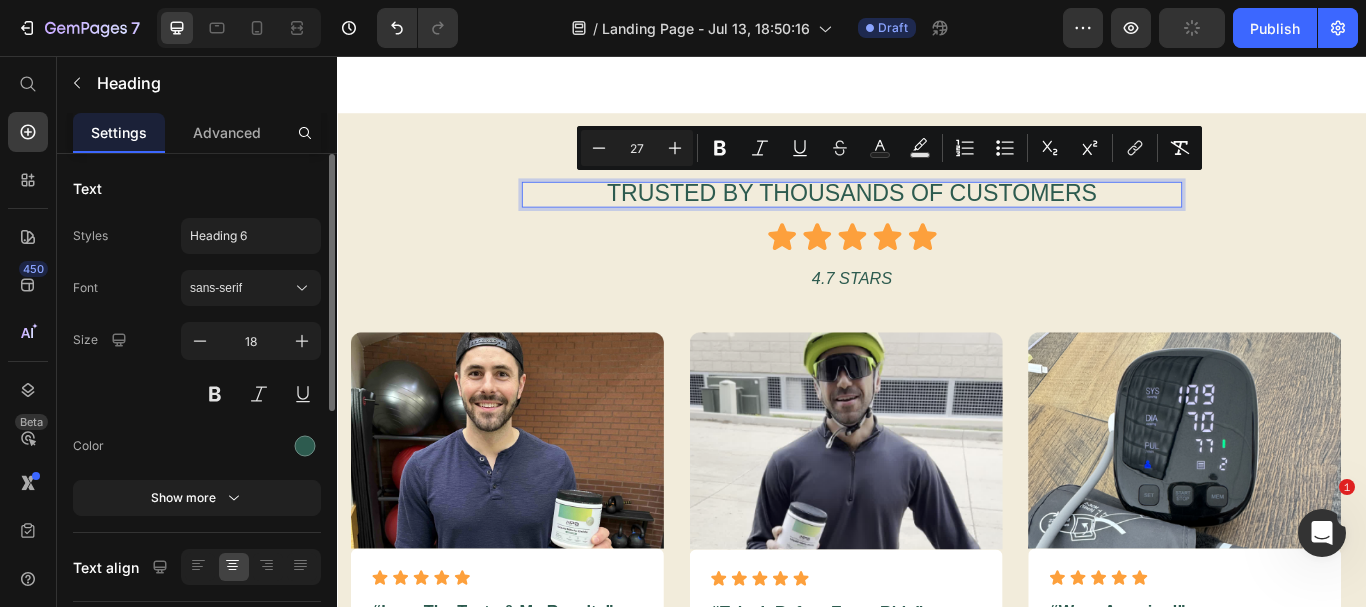 click on "Styles Heading 6 Font sans-serif Size 18 Color Show more" 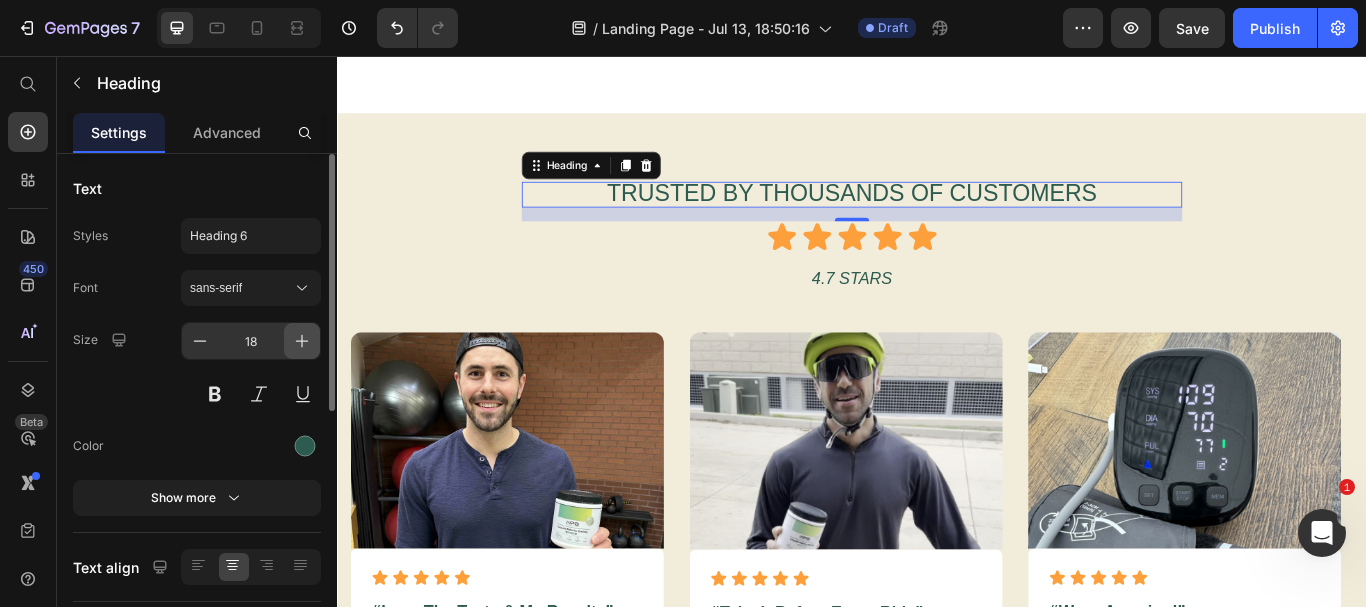 click 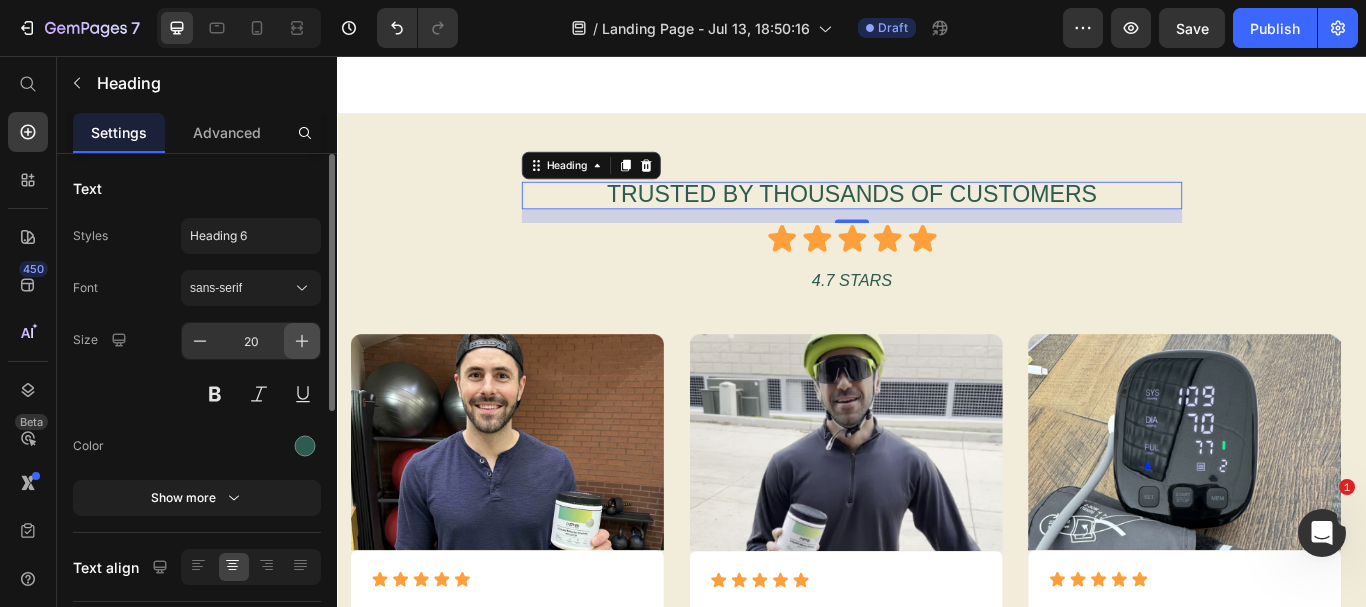 click 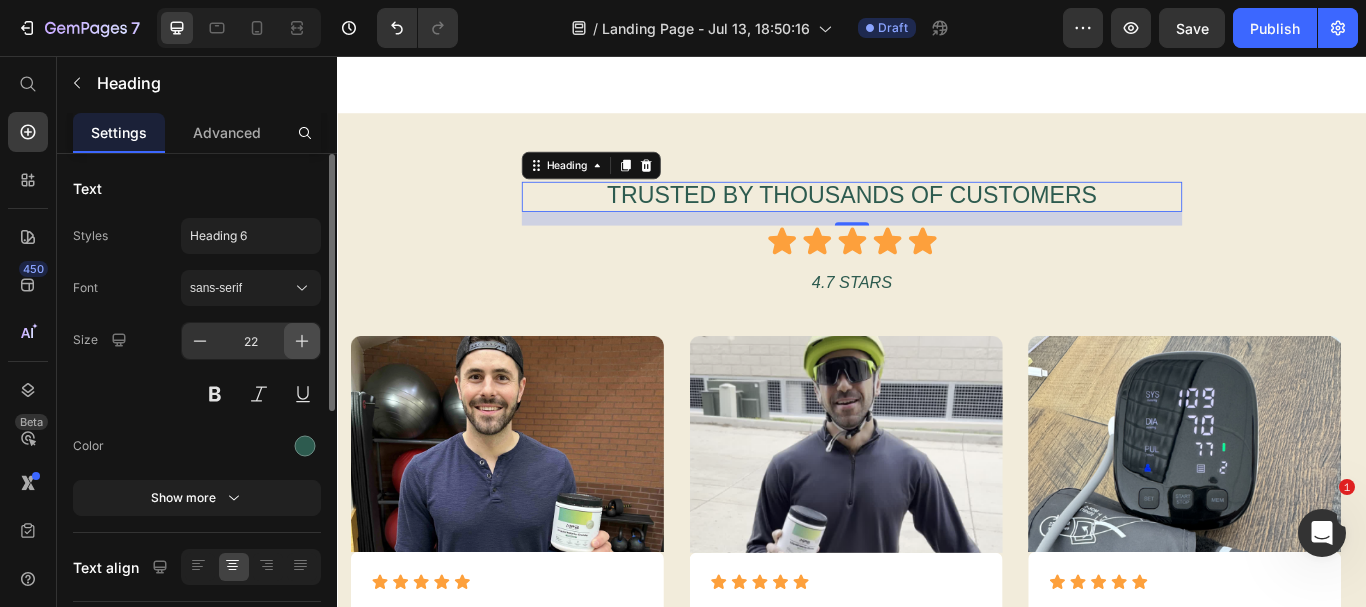 click 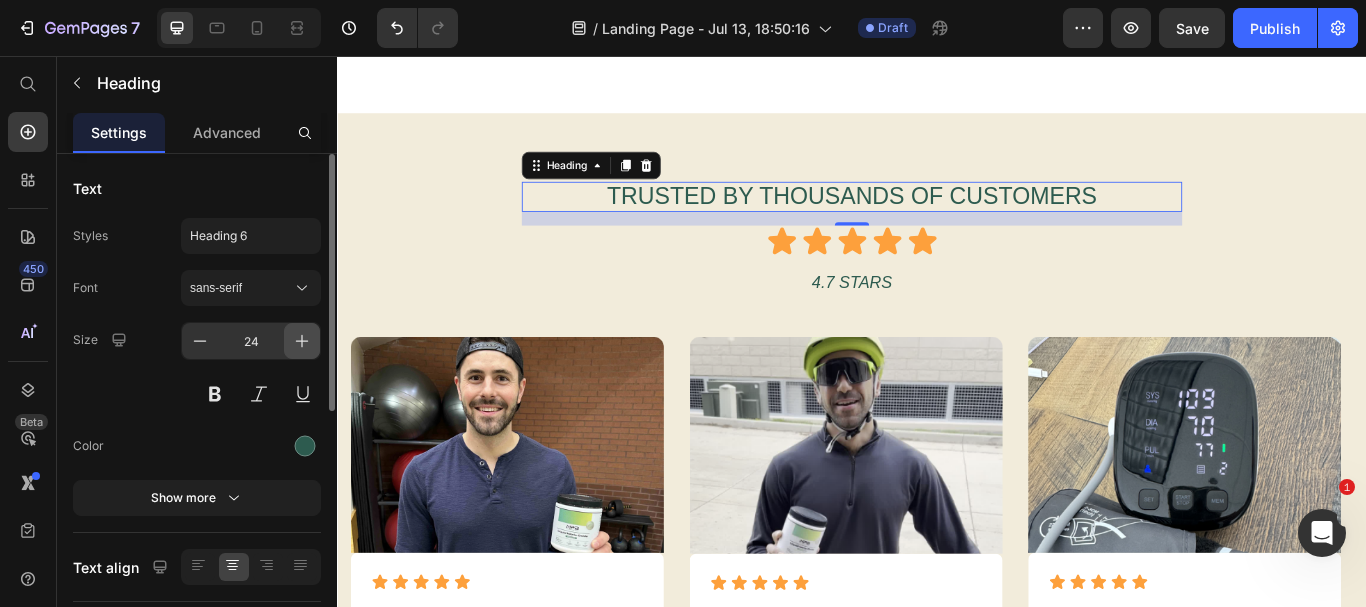 click 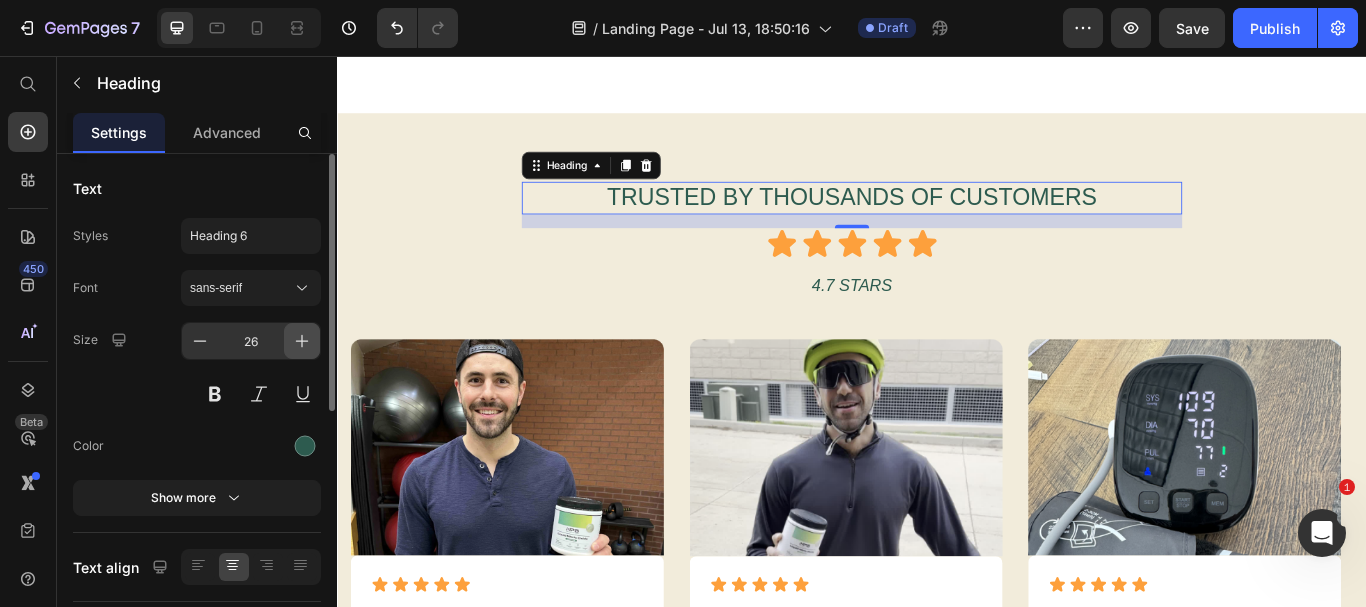 click 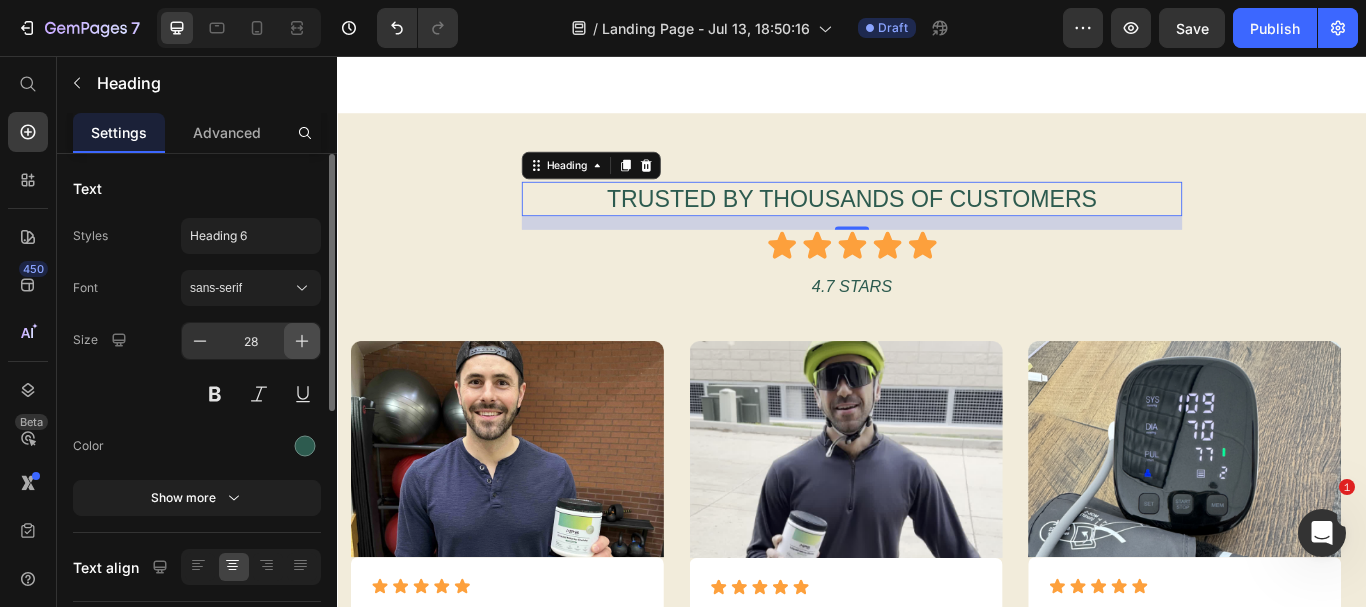click 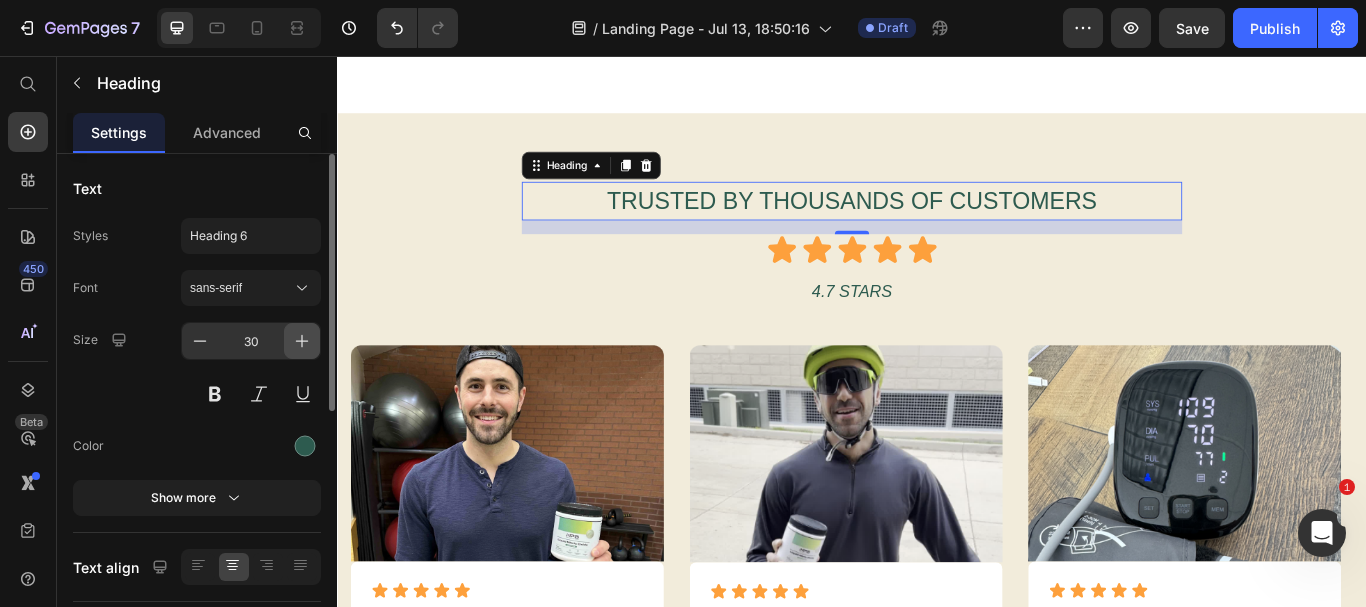 click 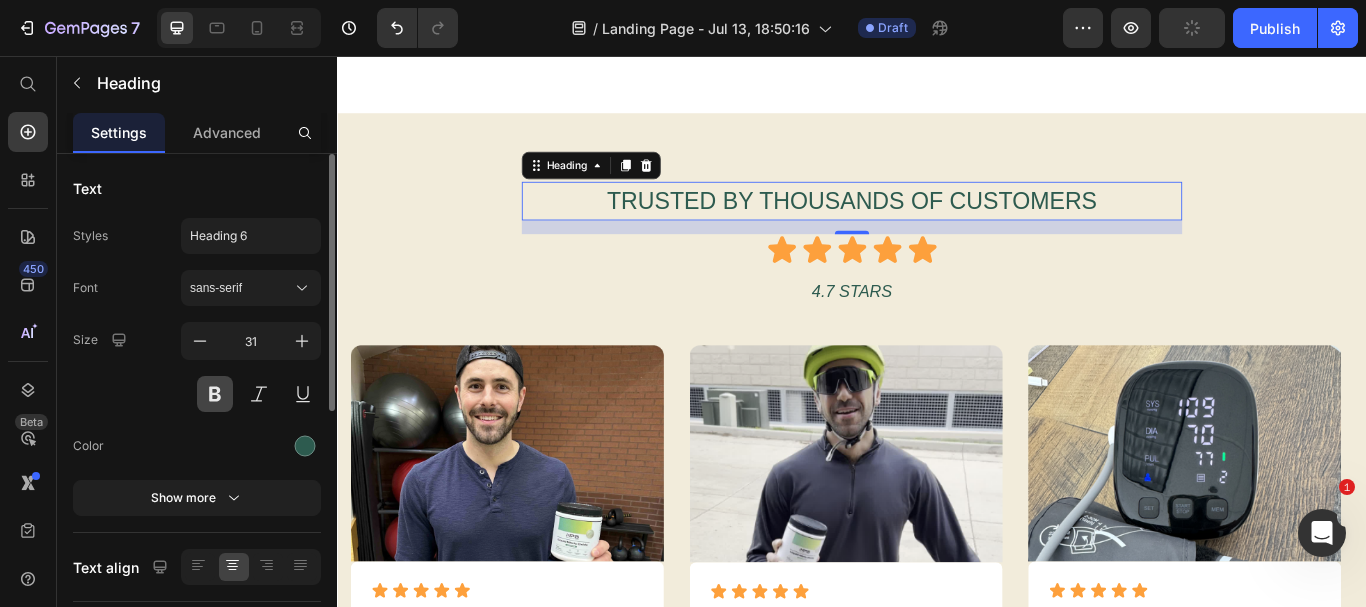 click at bounding box center [215, 394] 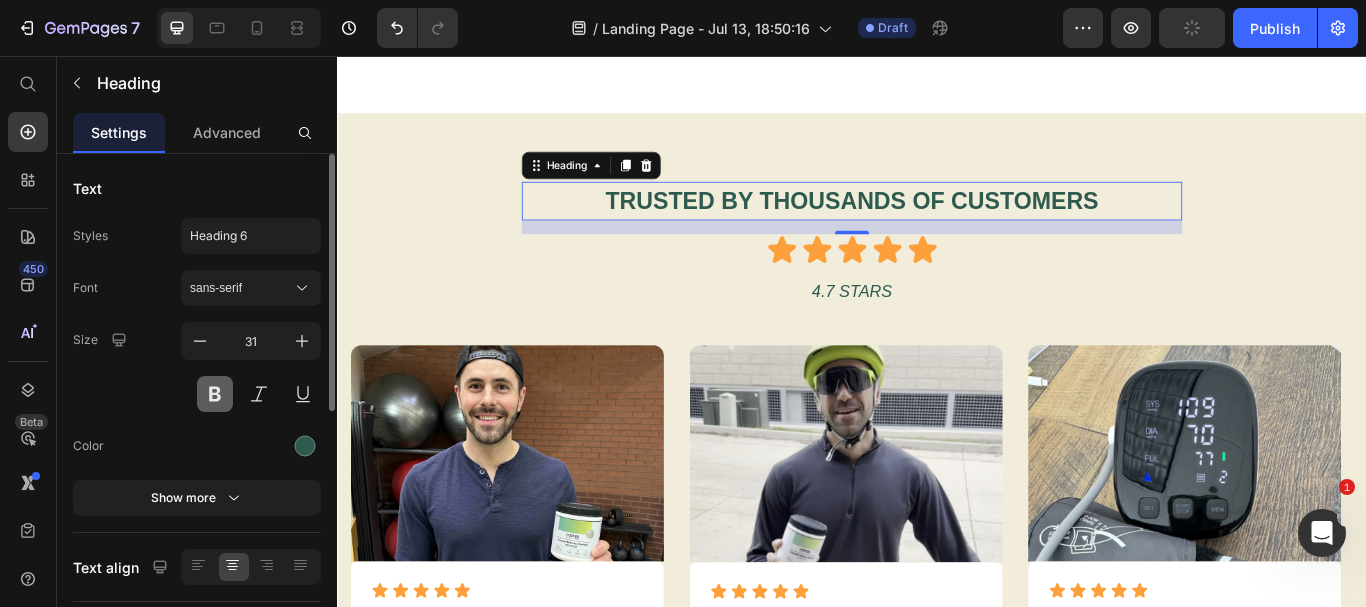 click at bounding box center [215, 394] 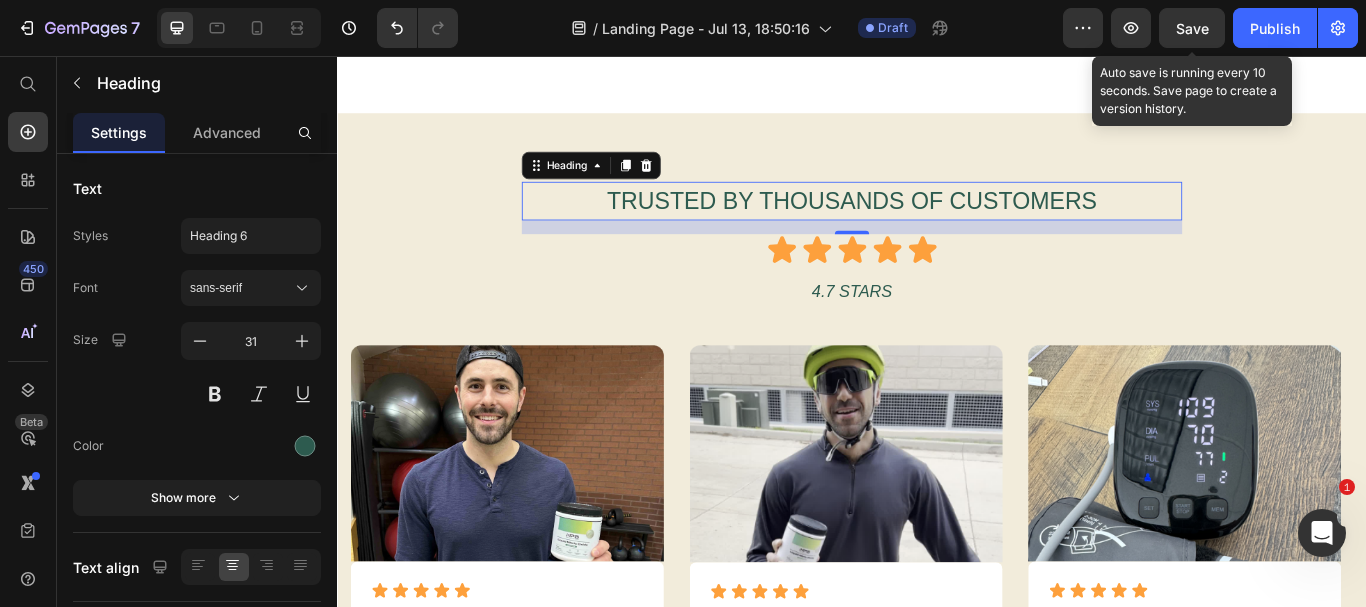 click on "Save" at bounding box center (1192, 28) 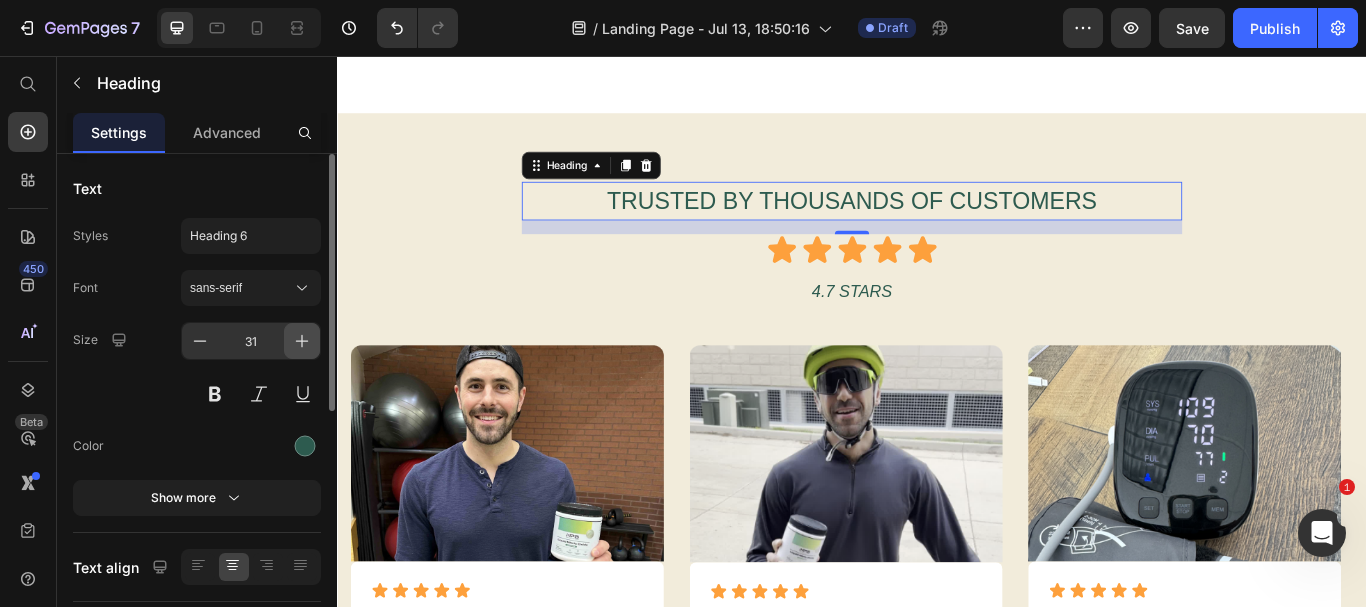 click 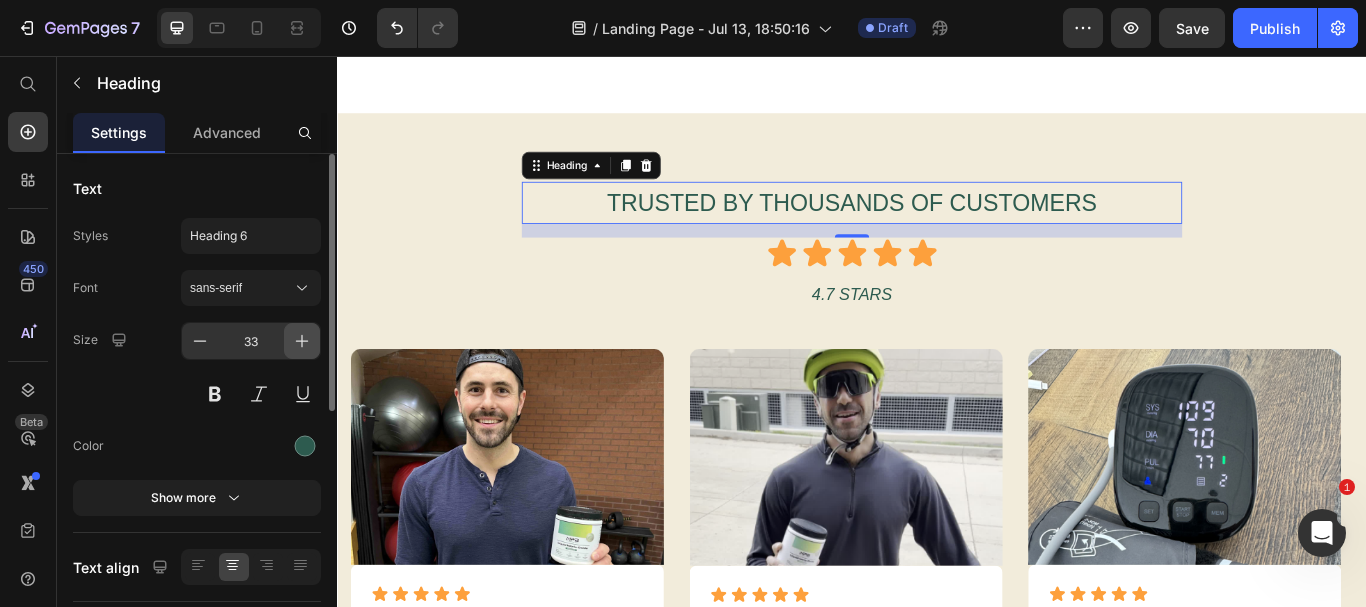 click 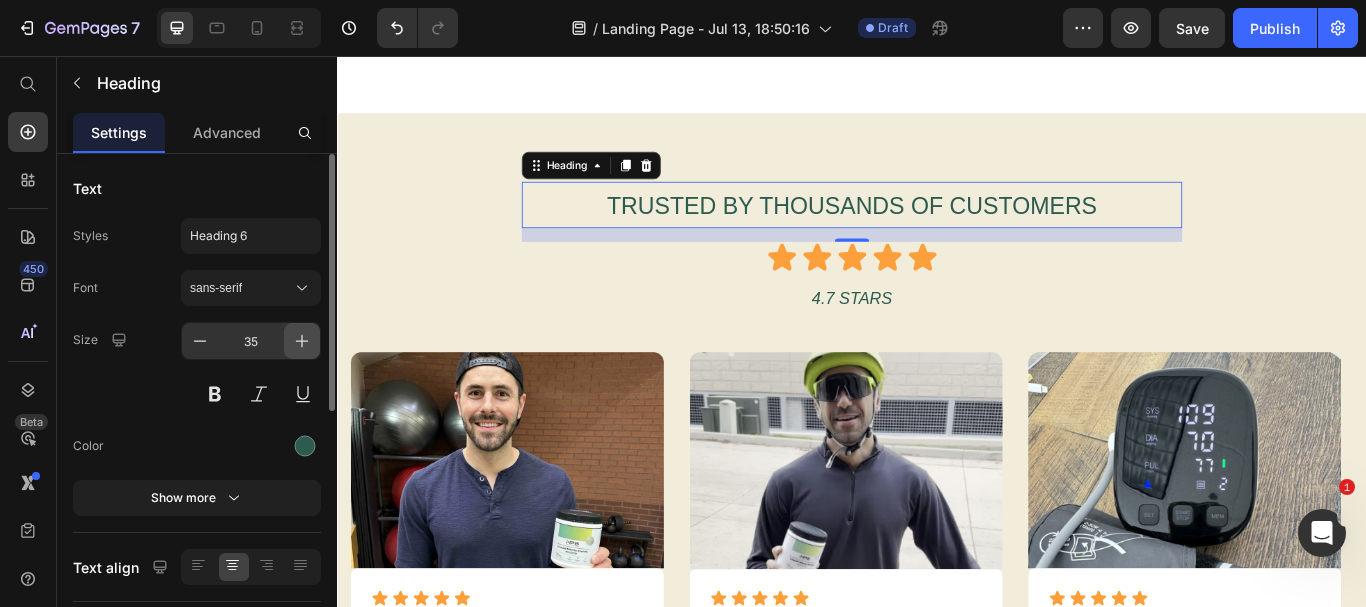 click 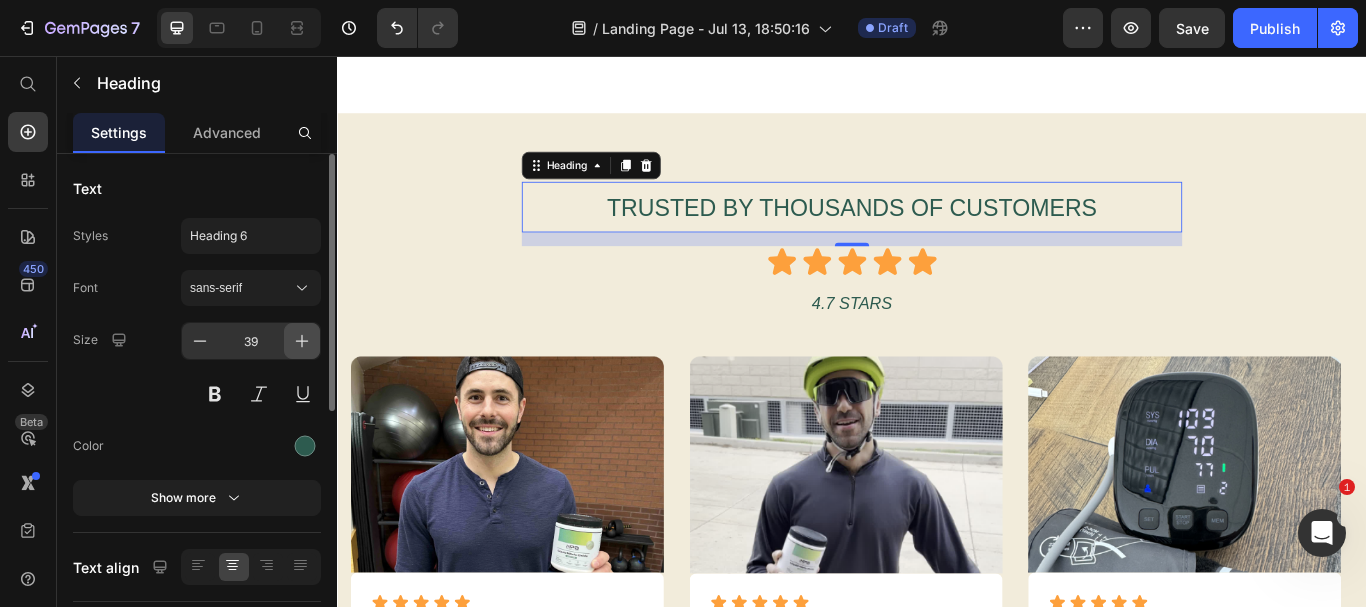 click 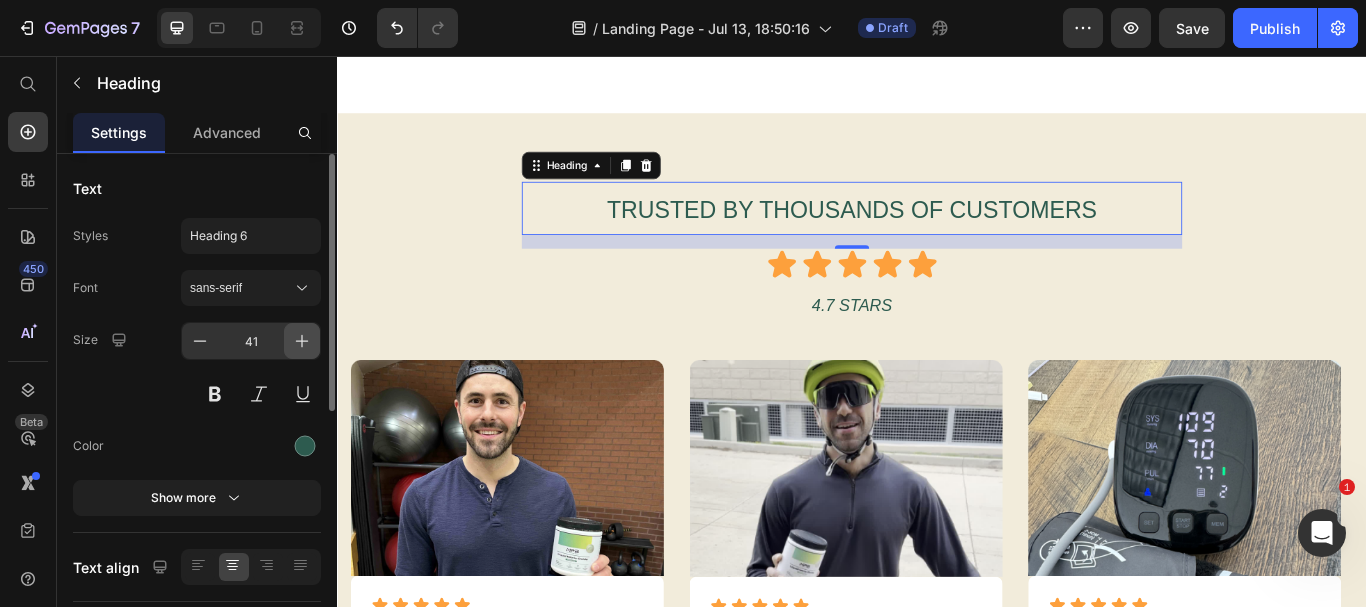 click 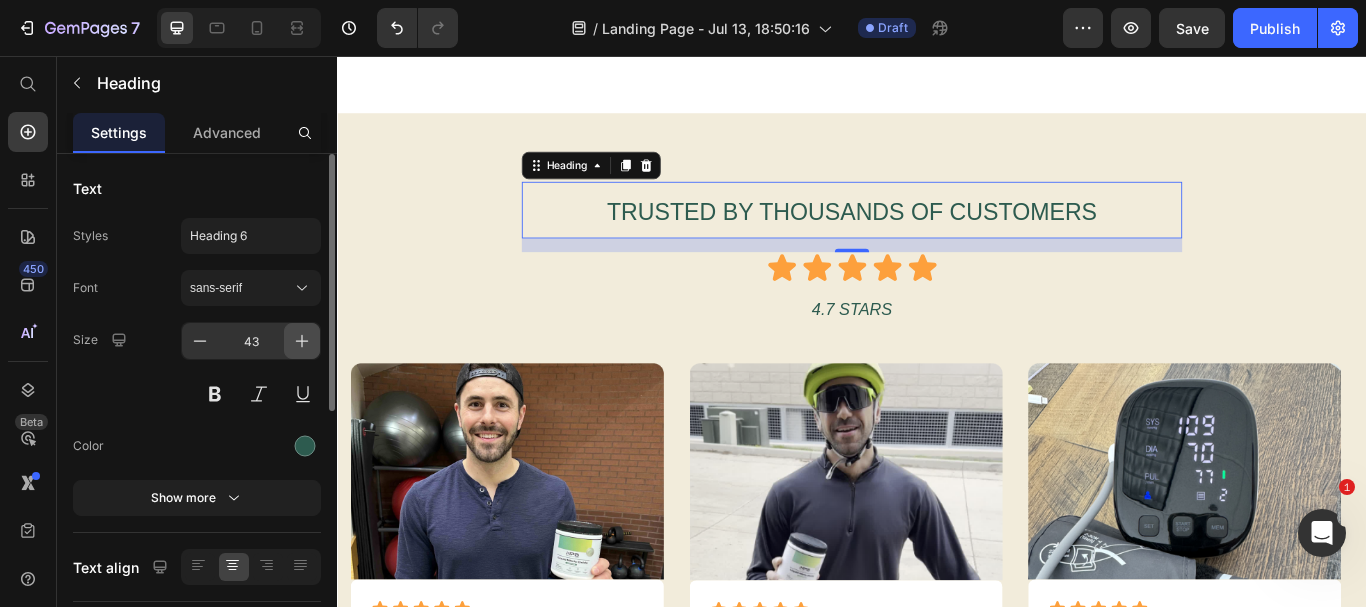 click 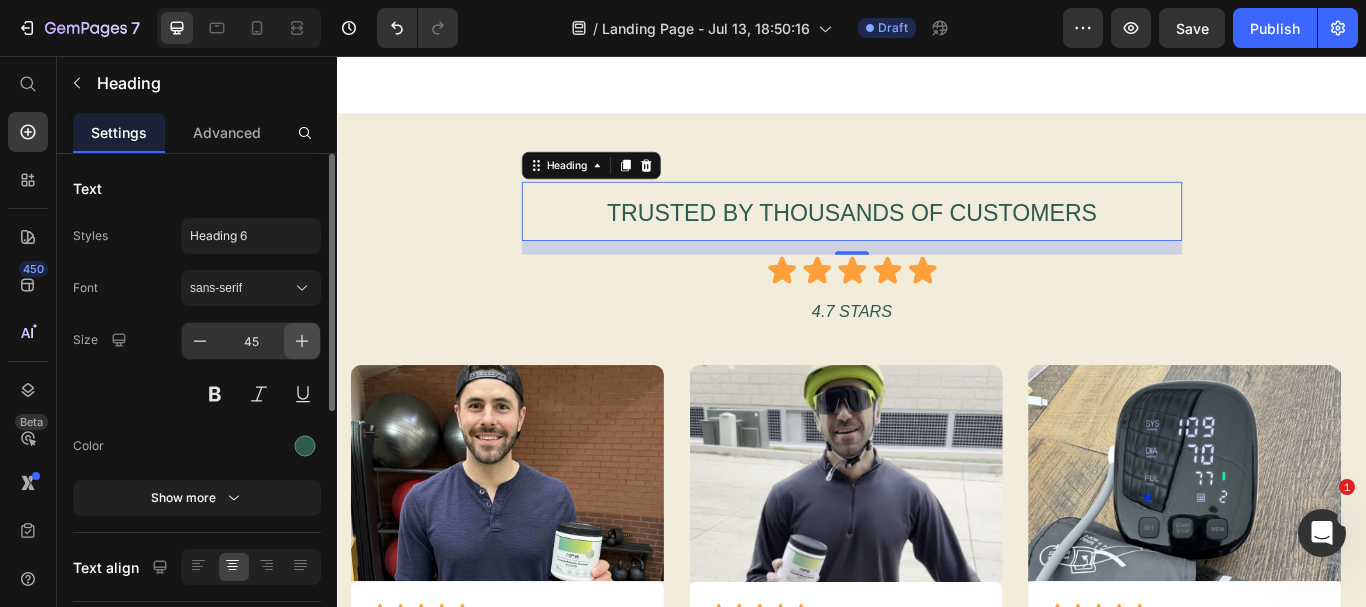 click 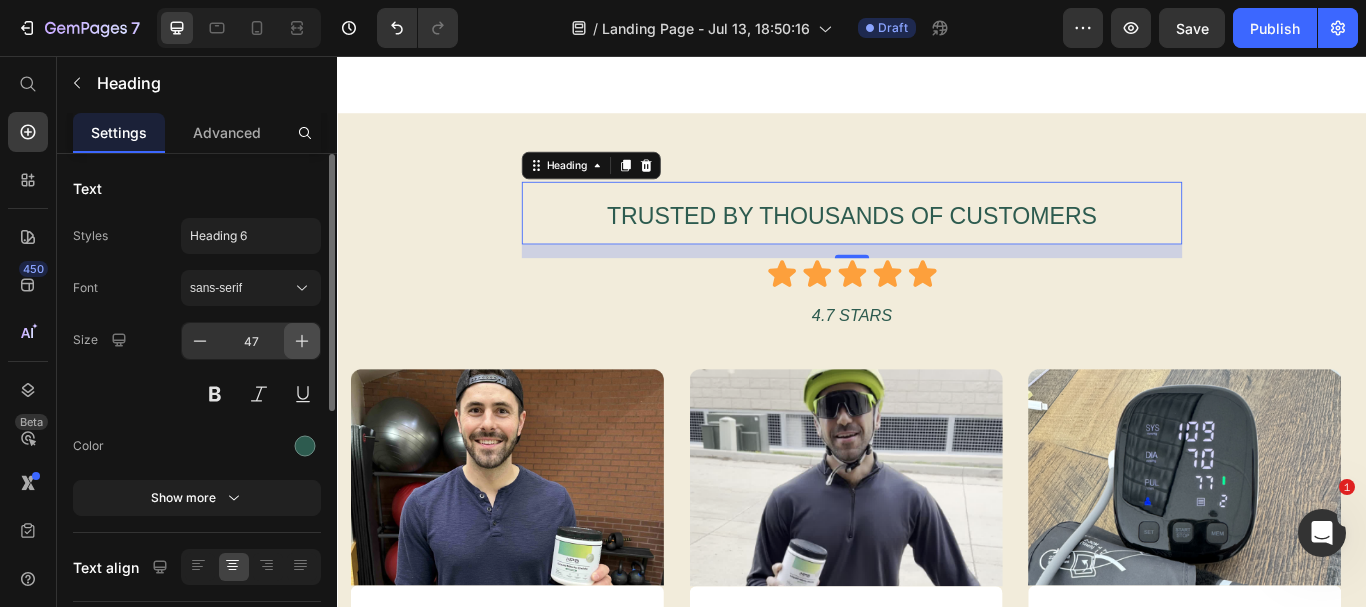 click 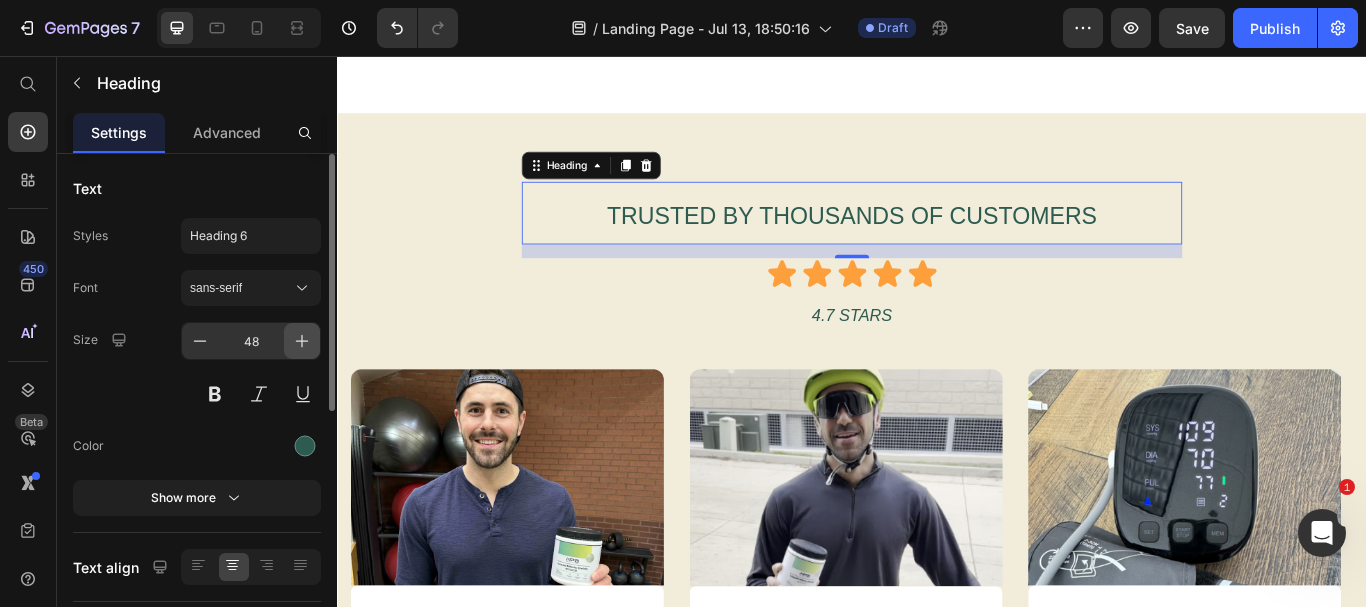 click 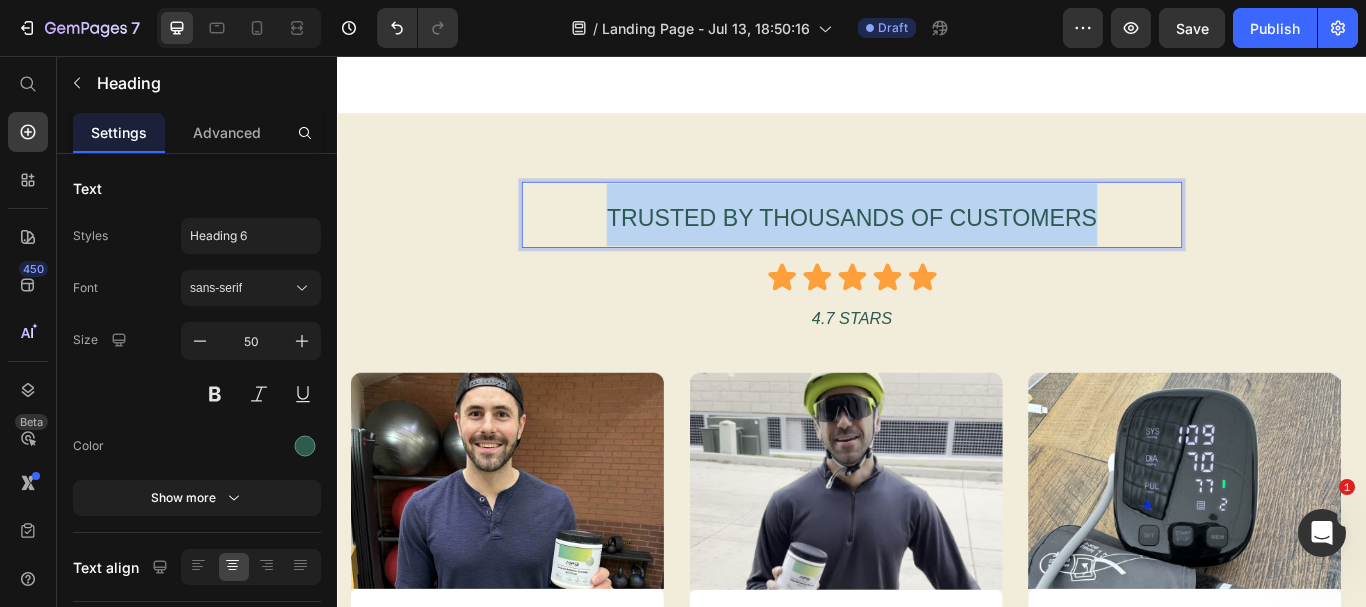 click on "Trusted By Thousands Of Customers" at bounding box center (937, 245) 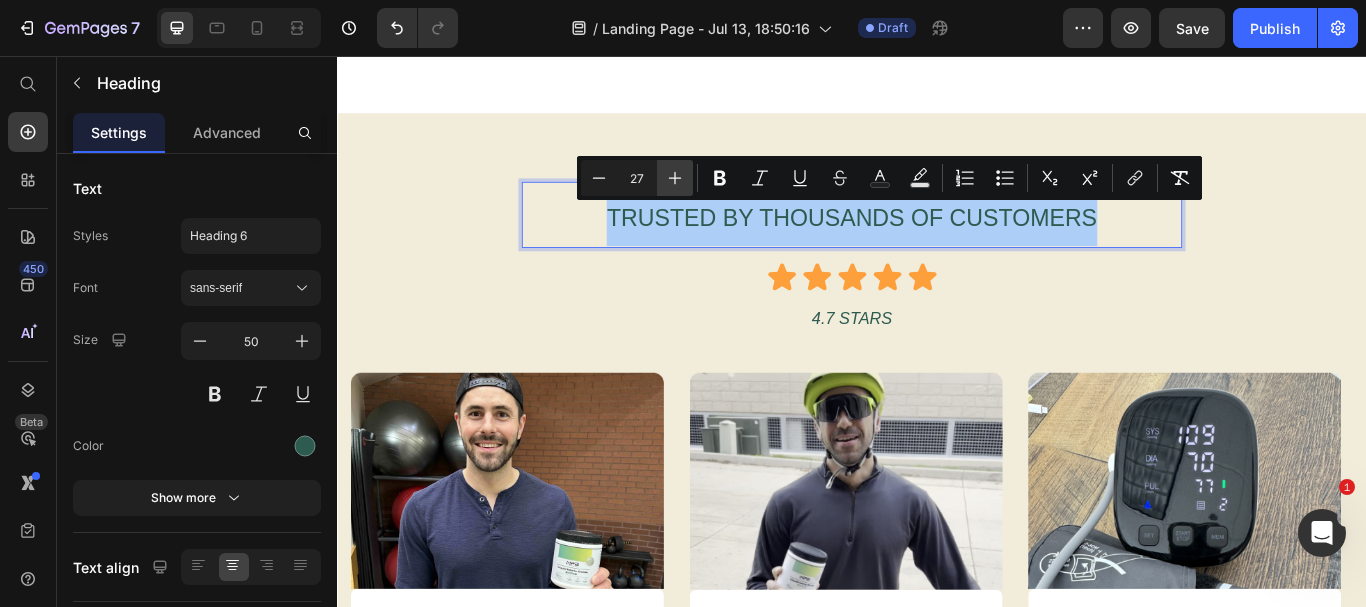 click 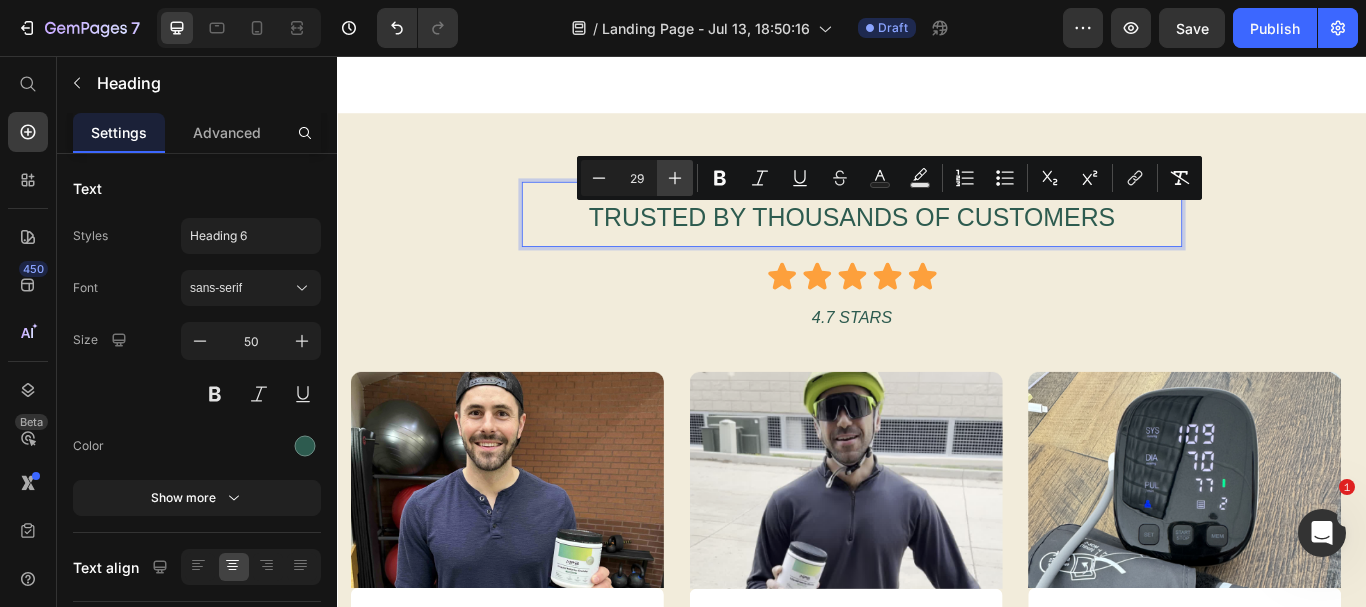 click 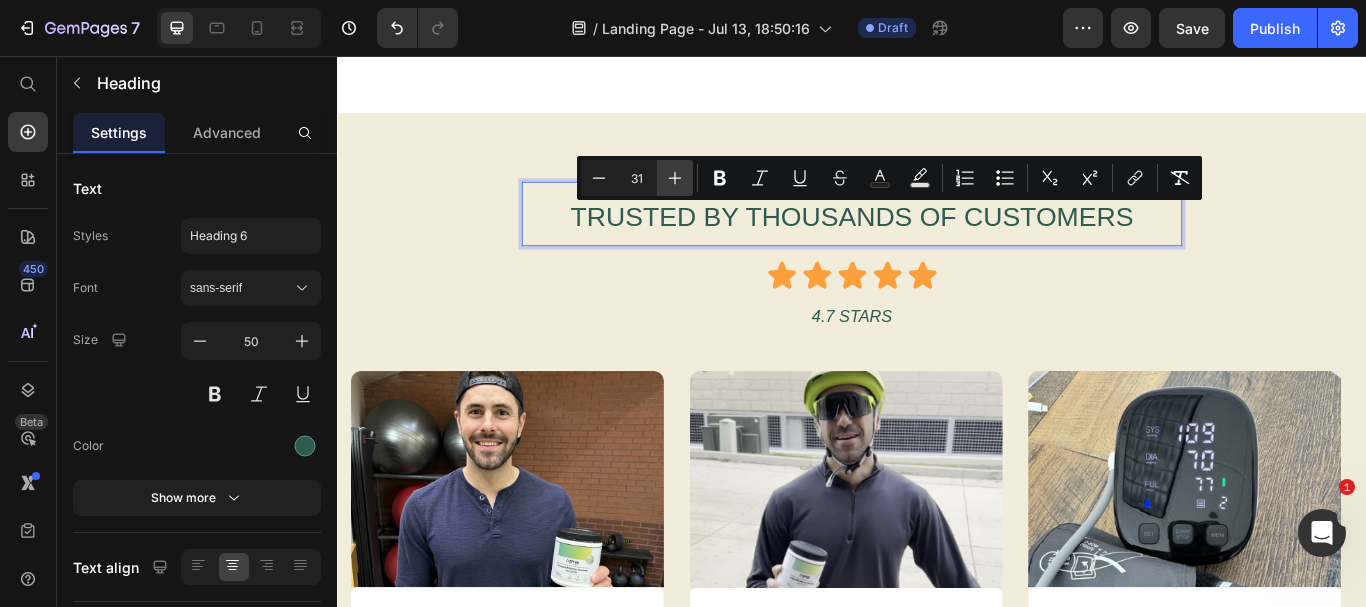 click 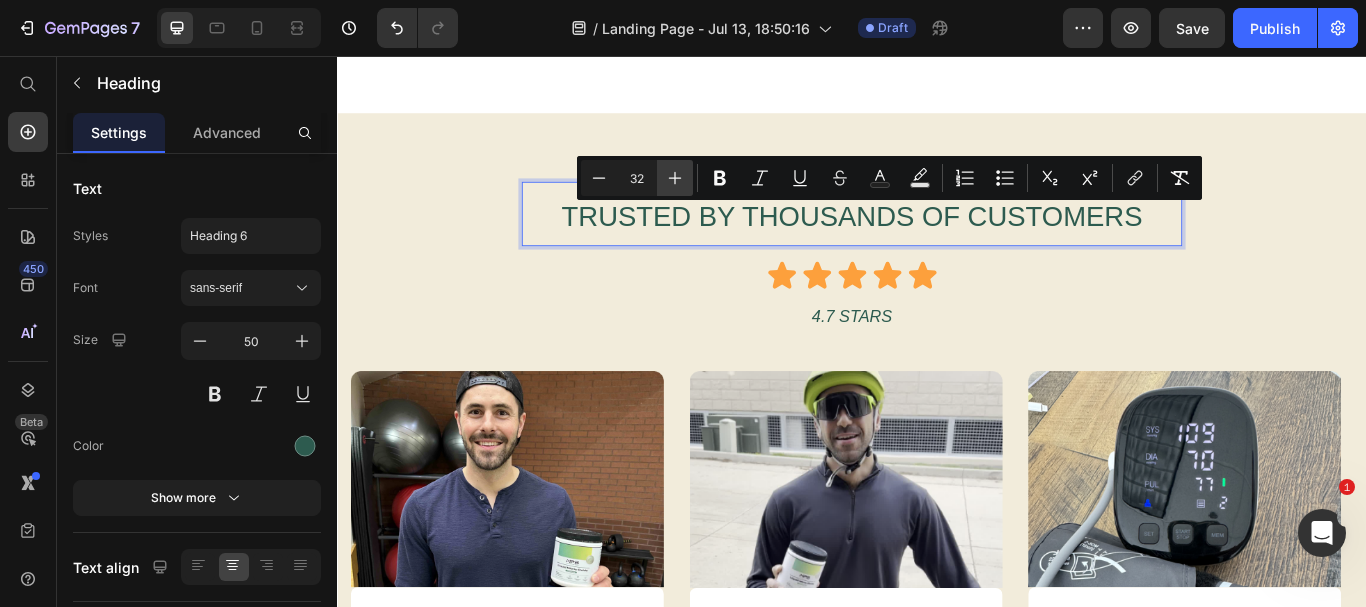 click 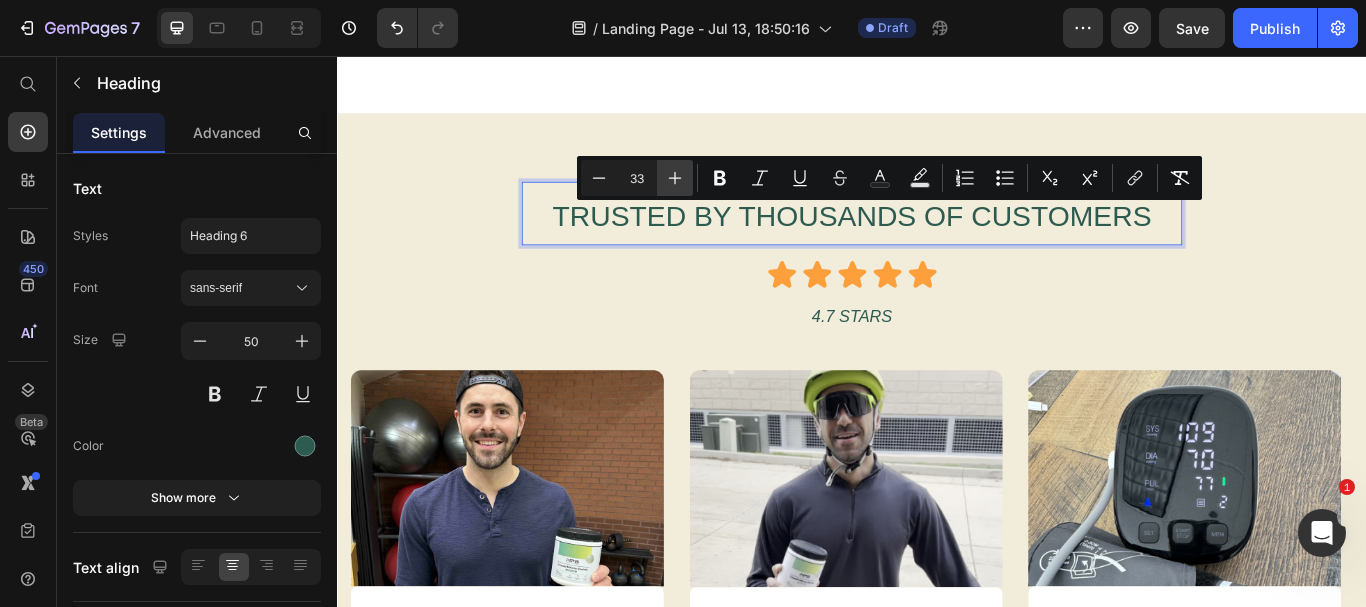 click 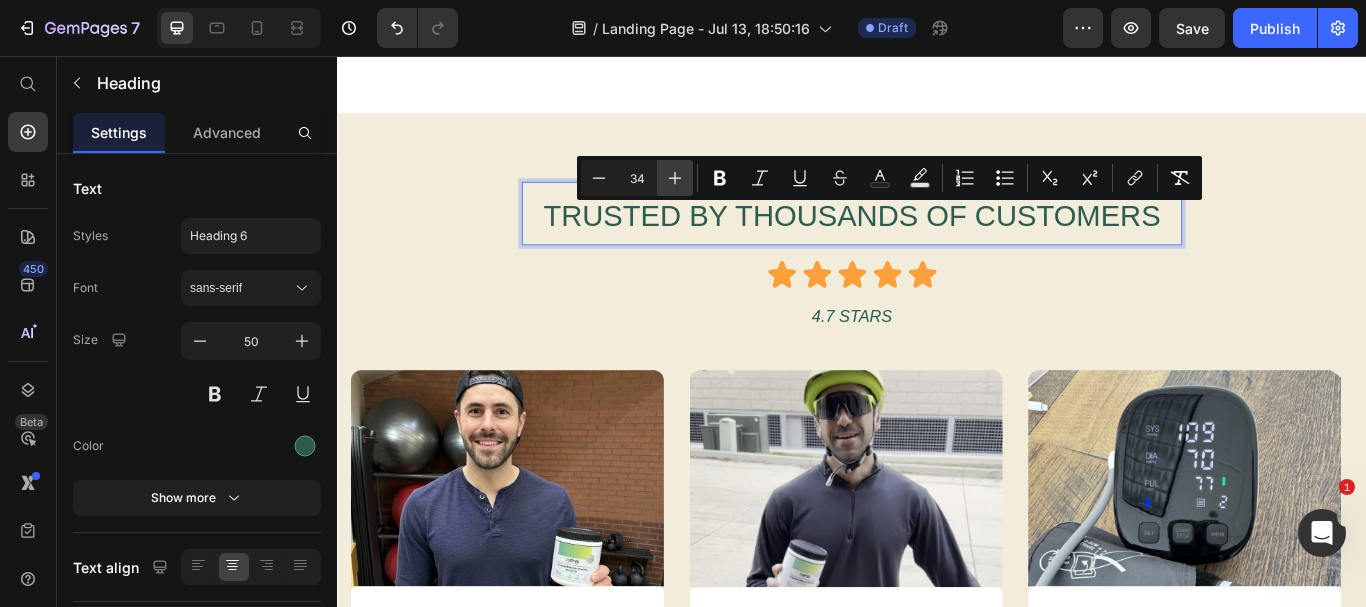 click 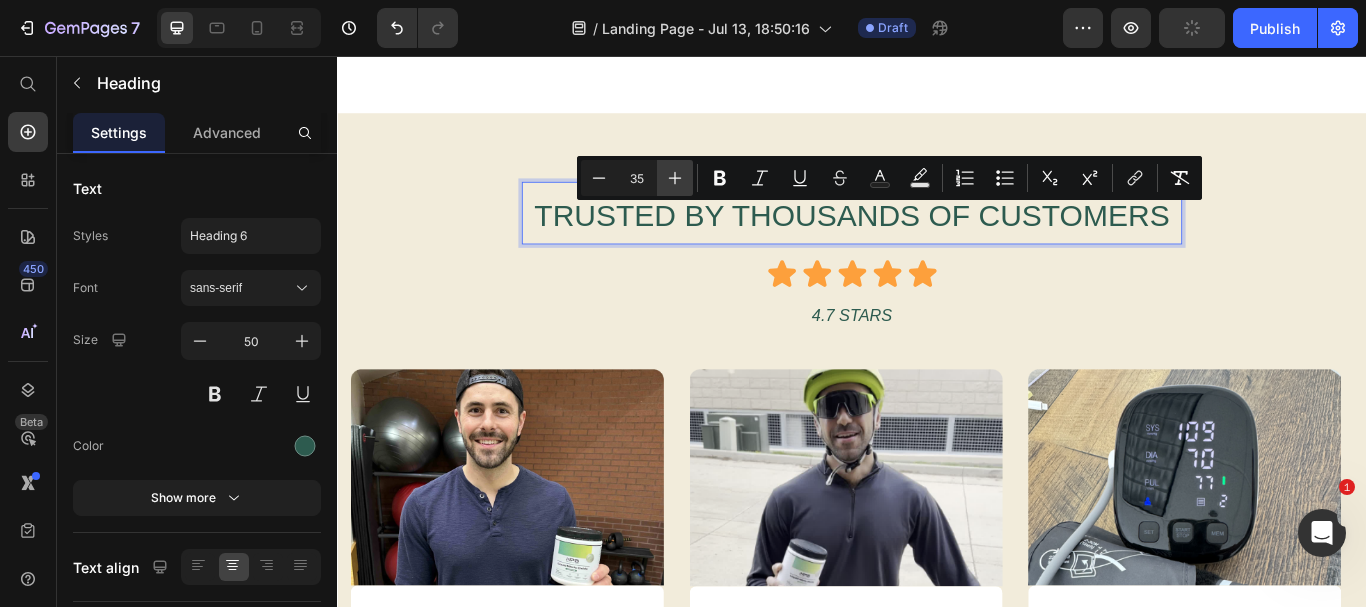 click 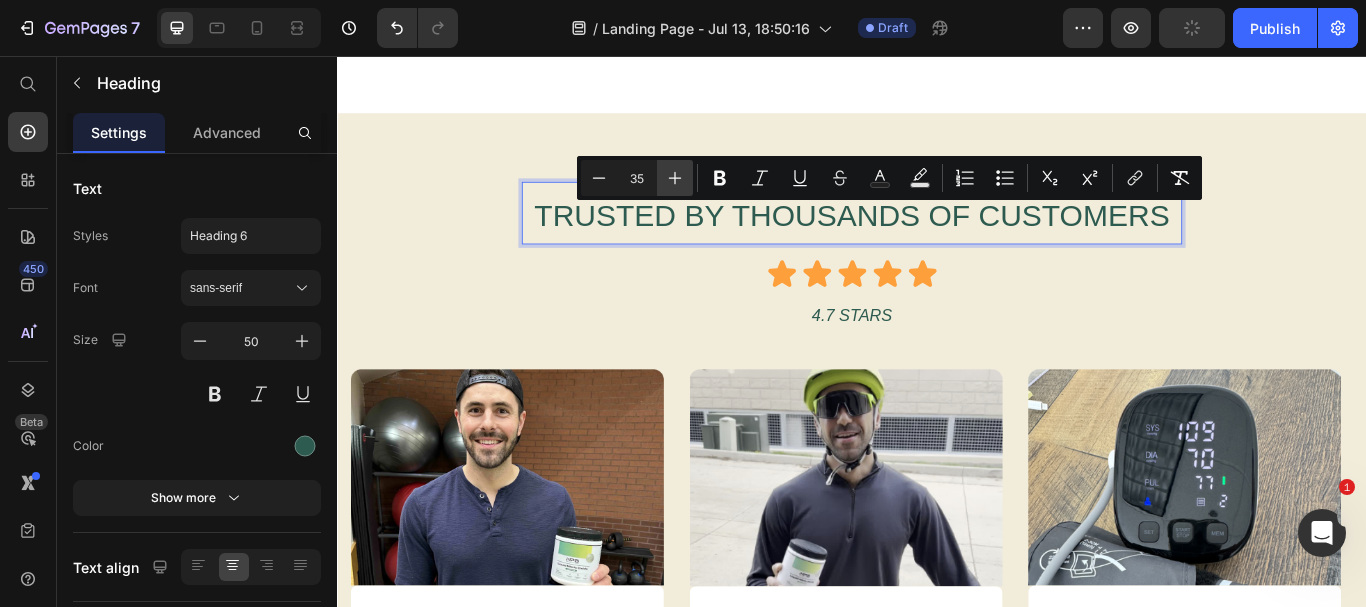 type on "36" 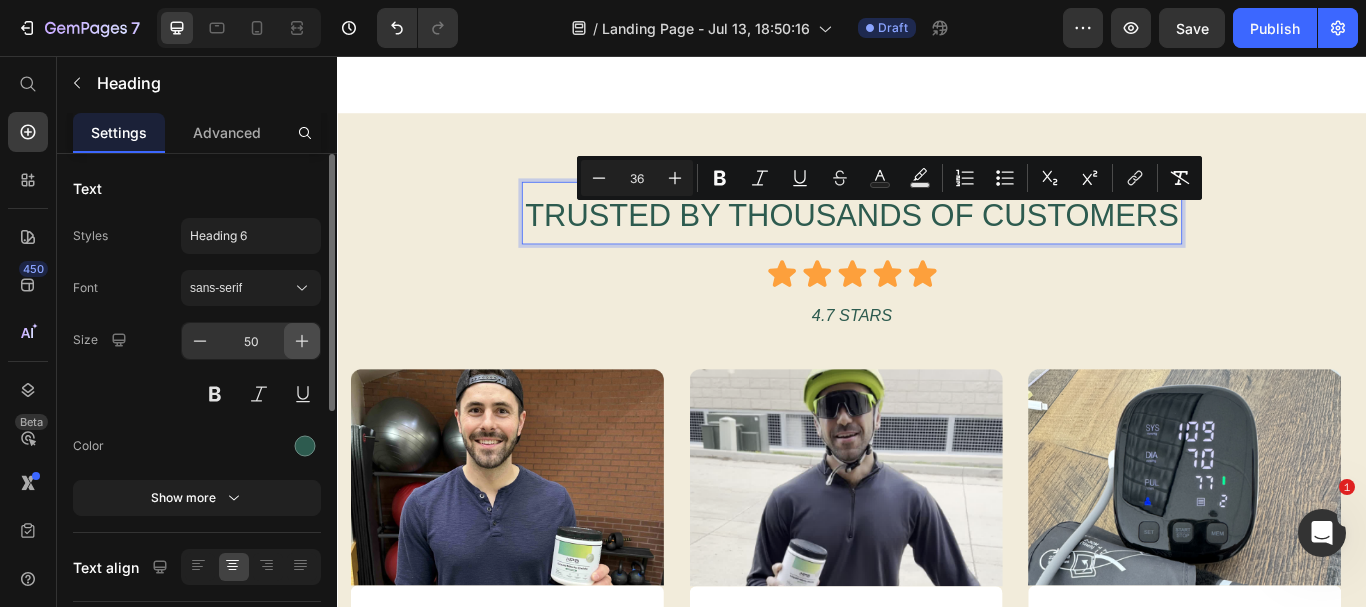 click 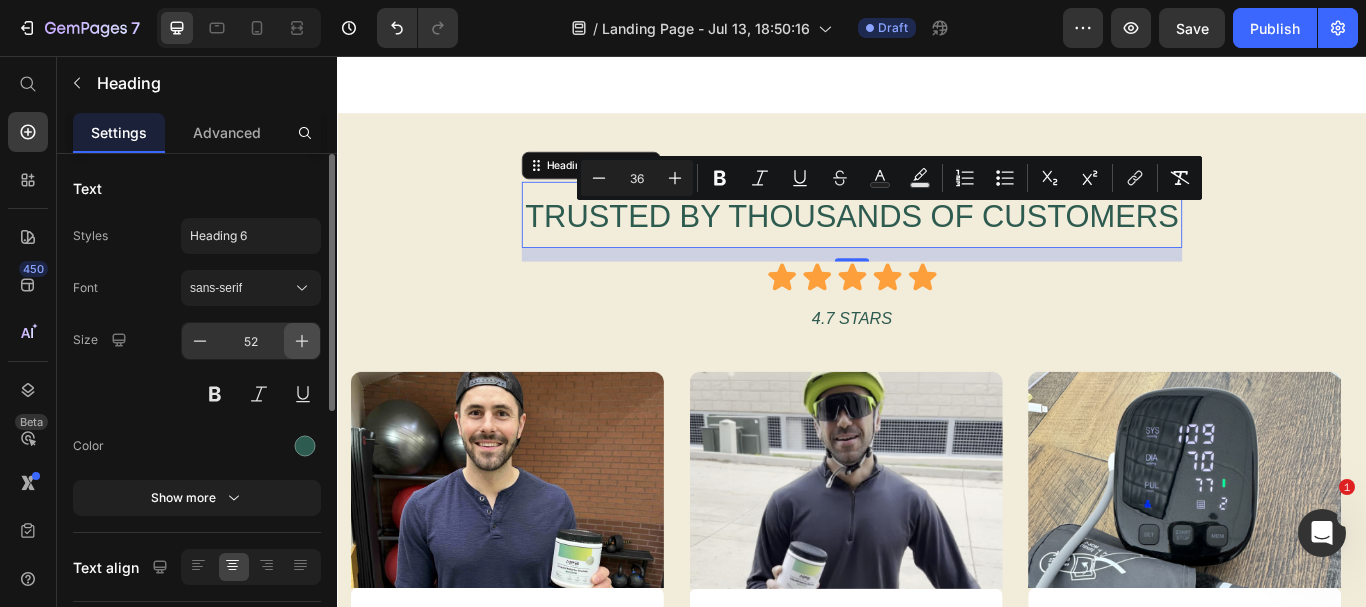 click 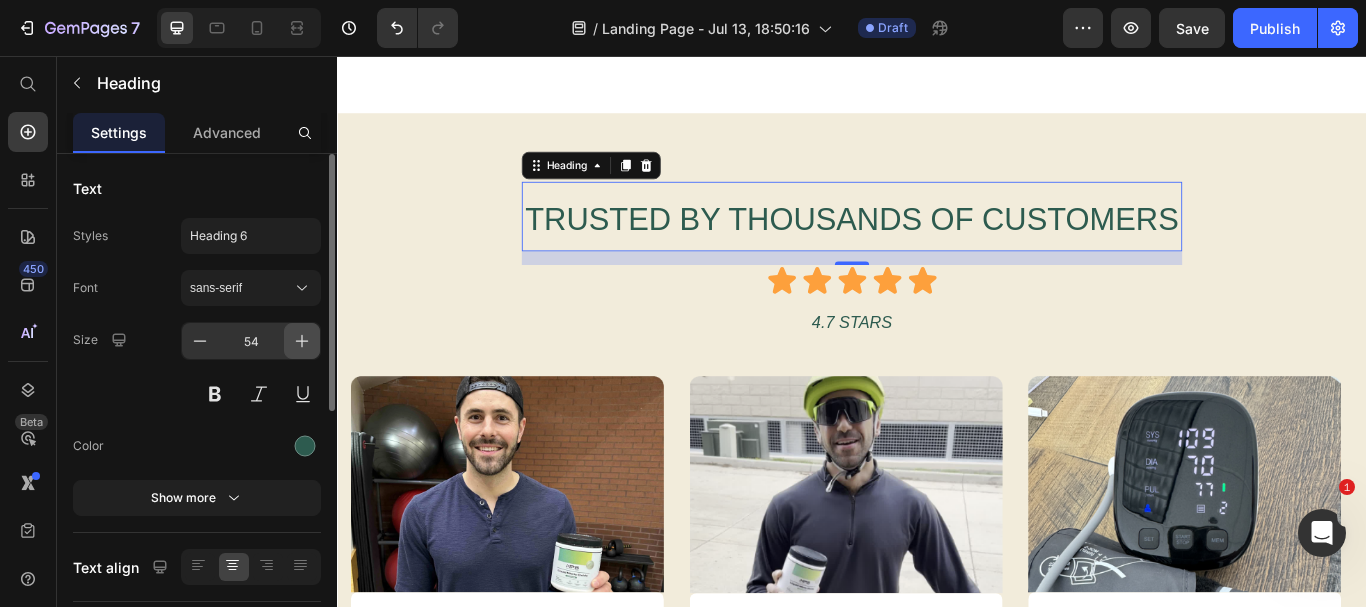 click 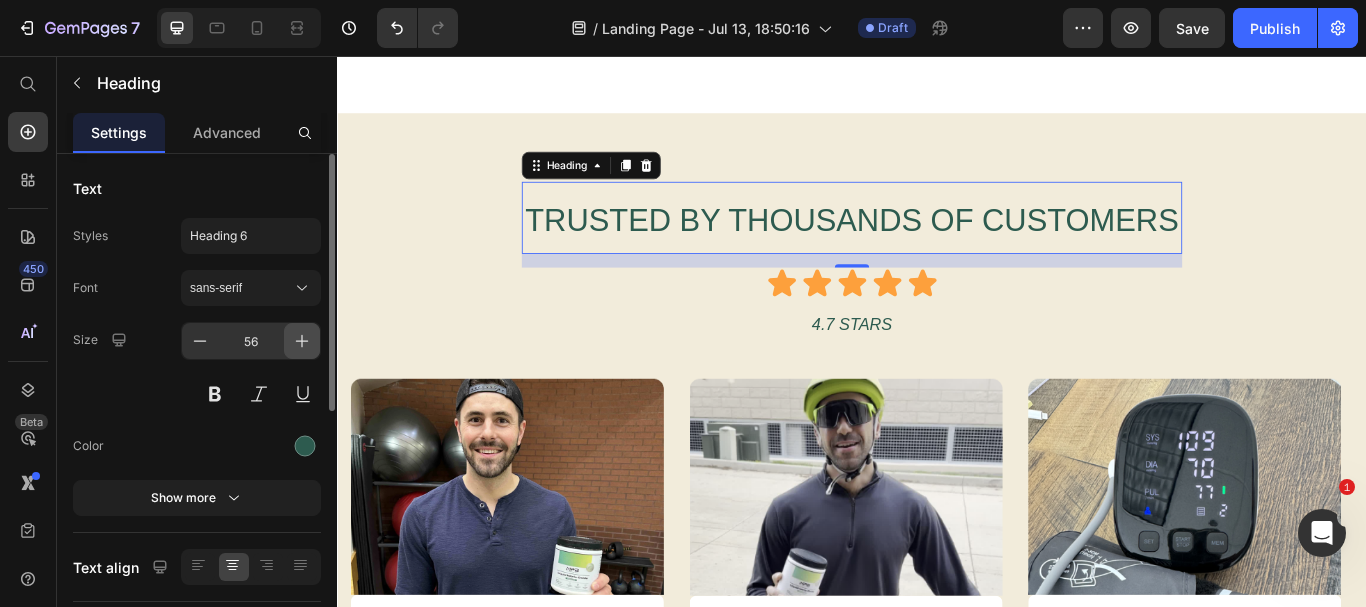 click 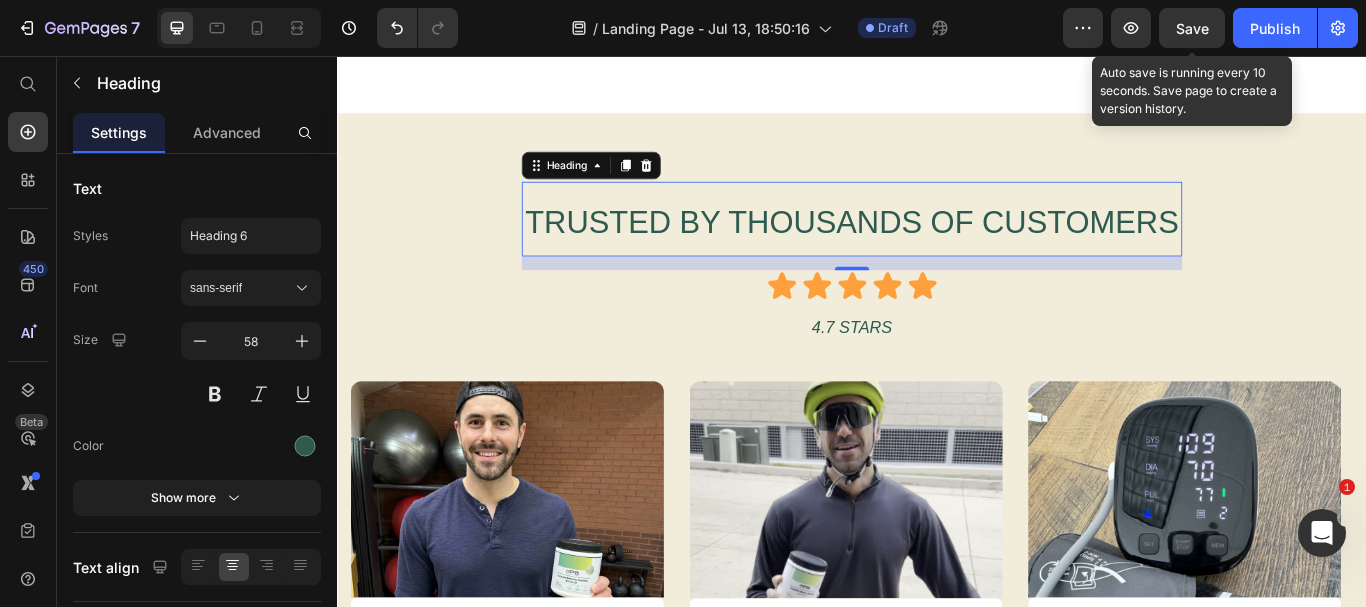 click on "Save" at bounding box center (1192, 28) 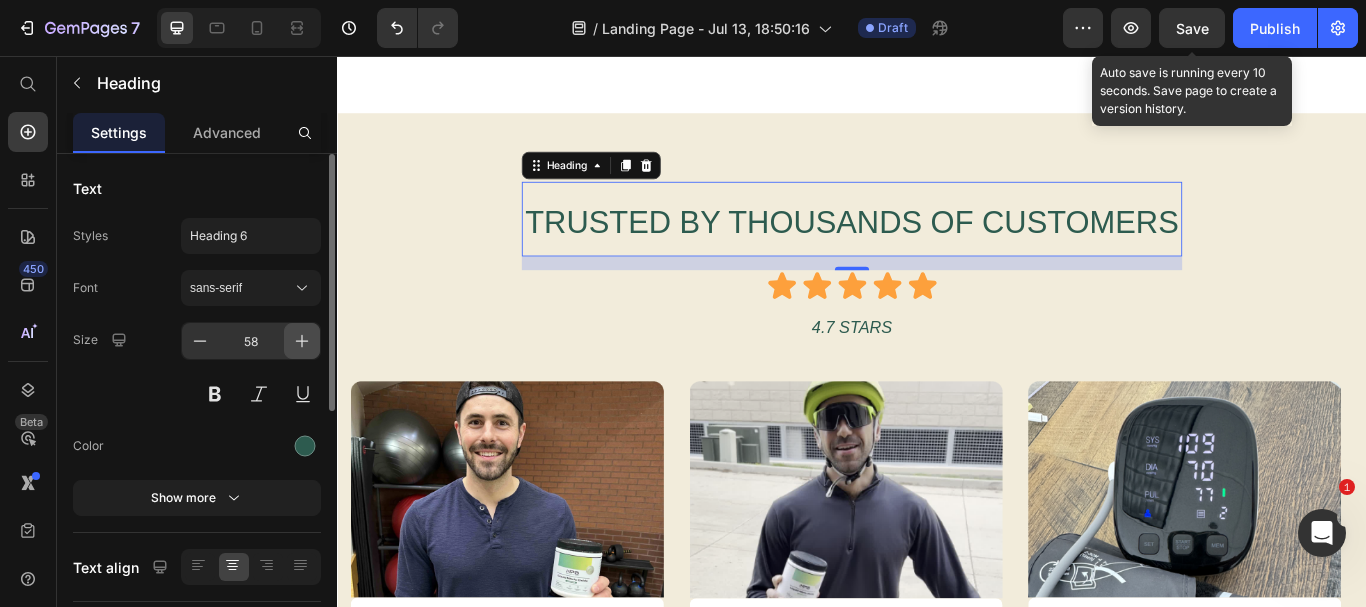 click 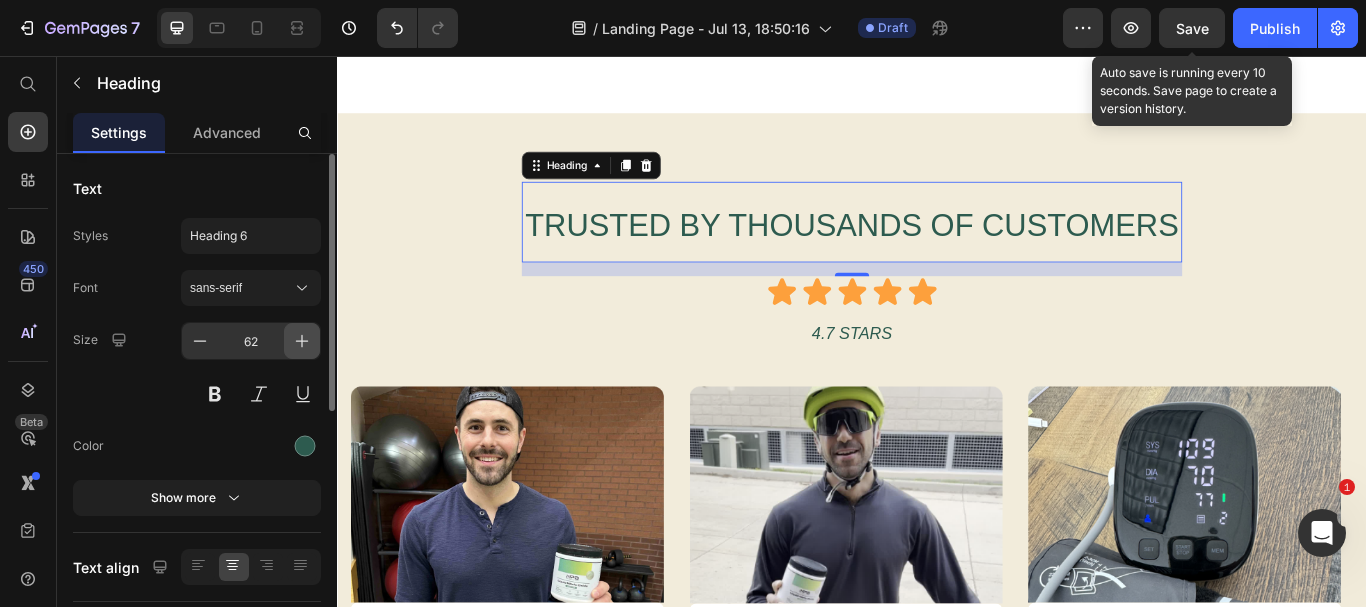 click 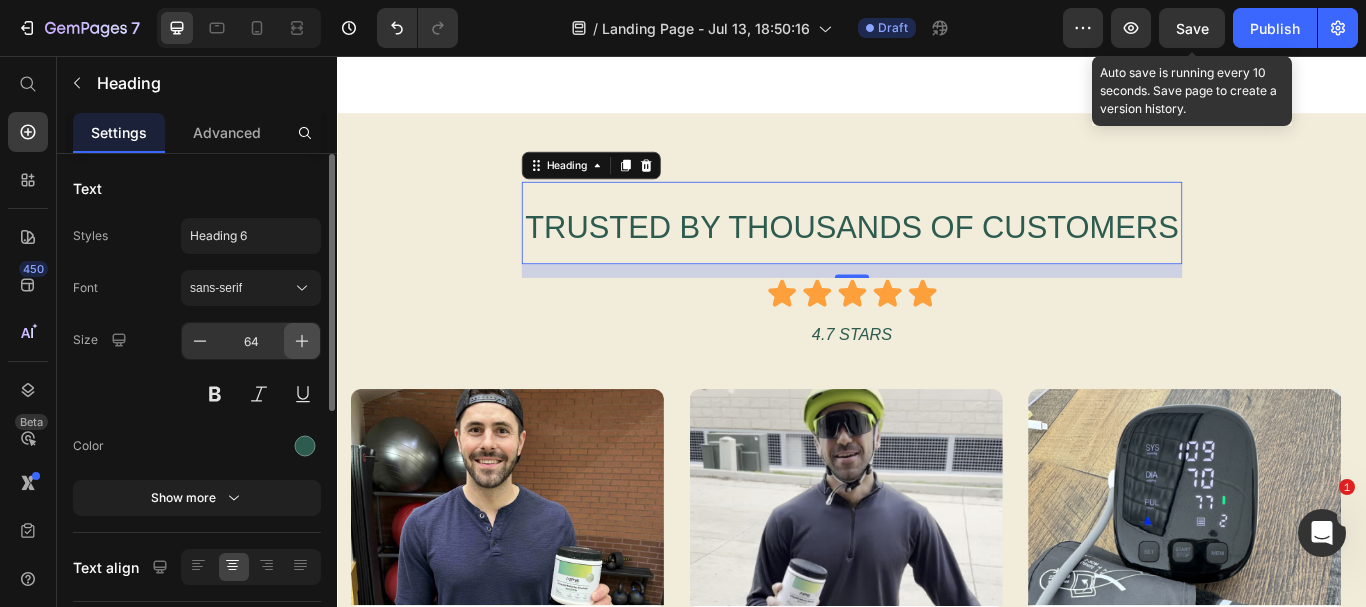drag, startPoint x: 310, startPoint y: 339, endPoint x: 299, endPoint y: 340, distance: 11.045361 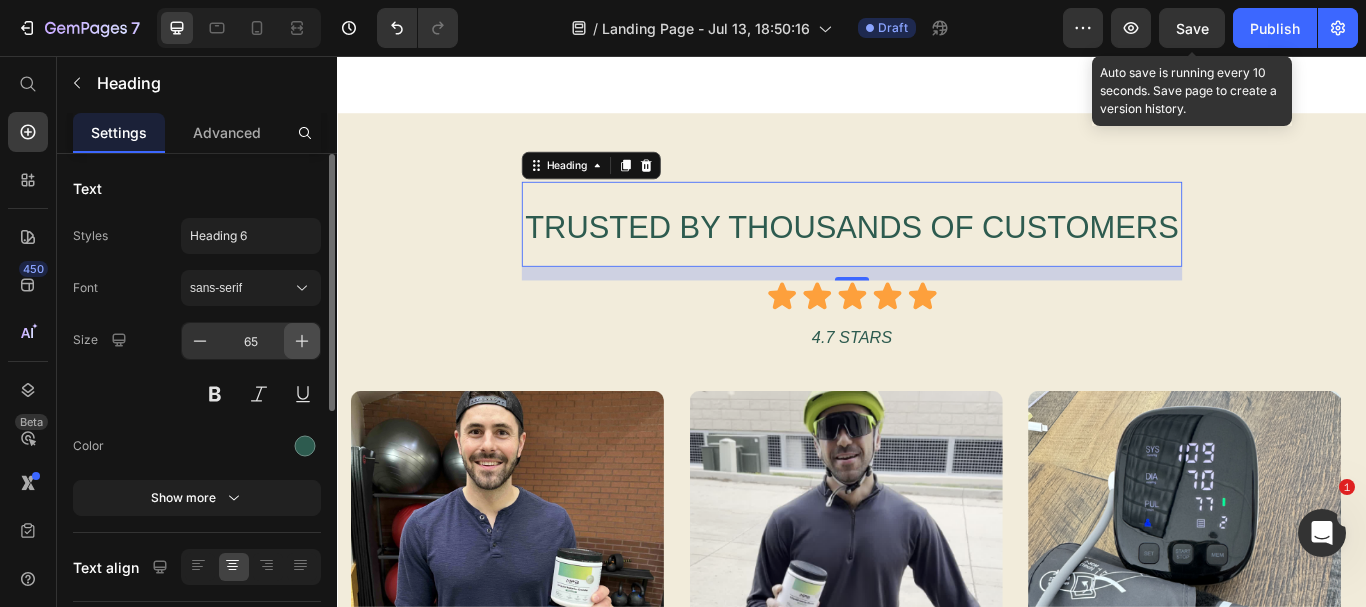 click 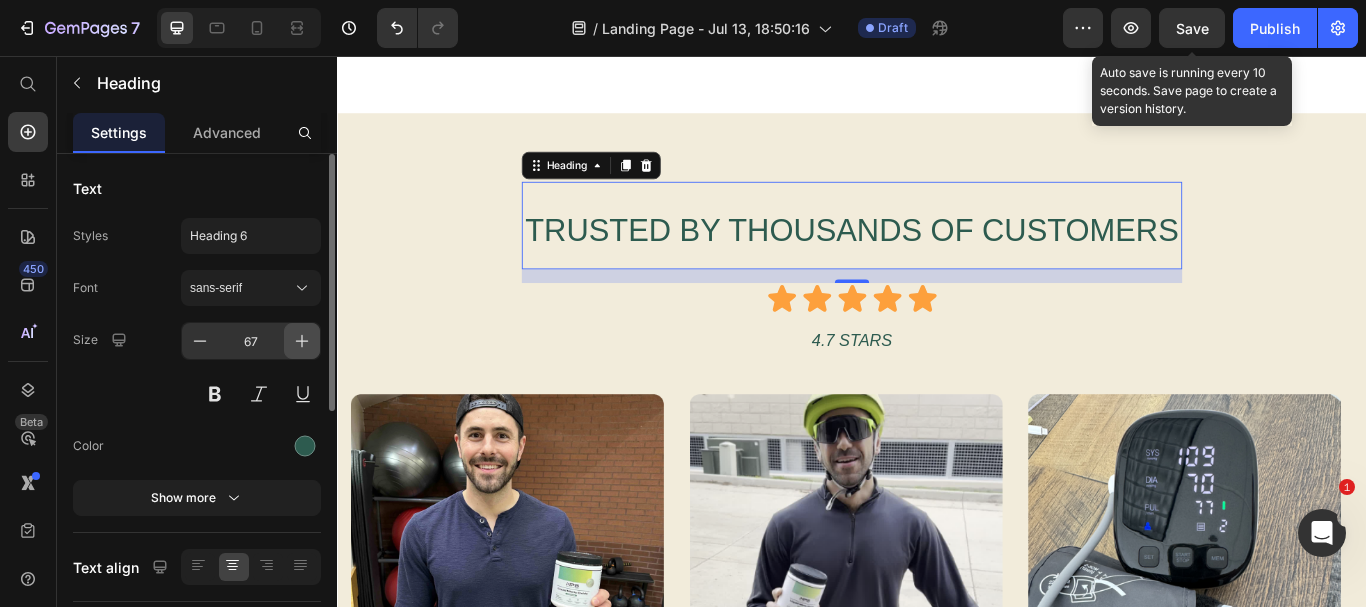 click 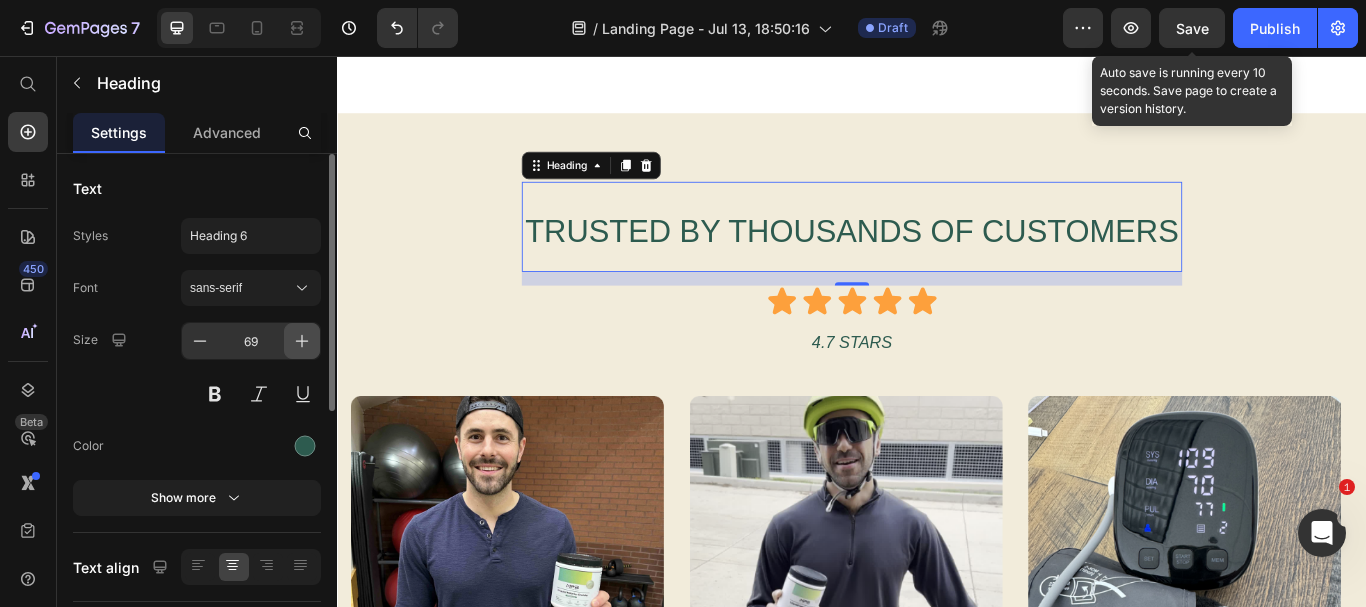 click 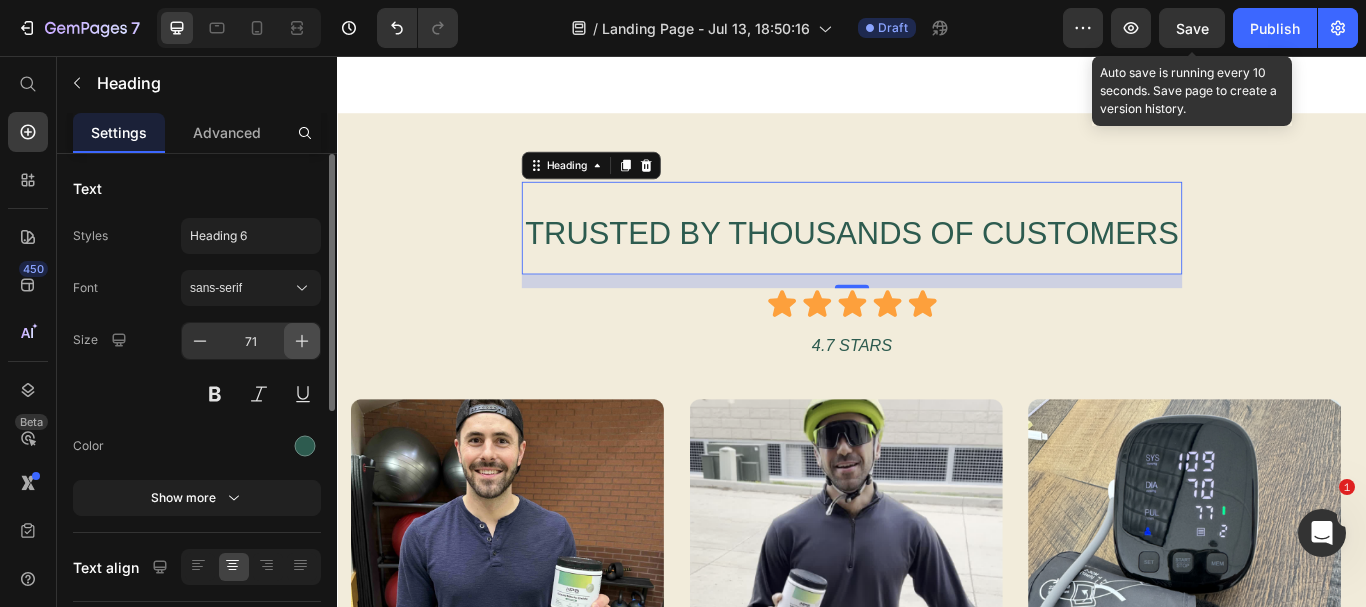 click 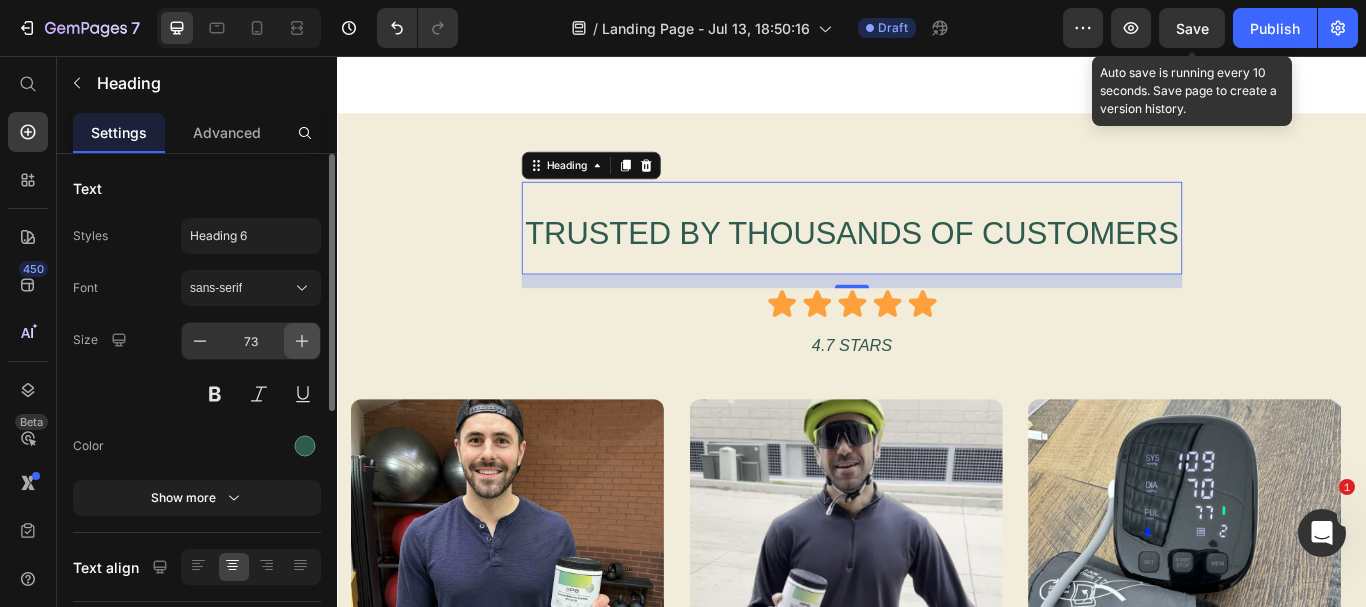 click 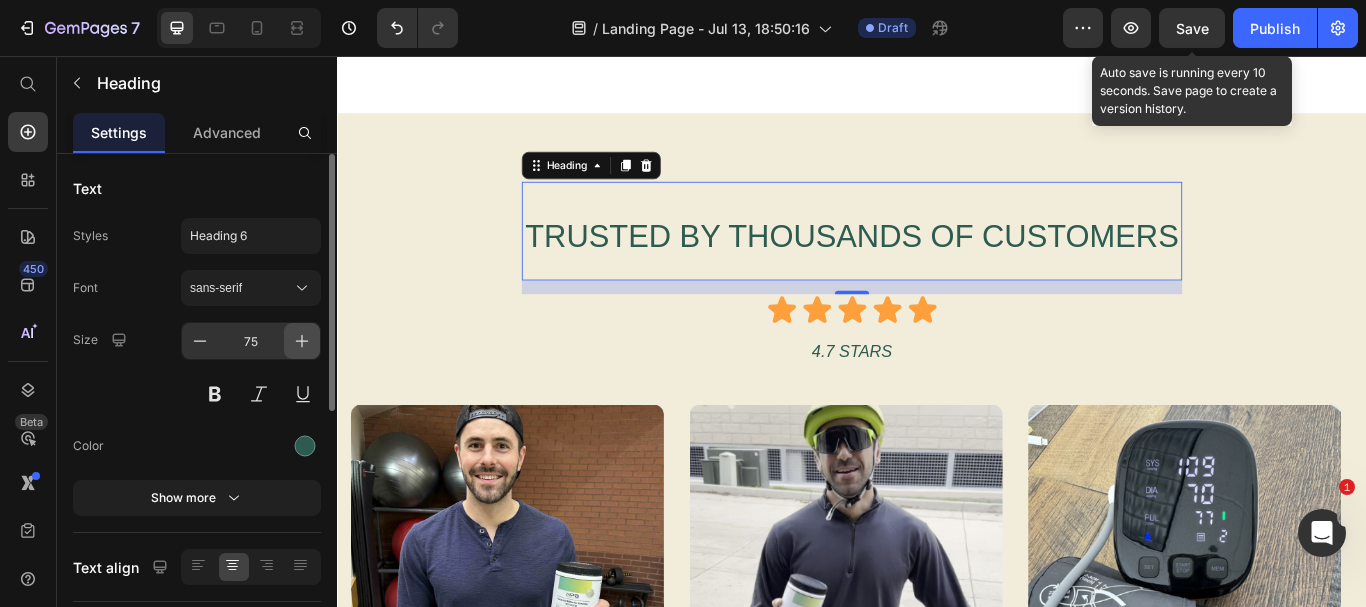 click 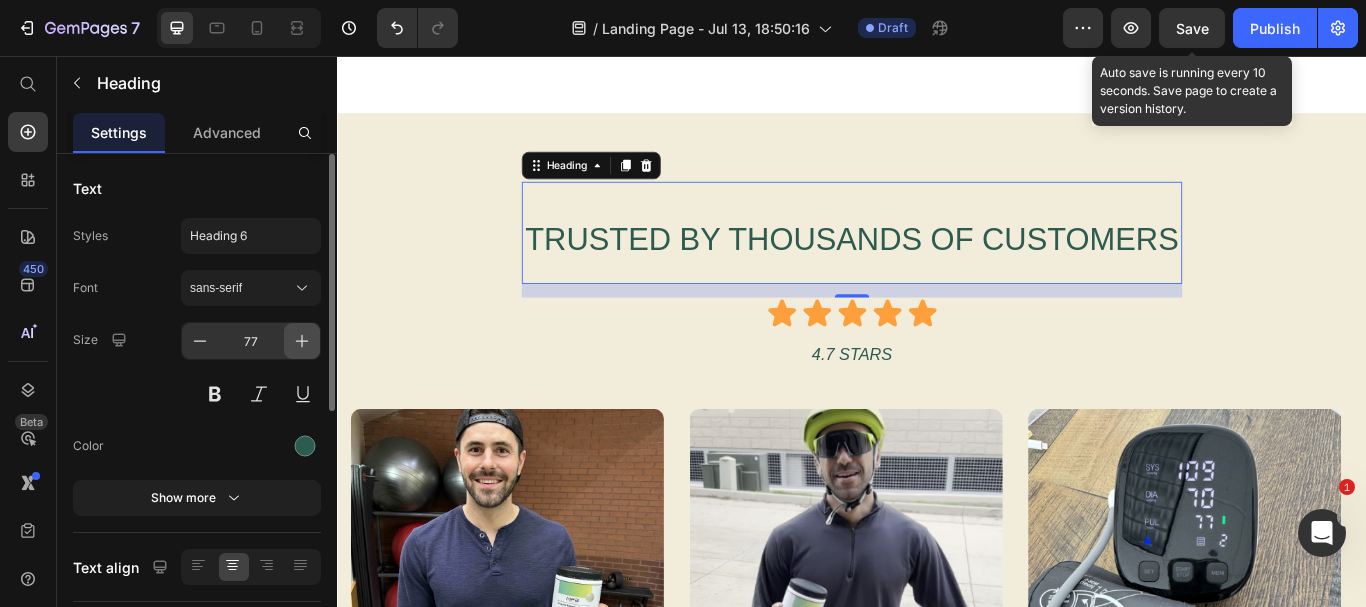 click 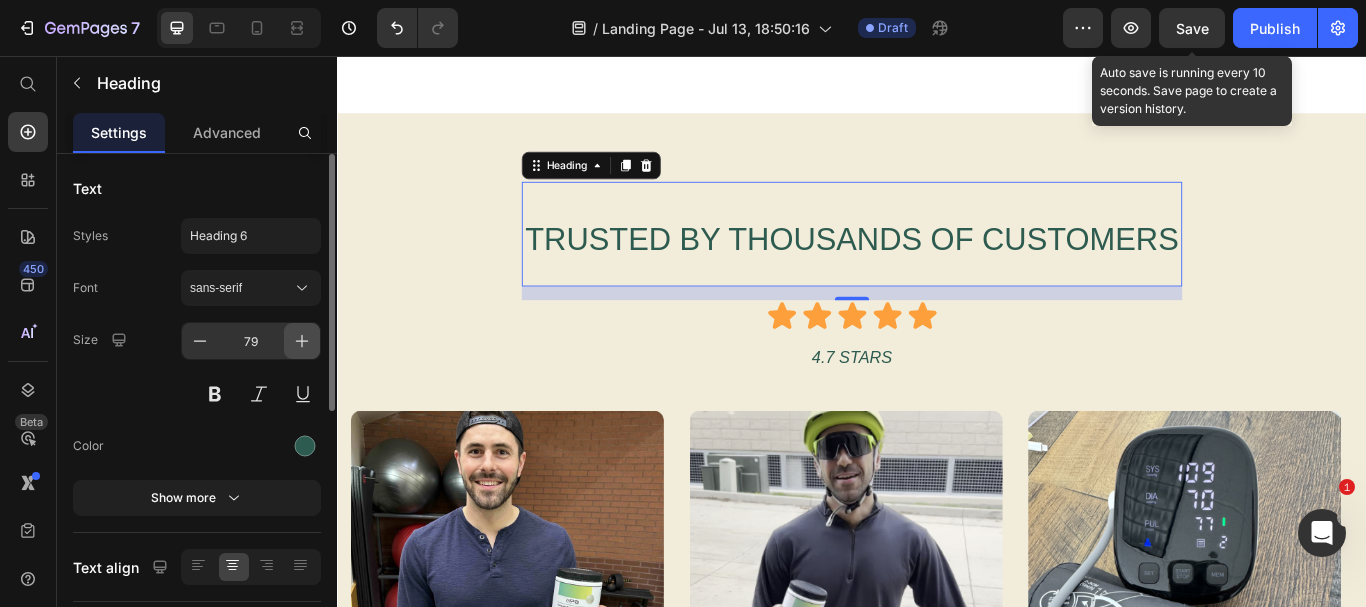 click 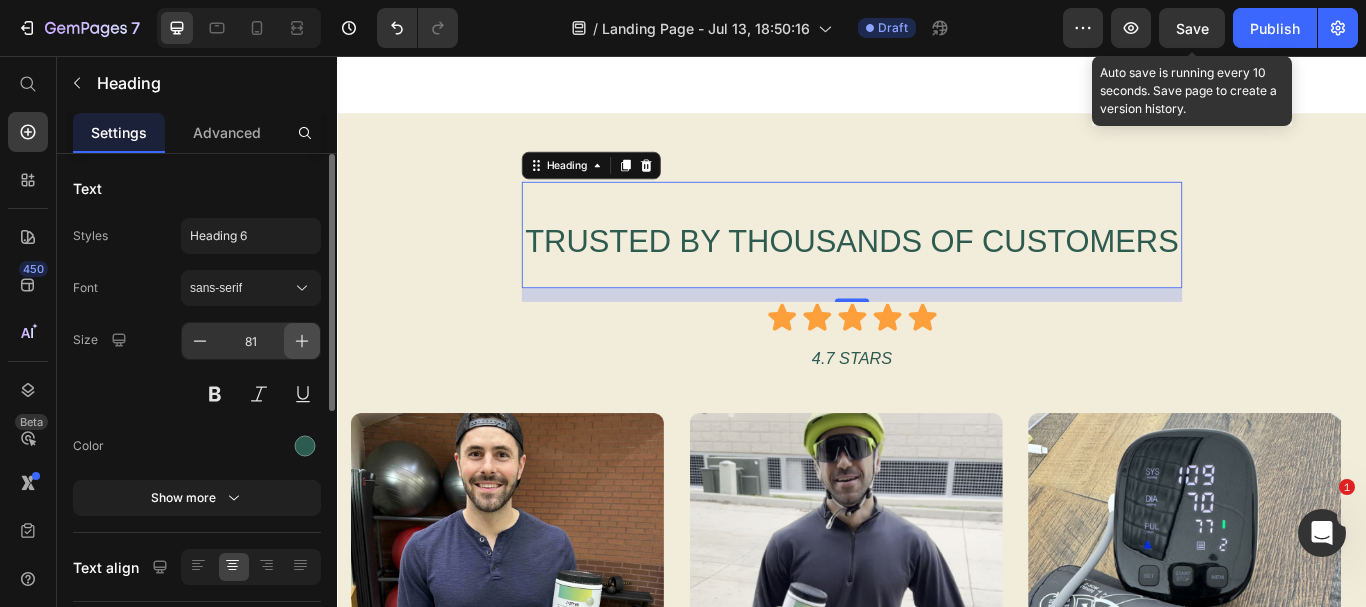 click 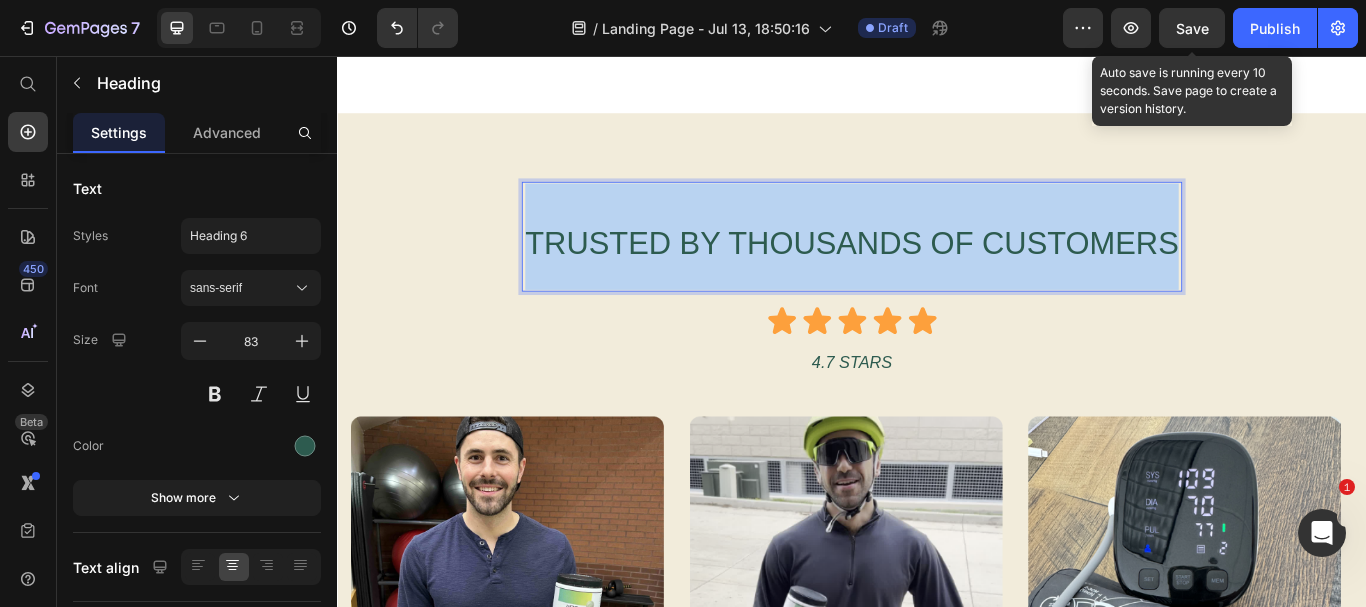 click on "Trusted By Thousands Of Customers" at bounding box center [937, 274] 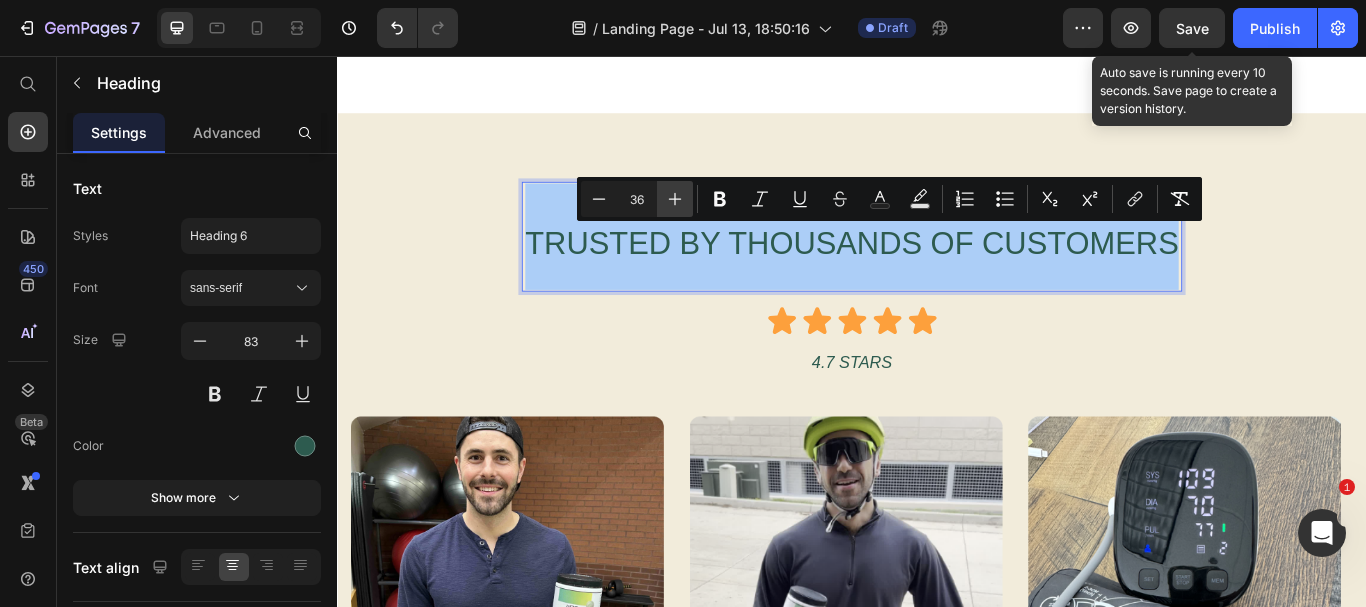 click 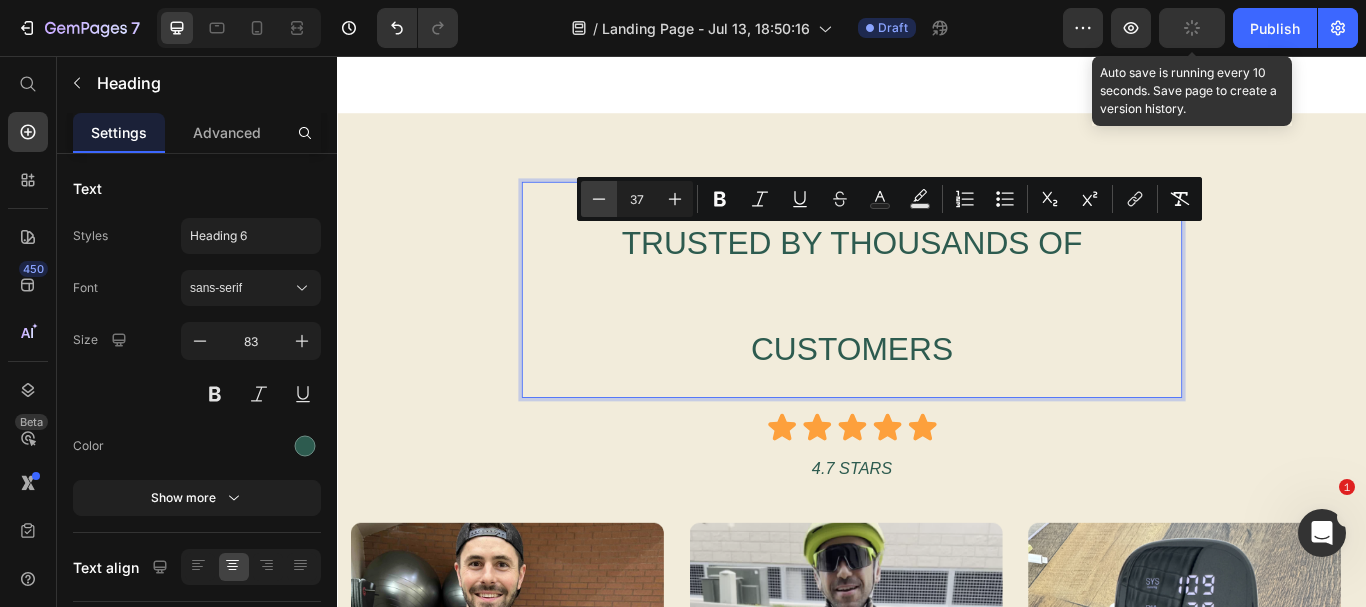 click 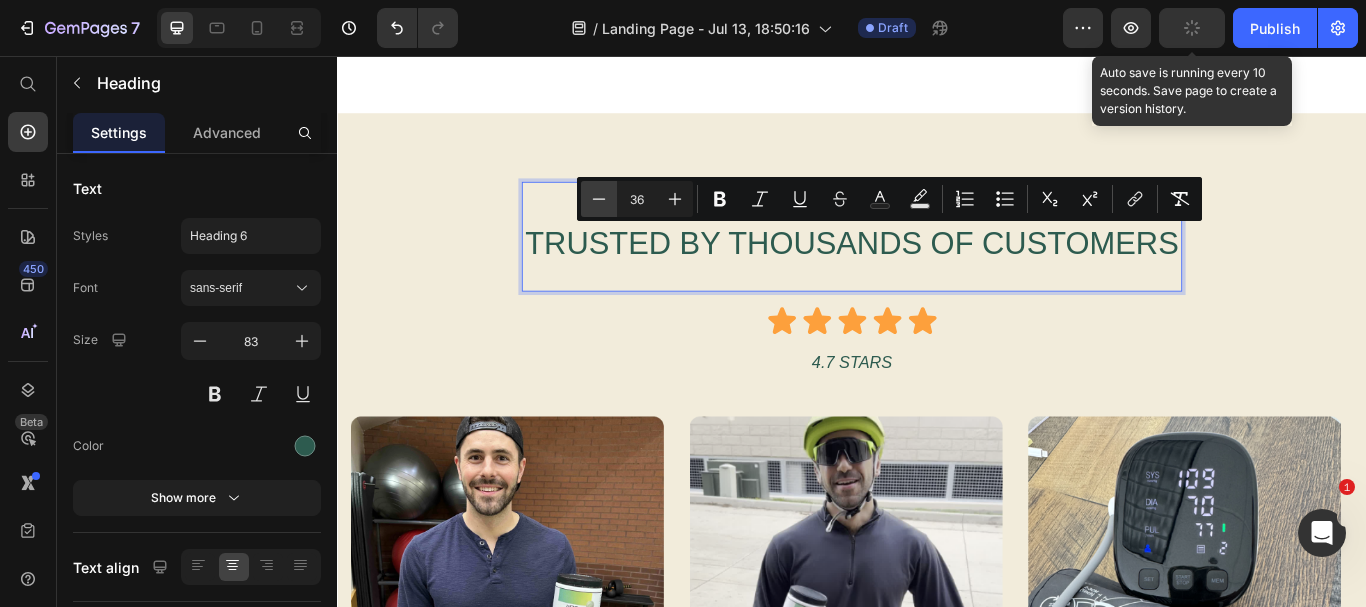 click 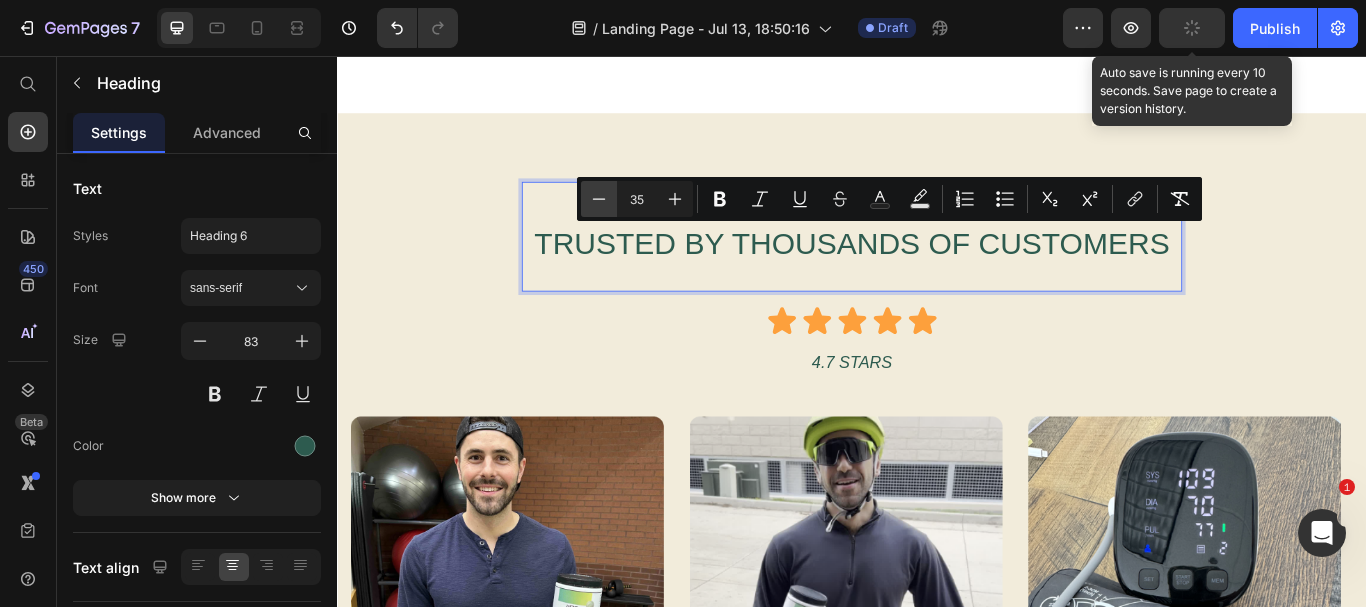 click 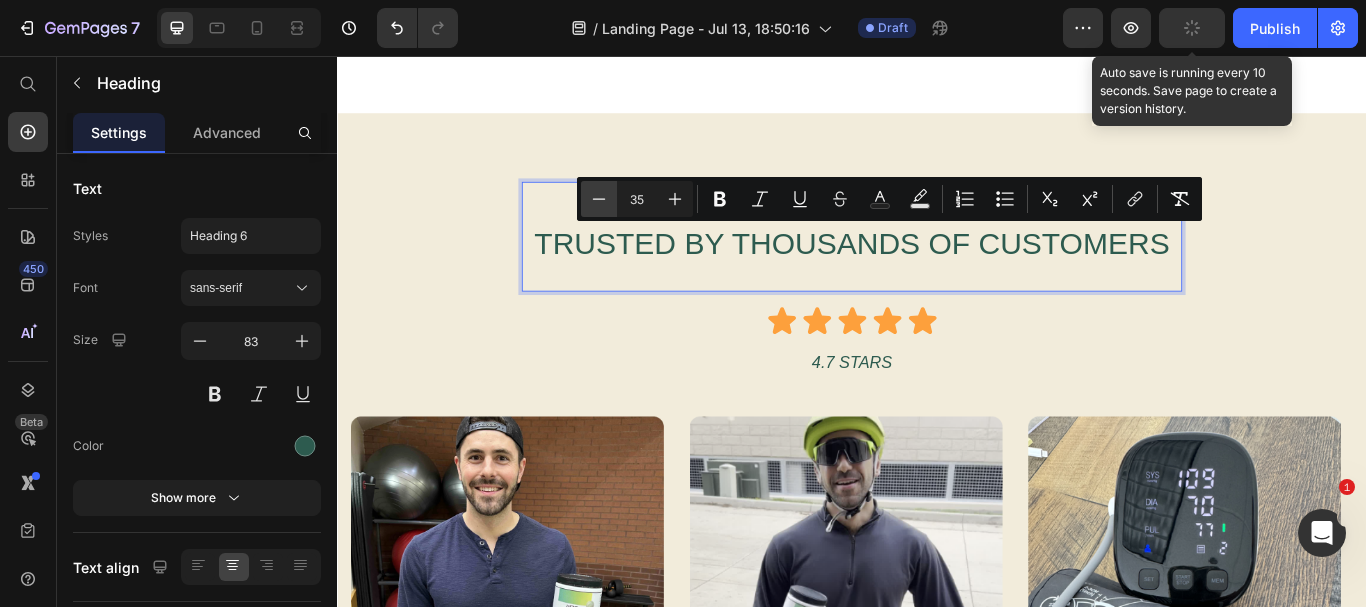 type on "34" 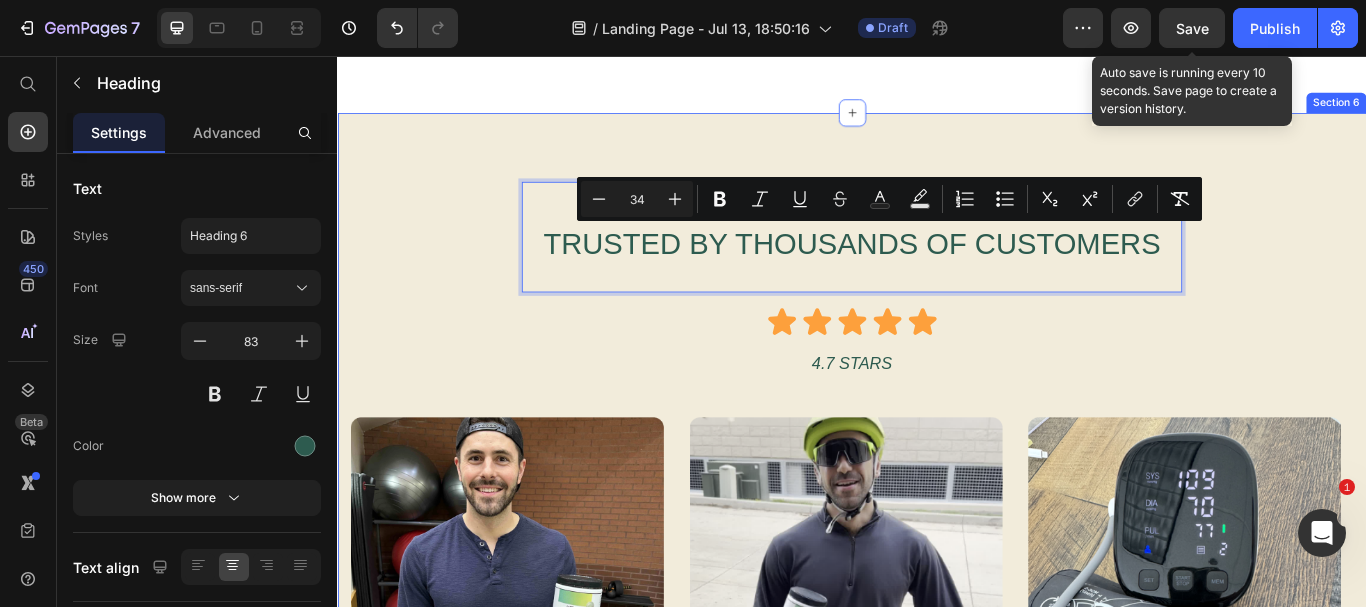 click on "Trusted By Thousands Of Customers Heading   16 Icon Icon Icon Icon Icon Icon List 4.7 Stars Text Block Row Image Icon Icon Icon Icon Icon Icon List “Love The Taste & My Results” Text Block My circulation and blood pressure have never been better since I started using Liquid Nitric Oxide. I take it before I go to the gym to give me a nice good pump. I feel great when I take this product Text Block —Jake S. Text Block Row Image Icon Icon Icon Icon Icon Icon List “Take It Before Every Ride” Text Block I take this liquid nitric oxide before every ride, it helps with my stamina, blood flow, endurance and its delicious. I highly recommend it. Text Block     — Colten G. Text Block Row Image Icon Icon Icon Icon Icon Icon List “Wow, Amazing!” Text Block Seriously love this product, I take nitric oxide flow but this one is so much better from what I see. Stronger and its works very well. Highly recommend it. Text Block   — Brian K. Text Block Row Carousel" at bounding box center (937, 620) 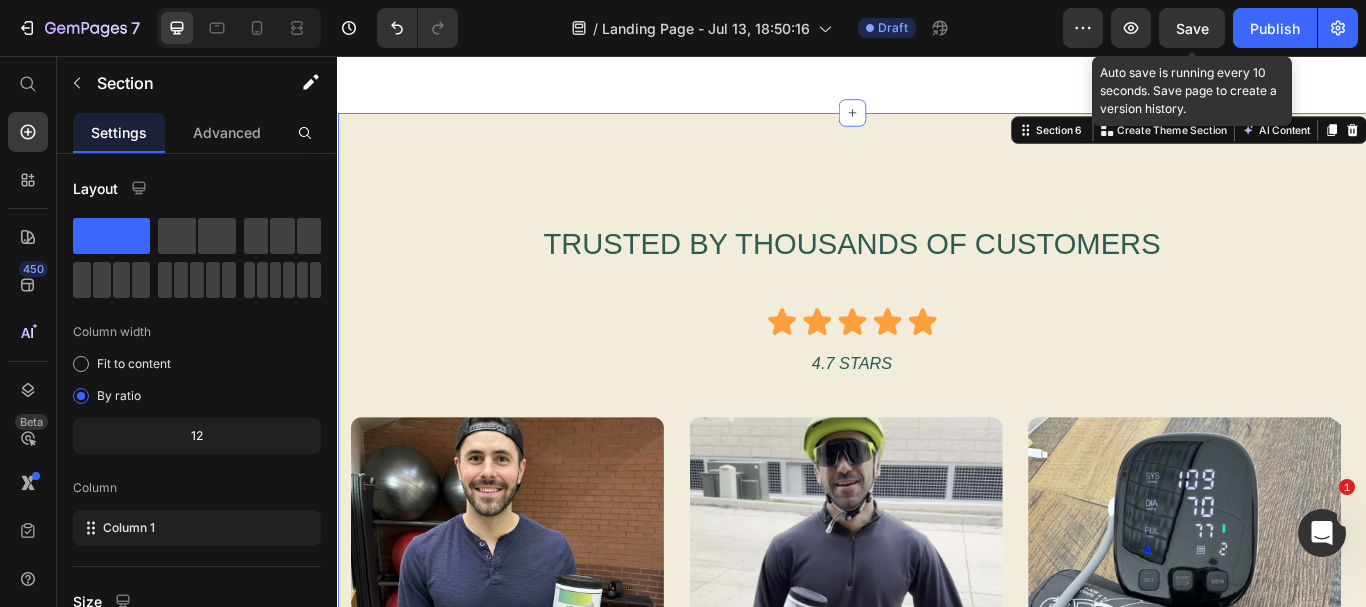 click on "Save" at bounding box center (1192, 28) 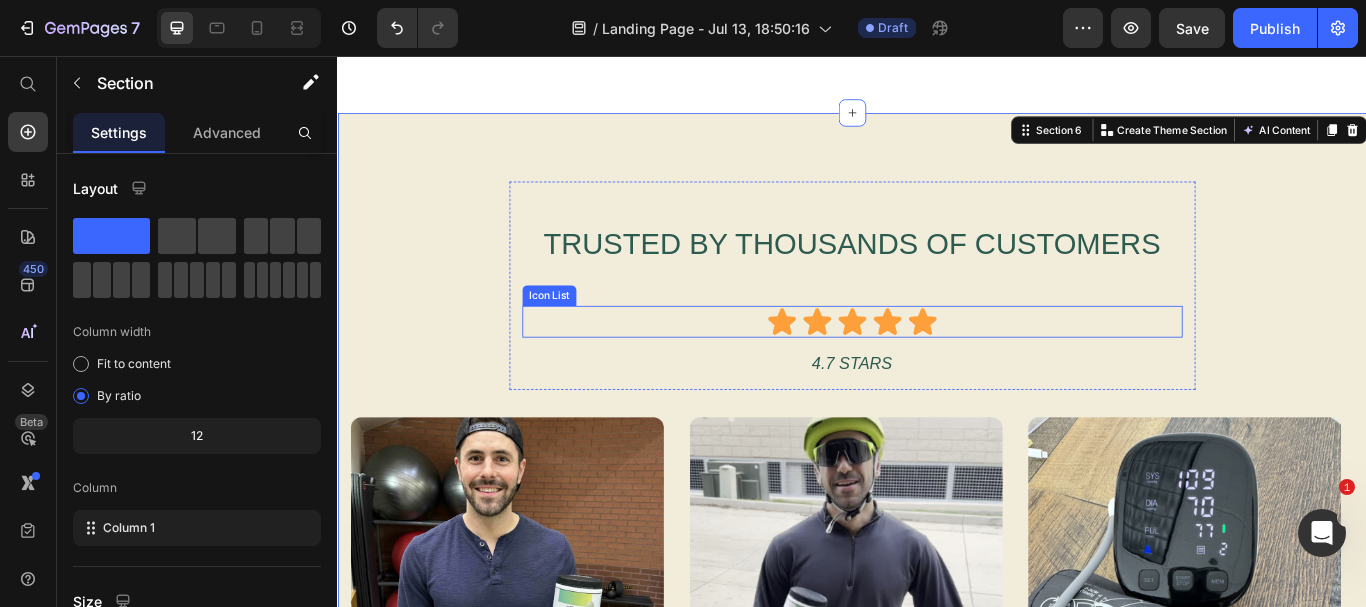 click on "Icon Icon Icon Icon Icon" at bounding box center [937, 366] 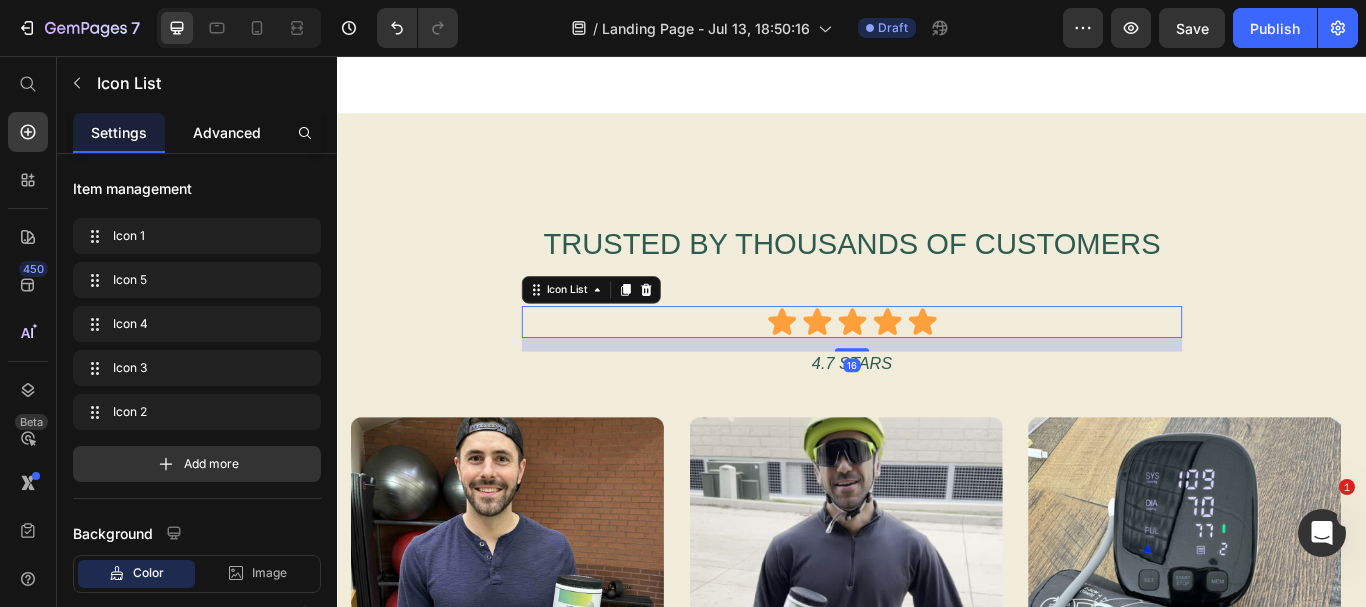 click on "Advanced" at bounding box center [227, 132] 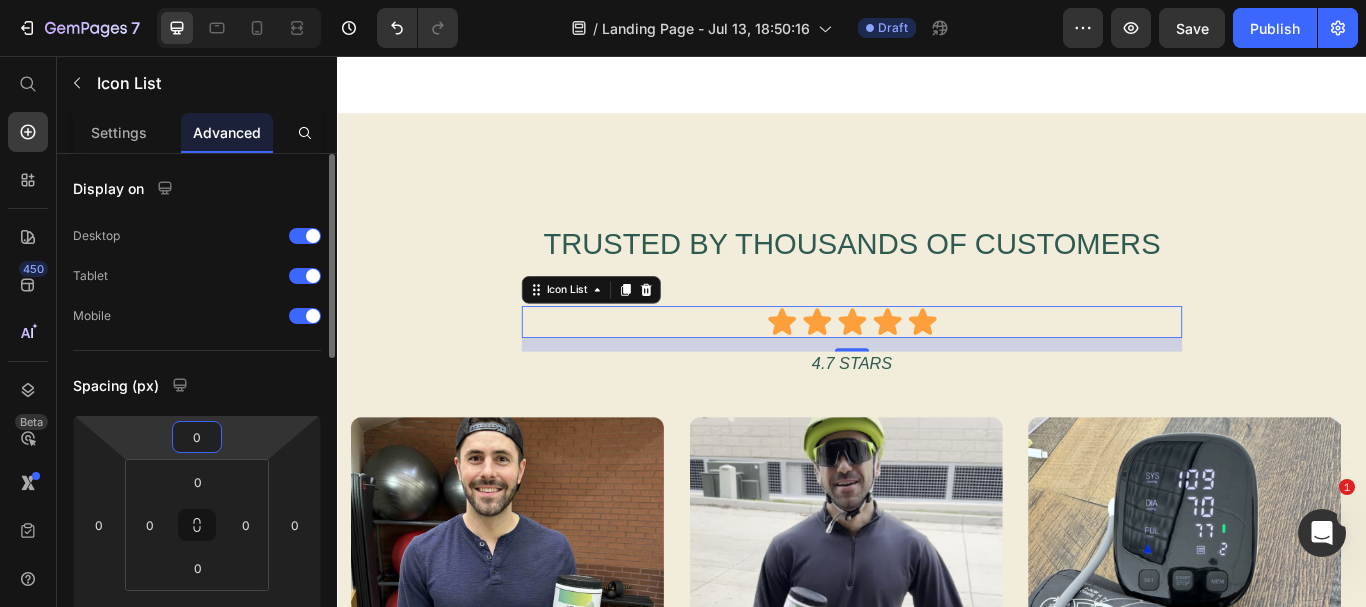 click on "0" at bounding box center (197, 437) 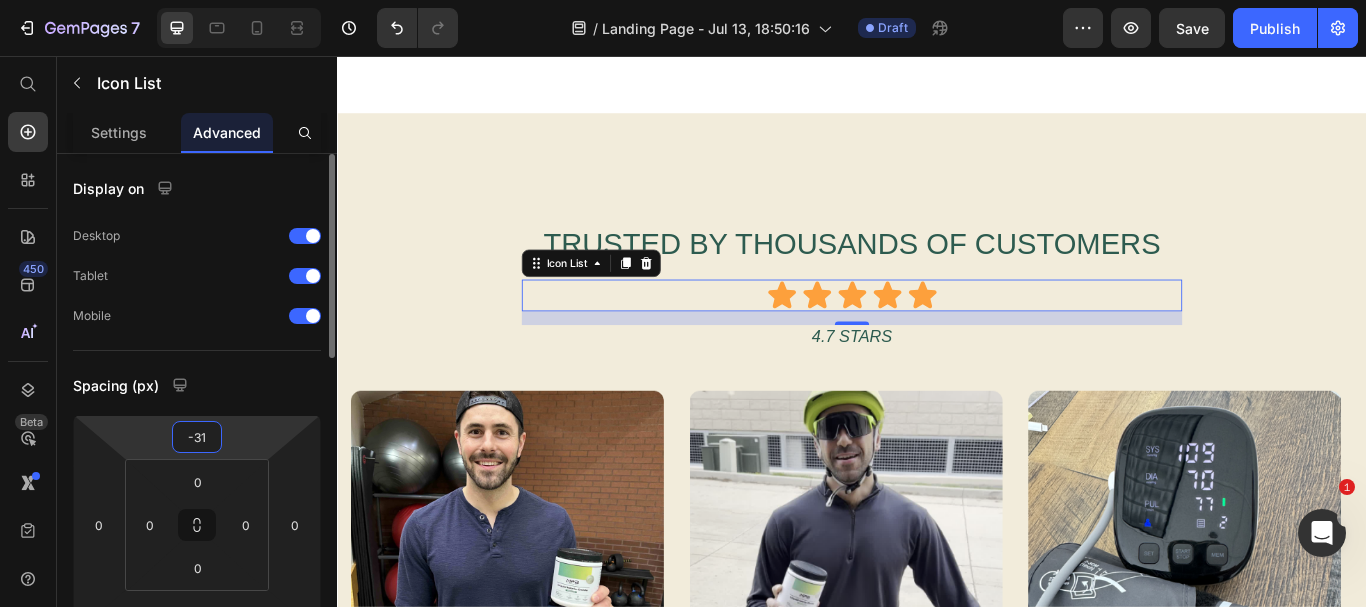 type on "-30" 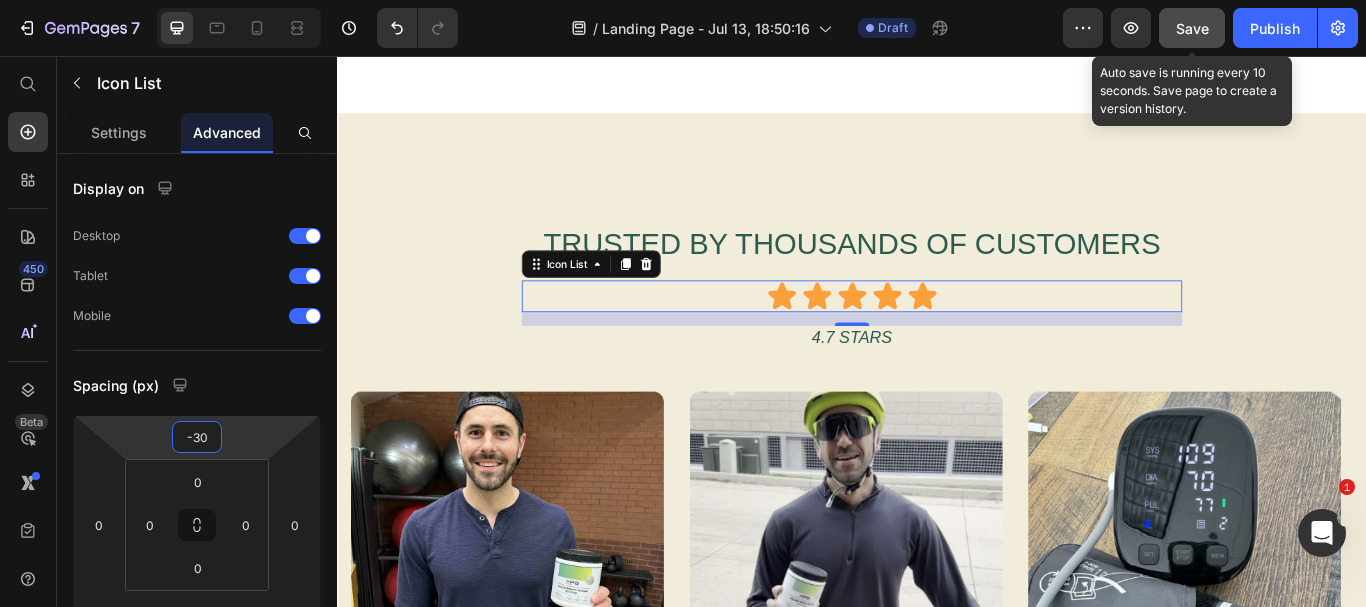 click on "Save" 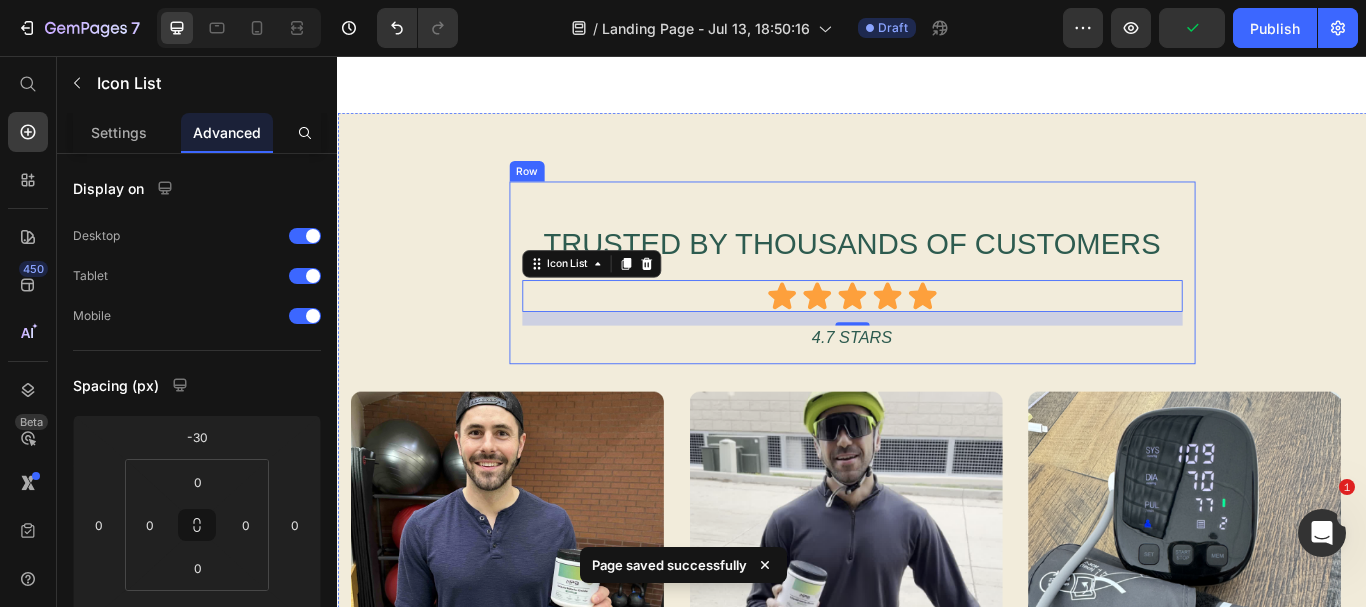 scroll, scrollTop: 2272, scrollLeft: 0, axis: vertical 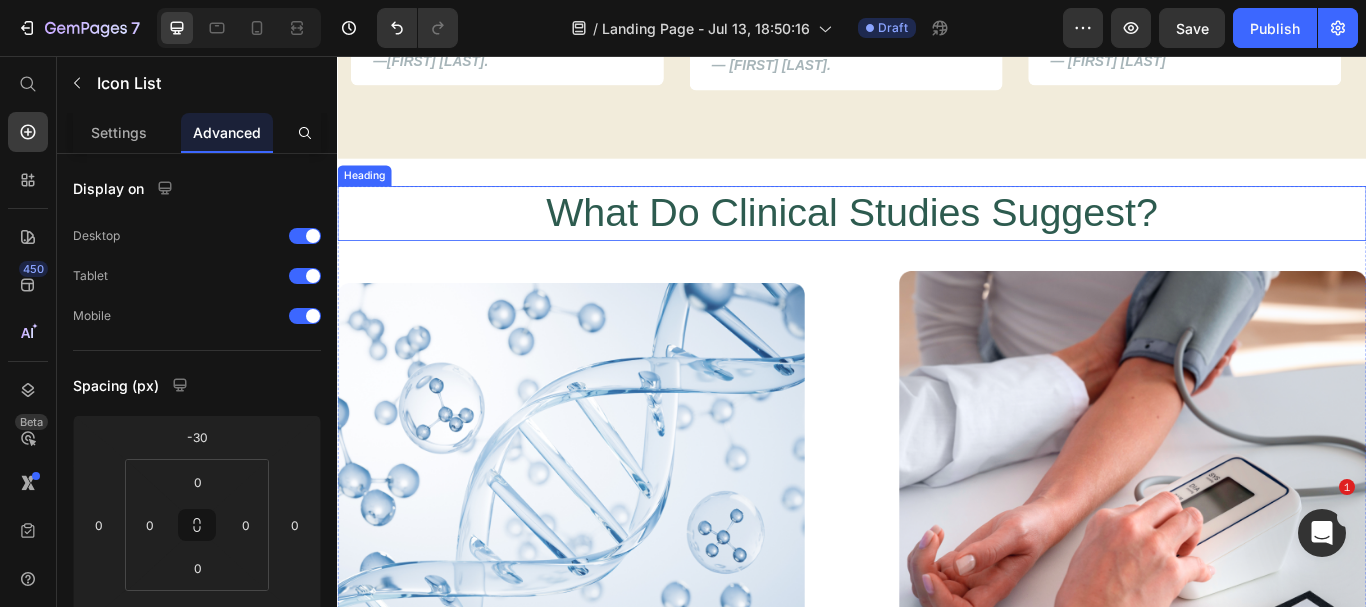 click on "What Do Clinical Studies Suggest?" at bounding box center [937, 240] 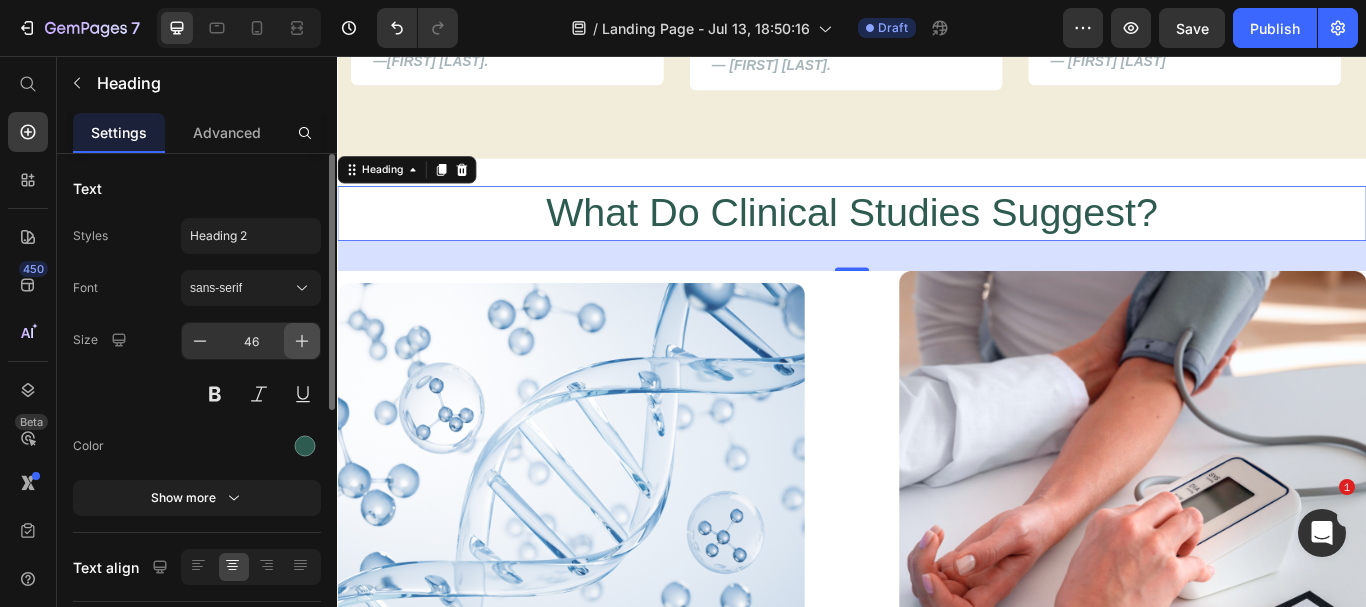 click 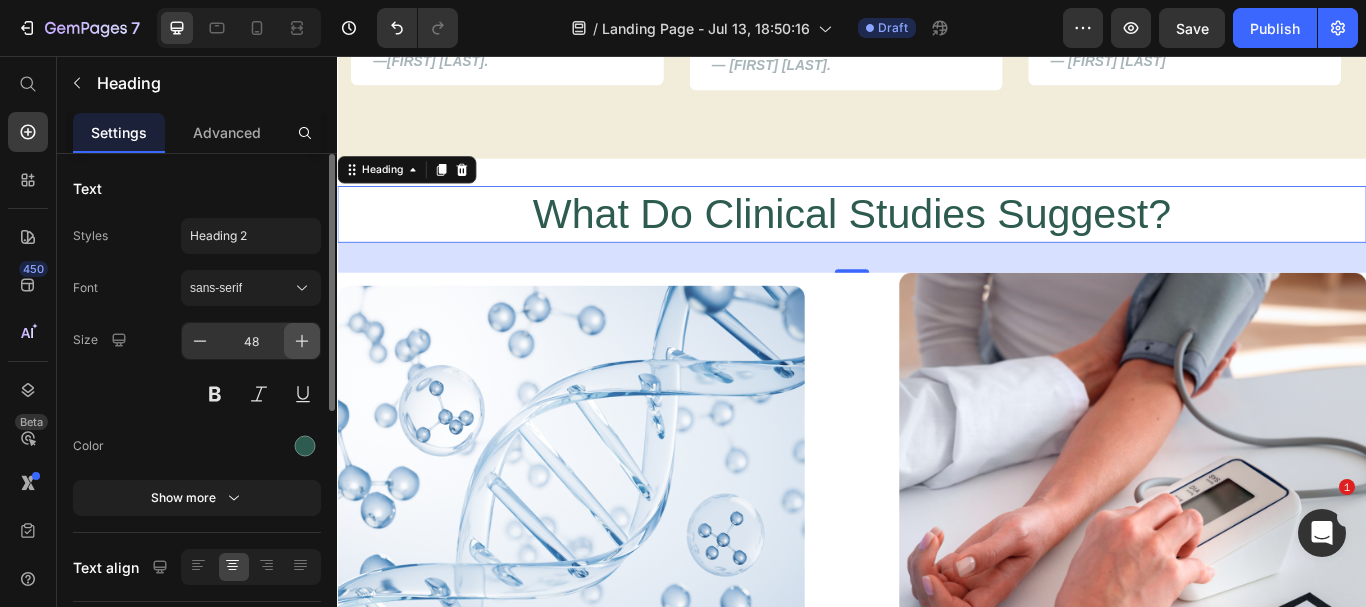 click 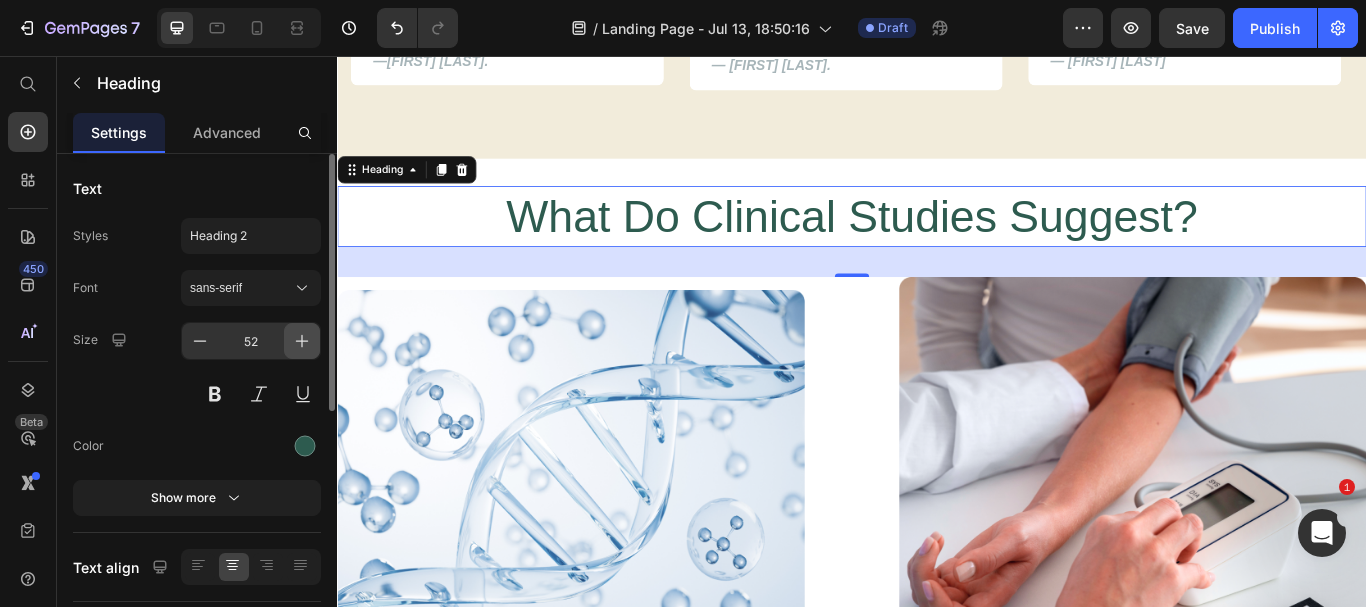 click 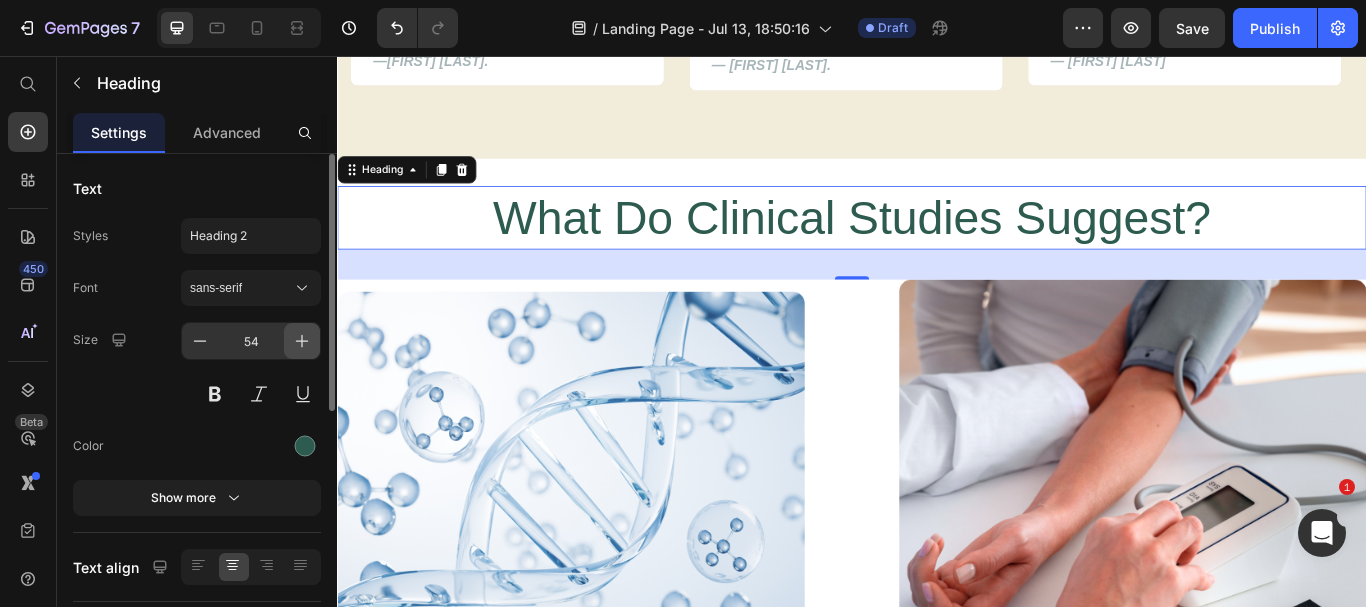click 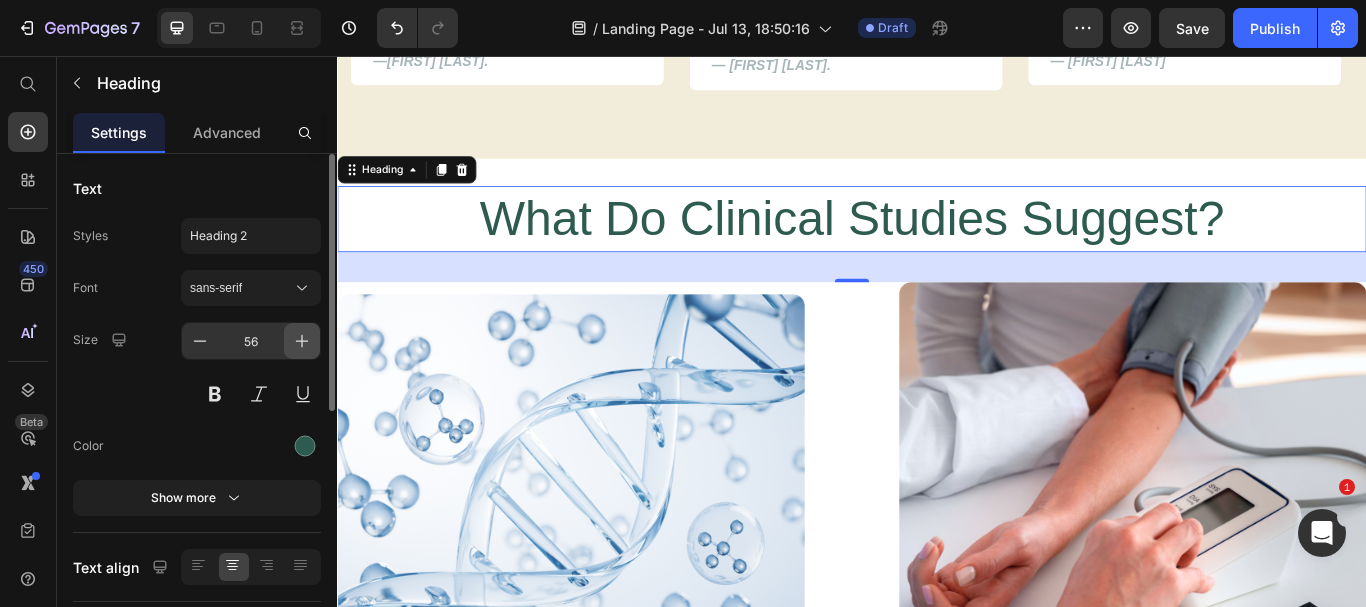 click 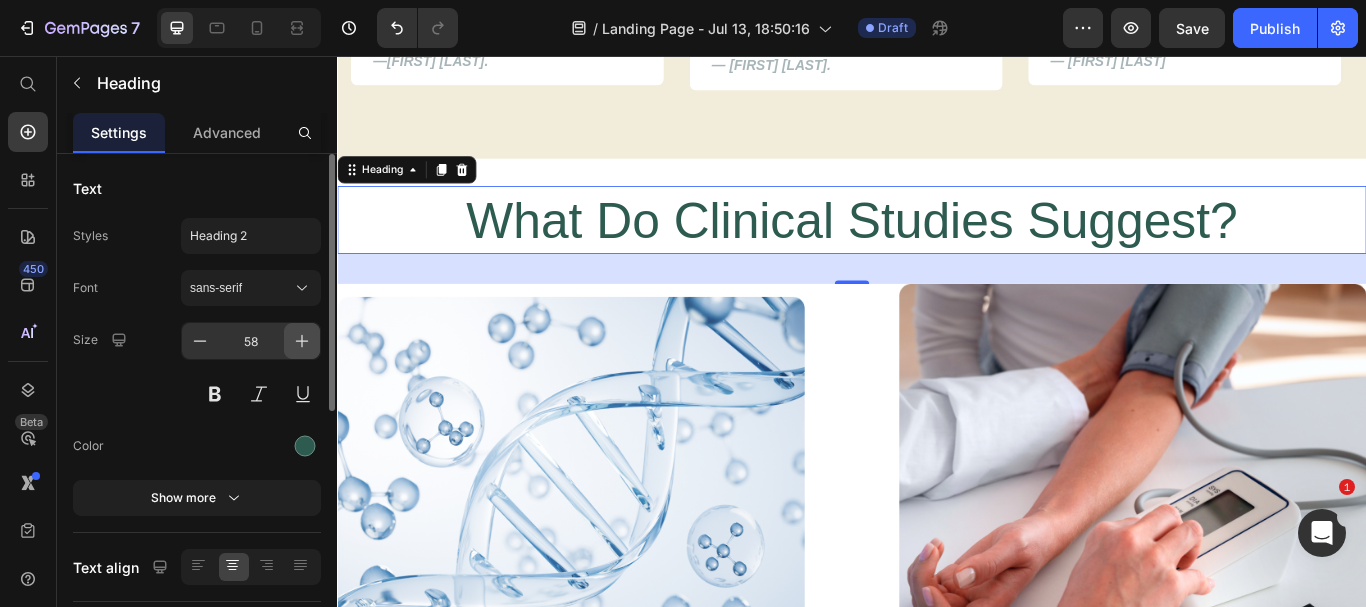 click 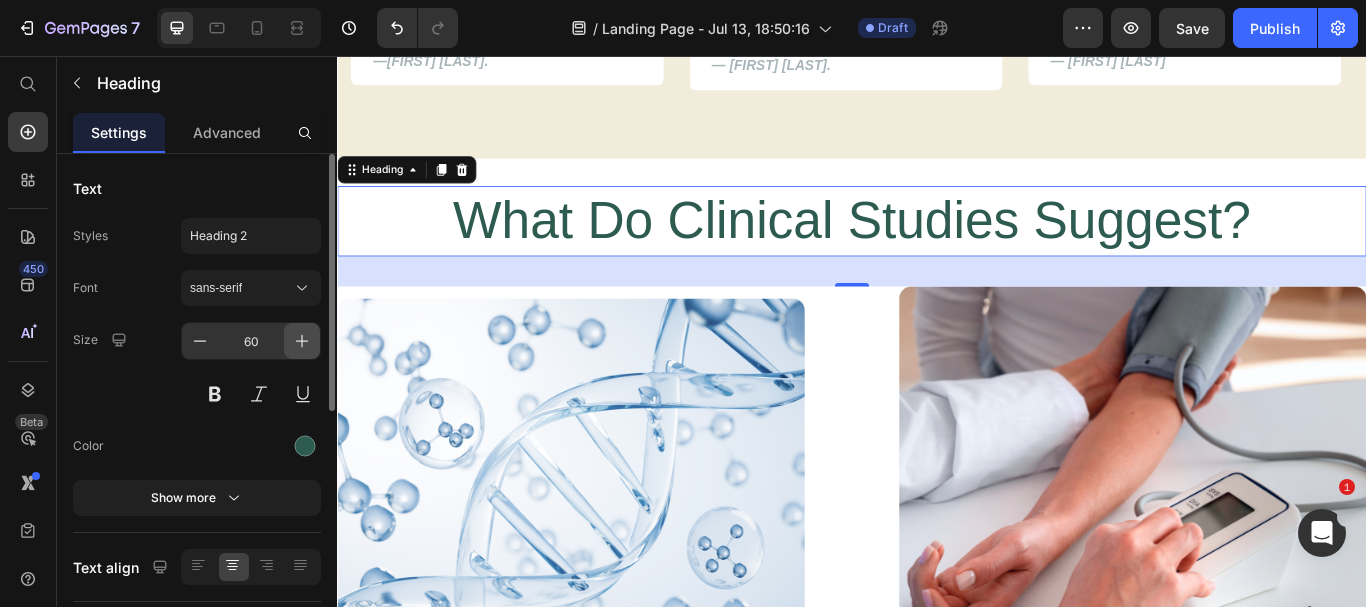 click 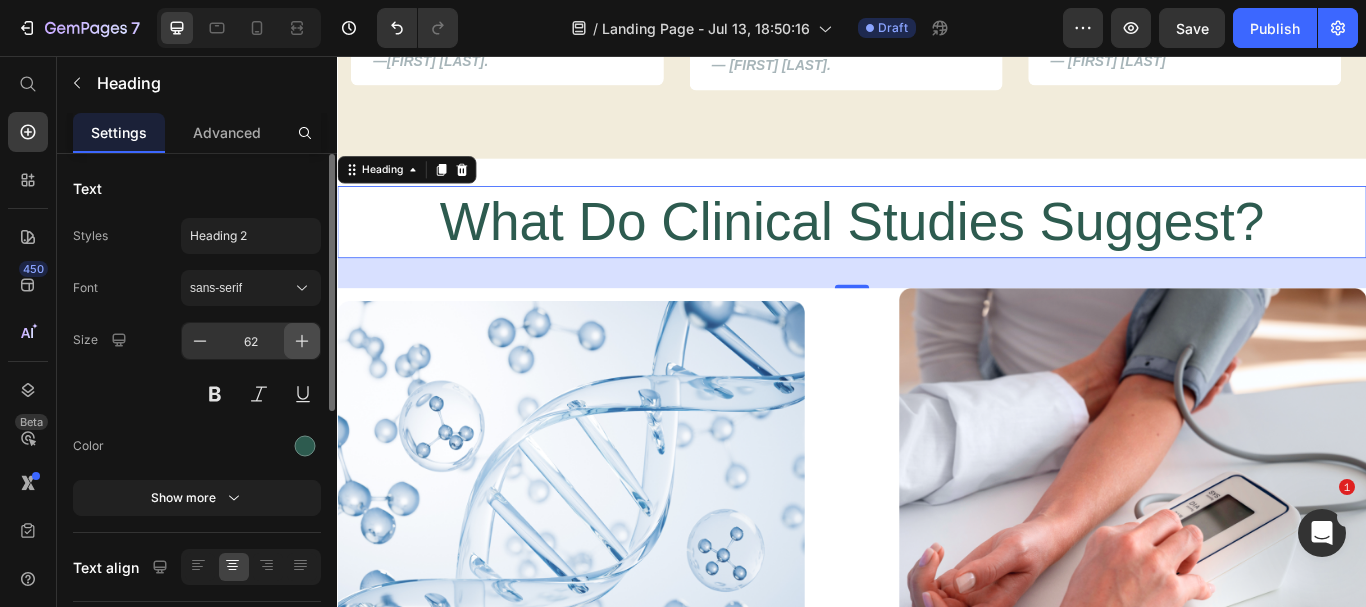 click 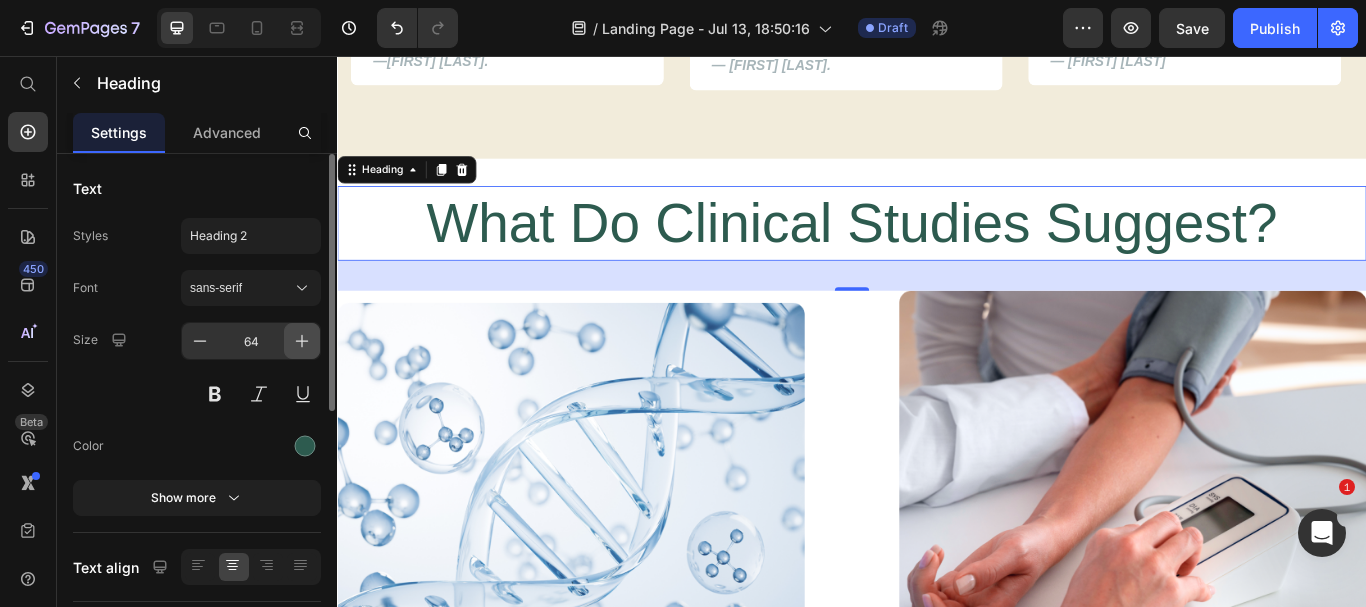click 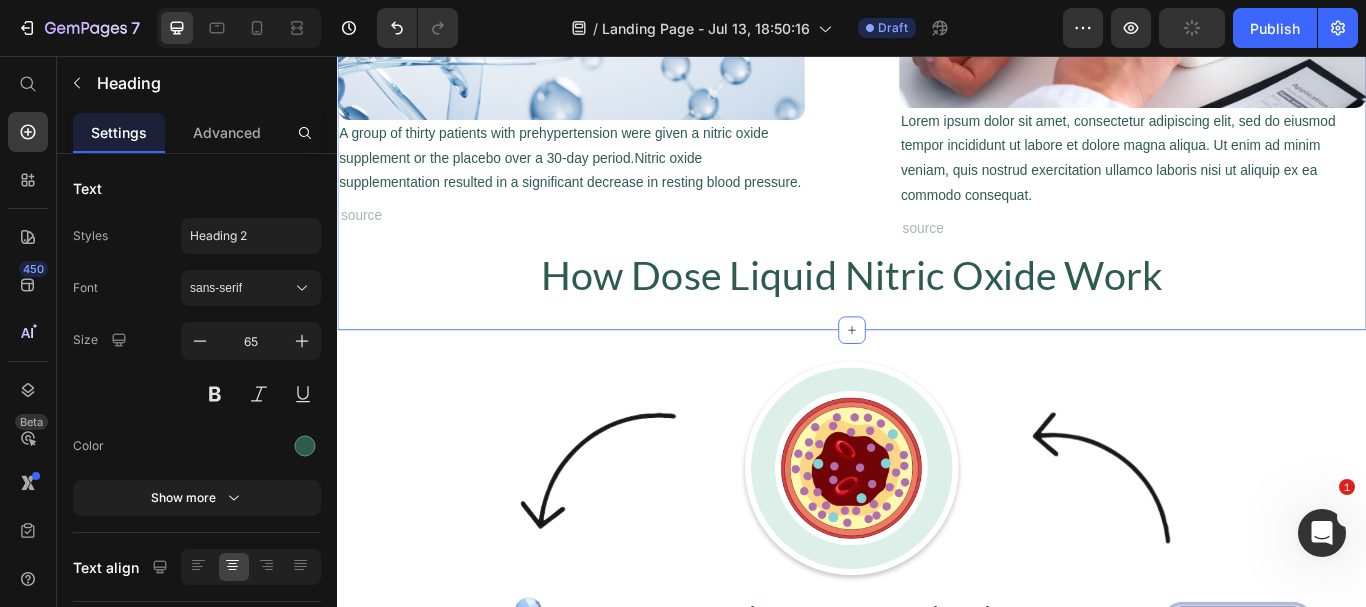 scroll, scrollTop: 3096, scrollLeft: 0, axis: vertical 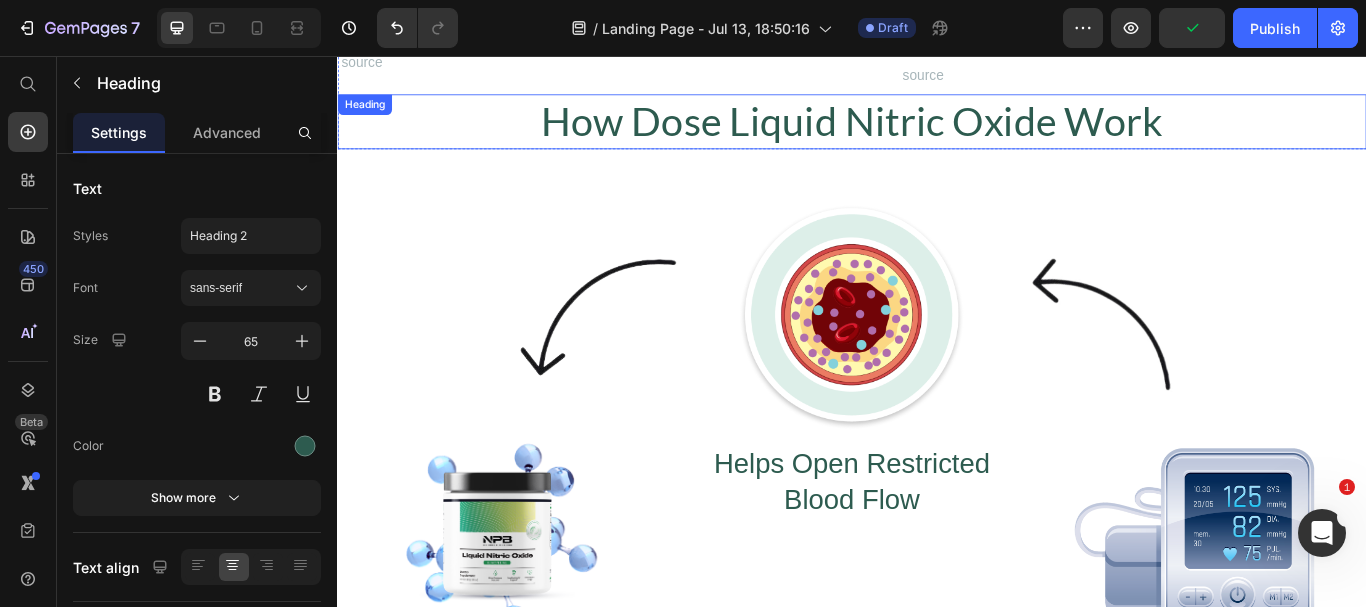 click on "How Dose Liquid Nitric Oxide Work" at bounding box center [937, 133] 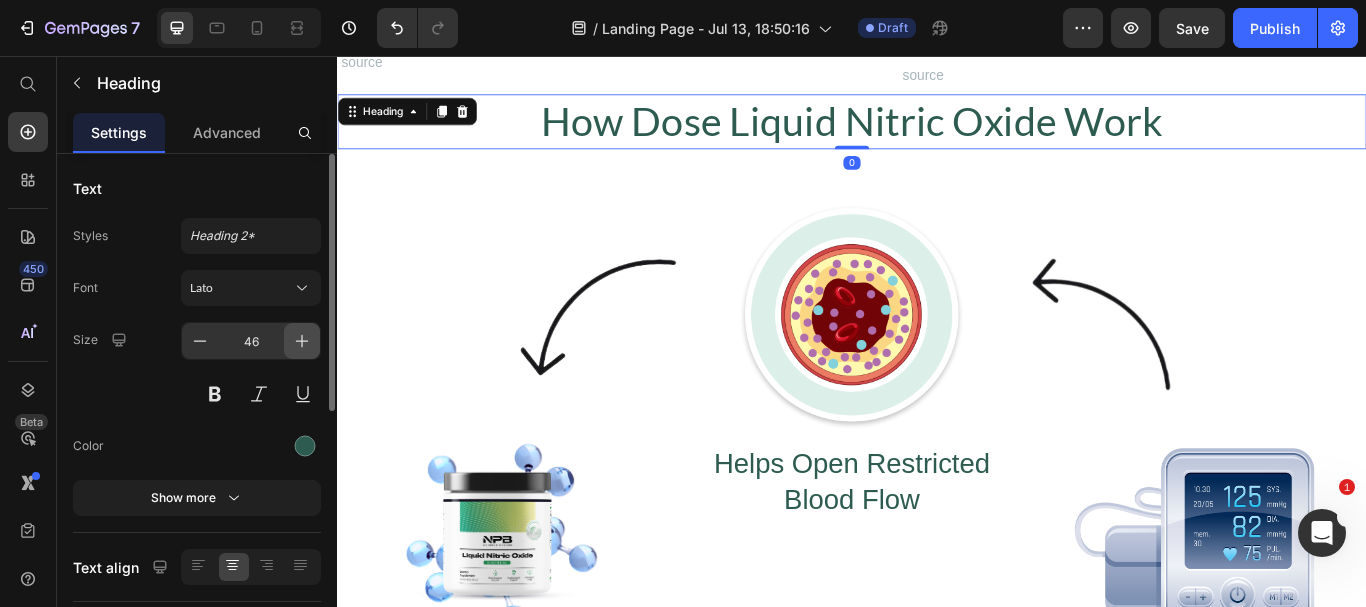 click 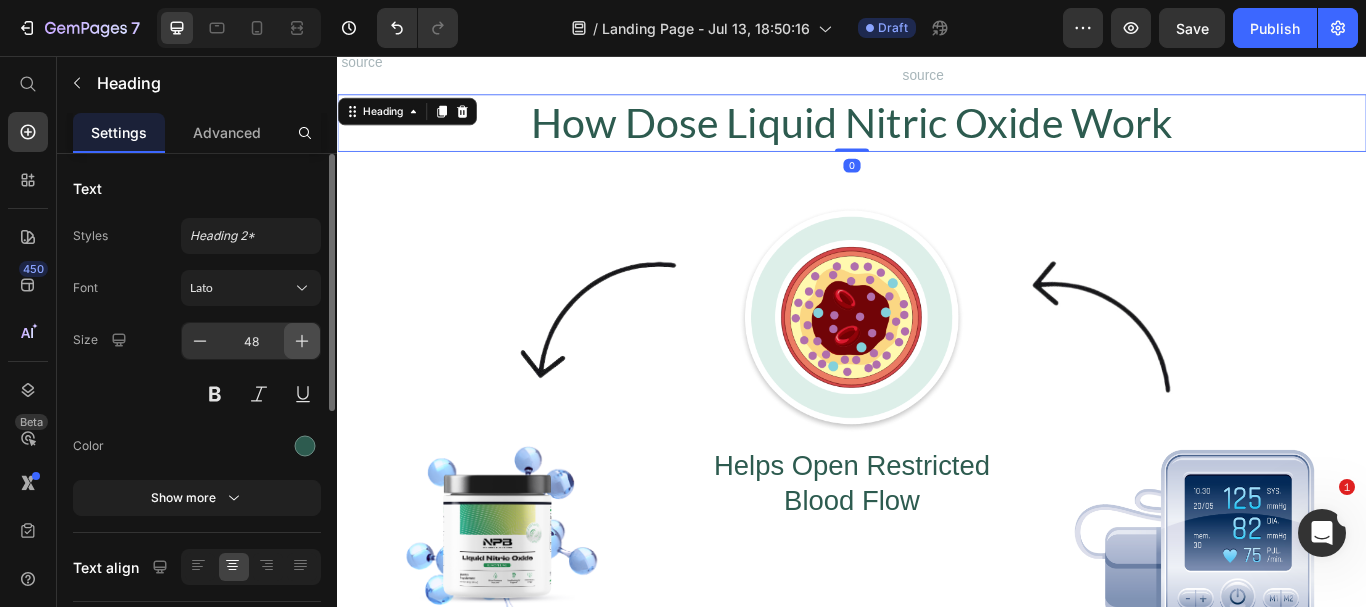 click 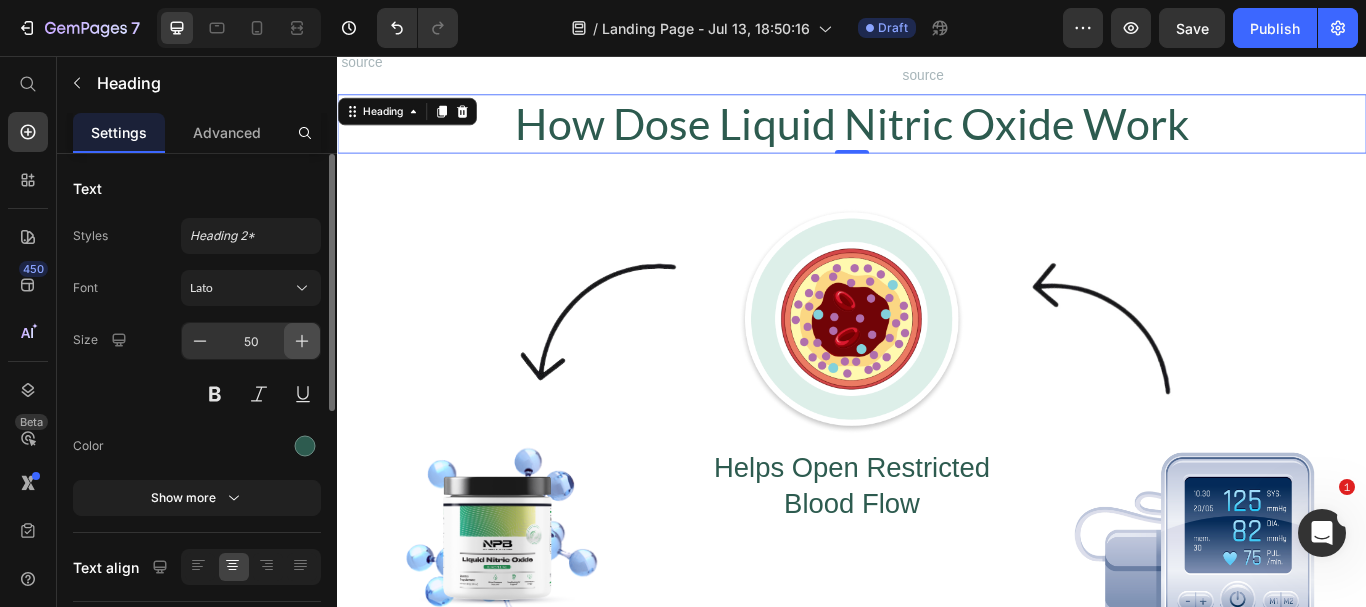 click 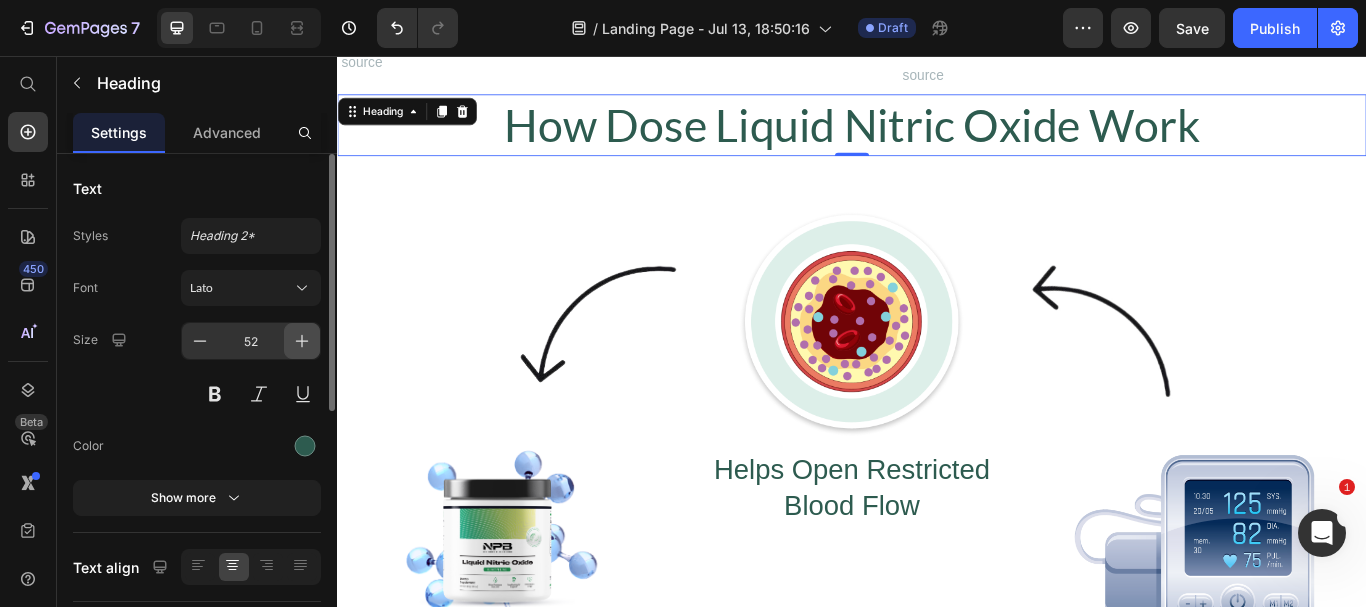 click 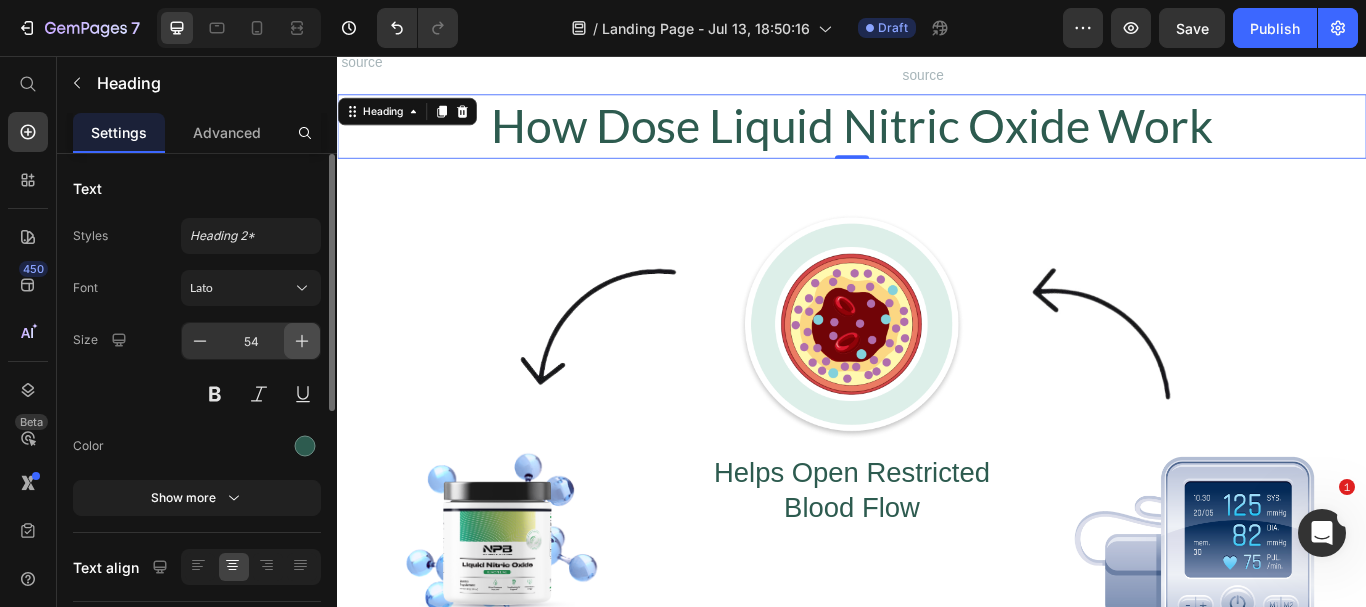 click 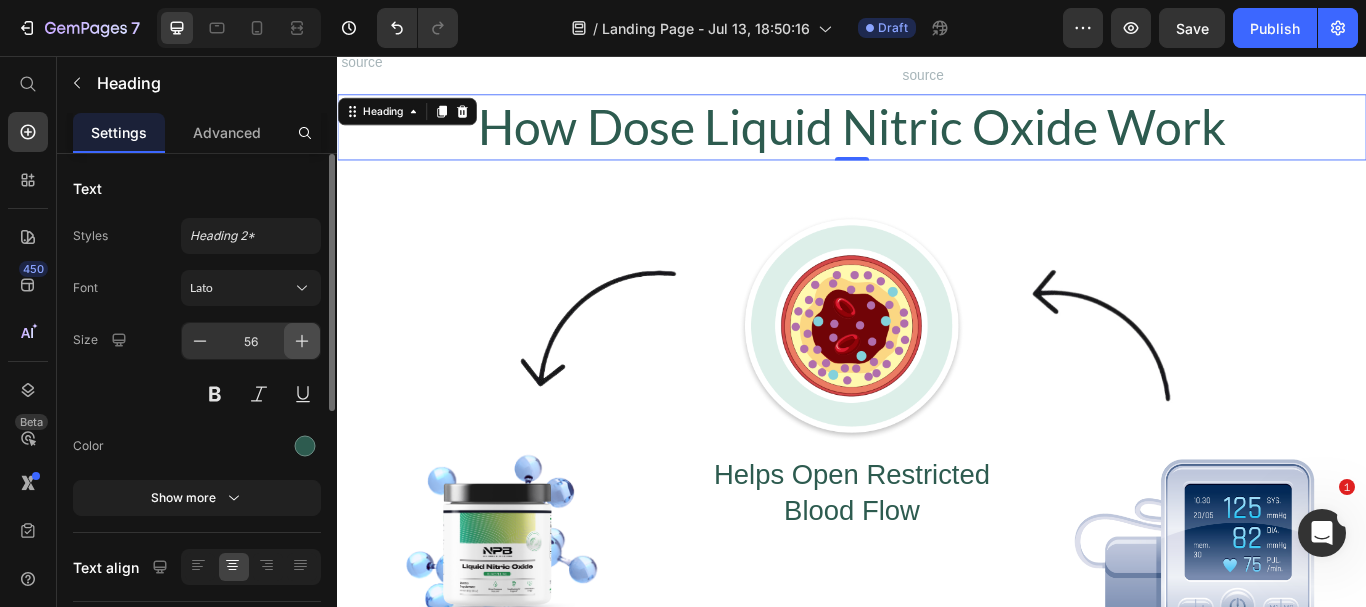 click 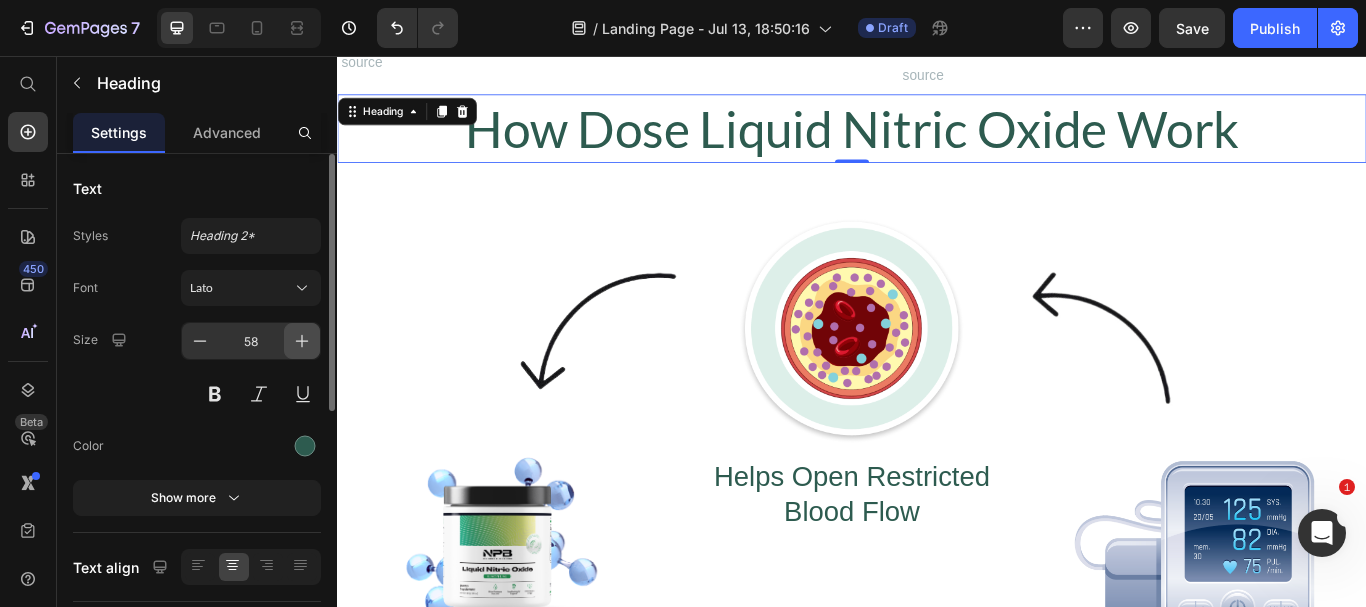 click 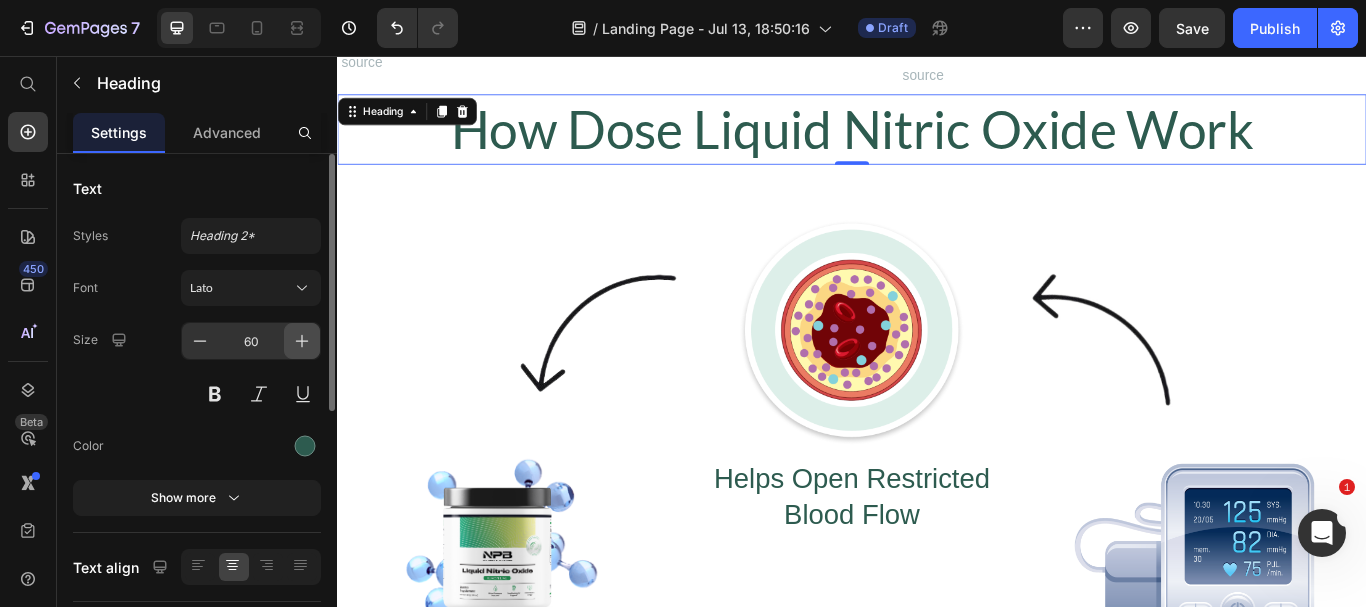 click 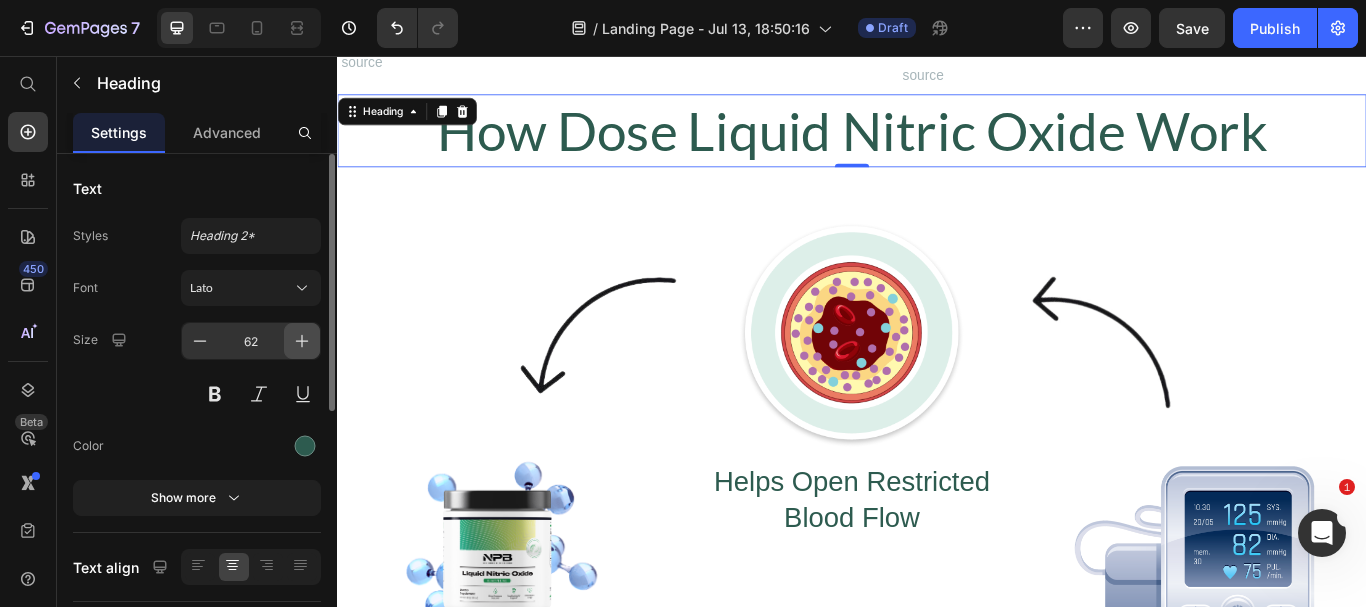 click 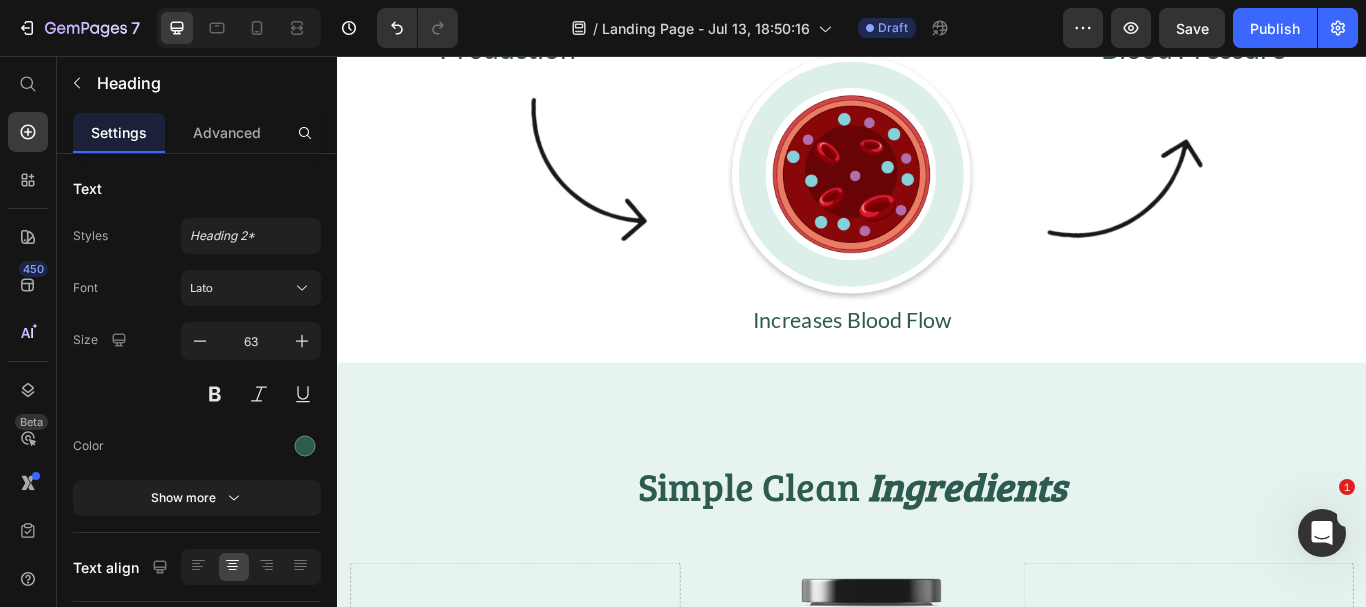 scroll, scrollTop: 4185, scrollLeft: 0, axis: vertical 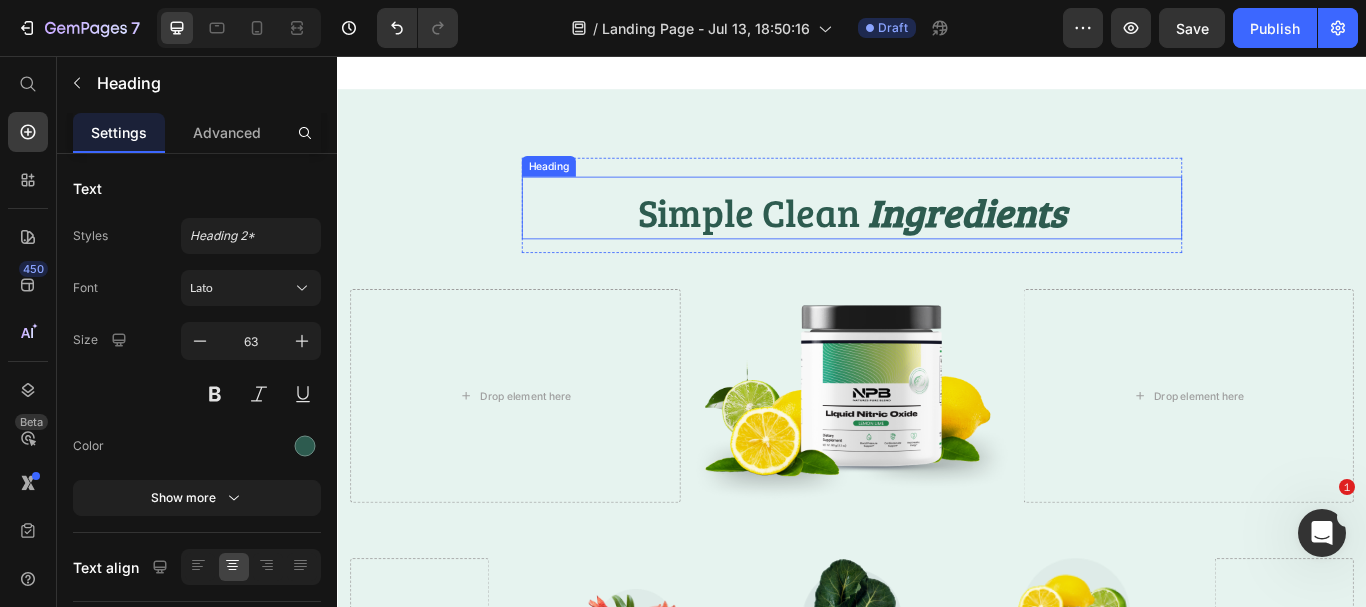 click on "Ingredients" at bounding box center [1067, 238] 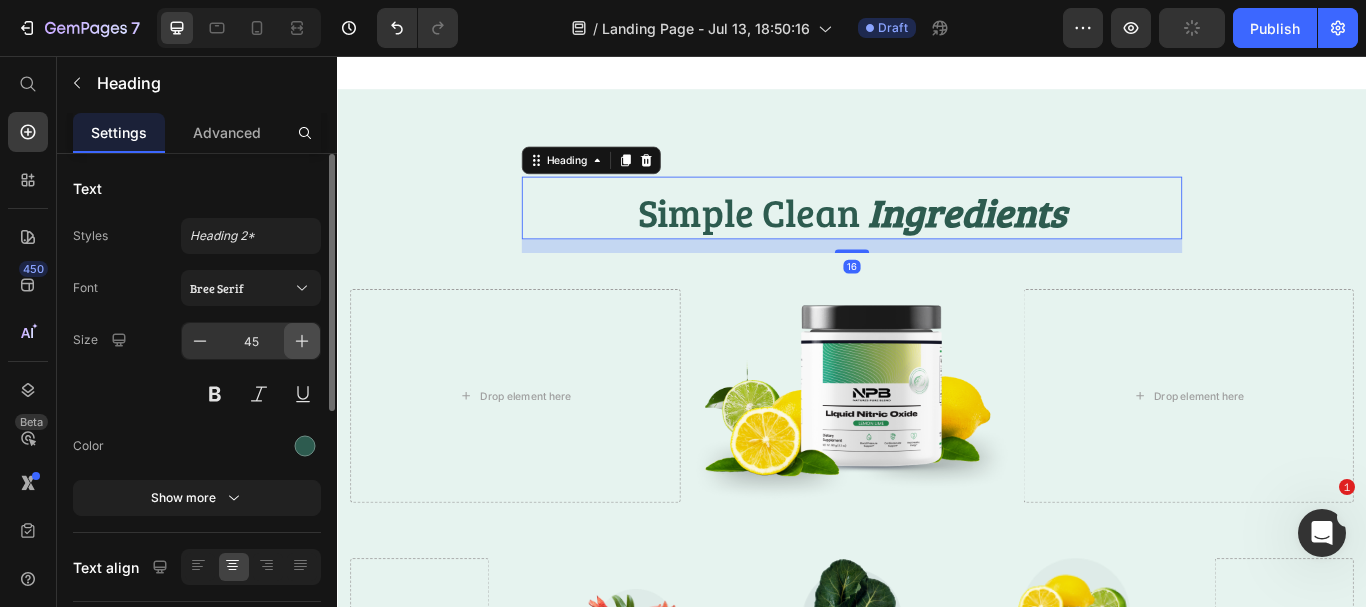 click 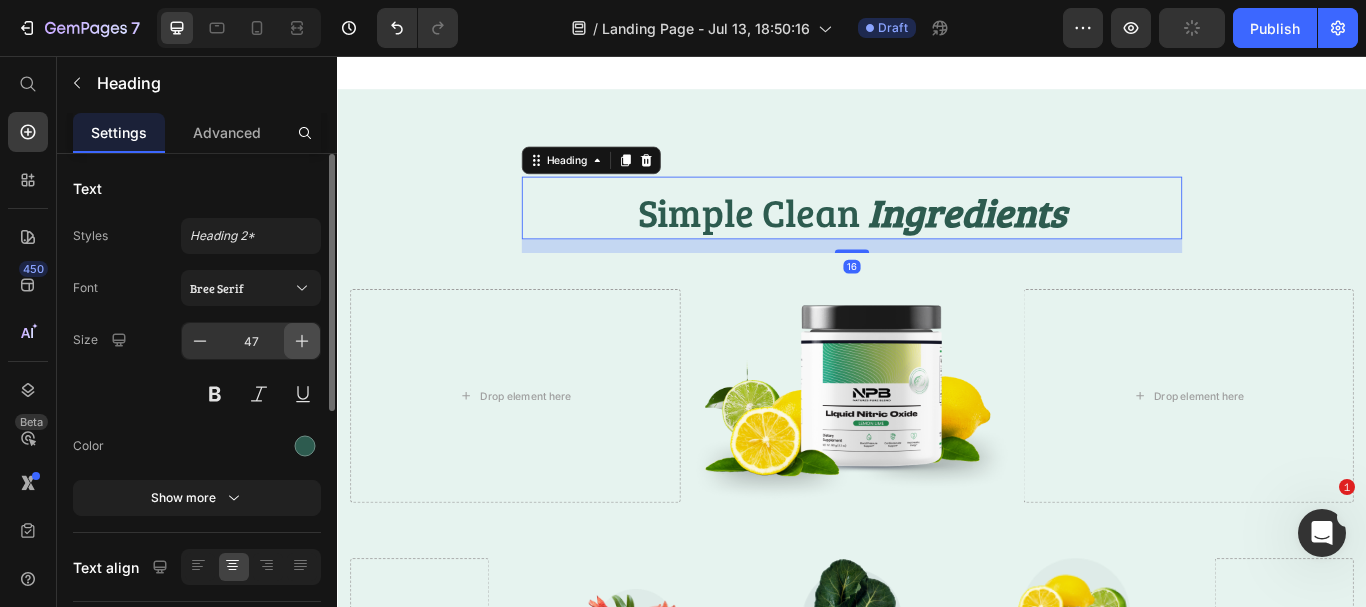 click 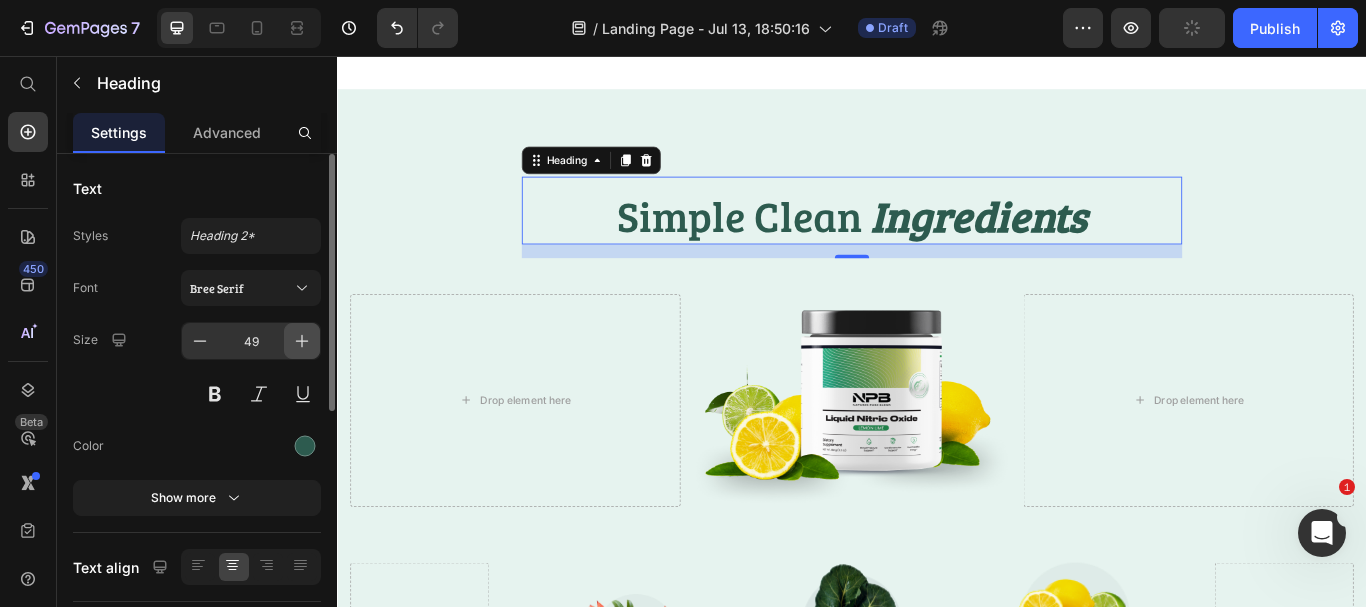 click 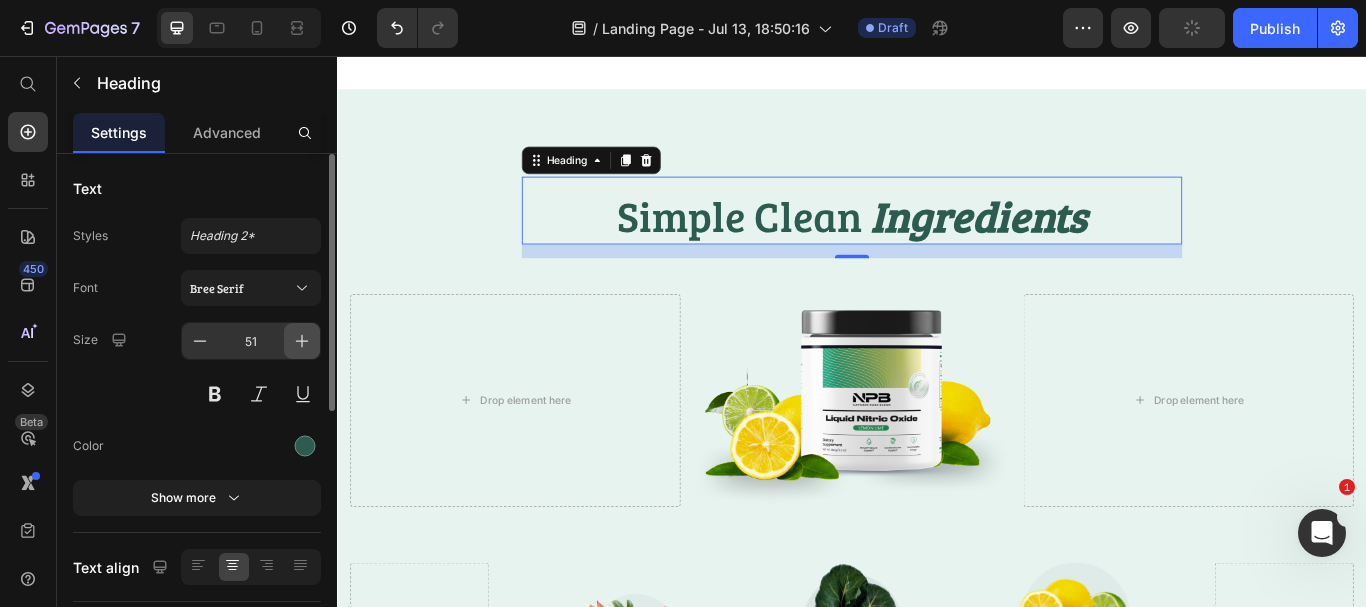 click 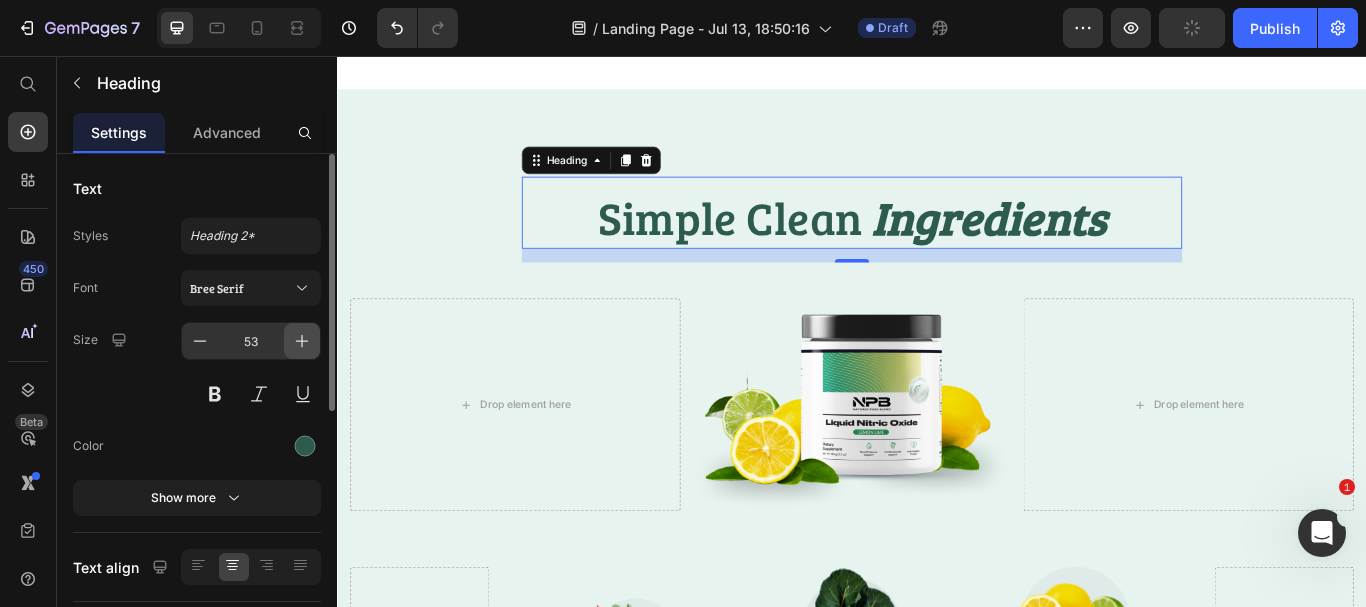 click 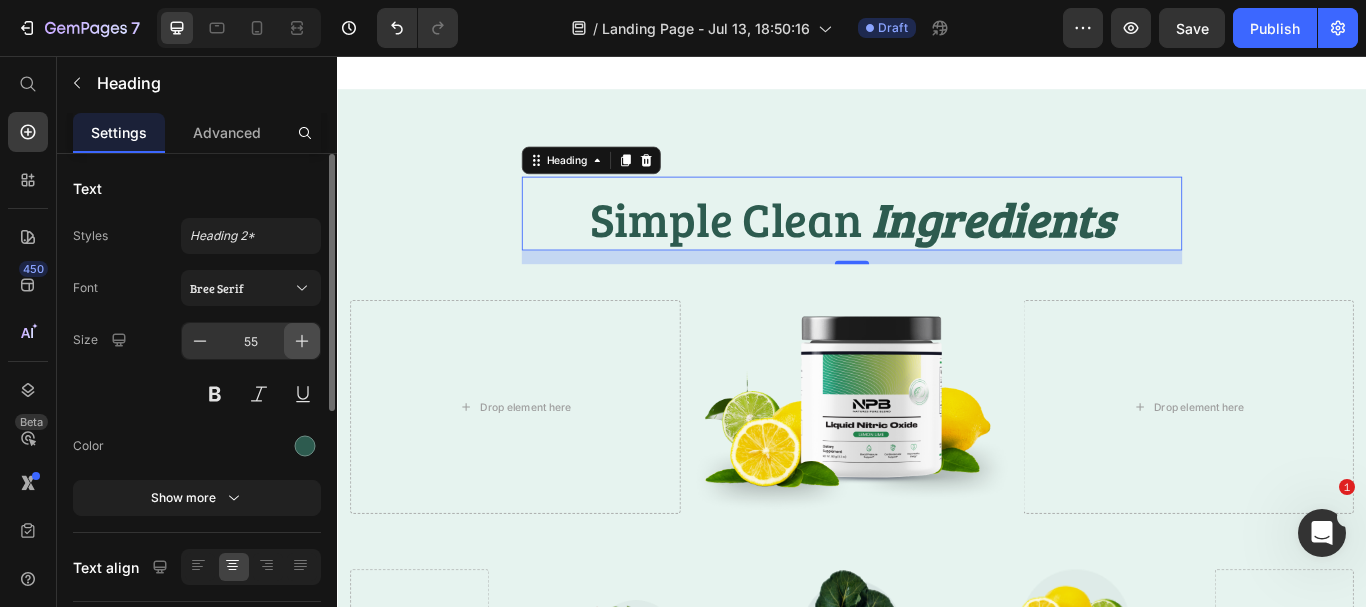 click 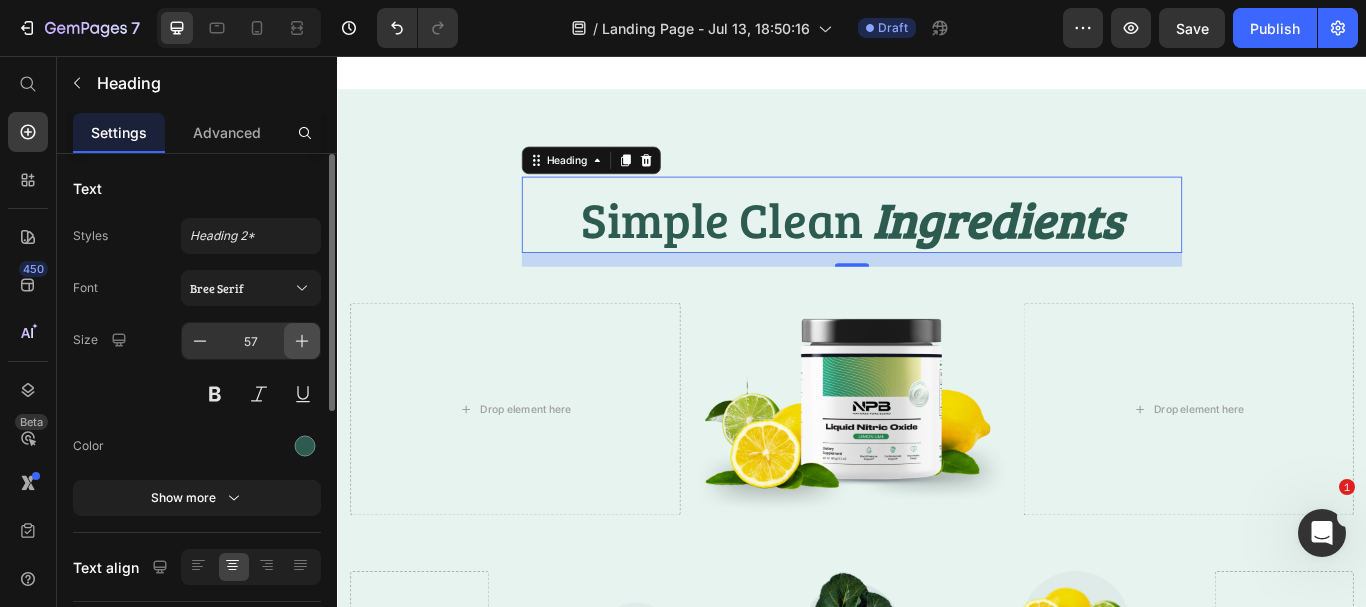 click 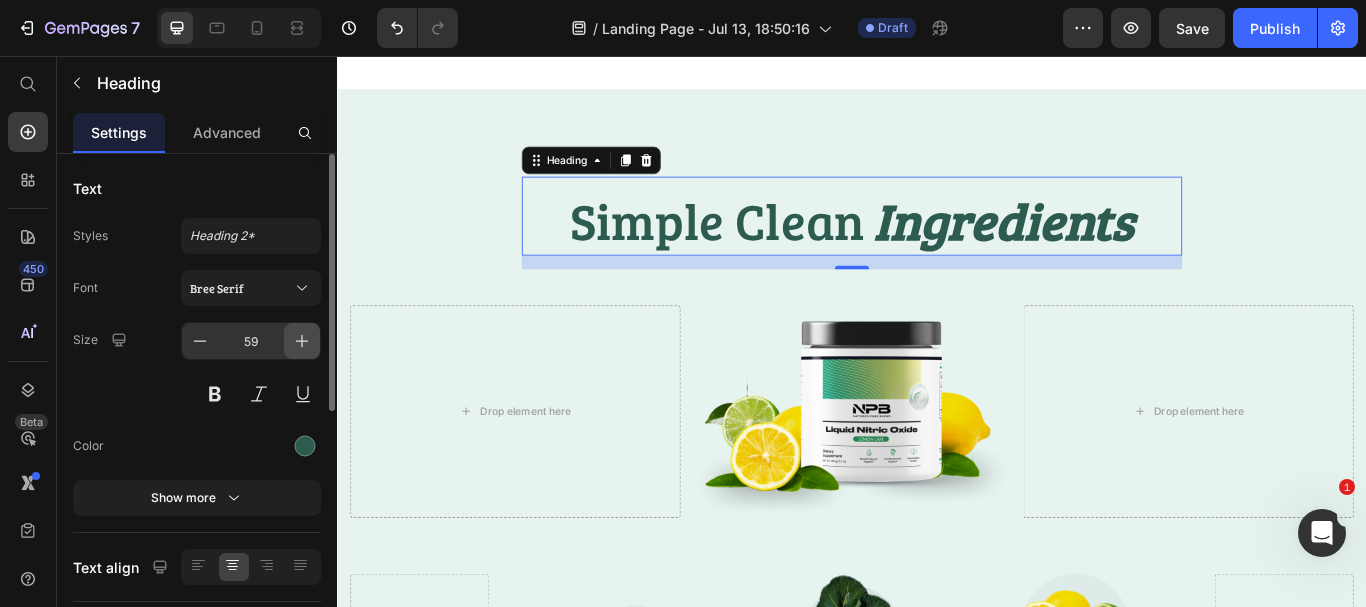 click 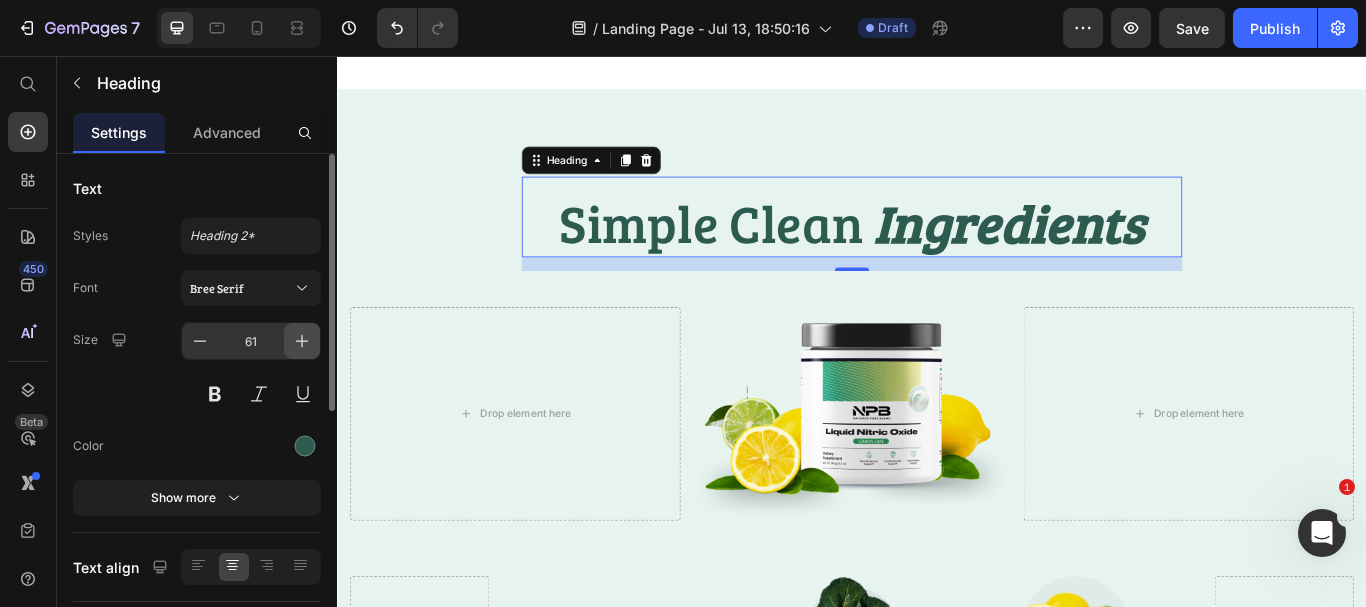 click 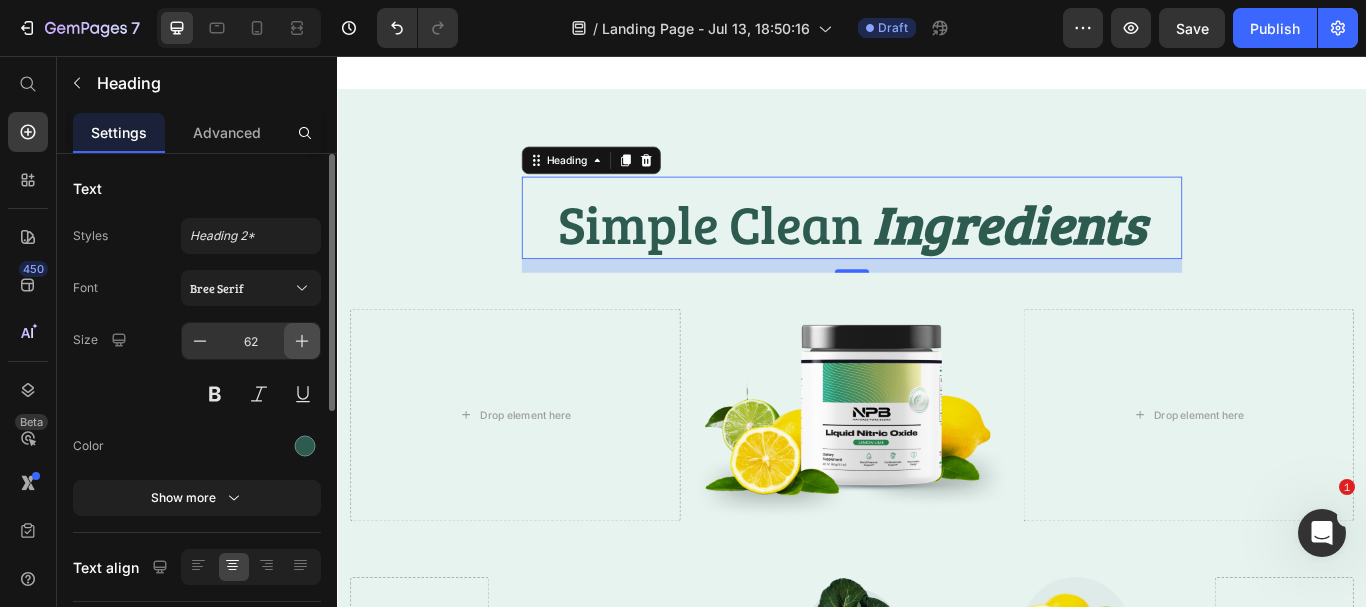 click 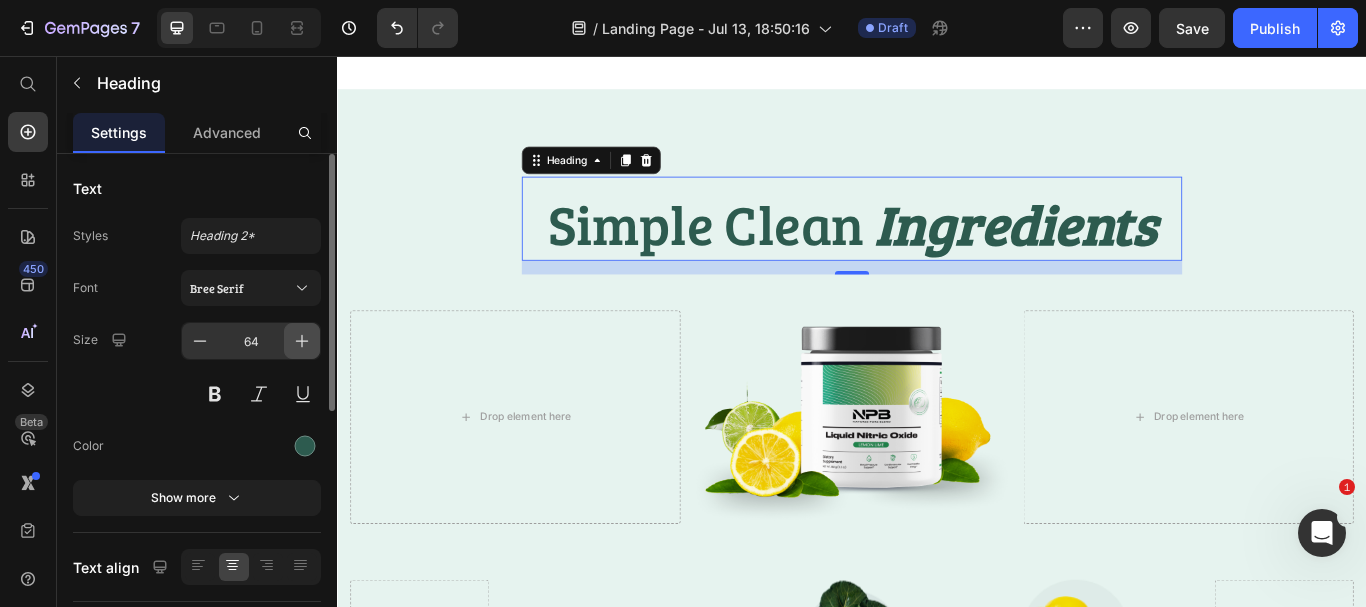 click 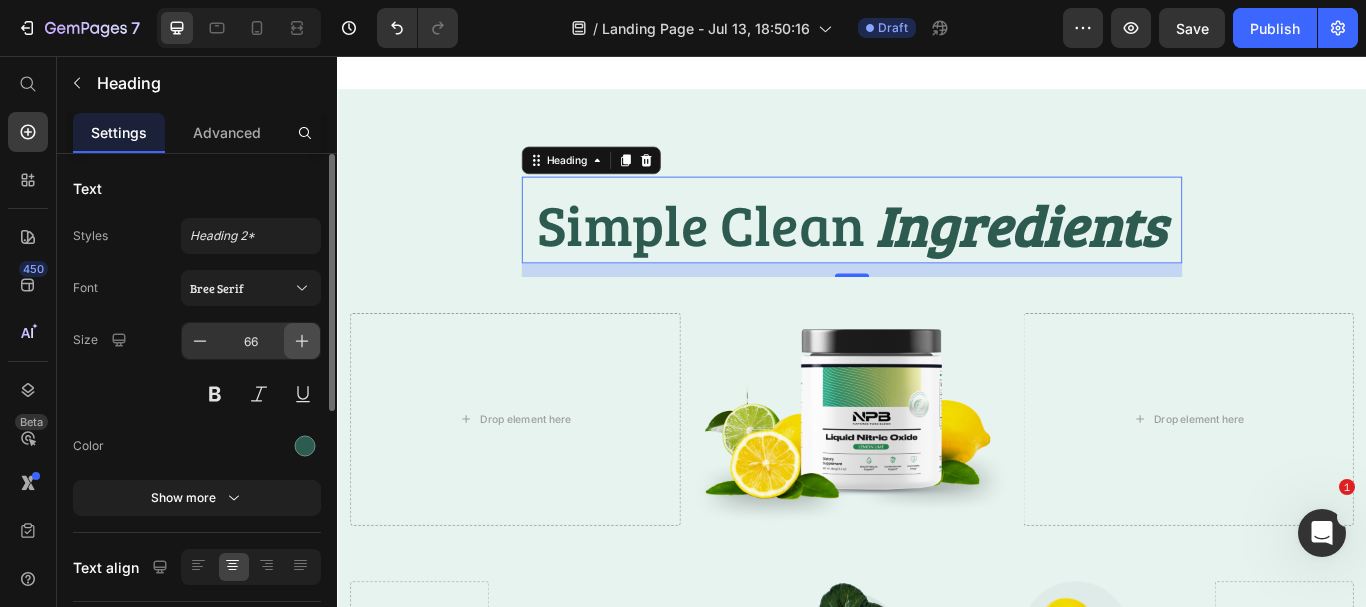 click 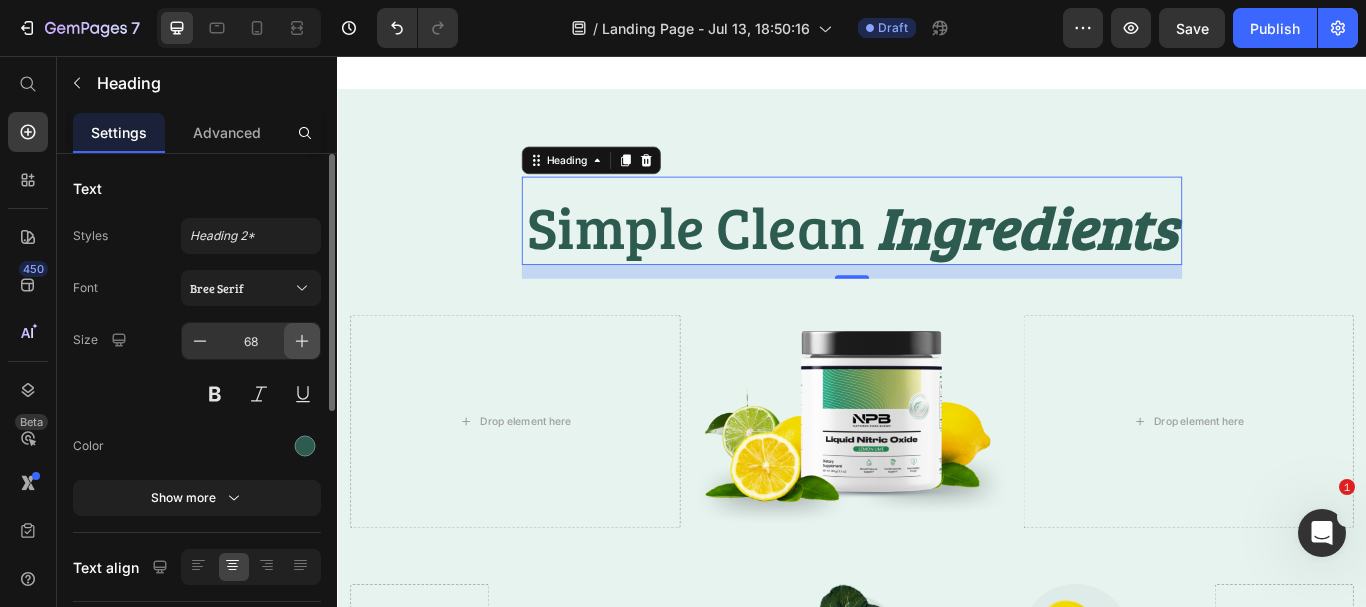 click 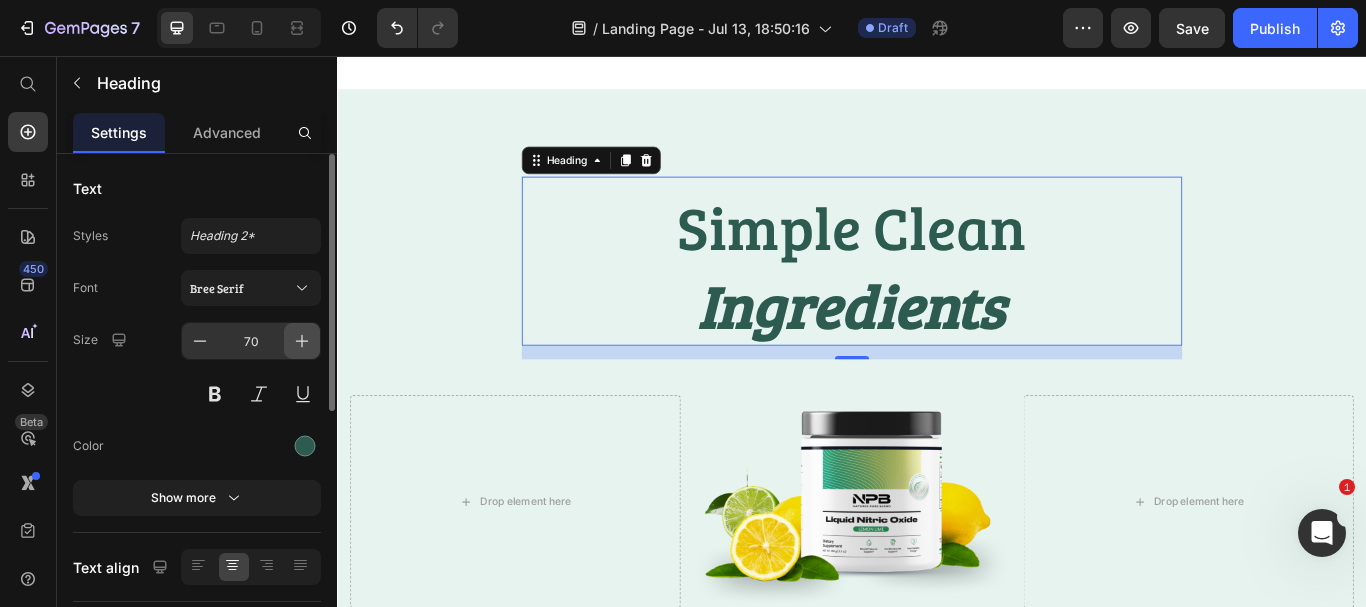 click 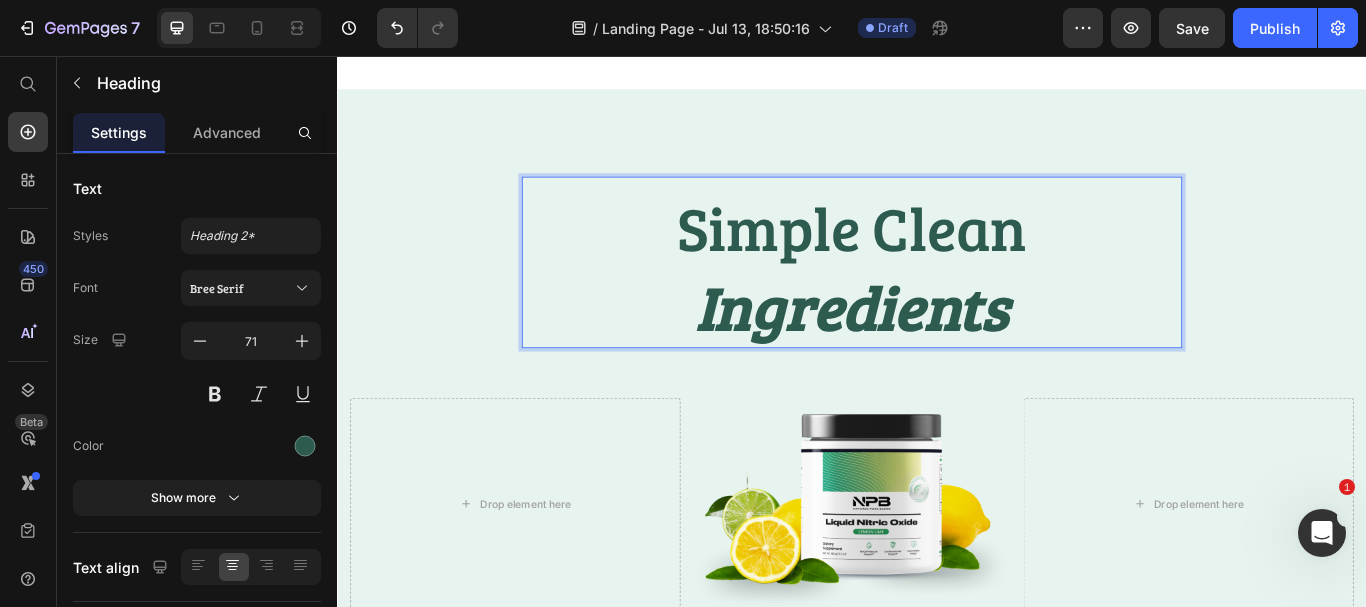click on "Ingredients" at bounding box center (937, 348) 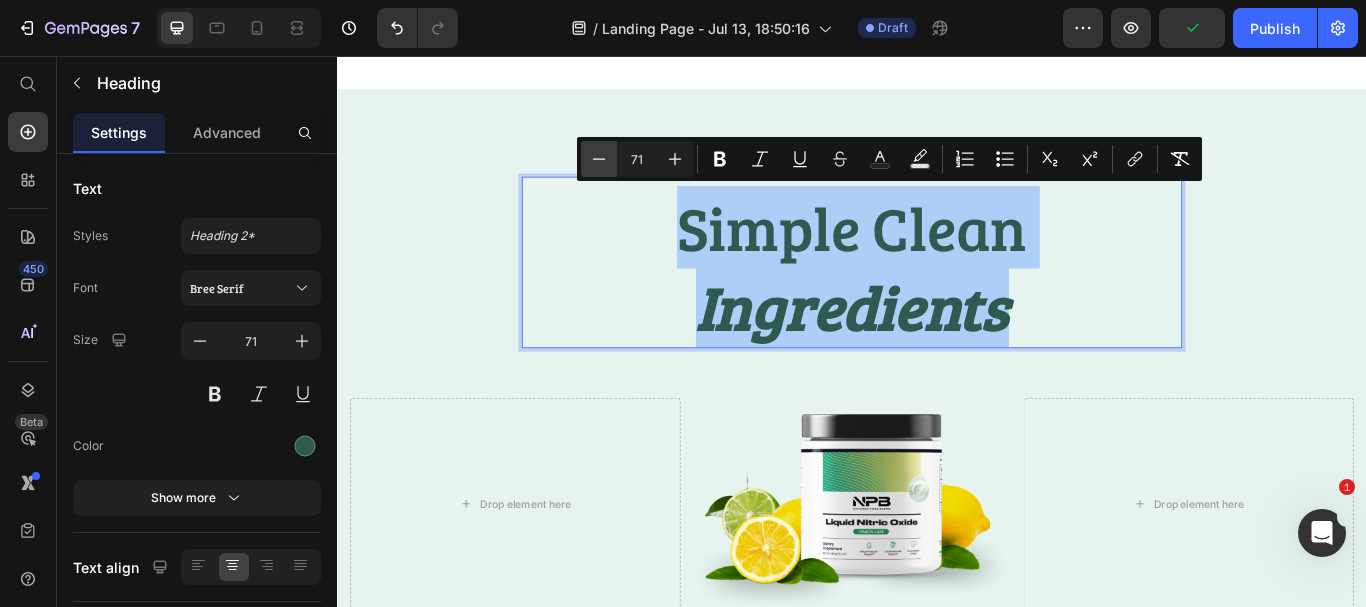 click 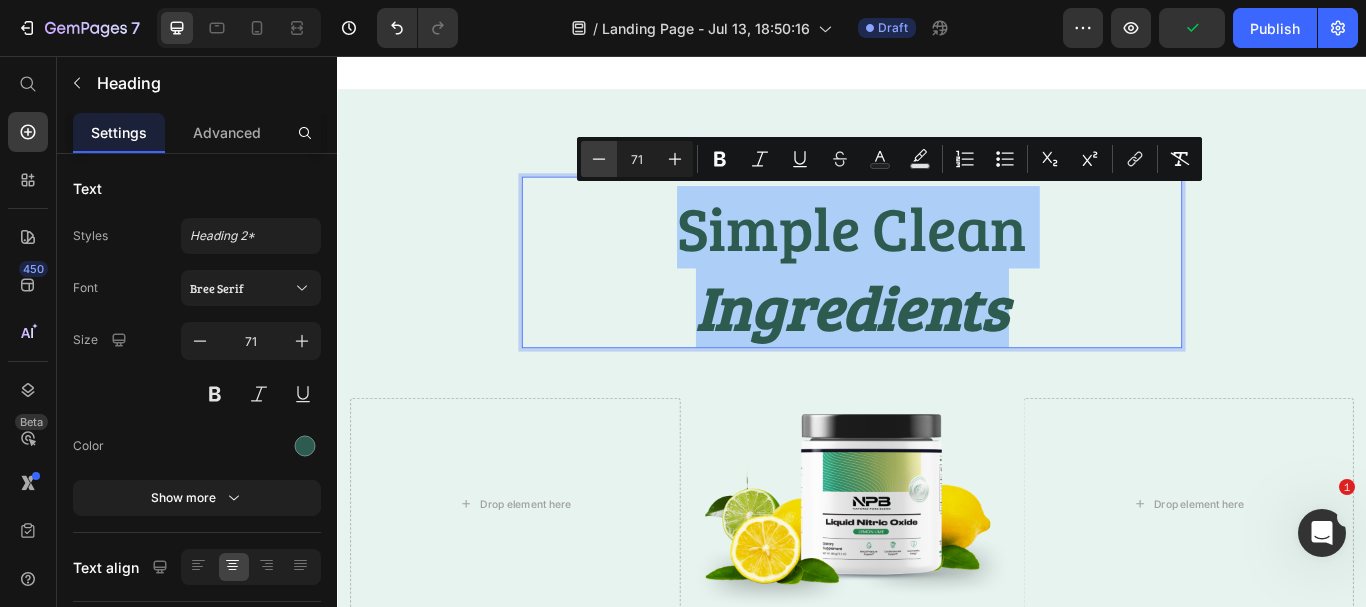 click 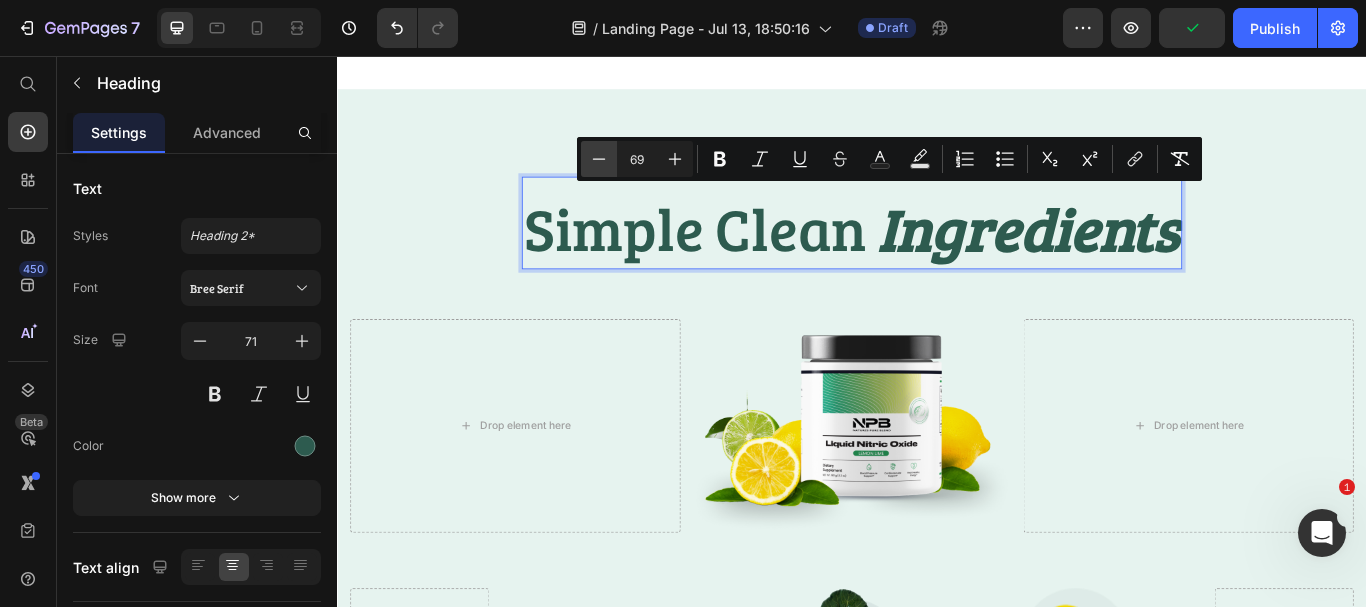 click 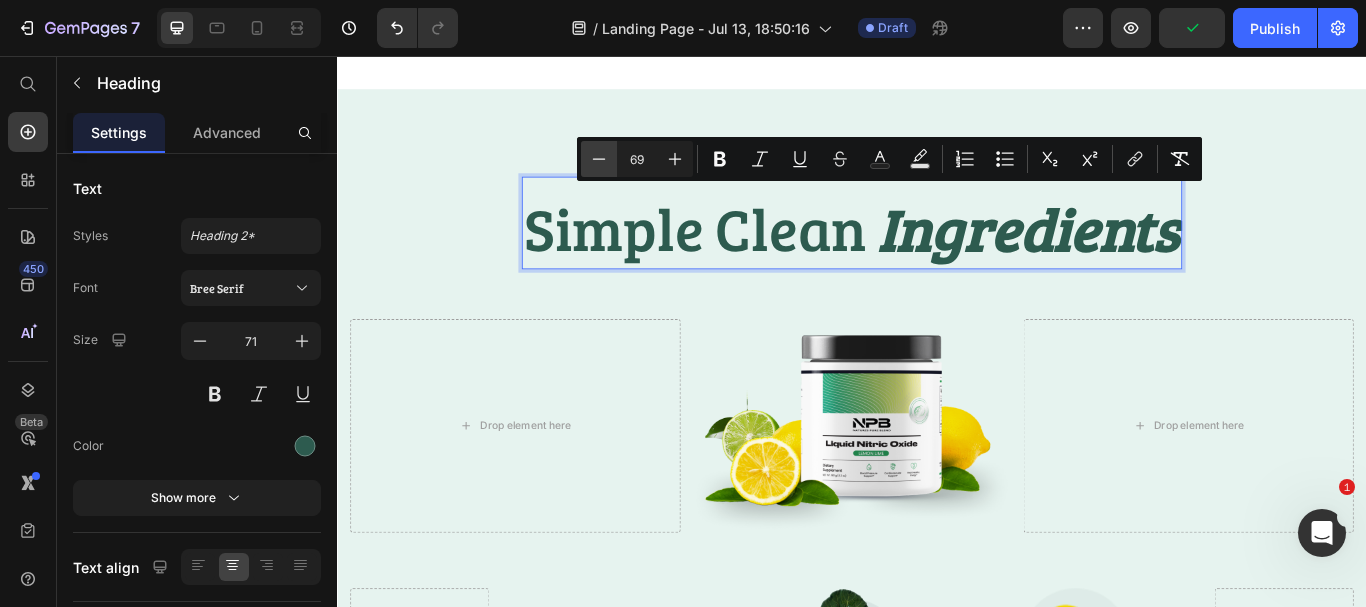 click 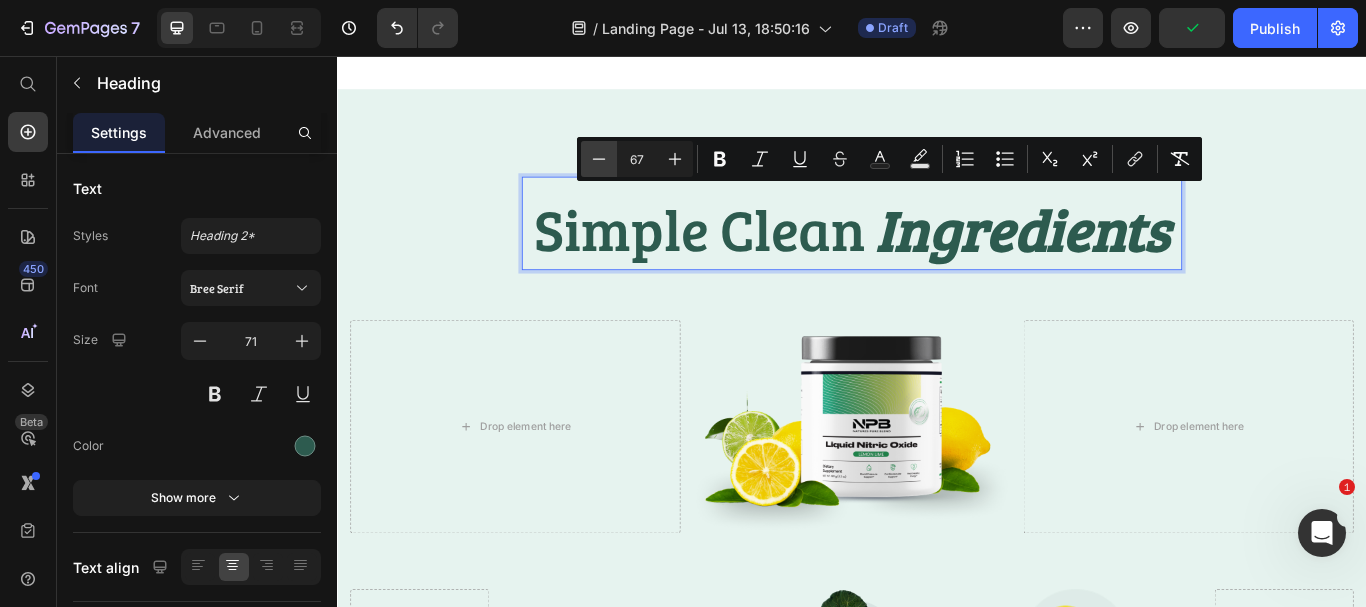 click 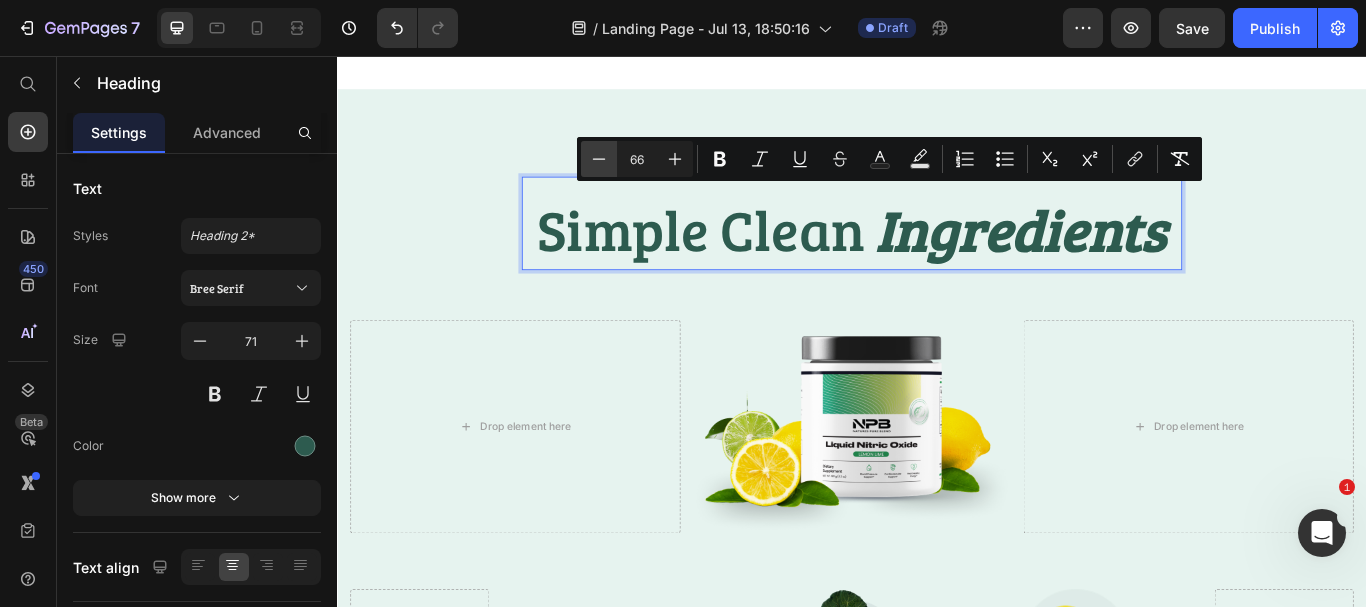 click 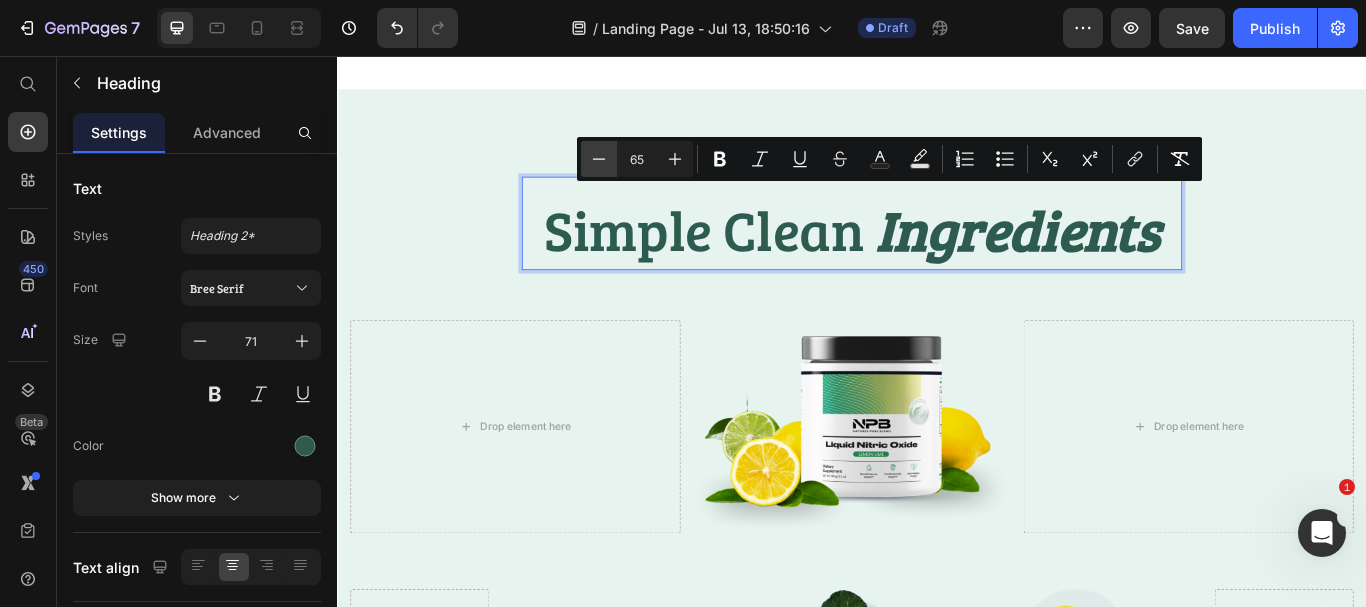click 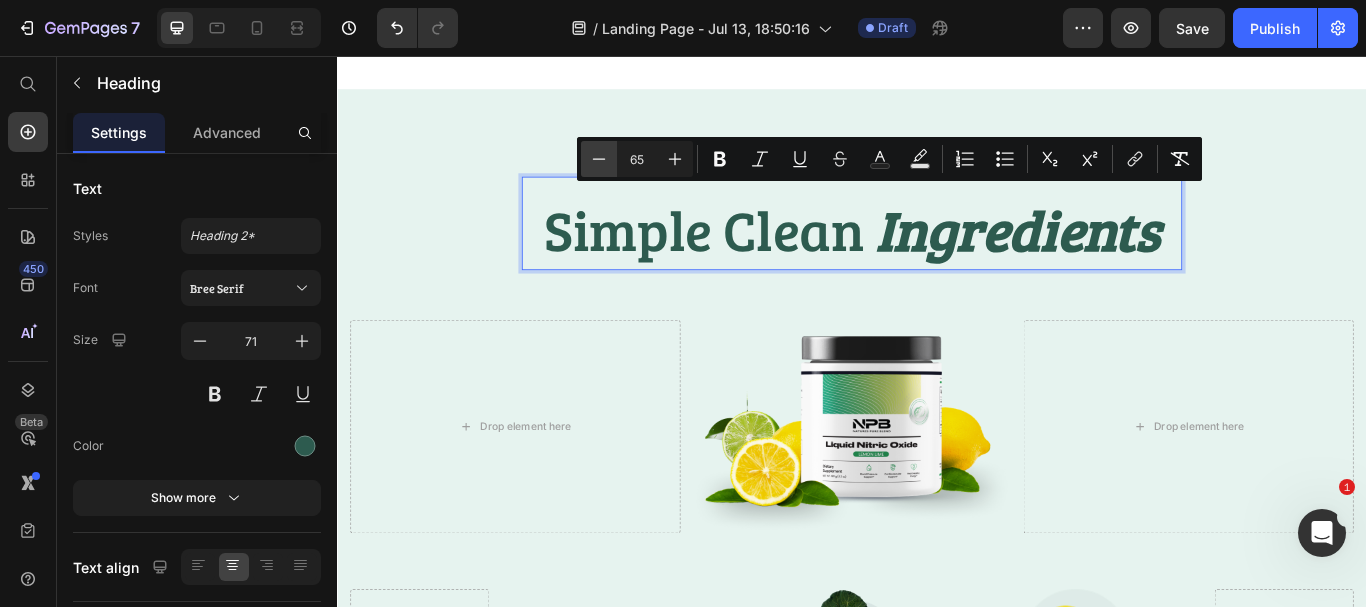 type on "64" 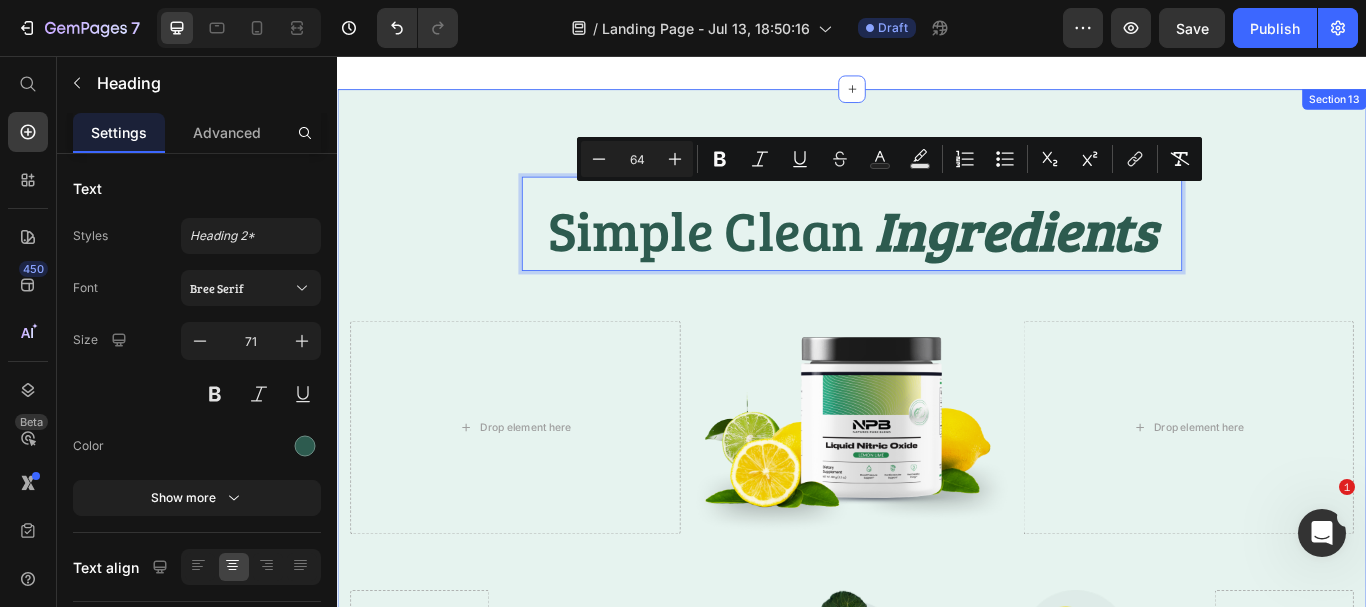 click on "Simple Clean   Ingredients Heading   16 Row
Drop element here Image
Drop element here Row
Image L-Arginine   Text Block An amino acid derived from leafy greens and fruits that helps increase overall N.O production. Text Block Image L-Citrulline   Text Block Mainly found in greens and watermelon. This helps increase overall N.O production and circulation. Text Block Image Lemon Lime   Text Block Using natural favors without any chemicals, additives, or harmful ingredients to help give you a tasty drink. Text Block
Row Image Formulated without gluten Text Block Image Safe for sensitive skin Text Block Row Image Cruelty-Free Text Block Image Non-Comedogenic Text Block Row Row Image 100% Vegan Text Block Row" at bounding box center (937, 625) 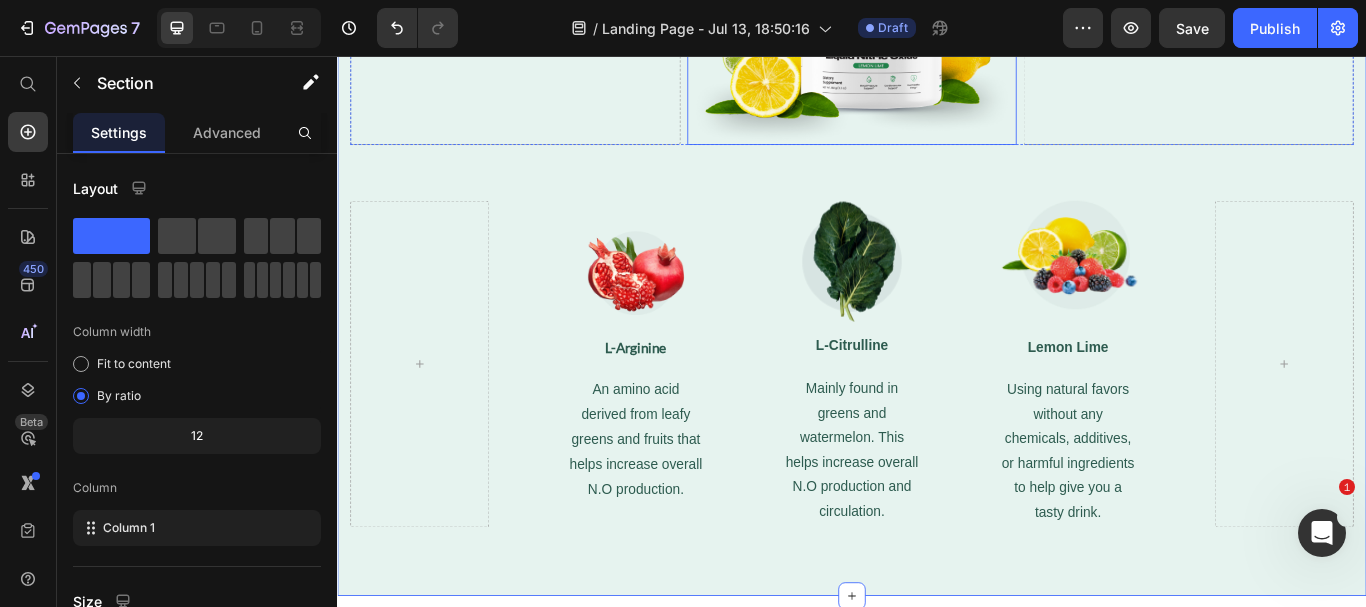 scroll, scrollTop: 4667, scrollLeft: 0, axis: vertical 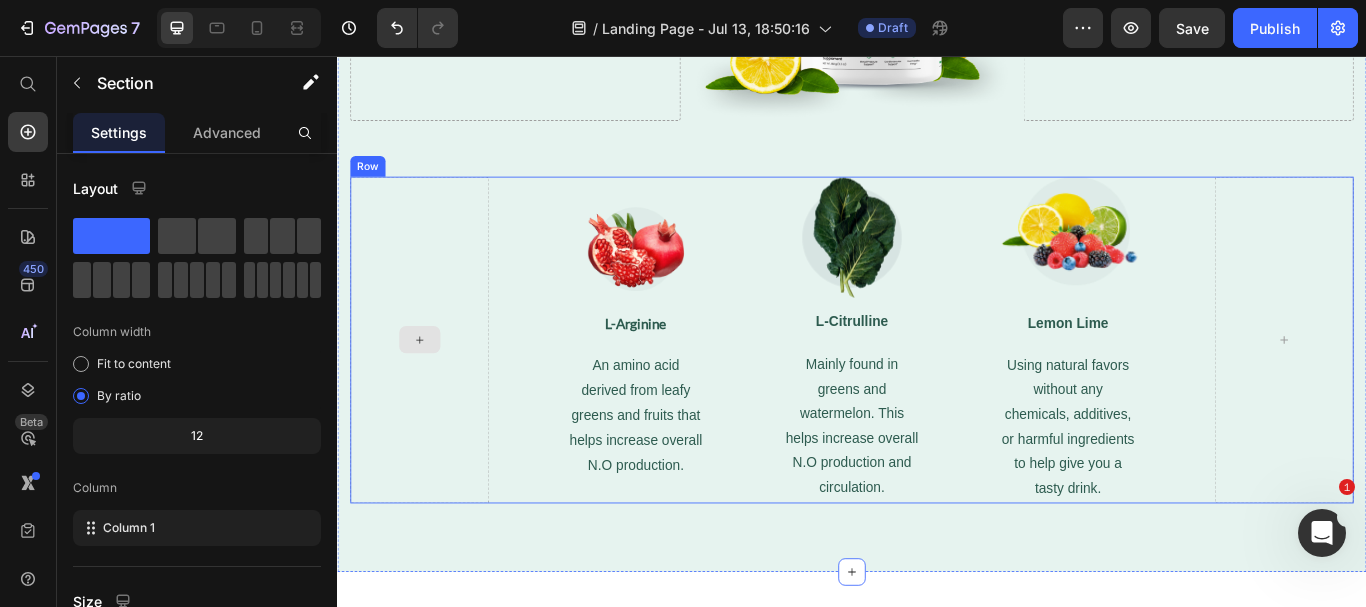 click at bounding box center [433, 387] 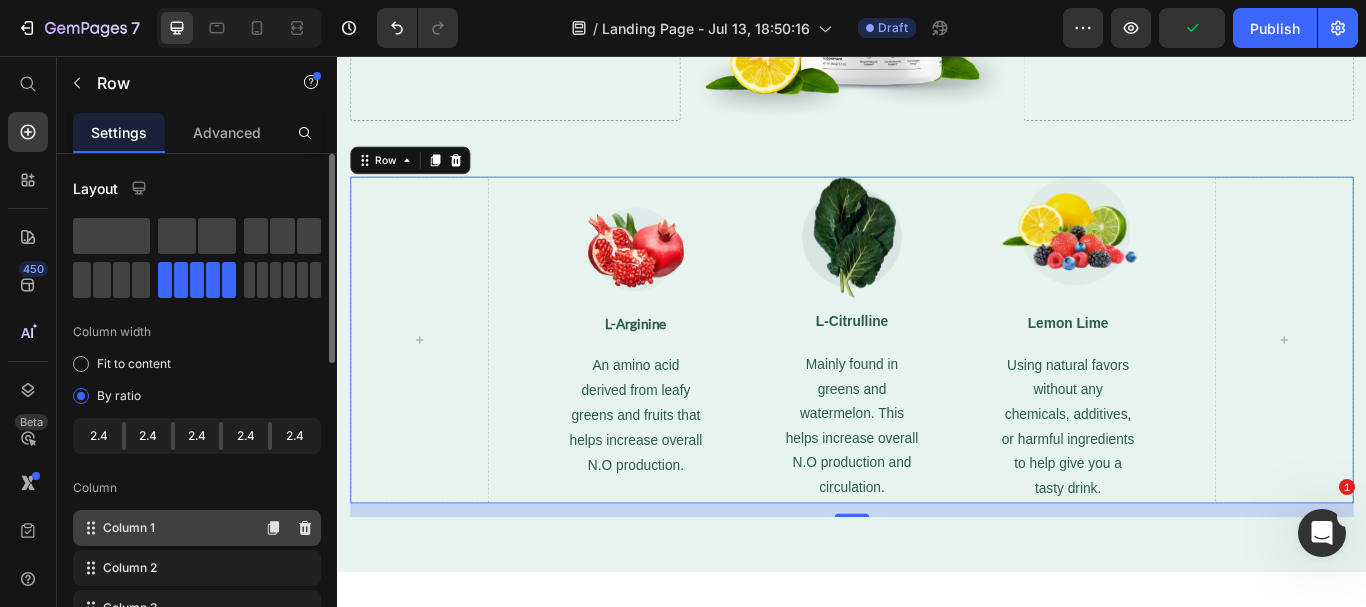 click on "Column 1" 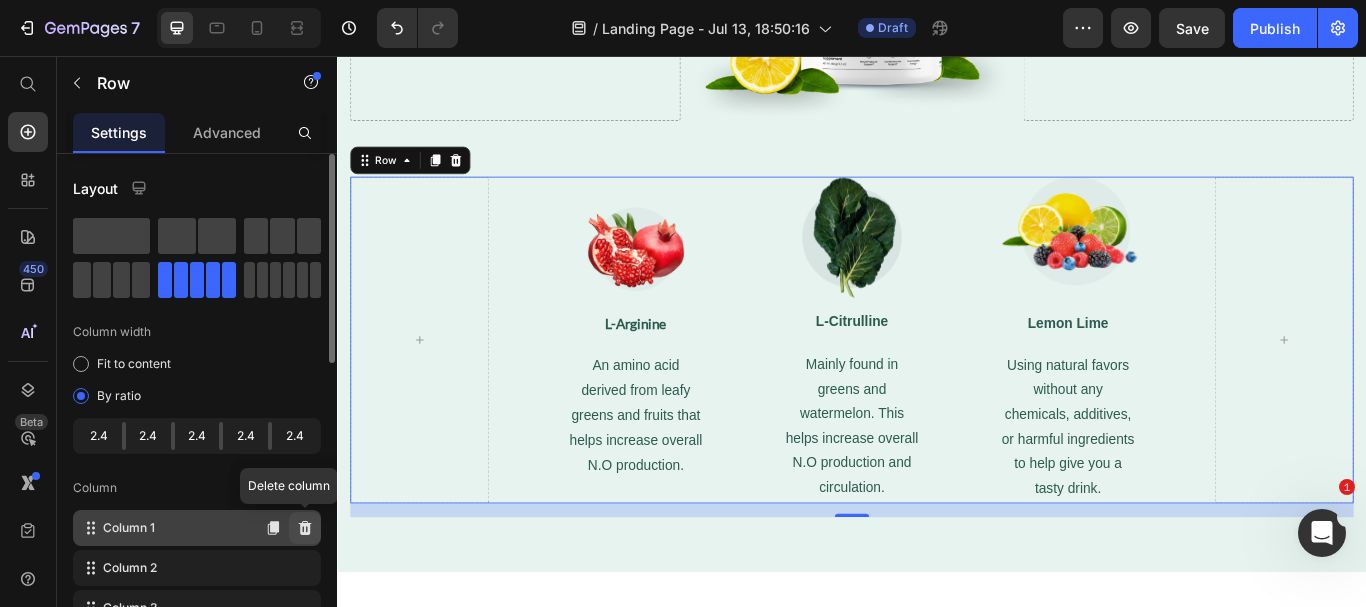 click 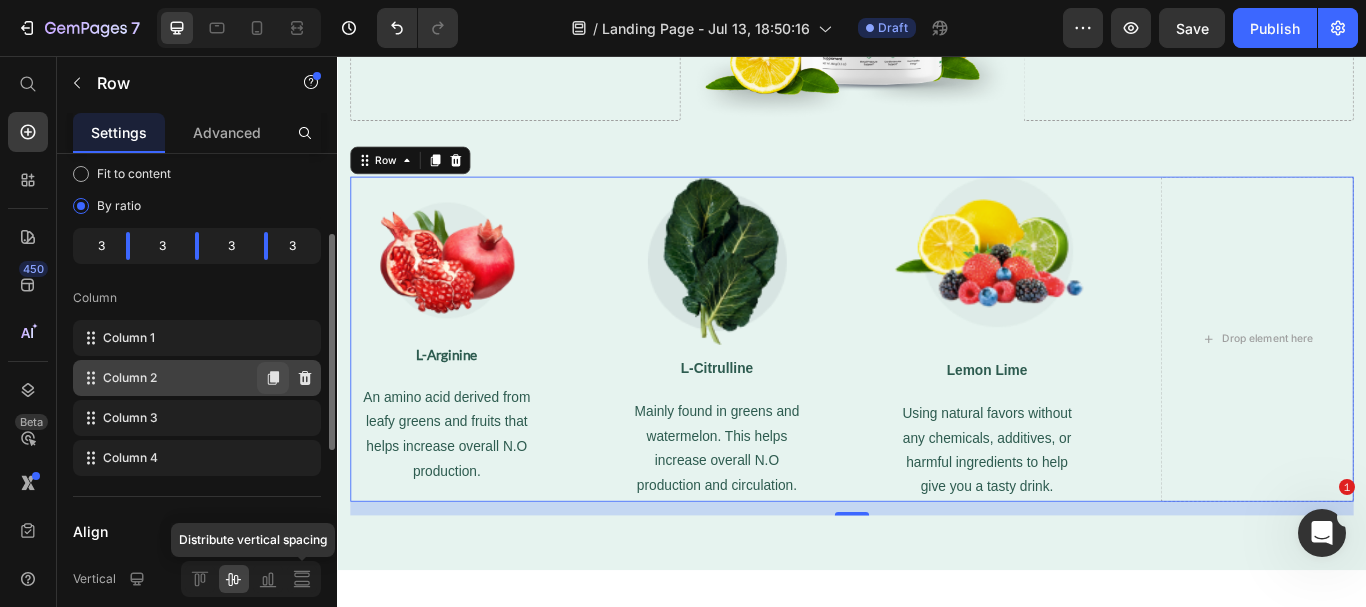 scroll, scrollTop: 222, scrollLeft: 0, axis: vertical 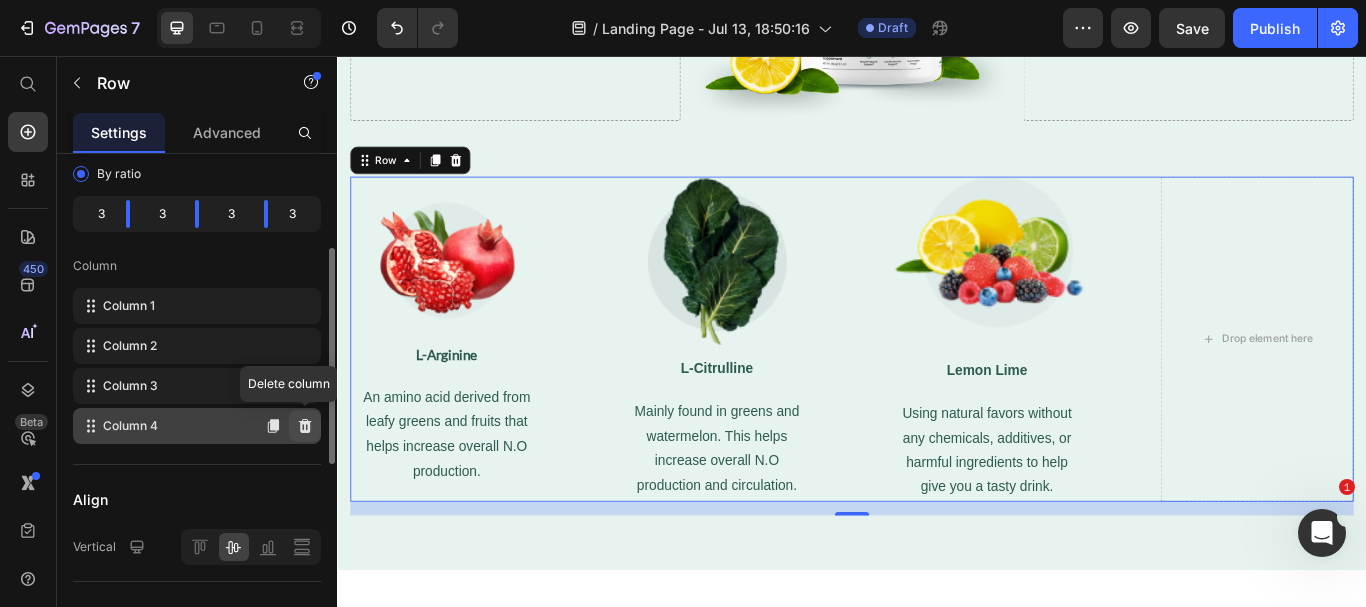 click 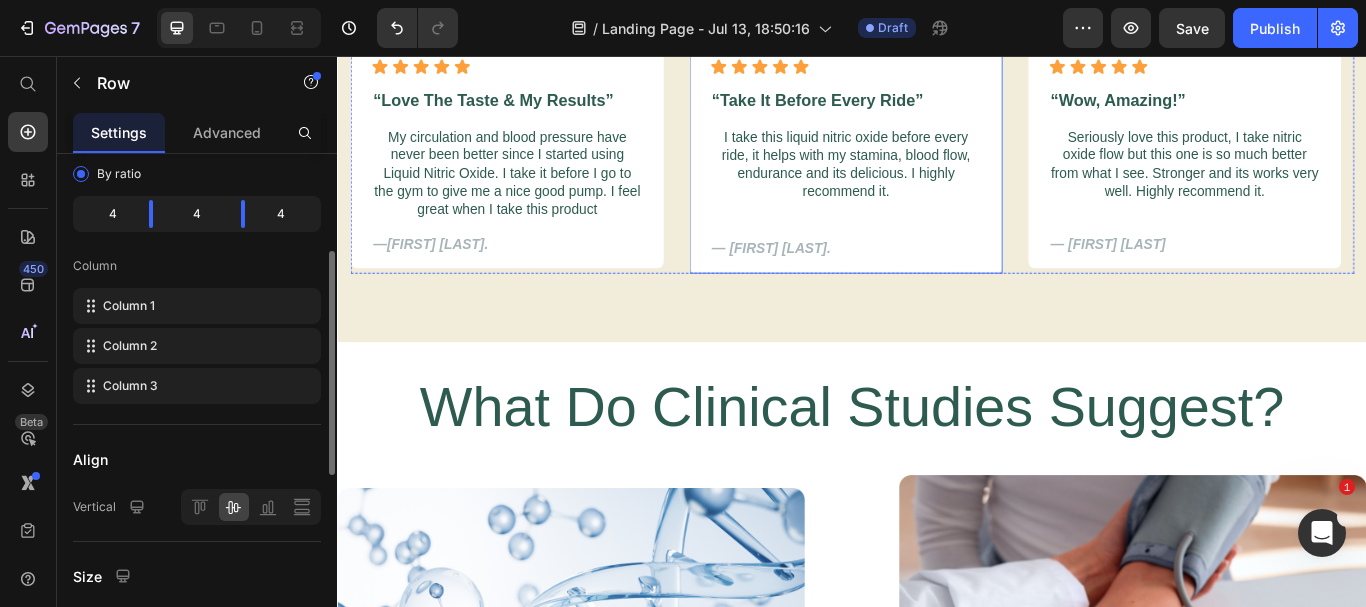 scroll, scrollTop: 2101, scrollLeft: 0, axis: vertical 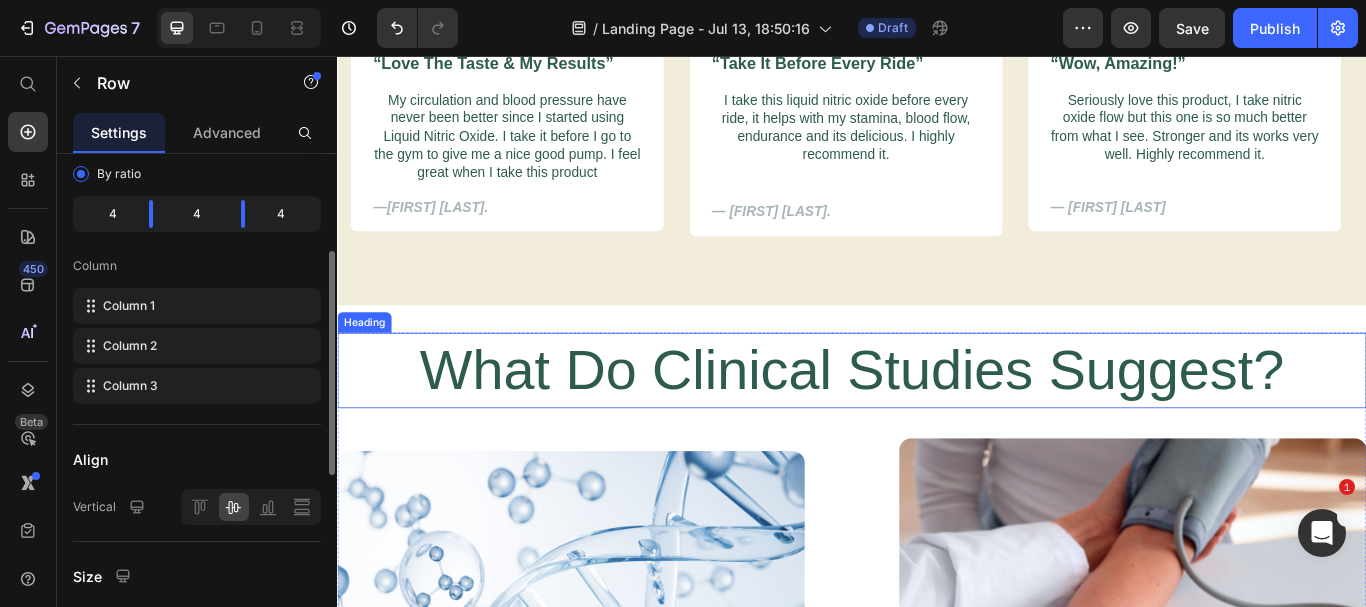 click on "What Do Clinical Studies Suggest?" at bounding box center (937, 423) 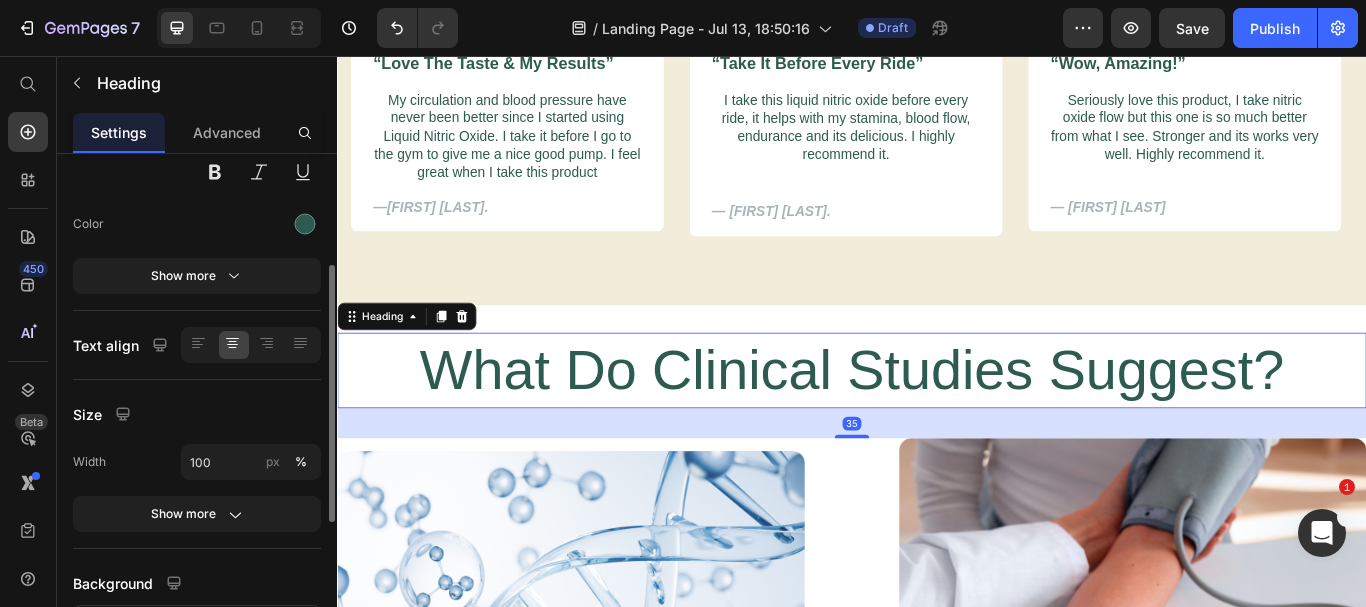 scroll, scrollTop: 0, scrollLeft: 0, axis: both 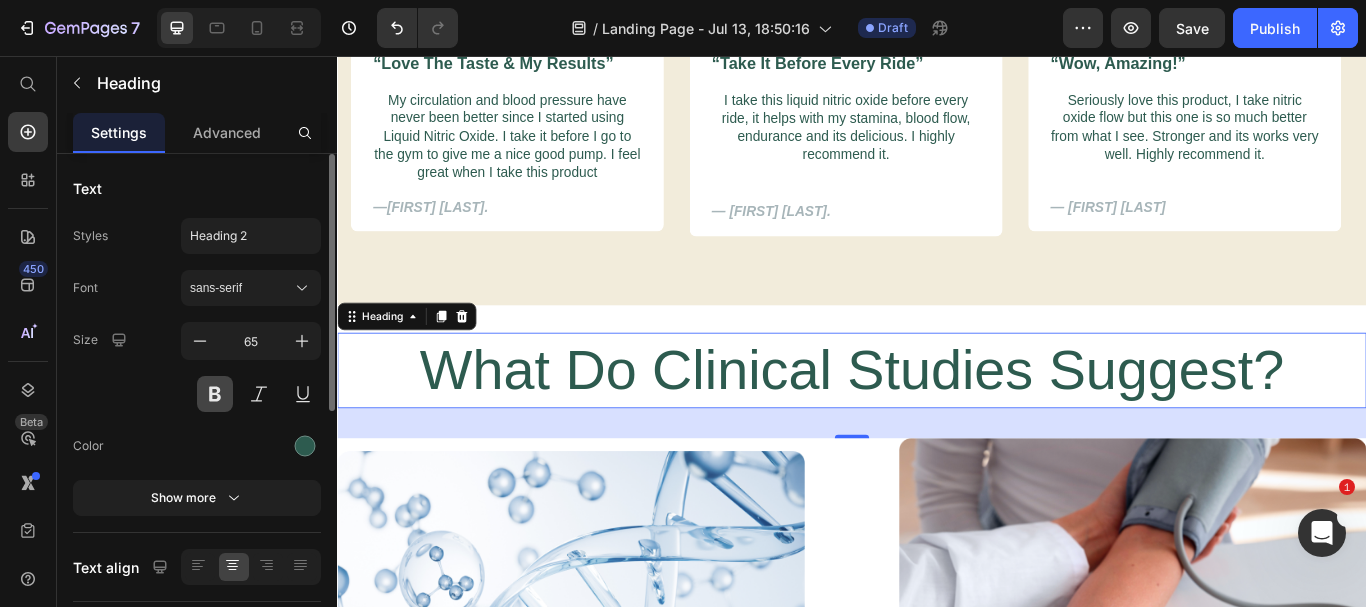 click at bounding box center [215, 394] 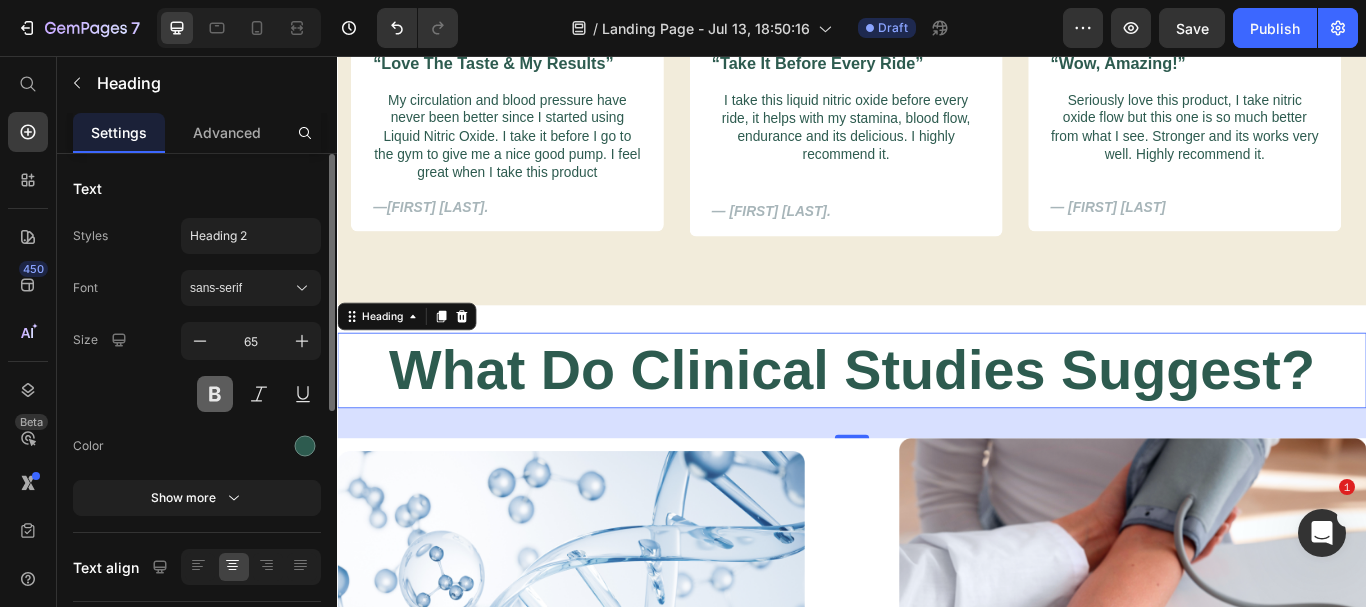 click at bounding box center (215, 394) 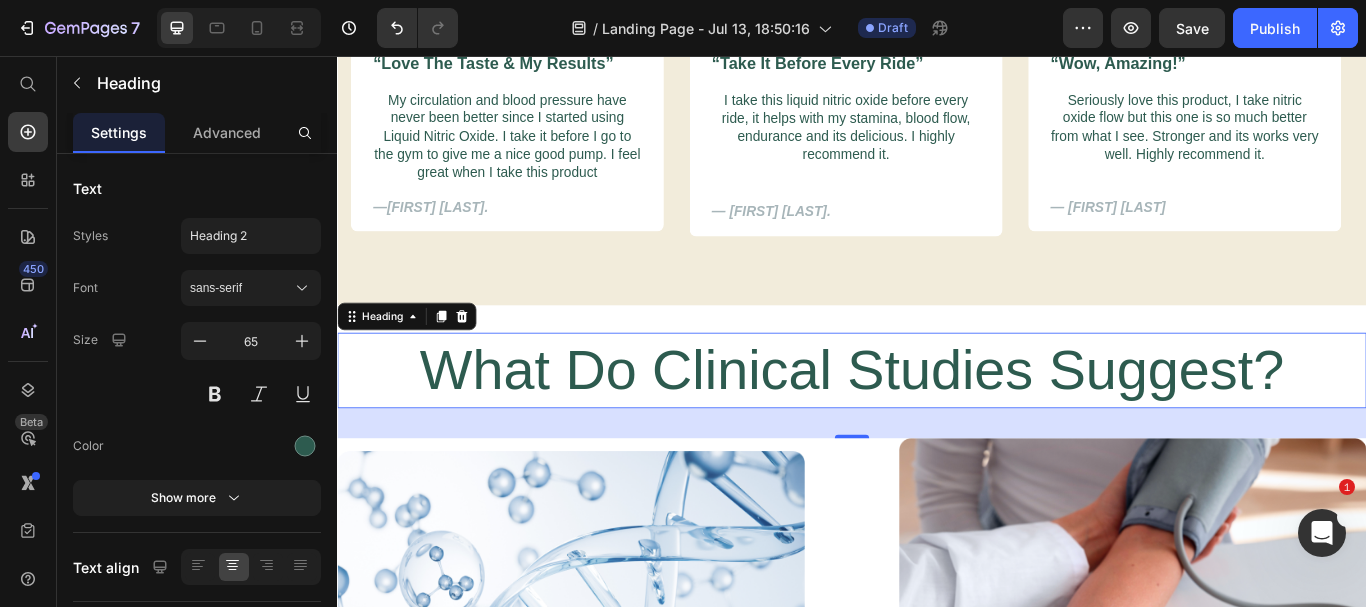 click on "What Do Clinical Studies Suggest?" at bounding box center [937, 423] 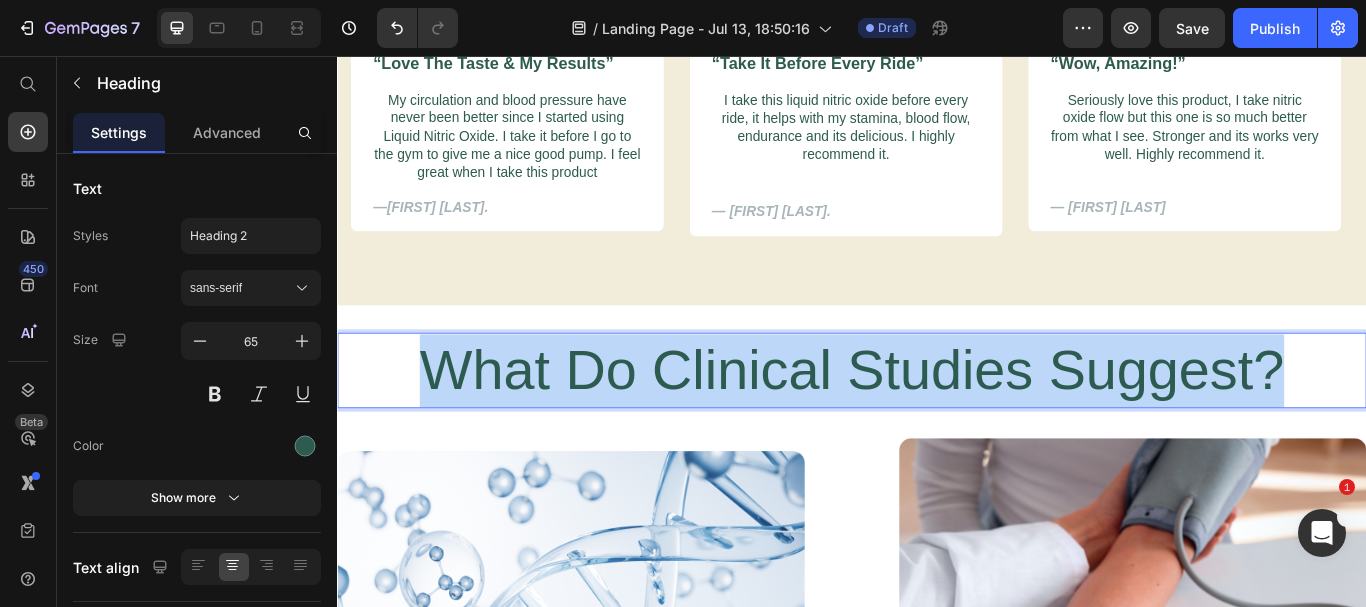 click on "What Do Clinical Studies Suggest?" at bounding box center (937, 423) 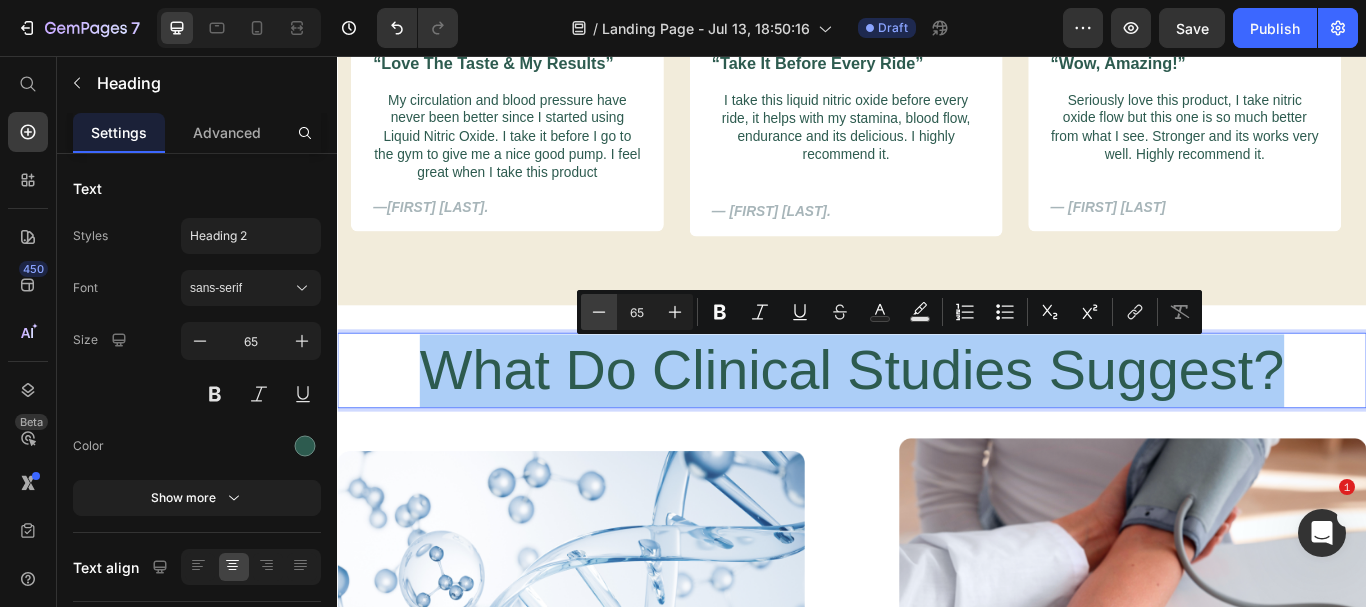 click 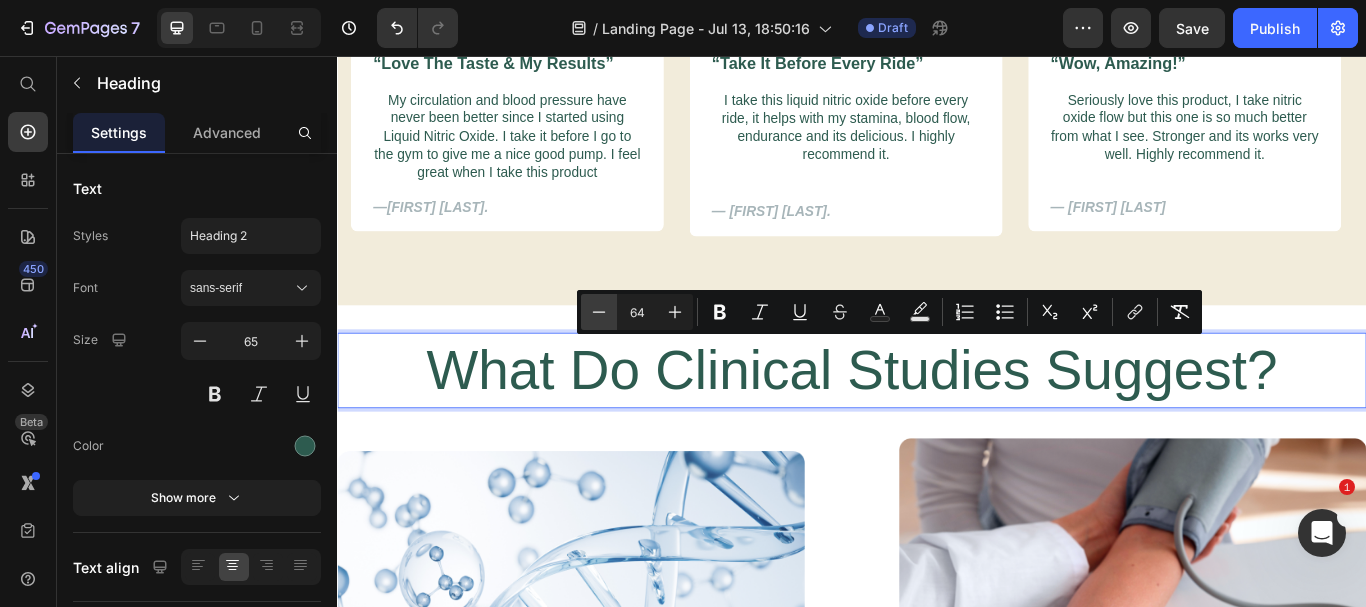 click 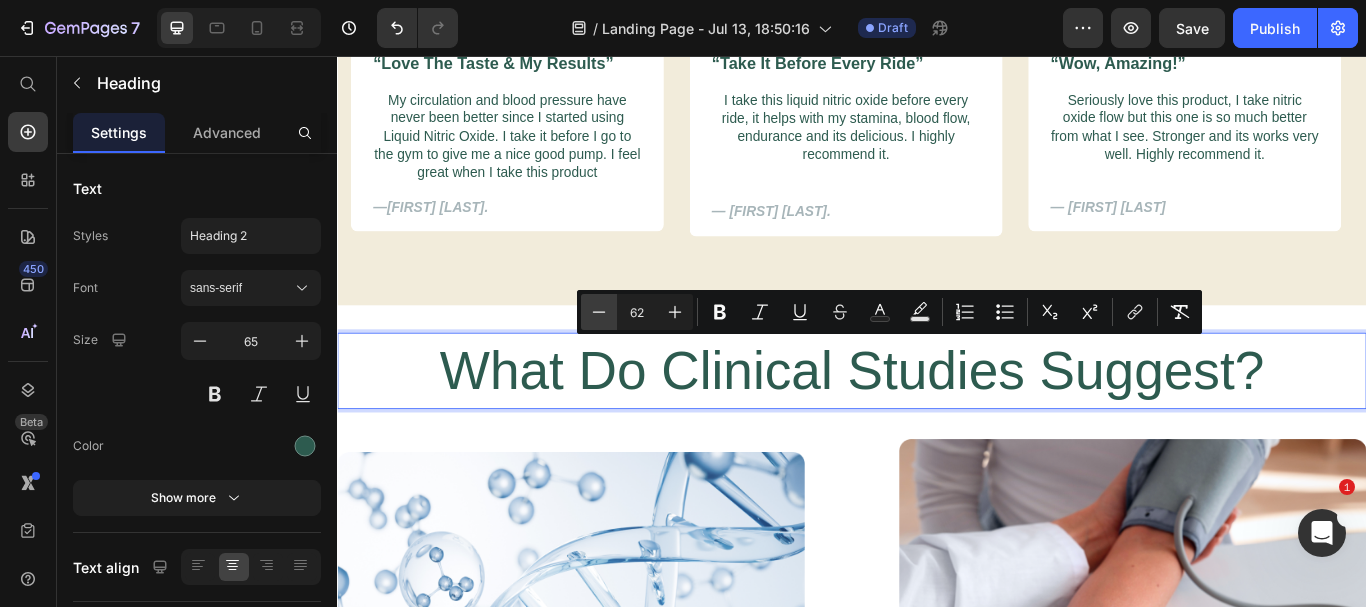 click 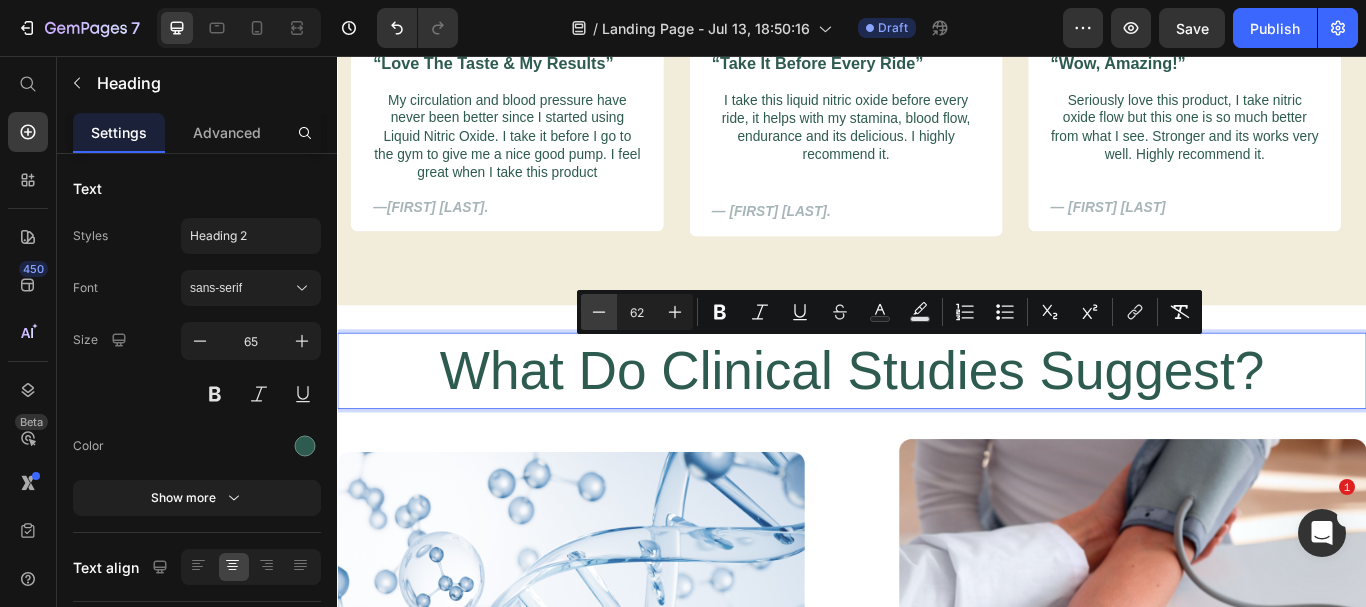 click 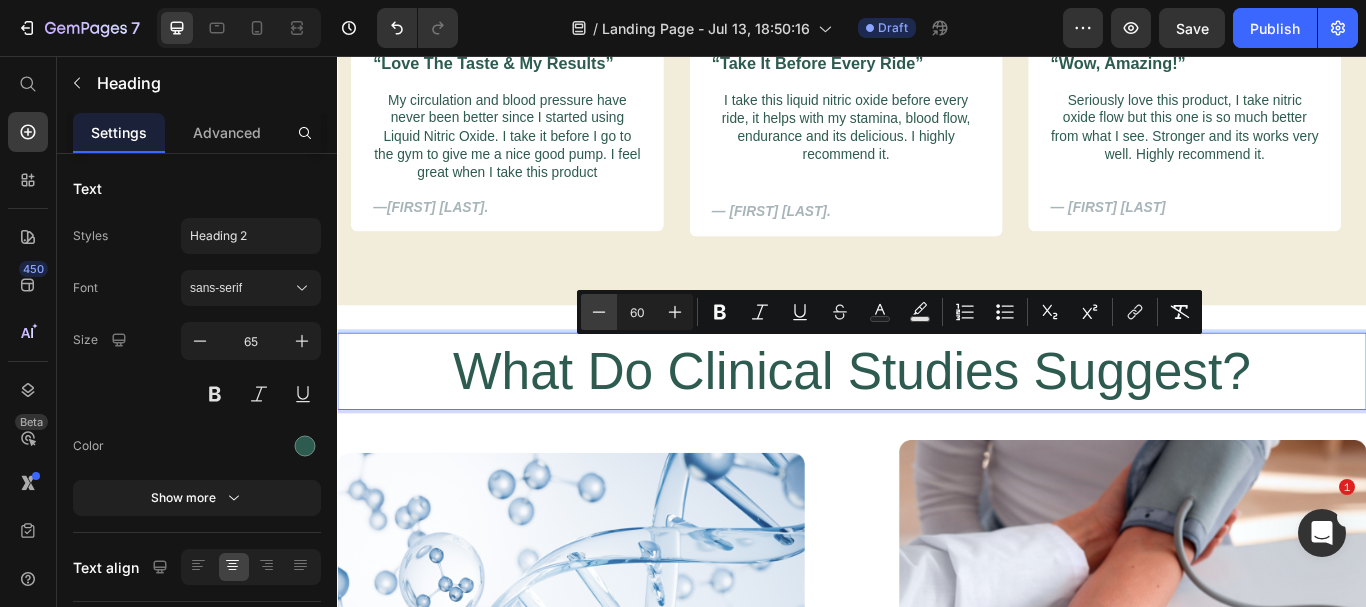 click 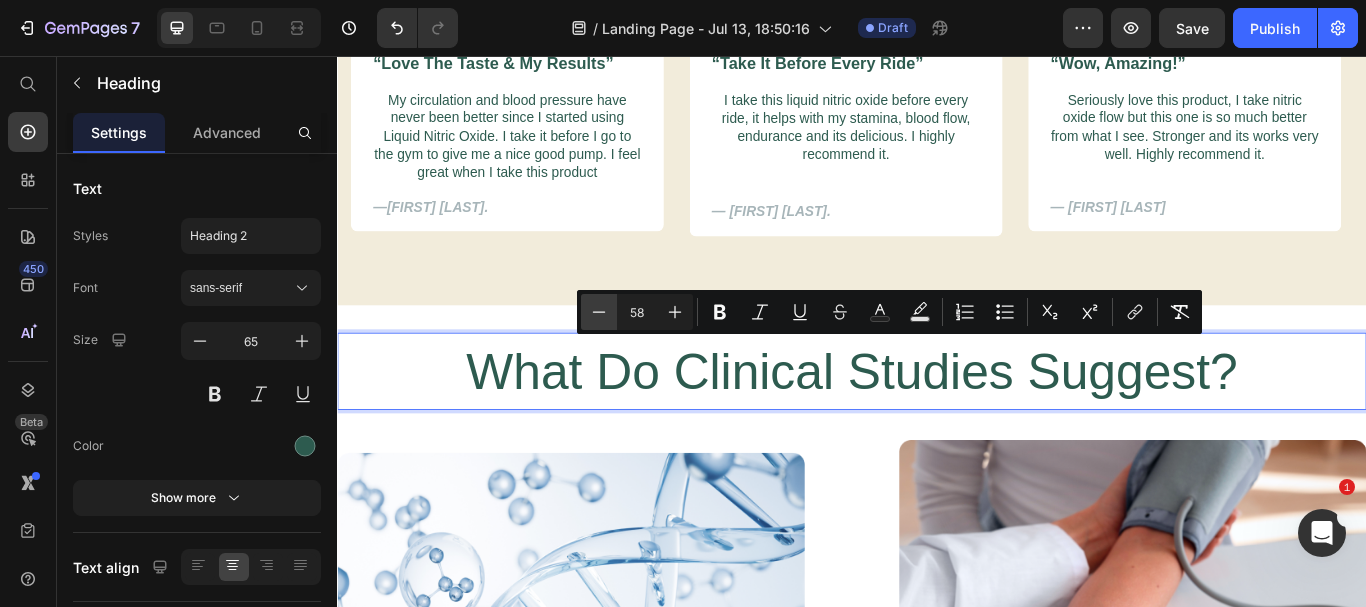 click 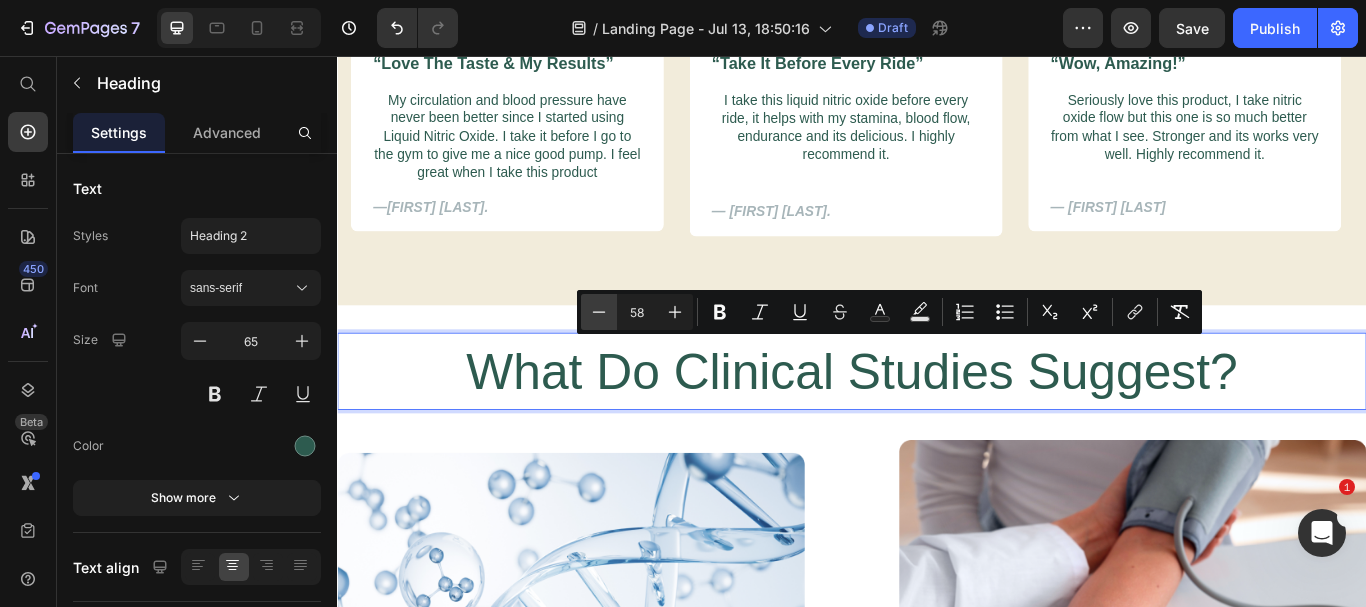 click 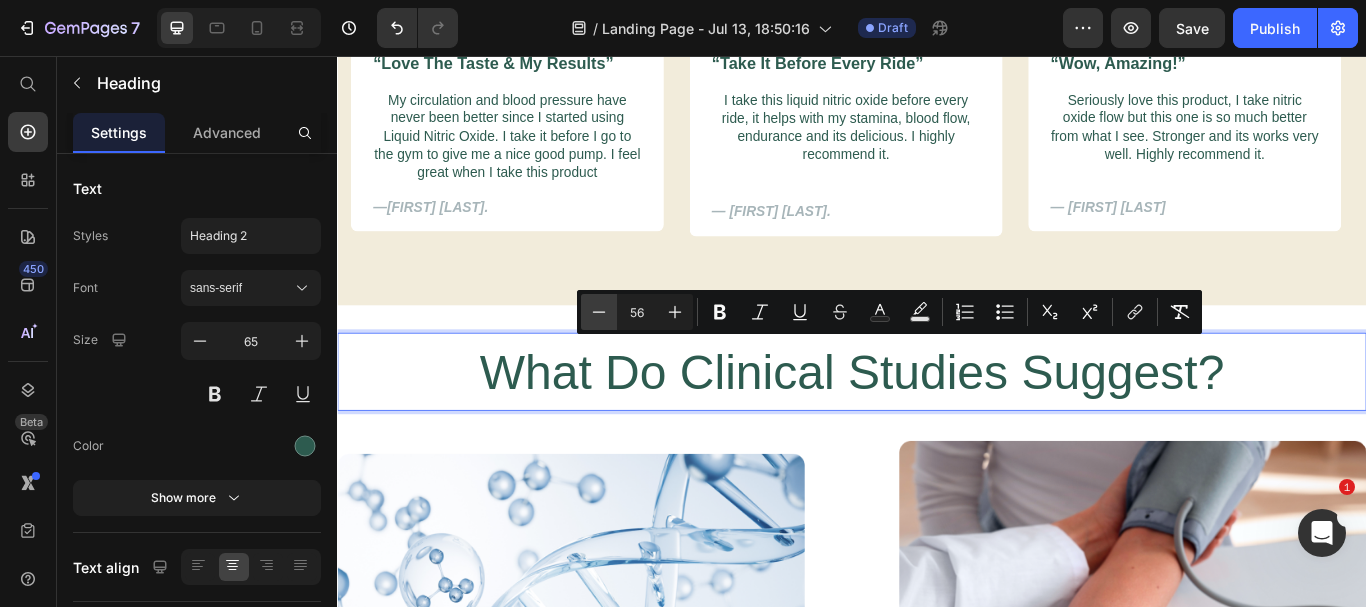 click 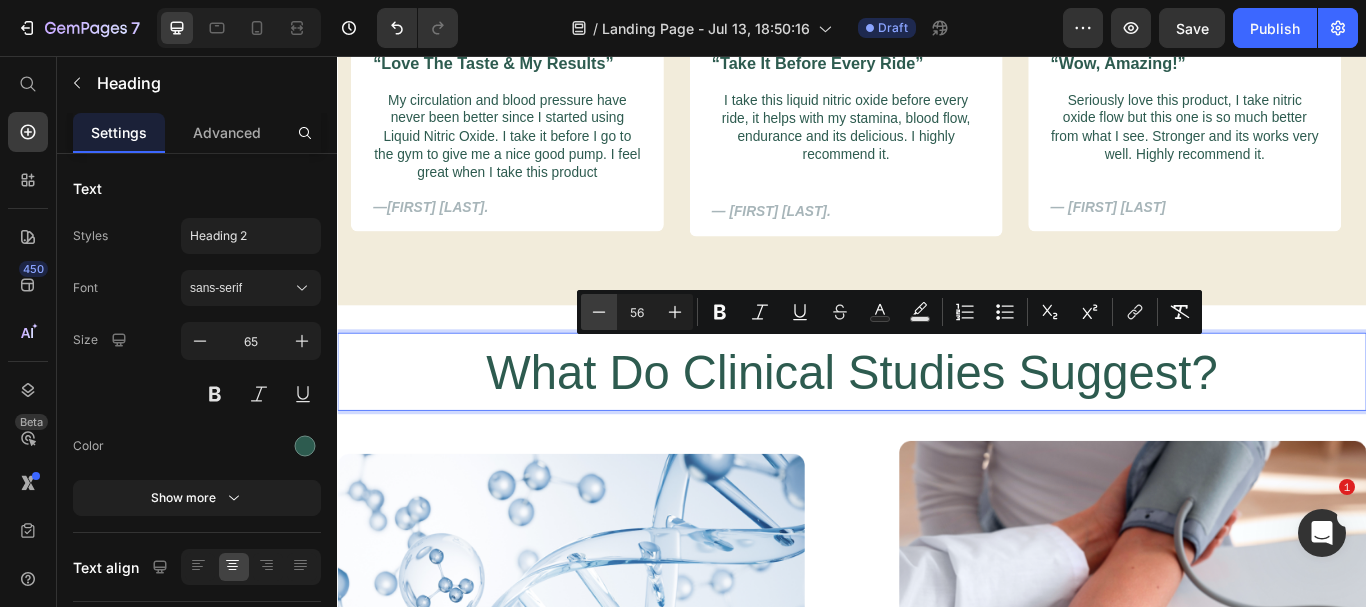 type on "55" 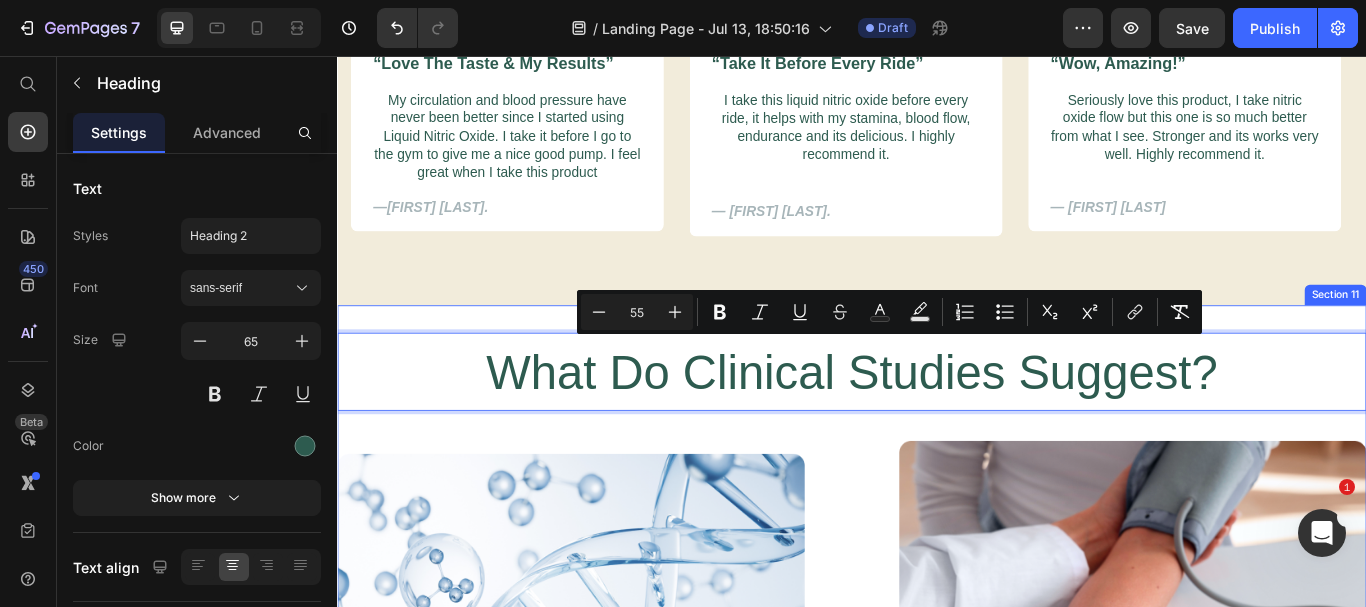 click on "What Do Clinical Studies Suggest? Heading   35 Image A group of thirty patients with prehypertension were given a nitric oxide supplement or the placebo over a 30-day period.Nitric oxide supplementation resulted in a significant decrease in resting blood pressure. Text Block source Button Image Lorem ipsum dolor sit amet, consectetur adipiscing elit, sed do eiusmod tempor incididunt ut labore et dolore magna aliqua. Ut enim ad minim veniam, quis nostrud exercitation ullamco laboris nisi ut aliquip ex ea commodo consequat. Text Block source Button Row Row How Dose Liquid Nitric Oxide Work Heading Row Section 11" at bounding box center (937, 782) 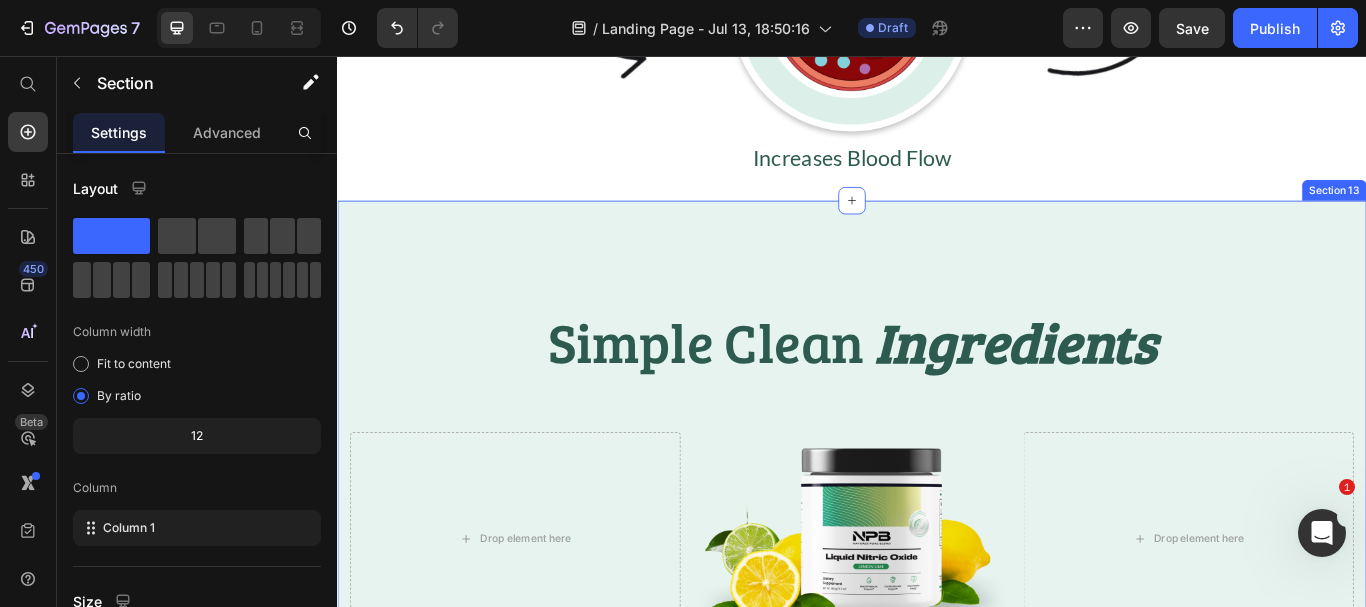 scroll, scrollTop: 4061, scrollLeft: 0, axis: vertical 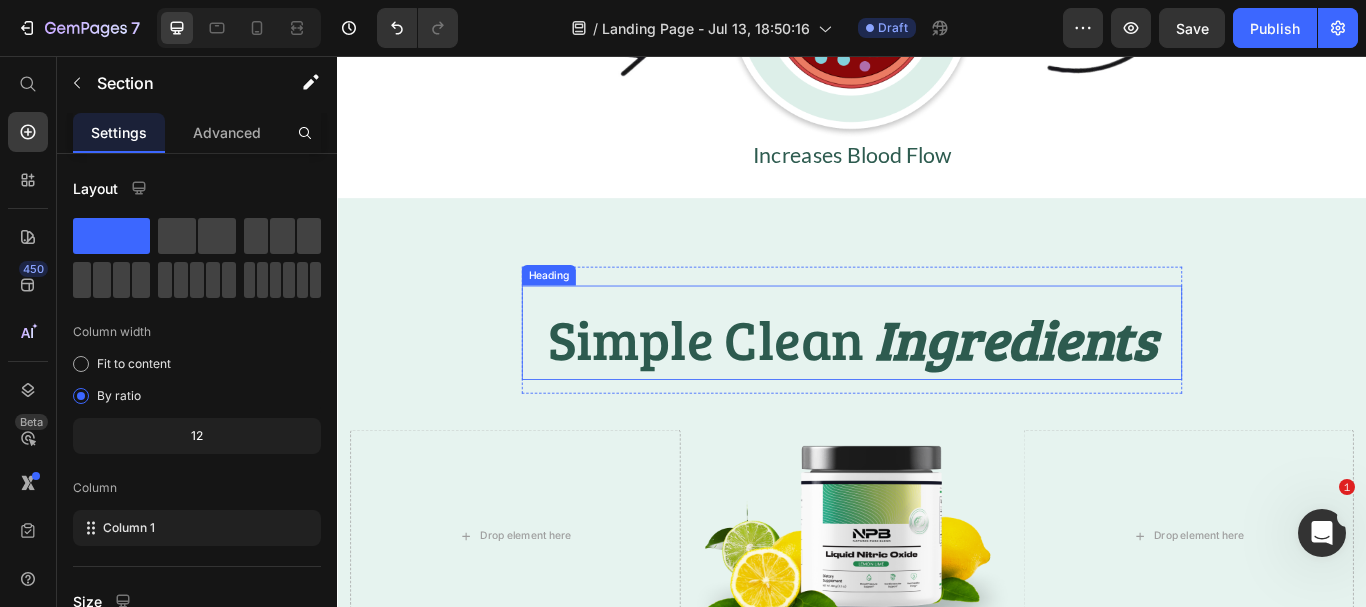 click on "Simple Clean   Ingredients" at bounding box center [937, 385] 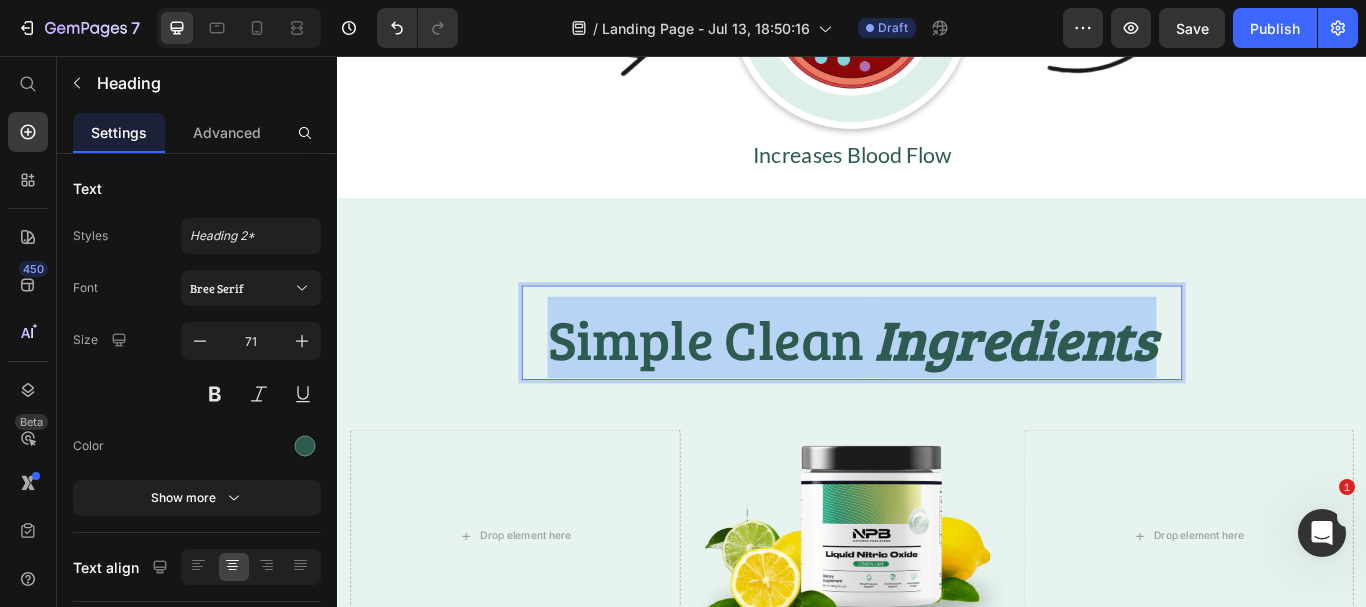 click on "Simple Clean   Ingredients" at bounding box center [937, 385] 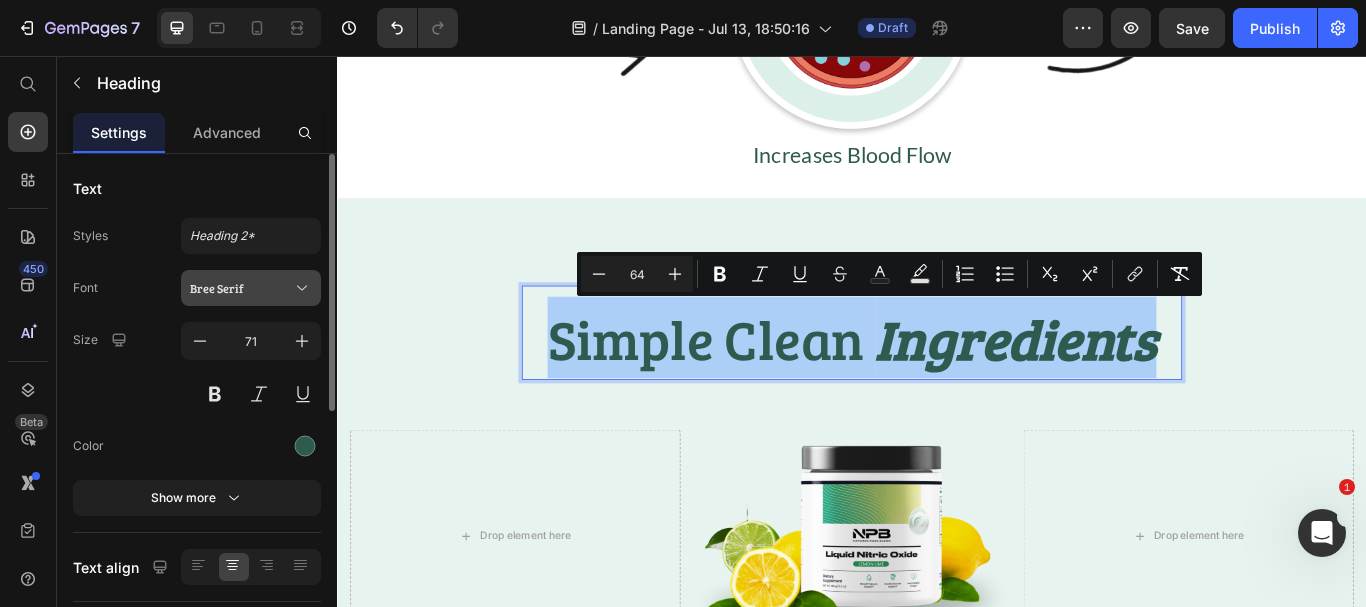 click on "Bree Serif" at bounding box center [241, 288] 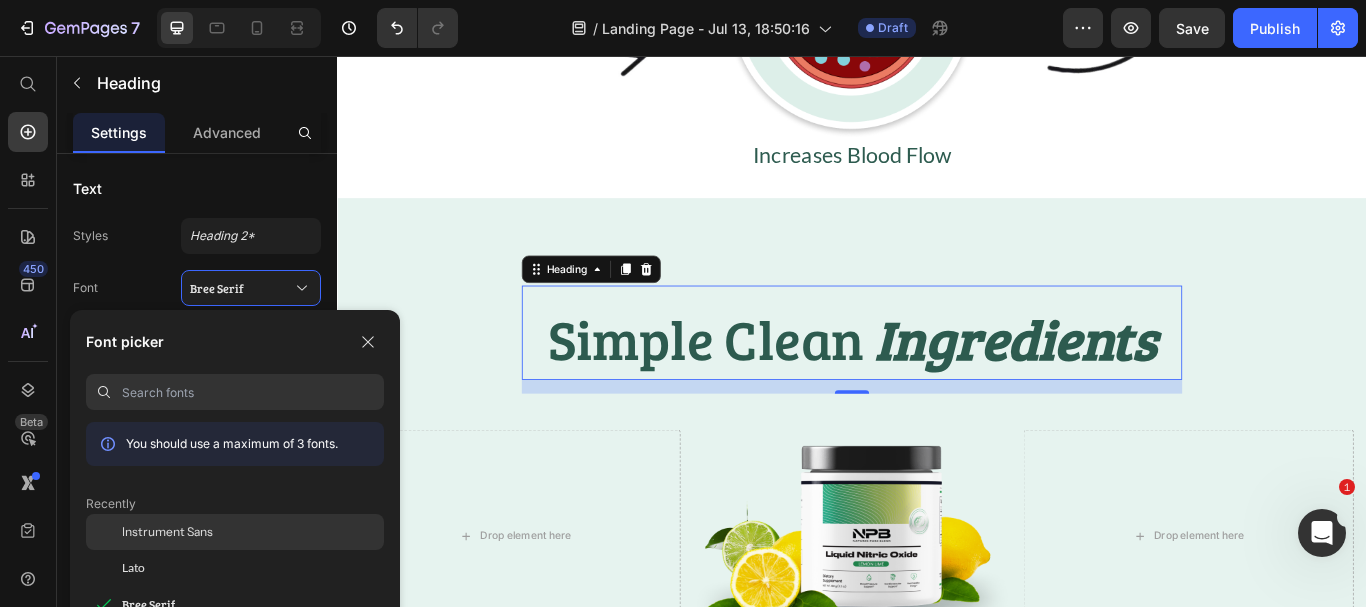 click on "Instrument Sans" at bounding box center (167, 532) 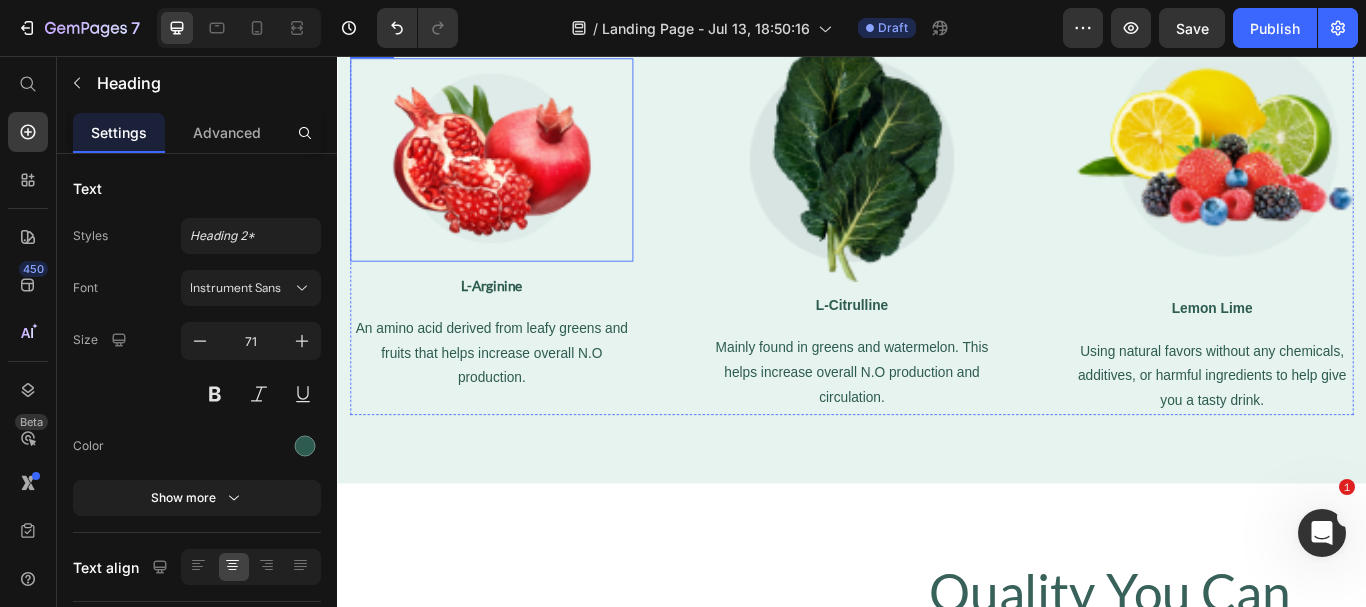 scroll, scrollTop: 4831, scrollLeft: 0, axis: vertical 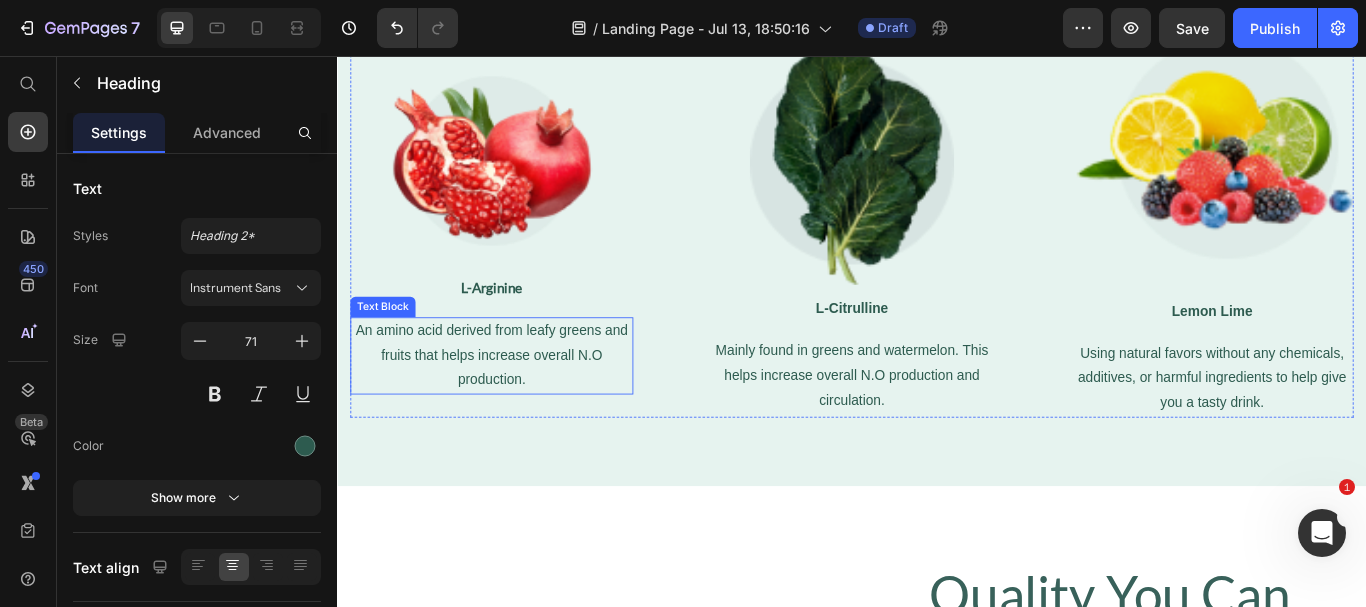 click on "An amino acid derived from leafy greens and fruits that helps increase overall N.O production." at bounding box center (517, 406) 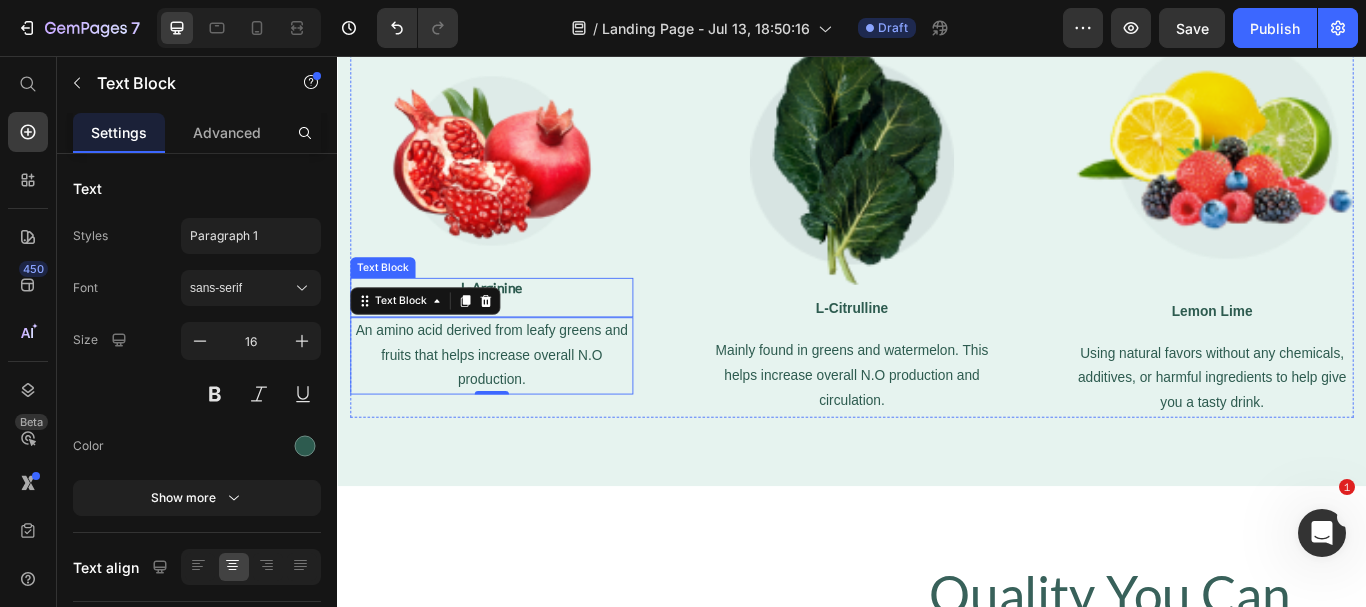 click on "L-Arginine" at bounding box center [517, 326] 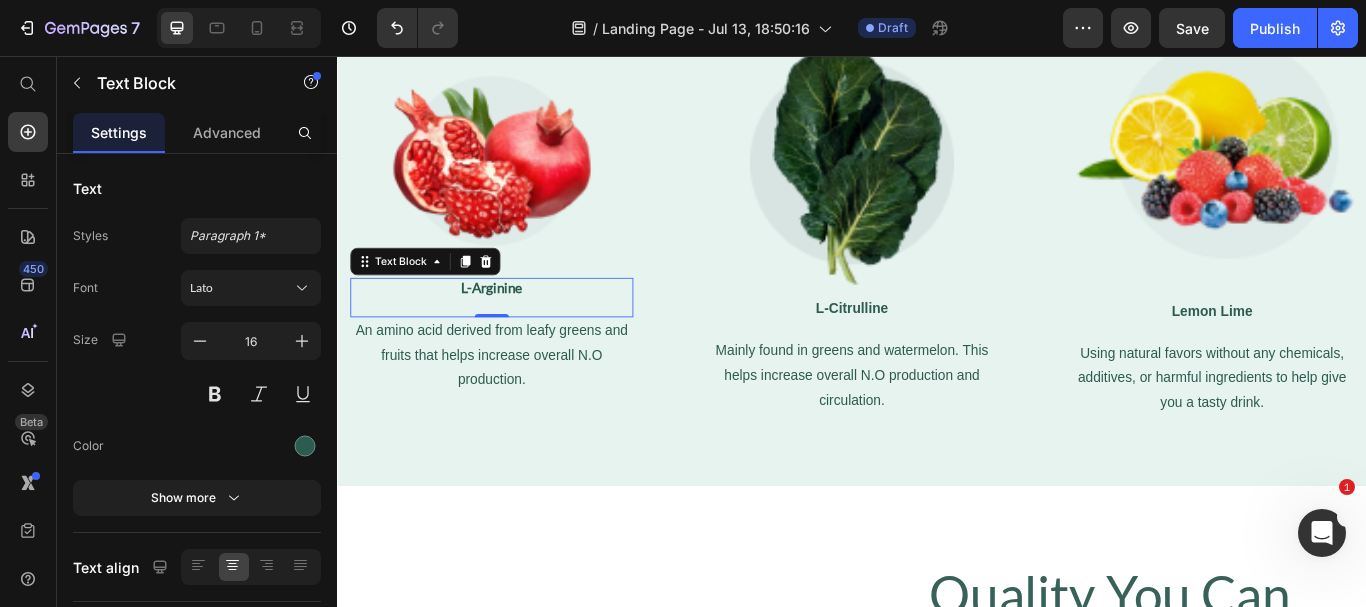 click at bounding box center [517, 348] 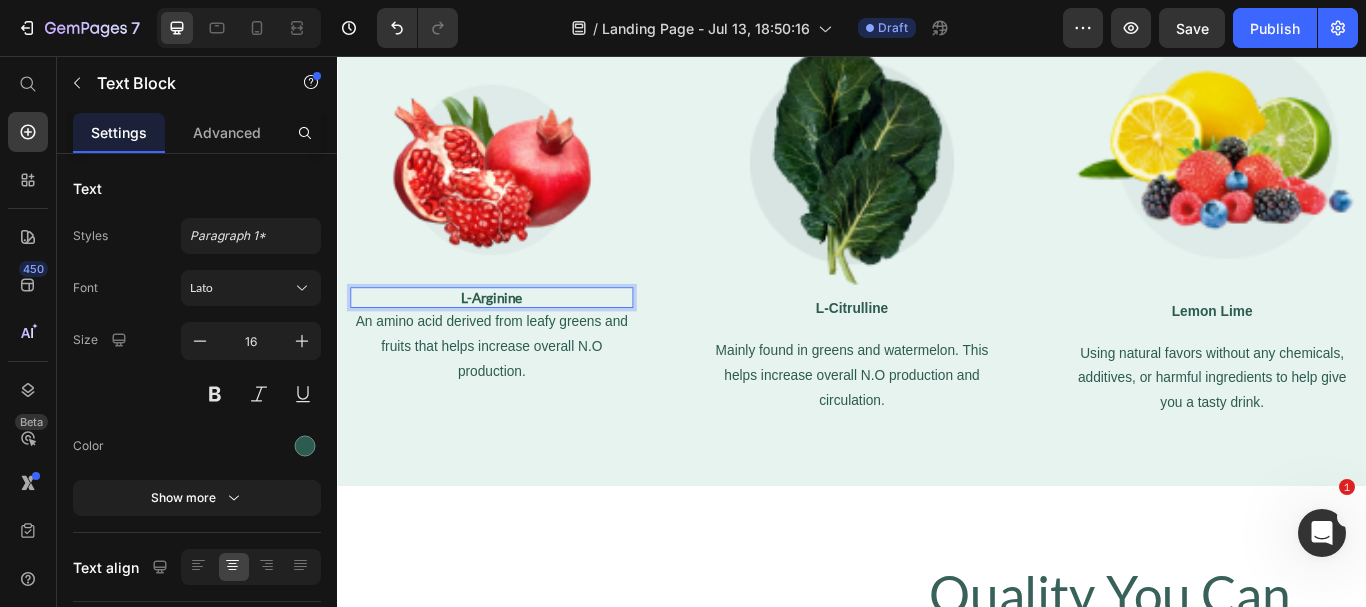 scroll, scrollTop: 4841, scrollLeft: 0, axis: vertical 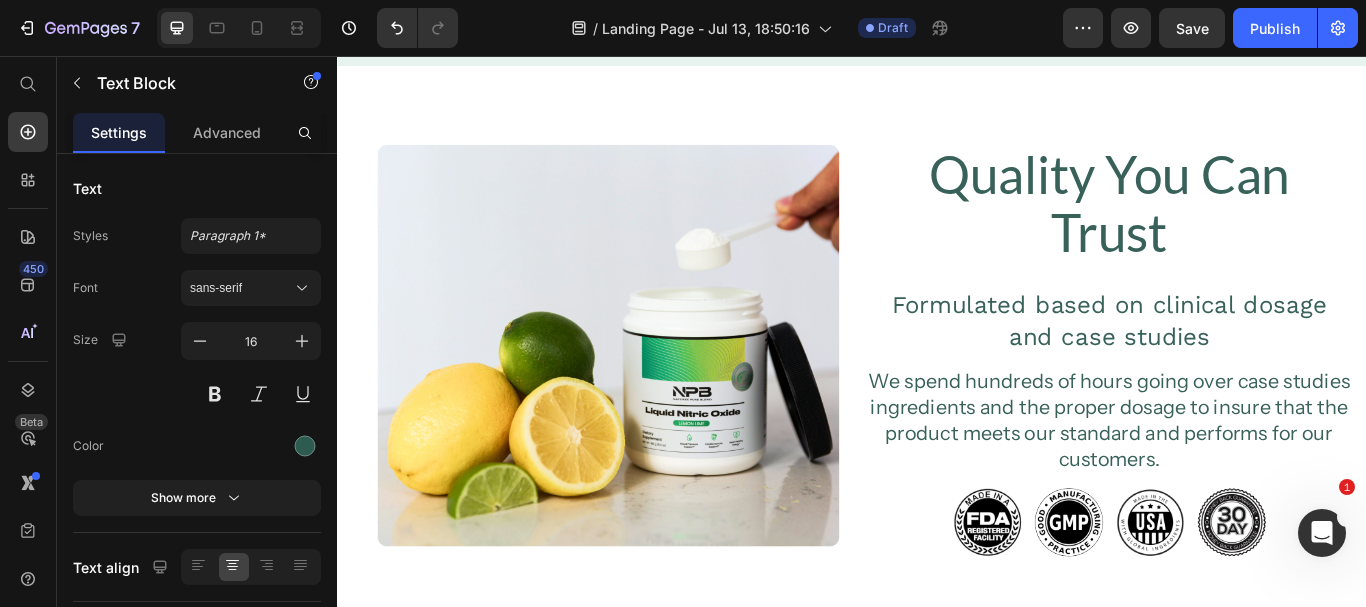 click on "L-Citrulline" at bounding box center (937, -125) 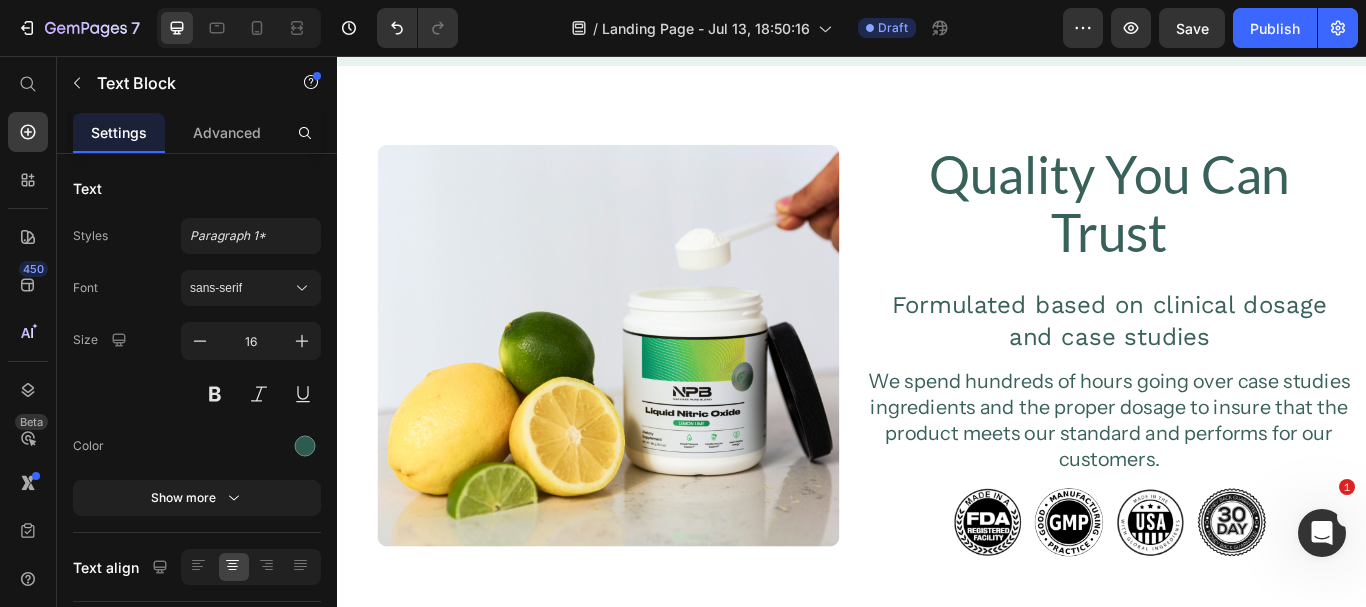 scroll, scrollTop: 4852, scrollLeft: 0, axis: vertical 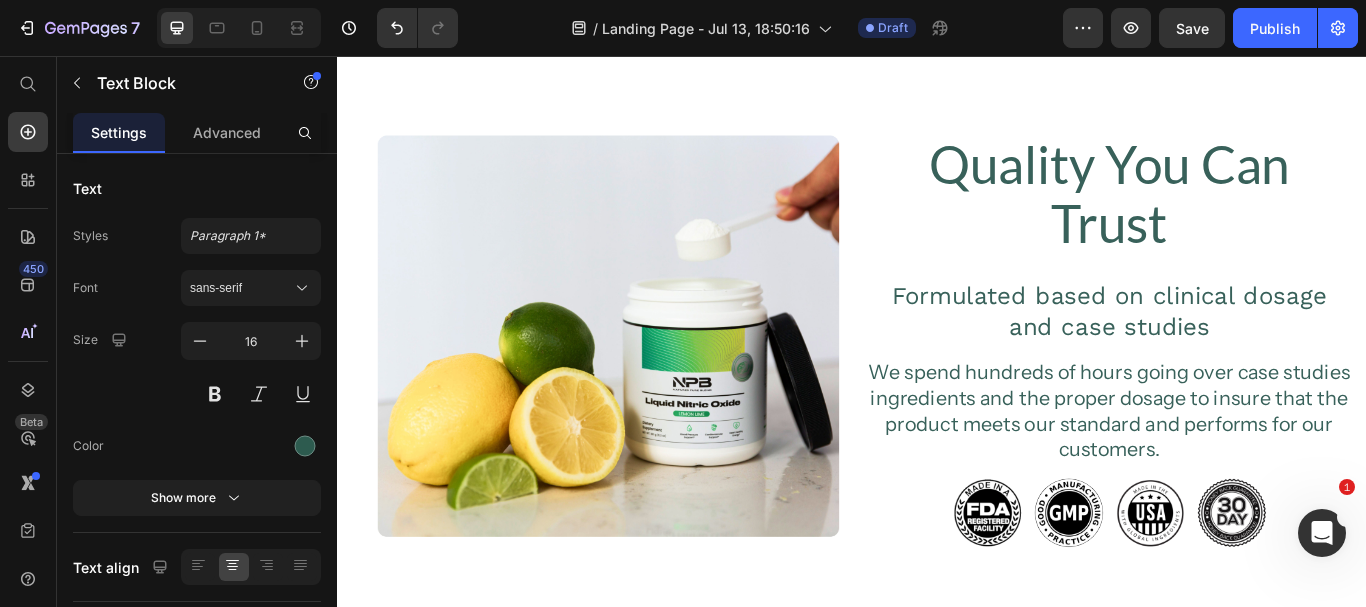 click on "Lemon Lime" at bounding box center (1357, -148) 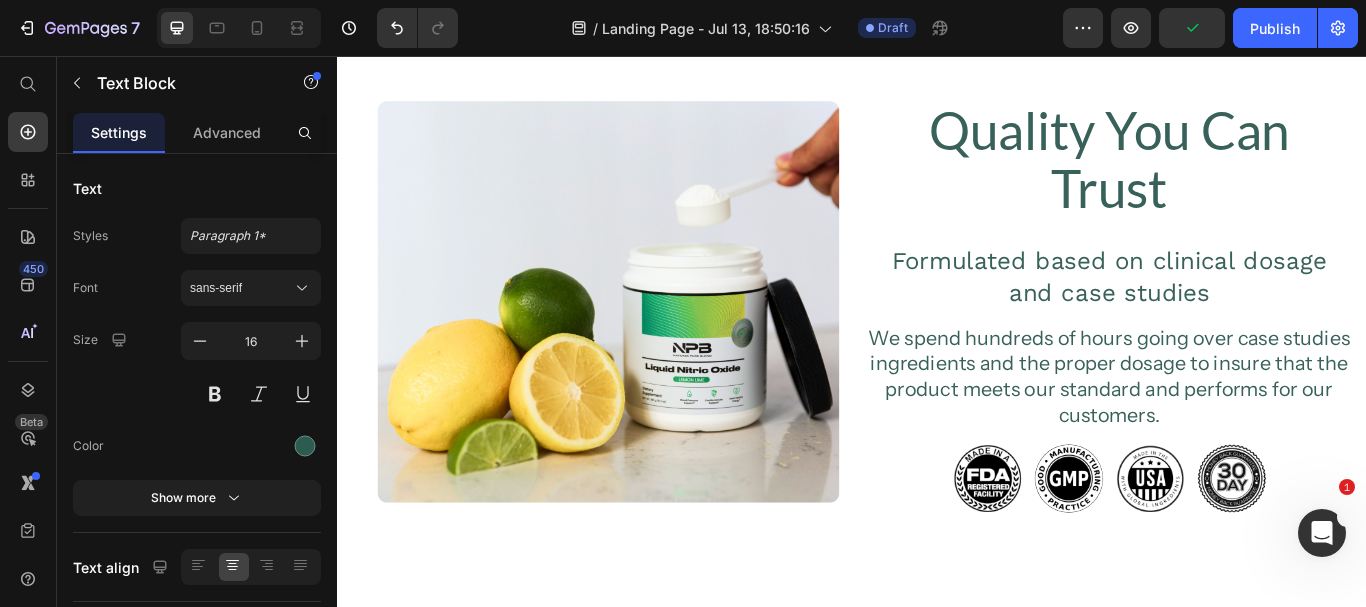 click on "Lemon Lime" at bounding box center (1357, -176) 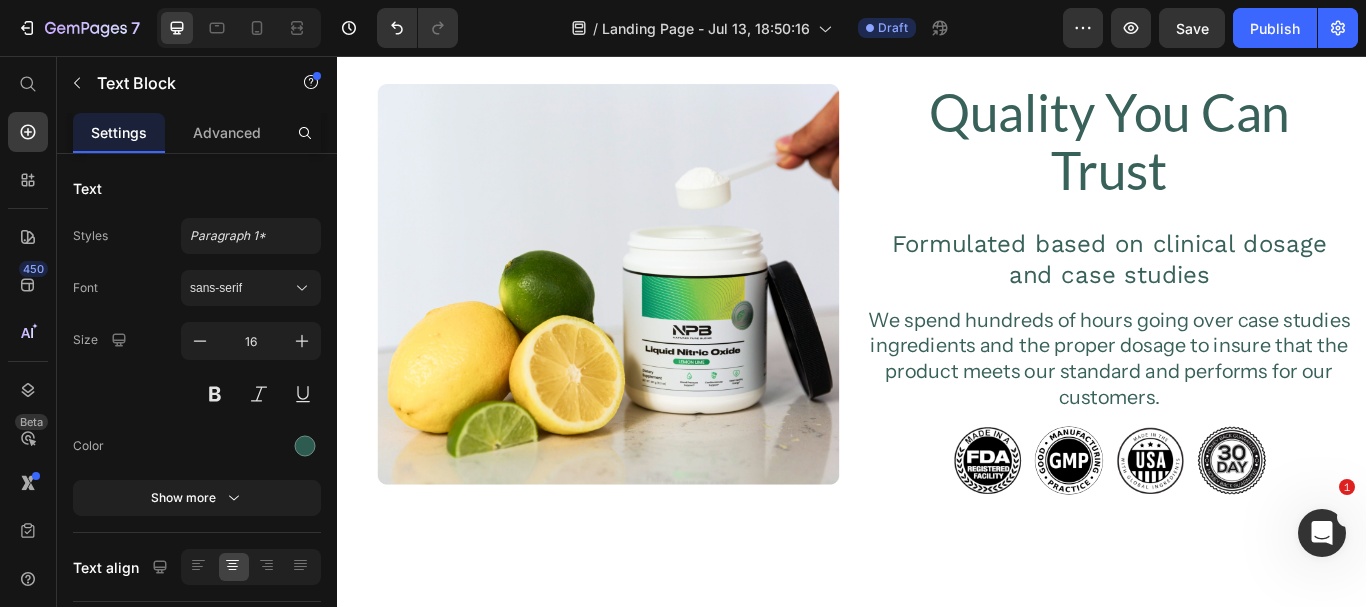 click on "An amino acid derived from leafy greens and fruits that helps increase overall N.O production." at bounding box center (517, -129) 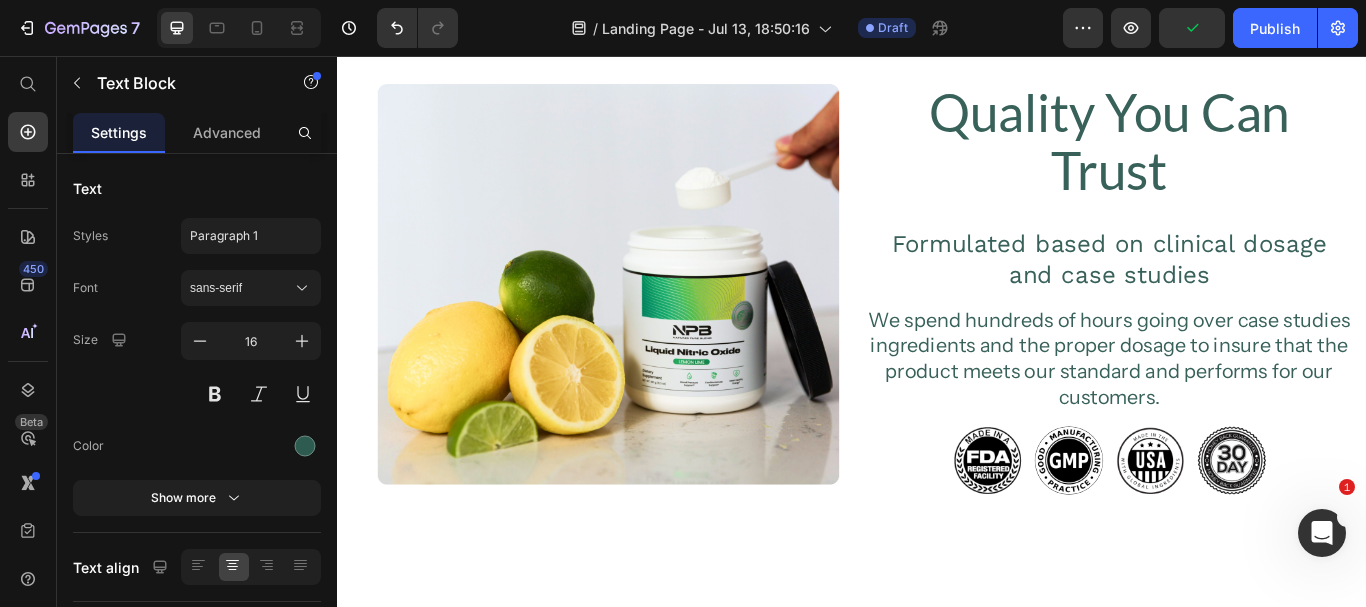 click on "An amino acid derived from leafy greens and fruits that helps increase overall N.O production." at bounding box center (517, -129) 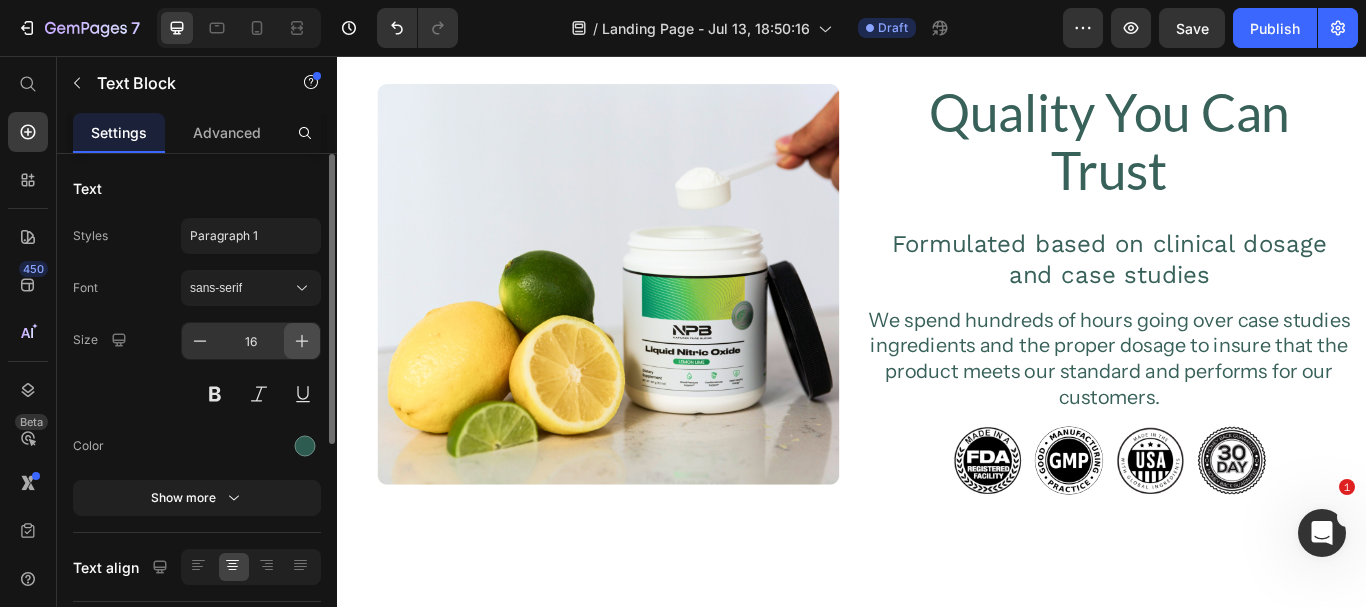 click 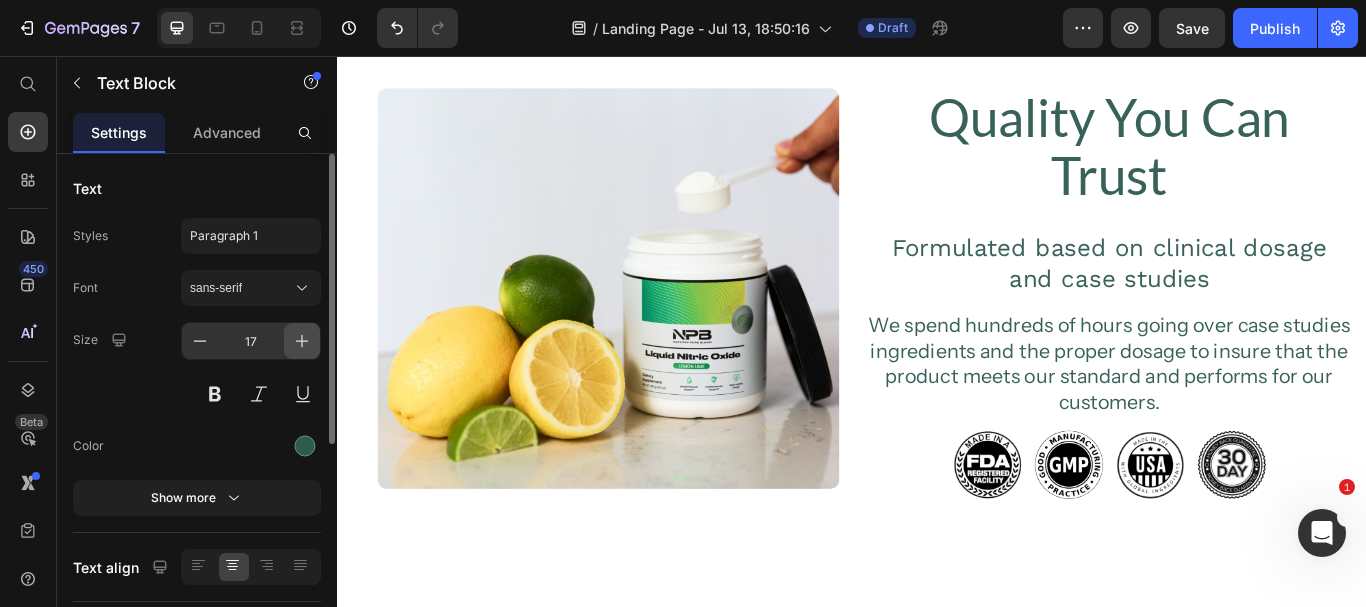 click 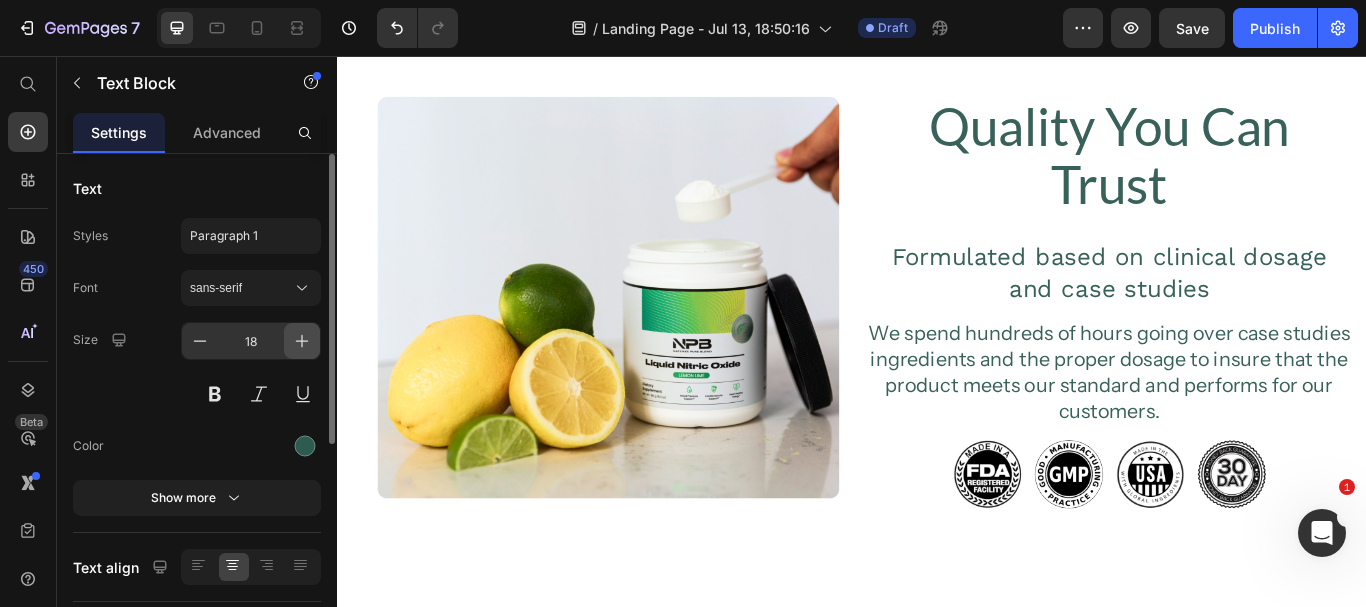 click 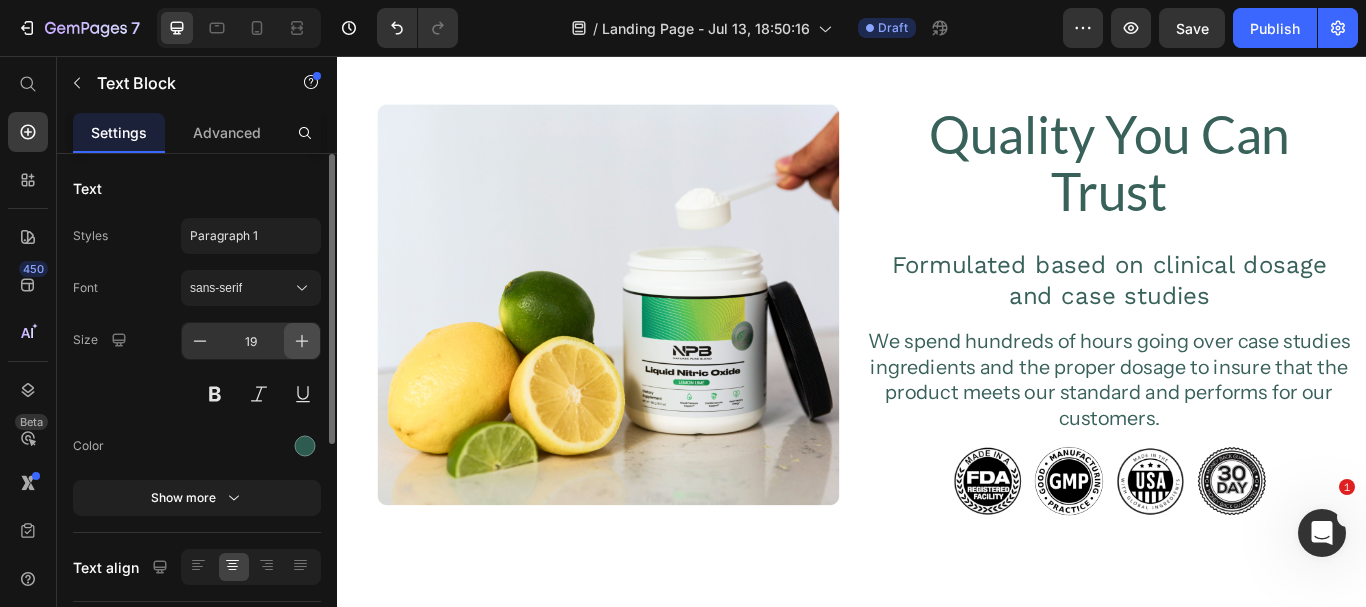 click 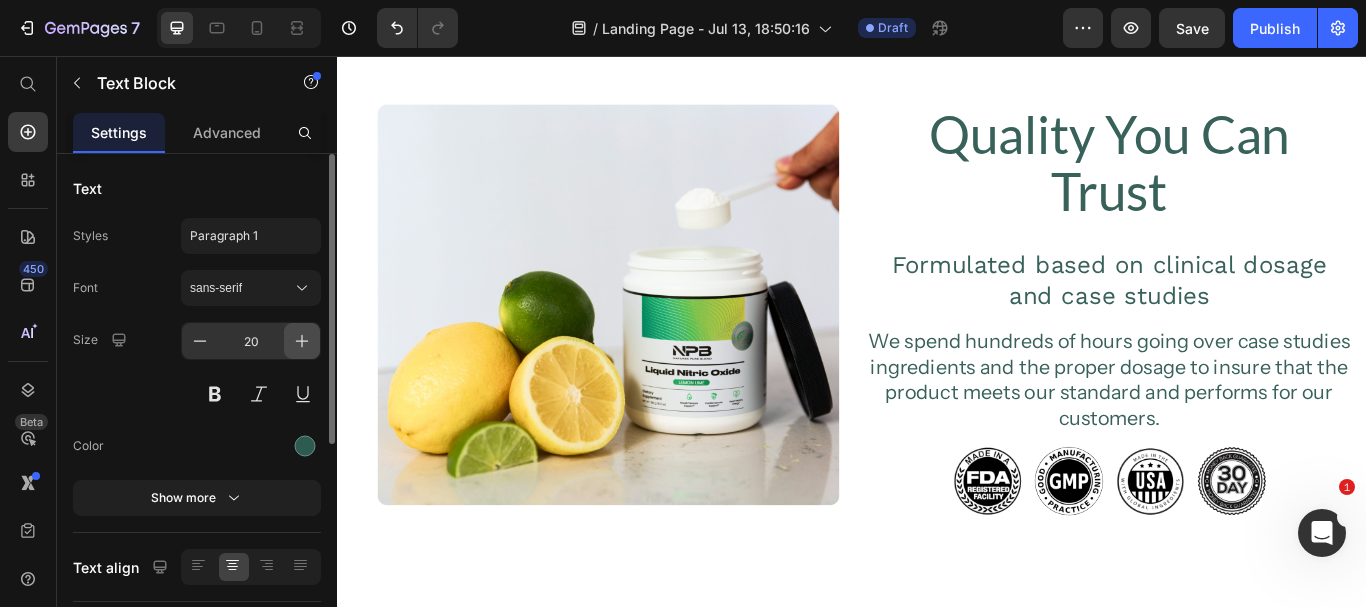 scroll, scrollTop: 4881, scrollLeft: 0, axis: vertical 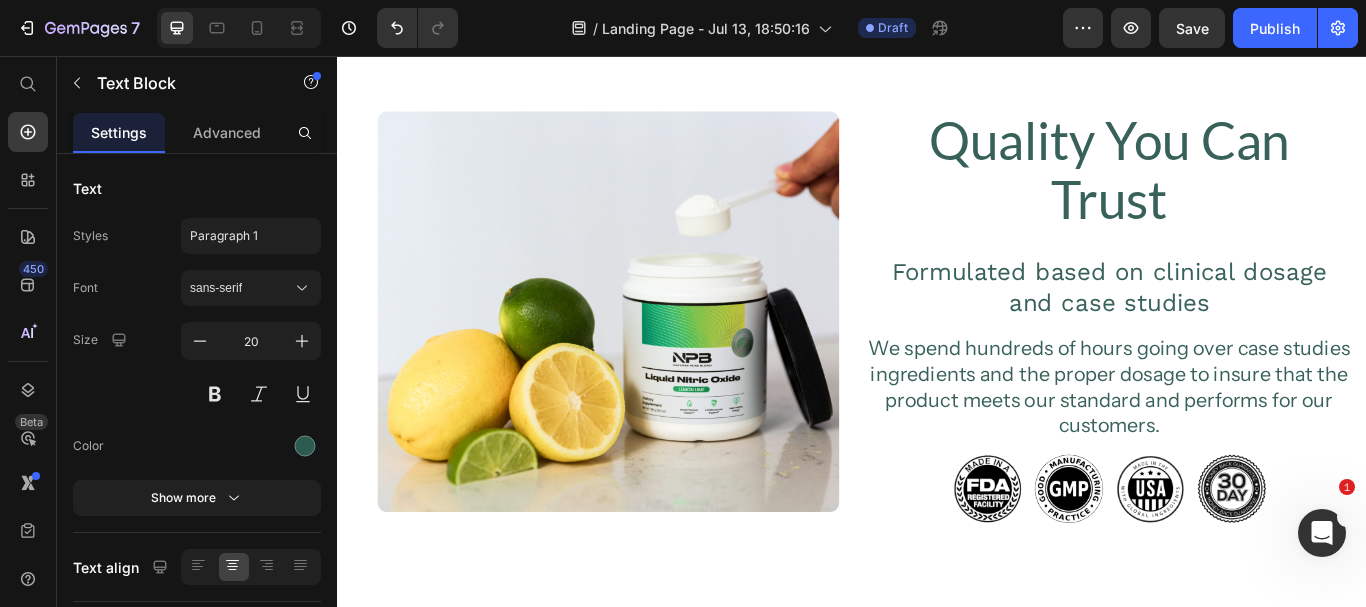 click on "Mainly found in greens and watermelon. This helps increase overall N.O production and circulation." at bounding box center [937, -107] 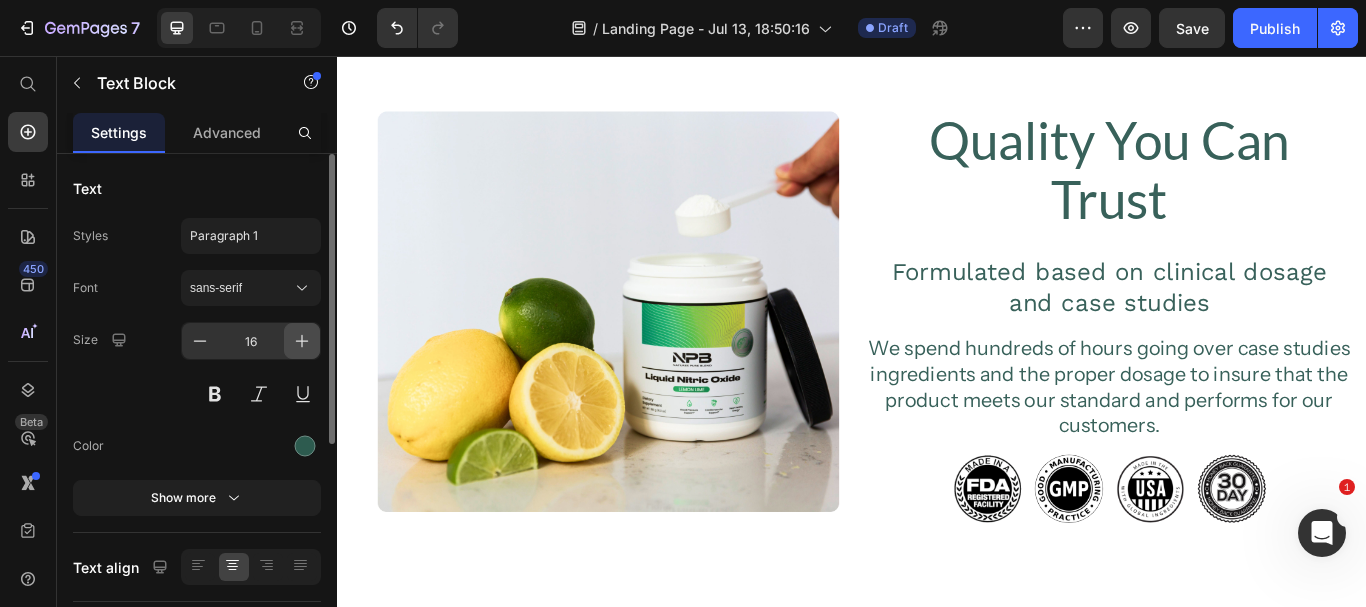 click 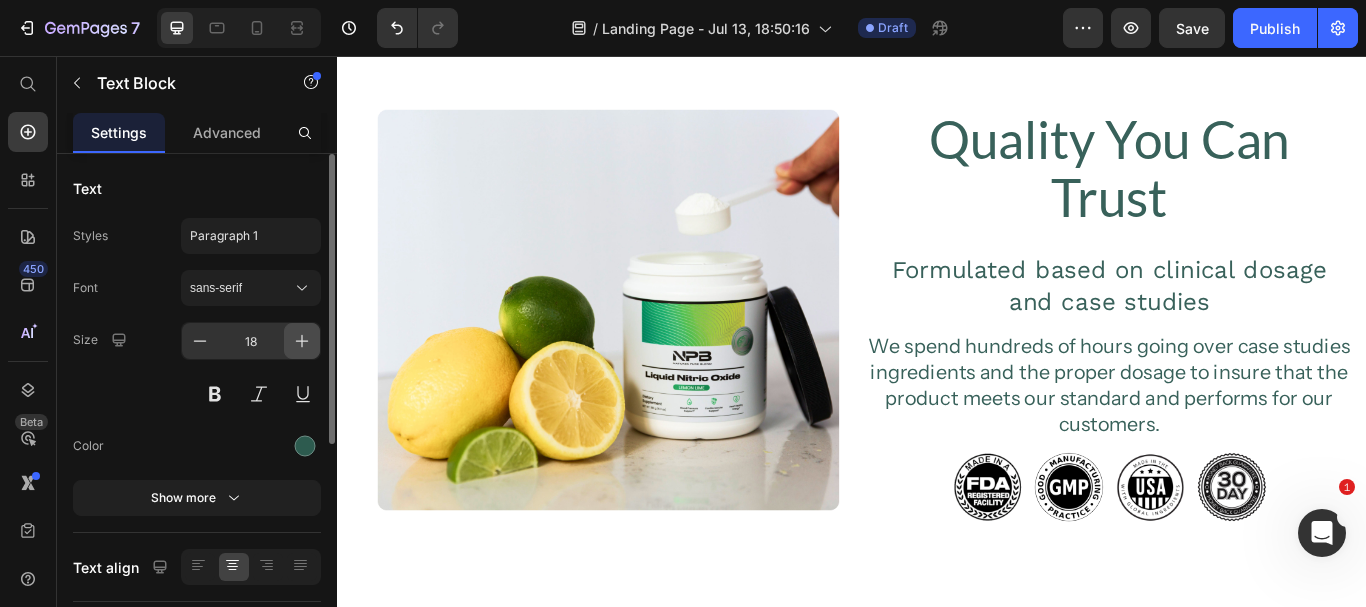 click 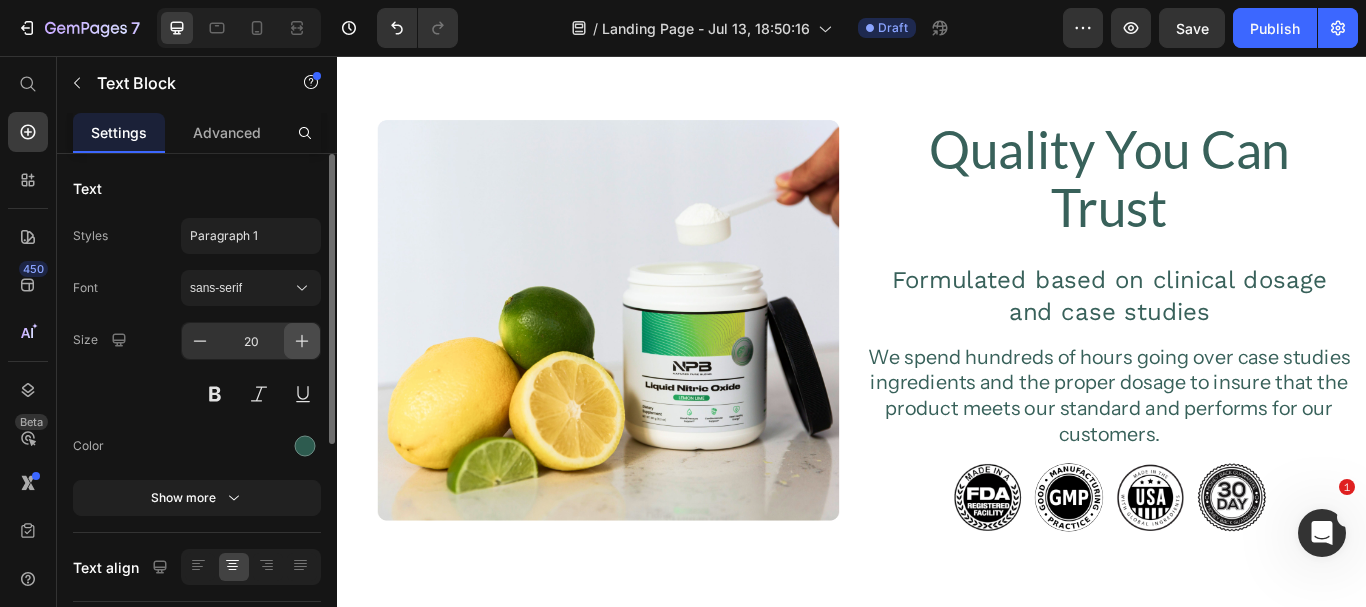 click 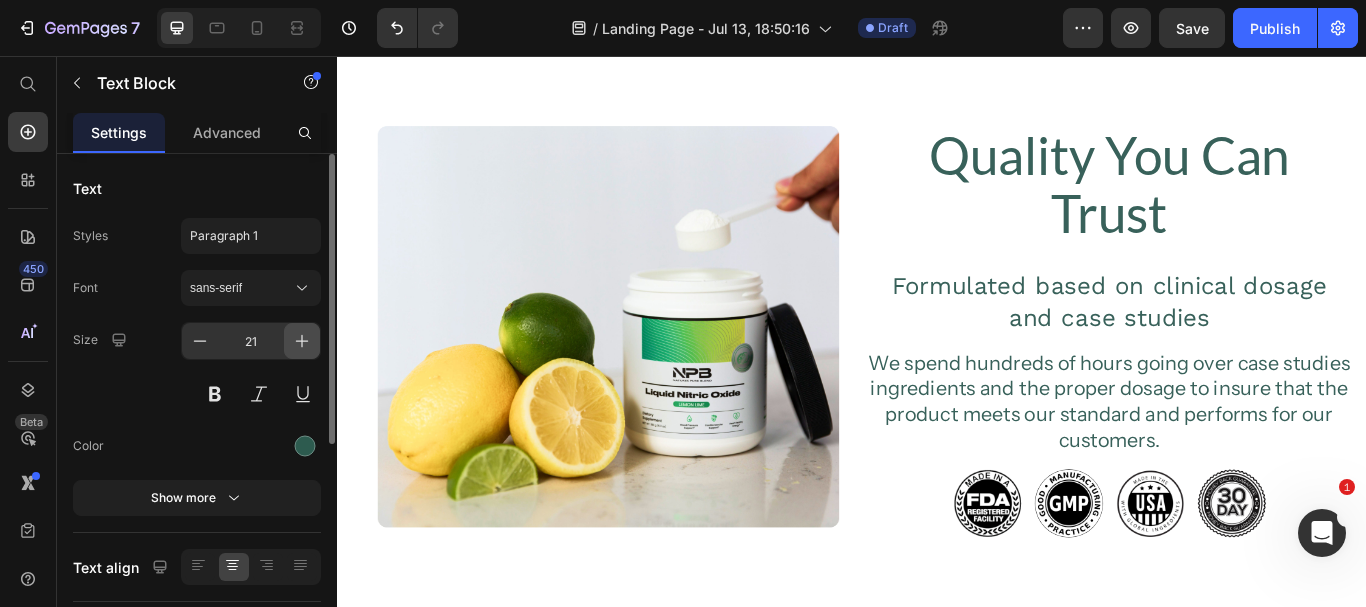 scroll, scrollTop: 4910, scrollLeft: 0, axis: vertical 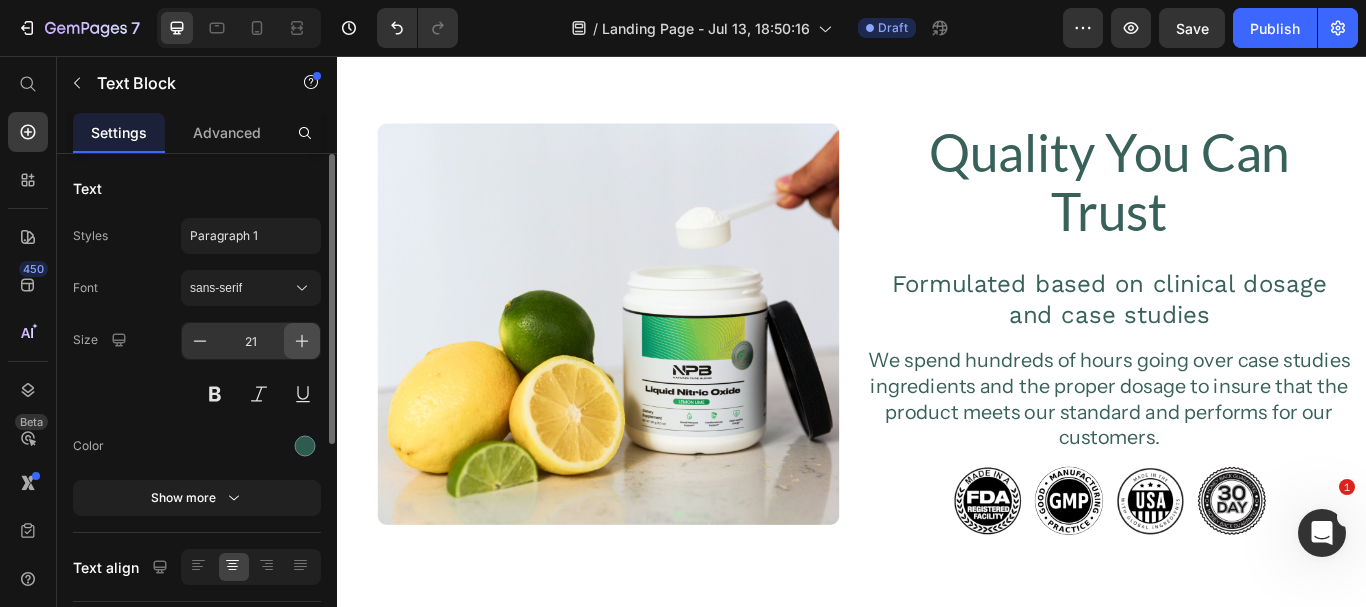 click 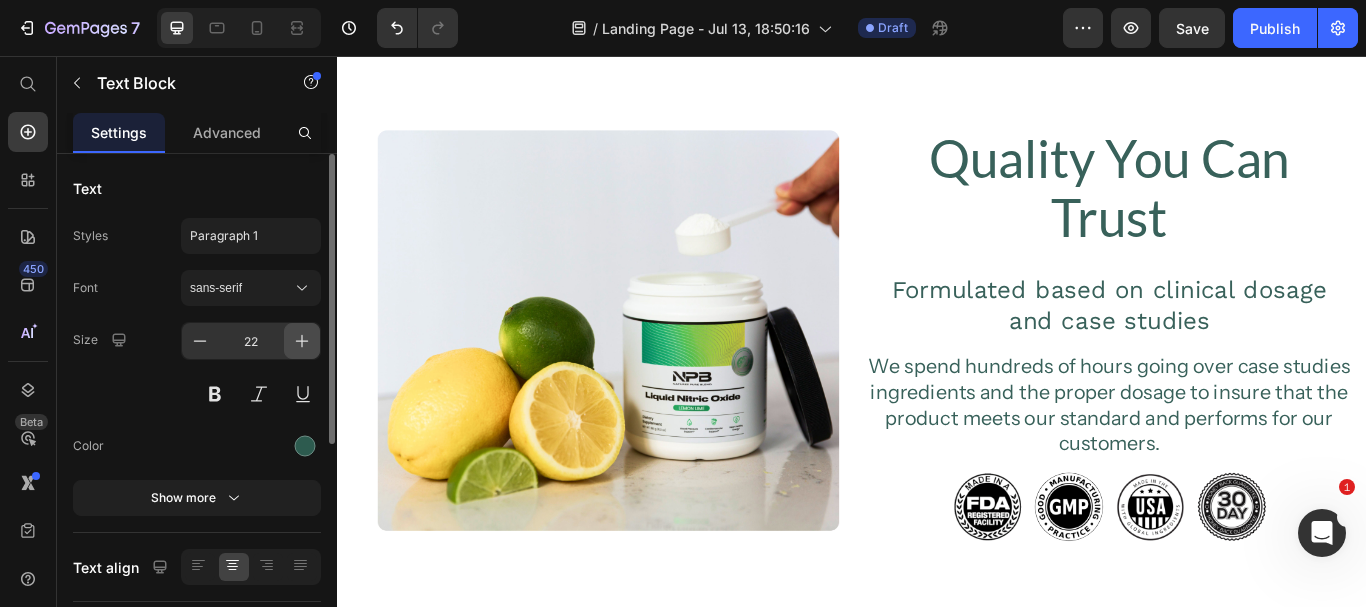 scroll, scrollTop: 4914, scrollLeft: 0, axis: vertical 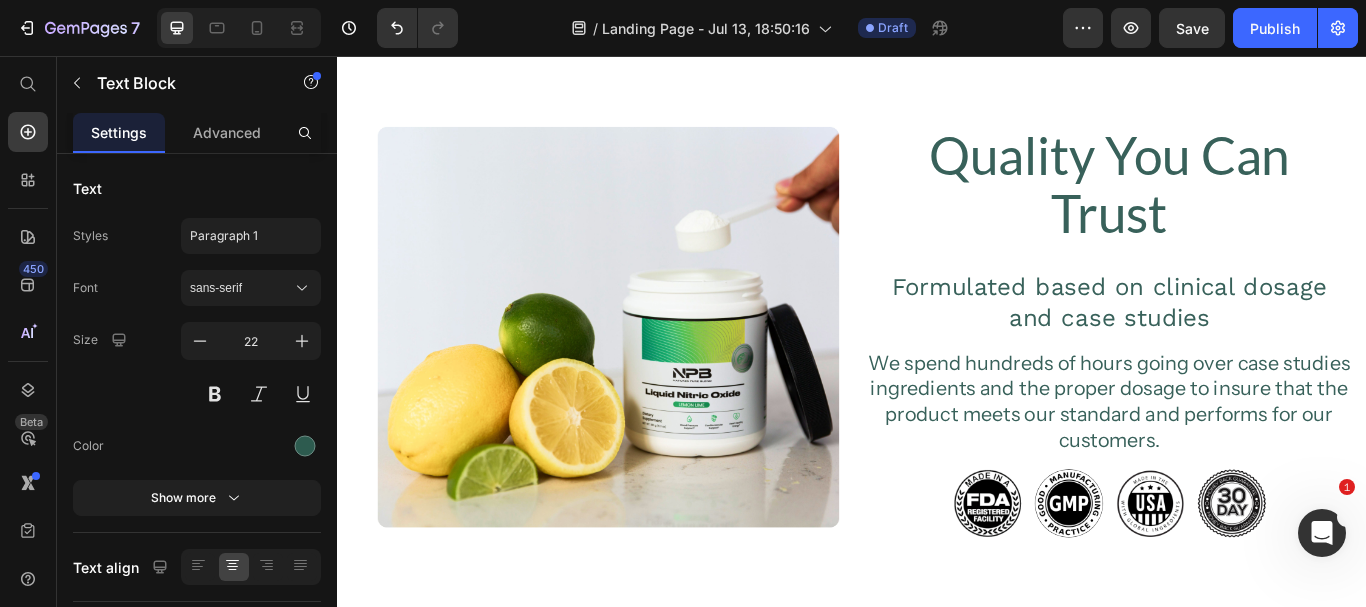 click on "Using natural favors without any chemicals, additives, or harmful ingredients to help give you a tasty drink." at bounding box center (1357, -115) 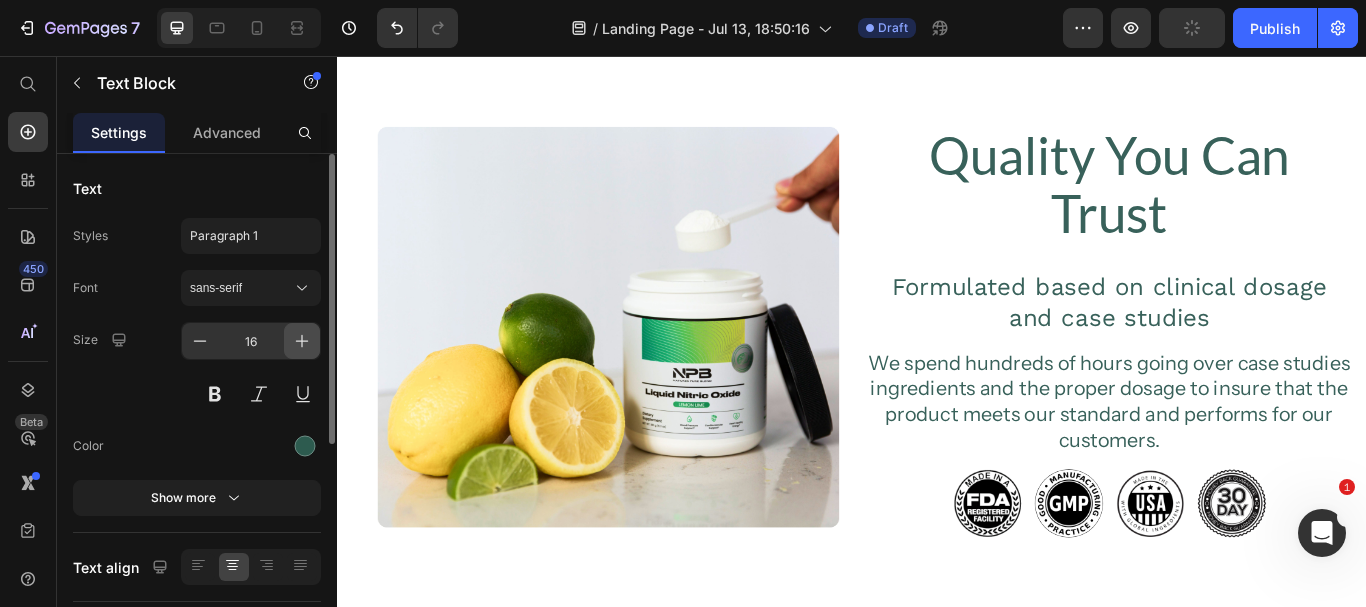 click 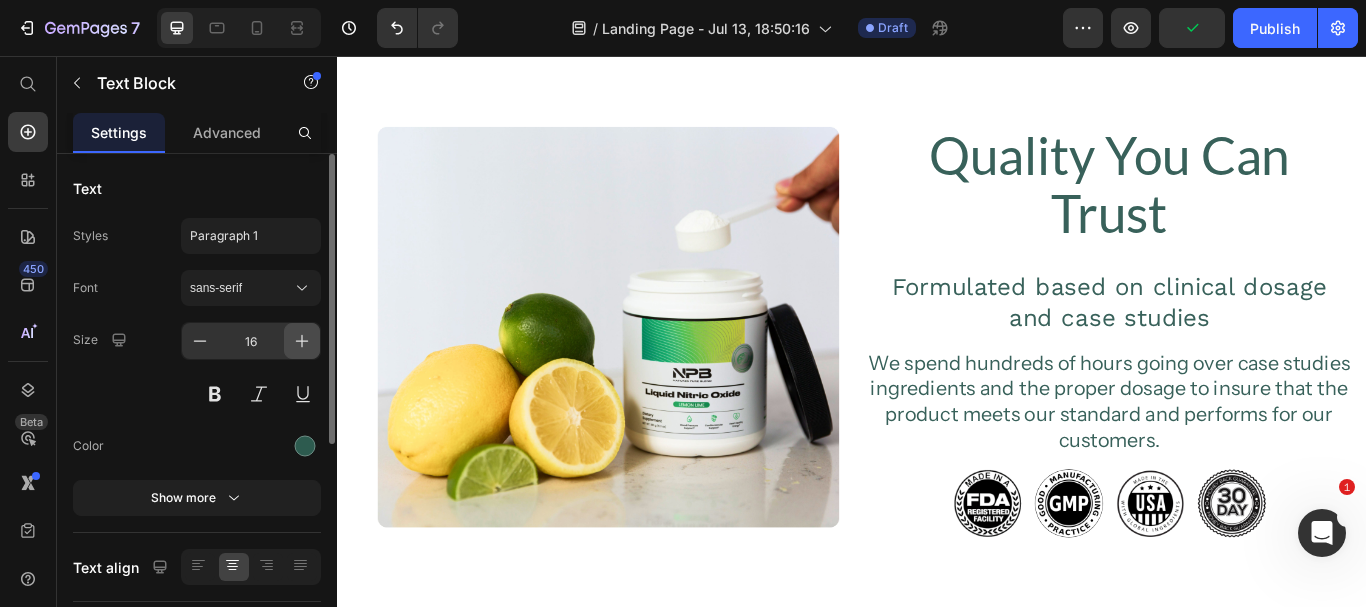click 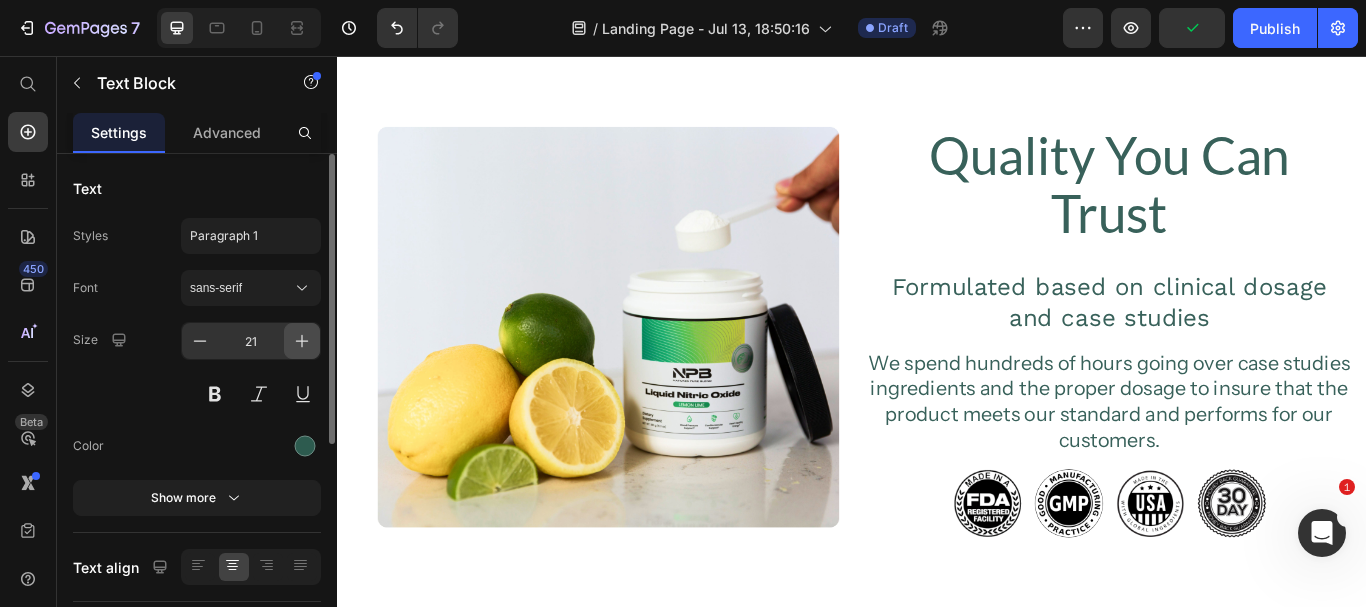 click 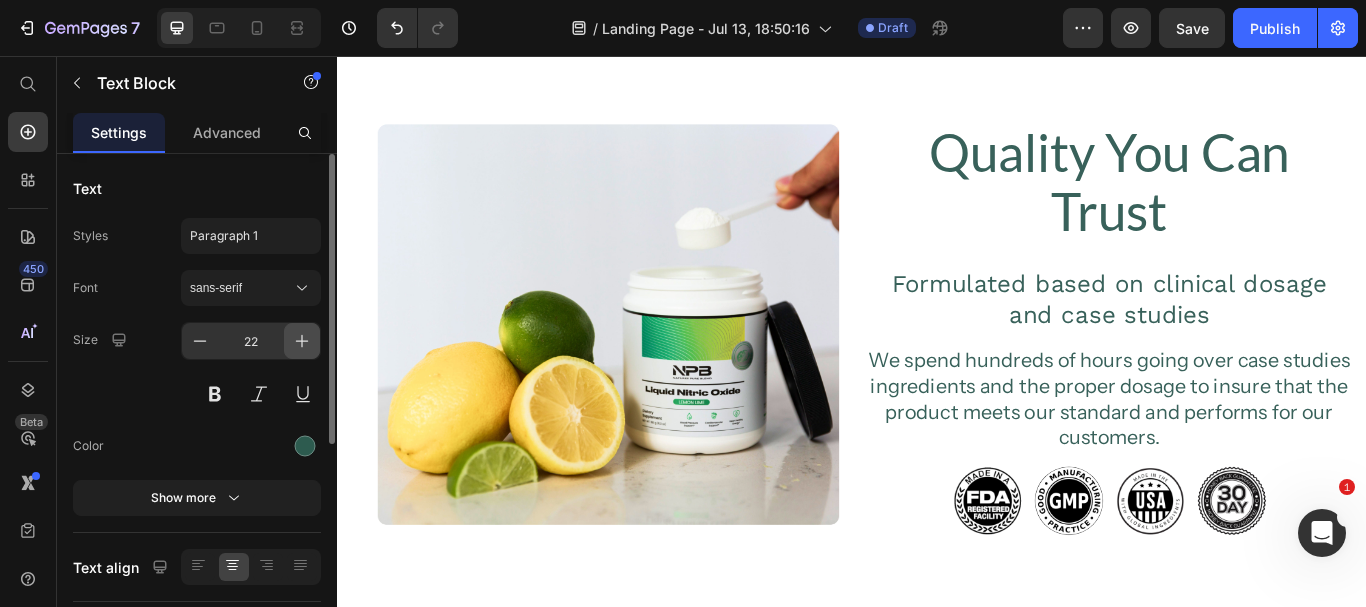 click 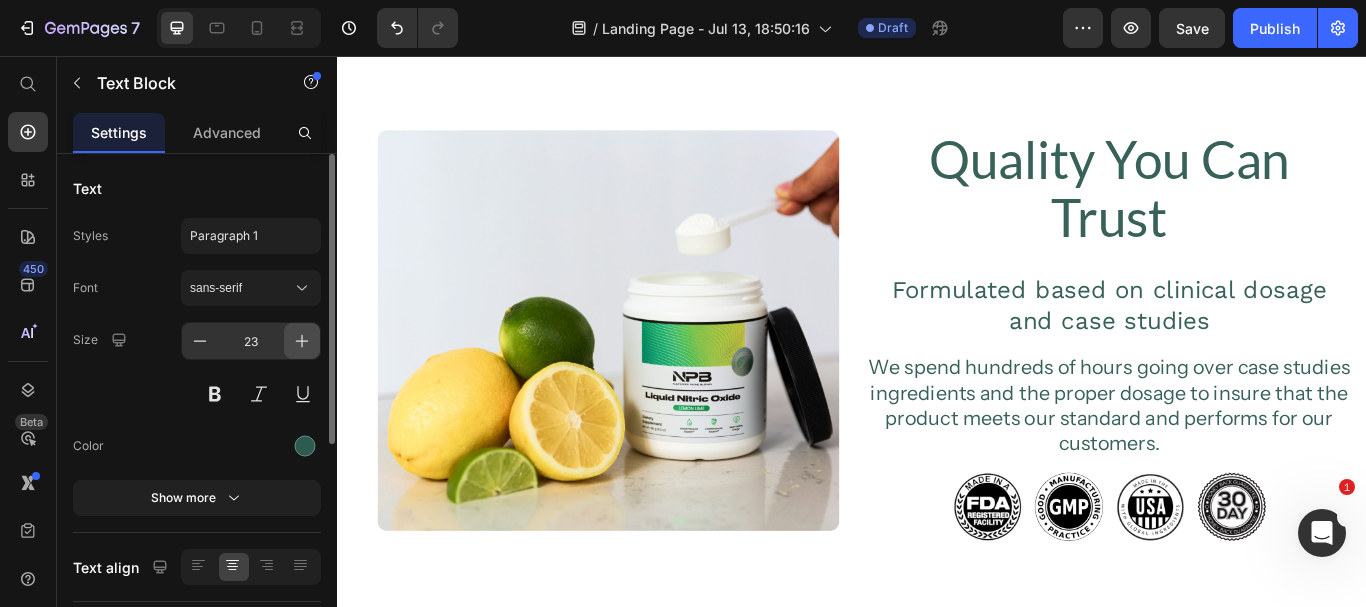 scroll, scrollTop: 4921, scrollLeft: 0, axis: vertical 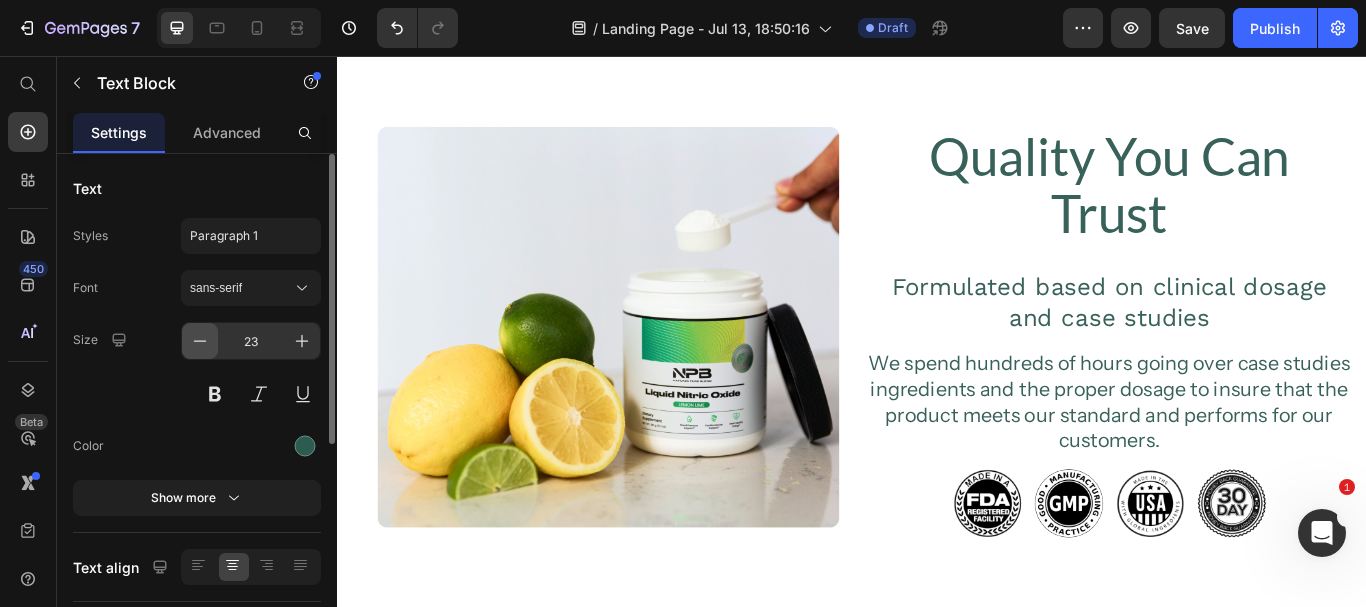 click 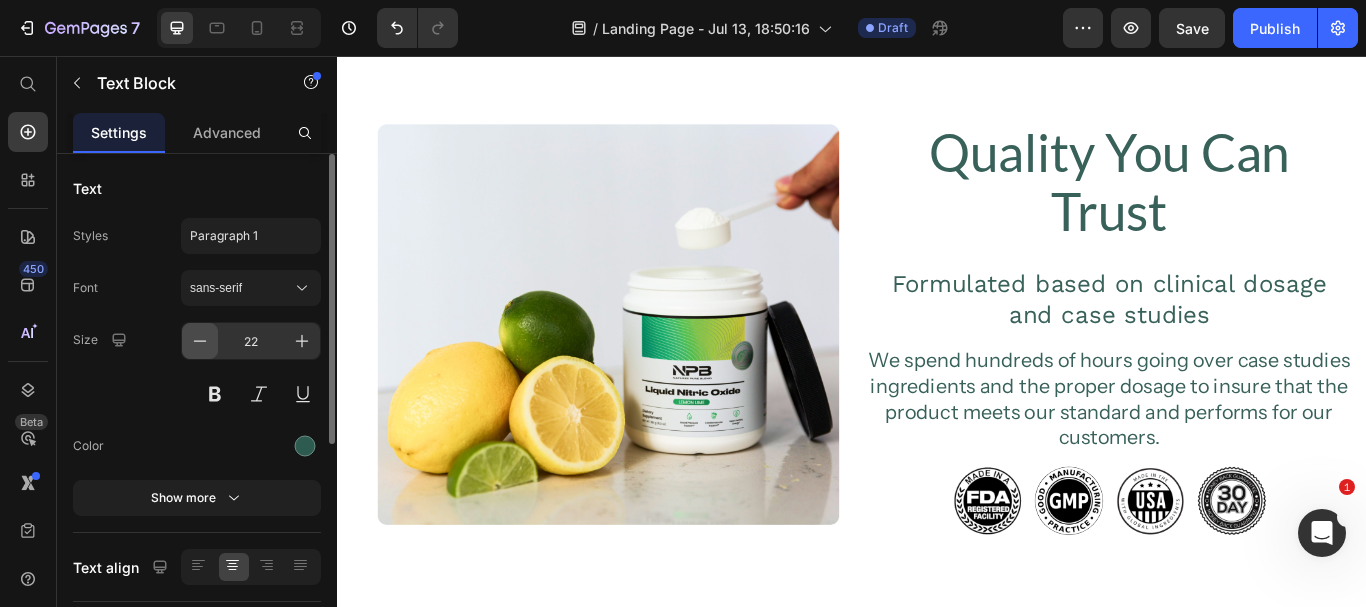 click 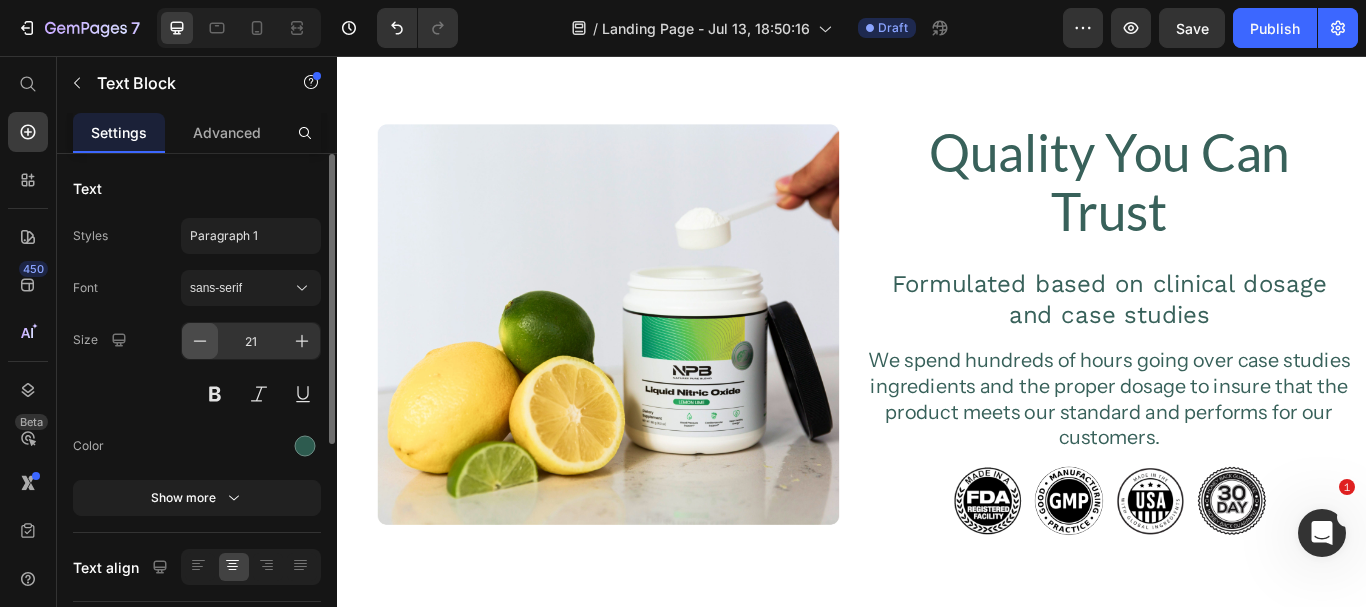 scroll, scrollTop: 4914, scrollLeft: 0, axis: vertical 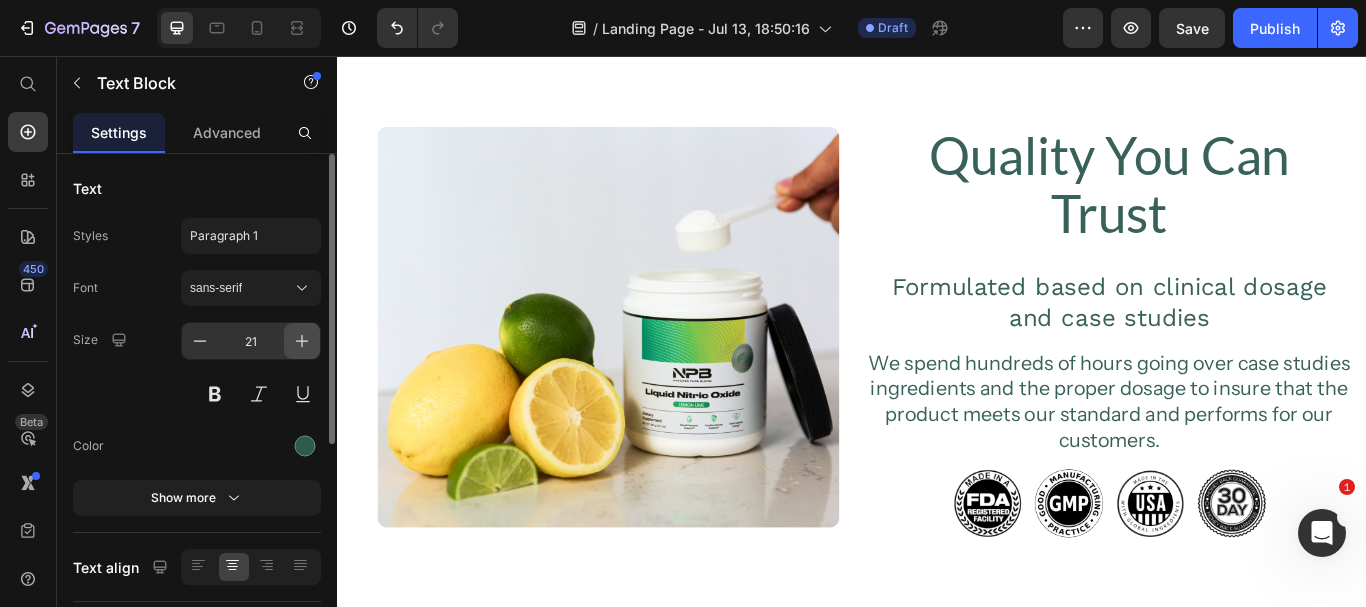 click 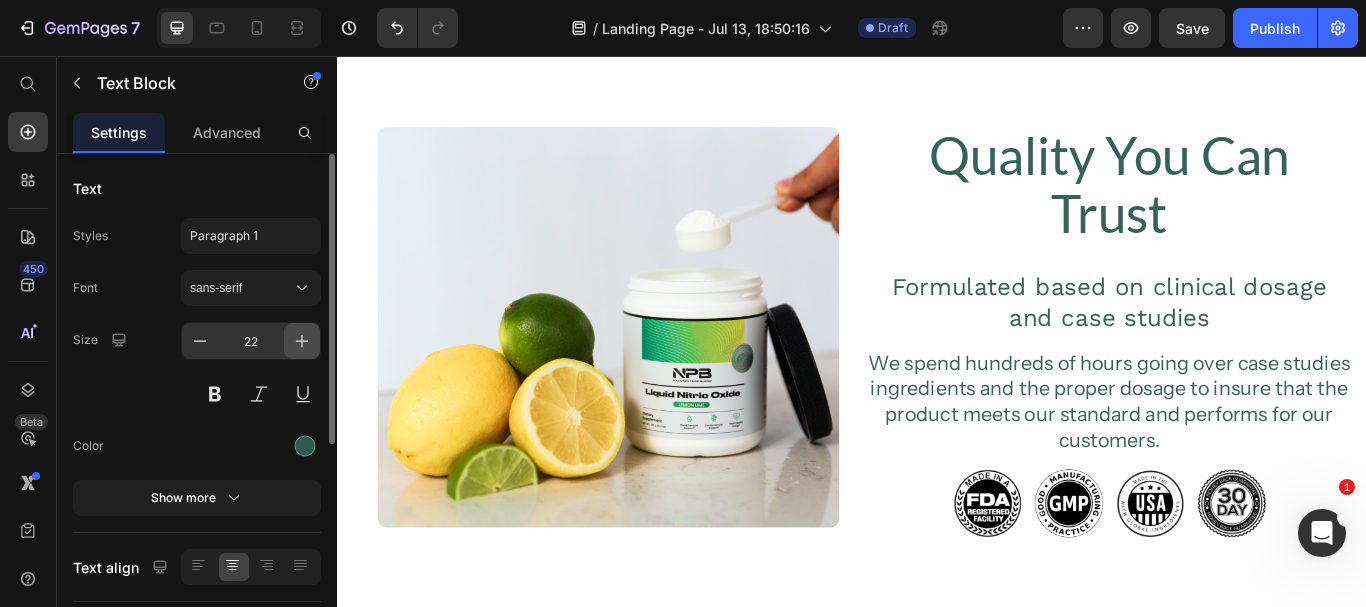 scroll, scrollTop: 4917, scrollLeft: 0, axis: vertical 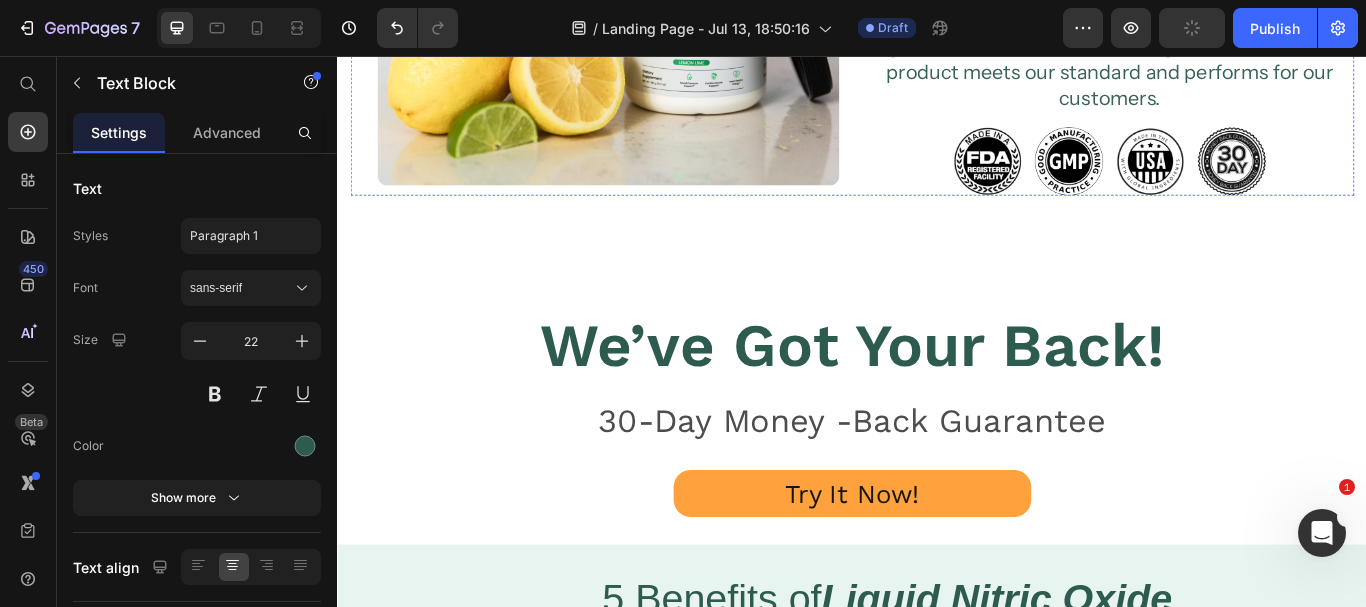 click on "Quality You Can Trust" at bounding box center (1237, -193) 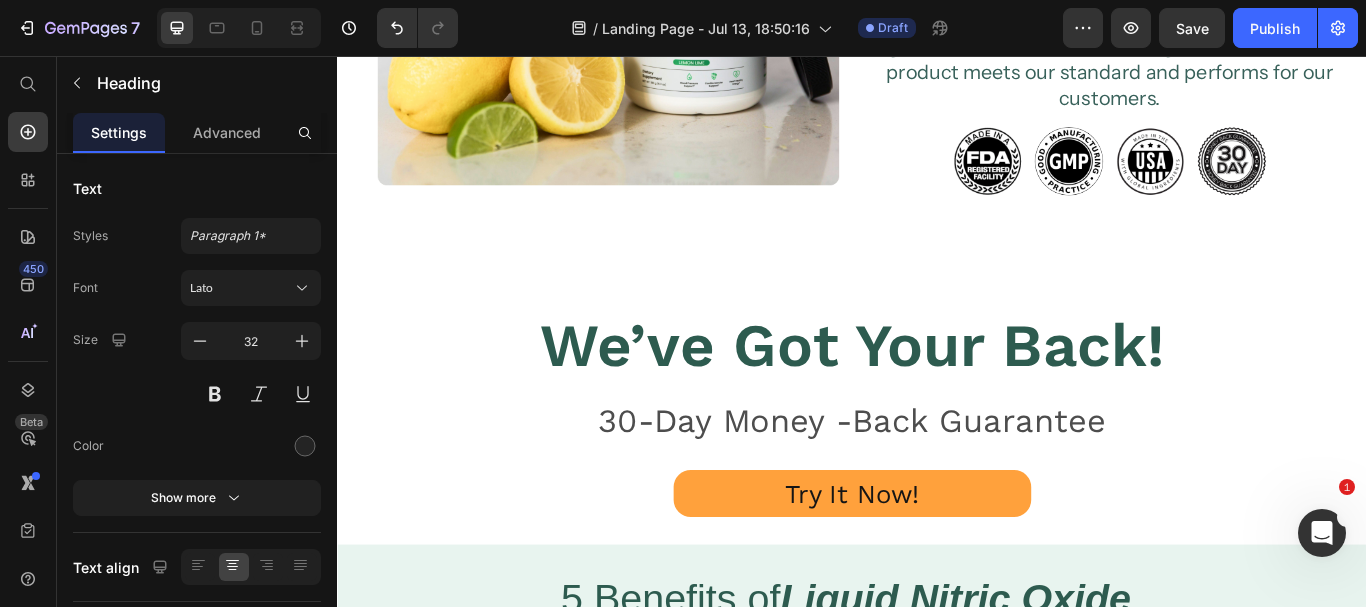 click on "Quality You Can Trust" at bounding box center [1237, -188] 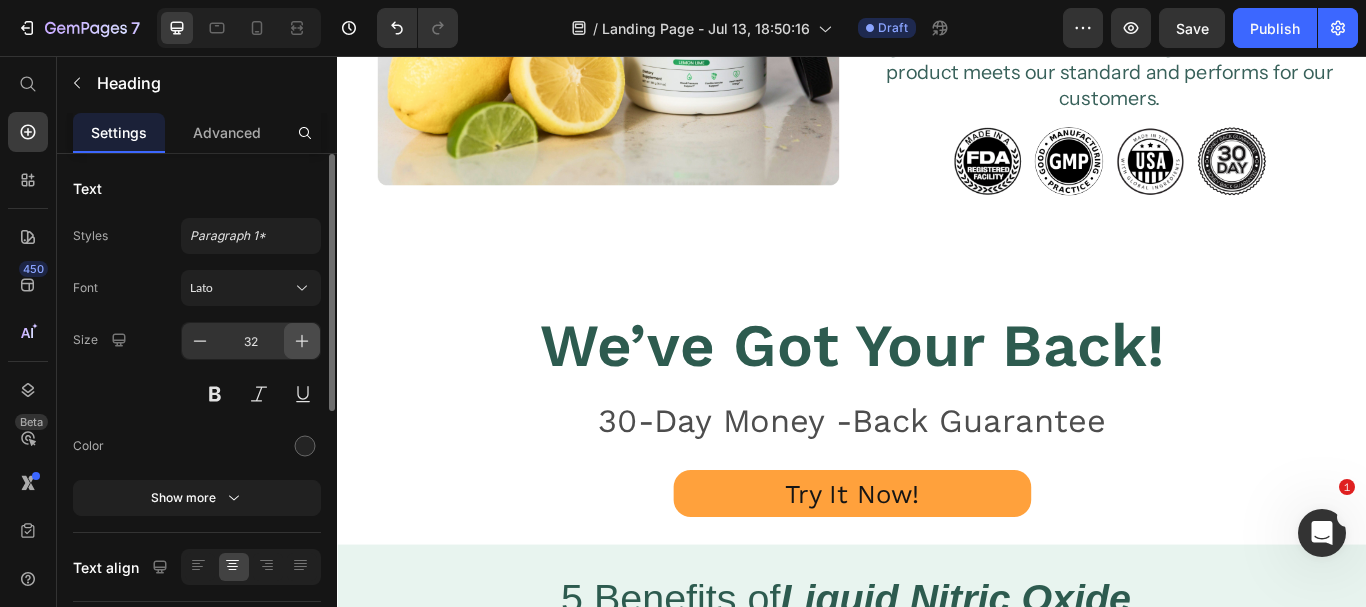click 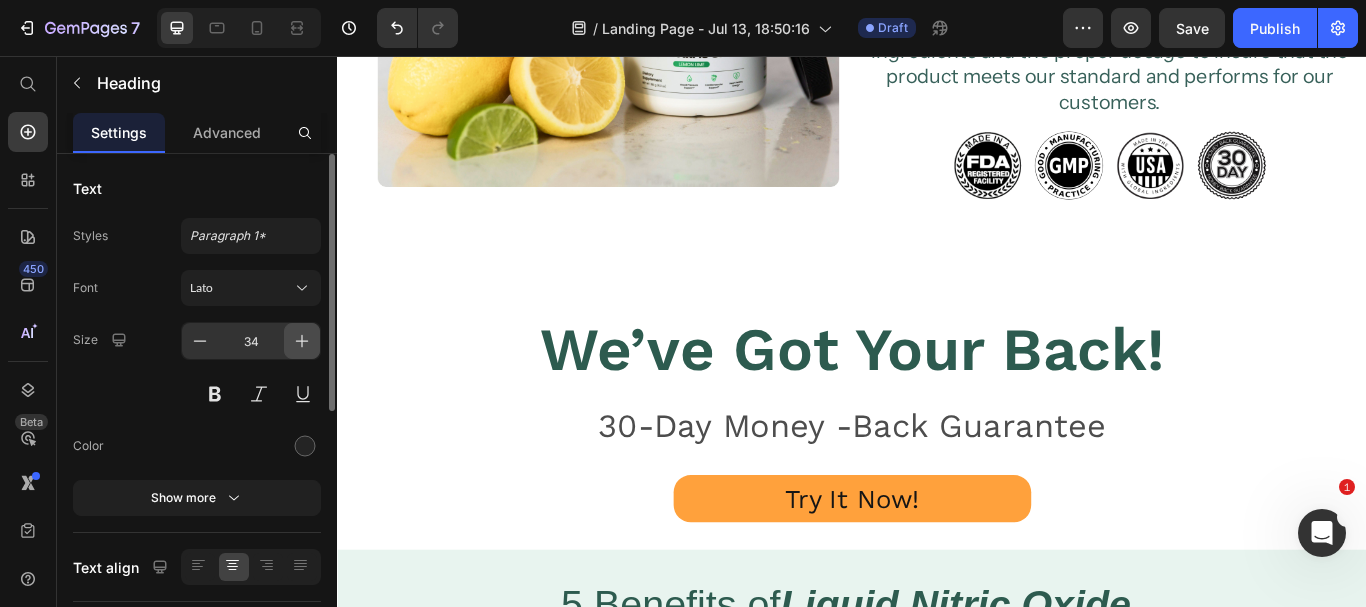 click 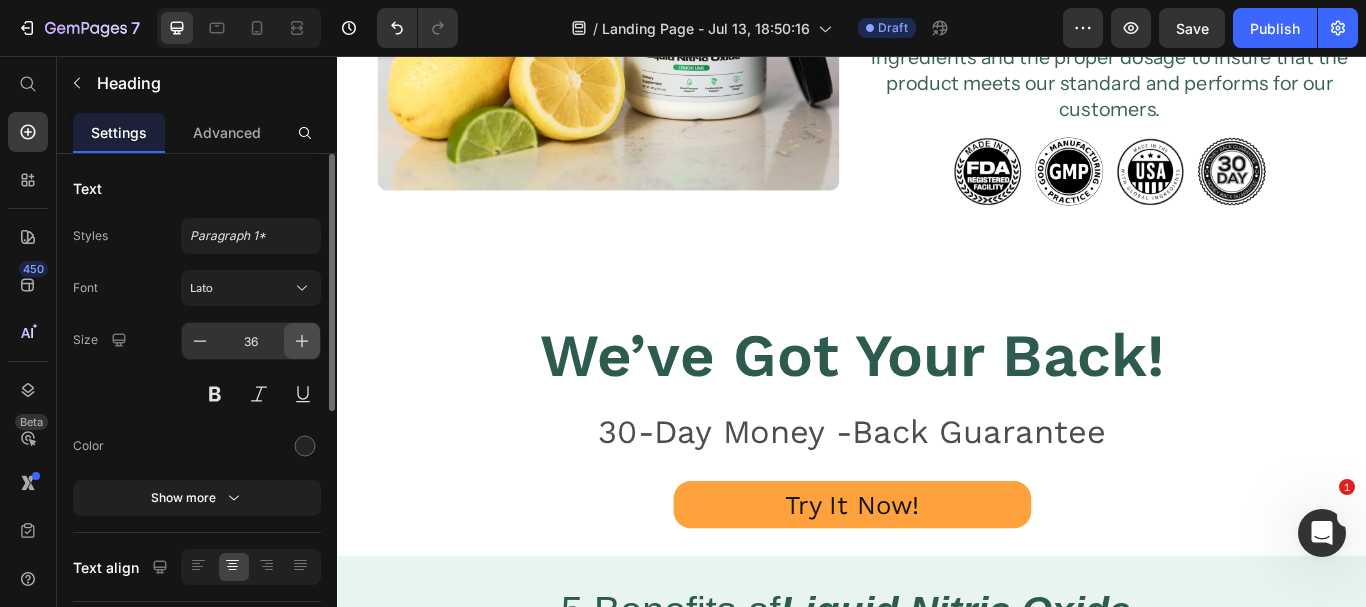 click 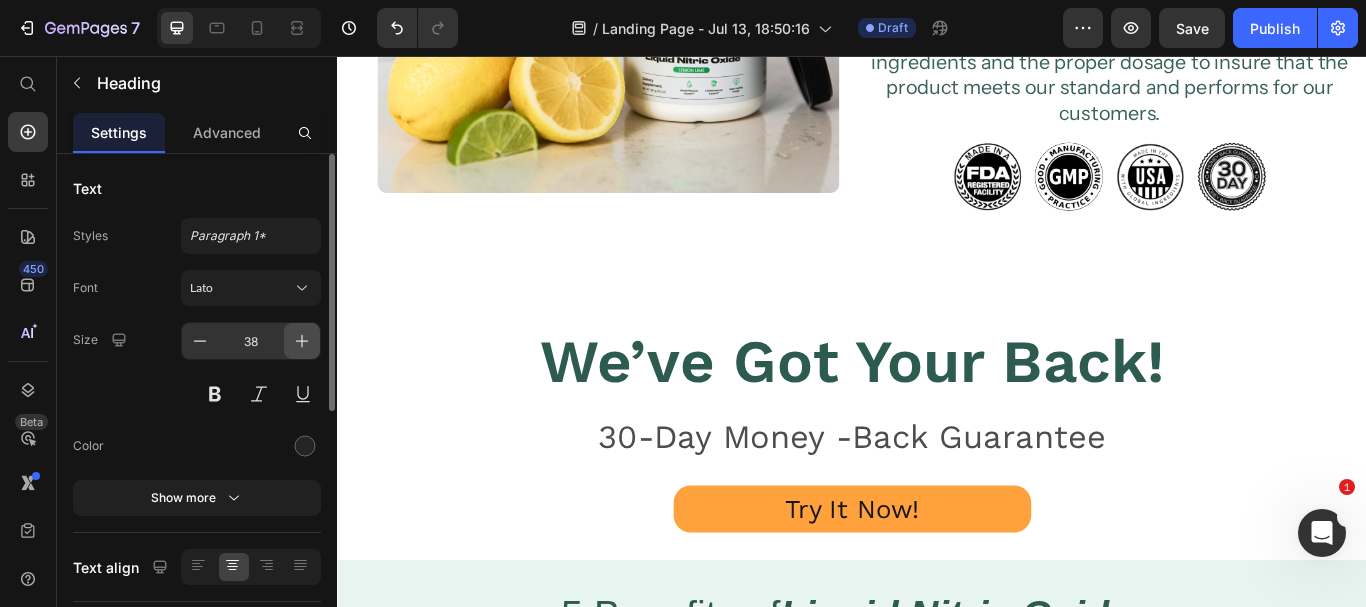 click 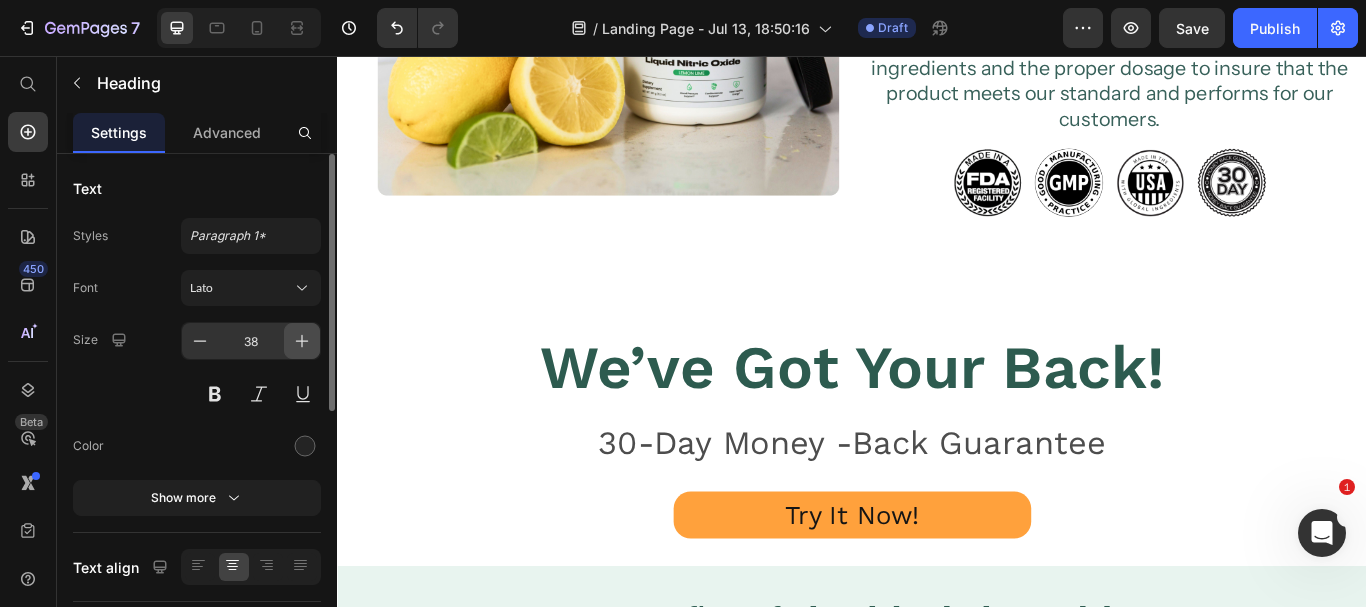 type on "40" 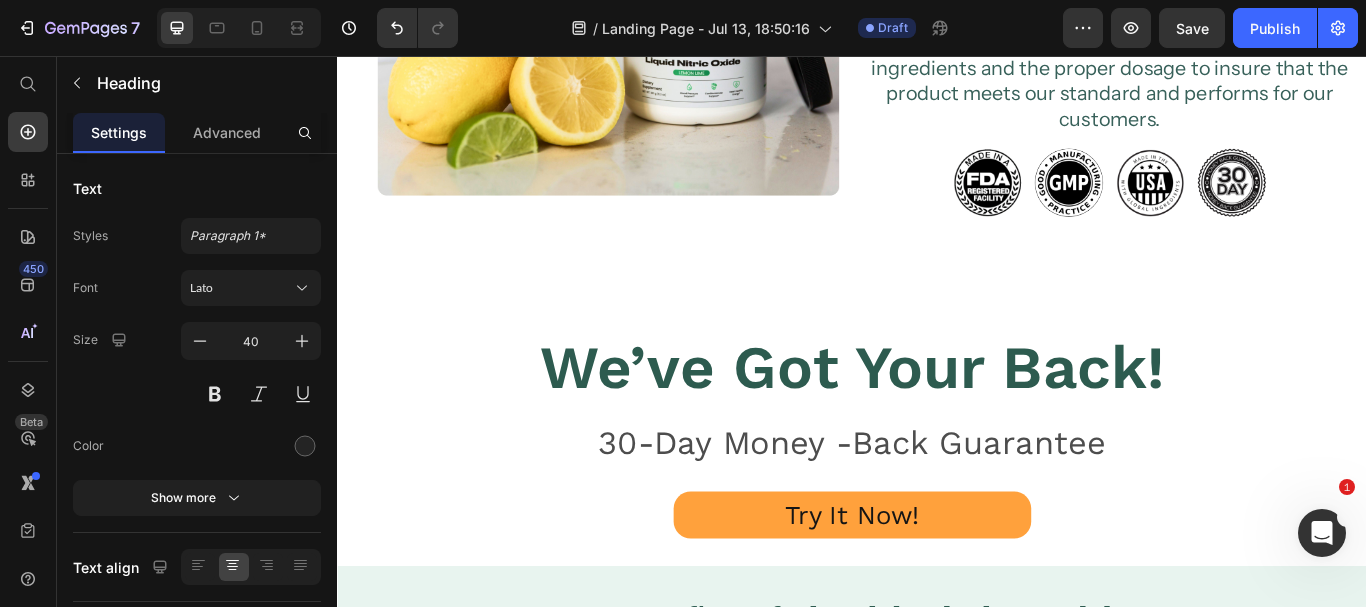 click on "Quality You Can Trust" at bounding box center [1237, -179] 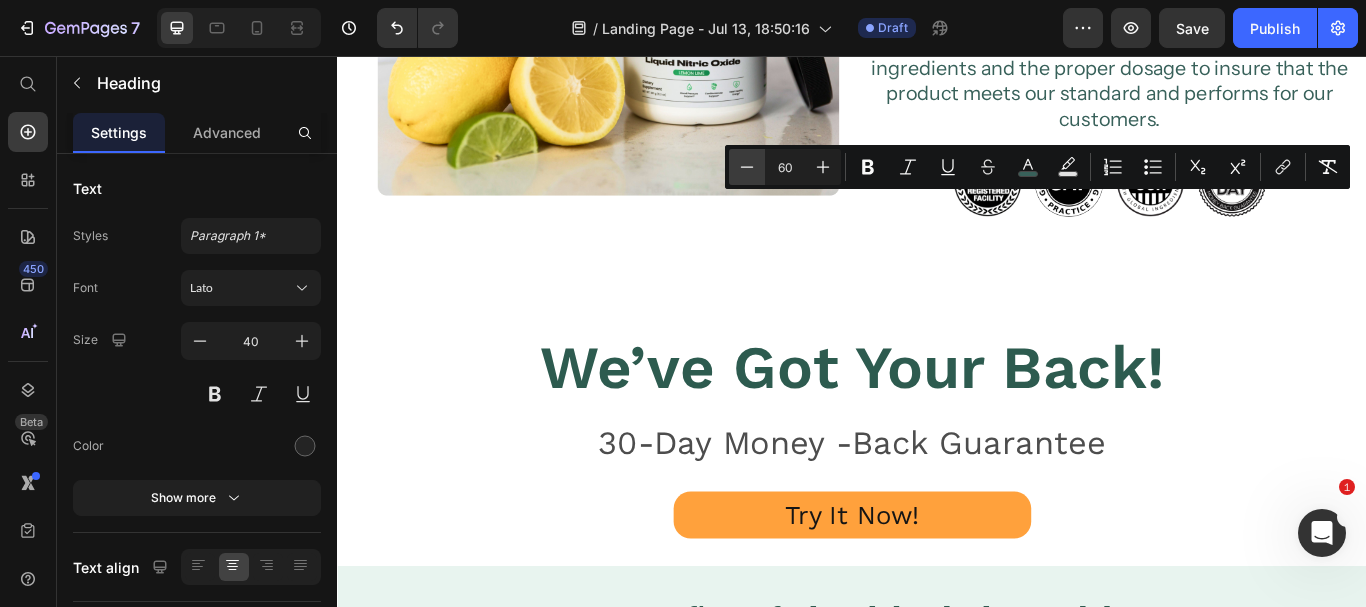 click on "Minus" at bounding box center (747, 167) 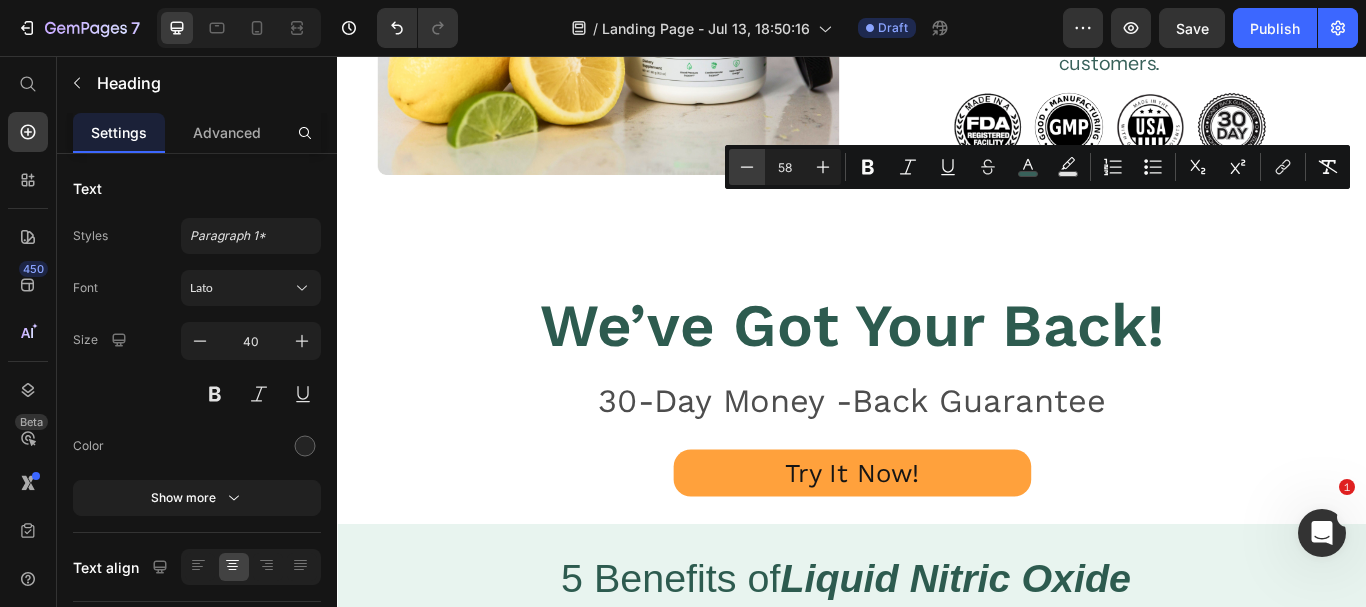 click on "Minus" at bounding box center (747, 167) 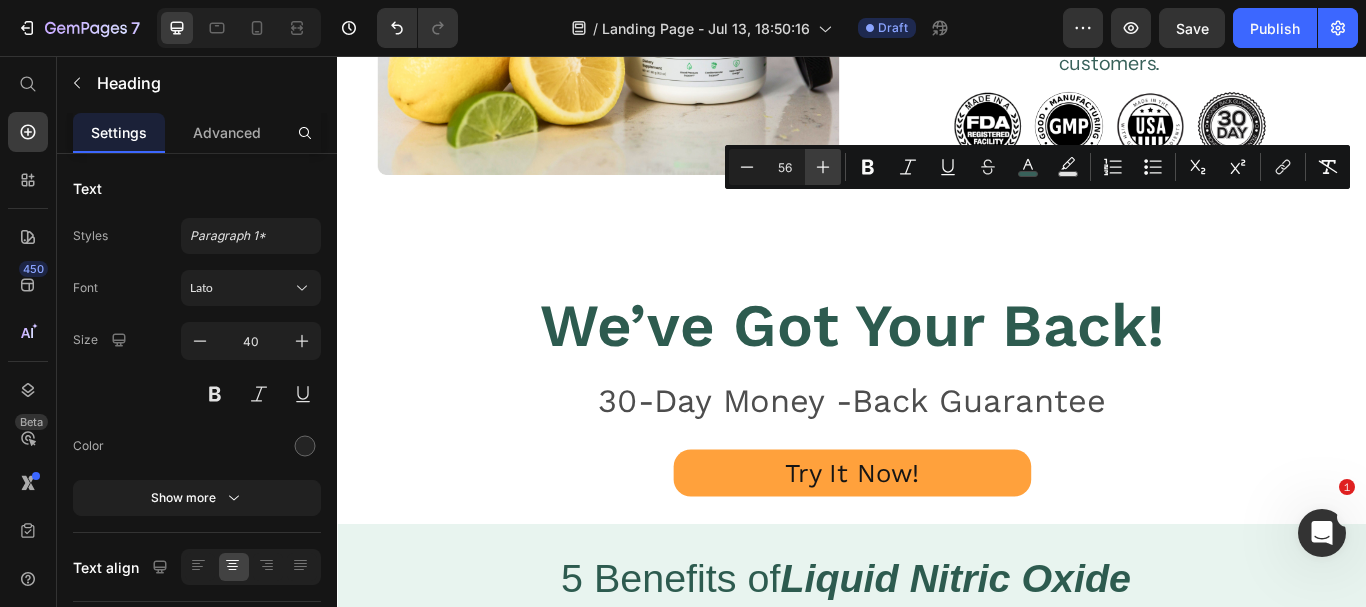 click 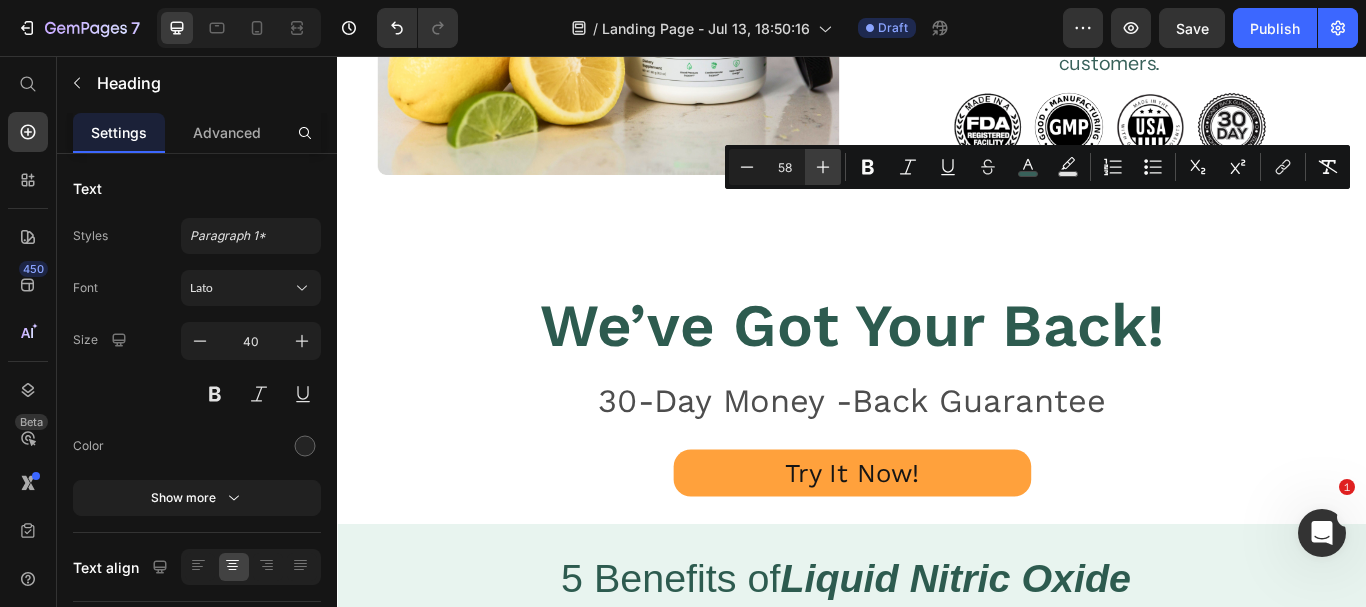 click 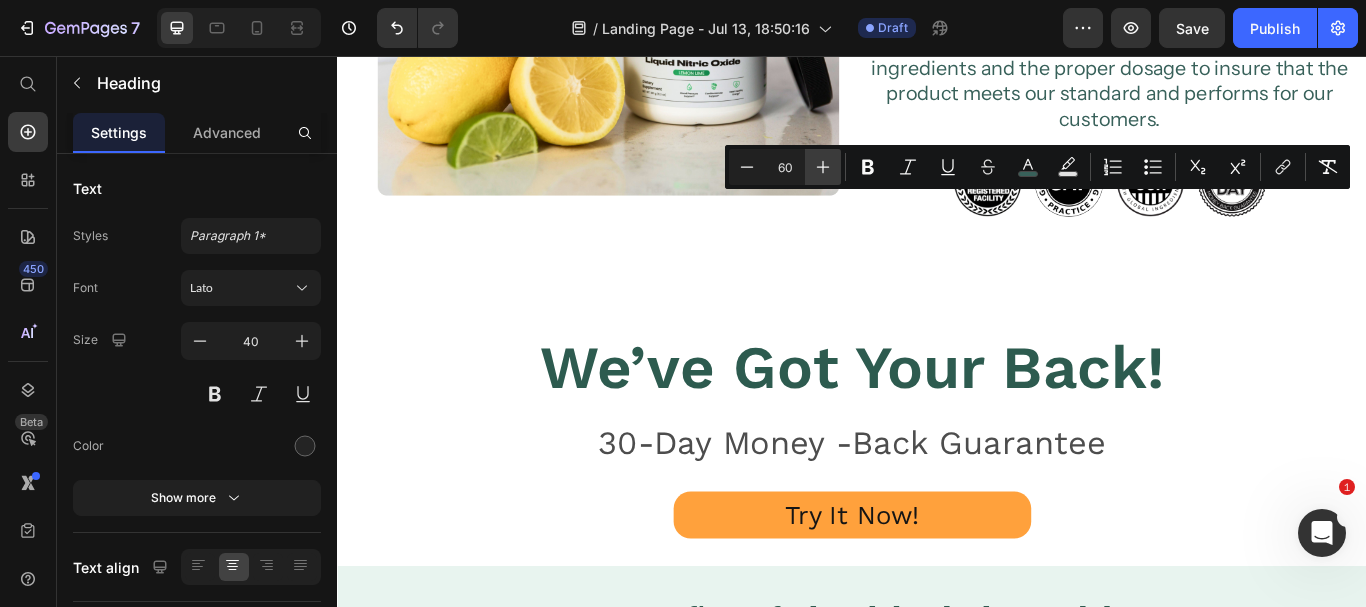 click 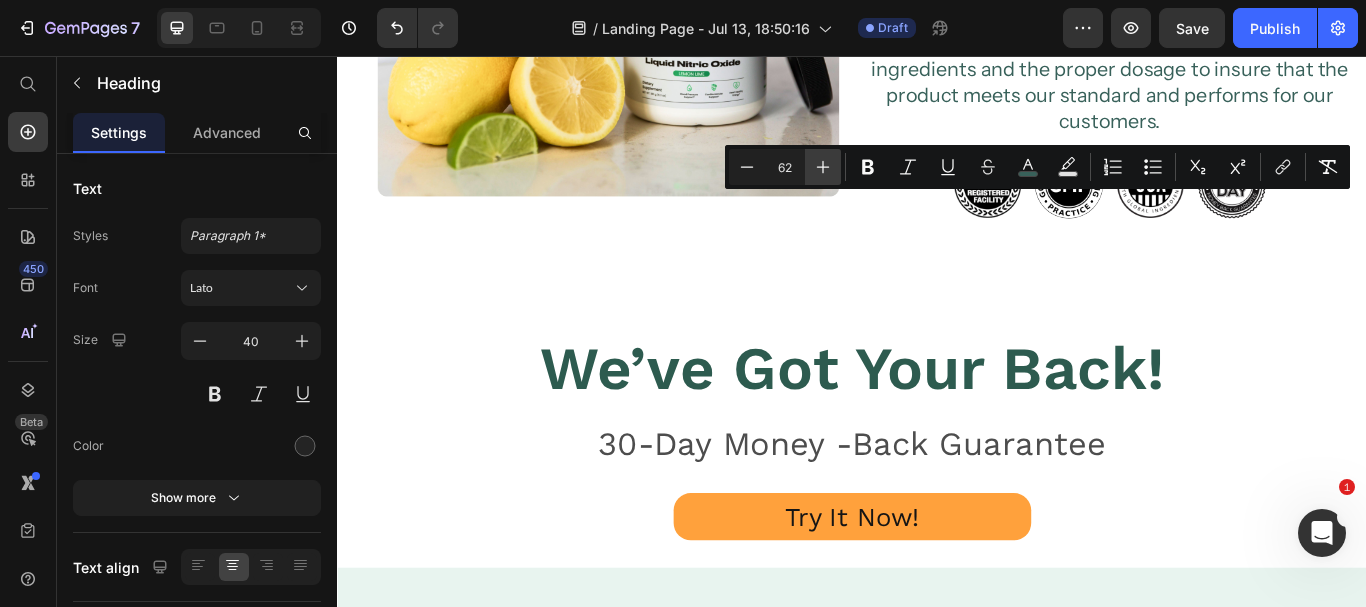 click 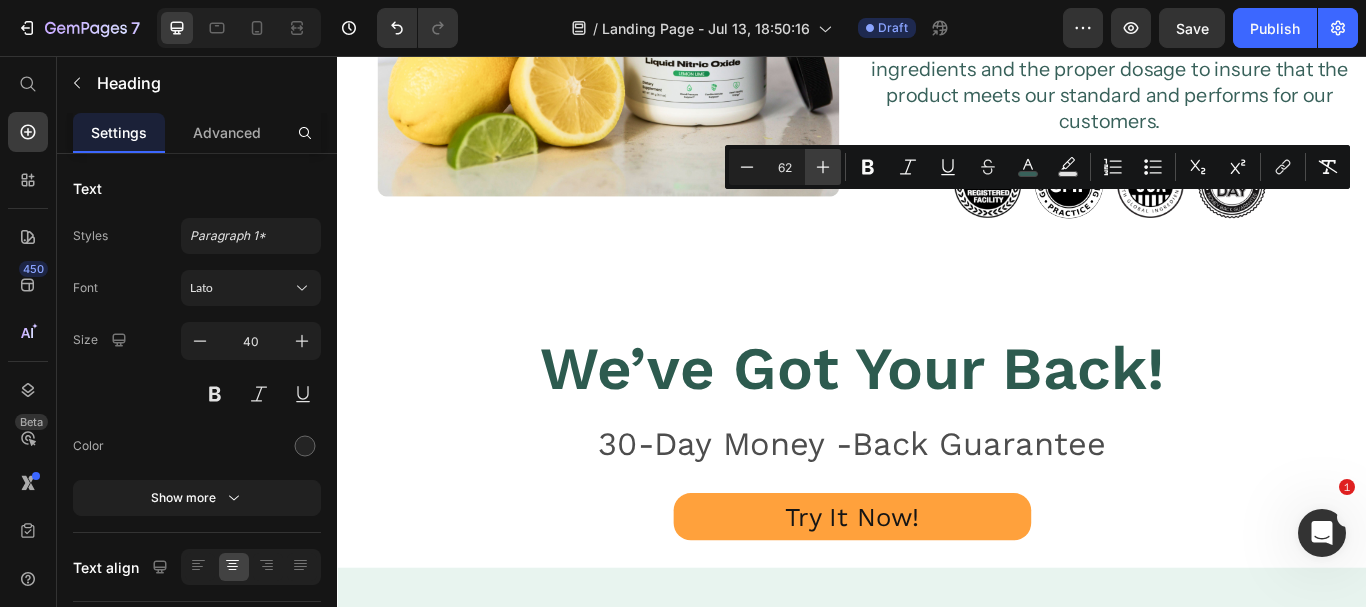 click 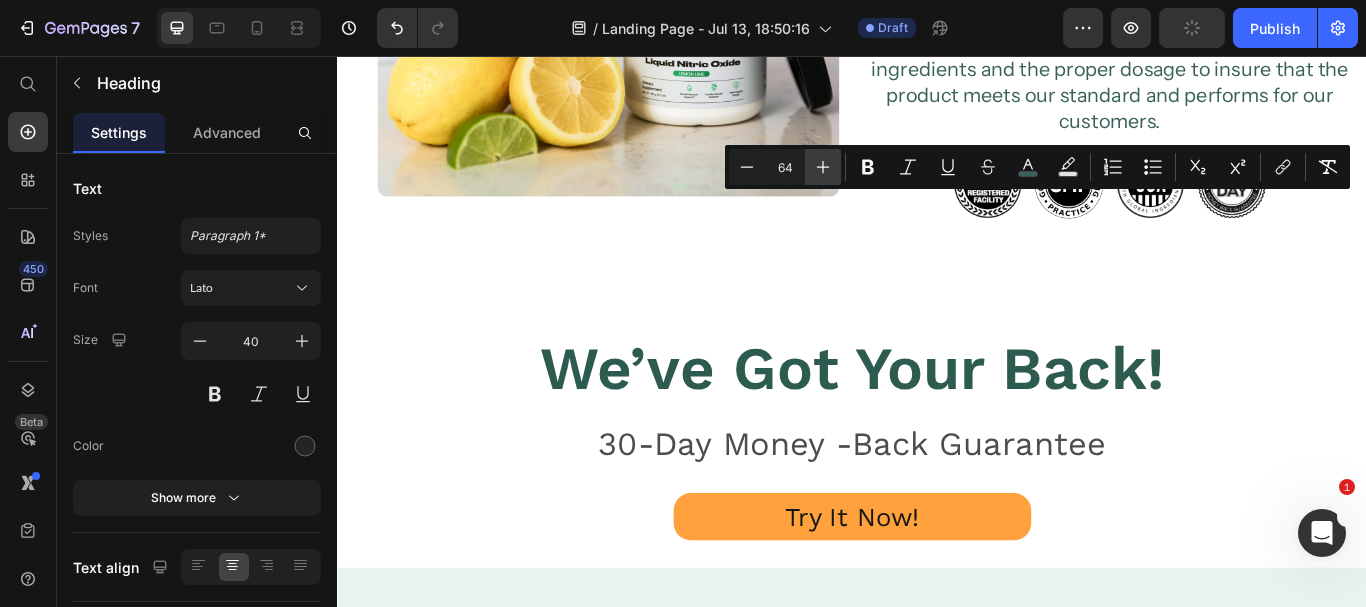click 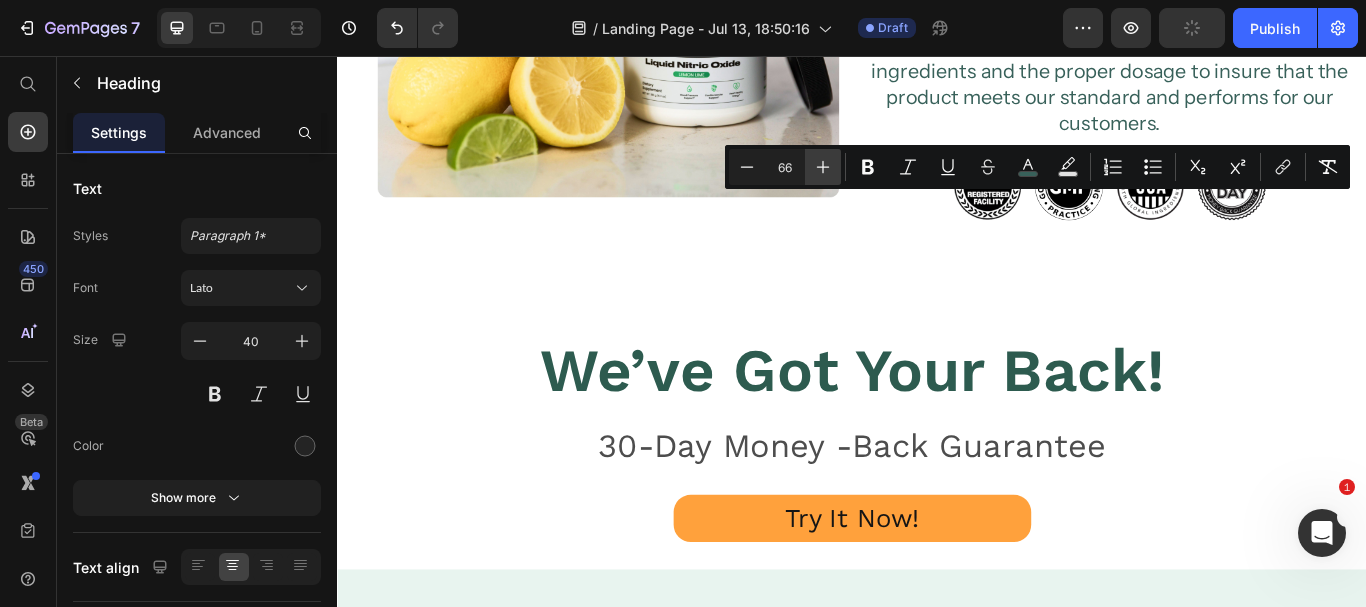 click 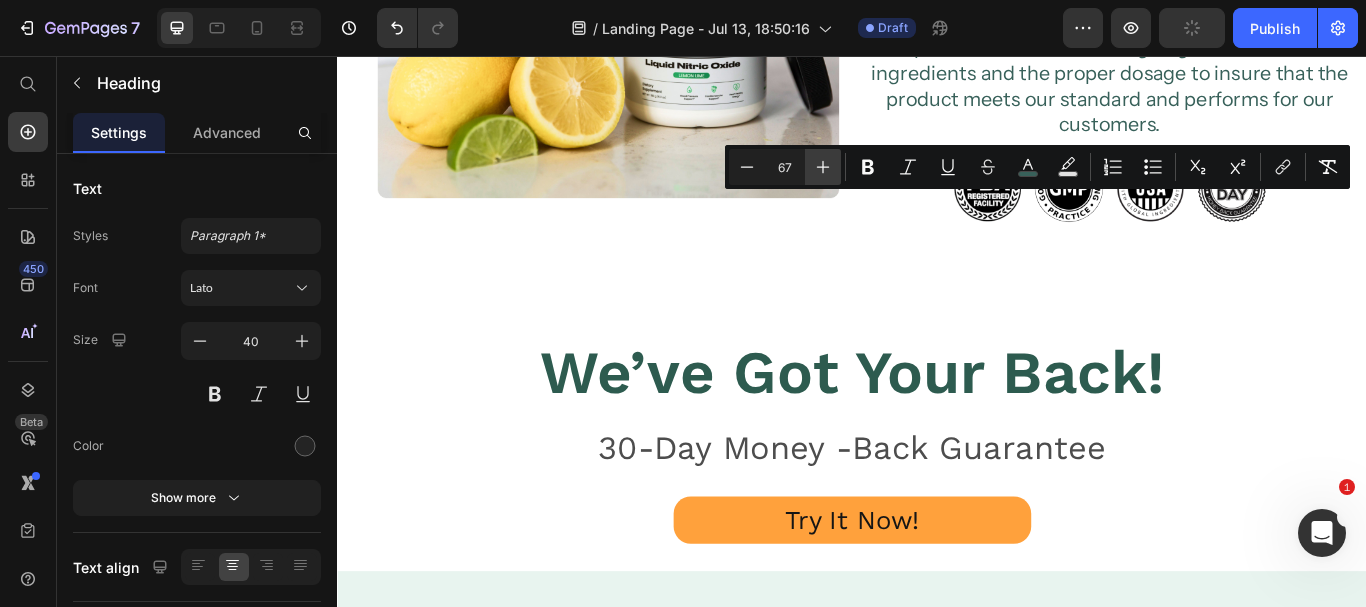 click 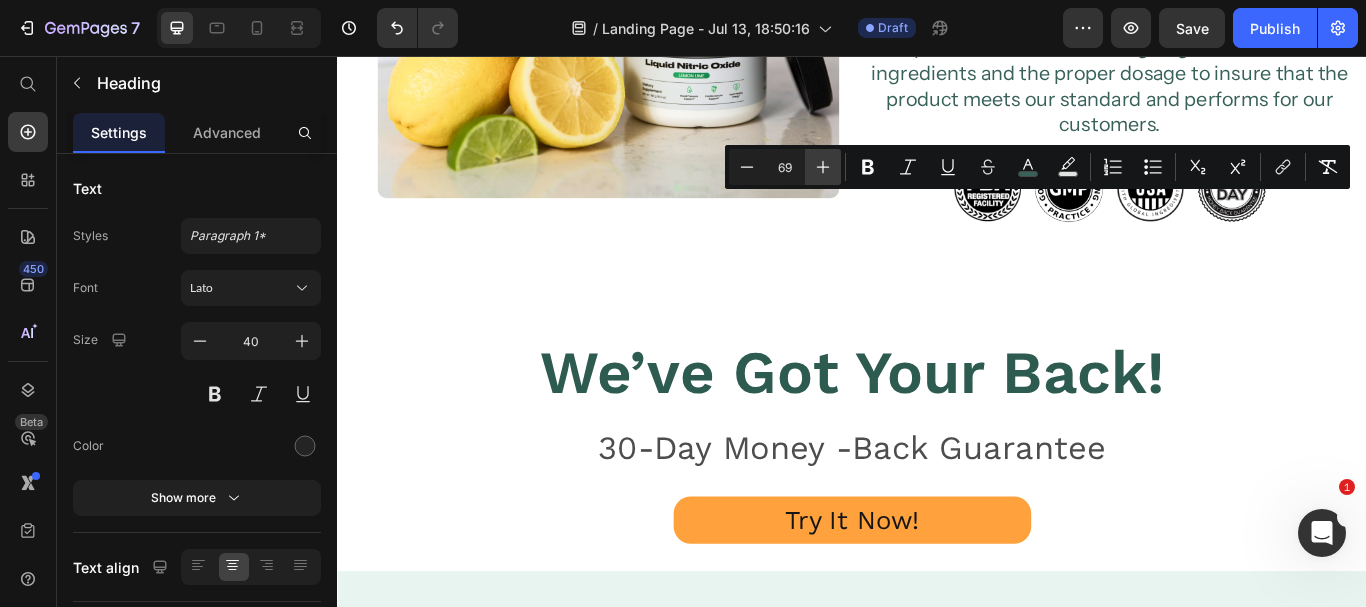 click 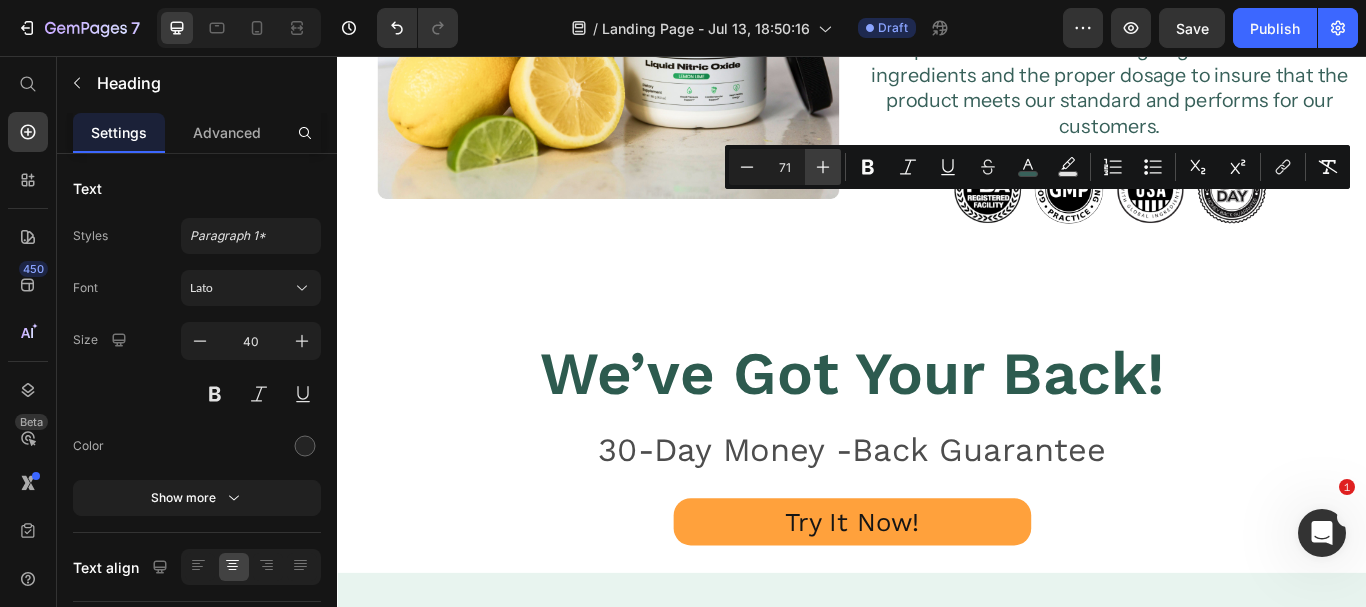 click 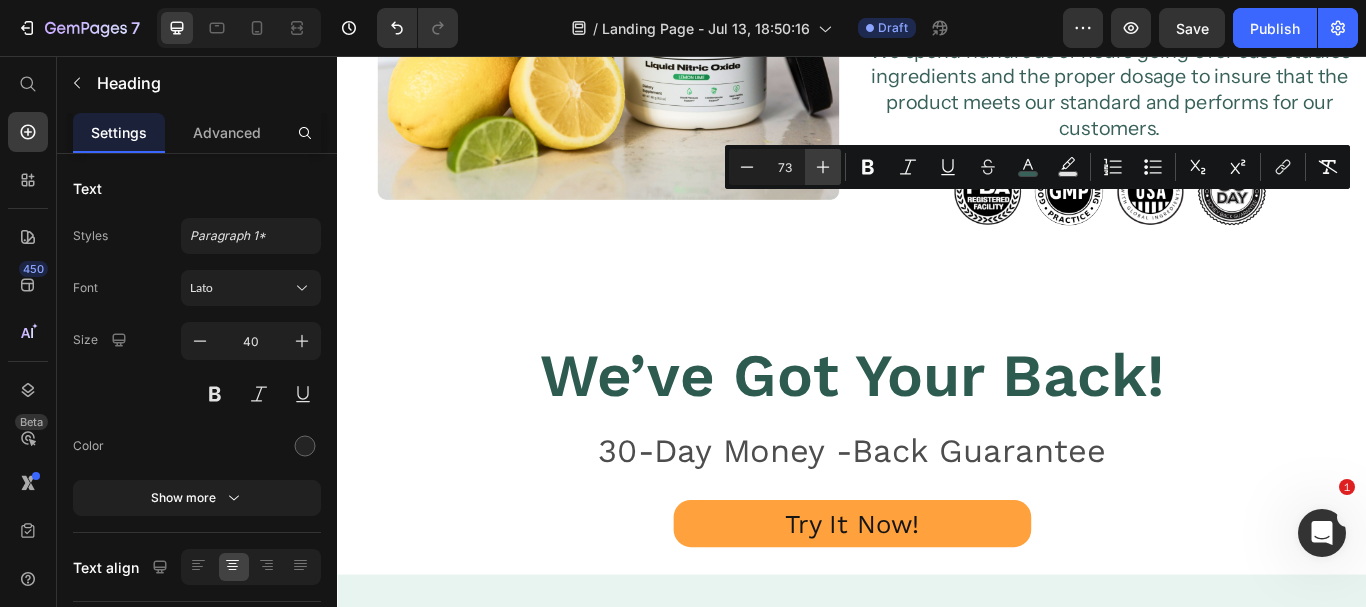 click 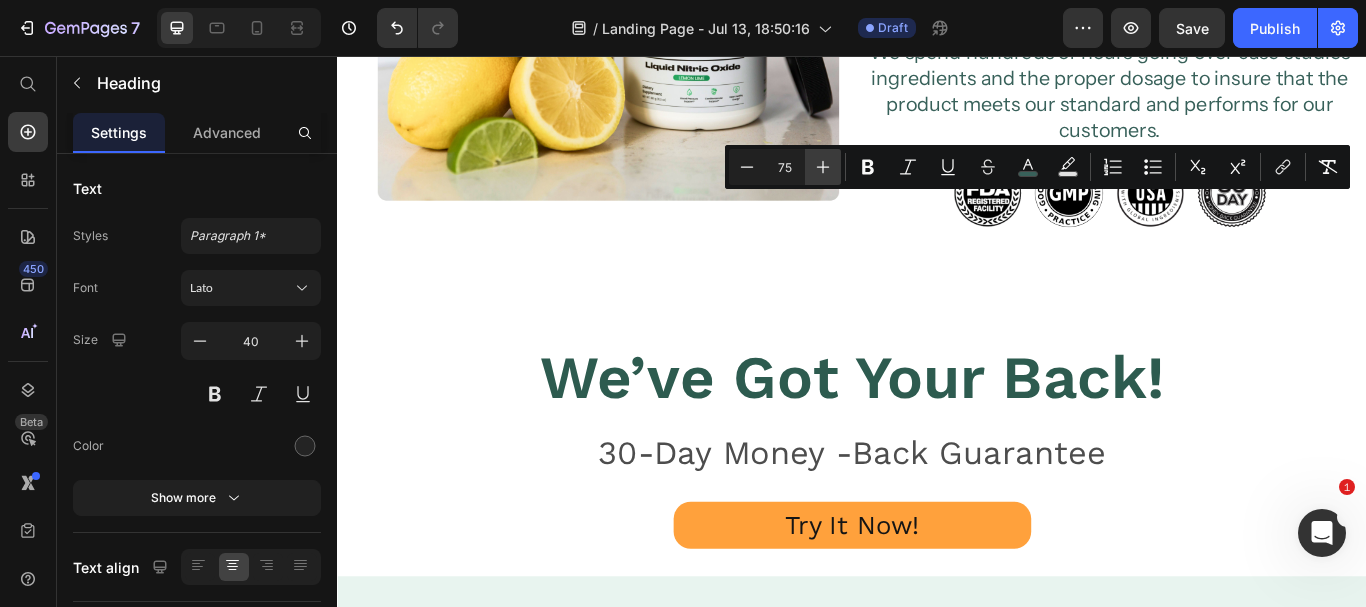 click 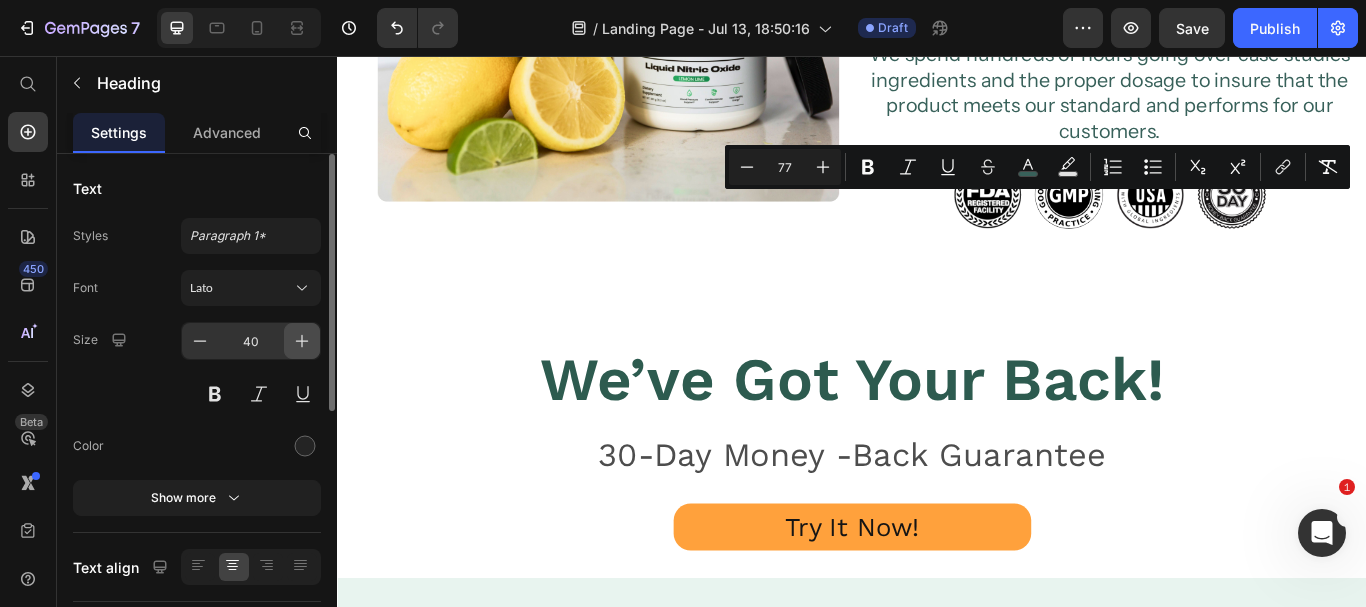 click 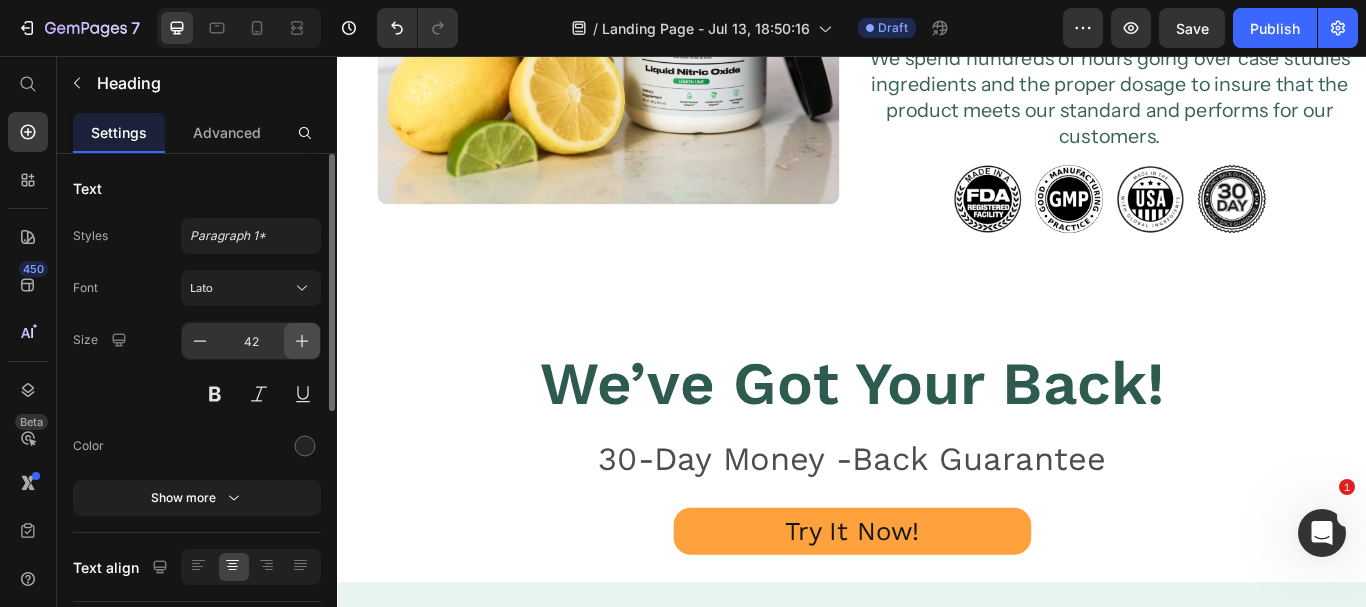 click 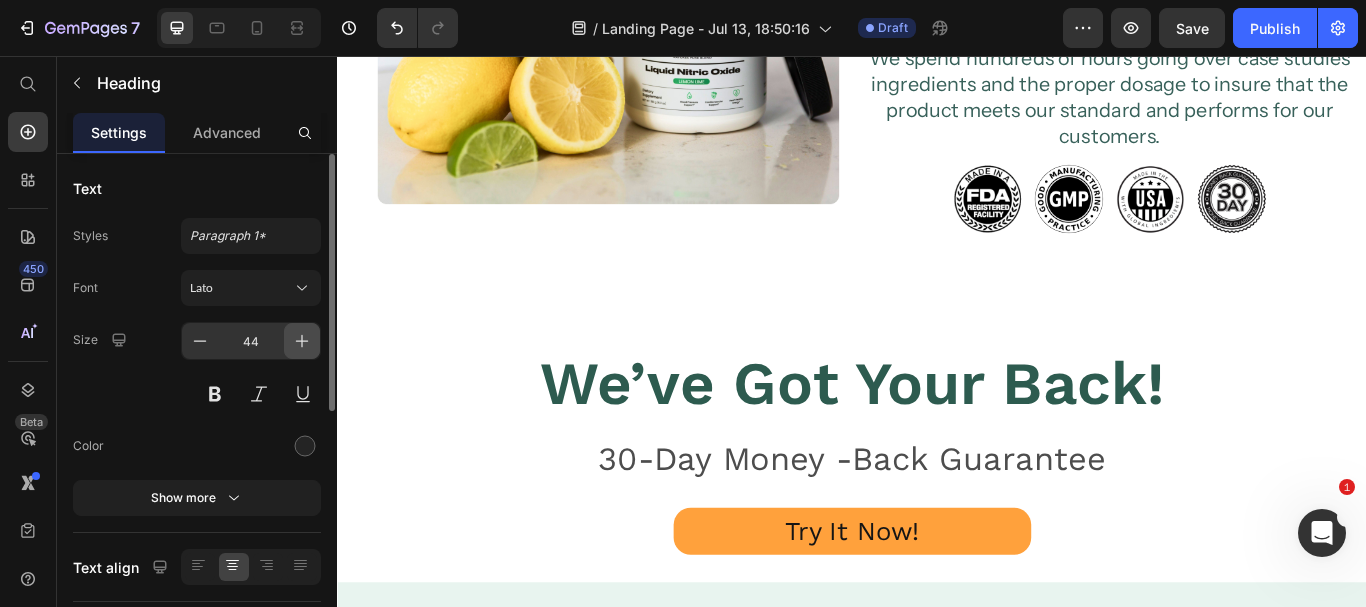 click 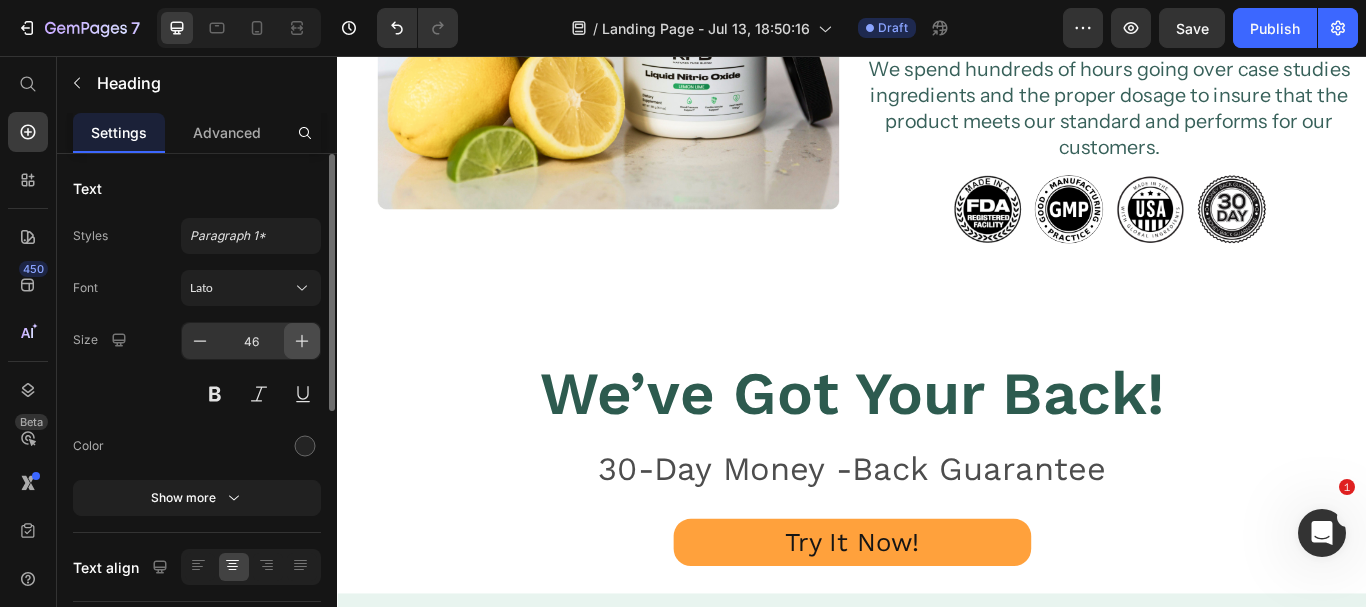 click 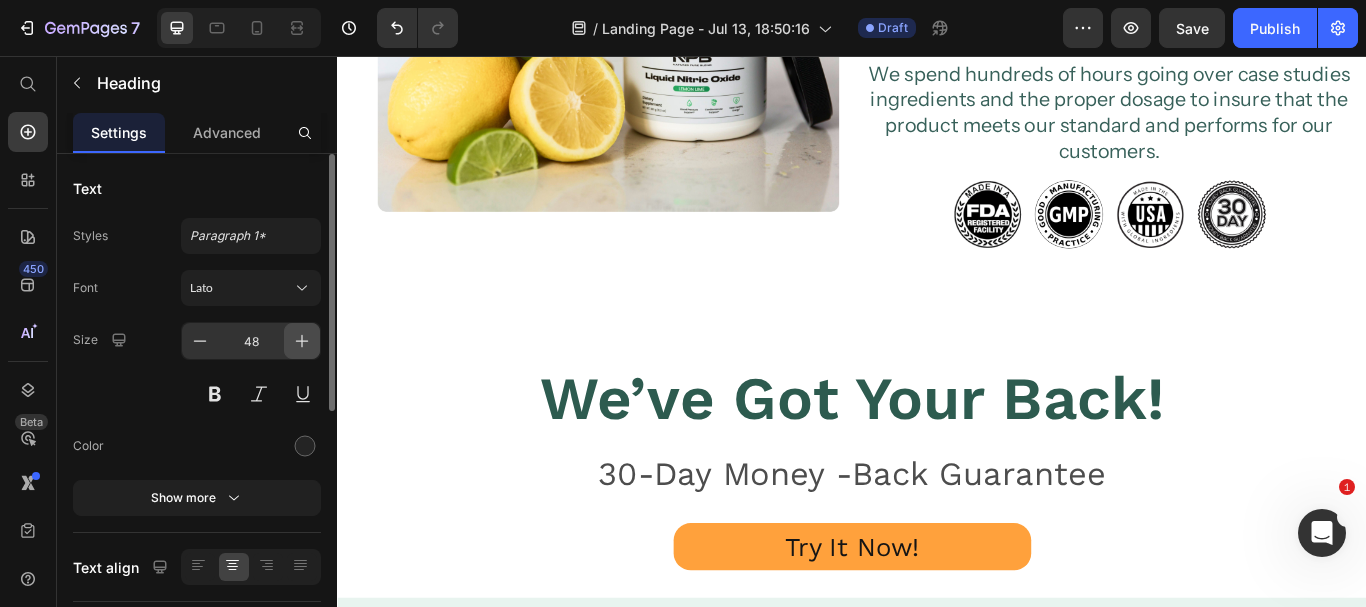 click 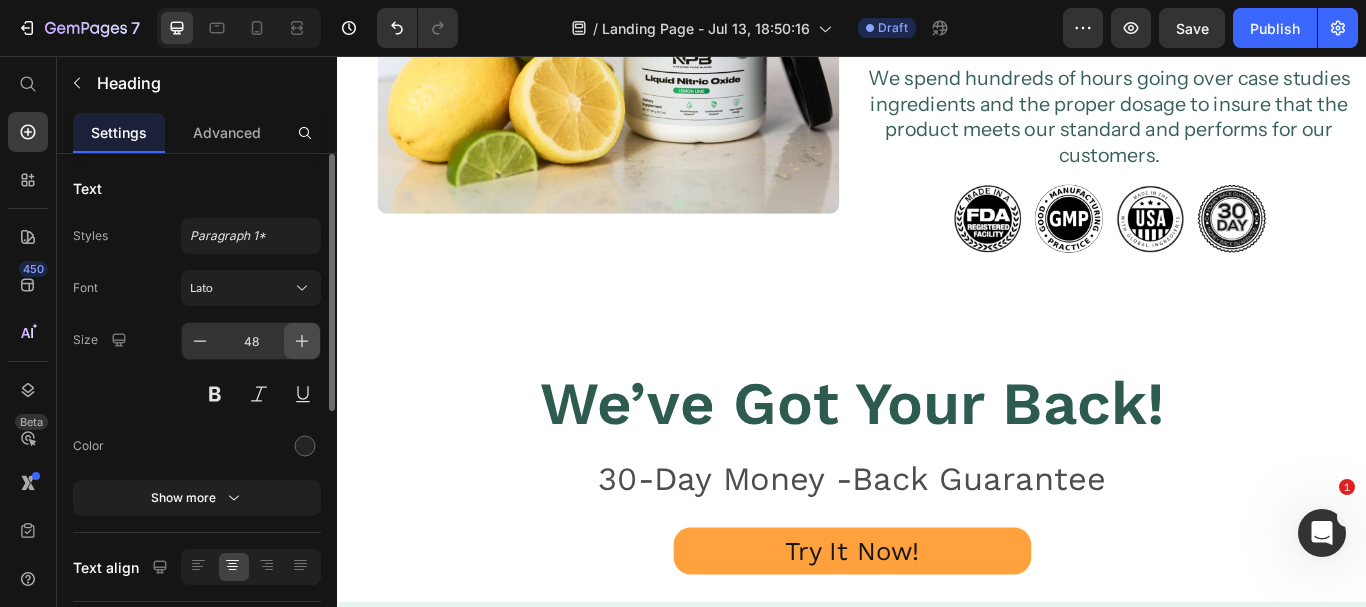 type on "50" 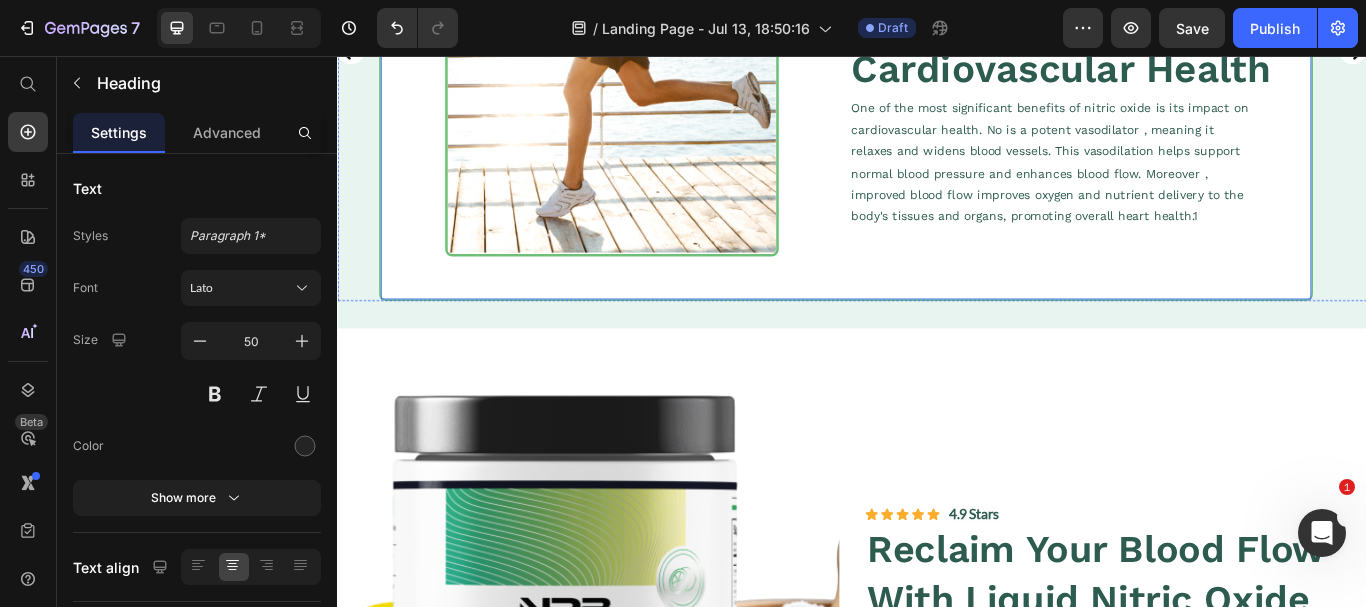 scroll, scrollTop: 6122, scrollLeft: 0, axis: vertical 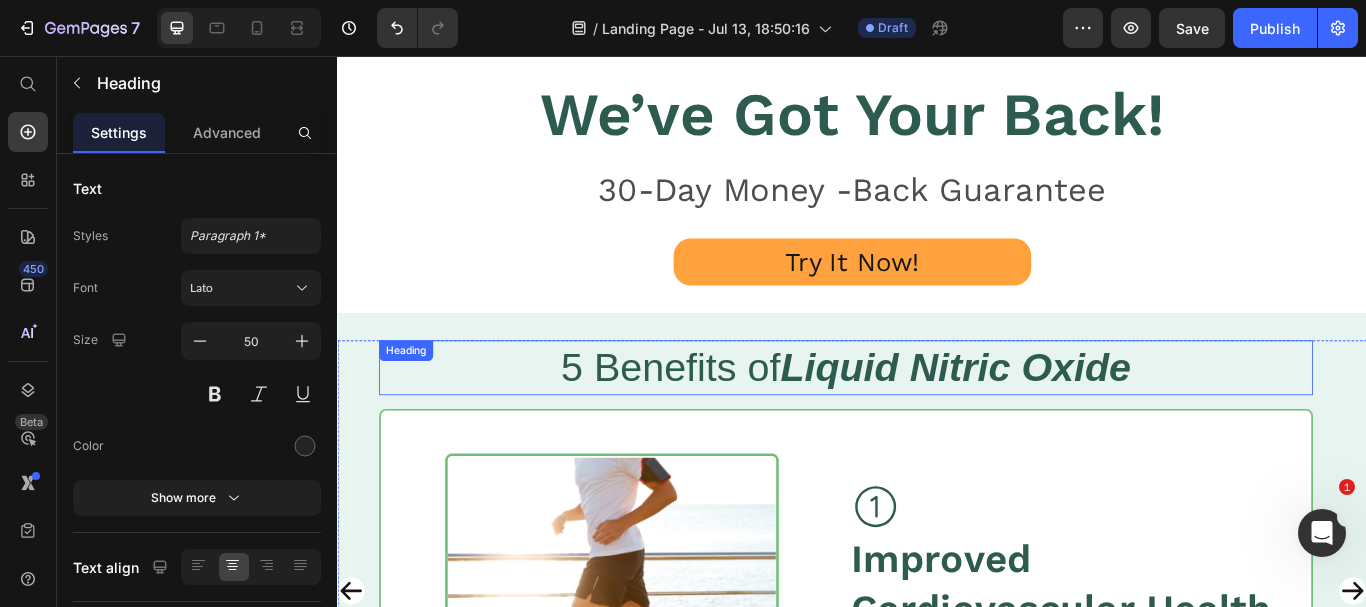 click on "Liquid Nitric Oxide" at bounding box center (1057, 419) 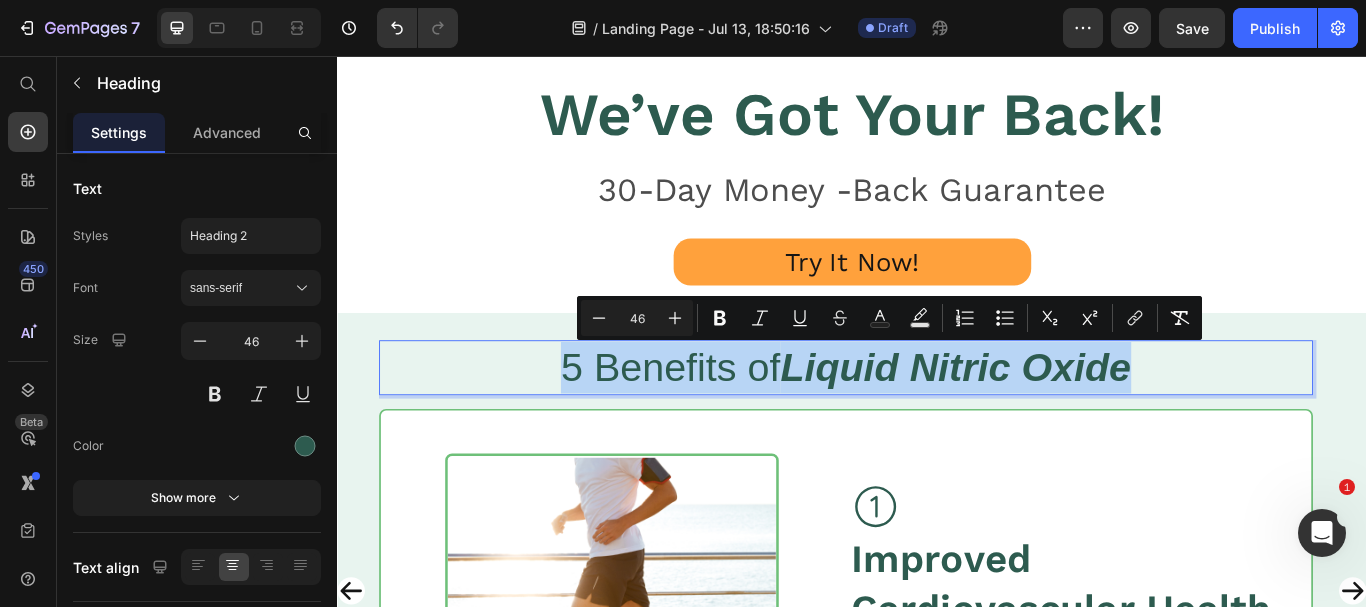 click on "Liquid Nitric Oxide" at bounding box center (1057, 419) 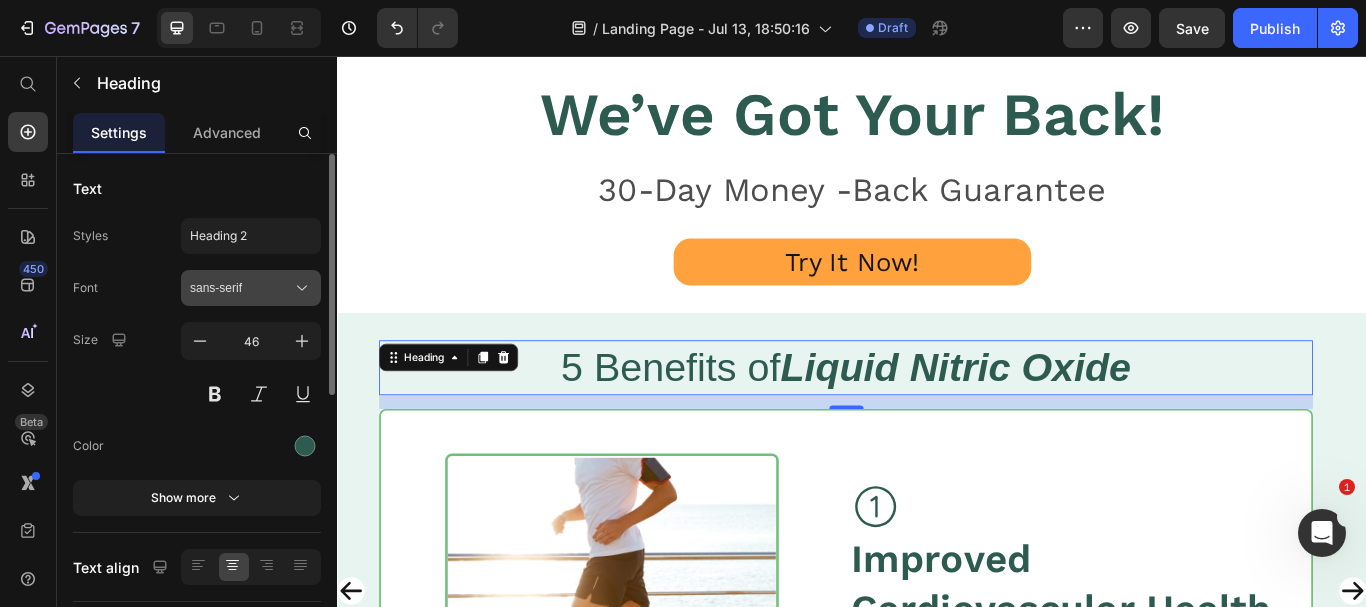 click on "sans-serif" at bounding box center [241, 288] 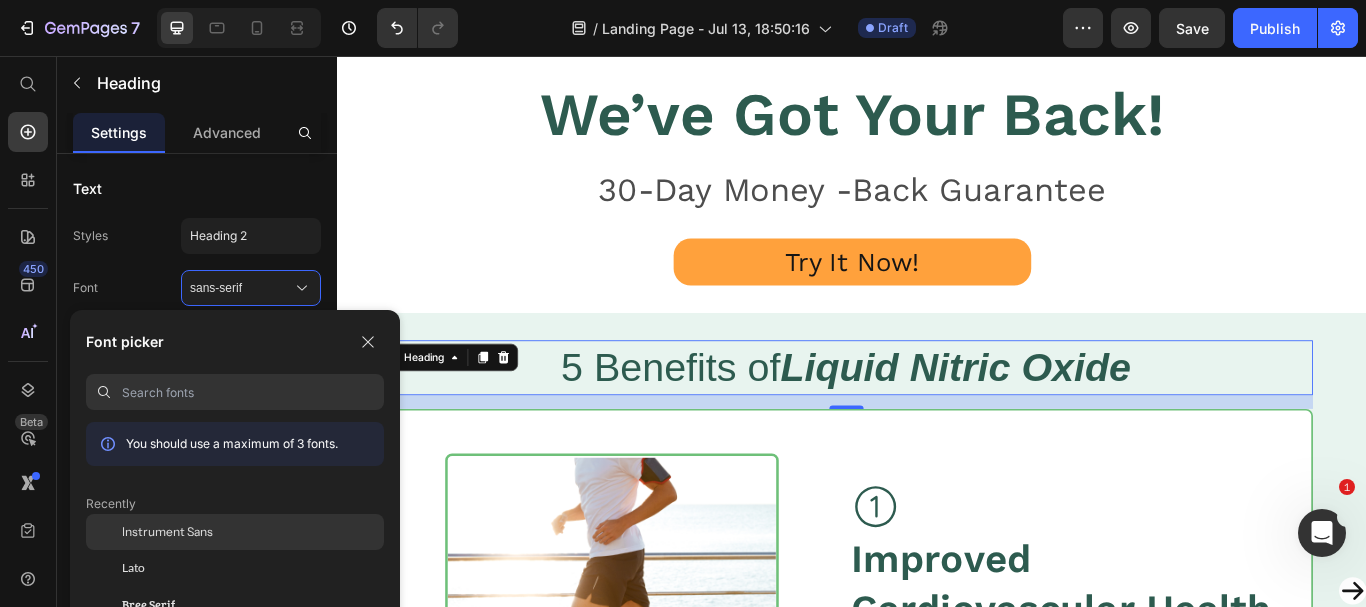 click on "Instrument Sans" at bounding box center (167, 532) 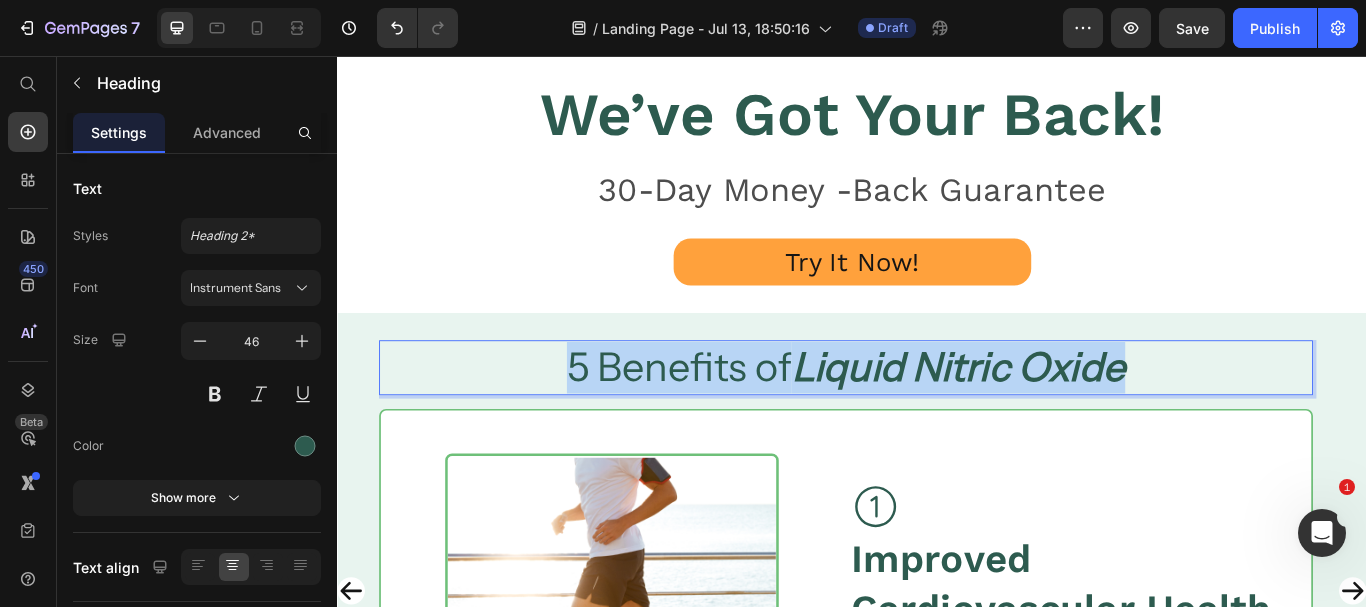click on "Liquid Nitric Oxide" at bounding box center [1060, 419] 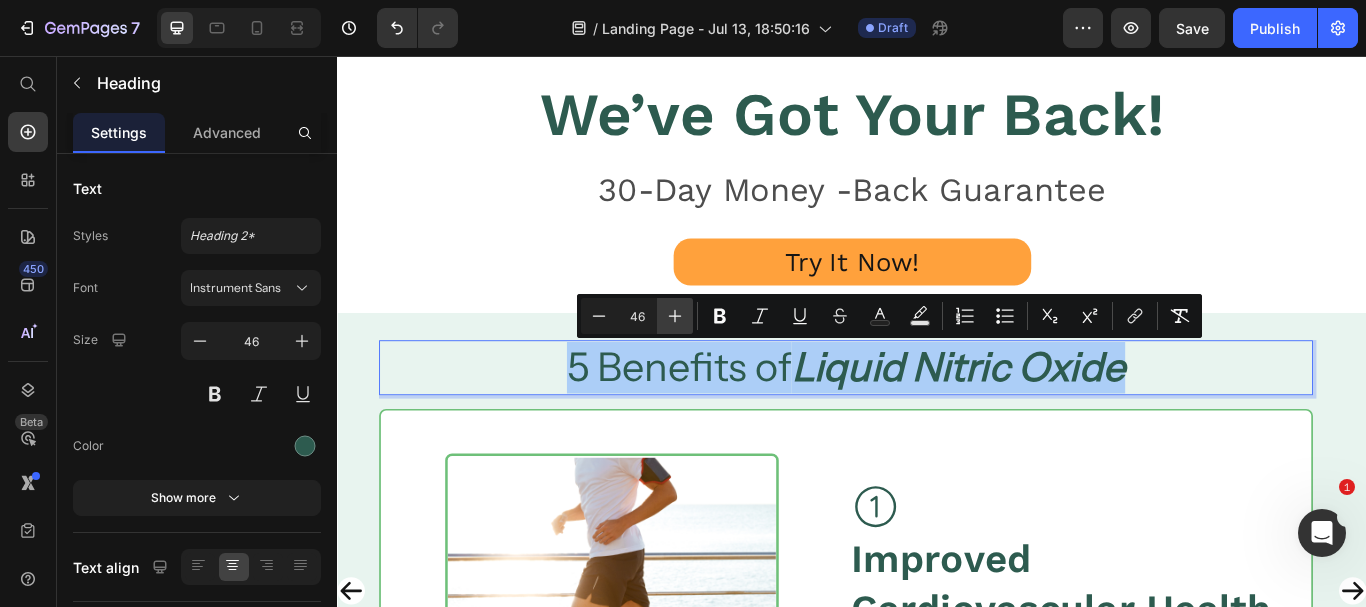 click 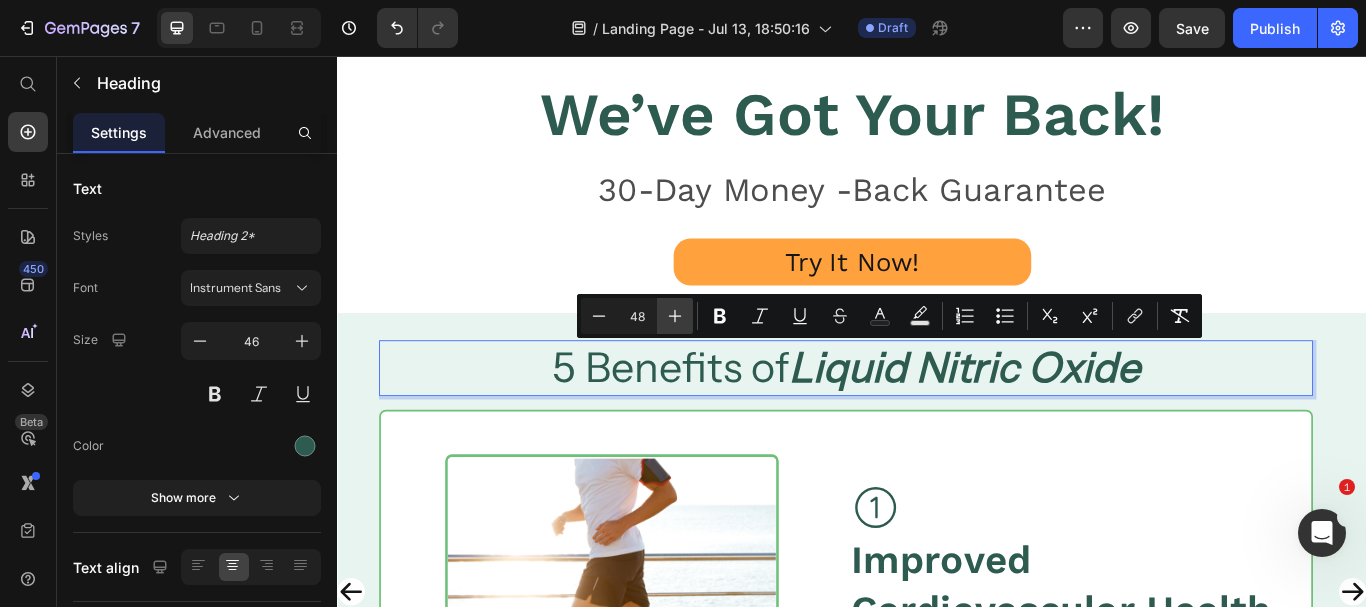 click 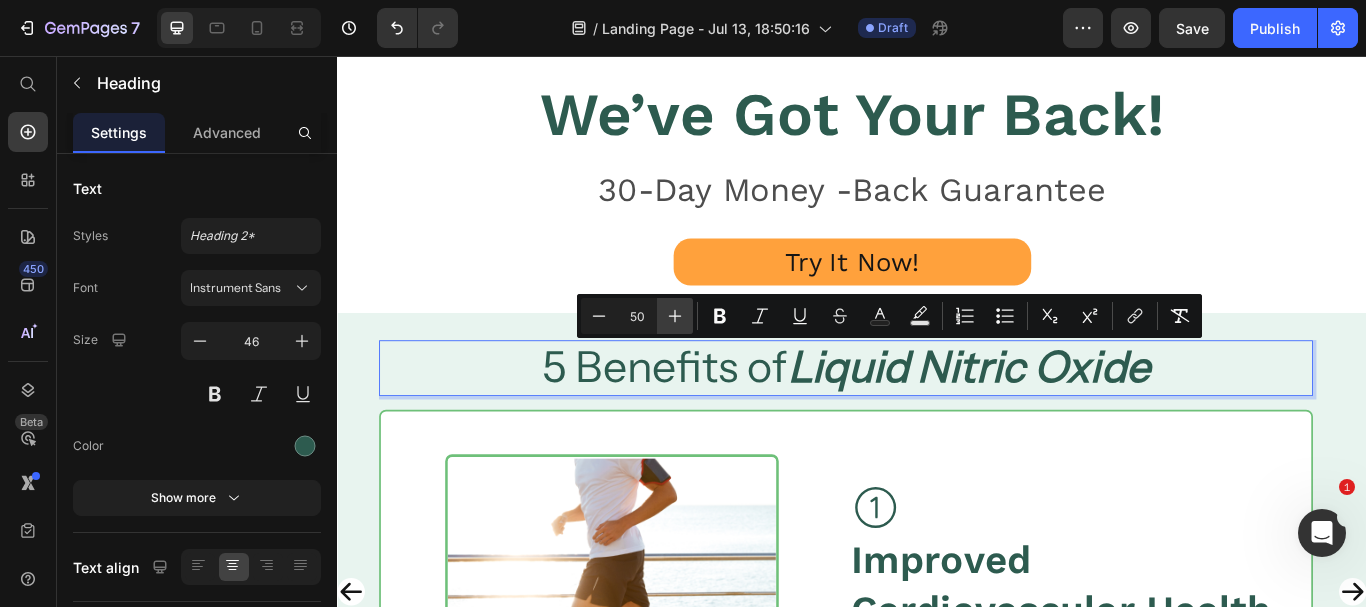 click 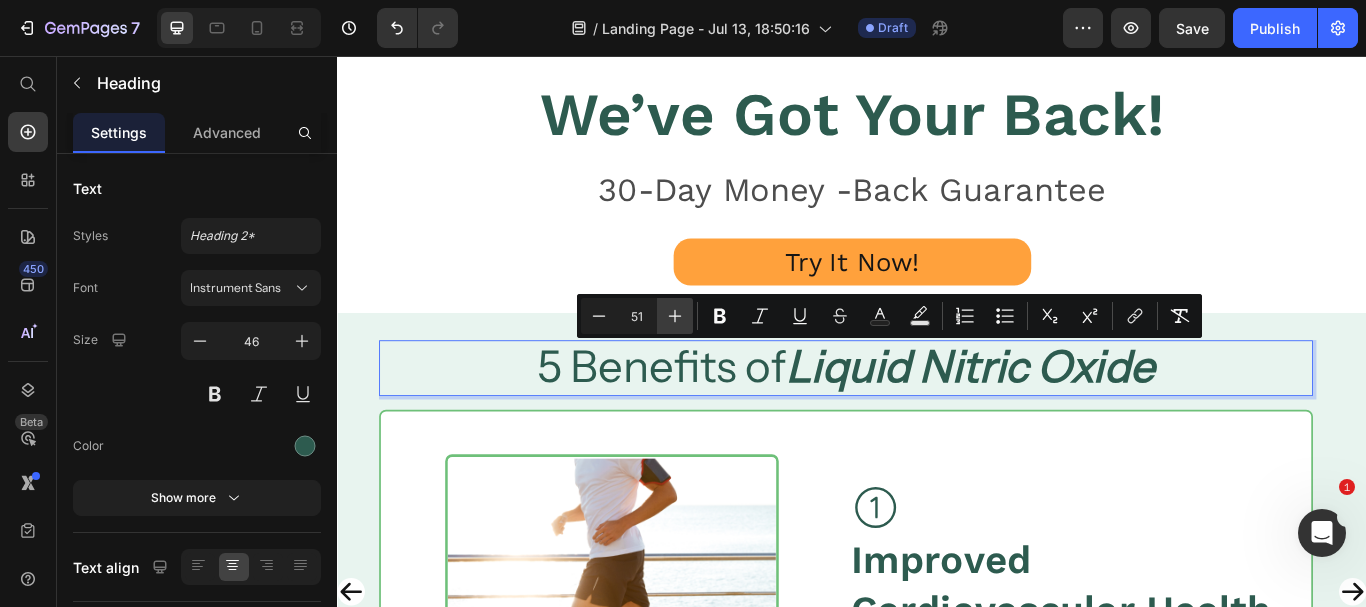 click 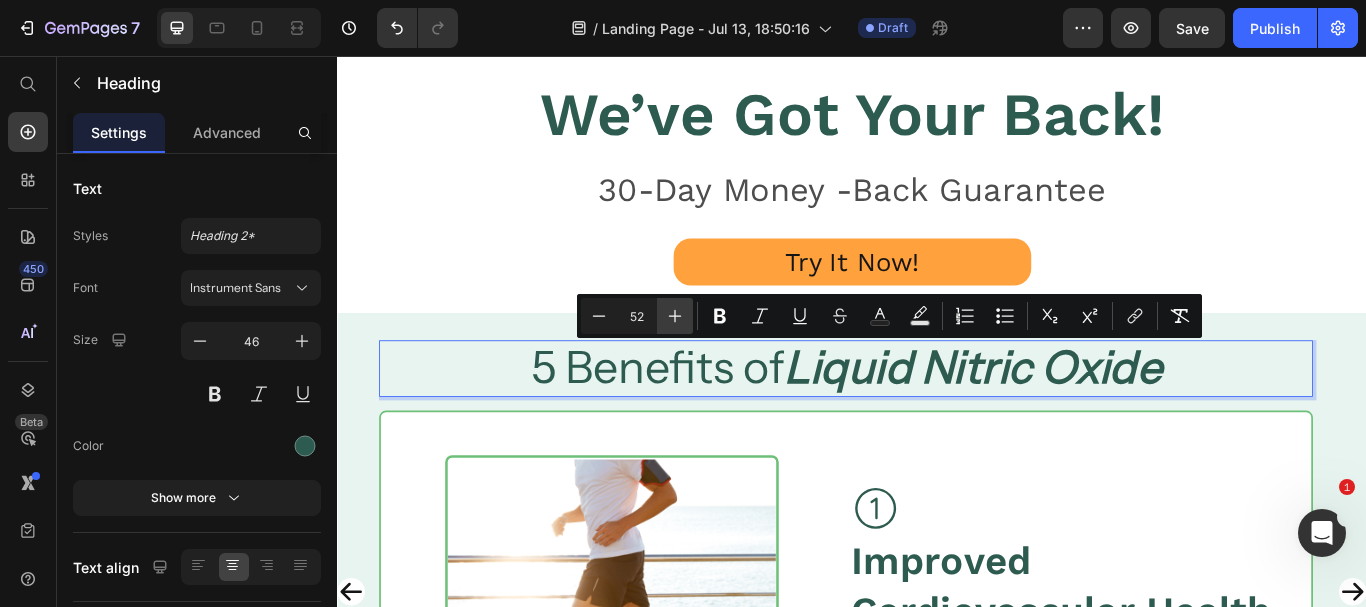 click 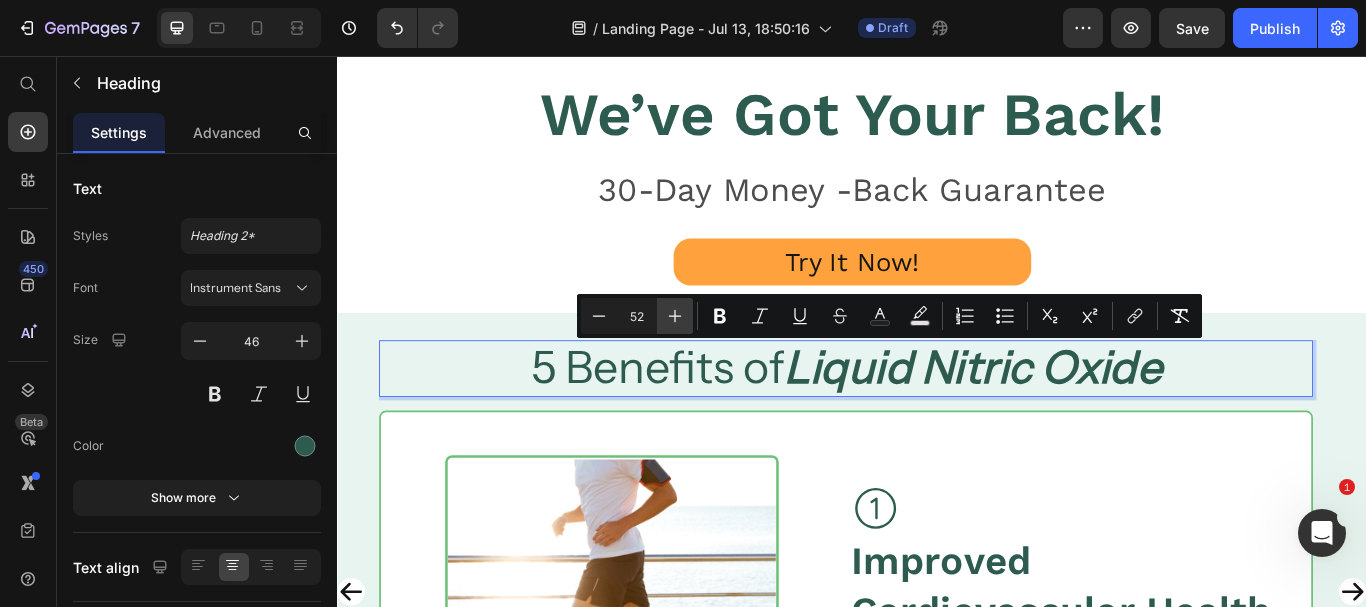 type on "53" 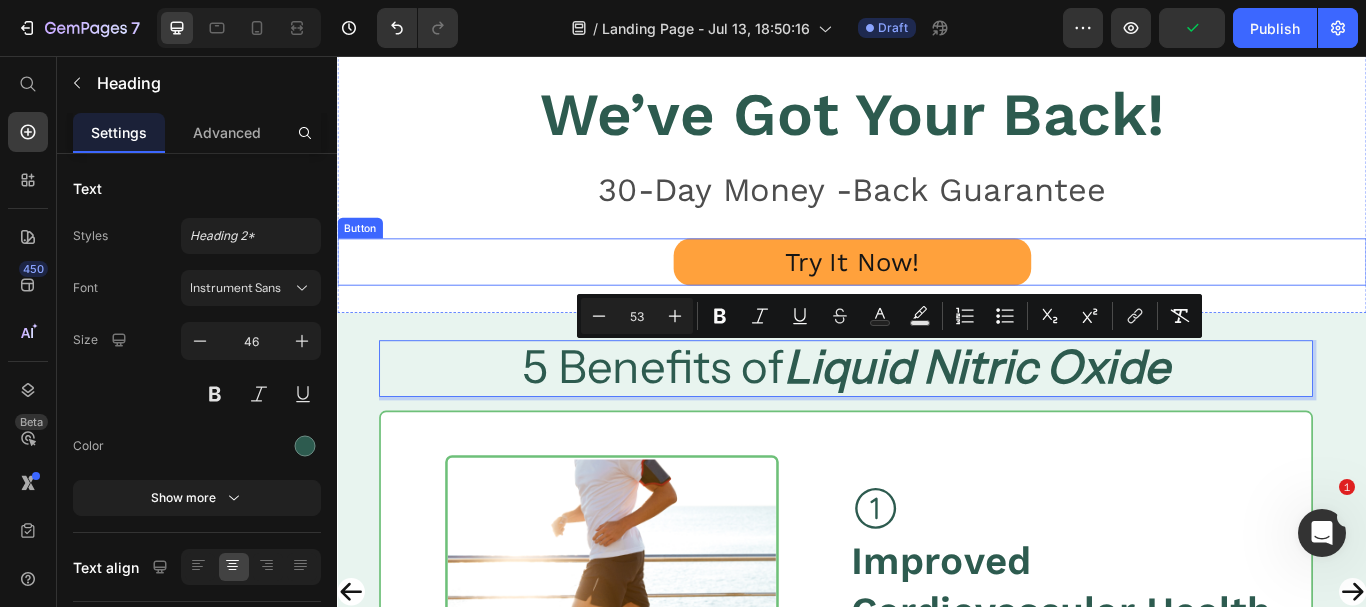 click on "Try It Now! Button" at bounding box center [937, 296] 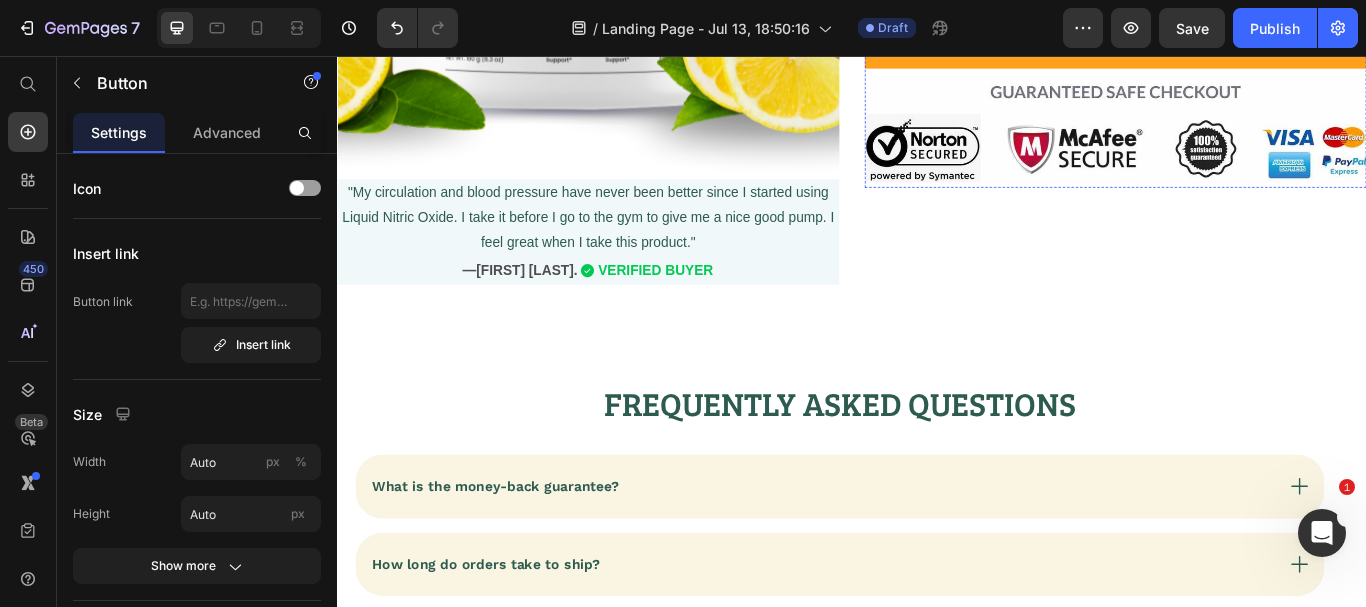 scroll, scrollTop: 7717, scrollLeft: 0, axis: vertical 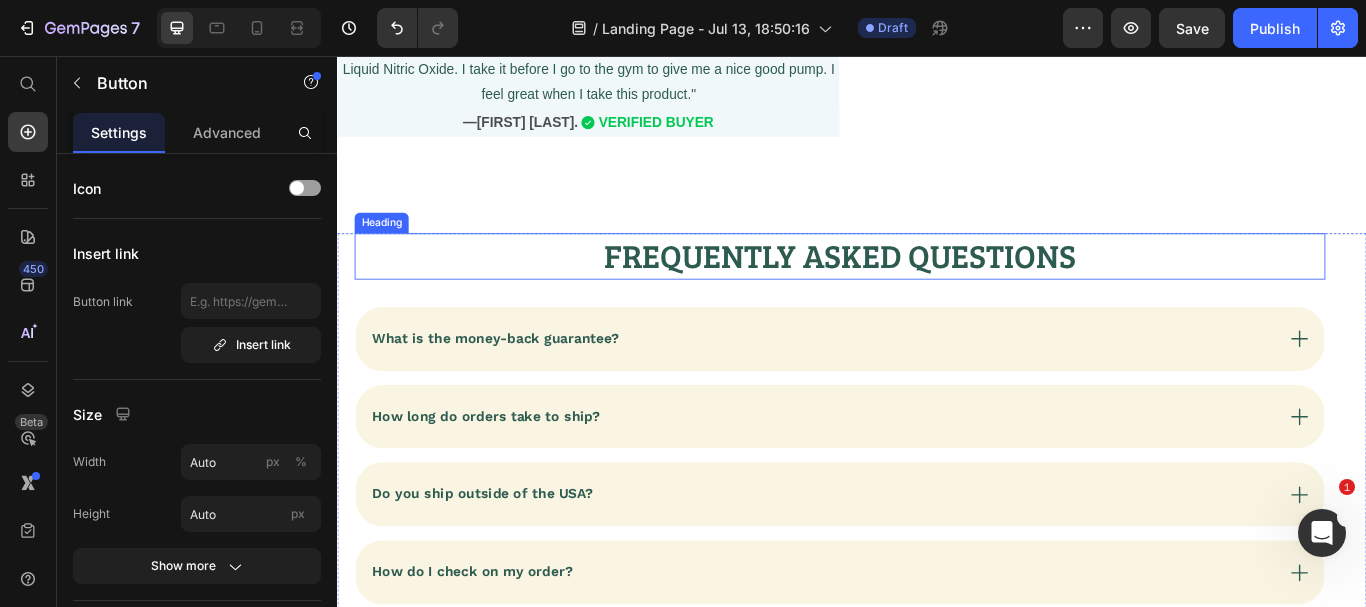 click on "Frequently asked questions" at bounding box center [923, 289] 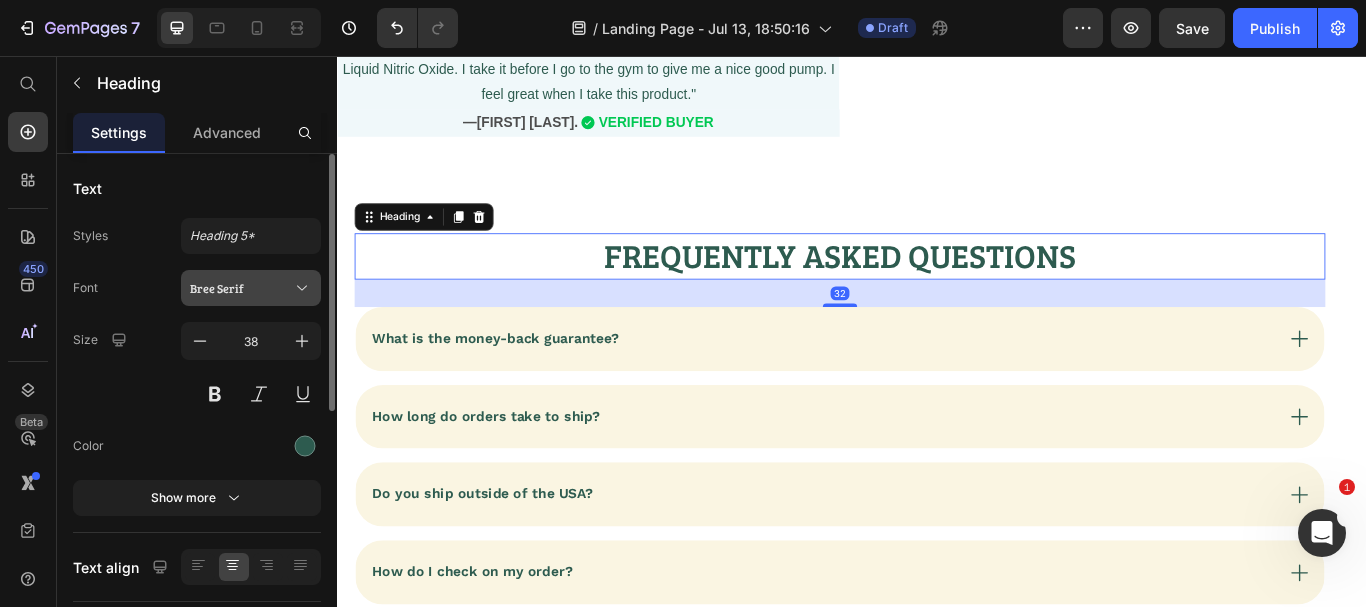 click on "Bree Serif" at bounding box center [241, 288] 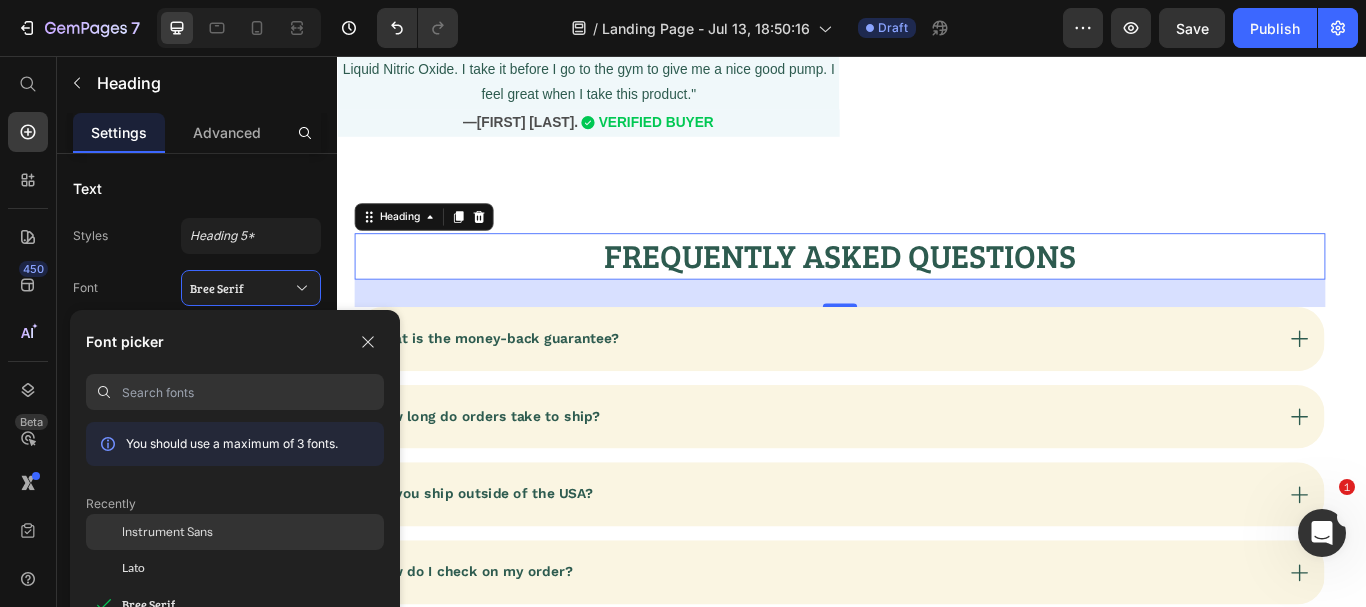click on "Instrument Sans" at bounding box center [167, 532] 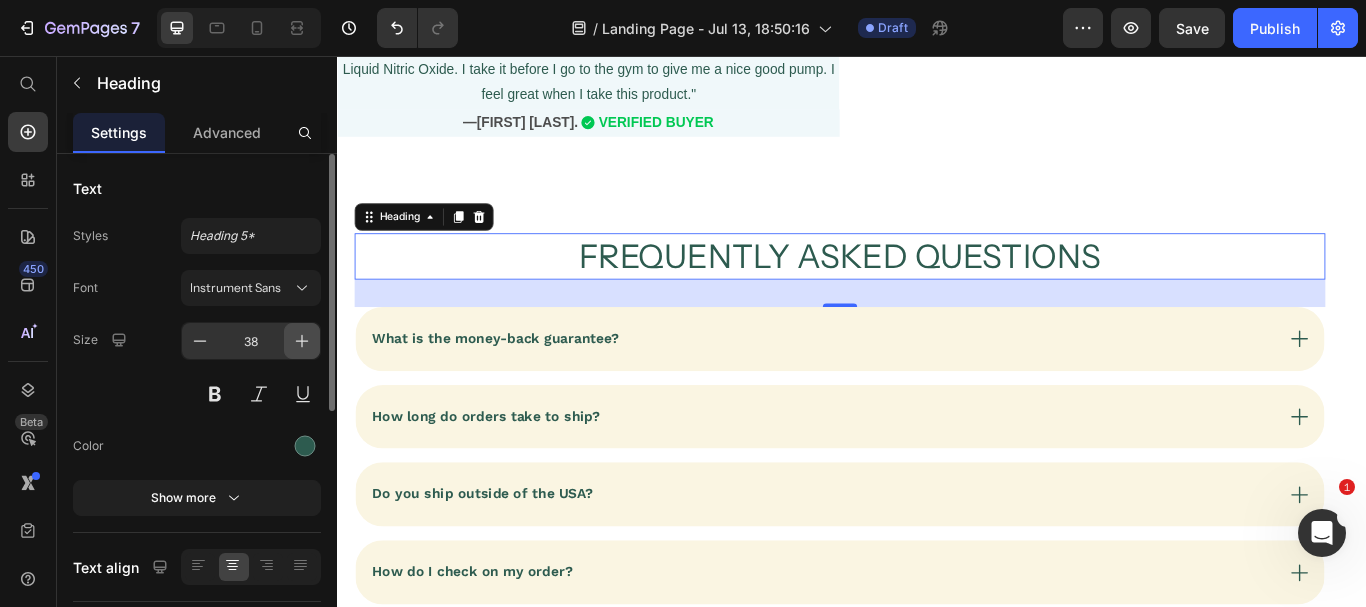 click 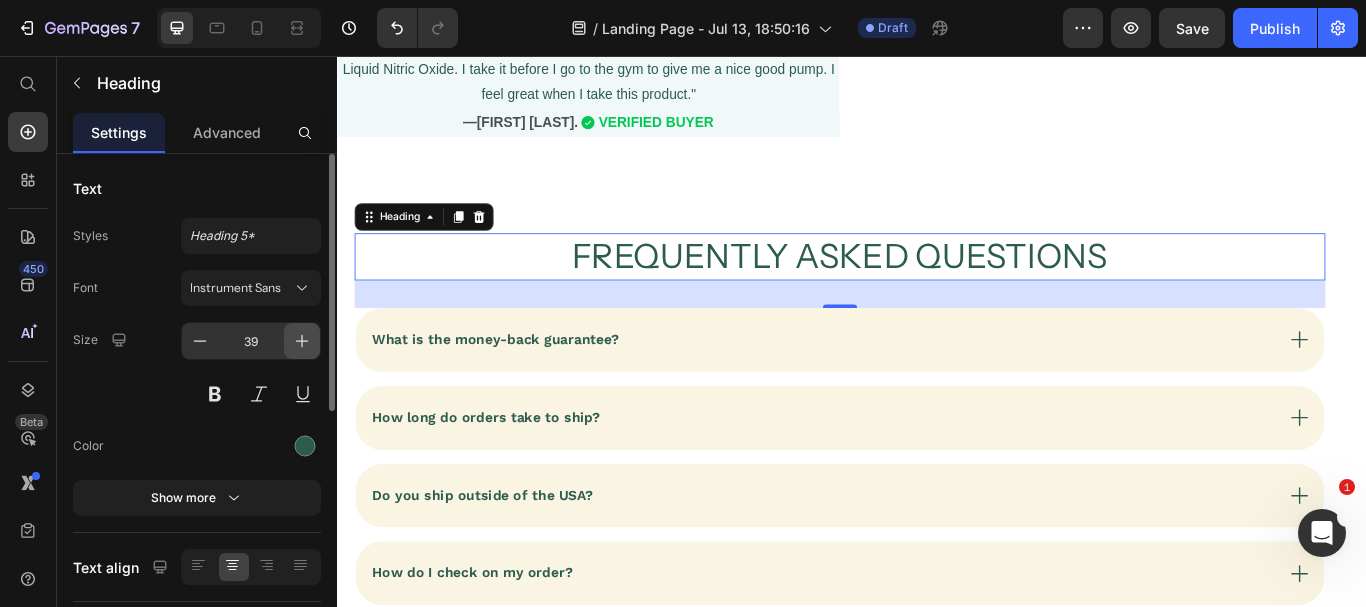 click 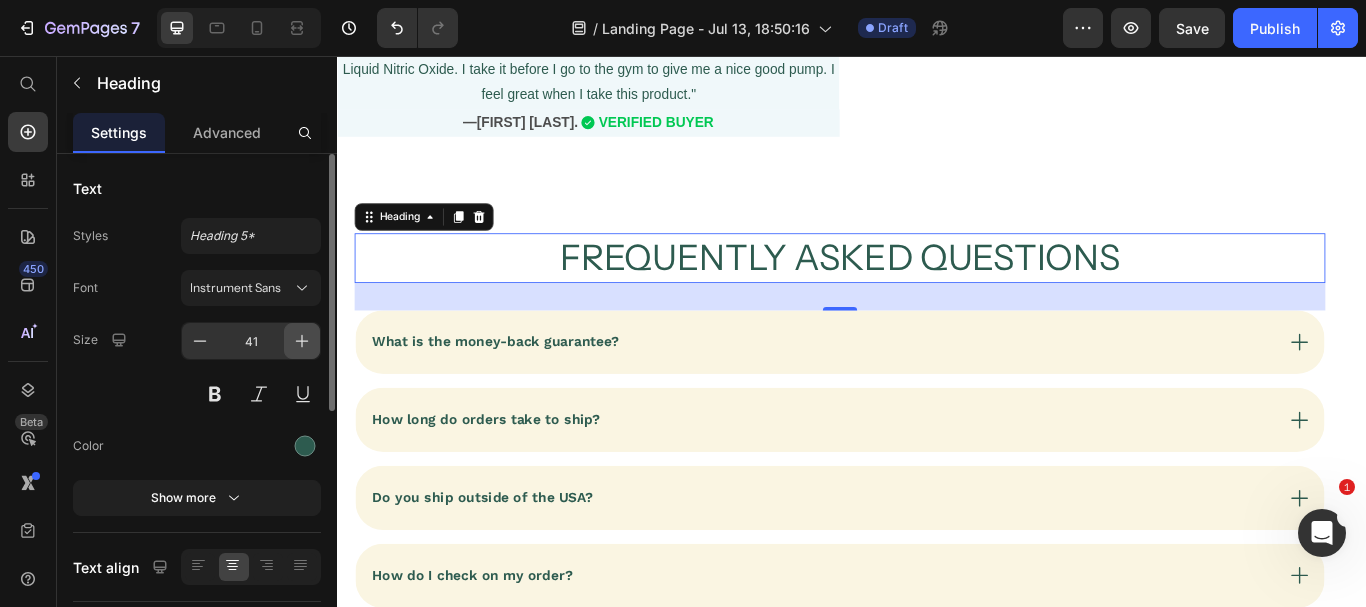 click 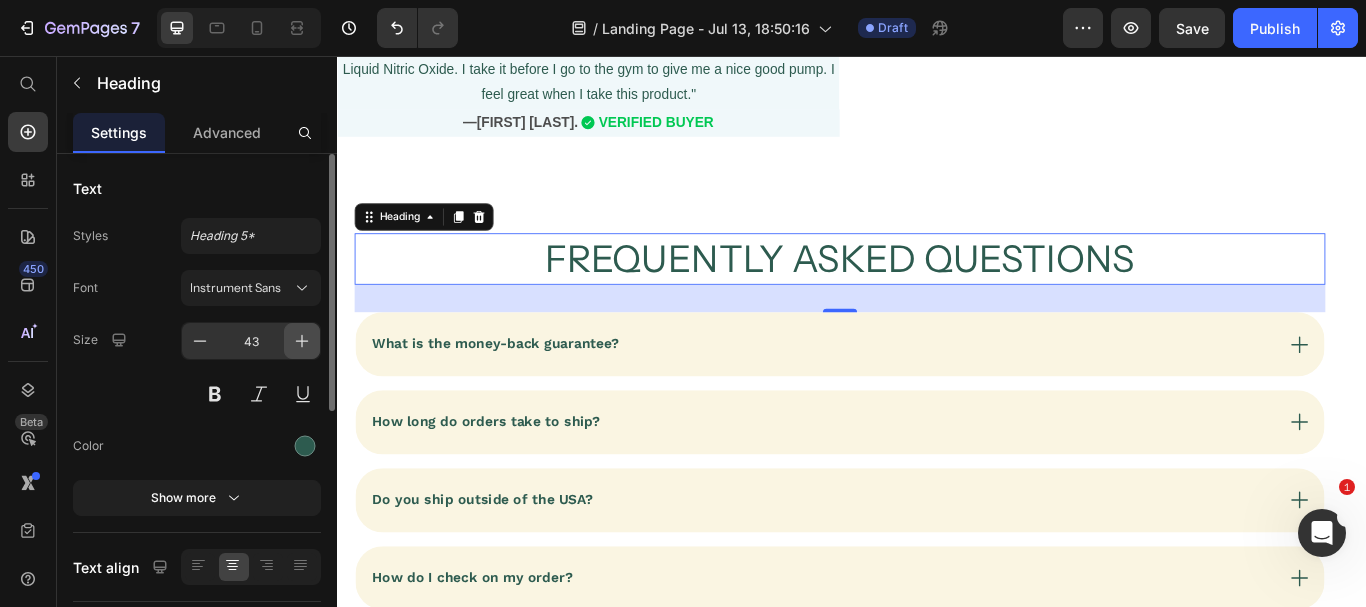 click 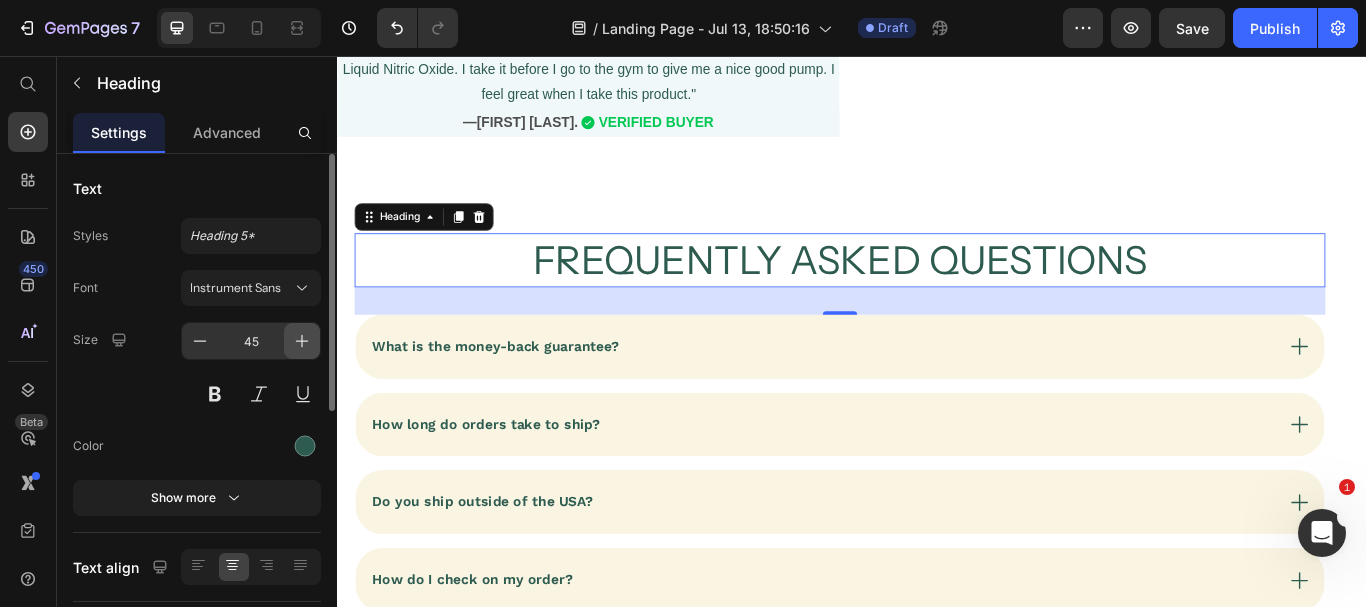 click 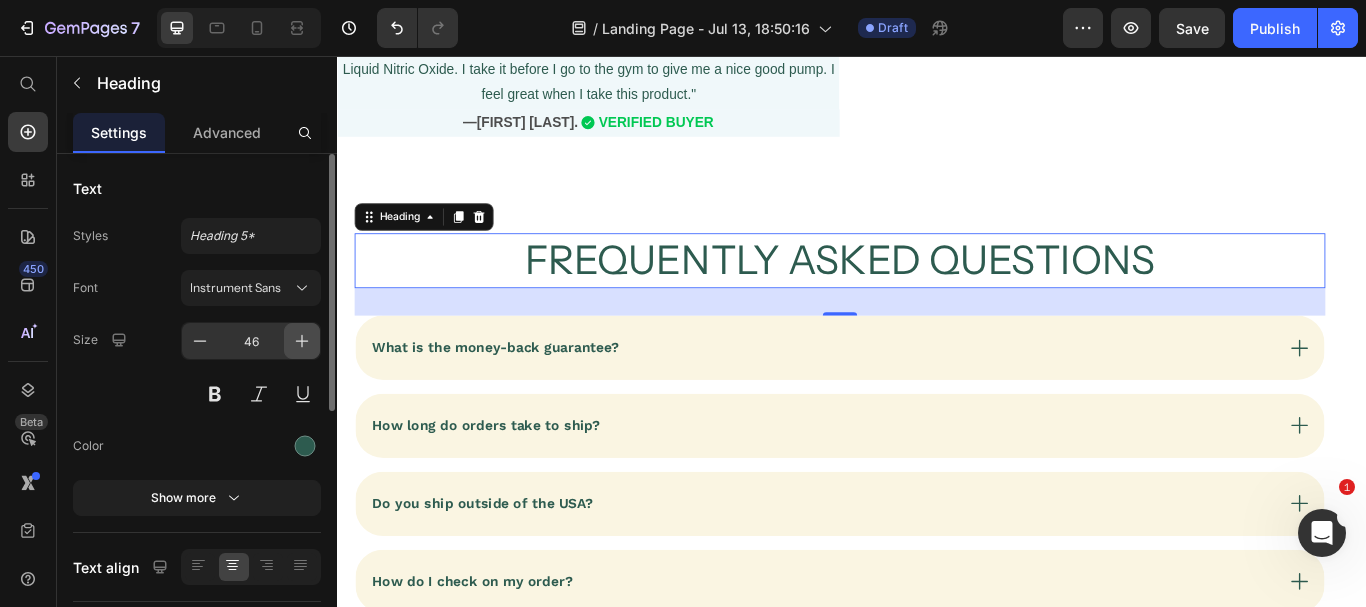 click 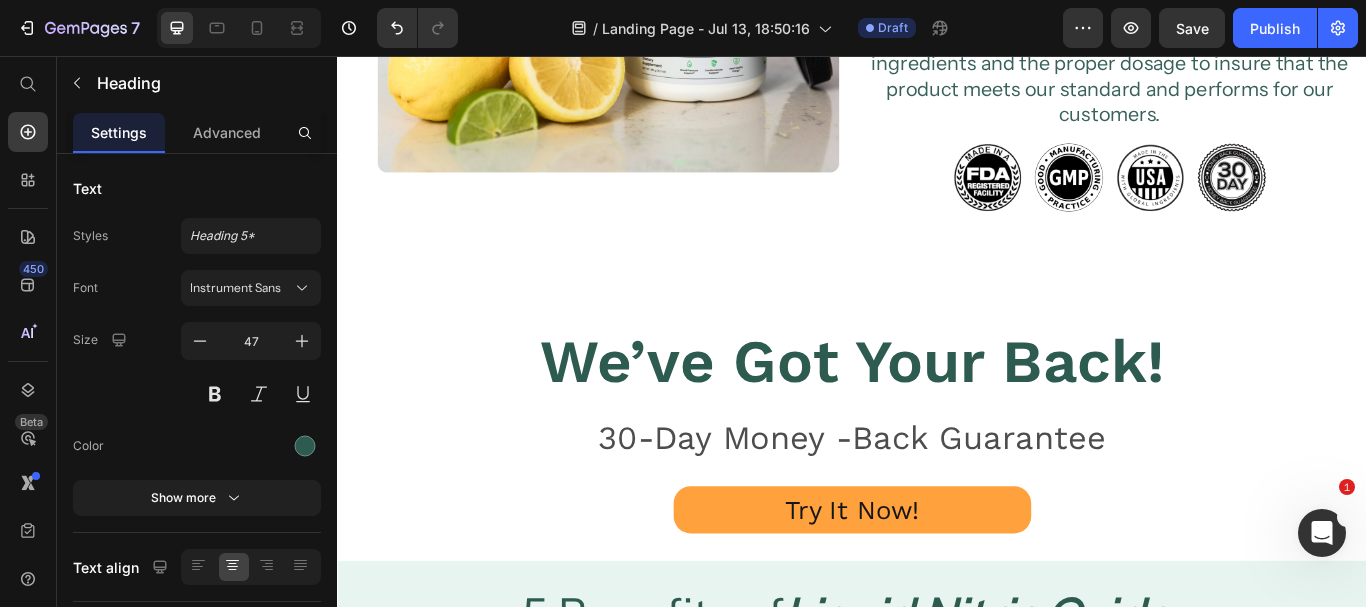 scroll, scrollTop: 5329, scrollLeft: 0, axis: vertical 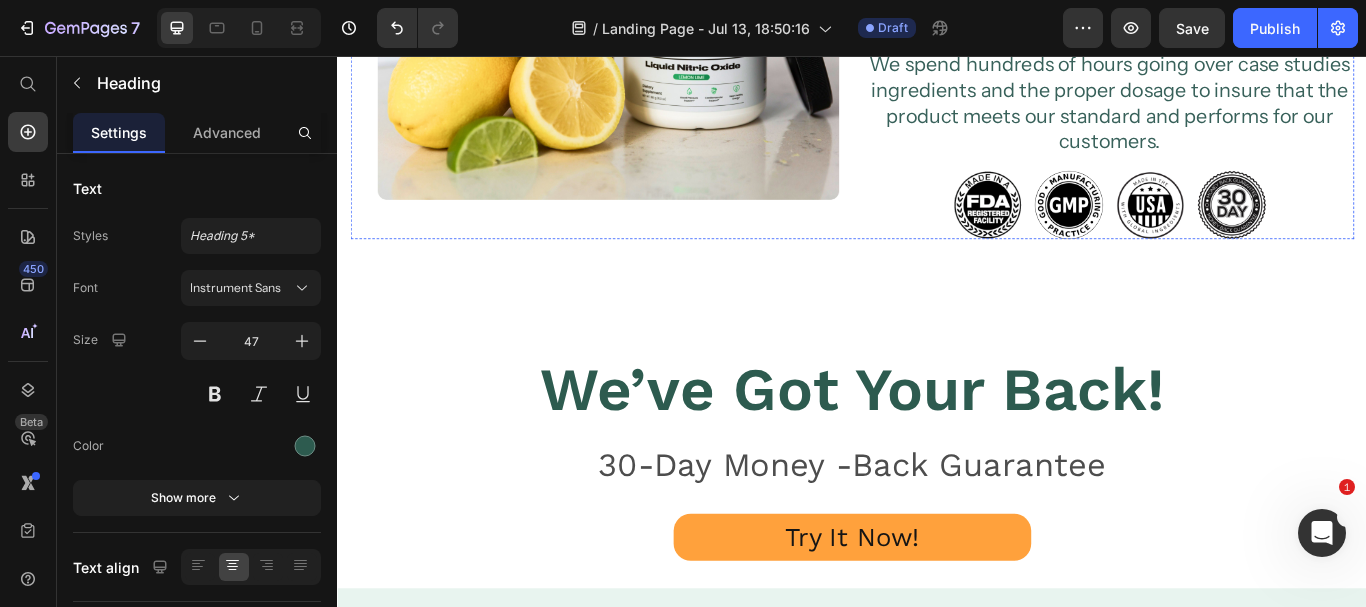 click on "Quality You Can Trust" at bounding box center (1237, -176) 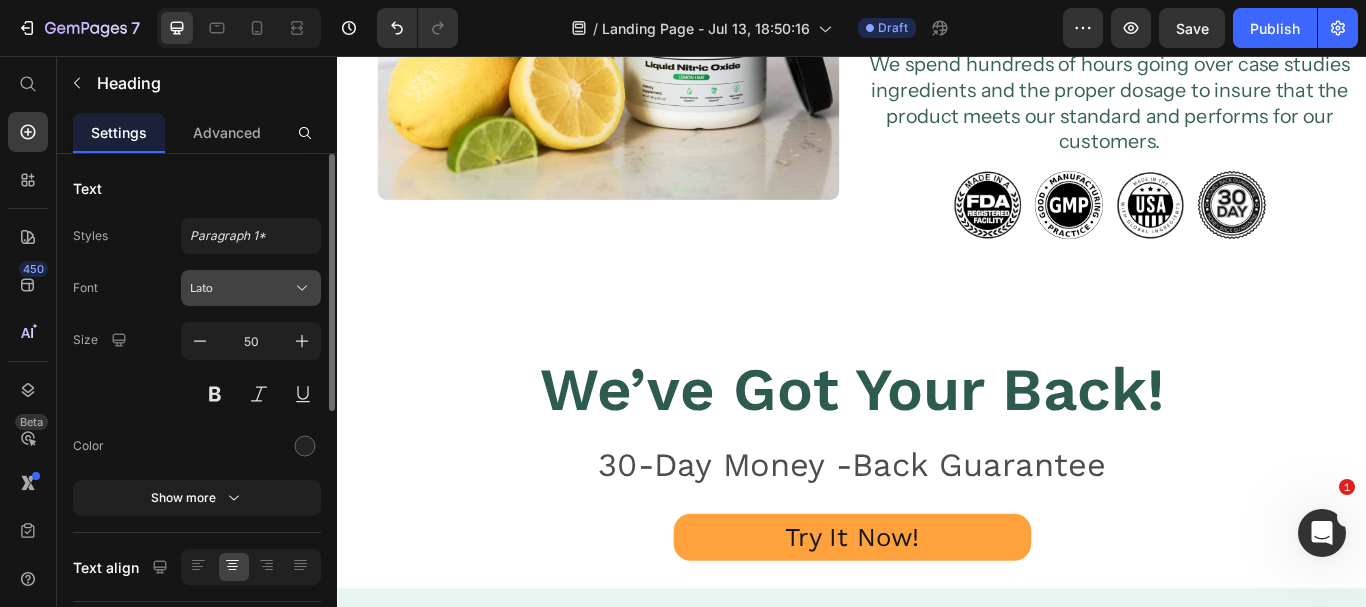 click on "Lato" at bounding box center [241, 288] 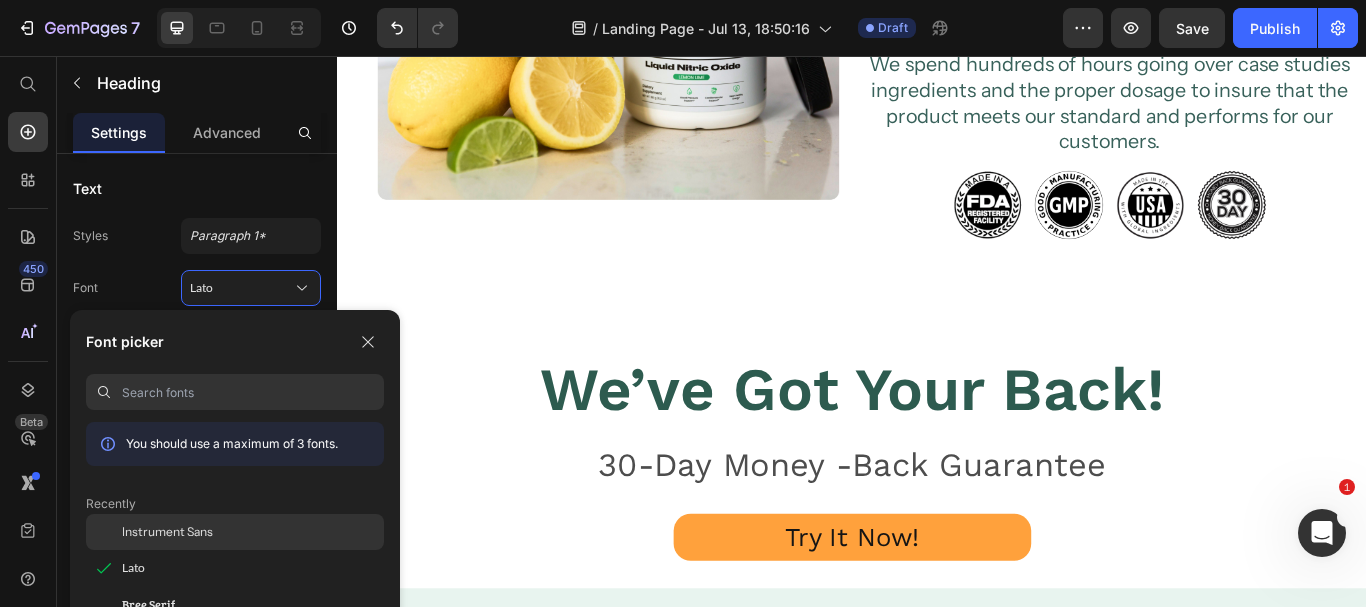 click on "Instrument Sans" at bounding box center [167, 532] 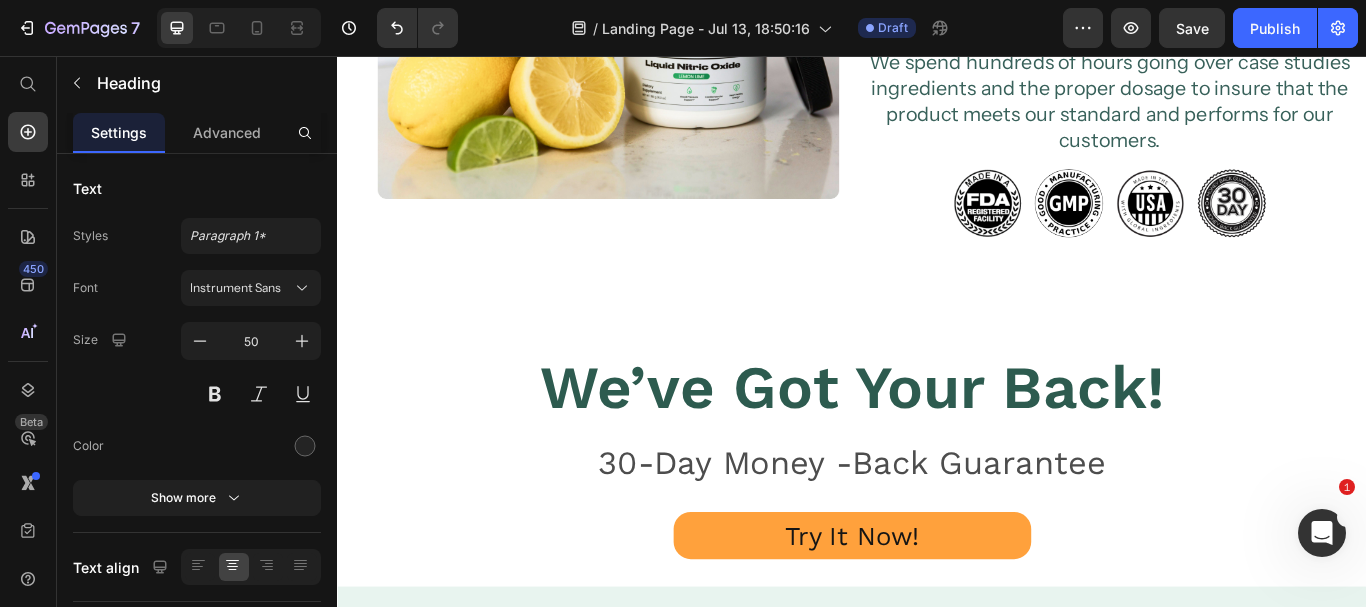 click on "Quality You Can Trust" at bounding box center [1237, -176] 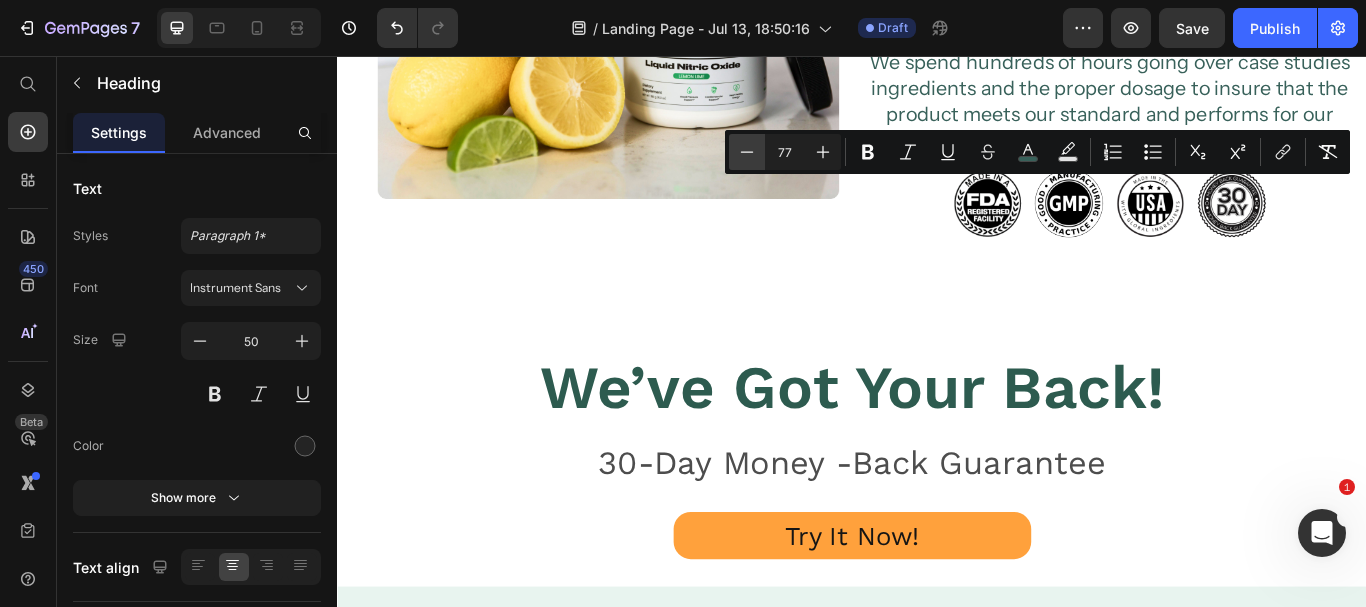 click 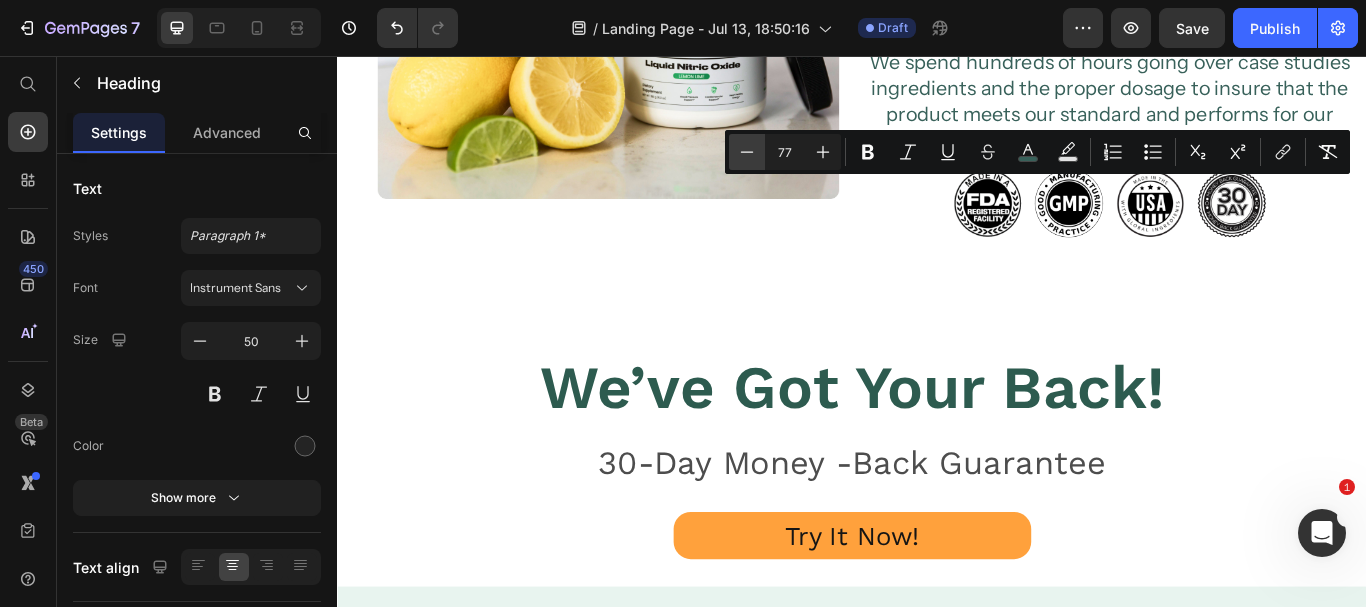 click 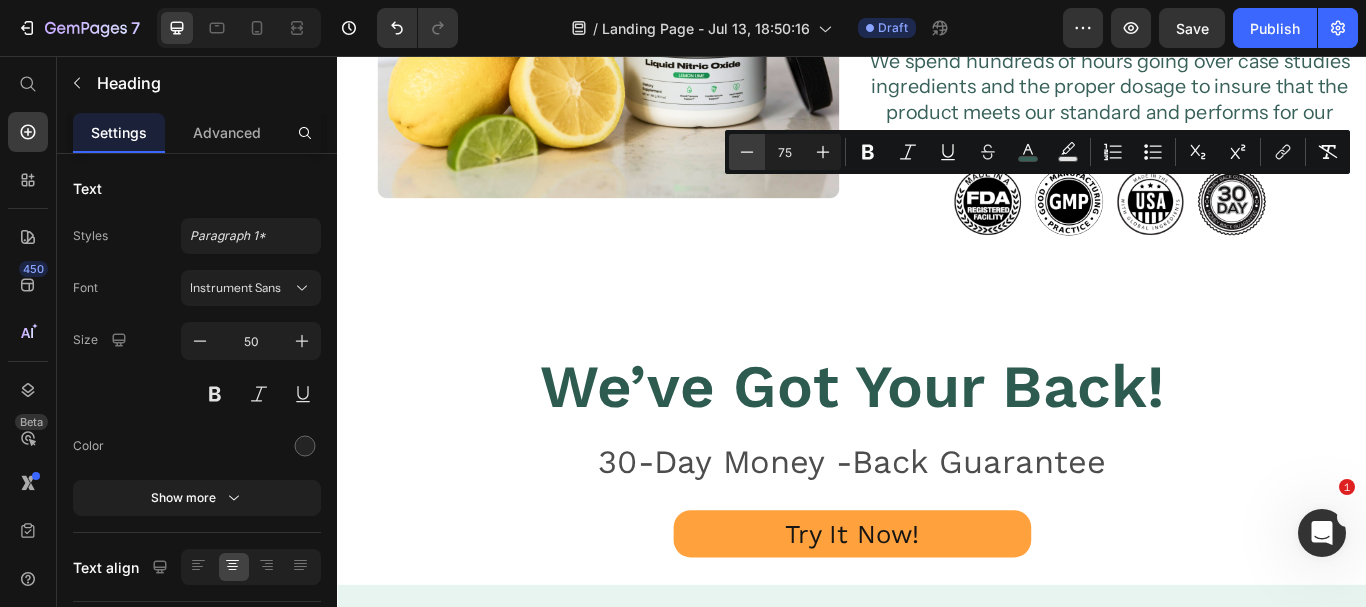 click 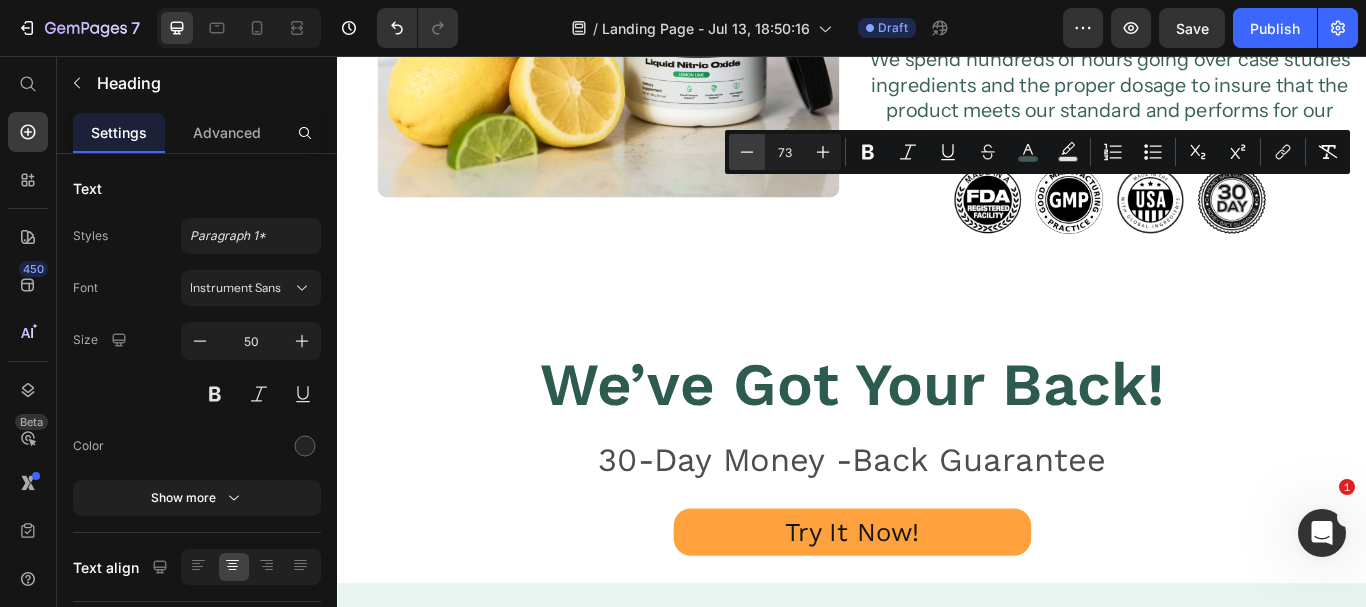 click 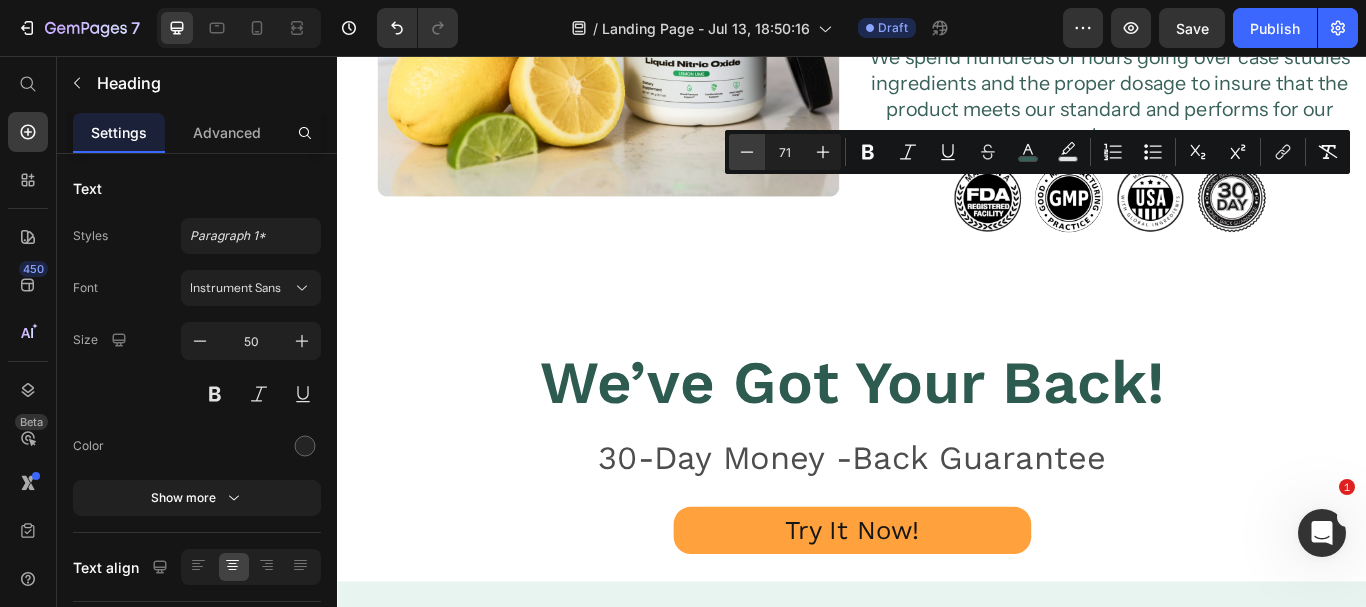 click 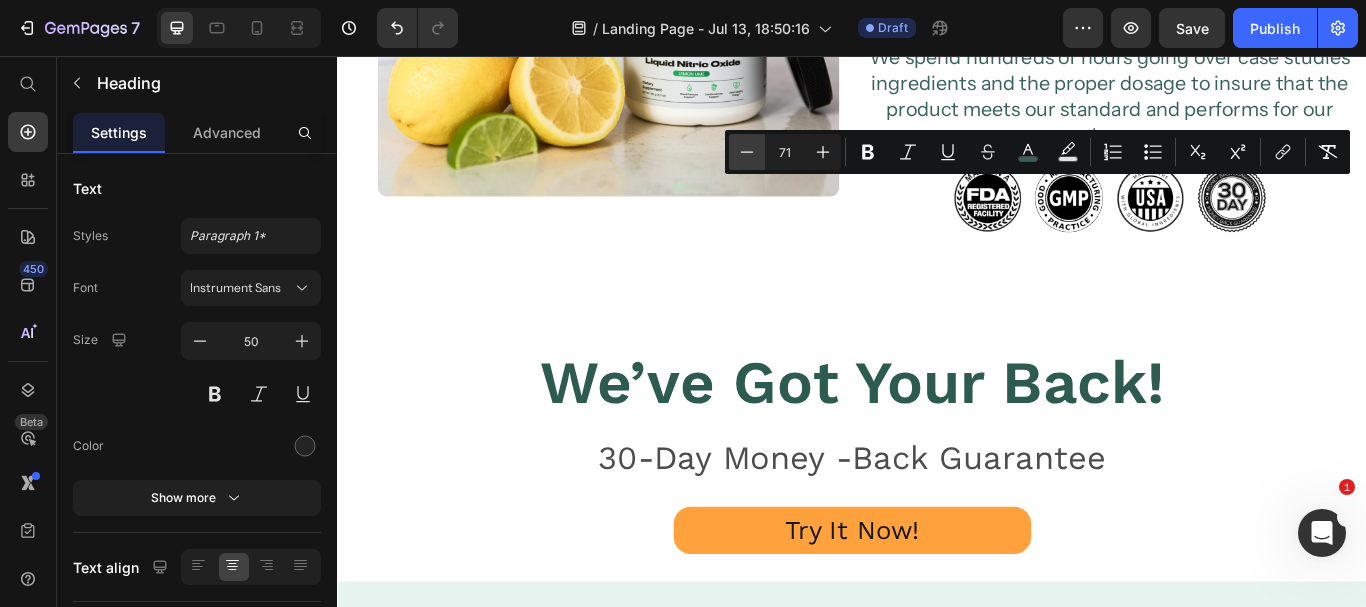 click 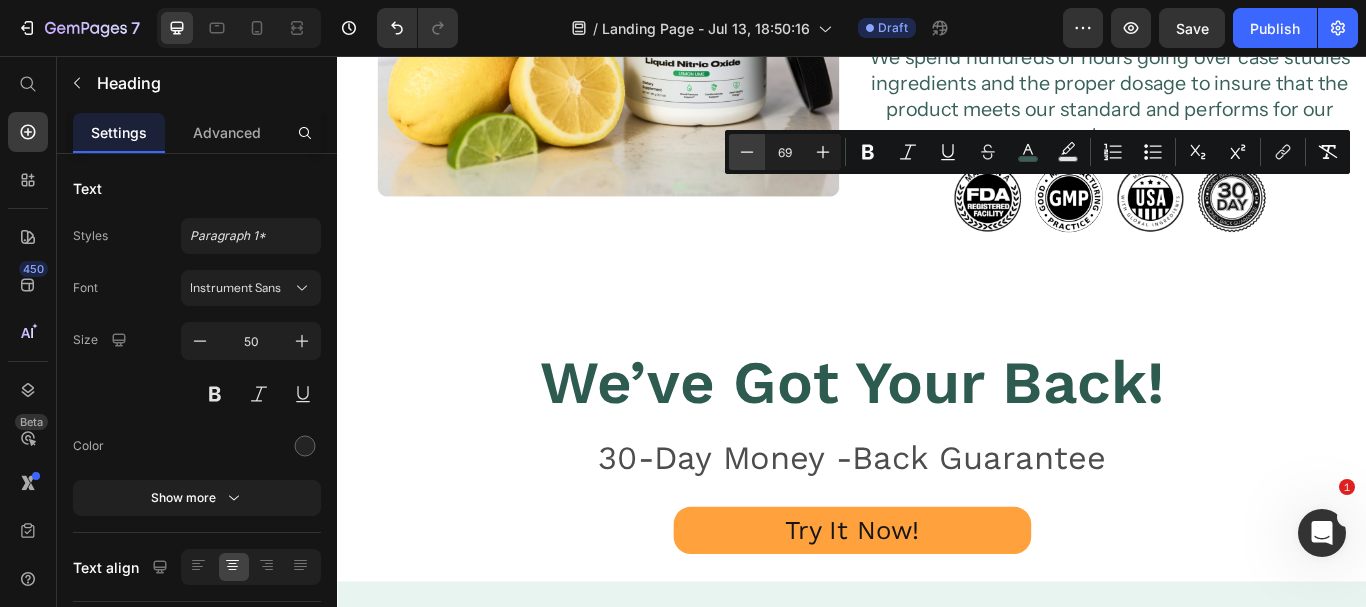 click 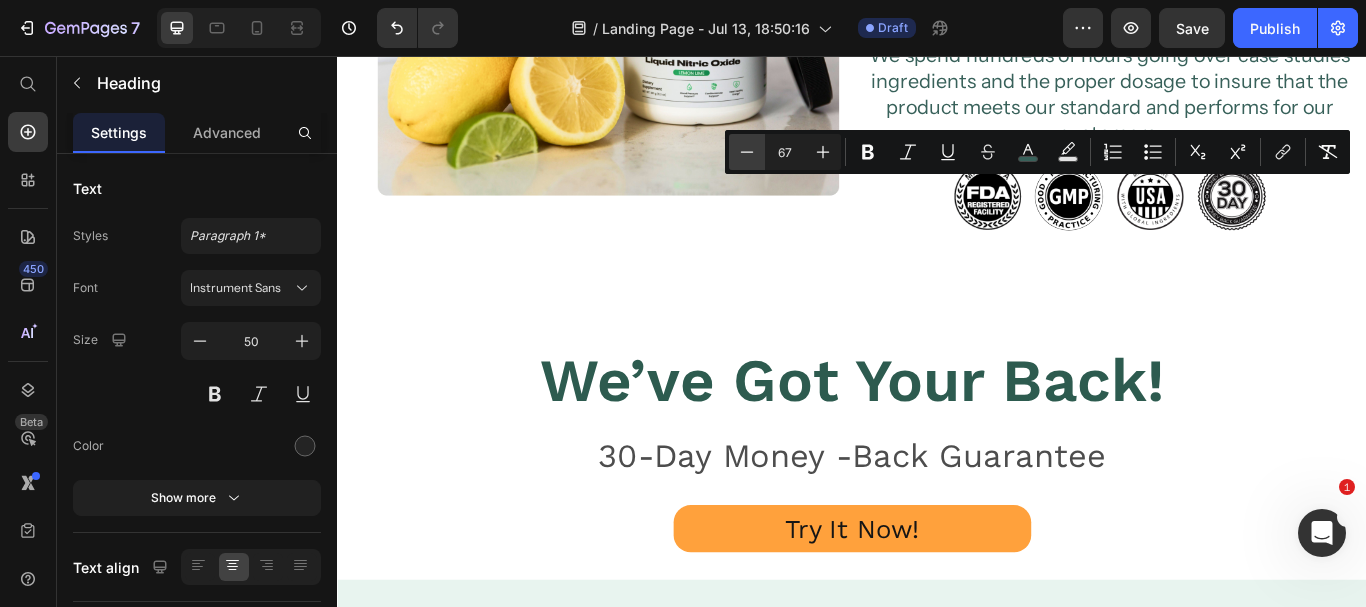 click 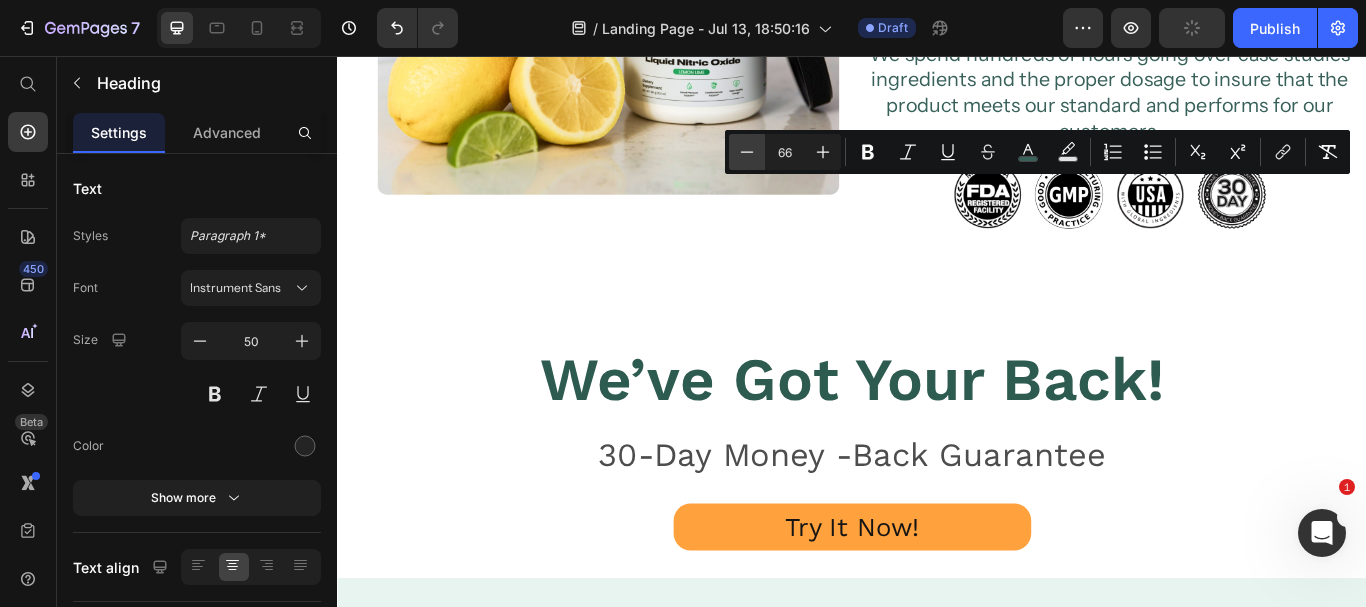 click 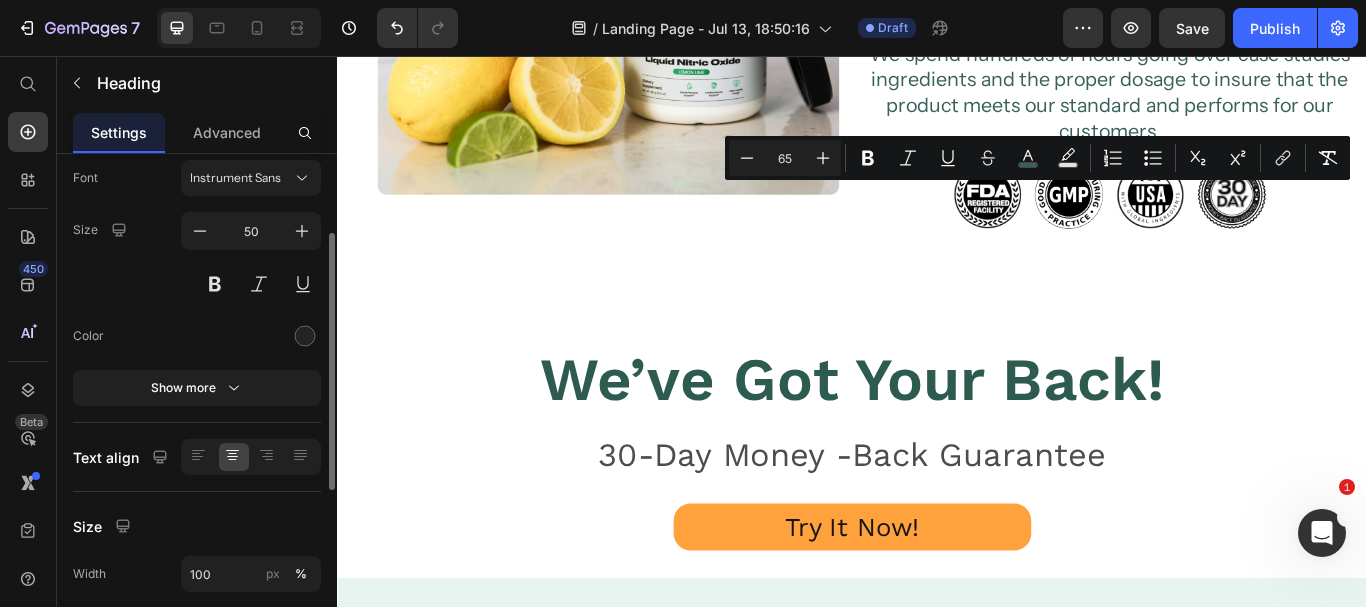 scroll, scrollTop: 126, scrollLeft: 0, axis: vertical 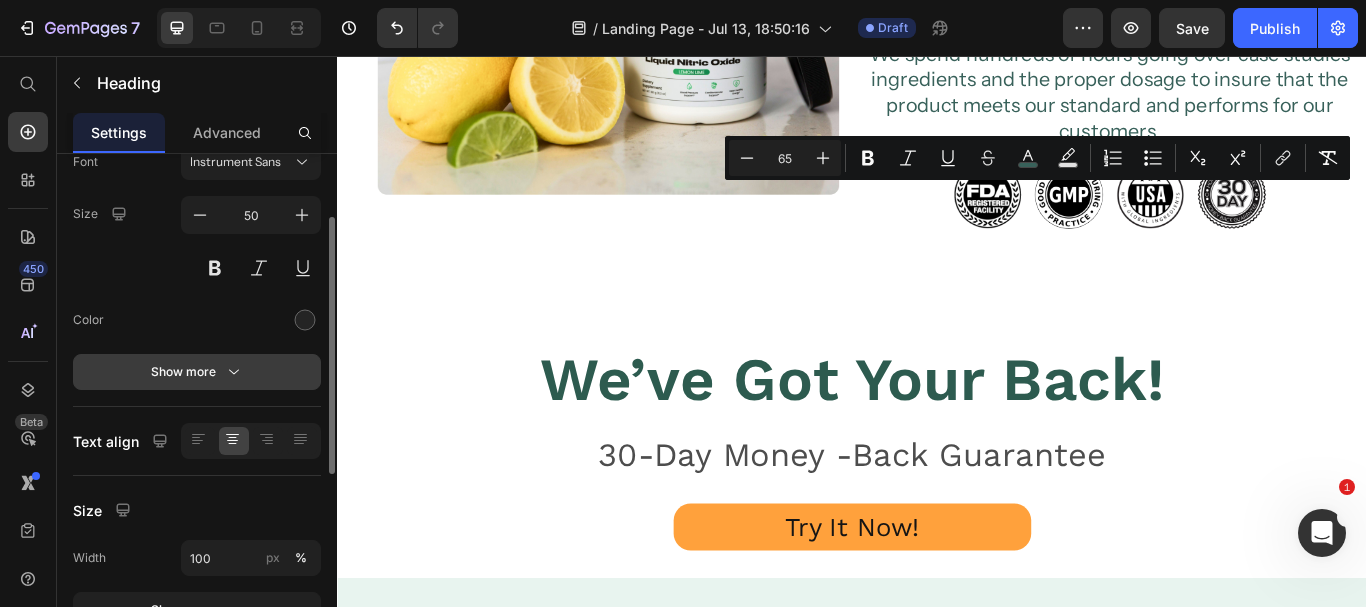 click 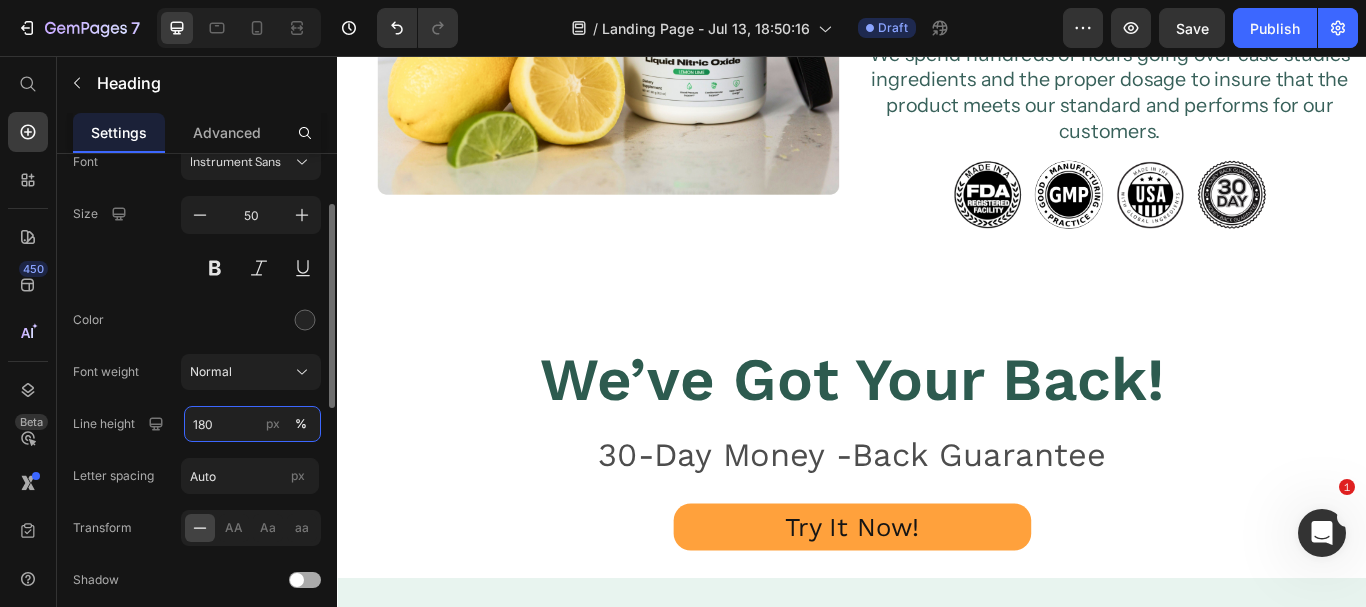 click on "180" at bounding box center [252, 424] 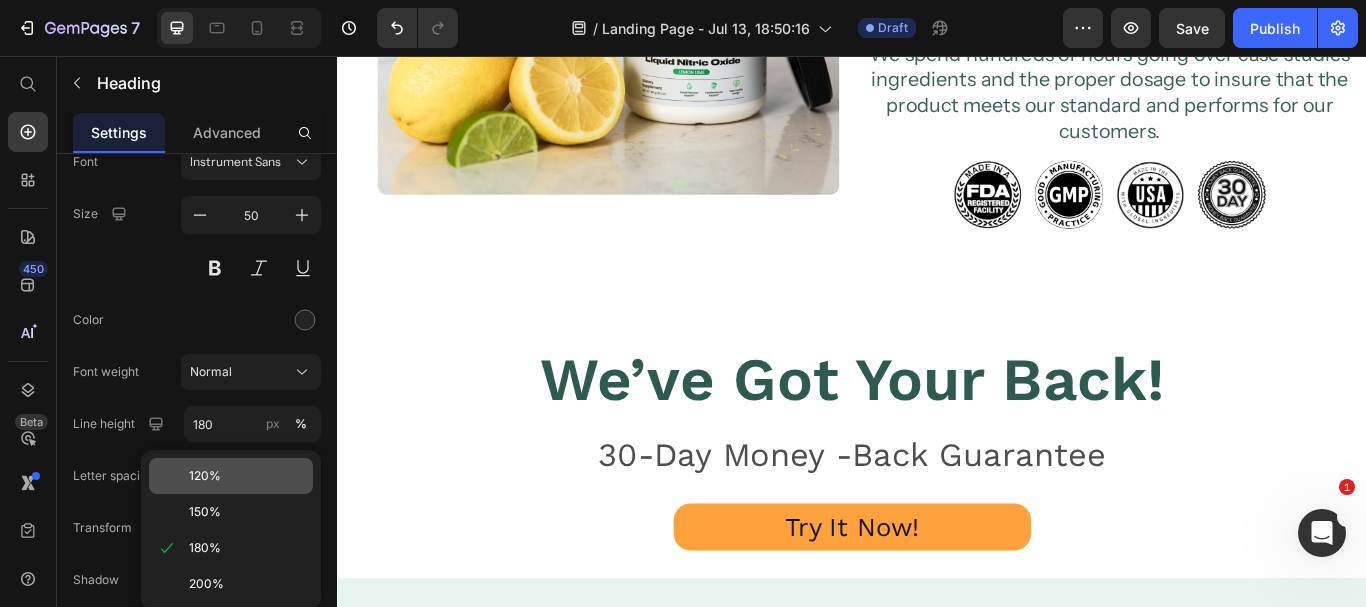 click on "120%" at bounding box center [205, 476] 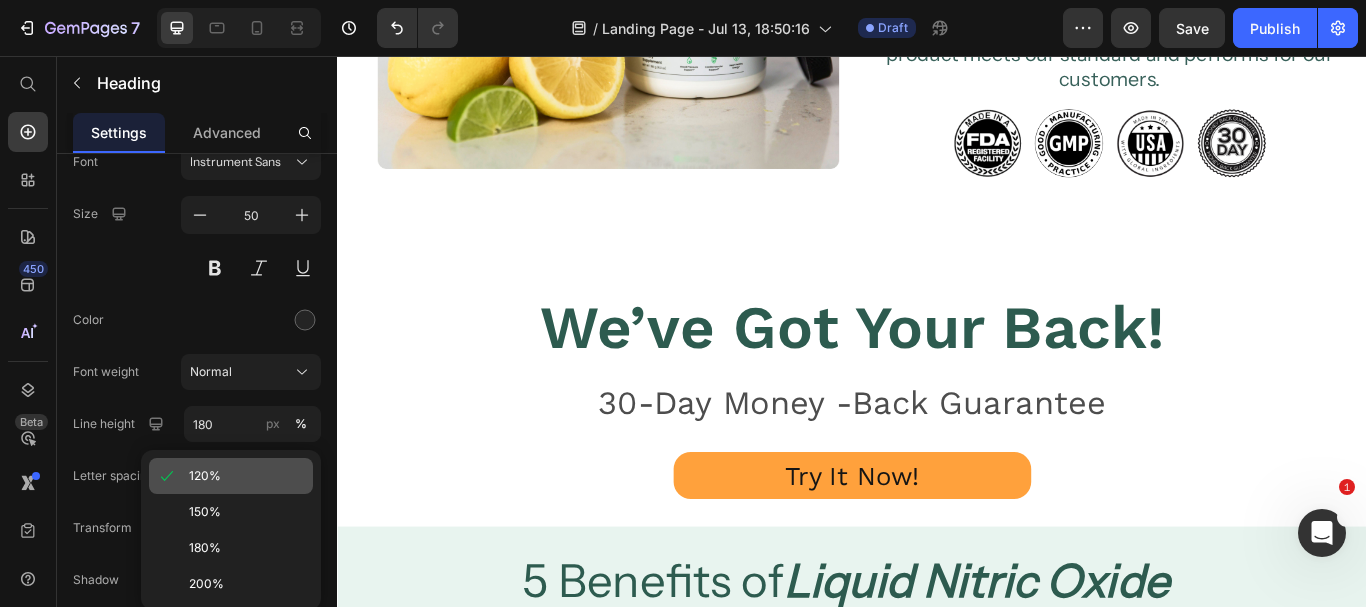type on "120" 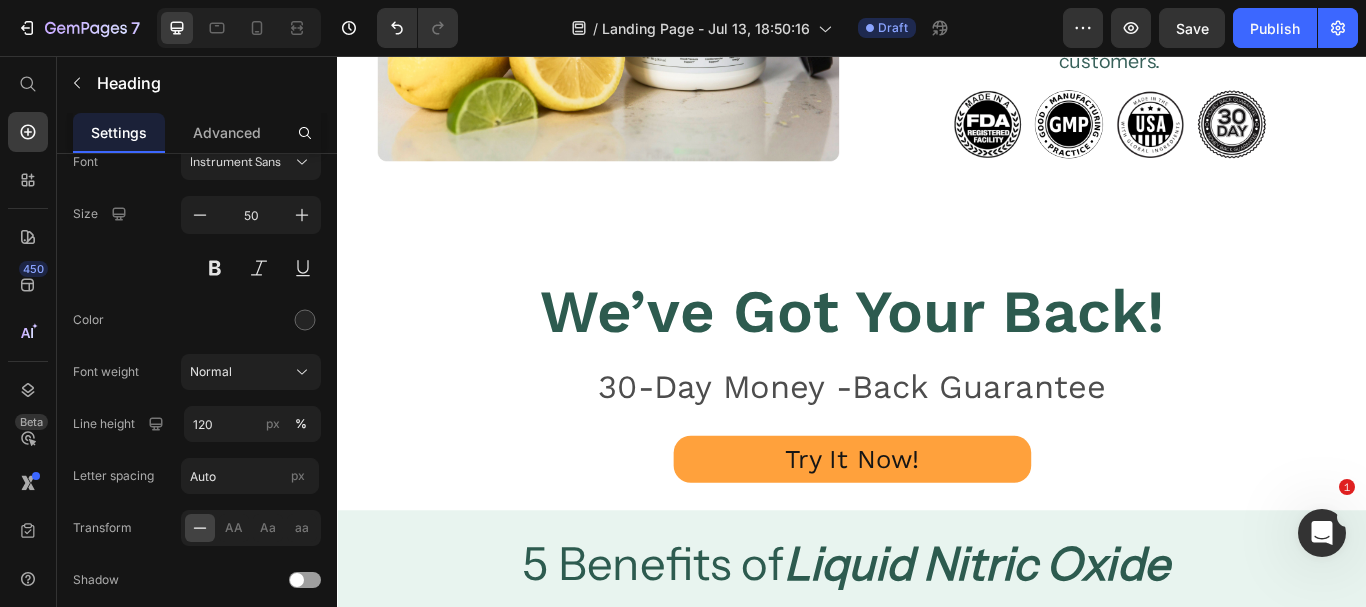 drag, startPoint x: 1227, startPoint y: 354, endPoint x: 1223, endPoint y: 328, distance: 26.305893 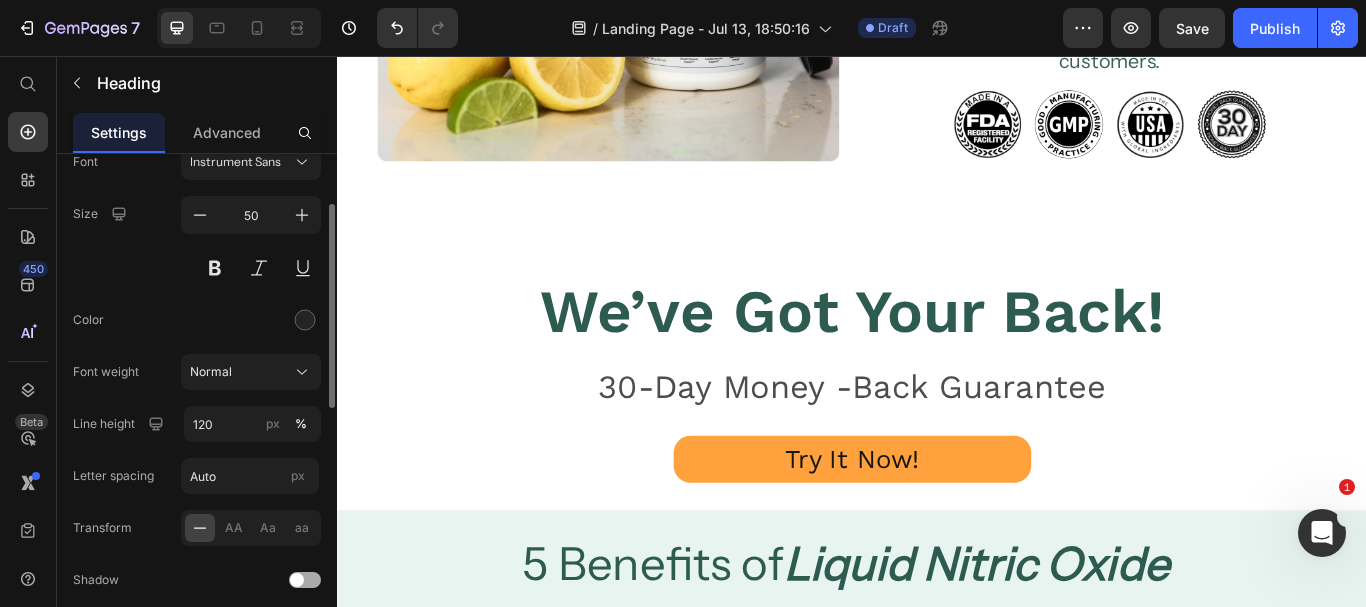 scroll, scrollTop: 0, scrollLeft: 0, axis: both 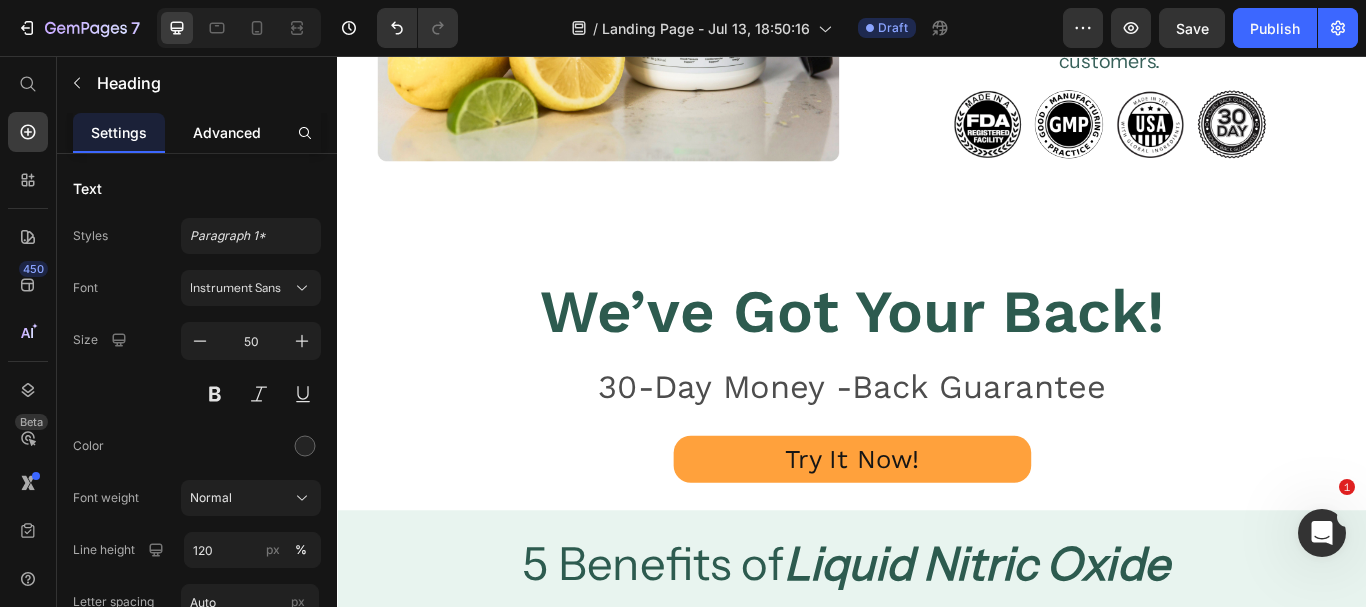click on "Advanced" at bounding box center [227, 132] 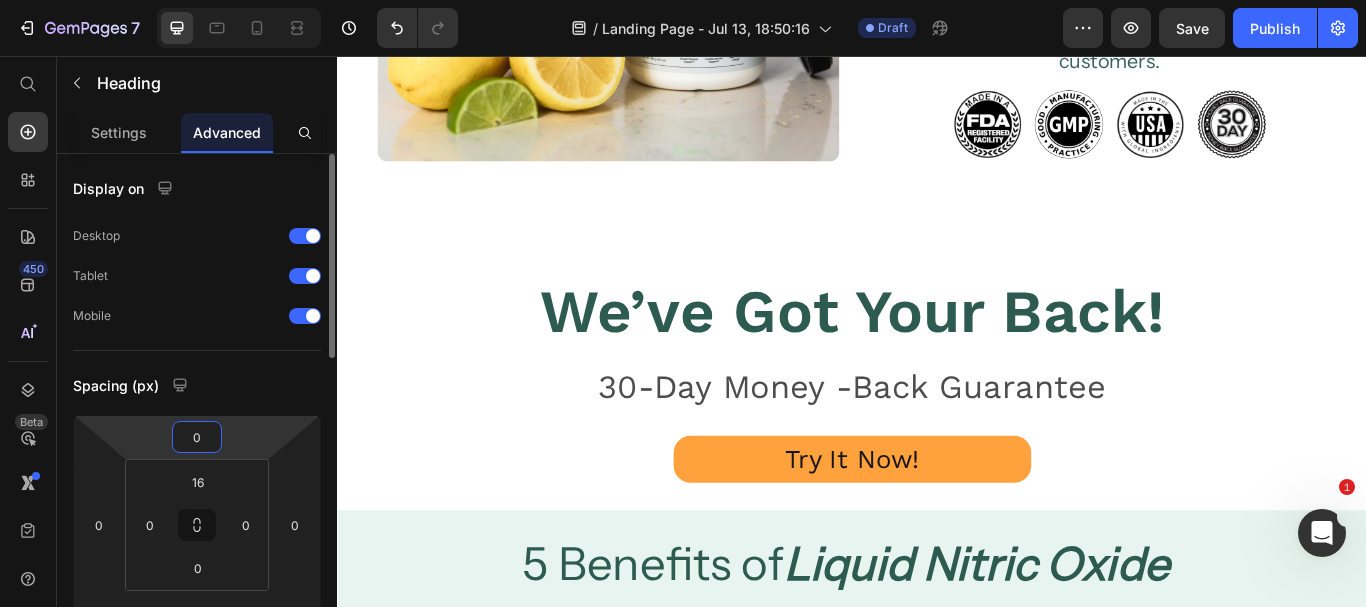 click on "0" at bounding box center [197, 437] 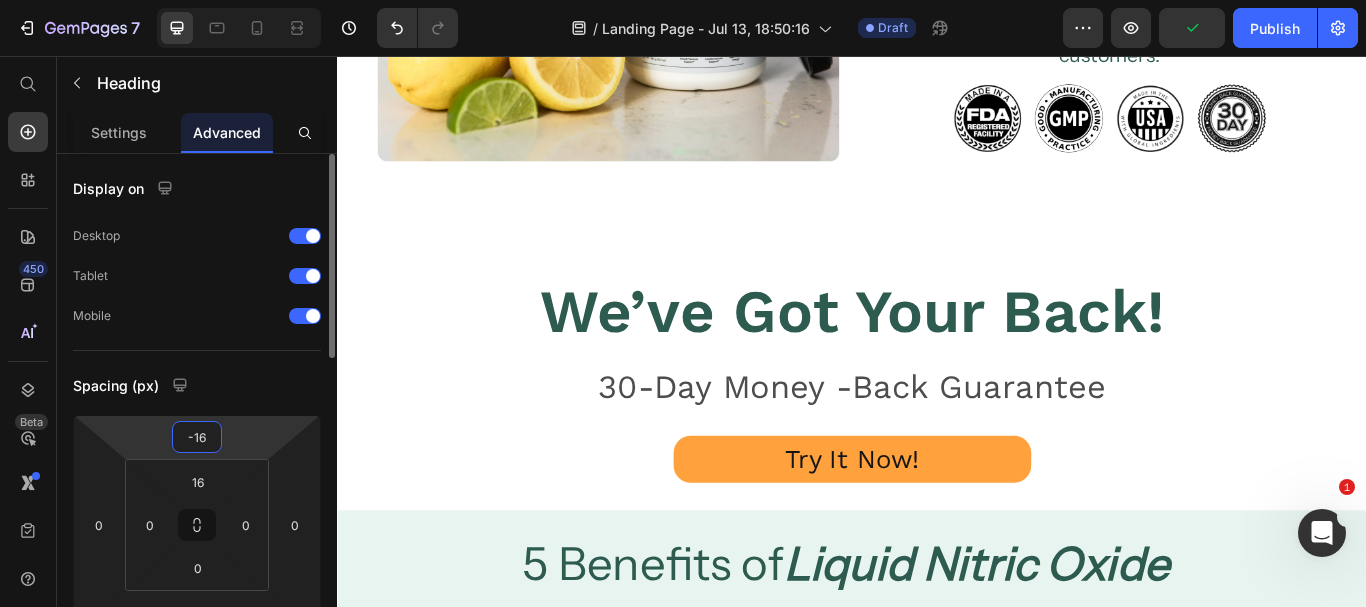 type on "-17" 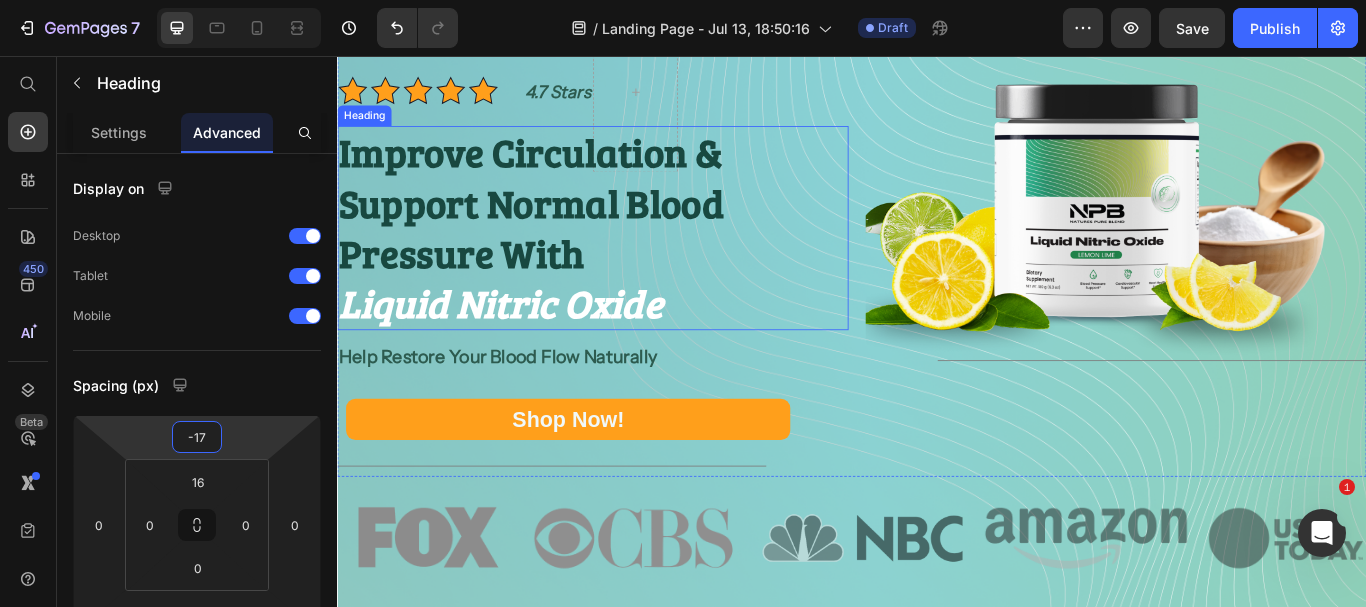 scroll, scrollTop: 249, scrollLeft: 0, axis: vertical 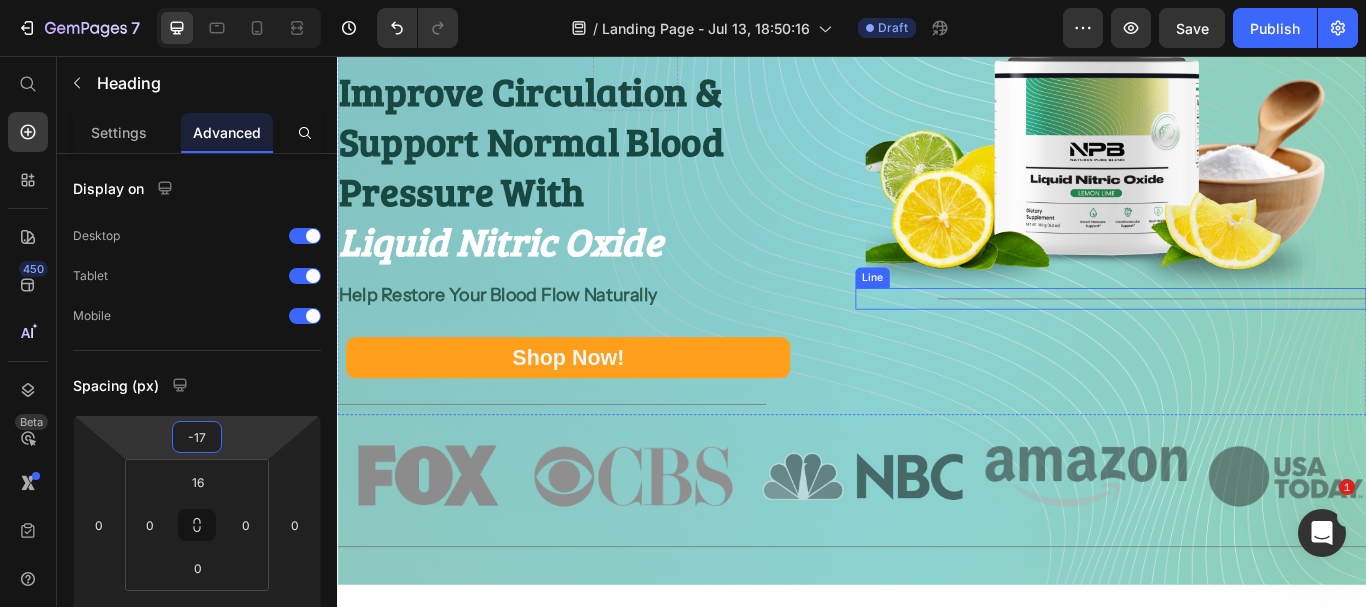 click on "Title Line" at bounding box center [1239, 339] 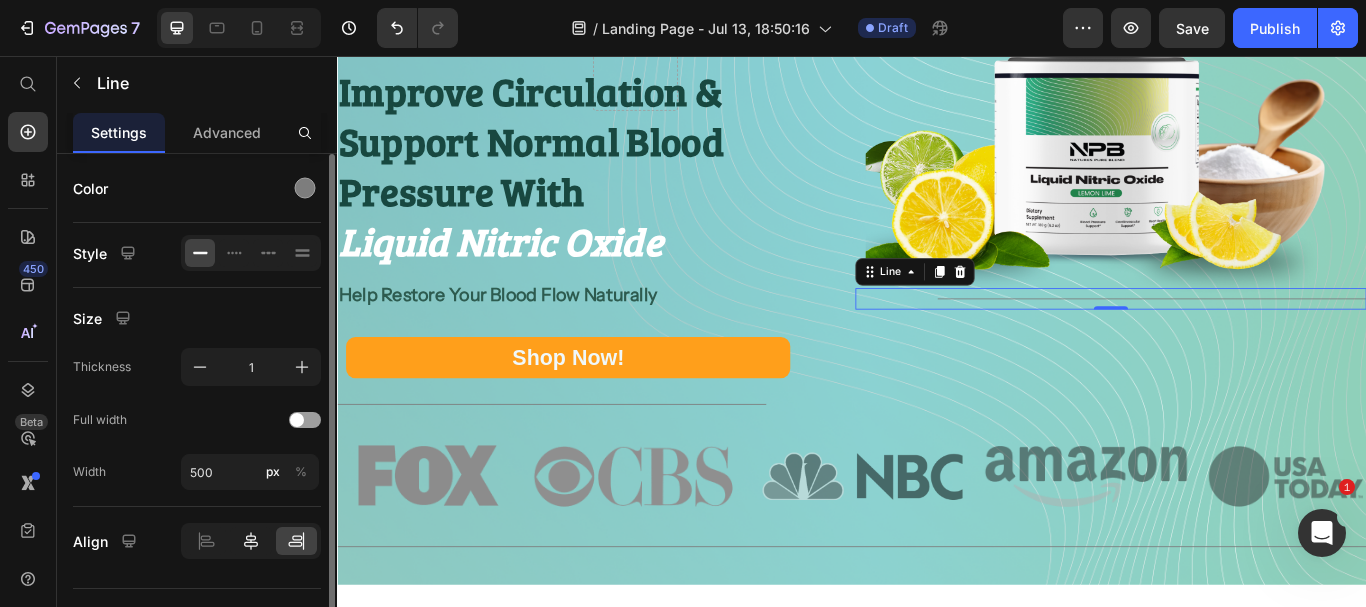 click 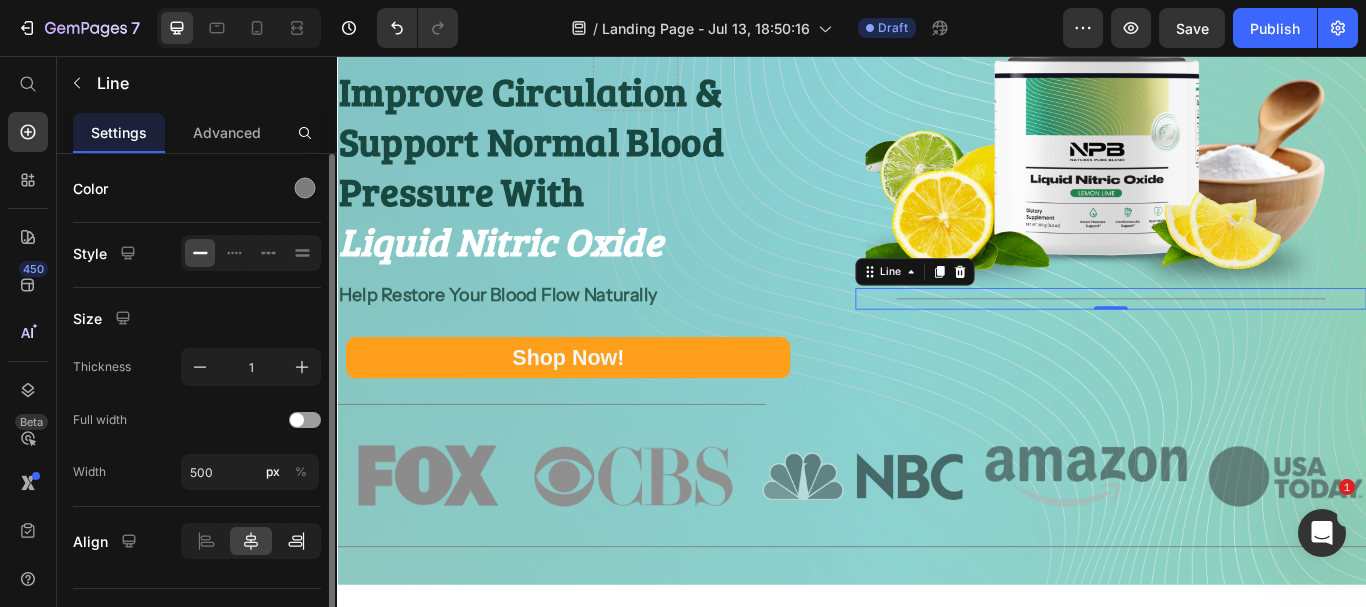 click 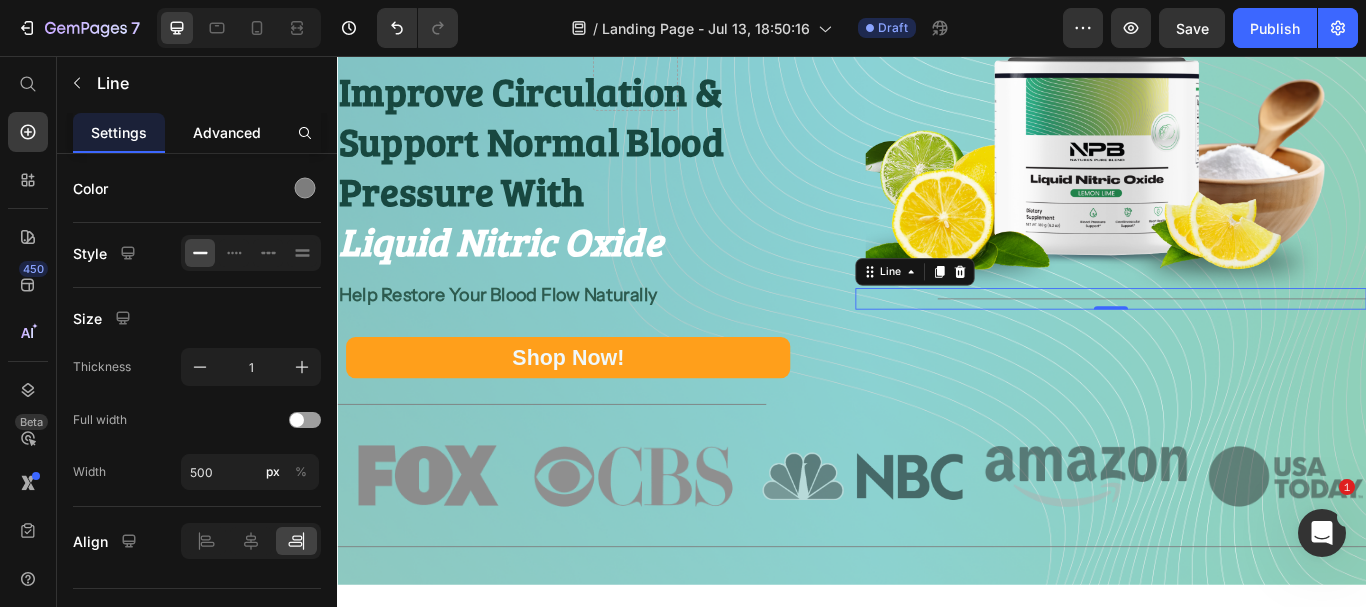 click on "Advanced" at bounding box center (227, 132) 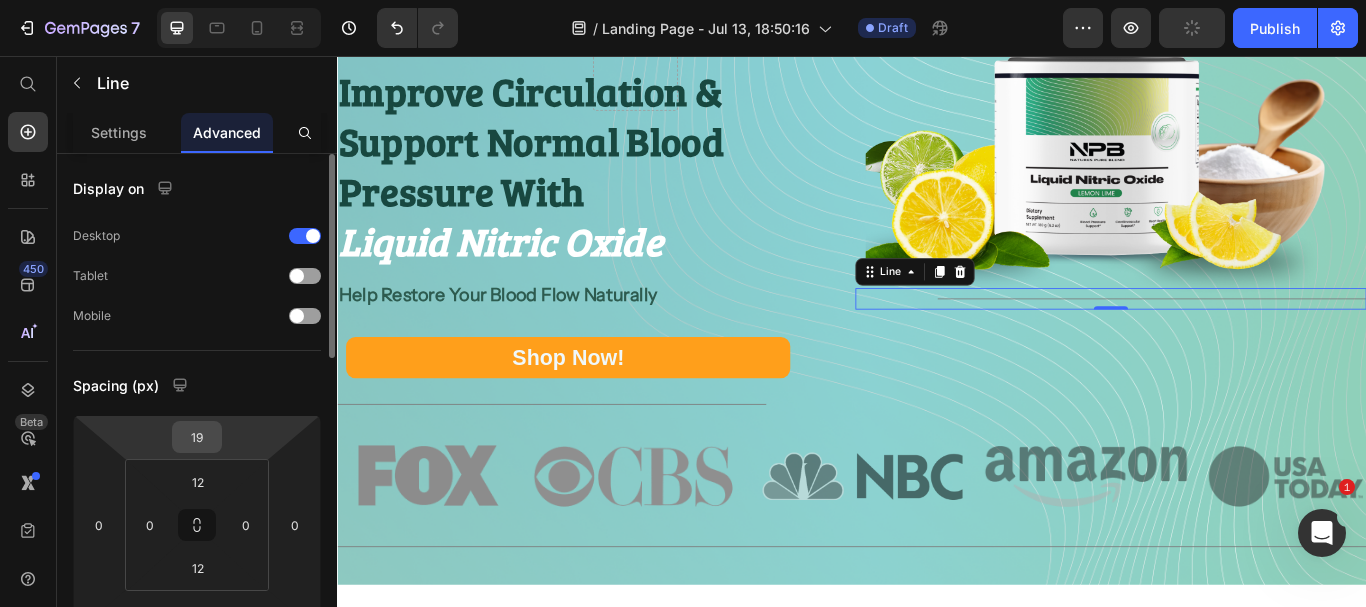 click on "19" at bounding box center [197, 437] 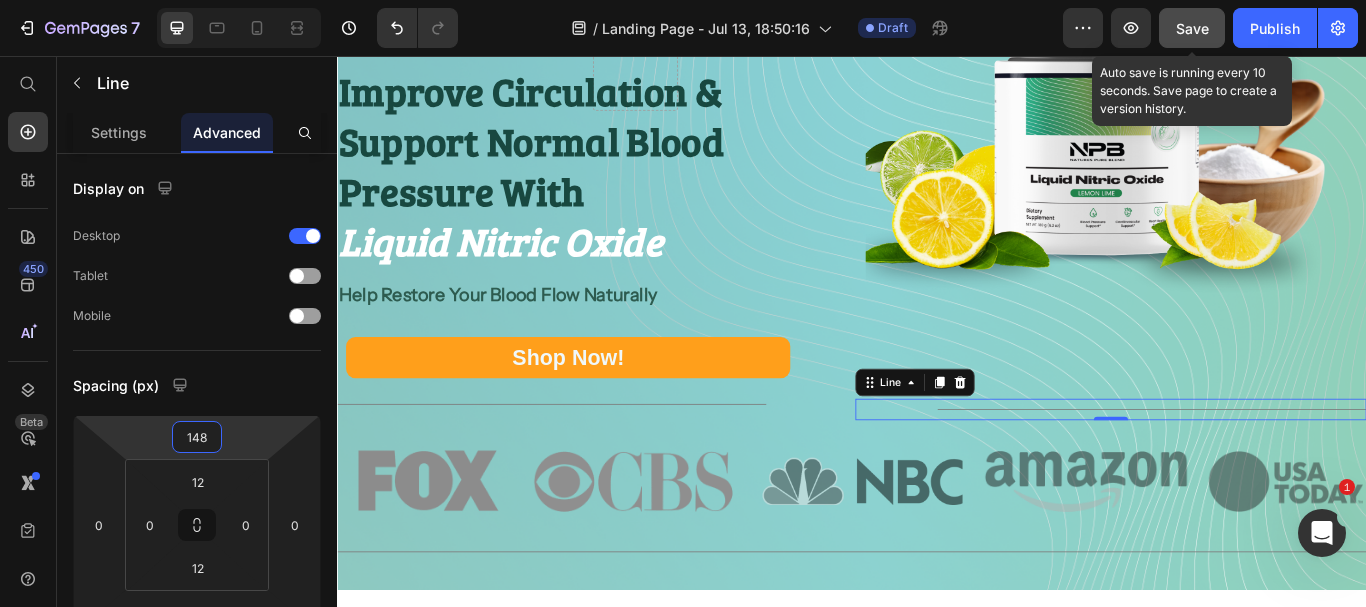 click on "Save" at bounding box center [1192, 28] 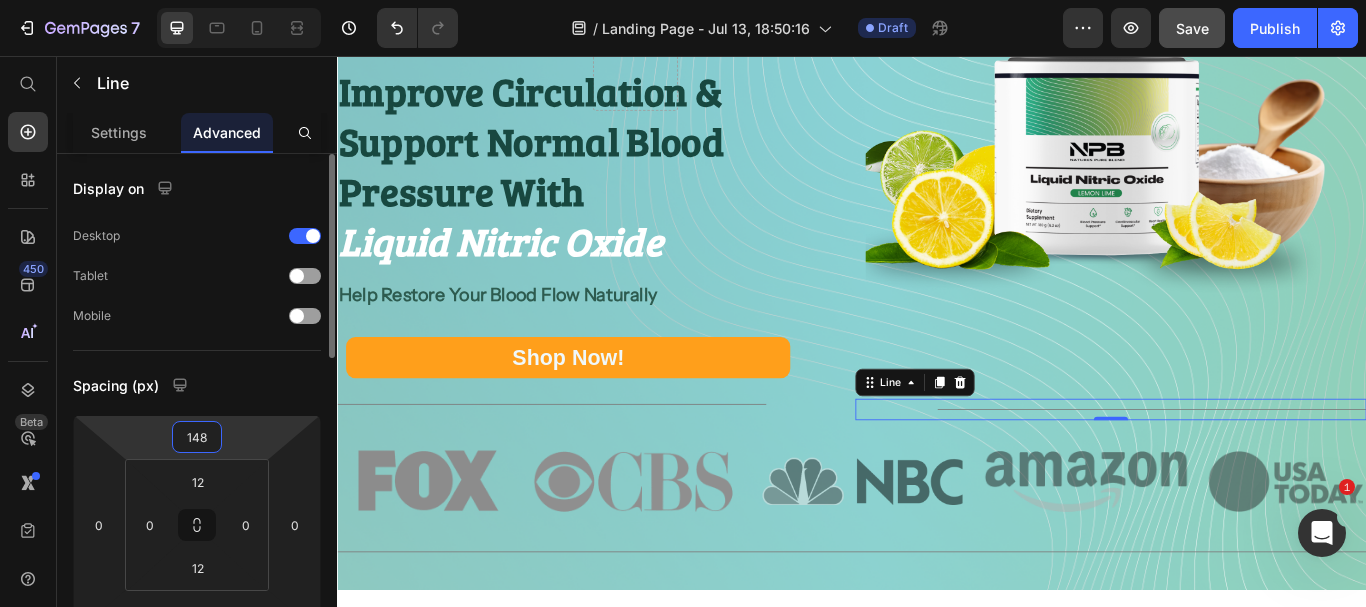 click on "148" at bounding box center (197, 437) 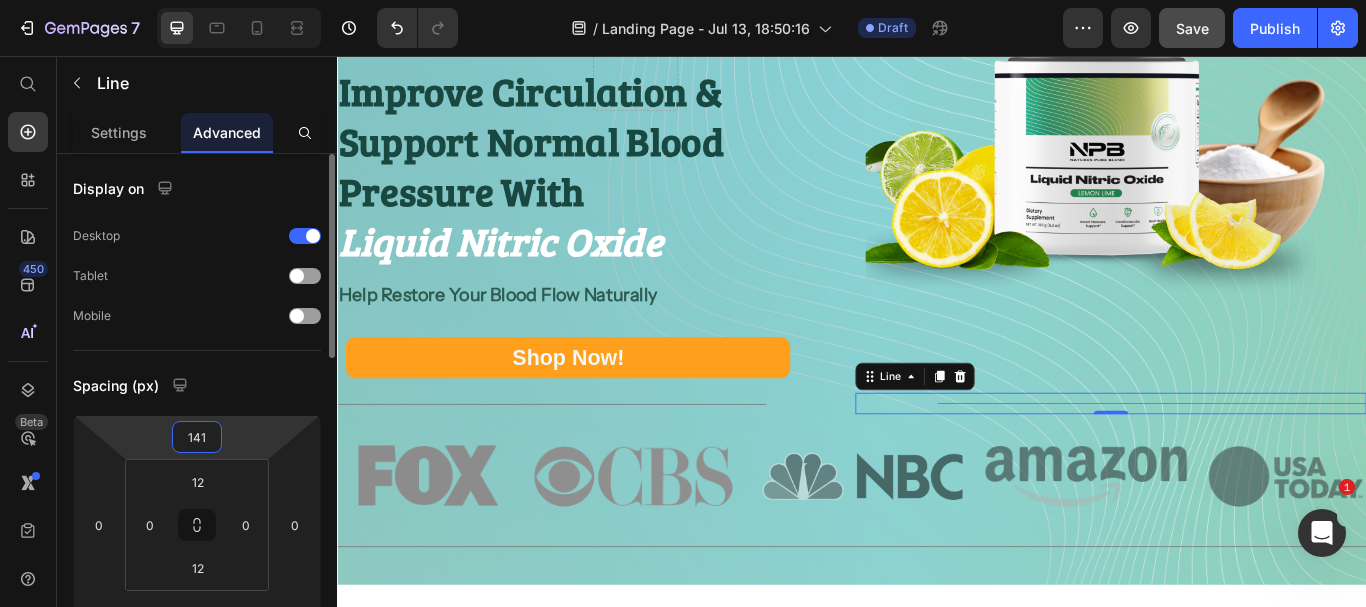 type on "140" 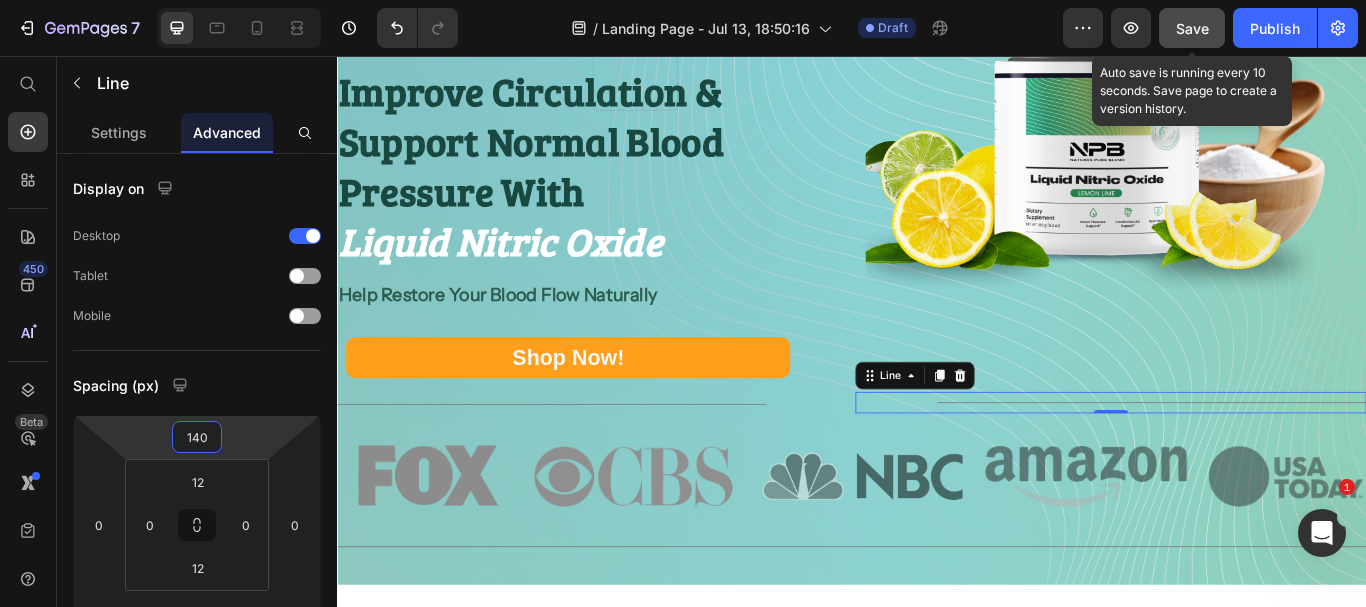 click on "Save" at bounding box center (1192, 28) 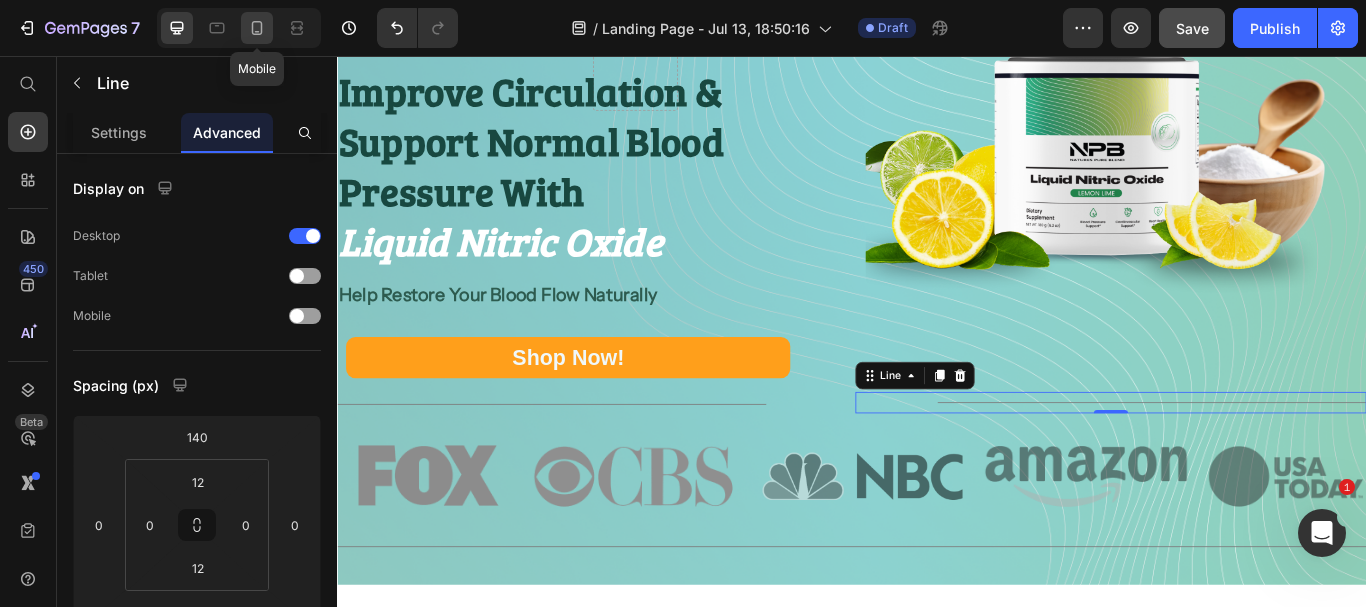 click 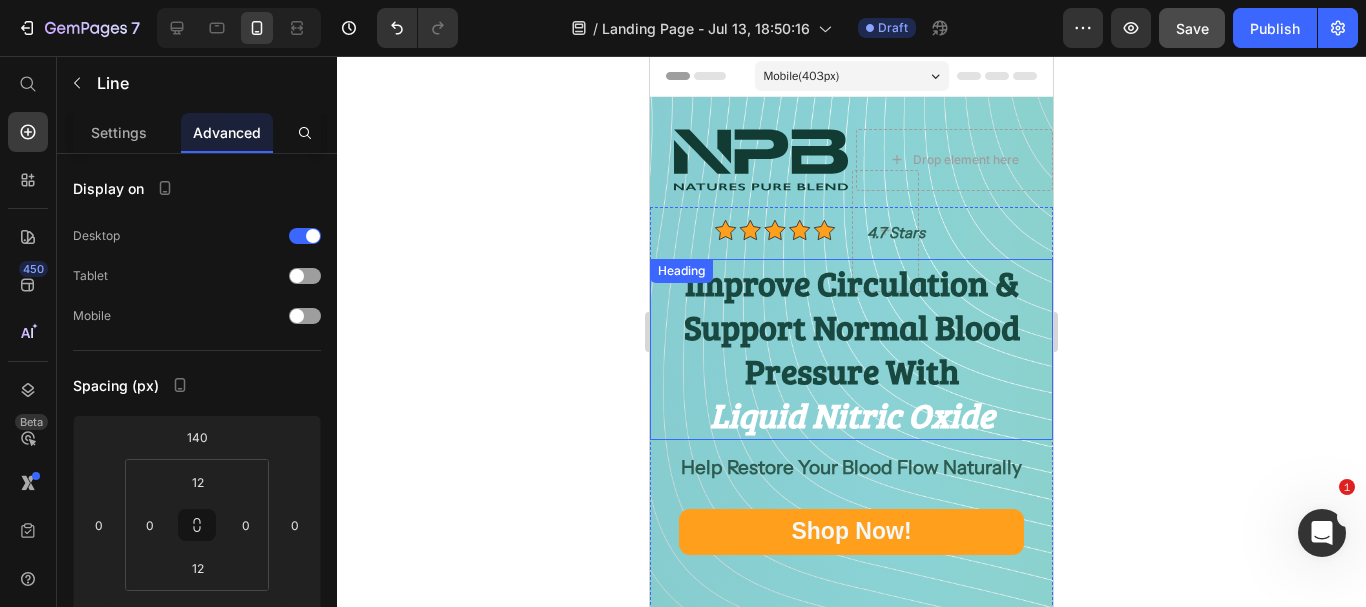 scroll, scrollTop: 86, scrollLeft: 0, axis: vertical 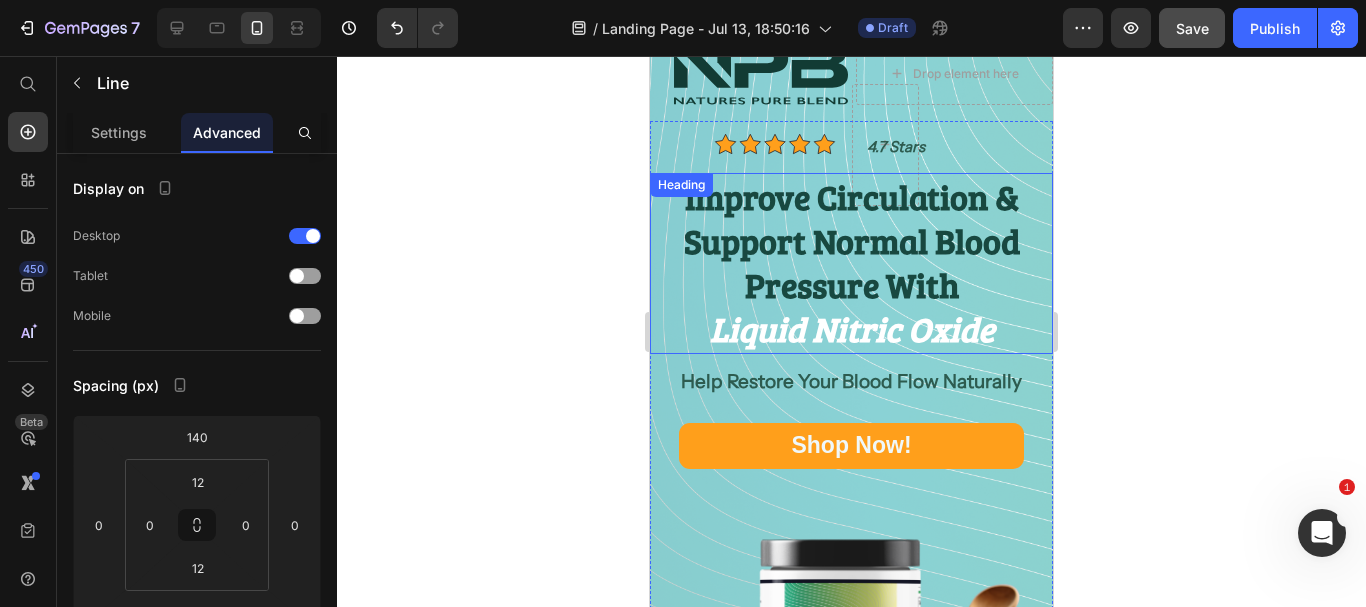 click on "Improve Circulation & Support Normal Blood Pressure With" at bounding box center [852, 240] 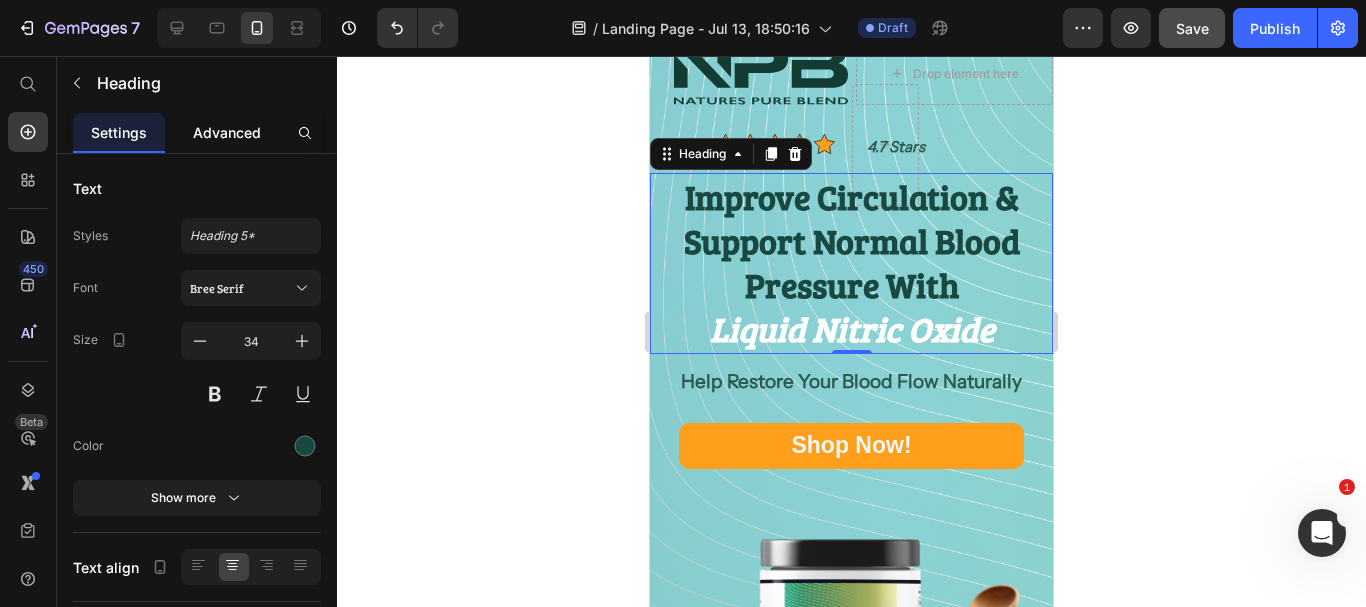 click on "Advanced" at bounding box center (227, 132) 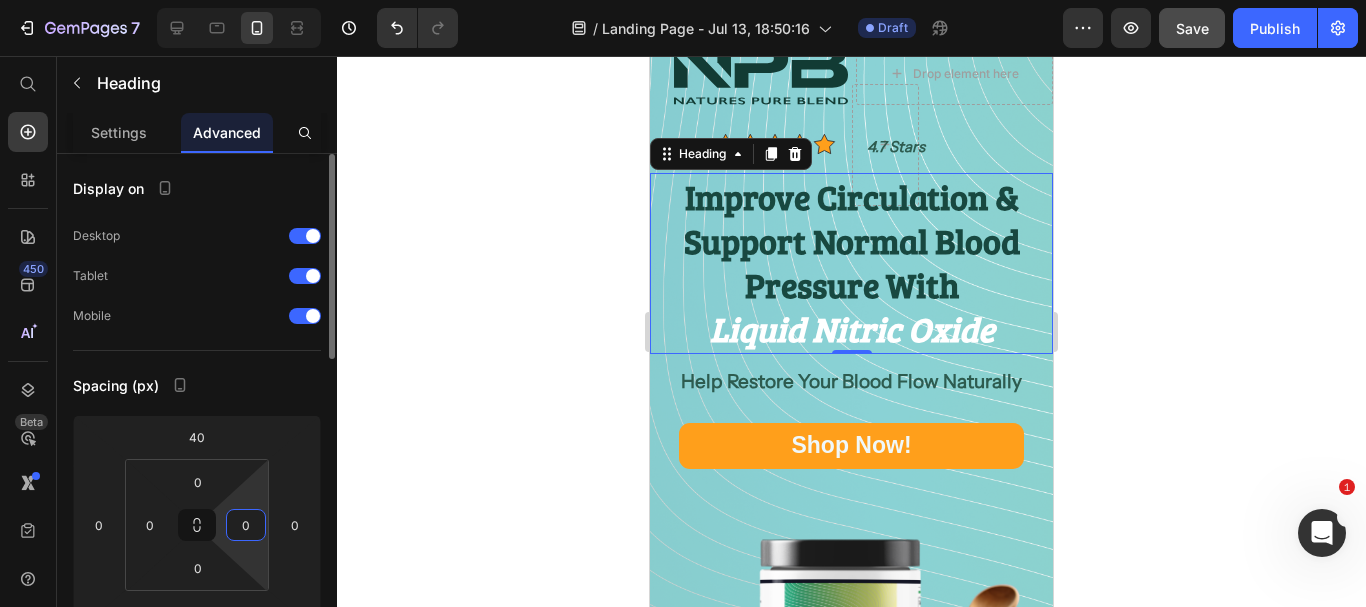 click on "0" at bounding box center [246, 525] 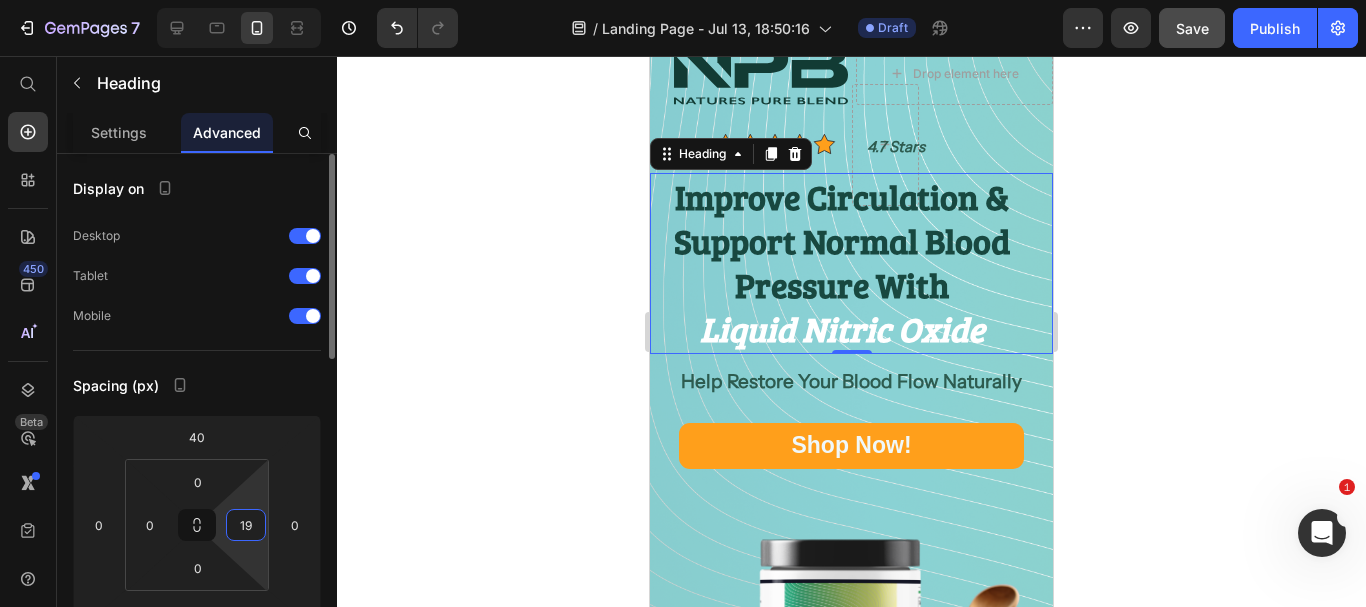 type on "20" 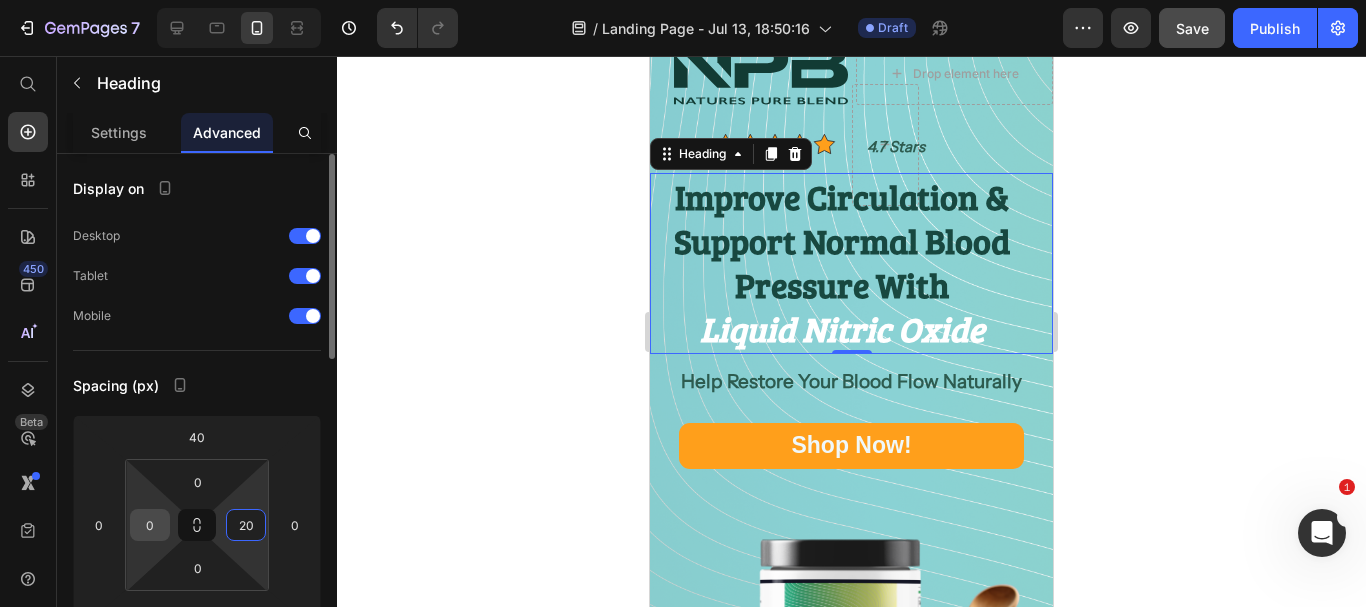 click on "0" at bounding box center [150, 525] 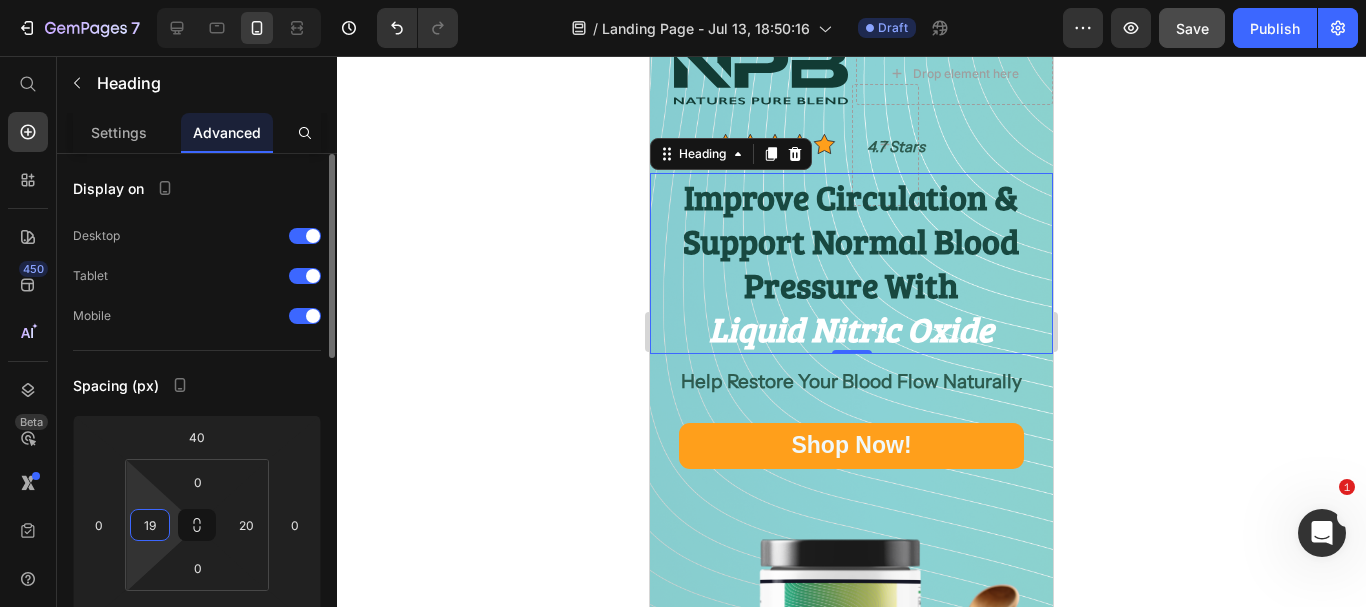 type on "20" 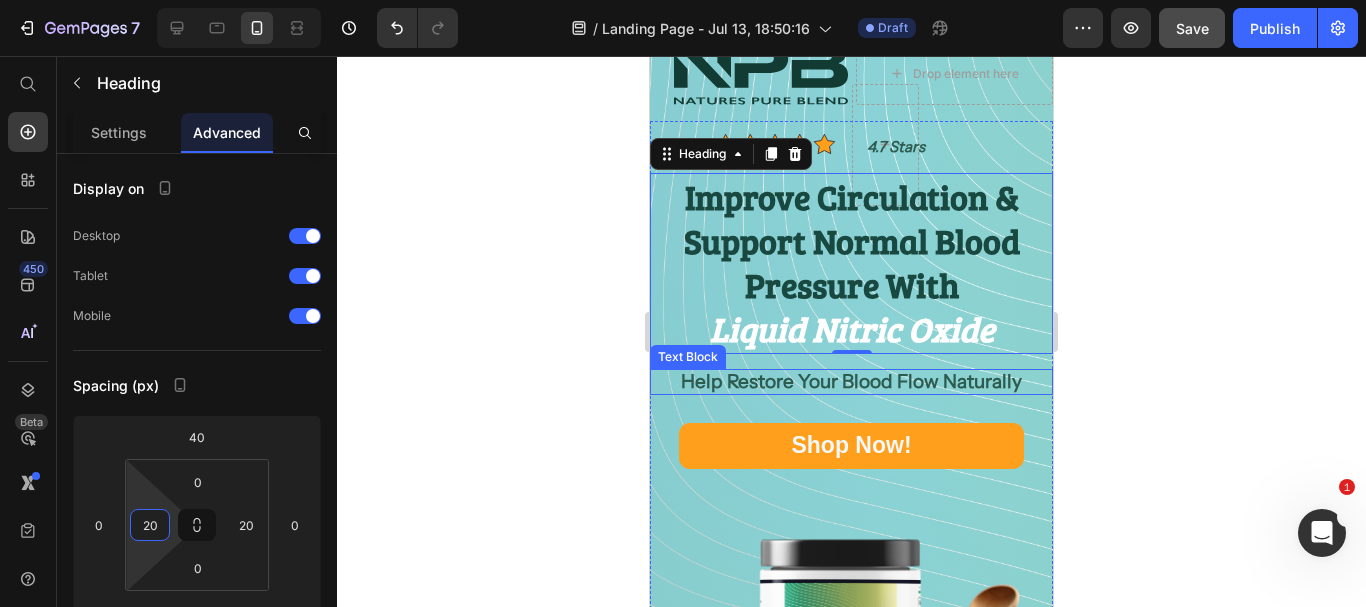 click on "Help Restore Your Blood Flow Naturally" at bounding box center (851, 381) 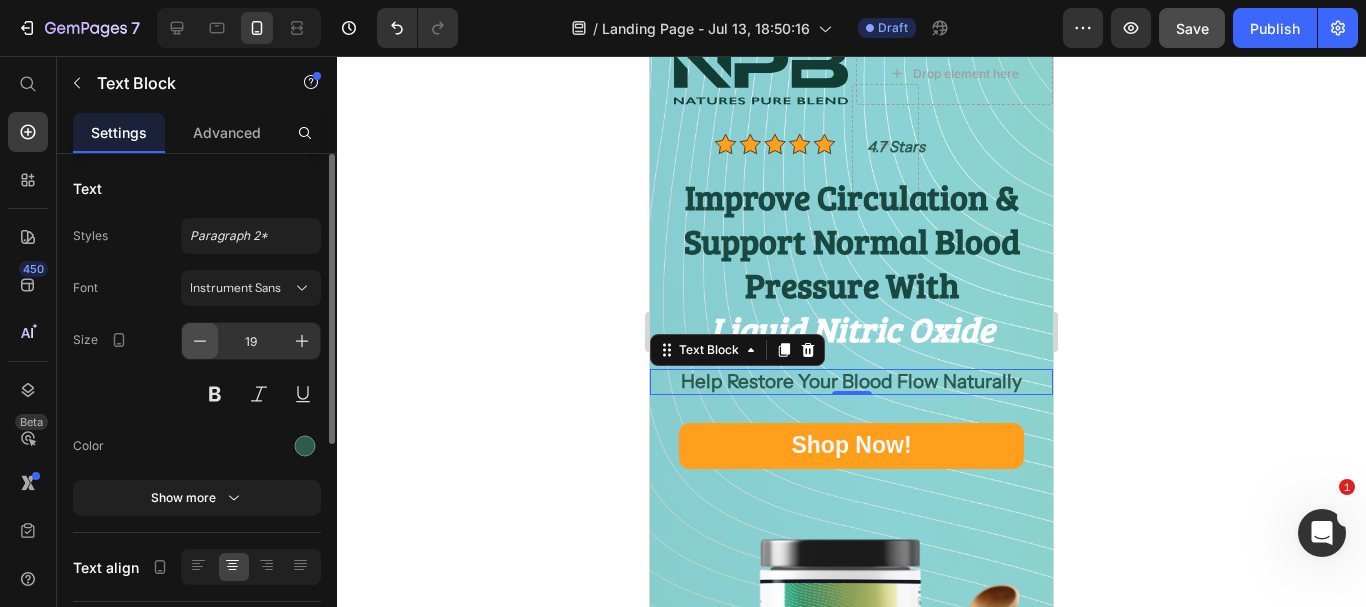 click 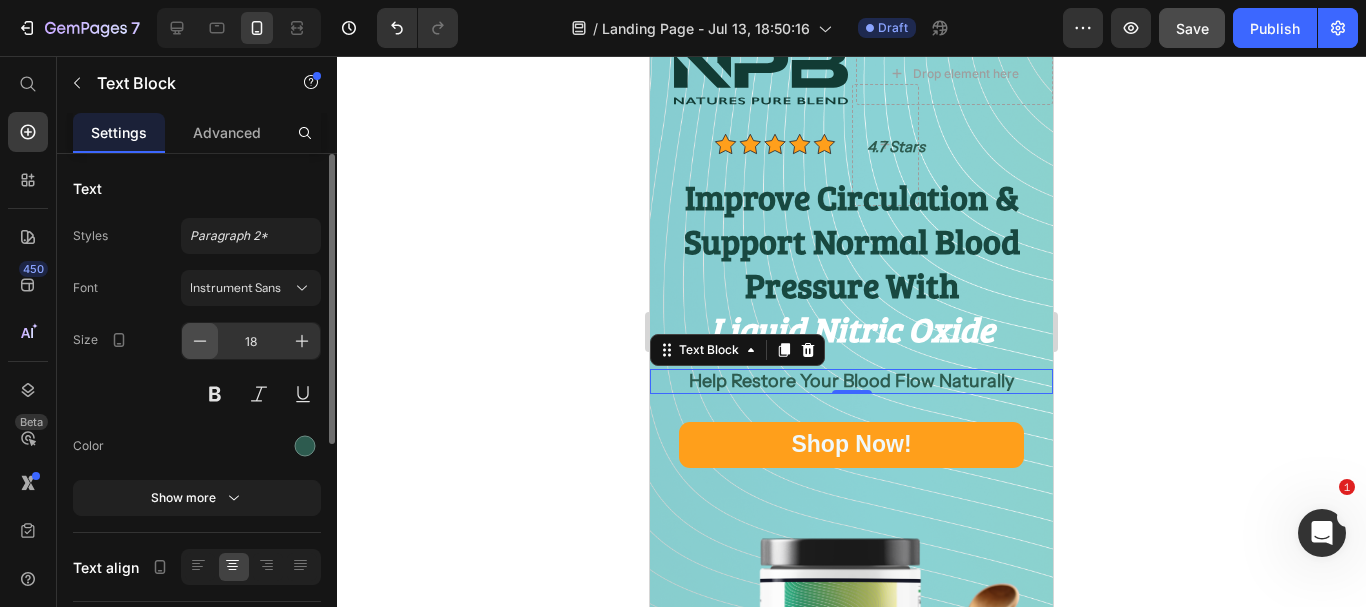 click 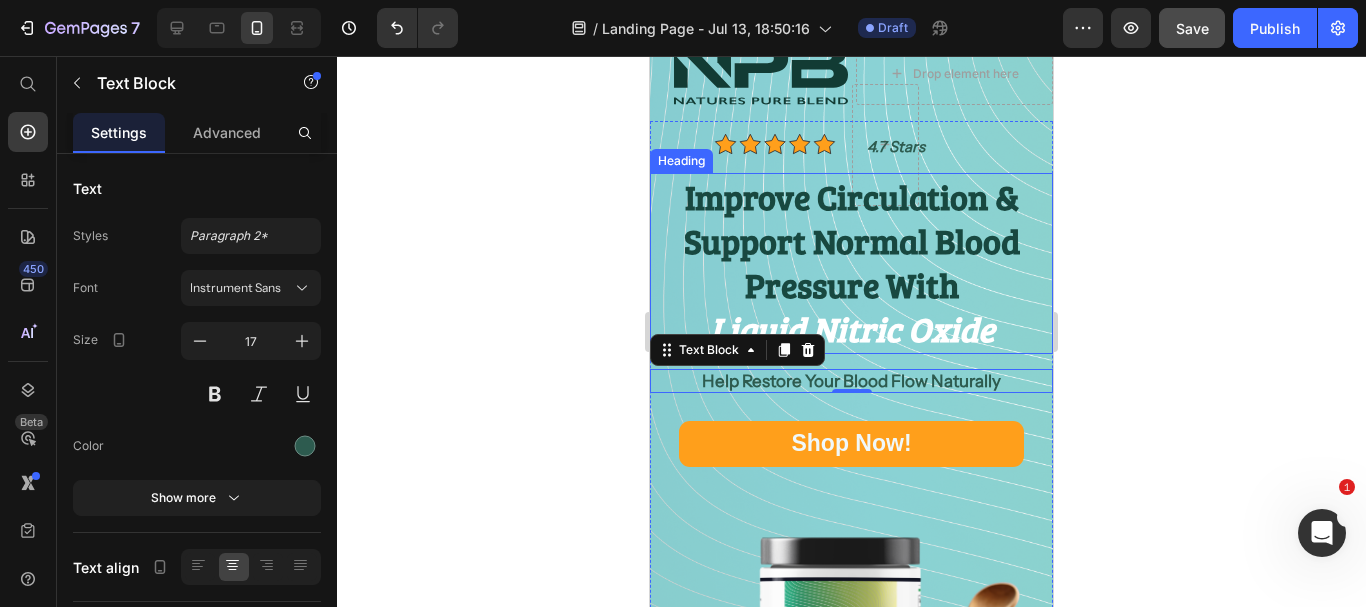 click on "Liquid Nitric Oxide" at bounding box center [852, 328] 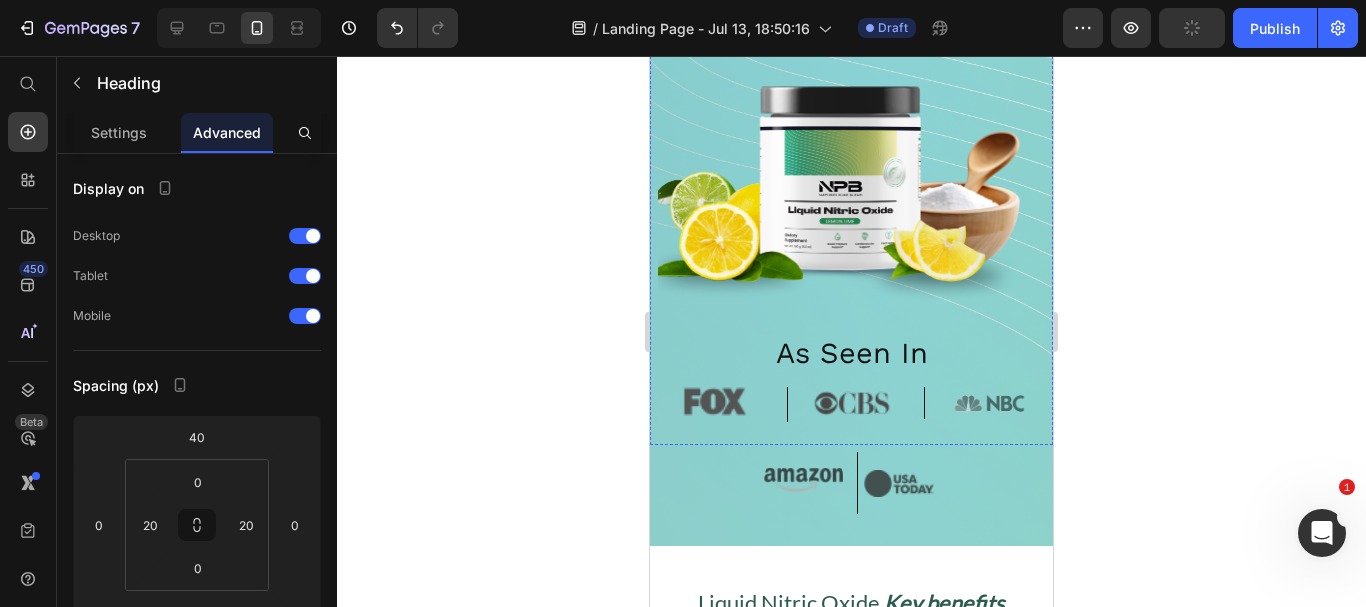 scroll, scrollTop: 552, scrollLeft: 0, axis: vertical 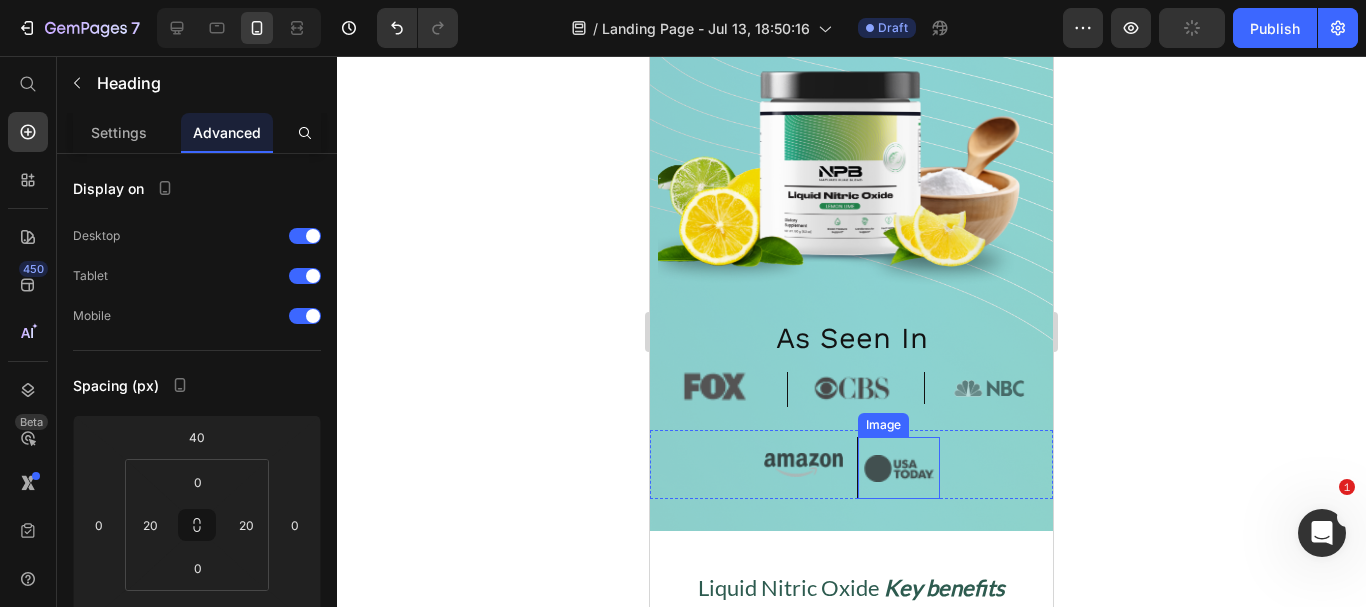 click at bounding box center (899, 468) 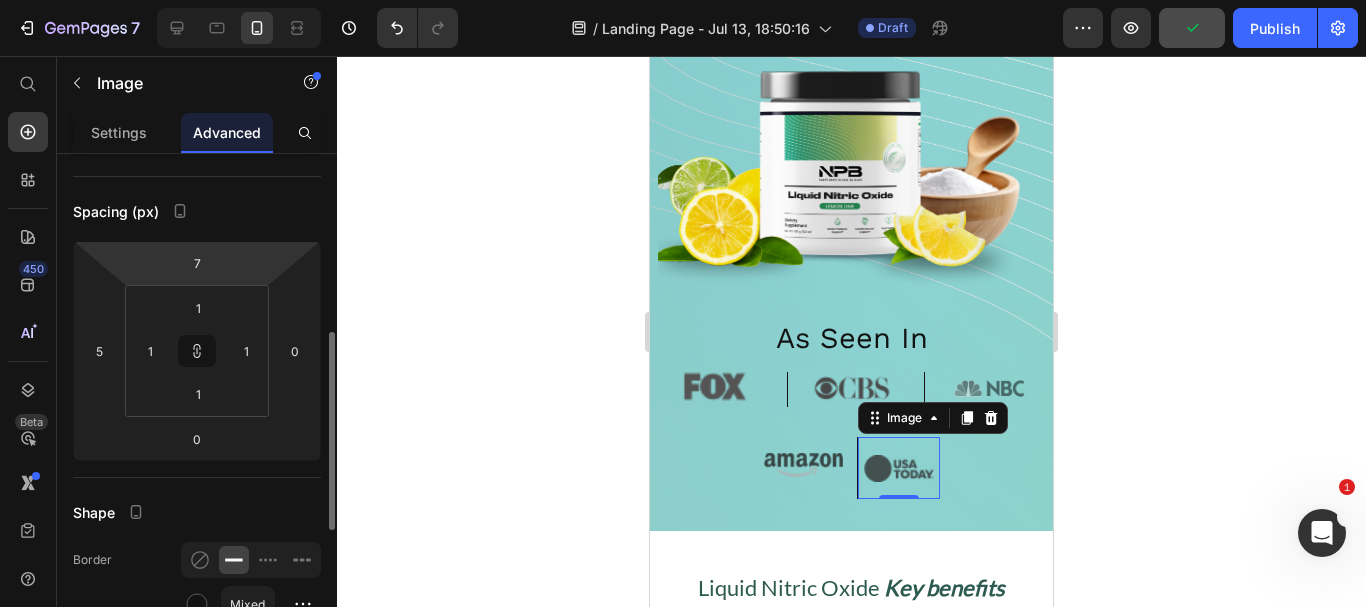 scroll, scrollTop: 294, scrollLeft: 0, axis: vertical 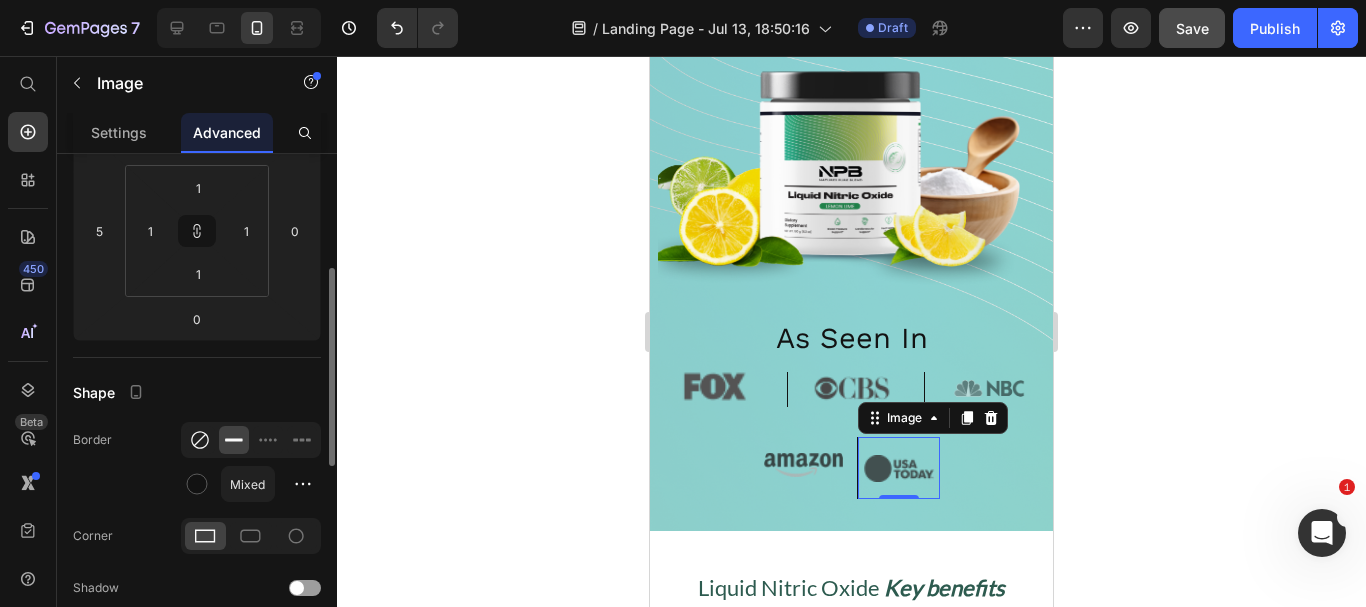 click 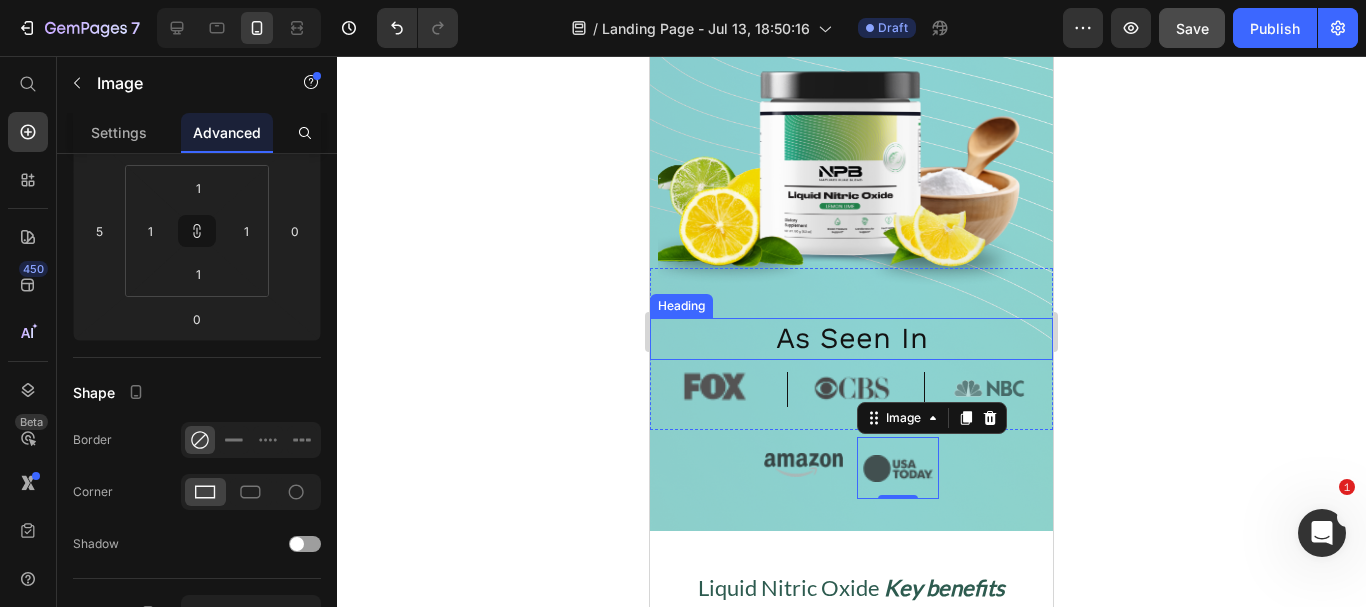 click on "As Seen In" at bounding box center [851, 339] 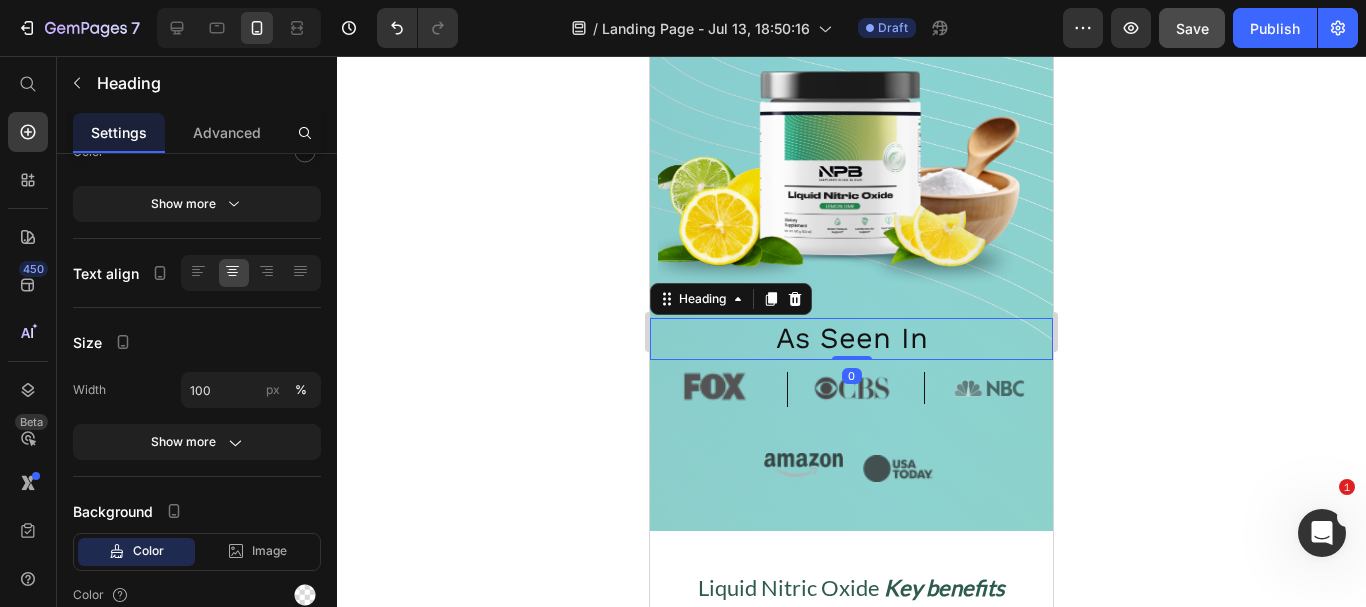 scroll, scrollTop: 0, scrollLeft: 0, axis: both 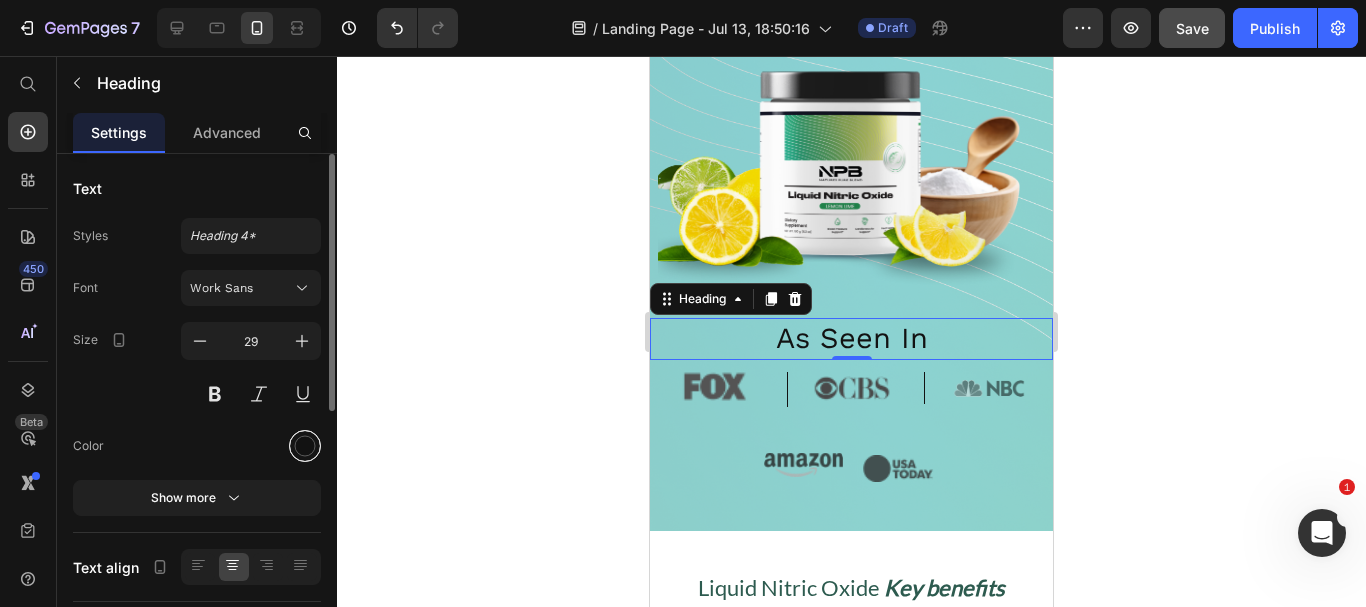 click at bounding box center [305, 446] 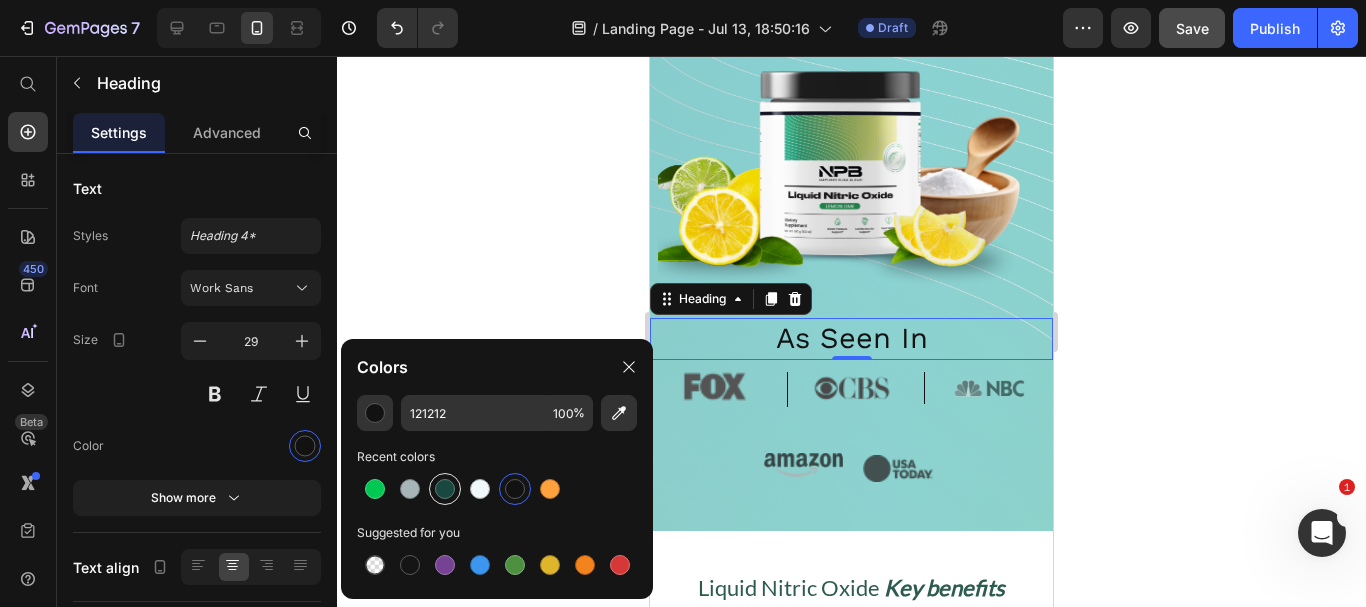 click at bounding box center (445, 489) 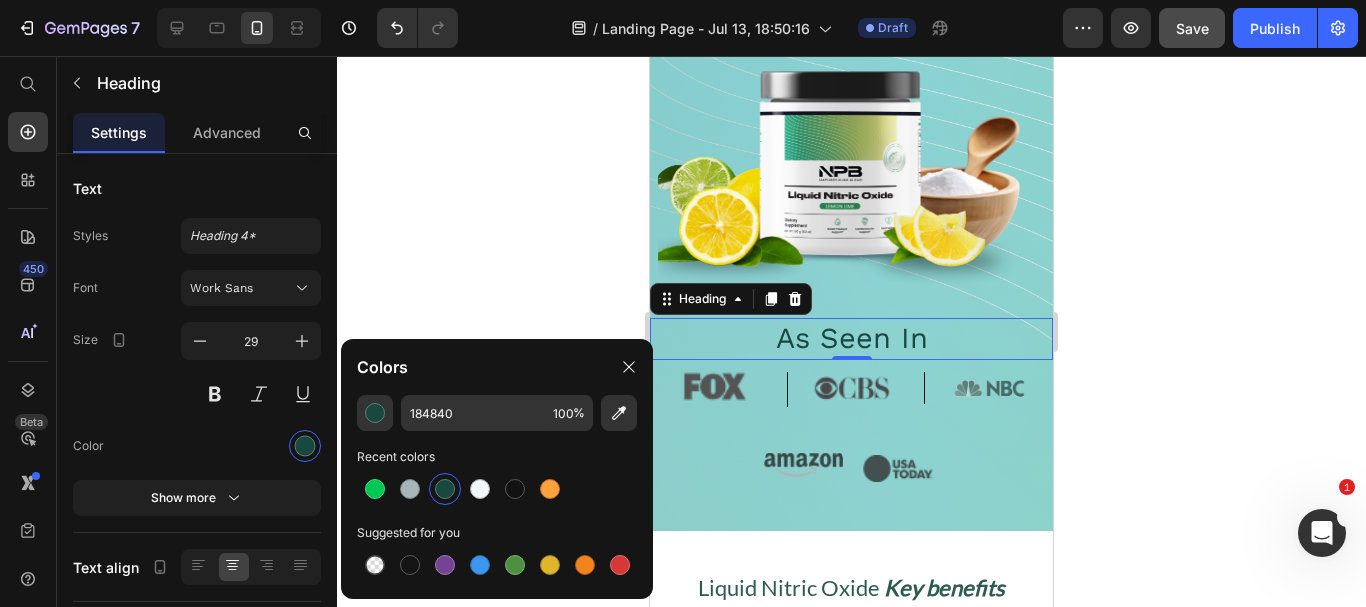 click 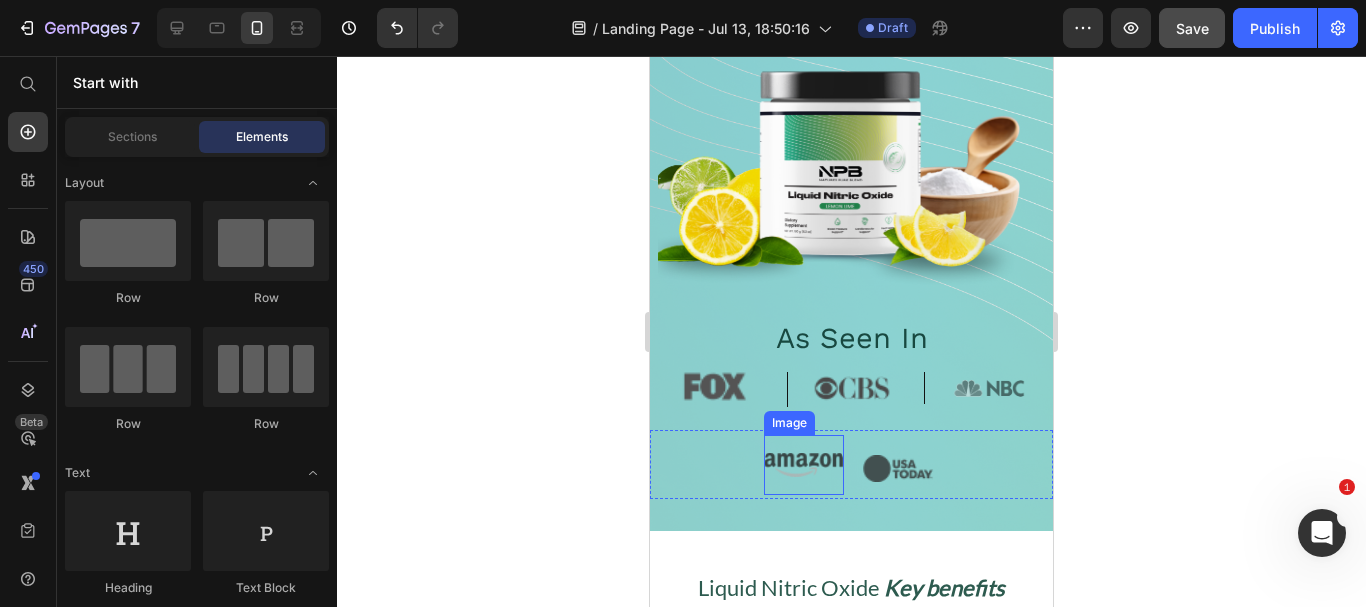 click at bounding box center (804, 465) 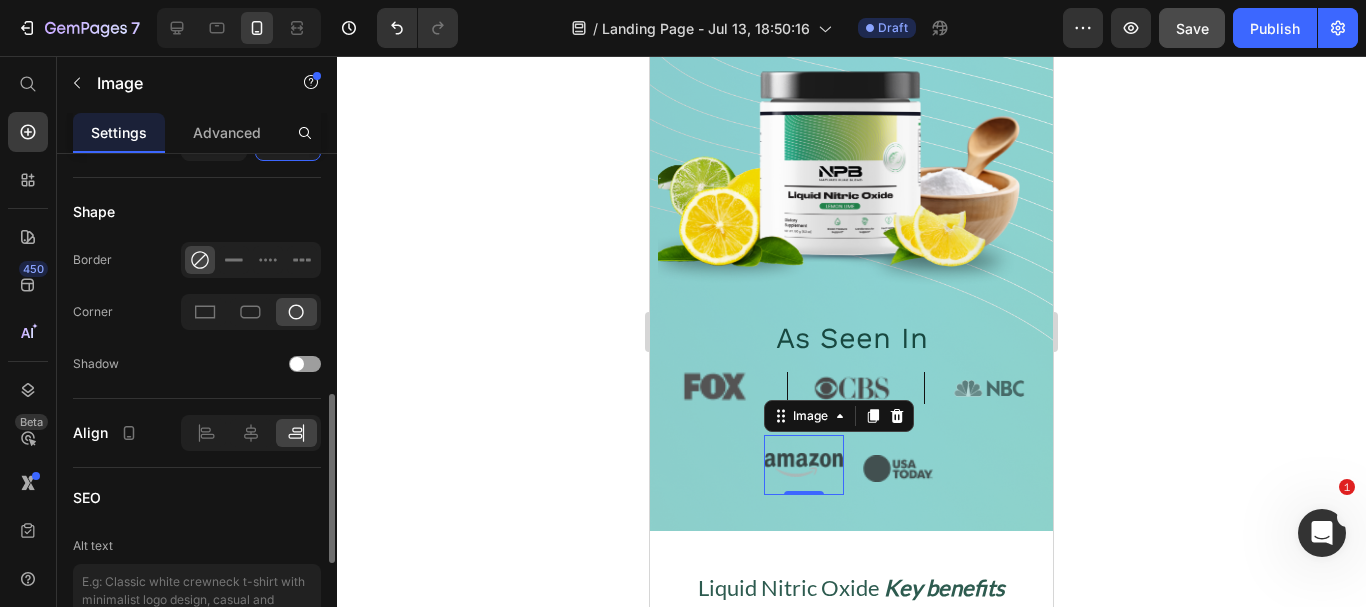 scroll, scrollTop: 836, scrollLeft: 0, axis: vertical 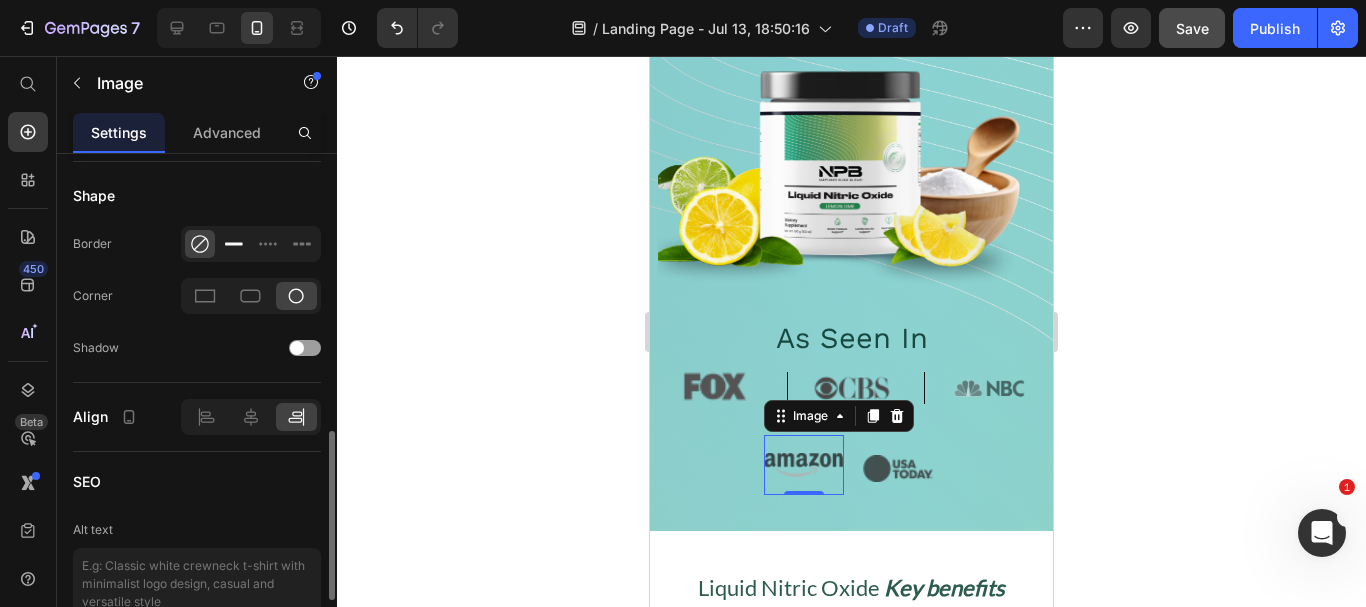 click 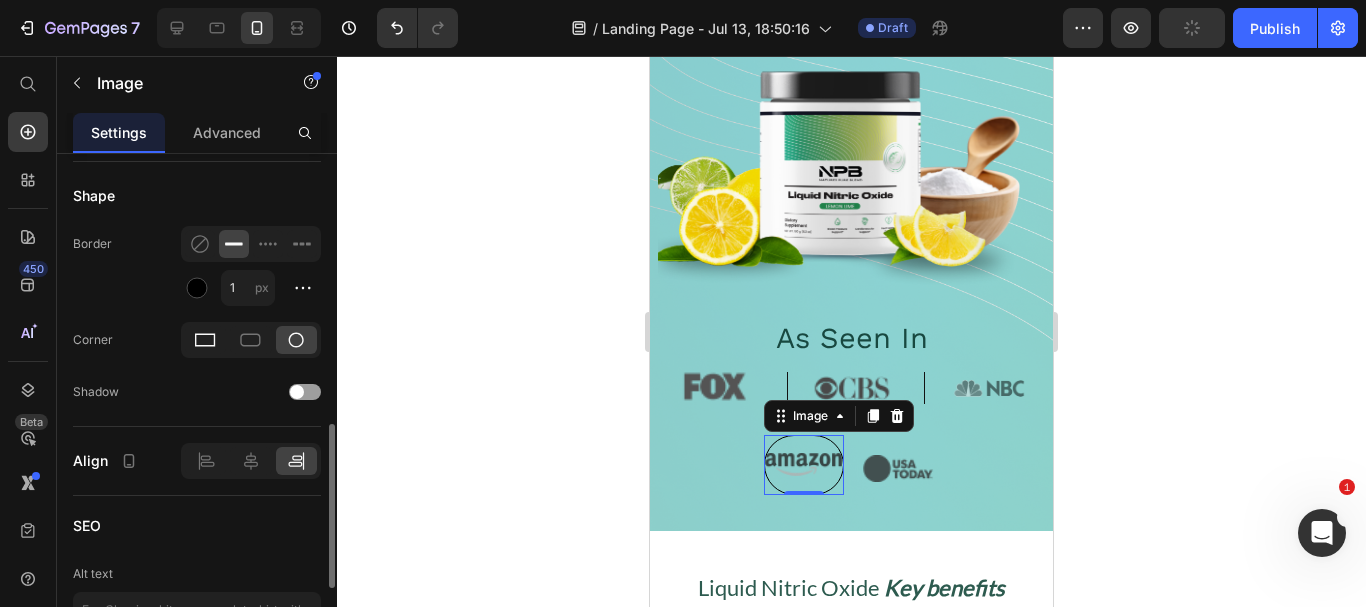 click 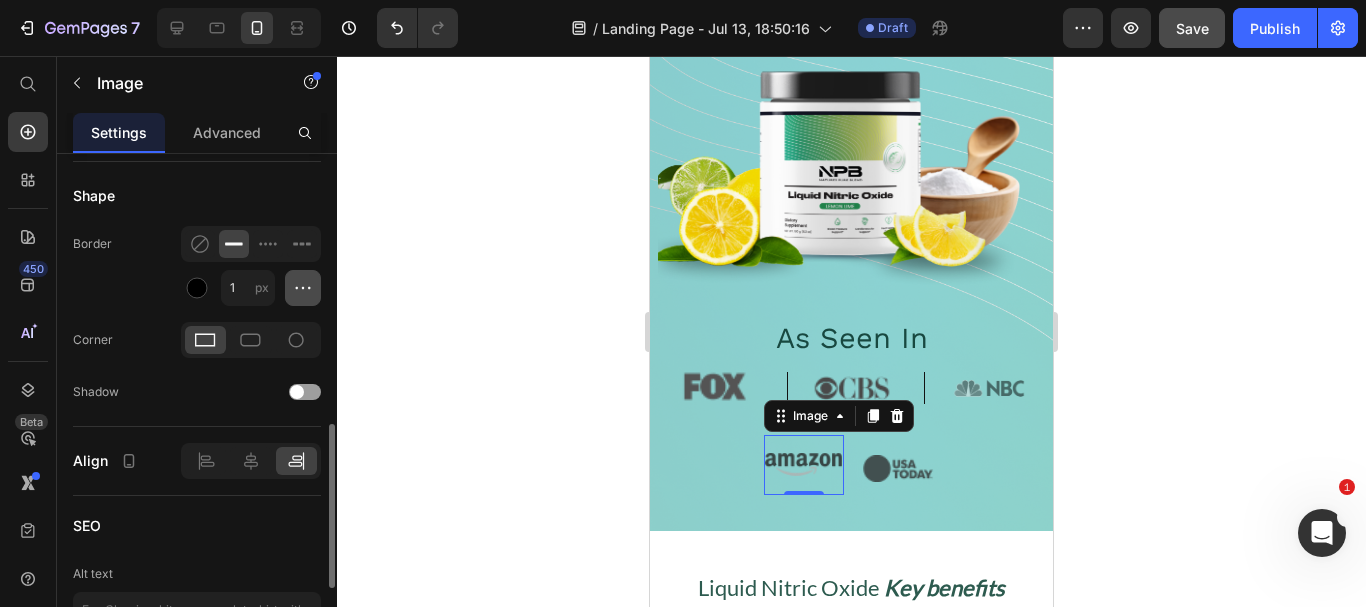 click 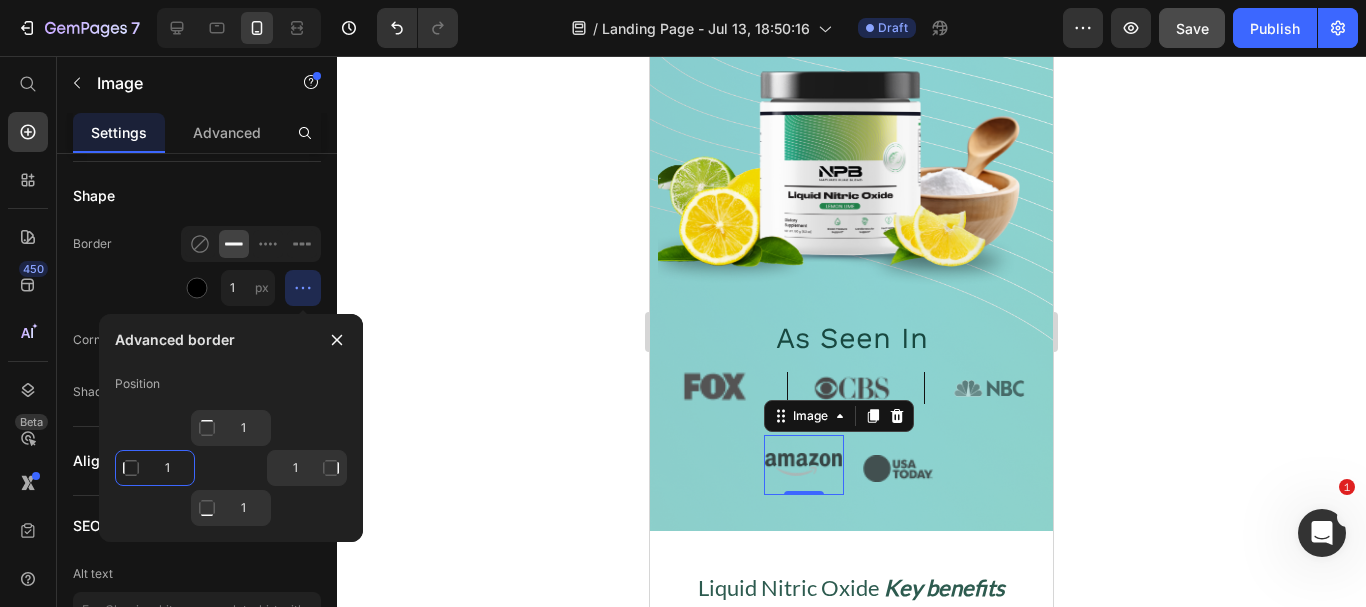 click on "1" 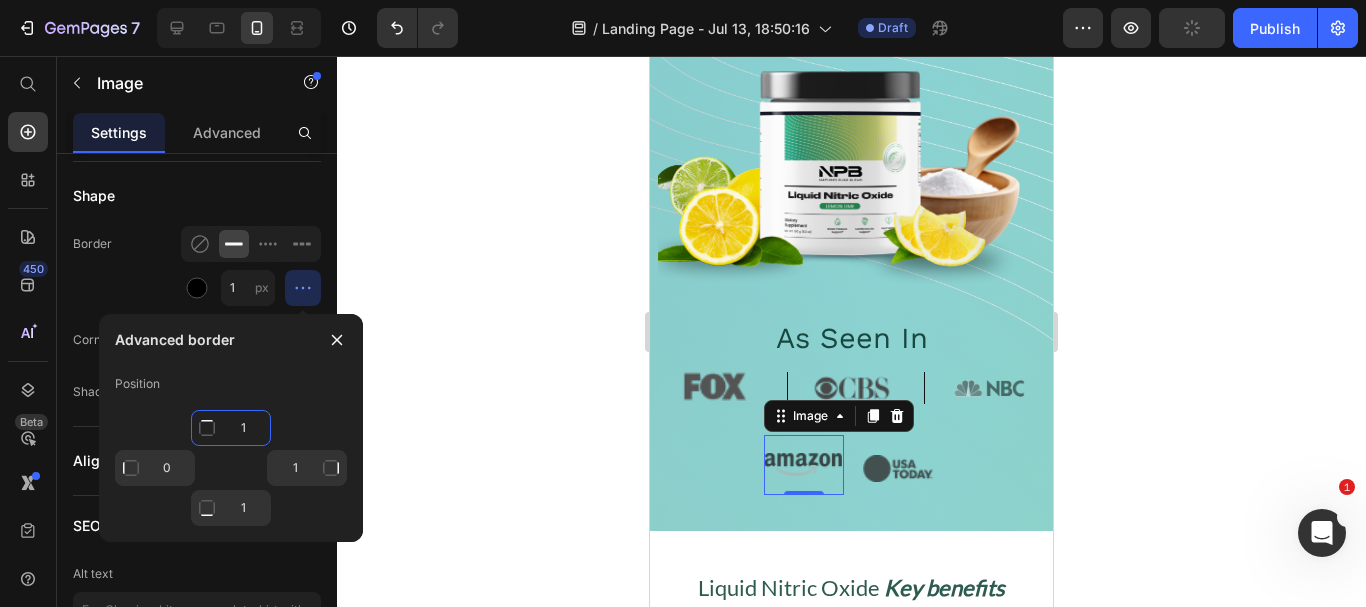 click on "1" 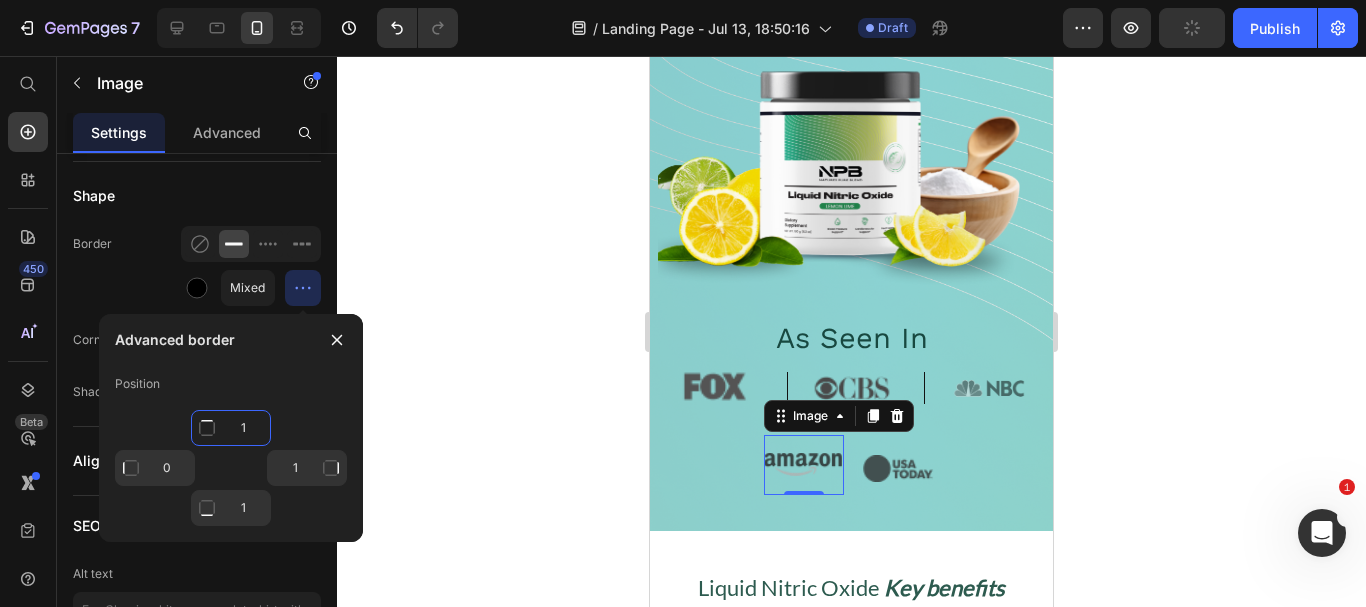 type on "0" 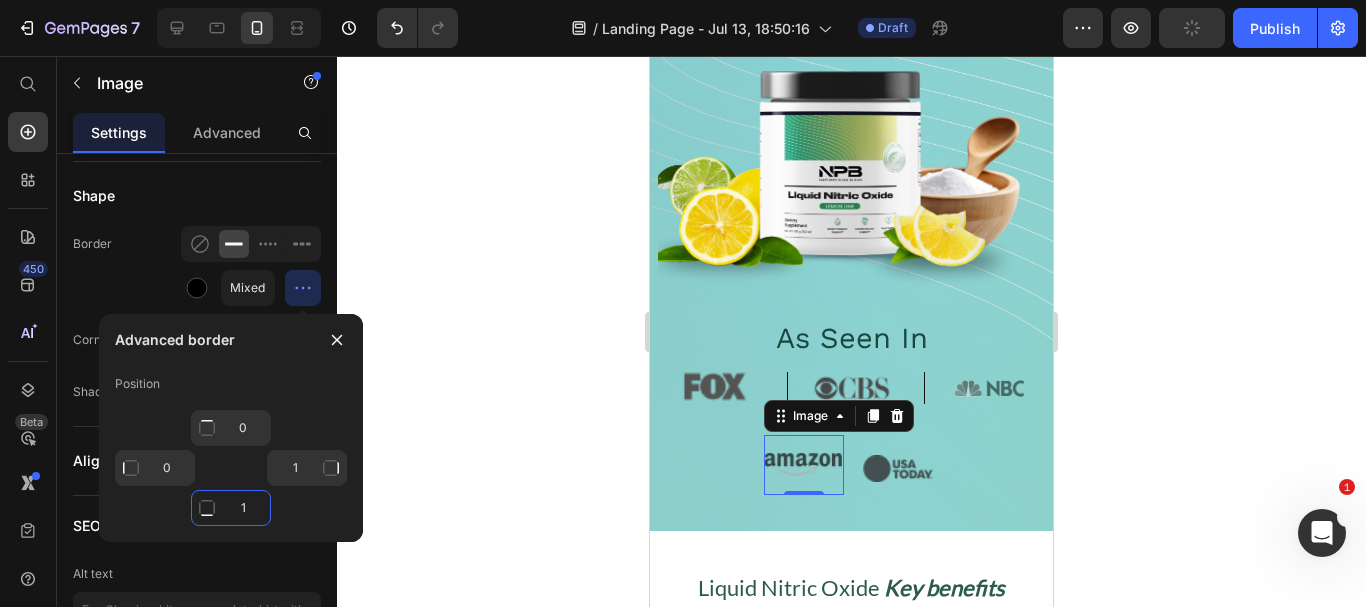 click on "1" 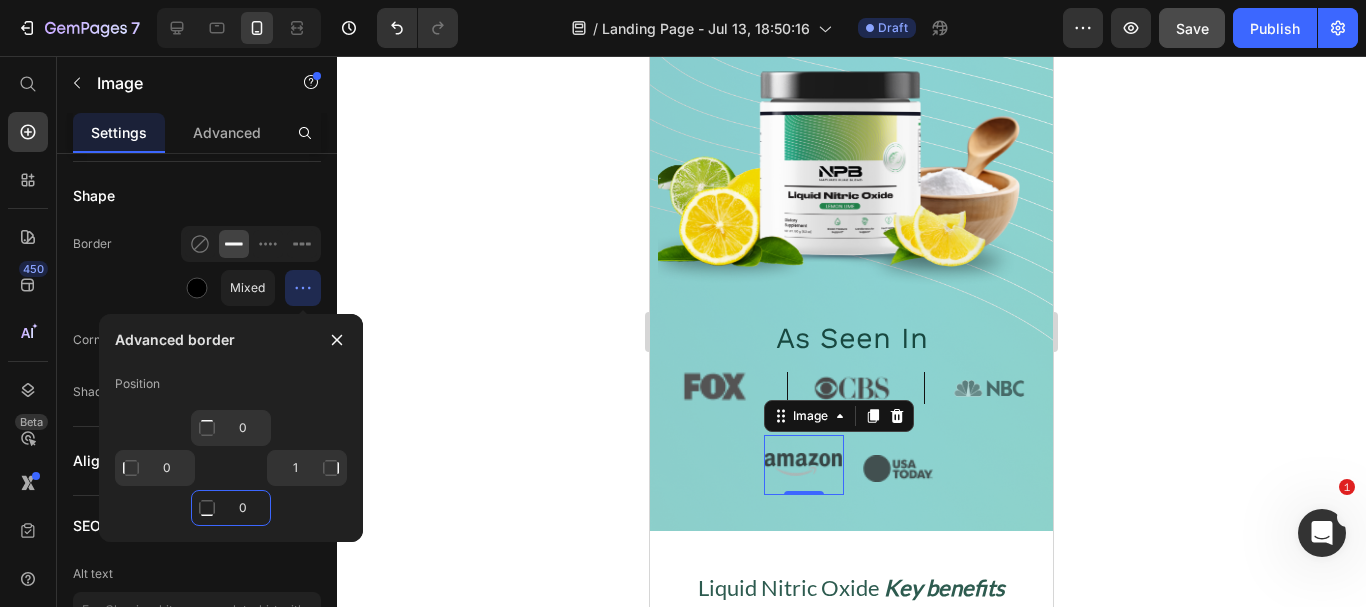 type on "1" 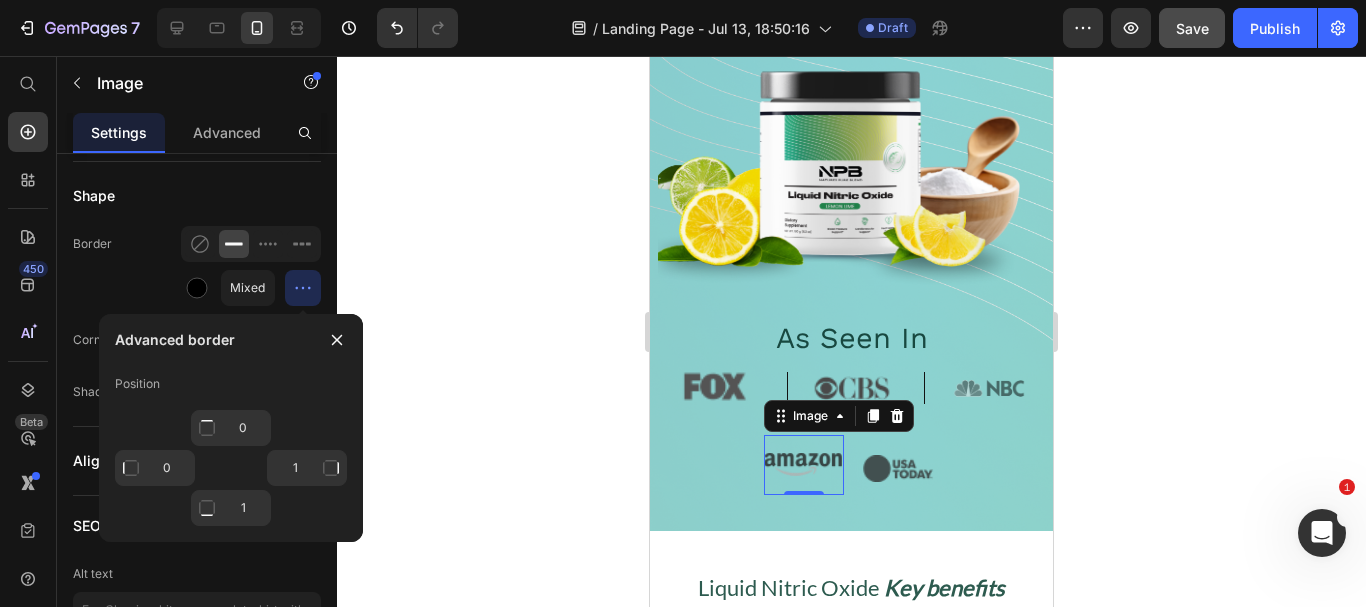 click 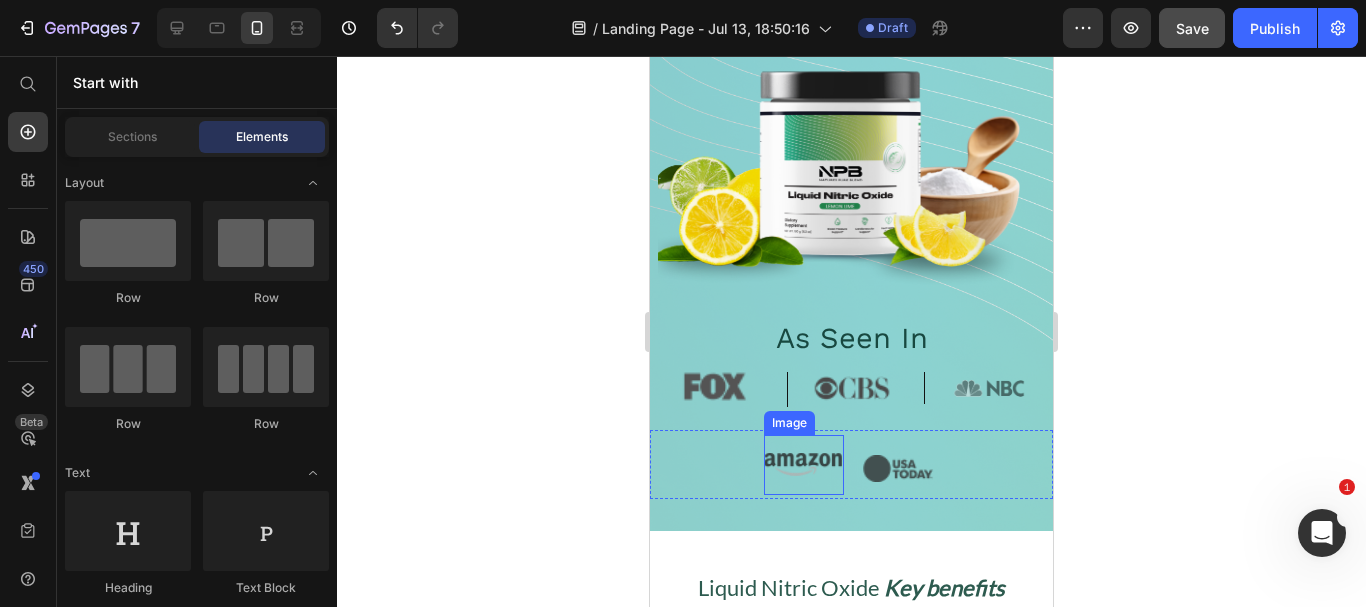 click at bounding box center [804, 465] 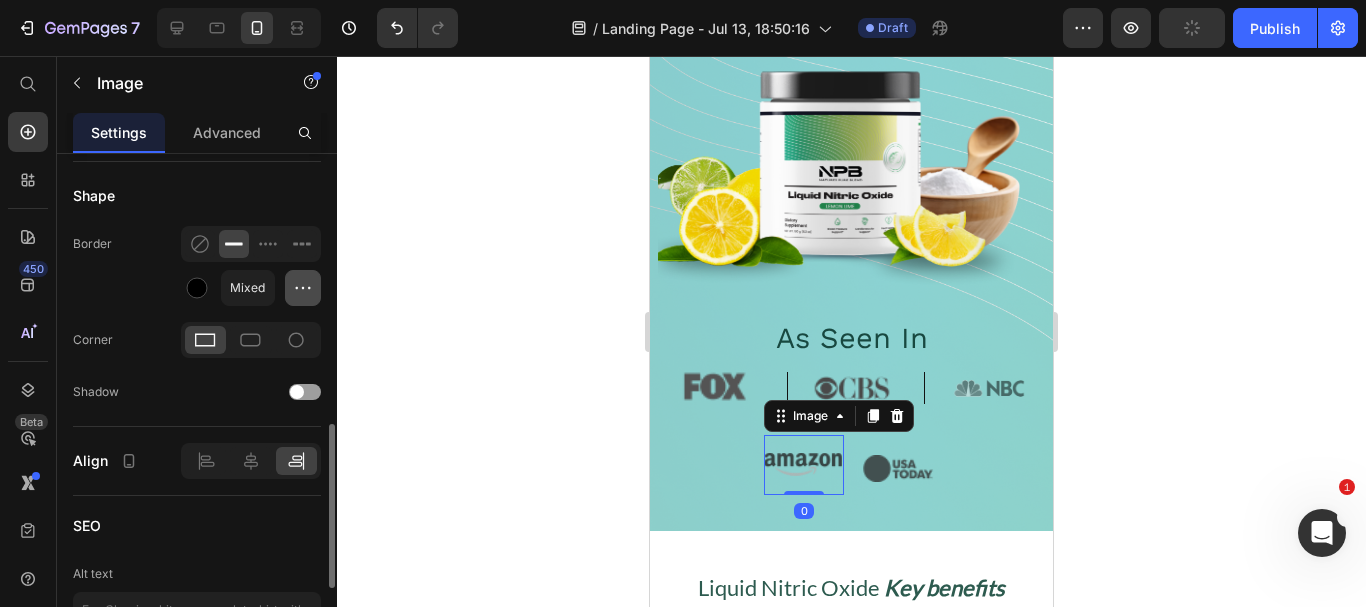 click 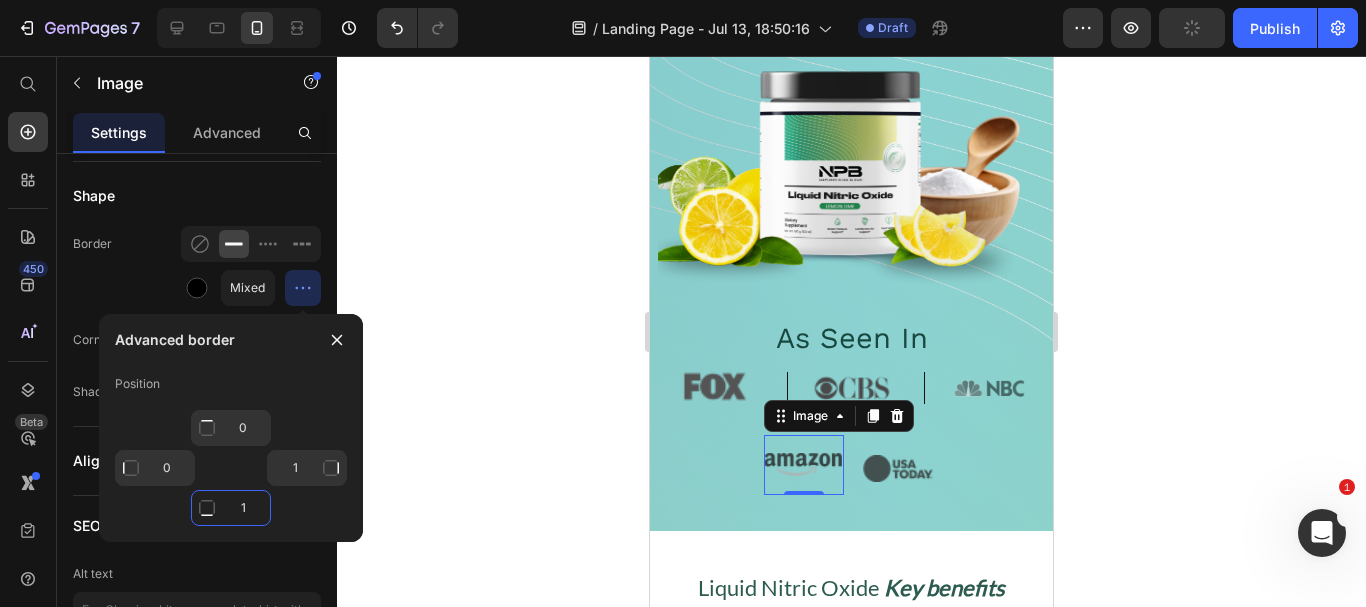 click on "1" 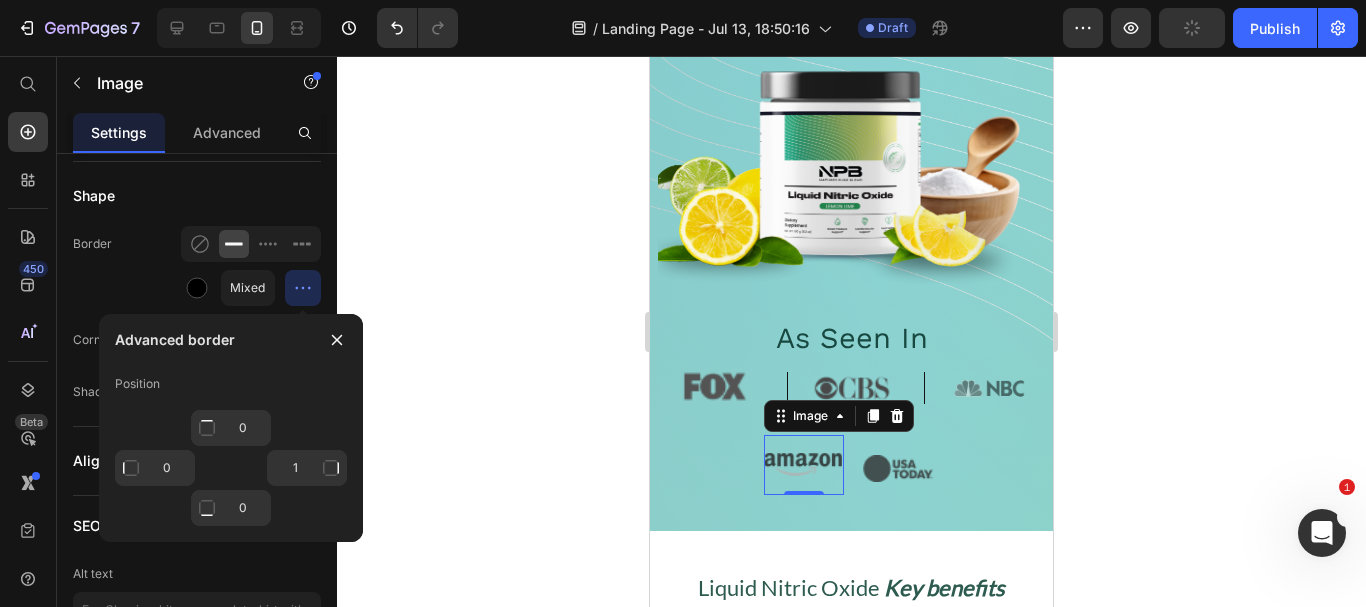 click 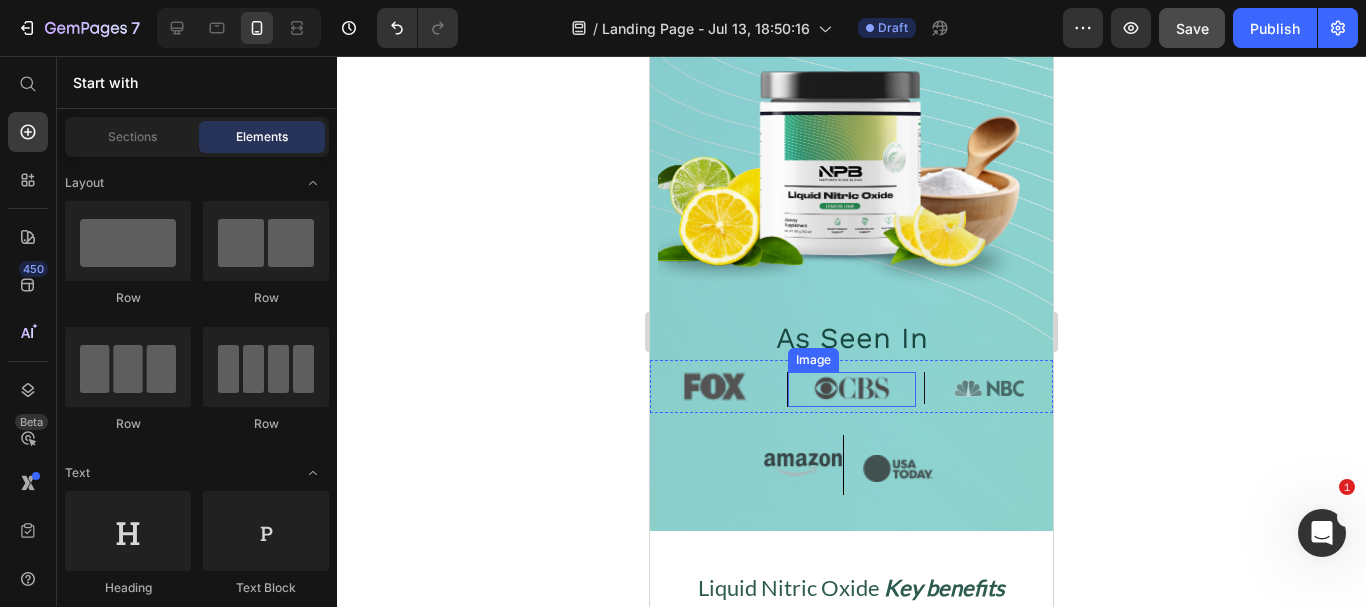 click at bounding box center [852, 389] 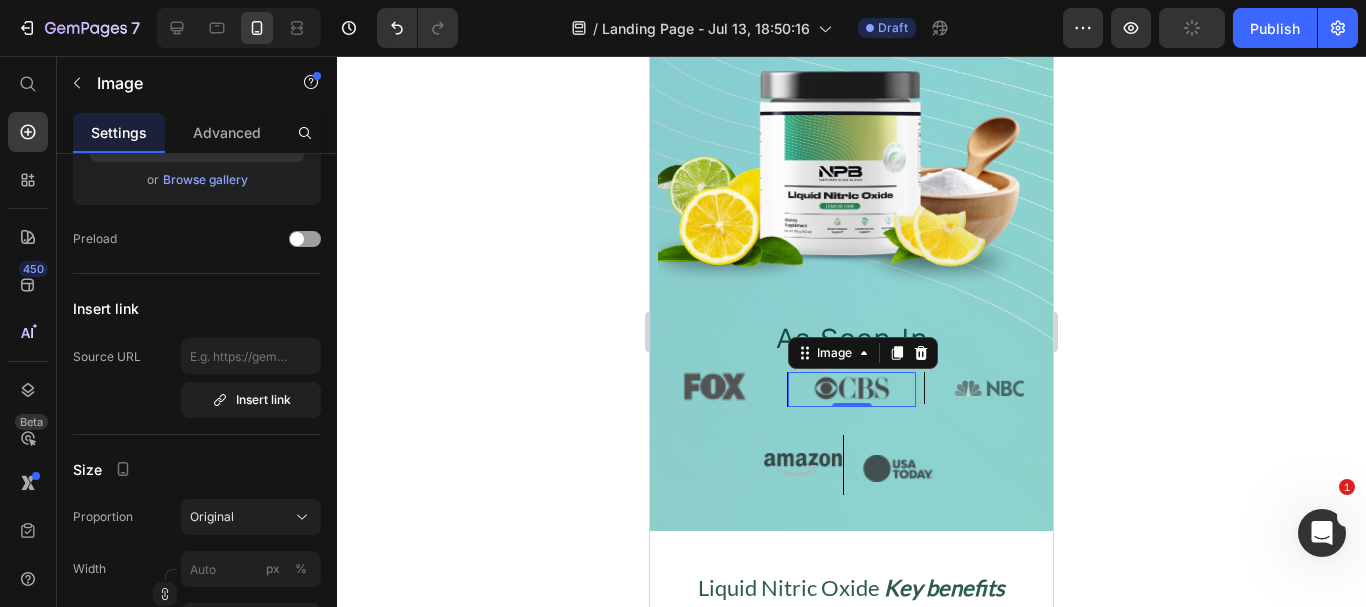 scroll, scrollTop: 0, scrollLeft: 0, axis: both 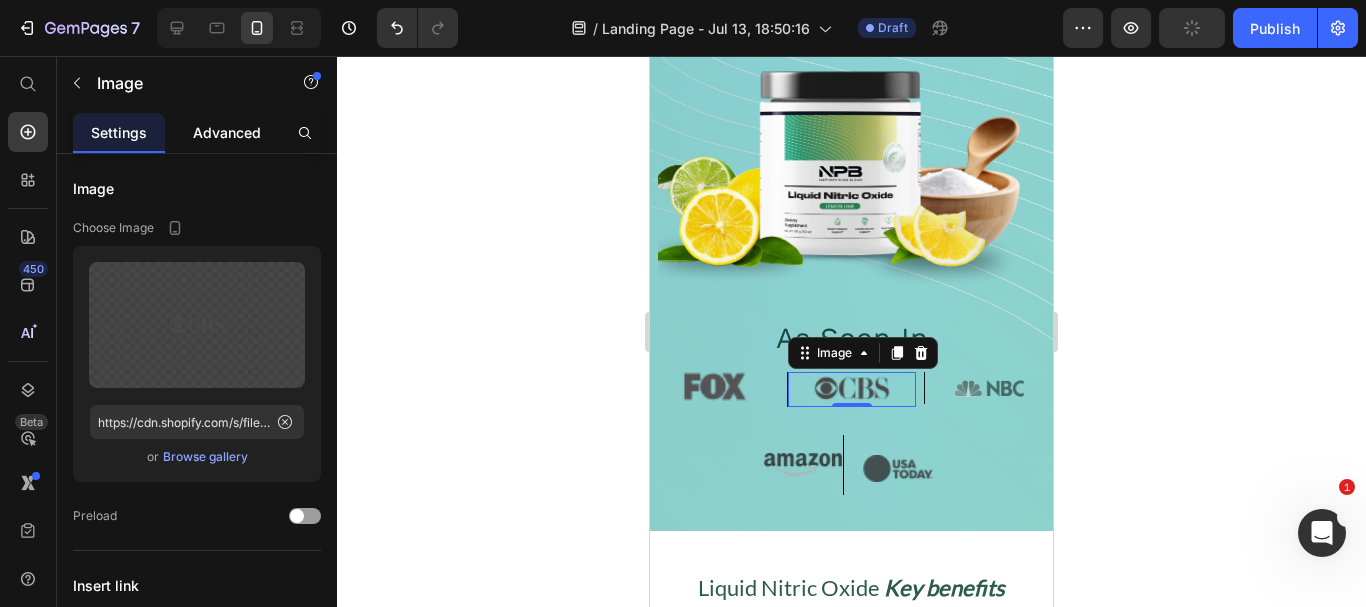 click on "Advanced" at bounding box center (227, 132) 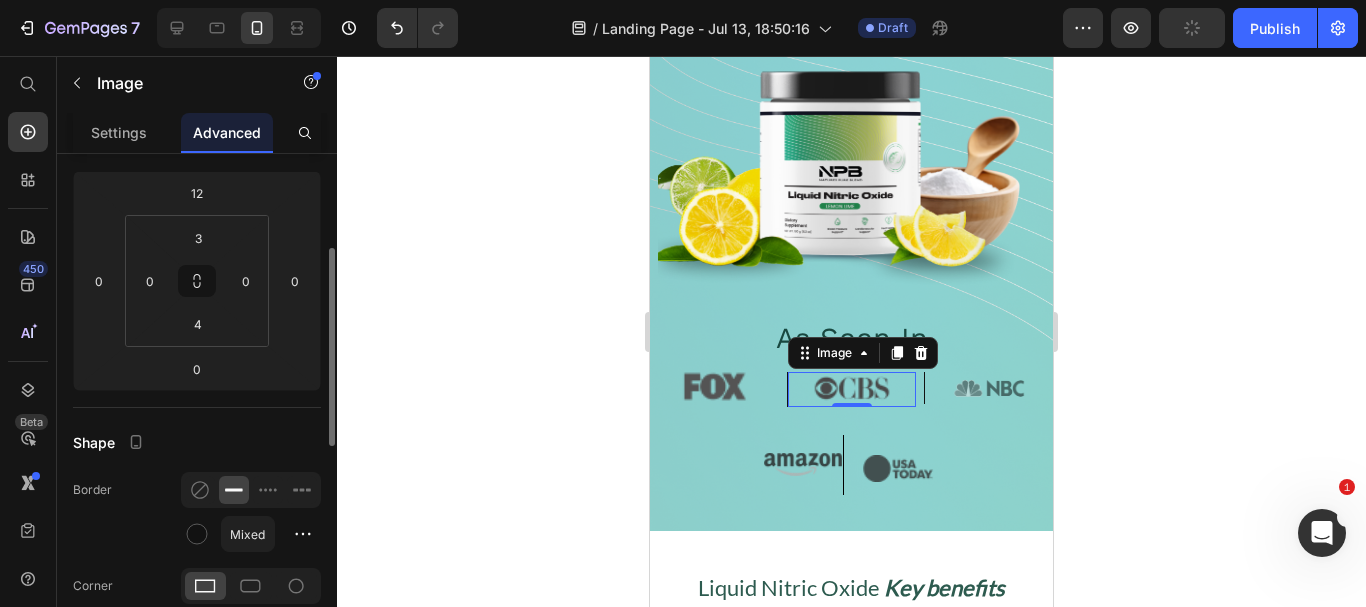 scroll, scrollTop: 220, scrollLeft: 0, axis: vertical 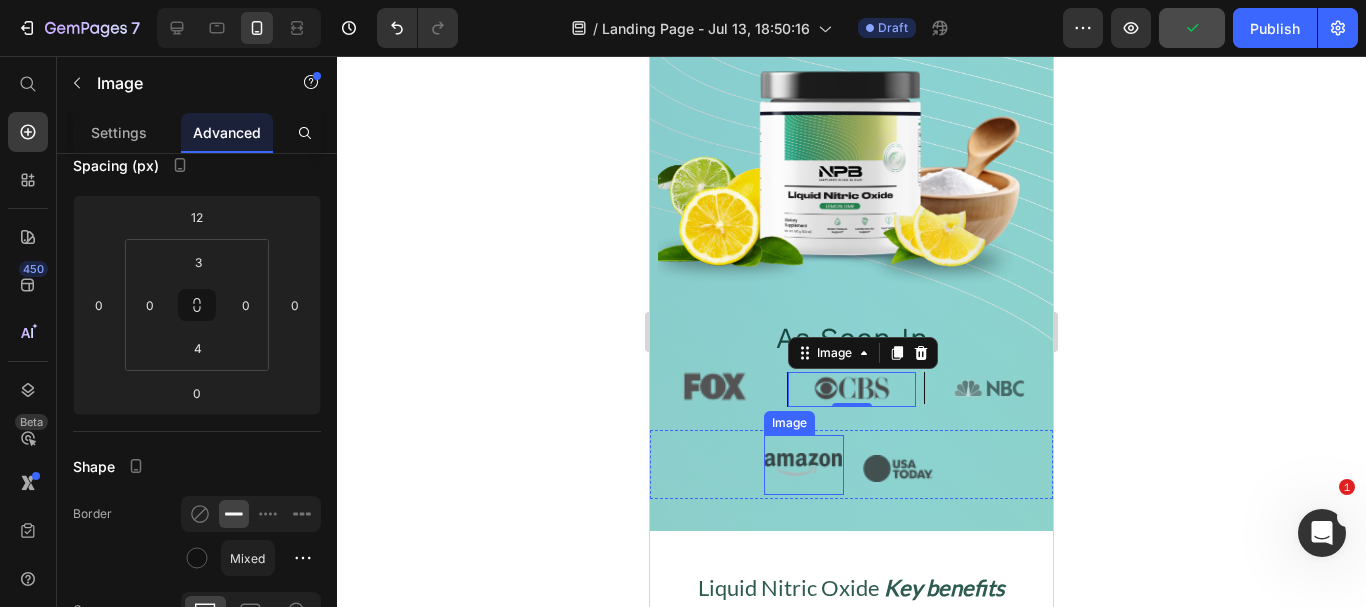 click at bounding box center (804, 465) 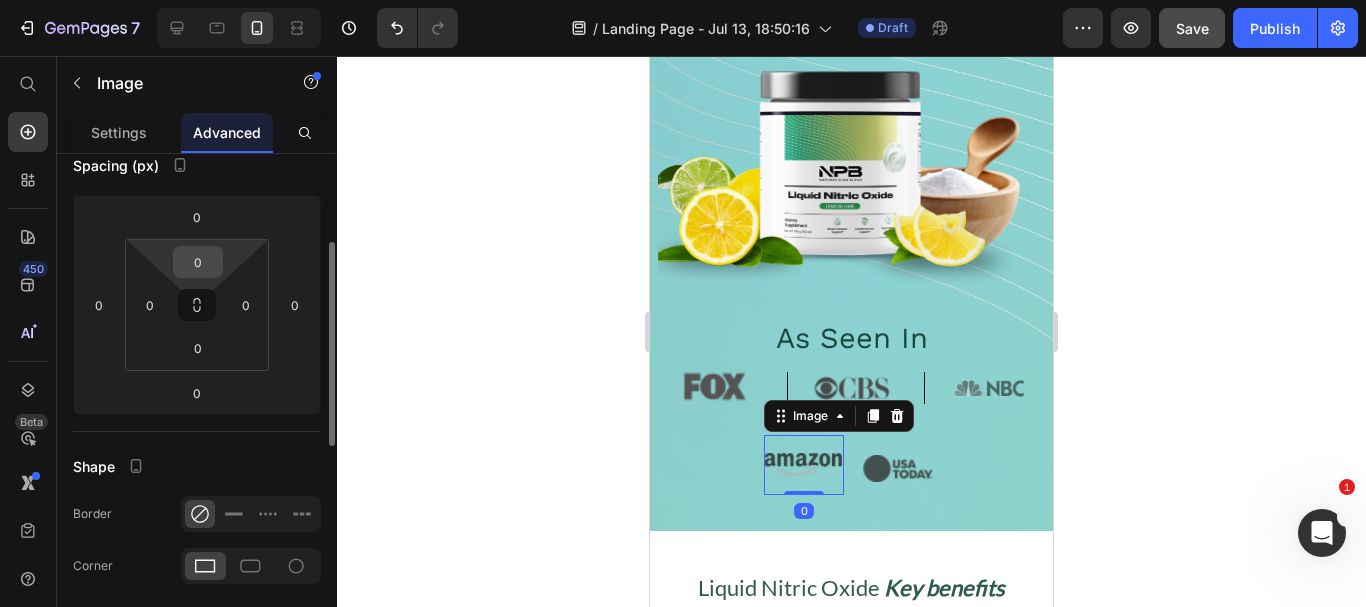 click on "0" at bounding box center [198, 262] 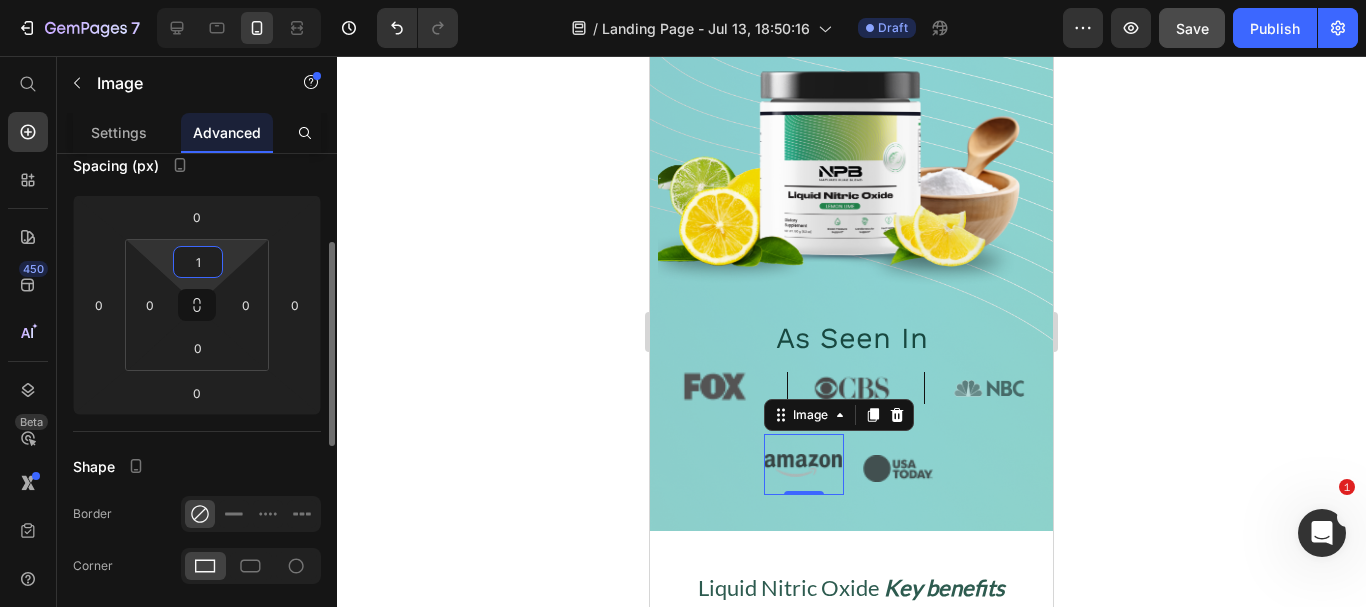 type on "0" 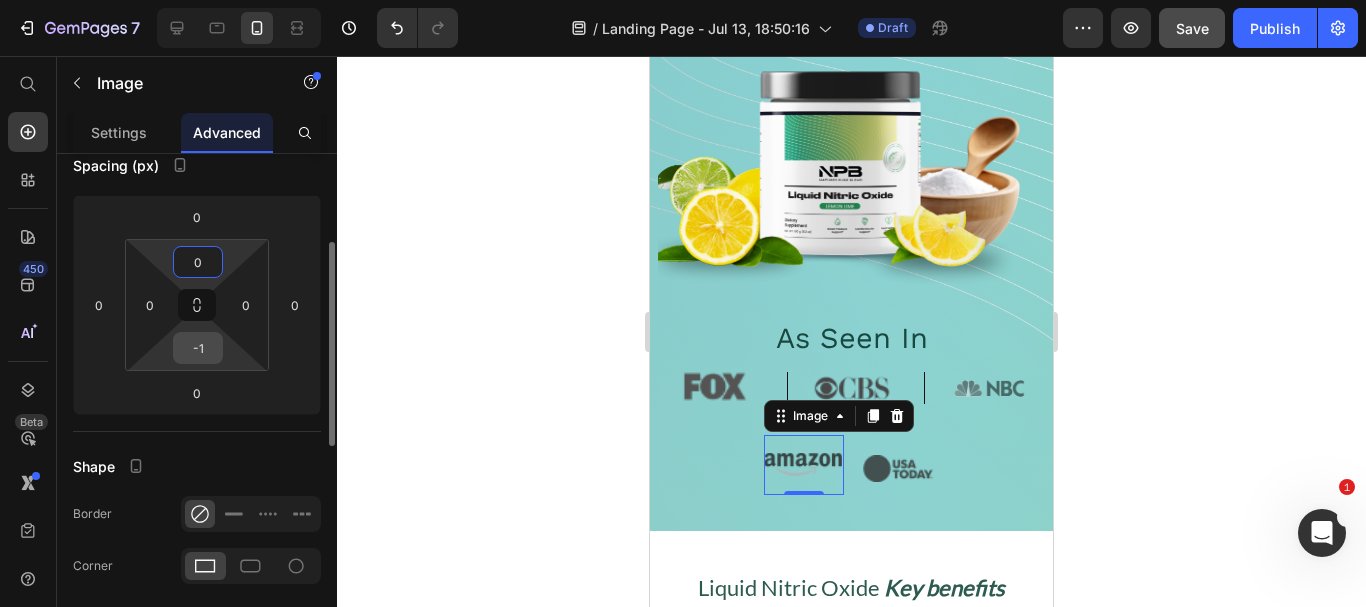 click on "-1" at bounding box center (198, 348) 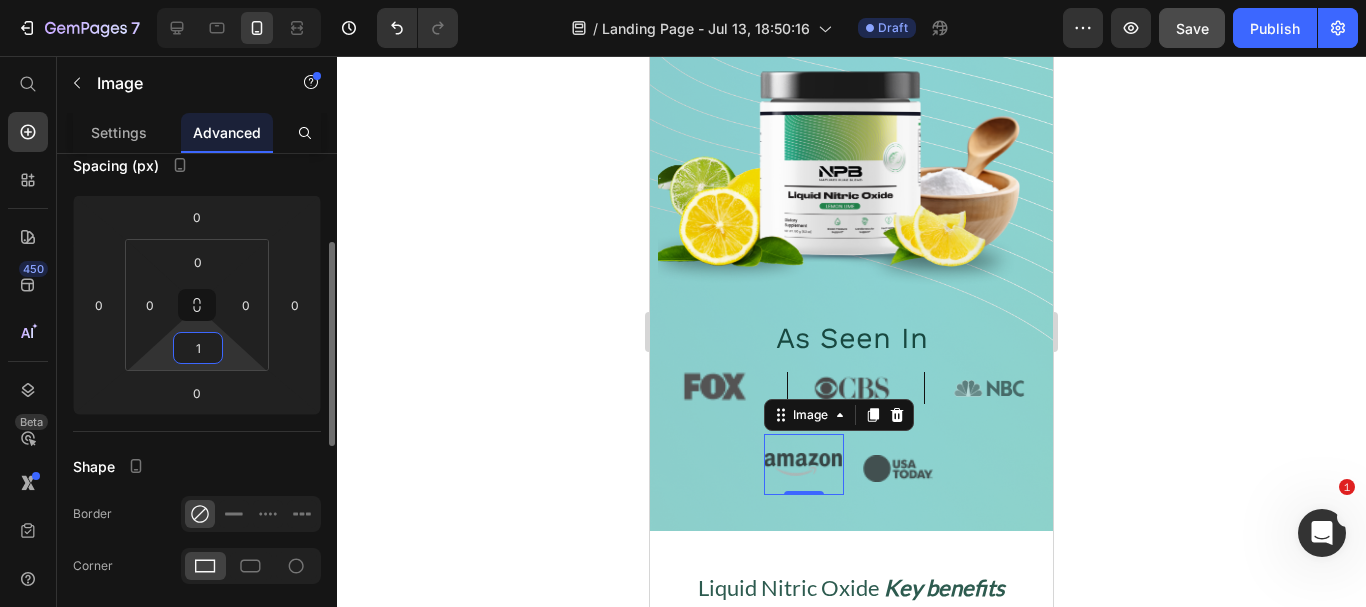 type on "0" 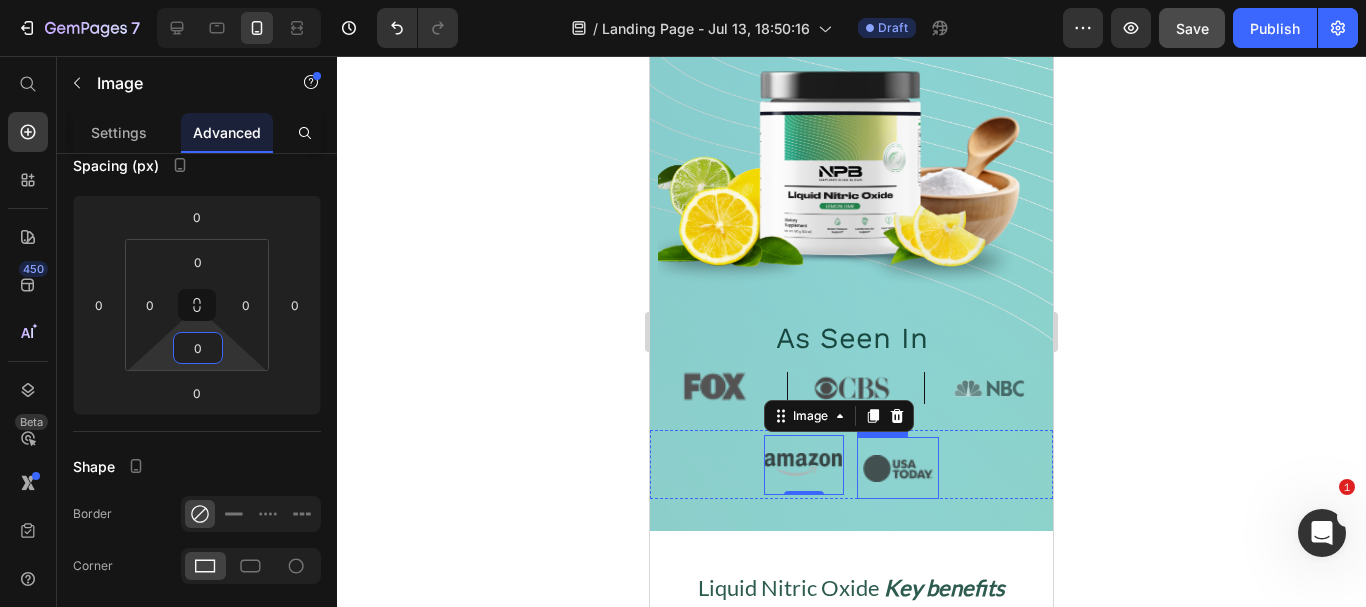 click at bounding box center (898, 468) 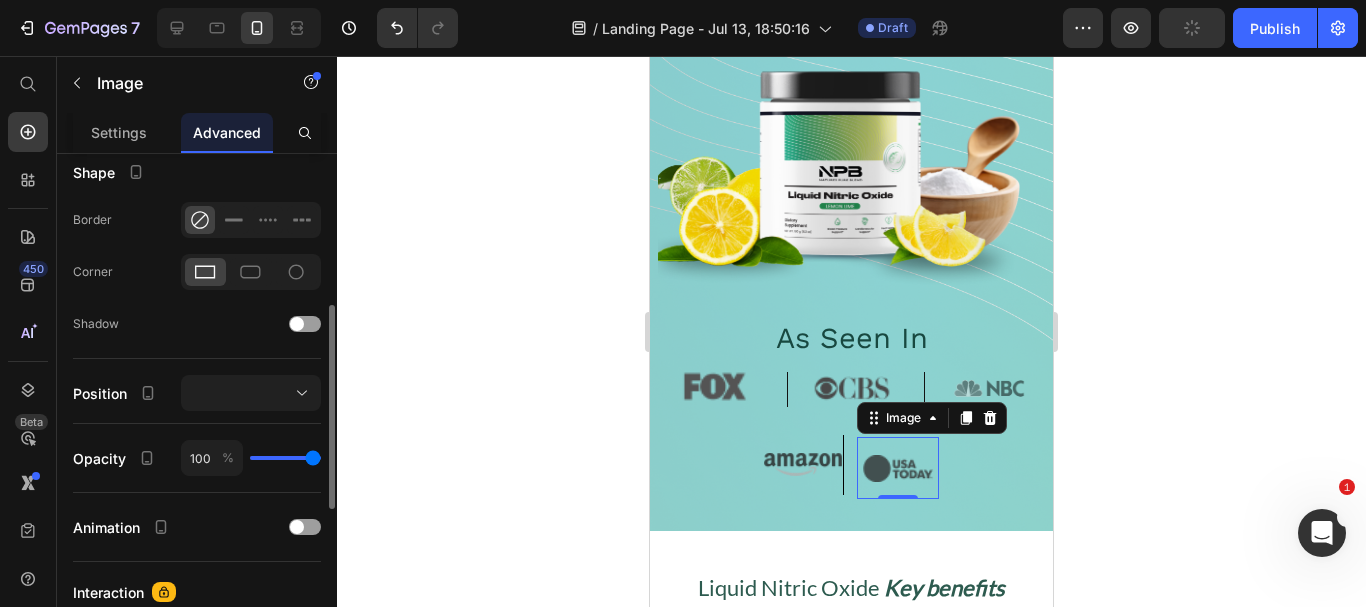scroll, scrollTop: 474, scrollLeft: 0, axis: vertical 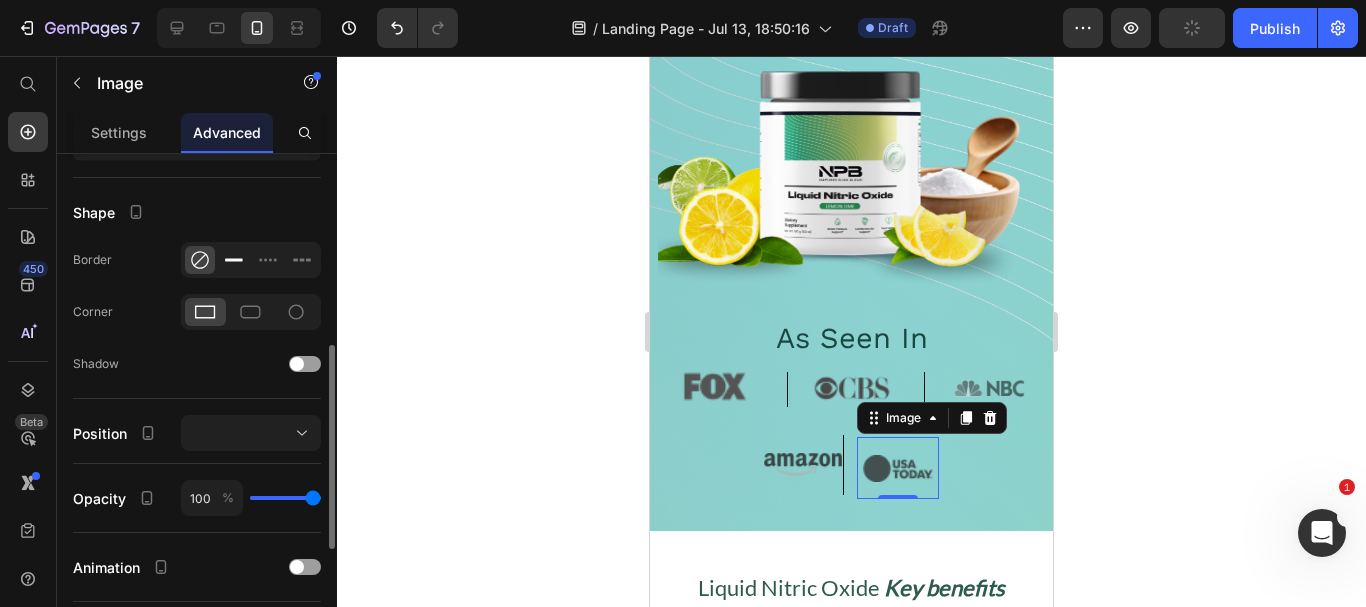 click 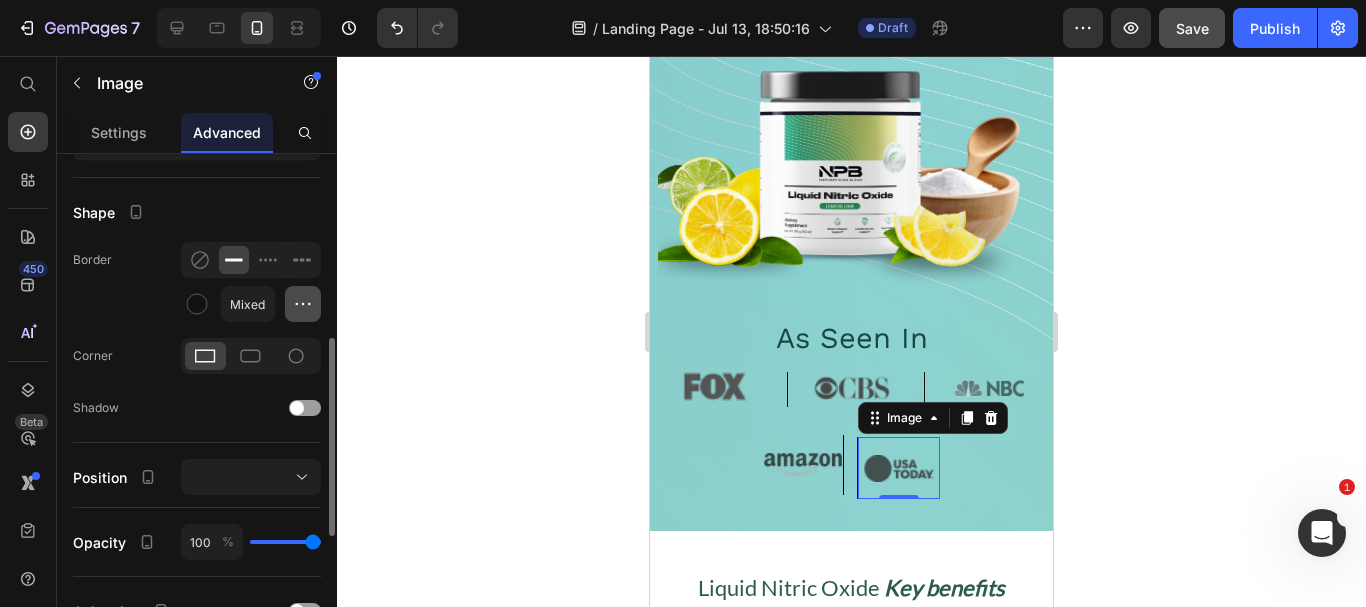 click 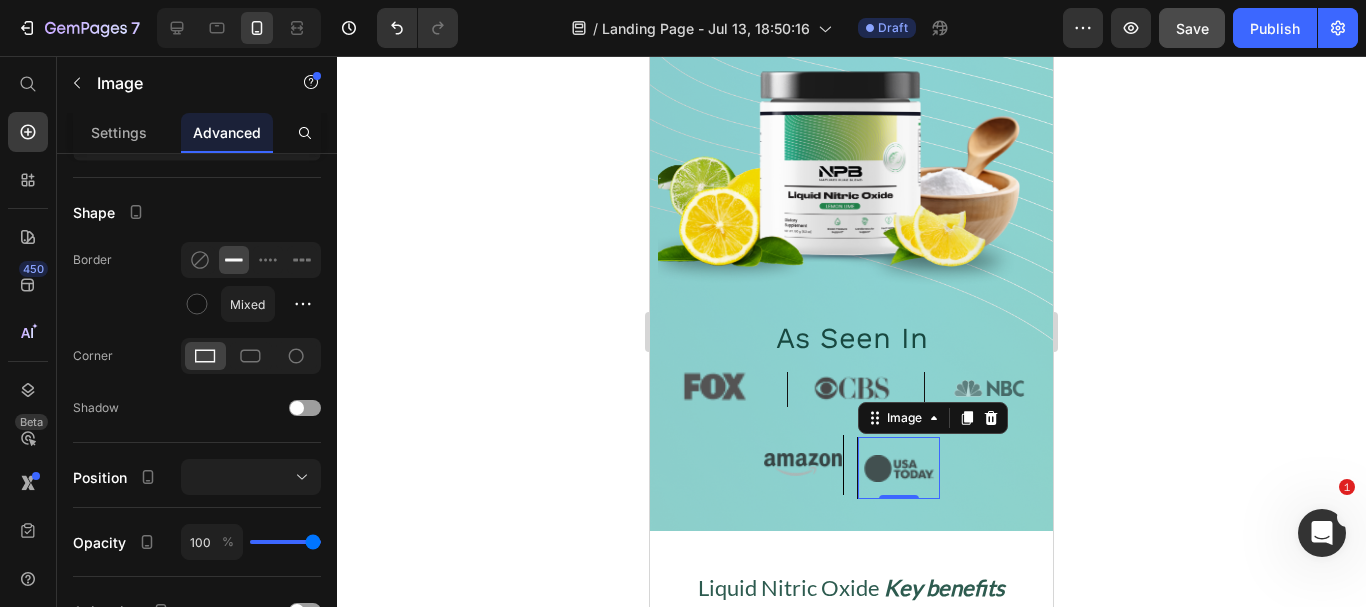 click 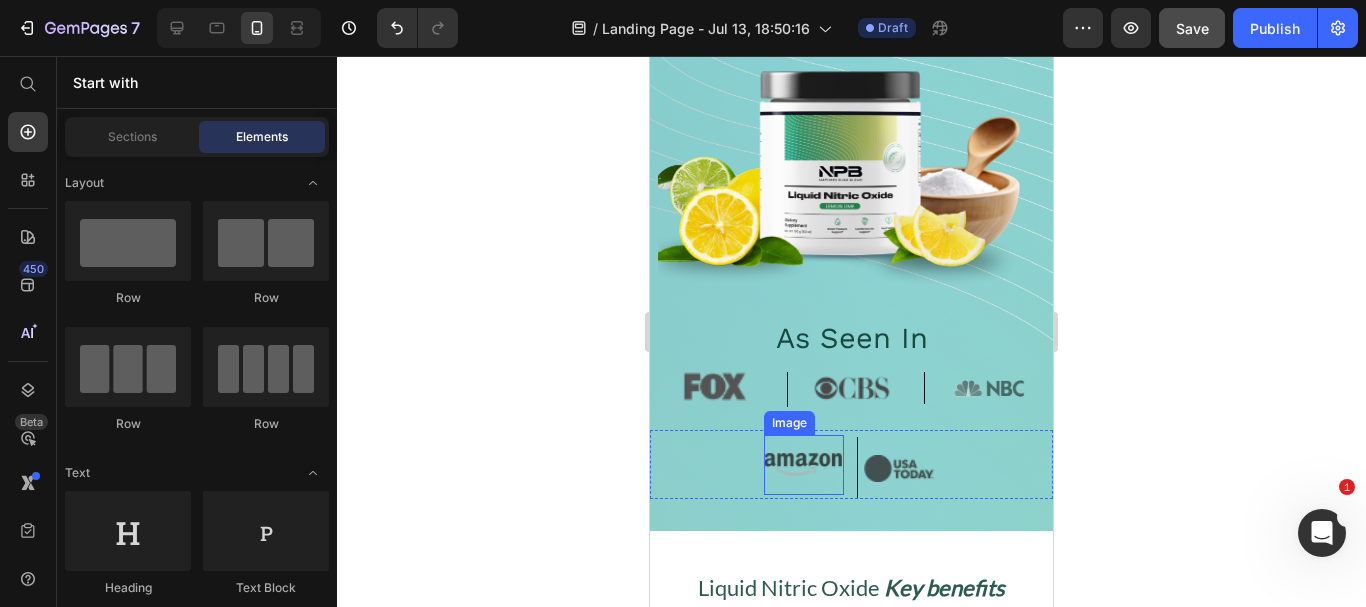 click at bounding box center (804, 465) 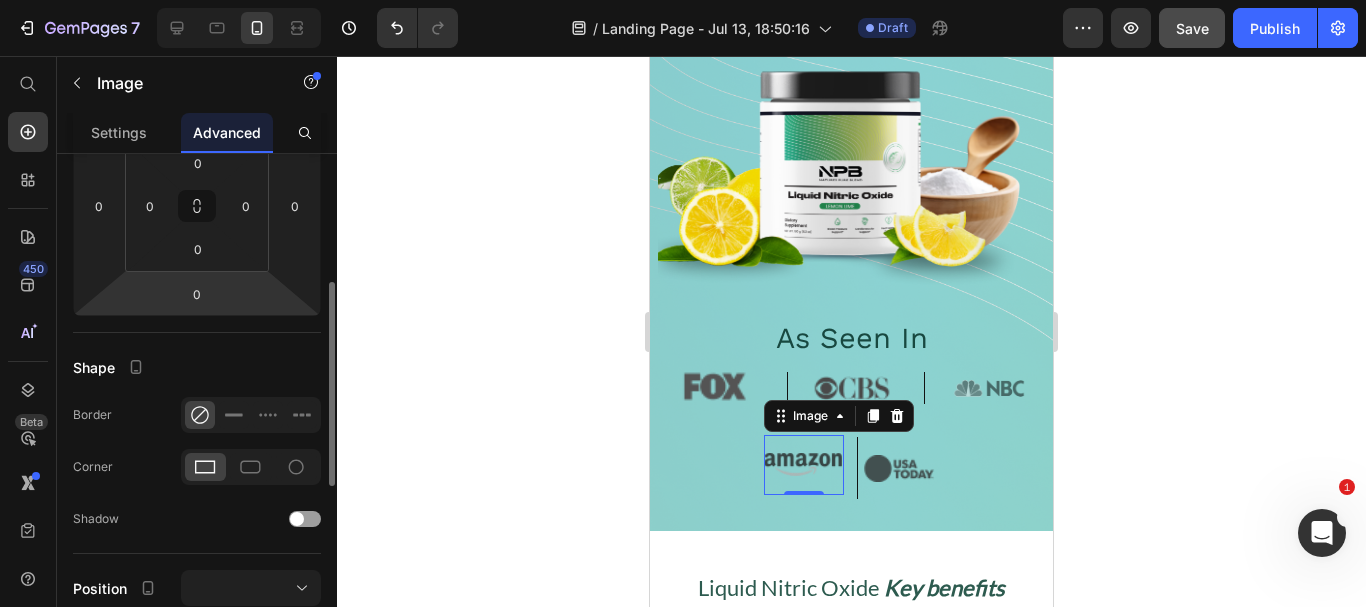scroll, scrollTop: 311, scrollLeft: 0, axis: vertical 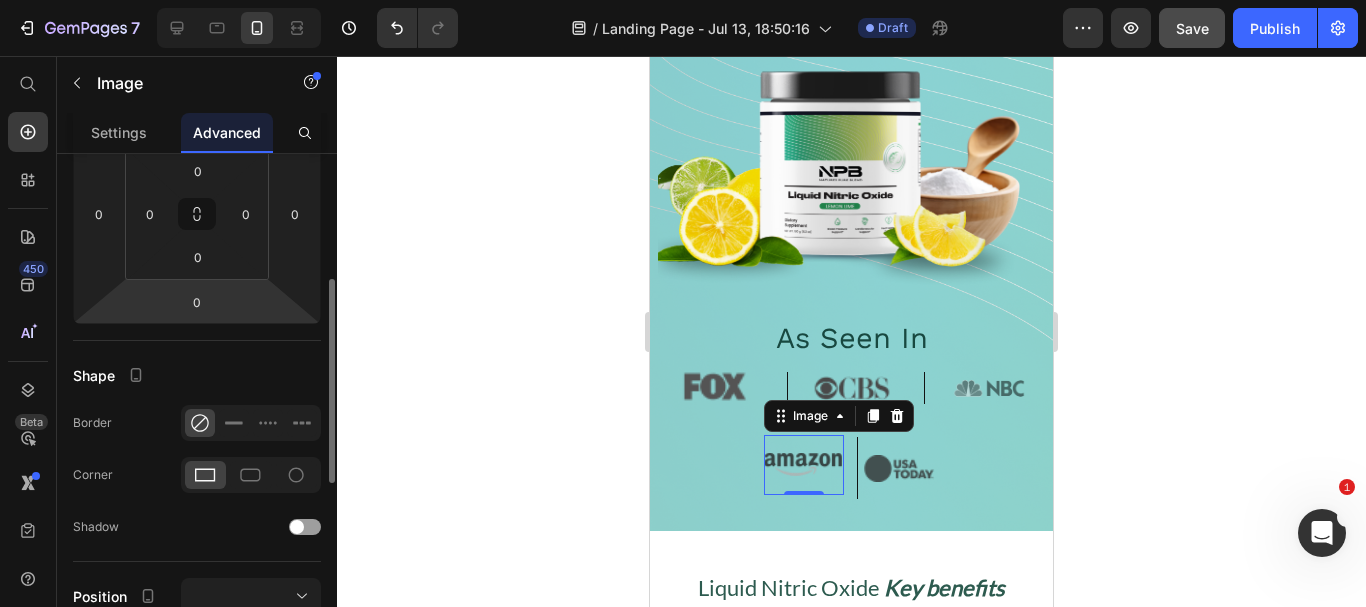 click 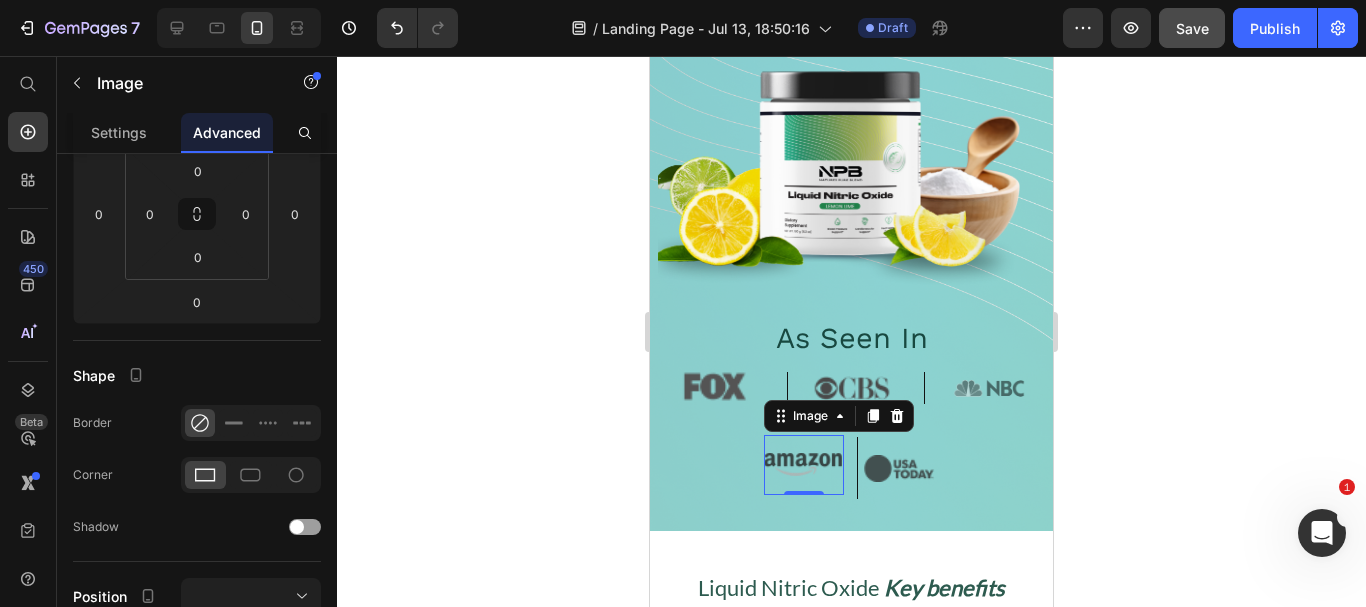 click at bounding box center [804, 465] 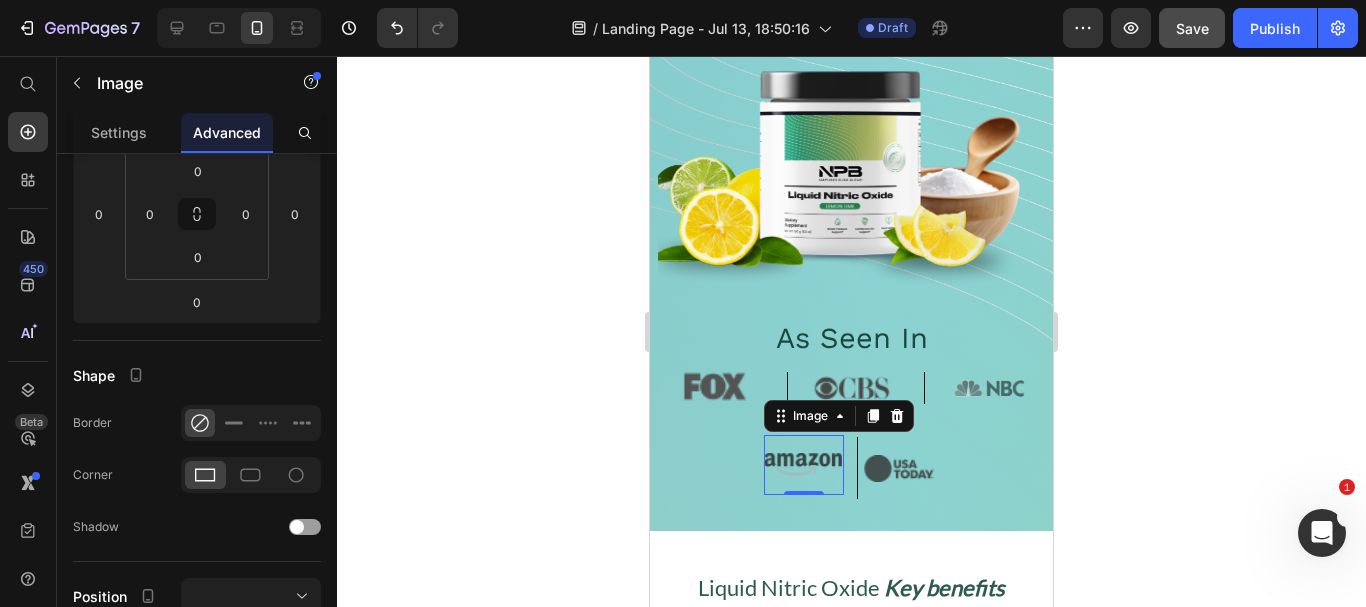 click 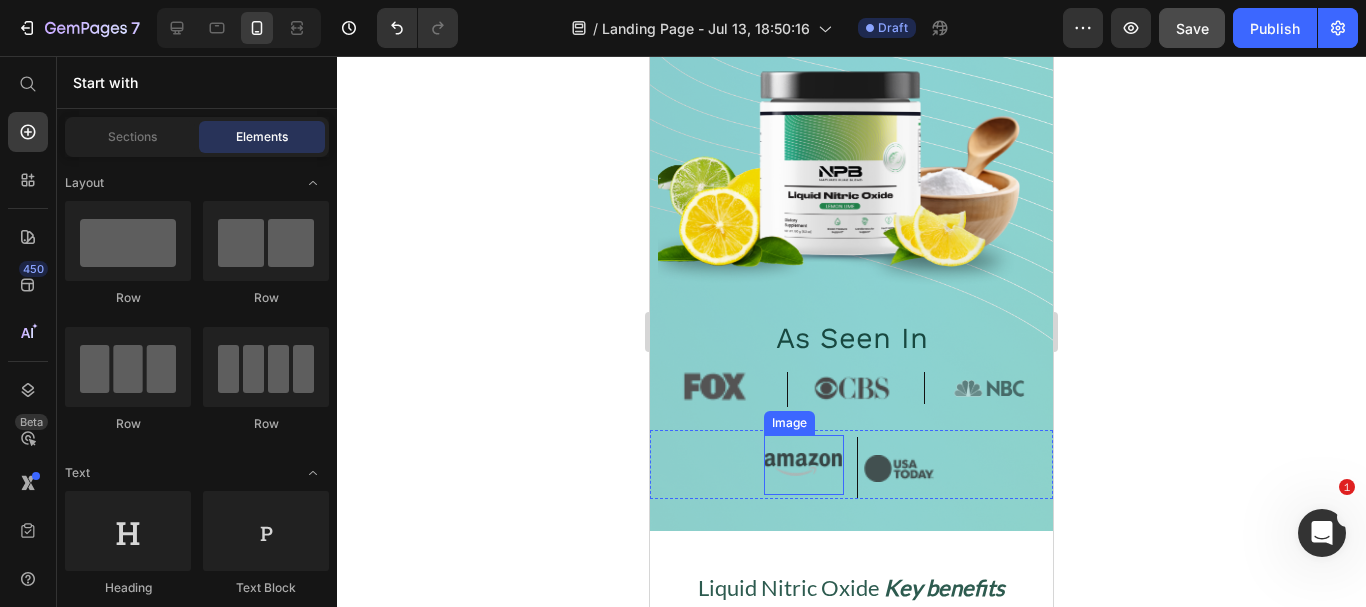 click at bounding box center [804, 465] 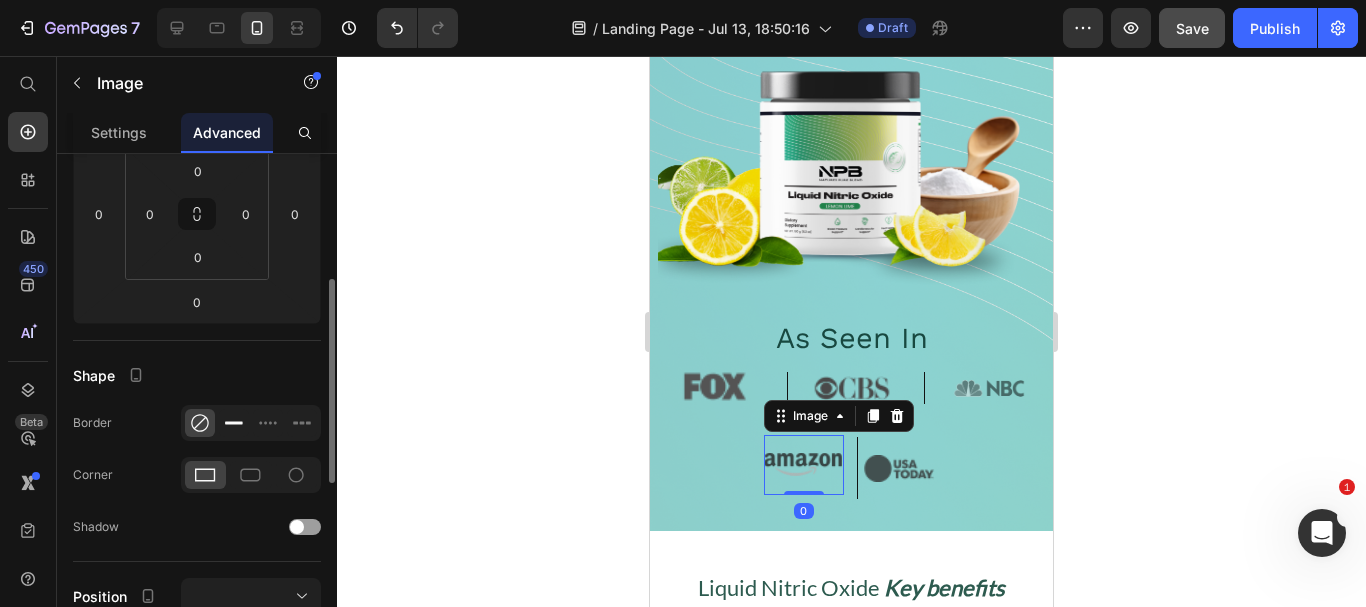 scroll, scrollTop: 0, scrollLeft: 0, axis: both 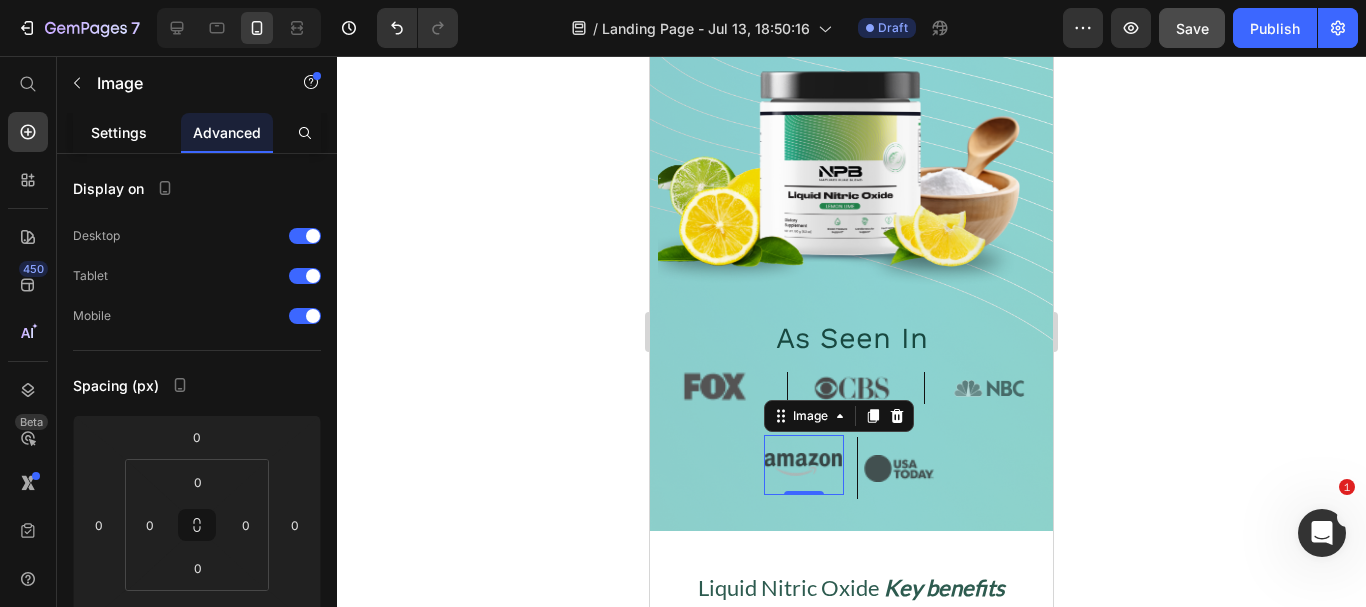 click on "Settings" 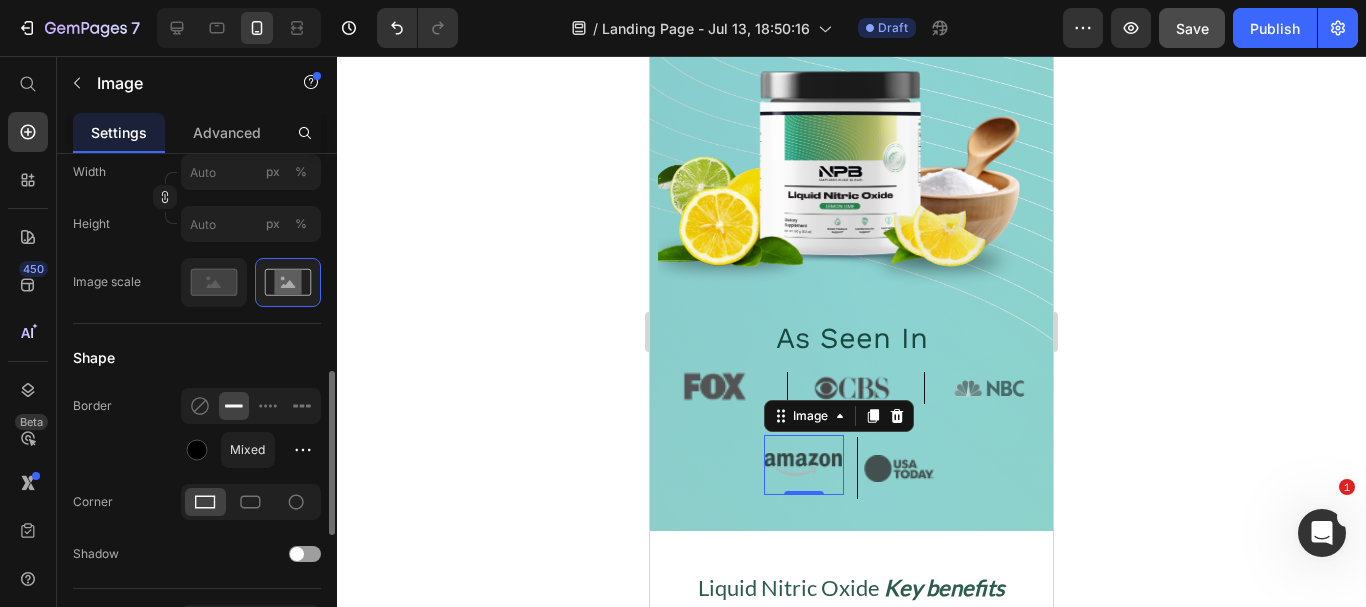 scroll, scrollTop: 666, scrollLeft: 0, axis: vertical 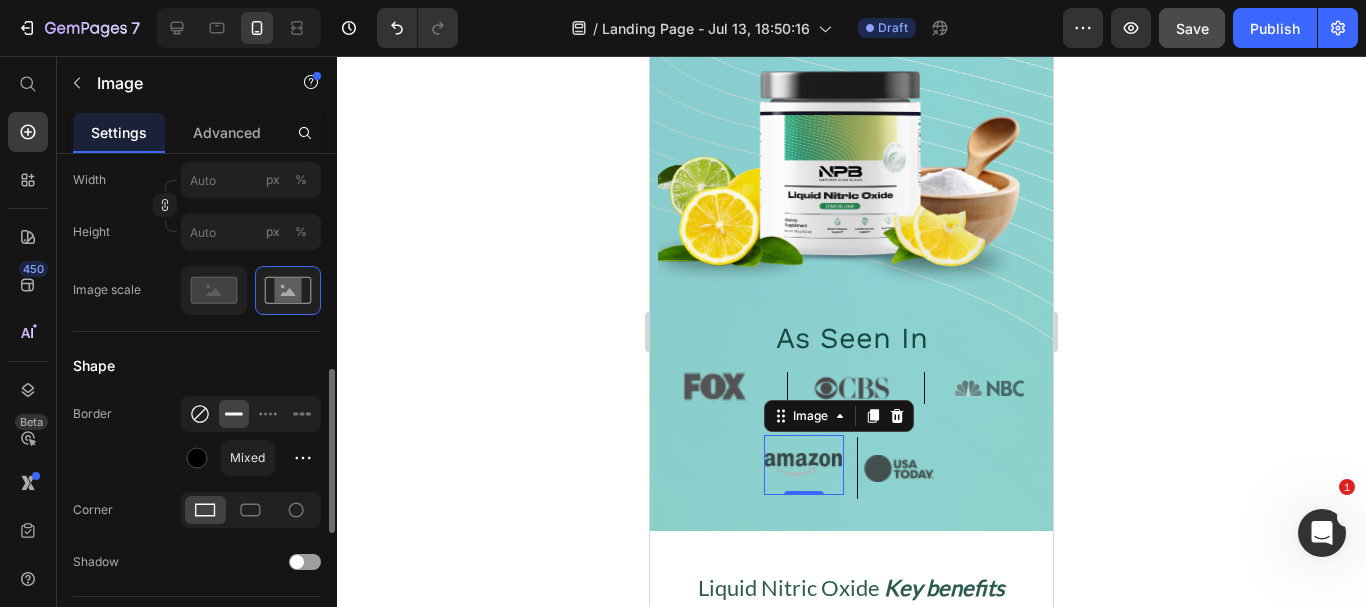 click 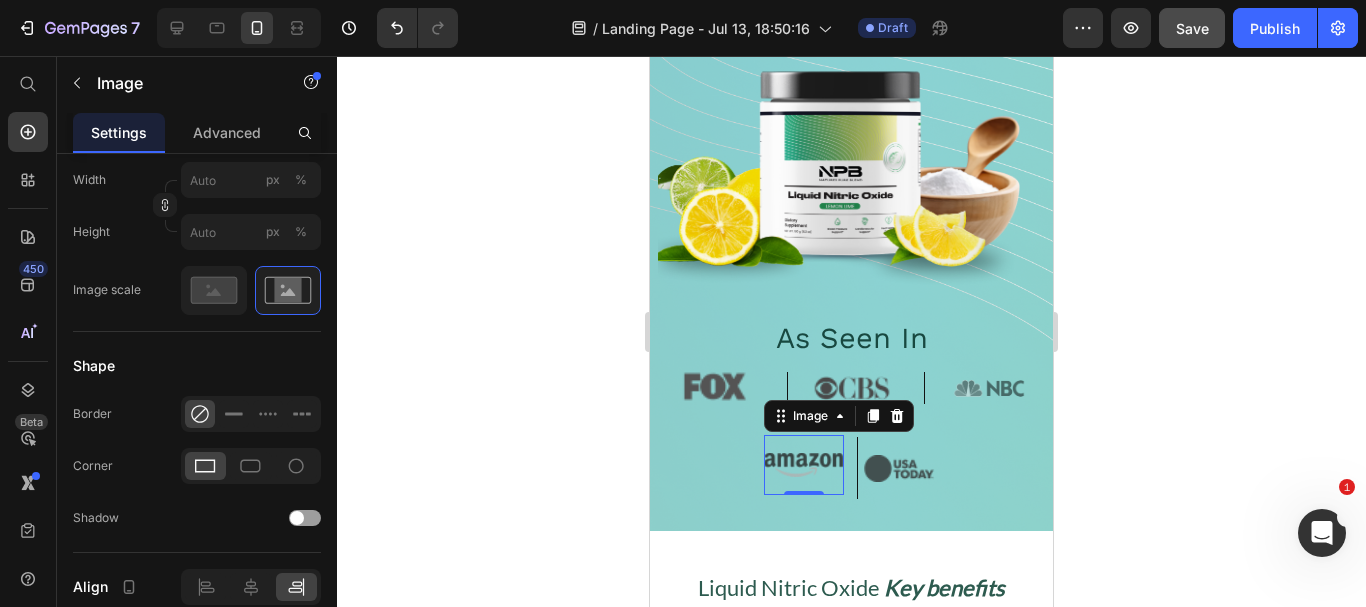 scroll, scrollTop: 0, scrollLeft: 0, axis: both 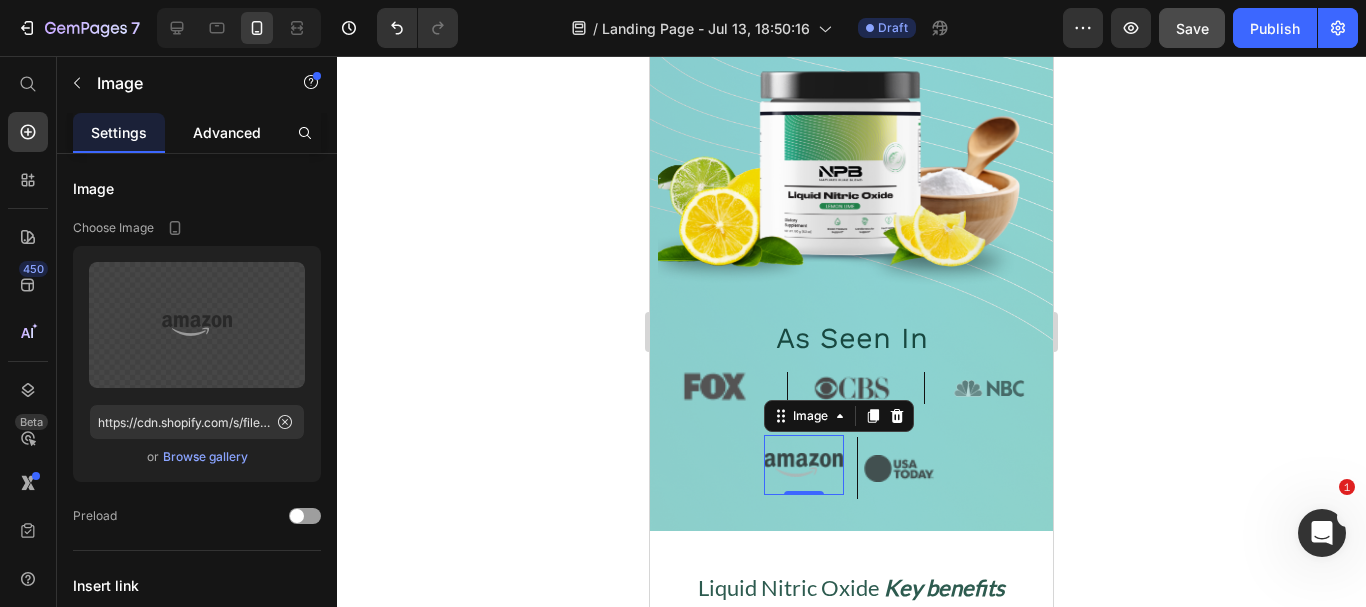 click on "Advanced" at bounding box center (227, 132) 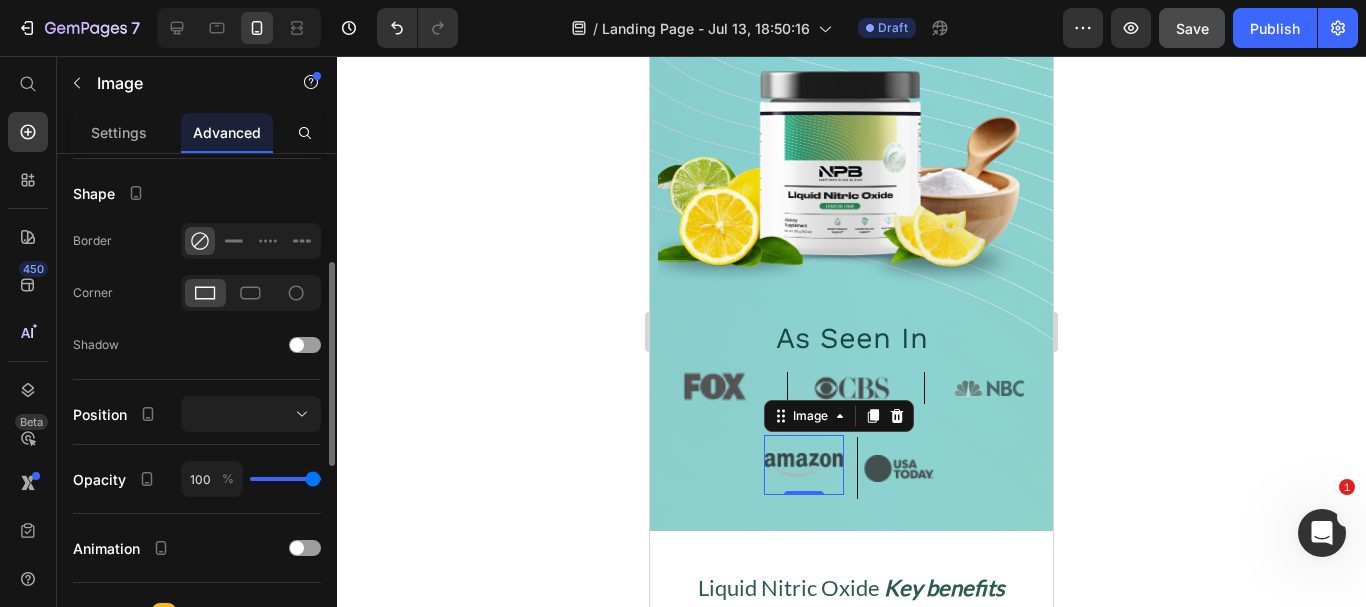 scroll, scrollTop: 421, scrollLeft: 0, axis: vertical 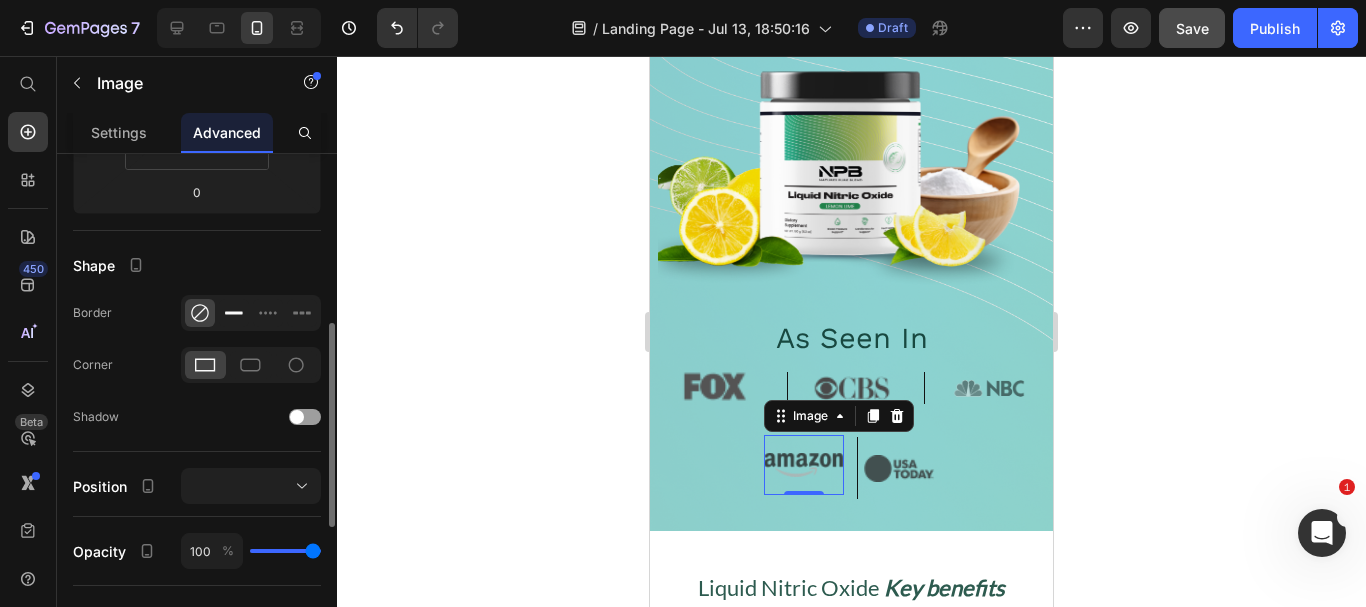 click 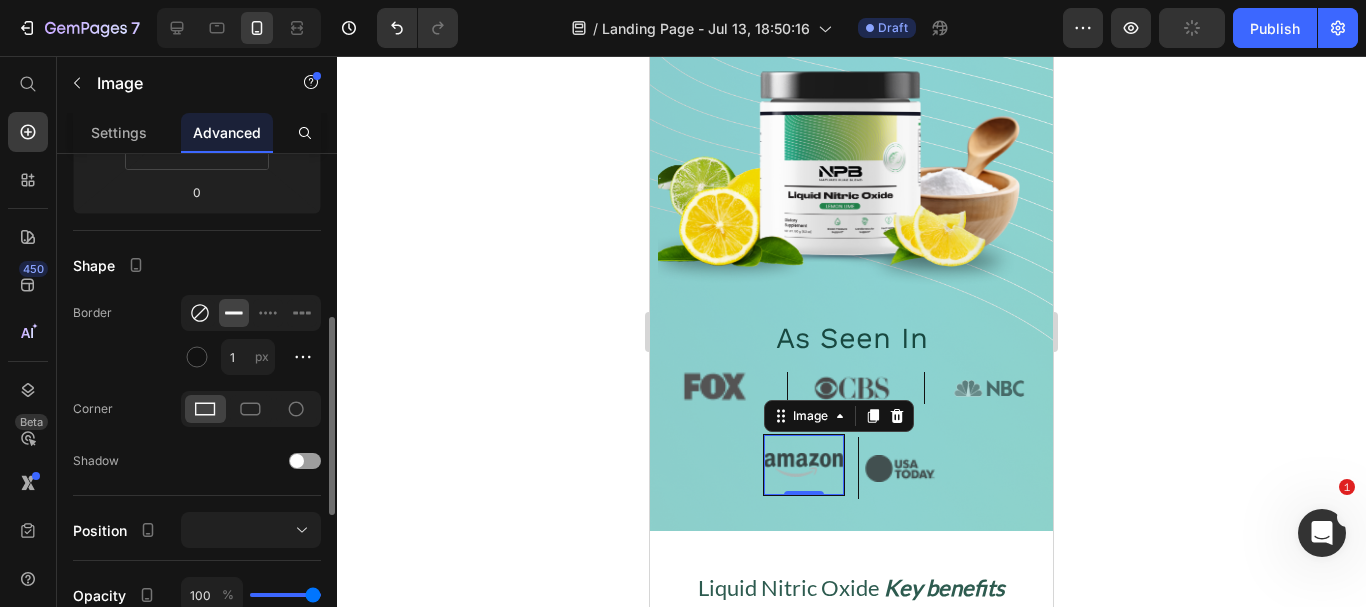 click 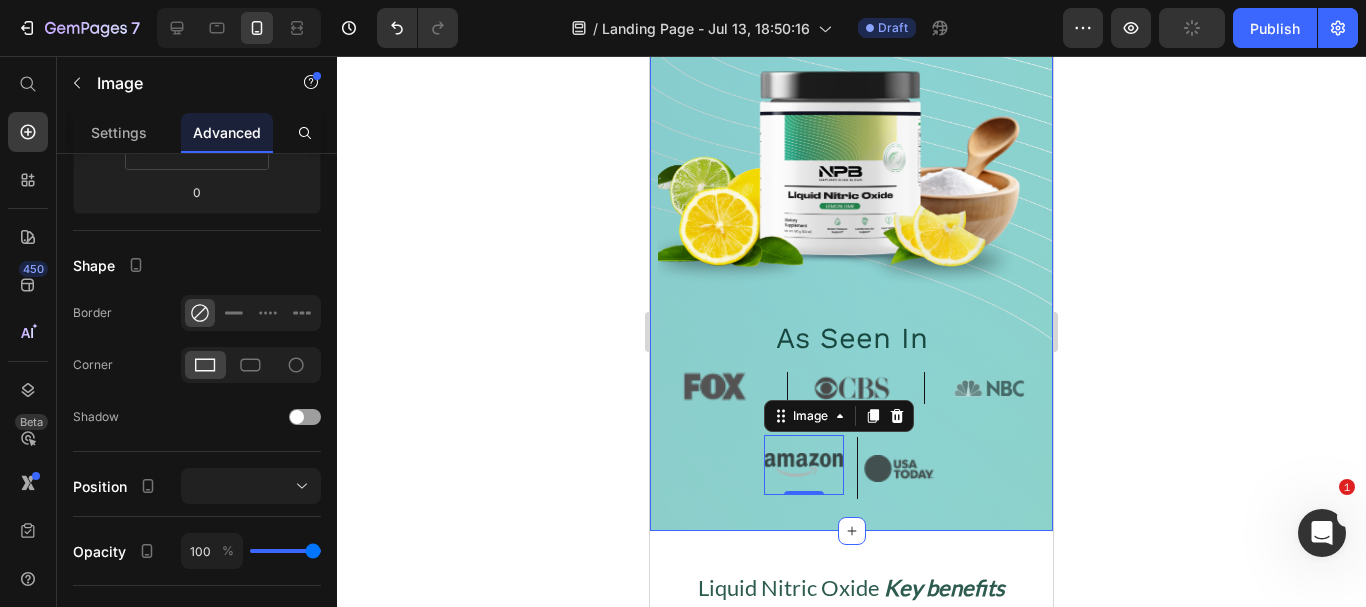 click on "Image Image
Drop element here Row Row Row
4.7 Stars Heading
Icon Row Improve Circulation & Support Normal Blood Pressure With Liquid Nitric Oxide Heading Help Restore Your Blood Flow Naturally Text Block Shop Now! Button                Title Line Image As Seen In Heading Image Image Image Row Row                Title Line Row Image   0 Image Row Image Image Image Image Image Row                Title Line Section 1" at bounding box center [851, 38] 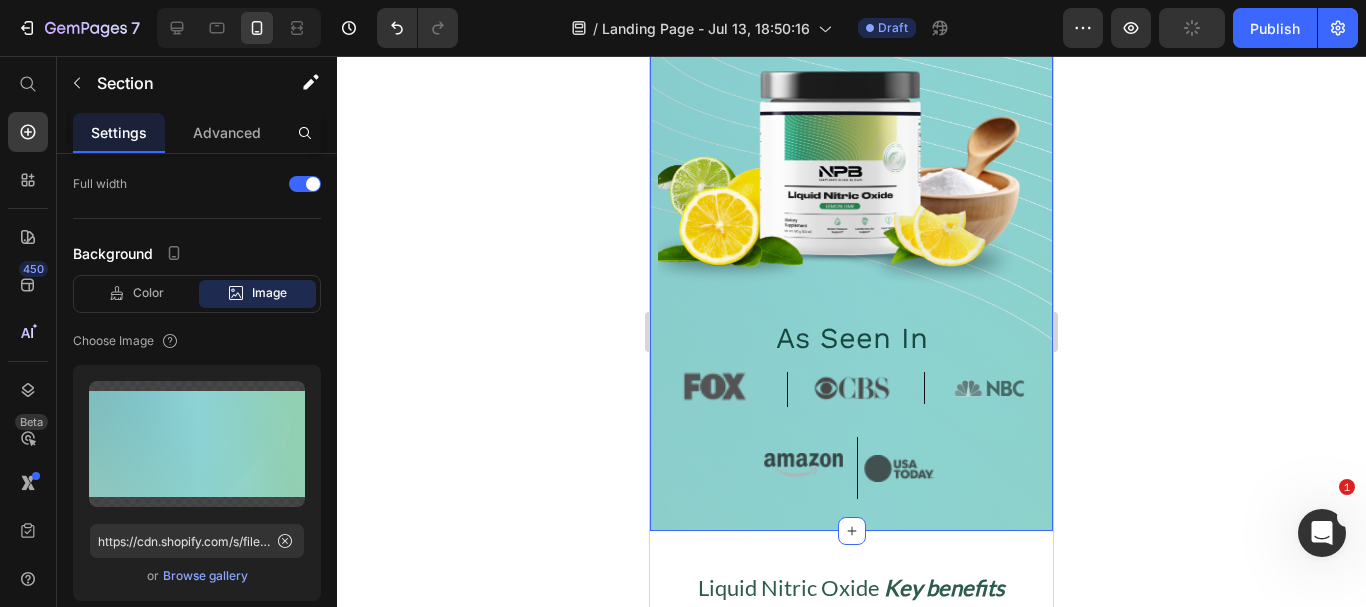 scroll, scrollTop: 0, scrollLeft: 0, axis: both 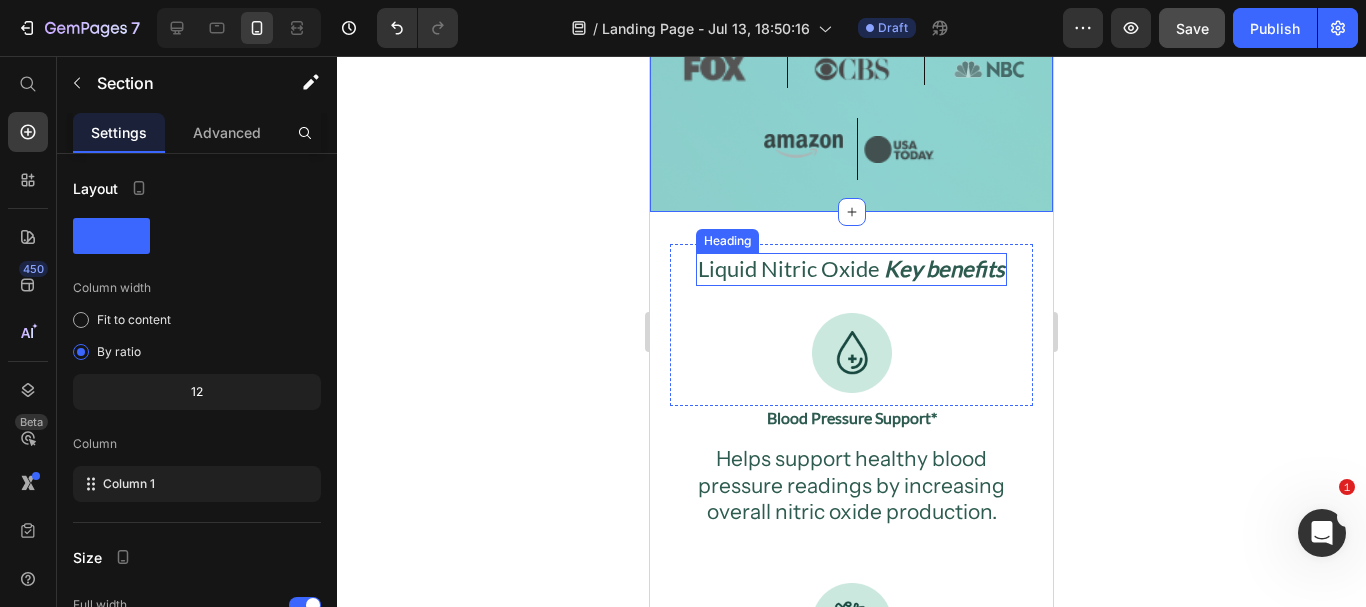 click on "Key benefits" at bounding box center [944, 268] 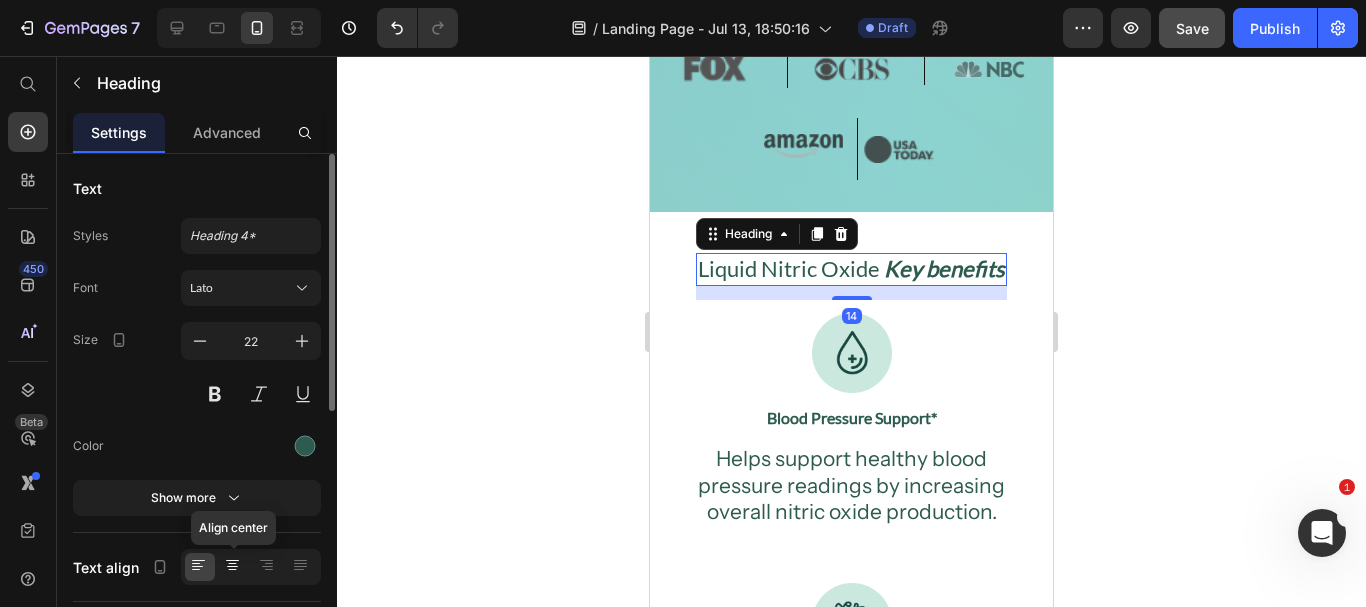 click 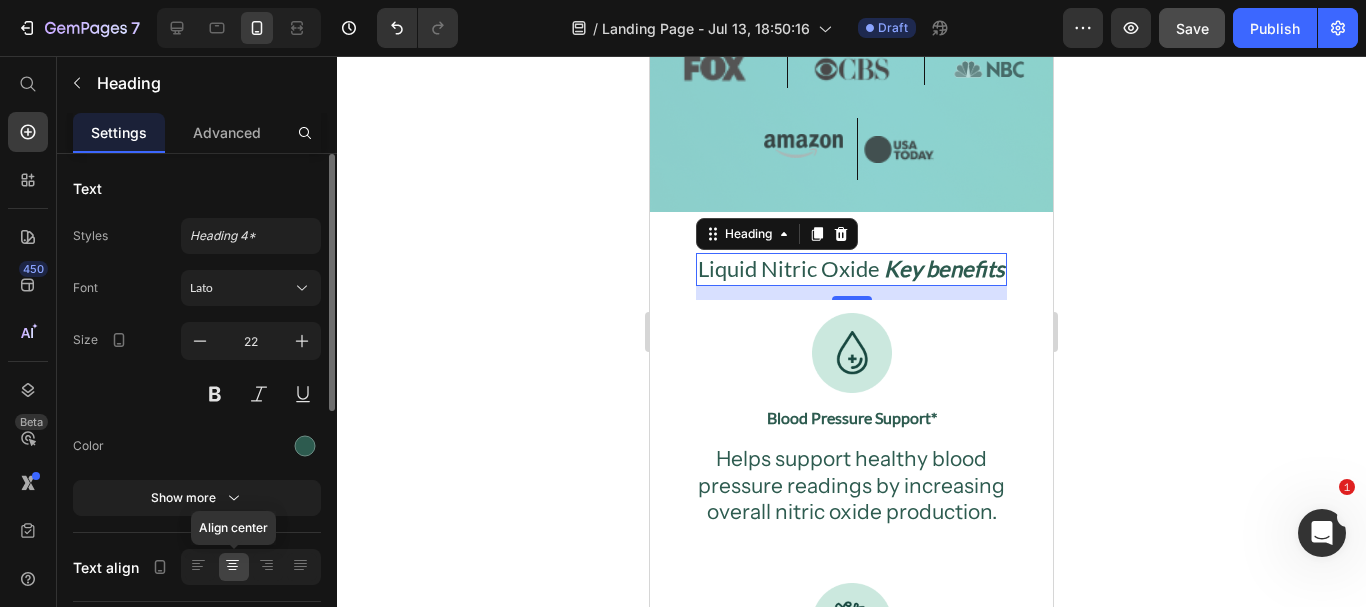 click 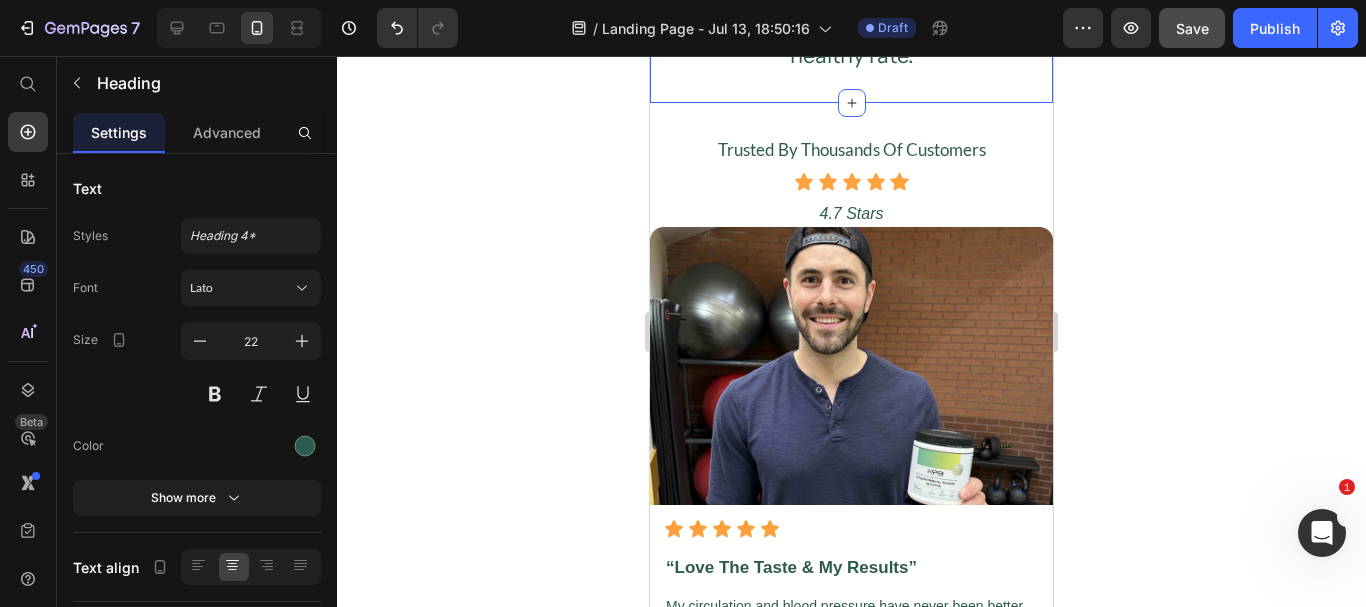 scroll, scrollTop: 1851, scrollLeft: 0, axis: vertical 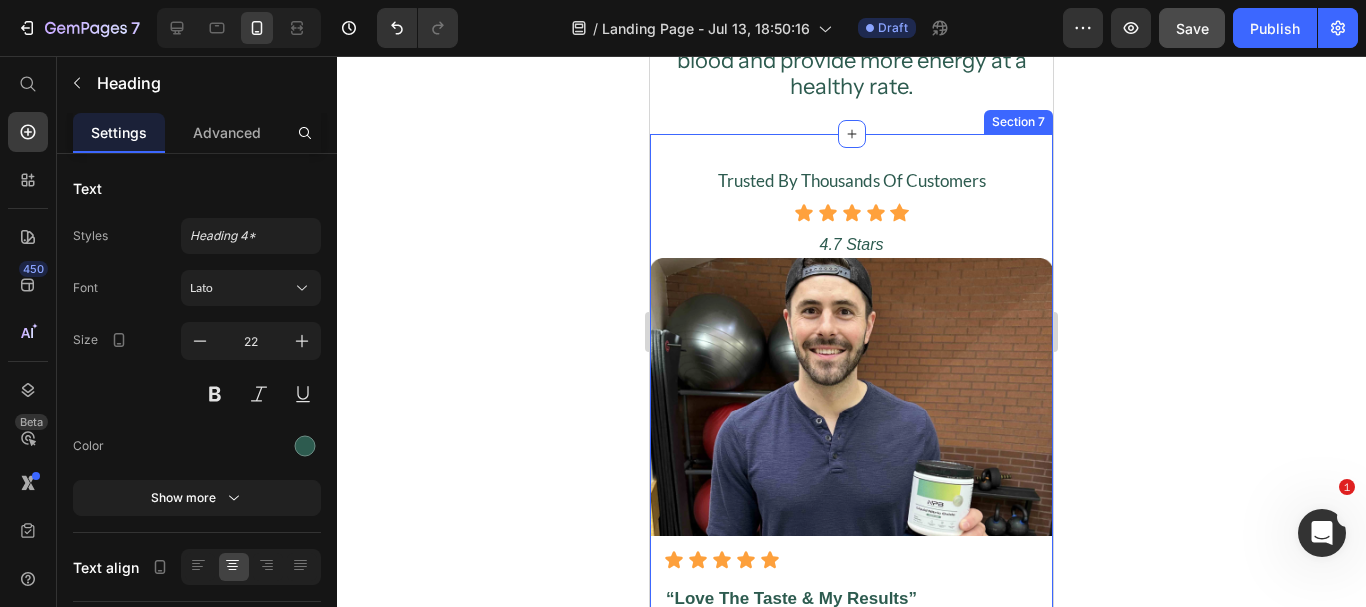 click on "Trusted By Thousands Of Customers Heading Icon Icon Icon Icon Icon Icon List Row Row 4.7 Stars Heading Image Icon Icon Icon Icon Icon Icon List “Love The Taste & My Results” Text Block My circulation and blood pressure have never been better since I started using Liquid Nitric Oxide. I take it before I go to the gym to give me a nice good pump. I feel great when I take this product Text Block —[FIRST] [LAST]. Text Block Row Row Section 7" at bounding box center (851, 454) 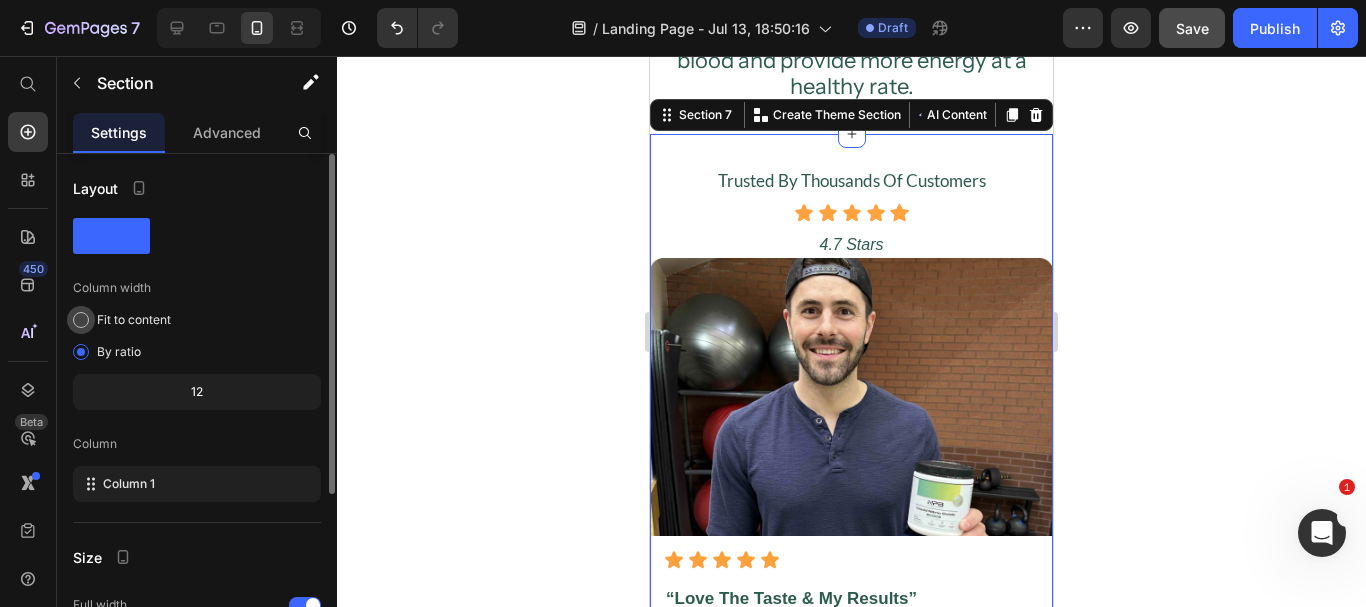 scroll, scrollTop: 254, scrollLeft: 0, axis: vertical 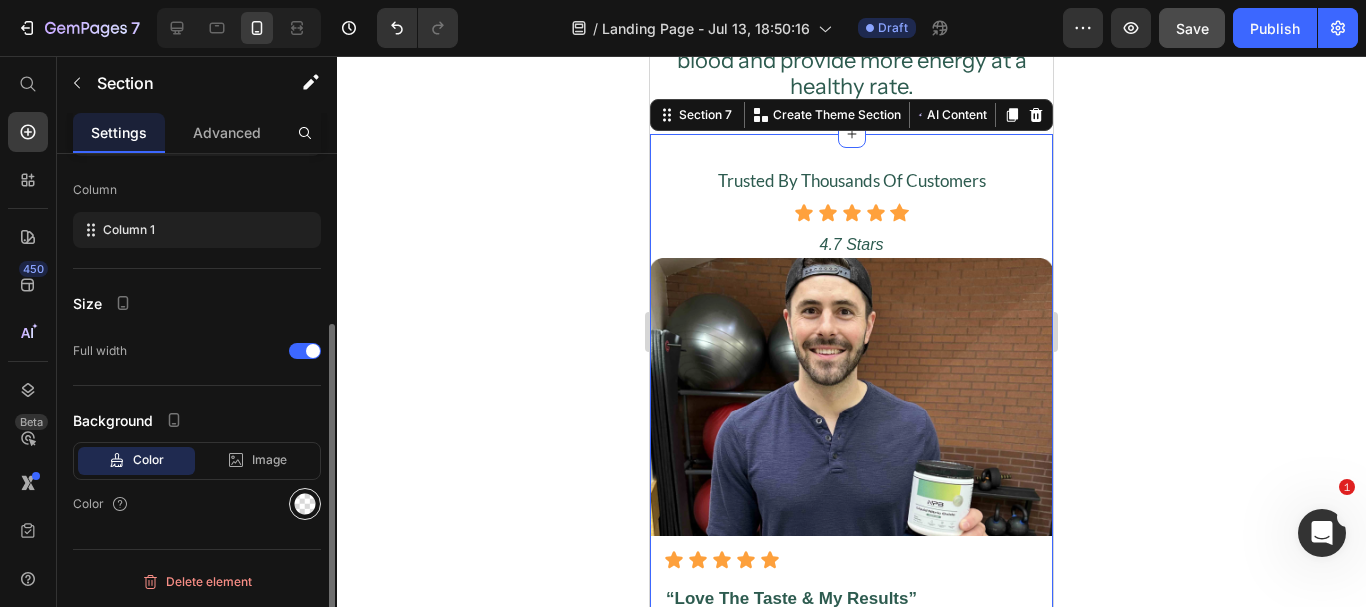 click at bounding box center [305, 504] 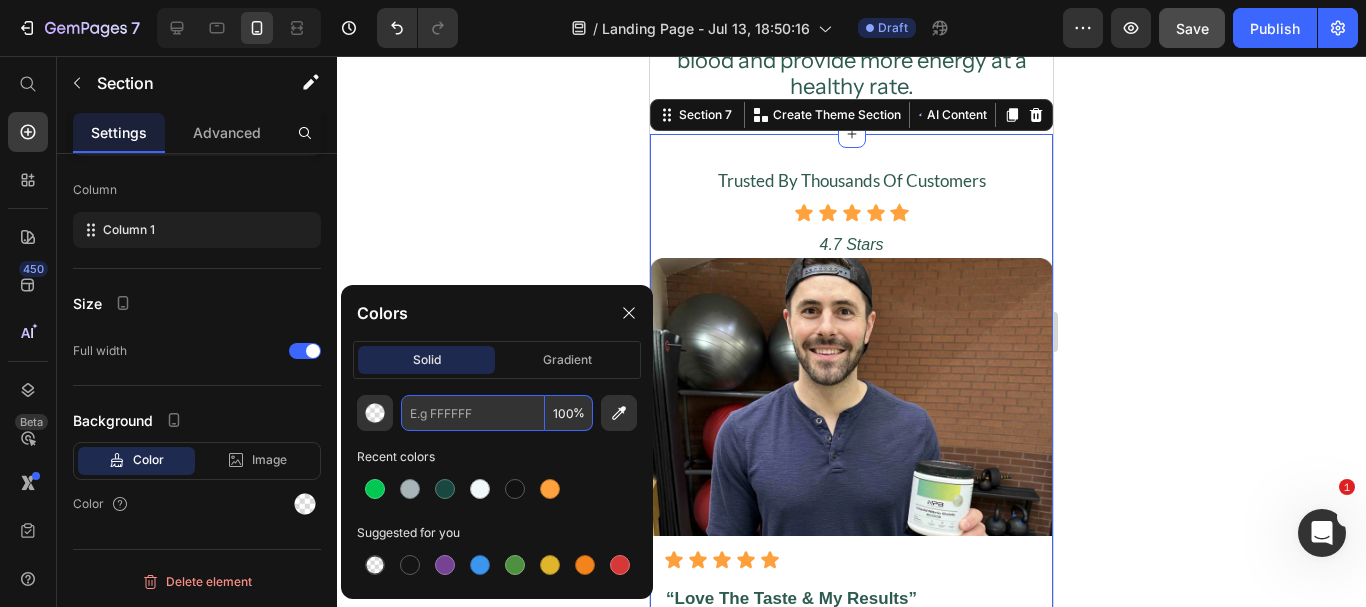 click at bounding box center [473, 413] 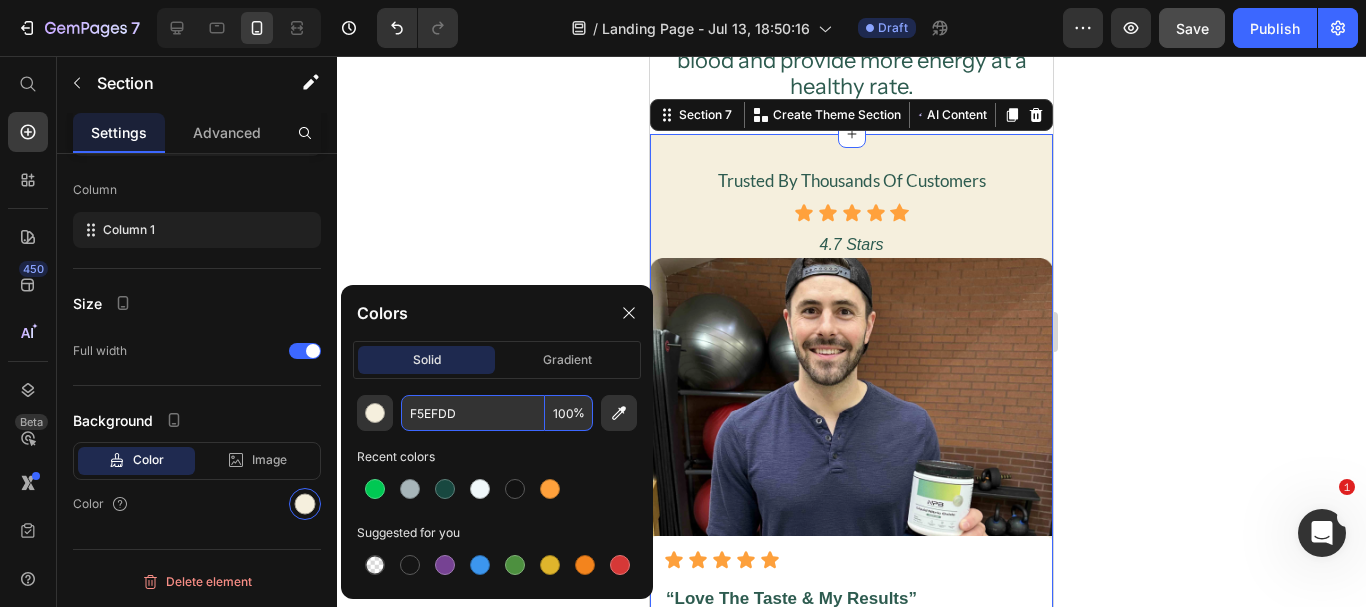 type on "F5EFDD" 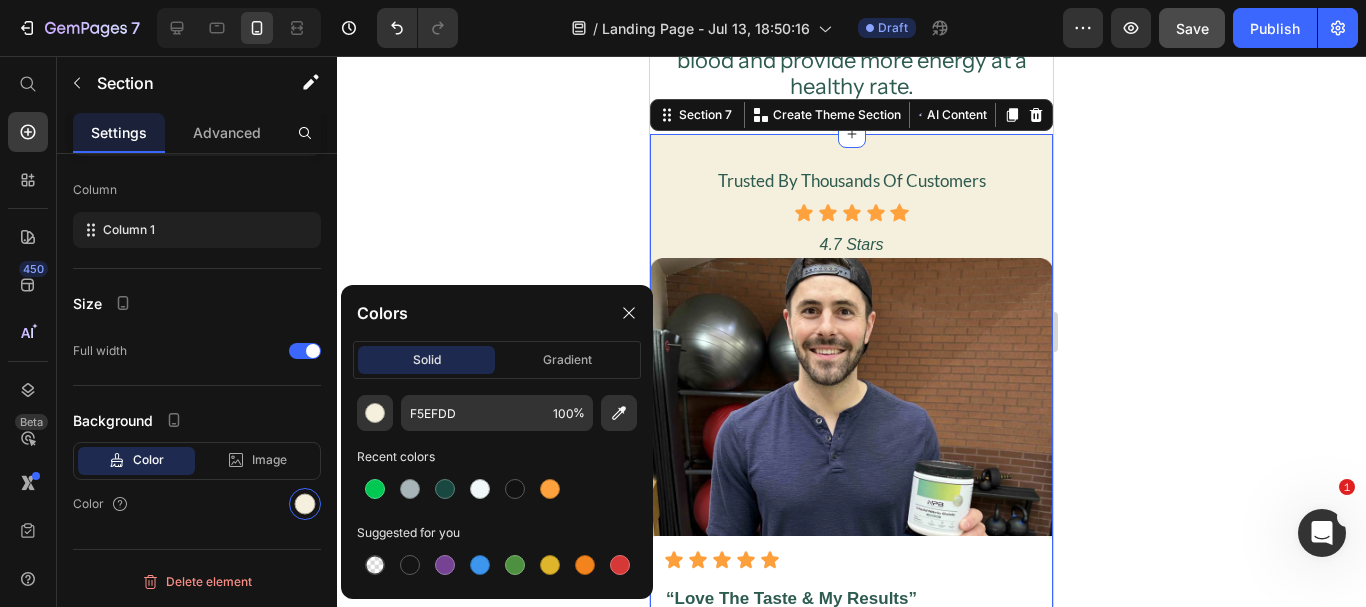 click 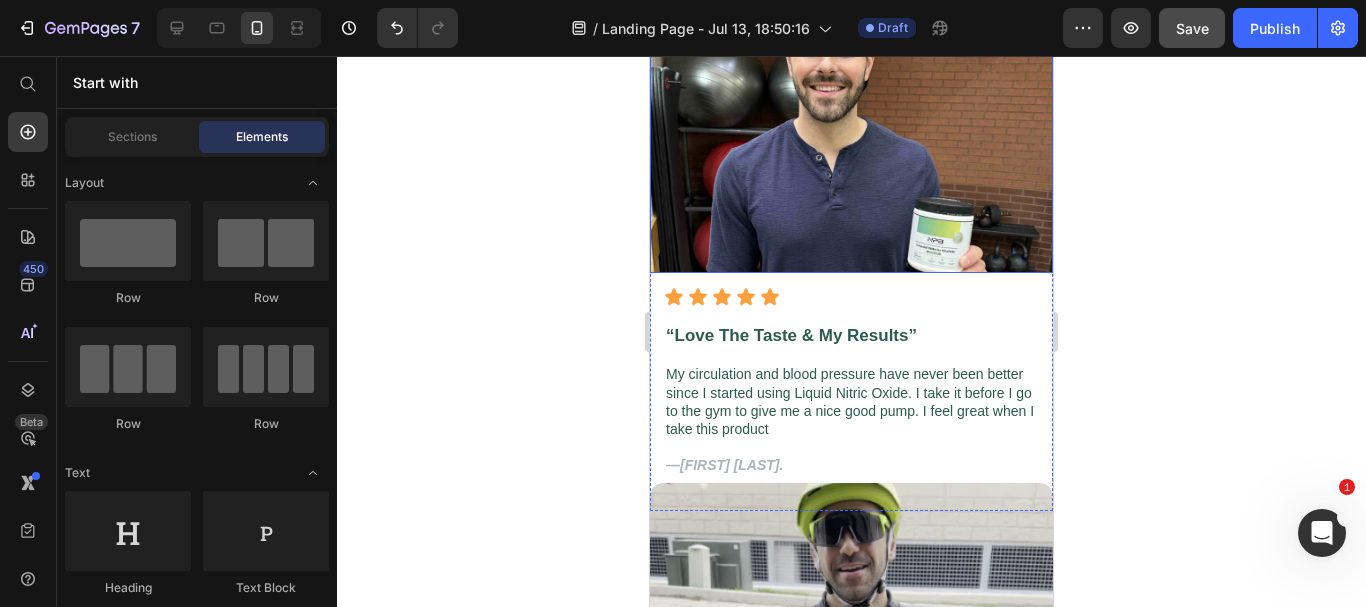 scroll, scrollTop: 2131, scrollLeft: 0, axis: vertical 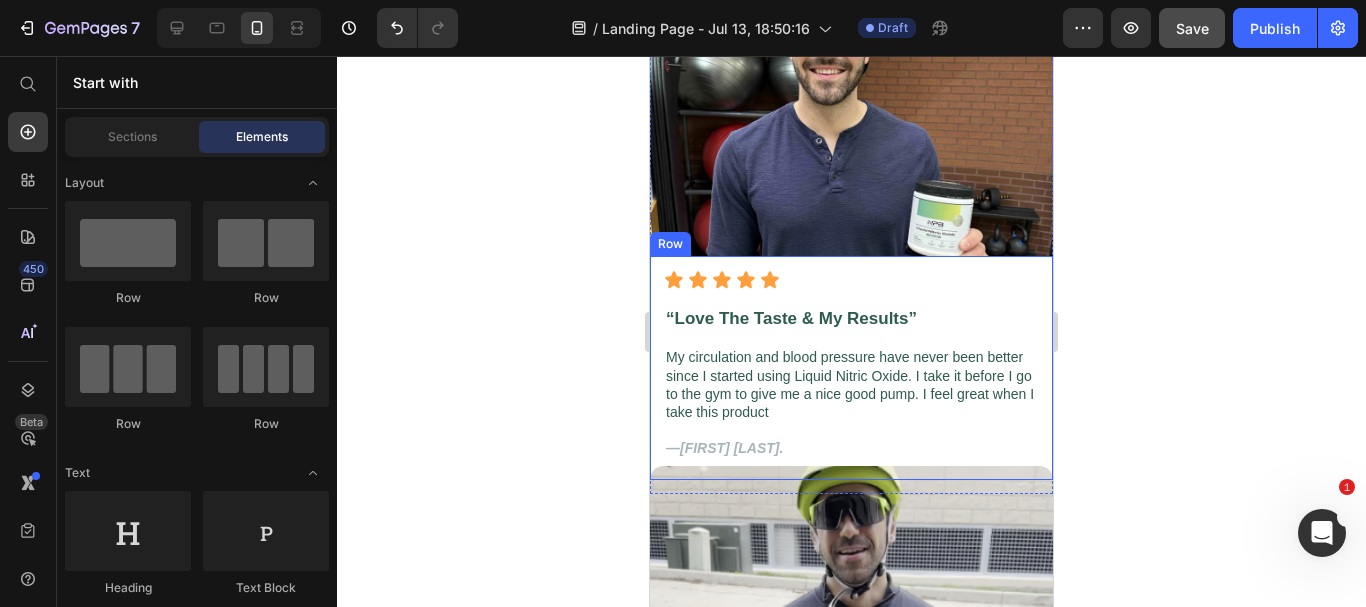 click on "Icon Icon Icon Icon Icon Icon List “Love The Taste & My Results” Text Block My circulation and blood pressure have never been better since I started using Liquid Nitric Oxide. I take it before I go to the gym to give me a nice good pump. I feel great when I take this product Text Block —[FIRST] [LAST]. Text Block Row" at bounding box center [851, 368] 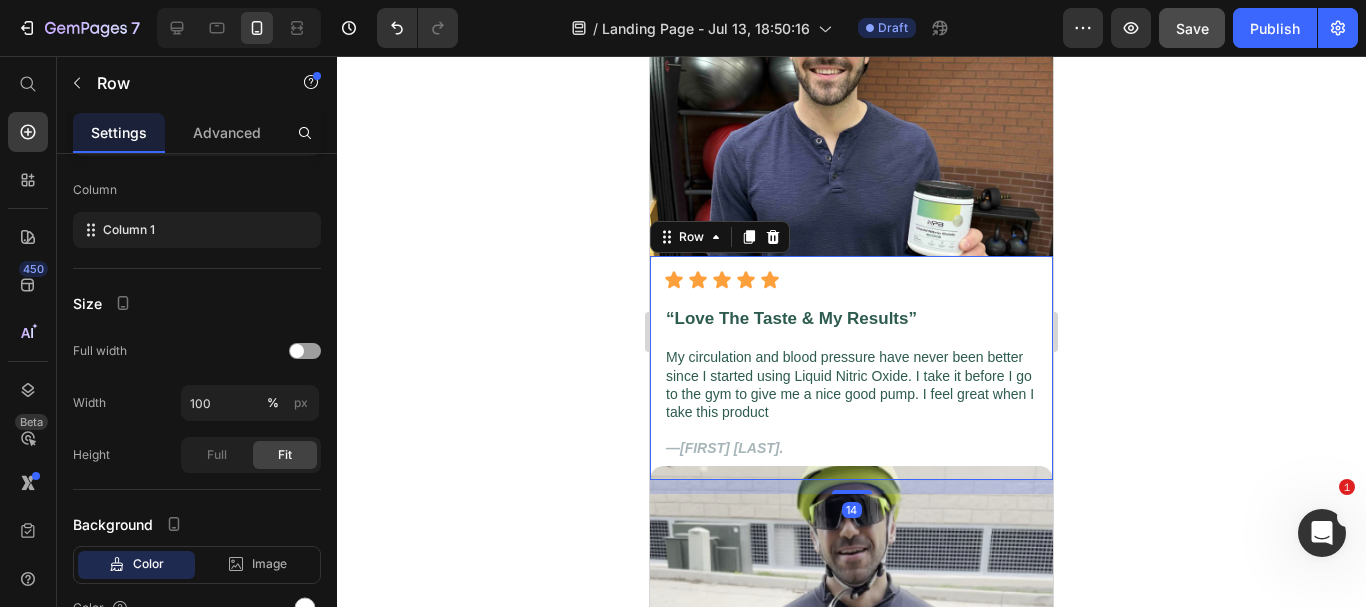 scroll, scrollTop: 0, scrollLeft: 0, axis: both 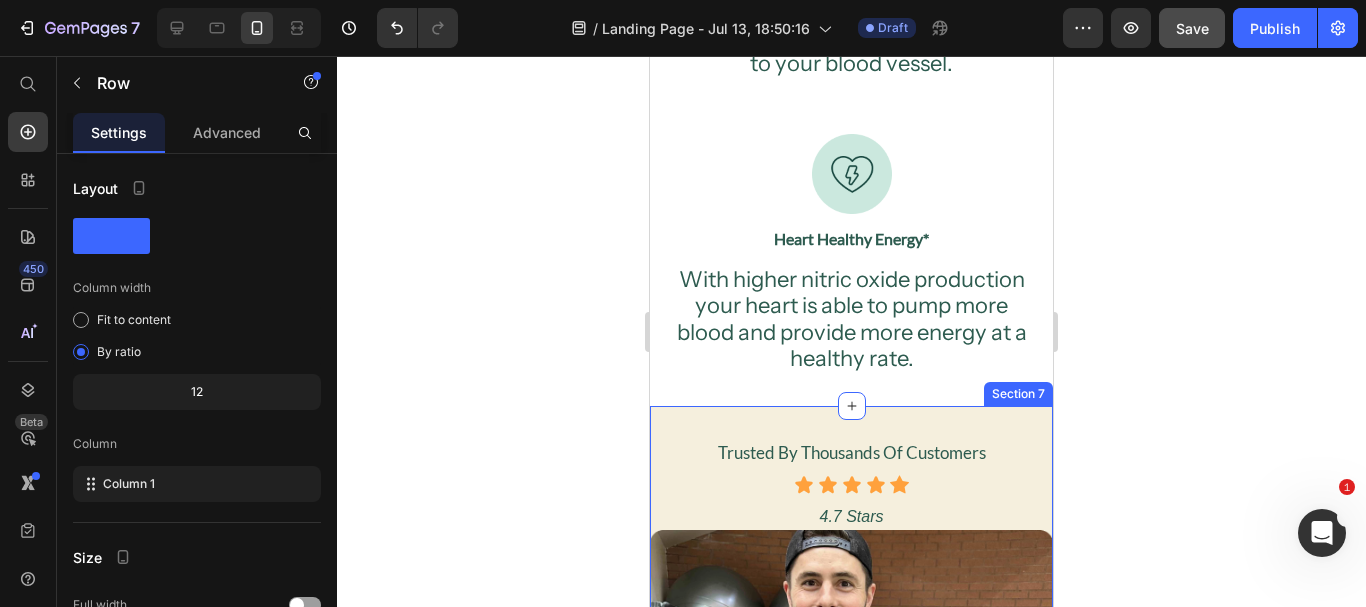click on "Trusted By Thousands Of Customers Heading Icon Icon Icon Icon Icon Icon List Row Row 4.7 Stars Heading Image Icon Icon Icon Icon Icon Icon List “Love The Taste & My Results” Text Block My circulation and blood pressure have never been better since I started using Liquid Nitric Oxide. I take it before I go to the gym to give me a nice good pump. I feel great when I take this product Text Block —[FIRST] [LAST]. Text Block Row   14 Row Section 7" at bounding box center (851, 726) 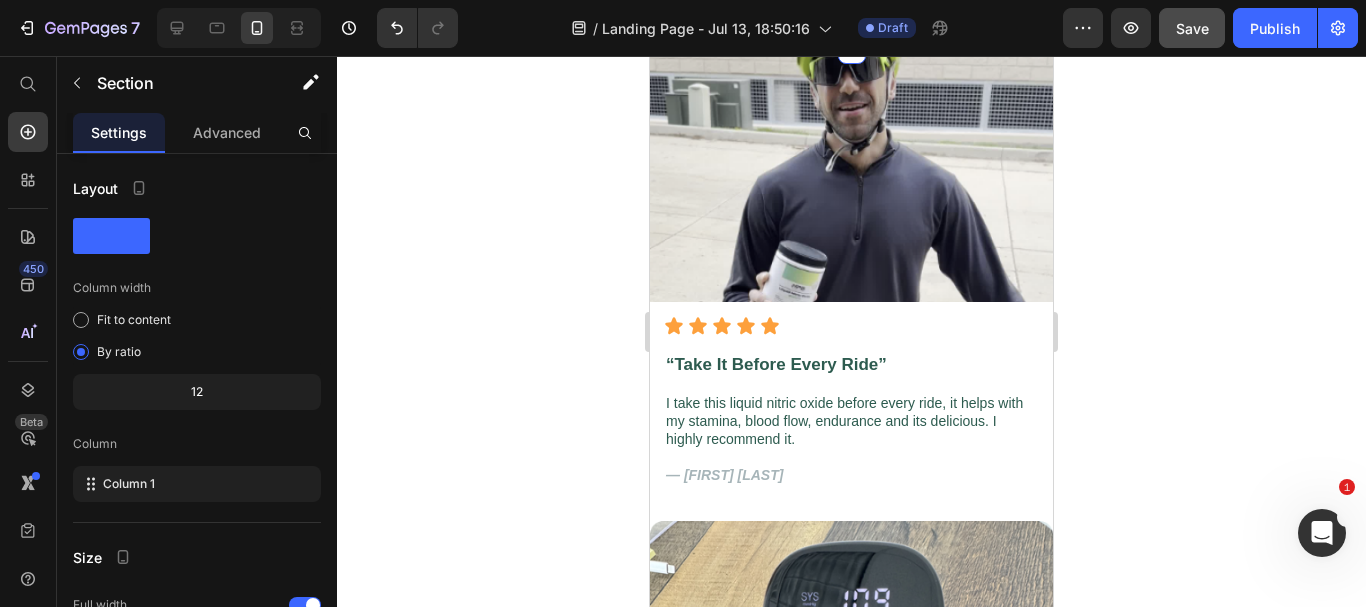 scroll, scrollTop: 2162, scrollLeft: 0, axis: vertical 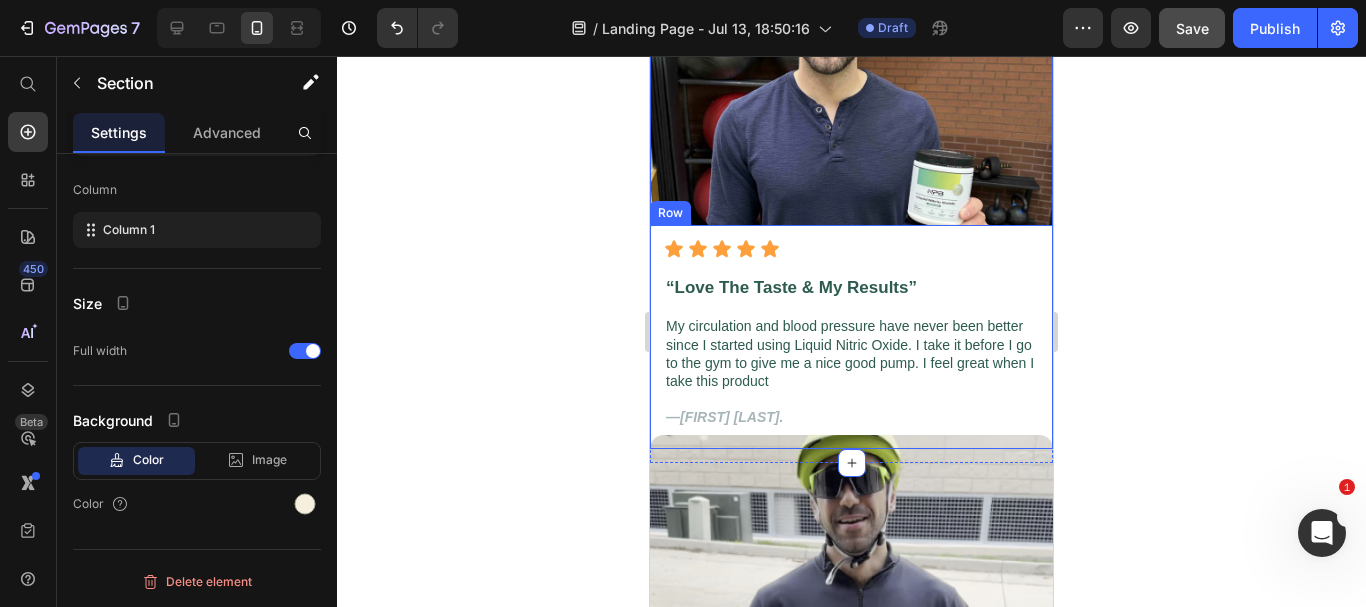click on "Icon Icon Icon Icon Icon Icon List “Love The Taste & My Results” Text Block My circulation and blood pressure have never been better since I started using Liquid Nitric Oxide. I take it before I go to the gym to give me a nice good pump. I feel great when I take this product Text Block —[FIRST] [LAST]. Text Block Row" at bounding box center [851, 337] 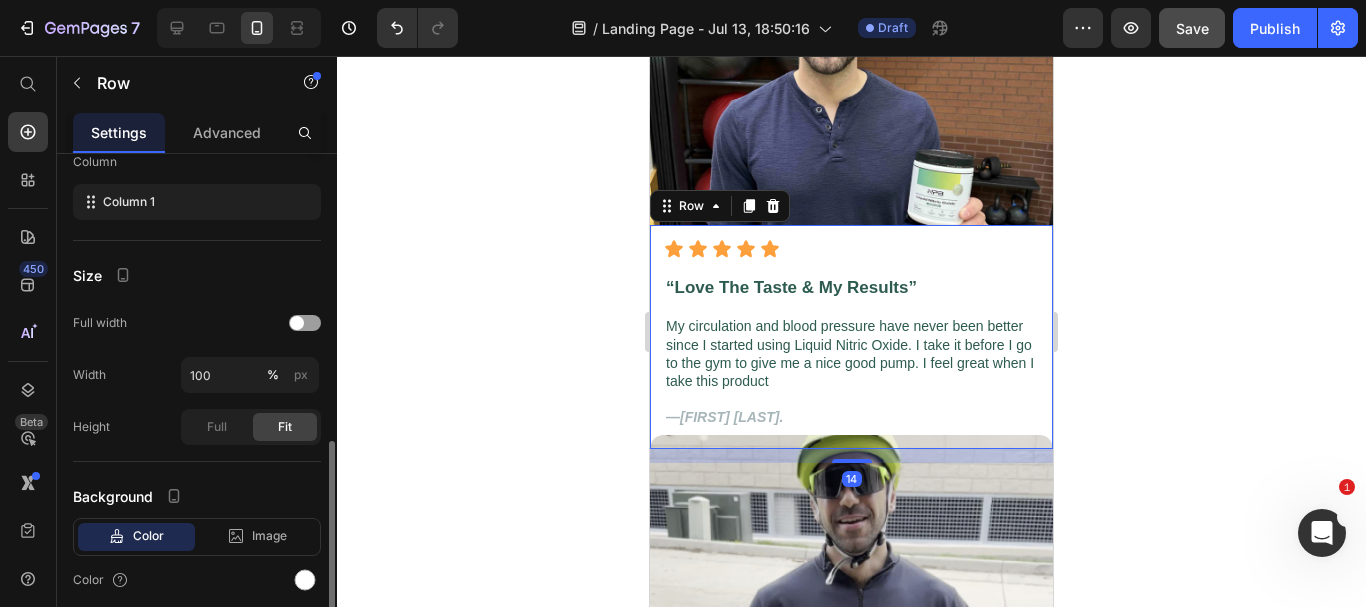 scroll, scrollTop: 358, scrollLeft: 0, axis: vertical 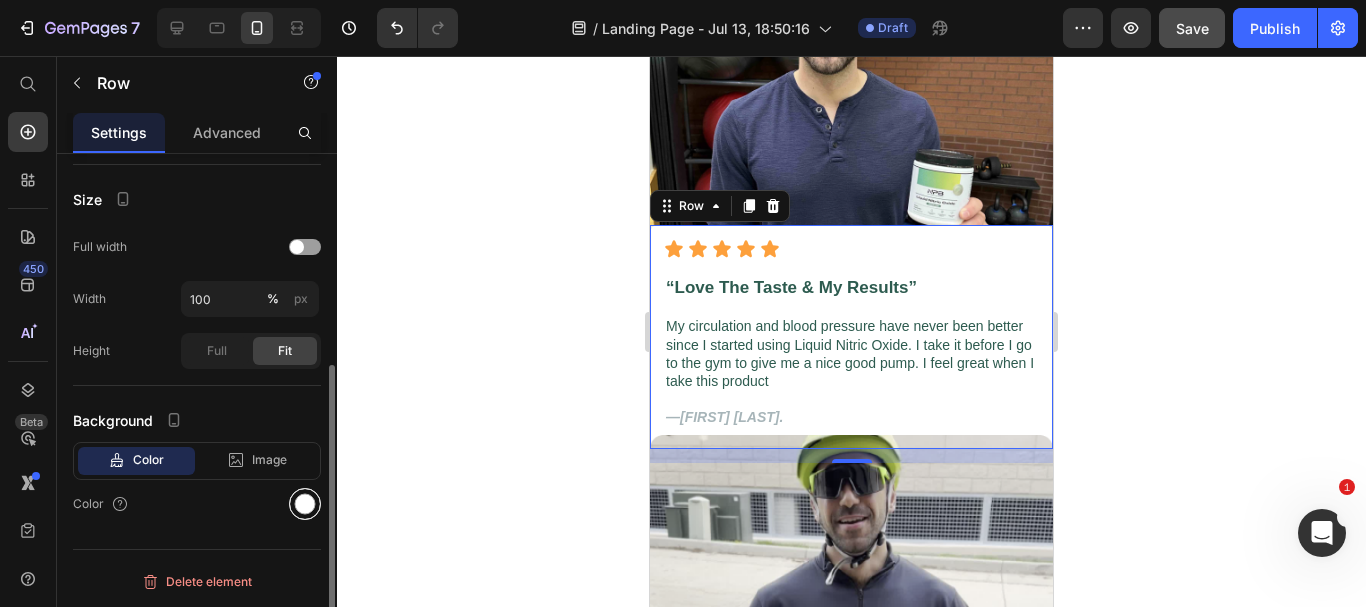 click at bounding box center [305, 504] 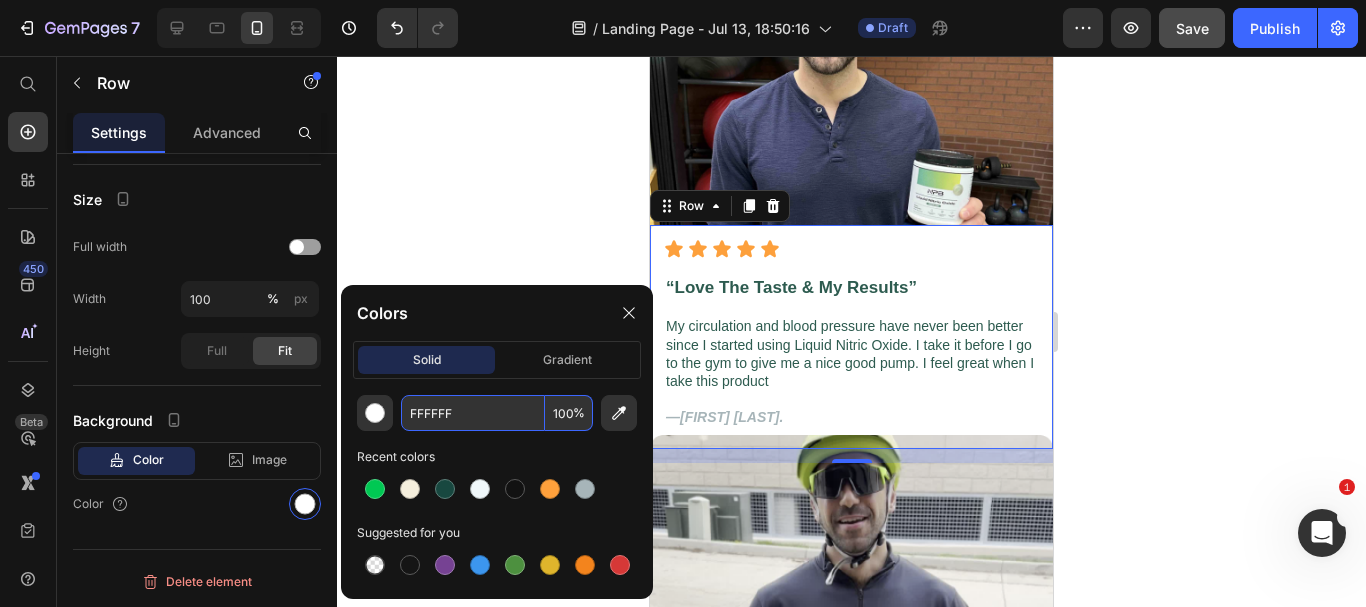 click on "FFFFFF" at bounding box center (473, 413) 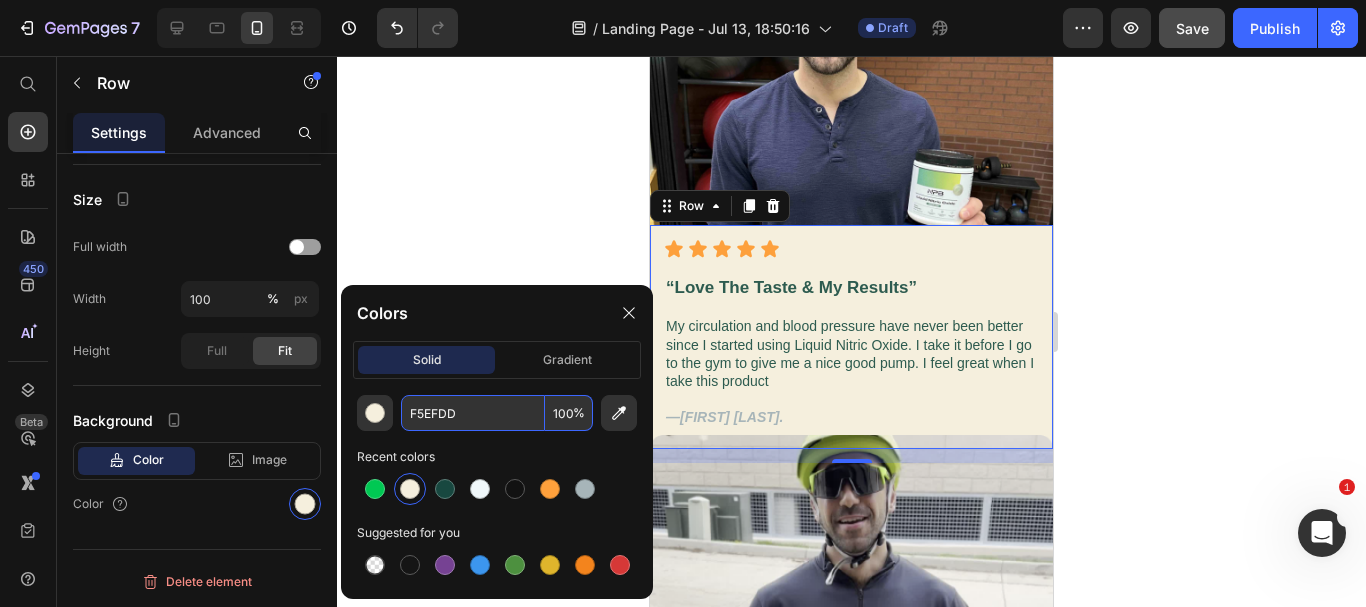 type on "F5EFDD" 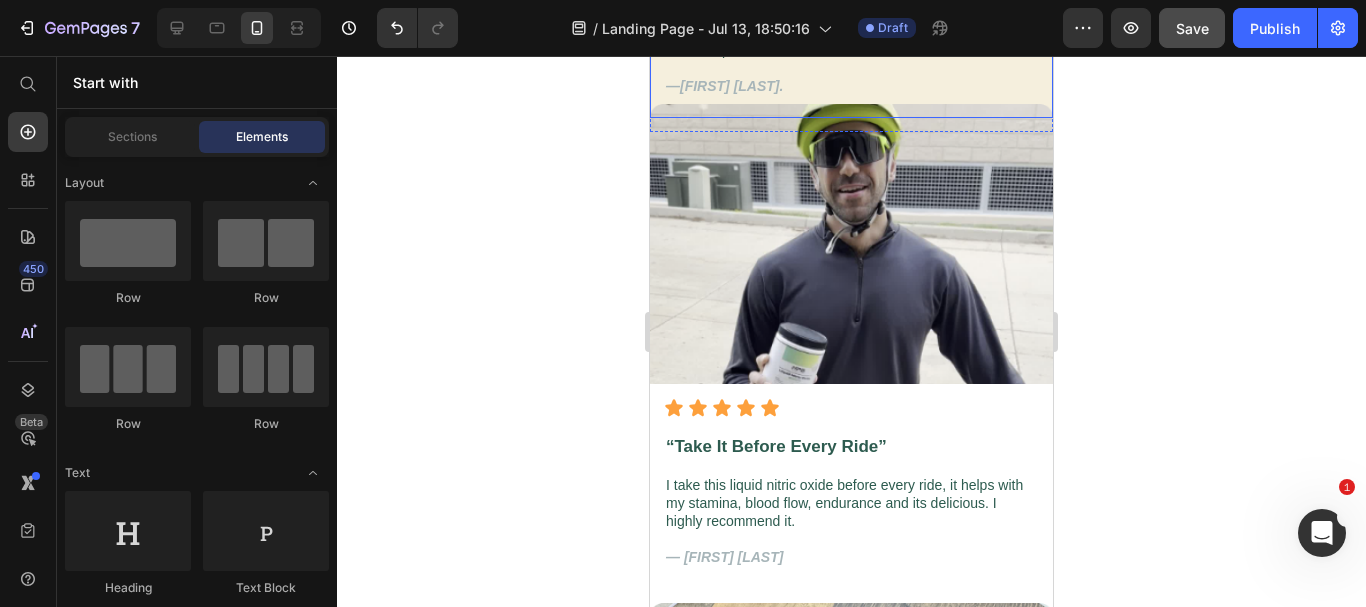 scroll, scrollTop: 2497, scrollLeft: 0, axis: vertical 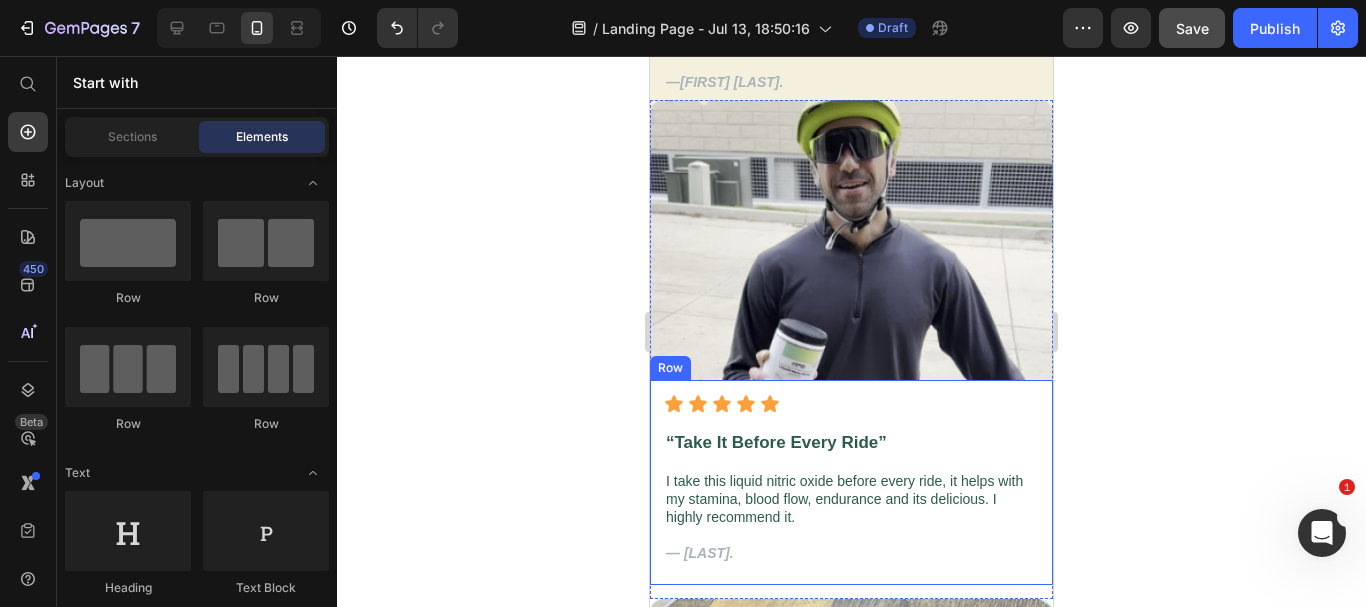 click on "Icon Icon Icon Icon Icon Icon List “Take It Before Every Ride” Text Block I take this liquid nitric oxide before every ride, it helps with my stamina, blood flow, endurance and its delicious. I highly recommend it. Text Block — [LAST]. Text Block Row" at bounding box center [851, 483] 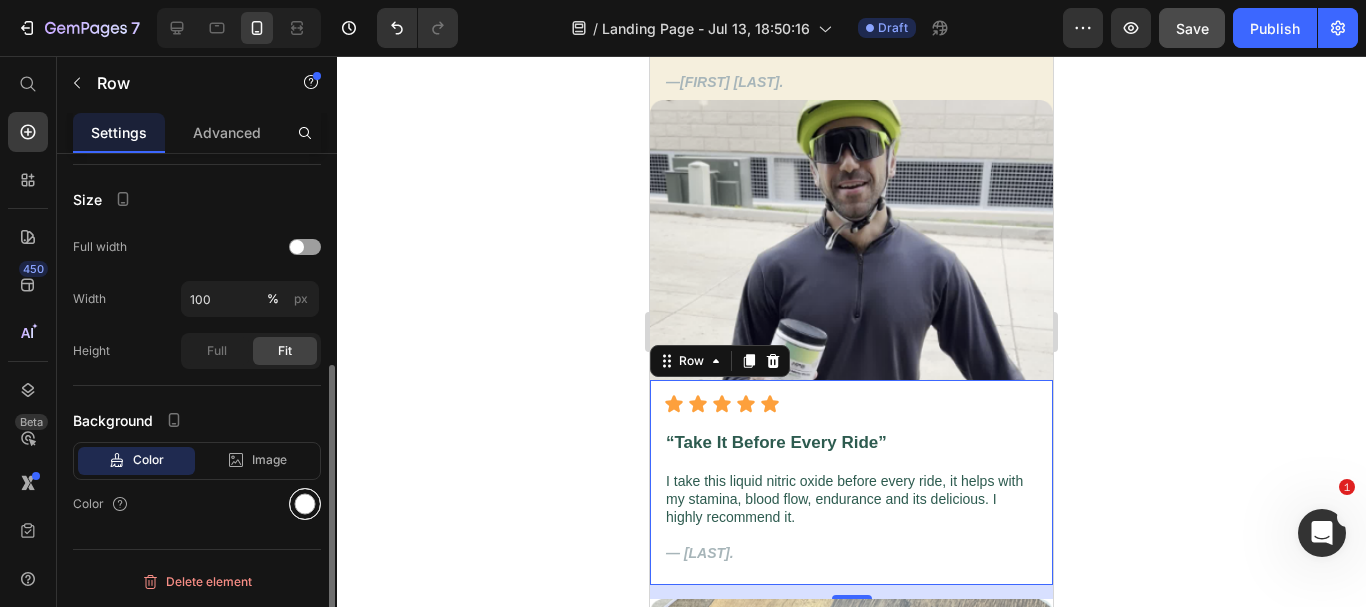 click at bounding box center [305, 504] 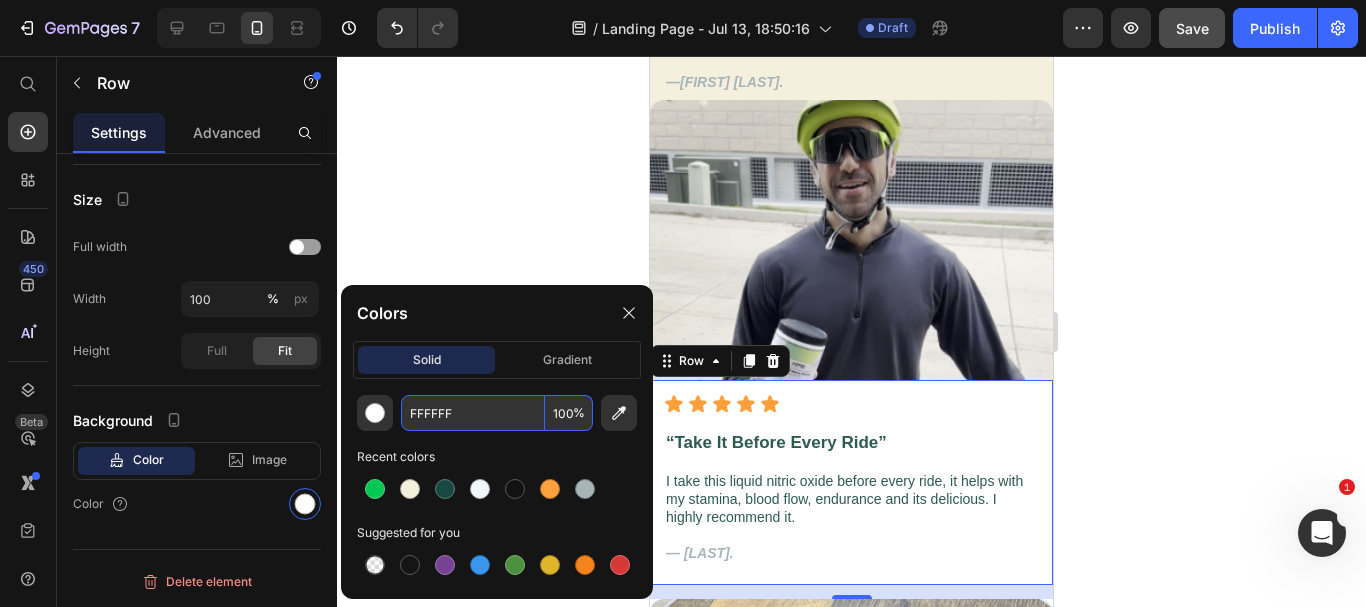 click on "FFFFFF" at bounding box center [473, 413] 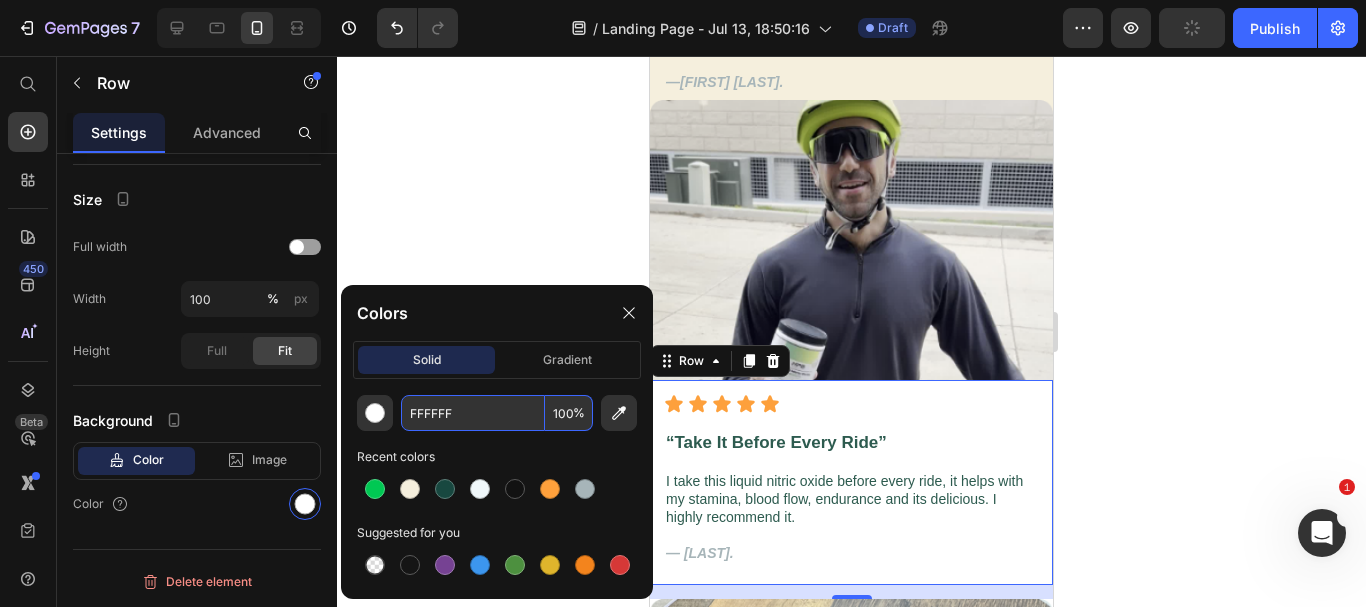 paste on "#F5EFDD" 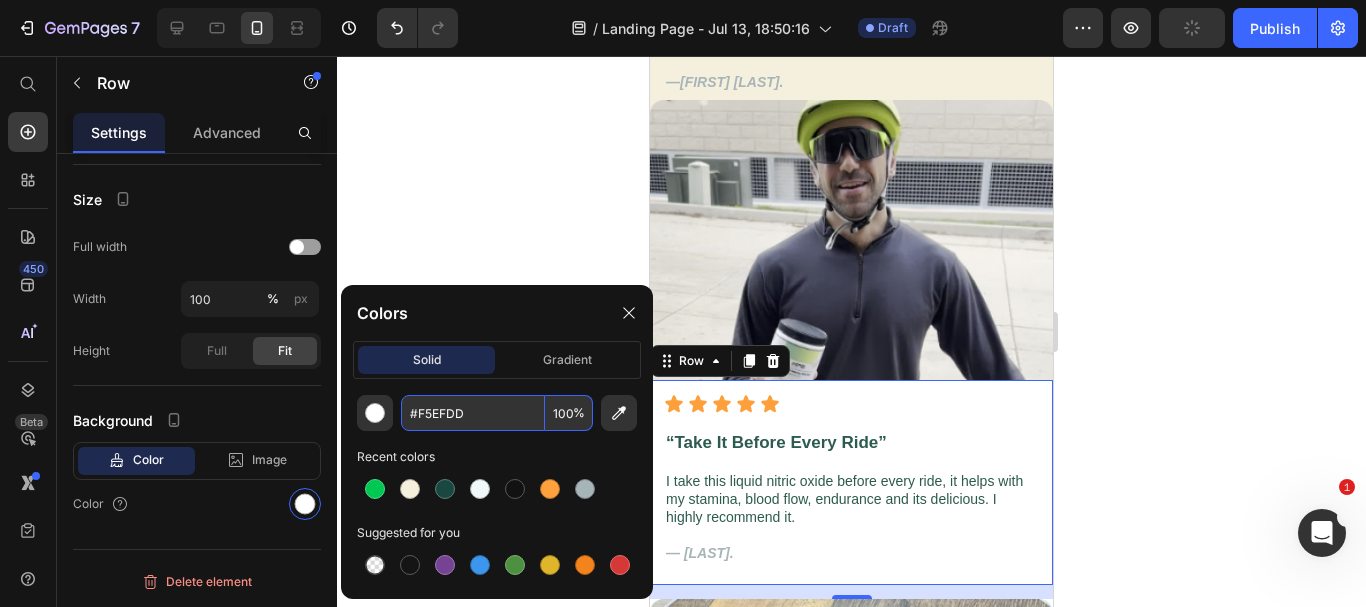 type on "F5EFDD" 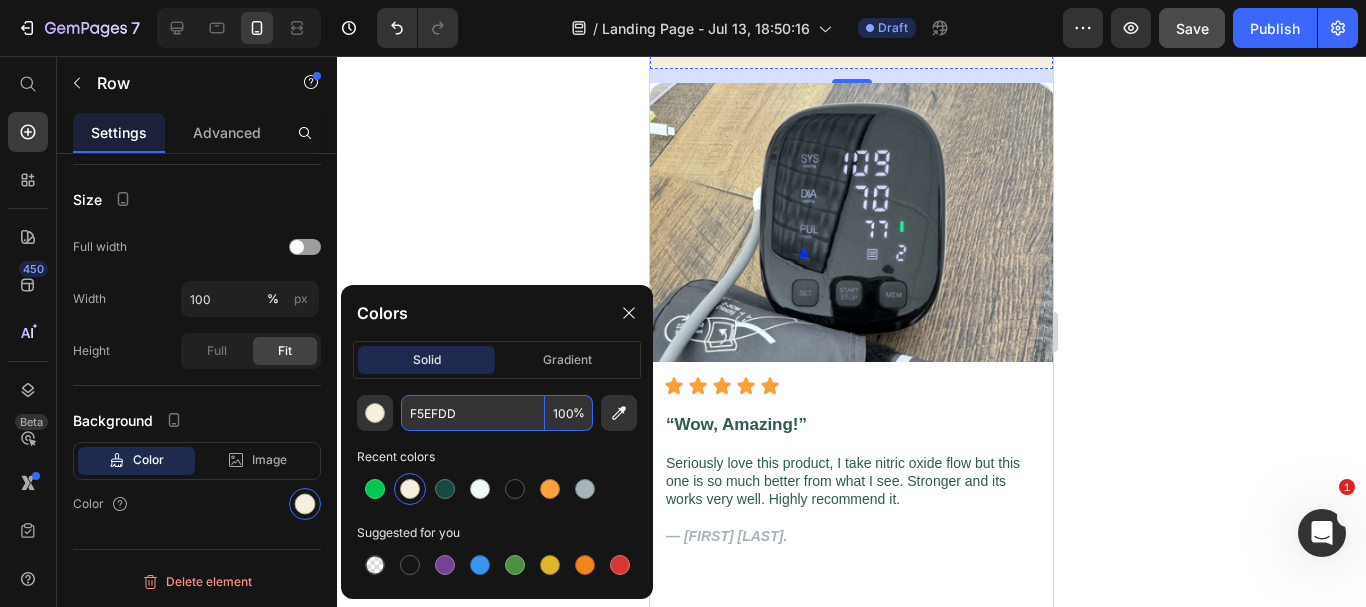 scroll, scrollTop: 3057, scrollLeft: 0, axis: vertical 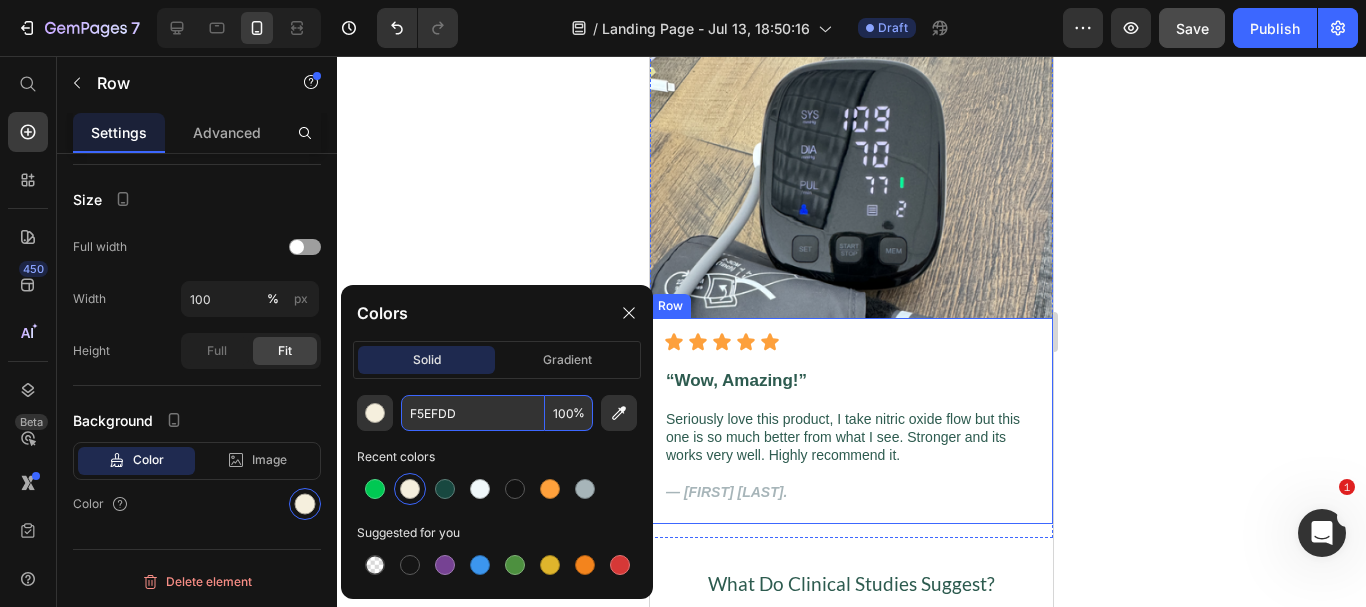 click on "Icon Icon Icon Icon Icon Icon List “Wow, Amazing!” Text Block Seriously love this product, I take nitric oxide flow but this one is so much better from what I see. Stronger and its works very well. Highly recommend it. Text Block — [FIRST] [LAST]. Text Block Row" at bounding box center (851, 421) 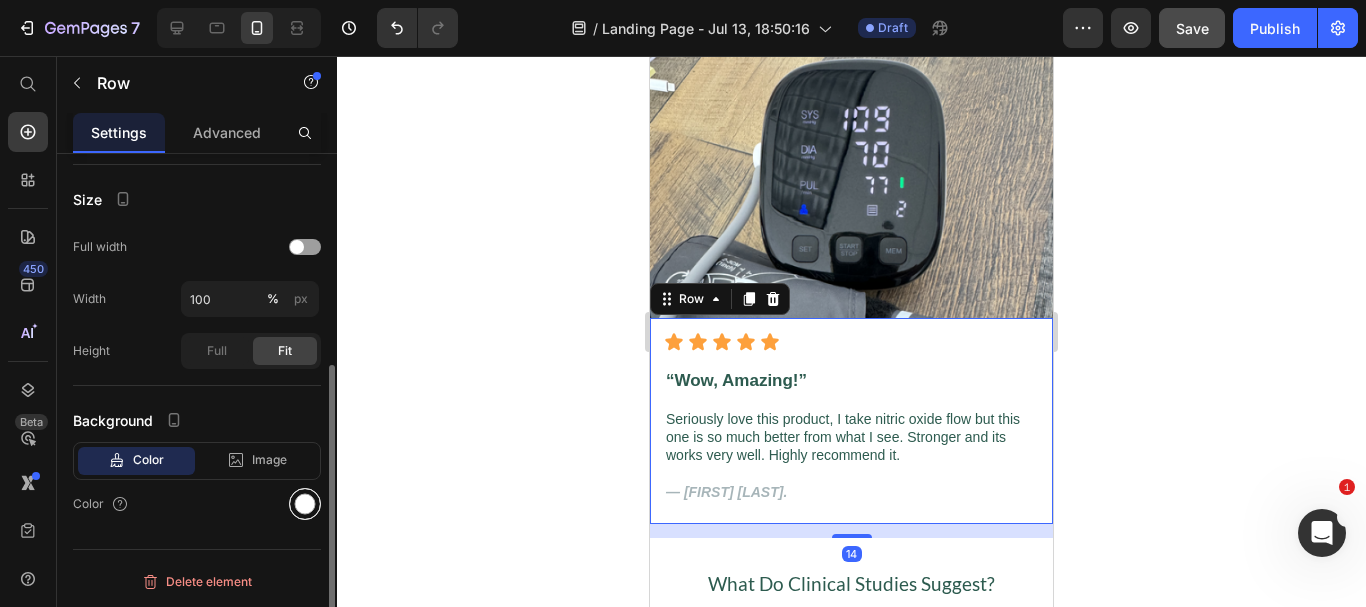 click at bounding box center (305, 504) 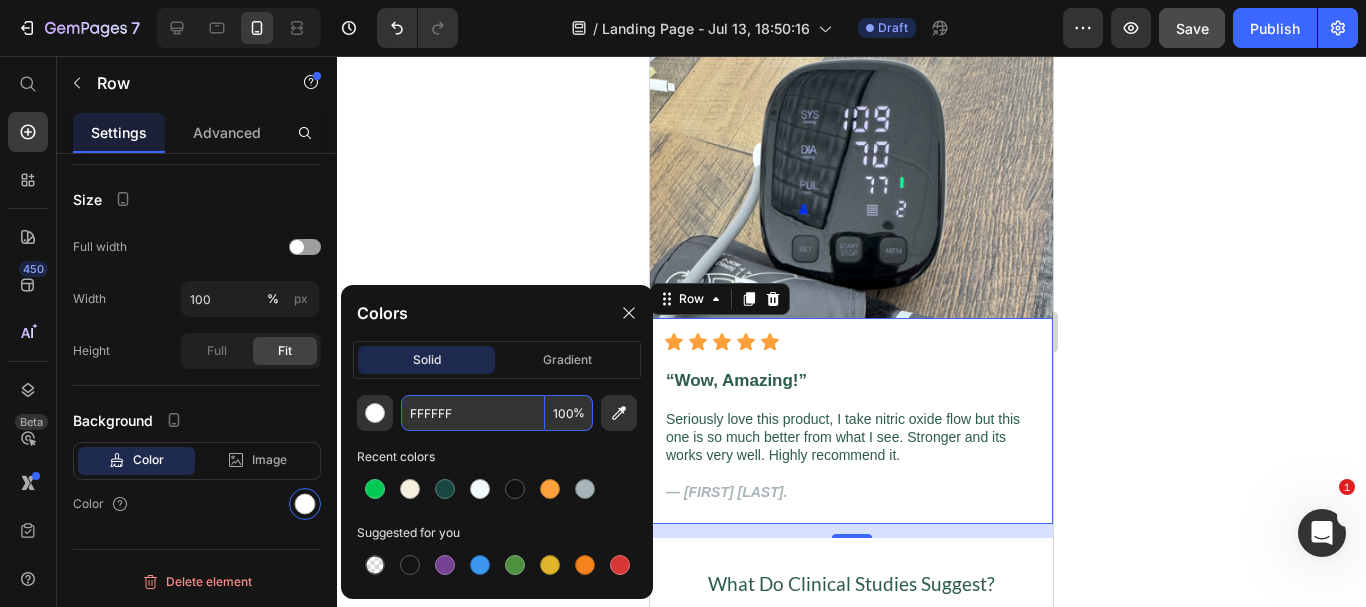 click on "FFFFFF" at bounding box center (473, 413) 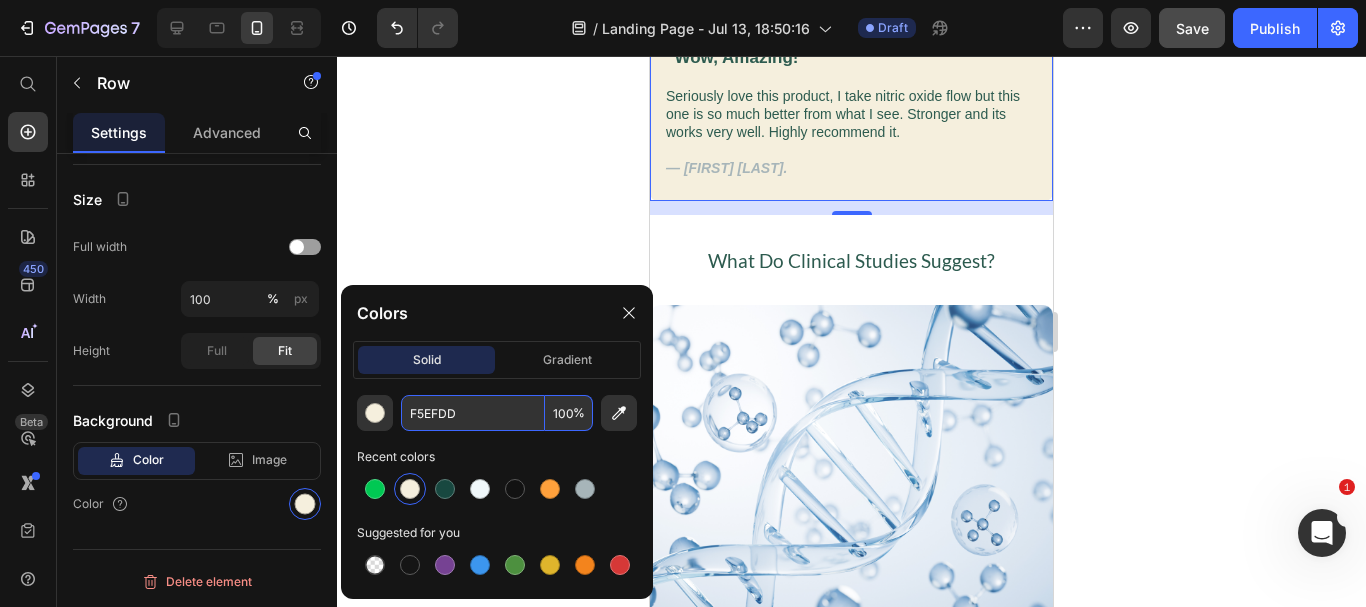 scroll, scrollTop: 3383, scrollLeft: 0, axis: vertical 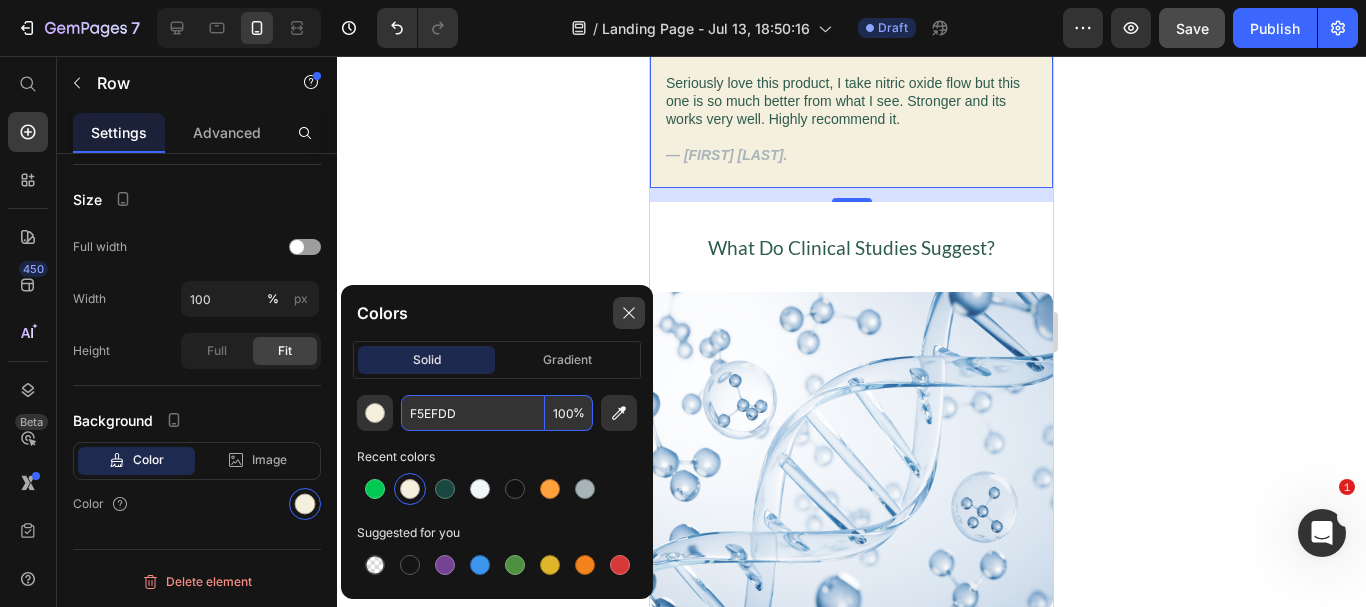 type on "F5EFDD" 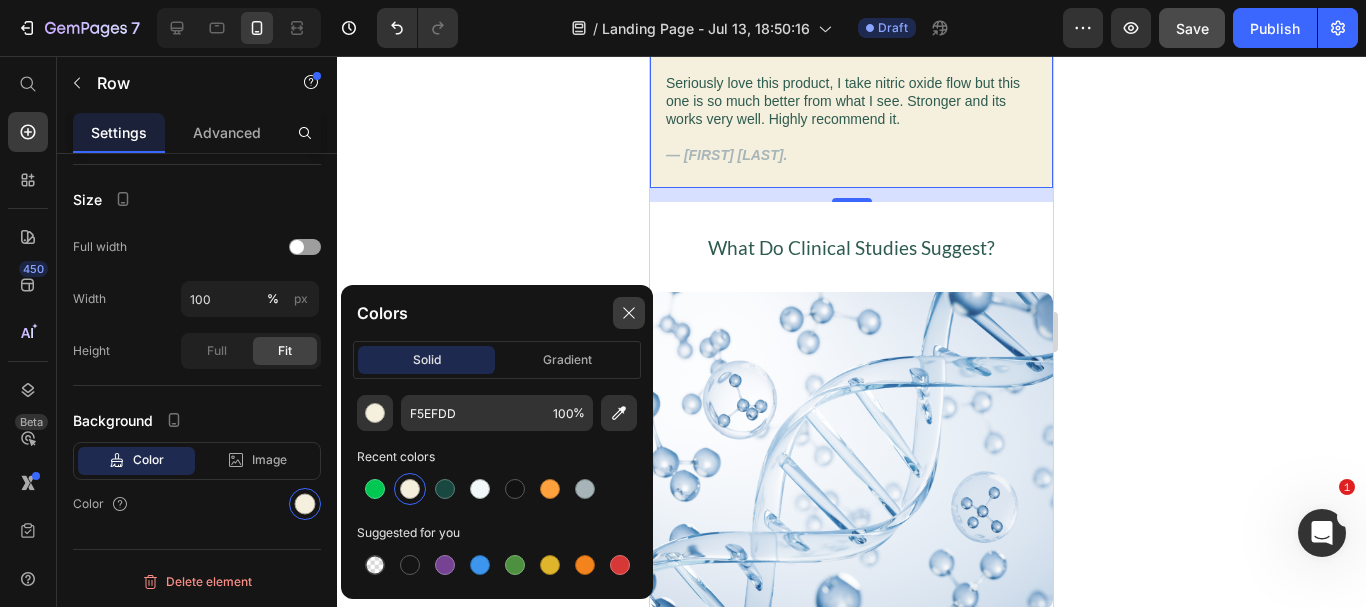 click 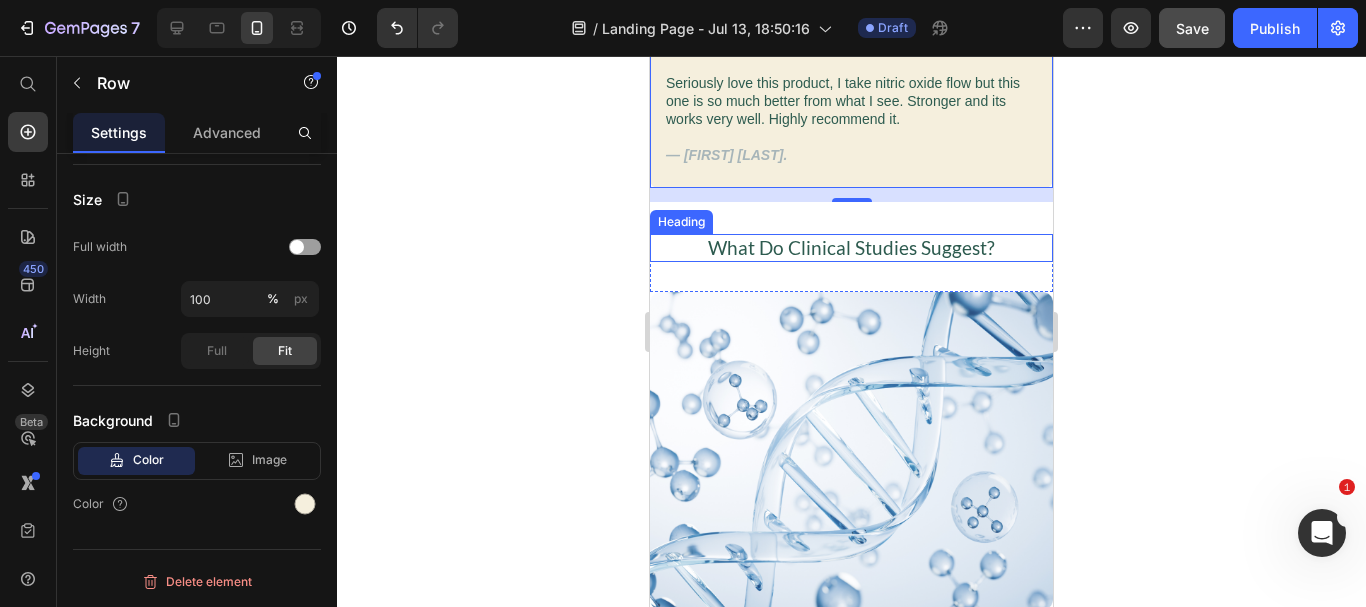 scroll, scrollTop: 899, scrollLeft: 0, axis: vertical 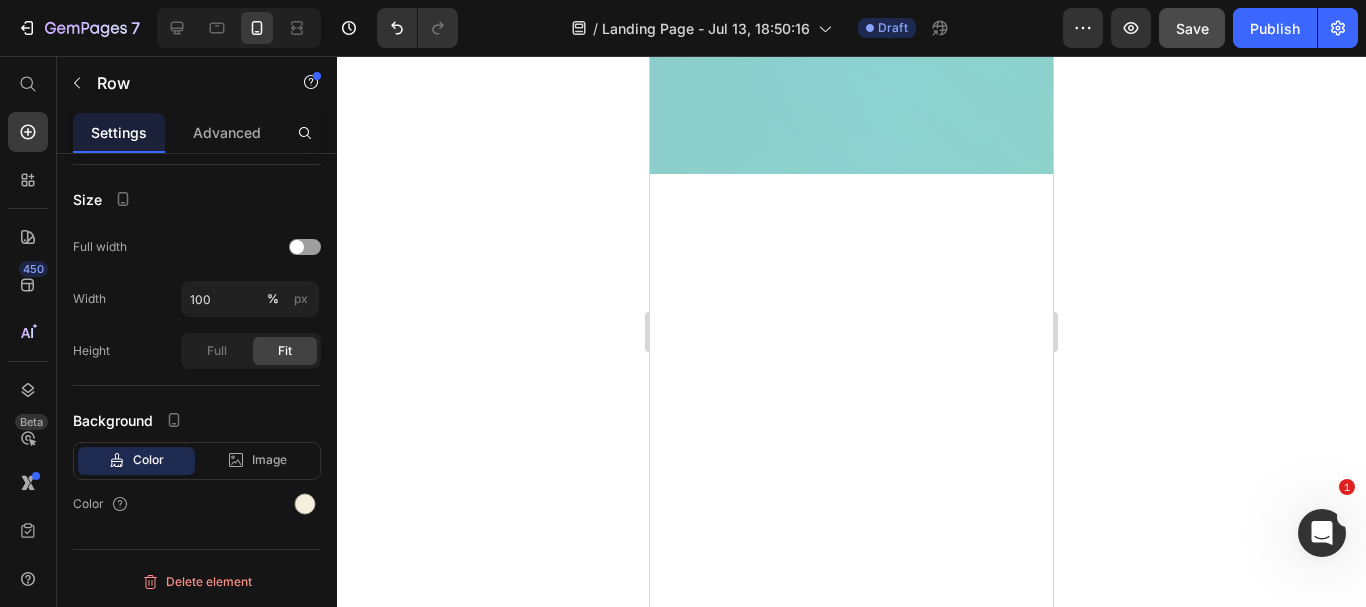 click on "Save" at bounding box center [1192, 28] 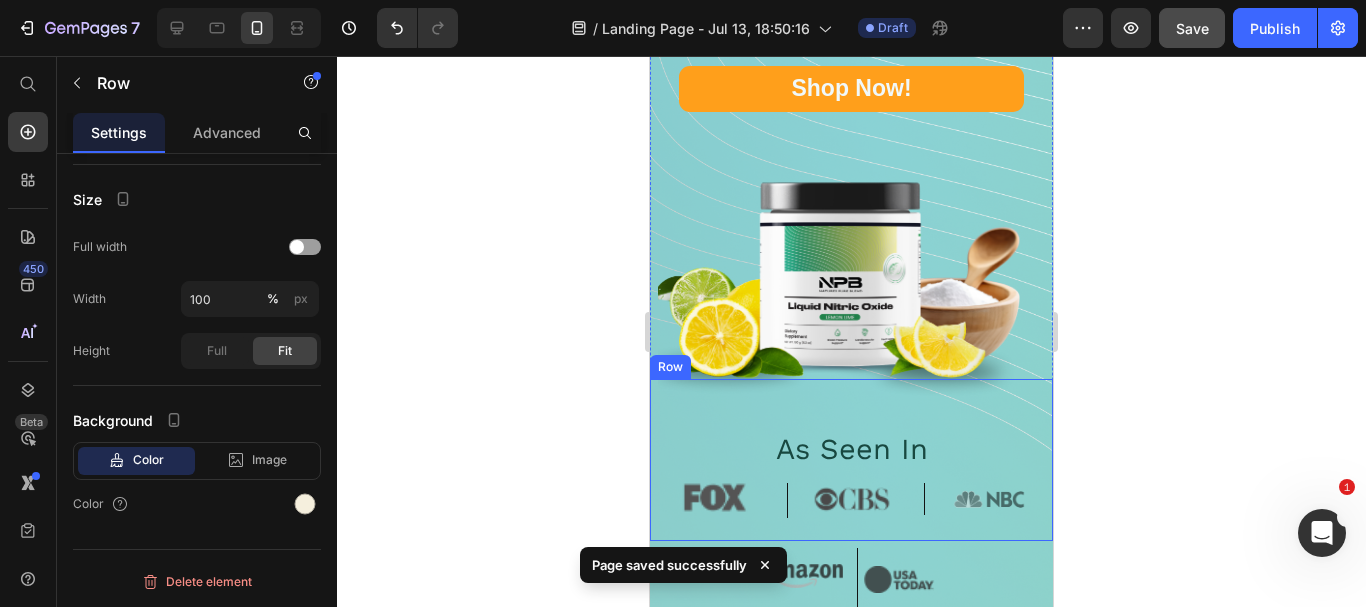 scroll, scrollTop: 2013, scrollLeft: 0, axis: vertical 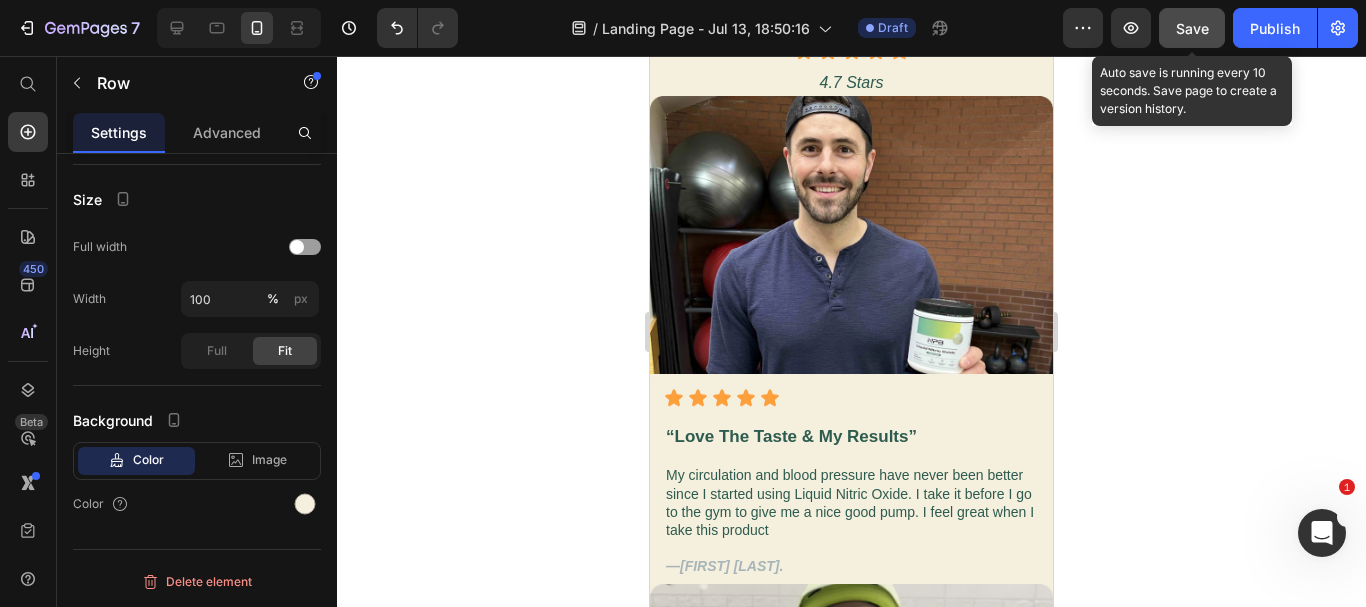 click on "Save" at bounding box center [1192, 28] 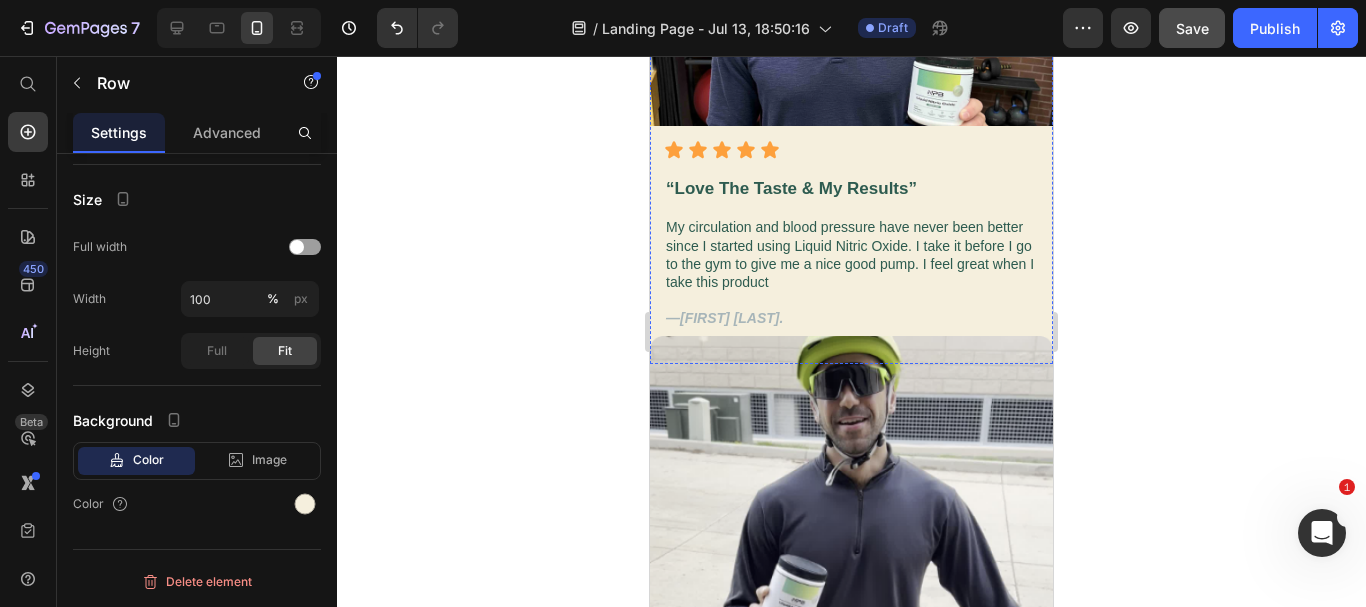 scroll, scrollTop: 2254, scrollLeft: 0, axis: vertical 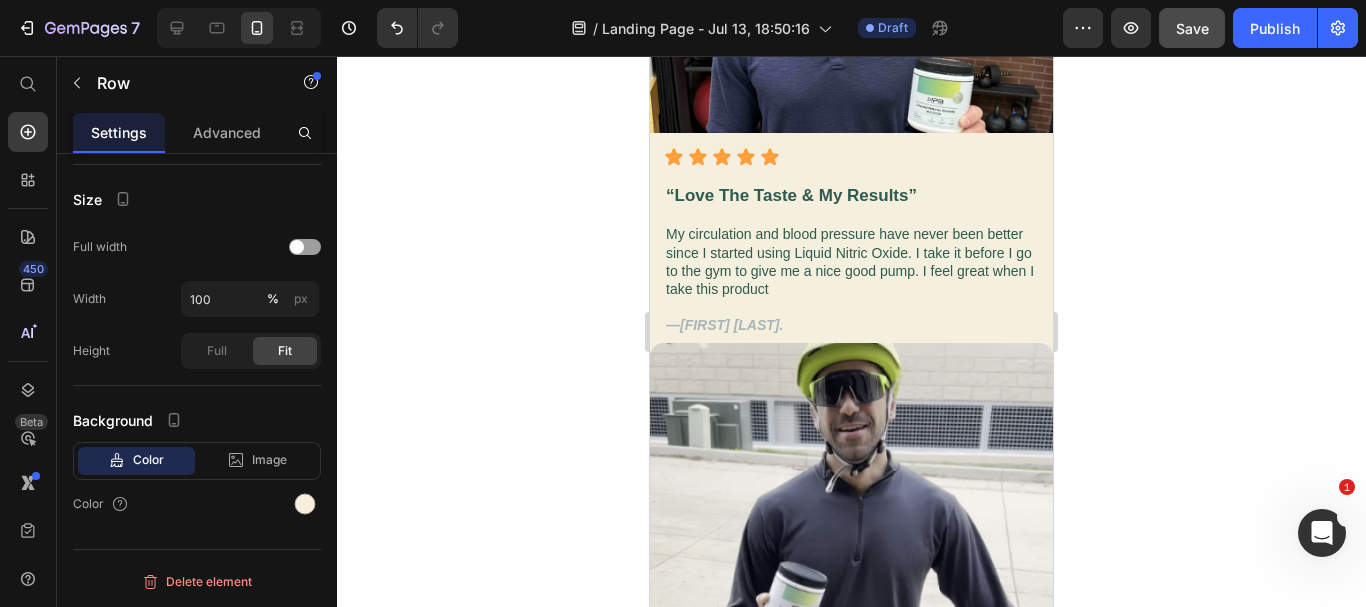 click at bounding box center (239, 28) 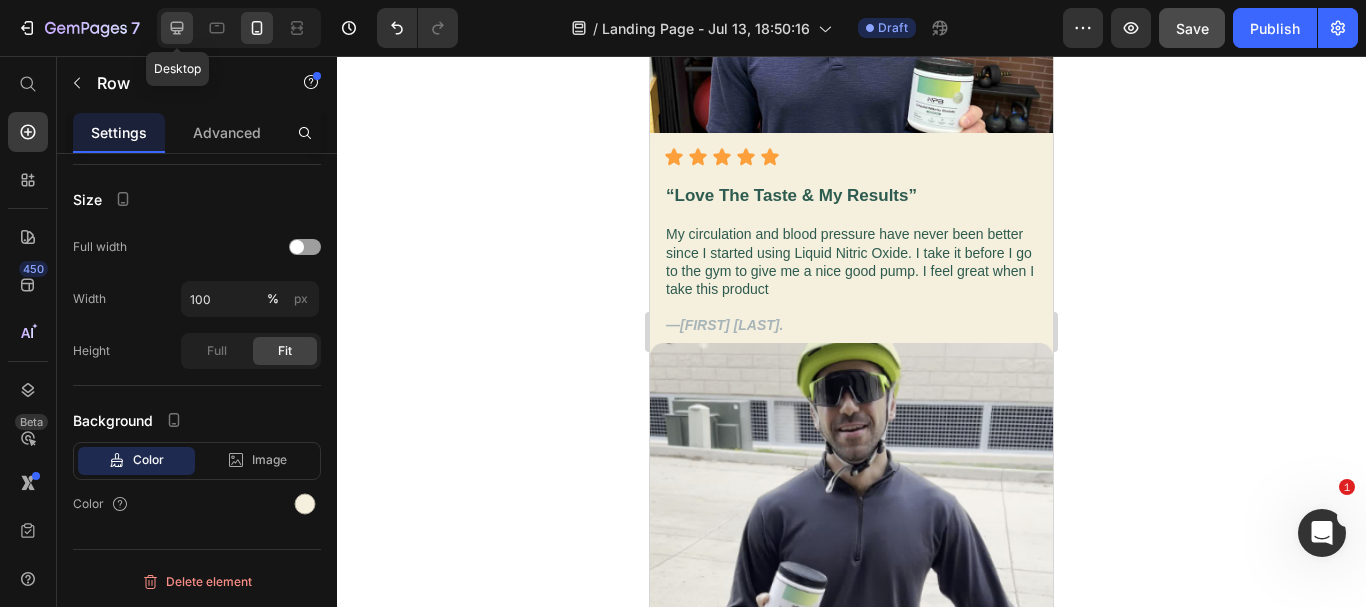 click 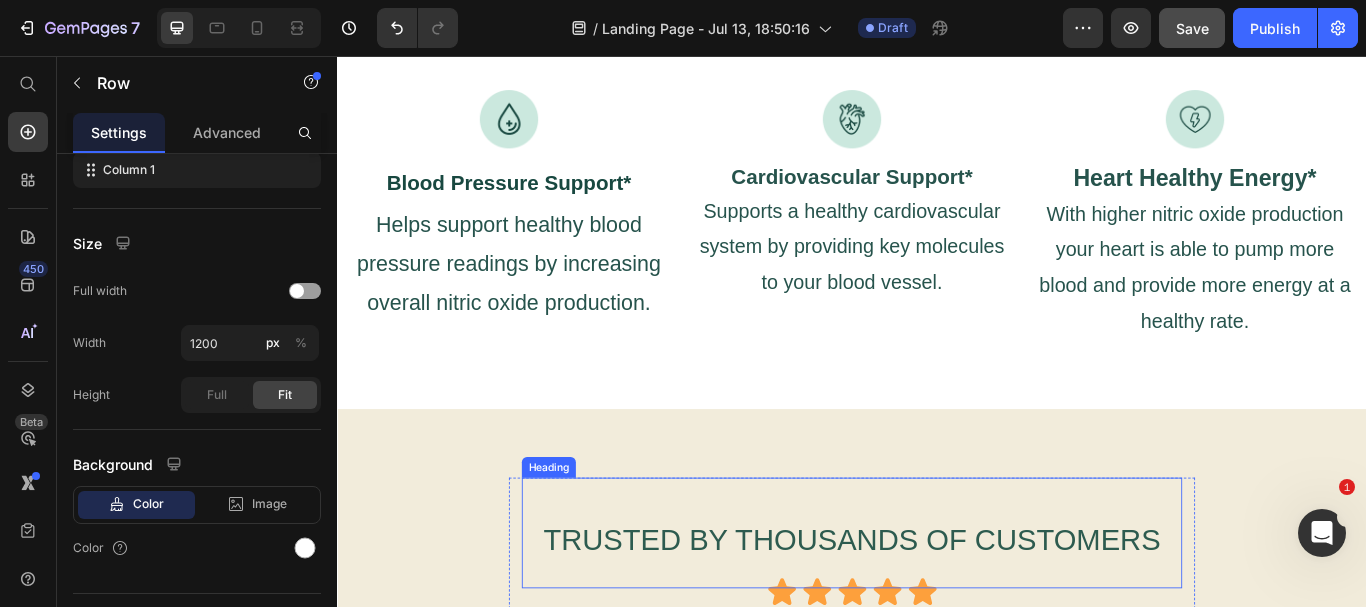scroll, scrollTop: 1251, scrollLeft: 0, axis: vertical 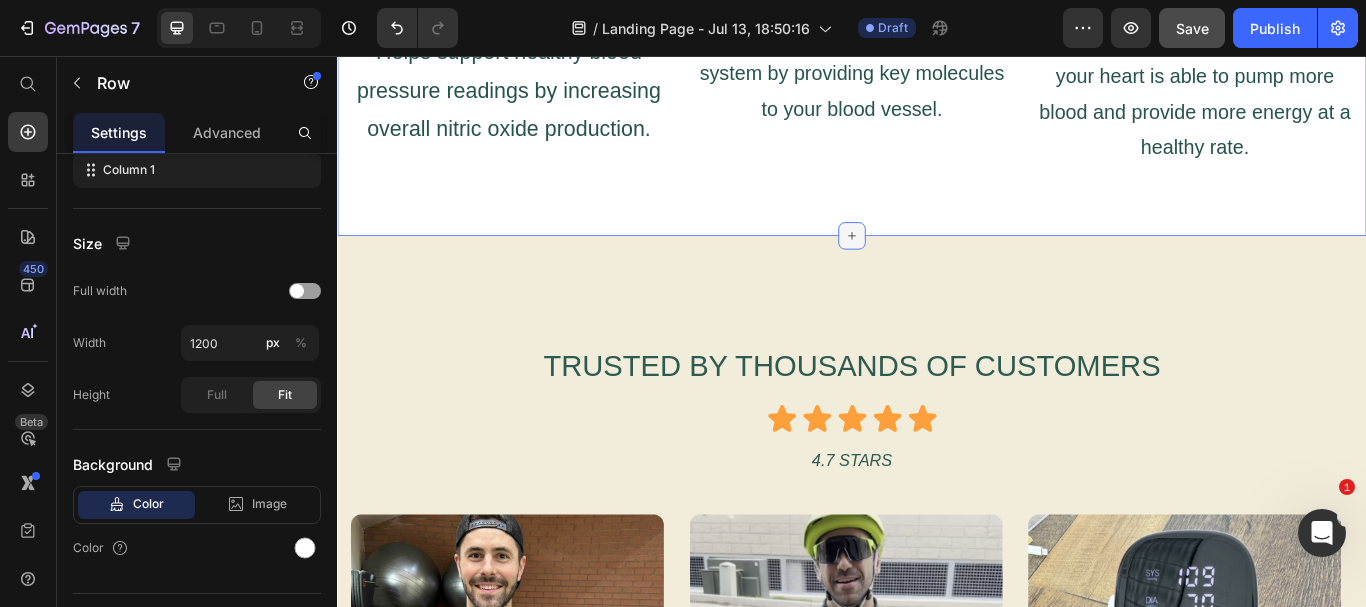 click 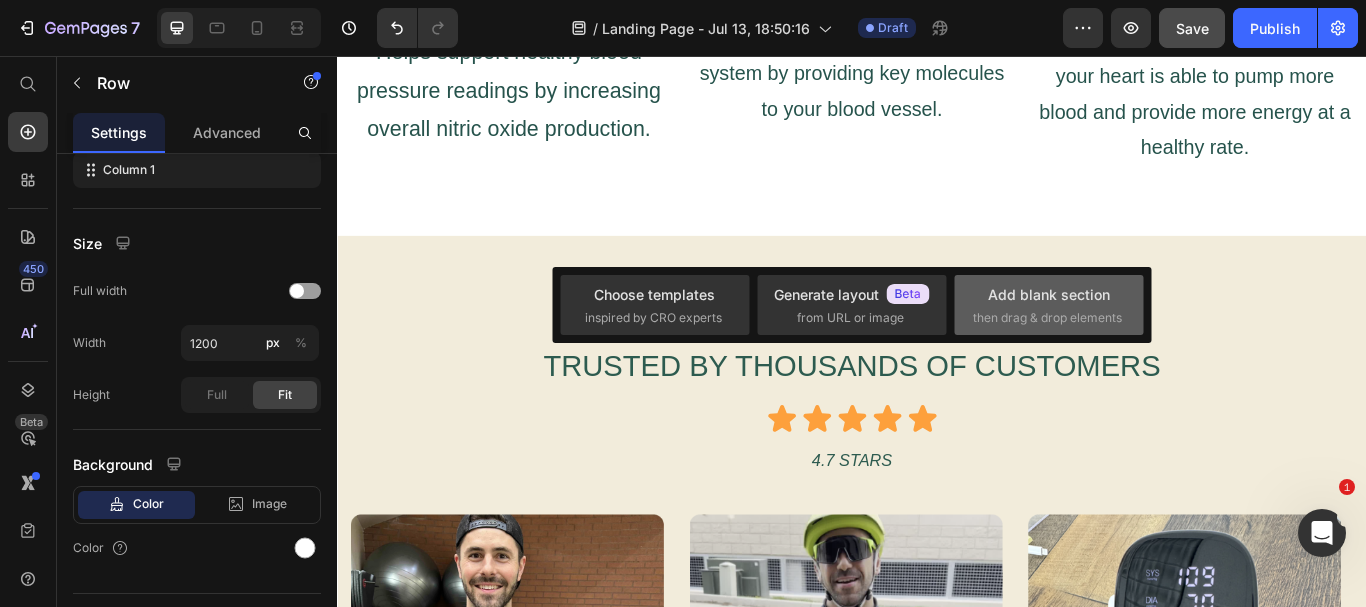 click on "Add blank section" at bounding box center [1049, 294] 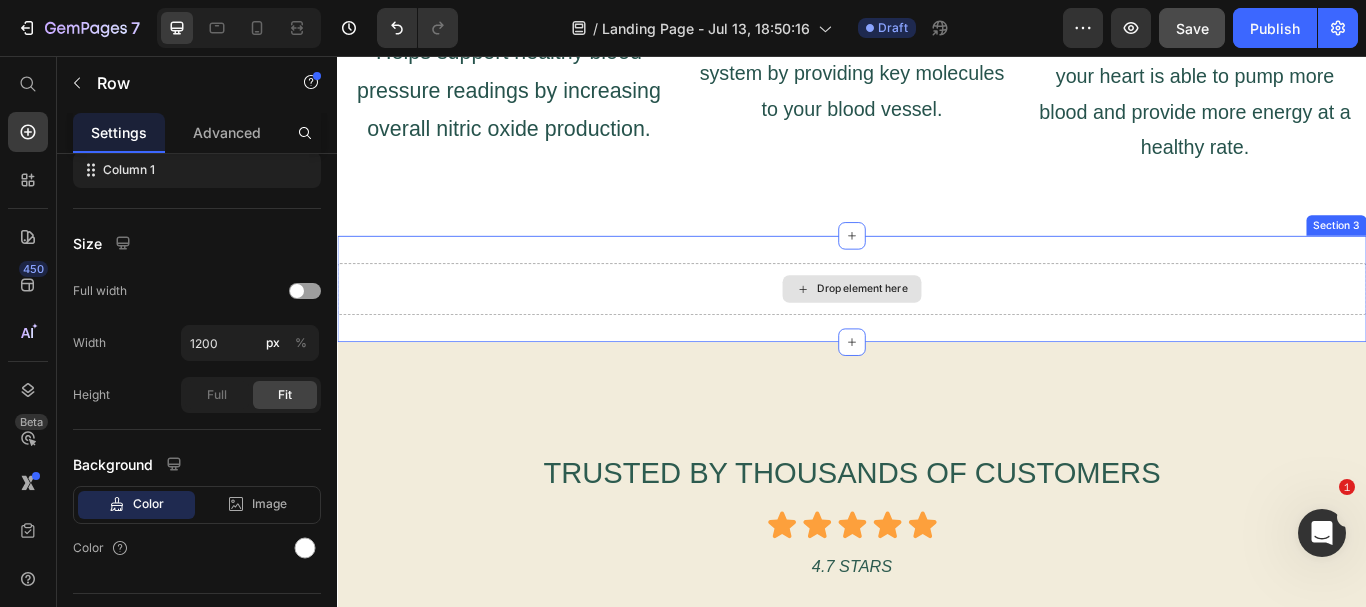 click on "Drop element here" at bounding box center (937, 328) 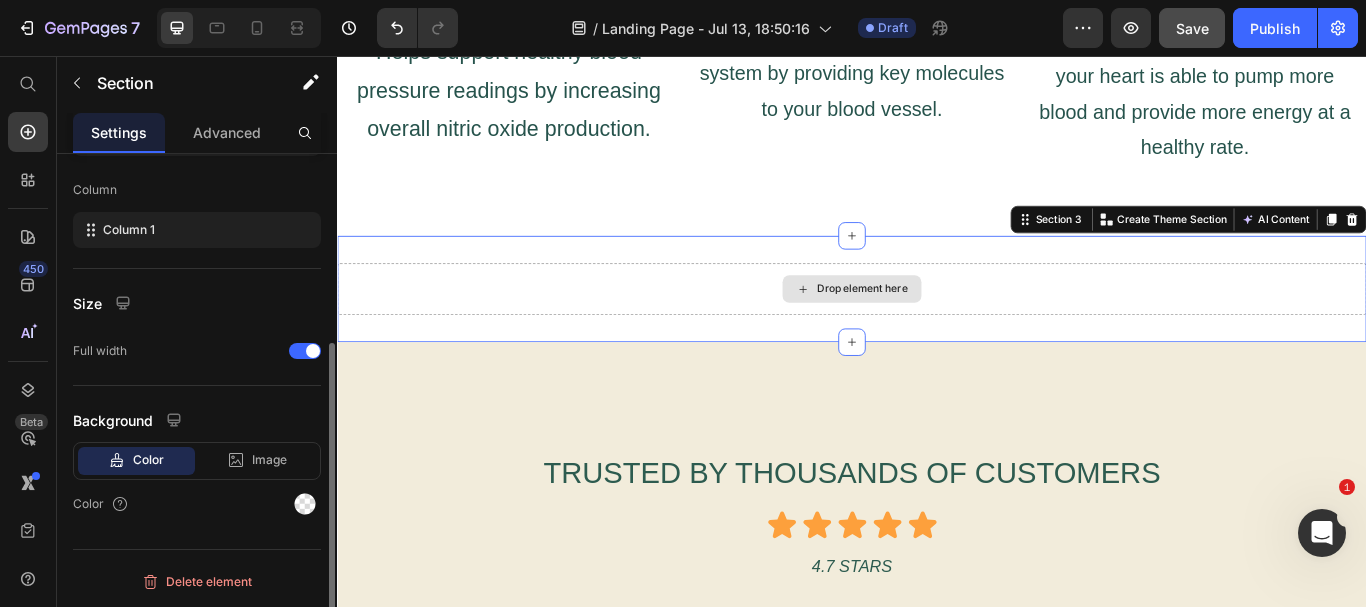 scroll, scrollTop: 0, scrollLeft: 0, axis: both 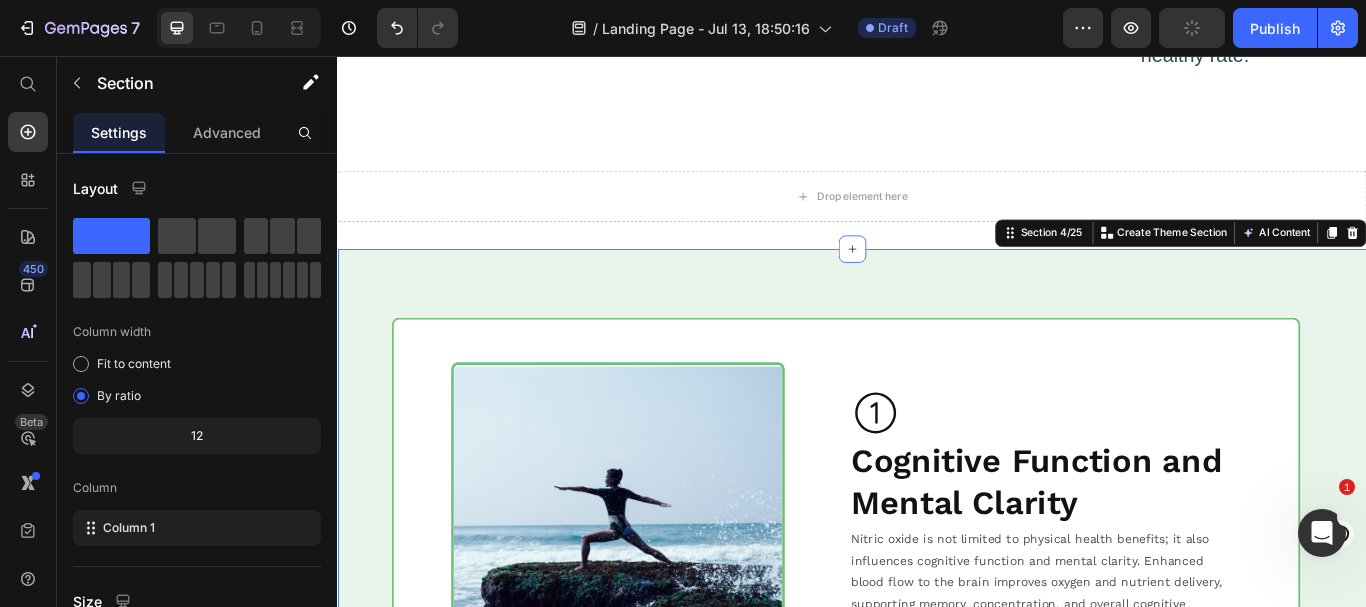 click on "Image Image
Drop element here Row Row Row
Drop element here 4.7 Stars Heading
Icon Row Improve Circulation & Support Normal Blood Pressure With Liquid Nitric Oxide Heading Help Restore Your Blood Flow Naturally Text Block Shop Now! Button                Title Line Image As Seen In Heading Image Image Image Row Row                Title Line Row Image Image Row Image Image Image Image Image Row                Title Line Section 1/25 Liquid Nitric Oxide  Key benefits Heading Row Image Blood Pressure Support* Heading Helps support healthy blood pressure readings by increasing overall nitric oxide production. Text Block Image Cardiovascular Support* Text Block Supports a healthy cardiovascular system by providing key molecules to your blood vessel. Text Block Image Heart Healthy Energy* Text Block With higher nitric oxide production your heart is able to pump more blood and provide more energy at a healthy rate. Text Block Row Image Formulated without gluten Image" at bounding box center [937, 3457] 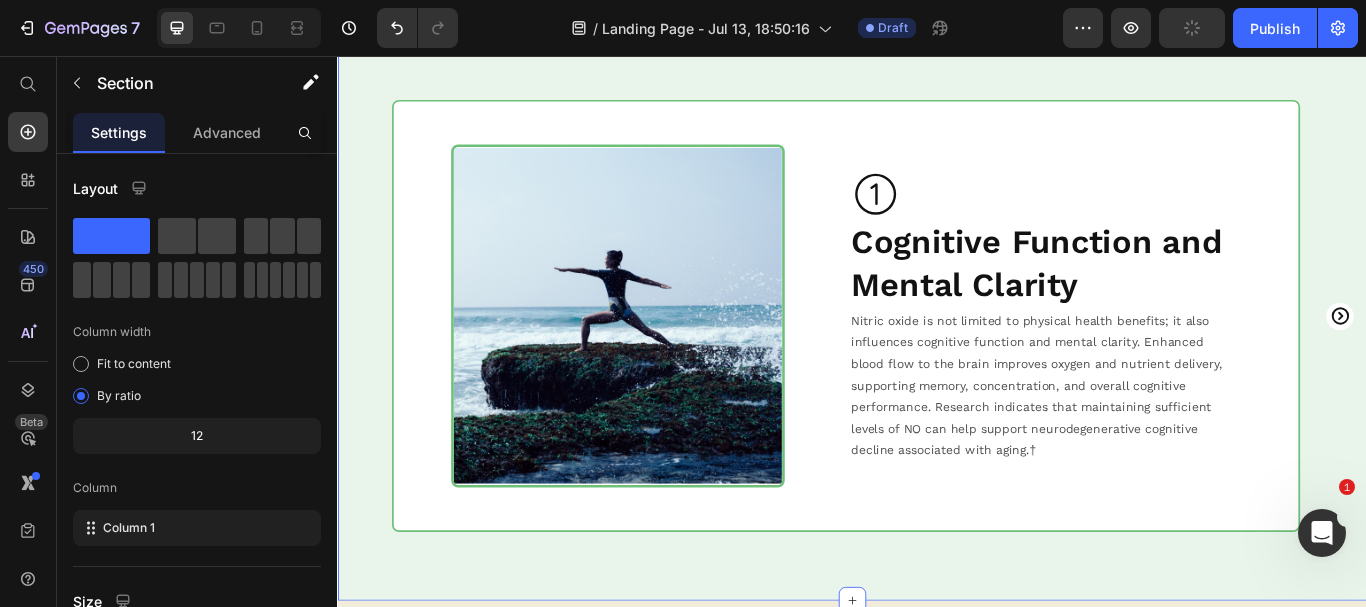 scroll, scrollTop: 1266, scrollLeft: 0, axis: vertical 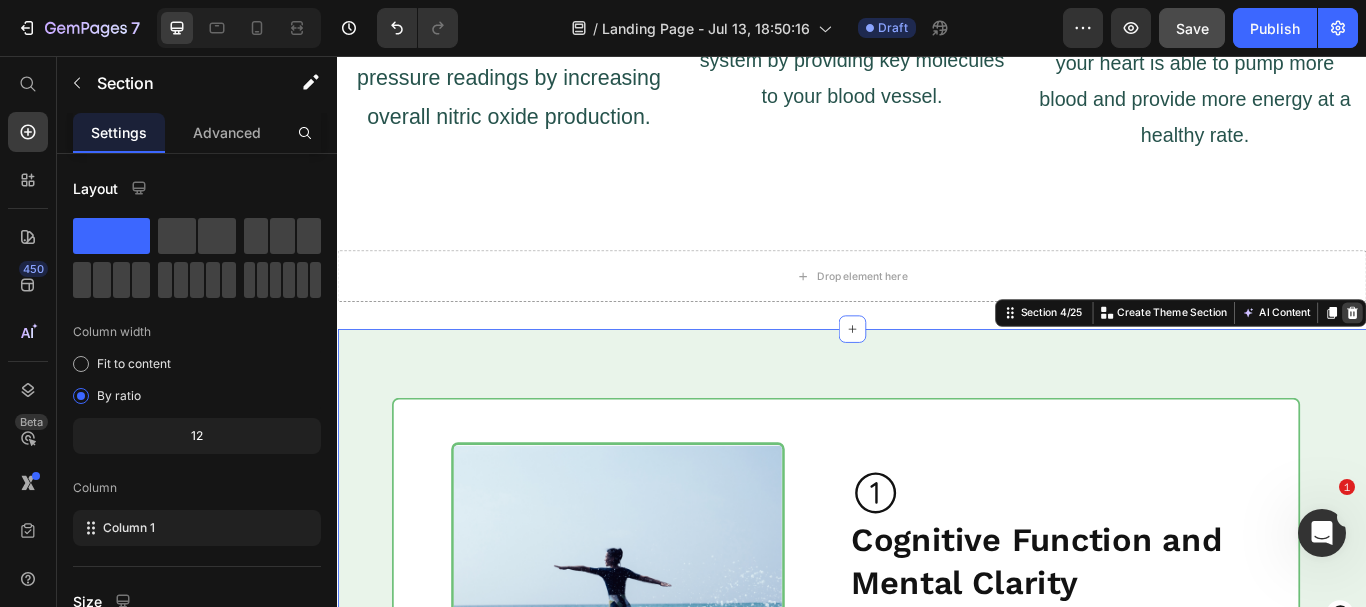 click 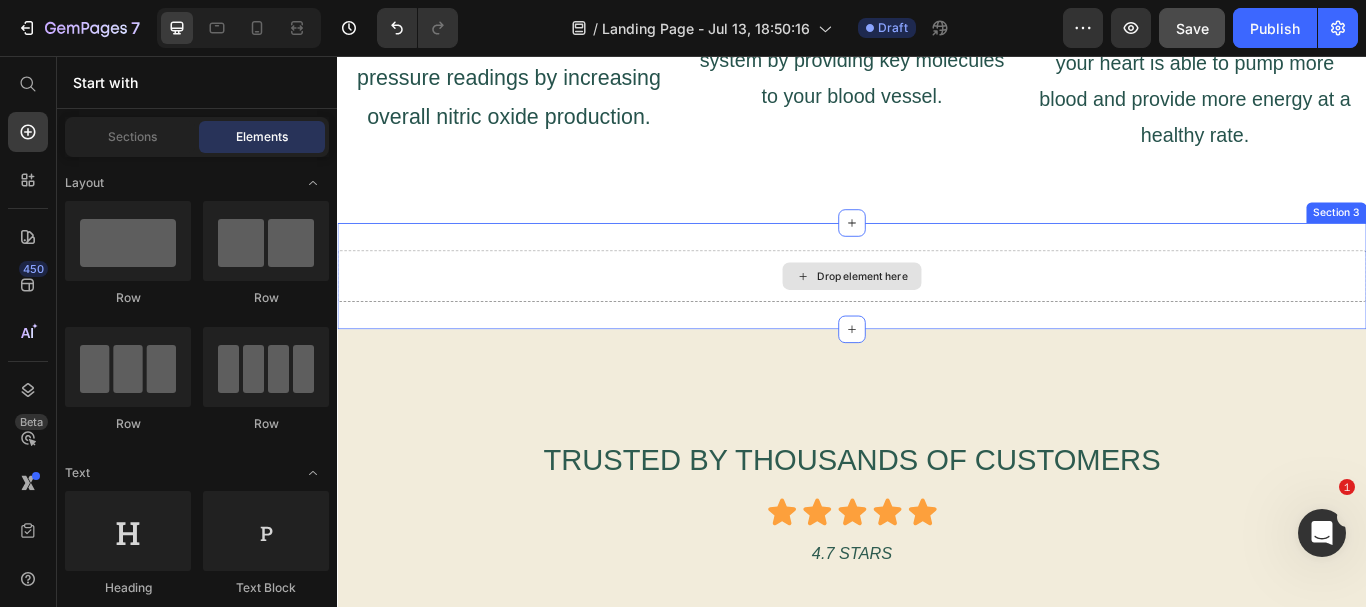 click on "Drop element here" at bounding box center (937, 313) 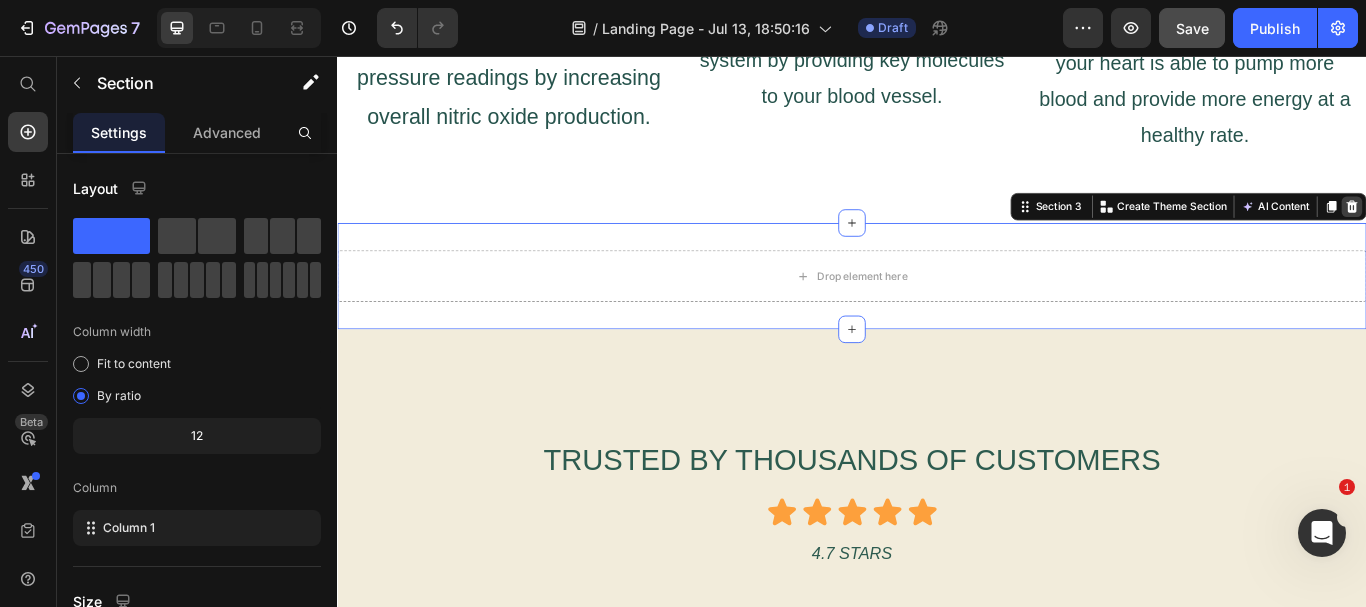click 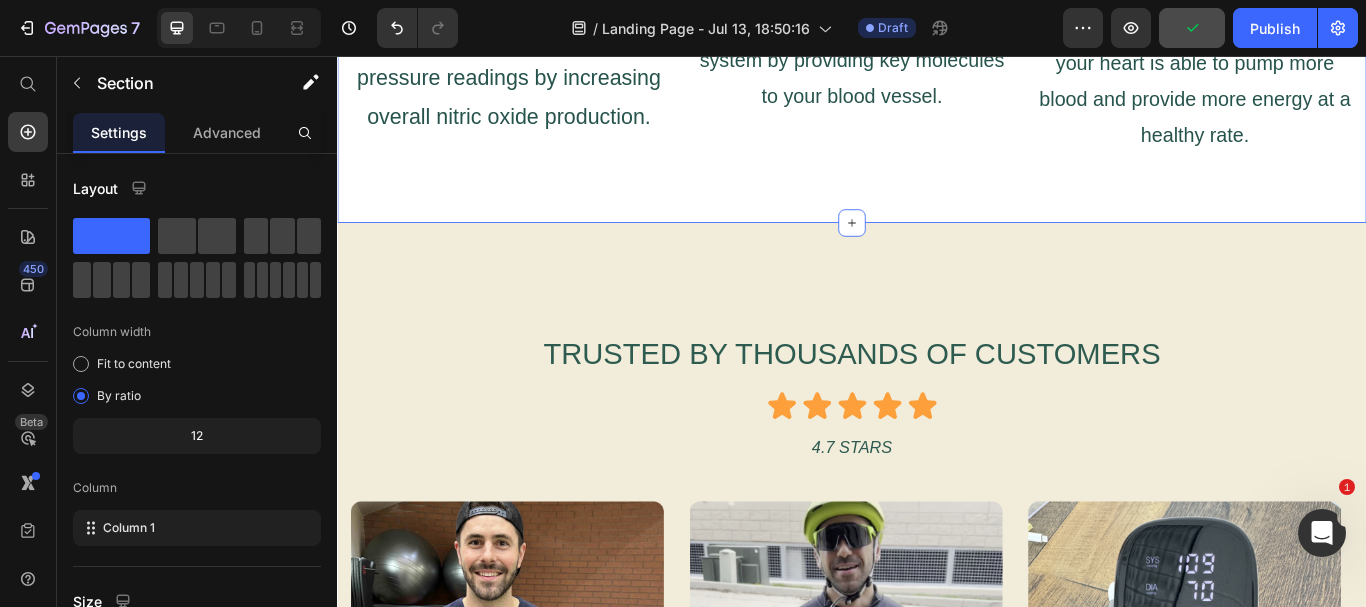 drag, startPoint x: 1507, startPoint y: 228, endPoint x: 1363, endPoint y: 256, distance: 146.69696 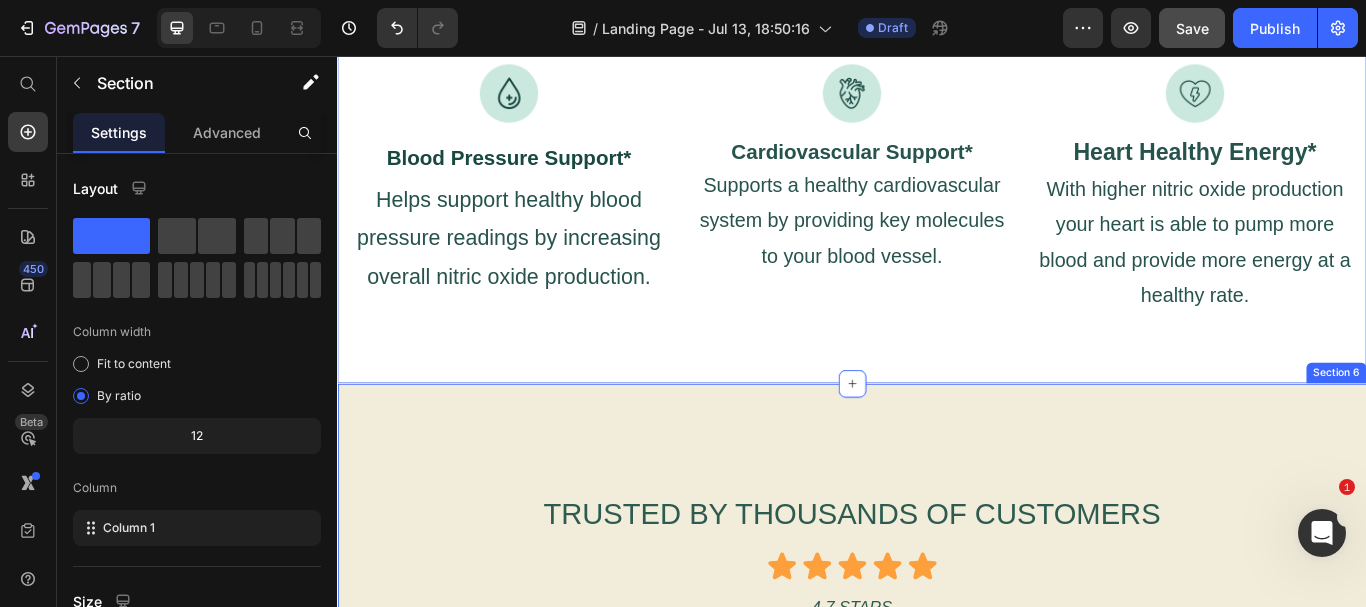 scroll, scrollTop: 1203, scrollLeft: 0, axis: vertical 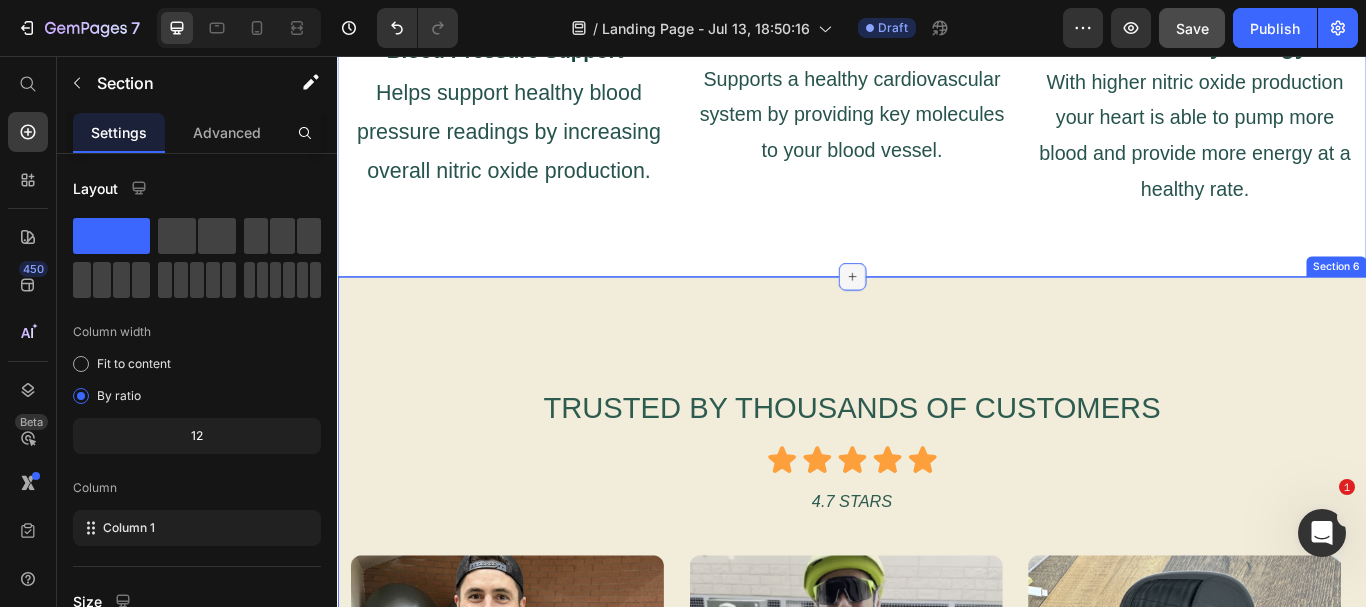 click at bounding box center [937, 314] 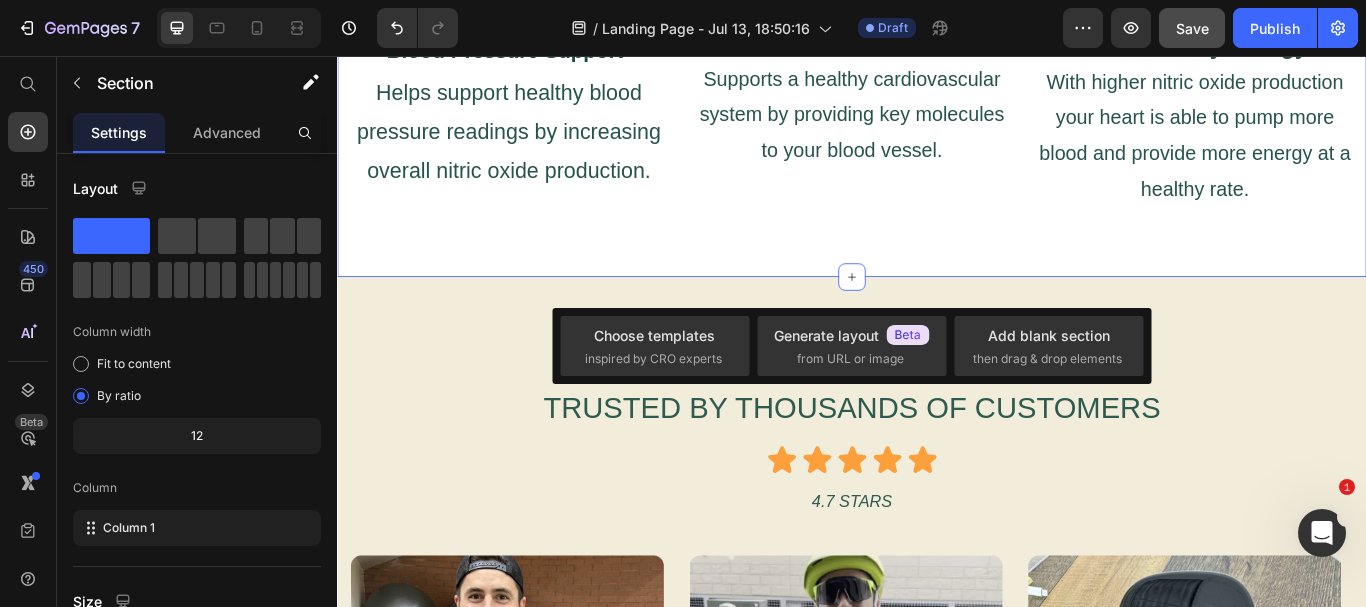 click on "Add blank section" at bounding box center (1049, 335) 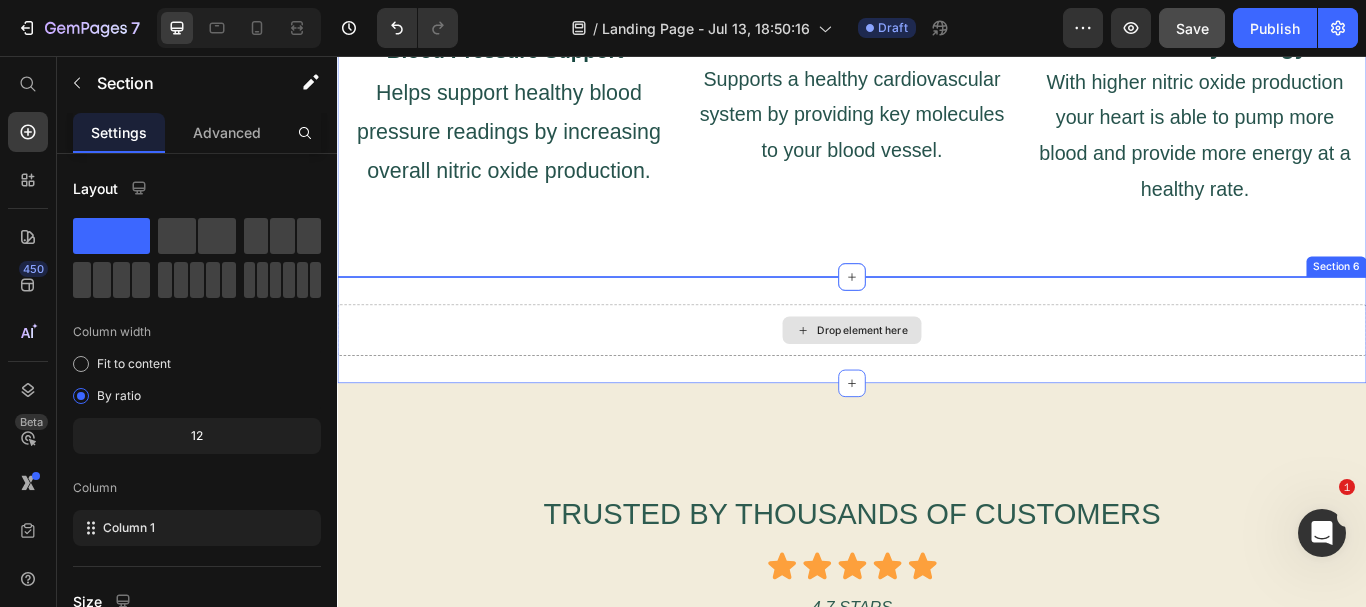 click on "Drop element here" at bounding box center [937, 376] 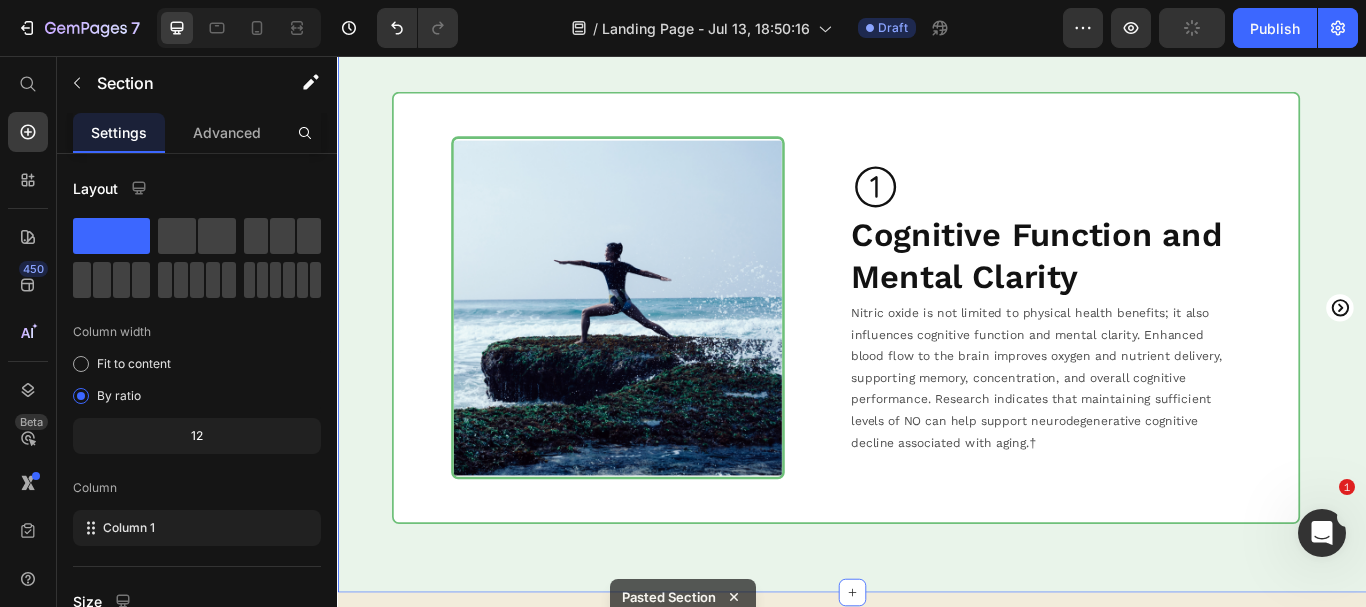 scroll, scrollTop: 1367, scrollLeft: 0, axis: vertical 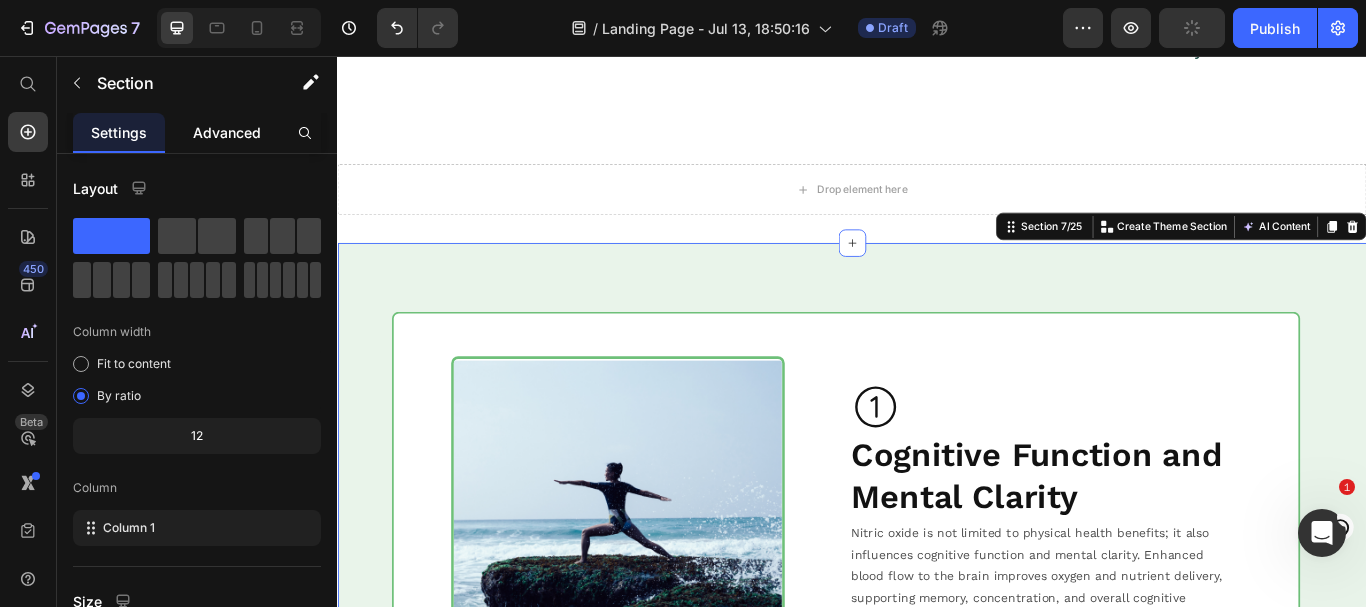 click on "Advanced" at bounding box center (227, 132) 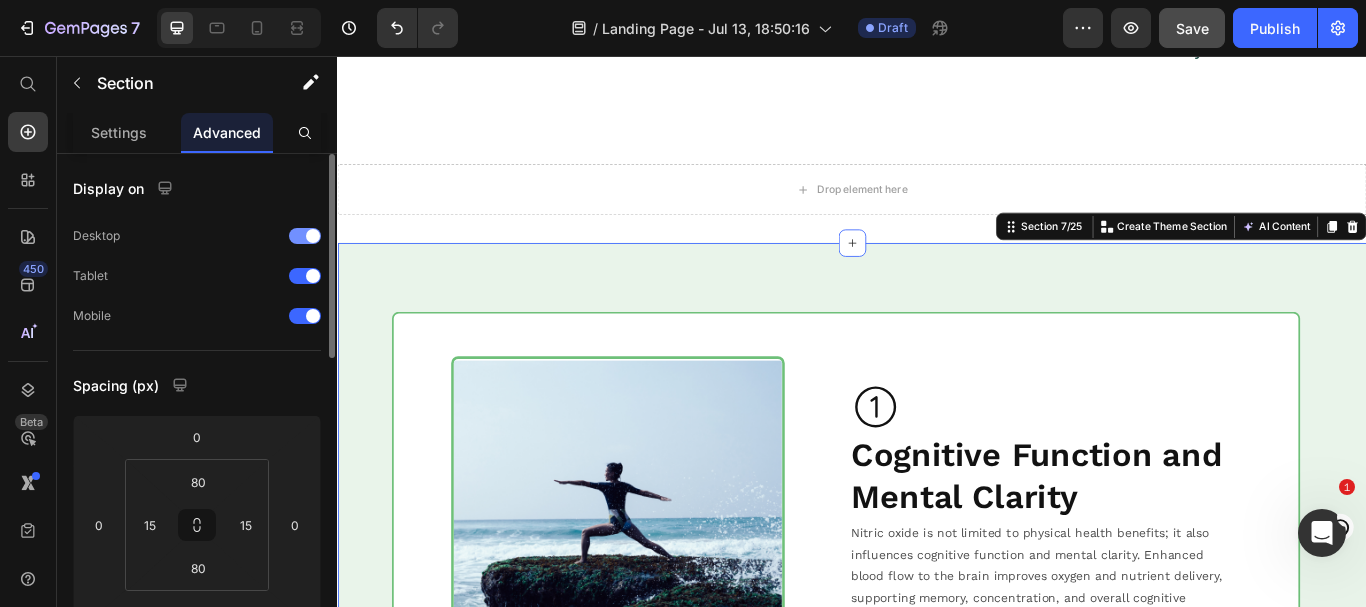click at bounding box center (305, 236) 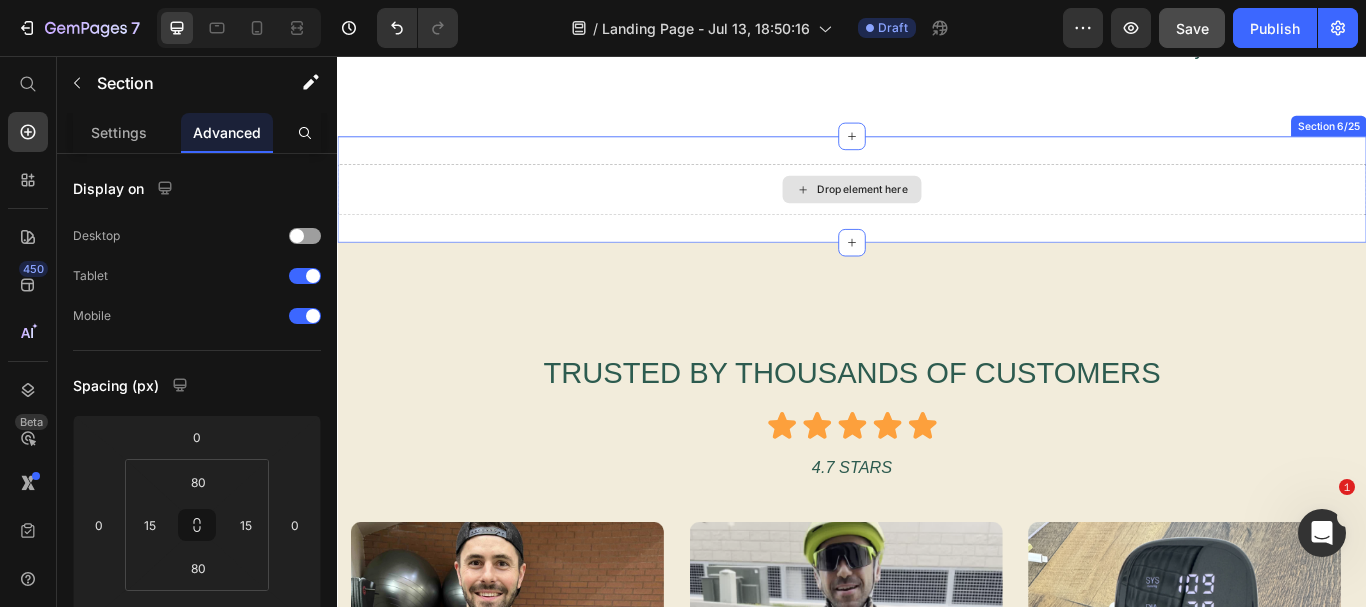 click on "Drop element here" at bounding box center (937, 212) 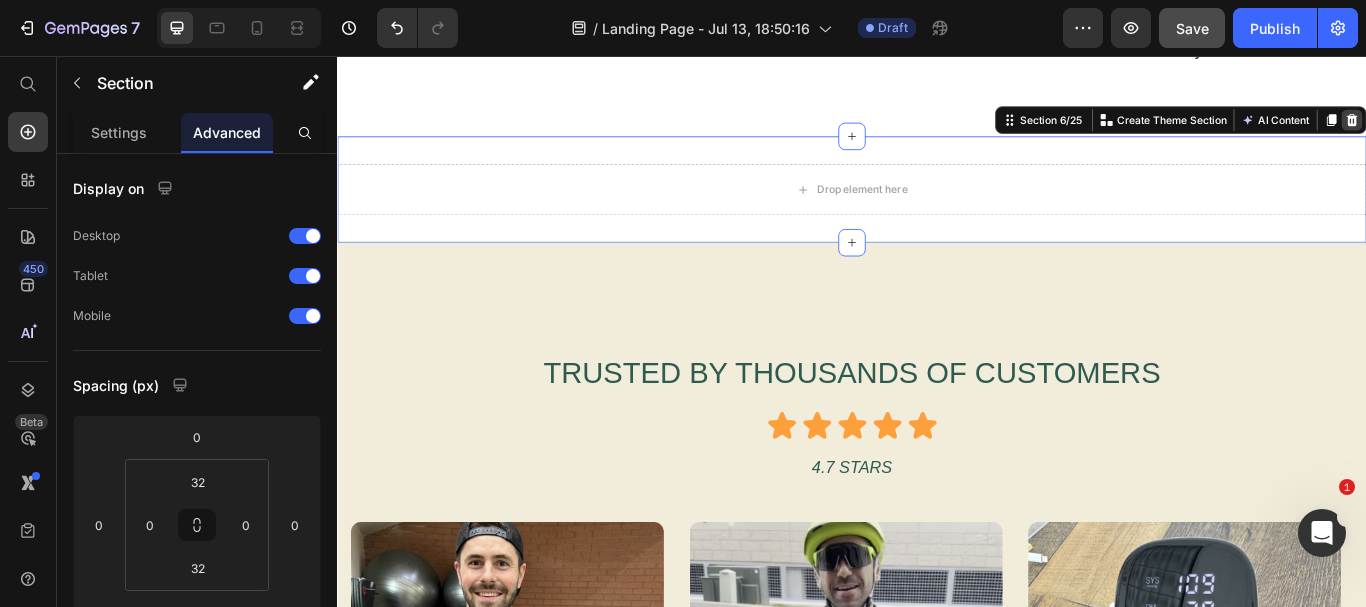 click 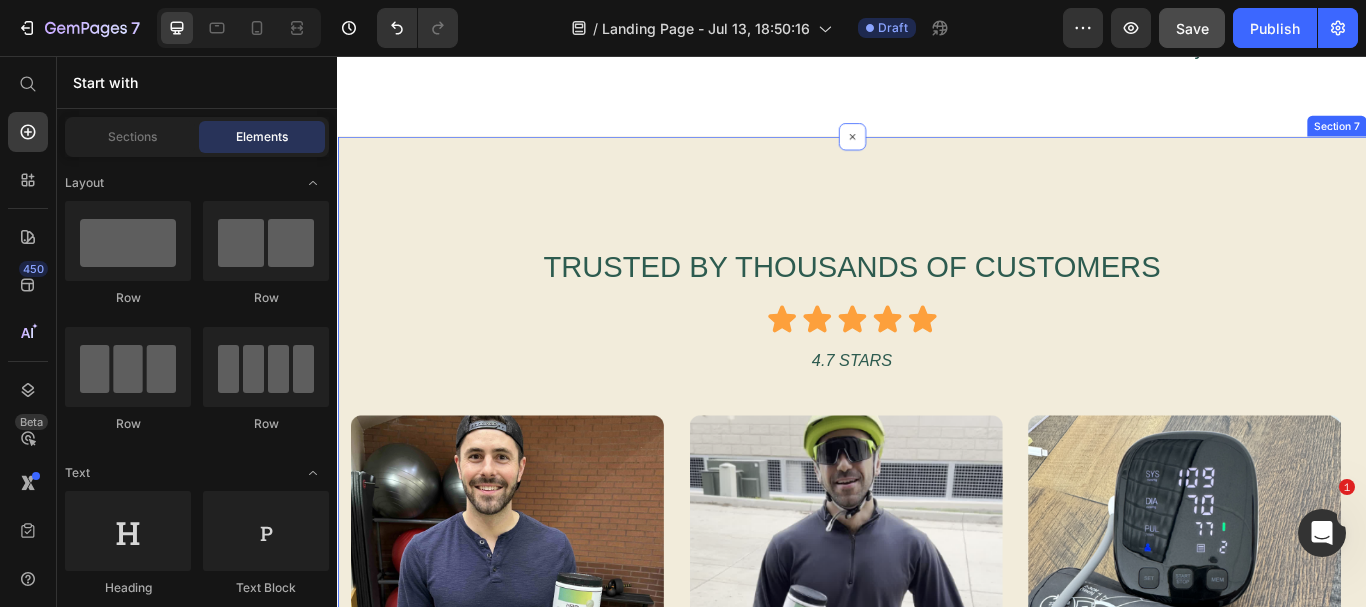 scroll, scrollTop: 1063, scrollLeft: 0, axis: vertical 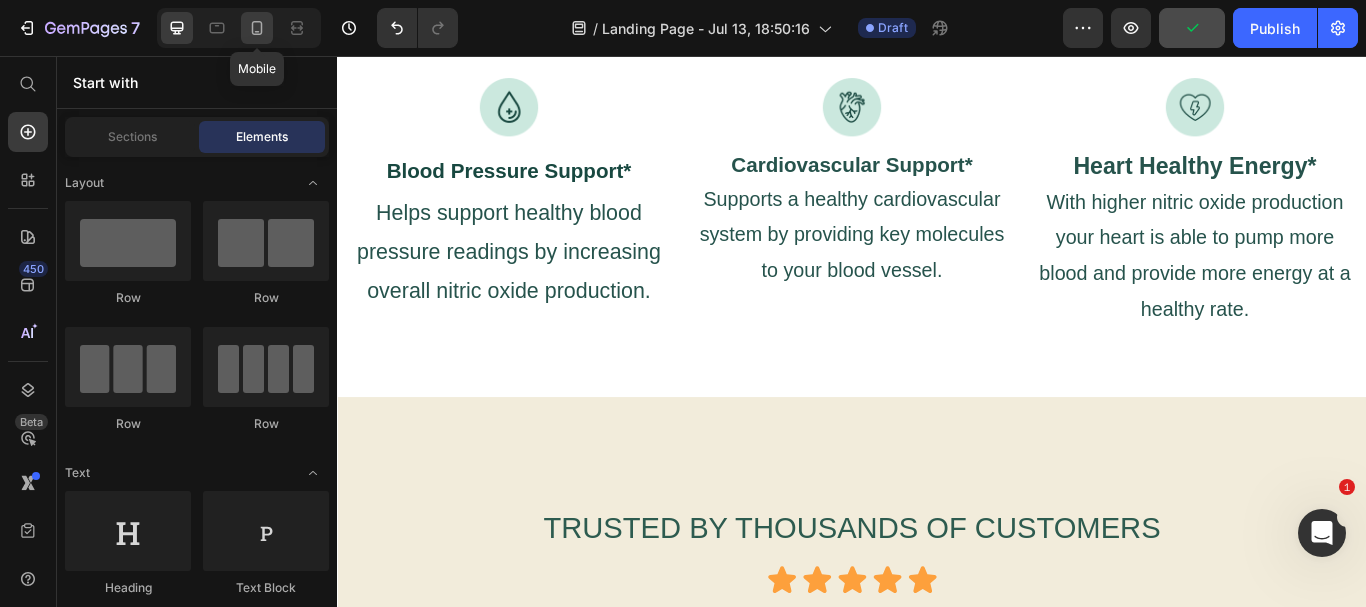 click 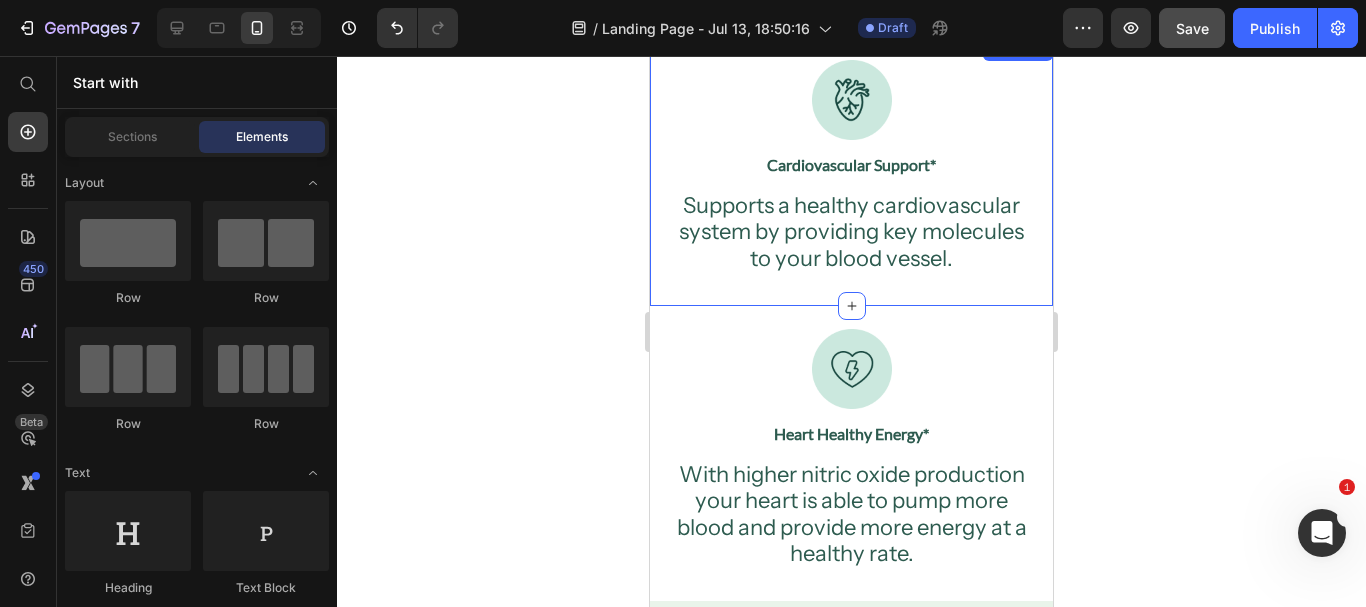 scroll, scrollTop: 1881, scrollLeft: 0, axis: vertical 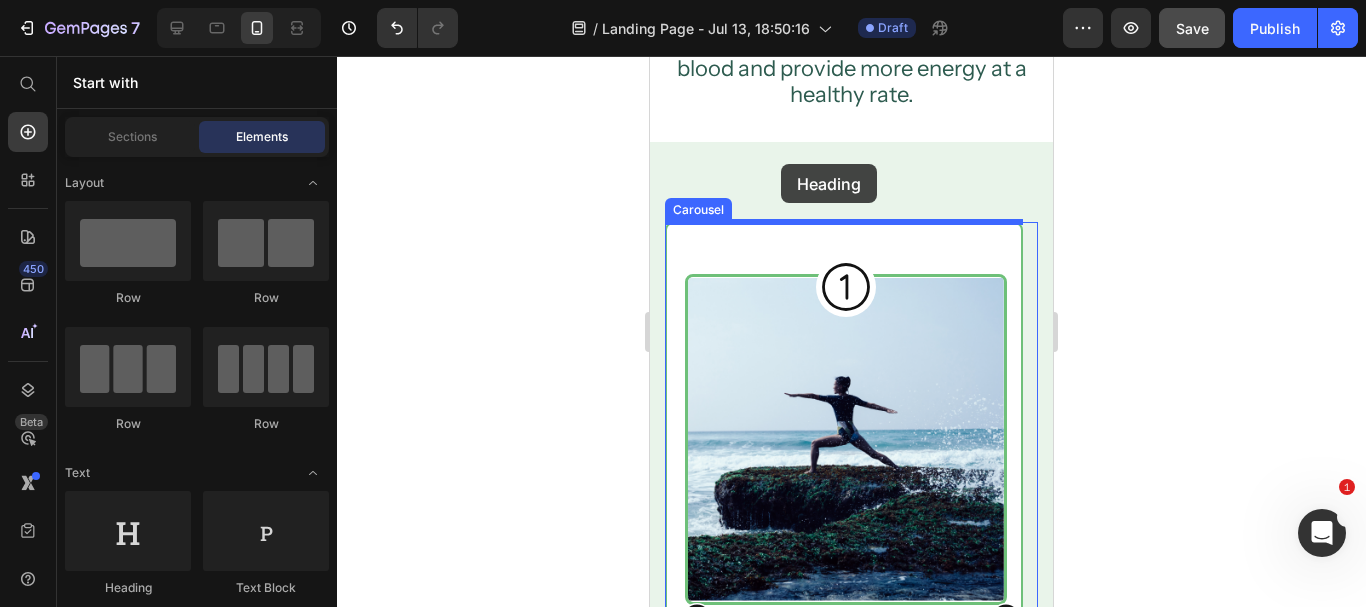drag, startPoint x: 786, startPoint y: 558, endPoint x: 781, endPoint y: 164, distance: 394.03174 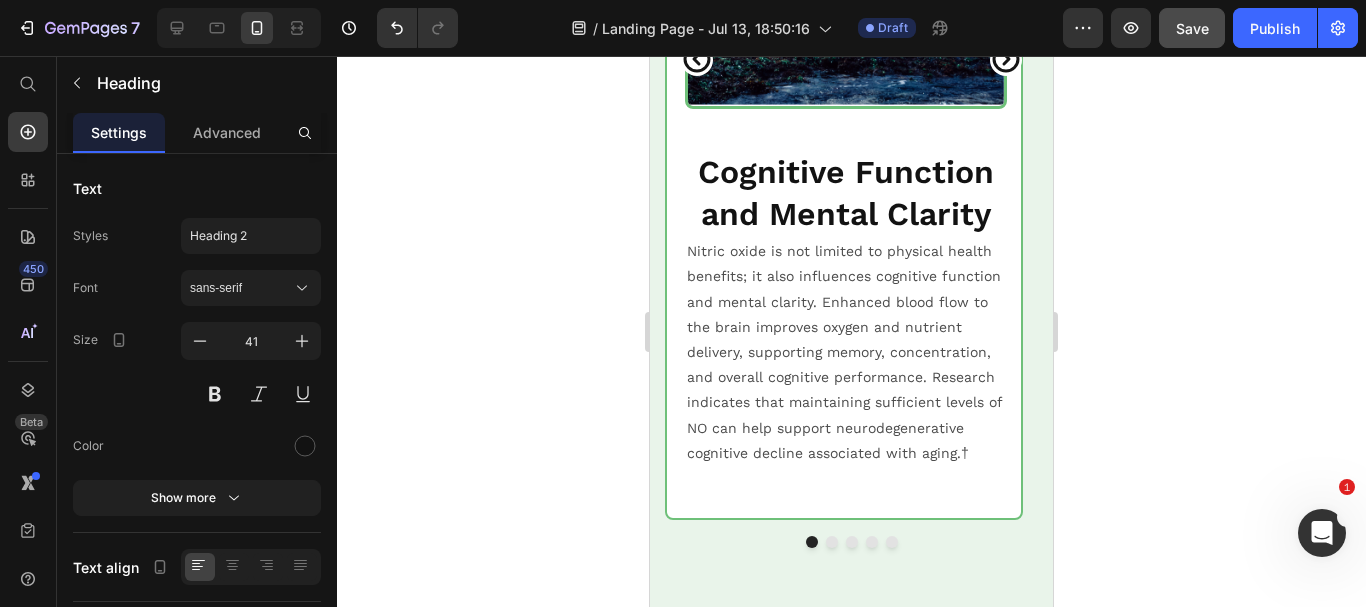 scroll, scrollTop: 2979, scrollLeft: 0, axis: vertical 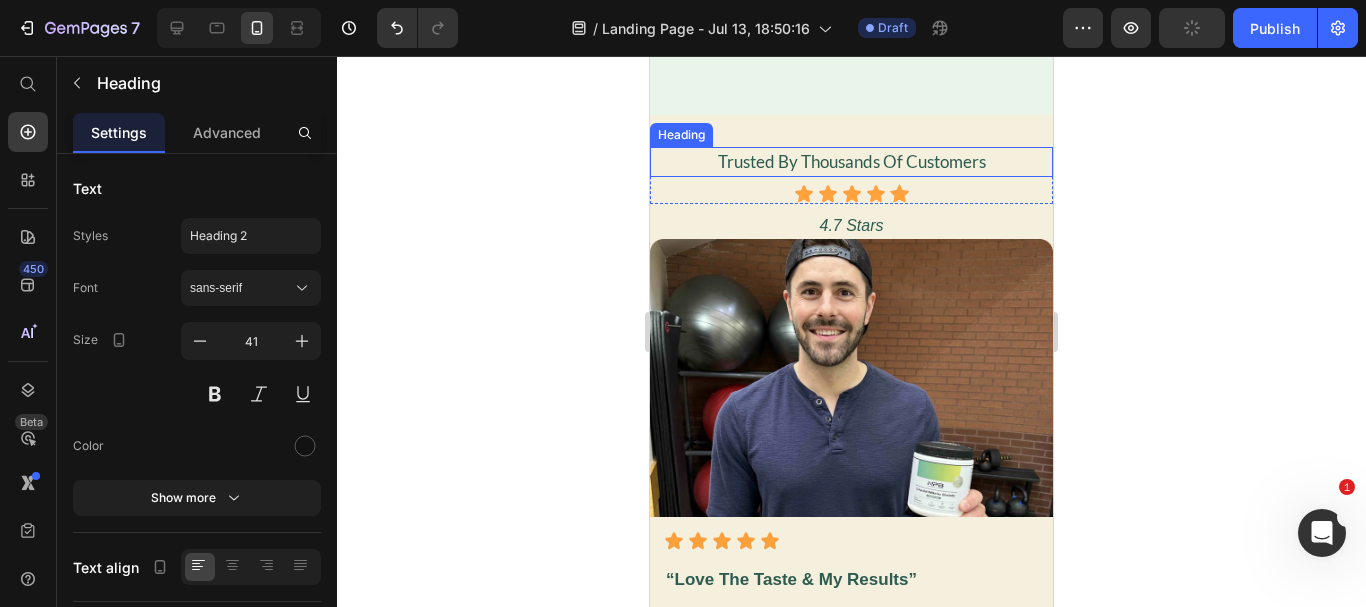 click on "Trusted By Thousands Of Customers" at bounding box center [852, 161] 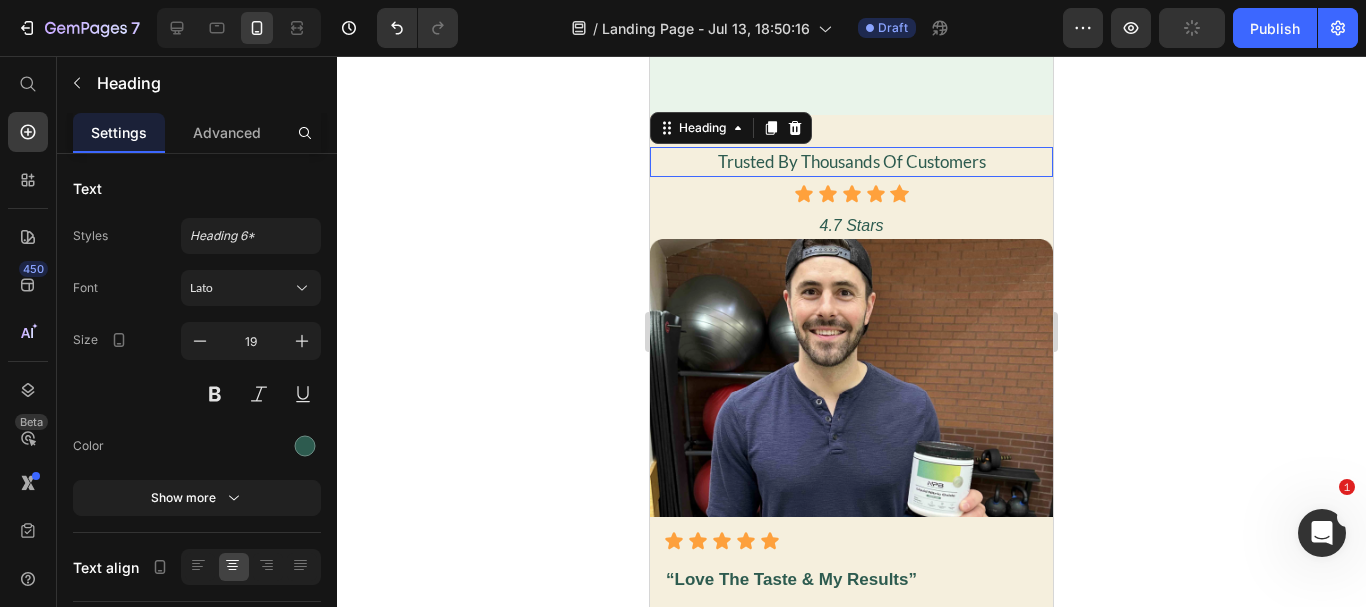 click on "Trusted By Thousands Of Customers" at bounding box center (852, 161) 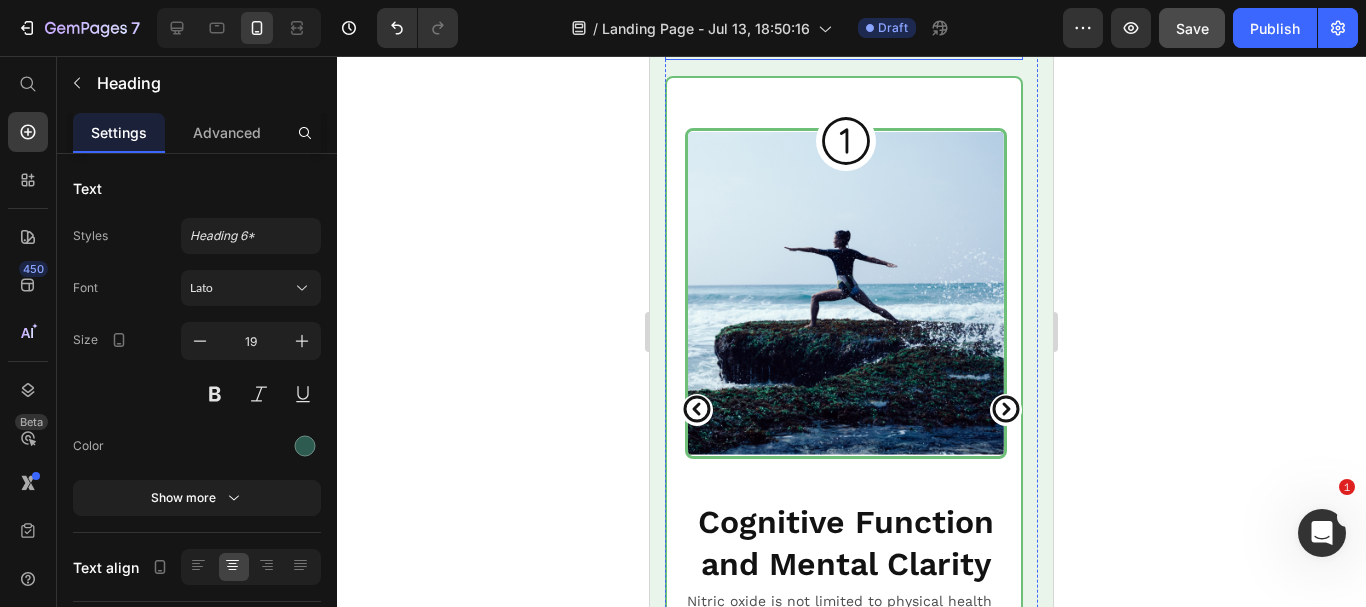 scroll, scrollTop: 1742, scrollLeft: 0, axis: vertical 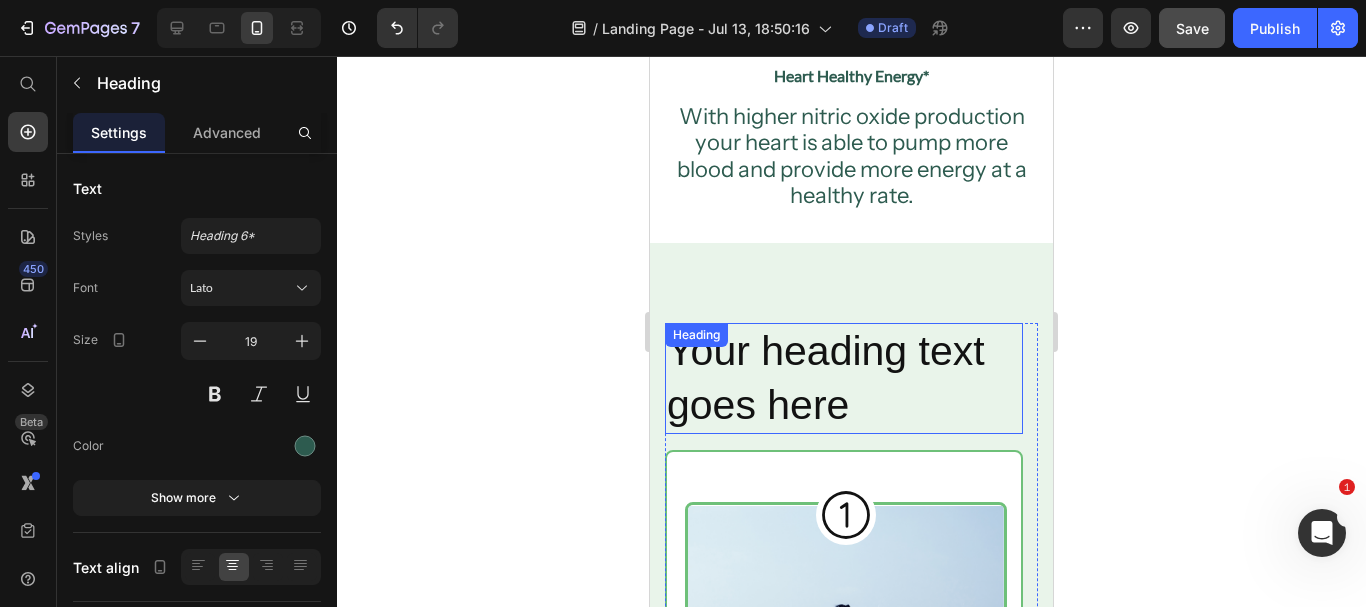 click on "Your heading text goes here" at bounding box center (844, 378) 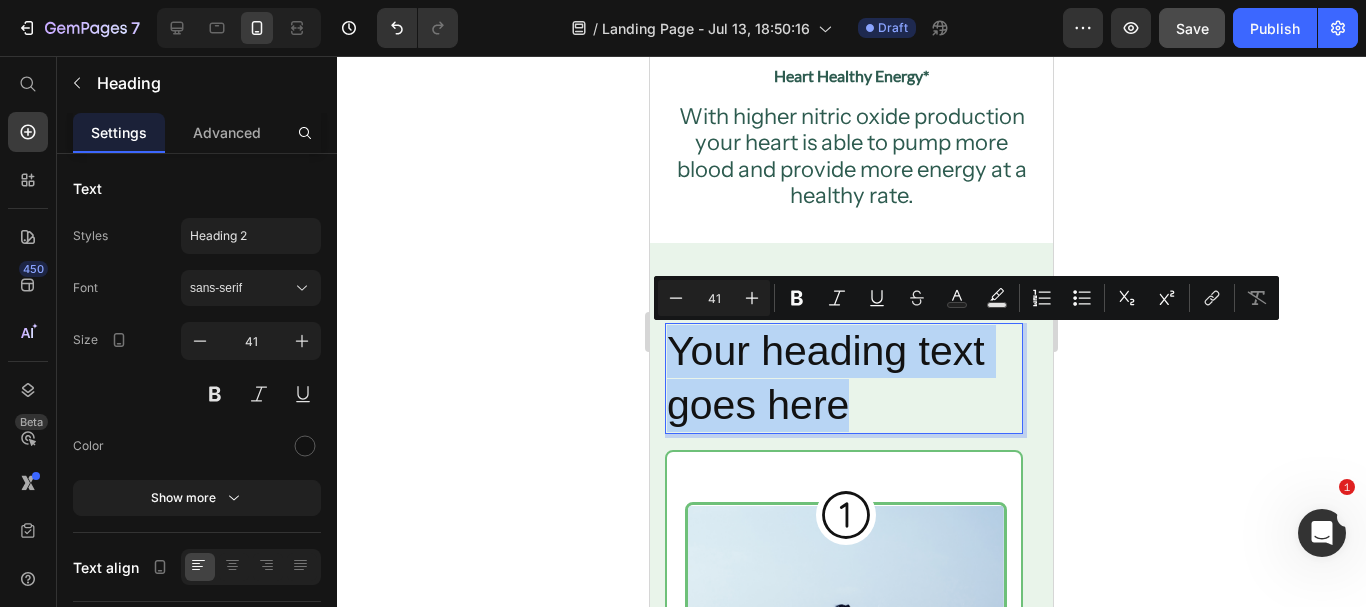 click on "Your heading text goes here" at bounding box center [844, 378] 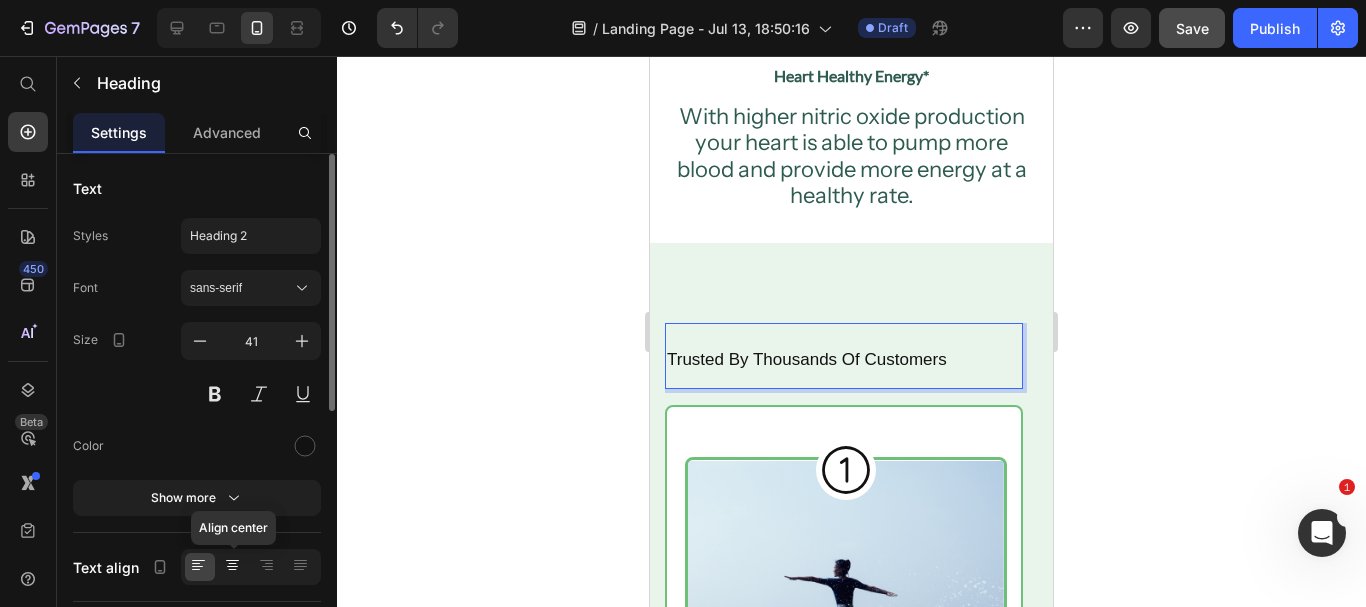 click 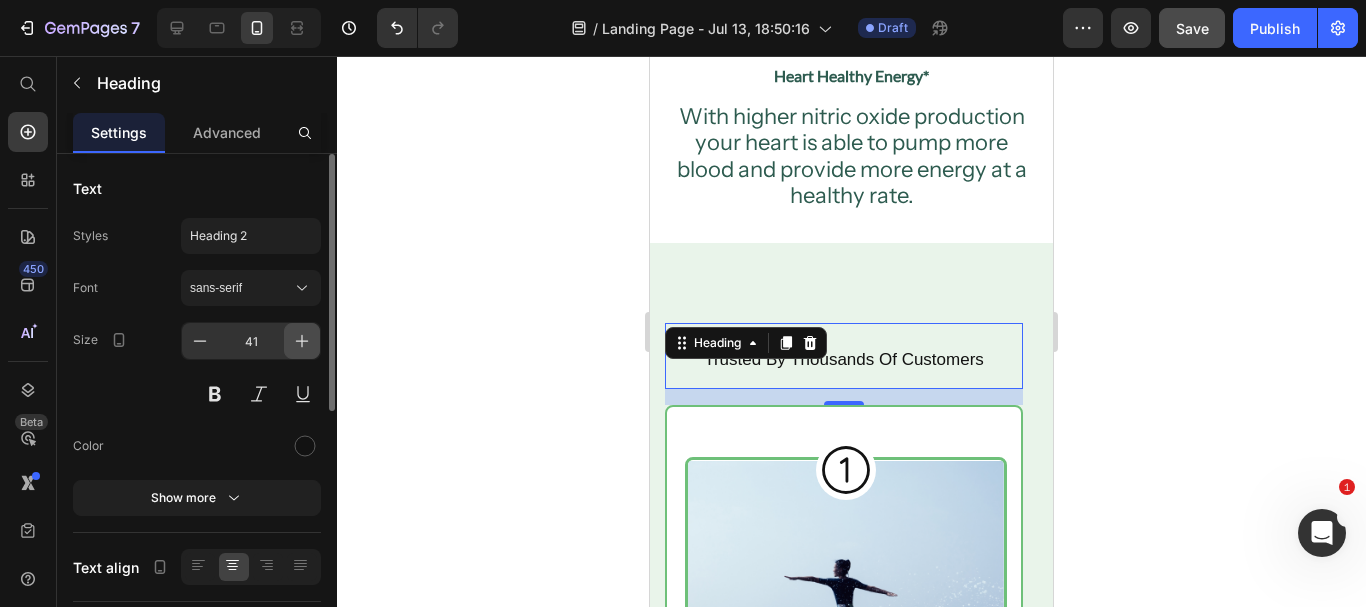 click 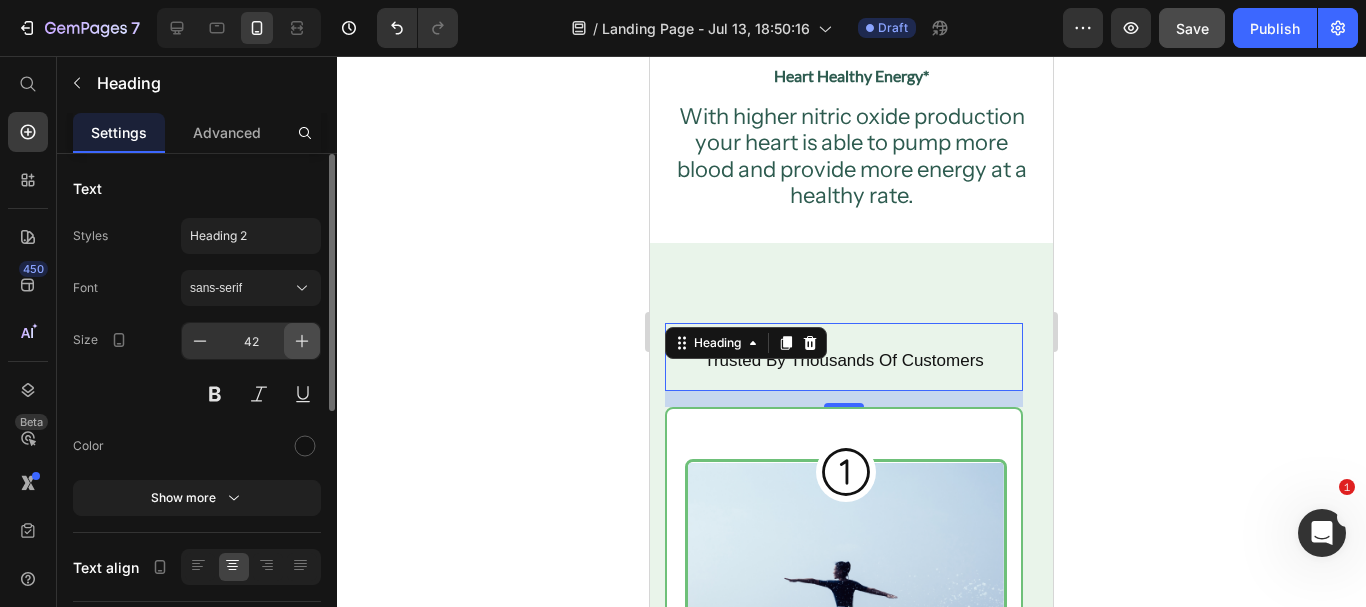 click 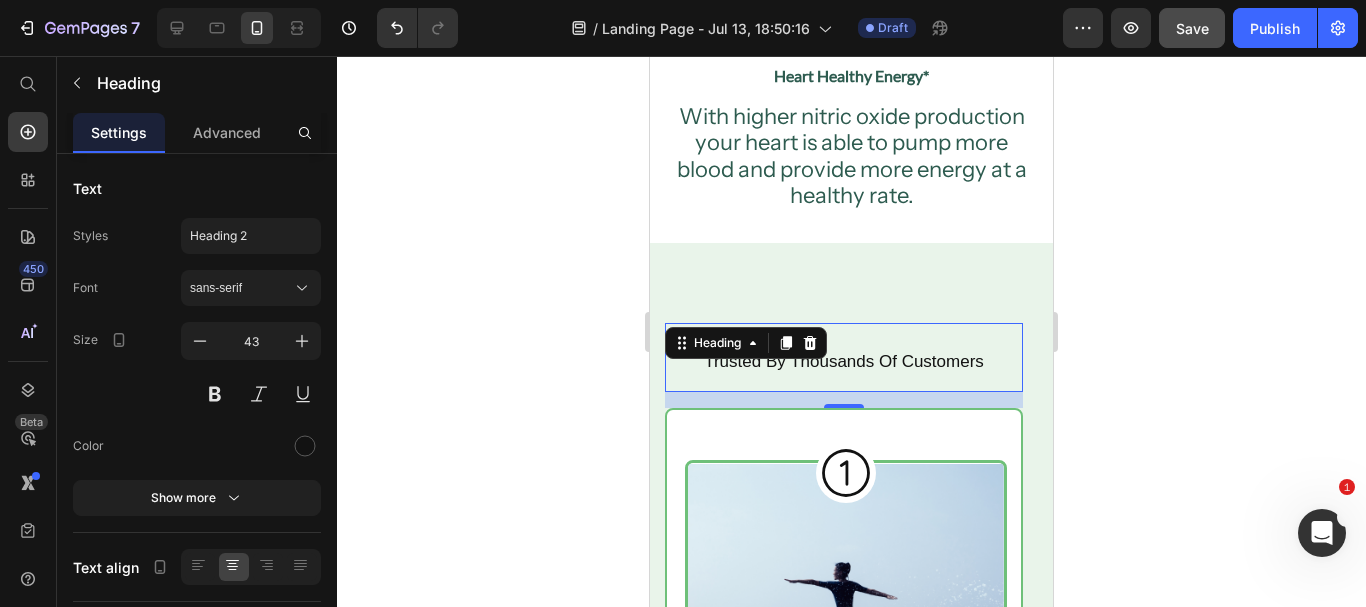 click on "Trusted By Thousands Of Customers" at bounding box center (844, 361) 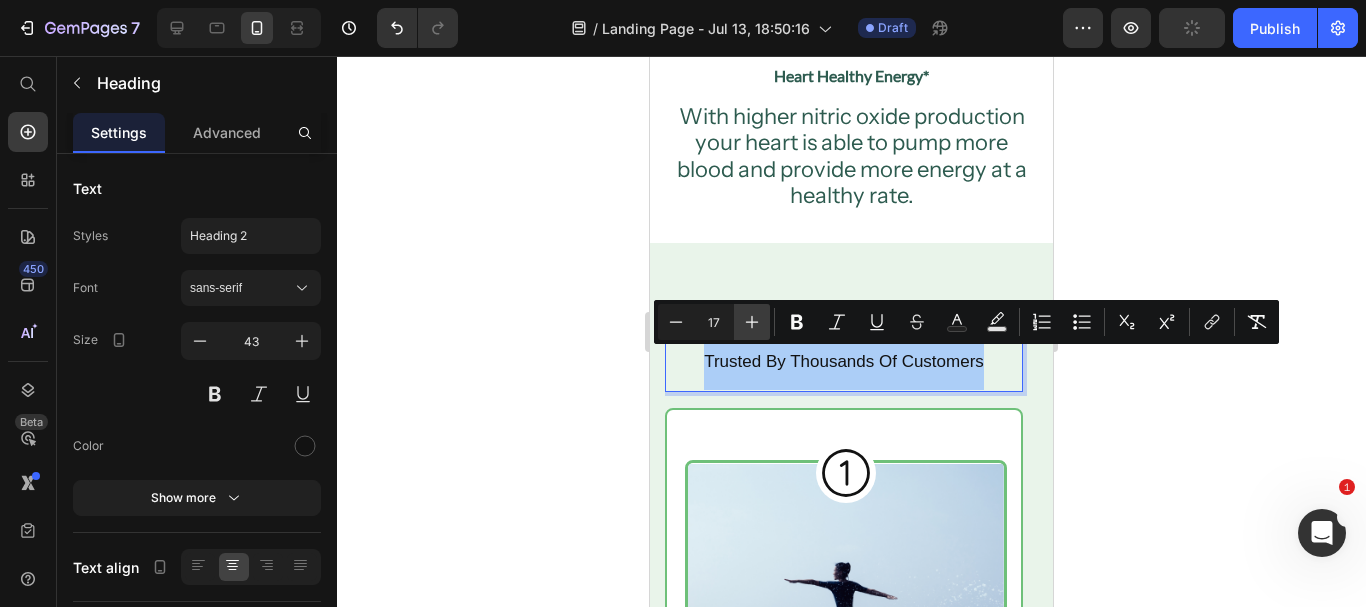 click 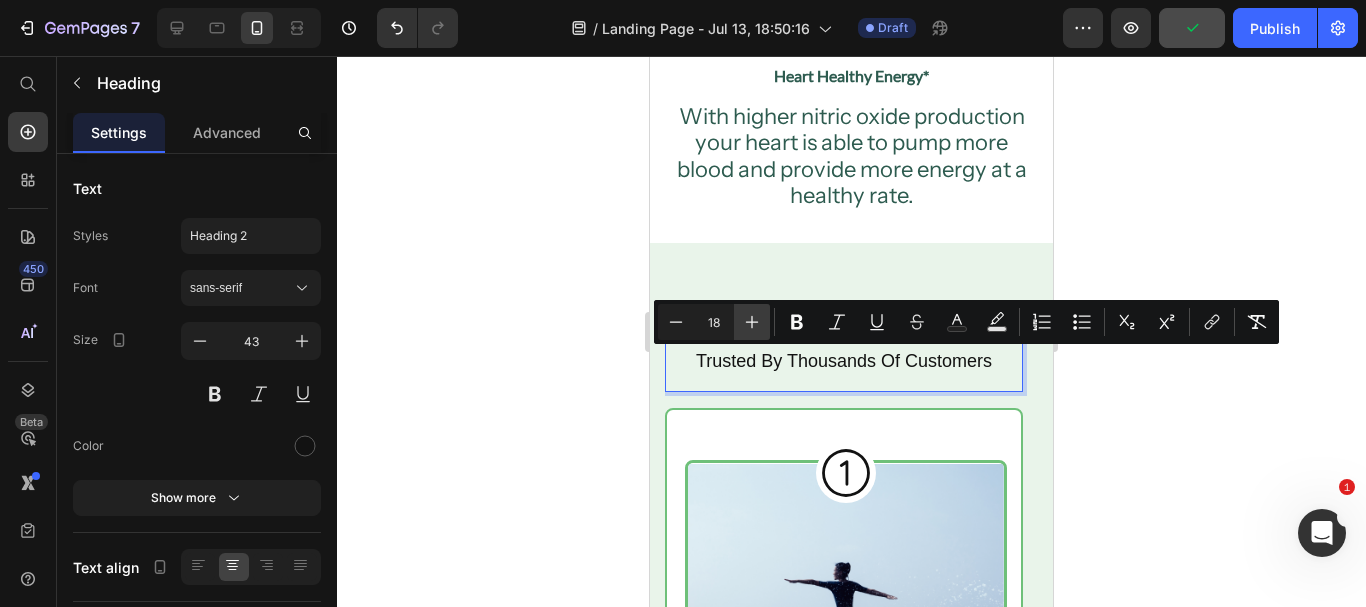 click 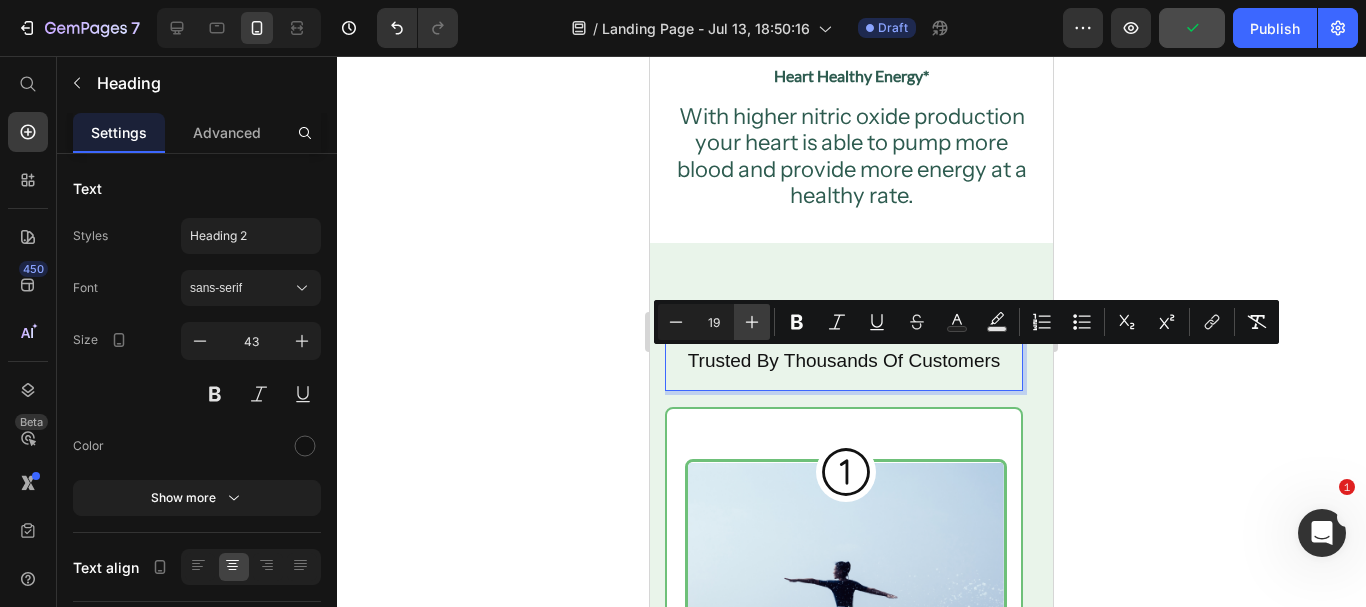 click 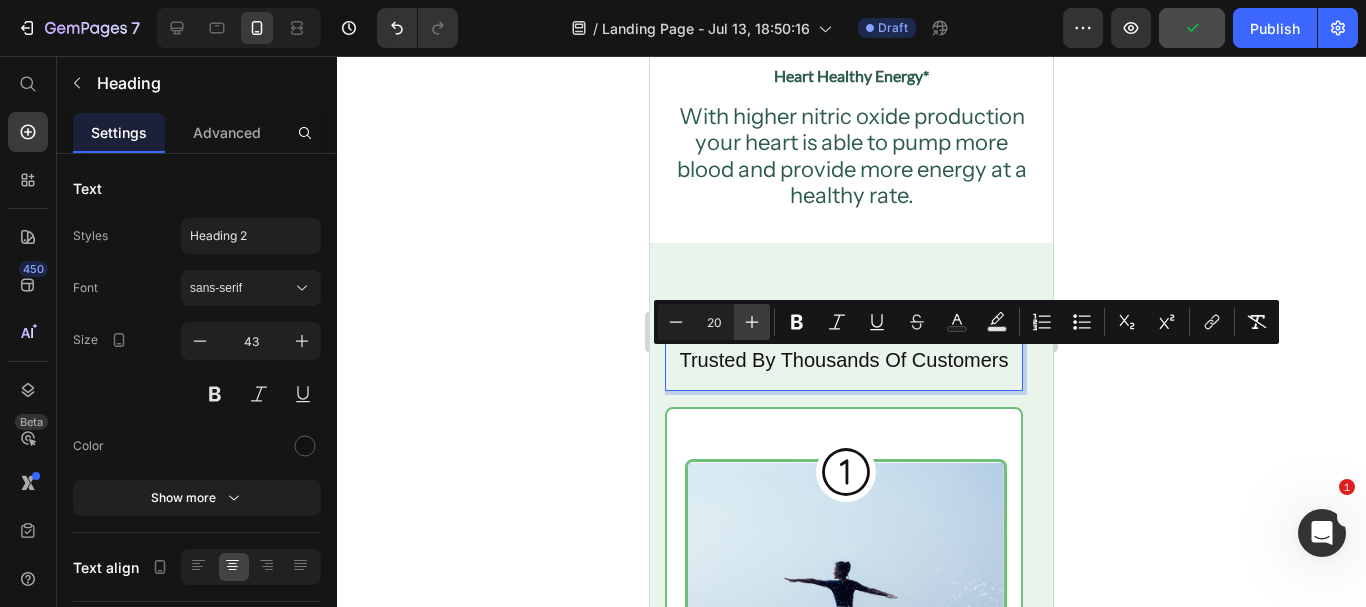 click 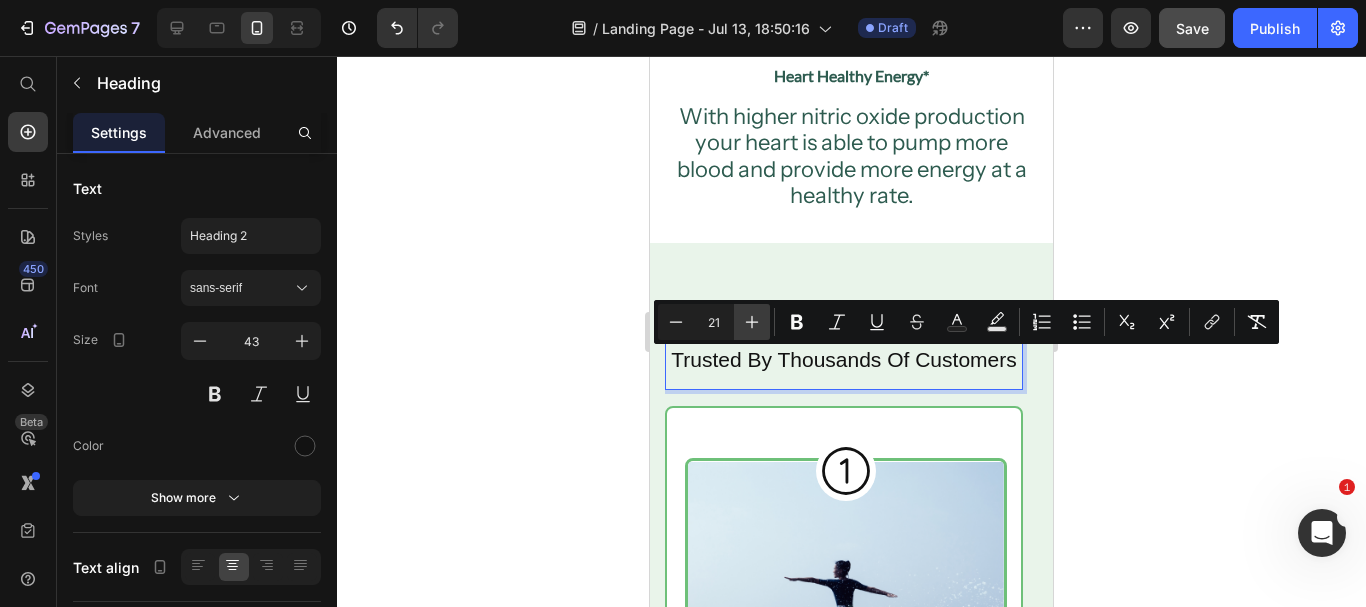 click 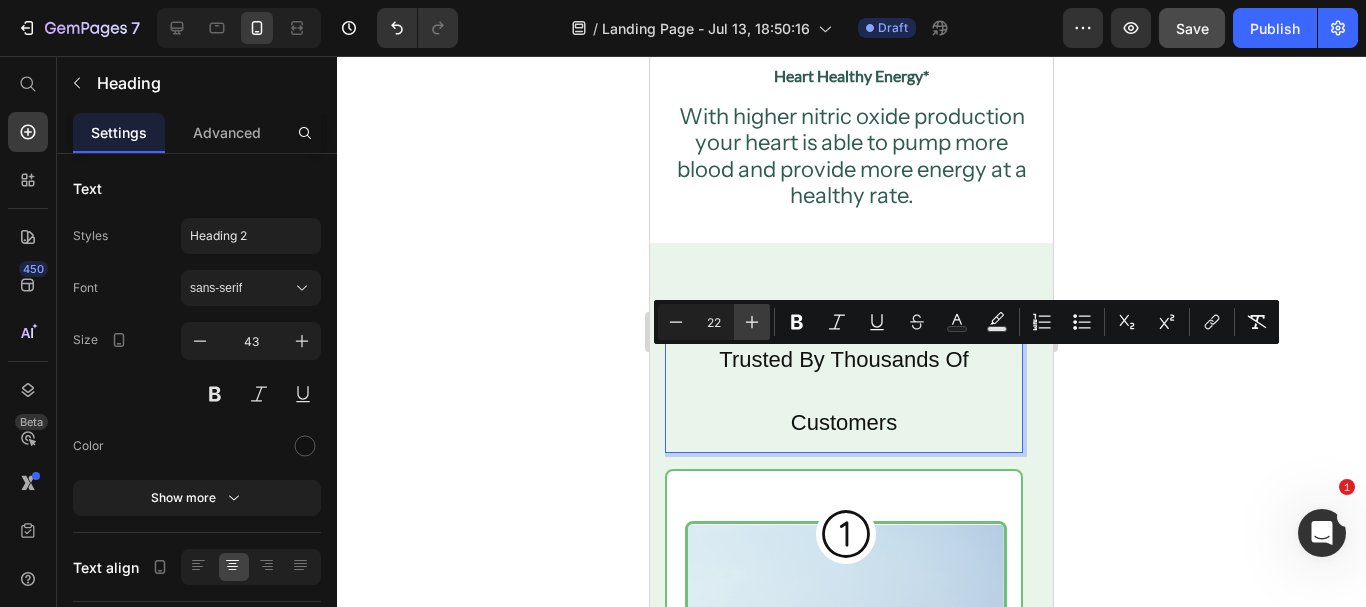 click 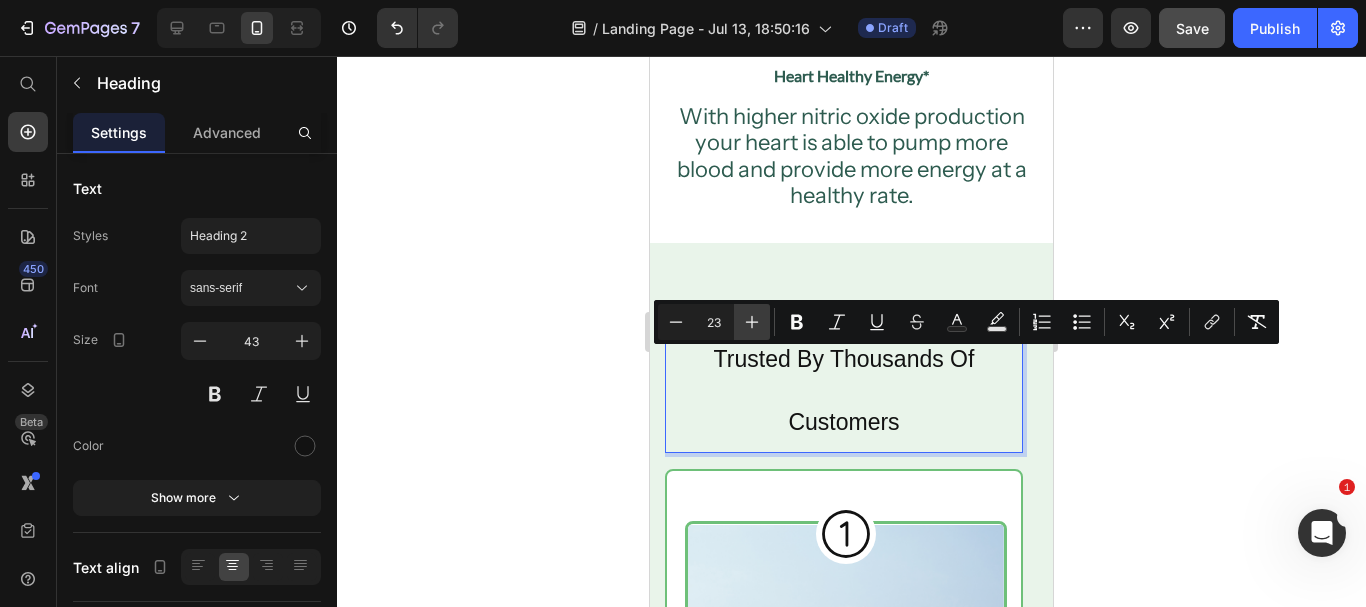 click 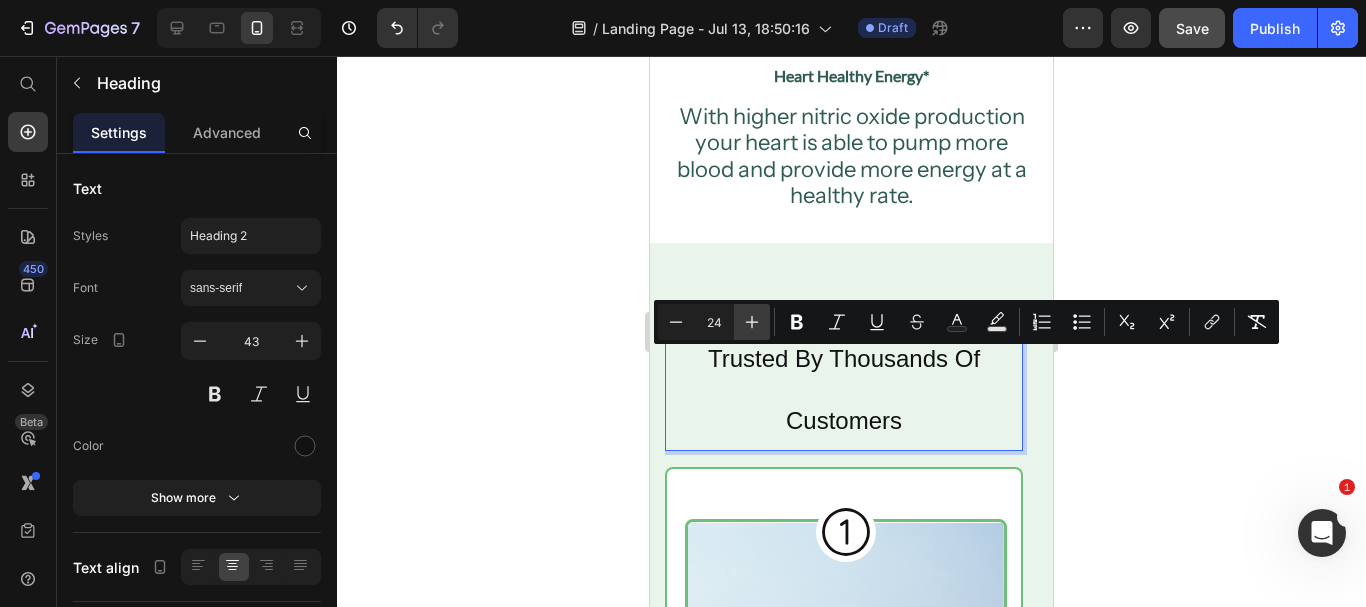 click 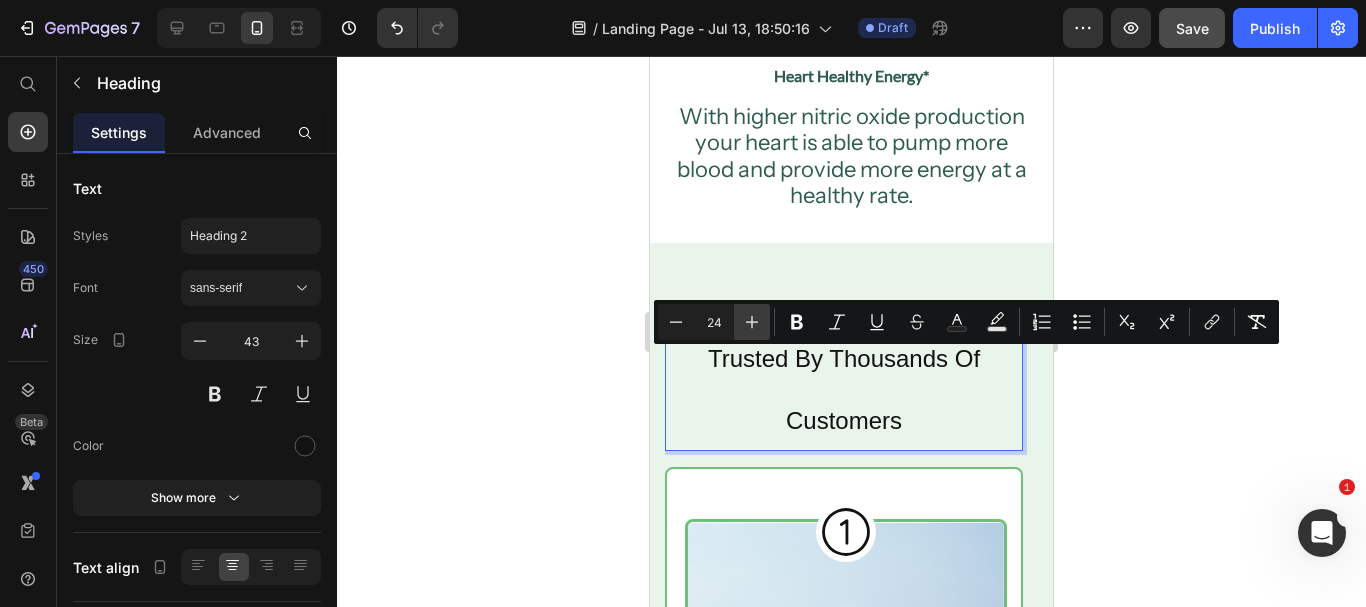 click 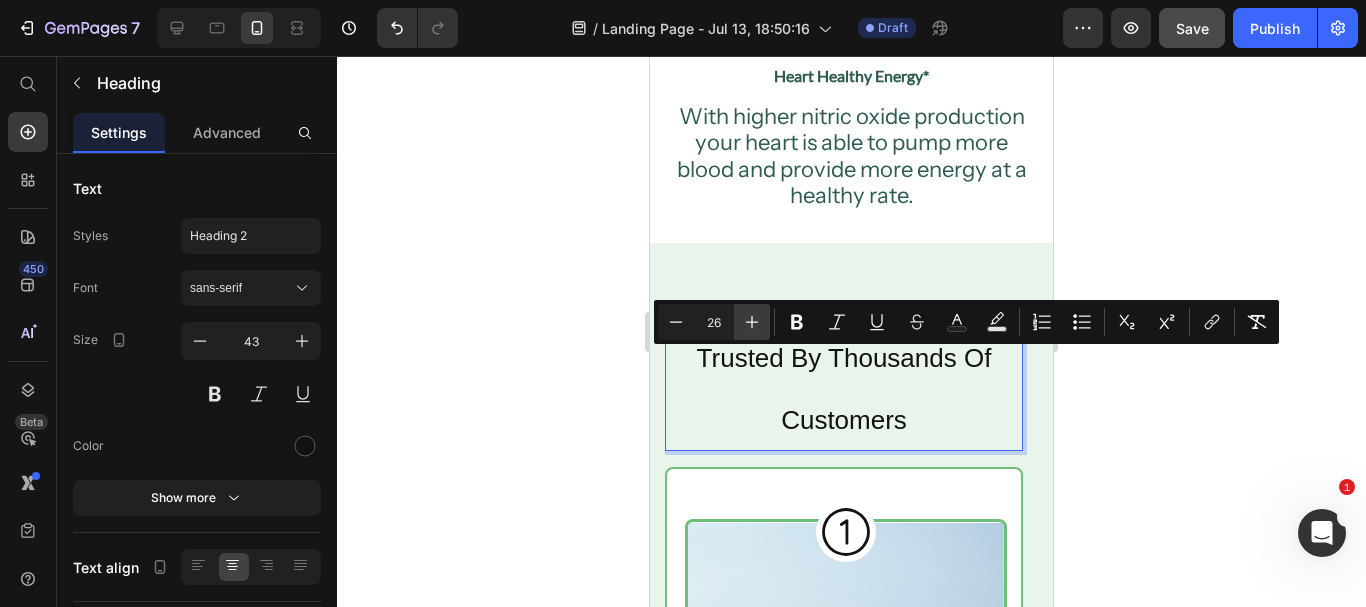 click 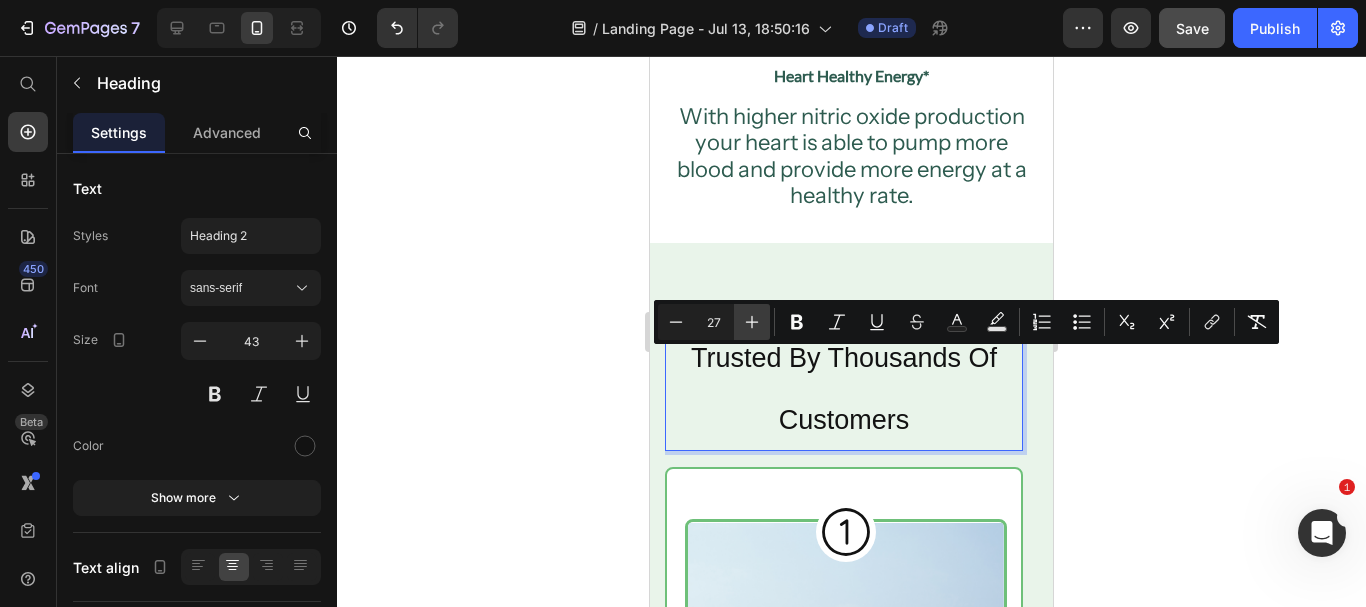 click 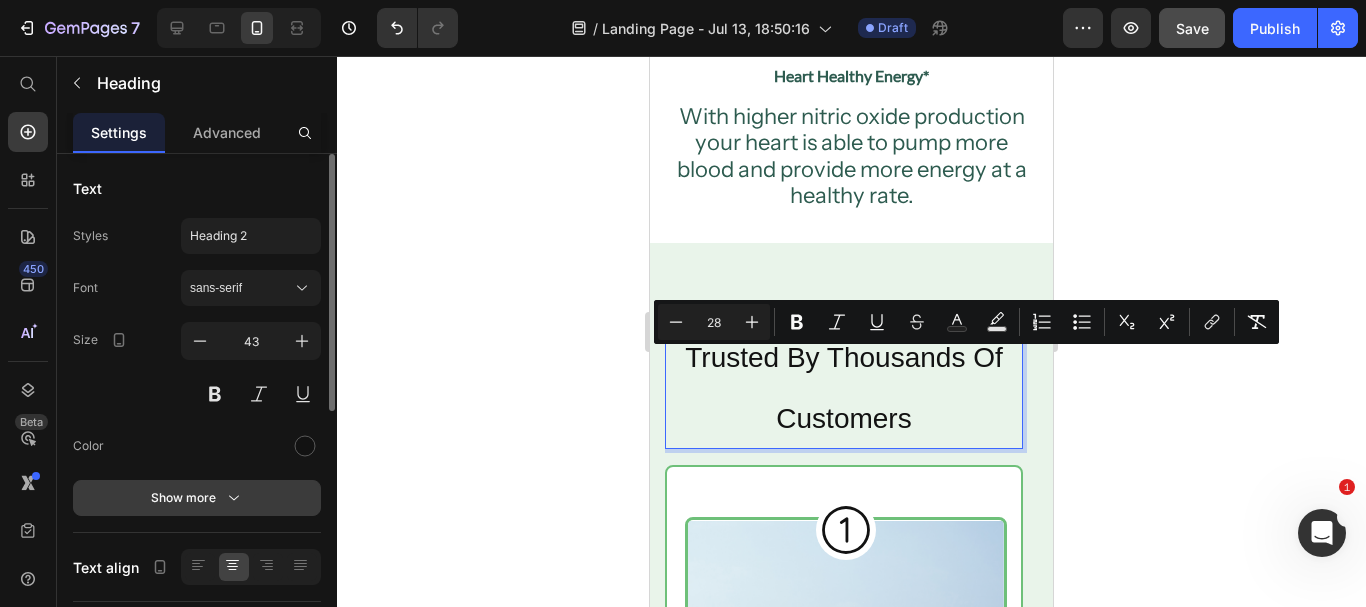 click on "Show more" at bounding box center (197, 498) 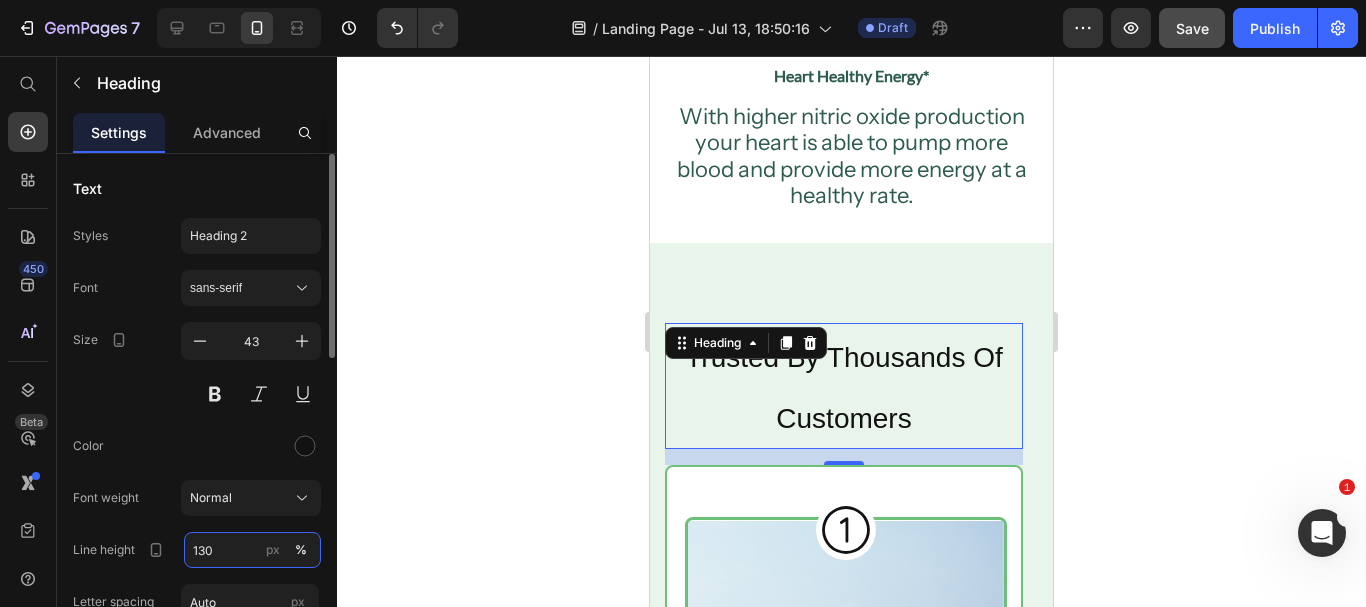 click on "130" at bounding box center [252, 550] 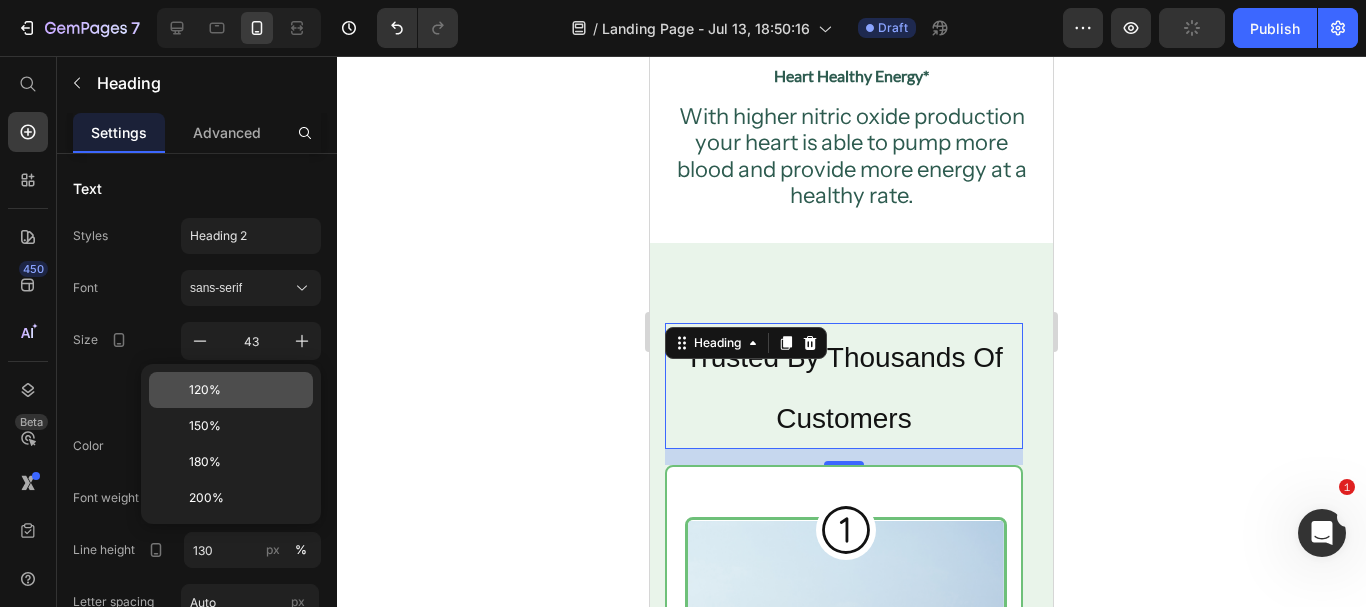 click on "120%" at bounding box center [247, 390] 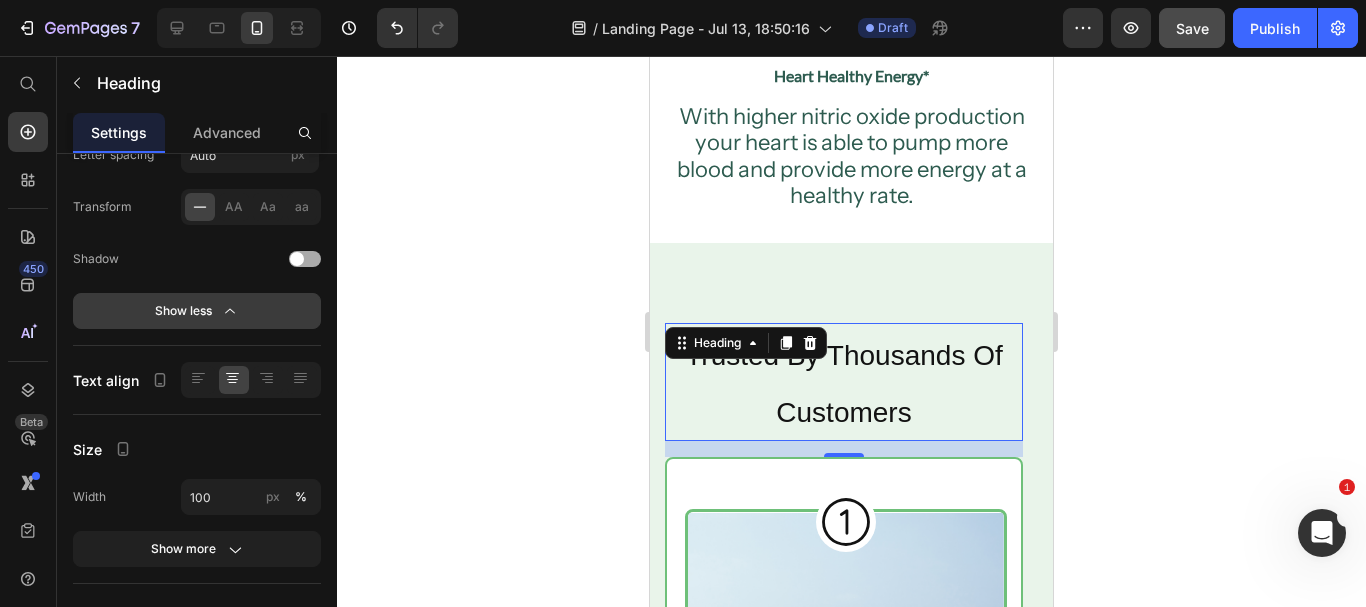 scroll, scrollTop: 0, scrollLeft: 0, axis: both 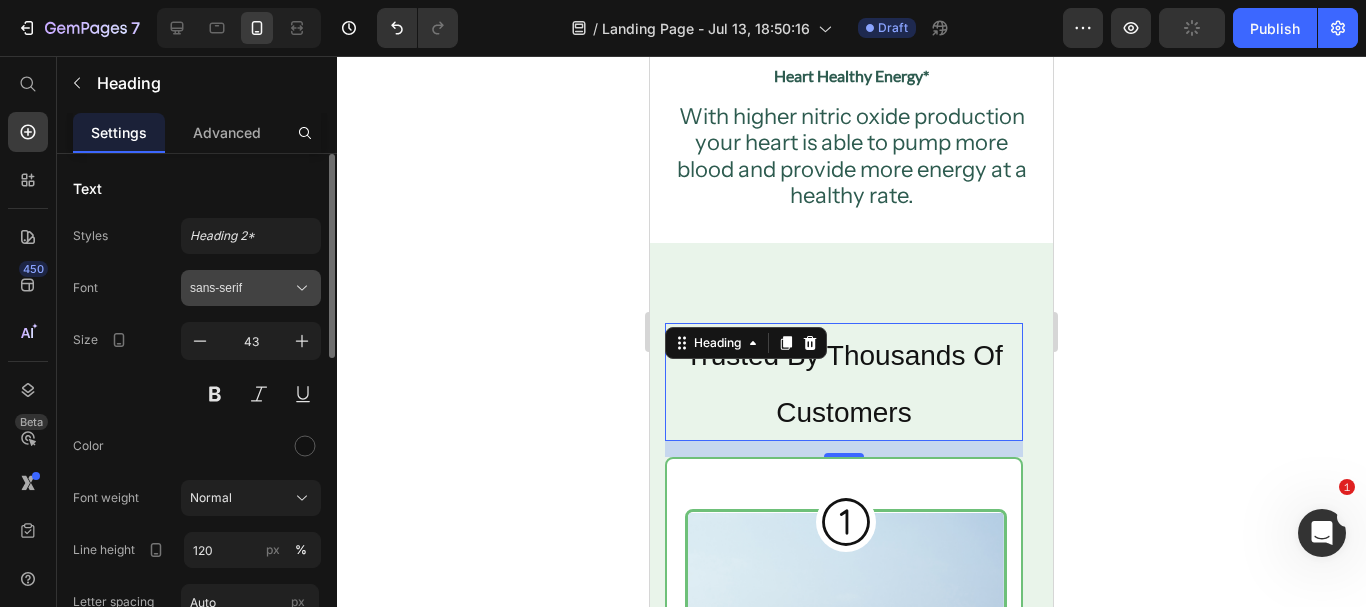 click on "sans-serif" at bounding box center (241, 288) 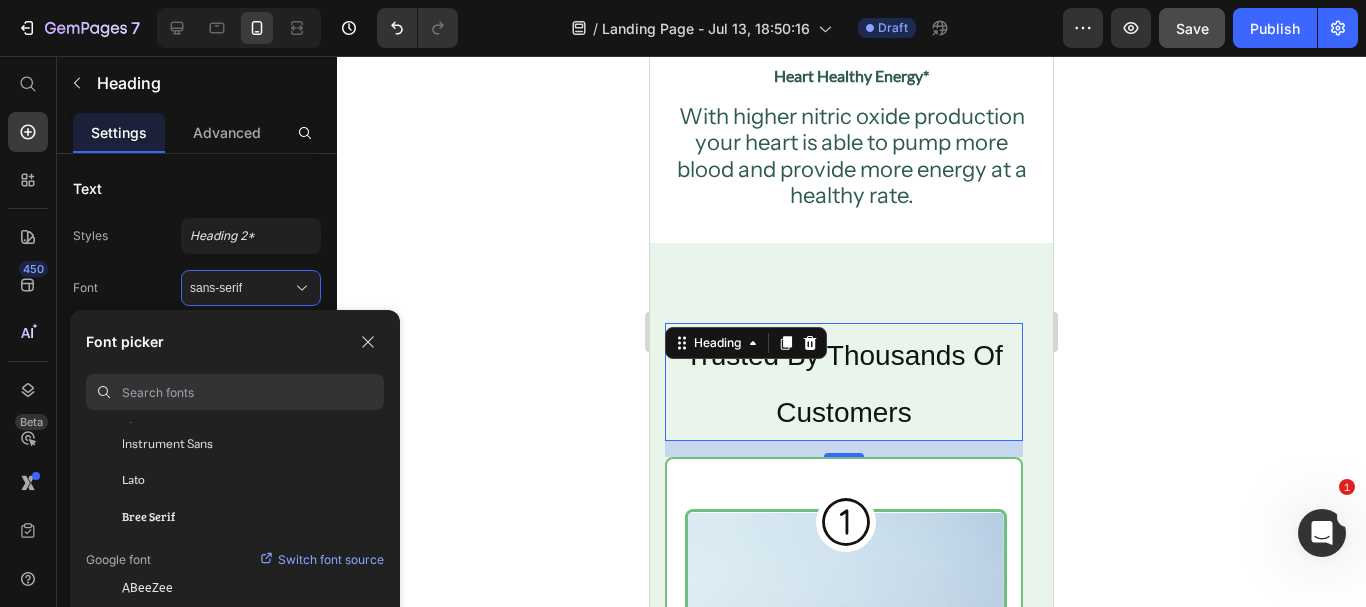 scroll, scrollTop: 101, scrollLeft: 0, axis: vertical 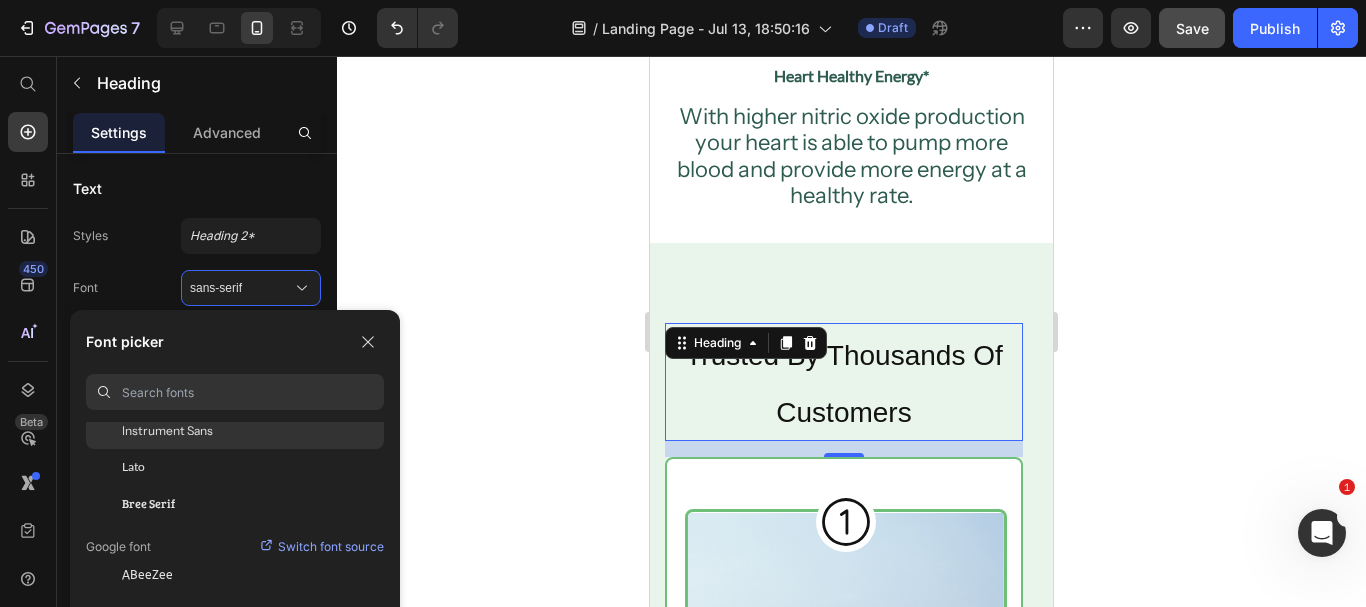 click on "Instrument Sans" 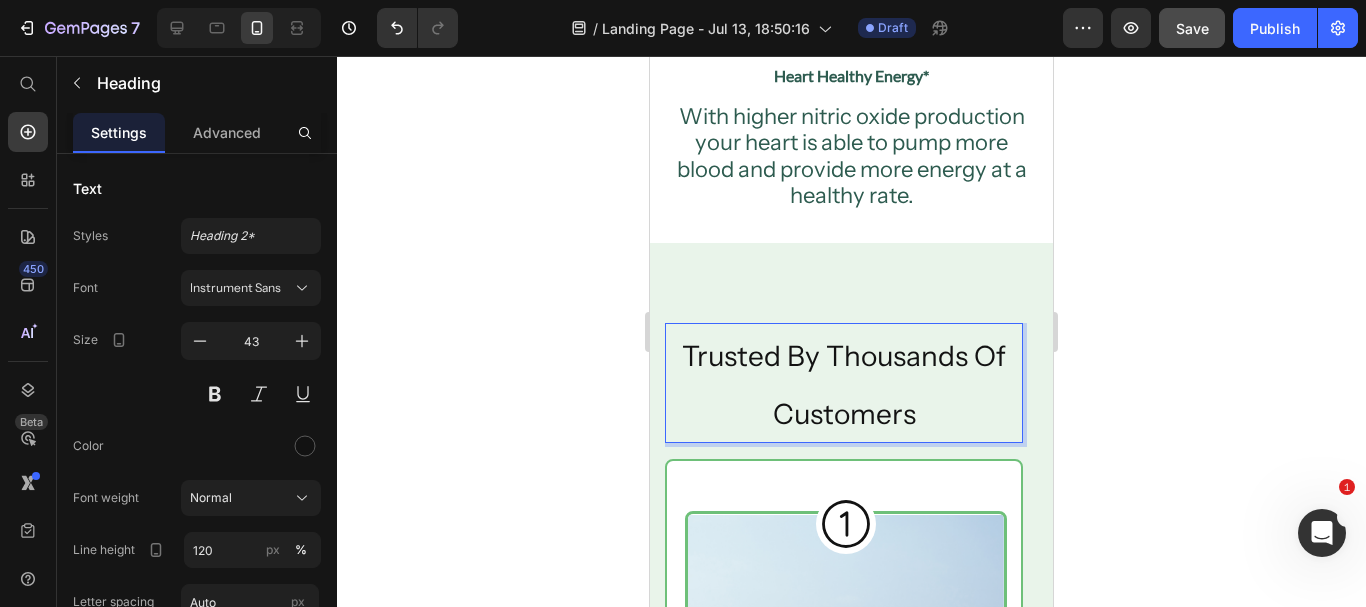 click on "Trusted By Thousands Of Customers" at bounding box center (844, 385) 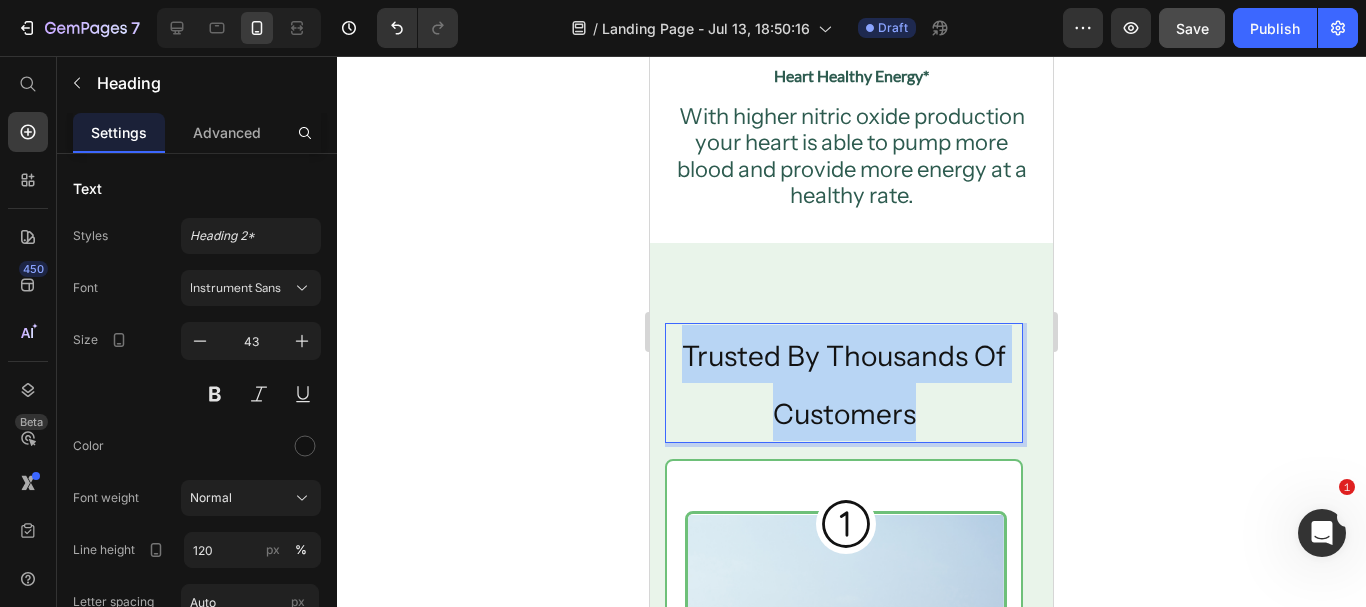 click on "Trusted By Thousands Of Customers" at bounding box center (844, 385) 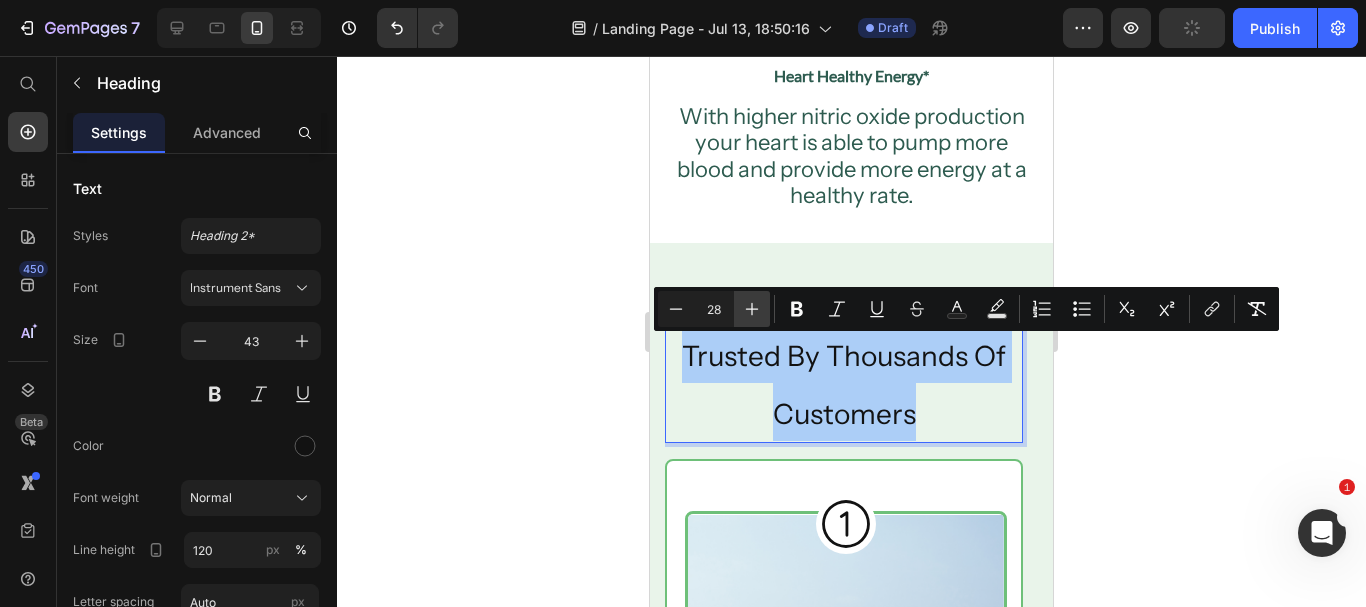 click 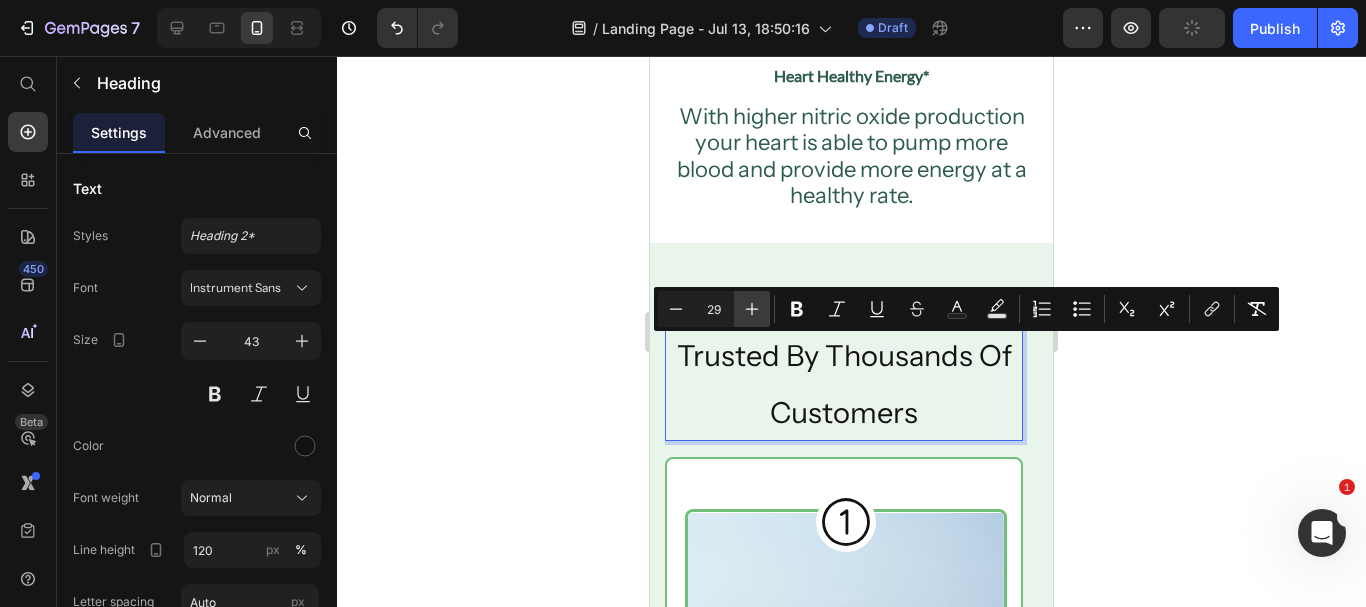 click 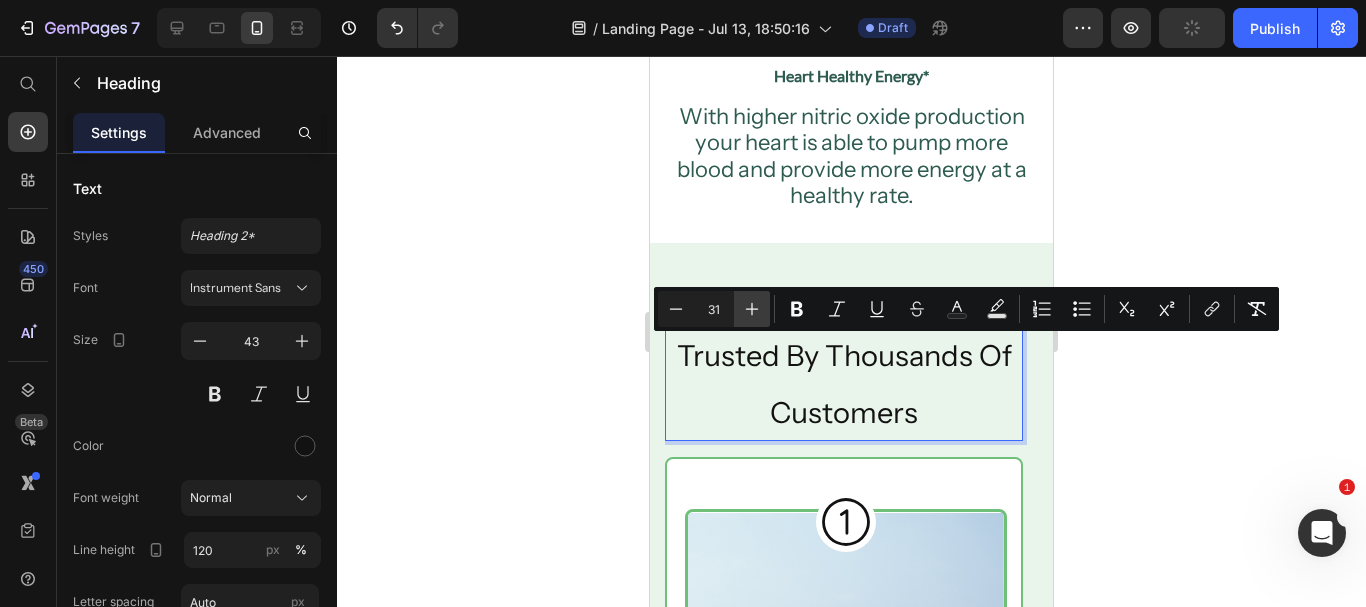 click 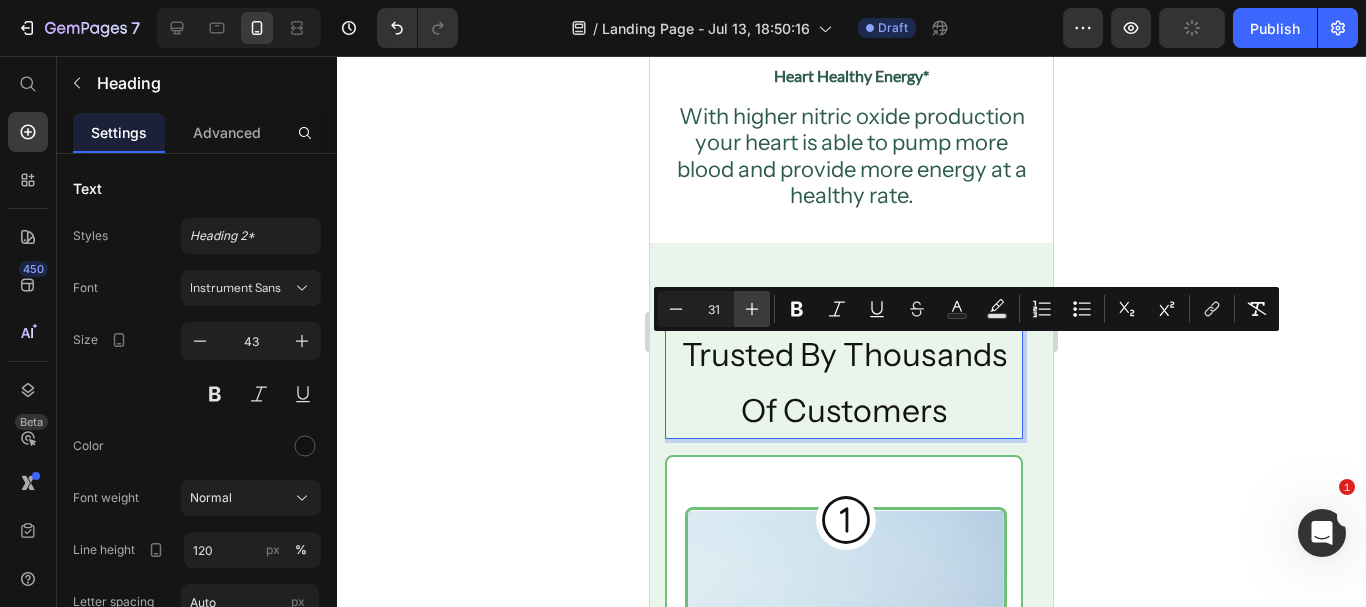 type on "32" 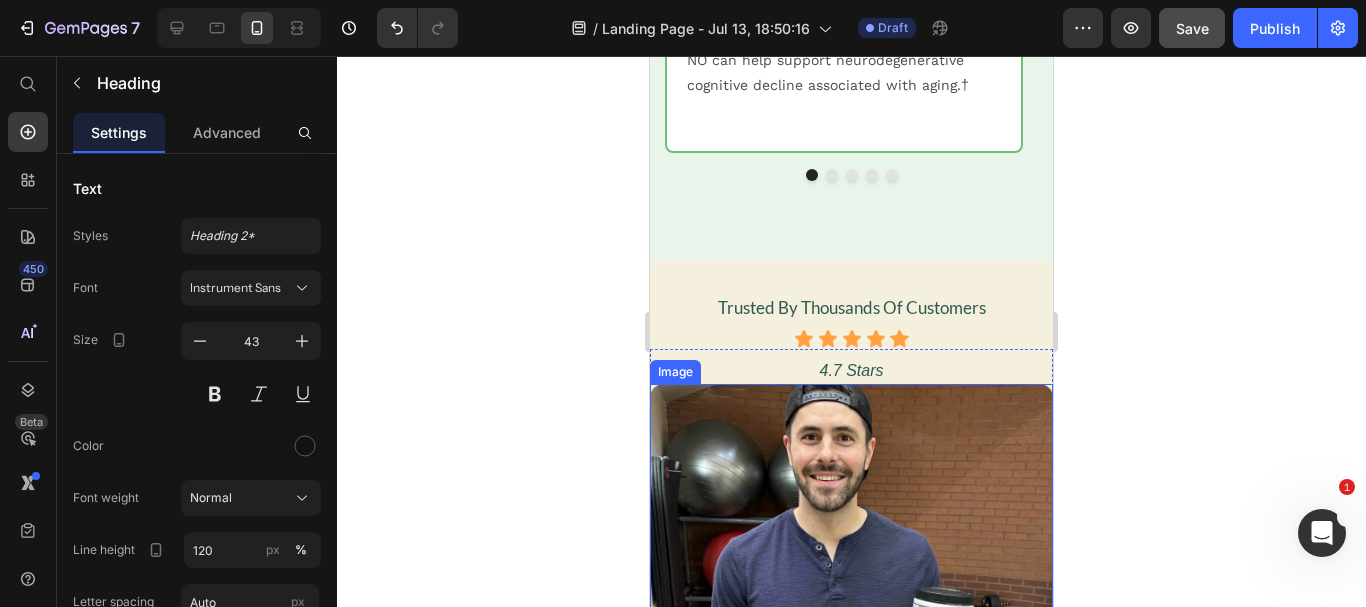 scroll, scrollTop: 2893, scrollLeft: 0, axis: vertical 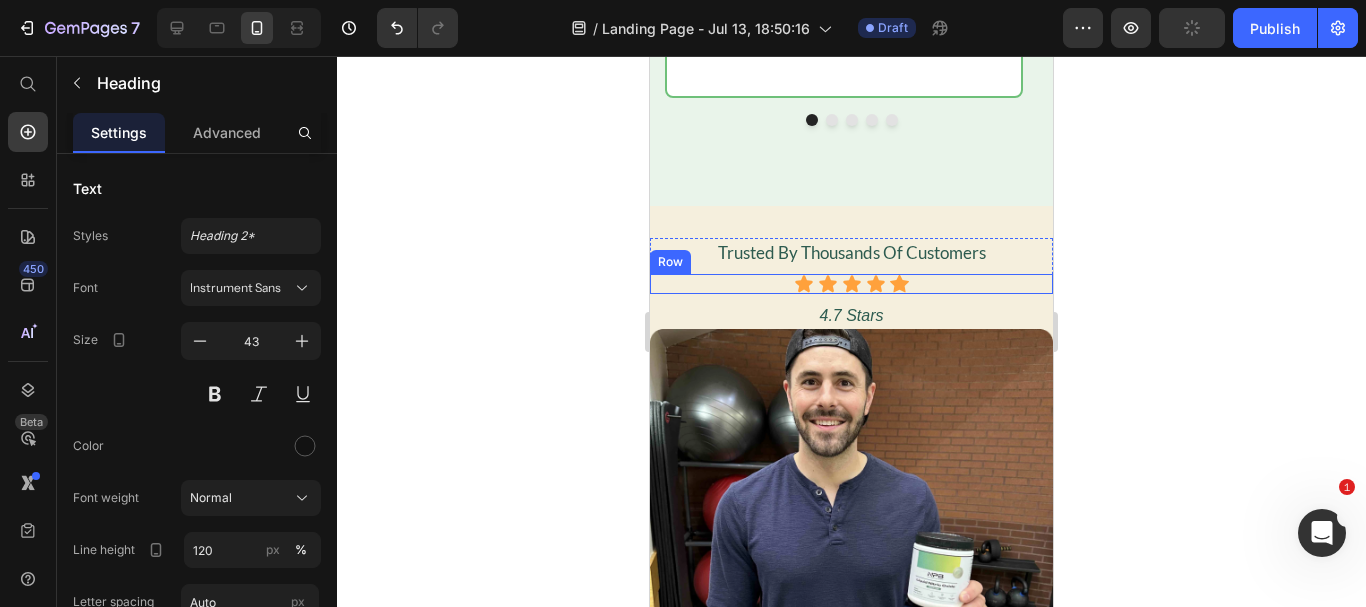 click on "Icon Icon Icon Icon Icon Icon List Row" at bounding box center (851, 284) 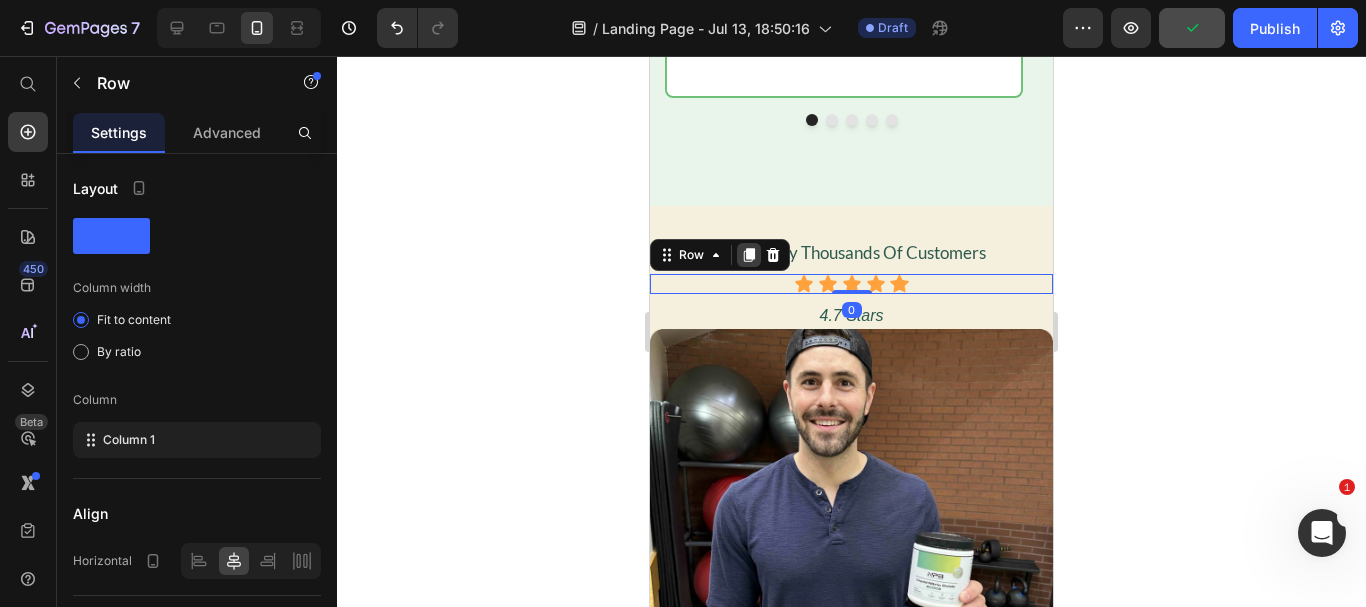 click 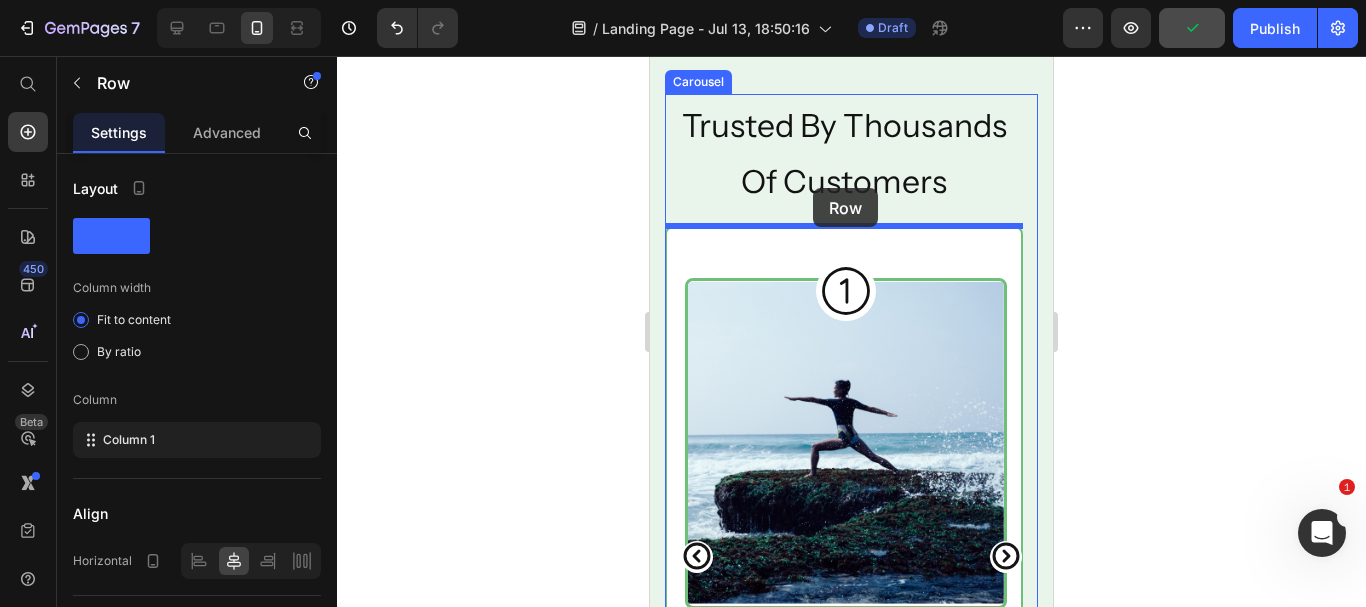 scroll, scrollTop: 1959, scrollLeft: 0, axis: vertical 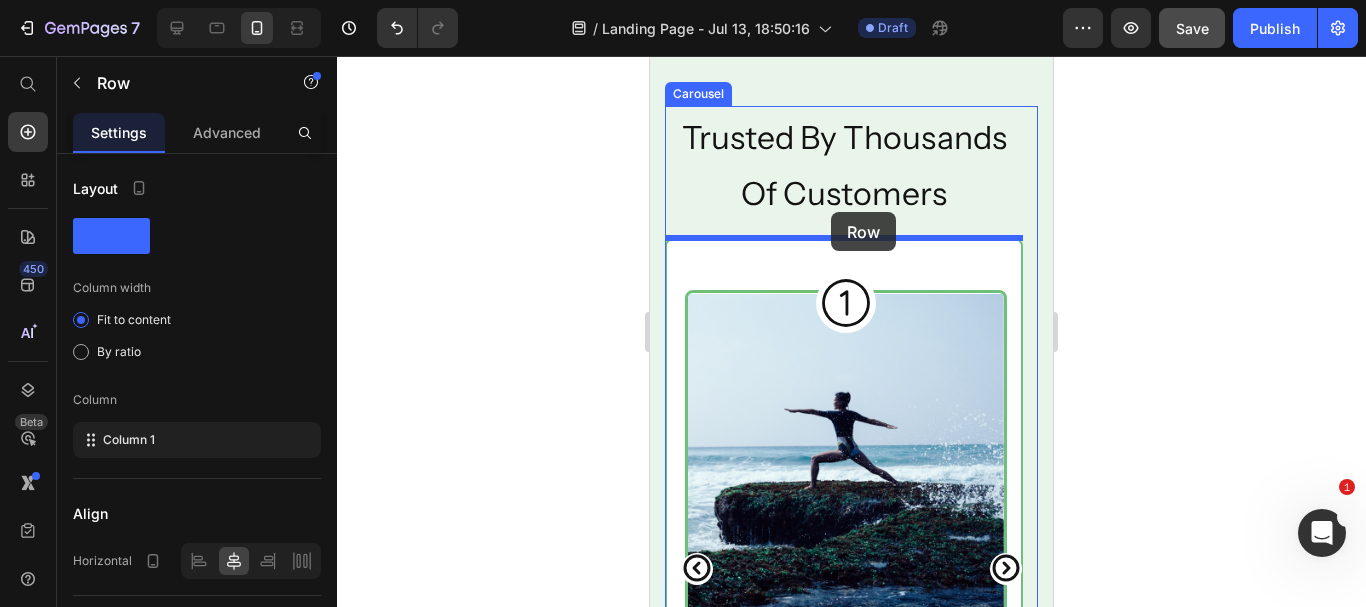 drag, startPoint x: 666, startPoint y: 284, endPoint x: 831, endPoint y: 212, distance: 180.025 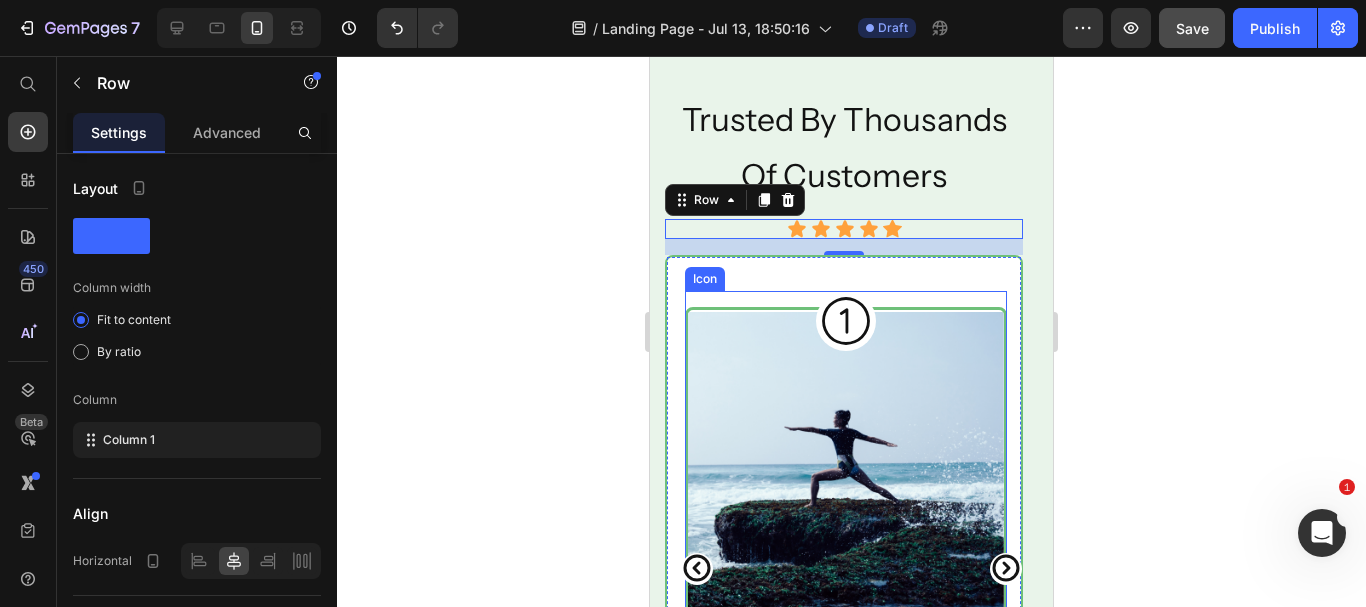 scroll, scrollTop: 3035, scrollLeft: 0, axis: vertical 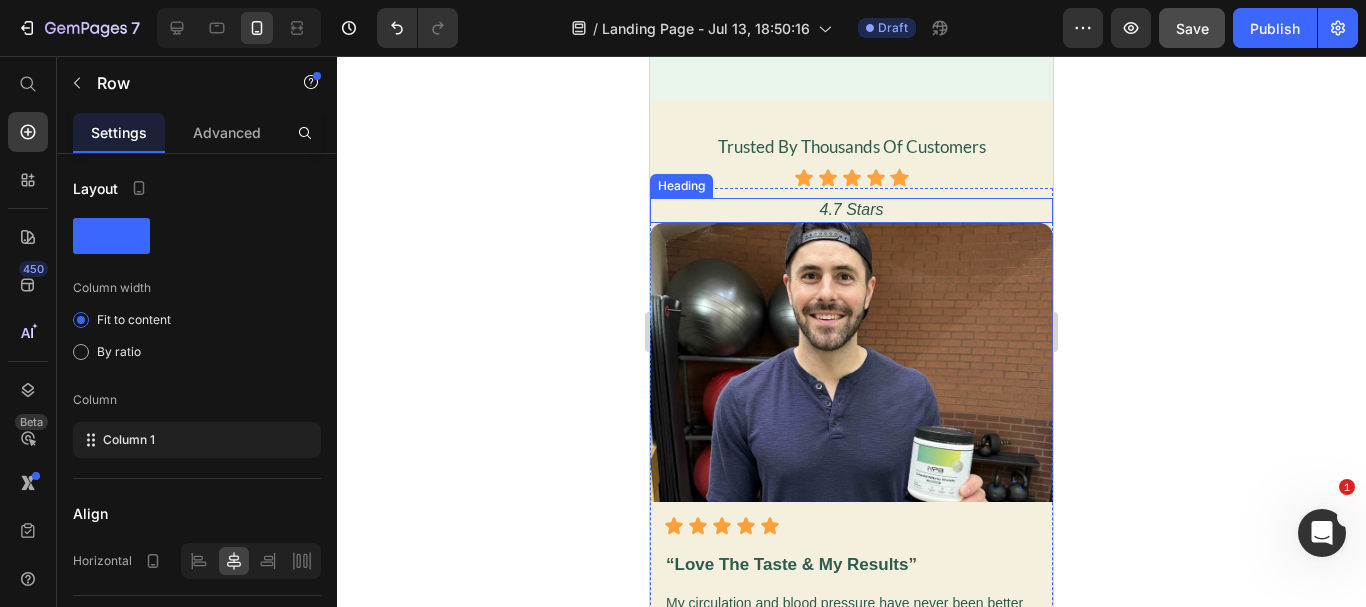 click on "4.7 Stars" at bounding box center (851, 209) 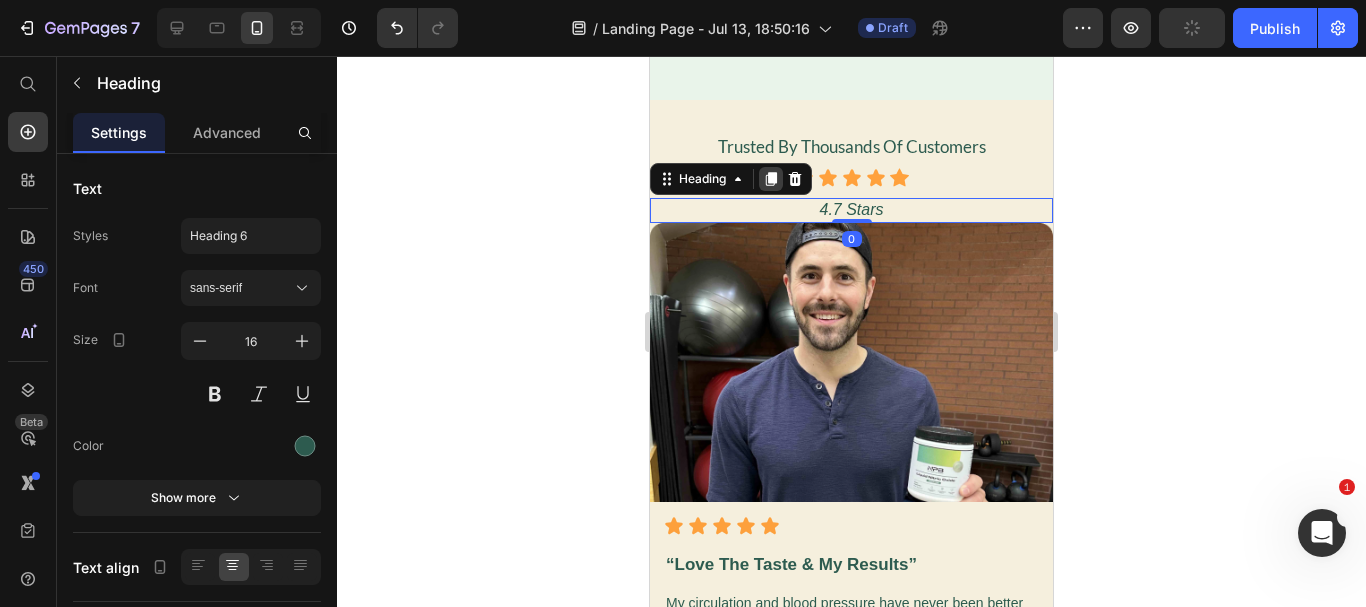 click 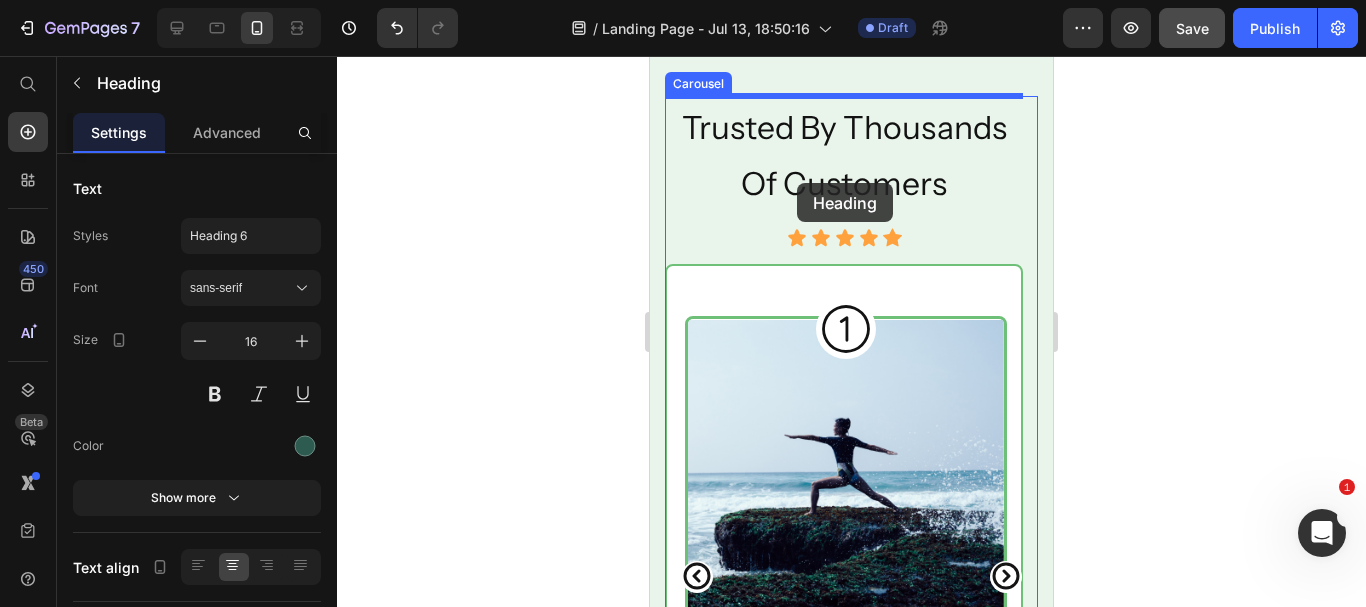 scroll, scrollTop: 1945, scrollLeft: 0, axis: vertical 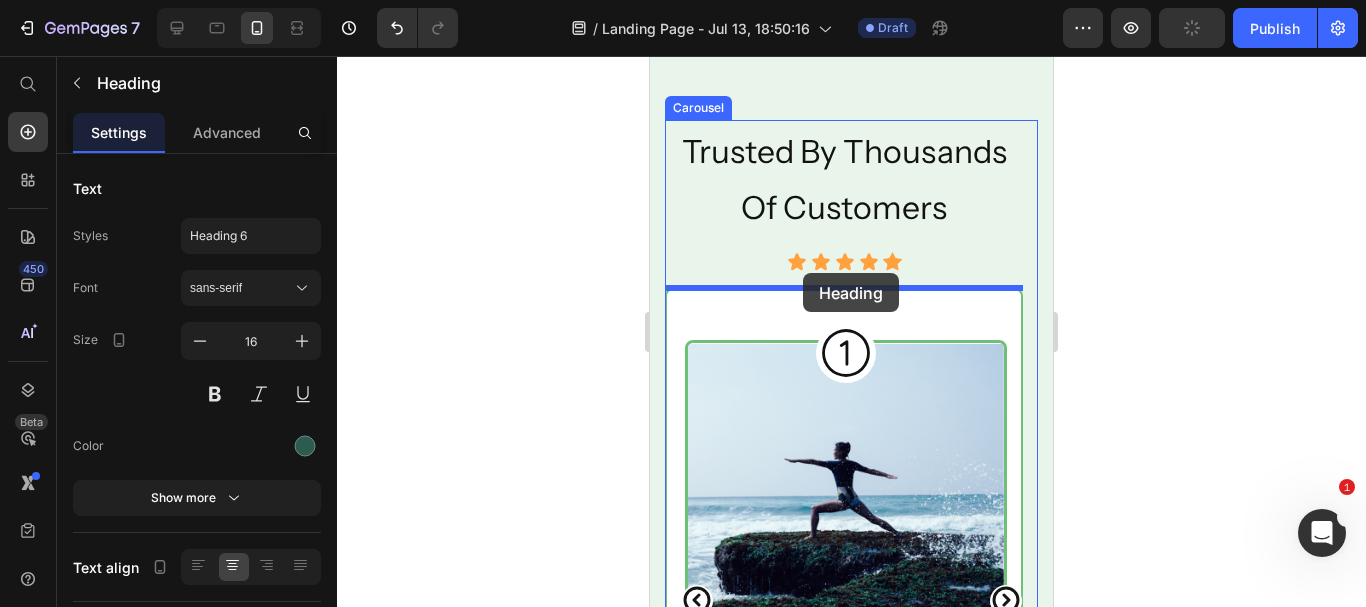 drag, startPoint x: 672, startPoint y: 217, endPoint x: 804, endPoint y: 273, distance: 143.38759 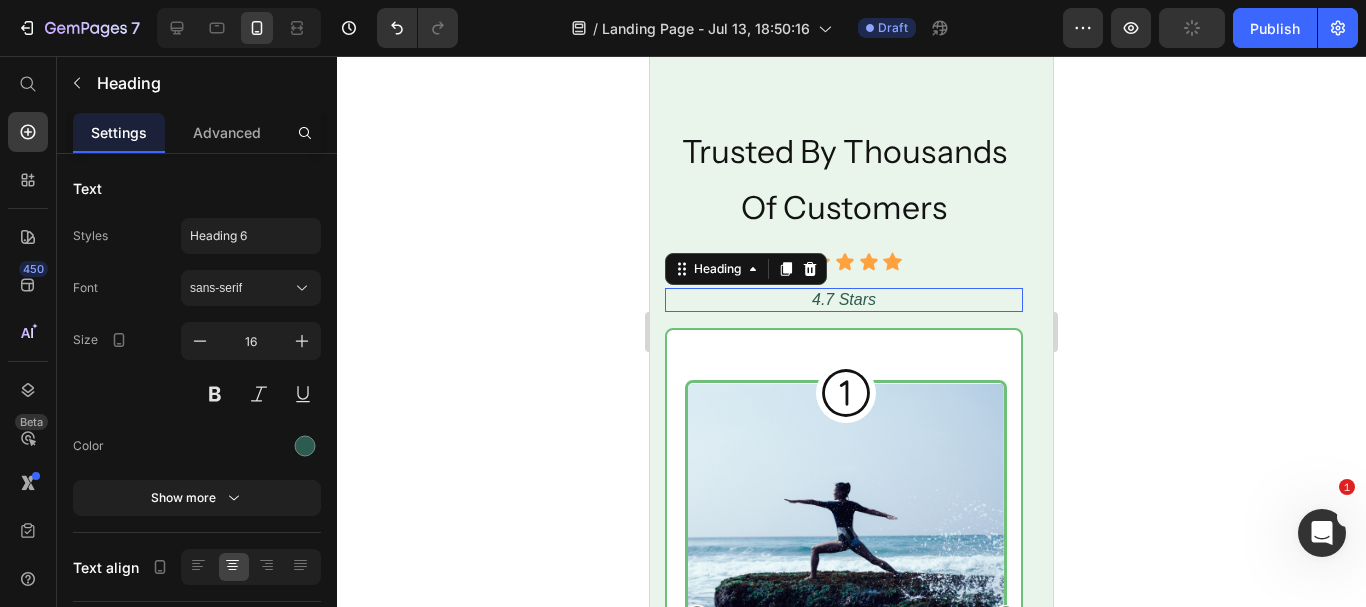 scroll, scrollTop: 1965, scrollLeft: 0, axis: vertical 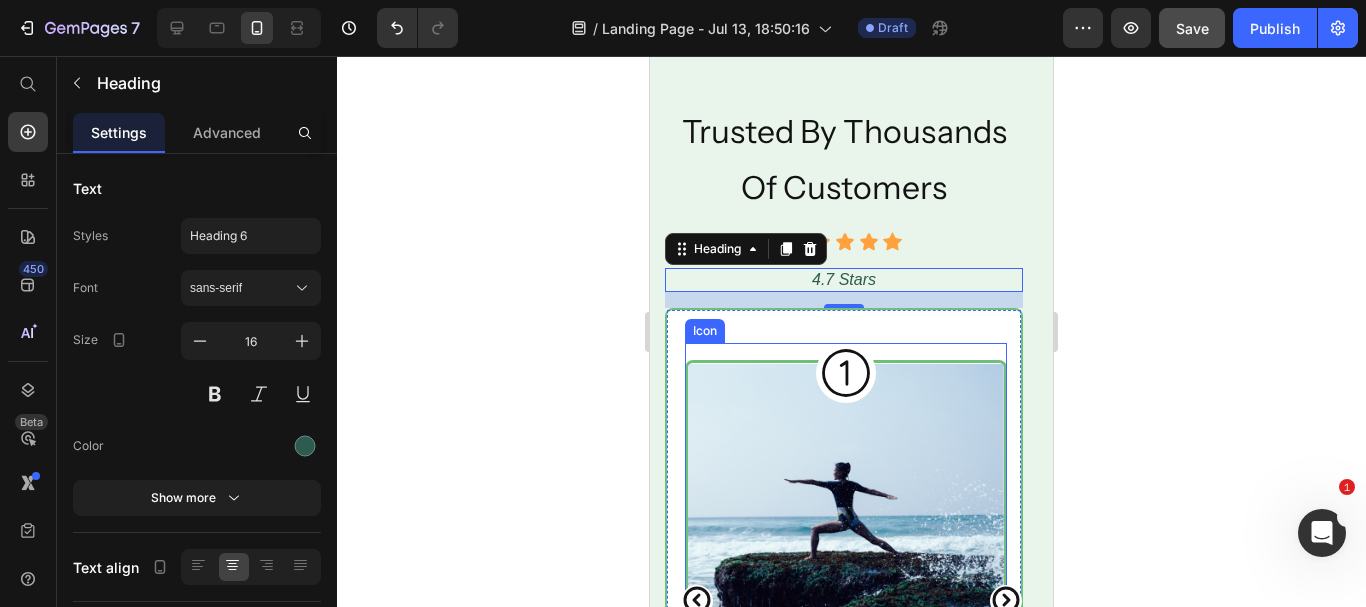 click on "Icon" at bounding box center [846, 537] 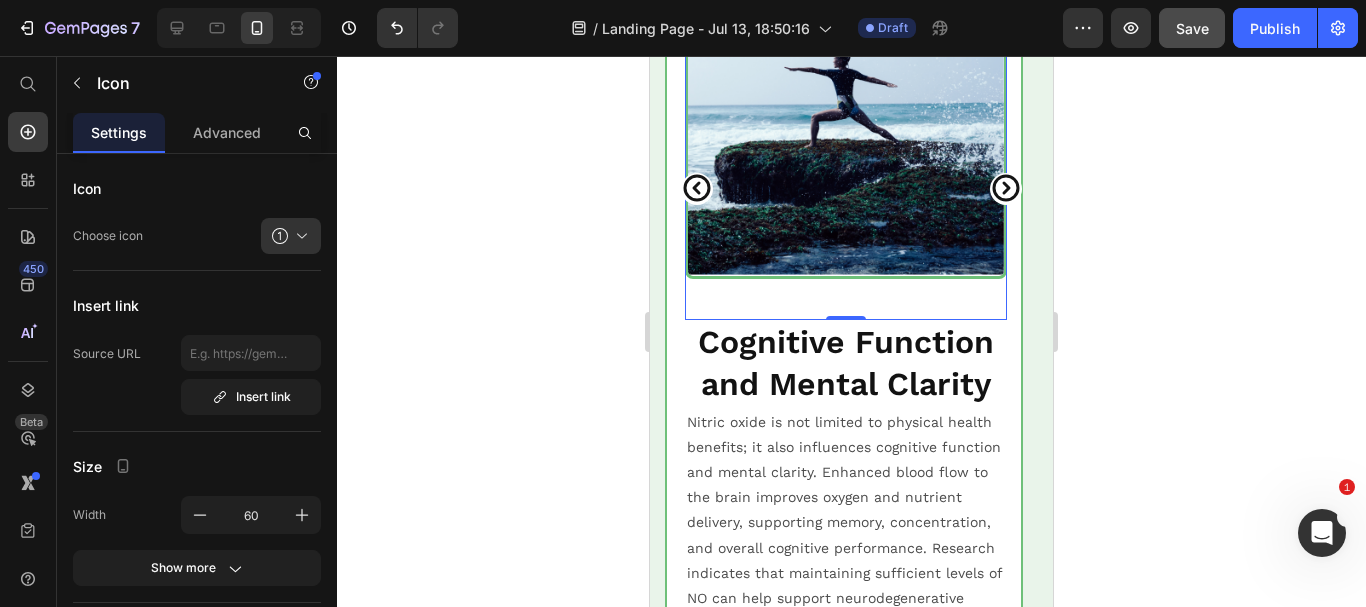scroll, scrollTop: 2082, scrollLeft: 0, axis: vertical 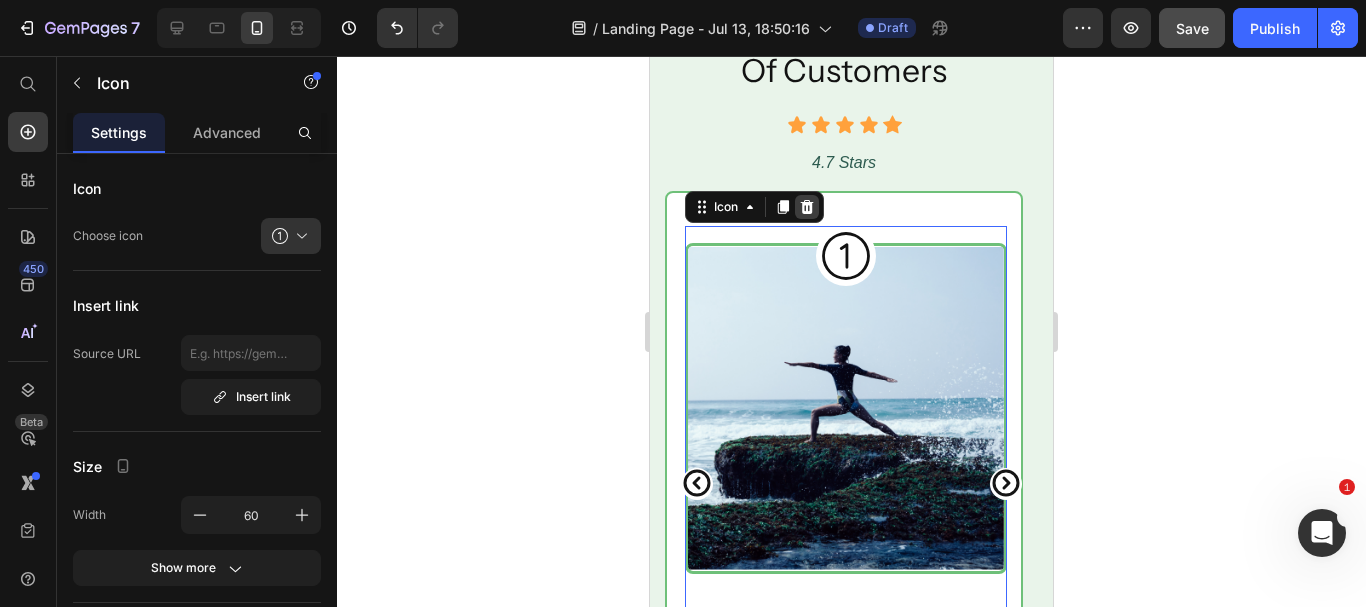 click 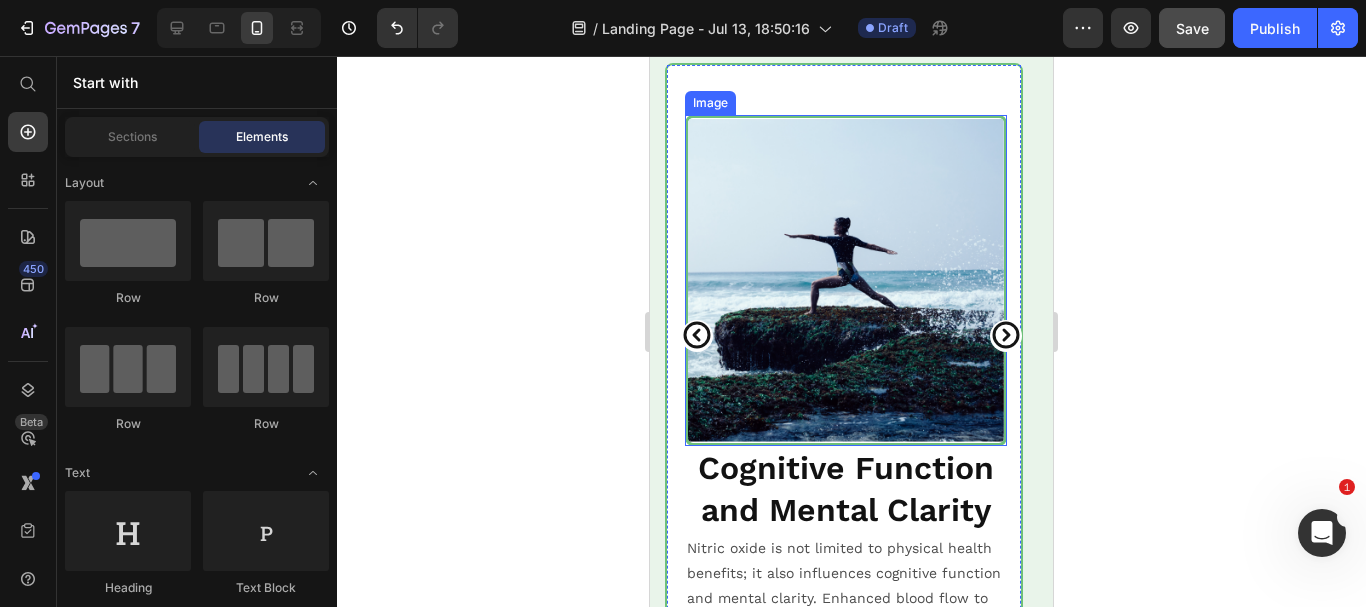 scroll, scrollTop: 2249, scrollLeft: 0, axis: vertical 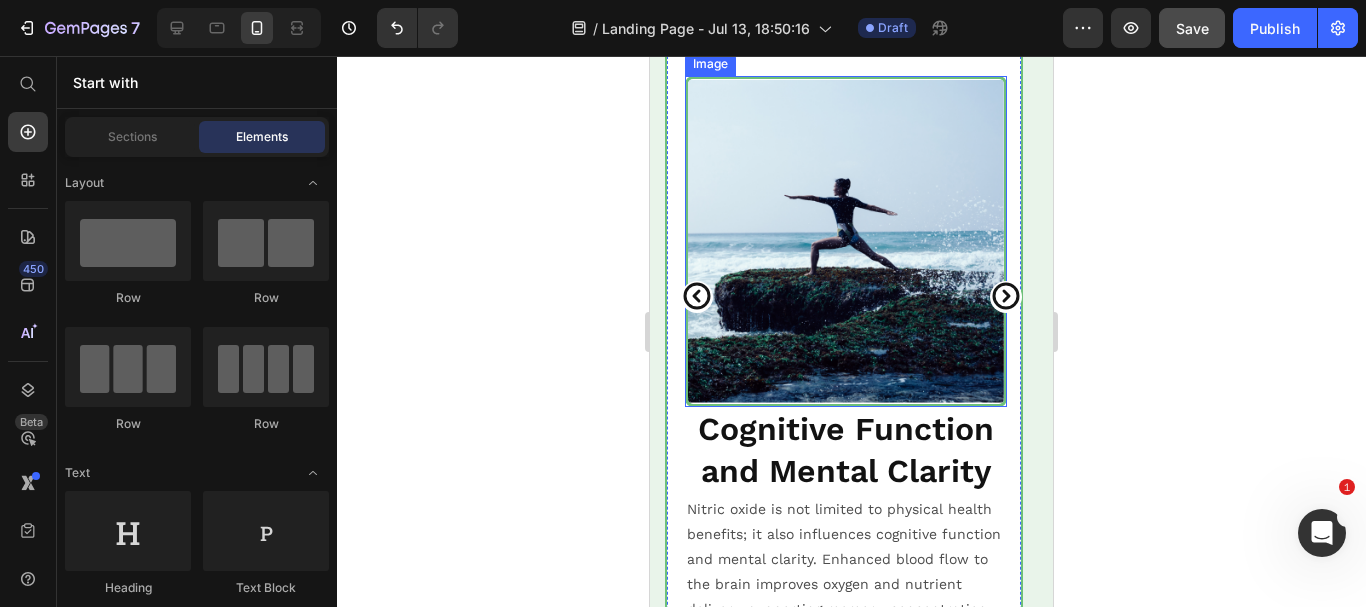 click at bounding box center (846, 241) 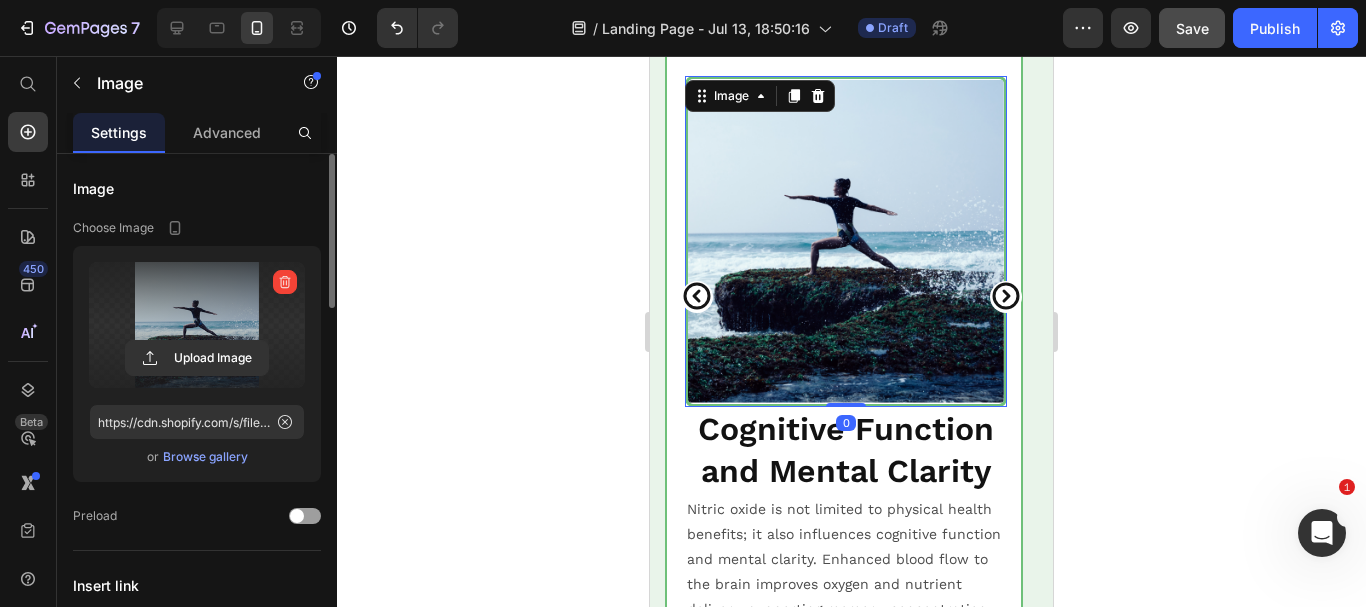 click at bounding box center (197, 325) 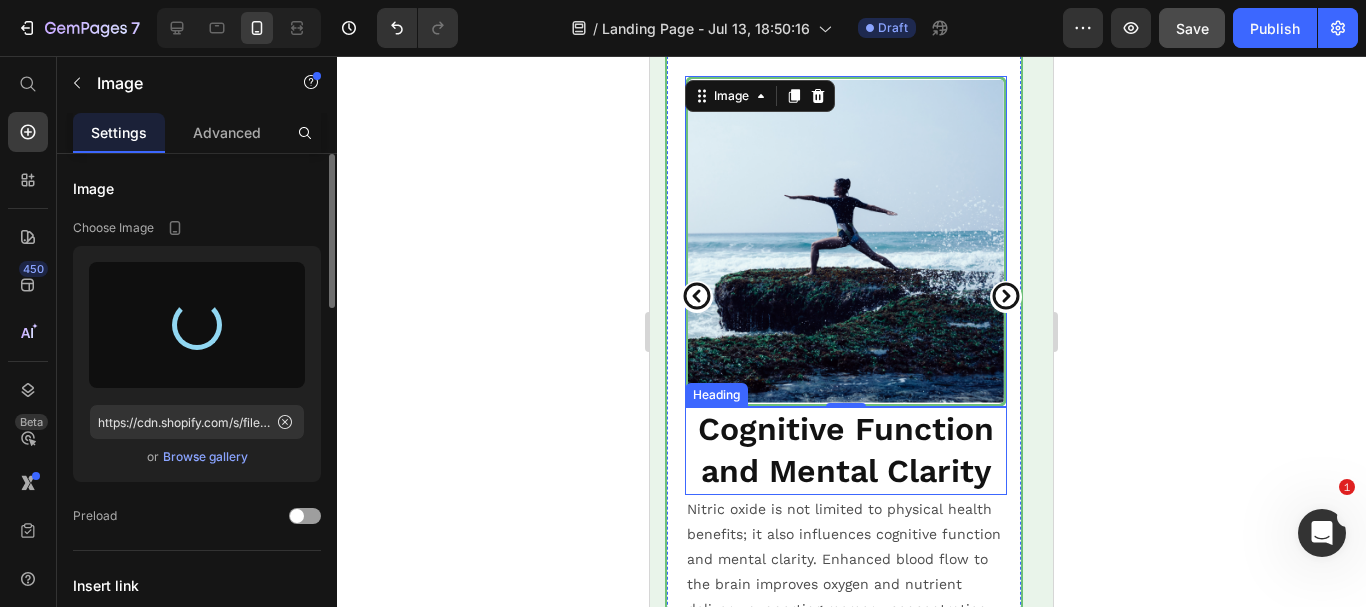 type on "https://cdn.shopify.com/s/files/1/0633/9133/4502/files/gempages_565070732975932211-d39b0a0c-4e72-4d40-afea-796305b4b4fb.png" 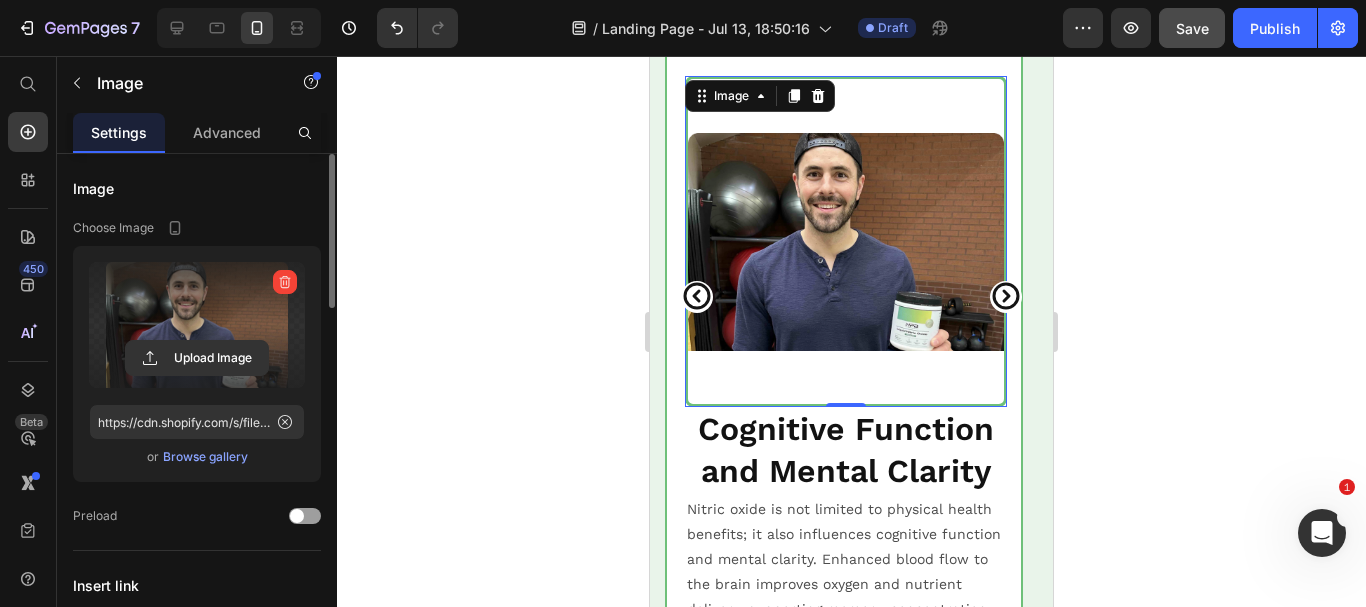 scroll, scrollTop: 1883, scrollLeft: 0, axis: vertical 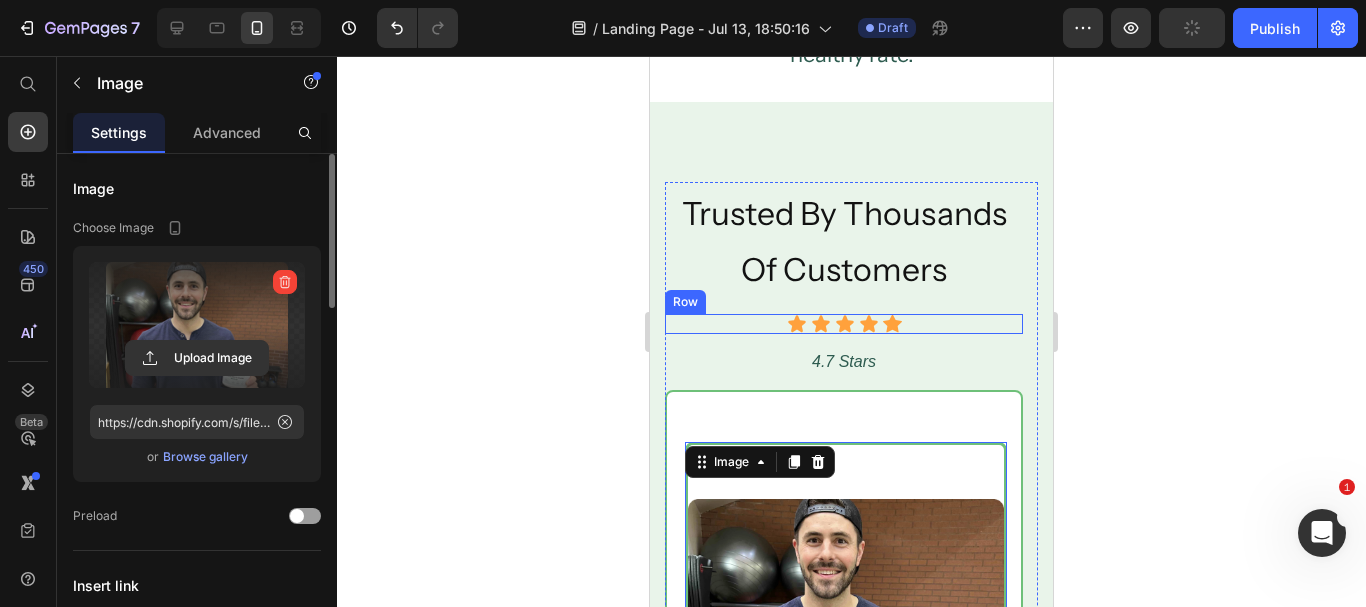 click on "Icon Icon Icon Icon Icon Icon List Row" at bounding box center [844, 324] 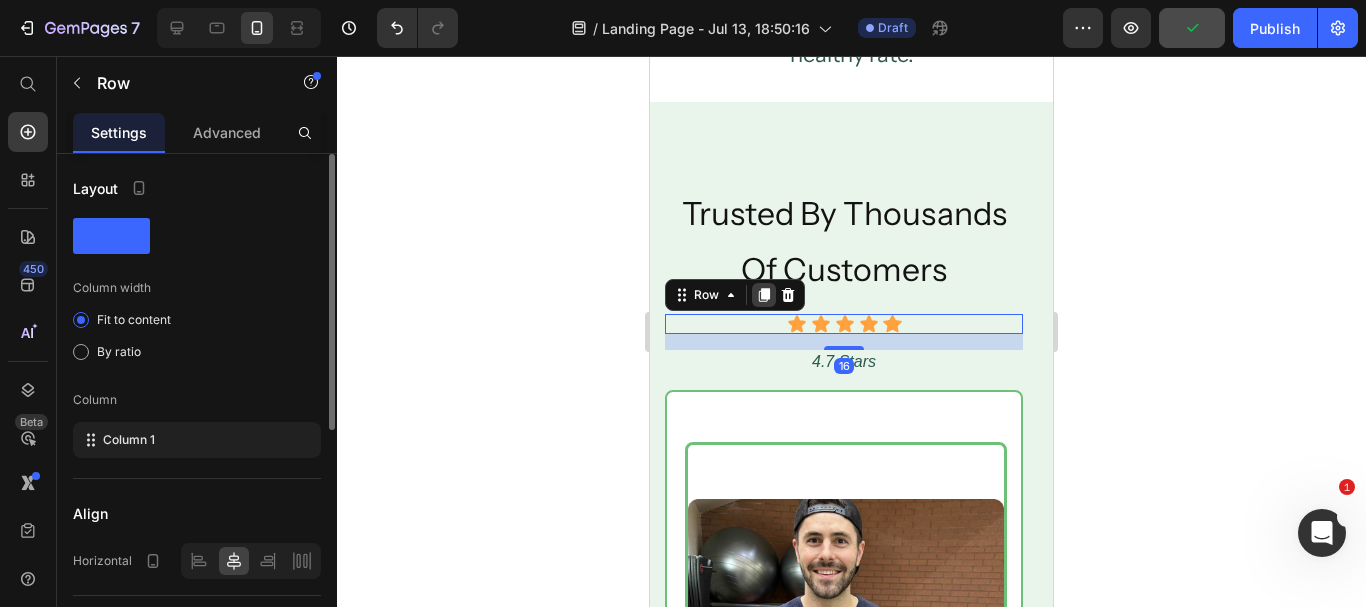 click 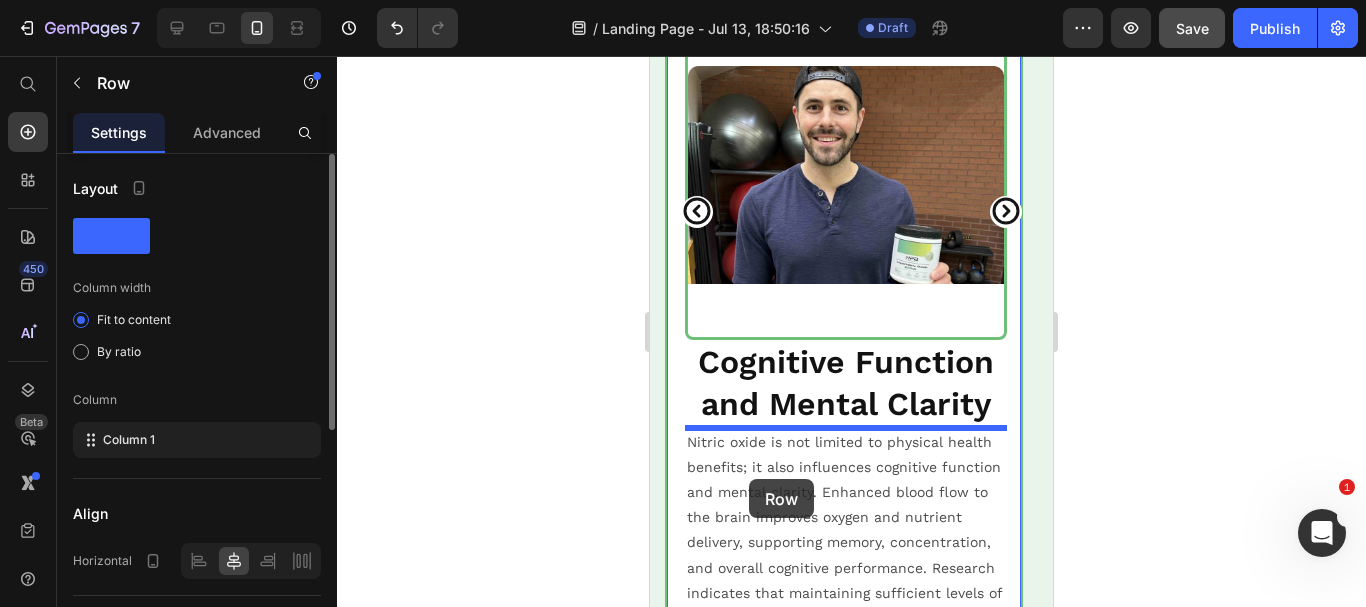 scroll, scrollTop: 2409, scrollLeft: 0, axis: vertical 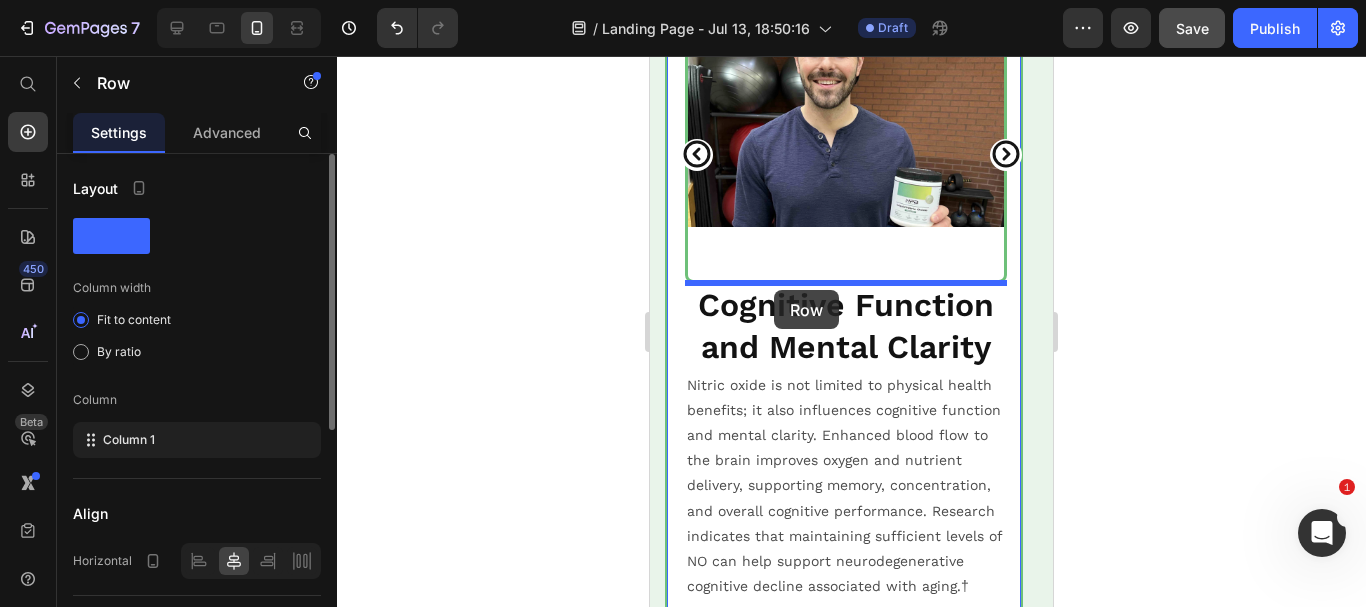 drag, startPoint x: 679, startPoint y: 332, endPoint x: 774, endPoint y: 290, distance: 103.87011 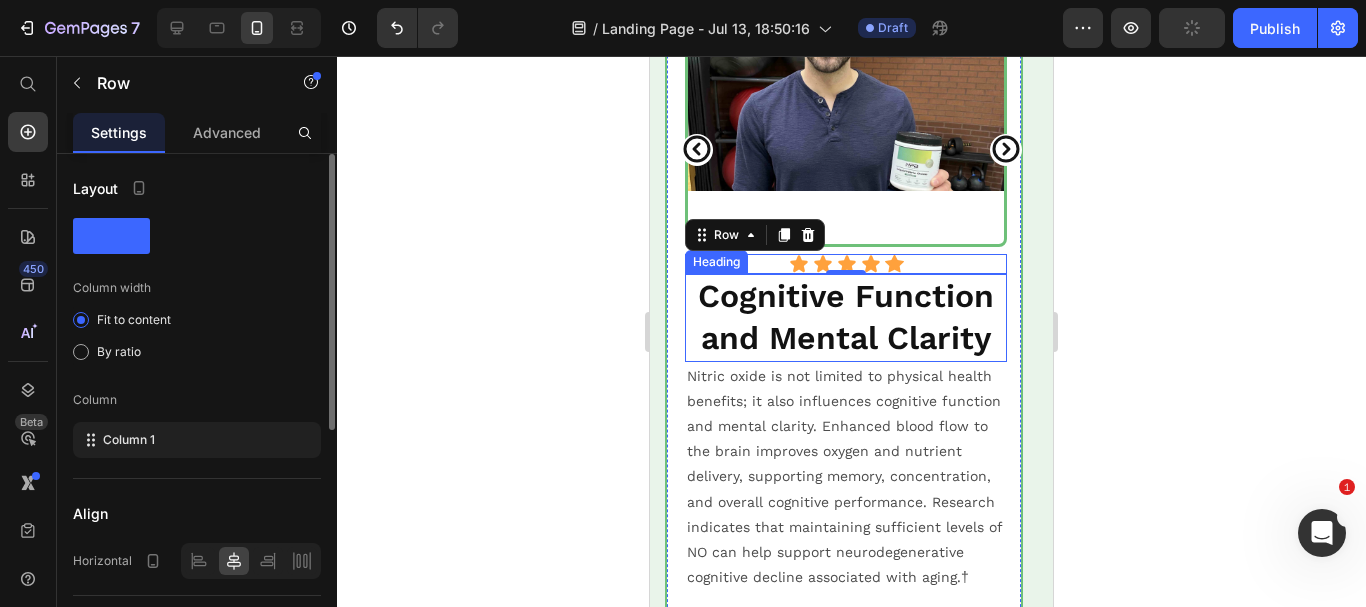 scroll, scrollTop: 2404, scrollLeft: 0, axis: vertical 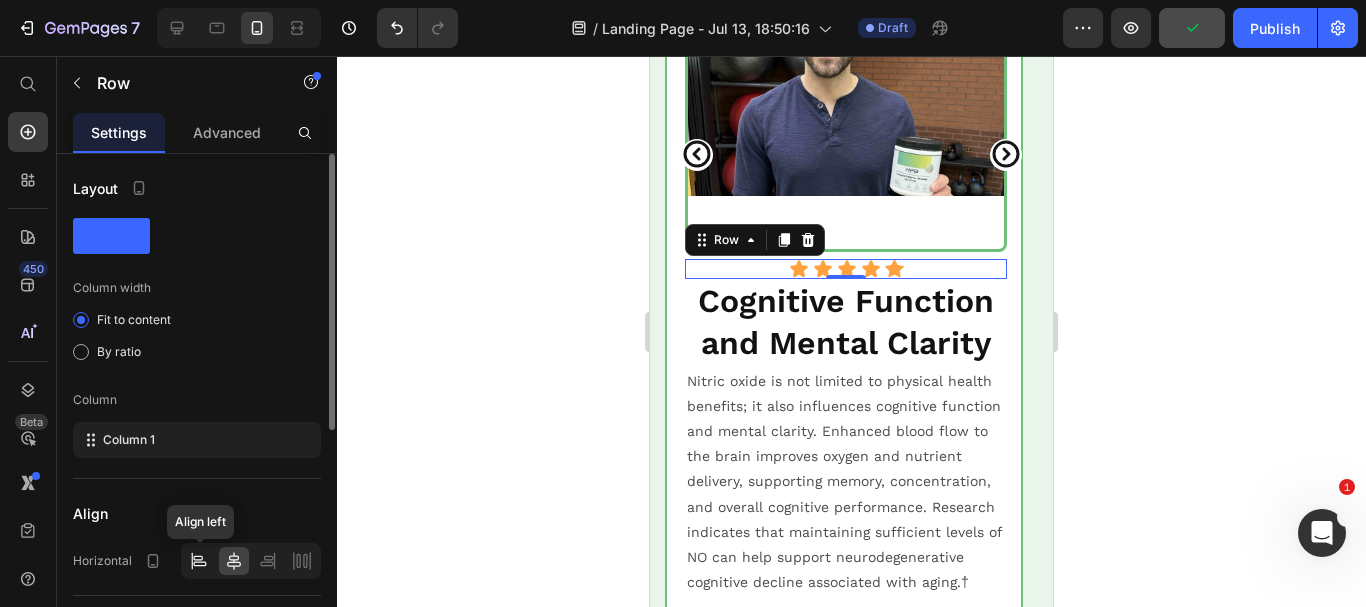click 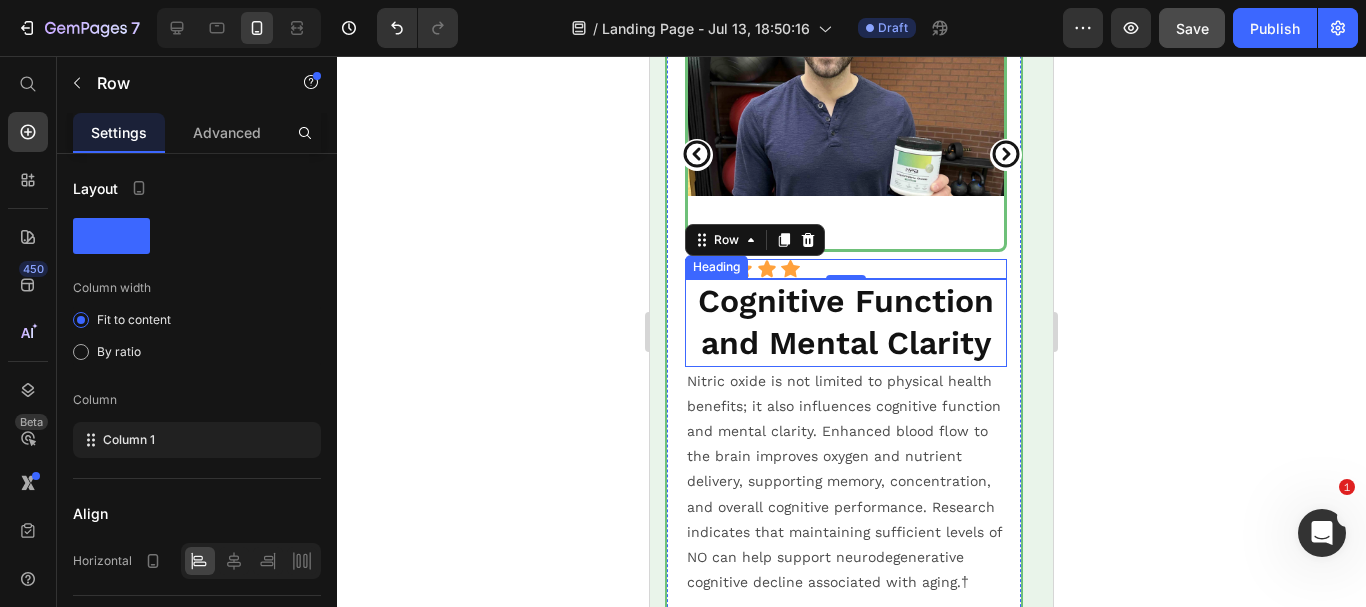click on "Cognitive Function and Mental Clarity" at bounding box center (846, 322) 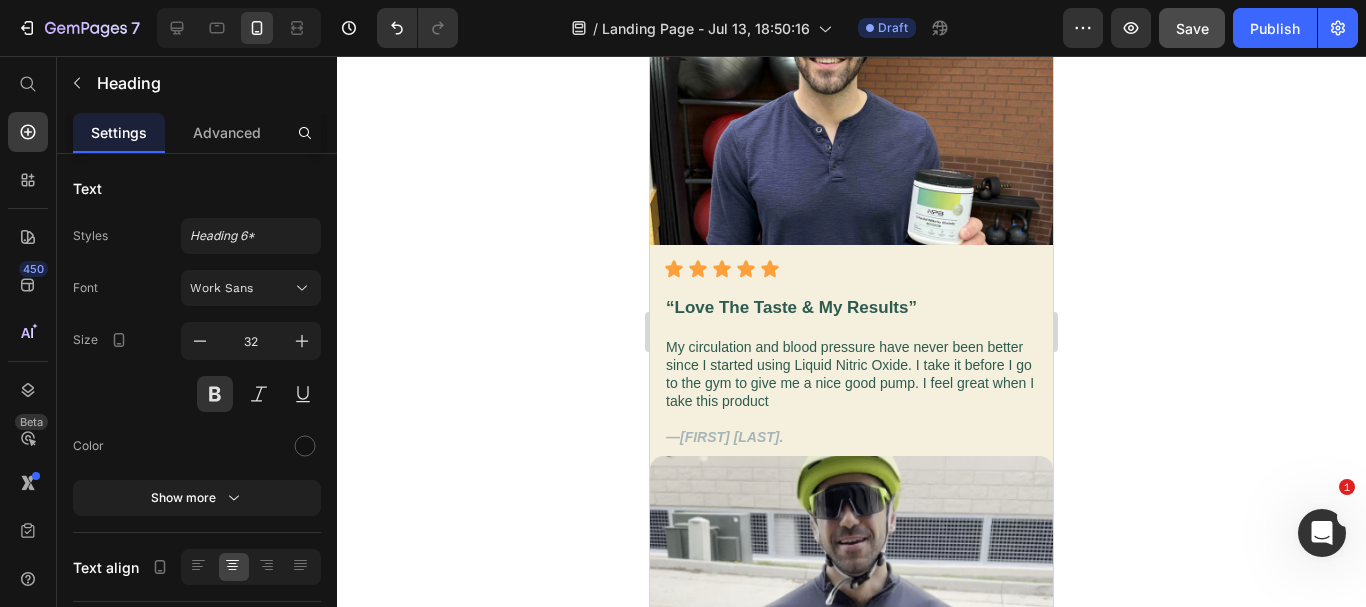 scroll, scrollTop: 3298, scrollLeft: 0, axis: vertical 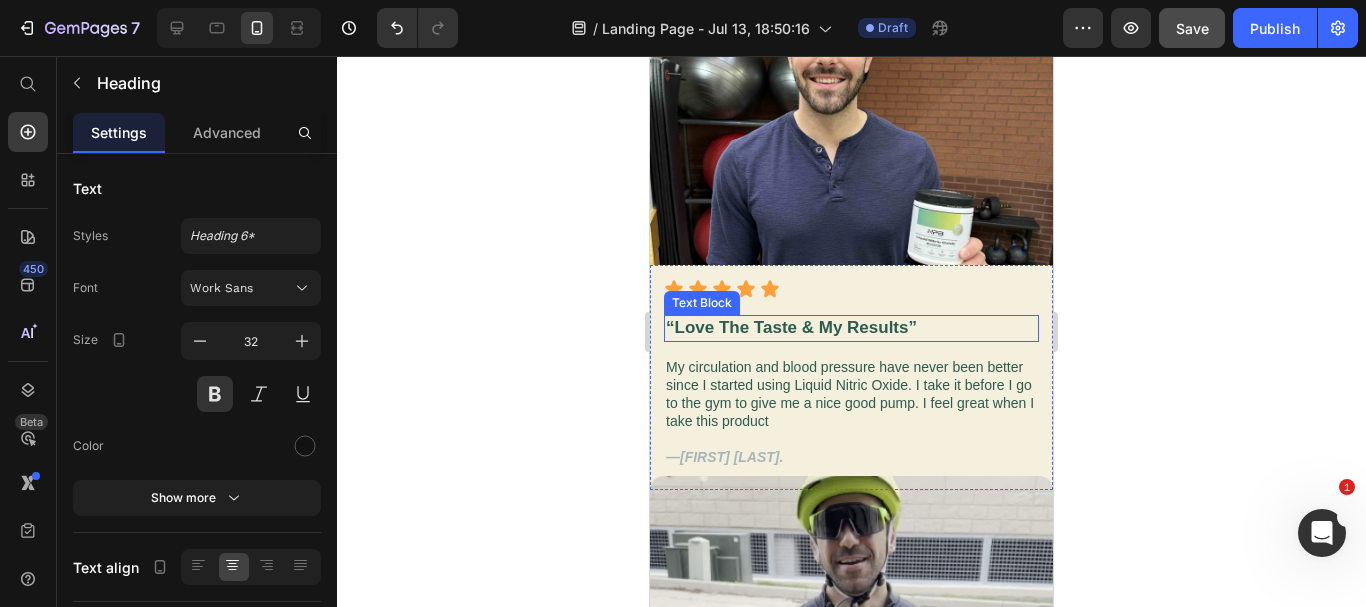 click on "“Love The Taste & My Results”" at bounding box center (851, 328) 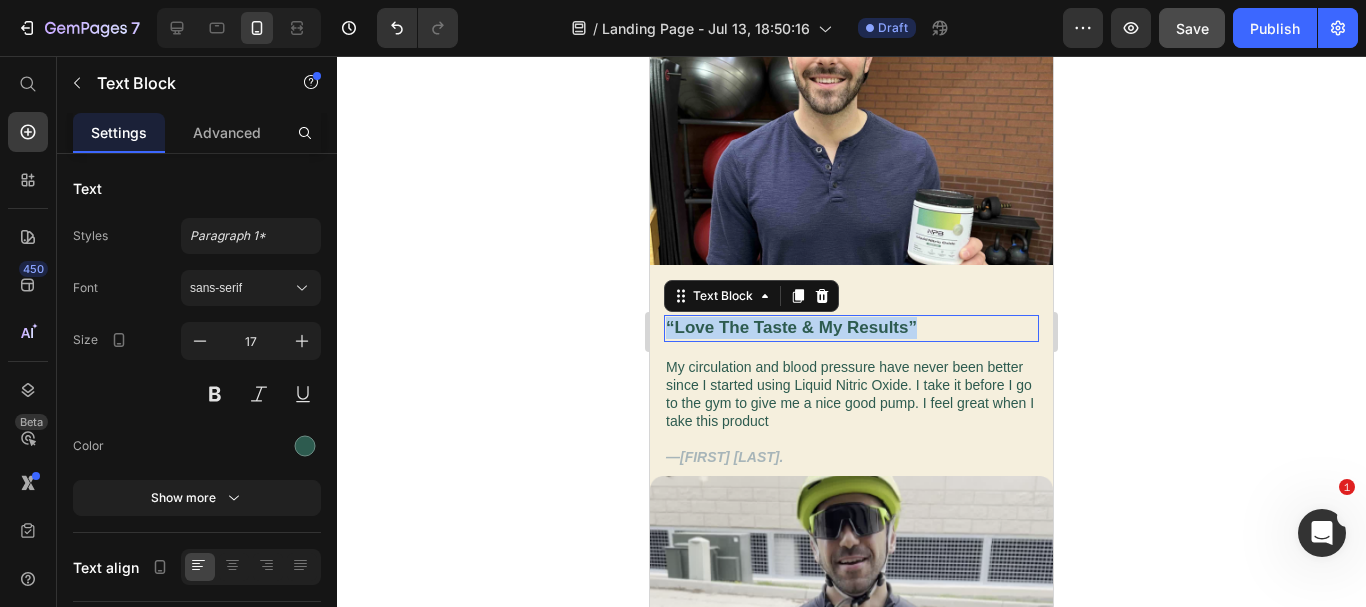 click on "“Love The Taste & My Results”" at bounding box center [851, 328] 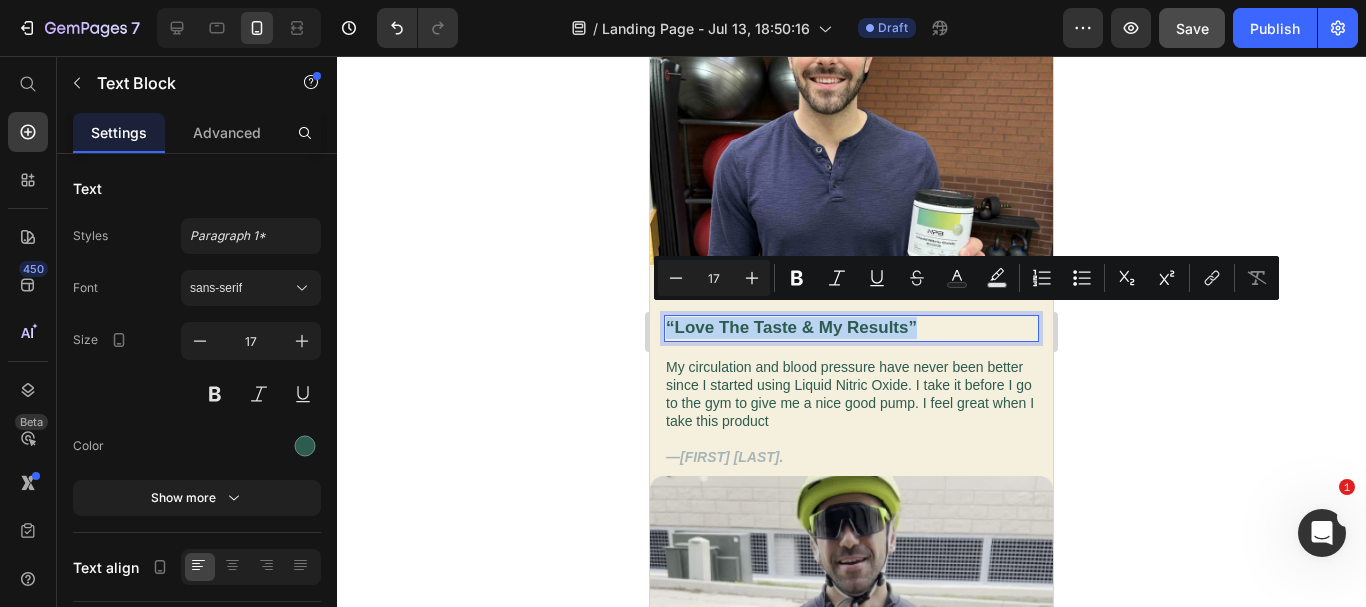 copy on "“Love The Taste & My Results”" 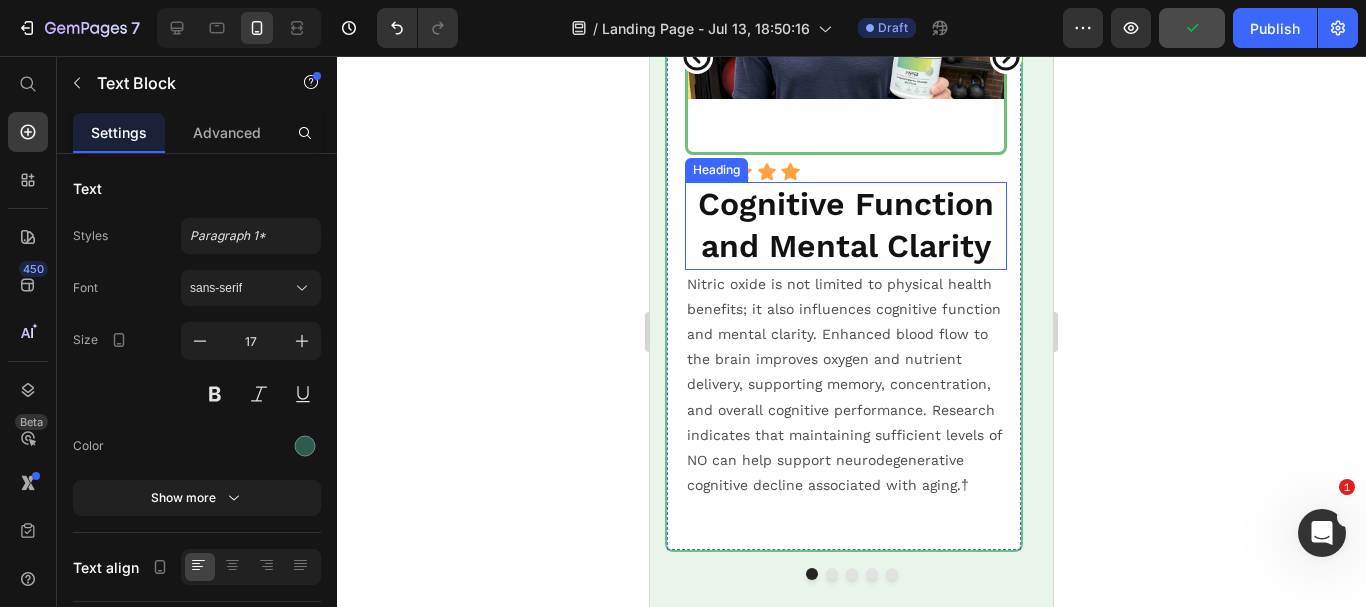 scroll, scrollTop: 2482, scrollLeft: 0, axis: vertical 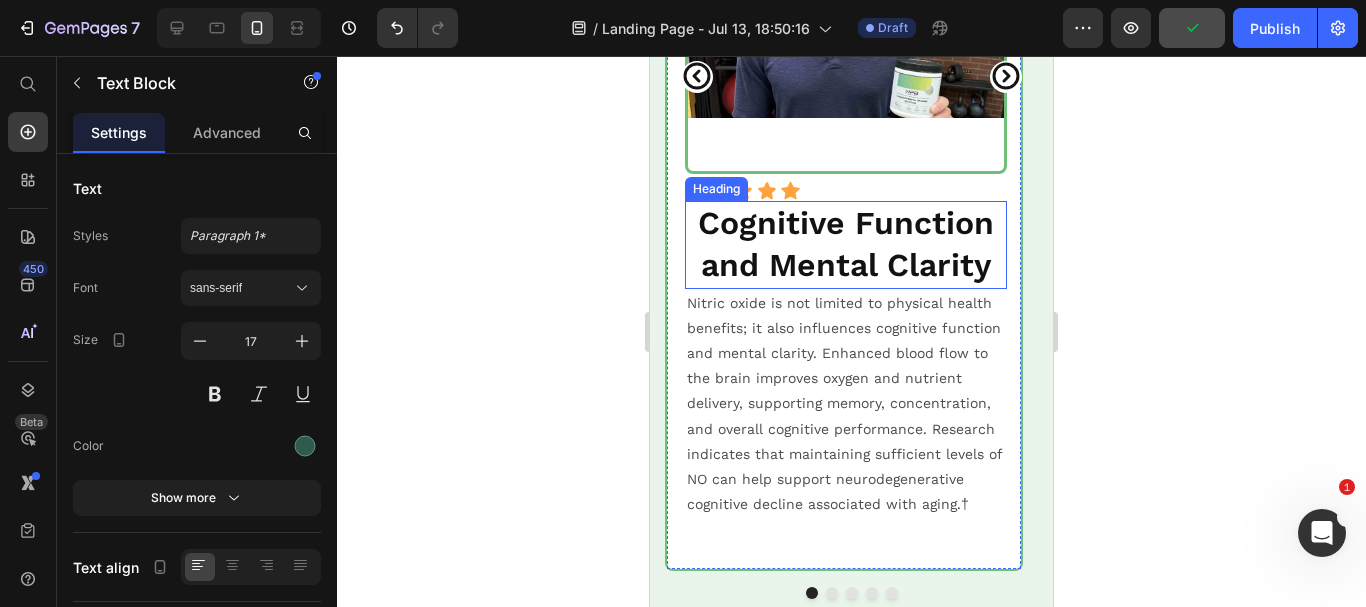 click on "Cognitive Function and Mental Clarity" at bounding box center [846, 244] 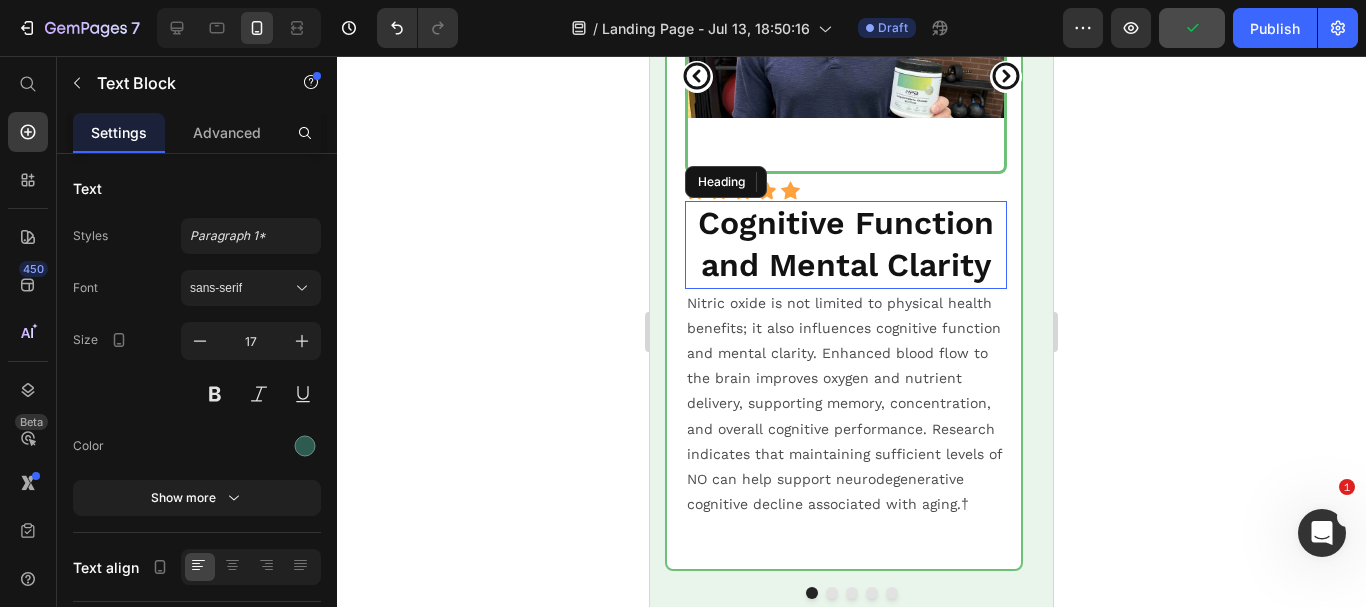 click on "Cognitive Function and Mental Clarity" at bounding box center (846, 244) 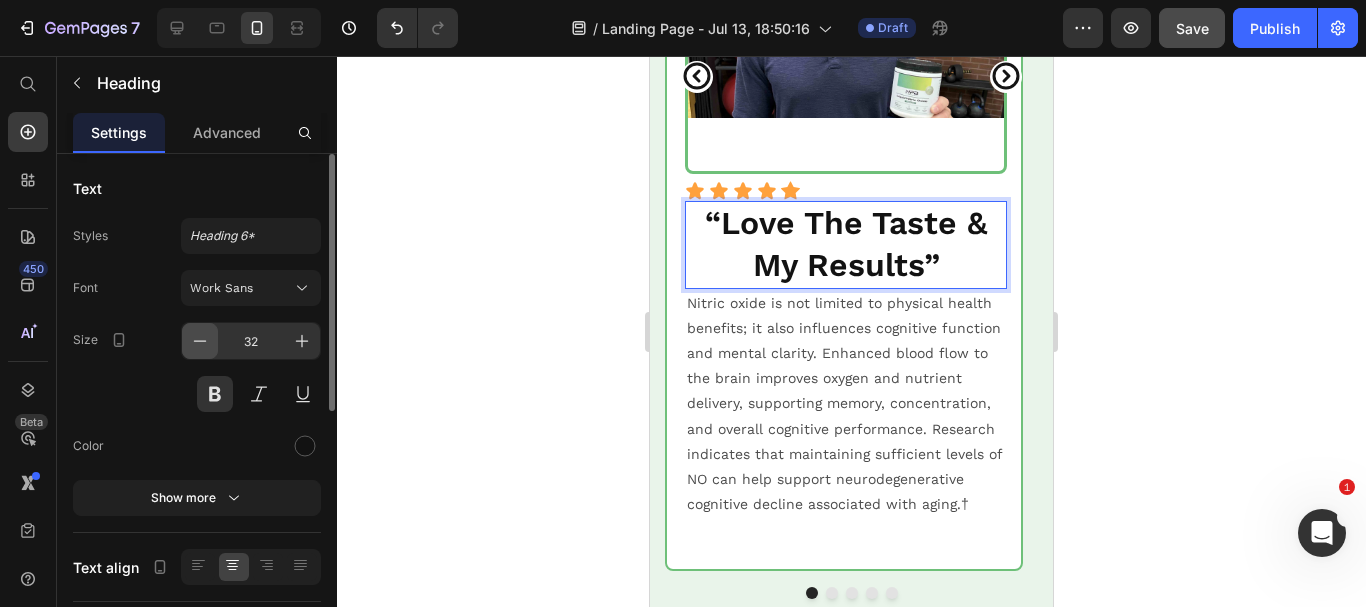 click 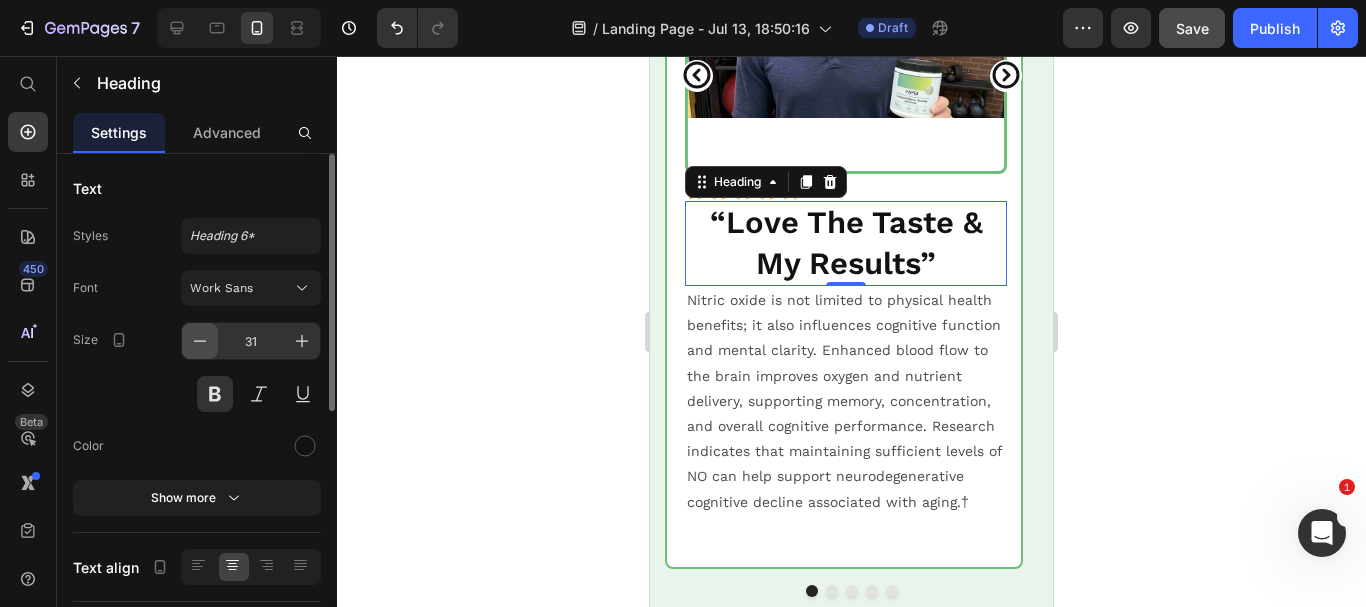click 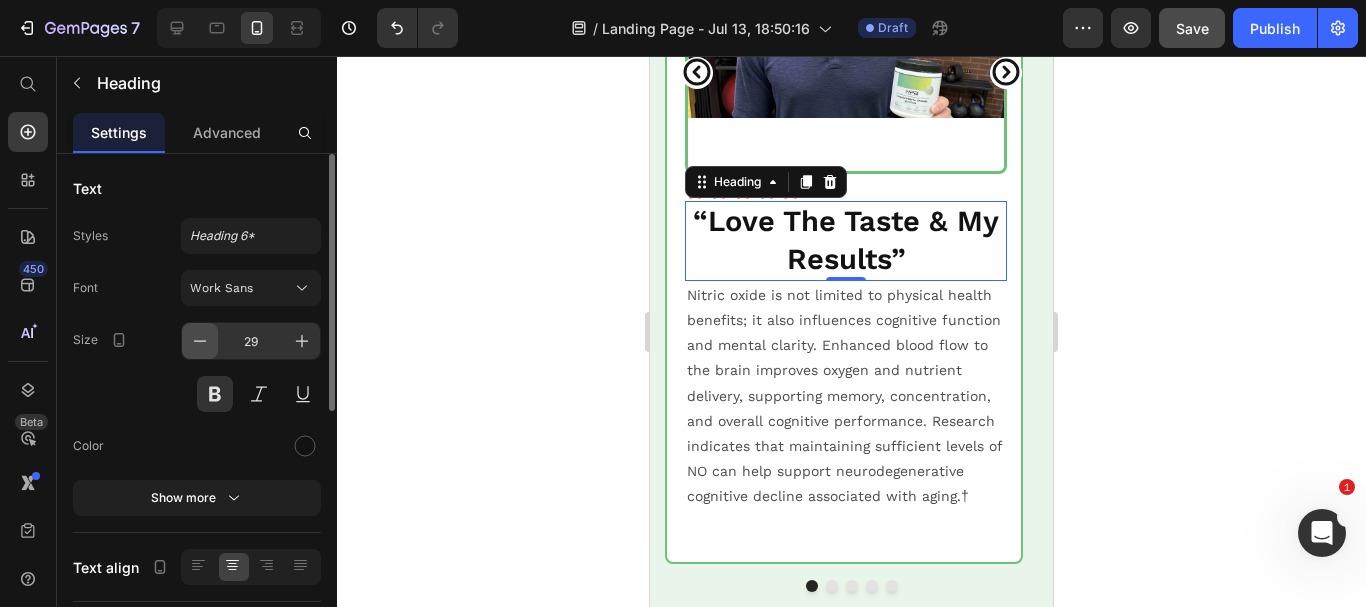 click 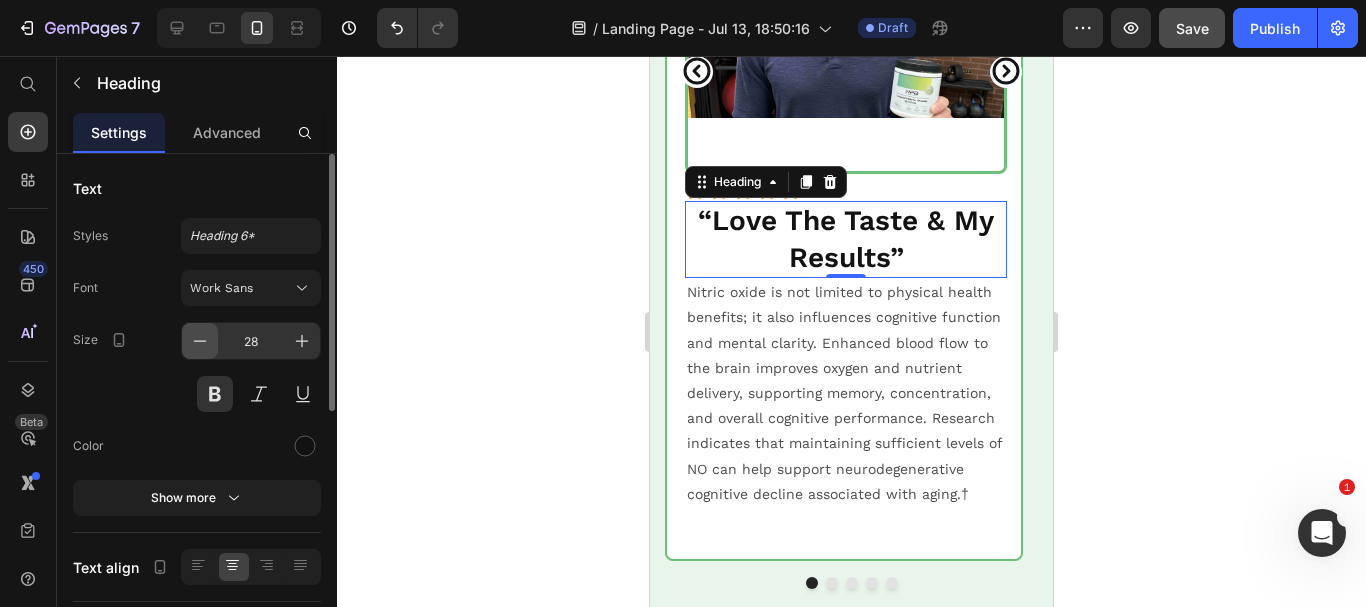 click 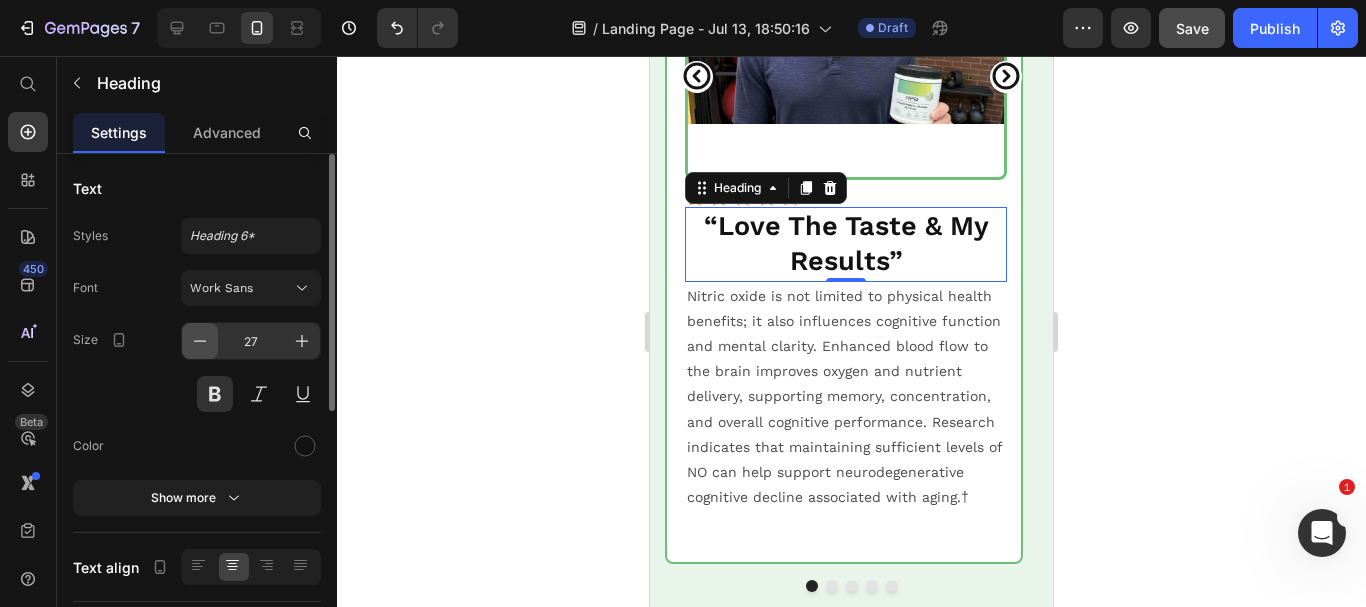 click 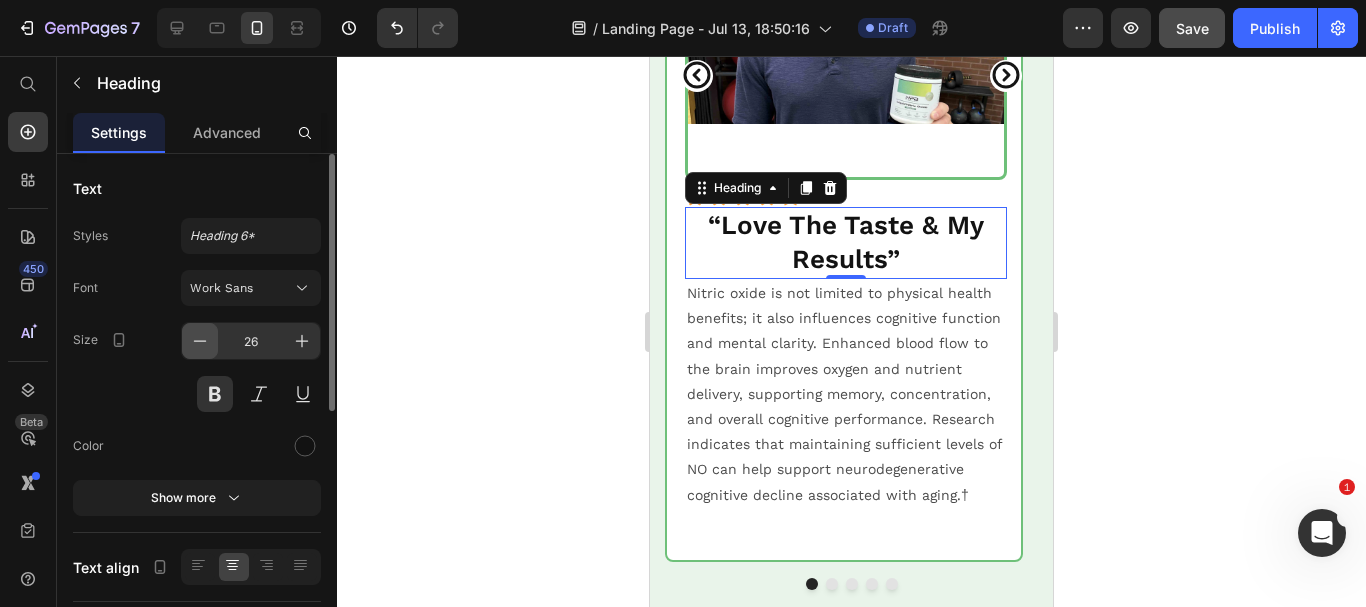 scroll, scrollTop: 2475, scrollLeft: 0, axis: vertical 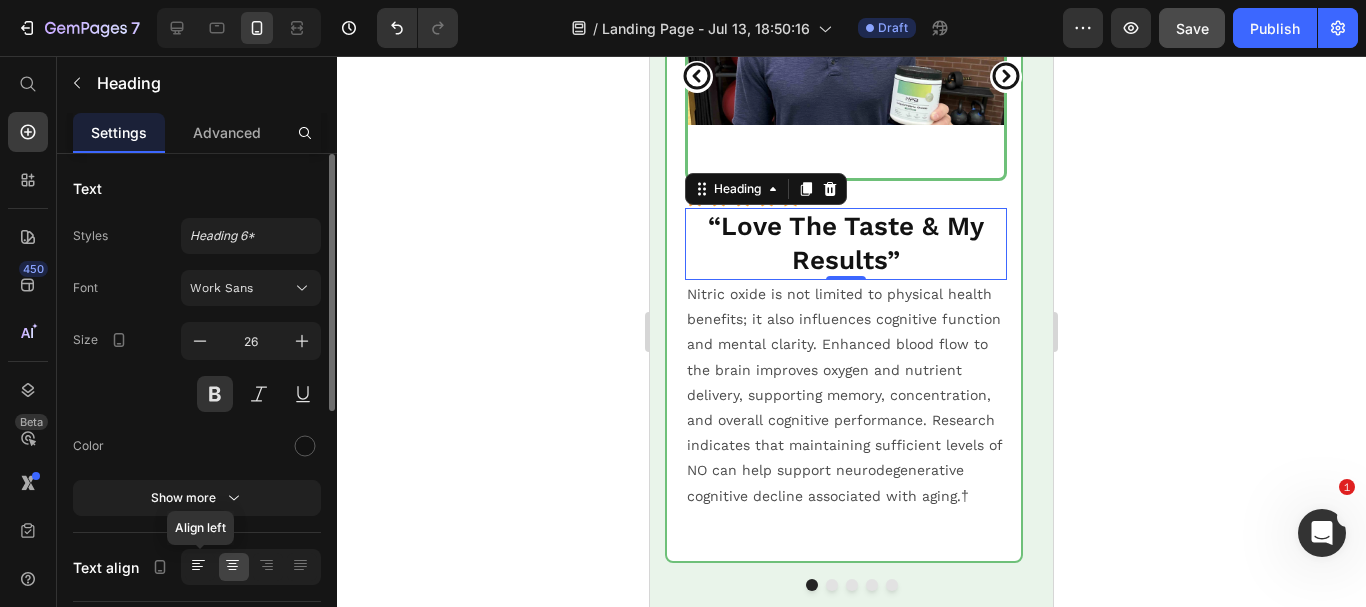 click 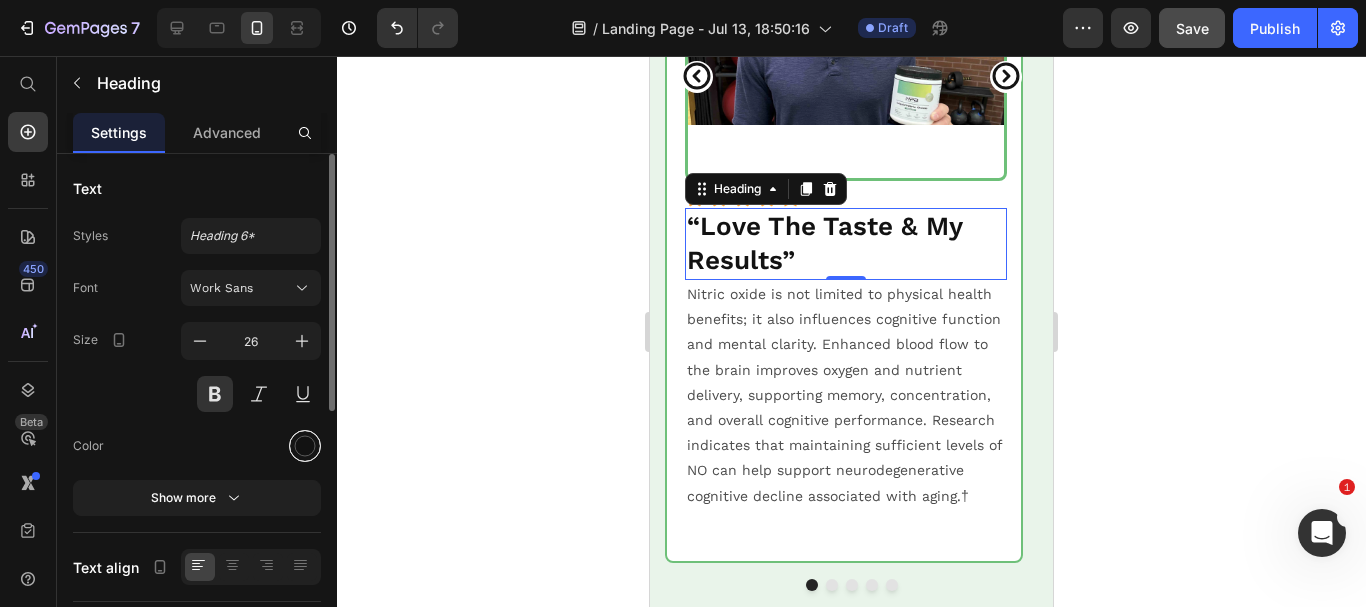 click at bounding box center [305, 446] 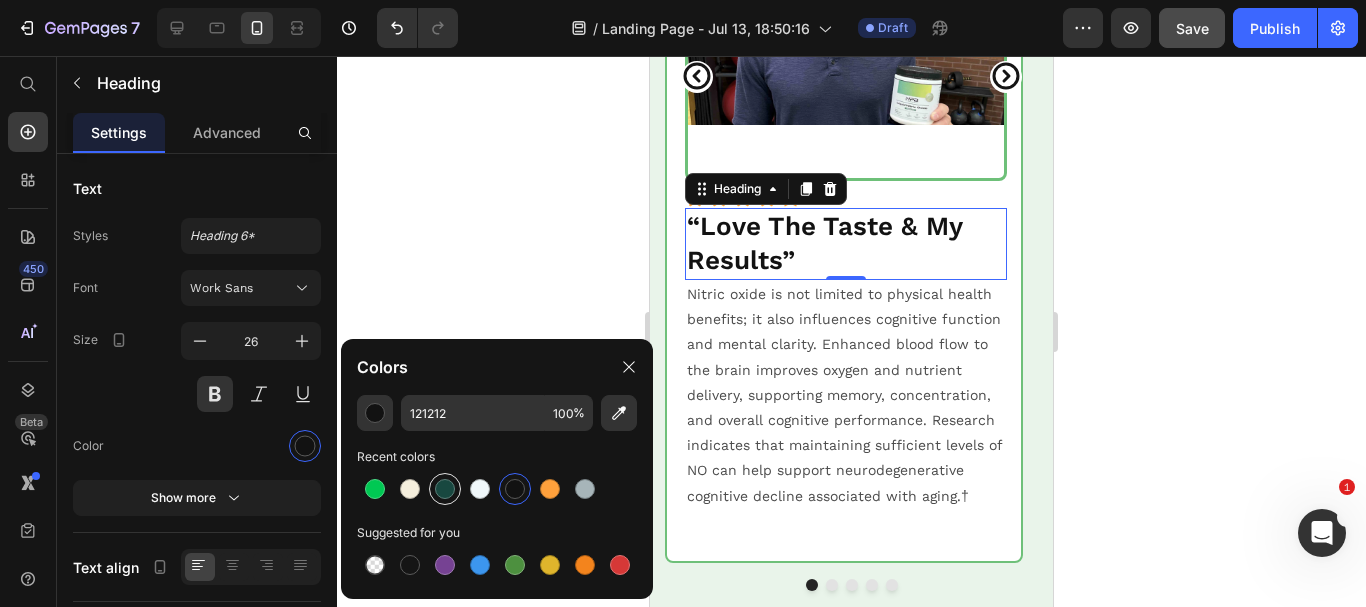 click at bounding box center (445, 489) 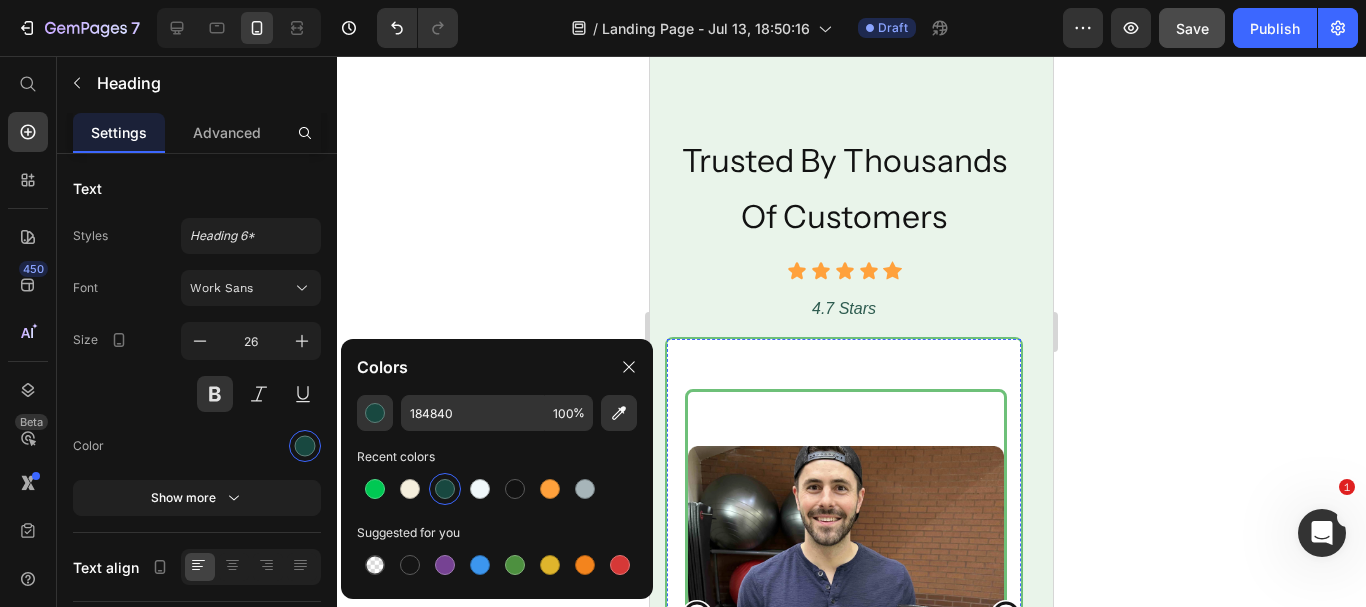 scroll, scrollTop: 1930, scrollLeft: 0, axis: vertical 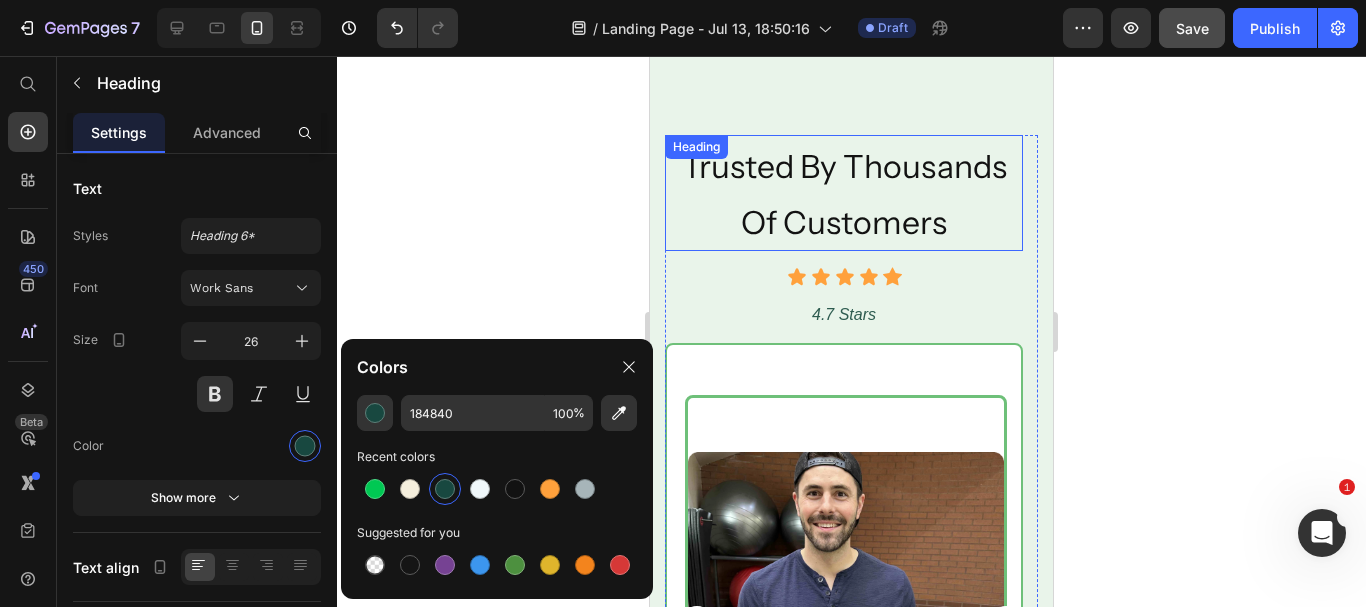 click on "Trusted By Thousands Of Customers" at bounding box center (844, 194) 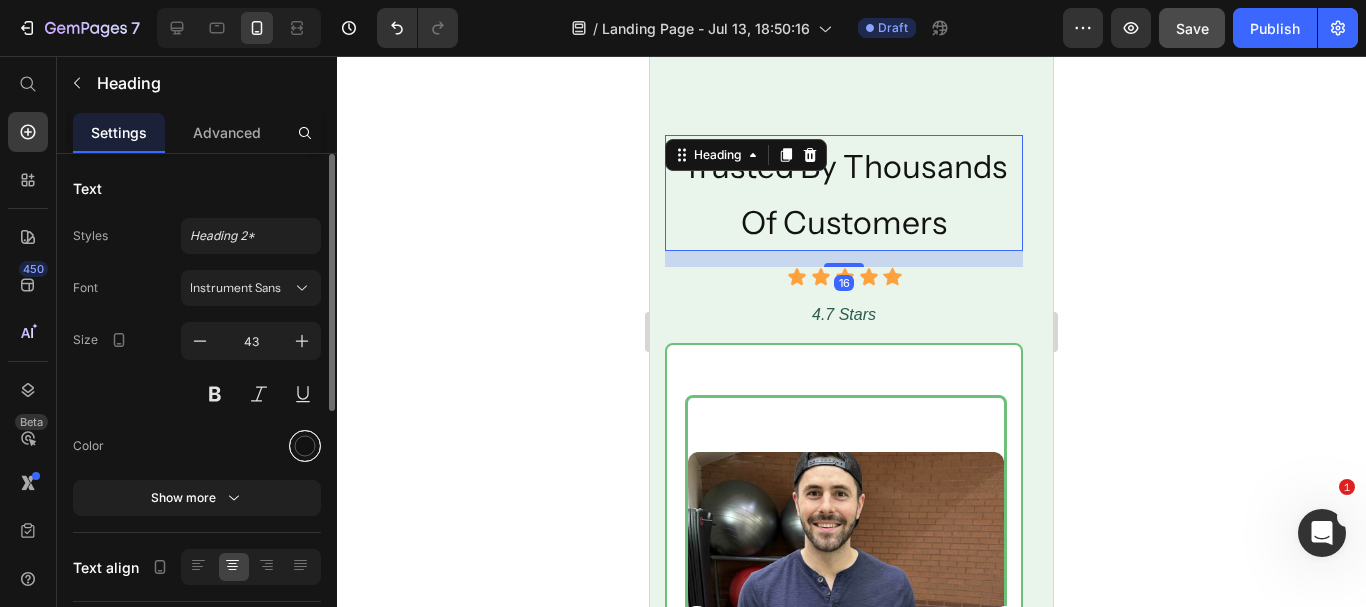 click at bounding box center [305, 446] 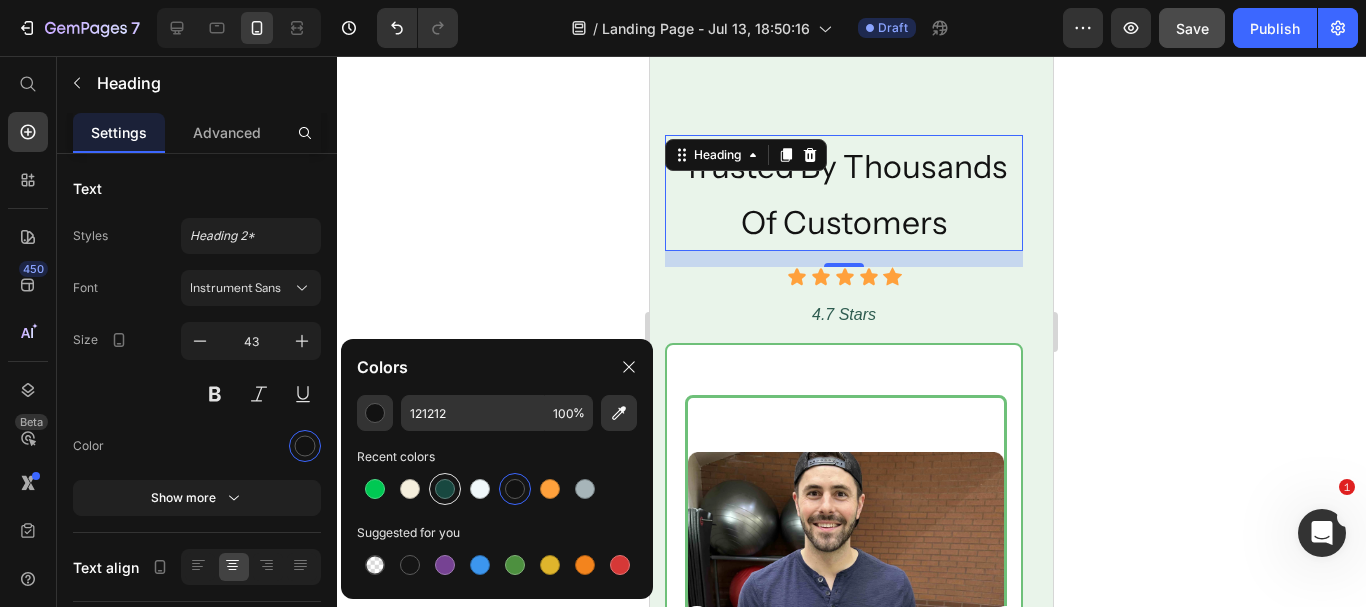 click at bounding box center [445, 489] 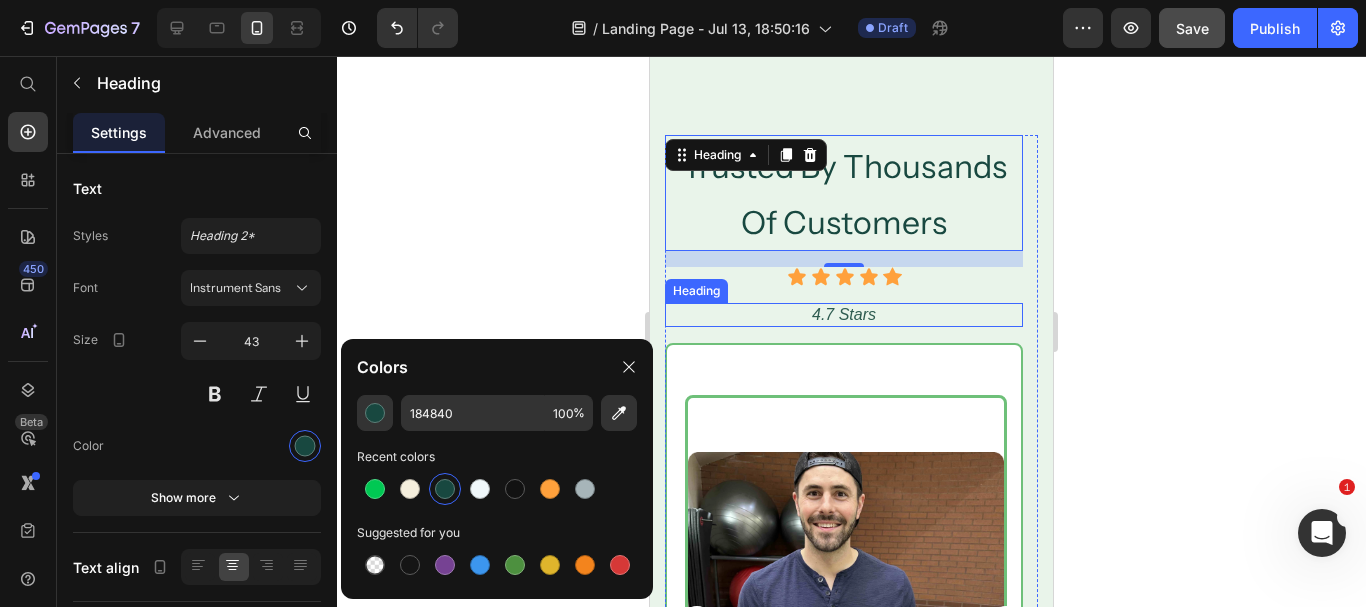 click on "4.7 Stars" at bounding box center (844, 314) 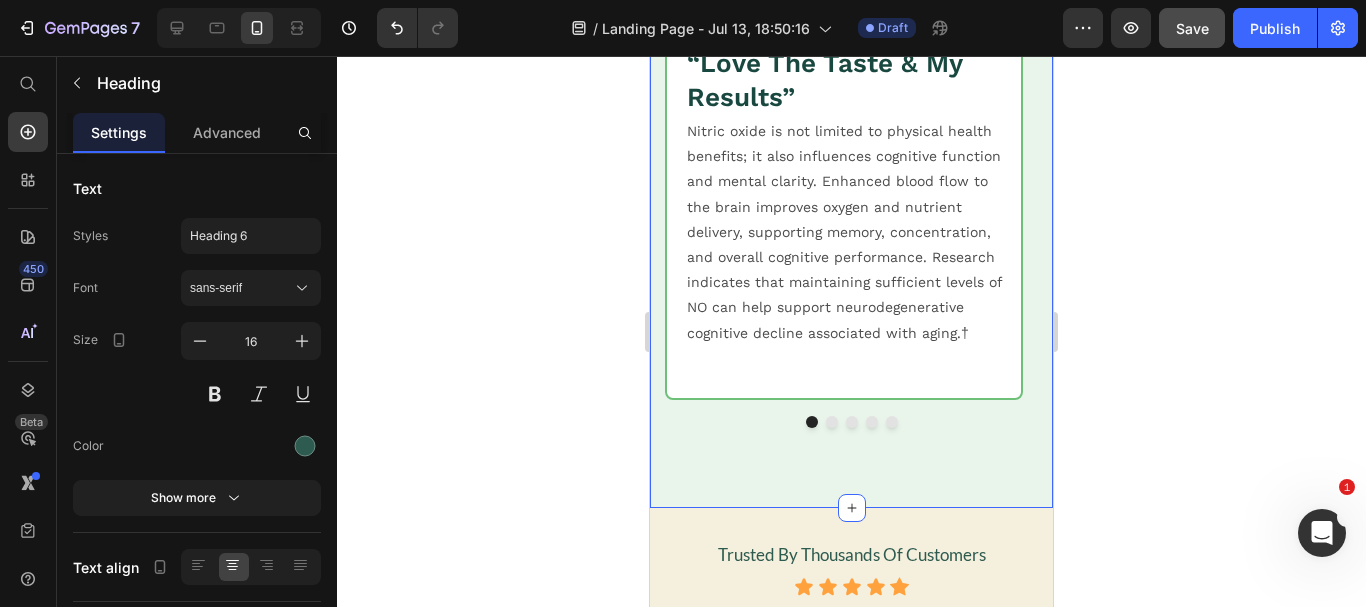 scroll, scrollTop: 3307, scrollLeft: 0, axis: vertical 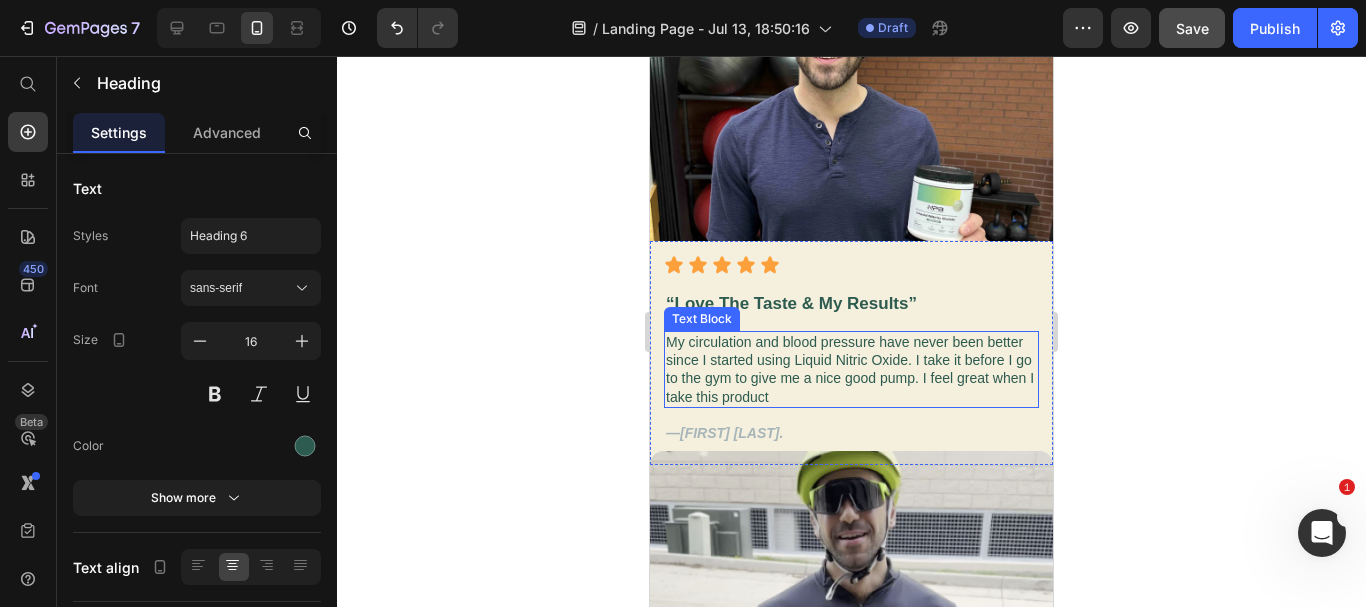 click on "My circulation and blood pressure have never been better since I started using Liquid Nitric Oxide. I take it before I go to the gym to give me a nice good pump. I feel great when I take this product" at bounding box center [851, 369] 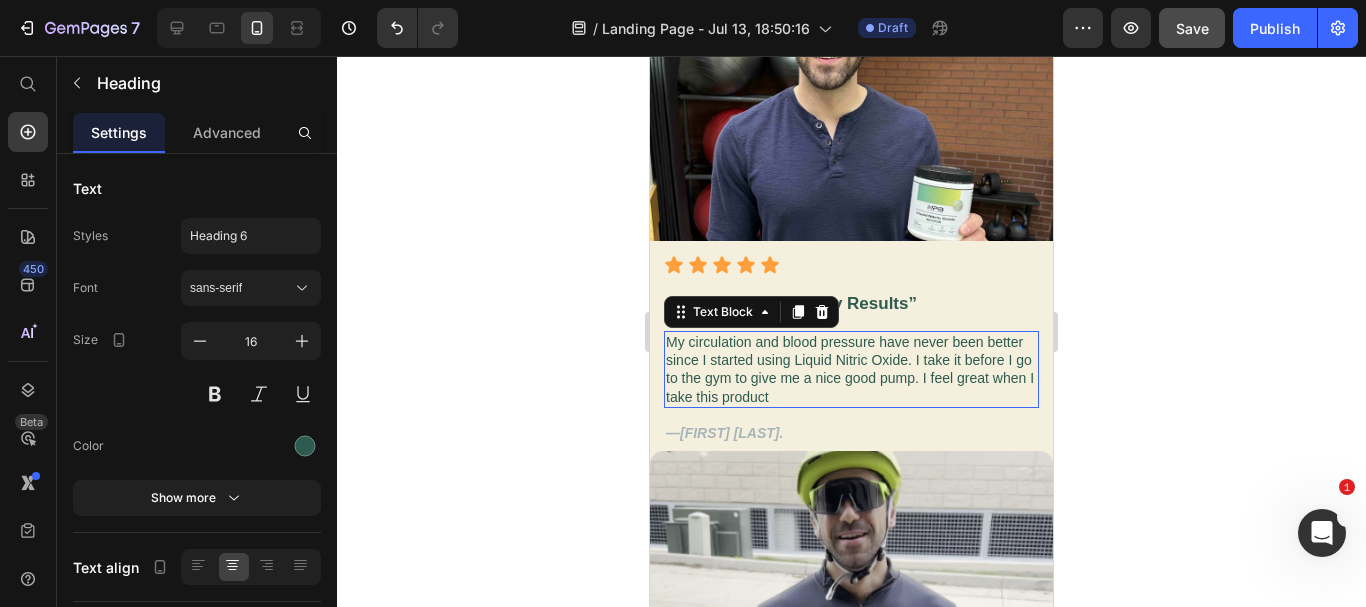 click on "My circulation and blood pressure have never been better since I started using Liquid Nitric Oxide. I take it before I go to the gym to give me a nice good pump. I feel great when I take this product" at bounding box center (851, 369) 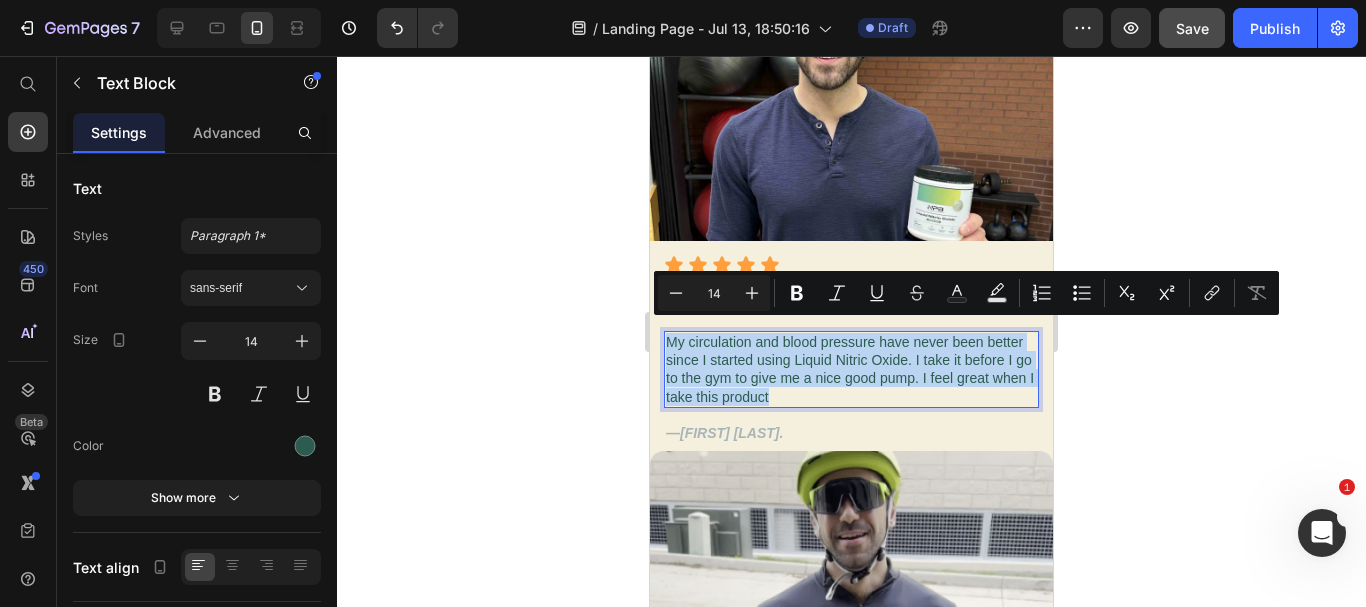 copy on "My circulation and blood pressure have never been better since I started using Liquid Nitric Oxide. I take it before I go to the gym to give me a nice good pump. I feel great when I take this product" 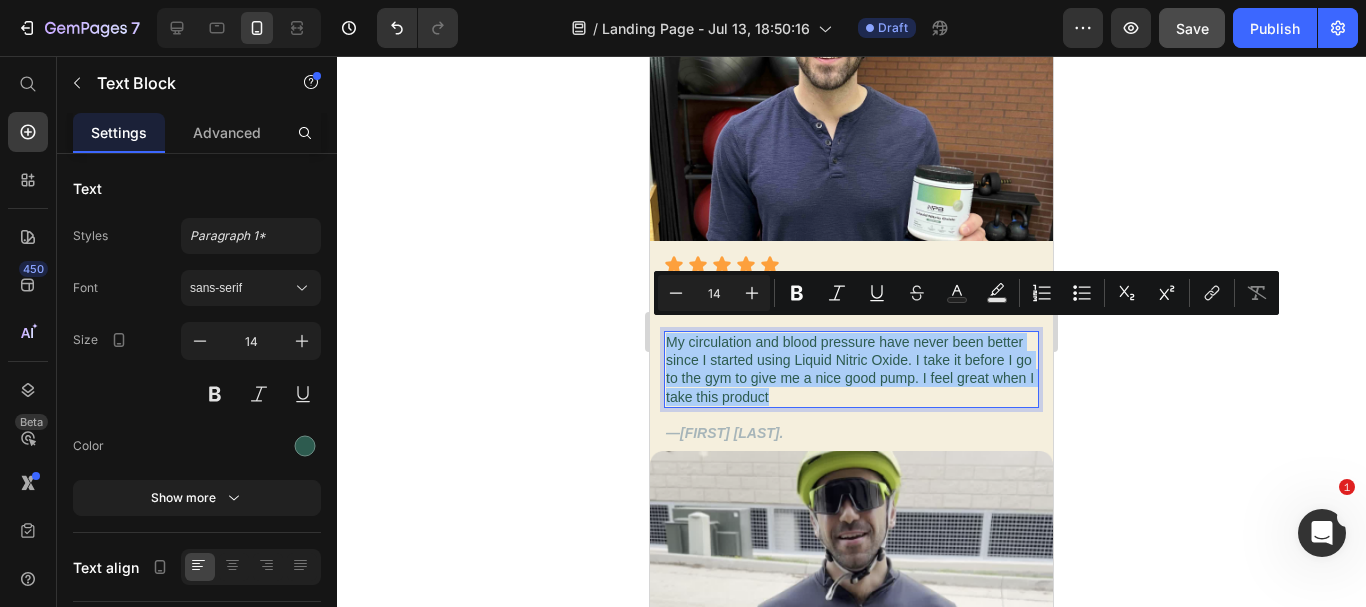 click 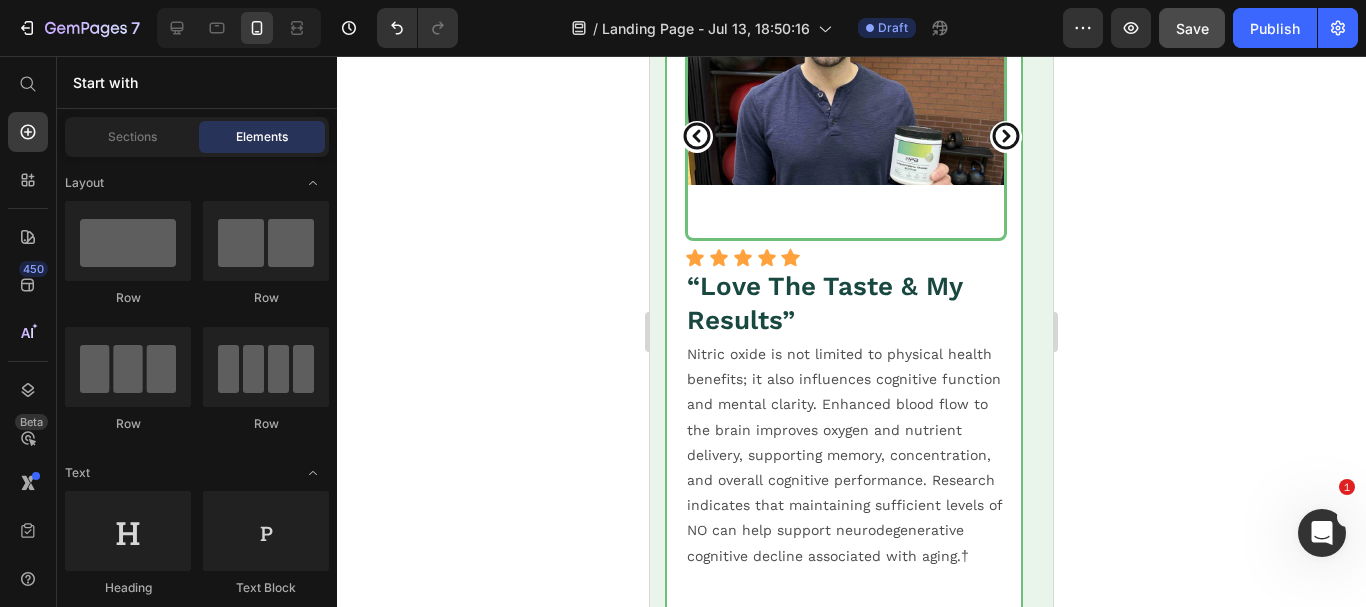 scroll, scrollTop: 2514, scrollLeft: 0, axis: vertical 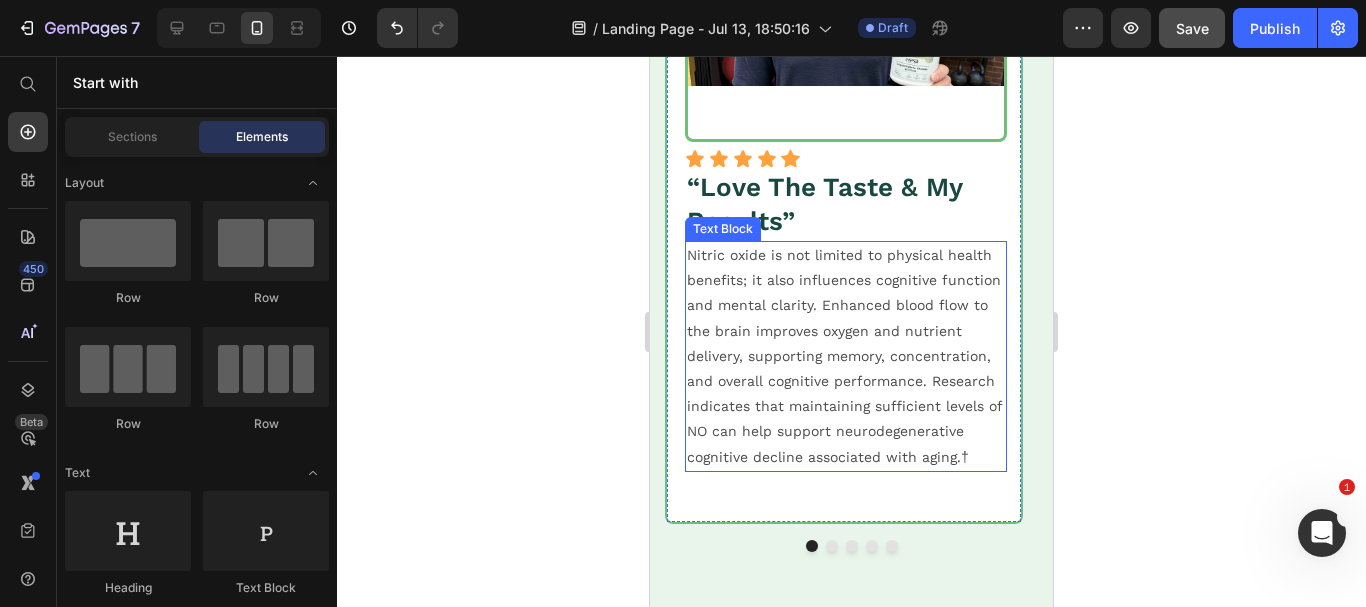 click on "Nitric oxide is not limited to physical health benefits; it also influences cognitive function and mental clarity. Enhanced blood flow to the brain improves oxygen and nutrient delivery, supporting memory, concentration, and overall cognitive performance. Research indicates that maintaining sufficient levels of NO can help support neurodegenerative cognitive decline associated with aging.†" at bounding box center [846, 356] 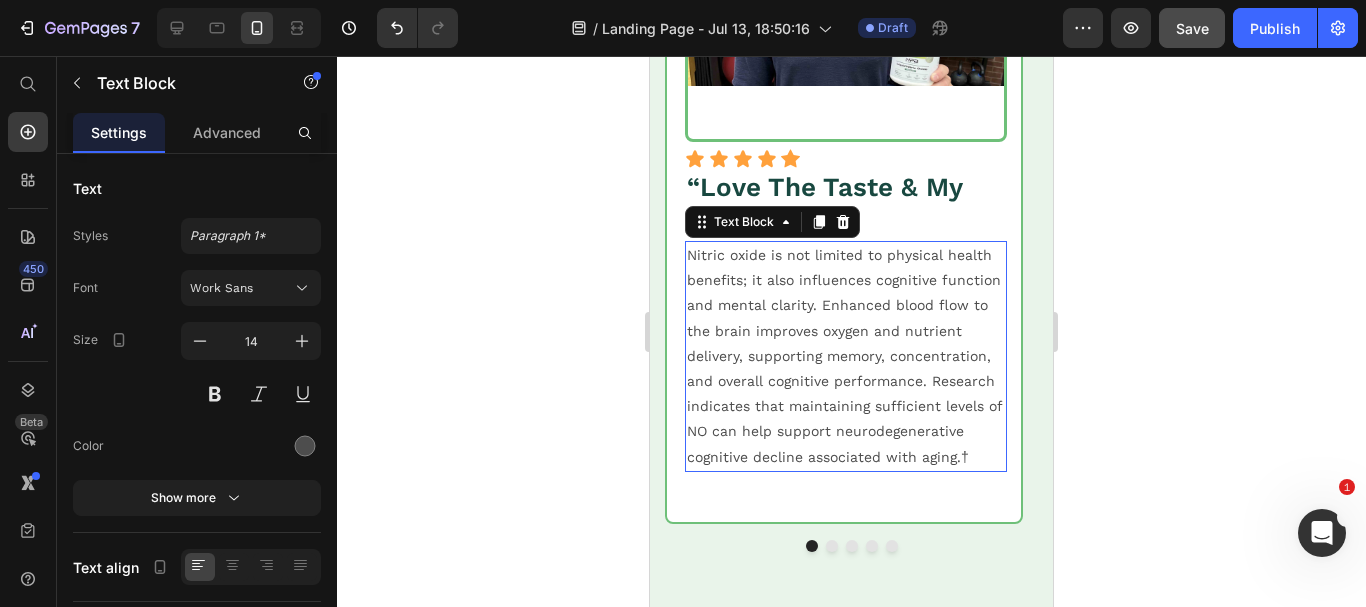 click on "Nitric oxide is not limited to physical health benefits; it also influences cognitive function and mental clarity. Enhanced blood flow to the brain improves oxygen and nutrient delivery, supporting memory, concentration, and overall cognitive performance. Research indicates that maintaining sufficient levels of NO can help support neurodegenerative cognitive decline associated with aging.†" at bounding box center (846, 356) 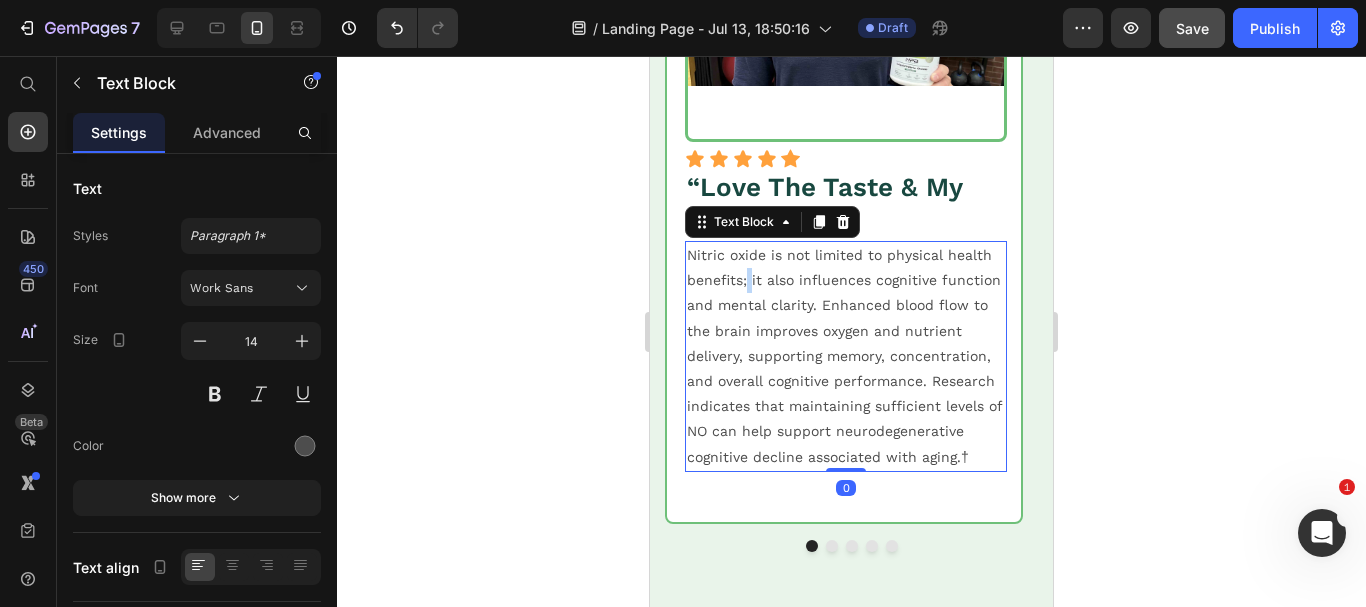 click on "Nitric oxide is not limited to physical health benefits; it also influences cognitive function and mental clarity. Enhanced blood flow to the brain improves oxygen and nutrient delivery, supporting memory, concentration, and overall cognitive performance. Research indicates that maintaining sufficient levels of NO can help support neurodegenerative cognitive decline associated with aging.†" at bounding box center (846, 356) 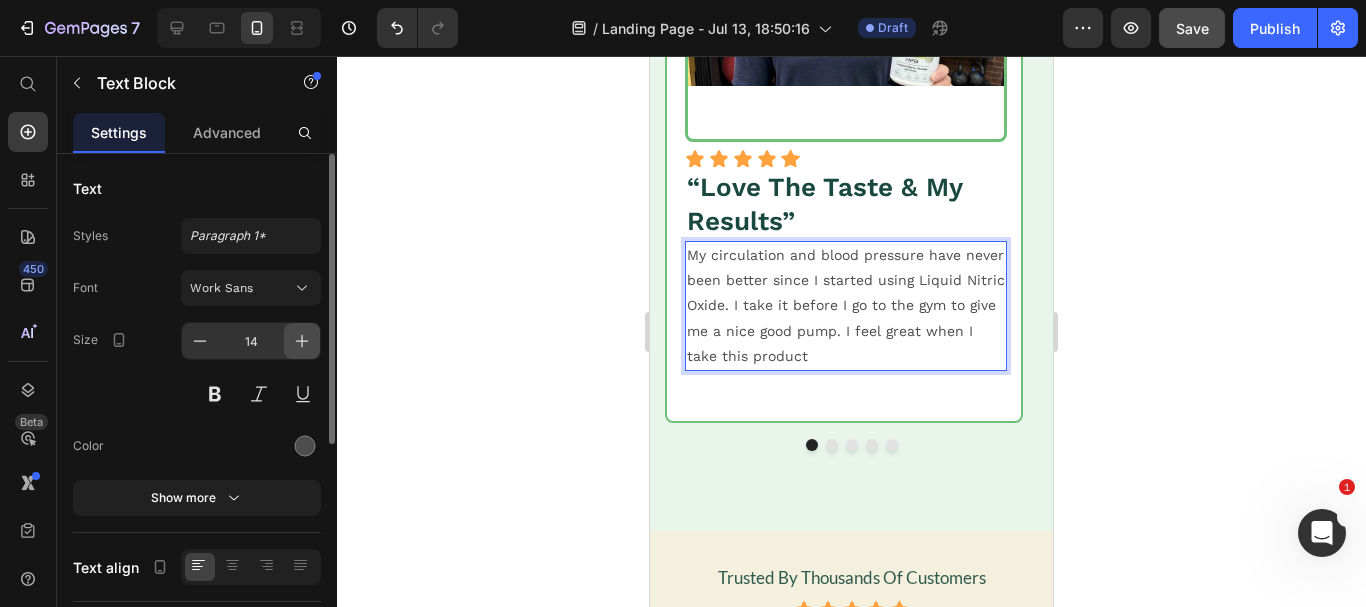 click 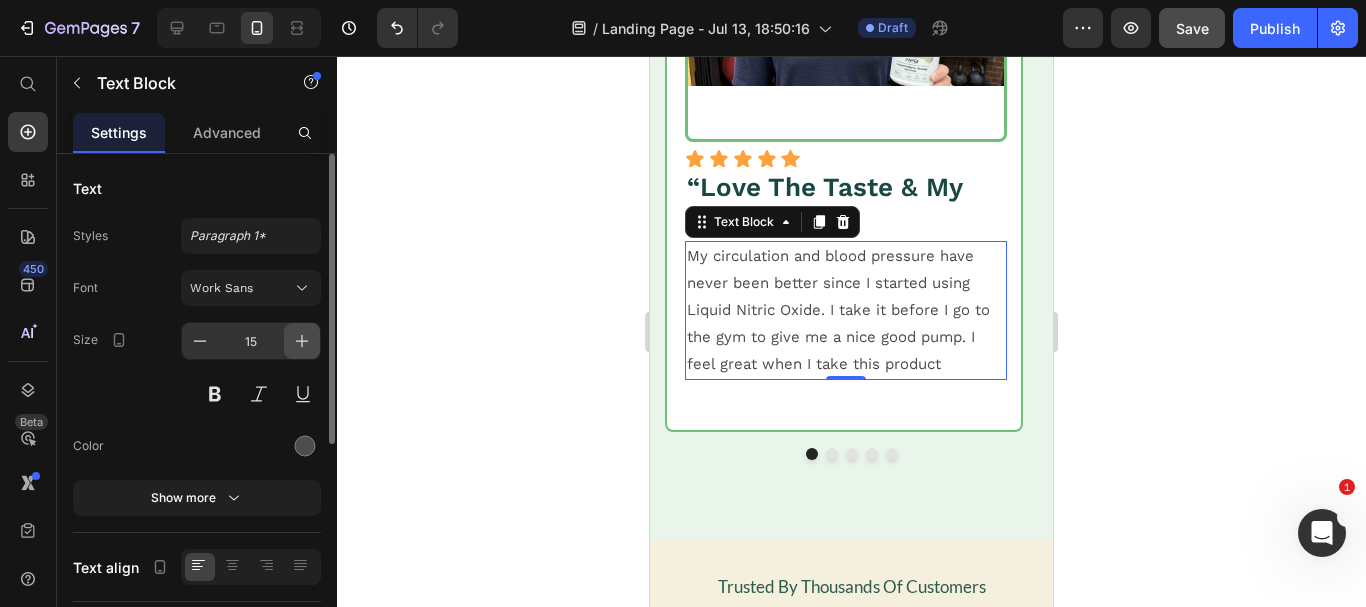 click 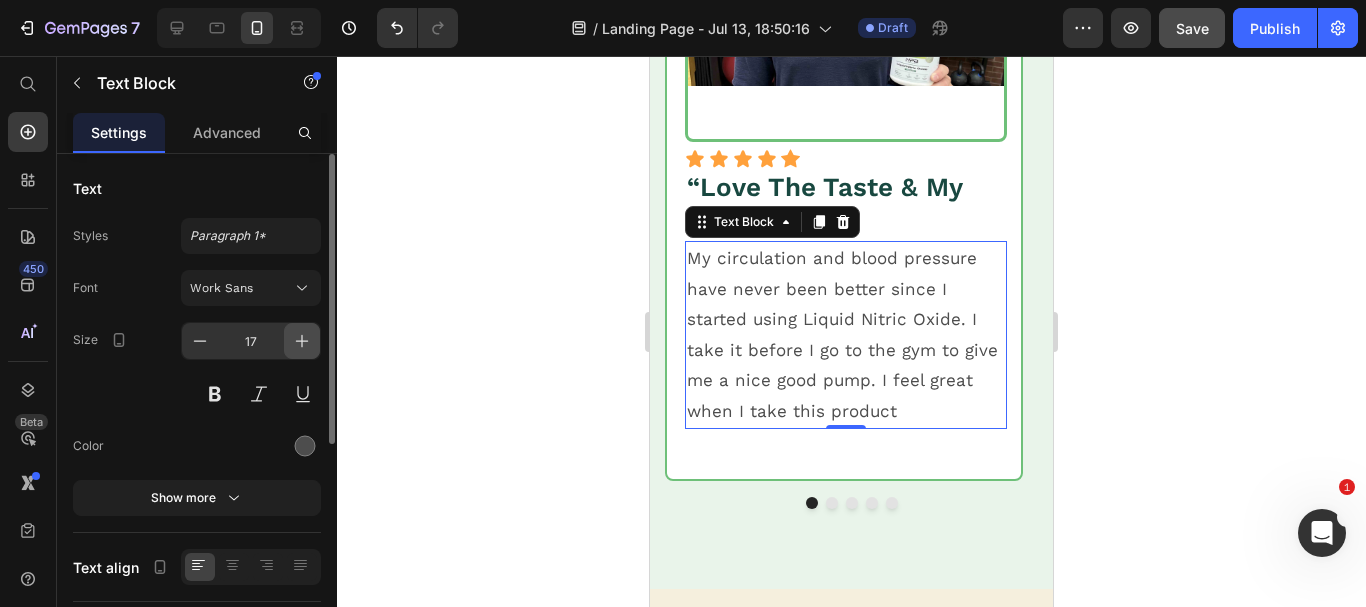 click 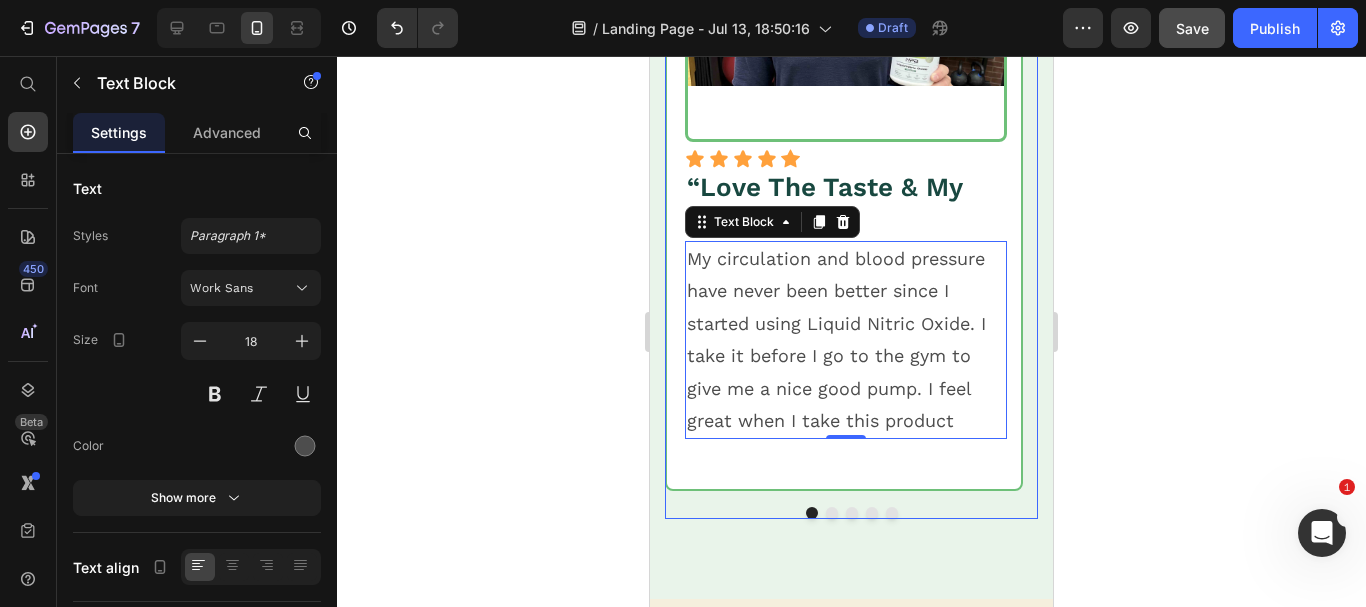 scroll, scrollTop: 3377, scrollLeft: 0, axis: vertical 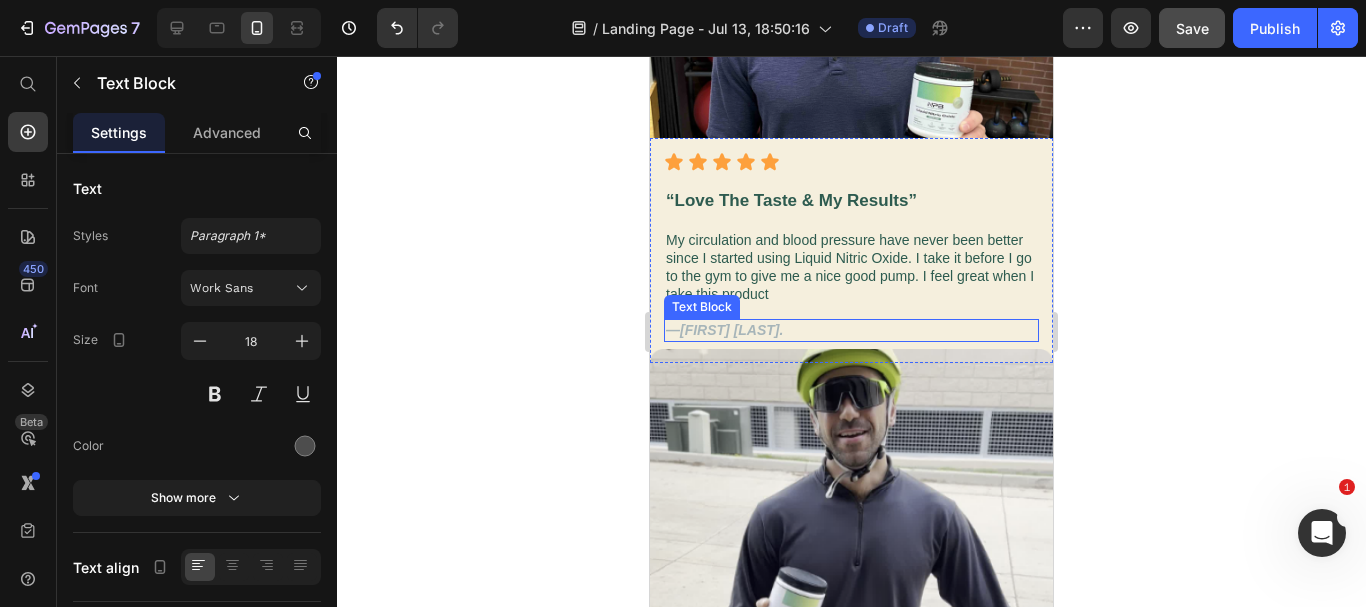 click on "—[FIRST] [LAST]." at bounding box center [724, 330] 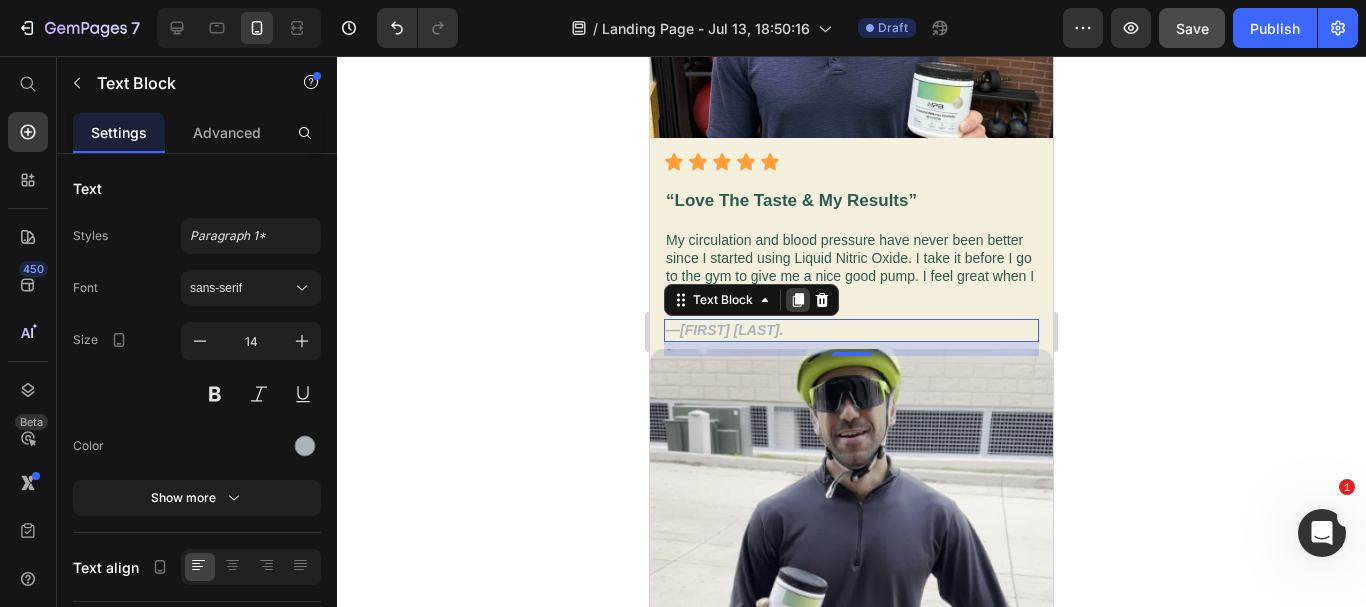 click 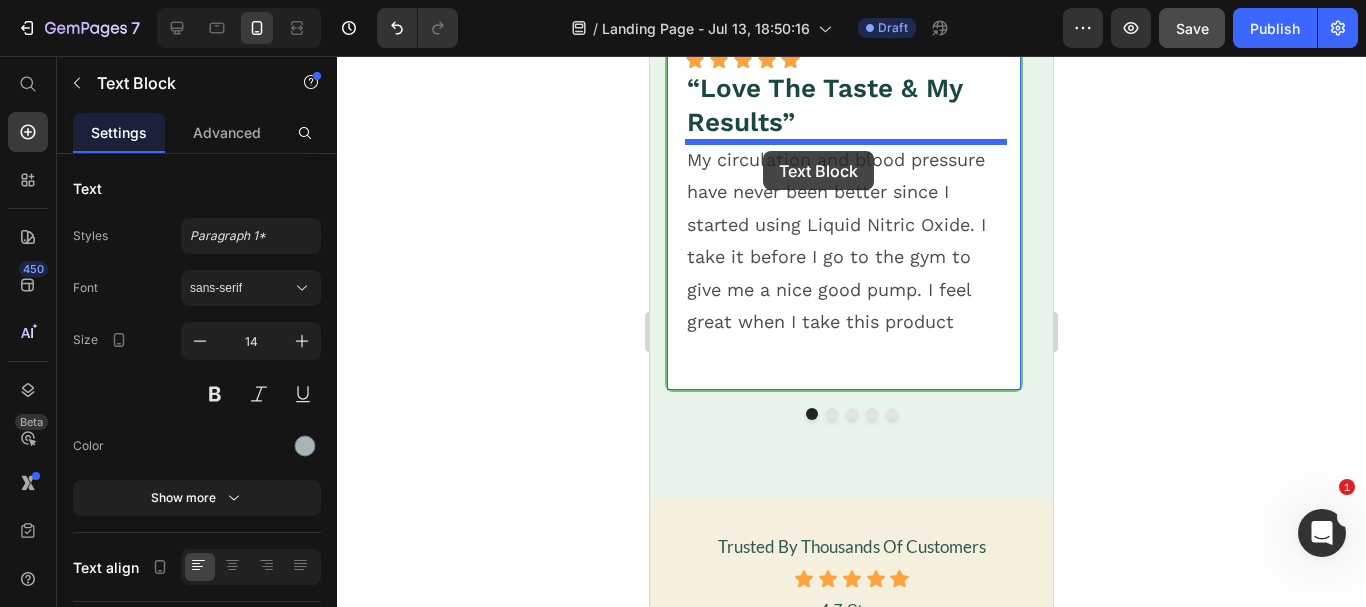 scroll, scrollTop: 2593, scrollLeft: 0, axis: vertical 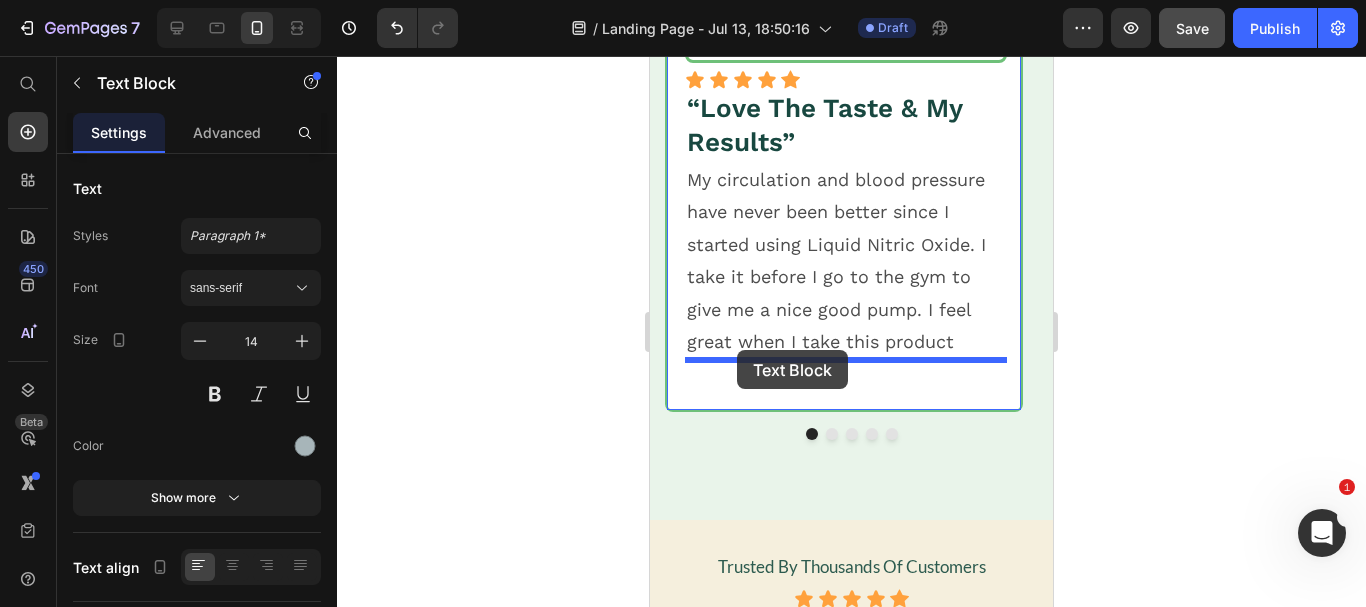 drag, startPoint x: 682, startPoint y: 320, endPoint x: 733, endPoint y: 360, distance: 64.815125 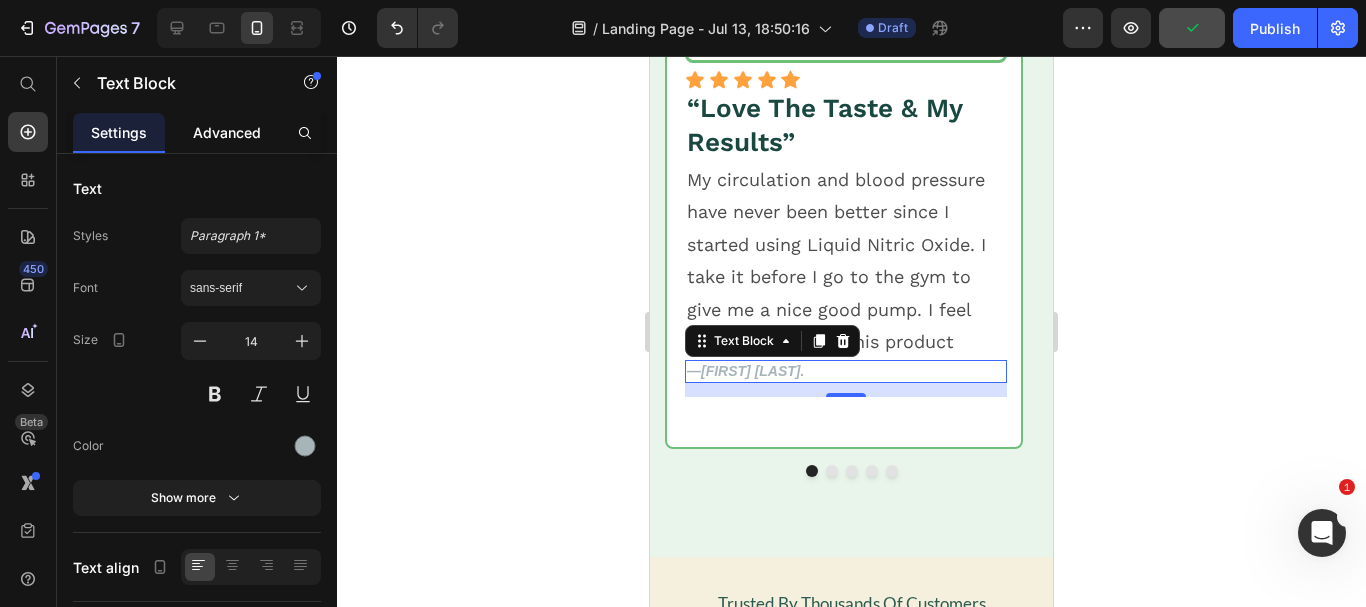 click on "Advanced" at bounding box center [227, 132] 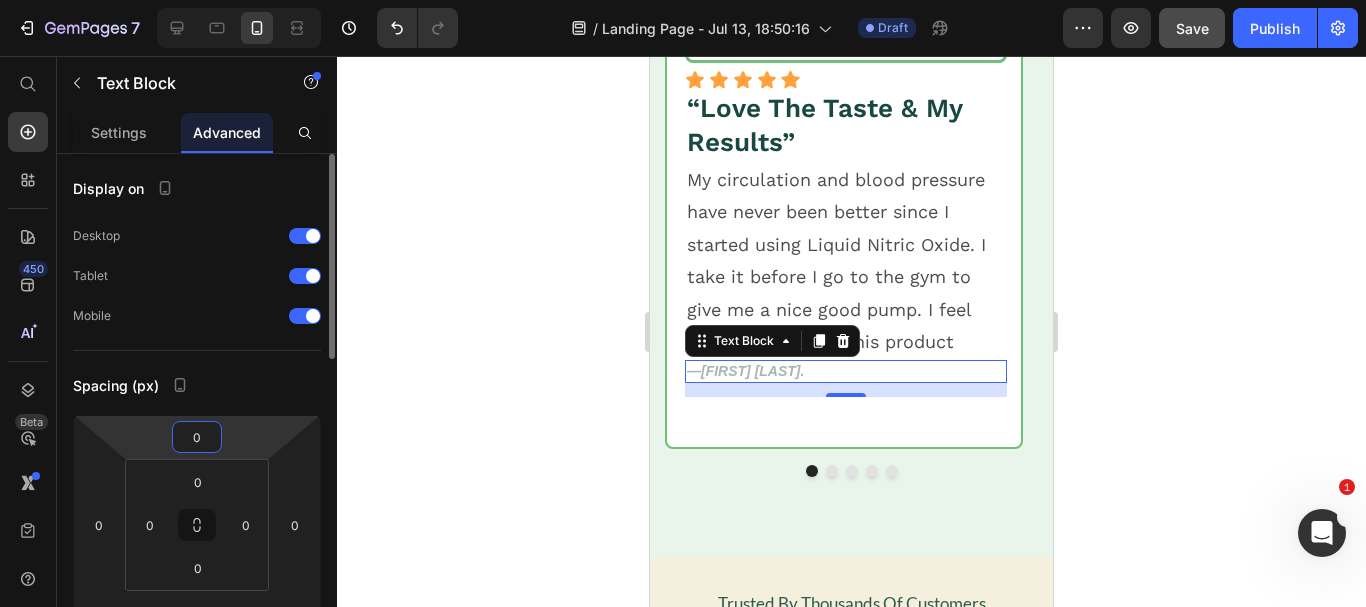 click on "0" at bounding box center (197, 437) 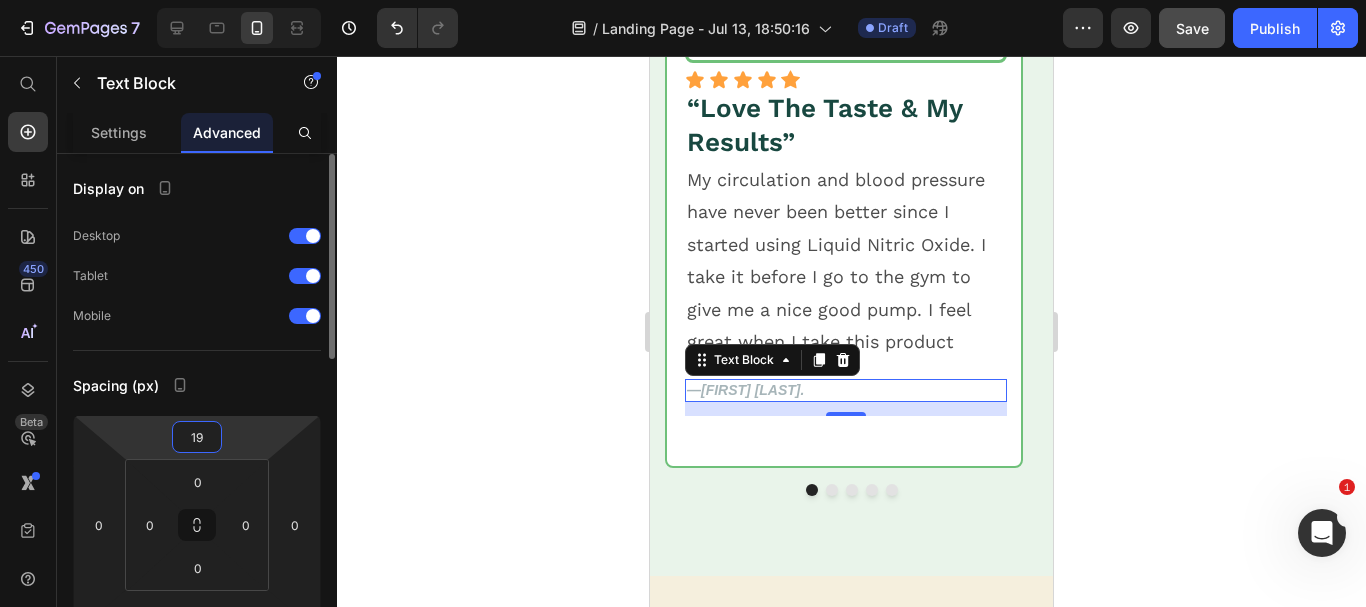 type on "20" 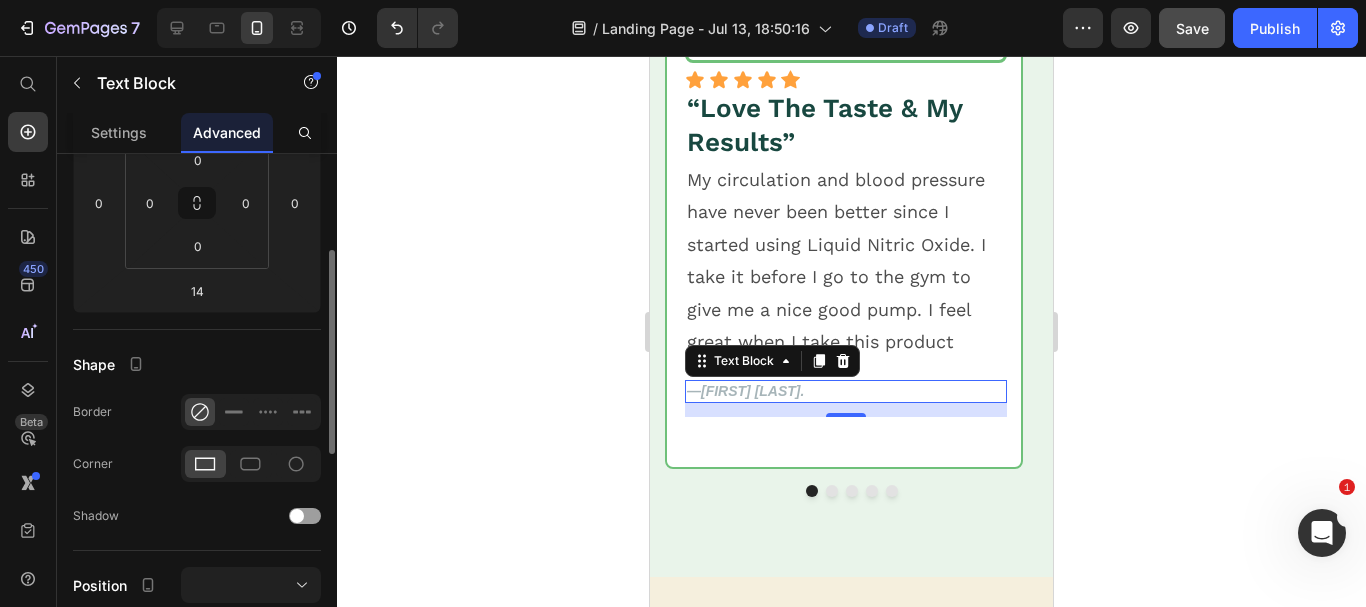 scroll, scrollTop: 338, scrollLeft: 0, axis: vertical 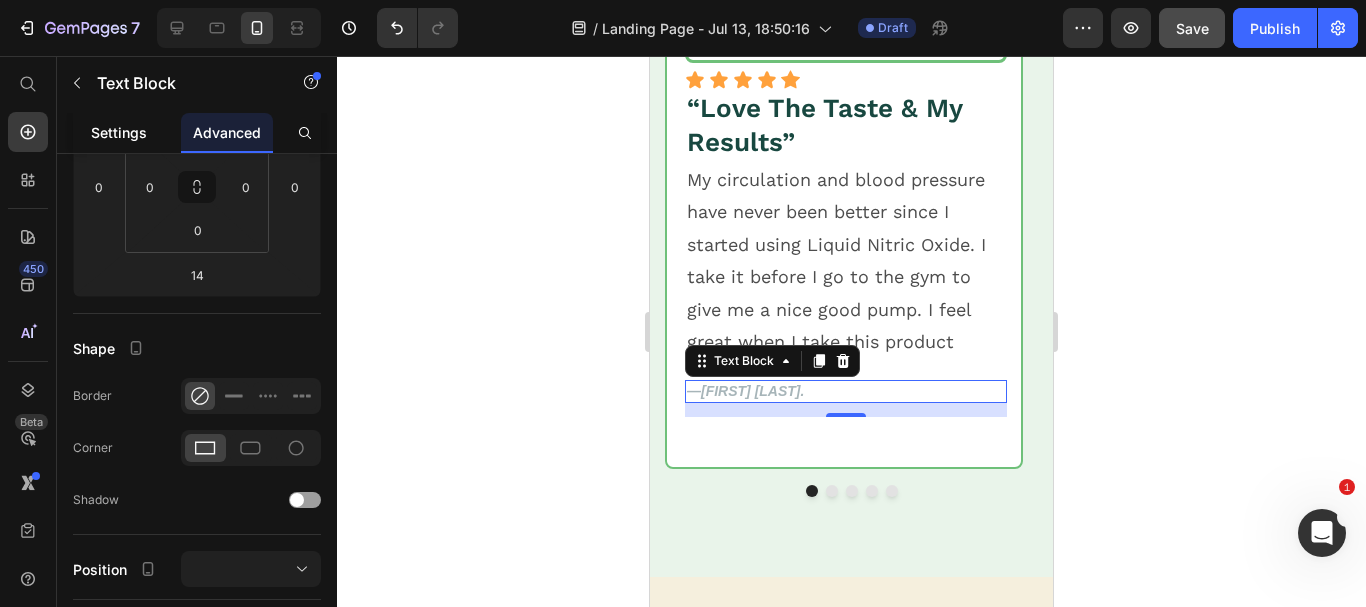 click on "Settings" at bounding box center (119, 132) 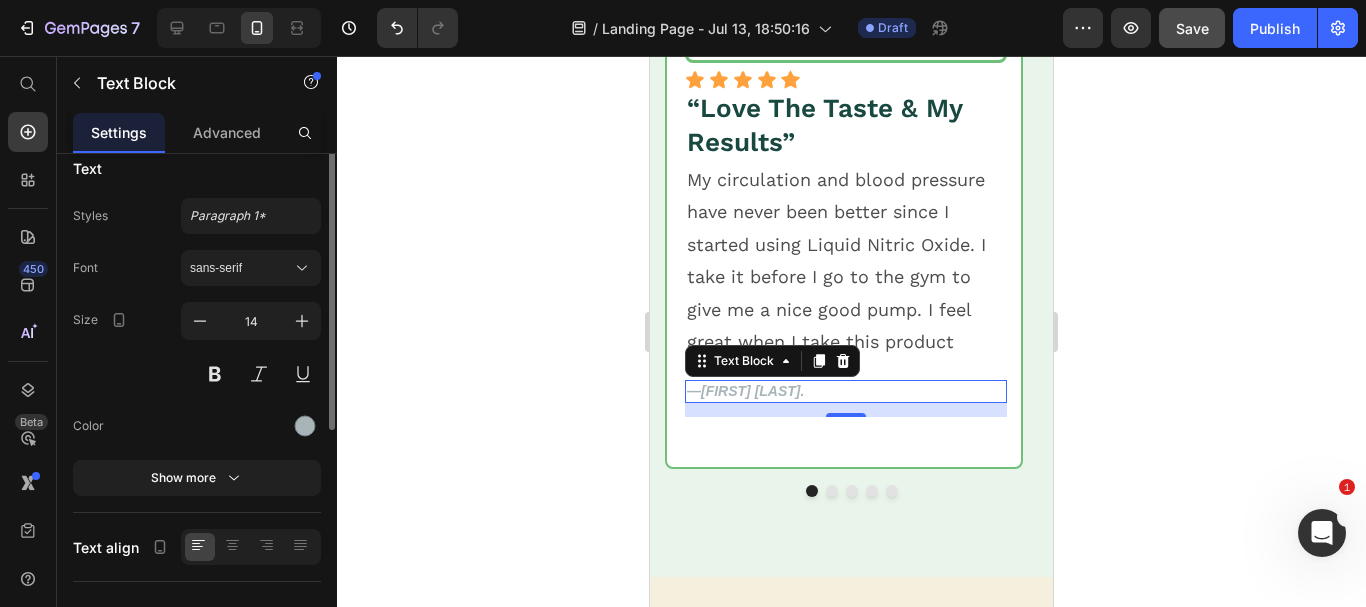 scroll, scrollTop: 0, scrollLeft: 0, axis: both 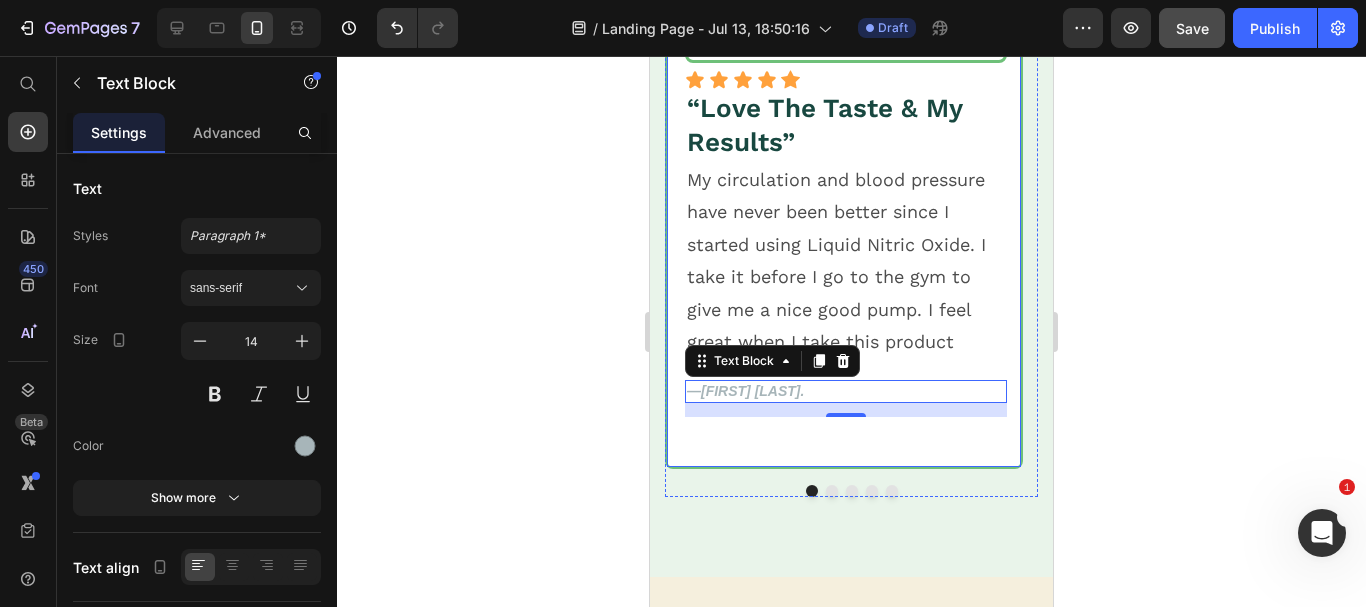 click on "Image Icon Icon Icon Icon Icon Icon List Row “Love The Taste & My Results” Heading My circulation and blood pressure have never been better since I started using Liquid Nitric Oxide. I take it before I go to the gym to give me a nice good pump. I feel great when I take this product Text Block —[FIRST] [LAST]. Text Block   14 Row" at bounding box center [844, 74] 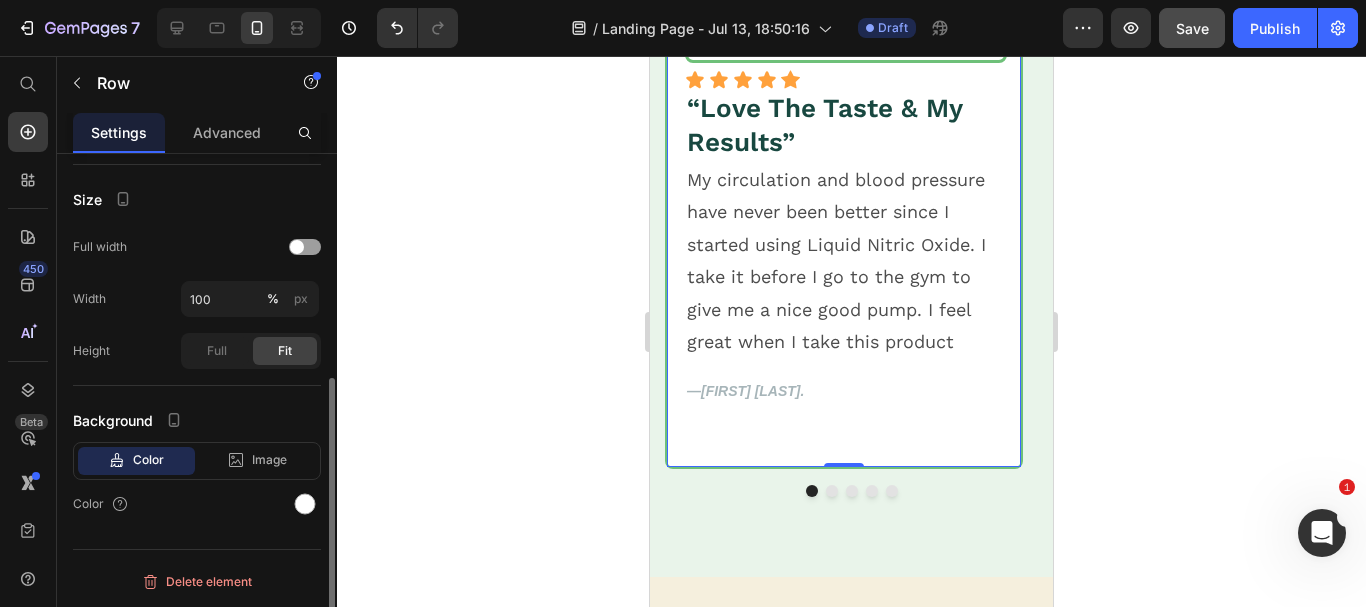scroll, scrollTop: 0, scrollLeft: 0, axis: both 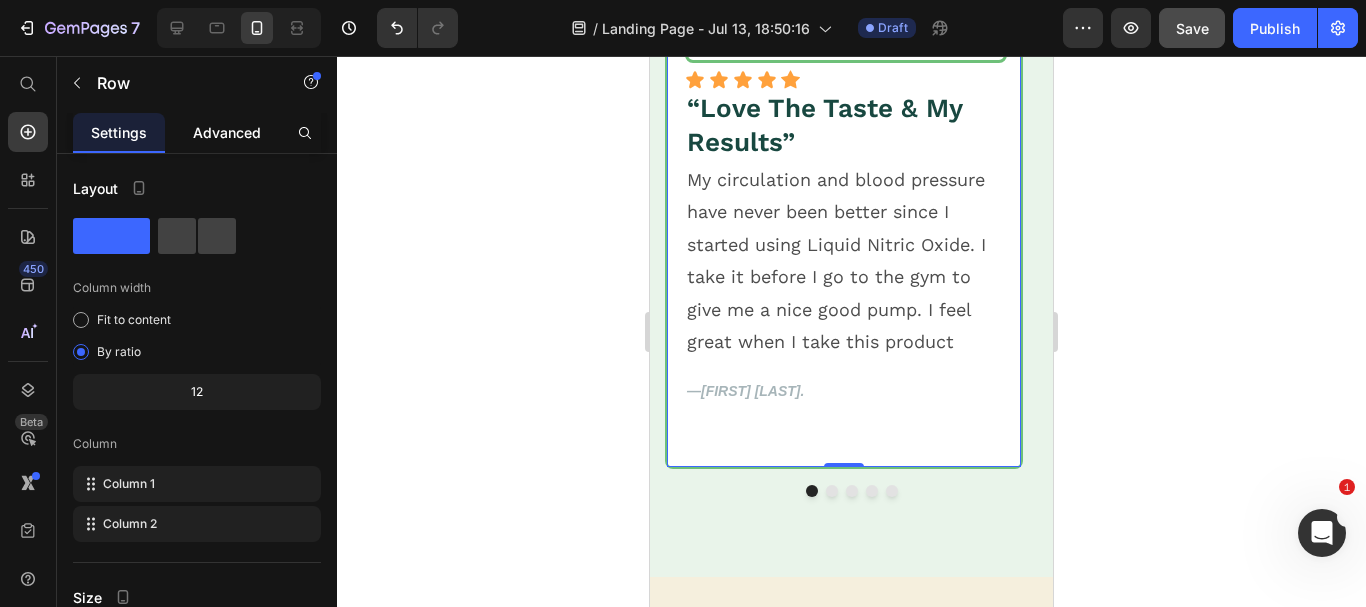 click on "Advanced" at bounding box center [227, 132] 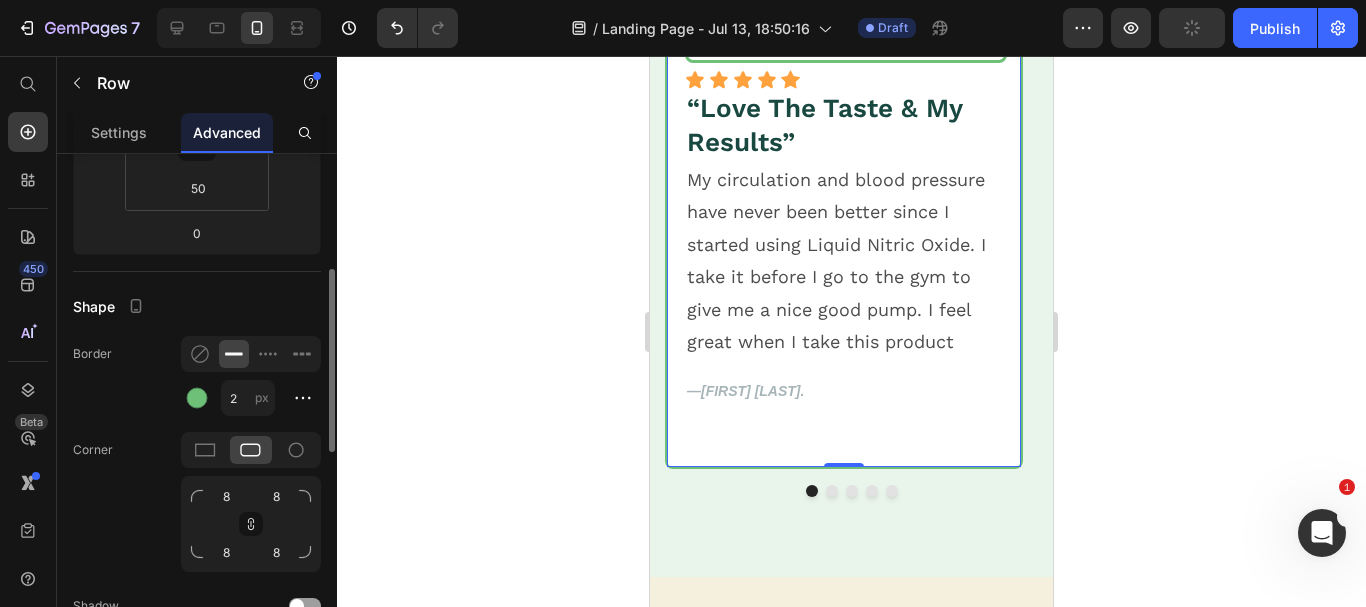 scroll, scrollTop: 364, scrollLeft: 0, axis: vertical 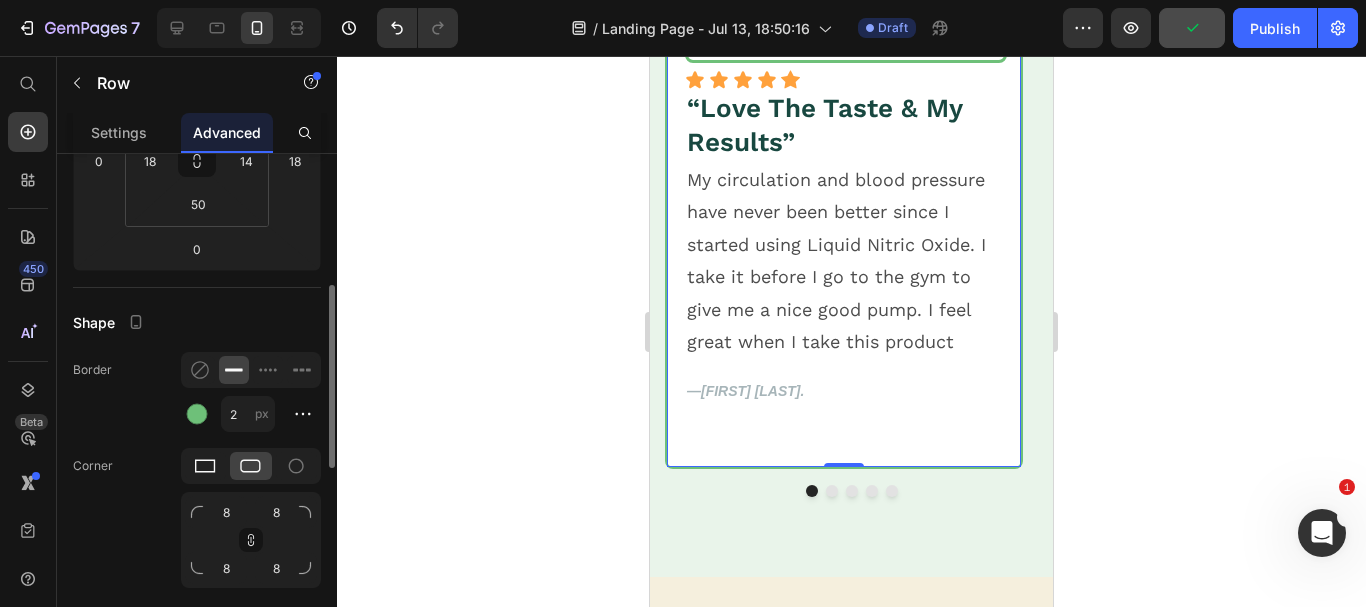 click 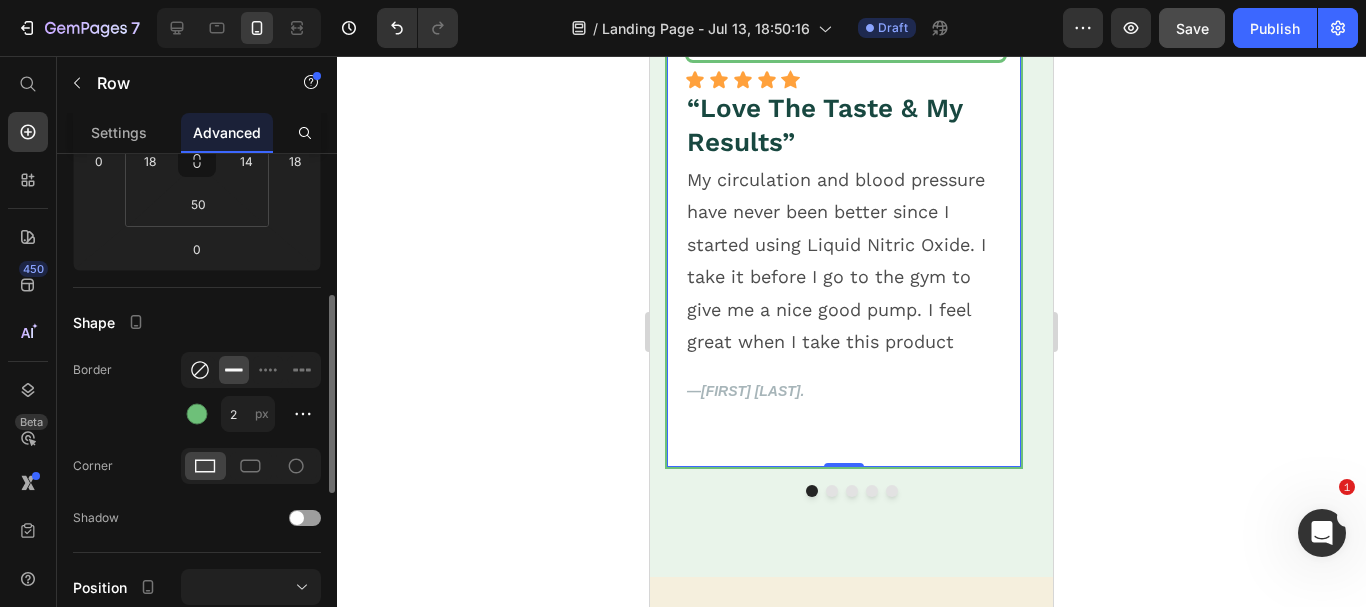 click 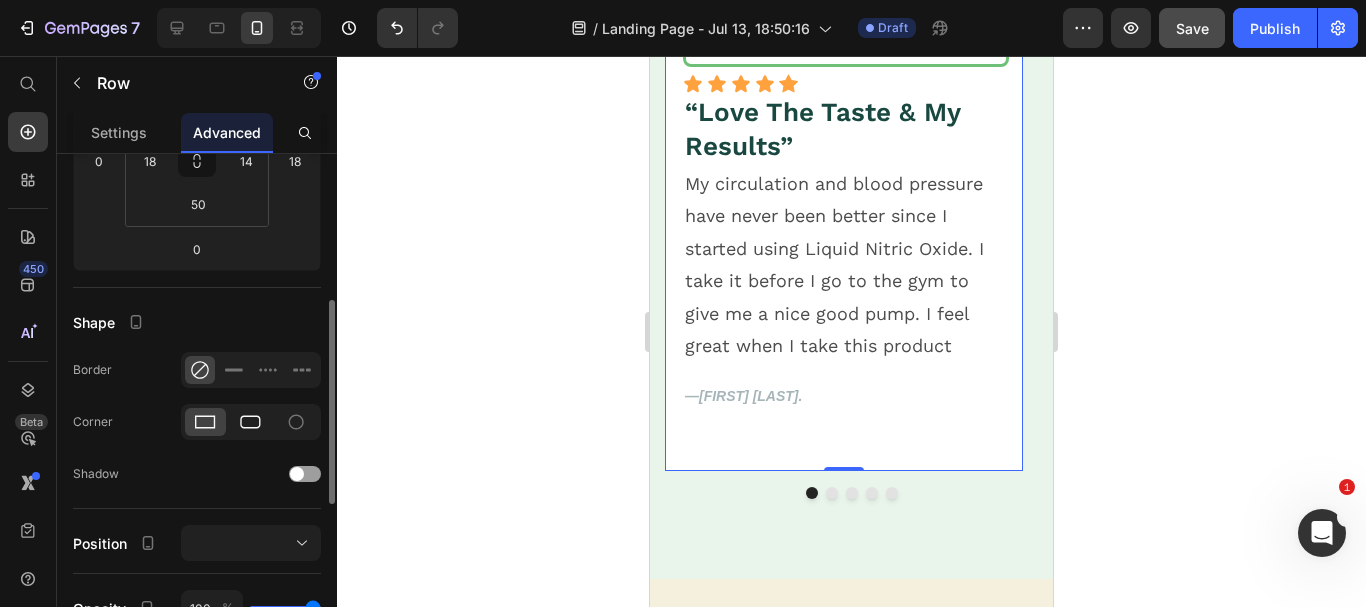 click 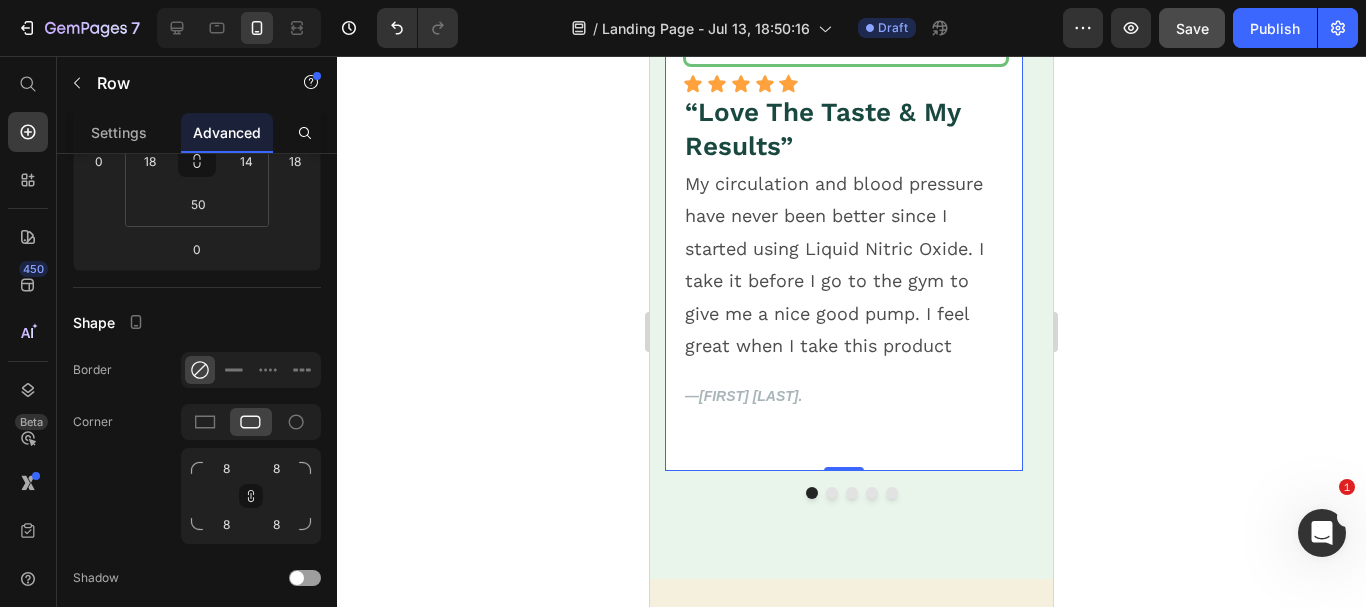 click 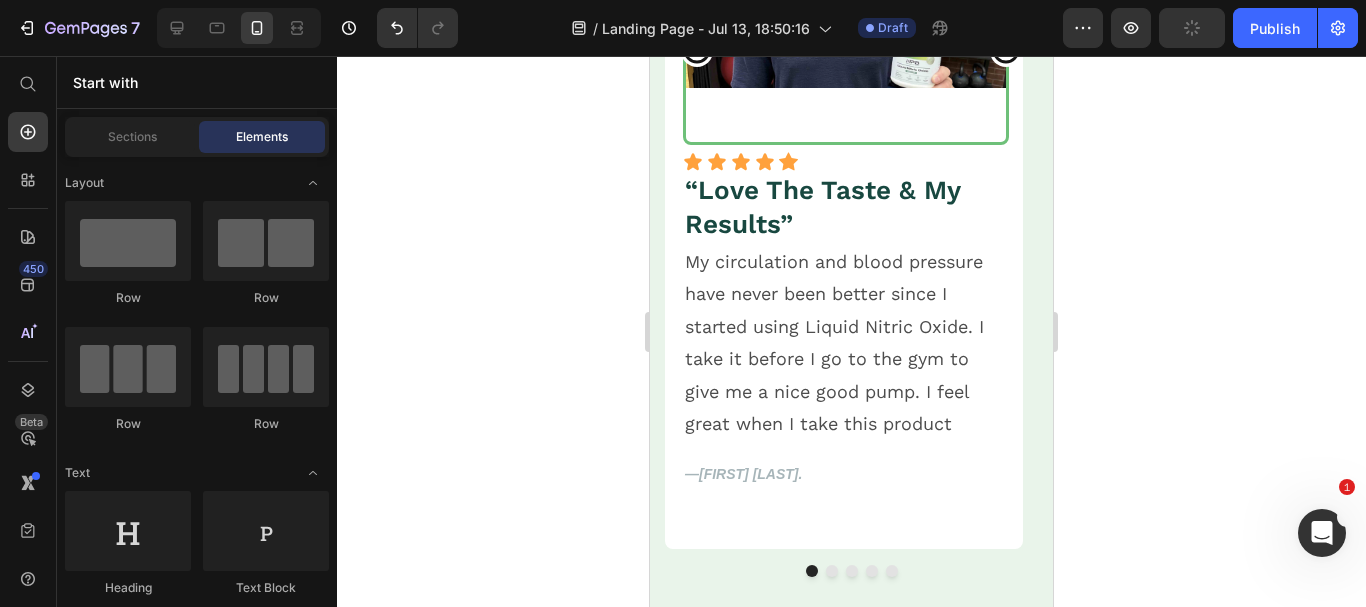 scroll, scrollTop: 2521, scrollLeft: 0, axis: vertical 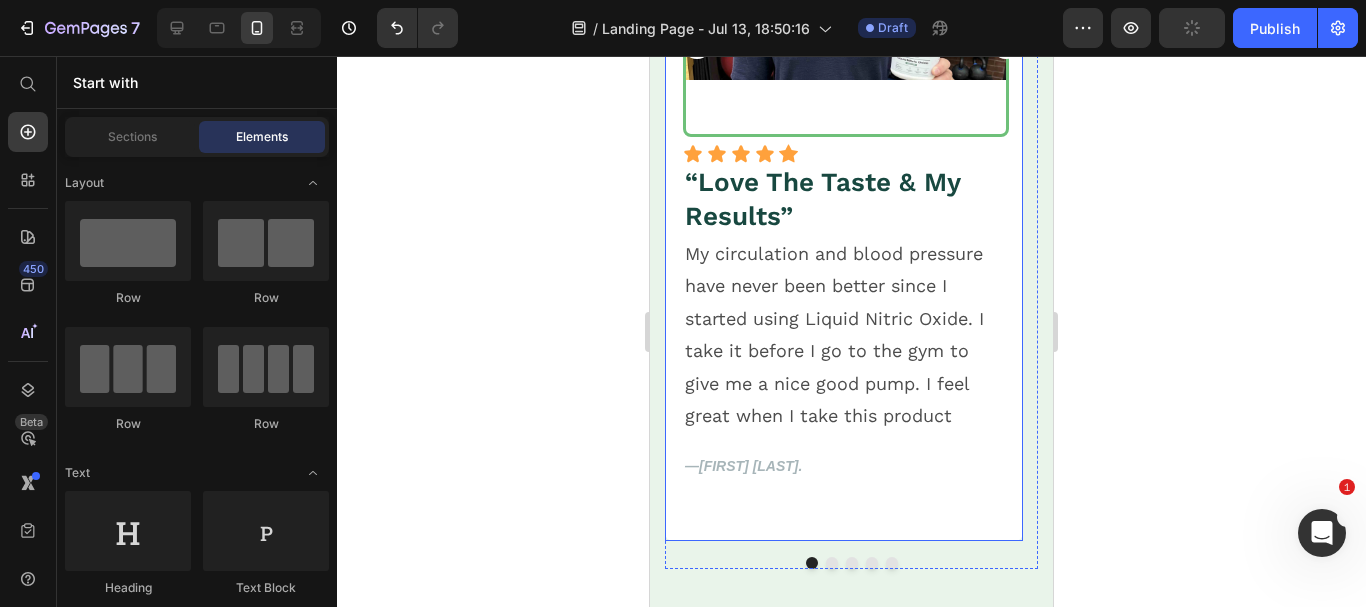 click on "Image Icon Icon Icon Icon Icon Icon List Row “Love The Taste & My Results” Heading My circulation and blood pressure have never been better since I started using Liquid Nitric Oxide. I take it before I go to the gym to give me a nice good pump. I feel great when I take this product Text Block —[FIRST] [LAST]. Text Block Row" at bounding box center (844, 146) 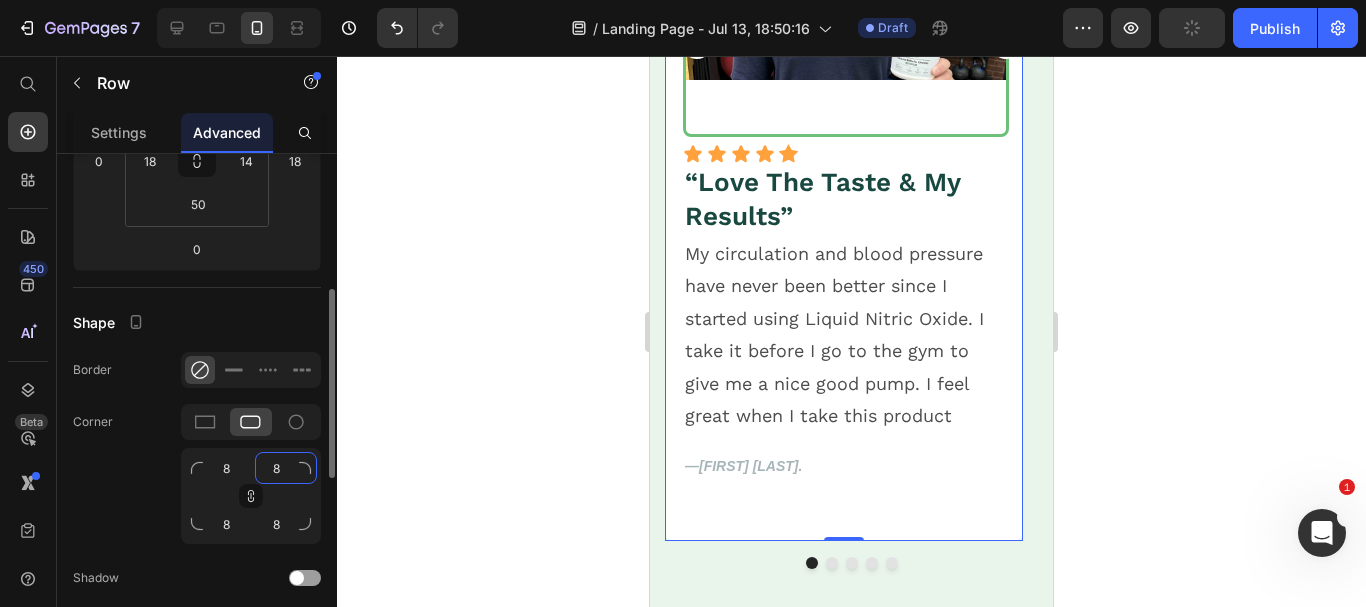 click on "8" 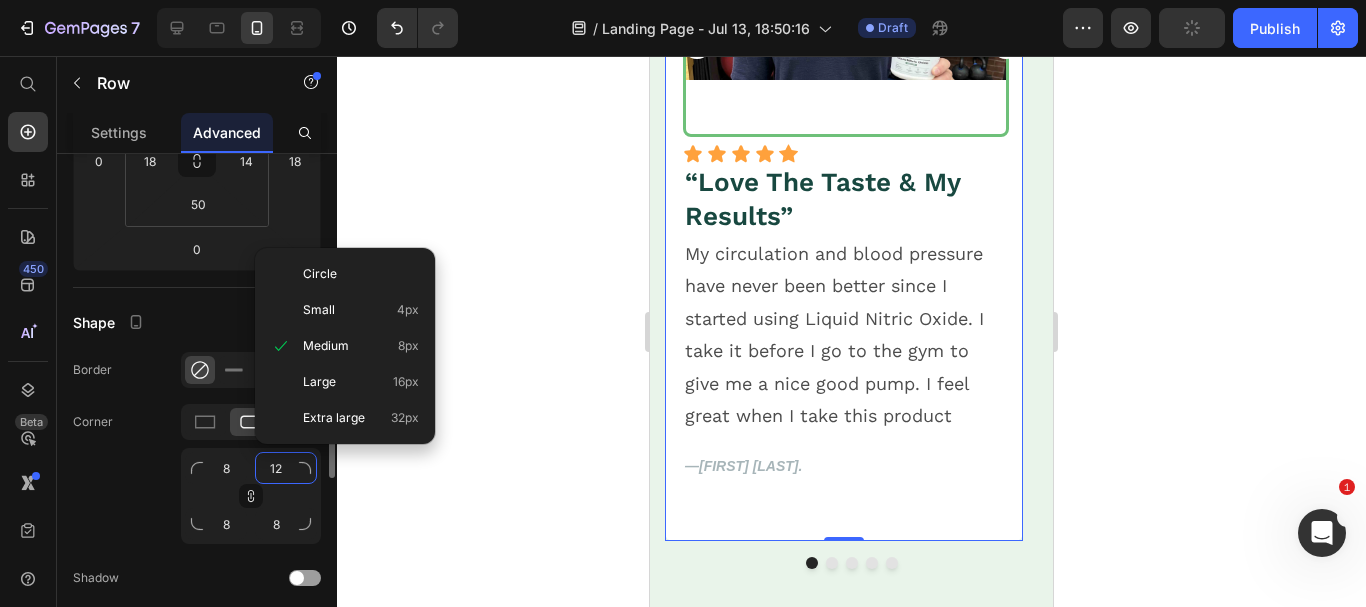 type on "13" 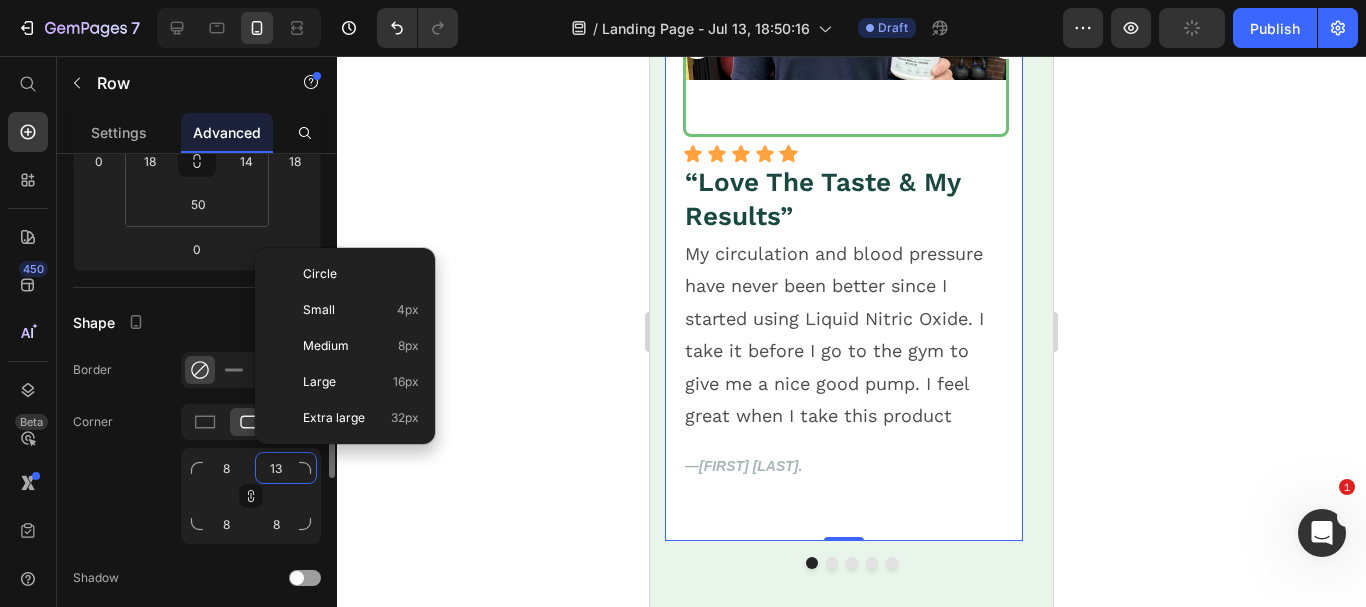 type on "13" 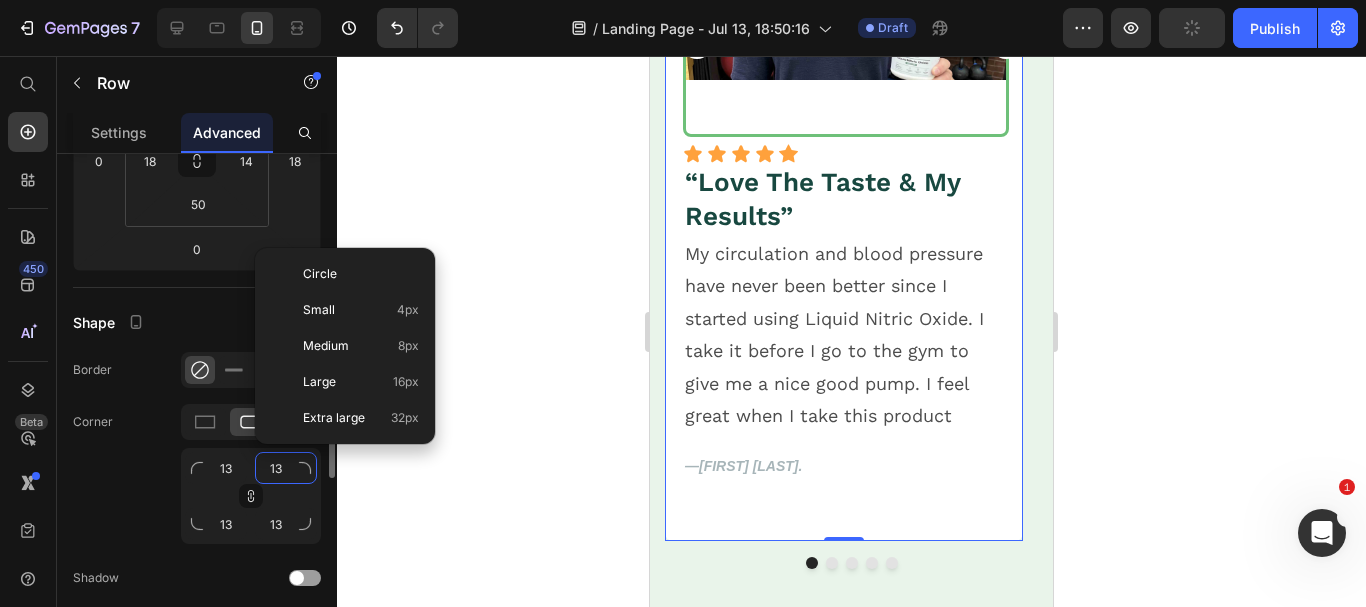 type on "14" 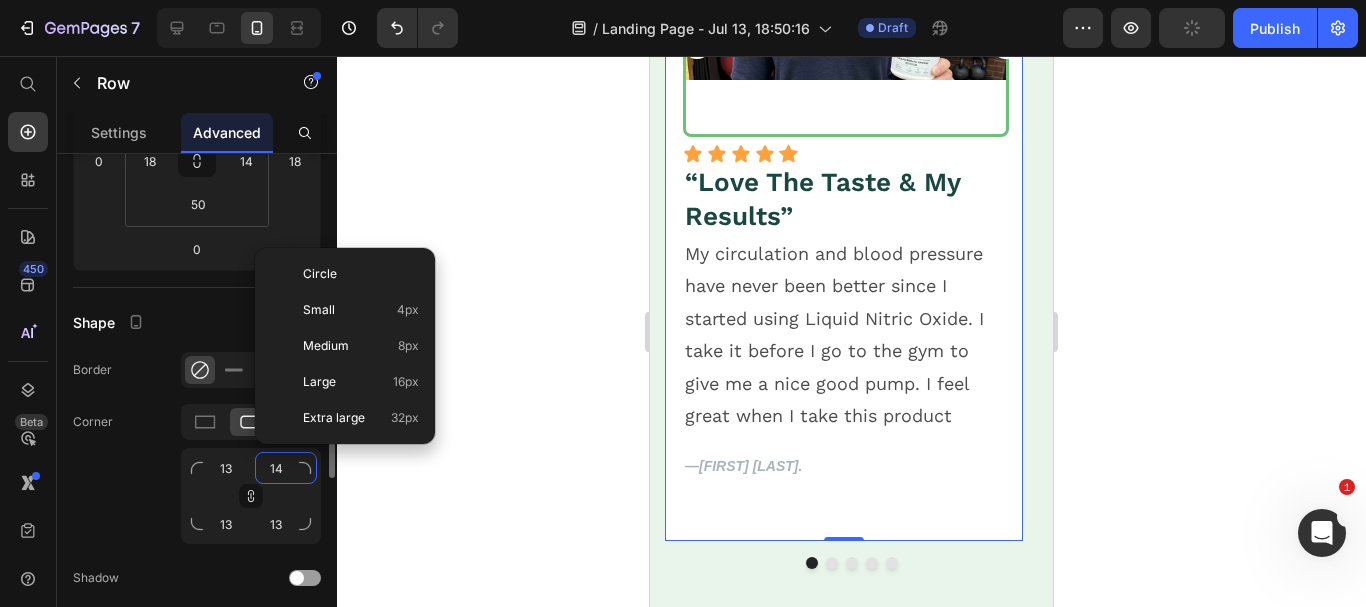 click on "14" 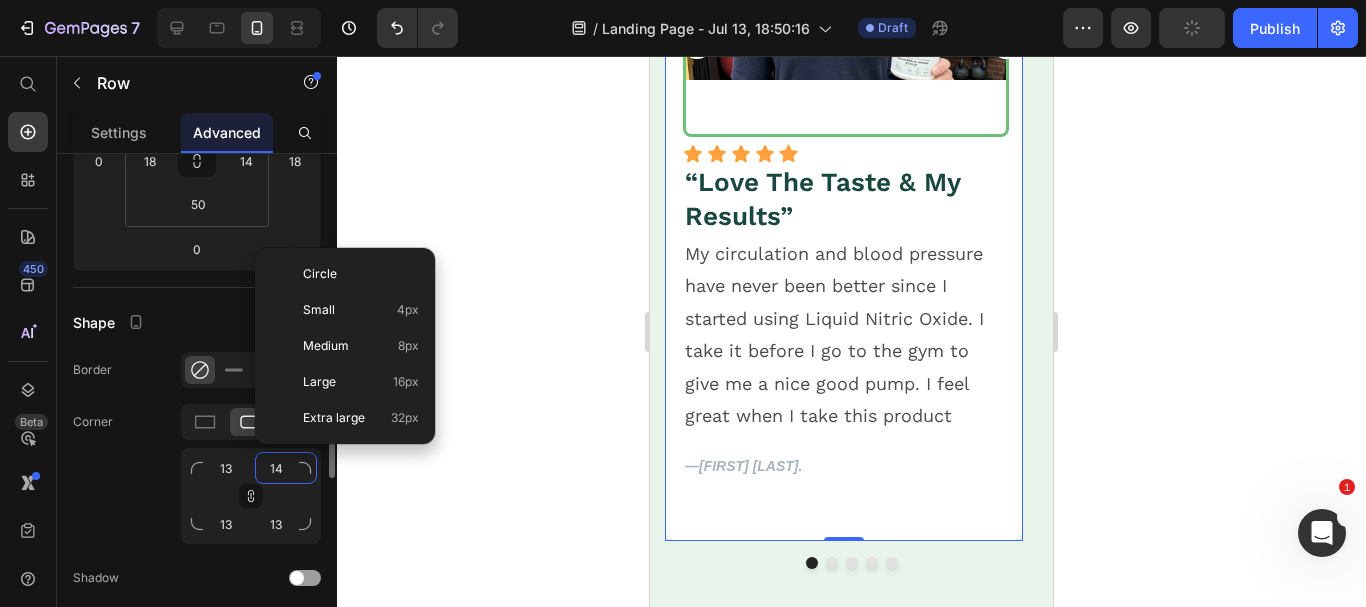 type on "14" 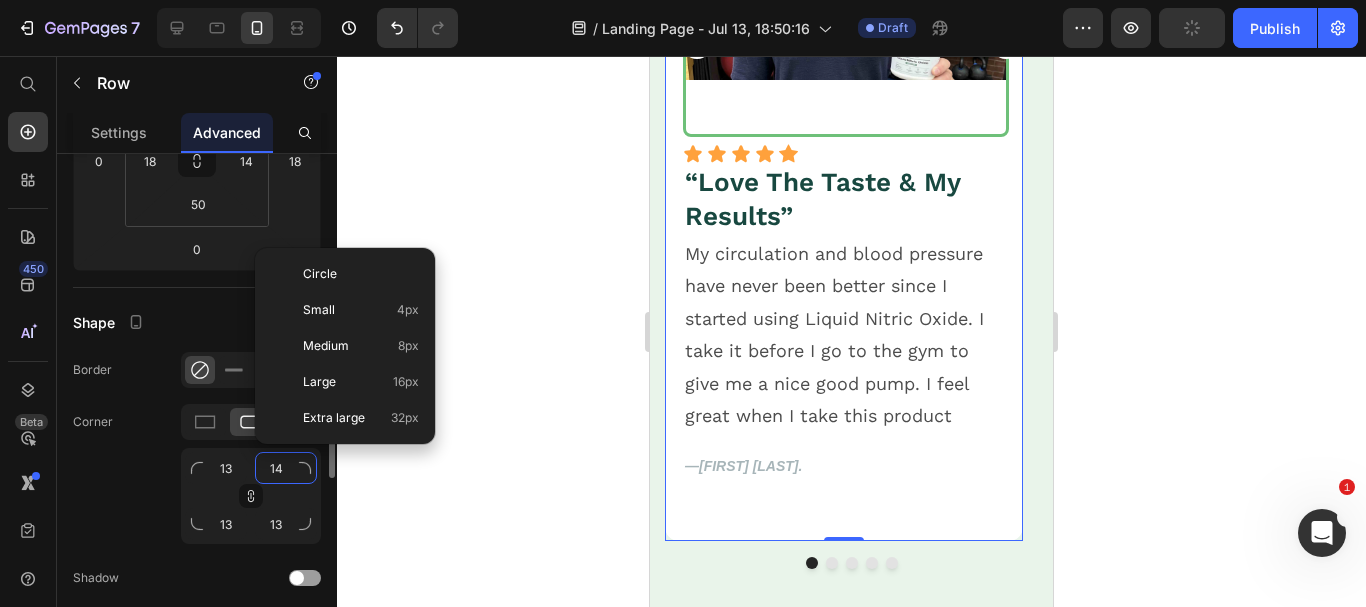 type on "14" 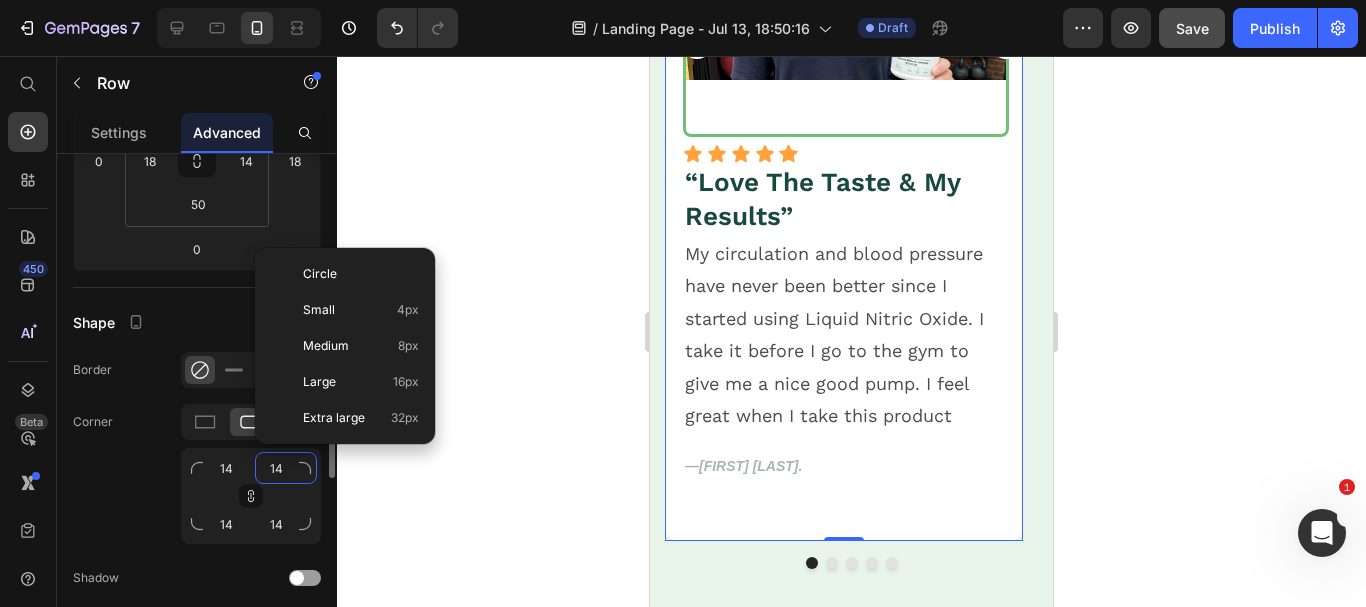 type on "15" 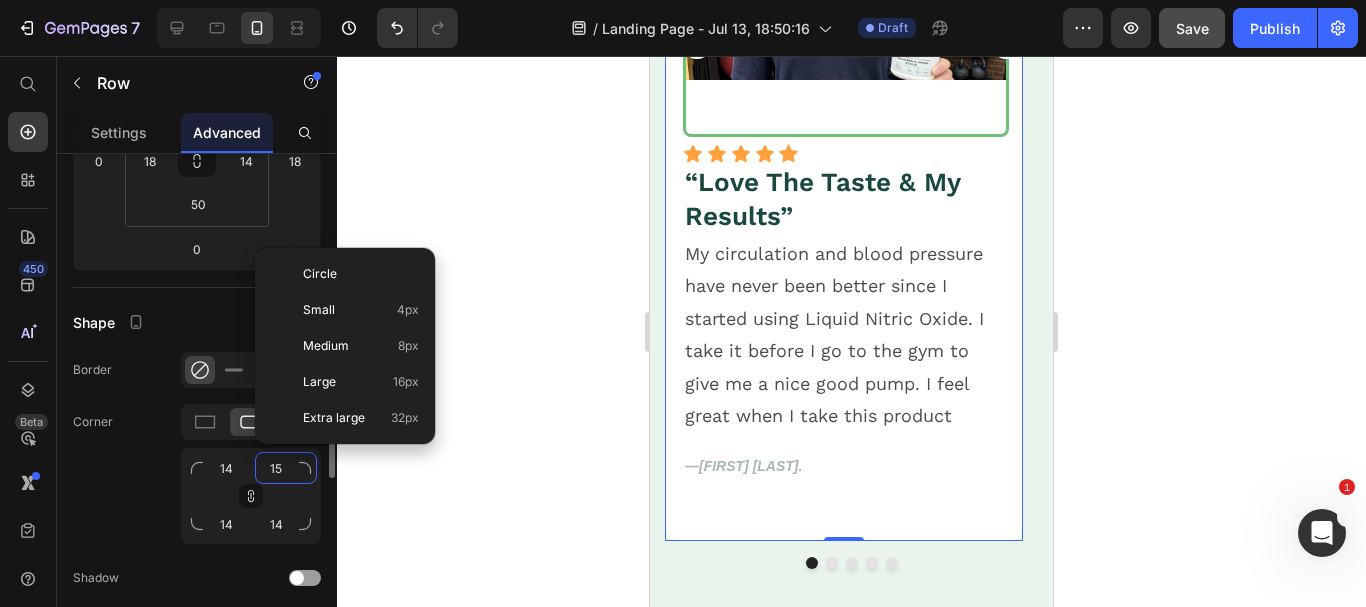 type on "15" 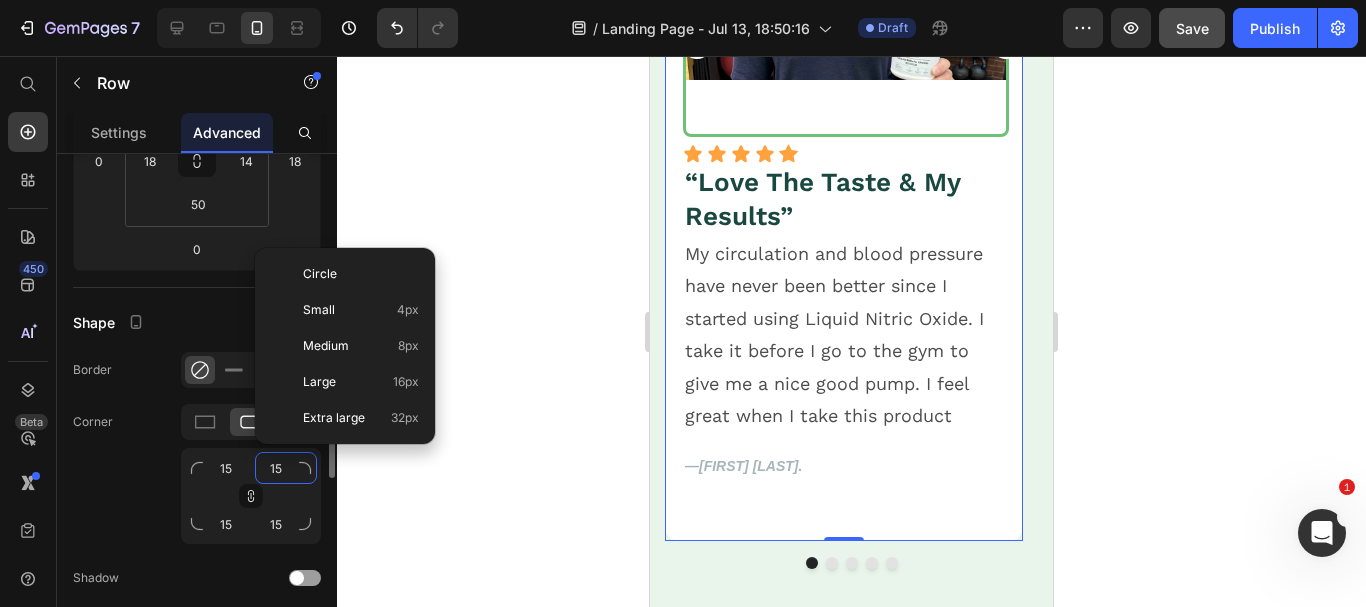 type on "16" 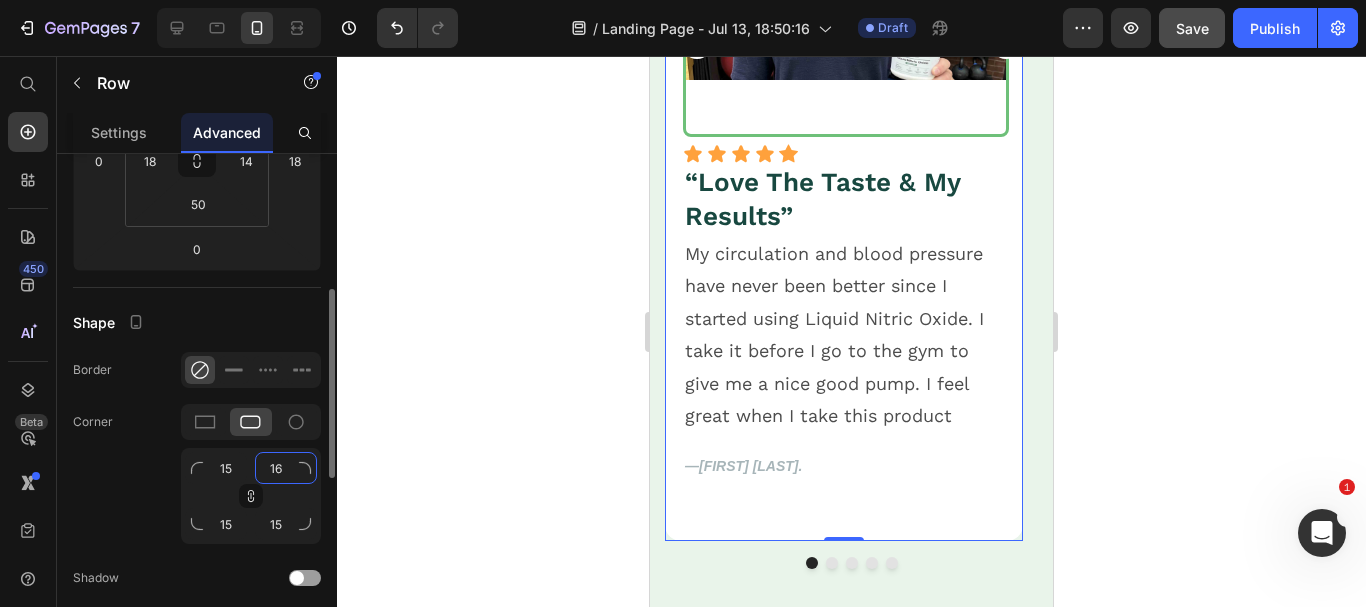 type on "16" 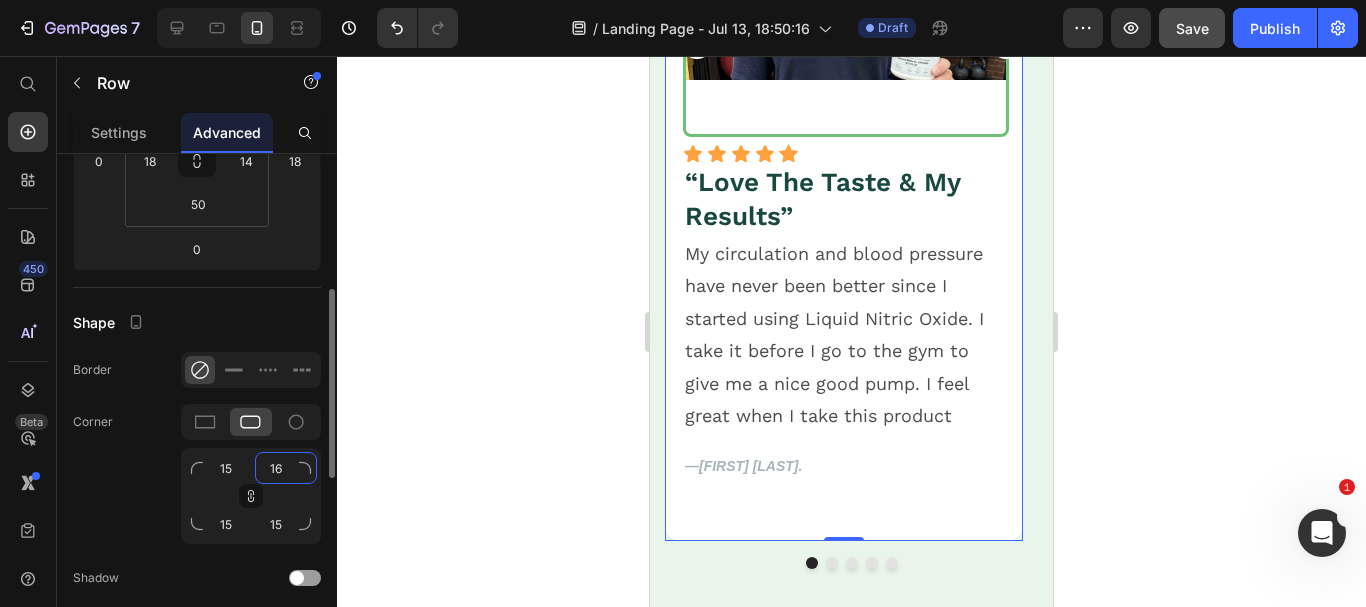 type on "16" 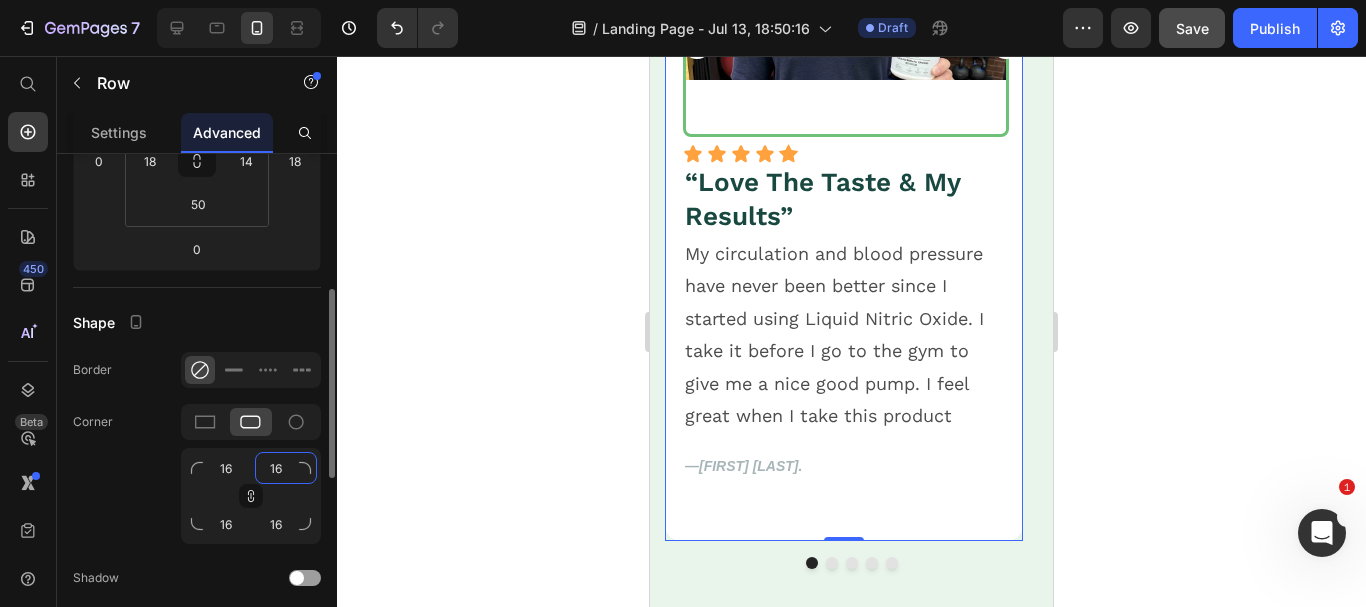 type on "17" 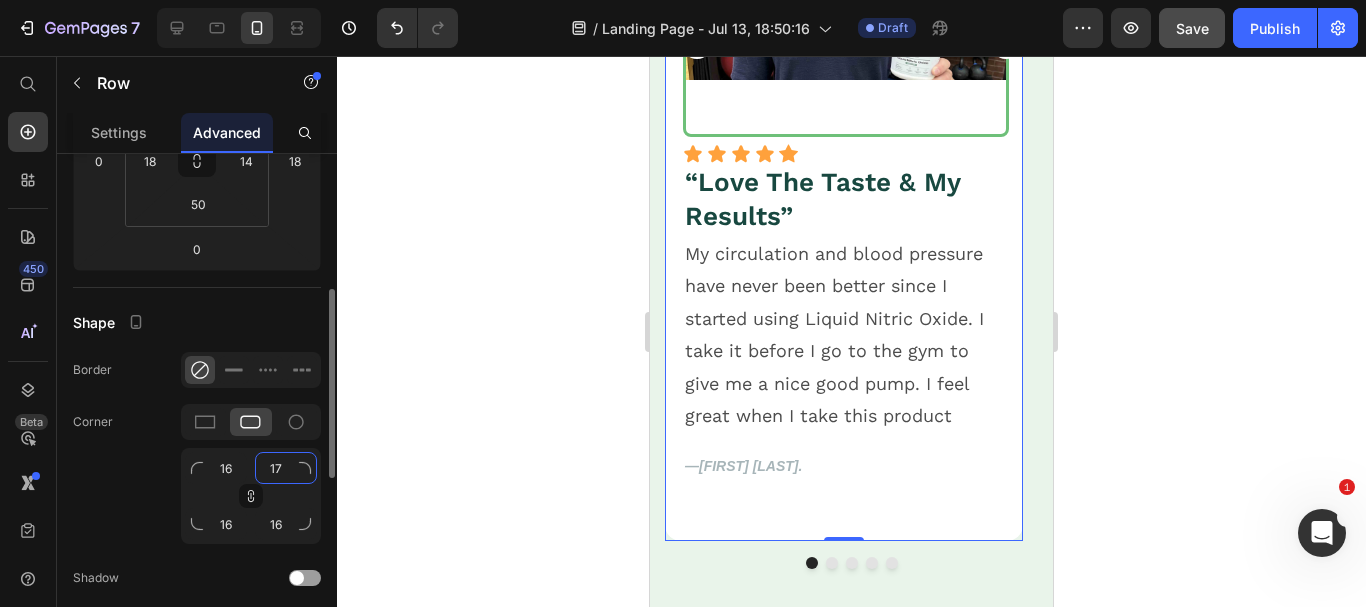 type on "17" 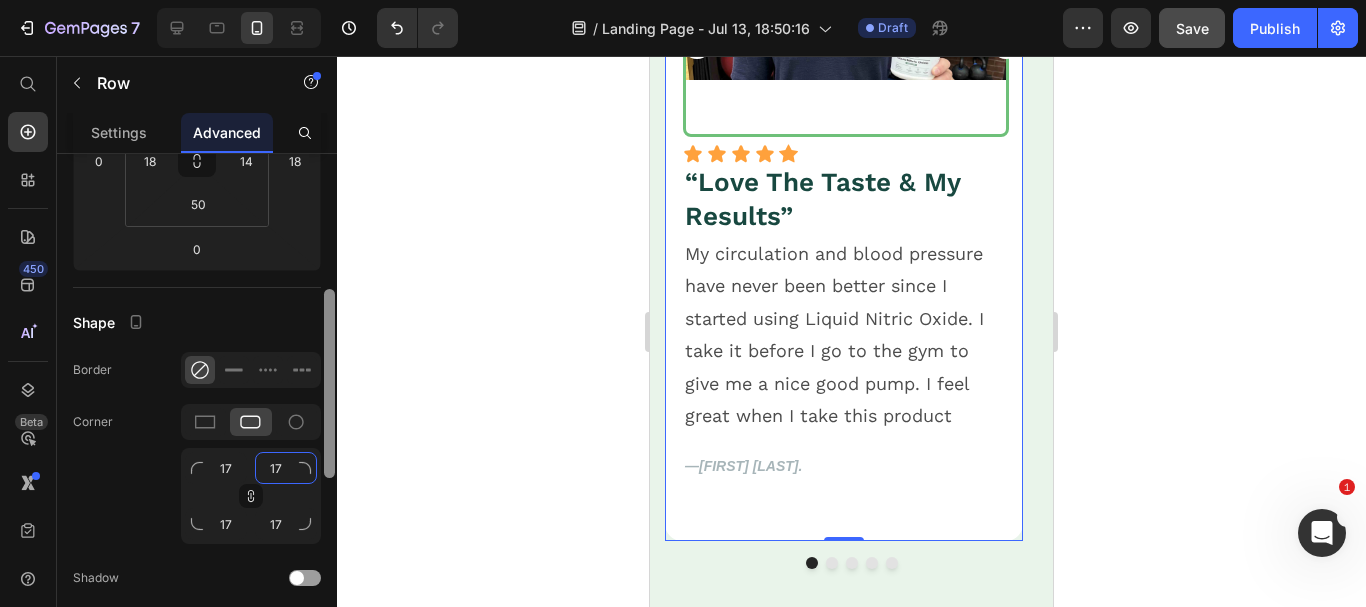 click at bounding box center [329, 383] 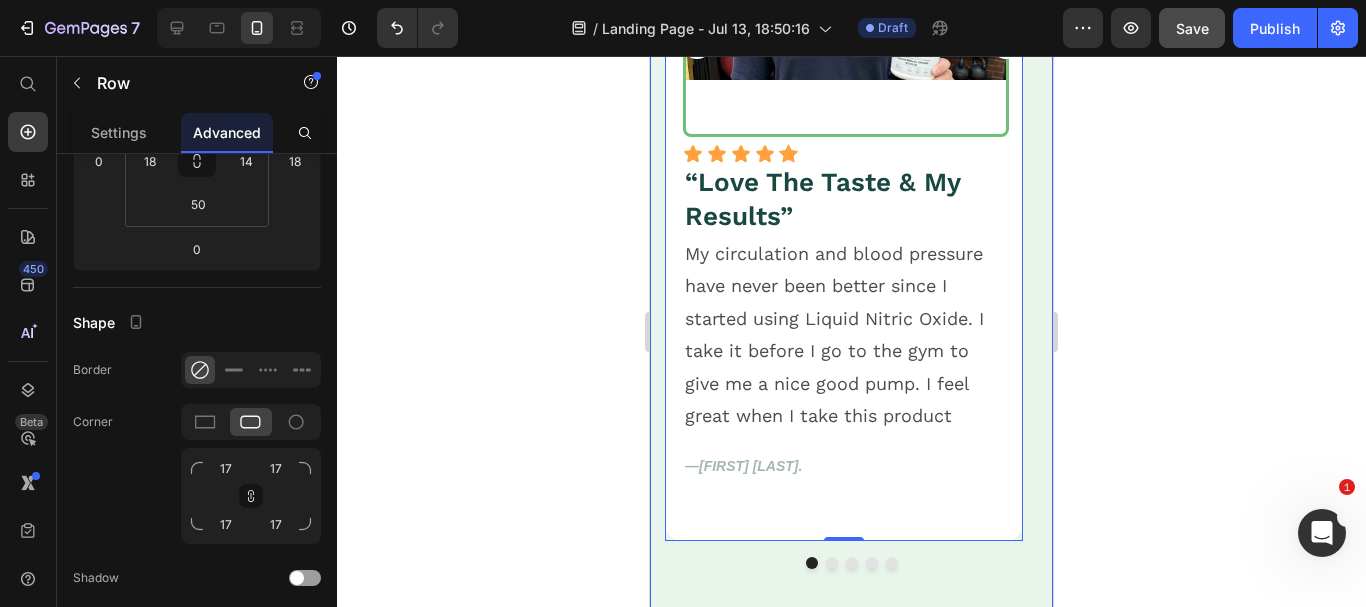 click on "⁠⁠⁠⁠⁠⁠⁠ Trusted By Thousands Of Customers Heading Icon Icon Icon Icon Icon Icon List Row 4.7 Stars Heading Image Icon Icon Icon Icon Icon Icon List Row “Love The Taste & My Results” Heading My circulation and blood pressure have never been better since I started using Liquid Nitric Oxide. I take it before I go to the gym to give me a nice good pump. I feel great when I take this product Text Block —[FIRST] [LAST]. Text Block Row   0 Image
Icon Immune System Support Heading Nitric oxide plays a crucial role in supporting the body's immune system. It aids in maintaining the function of white blood cells, which are essential for responding to external challenges. Nitric oxide also contributes to overall immune health and helps support the body's natural inflammatory response.† Text Block Row Image
Icon Cardiovascular Support Heading Text Block Row Image
Icon Anti-Inflammatory Effects Heading Text Block Row Image
Icon" at bounding box center [851, 56] 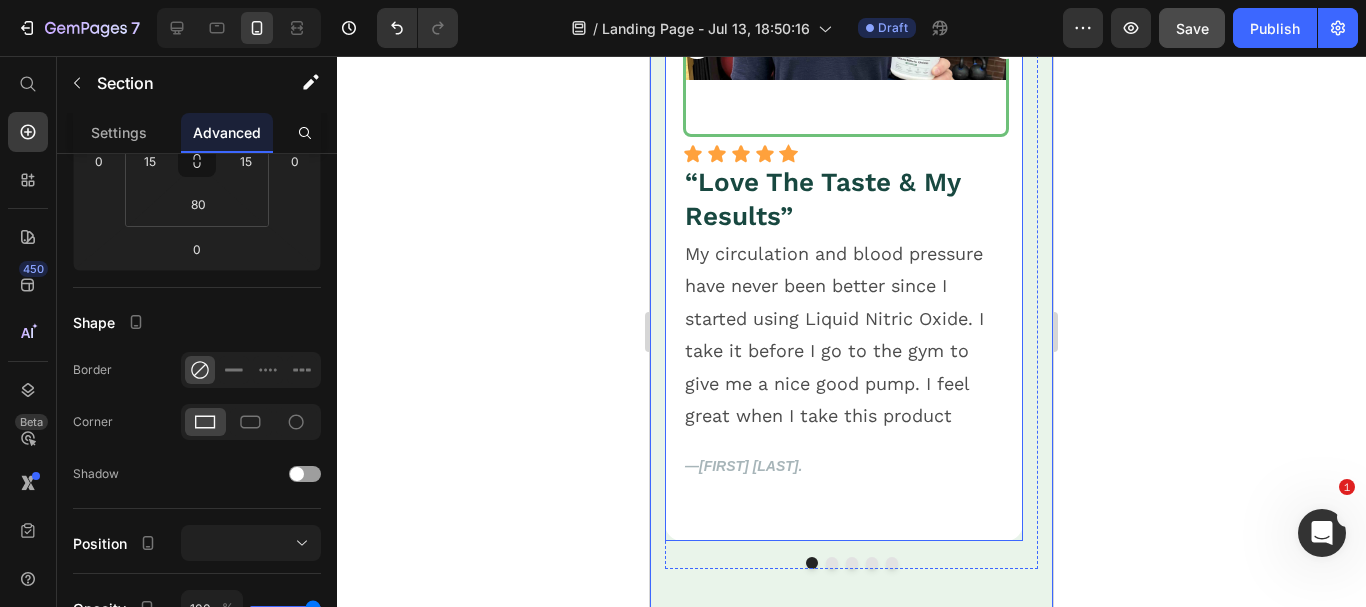 scroll, scrollTop: 0, scrollLeft: 0, axis: both 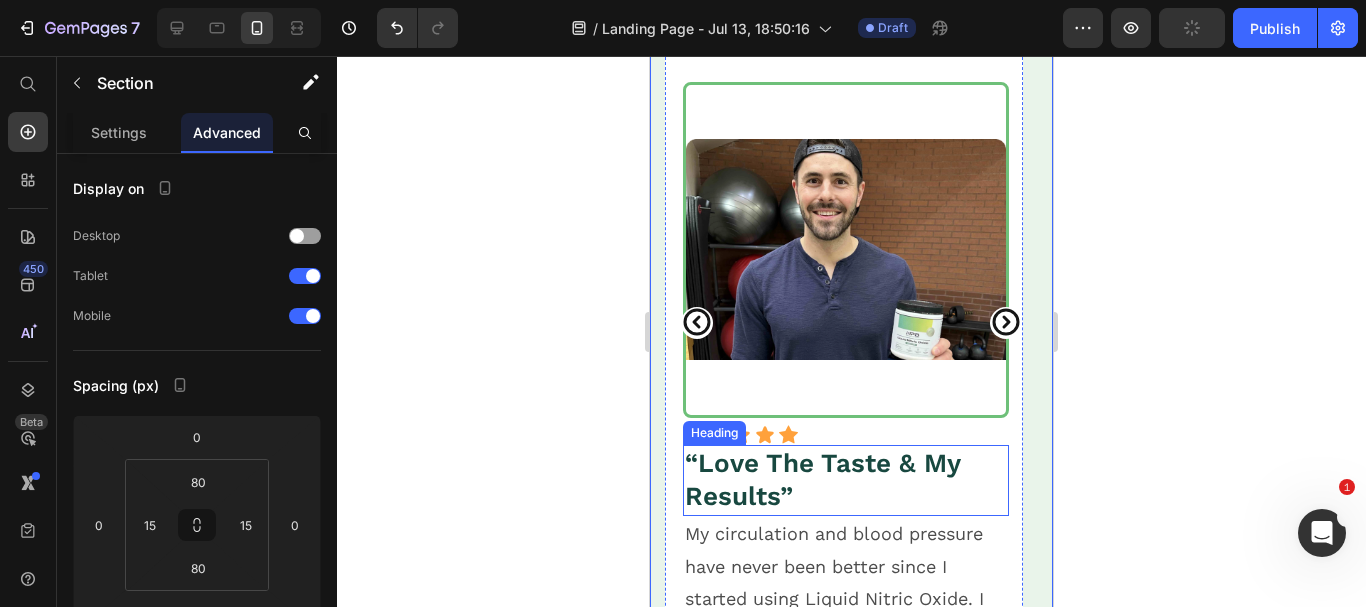click on "“Love The Taste & My Results”" at bounding box center [846, 481] 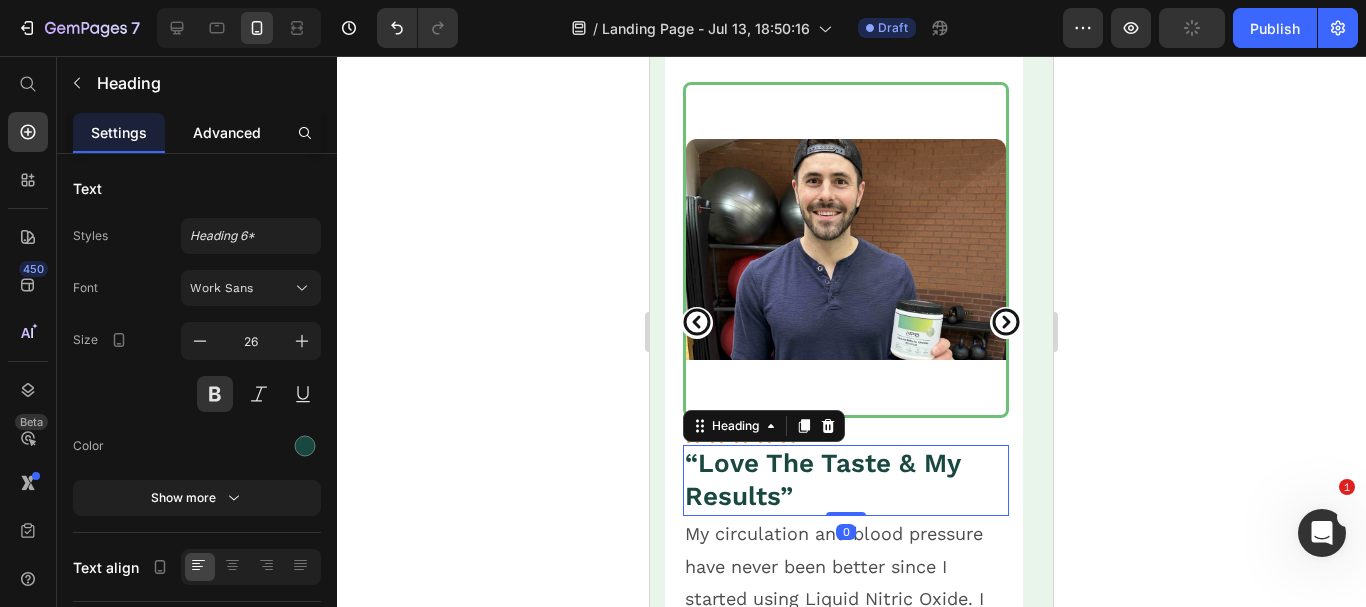 click on "Advanced" at bounding box center [227, 132] 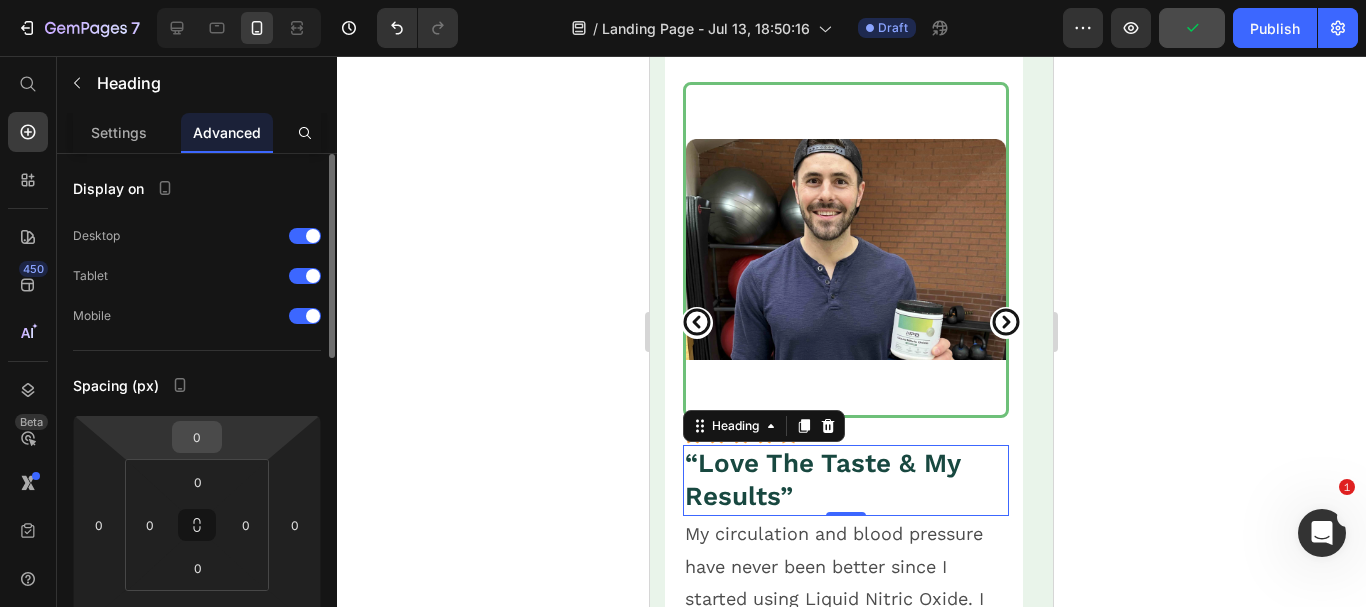 click on "0" at bounding box center [197, 437] 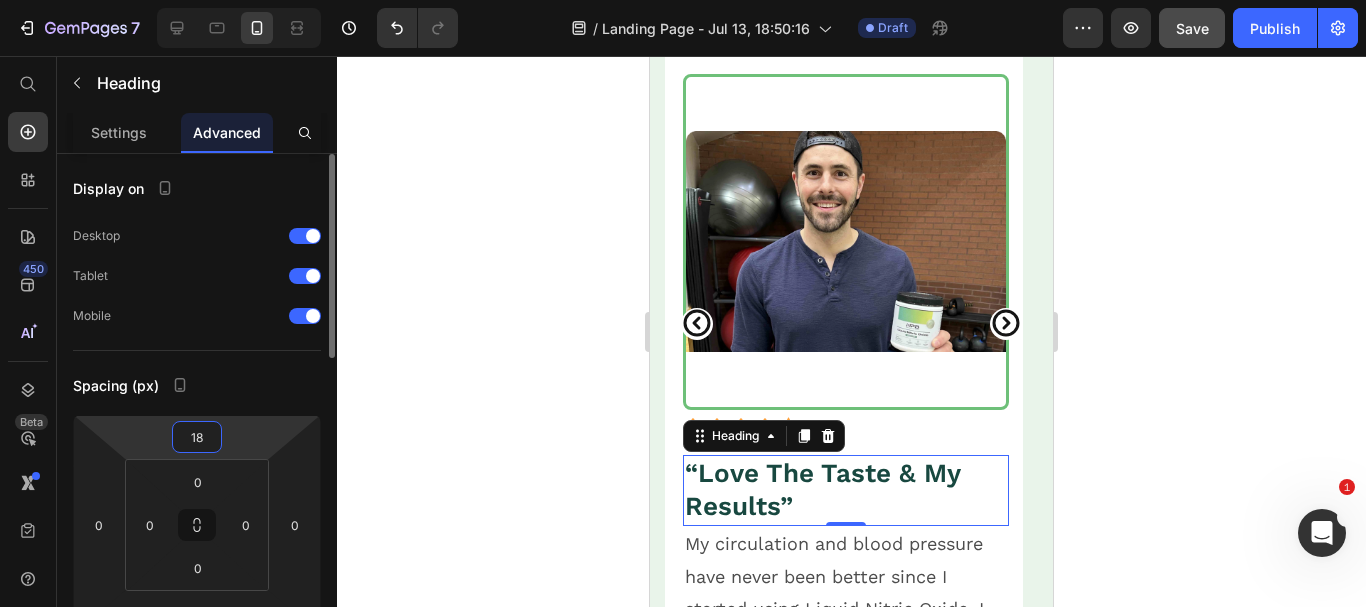 scroll, scrollTop: 2250, scrollLeft: 0, axis: vertical 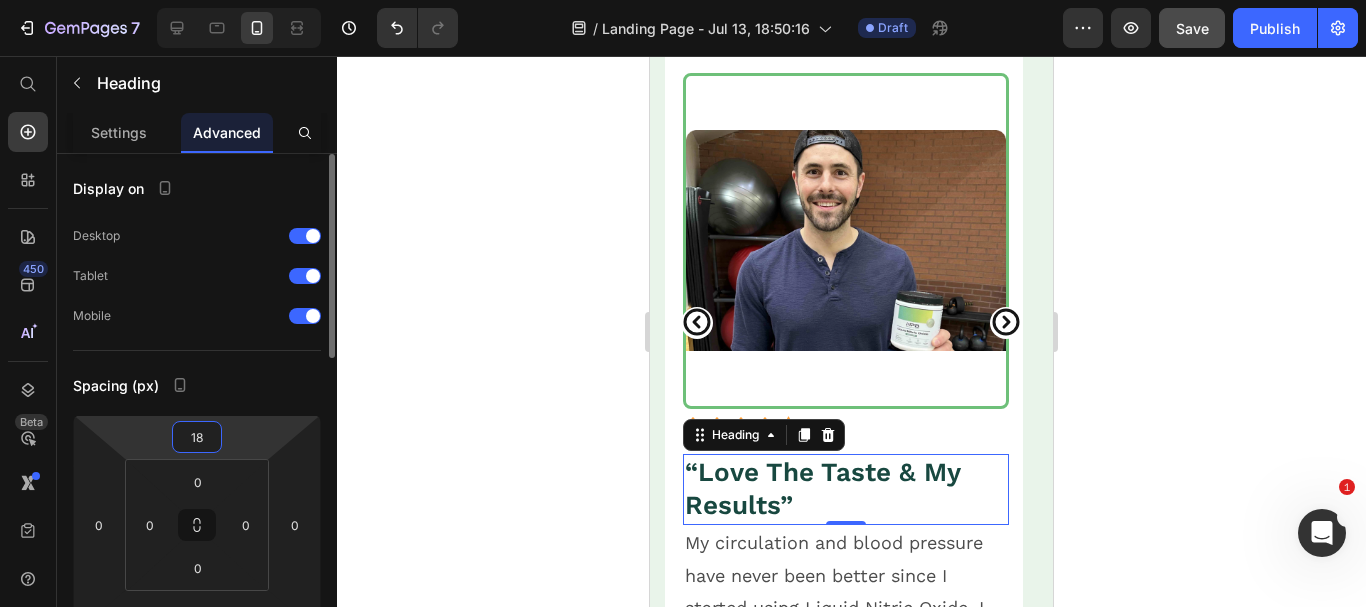 type on "19" 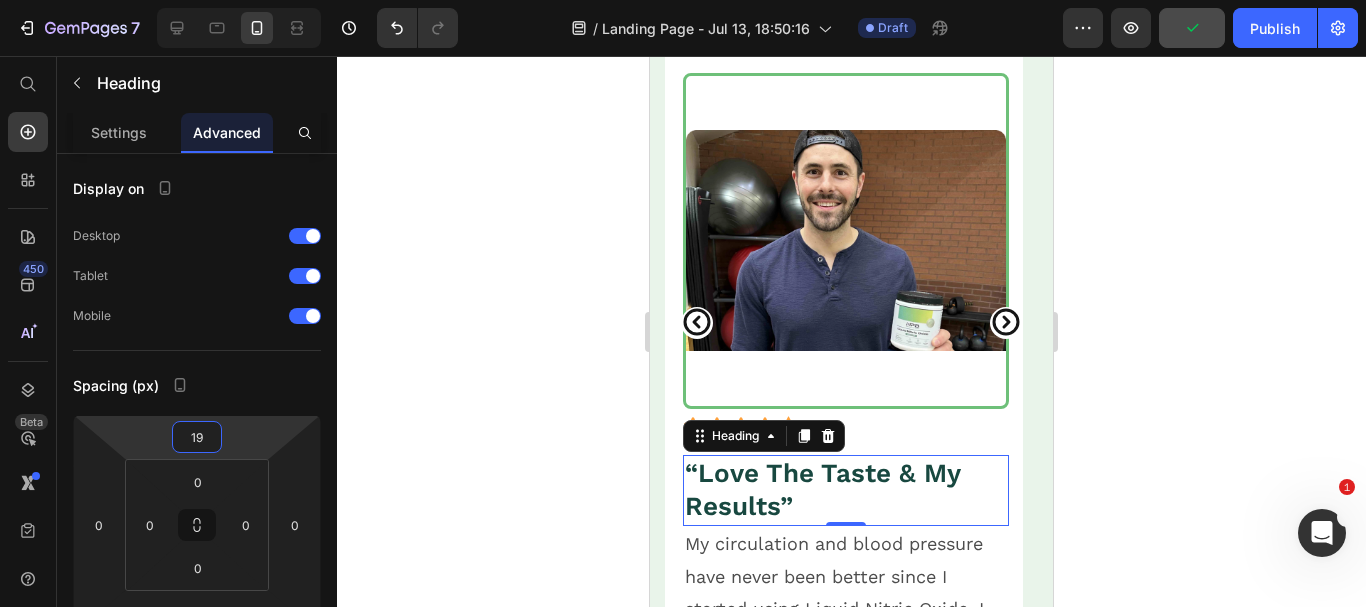 click 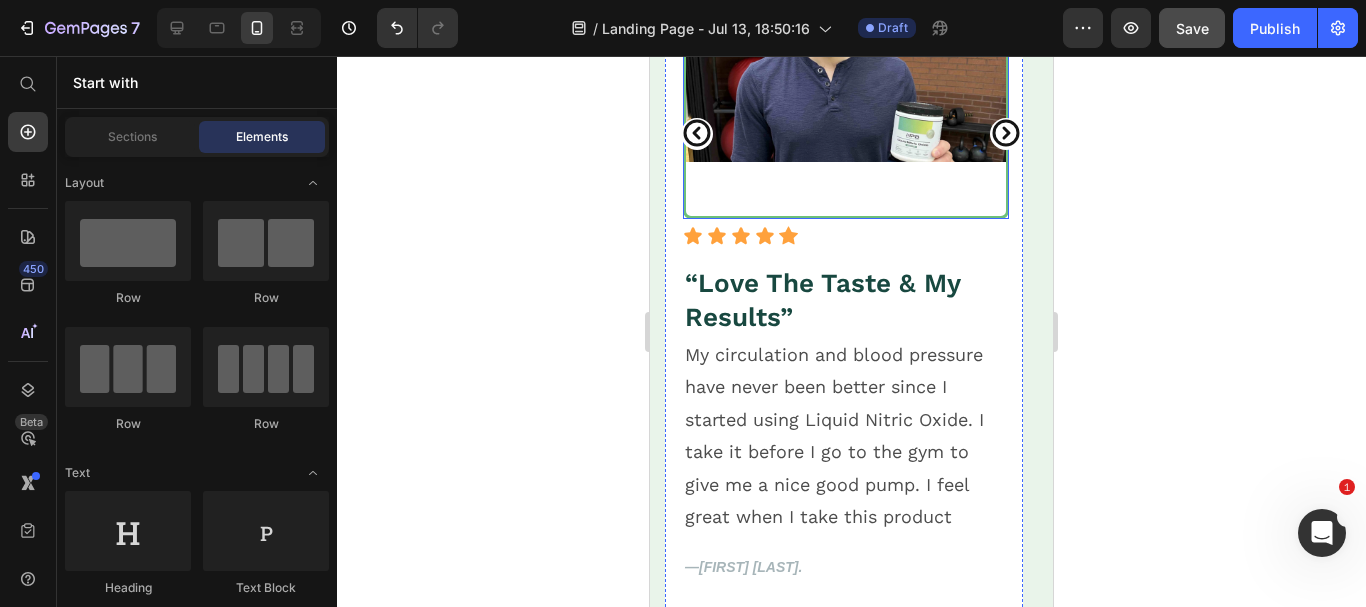 scroll, scrollTop: 2444, scrollLeft: 0, axis: vertical 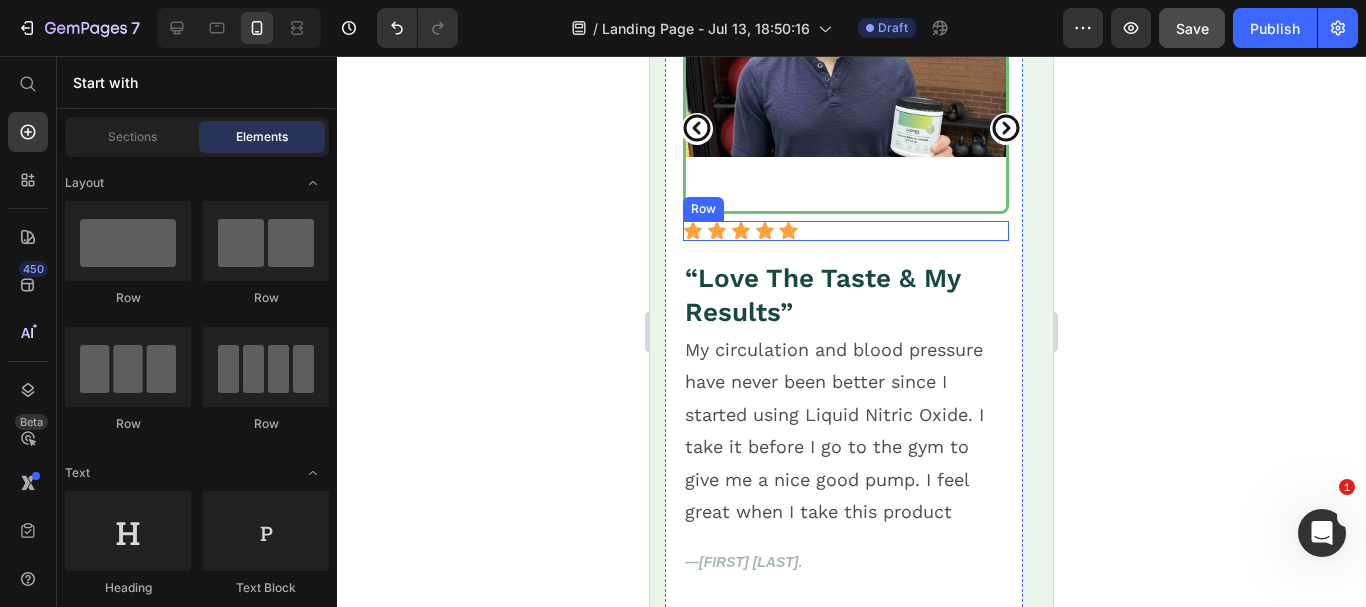click on "Icon Icon Icon Icon Icon Icon List Row" at bounding box center [846, 231] 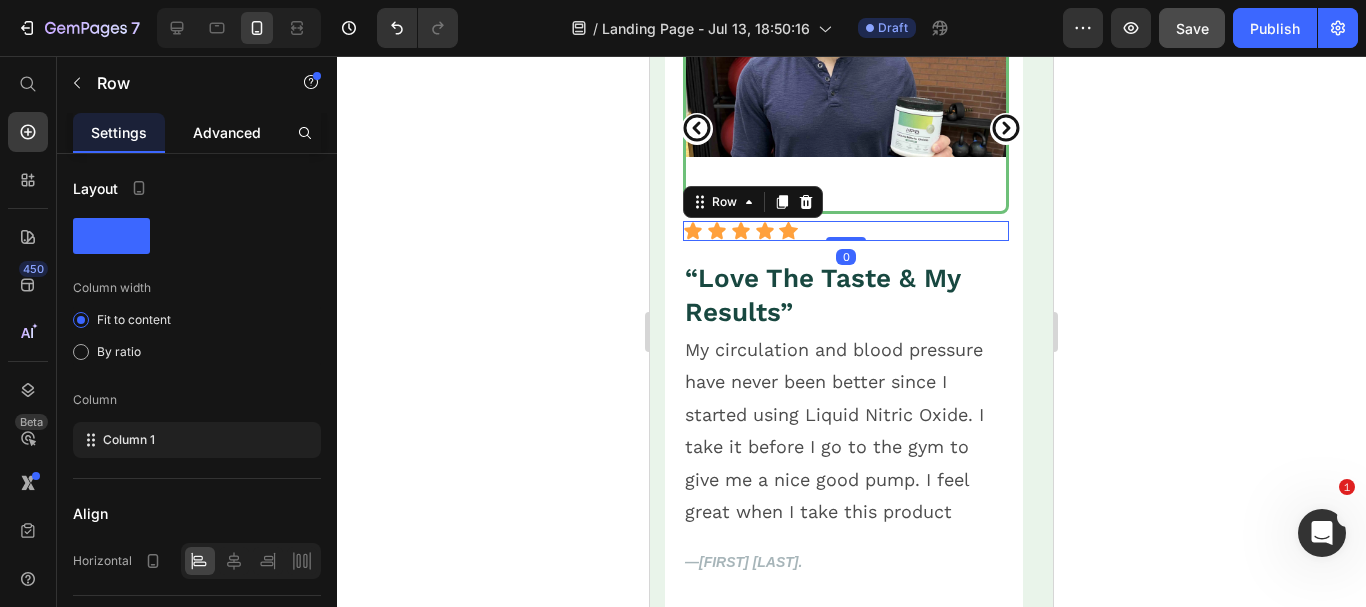 click on "Advanced" at bounding box center (227, 132) 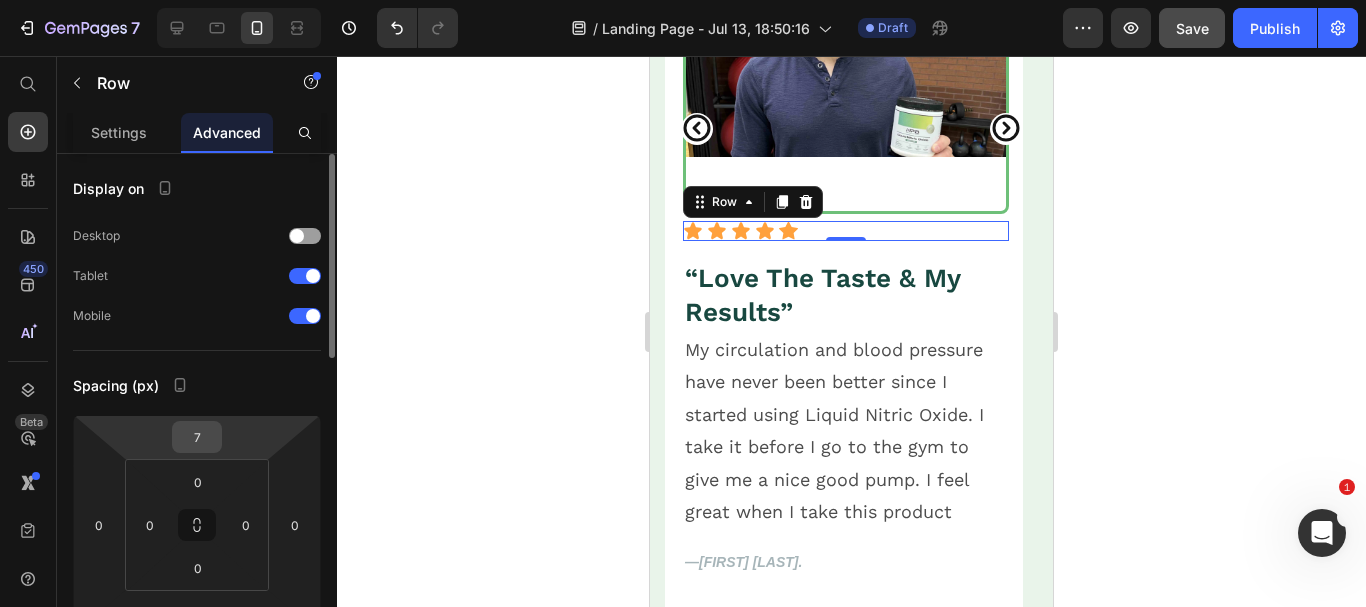 click on "7" at bounding box center (197, 437) 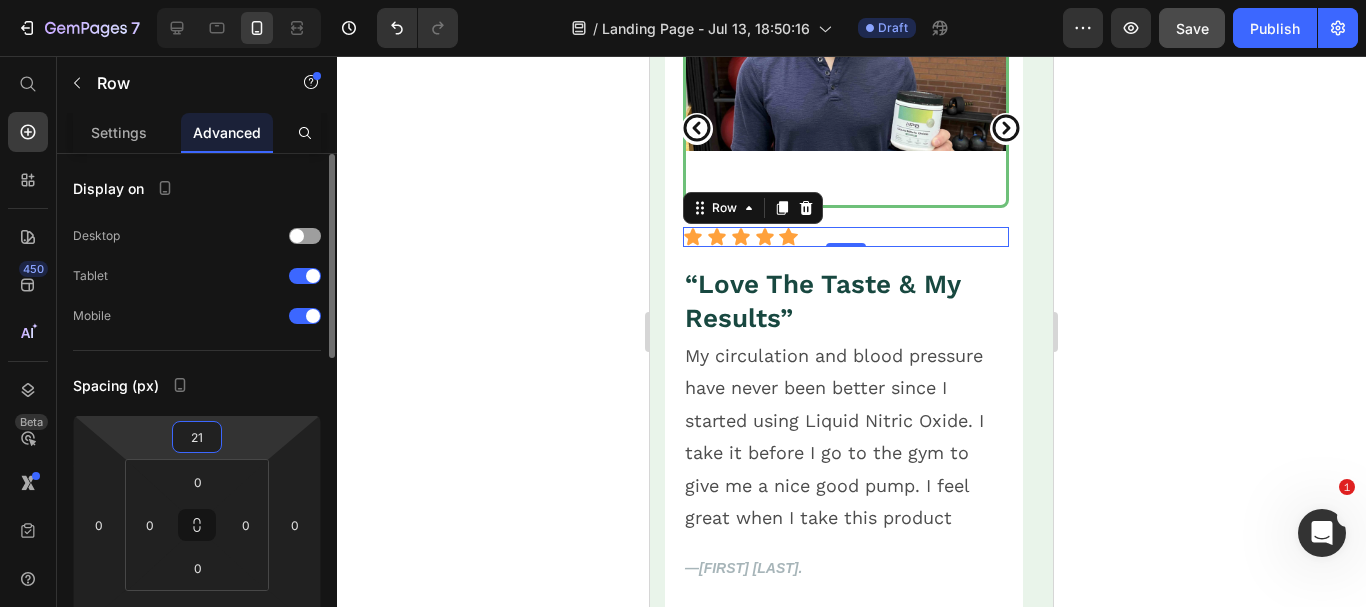 type on "22" 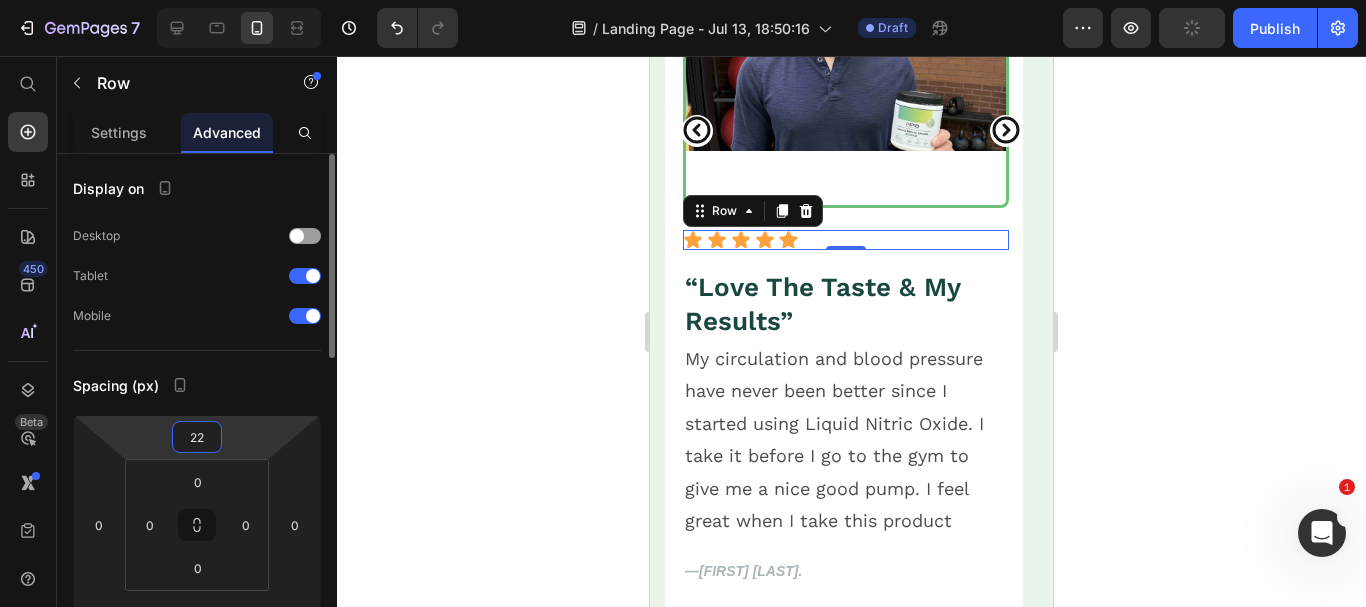 scroll, scrollTop: 2452, scrollLeft: 0, axis: vertical 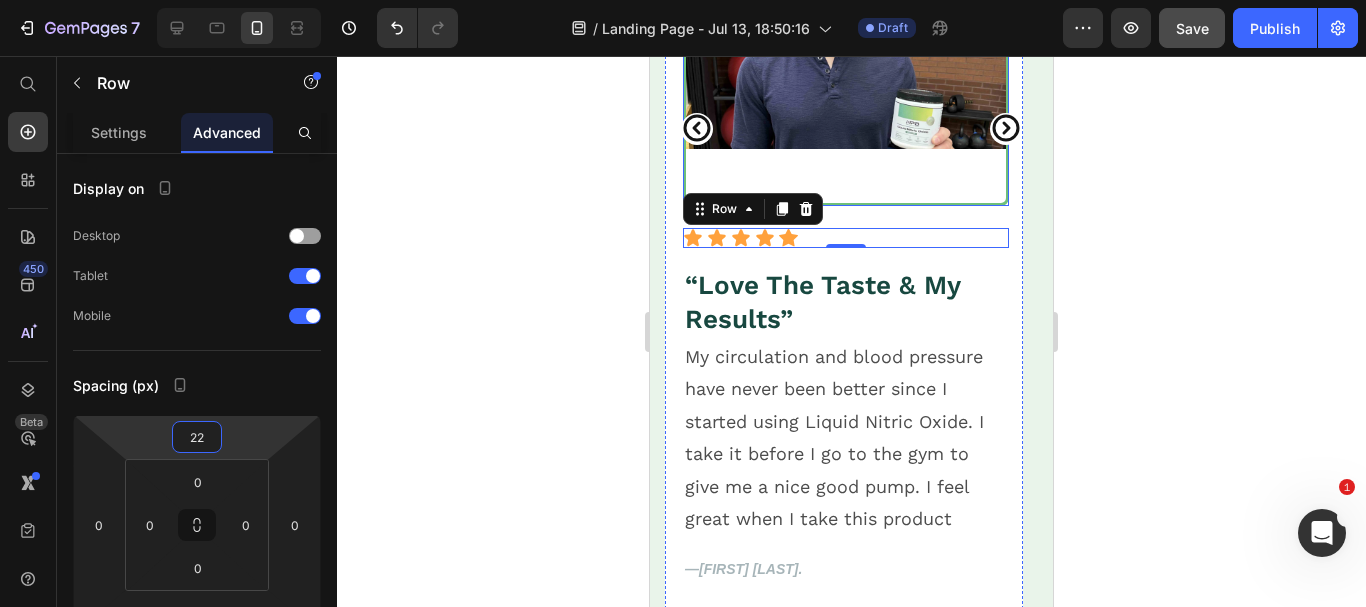 click at bounding box center (846, 38) 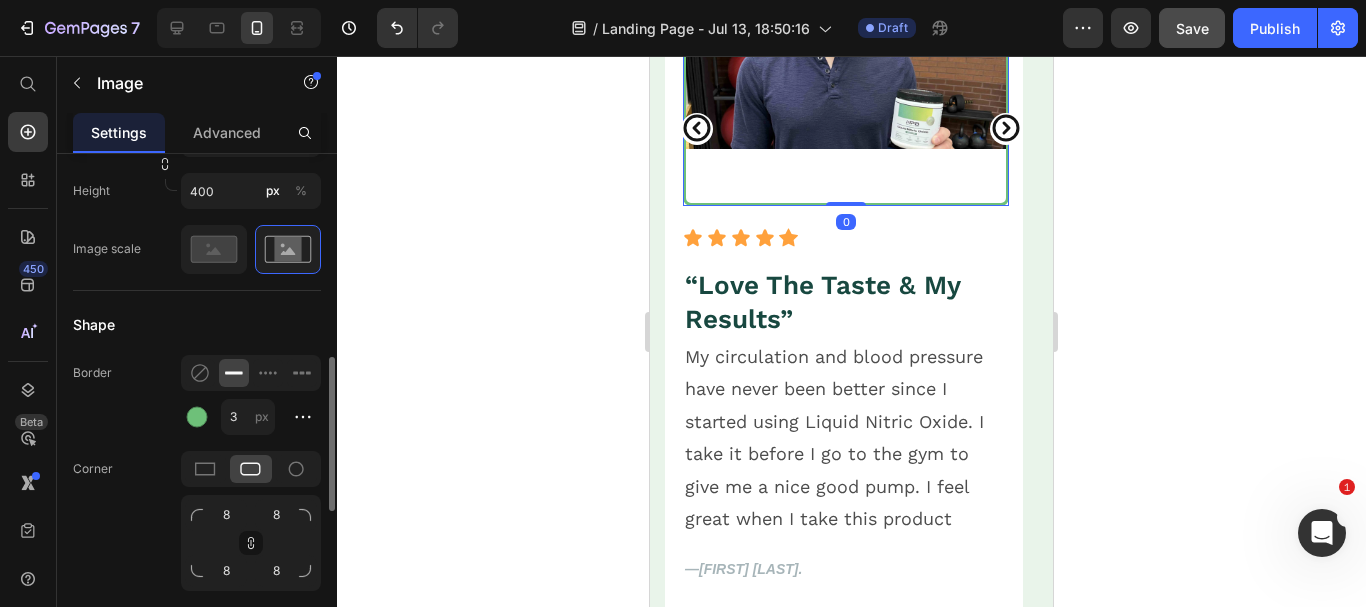 scroll, scrollTop: 699, scrollLeft: 0, axis: vertical 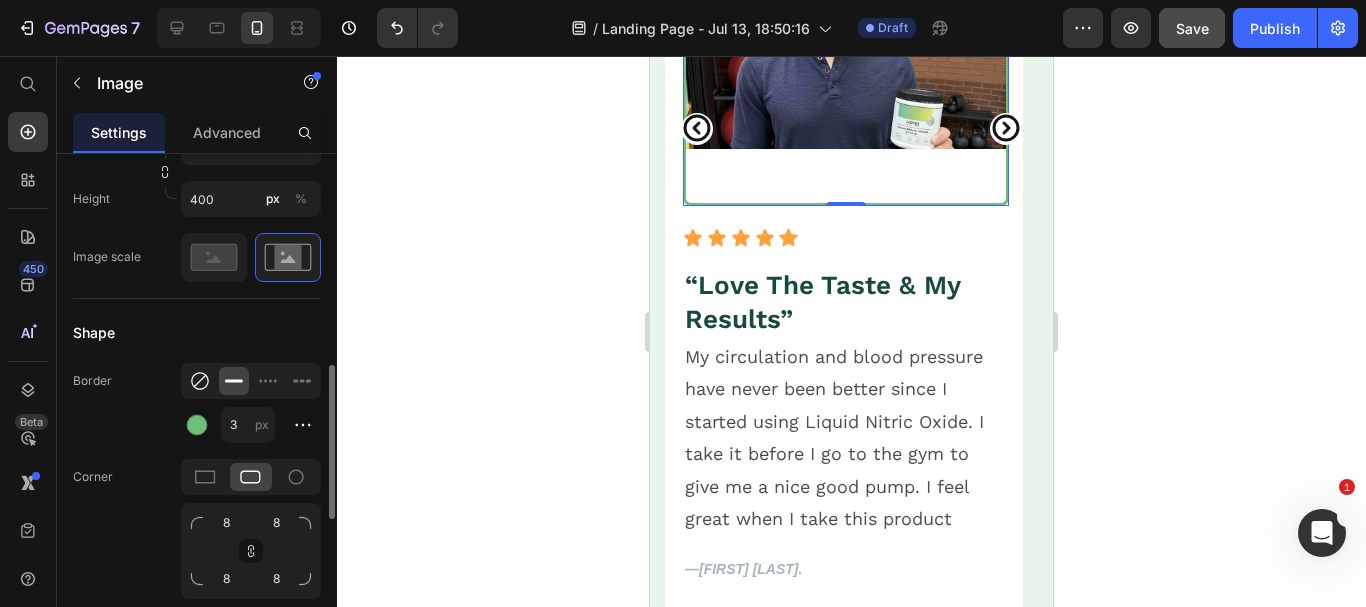 click 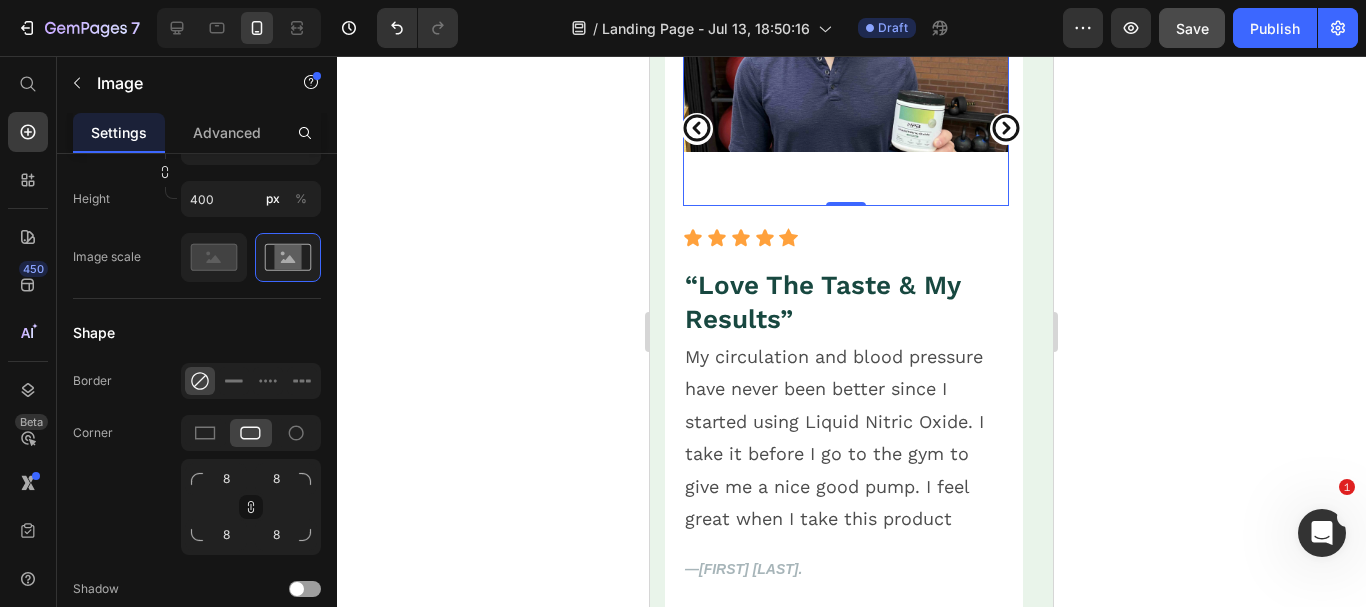 click 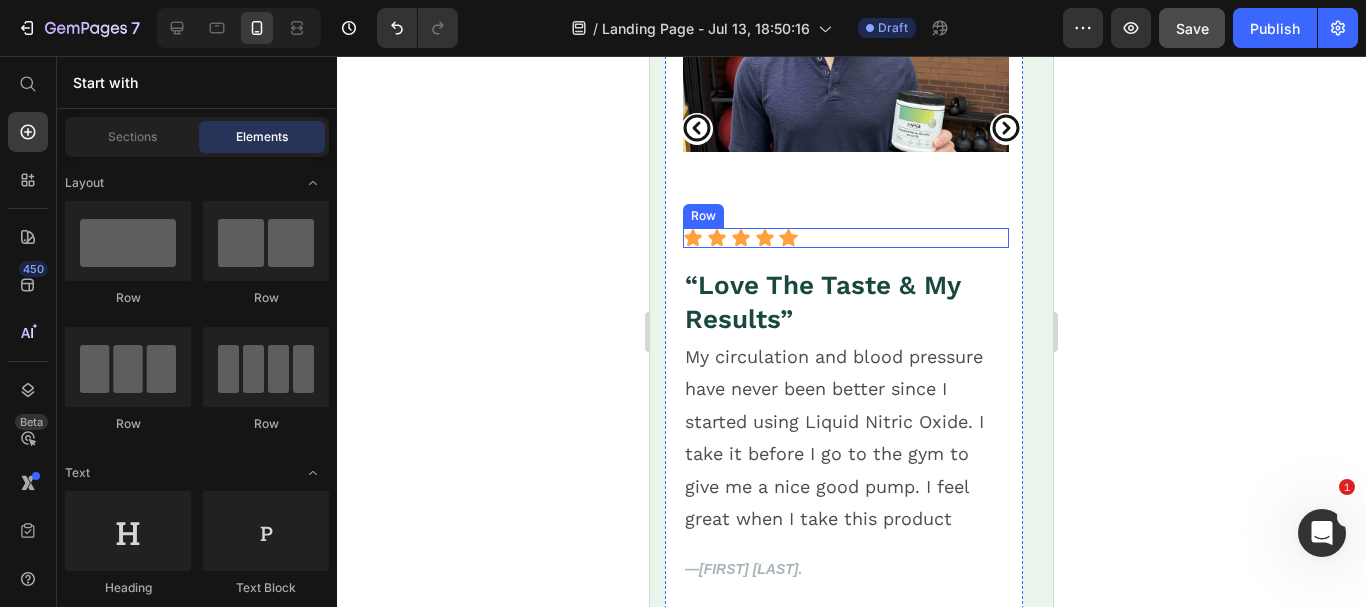 click on "Icon Icon Icon Icon Icon Icon List Row" at bounding box center (846, 238) 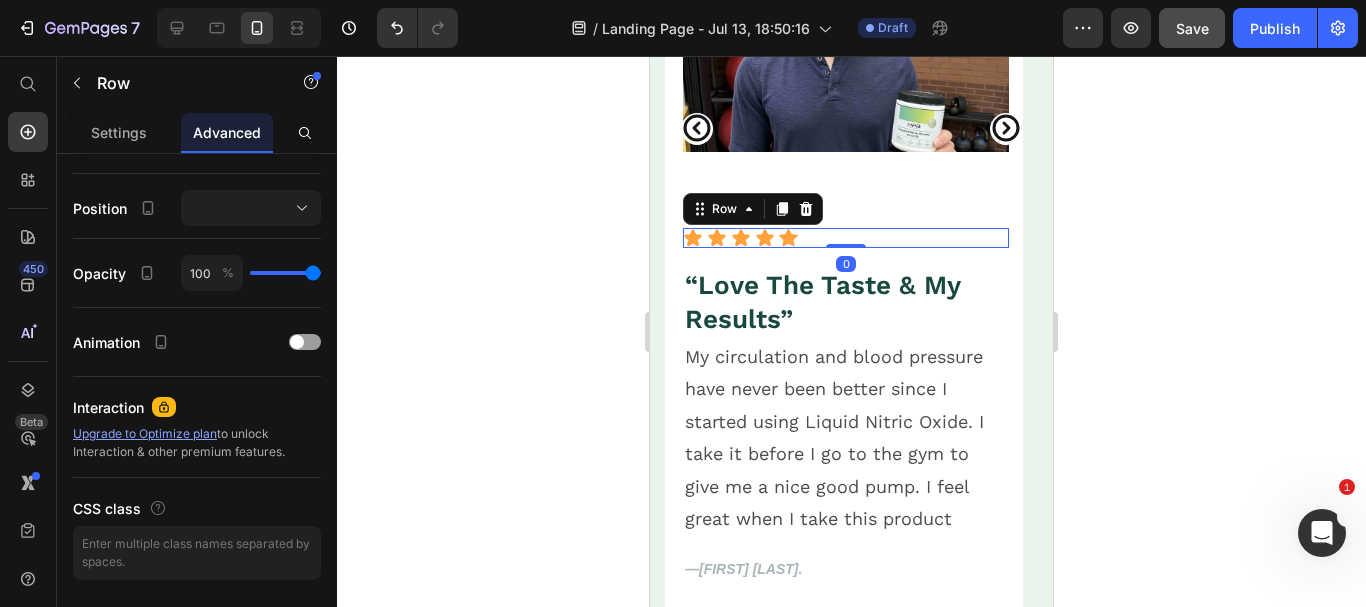 scroll, scrollTop: 0, scrollLeft: 0, axis: both 